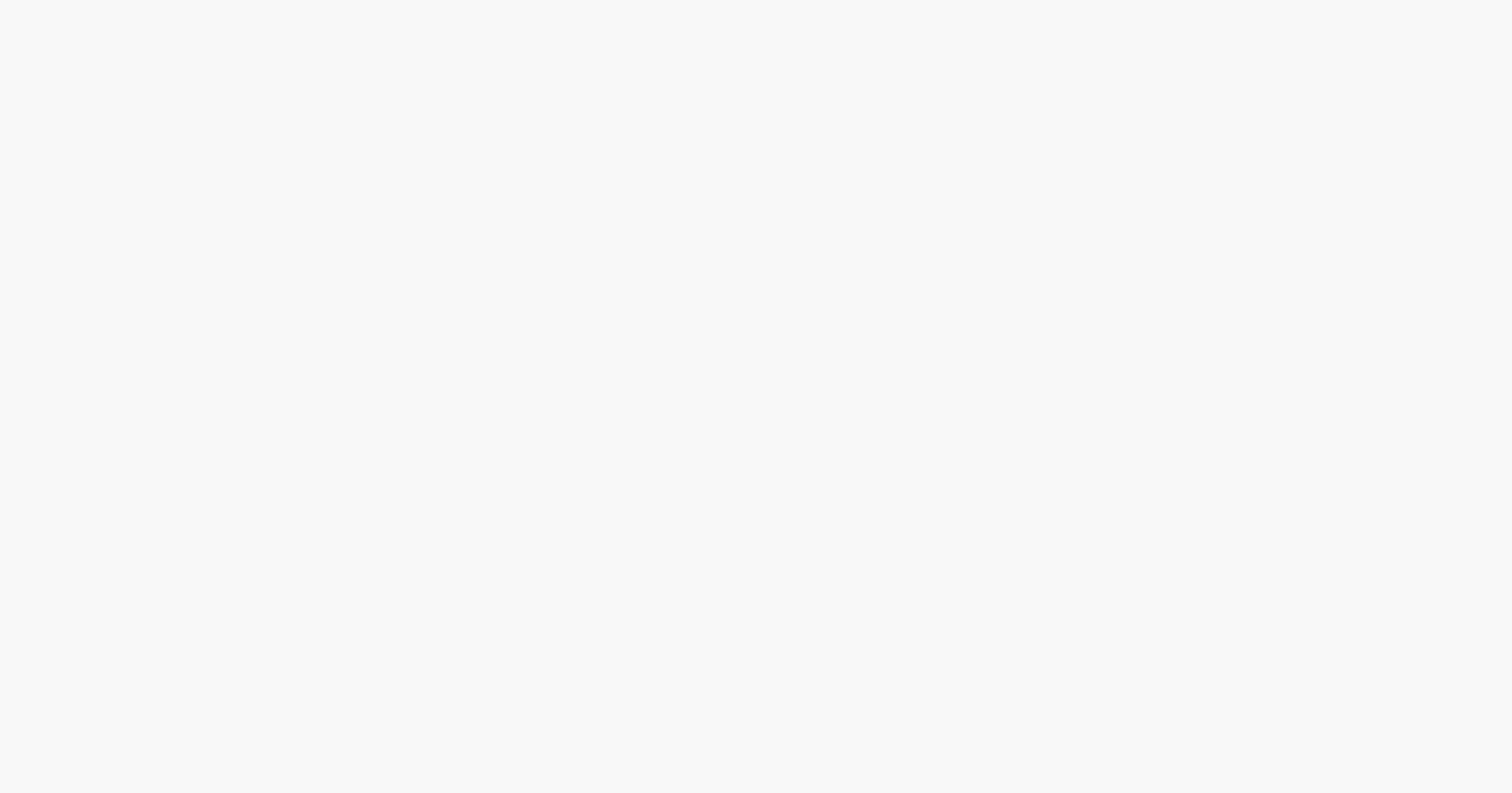 scroll, scrollTop: 0, scrollLeft: 0, axis: both 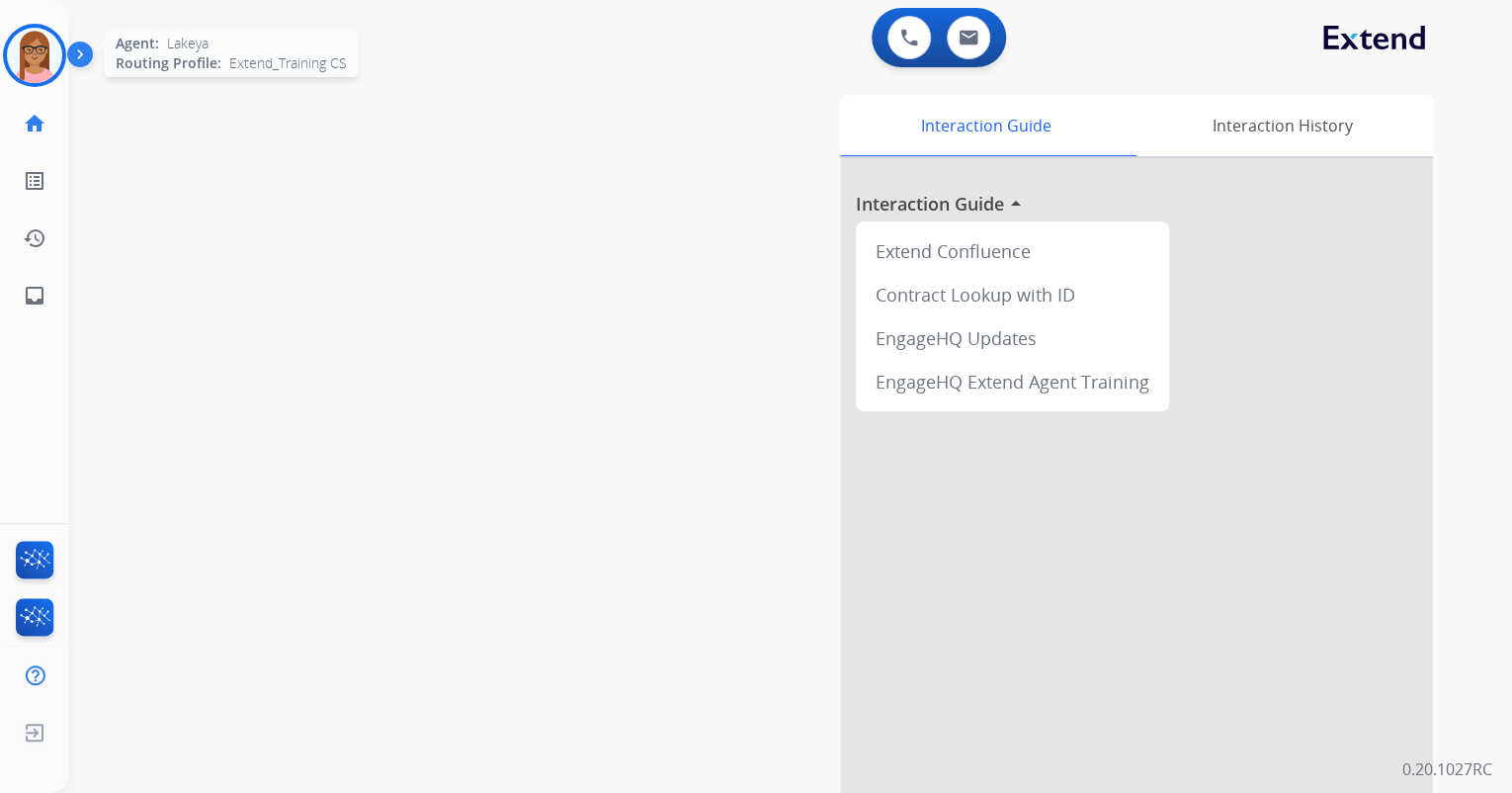 click at bounding box center [35, 55] 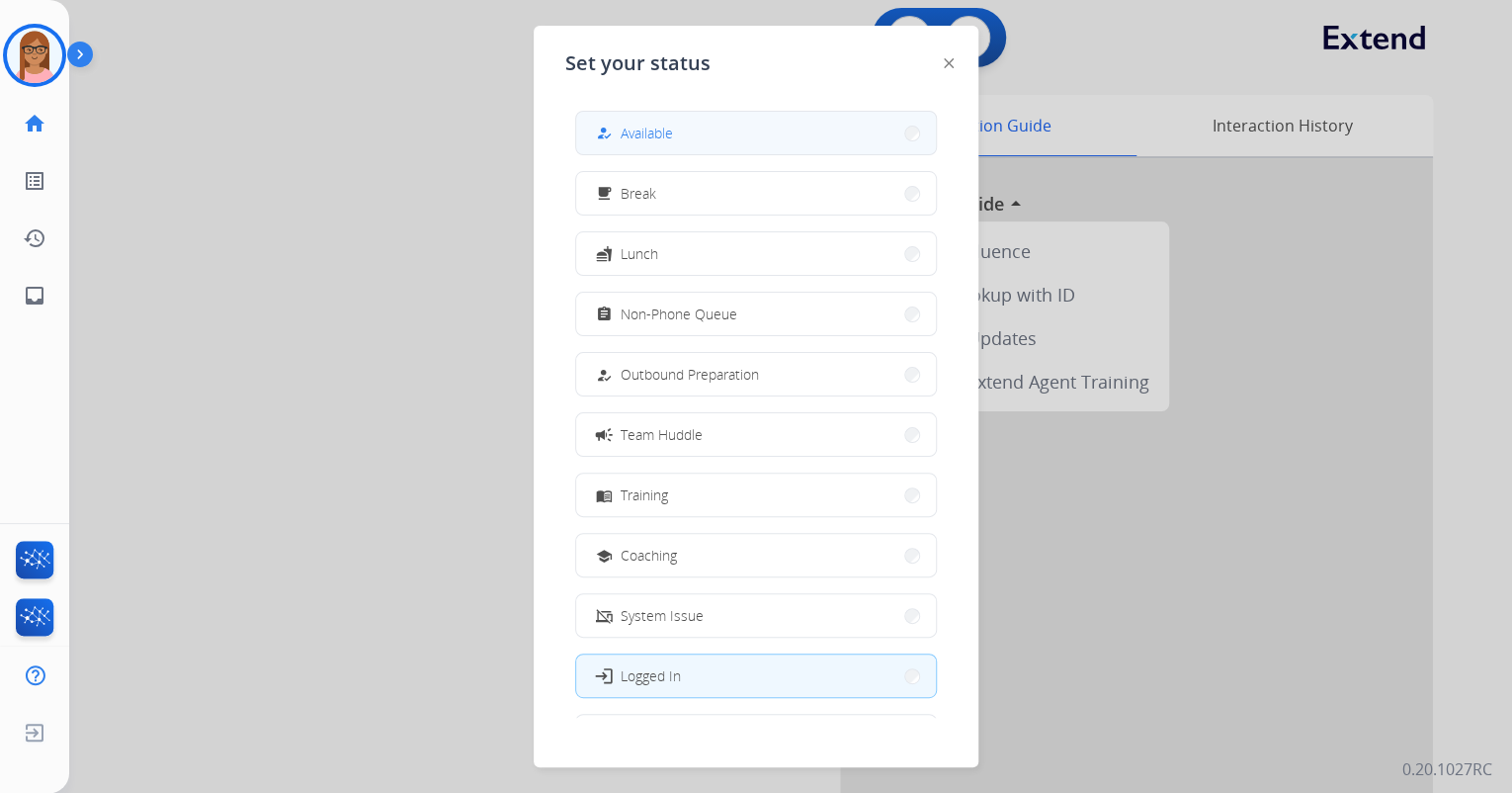 click on "how_to_reg Available" at bounding box center (756, 132) 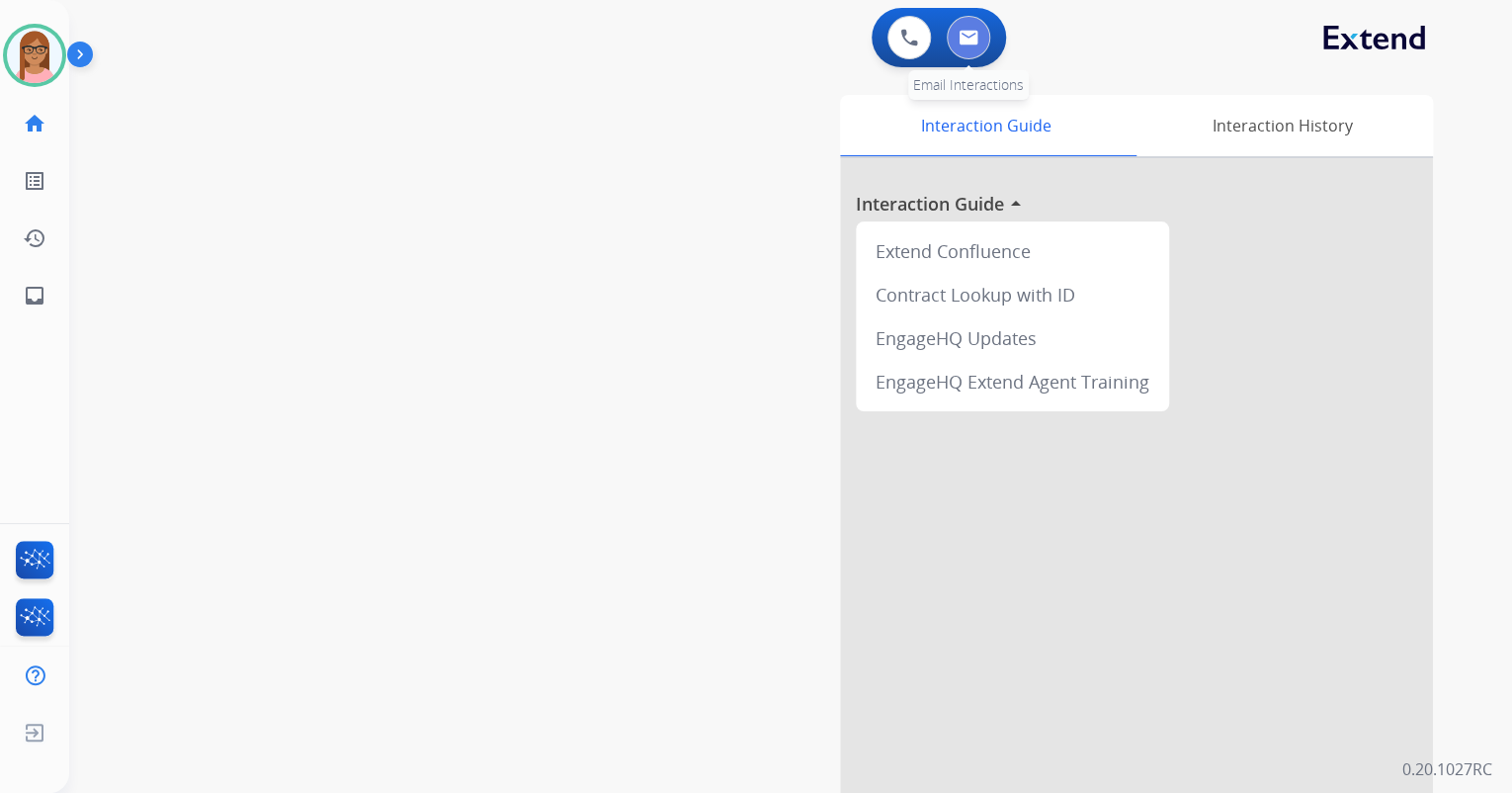 click at bounding box center [968, 38] 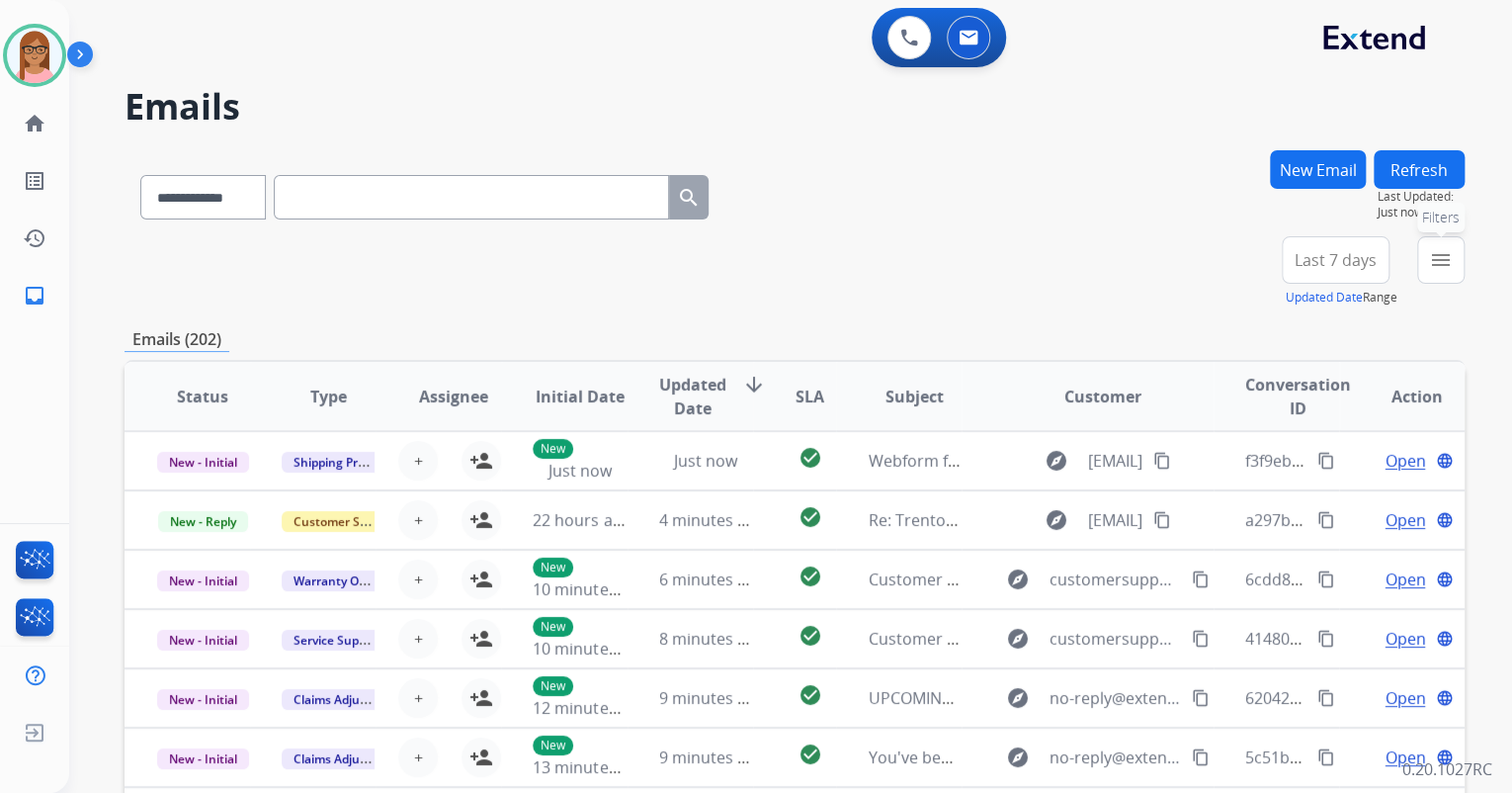 click on "menu  Filters" at bounding box center [1441, 260] 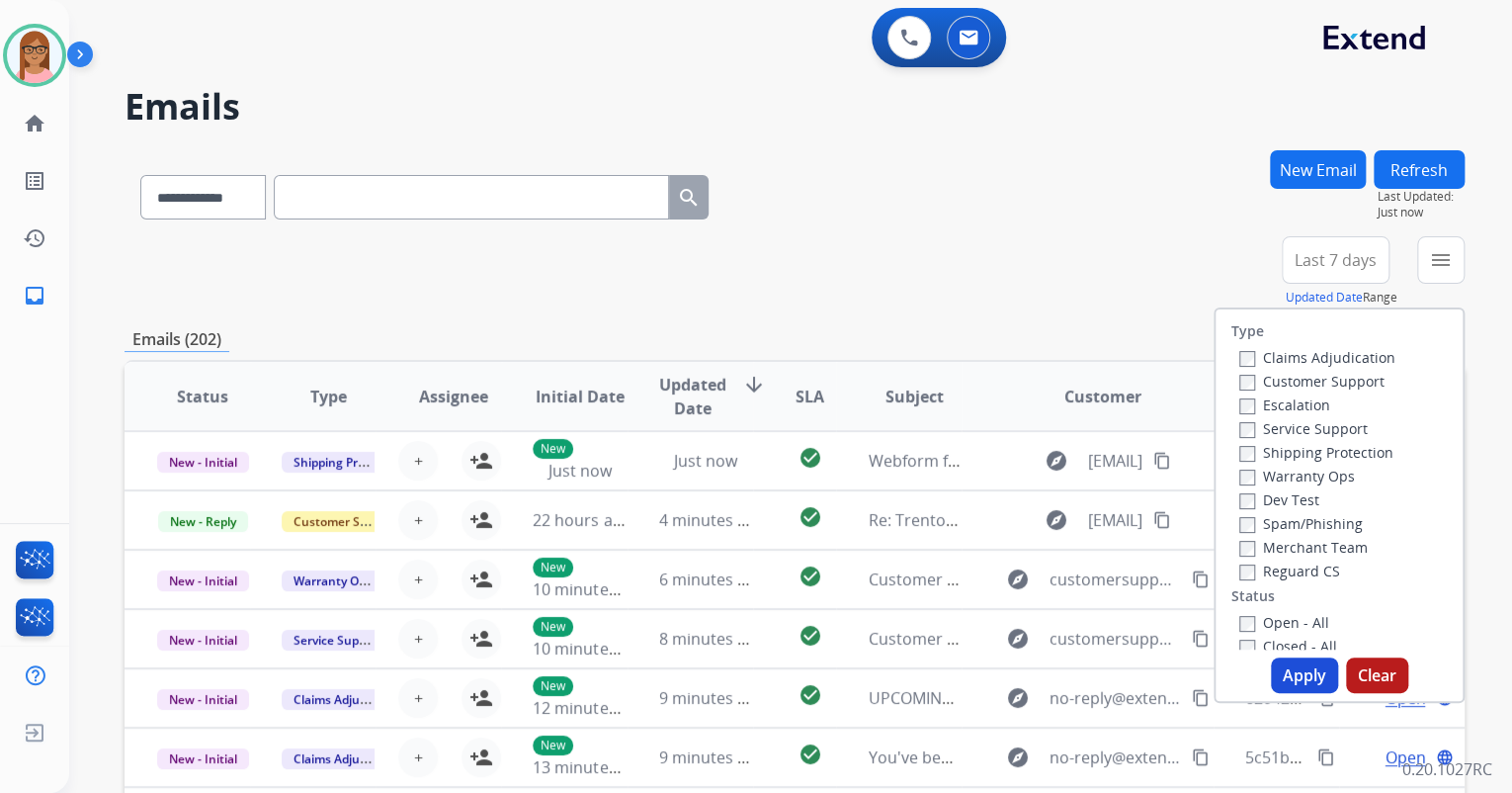 click on "Claims Adjudication   Customer Support   Escalation   Service Support   Shipping Protection   Warranty Ops   Dev Test   Spam/Phishing   Merchant Team   Reguard CS" at bounding box center (1313, 464) 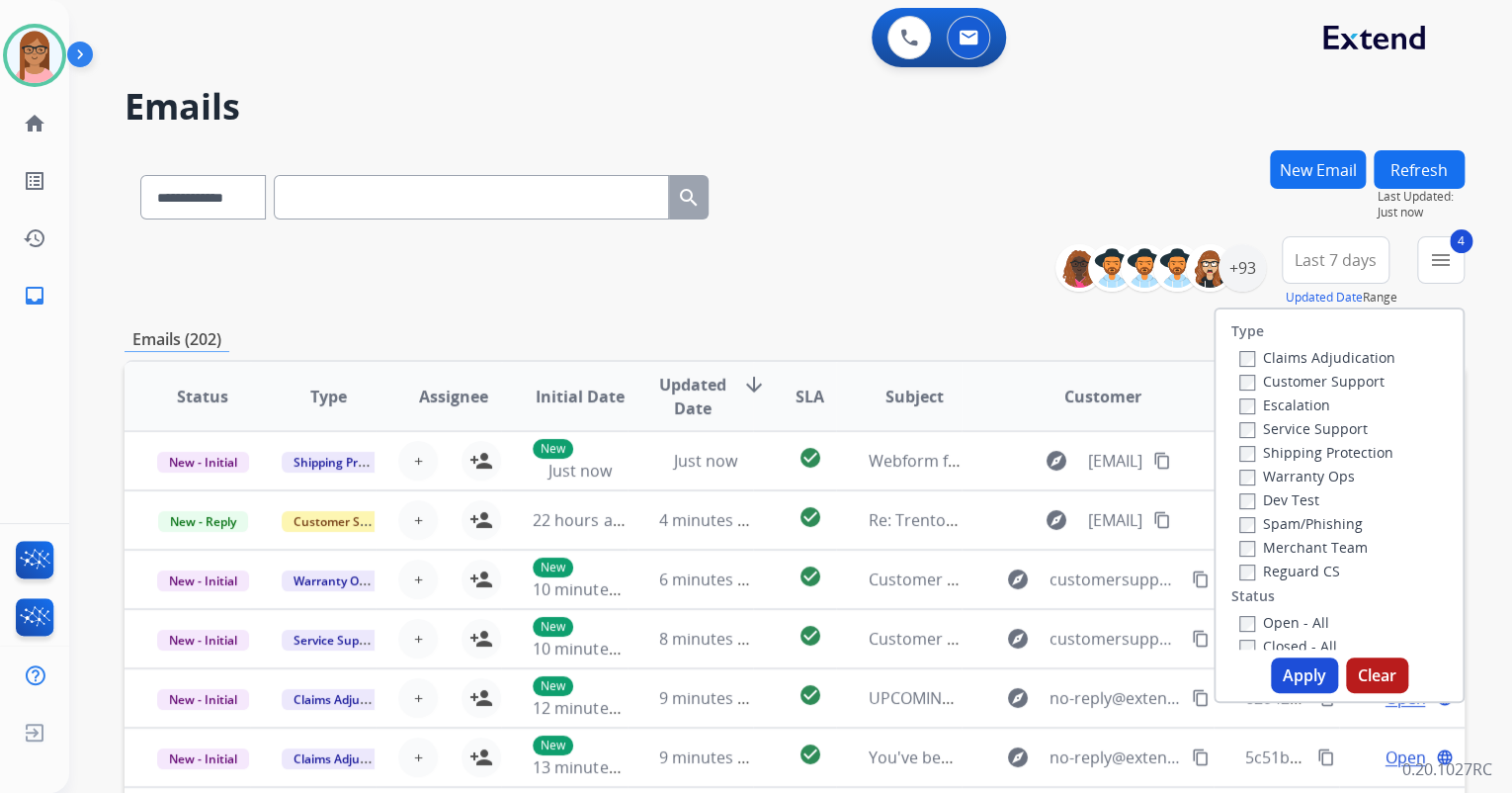 click on "Apply" at bounding box center [1304, 675] 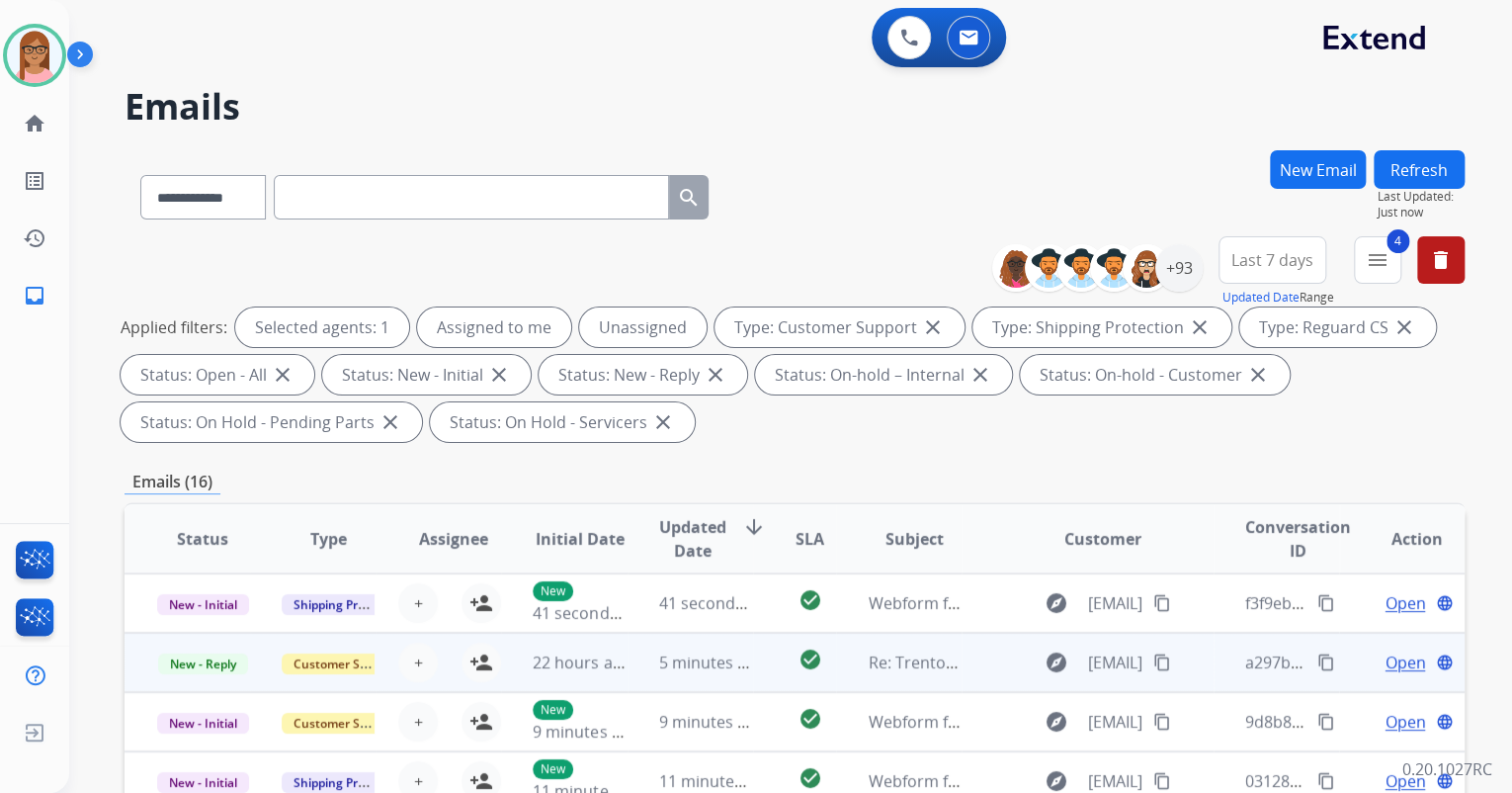 scroll, scrollTop: 1, scrollLeft: 0, axis: vertical 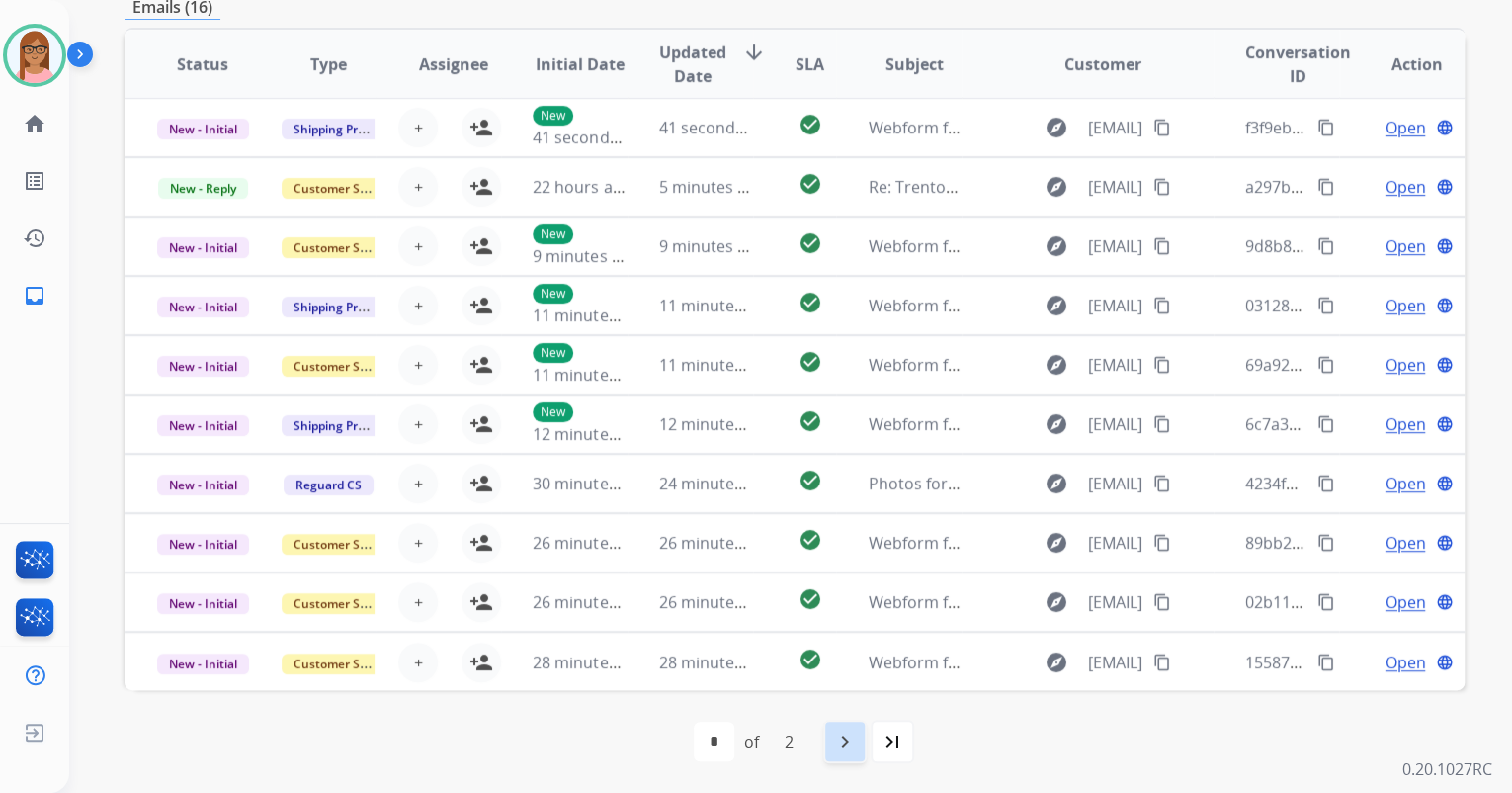 click on "navigate_next" at bounding box center [845, 742] 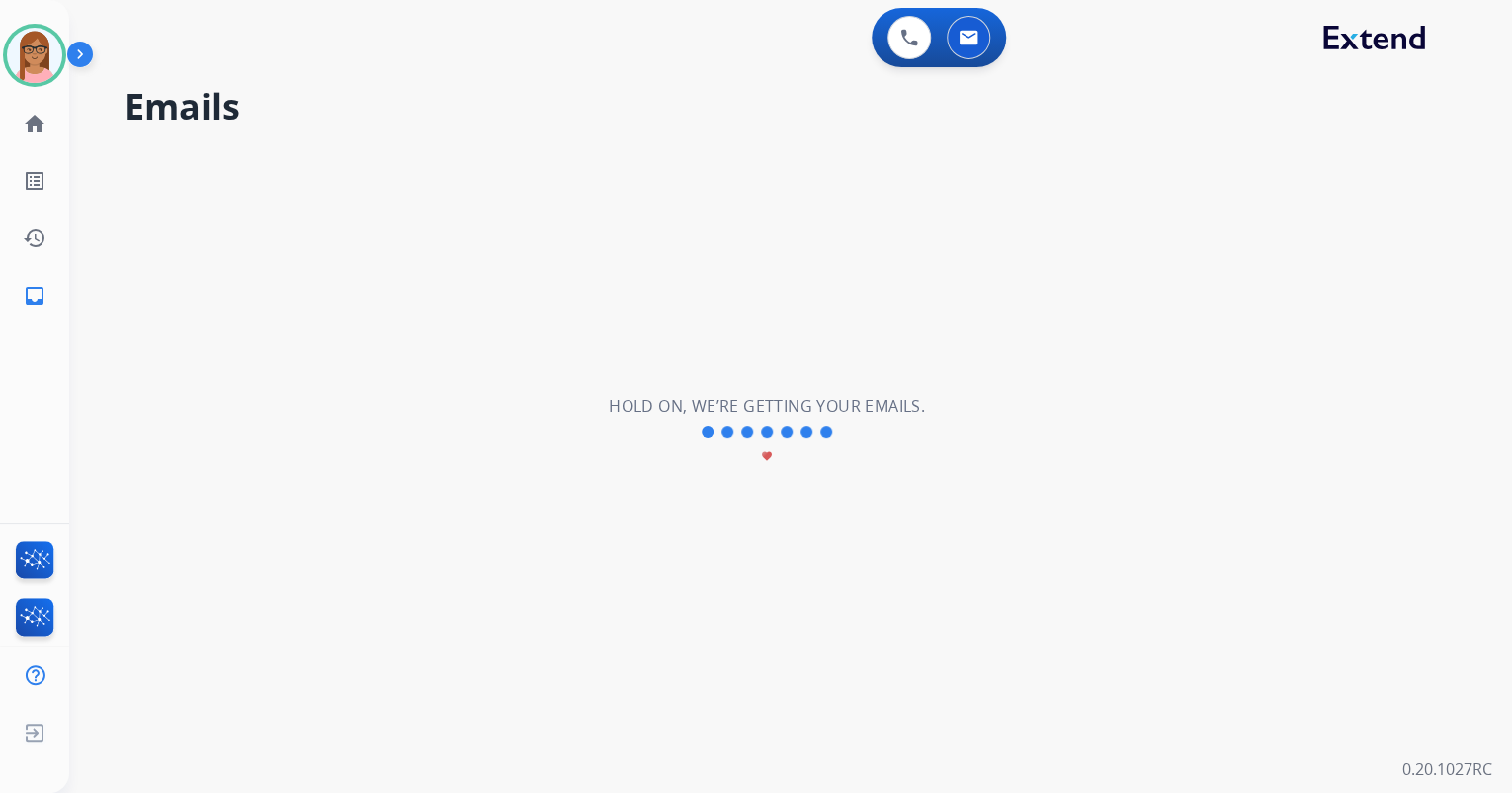 scroll, scrollTop: 0, scrollLeft: 0, axis: both 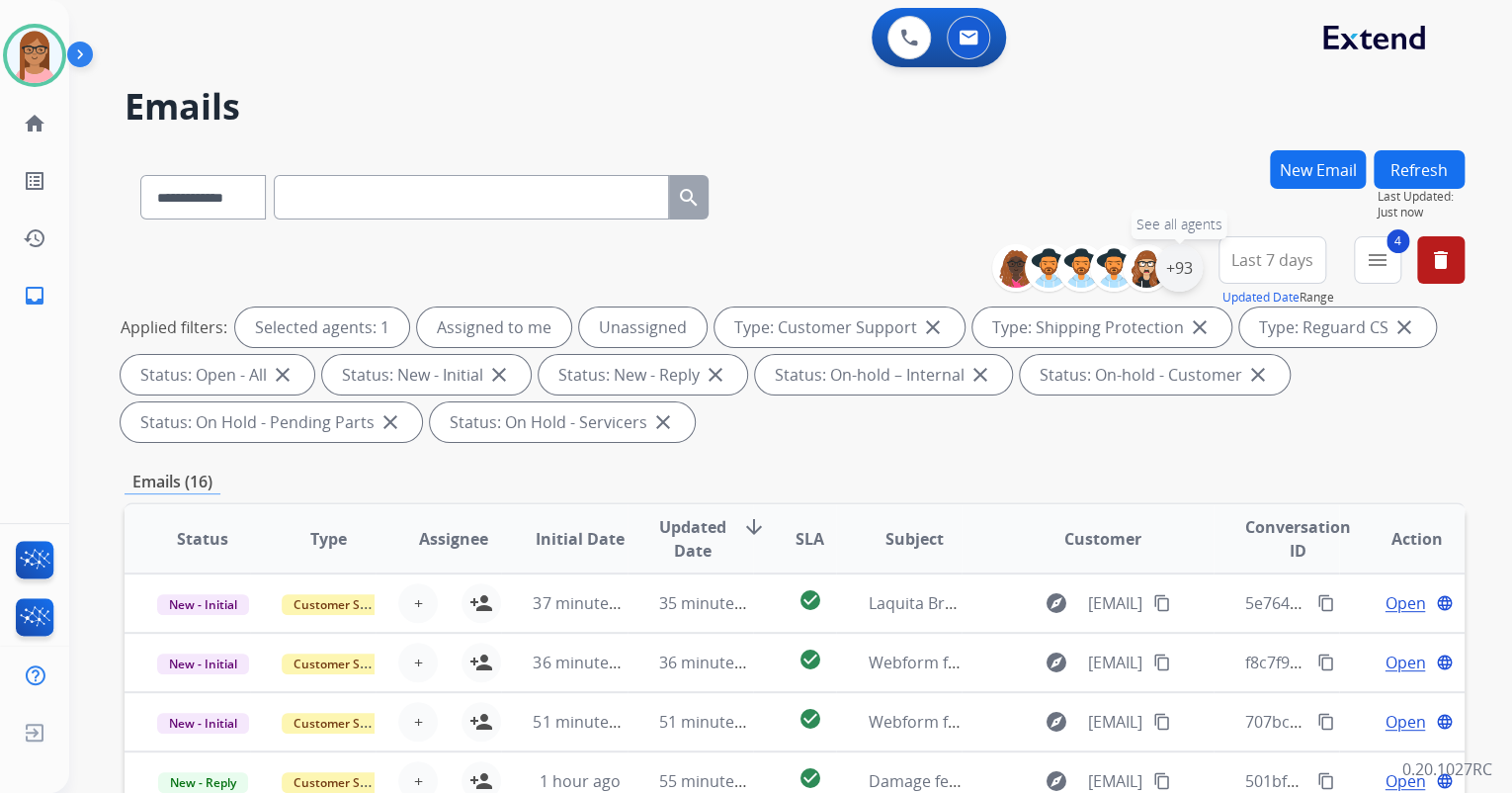 click on "+93" at bounding box center [1179, 268] 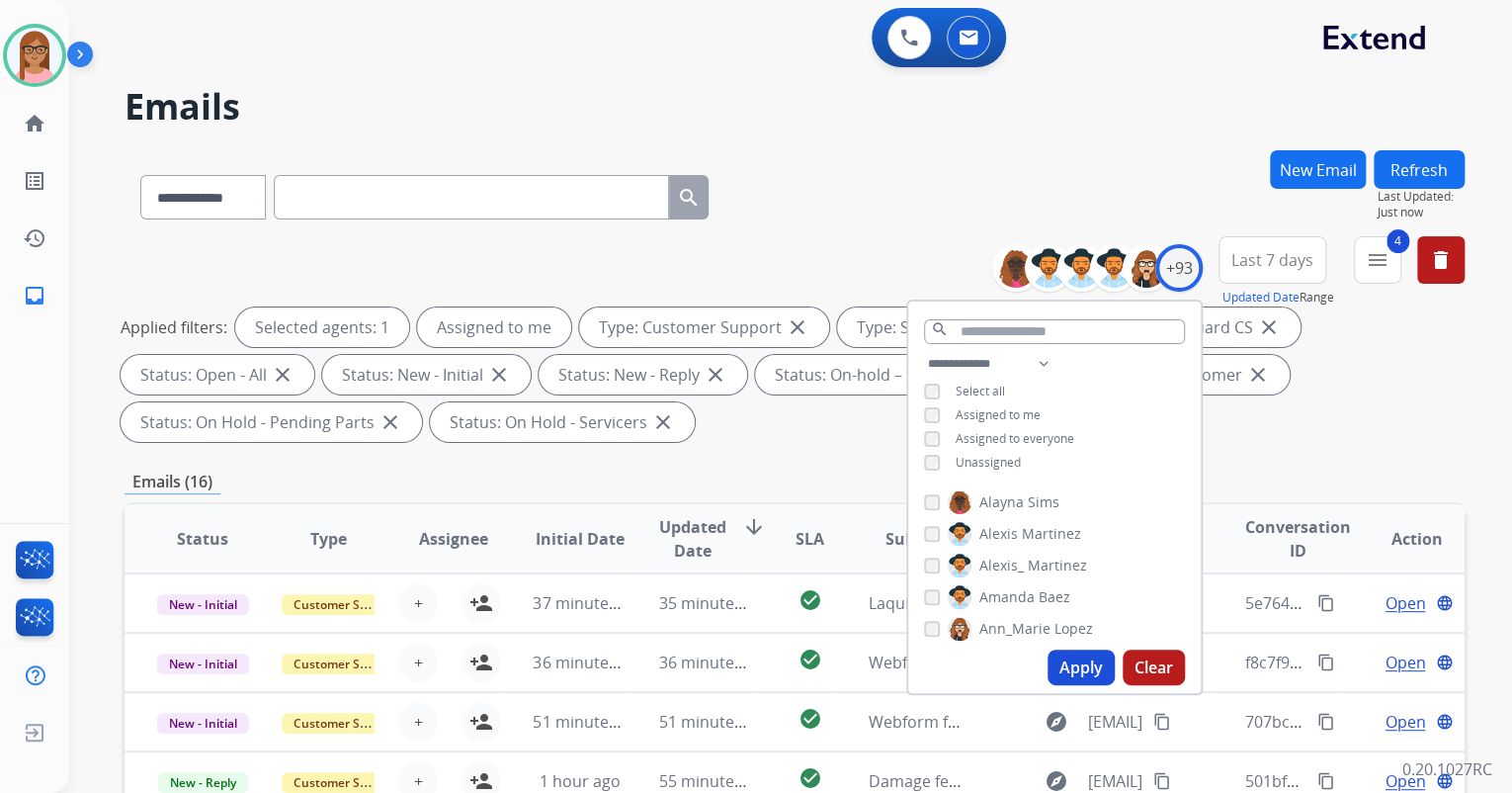 click on "Apply" at bounding box center (1081, 667) 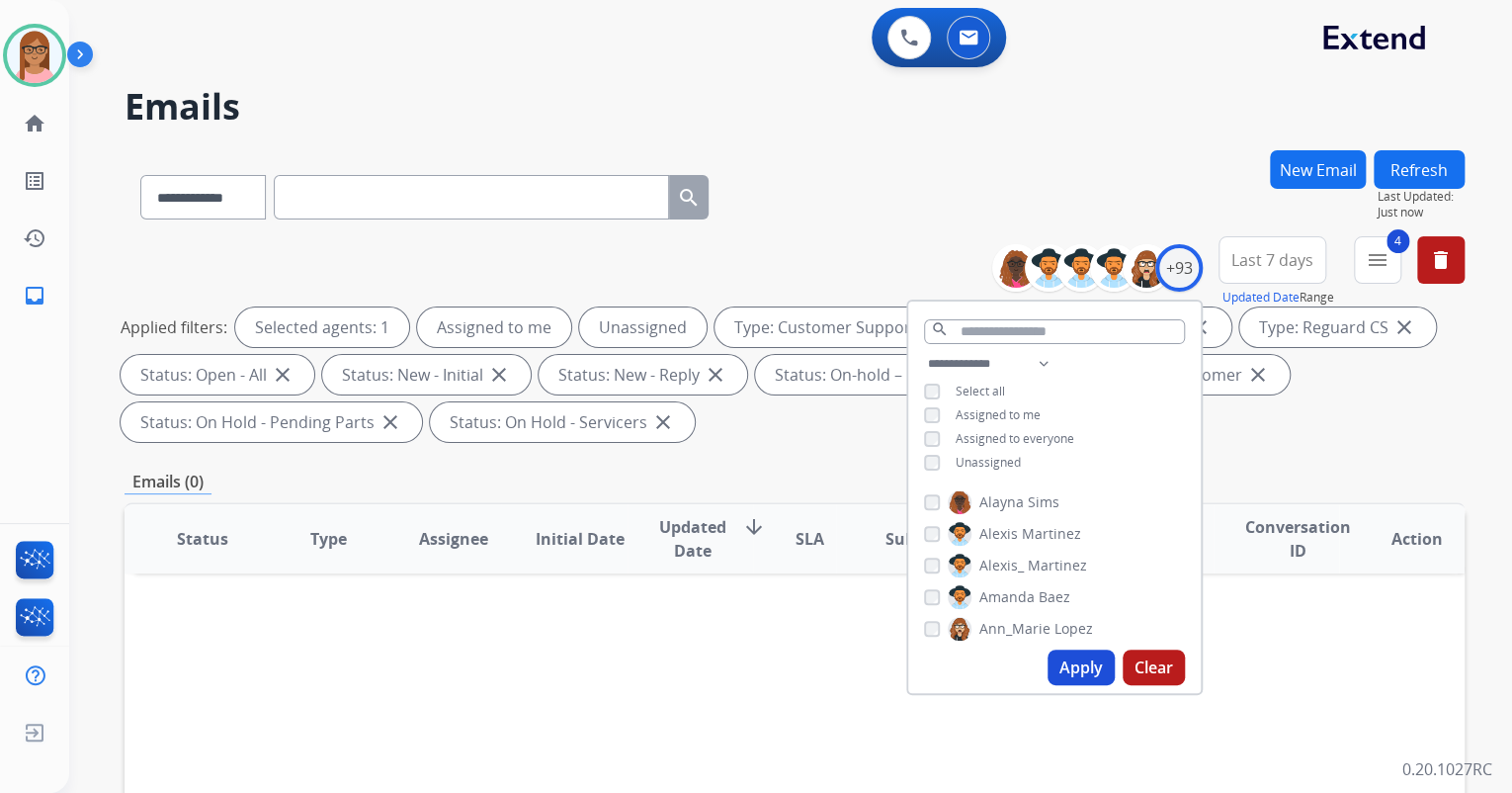 click on "Apply" at bounding box center [1081, 667] 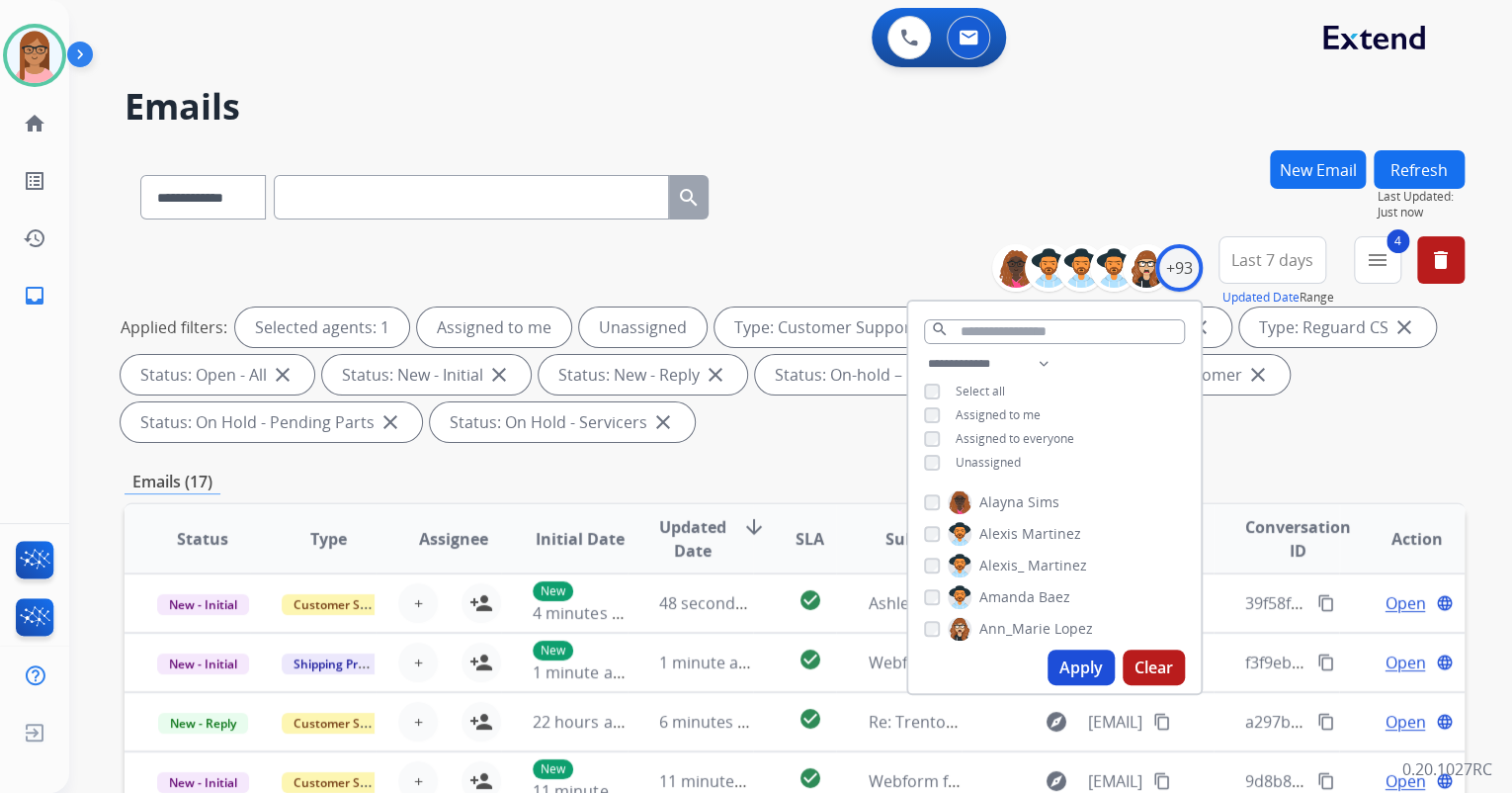 click on "Applied filters:  Selected agents: 1  Assigned to me Unassigned  Type: Customer Support  close  Type: Shipping Protection  close  Type: Reguard CS  close  Status: Open - All  close  Status: New - Initial  close  Status: New - Reply  close  Status: On-hold – Internal  close  Status: On-hold - Customer  close  Status: On Hold - Pending Parts  close  Status: On Hold - Servicers  close" at bounding box center (791, 375) 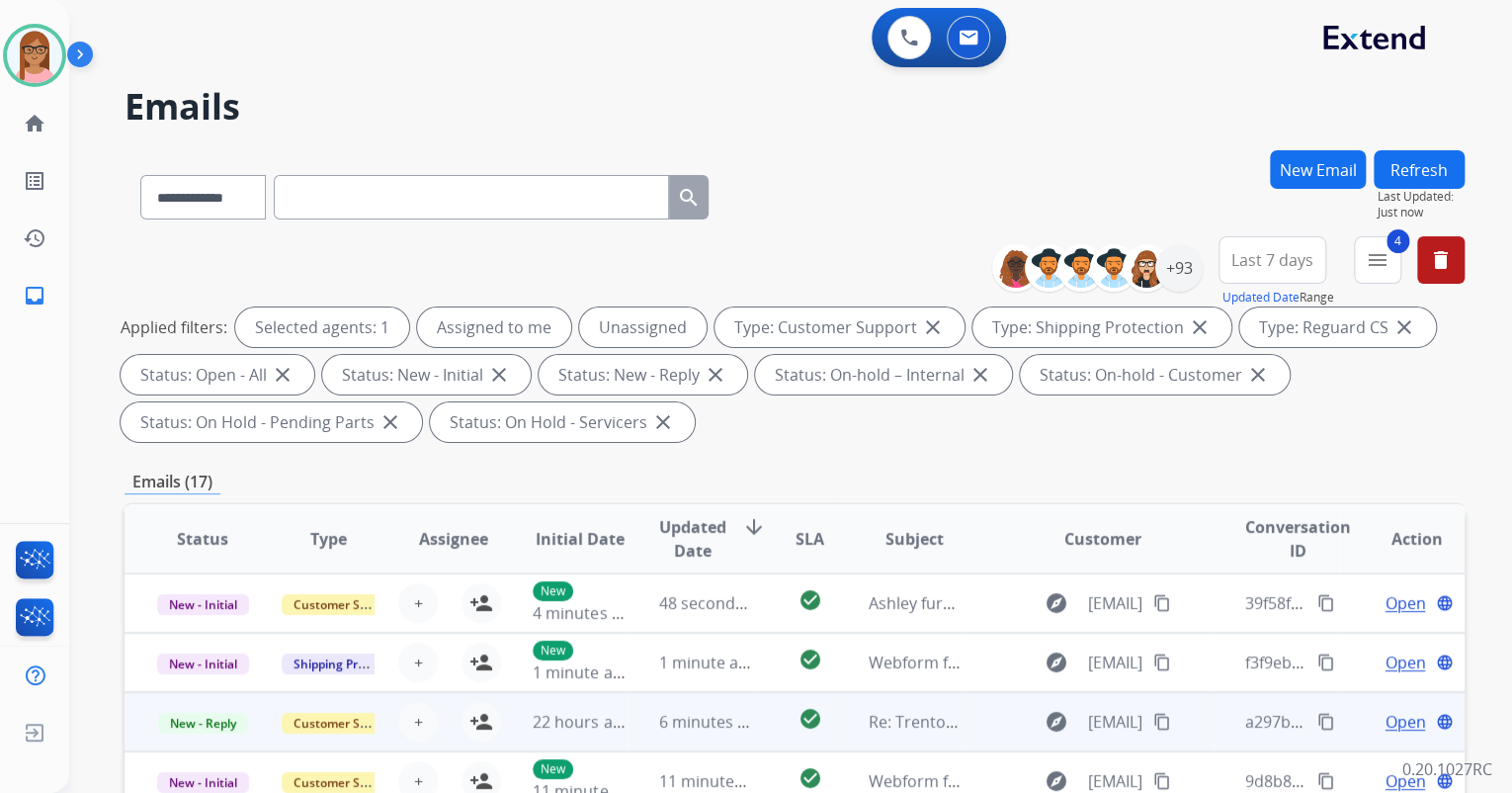 click on "Open" at bounding box center [1404, 722] 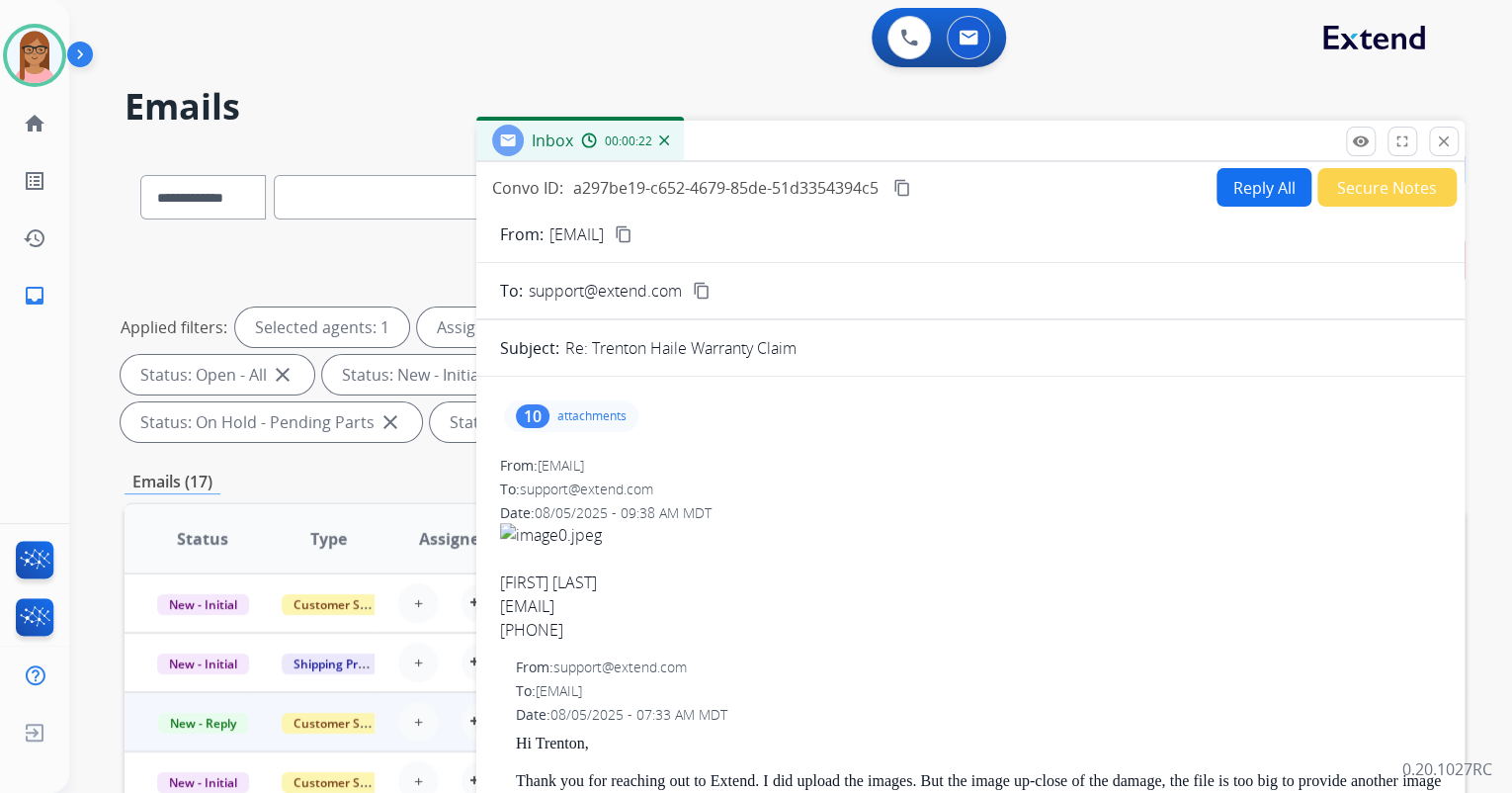 click on "Reply All" at bounding box center (1264, 187) 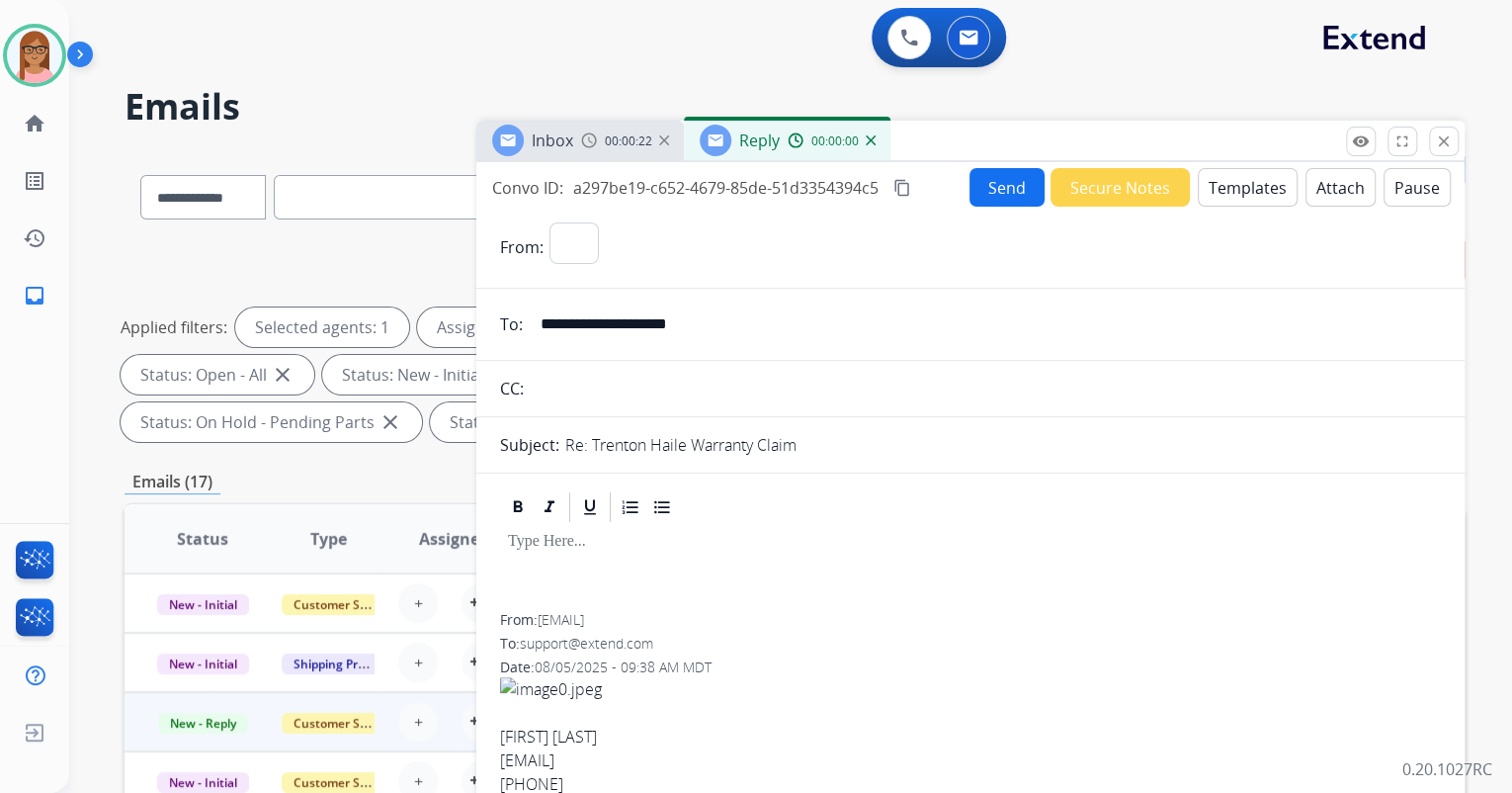 select on "**********" 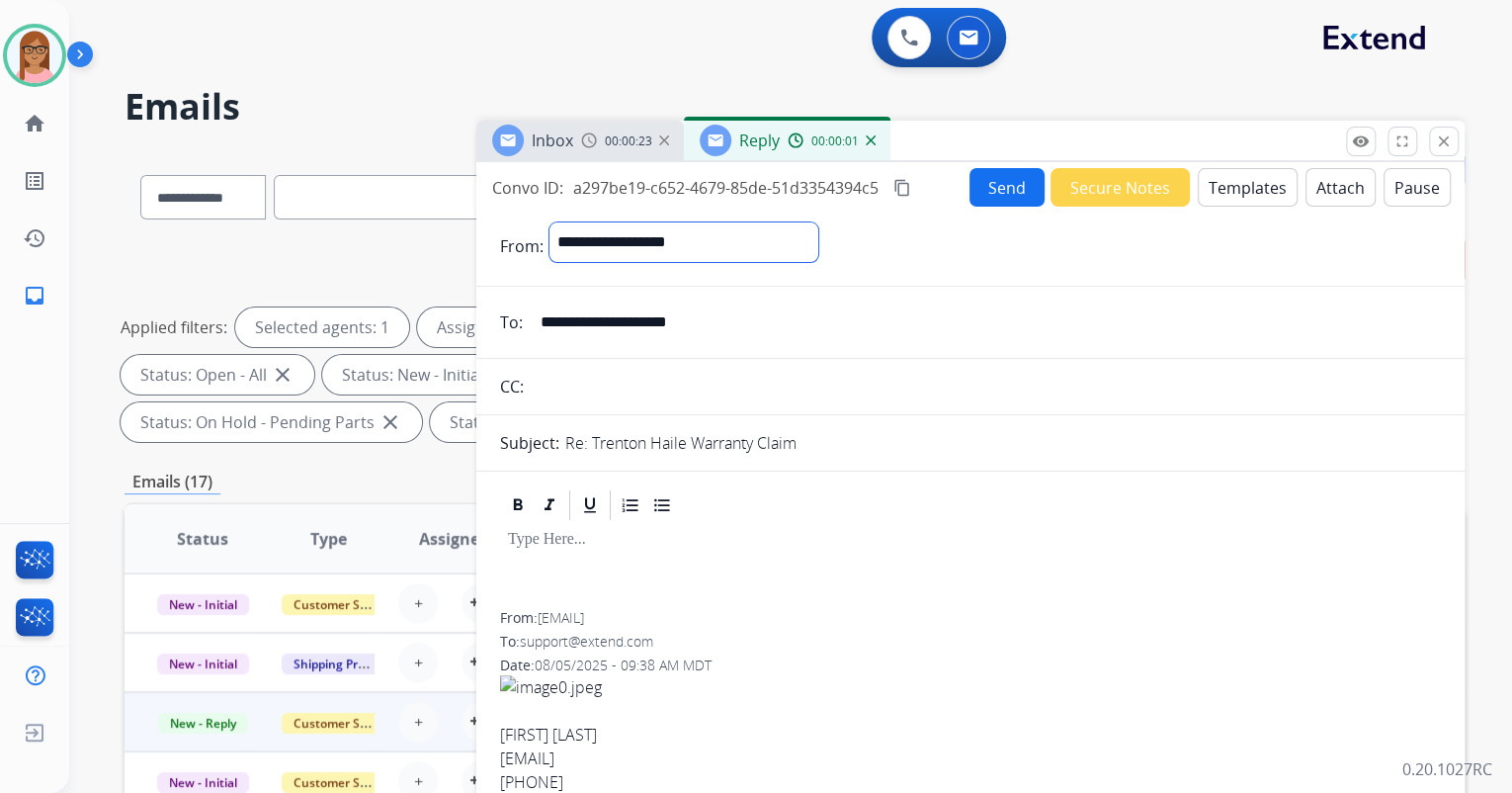 click on "**********" at bounding box center (684, 242) 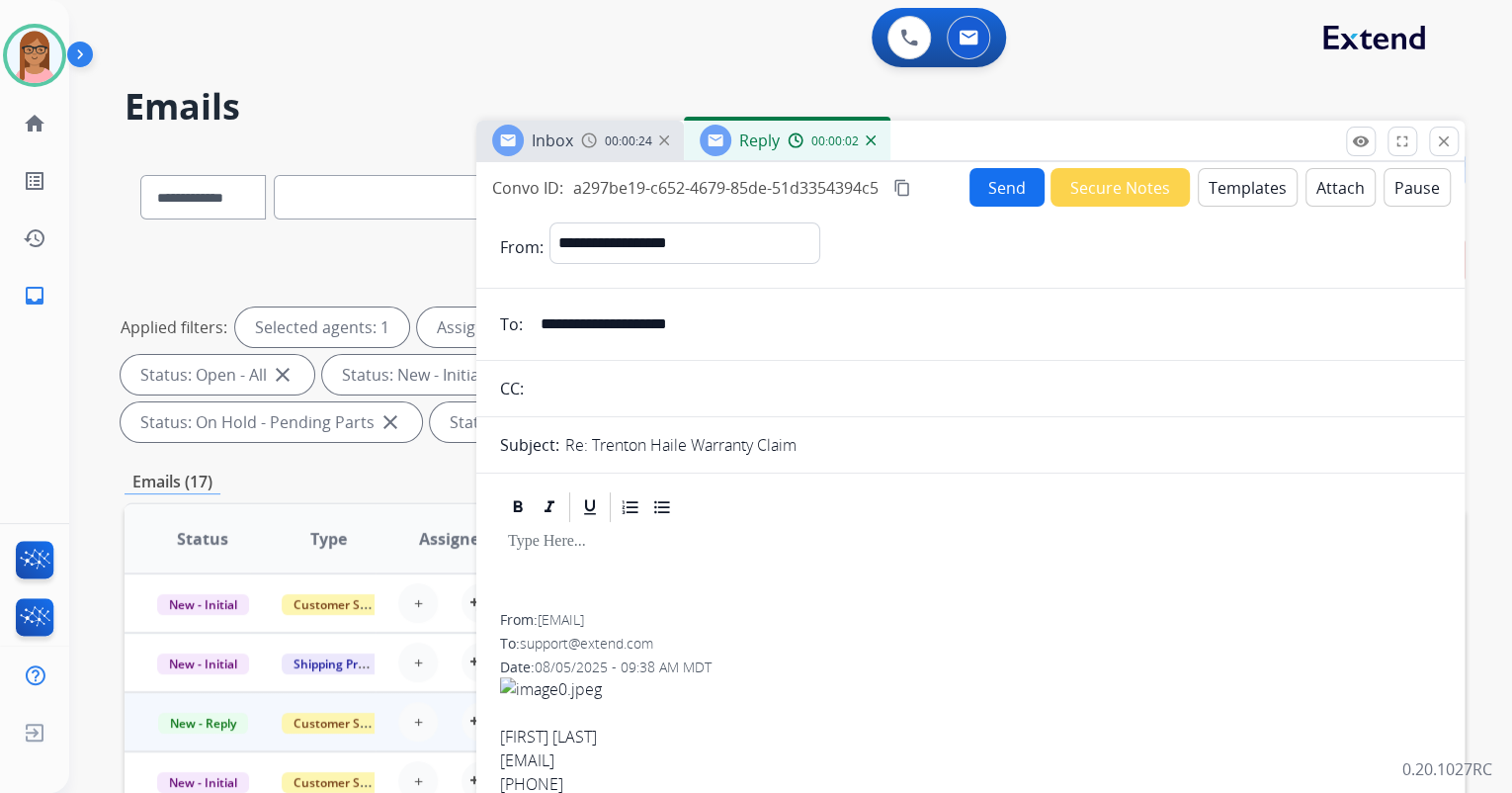 click on "**********" at bounding box center (970, 1366) 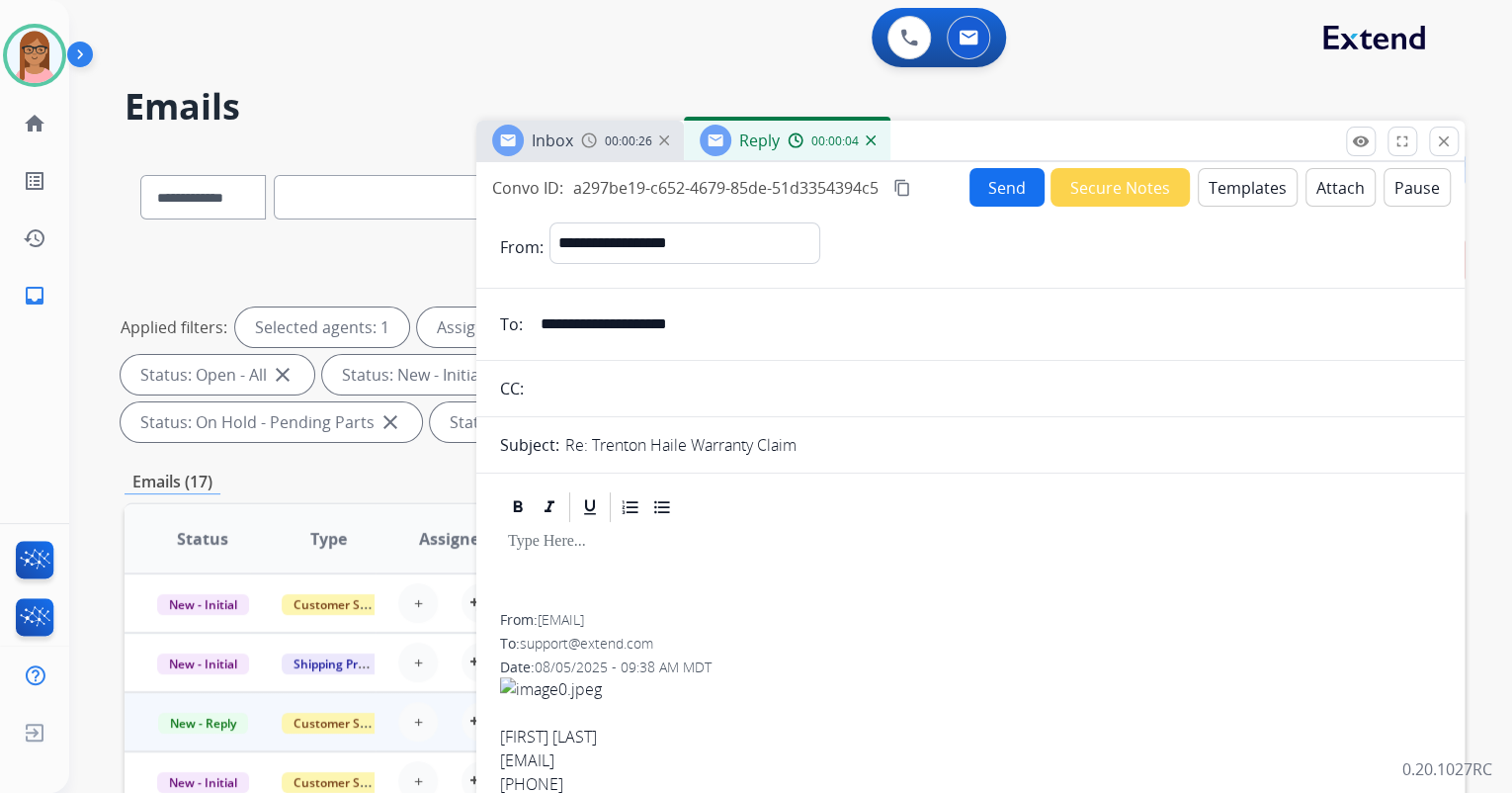 click on "Templates" at bounding box center [1247, 187] 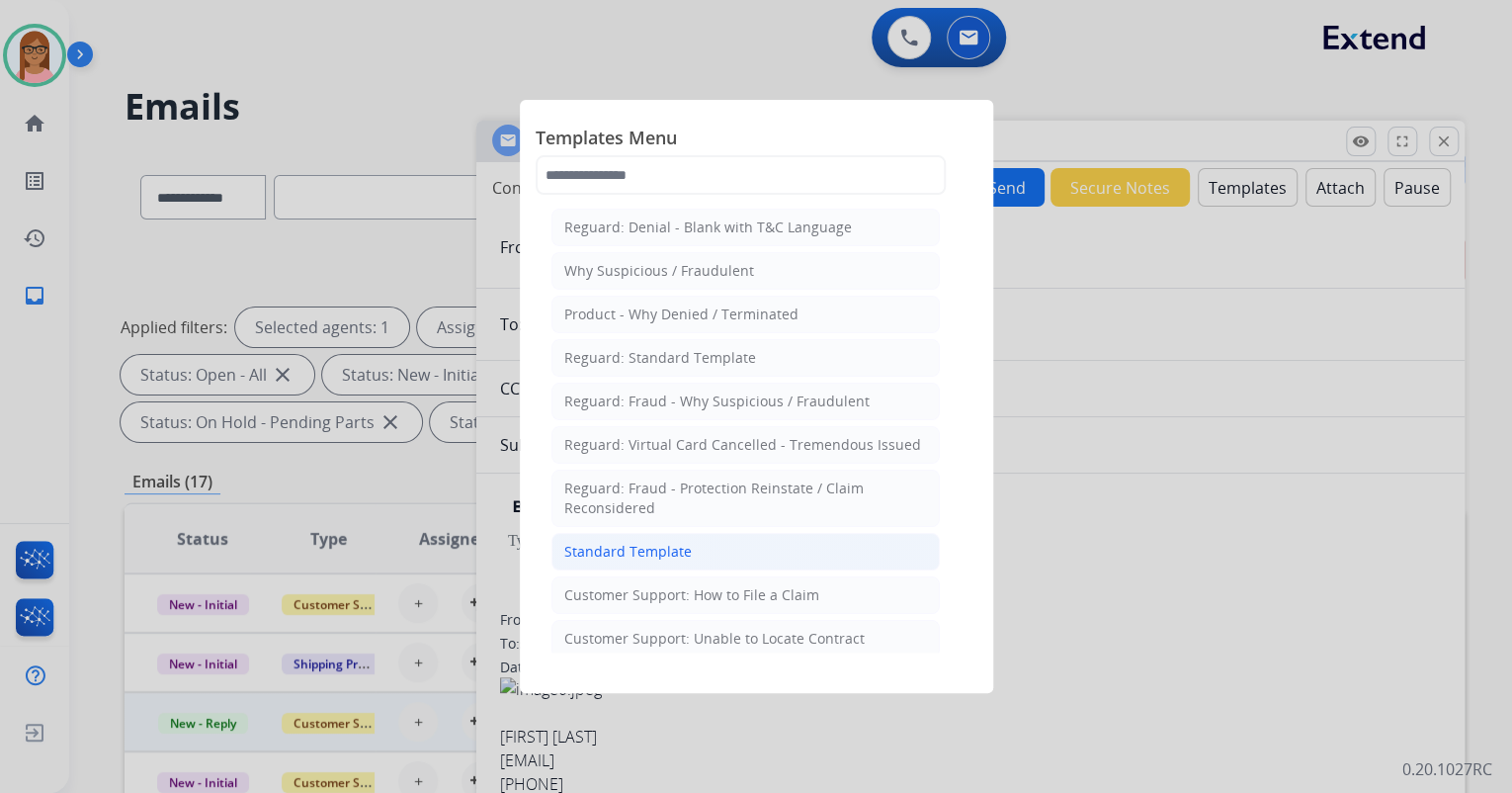 click on "Standard Template" 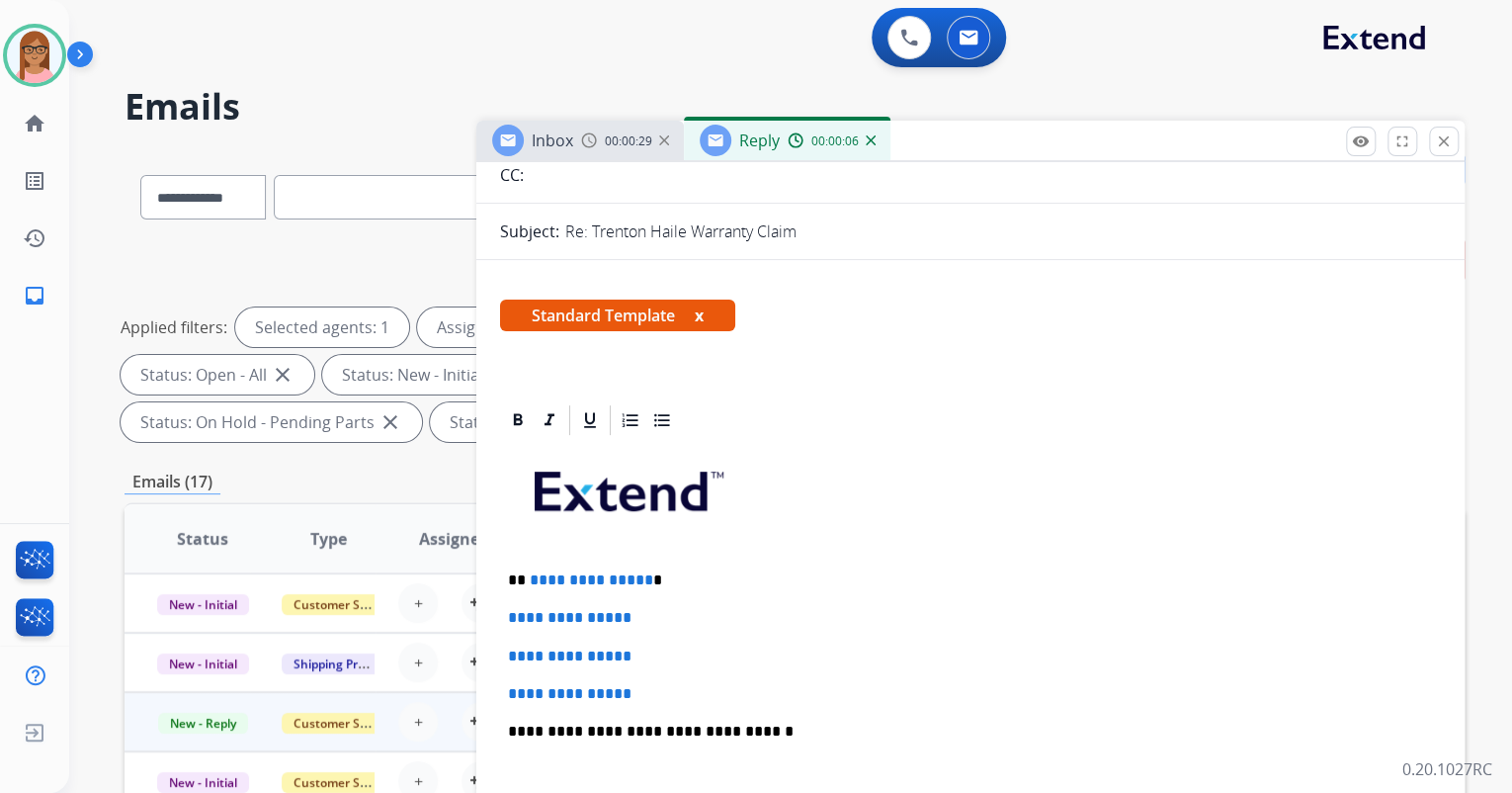 scroll, scrollTop: 237, scrollLeft: 0, axis: vertical 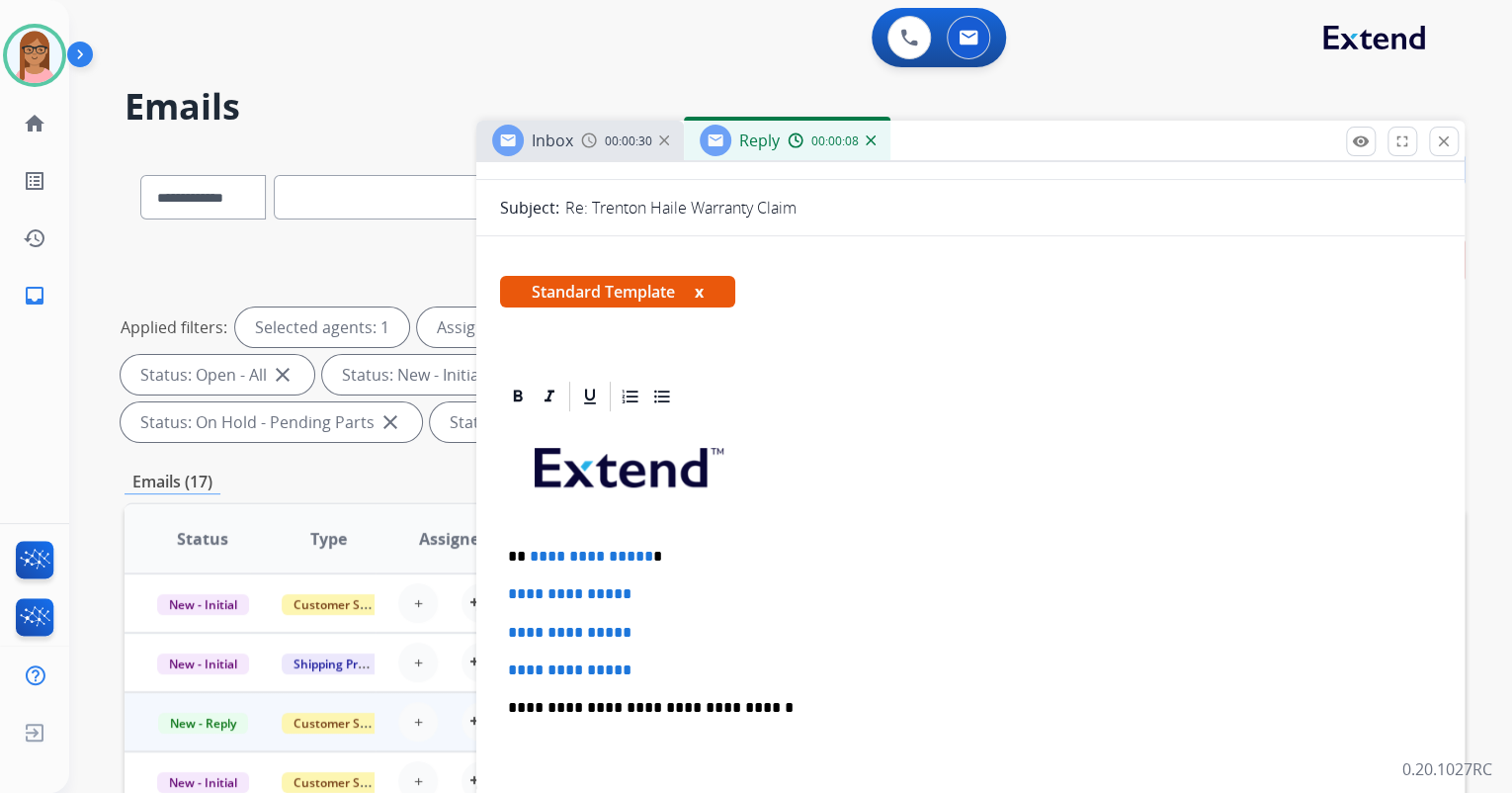 click on "**********" at bounding box center (963, 557) 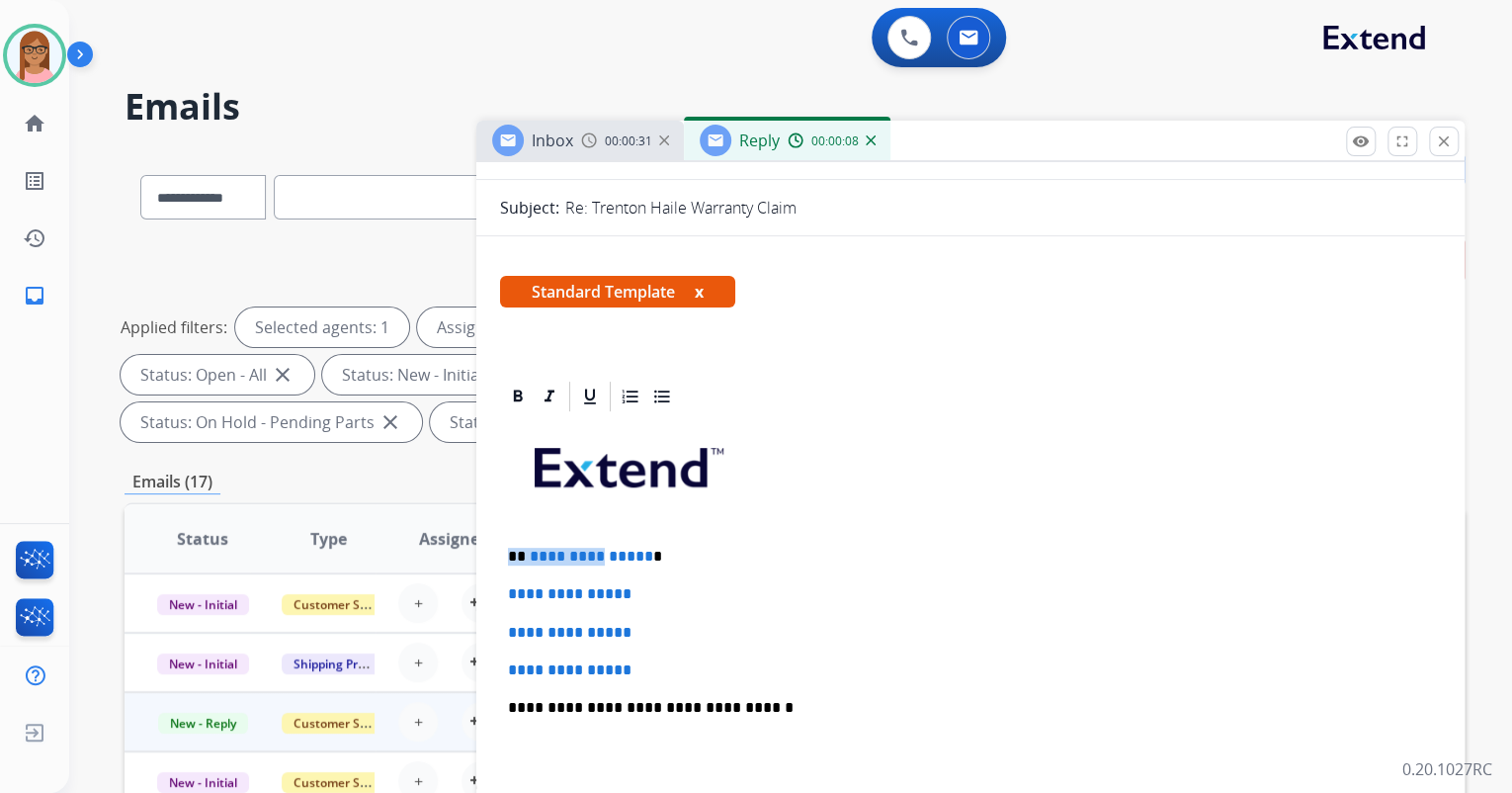 drag, startPoint x: 516, startPoint y: 554, endPoint x: 550, endPoint y: 560, distance: 34.525353 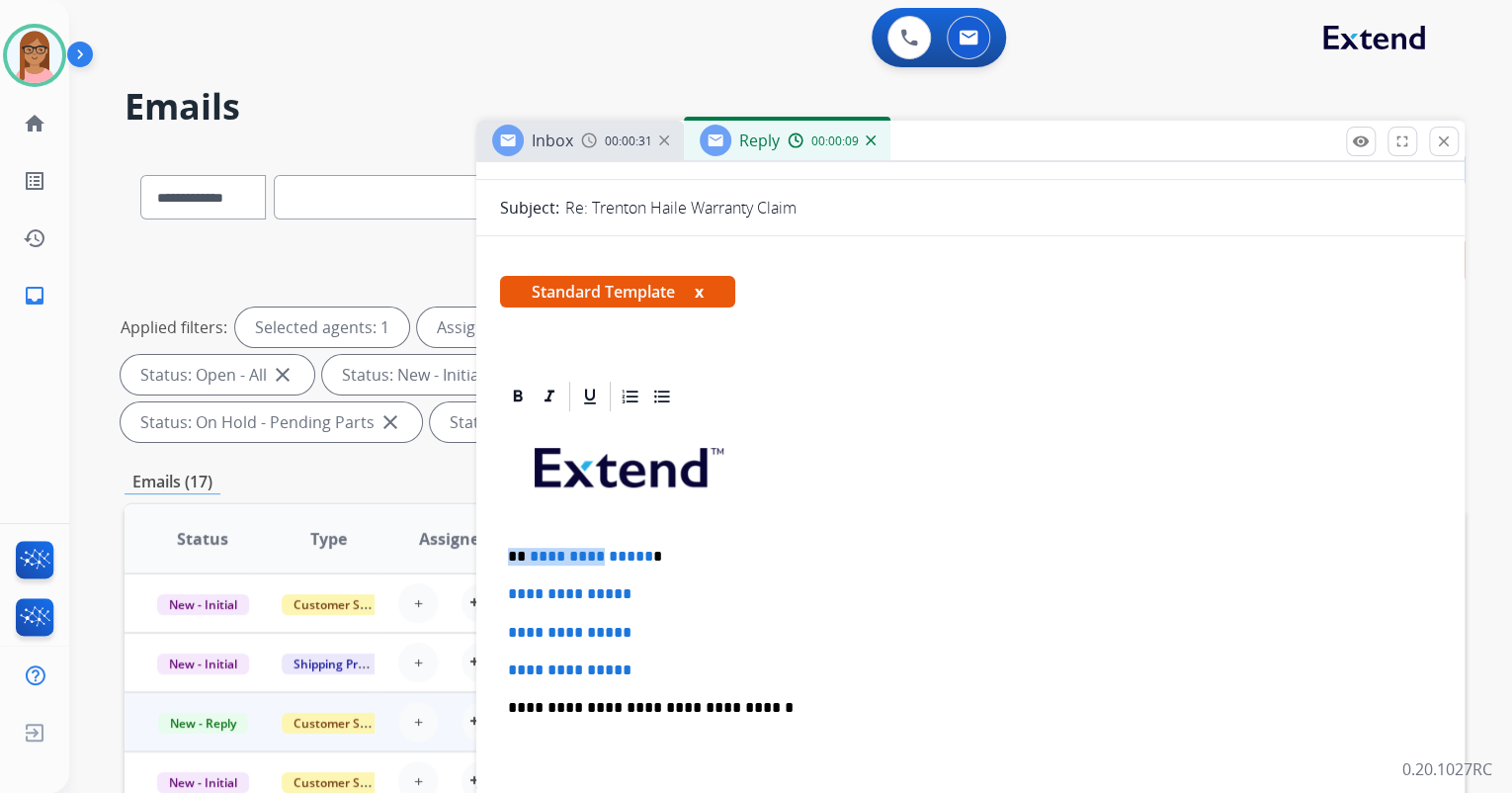 click on "**********" at bounding box center (591, 556) 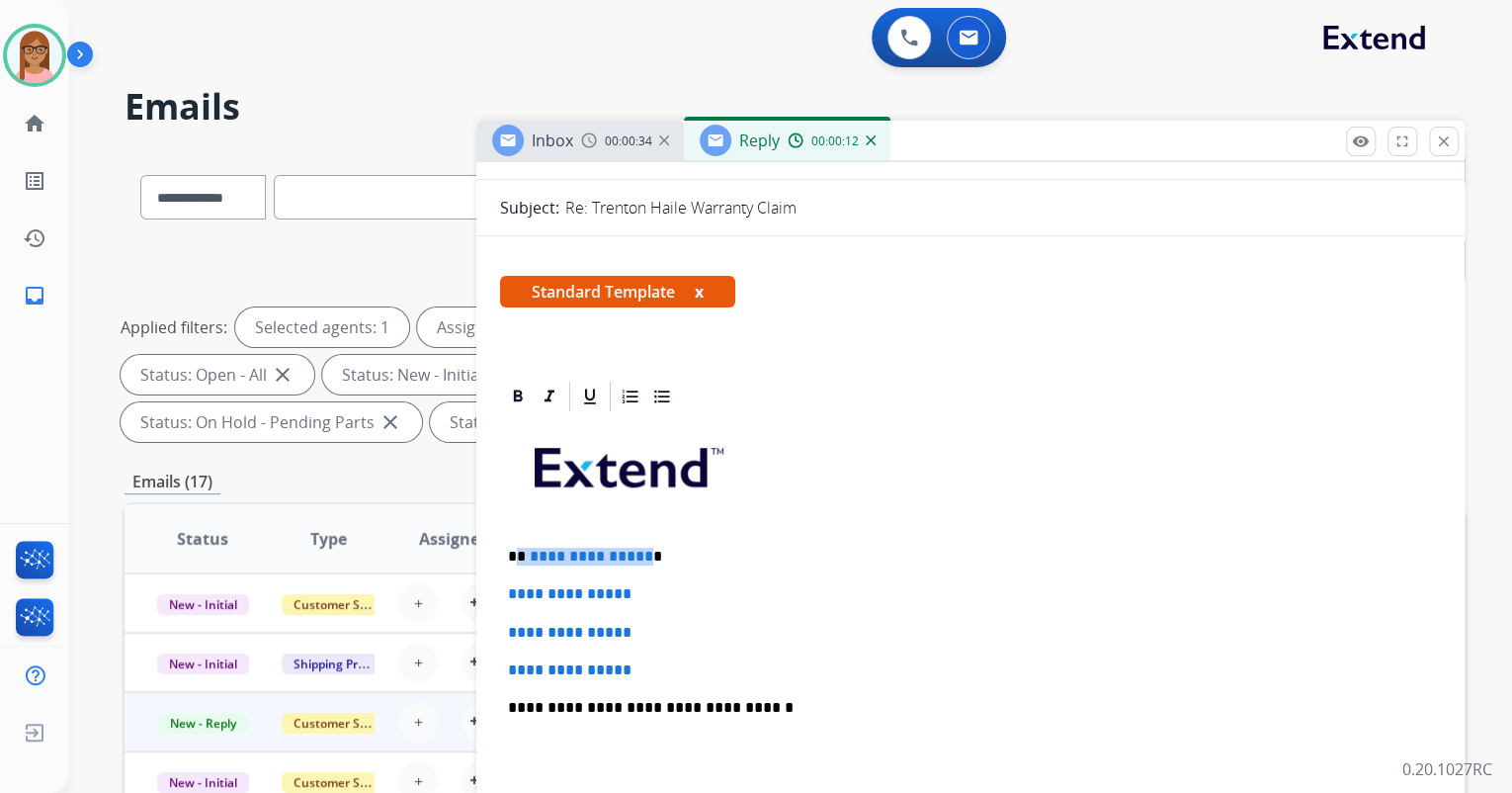 drag, startPoint x: 517, startPoint y: 555, endPoint x: 640, endPoint y: 562, distance: 123.19903 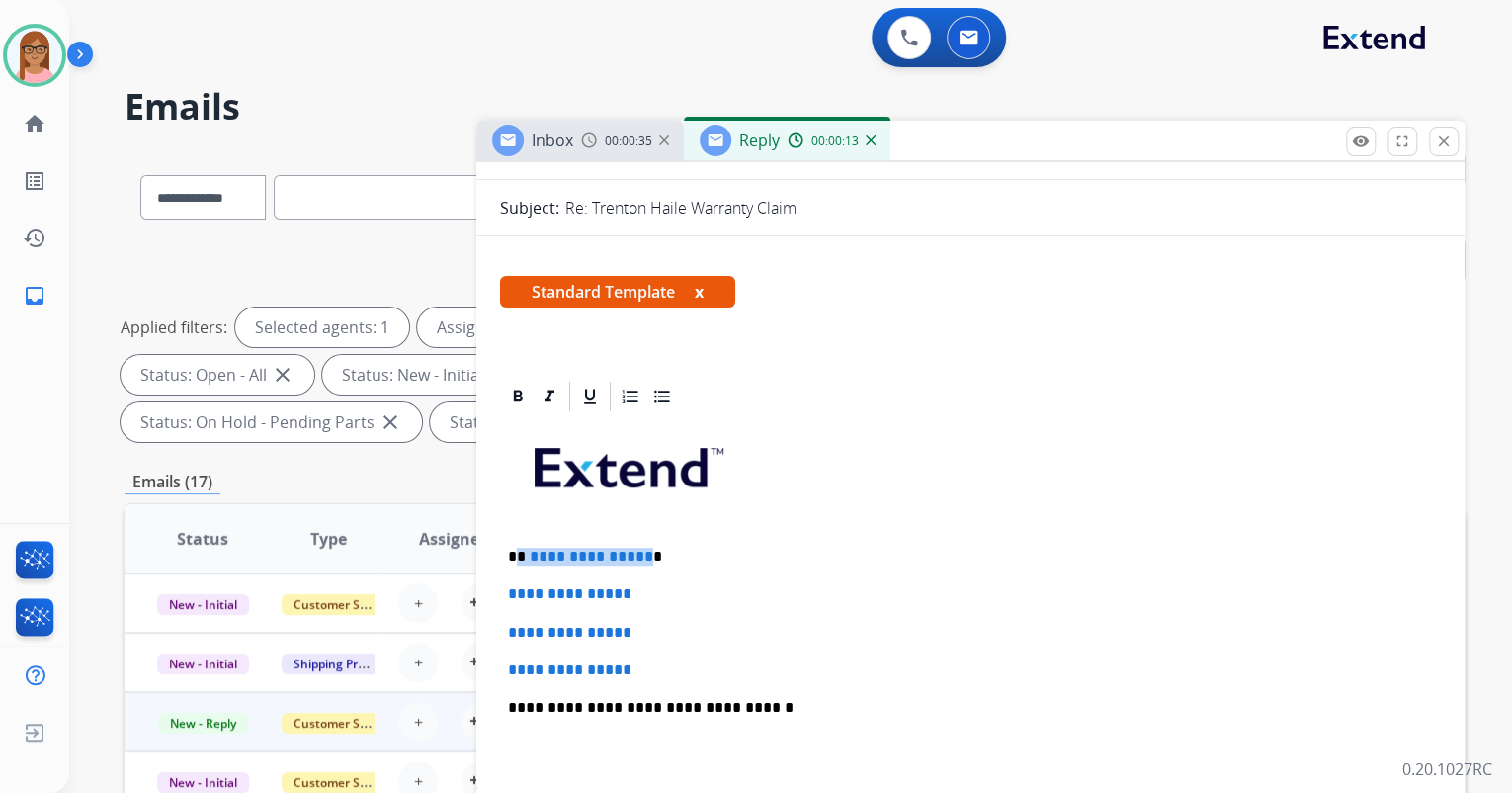 type 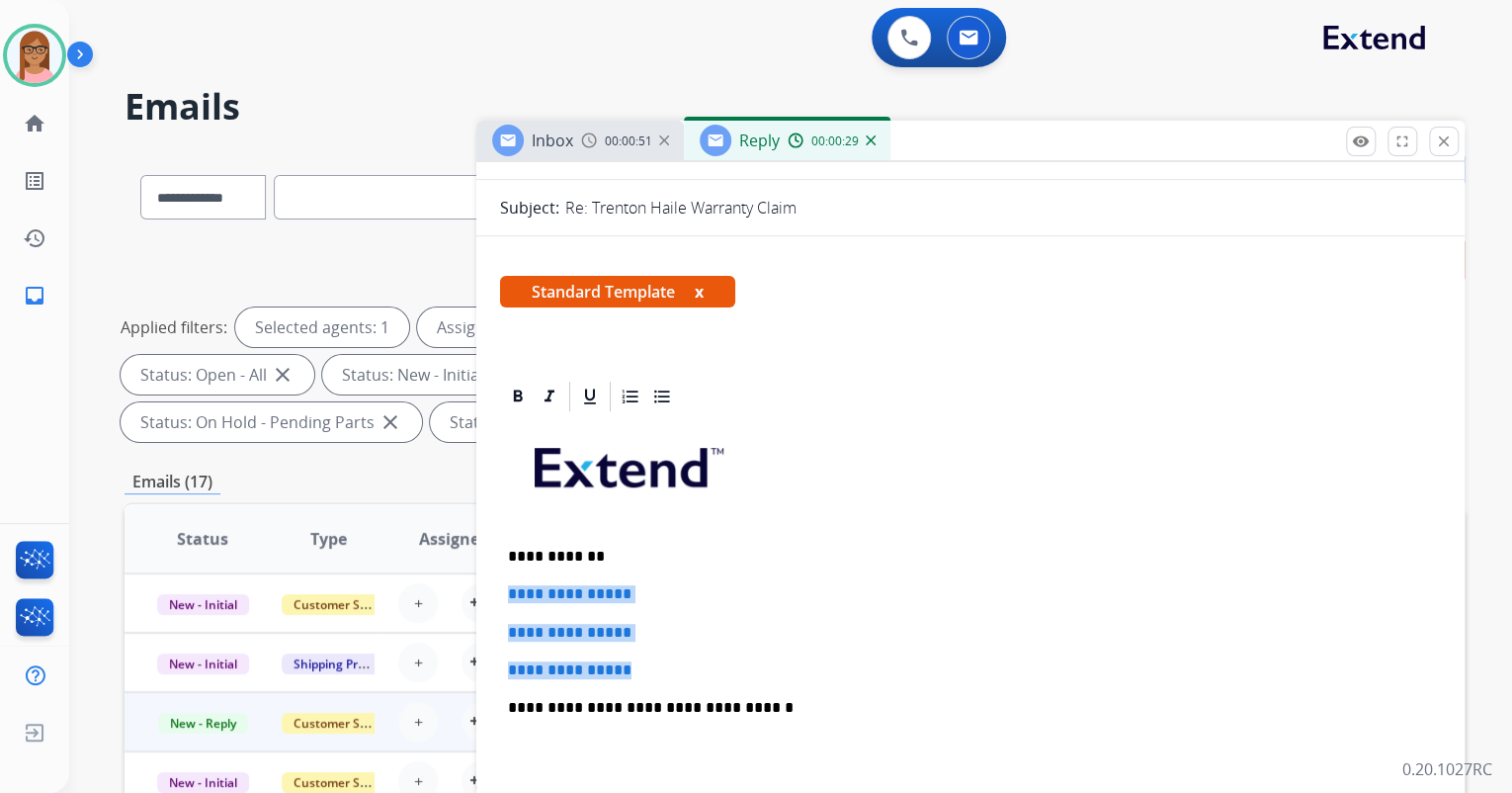 drag, startPoint x: 503, startPoint y: 593, endPoint x: 648, endPoint y: 653, distance: 156.92355 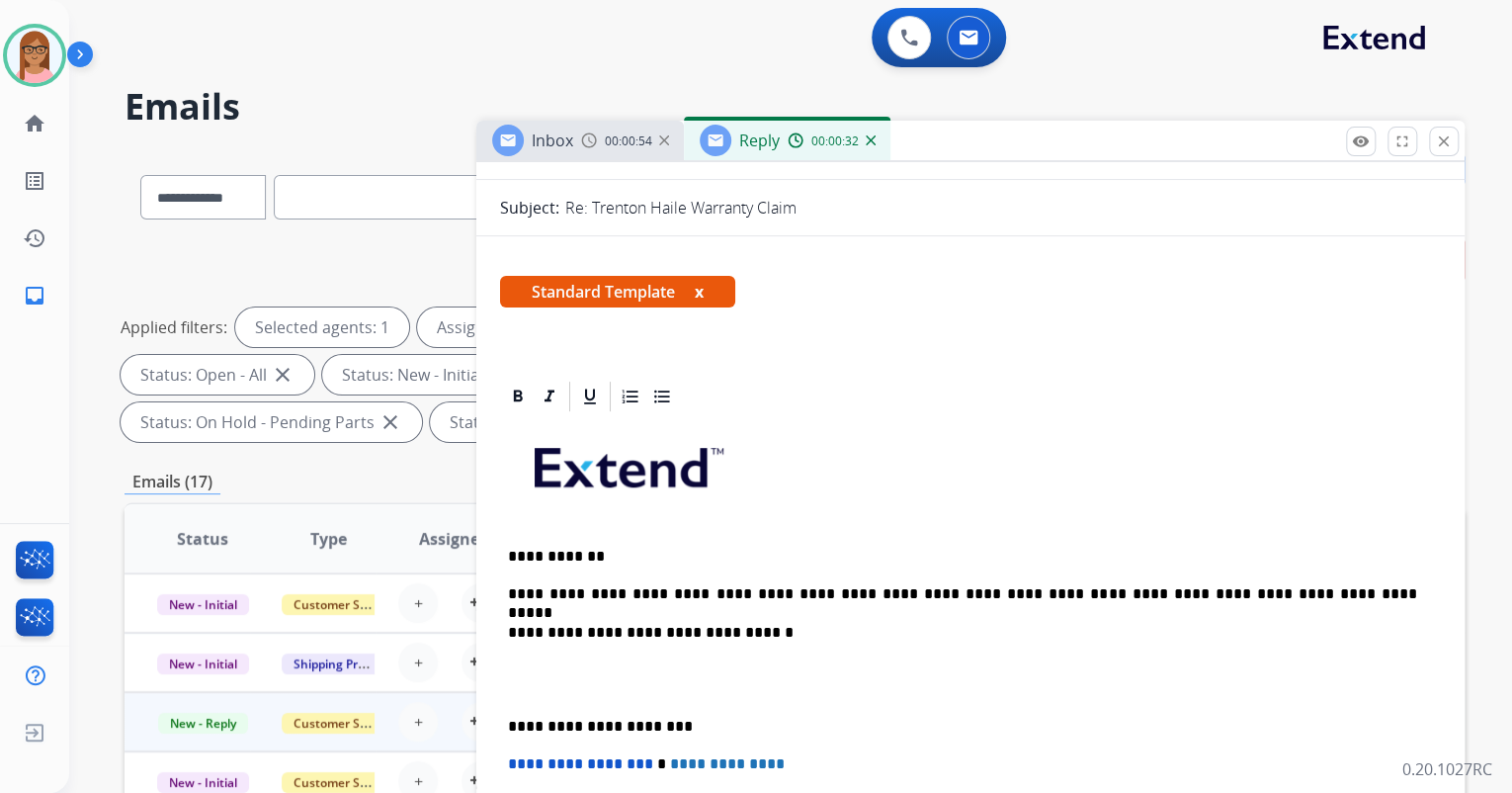 click at bounding box center [970, 679] 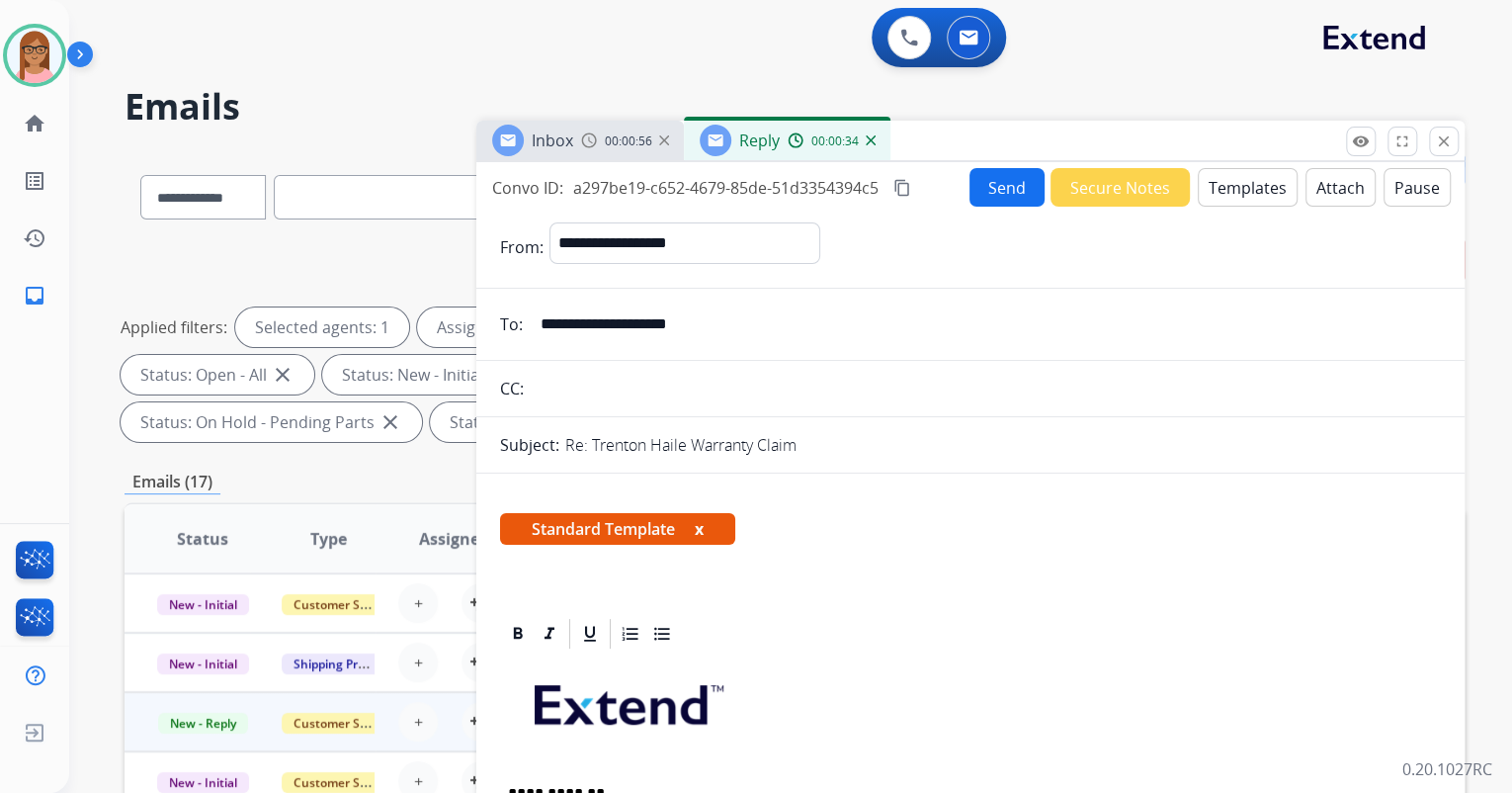scroll, scrollTop: 0, scrollLeft: 0, axis: both 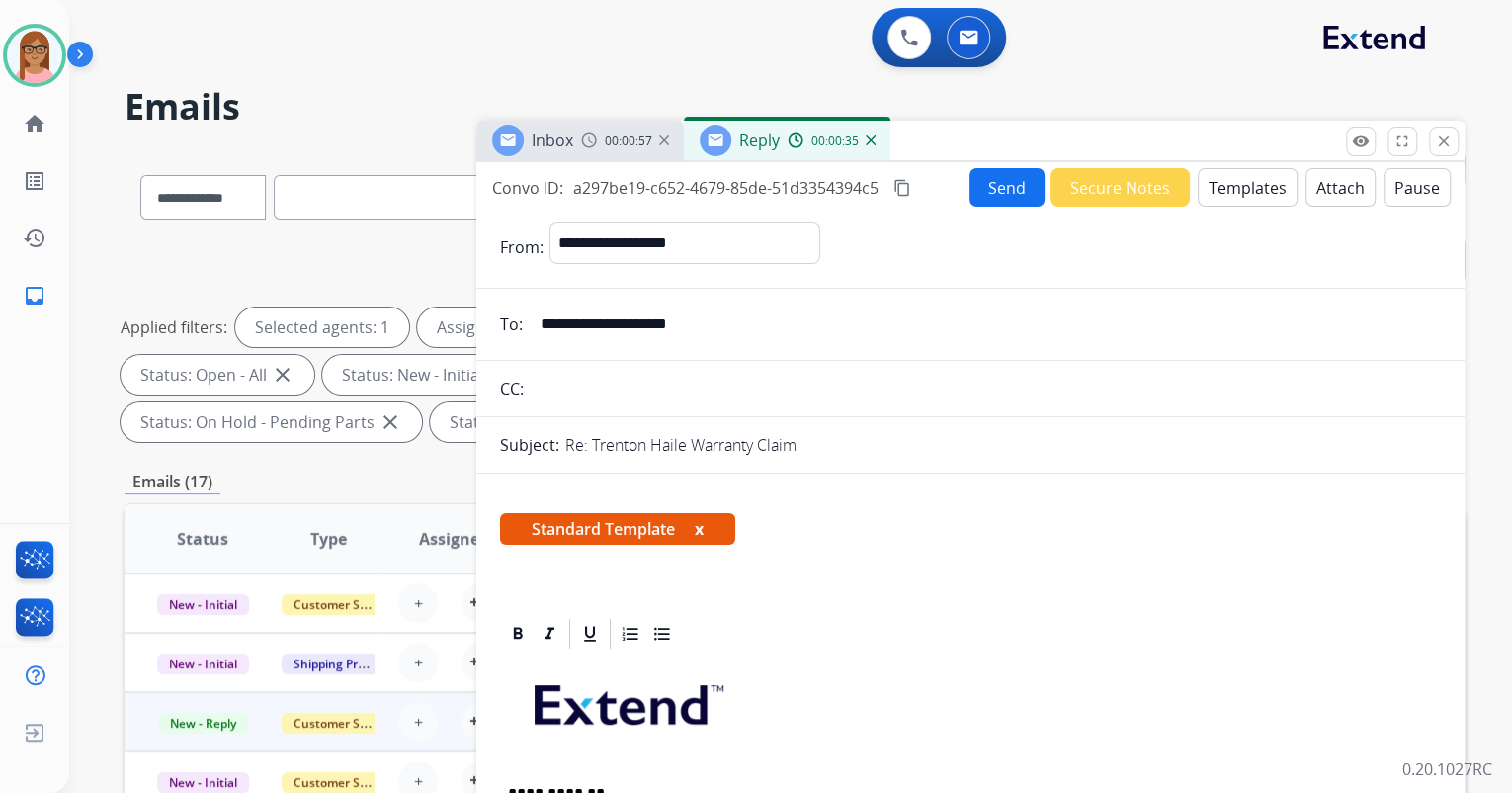 click on "Send" at bounding box center (1007, 187) 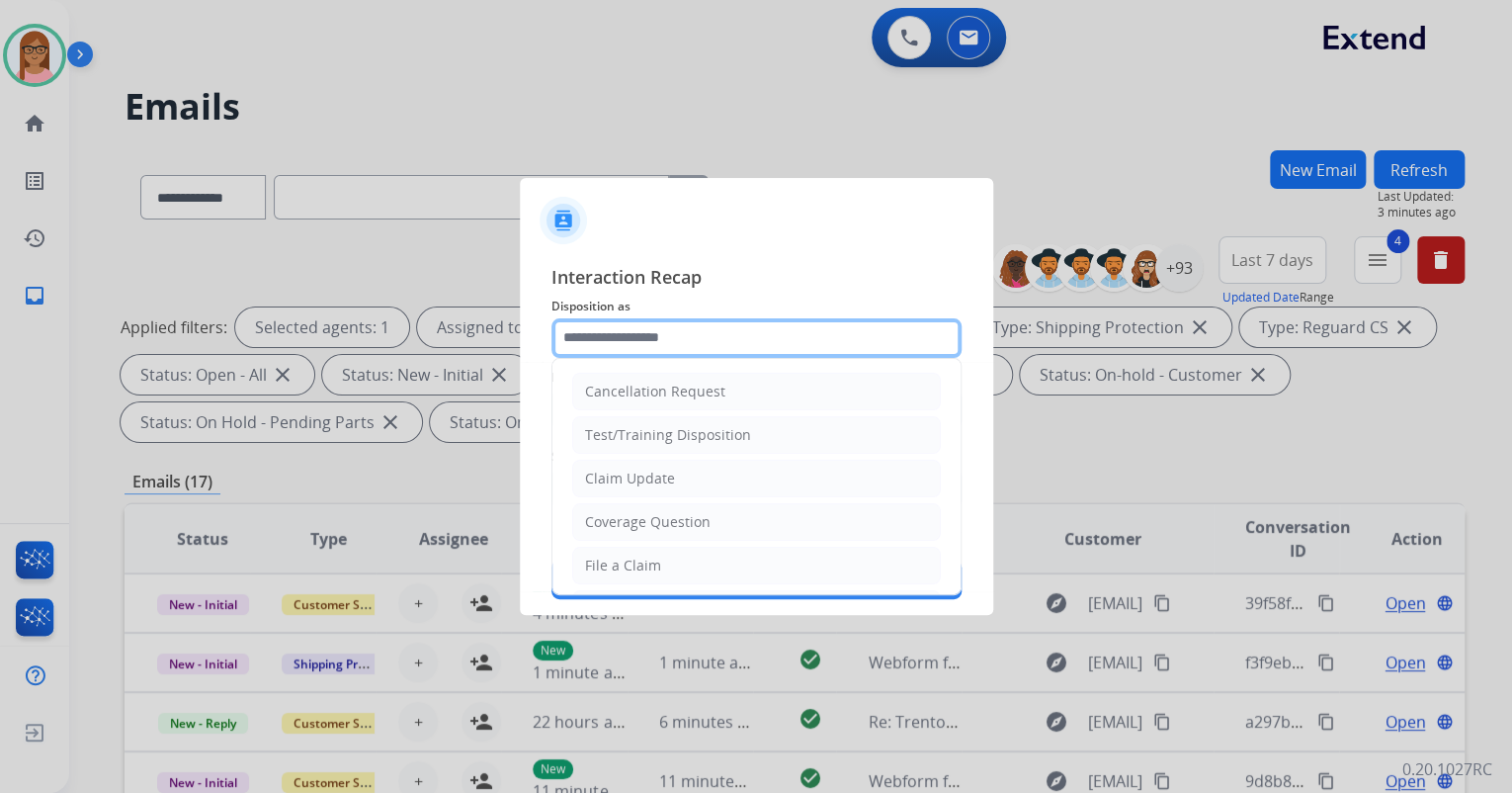 click 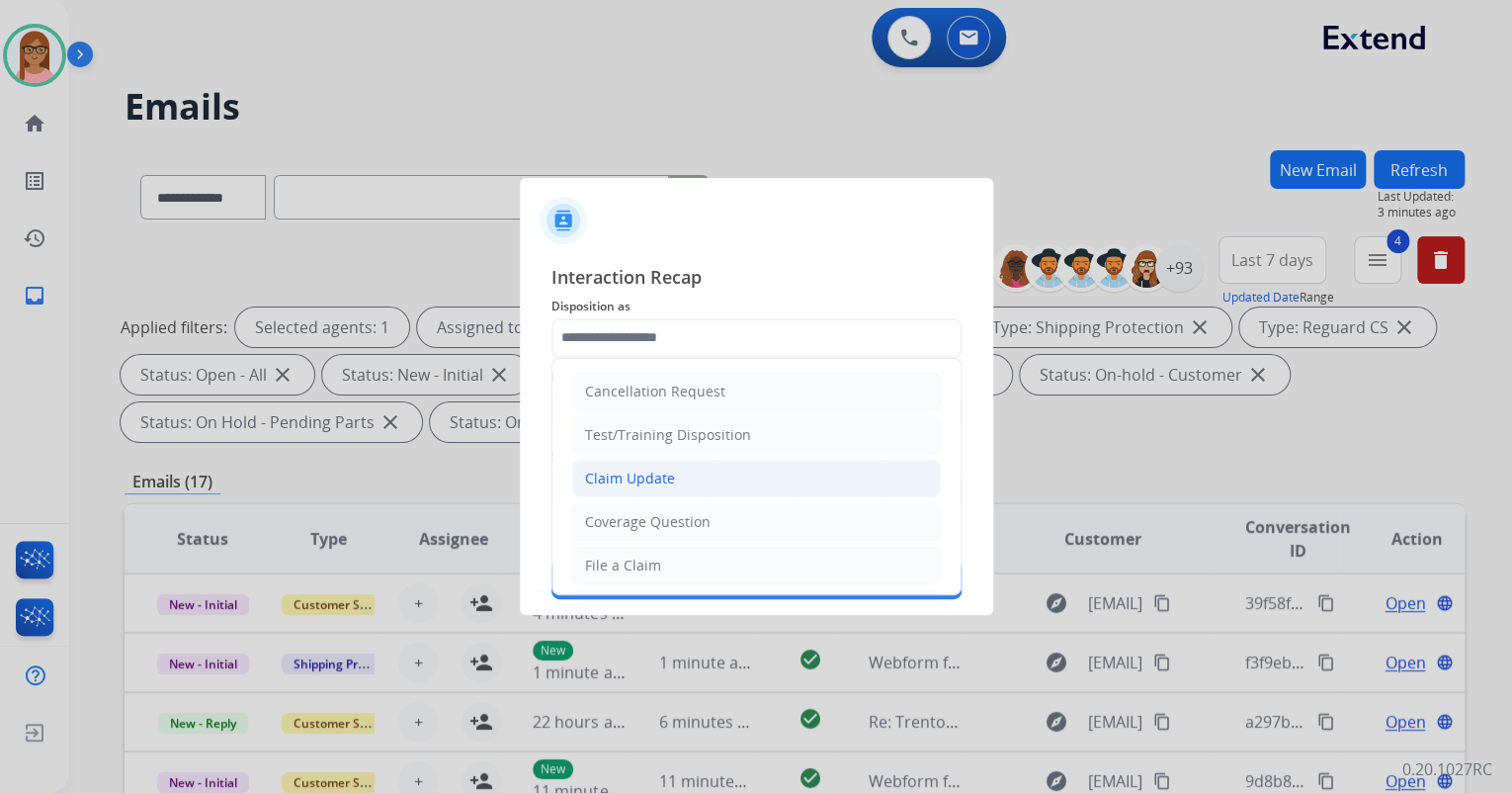 click on "Claim Update" 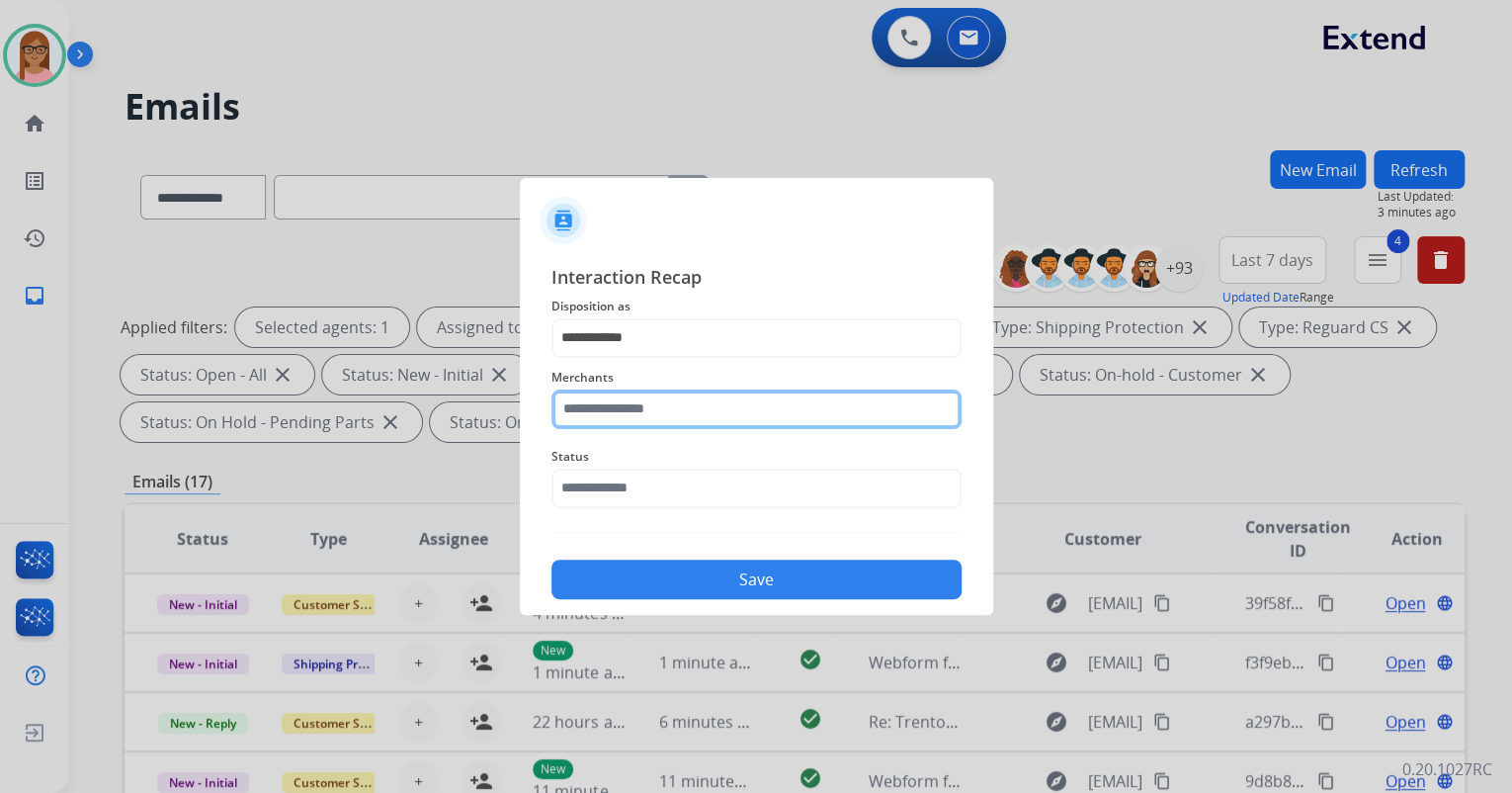 click 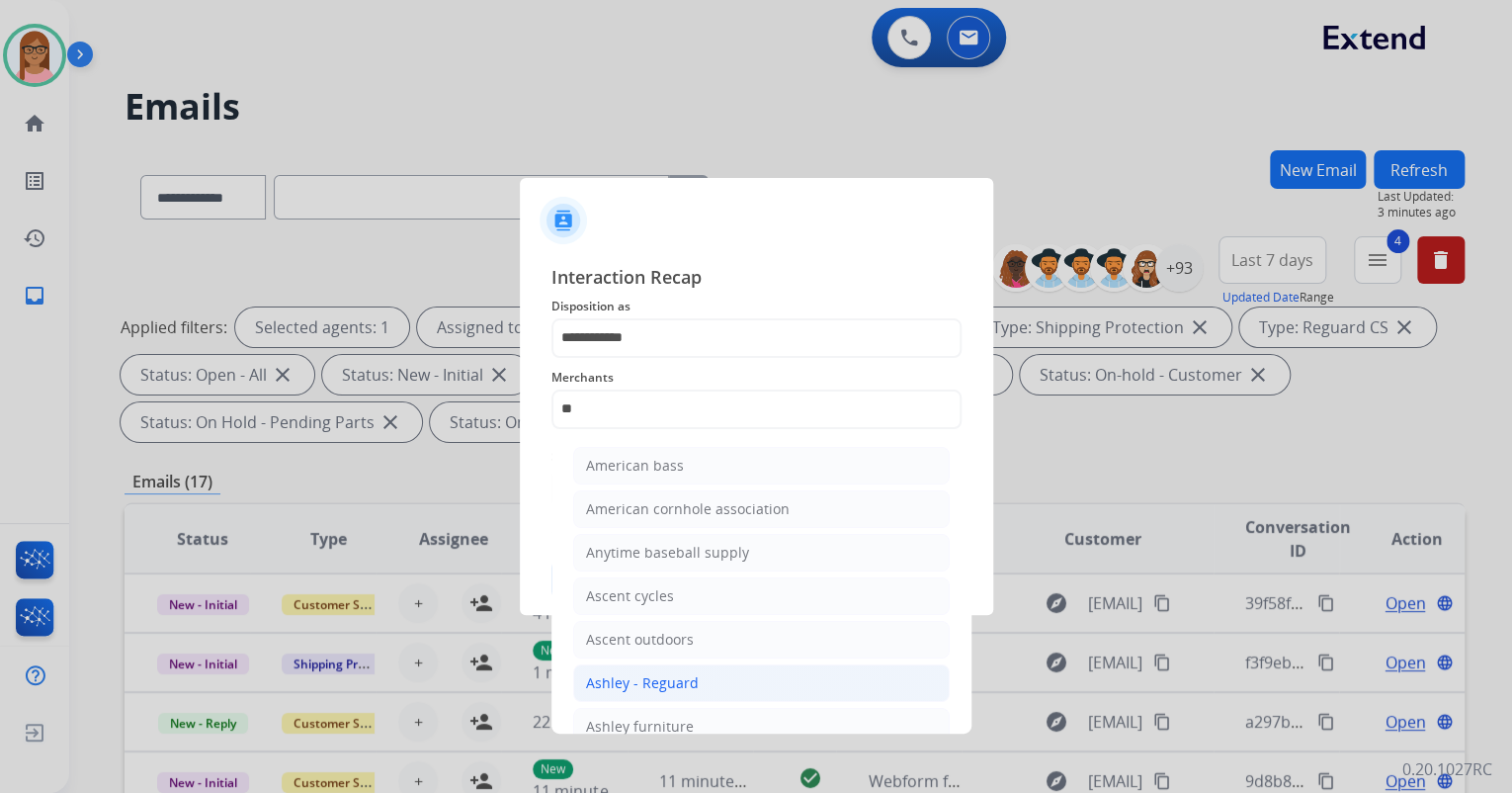click on "Ashley - Reguard" 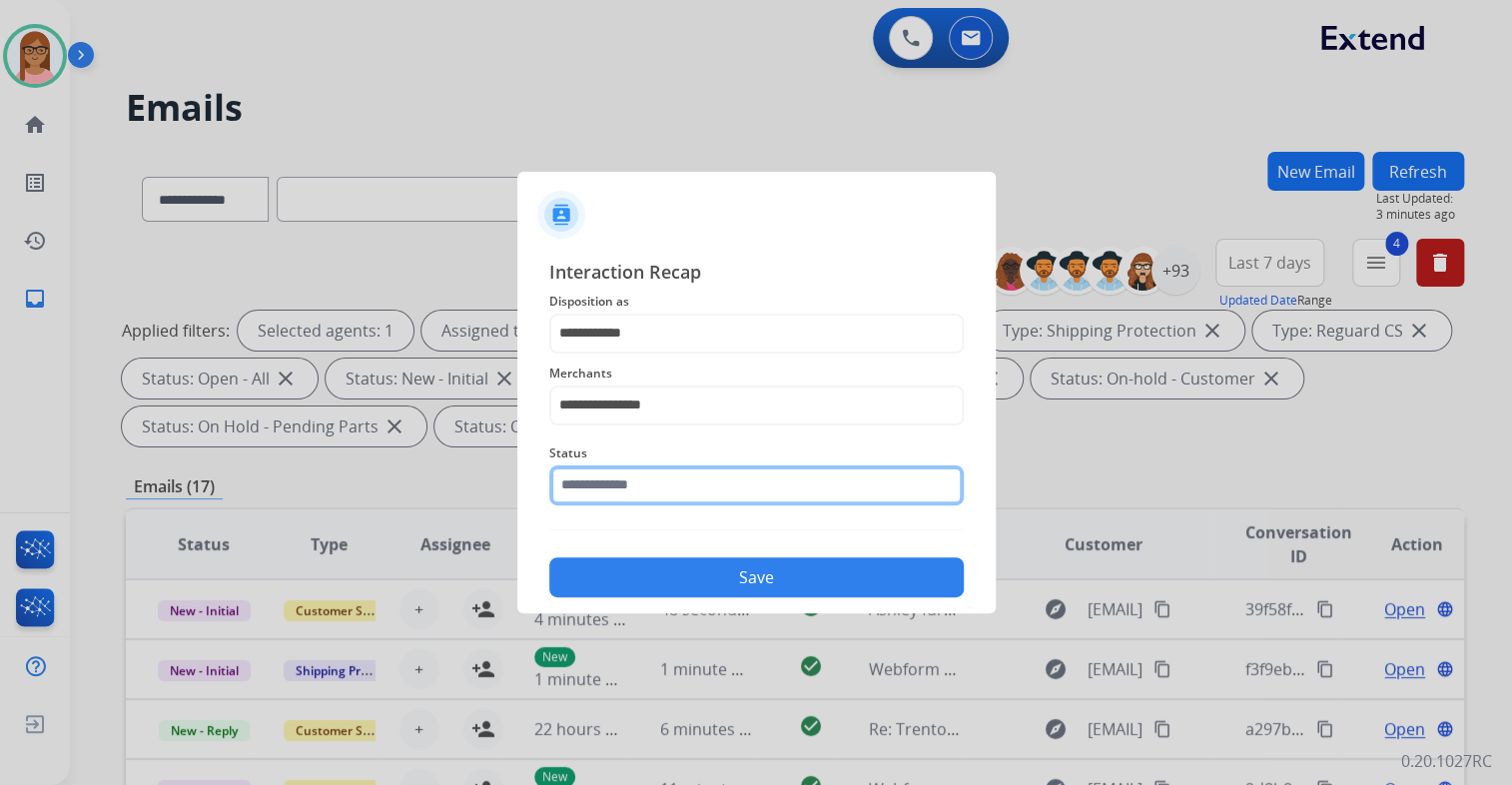 click 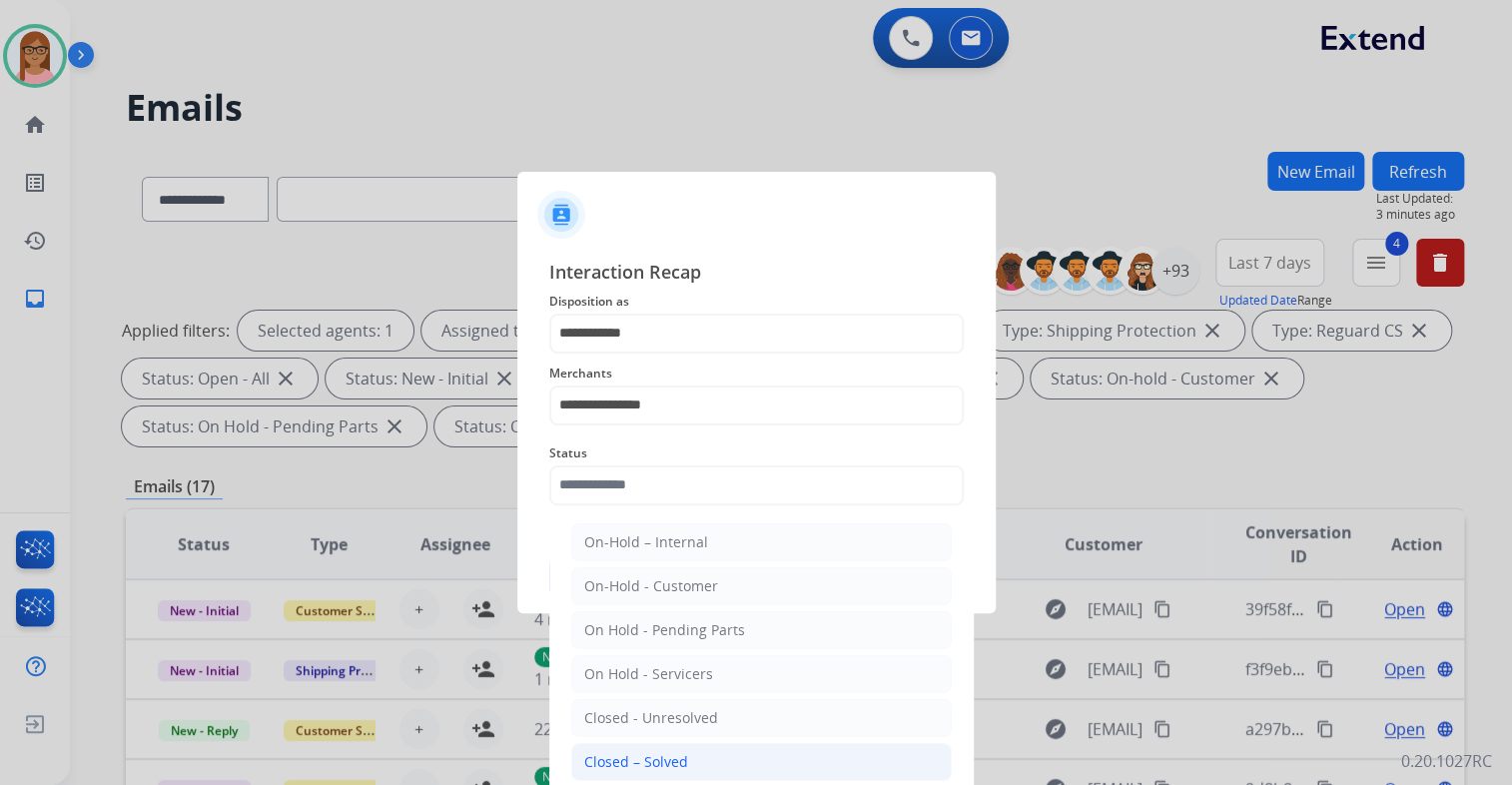 click on "Closed – Solved" 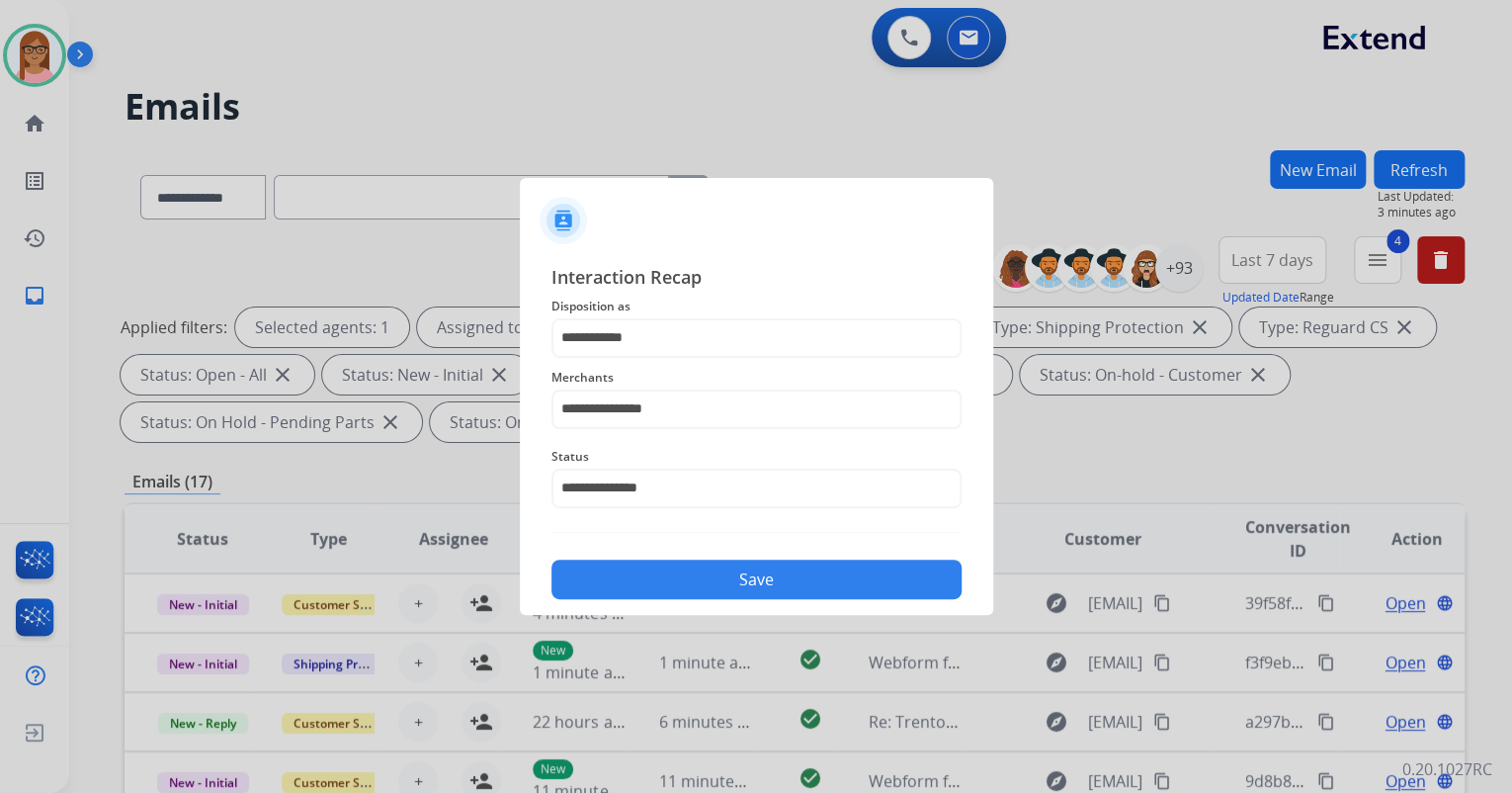 click on "Save" 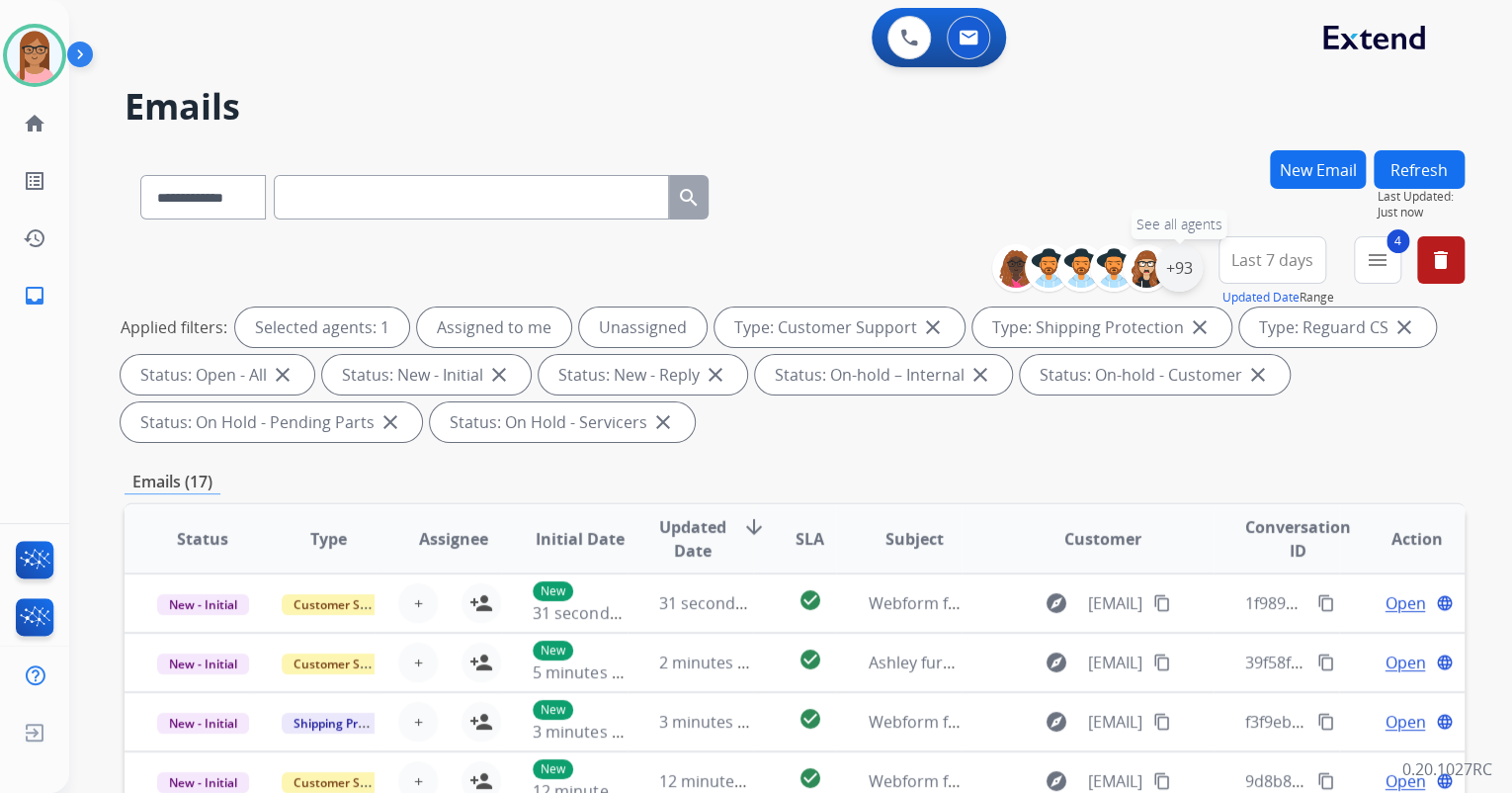 click on "+93" at bounding box center (1179, 268) 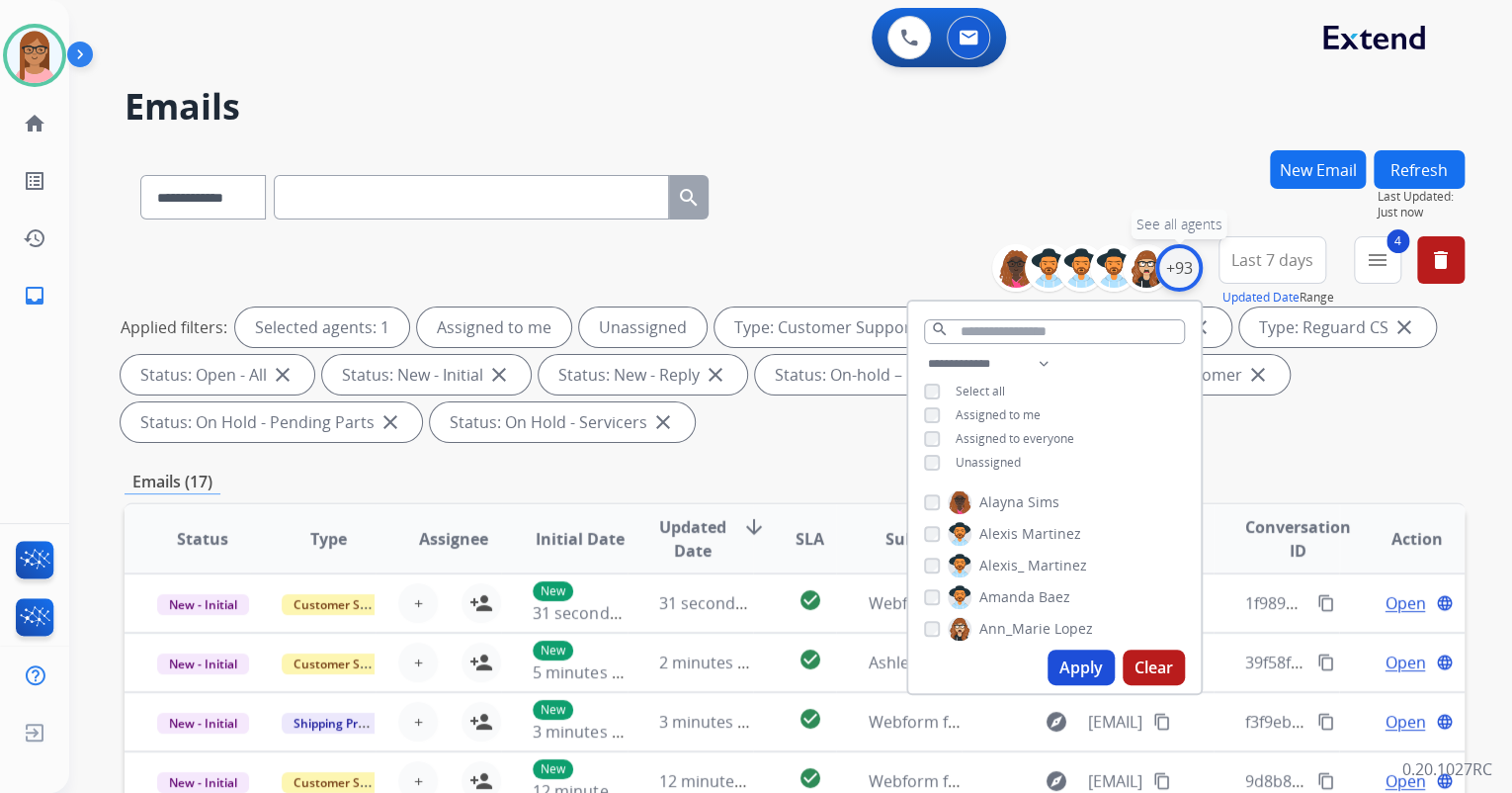 click on "+93" at bounding box center [1179, 268] 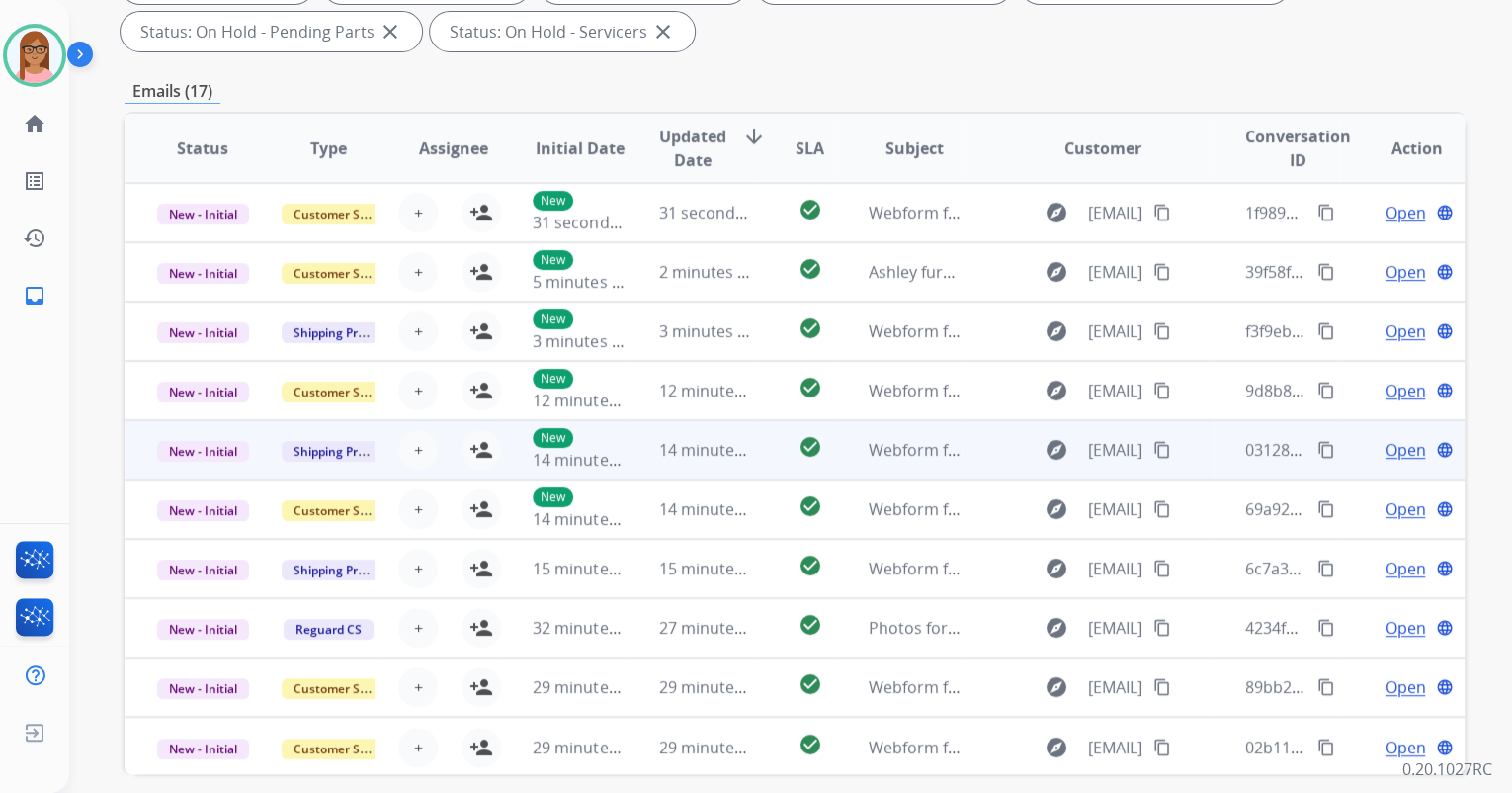 scroll, scrollTop: 396, scrollLeft: 0, axis: vertical 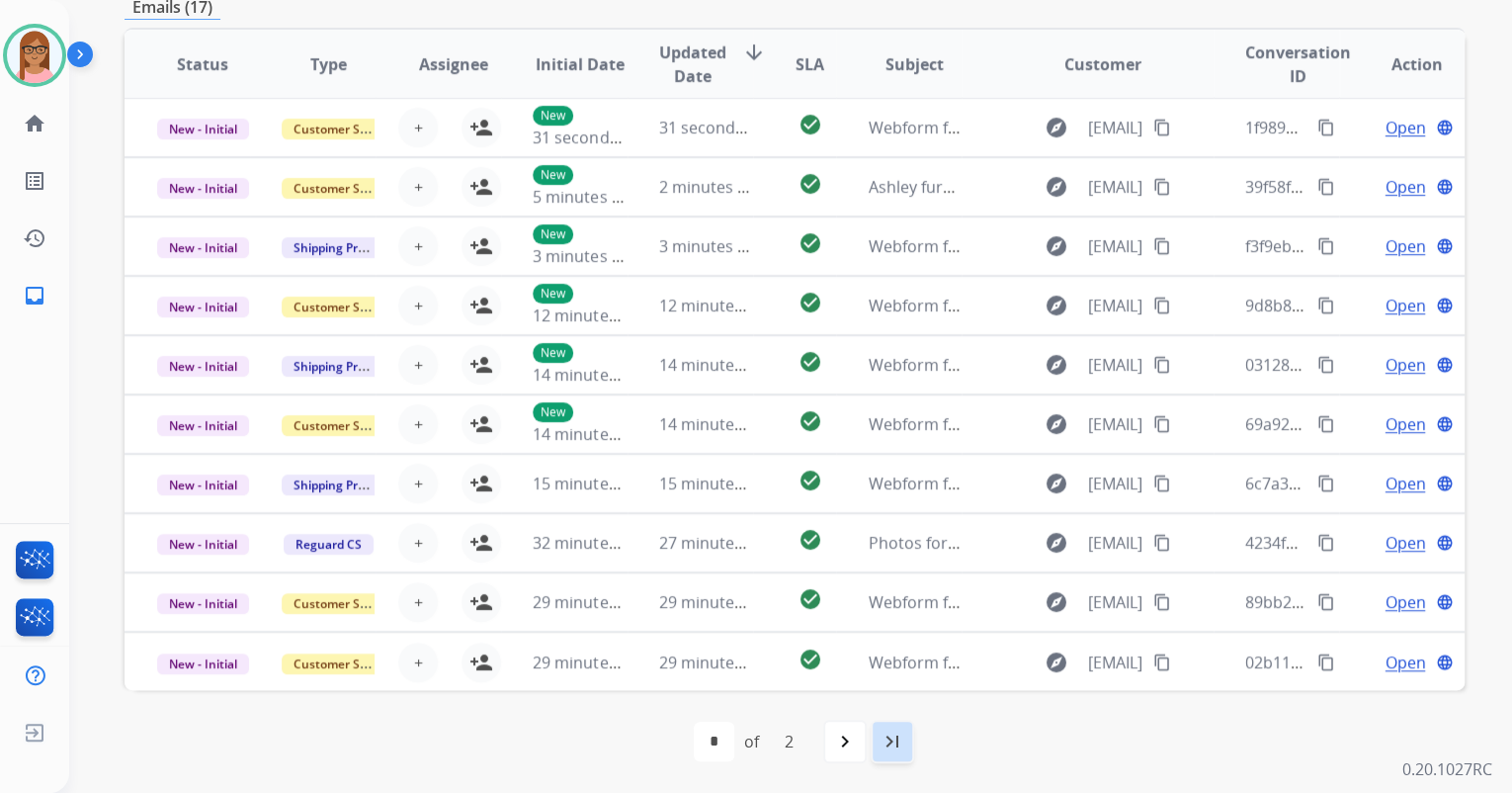 click on "last_page" at bounding box center [892, 742] 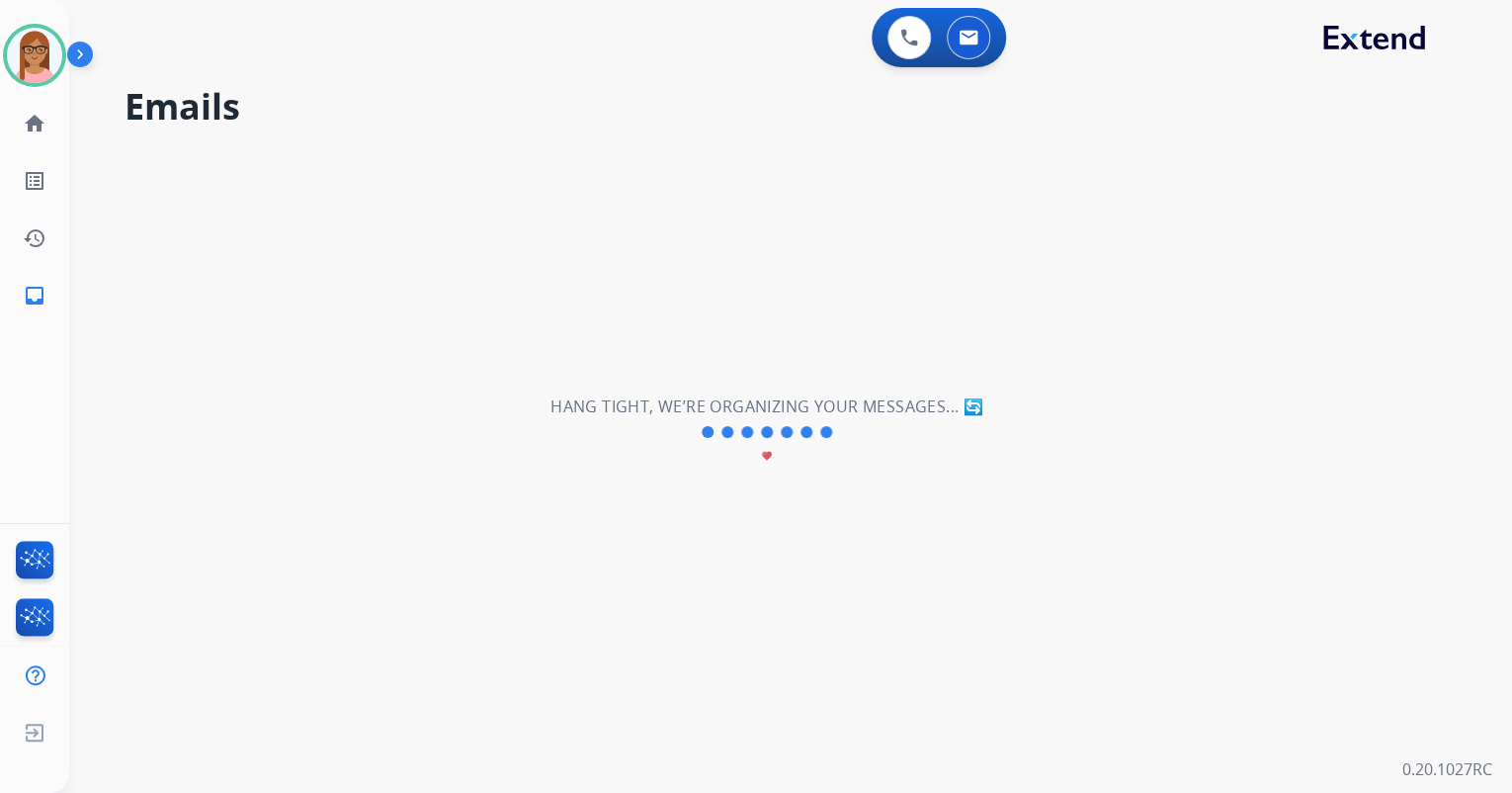 scroll, scrollTop: 0, scrollLeft: 0, axis: both 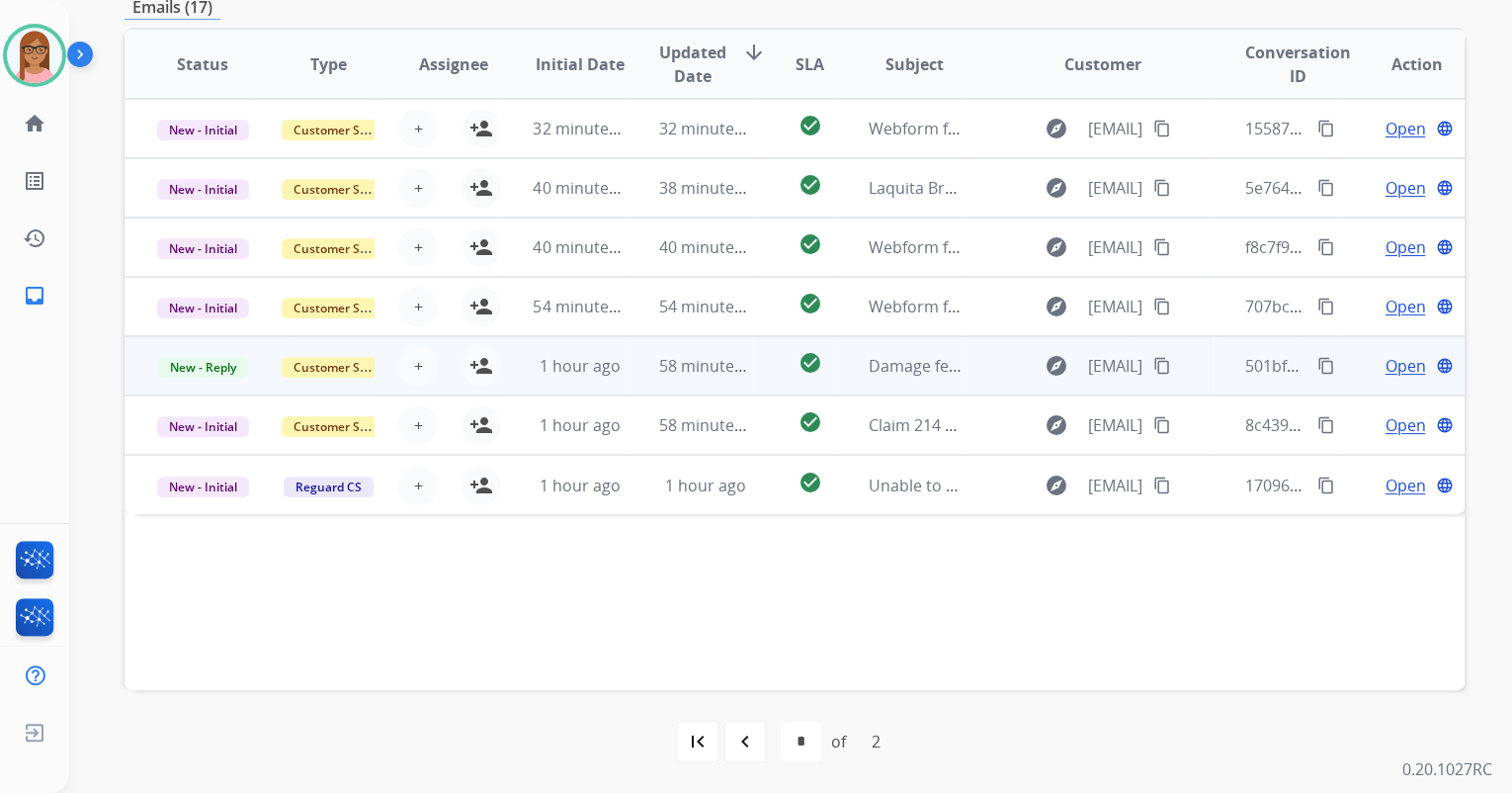 click on "Open" at bounding box center (1404, 366) 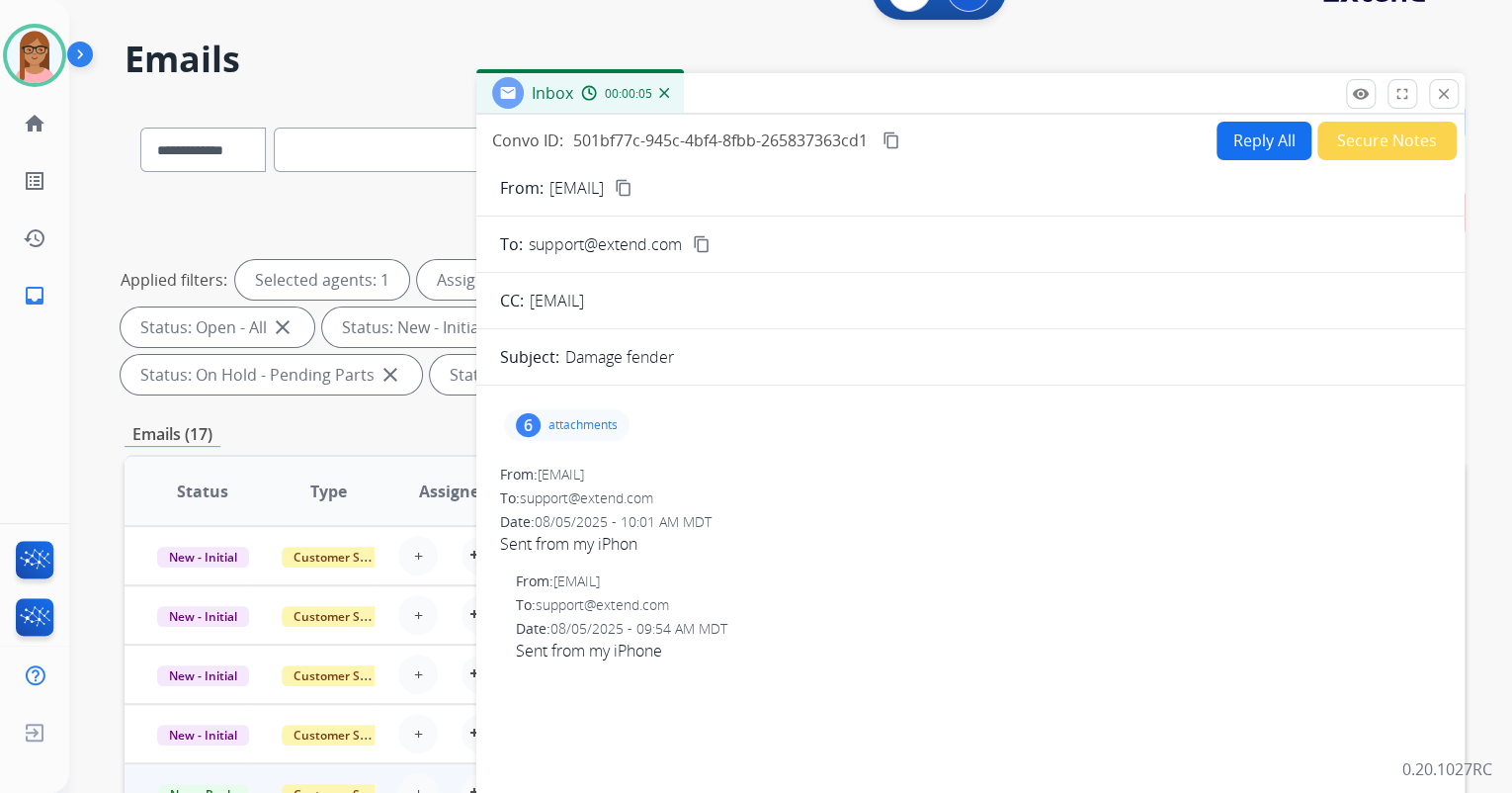 scroll, scrollTop: 0, scrollLeft: 0, axis: both 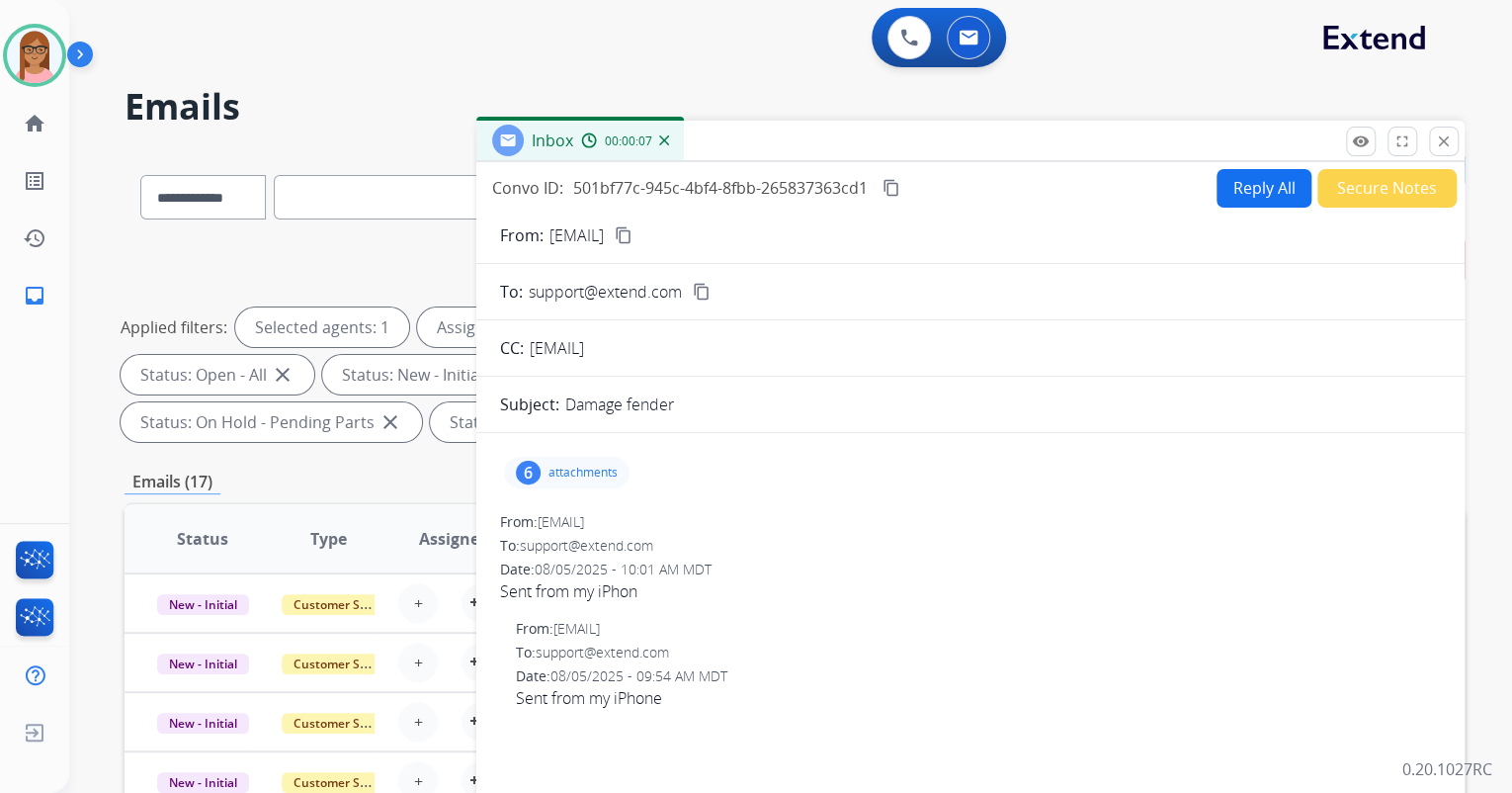 click on "content_copy" at bounding box center (624, 235) 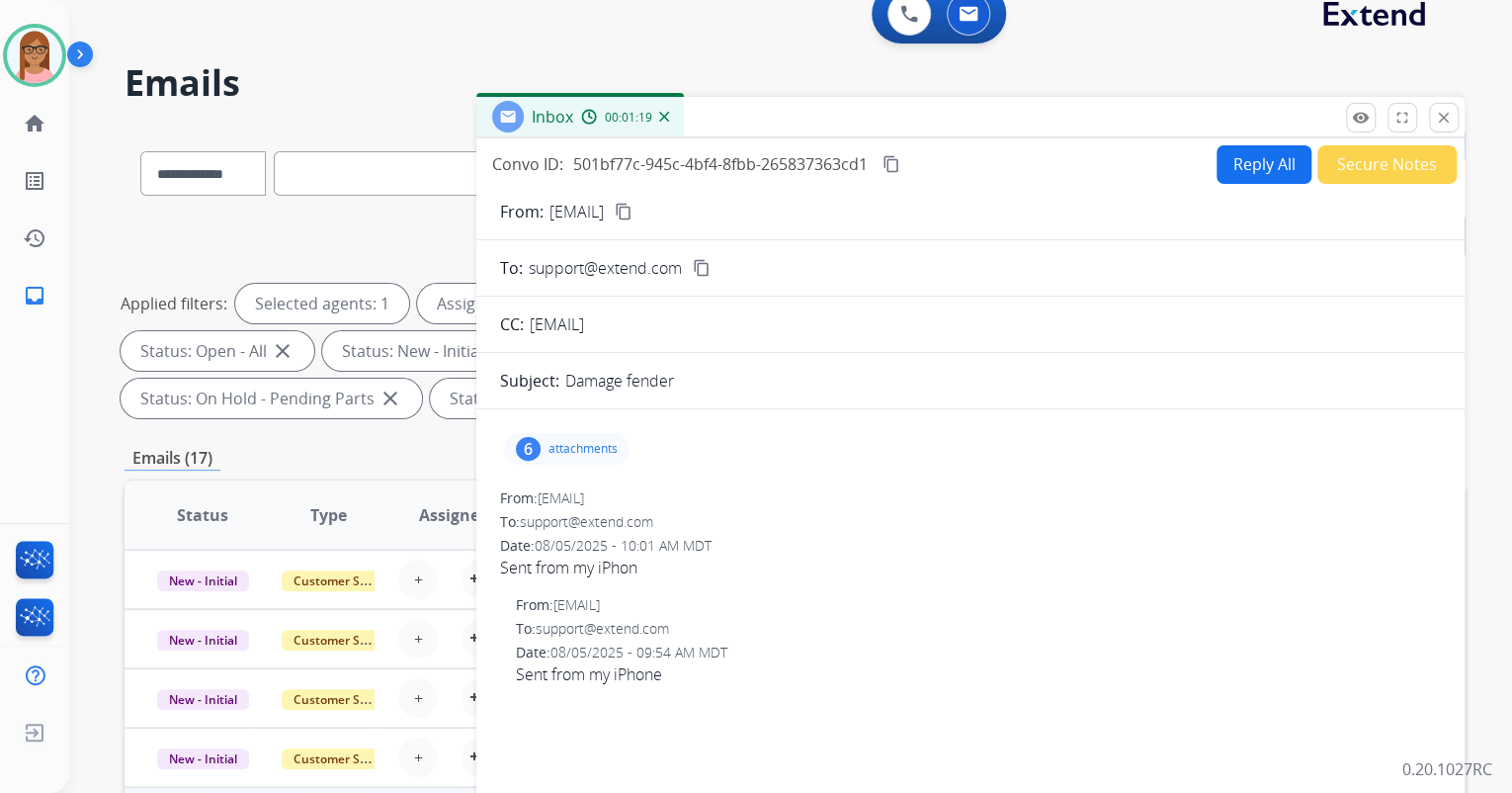 scroll, scrollTop: 0, scrollLeft: 0, axis: both 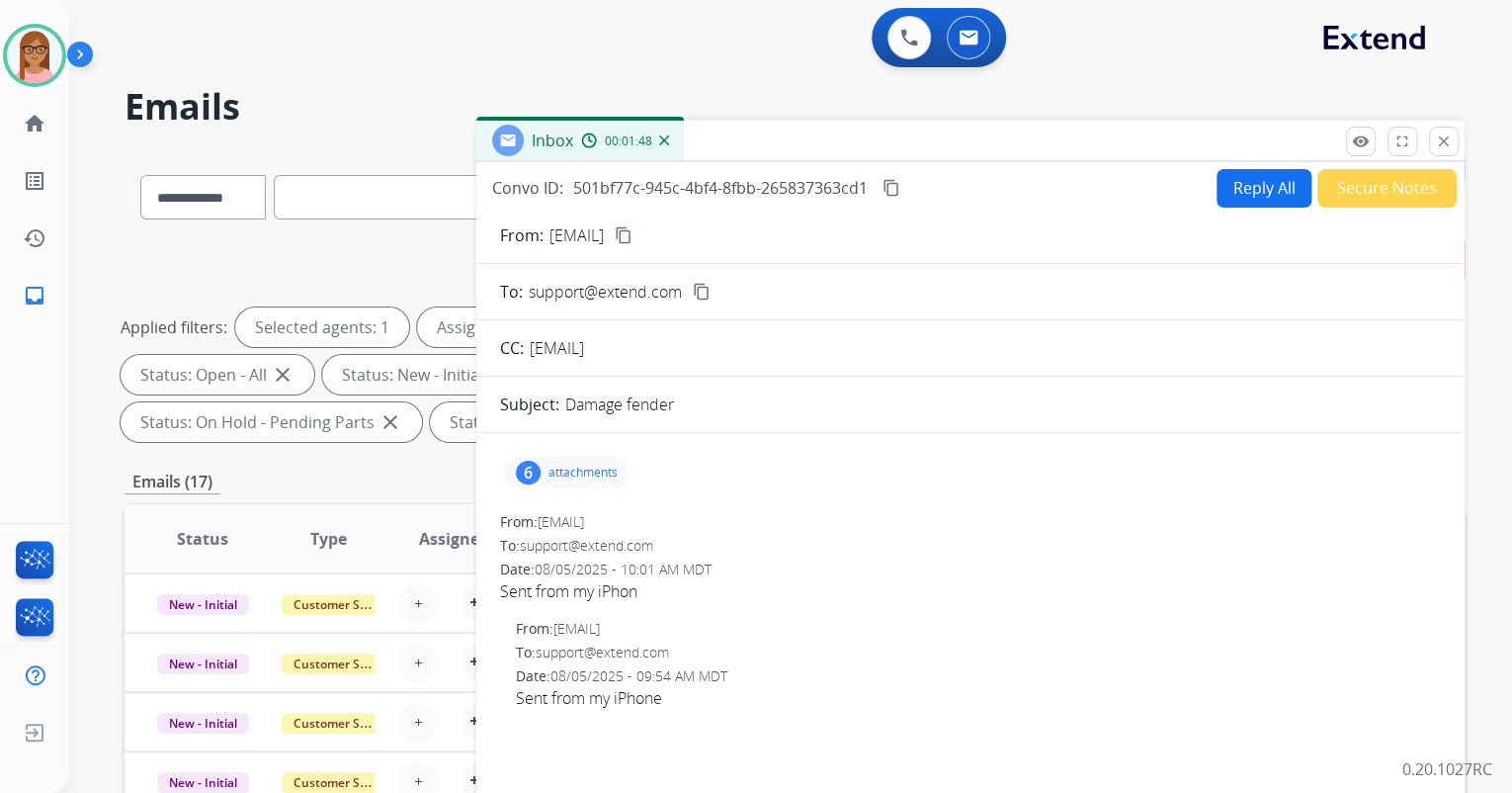 click on "Reply All" at bounding box center [1264, 188] 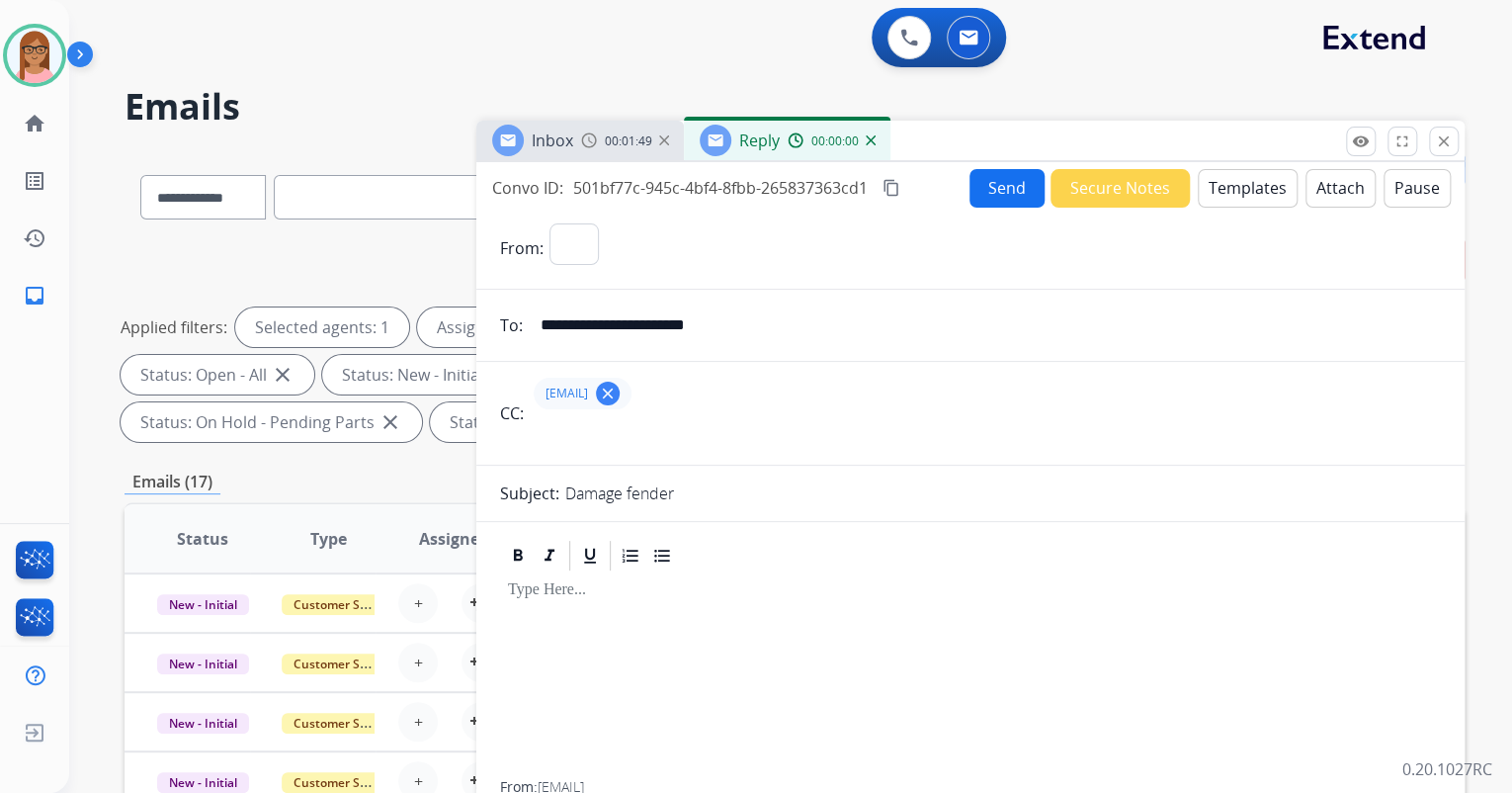 select on "**********" 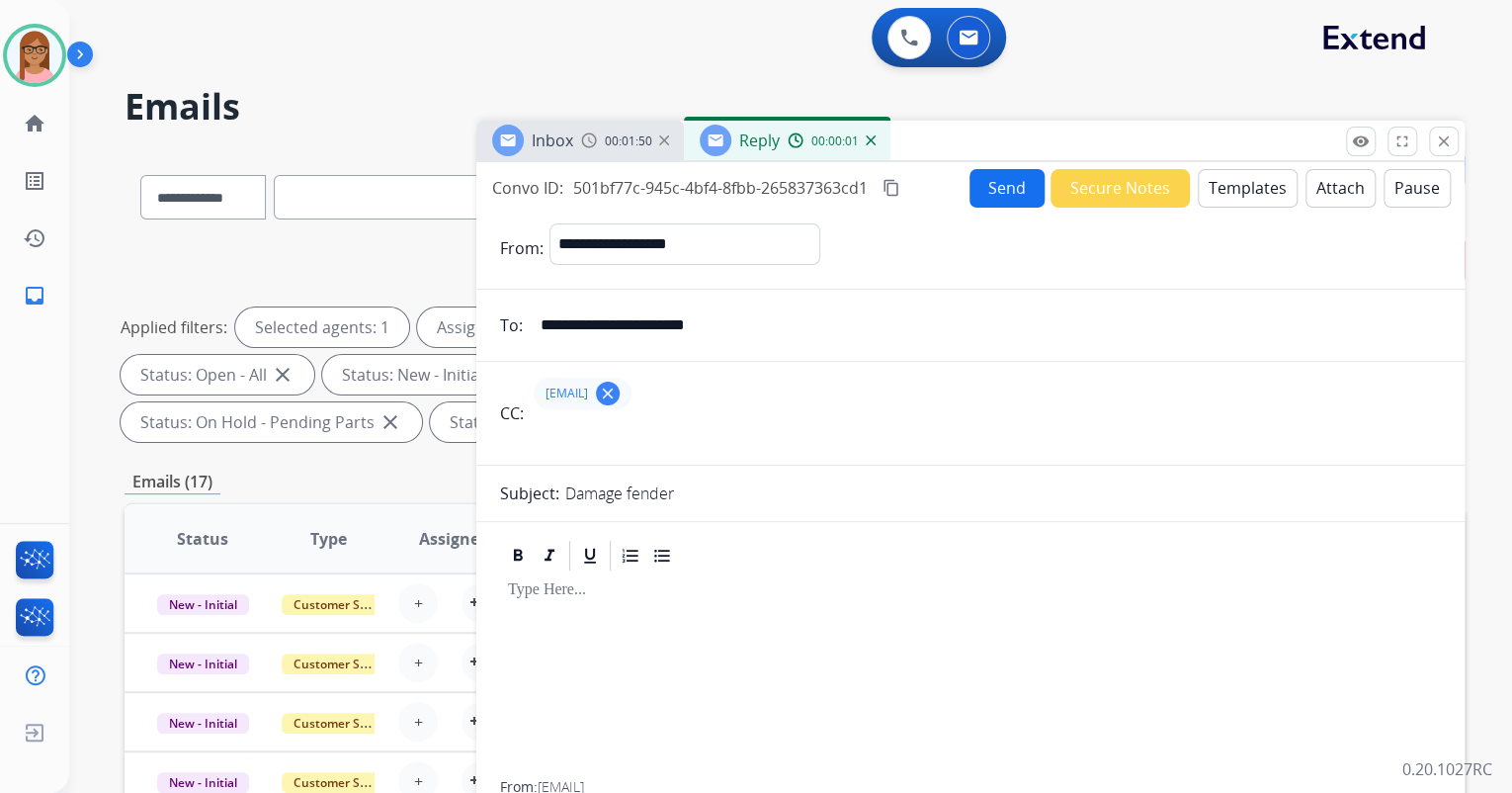 click on "Templates" at bounding box center (1247, 188) 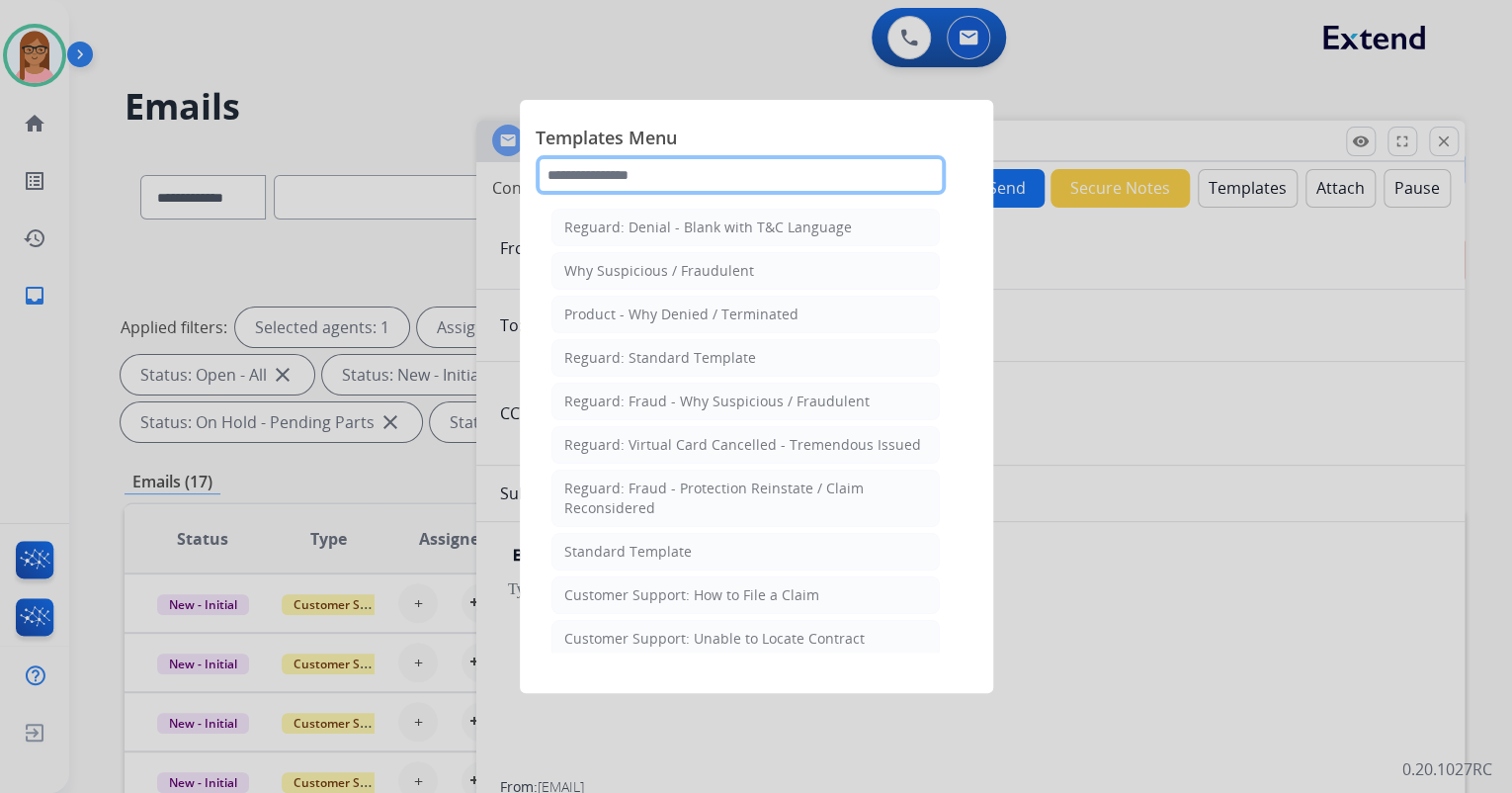 click 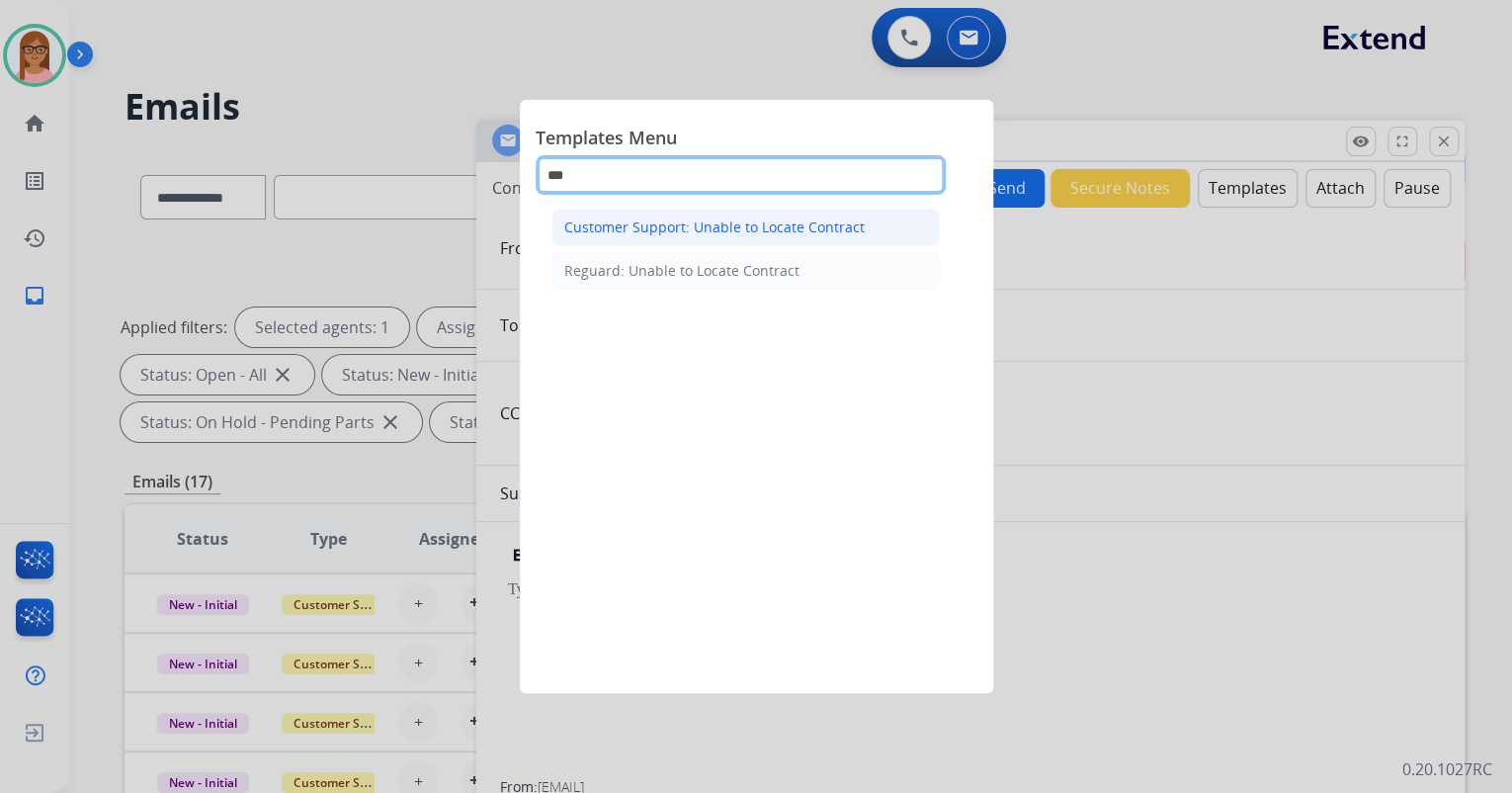 type on "***" 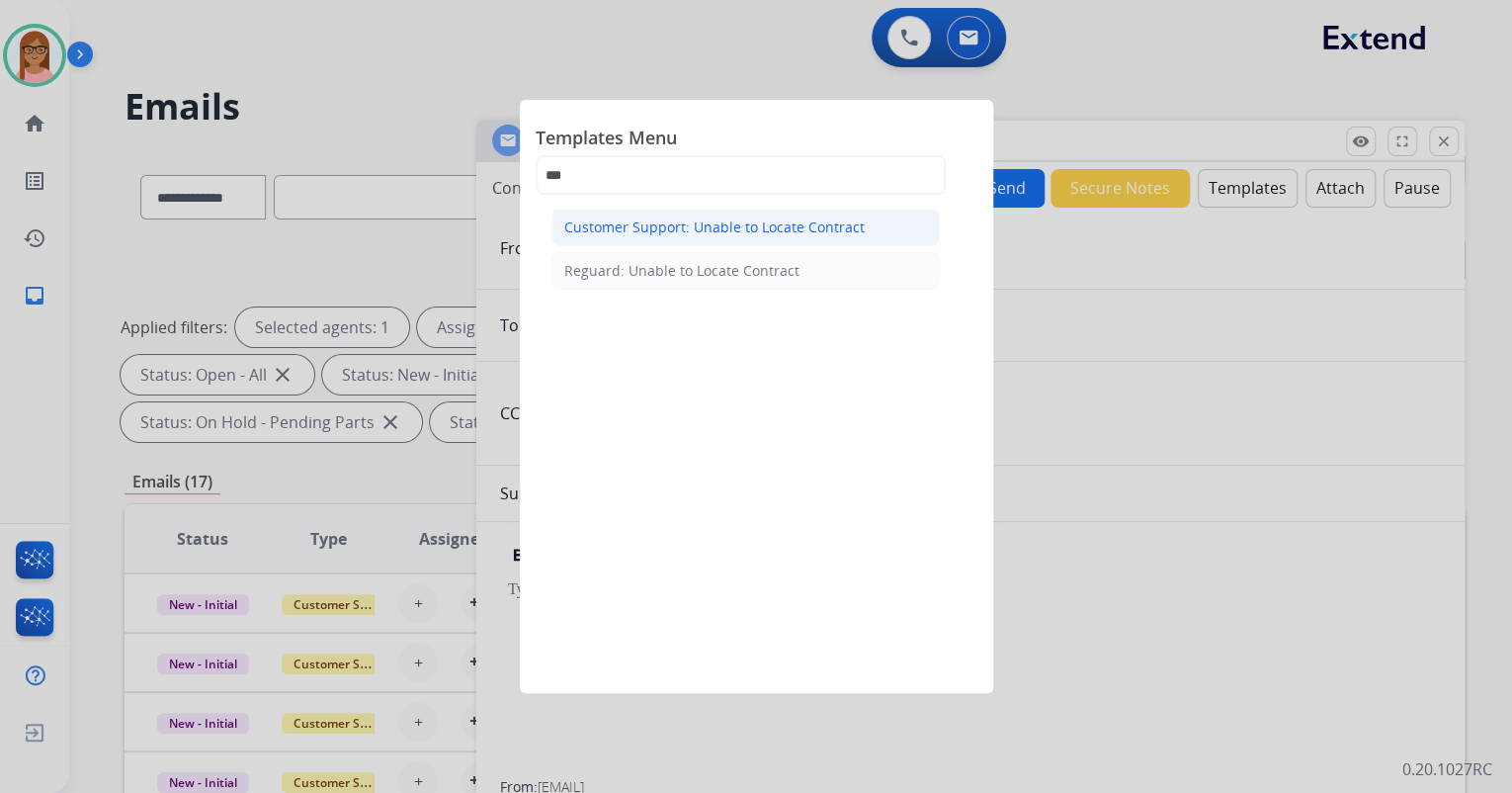 click on "Customer Support: Unable to Locate Contract" 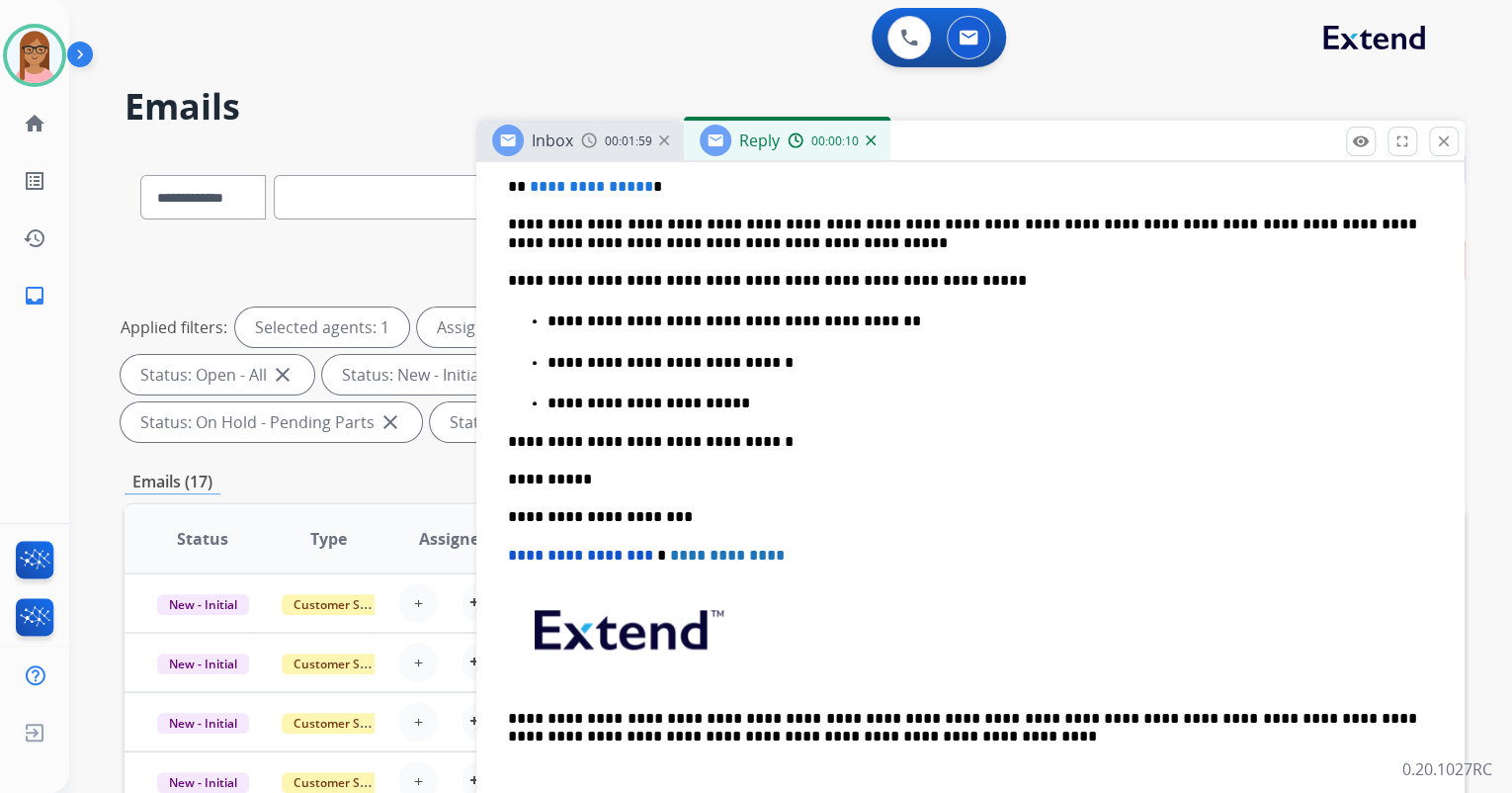 scroll, scrollTop: 671, scrollLeft: 0, axis: vertical 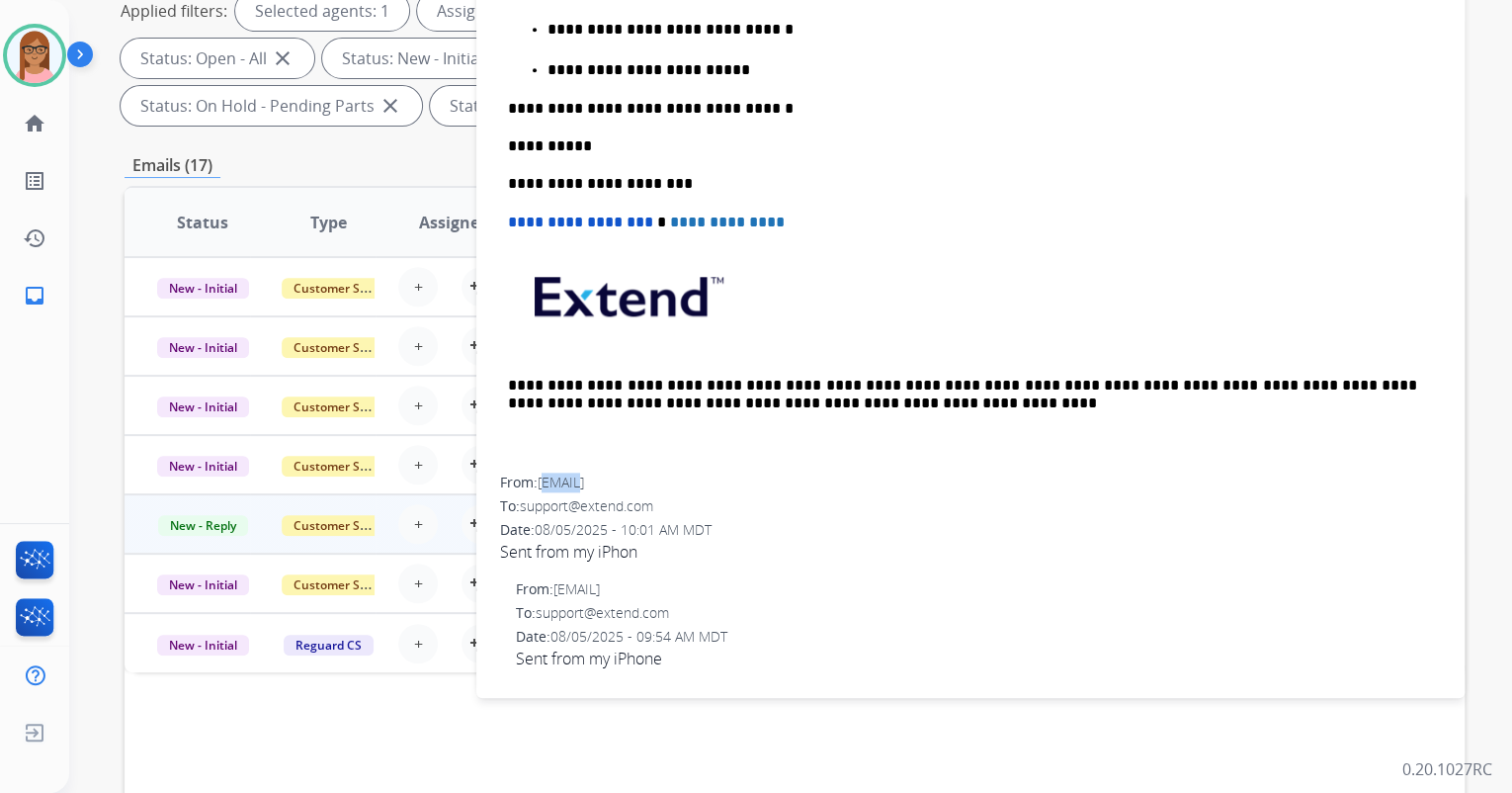 drag, startPoint x: 543, startPoint y: 475, endPoint x: 578, endPoint y: 481, distance: 35.510562 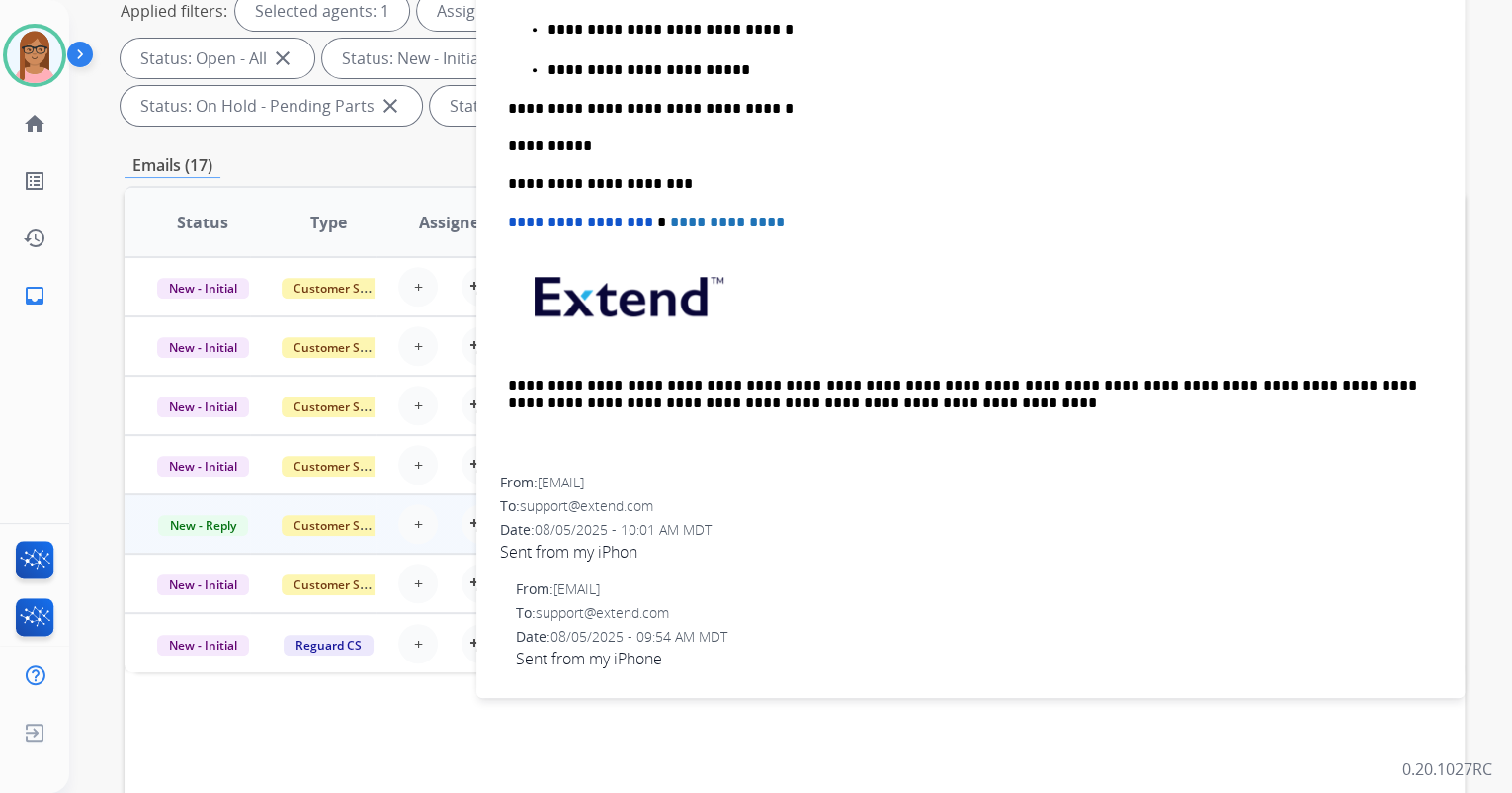 drag, startPoint x: 542, startPoint y: 483, endPoint x: 705, endPoint y: 484, distance: 163.00307 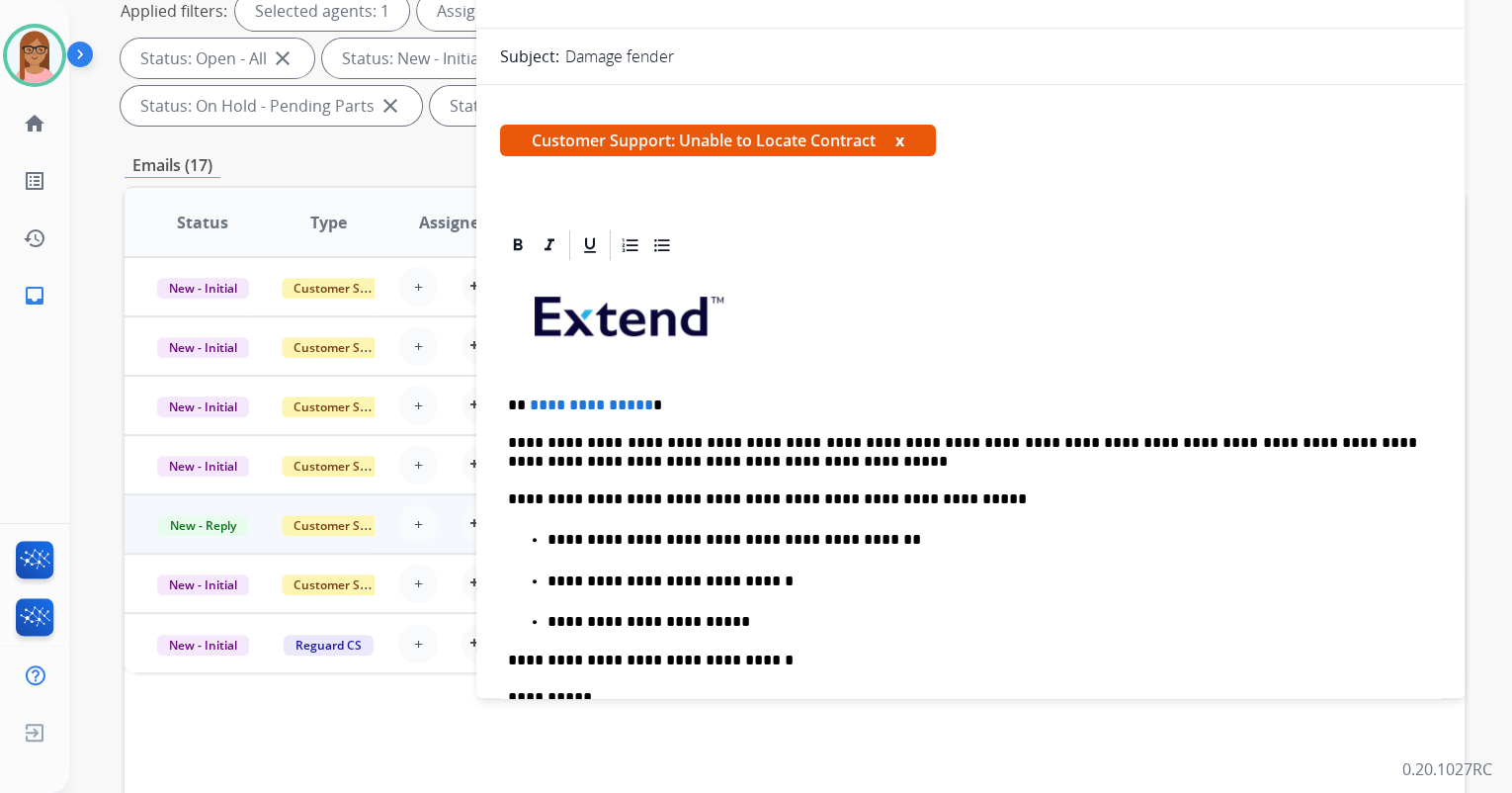 scroll, scrollTop: 118, scrollLeft: 0, axis: vertical 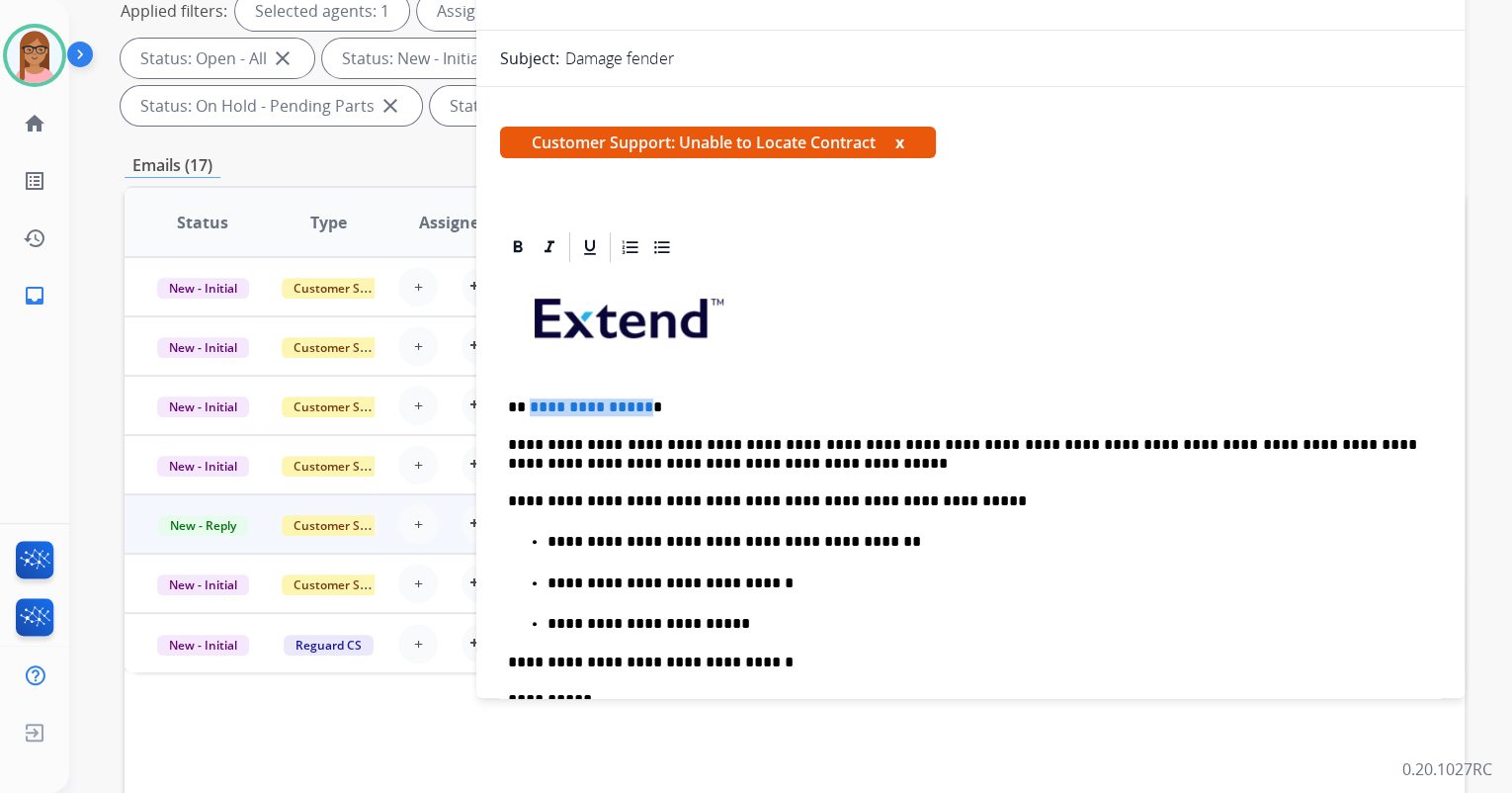 drag, startPoint x: 527, startPoint y: 399, endPoint x: 640, endPoint y: 398, distance: 113.00442 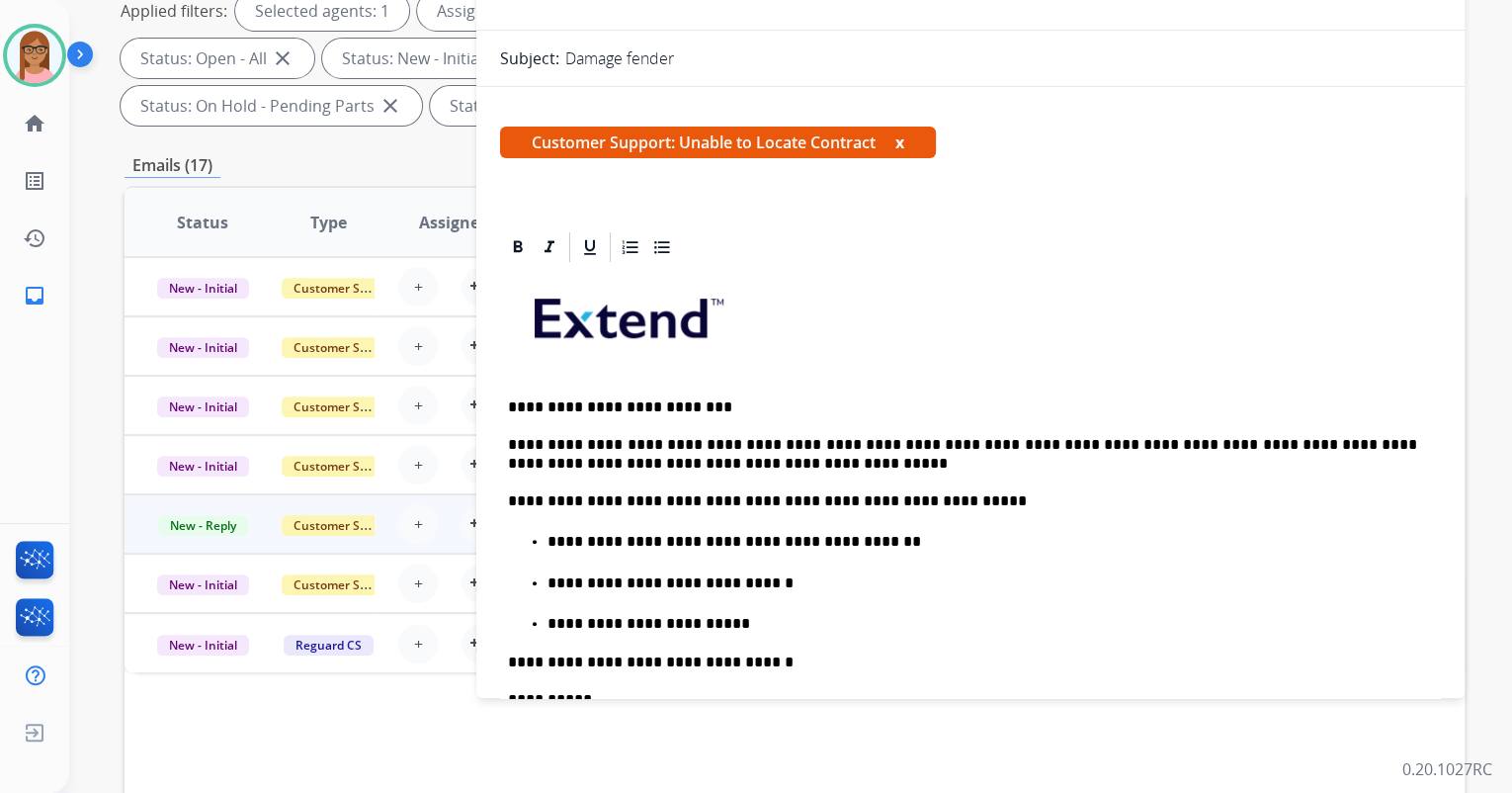 click on "**********" at bounding box center [963, 454] 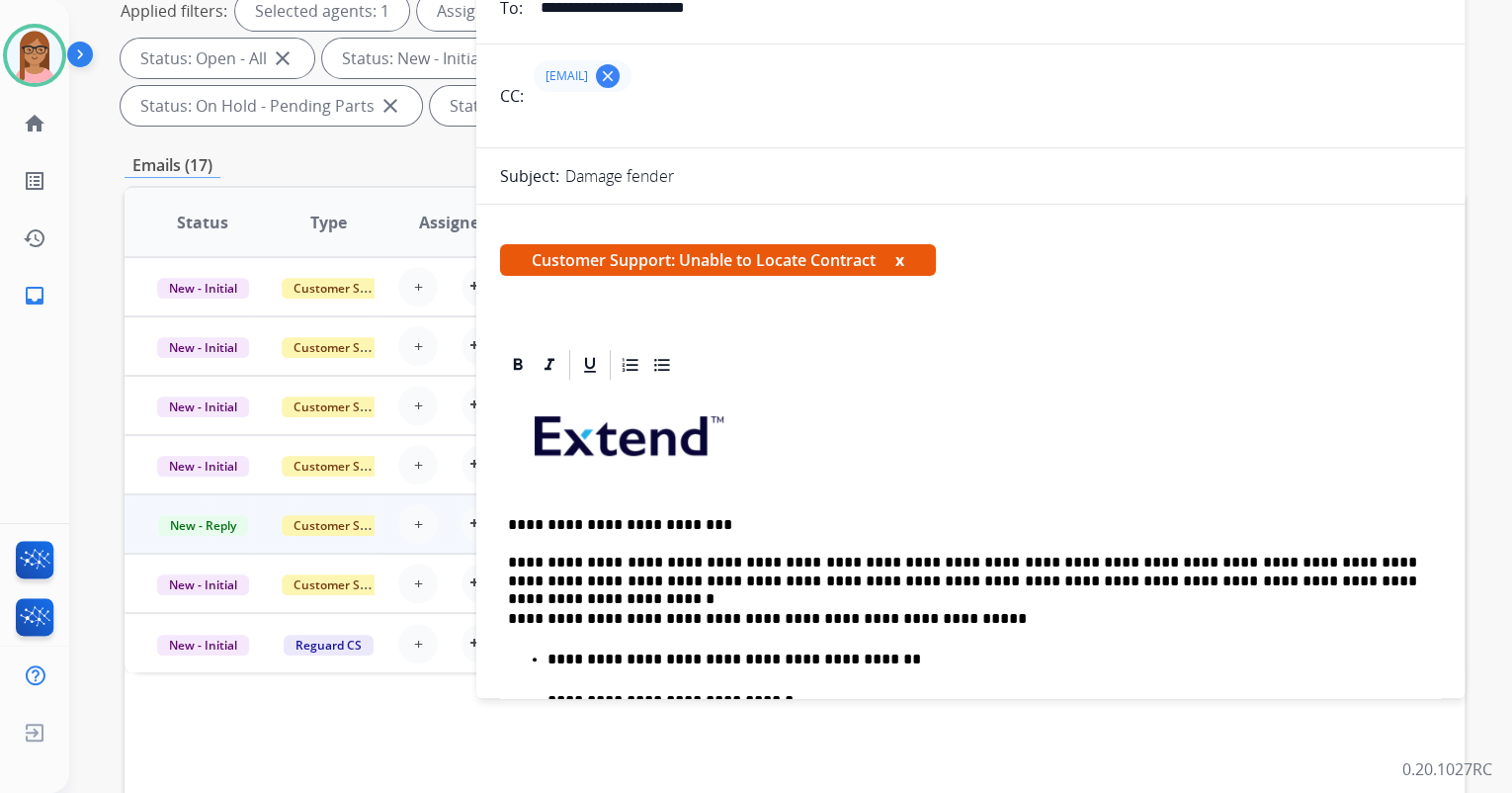 scroll, scrollTop: 0, scrollLeft: 0, axis: both 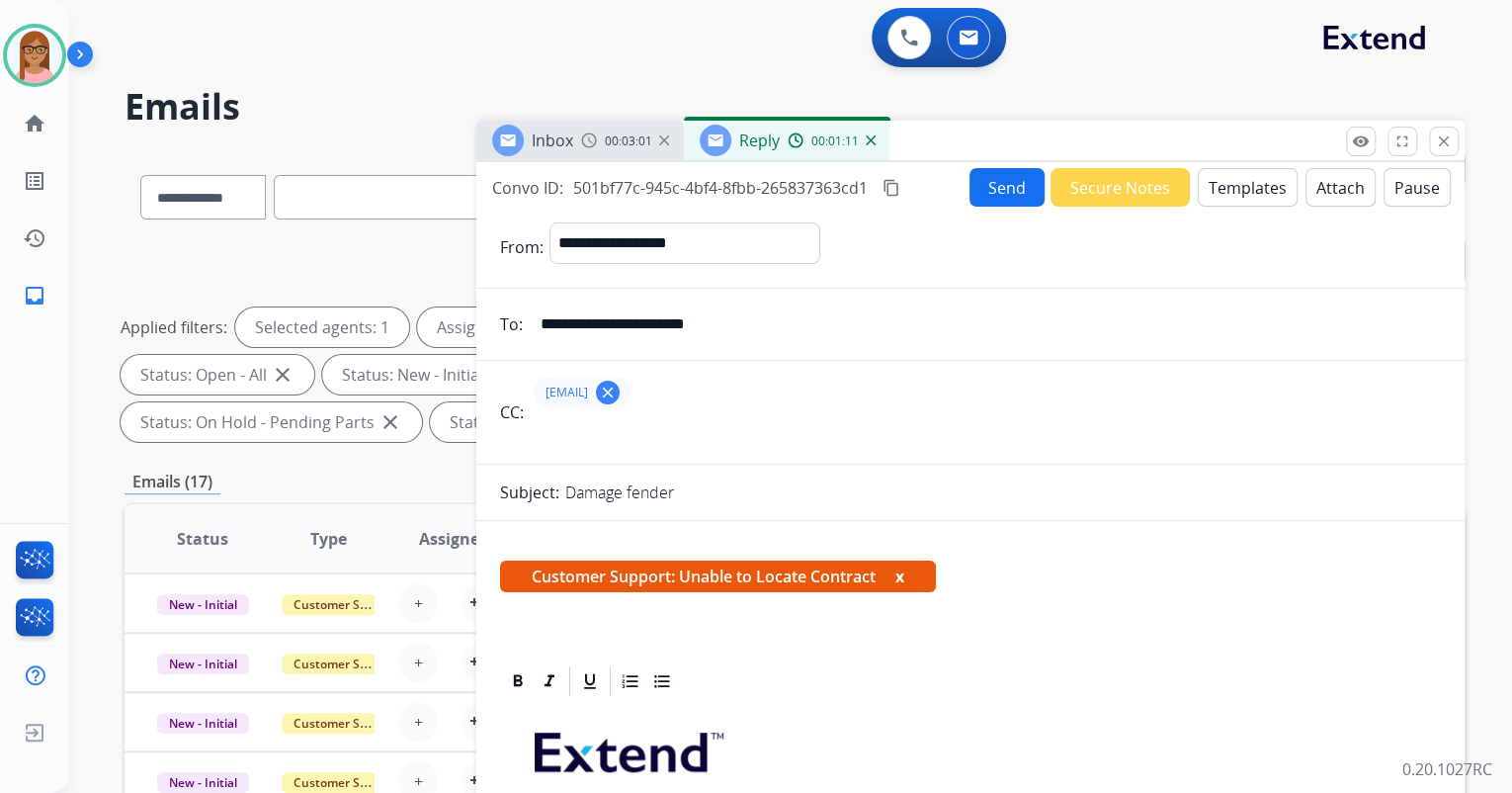 click on "Send" at bounding box center (1007, 187) 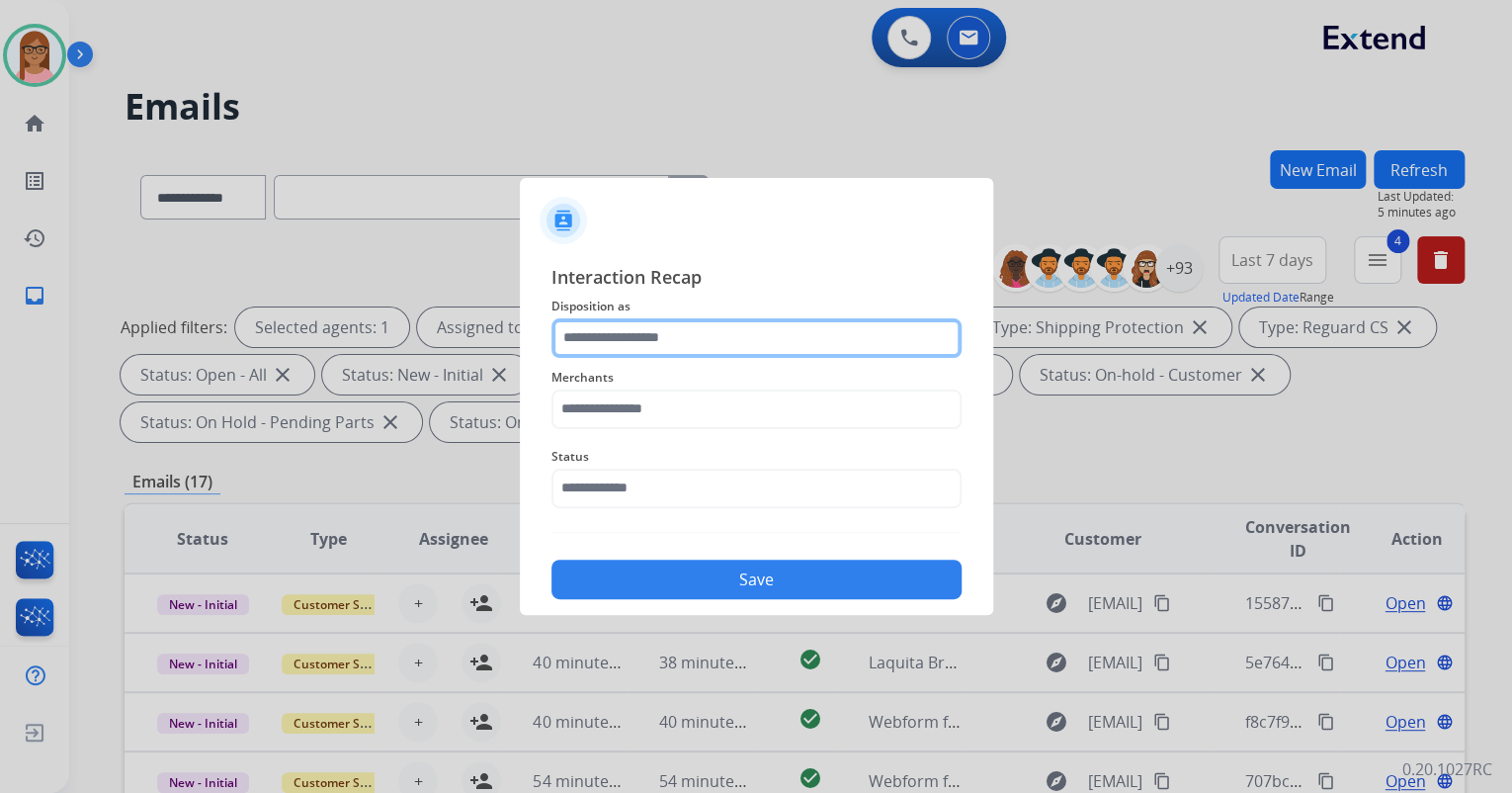 click 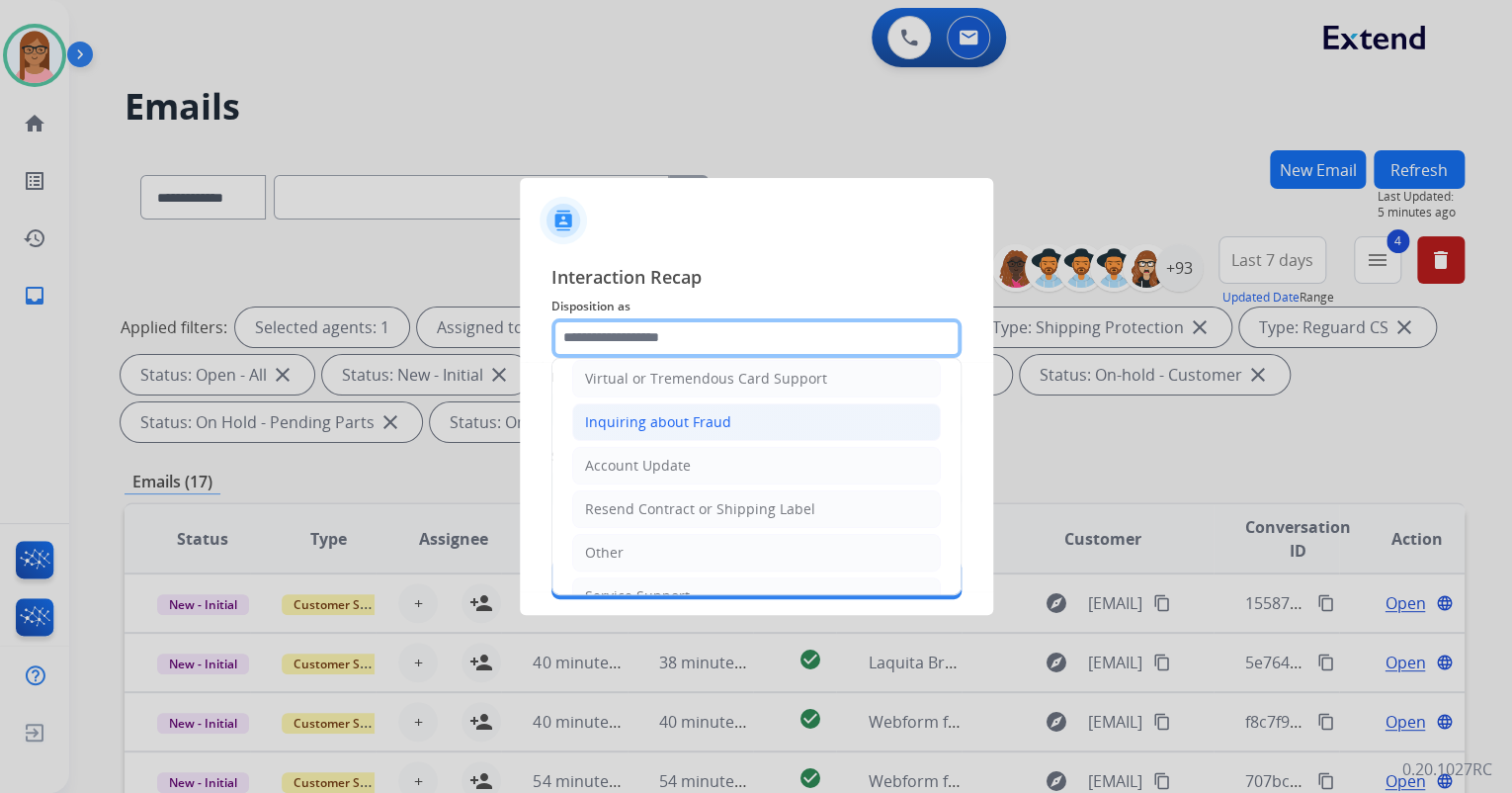 scroll, scrollTop: 303, scrollLeft: 0, axis: vertical 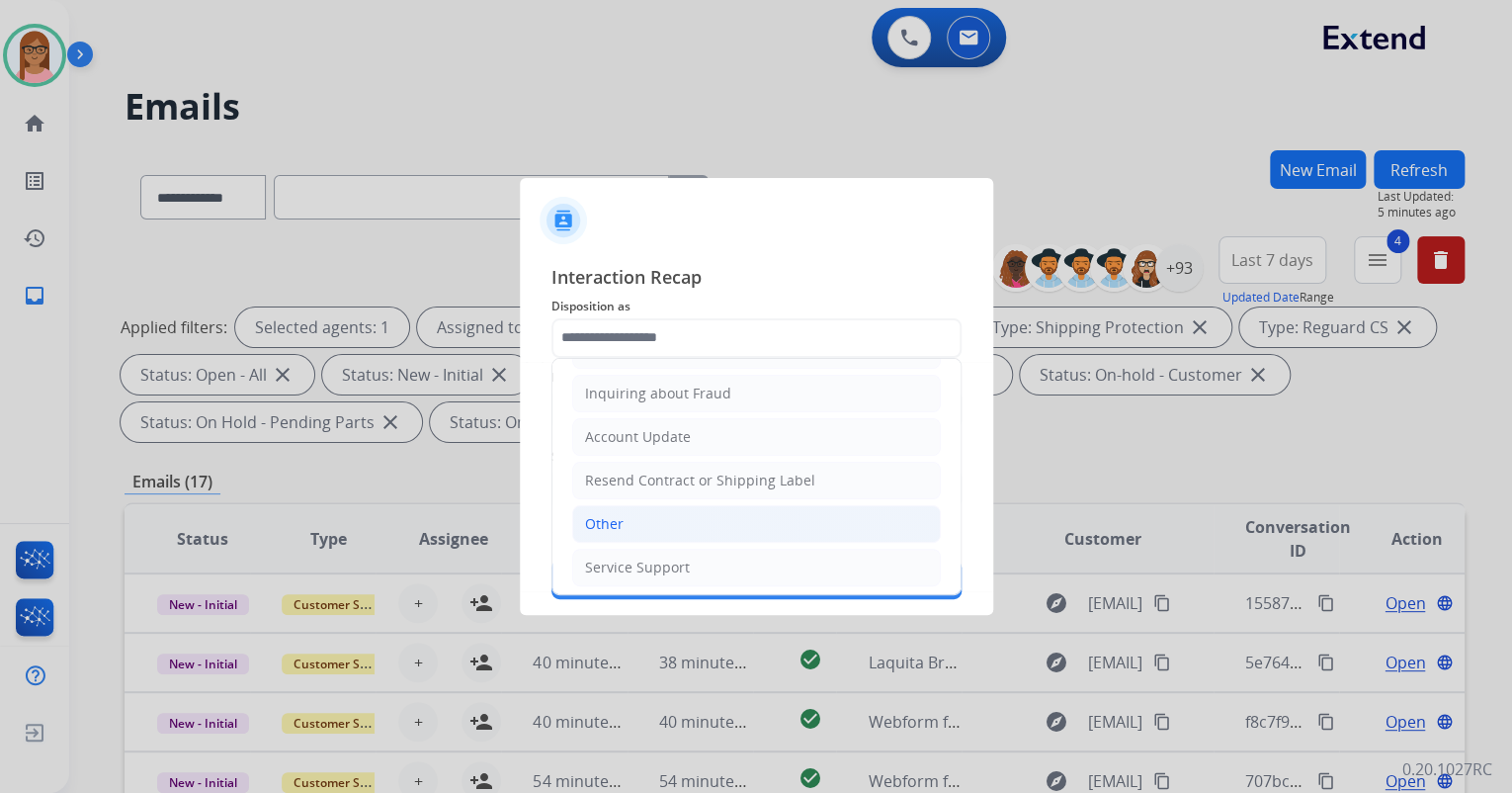 click on "Other" 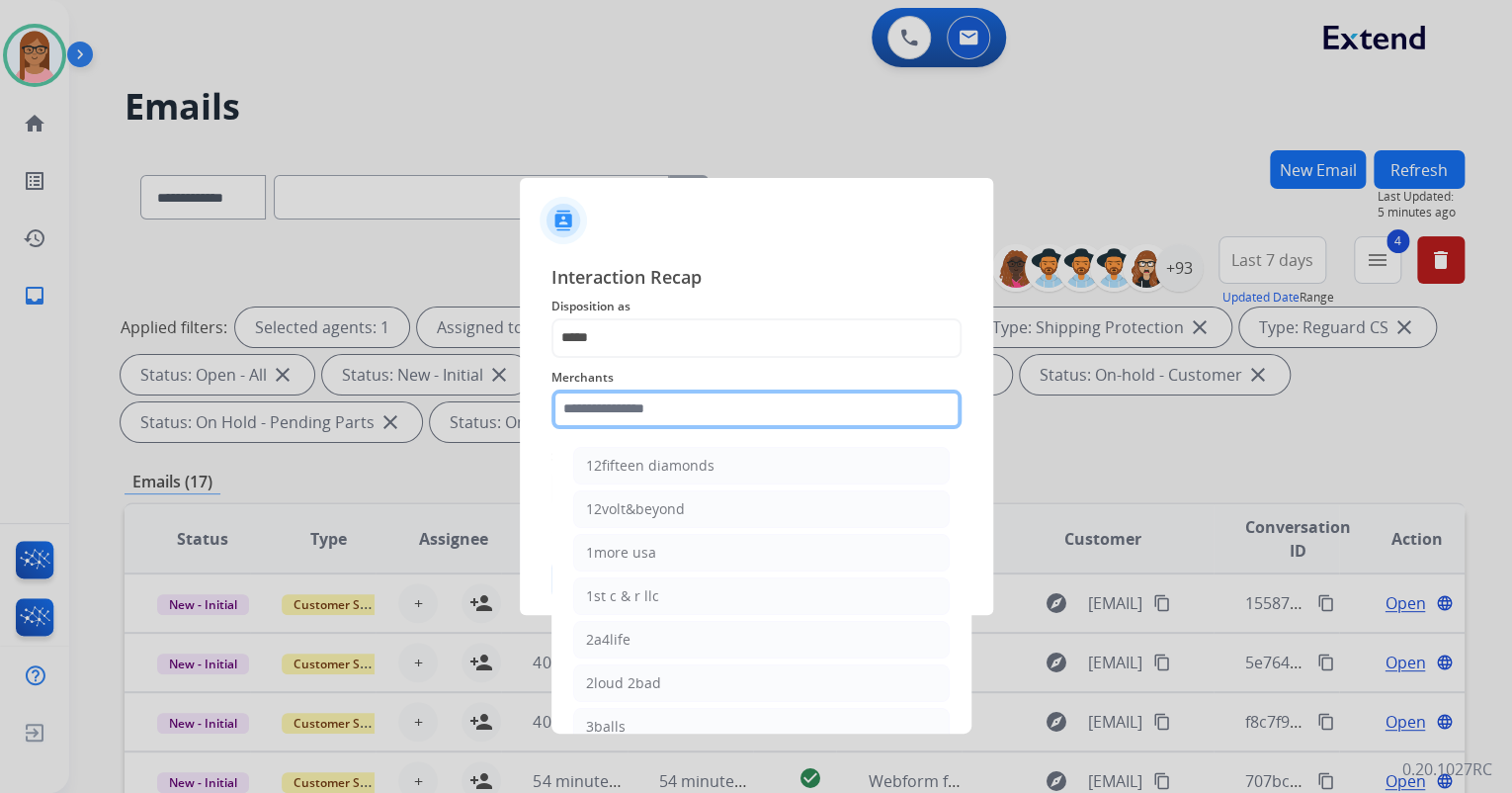 click 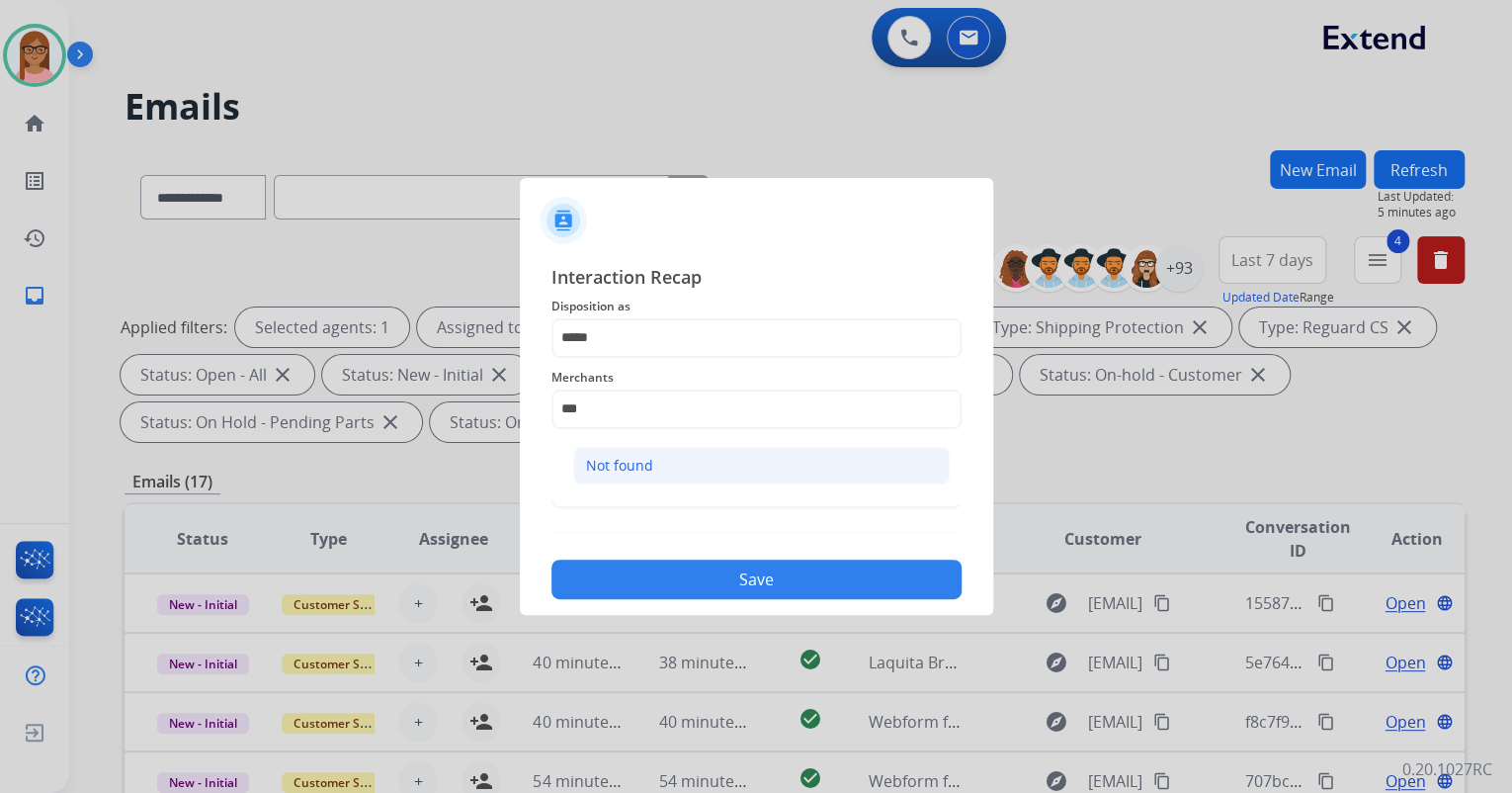 click on "Not found" 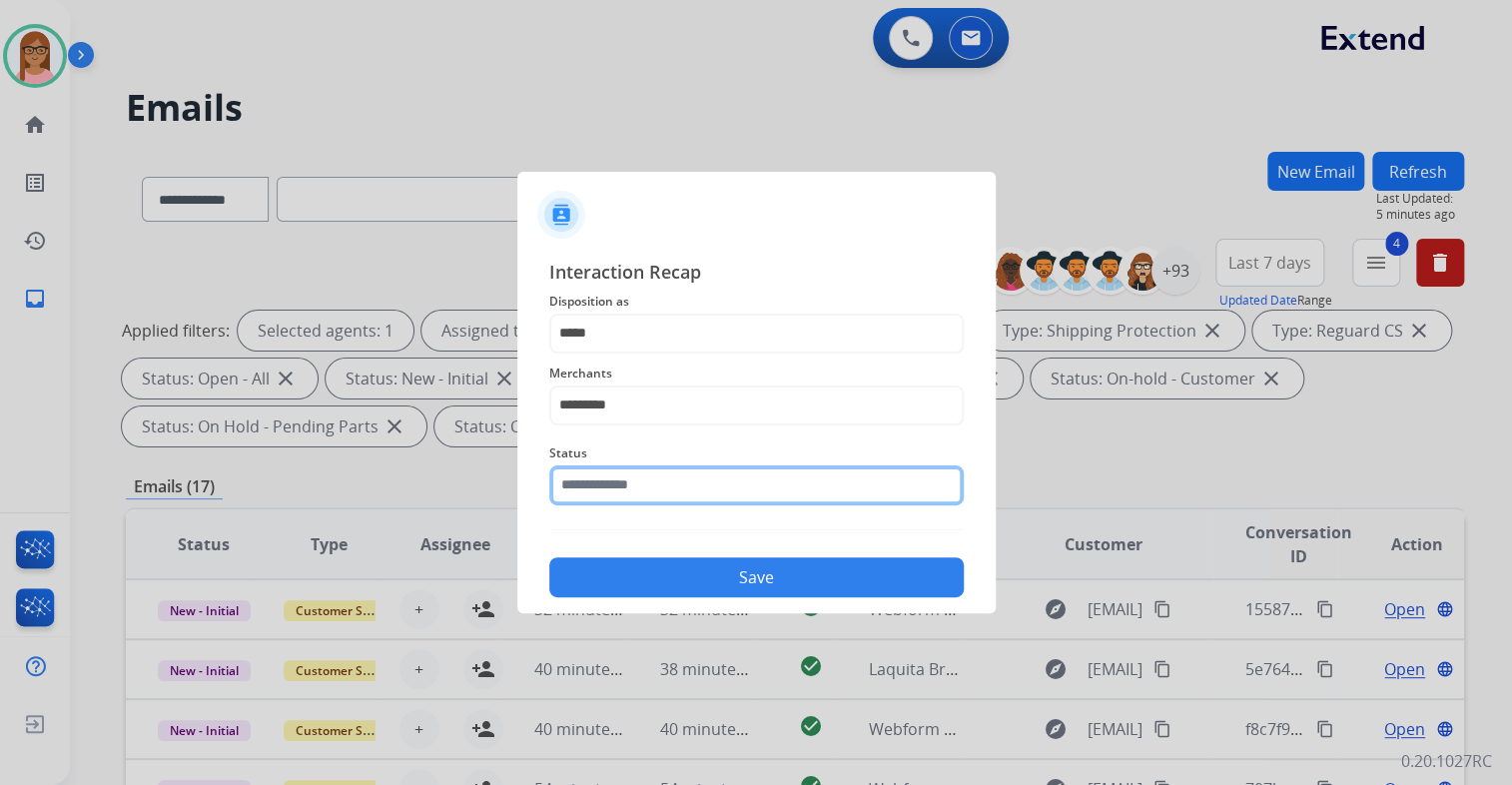 click 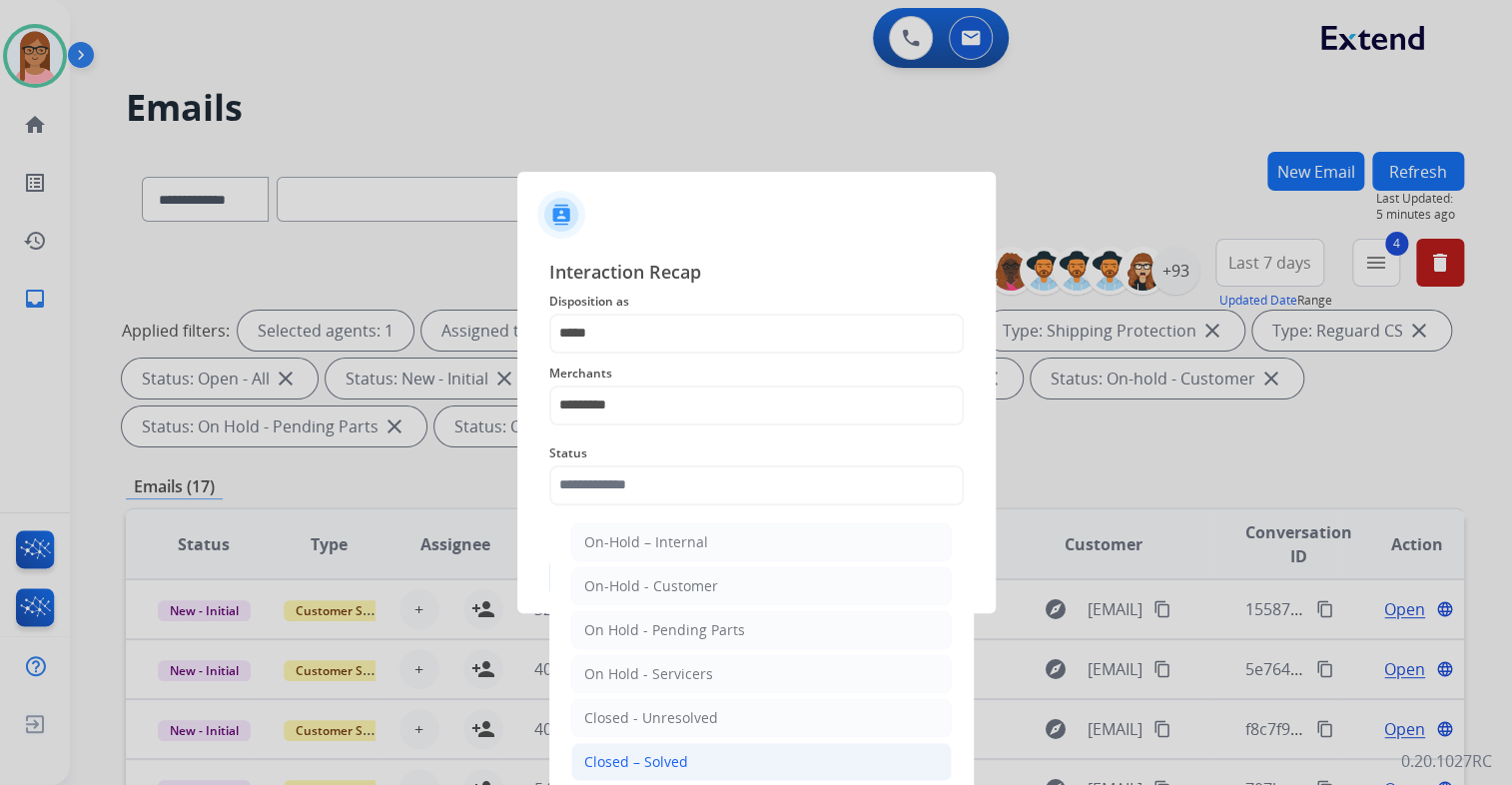 click on "Closed – Solved" 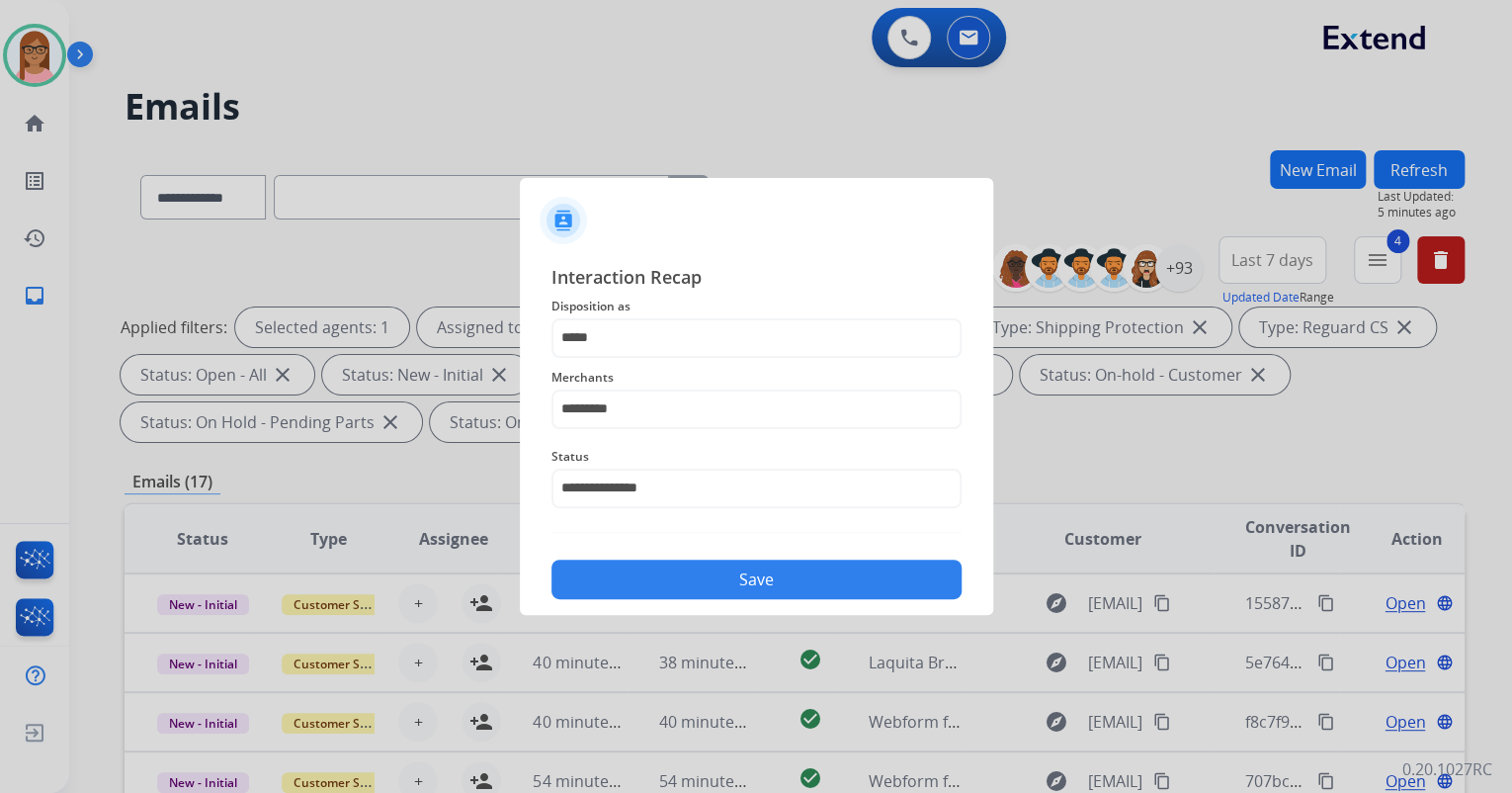 click on "Save" 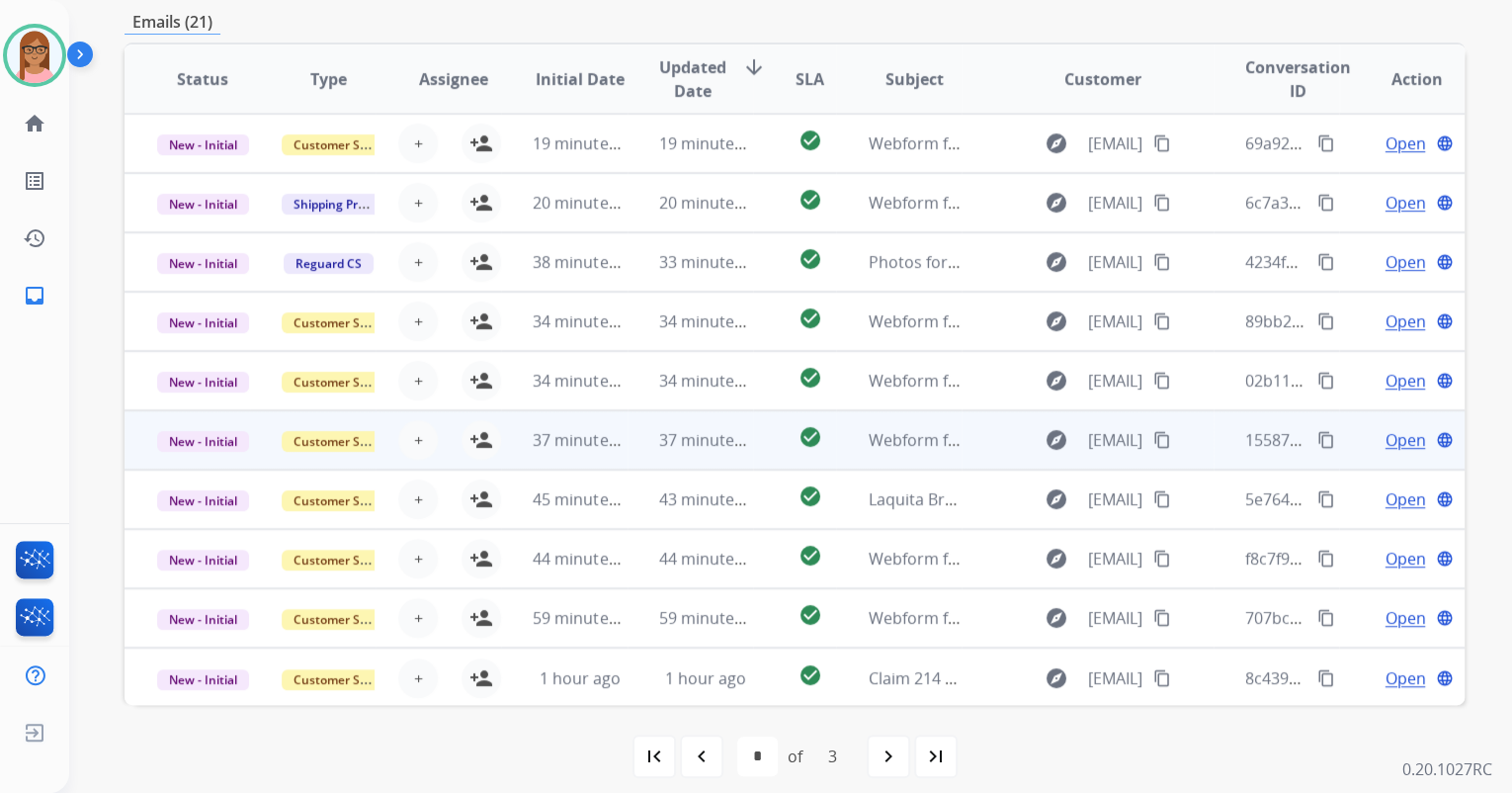 scroll, scrollTop: 475, scrollLeft: 0, axis: vertical 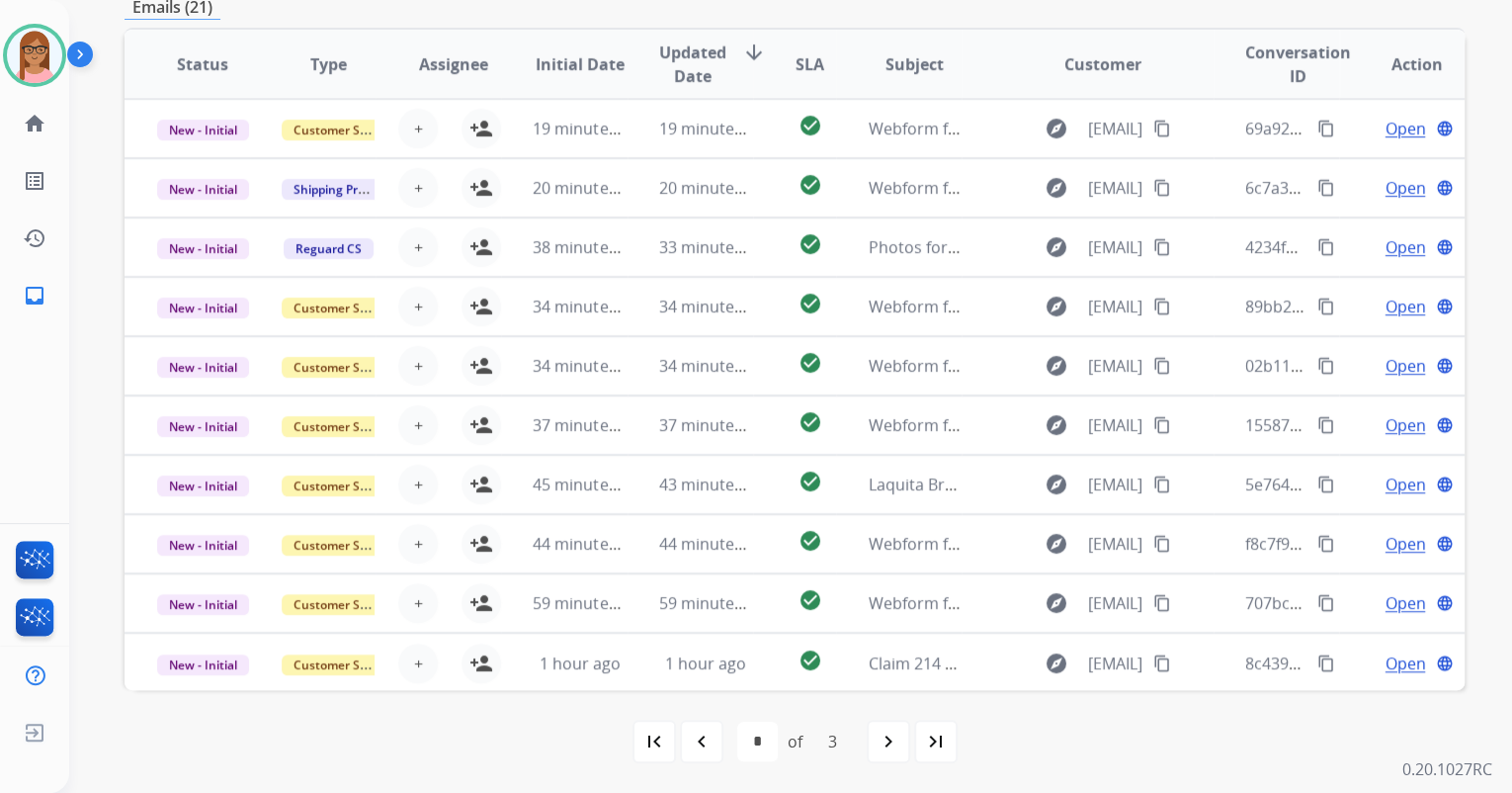 click on "last_page" at bounding box center [936, 742] 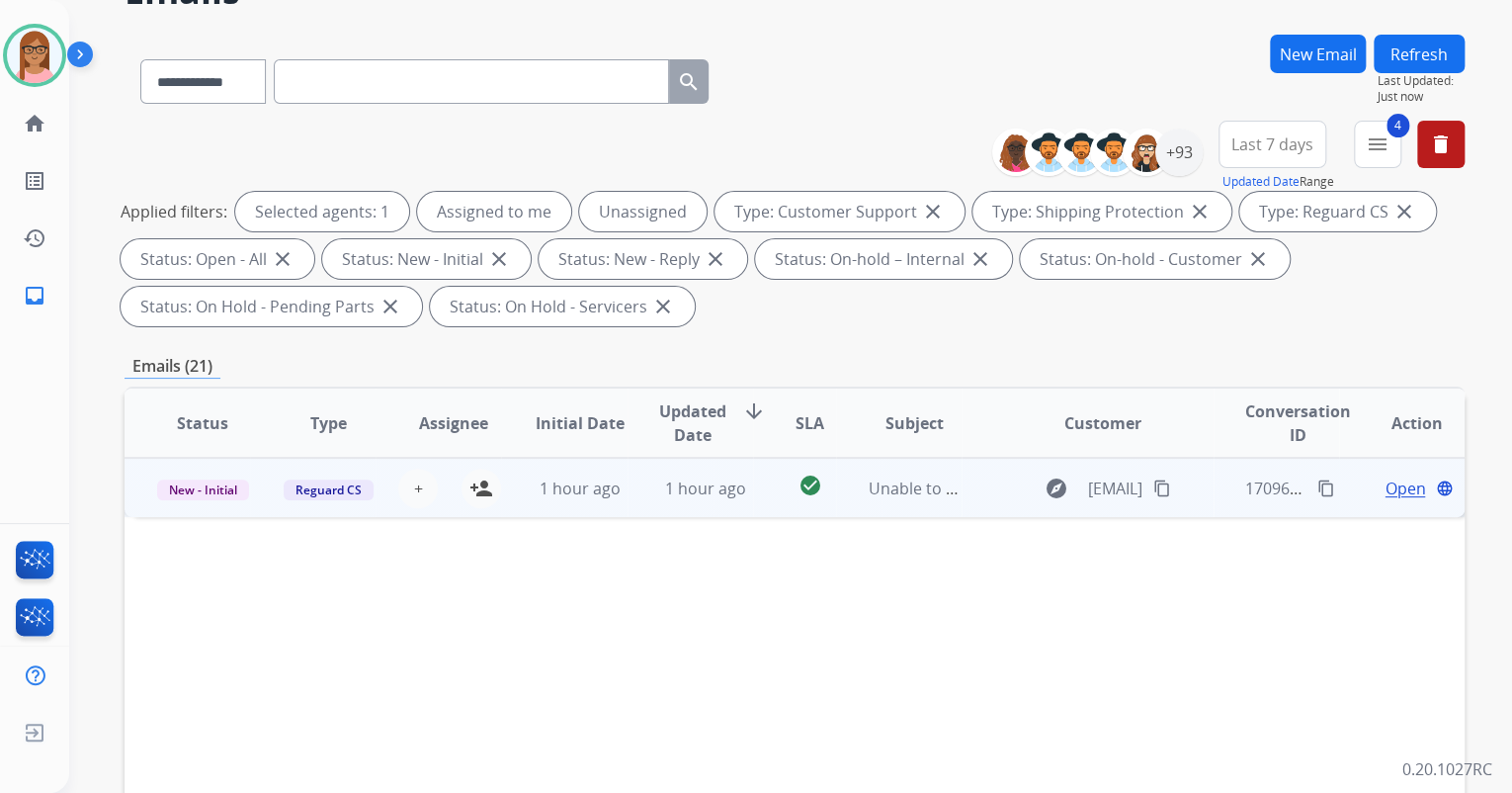 scroll, scrollTop: 158, scrollLeft: 0, axis: vertical 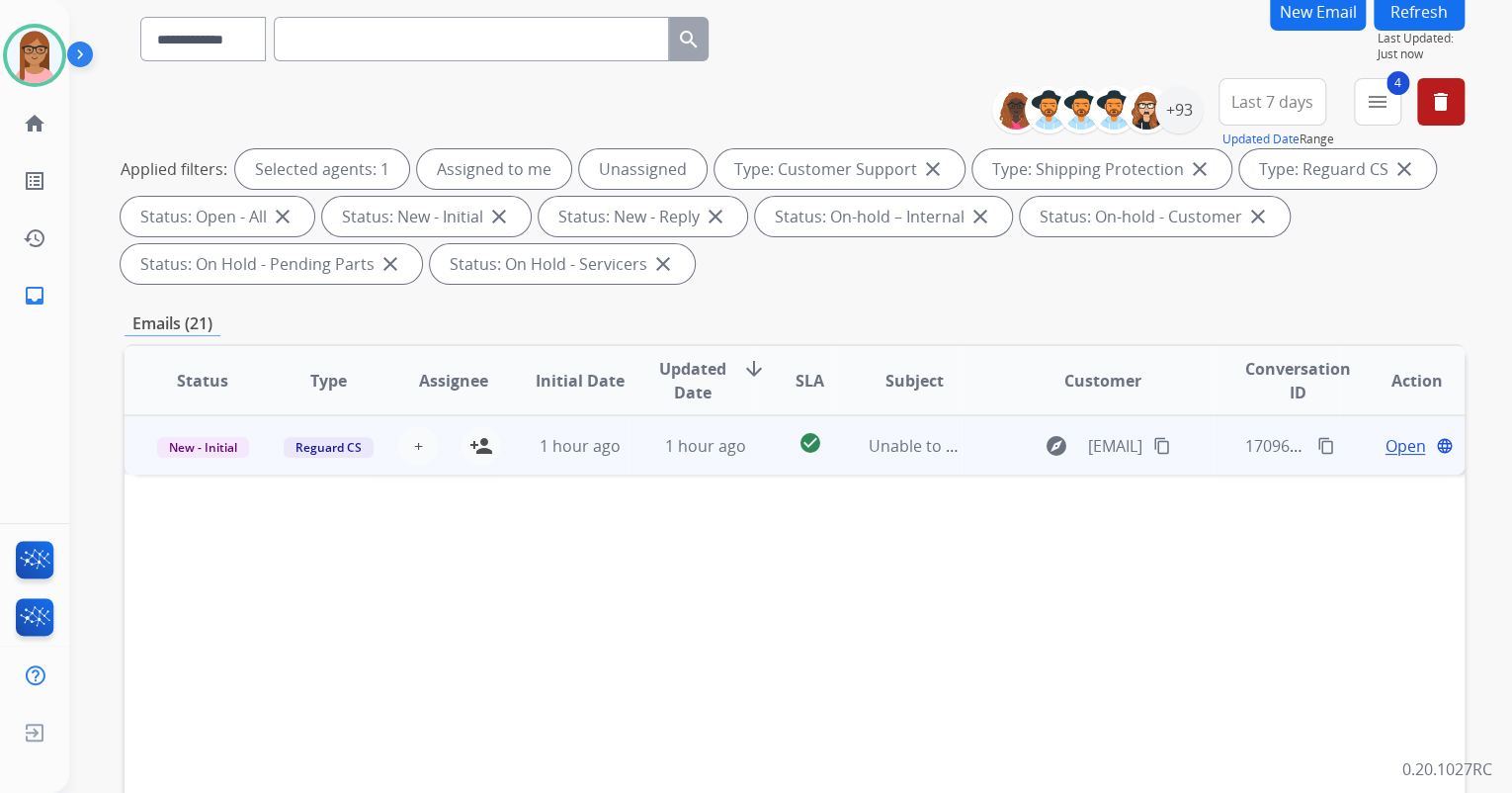 click on "Open" at bounding box center [1404, 446] 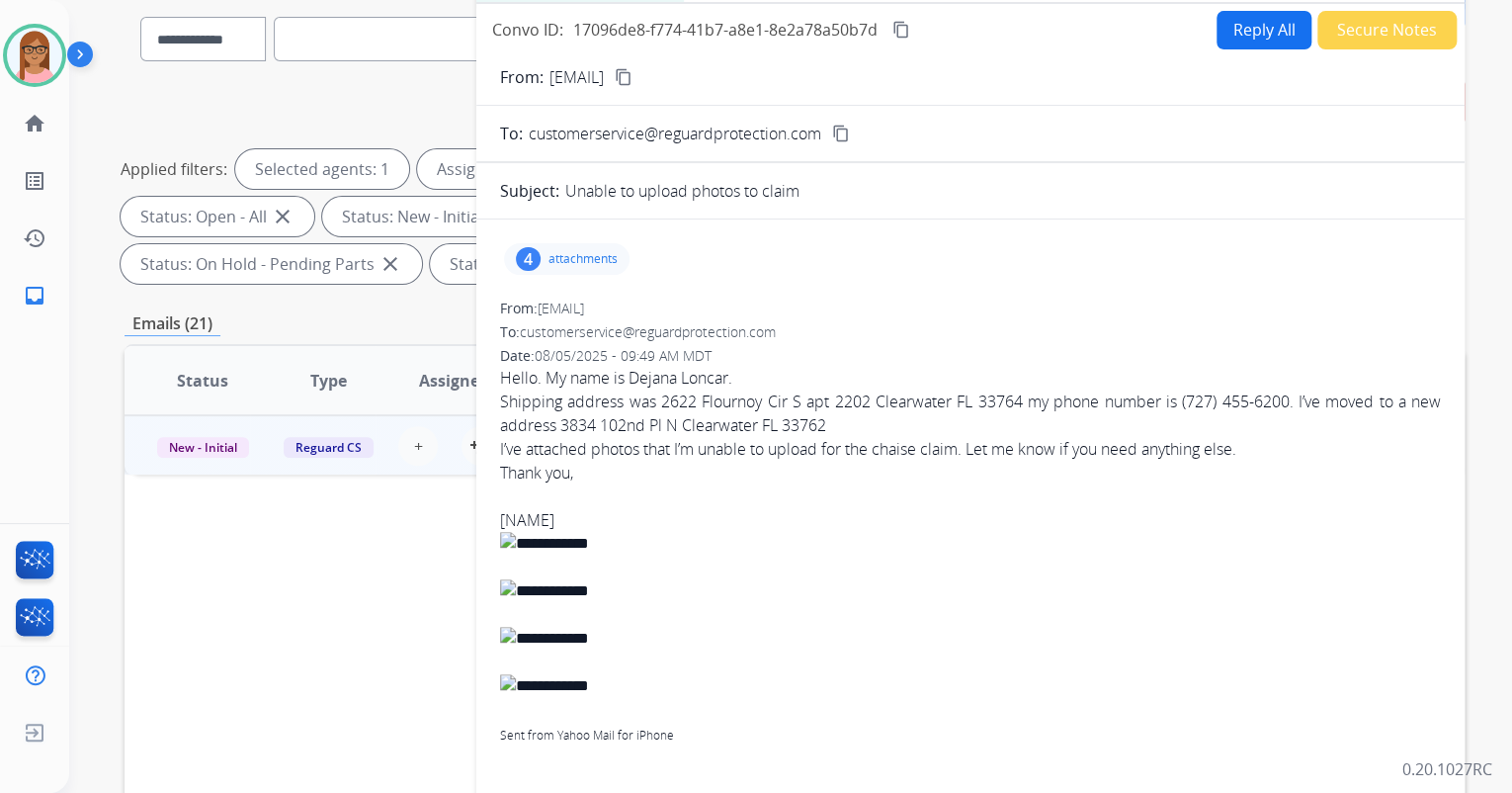 scroll, scrollTop: 0, scrollLeft: 0, axis: both 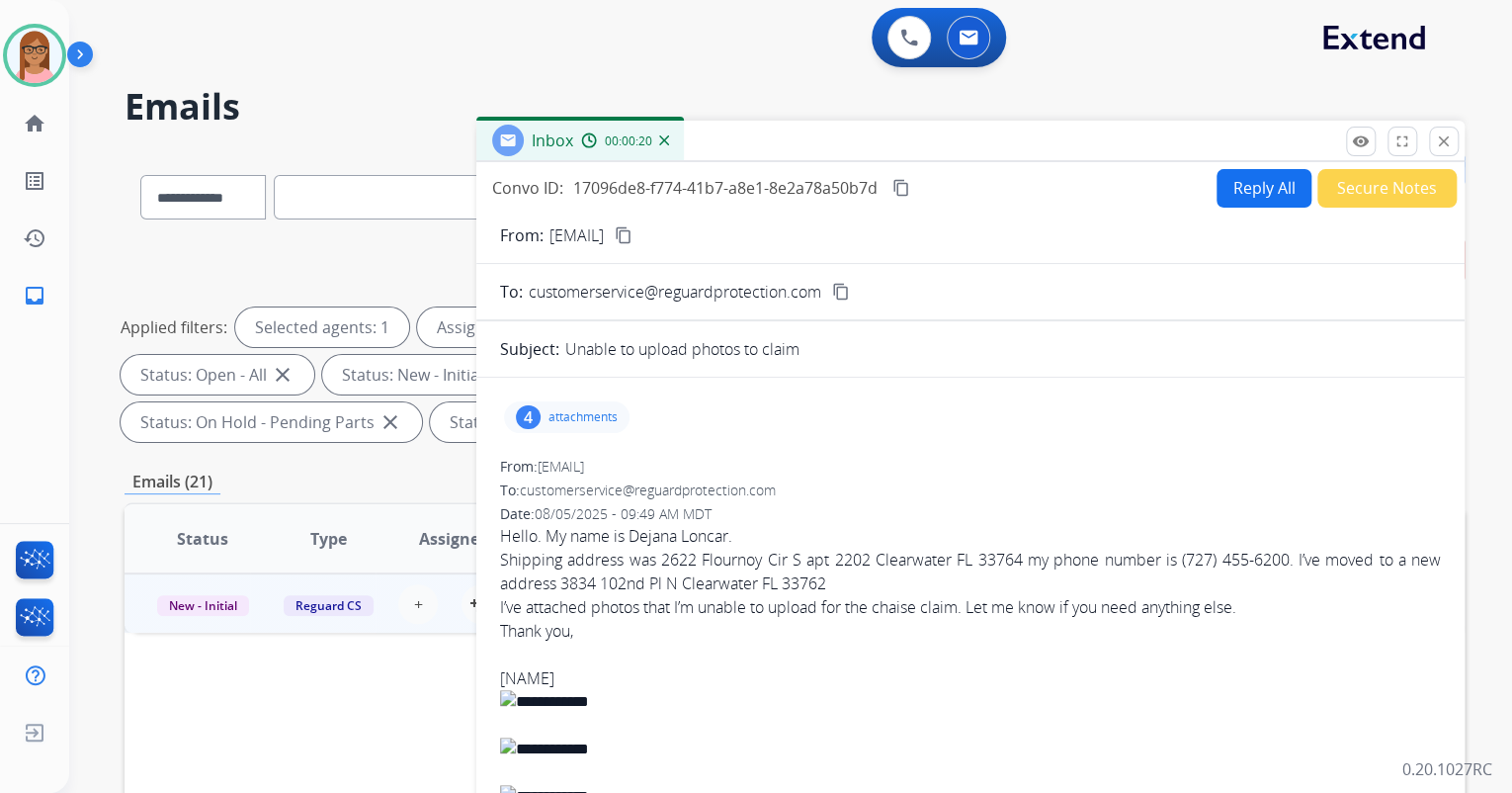 click on "content_copy" at bounding box center (624, 235) 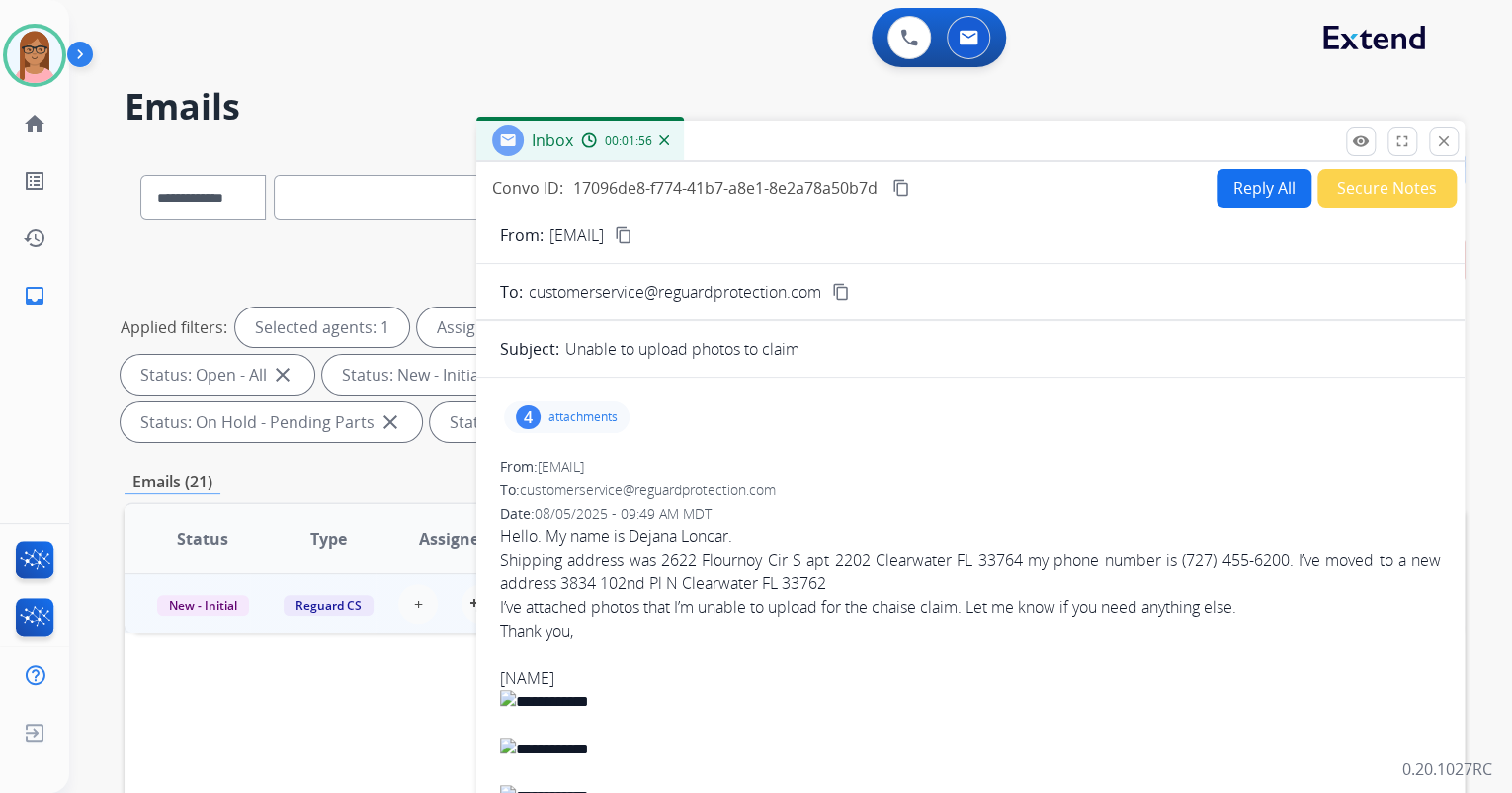 click on "attachments" at bounding box center [583, 417] 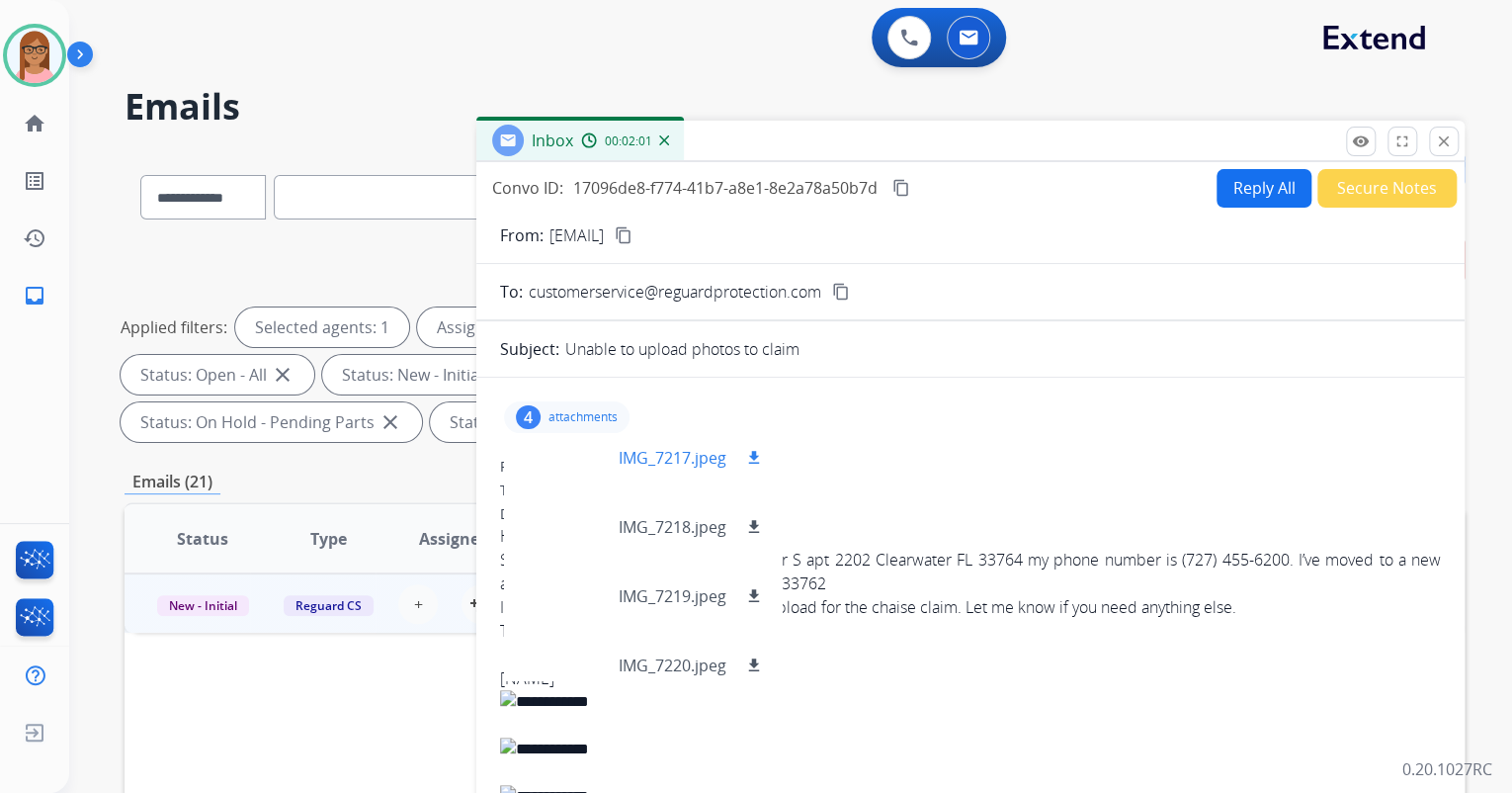 scroll, scrollTop: 0, scrollLeft: 0, axis: both 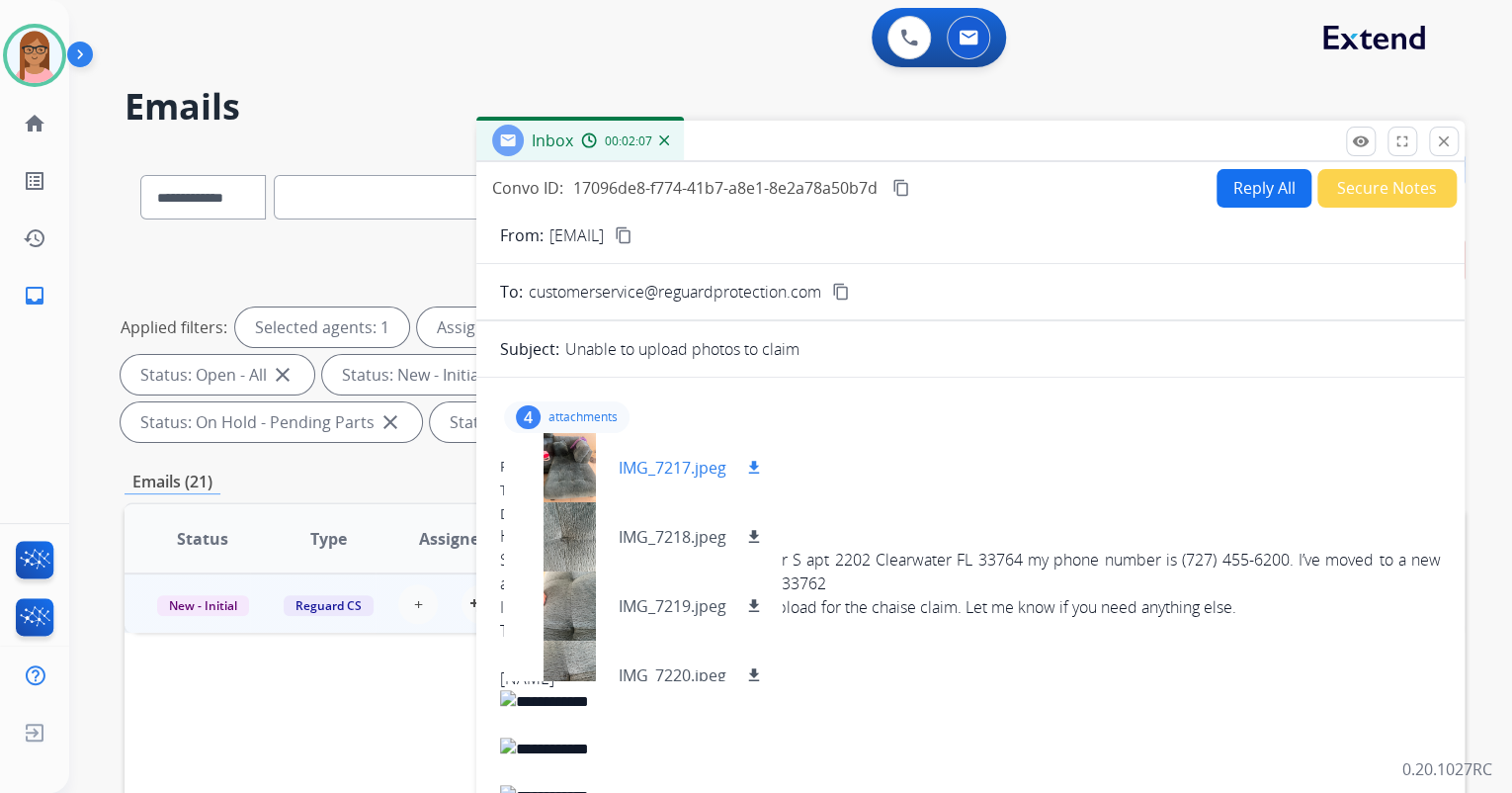 click on "download" at bounding box center (754, 468) 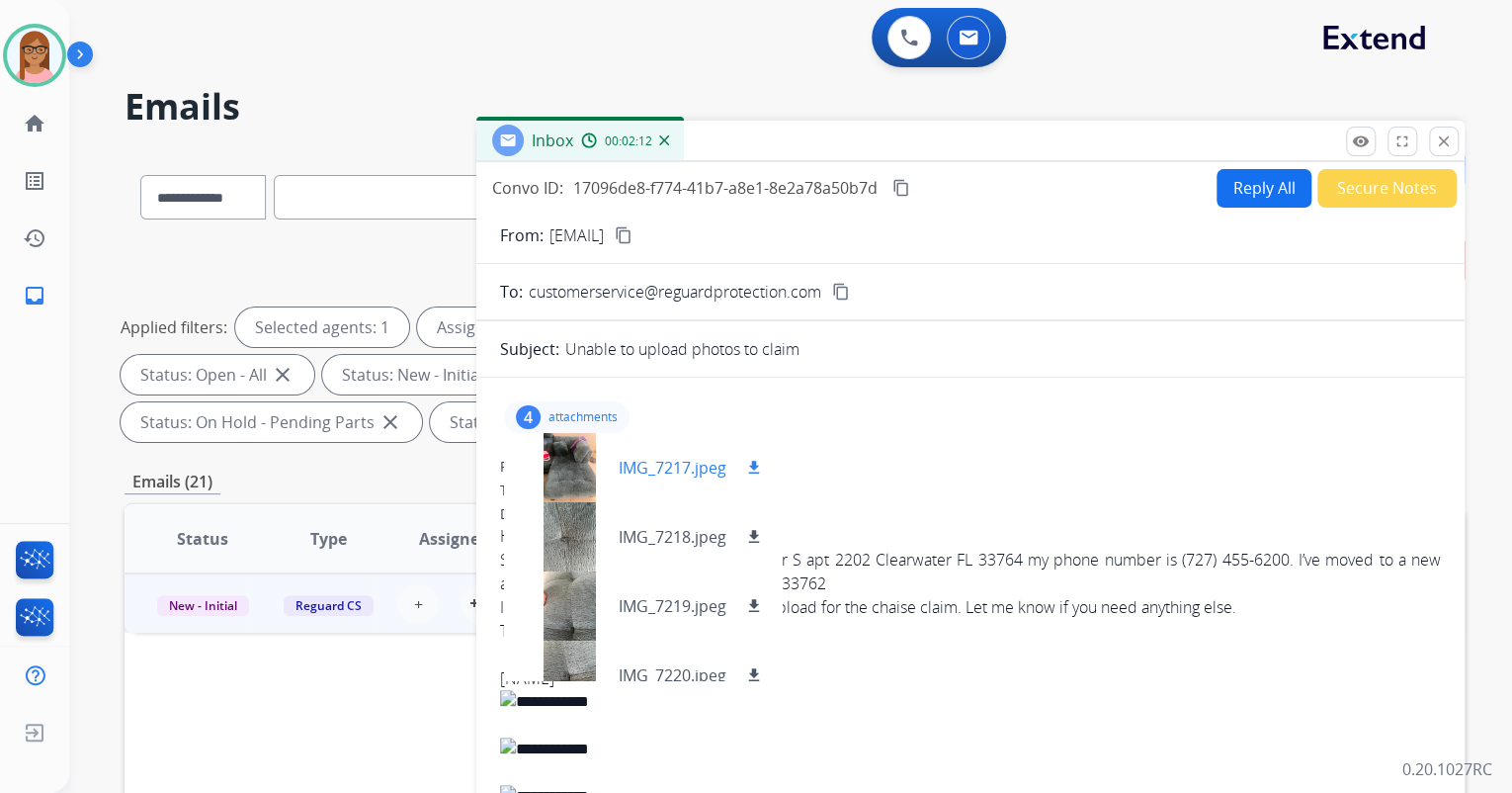 scroll, scrollTop: 29, scrollLeft: 0, axis: vertical 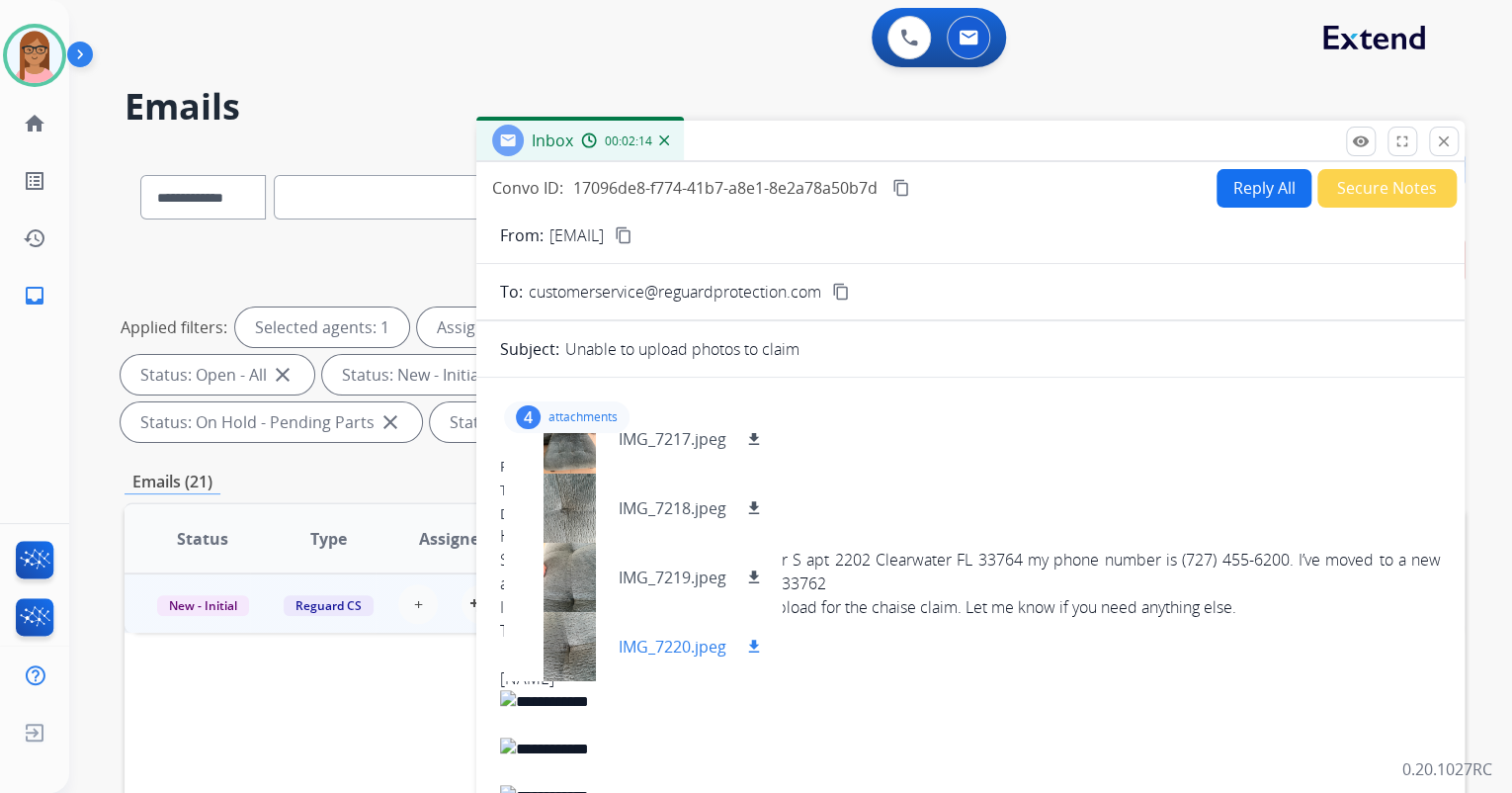 click on "download" at bounding box center [754, 647] 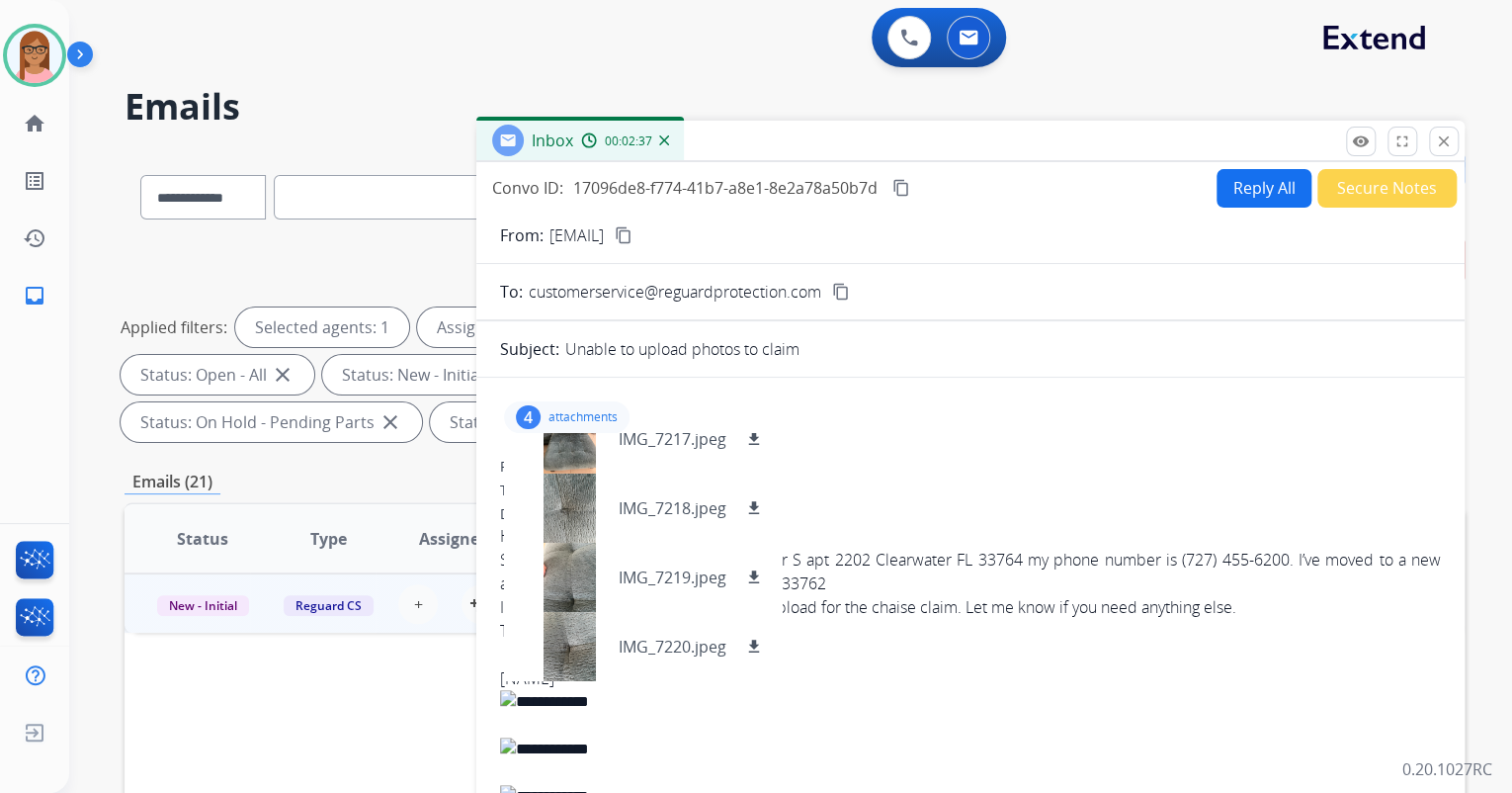 click on "4 attachments  IMG_7217.jpeg  download  IMG_7218.jpeg  download  IMG_7219.jpeg  download  IMG_7220.jpeg  download  From:  dejanaskopljak@yahoo.com   To:  customerservice@reguardprotection.com  Date:  08/05/2025 - 09:49 AM MDT
Hello. My name is Dejana Loncar. Shipping address was 2622 Flournoy Cir S apt 2202 Clearwater FL 33764 my phone number is (727) 455-6200. I’ve moved to a new address 3834 102nd Pl N Clearwater FL 33762 I’ve attached photos that I’m unable to upload for the chaise claim. Let me know if you need anything else. Thank you, Dejana Sent from Yahoo Mail for iPhone" at bounding box center [970, 692] 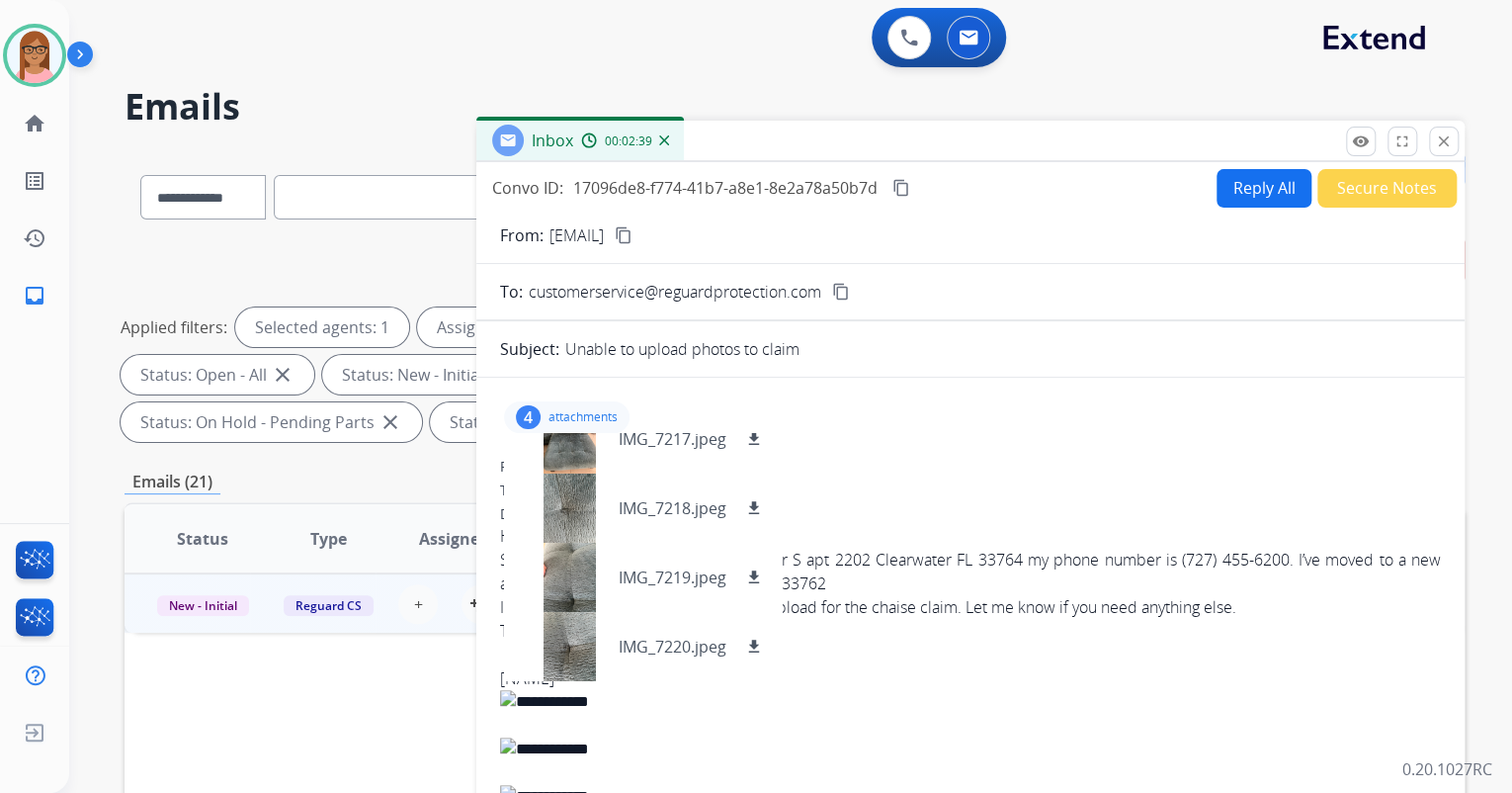 scroll, scrollTop: 0, scrollLeft: 0, axis: both 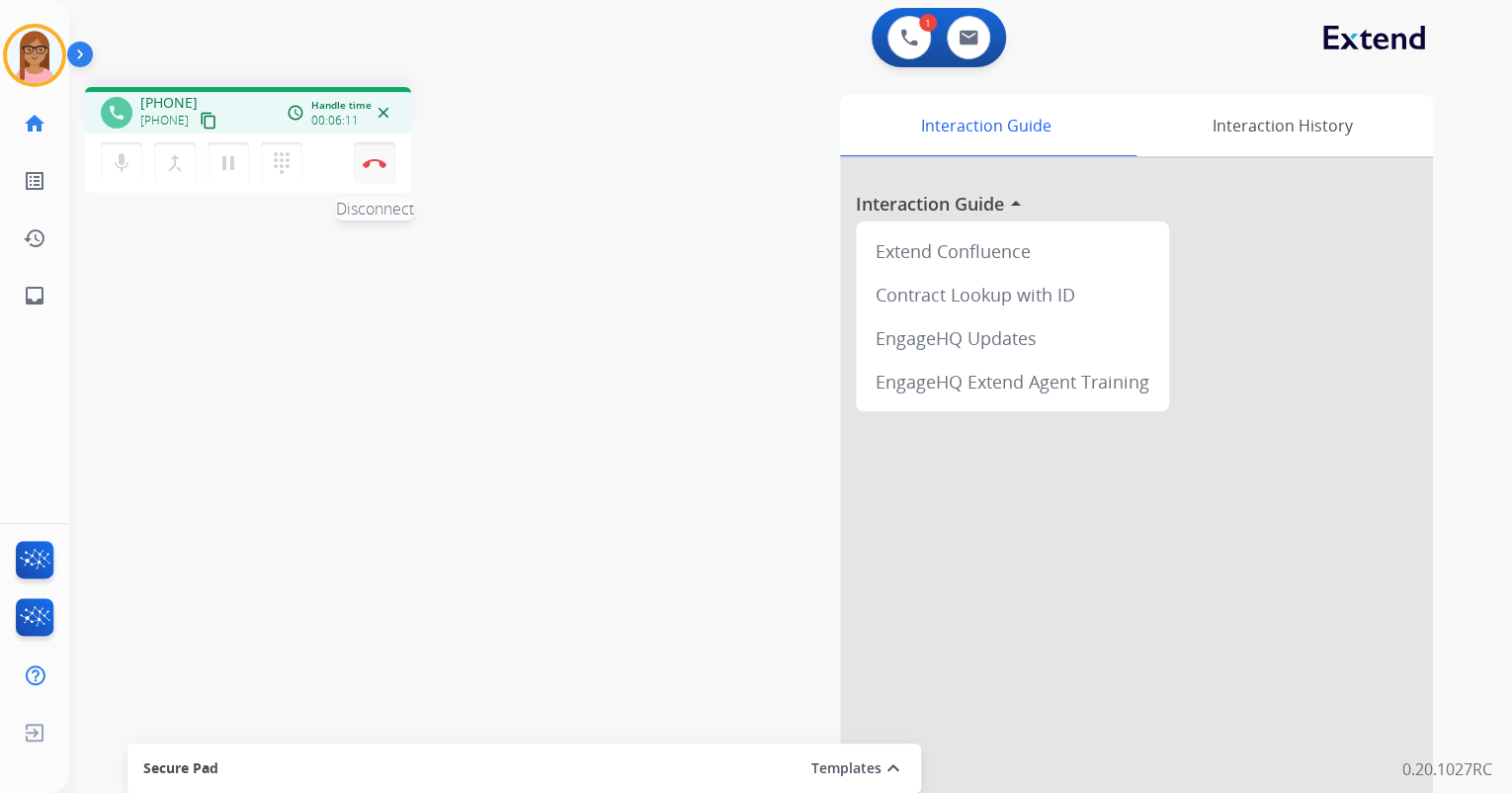 click on "Disconnect" at bounding box center (375, 163) 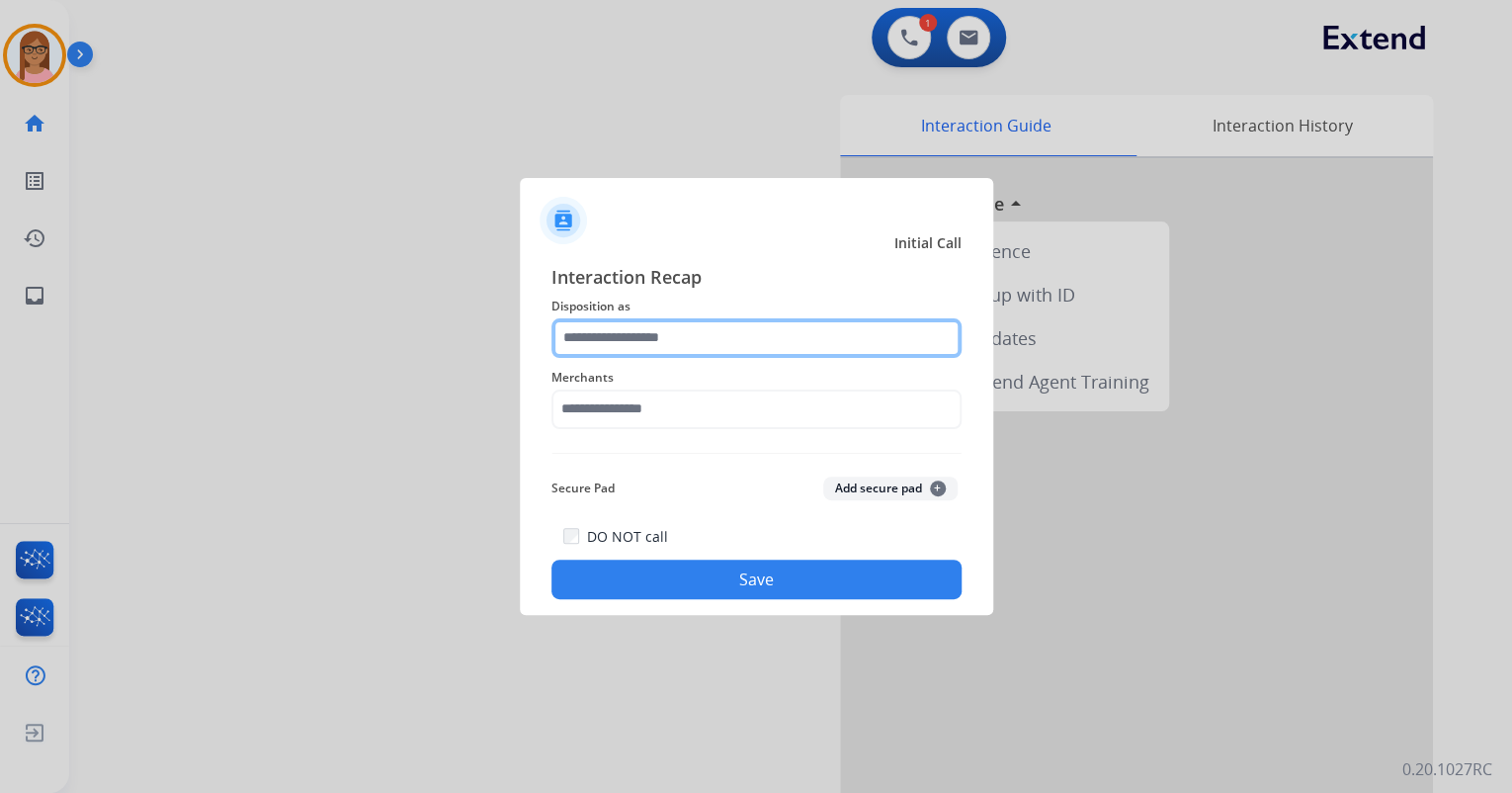 click 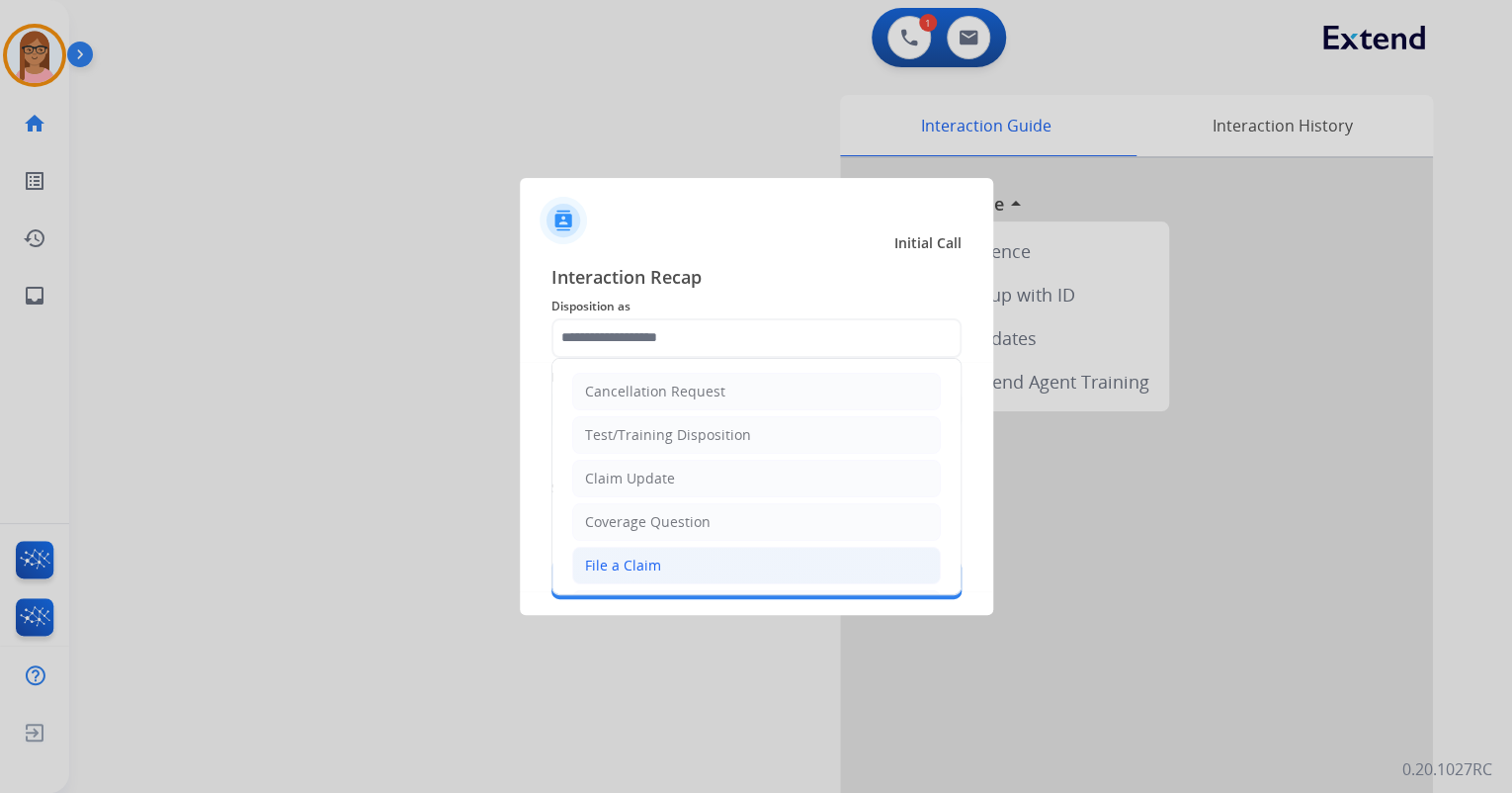 click on "File a Claim" 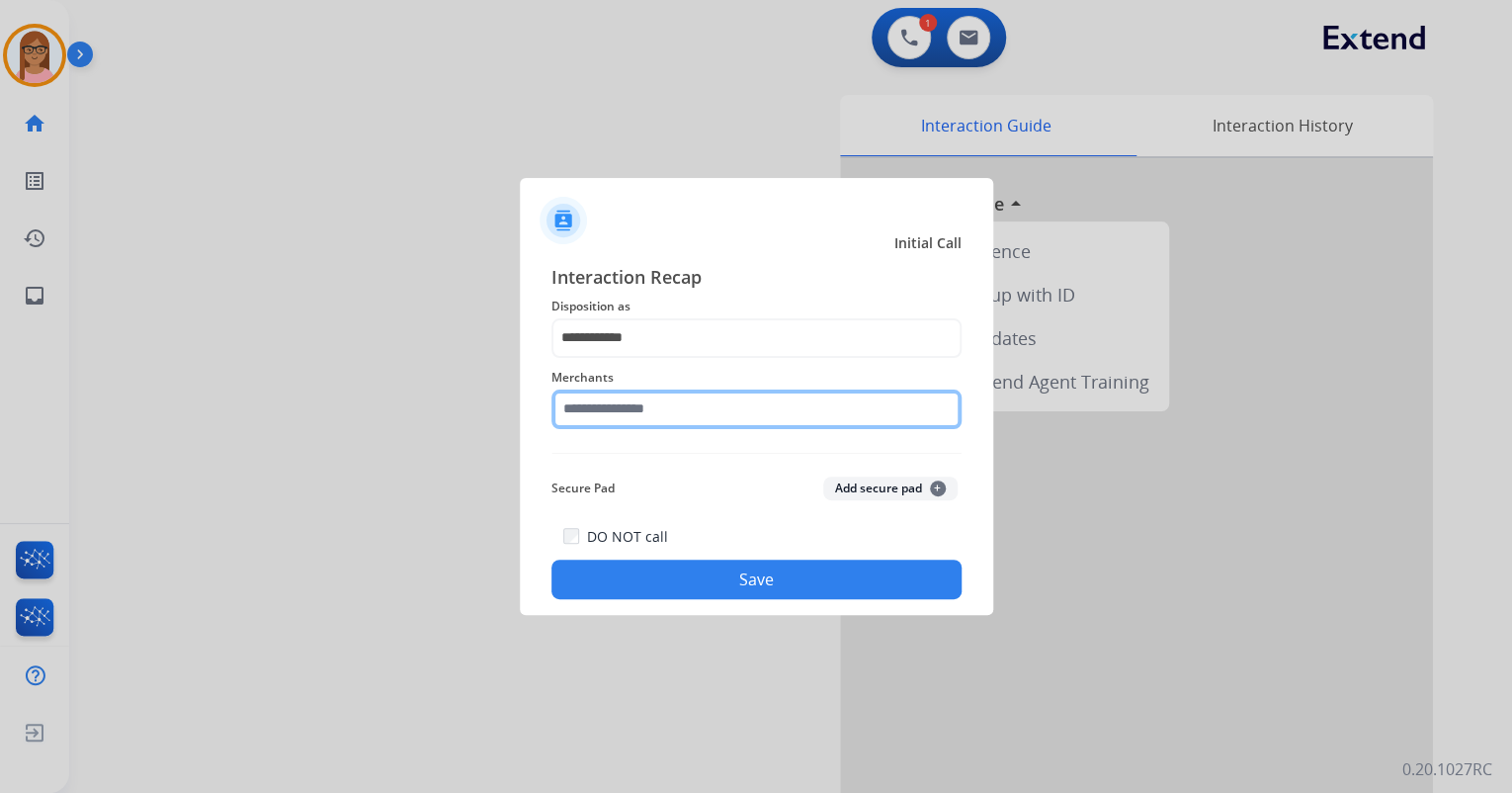 click 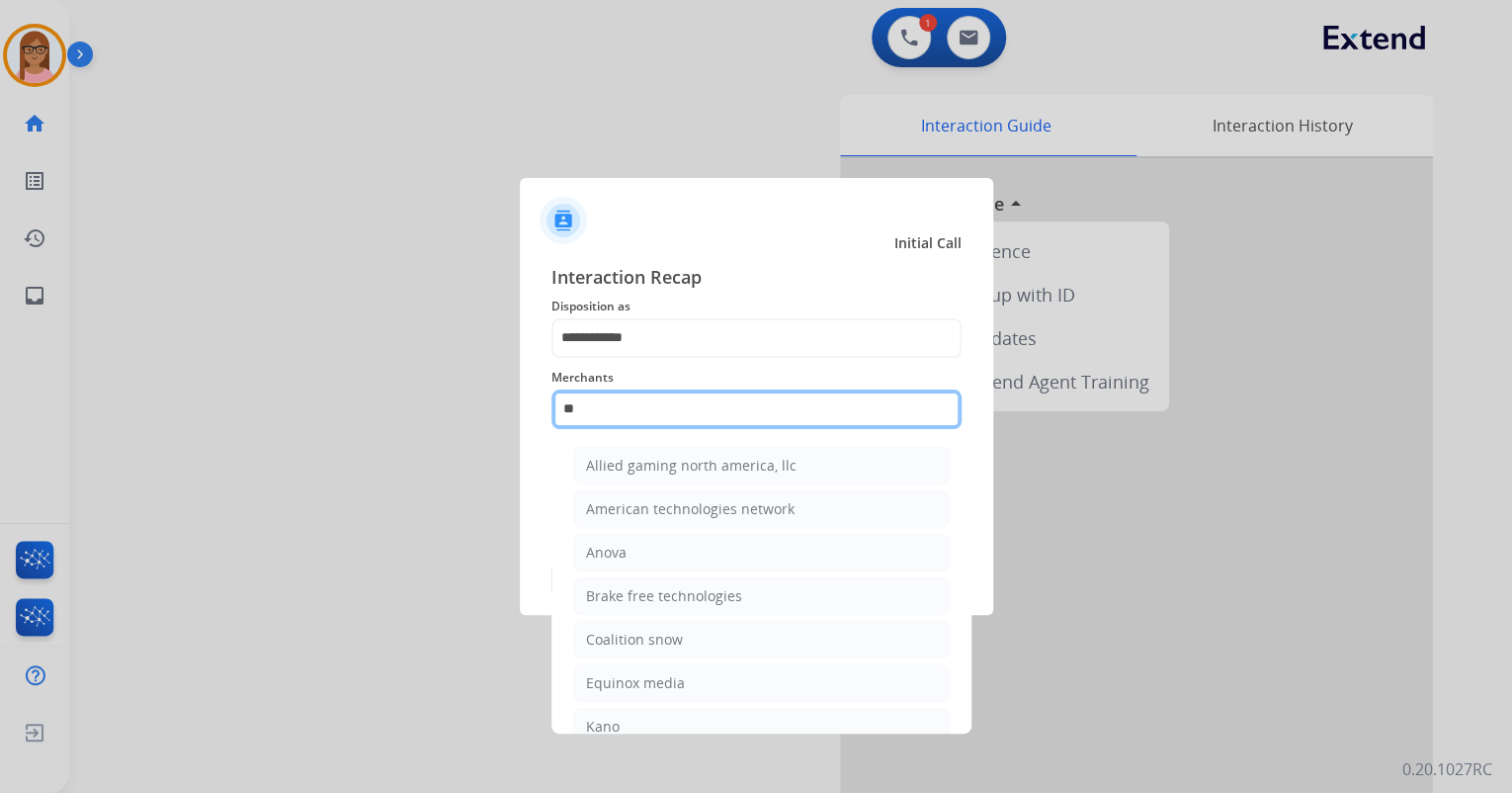 type on "*" 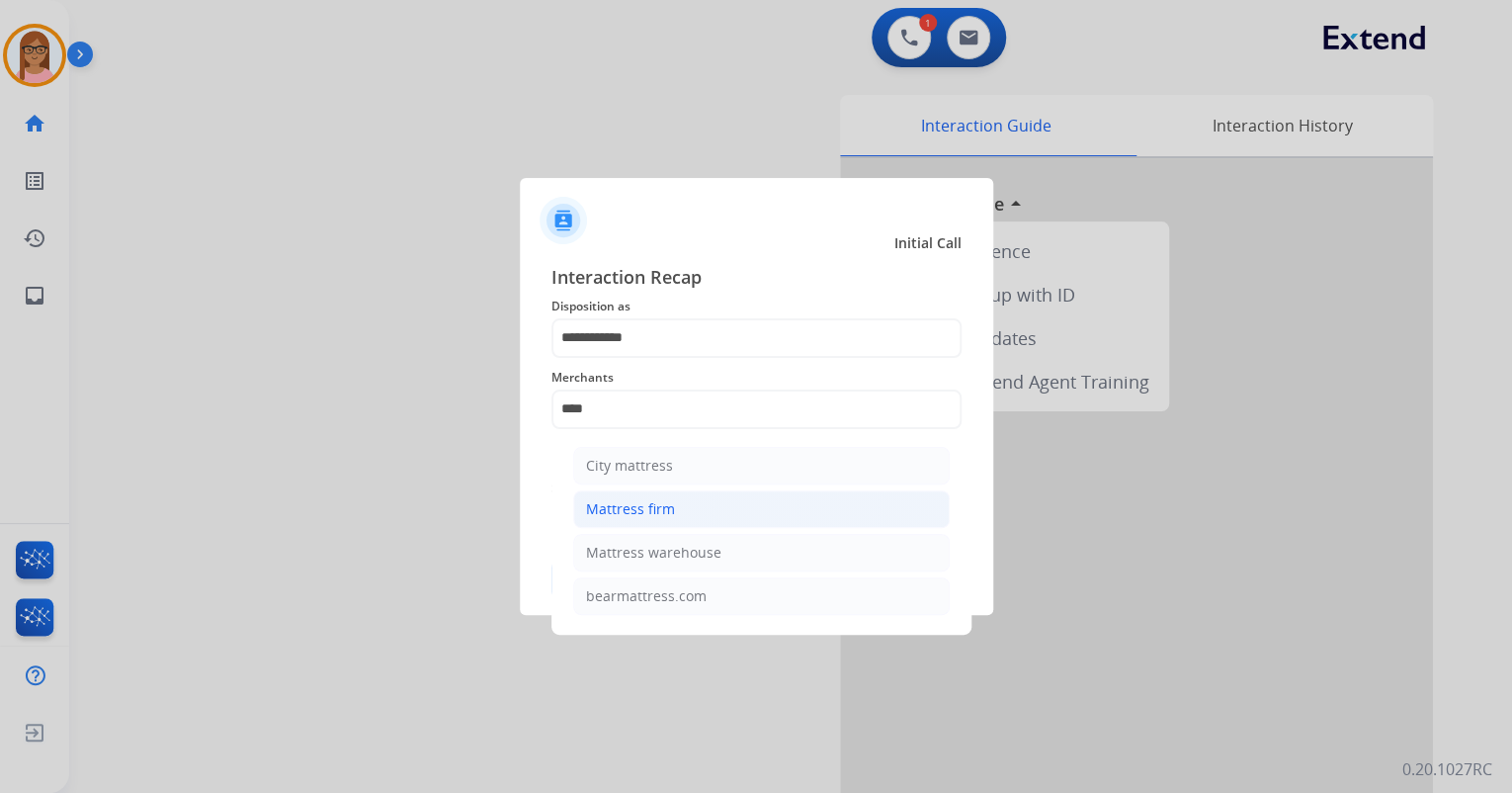 click on "Mattress firm" 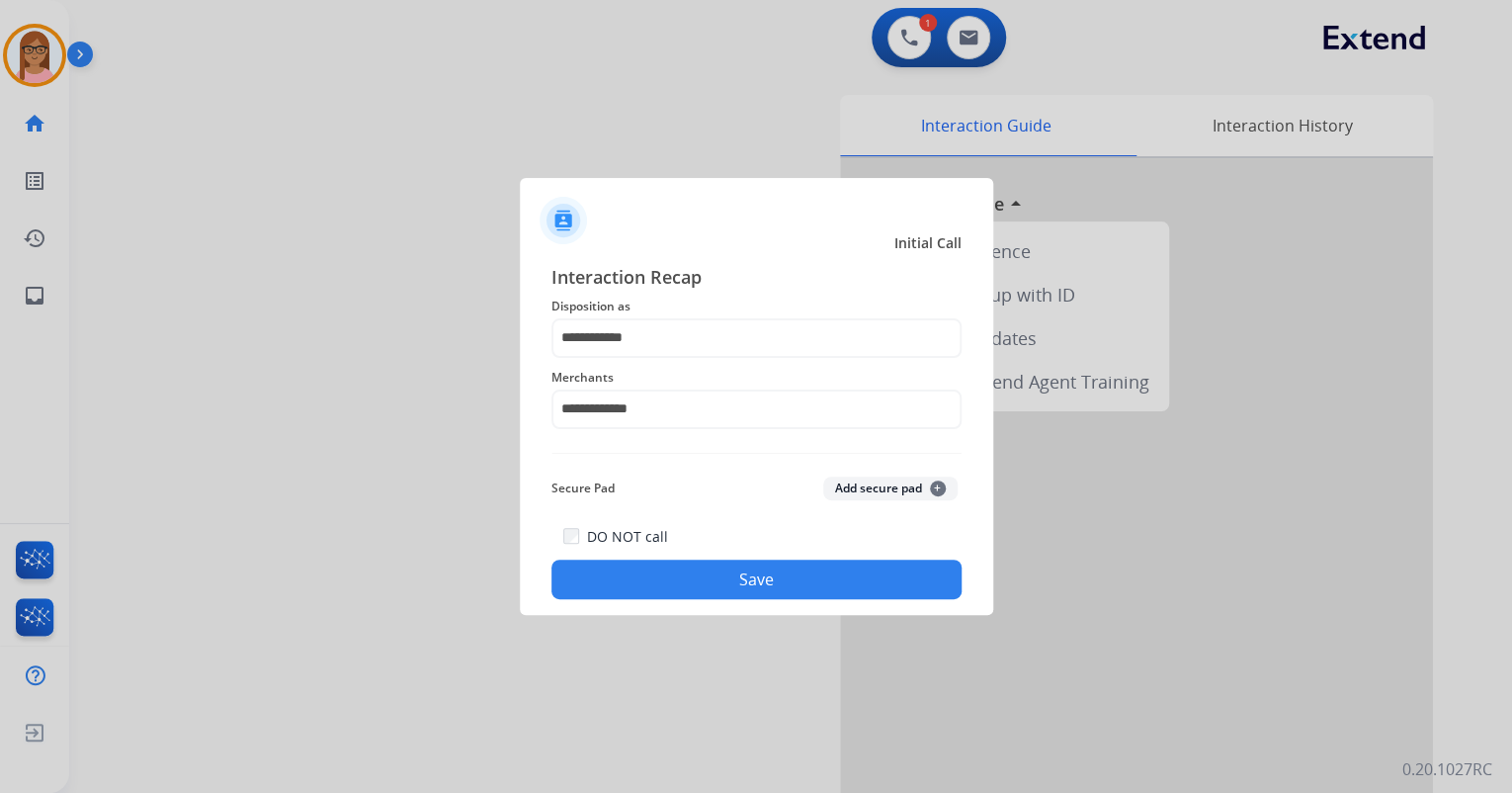 click on "Save" 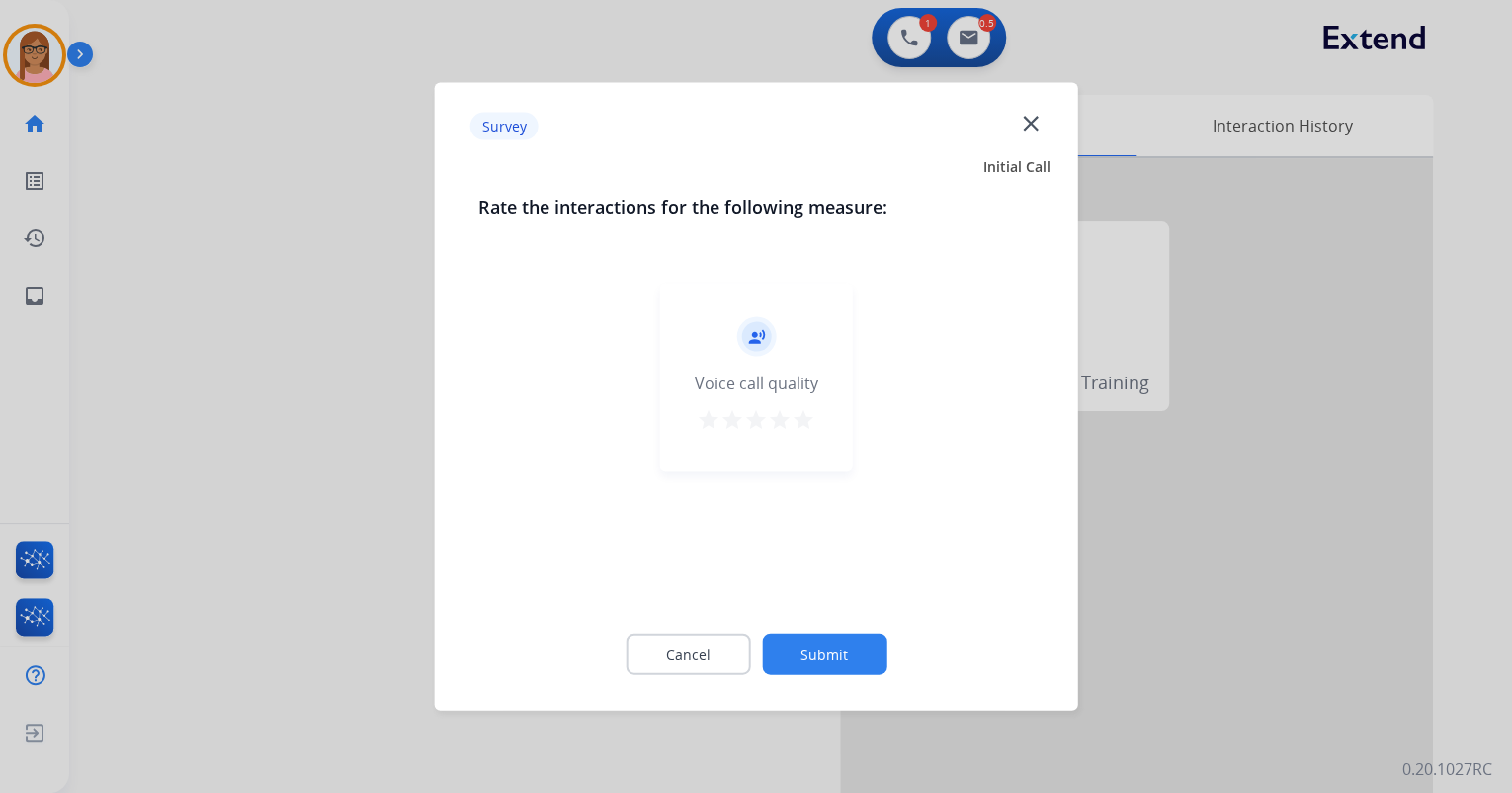 click on "star" at bounding box center (803, 420) 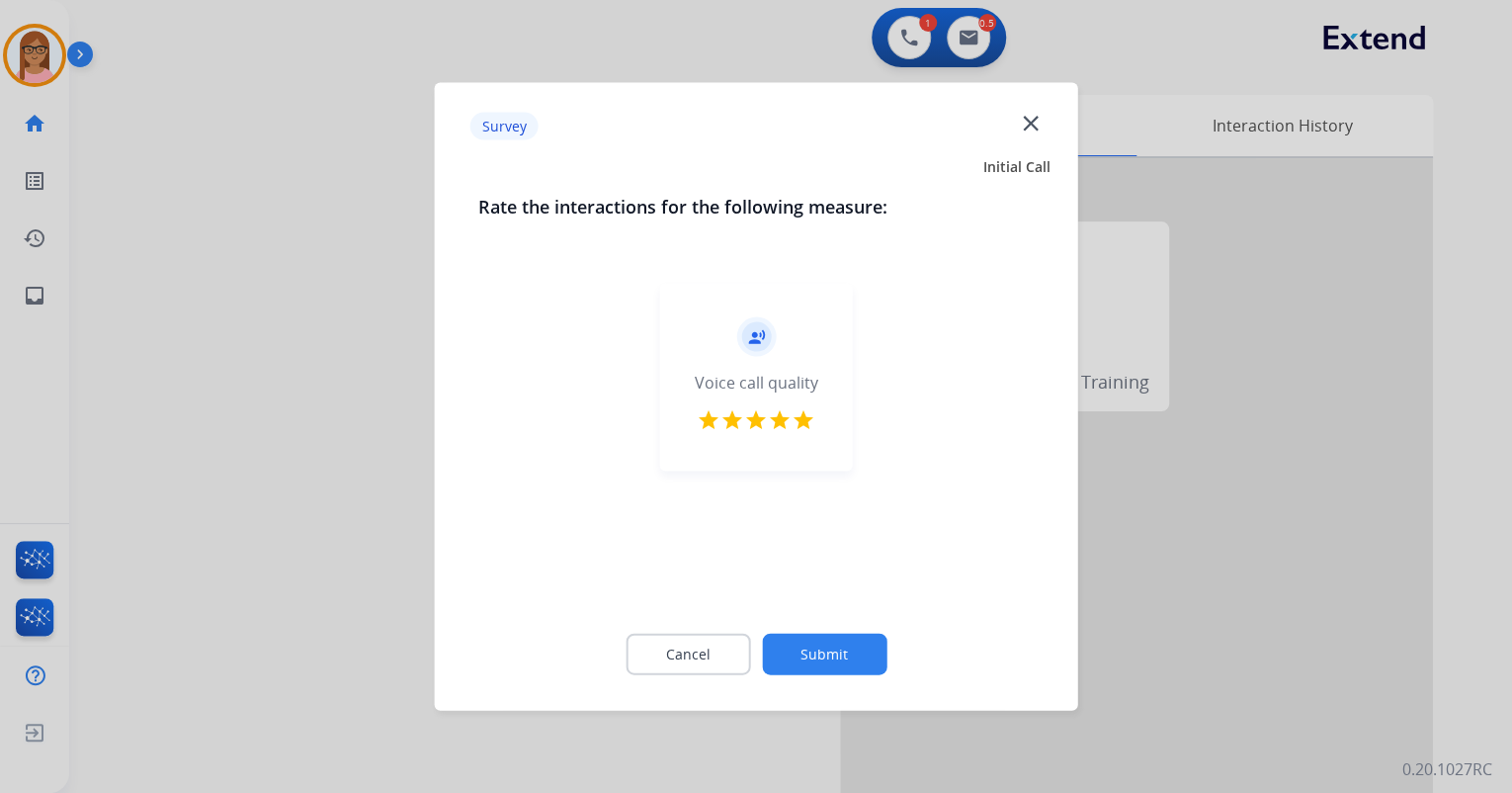 click on "Submit" 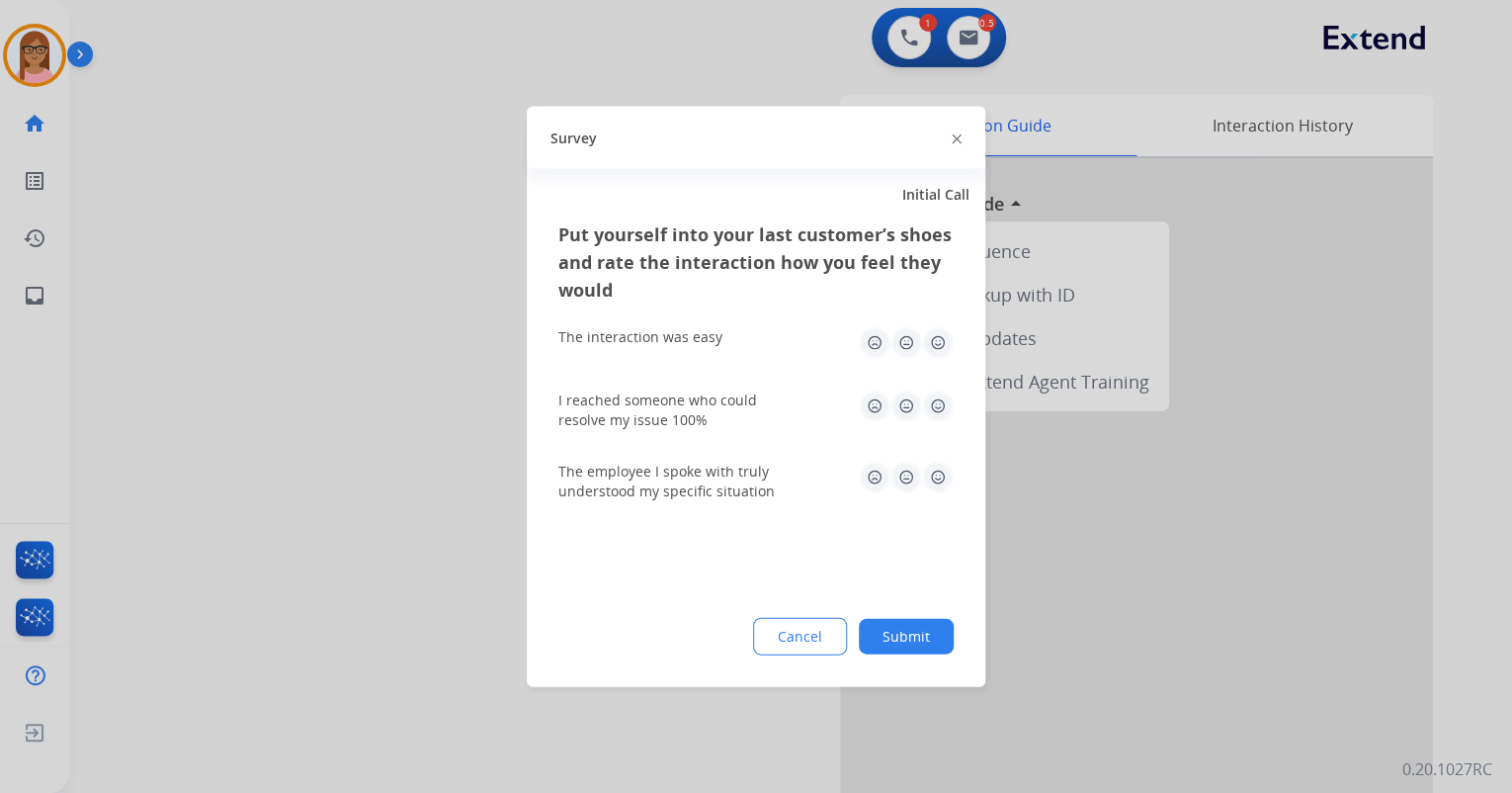 drag, startPoint x: 935, startPoint y: 338, endPoint x: 936, endPoint y: 348, distance: 10.049876 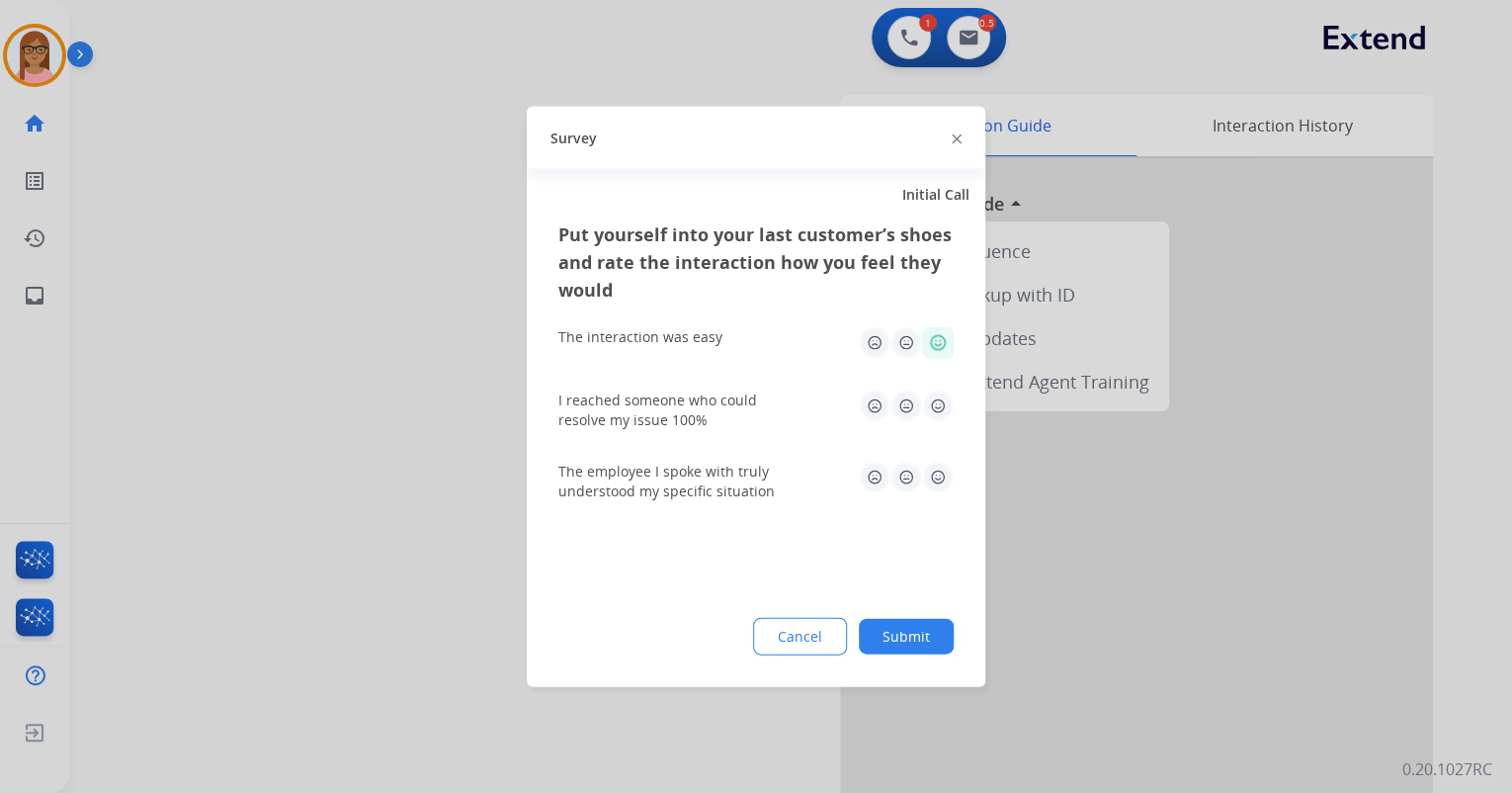 click 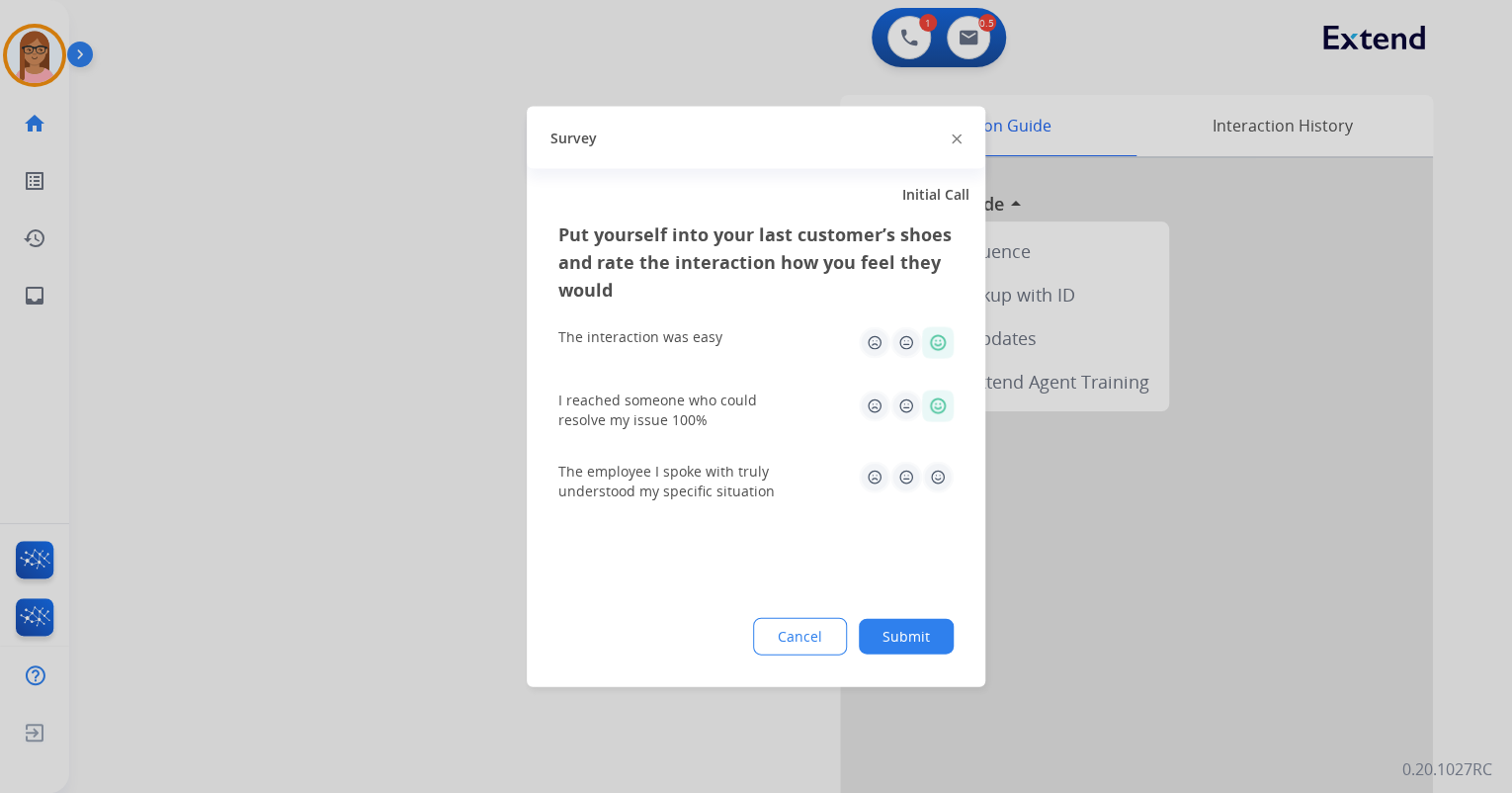 click 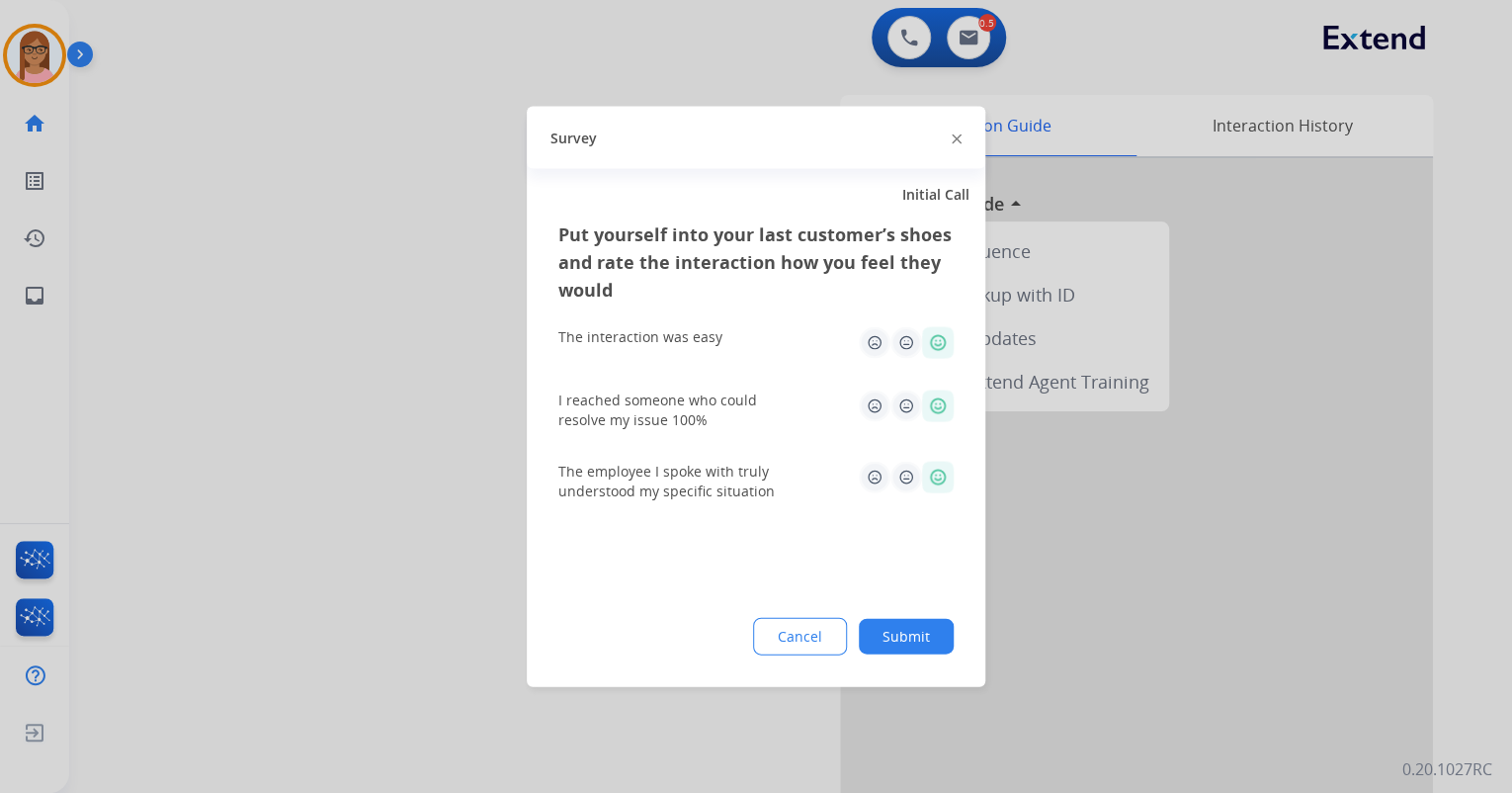 click on "Submit" 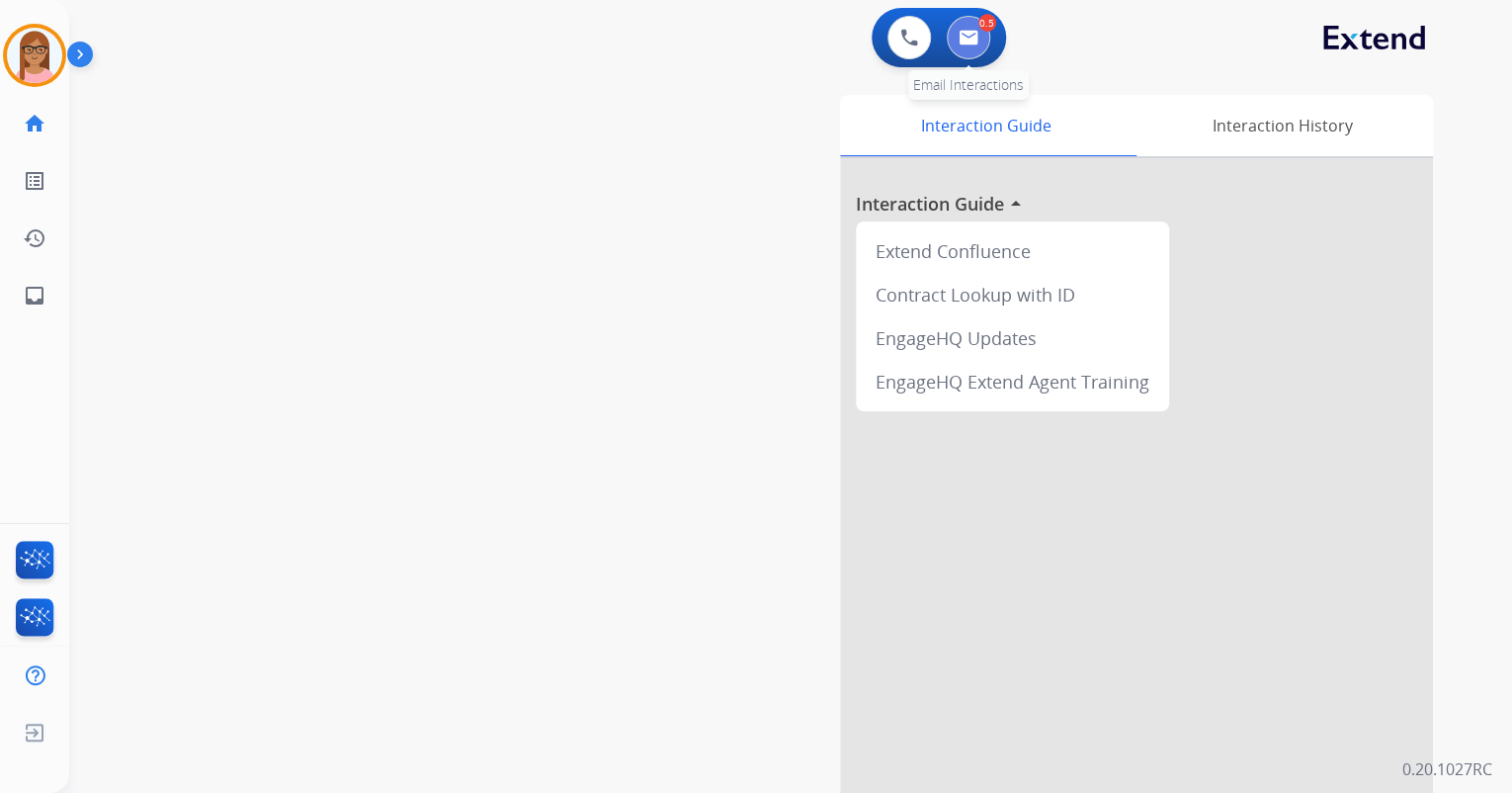 click at bounding box center [968, 38] 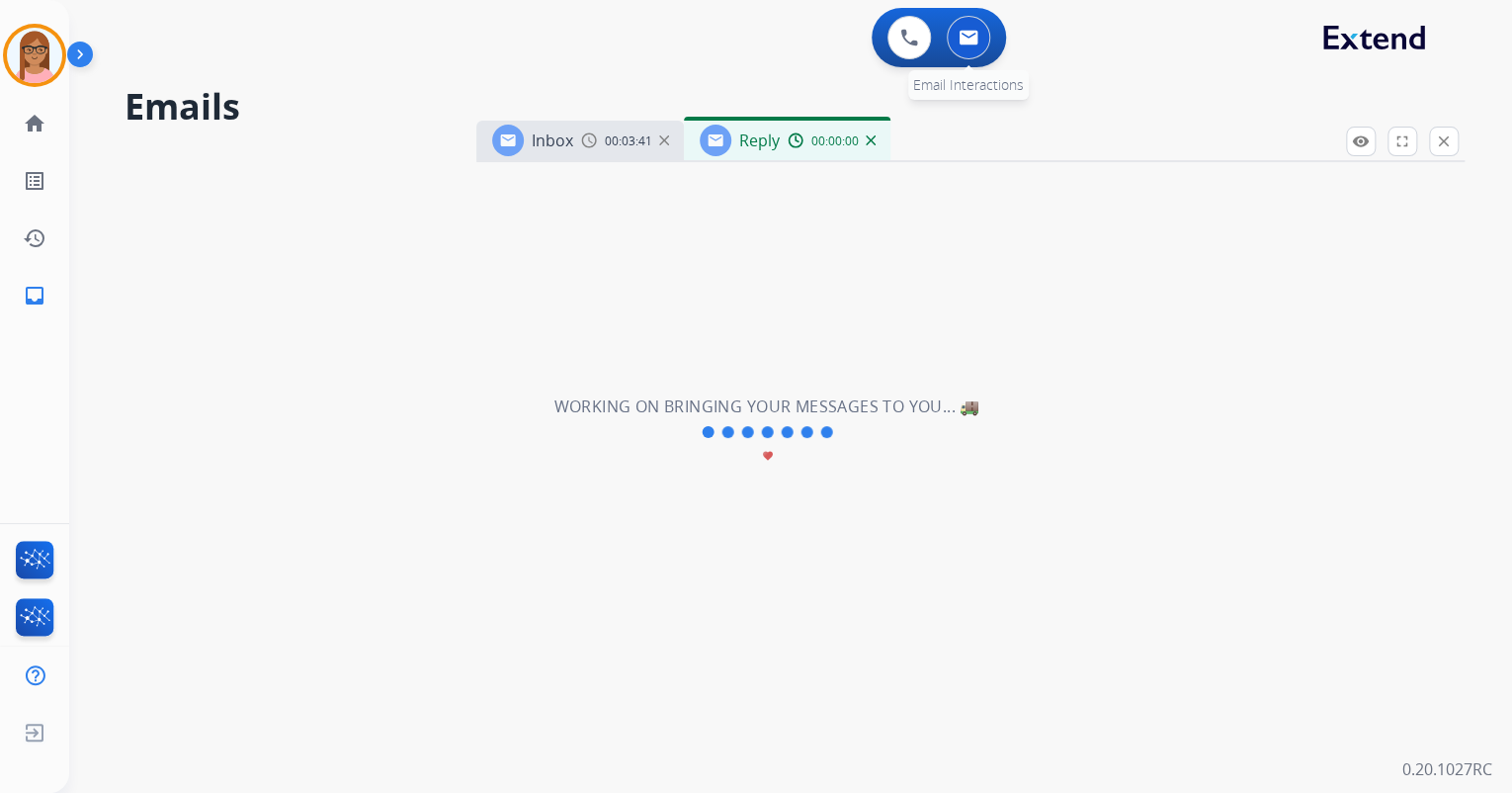 select on "**********" 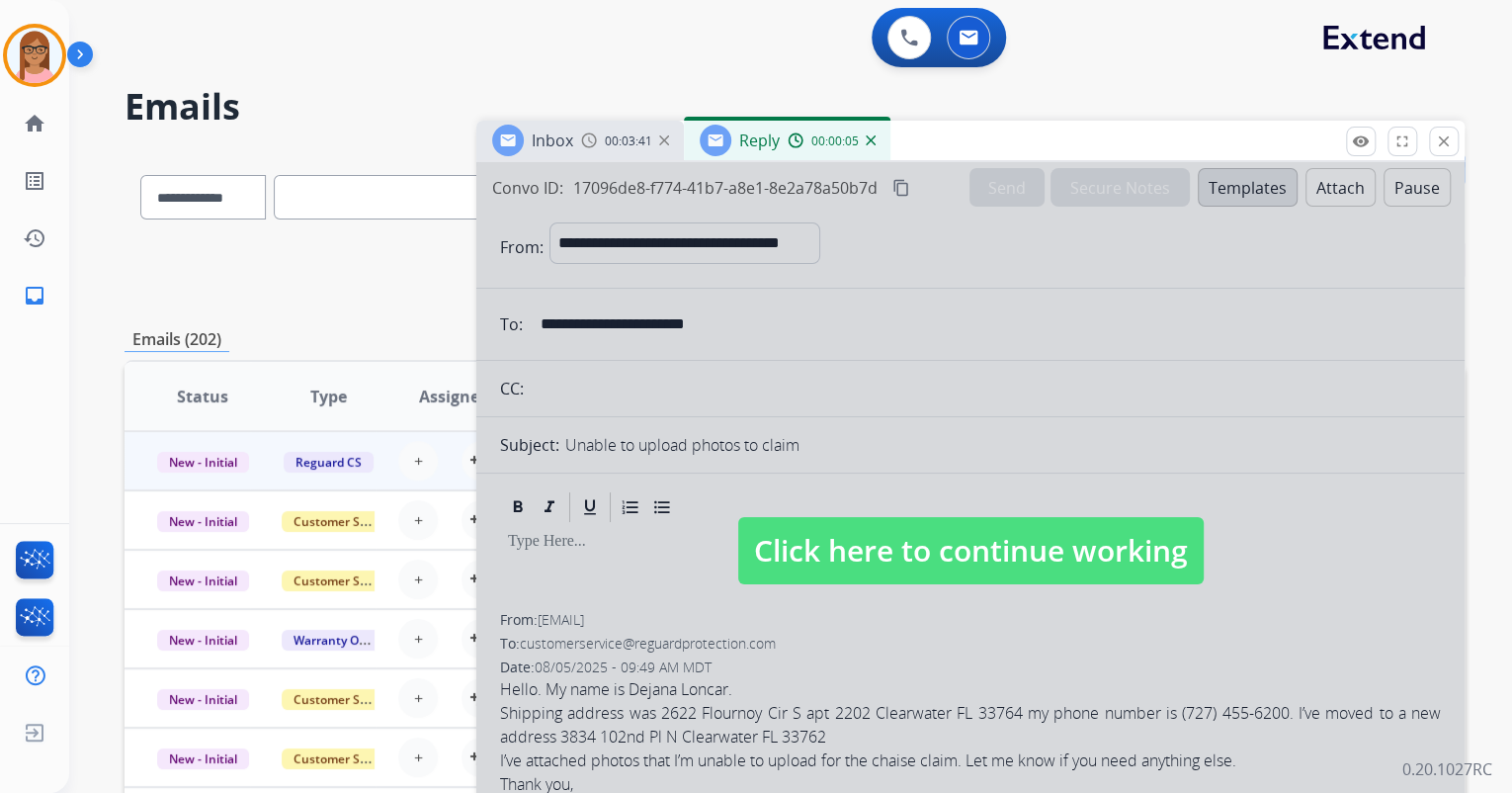 click on "Click here to continue working" at bounding box center (970, 551) 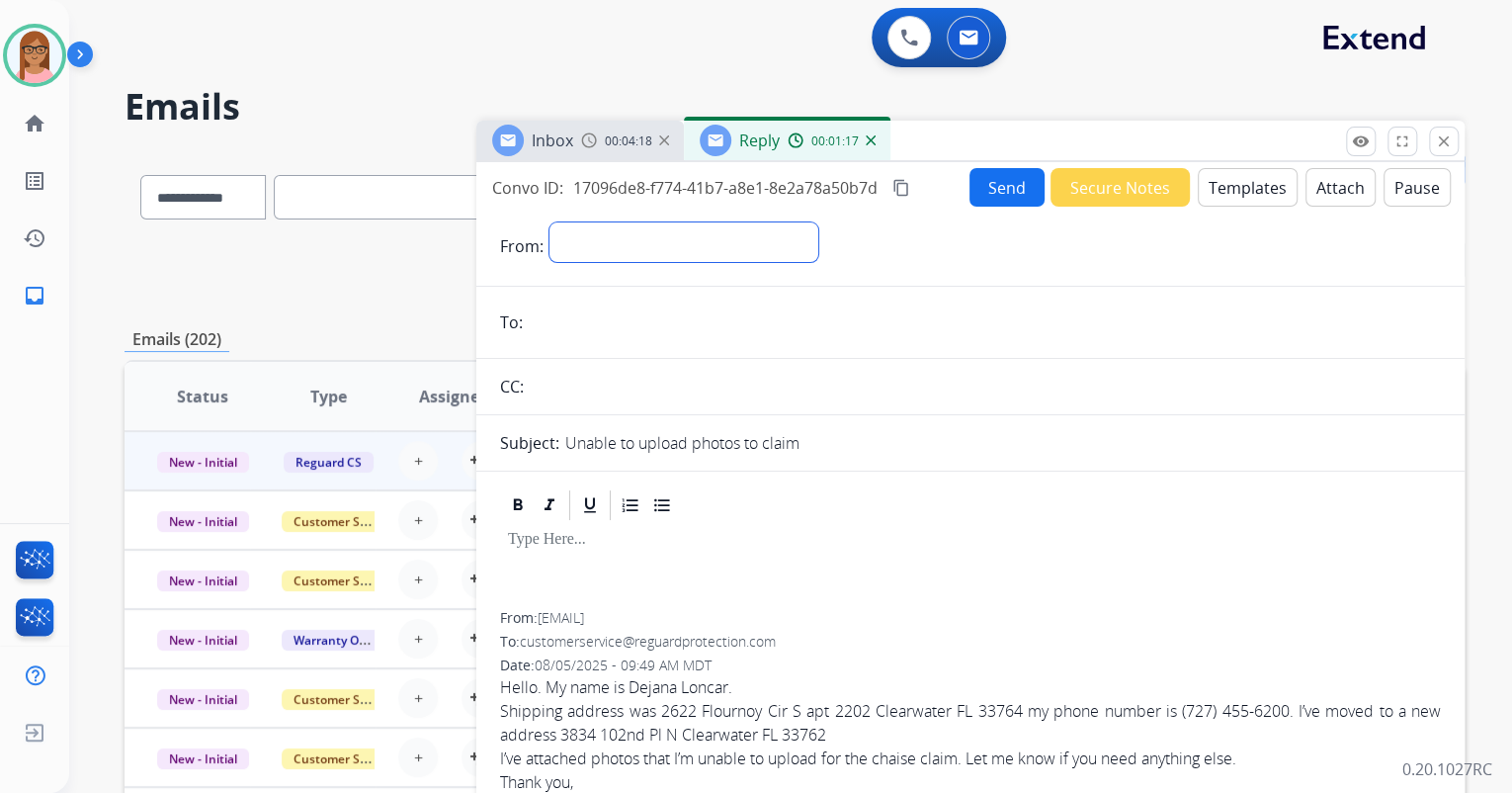 click on "**********" at bounding box center (684, 242) 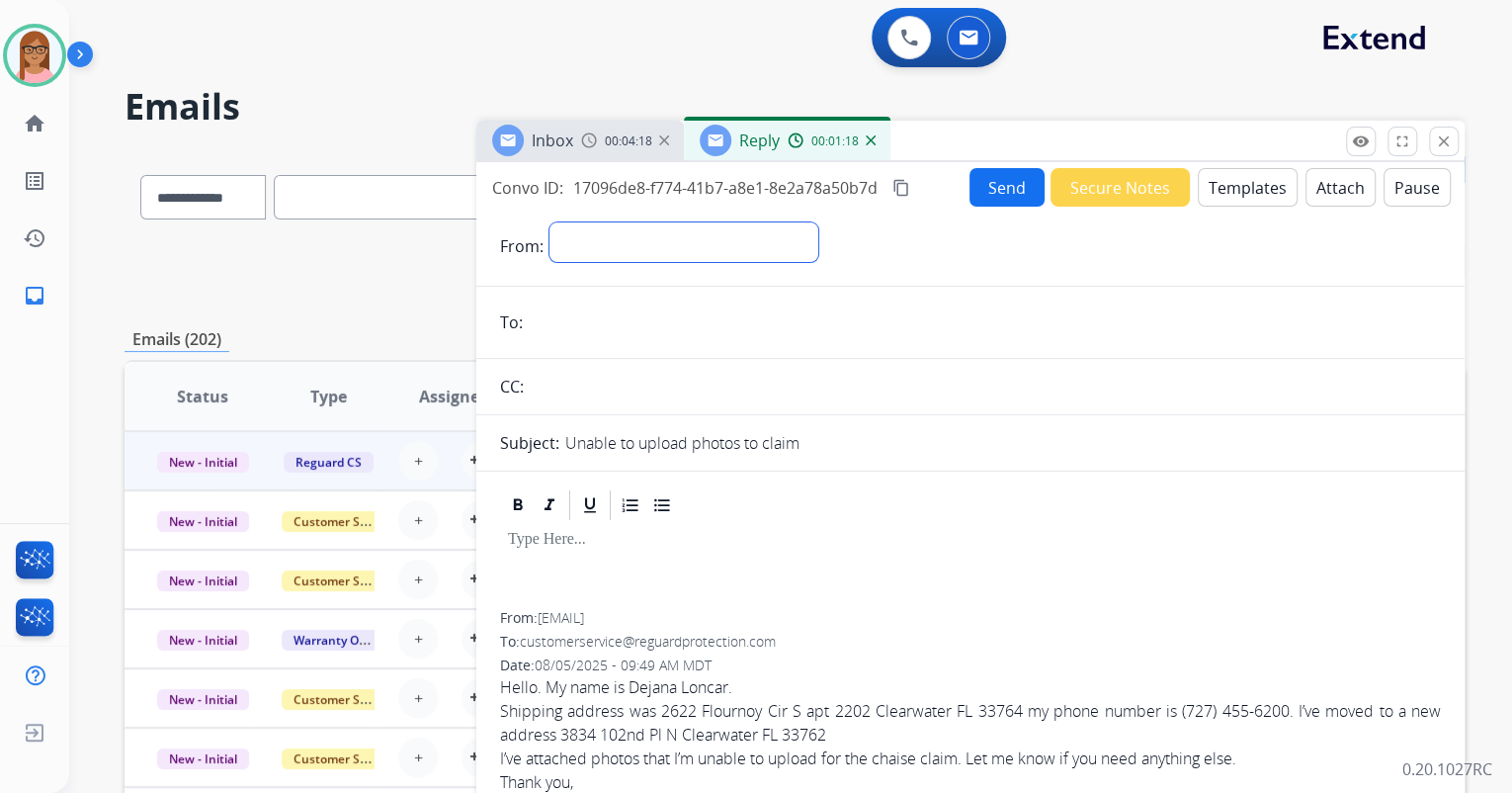select on "**********" 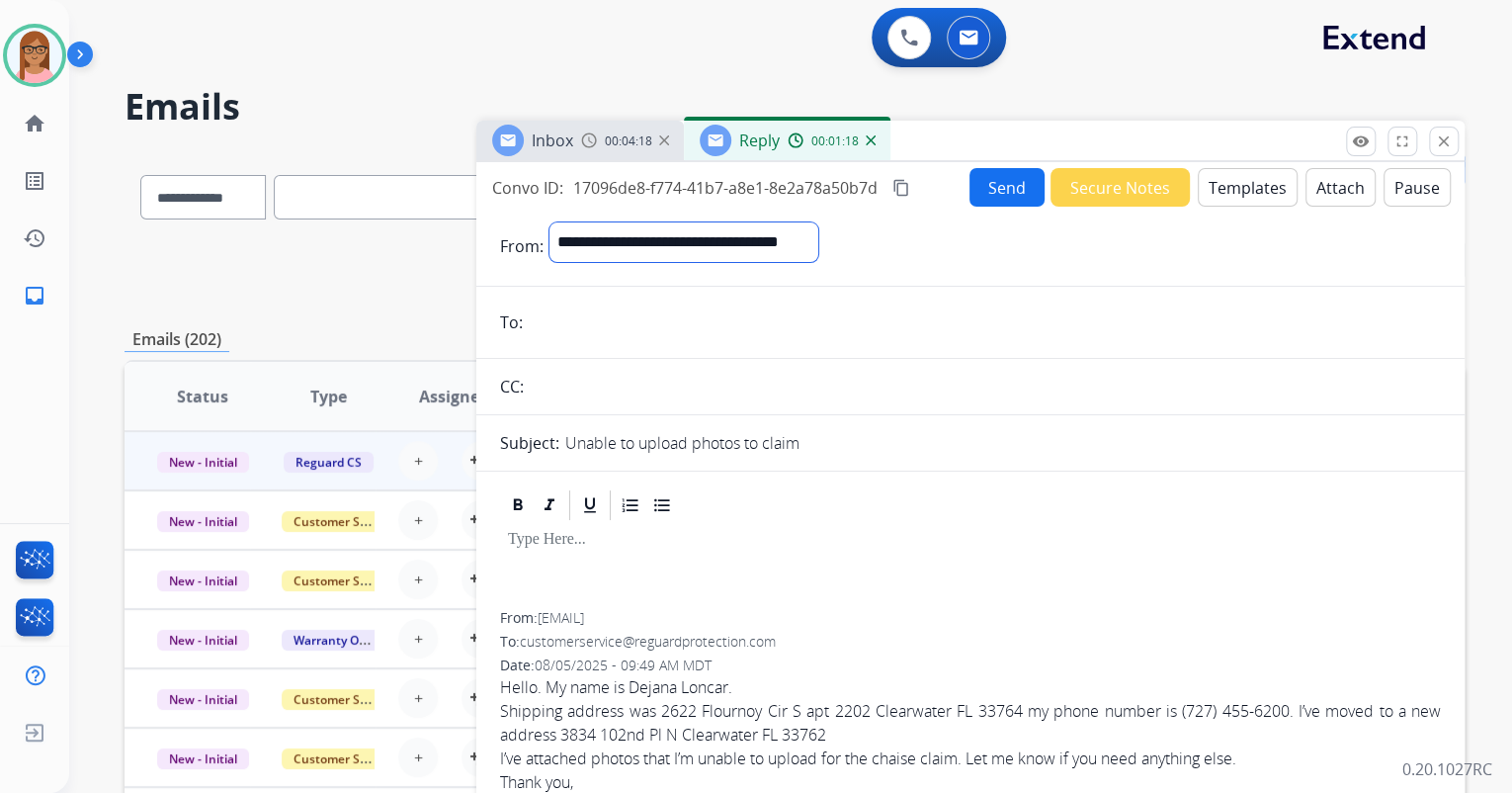 click on "**********" at bounding box center [684, 242] 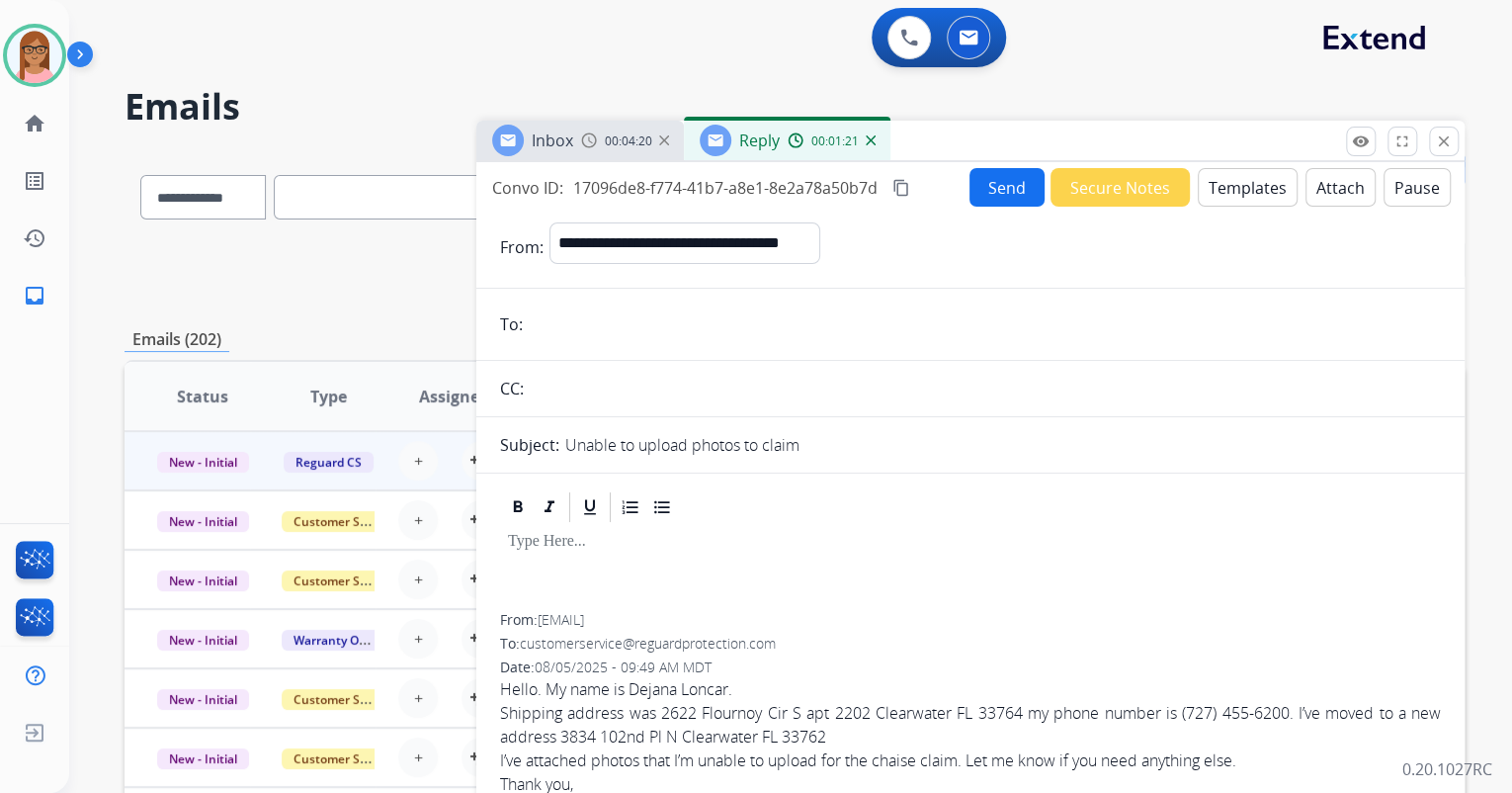 click at bounding box center (984, 324) 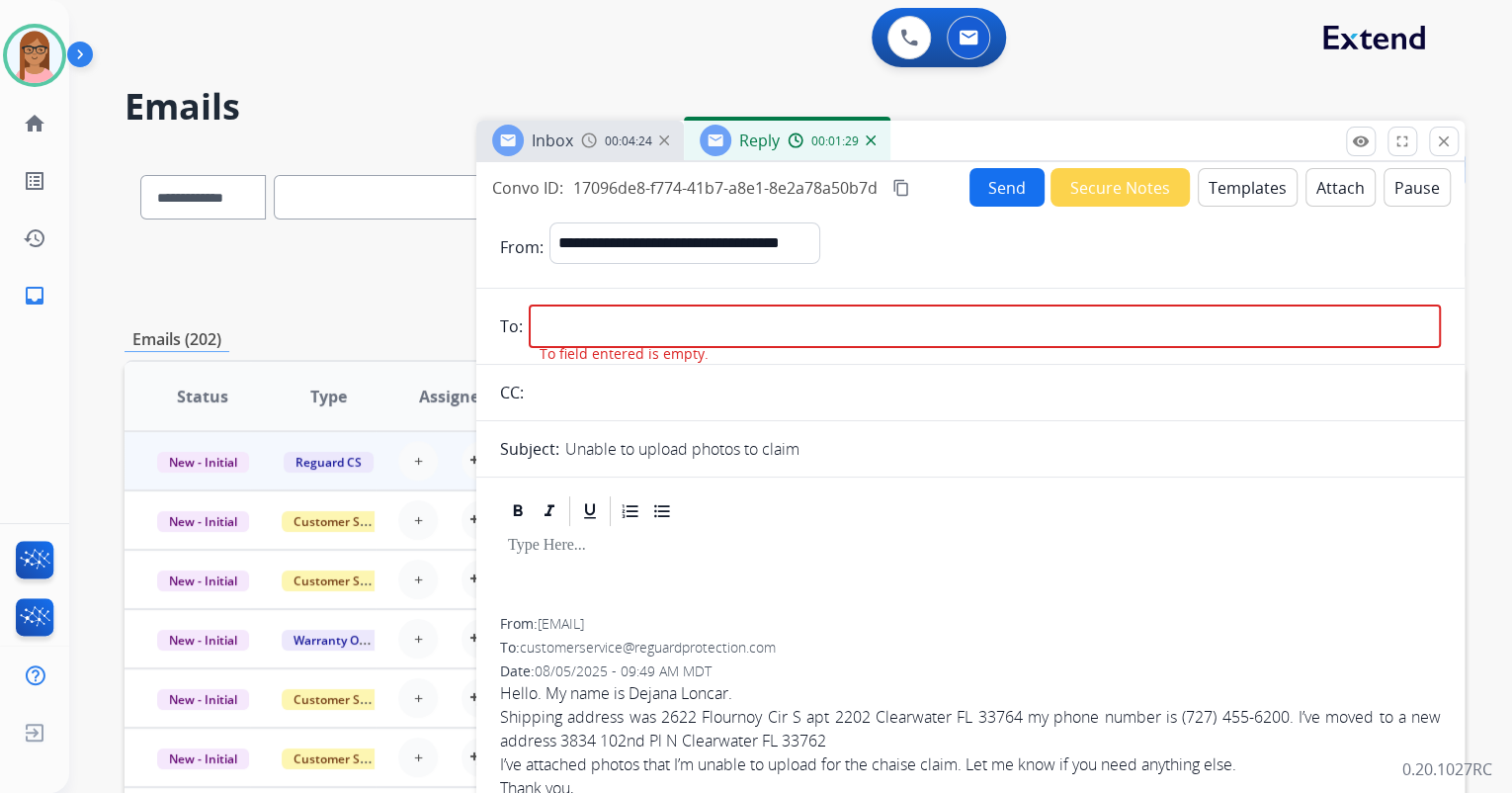 drag, startPoint x: 542, startPoint y: 613, endPoint x: 716, endPoint y: 625, distance: 174.4133 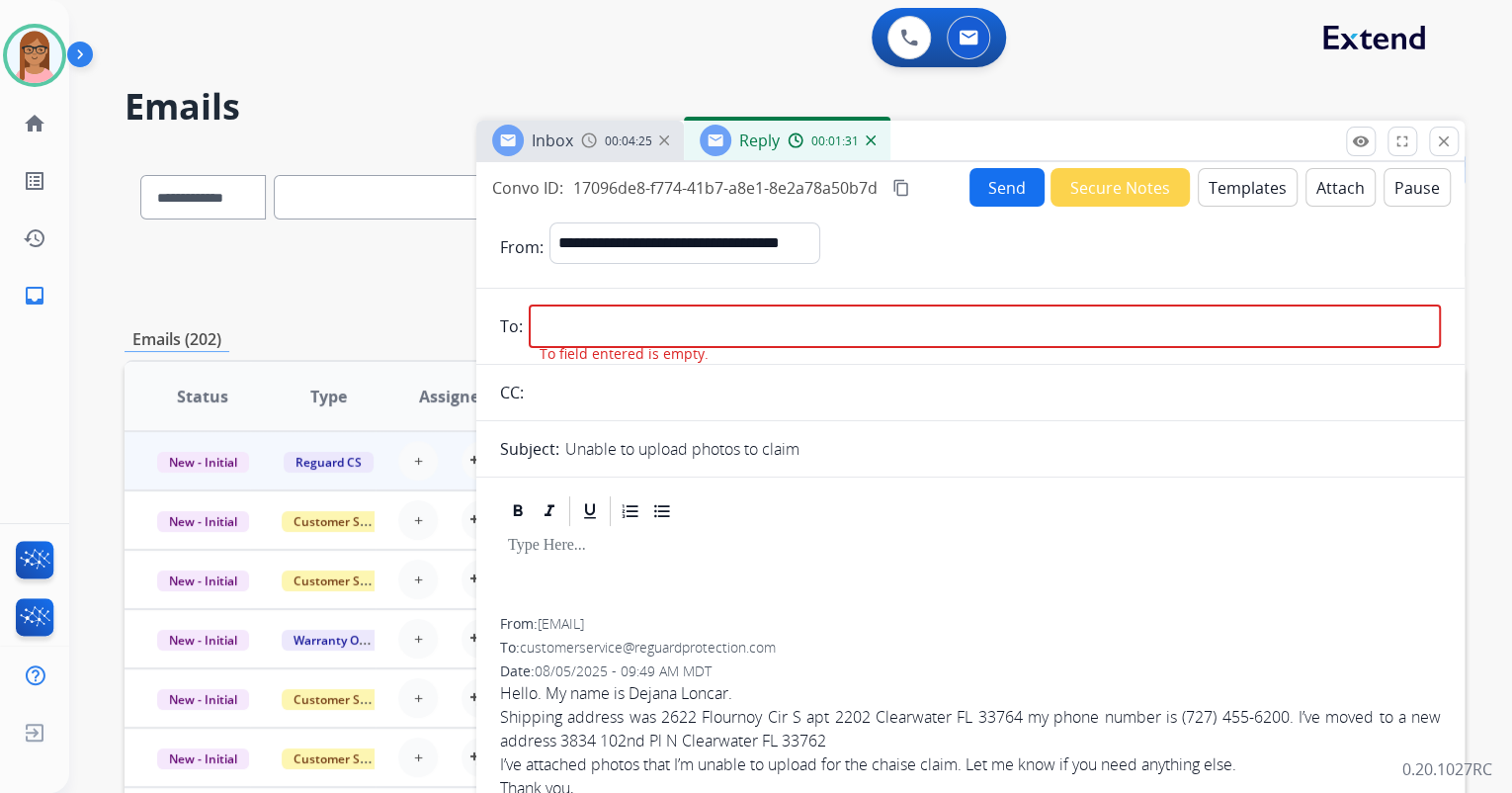 copy on "dejanaskopljak@yahoo.com" 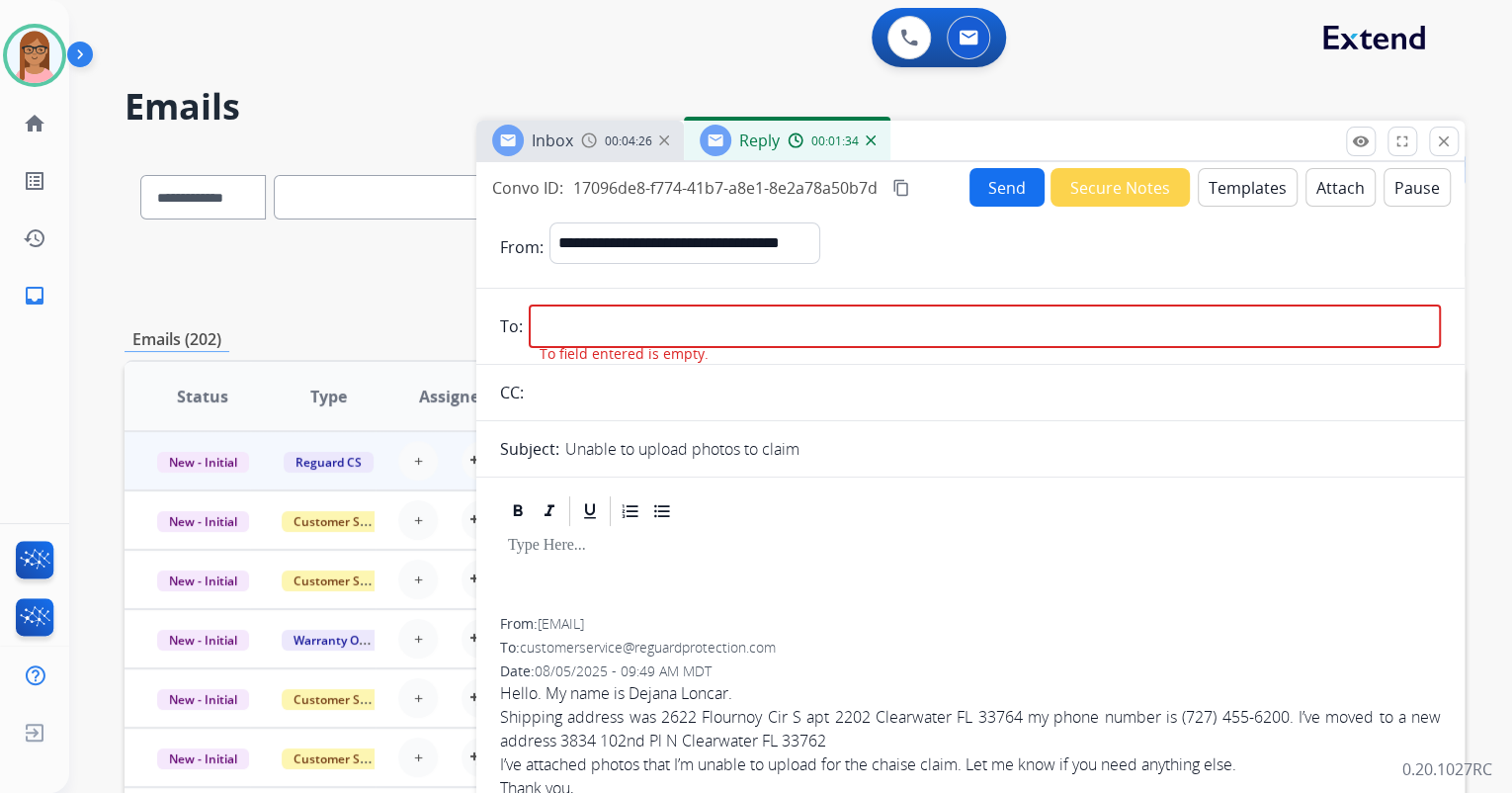 click at bounding box center [984, 326] 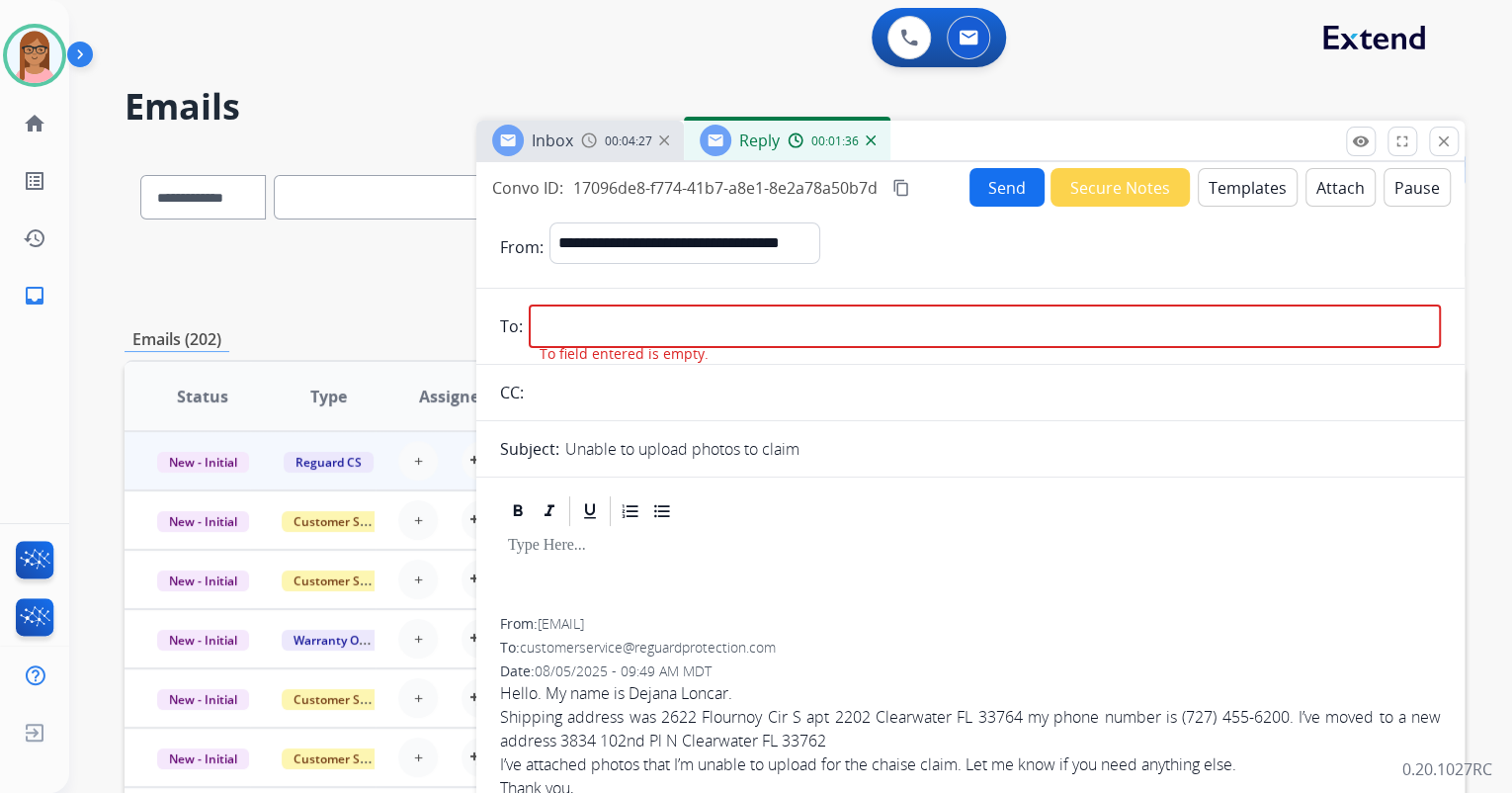 paste on "**********" 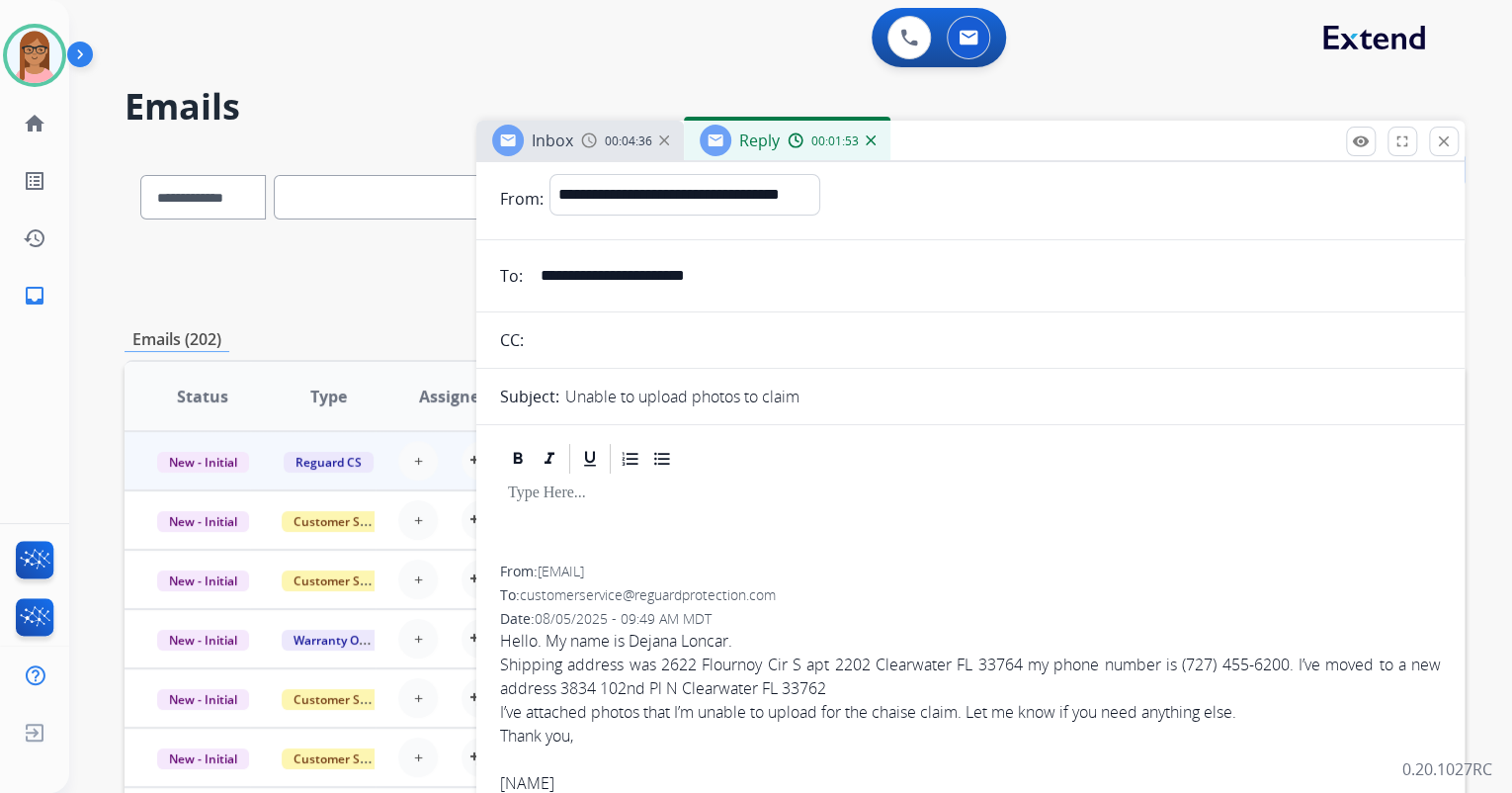 scroll, scrollTop: 0, scrollLeft: 0, axis: both 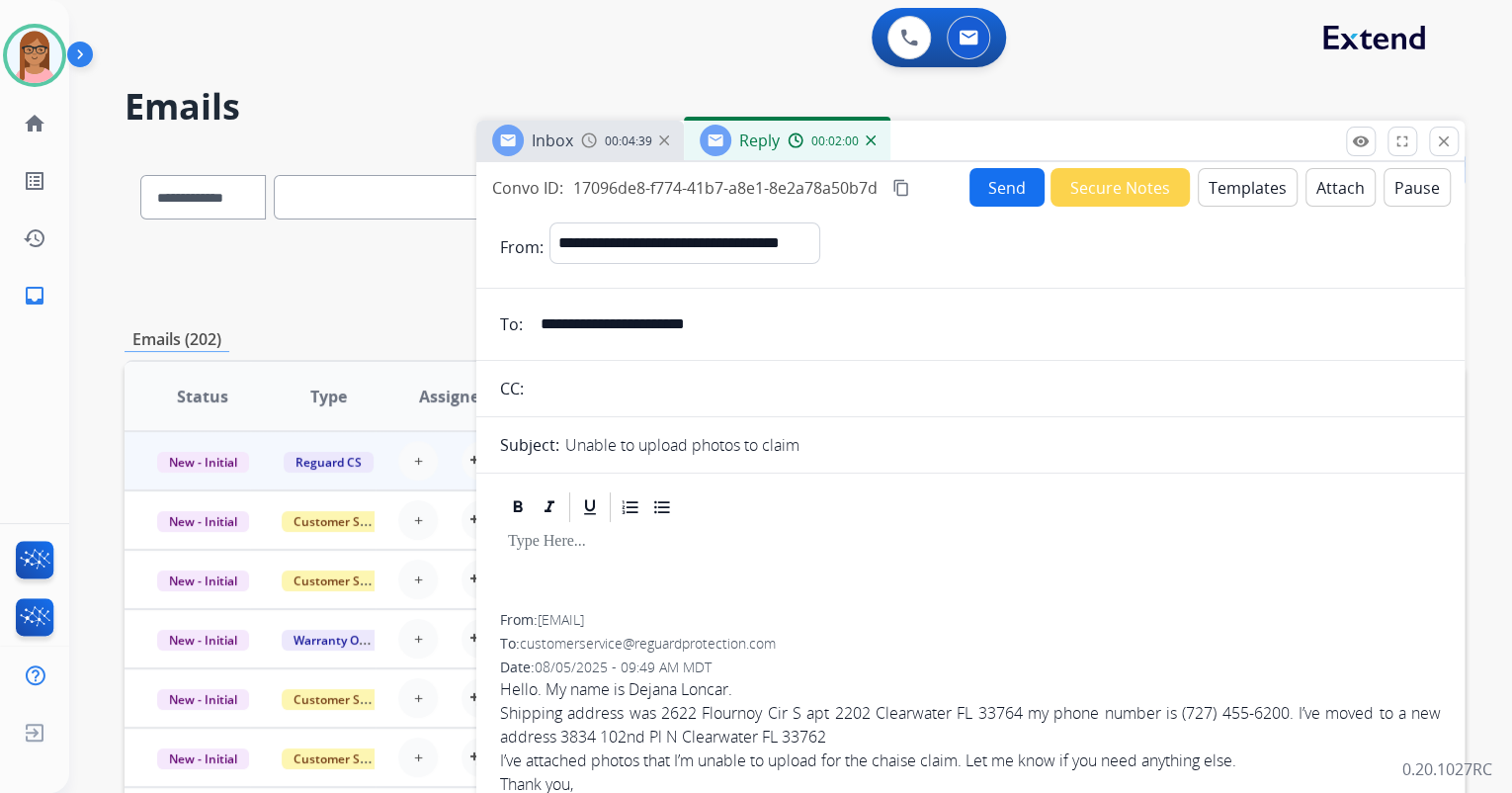 type on "**********" 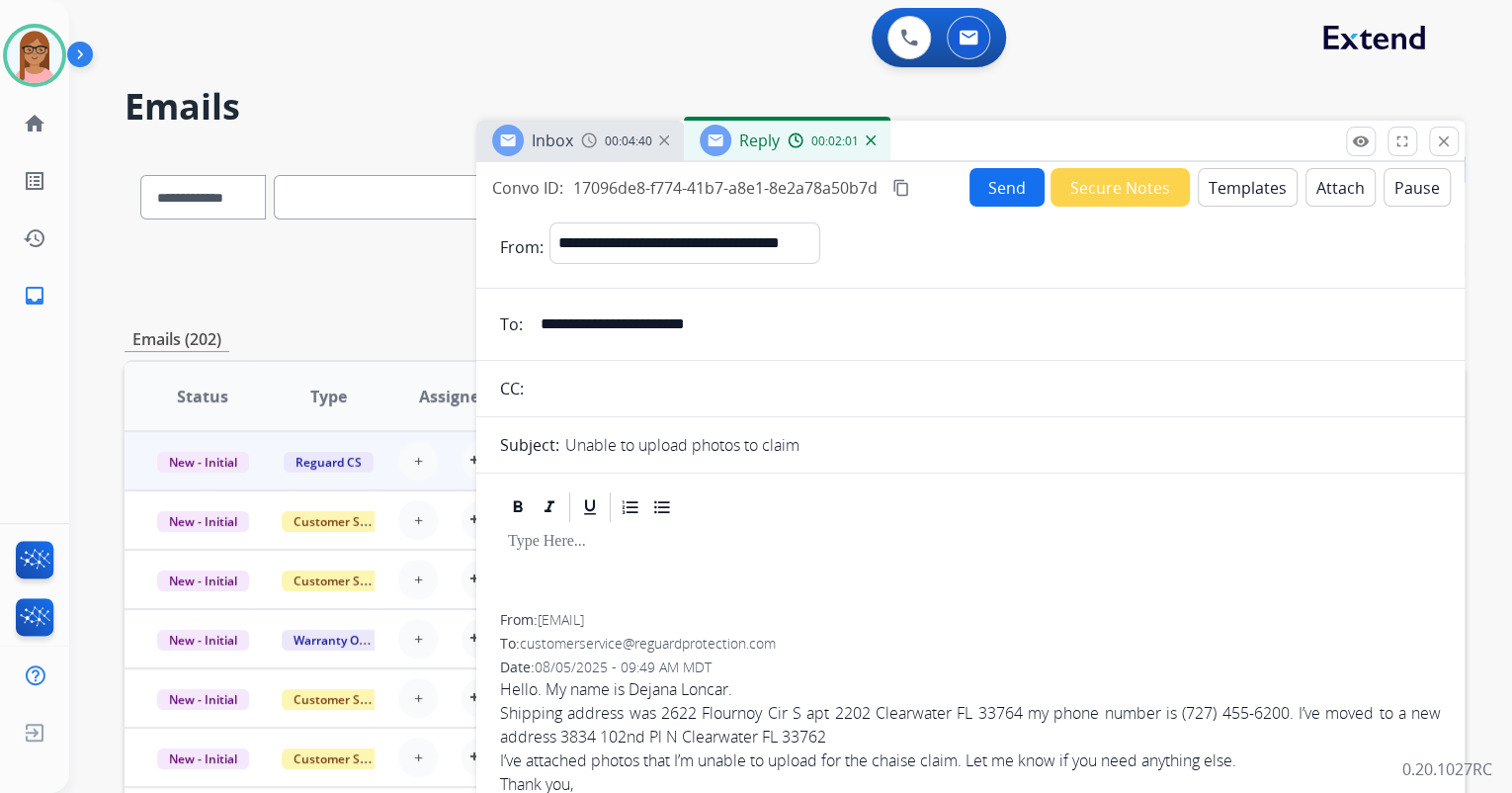 click on "Templates" at bounding box center [1247, 187] 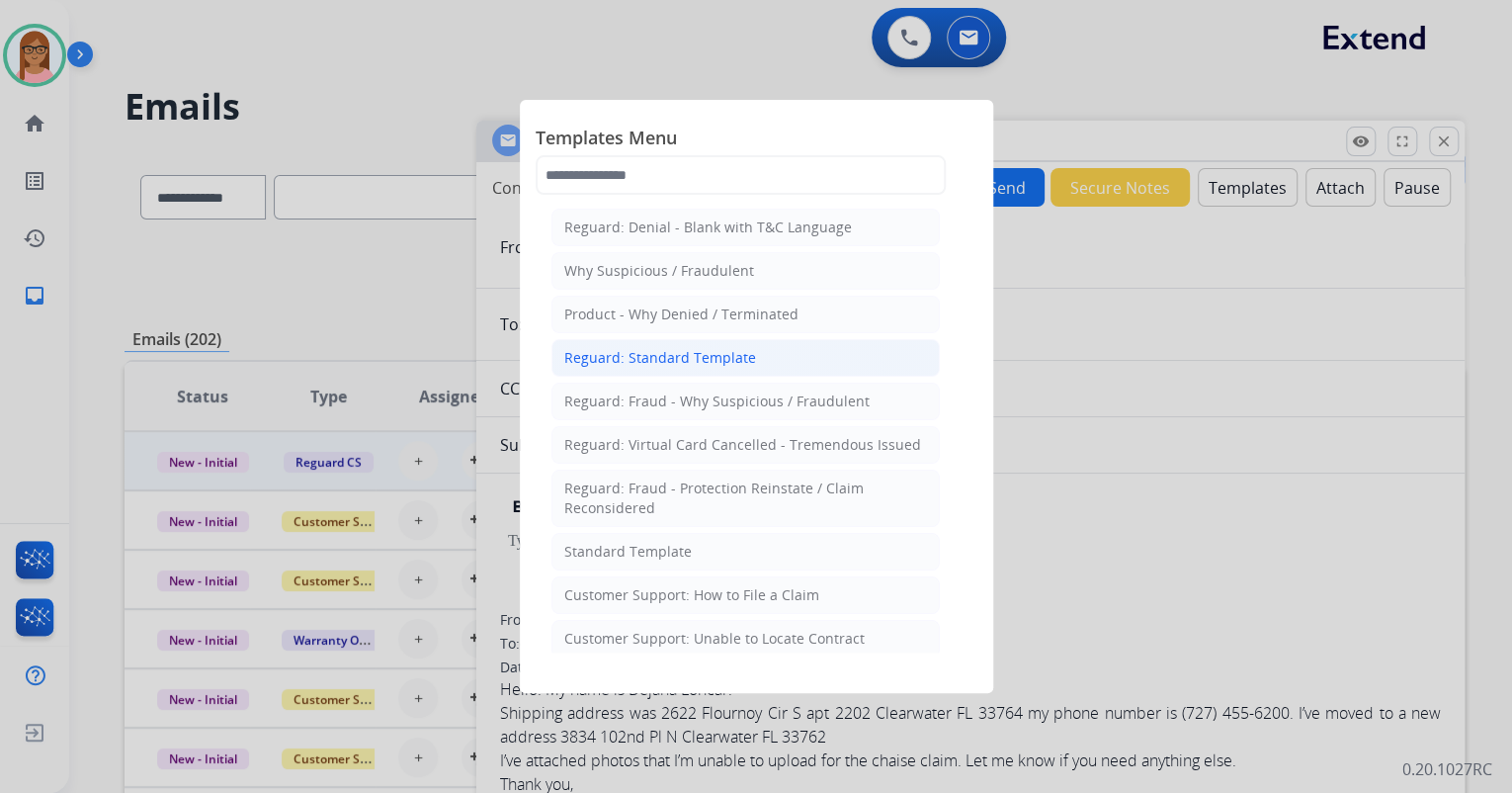 click on "Reguard: Standard Template" 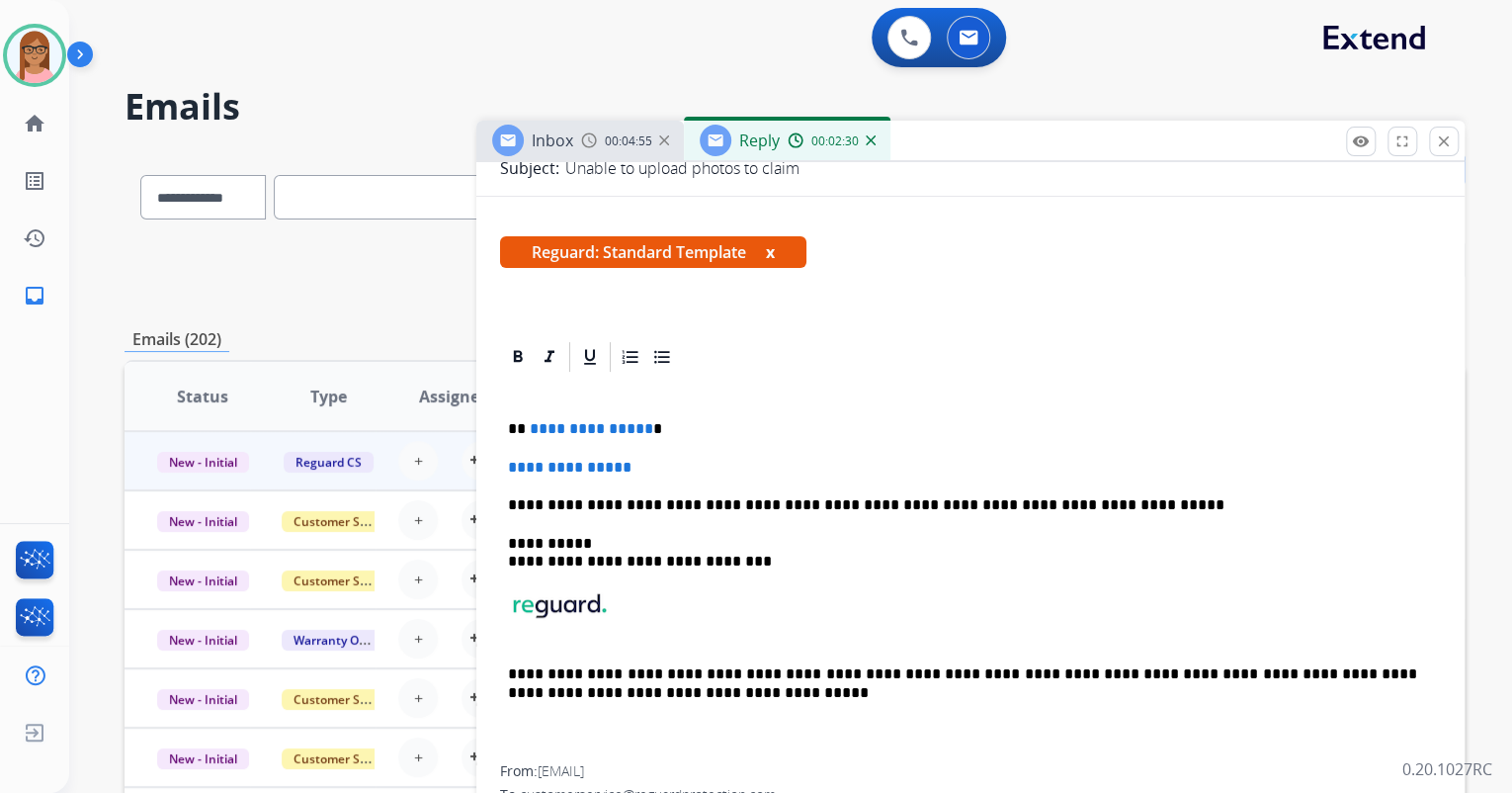scroll, scrollTop: 316, scrollLeft: 0, axis: vertical 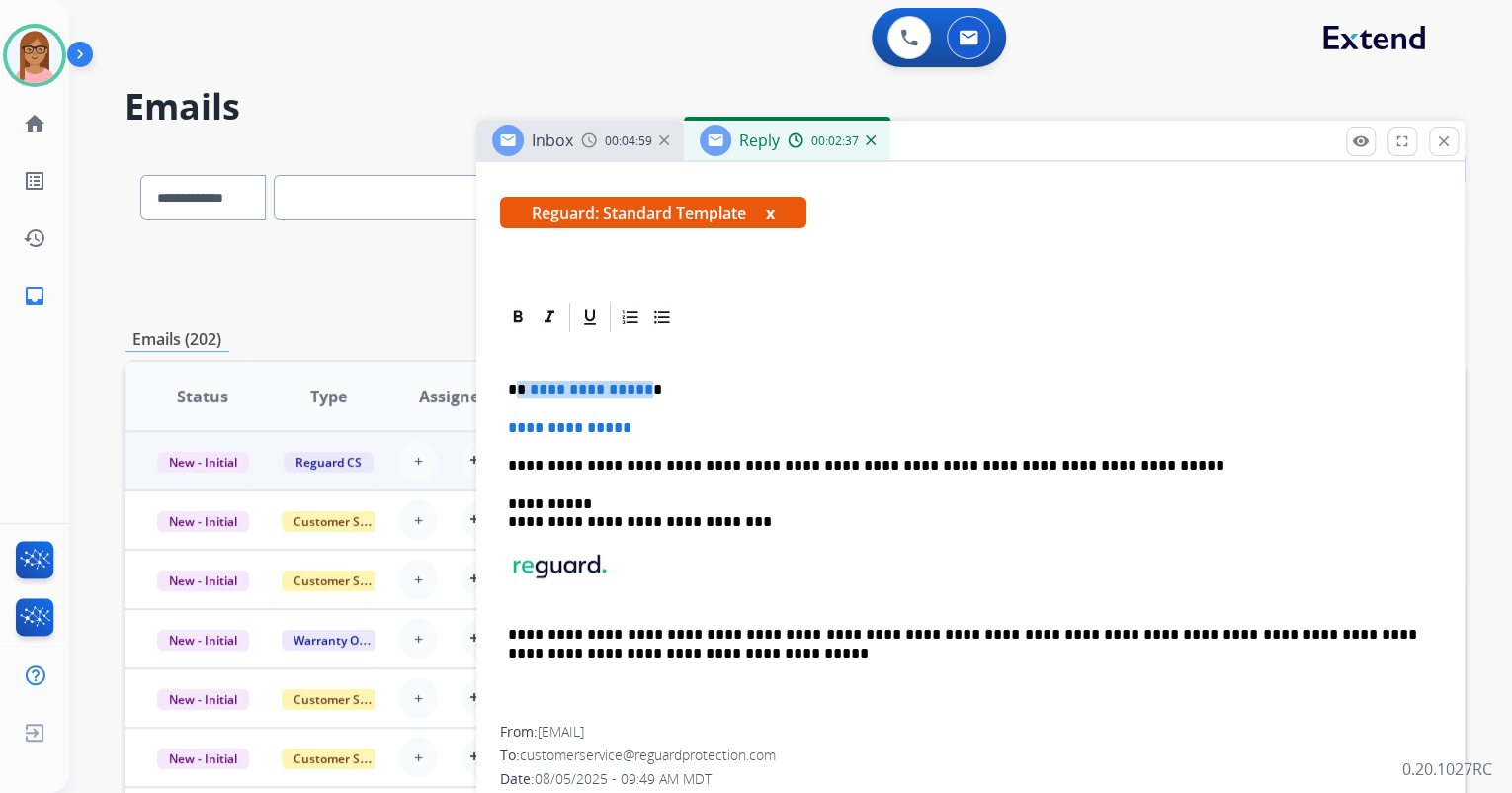 drag, startPoint x: 516, startPoint y: 386, endPoint x: 640, endPoint y: 396, distance: 124.4026 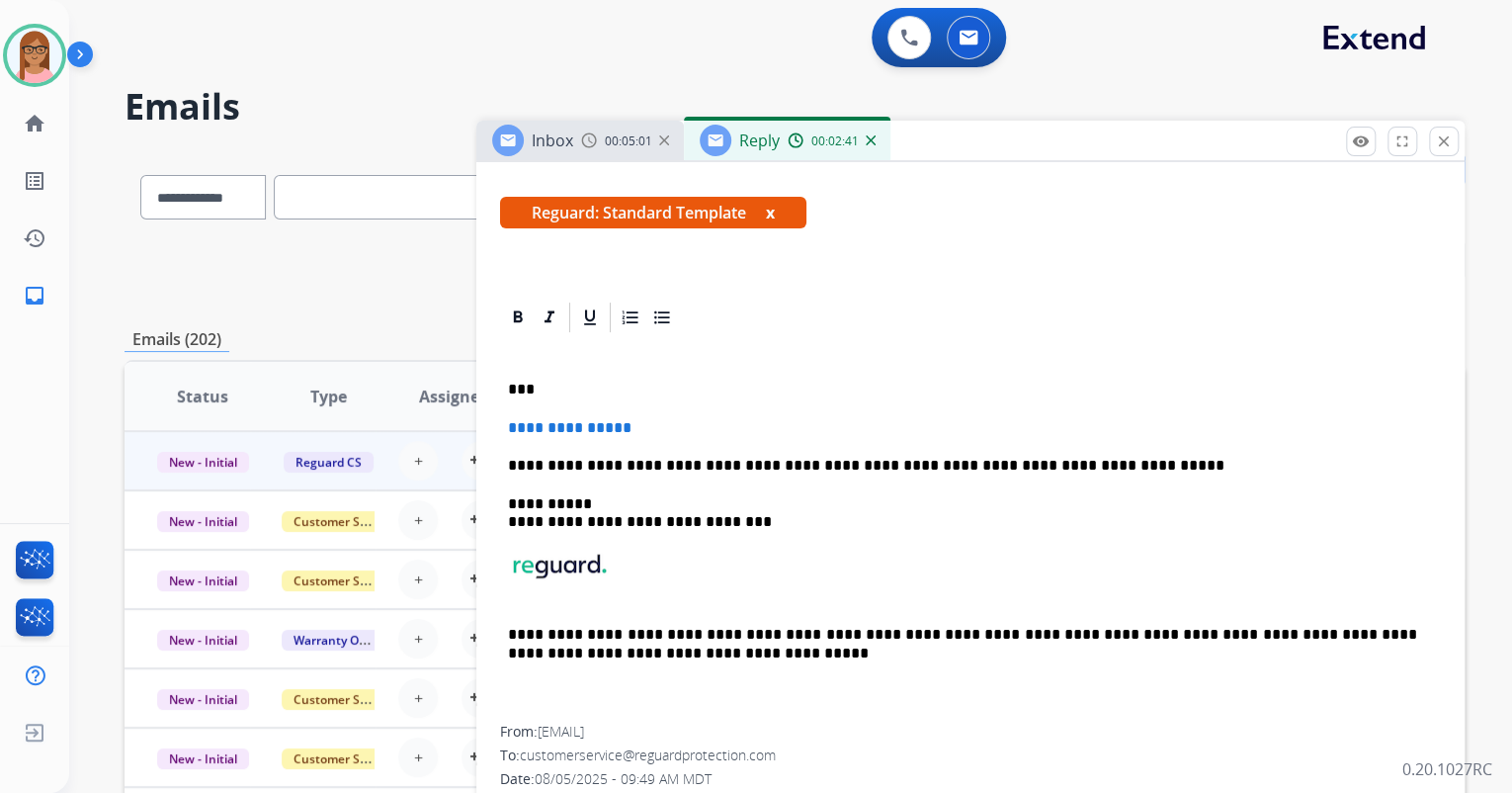 type 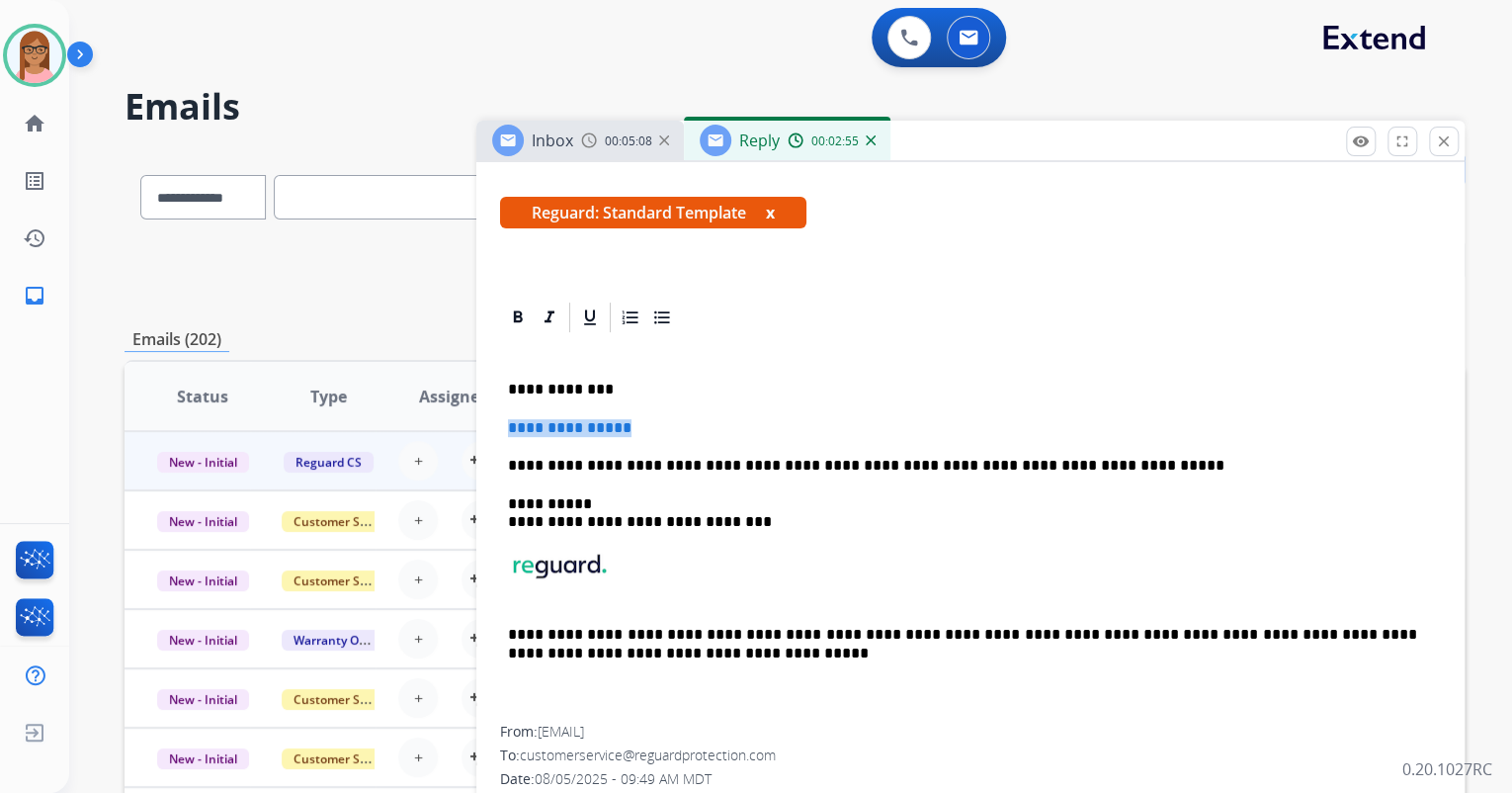 drag, startPoint x: 506, startPoint y: 423, endPoint x: 639, endPoint y: 429, distance: 133.13527 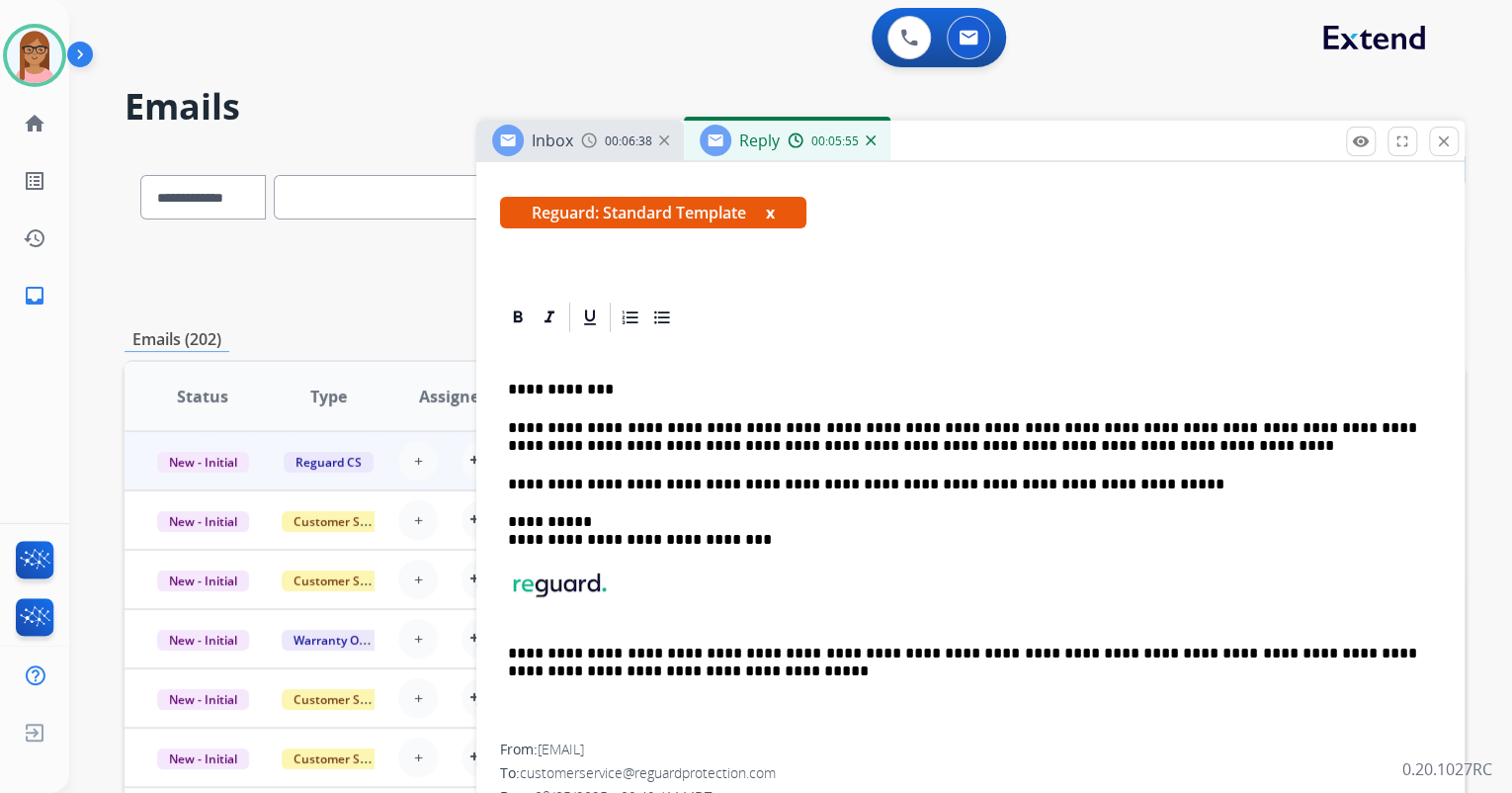 click on "**********" at bounding box center [970, 539] 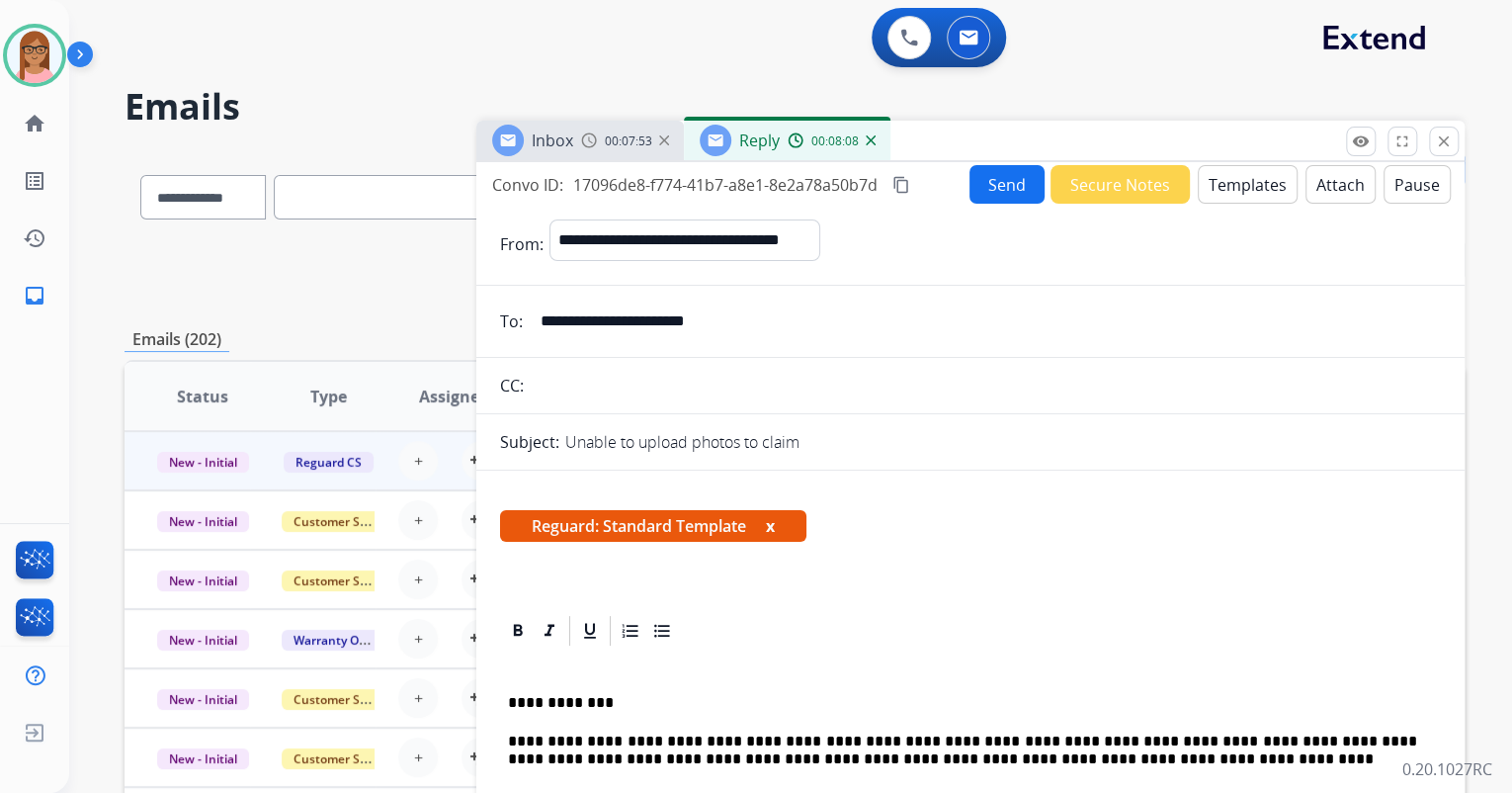 scroll, scrollTop: 0, scrollLeft: 0, axis: both 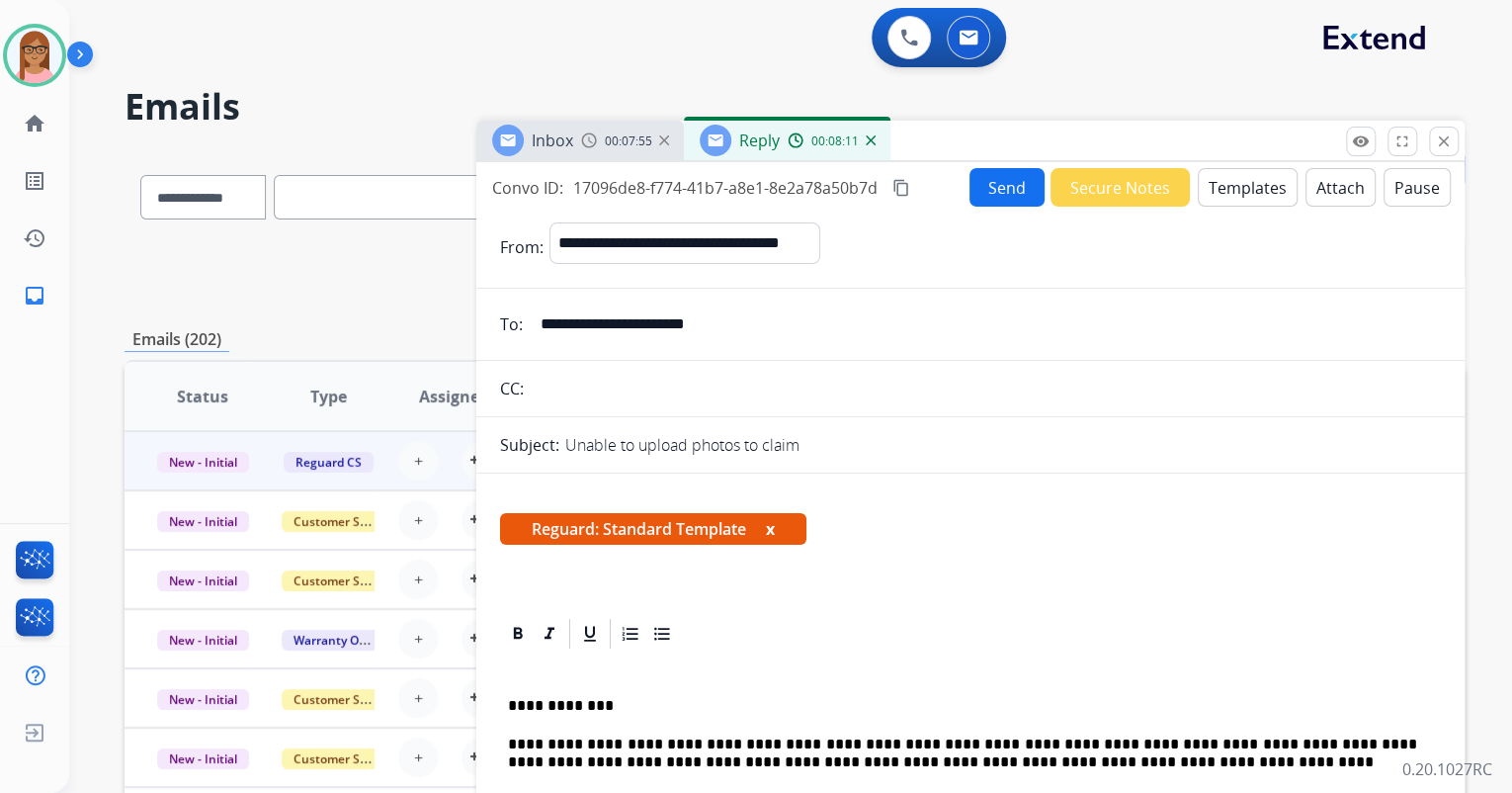 click on "content_copy" at bounding box center (901, 188) 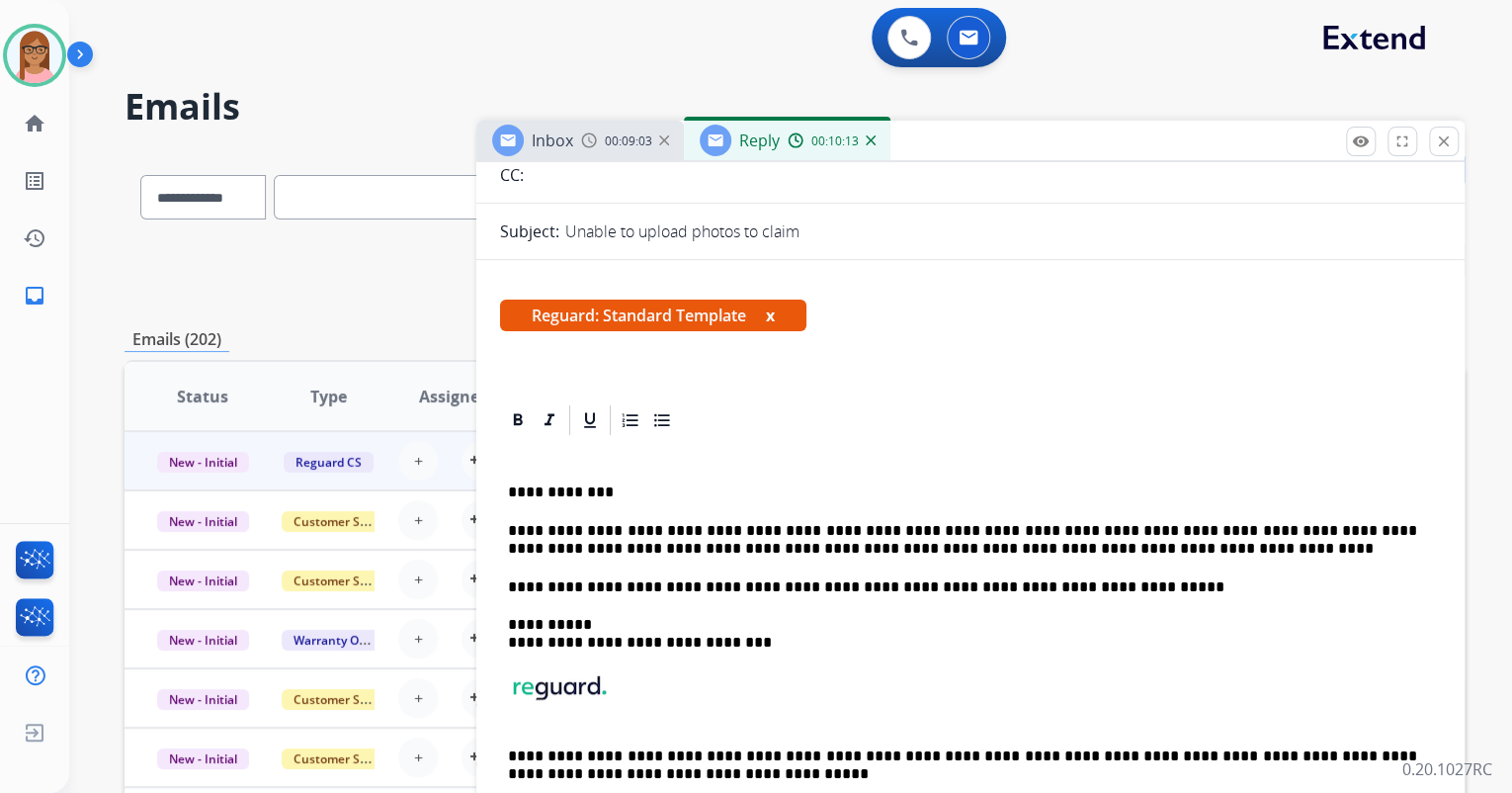 scroll, scrollTop: 237, scrollLeft: 0, axis: vertical 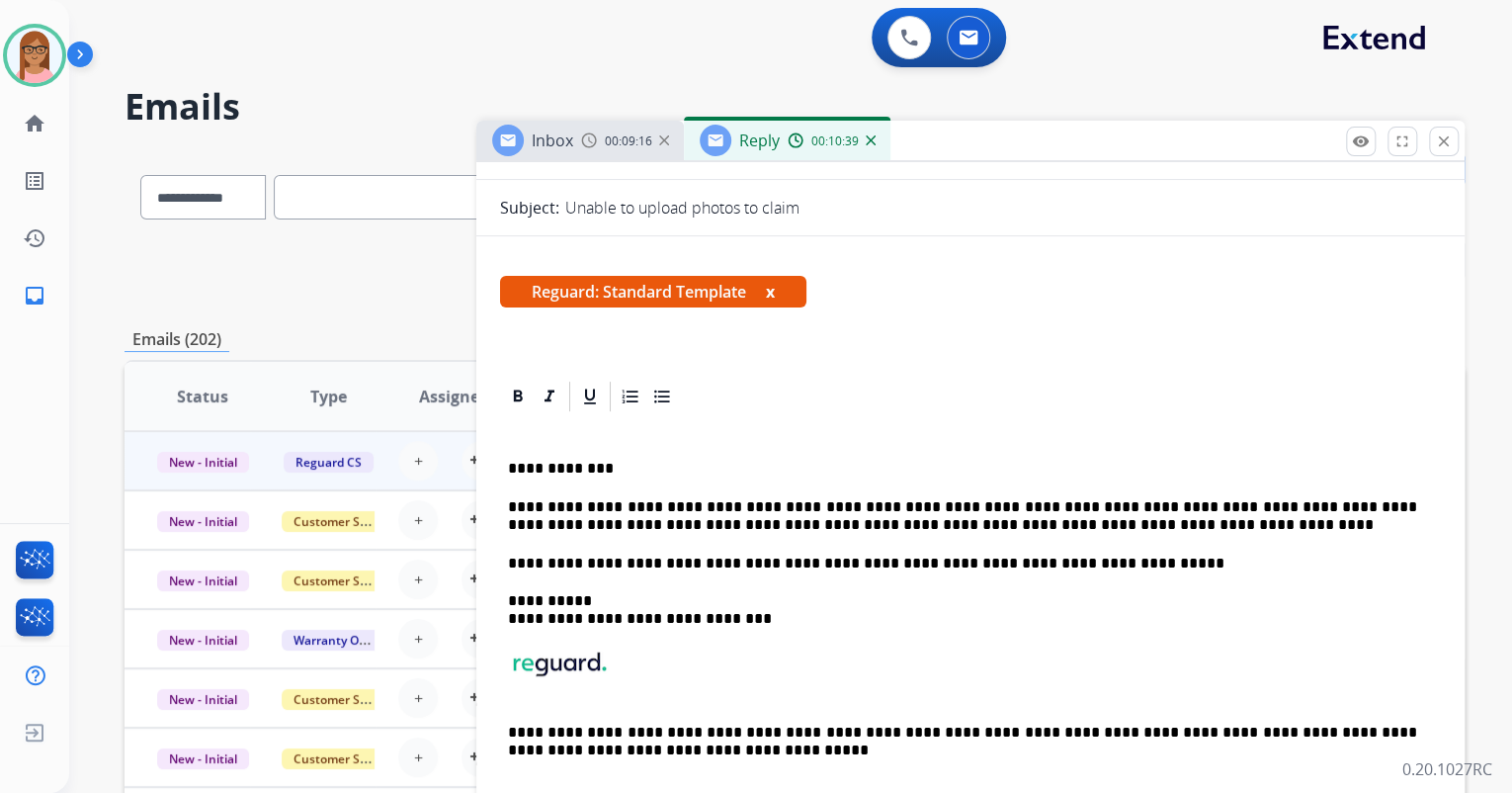 click on "**********" at bounding box center [963, 516] 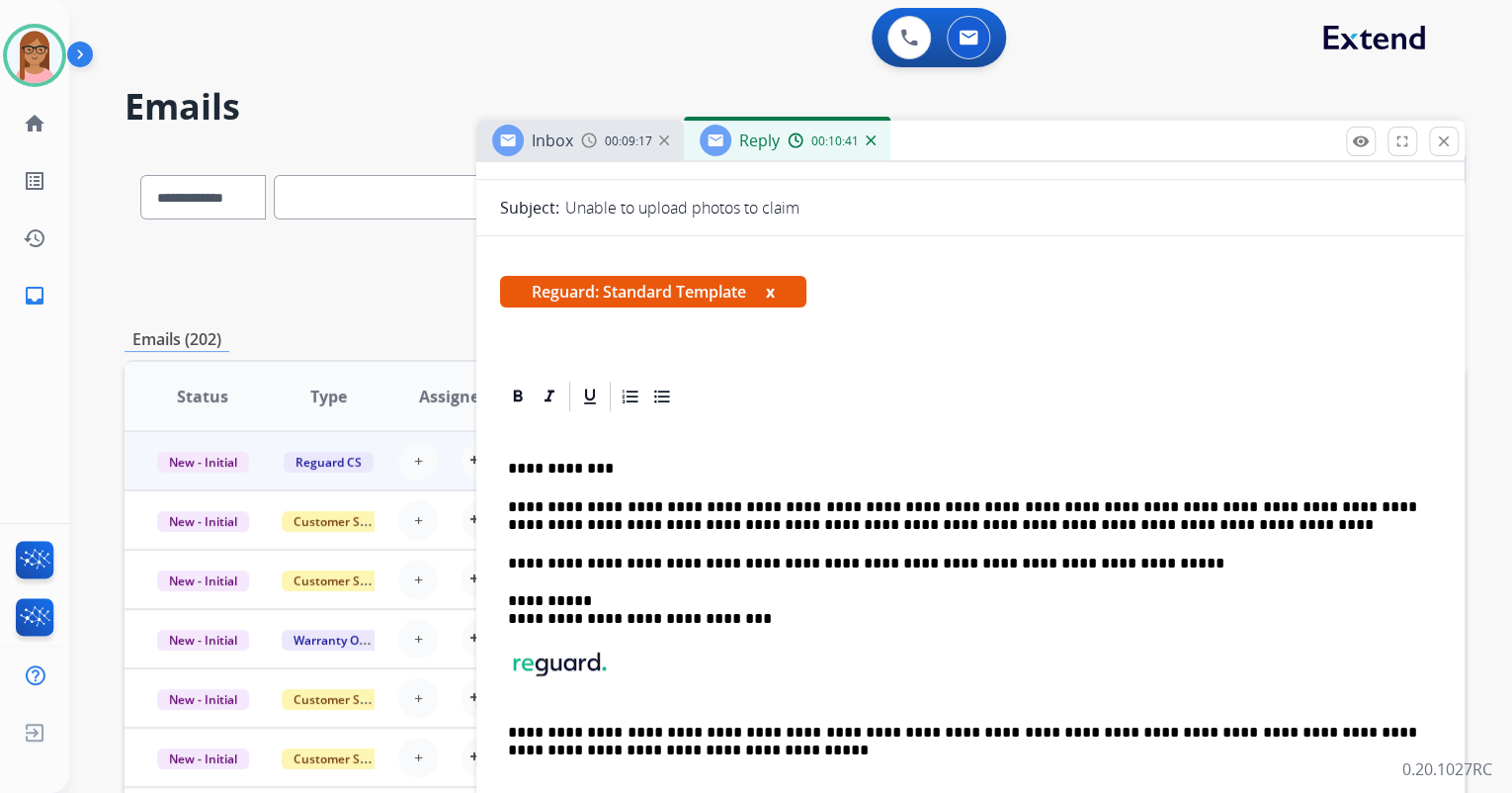 click on "**********" at bounding box center [963, 516] 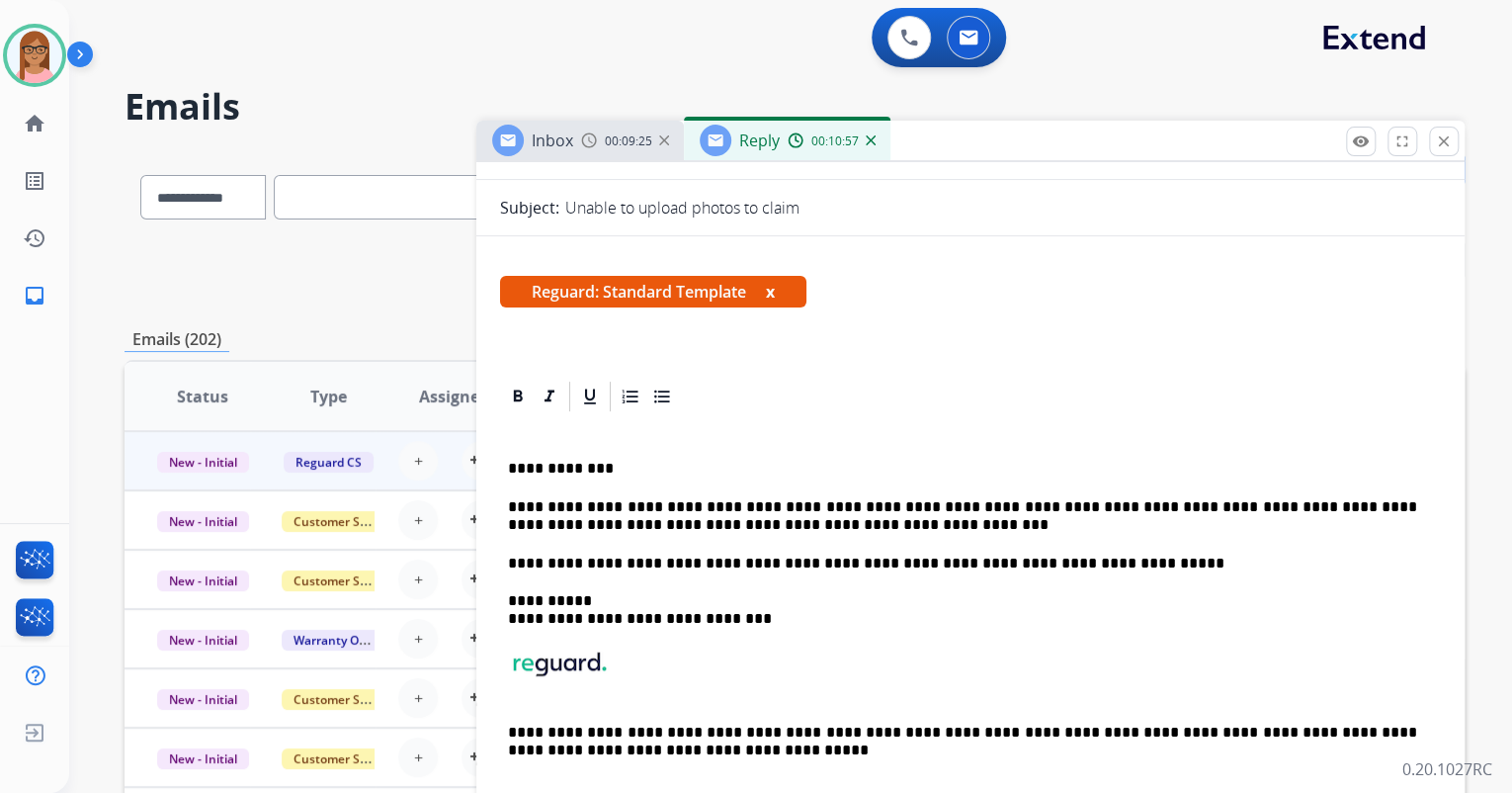 click on "**********" at bounding box center (963, 516) 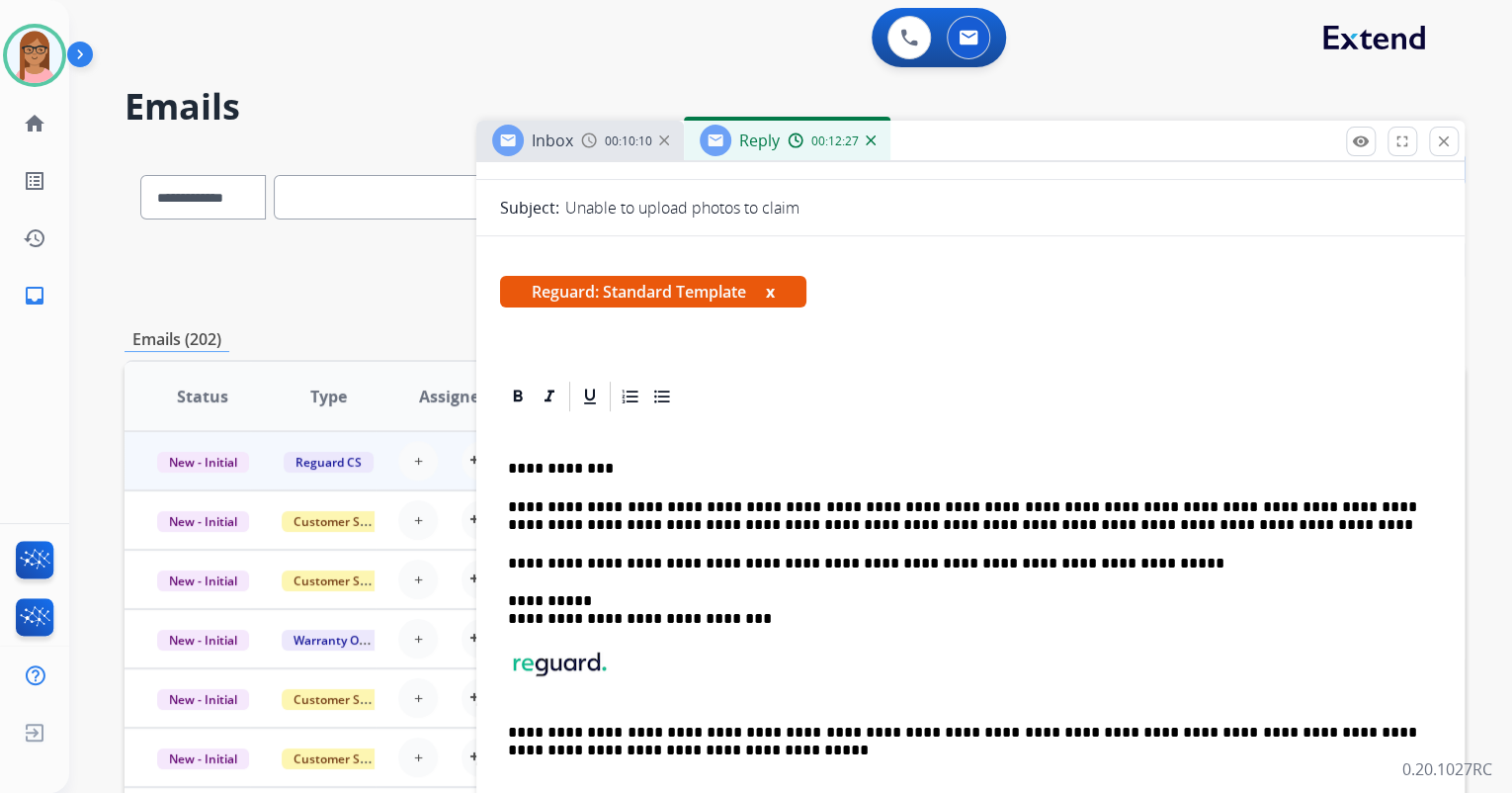 click on "**********" at bounding box center [963, 516] 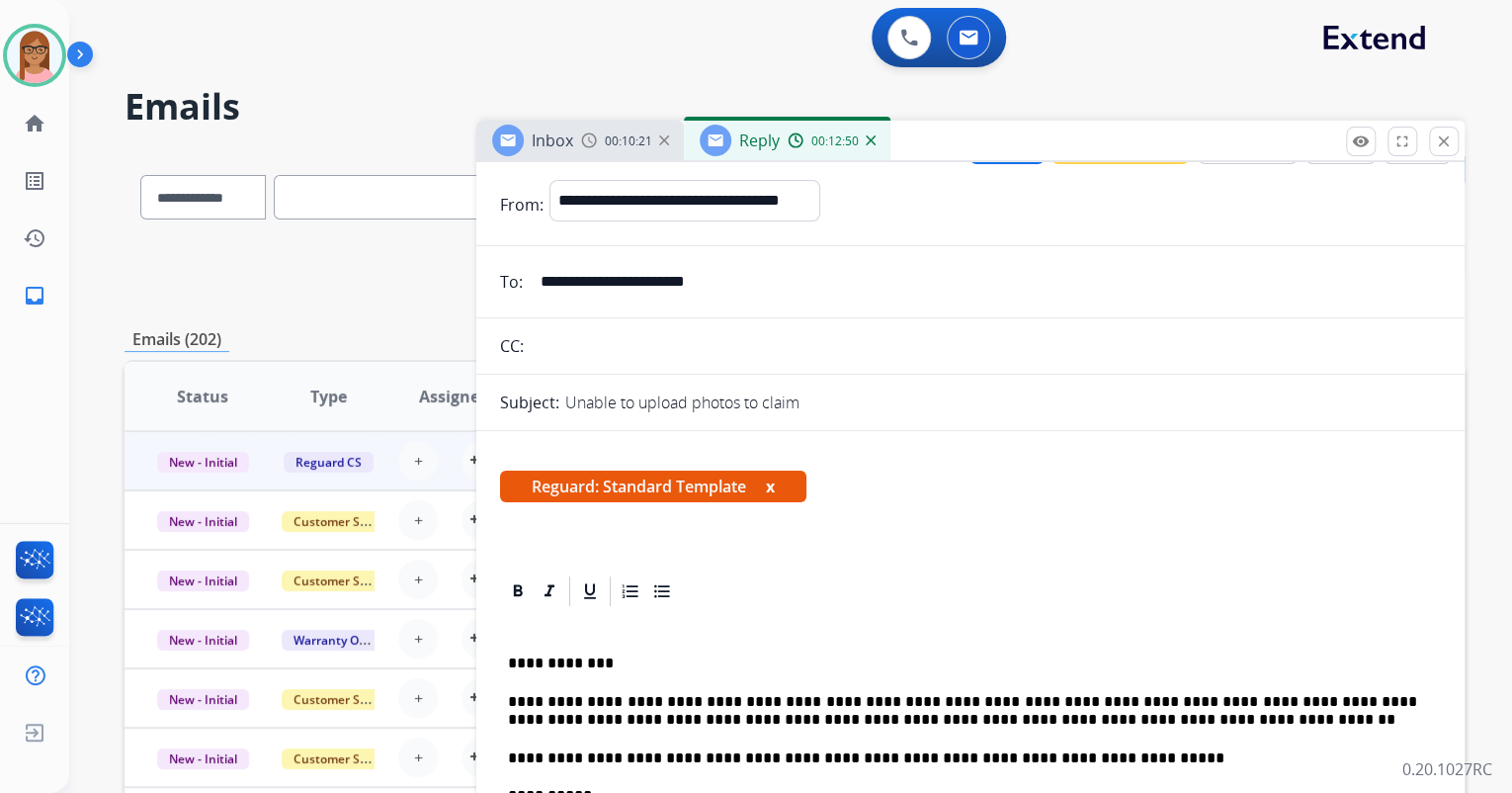 scroll, scrollTop: 0, scrollLeft: 0, axis: both 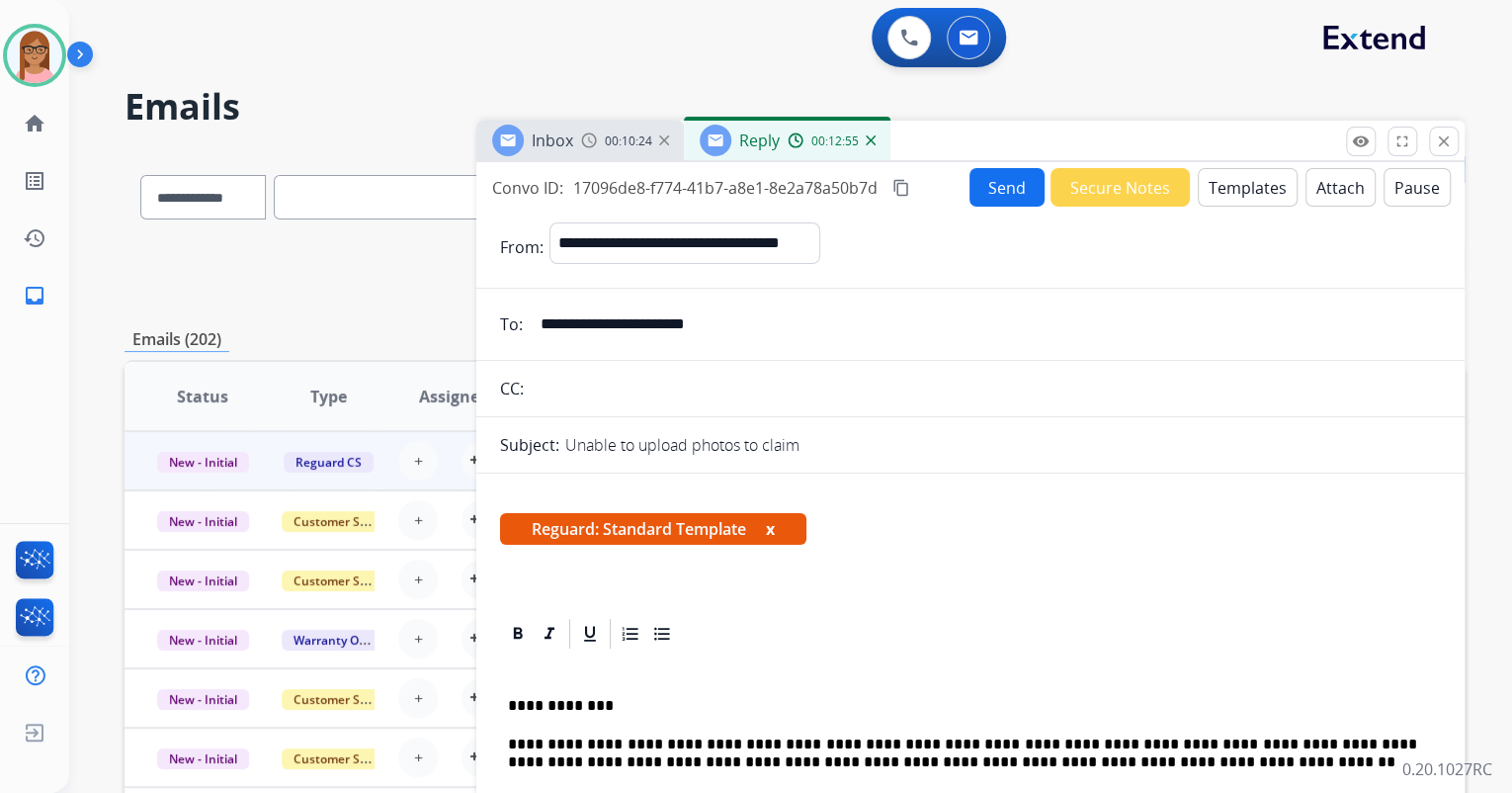 click on "Send" at bounding box center (1007, 187) 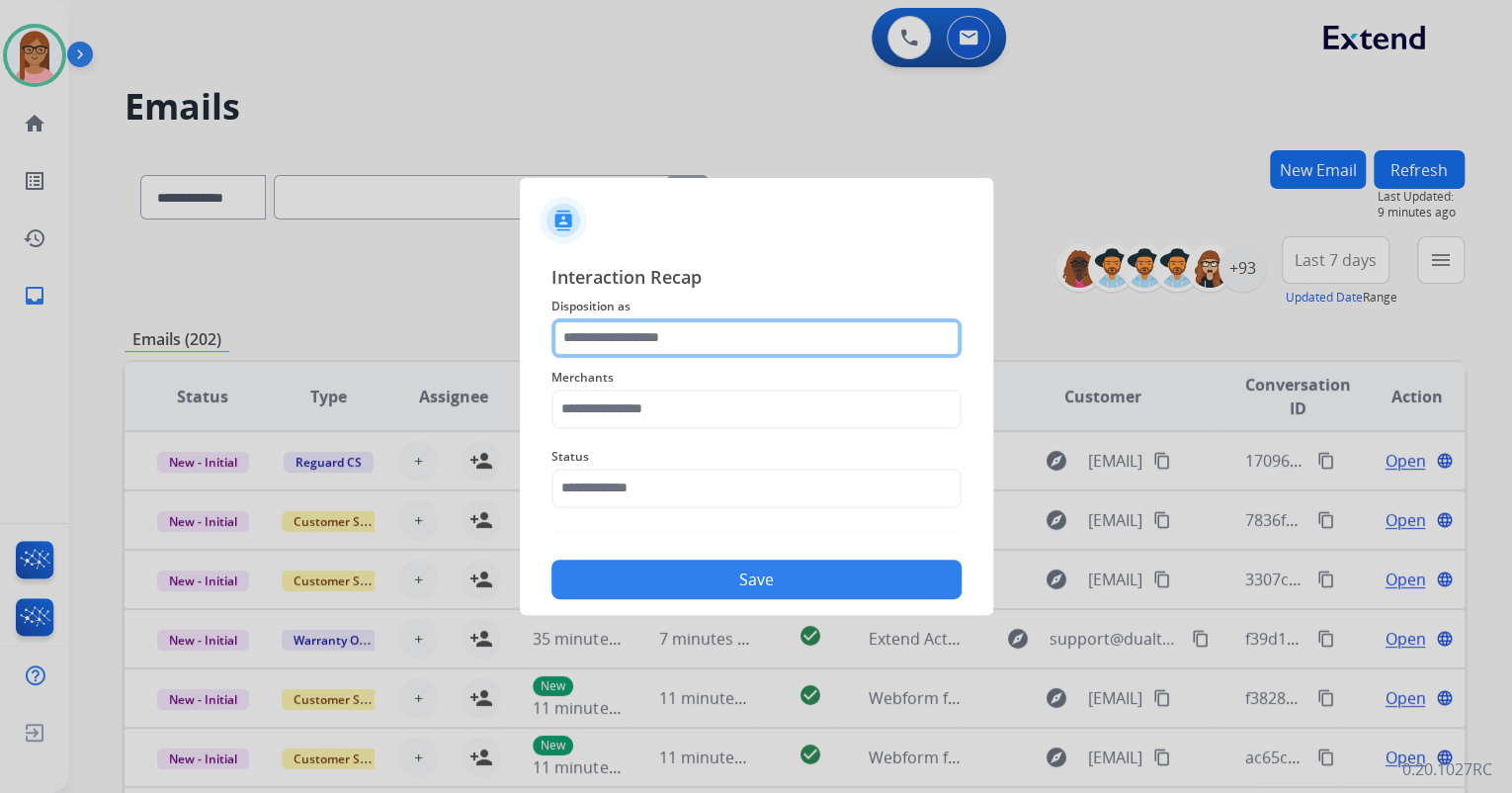 click 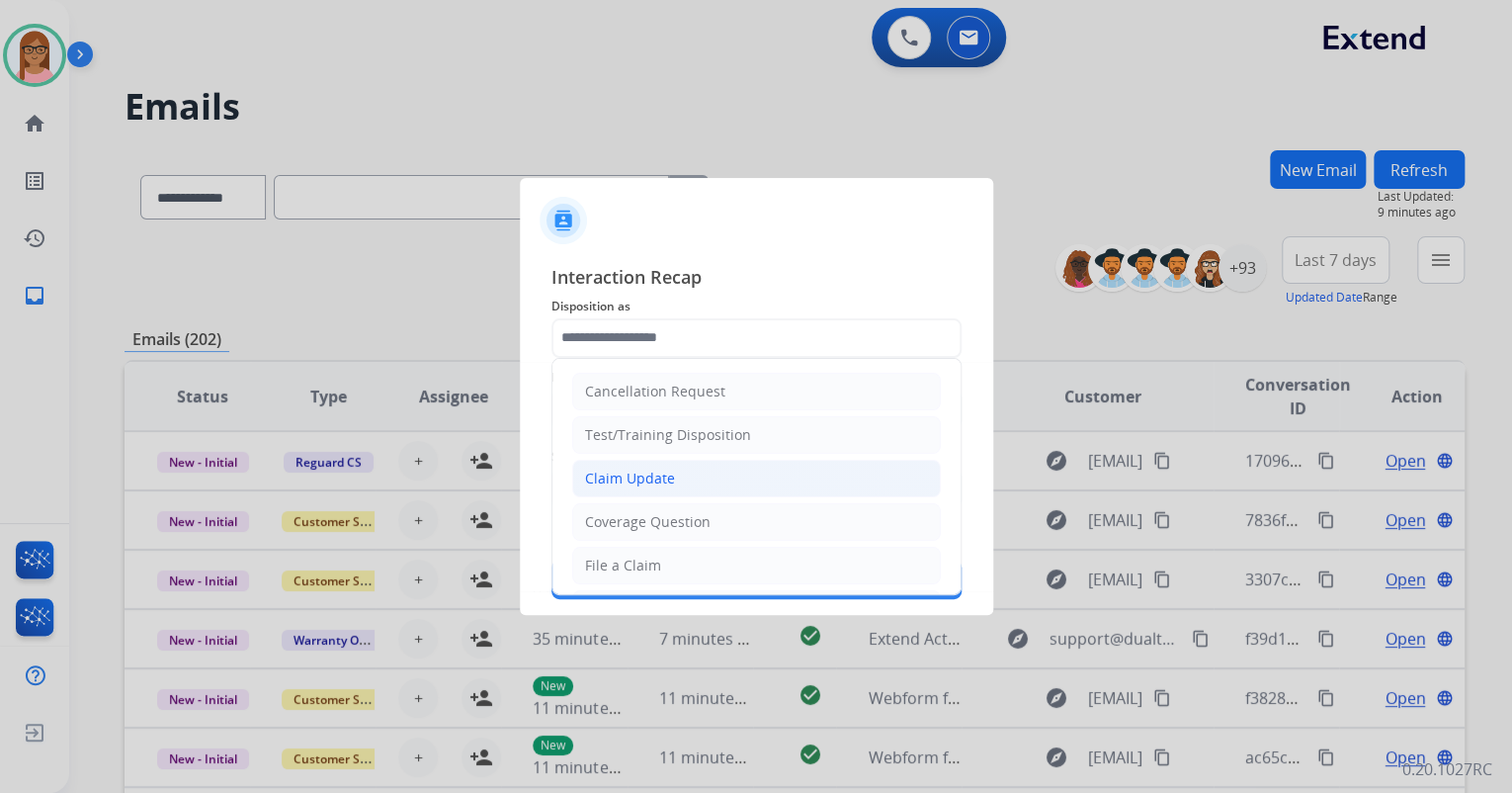 click on "Claim Update" 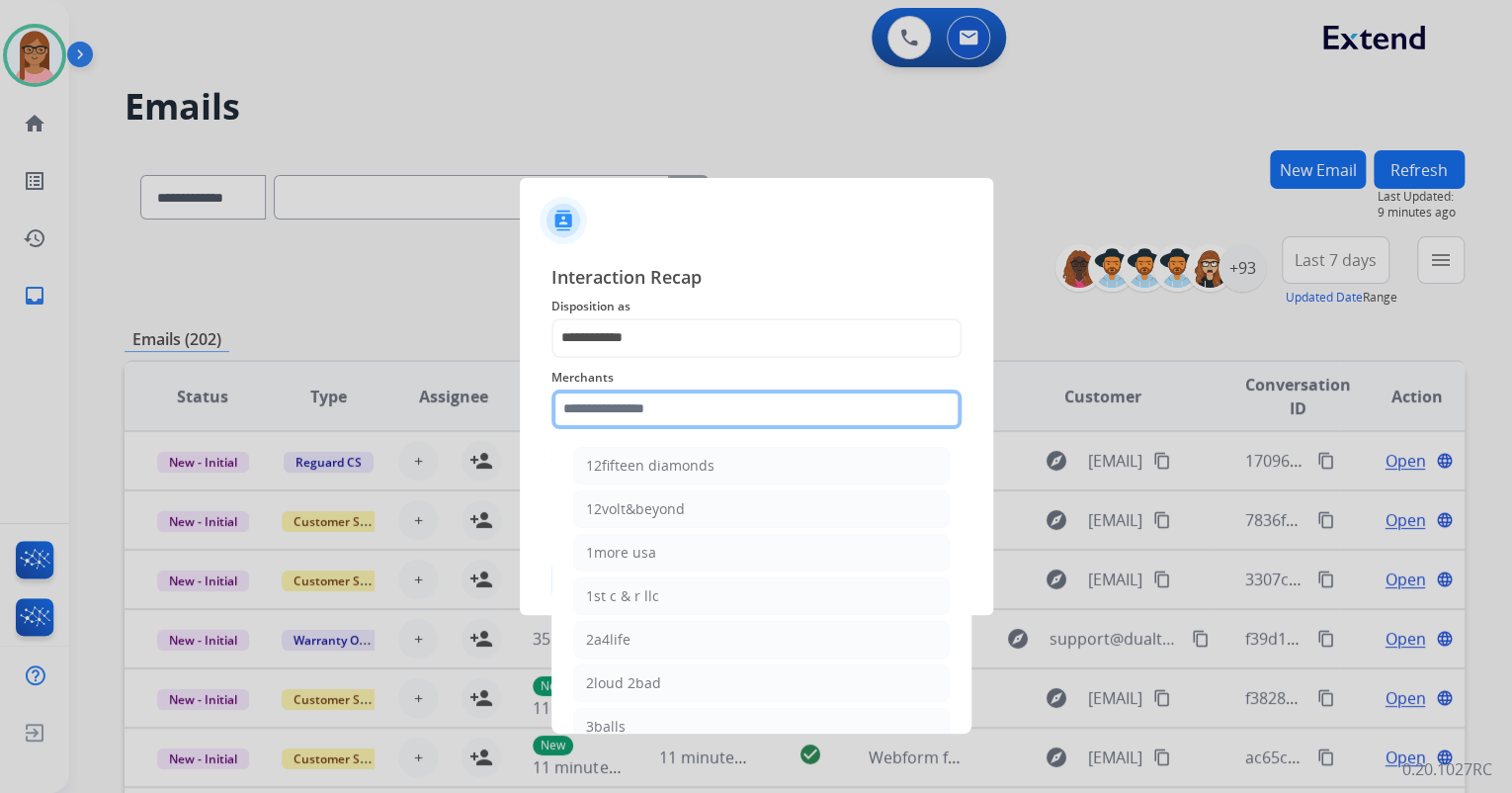 click 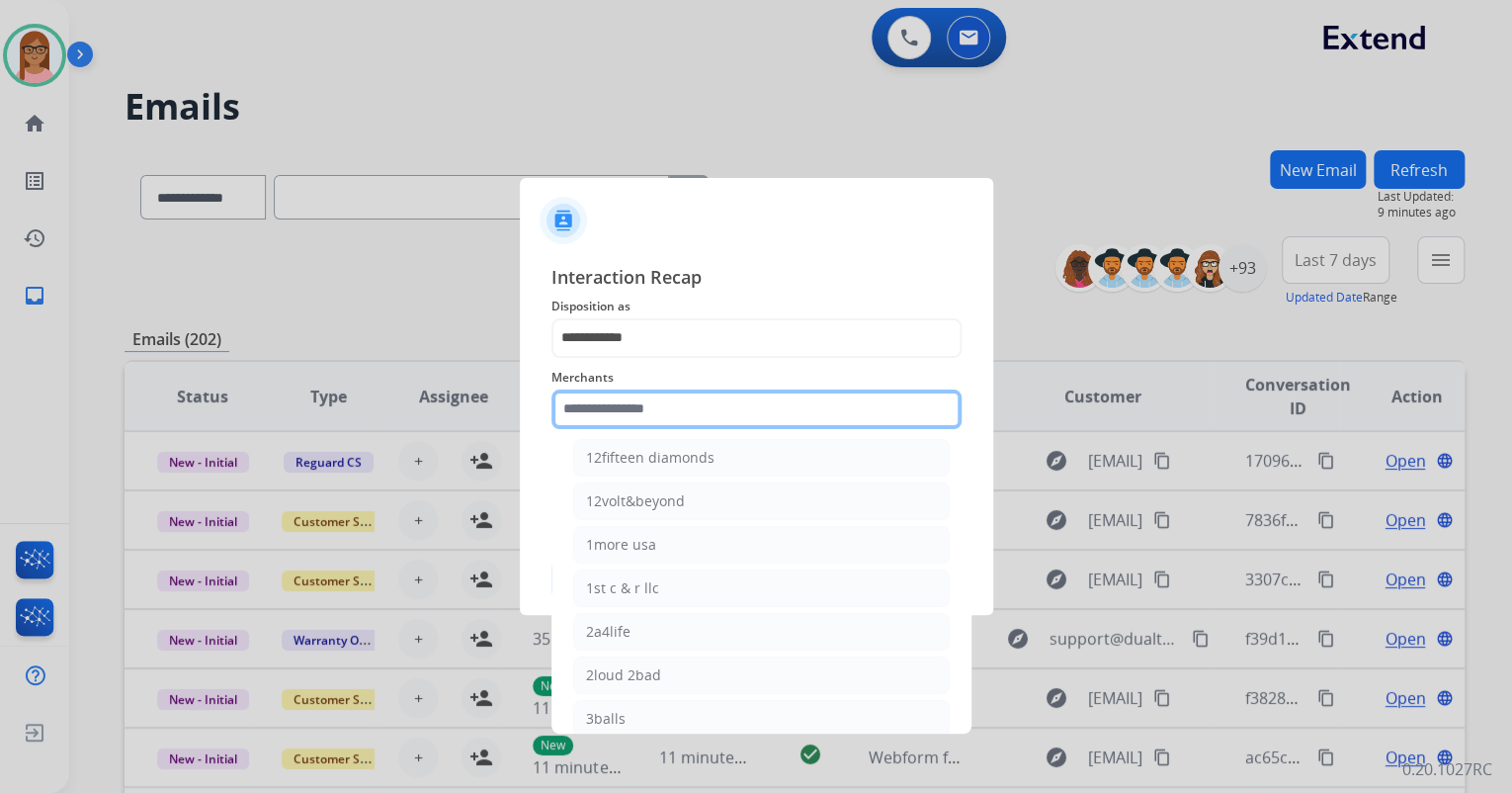 scroll, scrollTop: 0, scrollLeft: 0, axis: both 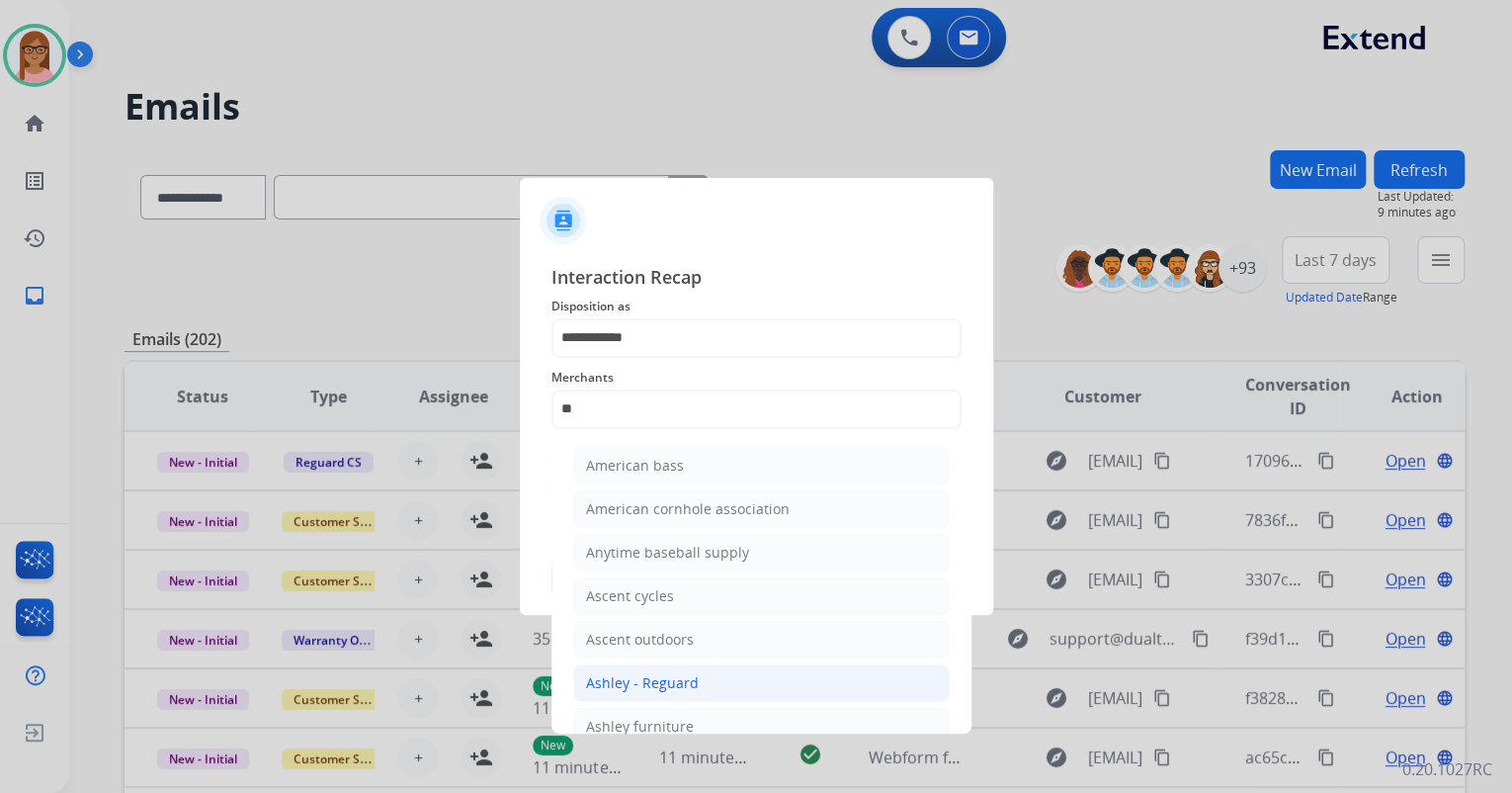 click on "Ashley - Reguard" 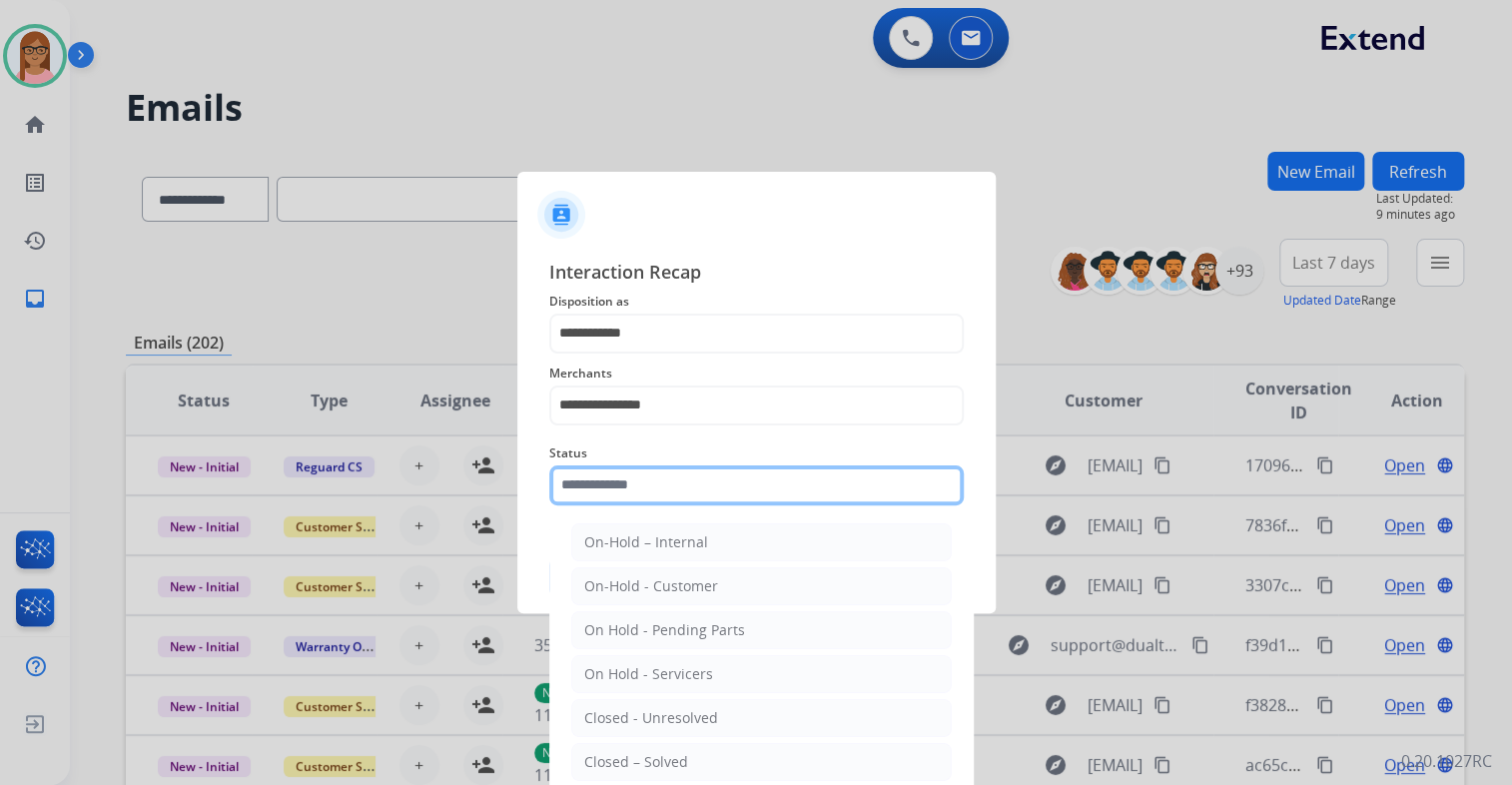 click 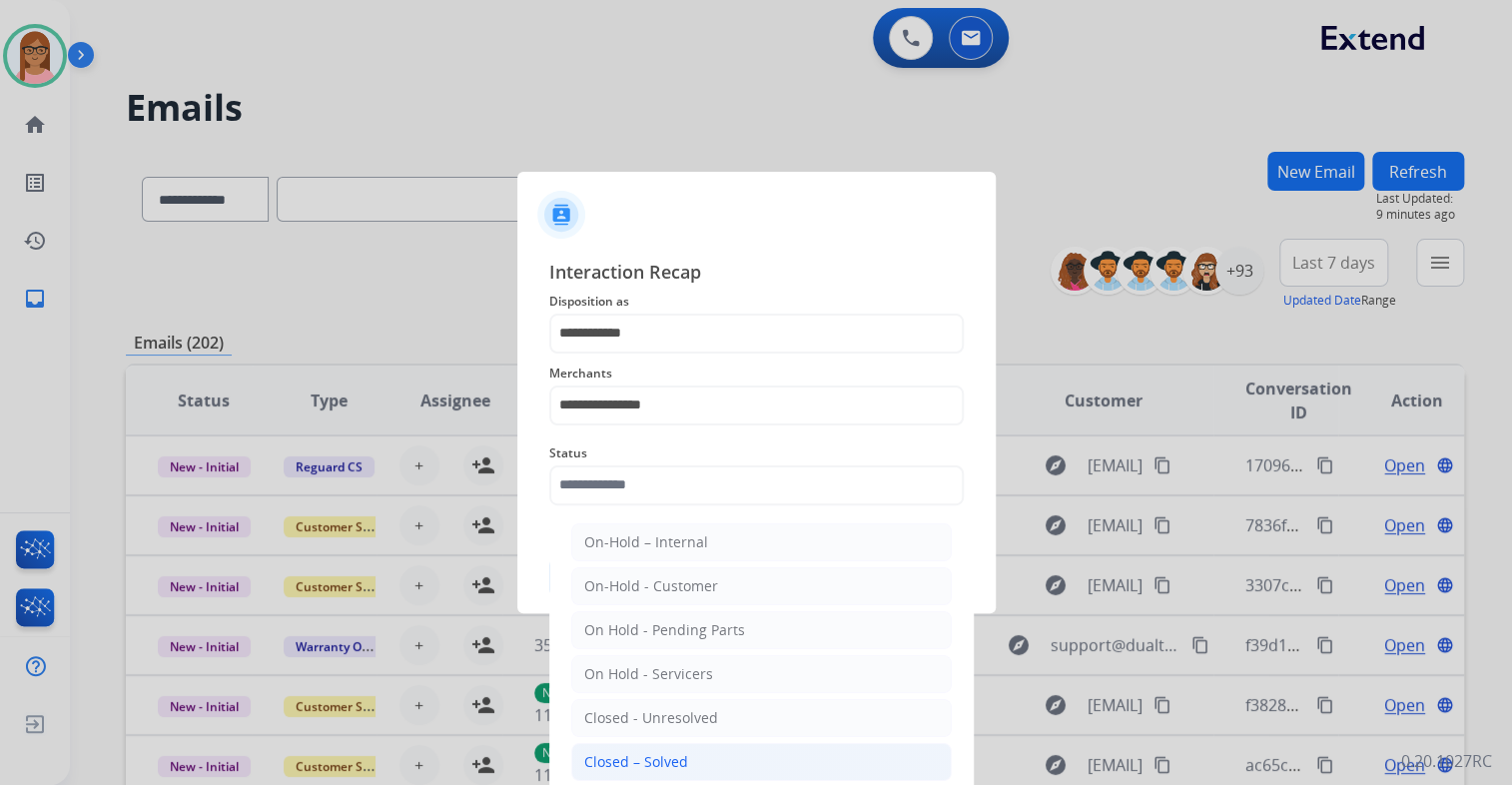click on "Closed – Solved" 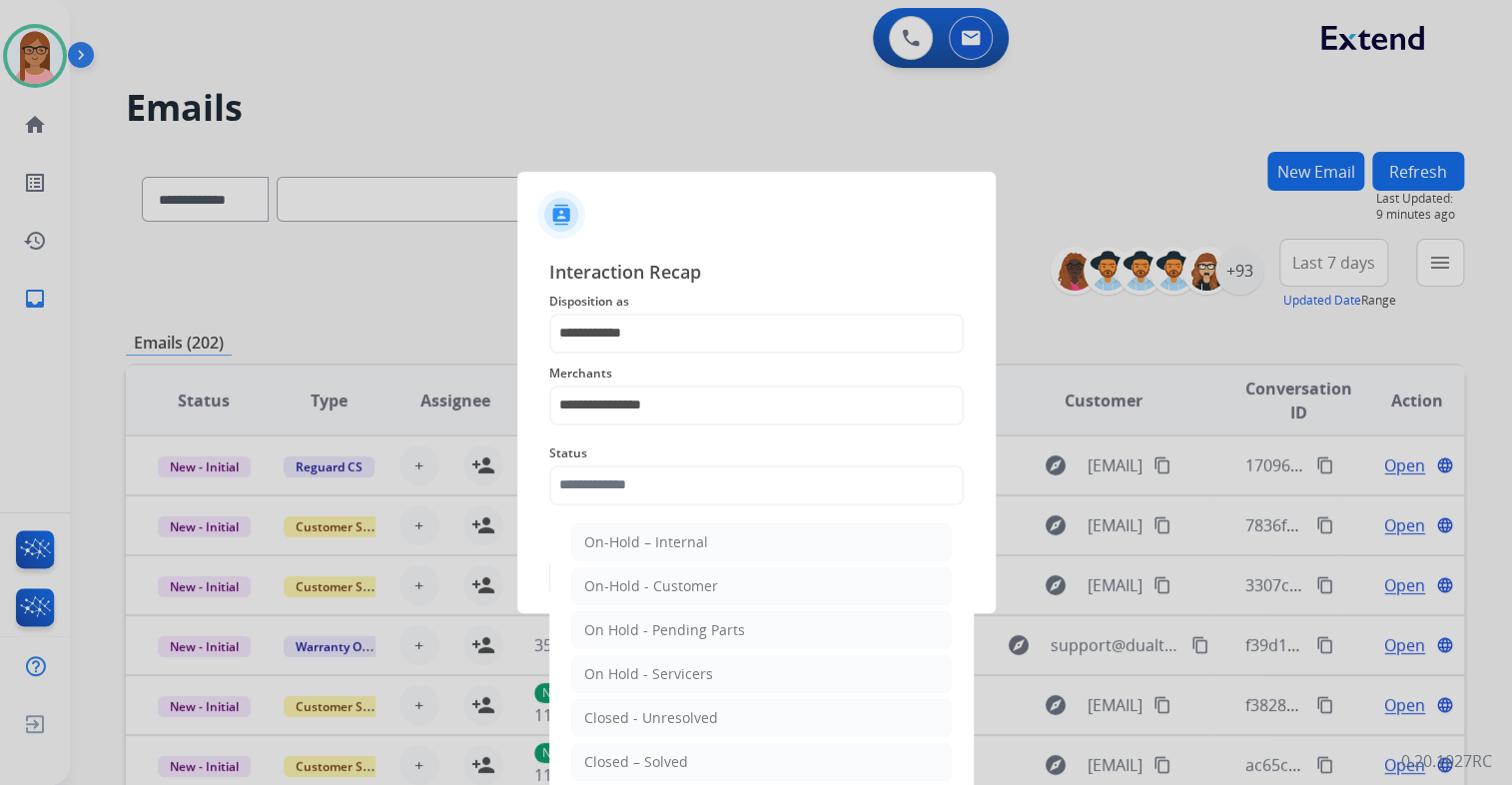 type on "**********" 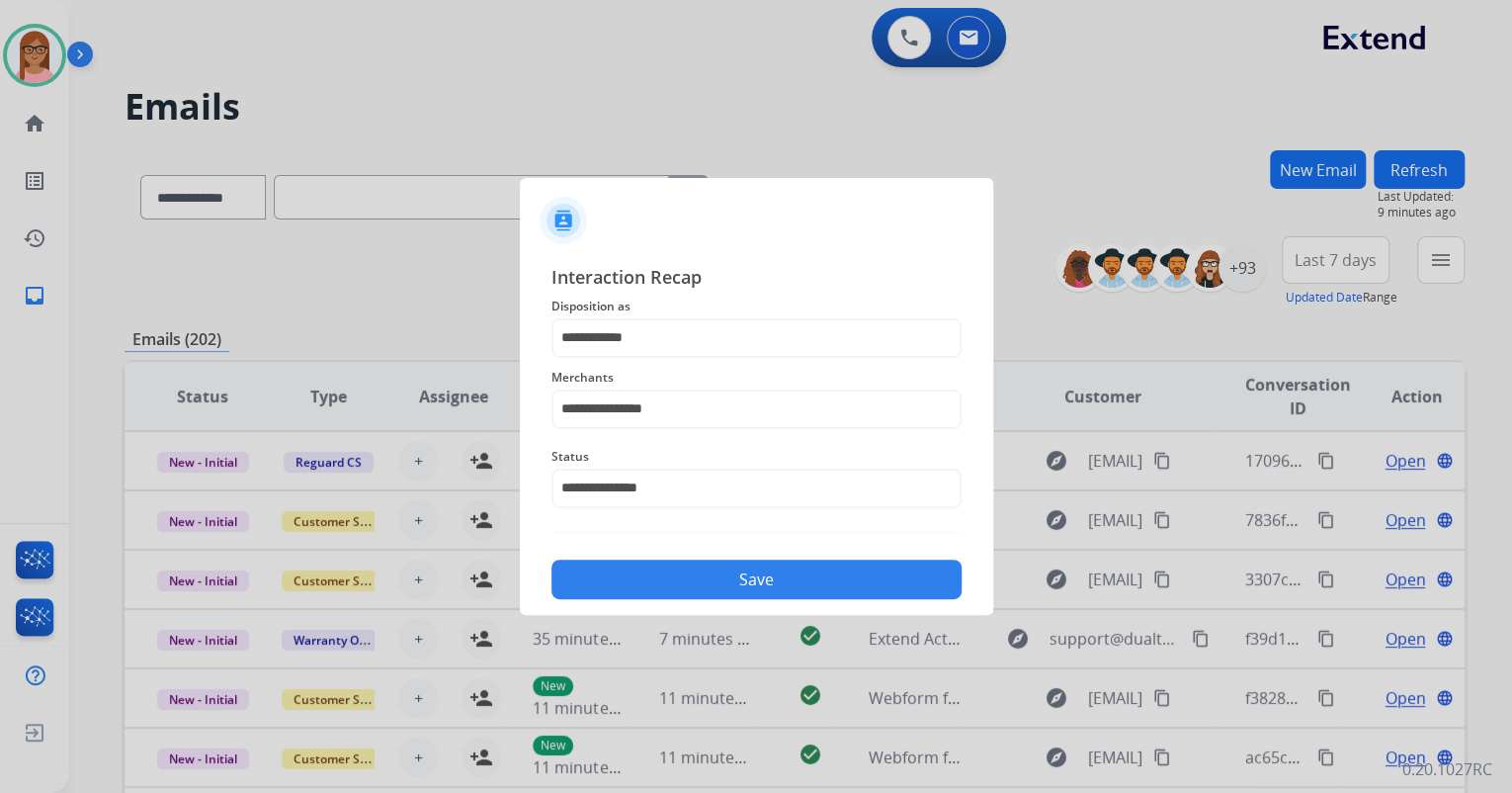 click on "Save" 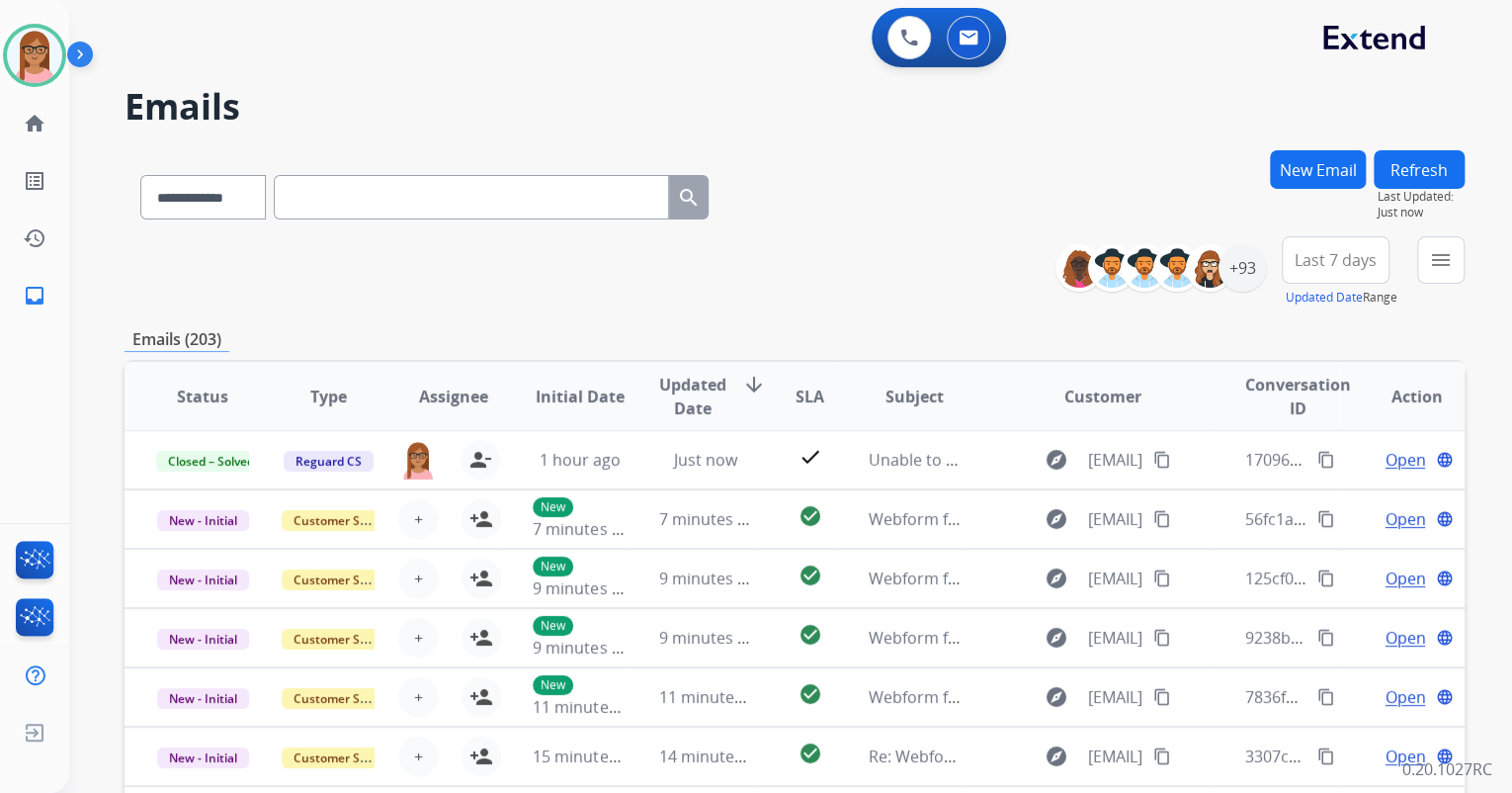 scroll, scrollTop: 0, scrollLeft: 0, axis: both 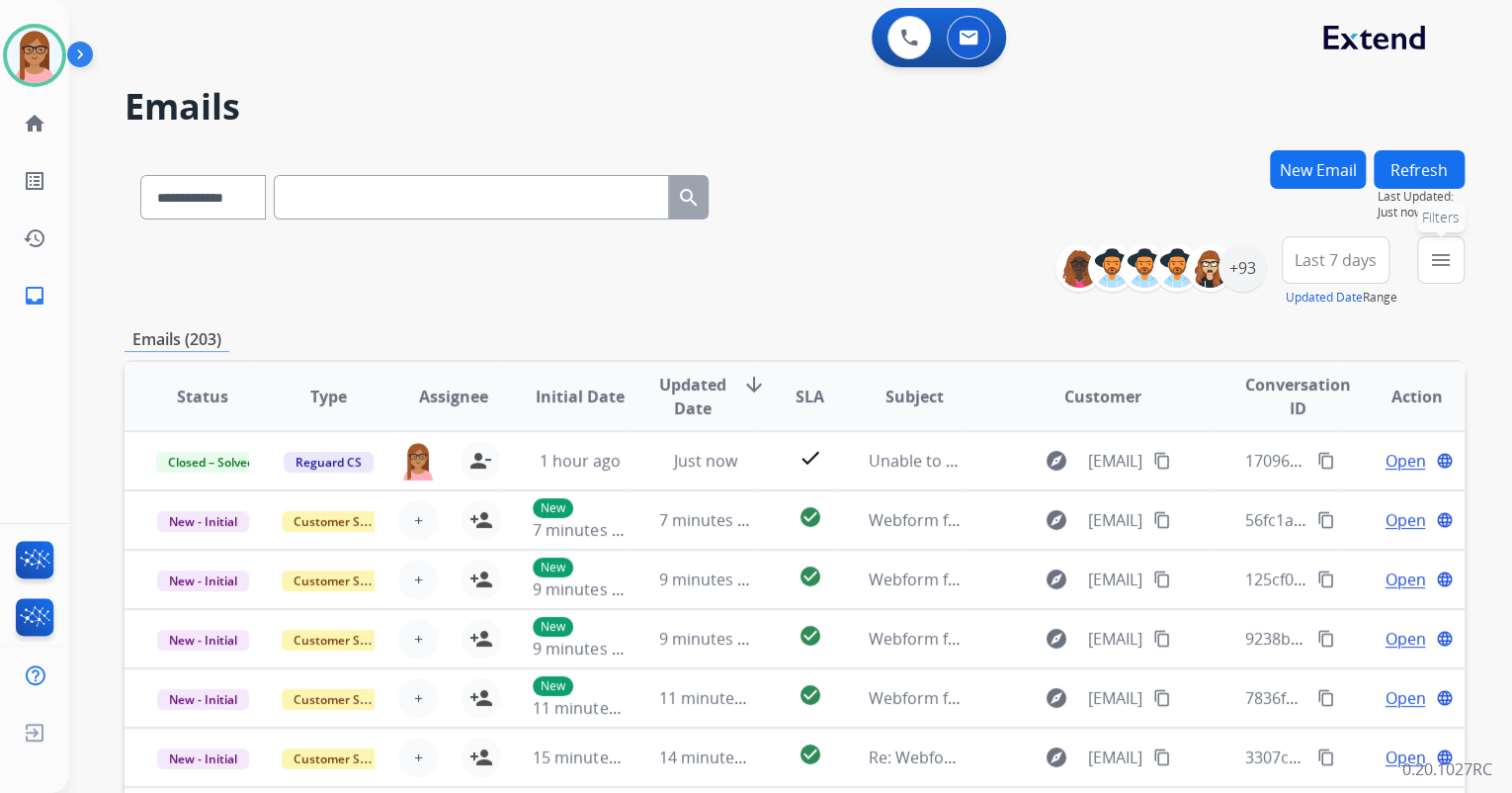 click on "menu  Filters" at bounding box center [1441, 260] 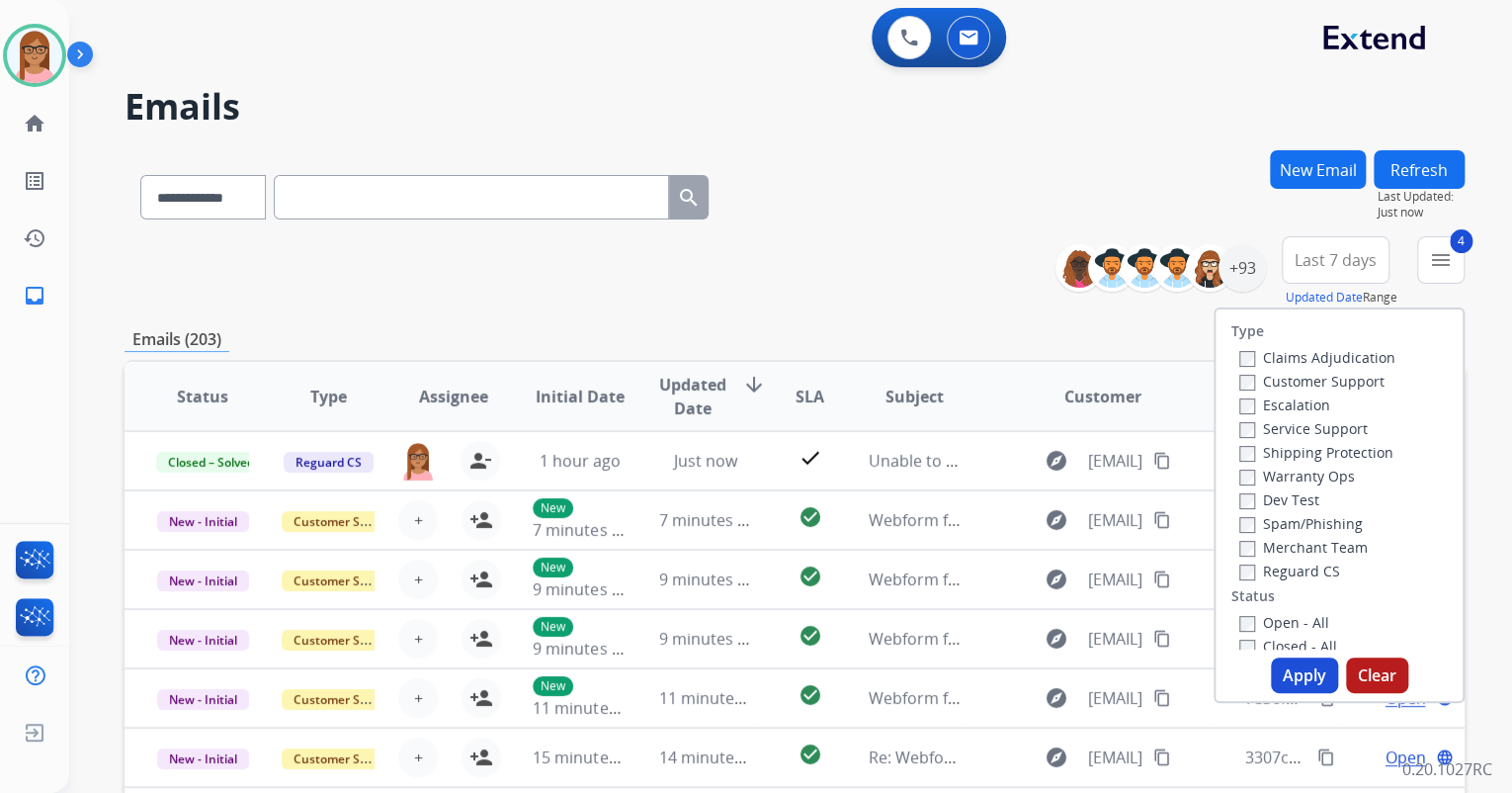 click on "Apply" at bounding box center (1304, 675) 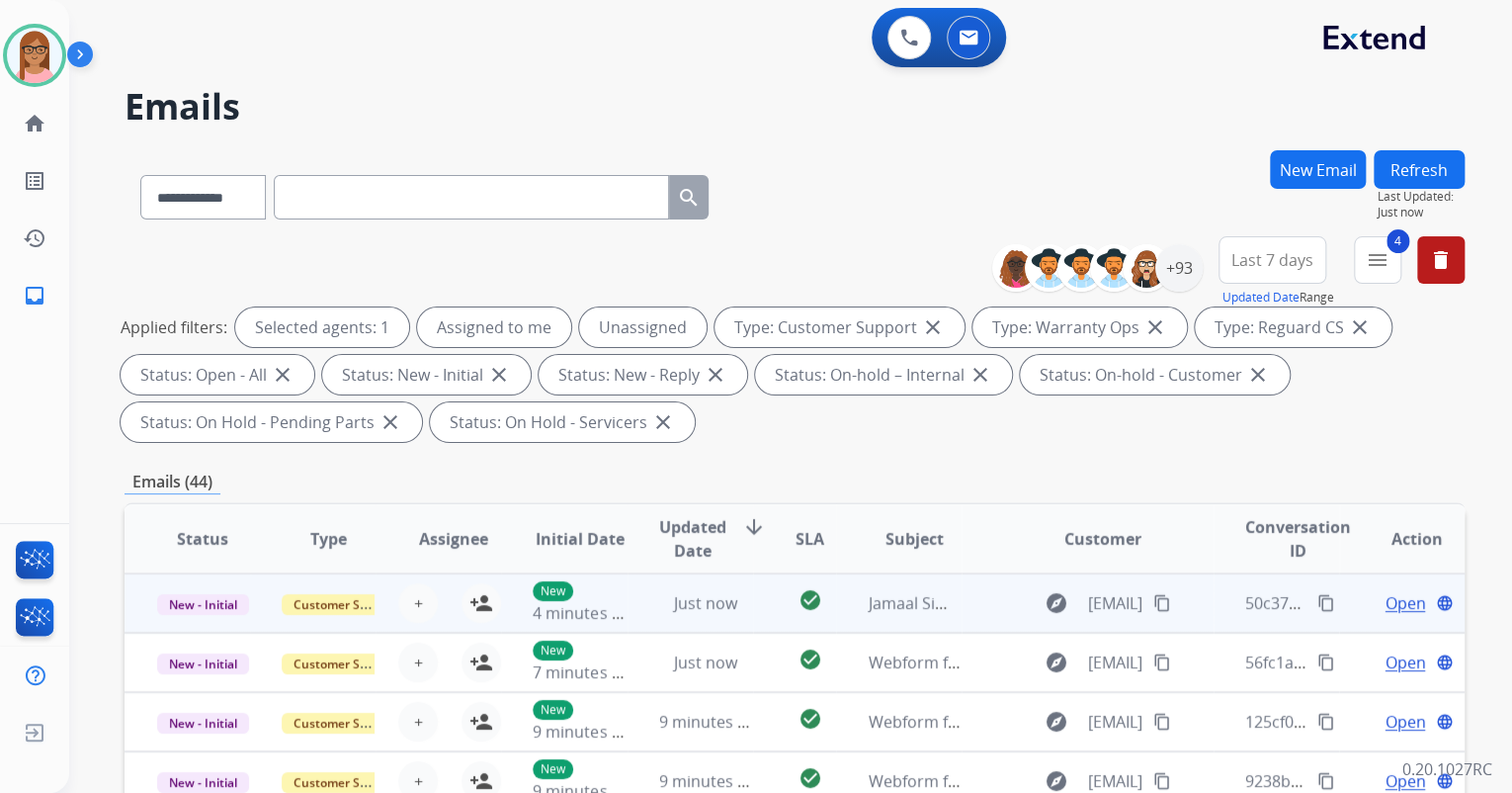 scroll, scrollTop: 1, scrollLeft: 0, axis: vertical 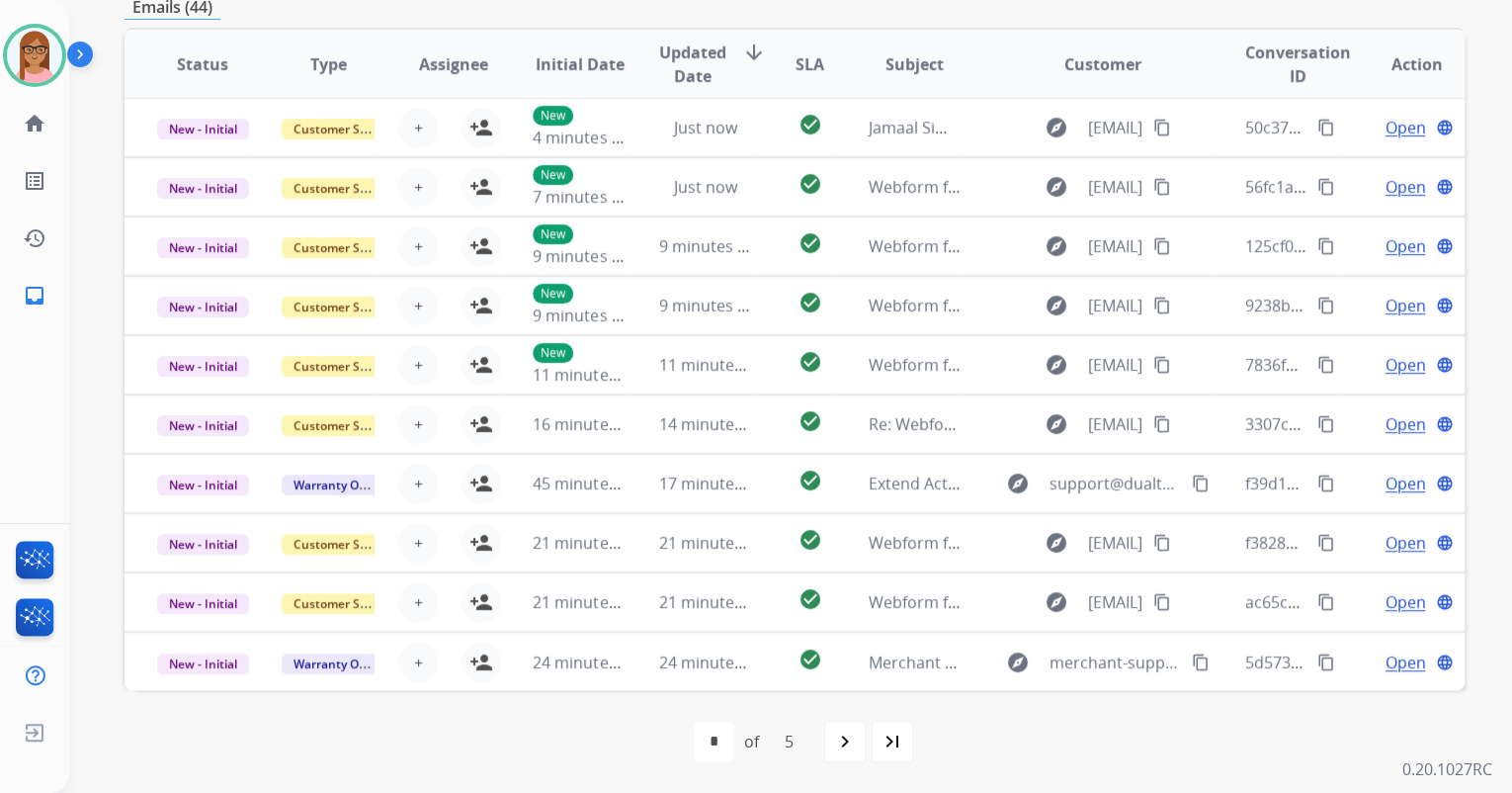 click on "last_page" at bounding box center [892, 742] 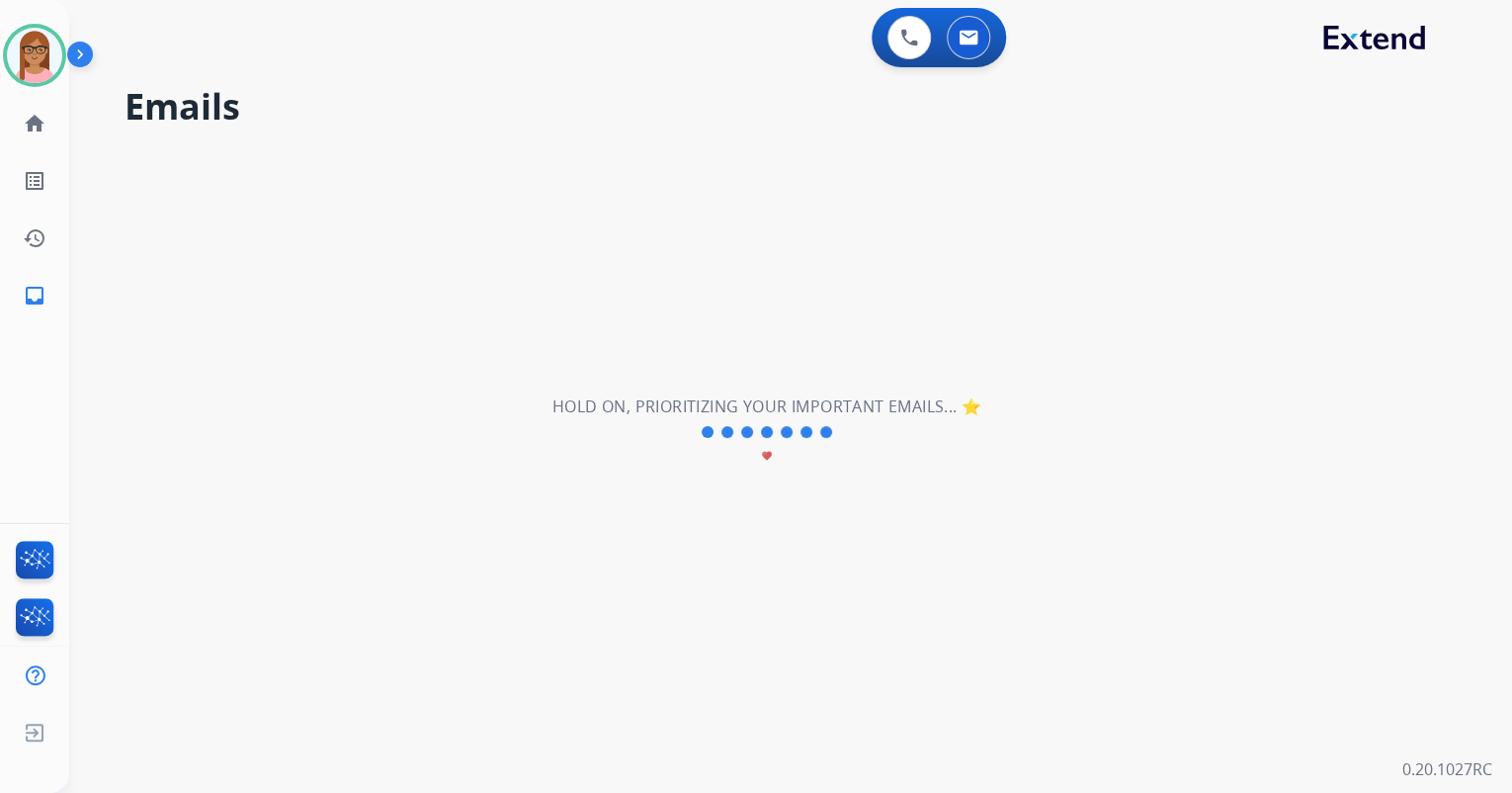 scroll, scrollTop: 0, scrollLeft: 0, axis: both 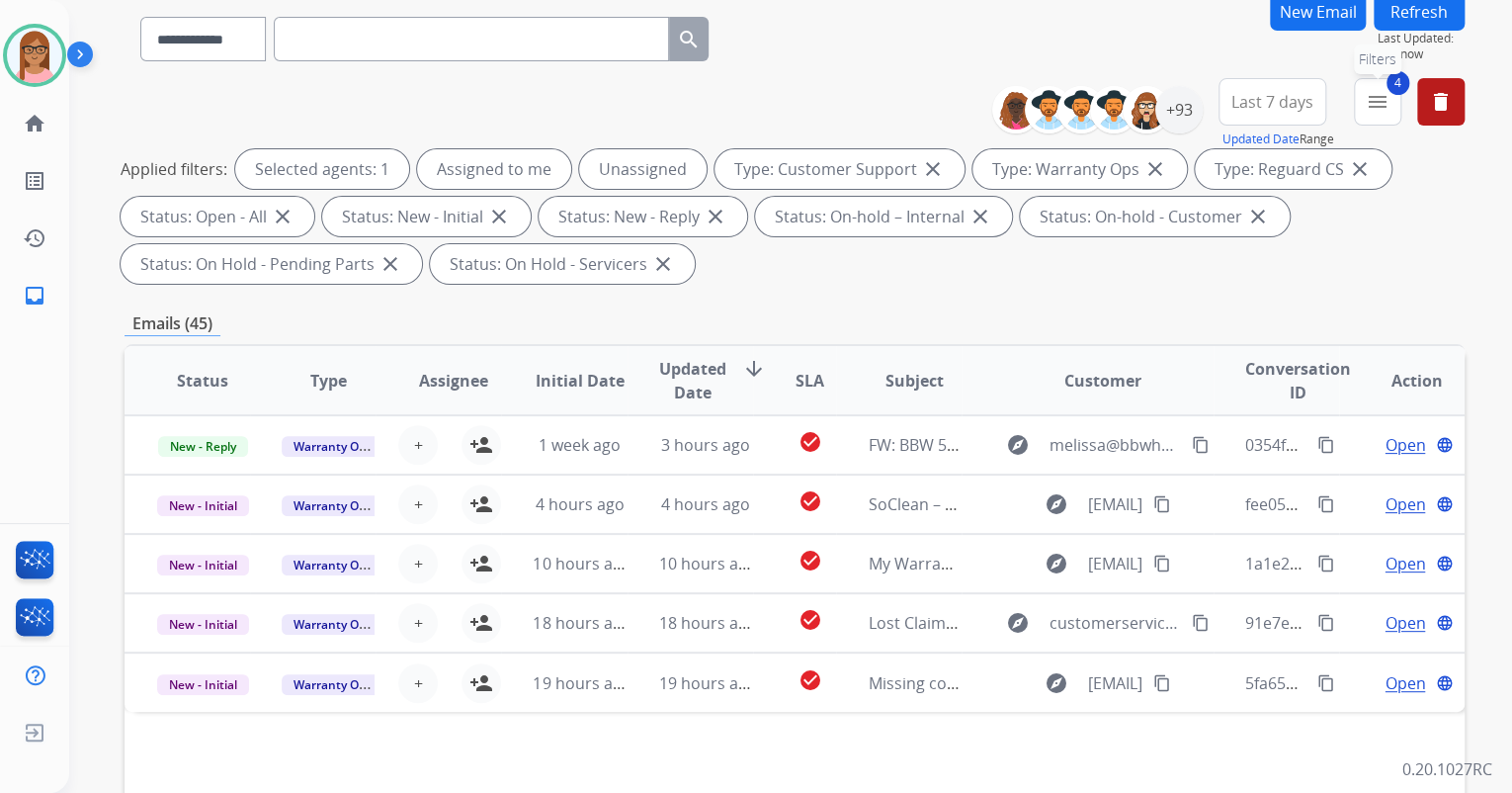 click on "menu" at bounding box center (1378, 102) 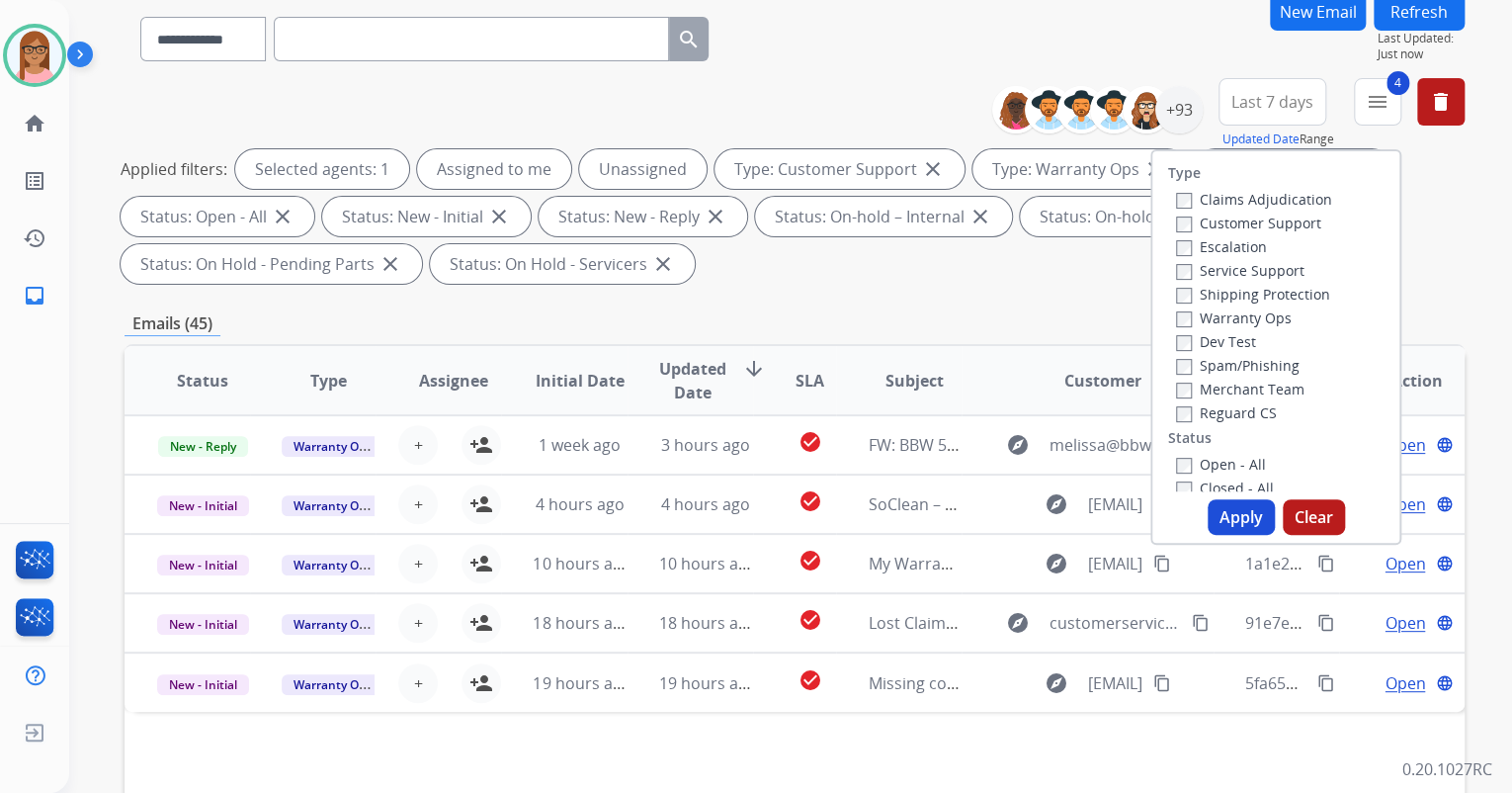 click on "Apply" at bounding box center (1241, 517) 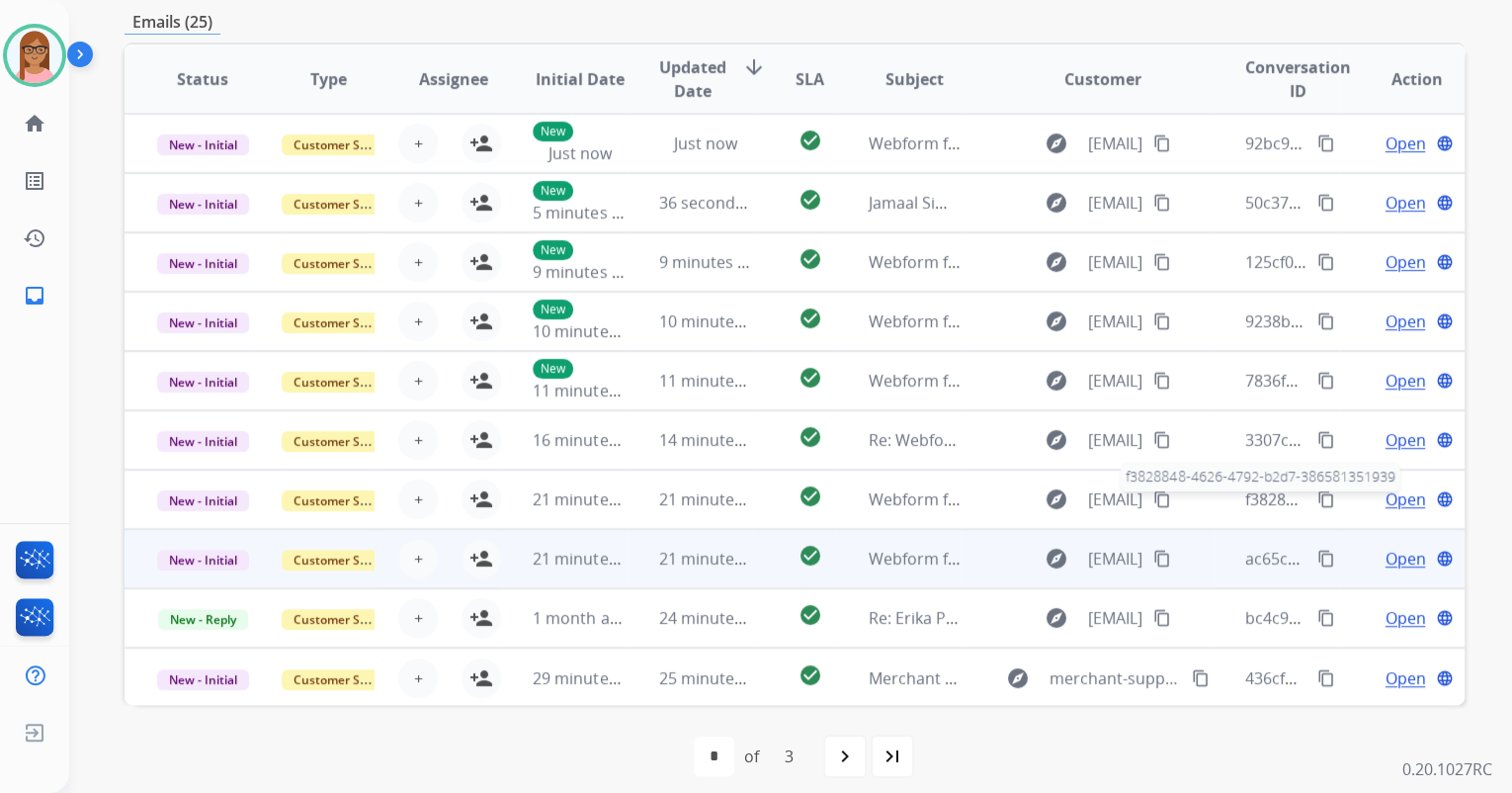 scroll, scrollTop: 475, scrollLeft: 0, axis: vertical 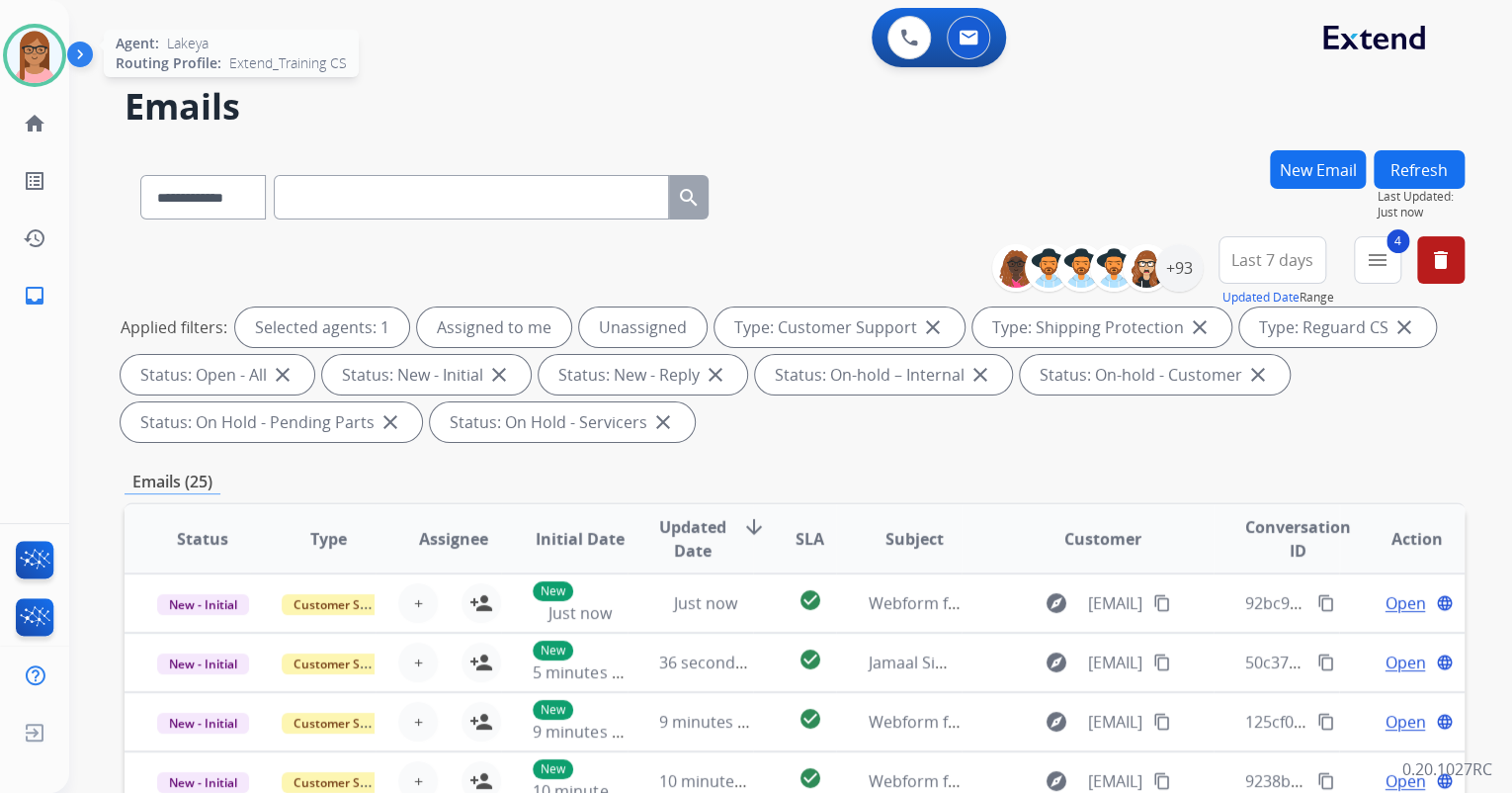 click at bounding box center (35, 55) 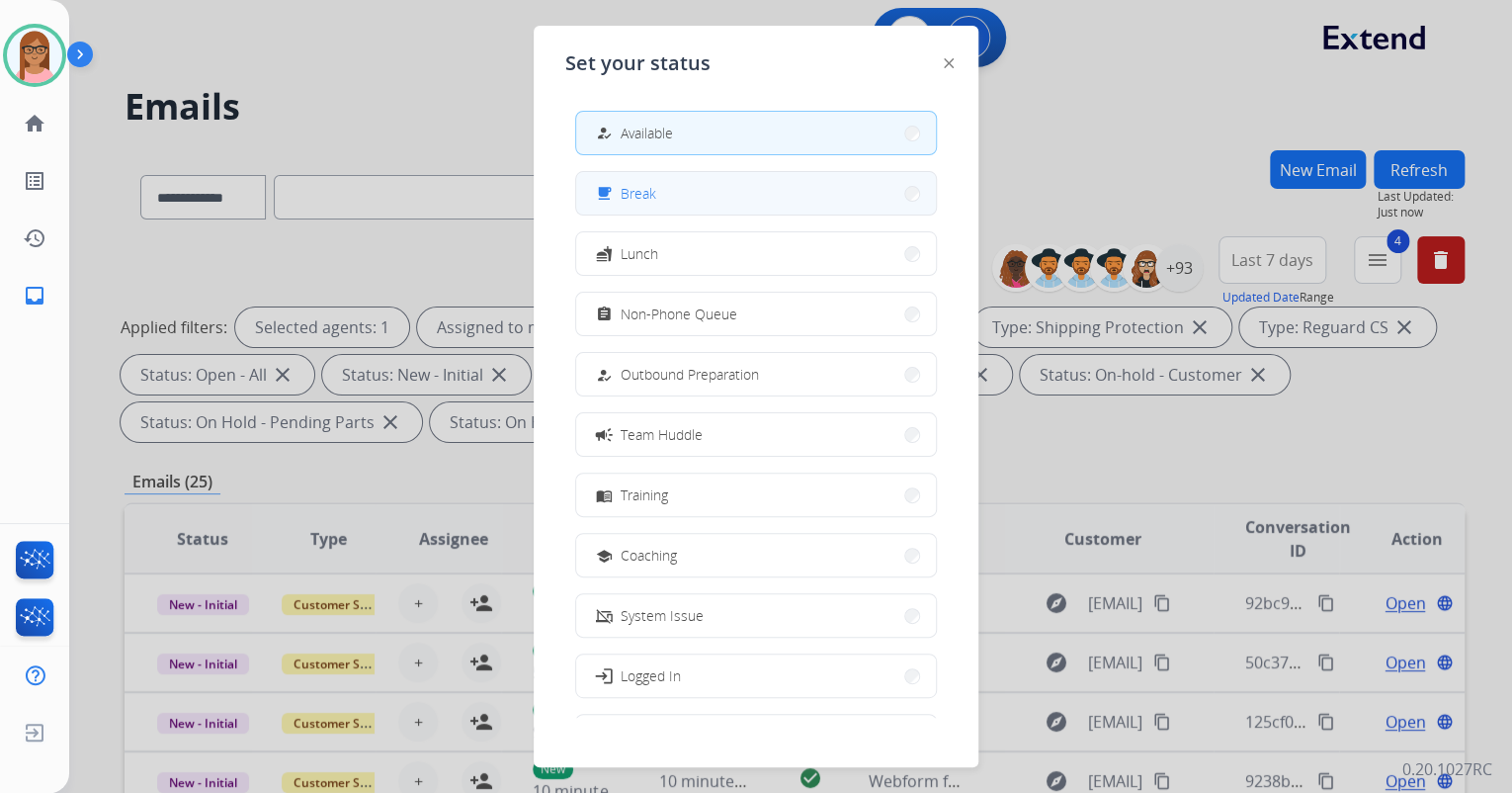 click on "Break" at bounding box center [638, 193] 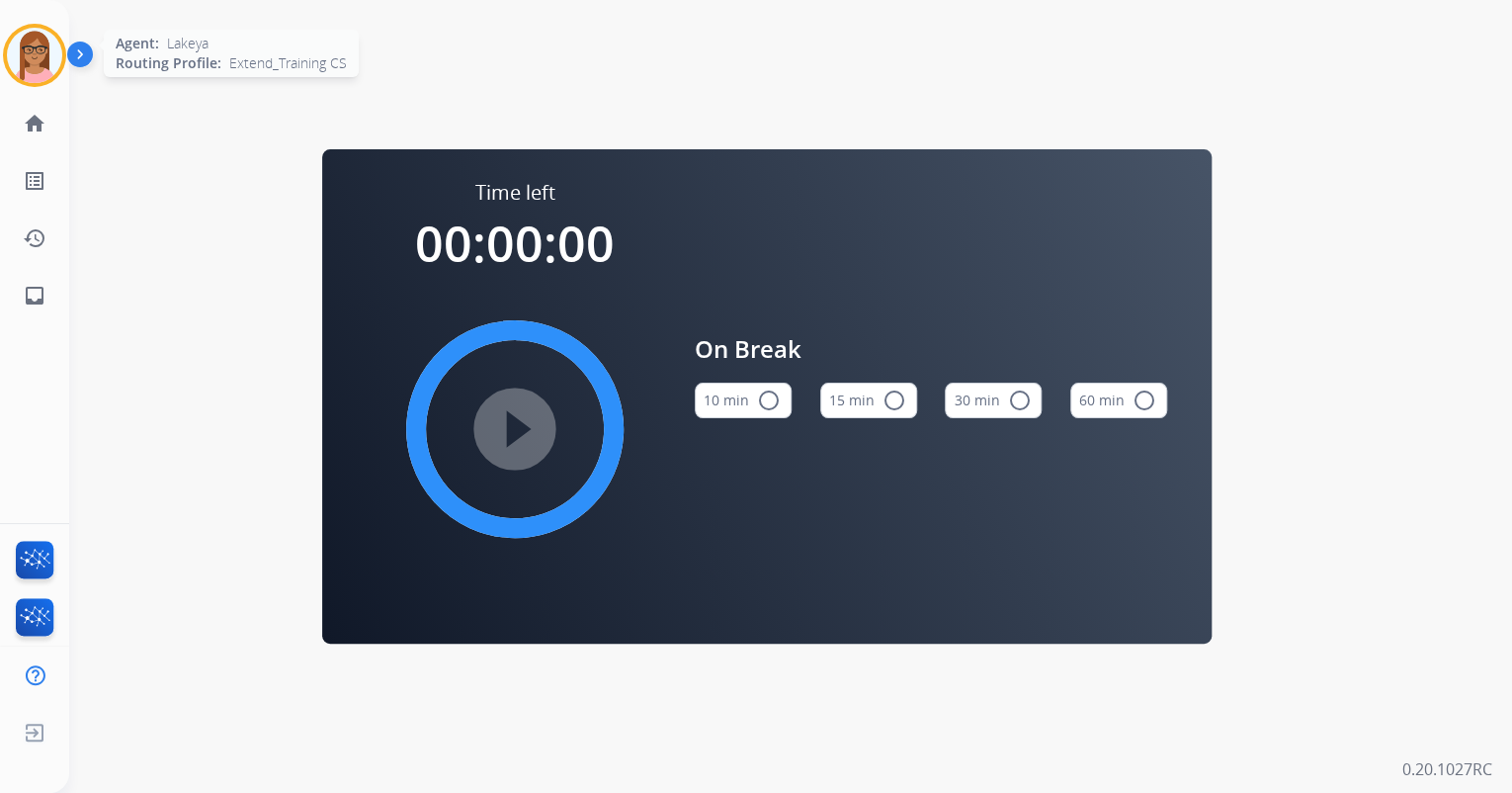click at bounding box center (35, 55) 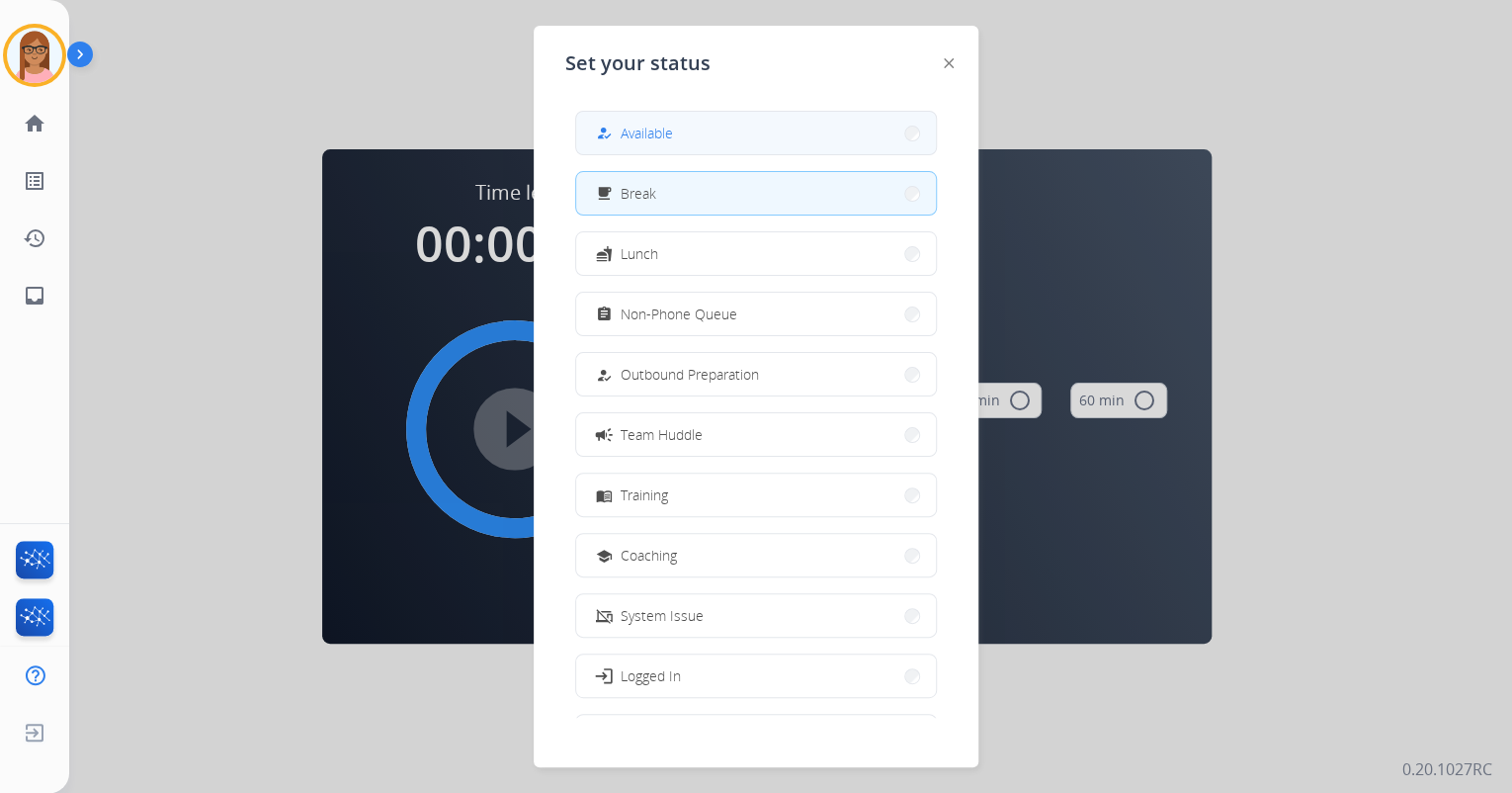 click on "Available" at bounding box center (646, 132) 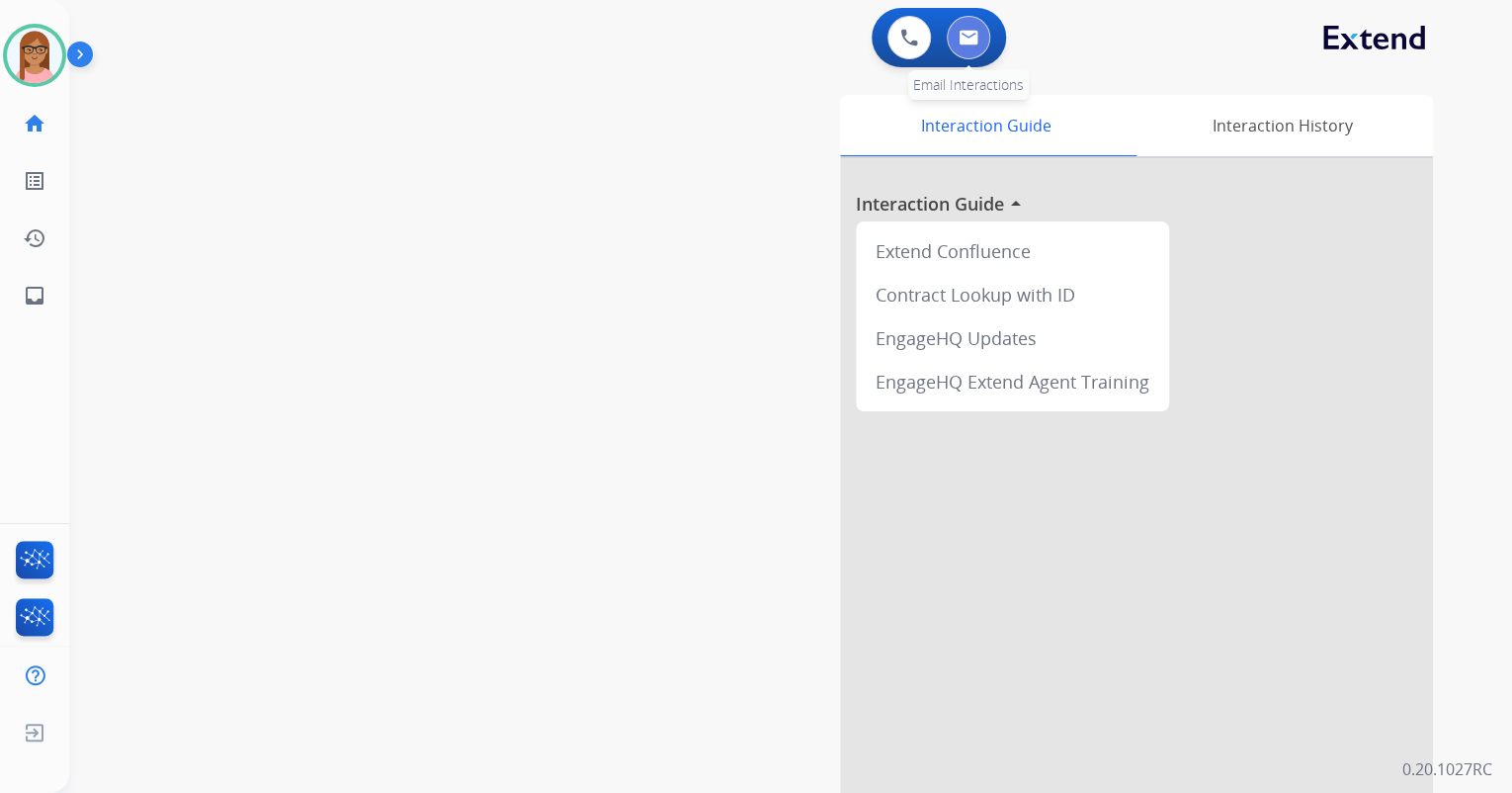 click at bounding box center (968, 38) 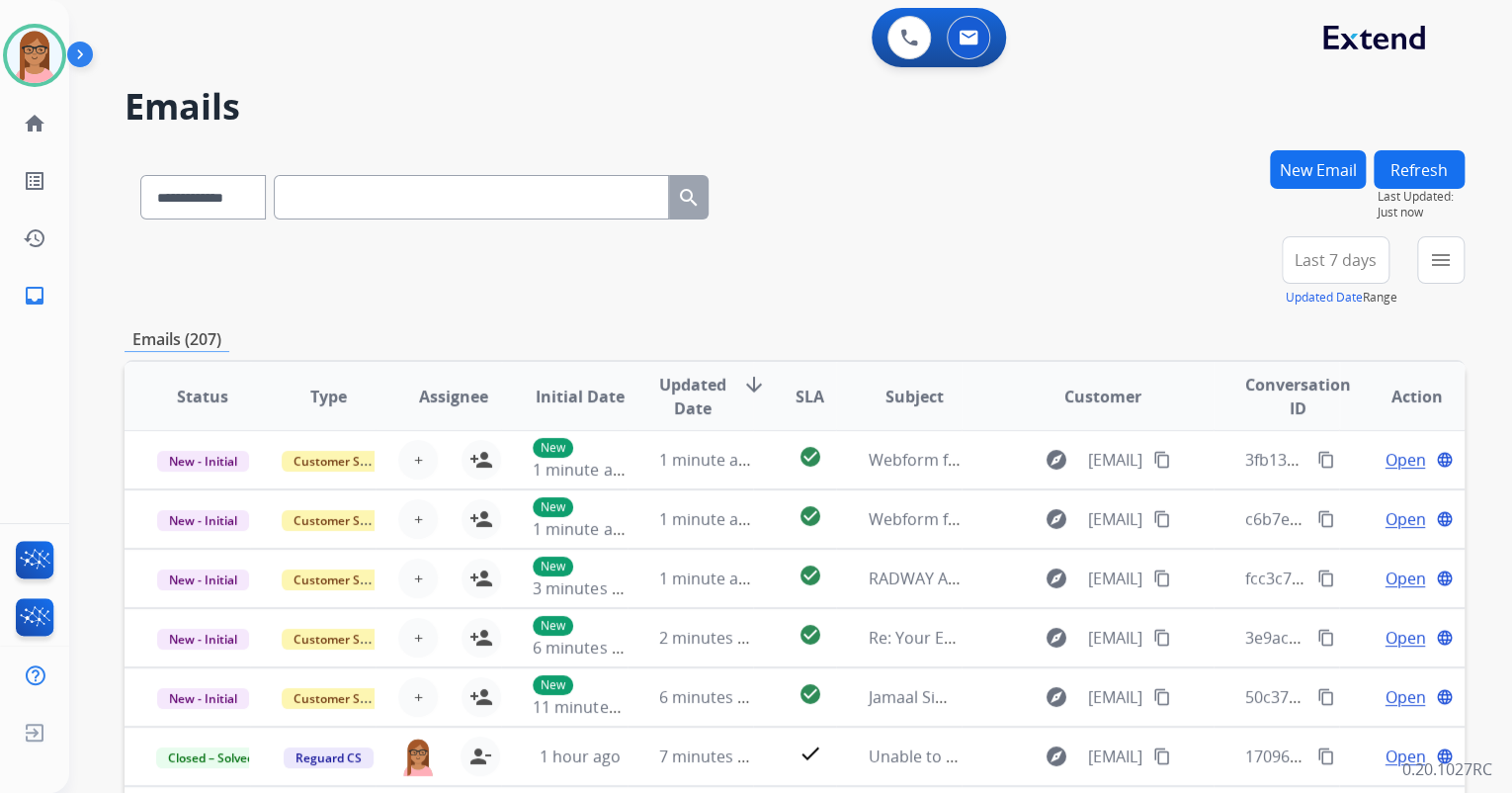 scroll, scrollTop: 0, scrollLeft: 0, axis: both 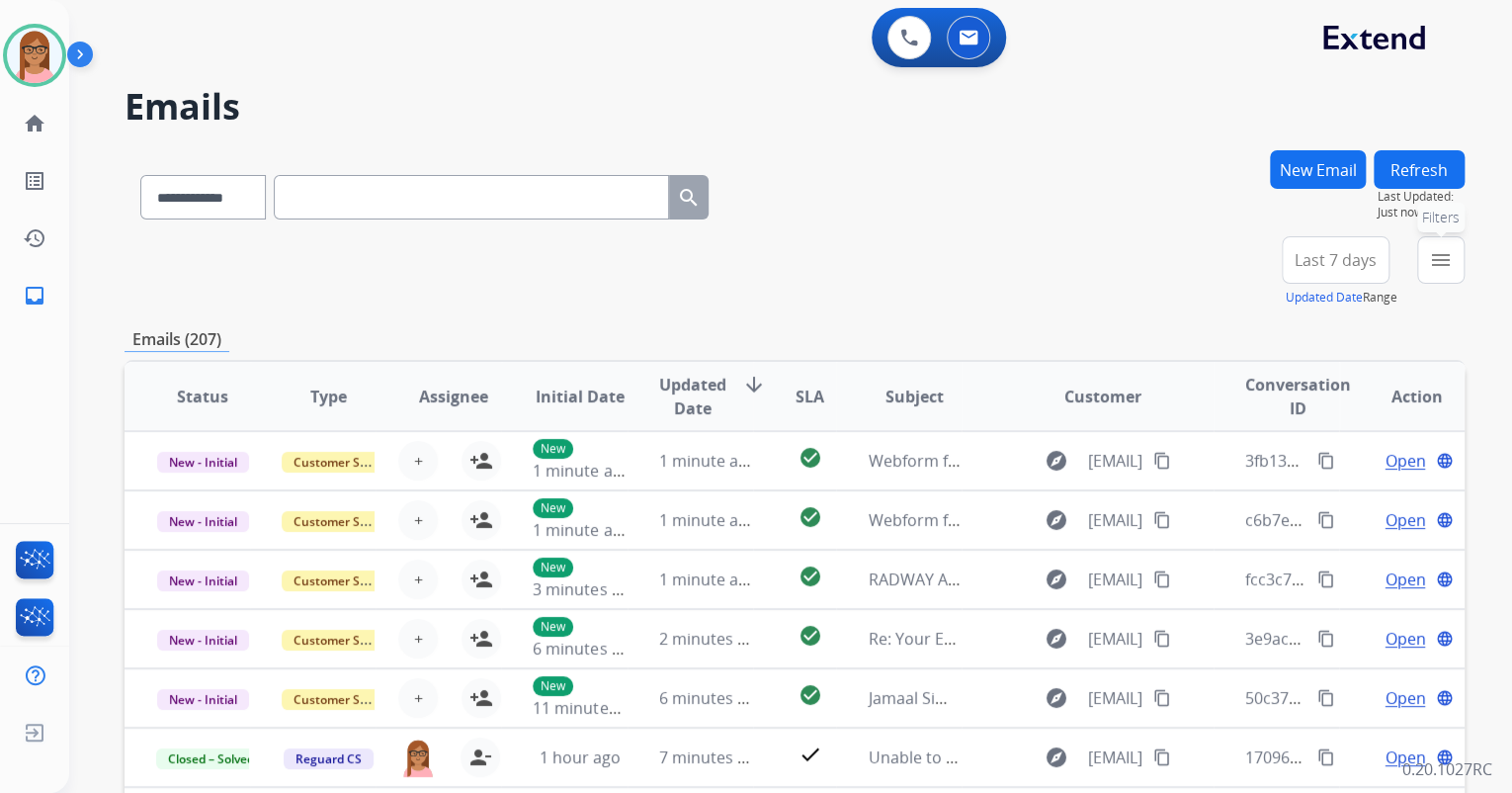 click on "menu" at bounding box center [1441, 260] 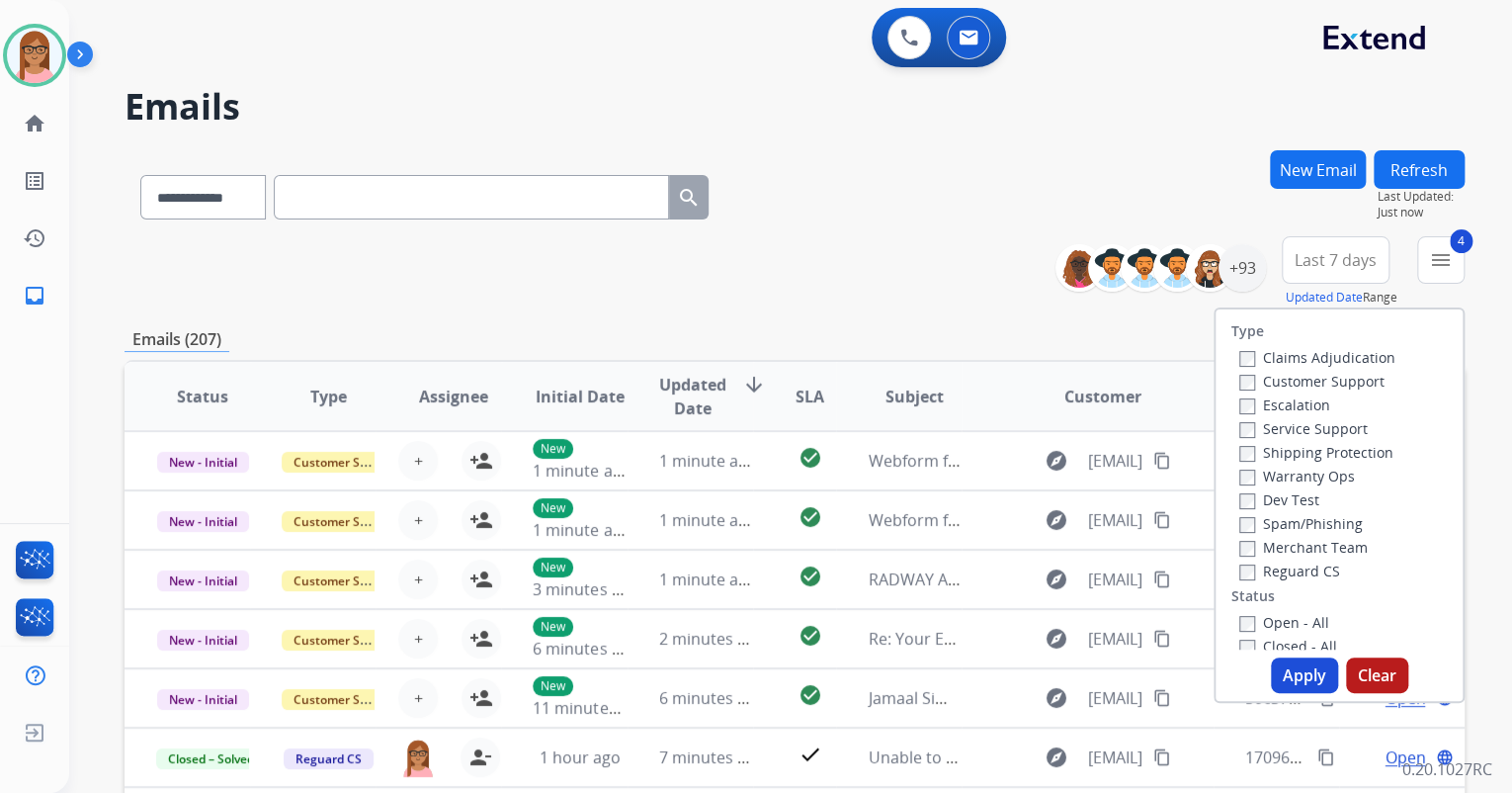 click on "Apply" at bounding box center [1304, 675] 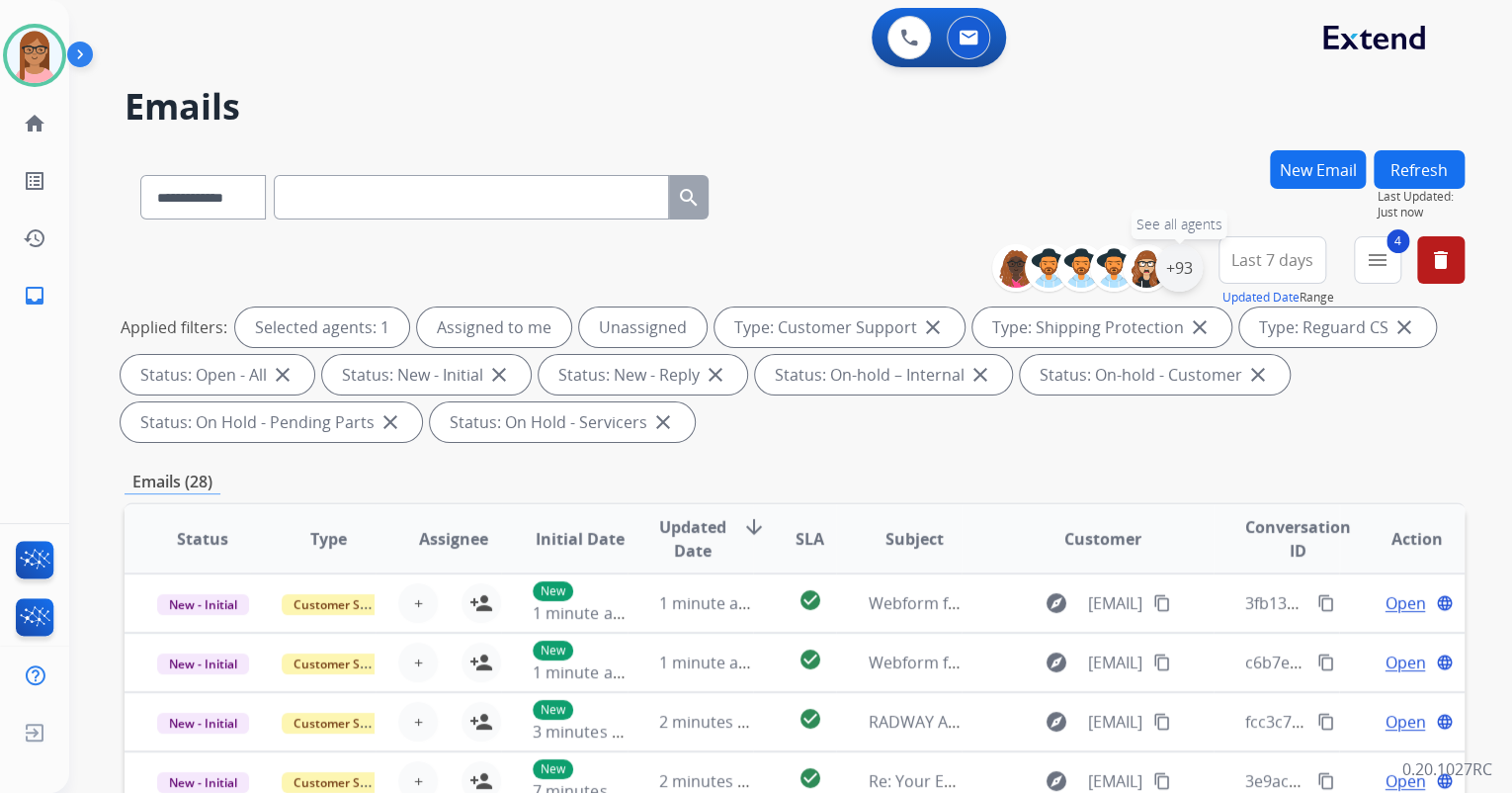 click on "+93" at bounding box center [1179, 268] 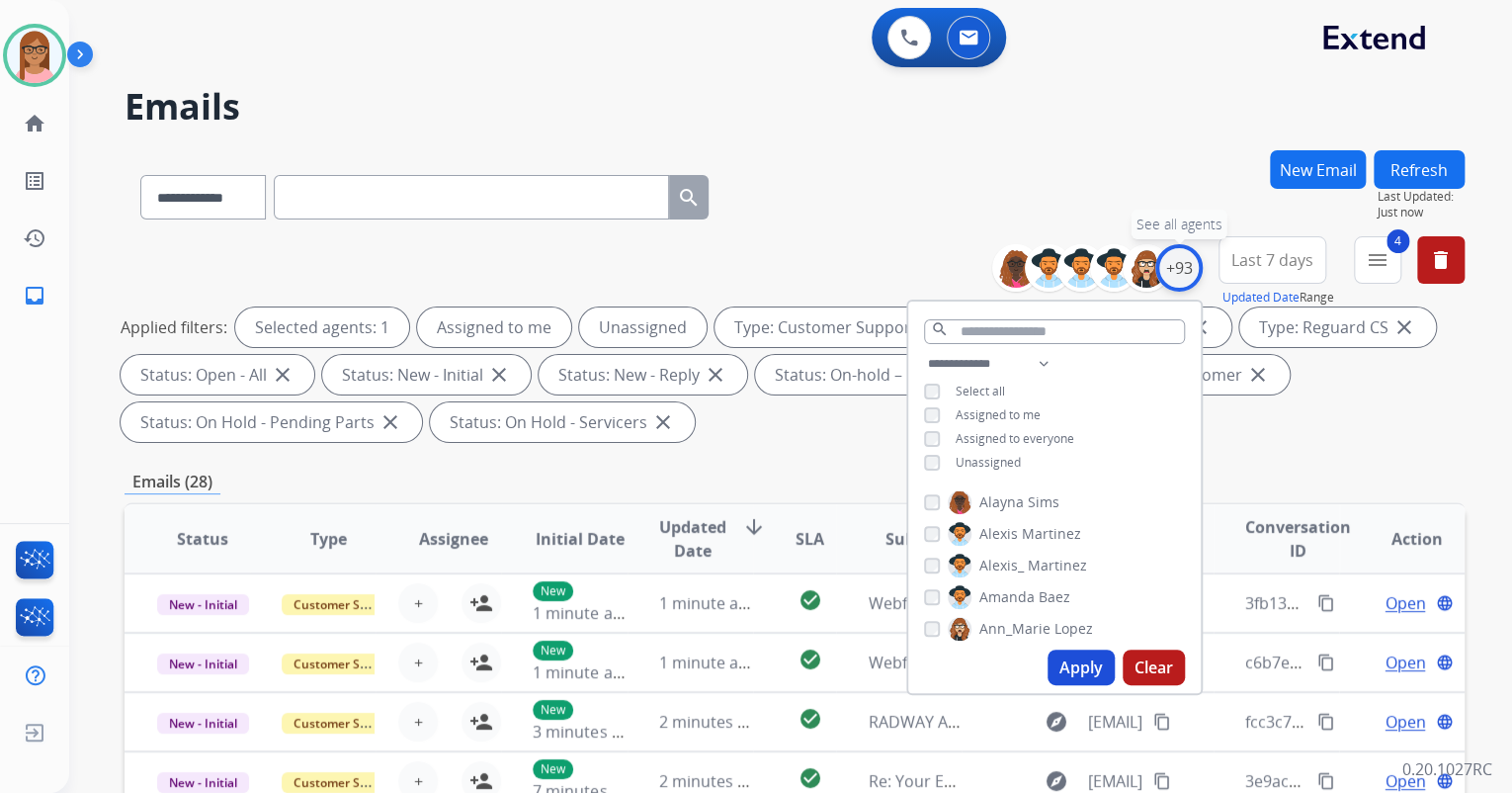 click on "+93" at bounding box center [1179, 268] 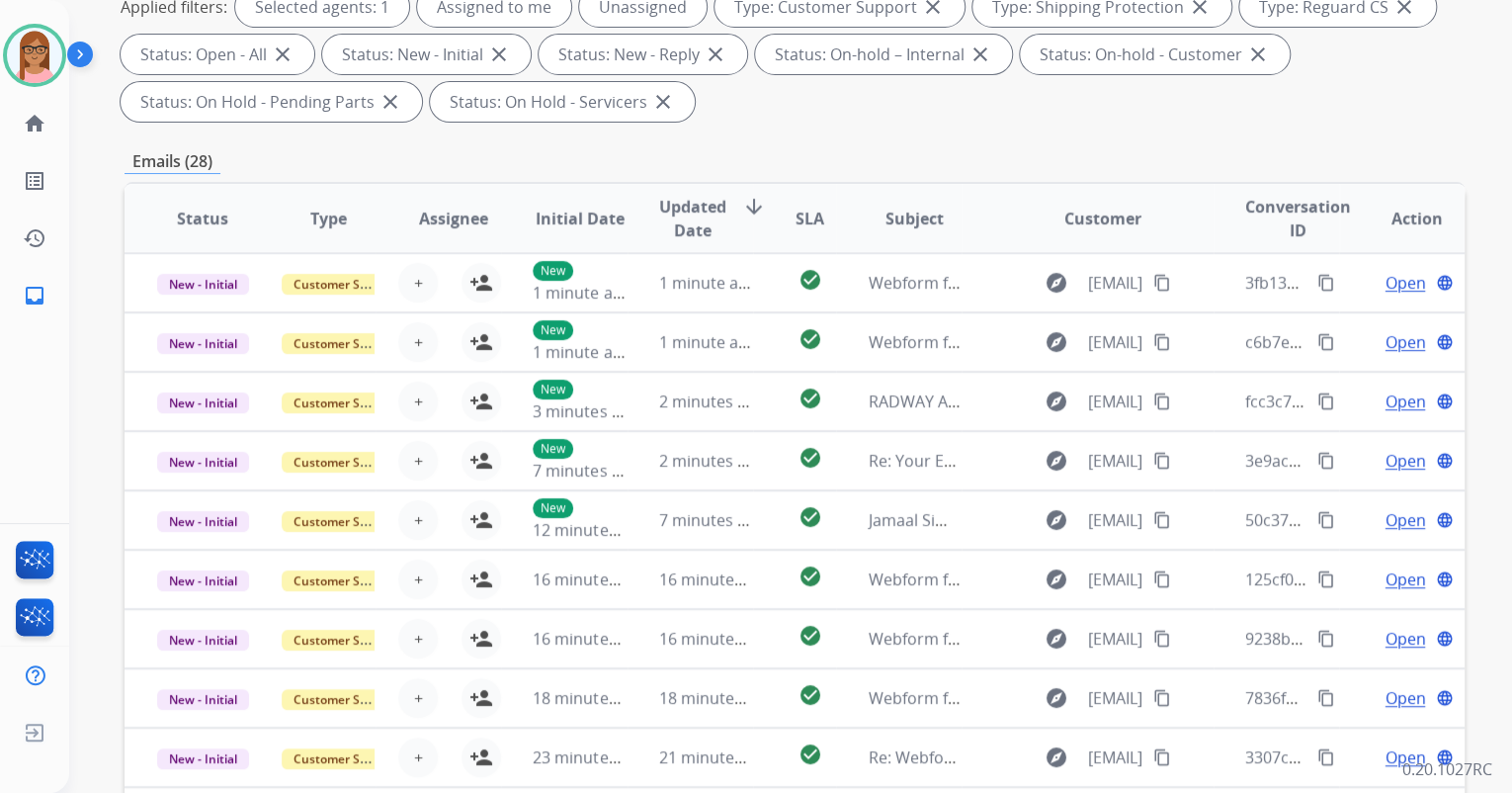 scroll, scrollTop: 396, scrollLeft: 0, axis: vertical 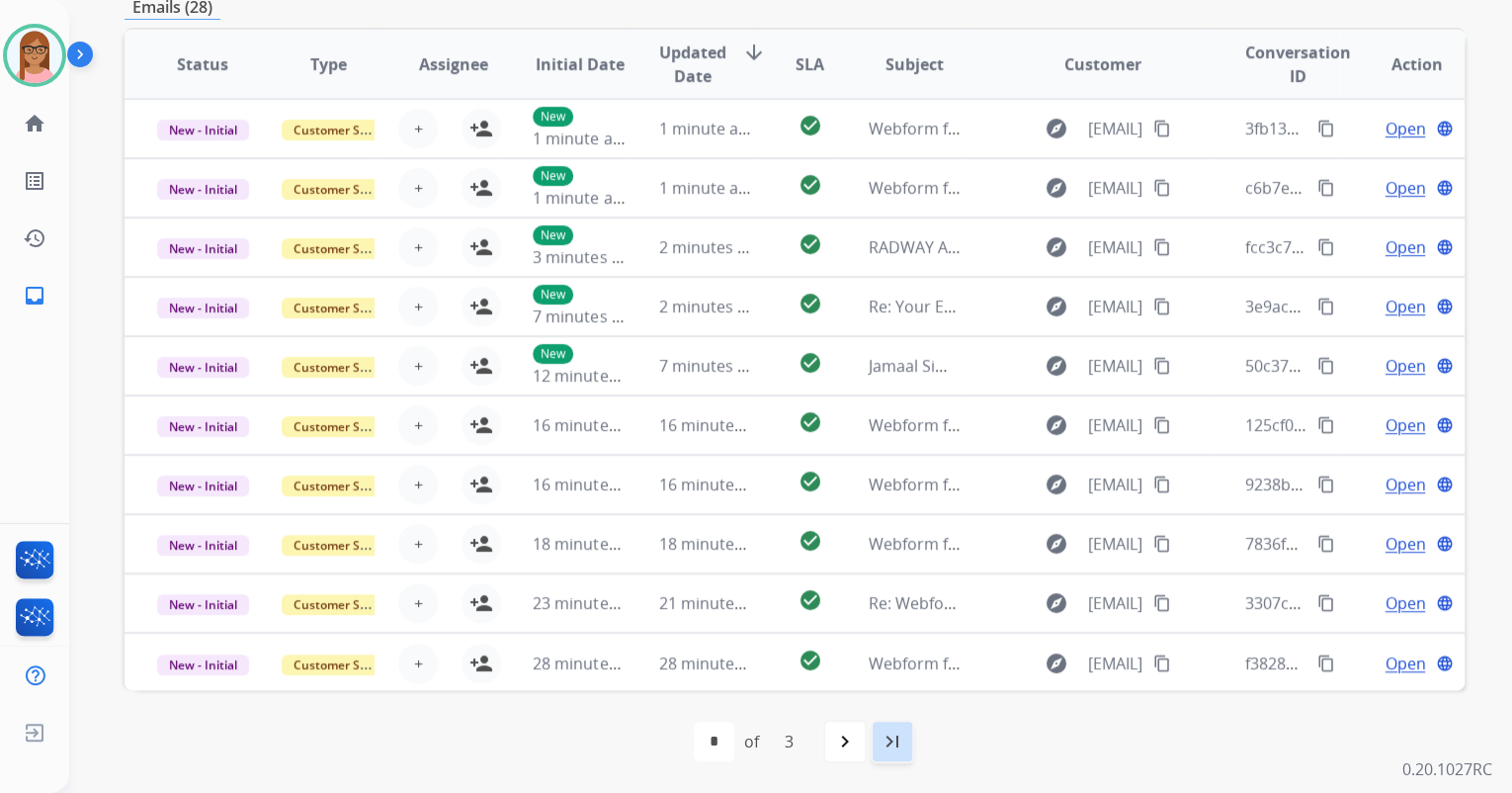 click on "last_page" at bounding box center (892, 742) 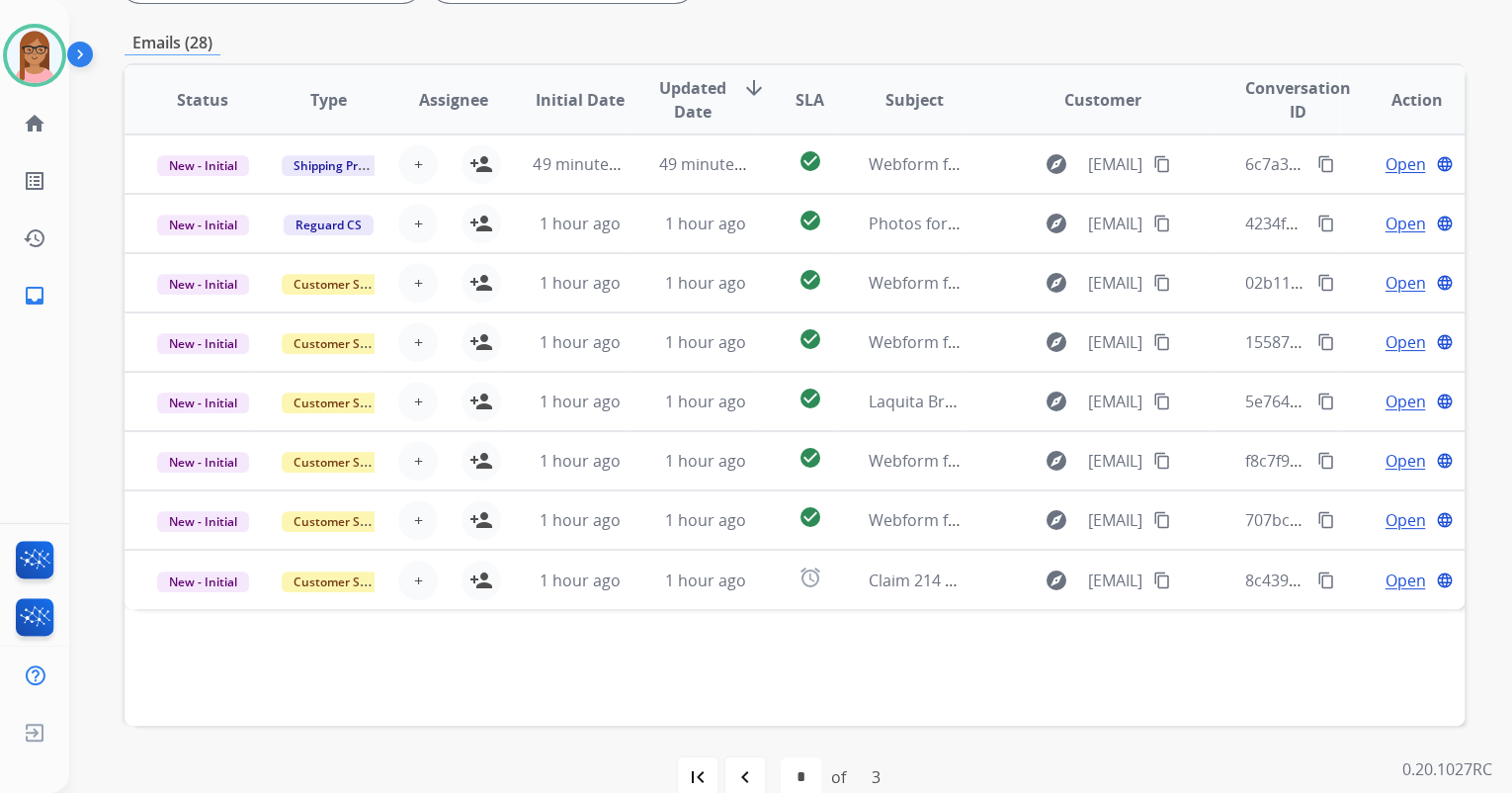 scroll, scrollTop: 475, scrollLeft: 0, axis: vertical 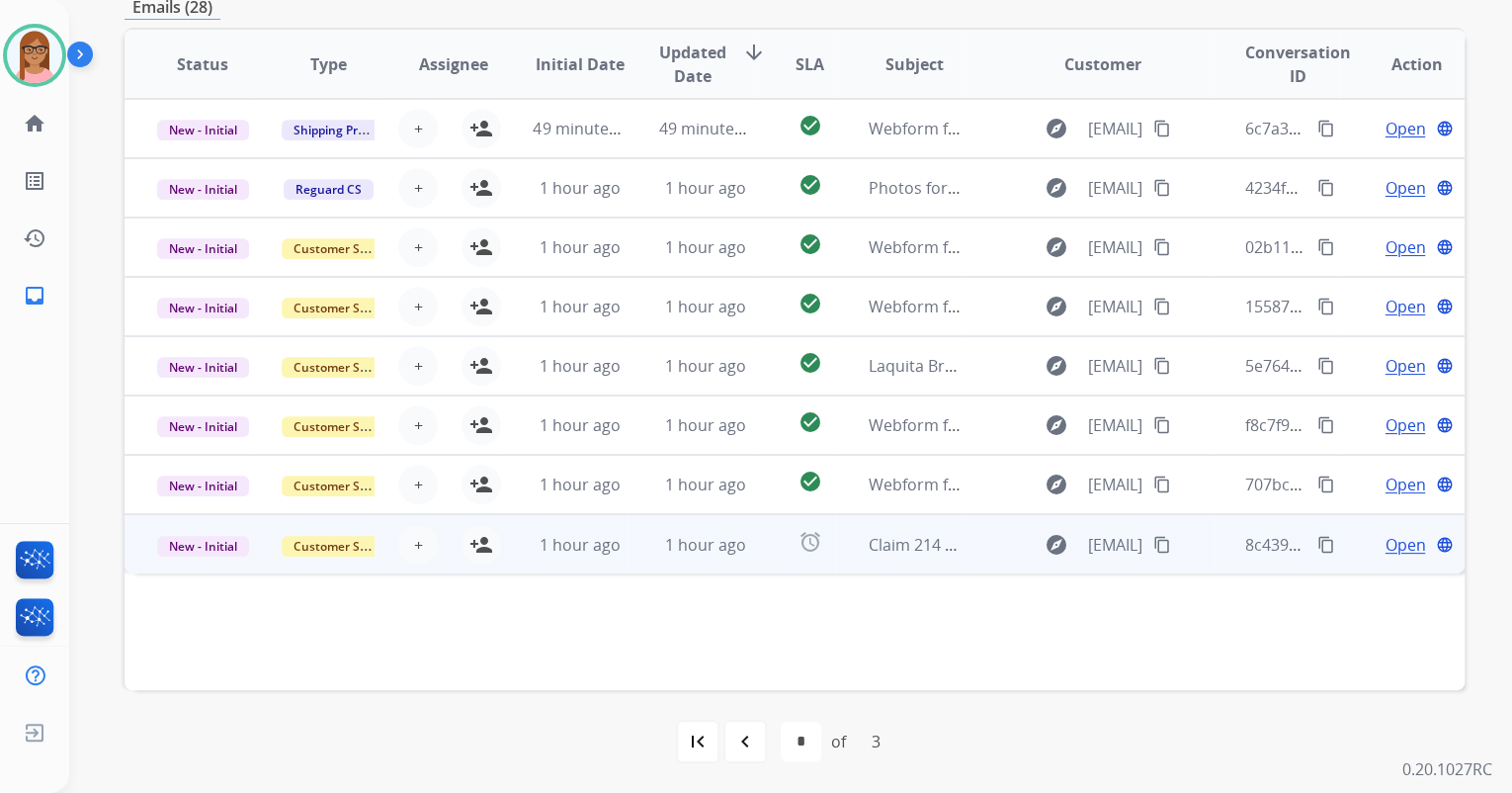 click on "Open" at bounding box center [1404, 545] 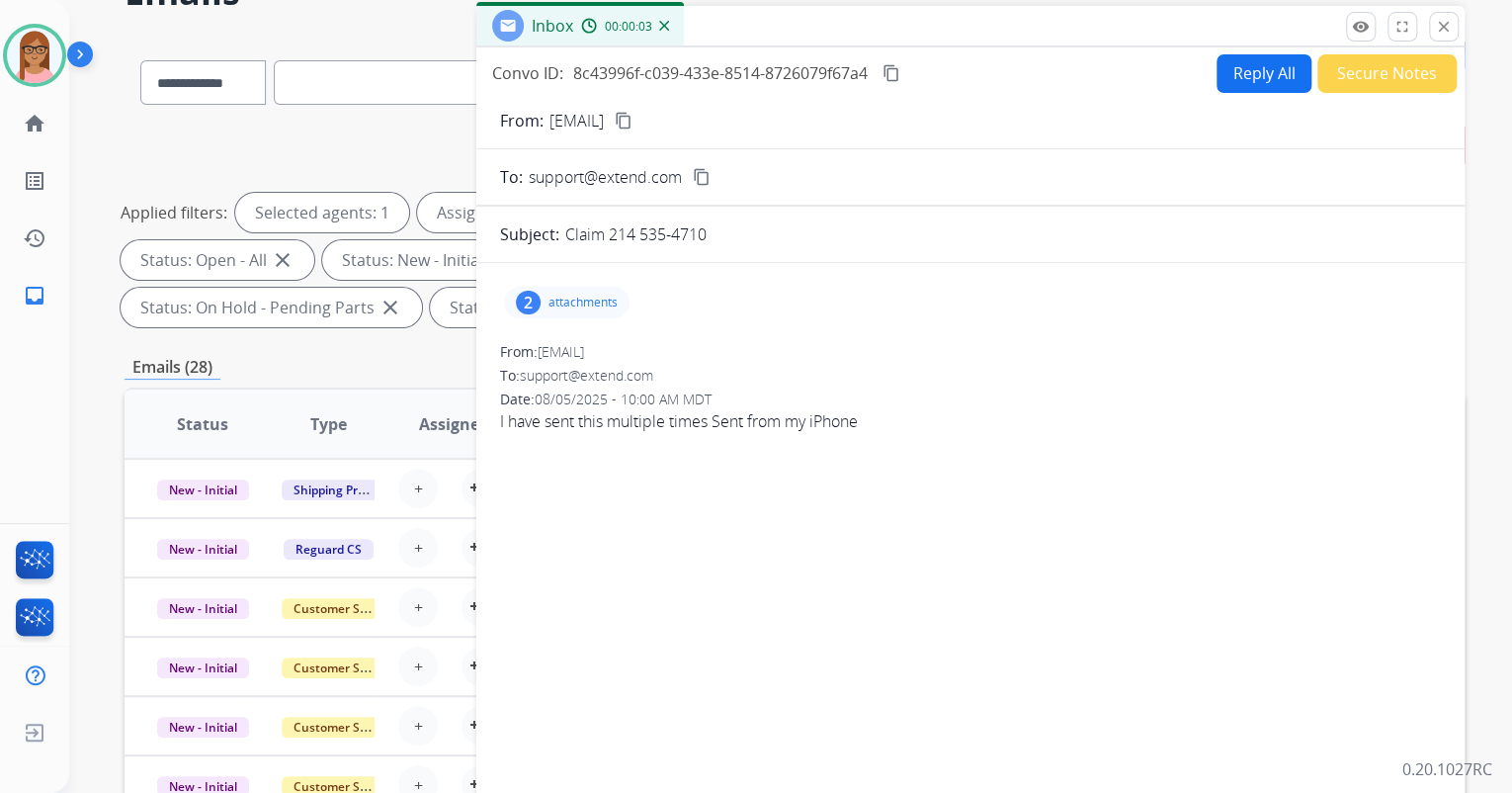 scroll, scrollTop: 79, scrollLeft: 0, axis: vertical 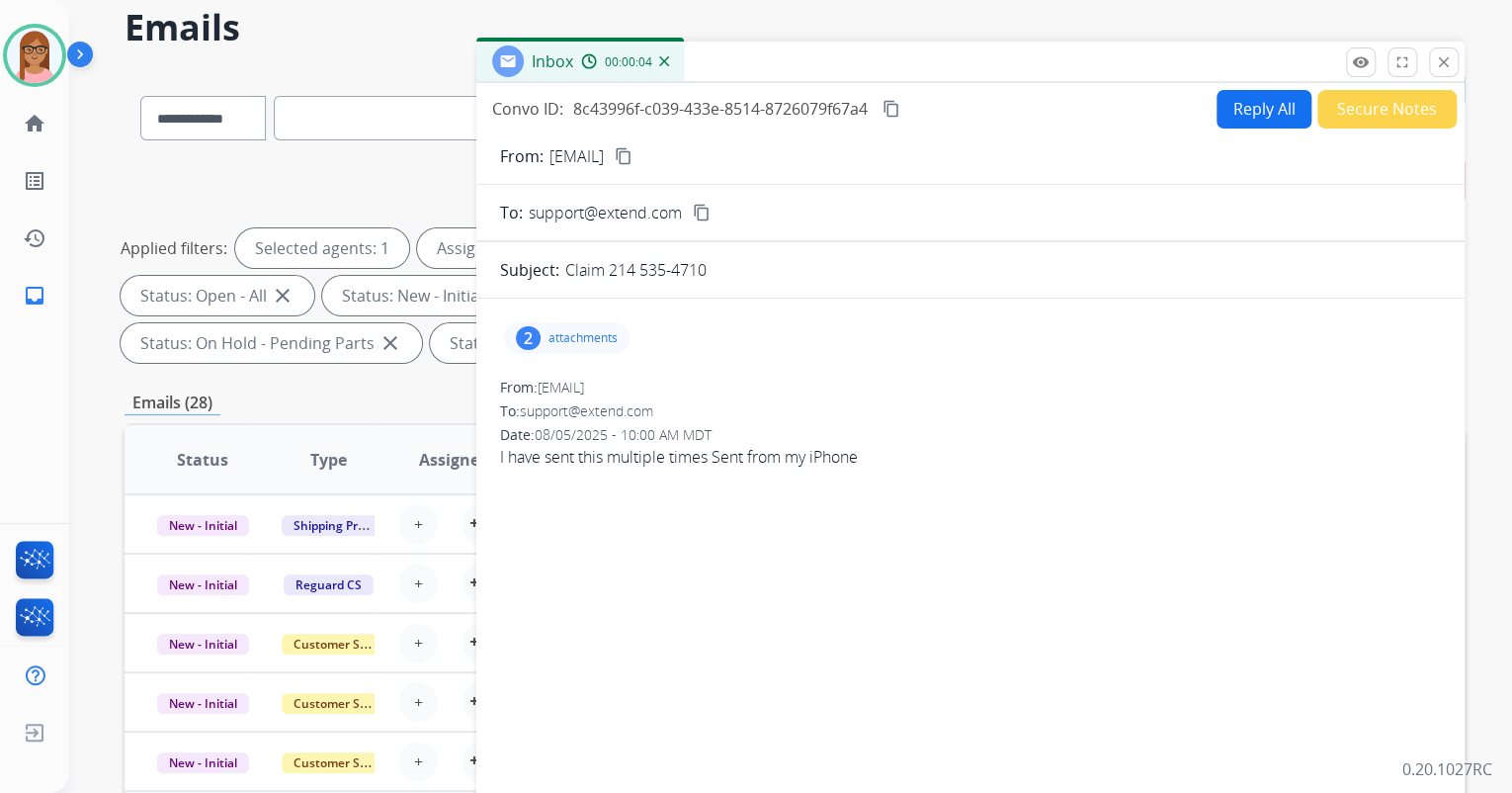 click on "2 attachments" at bounding box center [566, 338] 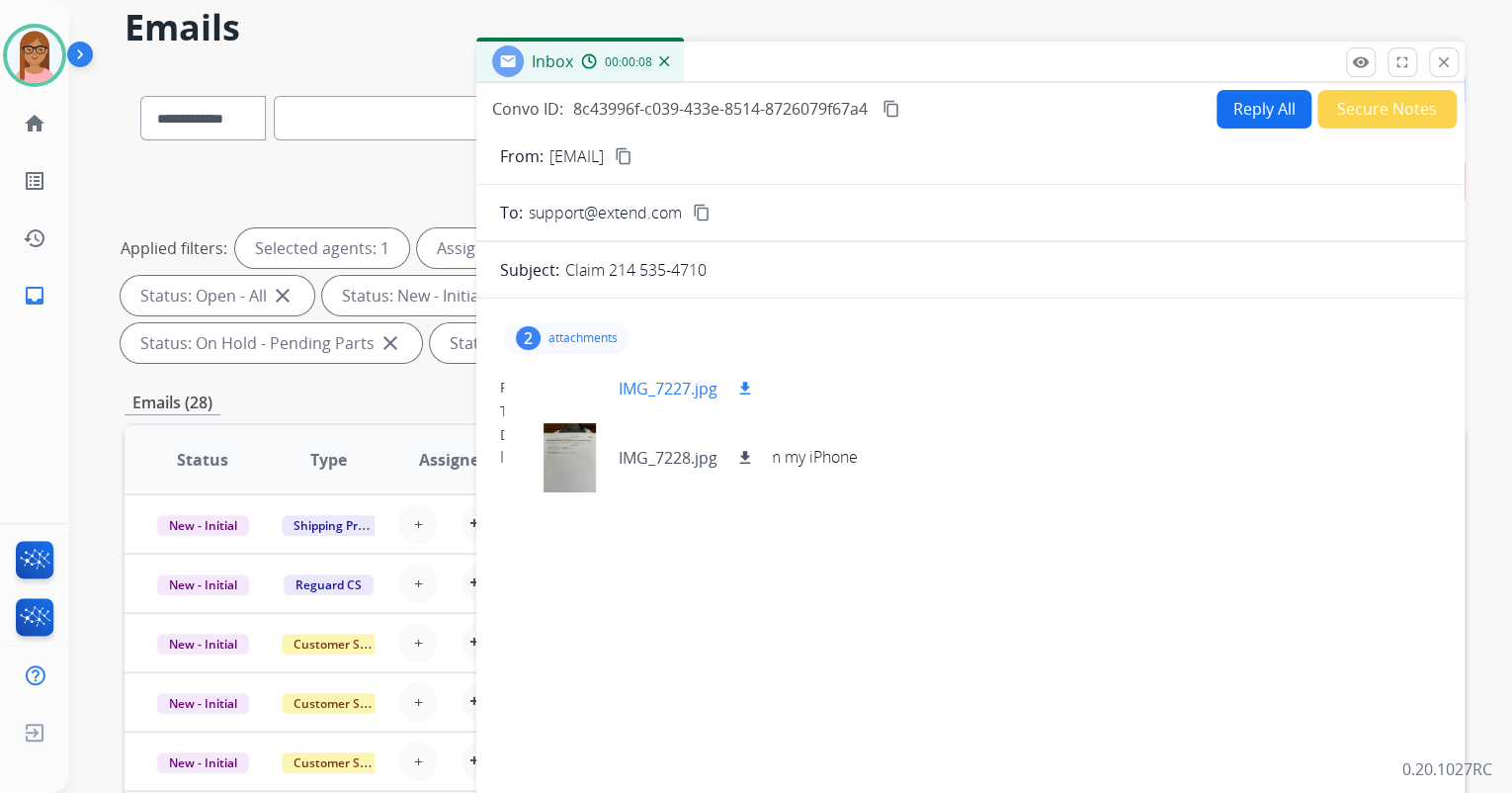 click at bounding box center [569, 389] 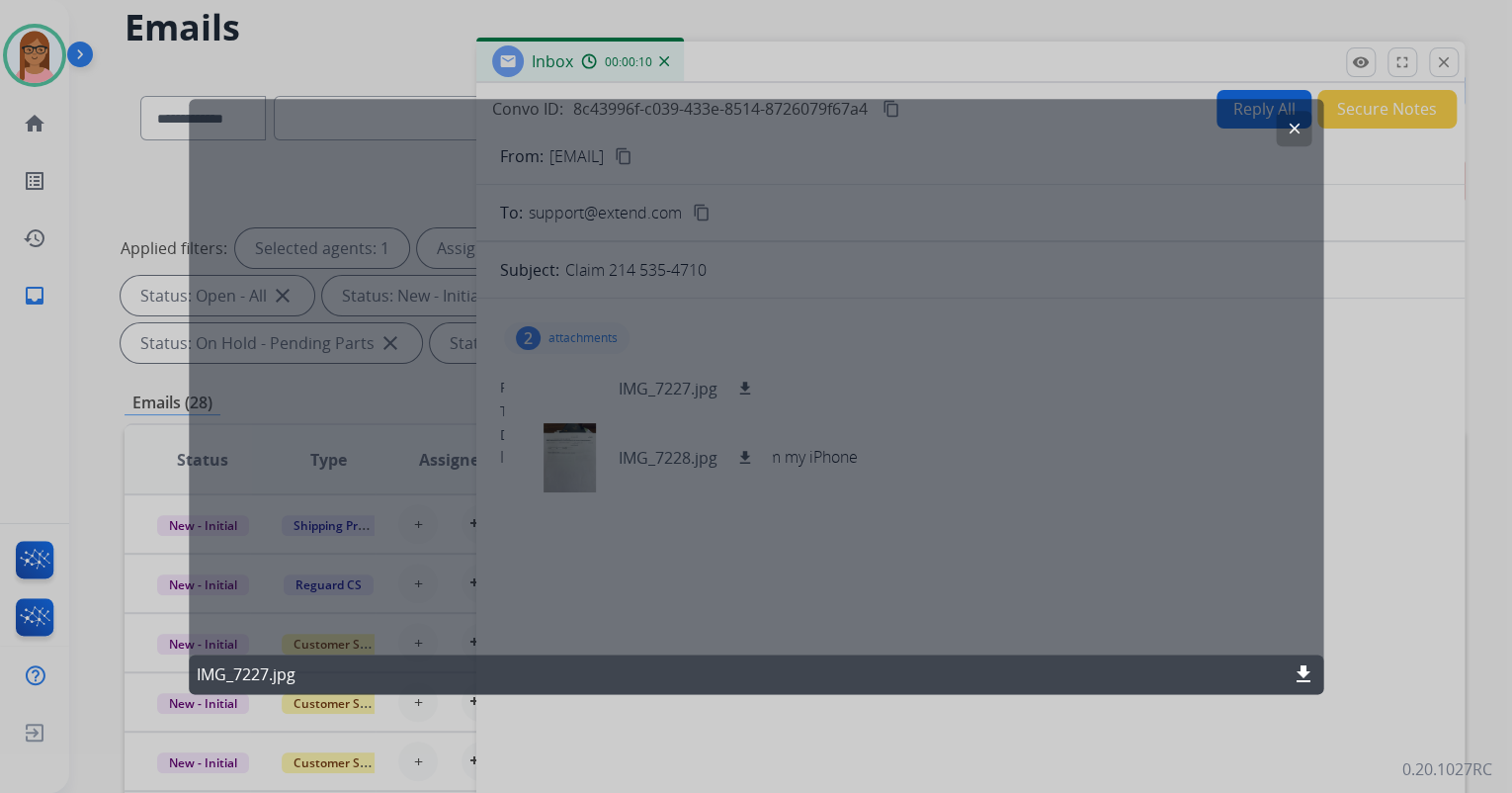 click on "clear" 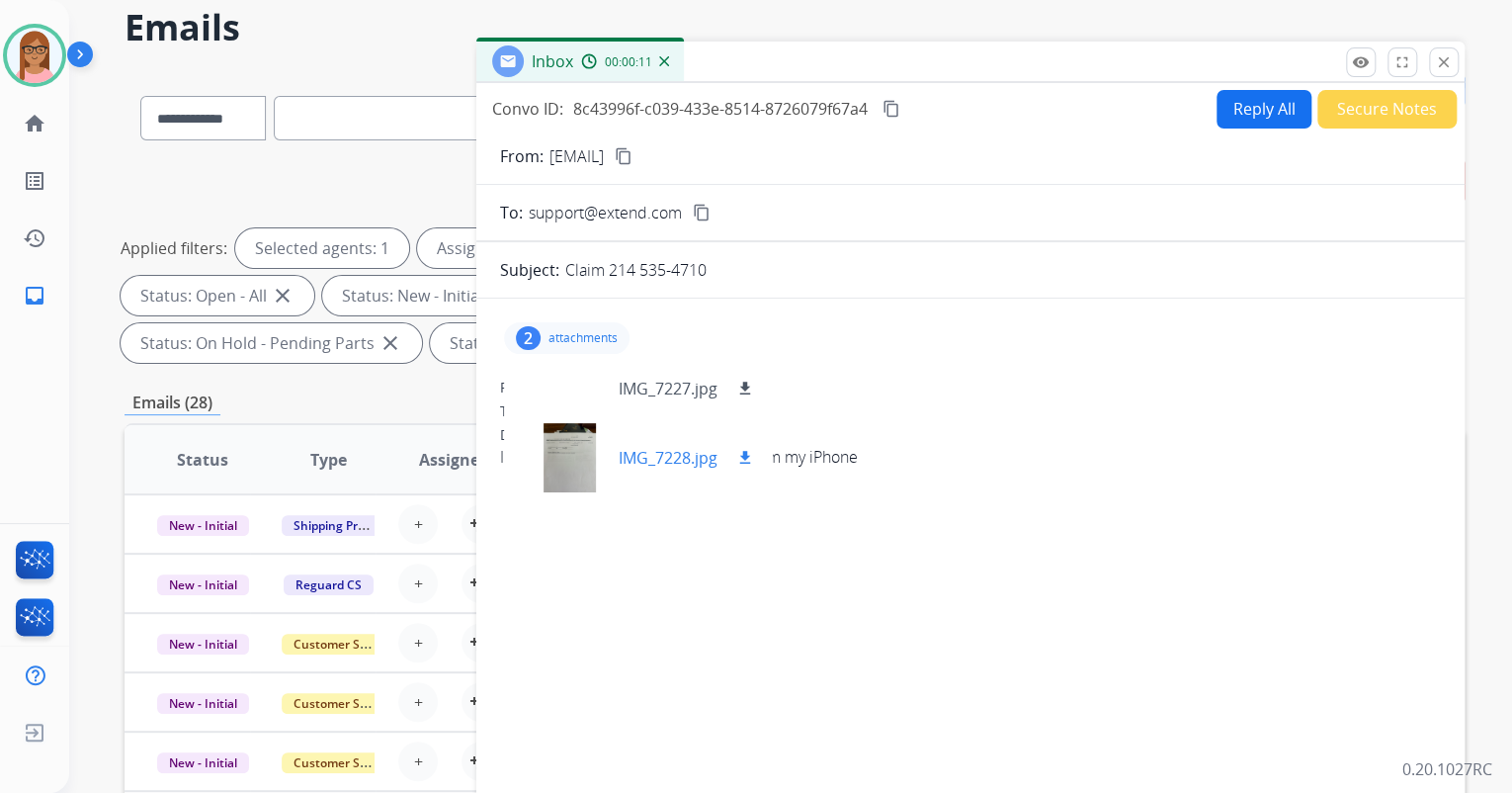 click at bounding box center [569, 458] 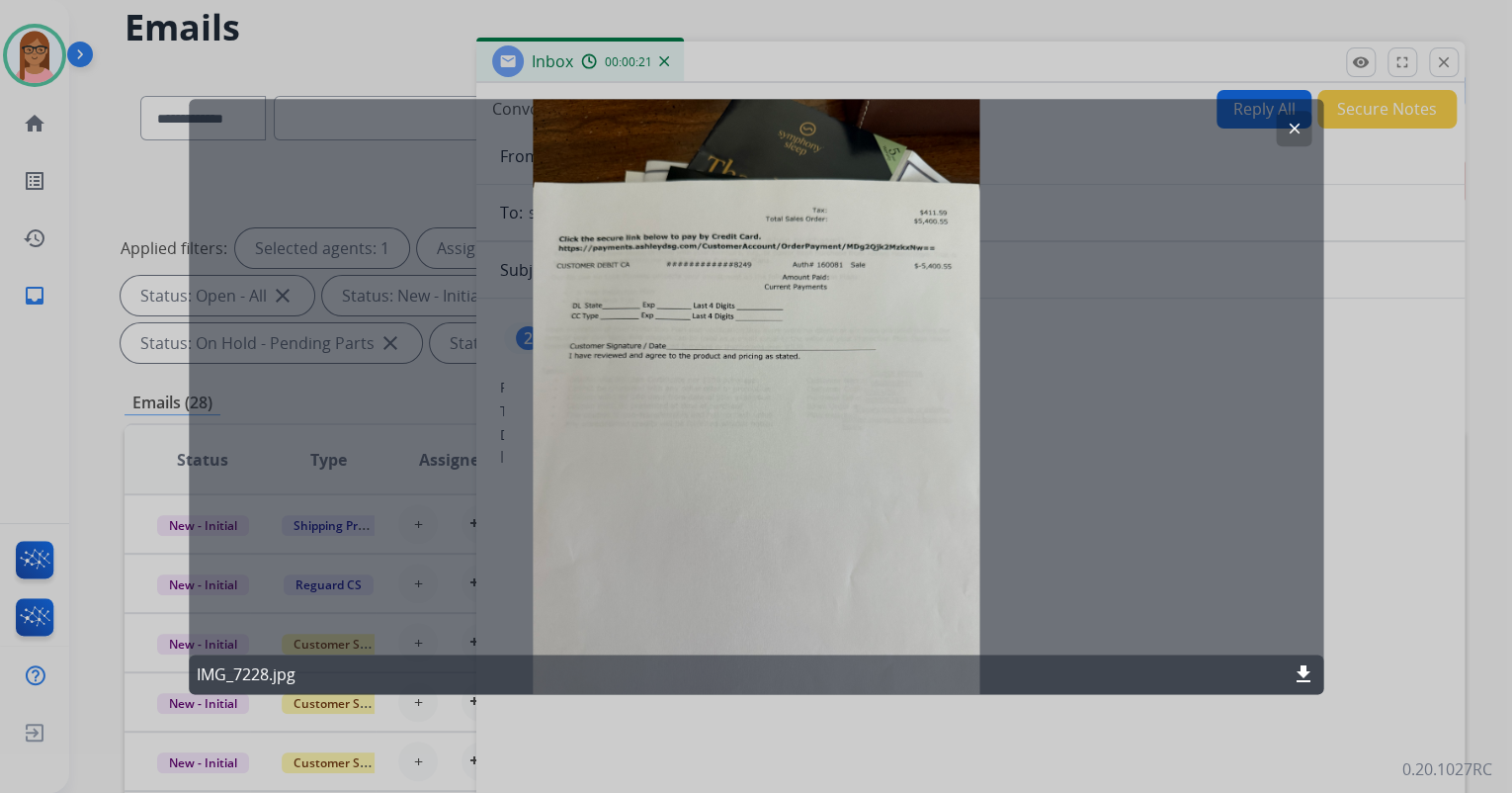 click on "clear" 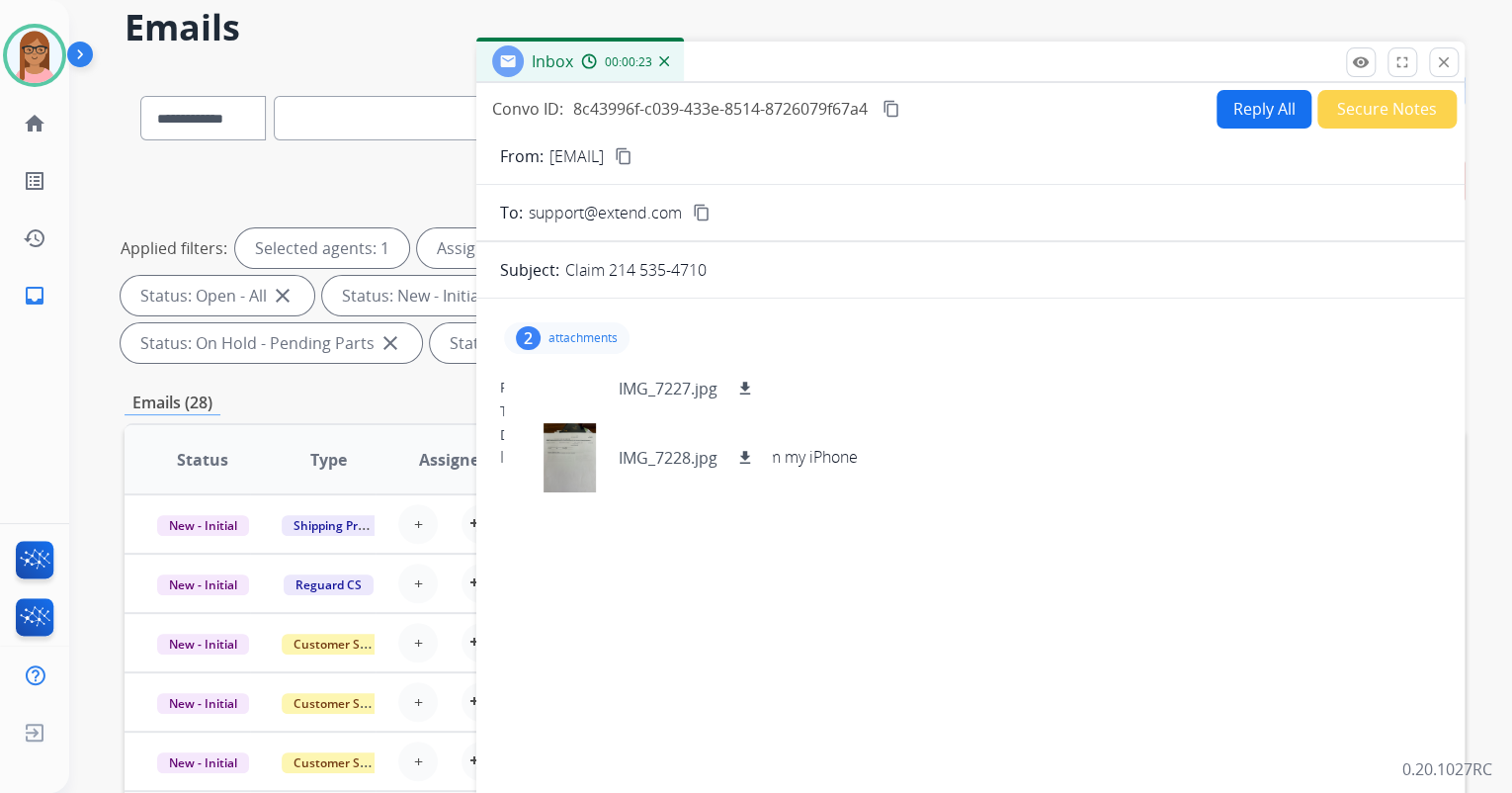 click on "content_copy" at bounding box center [624, 156] 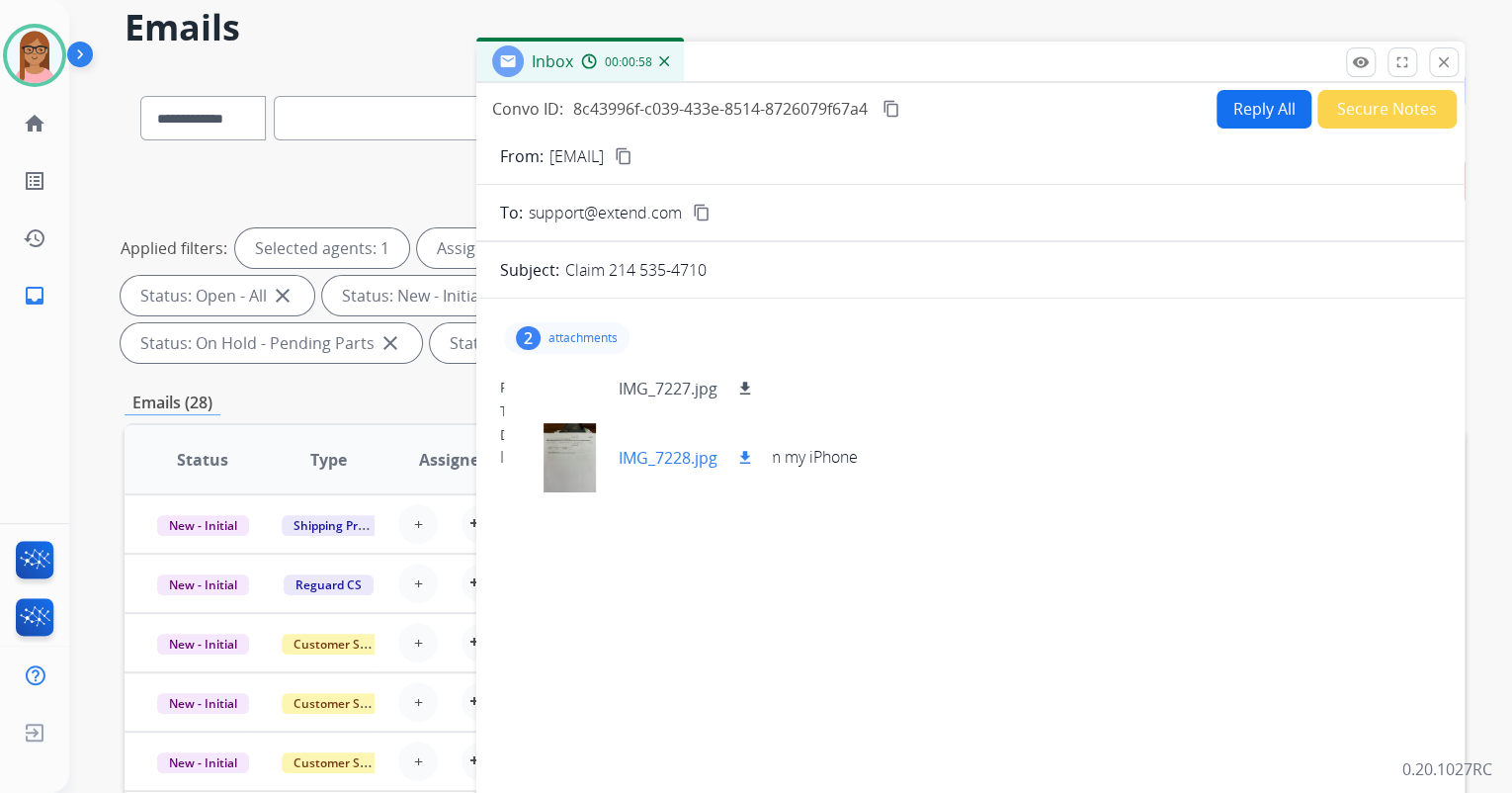 click at bounding box center (569, 458) 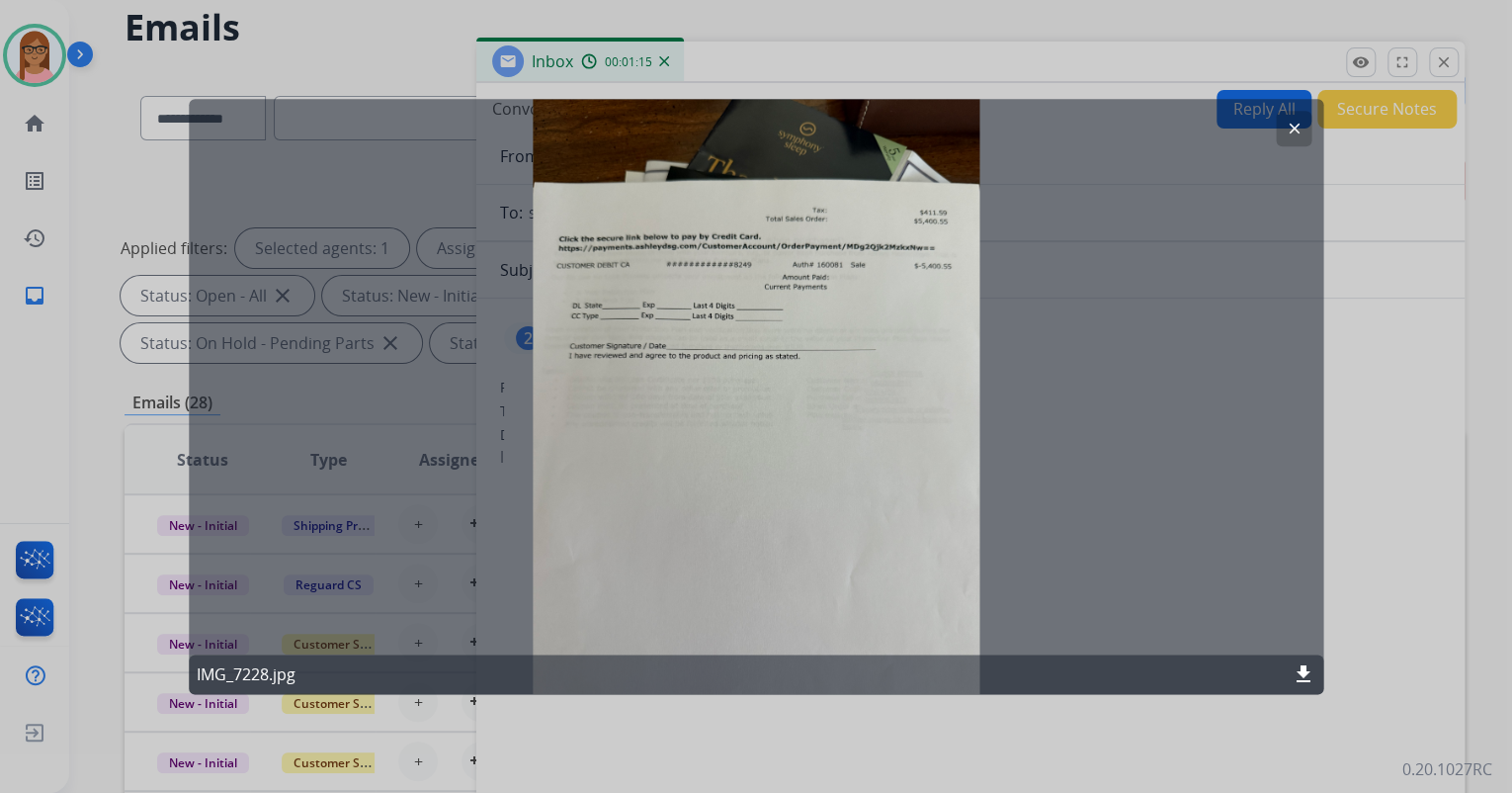 click on "clear" 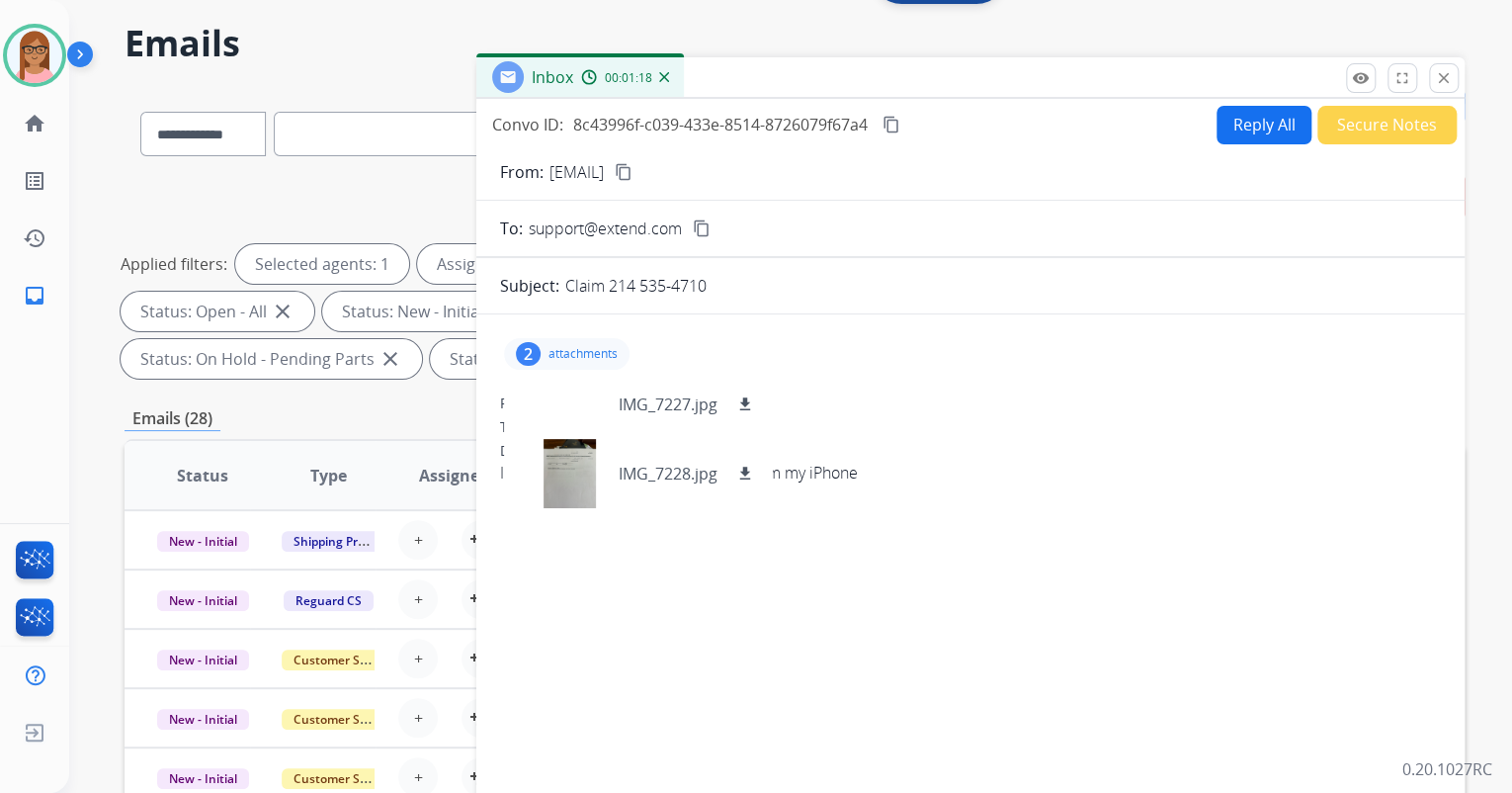scroll, scrollTop: 0, scrollLeft: 0, axis: both 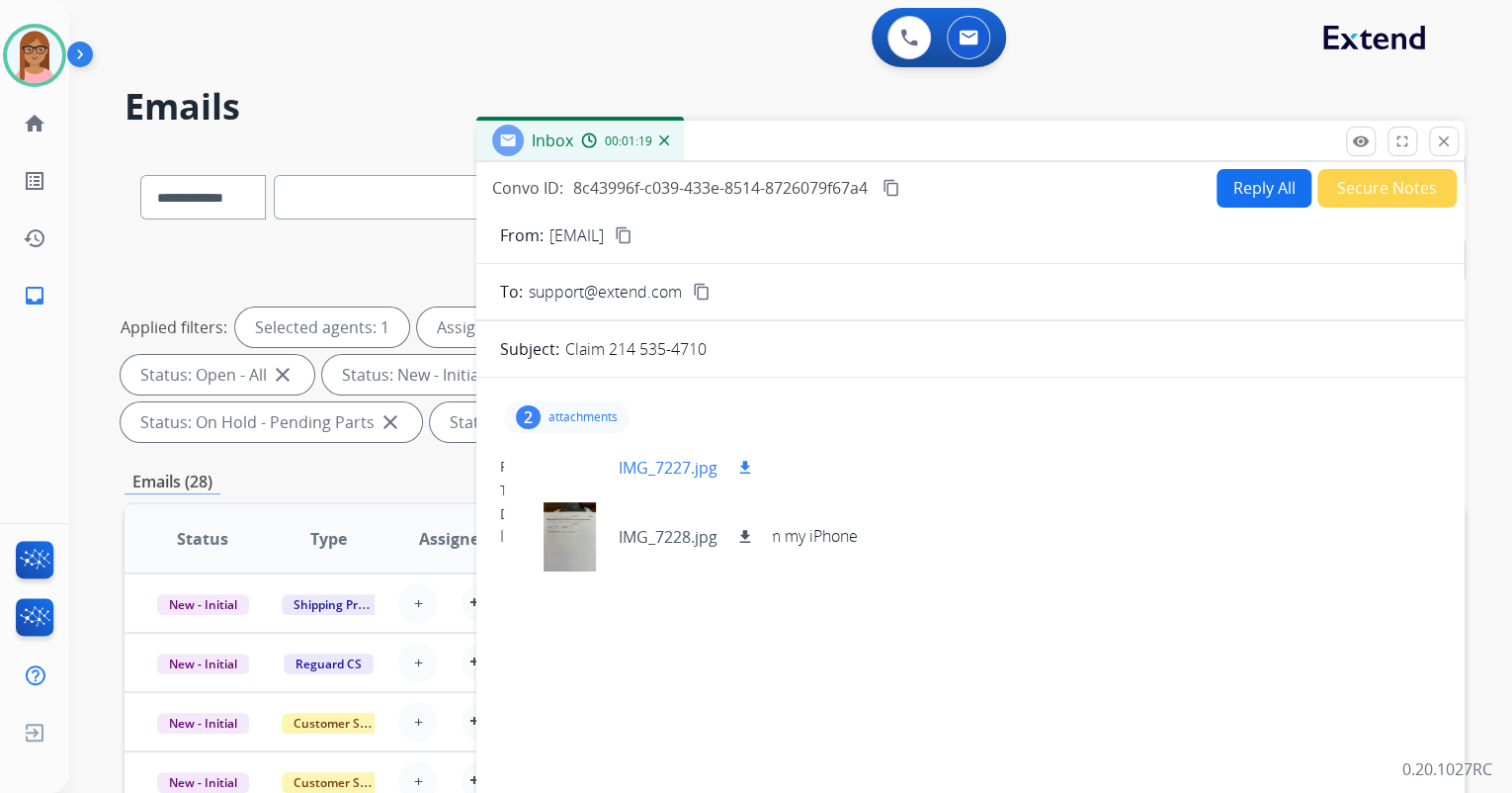 click at bounding box center [569, 468] 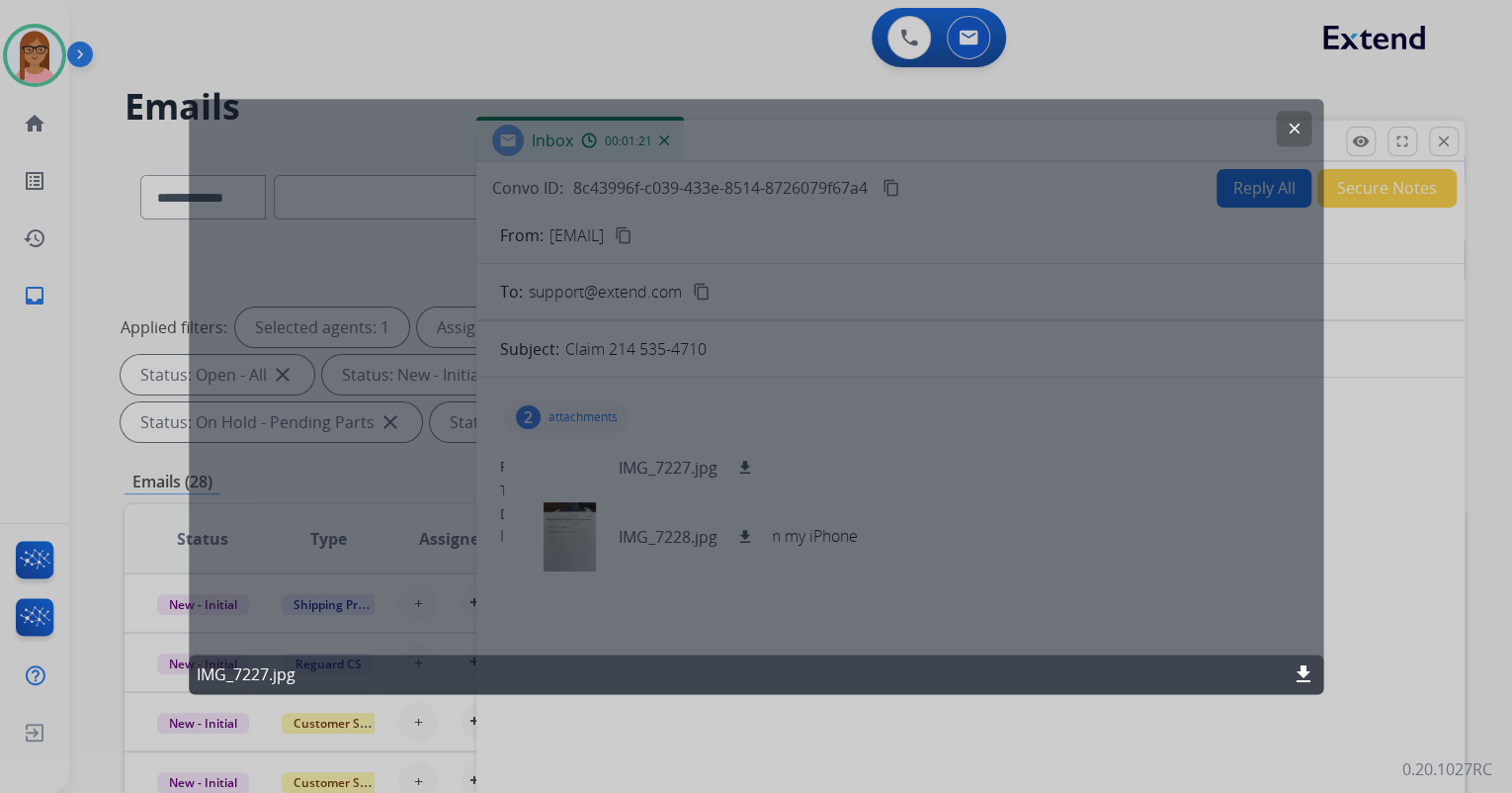 click on "clear" 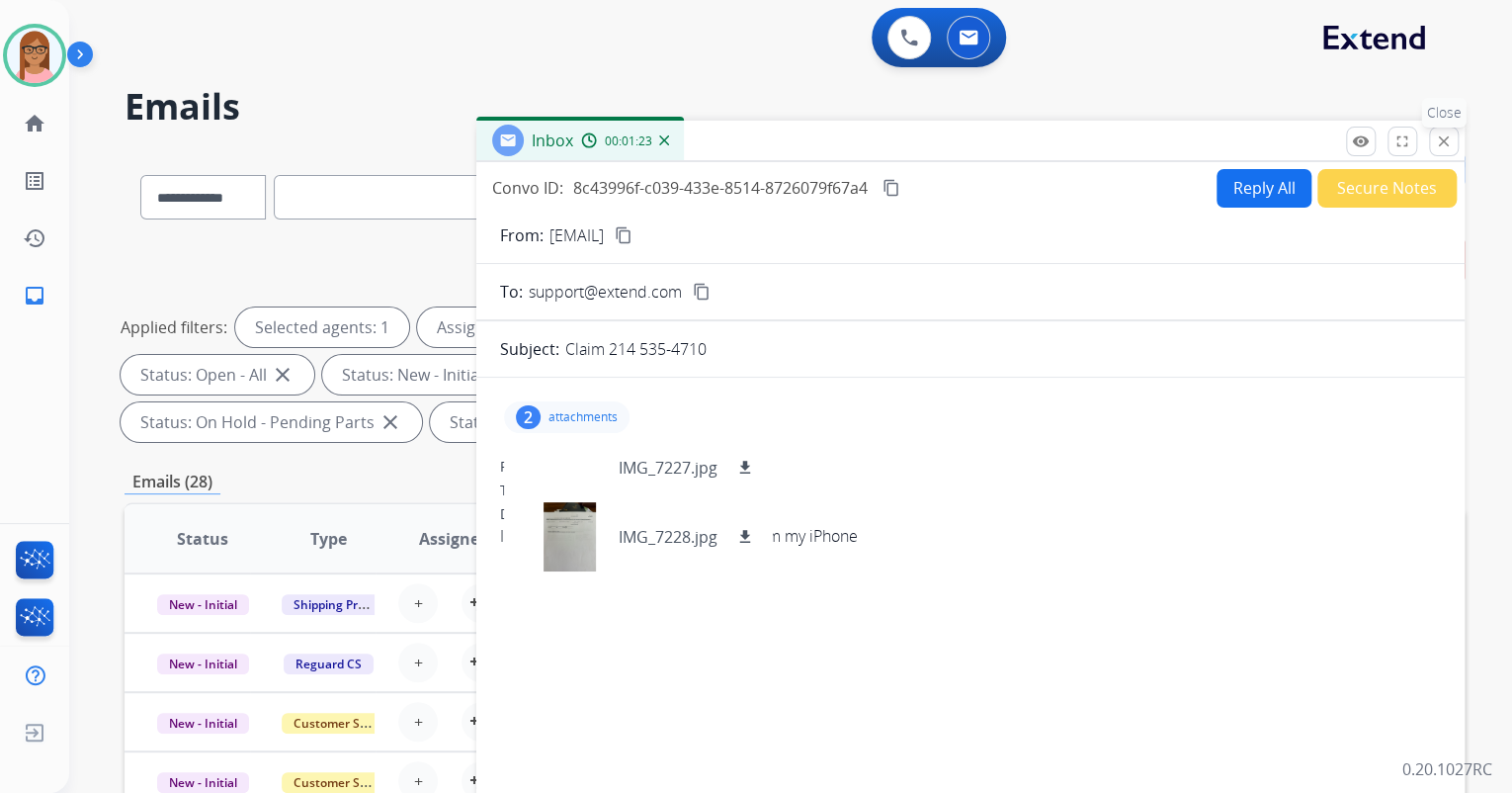 click on "close" at bounding box center [1444, 141] 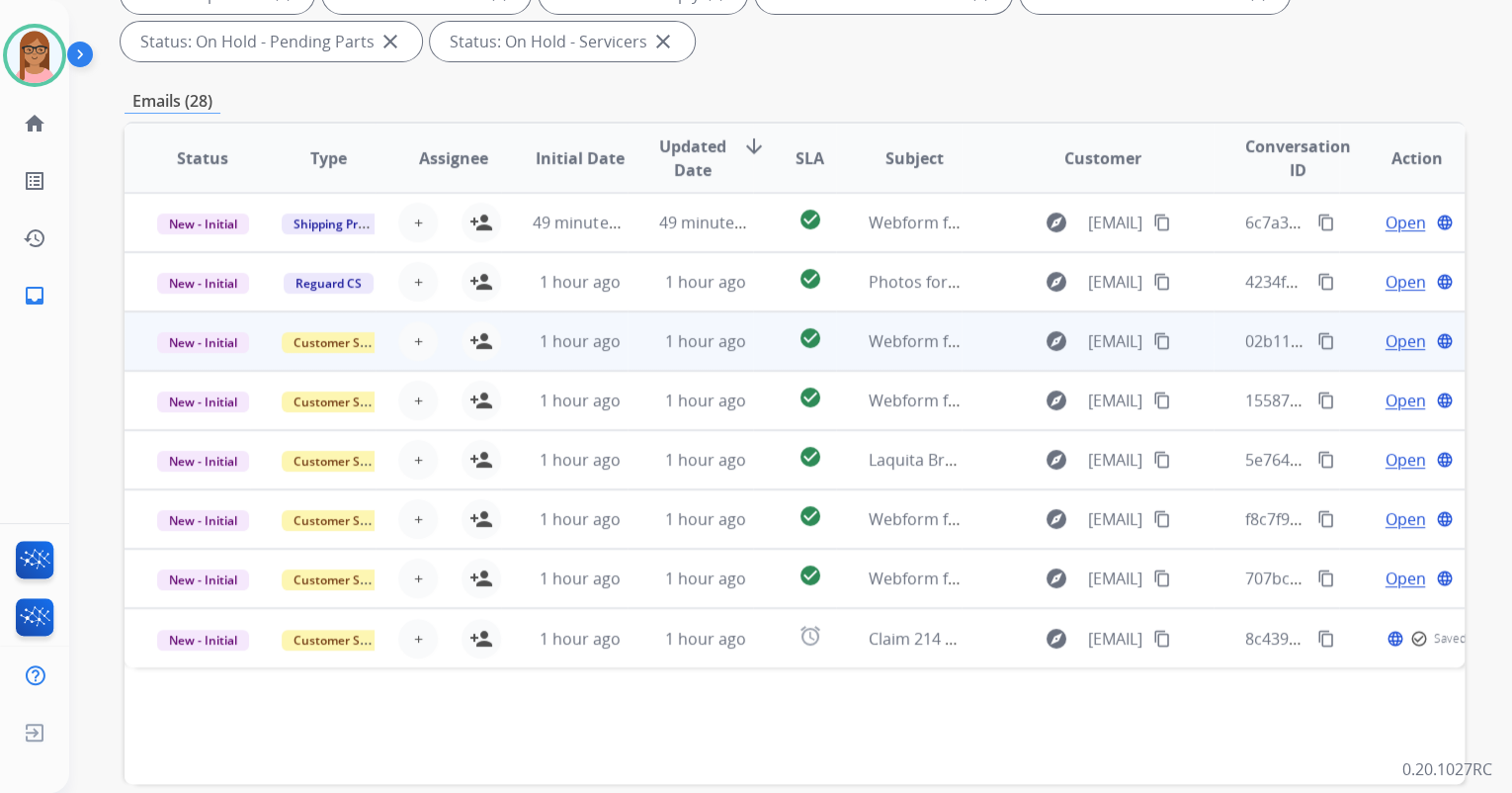 scroll, scrollTop: 396, scrollLeft: 0, axis: vertical 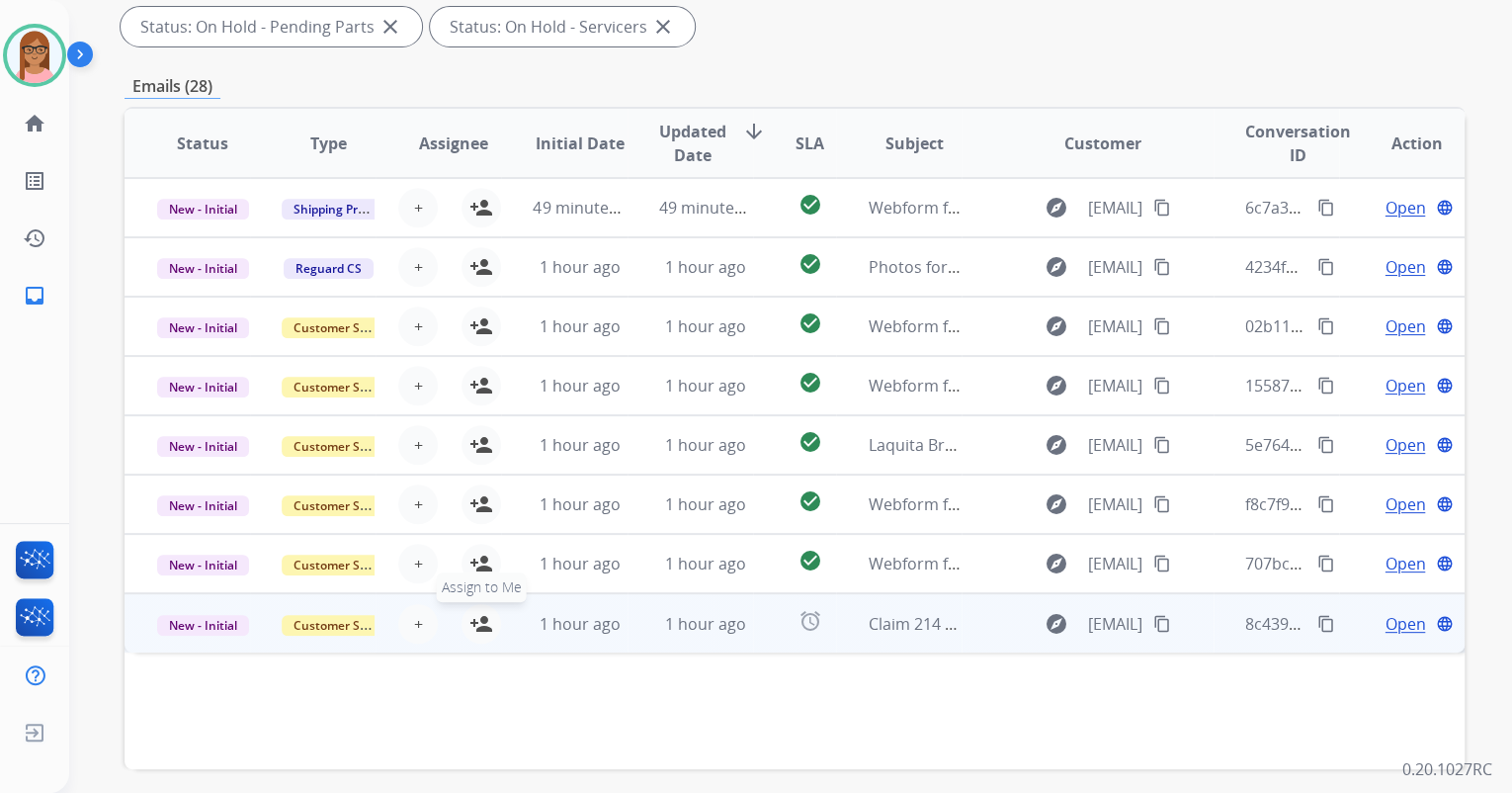 click on "person_add" at bounding box center (481, 624) 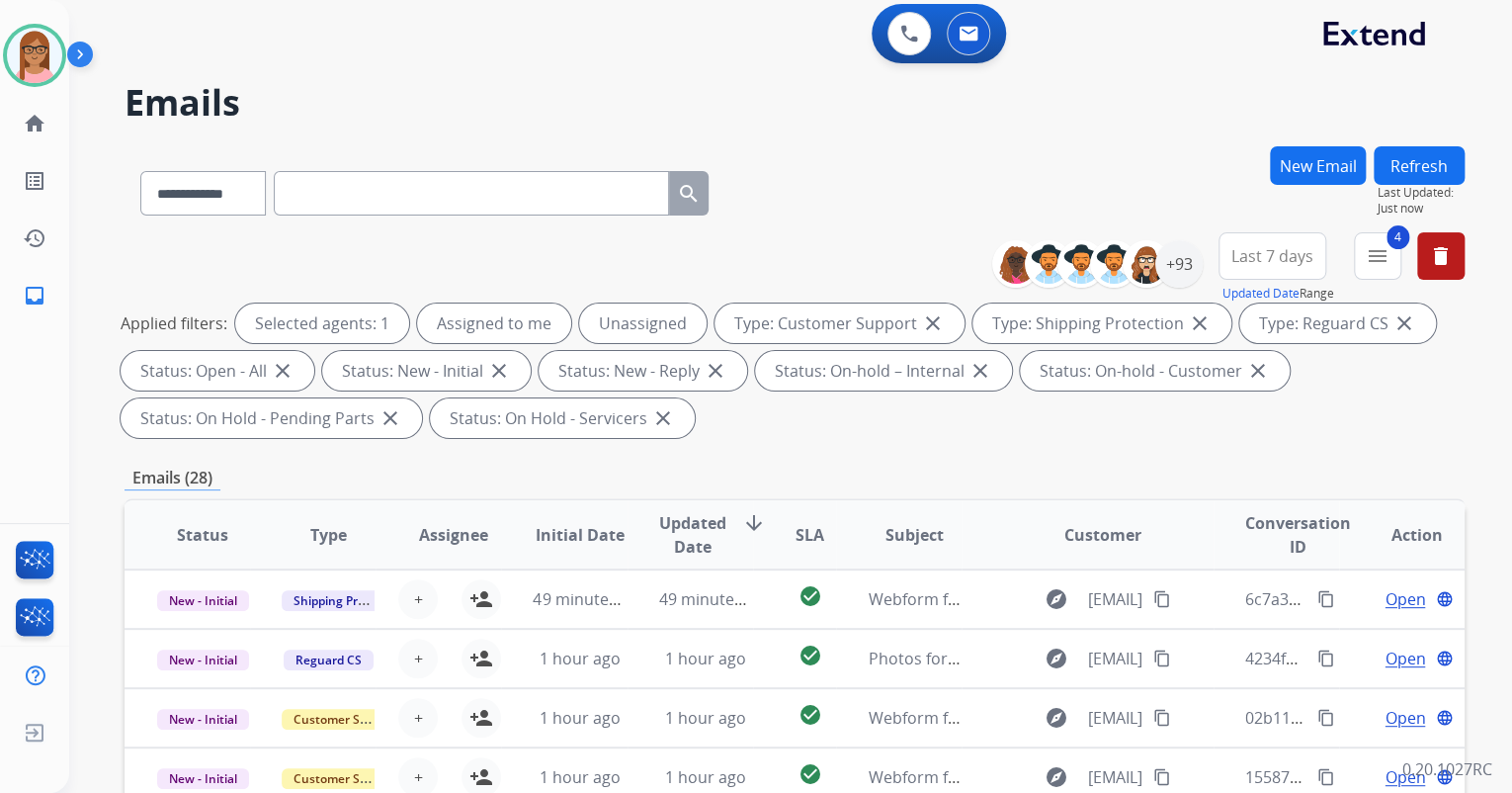 scroll, scrollTop: 0, scrollLeft: 0, axis: both 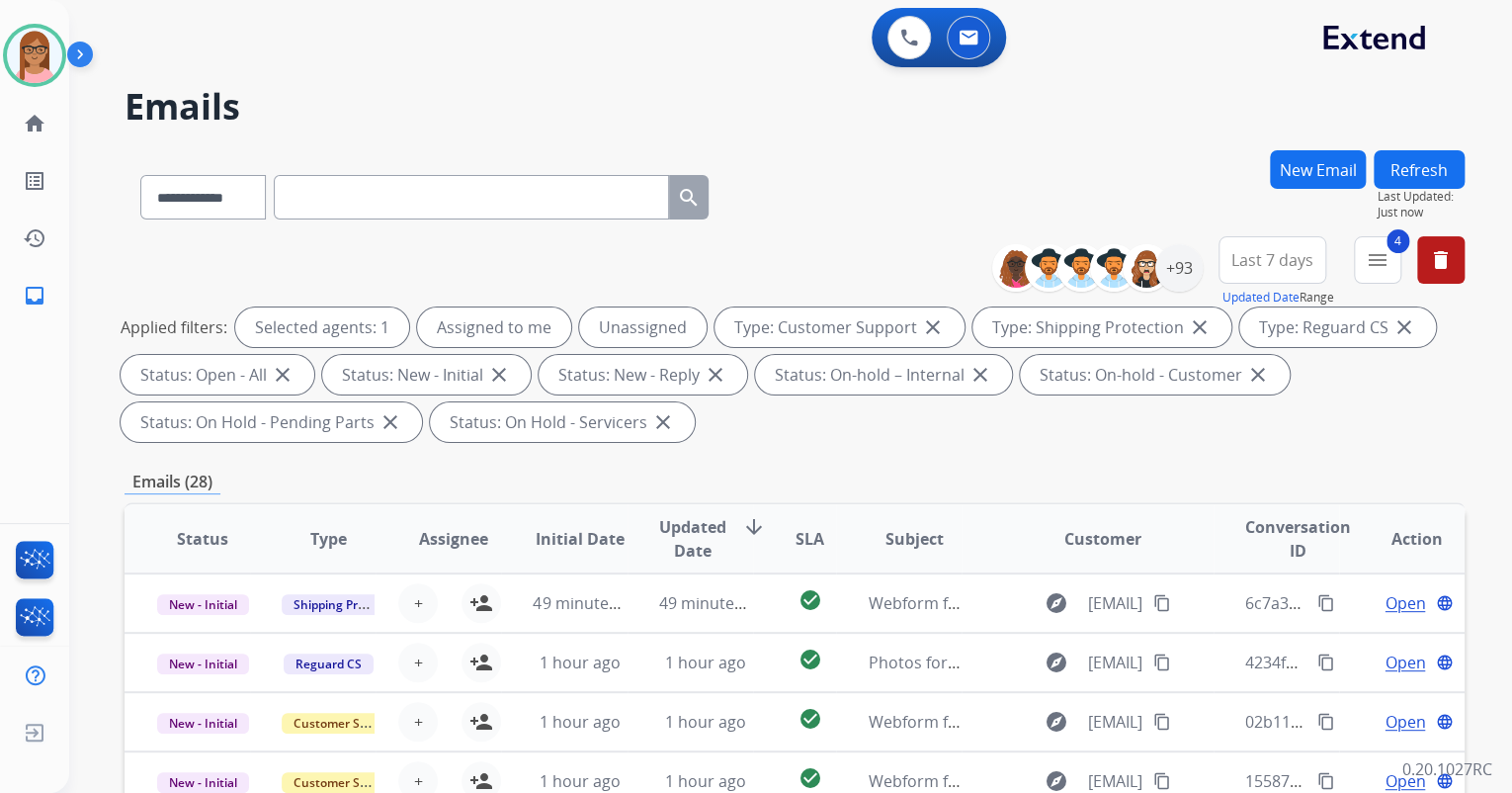 click at bounding box center (471, 197) 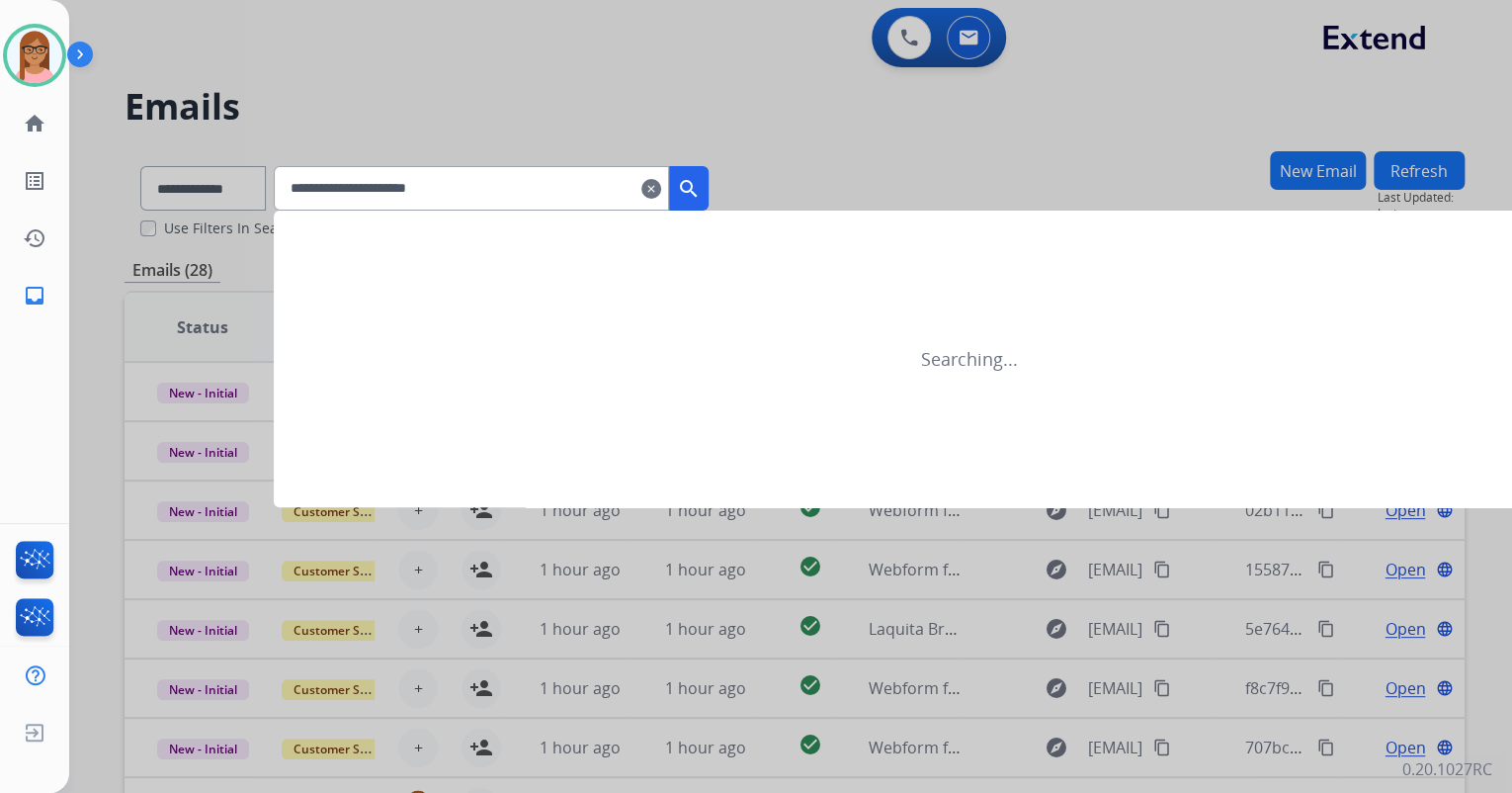 type on "**********" 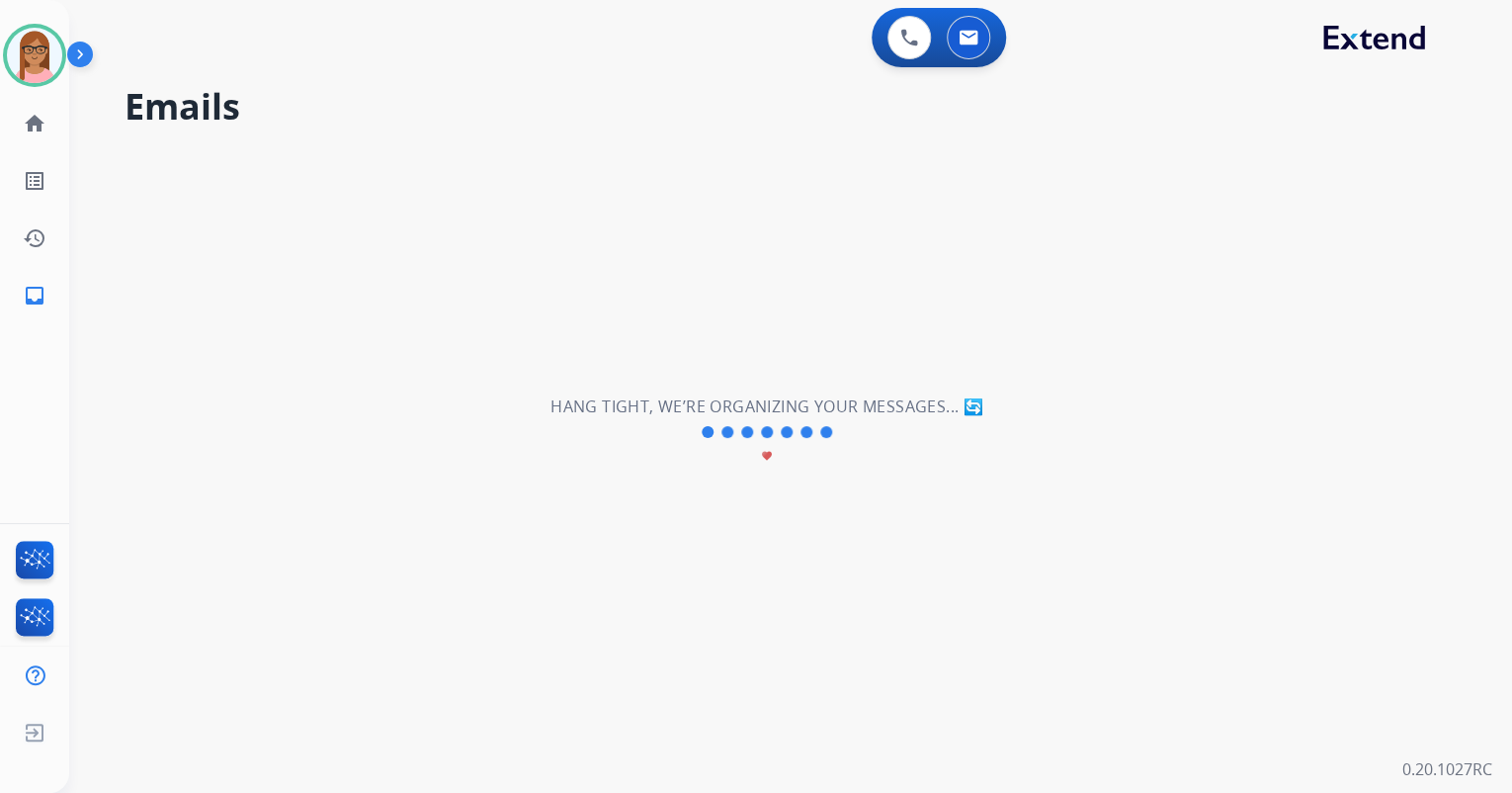 select on "*" 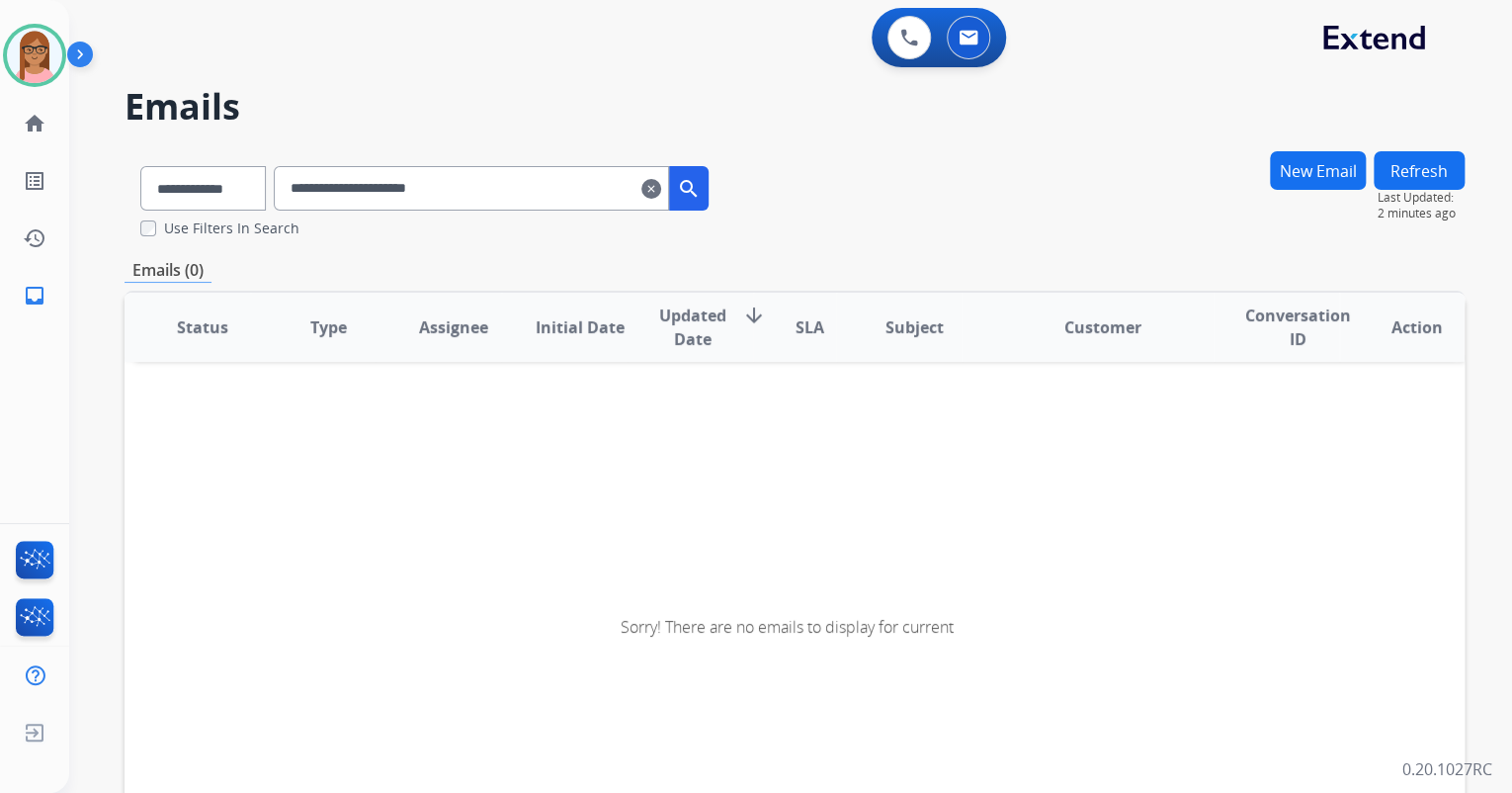 click on "clear" at bounding box center [651, 189] 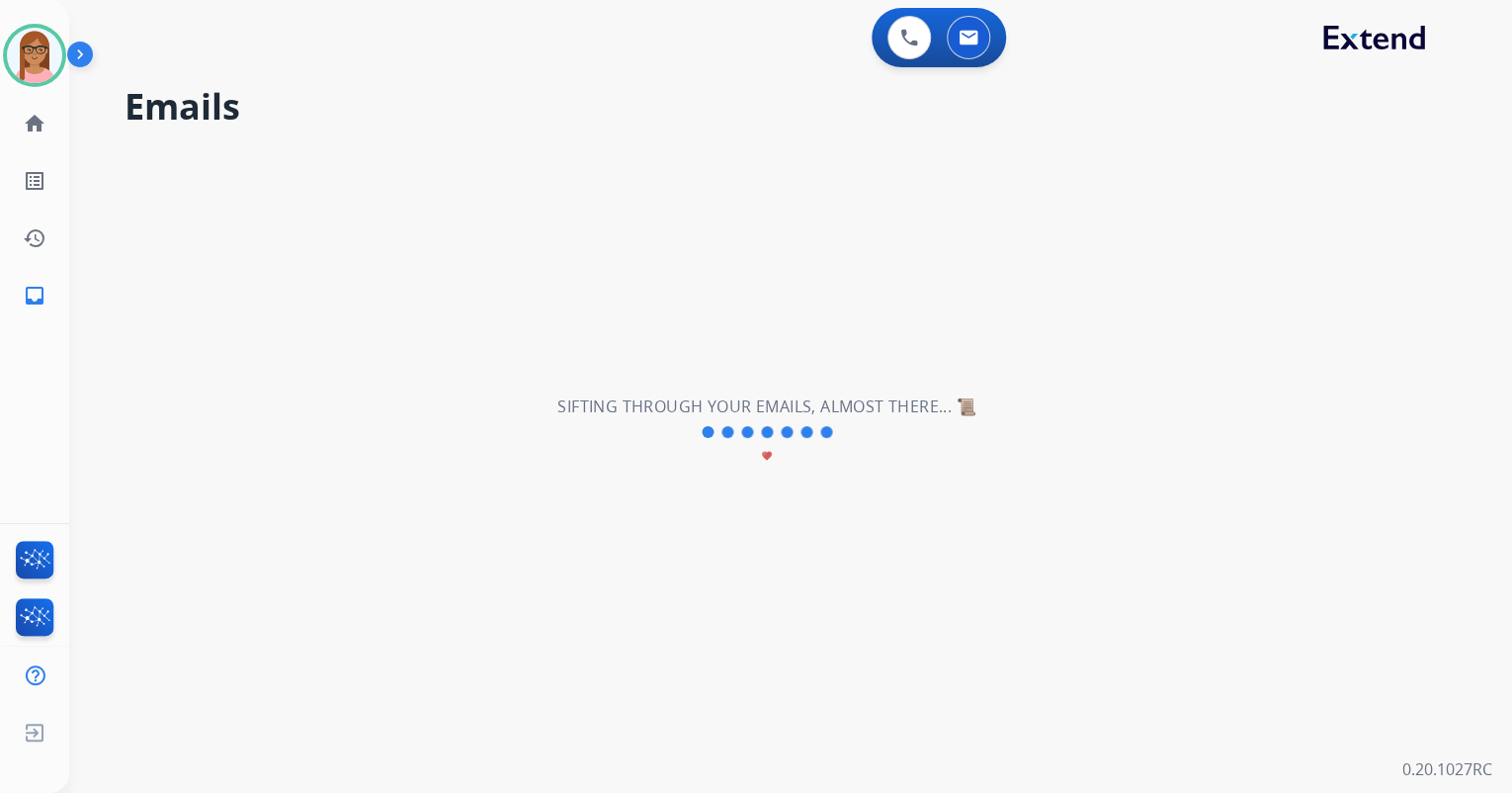 type 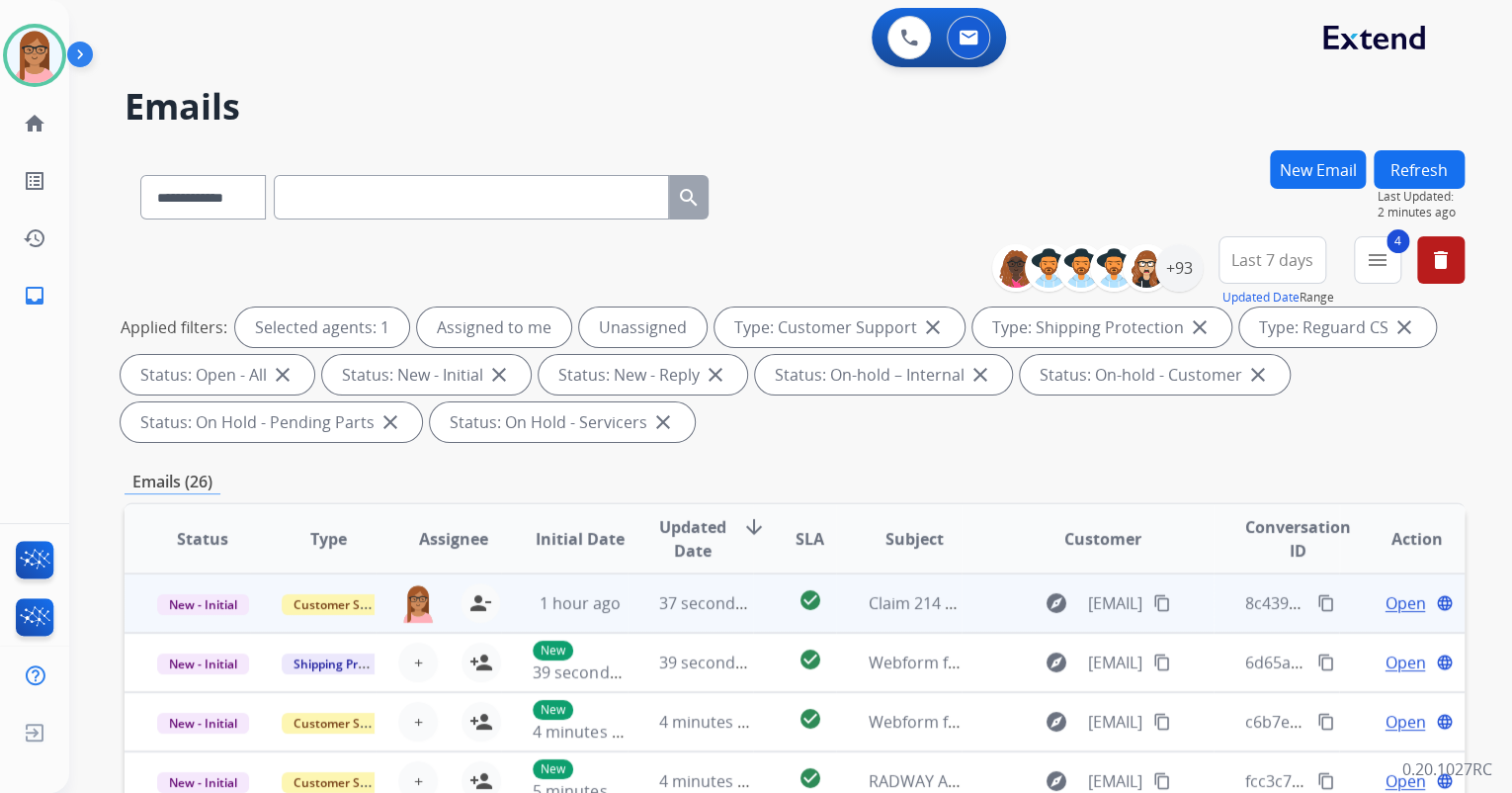 click on "Open" at bounding box center [1404, 603] 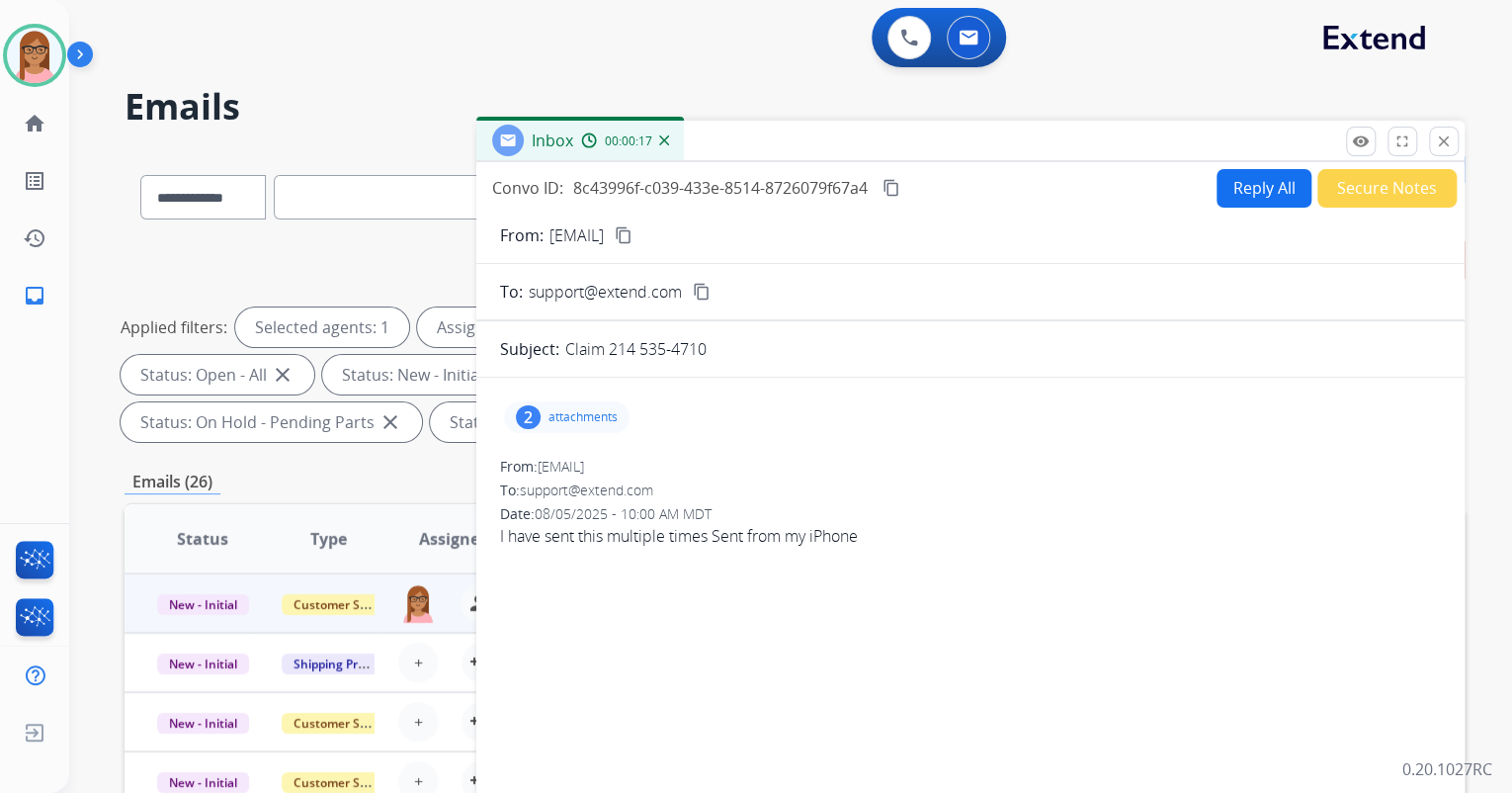 drag, startPoint x: 611, startPoint y: 348, endPoint x: 705, endPoint y: 357, distance: 94.42987 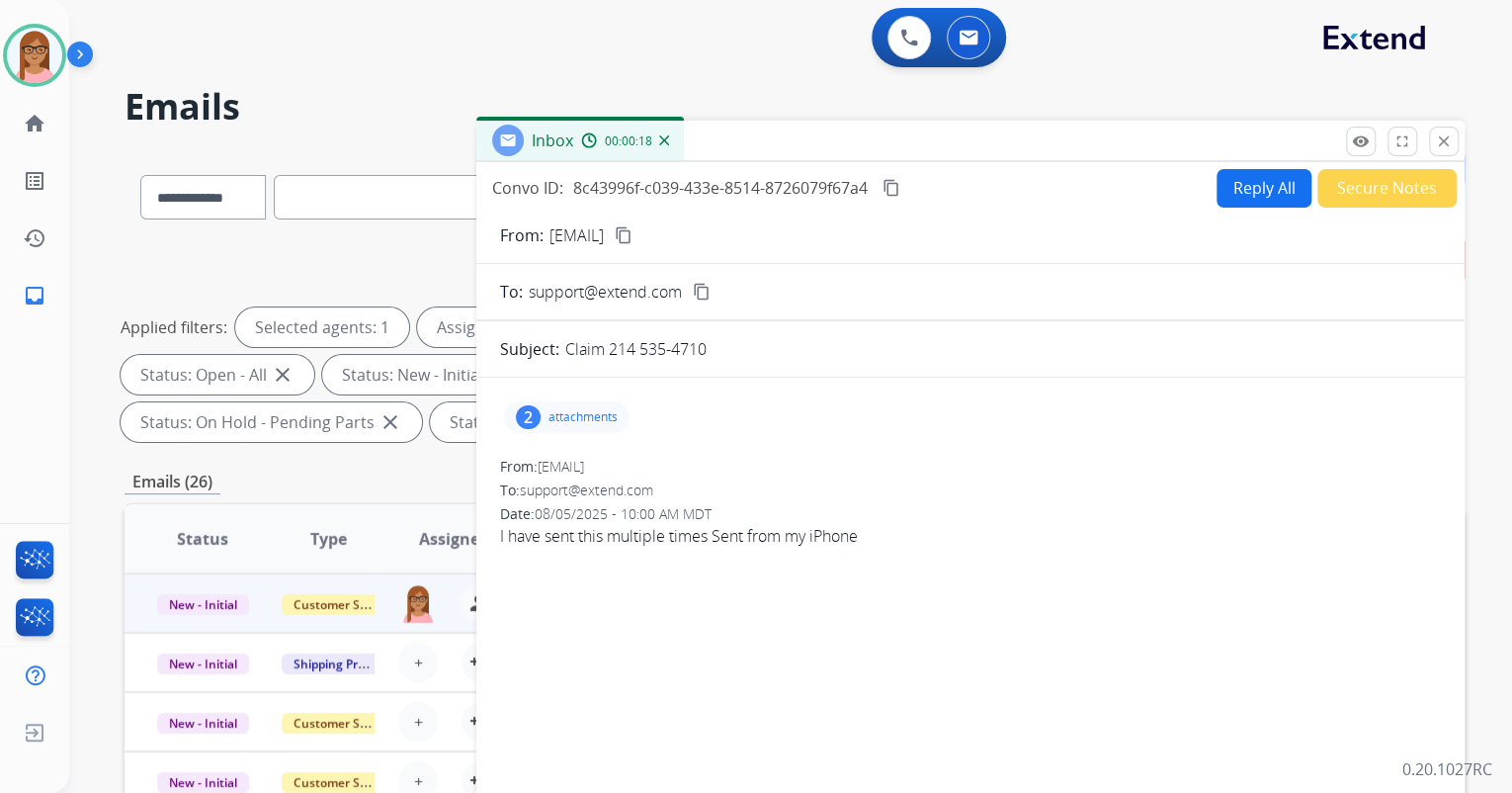 copy on "214 535-4710" 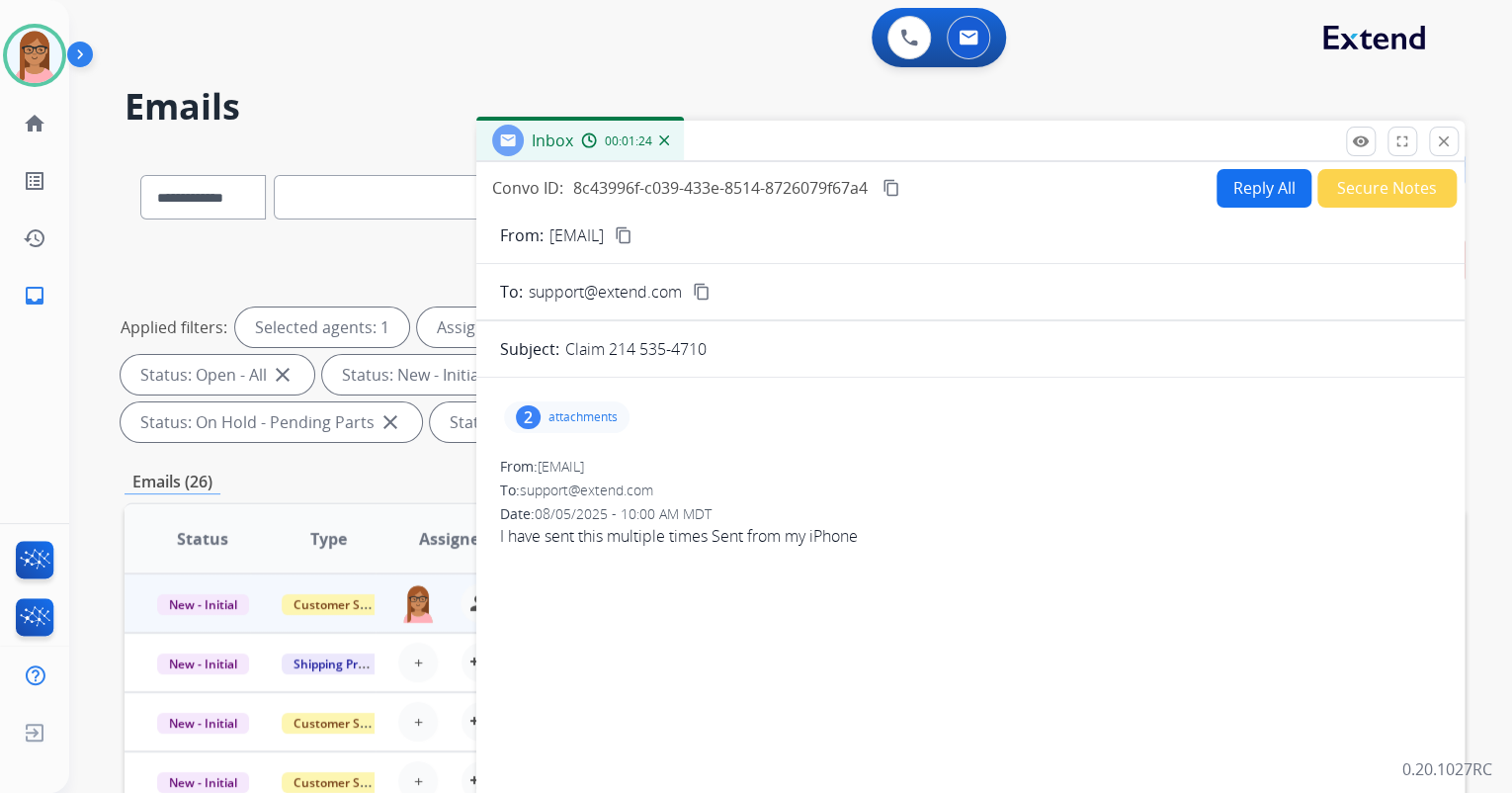 click on "Reply All" at bounding box center (1264, 188) 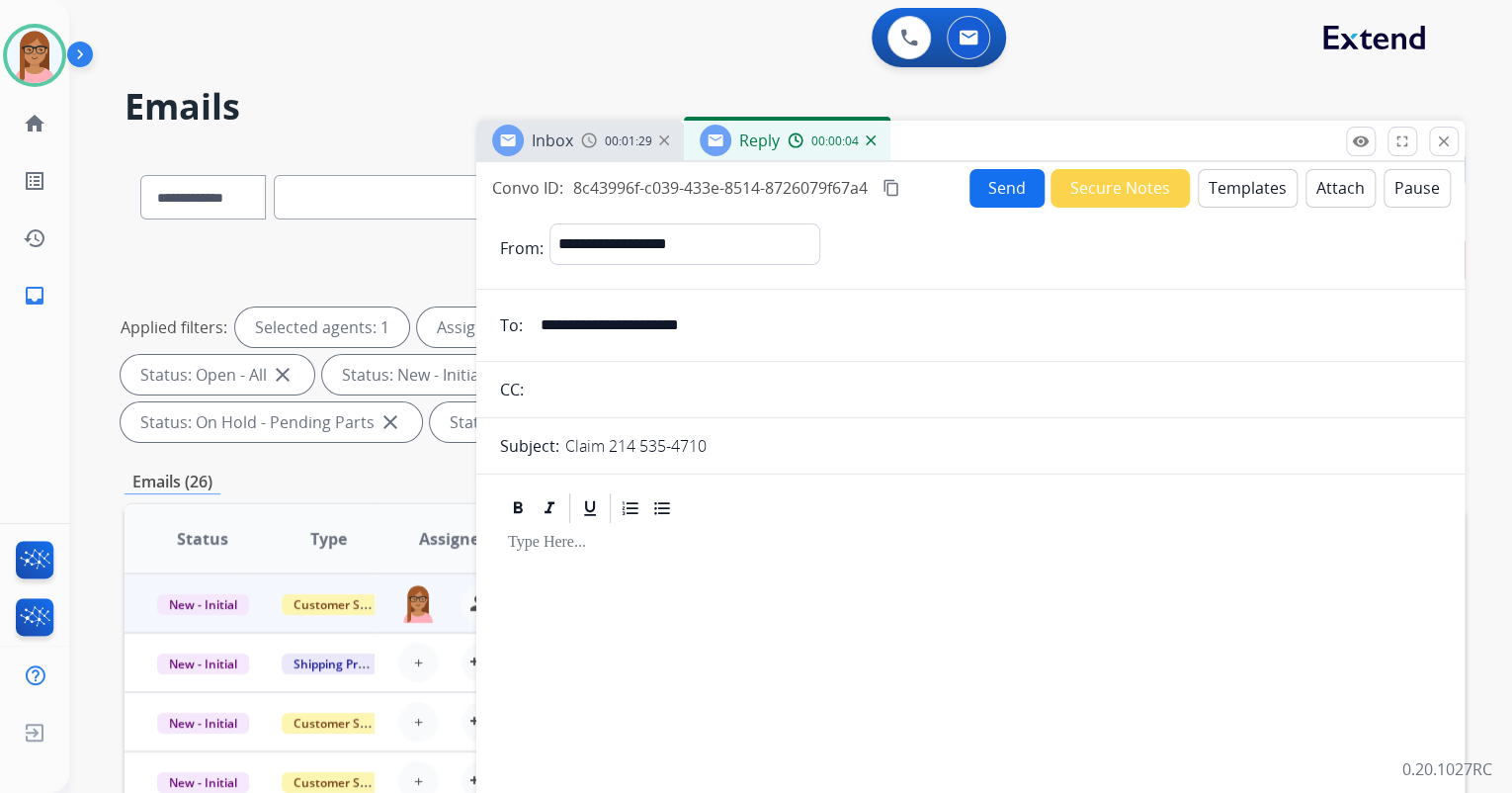click on "Templates" at bounding box center [1247, 188] 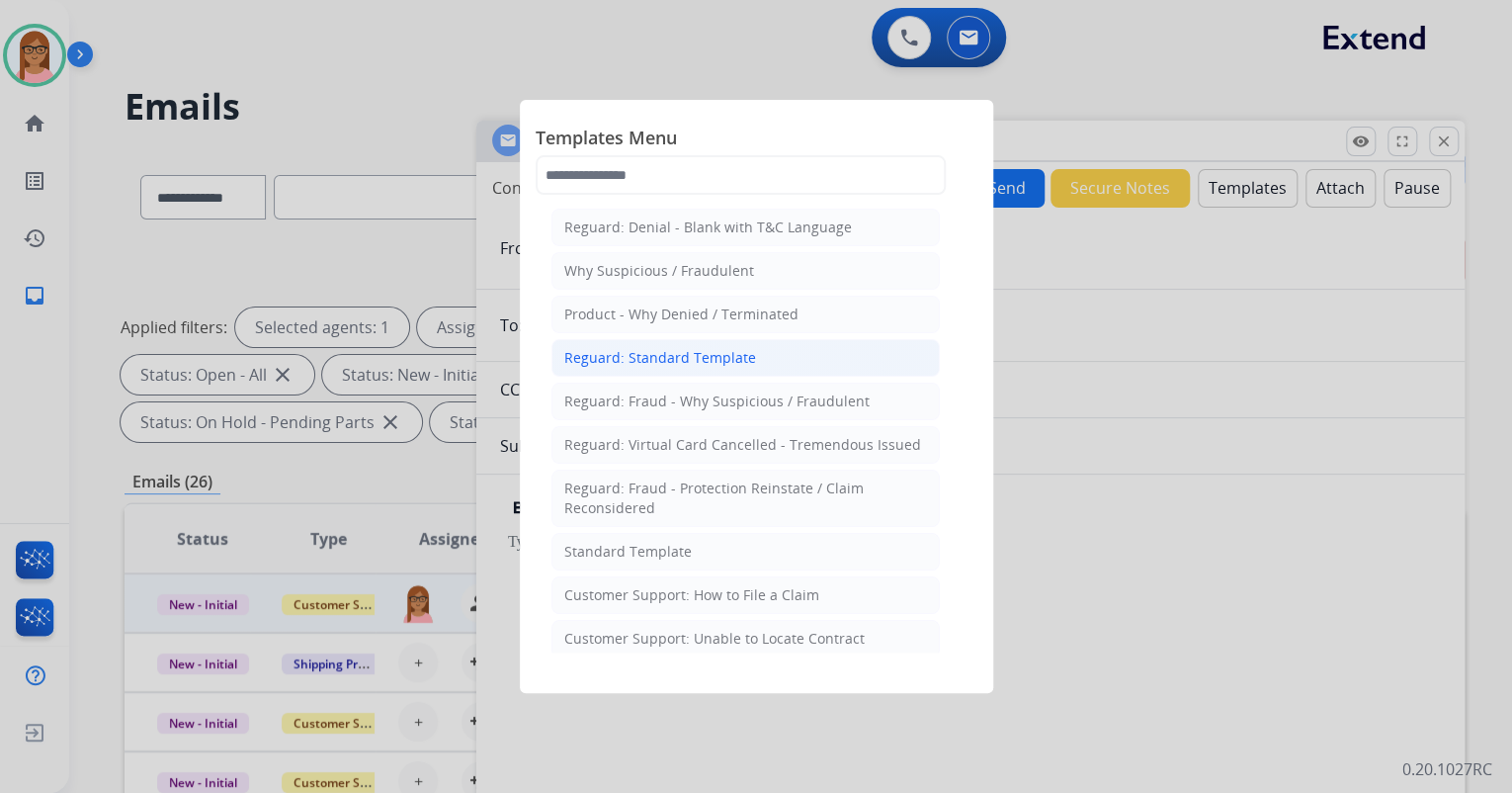 click on "Reguard: Standard Template" 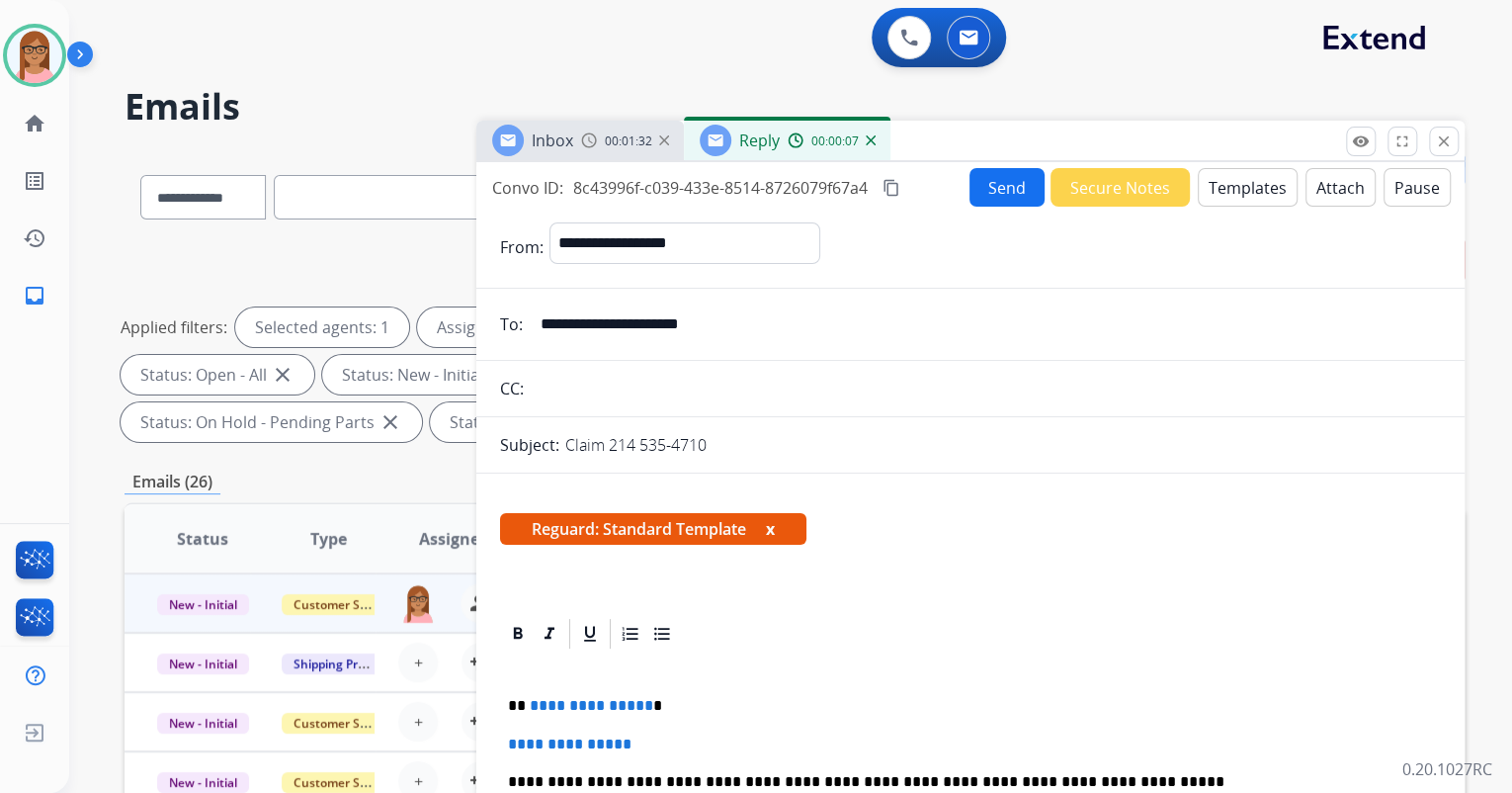 click on "Templates" at bounding box center [1247, 187] 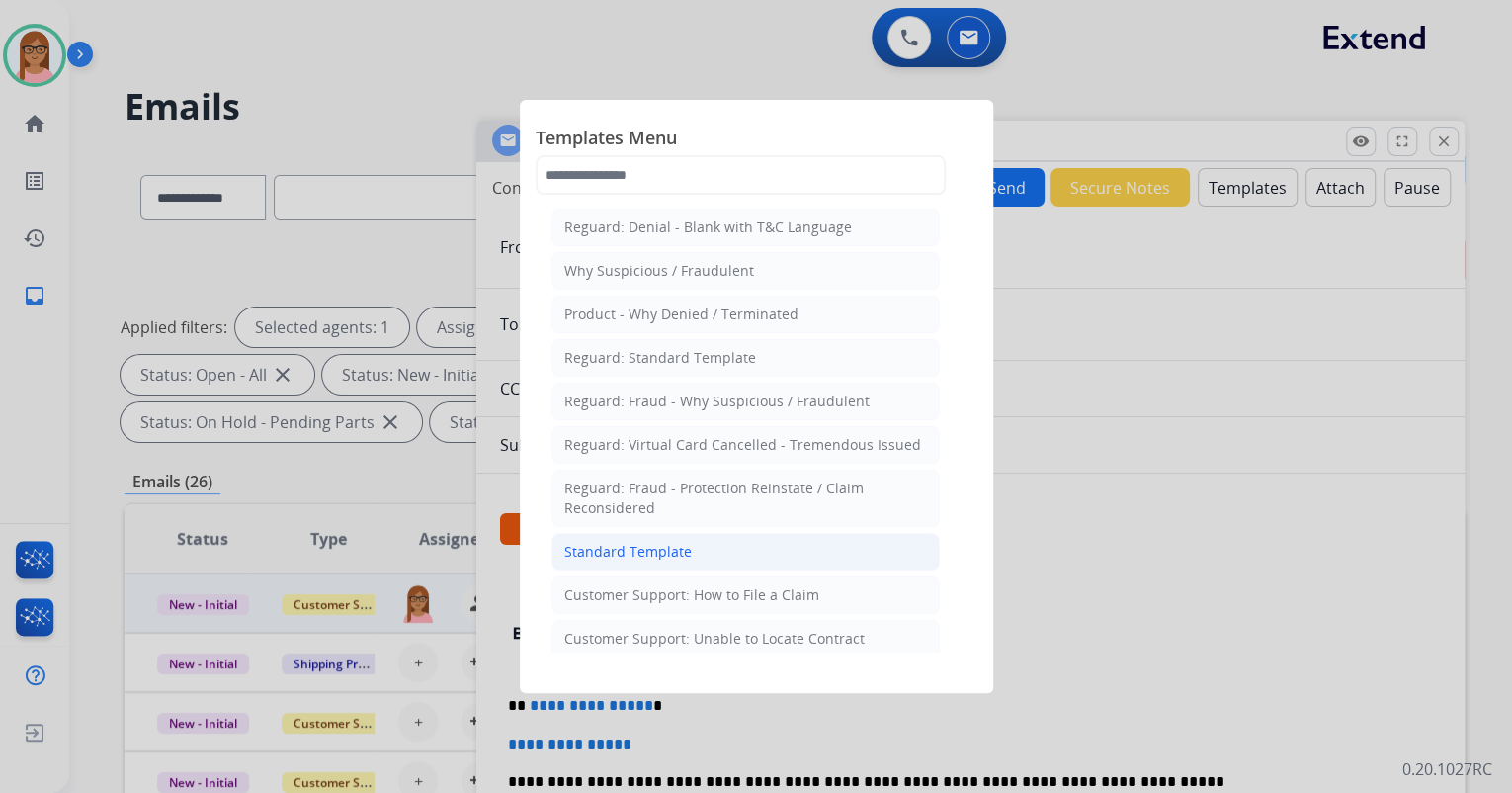 click on "Standard Template" 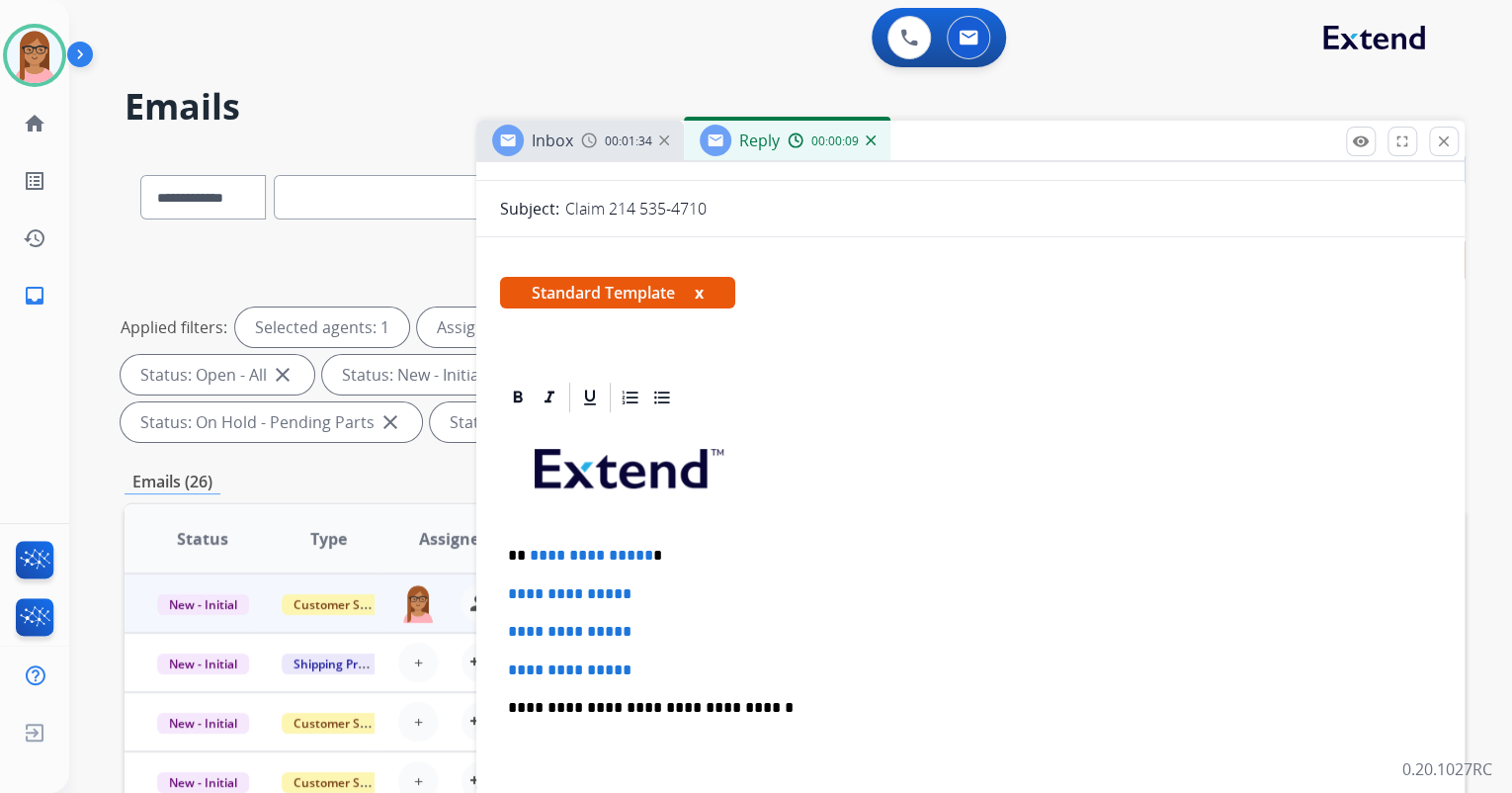 scroll, scrollTop: 237, scrollLeft: 0, axis: vertical 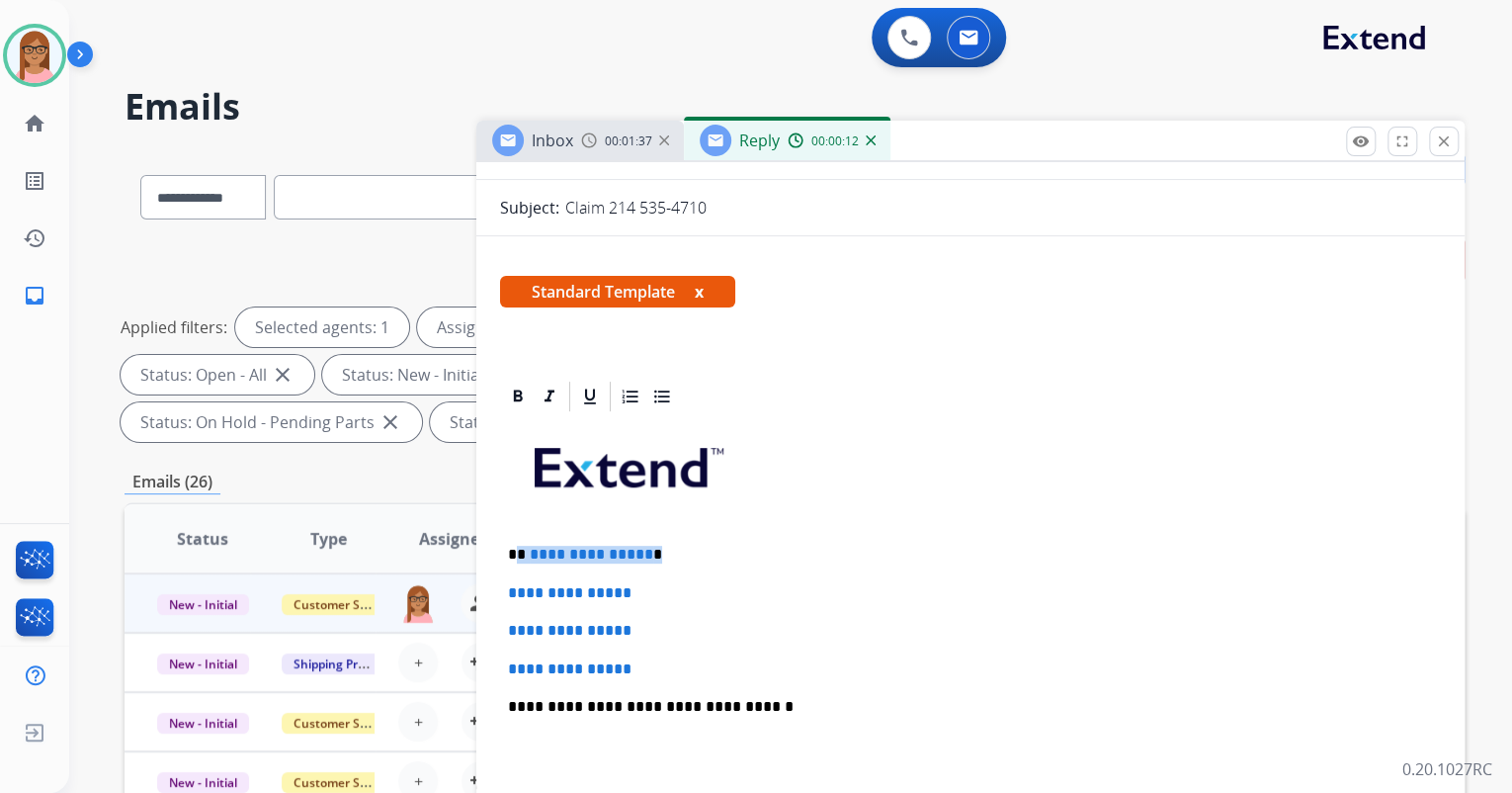 drag, startPoint x: 517, startPoint y: 550, endPoint x: 643, endPoint y: 558, distance: 126.25371 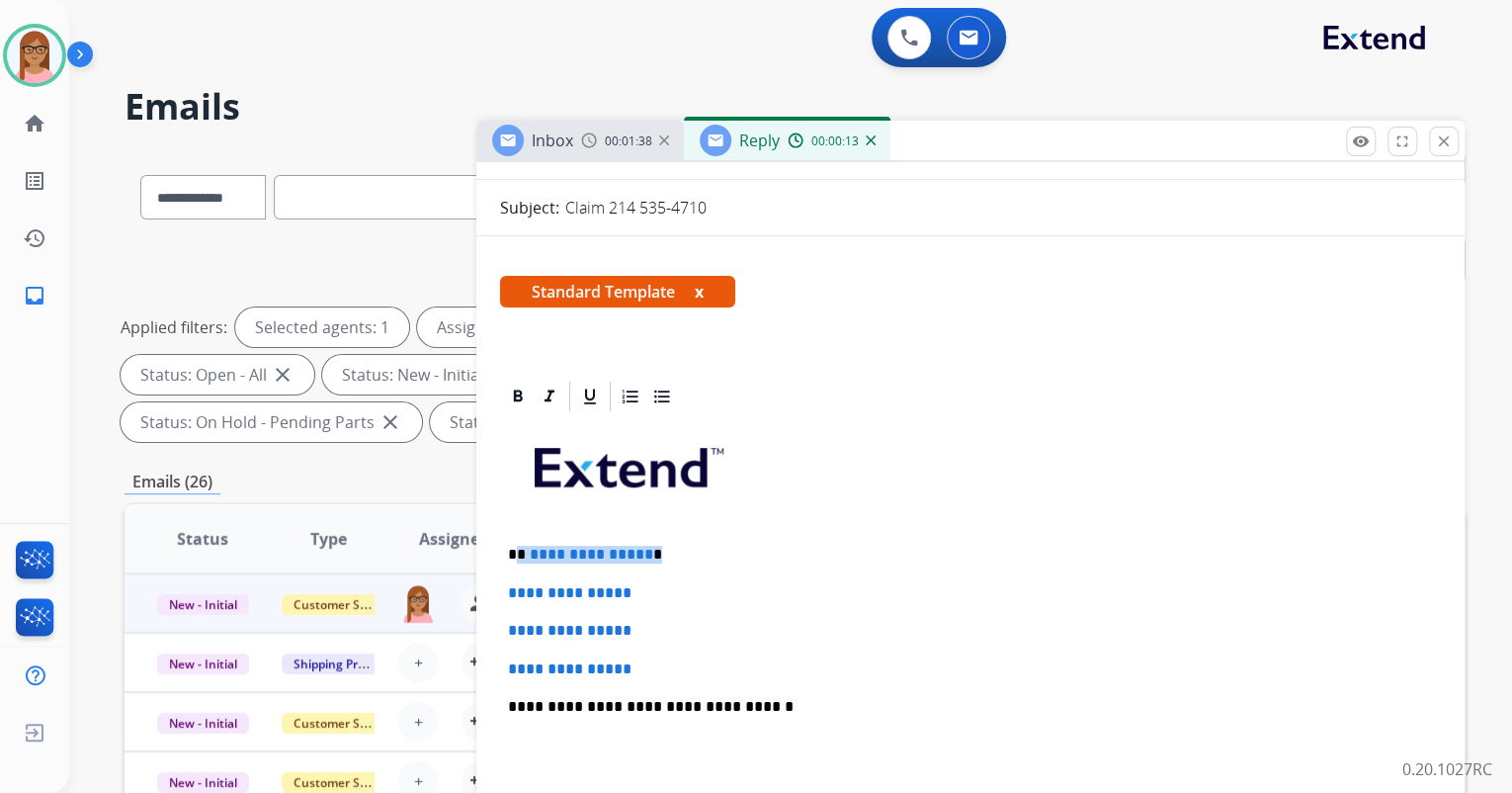 type 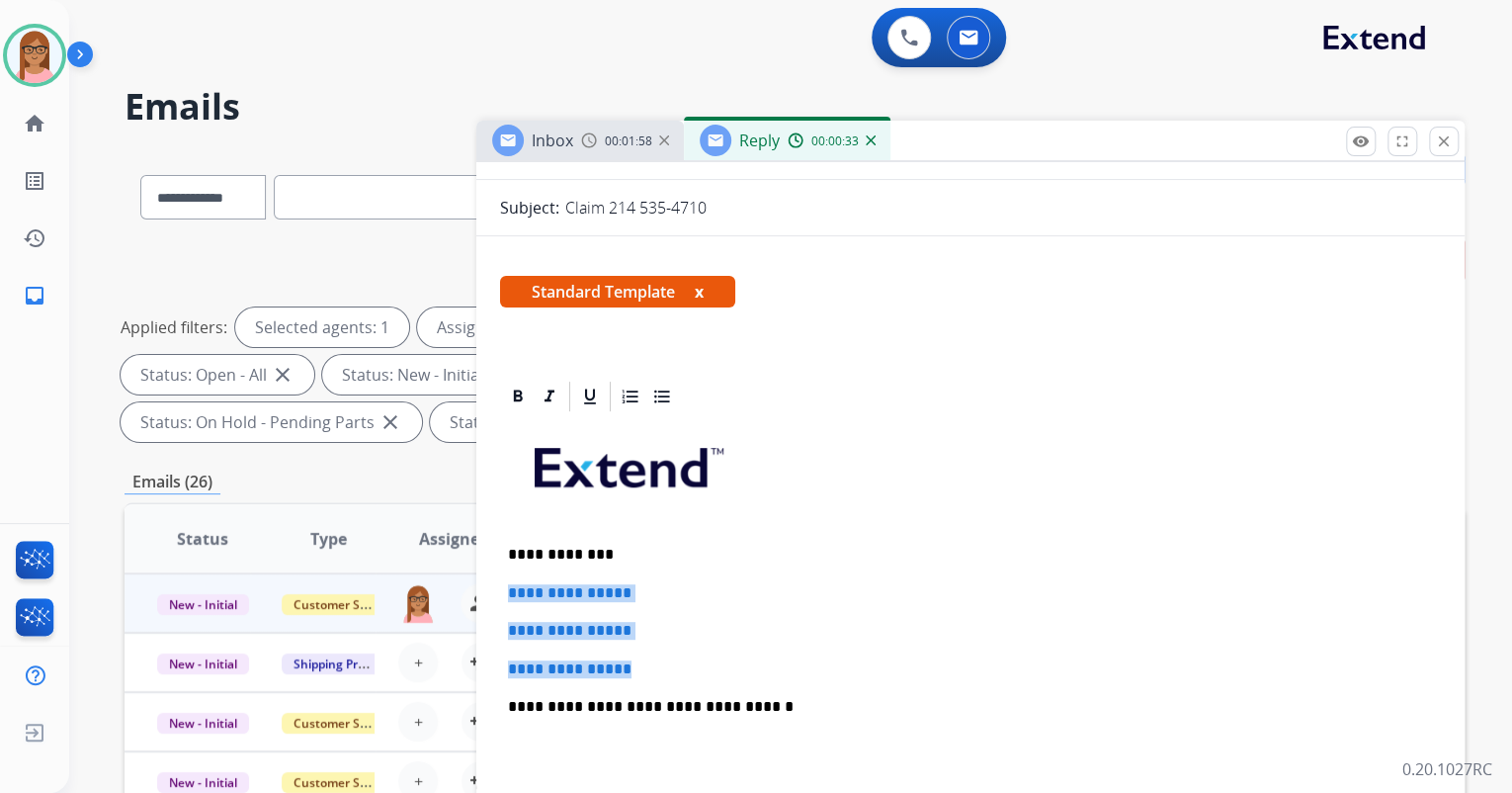 drag, startPoint x: 506, startPoint y: 591, endPoint x: 643, endPoint y: 661, distance: 153.84733 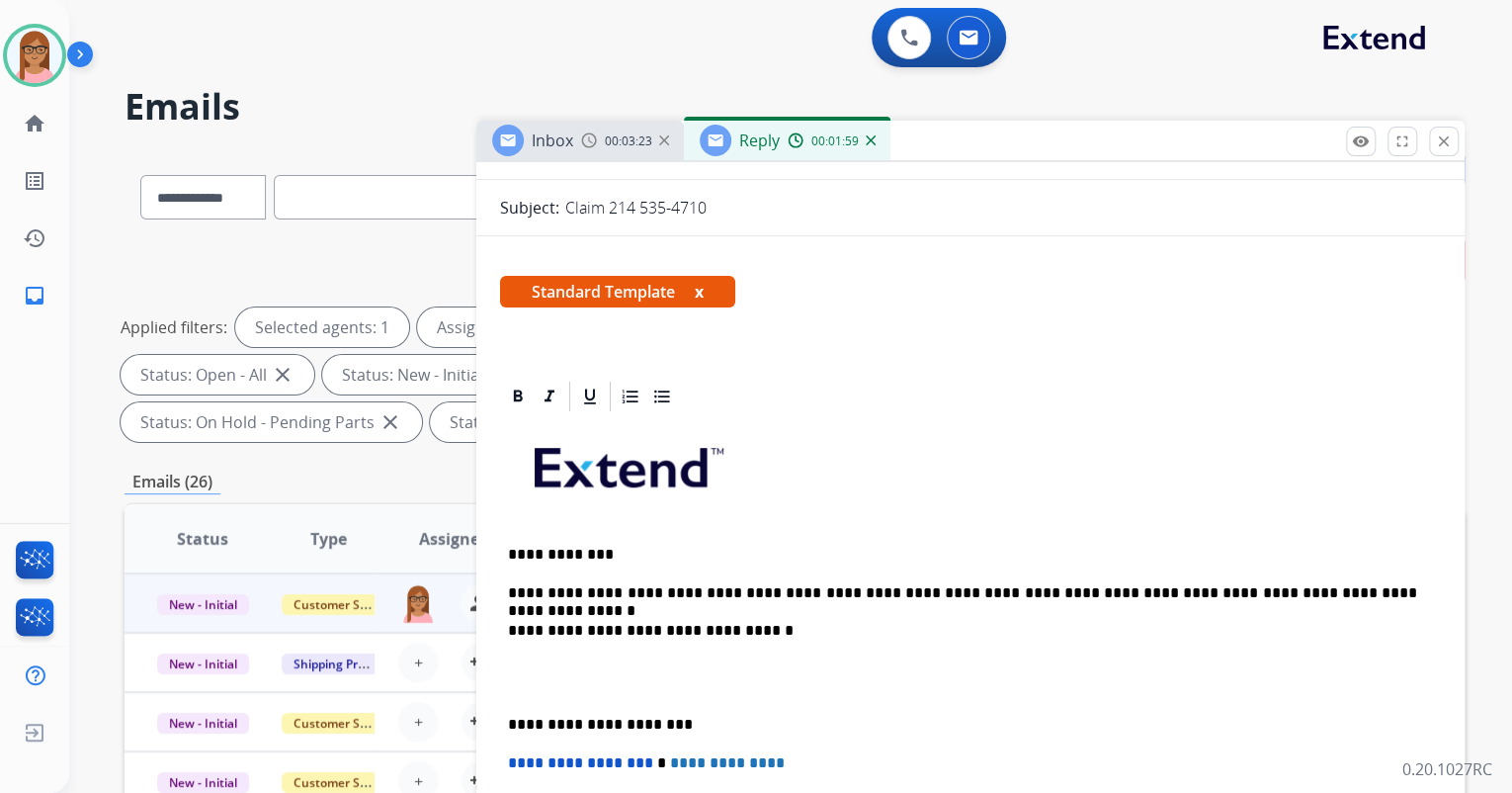 click on "**********" at bounding box center (963, 593) 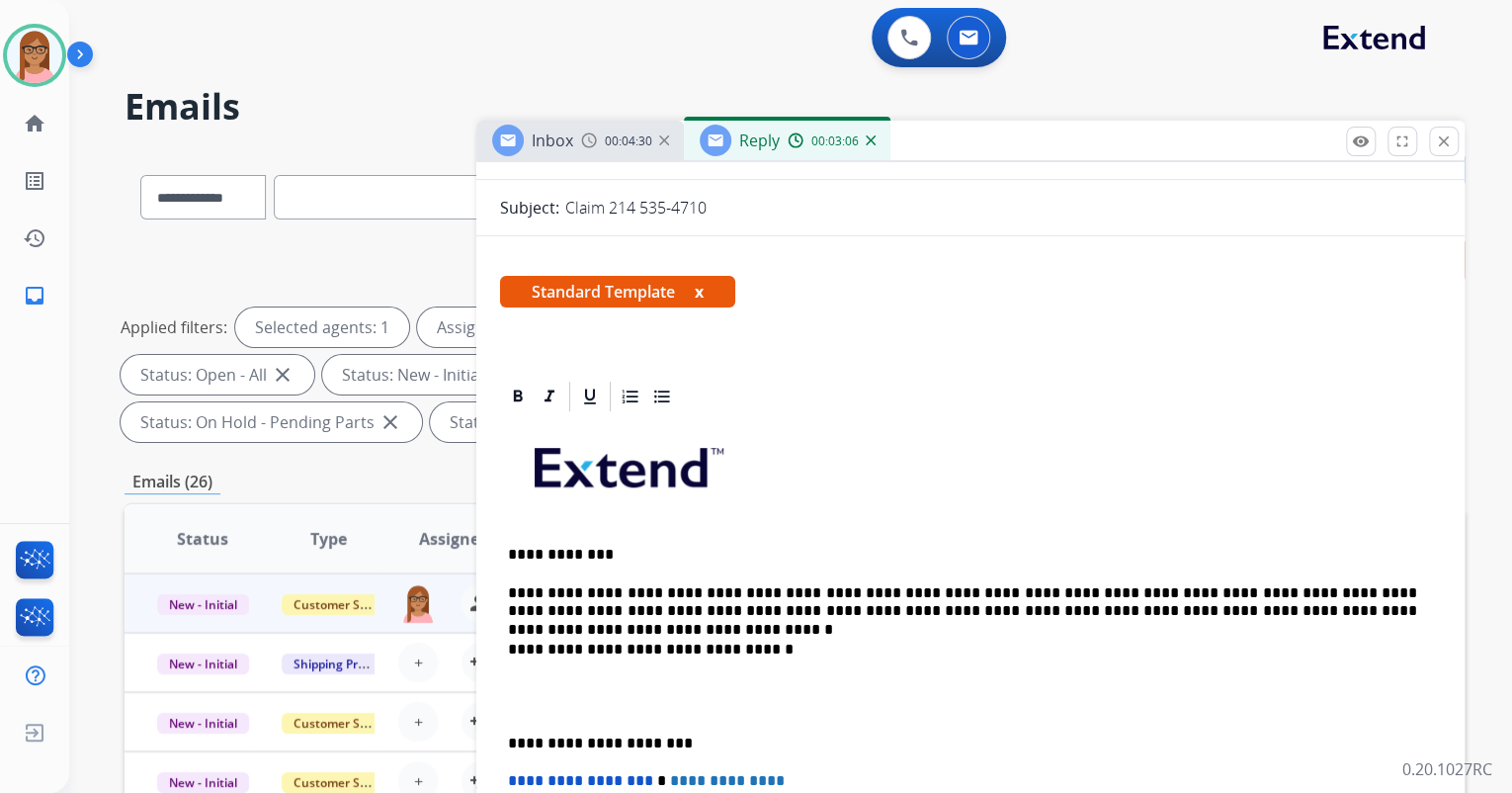 click on "**********" at bounding box center [970, 725] 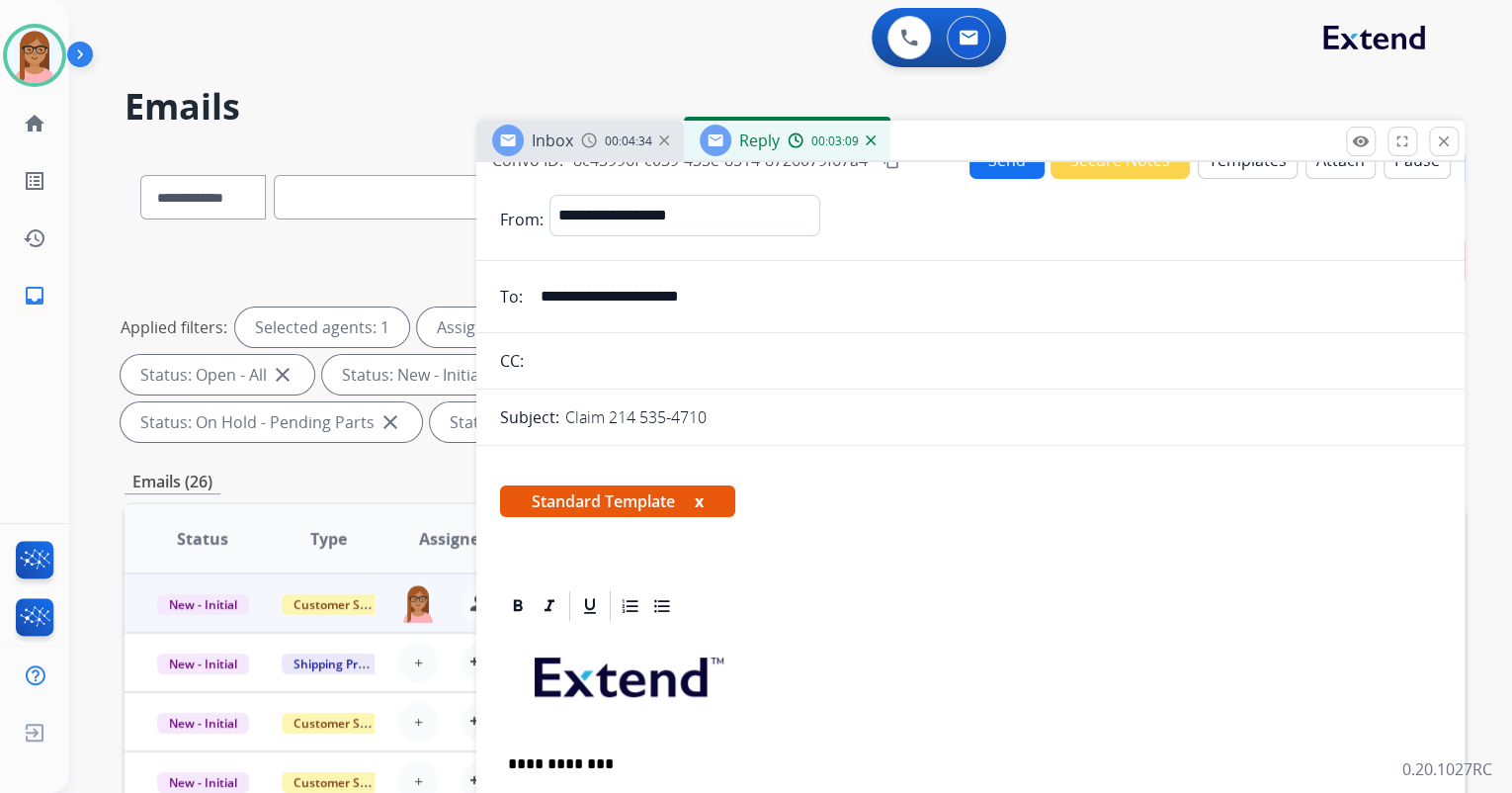 scroll, scrollTop: 0, scrollLeft: 0, axis: both 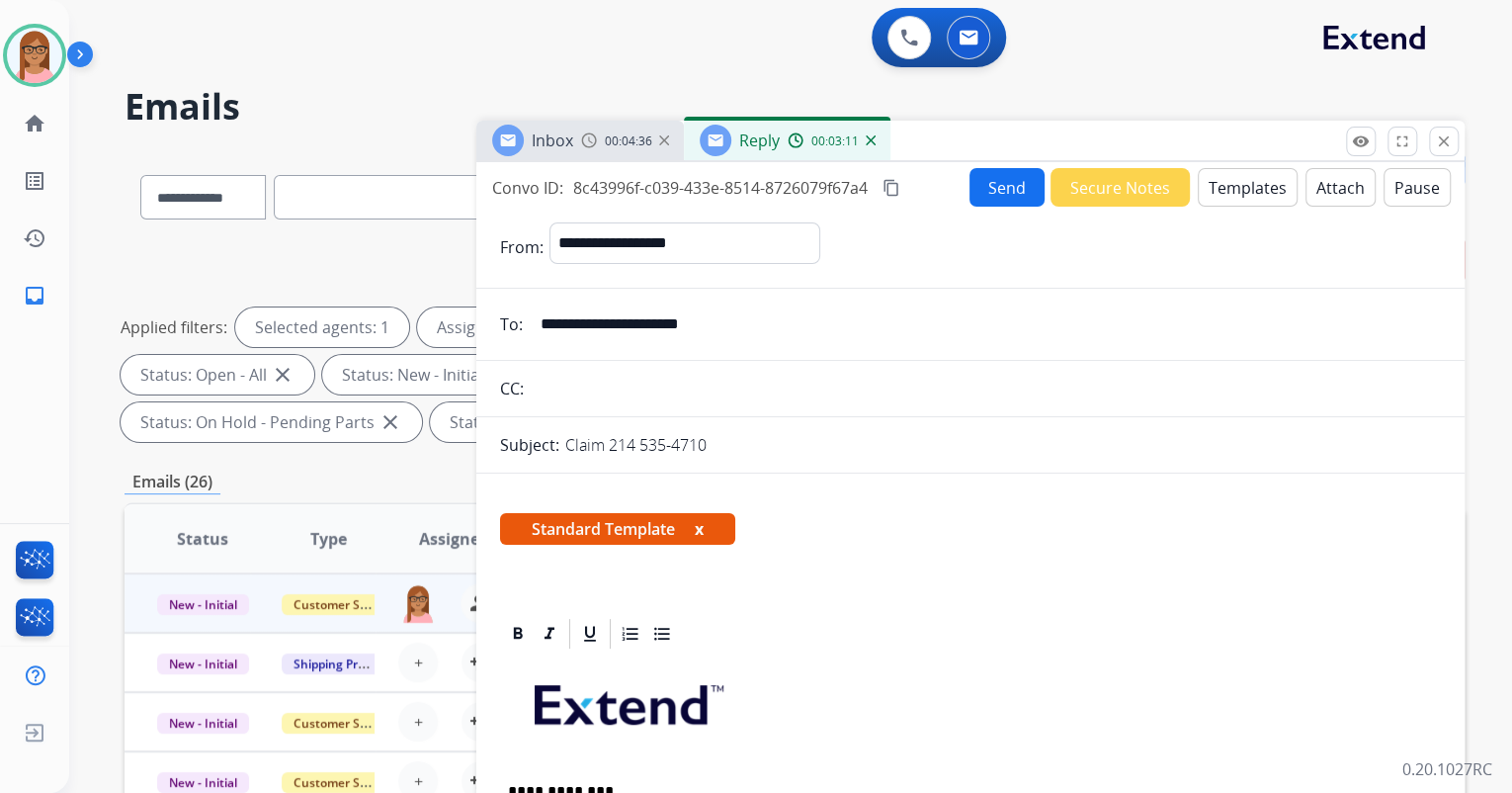 click on "content_copy" at bounding box center [891, 188] 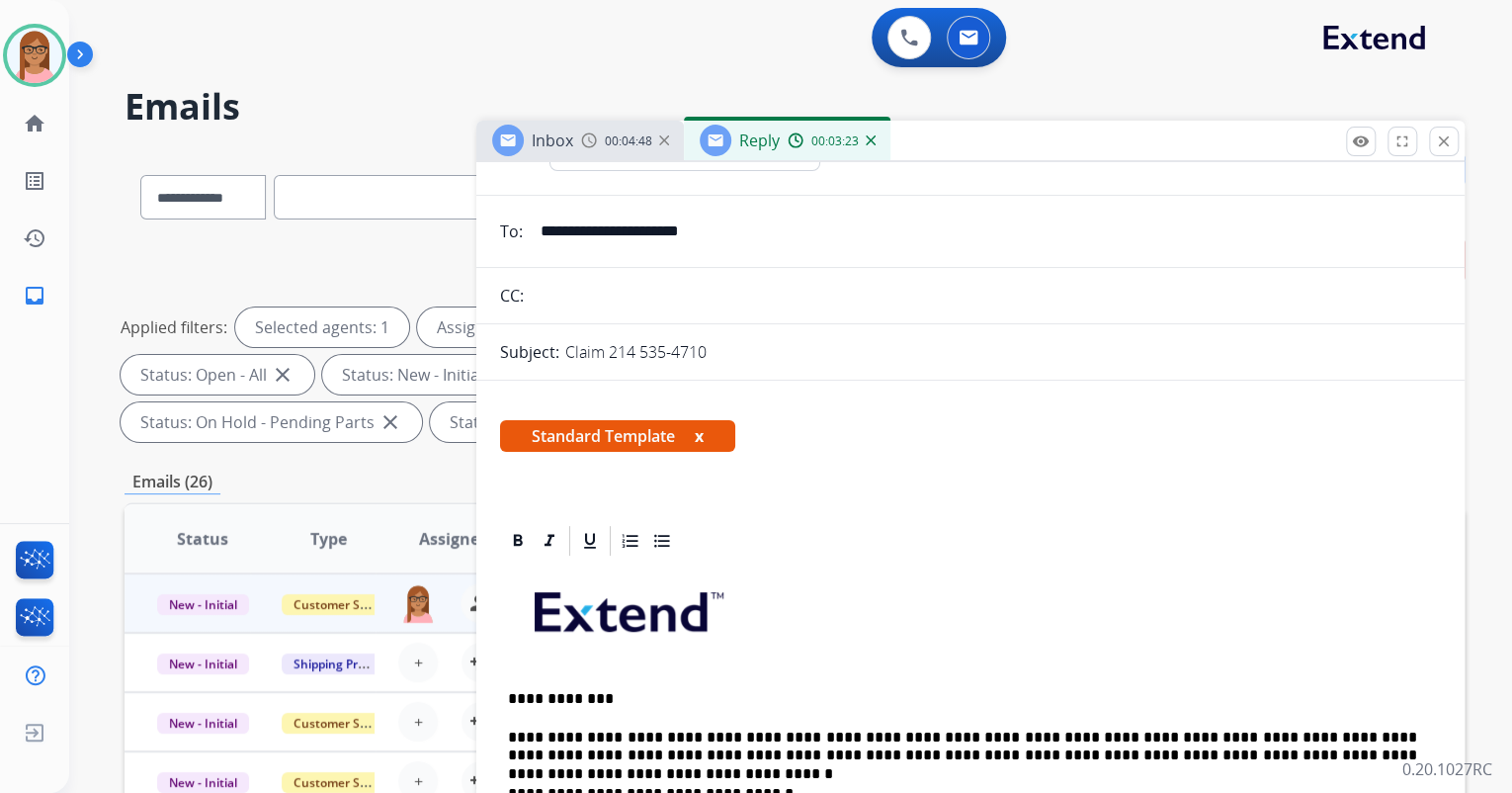 scroll, scrollTop: 0, scrollLeft: 0, axis: both 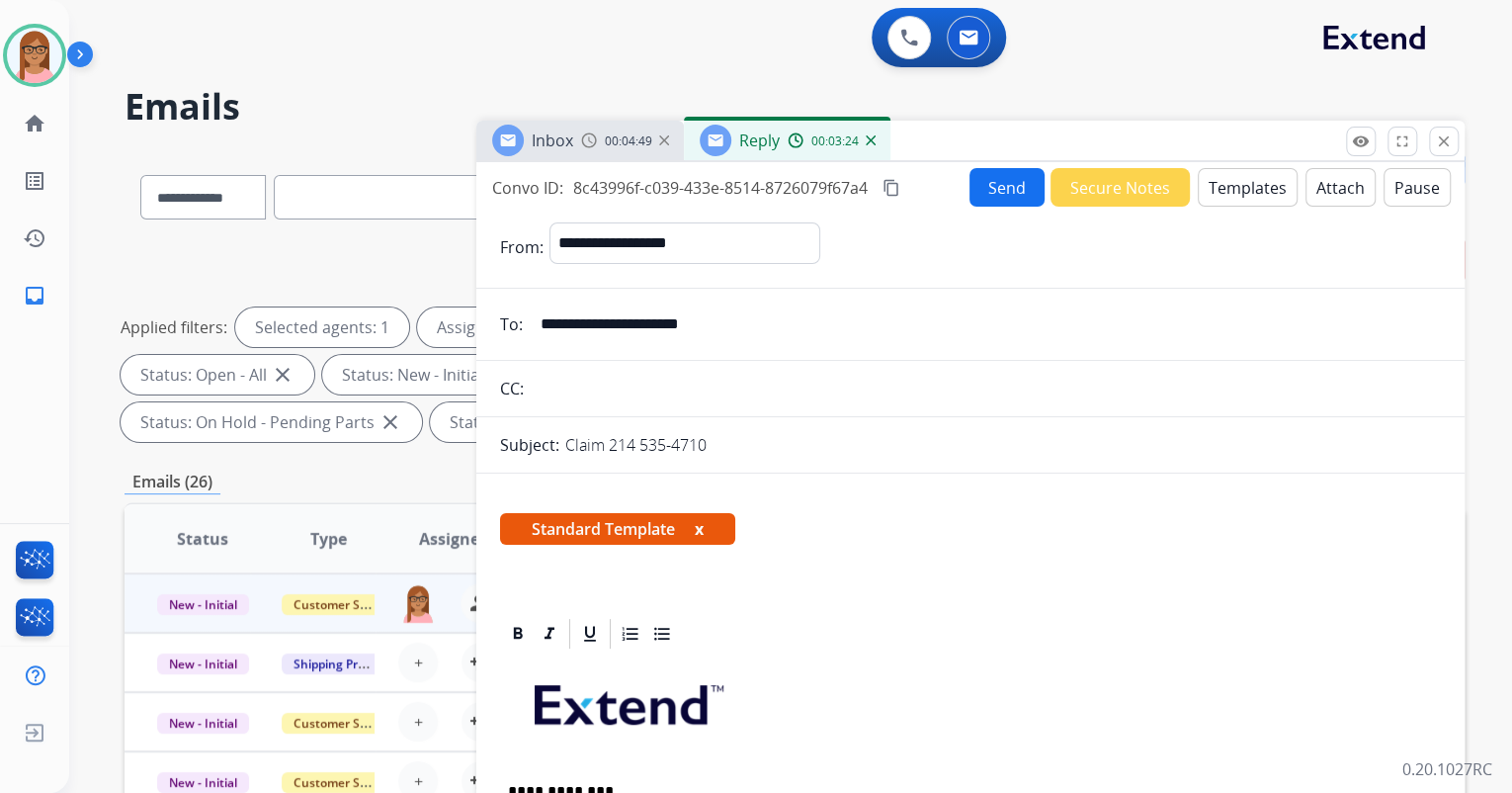 click on "Send" at bounding box center [1007, 187] 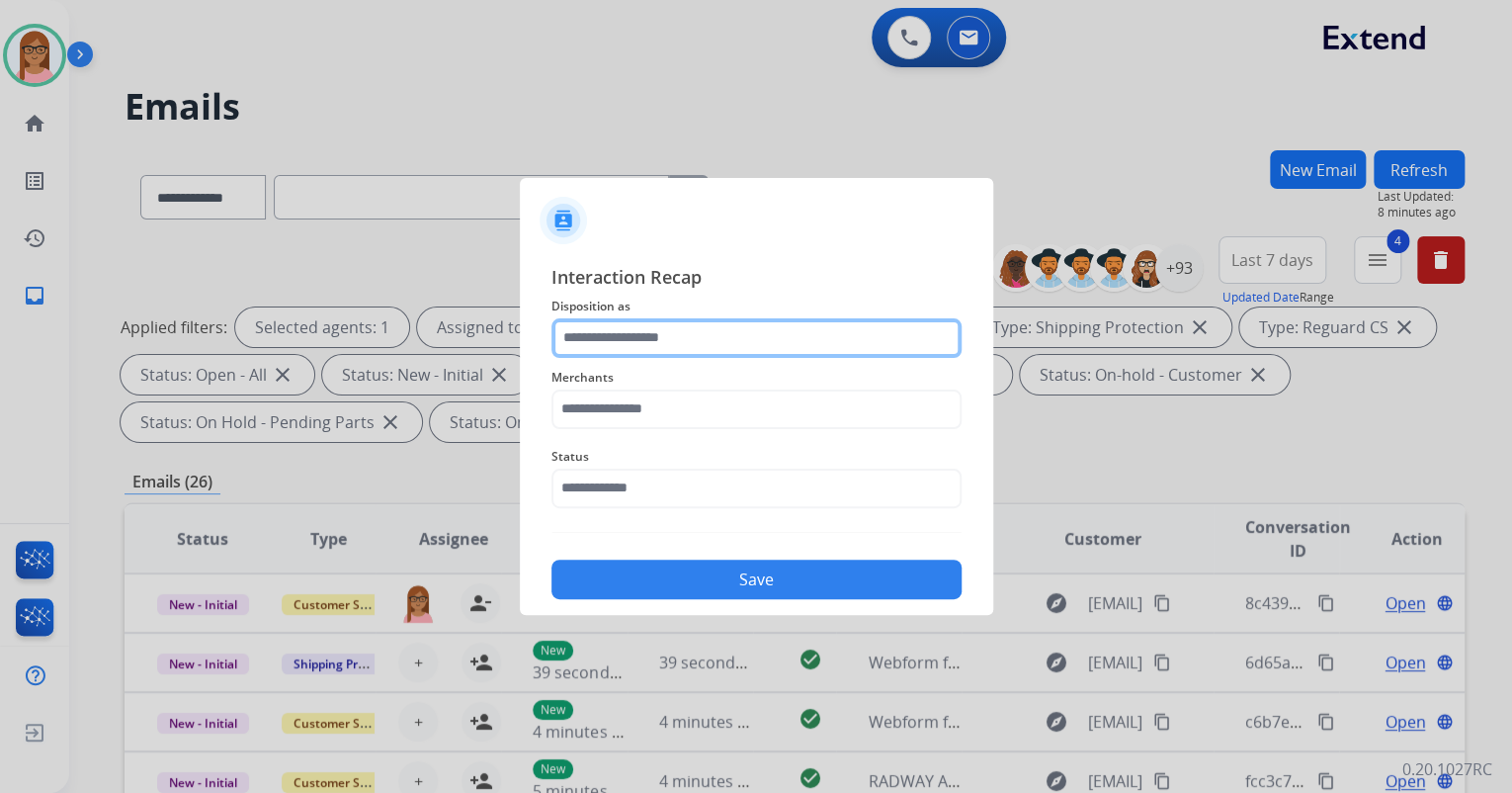 click 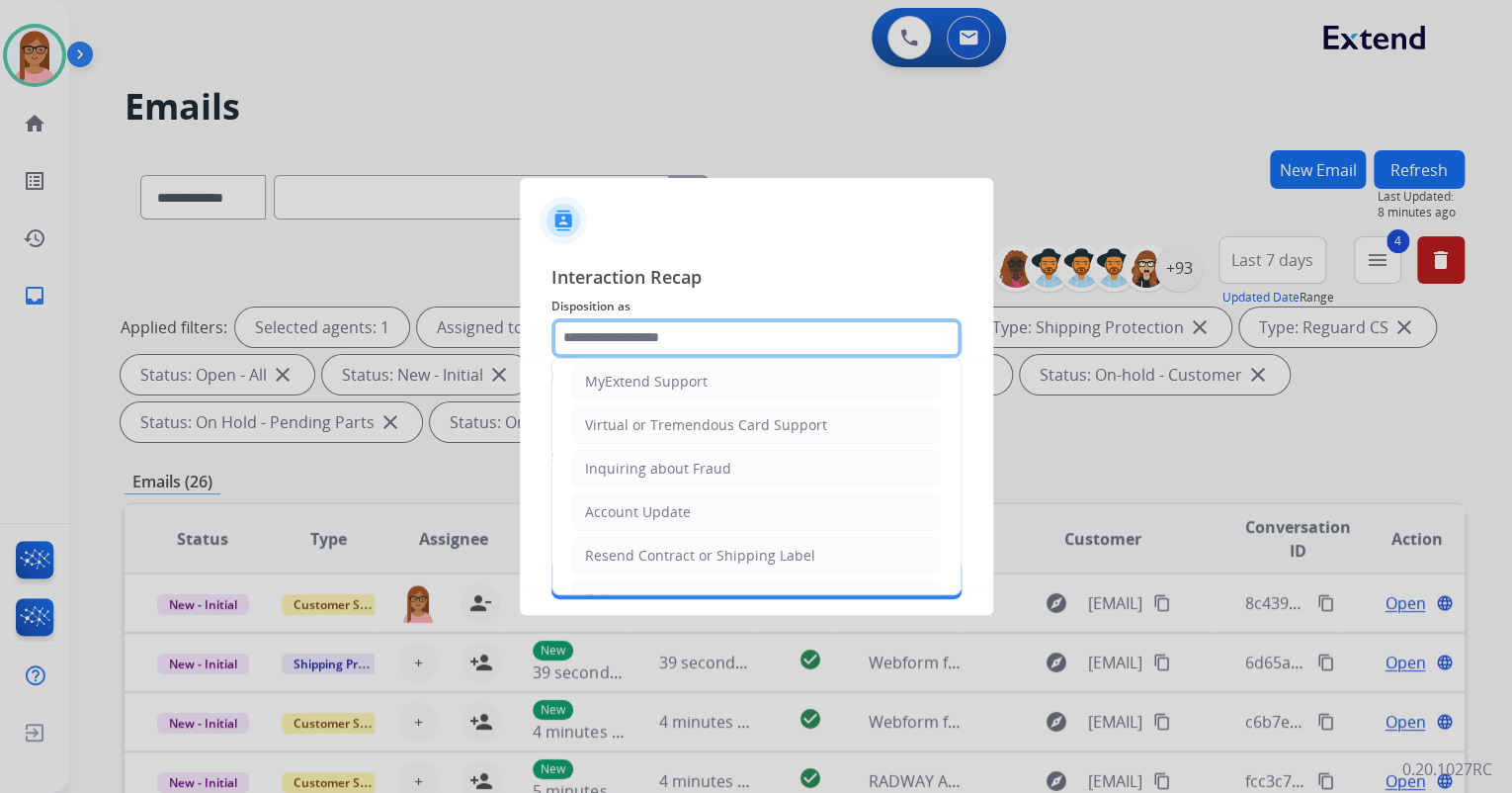 scroll, scrollTop: 303, scrollLeft: 0, axis: vertical 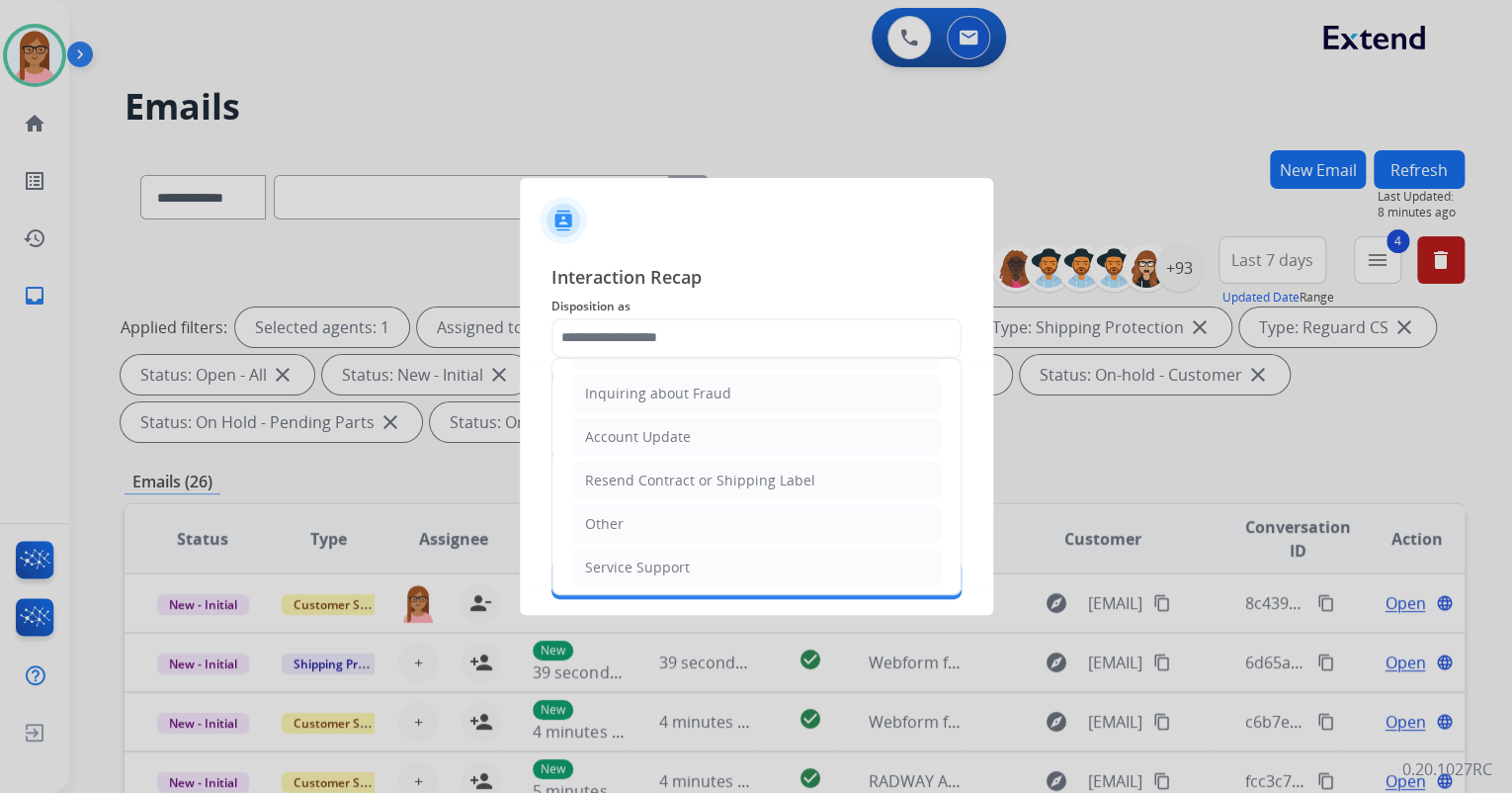 click on "Cancellation Request   Test/Training Disposition   Claim Update   Coverage Question   File a Claim   MyExtend Support   Virtual or Tremendous Card Support   Inquiring about Fraud   Account Update   Resend Contract or Shipping Label   Other   Service Support" 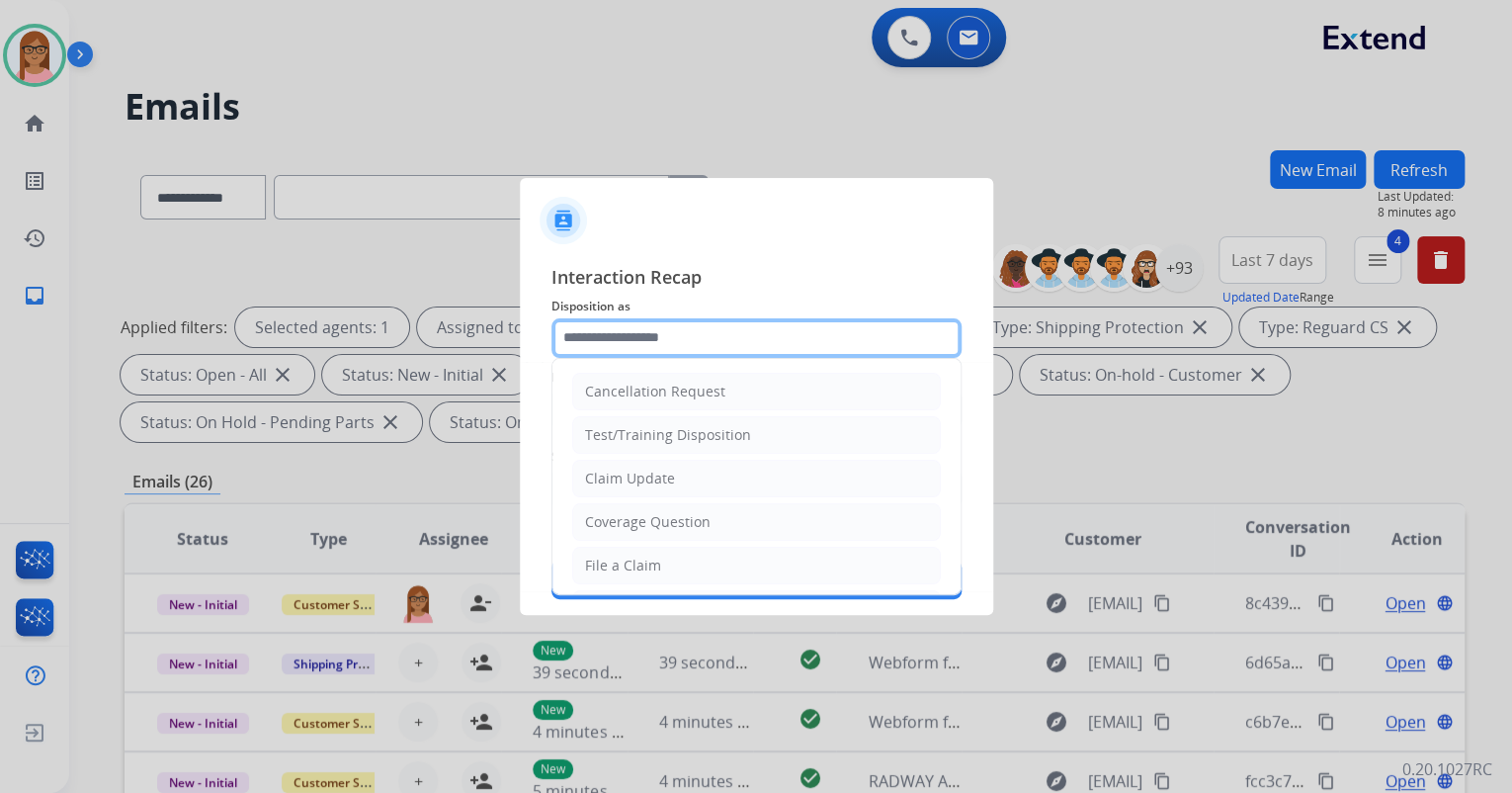 click 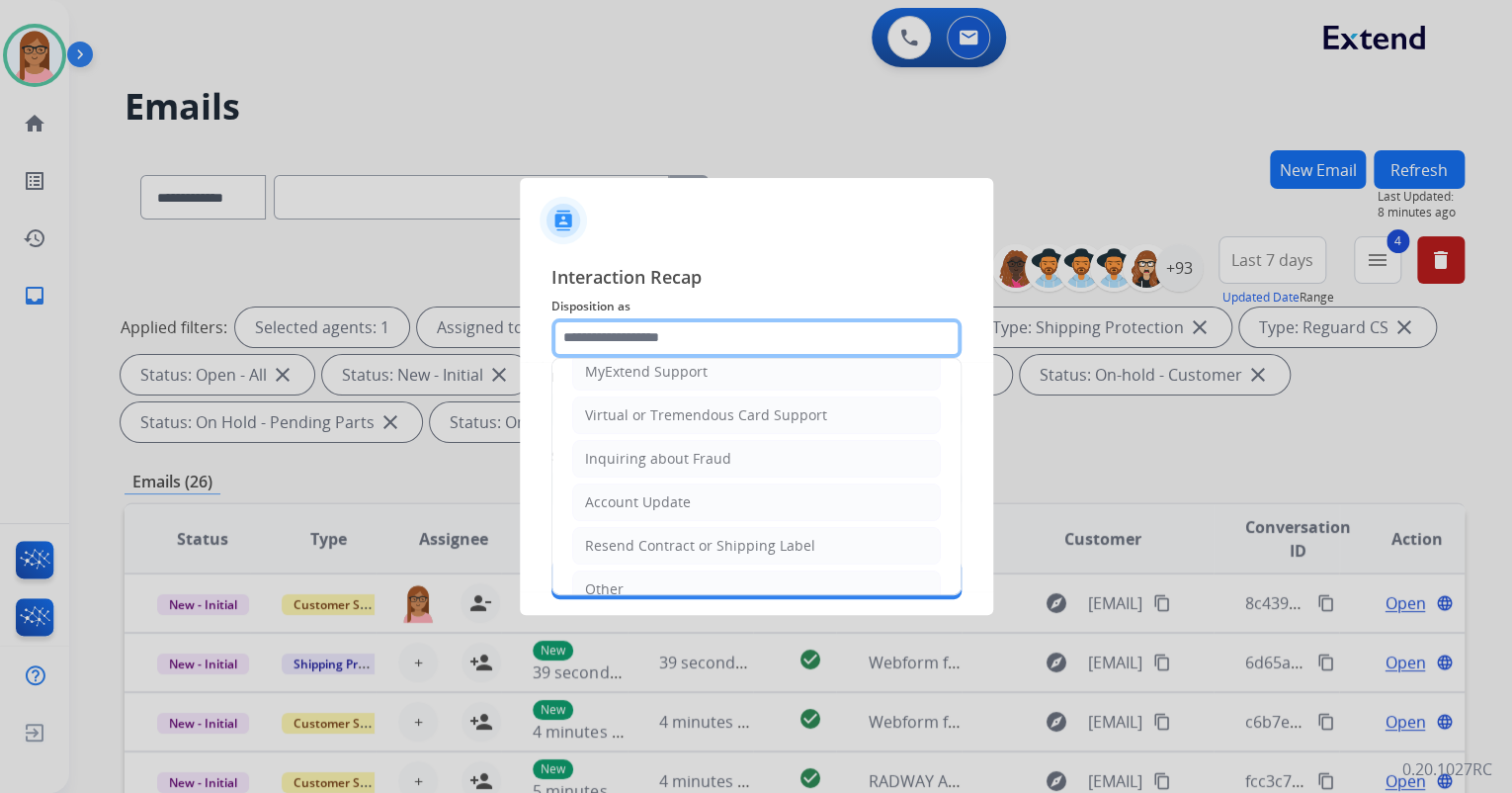 scroll, scrollTop: 303, scrollLeft: 0, axis: vertical 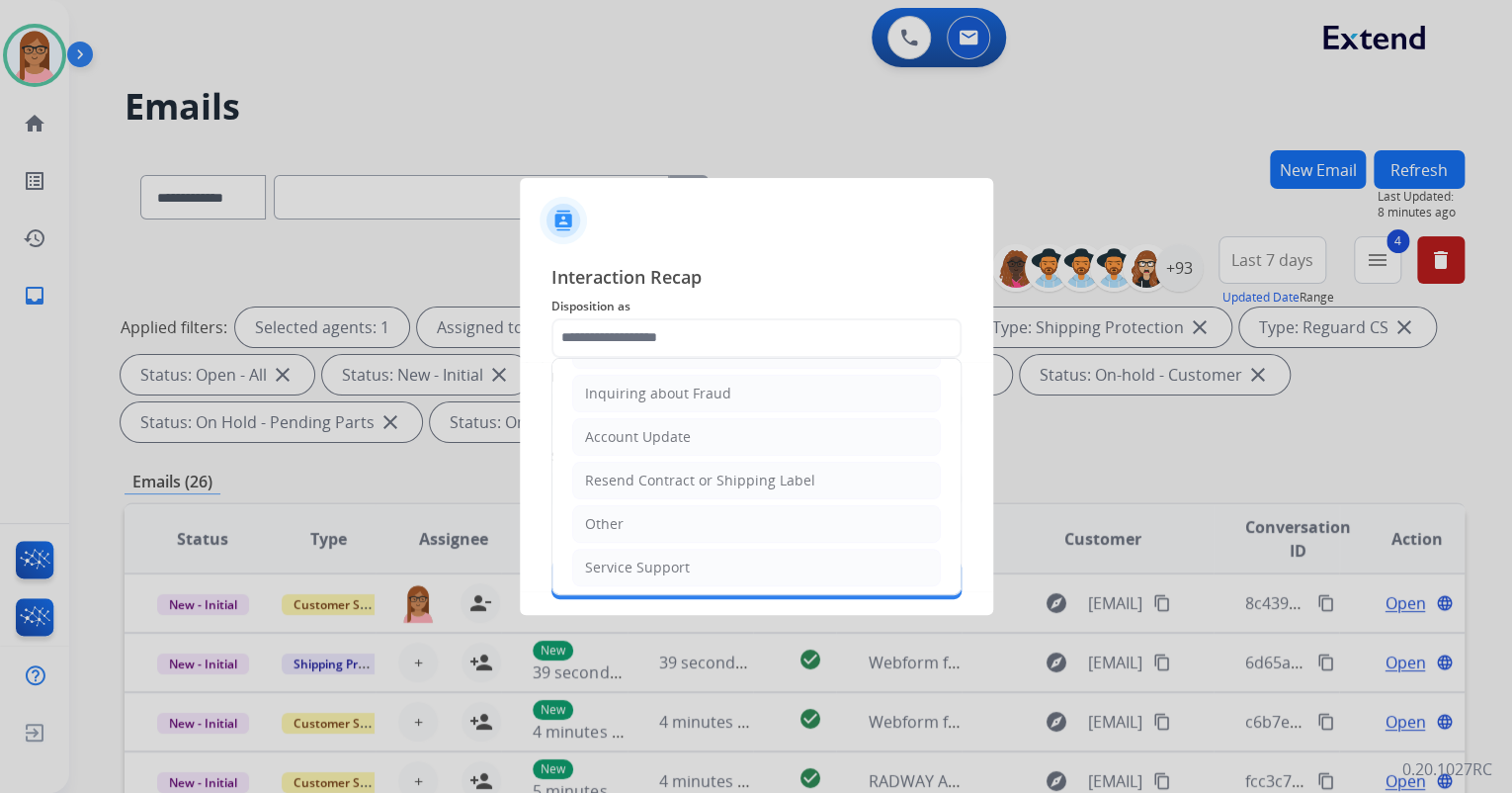 click on "Account Update" 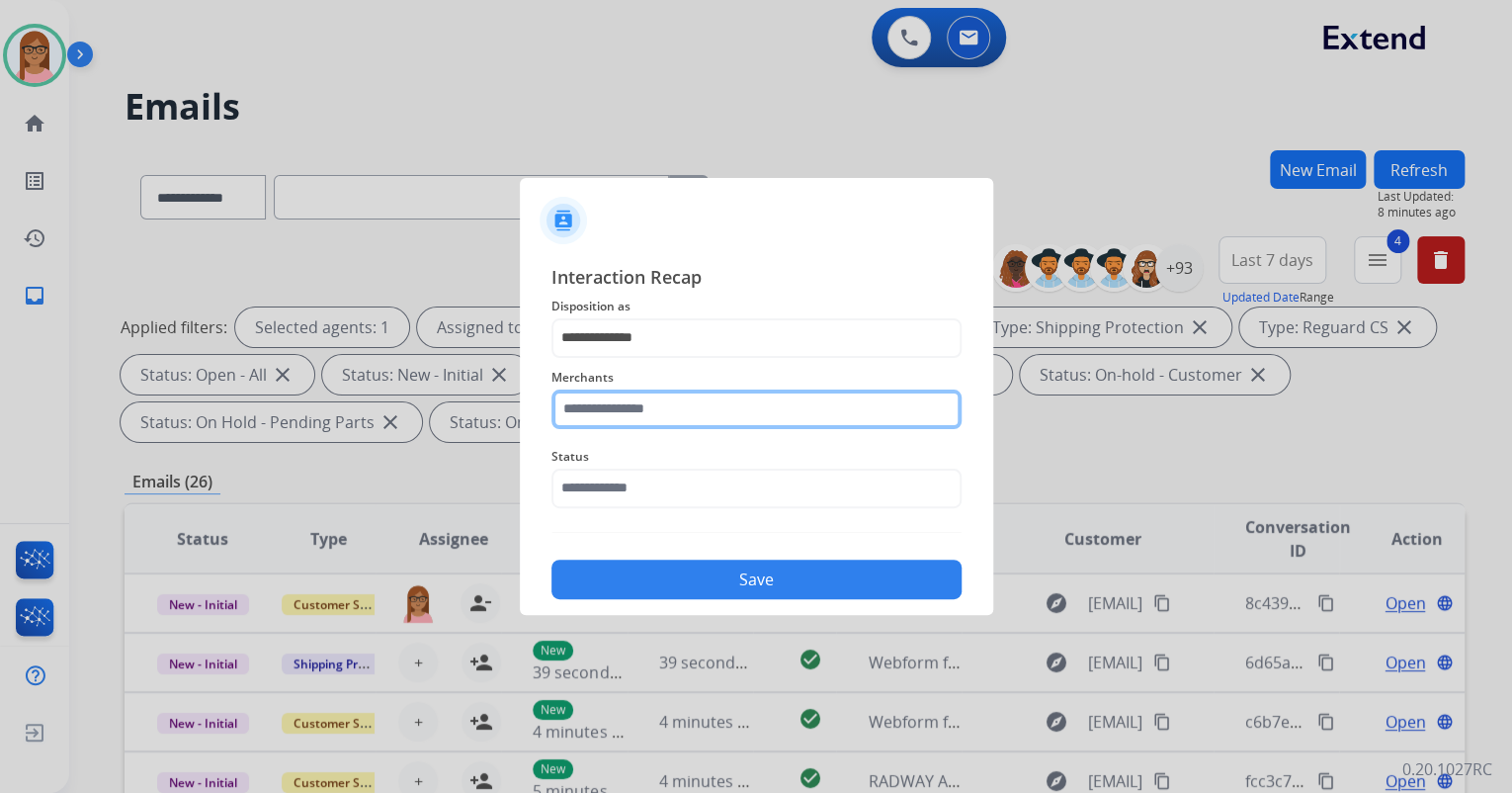 click 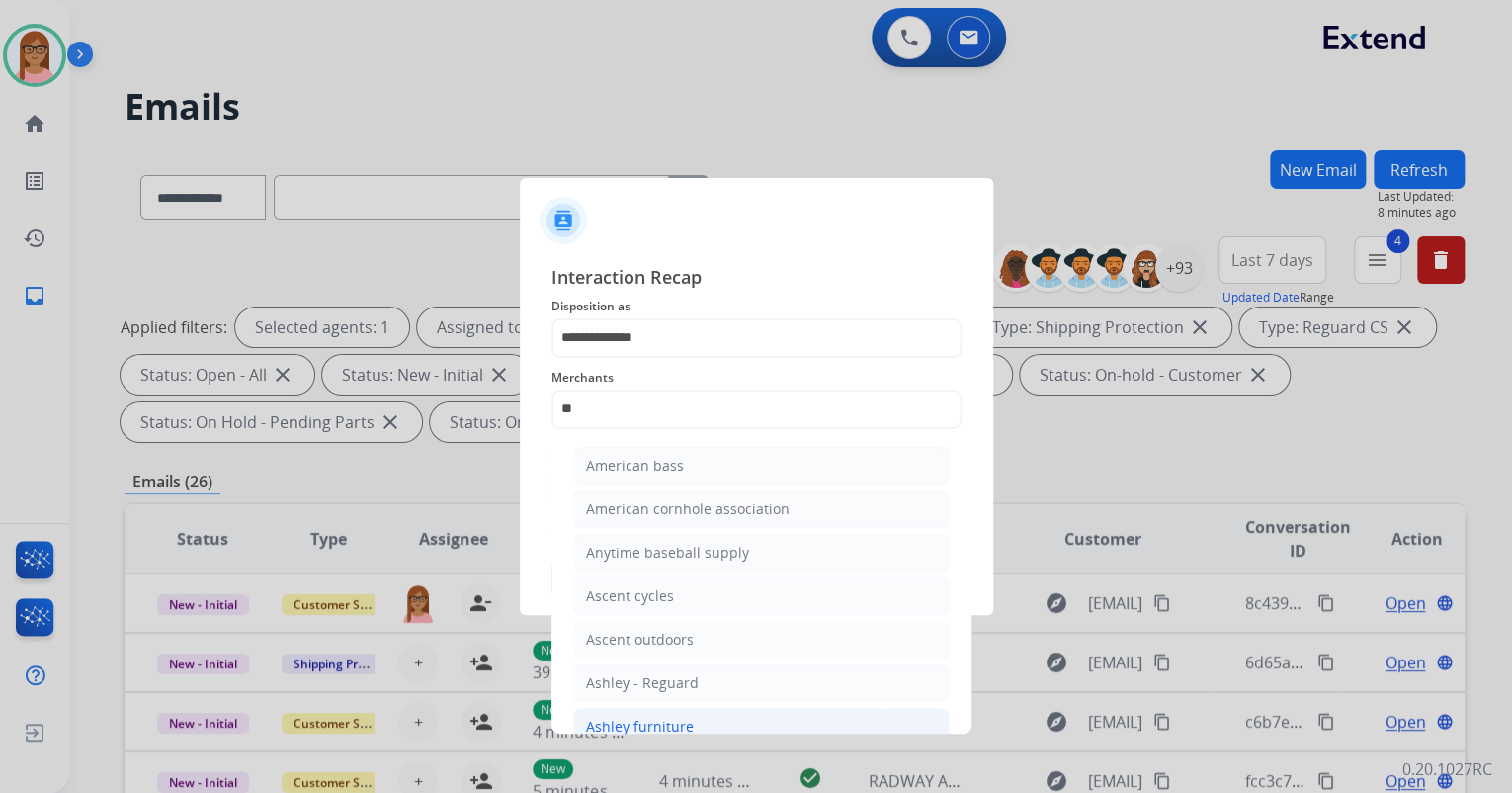 drag, startPoint x: 696, startPoint y: 712, endPoint x: 700, endPoint y: 669, distance: 43.185646 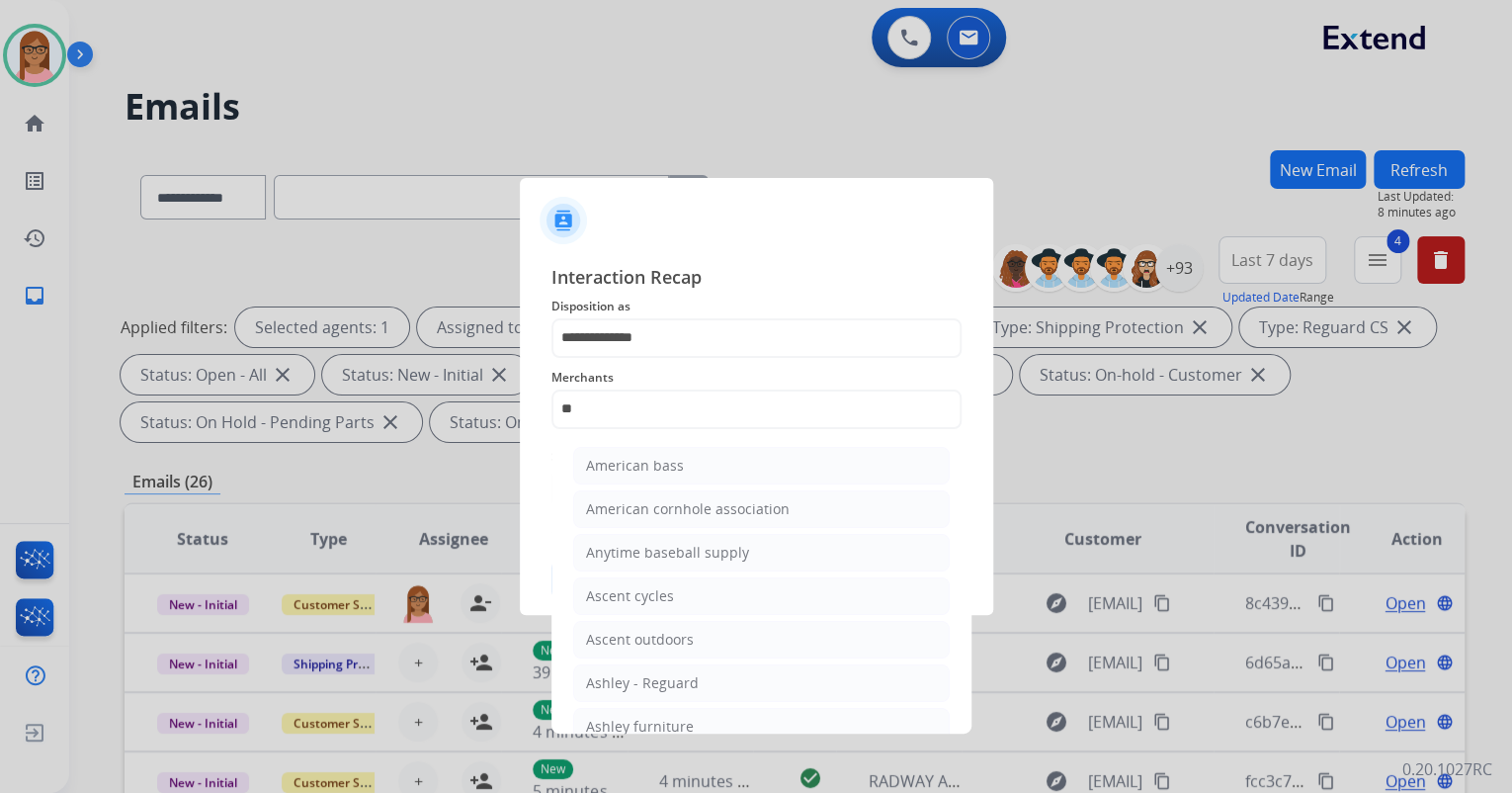 type on "**********" 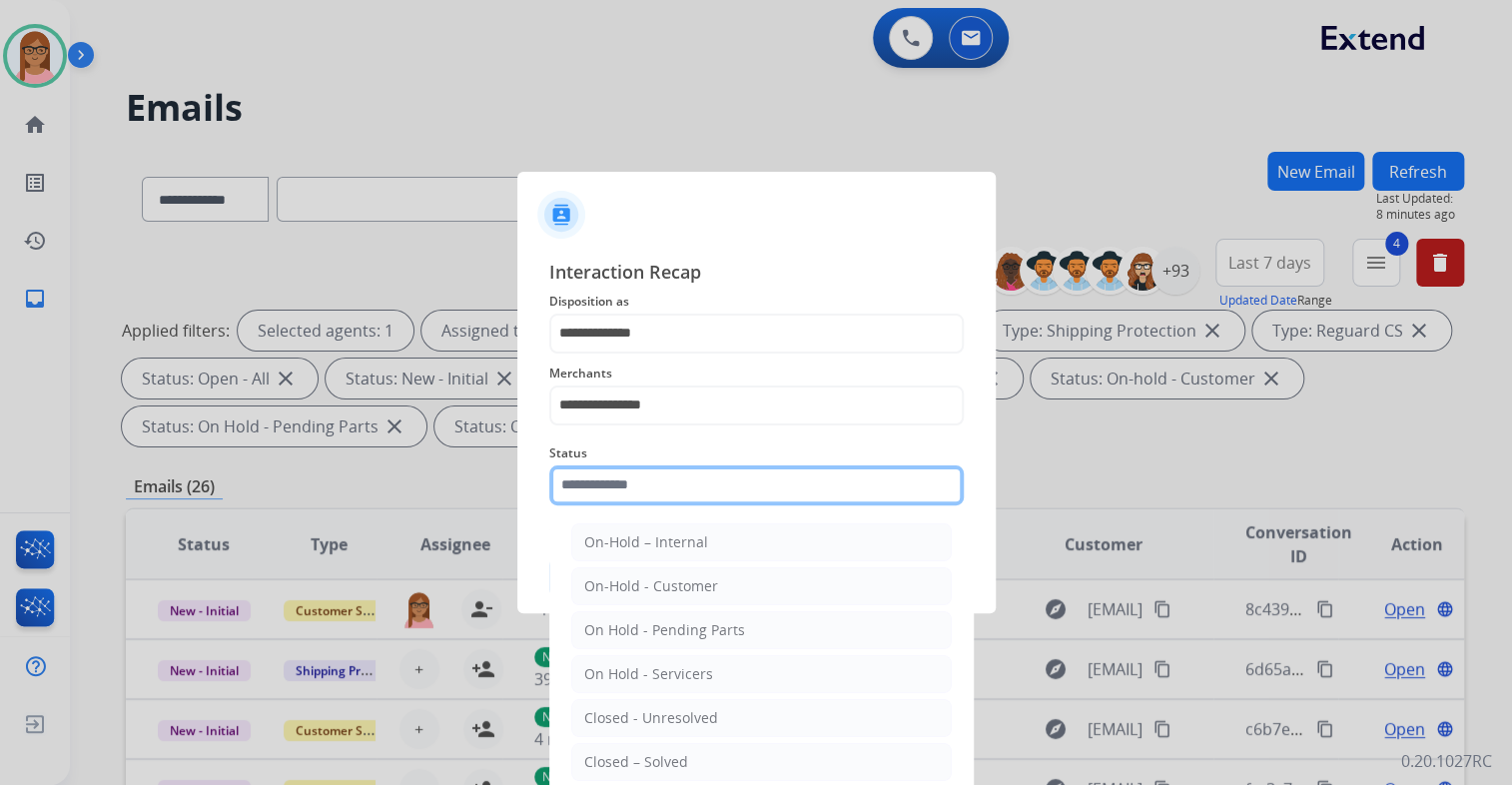 click 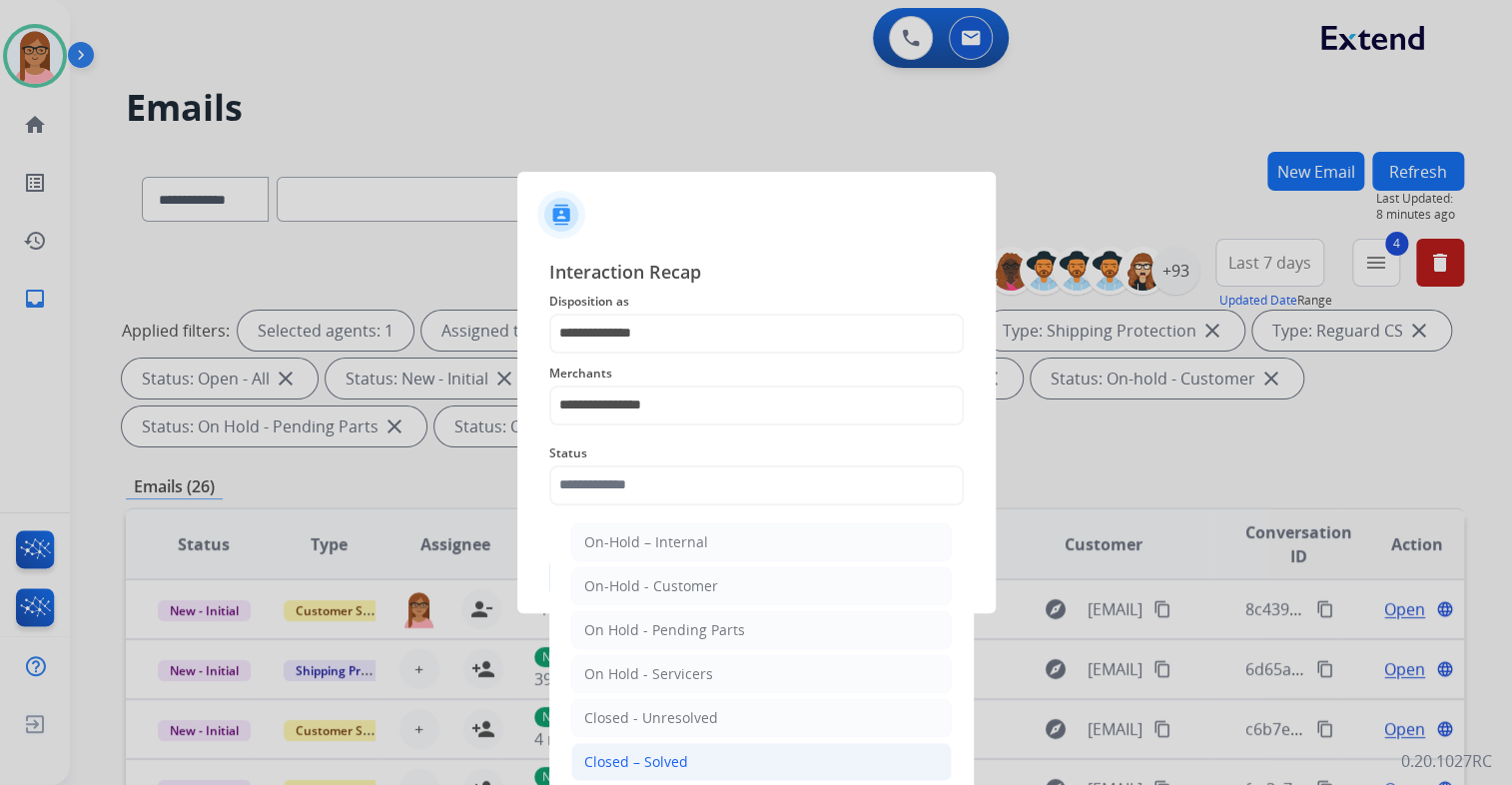 click on "Closed – Solved" 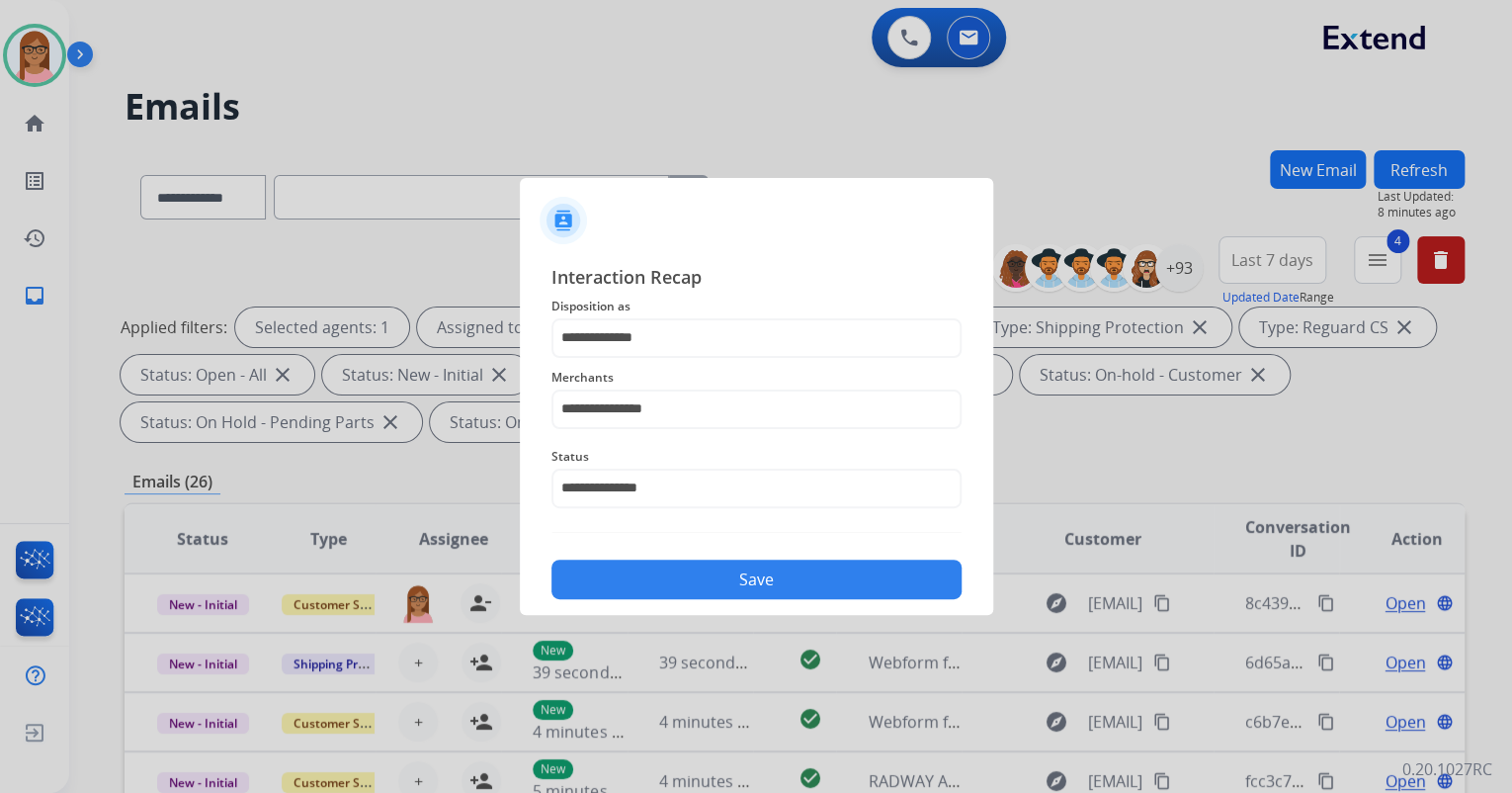 click on "Save" 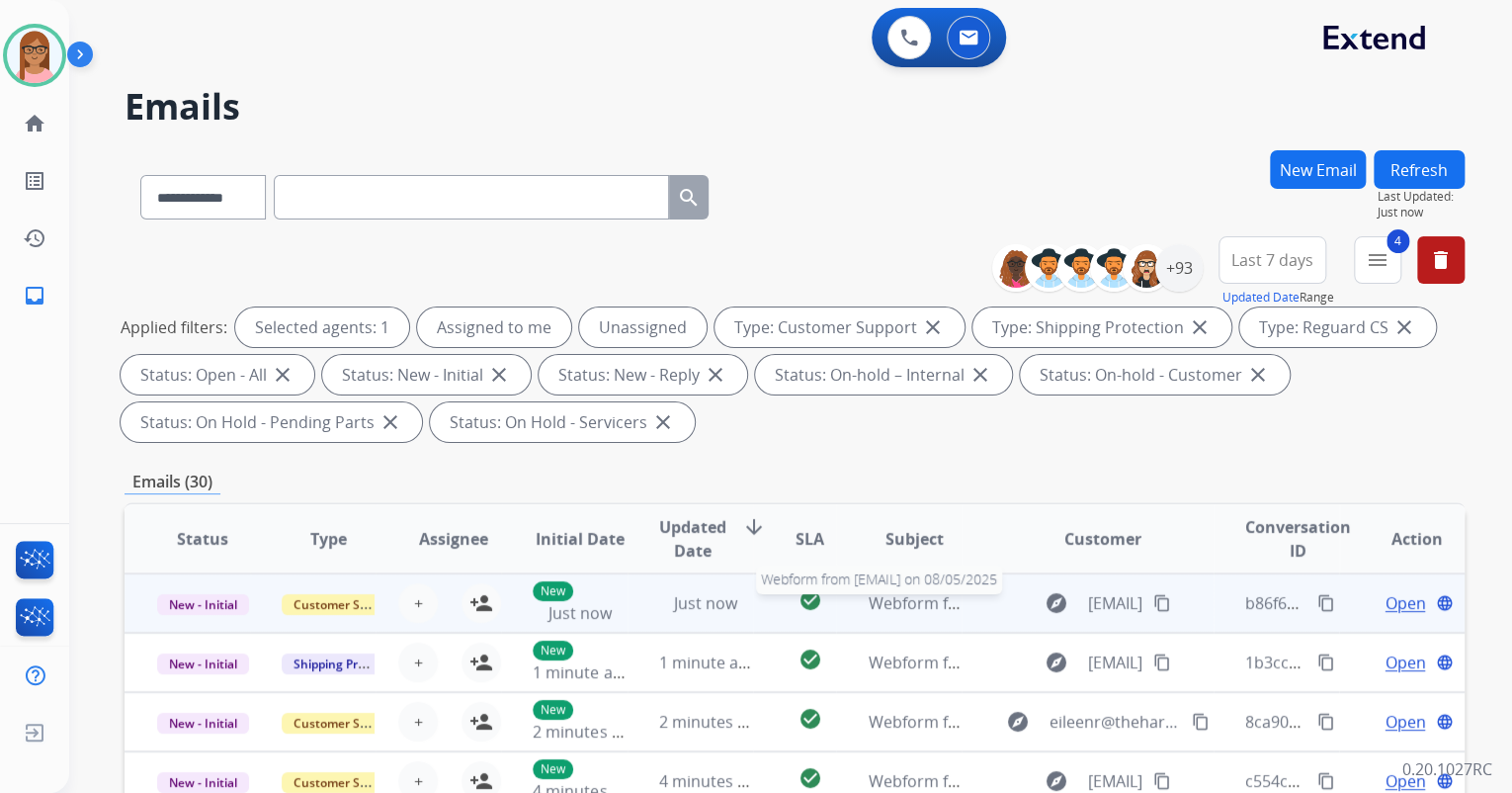 scroll, scrollTop: 1, scrollLeft: 0, axis: vertical 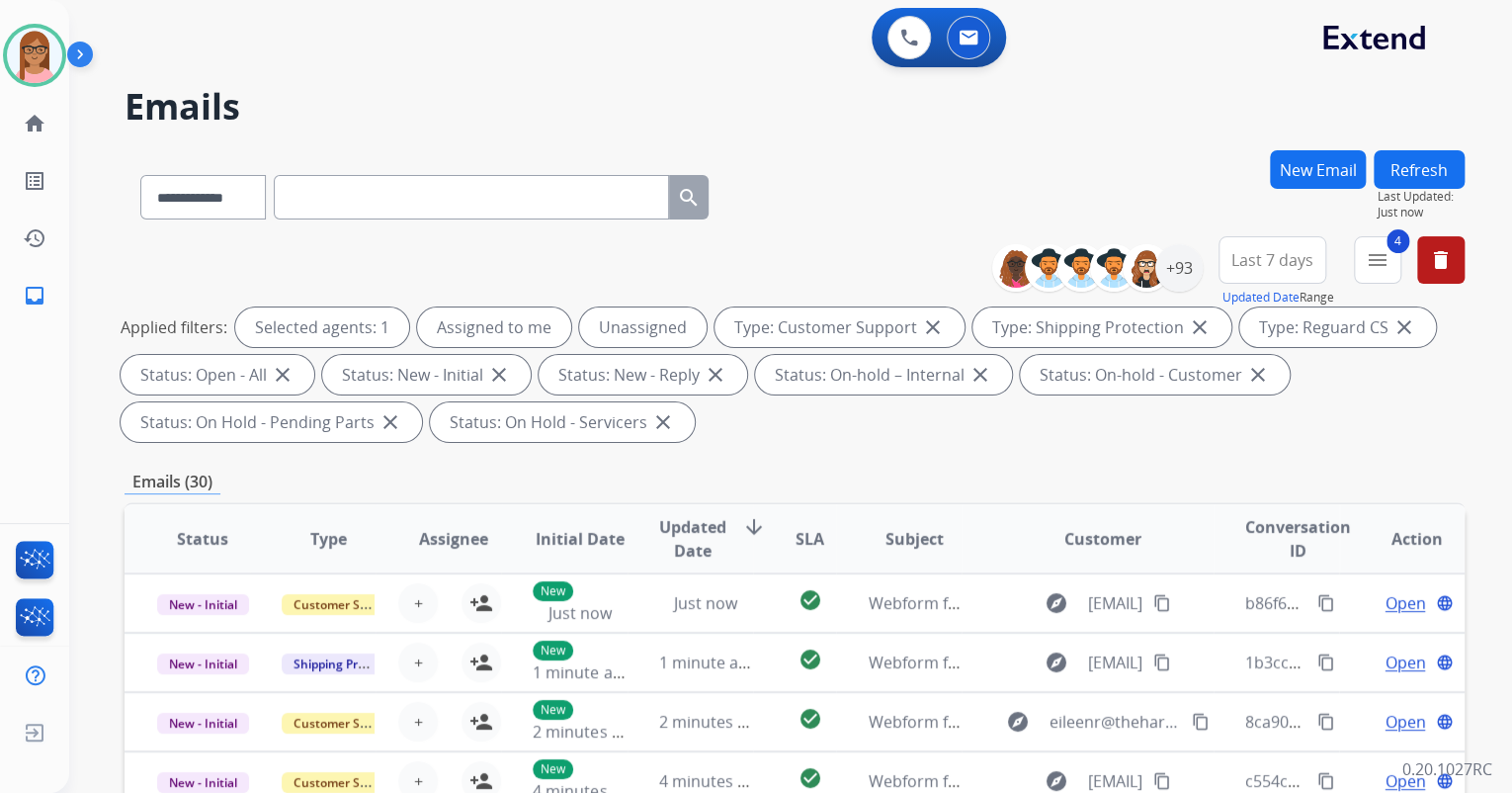 click on "**********" at bounding box center [1235, 272] 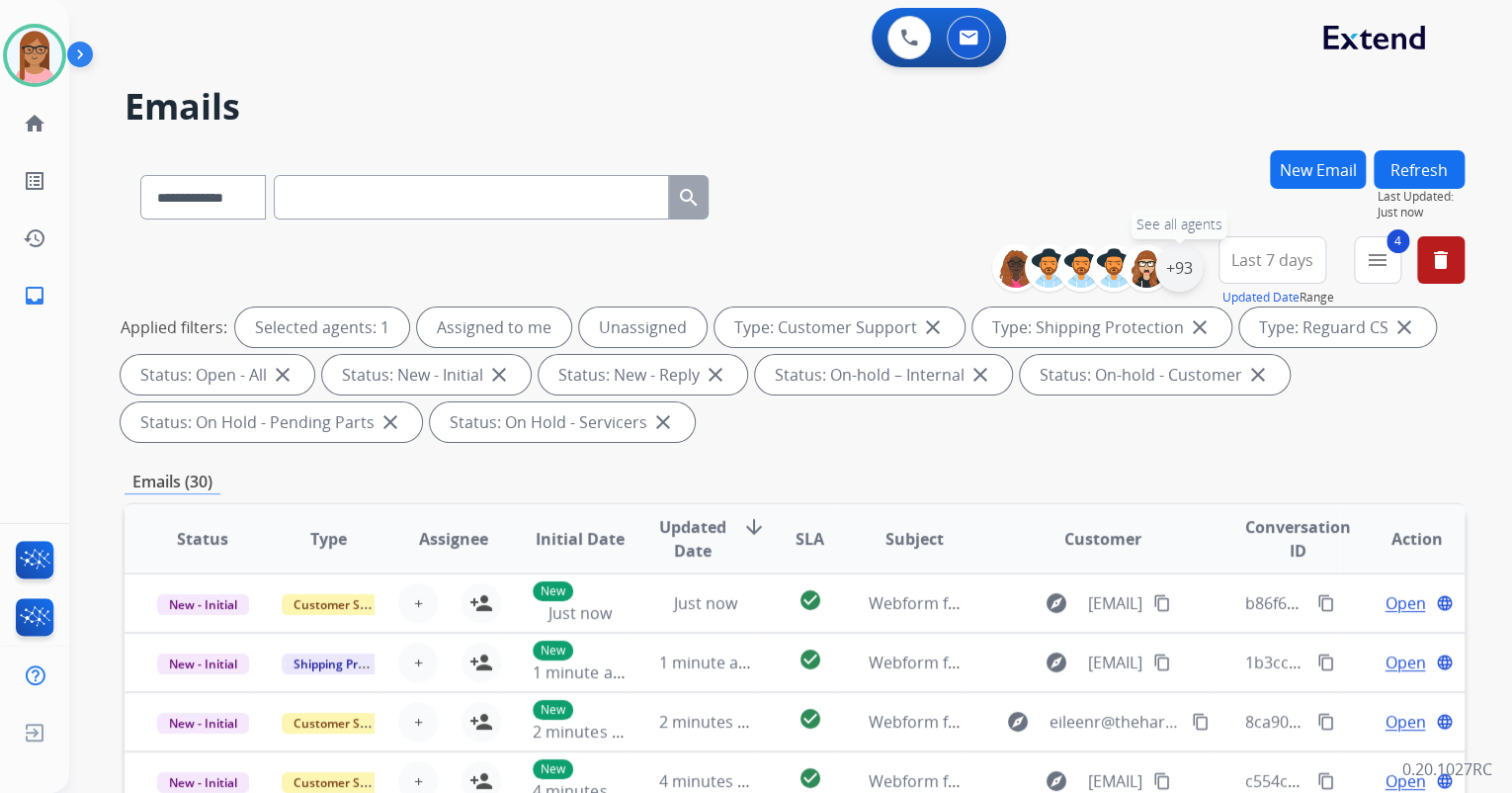 click on "+93" at bounding box center [1179, 268] 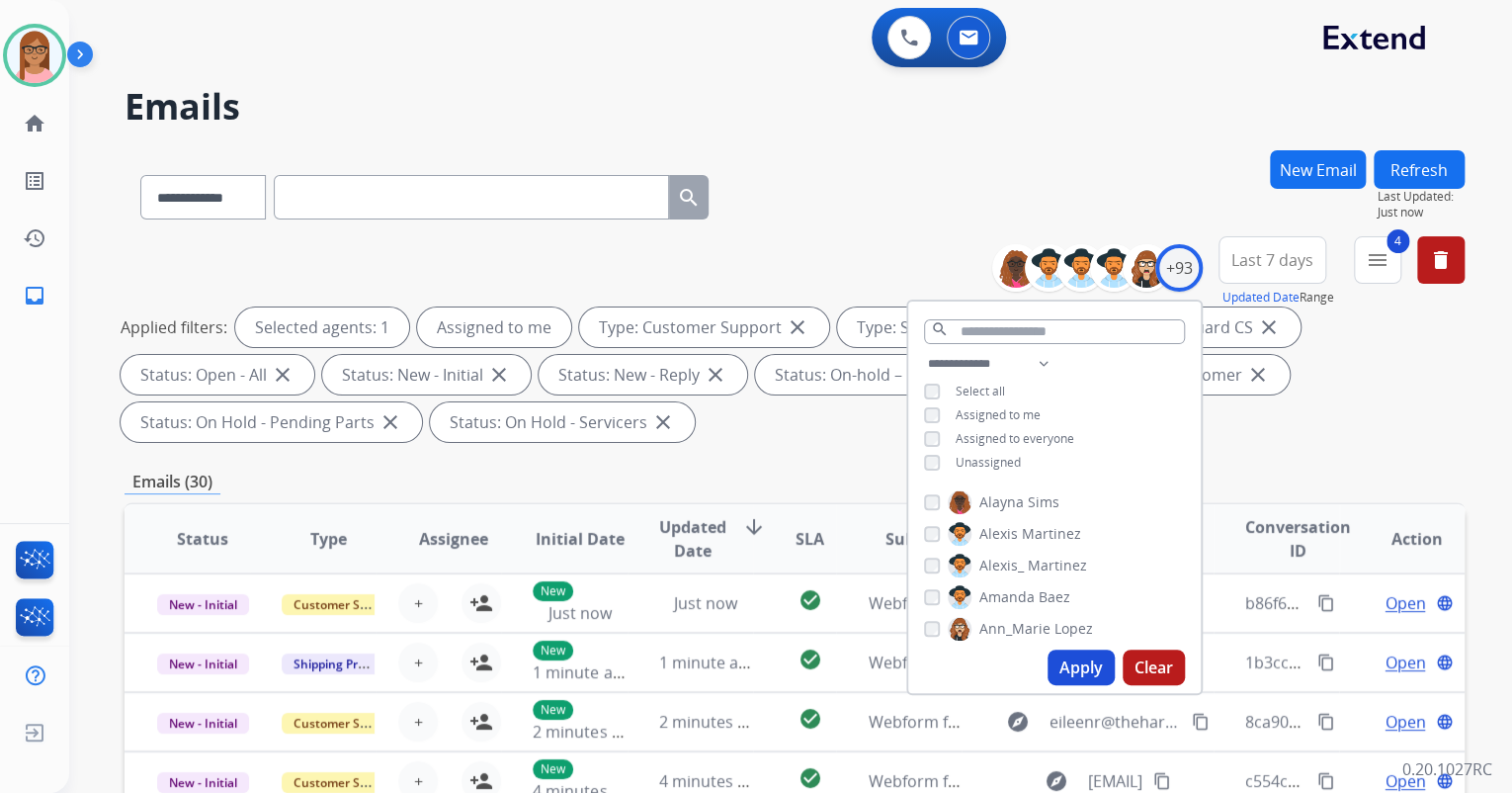 click on "Apply" at bounding box center [1081, 667] 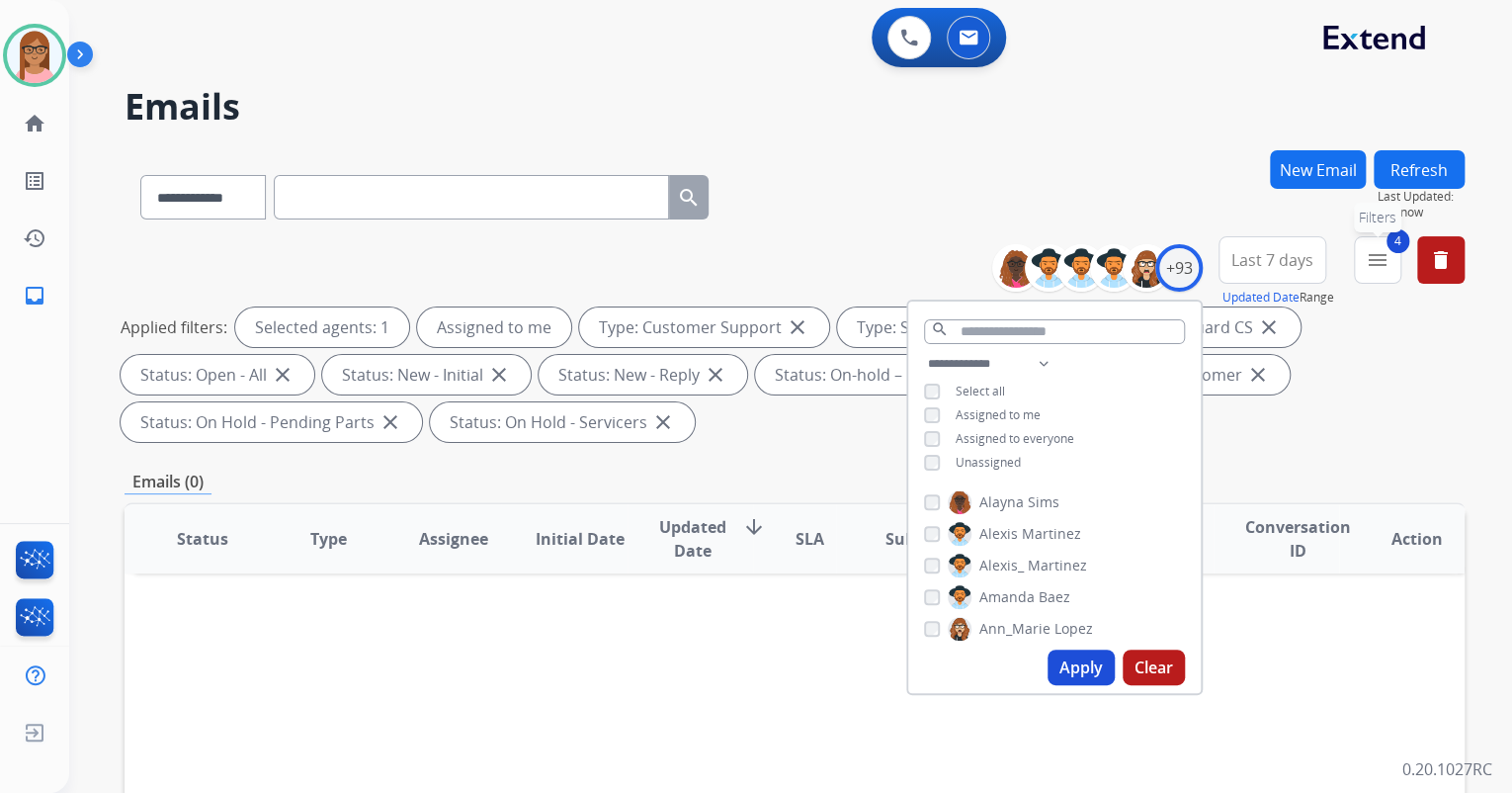 click on "menu" at bounding box center [1378, 260] 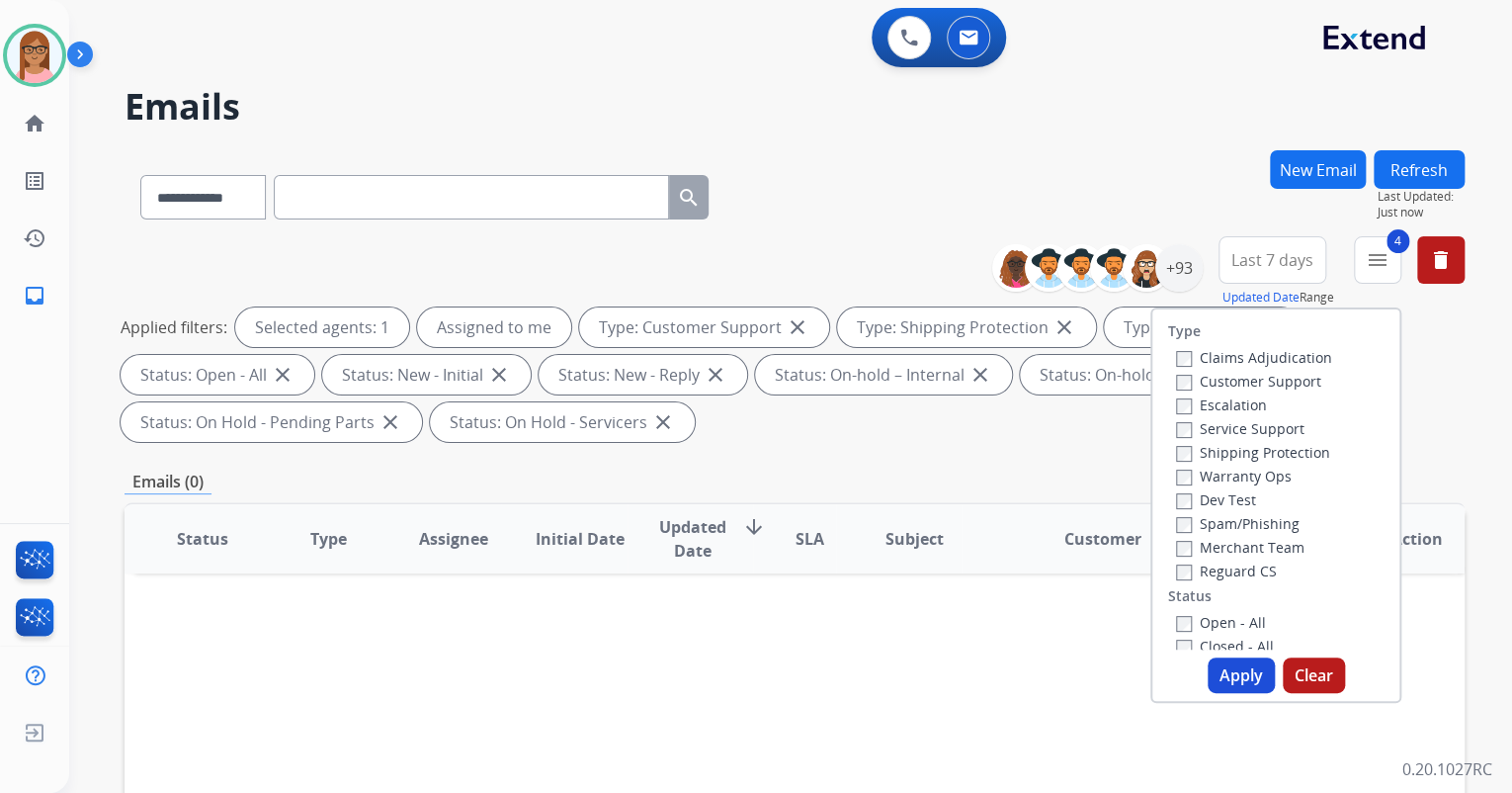 click on "Closed - All" at bounding box center [1224, 646] 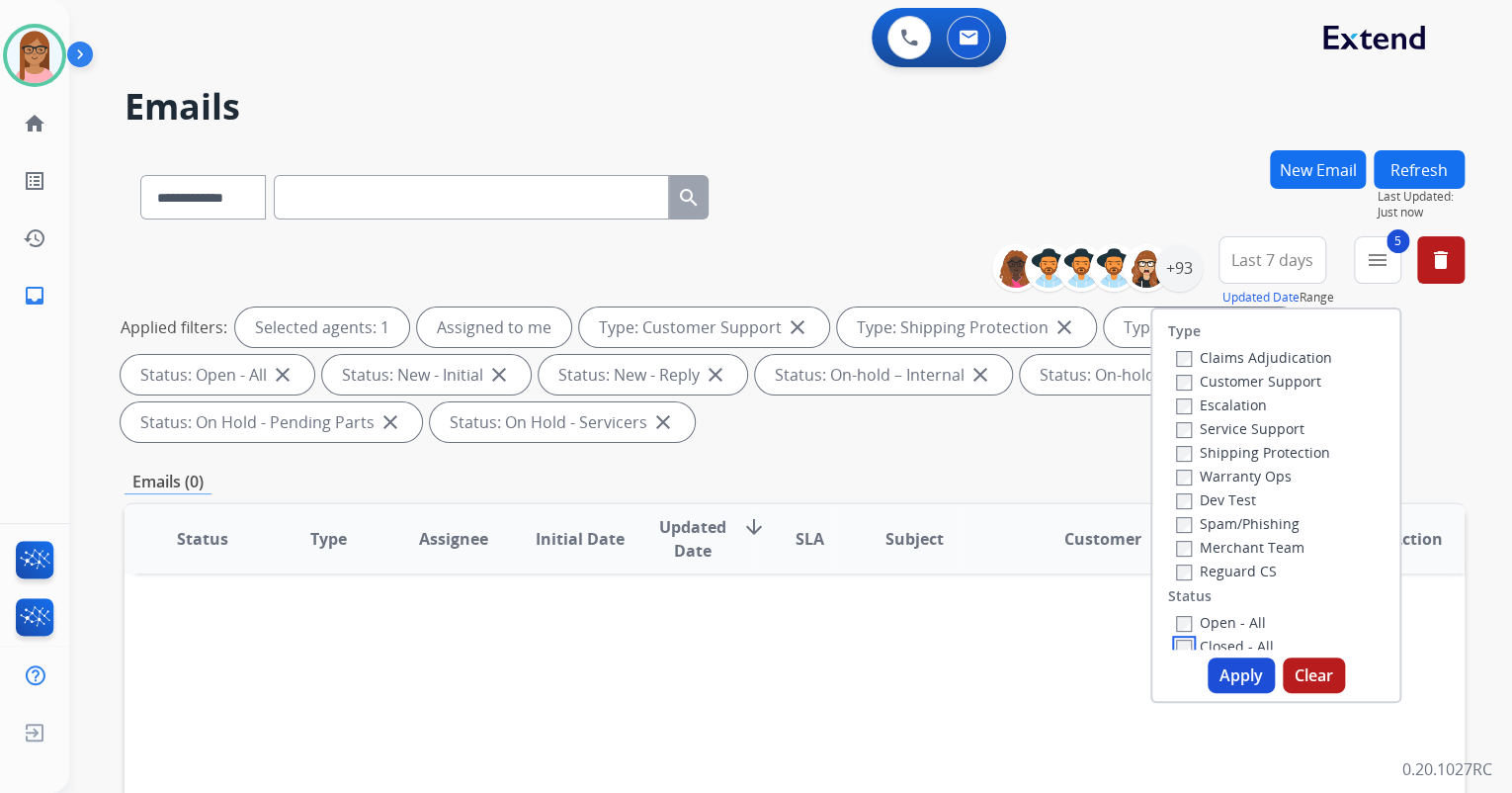 scroll, scrollTop: 4, scrollLeft: 0, axis: vertical 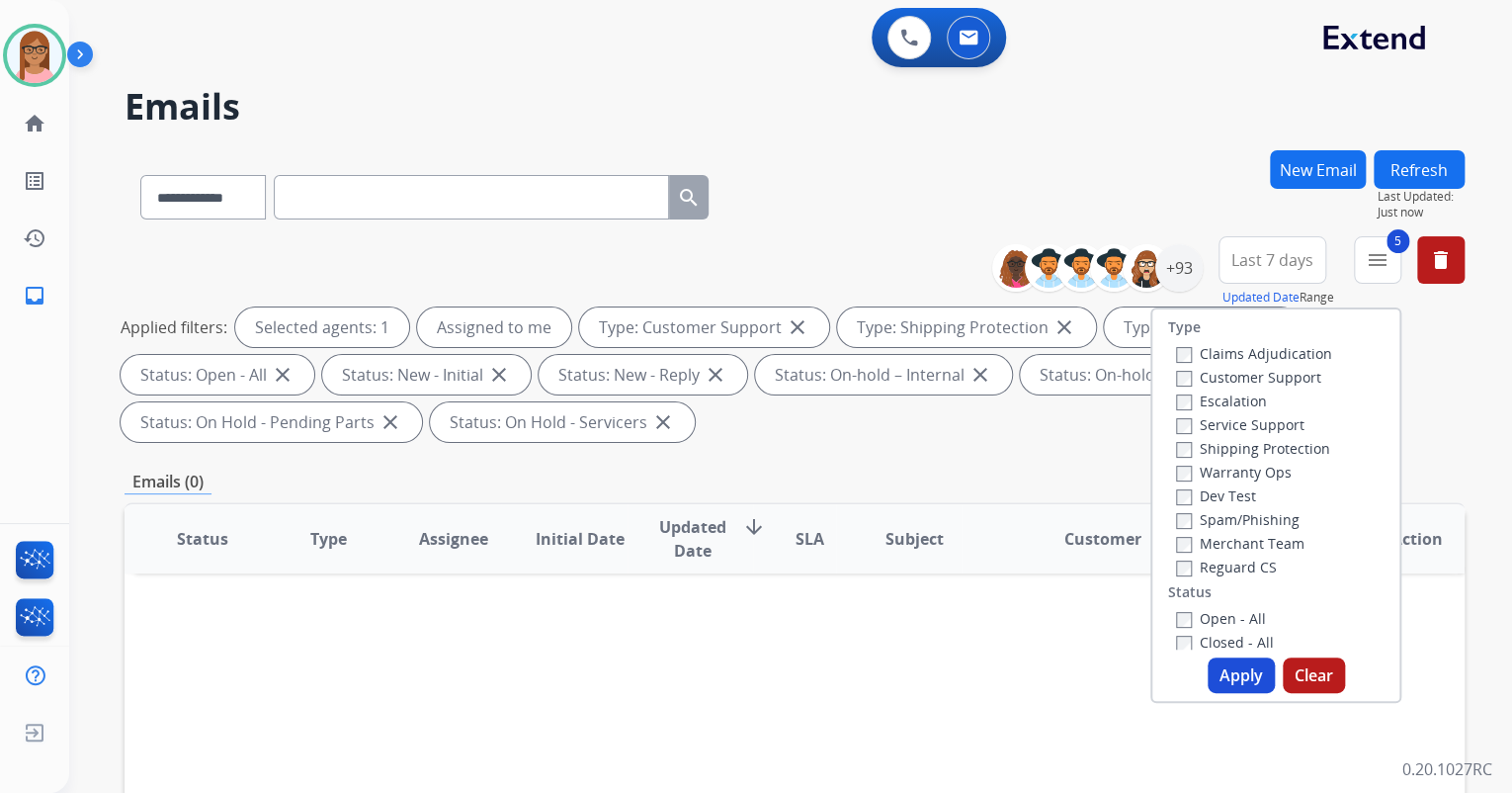 click on "Apply" at bounding box center (1241, 675) 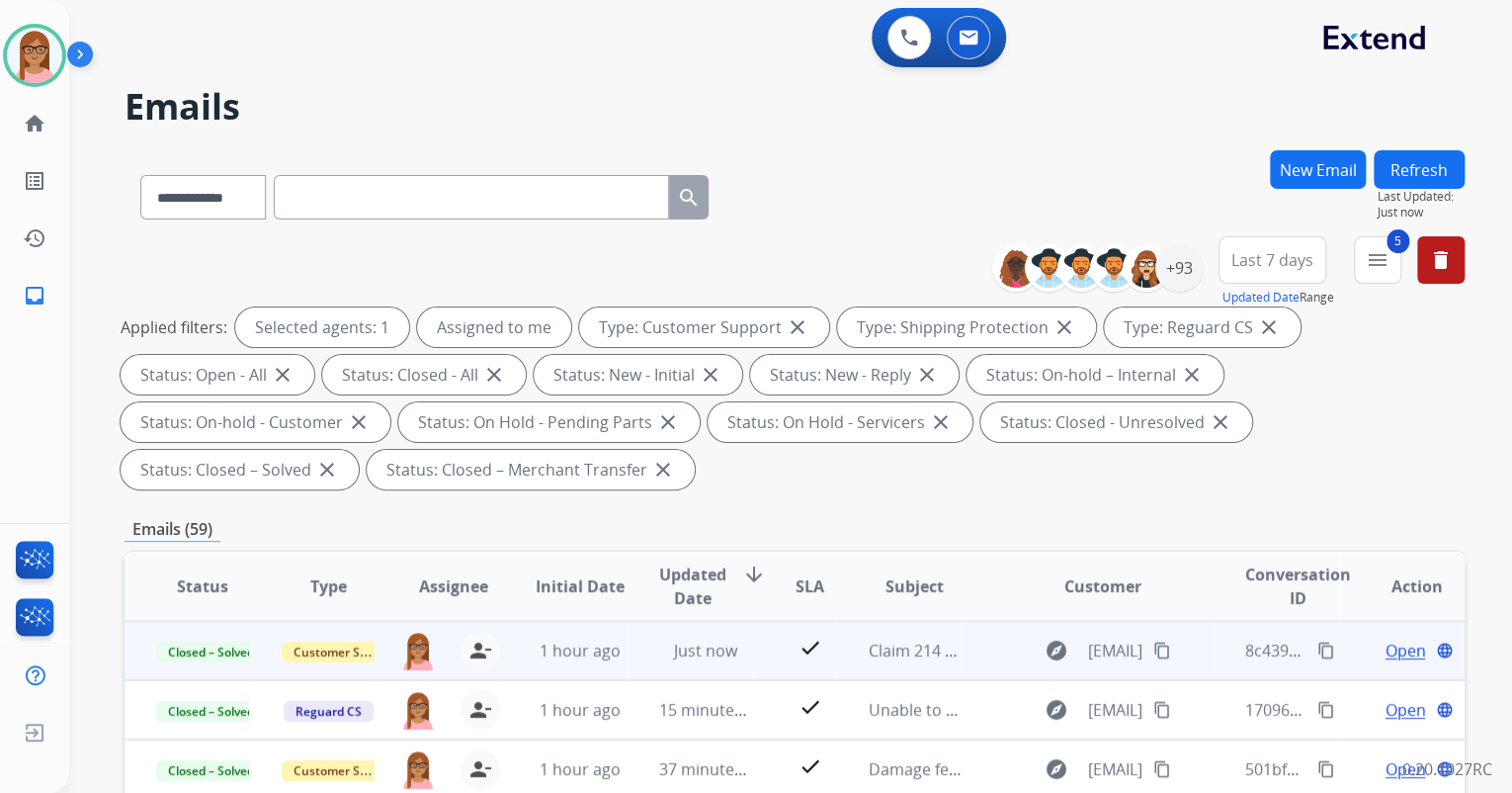 click on "content_copy" at bounding box center [1326, 651] 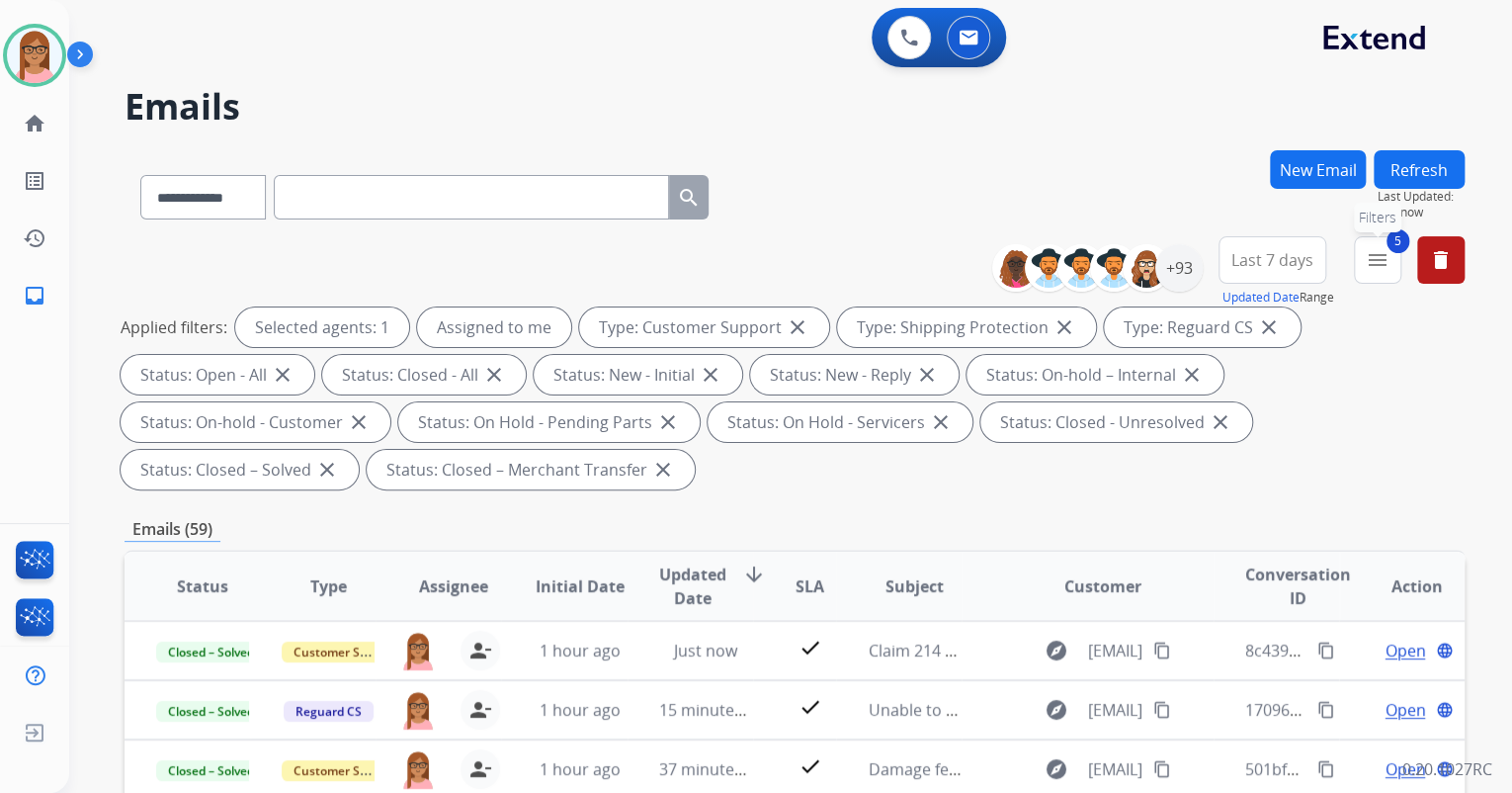 click on "menu" at bounding box center (1378, 260) 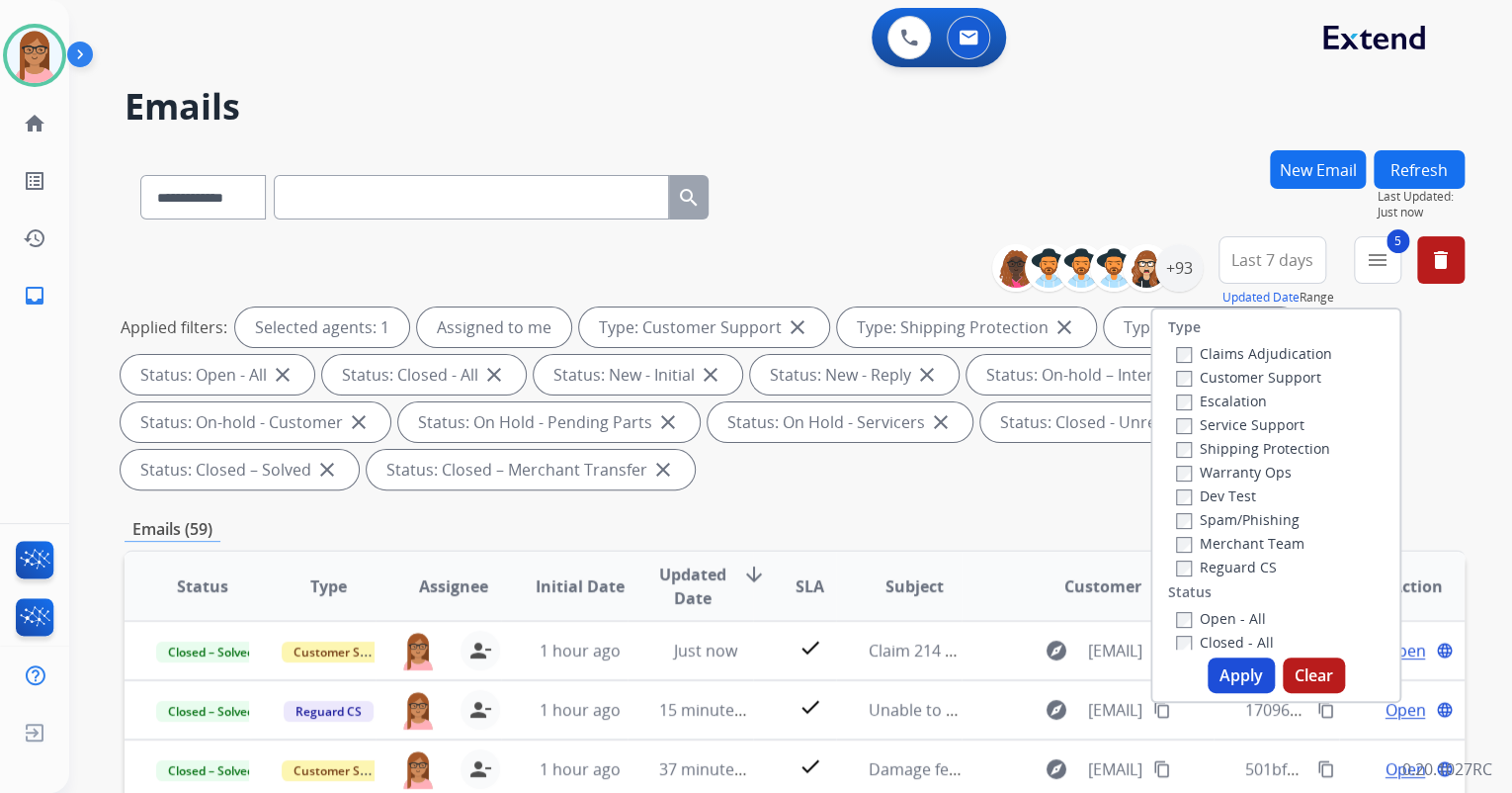 click on "Open - All   Closed - All   New - Initial   New - Reply   On-hold – Internal   On-hold - Customer   On Hold - Pending Parts   On Hold - Servicers   Closed - Unresolved   Closed – Solved   Closed – Merchant Transfer" at bounding box center [1276, 737] 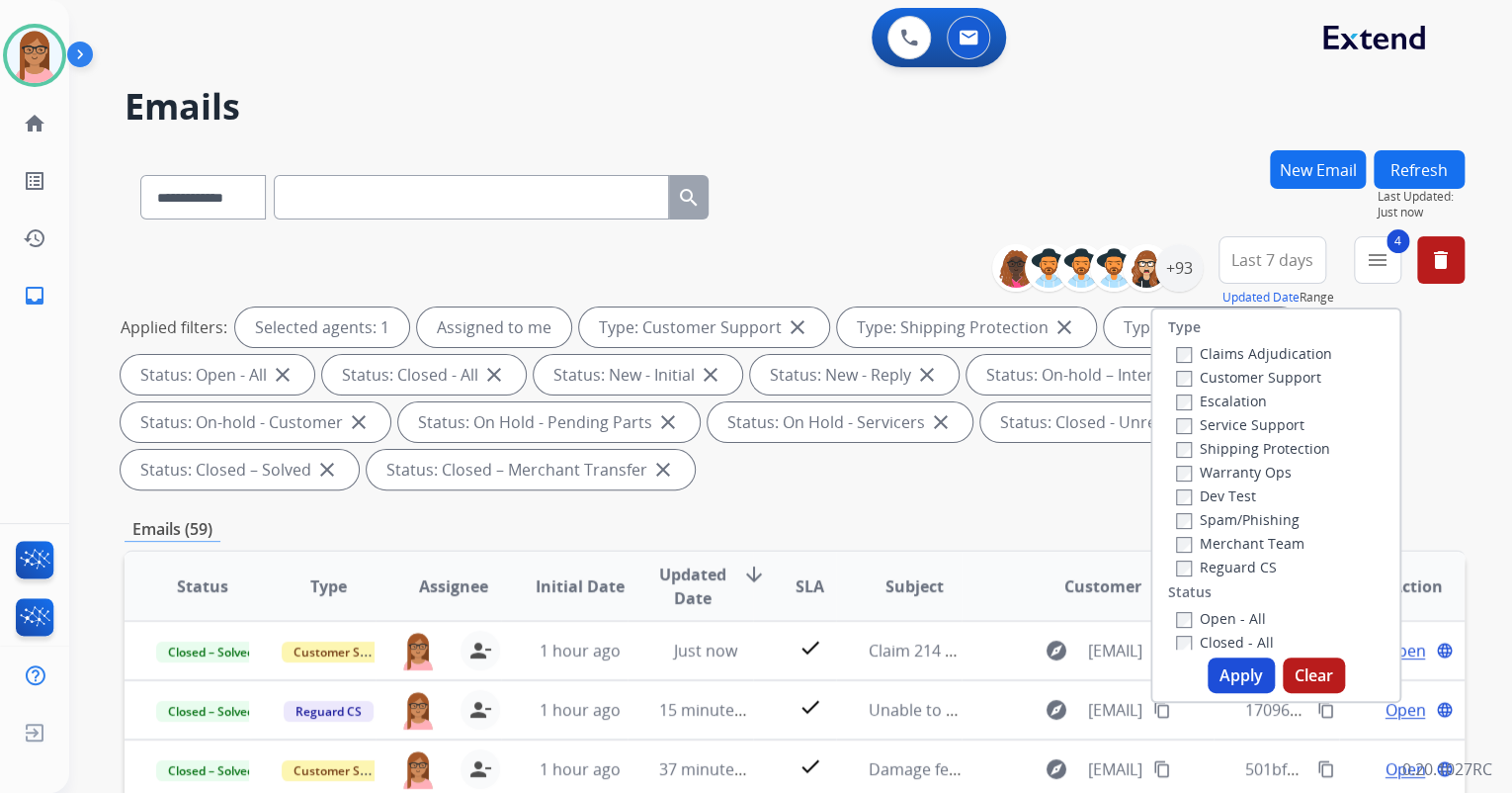 click on "Apply" at bounding box center (1241, 675) 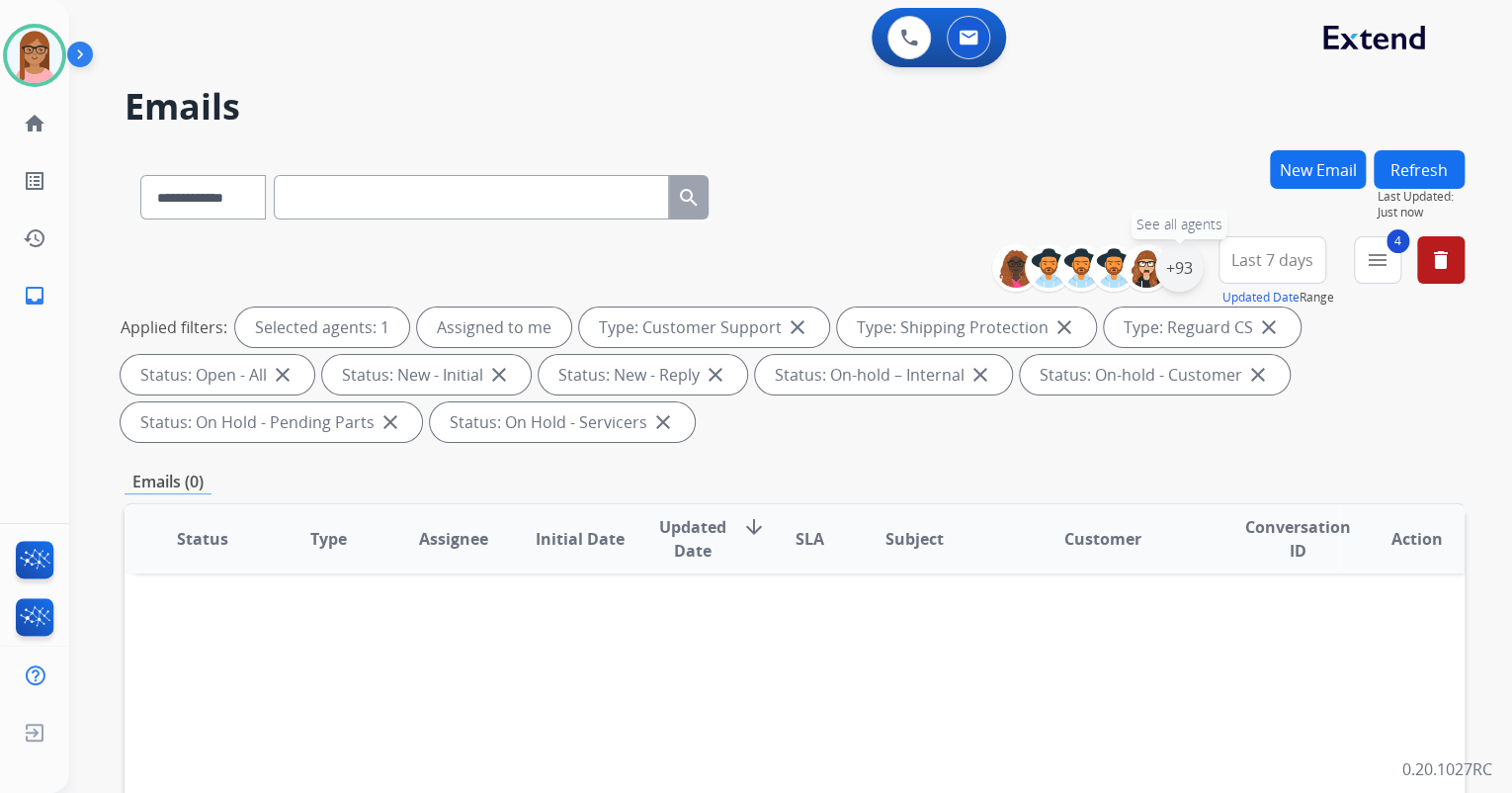 click on "+93" at bounding box center (1179, 268) 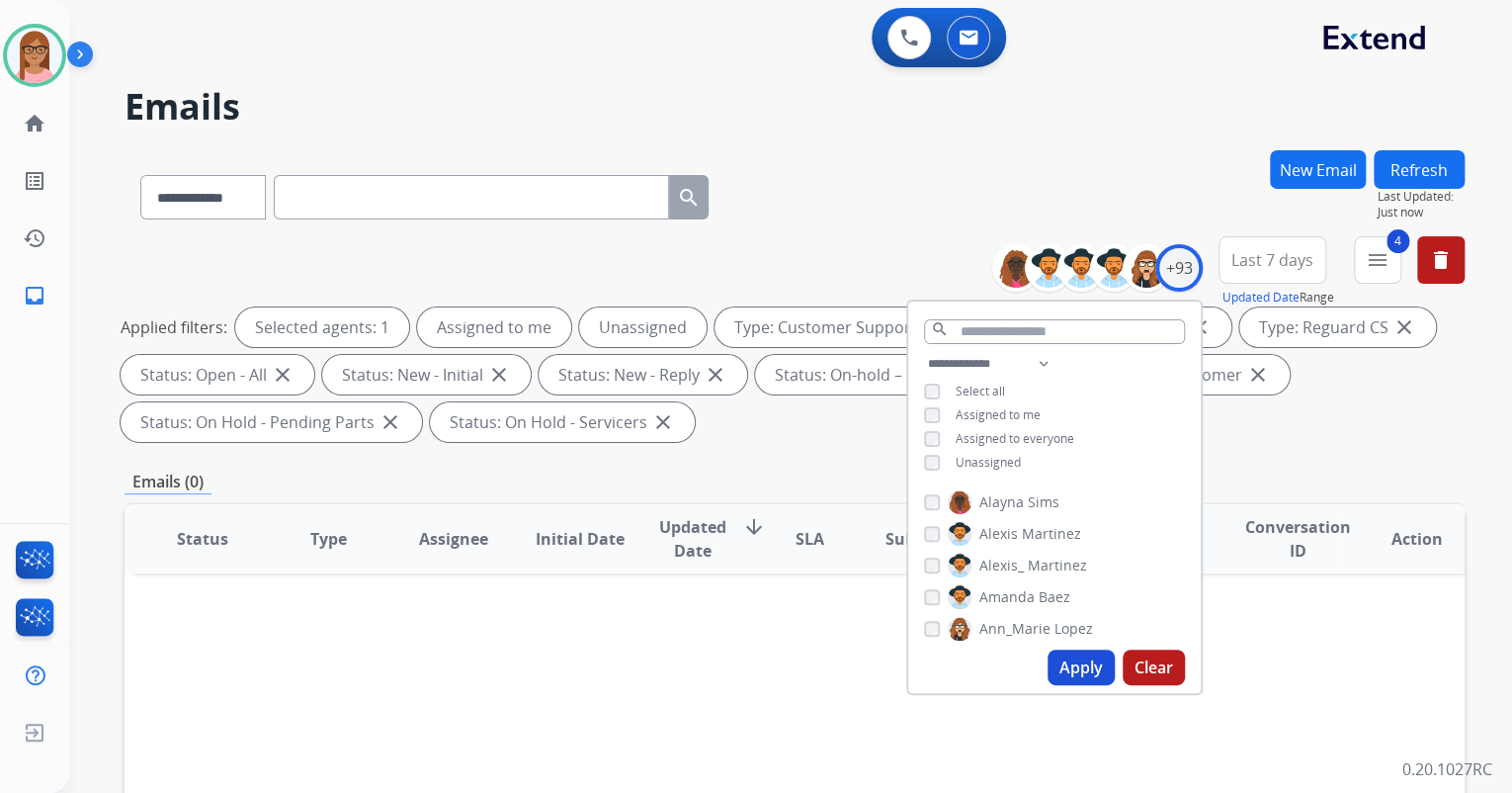 click on "Apply" at bounding box center [1081, 667] 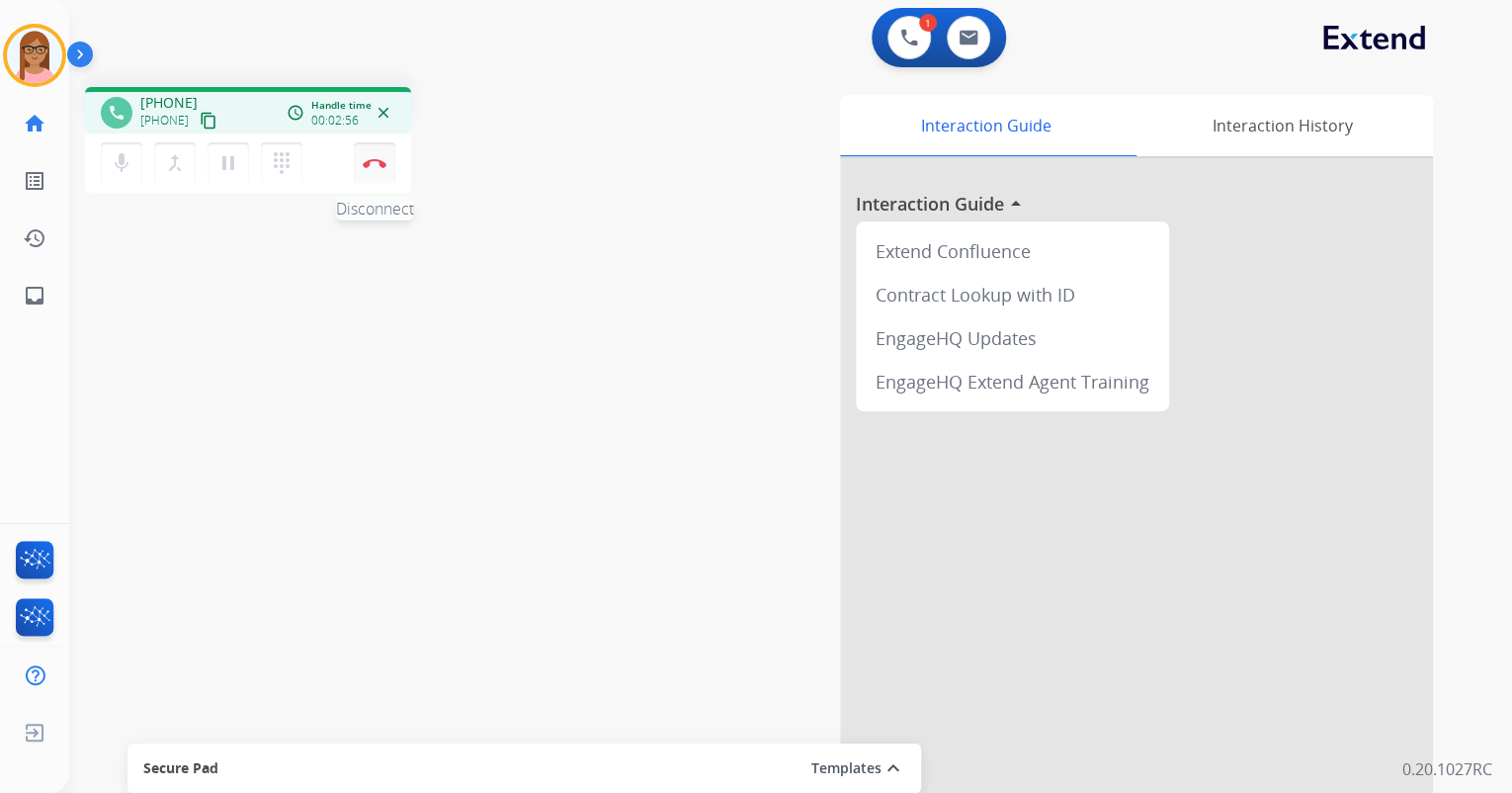 click on "Disconnect" at bounding box center (375, 163) 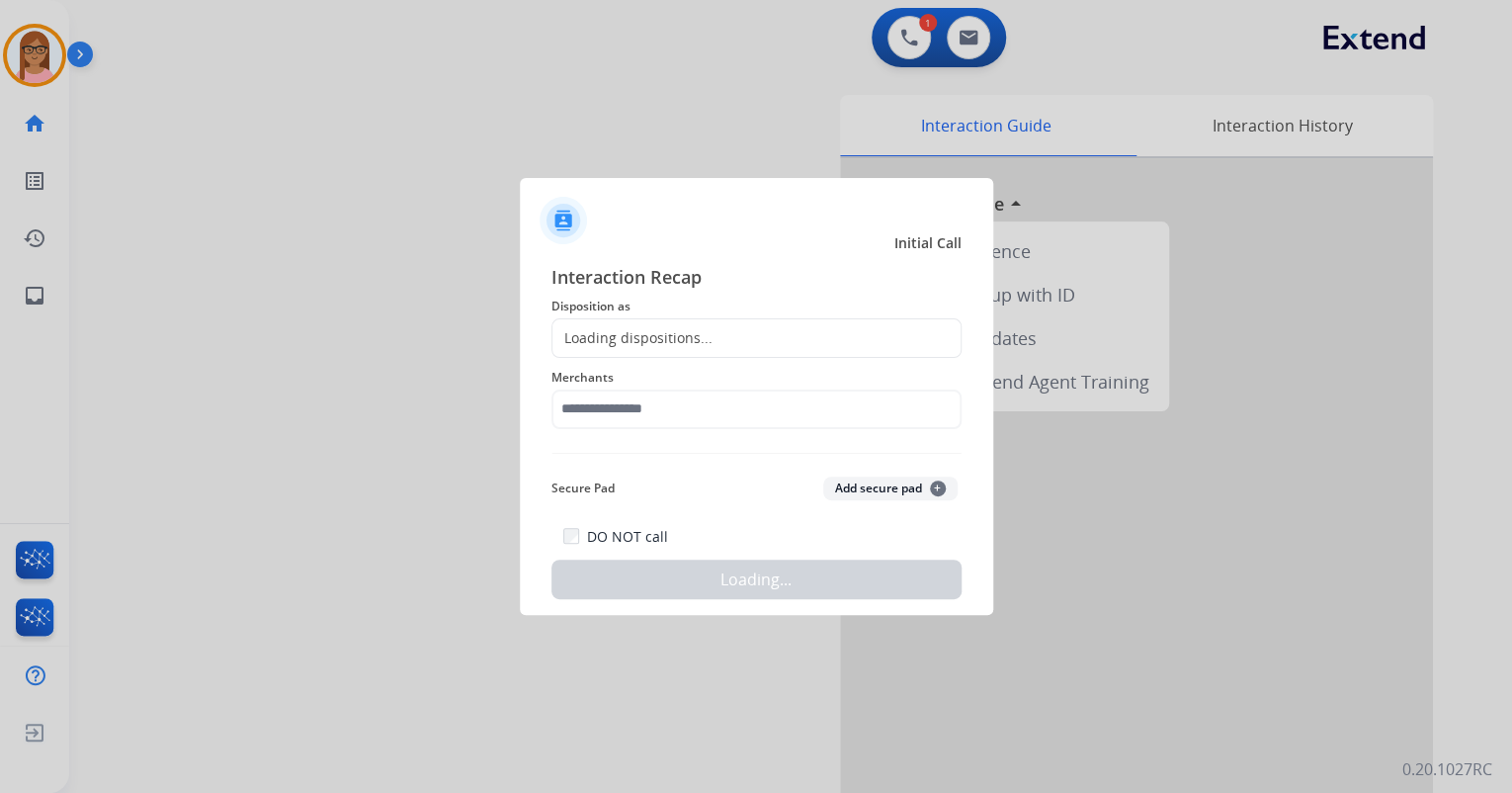 click on "Loading dispositions..." 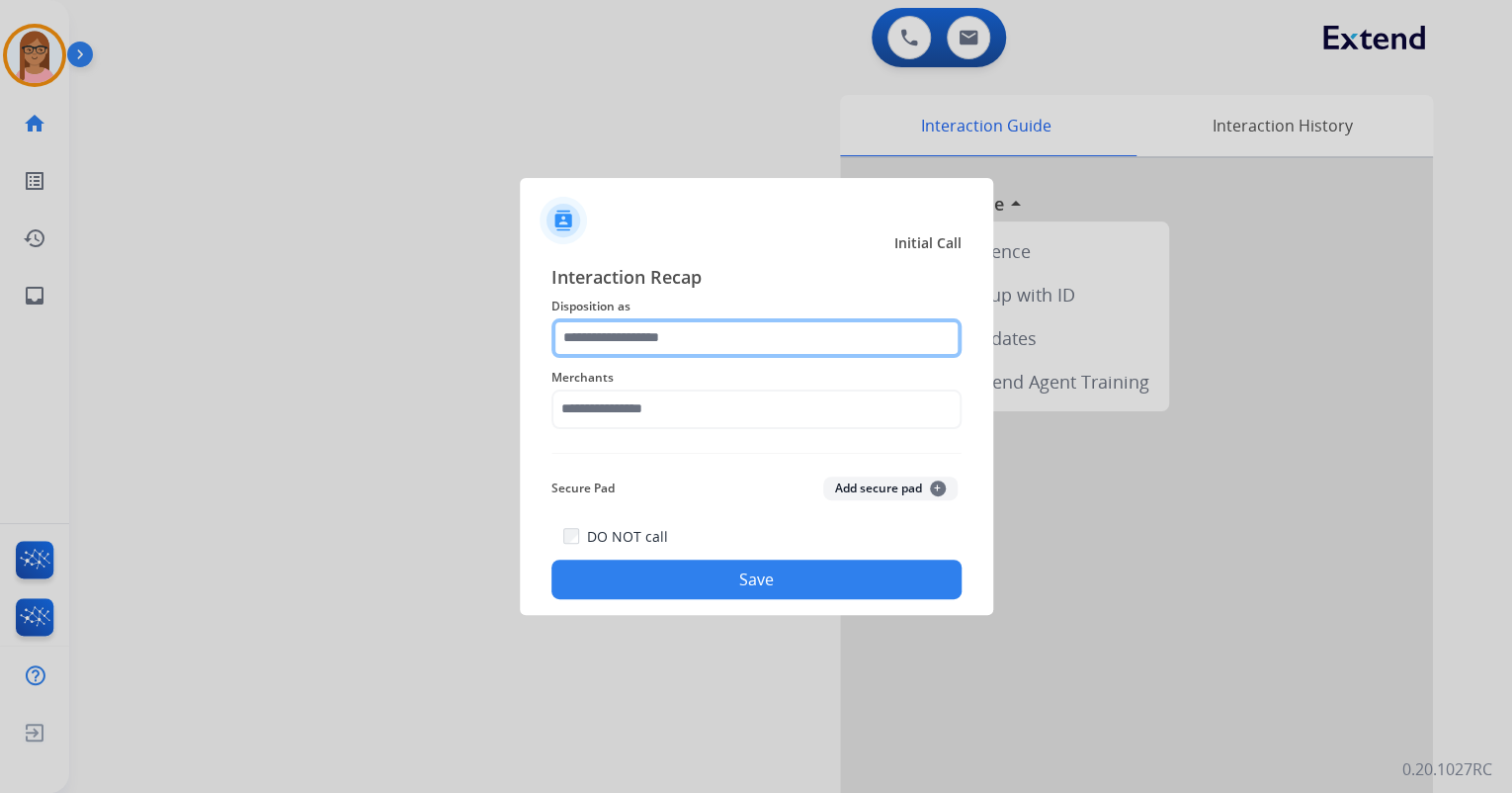 click 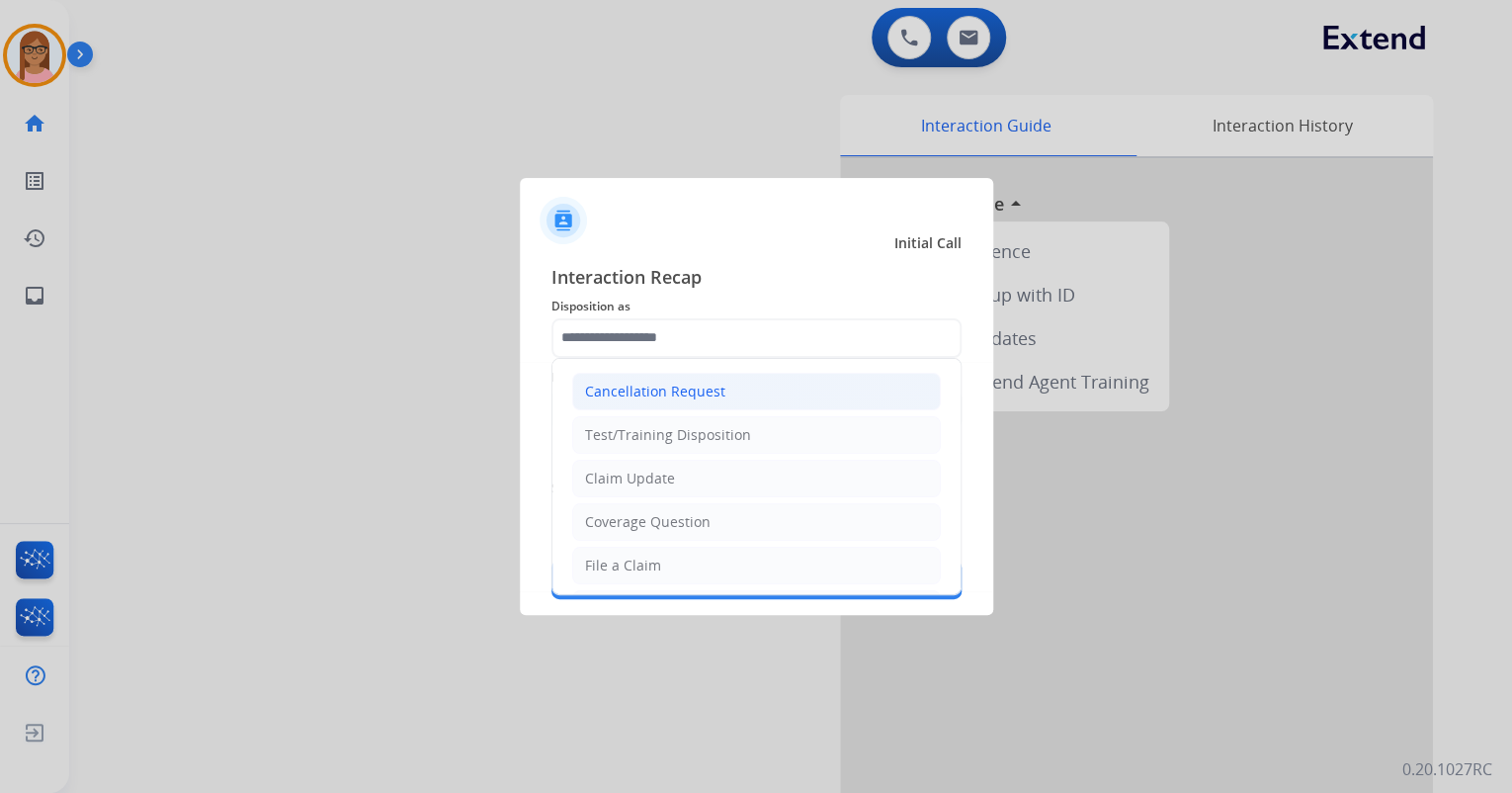 click on "Cancellation Request" 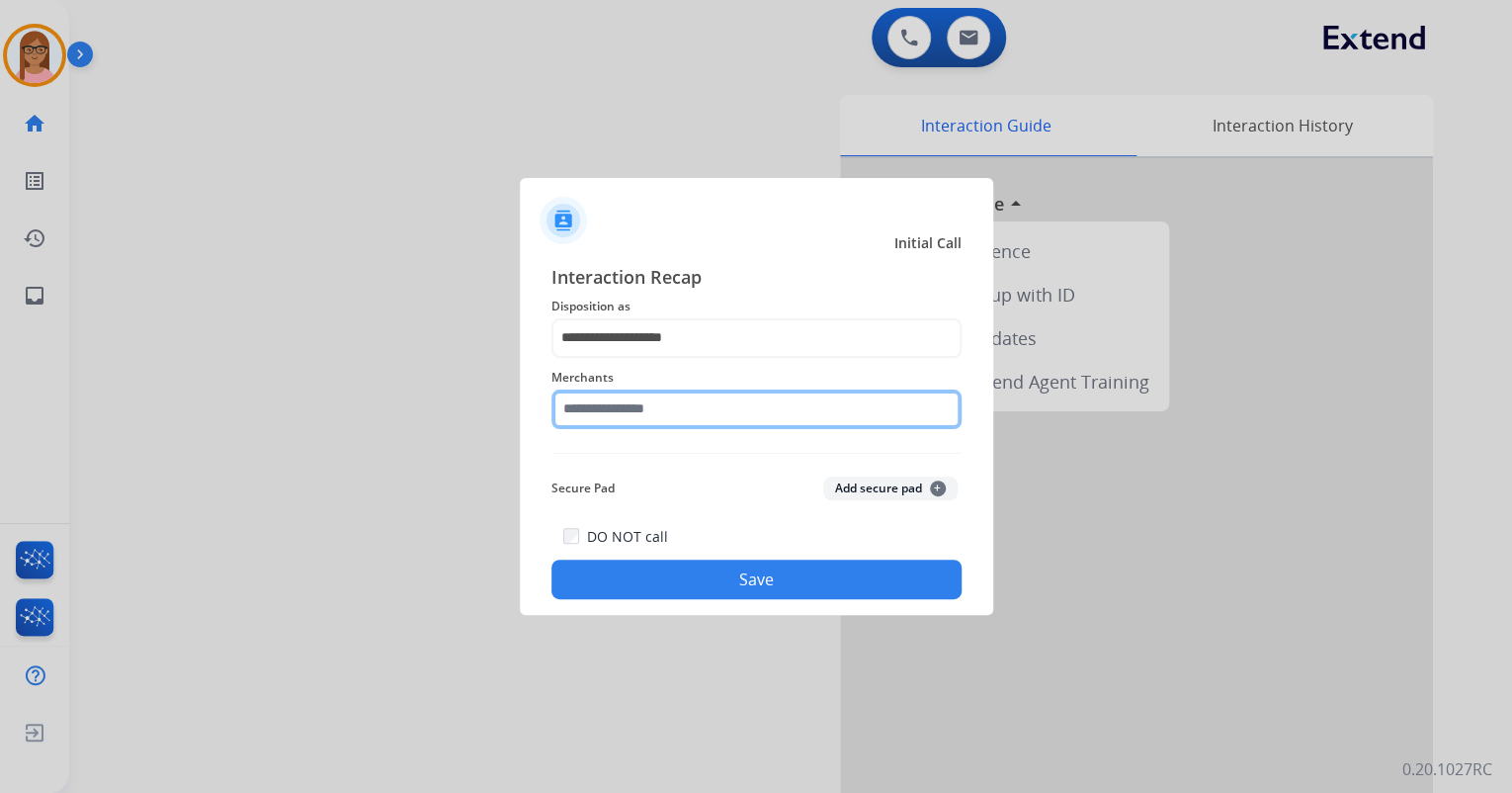 click 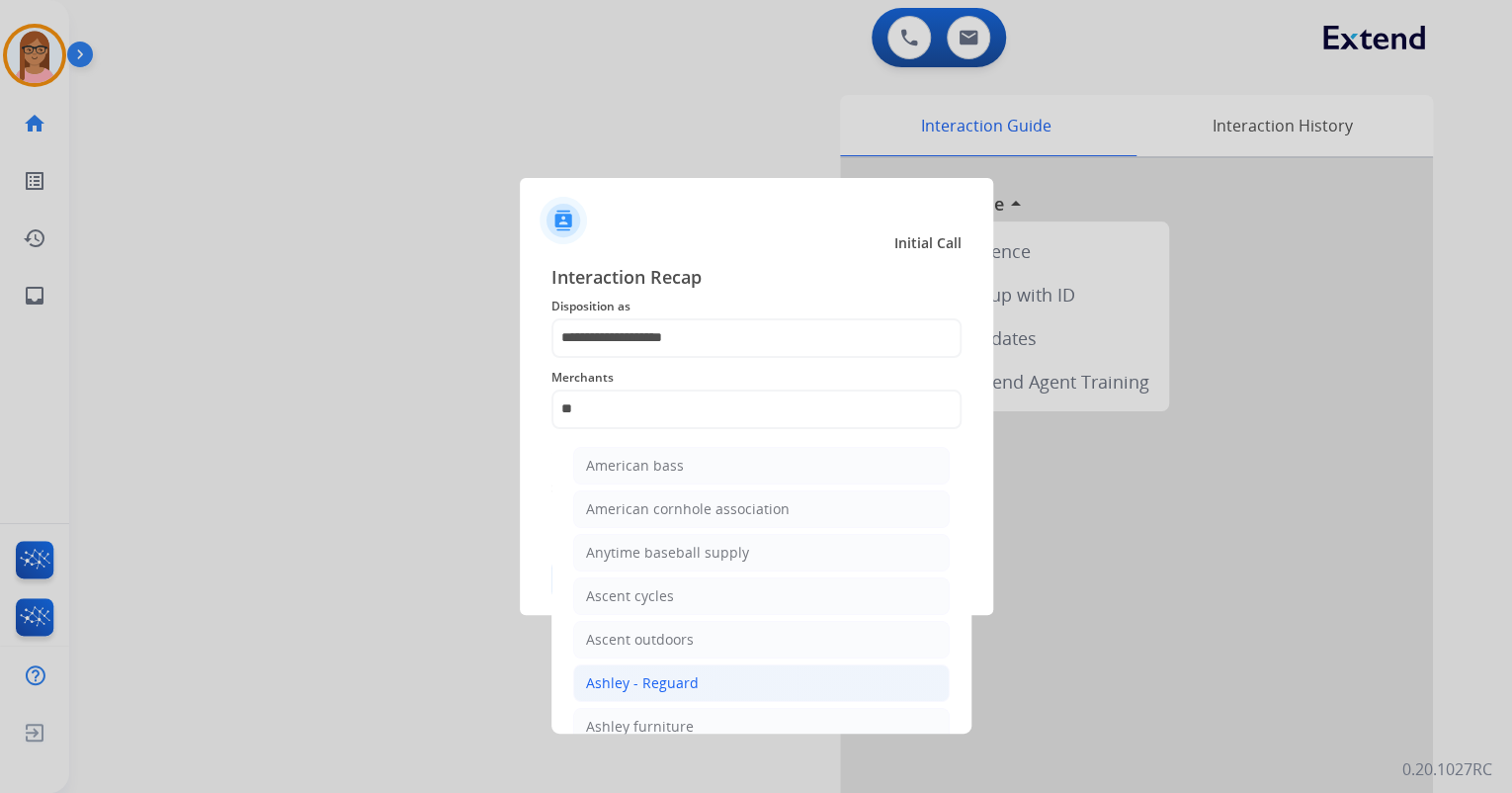 click on "Ashley - Reguard" 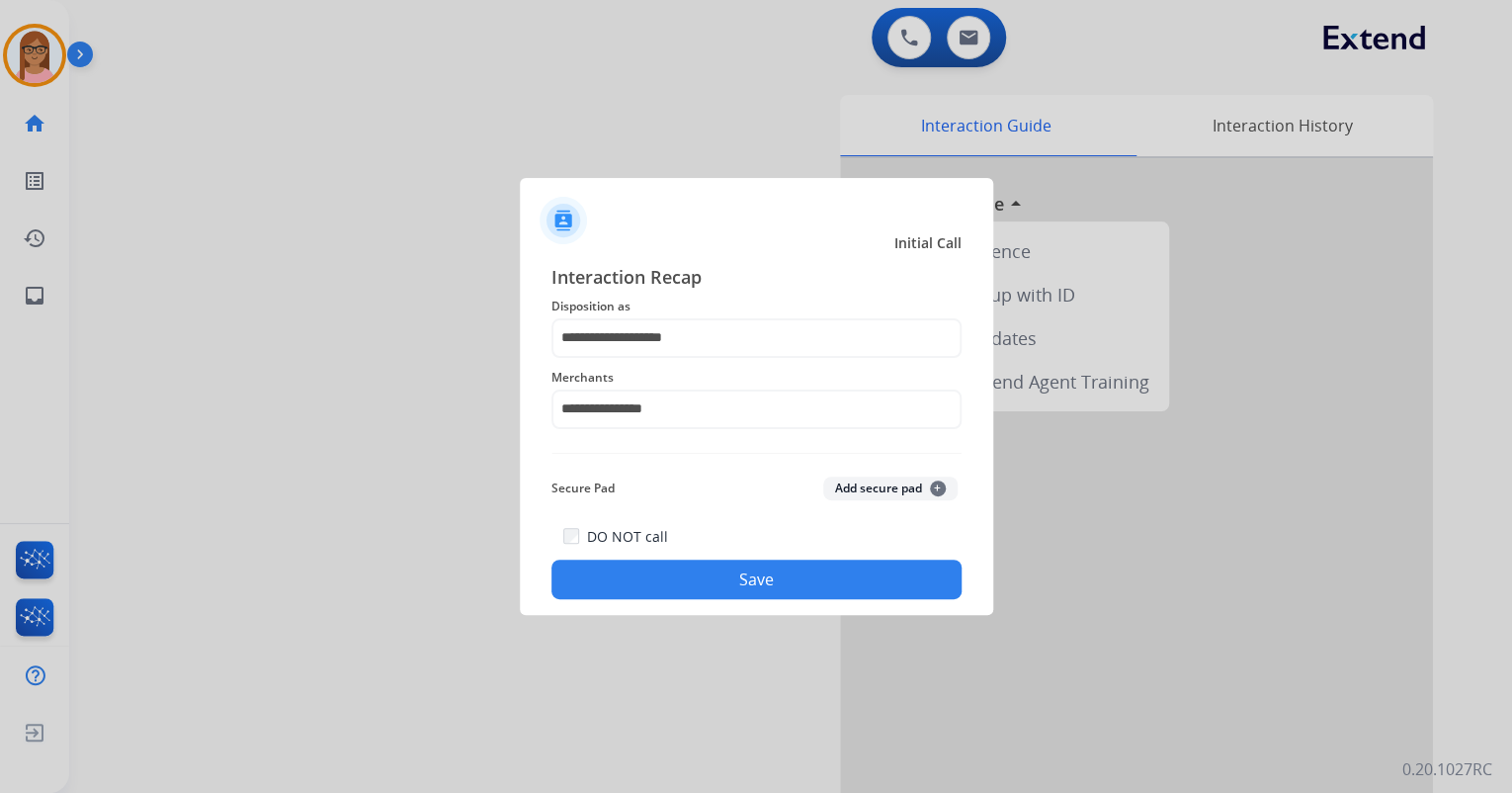 click on "Save" 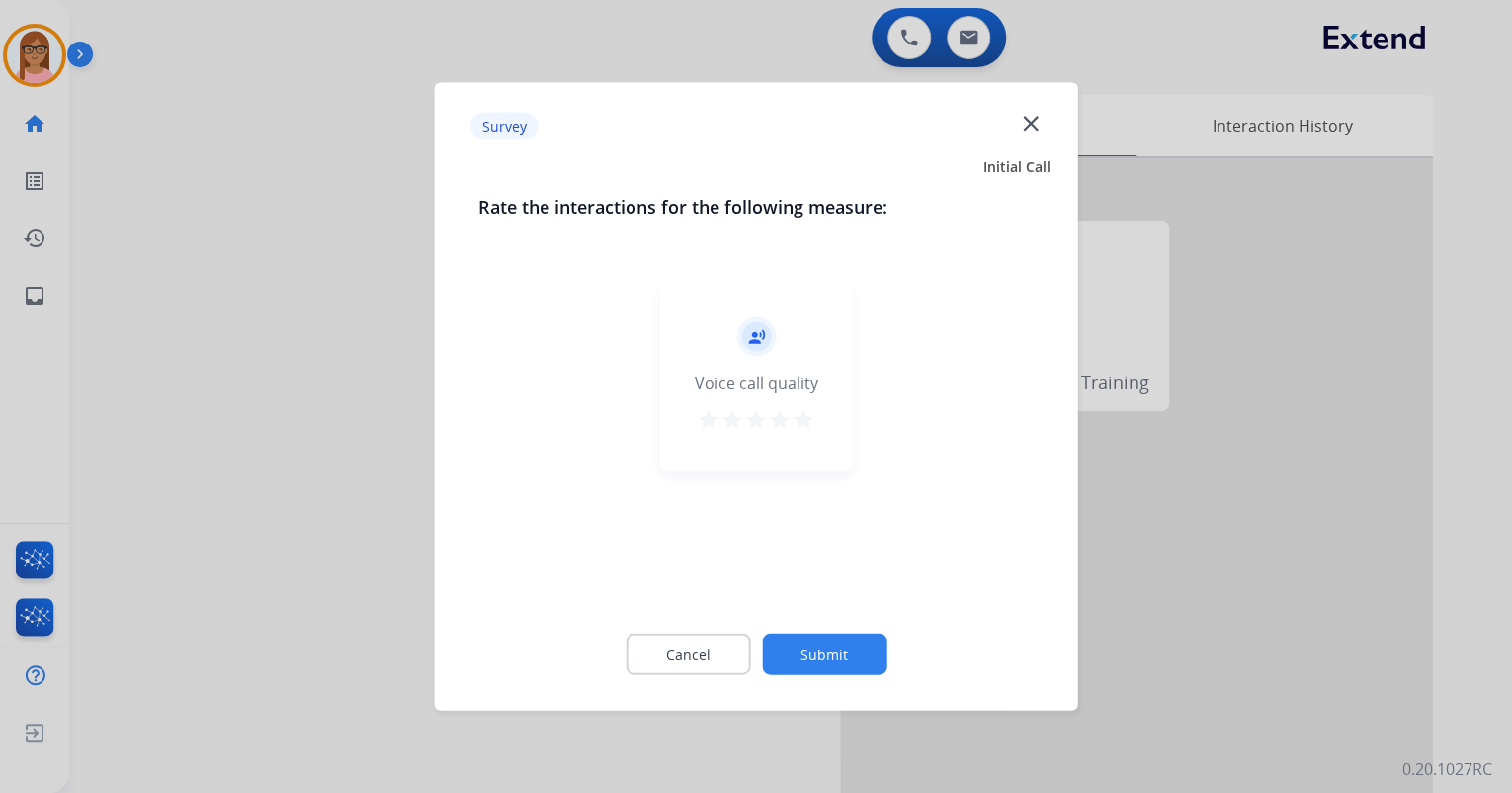 click on "star" at bounding box center [803, 420] 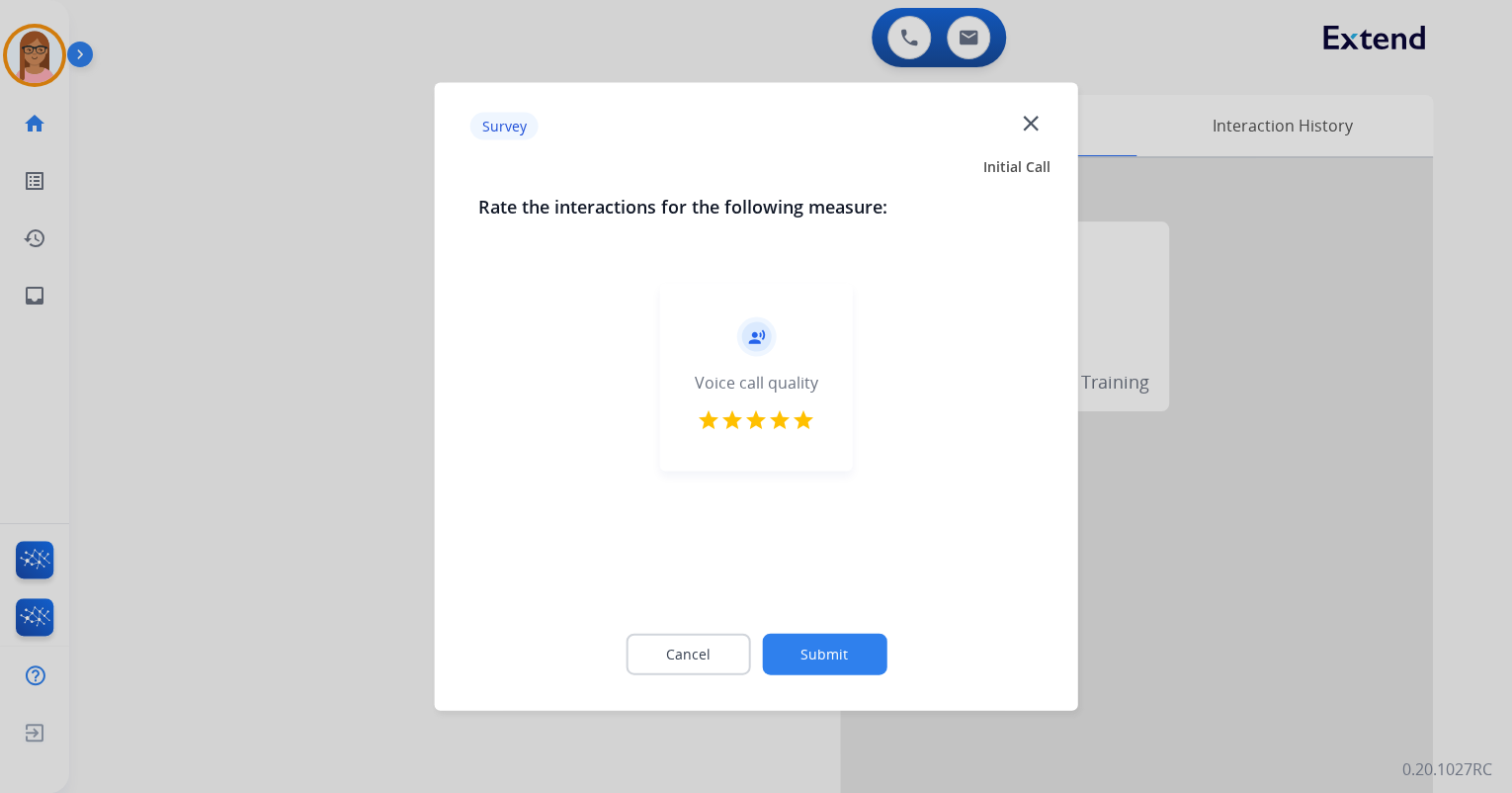 click on "Submit" 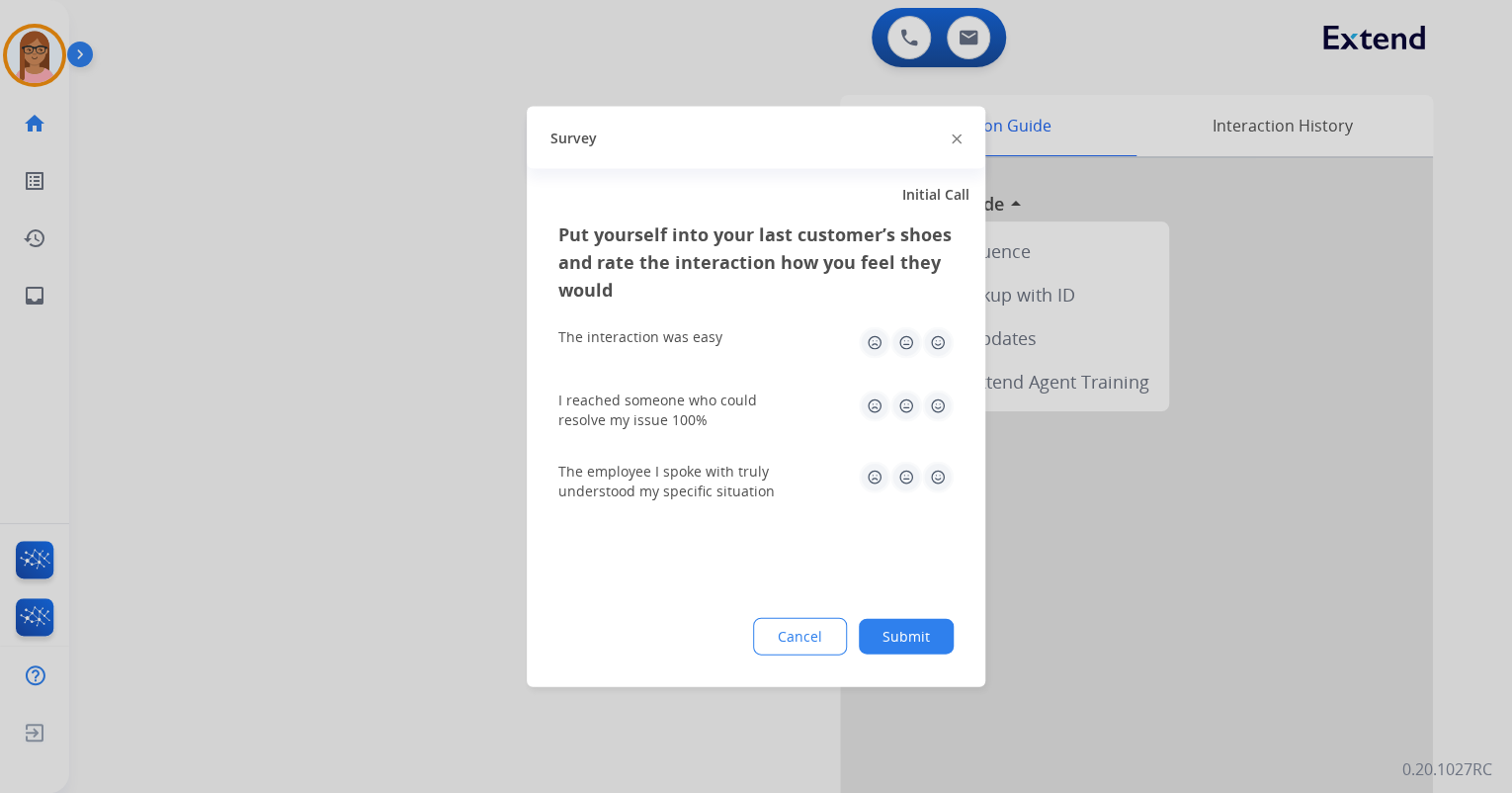 drag, startPoint x: 938, startPoint y: 343, endPoint x: 937, endPoint y: 400, distance: 57.00877 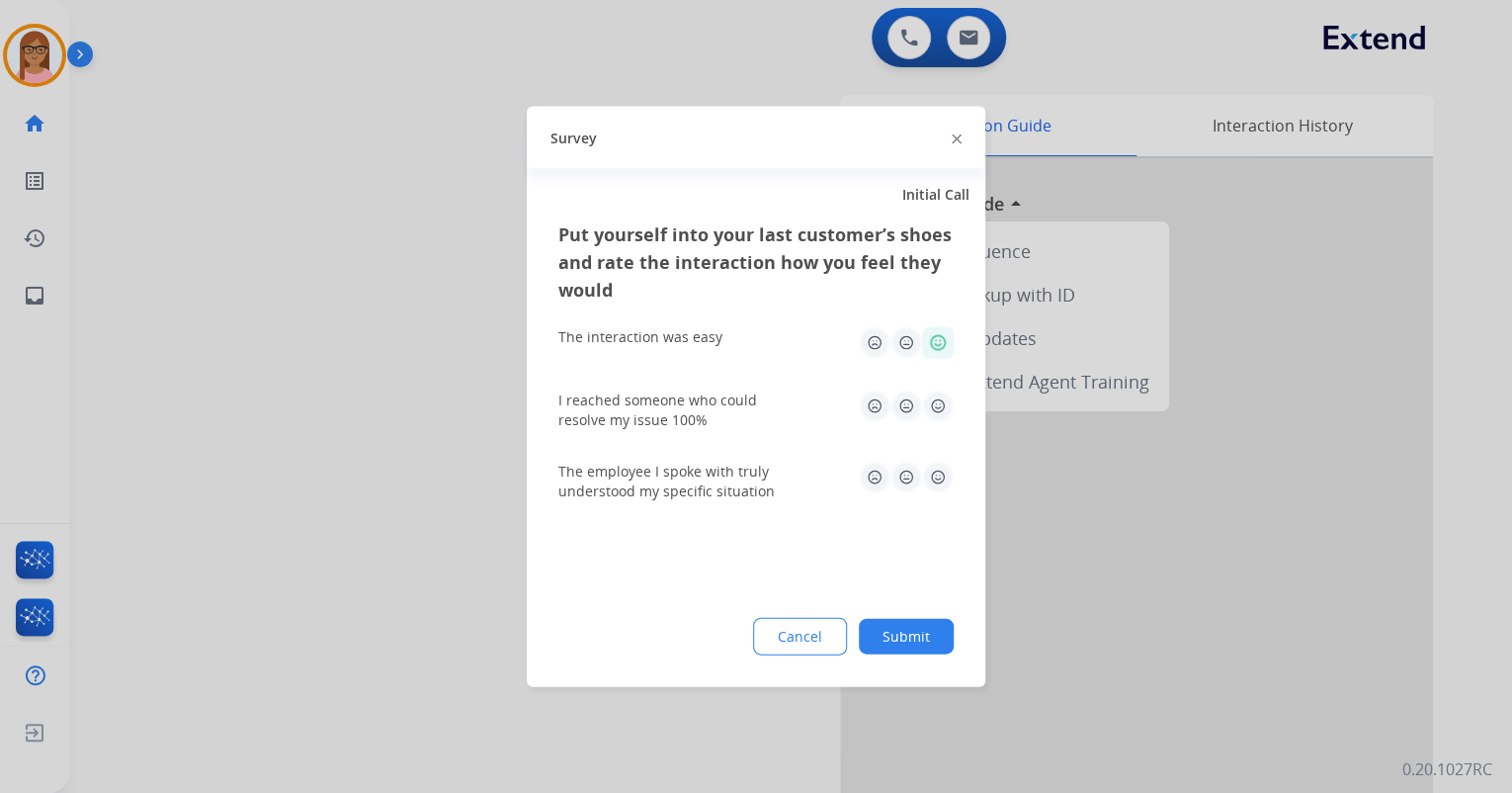click 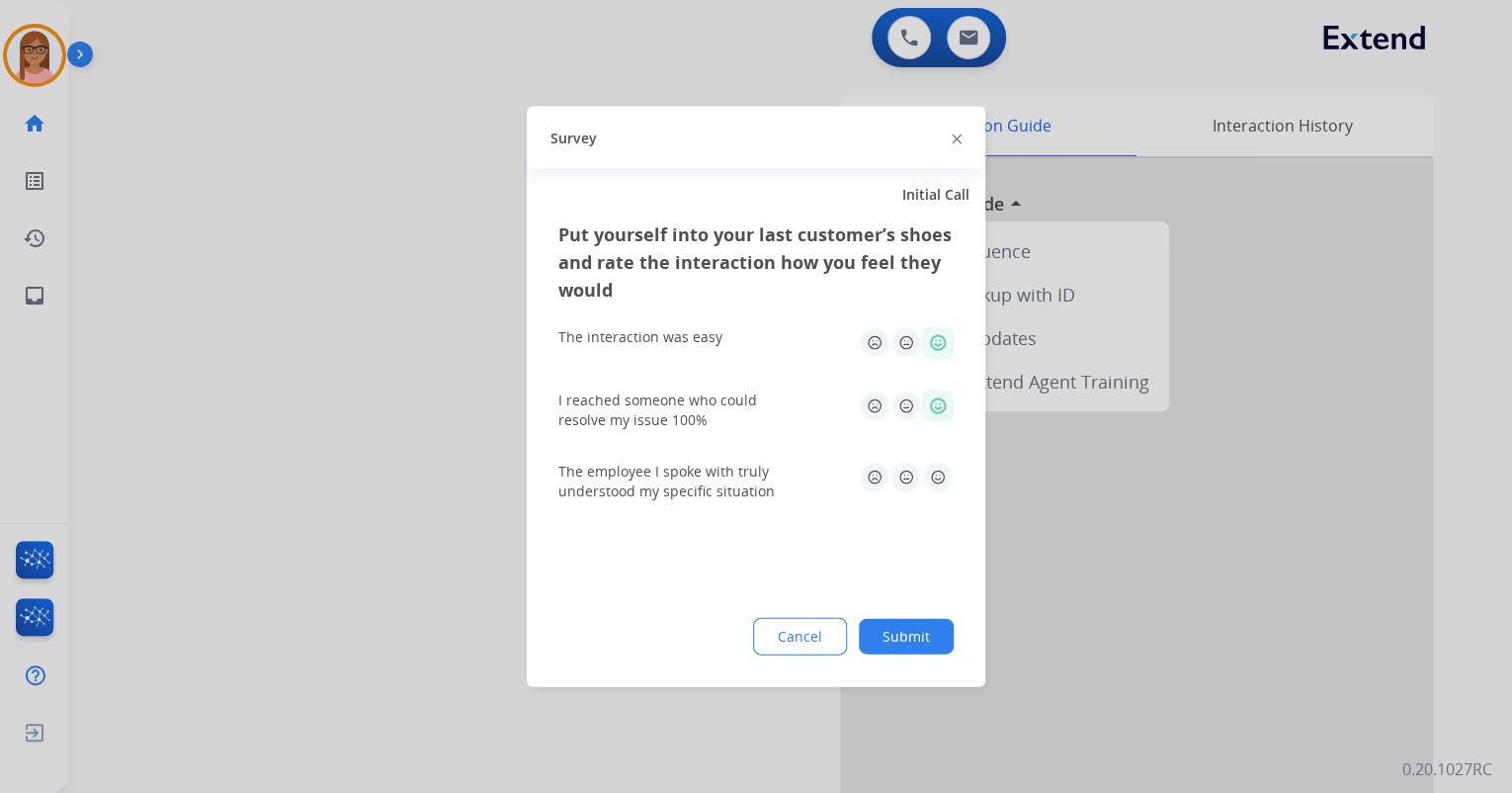 click 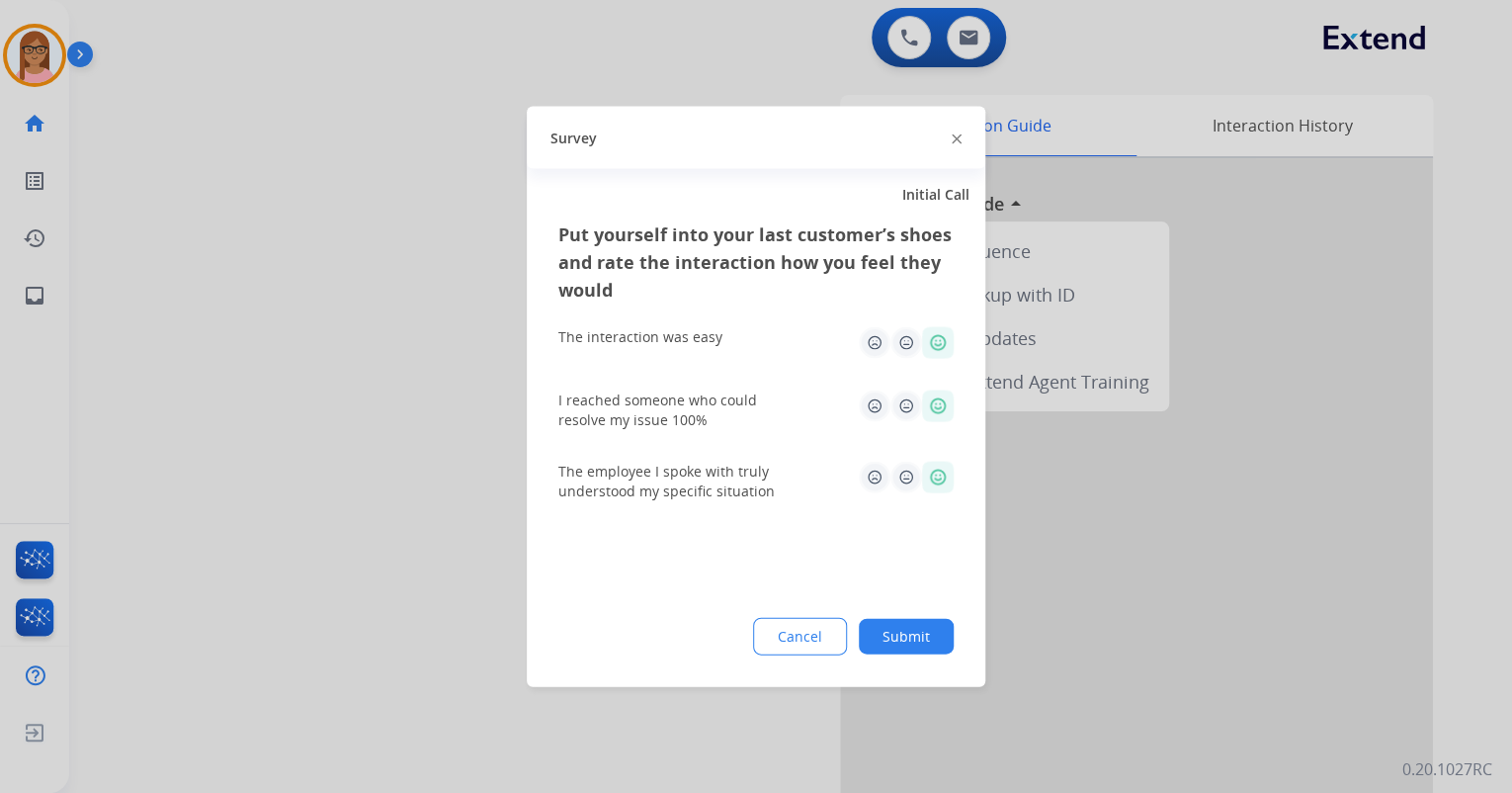 click on "Submit" 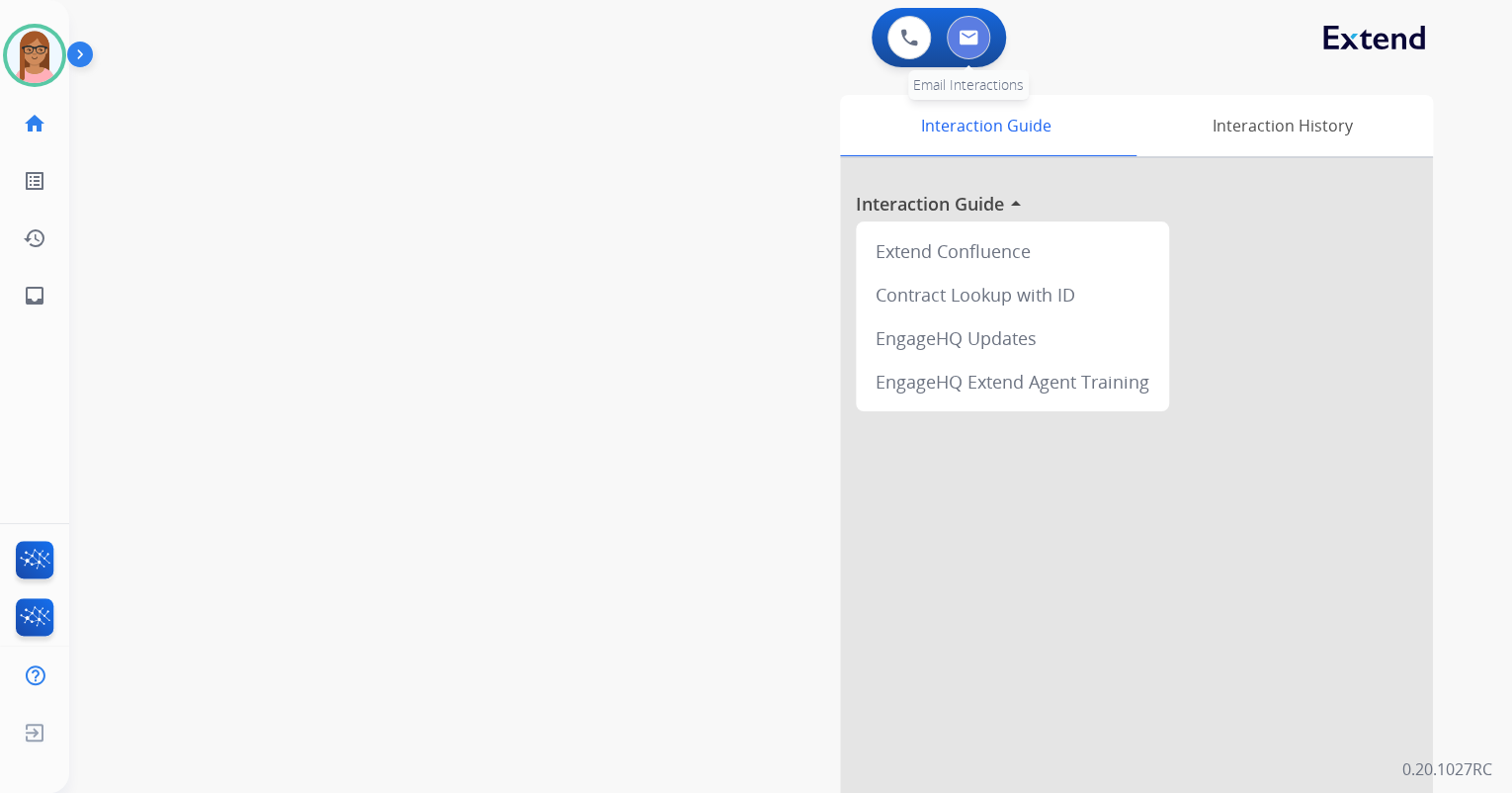 click at bounding box center (968, 38) 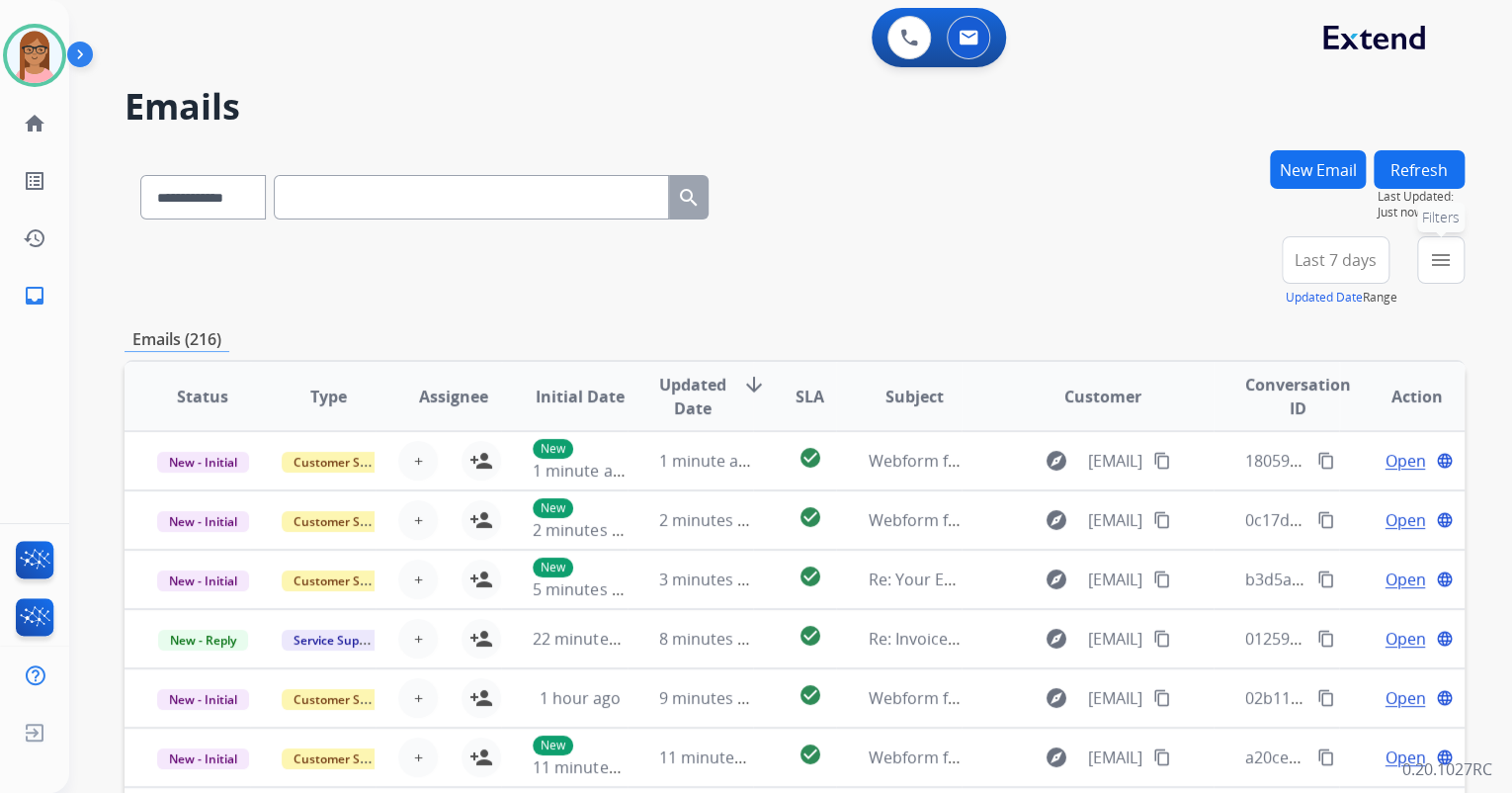 click on "menu" at bounding box center [1441, 260] 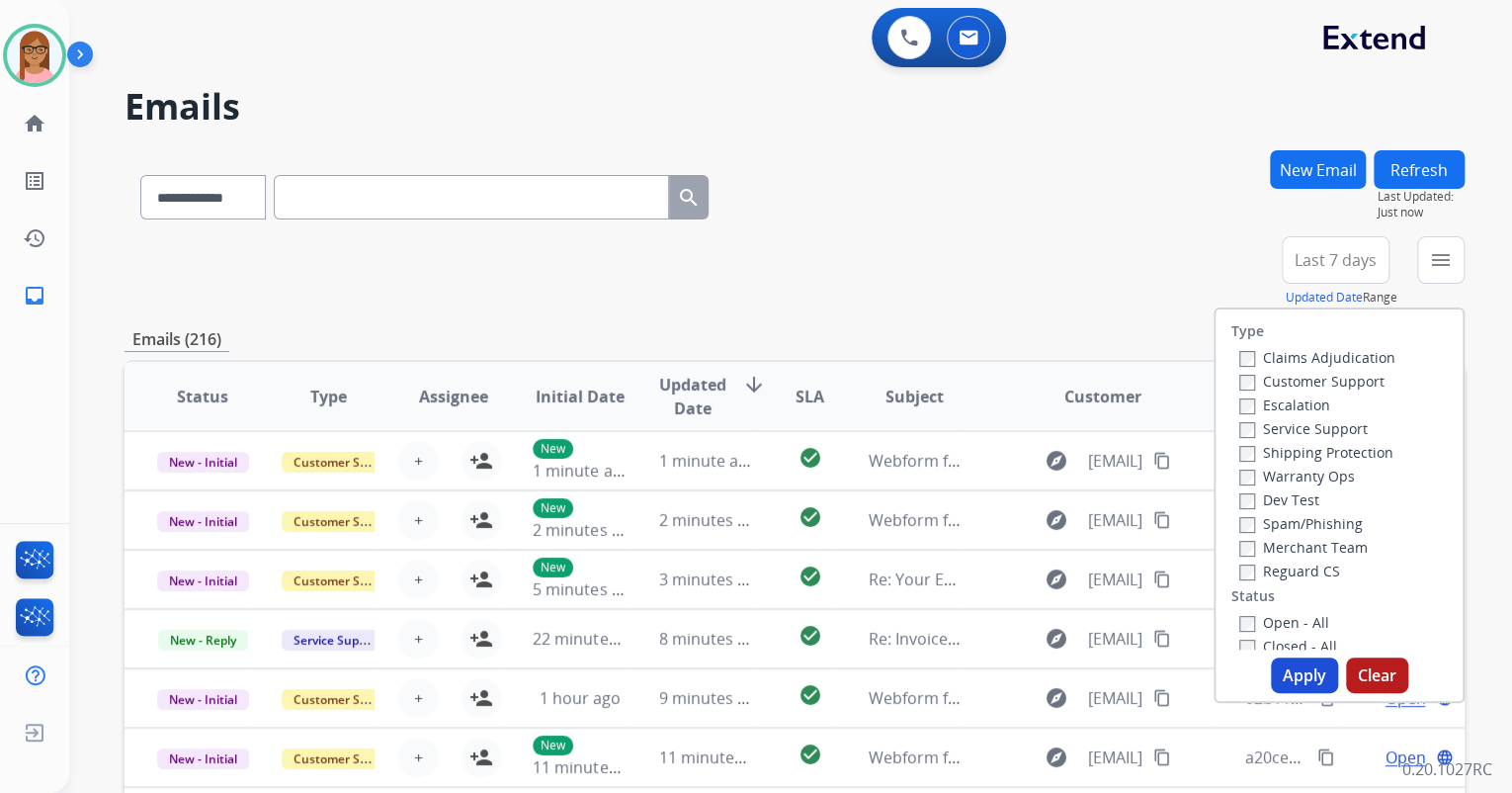 click on "Customer Support" at bounding box center [1311, 381] 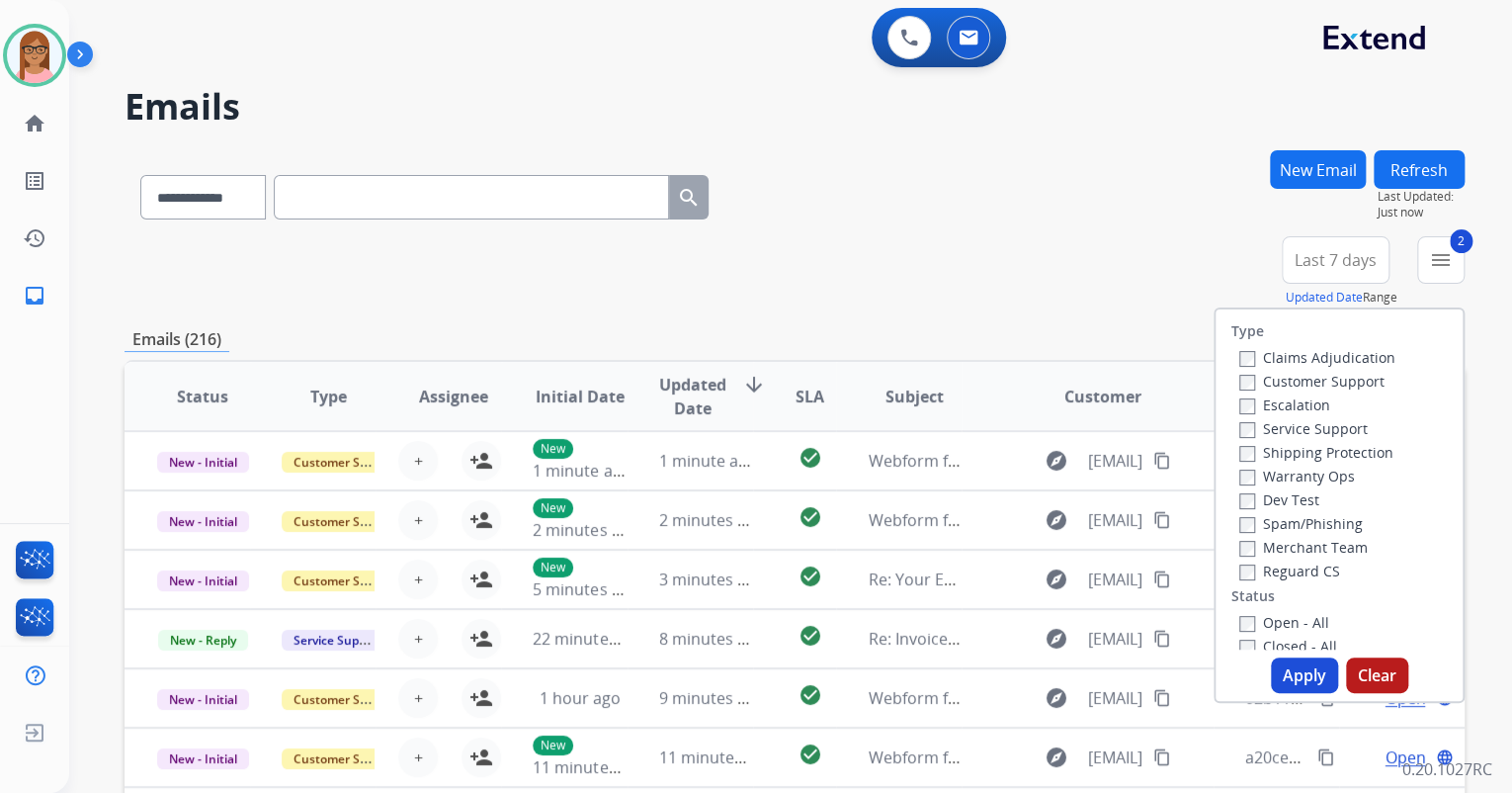 click on "Type  Claims Adjudication   Customer Support   Escalation   Service Support   Shipping Protection   Warranty Ops   Dev Test   Spam/Phishing   Merchant Team   Reguard CS  Status  Open - All   Closed - All   New - Initial   New - Reply   On-hold – Internal   On-hold - Customer   On Hold - Pending Parts   On Hold - Servicers   Closed - Unresolved   Closed – Solved   Closed – Merchant Transfer  SLA  Within SLA   Nearing SLA   Past SLA   Critical   On Hold   Closed  Processed  Migration   Webhook   Polling   Extend.com (API)" at bounding box center [1339, 480] 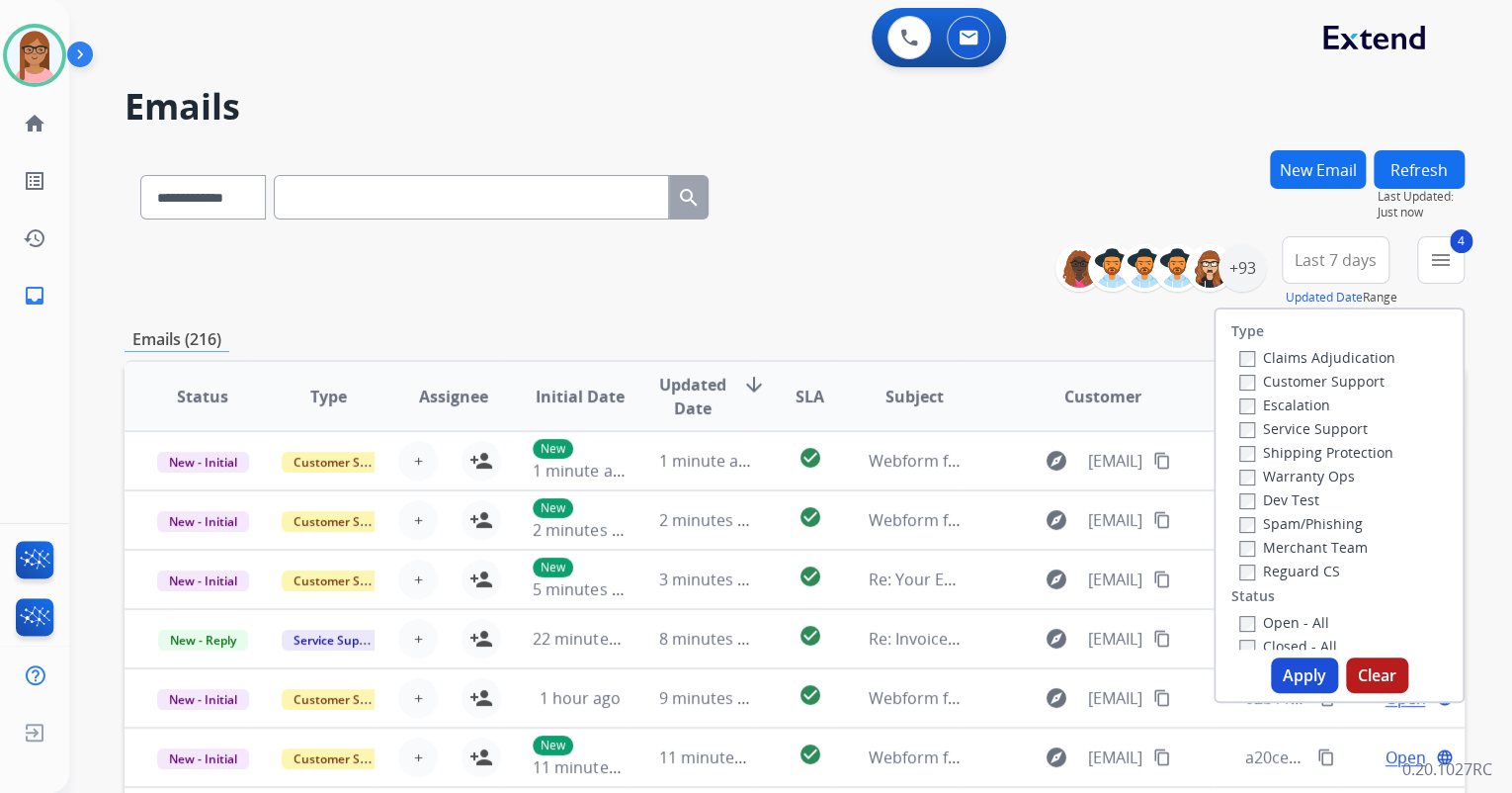 click on "Apply" at bounding box center (1304, 675) 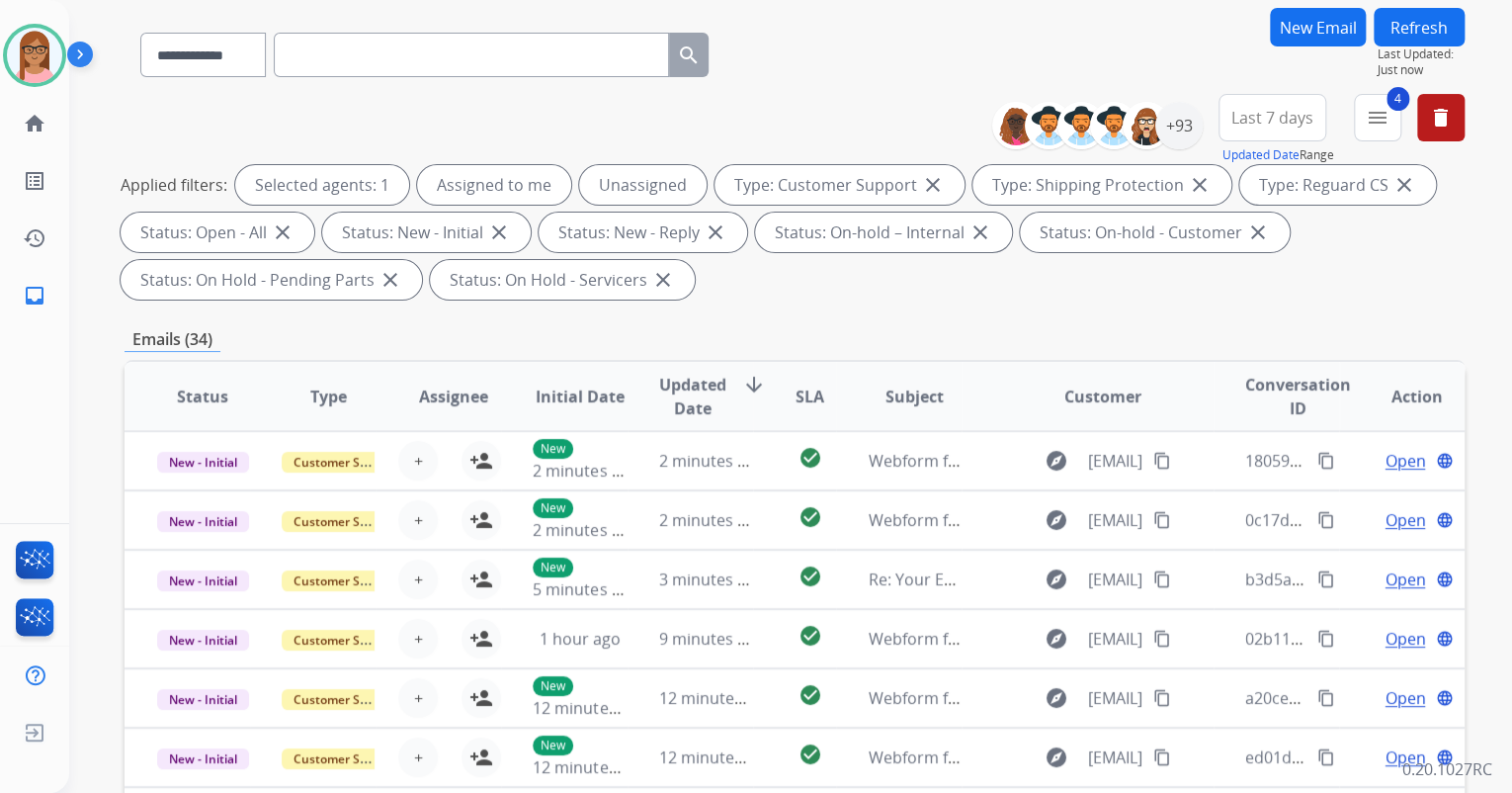 scroll, scrollTop: 158, scrollLeft: 0, axis: vertical 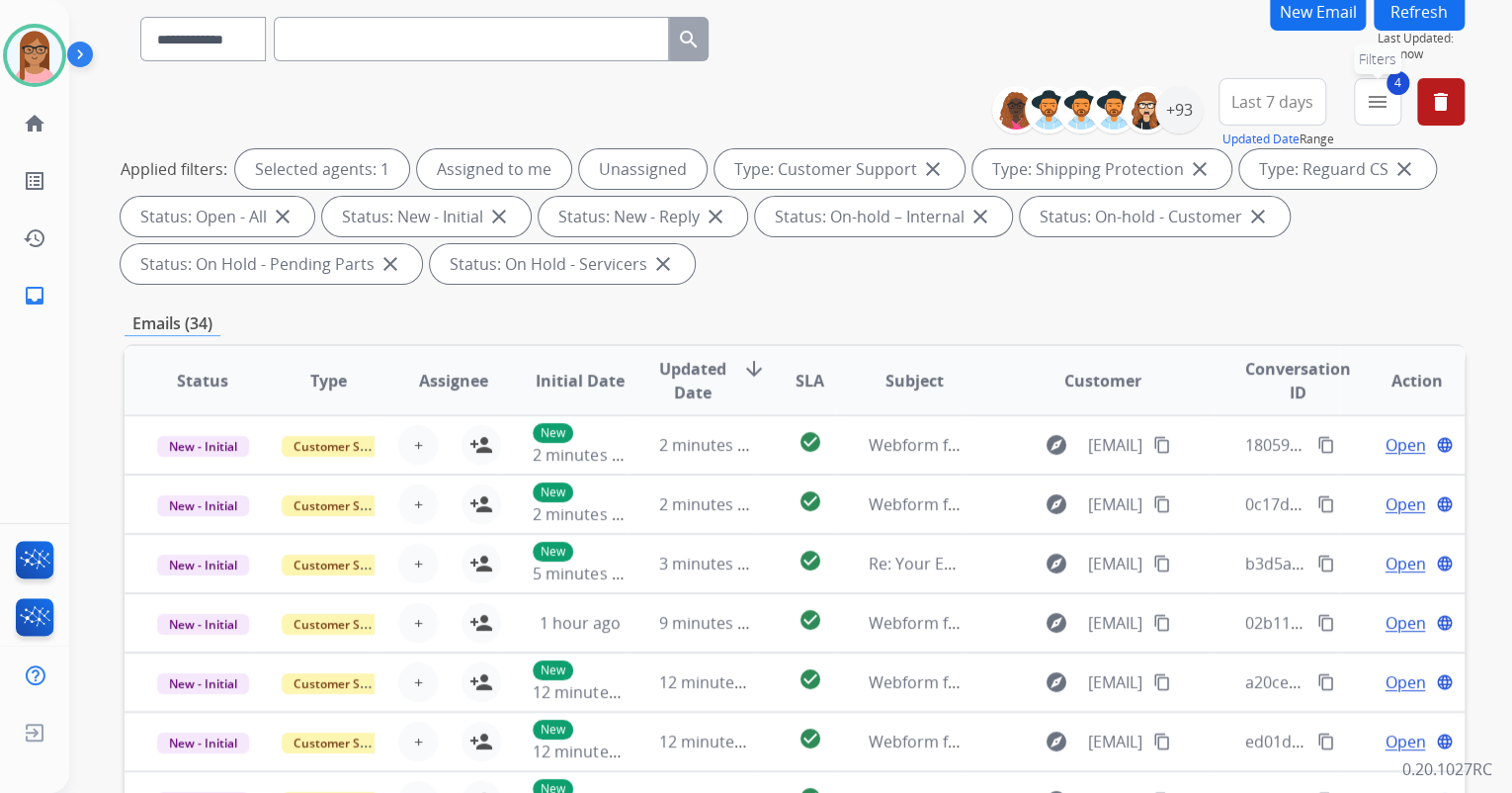 click on "4 menu  Filters" at bounding box center [1378, 102] 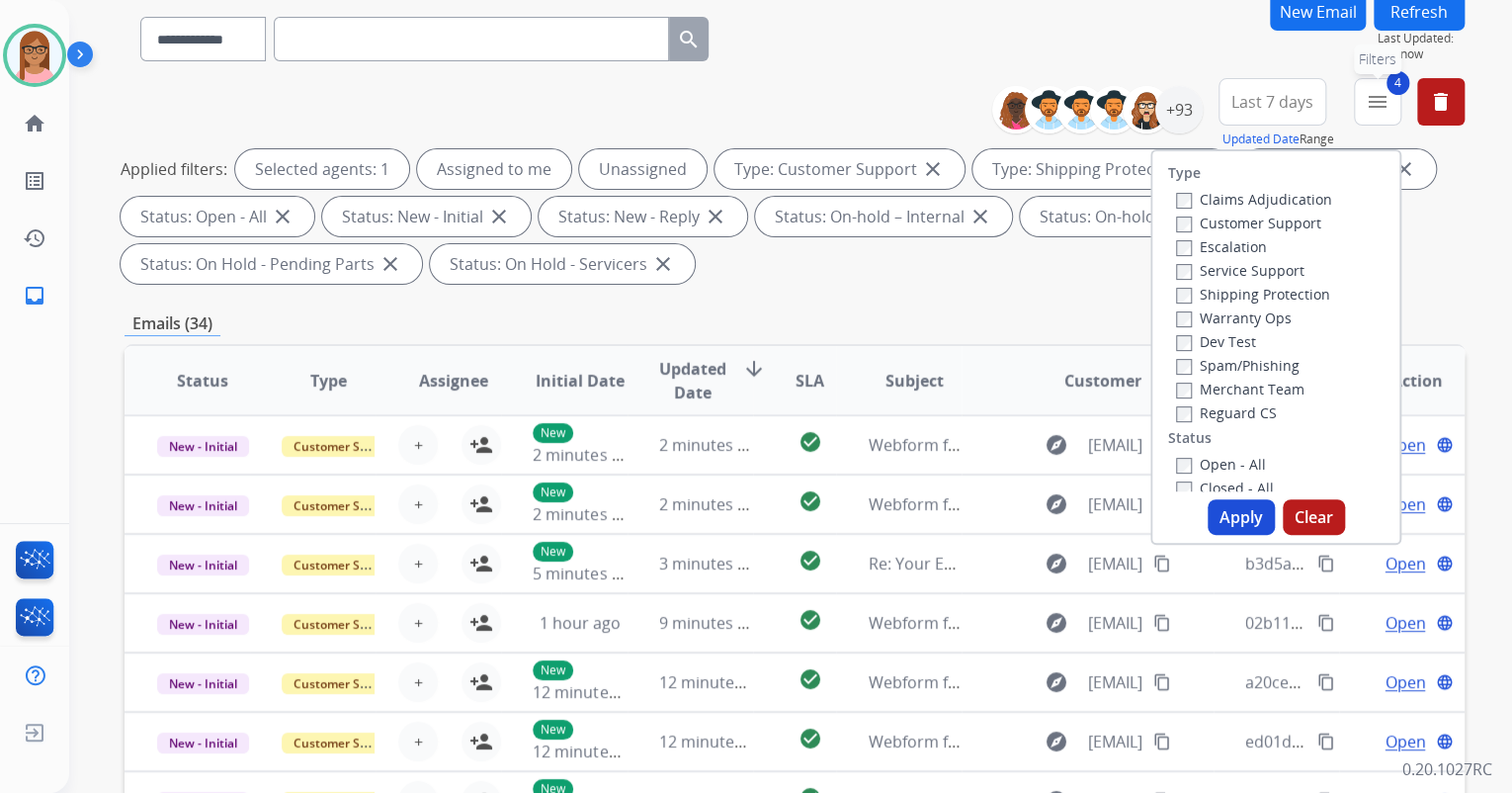 click on "4 menu  Filters" at bounding box center [1378, 102] 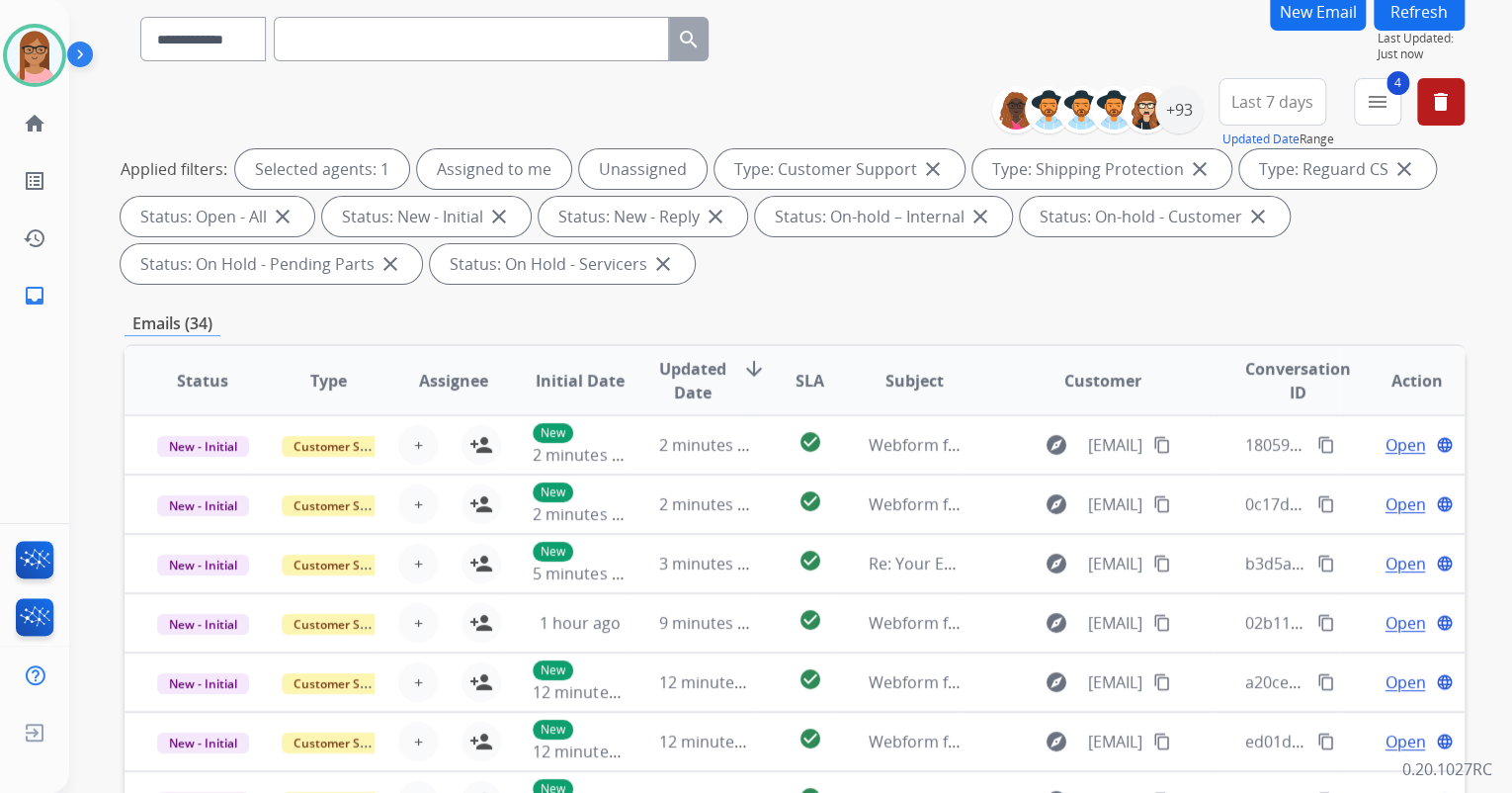 scroll, scrollTop: 1, scrollLeft: 0, axis: vertical 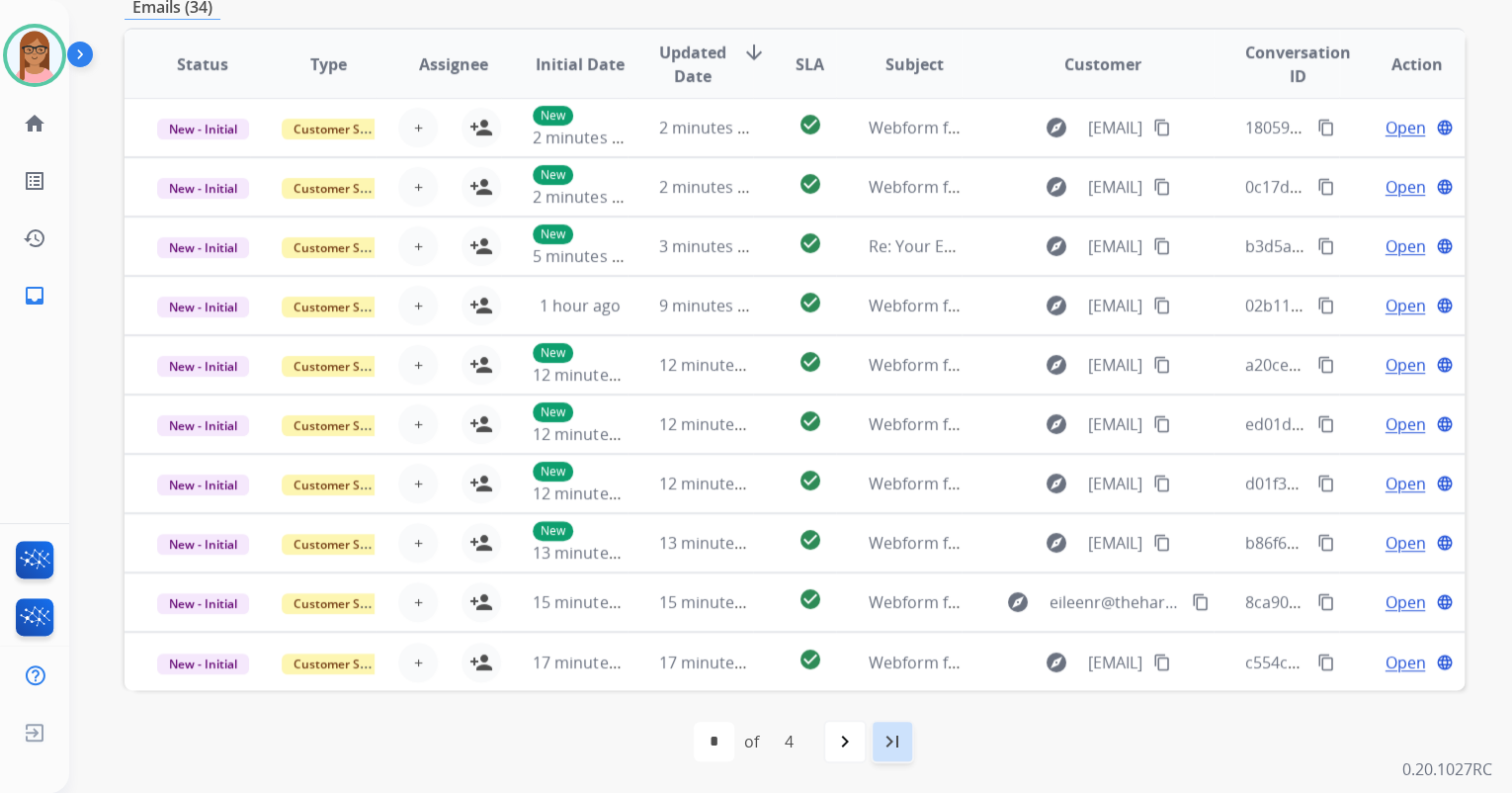 click on "last_page" at bounding box center (892, 742) 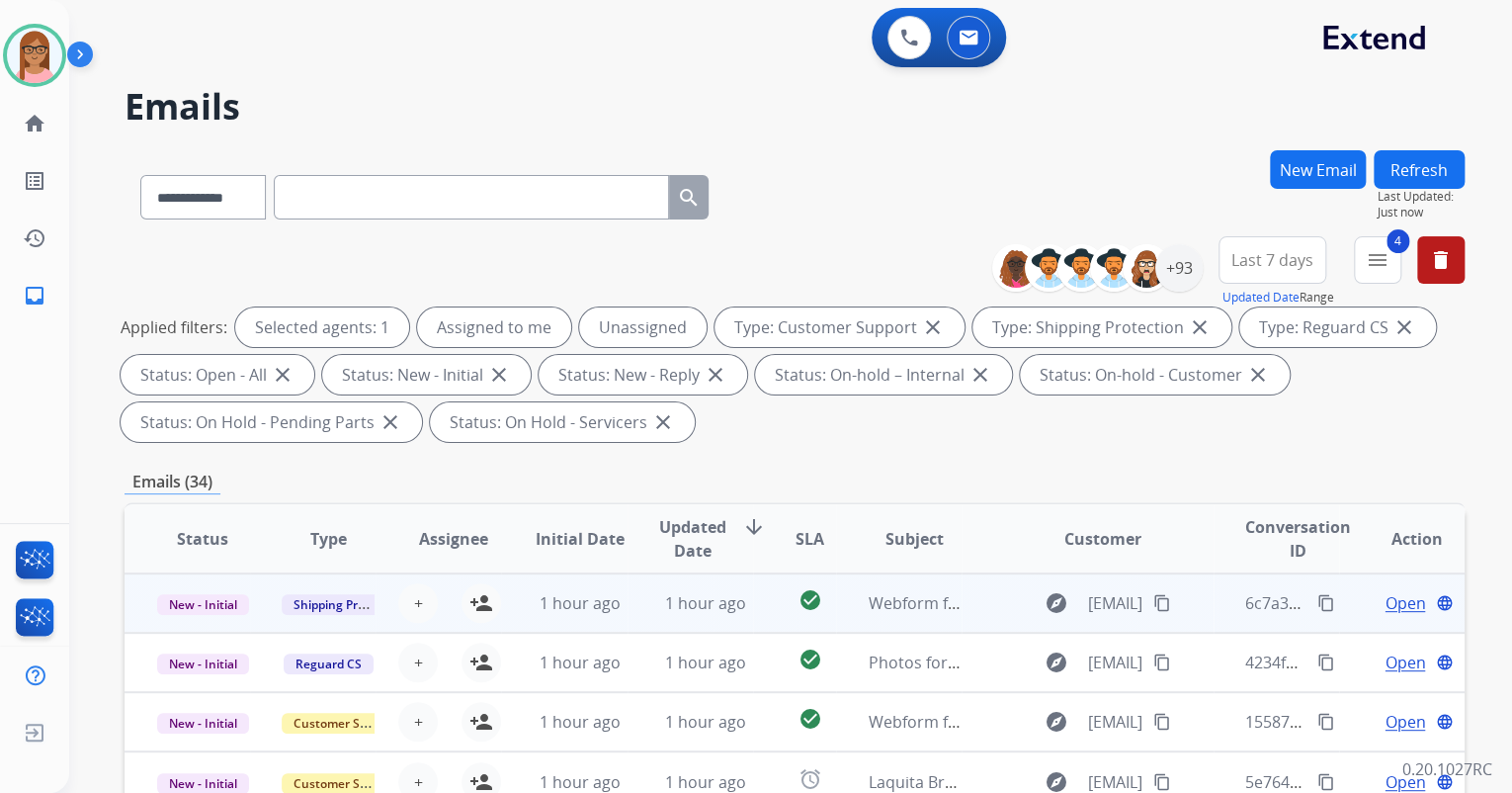 scroll, scrollTop: 0, scrollLeft: 0, axis: both 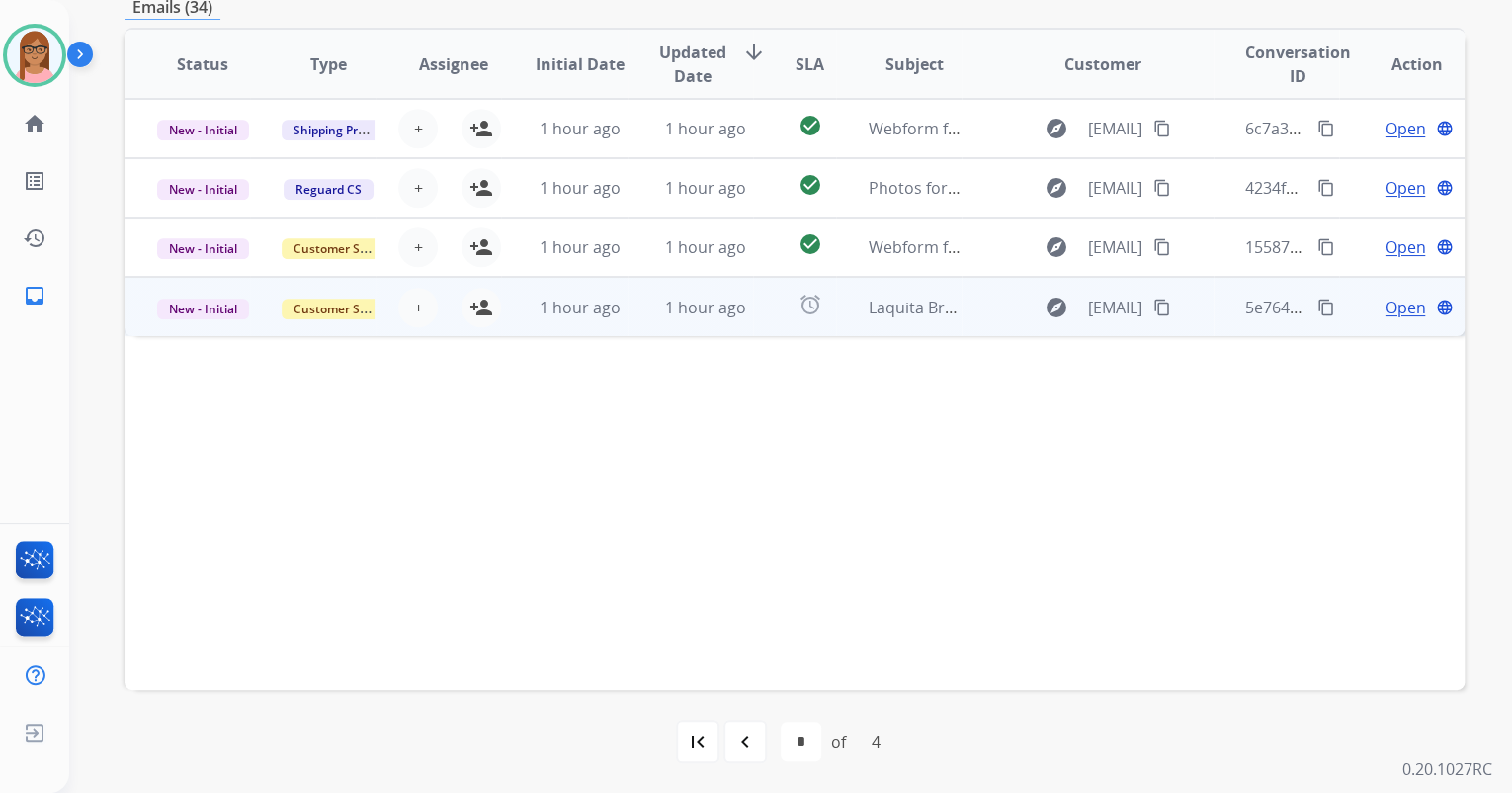 click on "Open" at bounding box center [1404, 308] 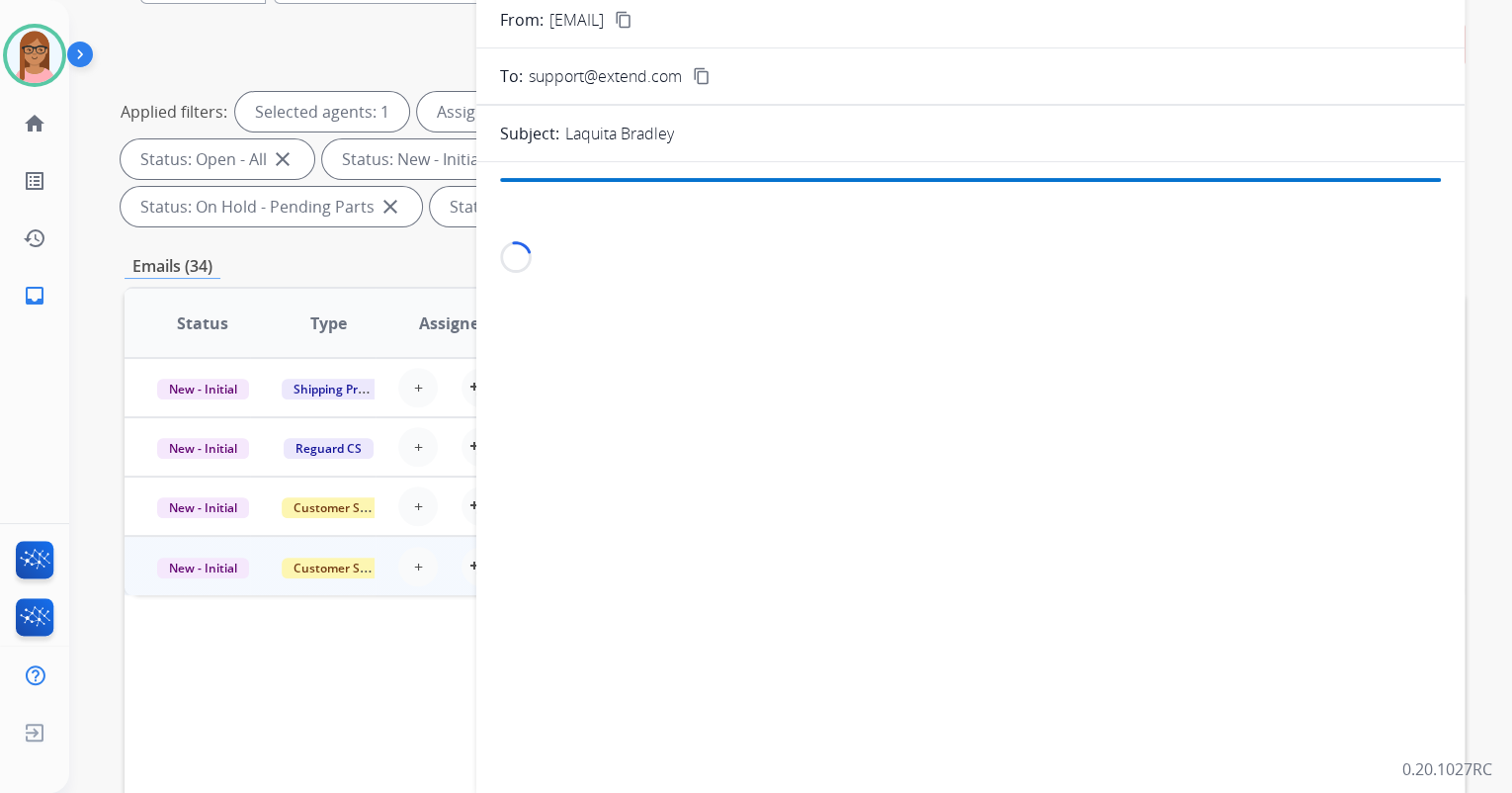 scroll, scrollTop: 79, scrollLeft: 0, axis: vertical 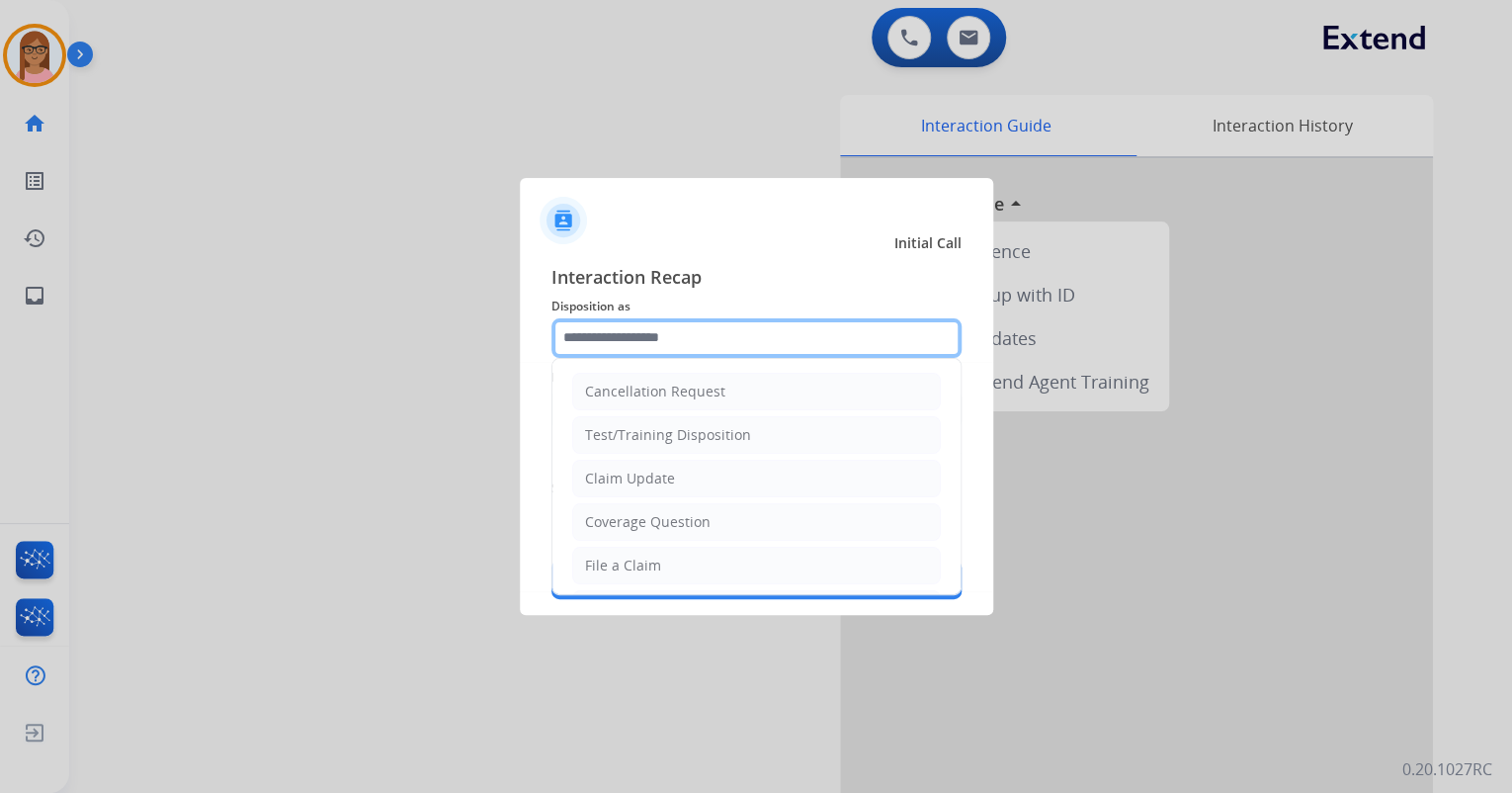 click 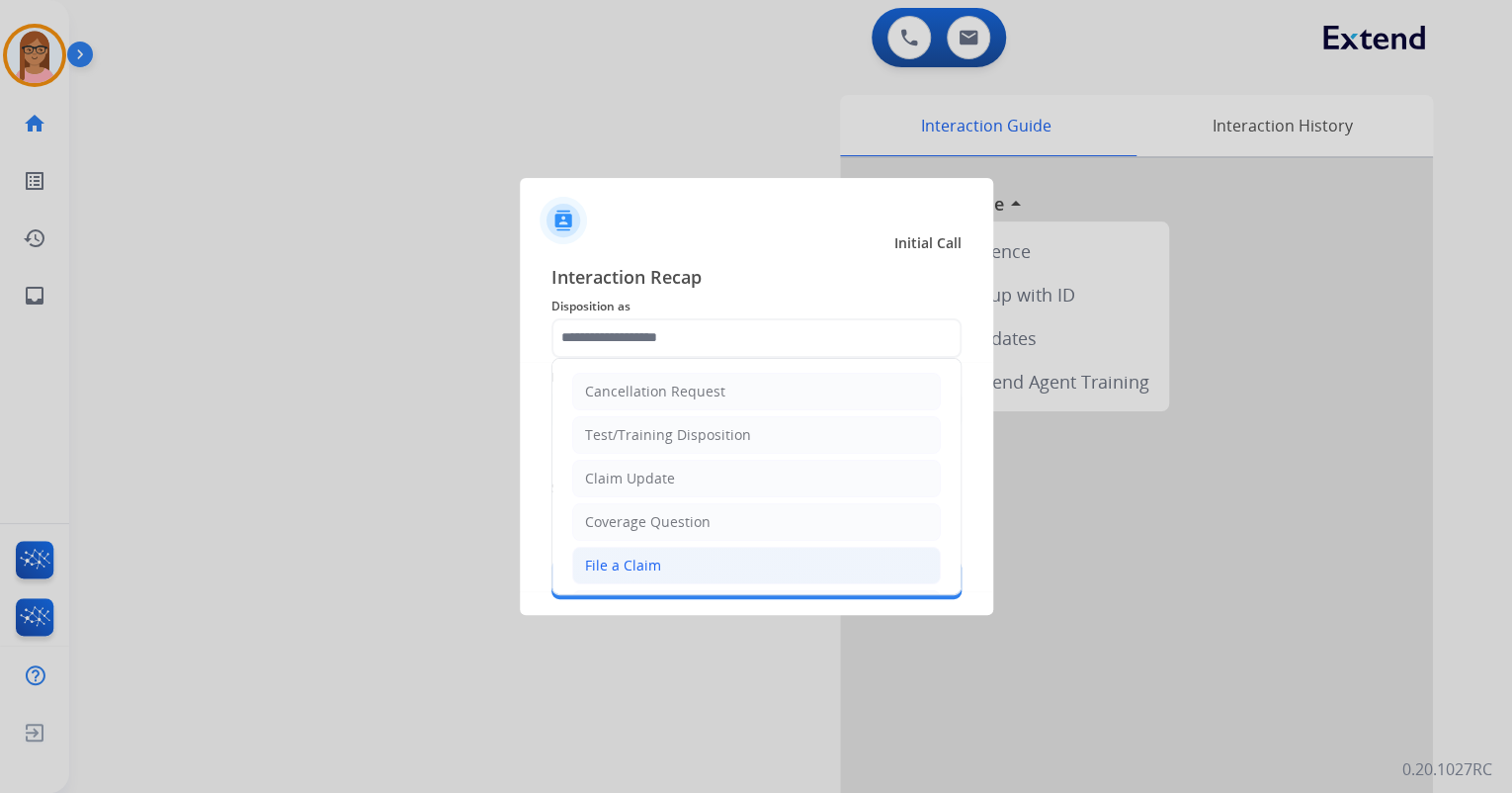 click on "File a Claim" 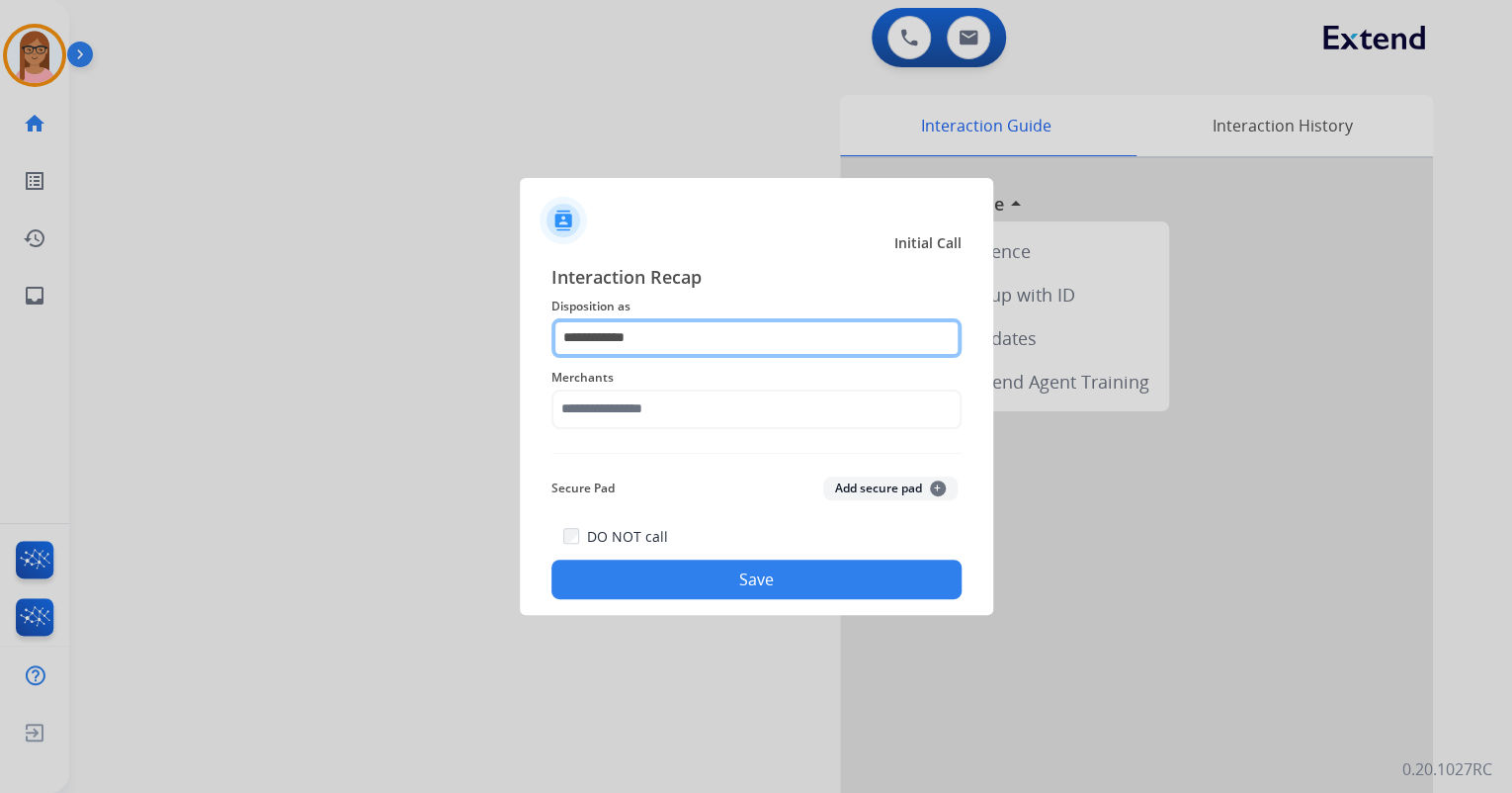 click on "**********" 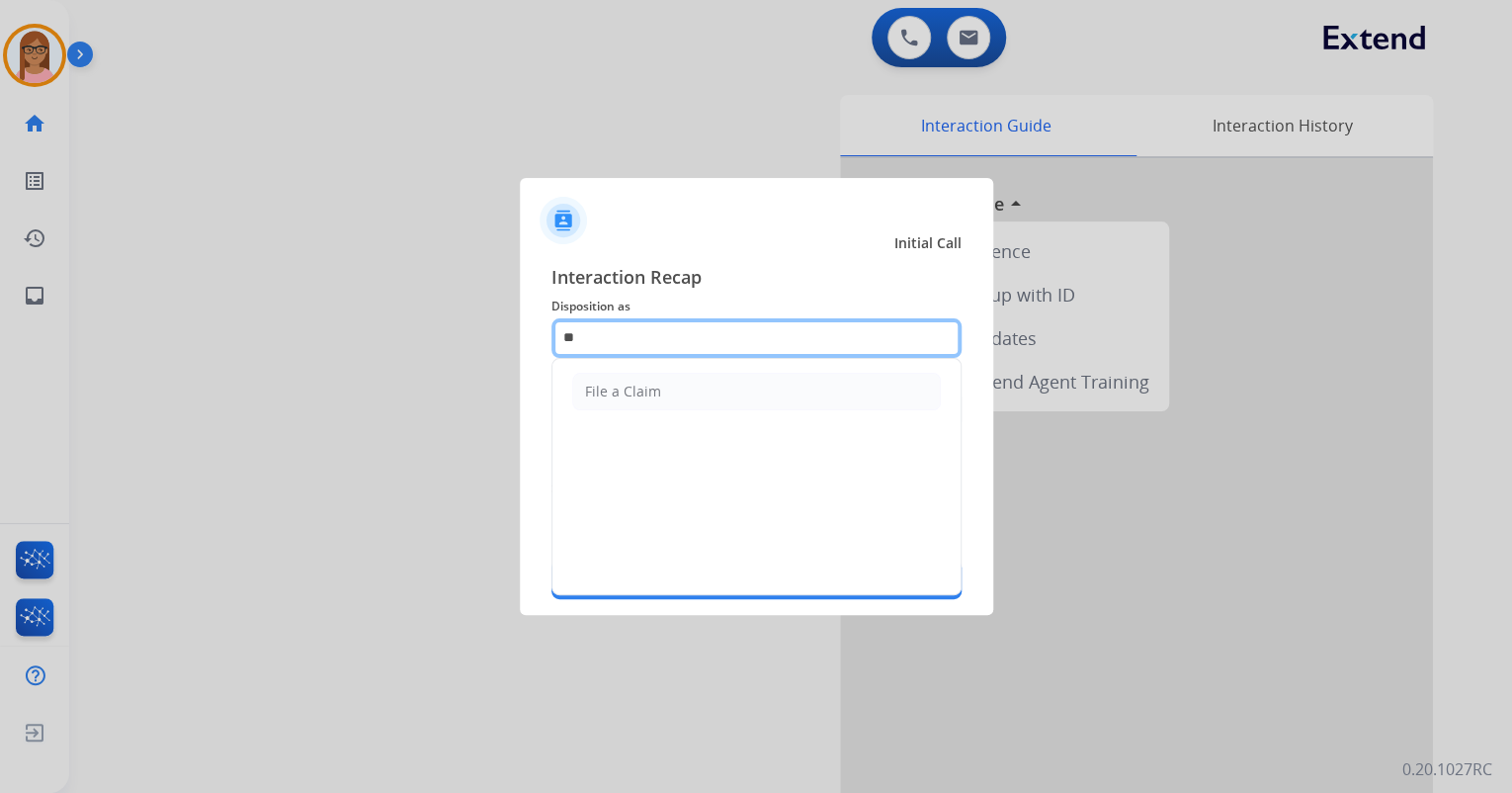 type on "*" 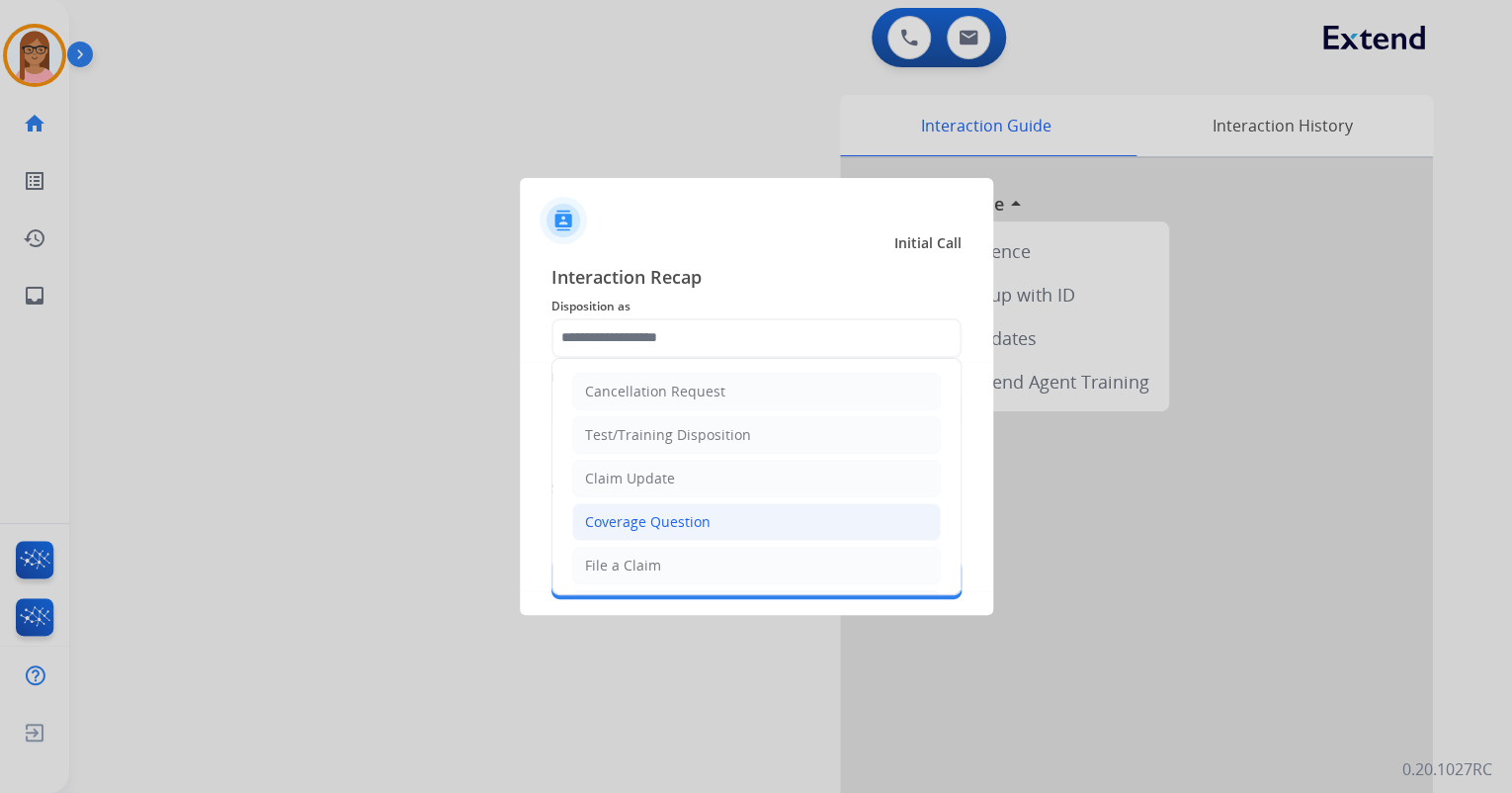 click on "Coverage Question" 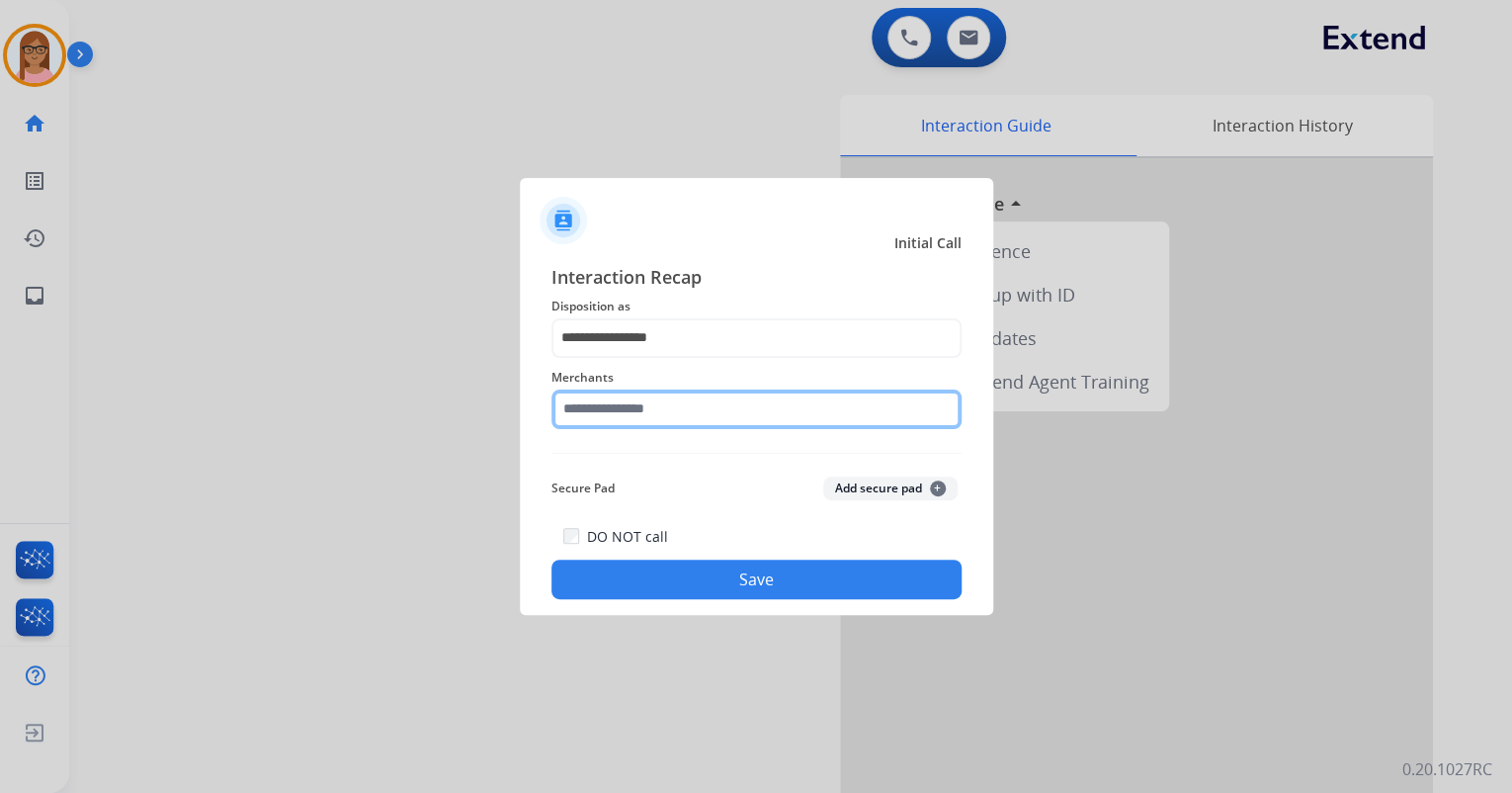 click 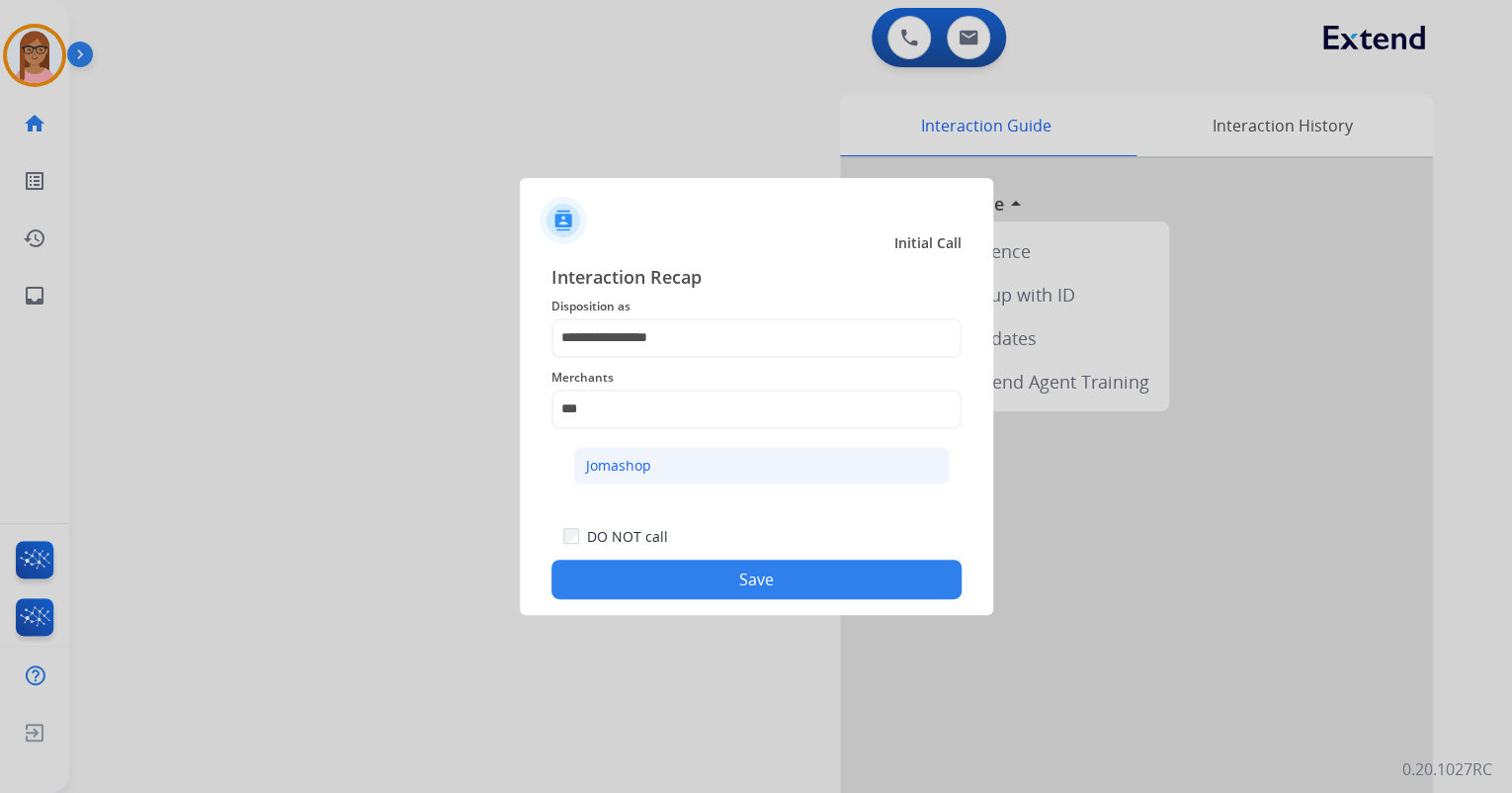 click on "Jomashop" 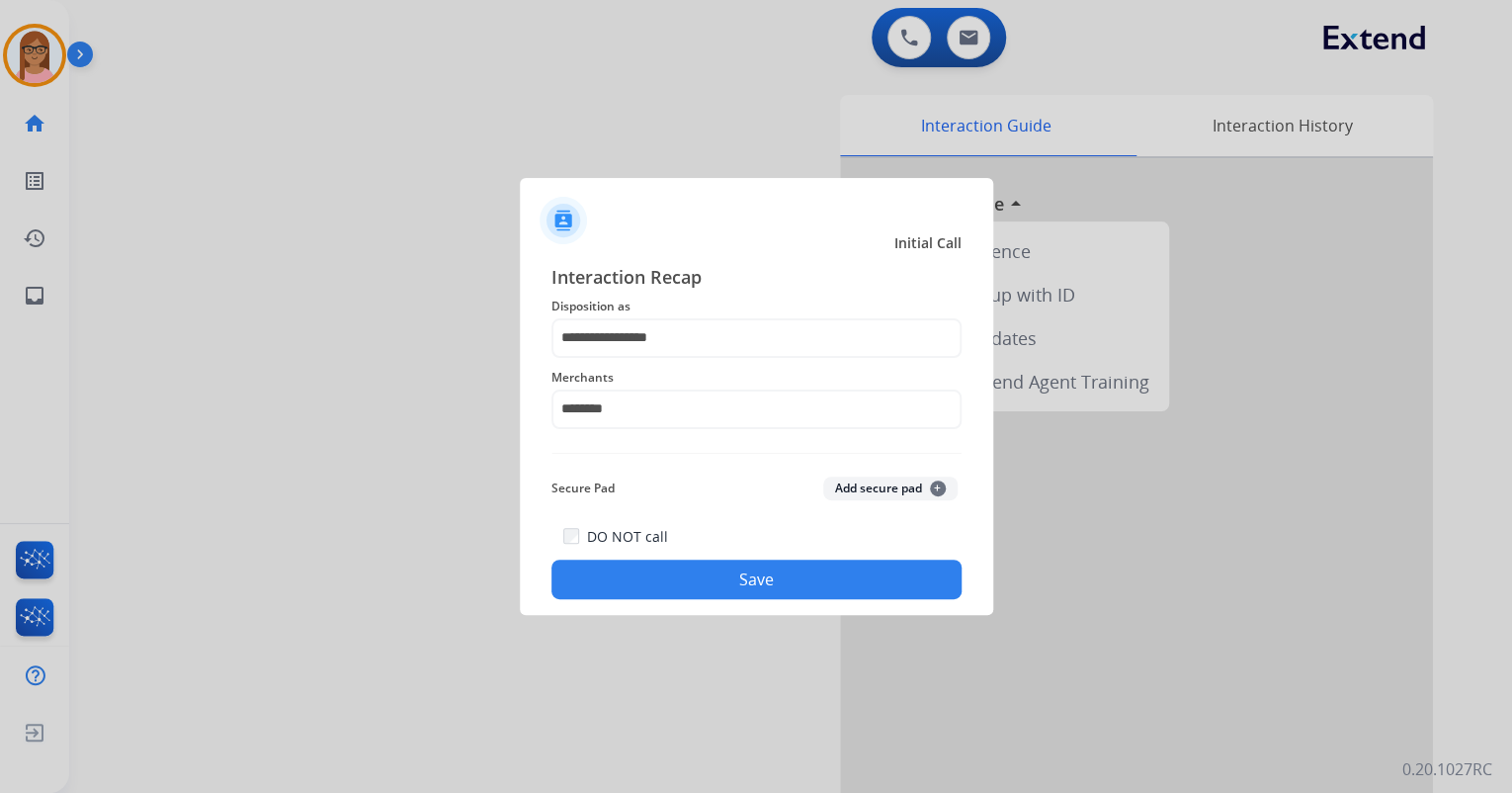 click on "Save" 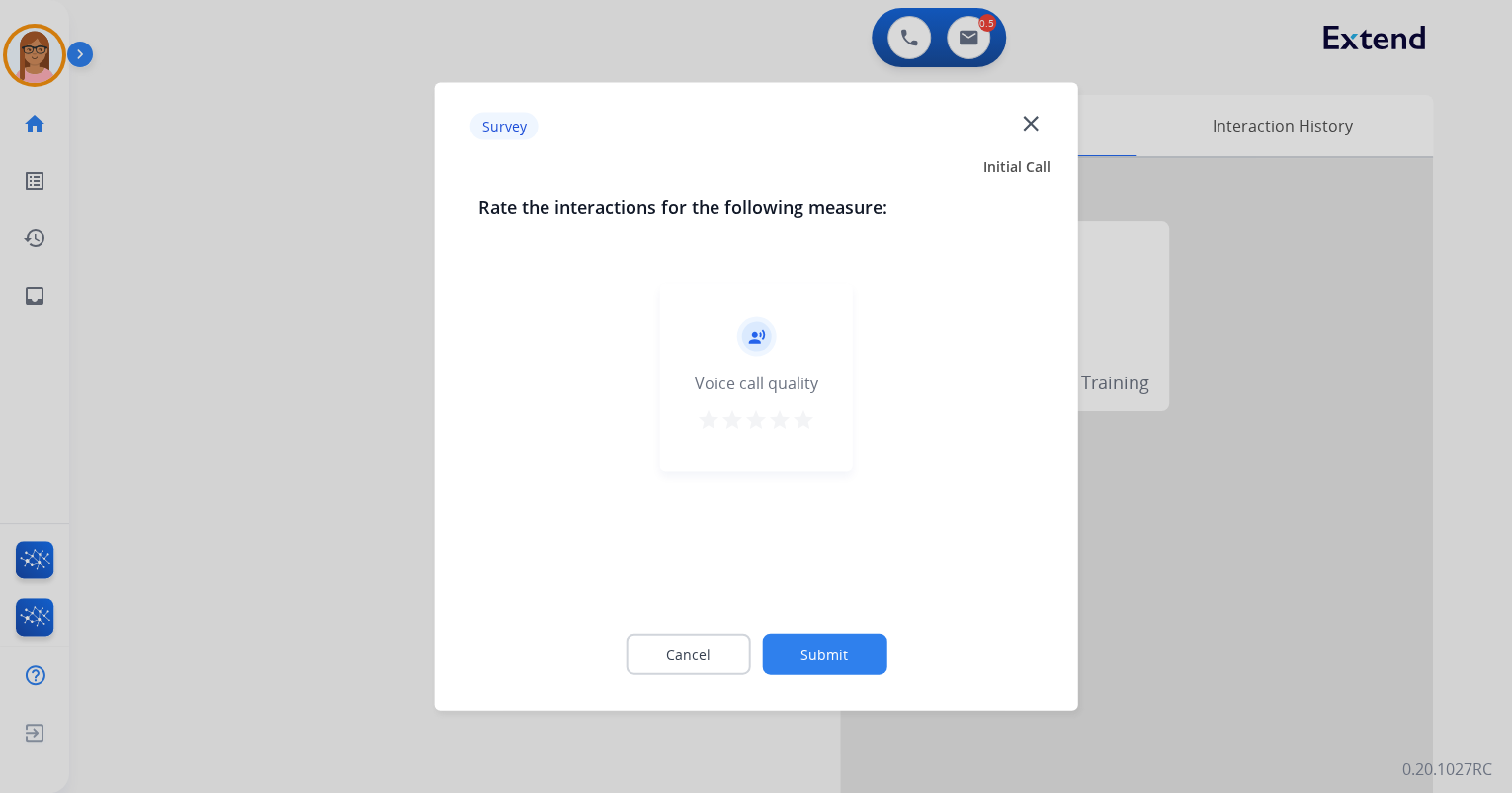 click on "star" at bounding box center [803, 420] 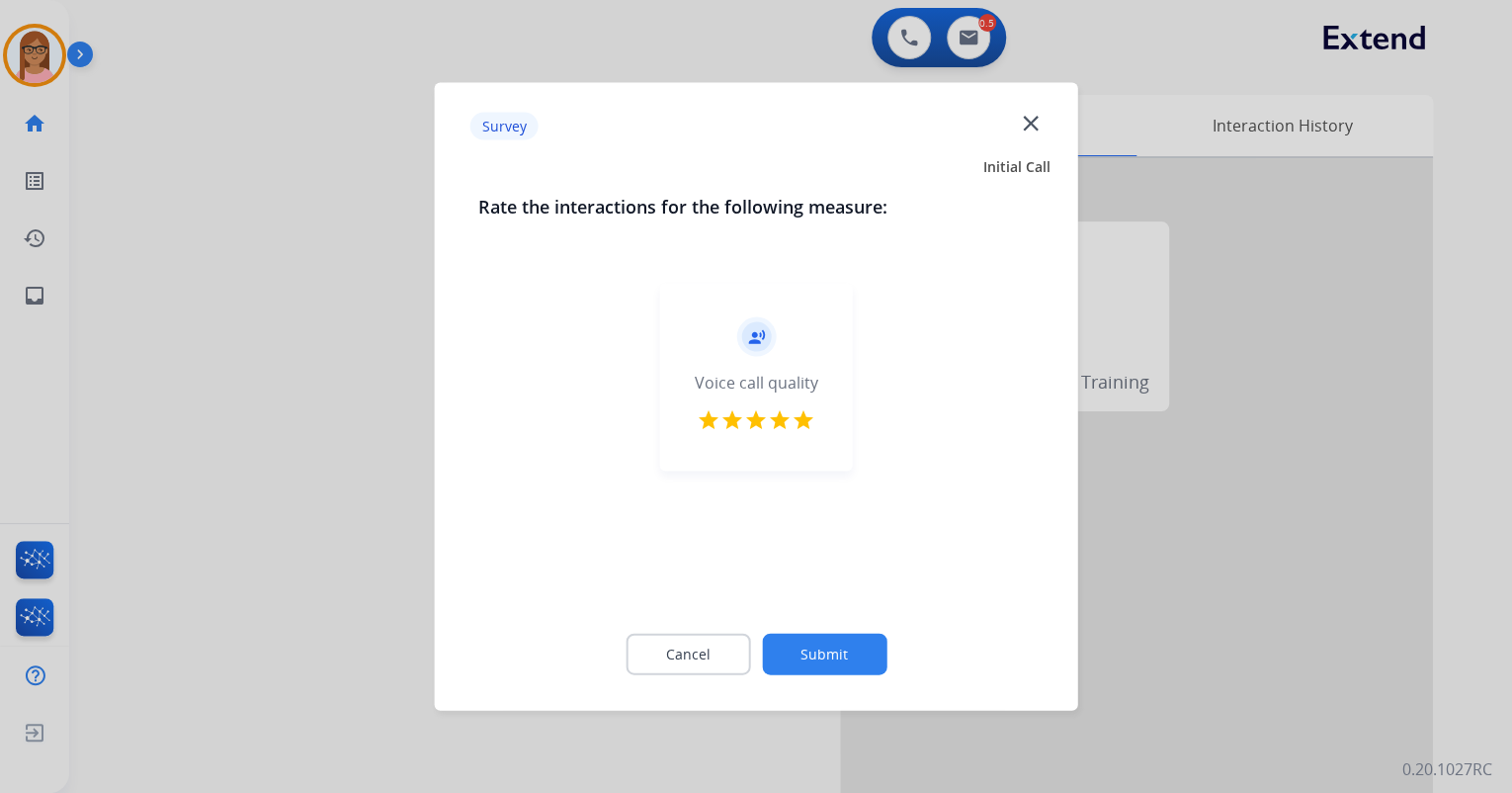click on "Cancel Submit" 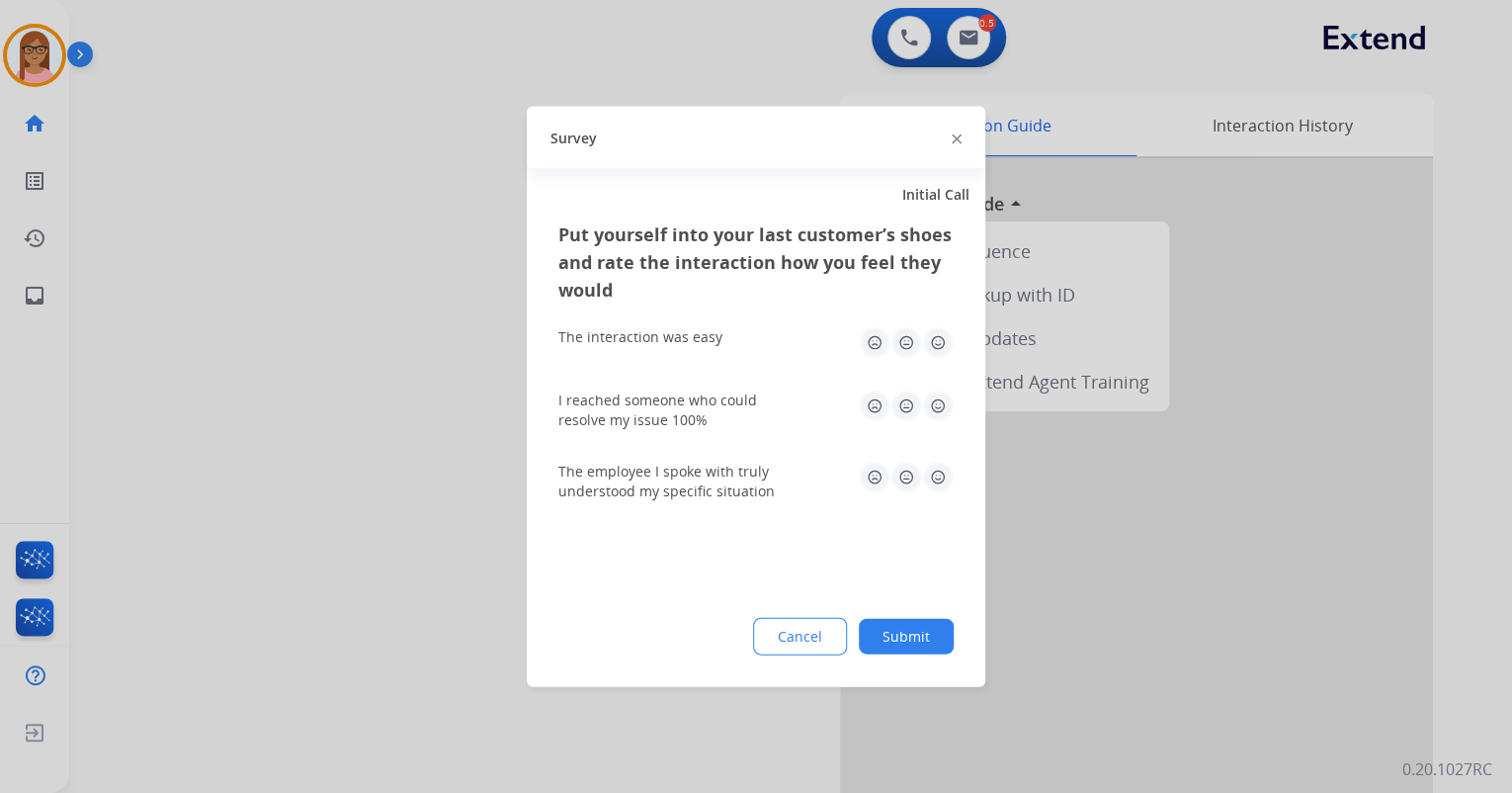 click 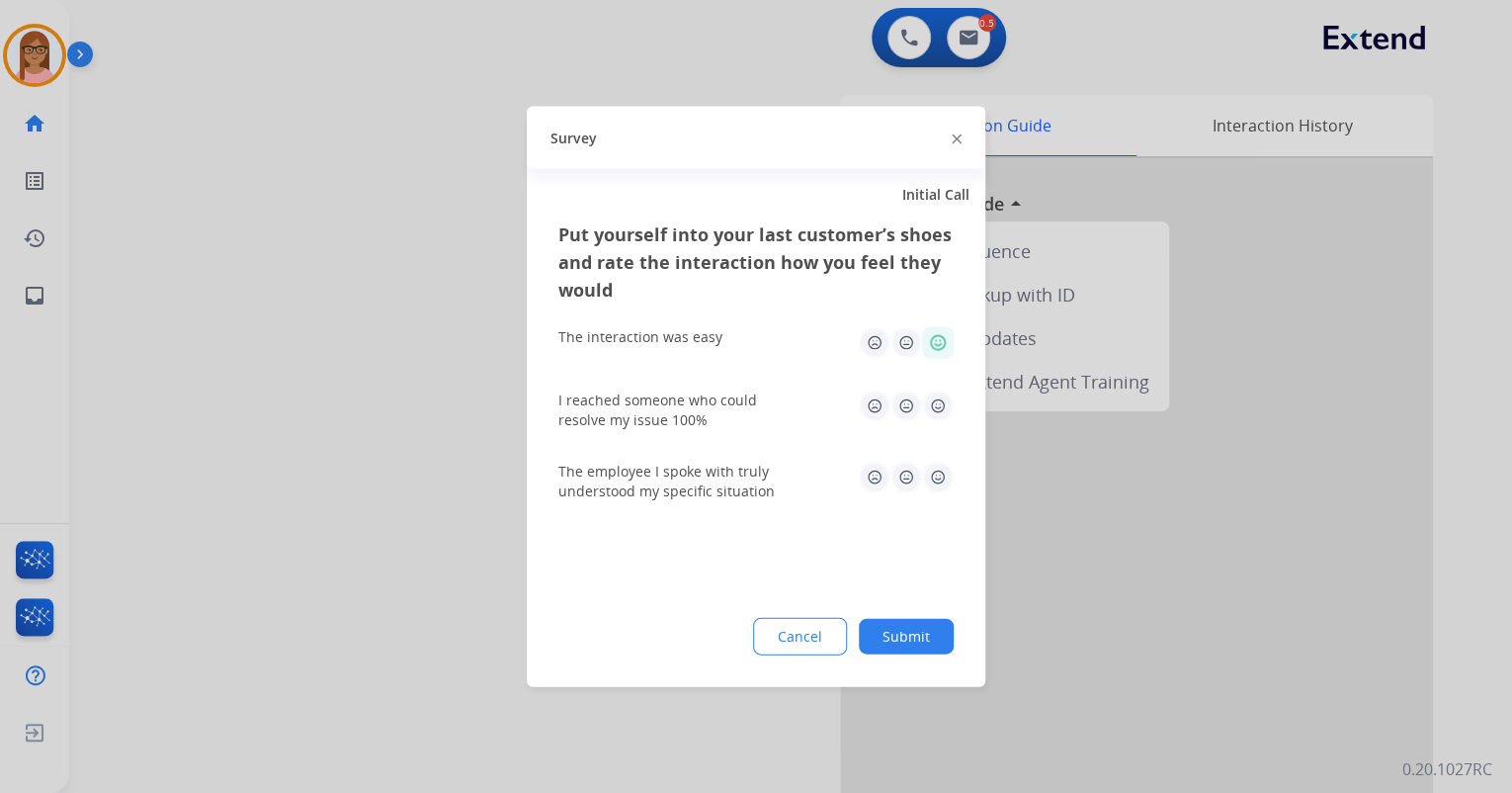click 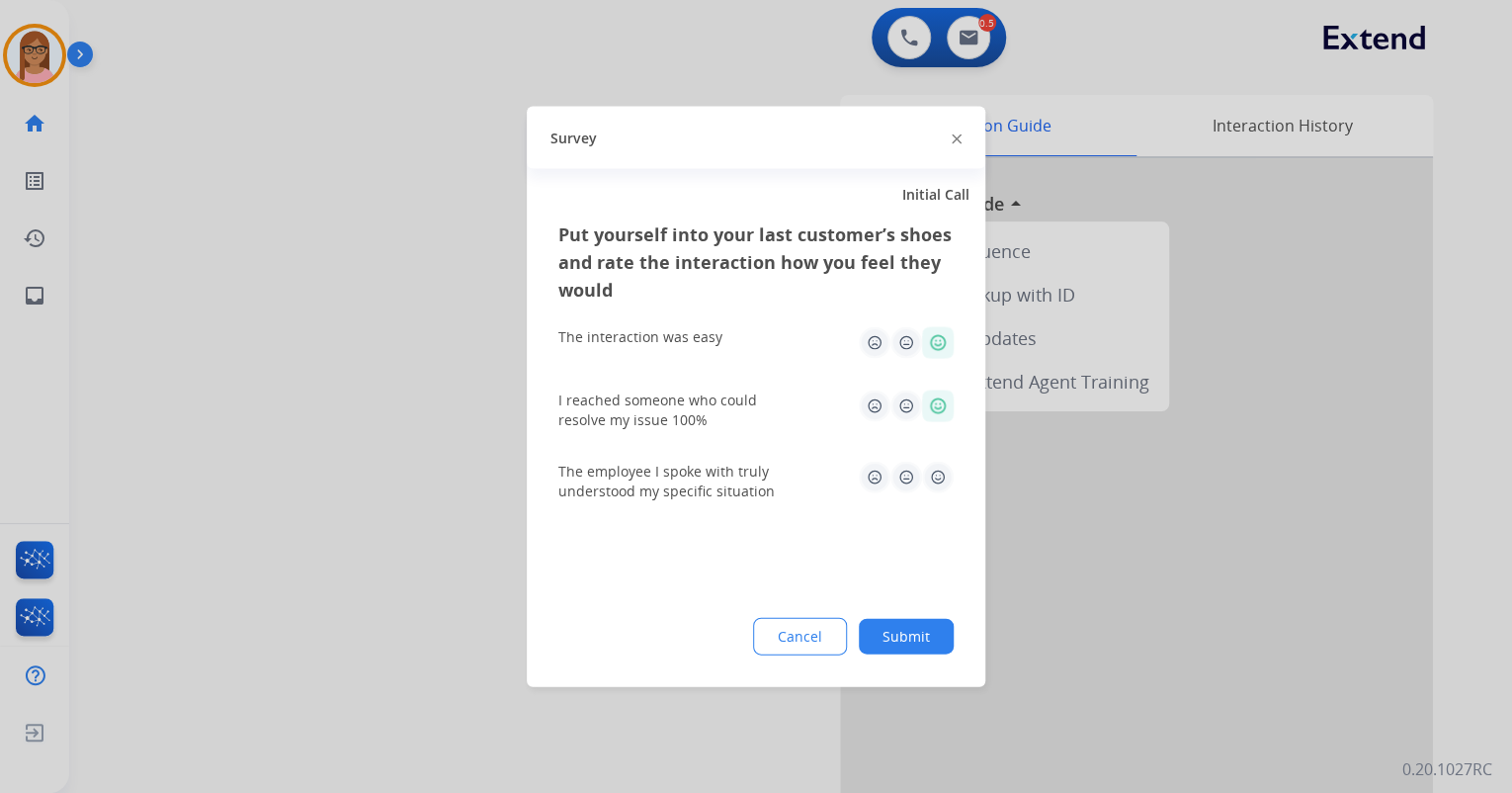 click 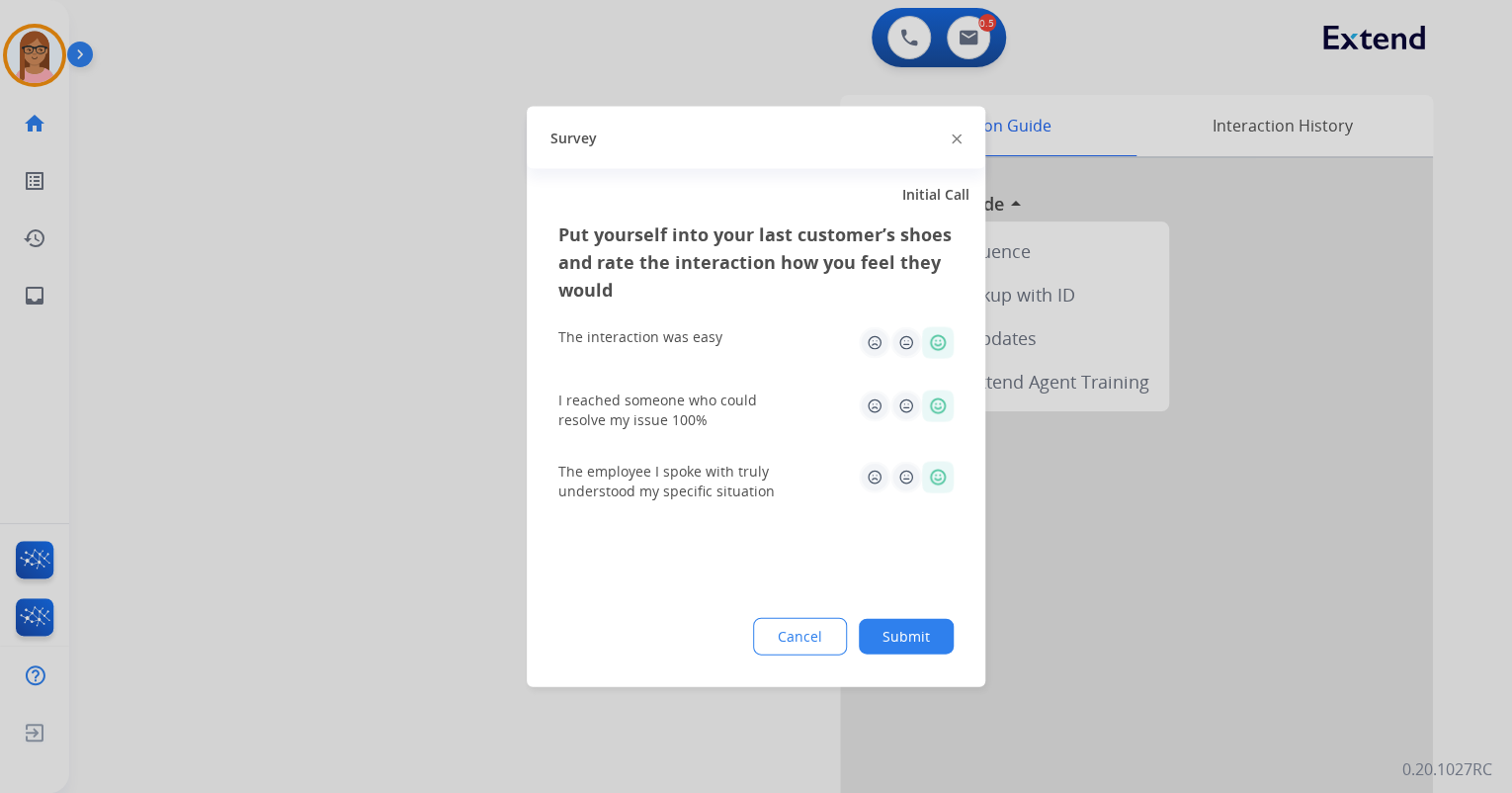 click on "Submit" 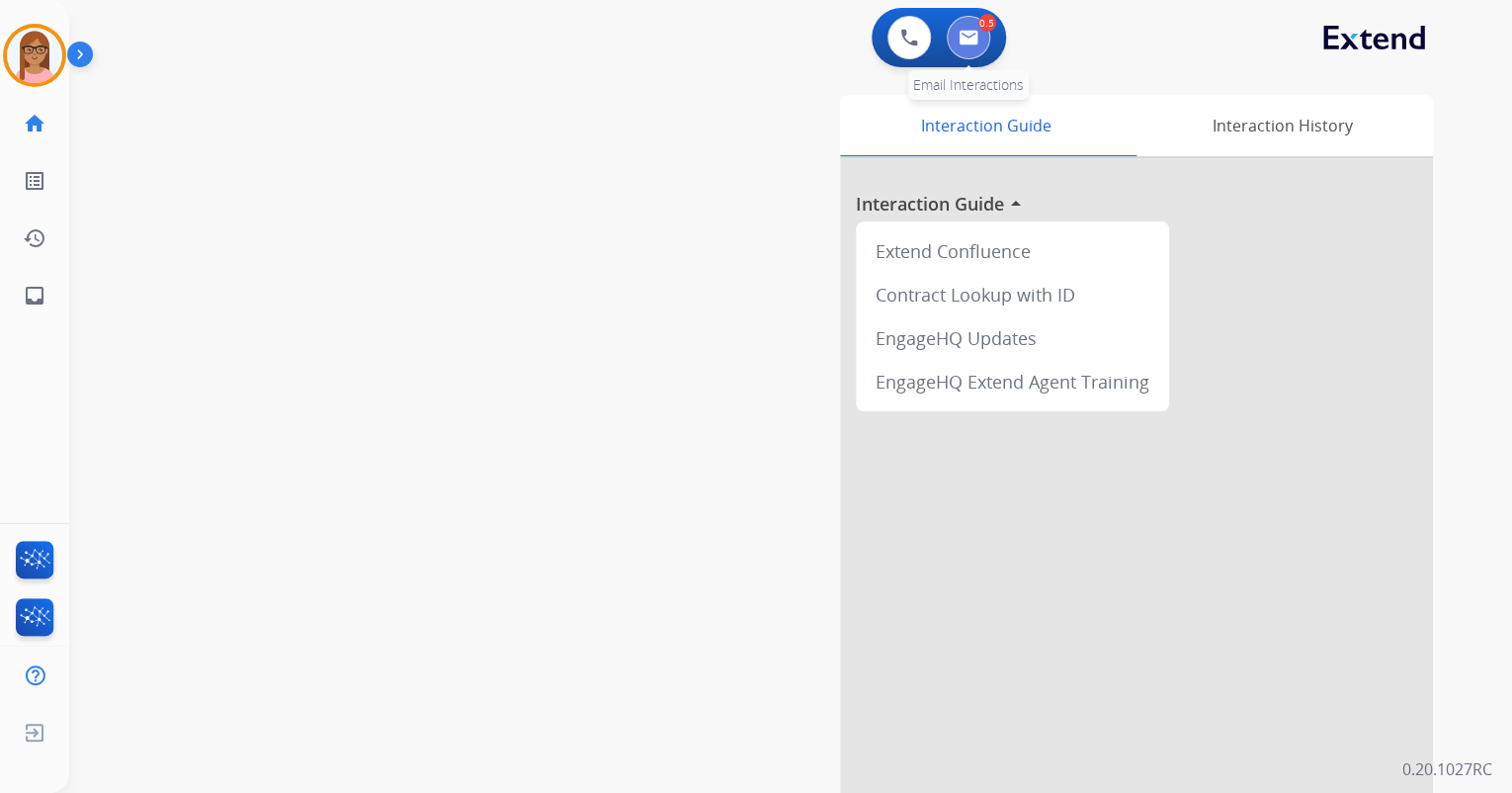 click at bounding box center (968, 38) 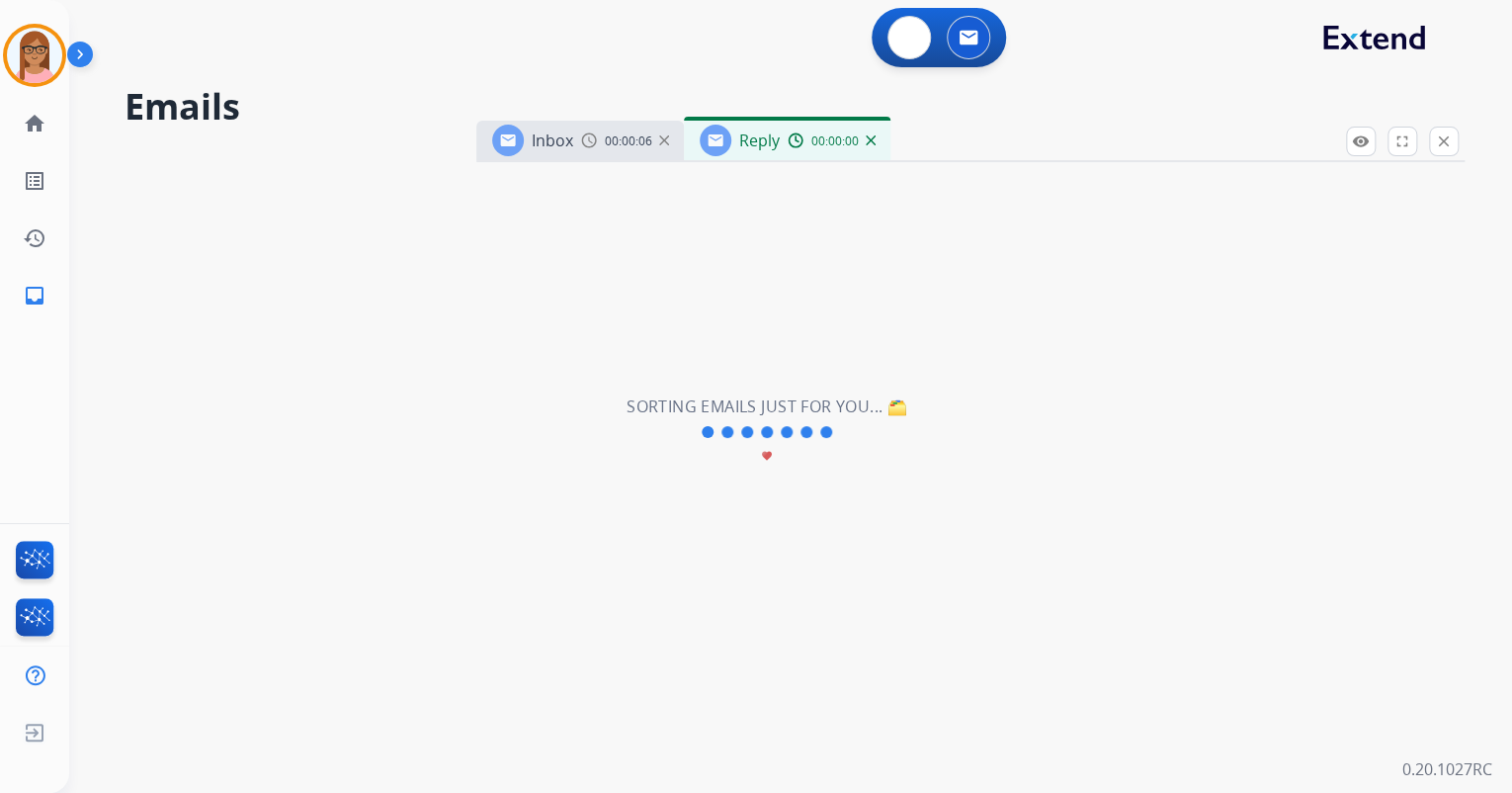 select on "**********" 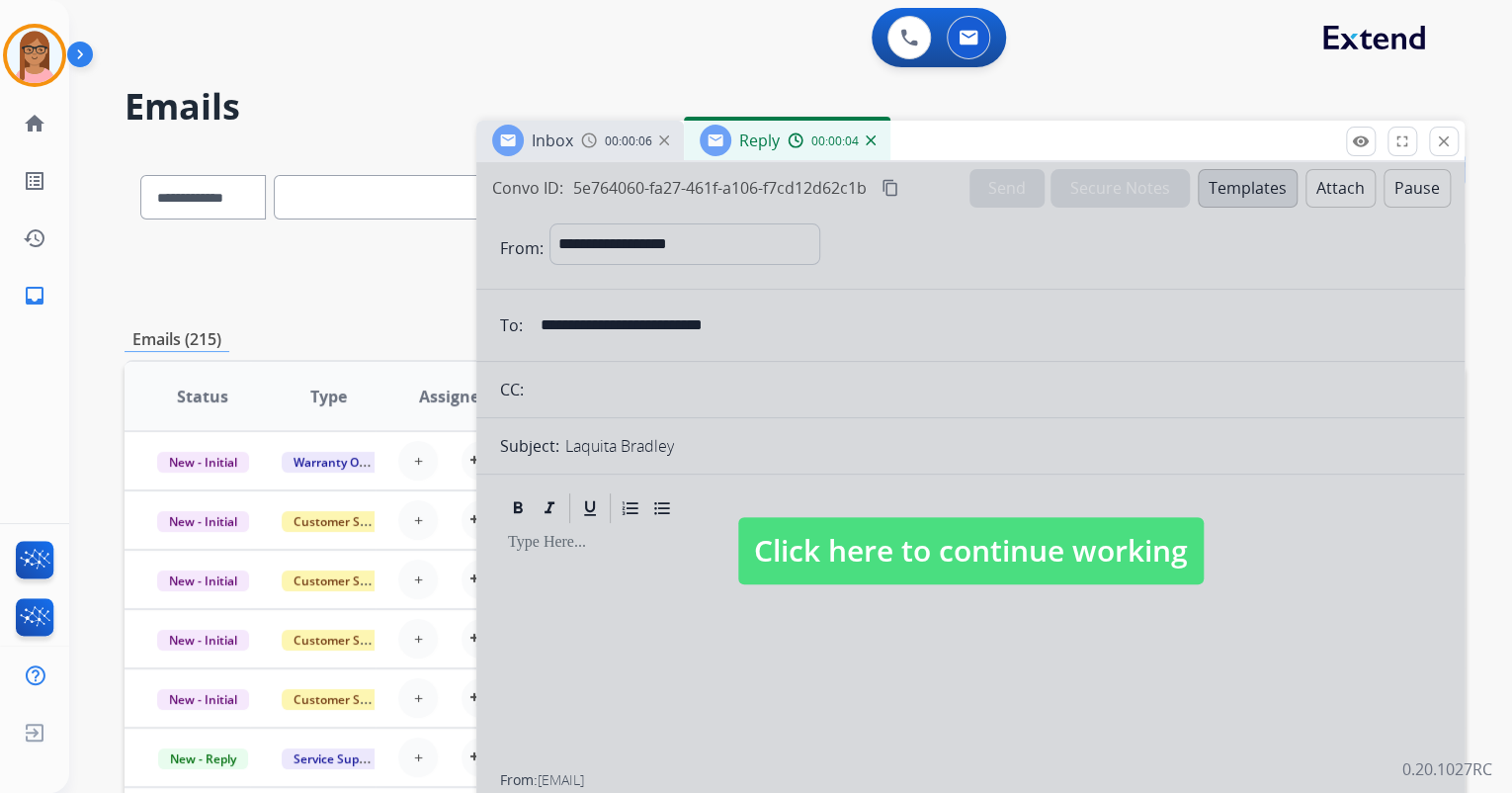 click at bounding box center [970, 531] 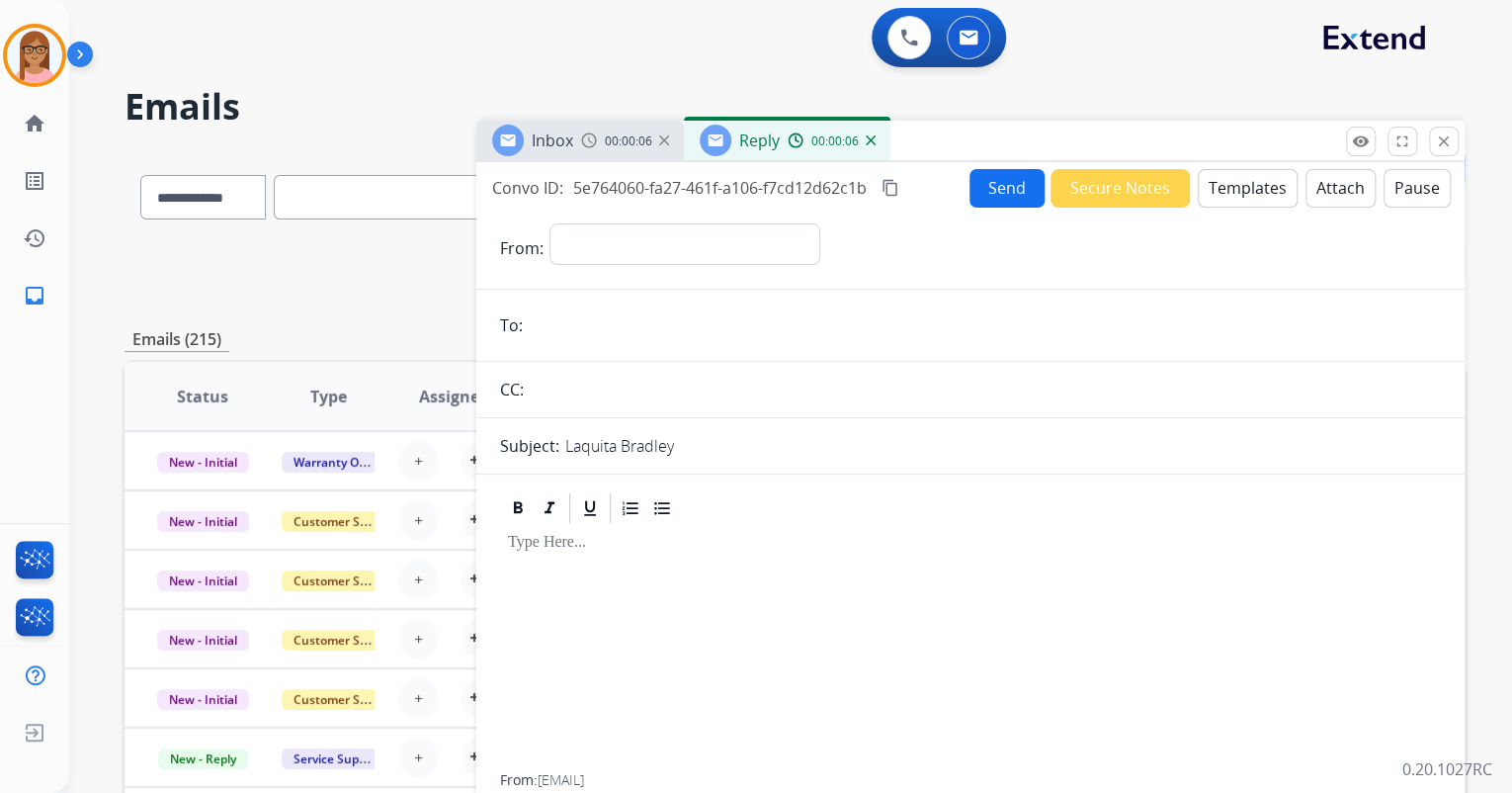 click at bounding box center [871, 140] 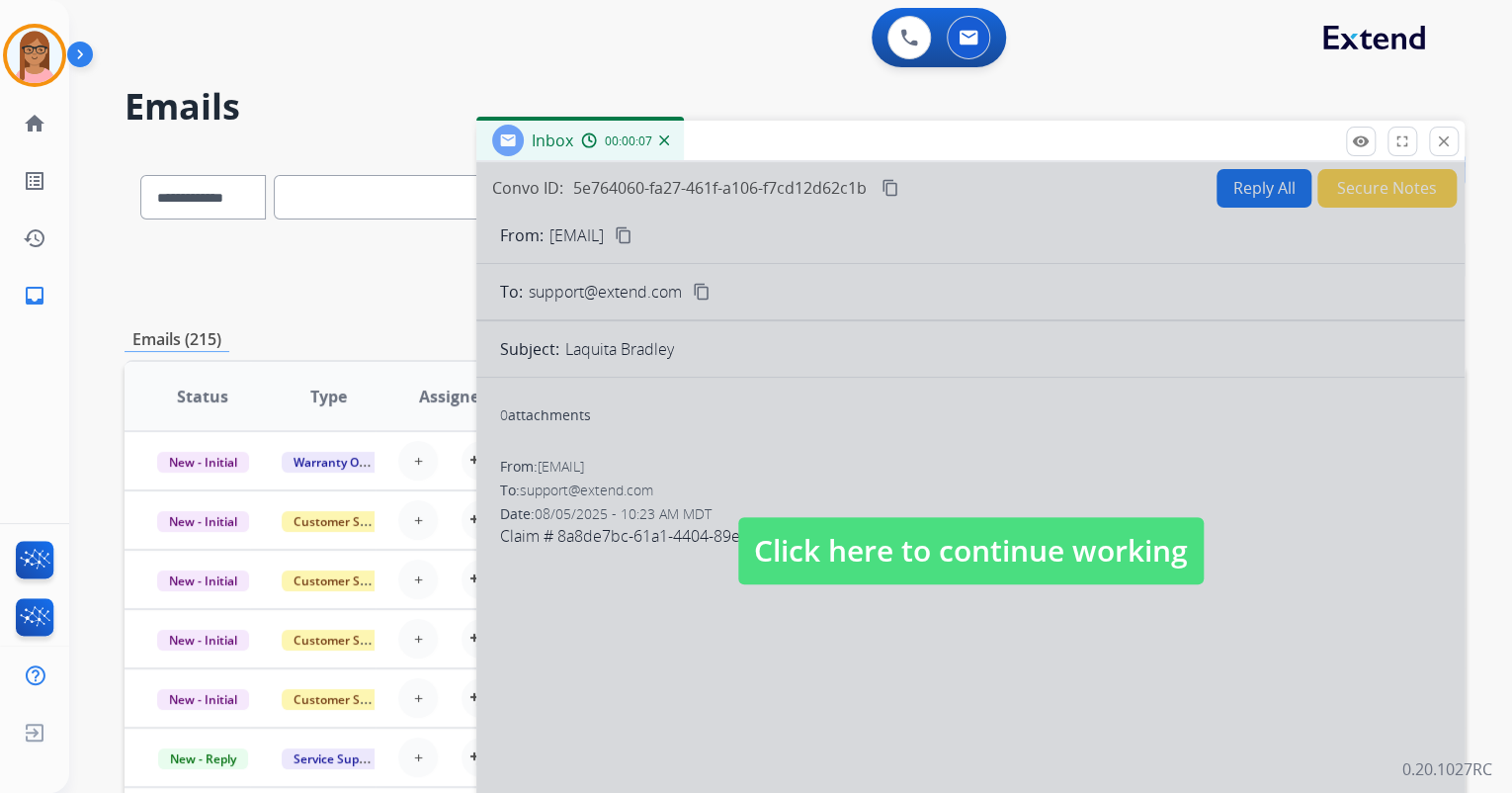 click at bounding box center (970, 531) 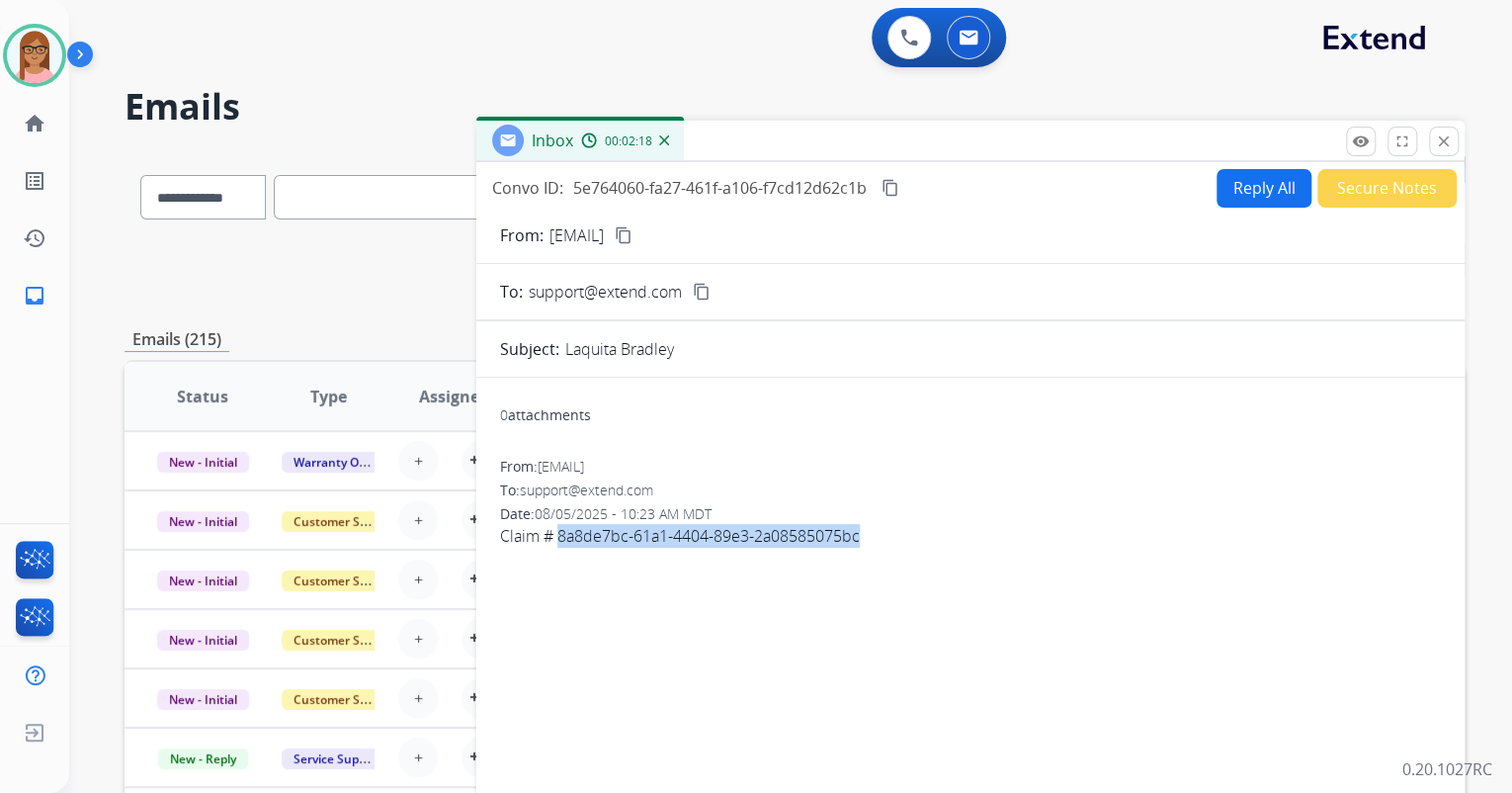 drag, startPoint x: 558, startPoint y: 535, endPoint x: 870, endPoint y: 547, distance: 312.2307 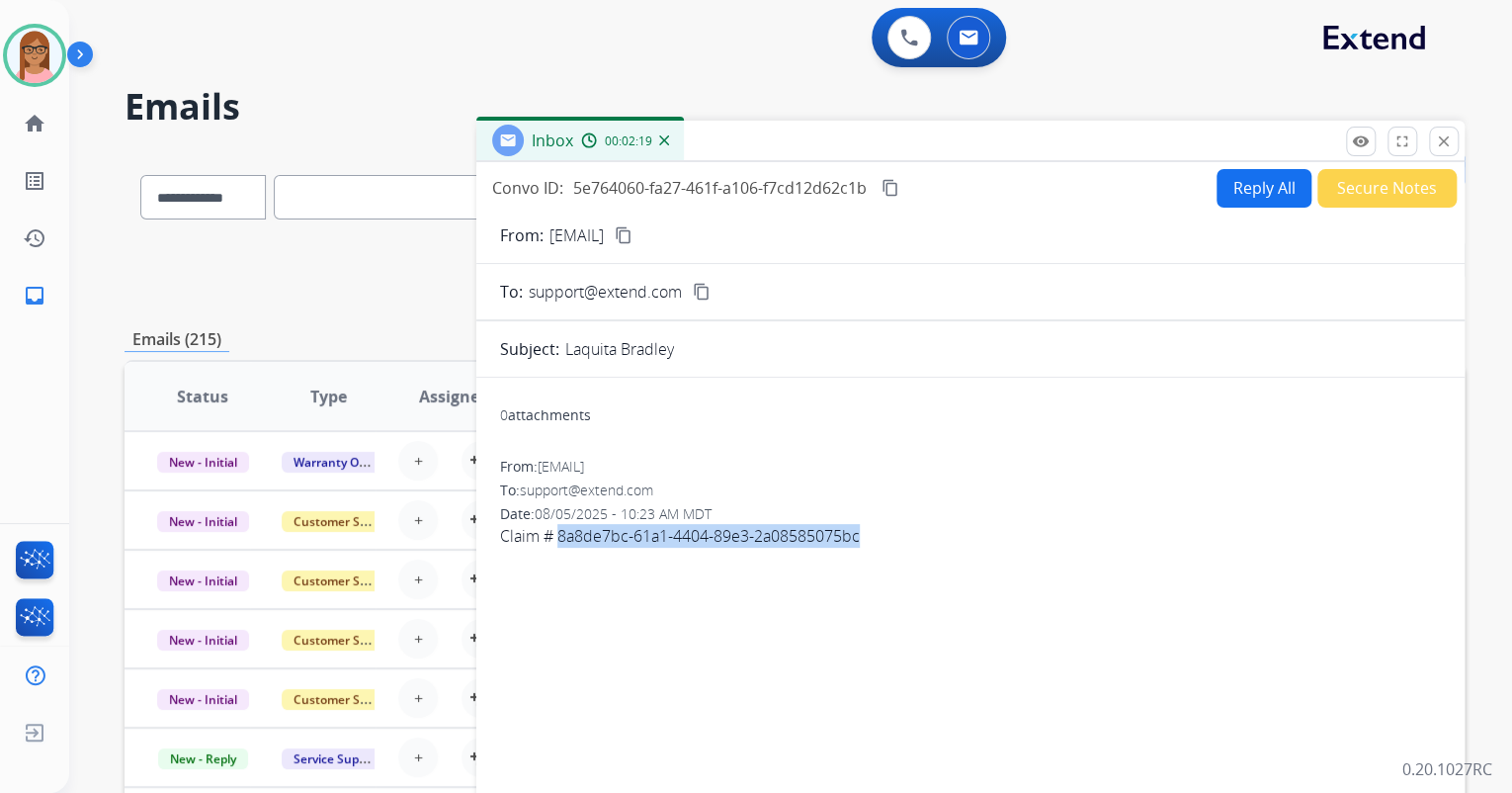 copy on "8a8de7bc-61a1-4404-89e3-2a08585075bc" 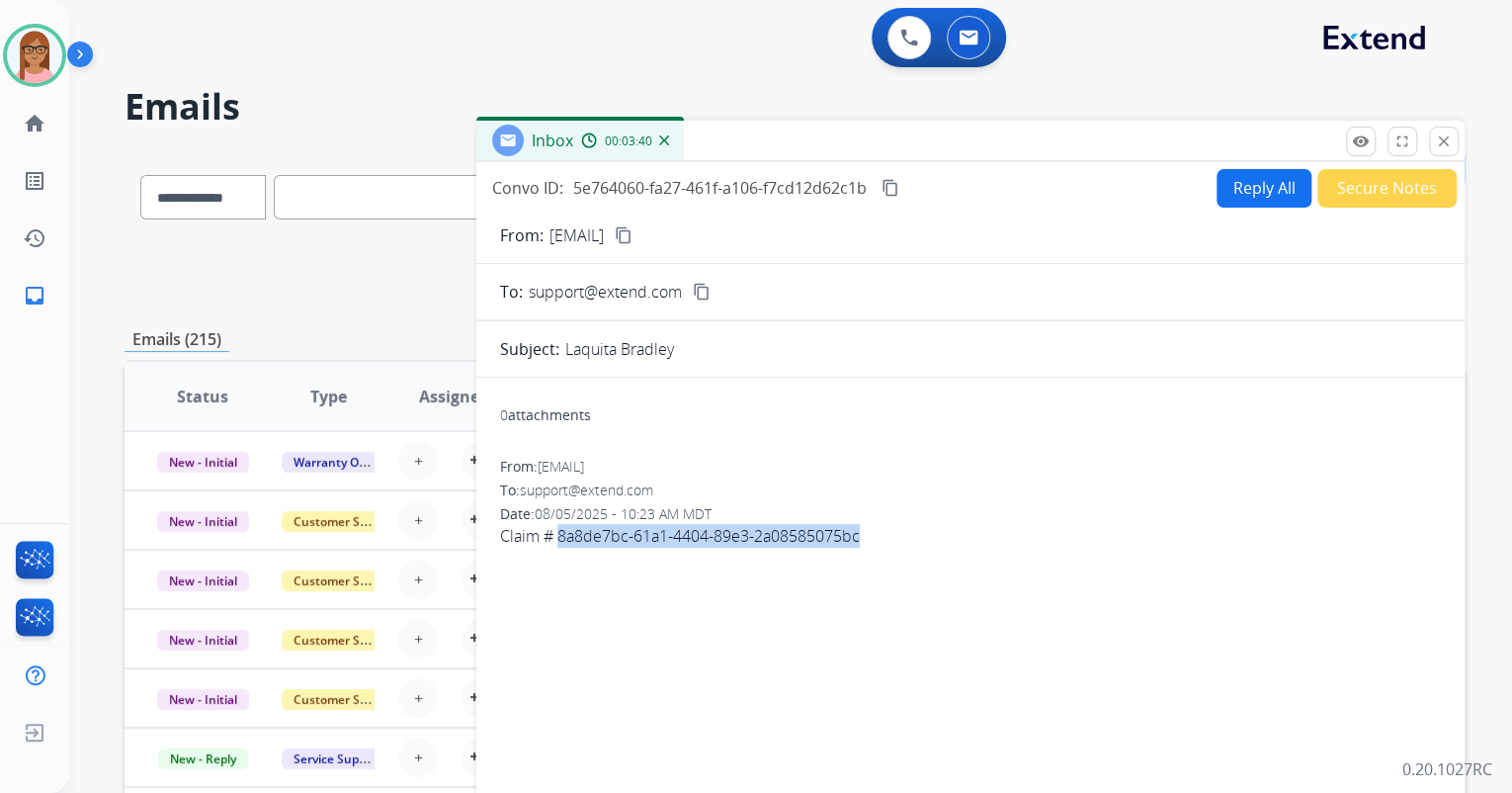 click on "Reply All" at bounding box center (1264, 188) 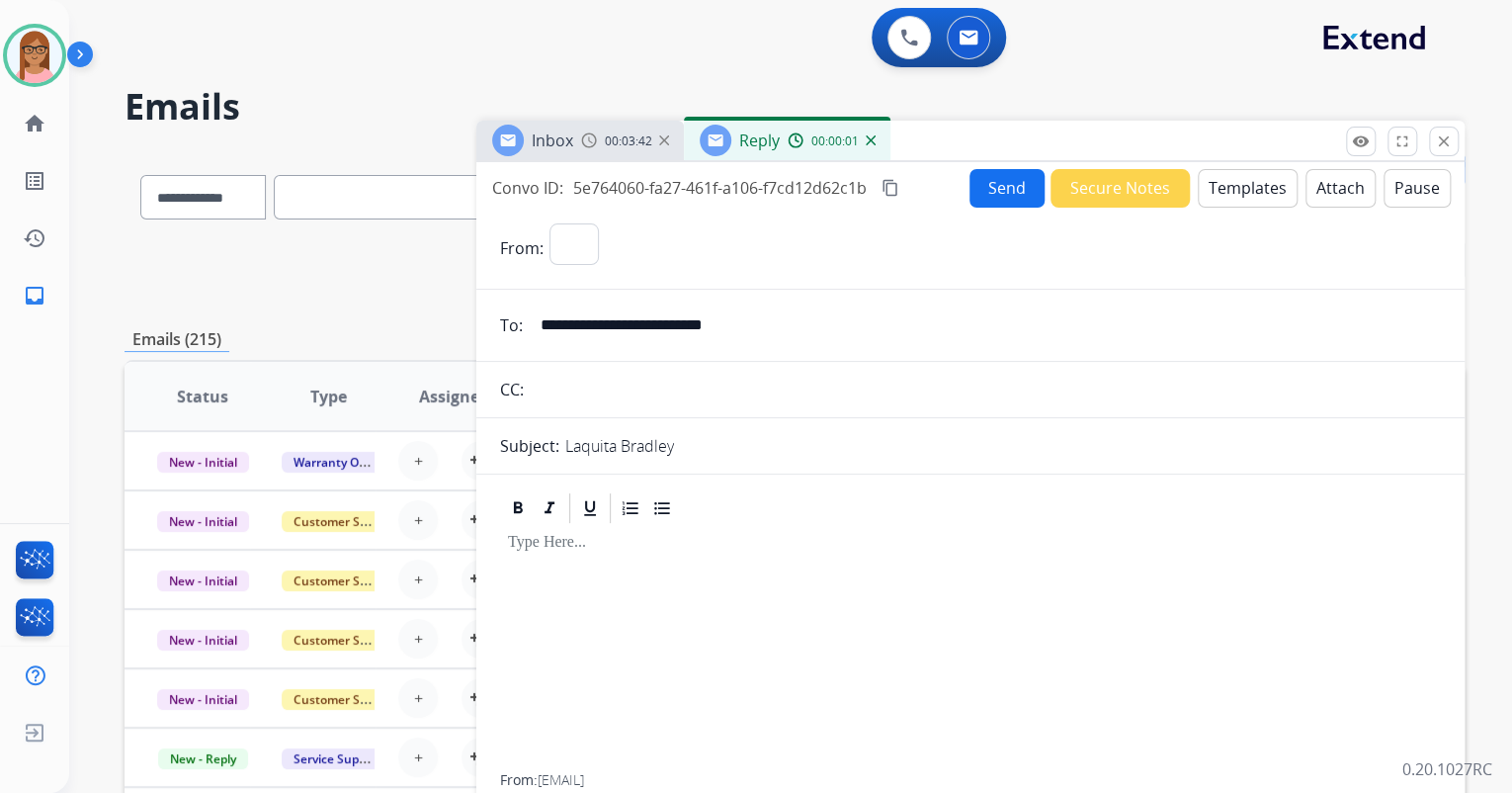select on "**********" 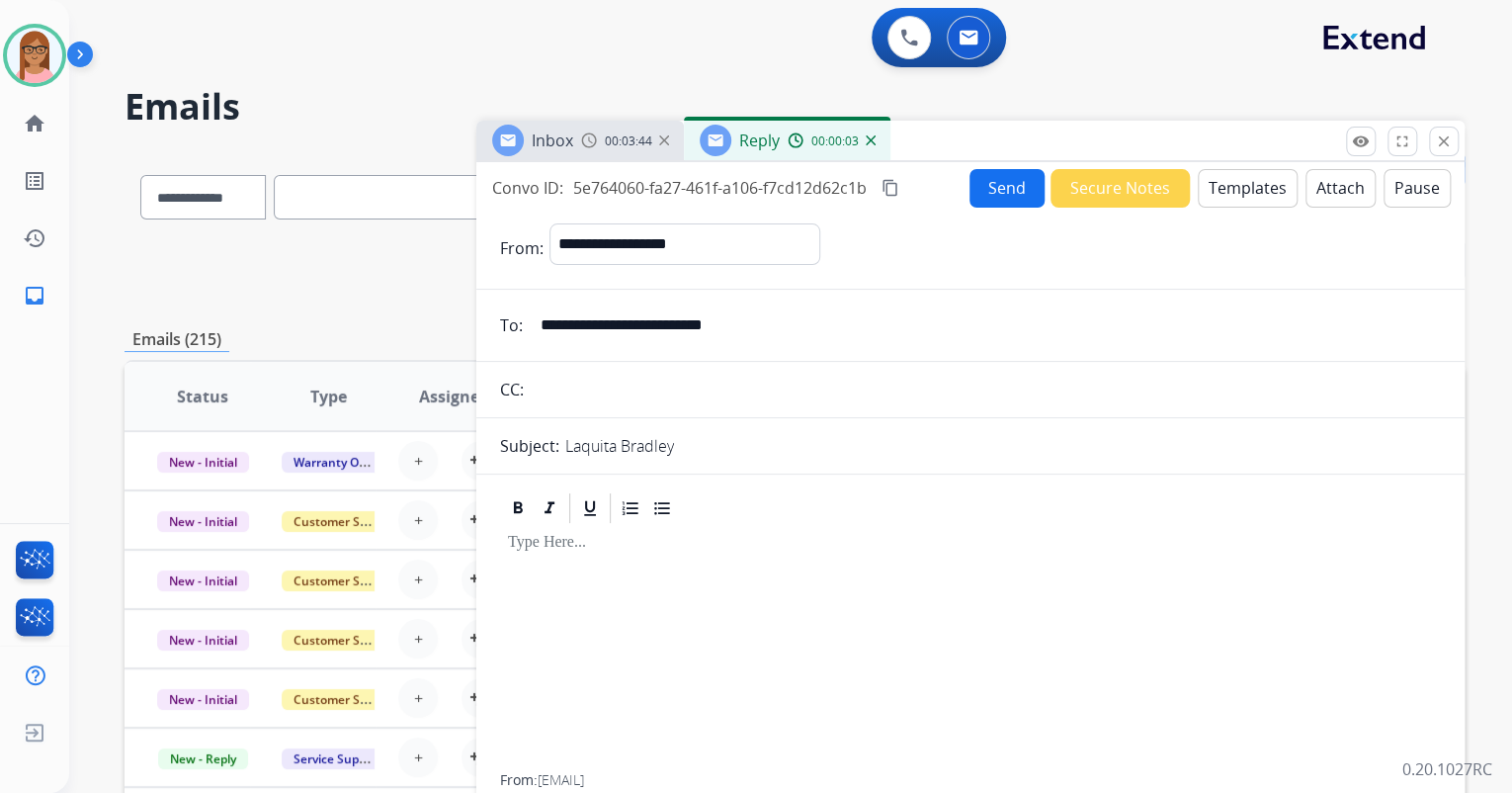 click on "Templates" at bounding box center [1247, 188] 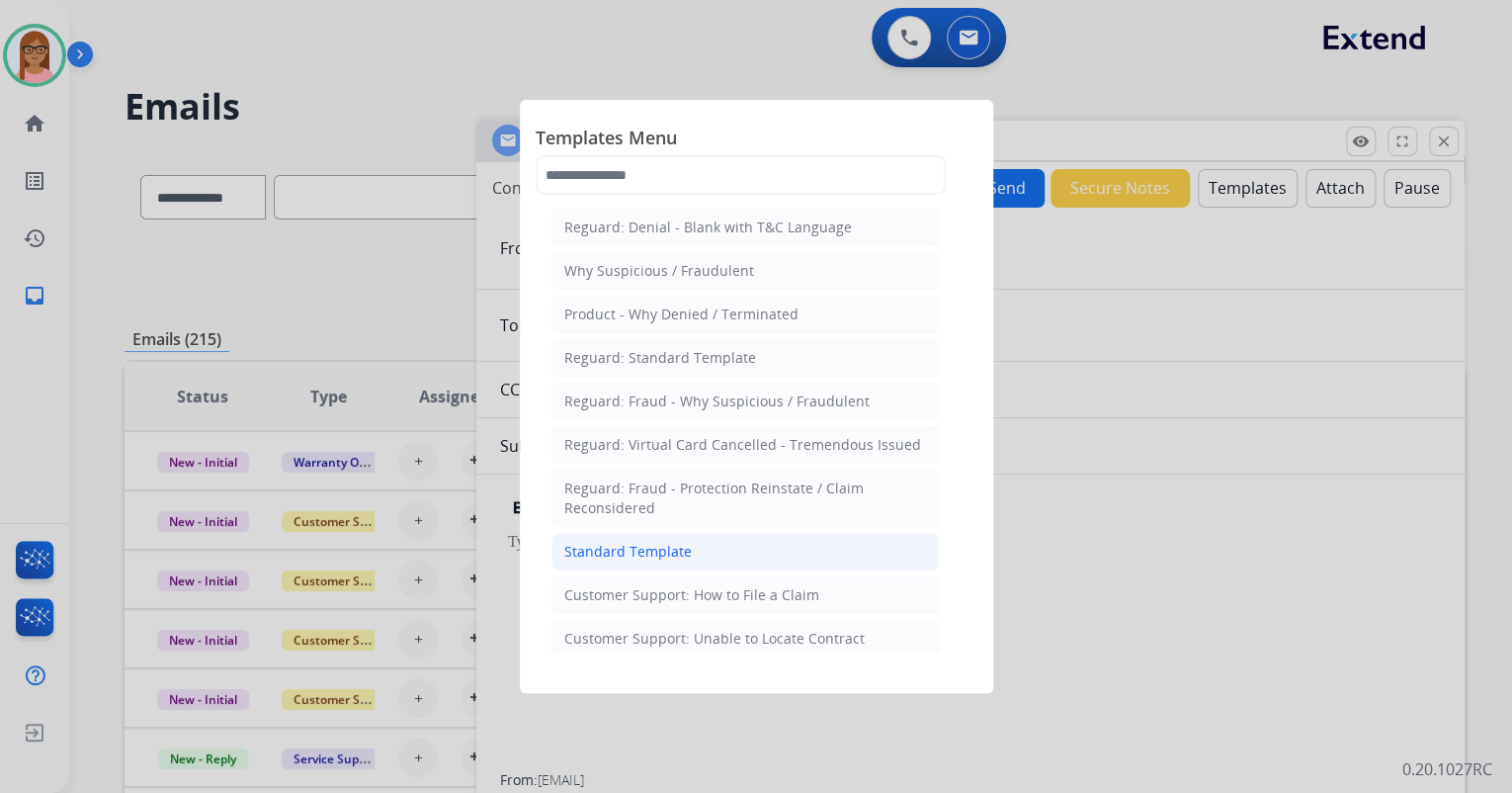 click on "Standard Template" 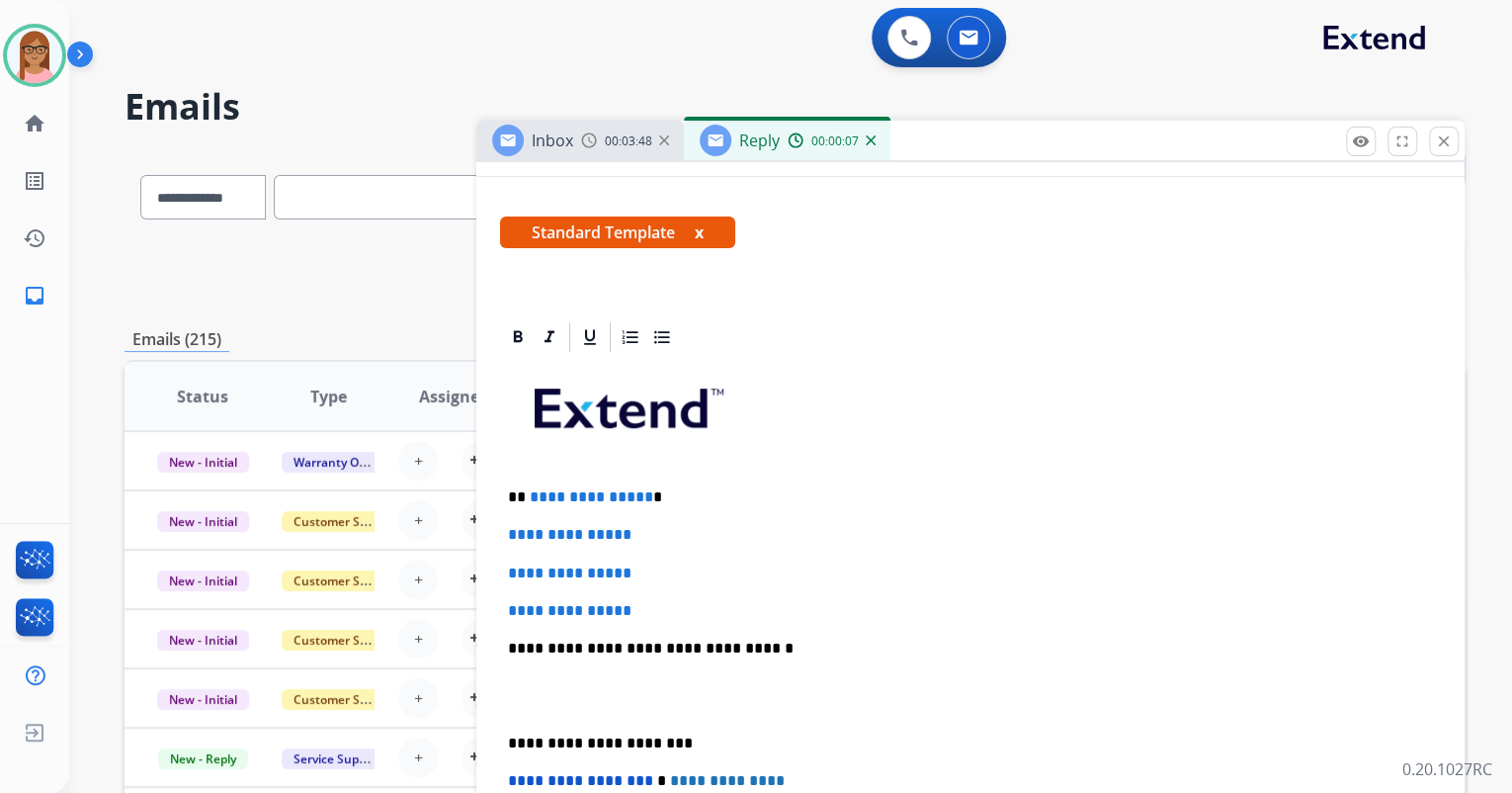 scroll, scrollTop: 316, scrollLeft: 0, axis: vertical 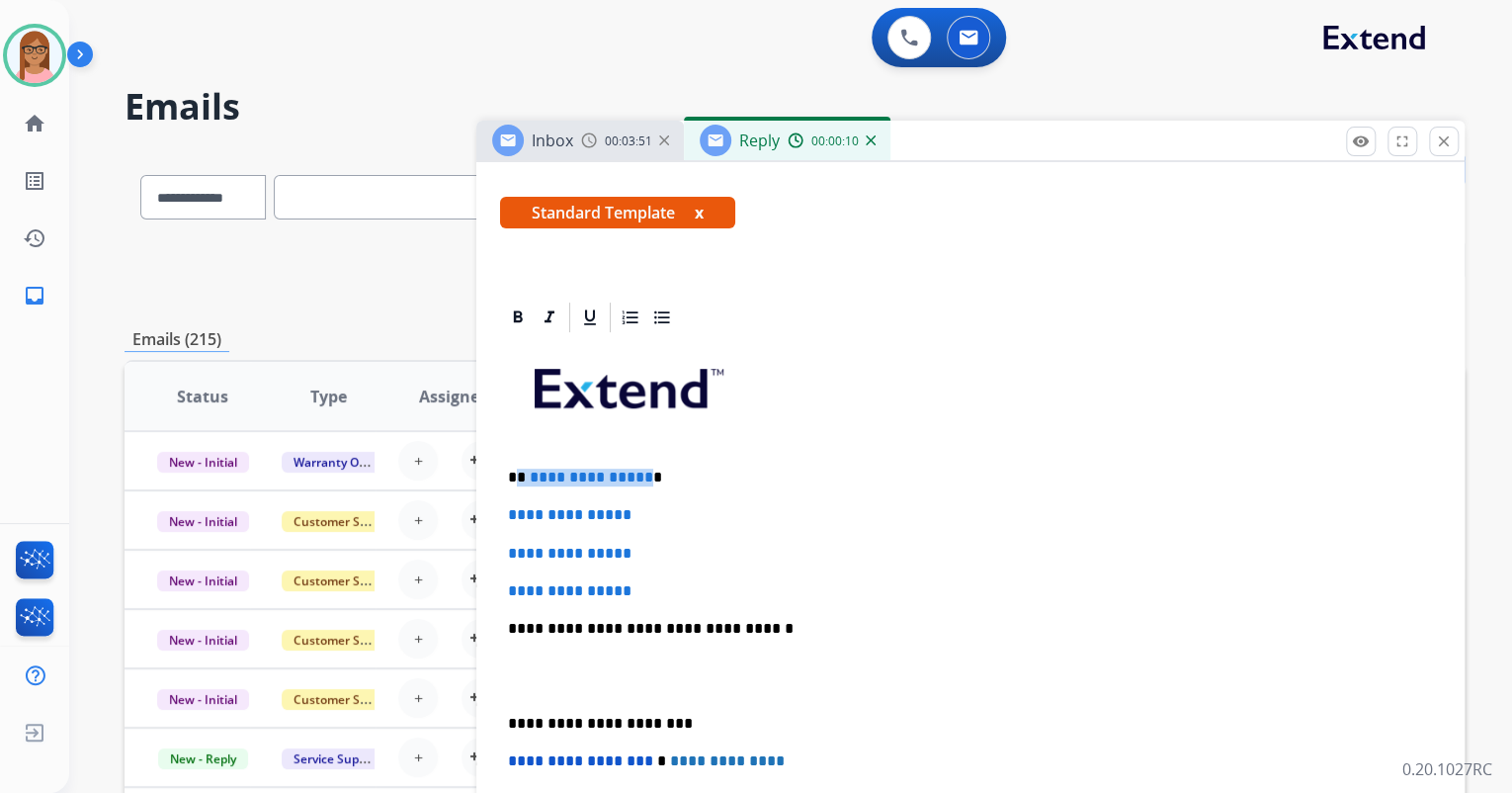 drag, startPoint x: 518, startPoint y: 478, endPoint x: 639, endPoint y: 481, distance: 121.03718 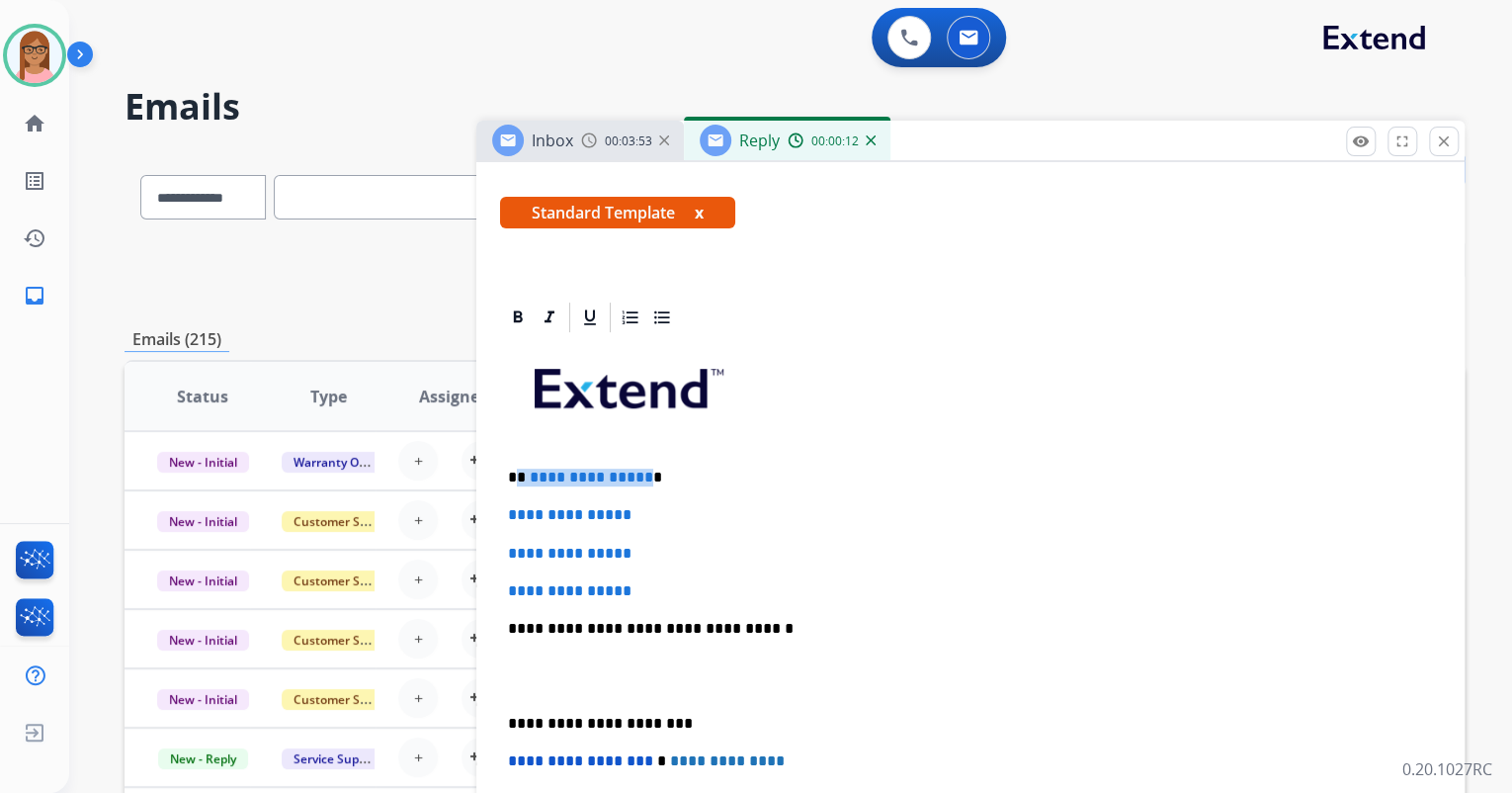 type 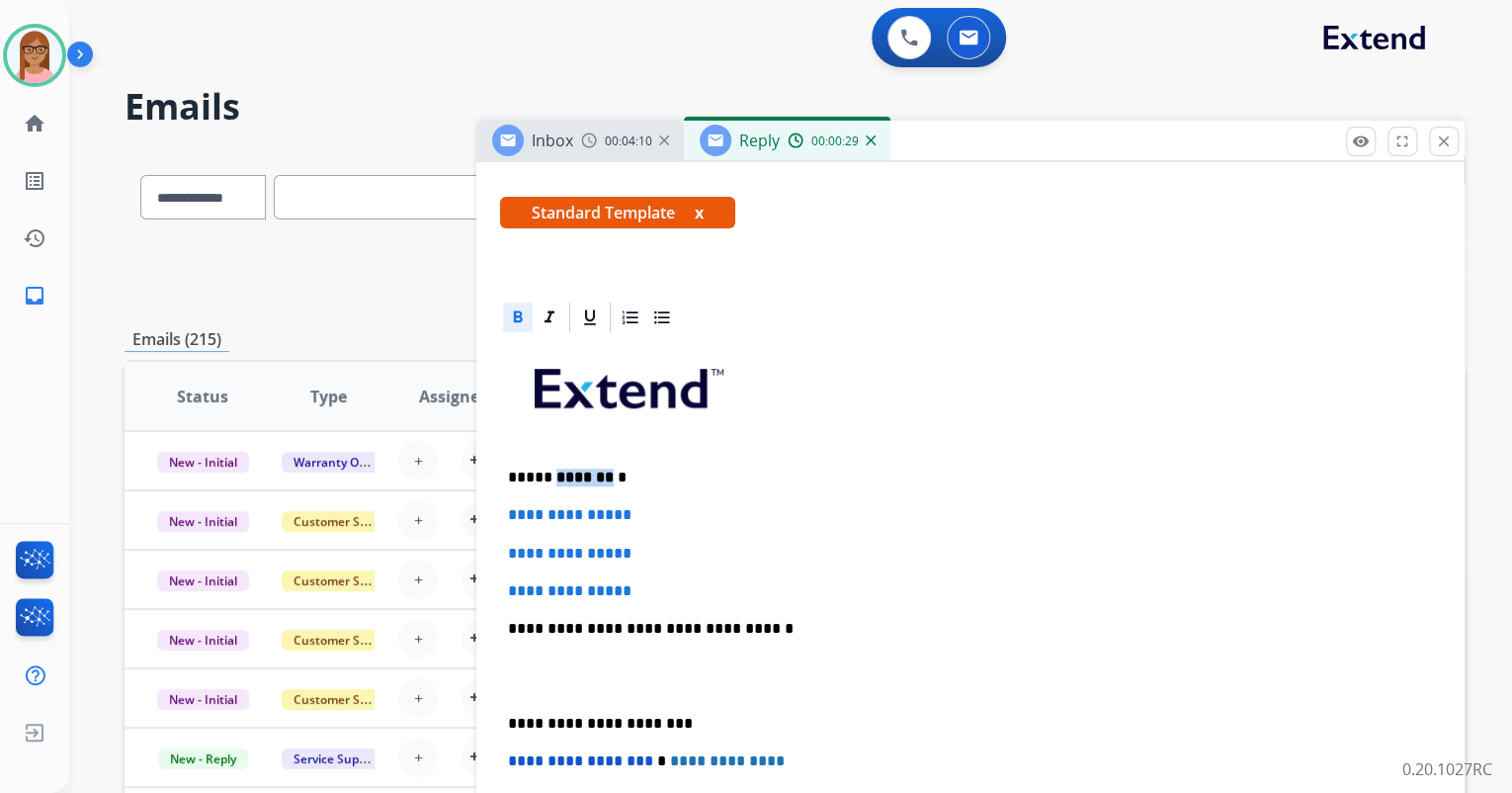 drag, startPoint x: 545, startPoint y: 473, endPoint x: 599, endPoint y: 479, distance: 54.332311 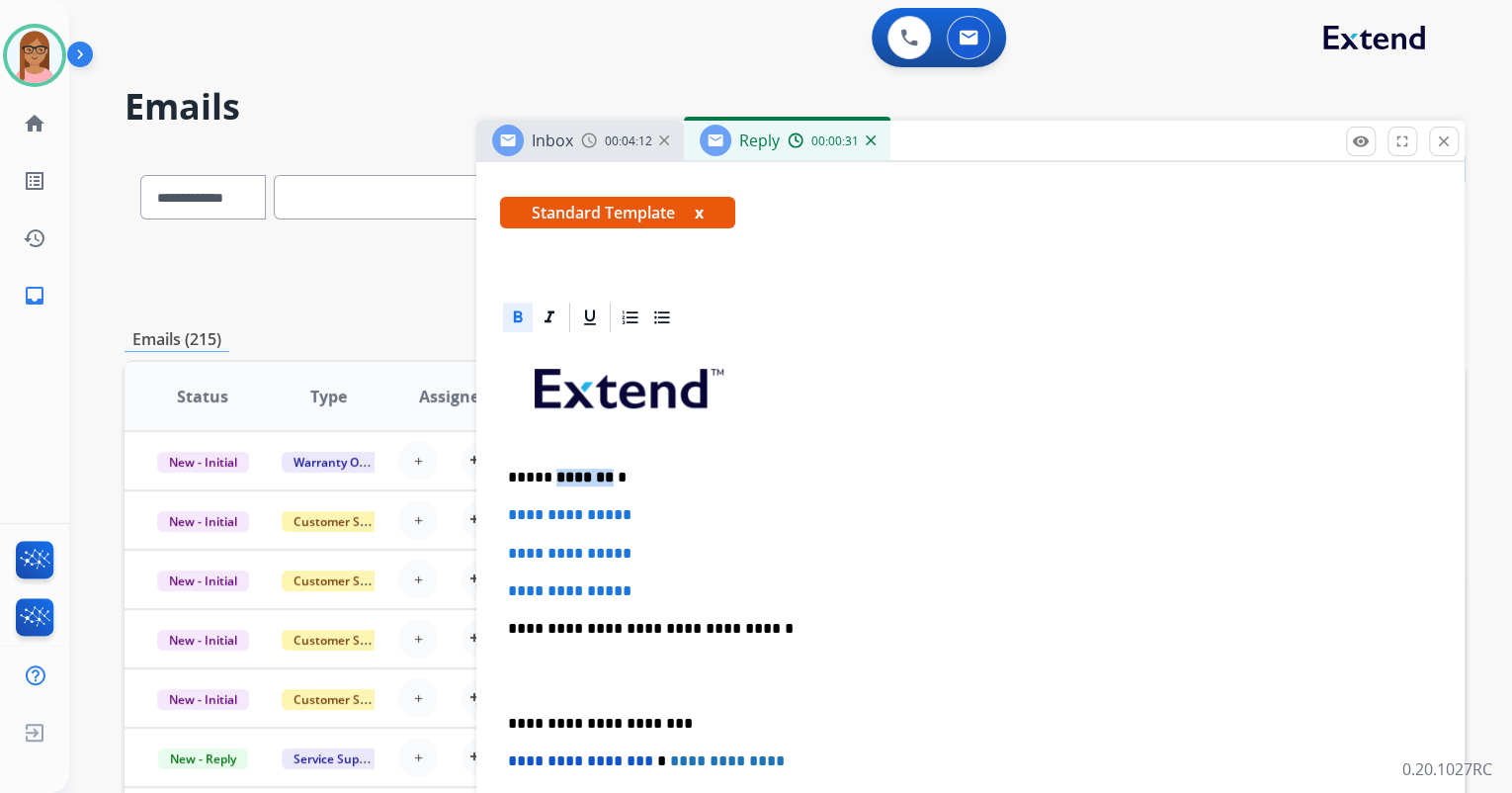 click 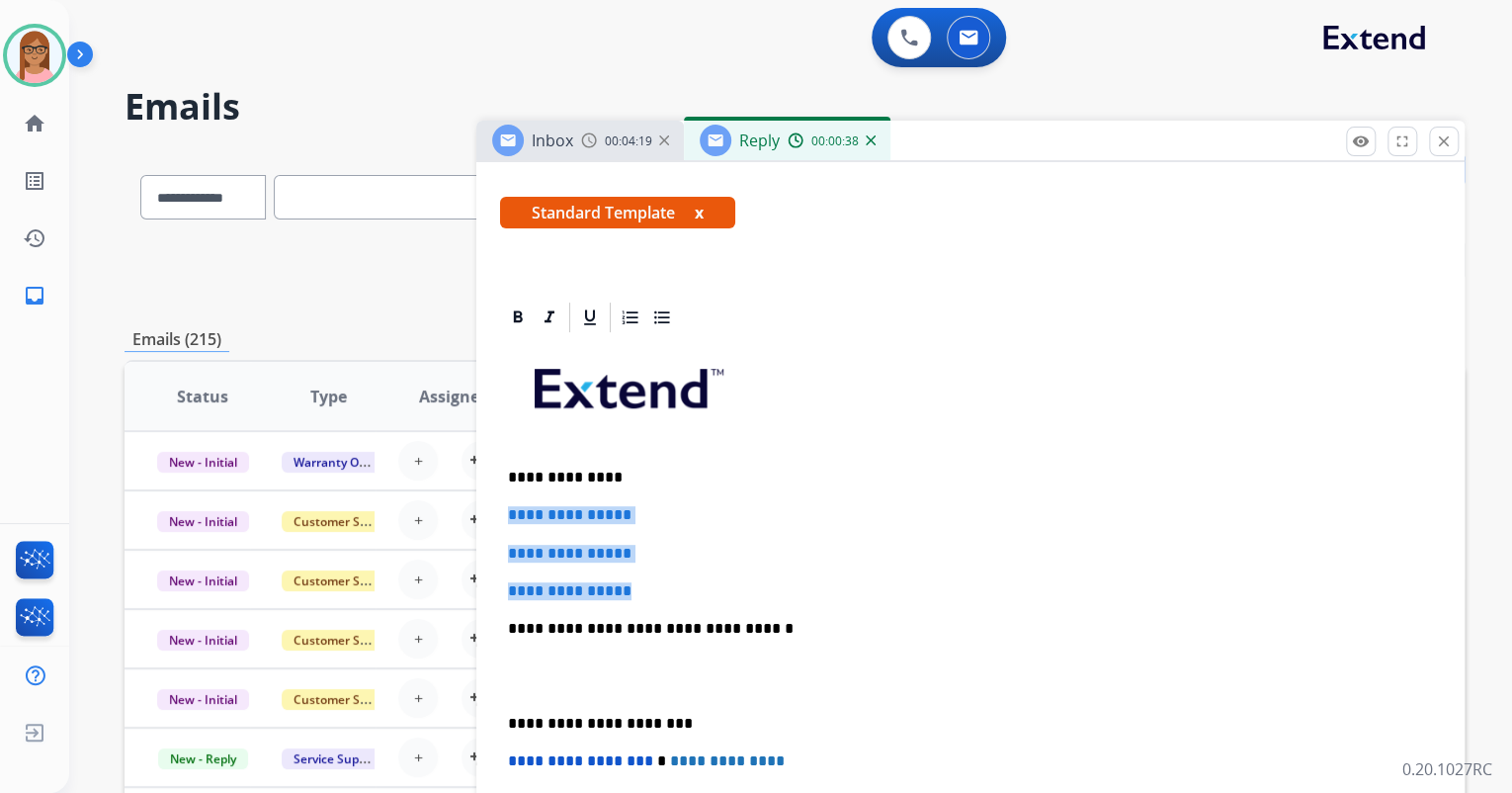 drag, startPoint x: 508, startPoint y: 510, endPoint x: 658, endPoint y: 570, distance: 161.55494 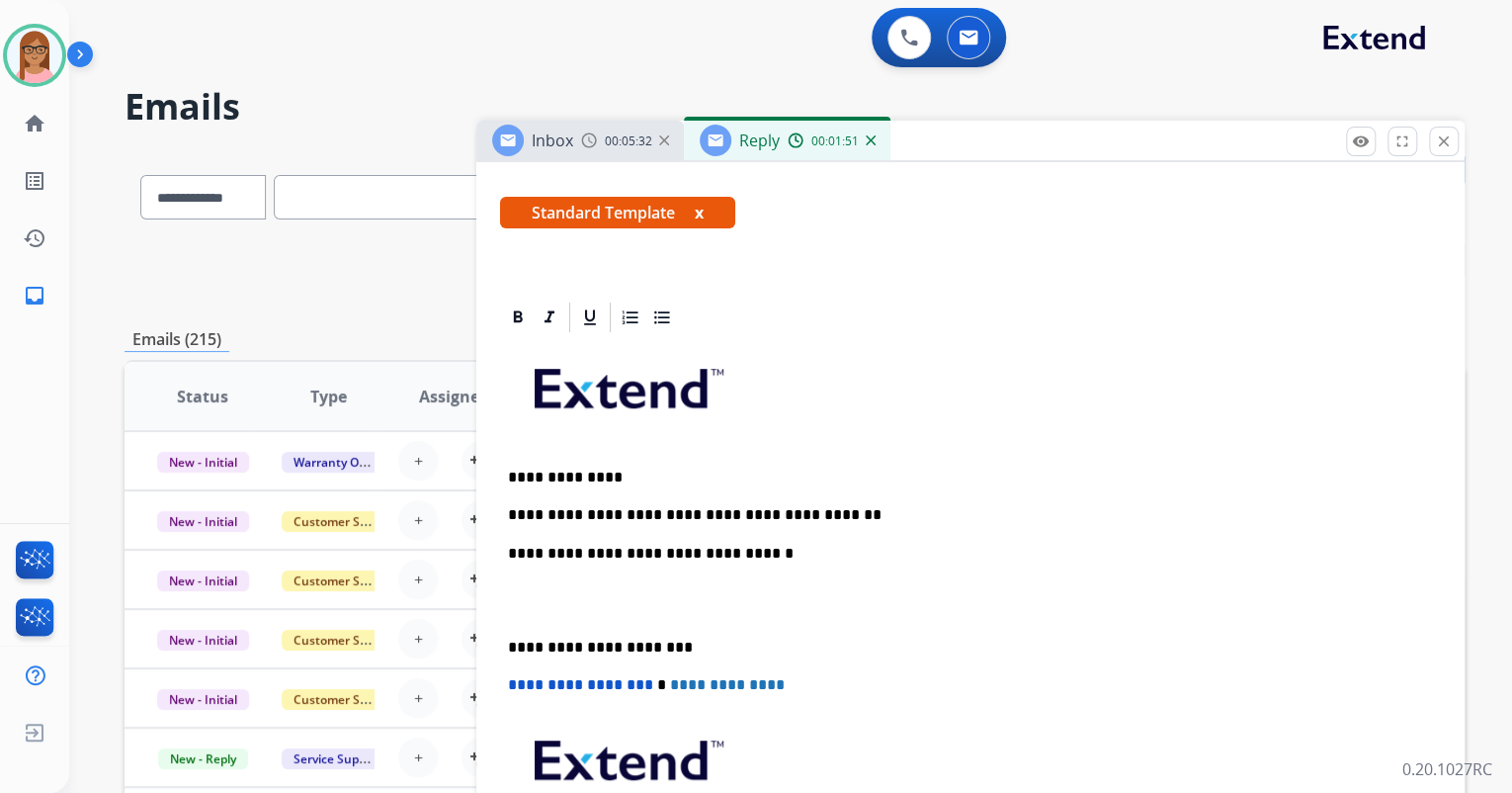 click on "**********" at bounding box center [963, 515] 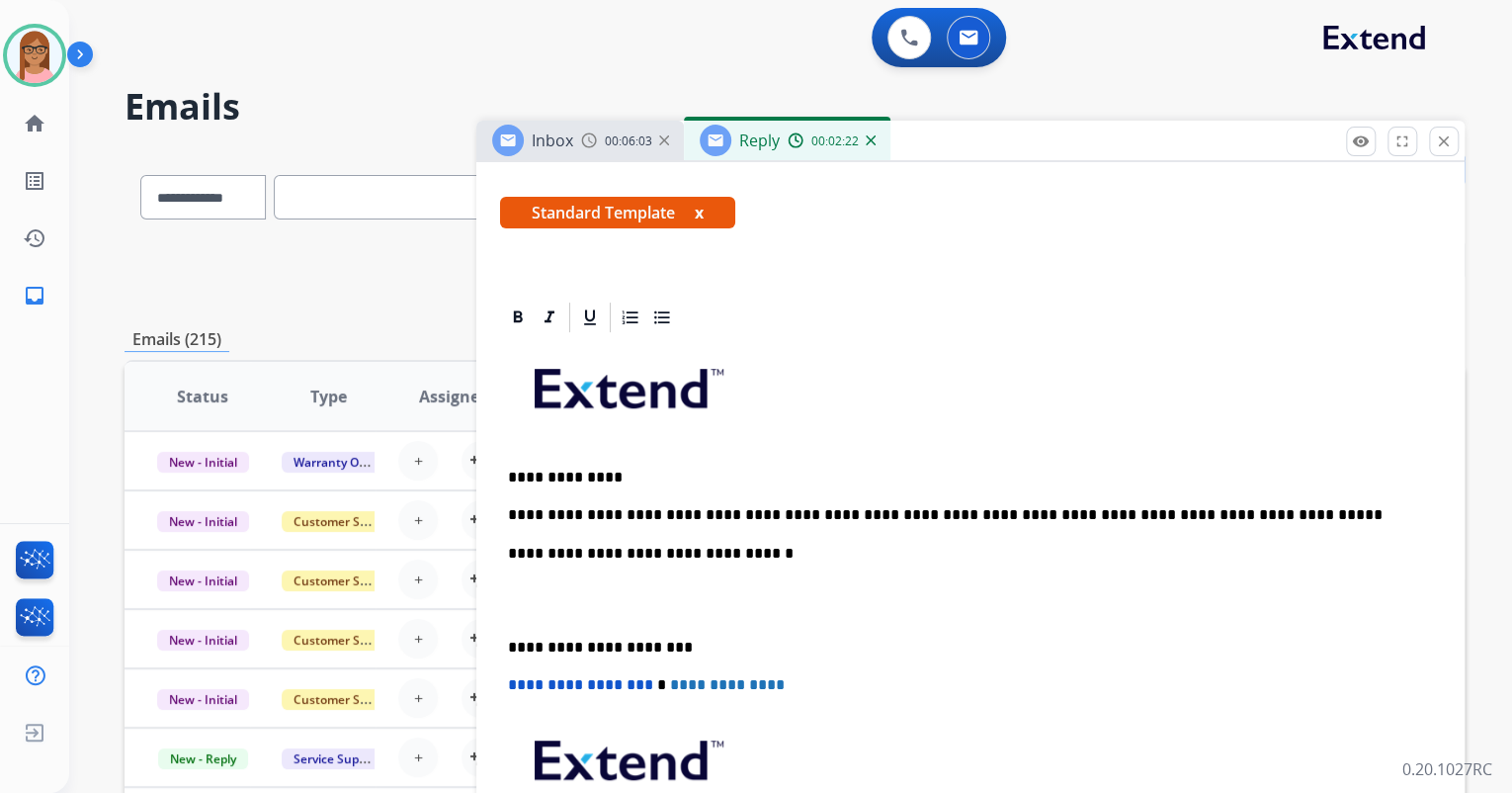 click on "**********" at bounding box center (963, 515) 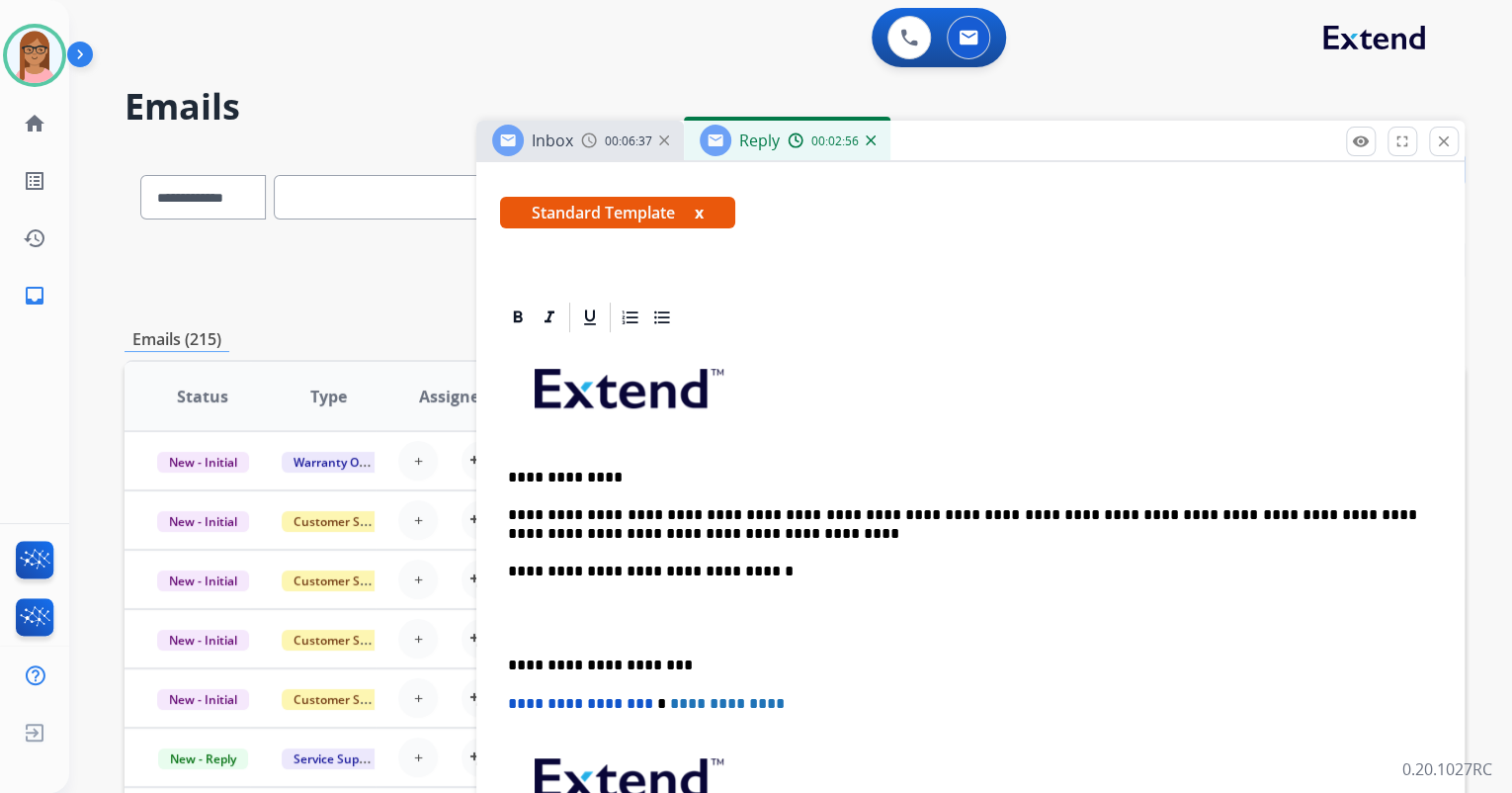 click on "**********" at bounding box center [963, 524] 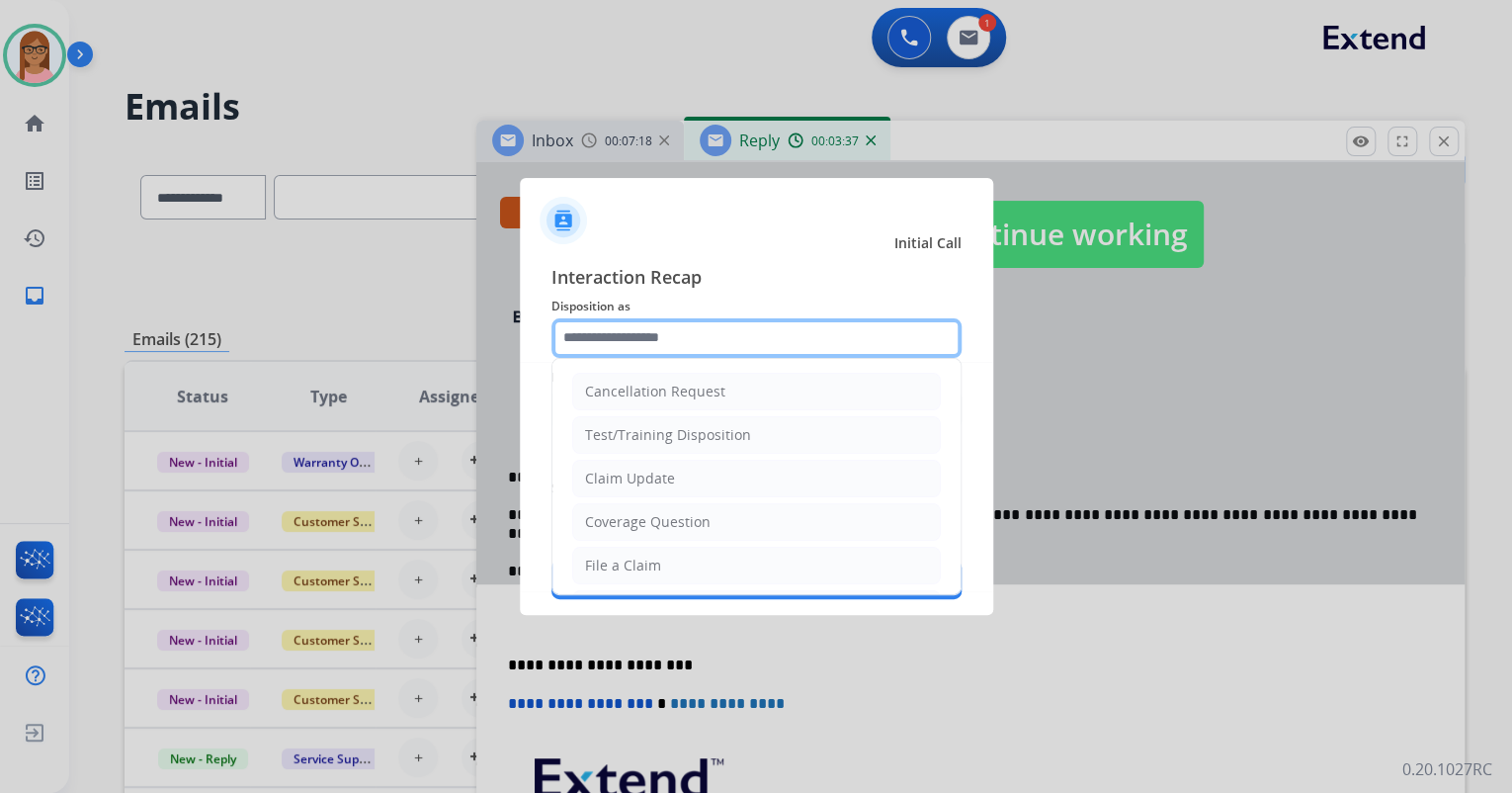 click 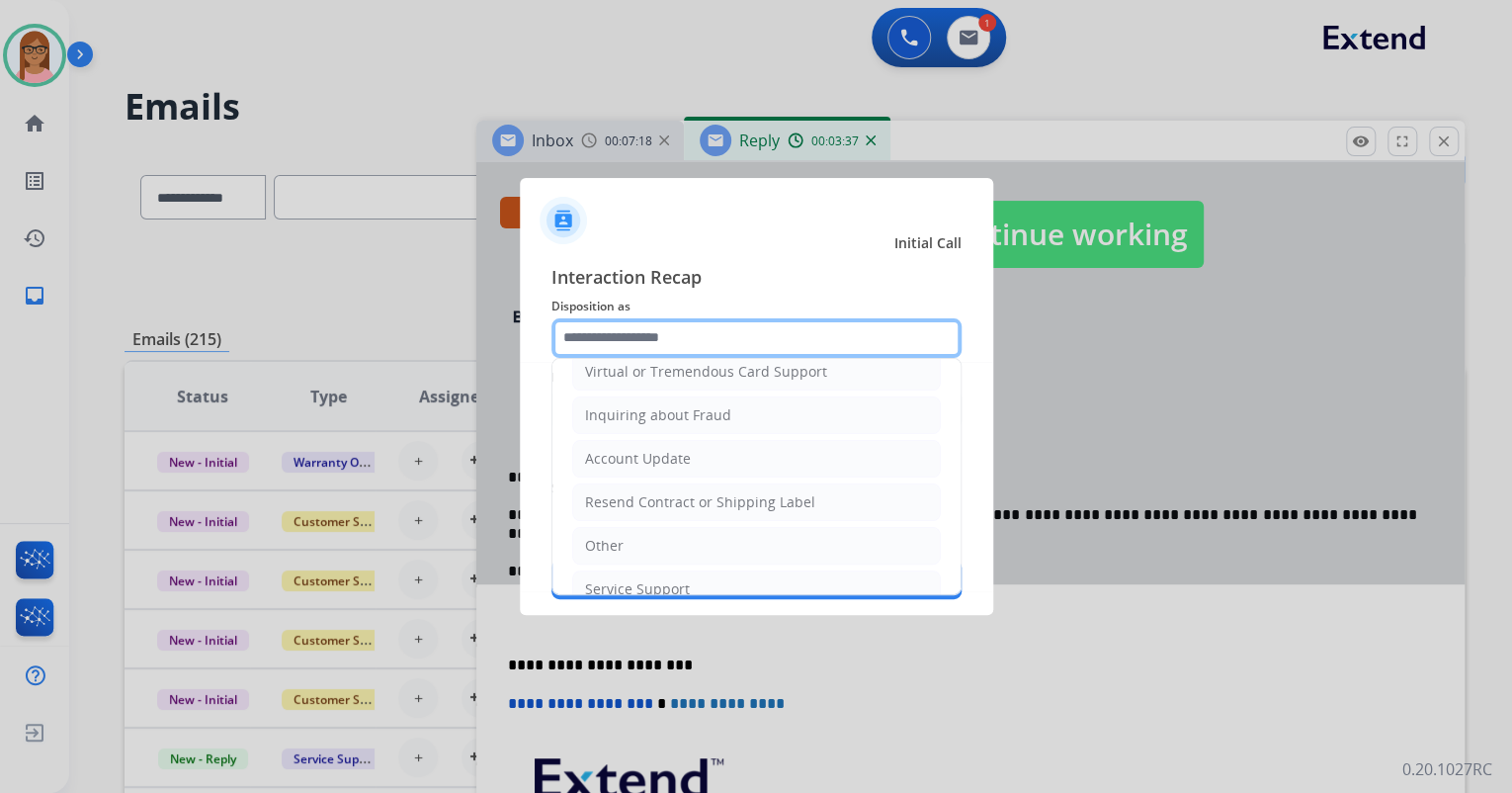 scroll, scrollTop: 303, scrollLeft: 0, axis: vertical 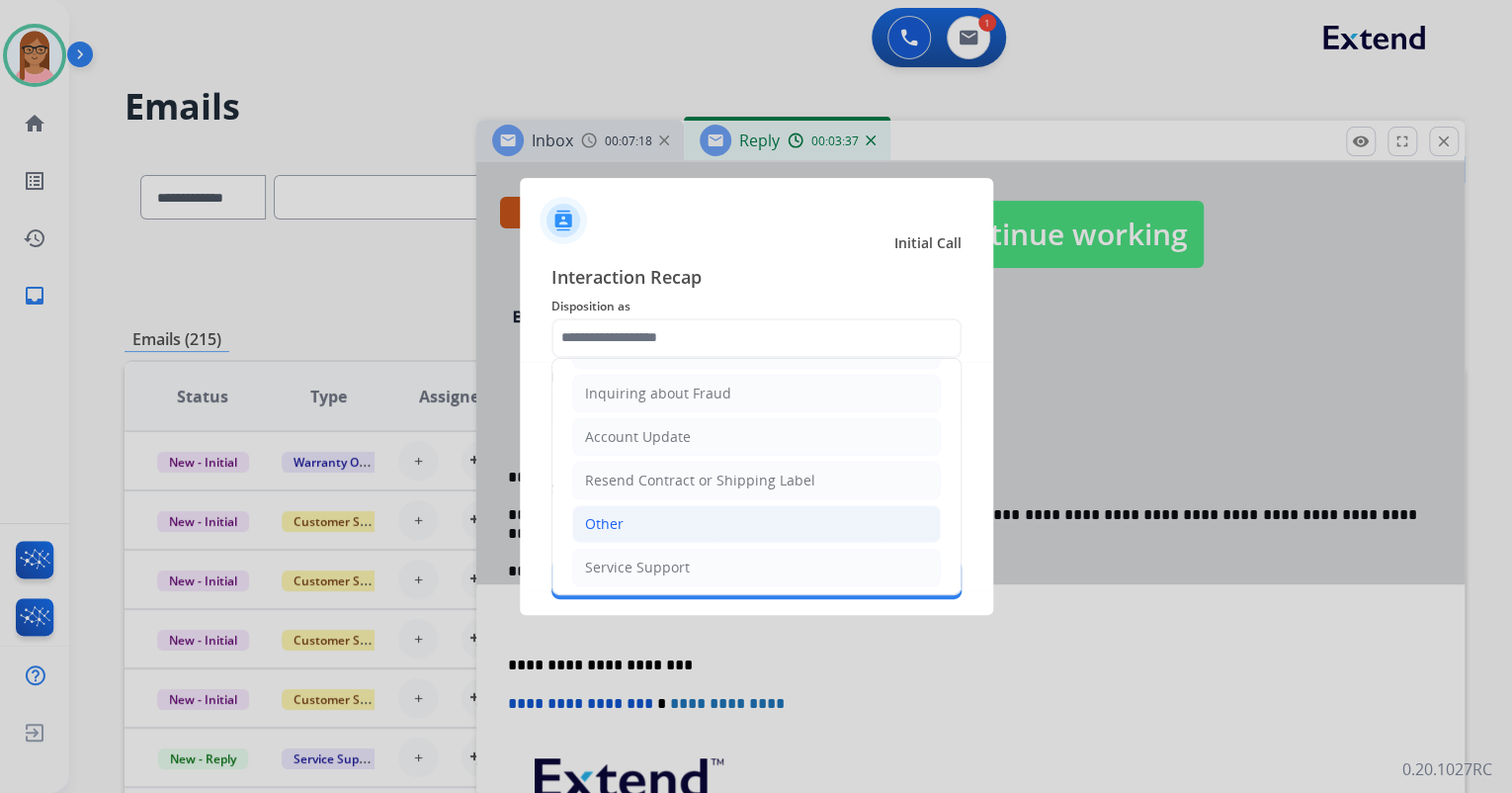 click on "Other" 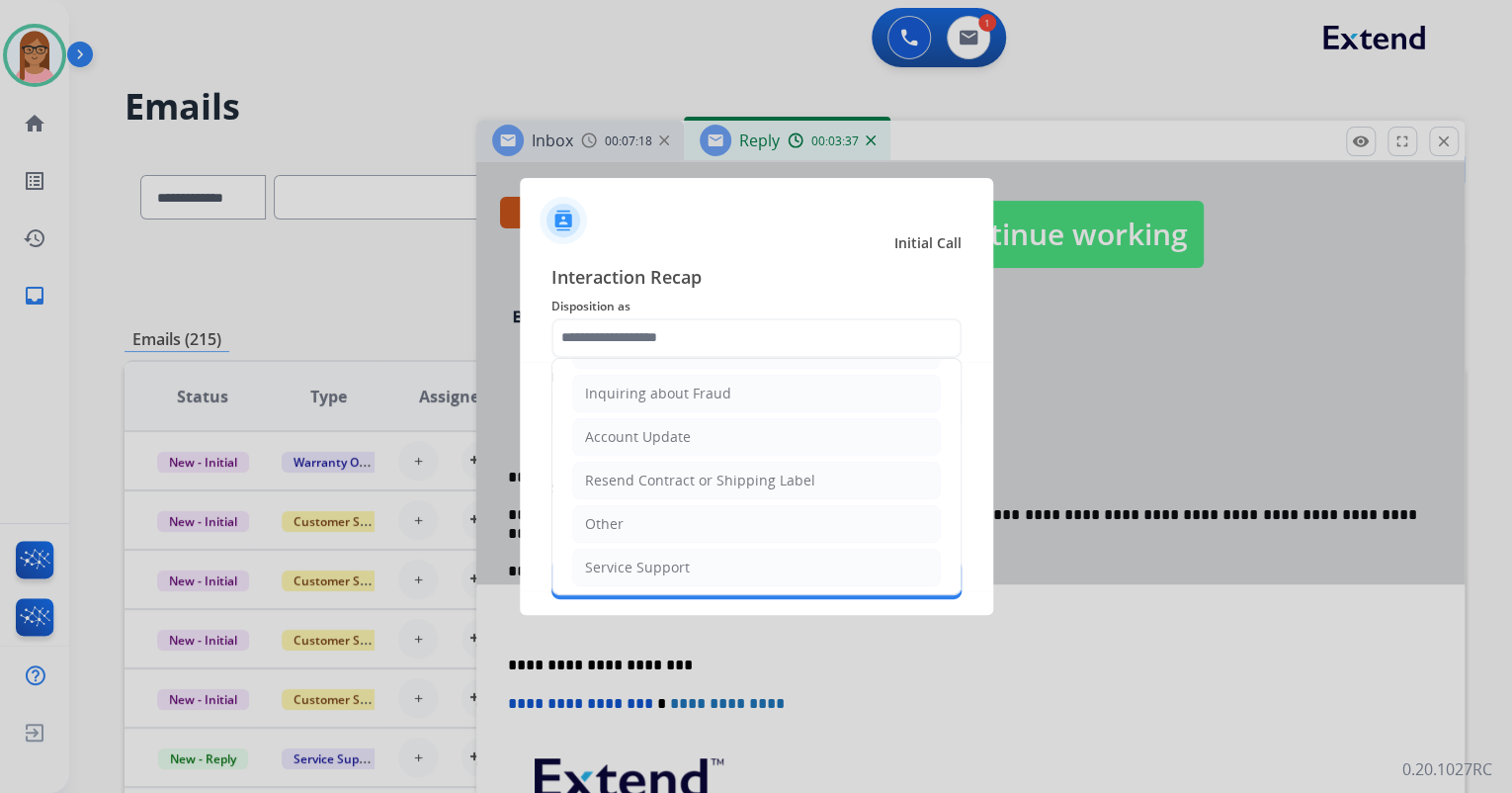 type on "*****" 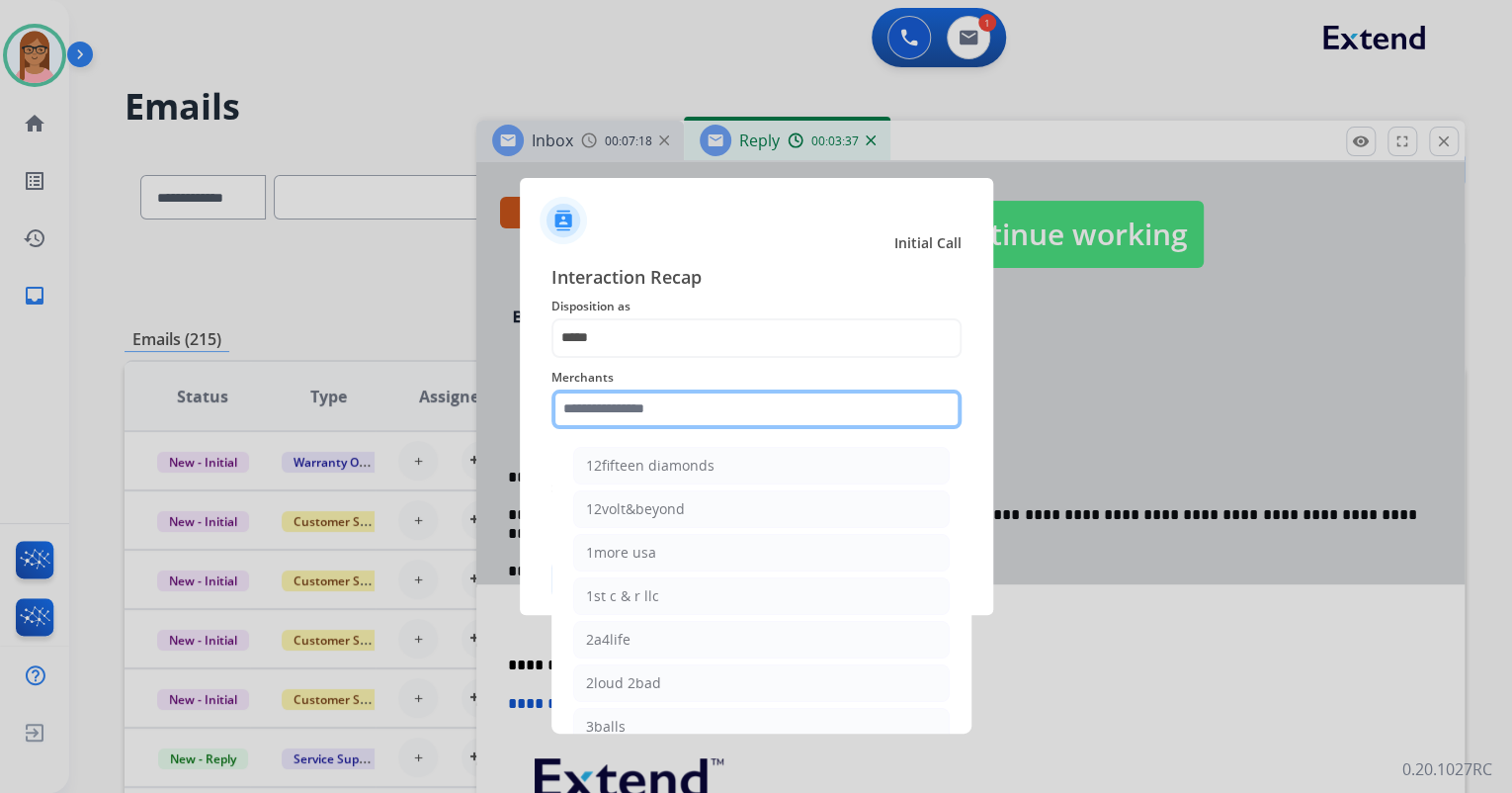 click 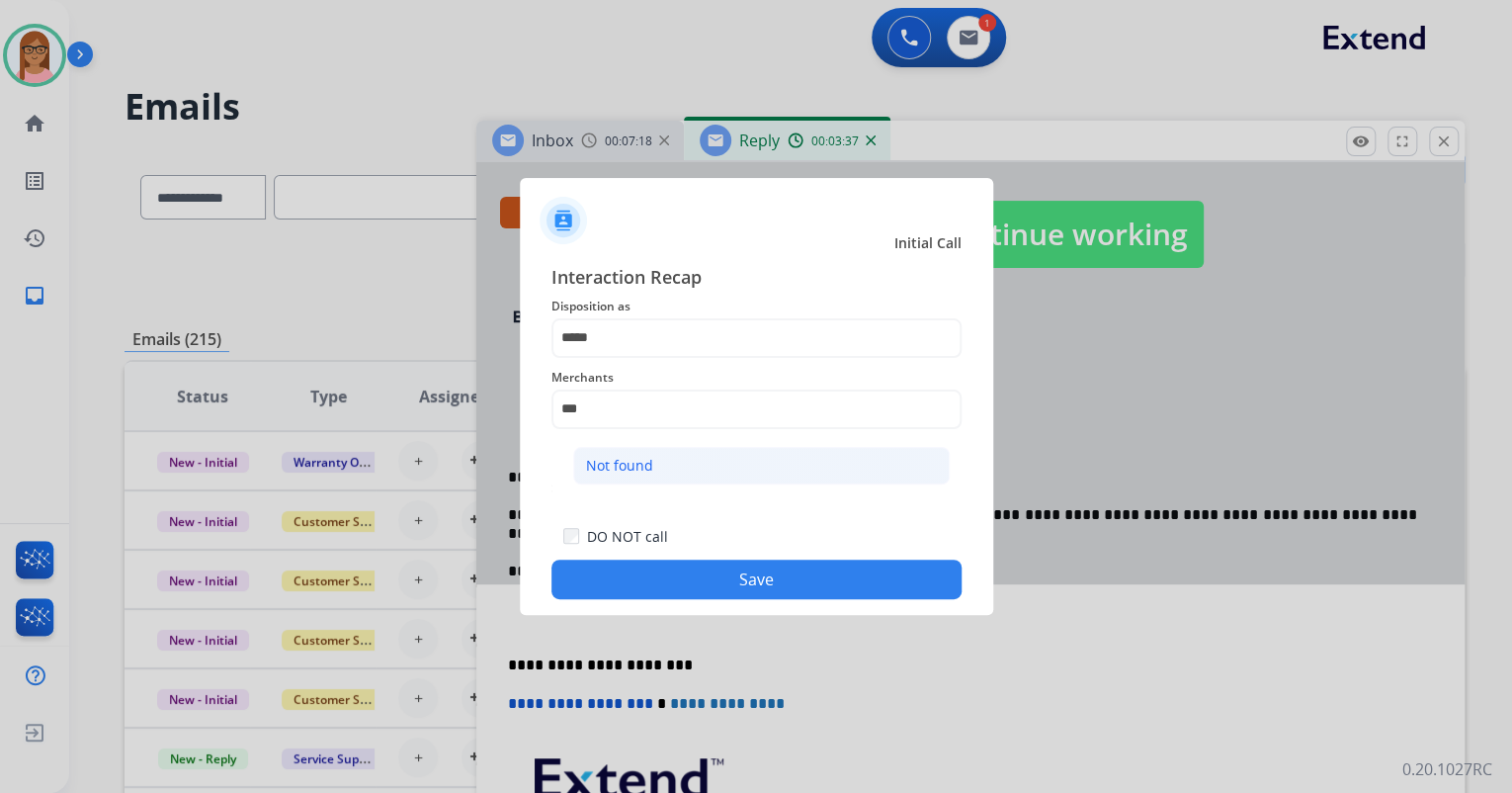 click on "Not found" 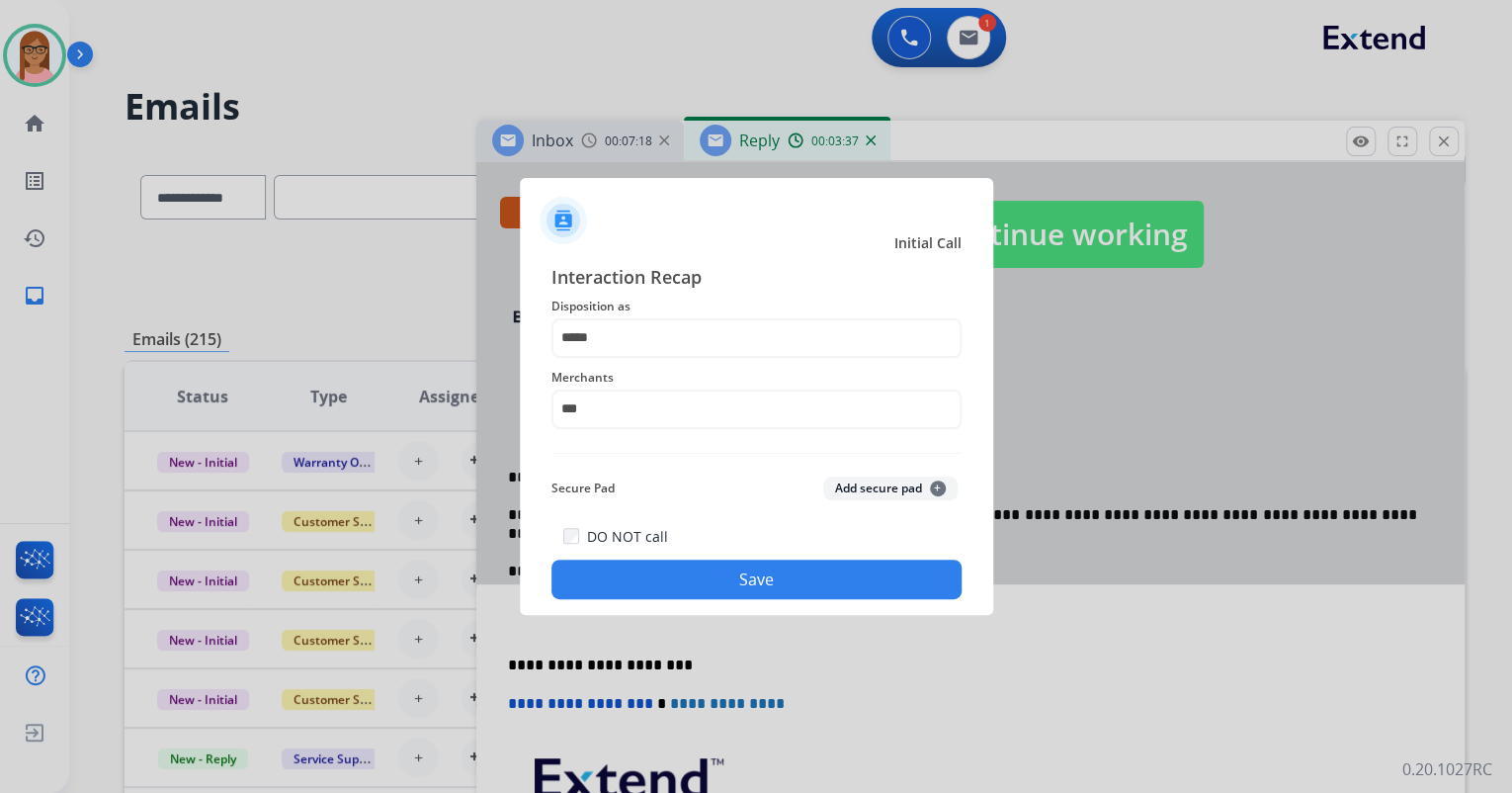 click on "Interaction Recap Disposition as    ***** Merchants   *** Secure Pad  Add secure pad  +  DO NOT call   Save" 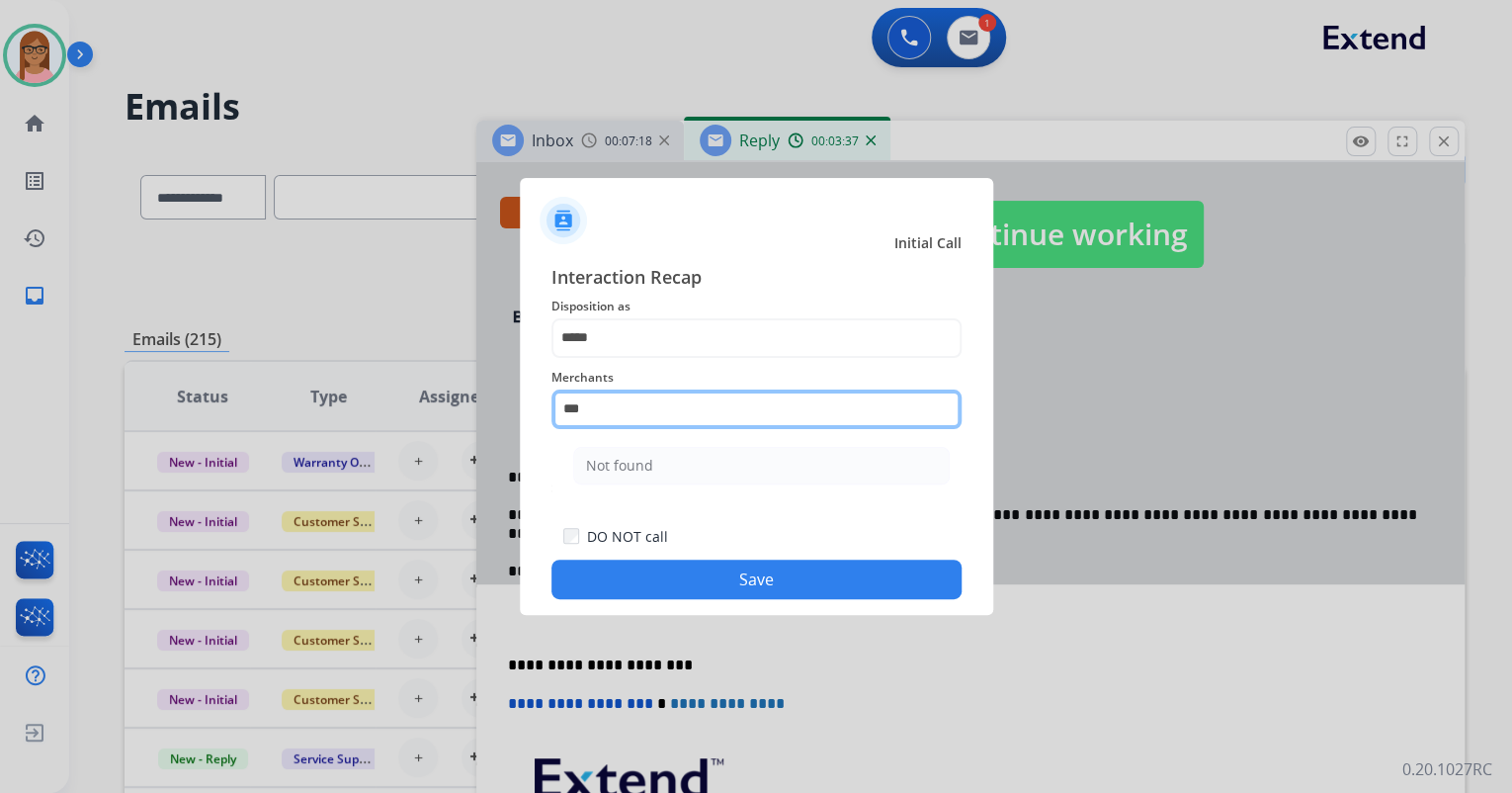 click on "***" 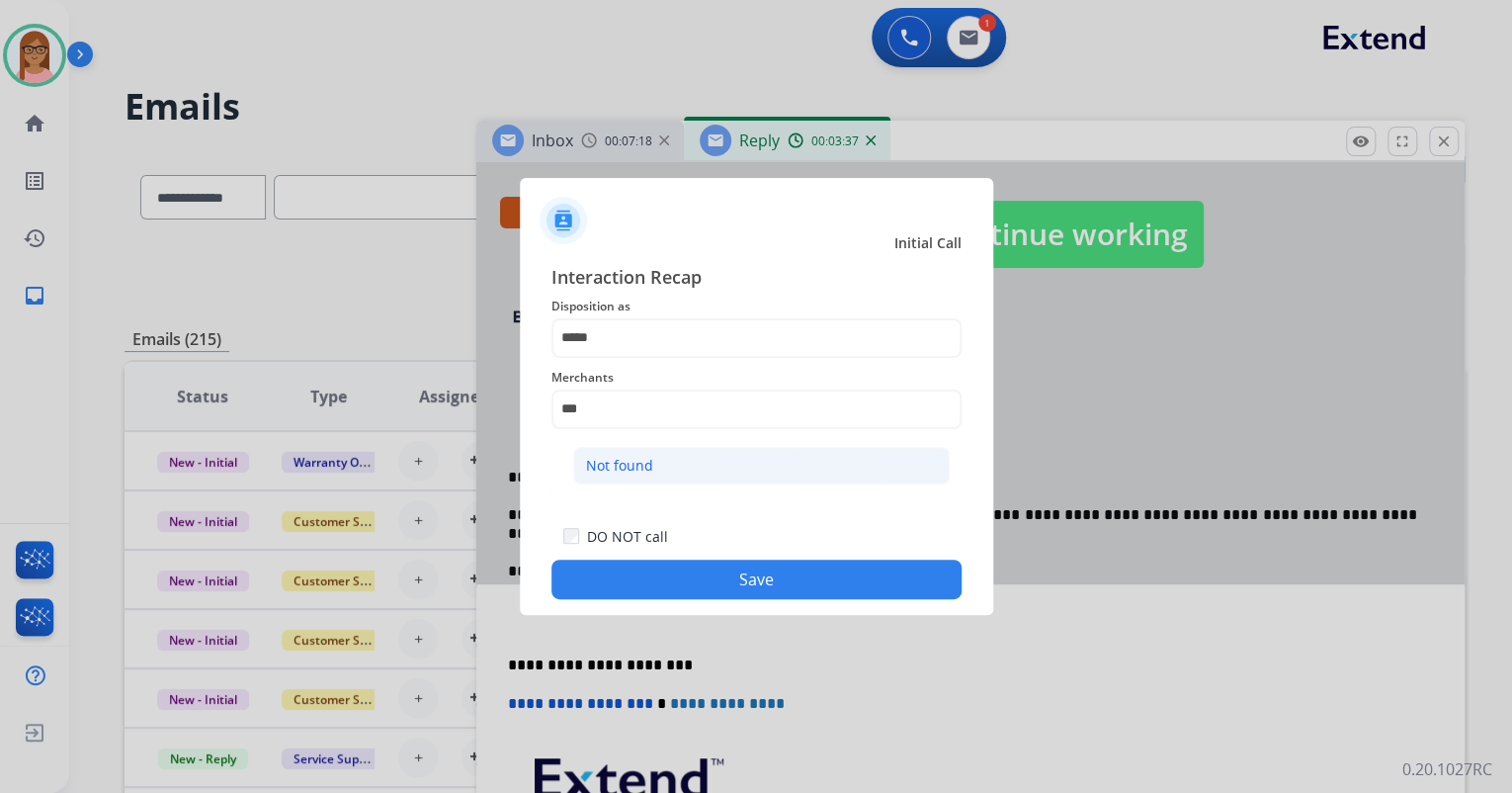 click on "Not found" 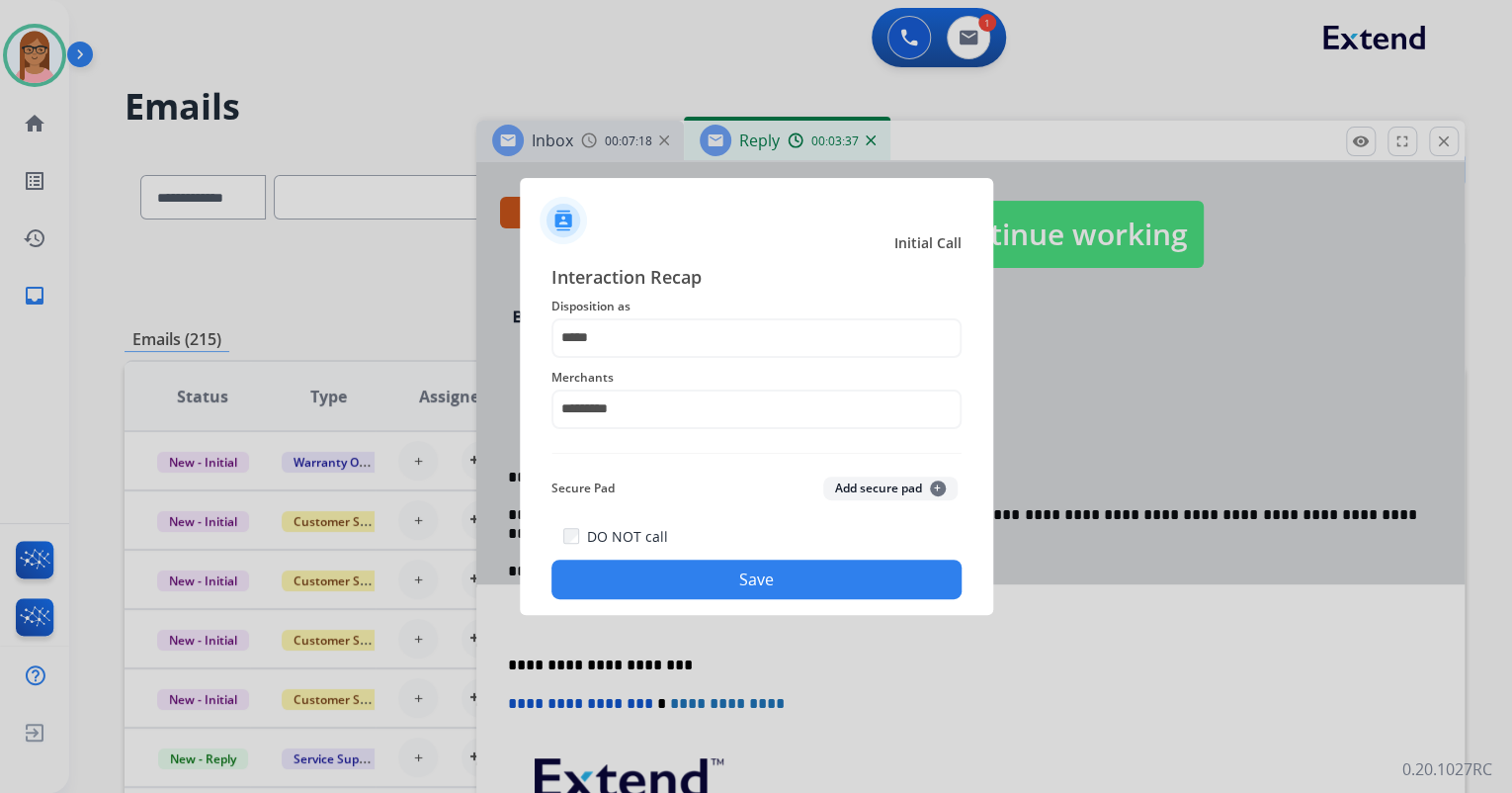 click on "Save" 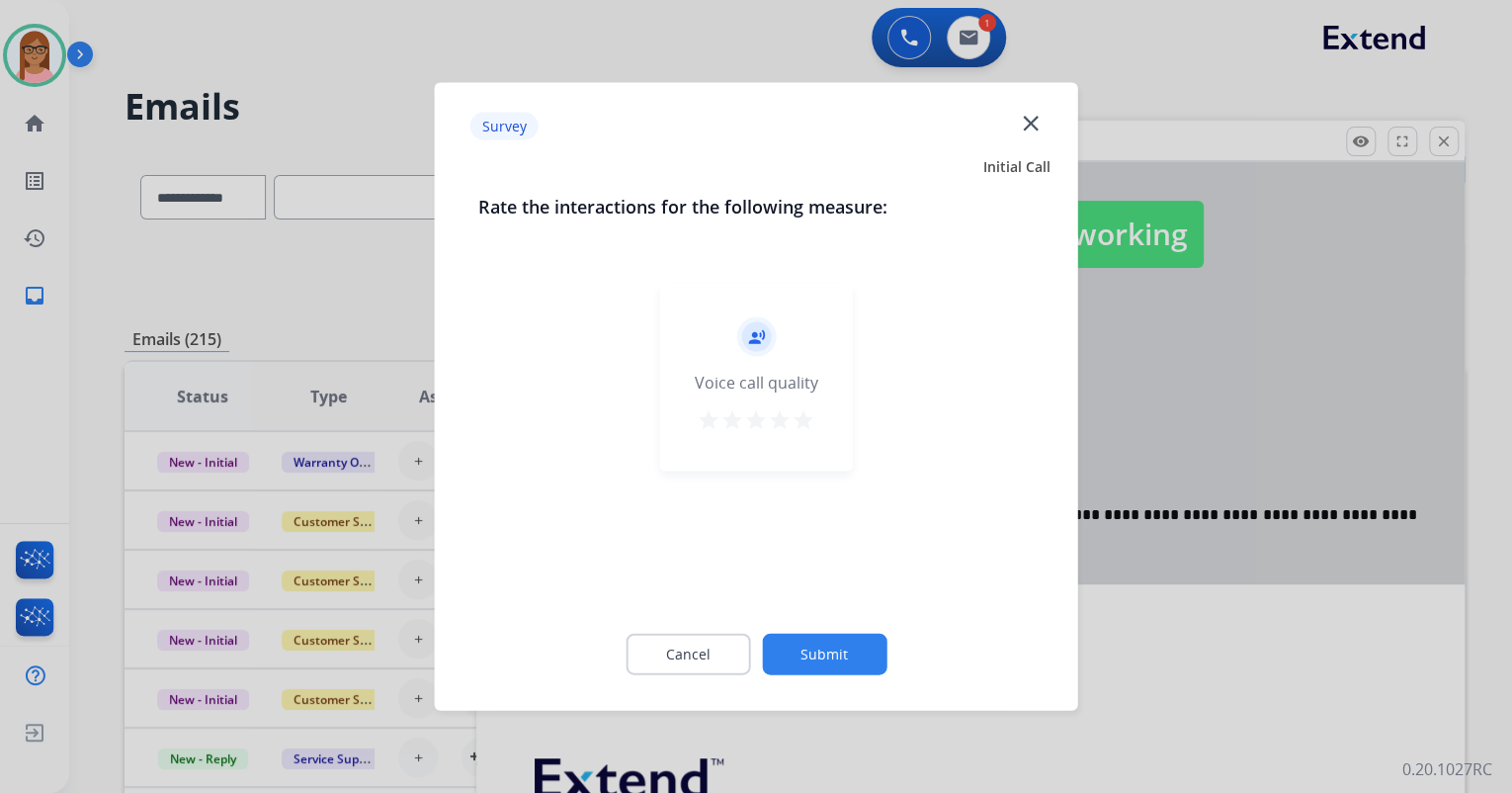 click on "star" at bounding box center (709, 420) 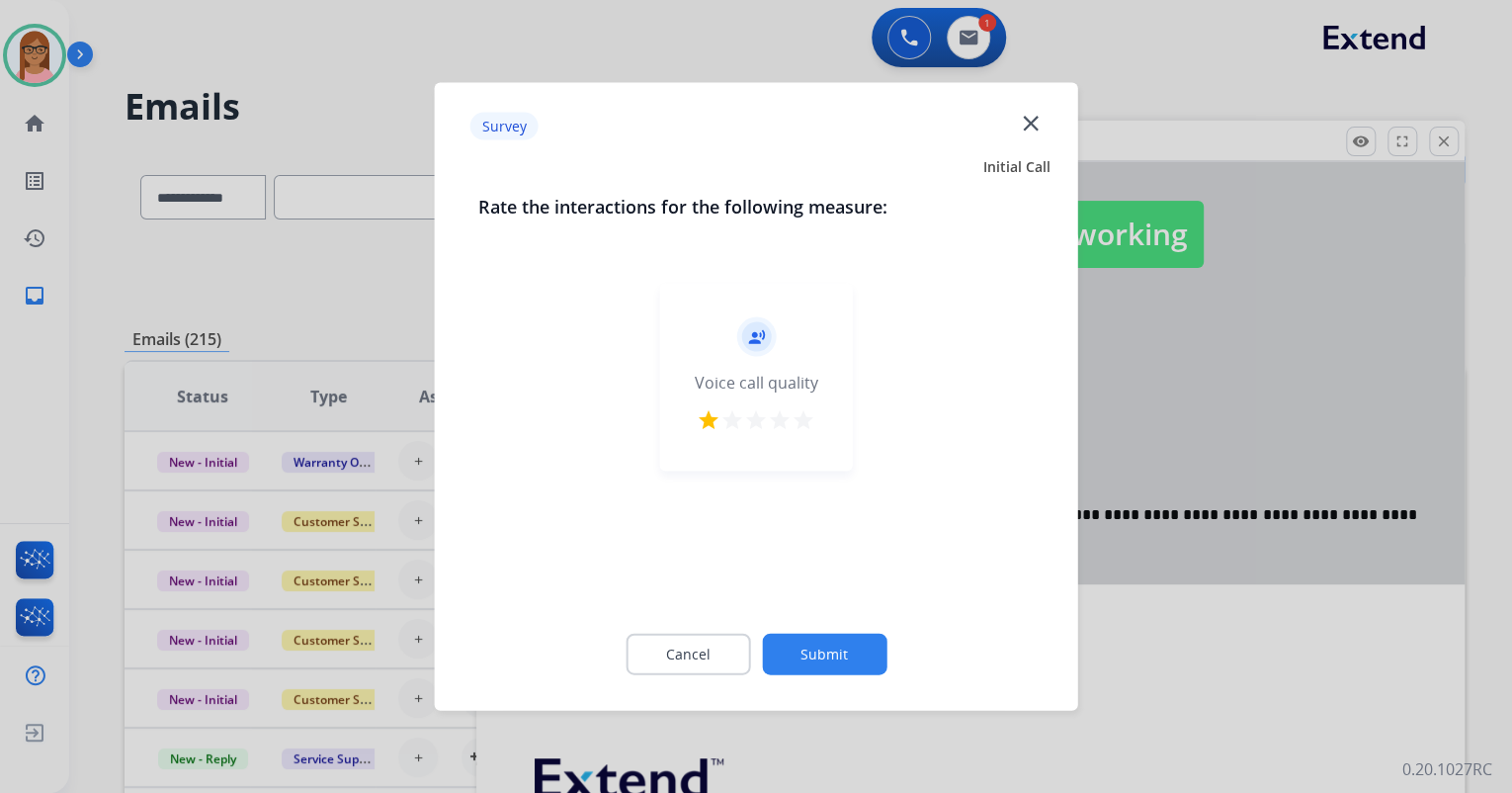 click on "Submit" 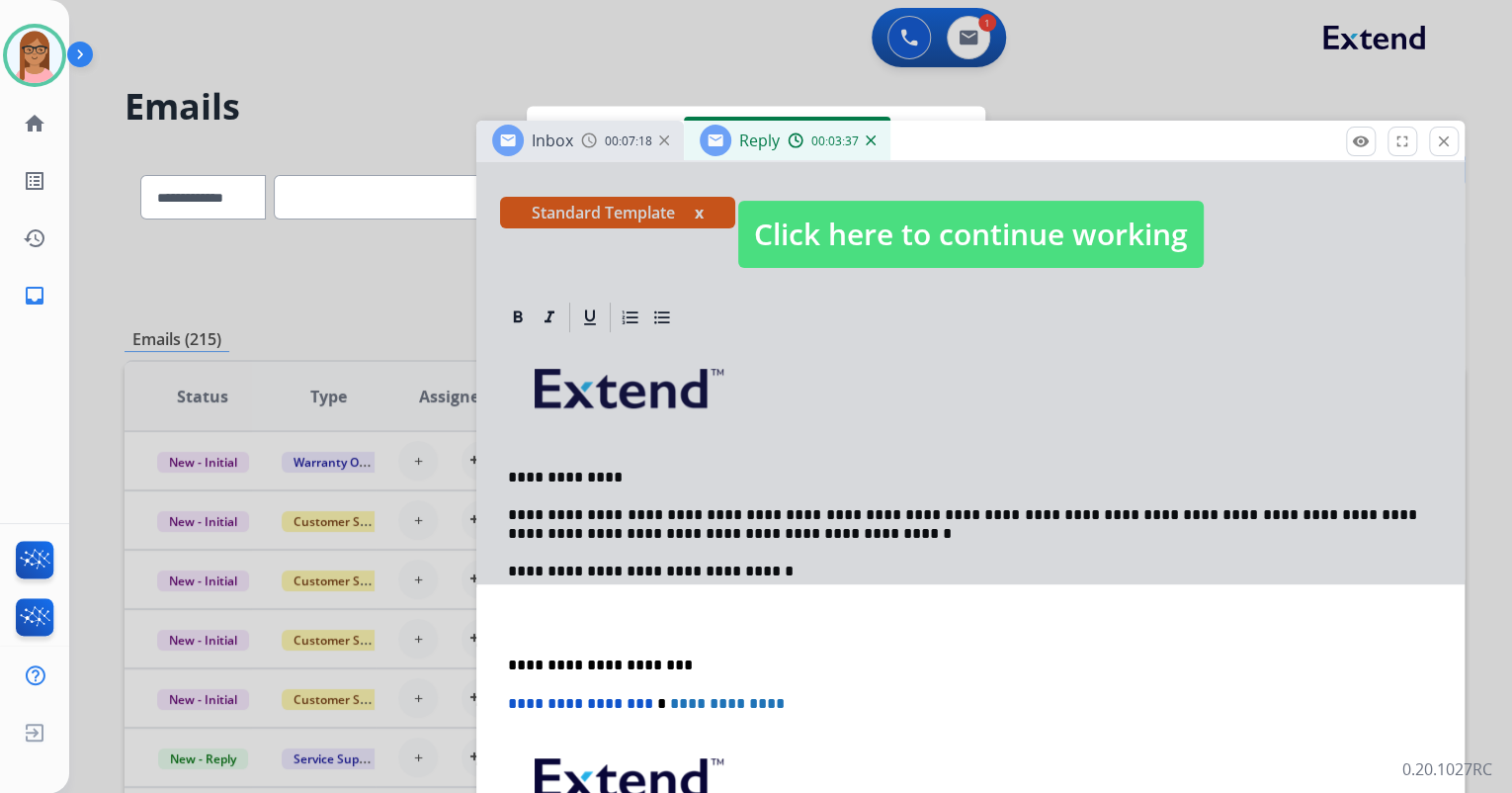 click on "Click here to continue working" at bounding box center [970, 234] 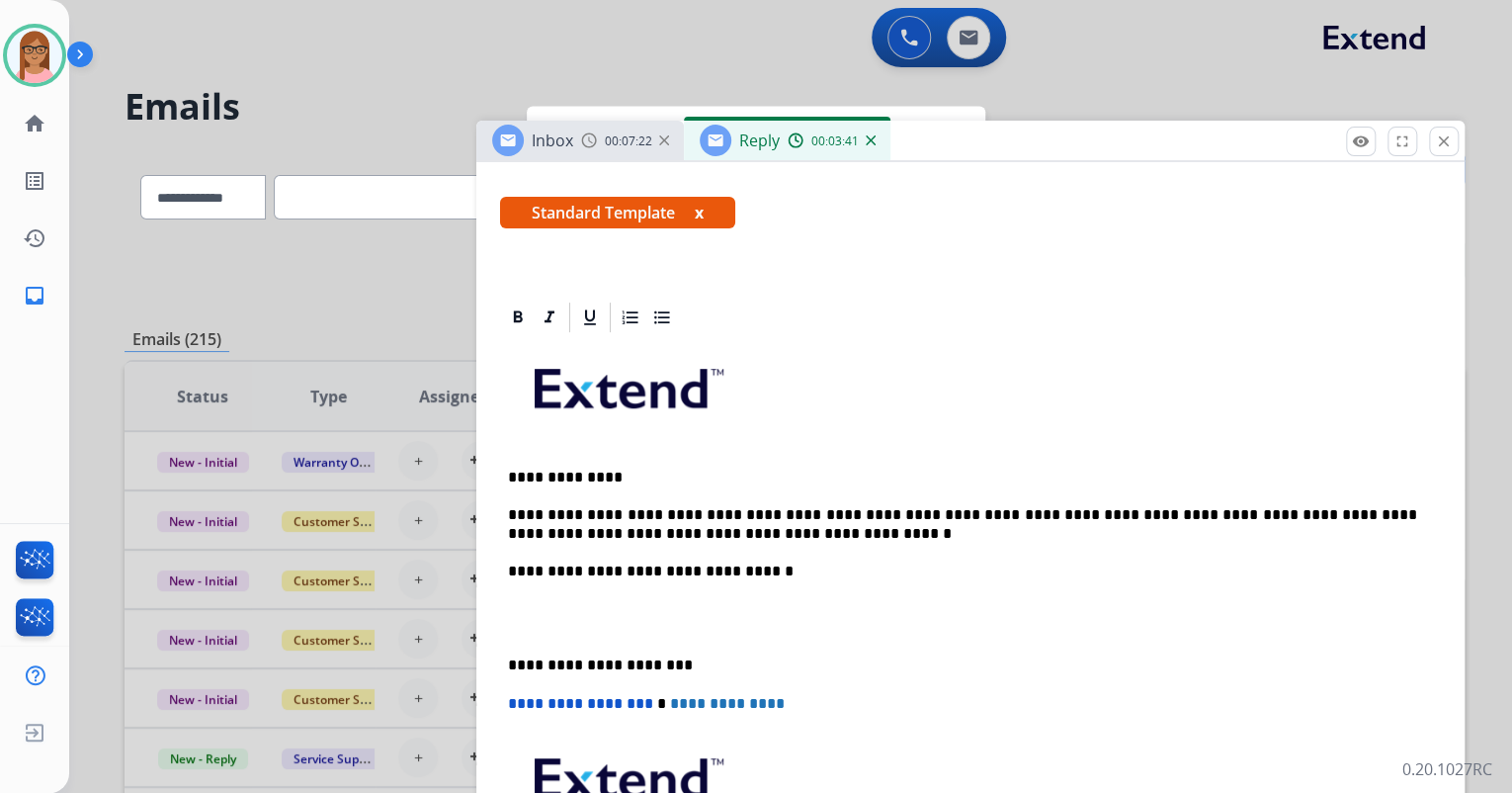 click on "**********" at bounding box center [963, 524] 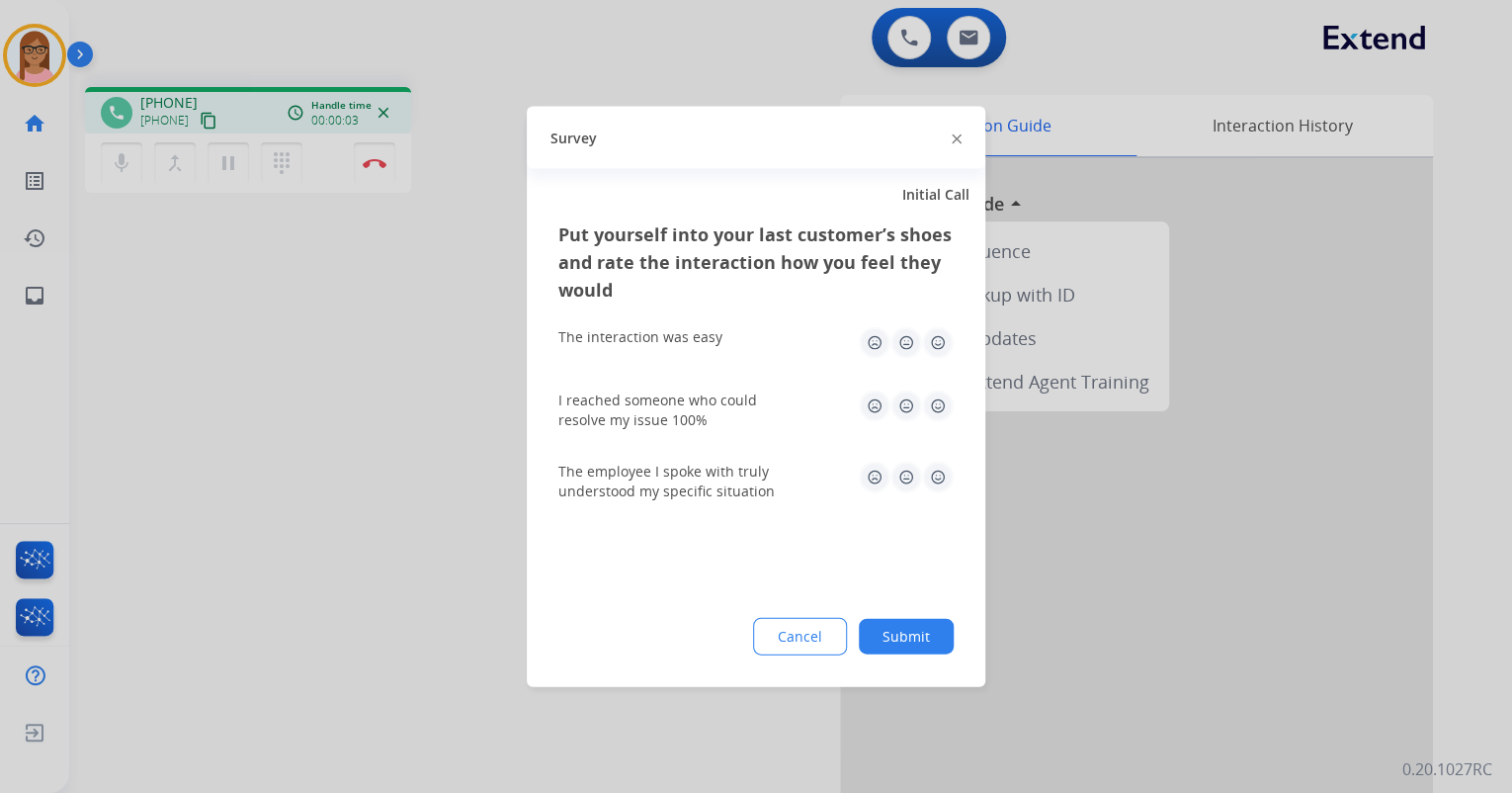 click 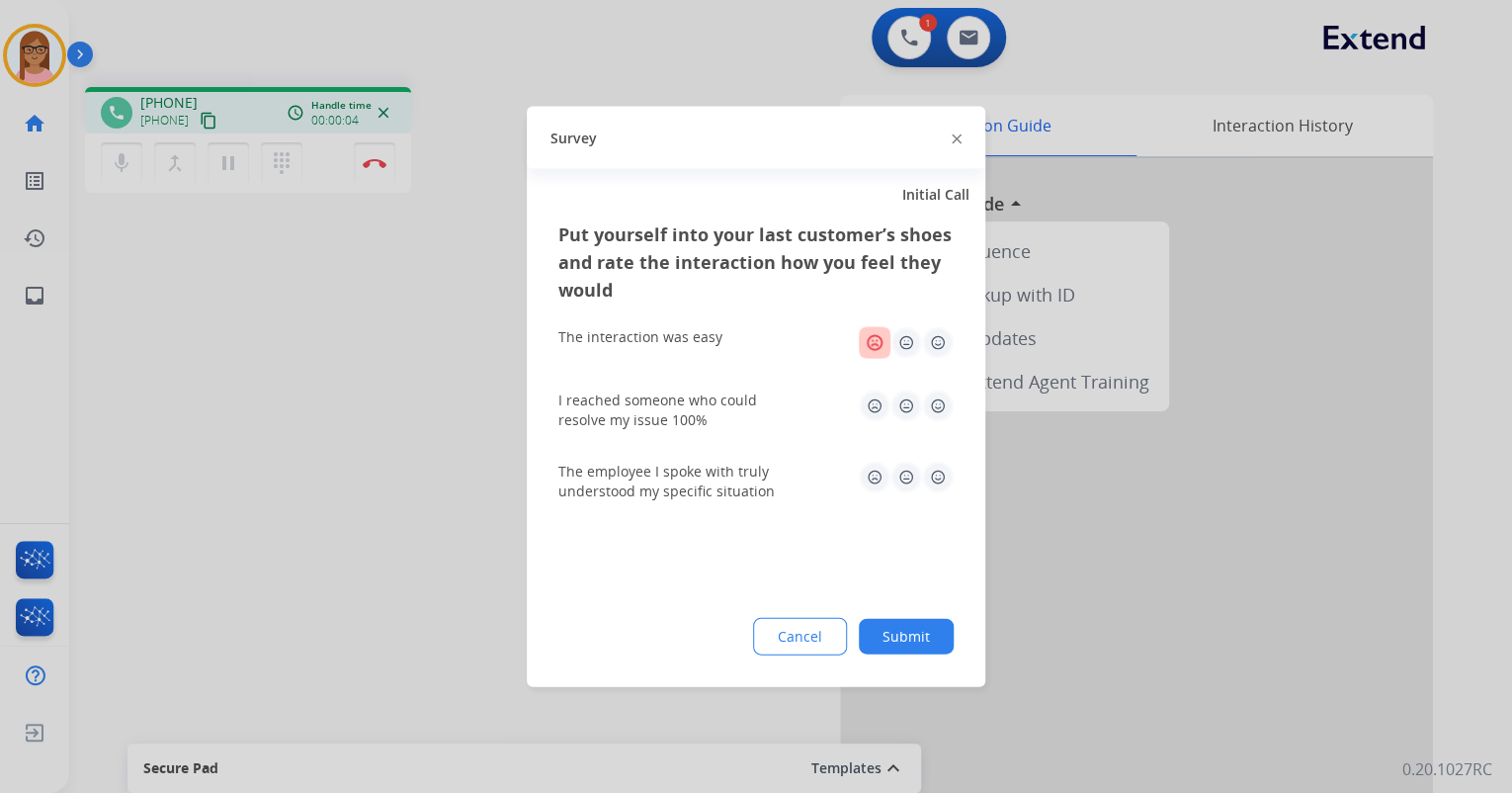 click 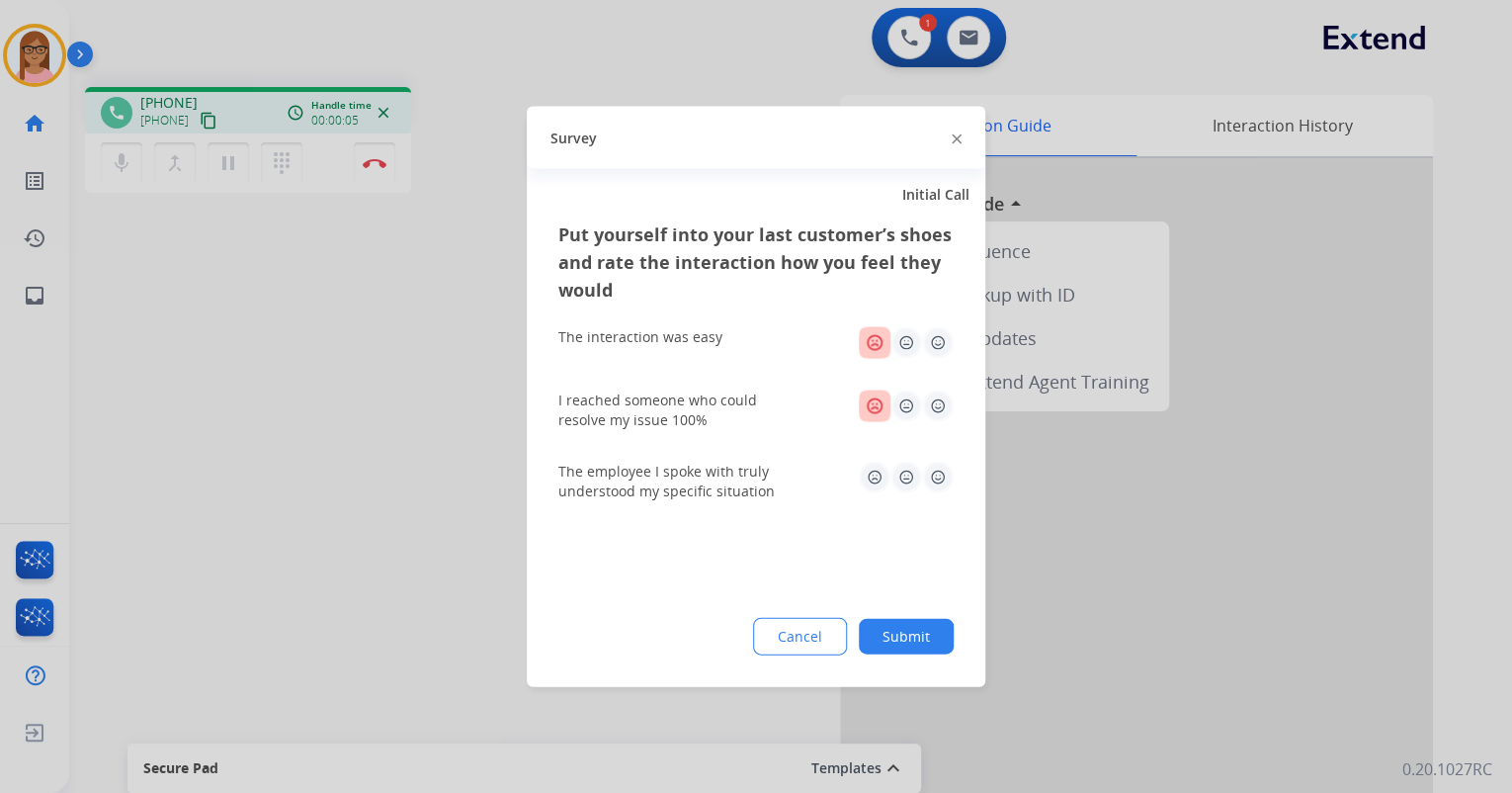 click 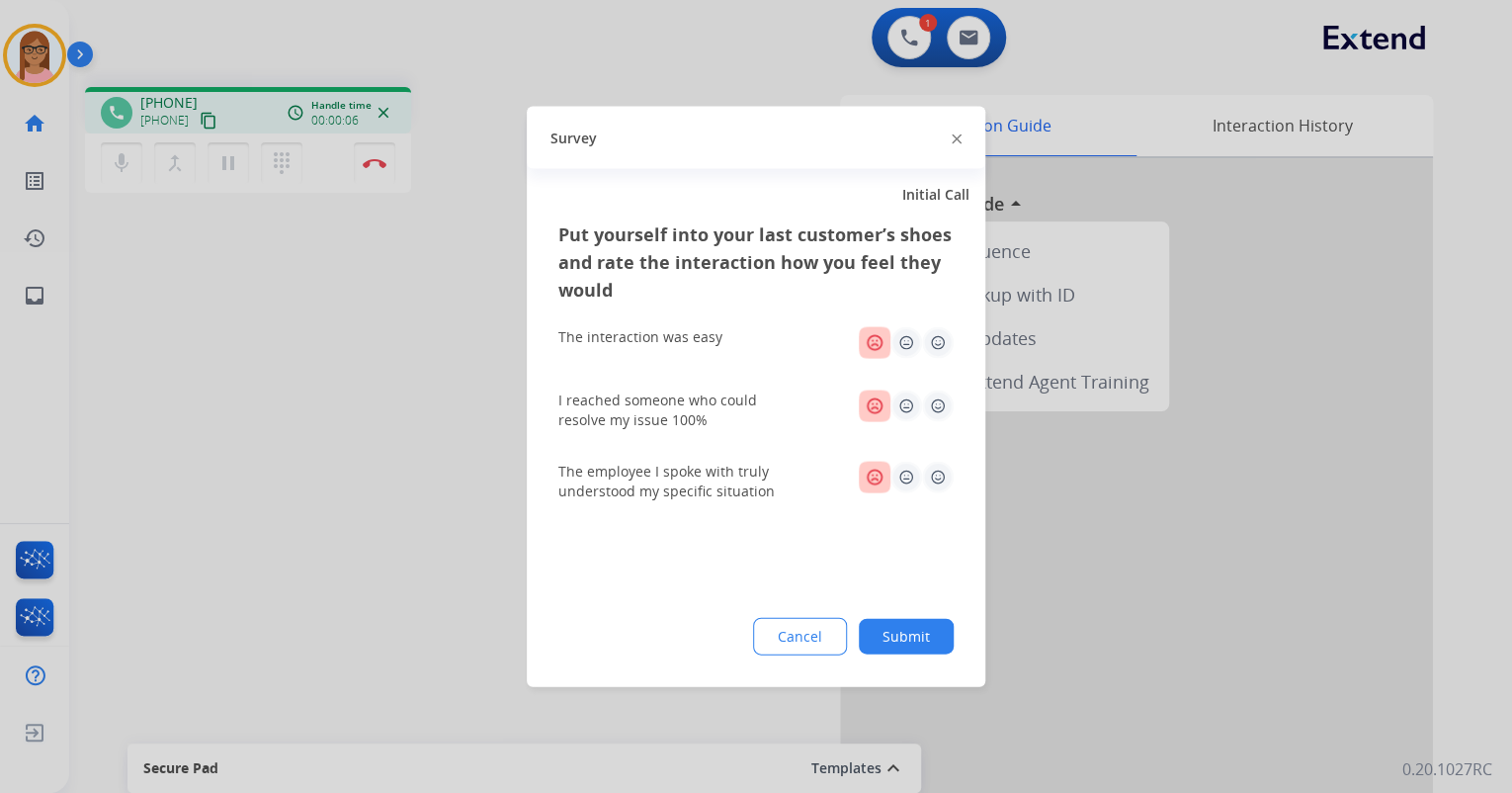 click on "Submit" 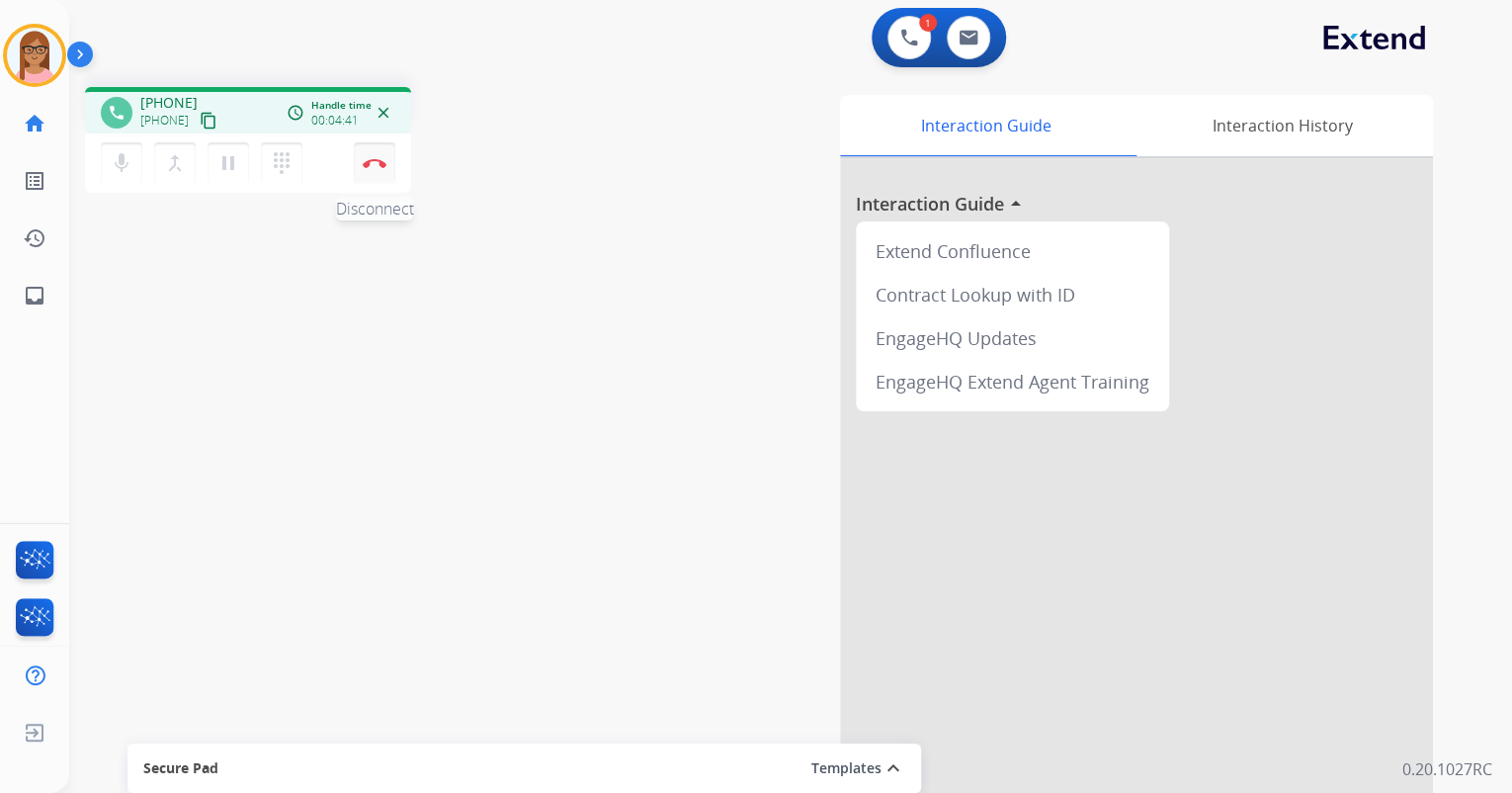 click at bounding box center [375, 163] 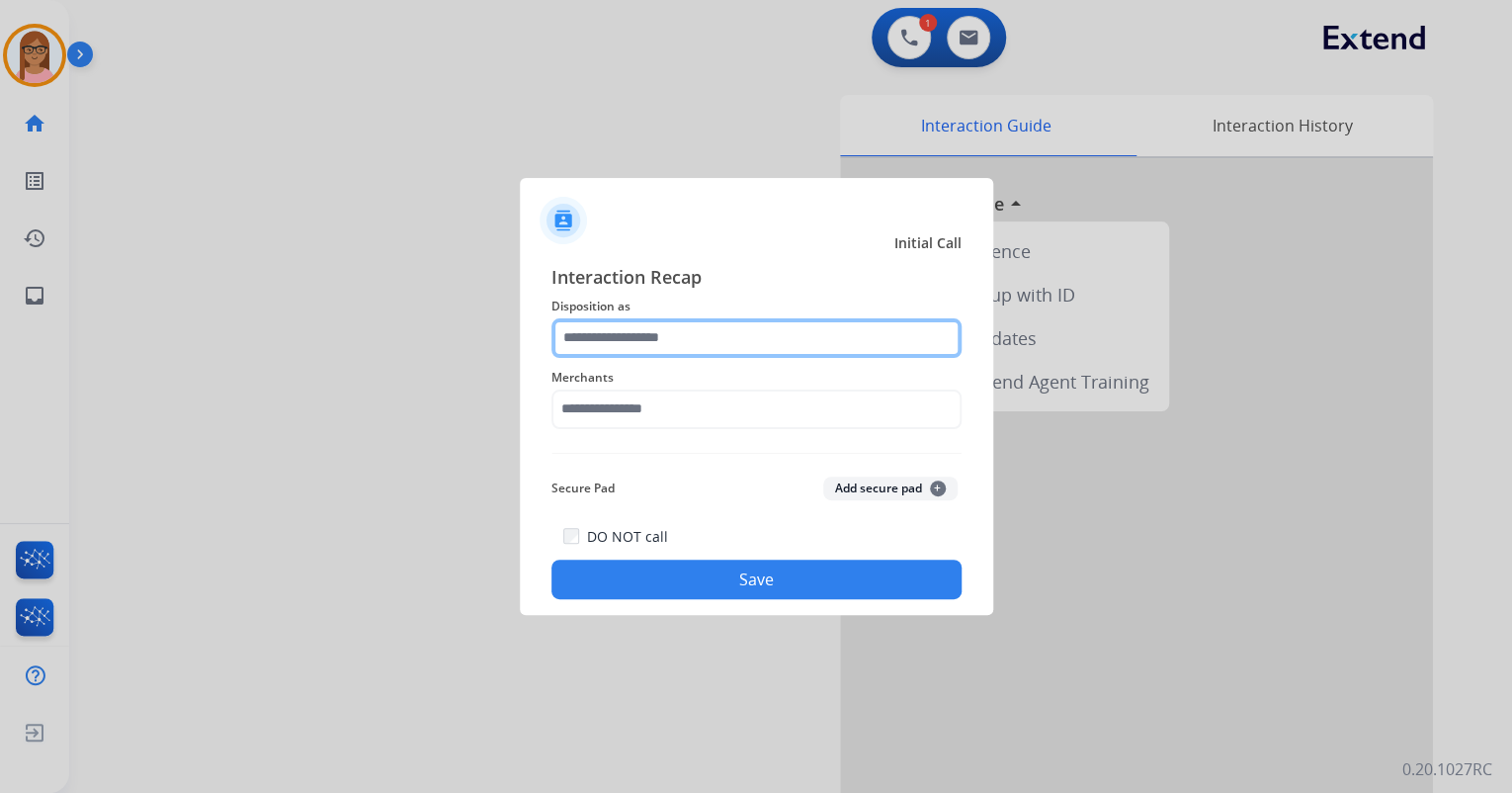 click 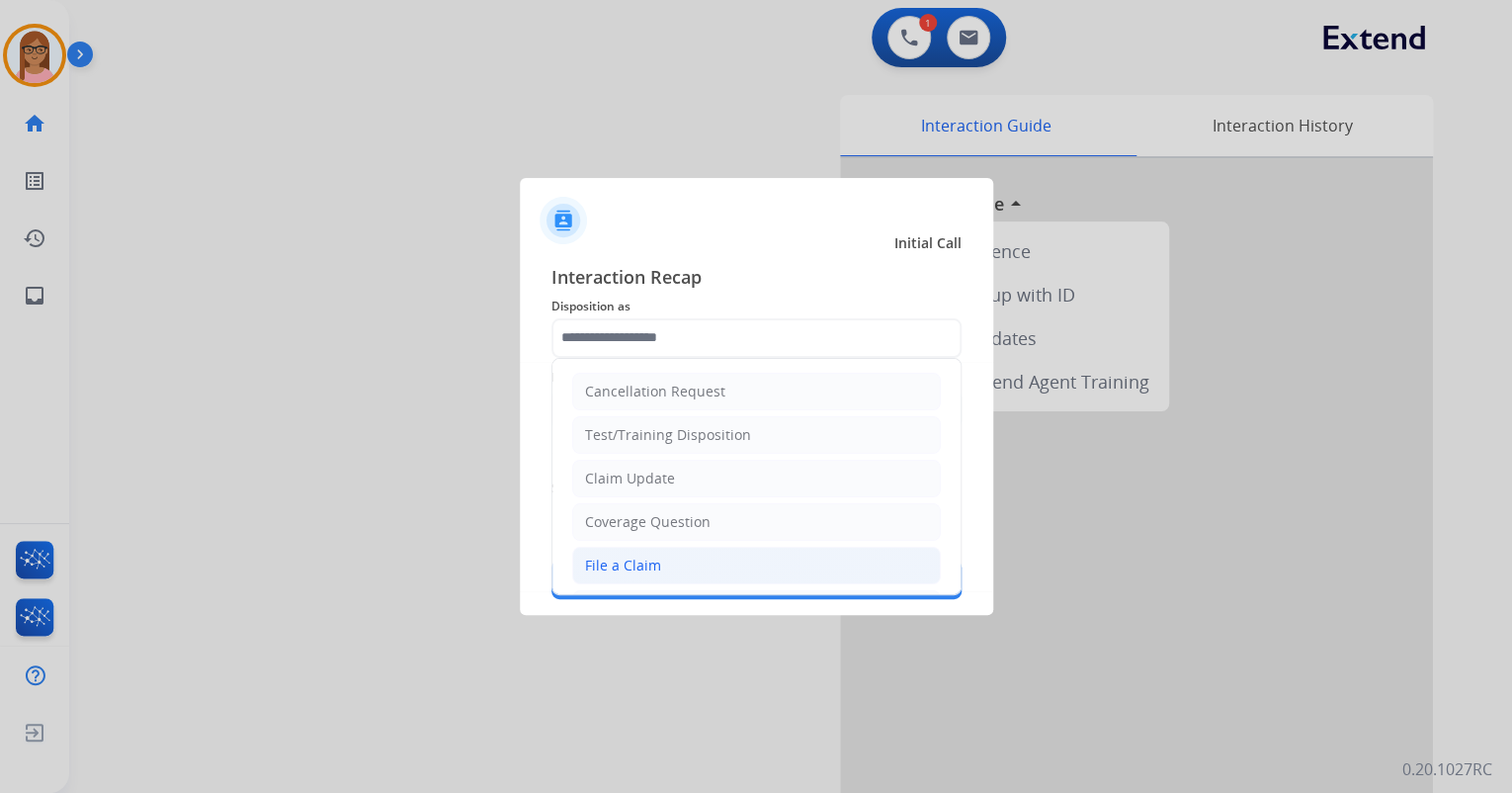 click on "File a Claim" 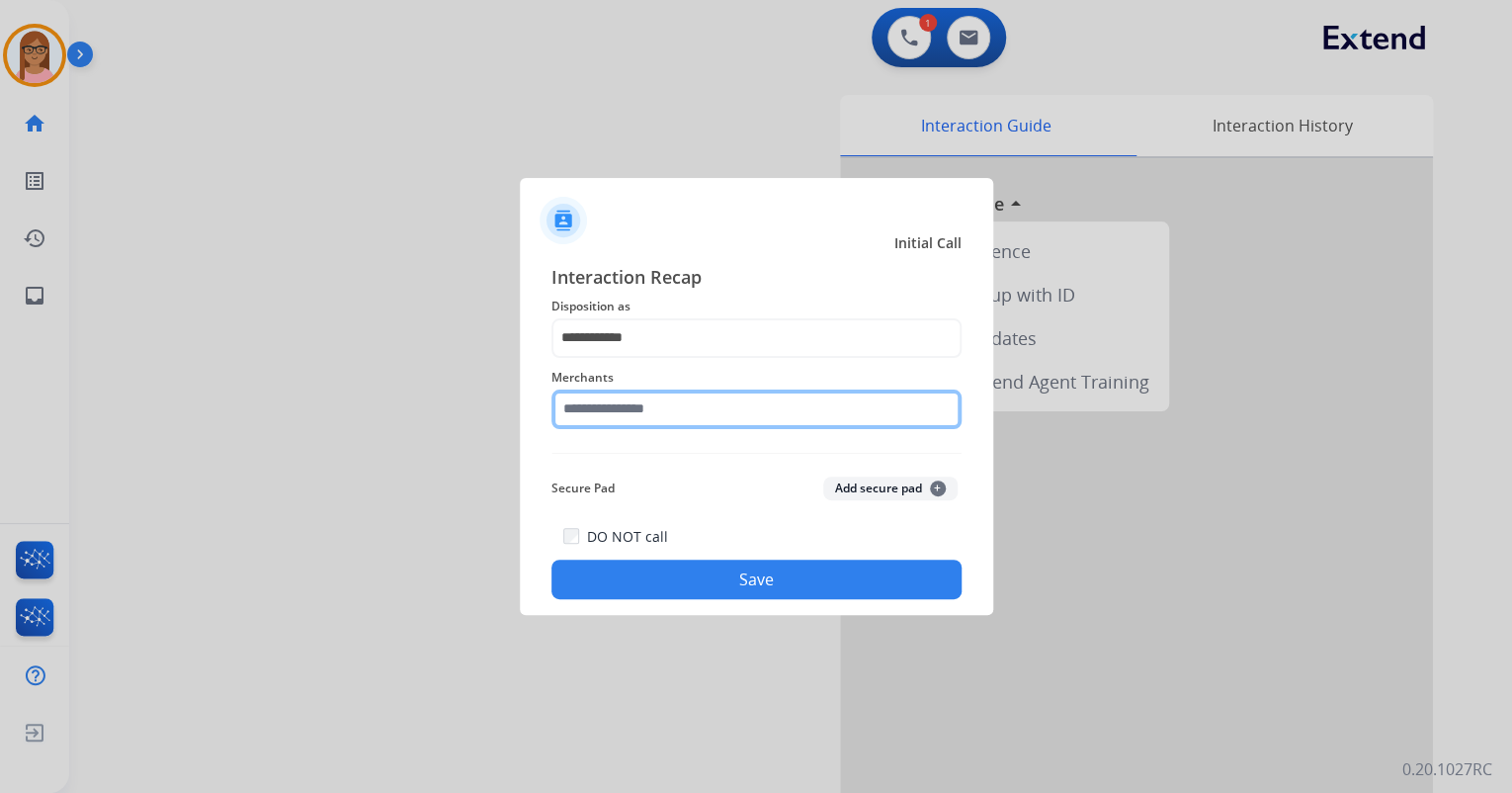 click 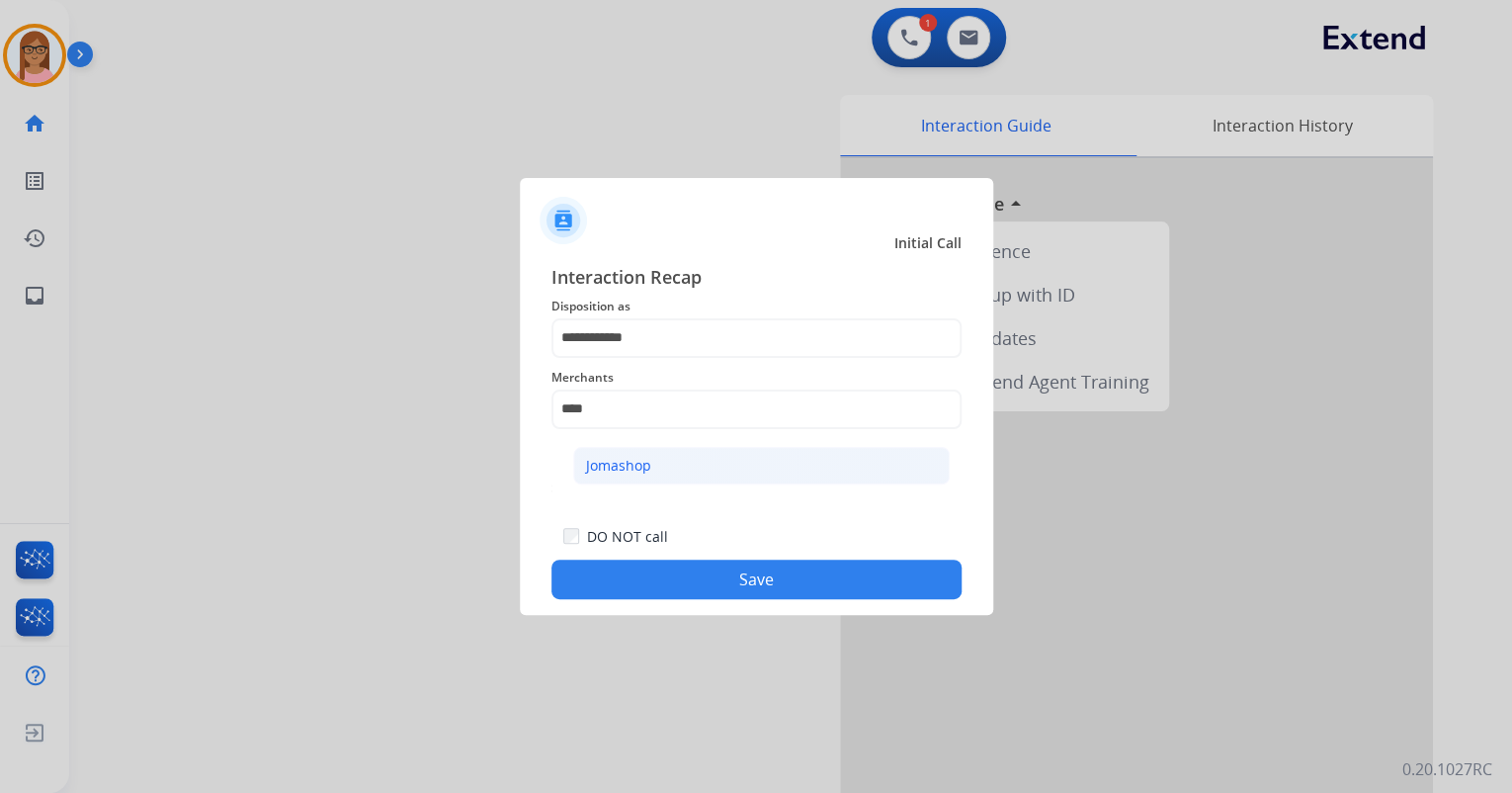 click on "Jomashop" 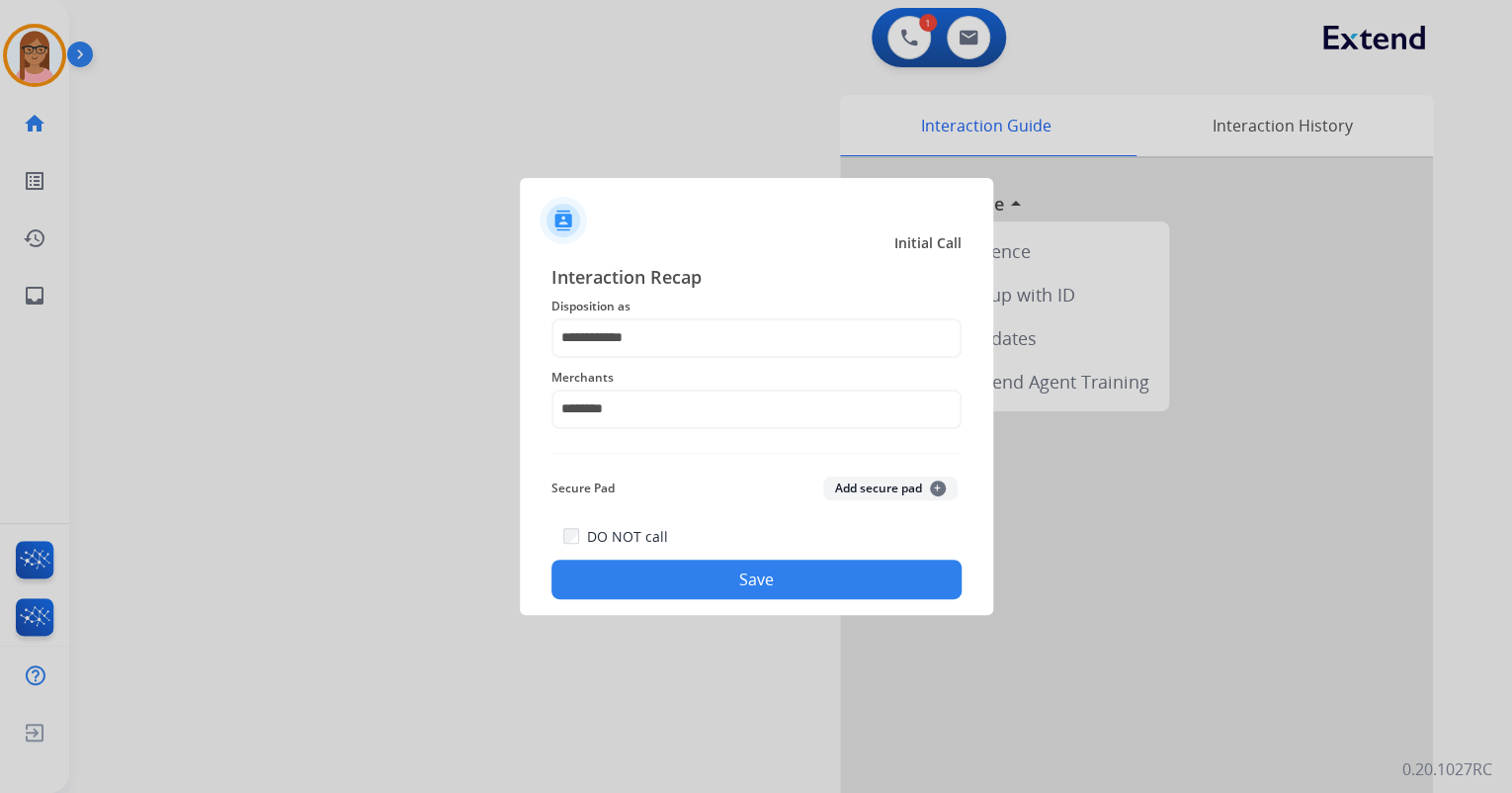 click on "Save" 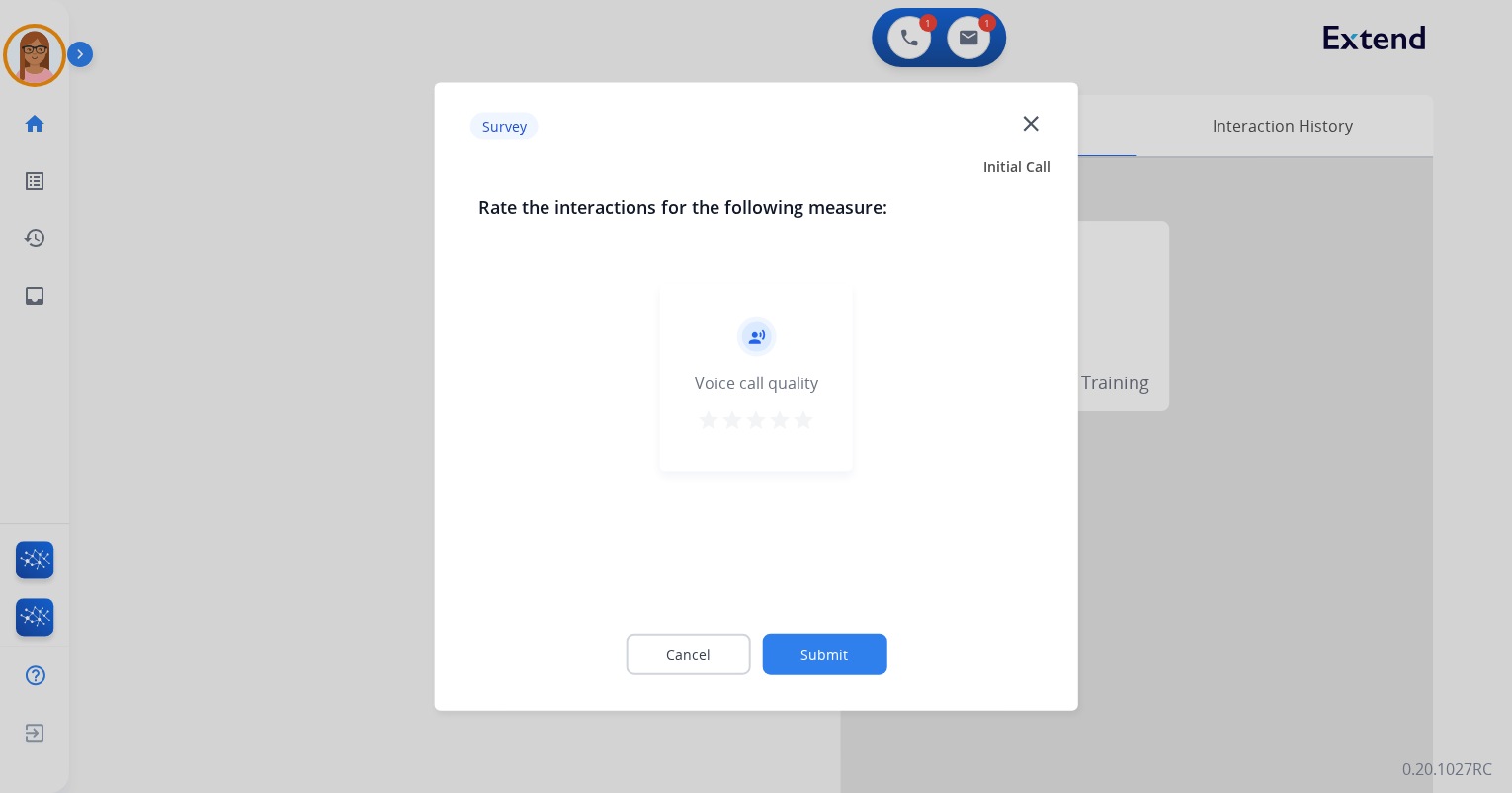 drag, startPoint x: 795, startPoint y: 427, endPoint x: 800, endPoint y: 416, distance: 12.083046 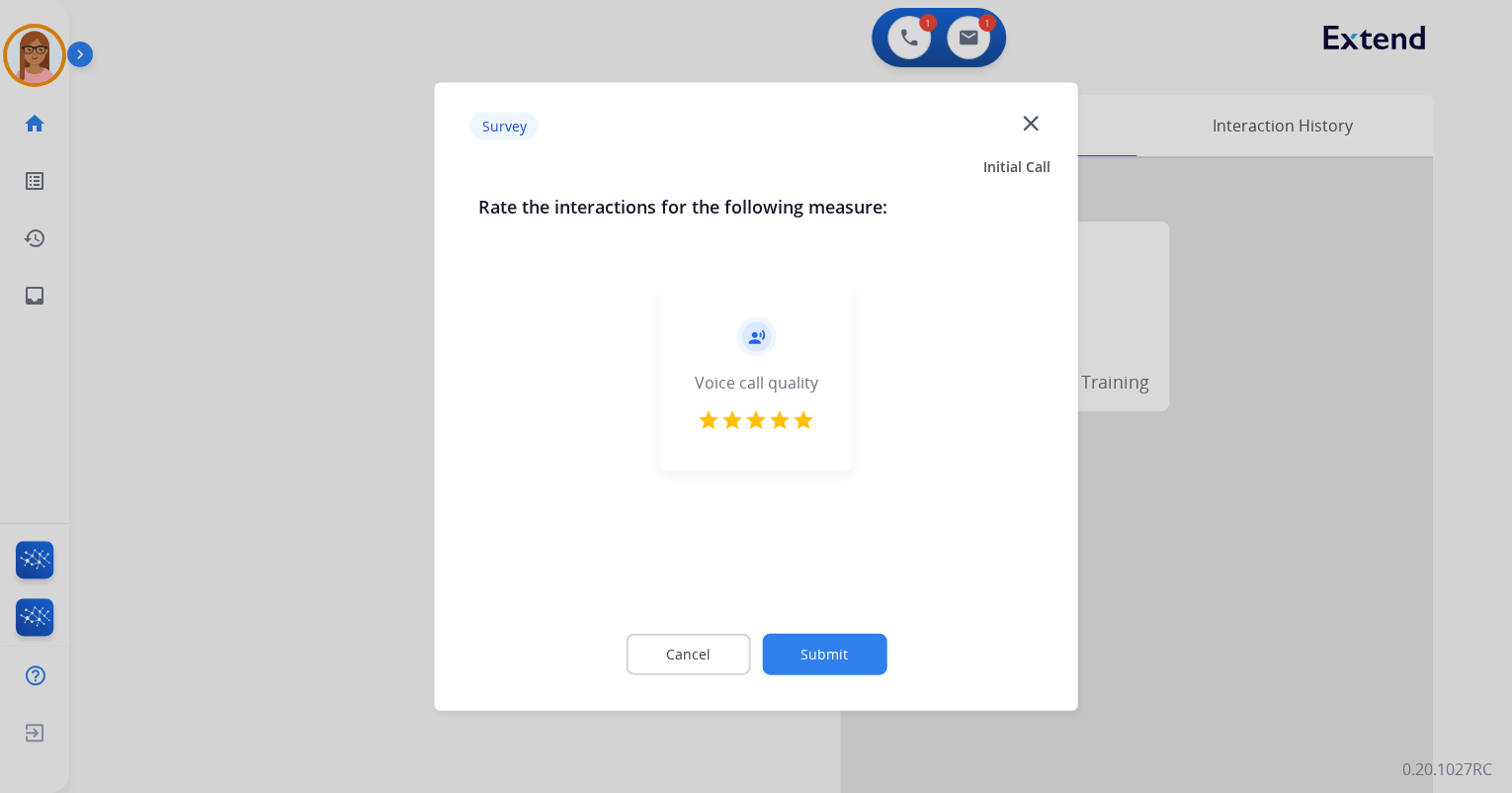 click on "Submit" 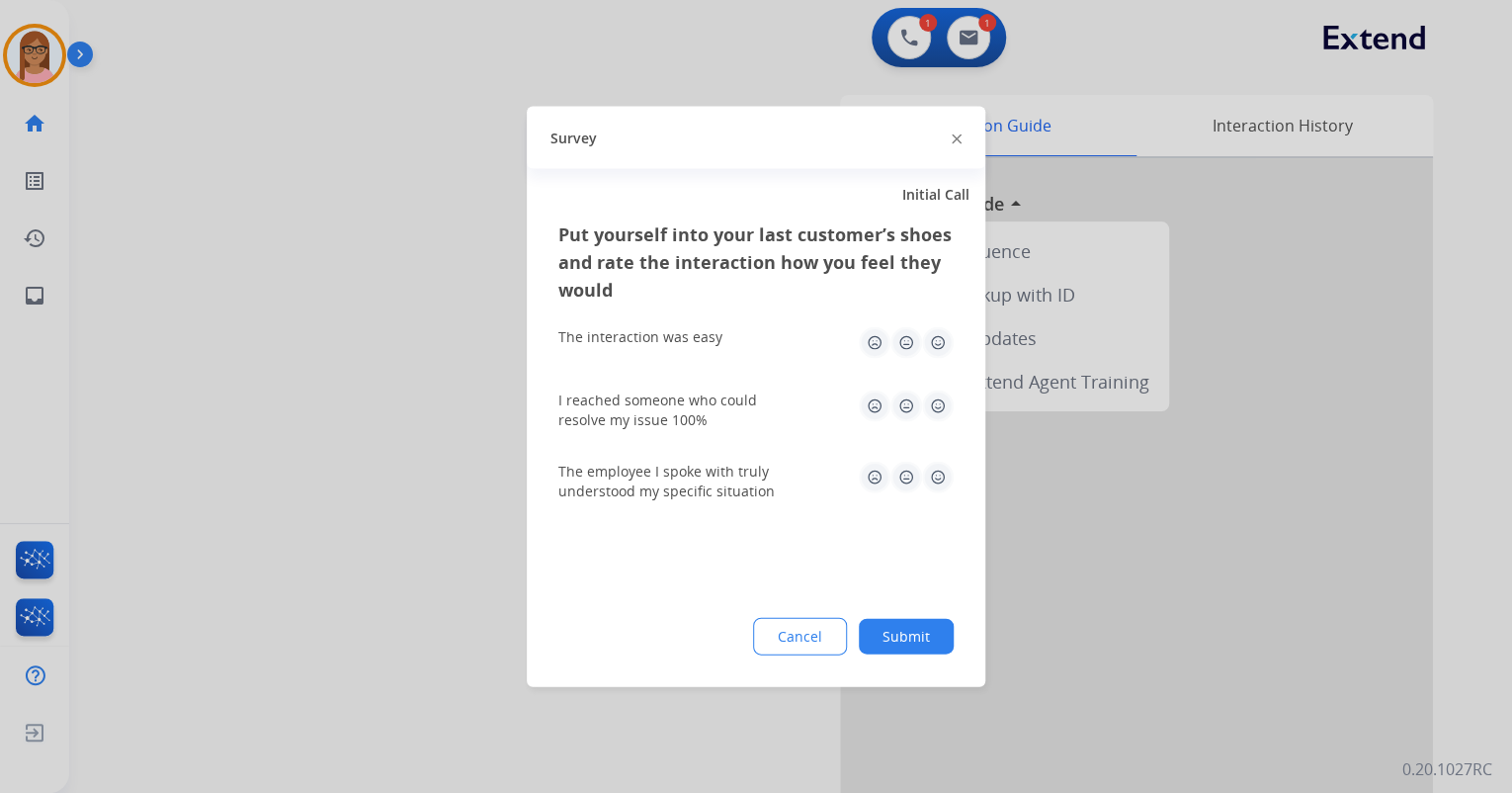 click 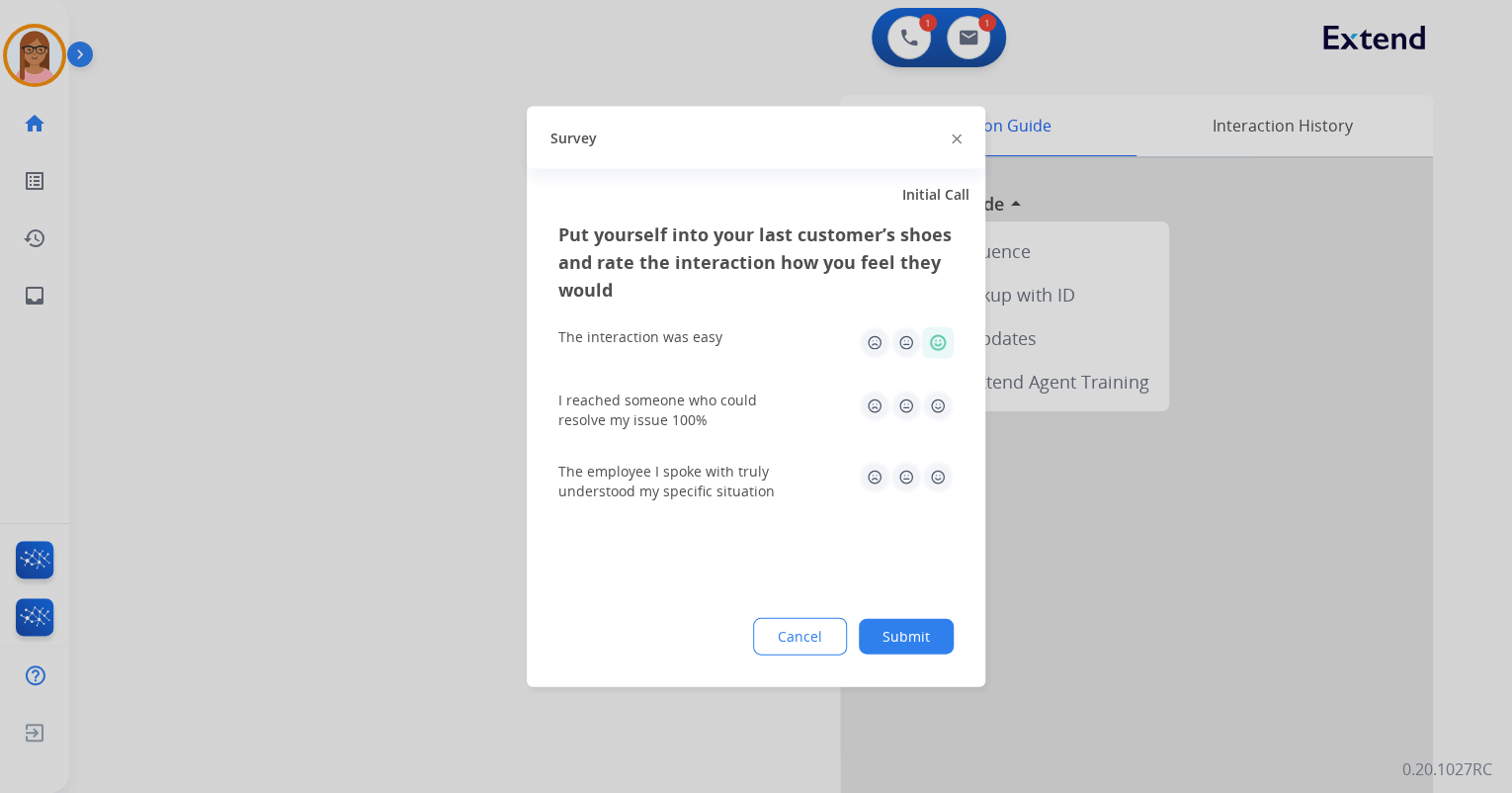 drag, startPoint x: 941, startPoint y: 384, endPoint x: 941, endPoint y: 396, distance: 12 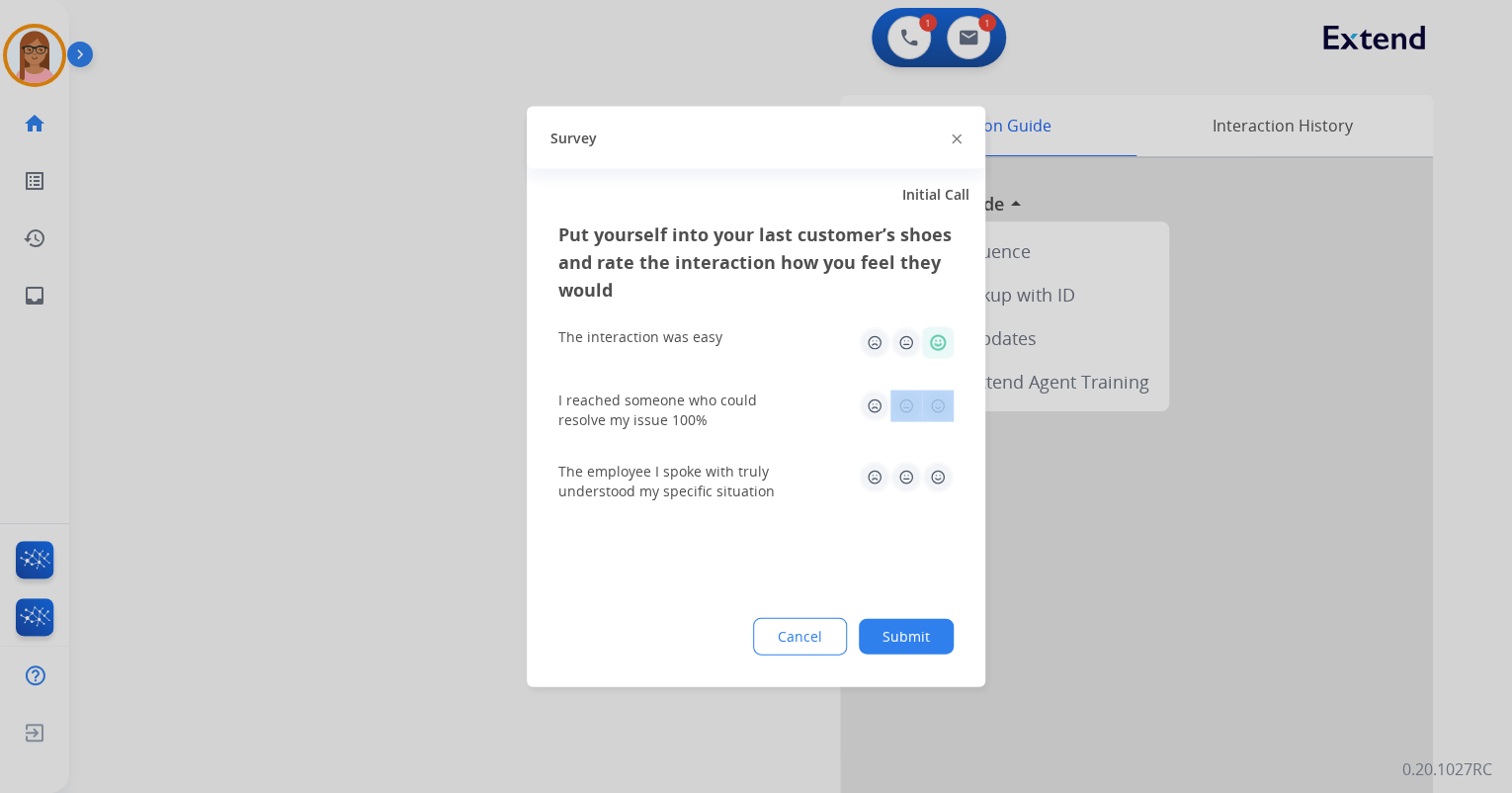 drag, startPoint x: 941, startPoint y: 396, endPoint x: 935, endPoint y: 417, distance: 21.84033 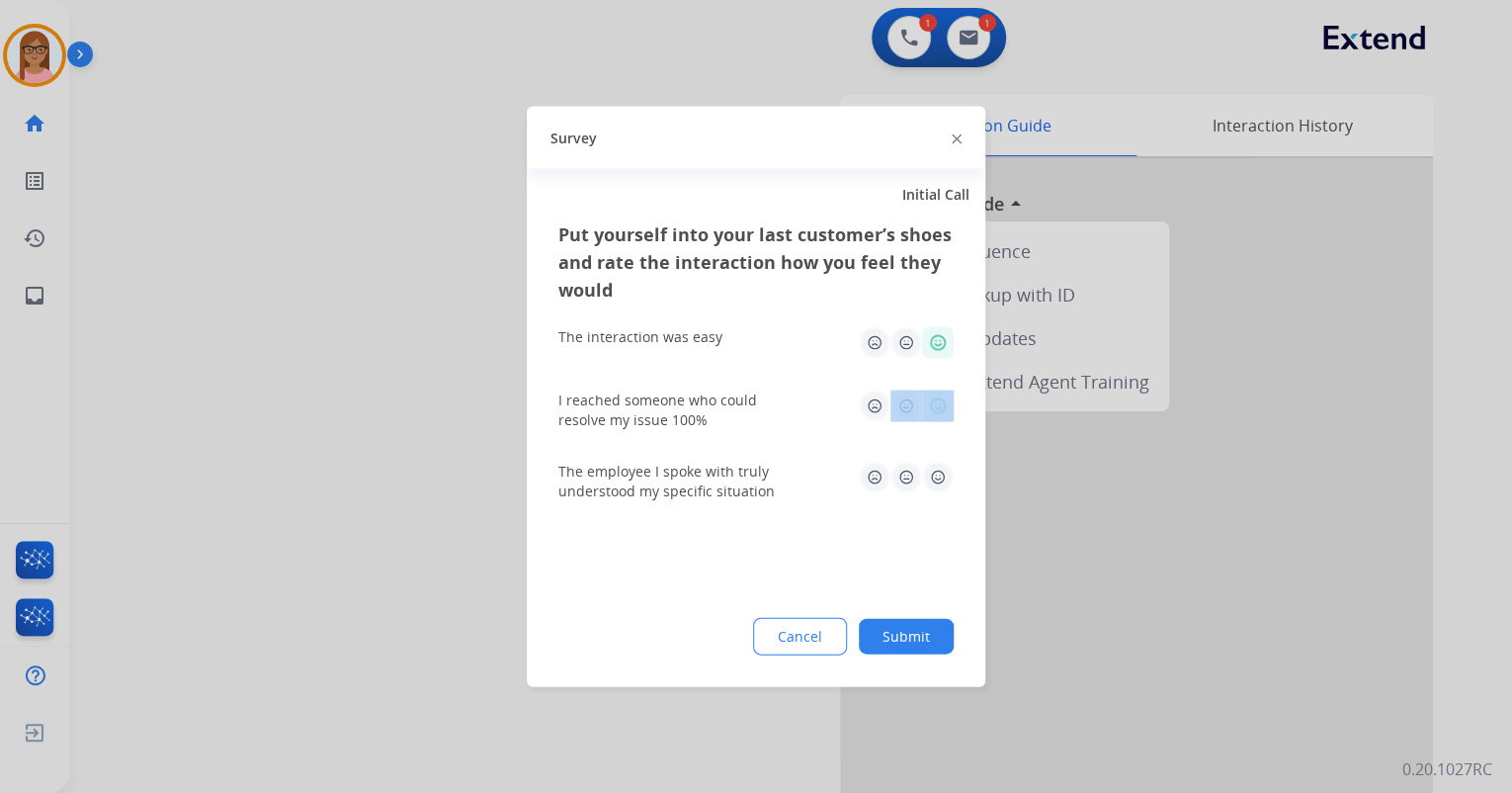 click 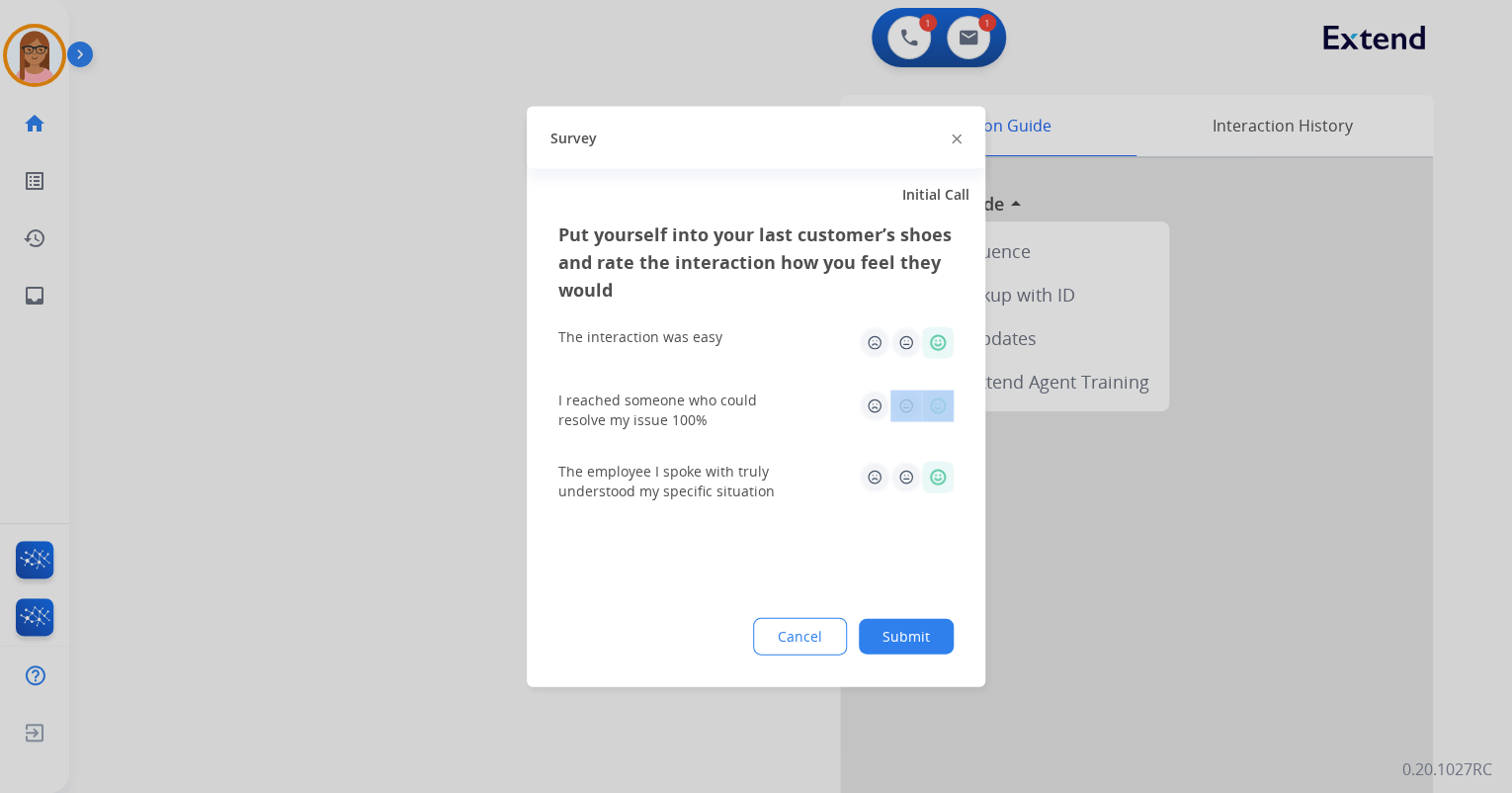 click on "I reached someone who could resolve my issue 100%" 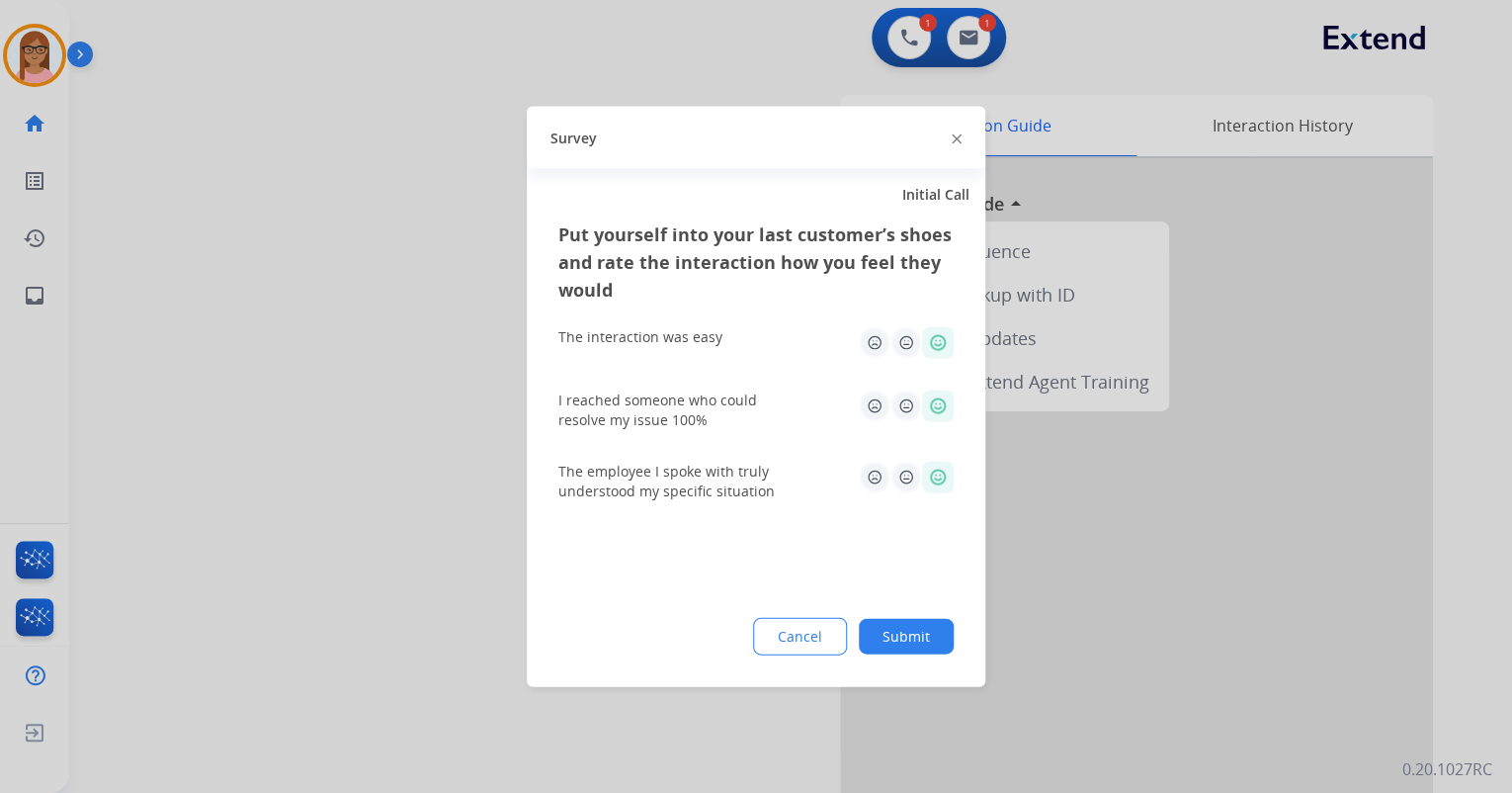 click on "Submit" 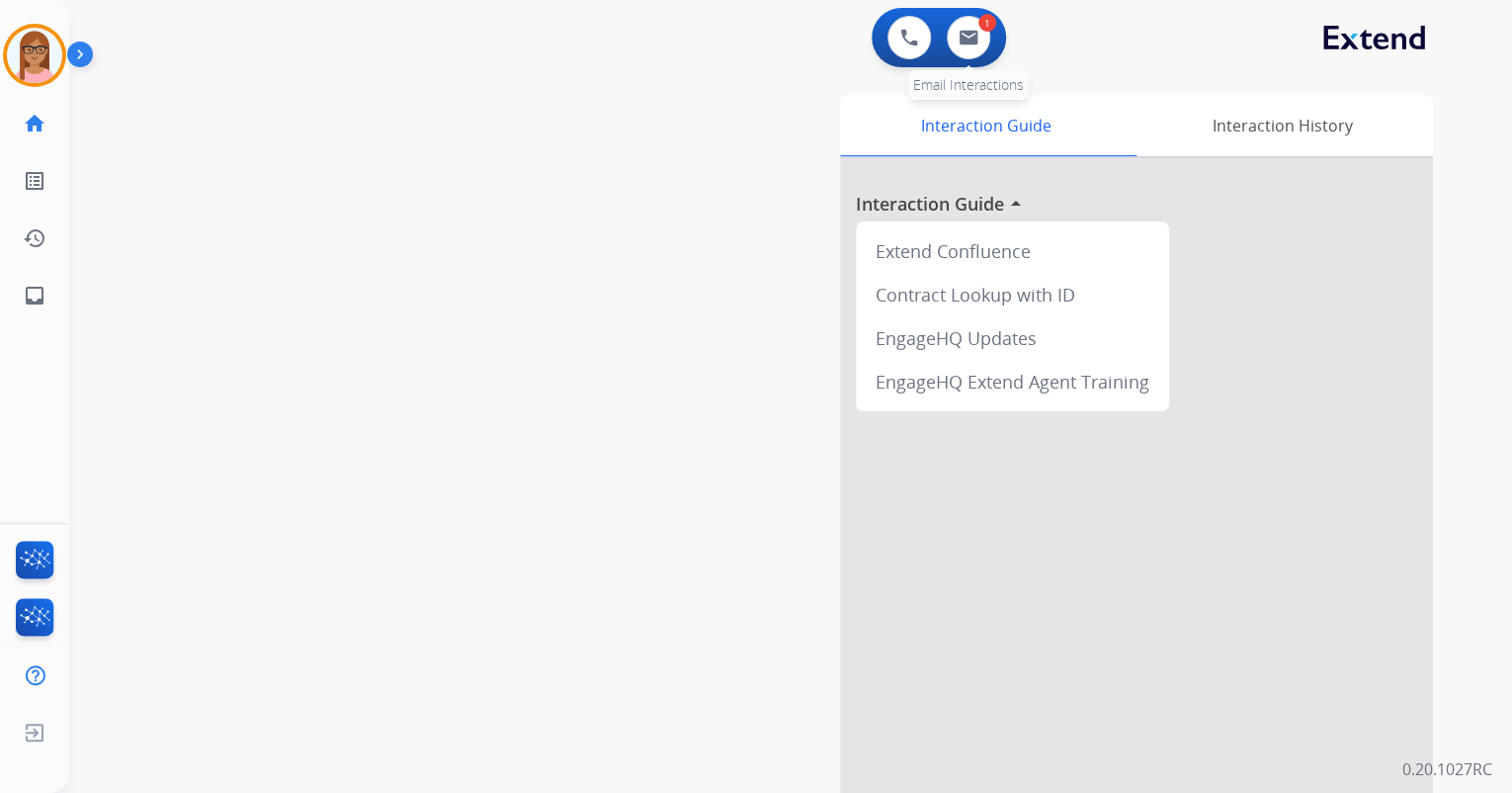 click on "1 Email Interactions" at bounding box center (968, 38) 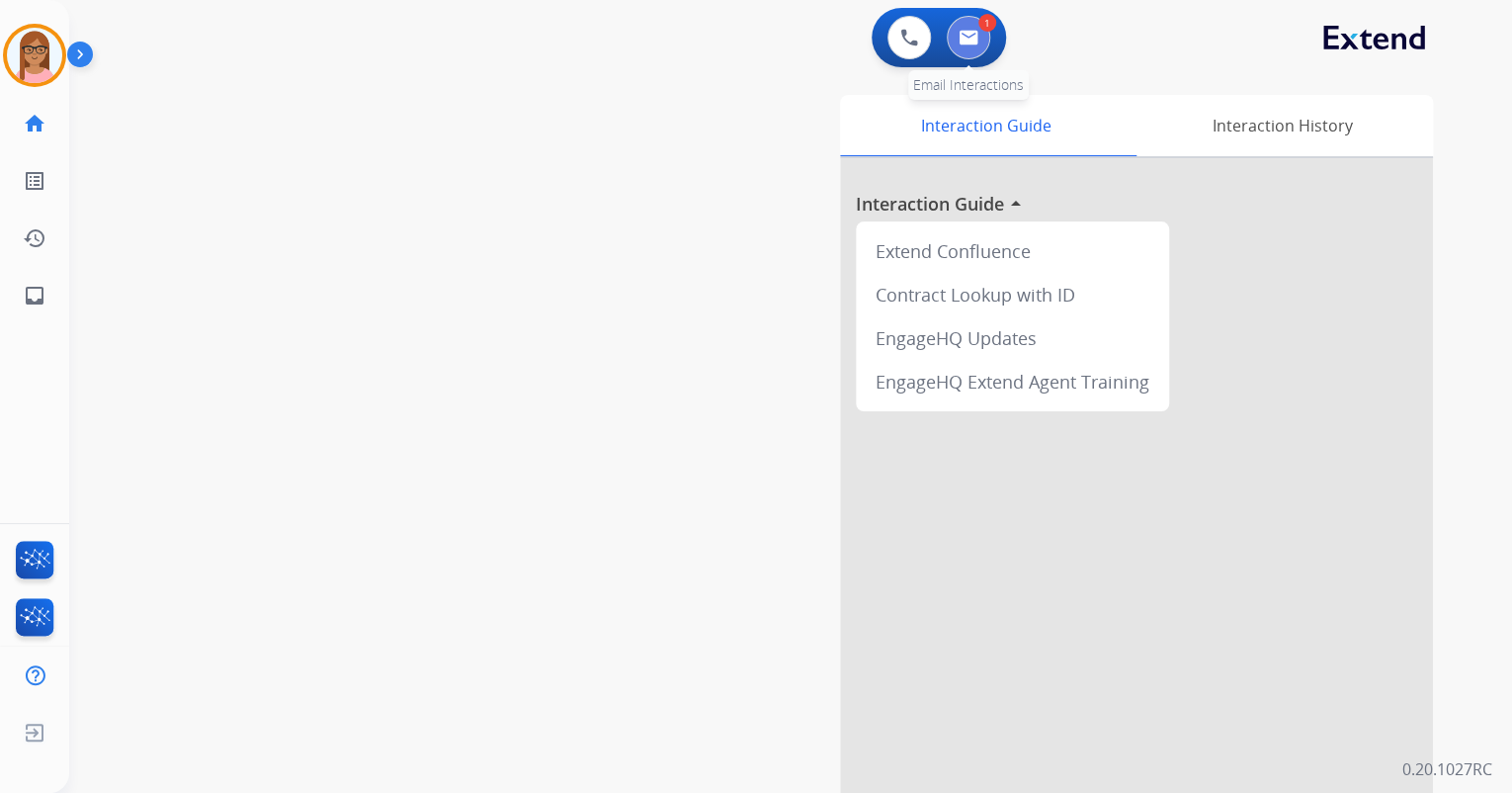 click at bounding box center (968, 38) 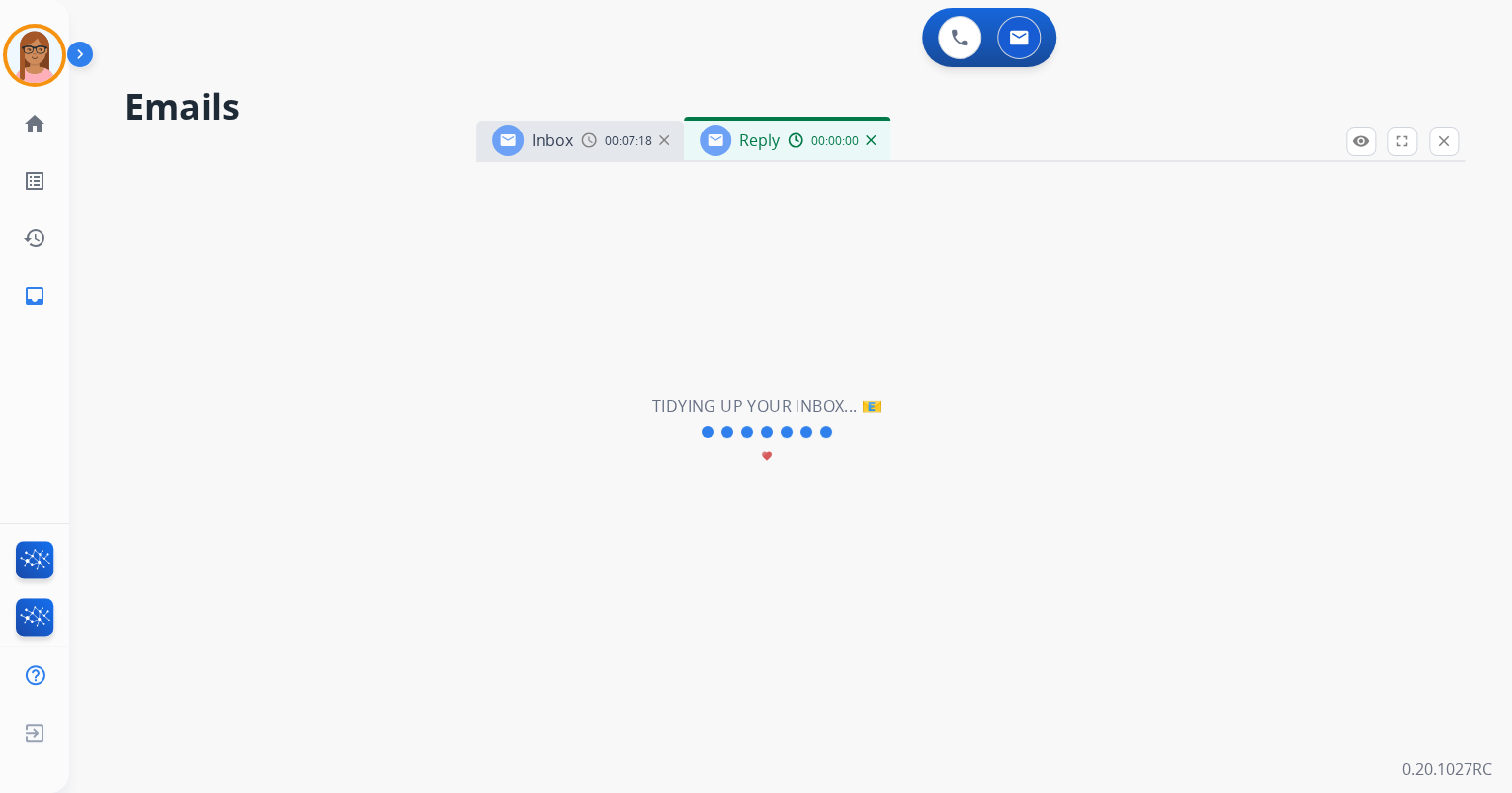 select on "**********" 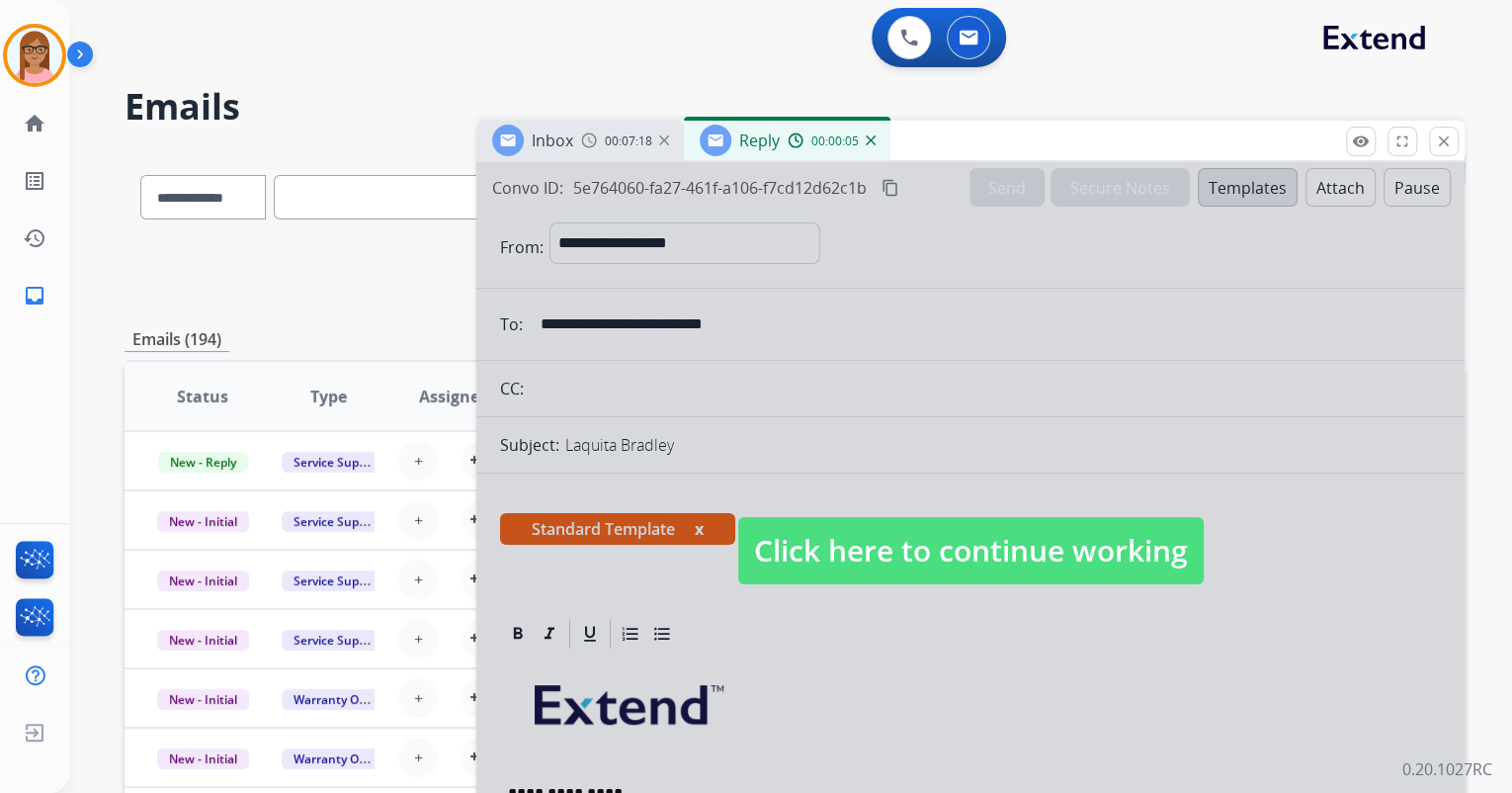 click on "Click here to continue working" at bounding box center [970, 551] 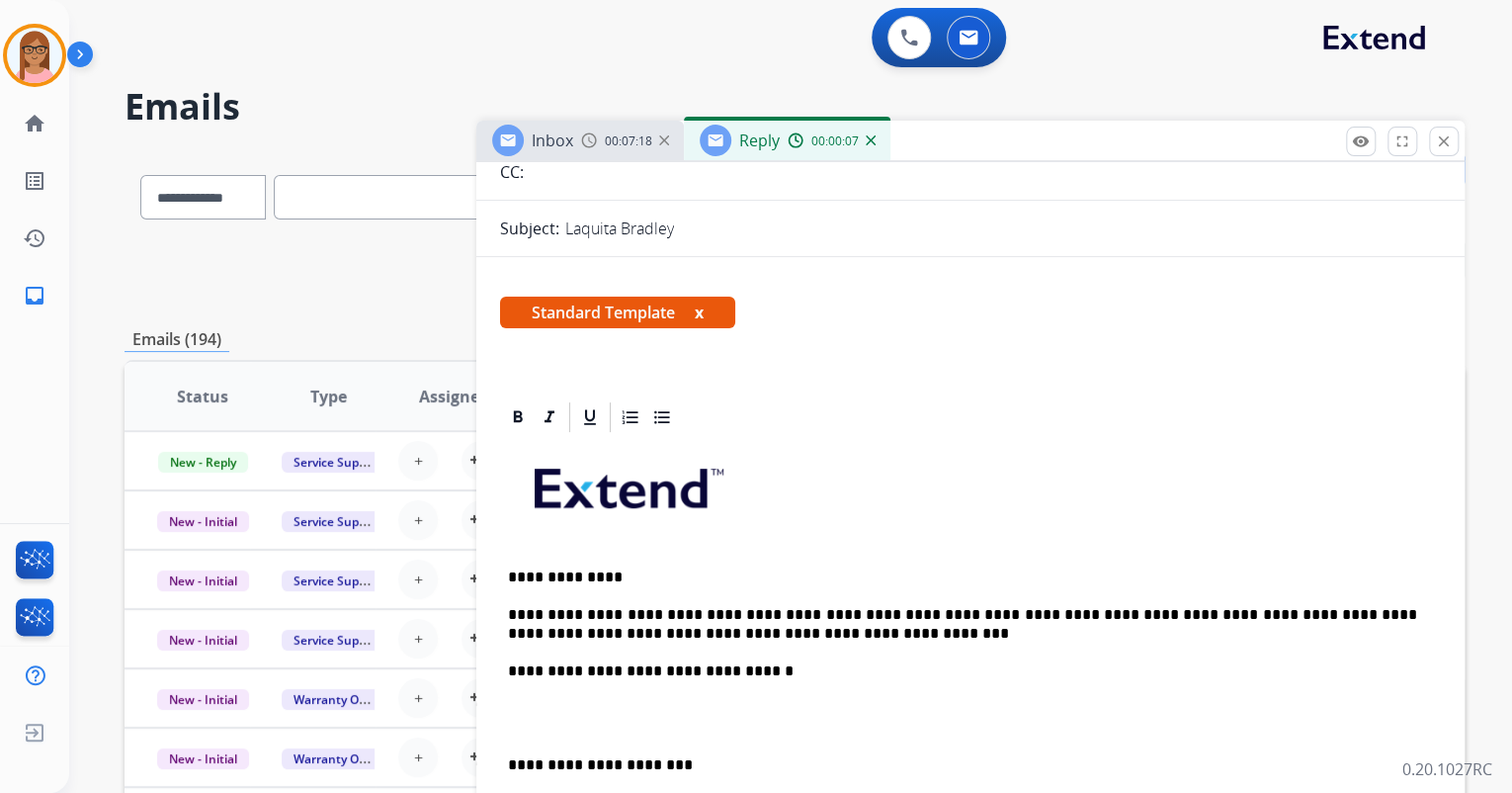 scroll, scrollTop: 475, scrollLeft: 0, axis: vertical 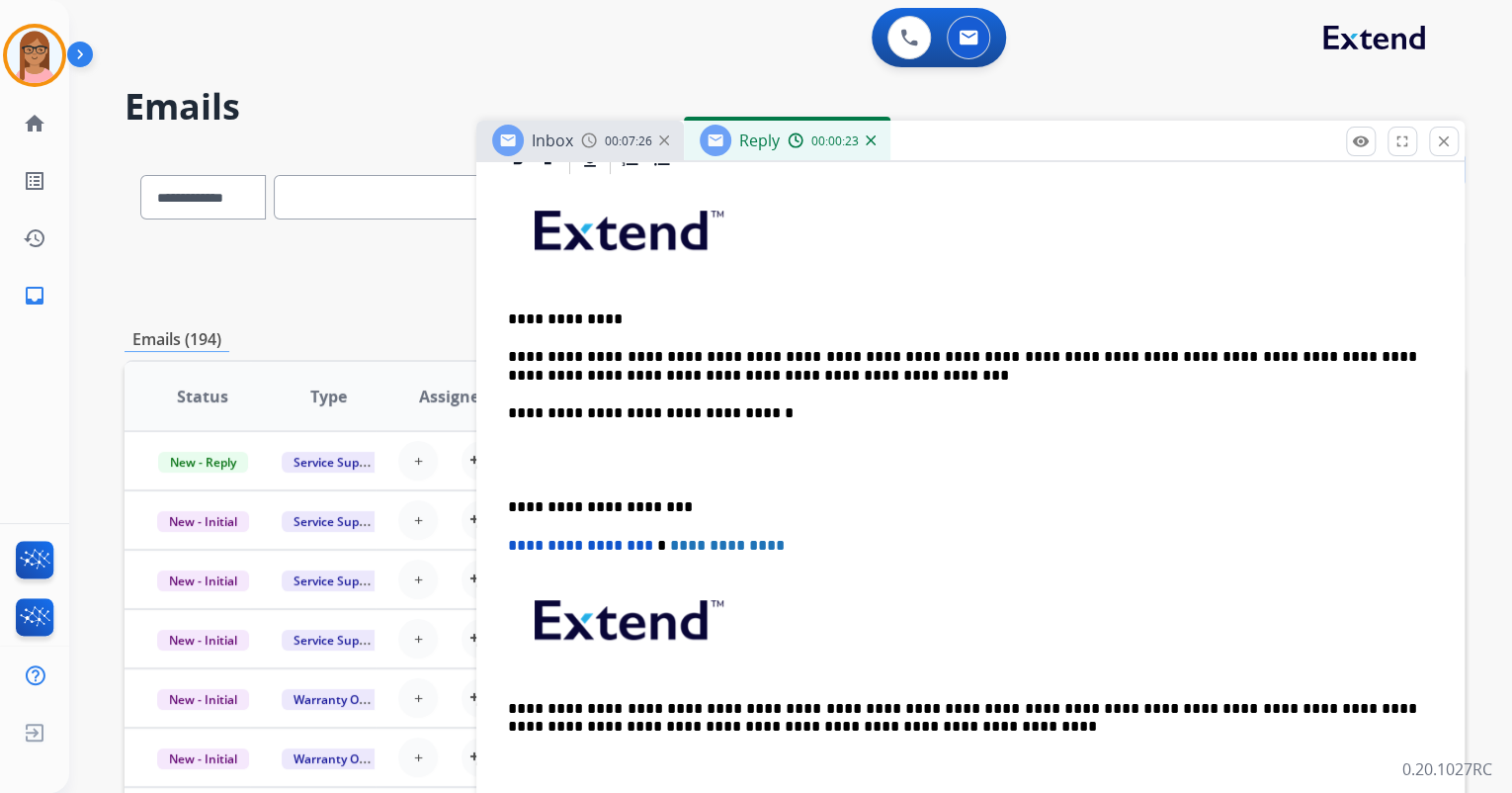 click on "**********" at bounding box center [963, 366] 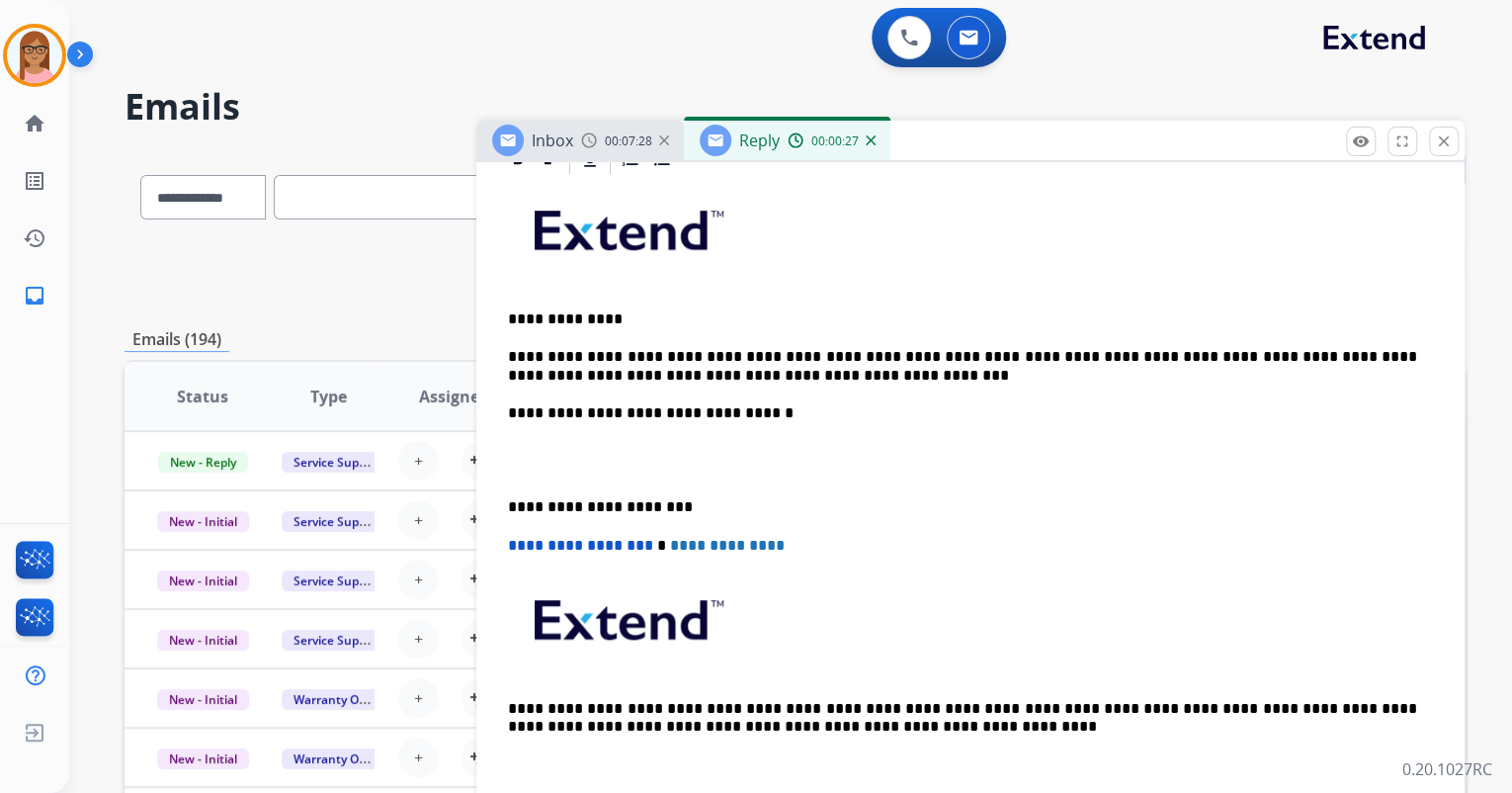 type 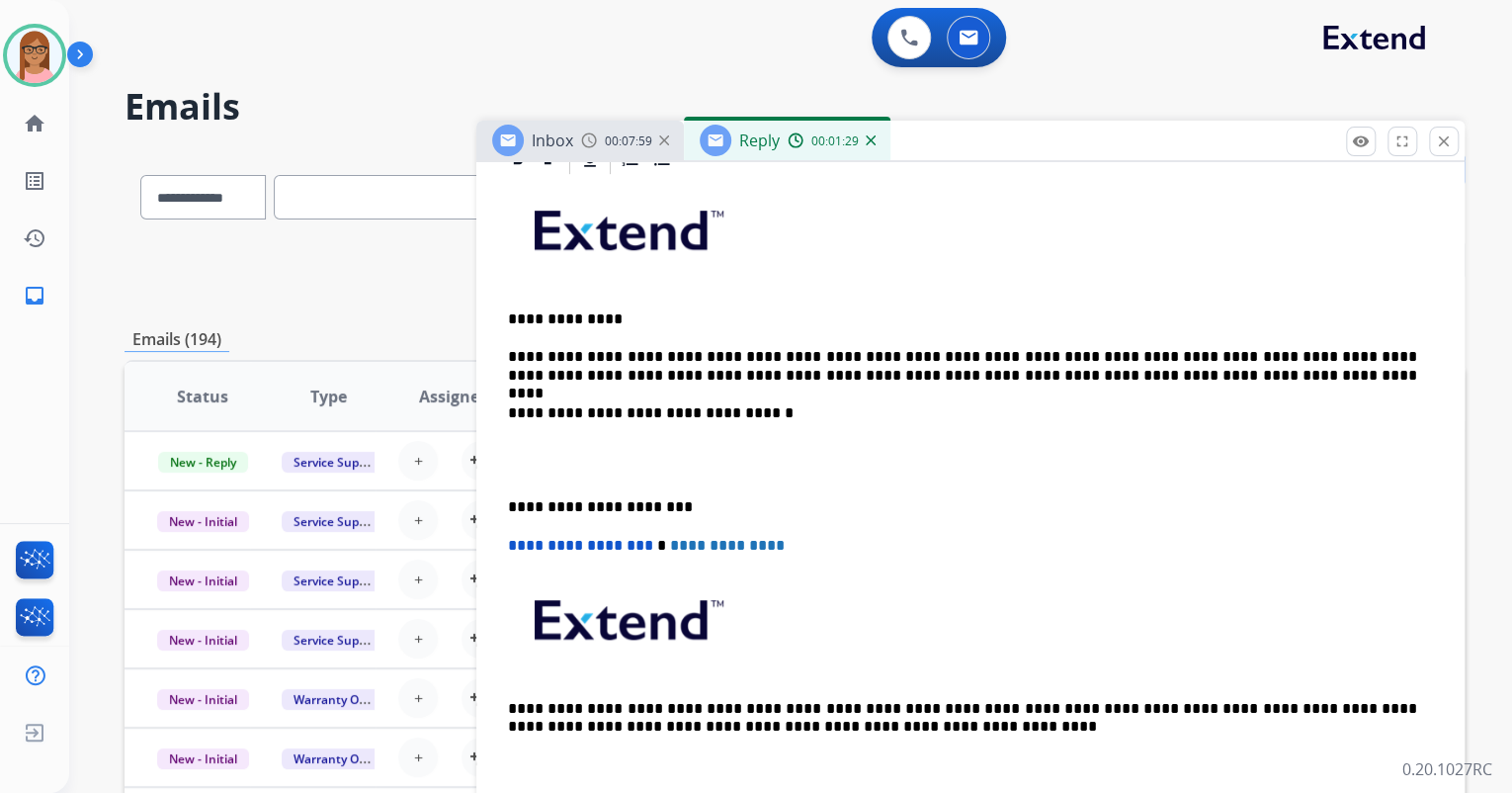 click at bounding box center (970, 460) 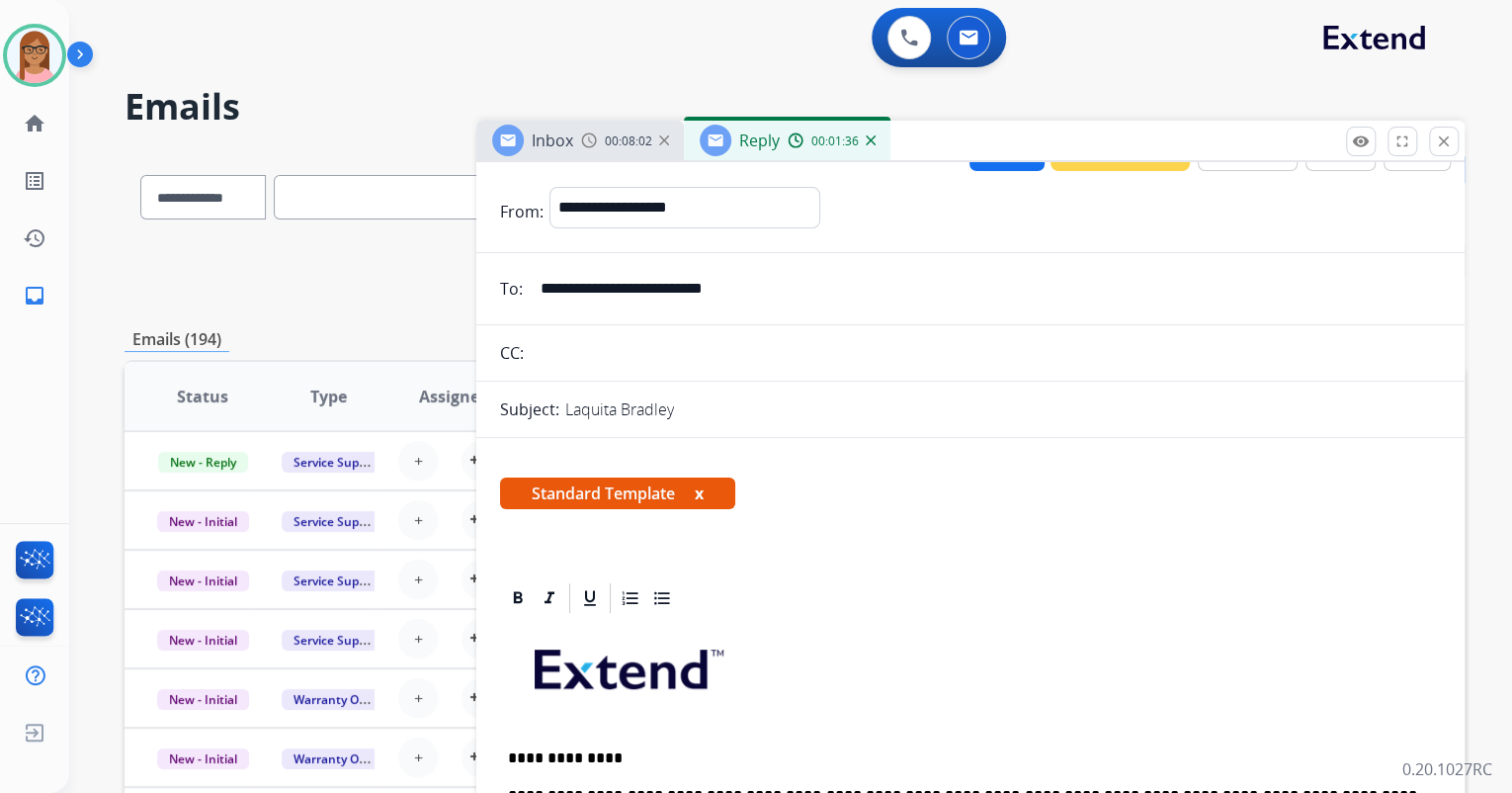scroll, scrollTop: 0, scrollLeft: 0, axis: both 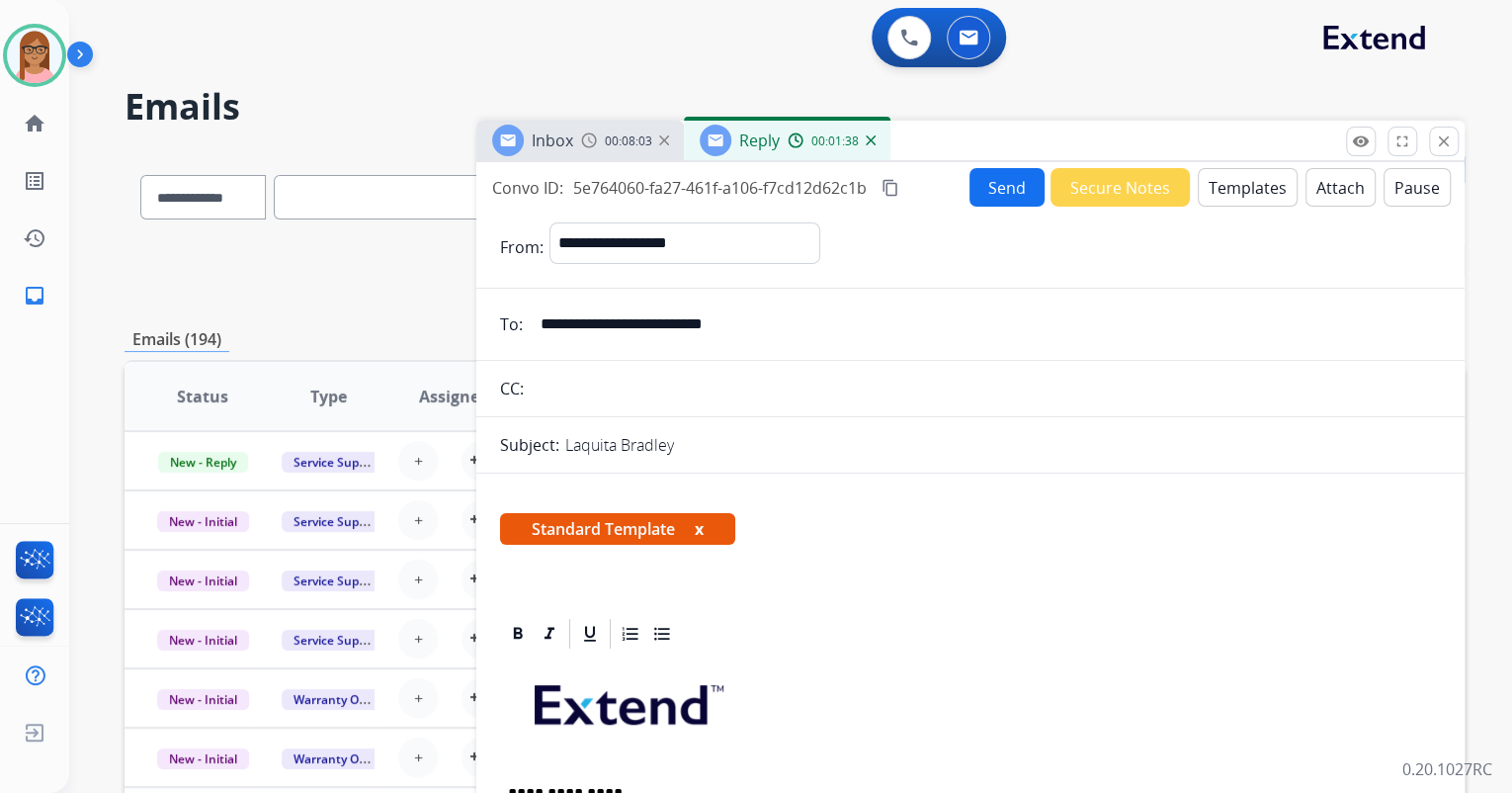 click on "content_copy" at bounding box center (890, 188) 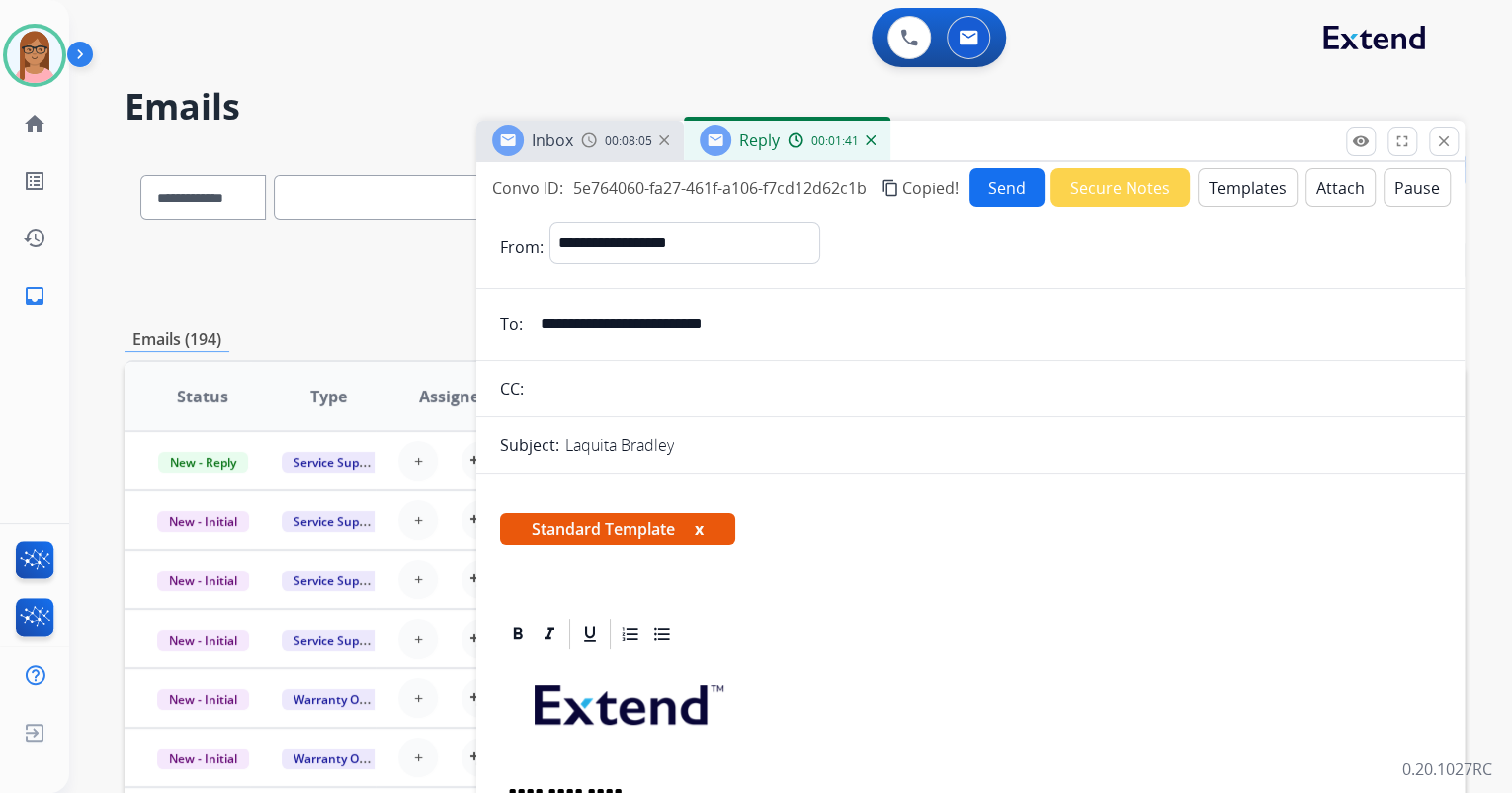 click on "Send" at bounding box center (1007, 187) 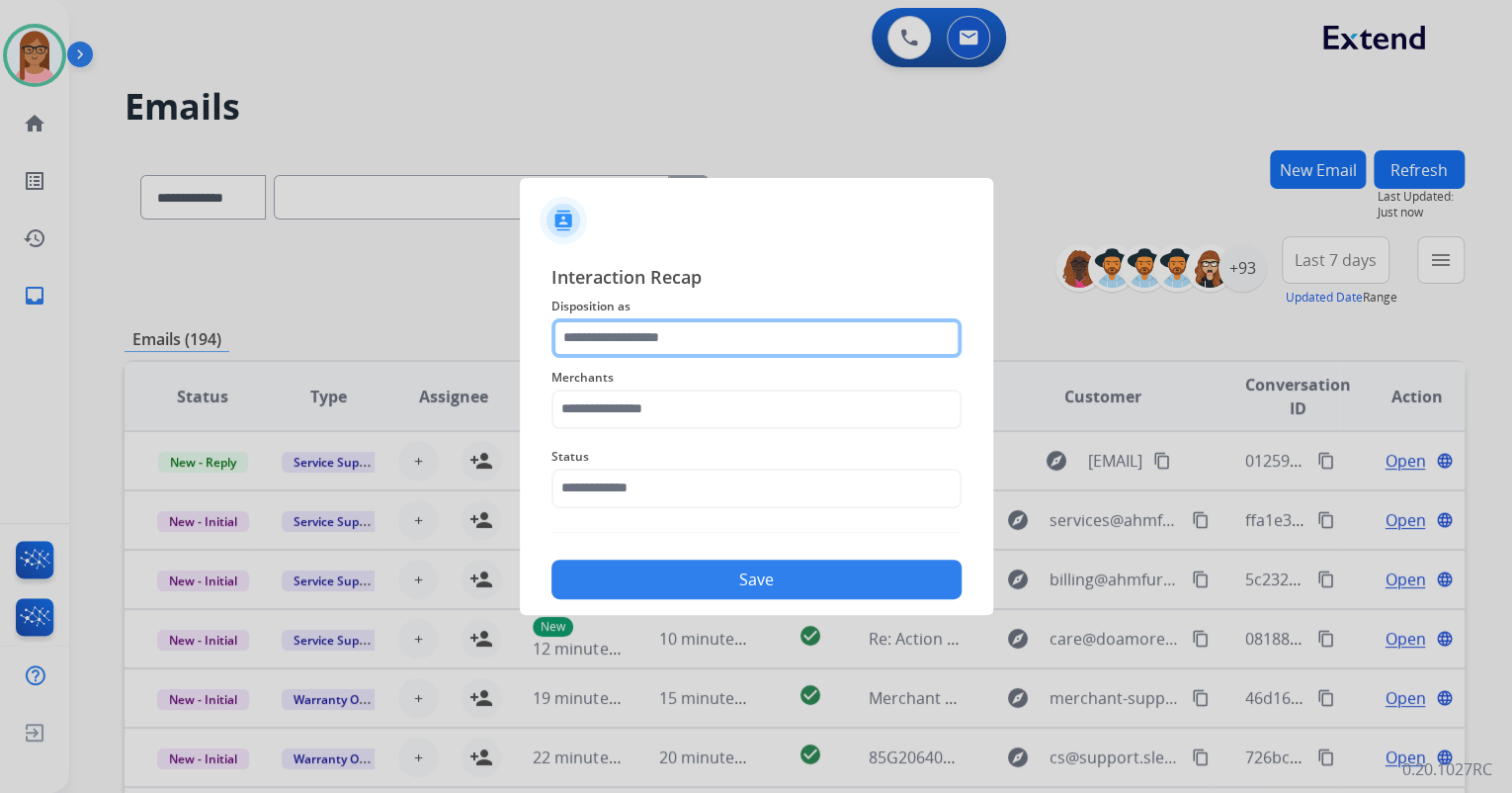 click 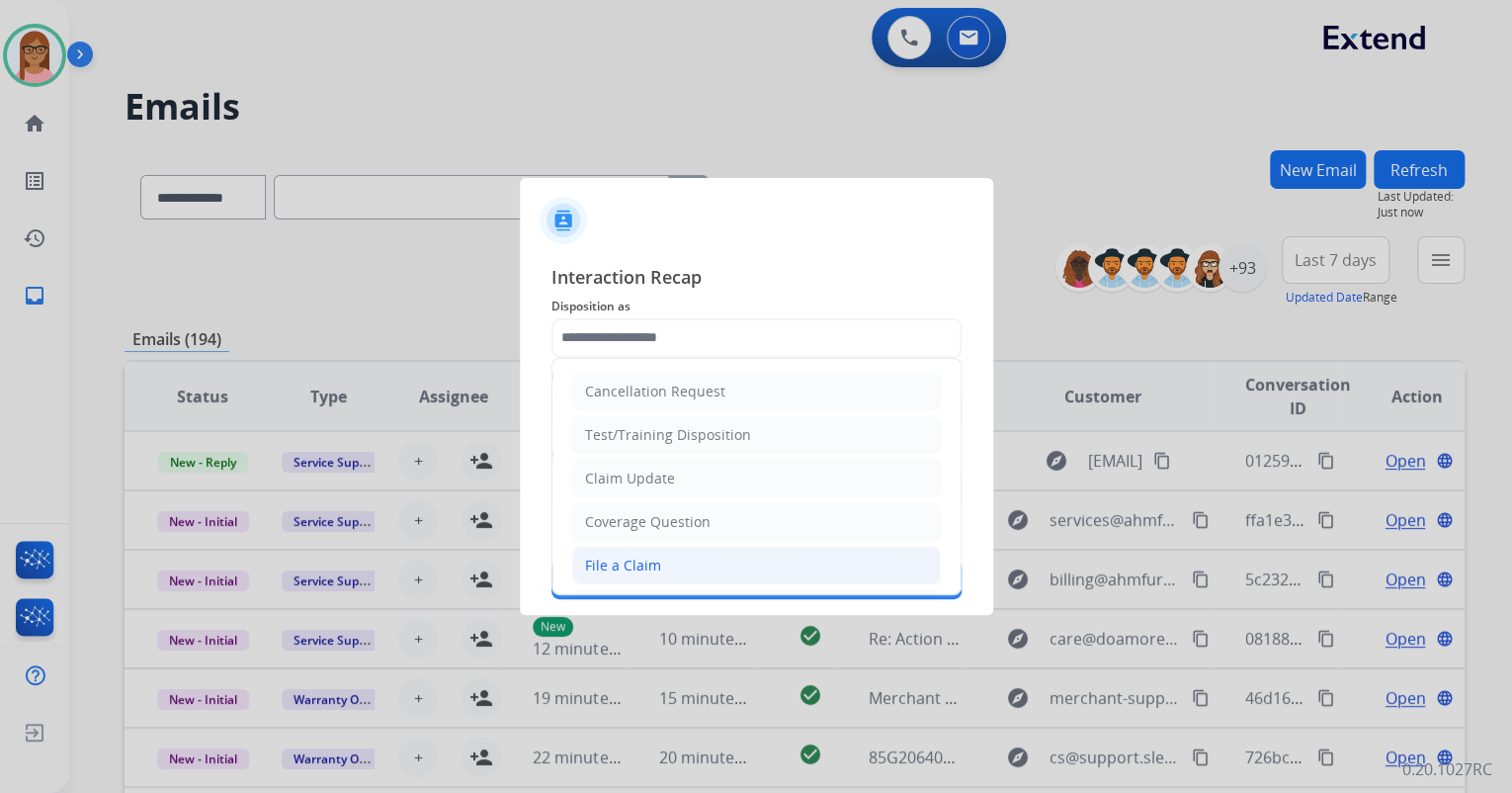 click on "File a Claim" 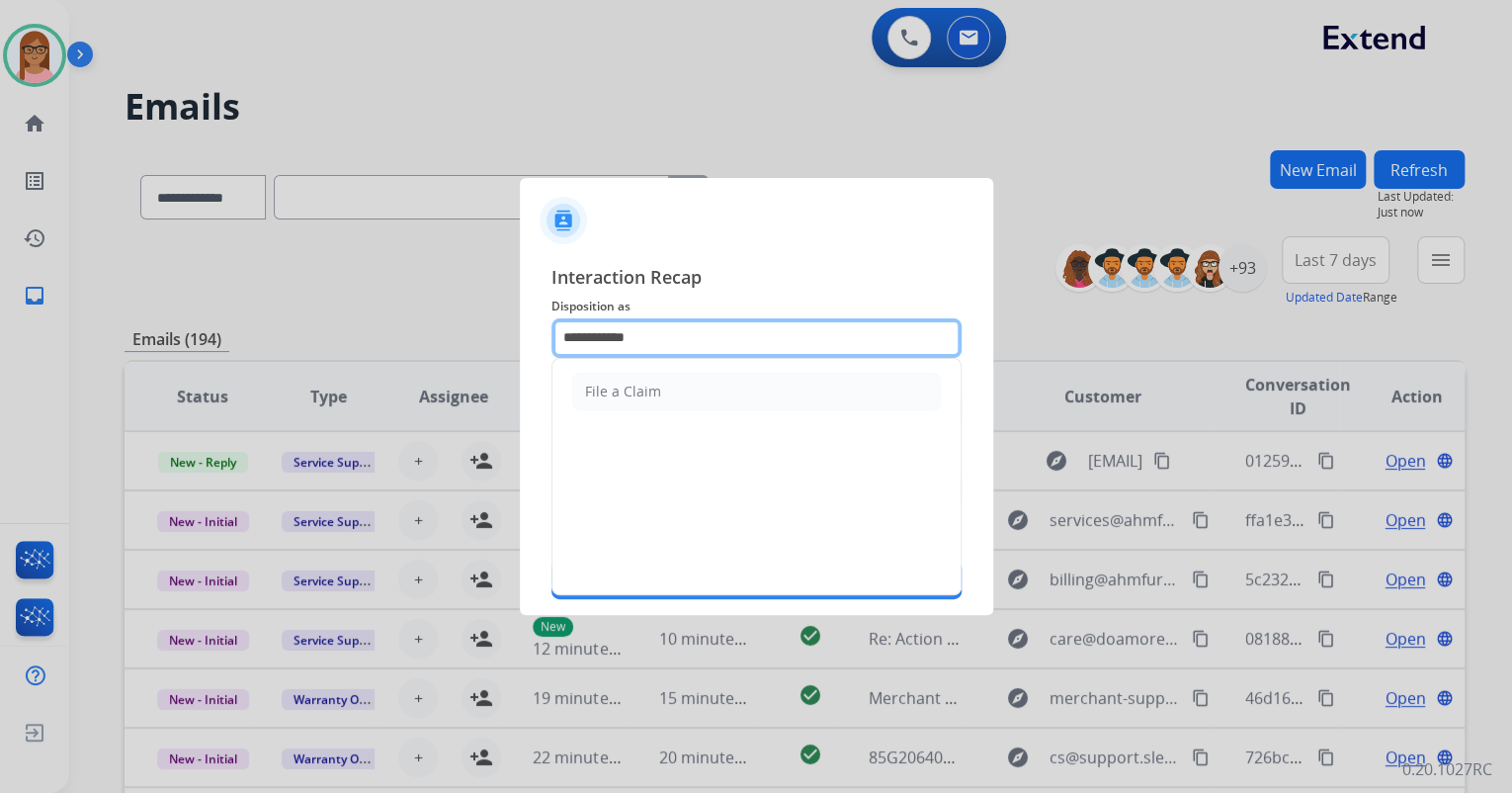 click on "**********" 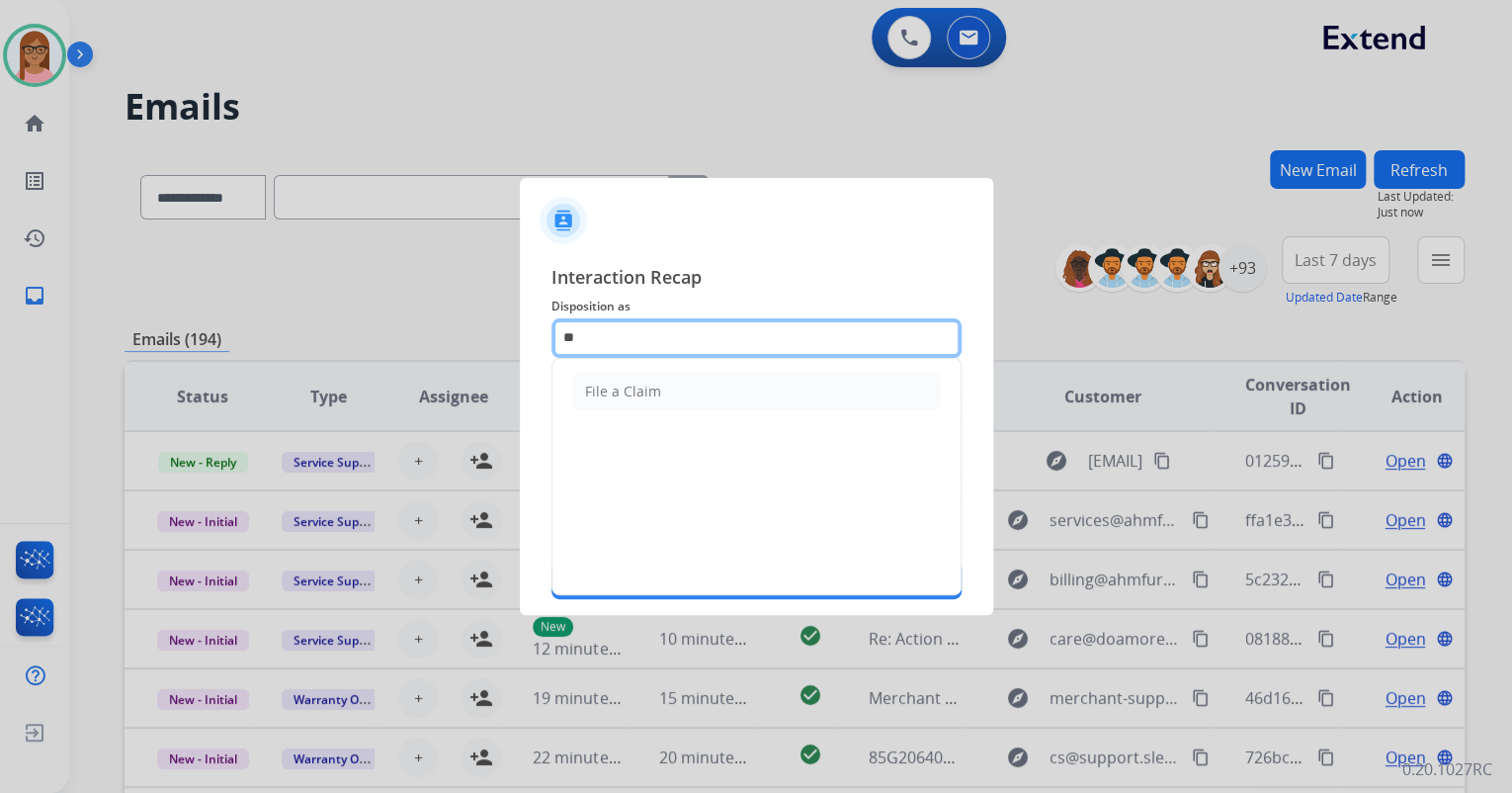 type on "*" 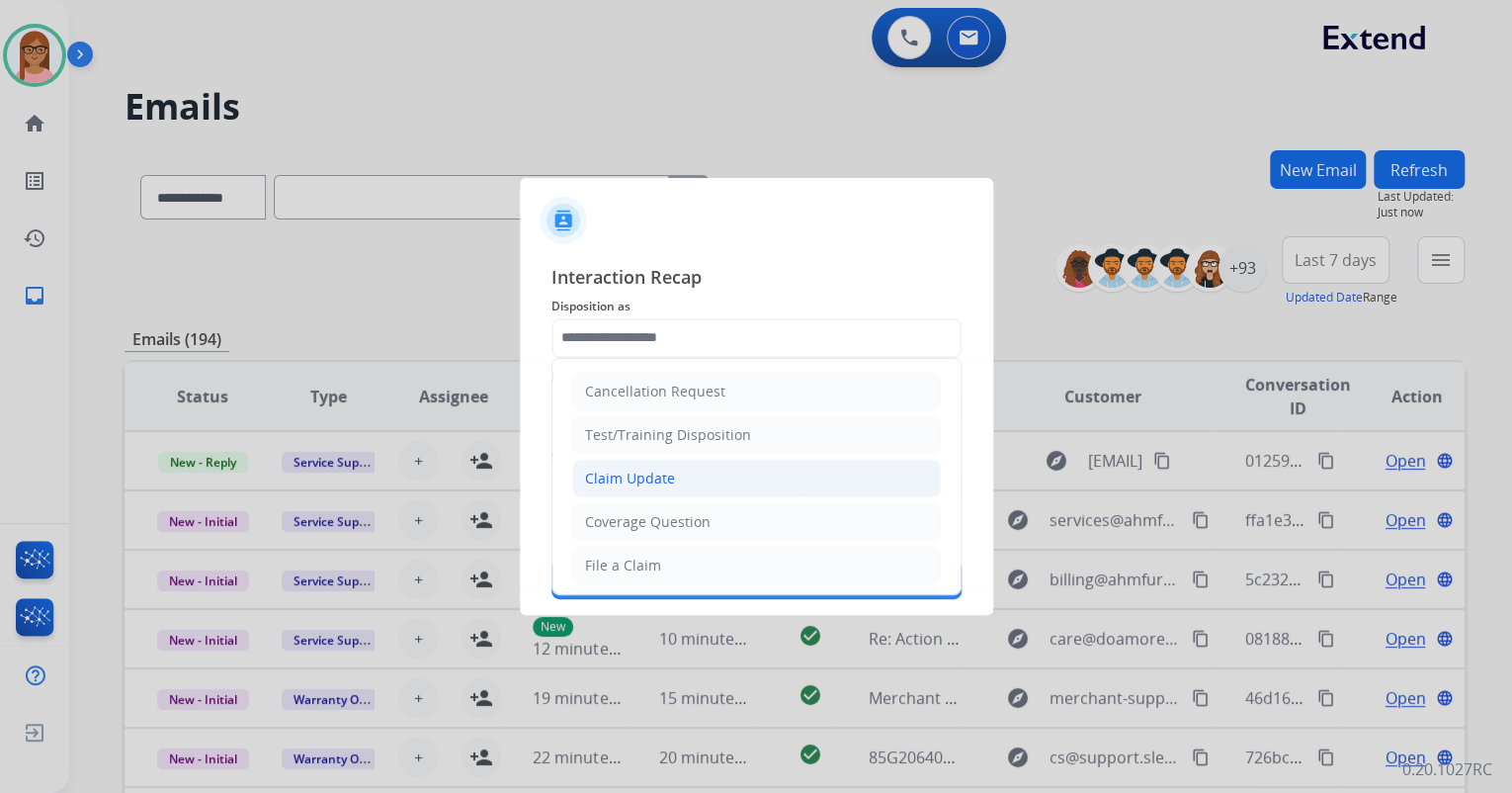 click on "Claim Update" 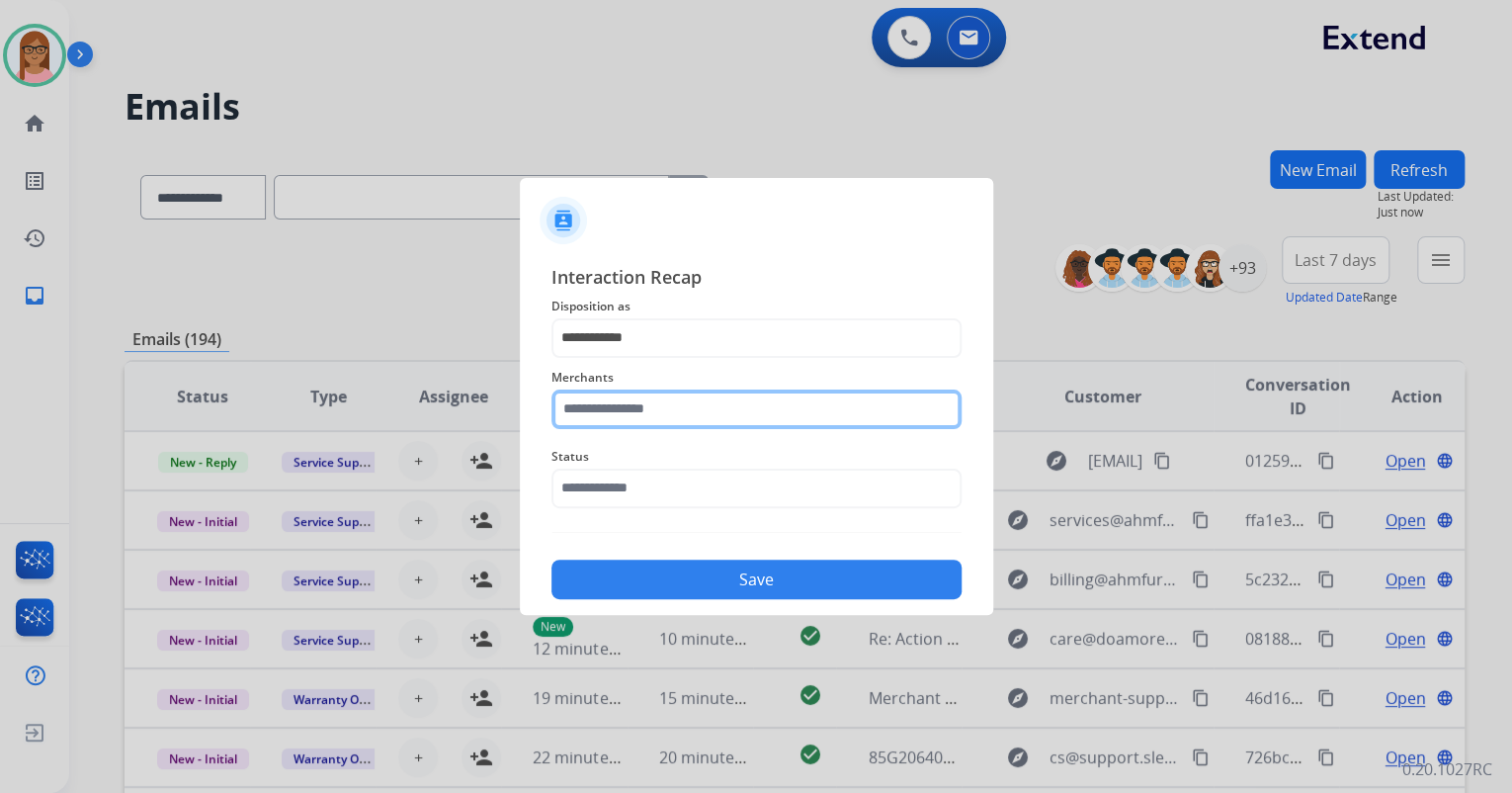 click 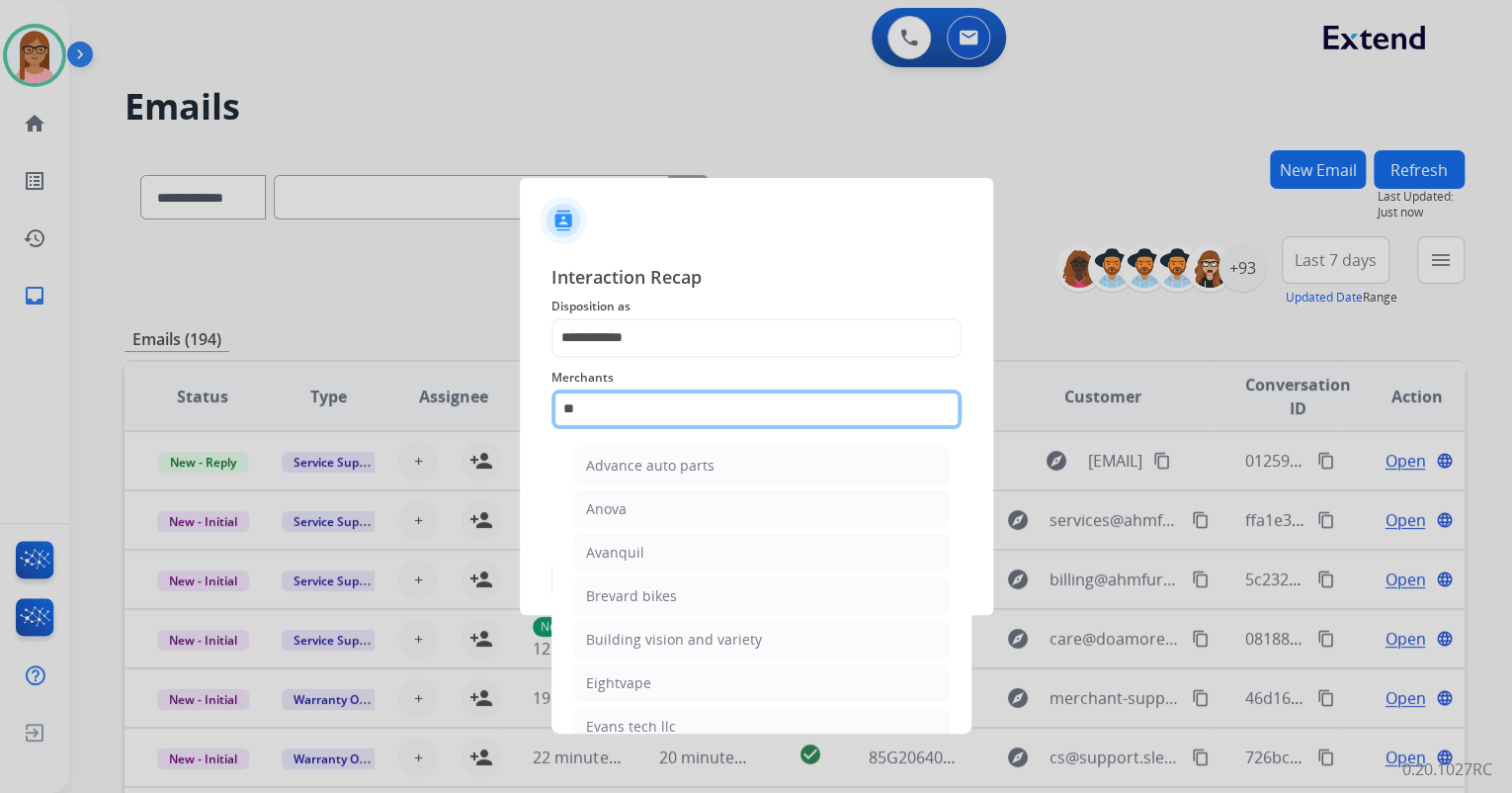 type on "*" 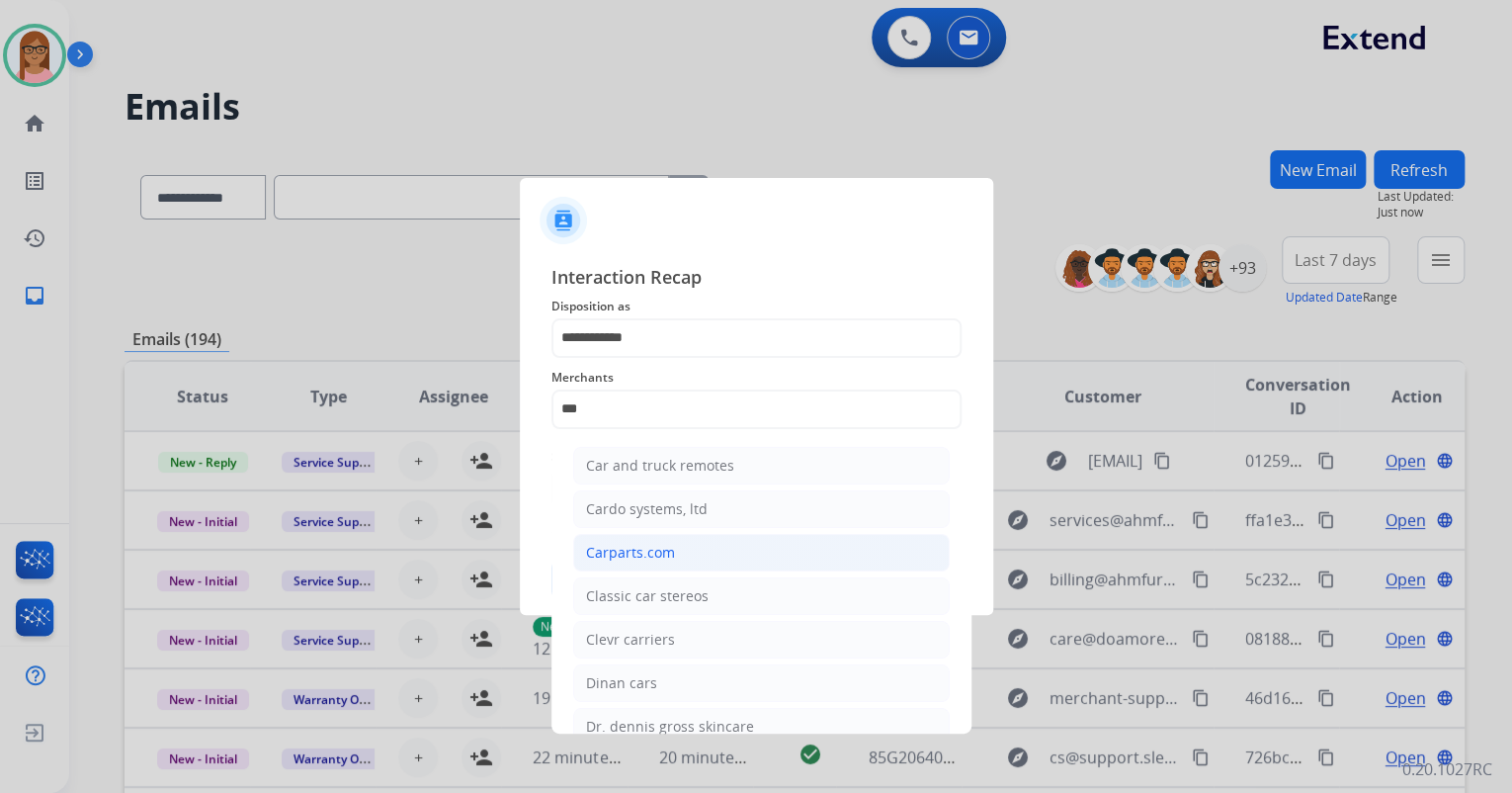 click on "Carparts.com" 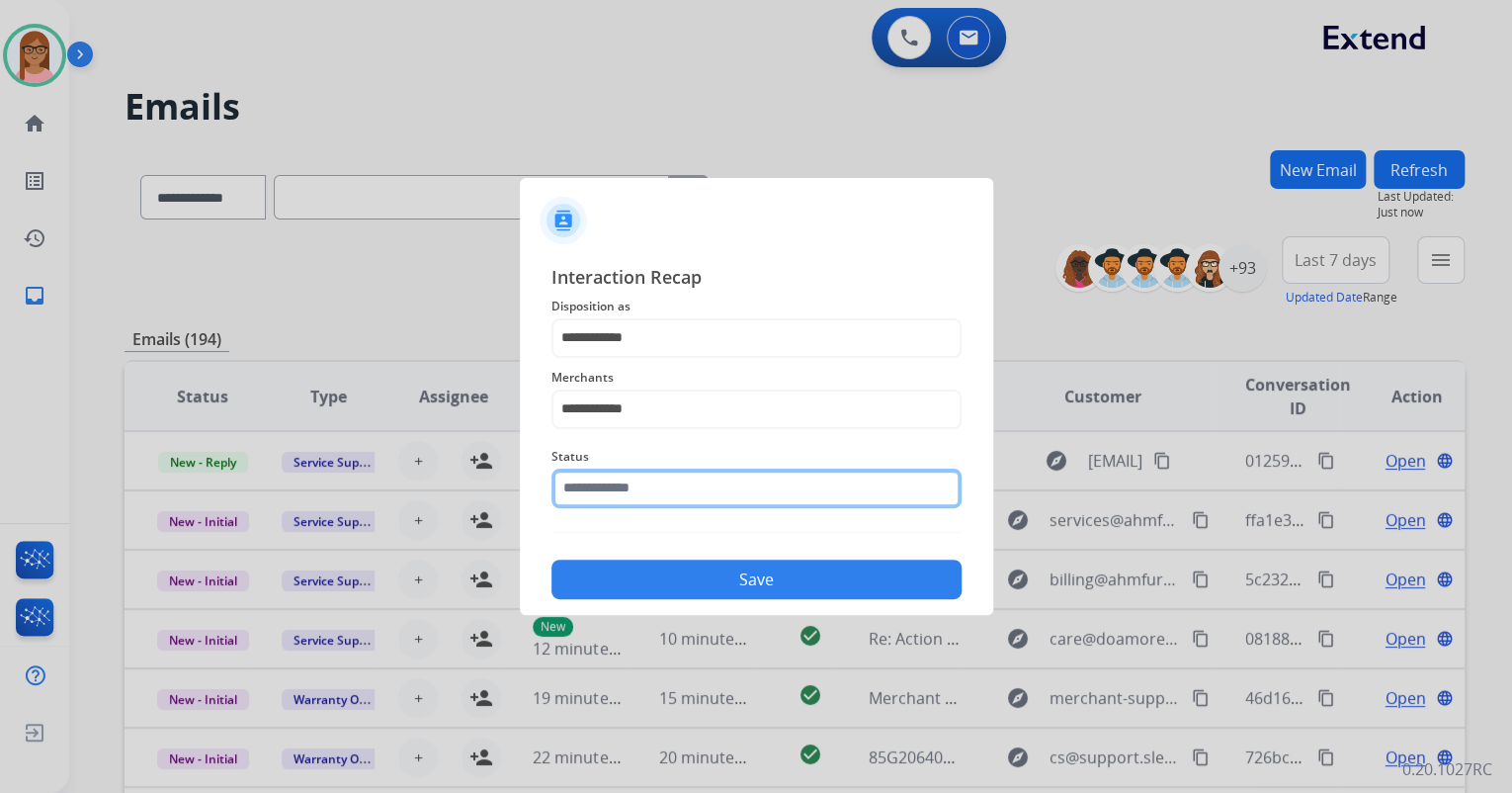 click 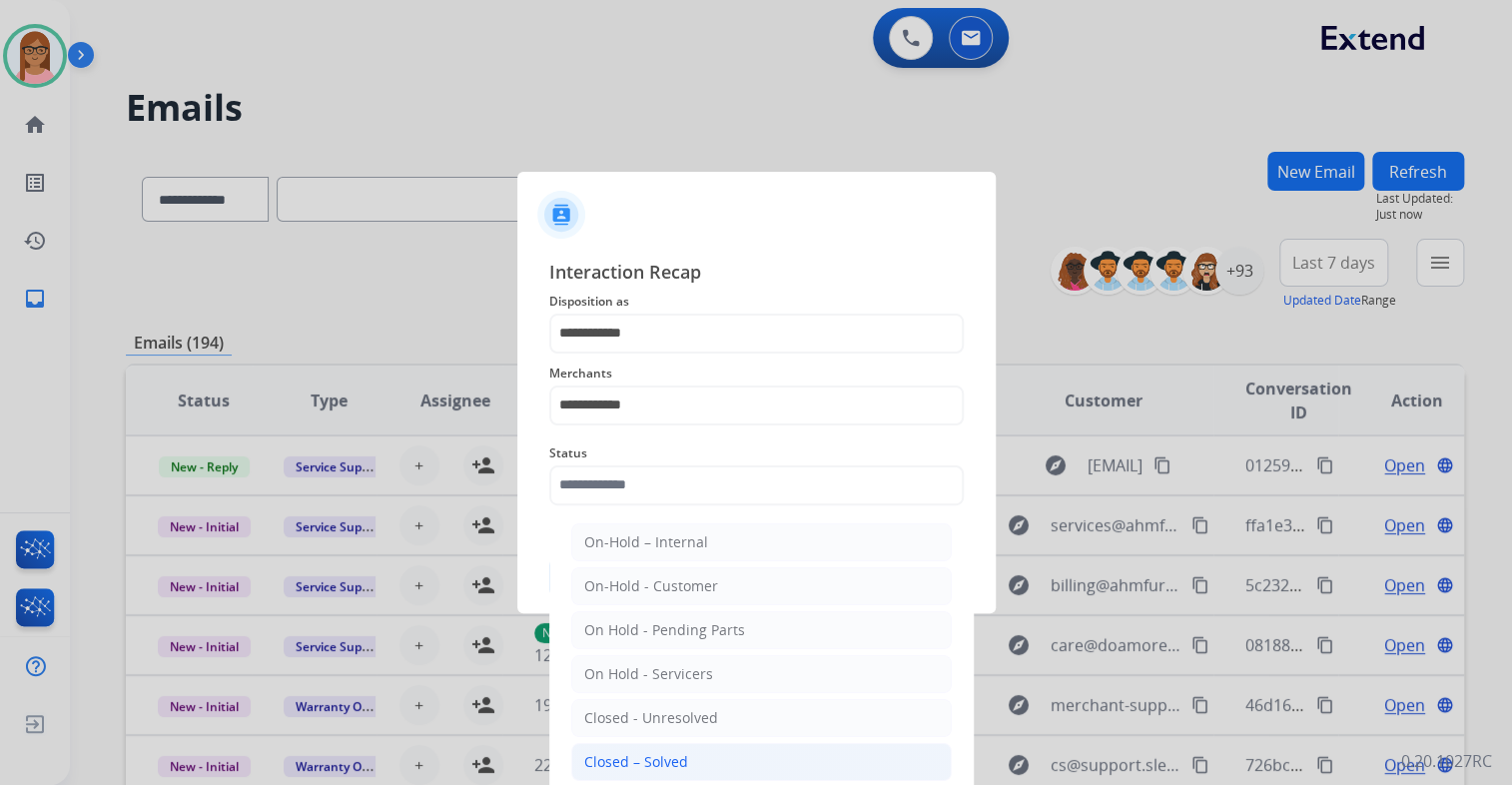 click on "Closed – Solved" 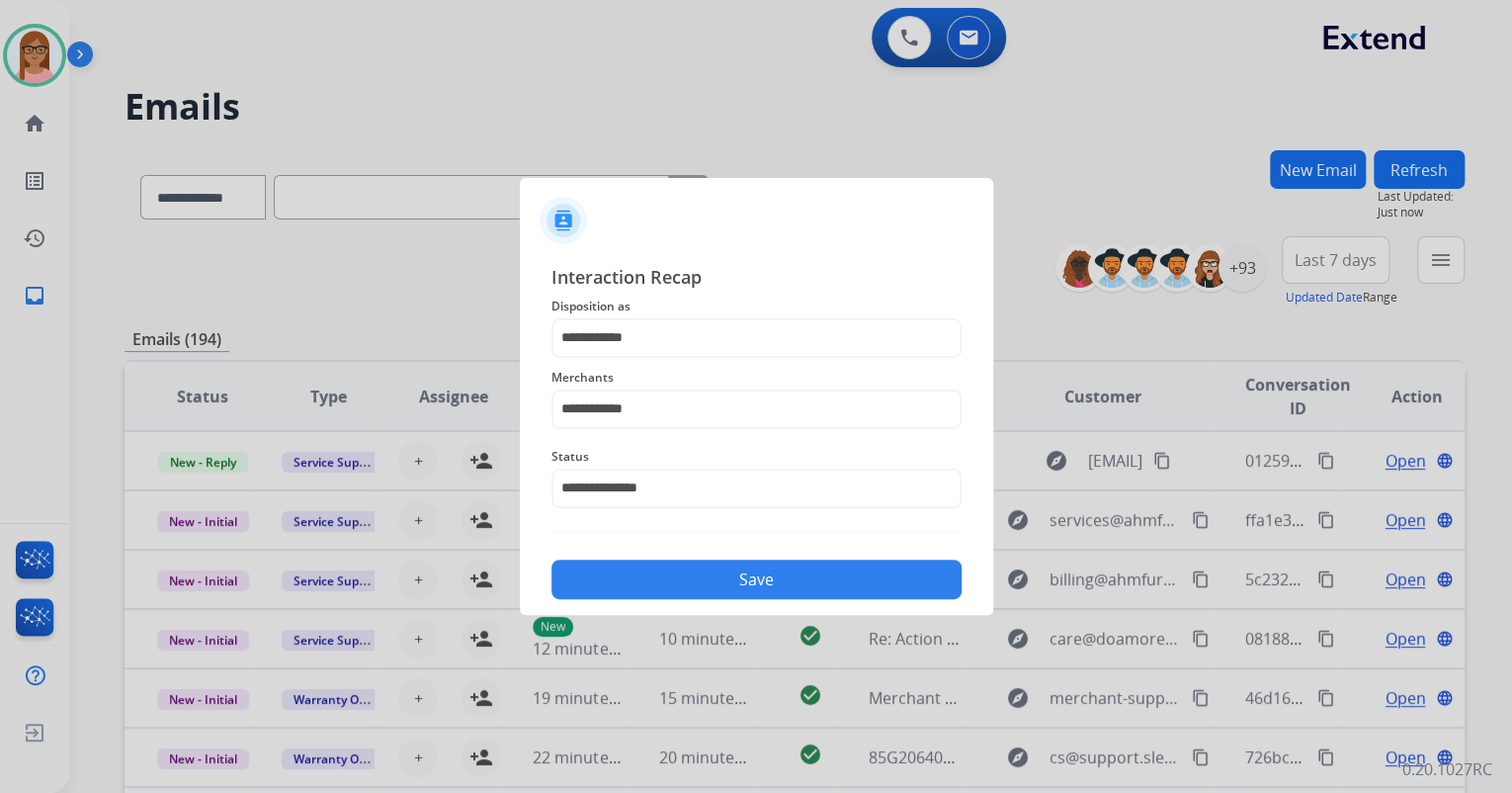 click on "Save" 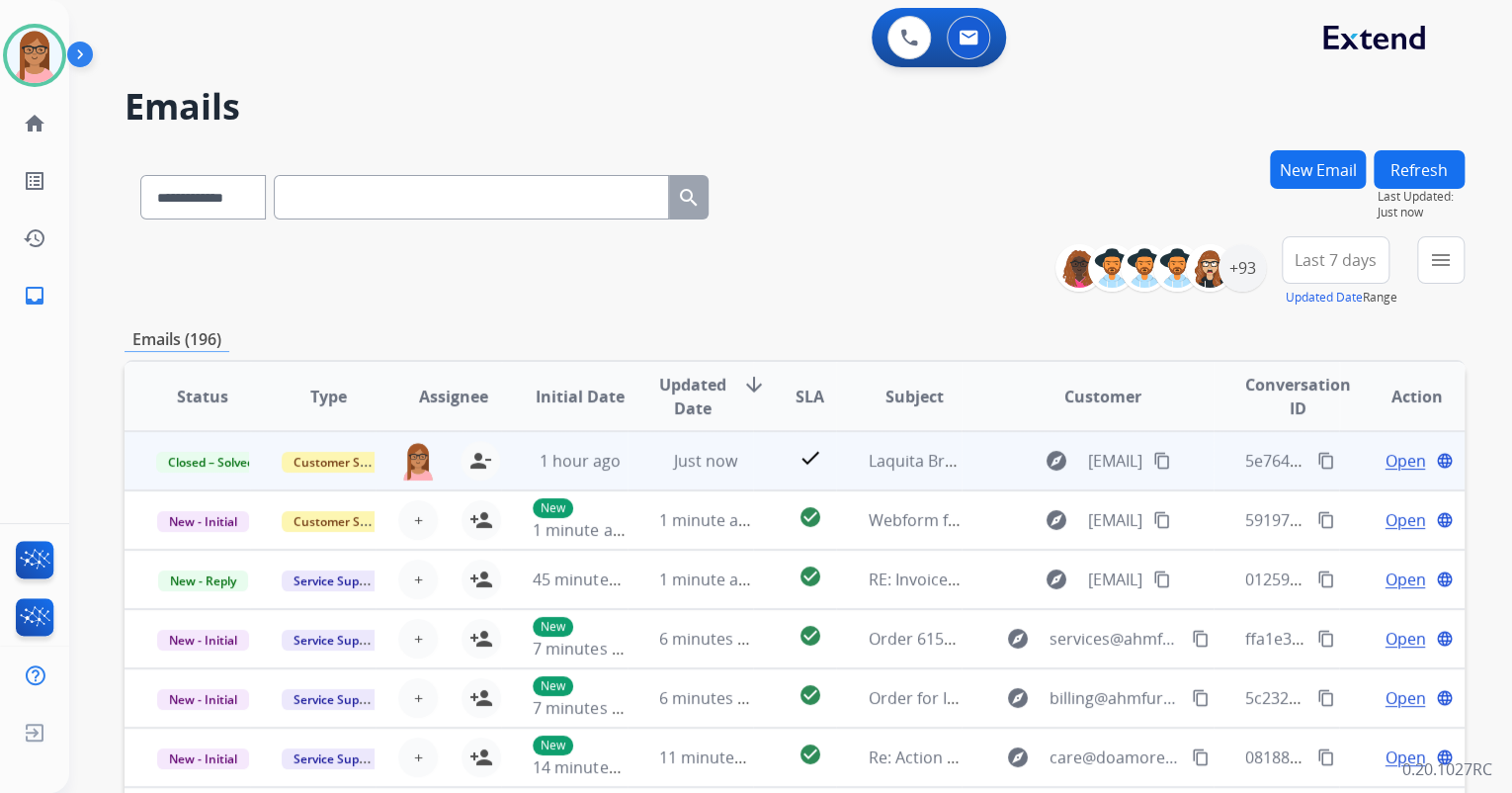click on "content_copy" at bounding box center [1326, 461] 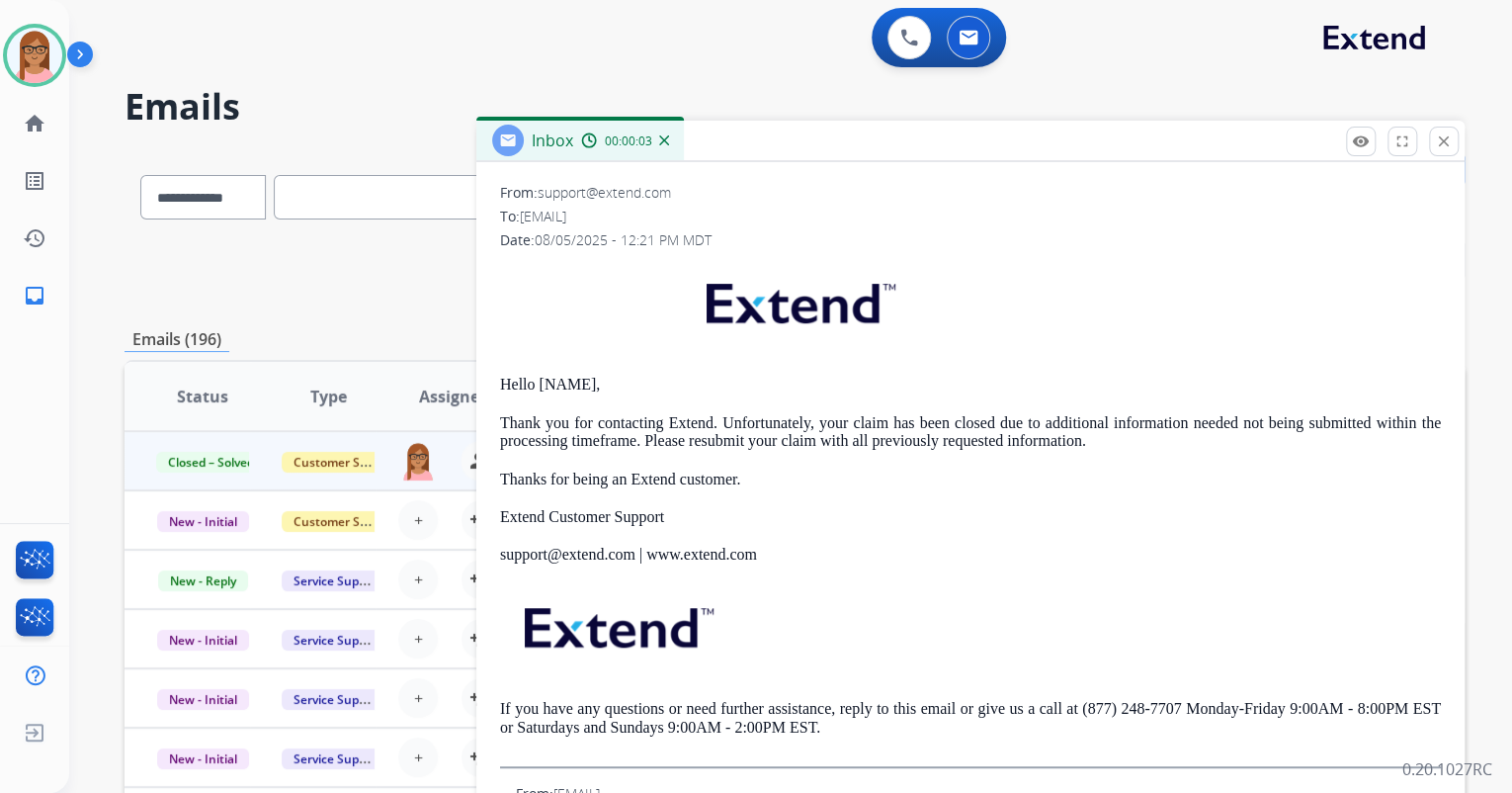 scroll, scrollTop: 278, scrollLeft: 0, axis: vertical 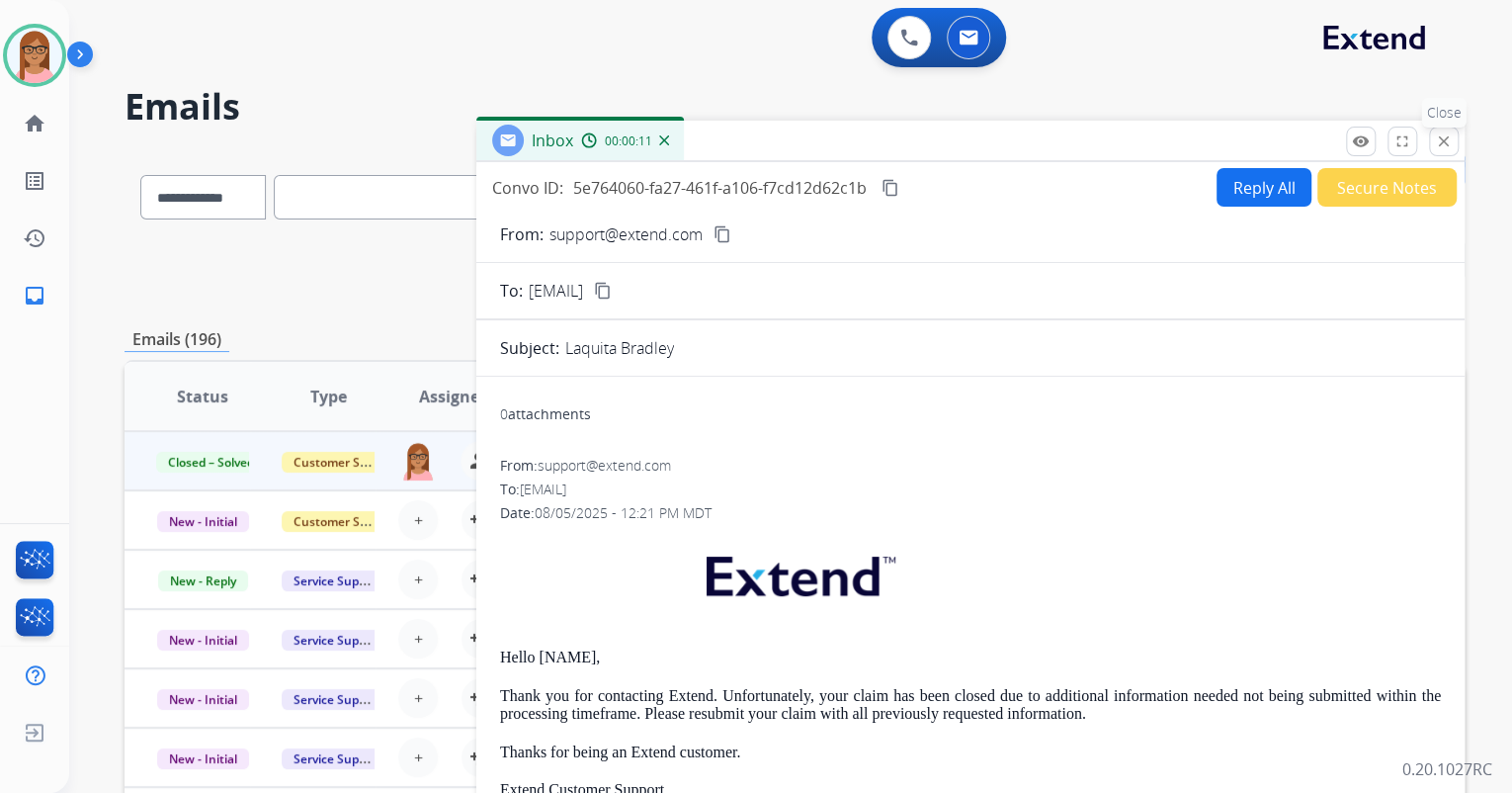 click on "close" at bounding box center [1444, 141] 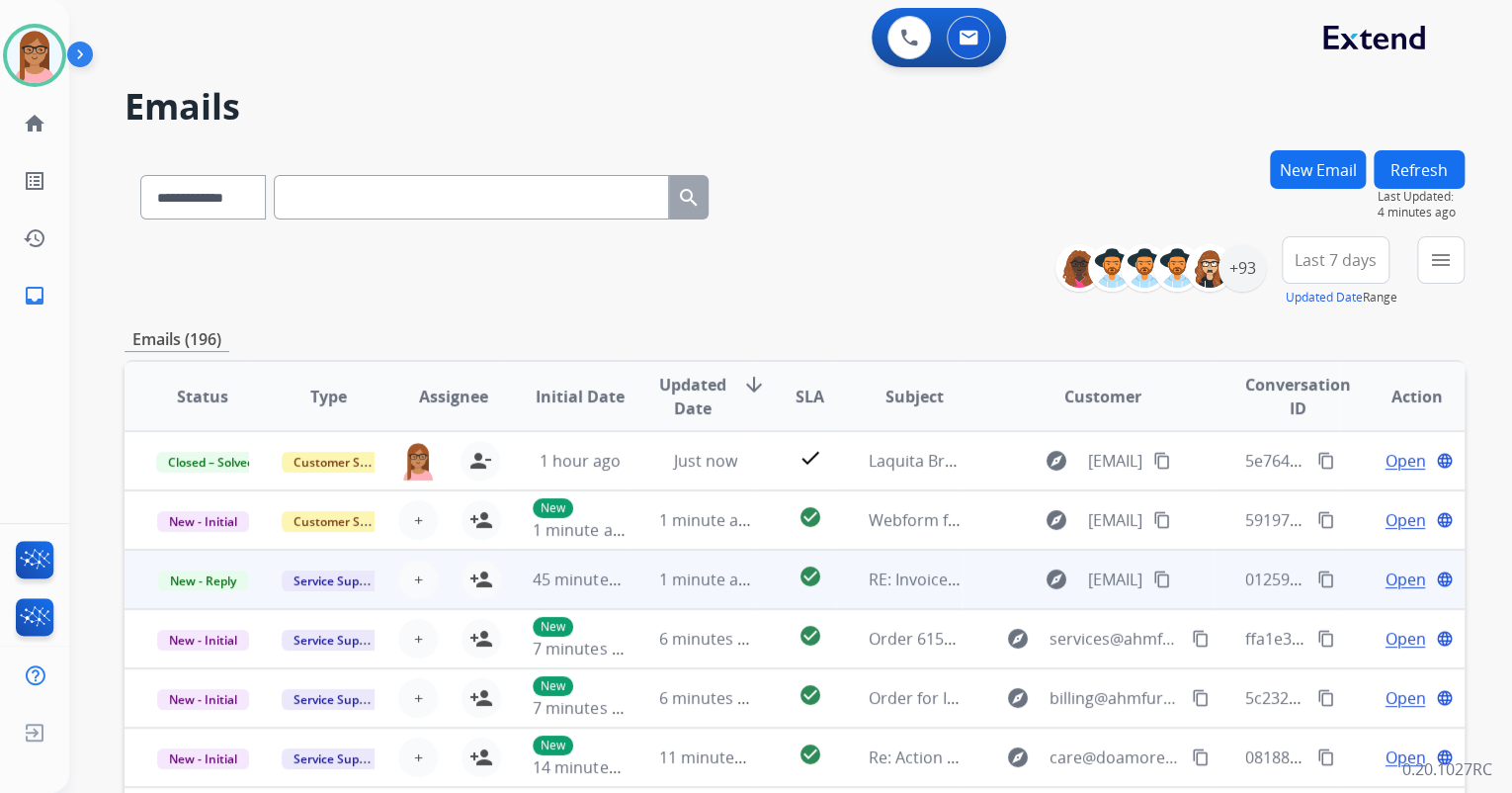 scroll, scrollTop: 1, scrollLeft: 0, axis: vertical 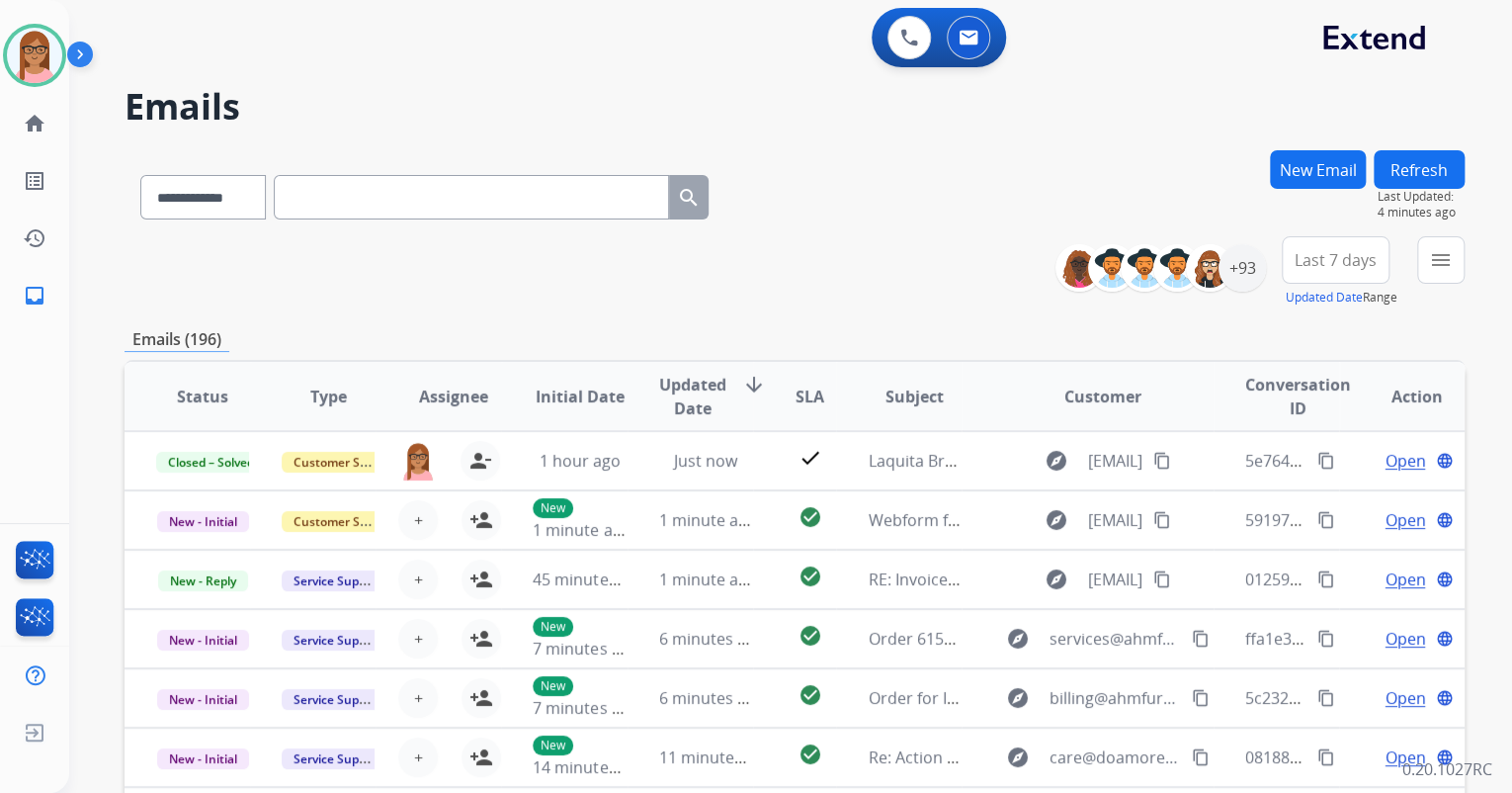 click on "Refresh" at bounding box center (1419, 169) 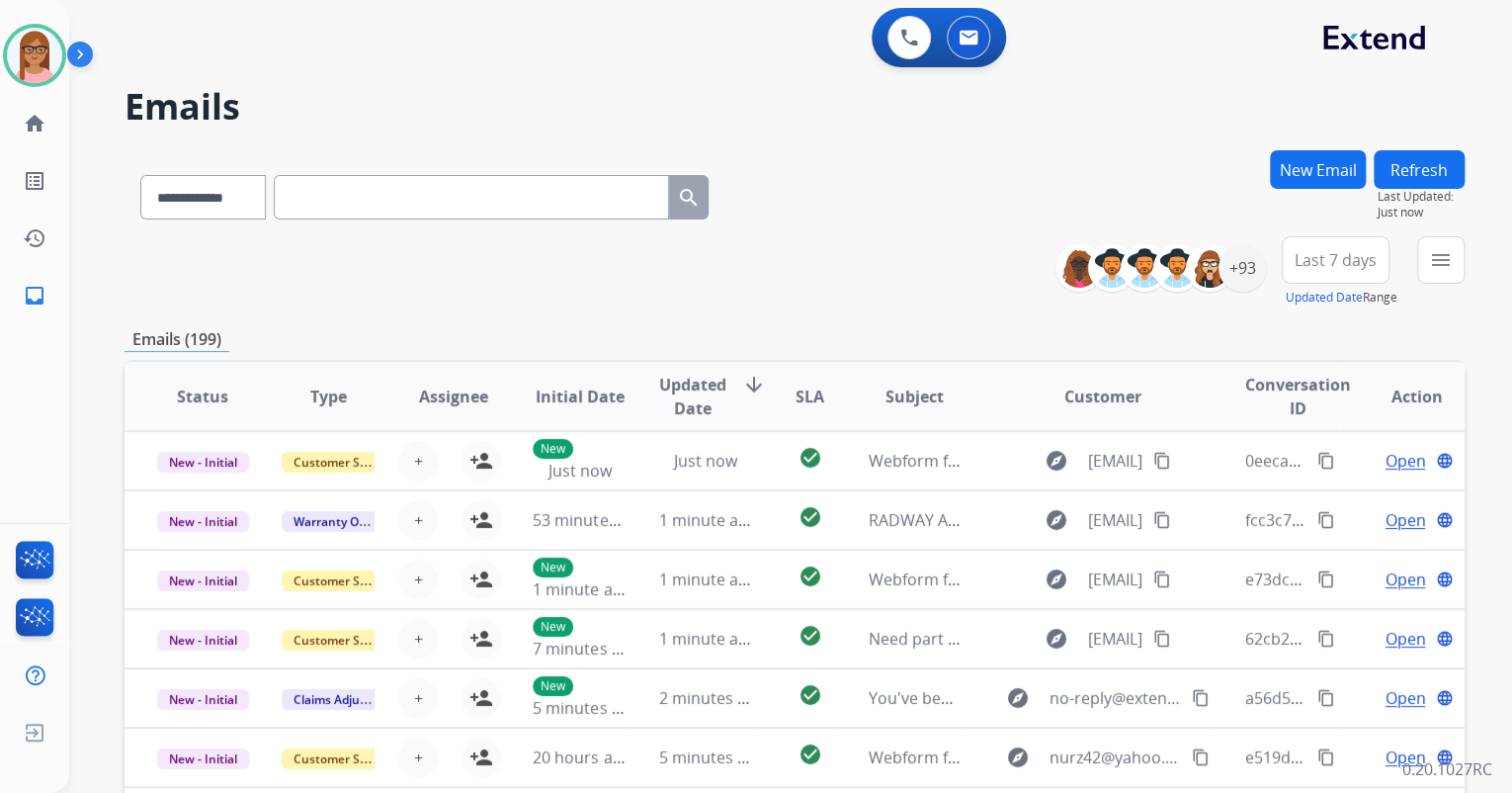 click on "**********" at bounding box center [1267, 272] 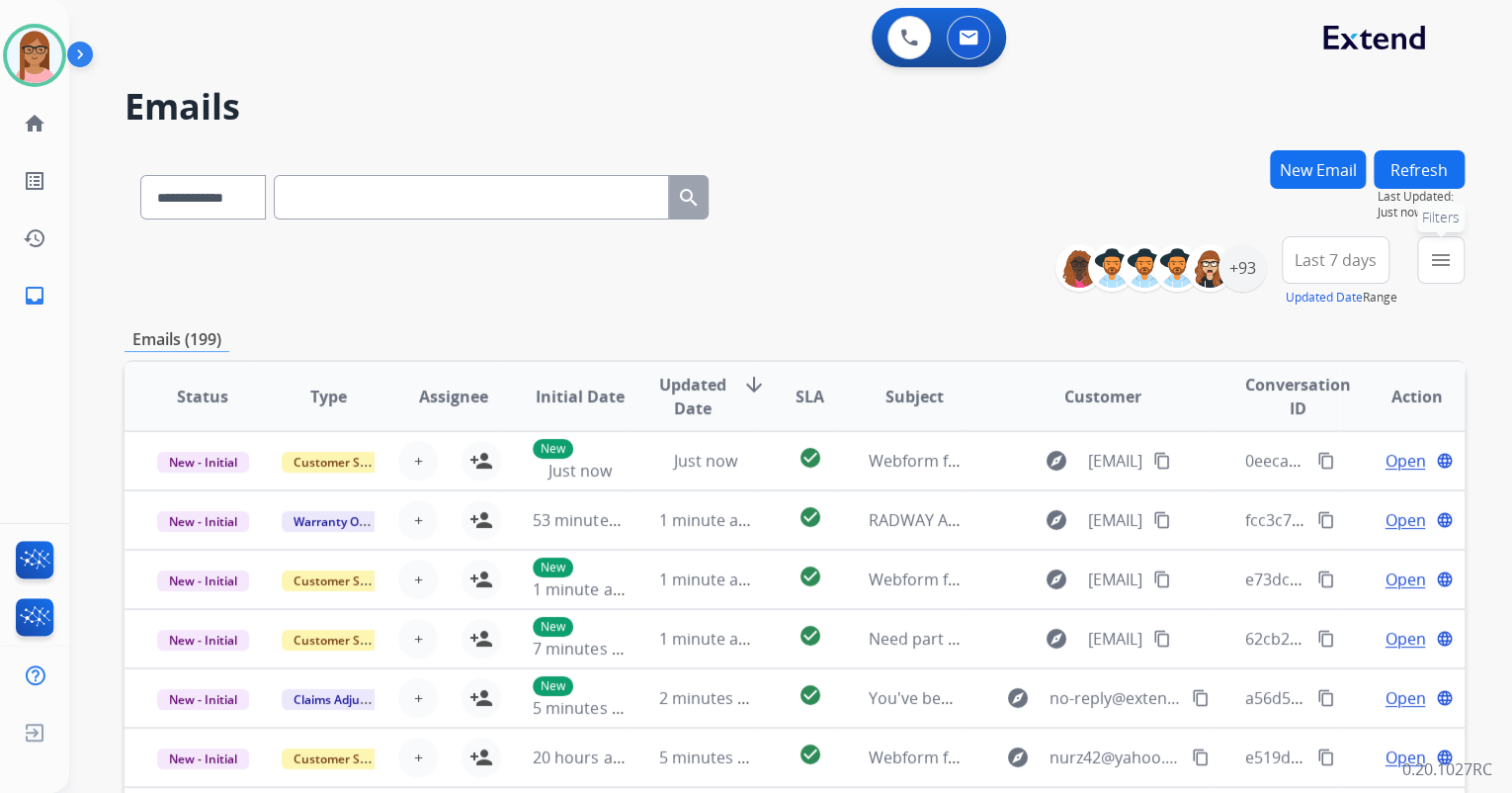 drag, startPoint x: 1419, startPoint y: 264, endPoint x: 1398, endPoint y: 272, distance: 22.472205 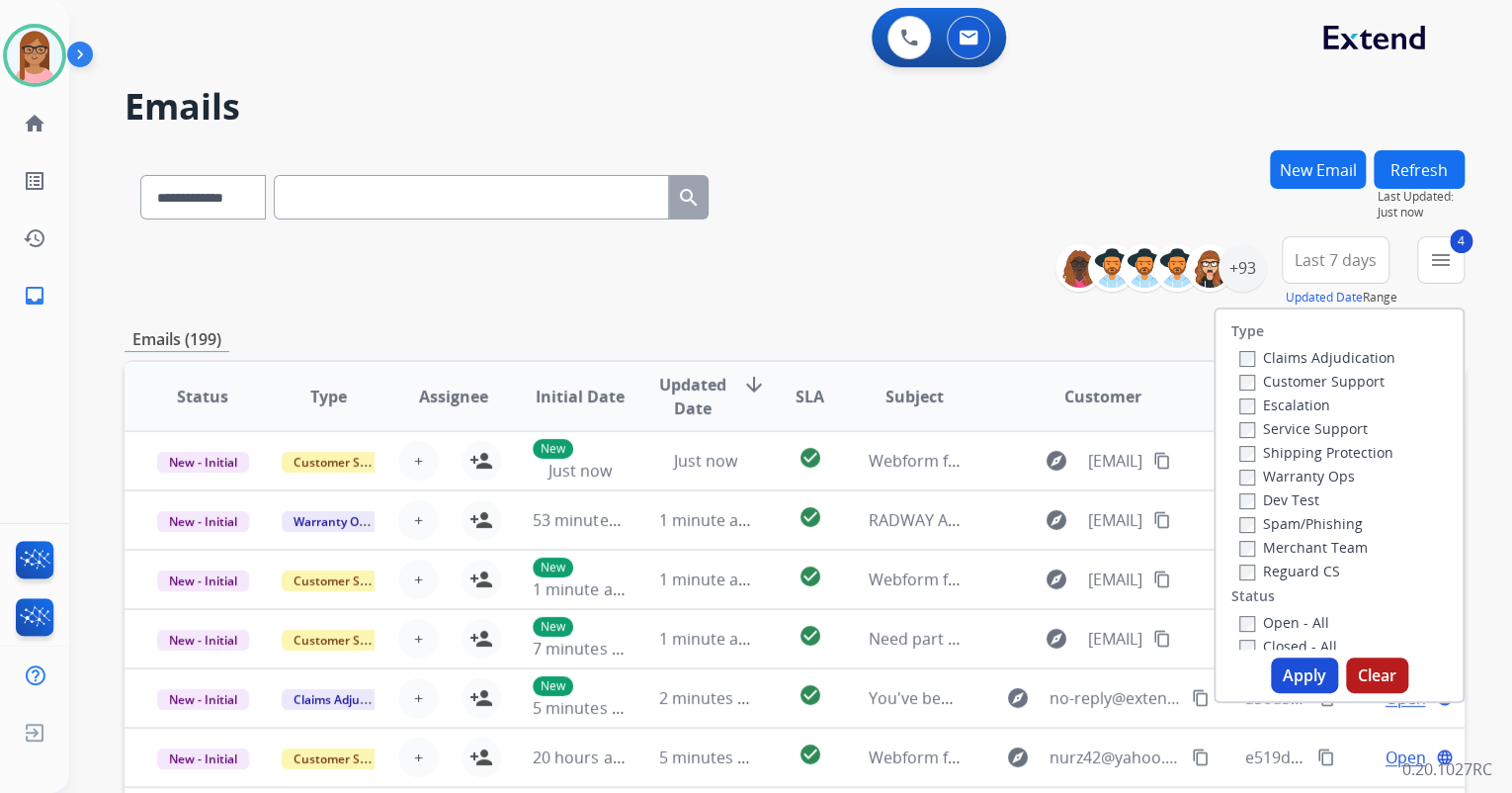 drag, startPoint x: 1304, startPoint y: 695, endPoint x: 1302, endPoint y: 684, distance: 11.18034 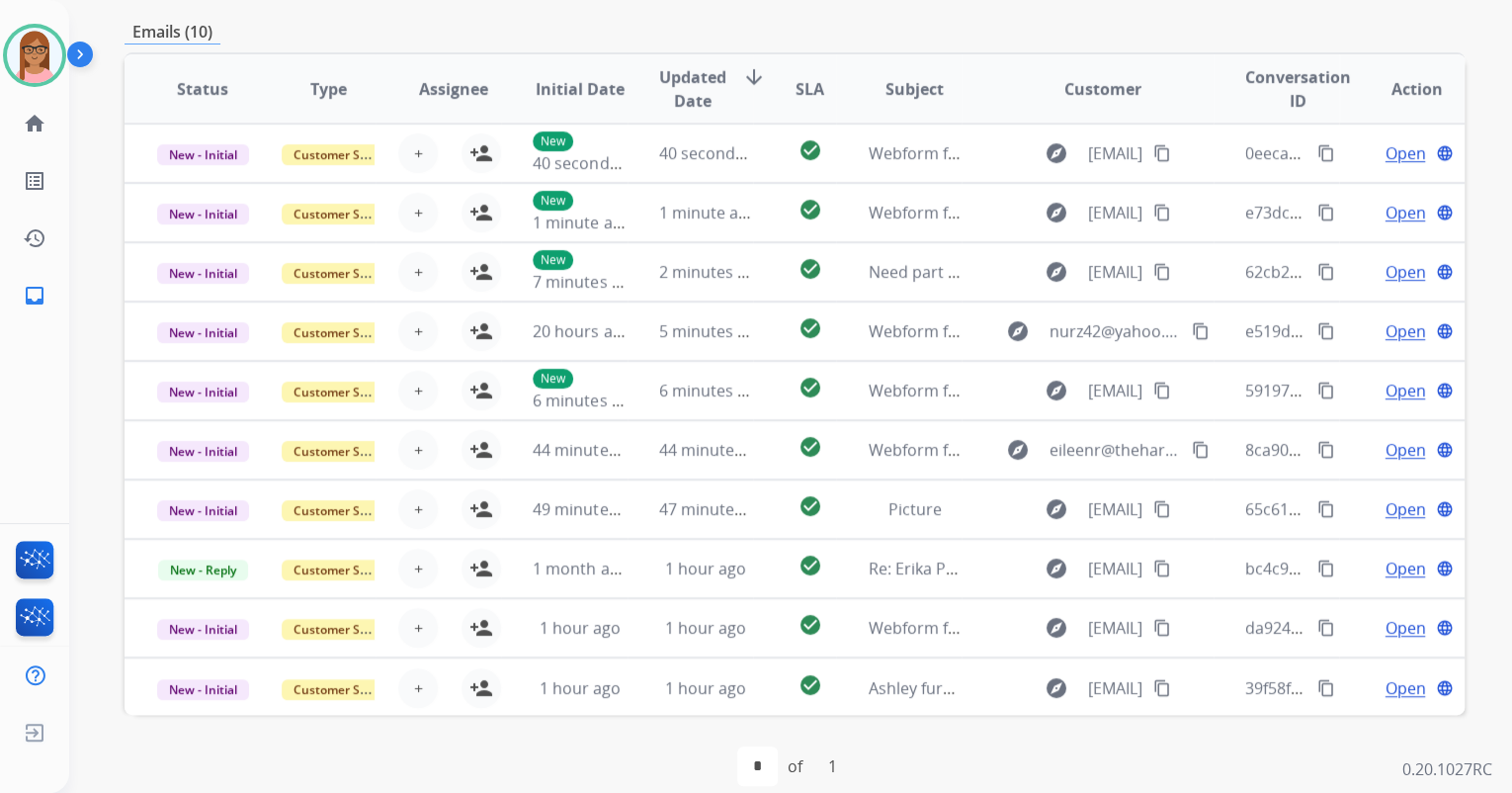 scroll, scrollTop: 475, scrollLeft: 0, axis: vertical 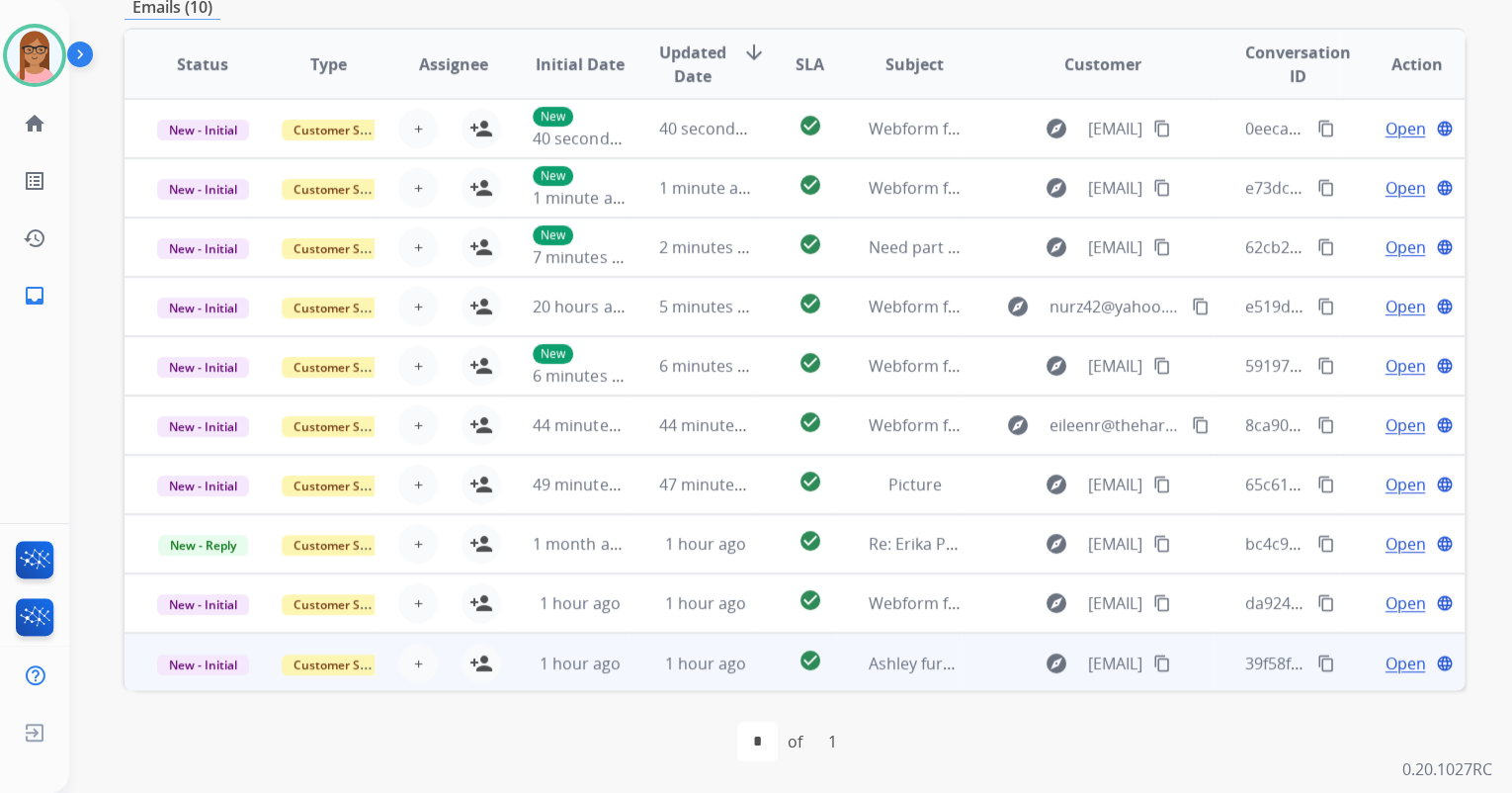 click on "Open" at bounding box center (1404, 663) 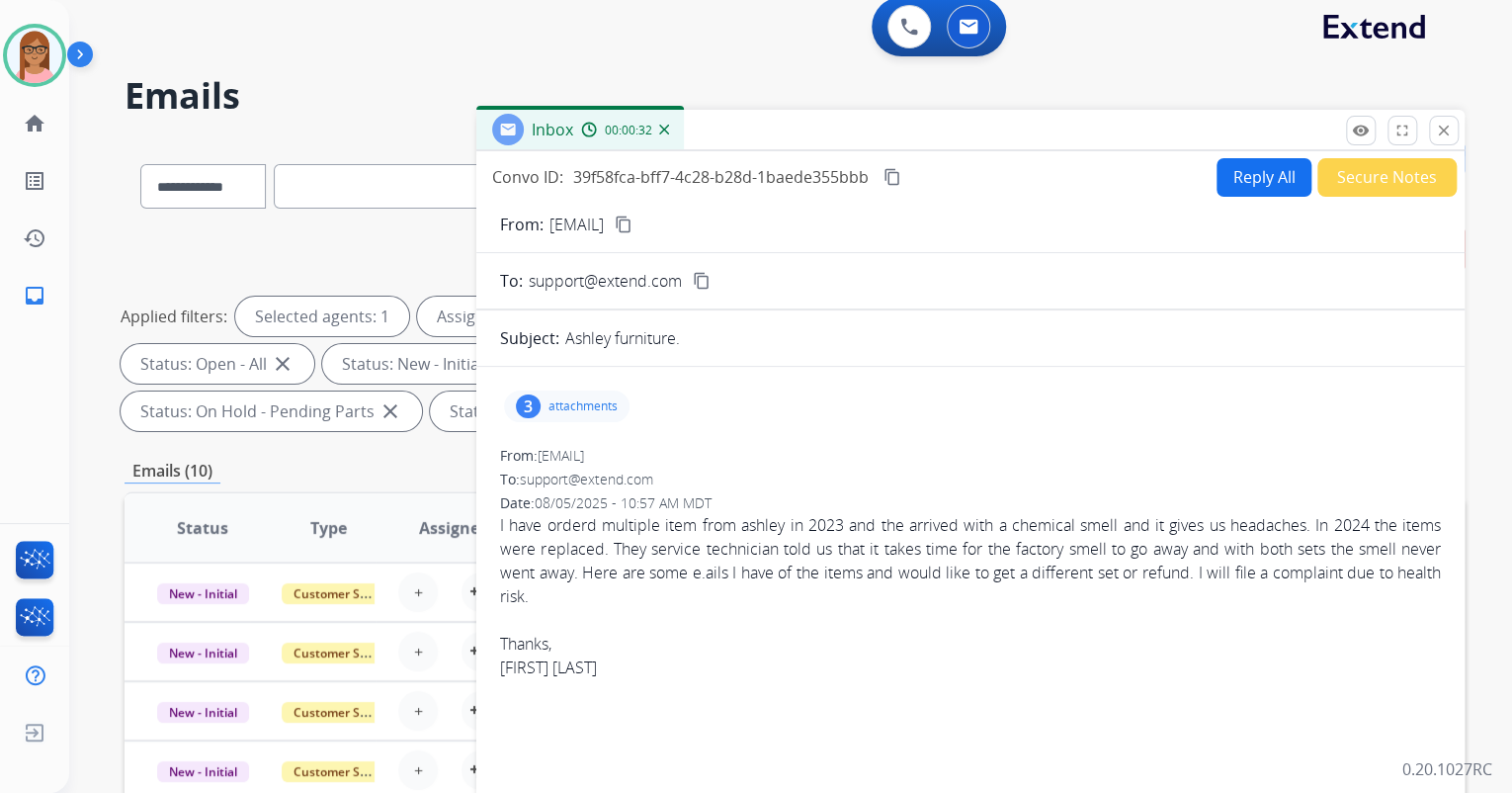 scroll, scrollTop: 0, scrollLeft: 0, axis: both 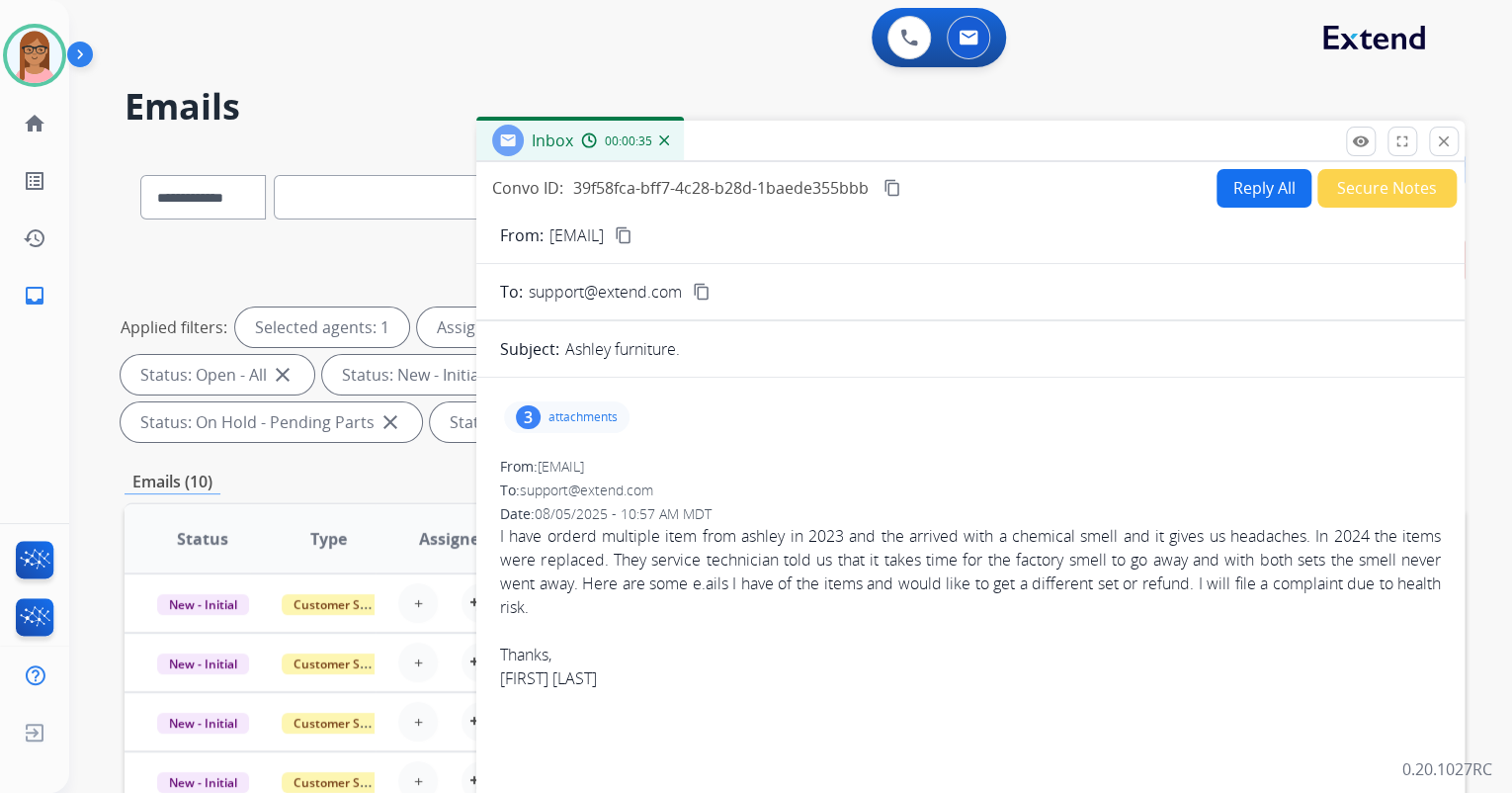 click on "content_copy" at bounding box center (624, 235) 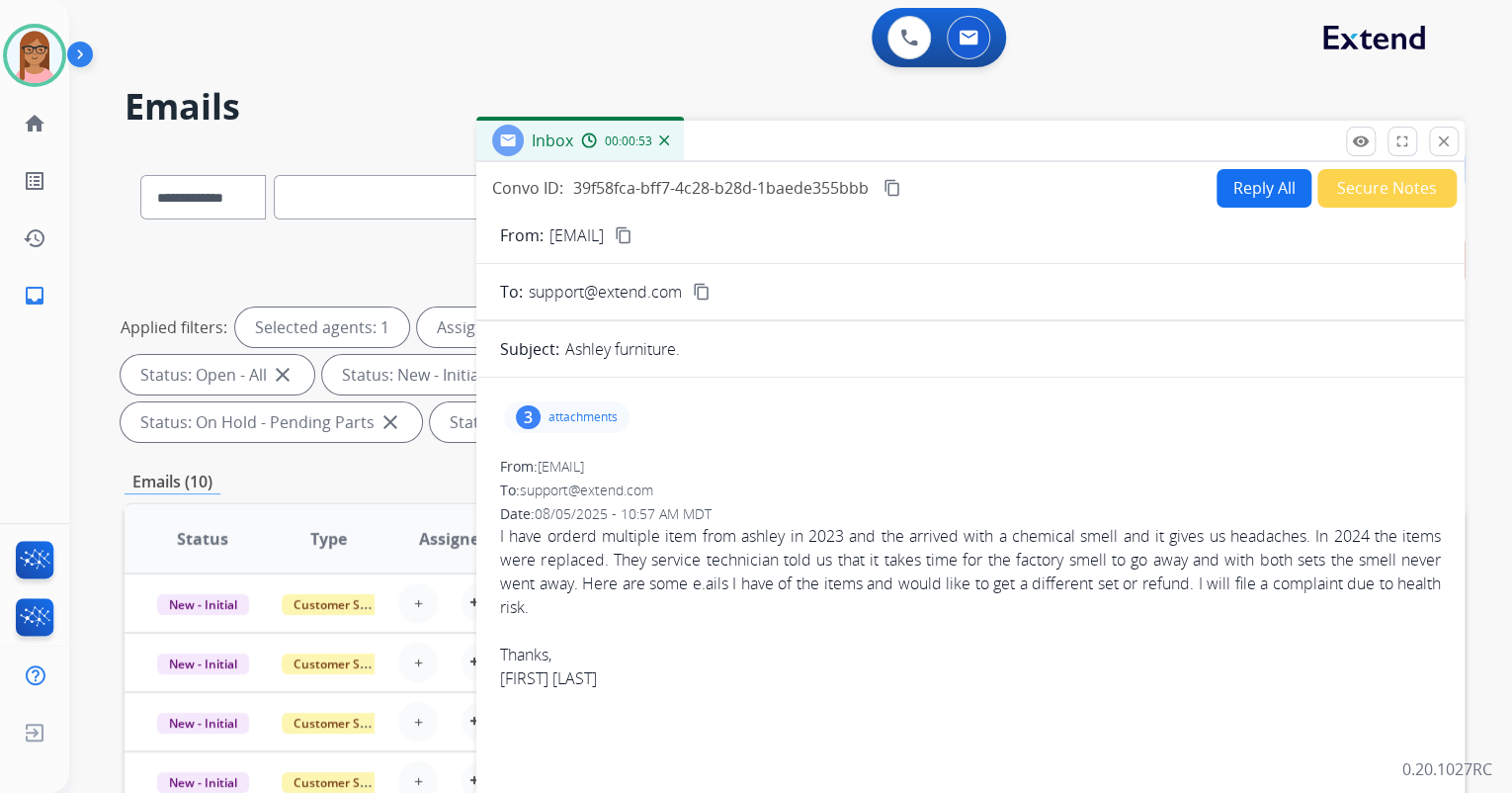 click on "attachments" at bounding box center (583, 417) 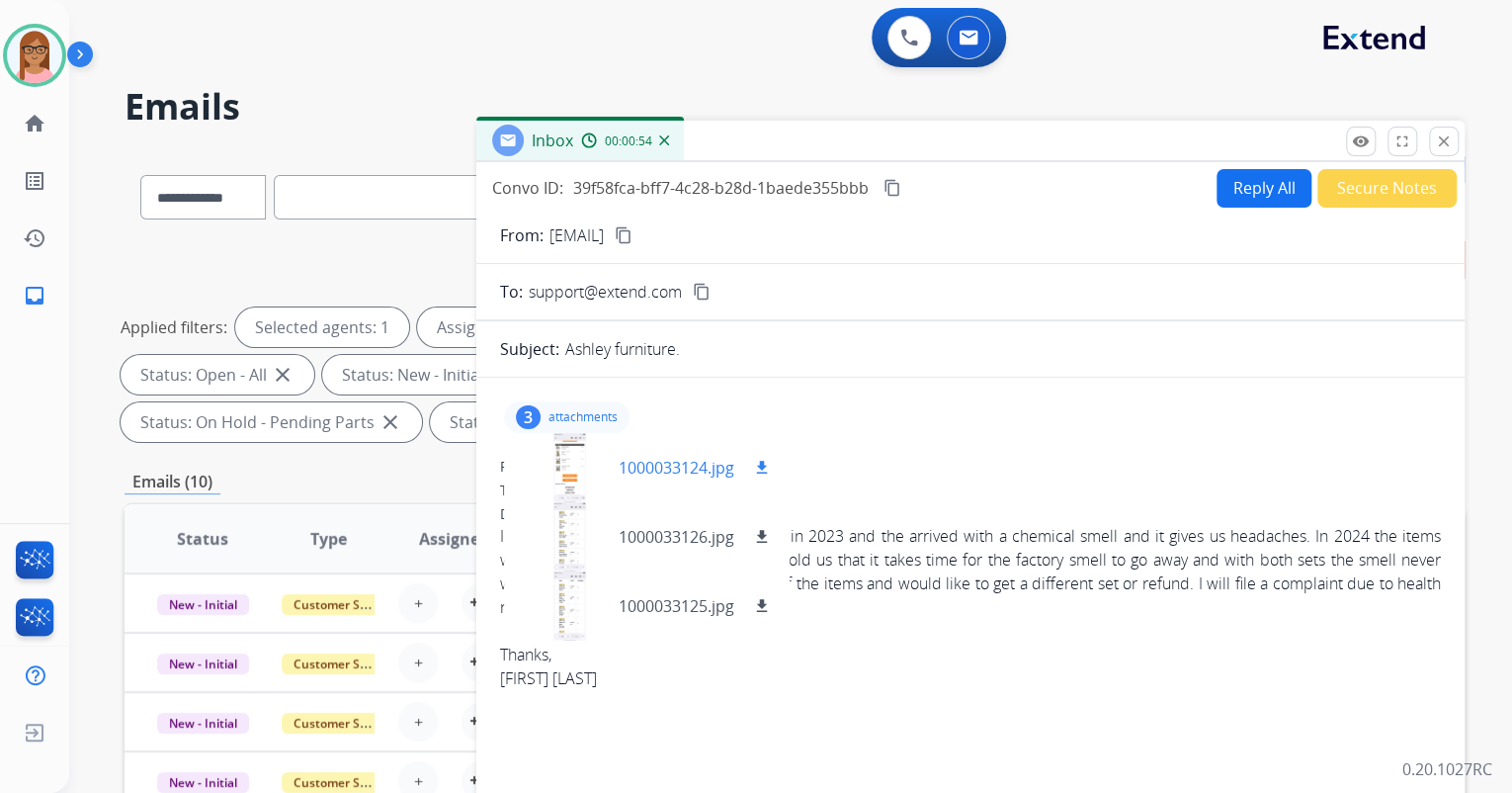 click at bounding box center [569, 468] 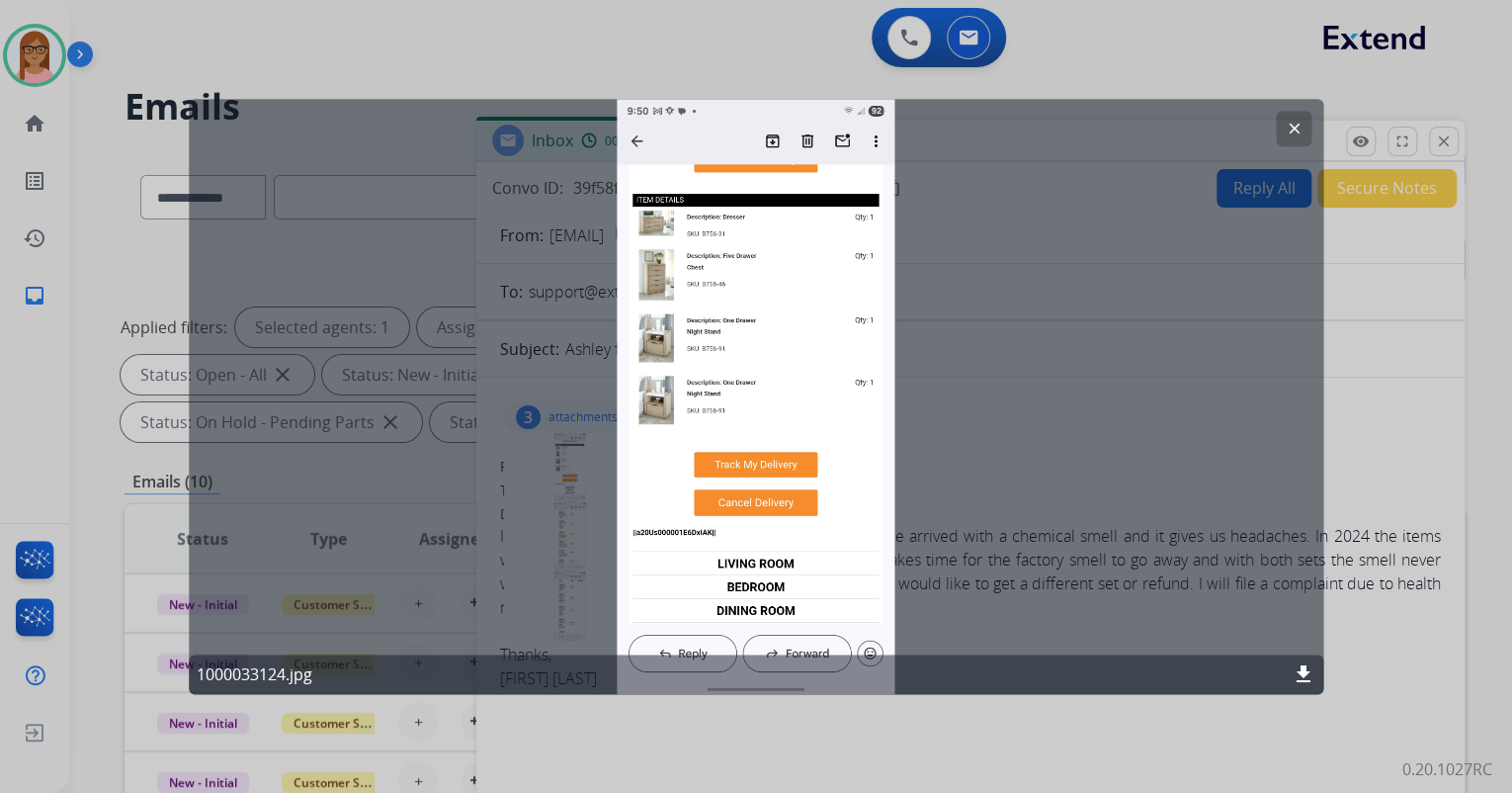click on "clear" 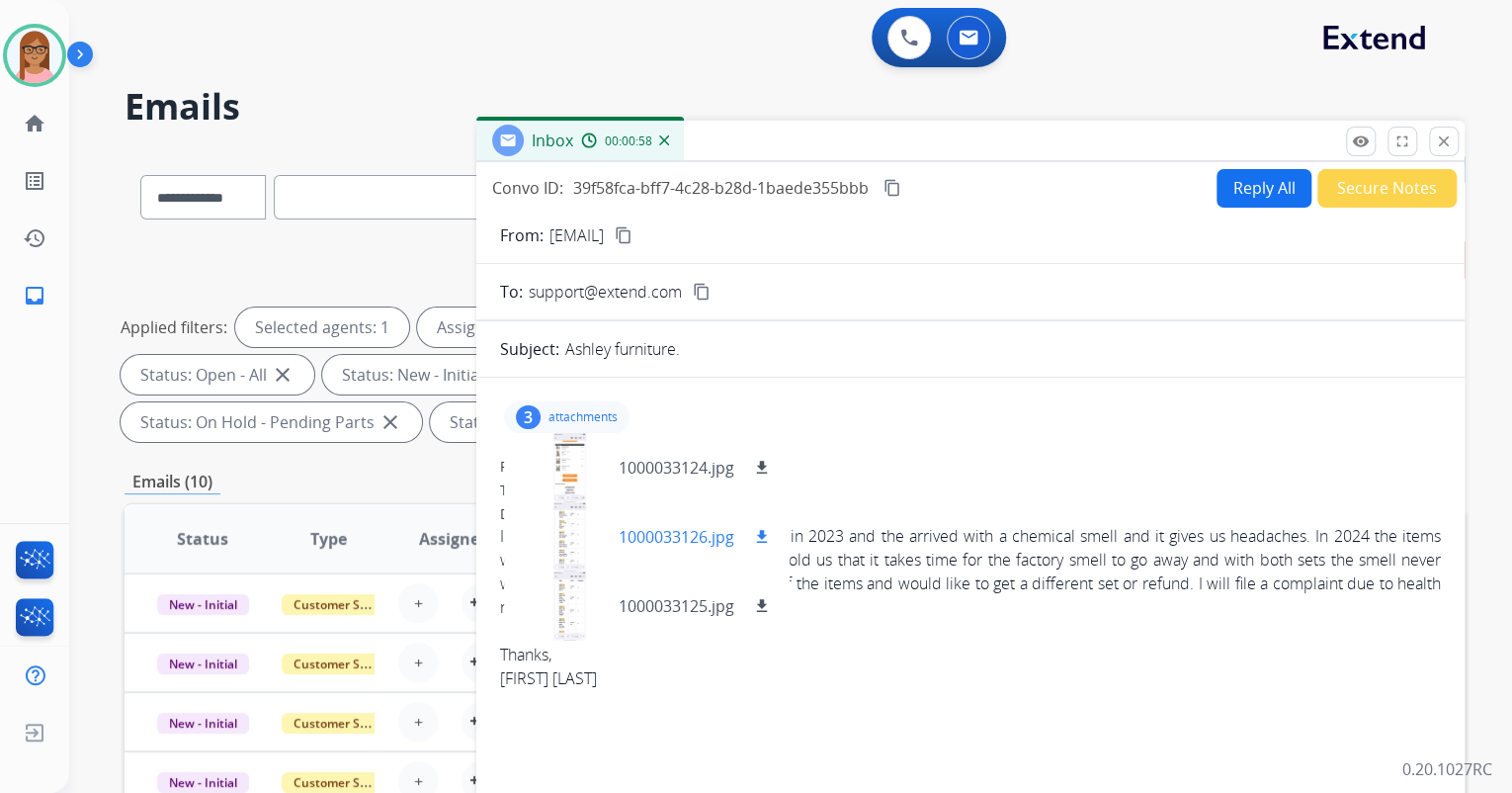 click at bounding box center (569, 537) 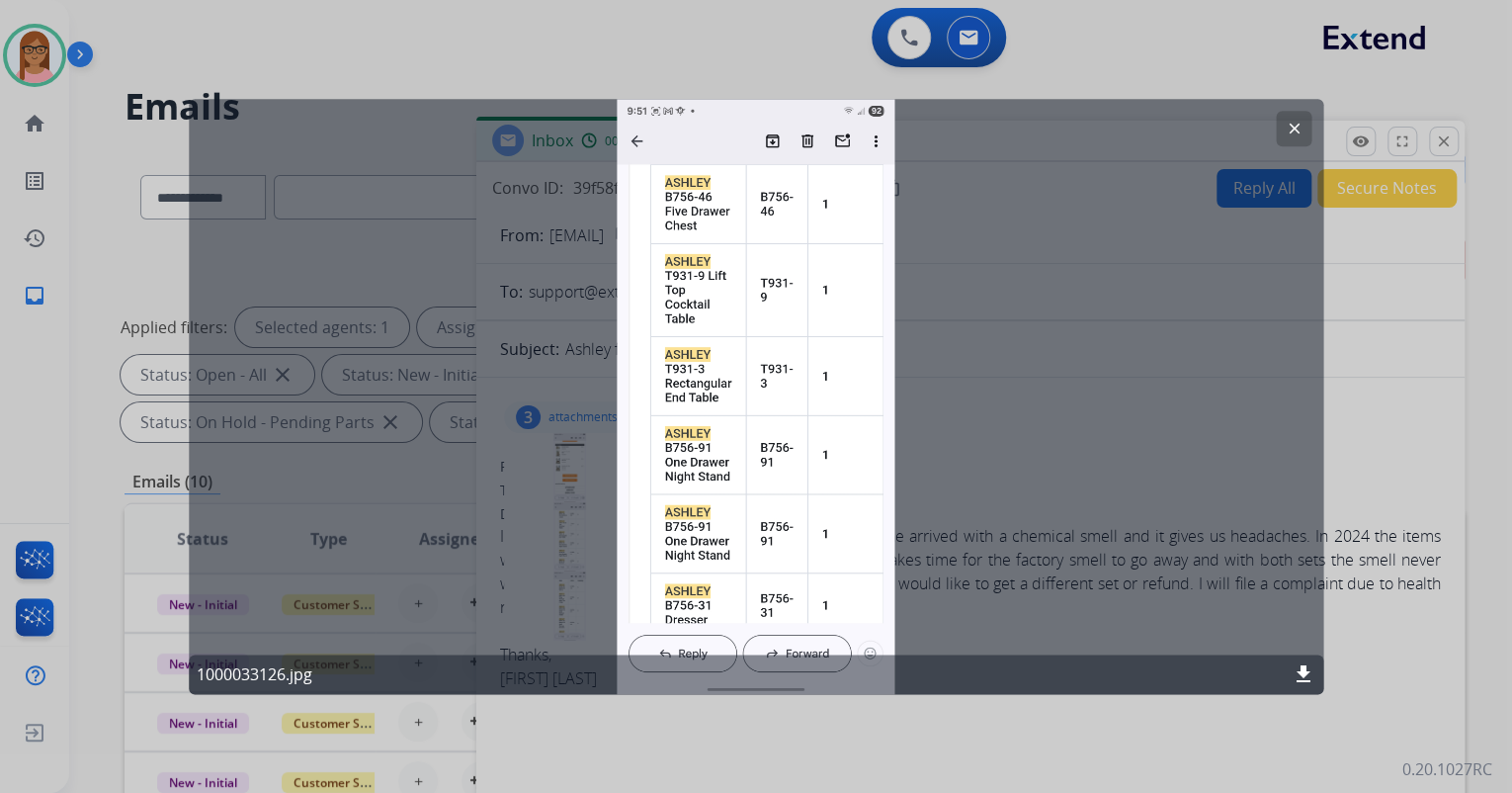 click on "clear" 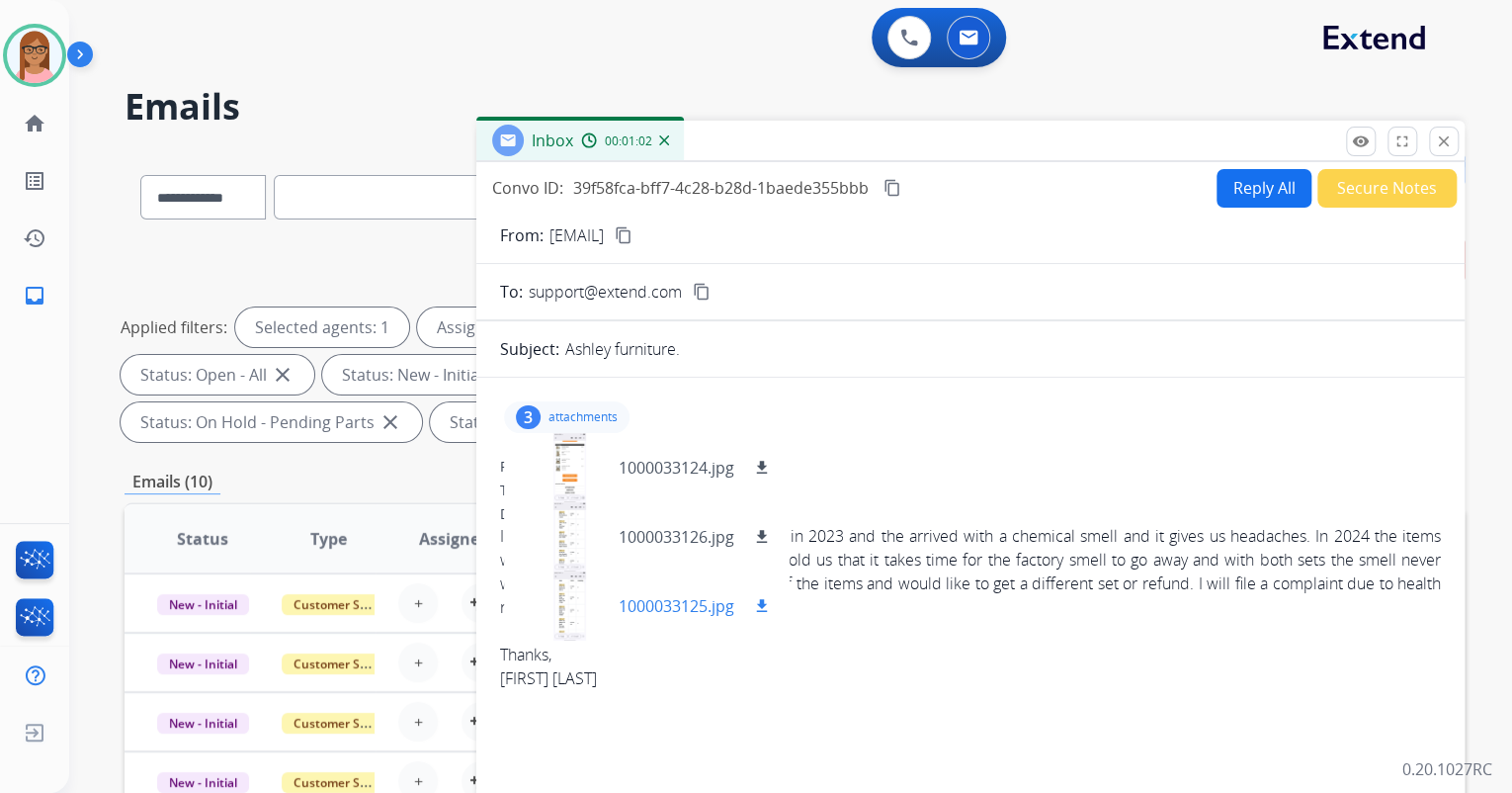 click at bounding box center [569, 606] 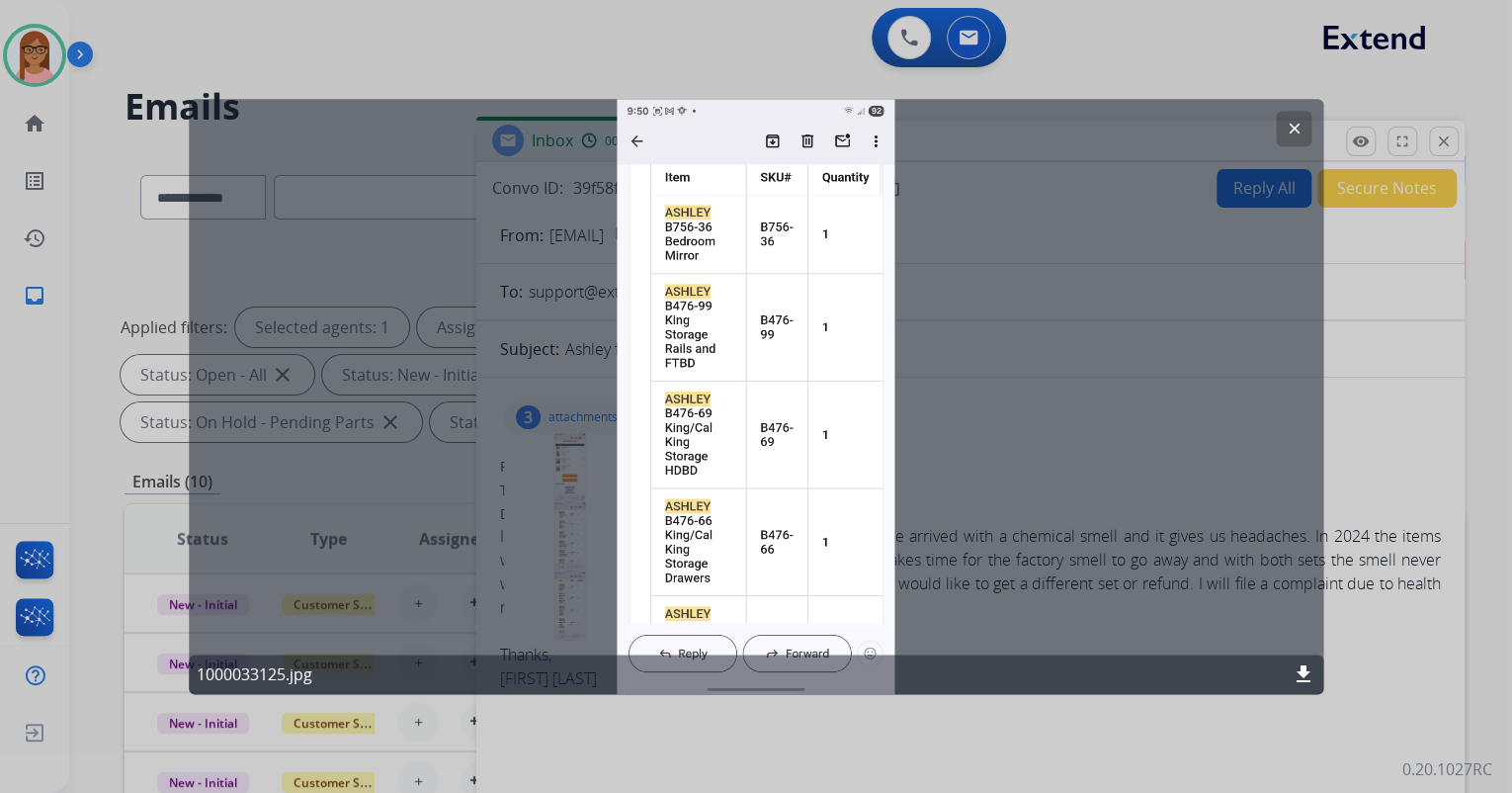 click on "clear" 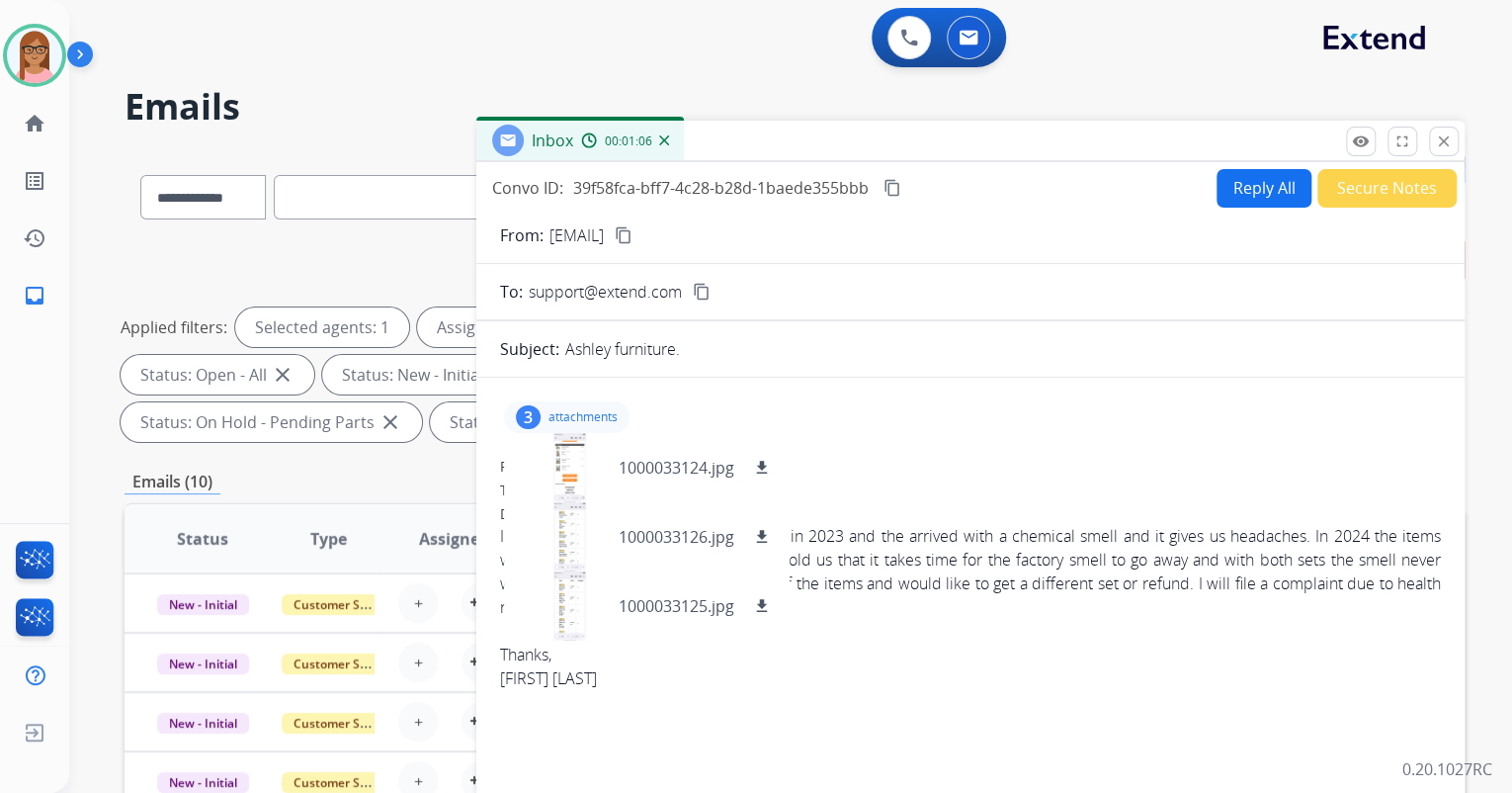 click on "3 attachments  1000033124.jpg  download  1000033126.jpg  download  1000033125.jpg  download" at bounding box center [970, 417] 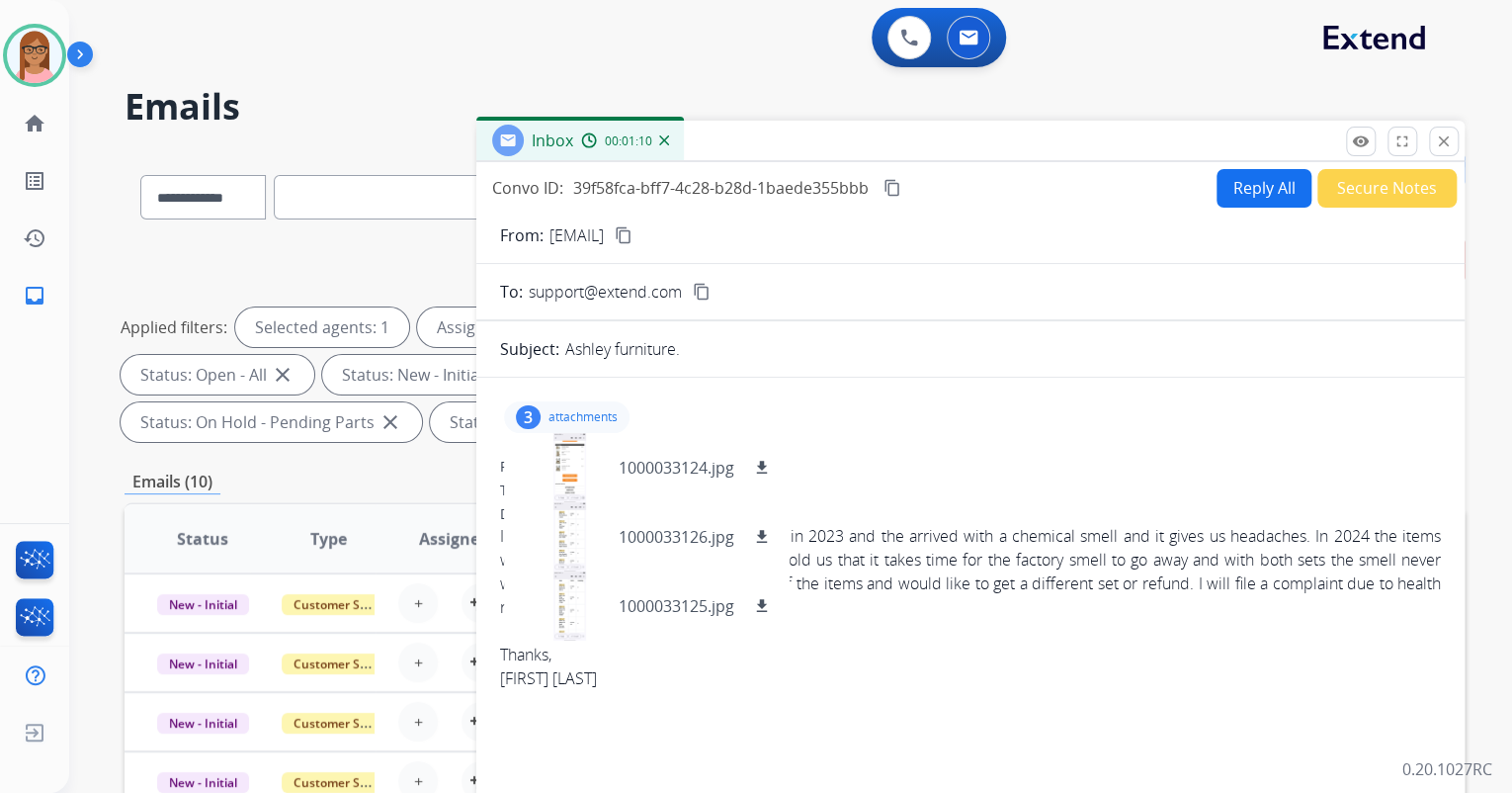 click on "From:  charlievision55@gmail.com" at bounding box center [970, 467] 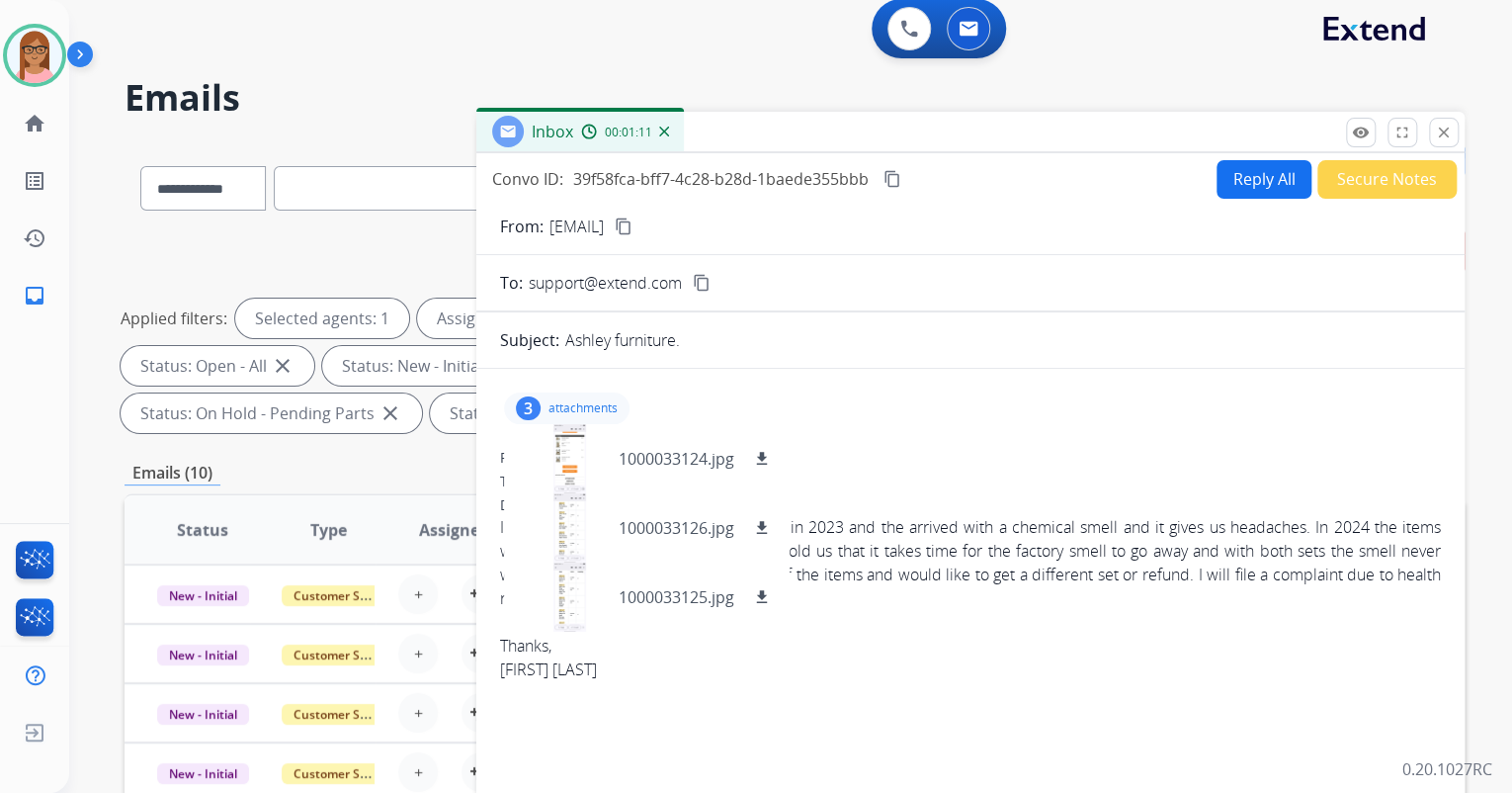 scroll, scrollTop: 0, scrollLeft: 0, axis: both 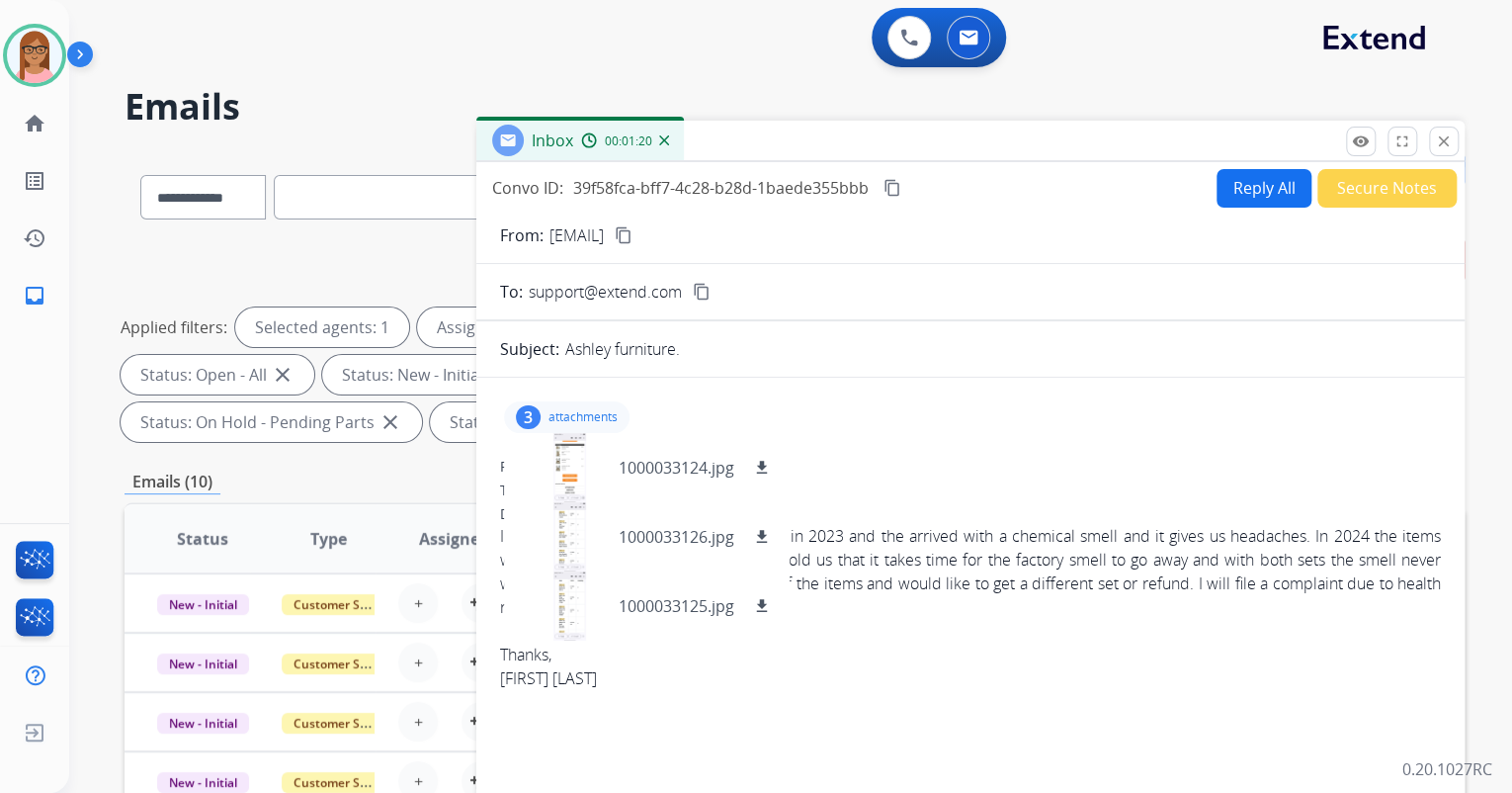 click on "content_copy" at bounding box center (624, 235) 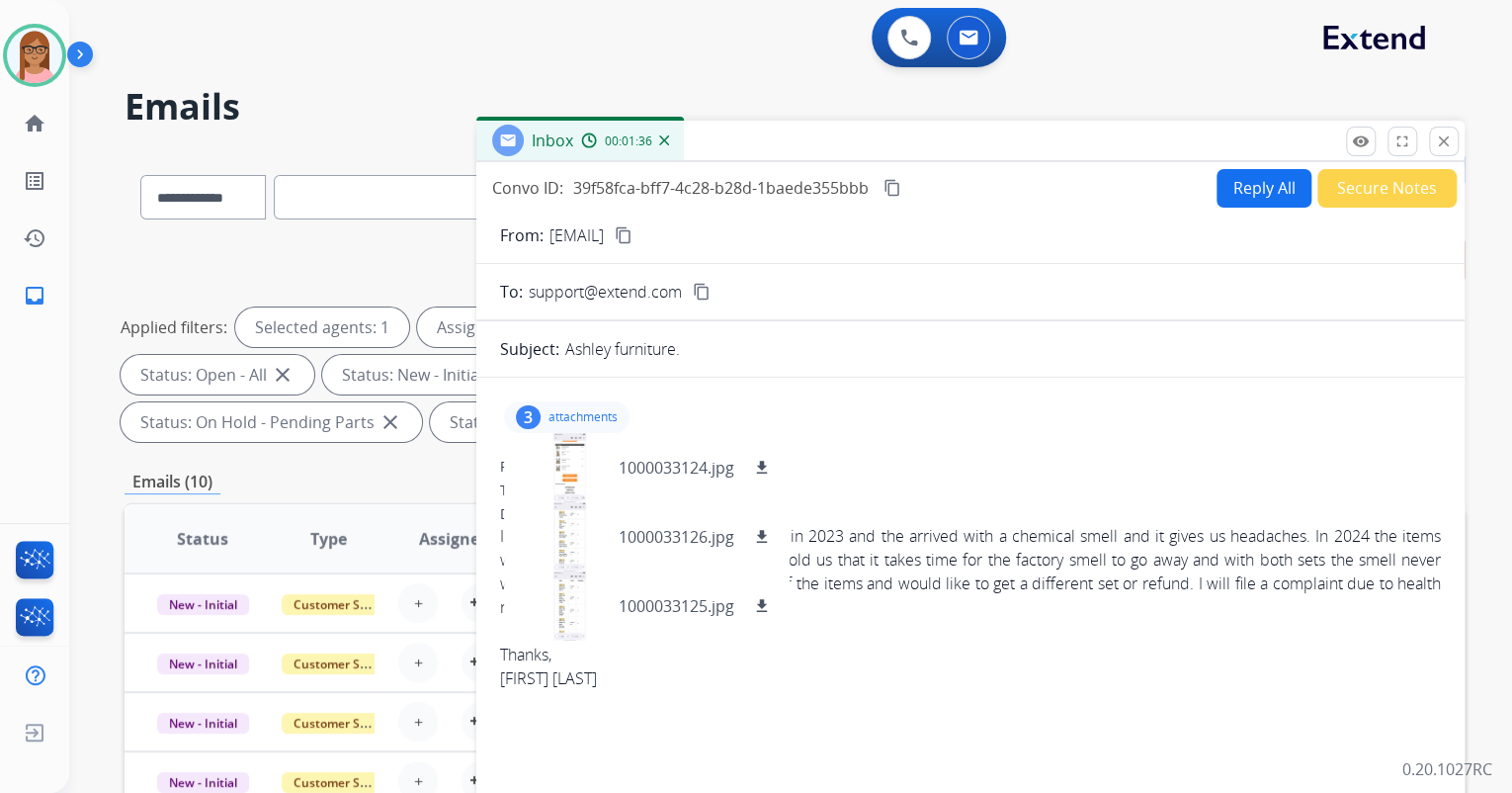 click on "Reply All" at bounding box center [1264, 188] 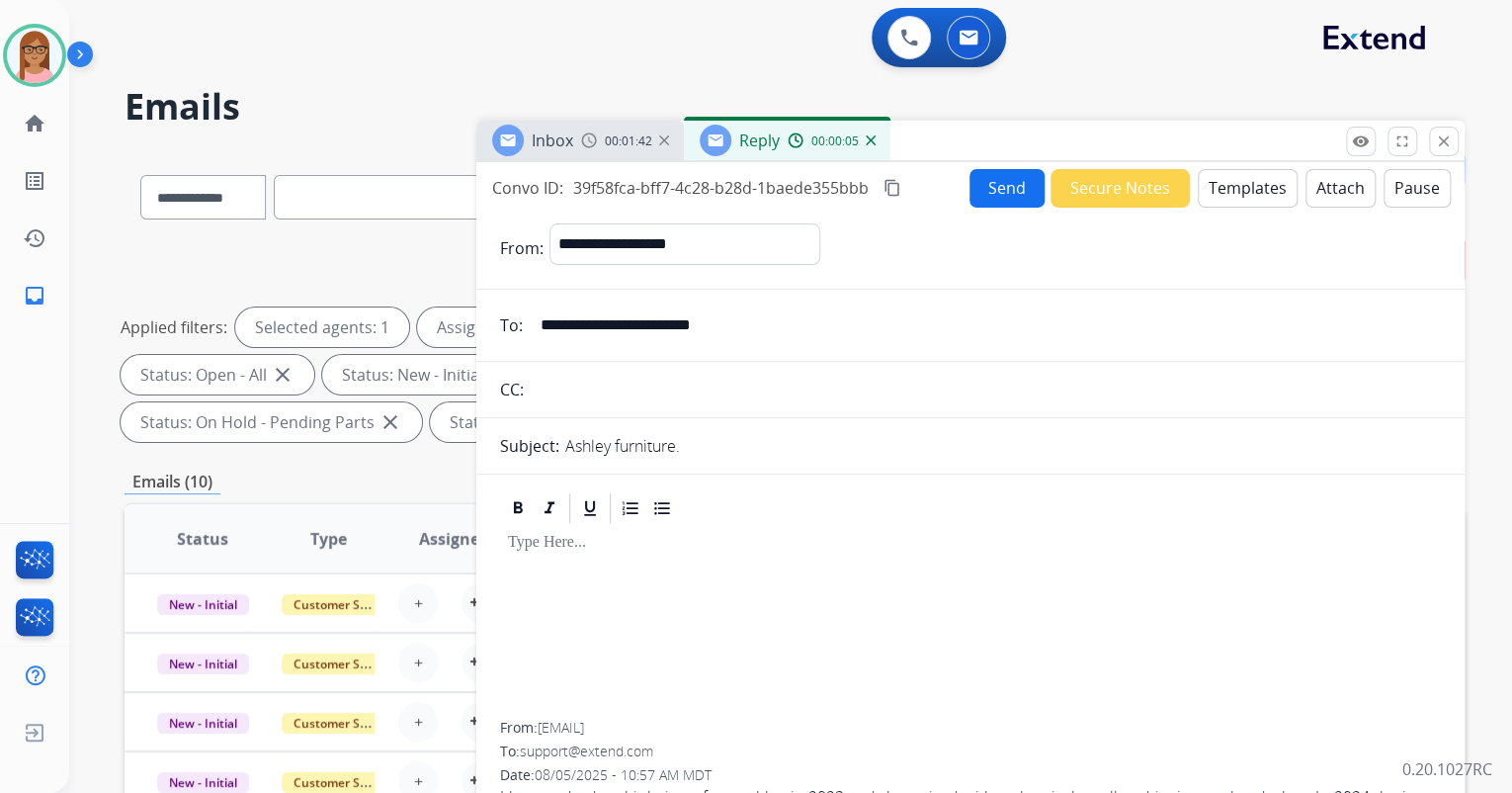click on "Templates" at bounding box center [1247, 188] 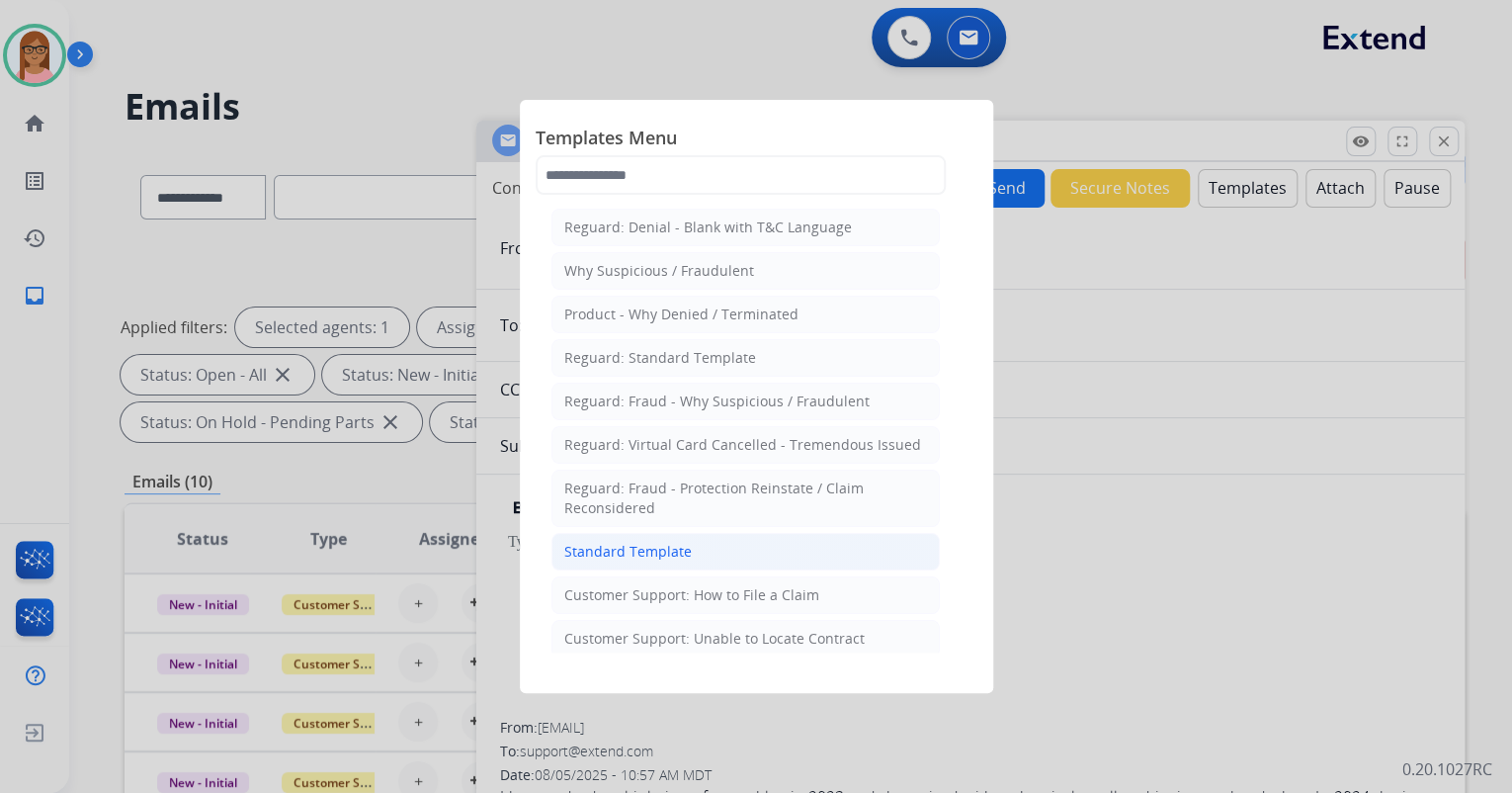 click on "Standard Template" 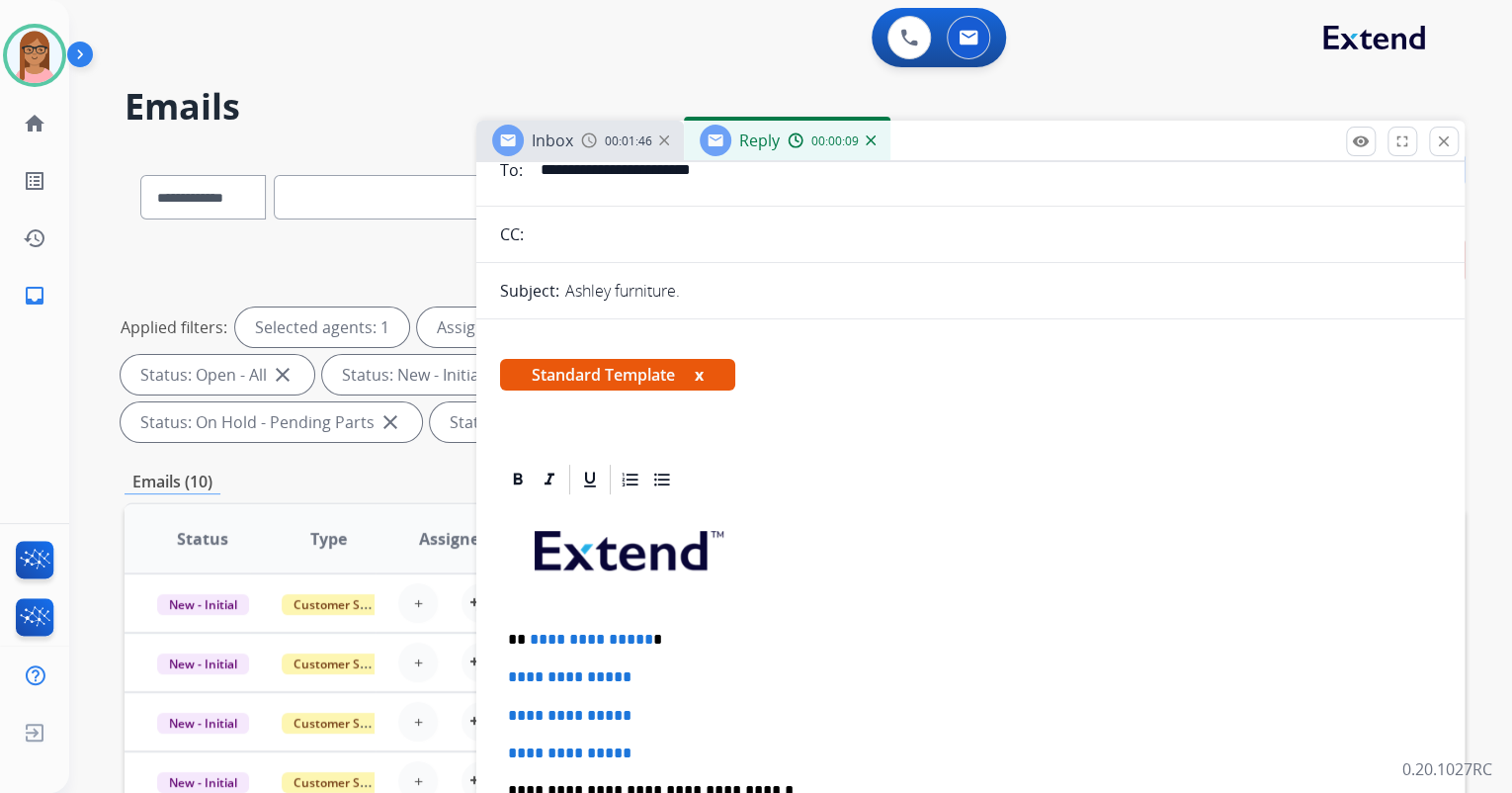 scroll, scrollTop: 0, scrollLeft: 0, axis: both 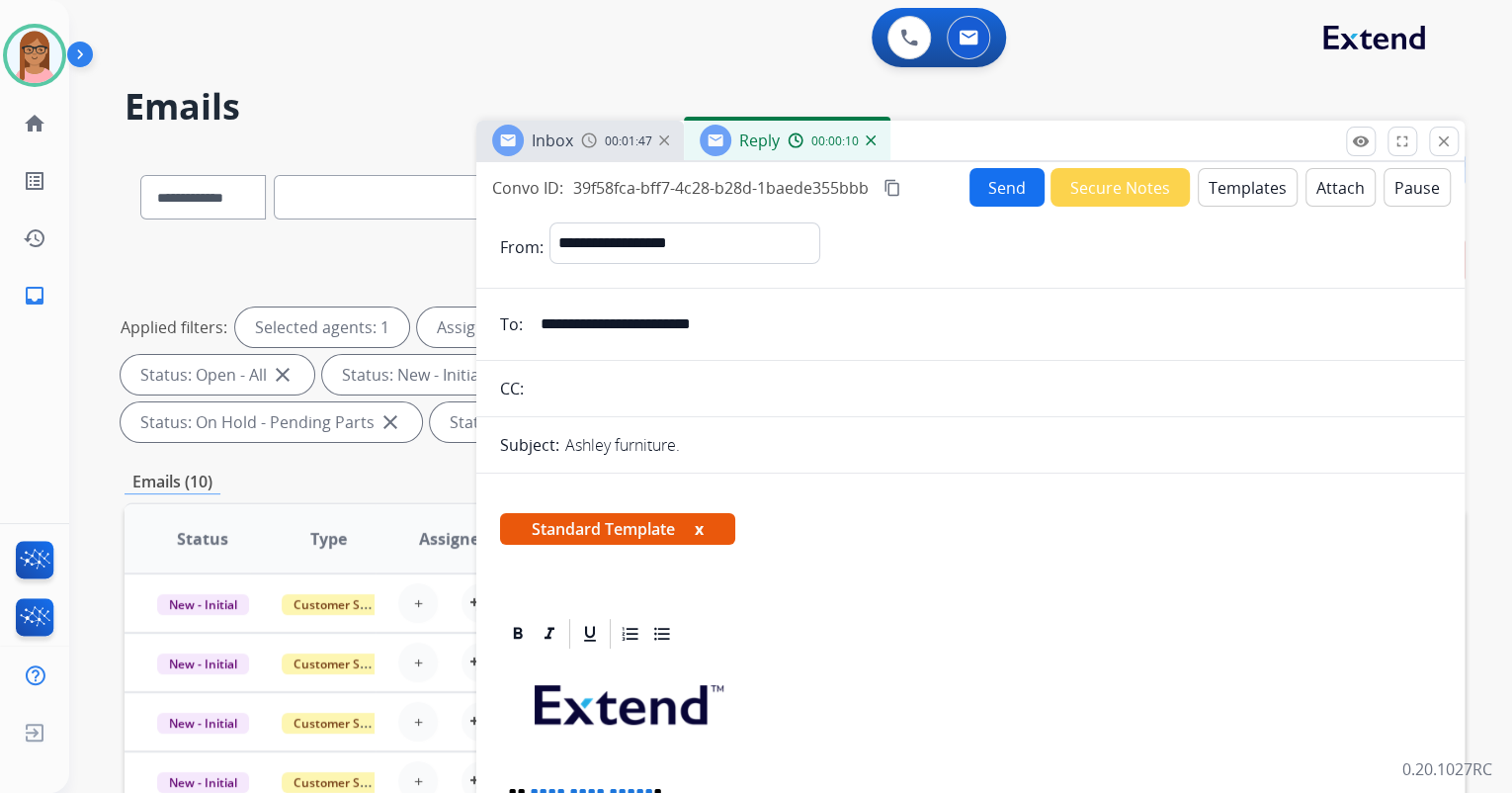 click on "Templates" at bounding box center (1247, 187) 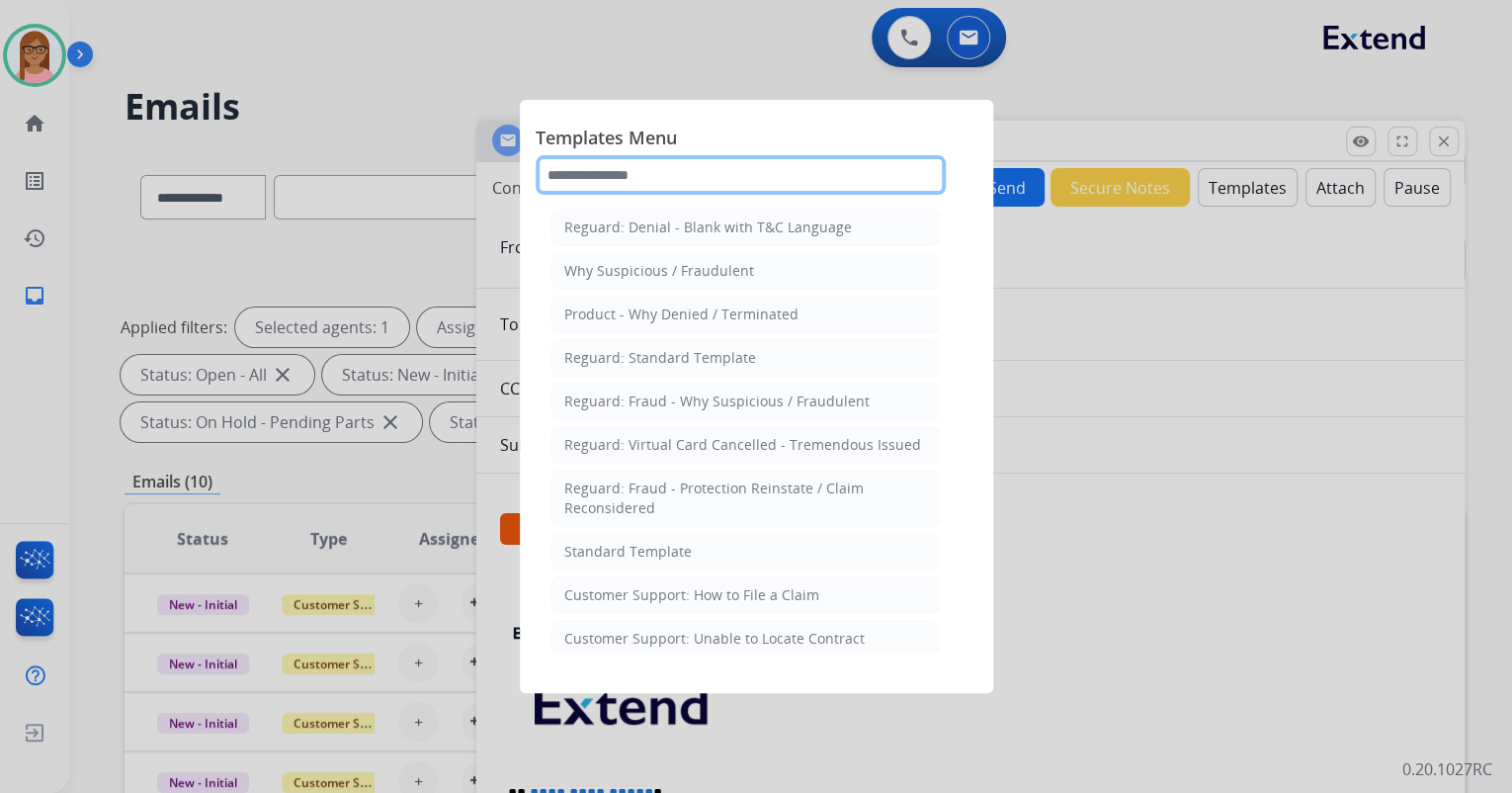 click 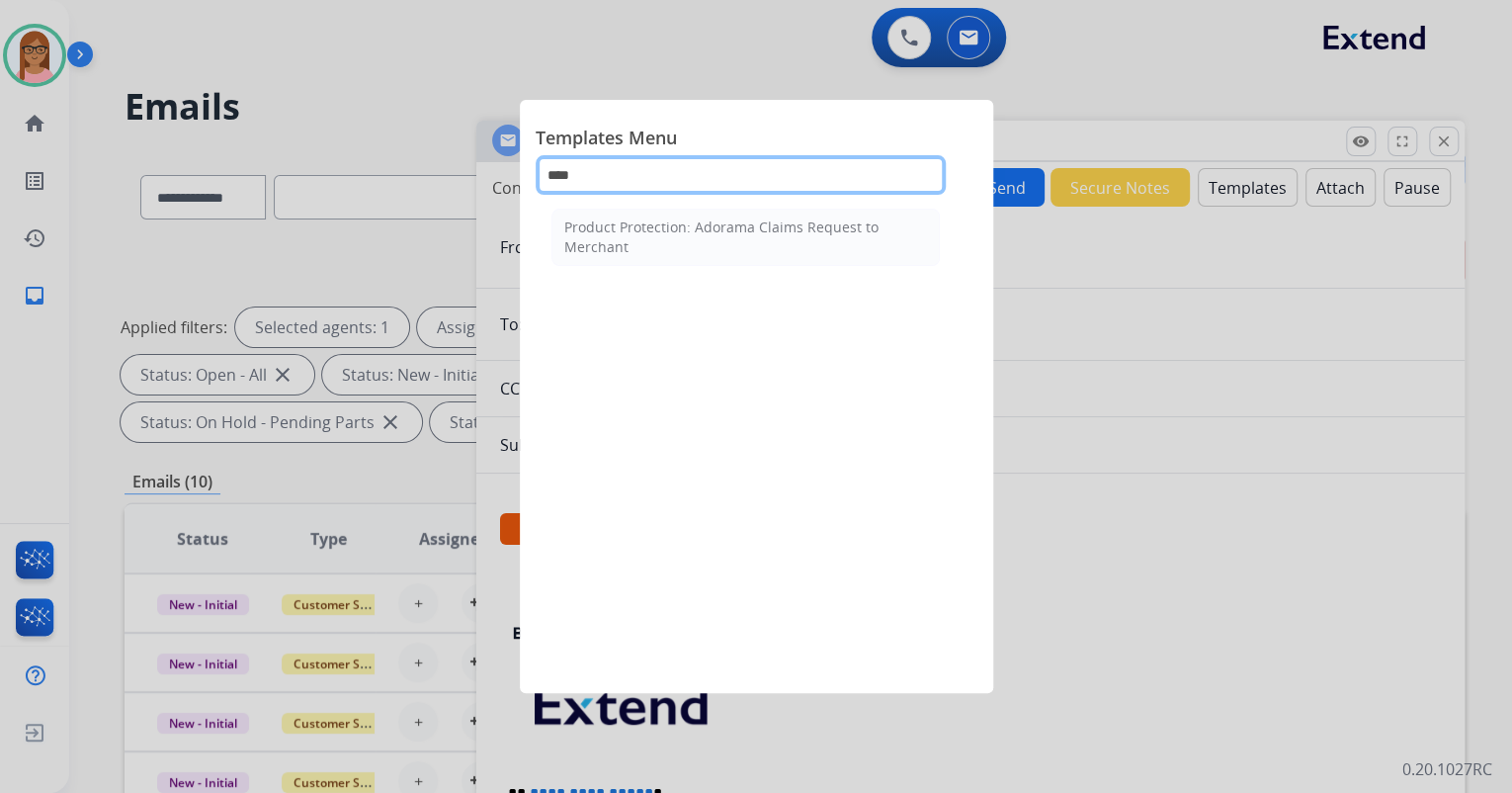 type on "****" 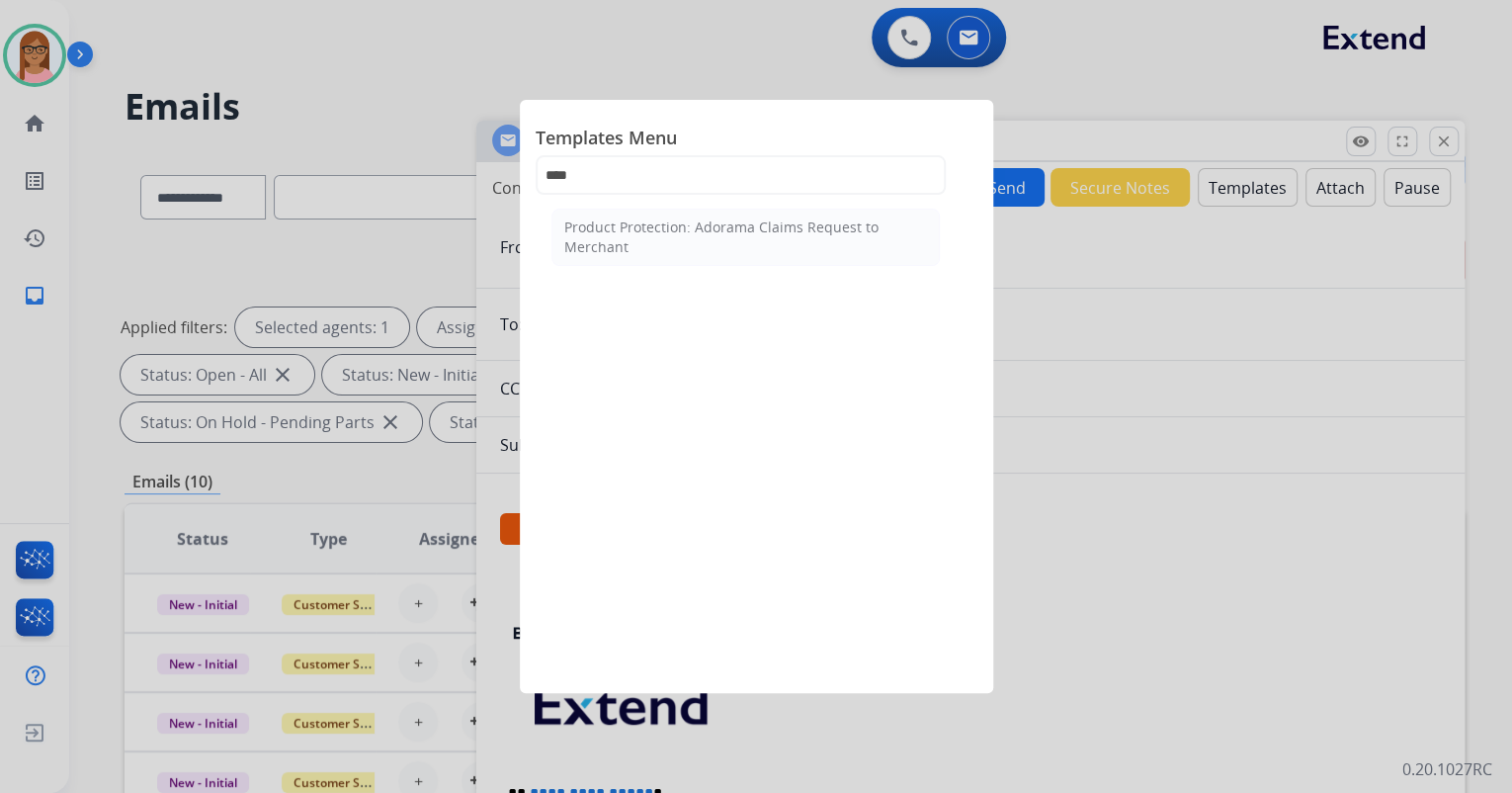 click 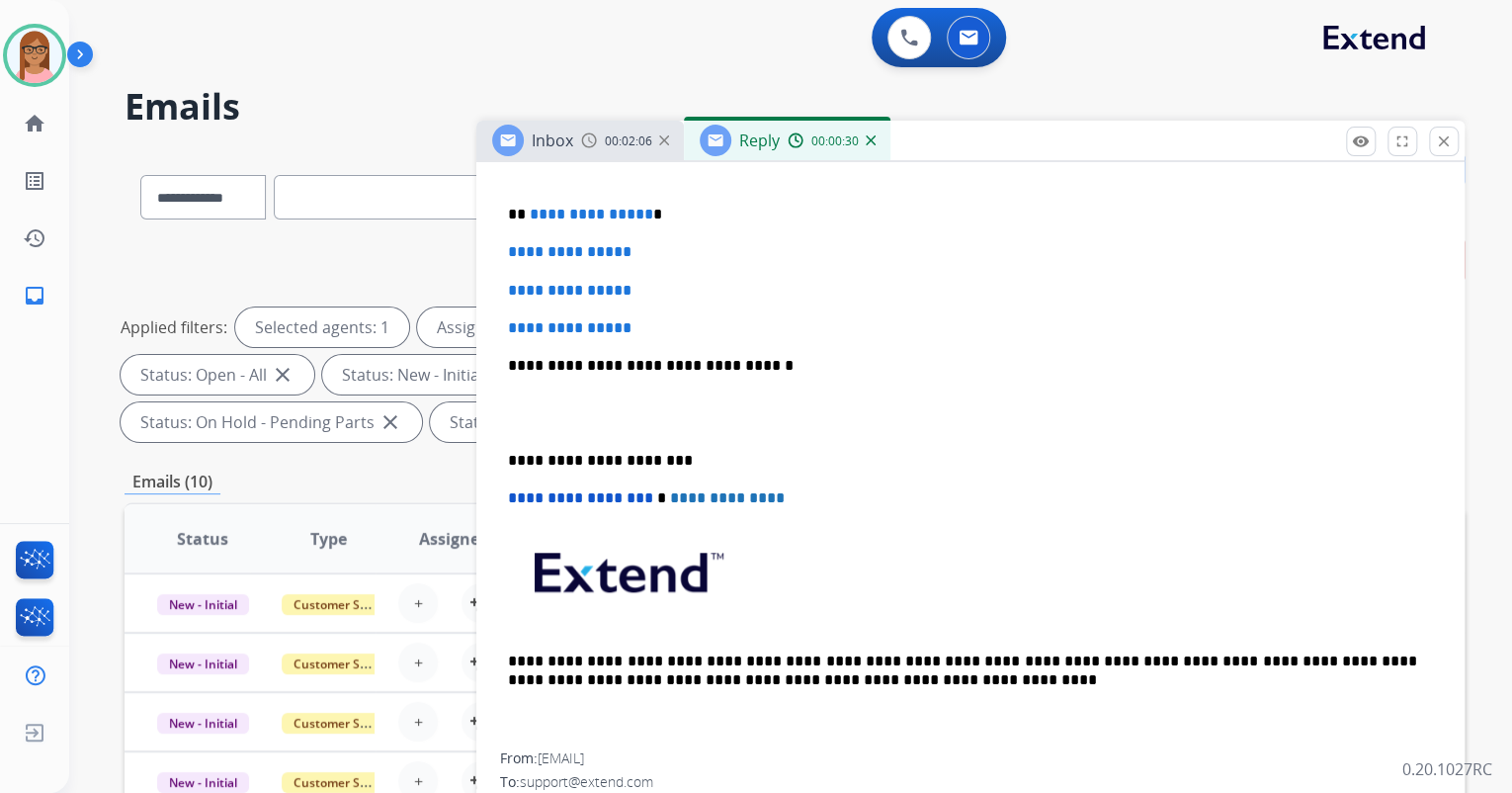 scroll, scrollTop: 597, scrollLeft: 0, axis: vertical 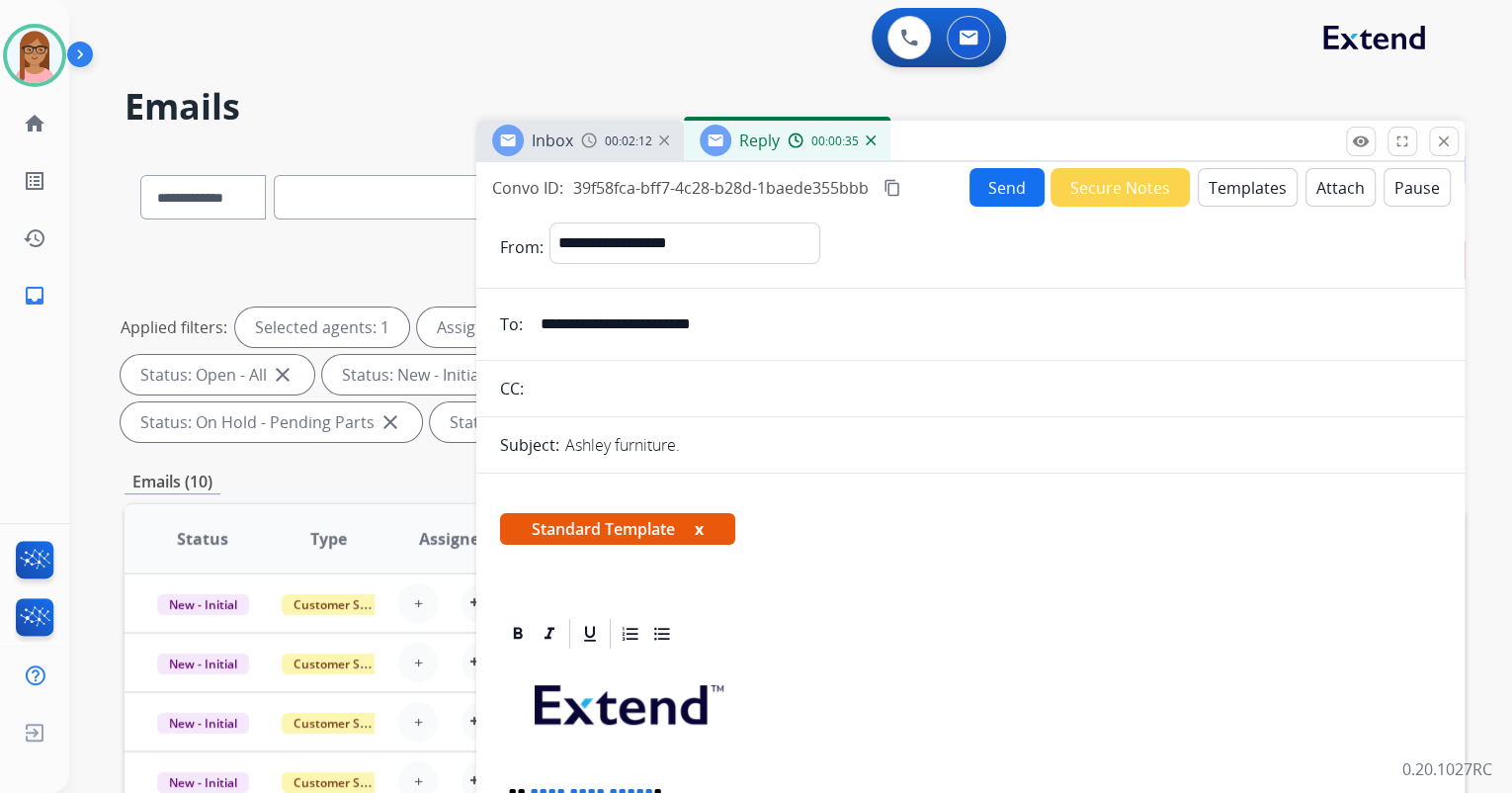 click on "Templates" at bounding box center [1247, 187] 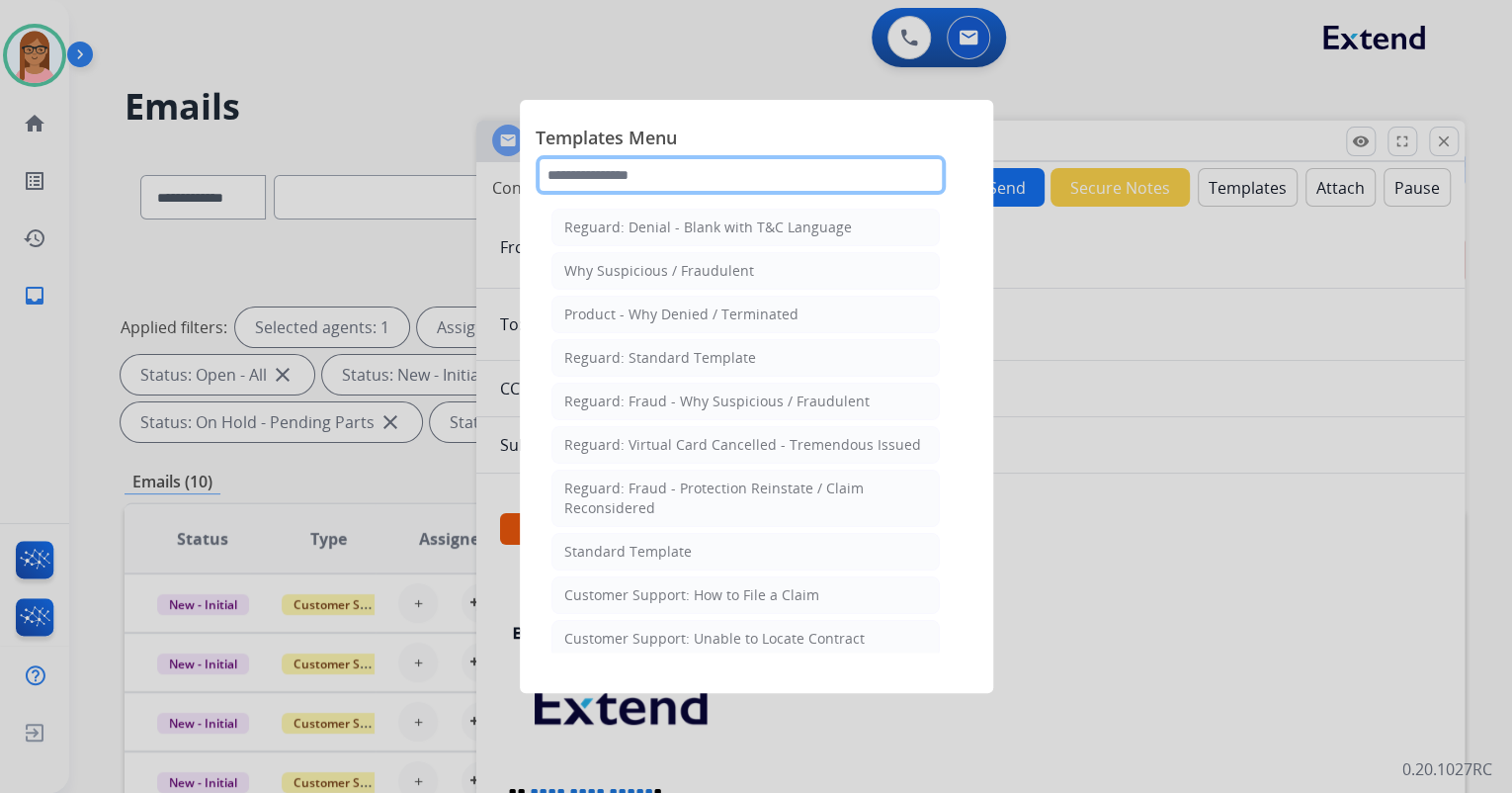 click 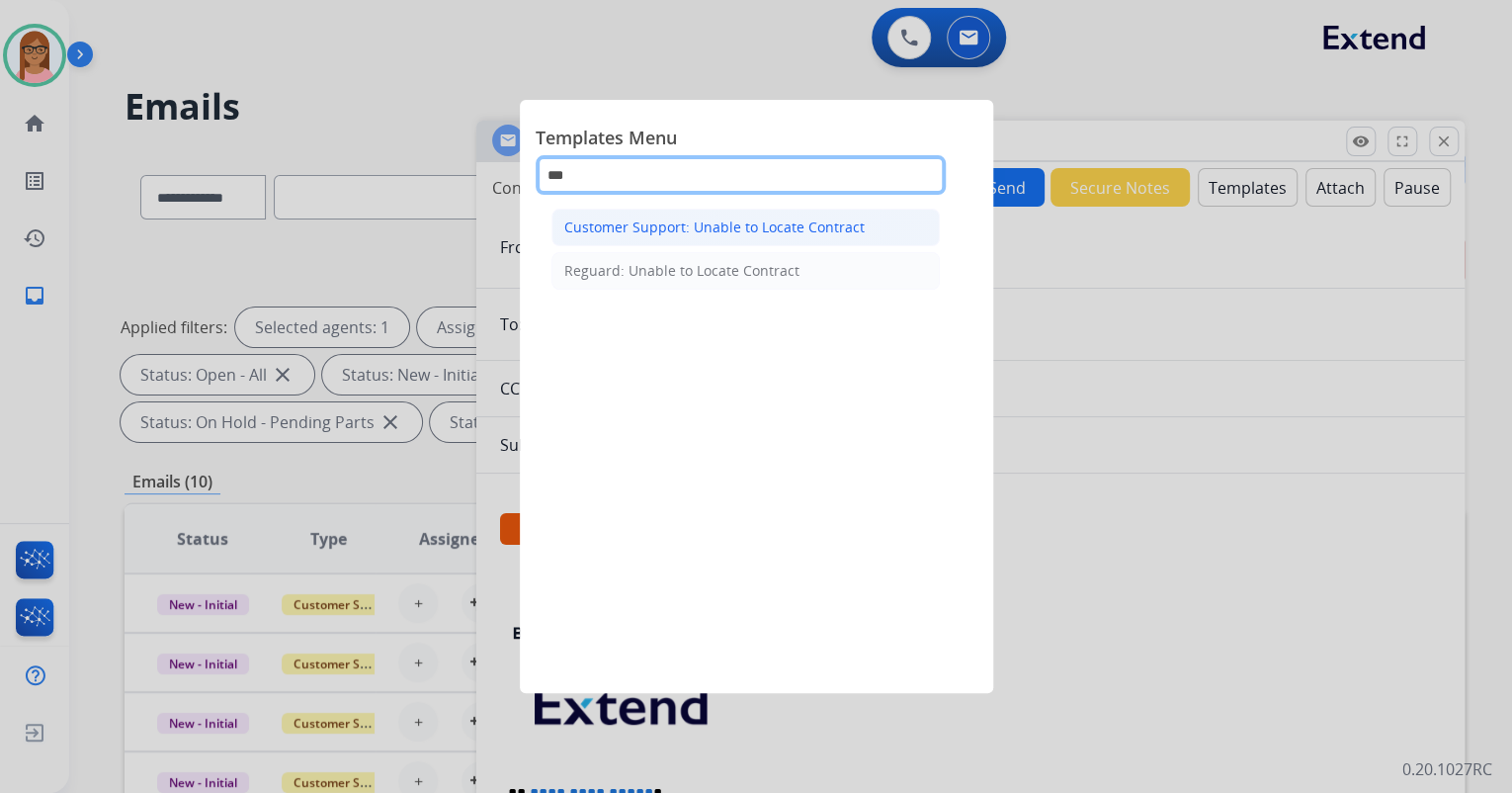 type on "***" 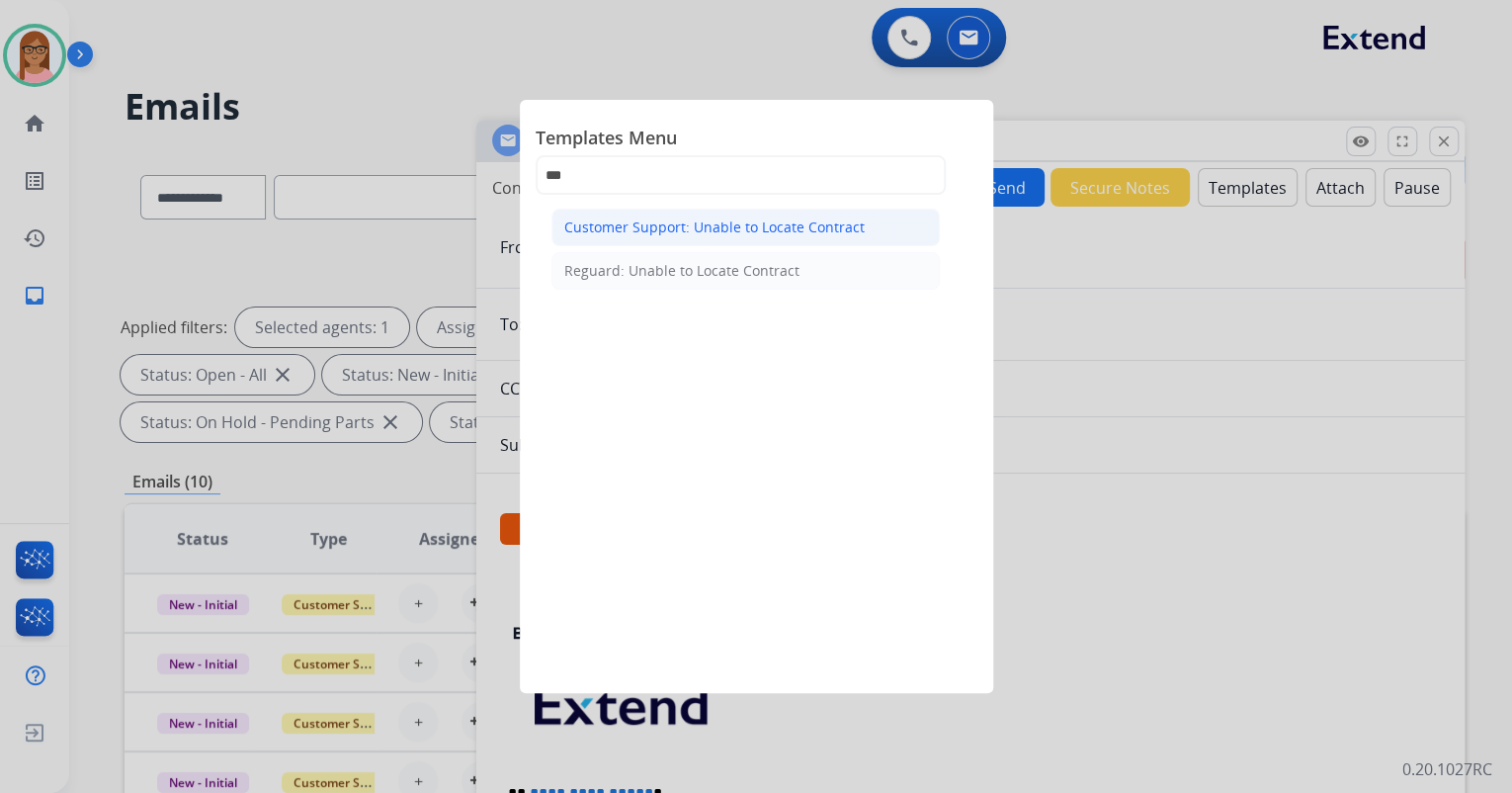 click on "Customer Support: Unable to Locate Contract" 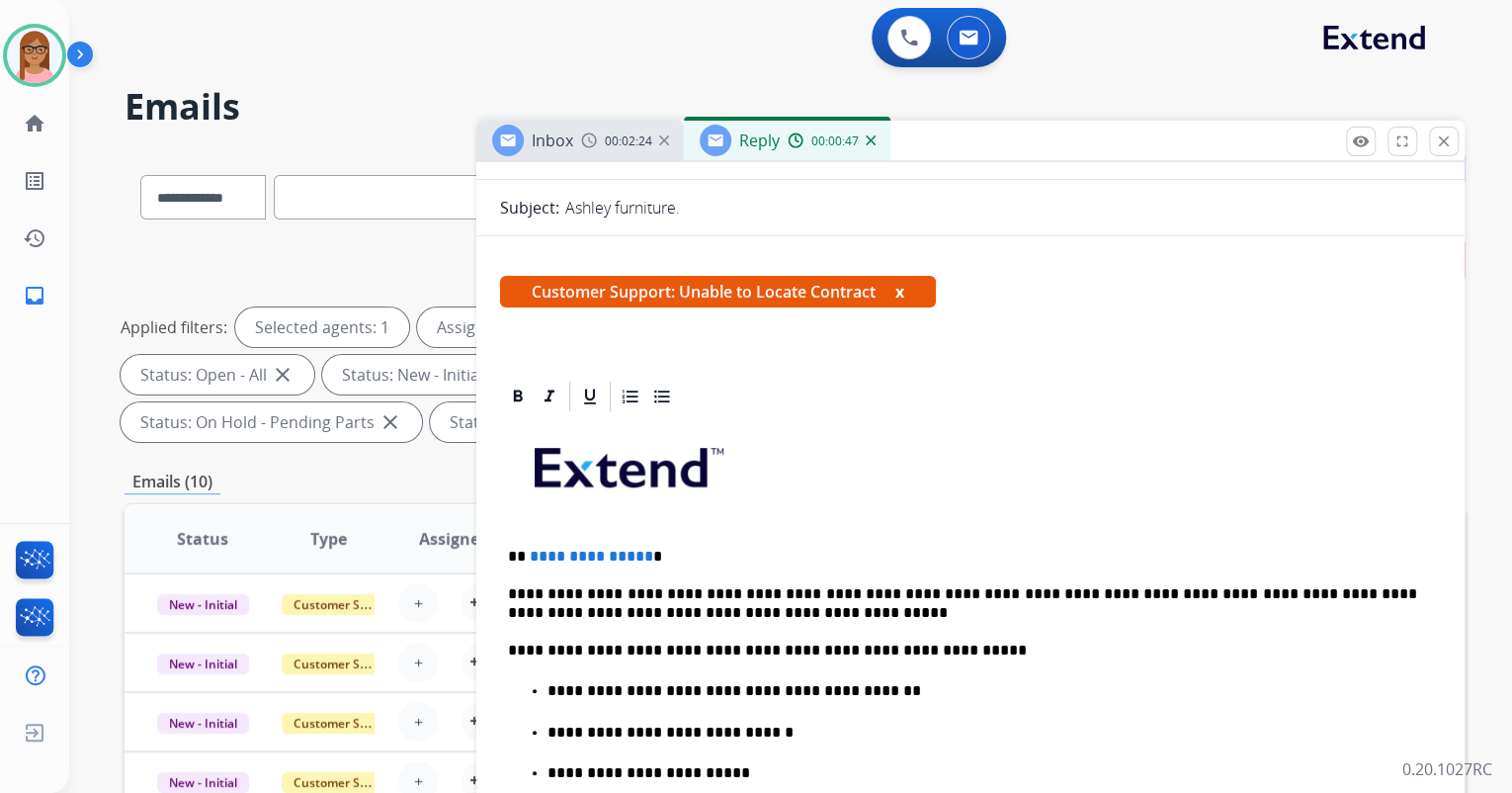 scroll, scrollTop: 0, scrollLeft: 0, axis: both 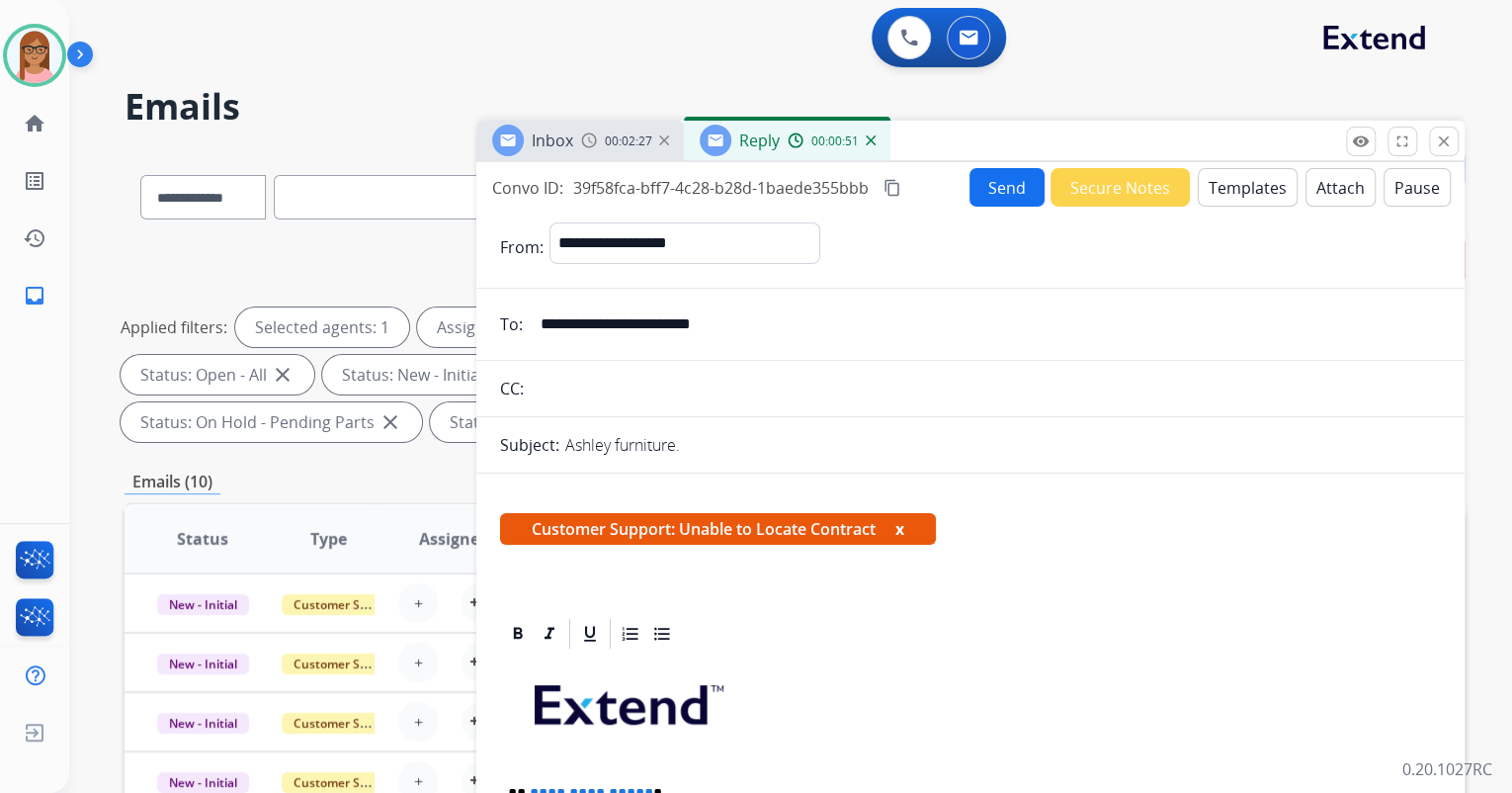 drag, startPoint x: 741, startPoint y: 322, endPoint x: 542, endPoint y: 312, distance: 199.2511 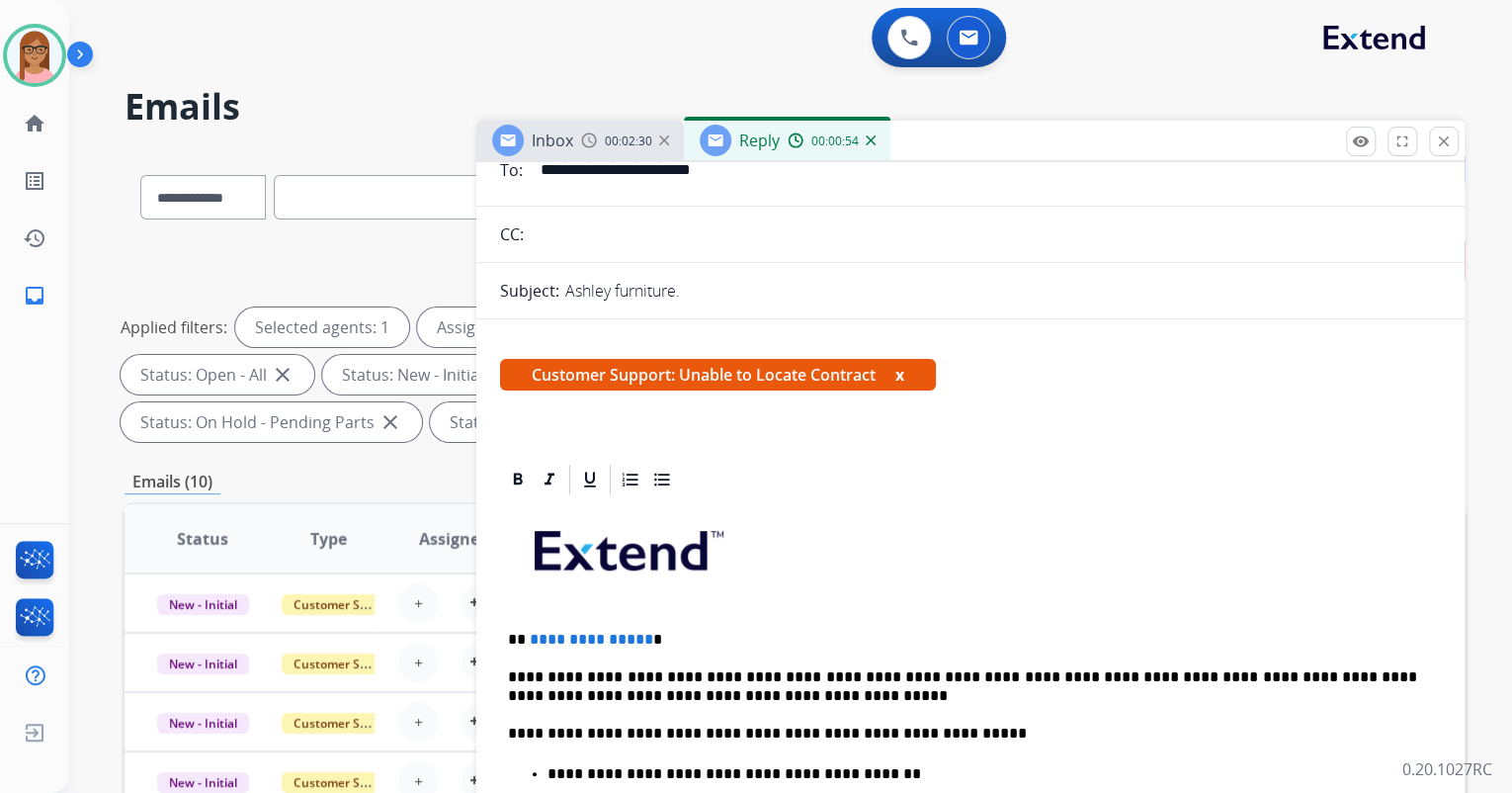scroll, scrollTop: 158, scrollLeft: 0, axis: vertical 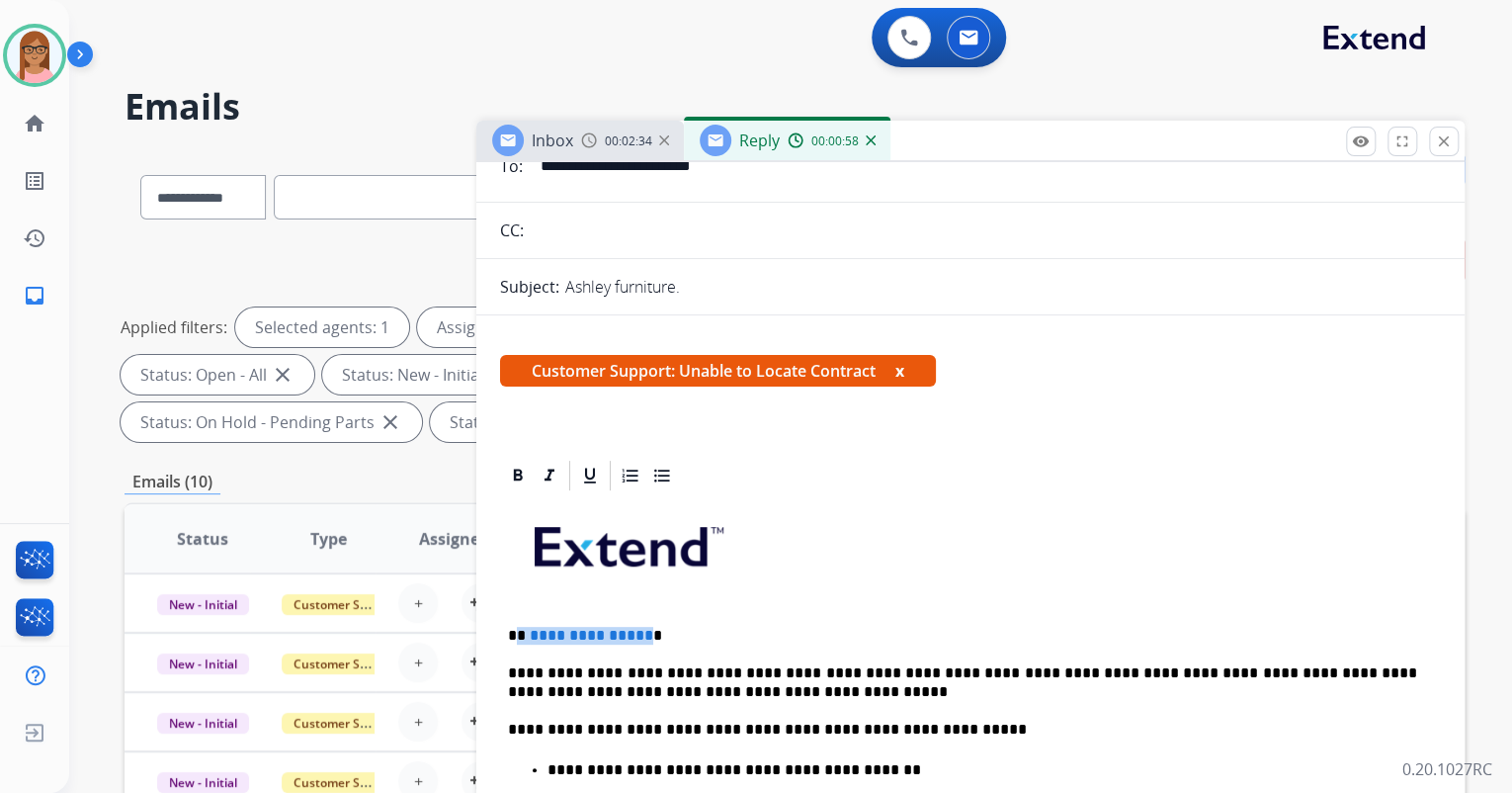 drag, startPoint x: 518, startPoint y: 633, endPoint x: 640, endPoint y: 634, distance: 122.004098 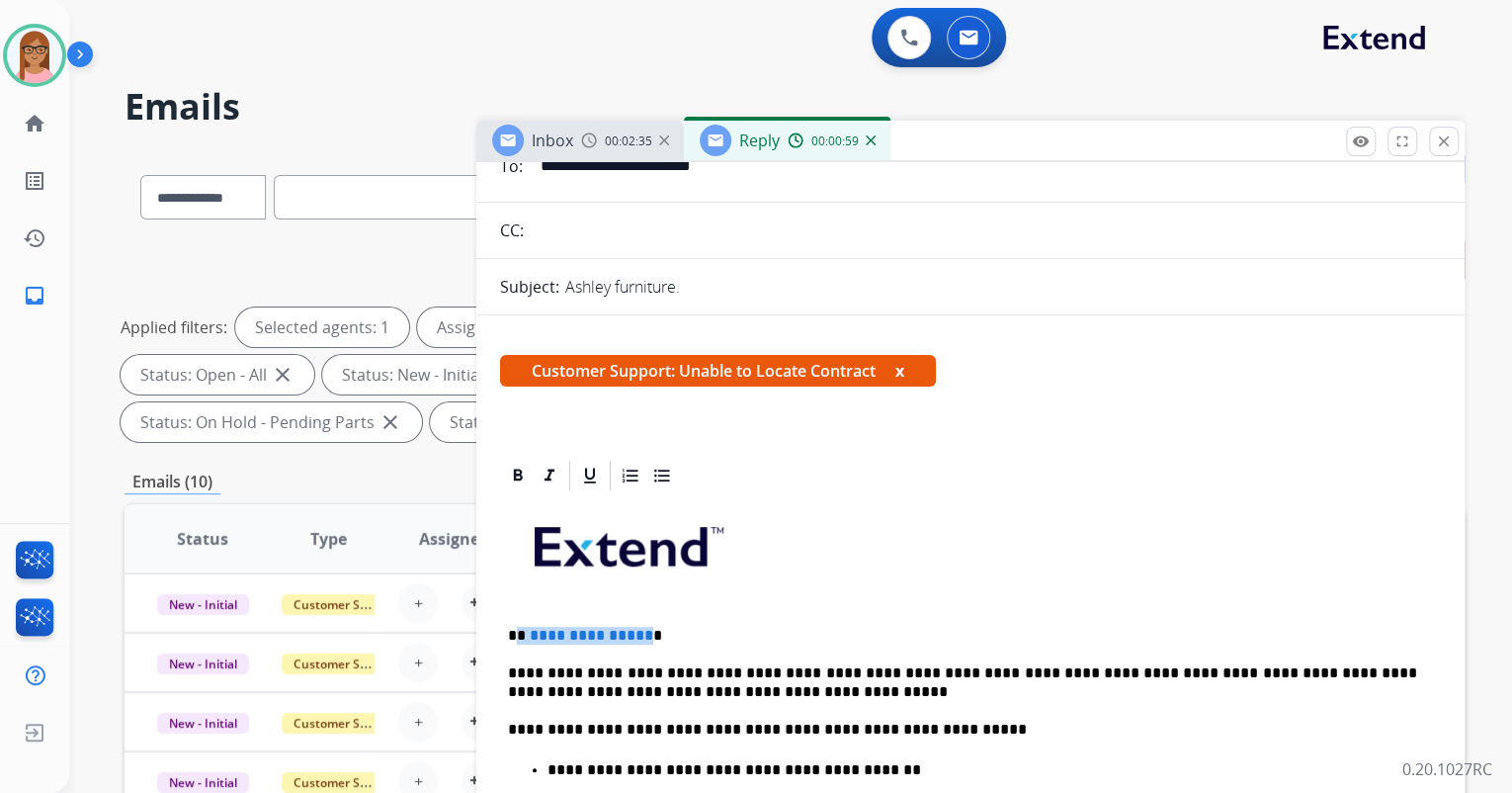 type 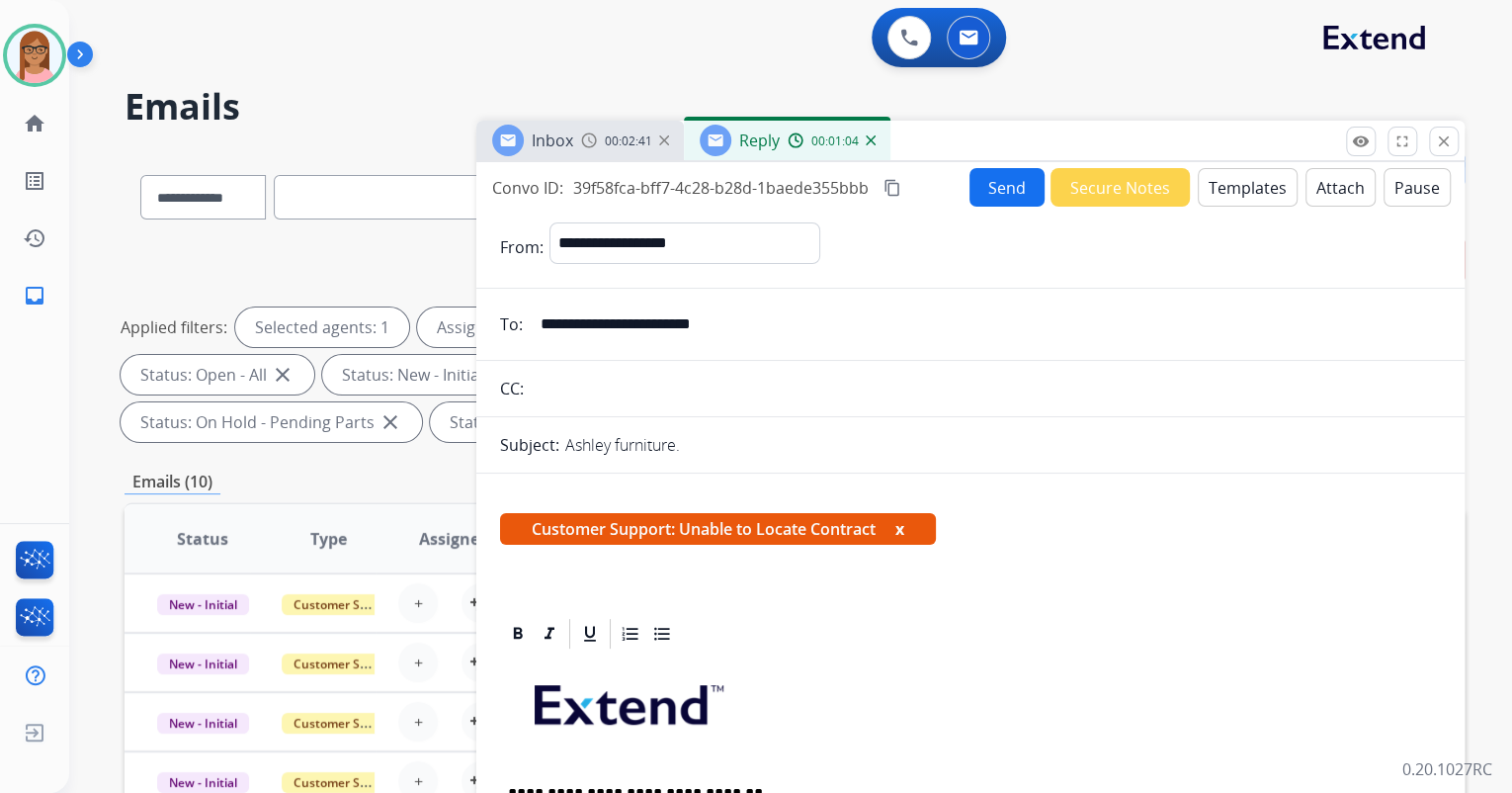scroll, scrollTop: 0, scrollLeft: 0, axis: both 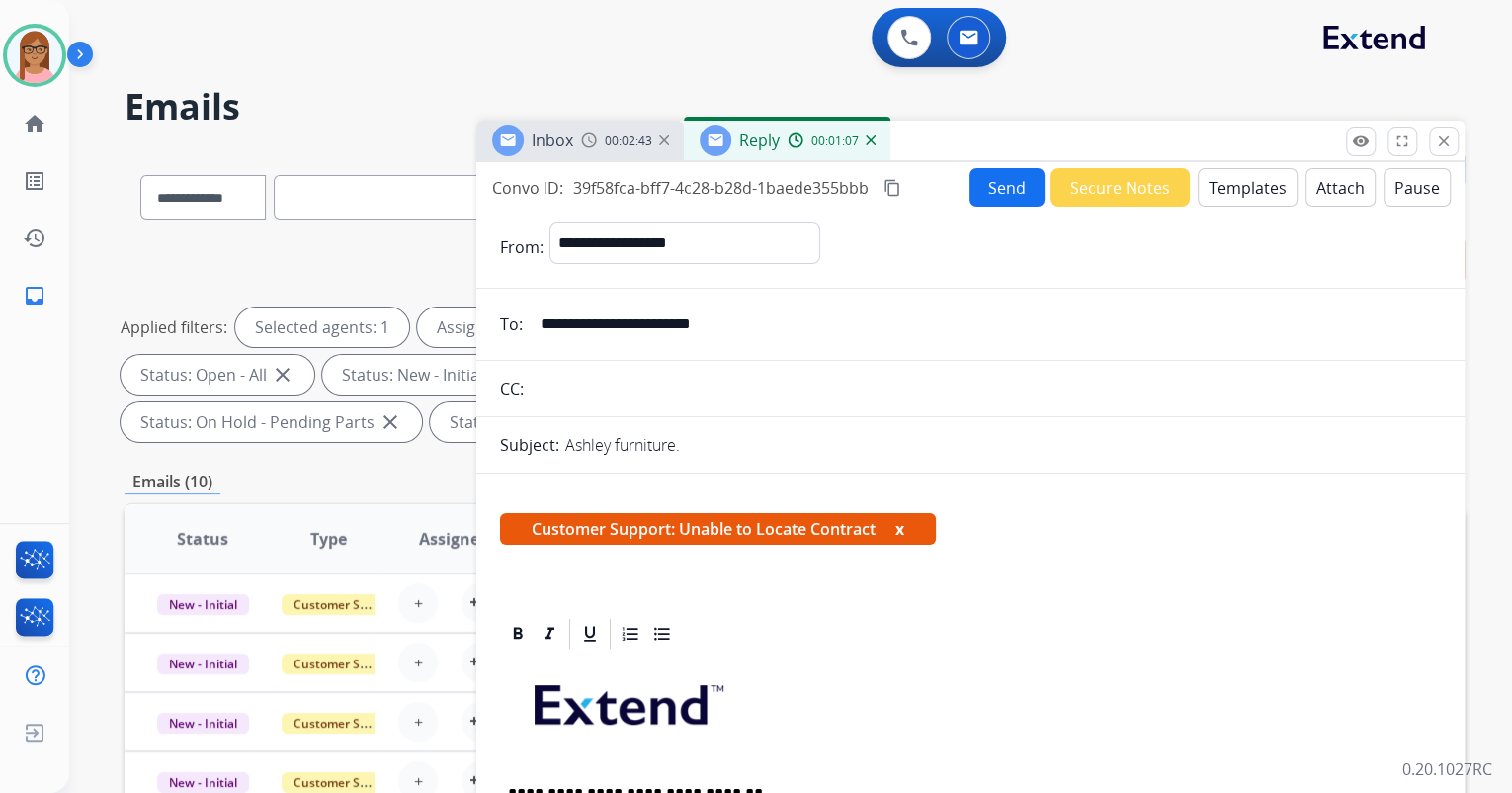 click on "Send" at bounding box center (1007, 187) 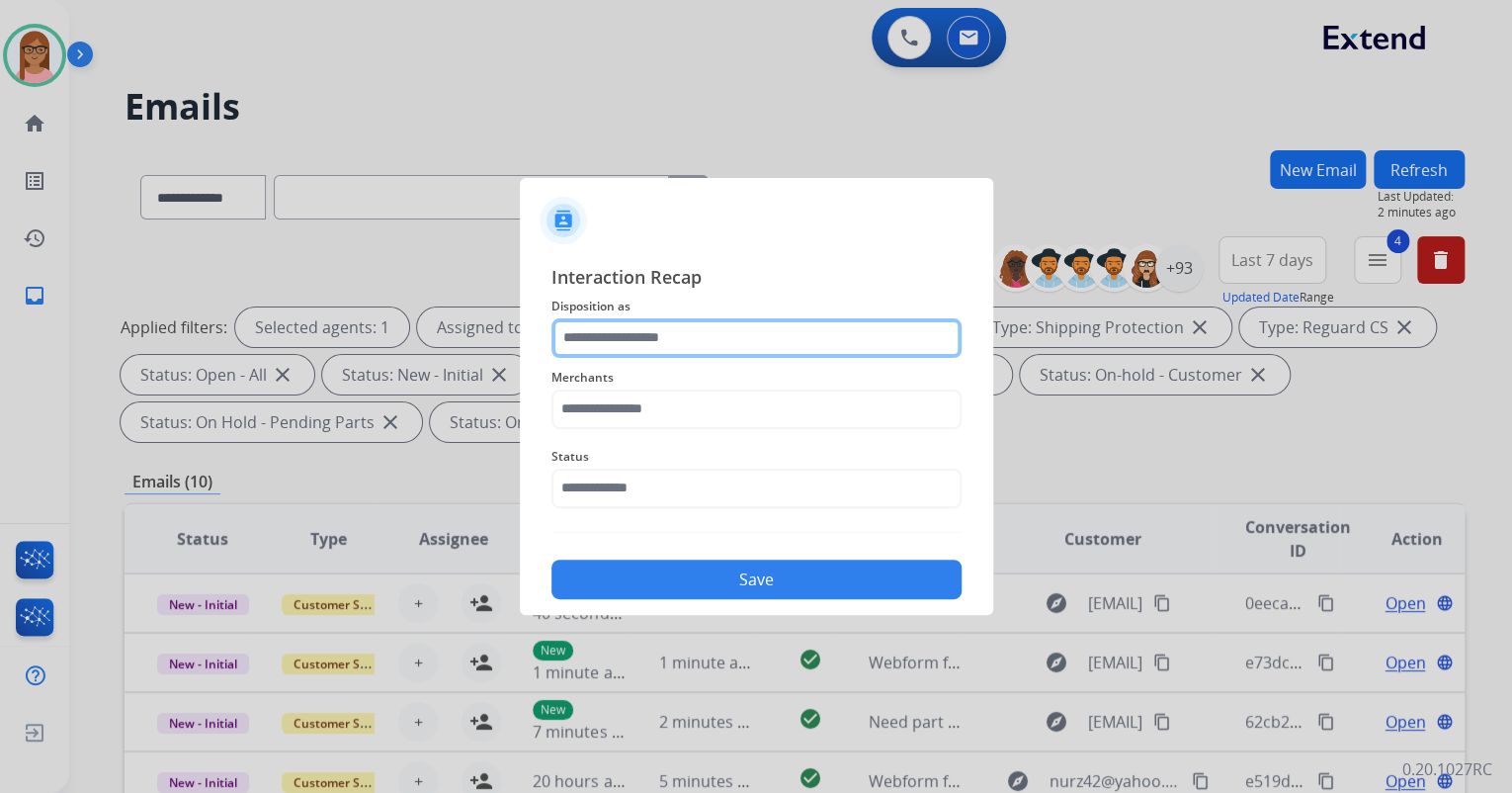 click 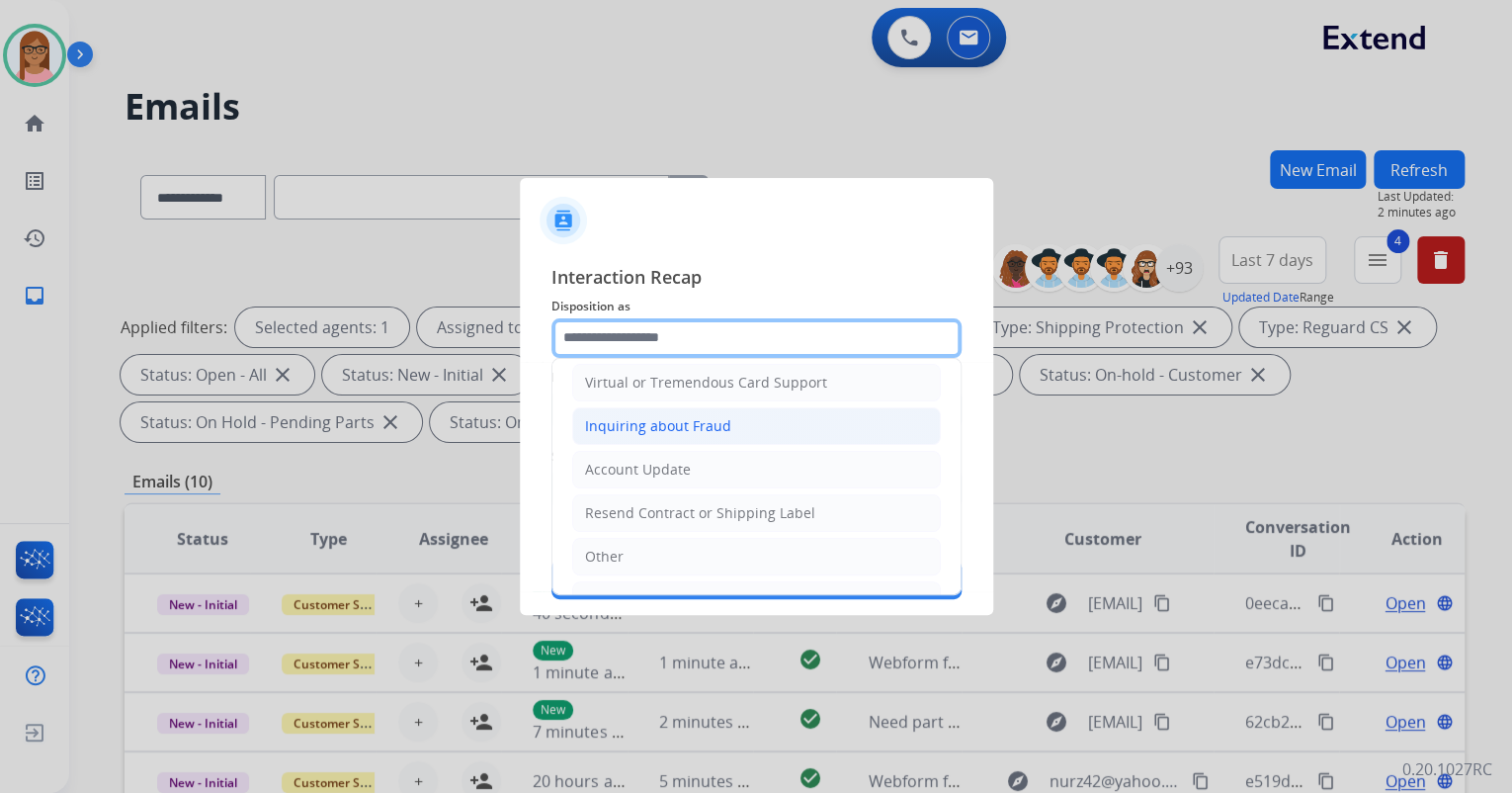 scroll, scrollTop: 303, scrollLeft: 0, axis: vertical 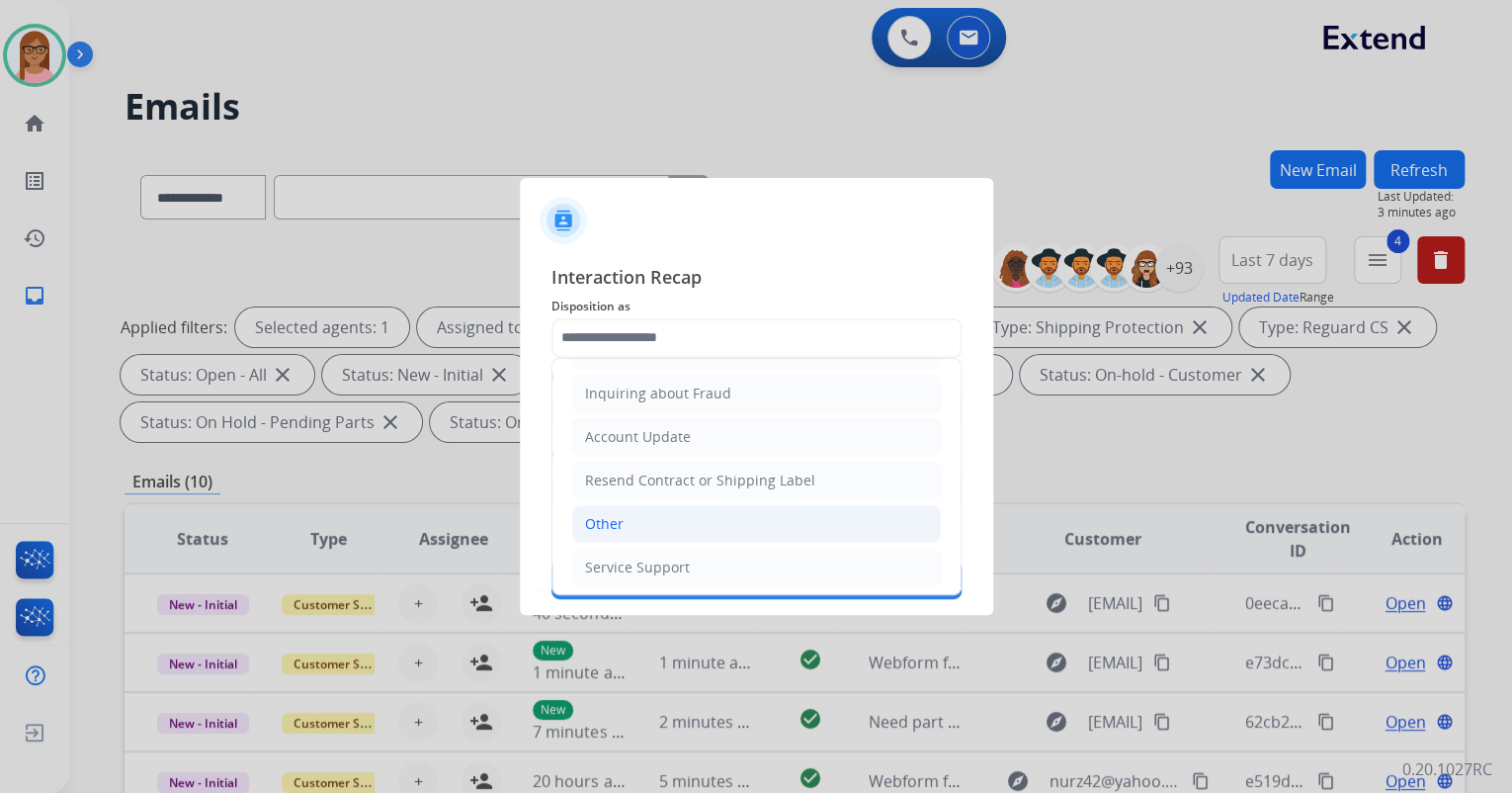 click on "Other" 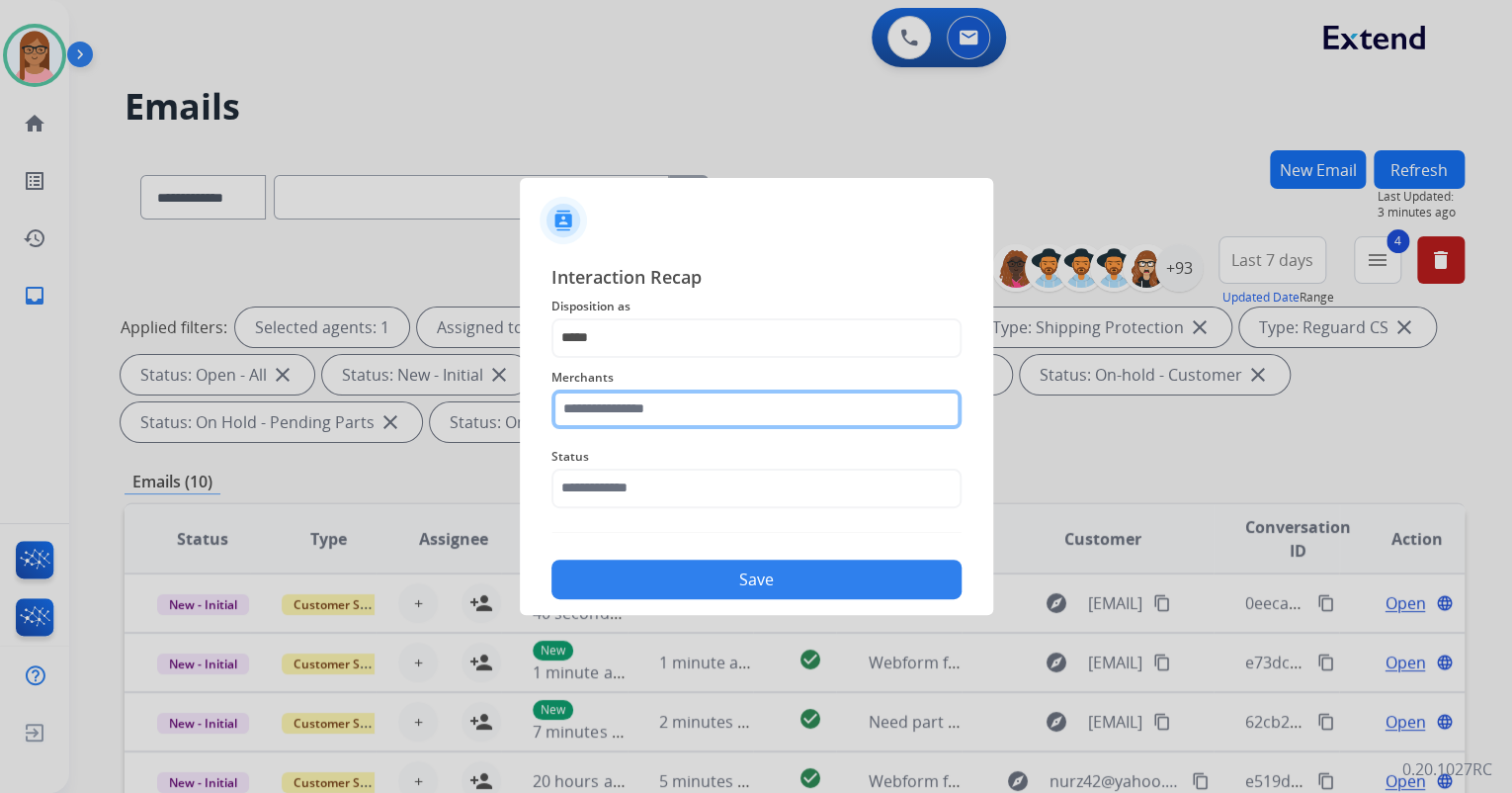 click 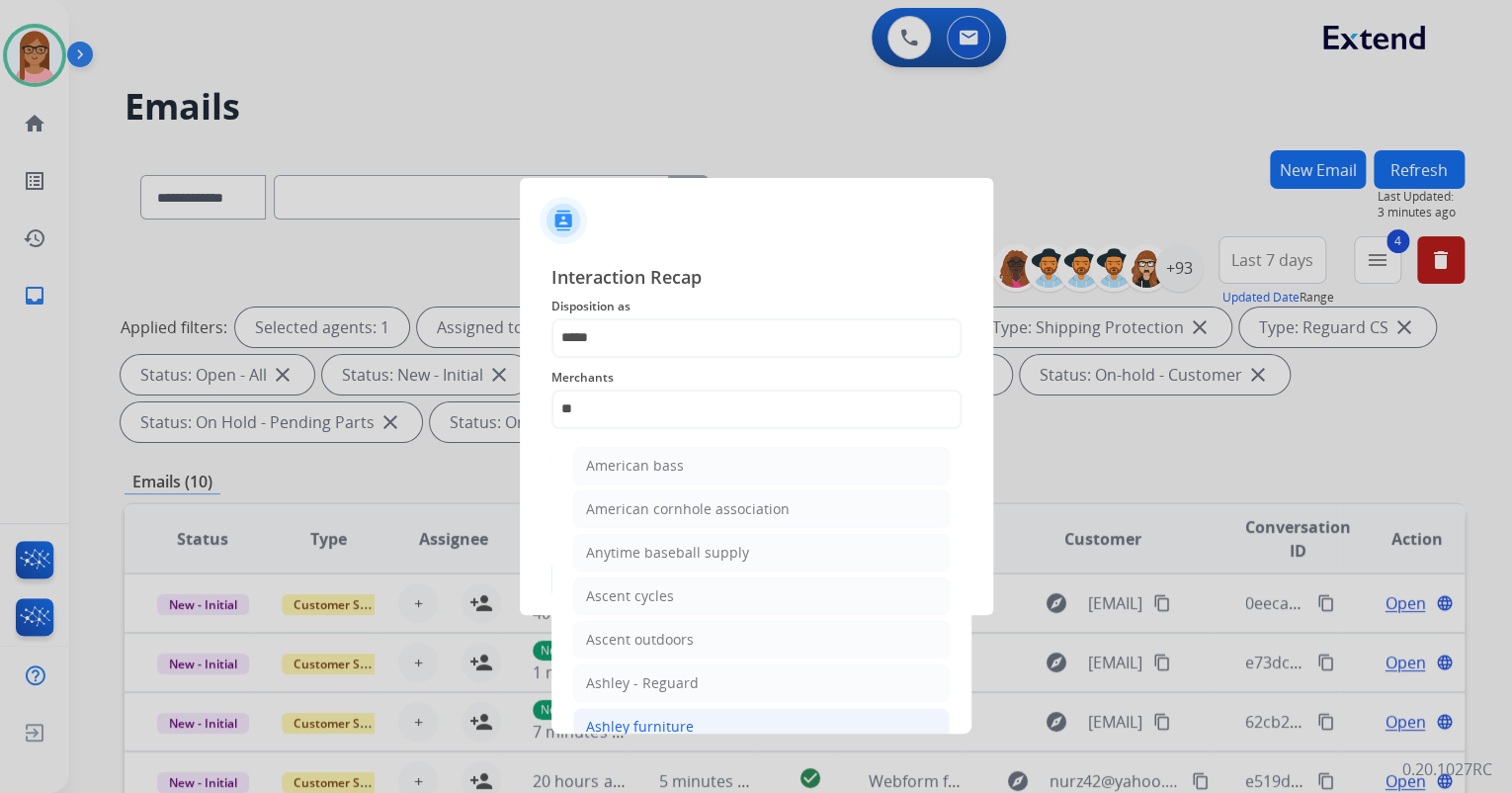 click on "Ashley furniture" 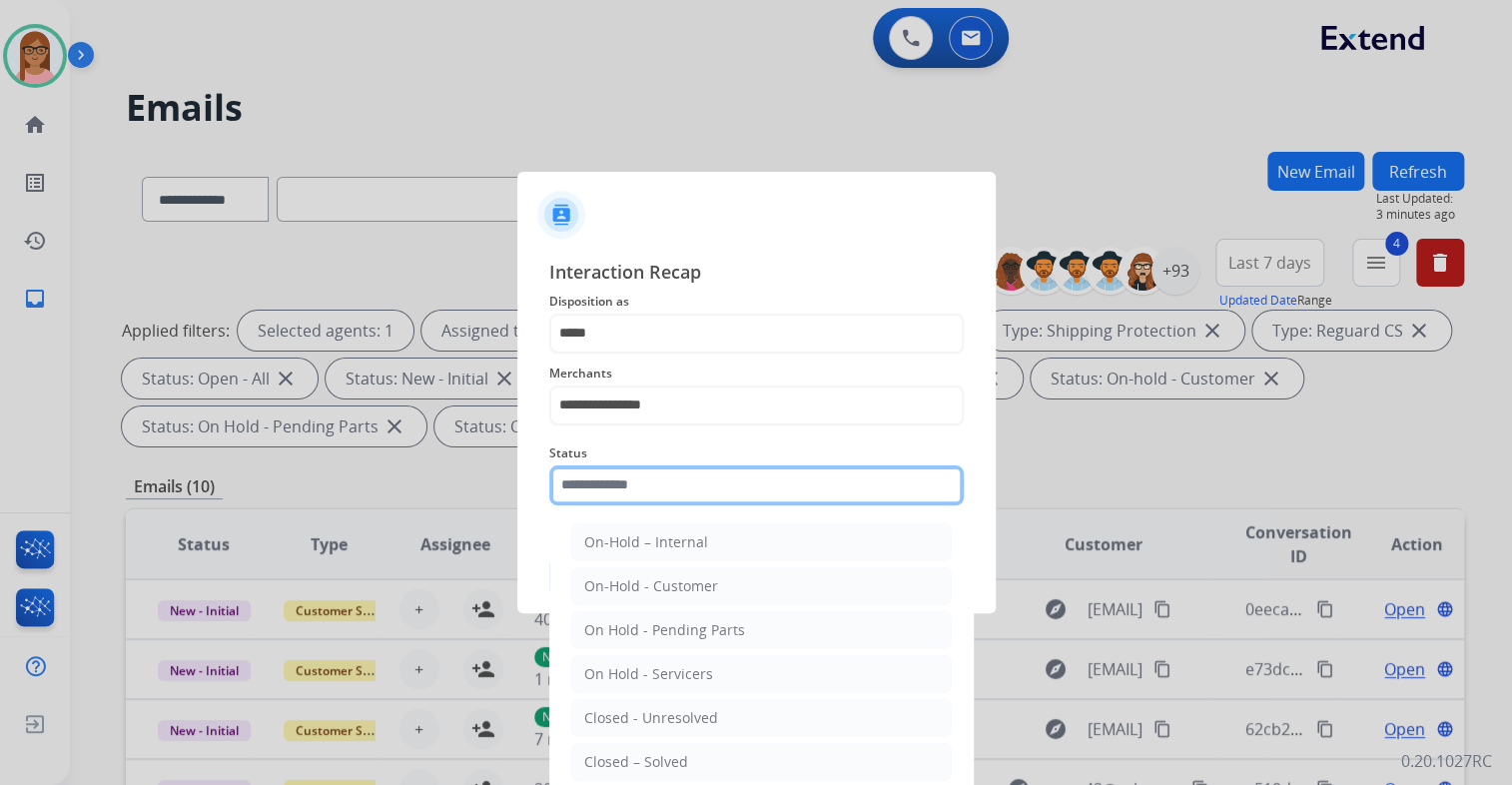 click 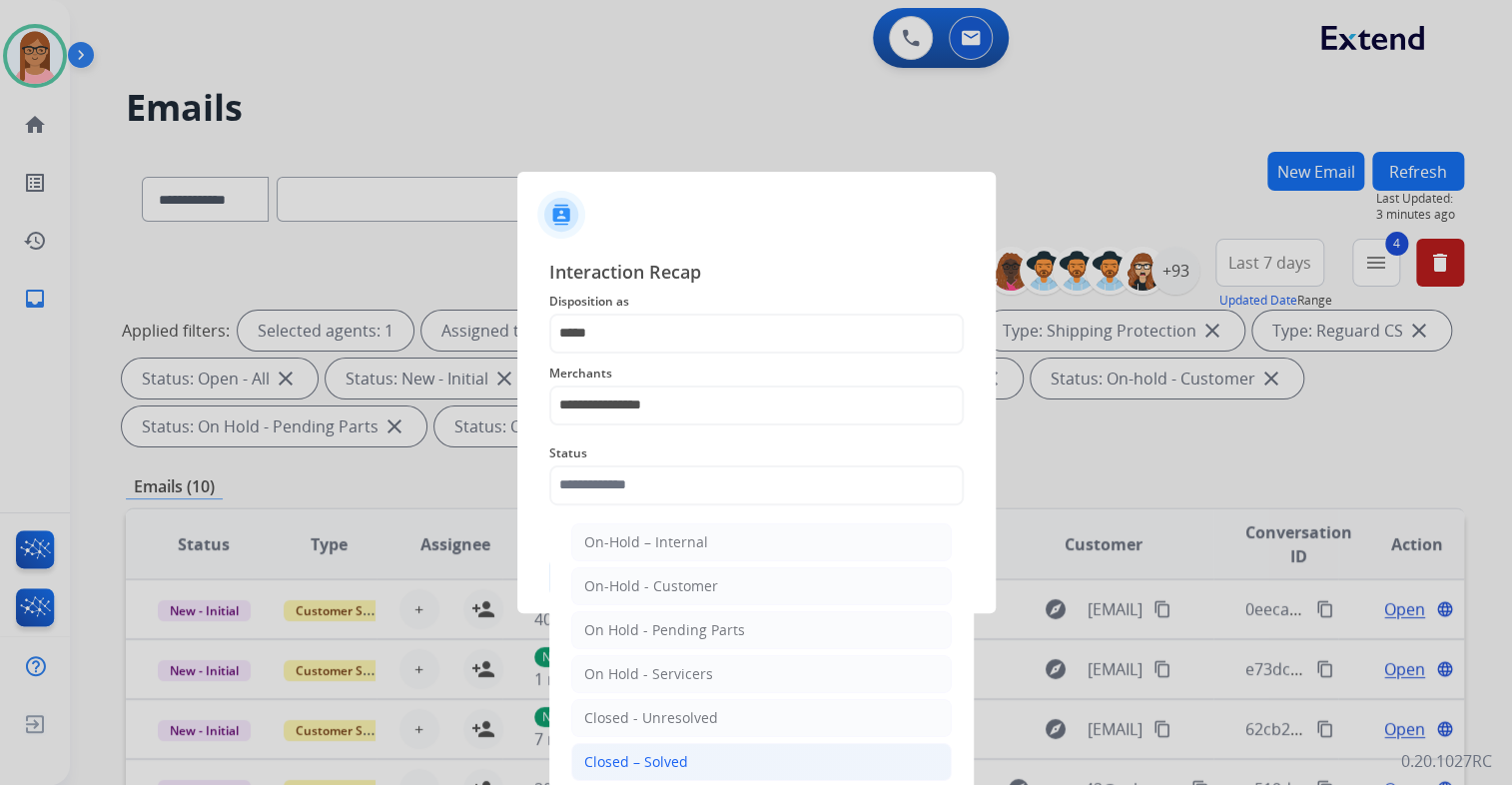 click on "Closed – Solved" 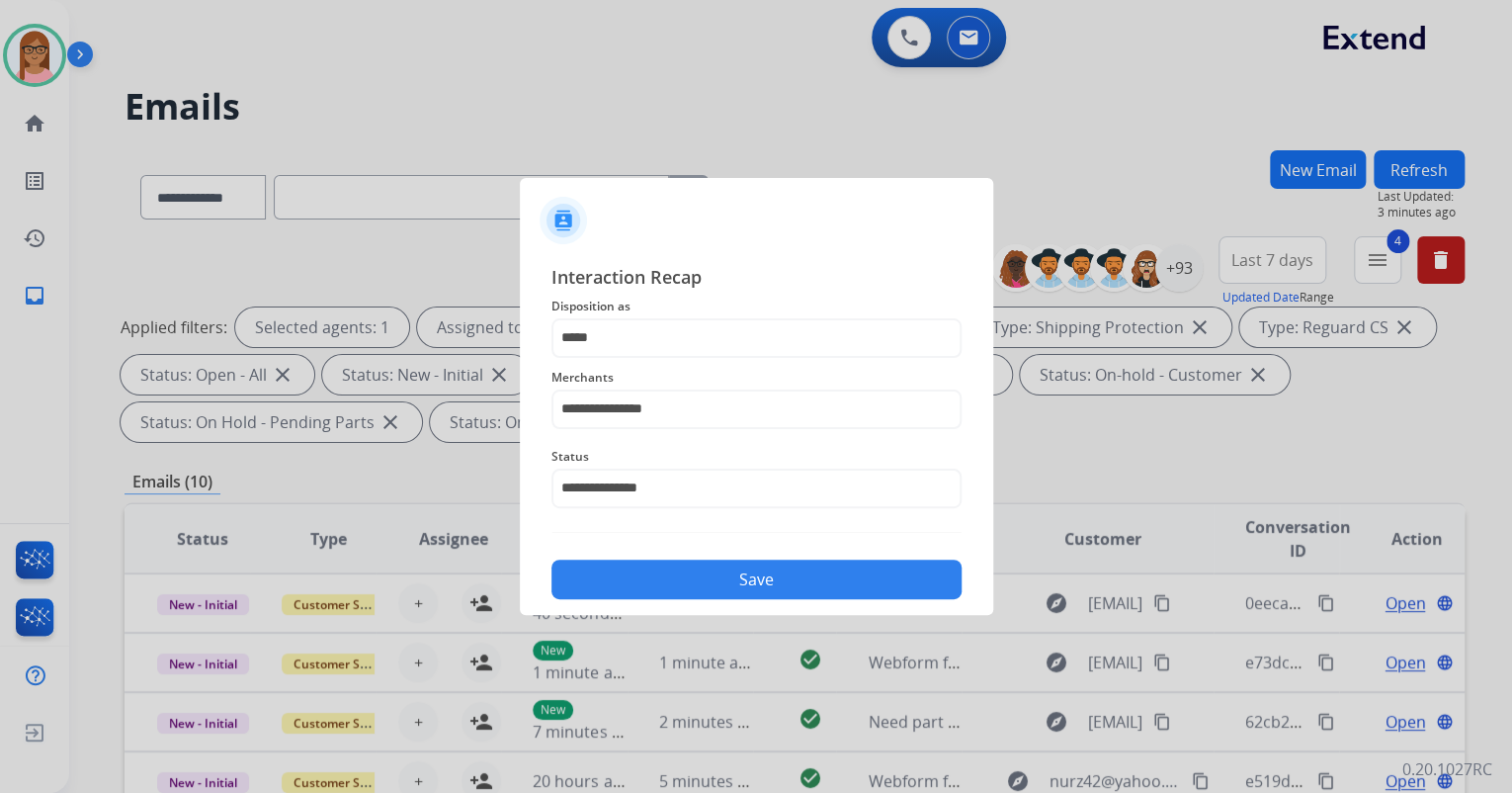 click on "Save" 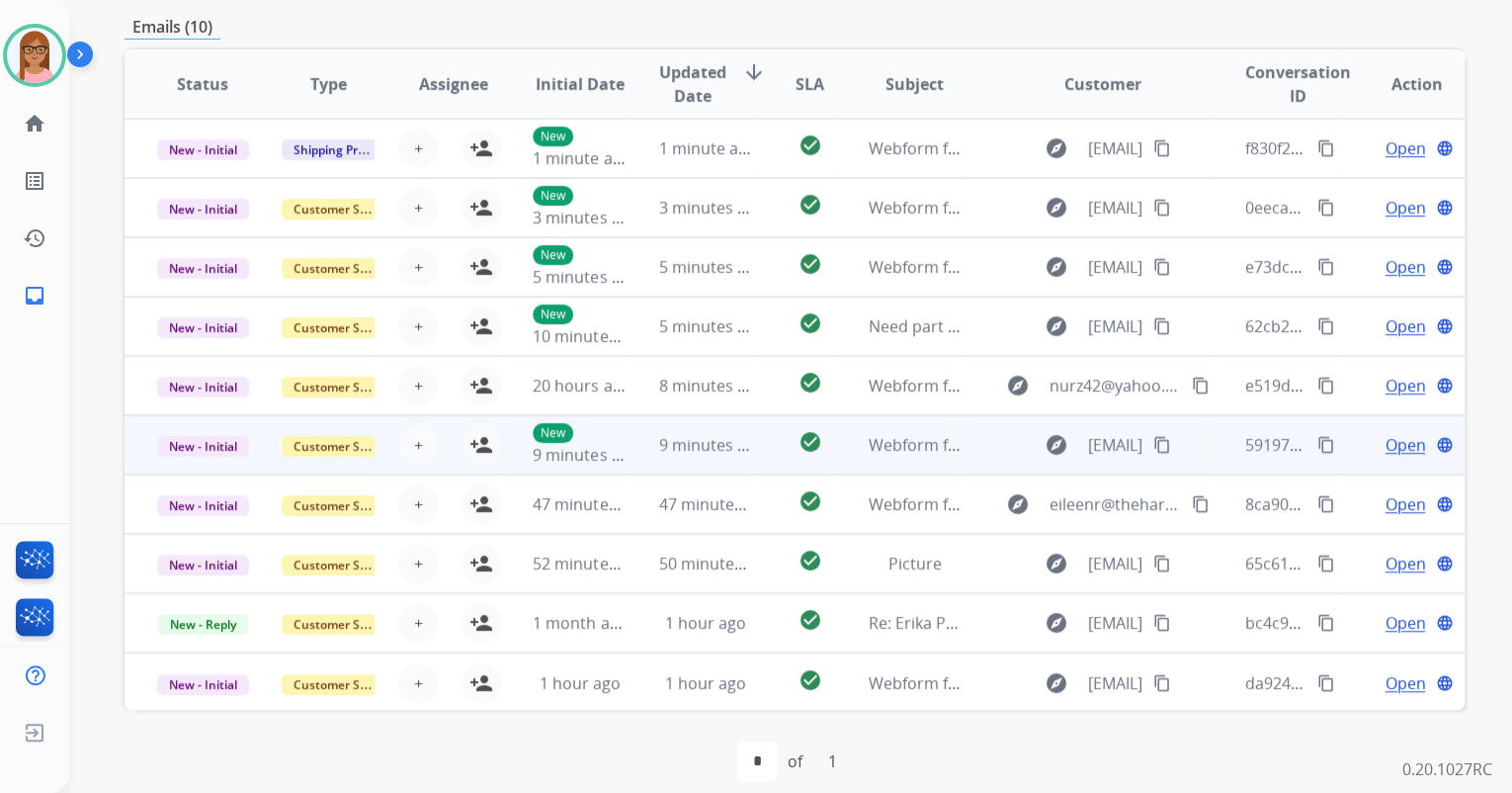 scroll, scrollTop: 475, scrollLeft: 0, axis: vertical 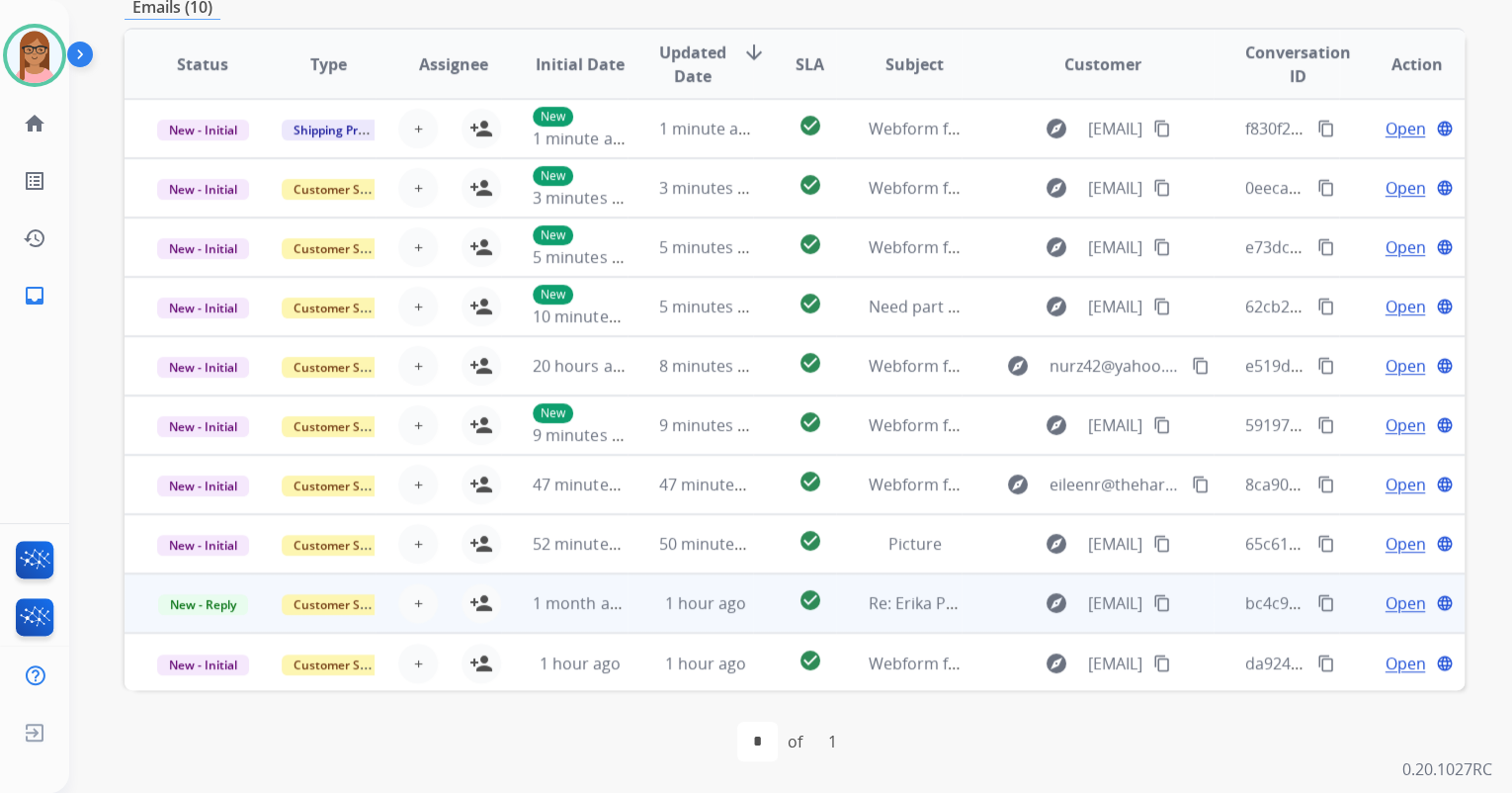 click on "Open" at bounding box center [1404, 603] 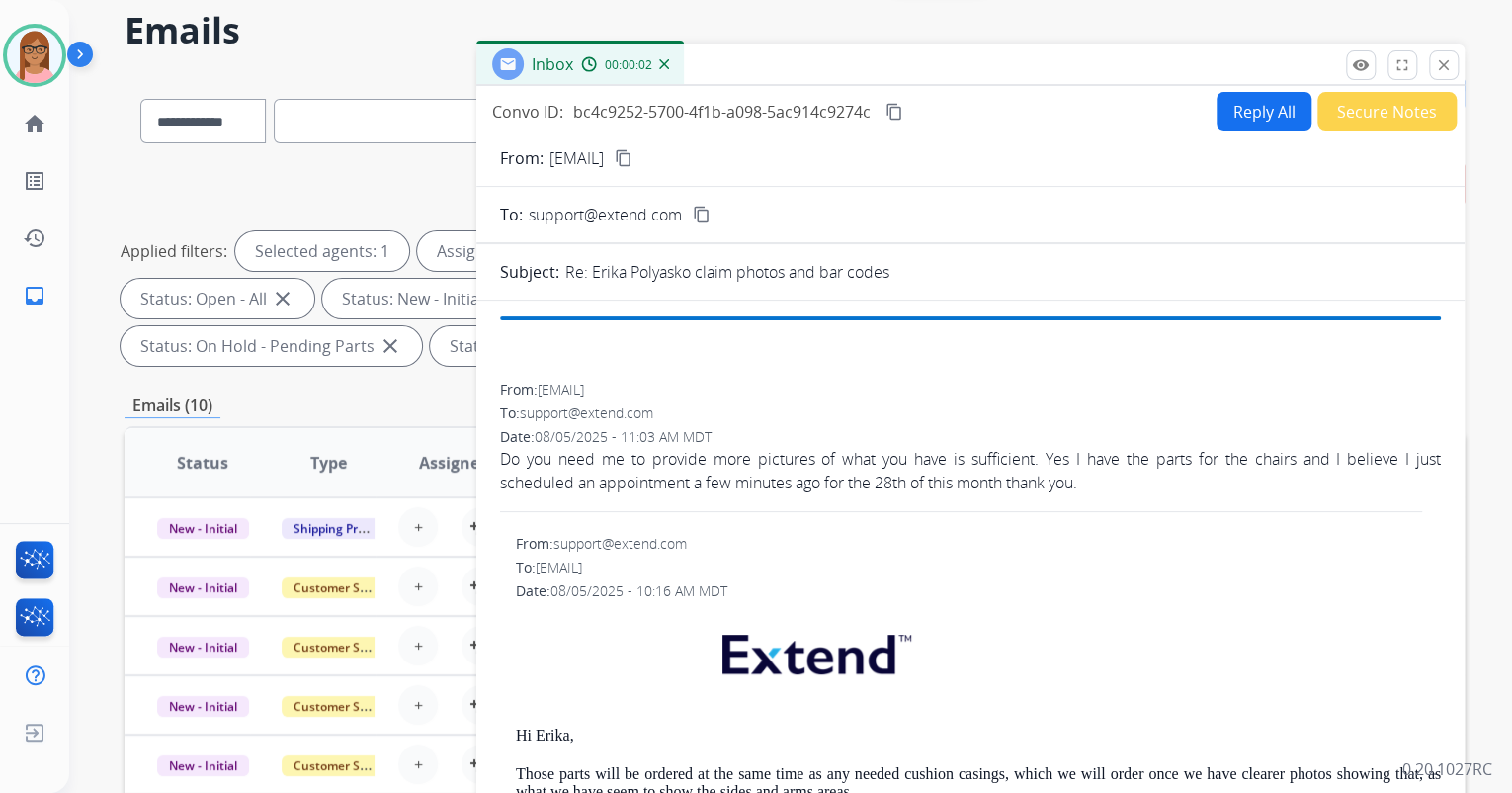 scroll, scrollTop: 0, scrollLeft: 0, axis: both 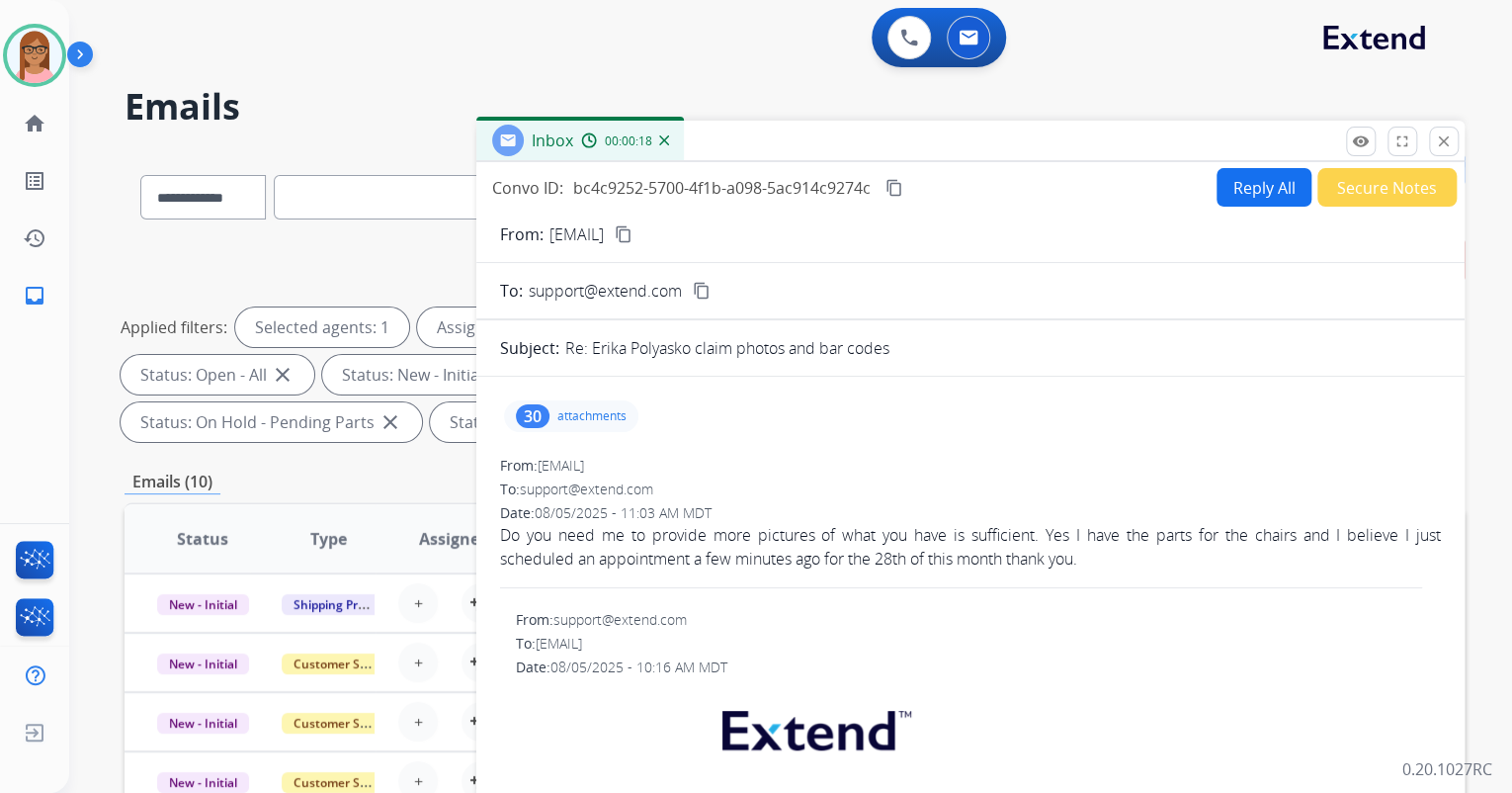 click on "content_copy" at bounding box center (624, 234) 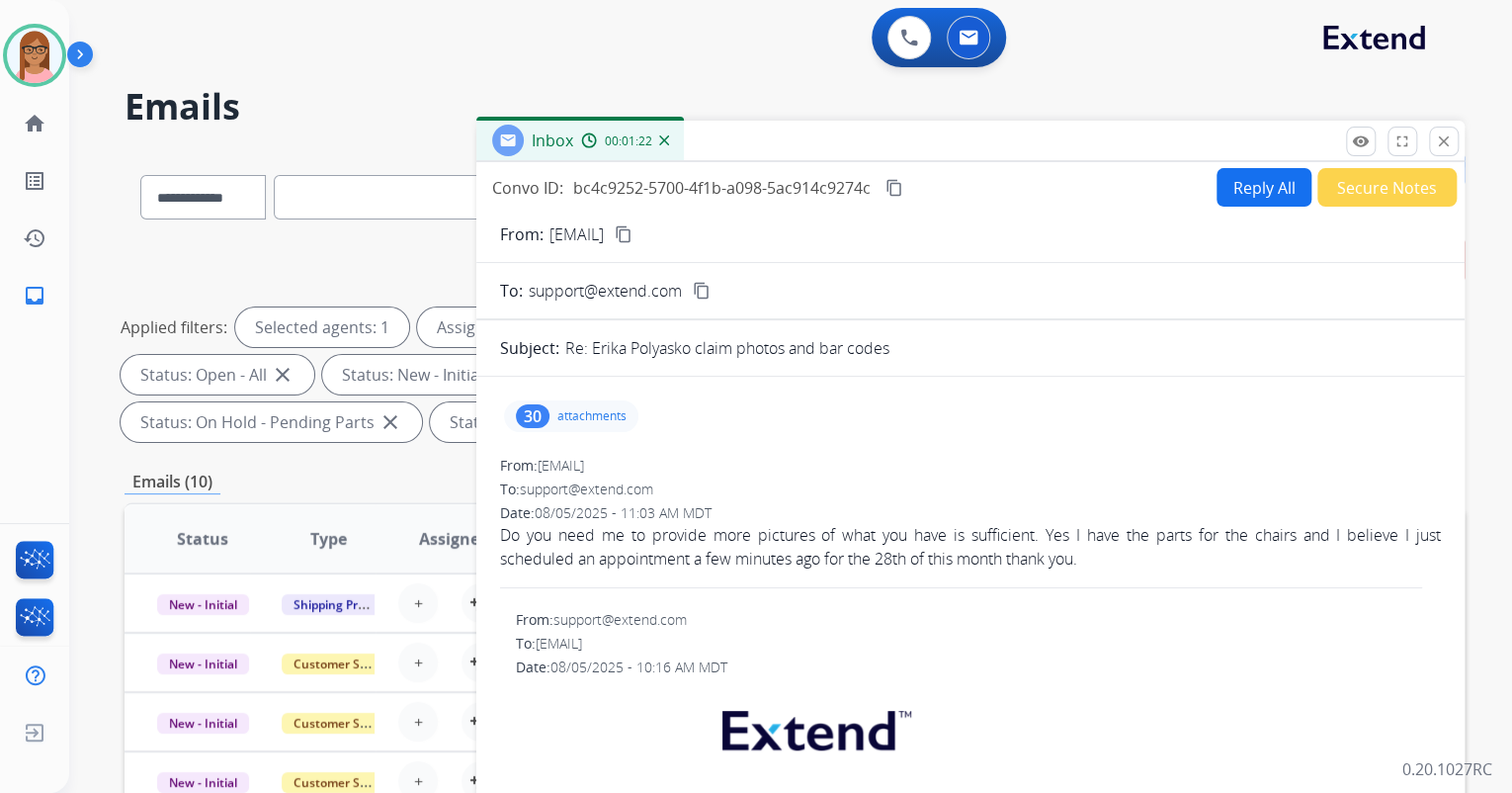 click on "content_copy" at bounding box center (894, 188) 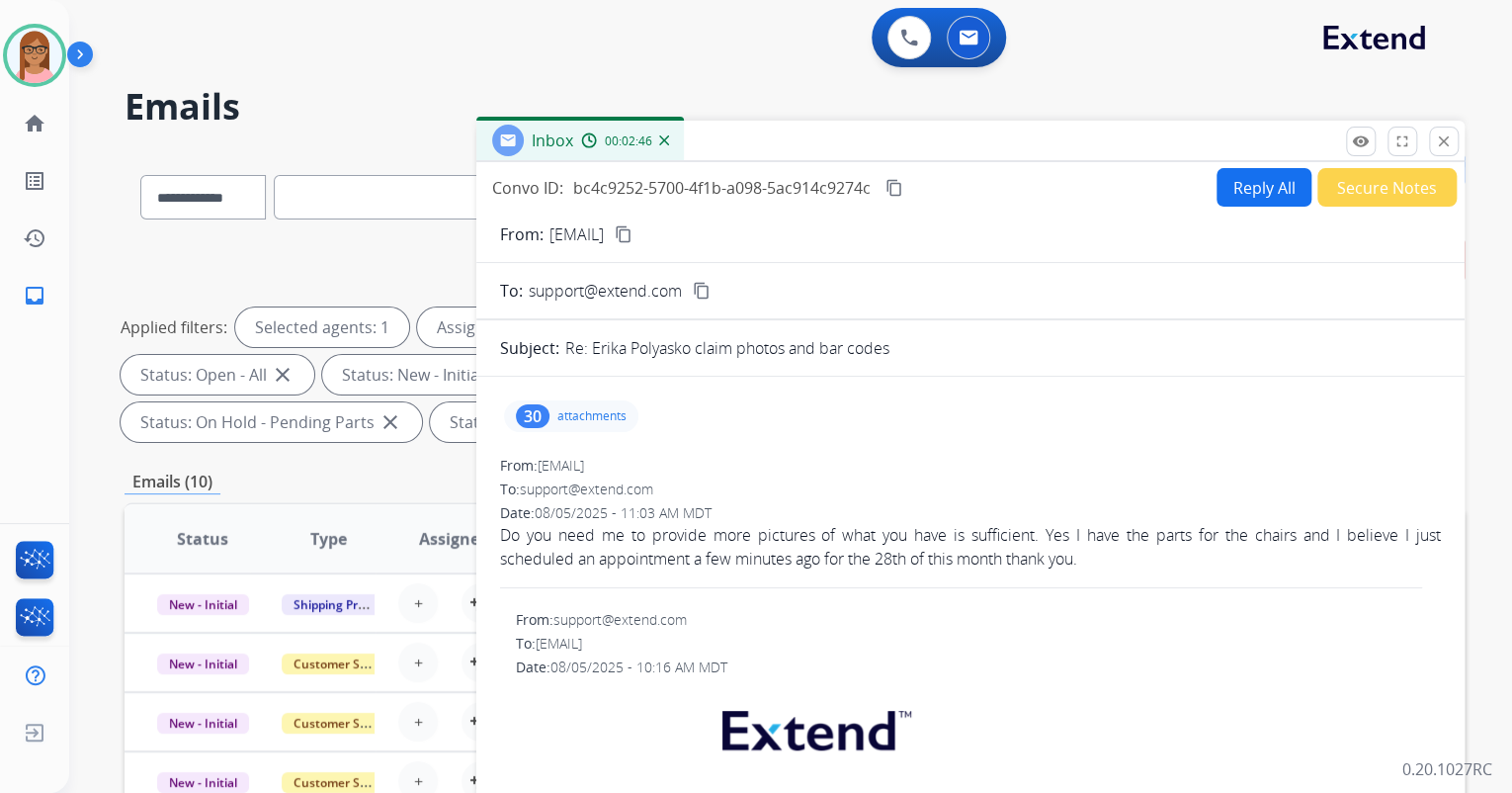click on "Inbox  00:02:46" at bounding box center (970, 141) 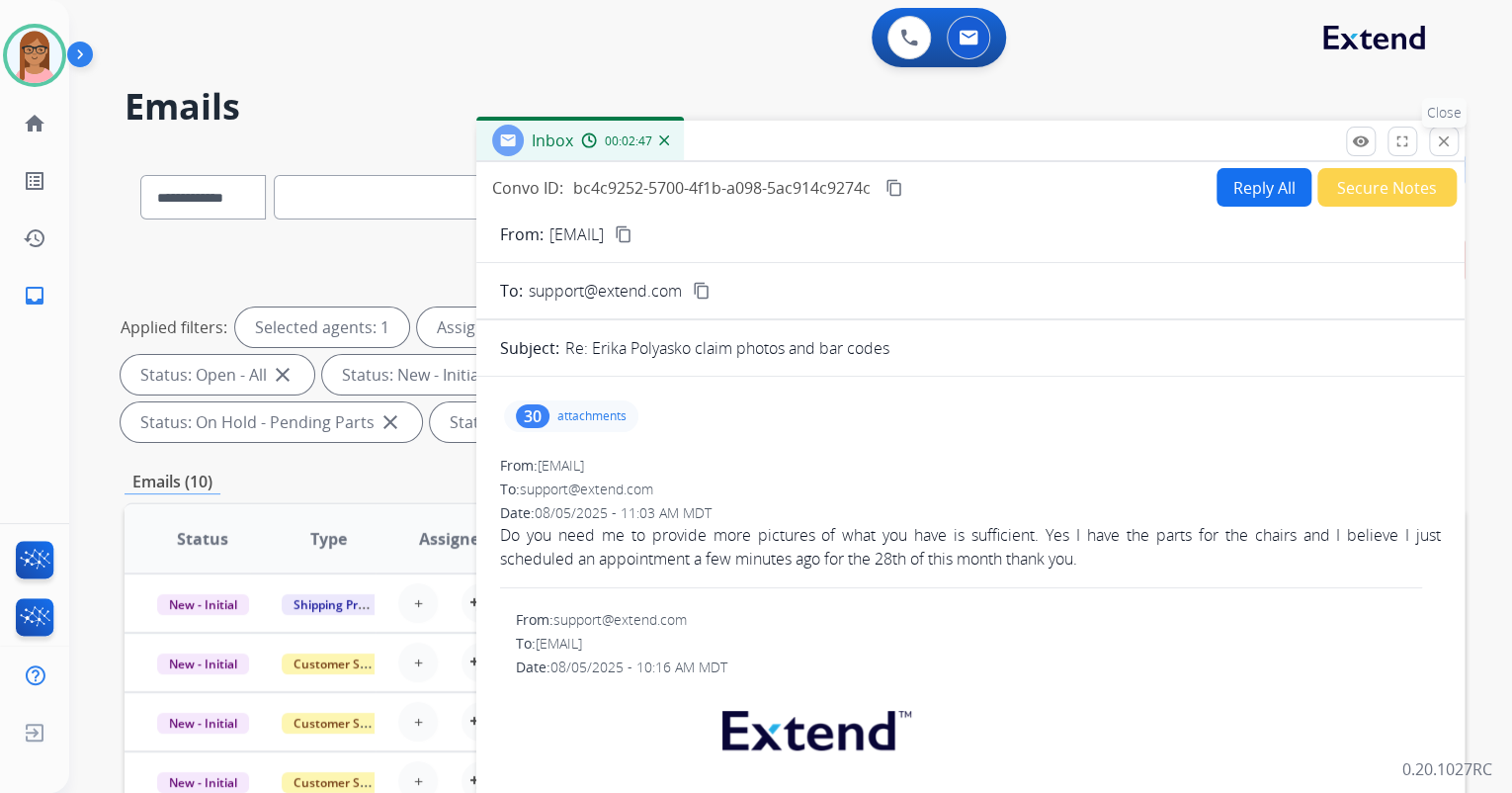 click on "close" at bounding box center (1444, 141) 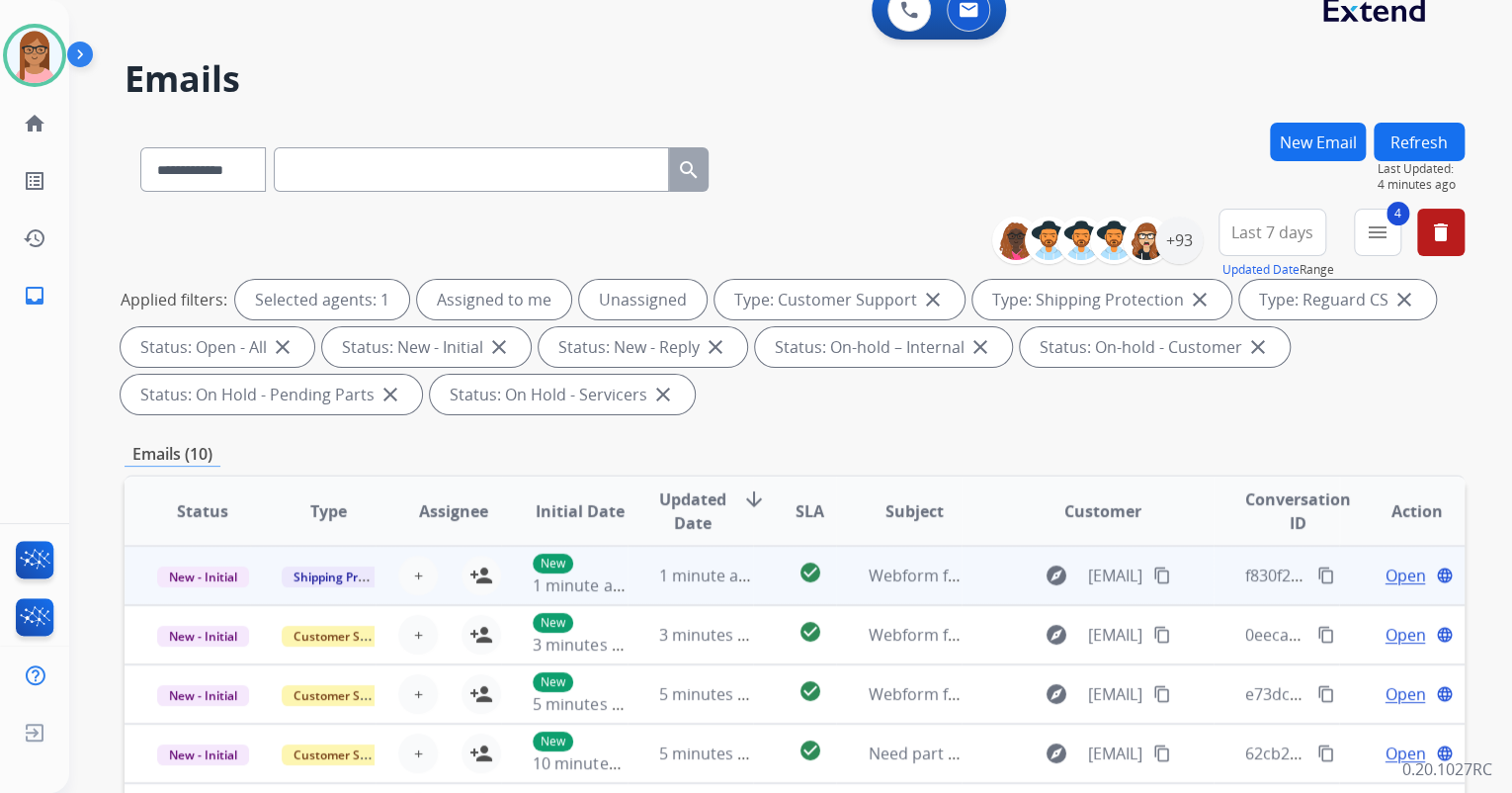 scroll, scrollTop: 0, scrollLeft: 0, axis: both 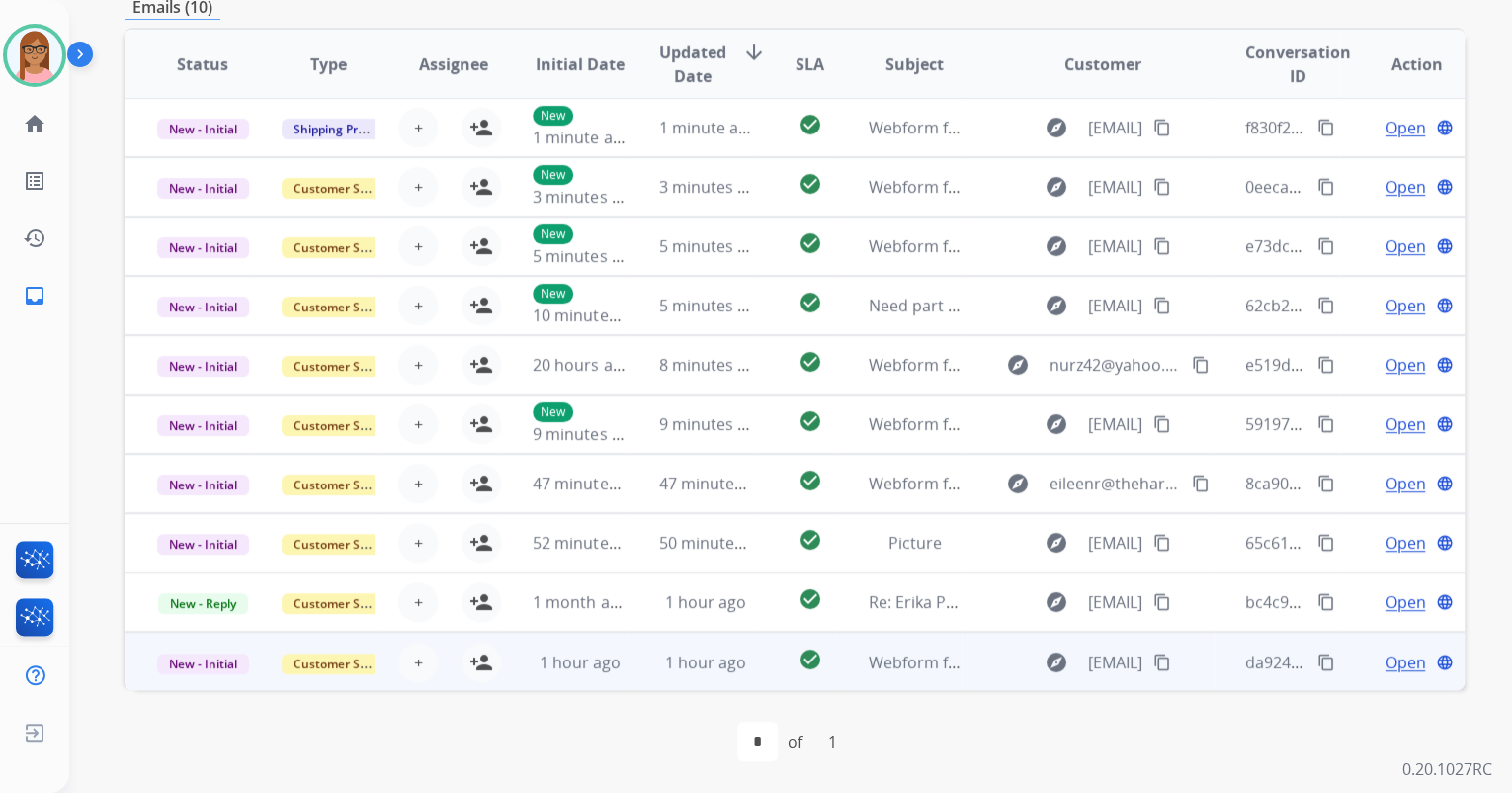 click on "Open" at bounding box center [1404, 662] 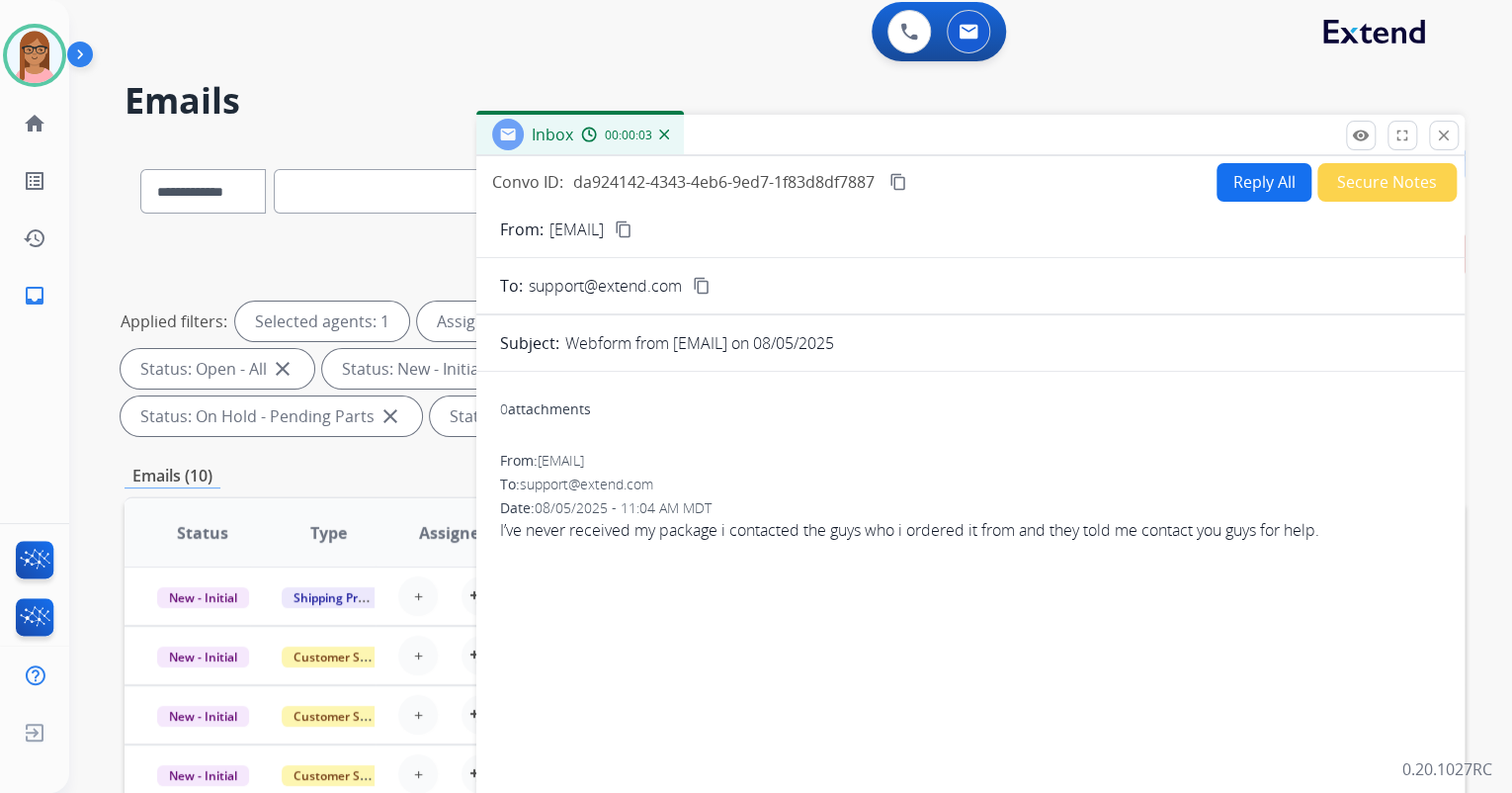 scroll, scrollTop: 0, scrollLeft: 0, axis: both 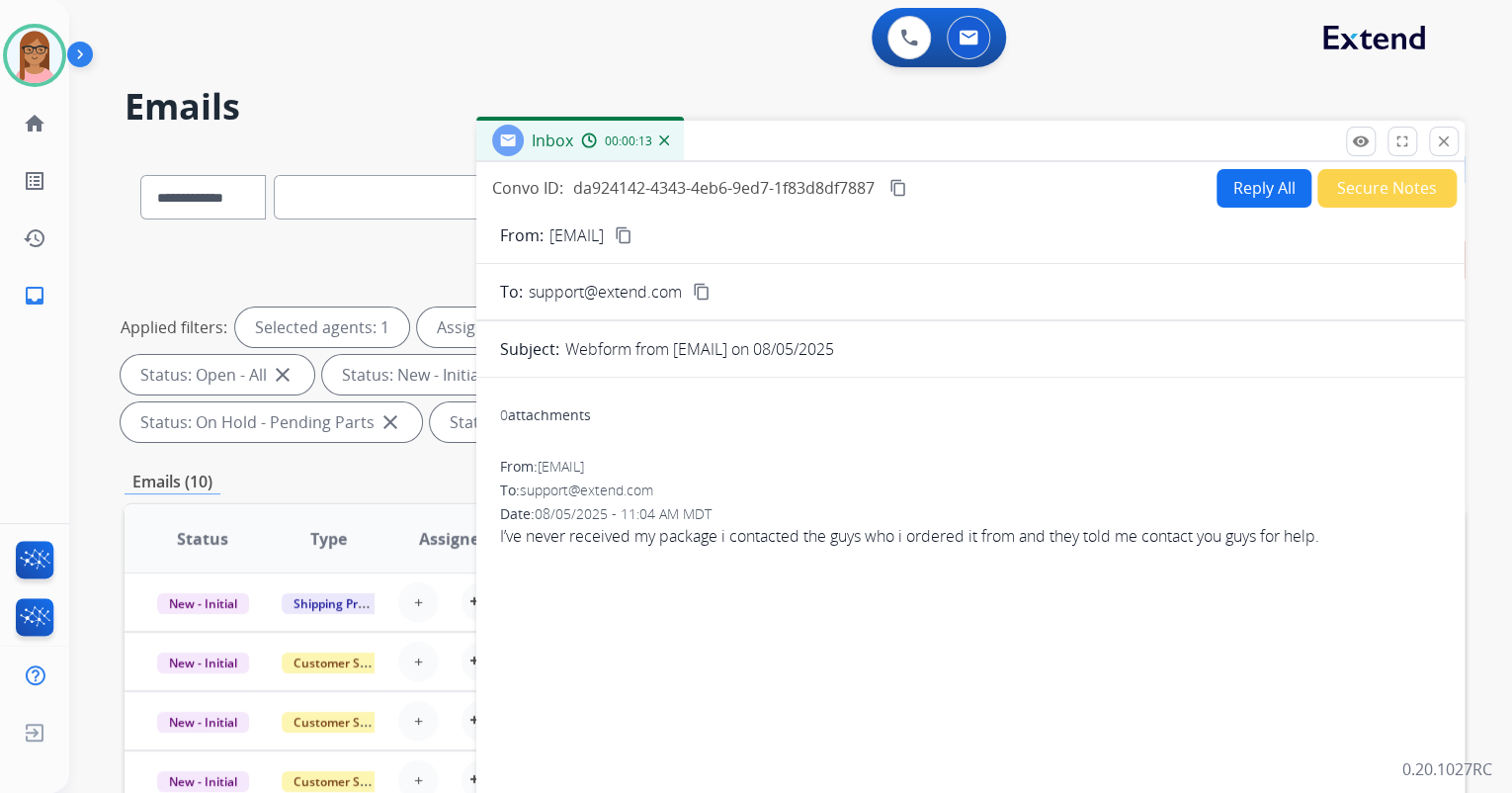 click on "content_copy" at bounding box center (624, 235) 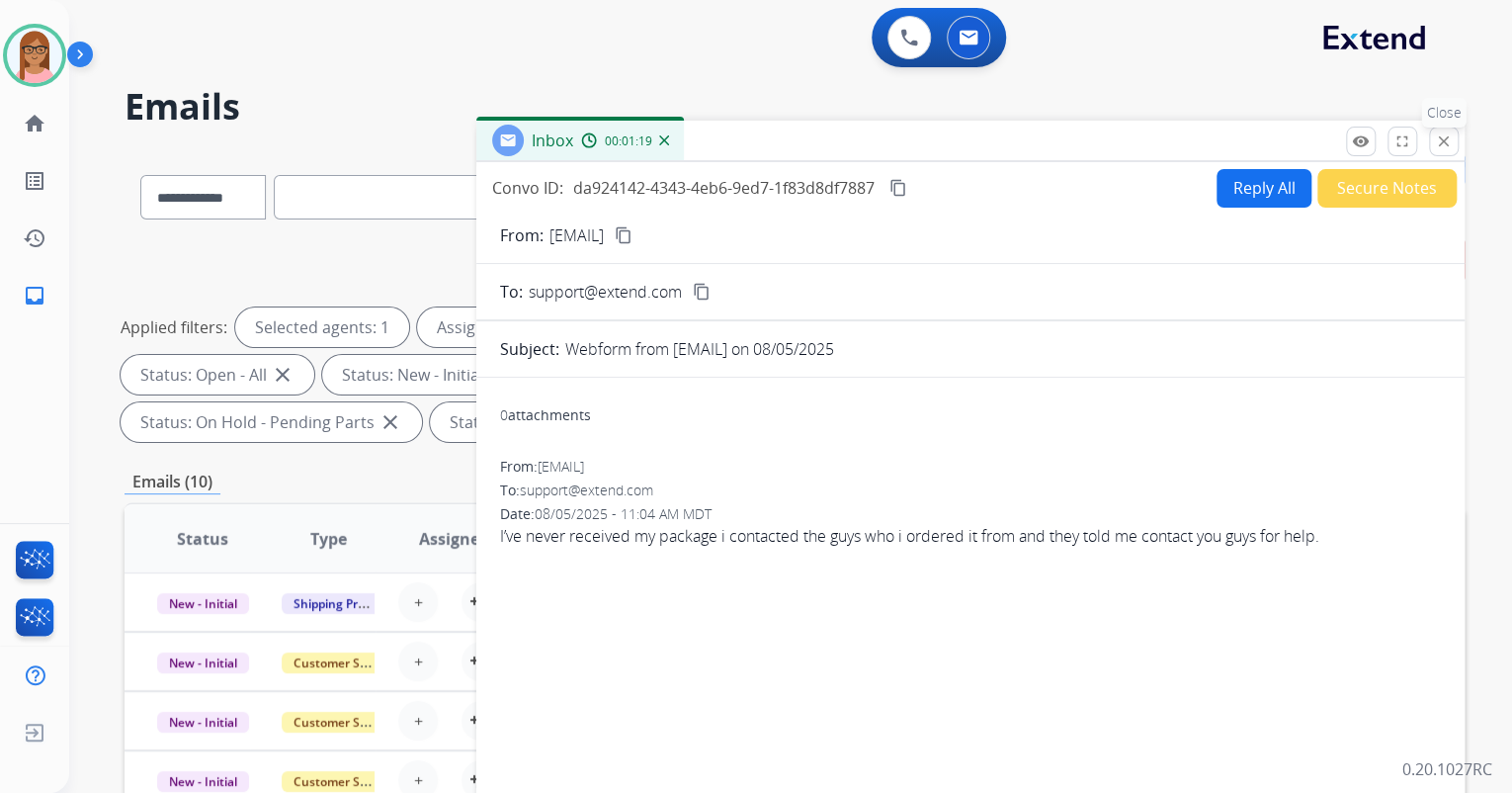 click on "close Close" at bounding box center [1444, 141] 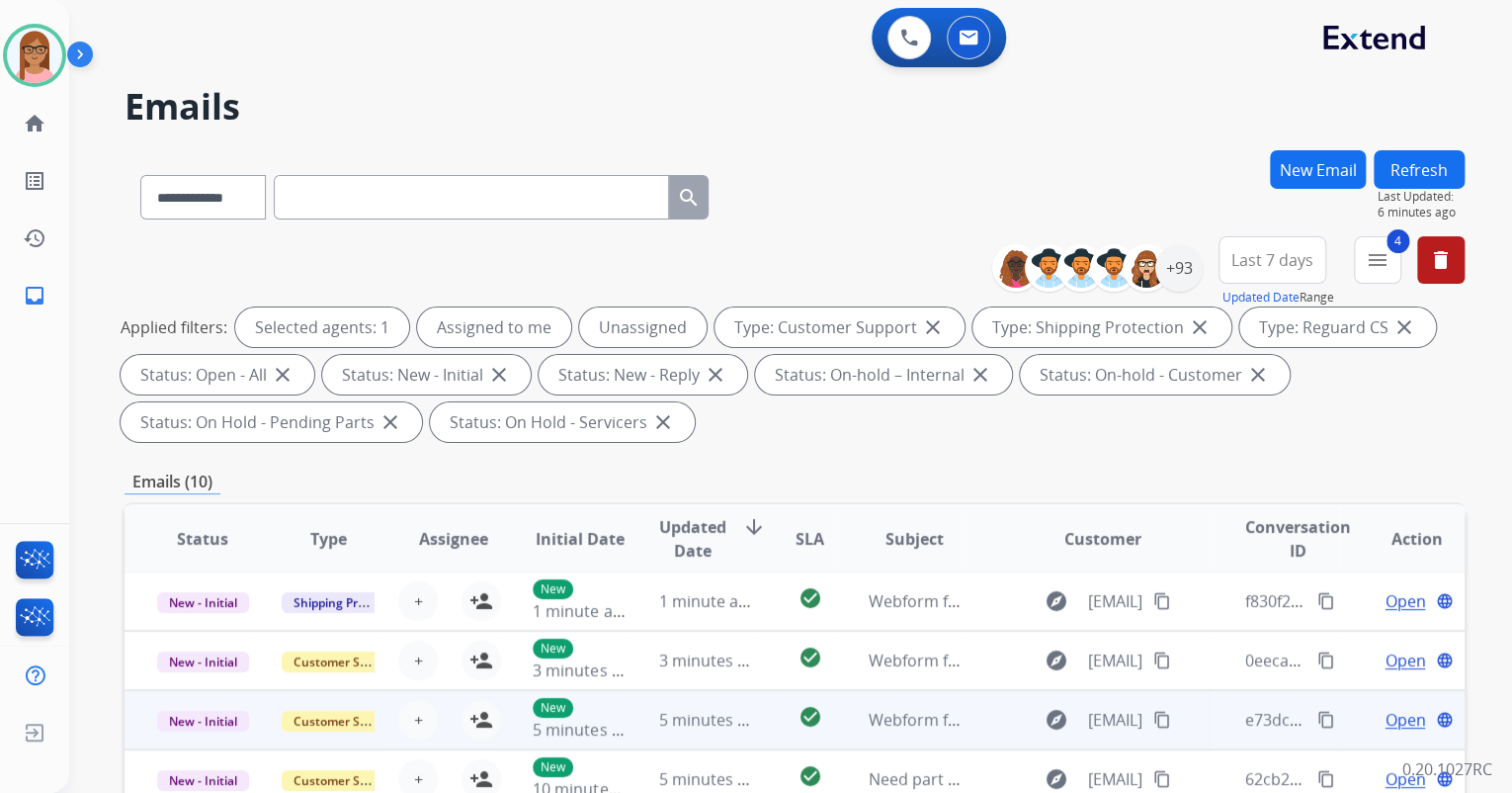 scroll, scrollTop: 1, scrollLeft: 0, axis: vertical 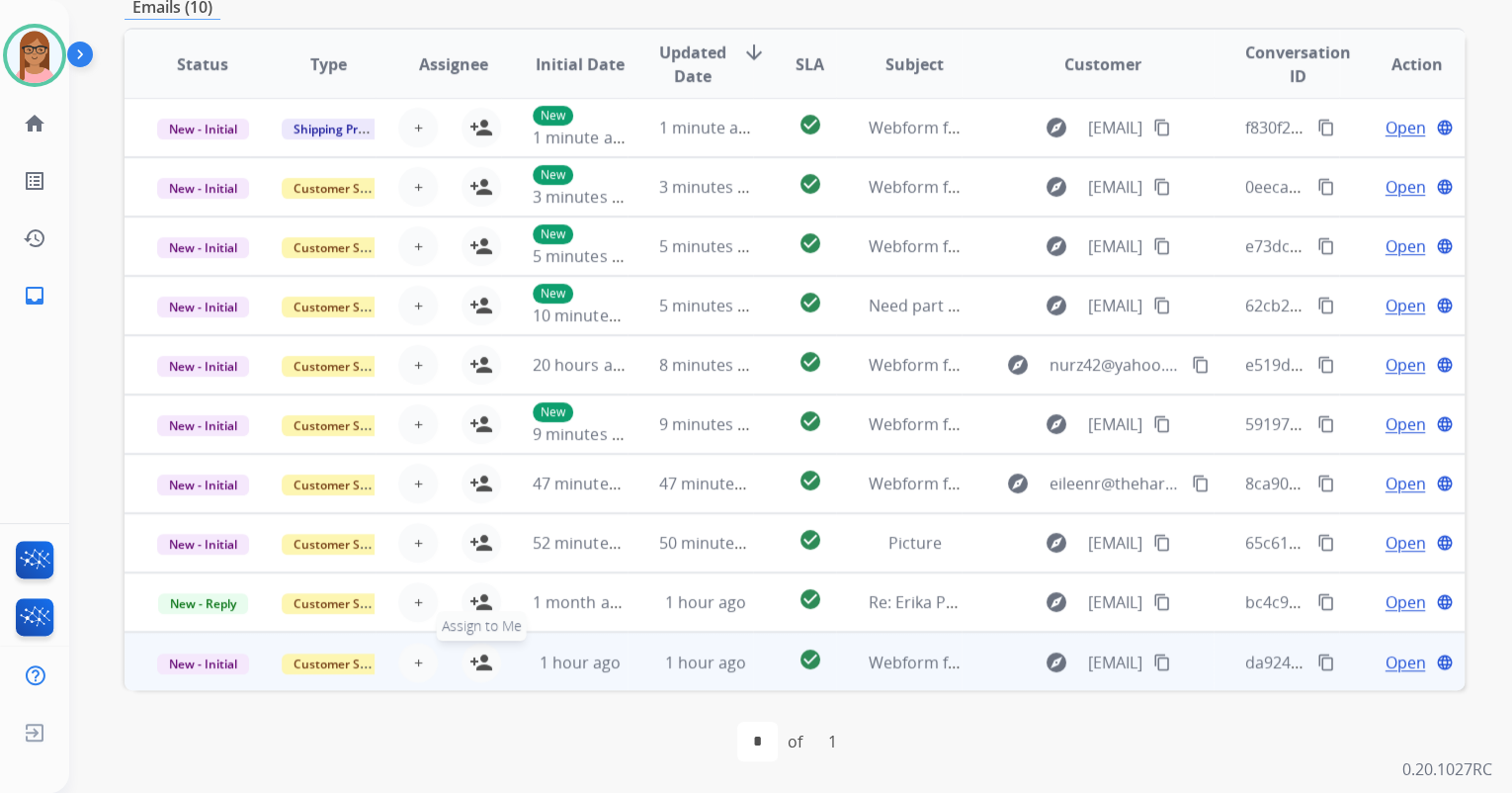 click on "person_add" at bounding box center [481, 662] 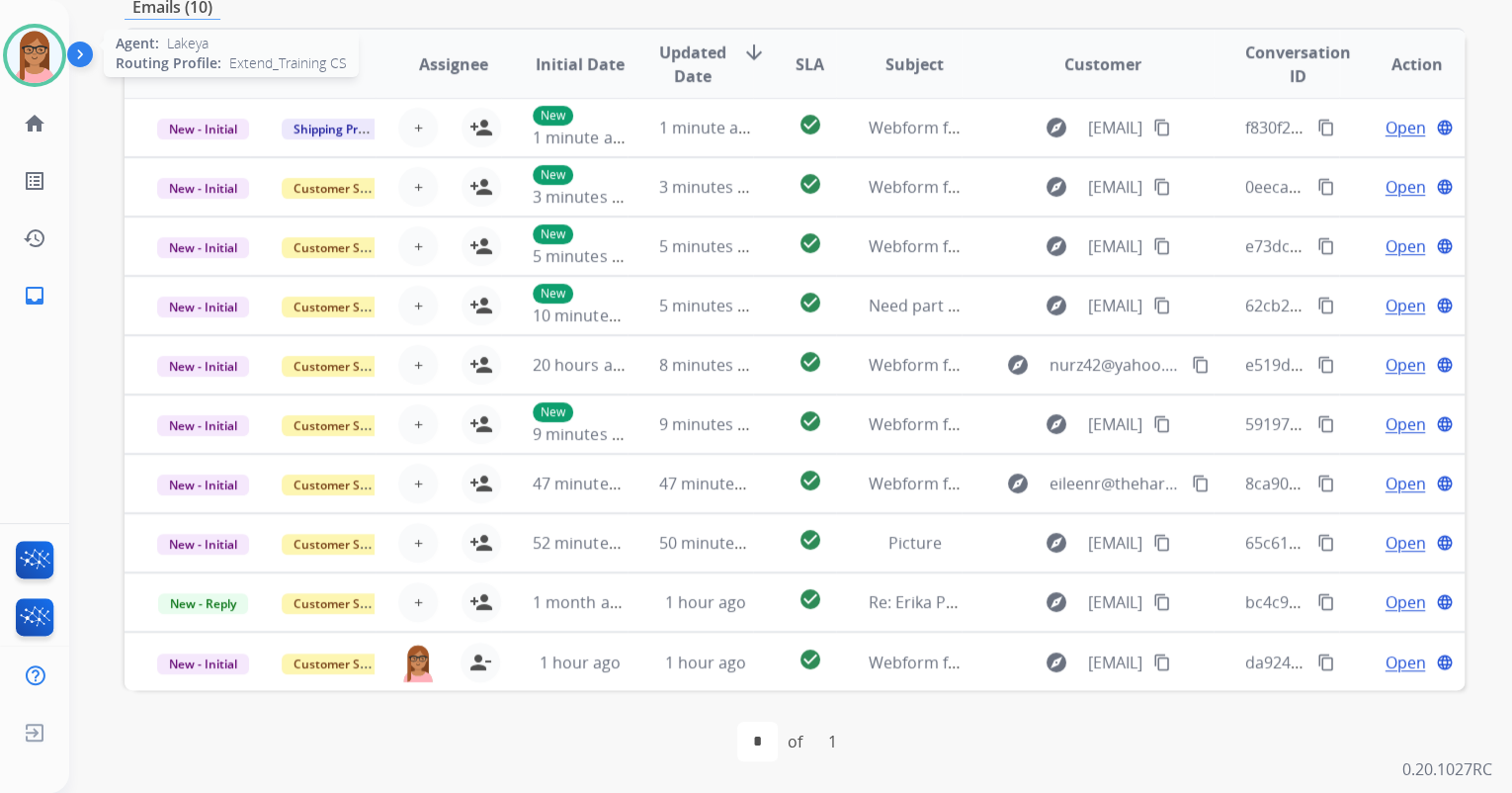 click at bounding box center [35, 55] 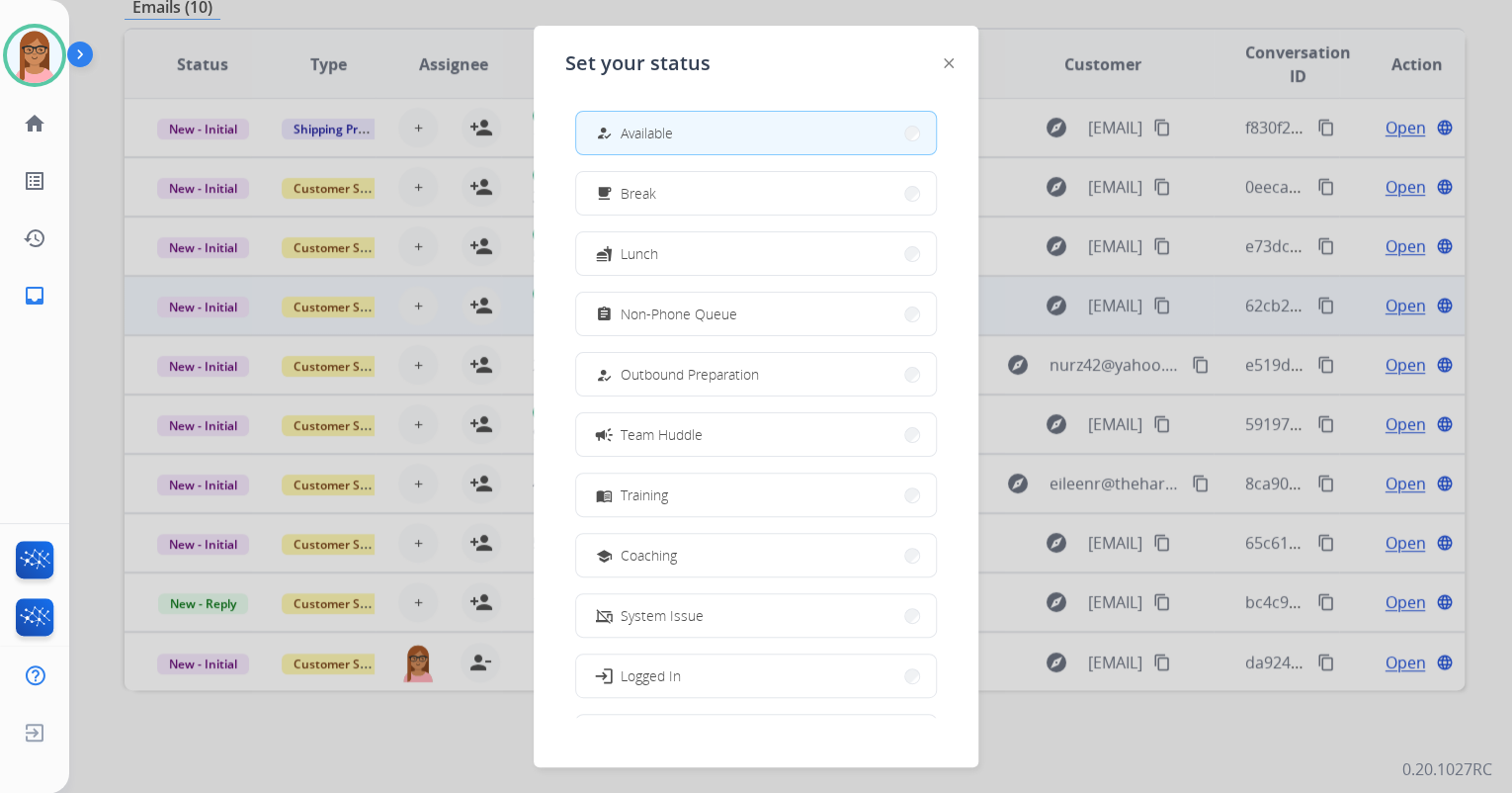 click on "Non-Phone Queue" at bounding box center [679, 313] 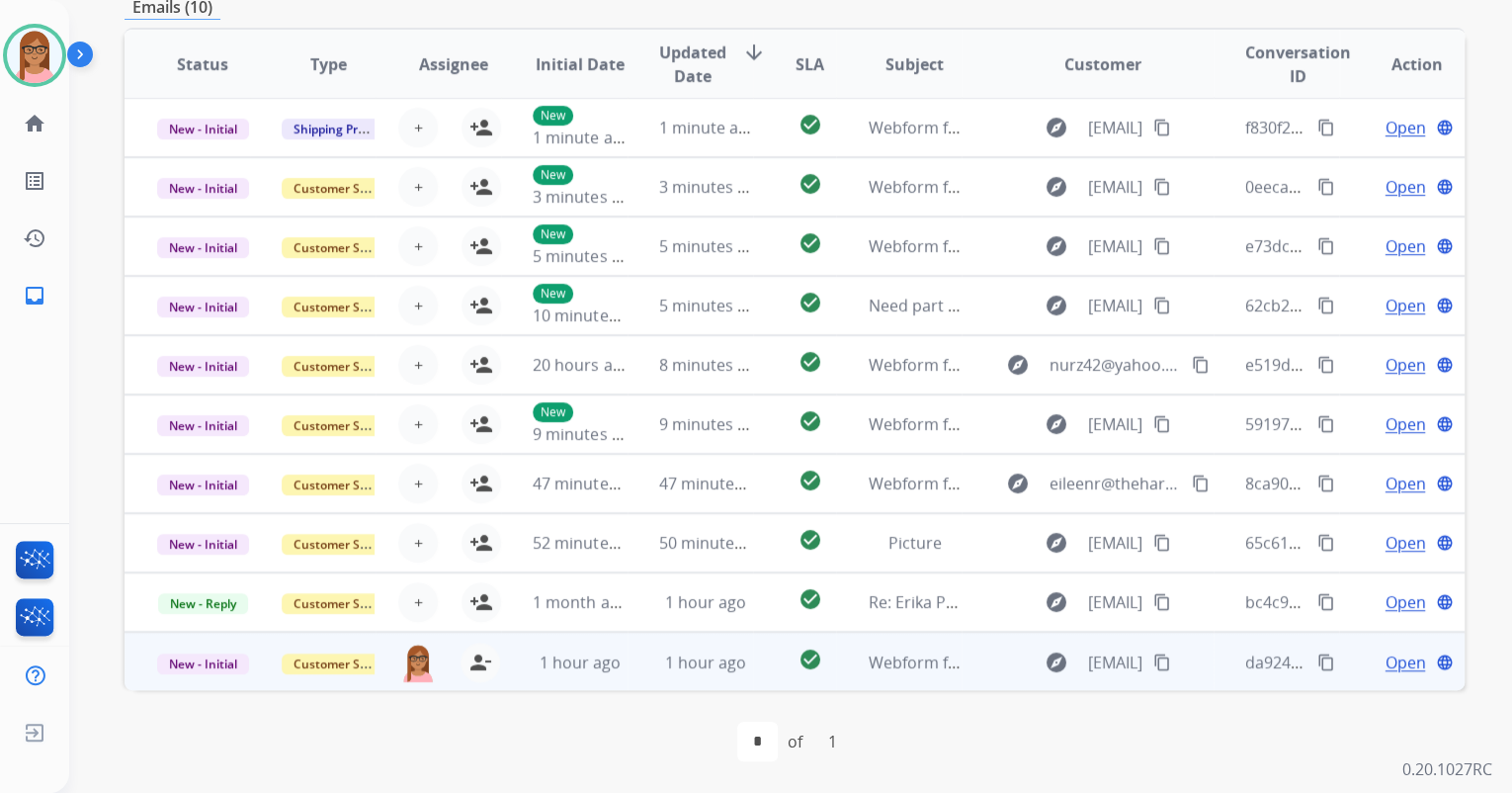click on "Open" at bounding box center (1404, 662) 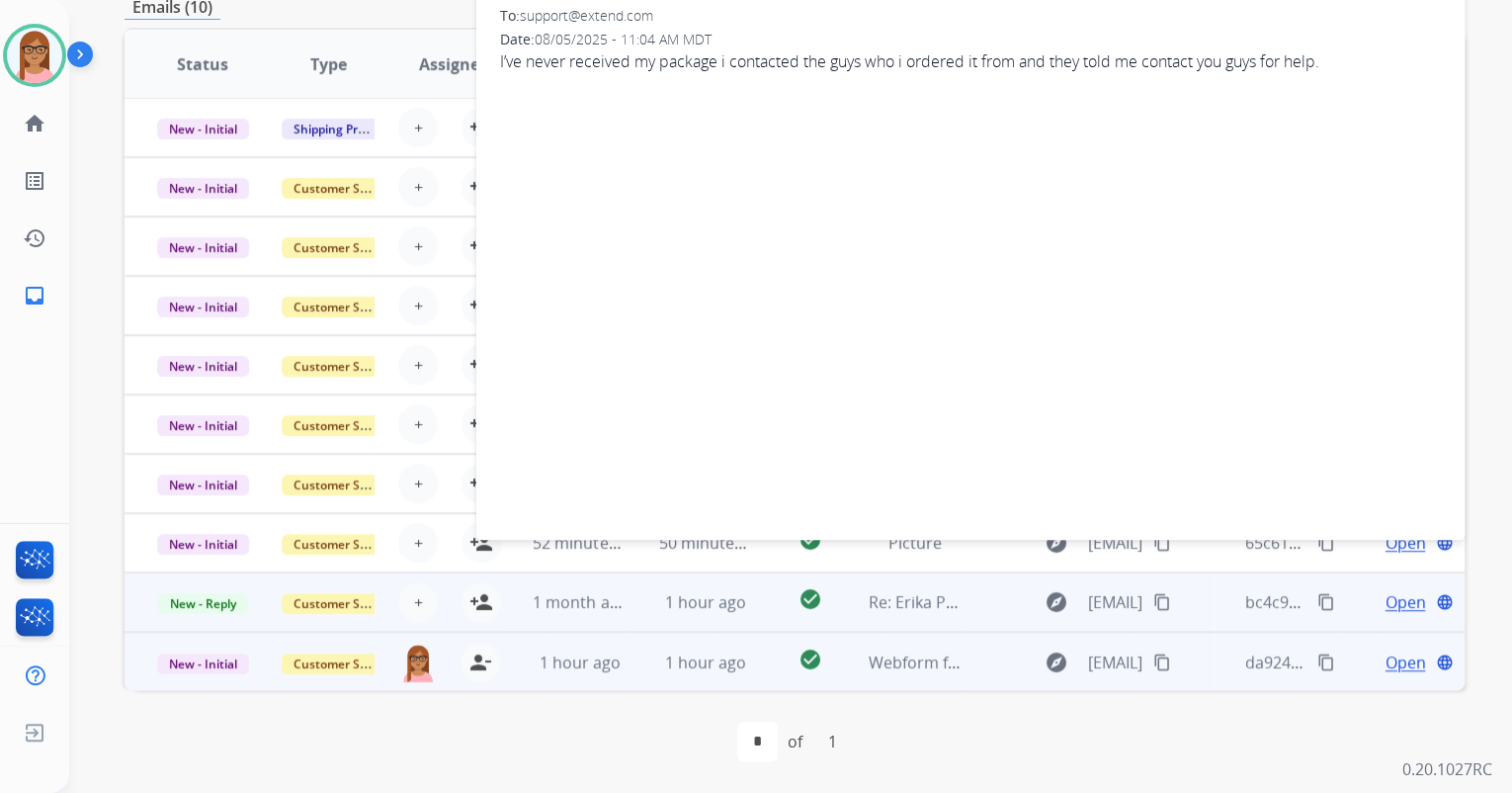 scroll, scrollTop: 0, scrollLeft: 0, axis: both 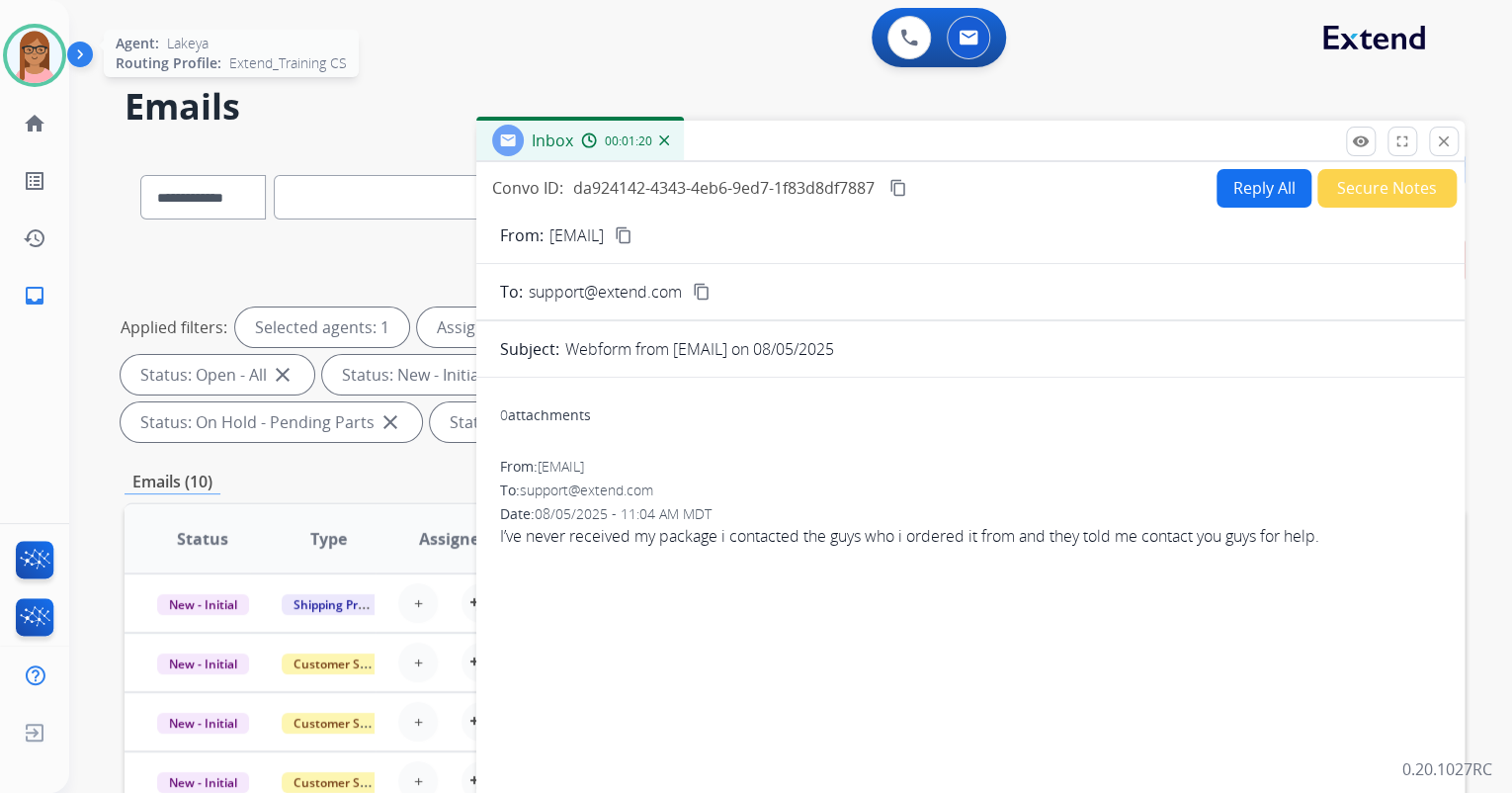 click at bounding box center [35, 55] 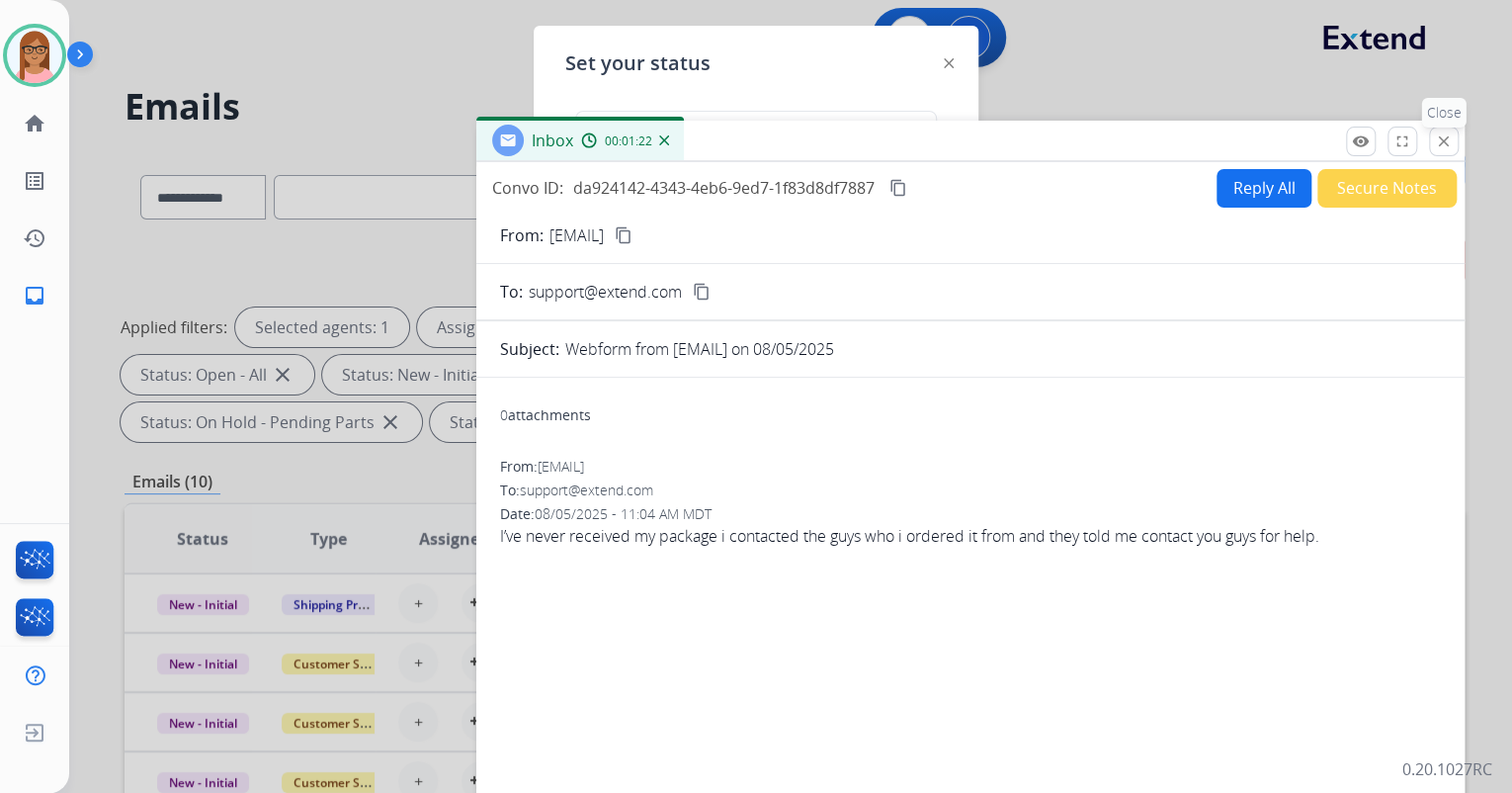 click on "close" at bounding box center [1444, 141] 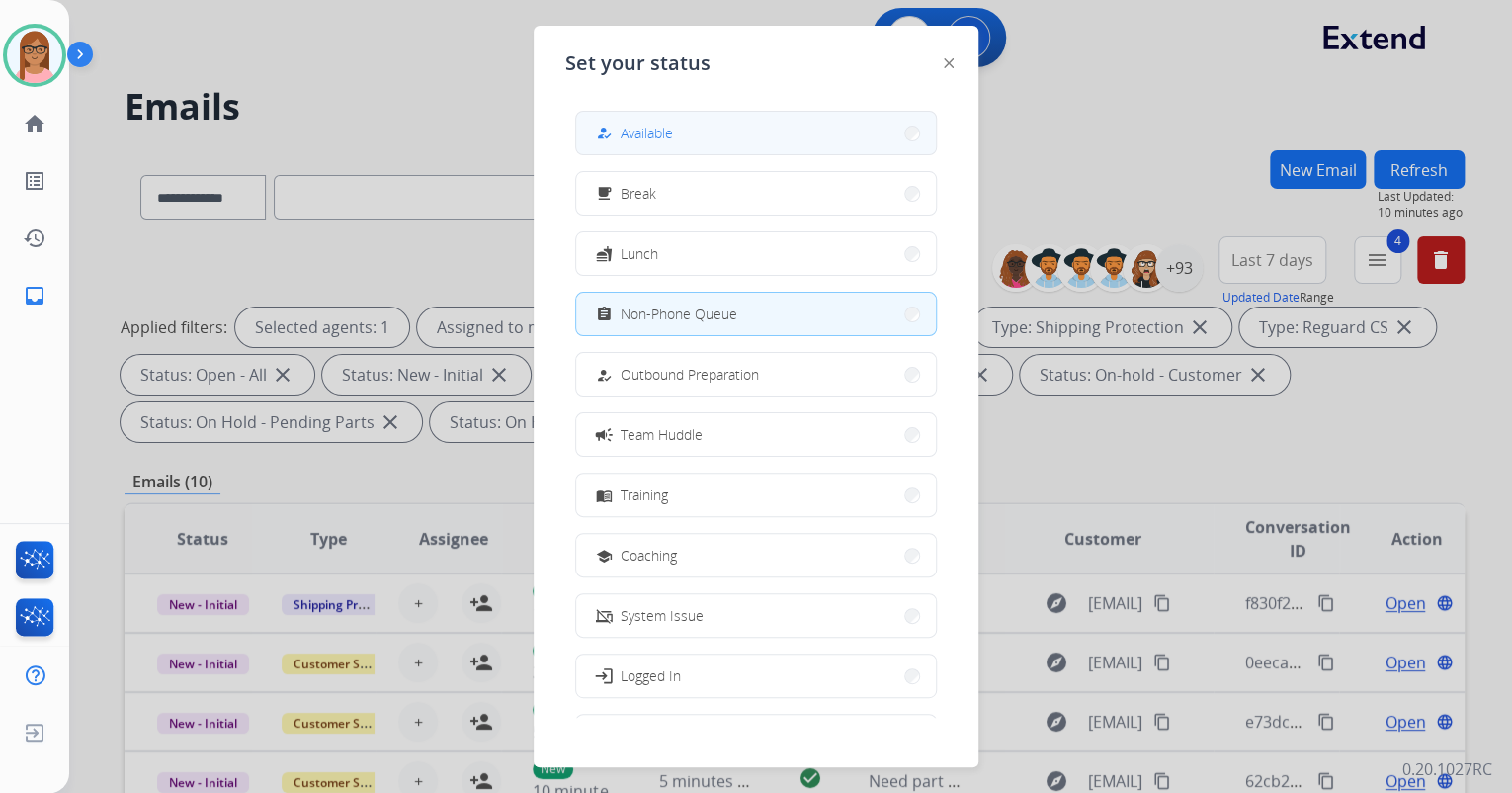click on "how_to_reg Available" at bounding box center (756, 132) 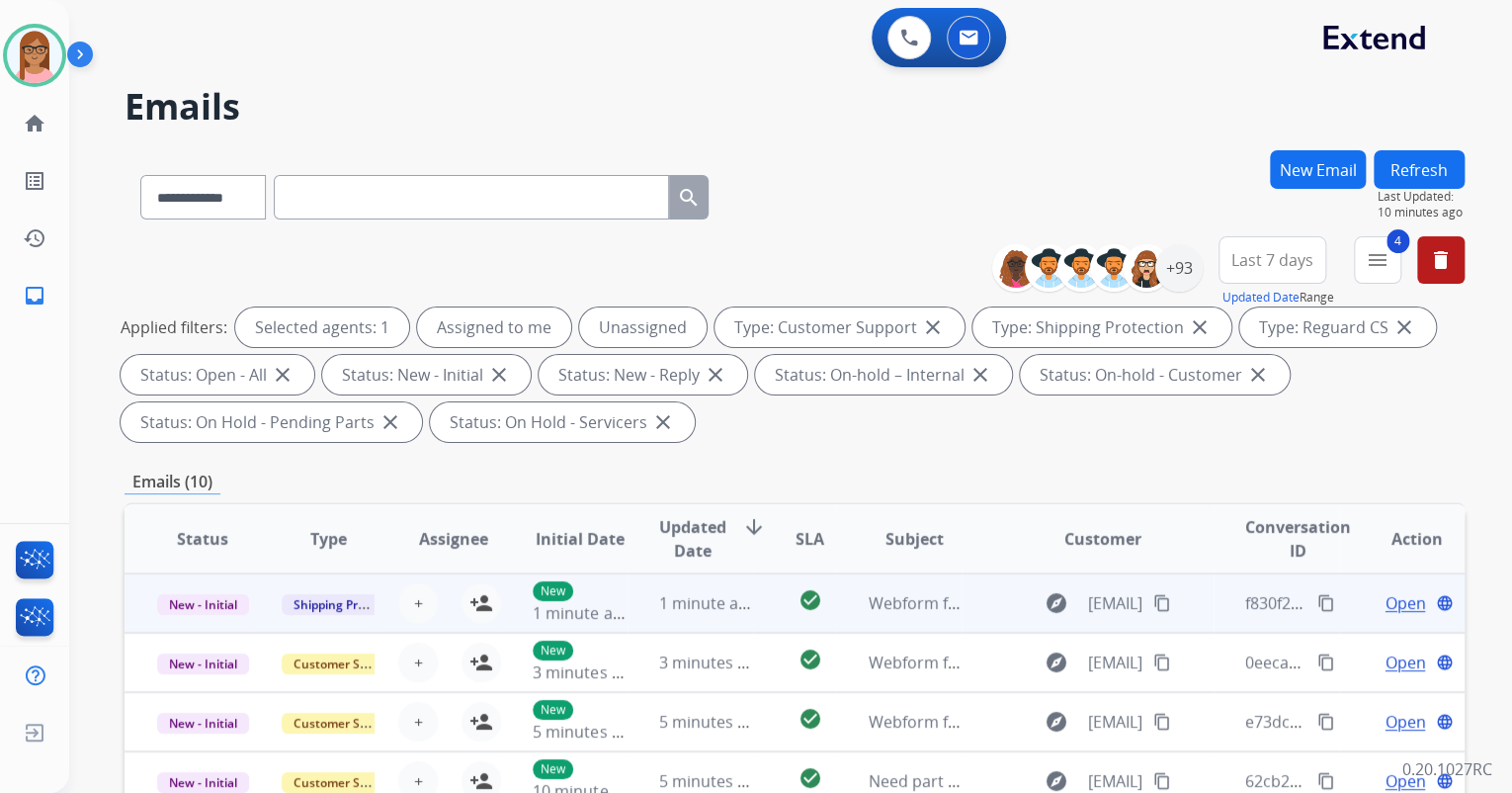 scroll, scrollTop: 0, scrollLeft: 0, axis: both 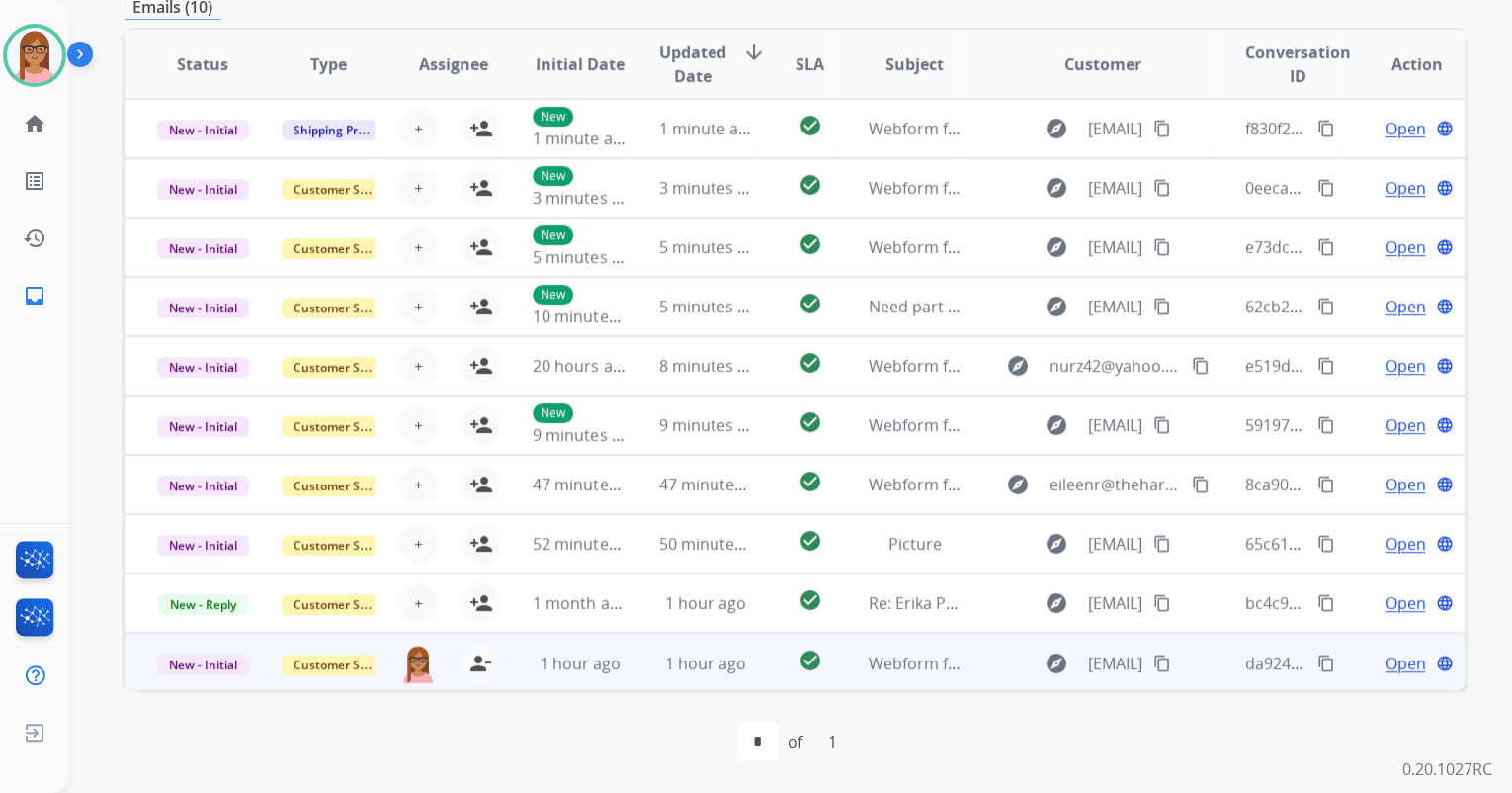 click on "Open" at bounding box center [1404, 663] 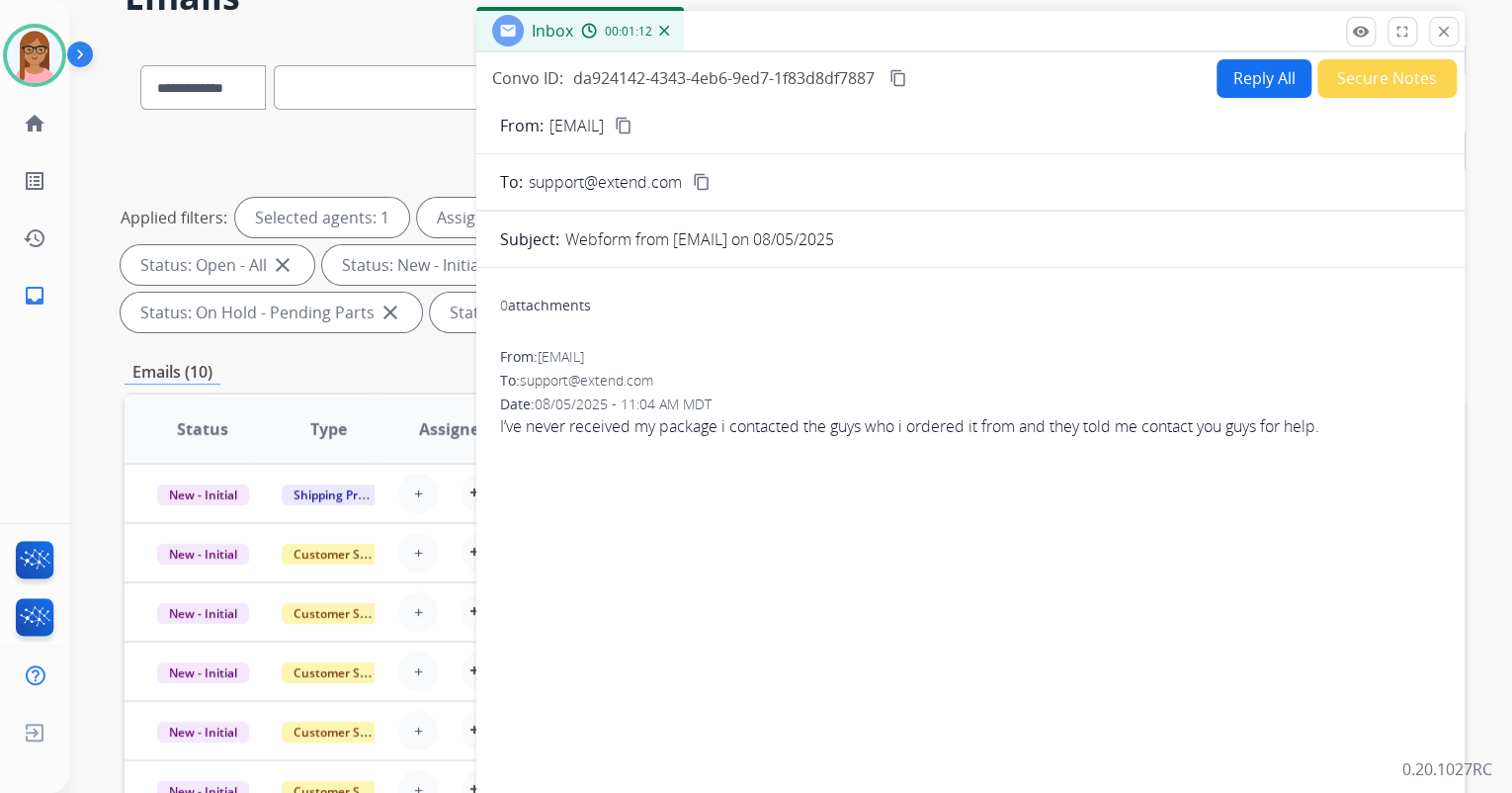 scroll, scrollTop: 0, scrollLeft: 0, axis: both 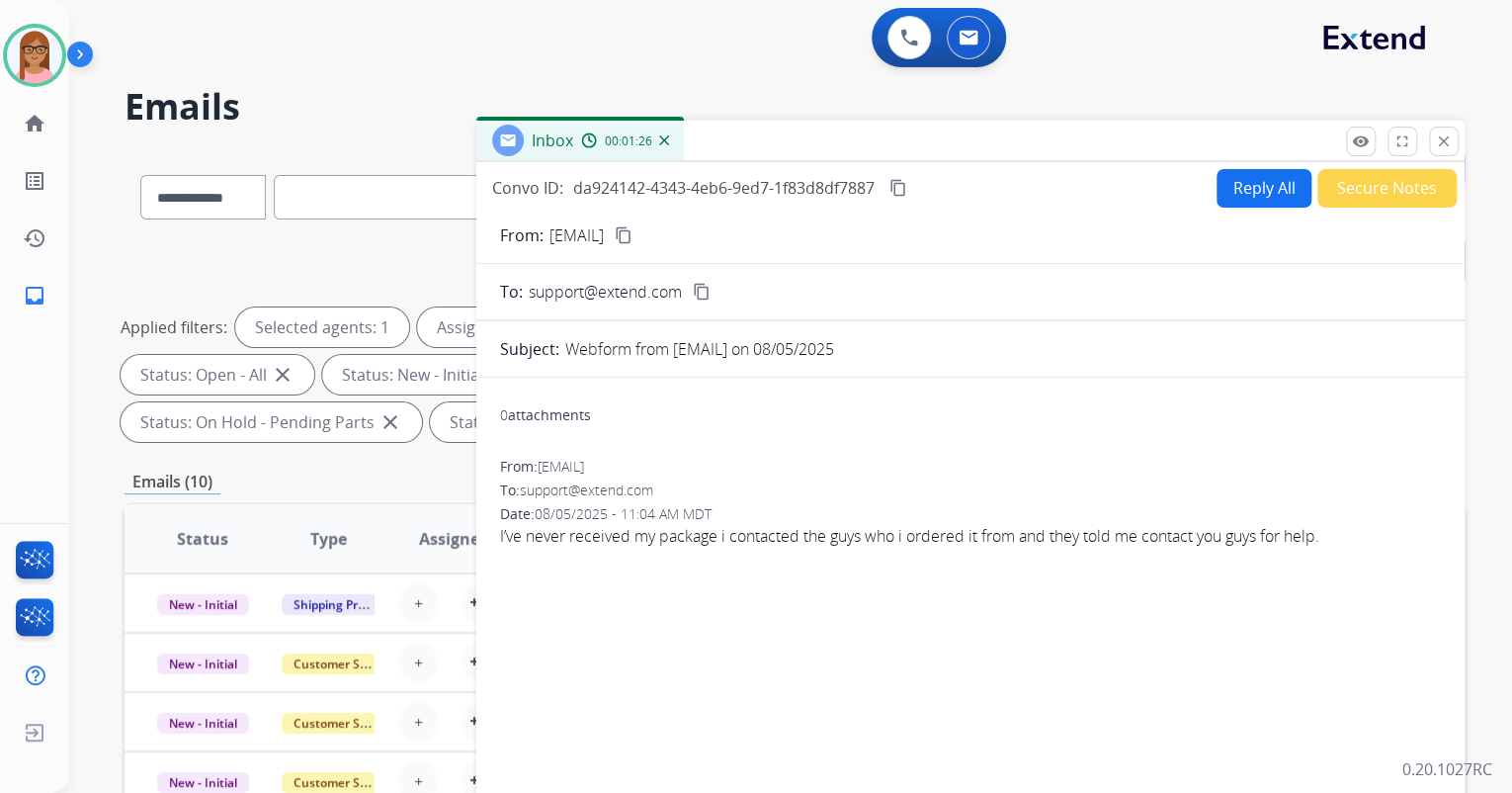 click on "Reply All" at bounding box center [1264, 188] 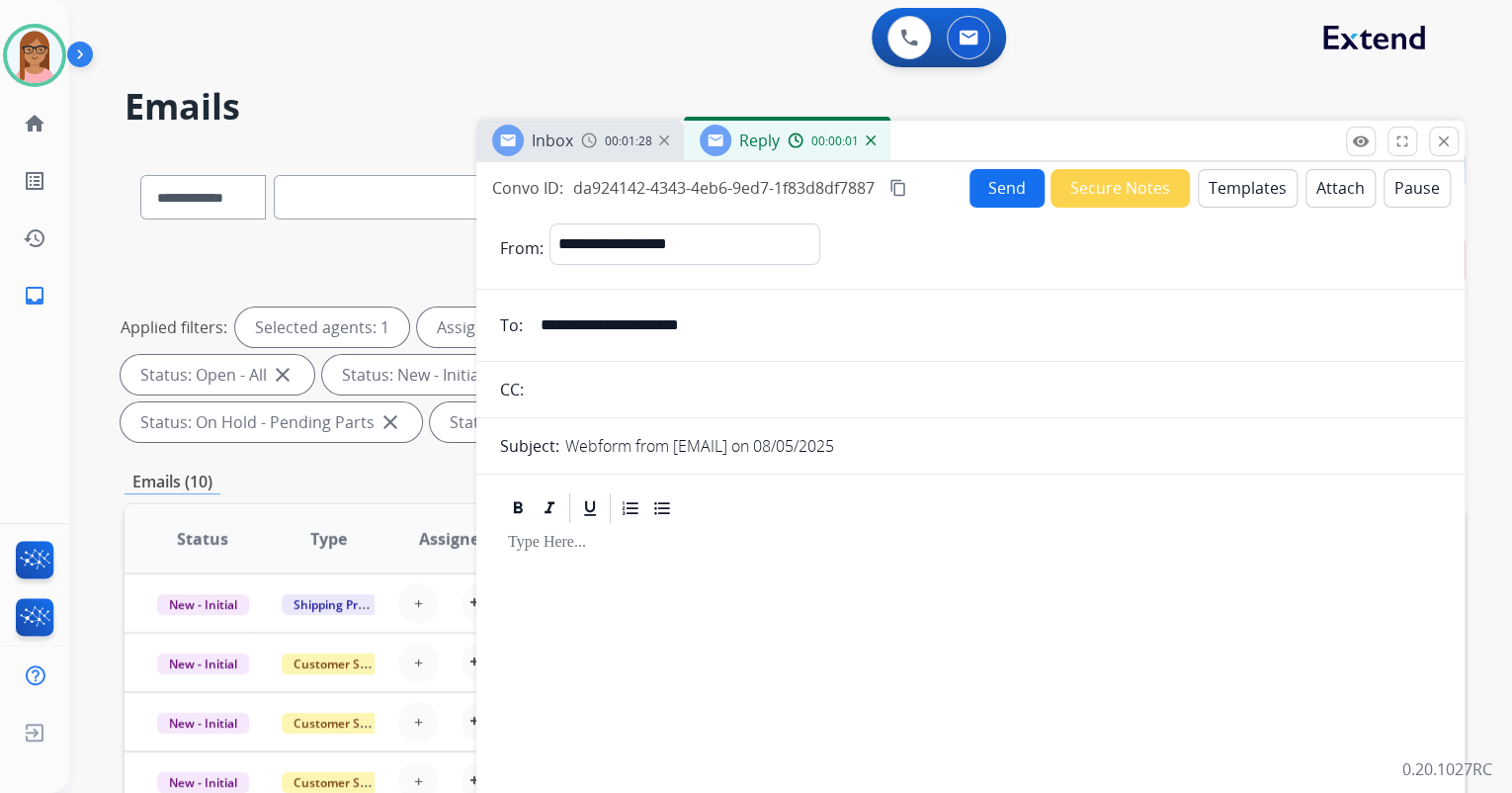 click on "Templates" at bounding box center [1247, 188] 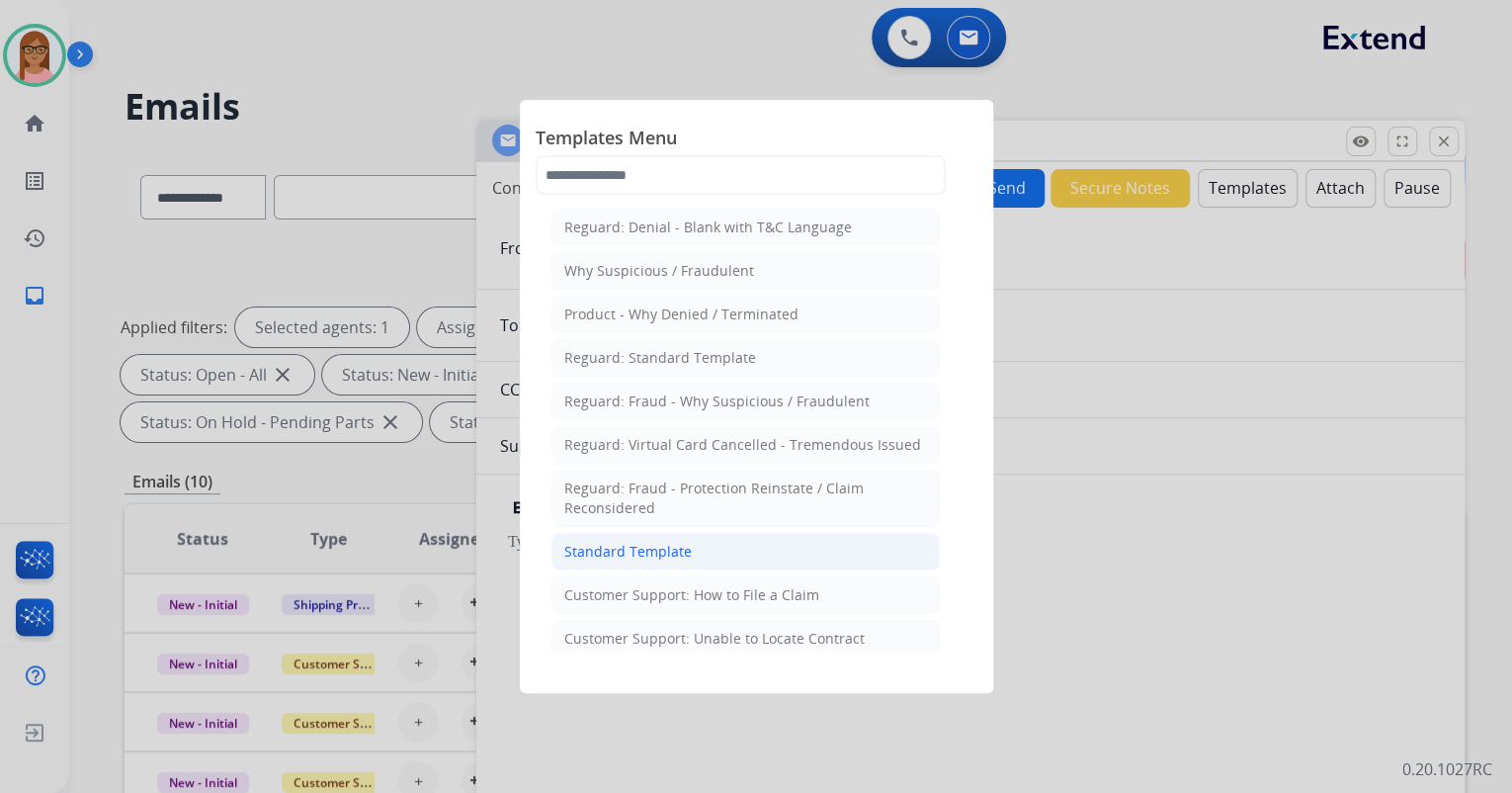click on "Standard Template" 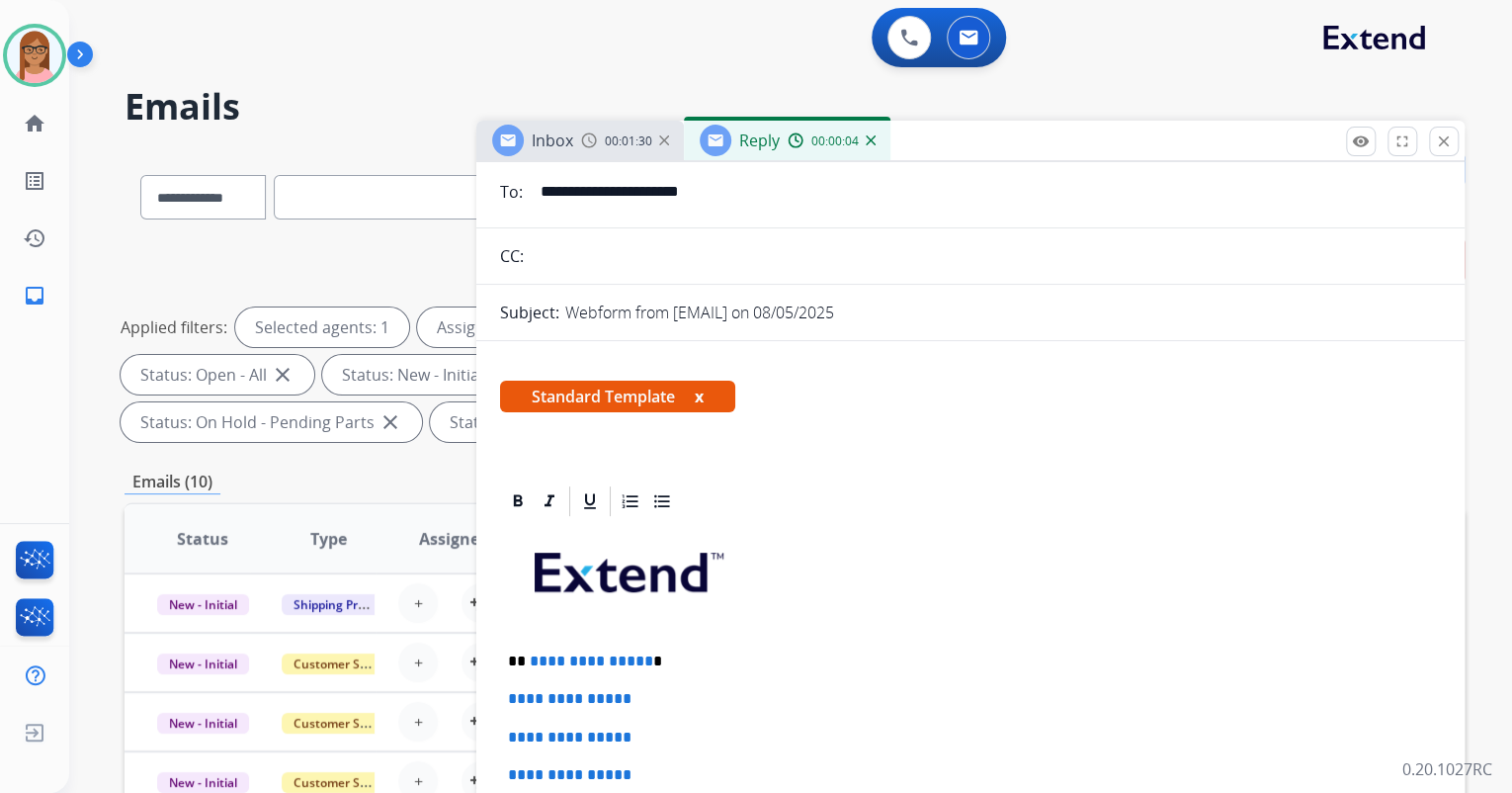 scroll, scrollTop: 158, scrollLeft: 0, axis: vertical 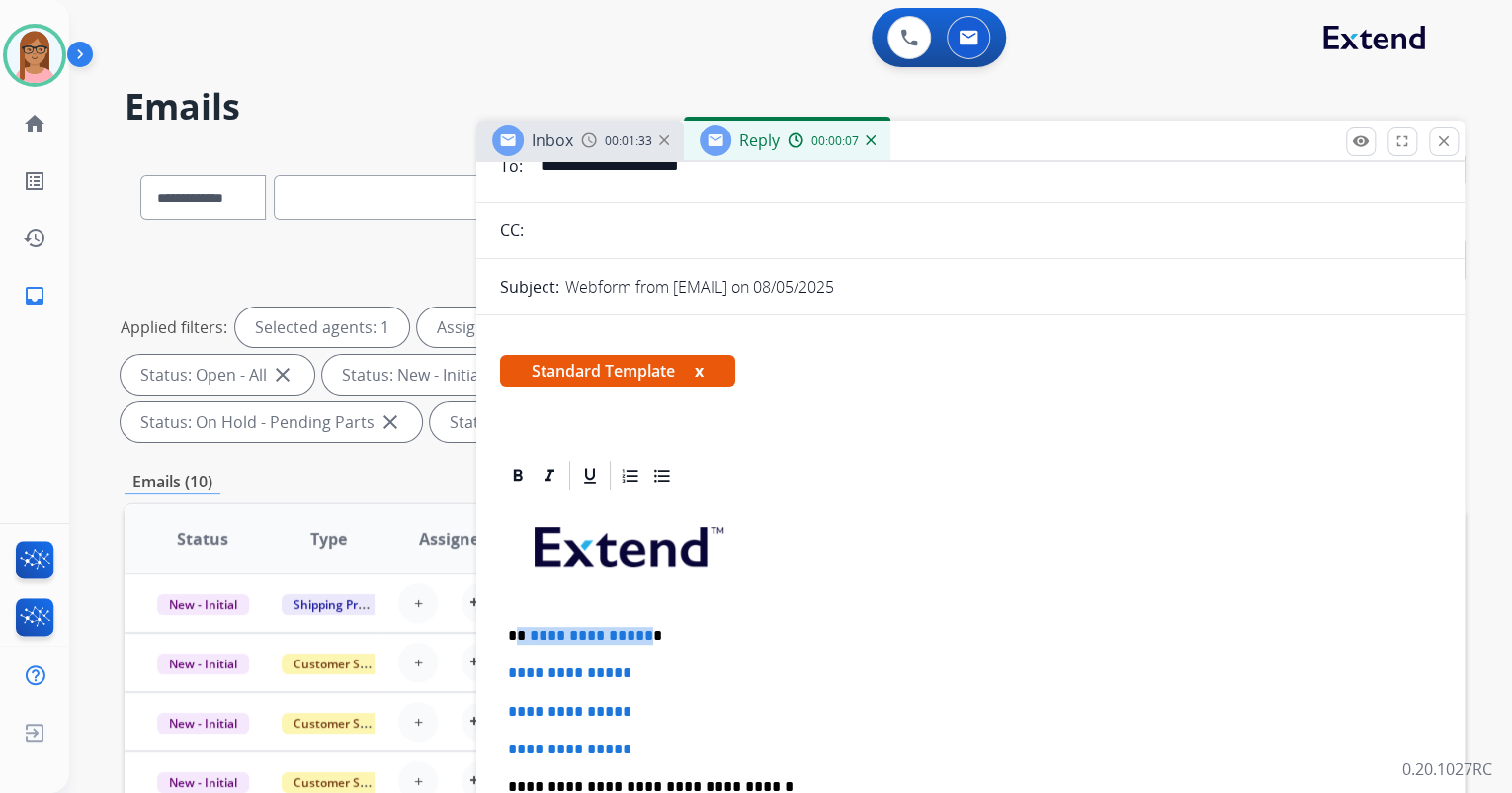 drag, startPoint x: 518, startPoint y: 631, endPoint x: 643, endPoint y: 637, distance: 125.143917 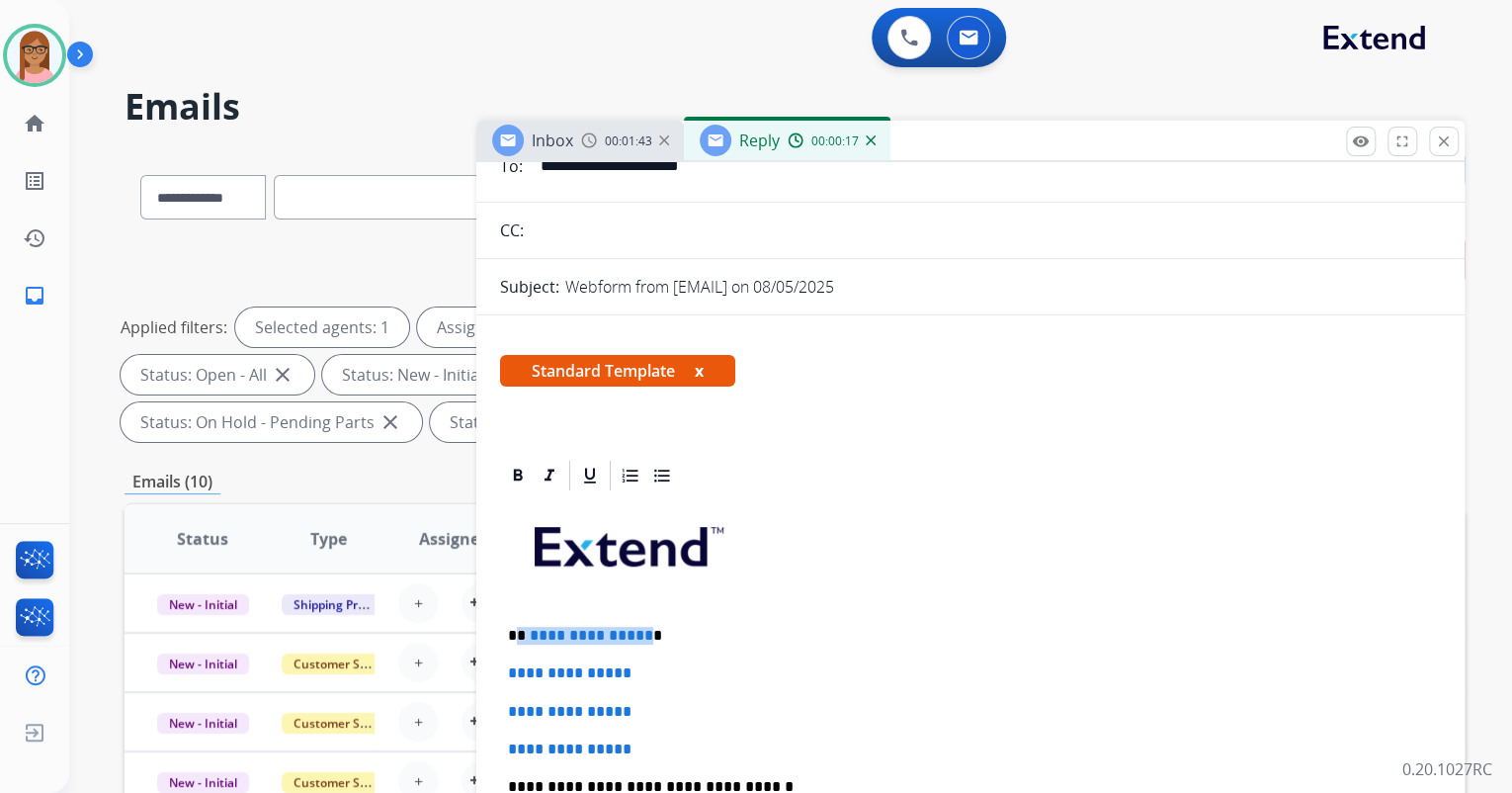 type 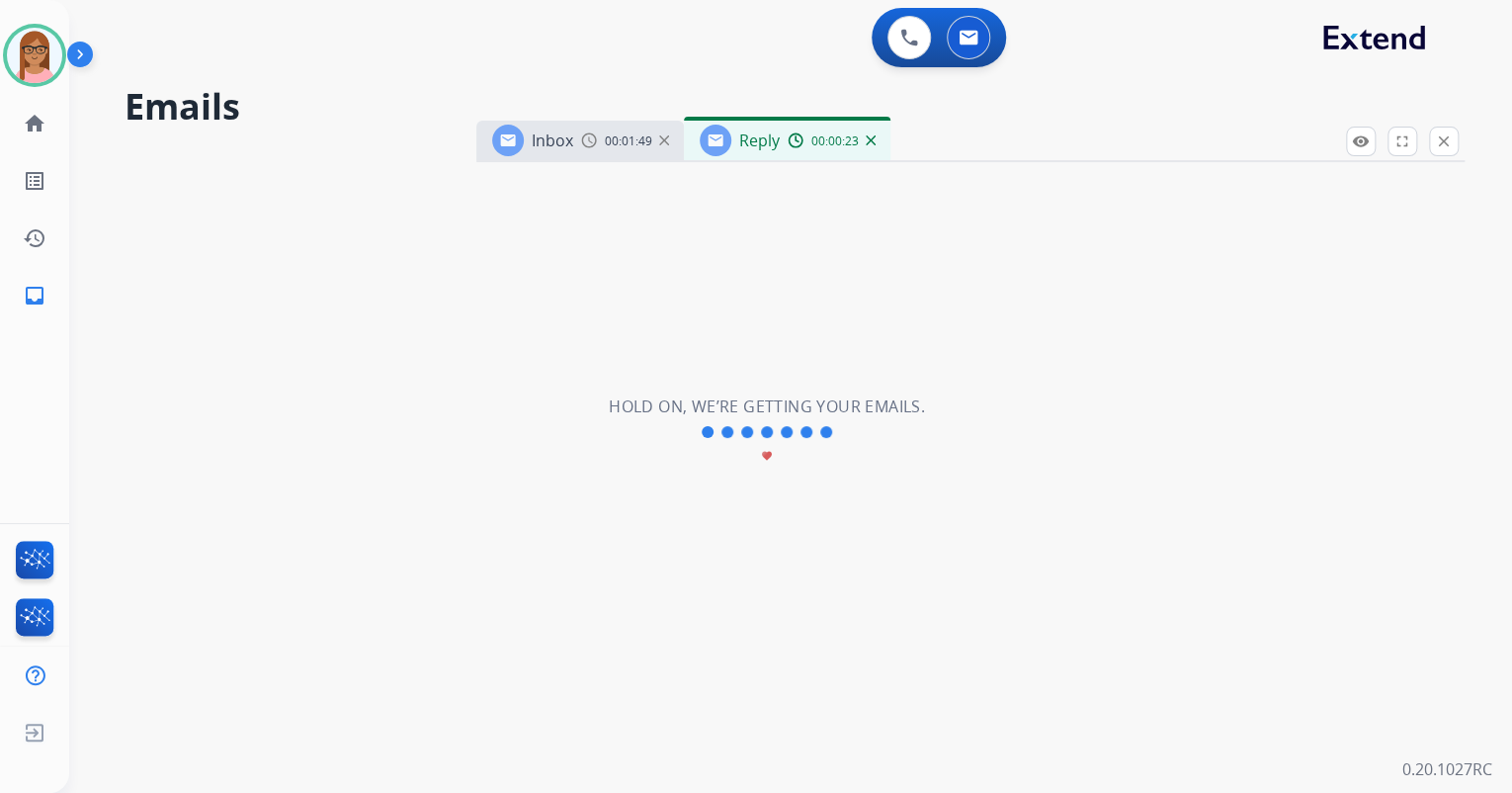 scroll, scrollTop: 431, scrollLeft: 0, axis: vertical 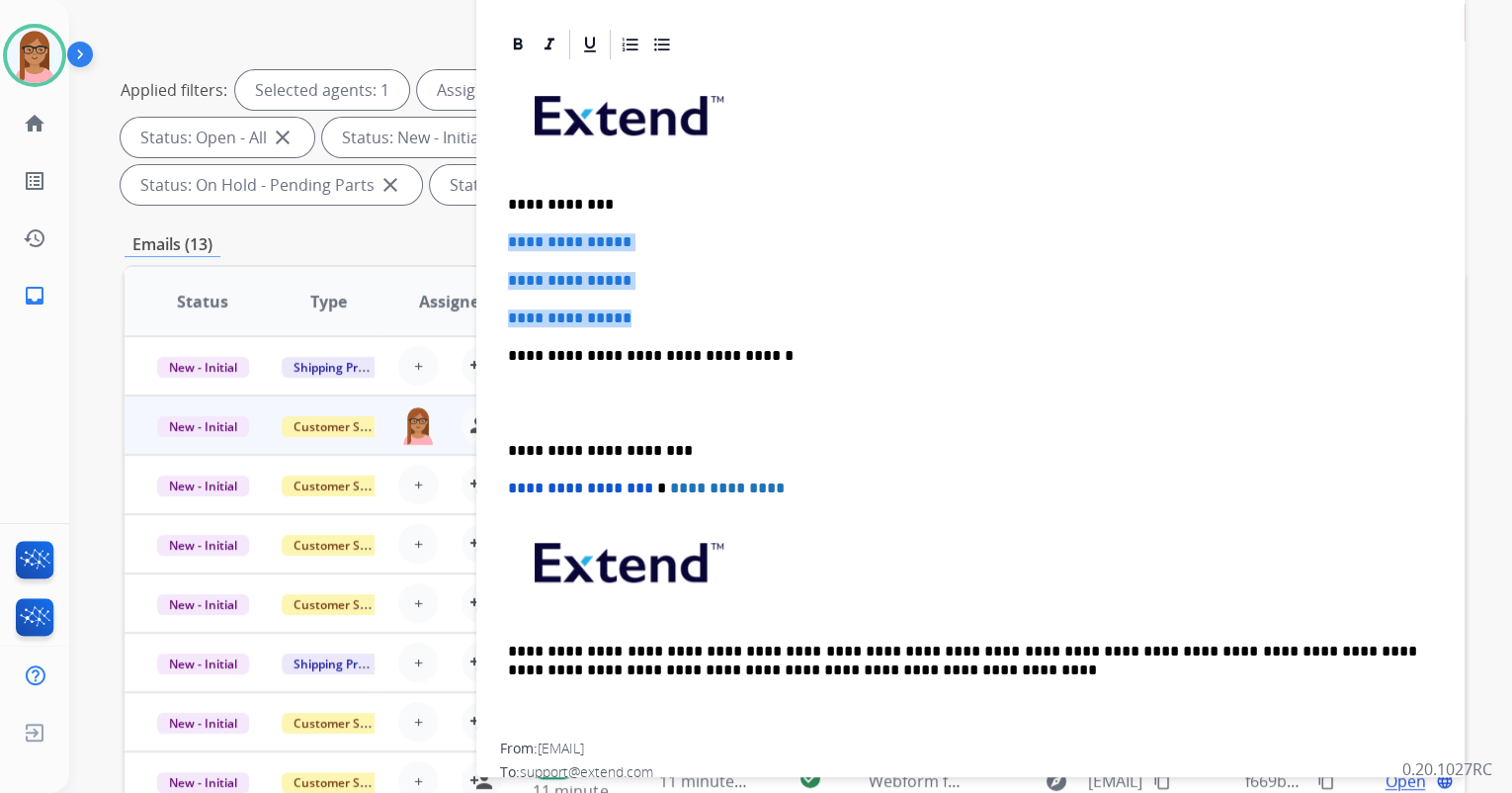 drag, startPoint x: 503, startPoint y: 239, endPoint x: 657, endPoint y: 305, distance: 167.54701 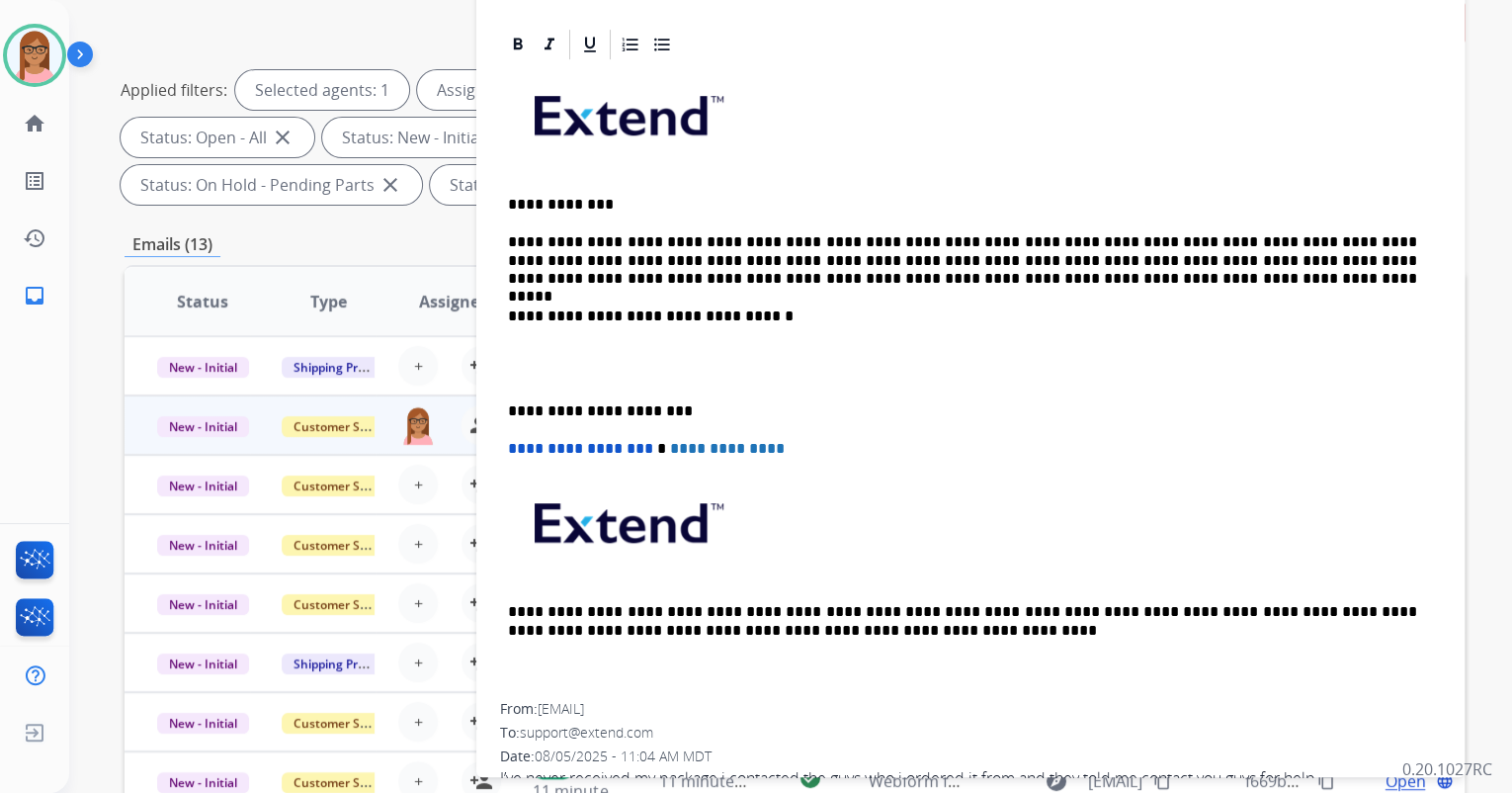 click on "**********" at bounding box center [970, 383] 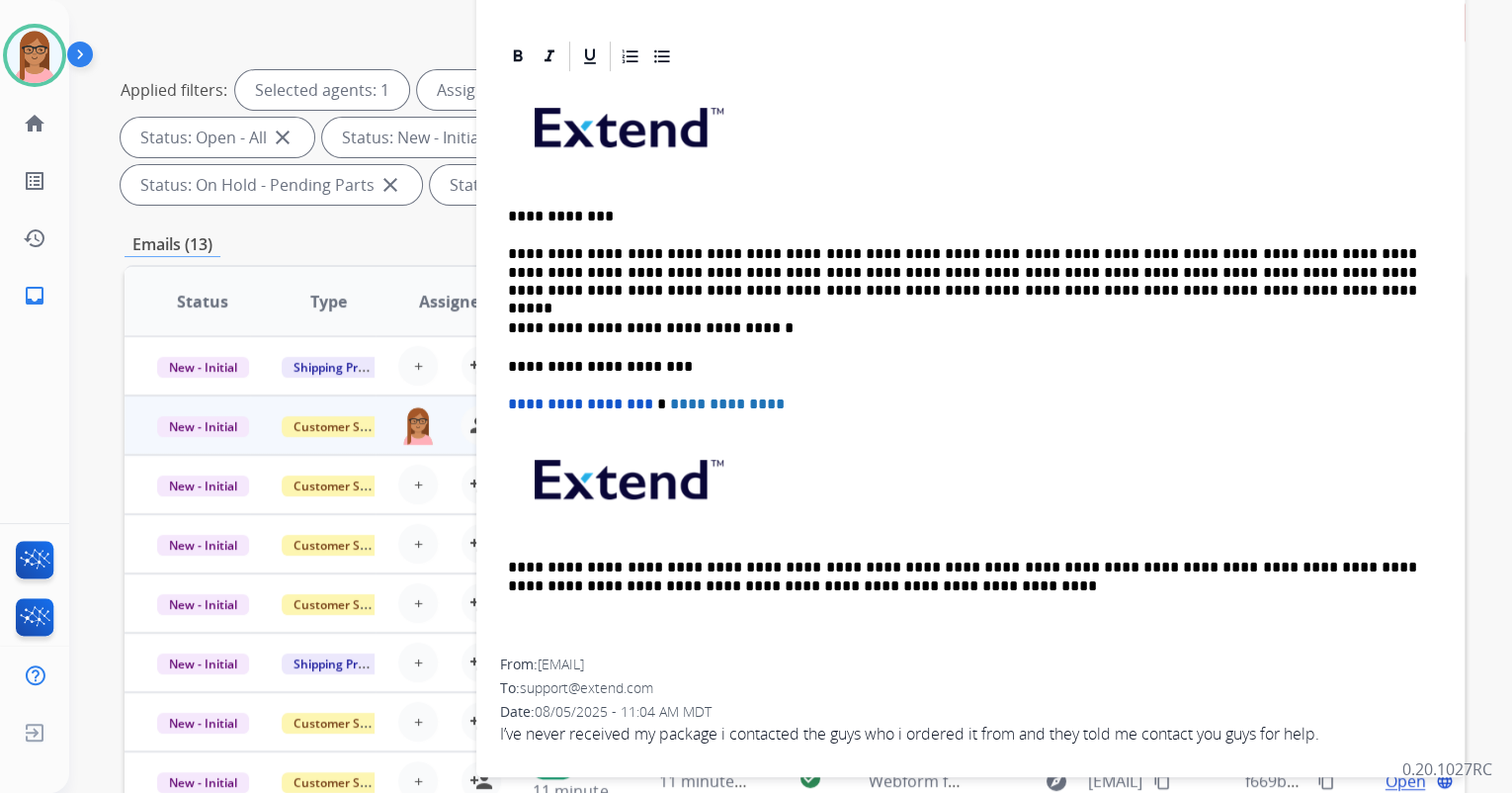 scroll, scrollTop: 336, scrollLeft: 0, axis: vertical 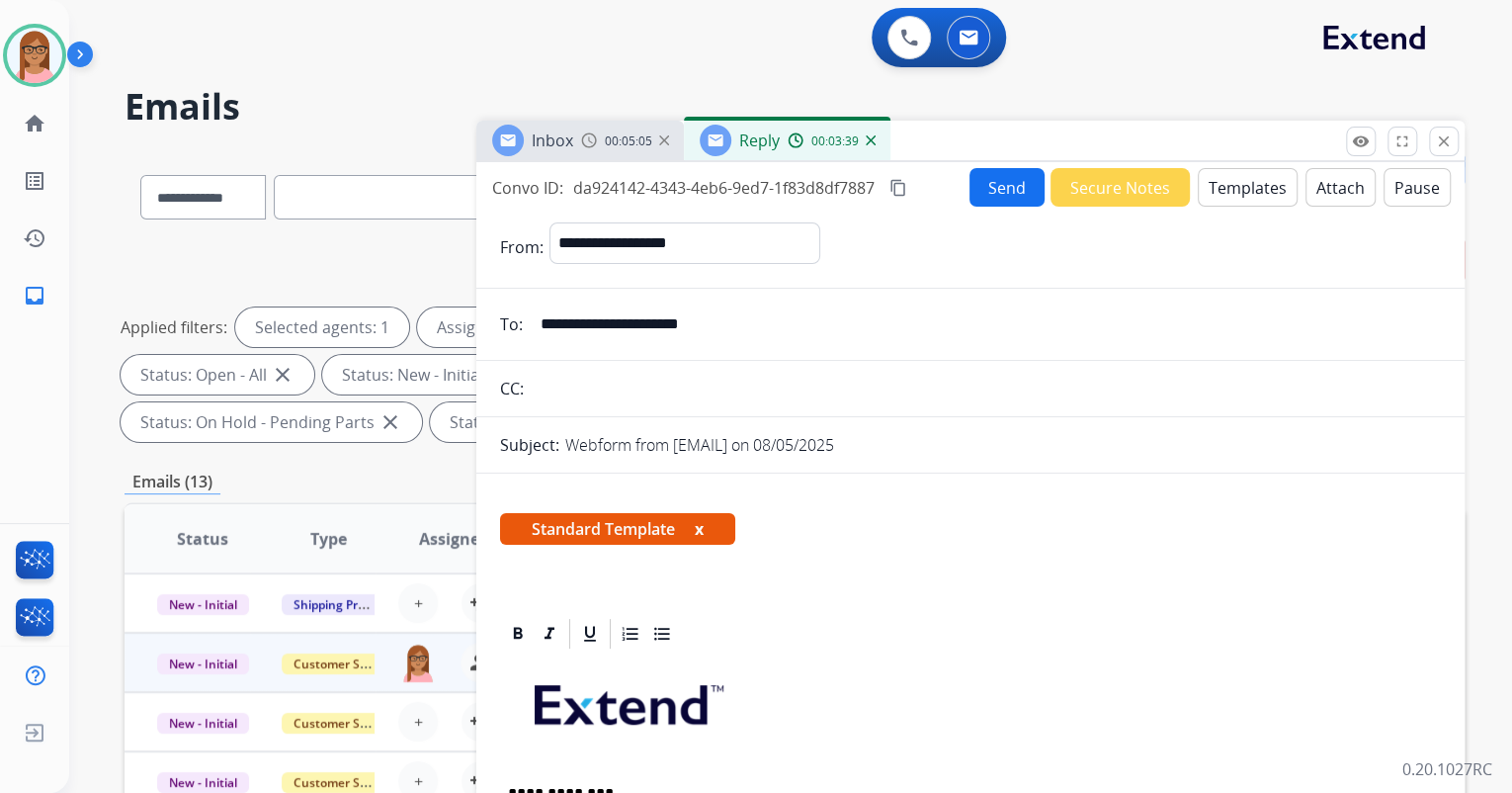 click on "content_copy" at bounding box center (898, 188) 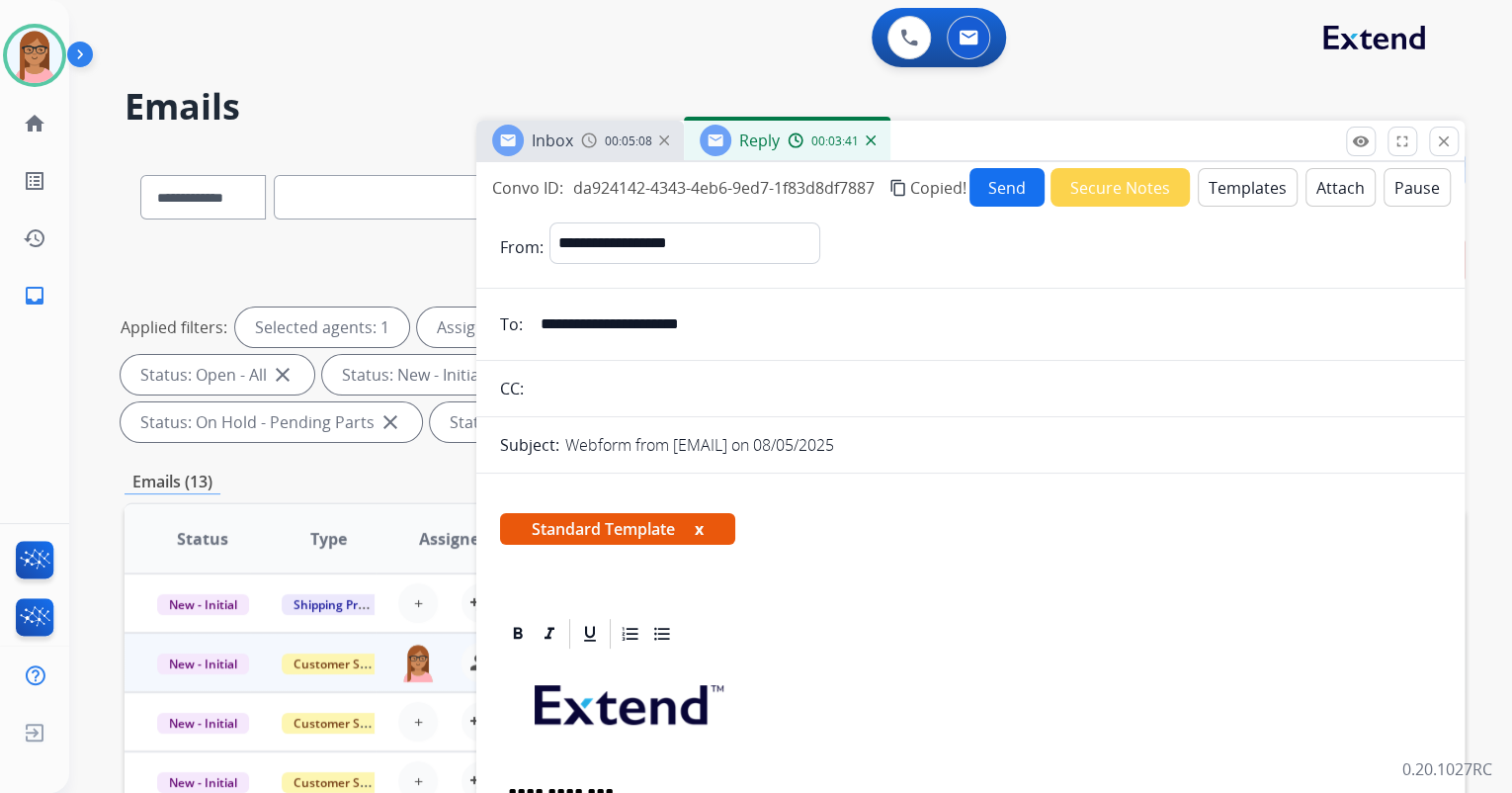 click on "Send" at bounding box center [1007, 187] 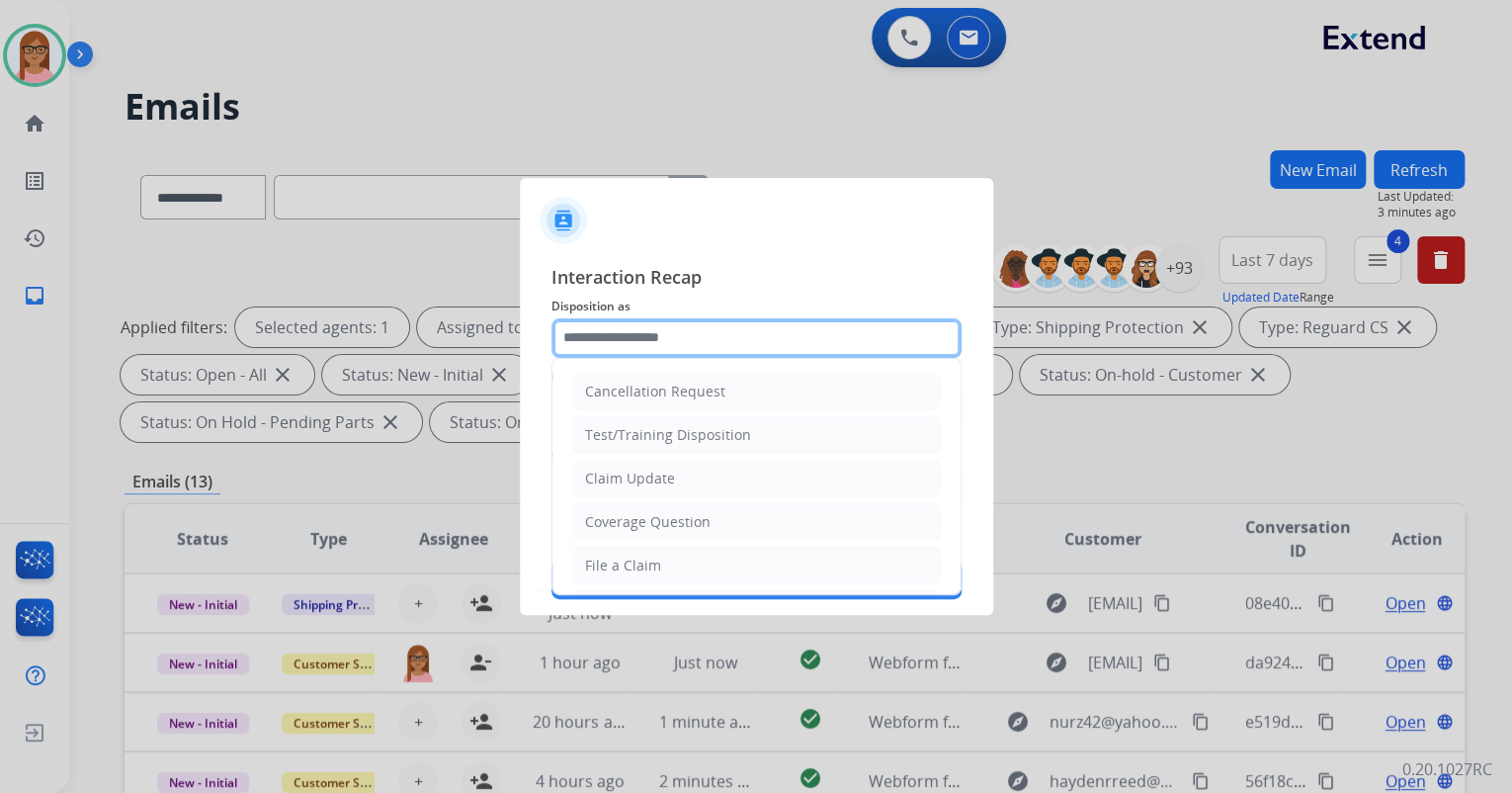 click 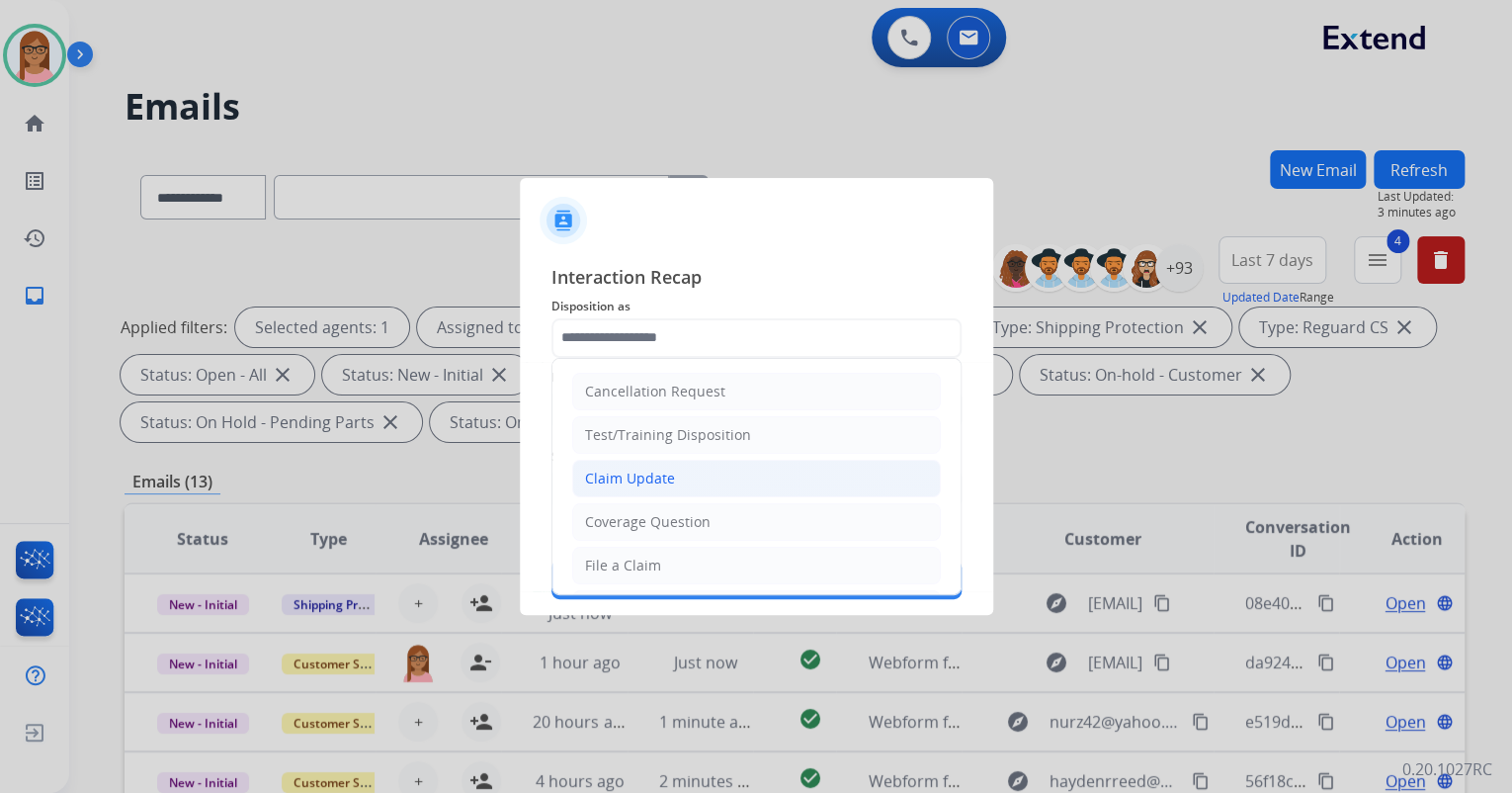 click on "Claim Update" 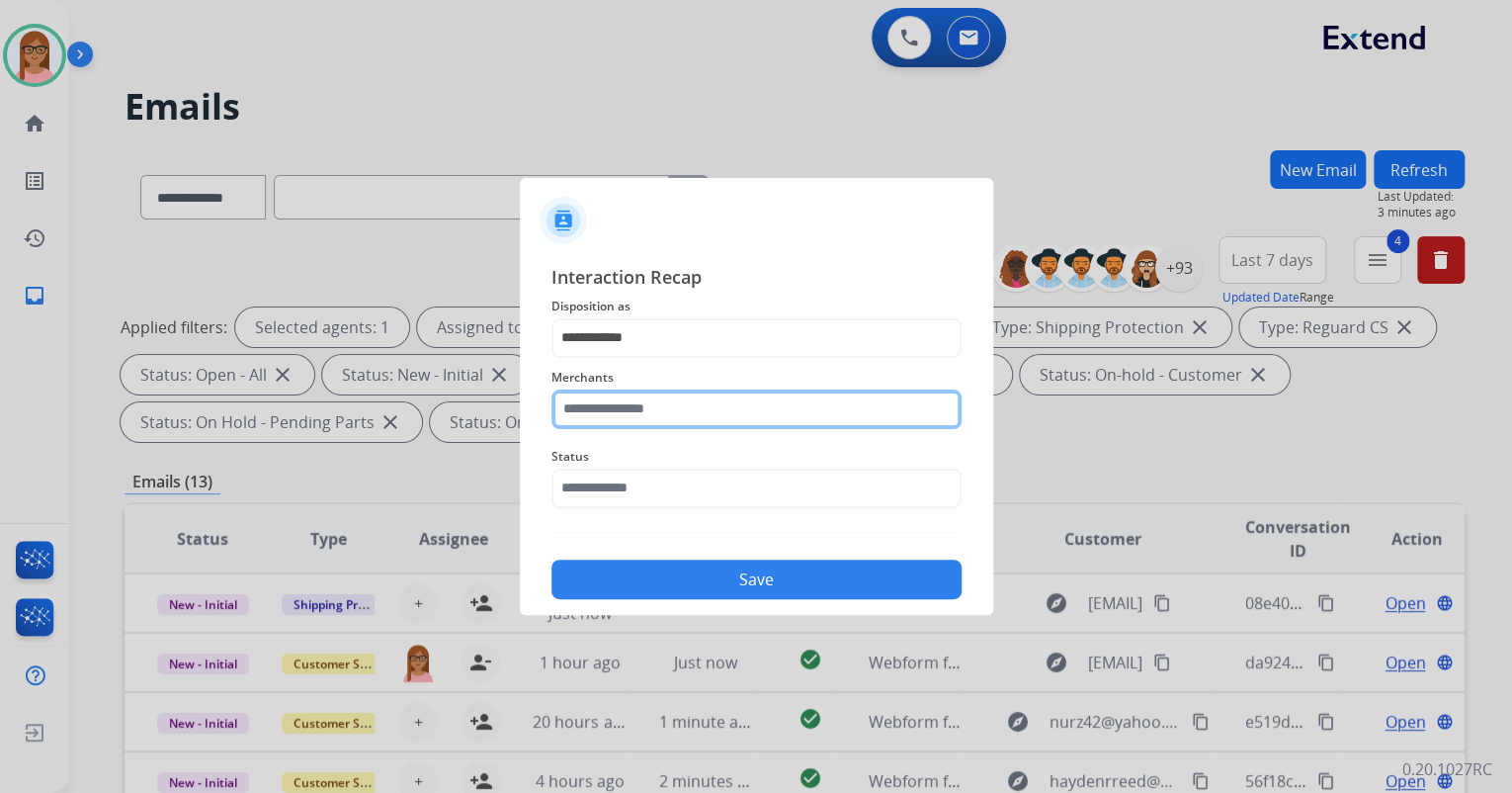 click 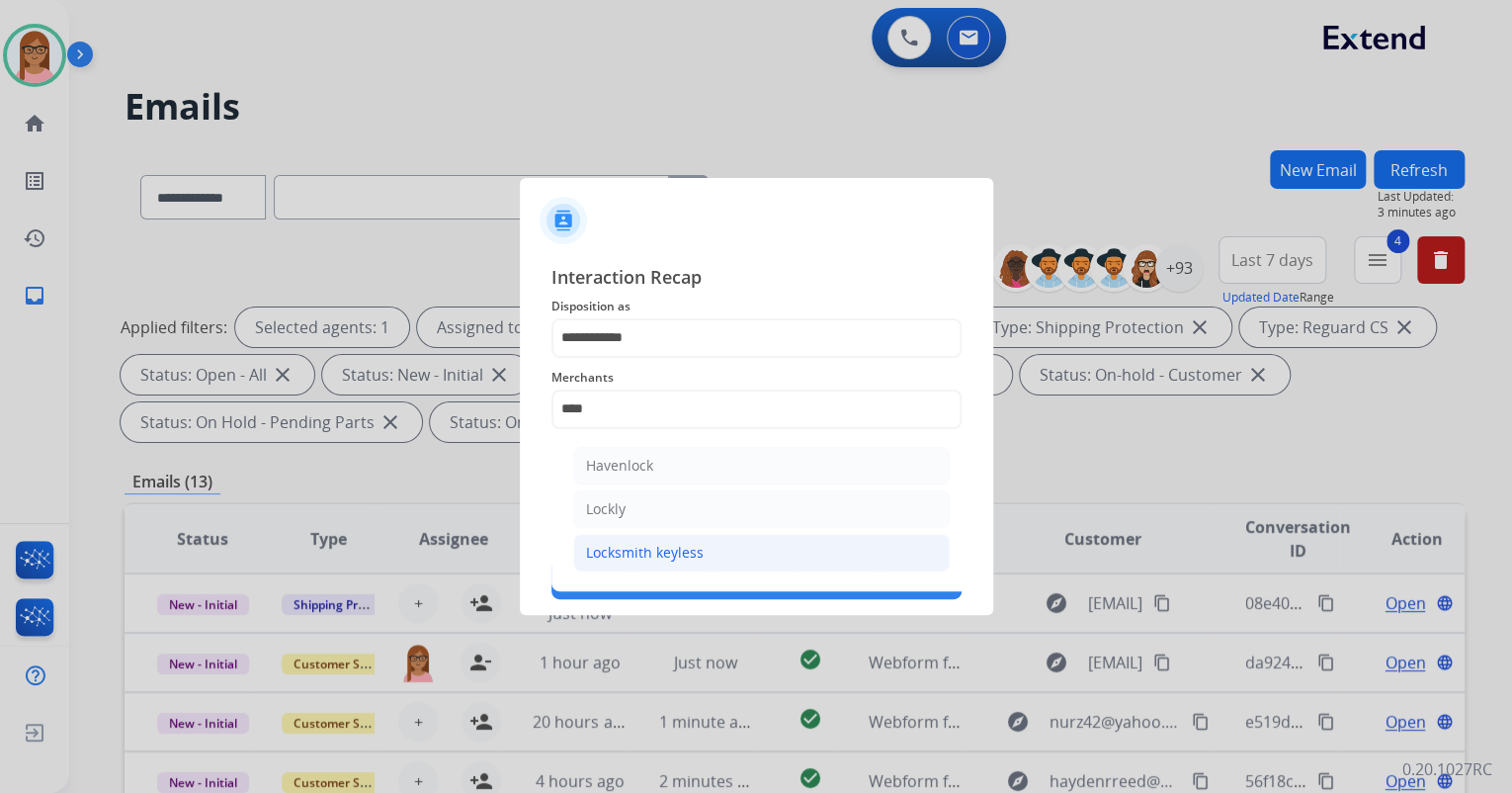 click on "Locksmith keyless" 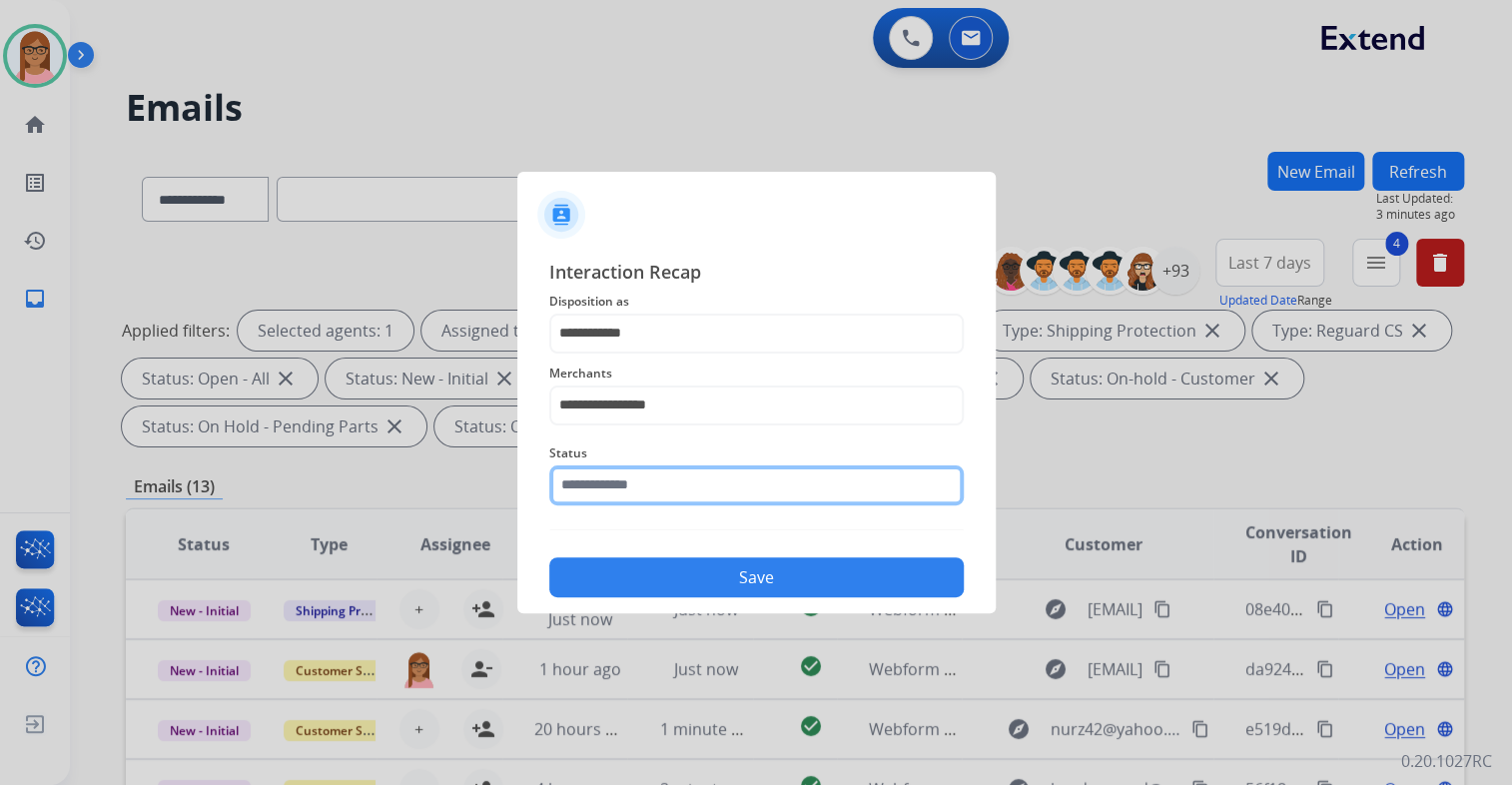 click 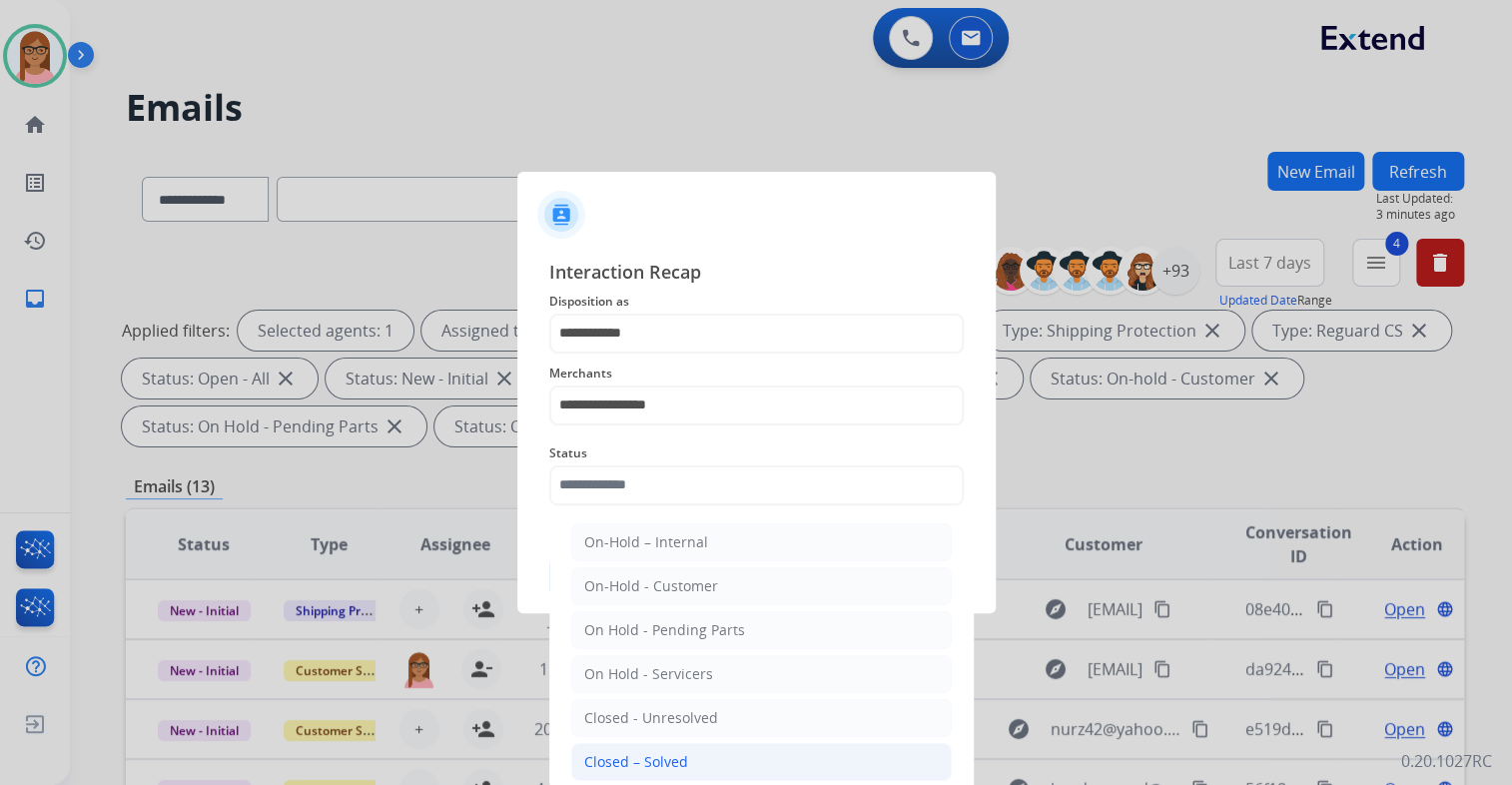 click on "Closed – Solved" 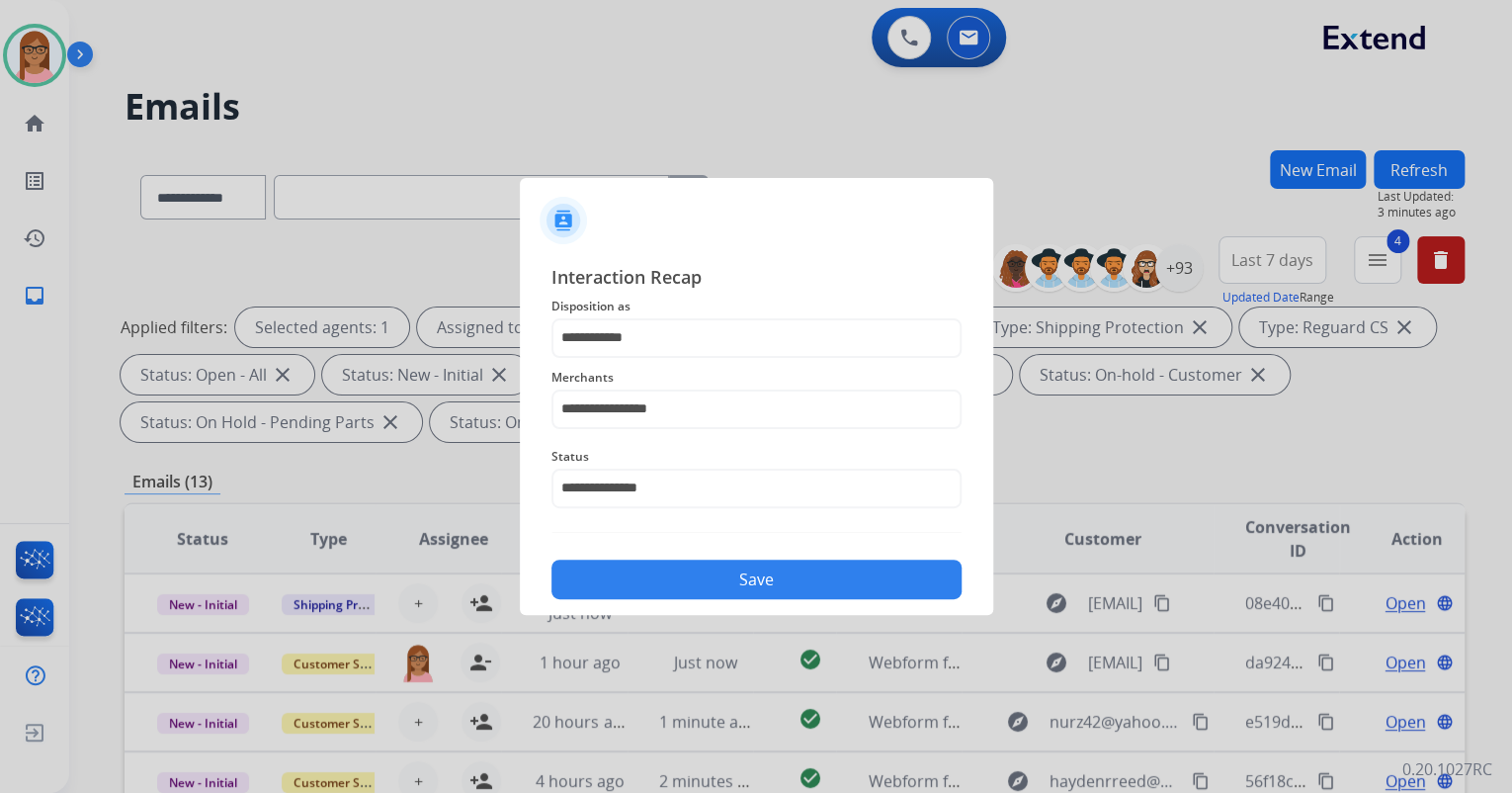 click on "Save" 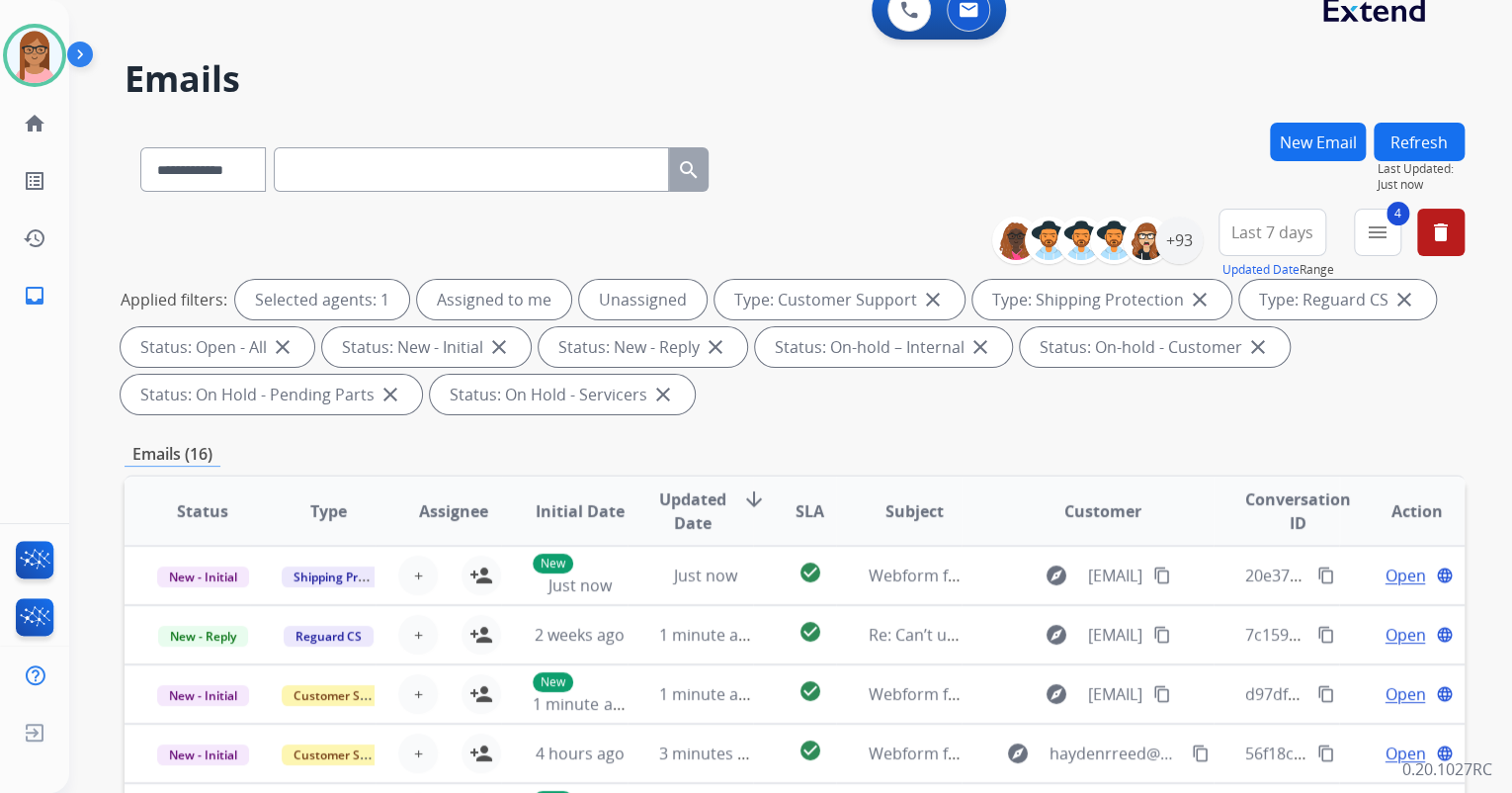 scroll, scrollTop: 0, scrollLeft: 0, axis: both 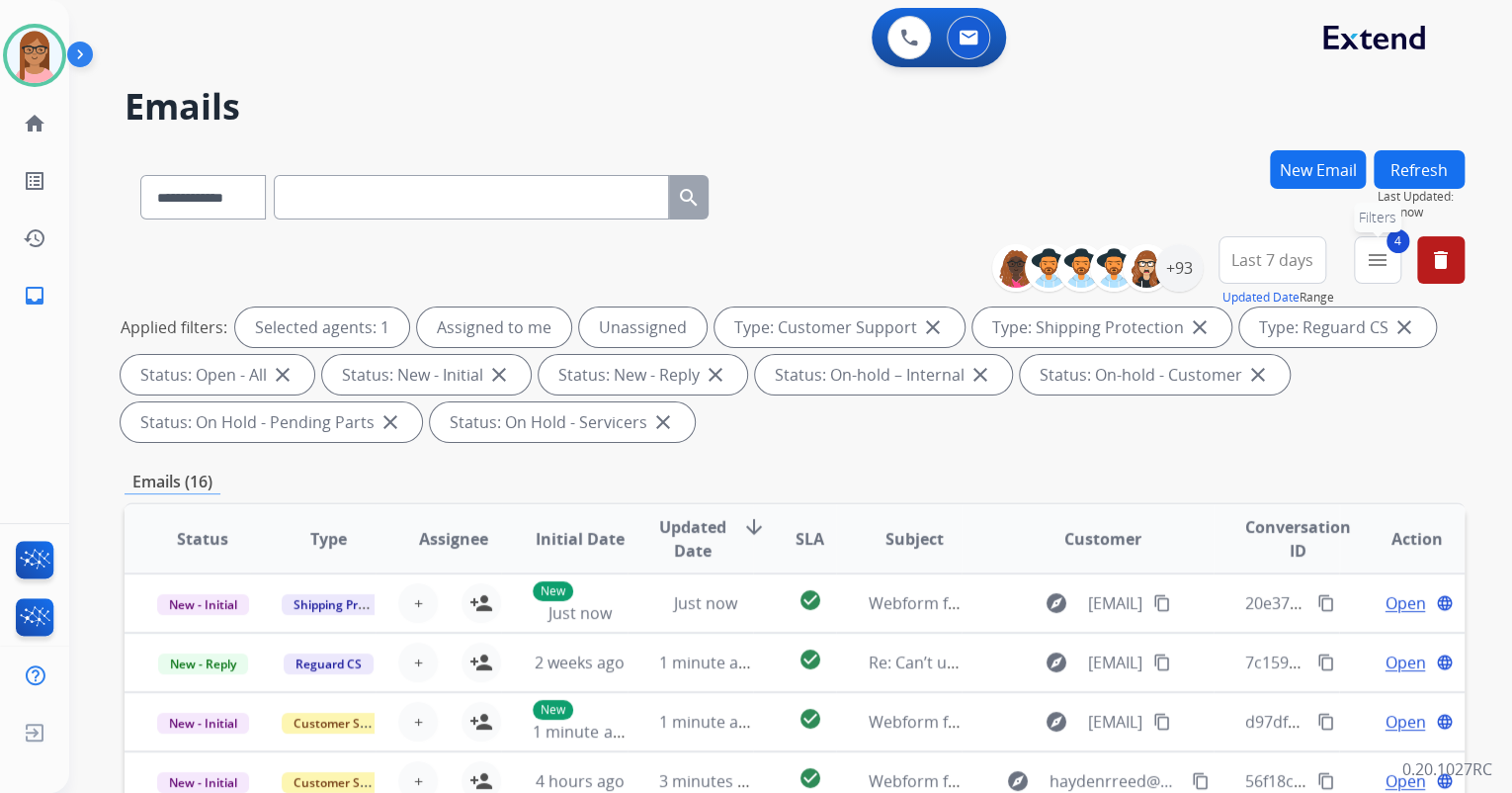 drag, startPoint x: 1372, startPoint y: 270, endPoint x: 1375, endPoint y: 304, distance: 34.132096 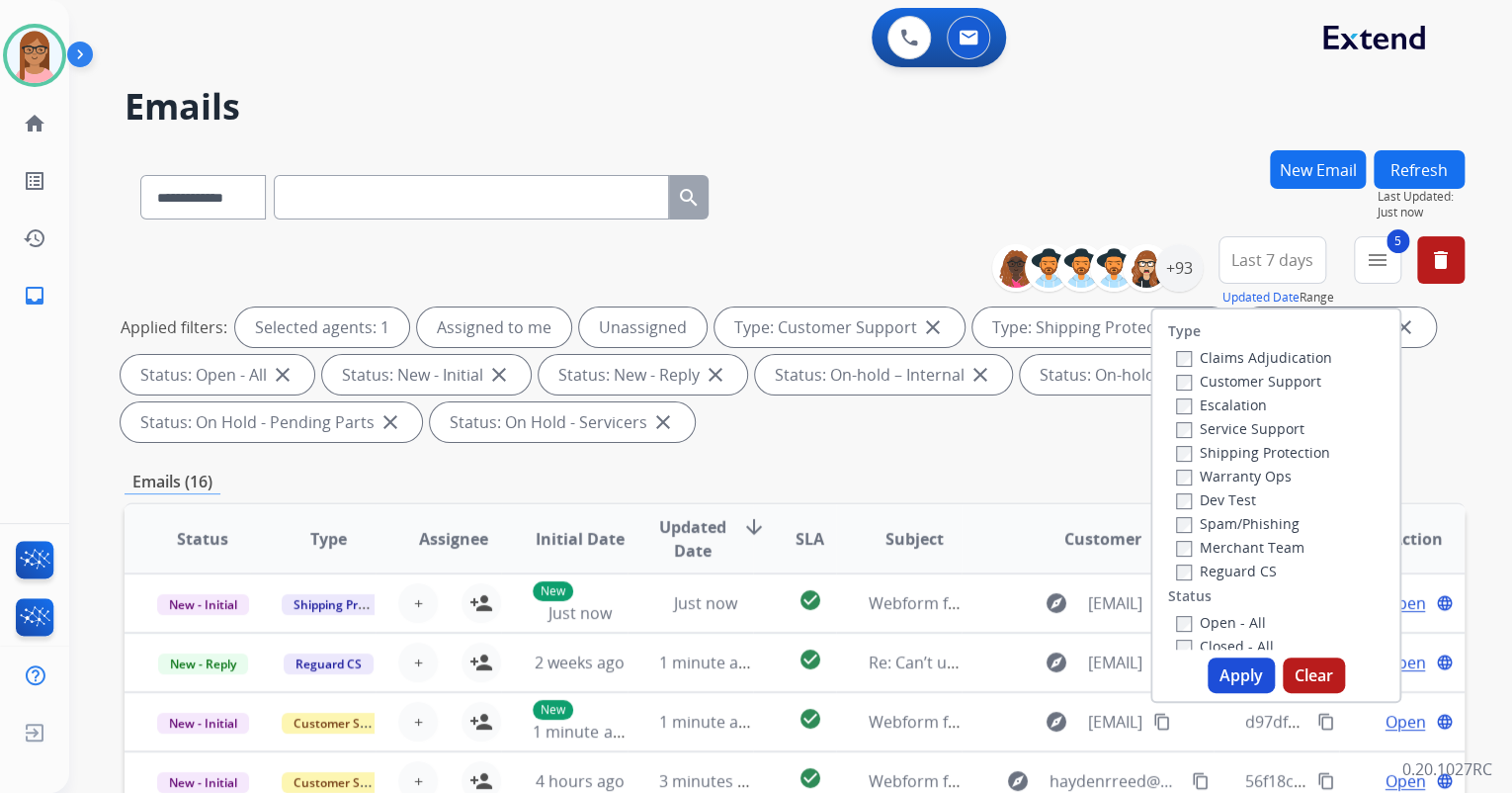 click on "Apply" at bounding box center (1241, 675) 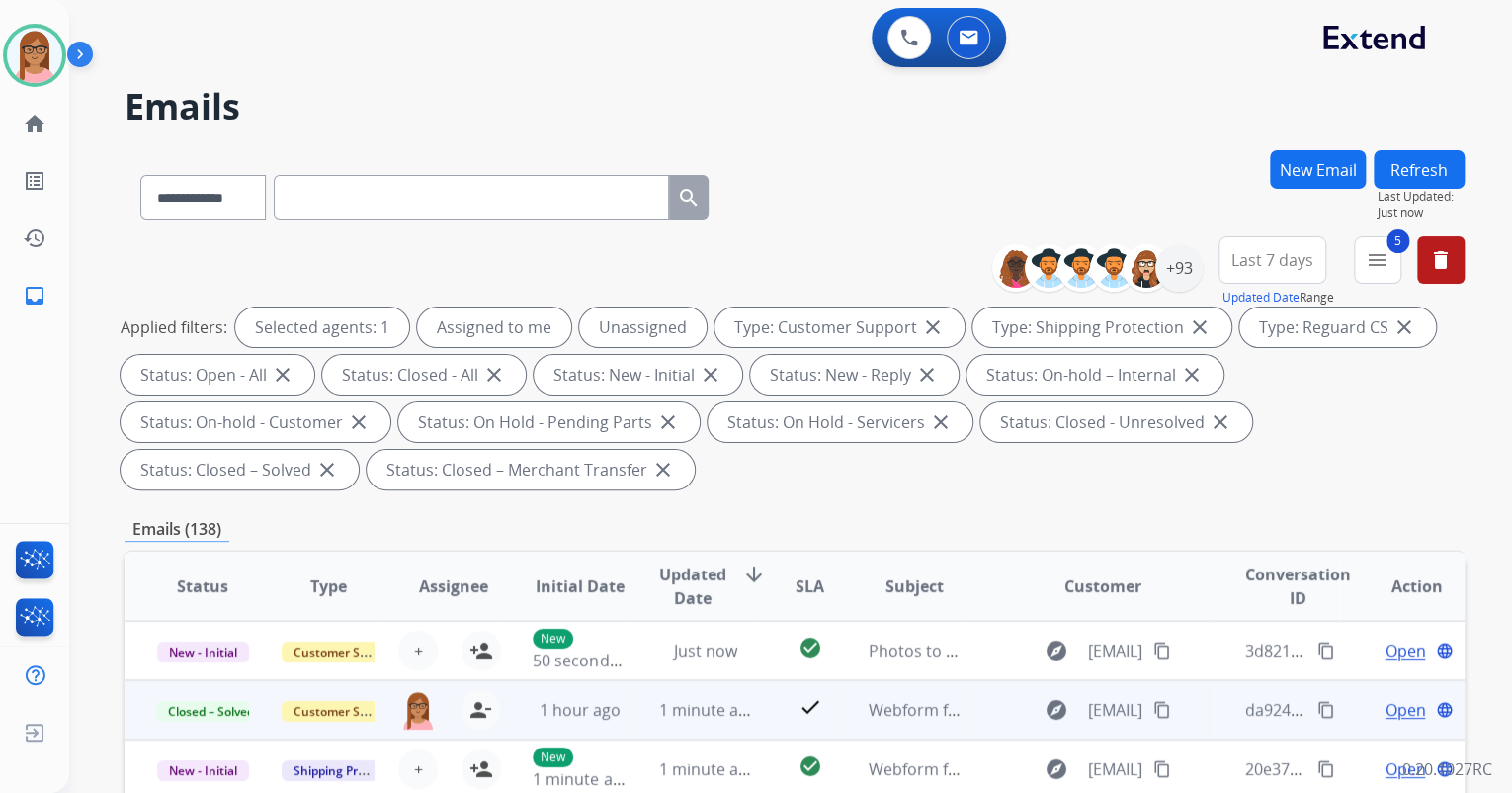 click on "content_copy" at bounding box center (1326, 710) 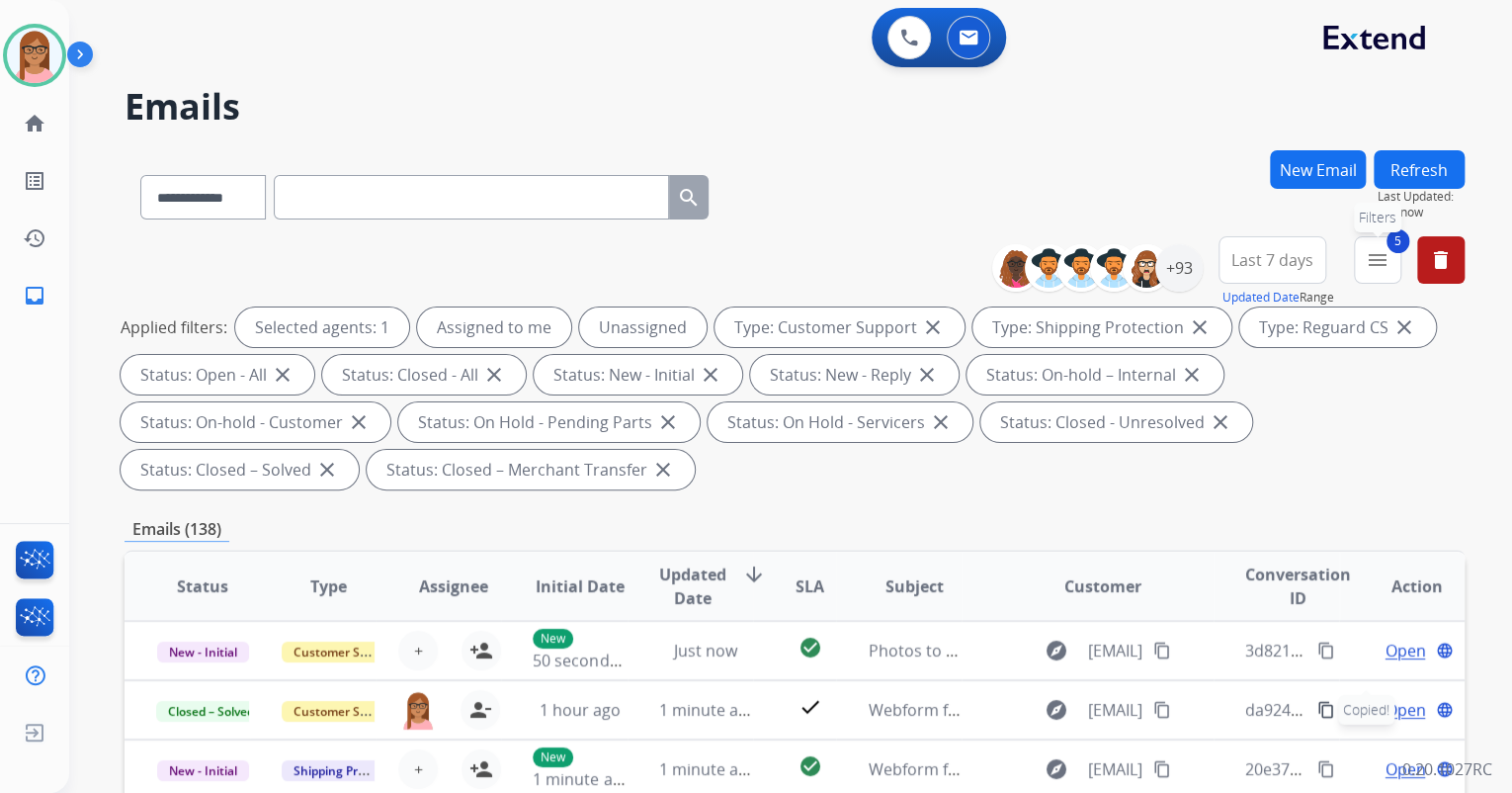 click on "menu" at bounding box center [1378, 260] 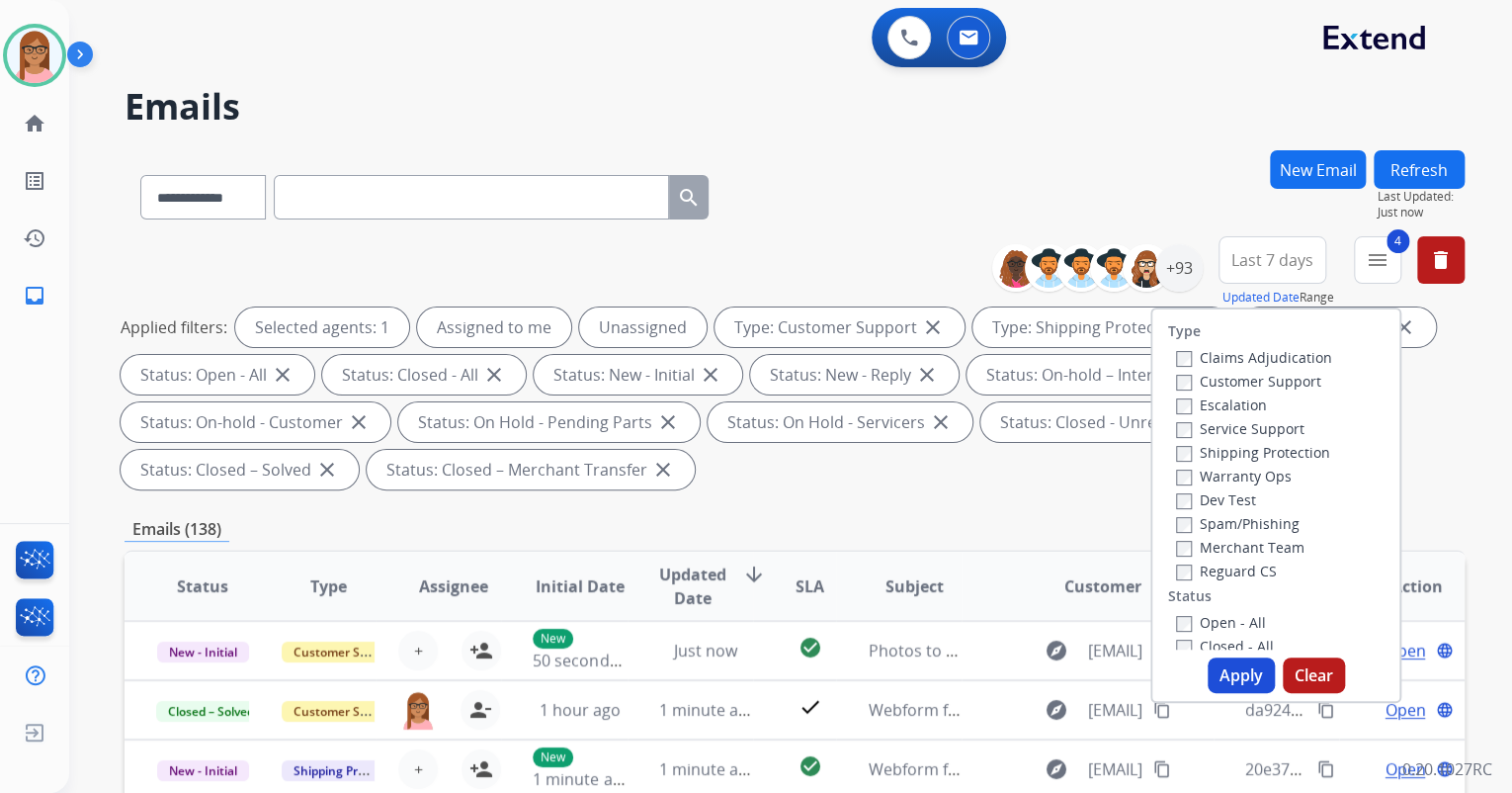click on "Apply" at bounding box center (1241, 675) 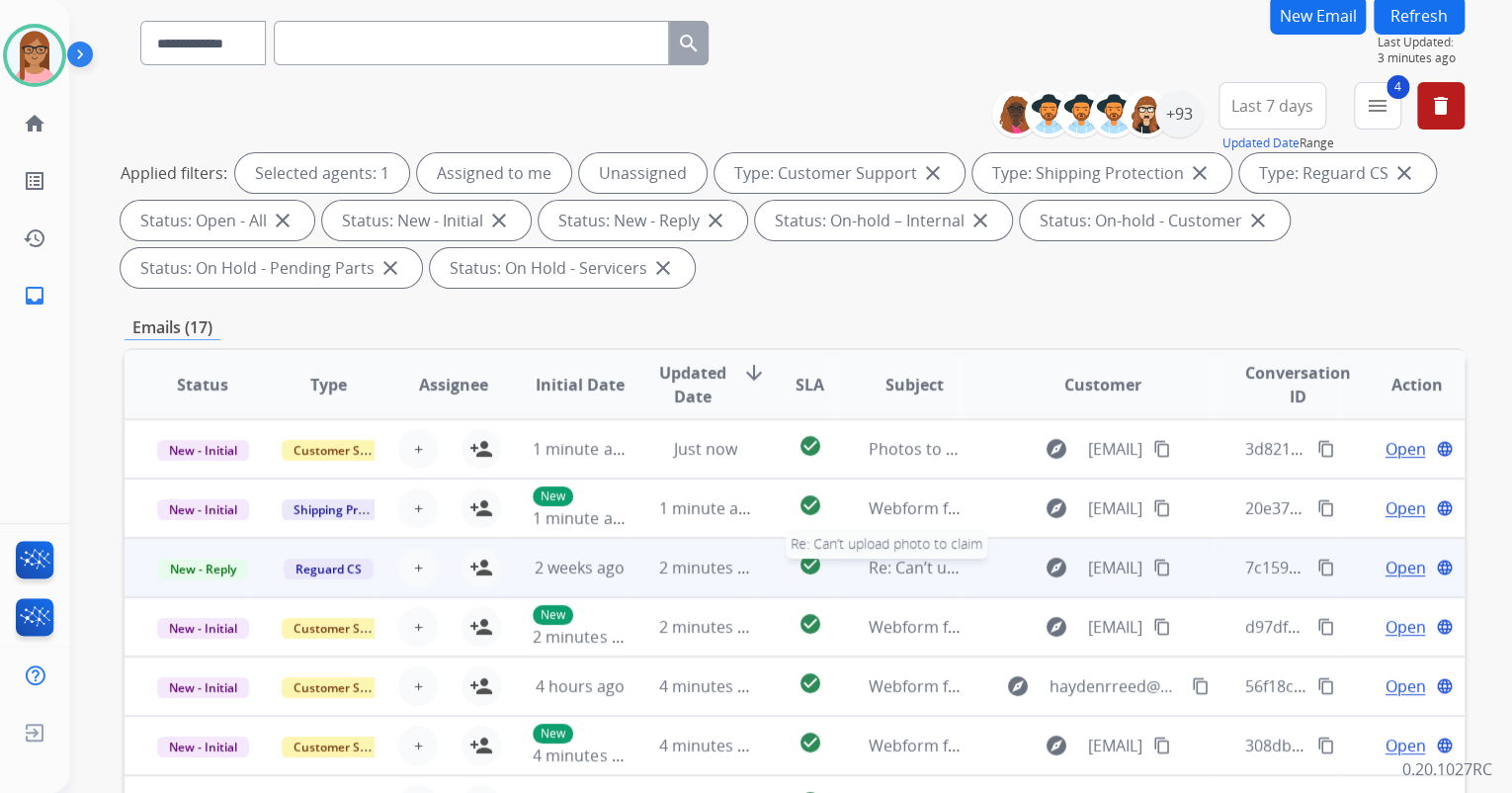 scroll, scrollTop: 237, scrollLeft: 0, axis: vertical 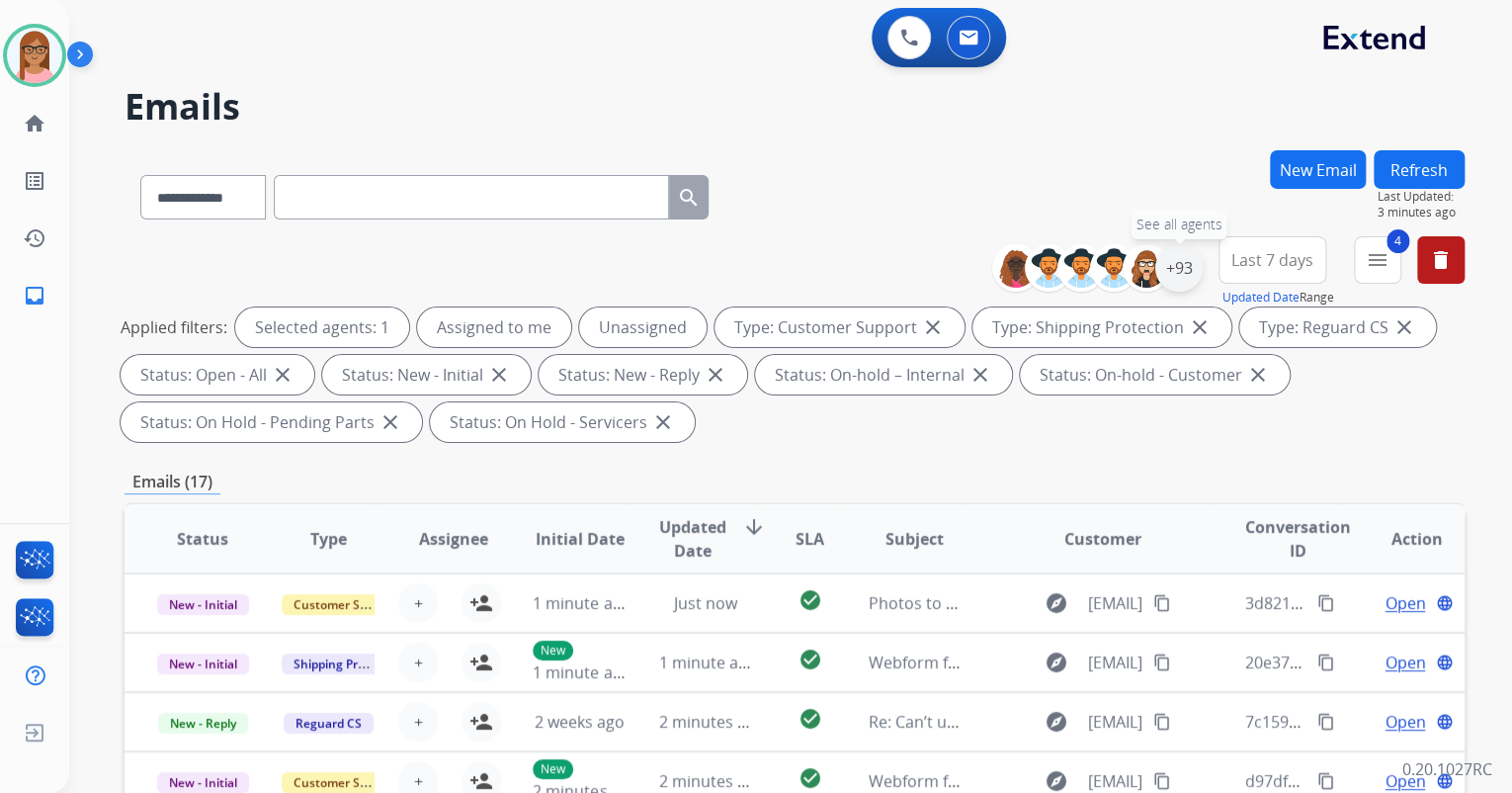 click on "+93" at bounding box center [1179, 268] 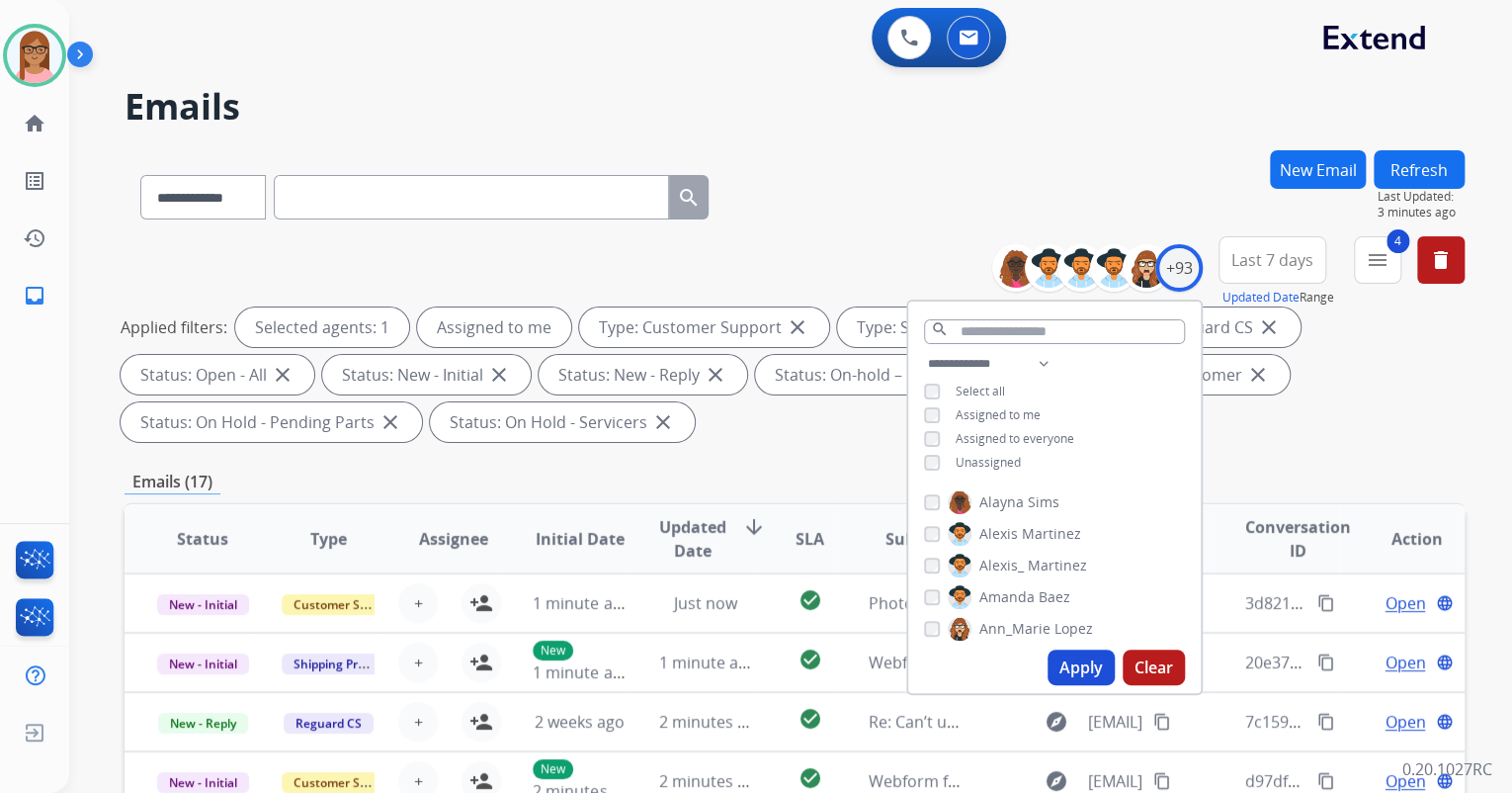click on "Apply" at bounding box center [1081, 667] 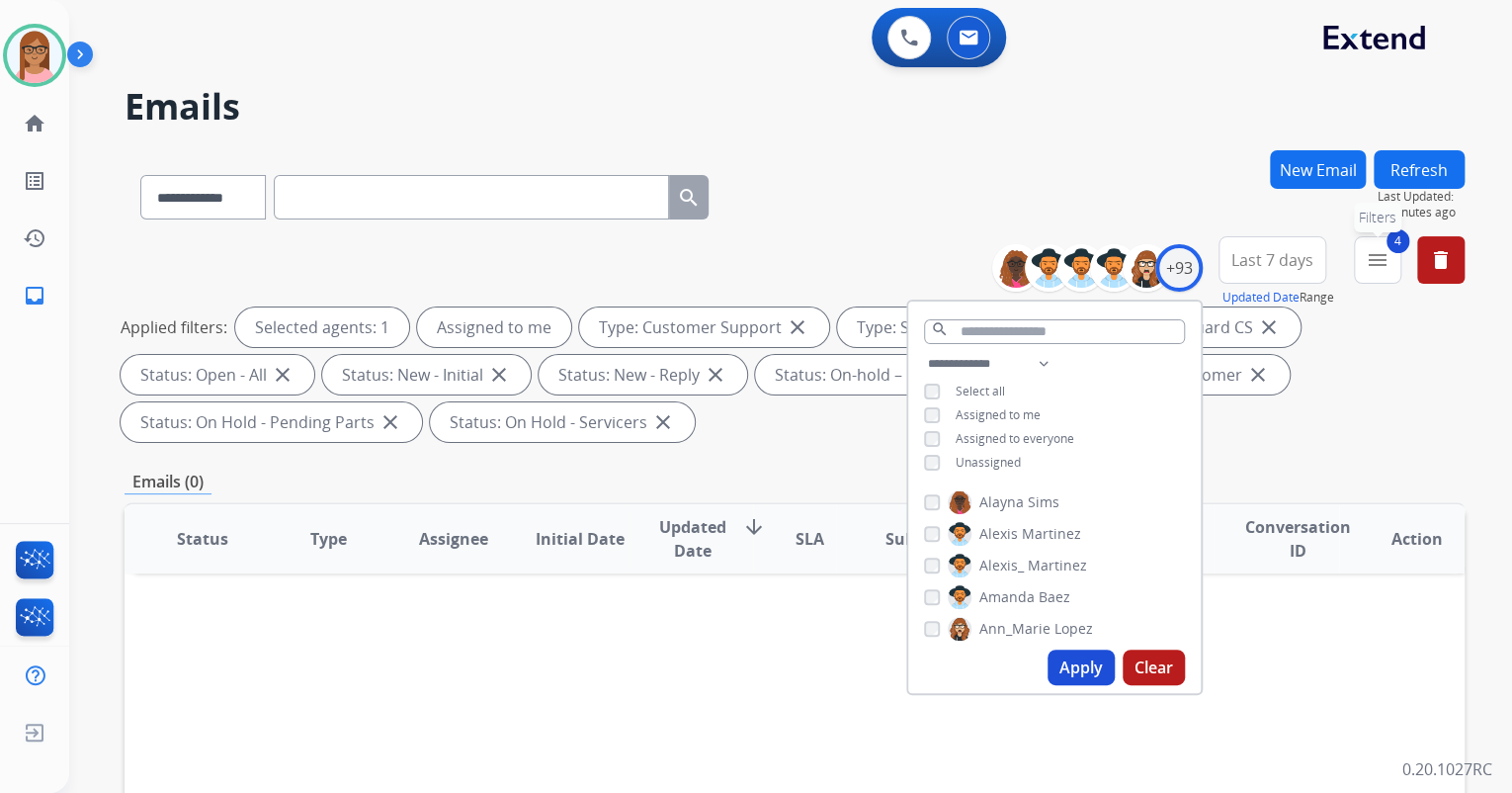click on "4 menu  Filters" at bounding box center [1378, 260] 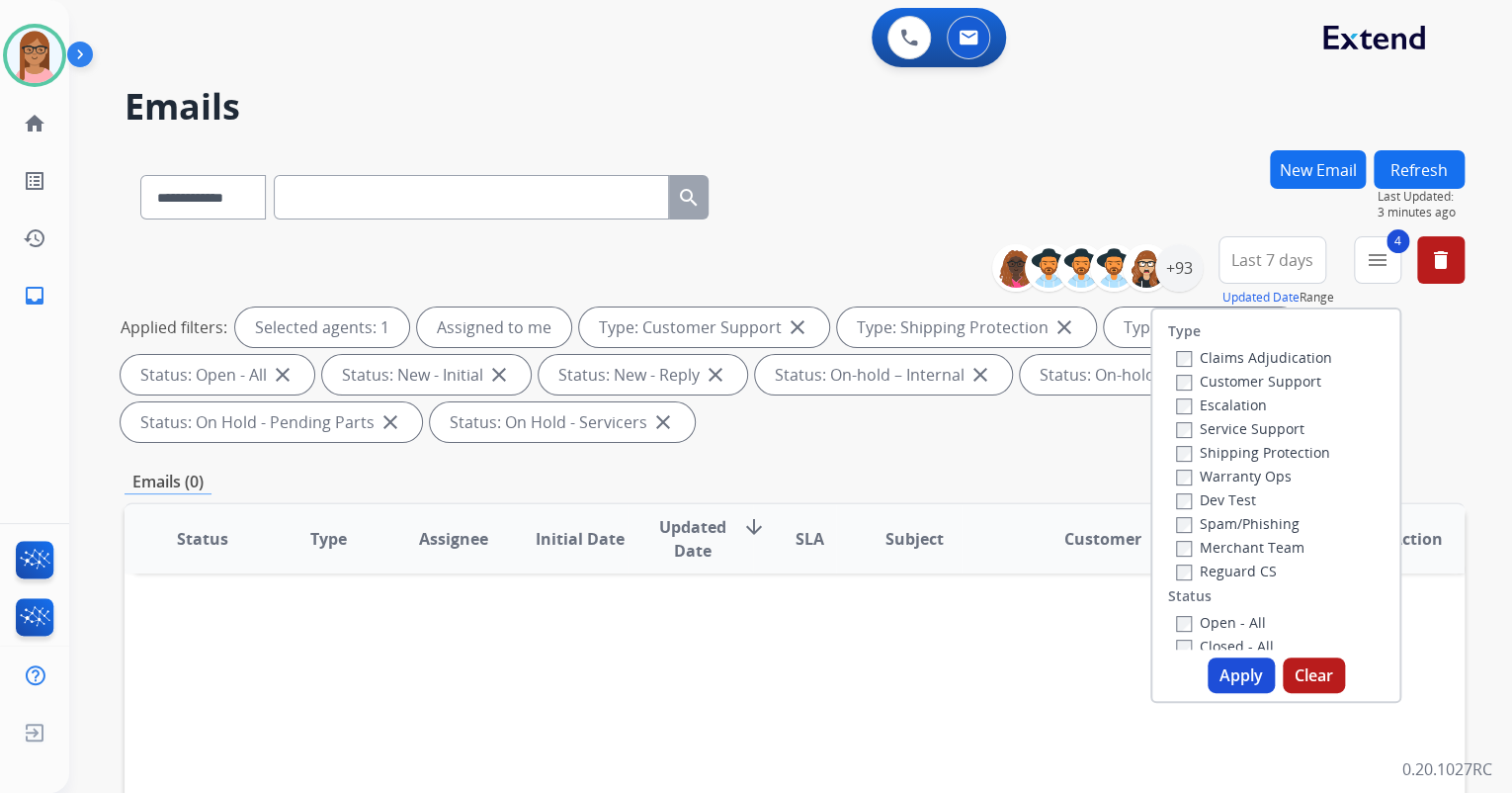 drag, startPoint x: 1182, startPoint y: 619, endPoint x: 1178, endPoint y: 632, distance: 13.601471 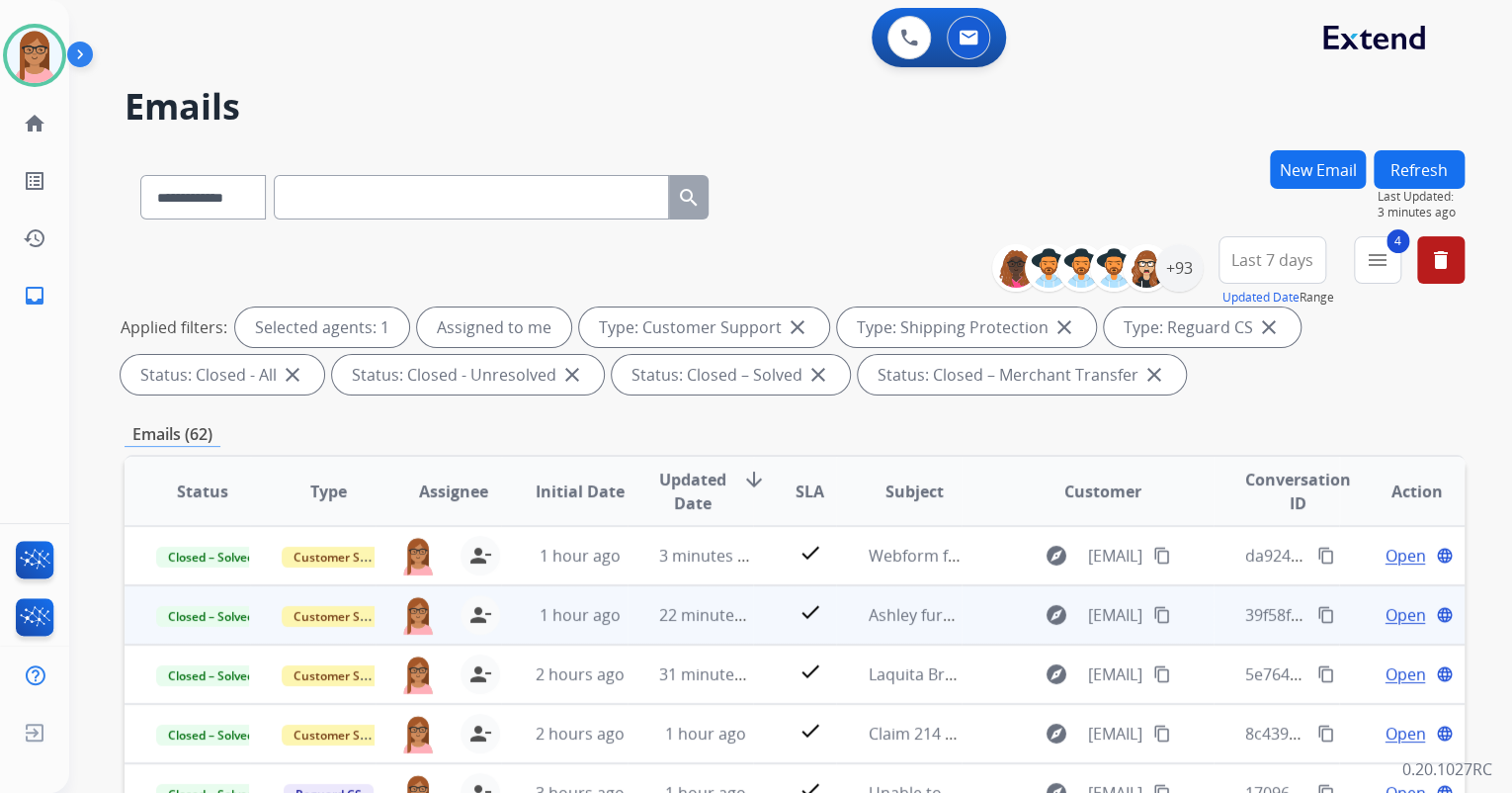 scroll, scrollTop: 1, scrollLeft: 0, axis: vertical 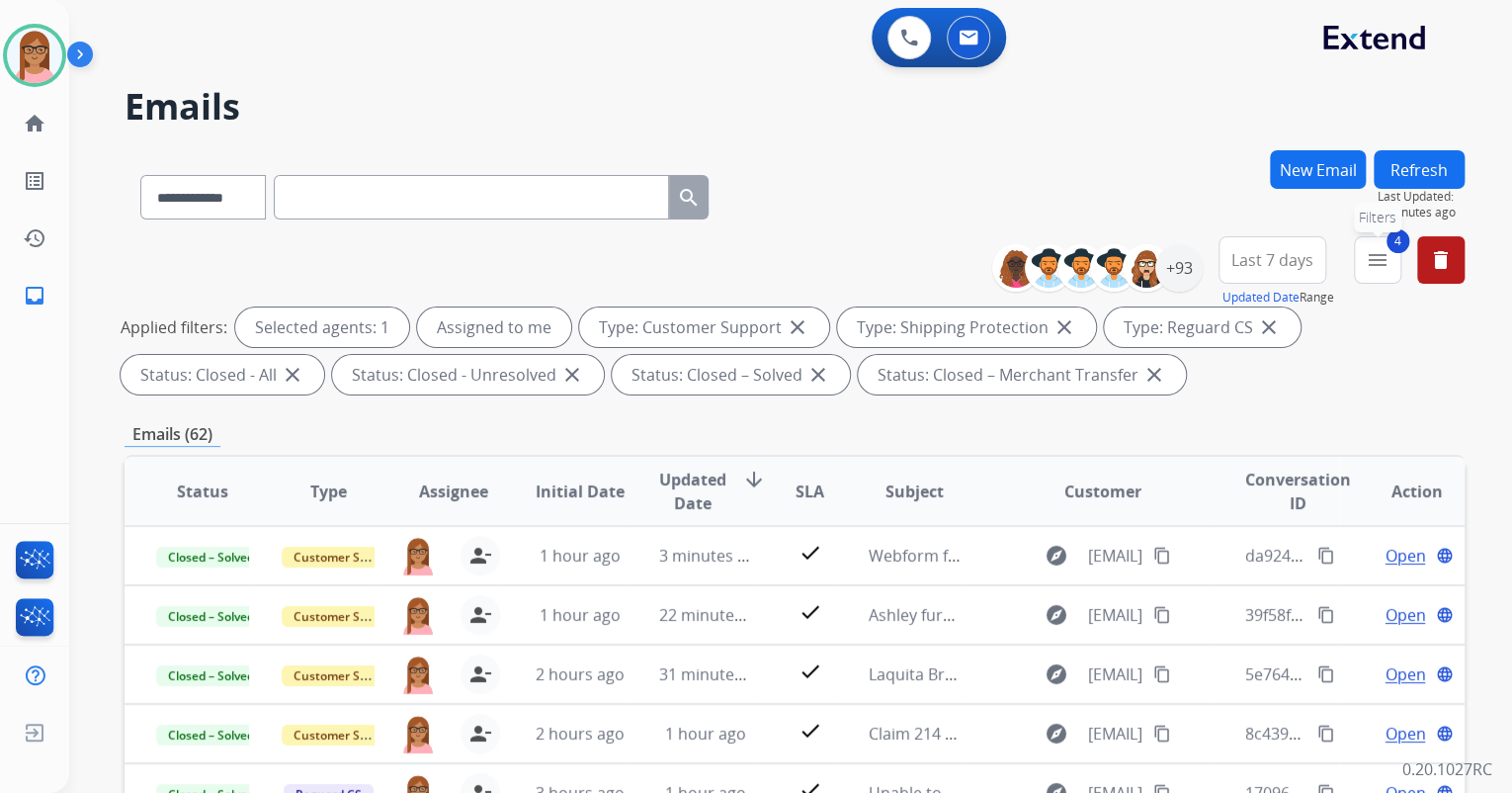 click on "menu" at bounding box center [1378, 260] 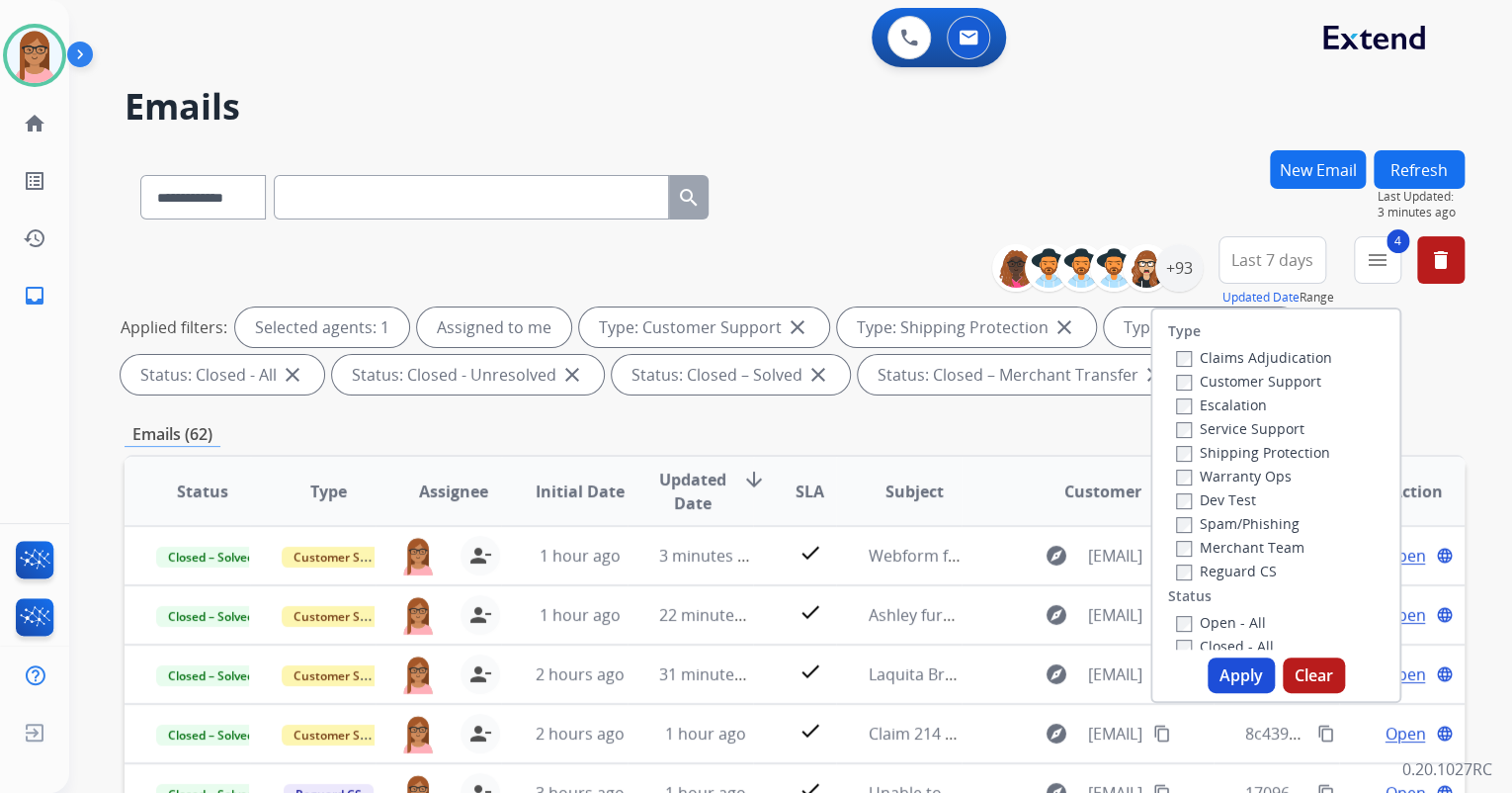 click on "Apply" at bounding box center (1241, 675) 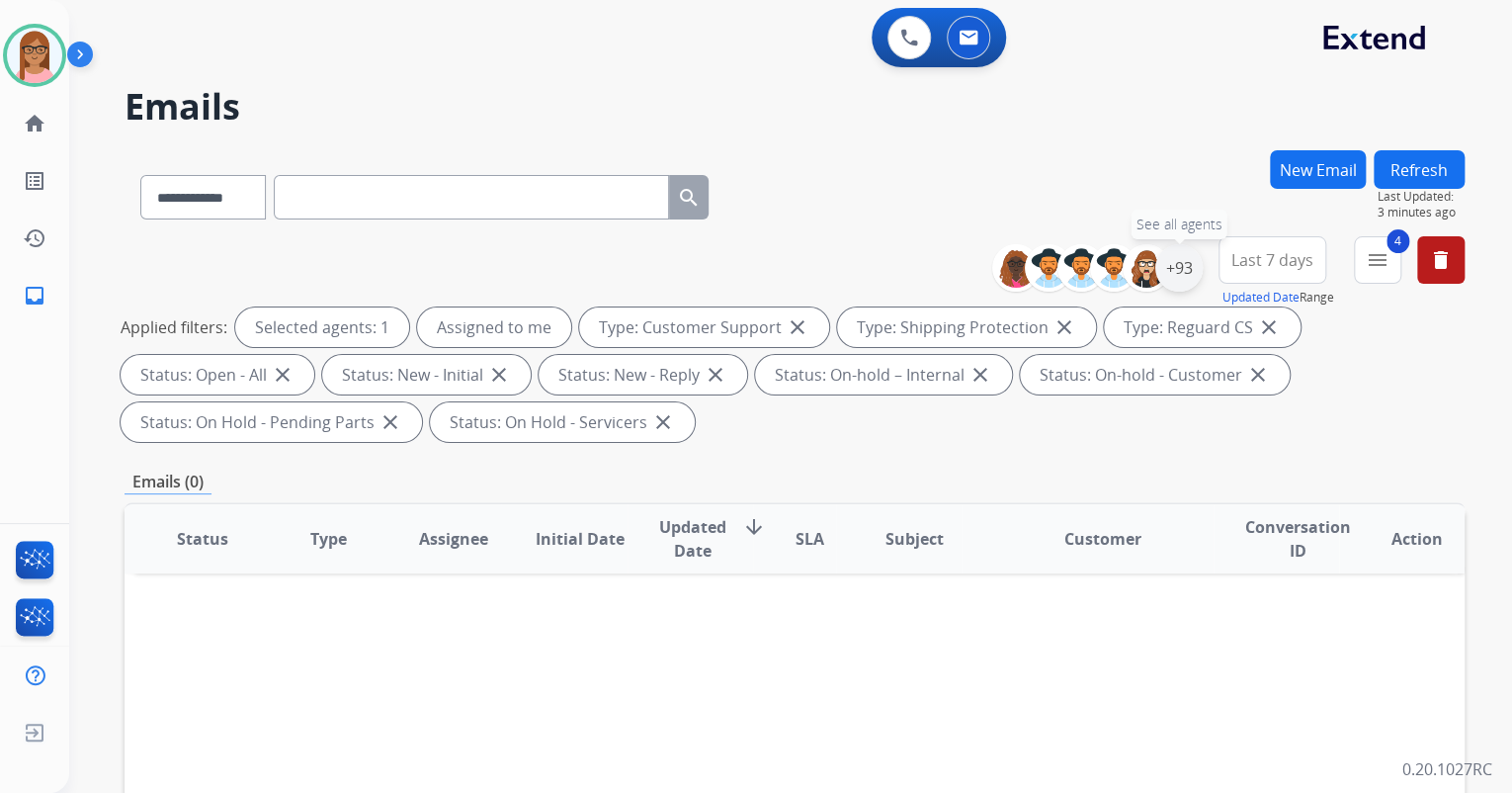 click on "+93" at bounding box center [1179, 268] 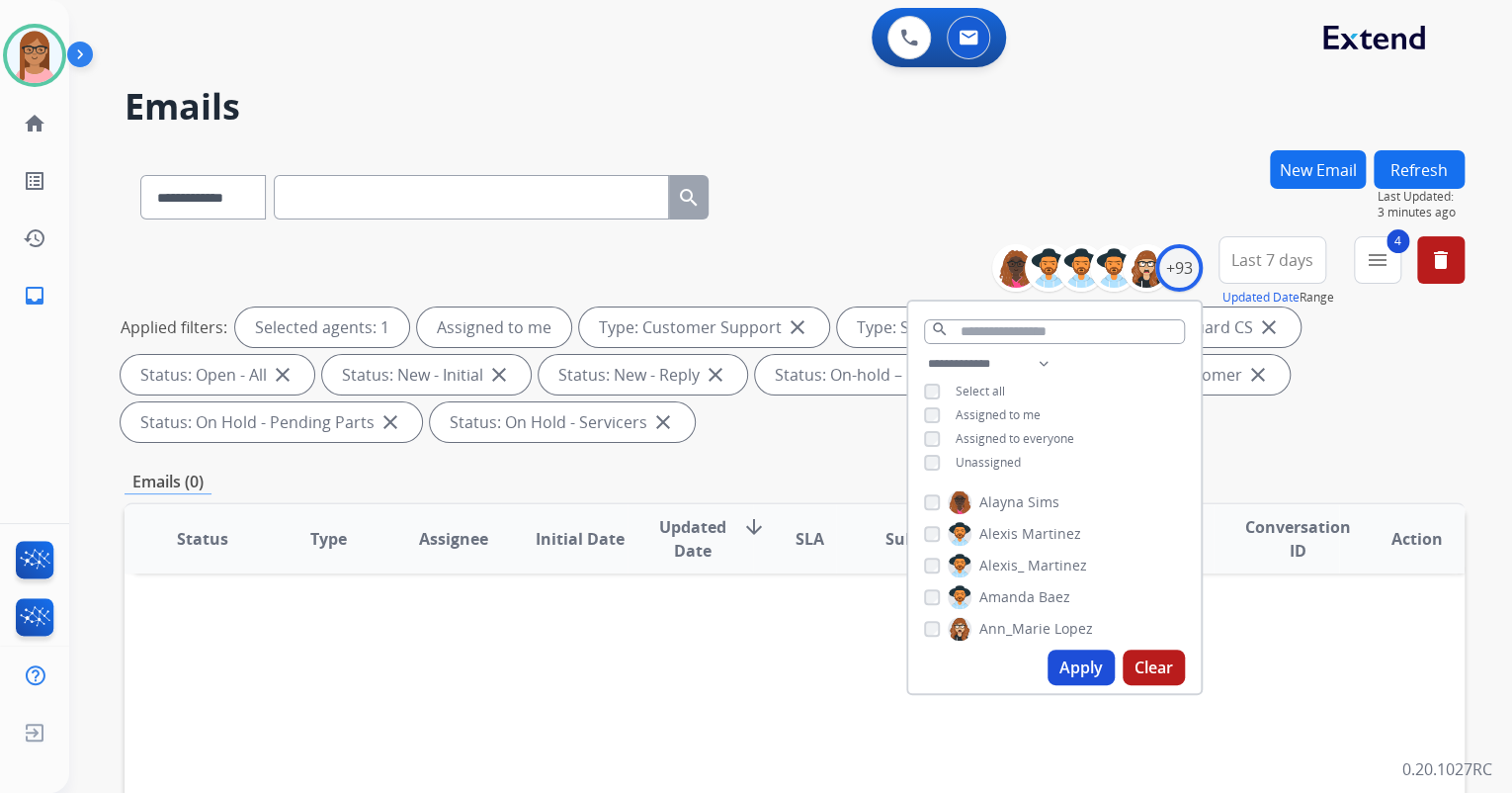 click on "Unassigned" at bounding box center (972, 463) 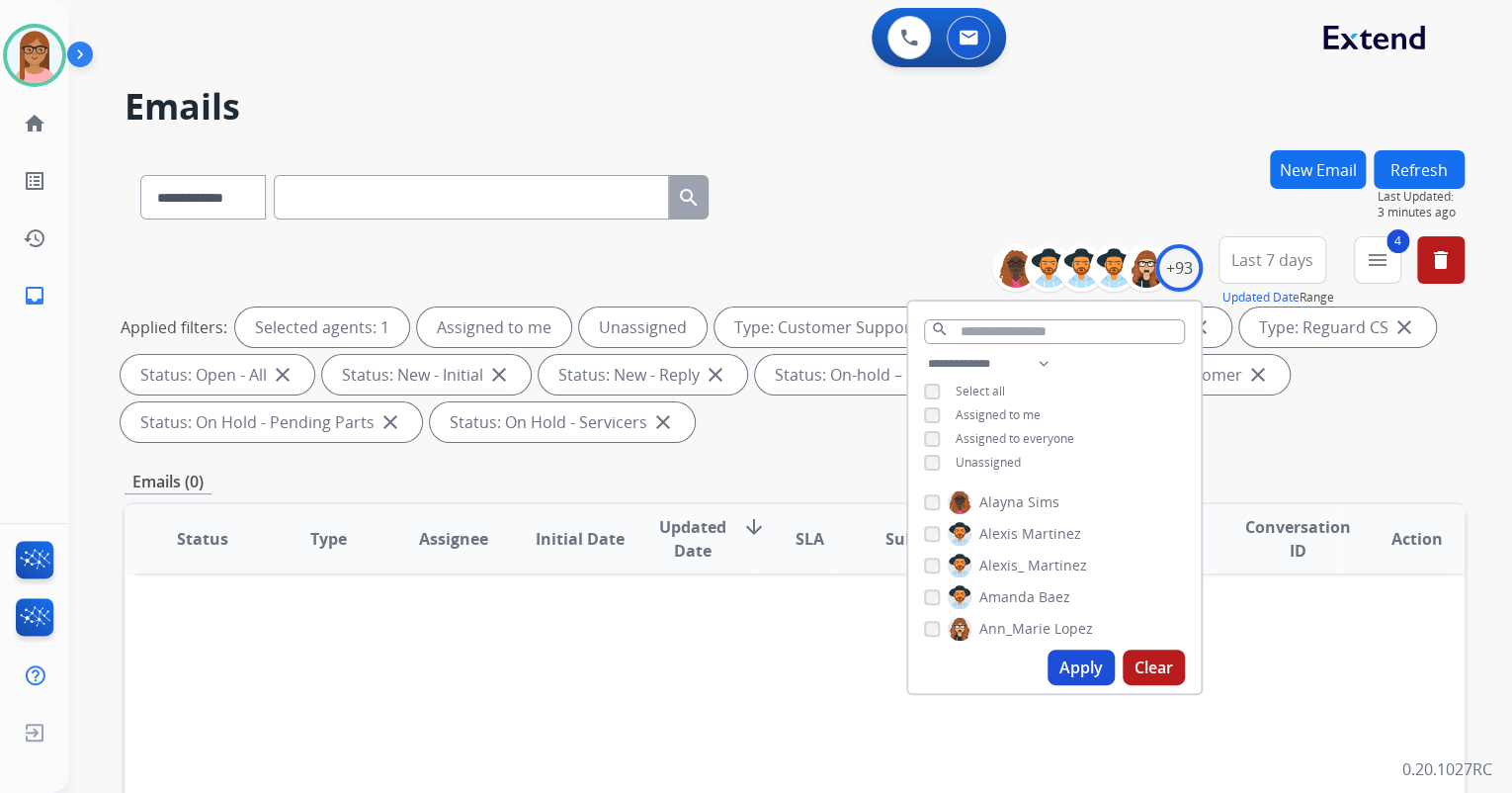 click on "Apply Clear" at bounding box center [1054, 667] 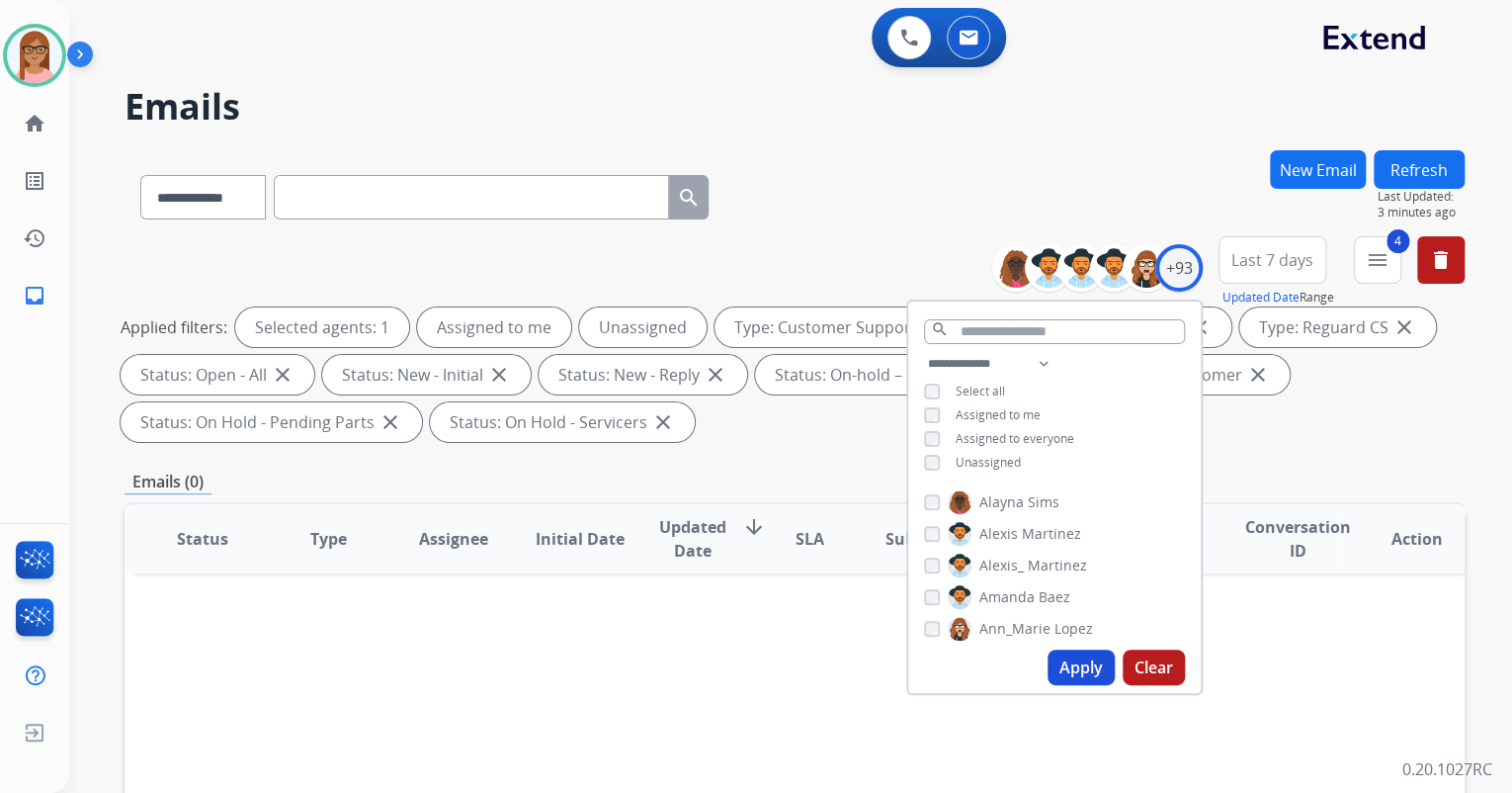 click on "Apply" at bounding box center [1081, 667] 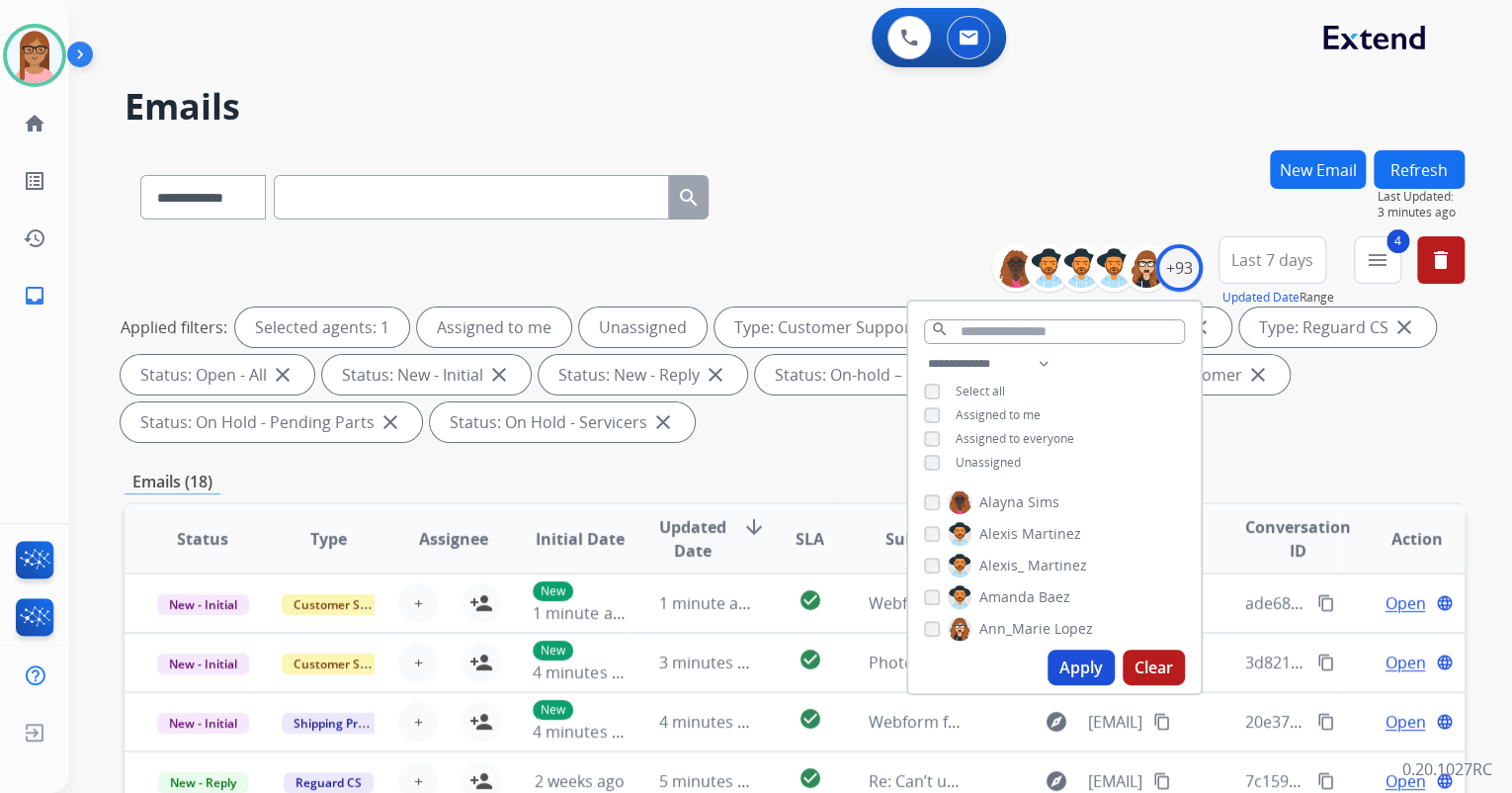 click on "Applied filters:  Selected agents: 1  Assigned to me Unassigned  Type: Customer Support  close  Type: Shipping Protection  close  Type: Reguard CS  close  Status: Open - All  close  Status: New - Initial  close  Status: New - Reply  close  Status: On-hold – Internal  close  Status: On-hold - Customer  close  Status: On Hold - Pending Parts  close  Status: On Hold - Servicers  close" at bounding box center [791, 375] 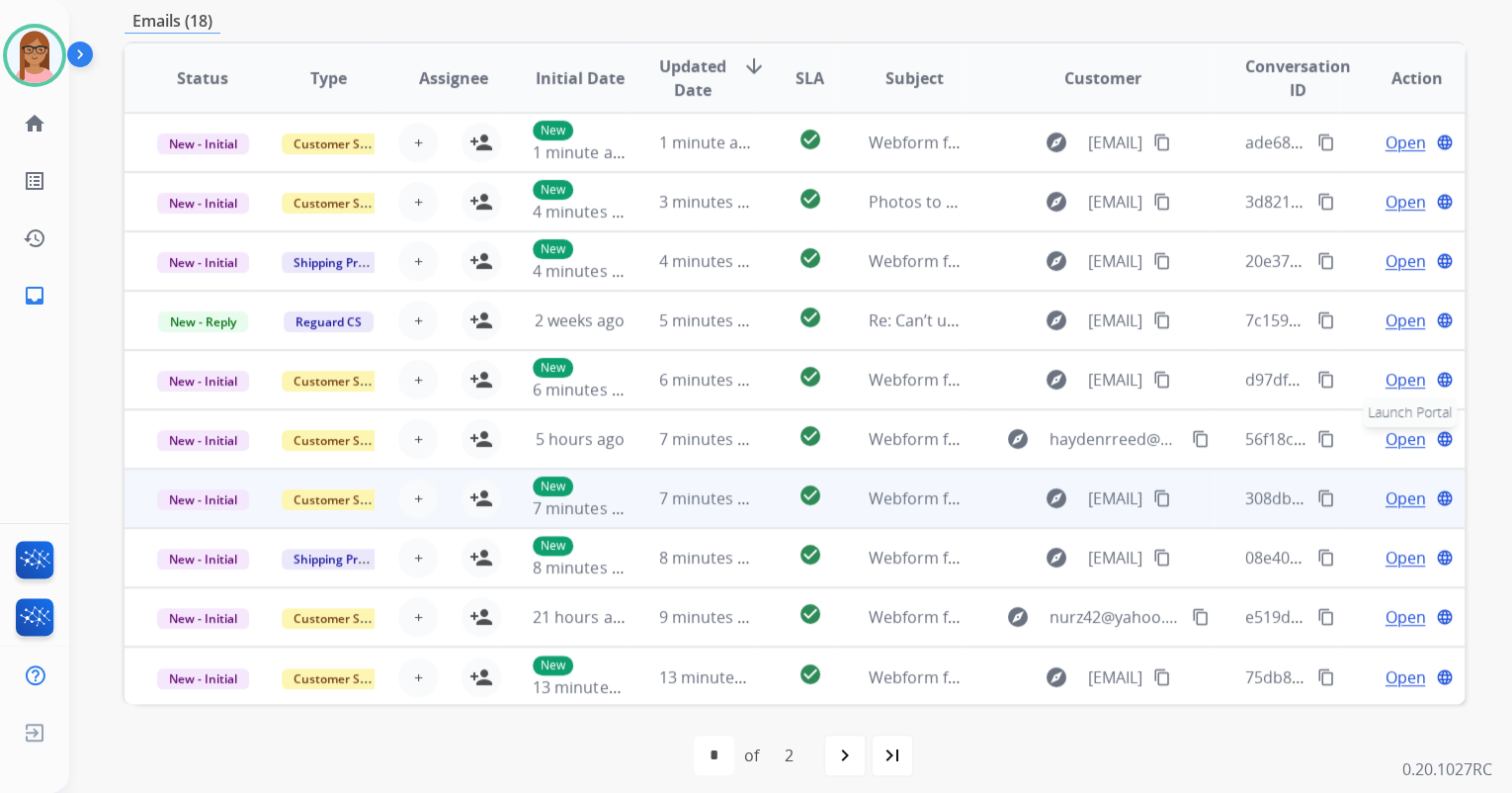 scroll, scrollTop: 475, scrollLeft: 0, axis: vertical 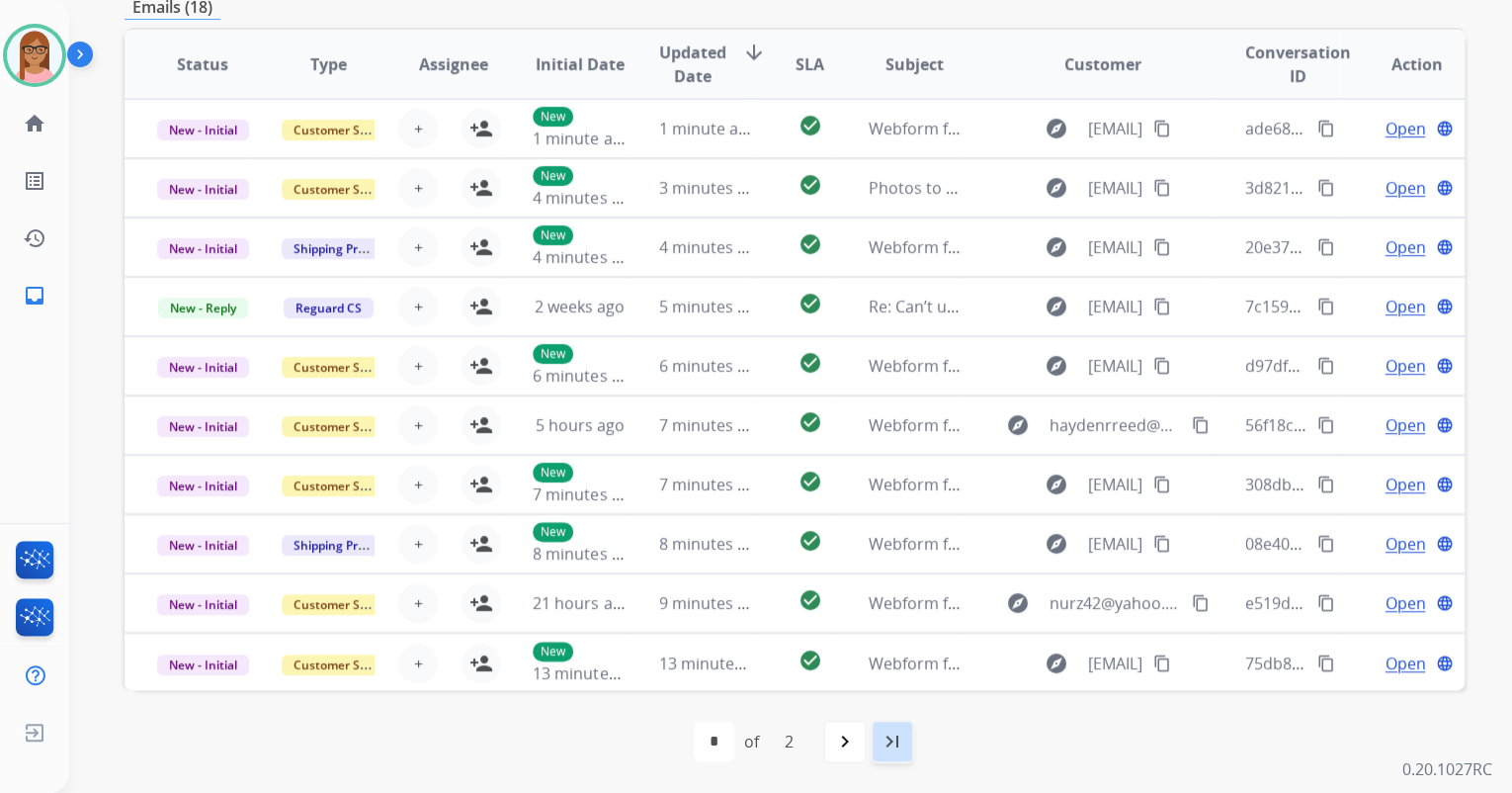 click on "last_page" at bounding box center (892, 742) 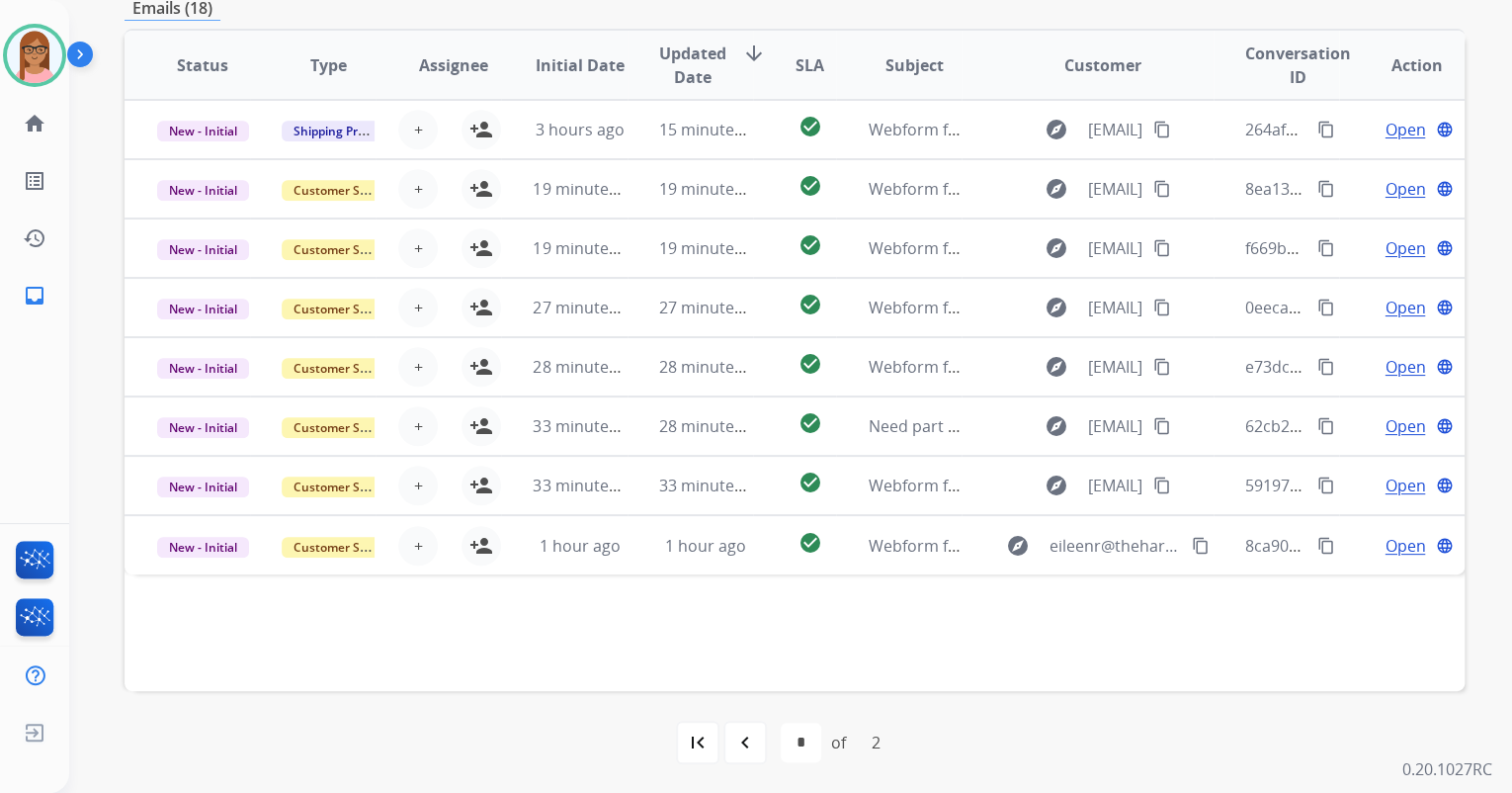 scroll, scrollTop: 475, scrollLeft: 0, axis: vertical 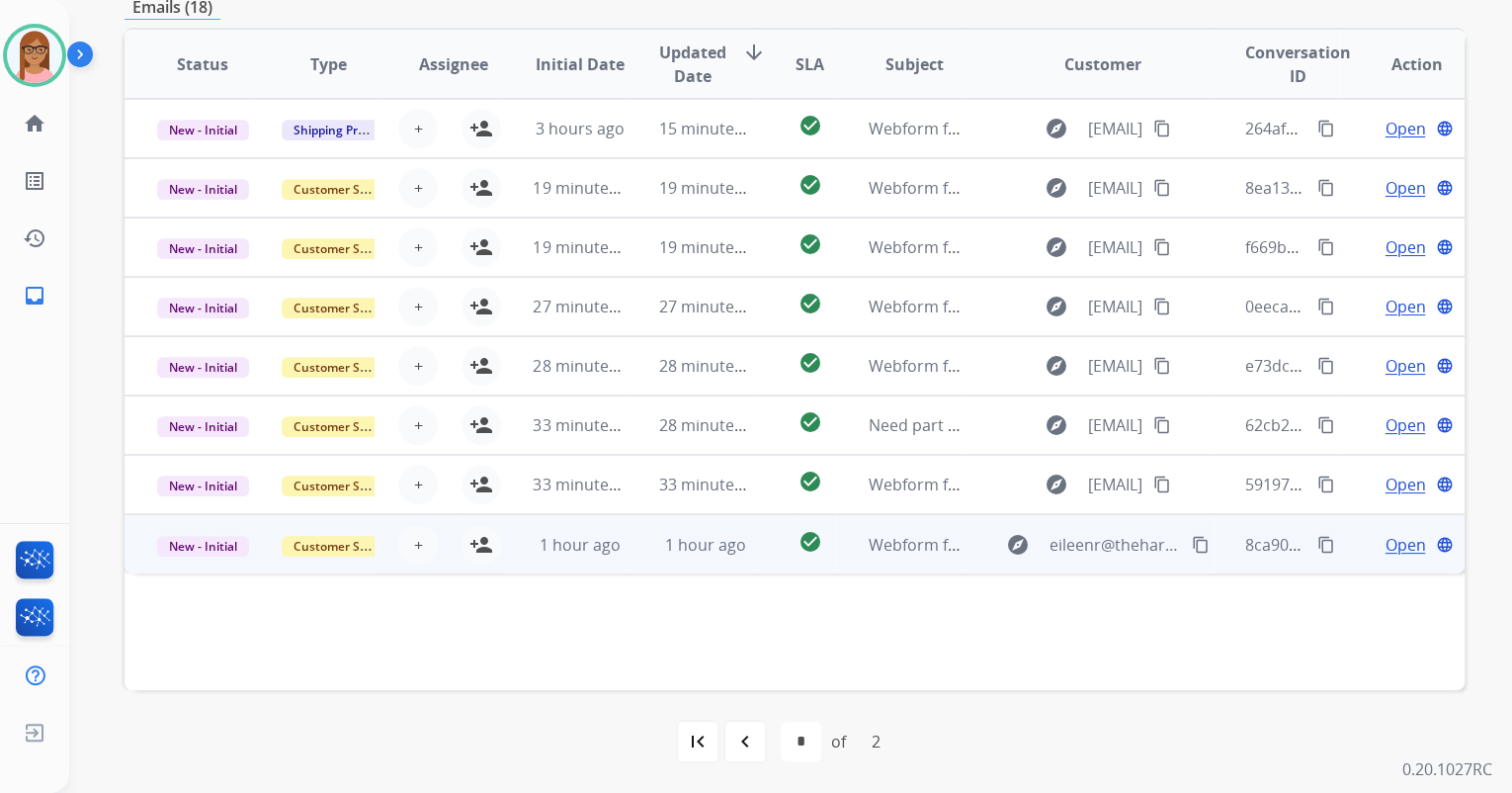click on "Open" at bounding box center (1404, 545) 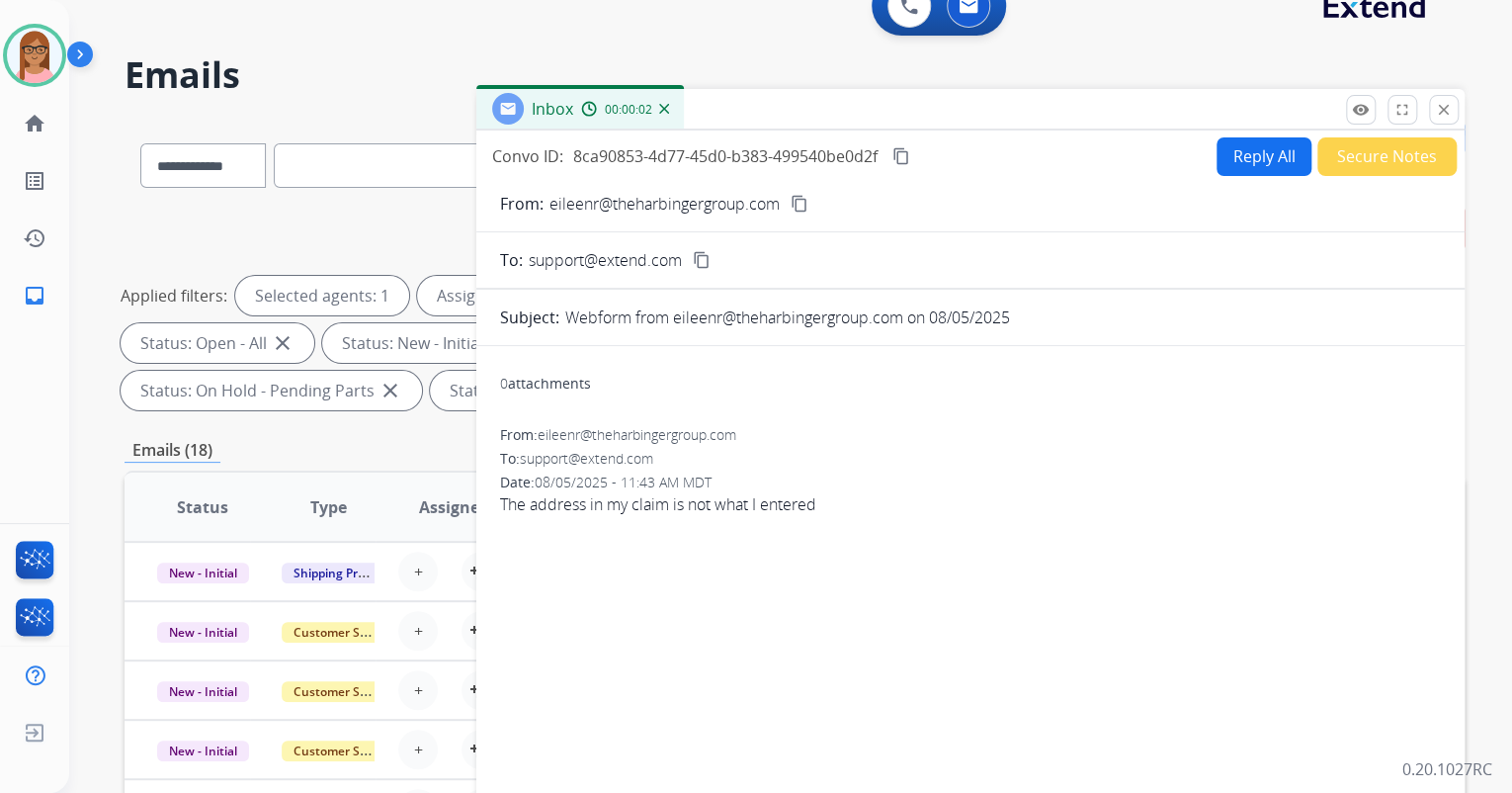 scroll, scrollTop: 0, scrollLeft: 0, axis: both 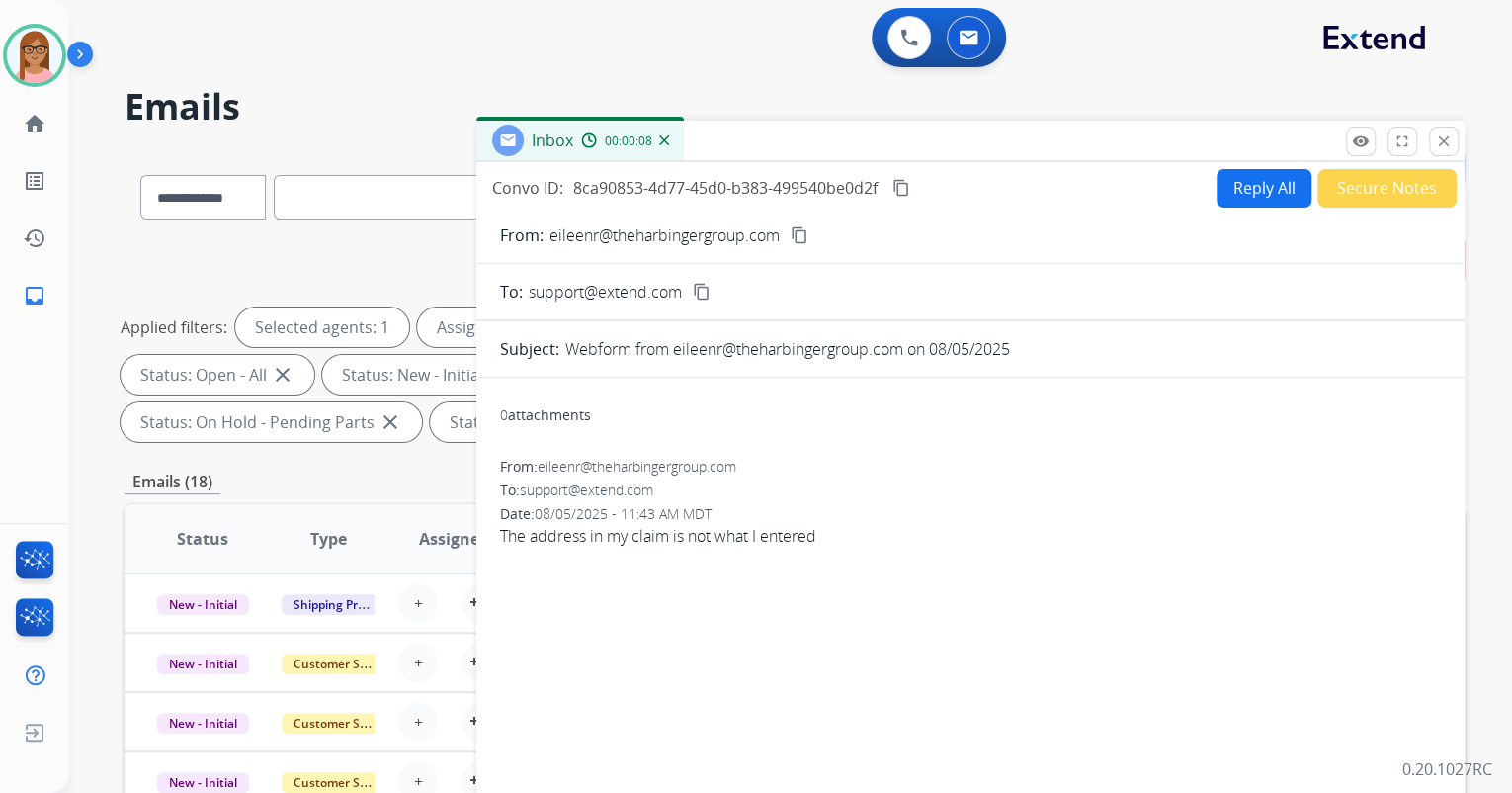 click on "content_copy" at bounding box center [799, 235] 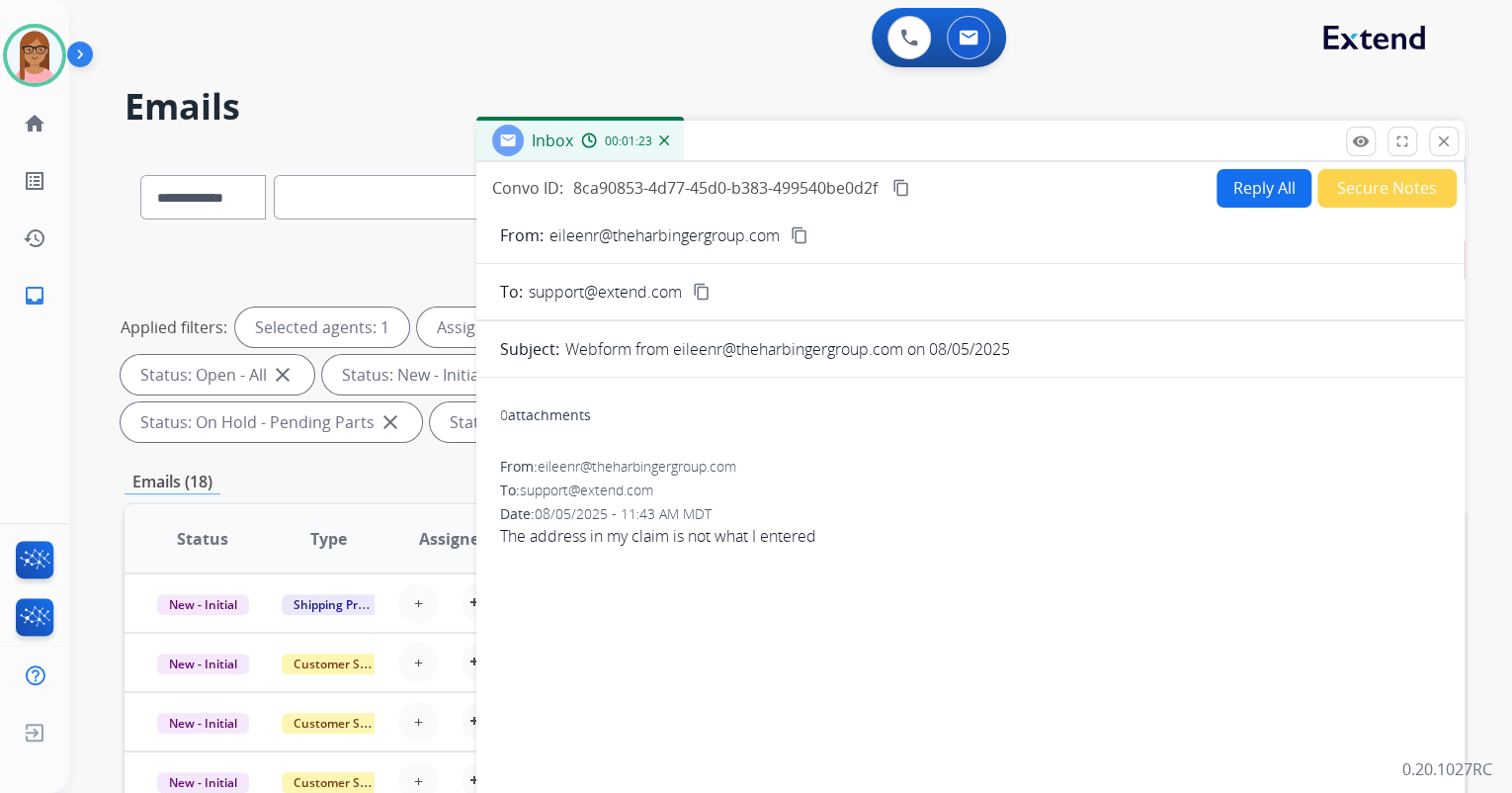 click on "Reply All" at bounding box center (1264, 188) 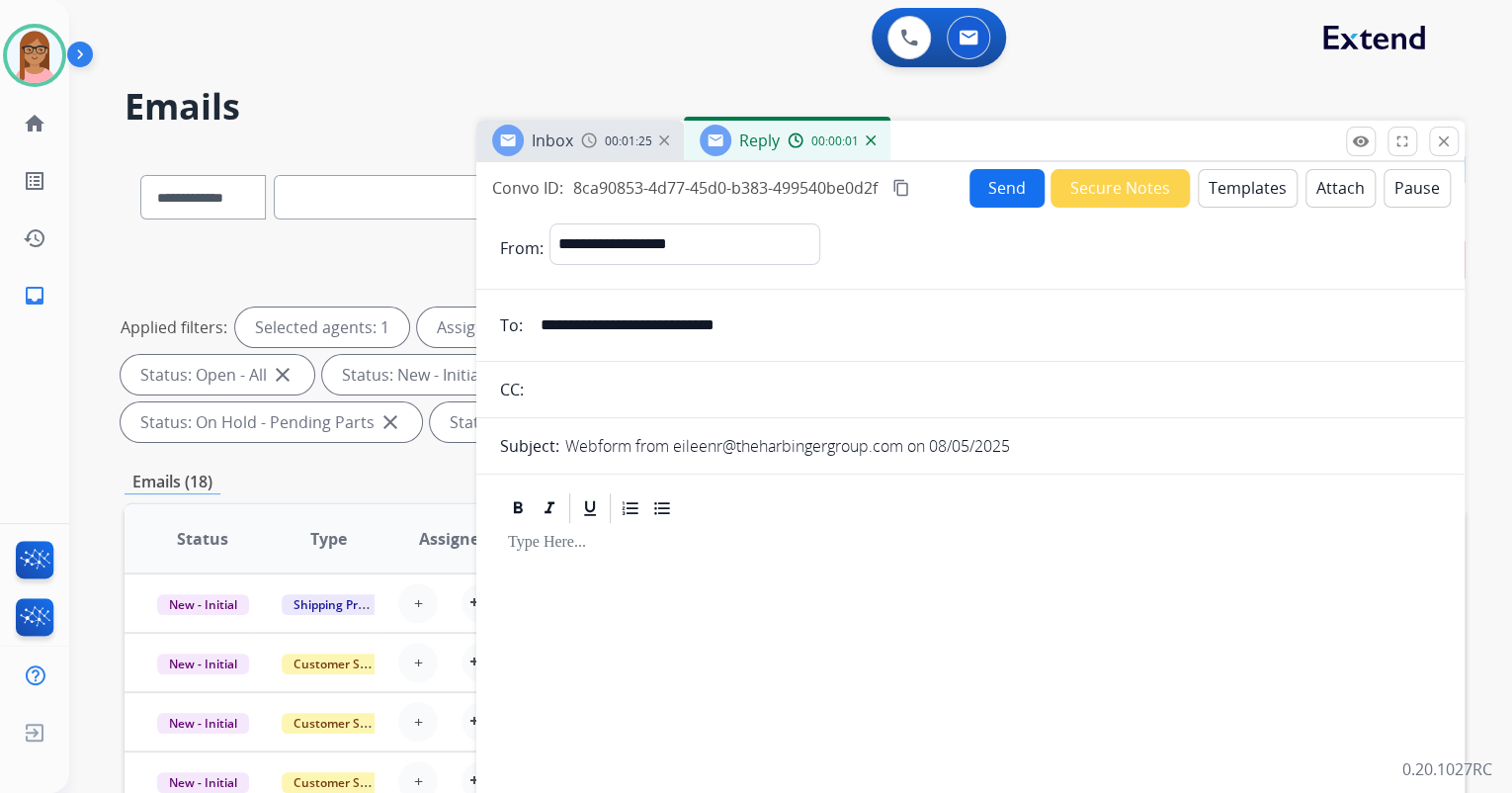 click on "Templates" at bounding box center (1247, 188) 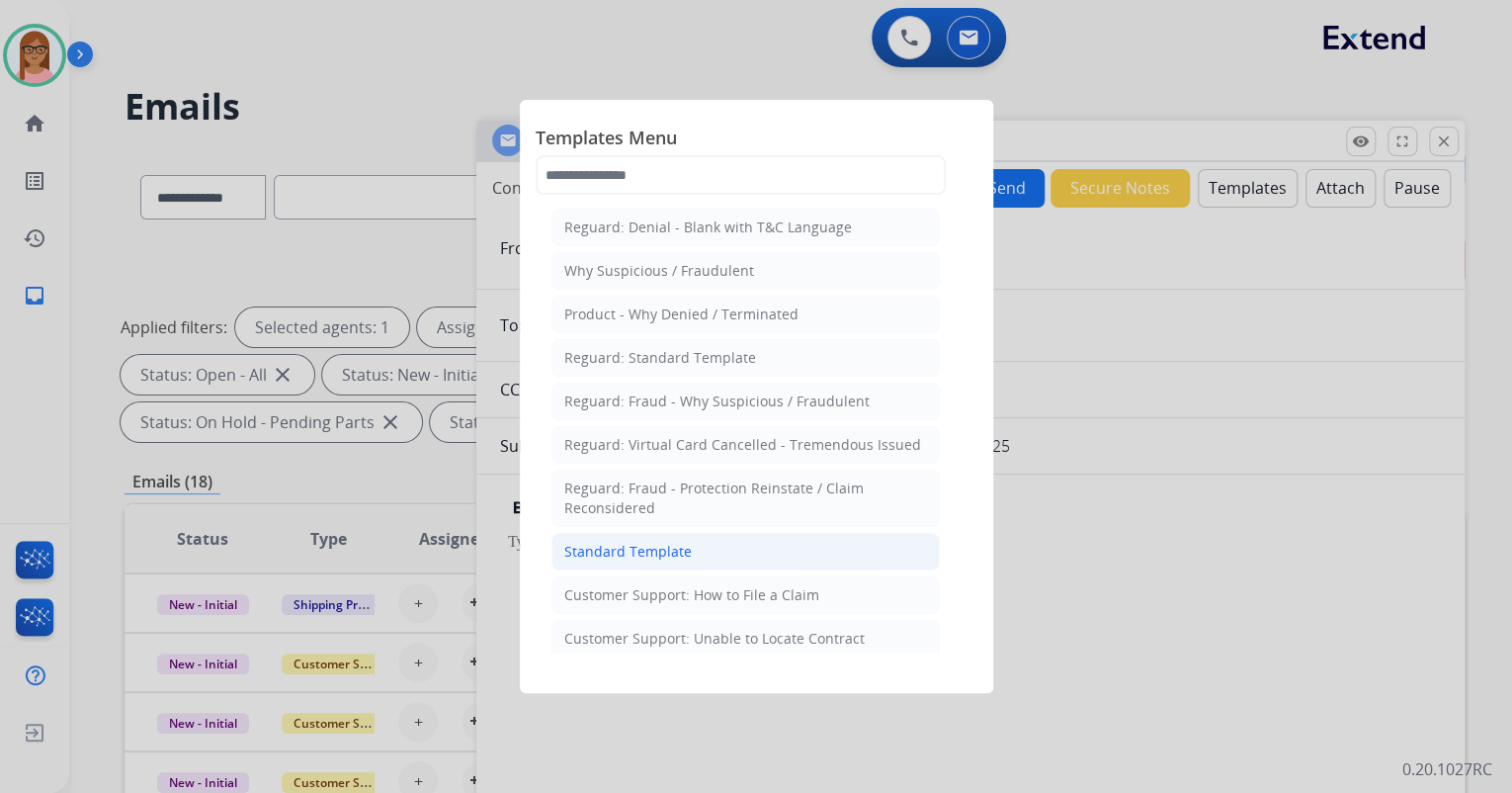 click on "Standard Template" 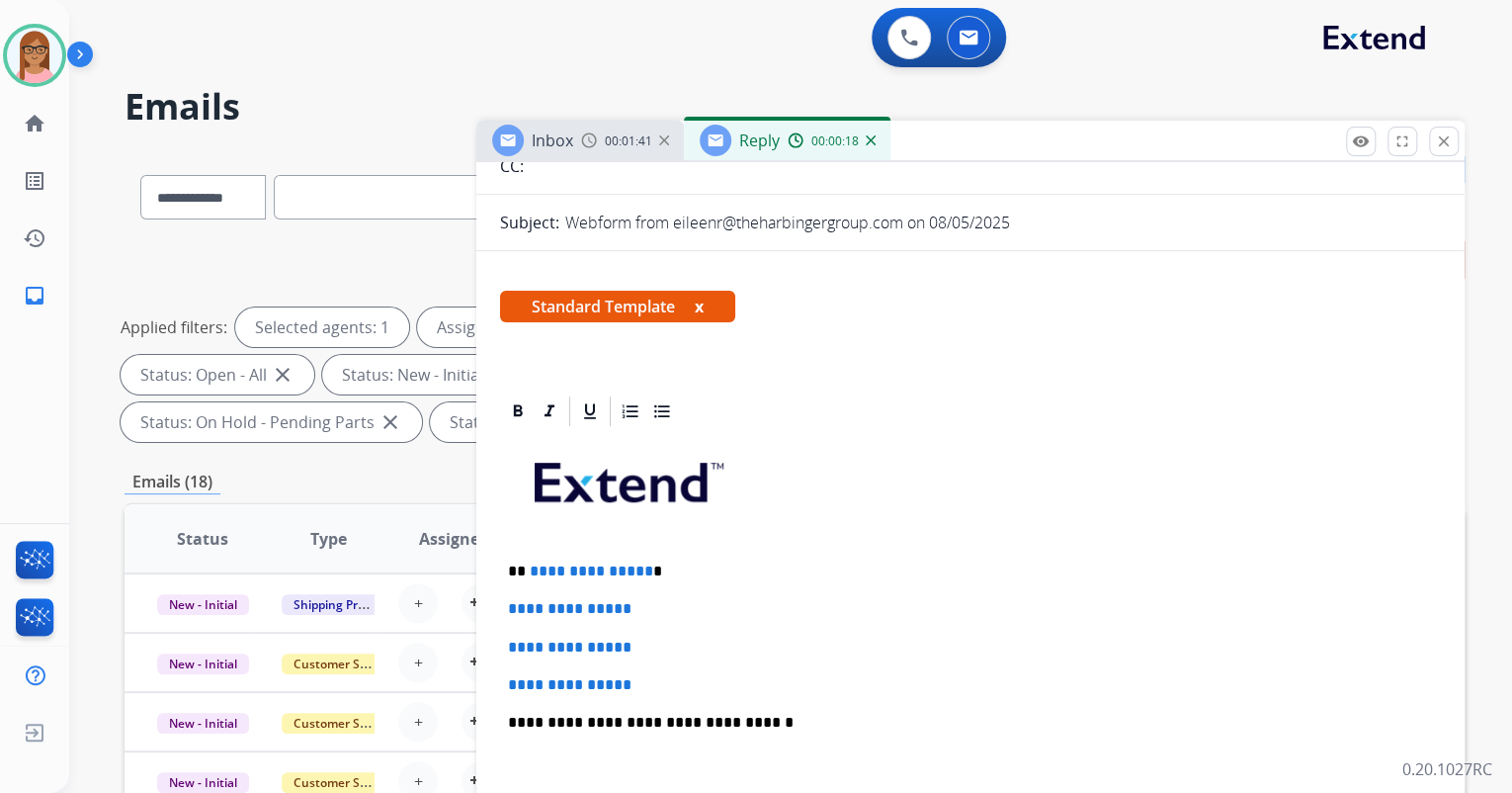 scroll, scrollTop: 316, scrollLeft: 0, axis: vertical 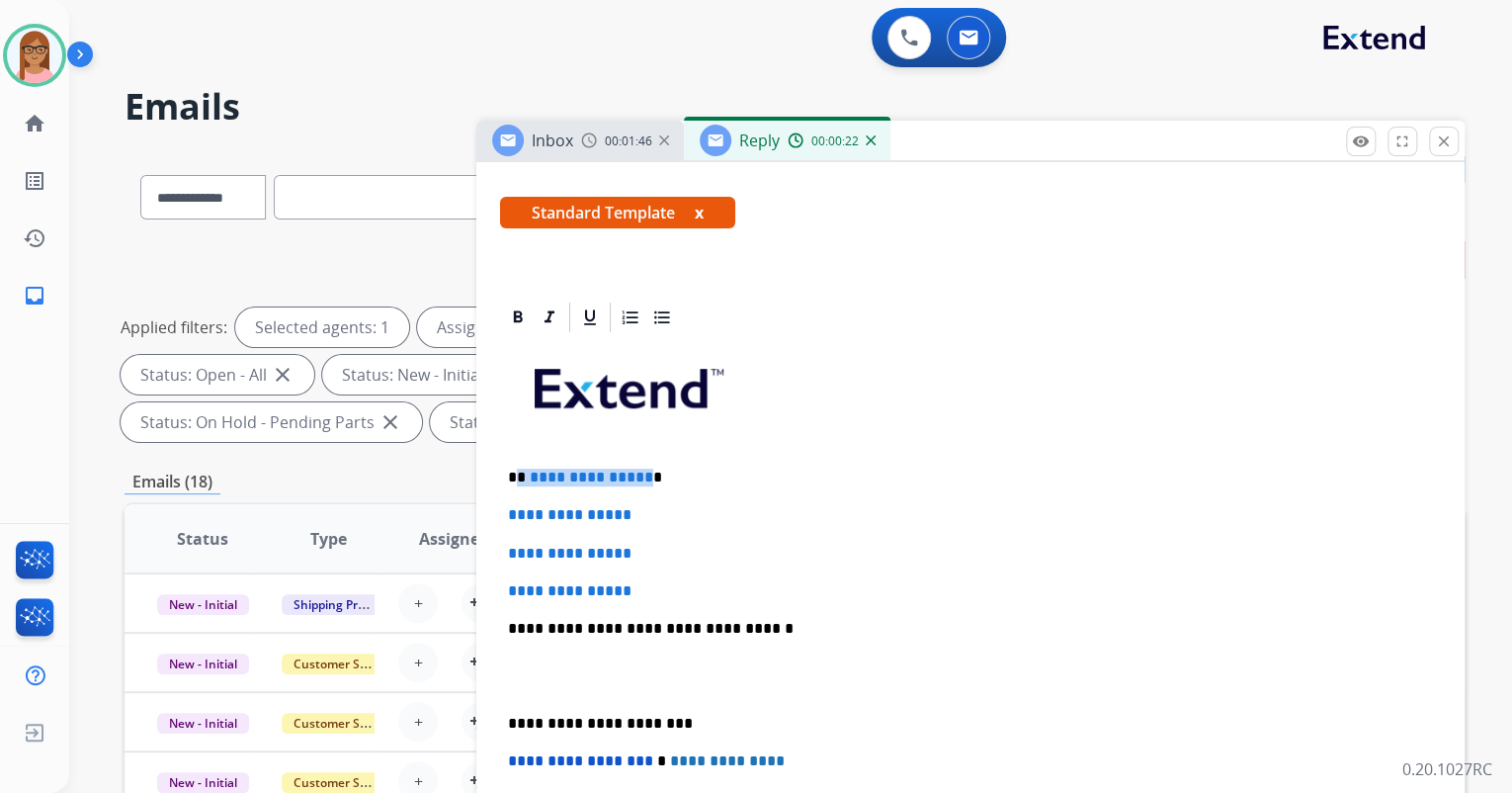 drag, startPoint x: 516, startPoint y: 471, endPoint x: 639, endPoint y: 473, distance: 123.016 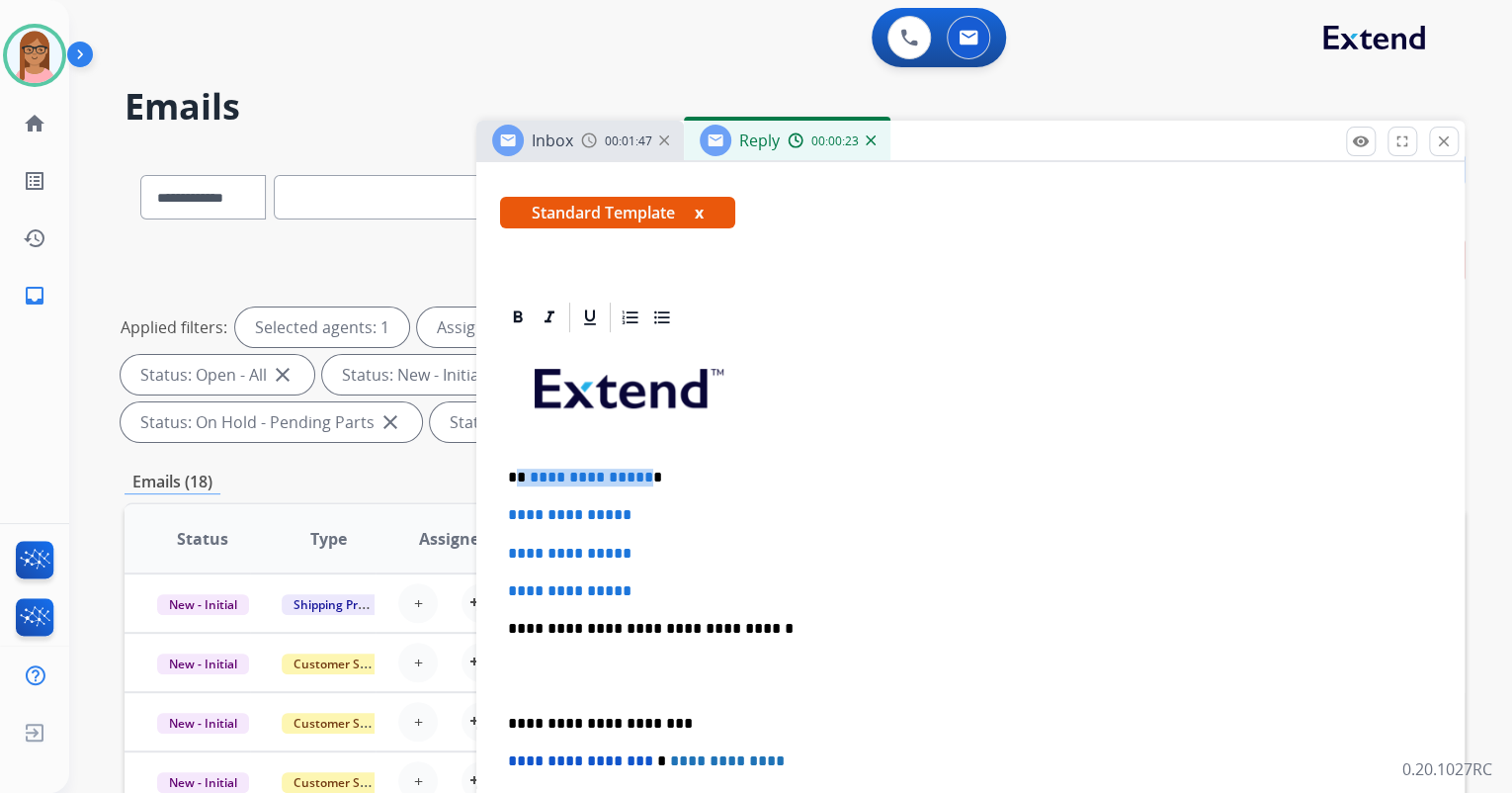 type 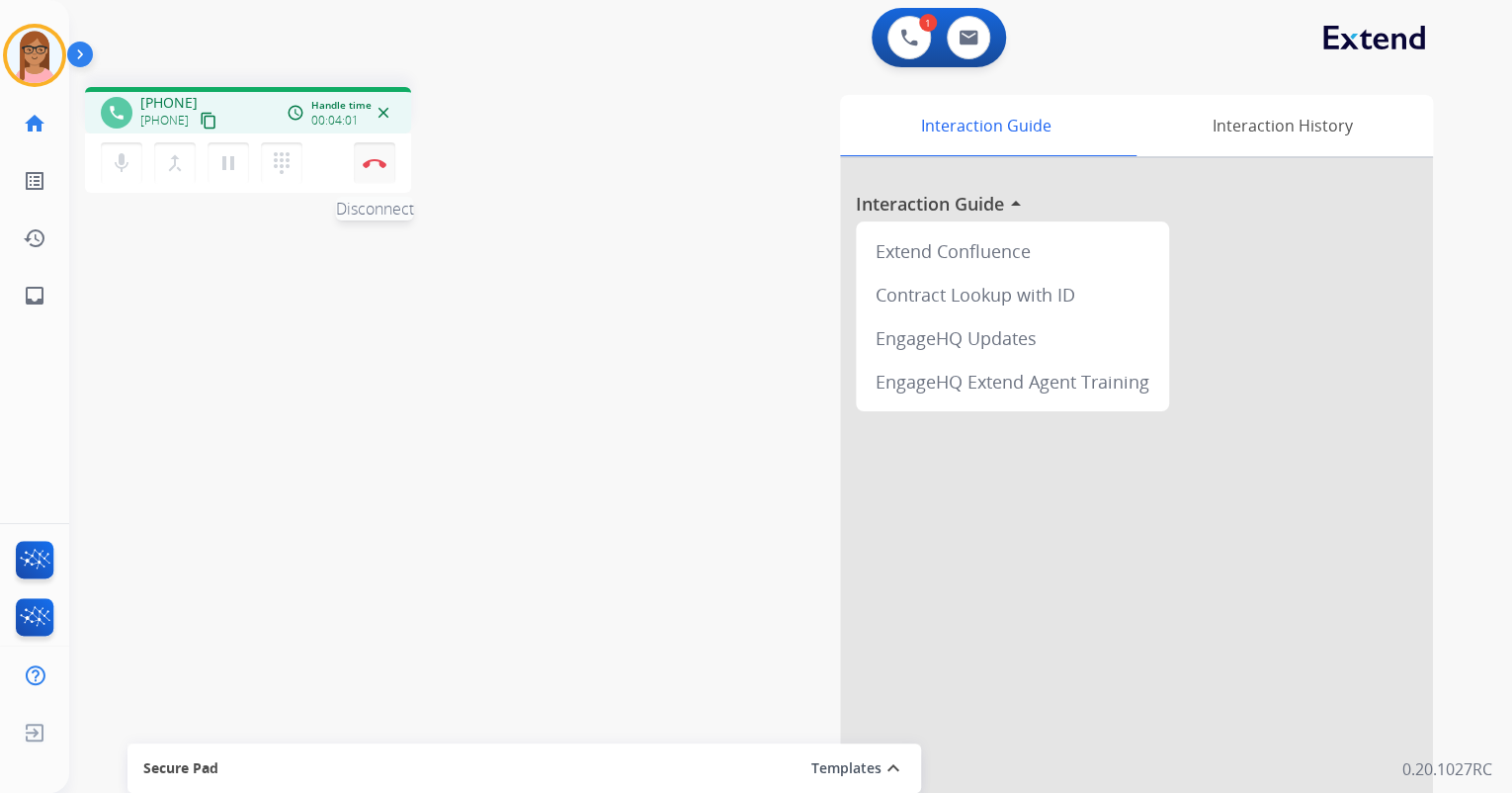 click at bounding box center (375, 163) 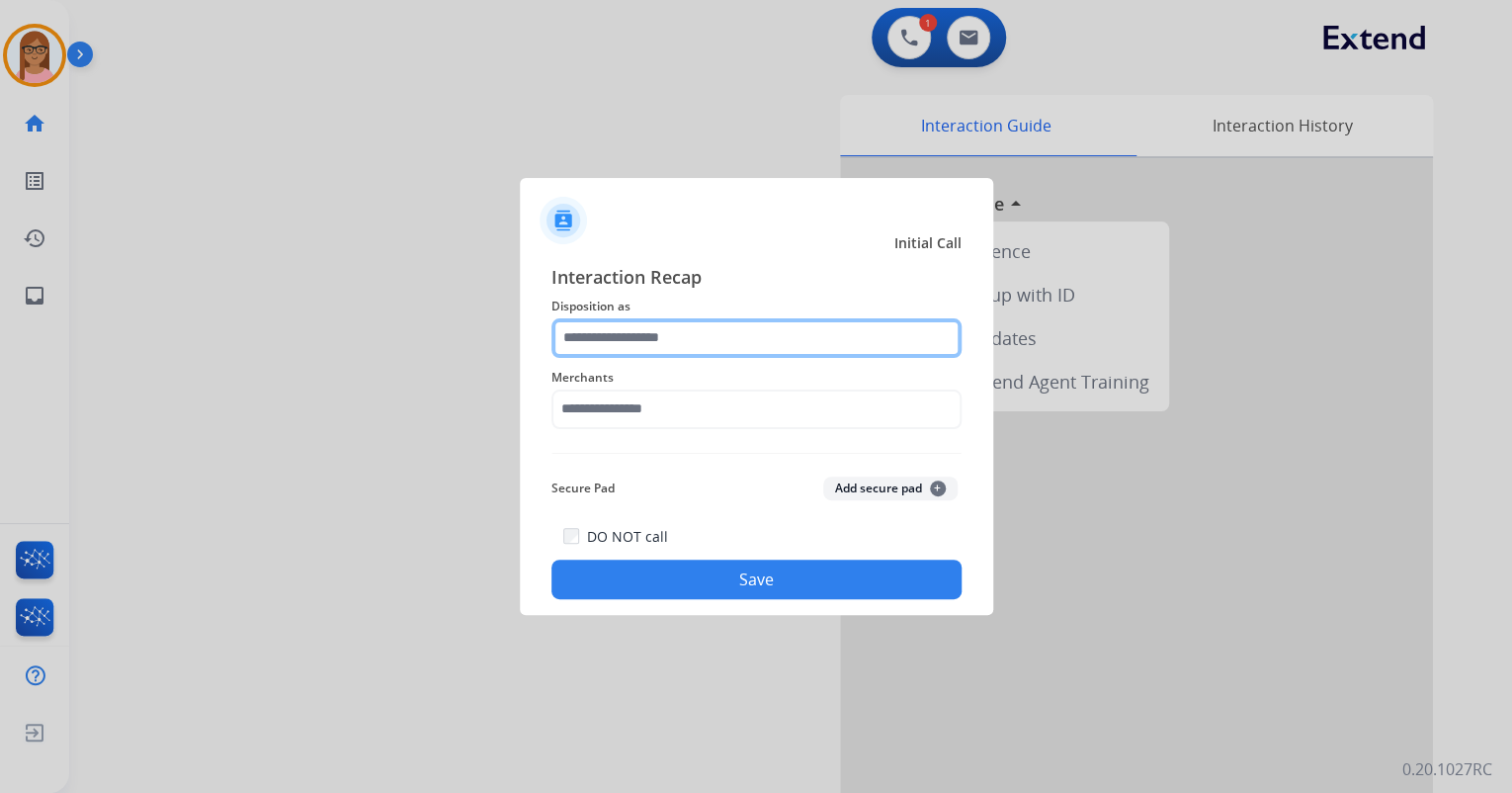 click 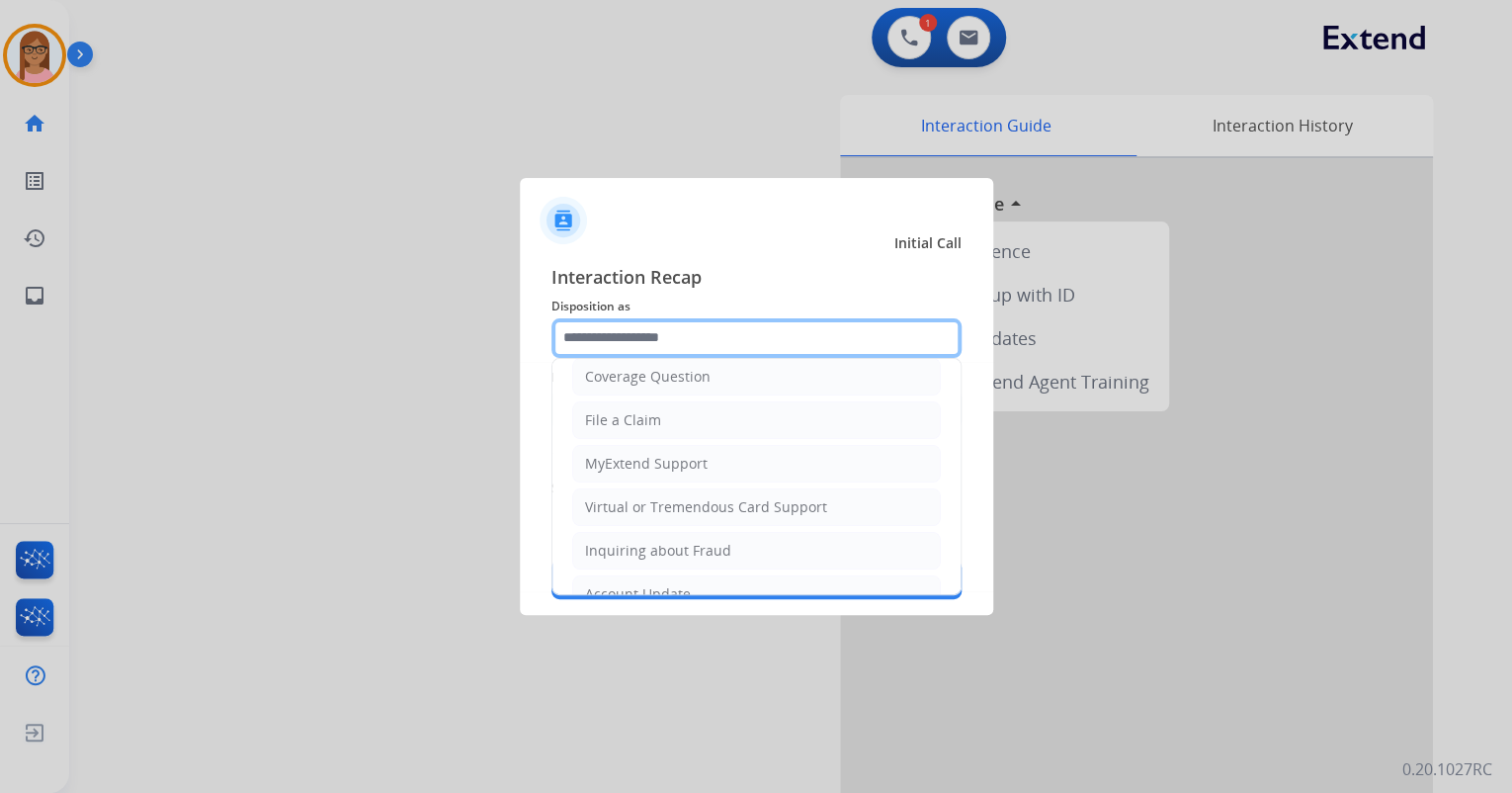 scroll, scrollTop: 158, scrollLeft: 0, axis: vertical 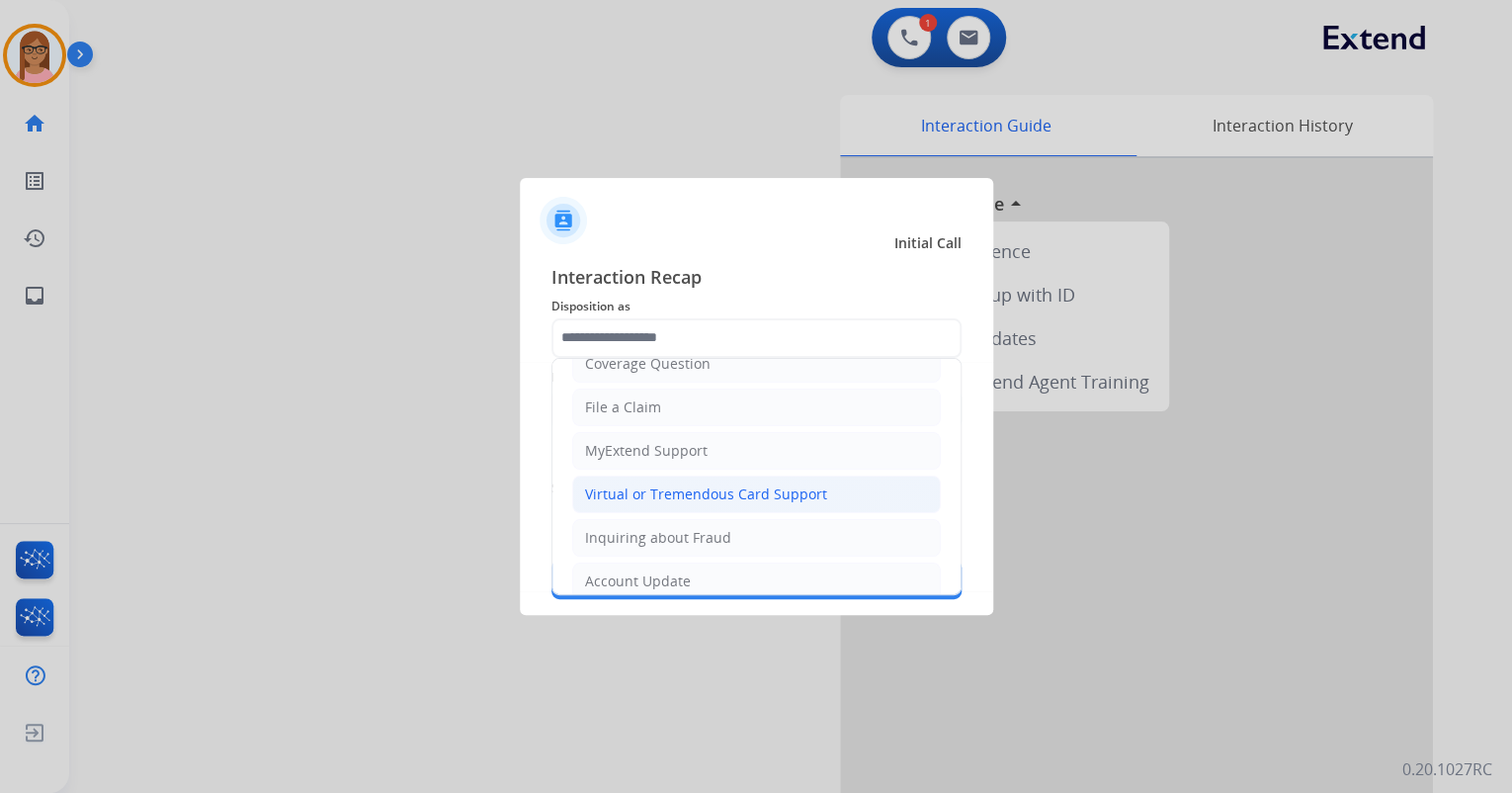 click on "Virtual or Tremendous Card Support" 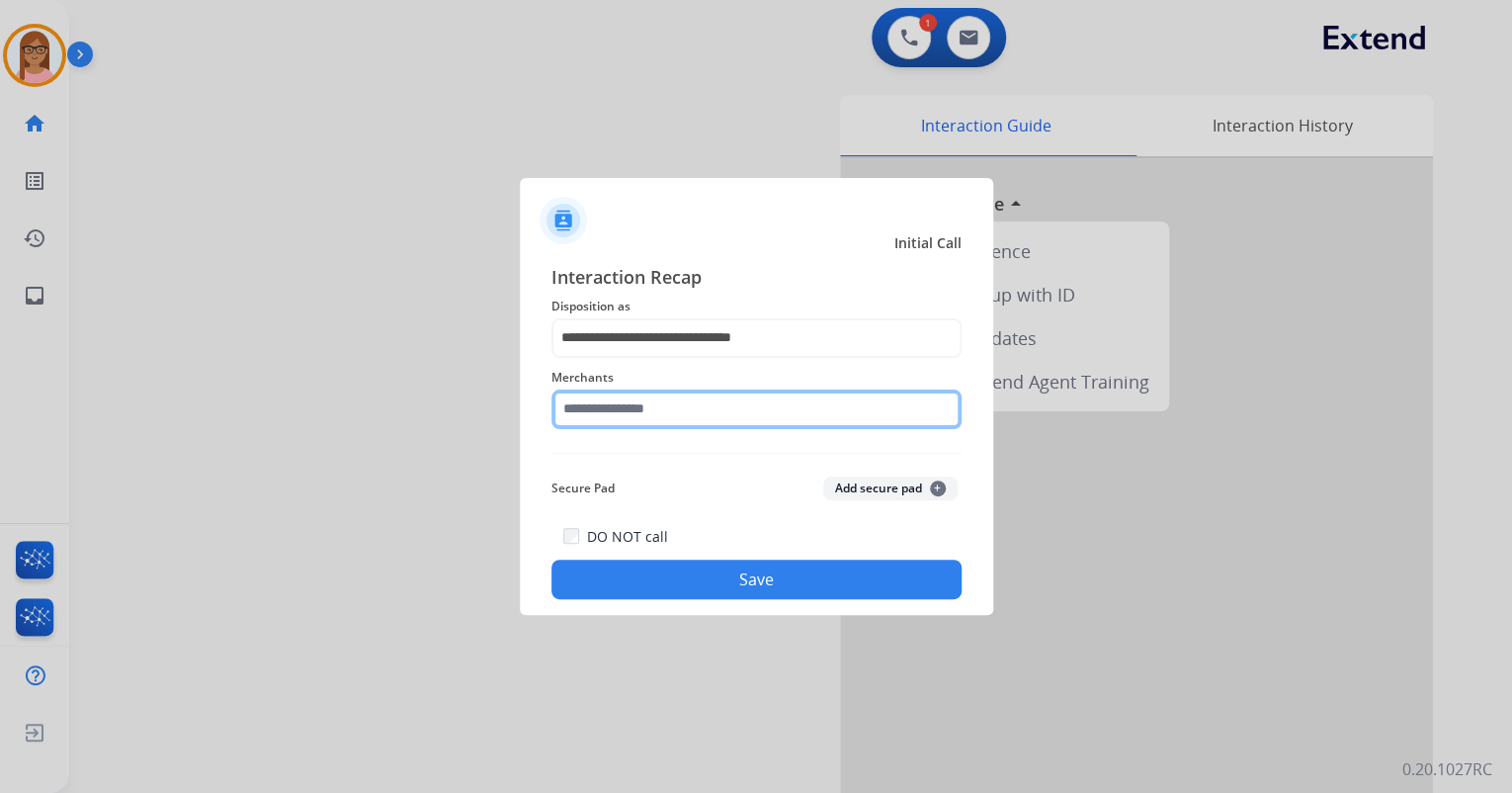 click 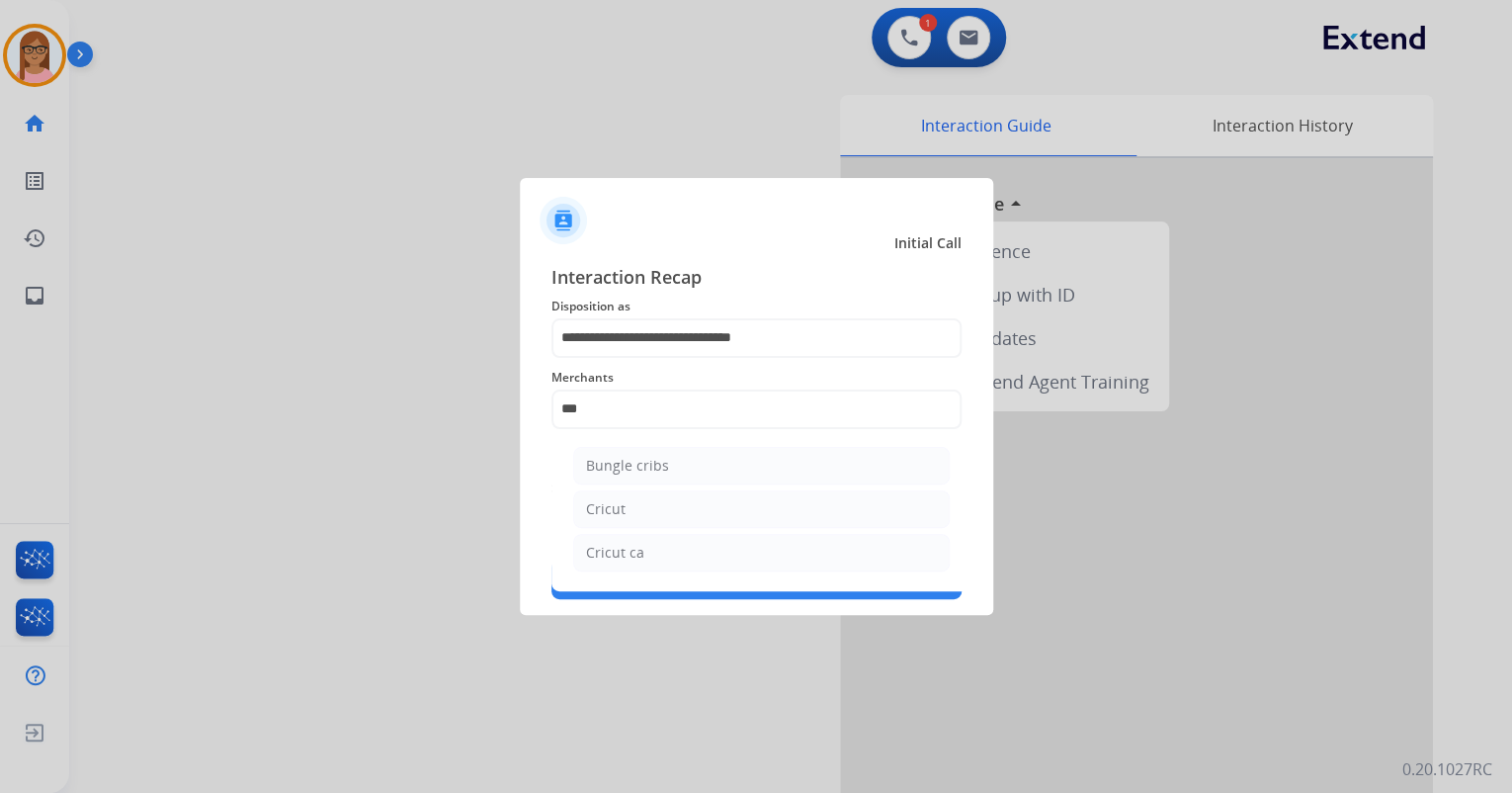 click on "Cricut" 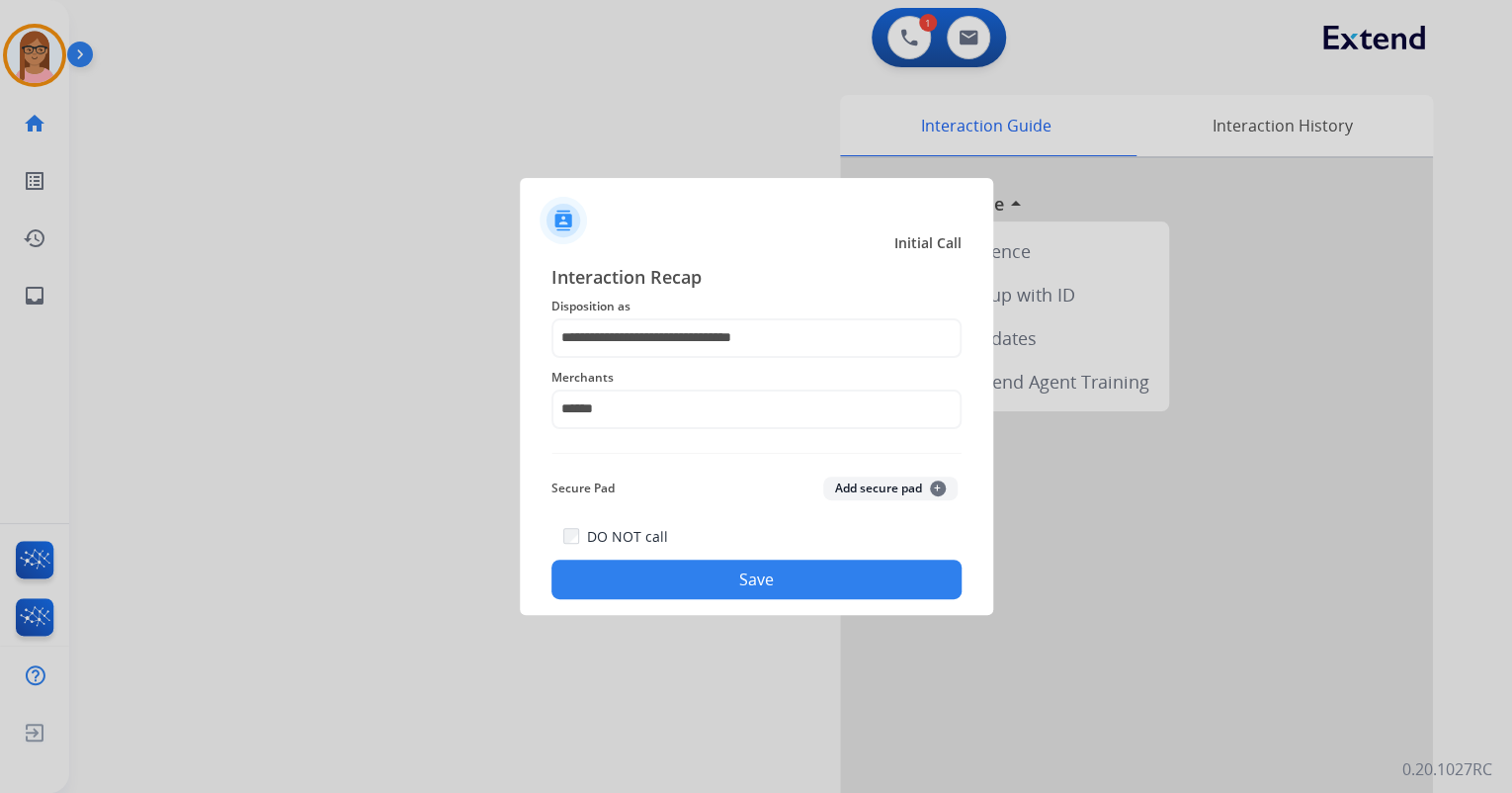 click on "Save" 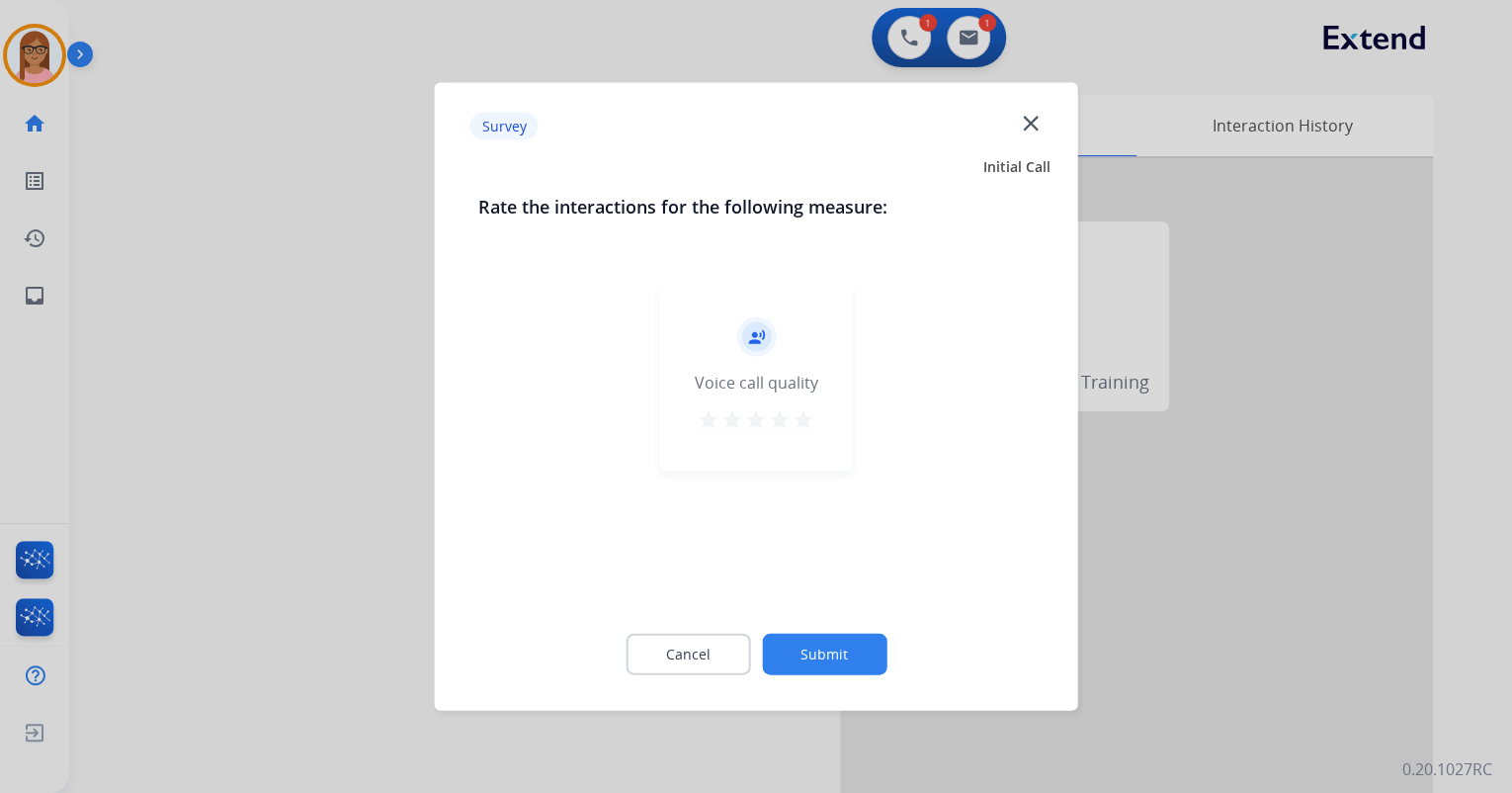 click on "star" at bounding box center (803, 420) 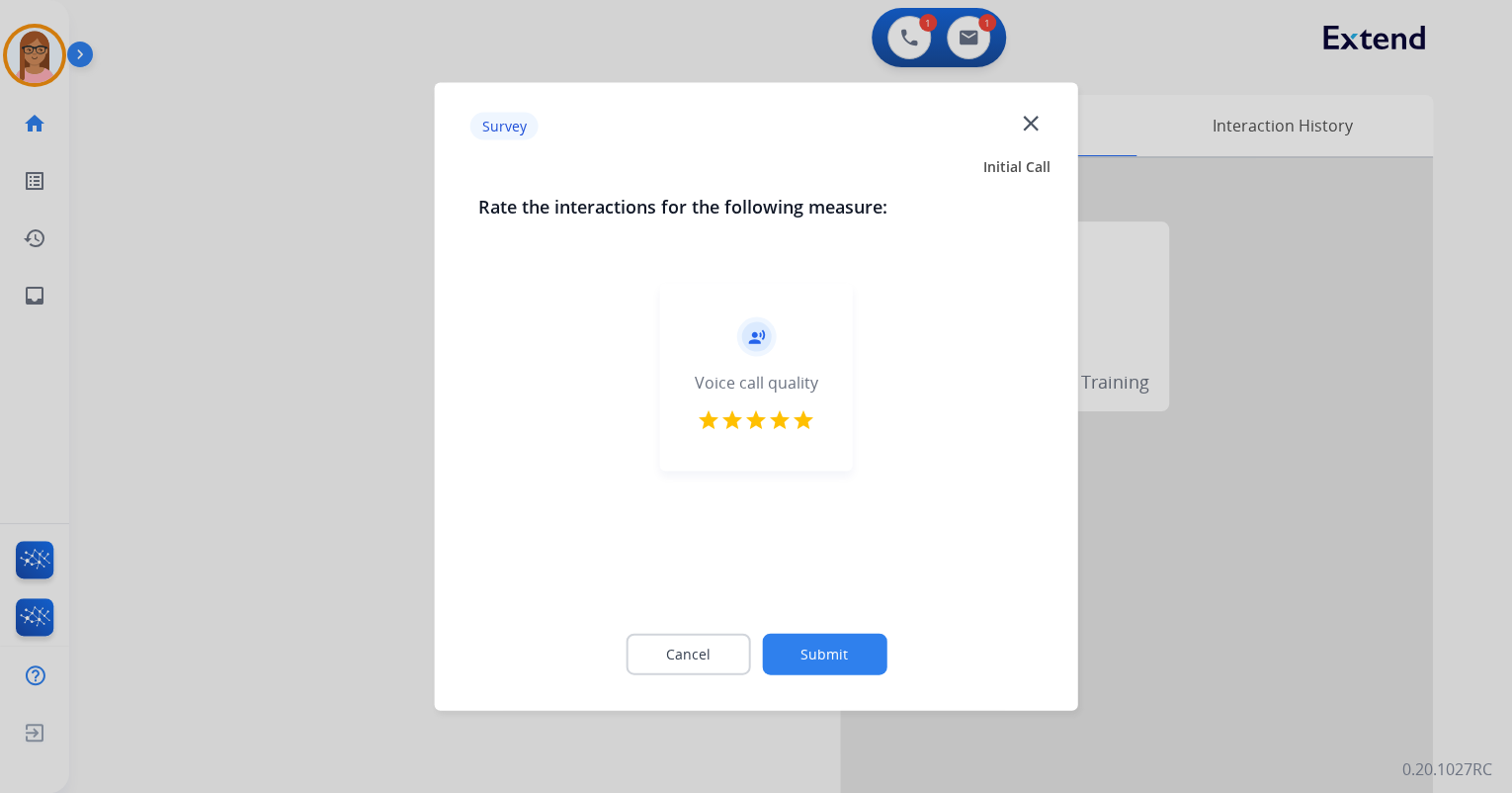 click on "Submit" 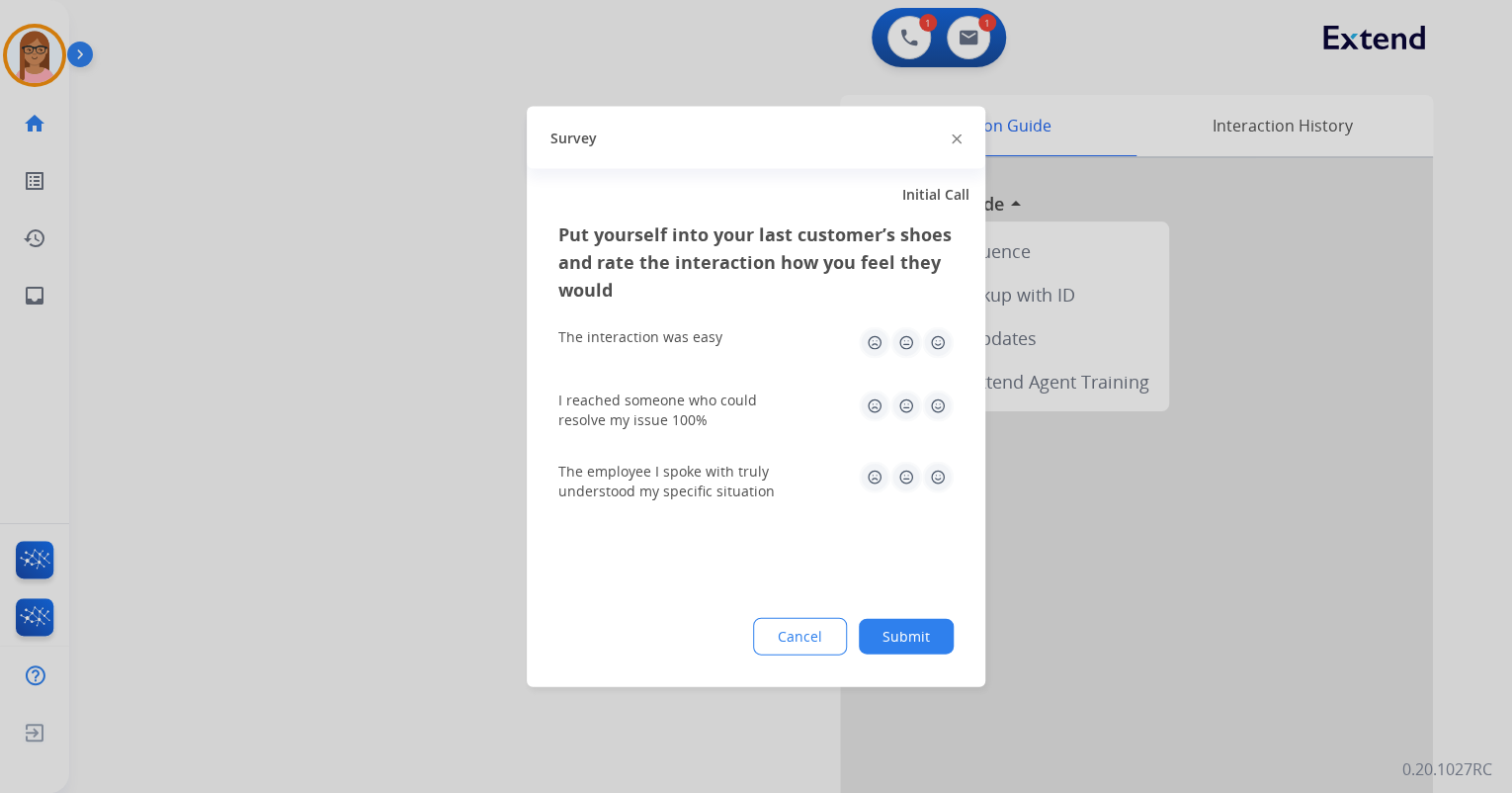 click 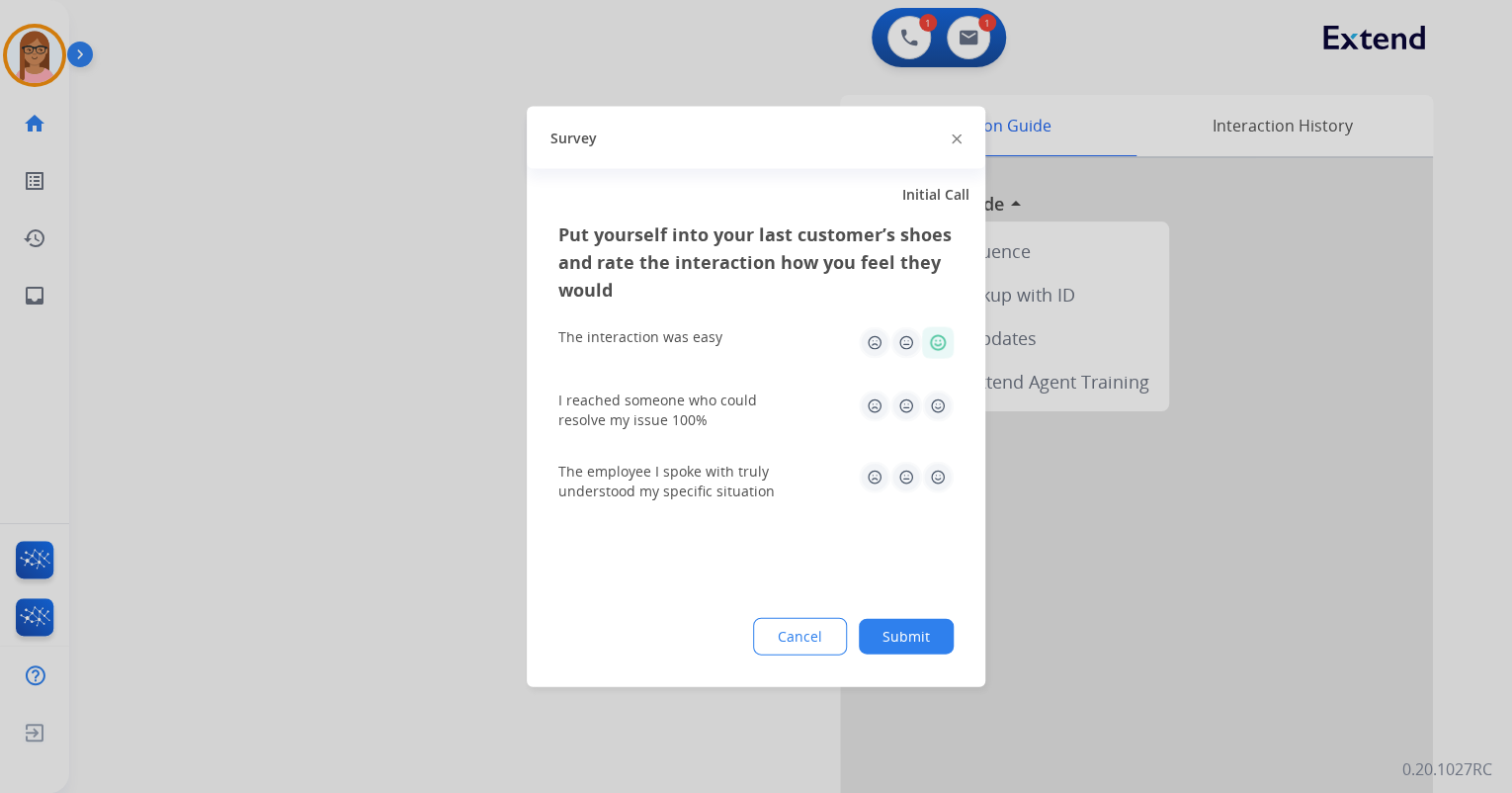 drag, startPoint x: 932, startPoint y: 424, endPoint x: 932, endPoint y: 412, distance: 12 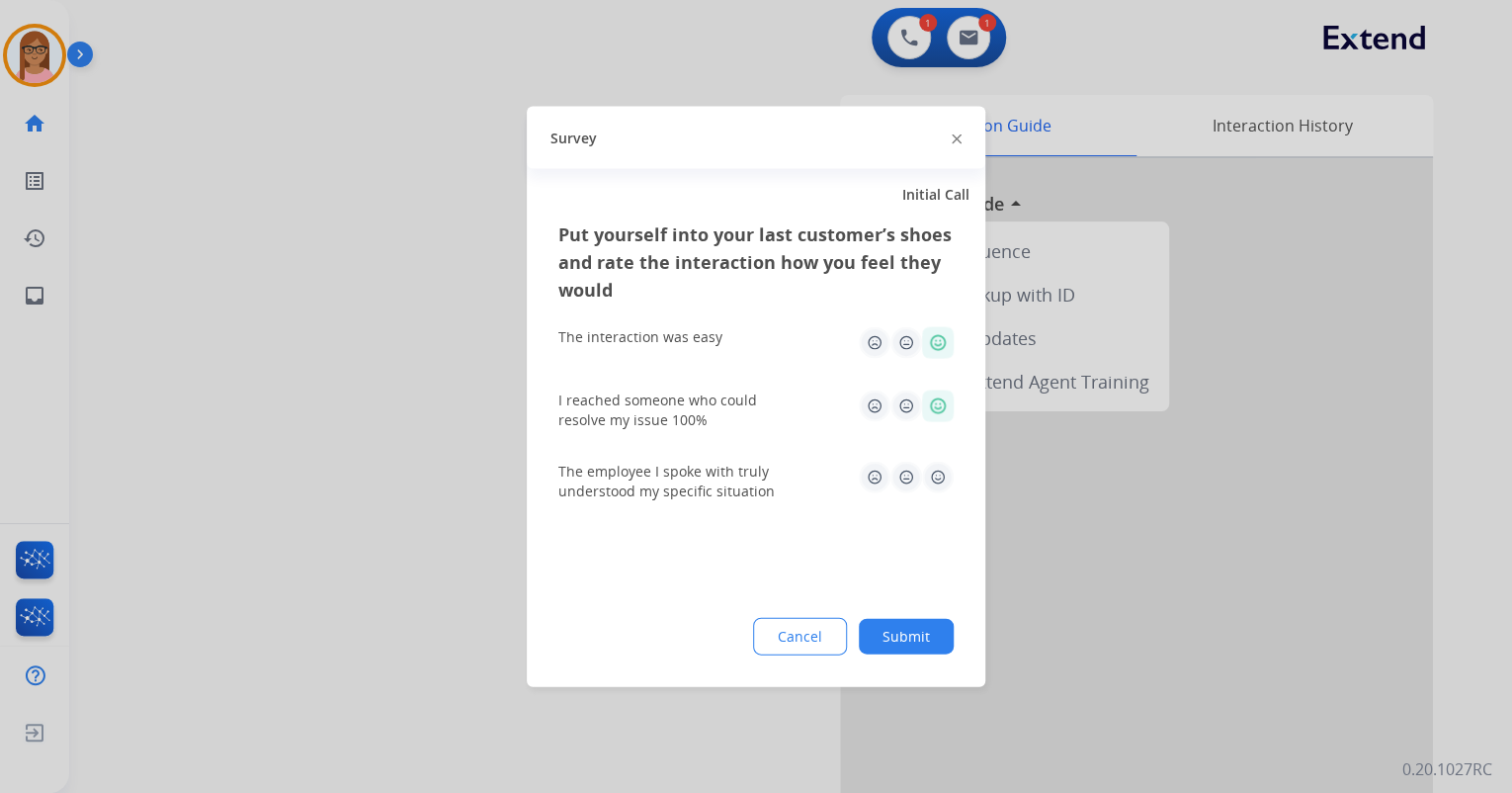 click 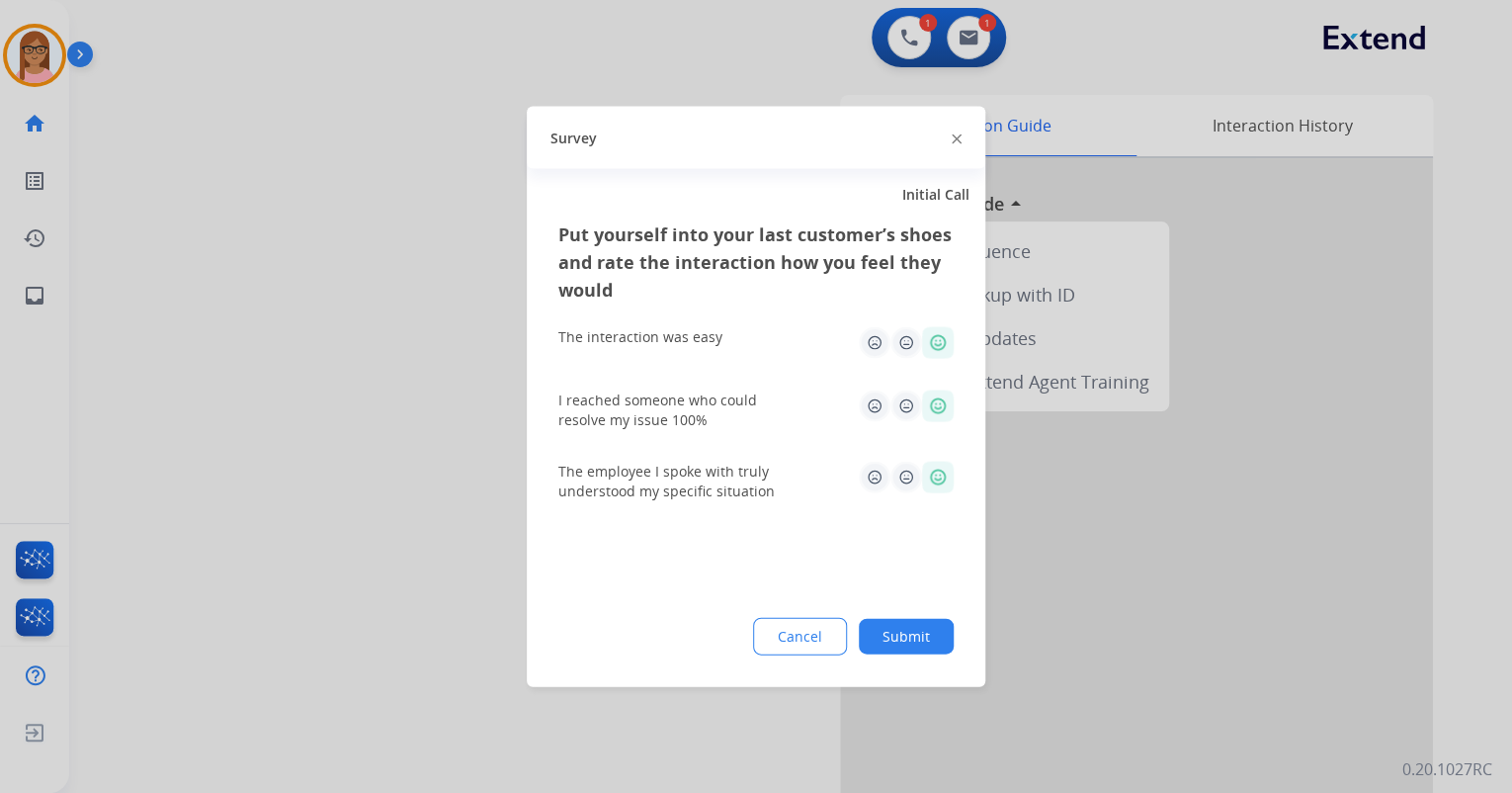 click on "Submit" 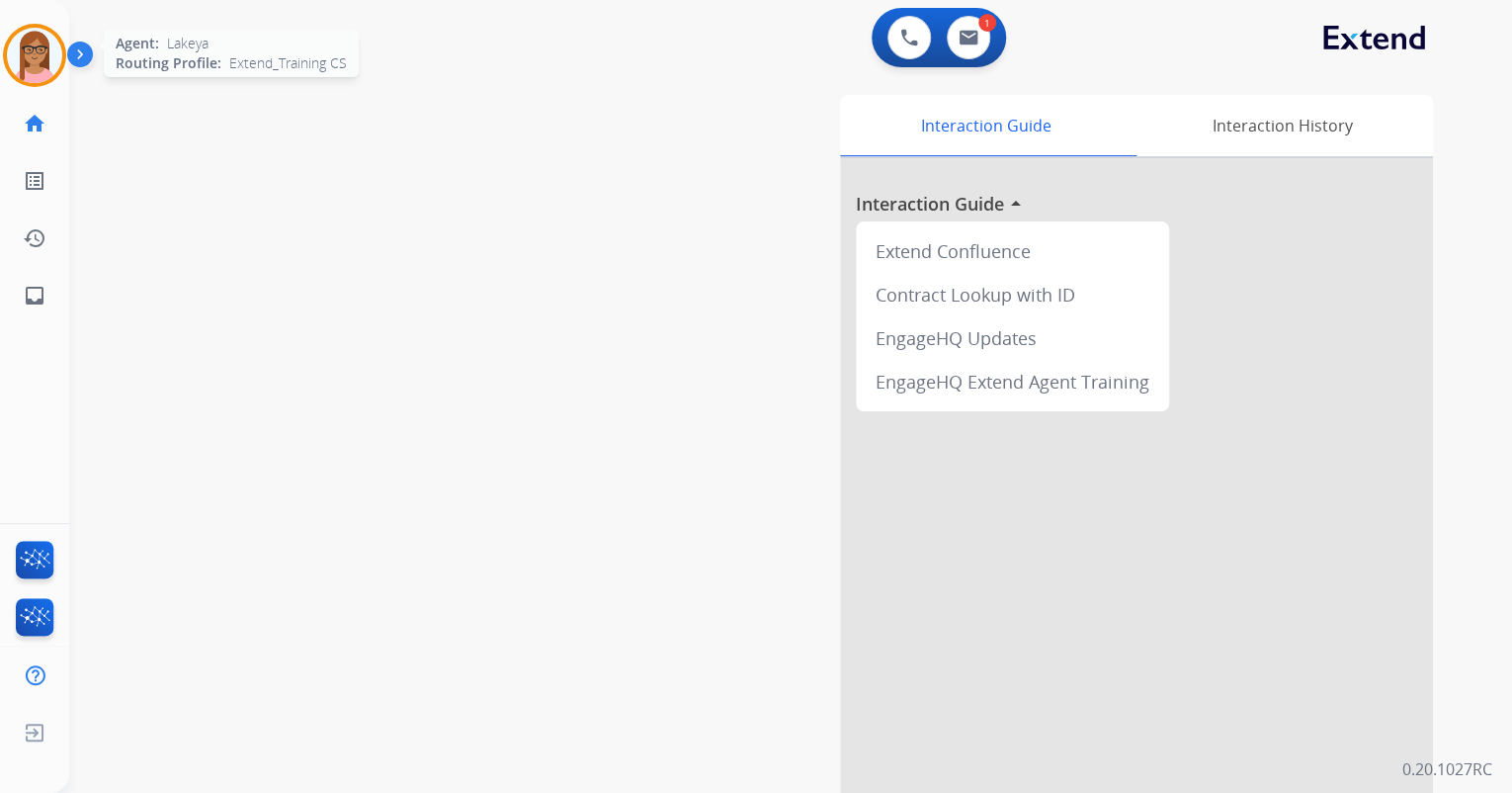 click at bounding box center (35, 55) 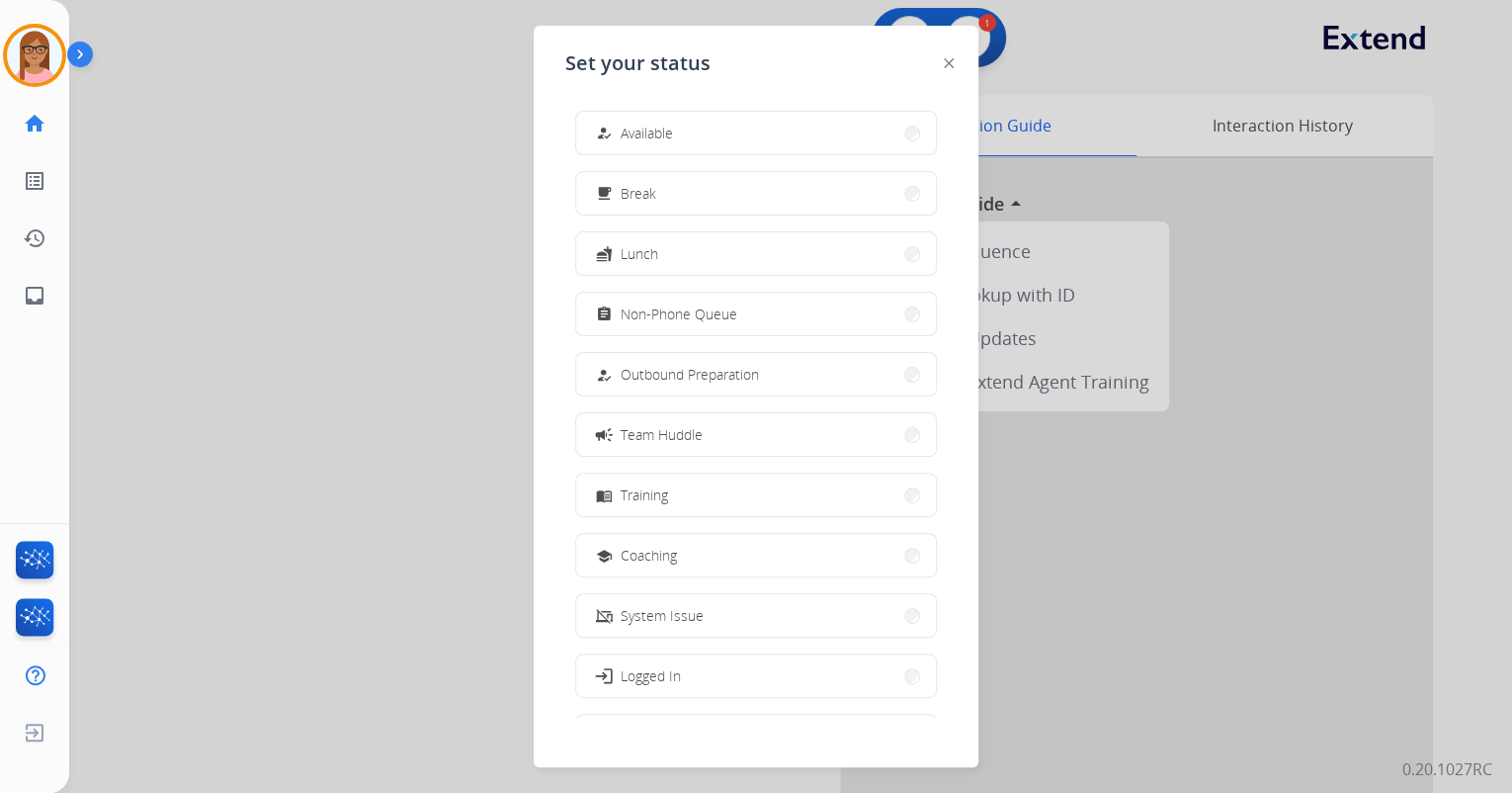 click at bounding box center (756, 396) 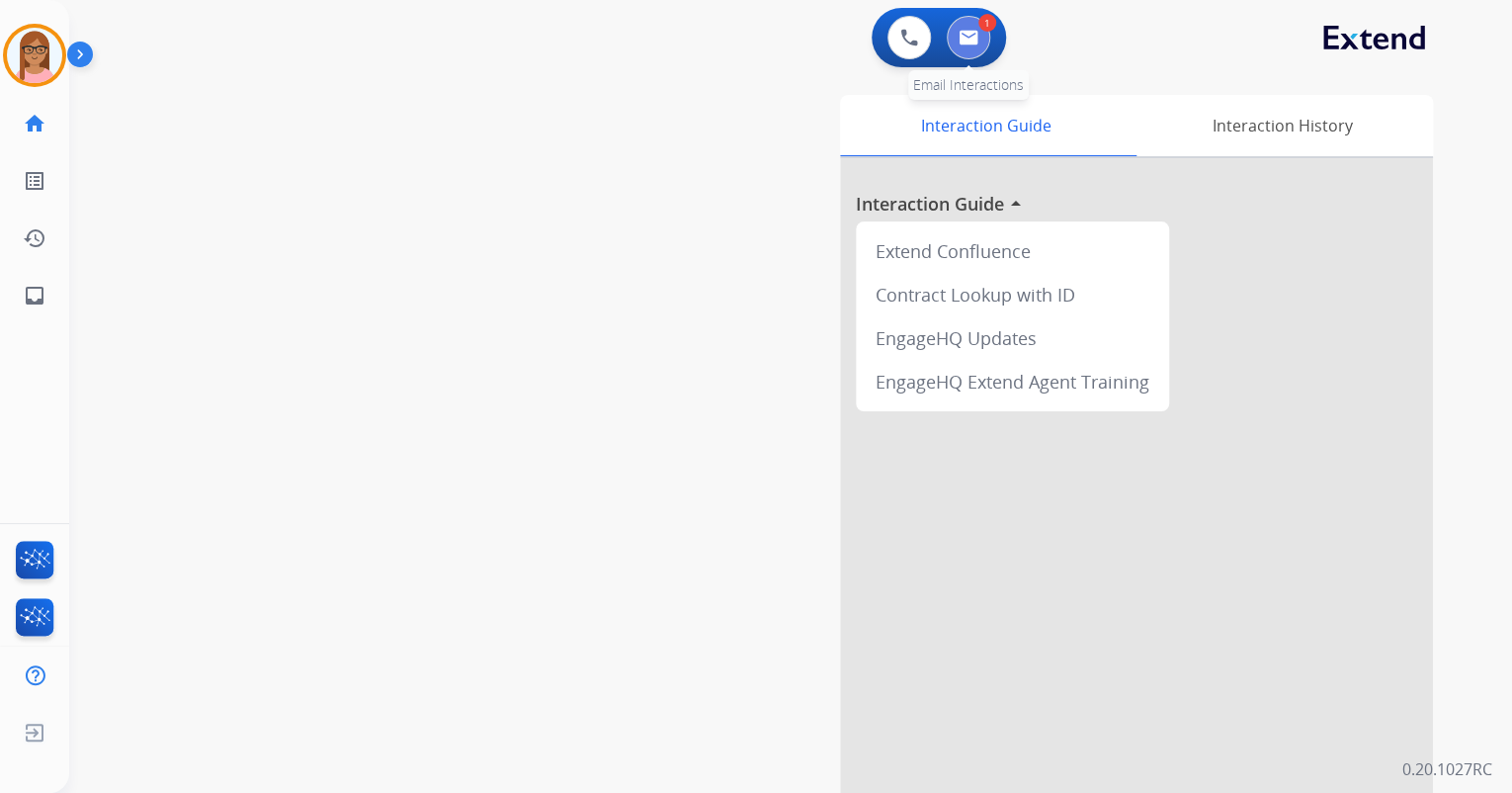 click at bounding box center [968, 38] 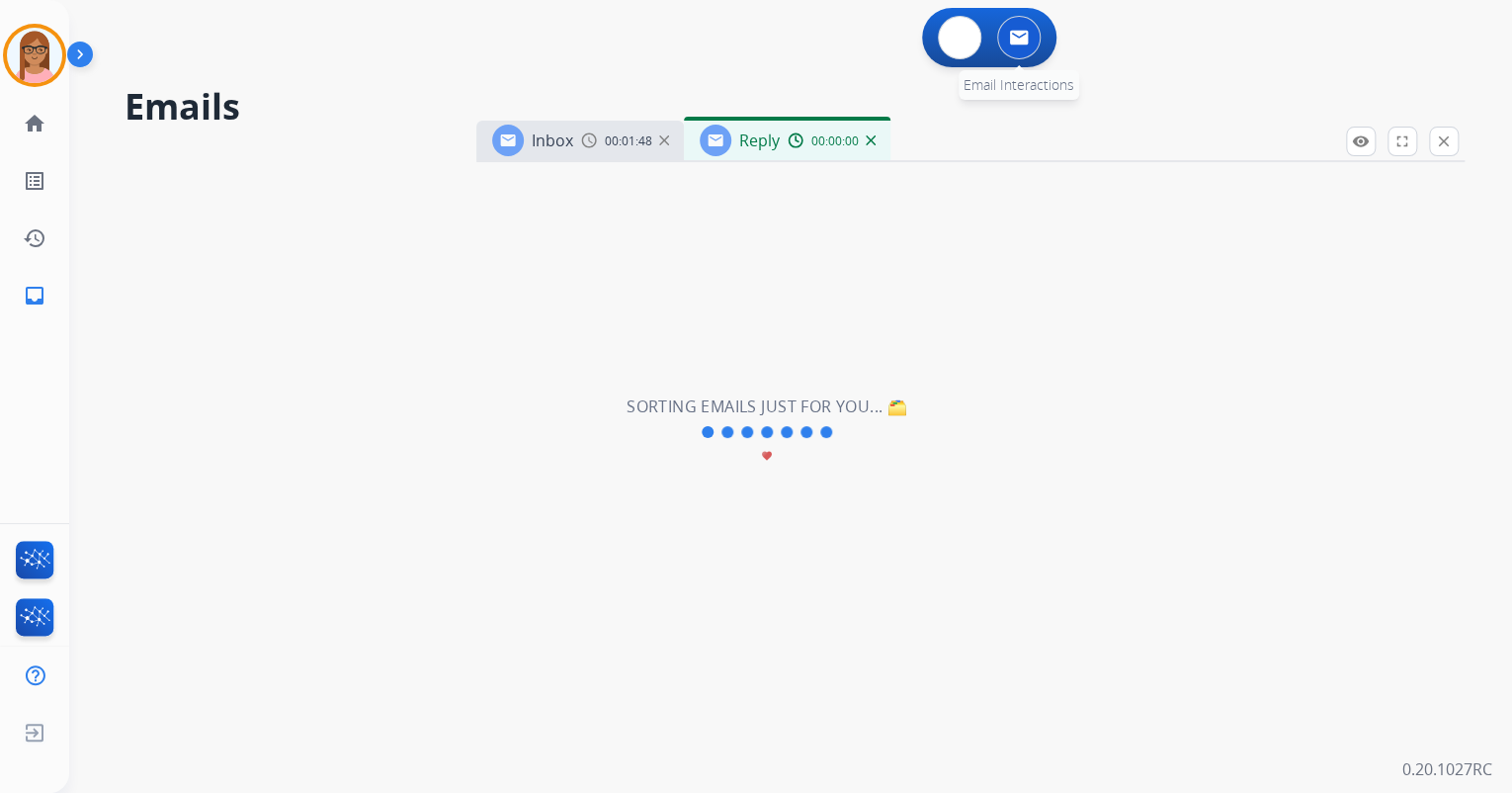 select on "**********" 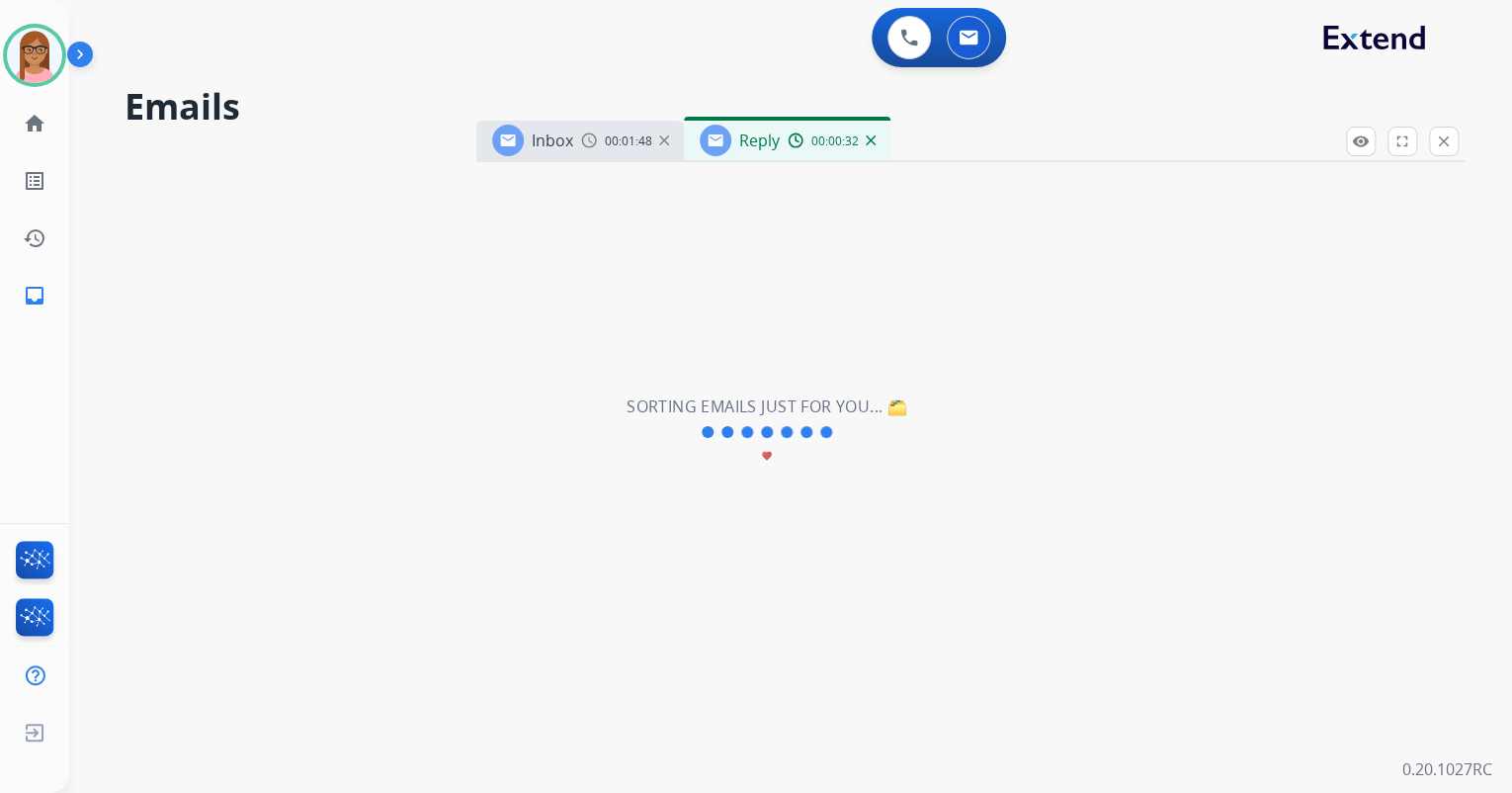 click at bounding box center [871, 140] 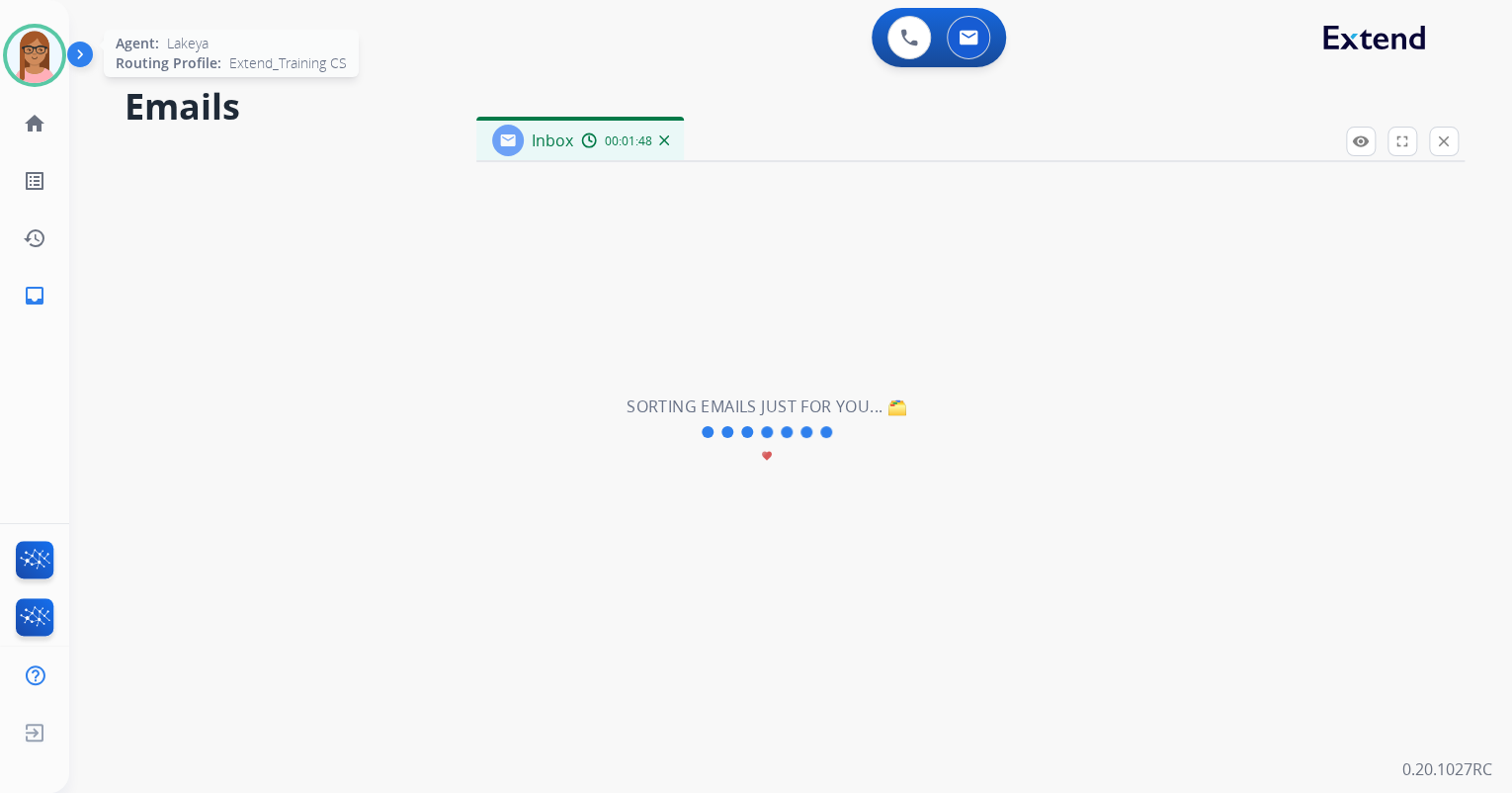 click at bounding box center (35, 55) 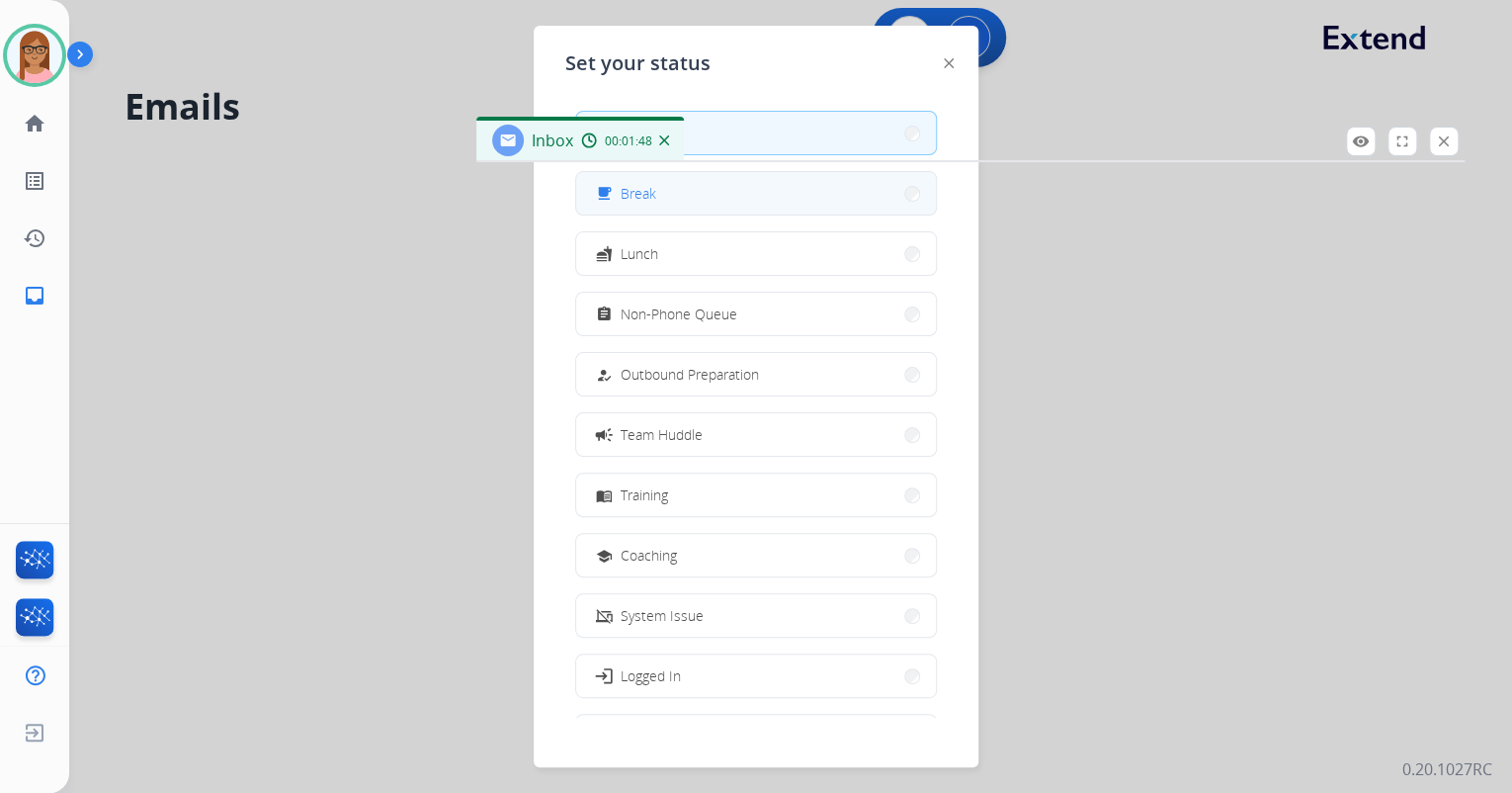 click on "free_breakfast Break" at bounding box center (756, 193) 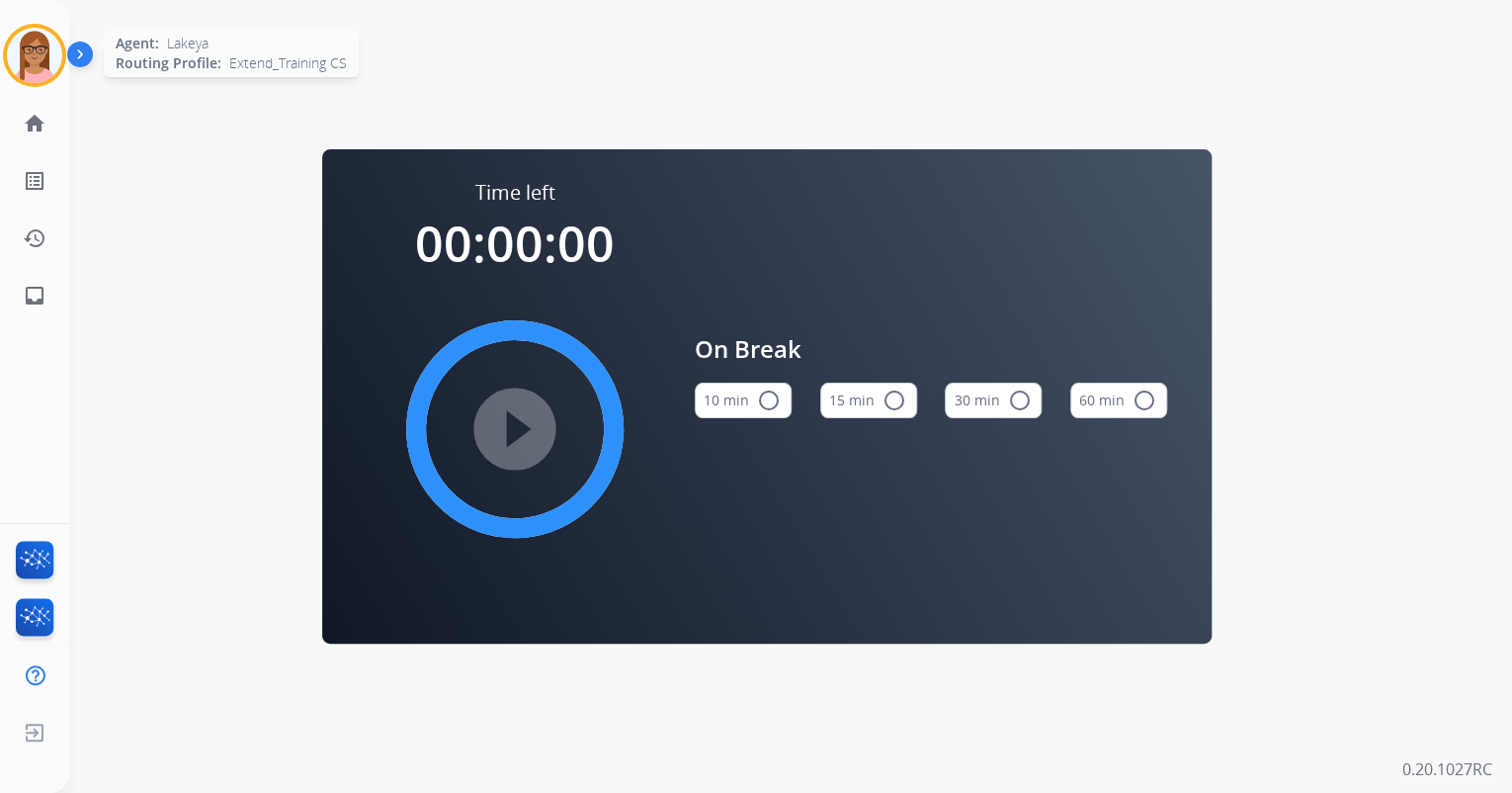 click at bounding box center (35, 55) 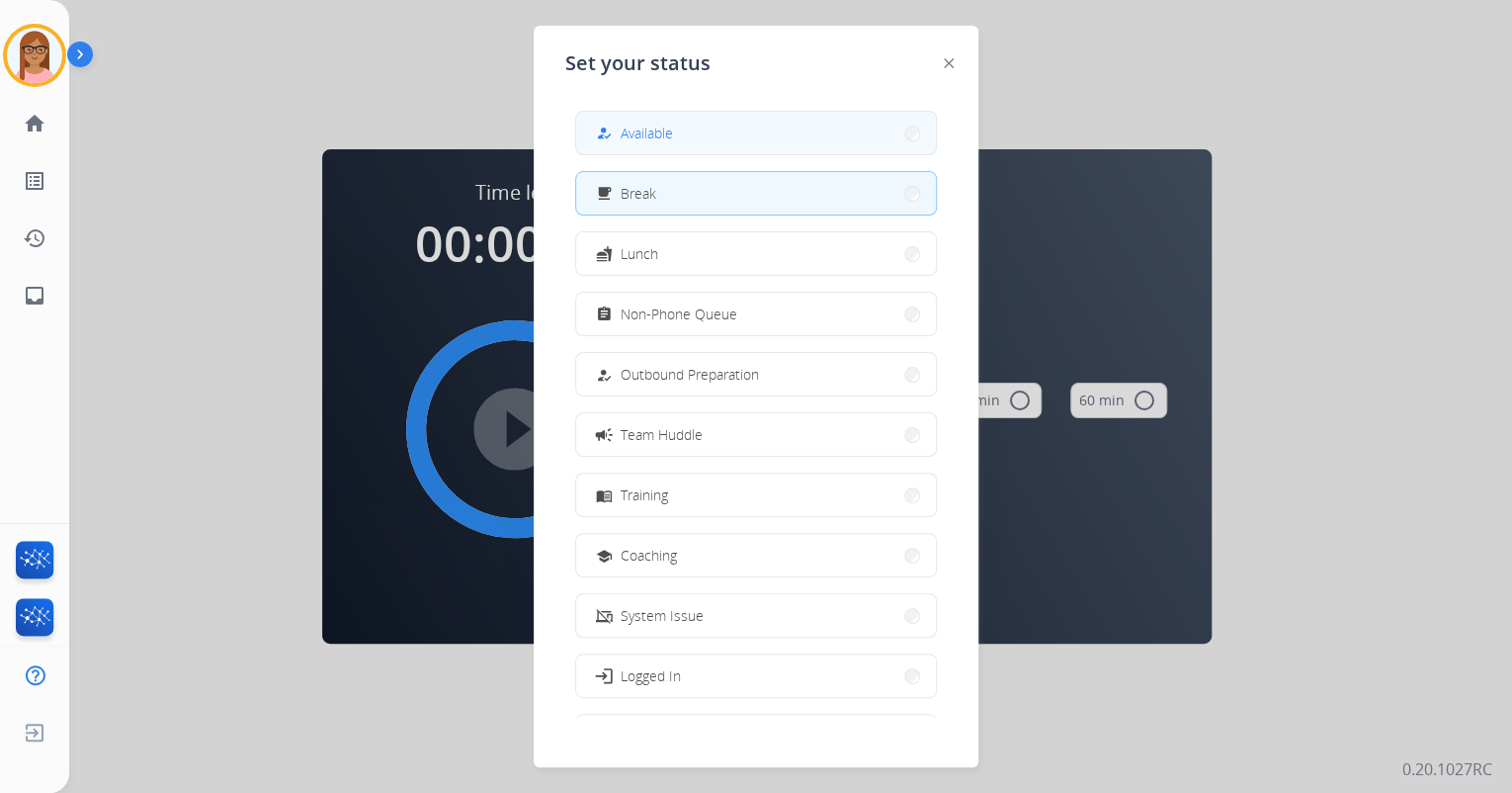 click on "Available" at bounding box center (646, 132) 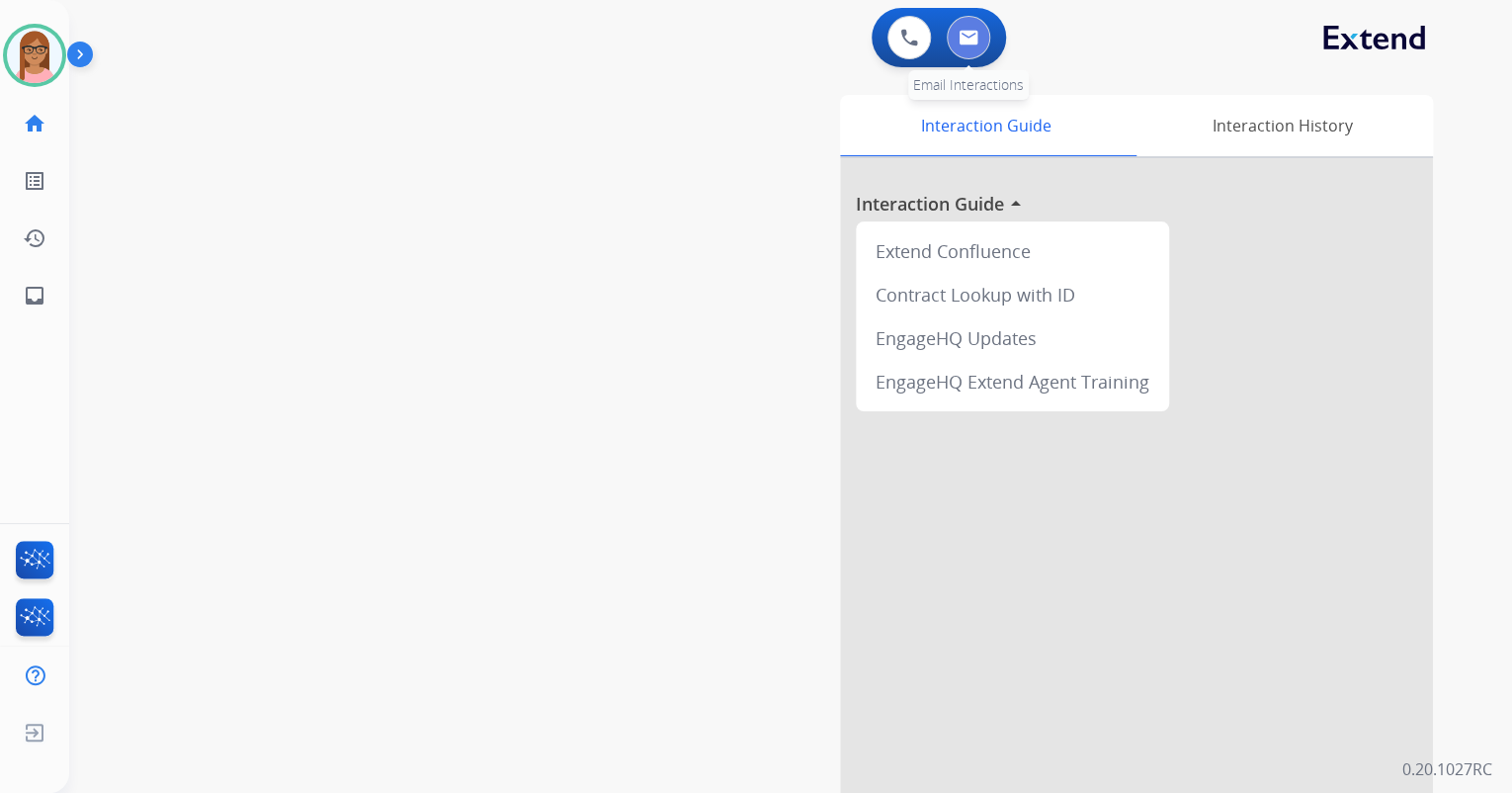 click at bounding box center [968, 38] 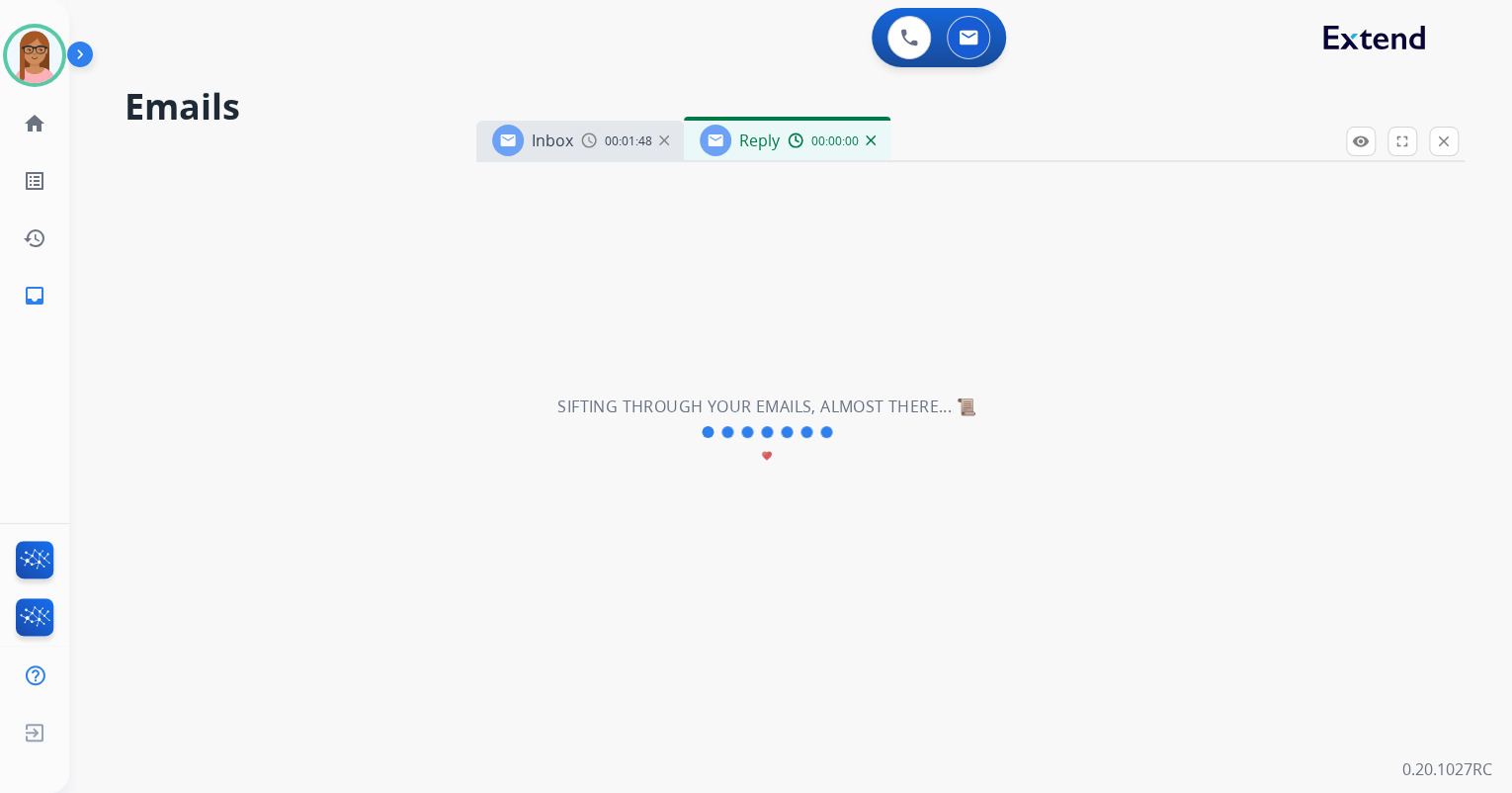 select on "**********" 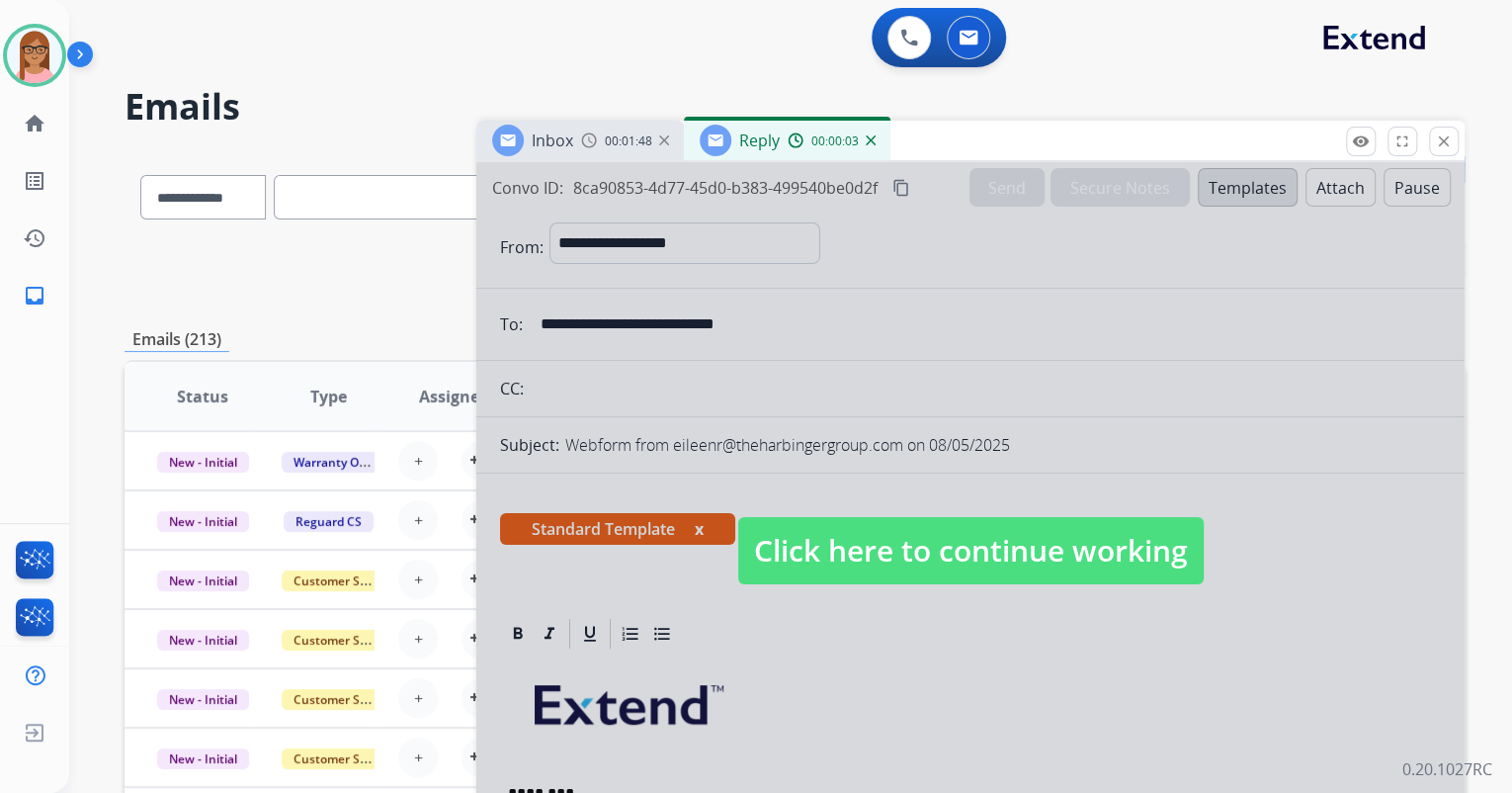 click at bounding box center (970, 531) 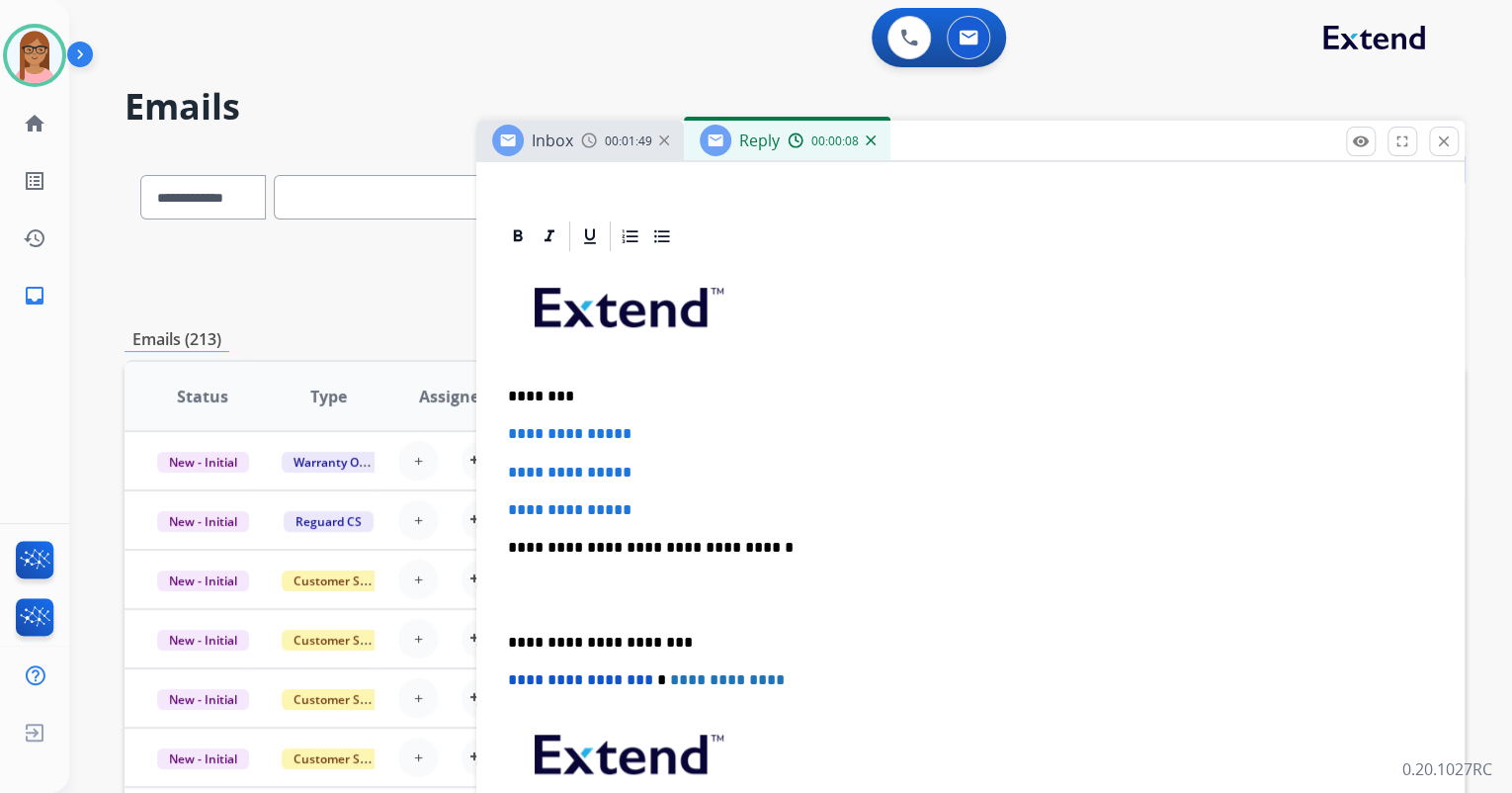 scroll, scrollTop: 396, scrollLeft: 0, axis: vertical 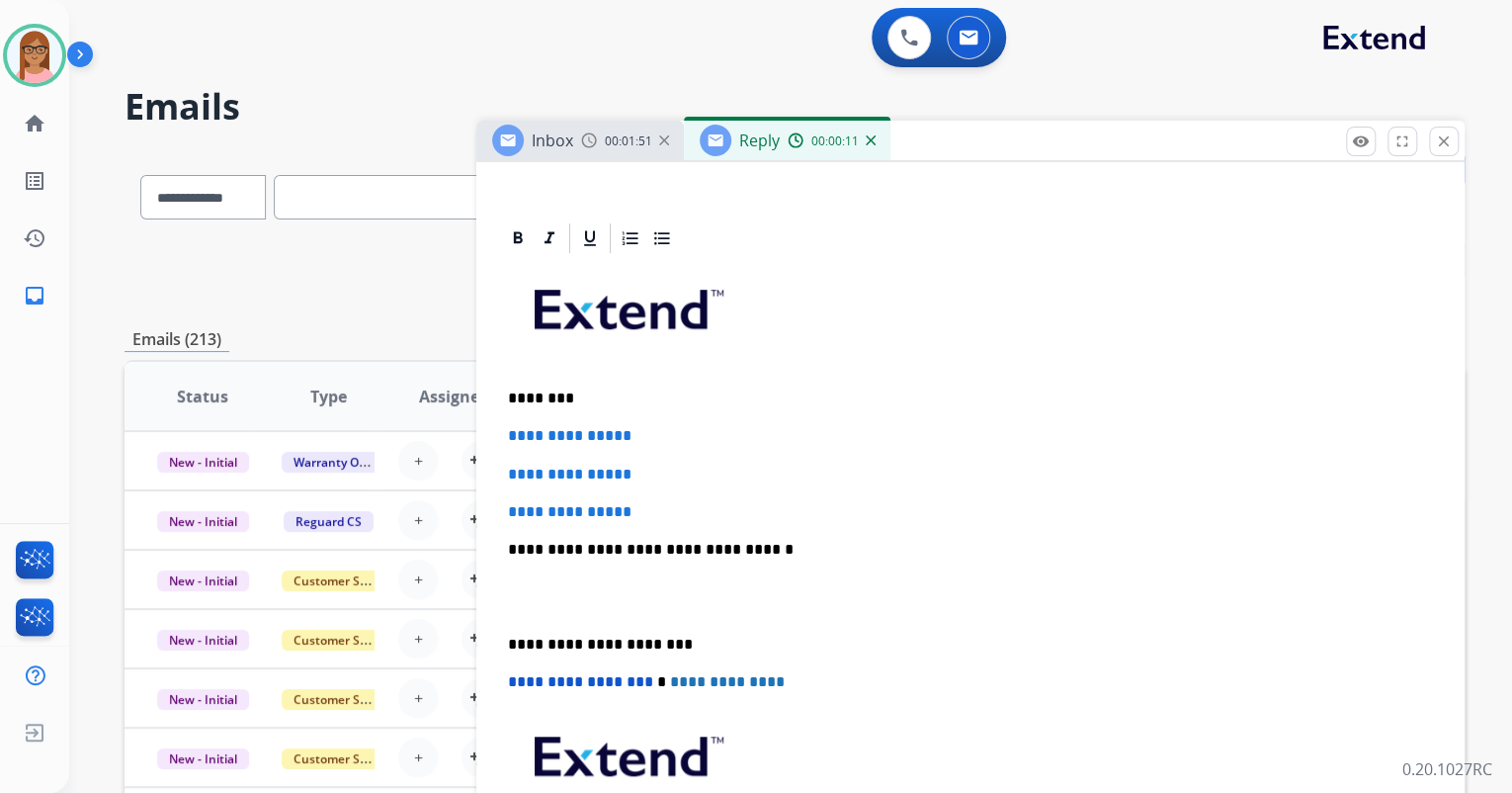click on "********" at bounding box center [963, 398] 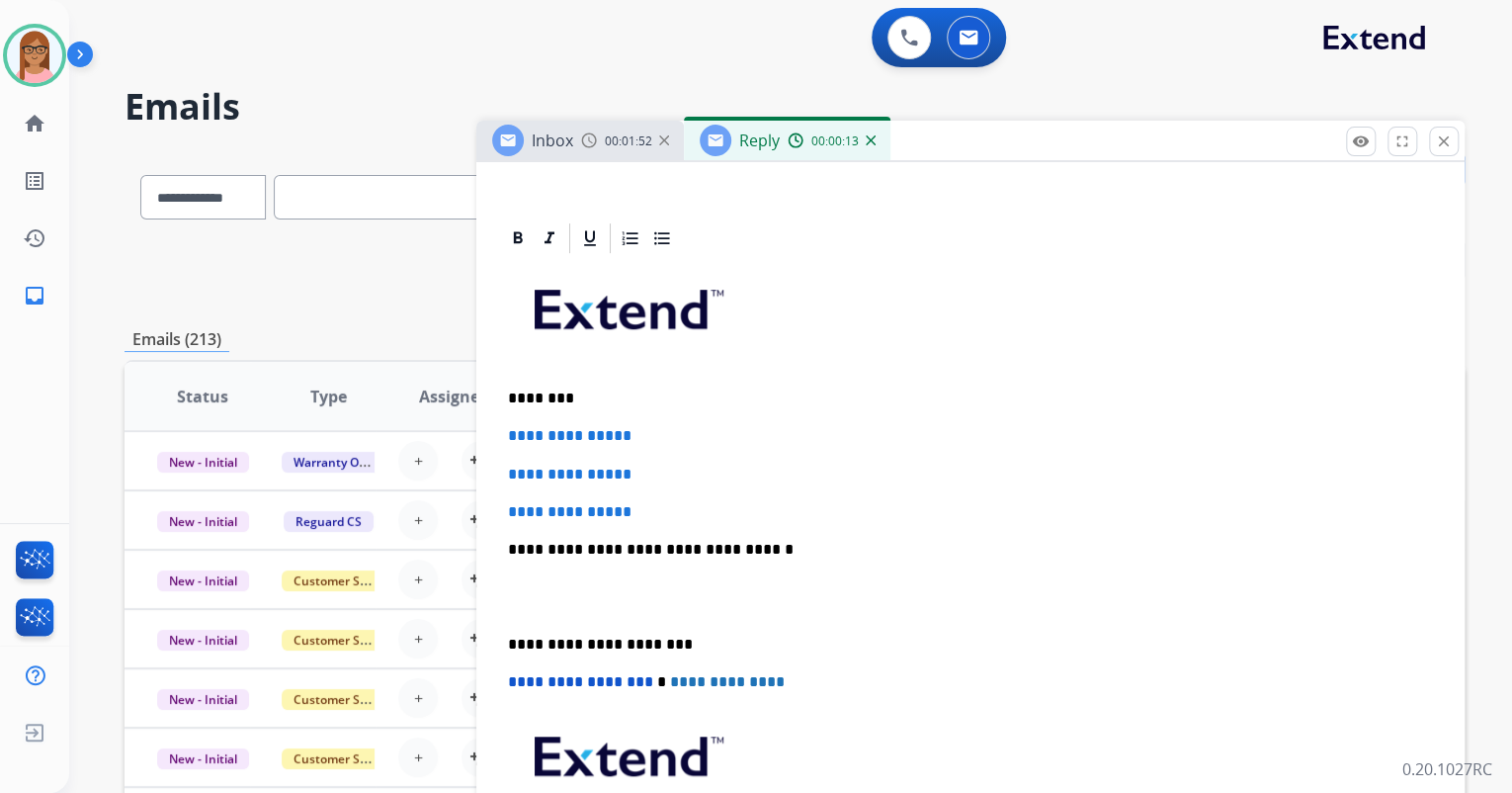 type 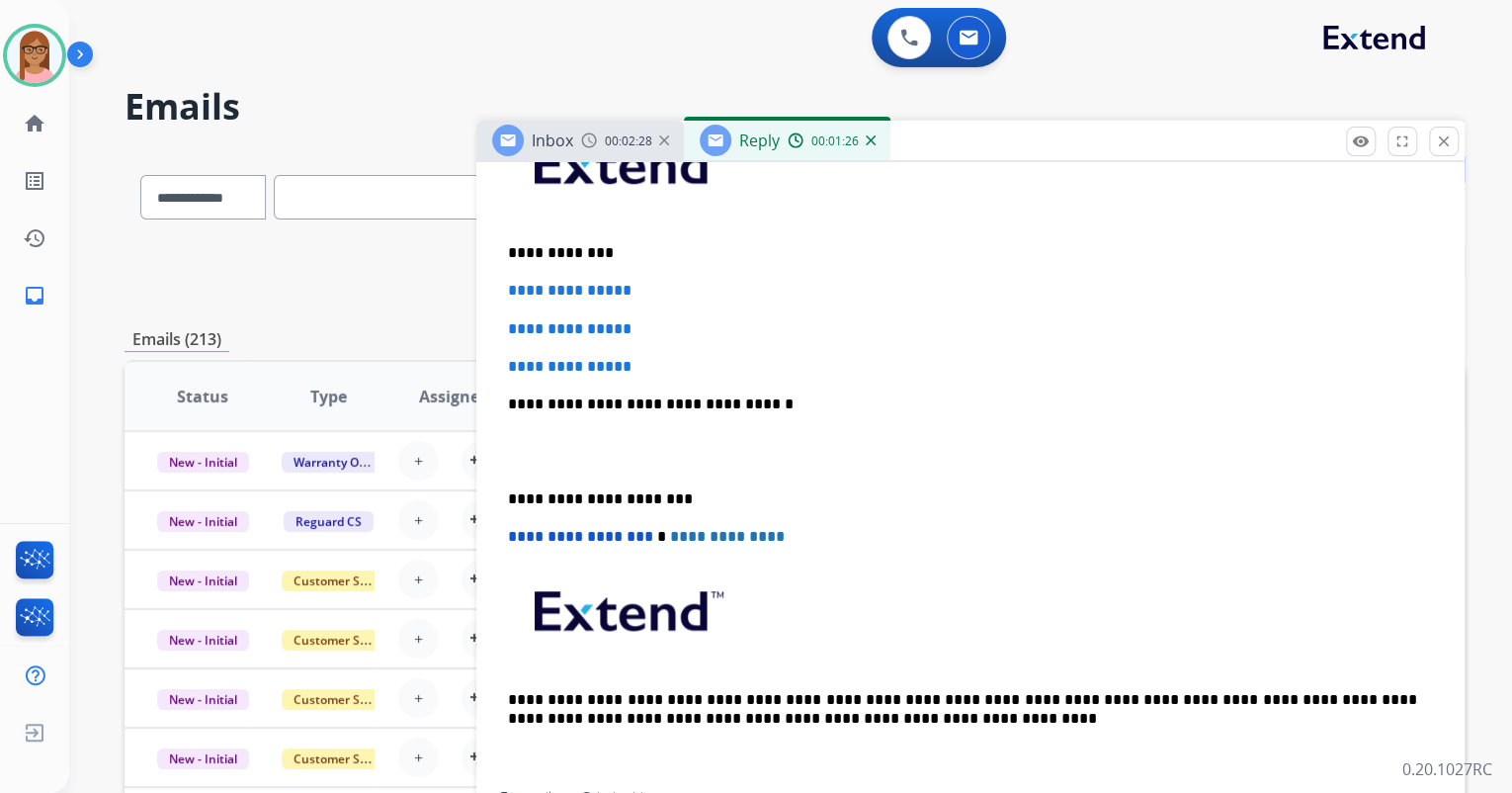 scroll, scrollTop: 546, scrollLeft: 0, axis: vertical 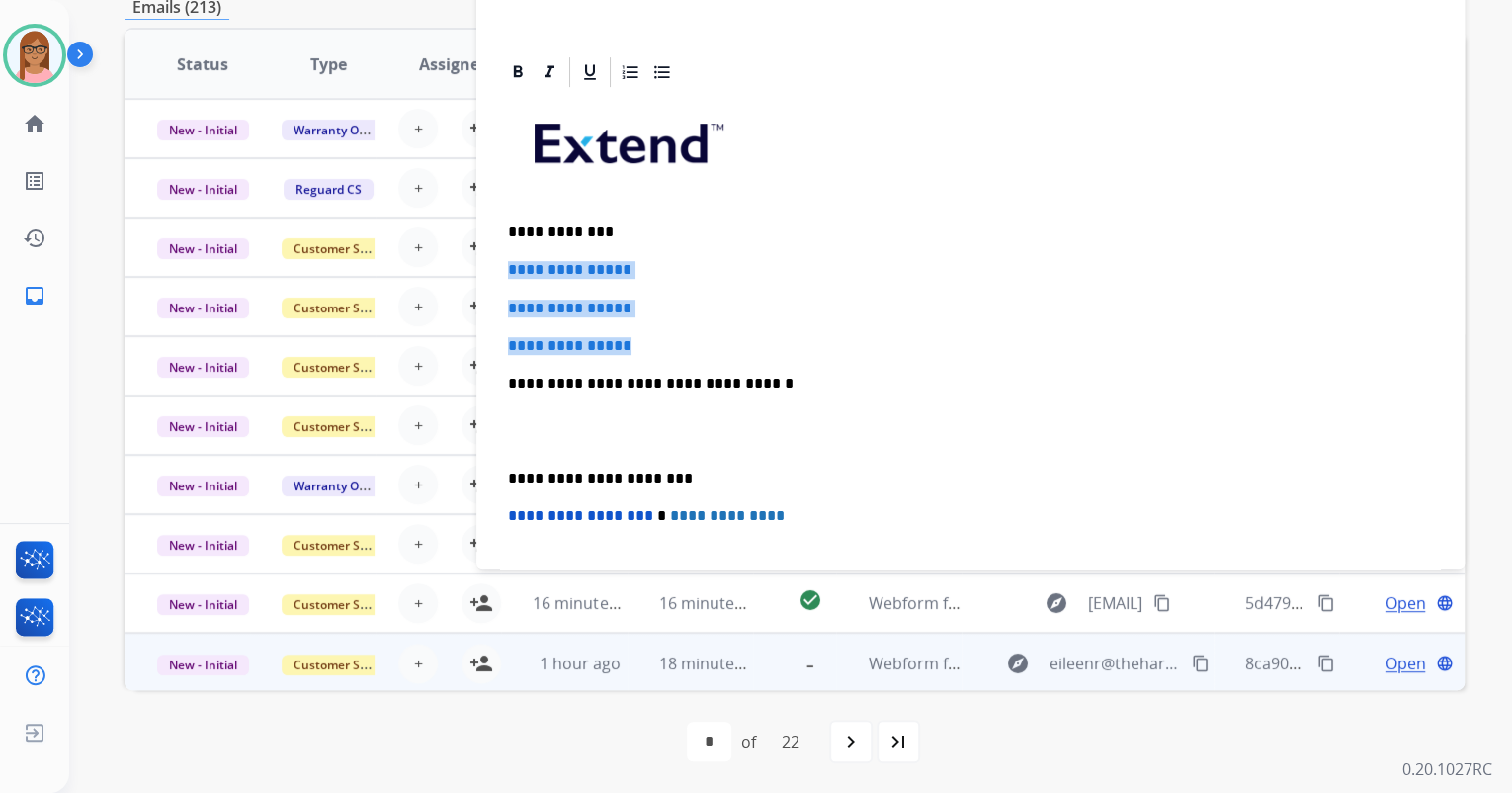 drag, startPoint x: 505, startPoint y: 265, endPoint x: 648, endPoint y: 351, distance: 166.86821 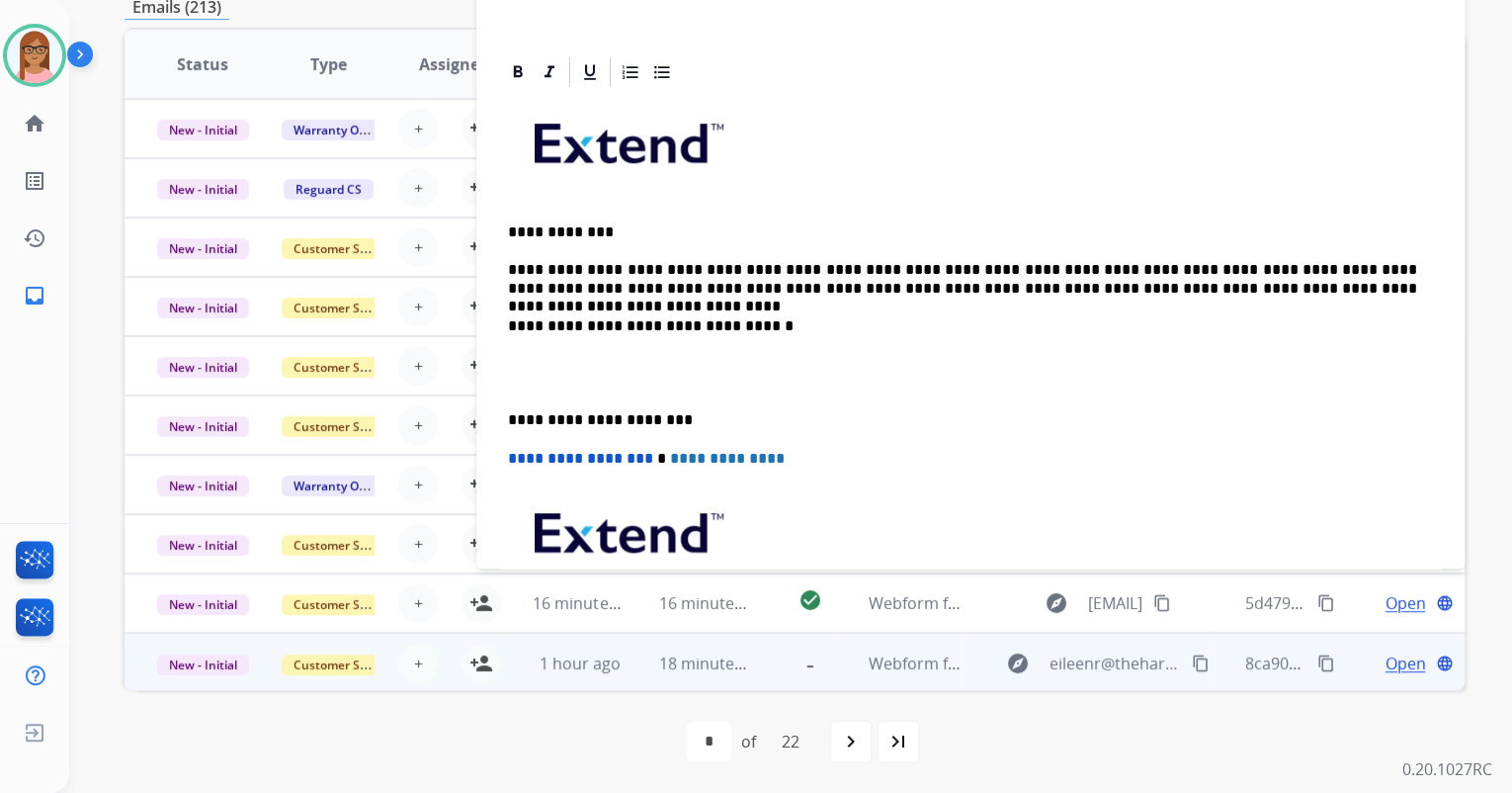click on "**********" at bounding box center (963, 279) 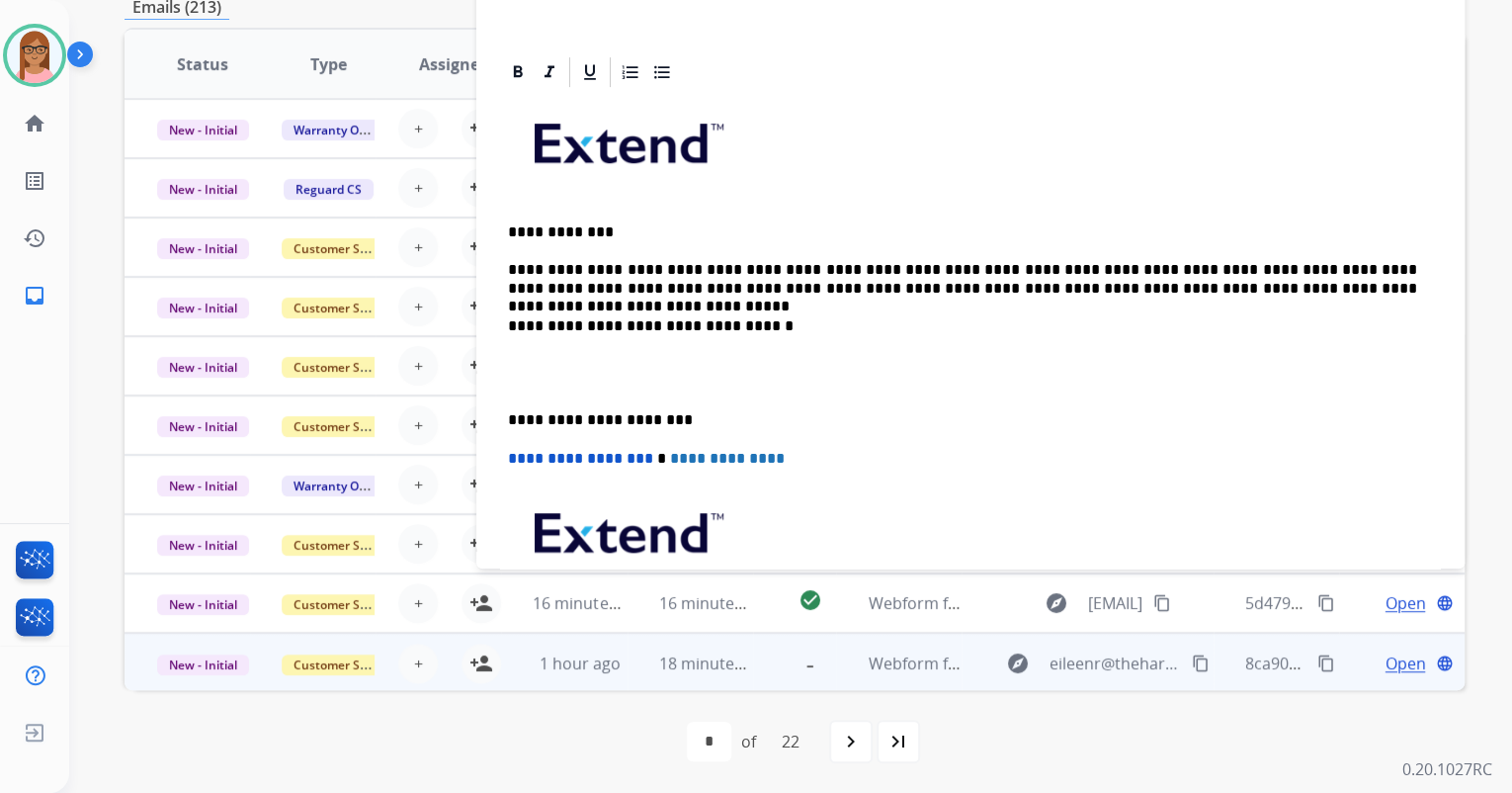 click on "**********" at bounding box center [970, 401] 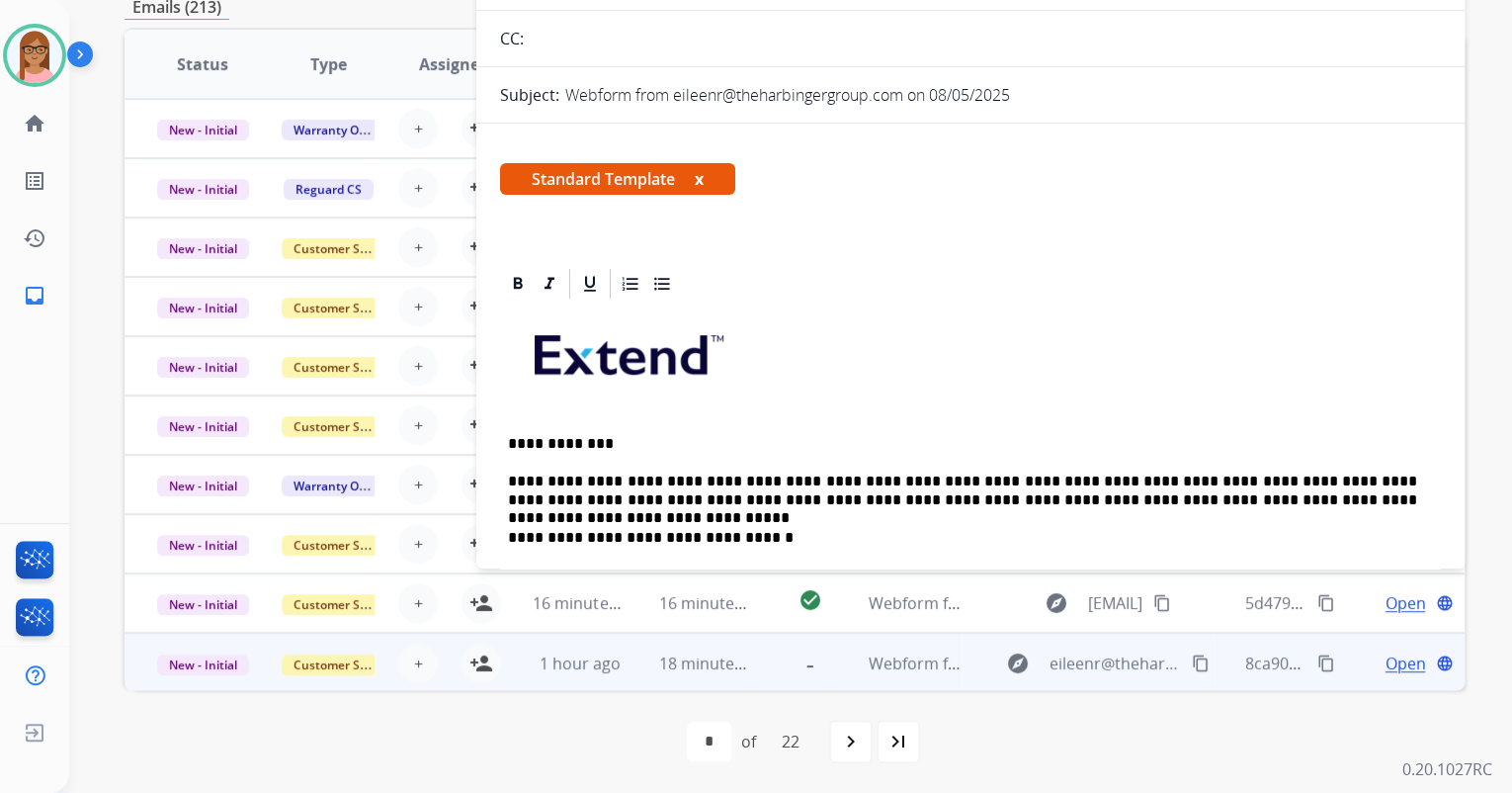 scroll, scrollTop: 0, scrollLeft: 0, axis: both 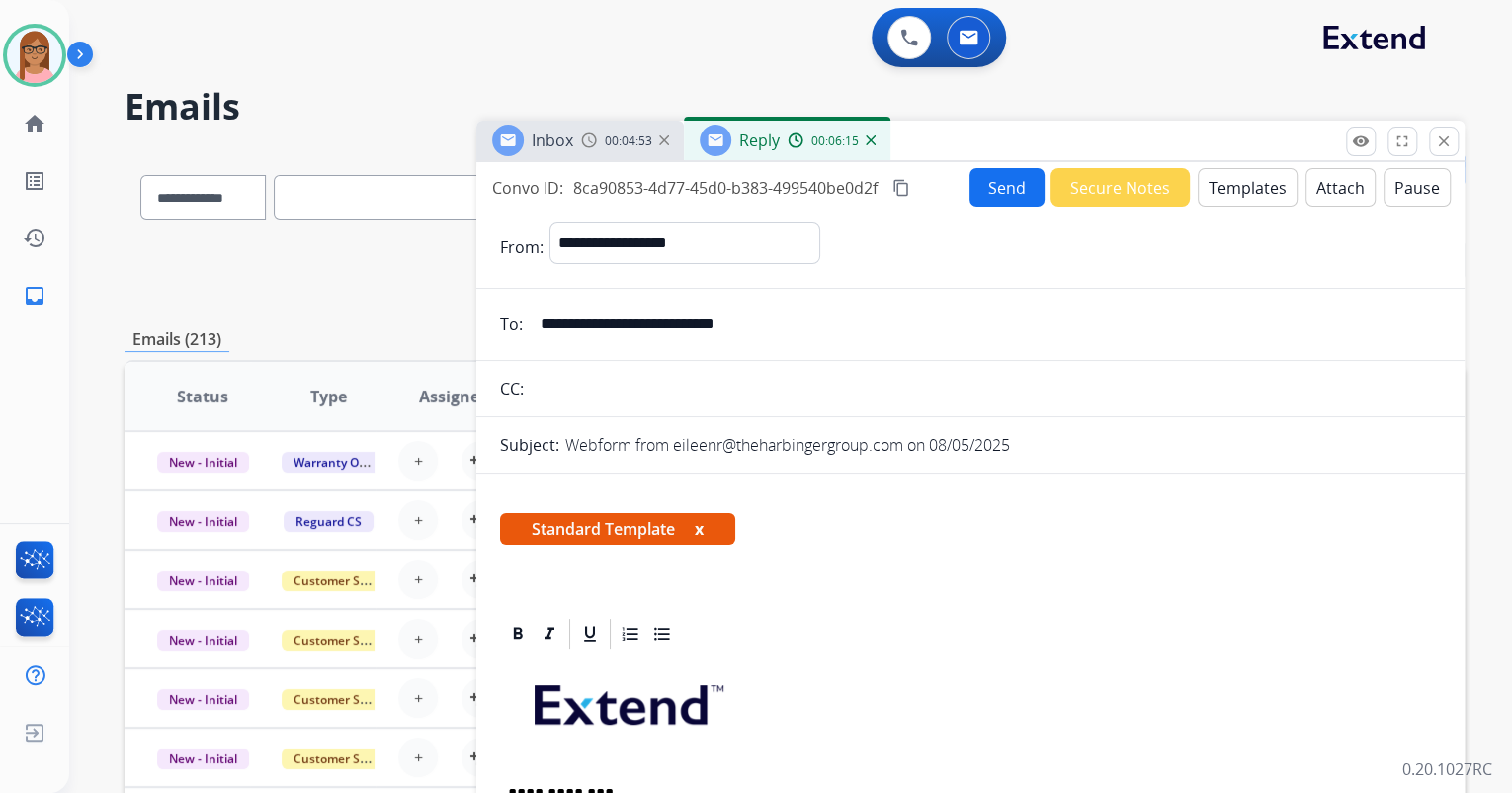 click on "content_copy" at bounding box center [901, 188] 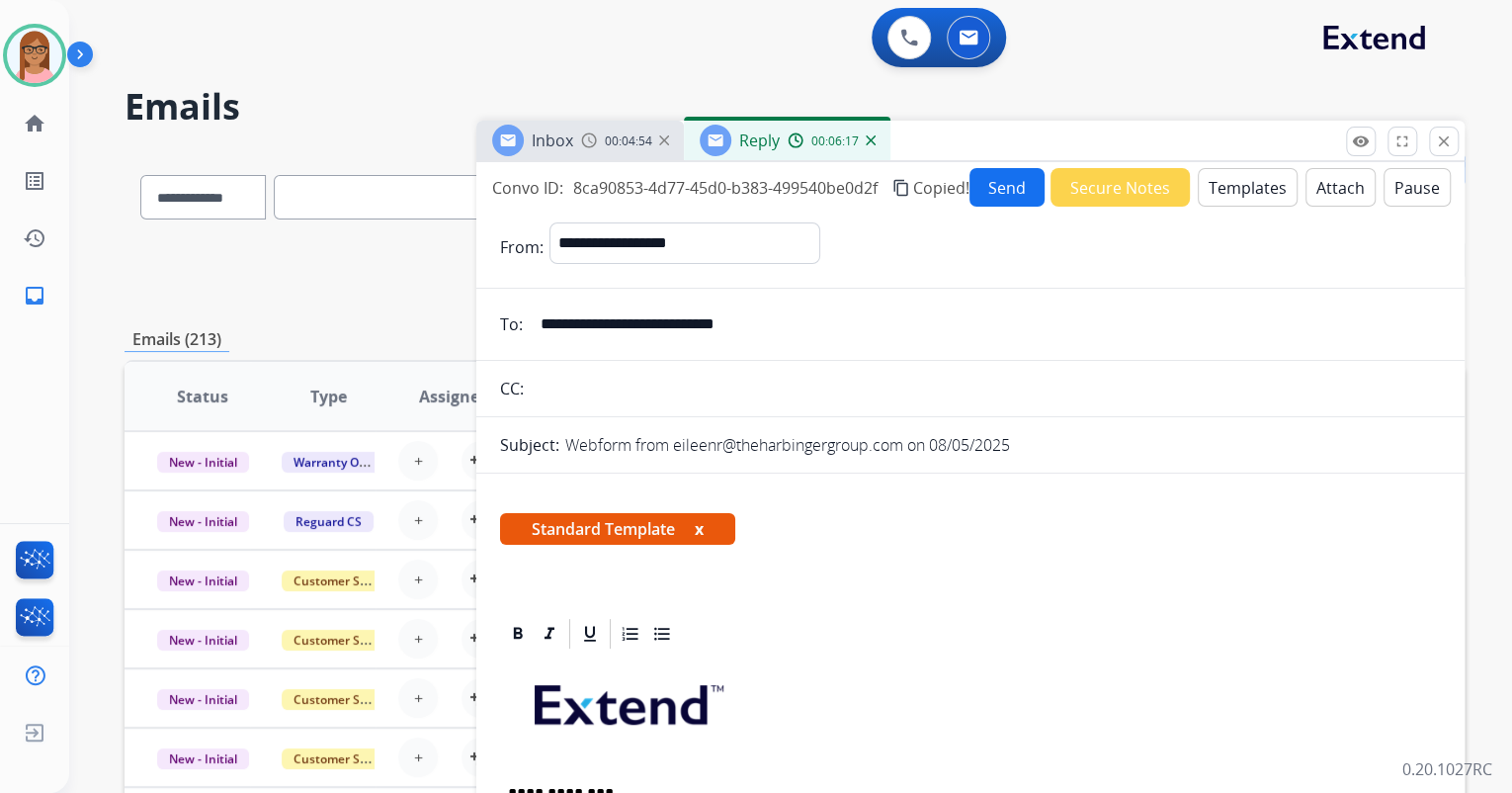 click on "Send" at bounding box center [1007, 187] 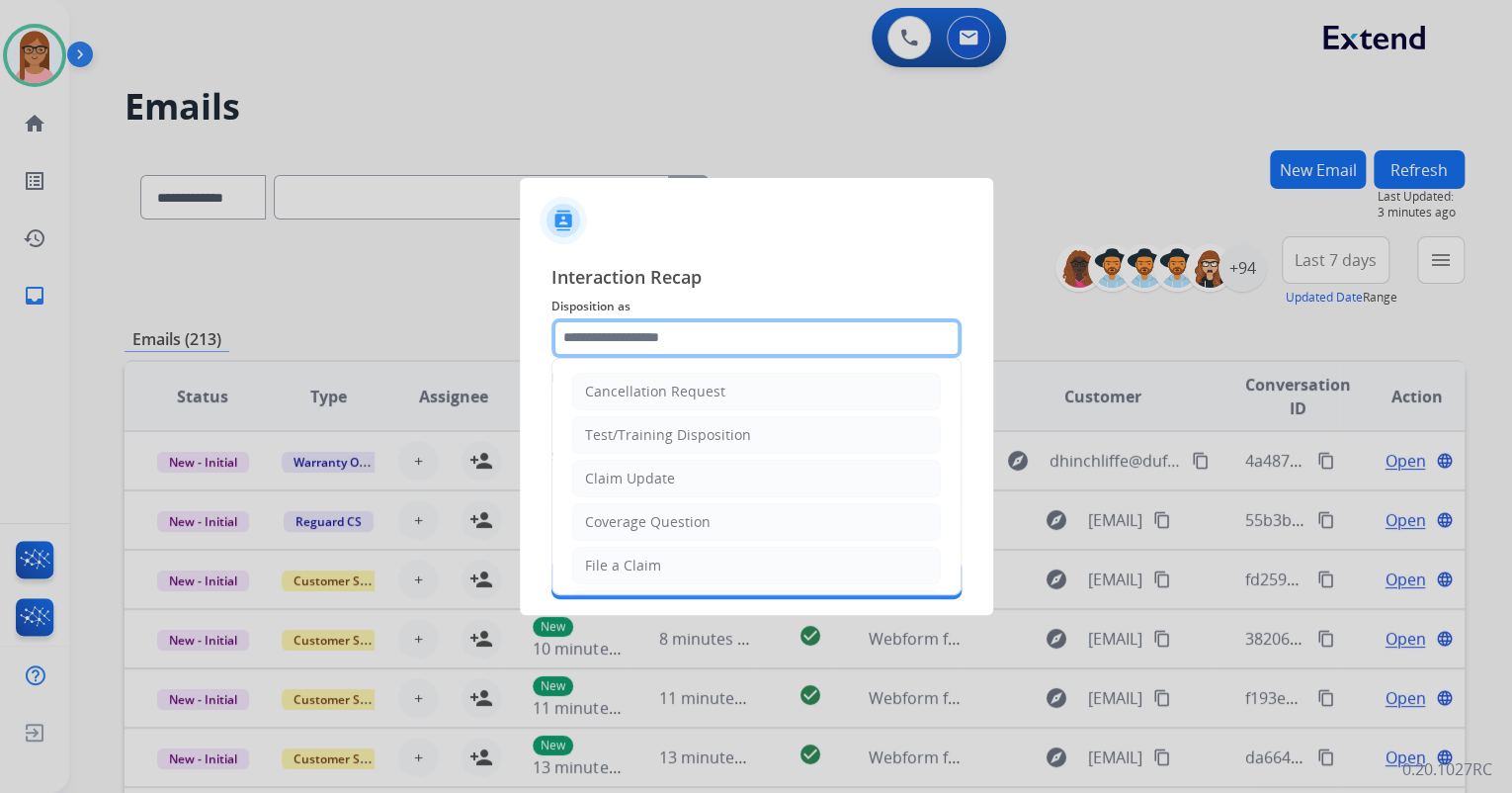 click 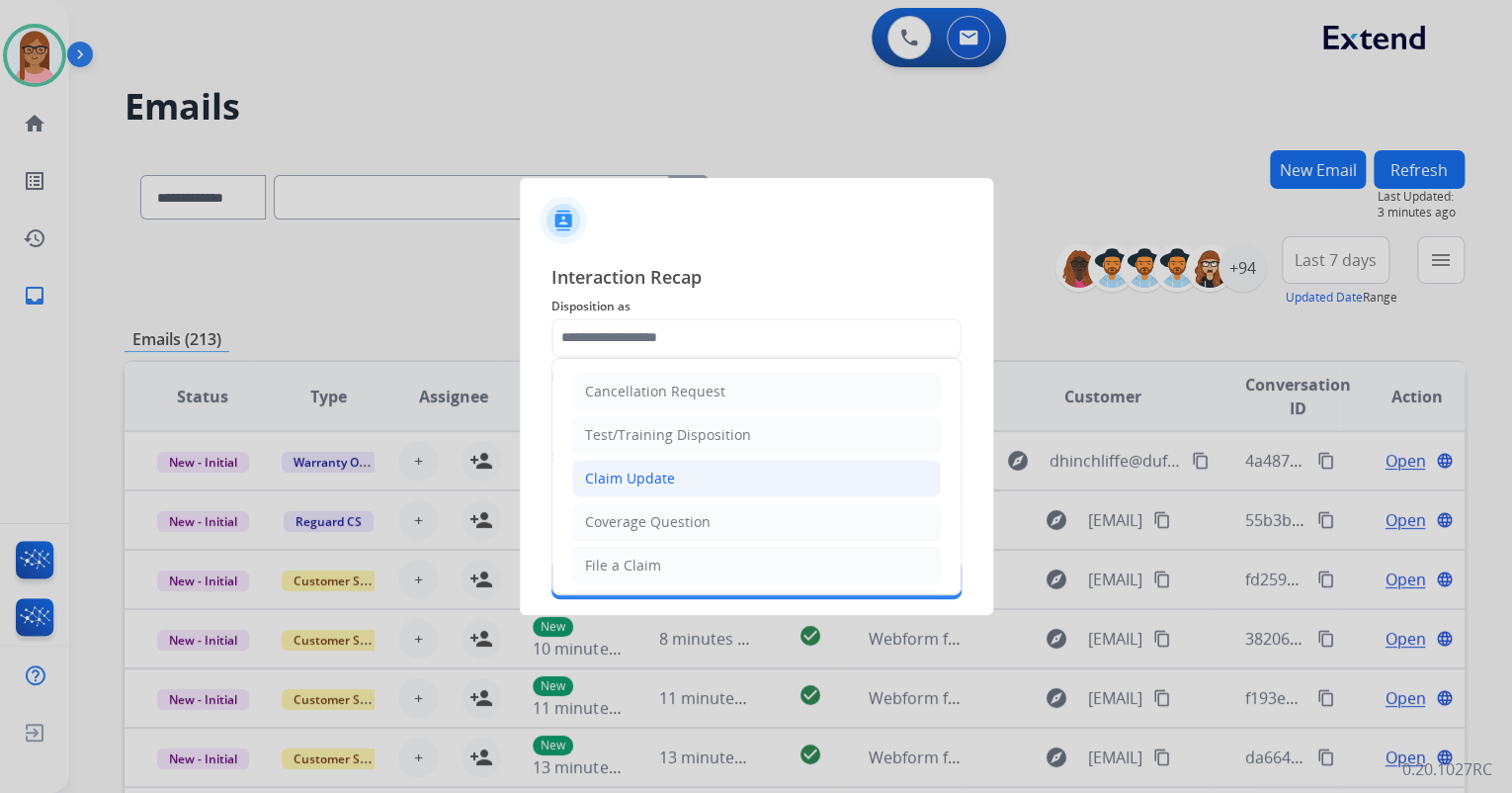 click on "Claim Update" 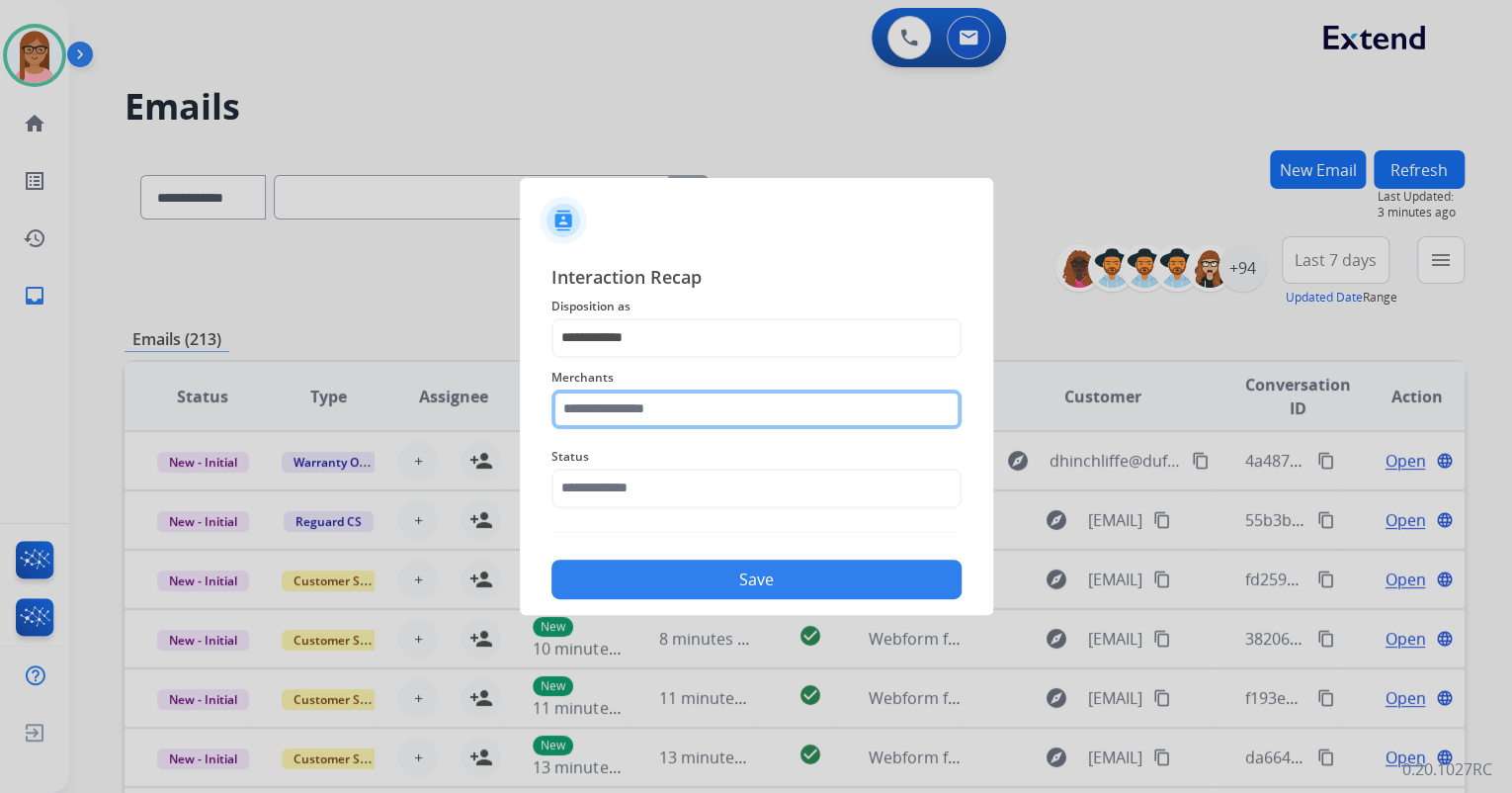 click 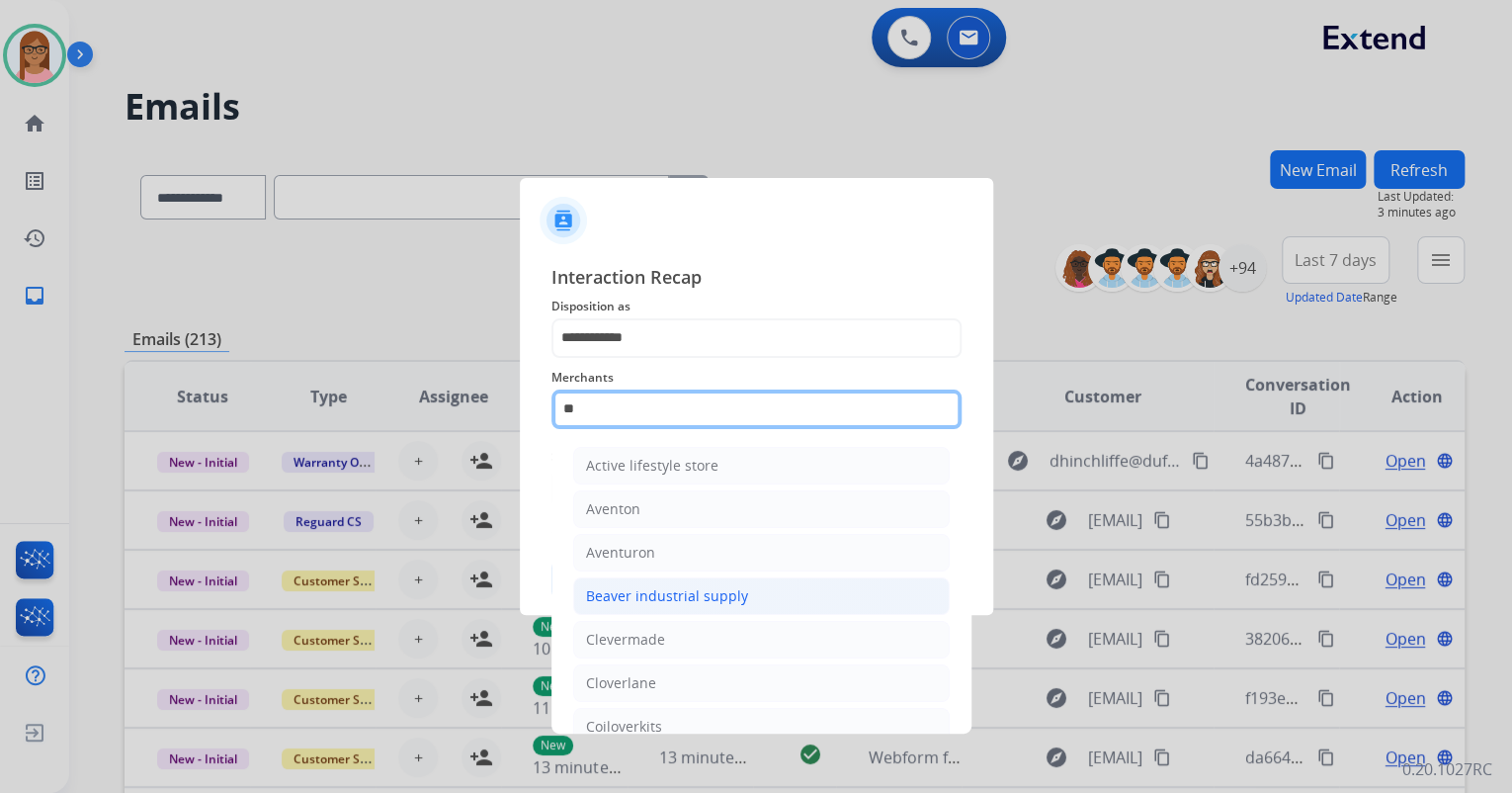 type on "*" 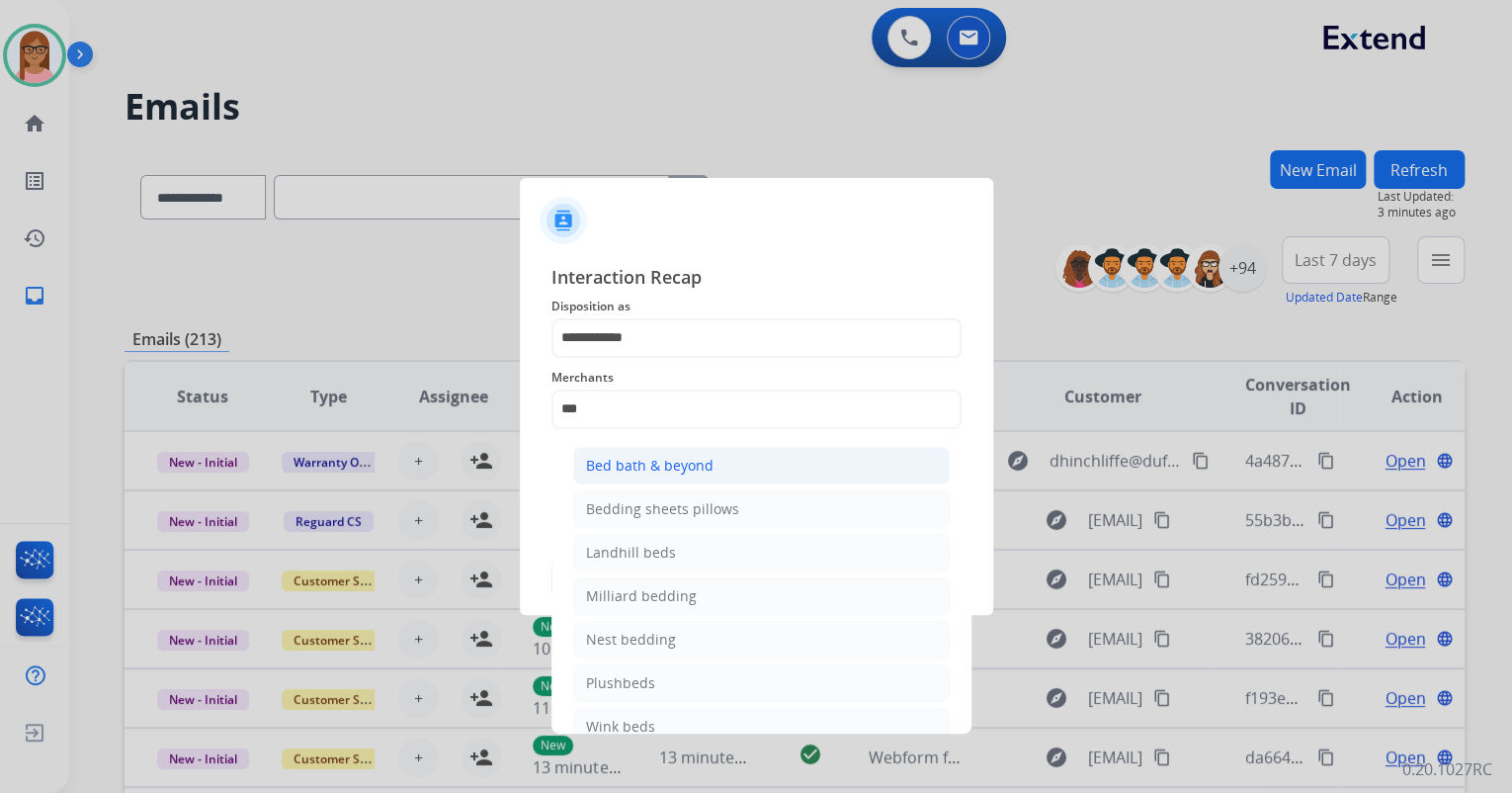 click on "Bed bath & beyond" 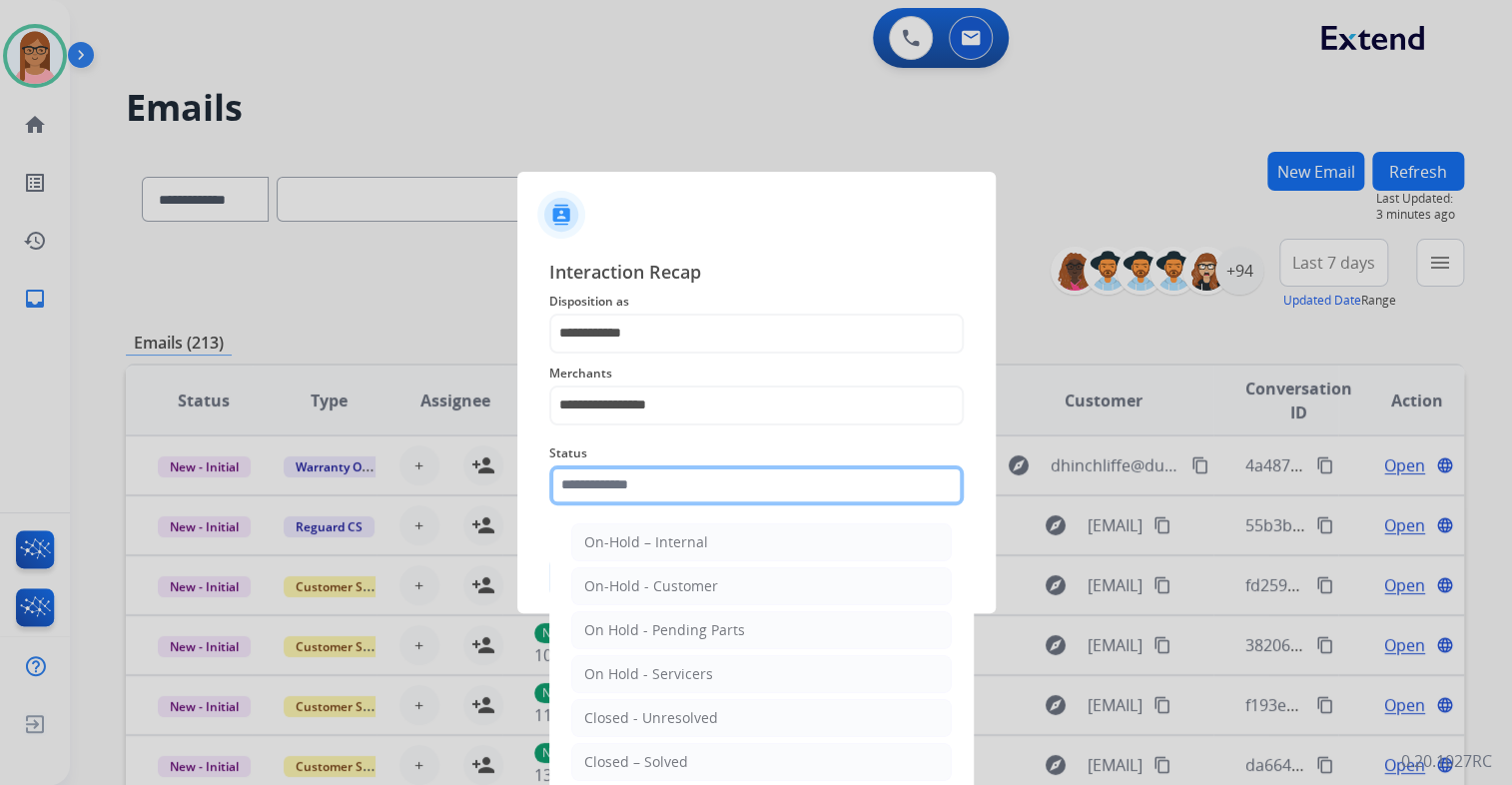 click 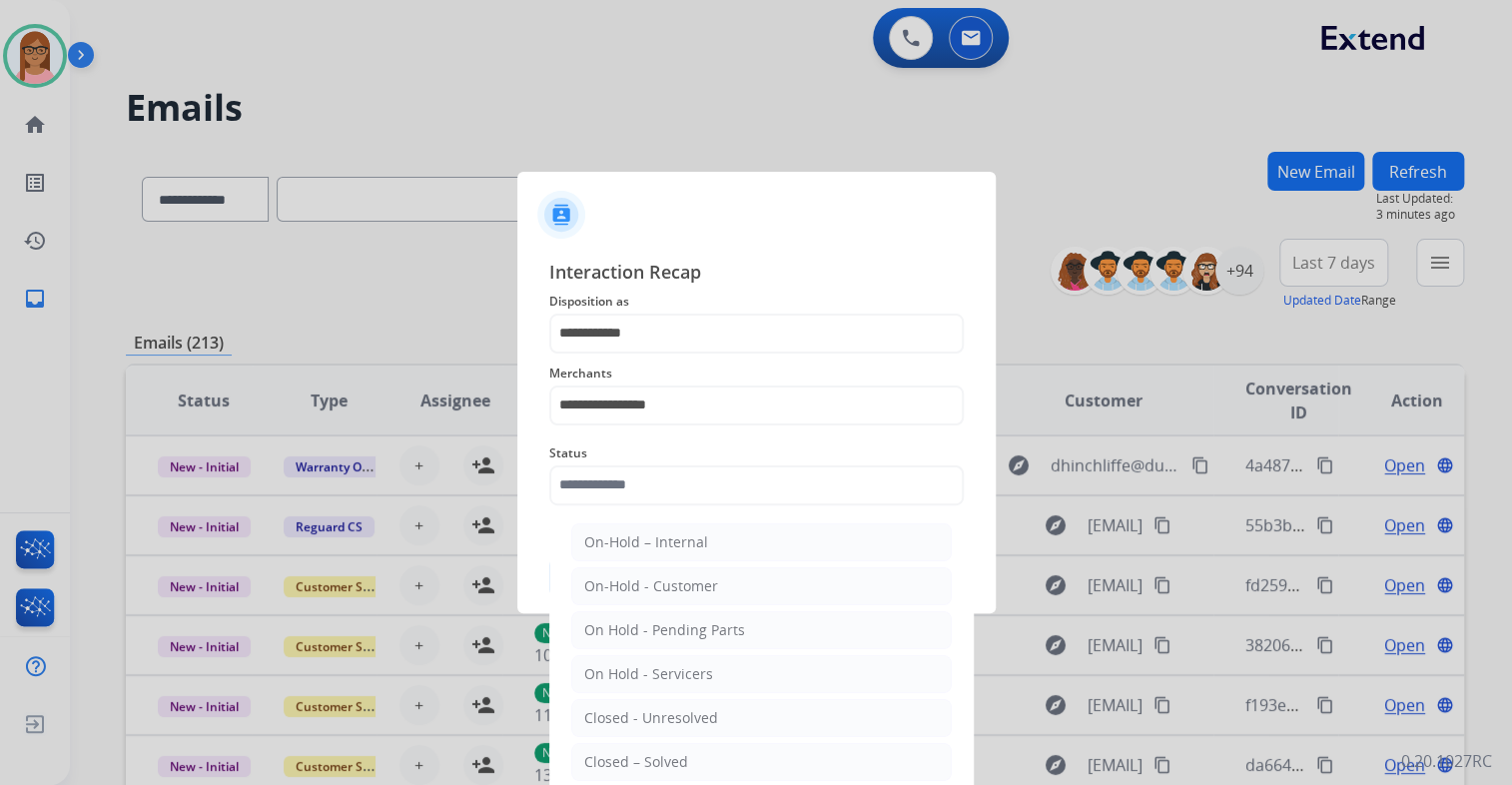 click on "Closed – Solved" 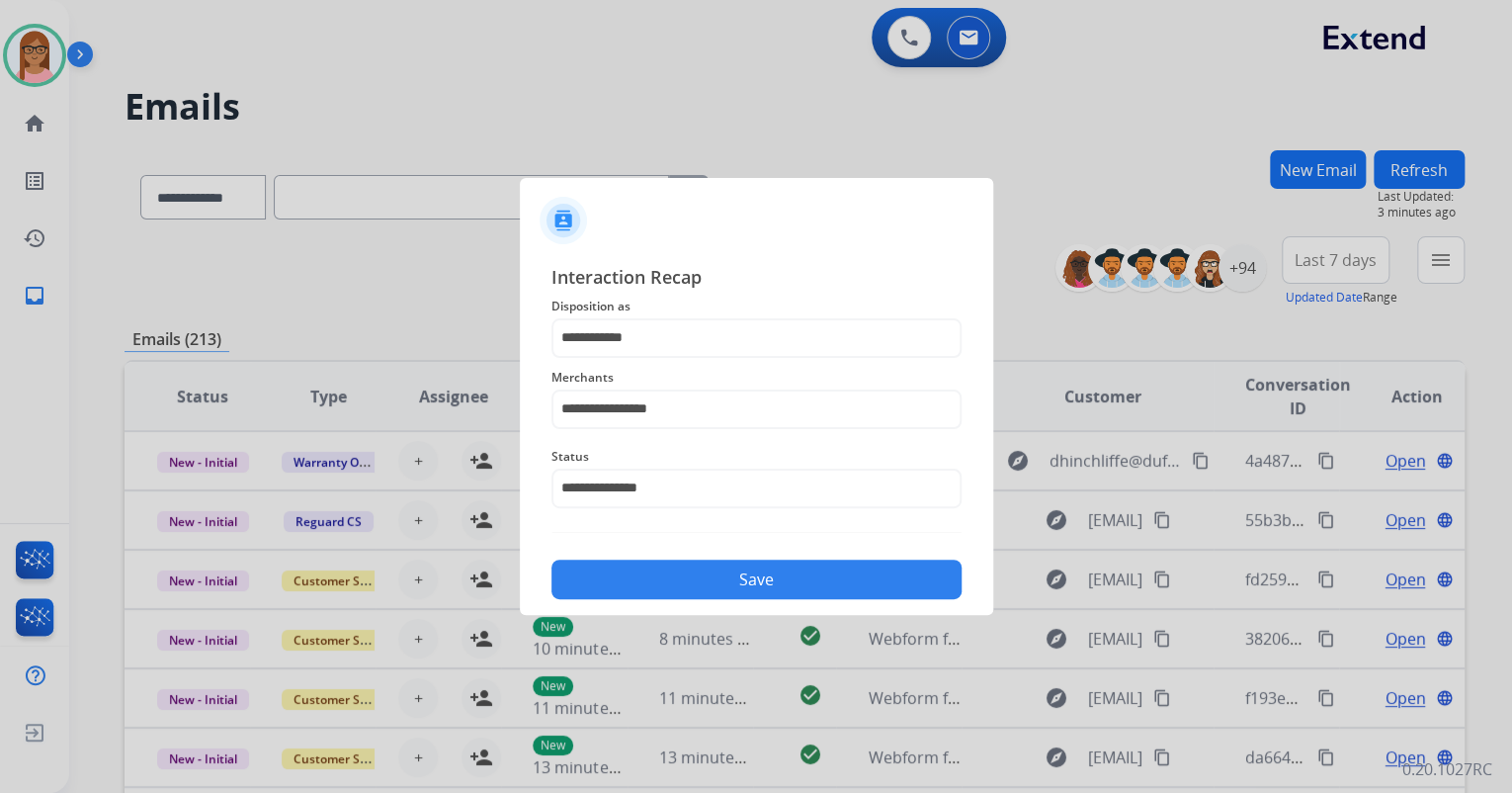 click on "Save" 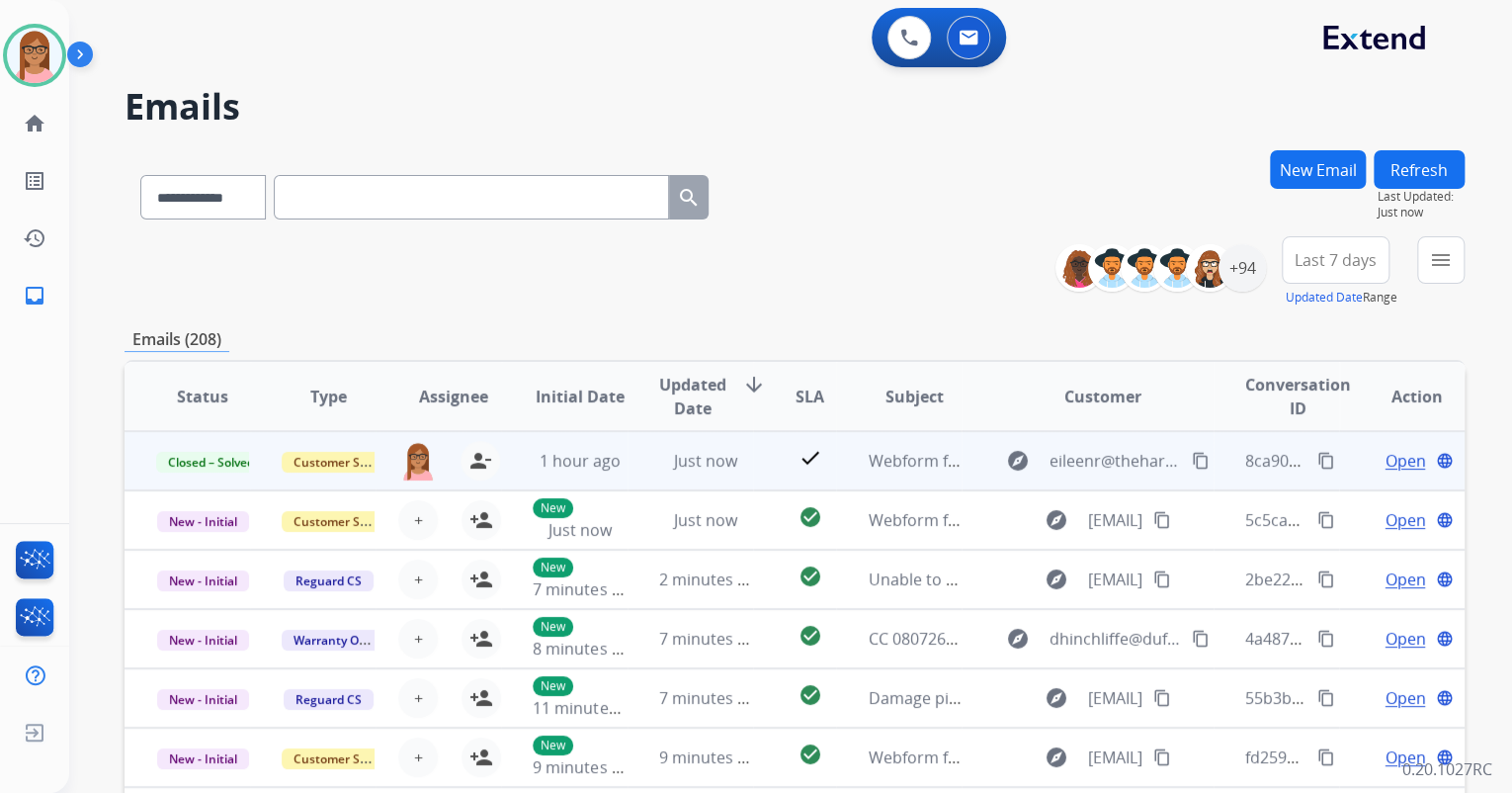 click on "content_copy" at bounding box center (1326, 461) 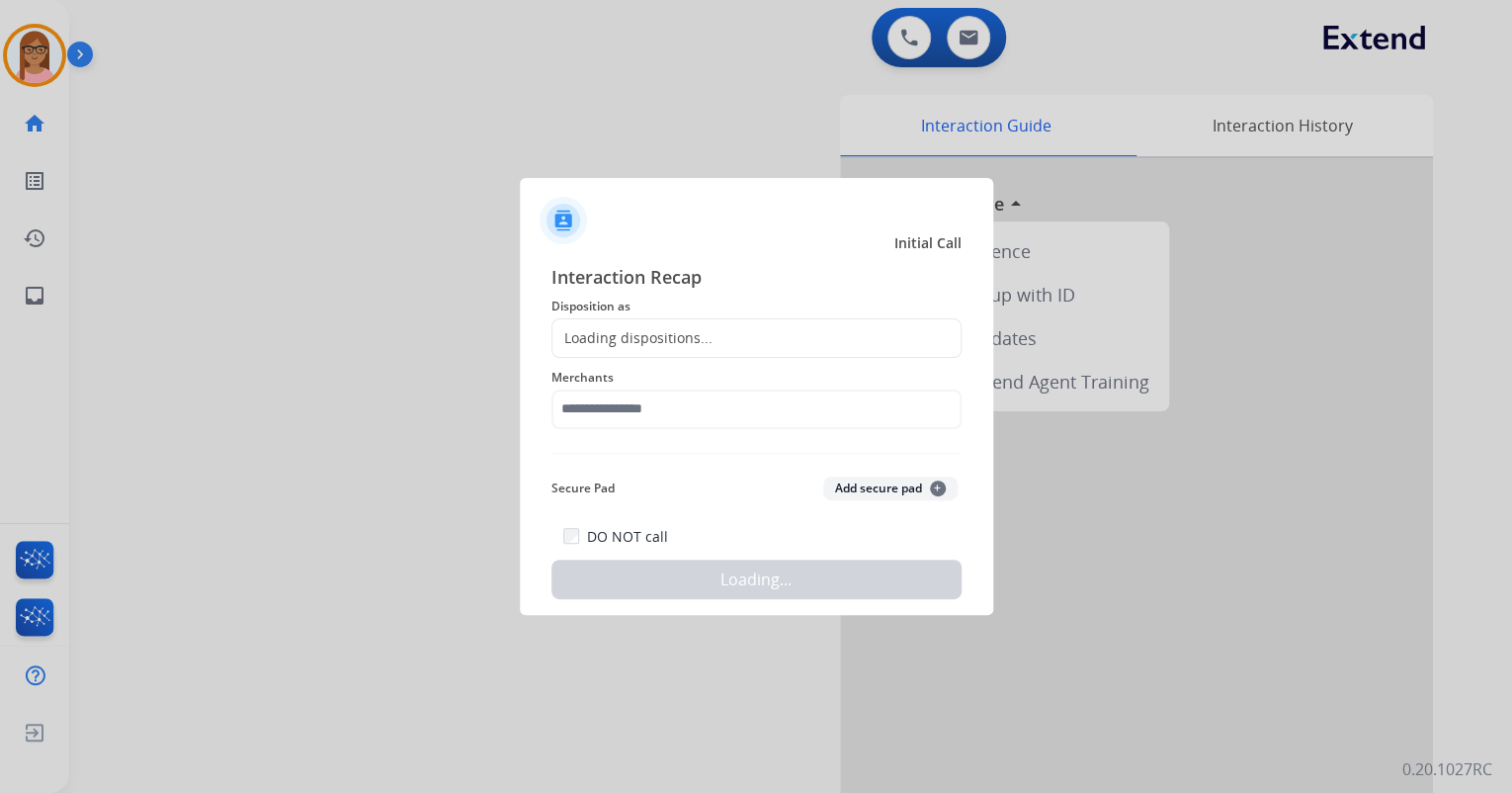 click on "Loading dispositions..." 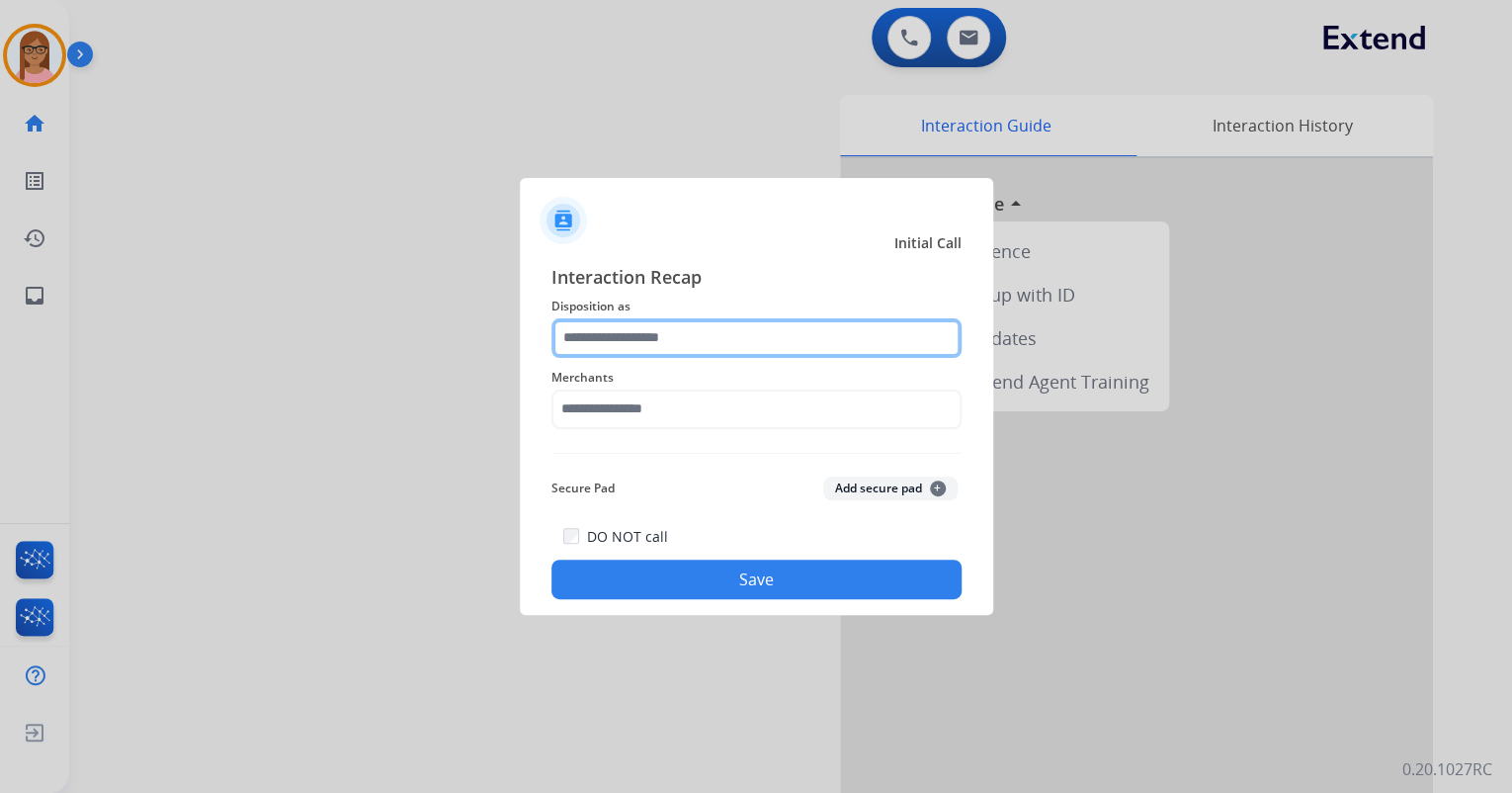 click 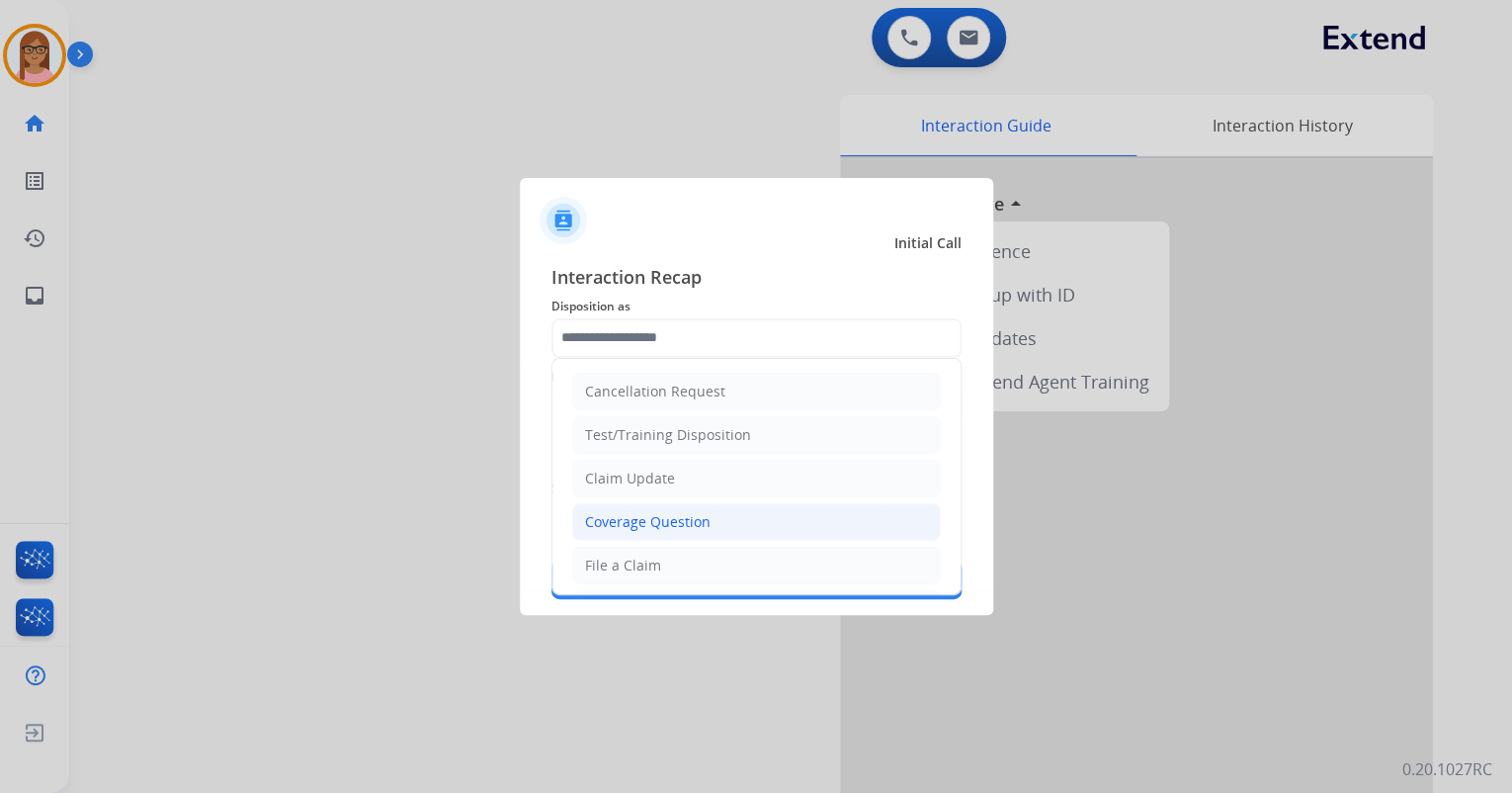 click on "Coverage Question" 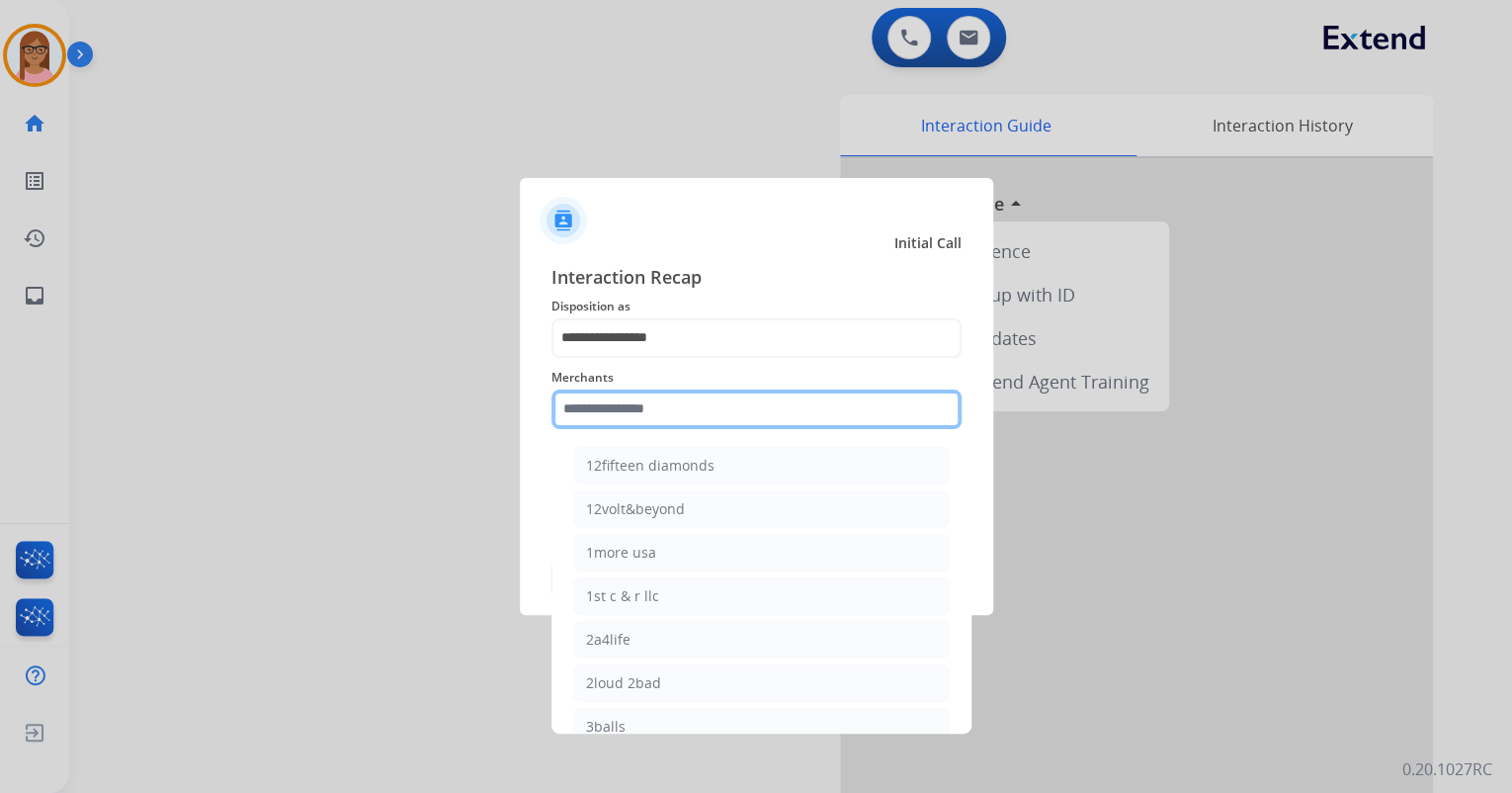 click 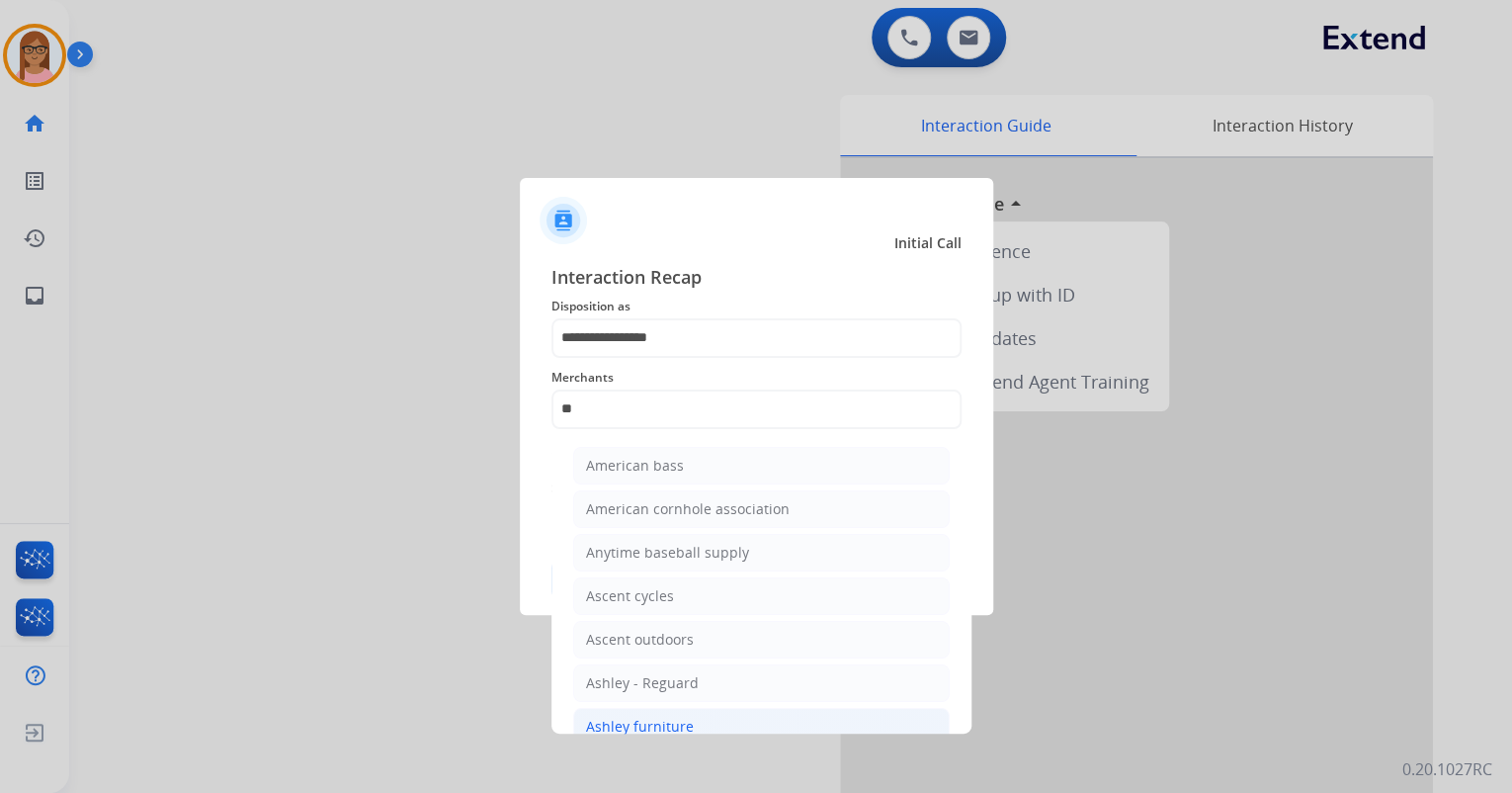 click on "Ashley furniture" 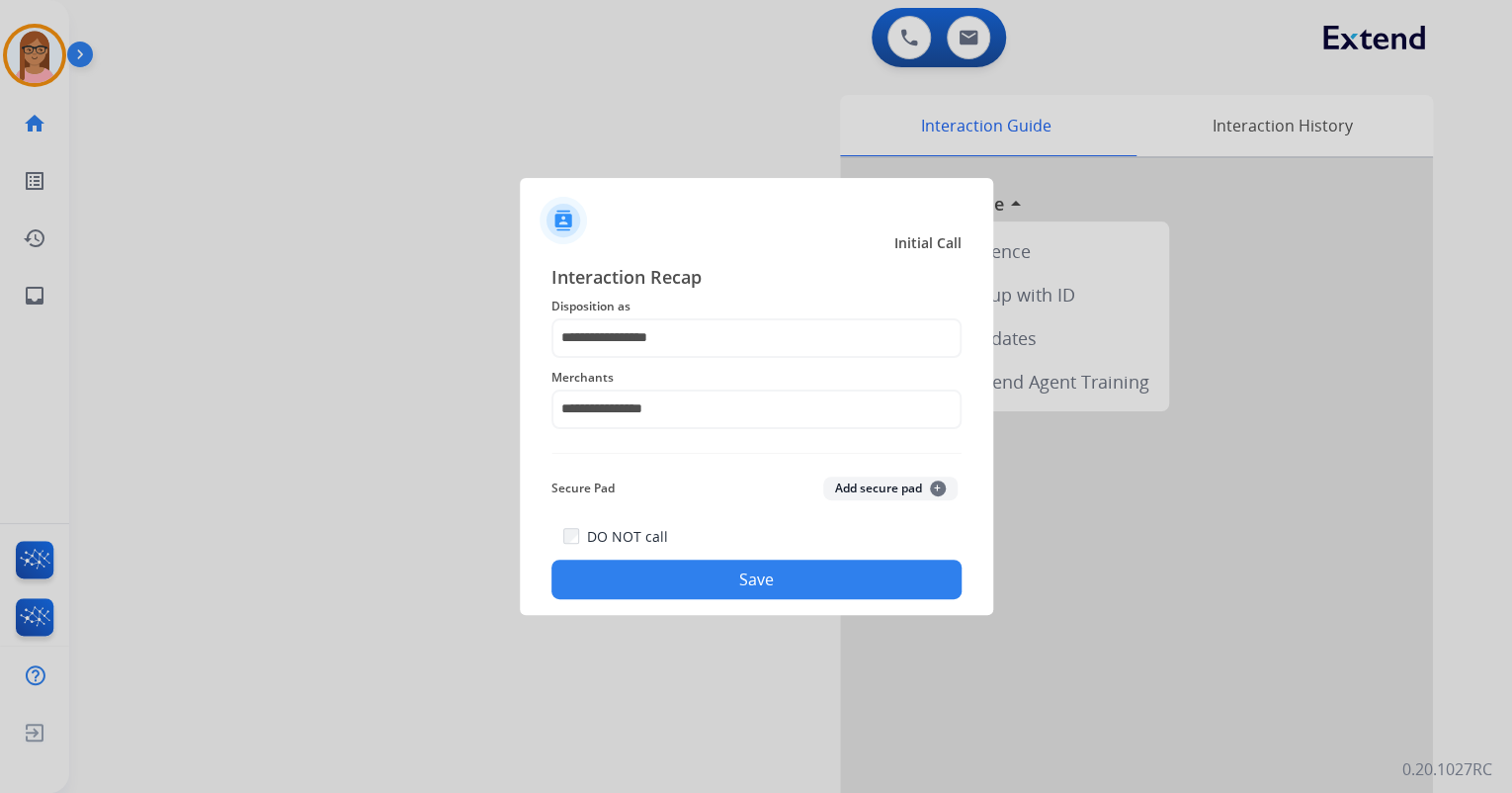 click on "Save" 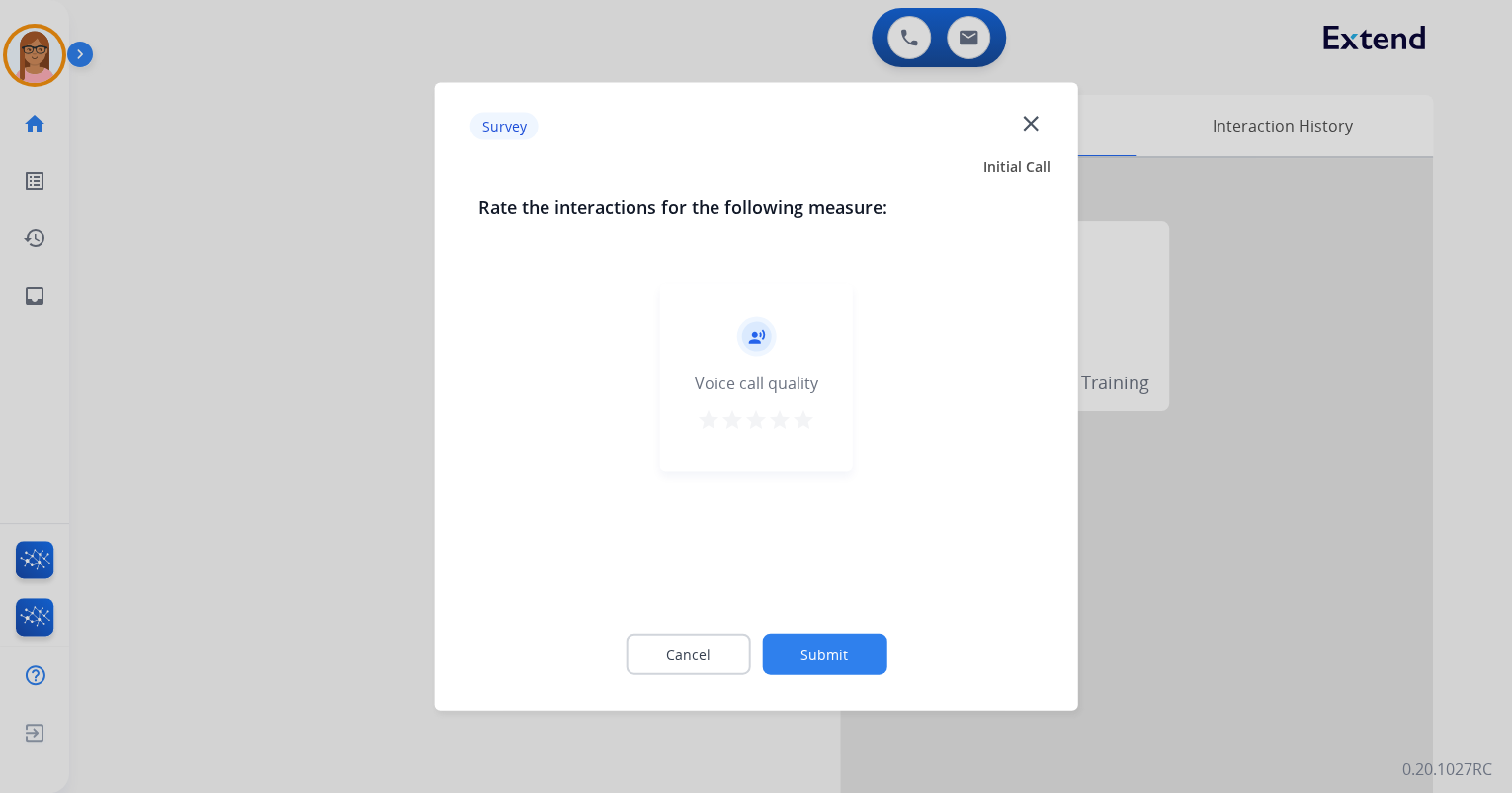 click on "star" at bounding box center [803, 420] 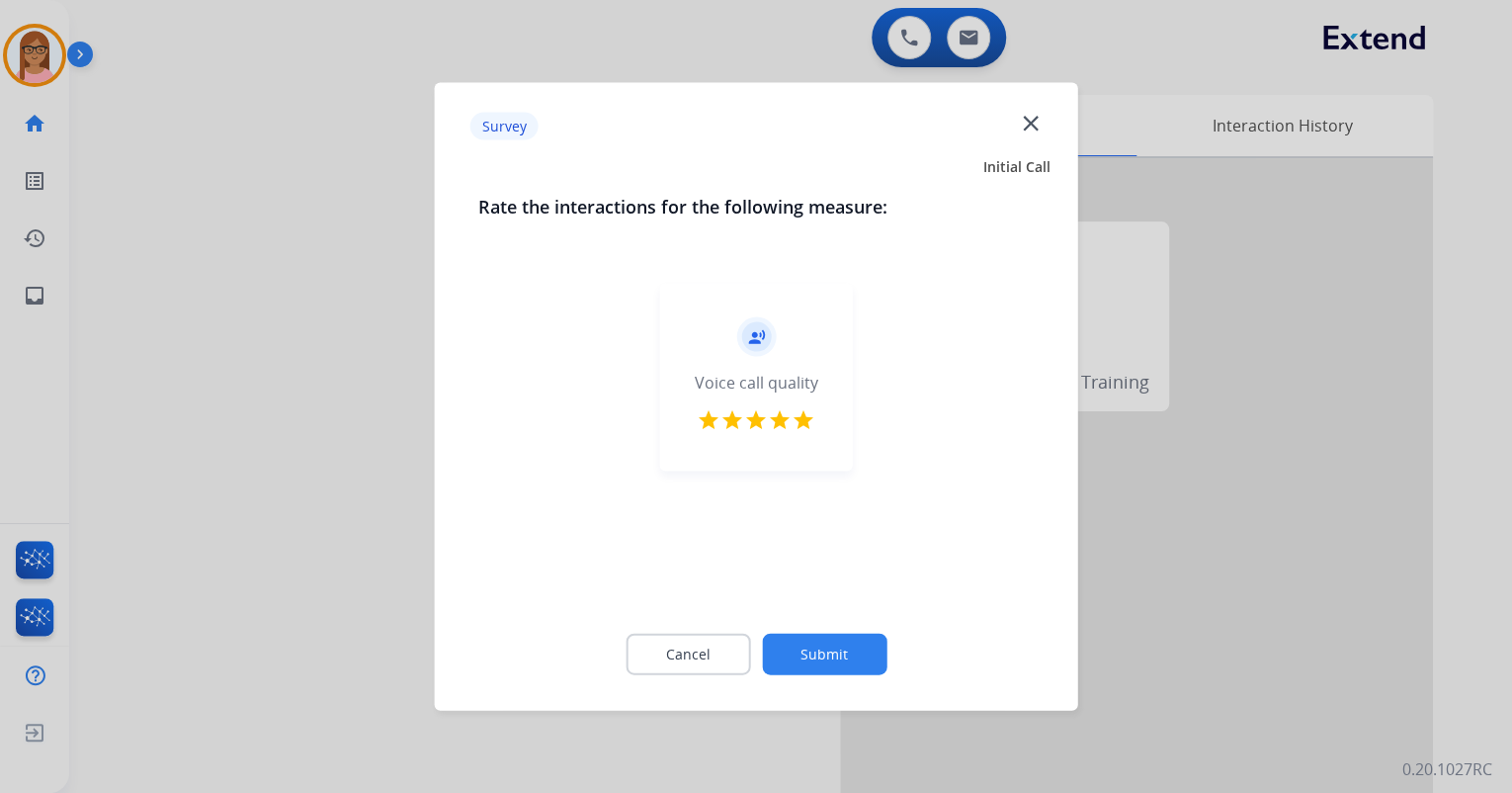 click on "Submit" 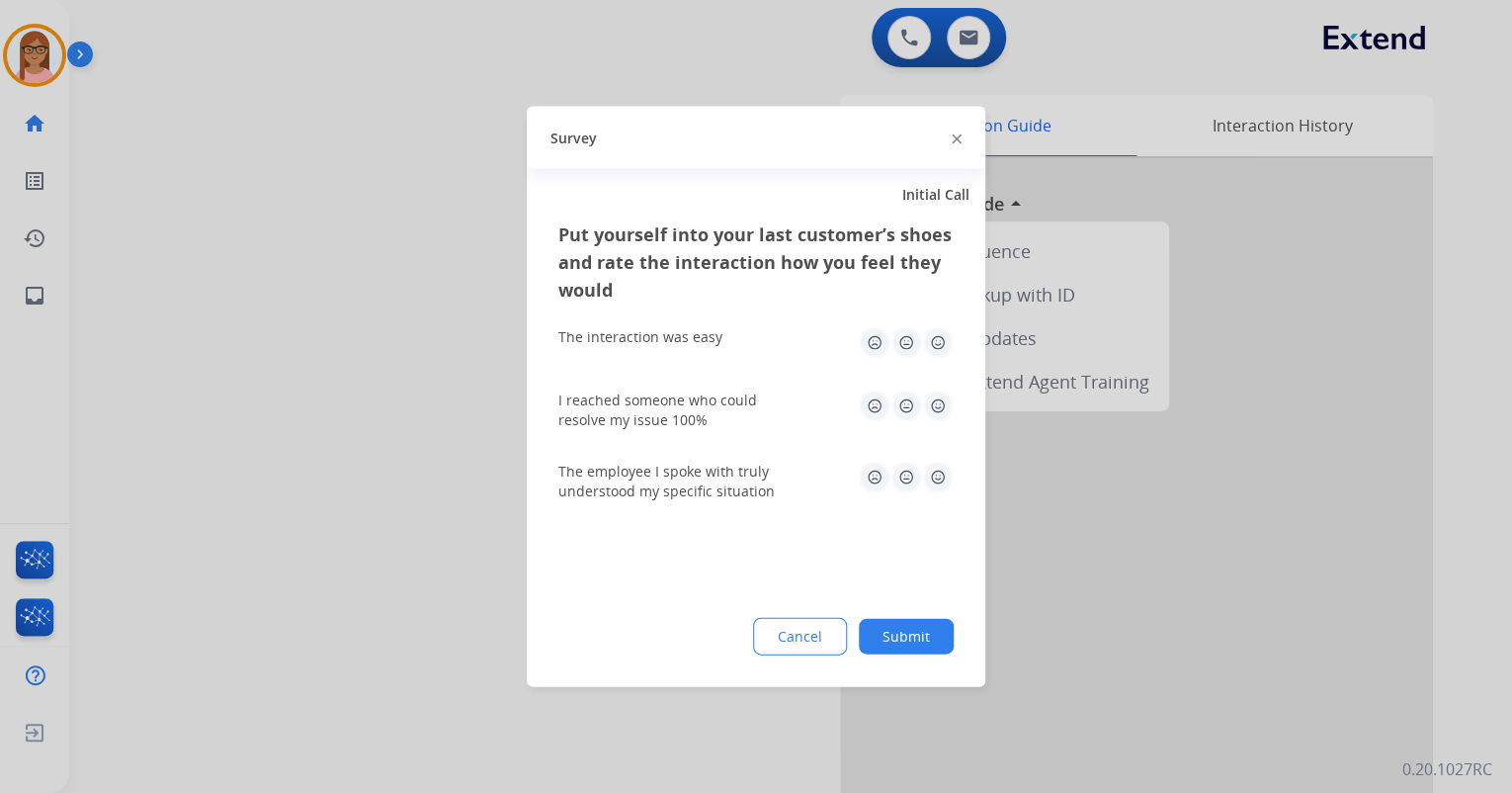 click 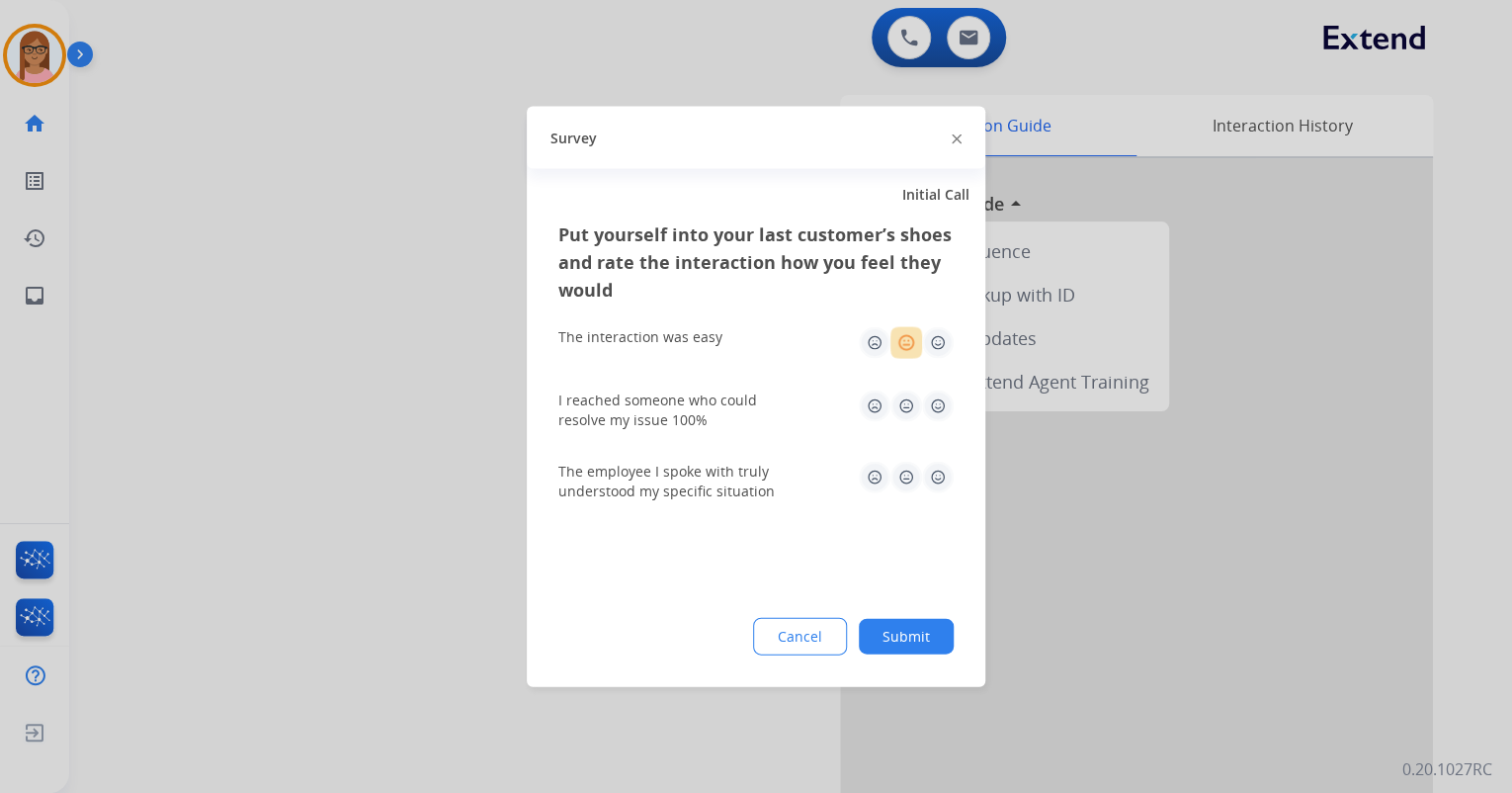 click 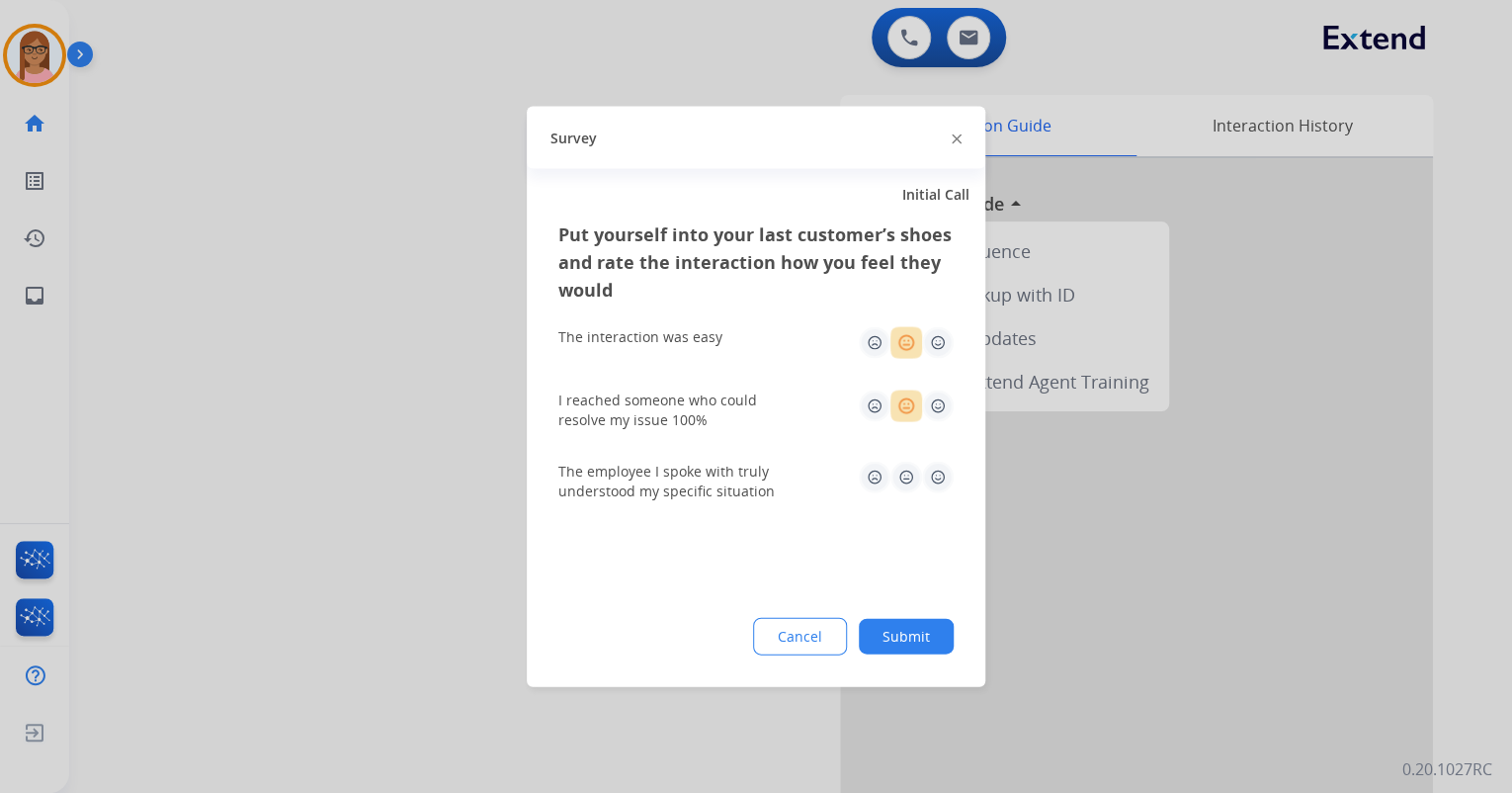 click 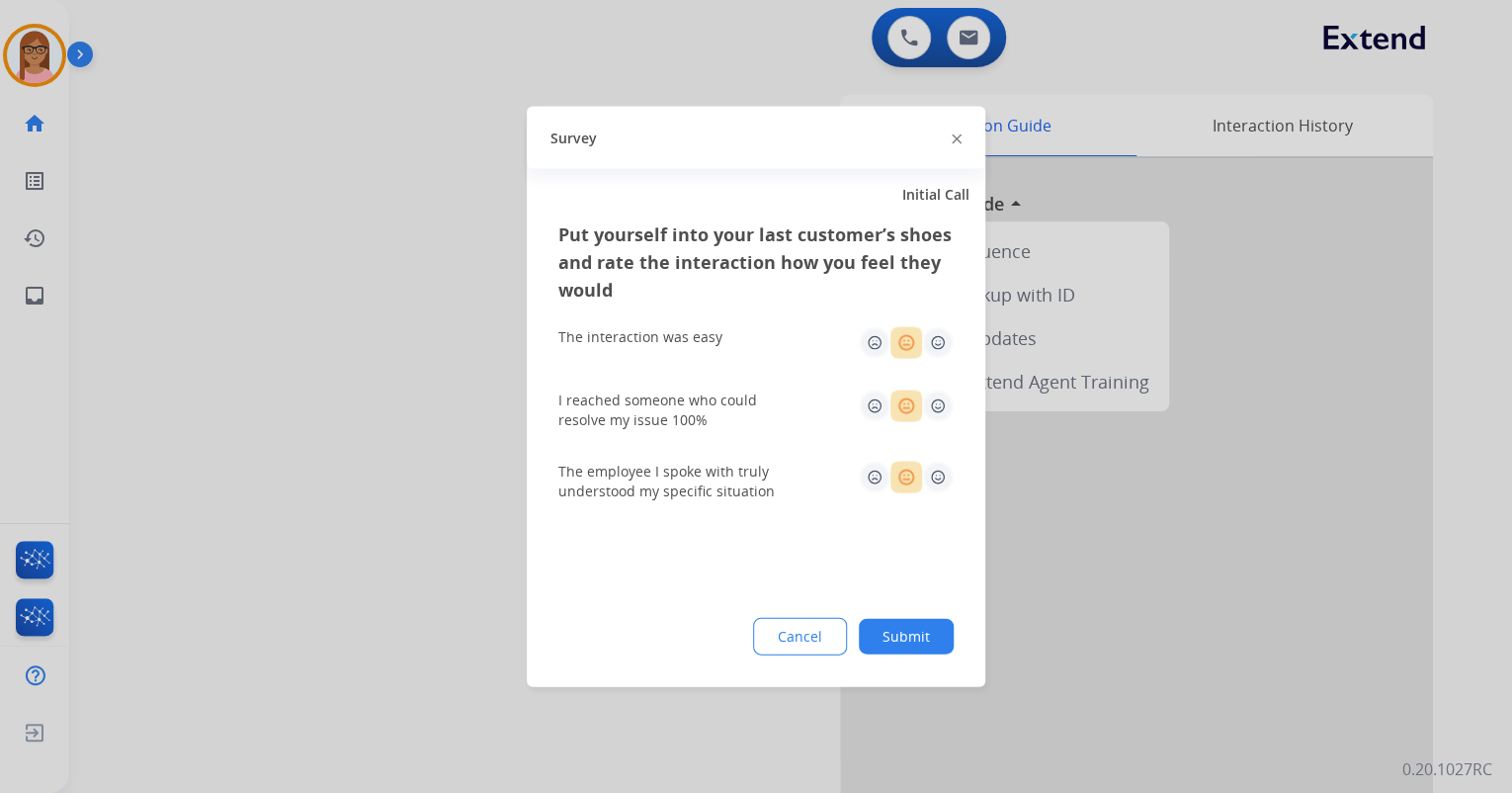 click on "Submit" 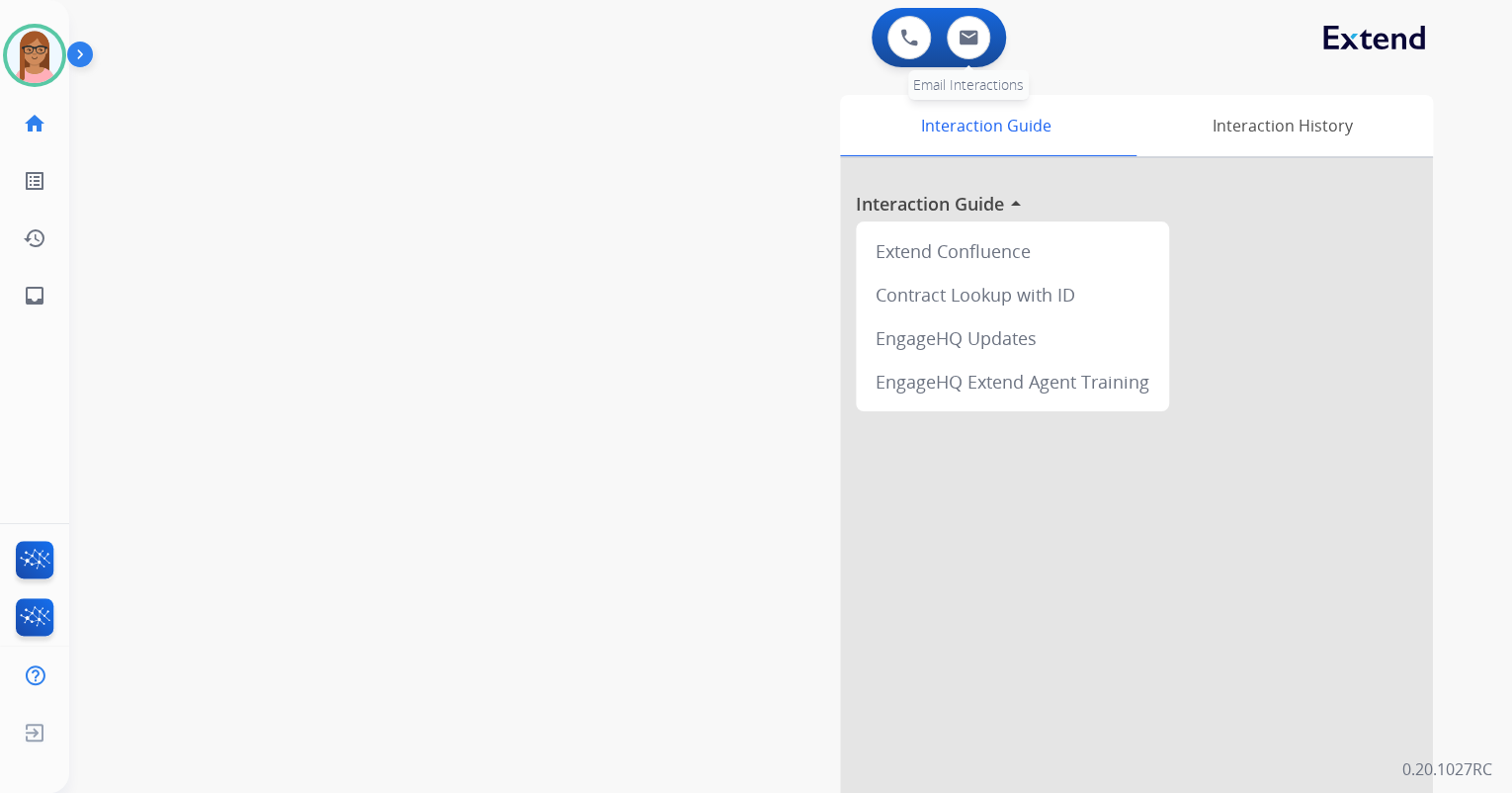 click on "0  Email Interactions" at bounding box center (968, 38) 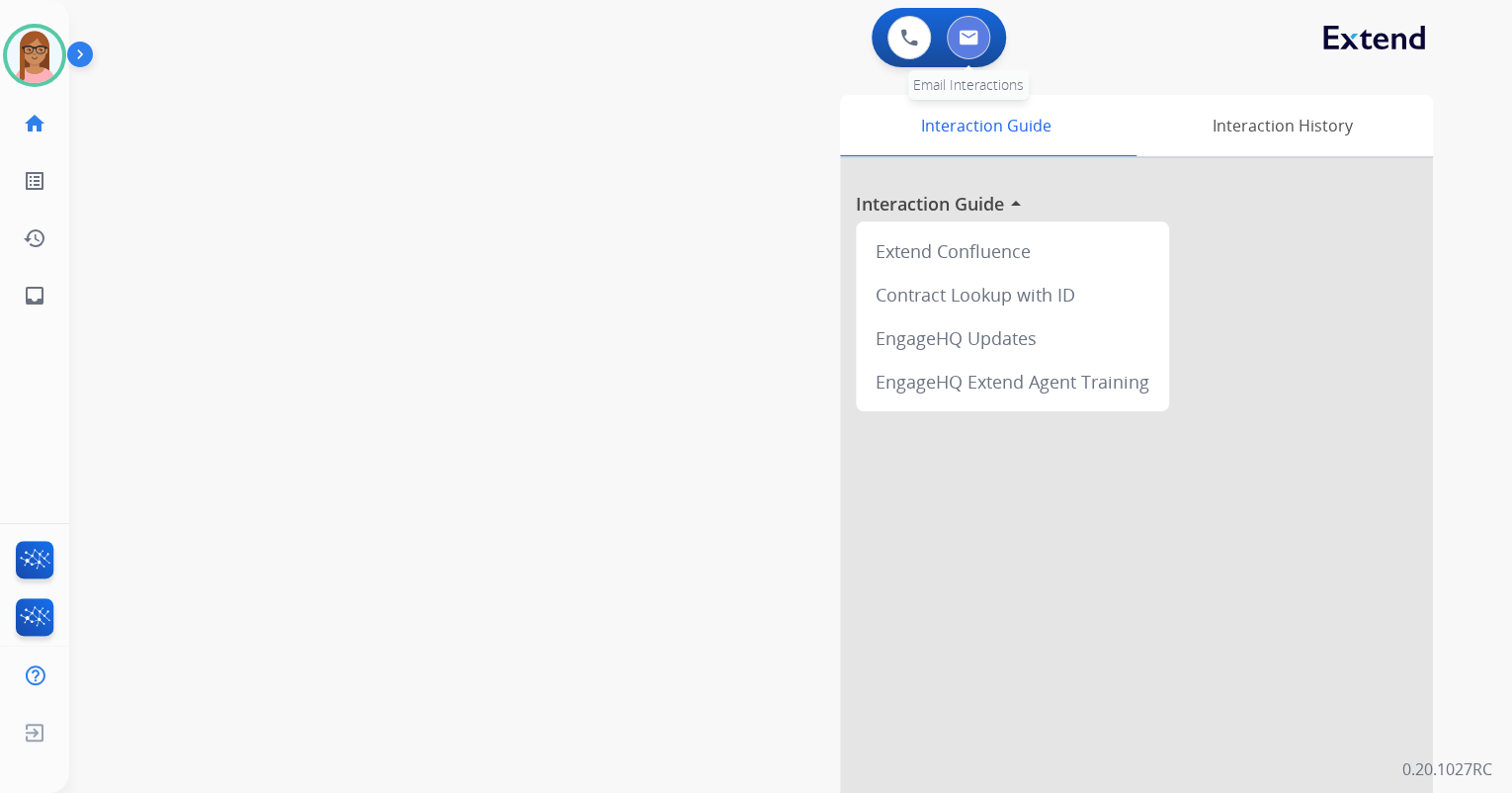 click at bounding box center (968, 38) 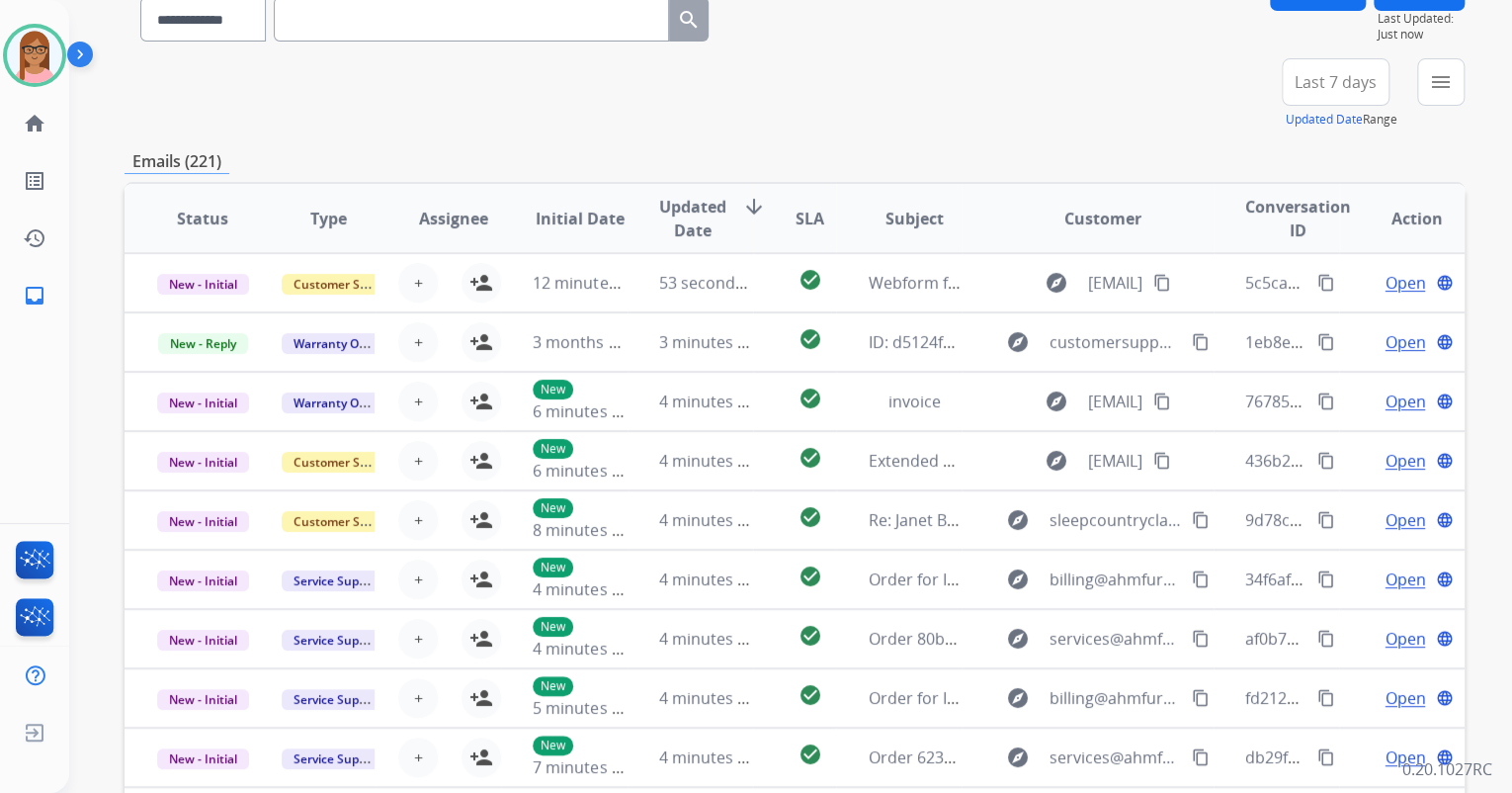 scroll, scrollTop: 316, scrollLeft: 0, axis: vertical 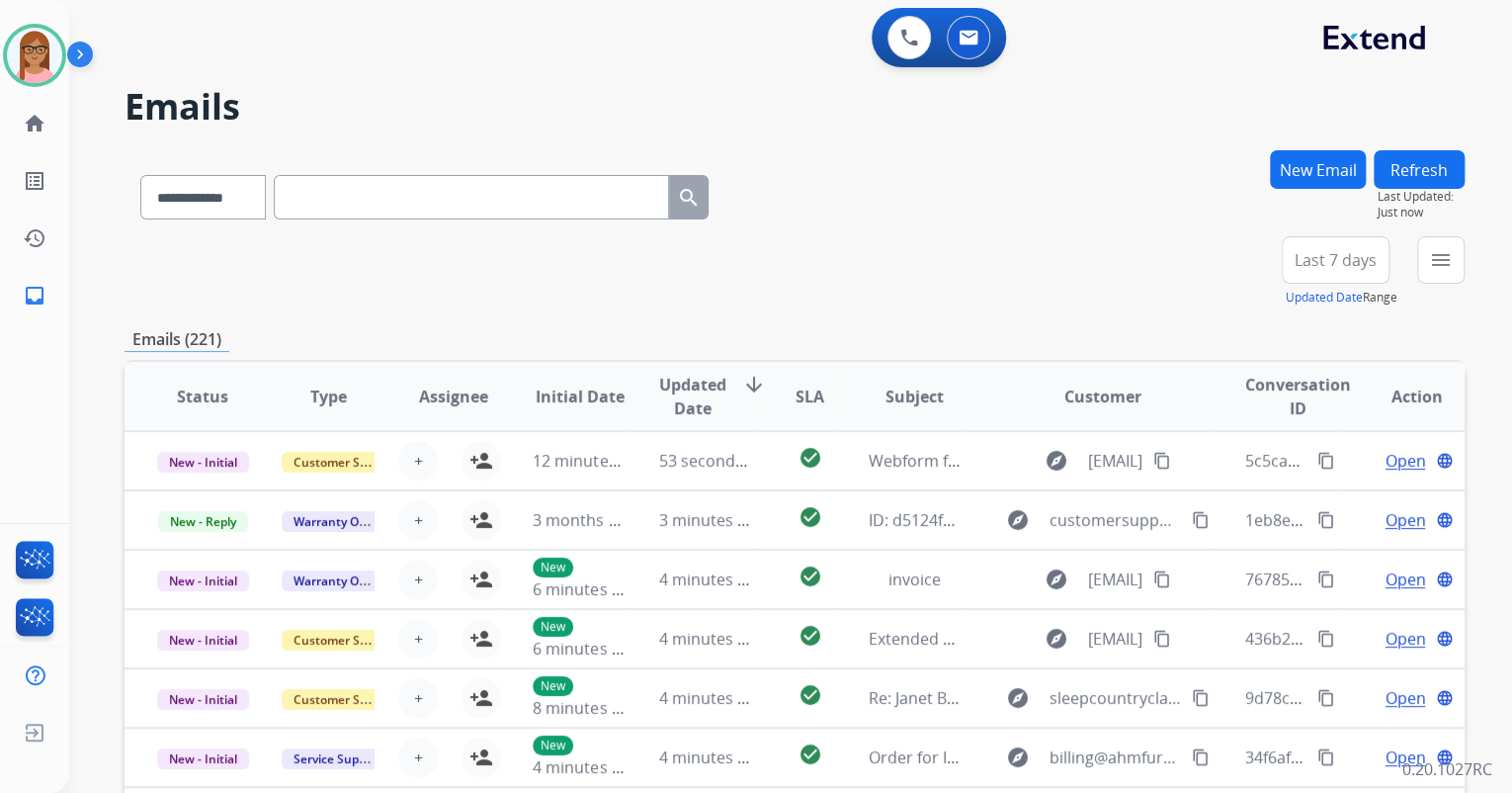 click on "menu" at bounding box center (1441, 260) 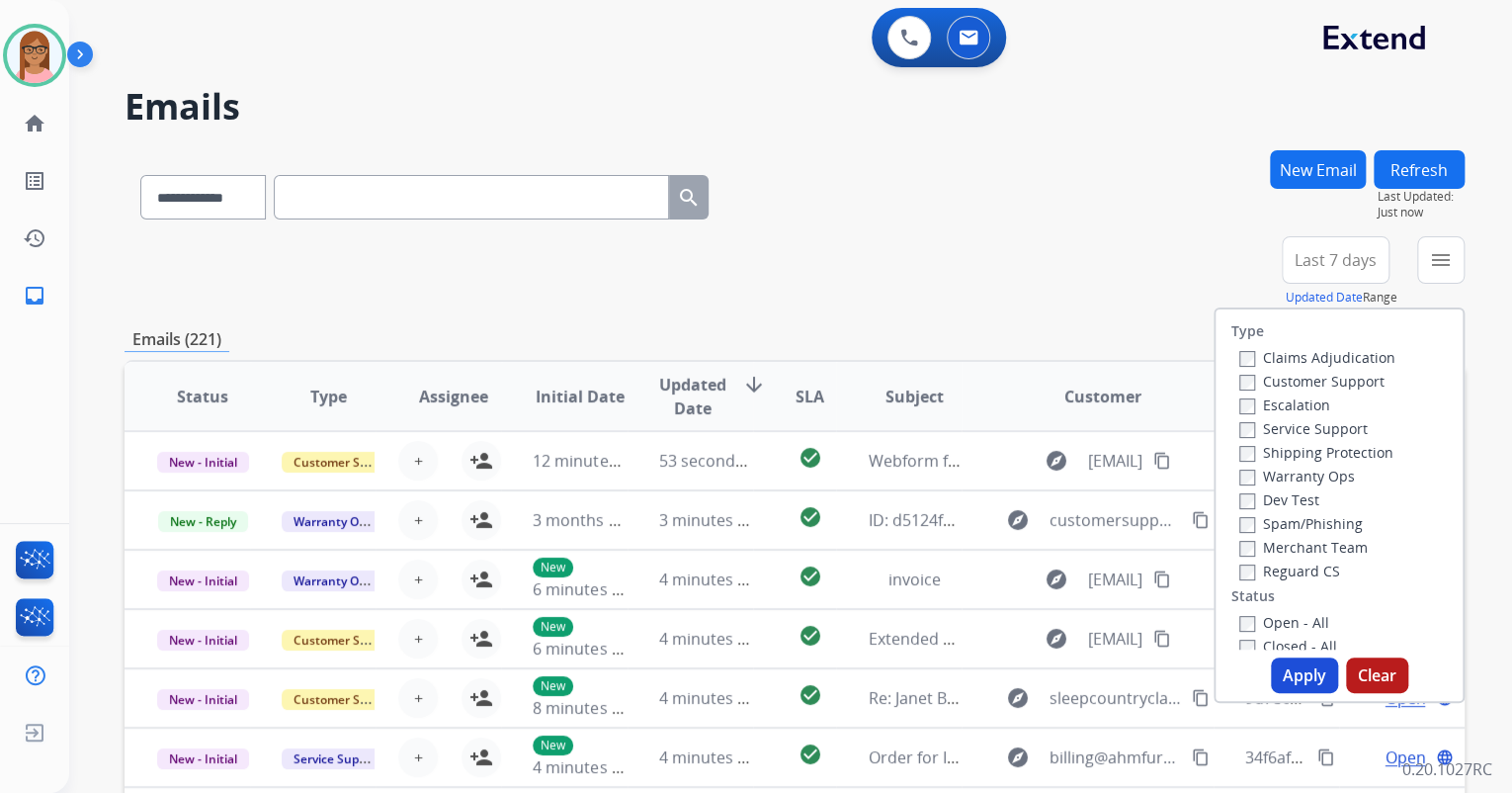 click on "Claims Adjudication   Customer Support   Escalation   Service Support   Shipping Protection   Warranty Ops   Dev Test   Spam/Phishing   Merchant Team   Reguard CS" at bounding box center (1313, 464) 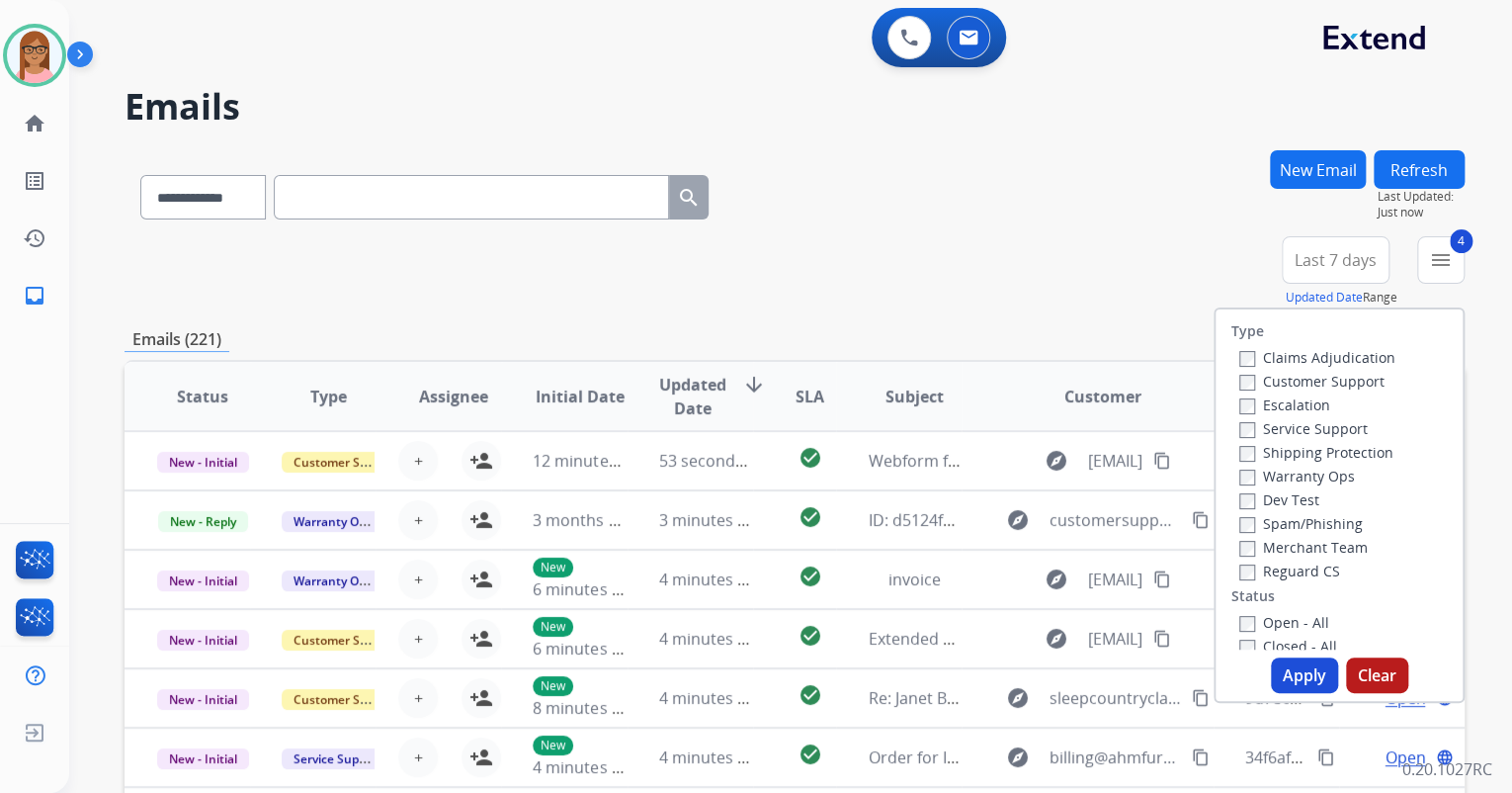 click on "Apply" at bounding box center (1304, 675) 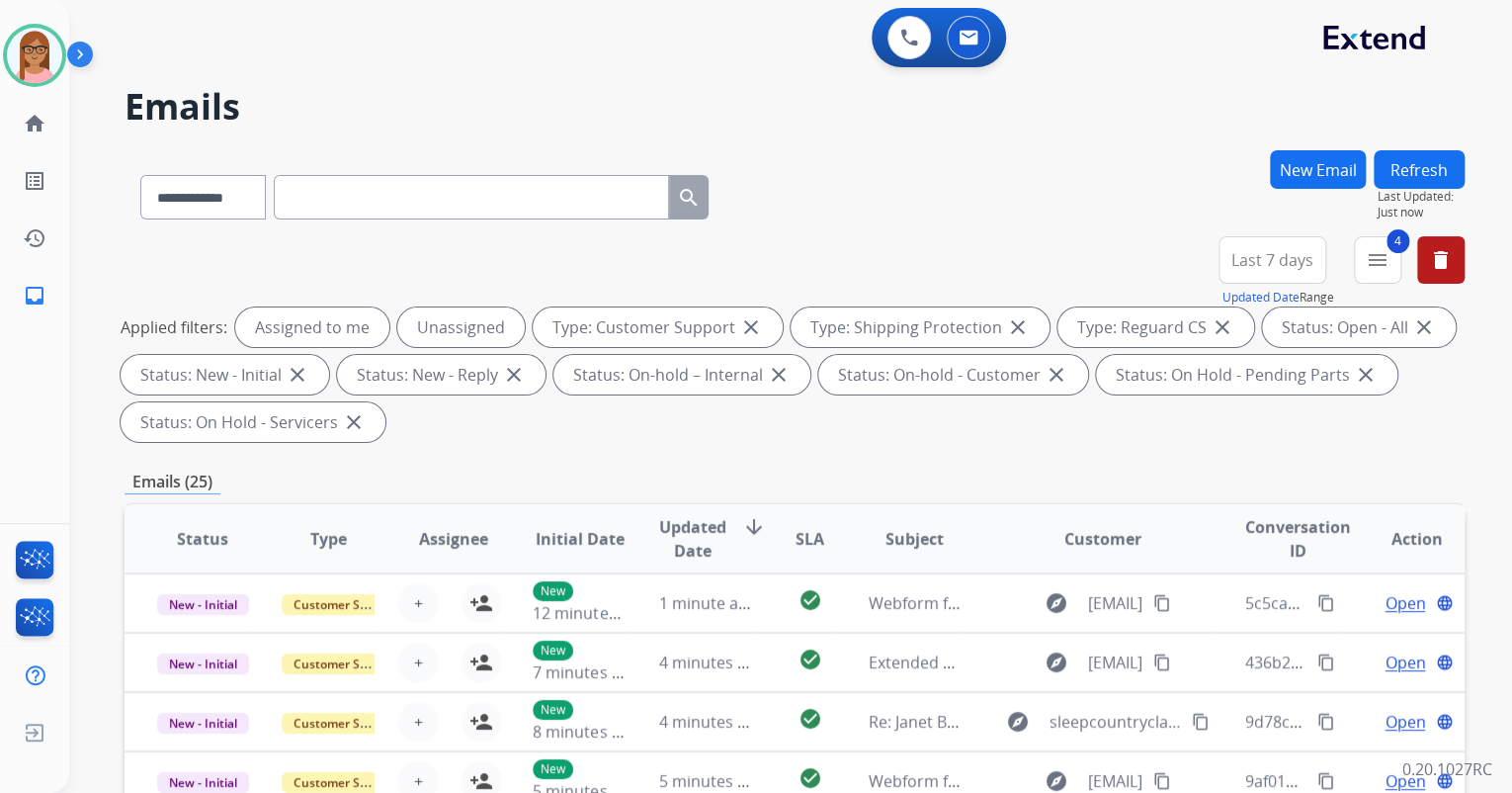 click on "**********" at bounding box center (795, 343) 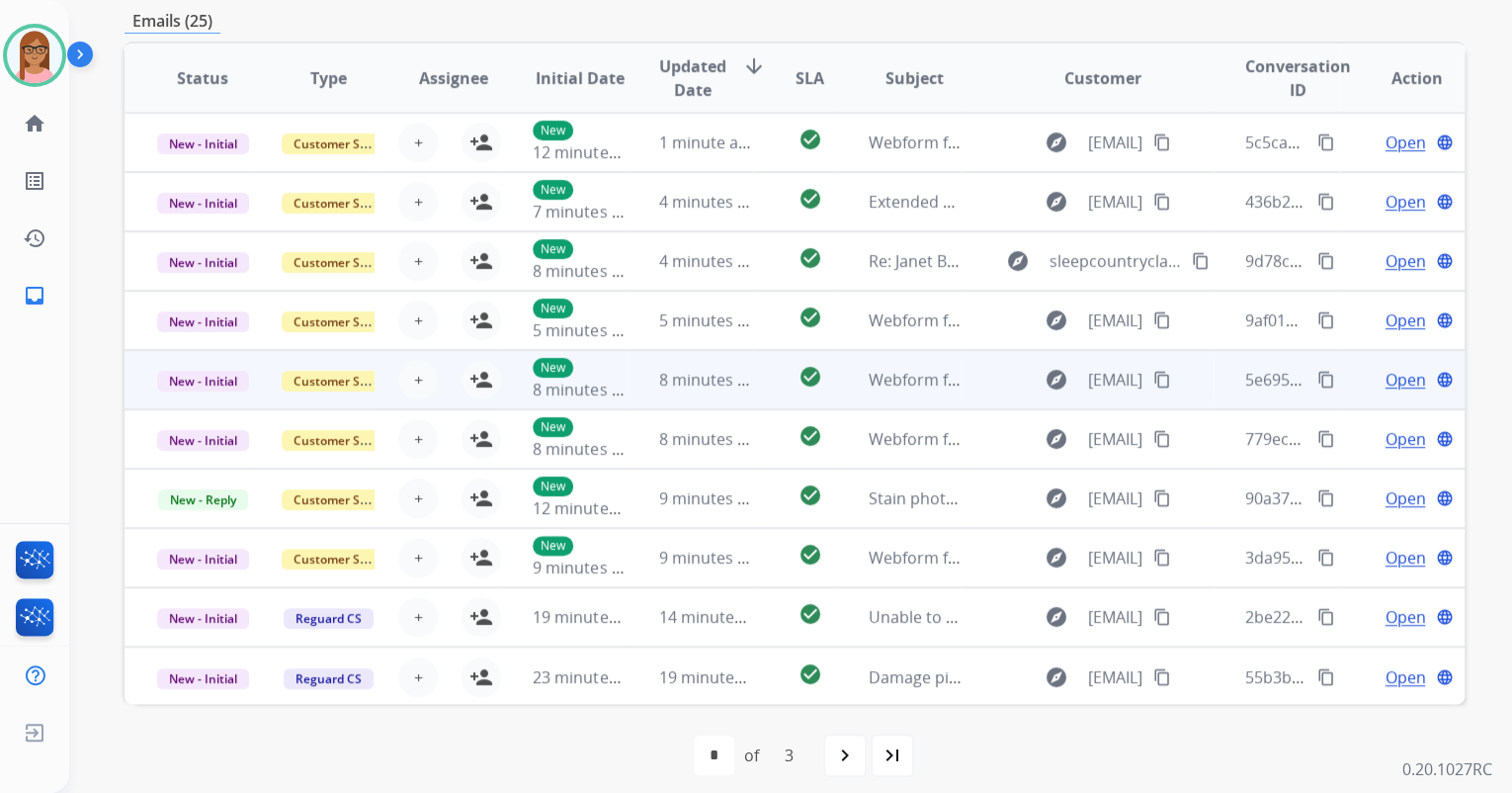 scroll, scrollTop: 475, scrollLeft: 0, axis: vertical 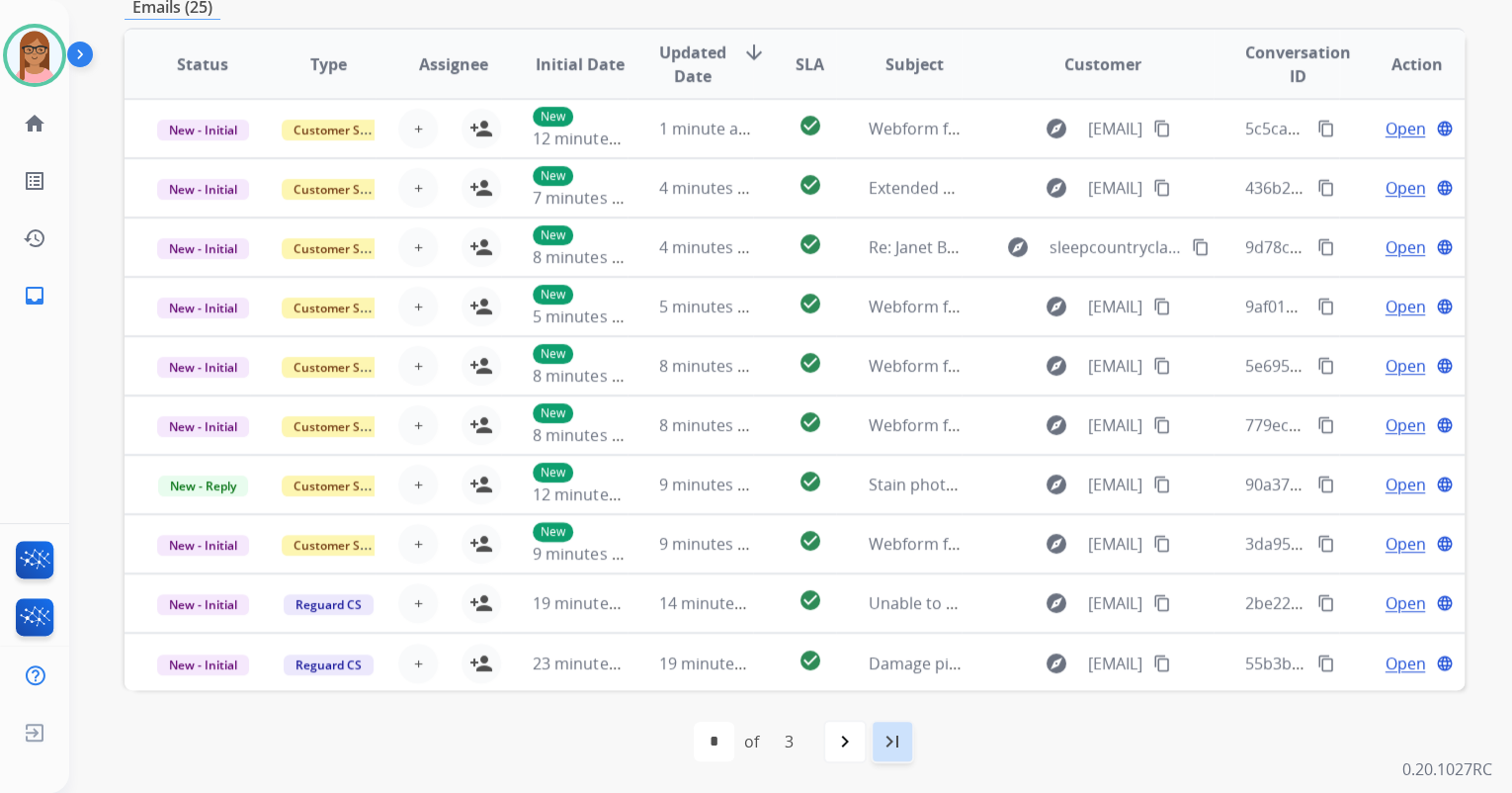drag, startPoint x: 917, startPoint y: 737, endPoint x: 896, endPoint y: 740, distance: 21.213203 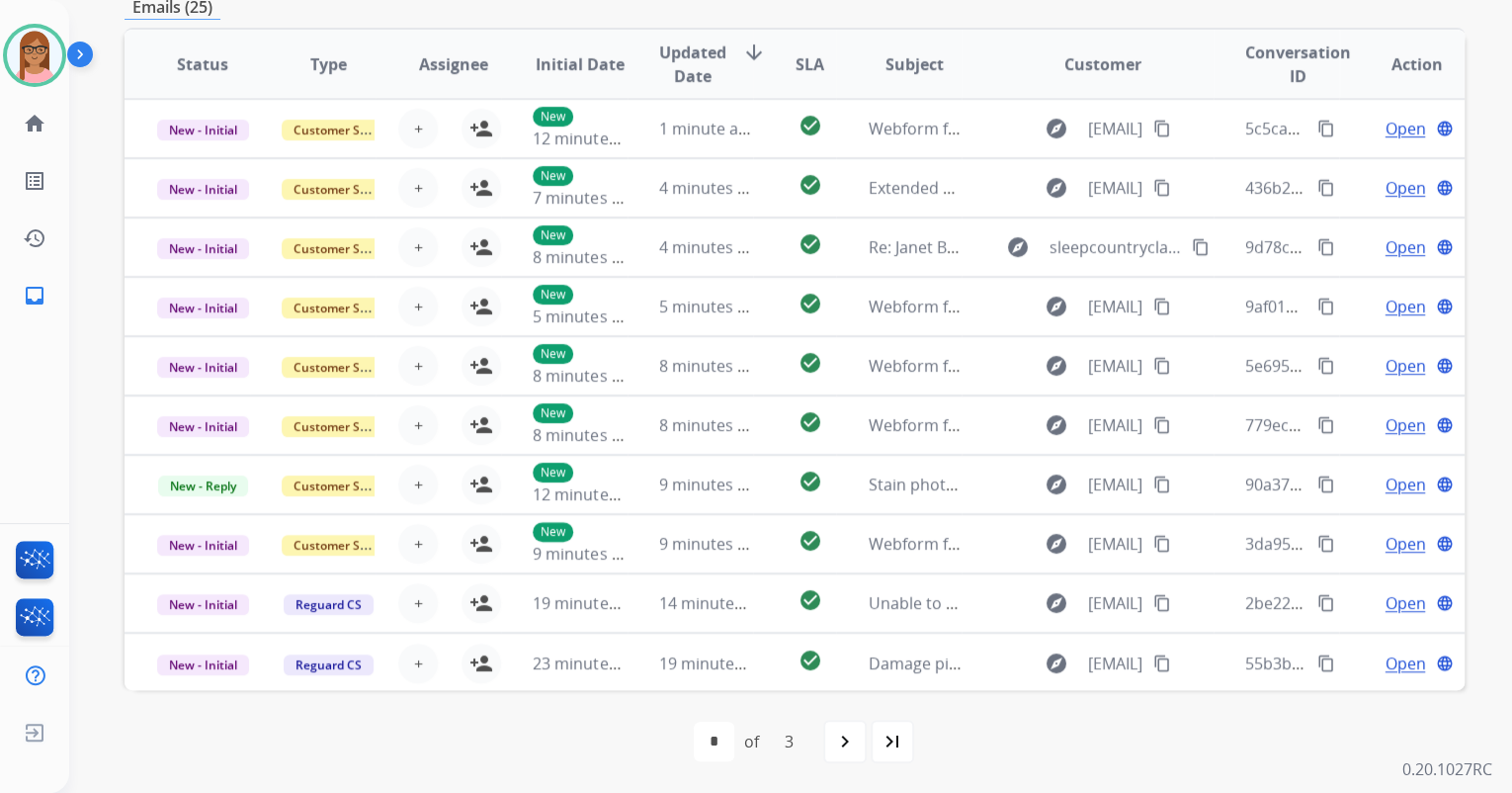 scroll, scrollTop: 0, scrollLeft: 0, axis: both 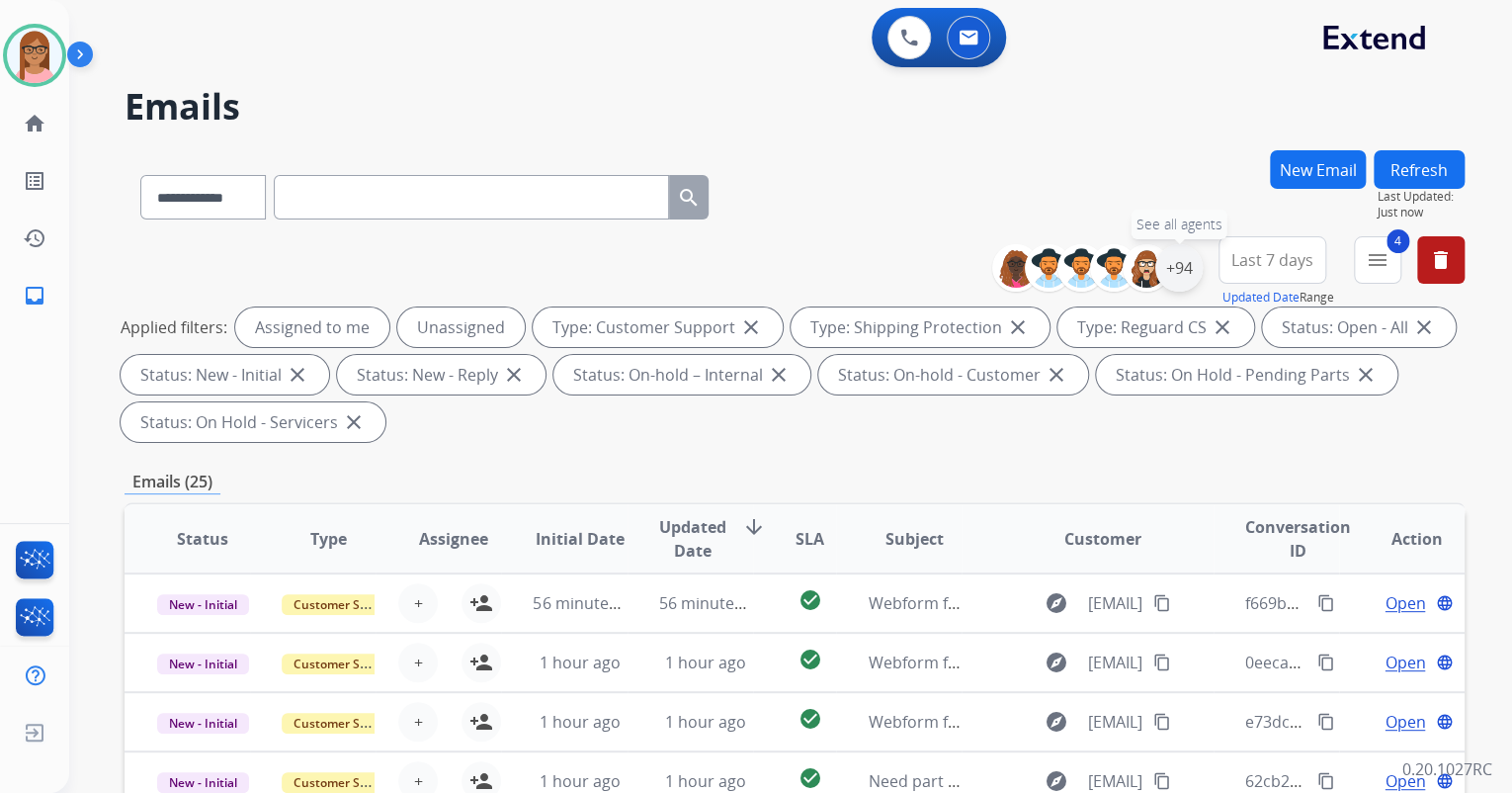 click on "+94" at bounding box center [1179, 268] 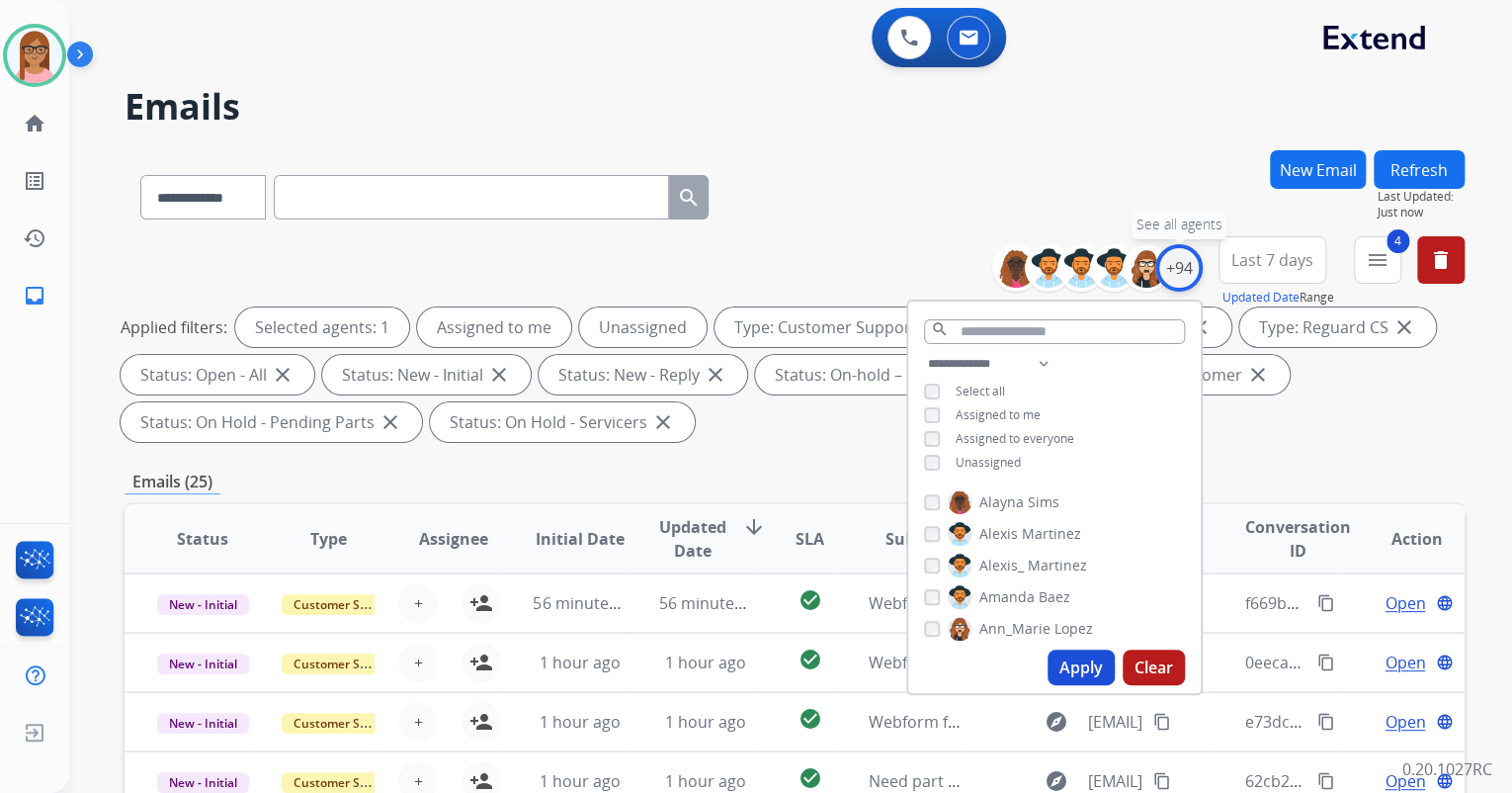 click on "+94" at bounding box center [1179, 268] 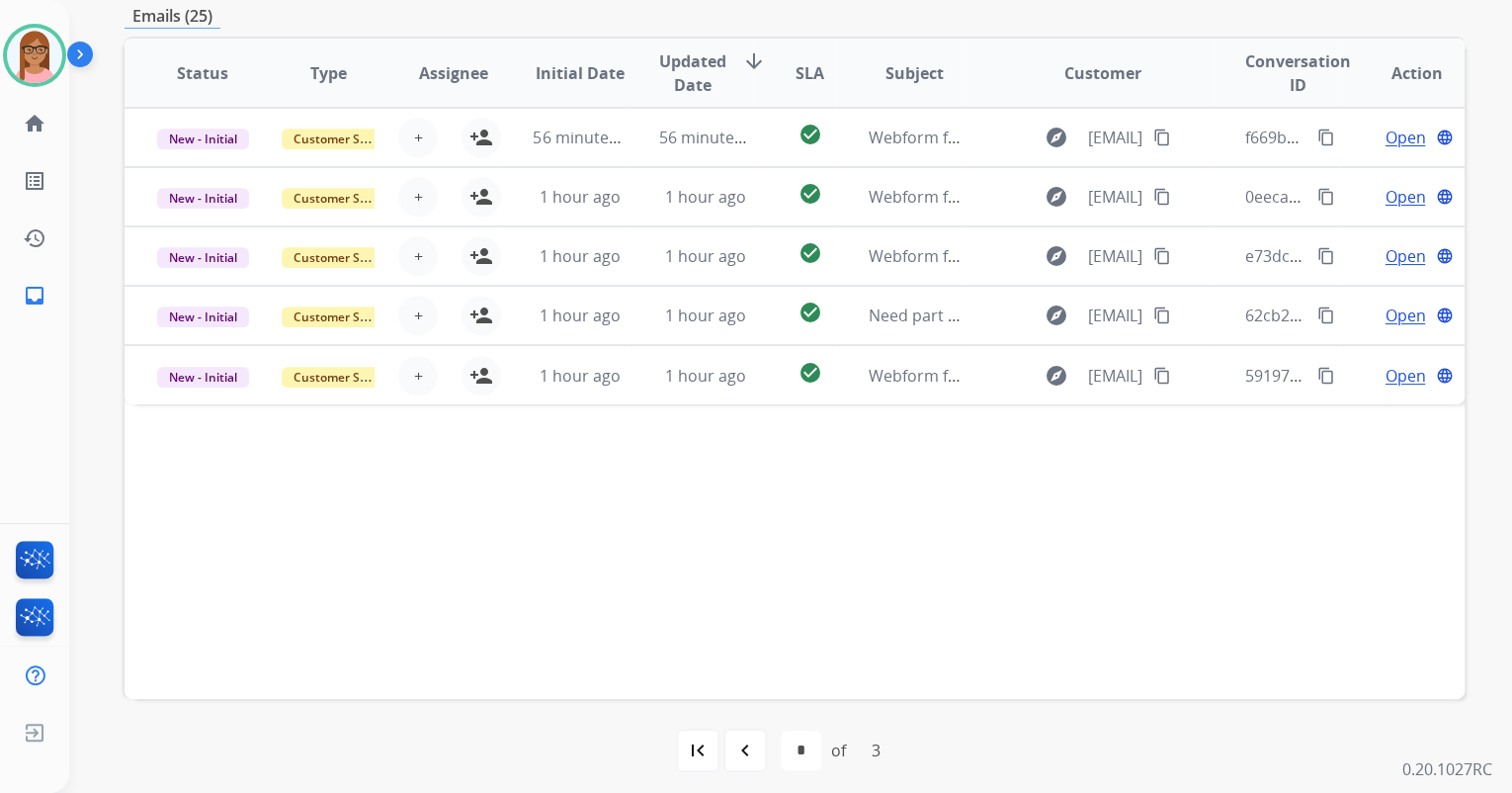 scroll, scrollTop: 475, scrollLeft: 0, axis: vertical 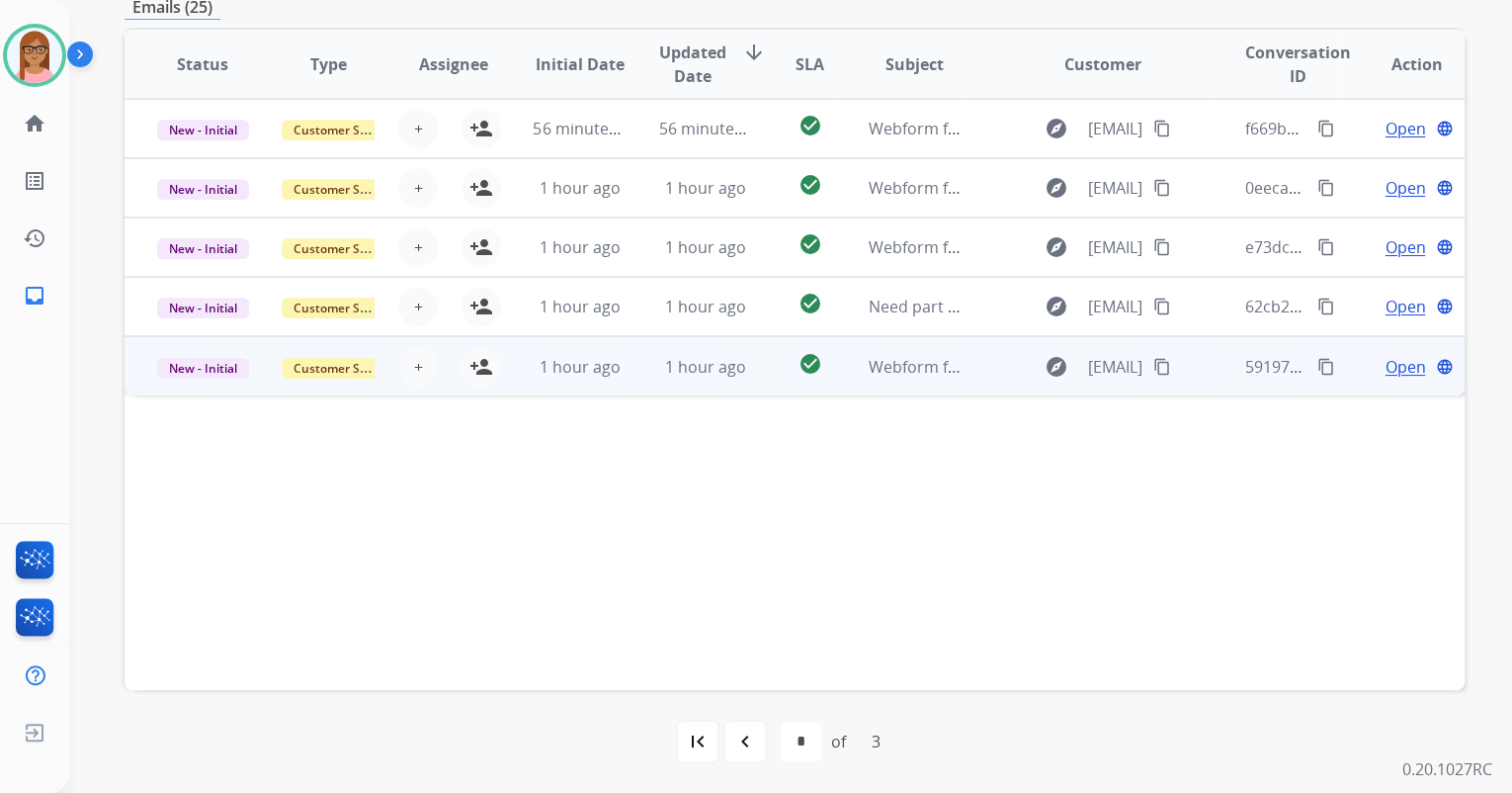 click on "Open" at bounding box center [1404, 367] 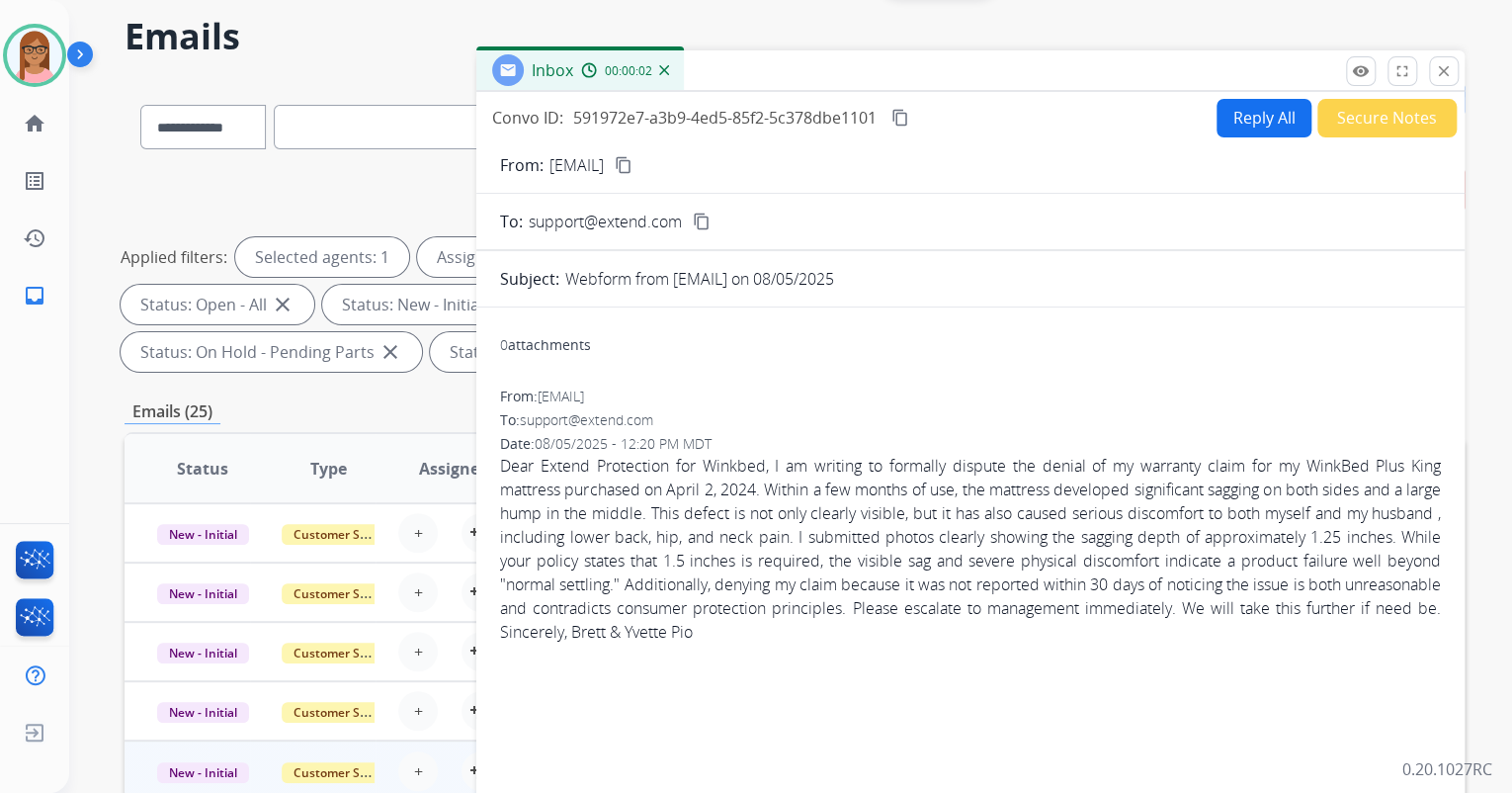 scroll, scrollTop: 0, scrollLeft: 0, axis: both 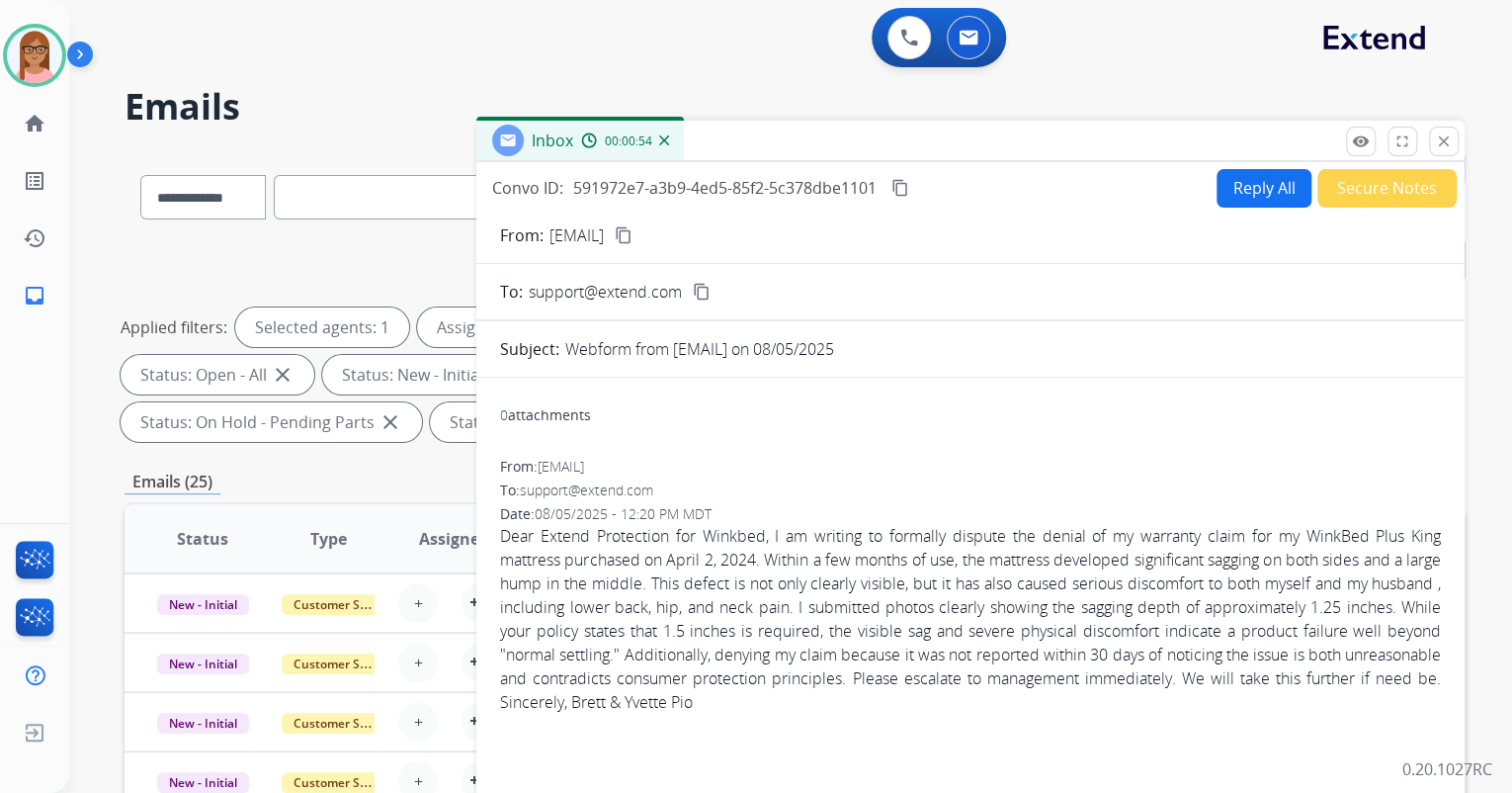 click on "content_copy" at bounding box center [624, 235] 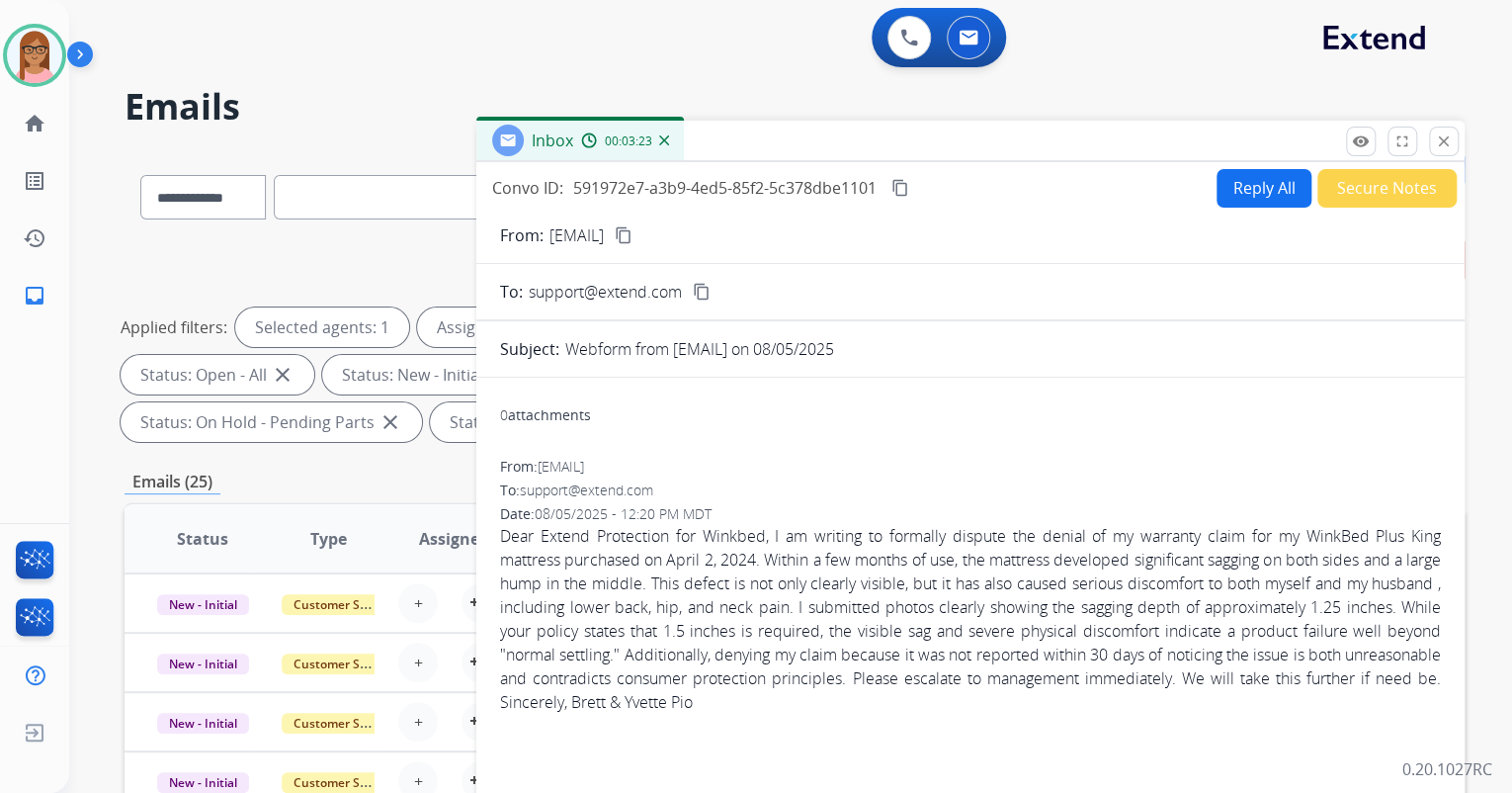 click on "Reply All" at bounding box center [1264, 188] 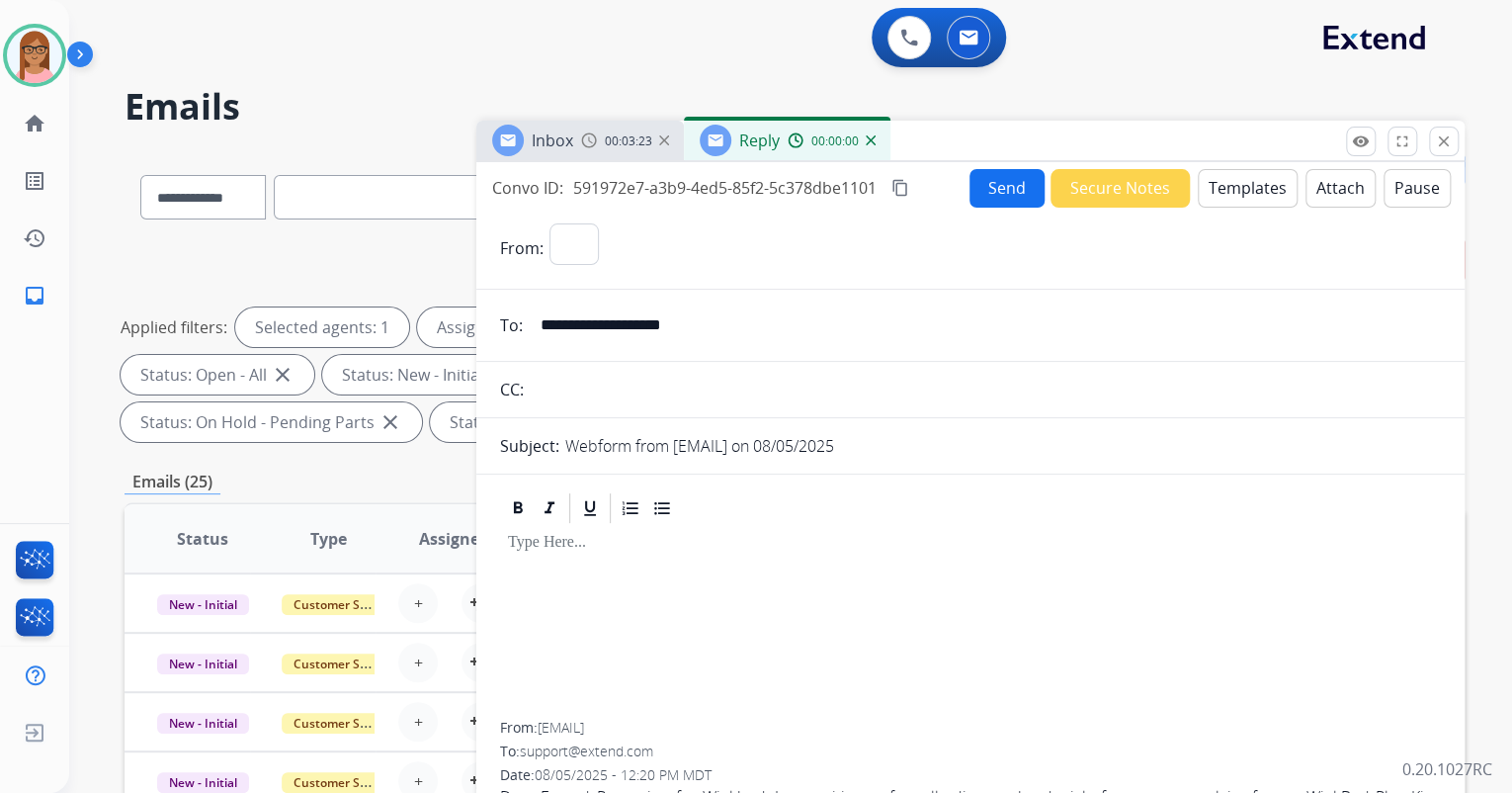 select on "**********" 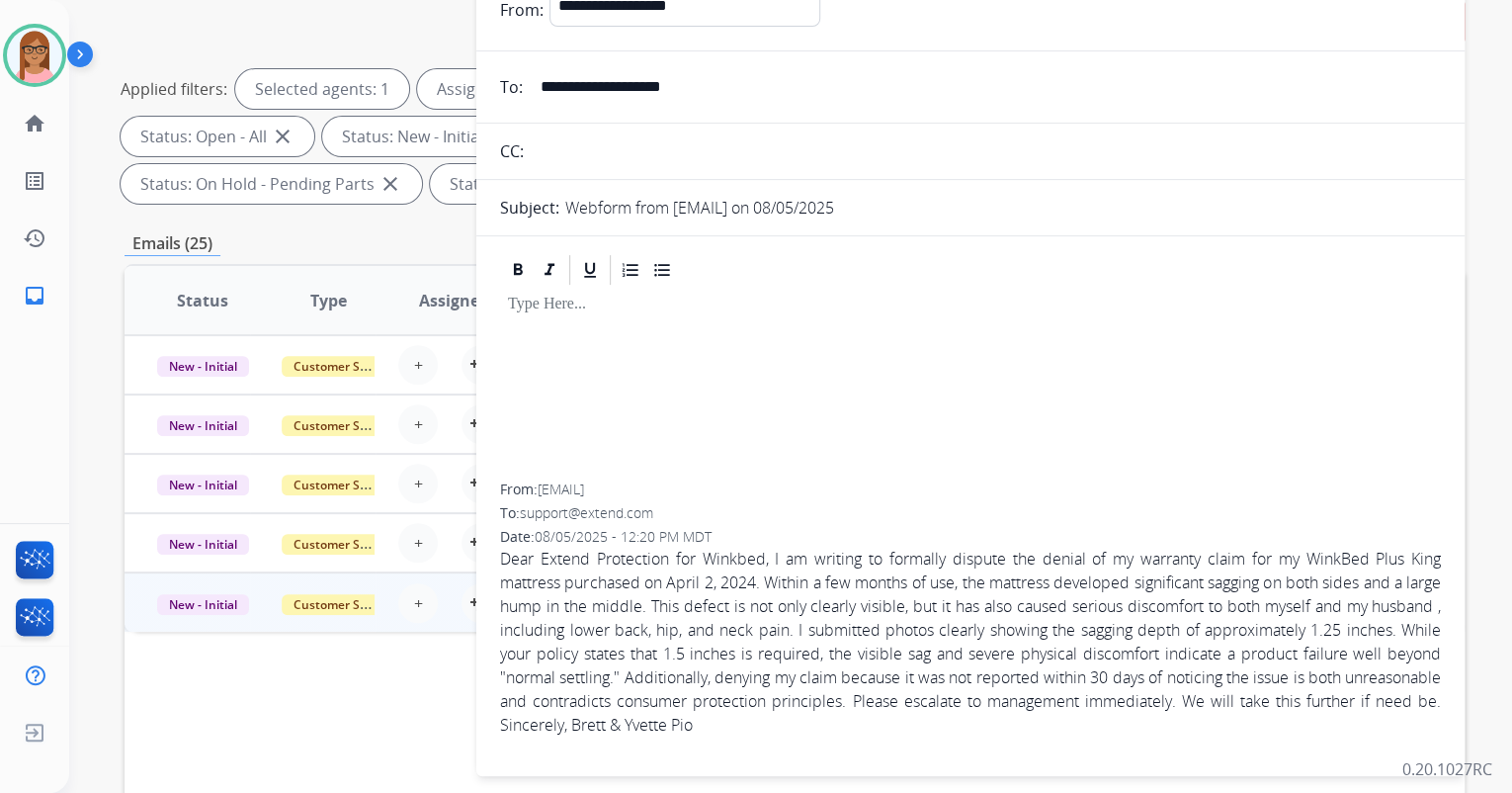 scroll, scrollTop: 0, scrollLeft: 0, axis: both 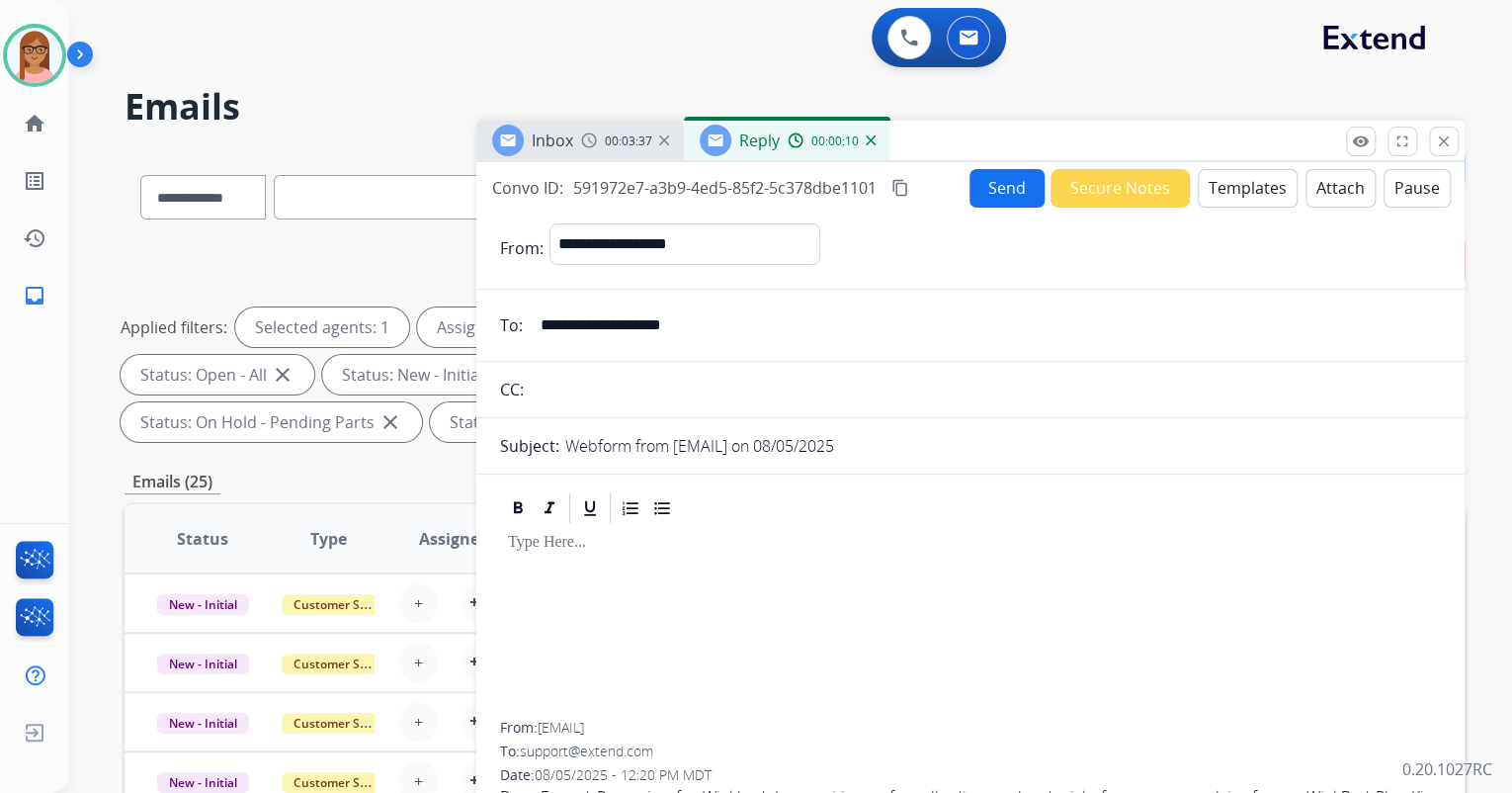 click on "Templates" at bounding box center [1247, 188] 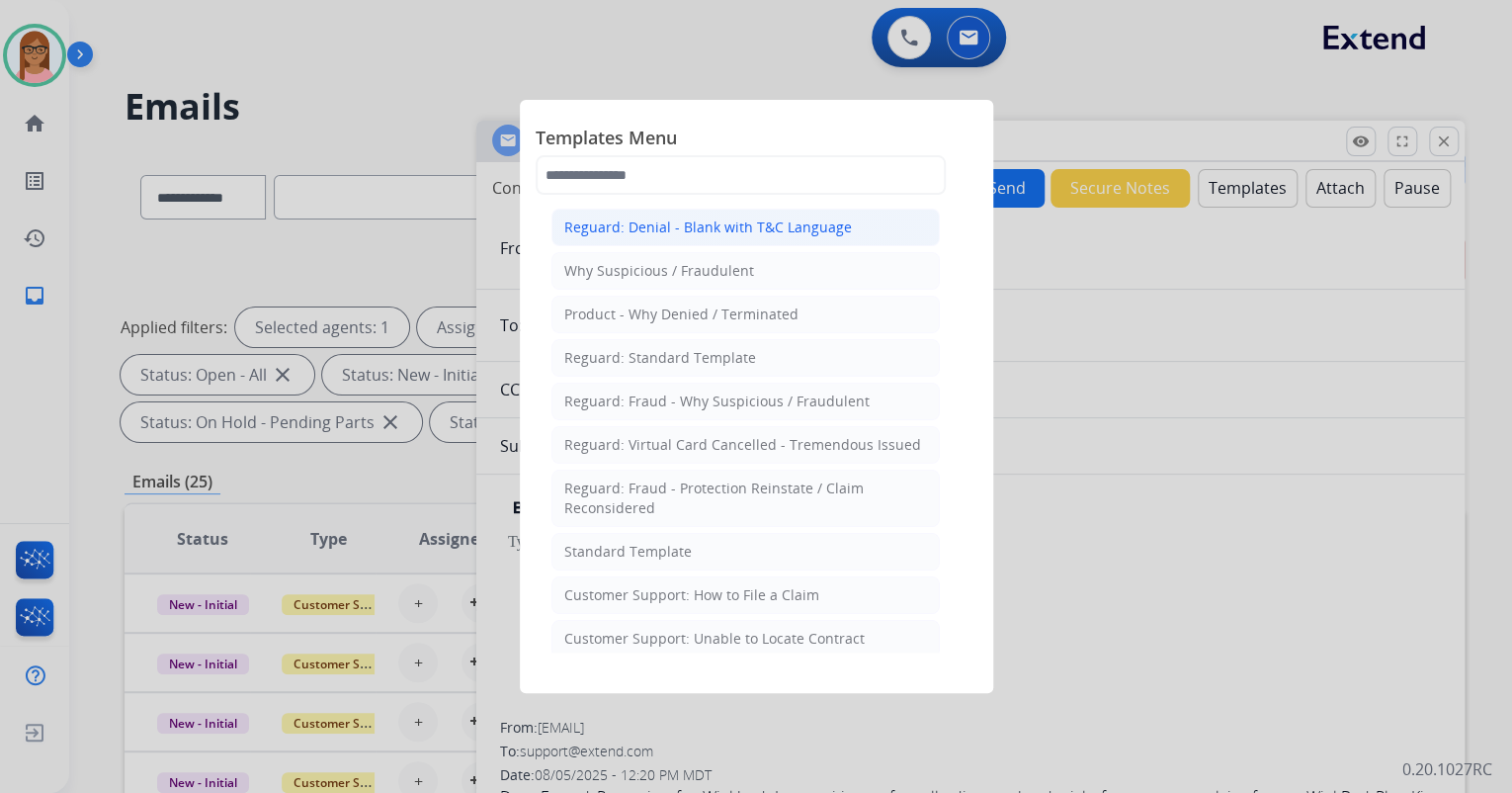 click on "Reguard: Denial - Blank with T&C Language" 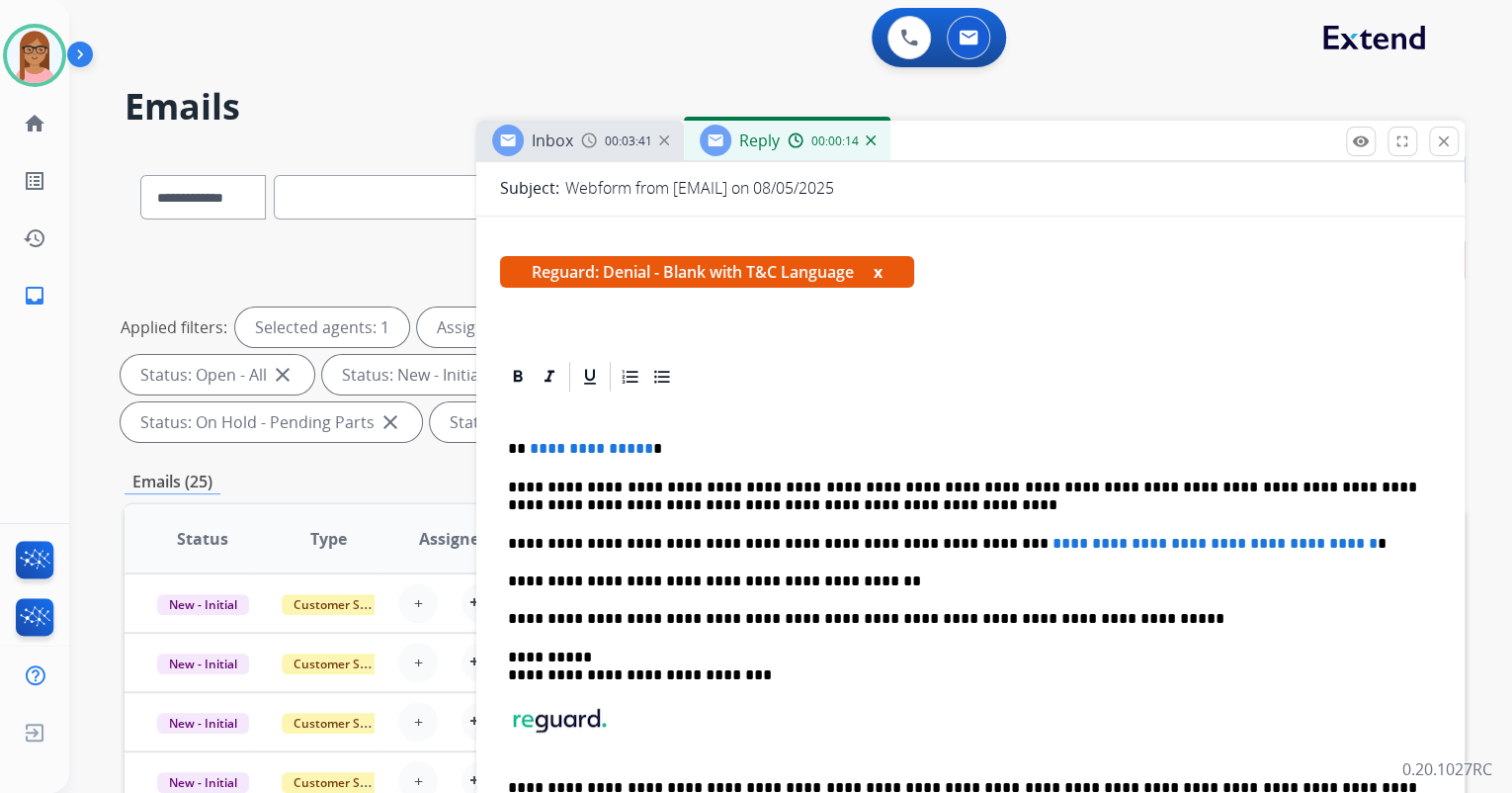 scroll, scrollTop: 396, scrollLeft: 0, axis: vertical 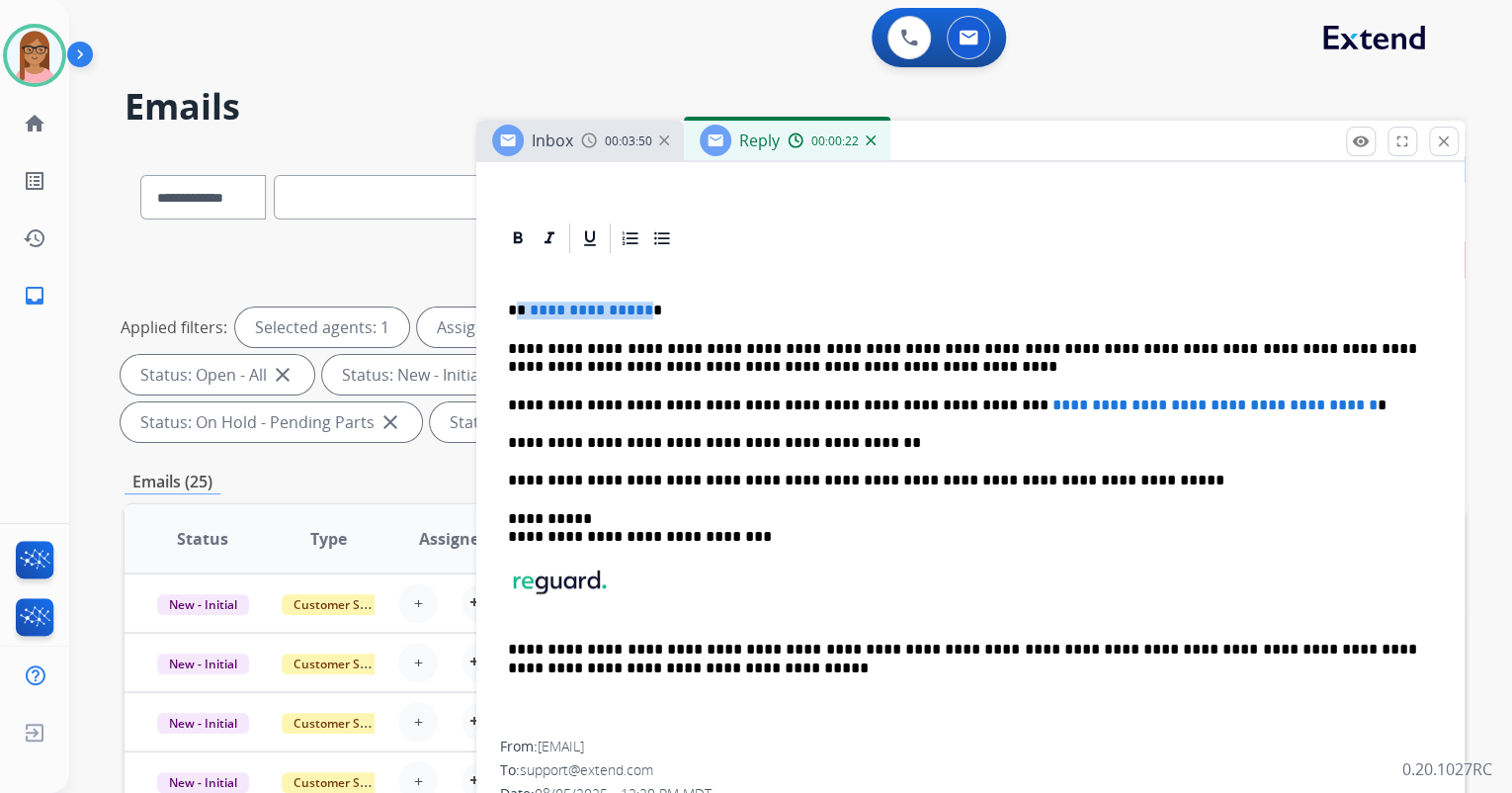 drag, startPoint x: 518, startPoint y: 305, endPoint x: 642, endPoint y: 301, distance: 124.0645 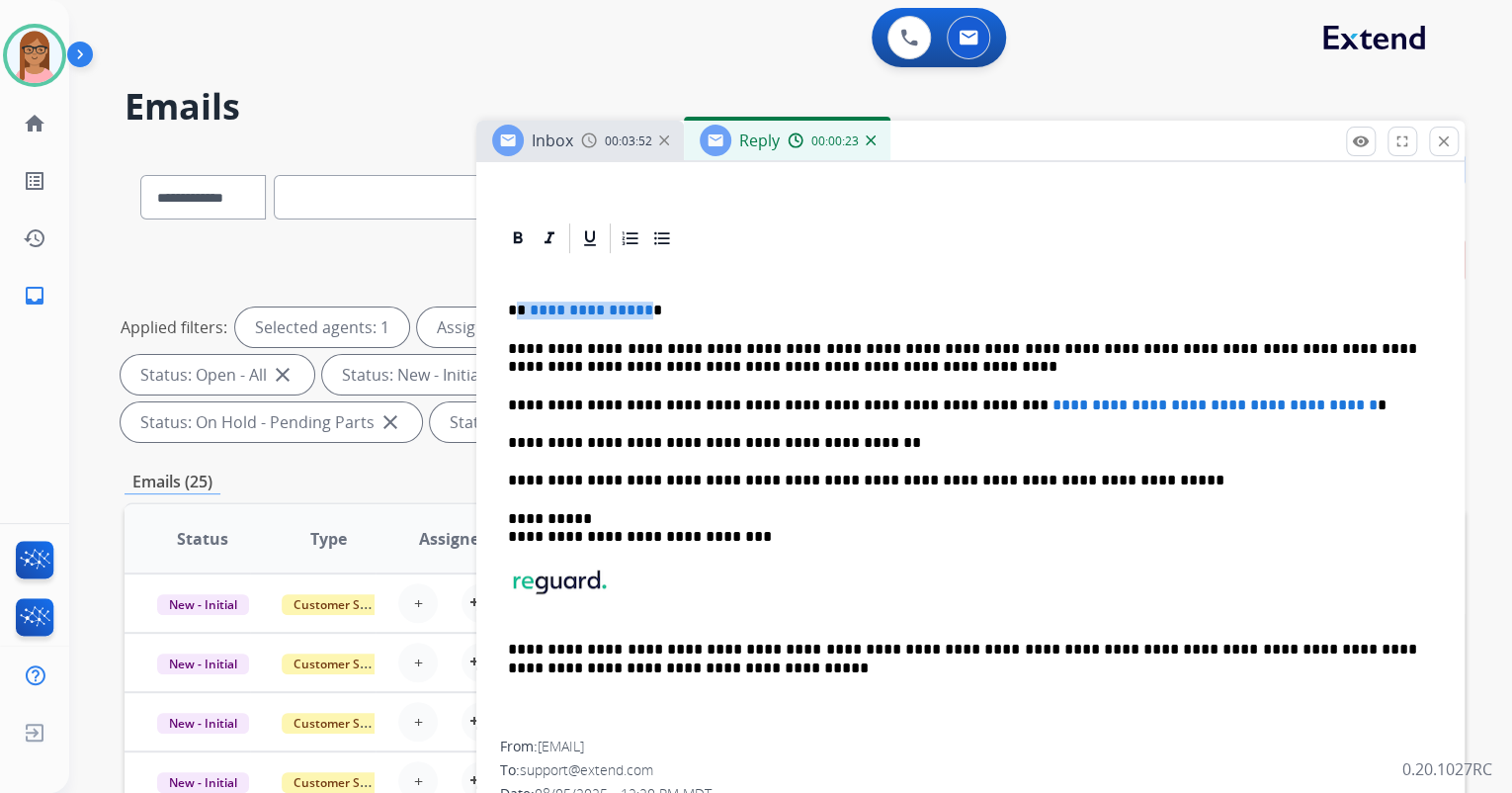 type 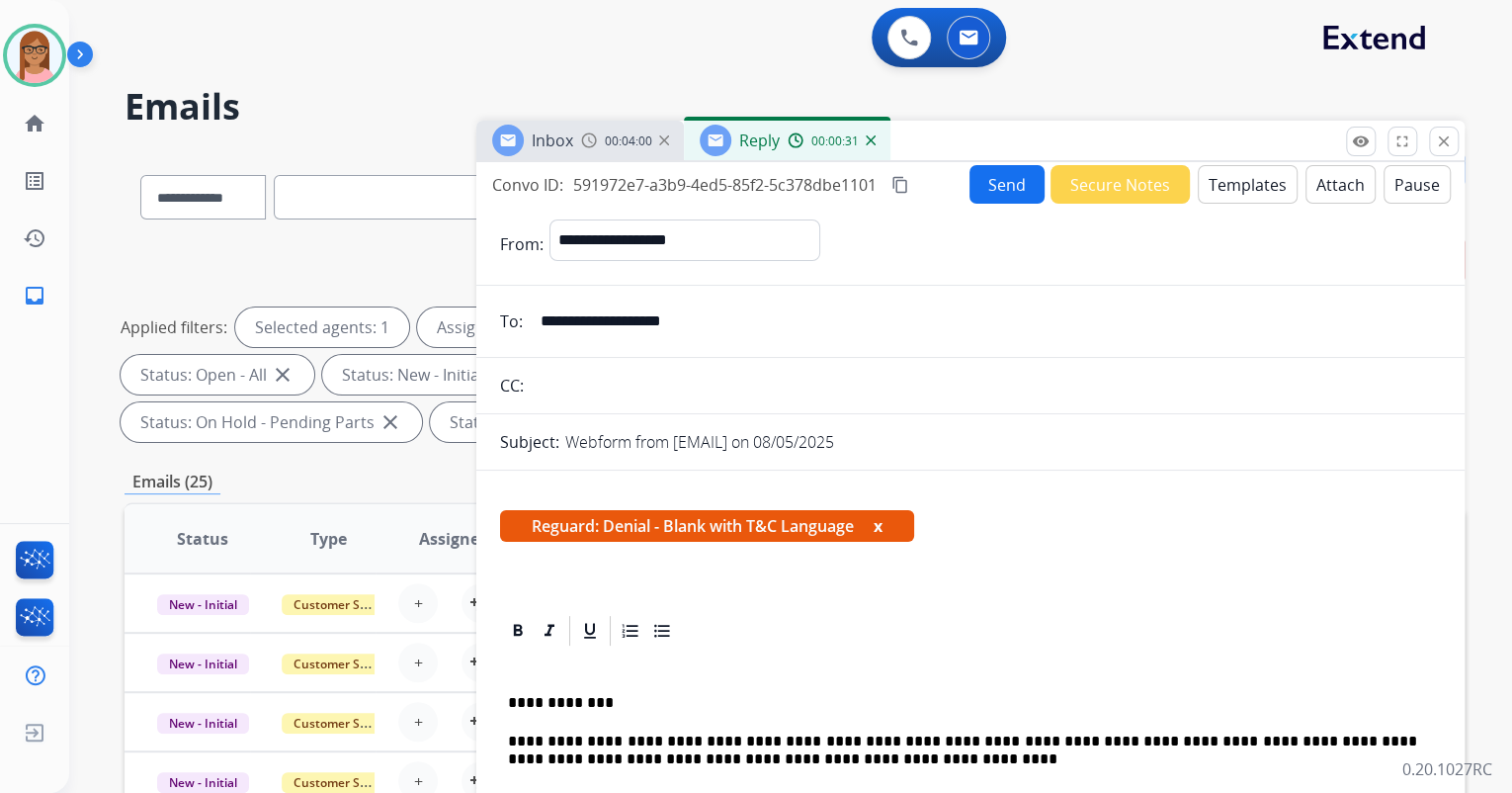 scroll, scrollTop: 0, scrollLeft: 0, axis: both 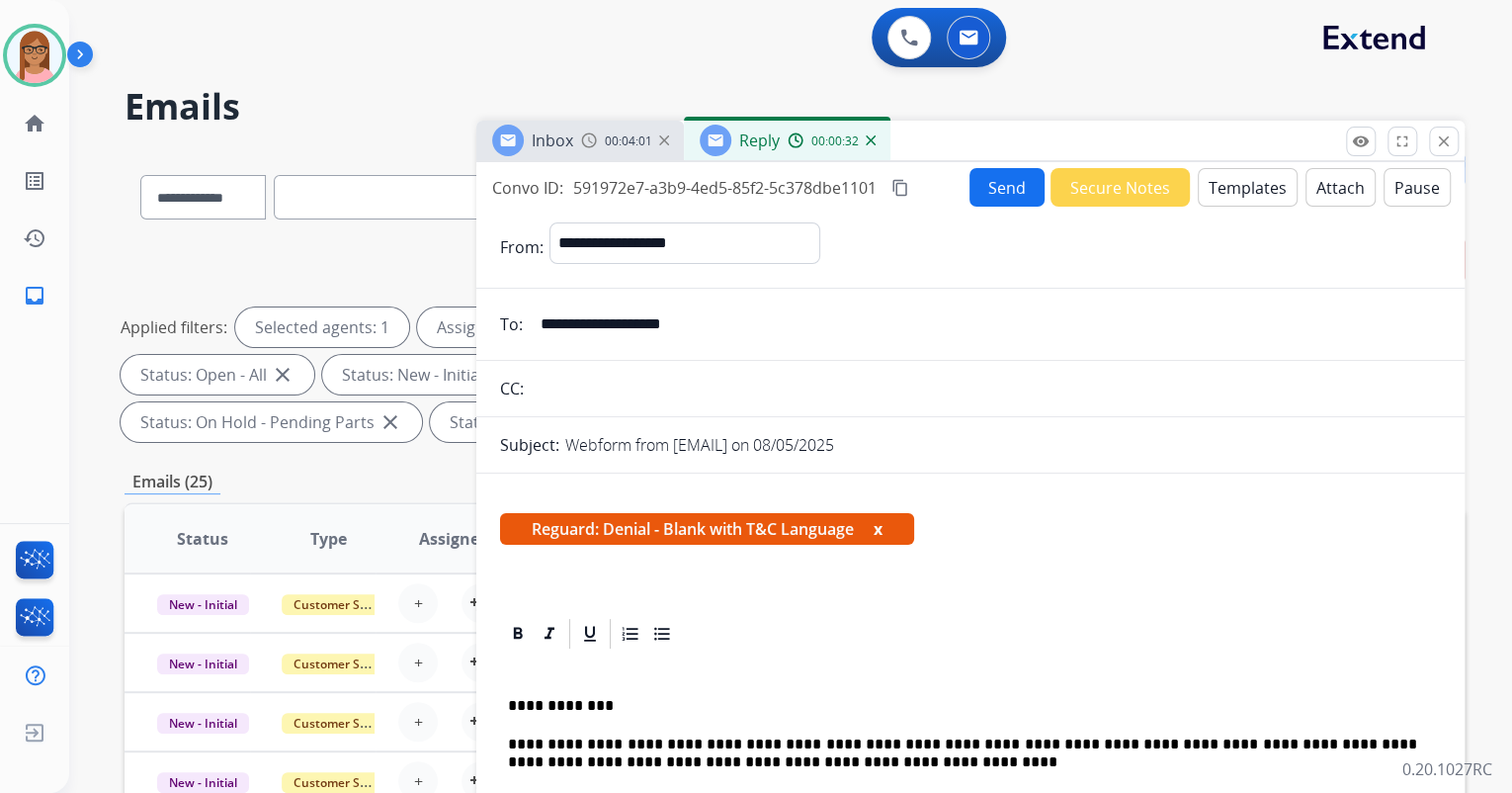 click on "Templates" at bounding box center [1247, 187] 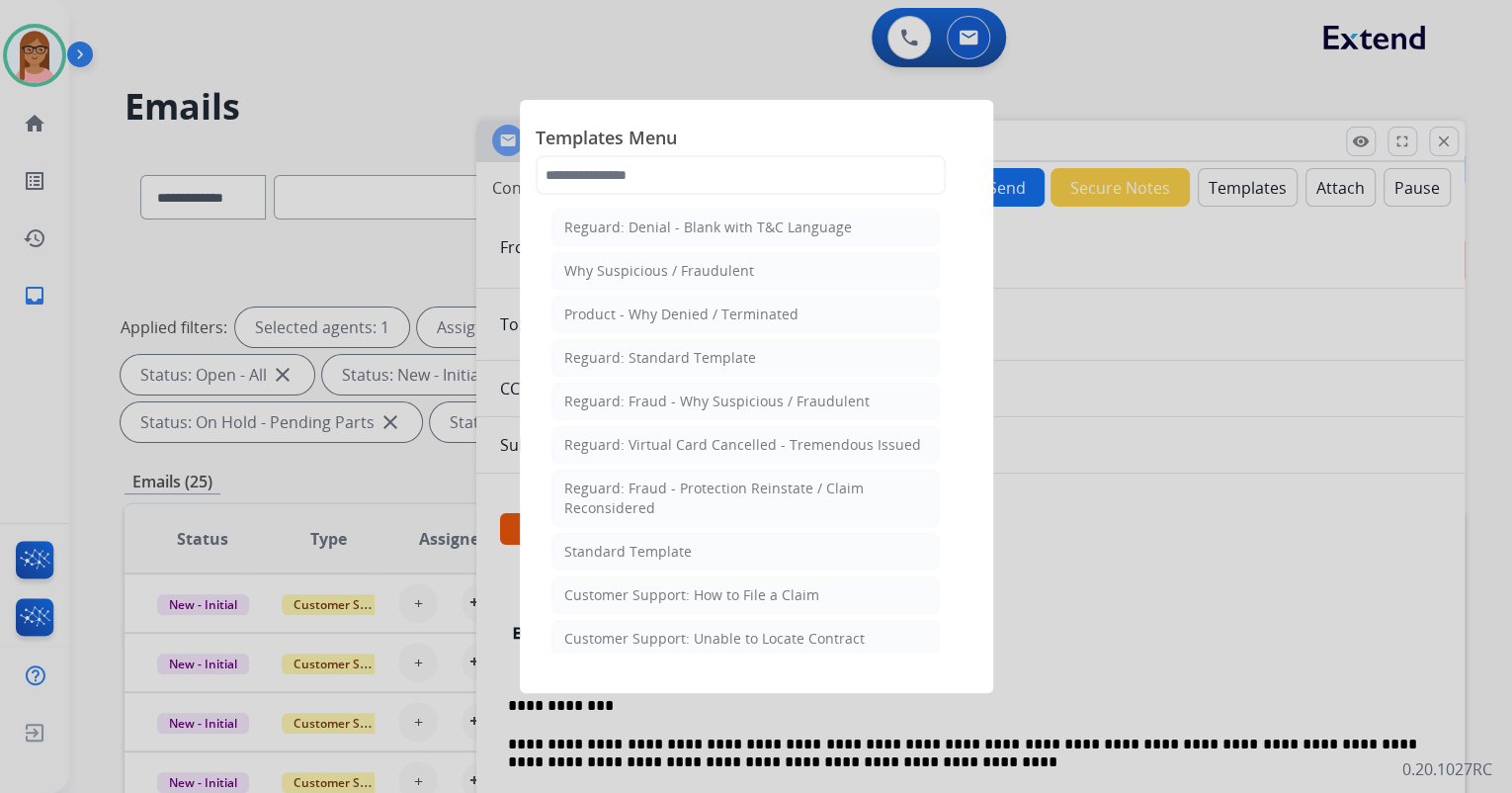 scroll, scrollTop: 79, scrollLeft: 0, axis: vertical 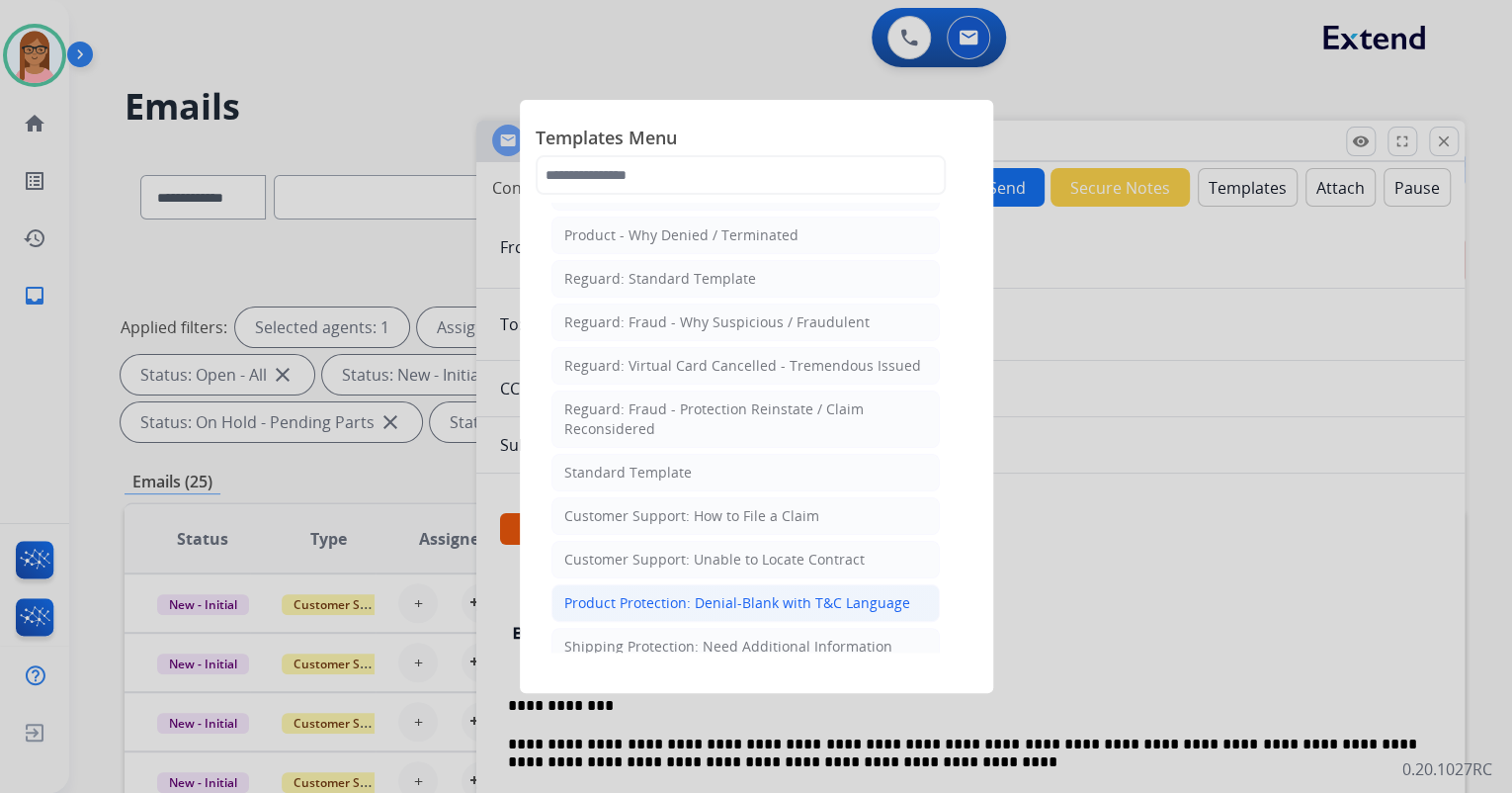 click on "Product Protection: Denial-Blank with T&C Language" 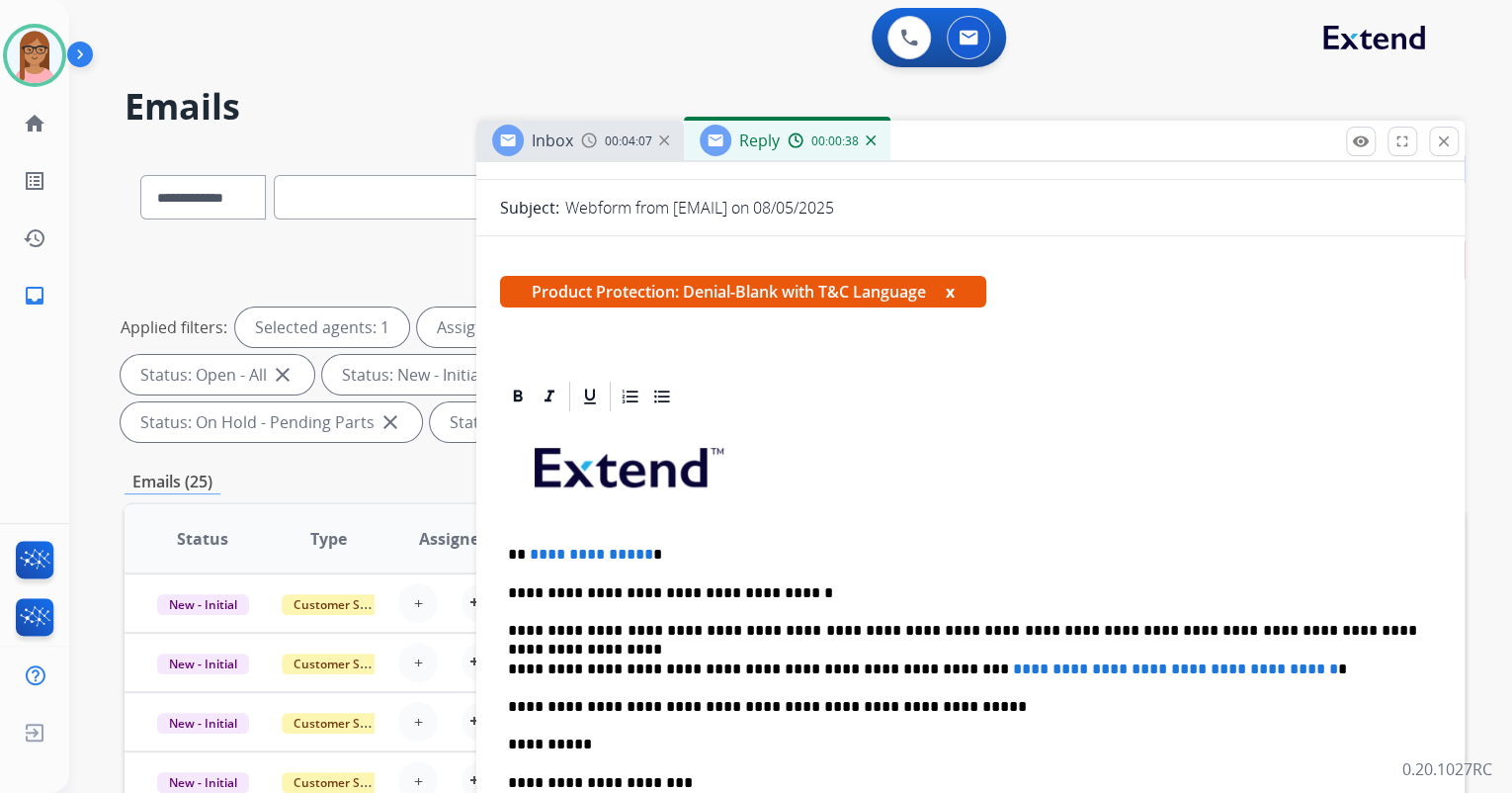 scroll, scrollTop: 316, scrollLeft: 0, axis: vertical 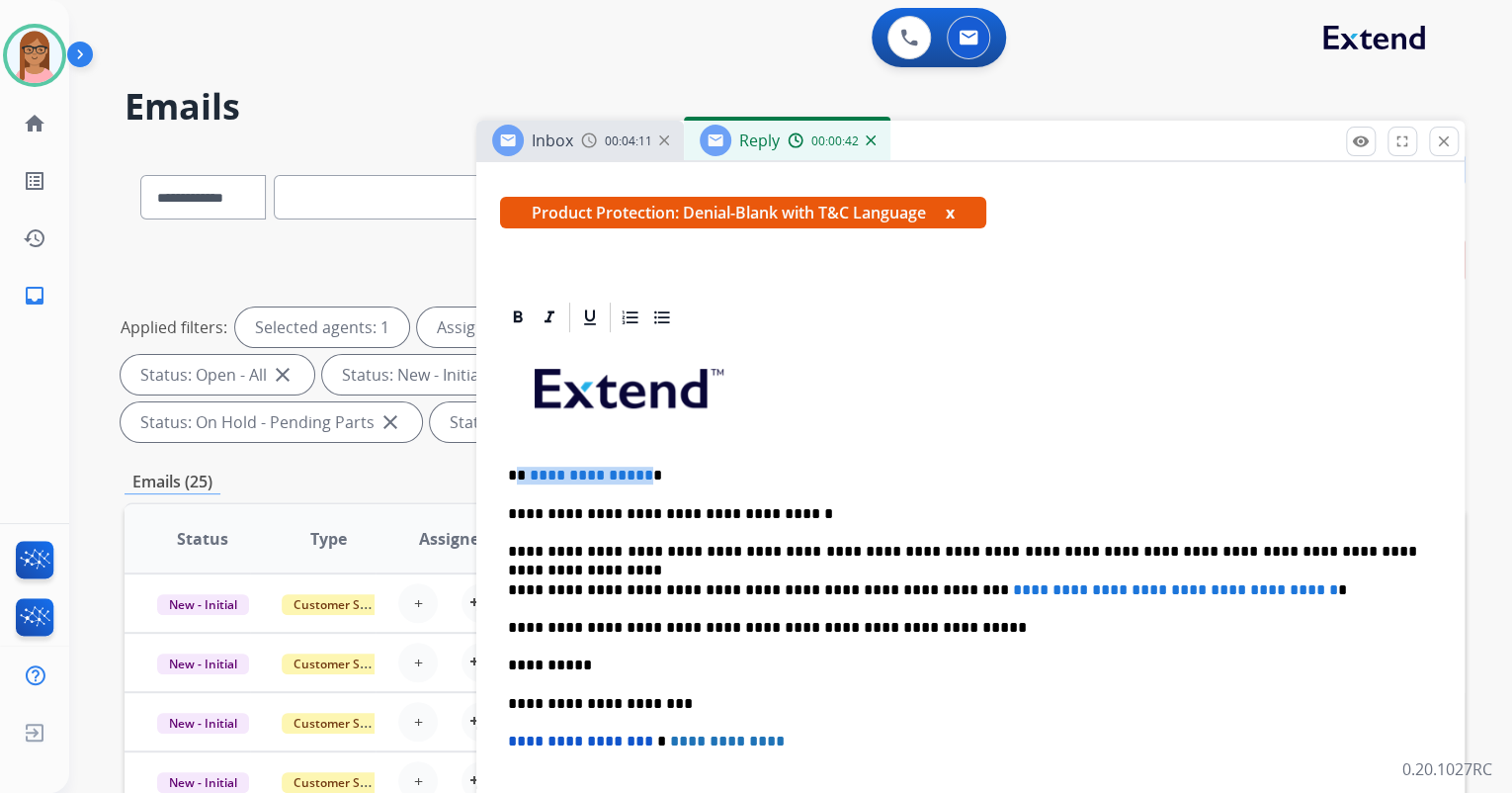 drag, startPoint x: 518, startPoint y: 475, endPoint x: 642, endPoint y: 475, distance: 124 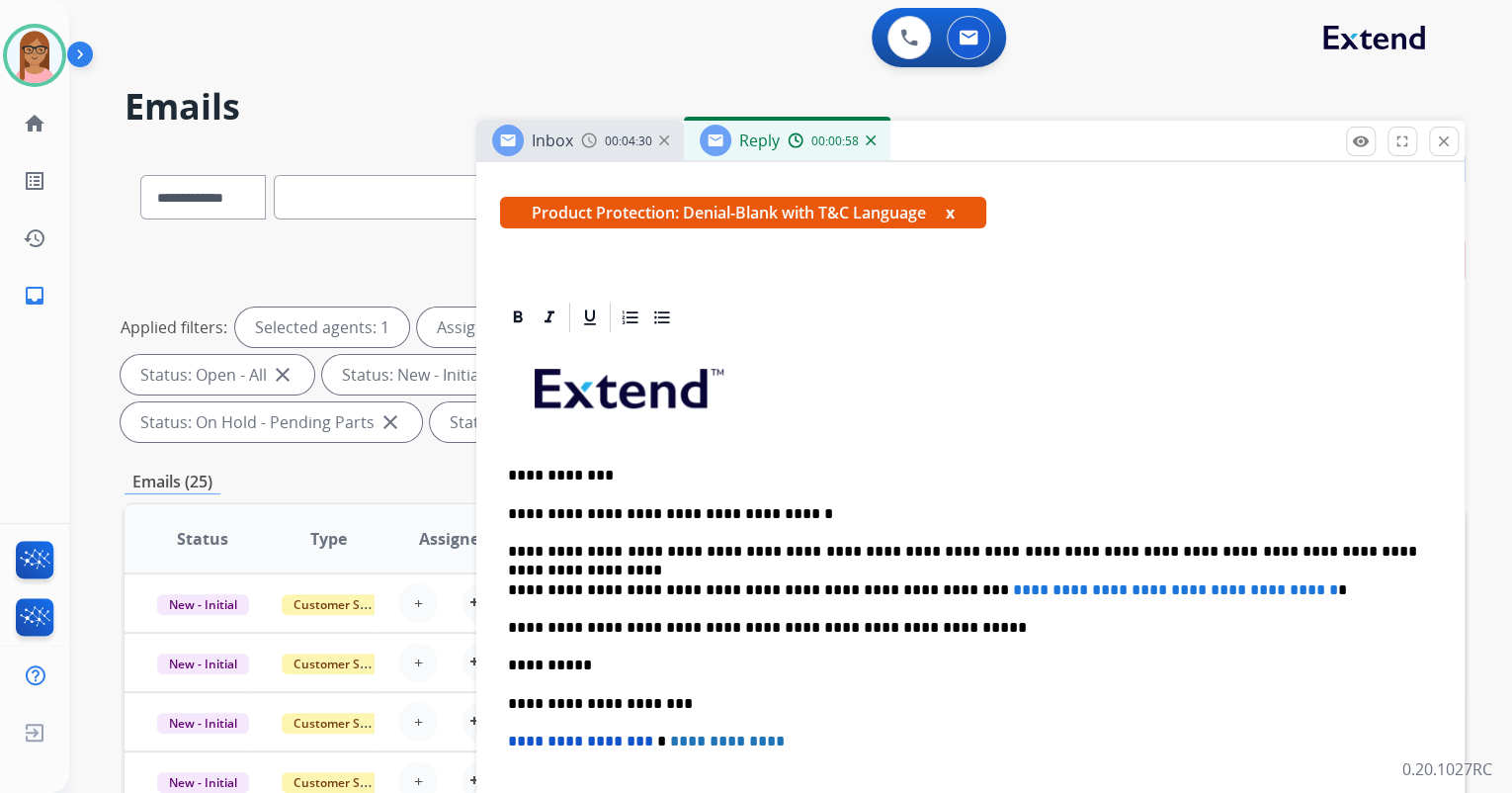 click on "**********" at bounding box center [970, 665] 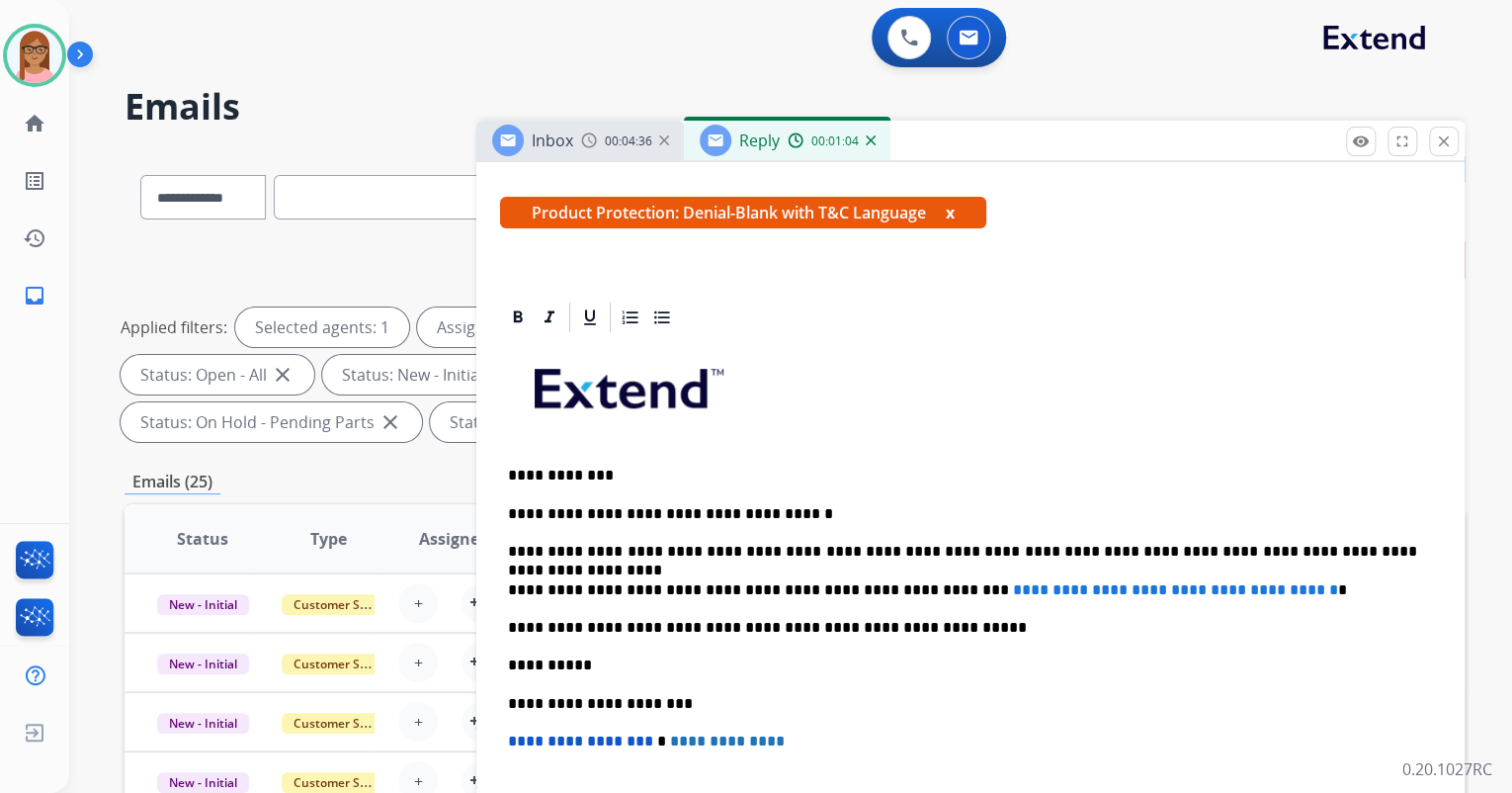 click on "**********" at bounding box center [963, 552] 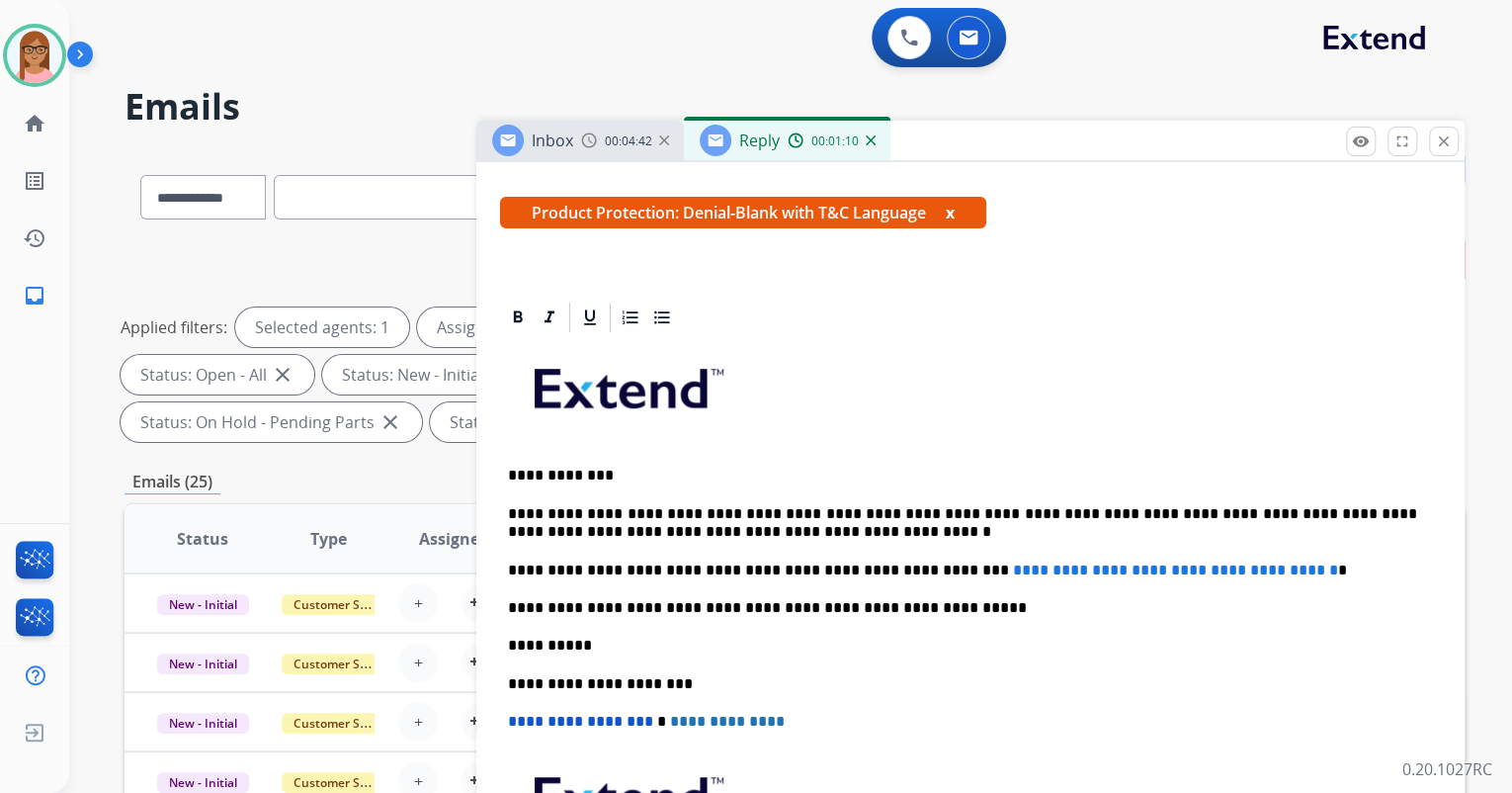 click on "**********" at bounding box center [963, 523] 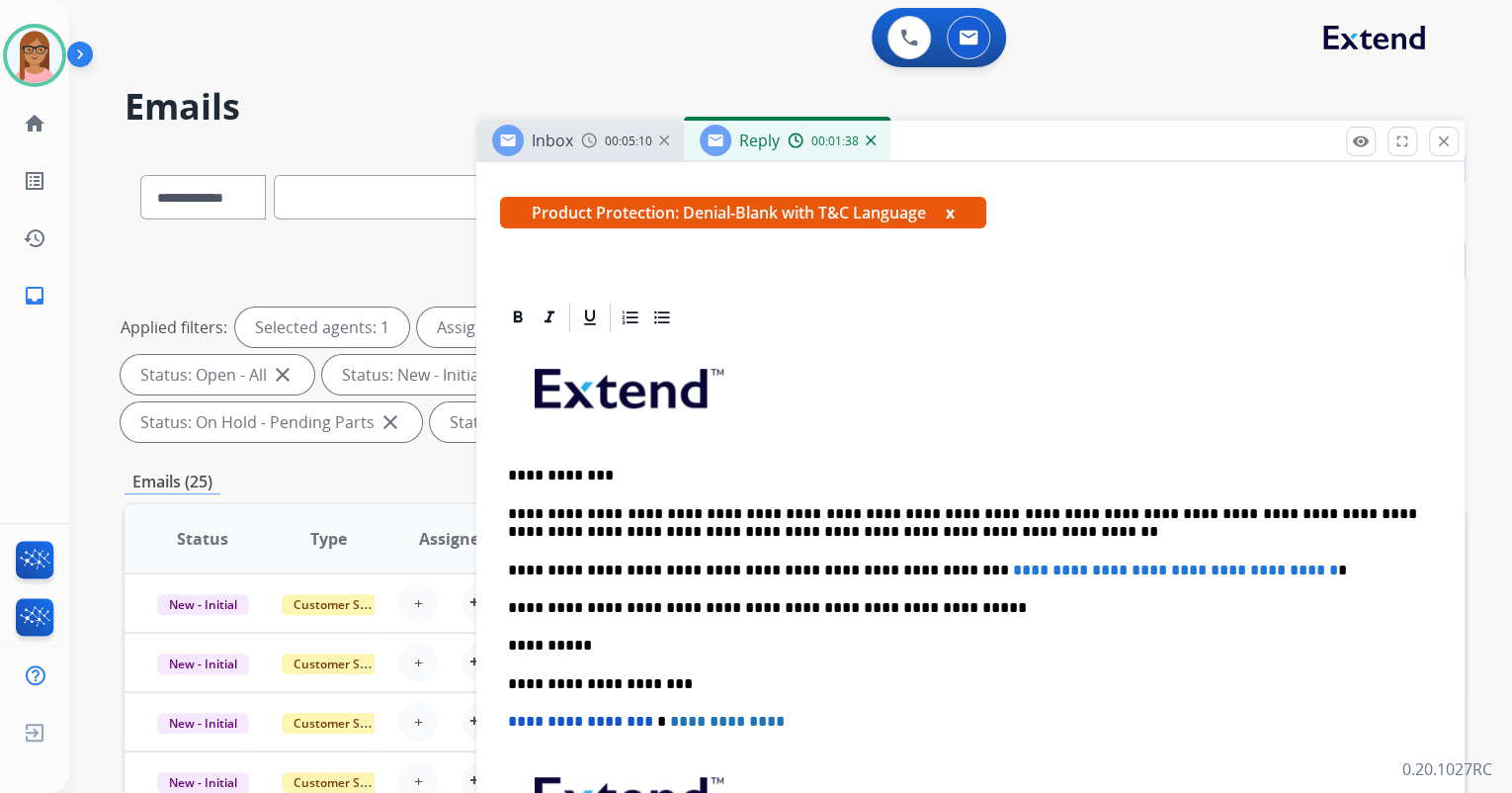 click on "**********" at bounding box center (963, 523) 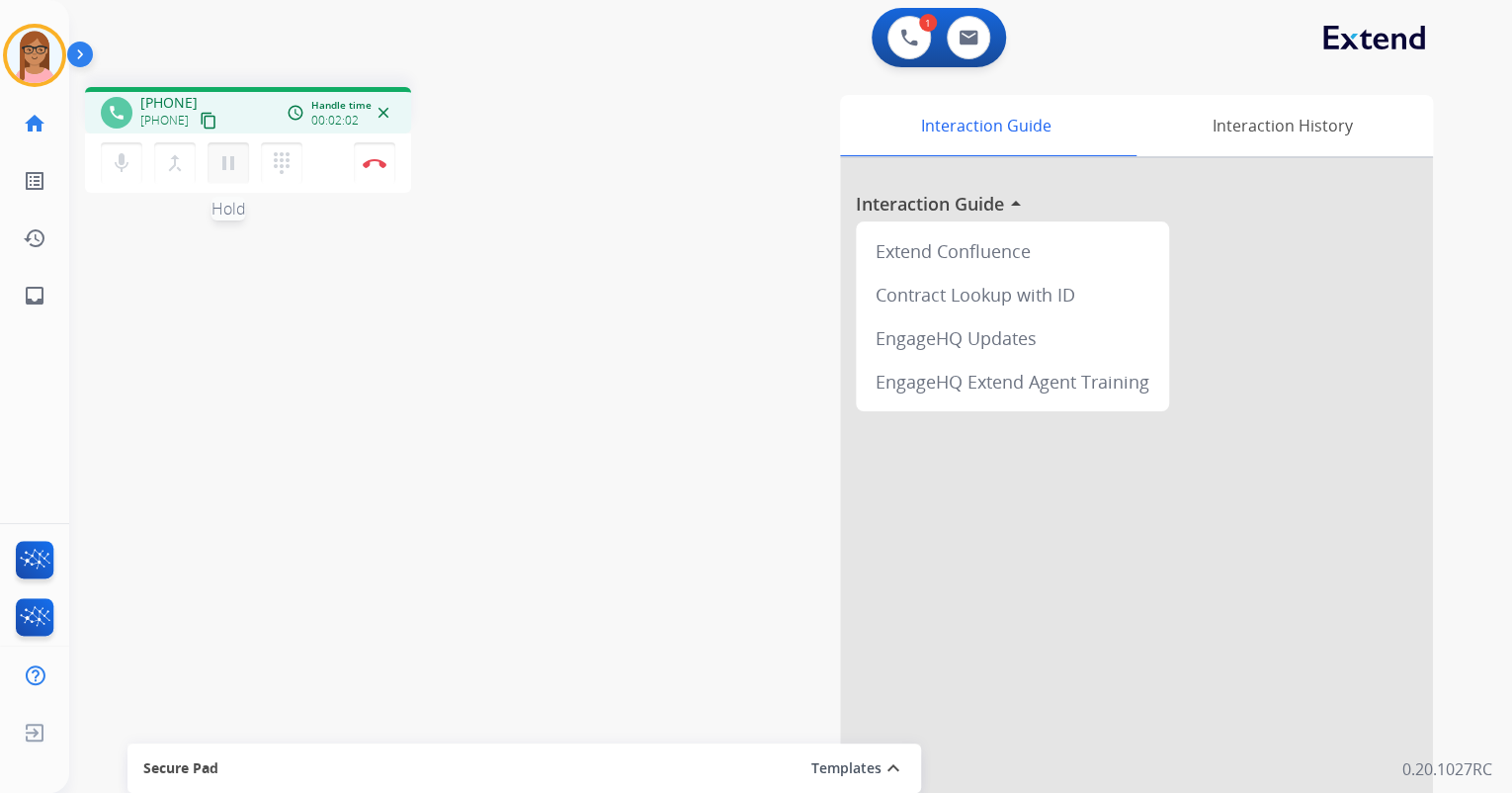 click on "pause" at bounding box center (228, 163) 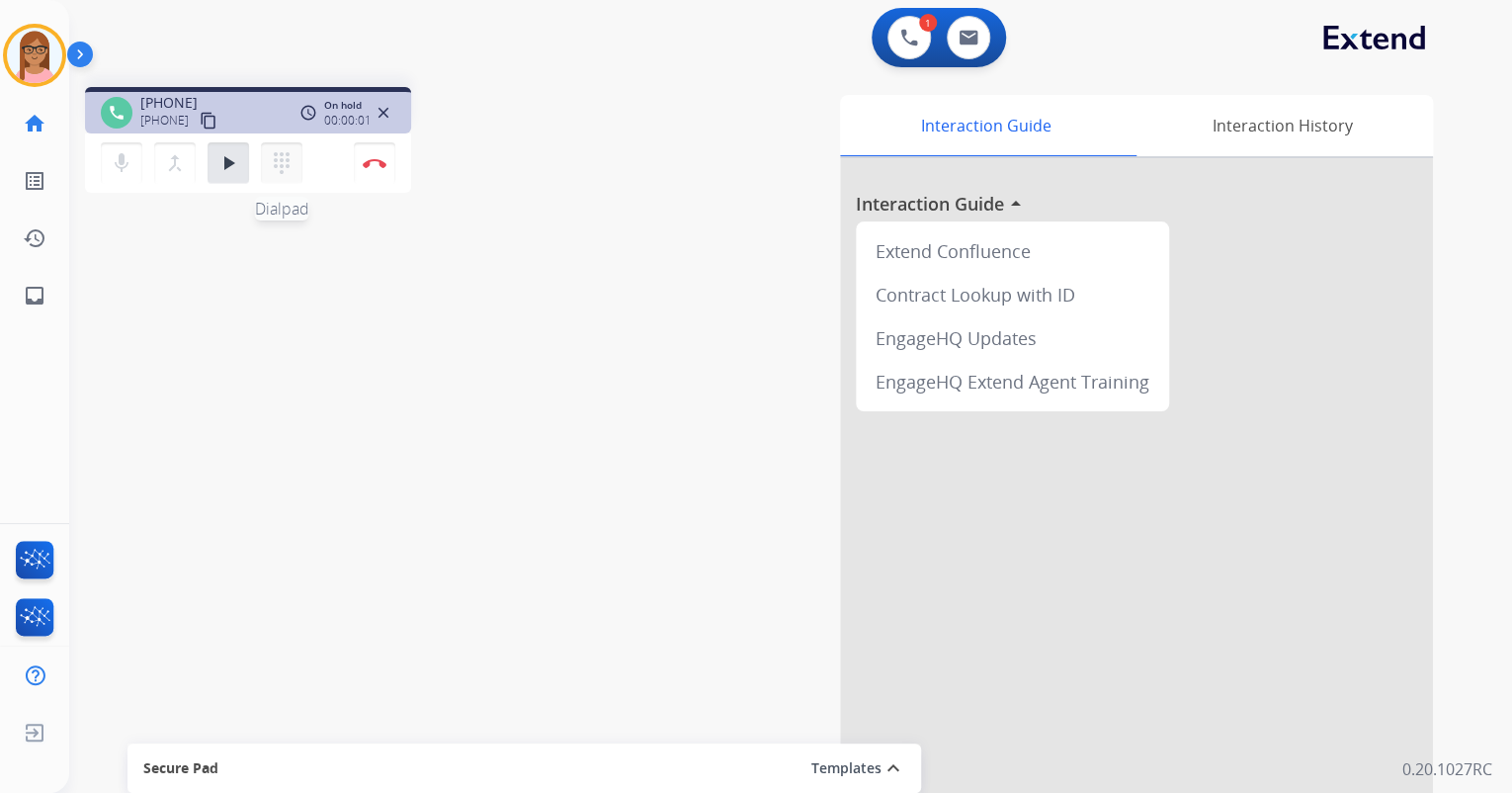 click on "dialpad" at bounding box center (282, 163) 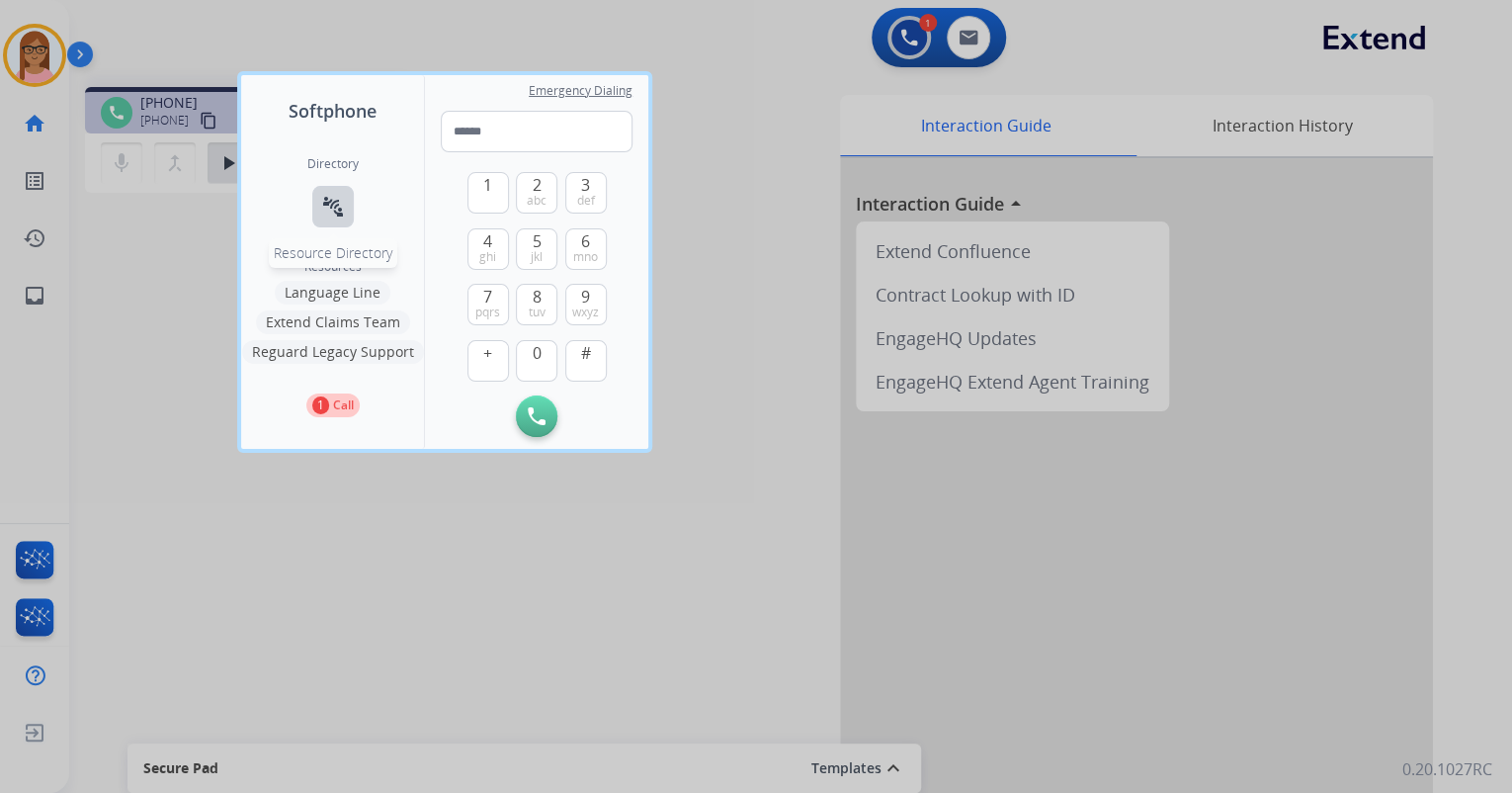click on "connect_without_contact Resource Directory" at bounding box center (333, 207) 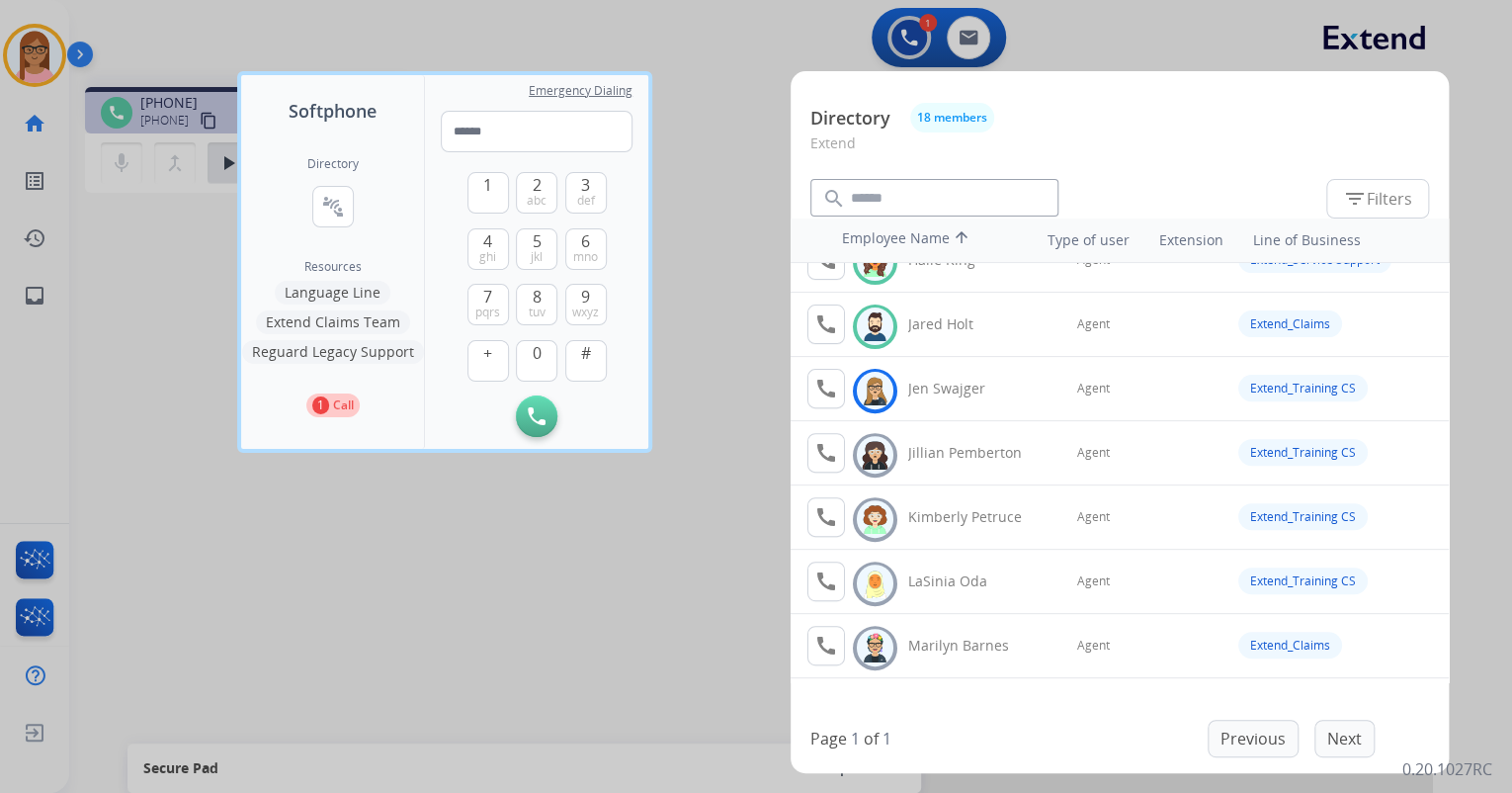 scroll, scrollTop: 354, scrollLeft: 0, axis: vertical 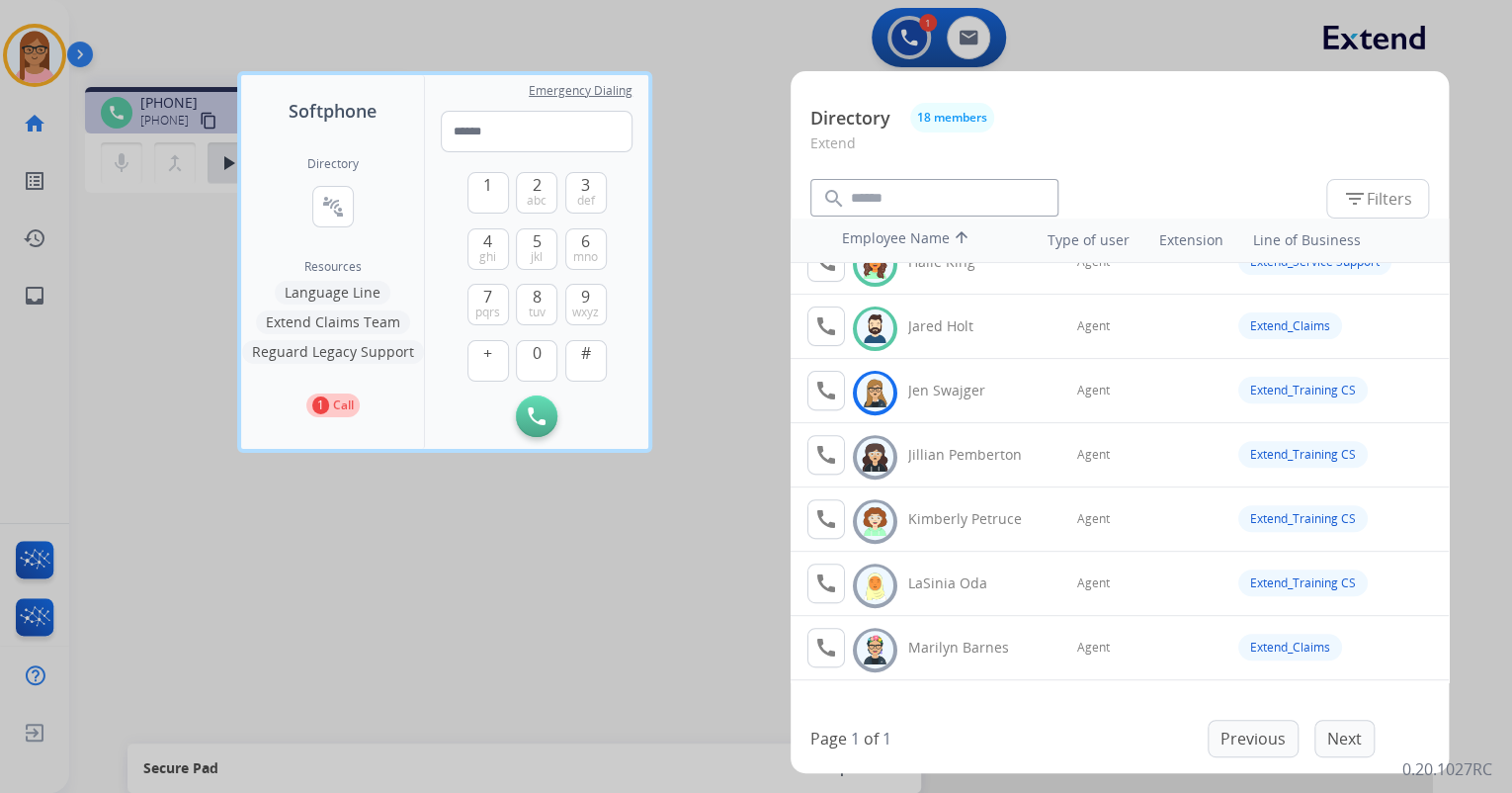 drag, startPoint x: 609, startPoint y: 644, endPoint x: 596, endPoint y: 637, distance: 14.764823 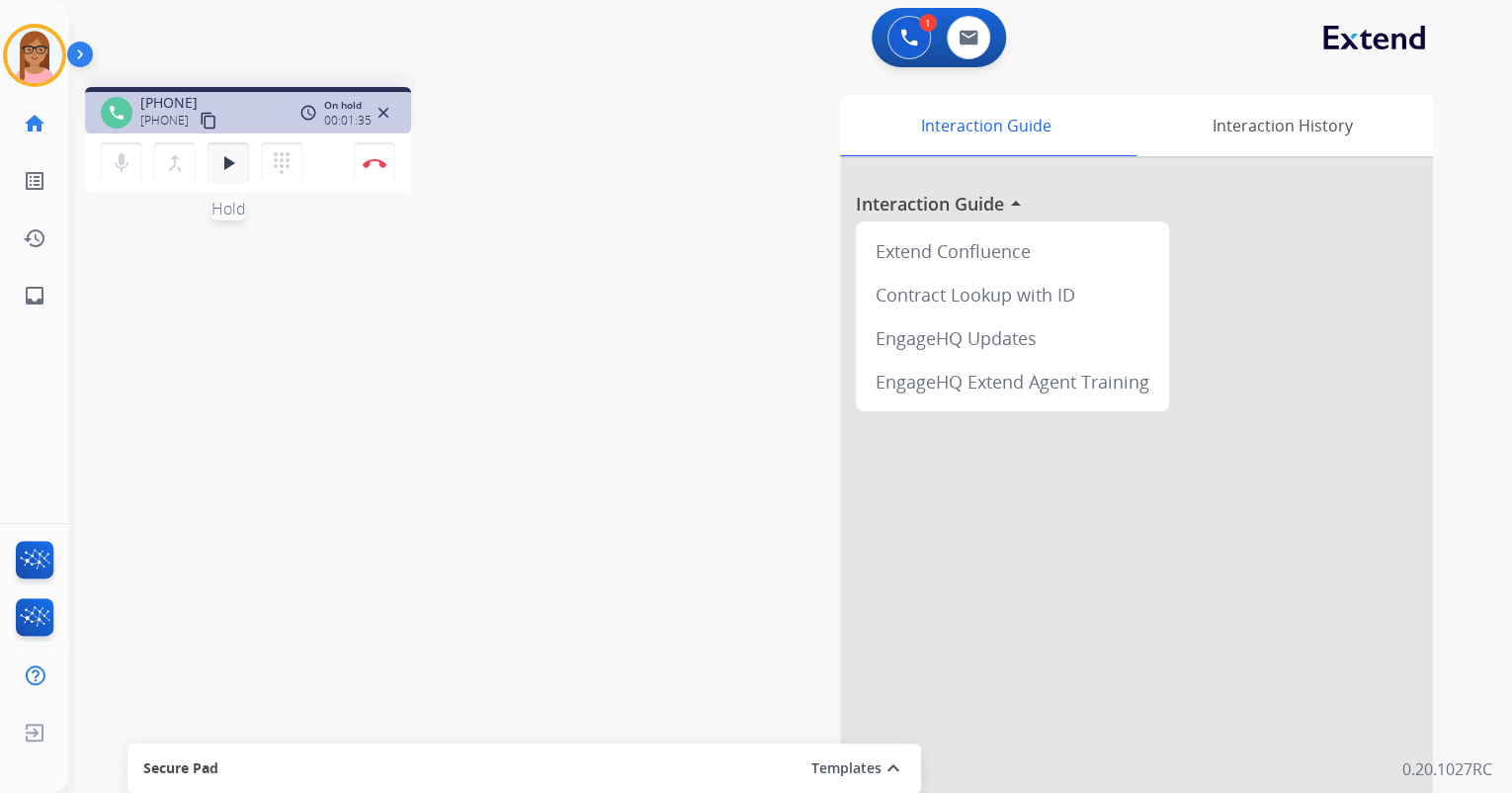 click on "play_arrow" at bounding box center (228, 163) 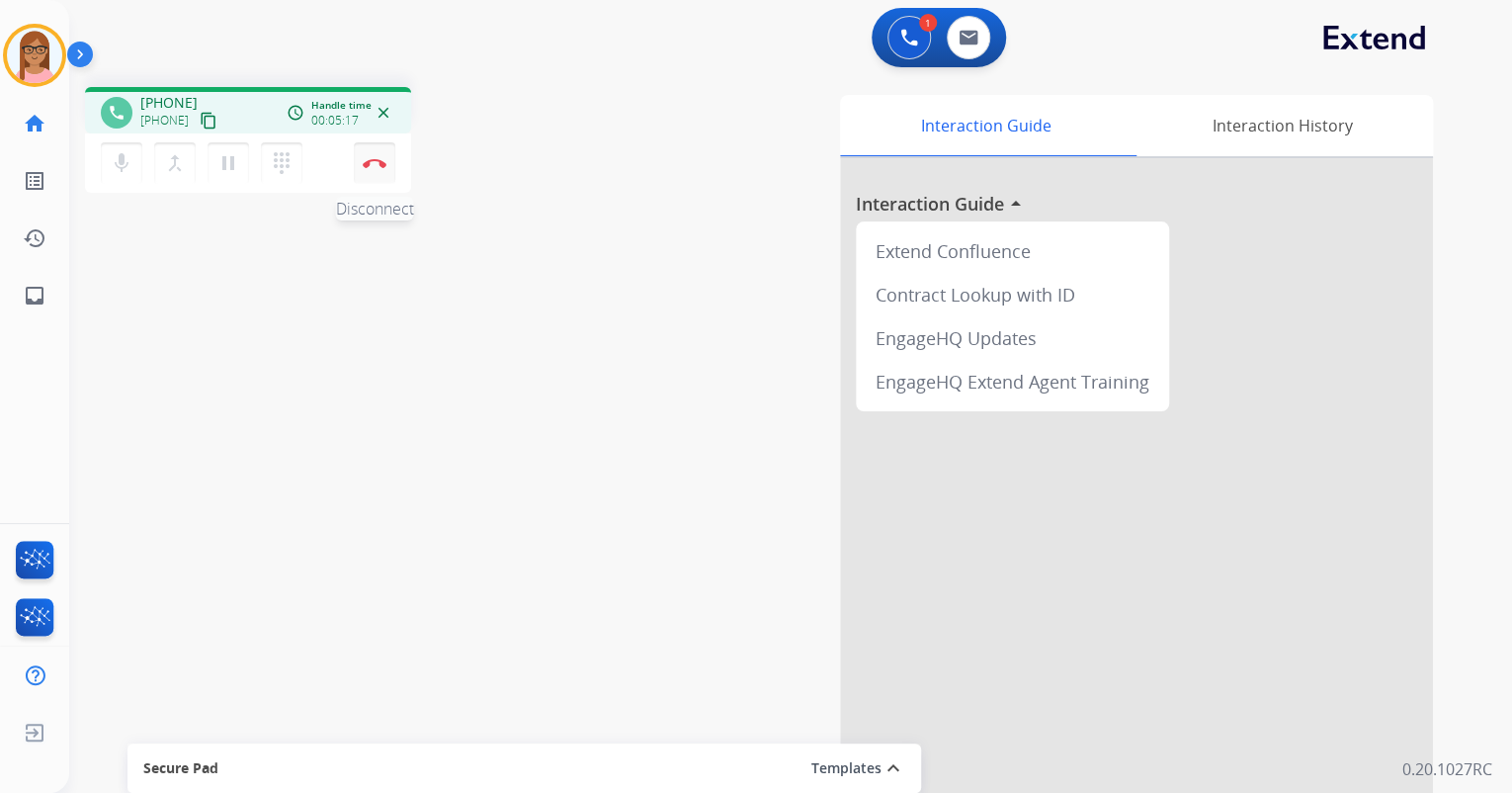 click on "Disconnect" at bounding box center [375, 163] 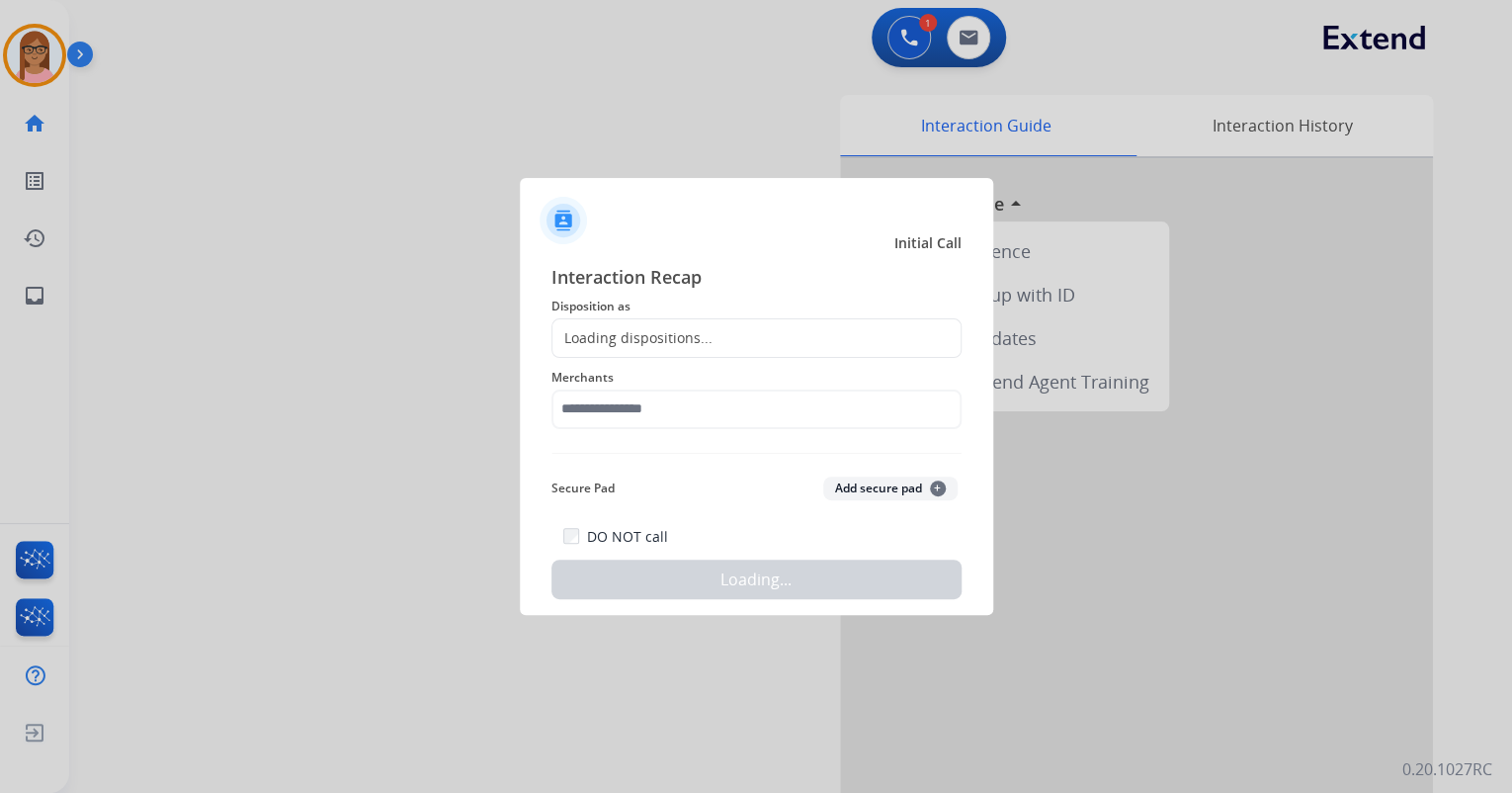 click on "Loading dispositions..." 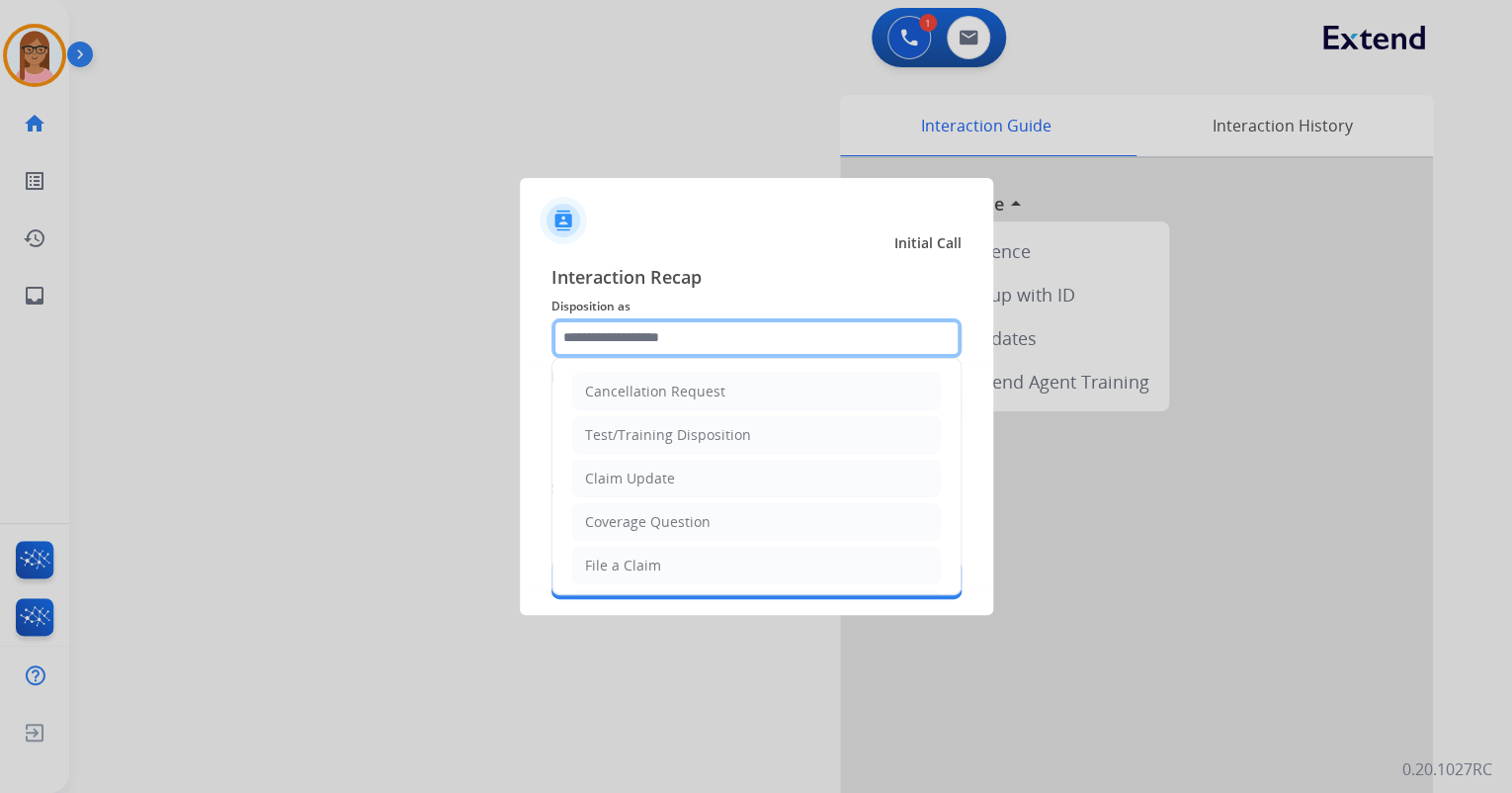 click 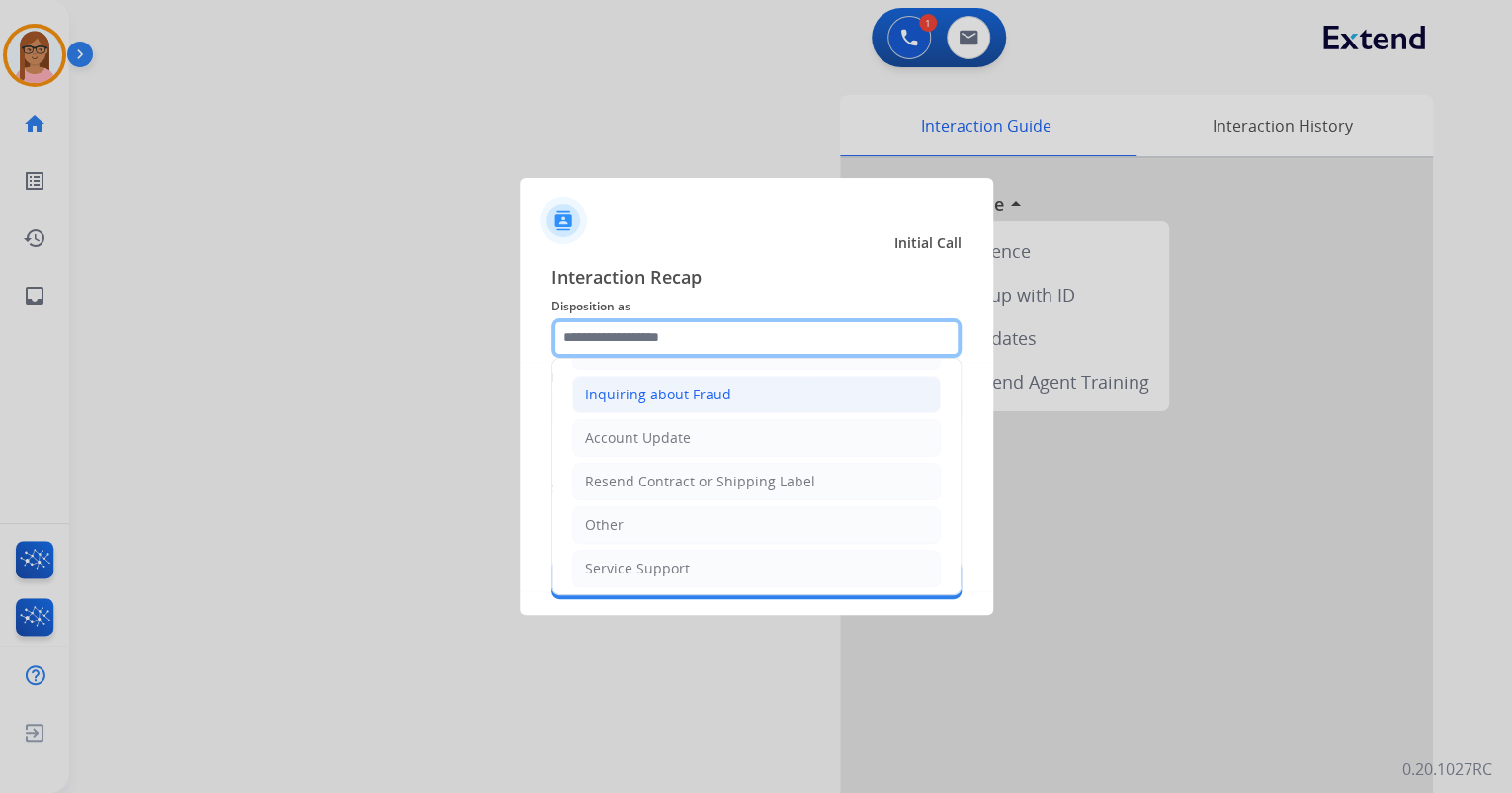 scroll, scrollTop: 303, scrollLeft: 0, axis: vertical 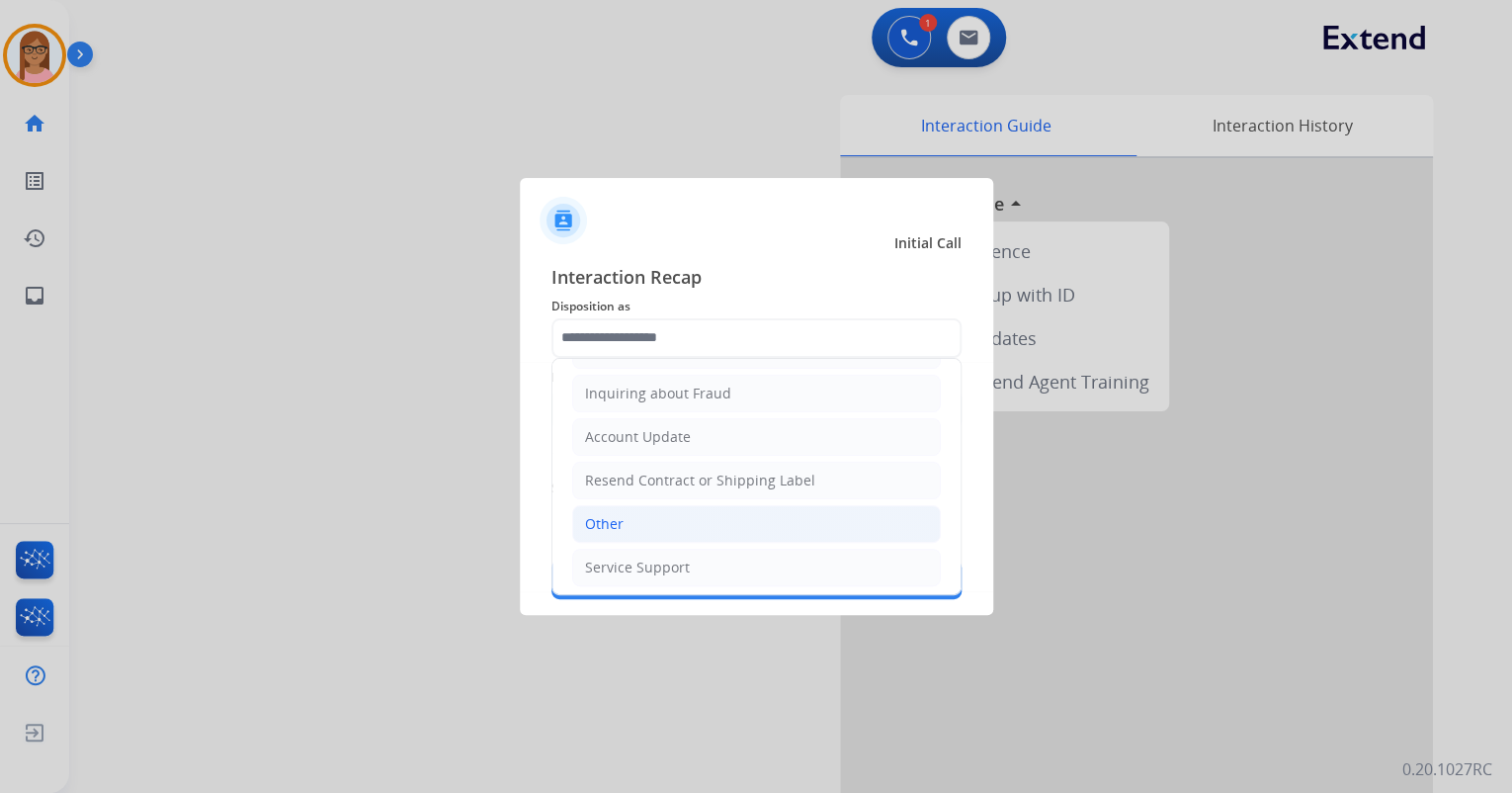click on "Other" 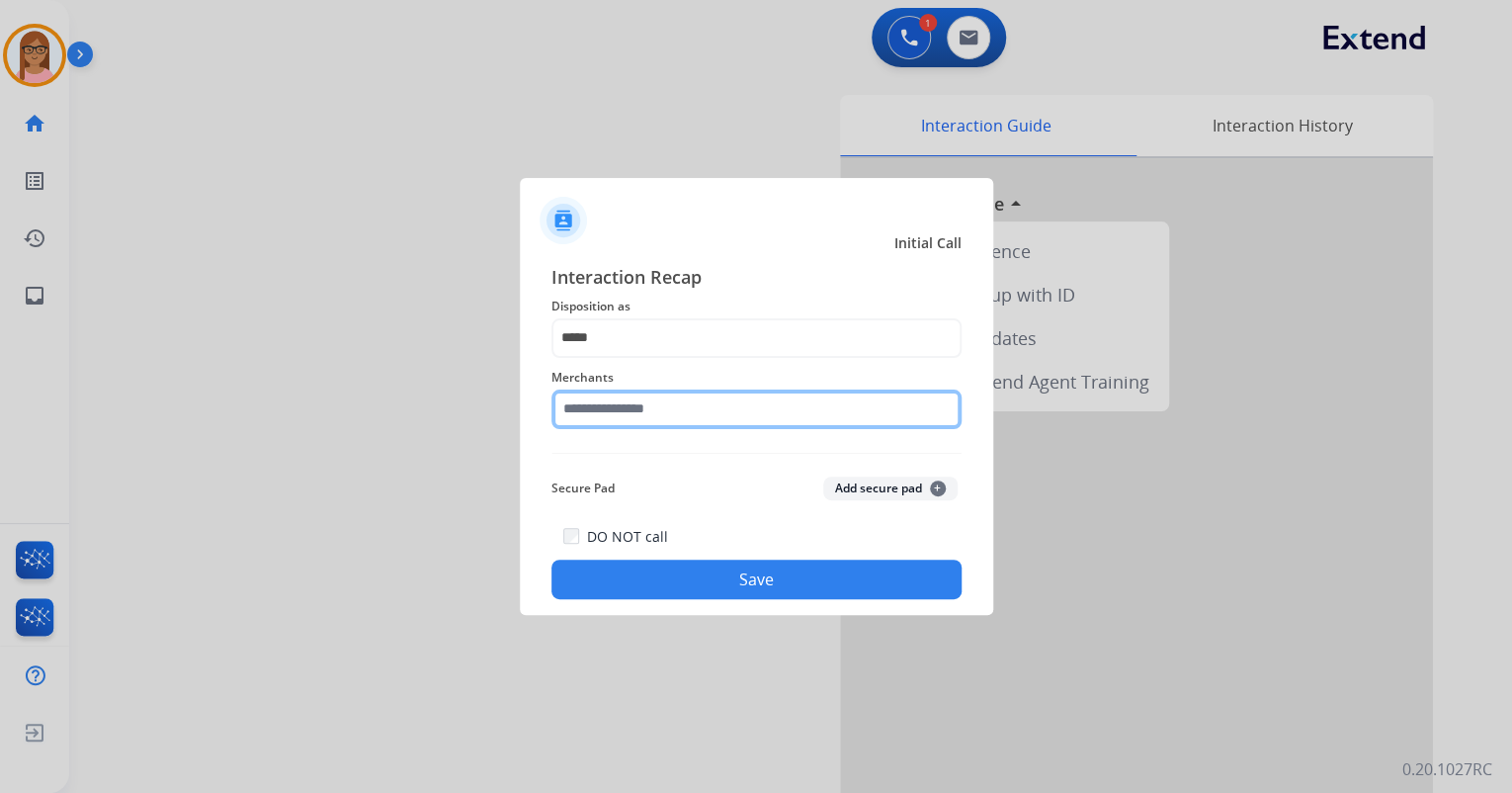 click 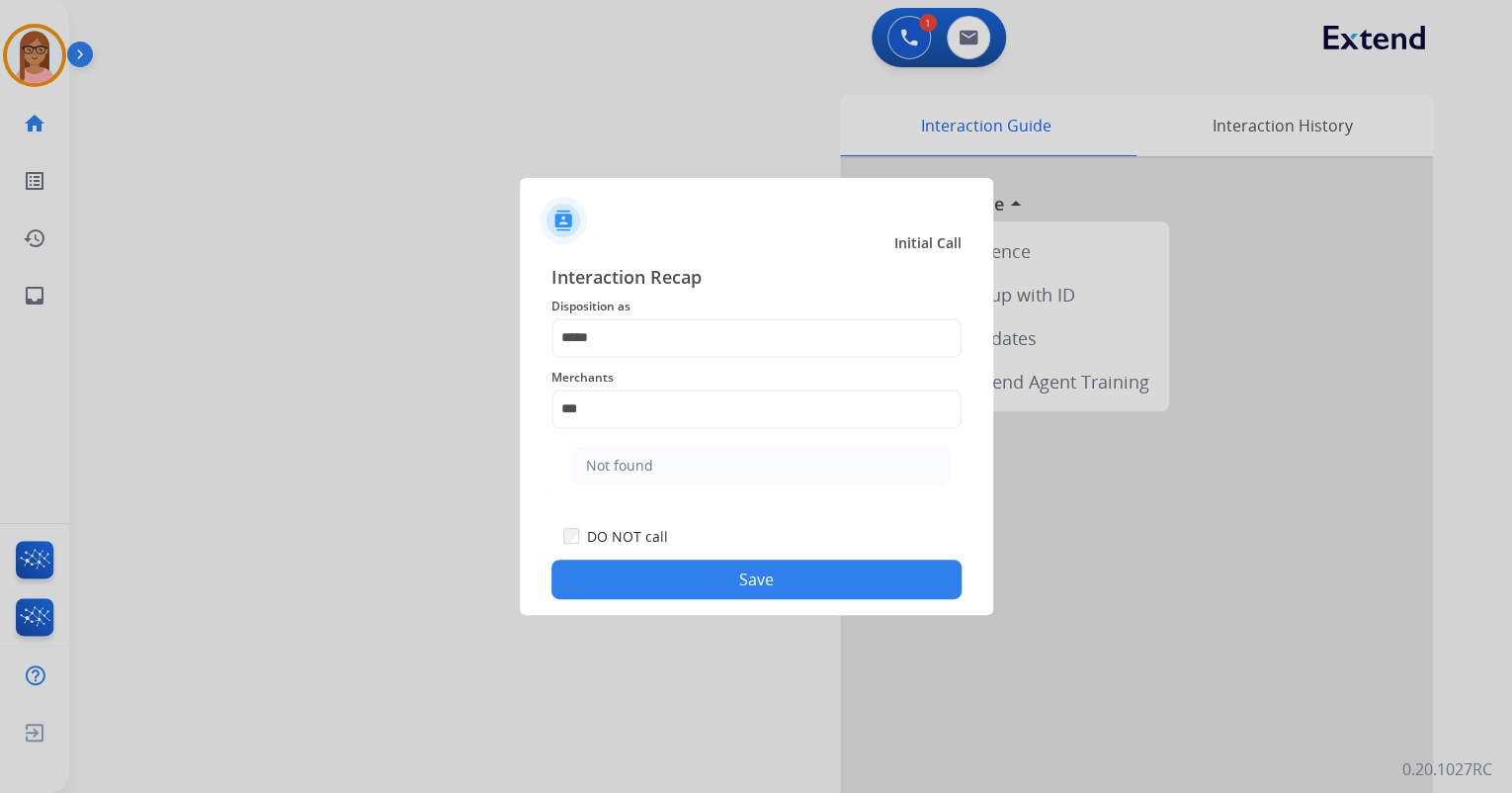 click on "Not found" 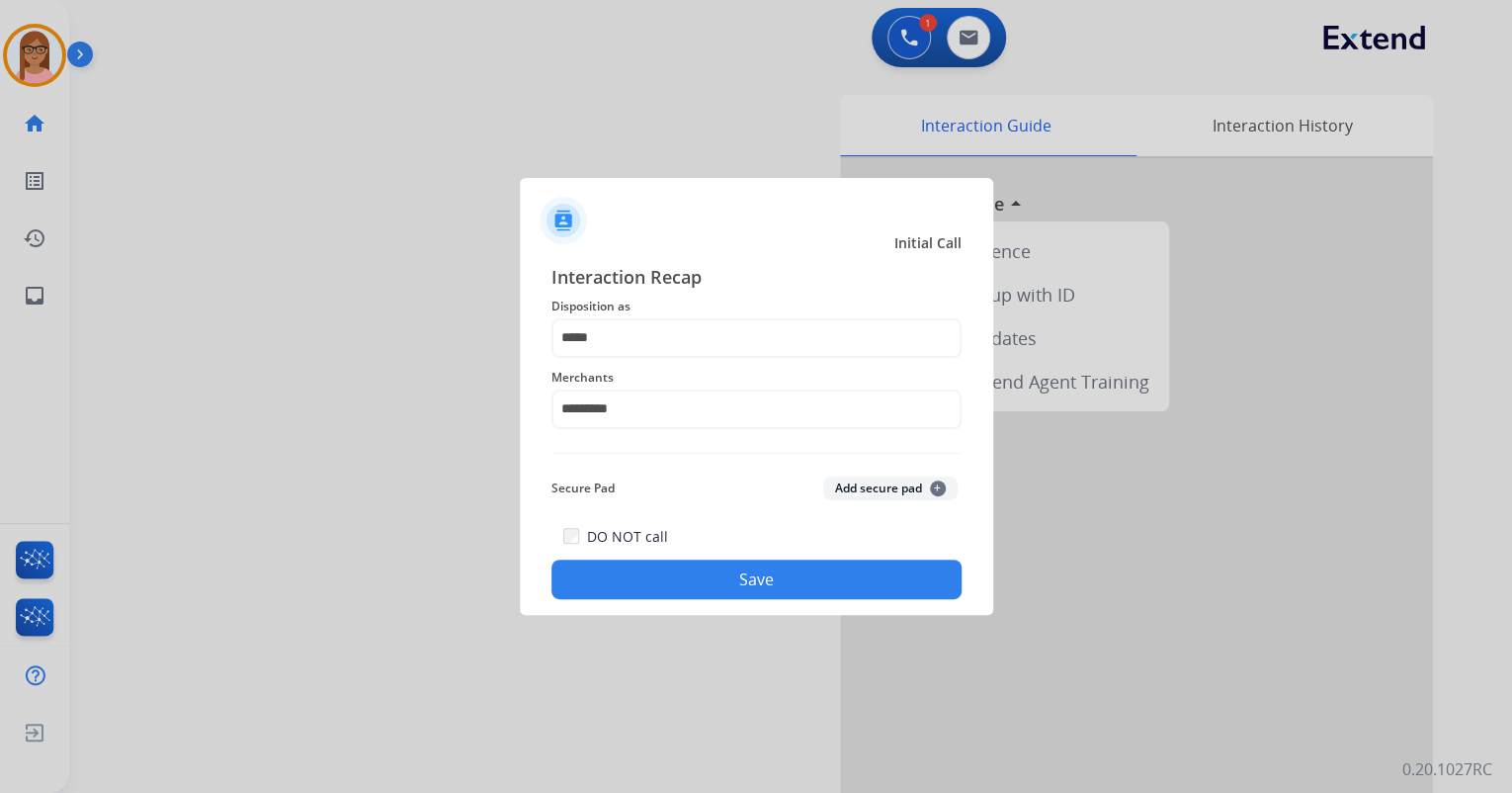 click on "Save" 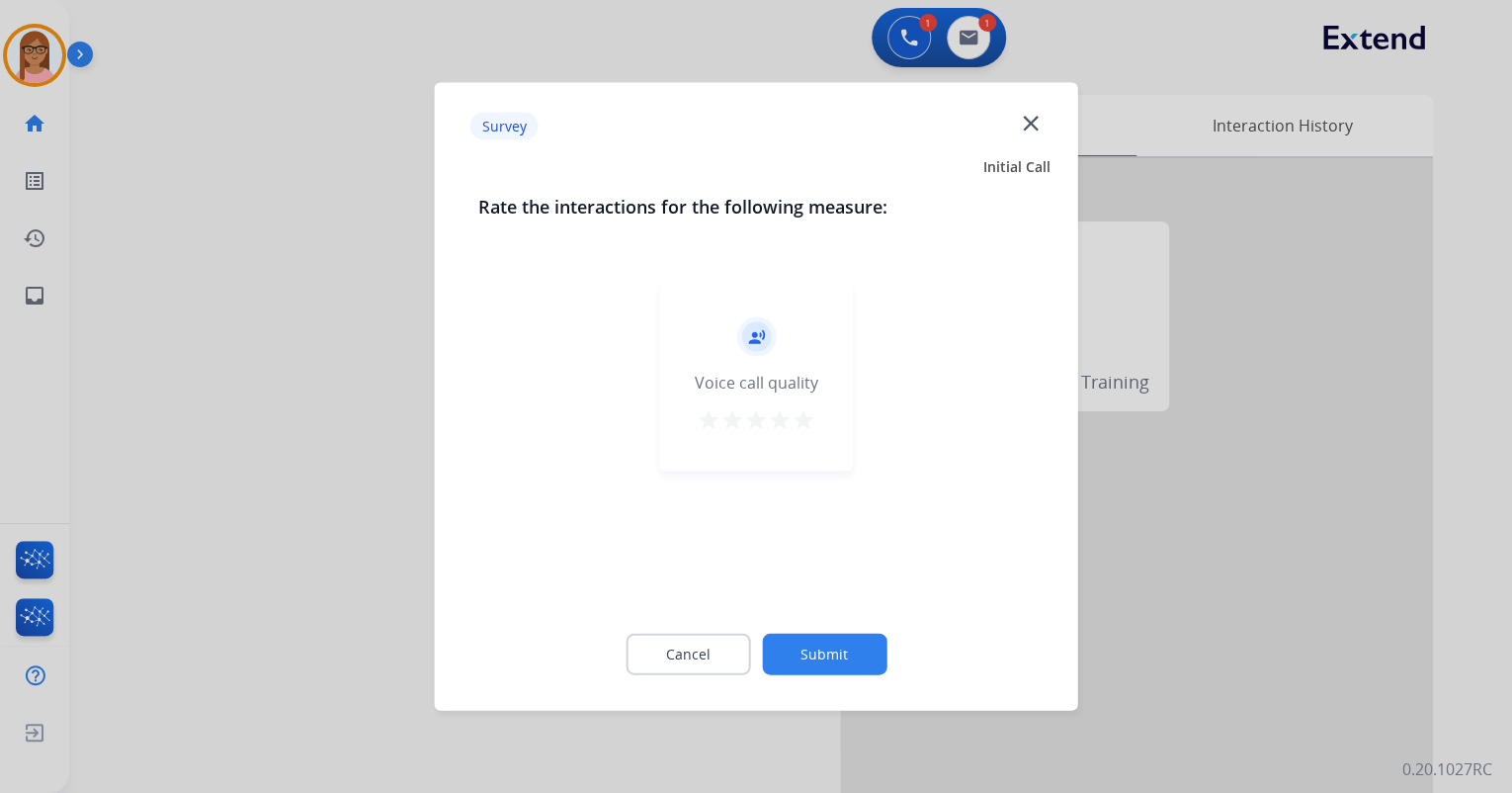 click on "star" at bounding box center (803, 420) 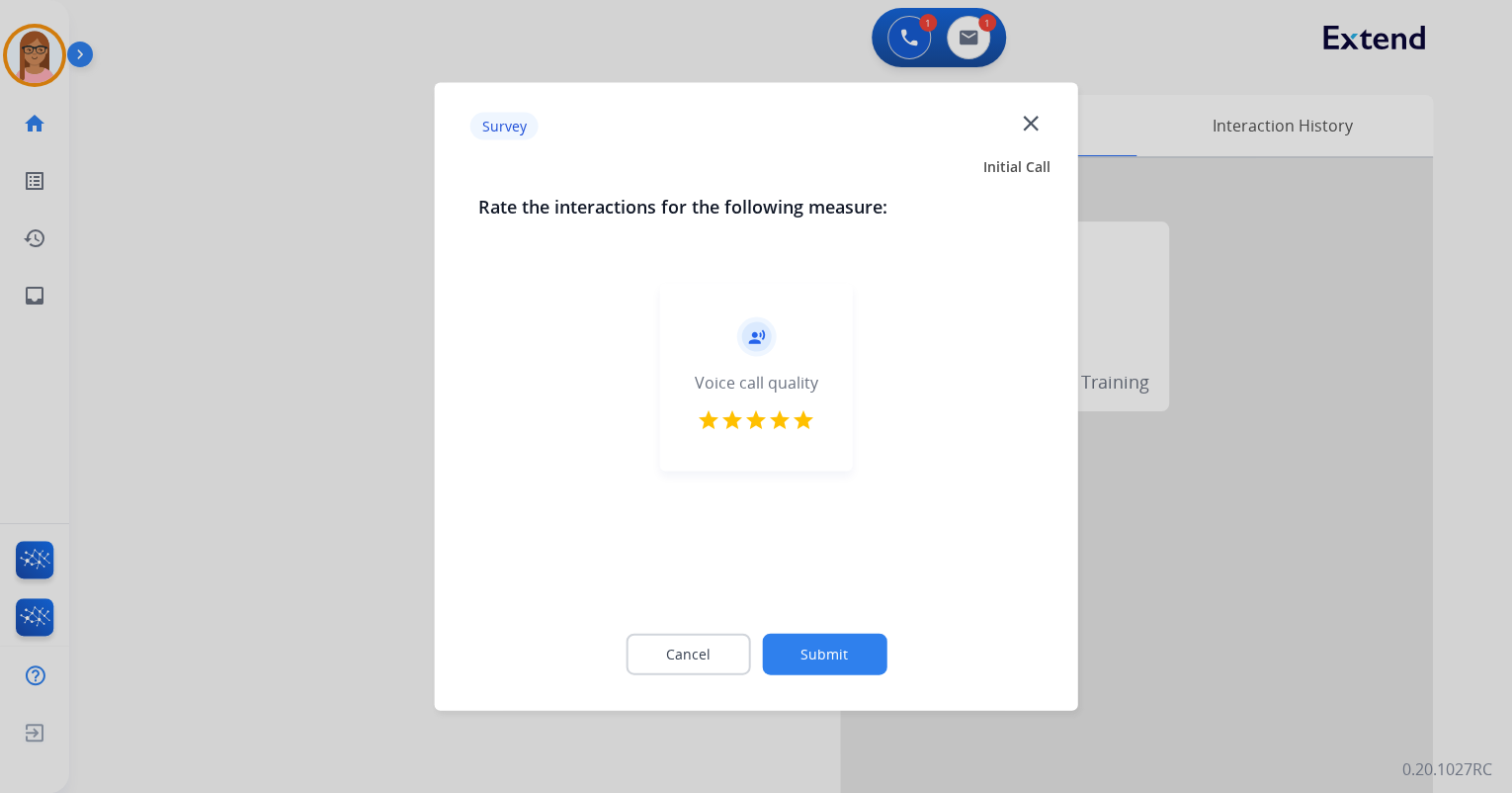 click on "Submit" 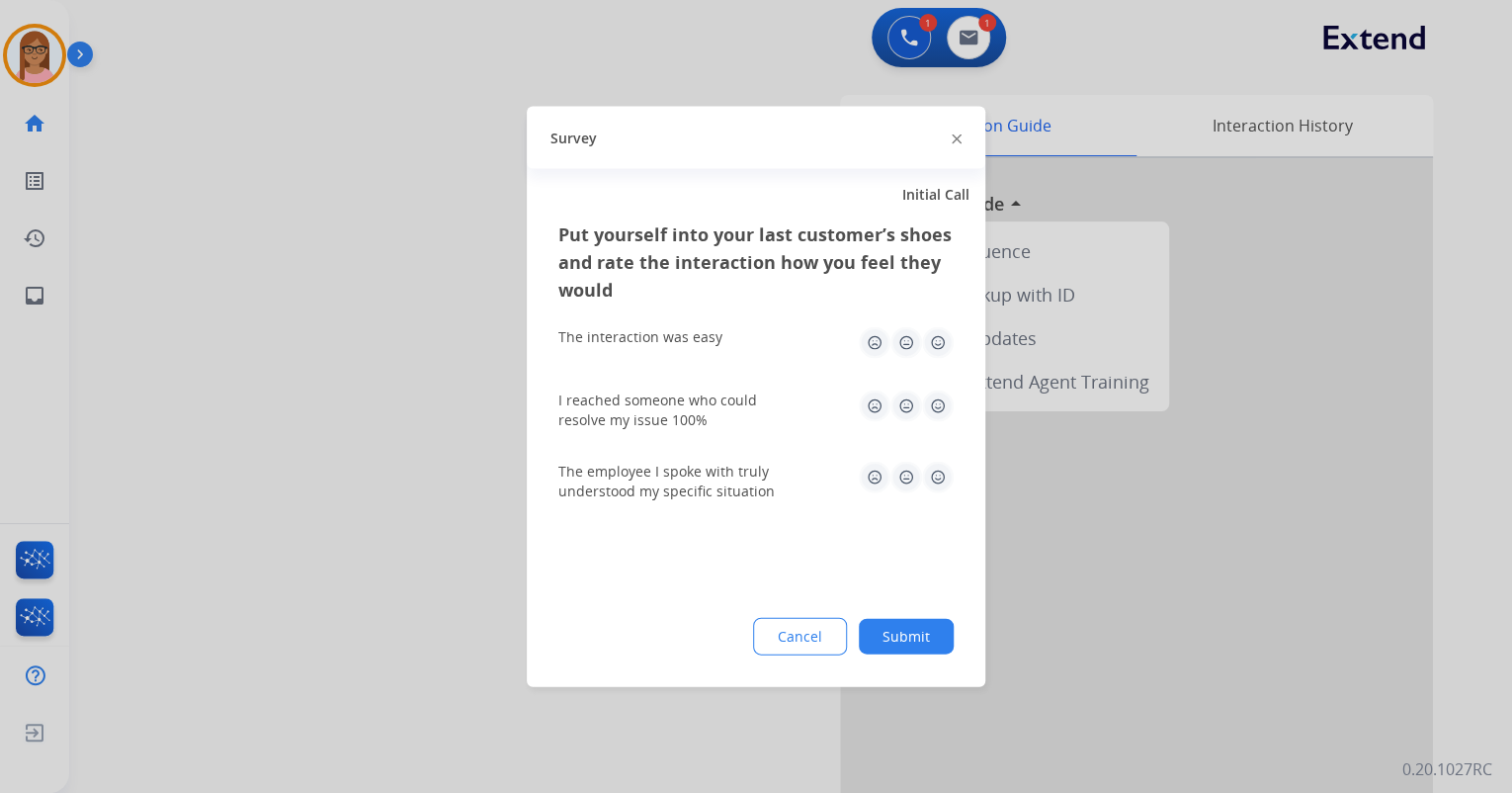 click 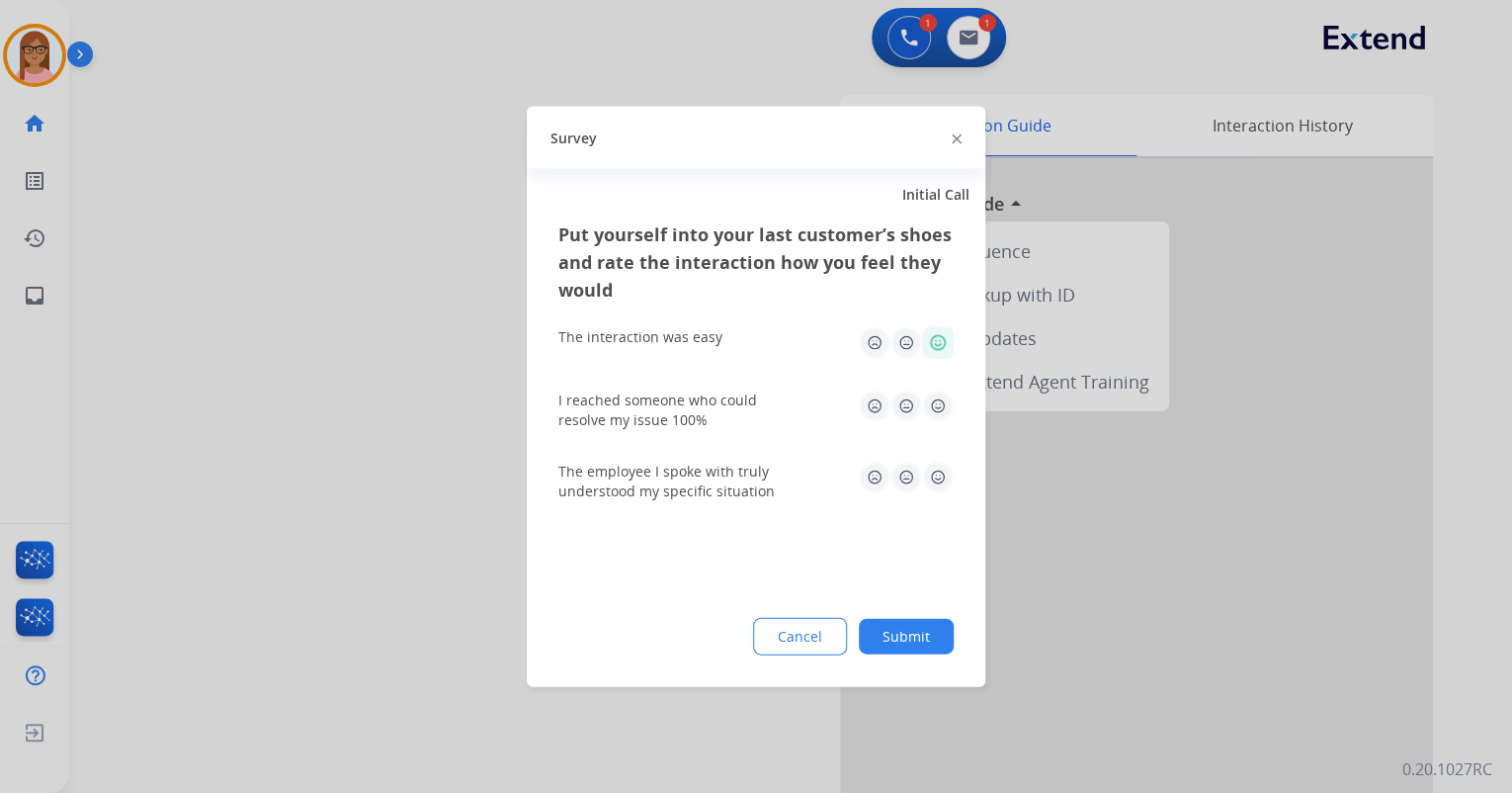 click 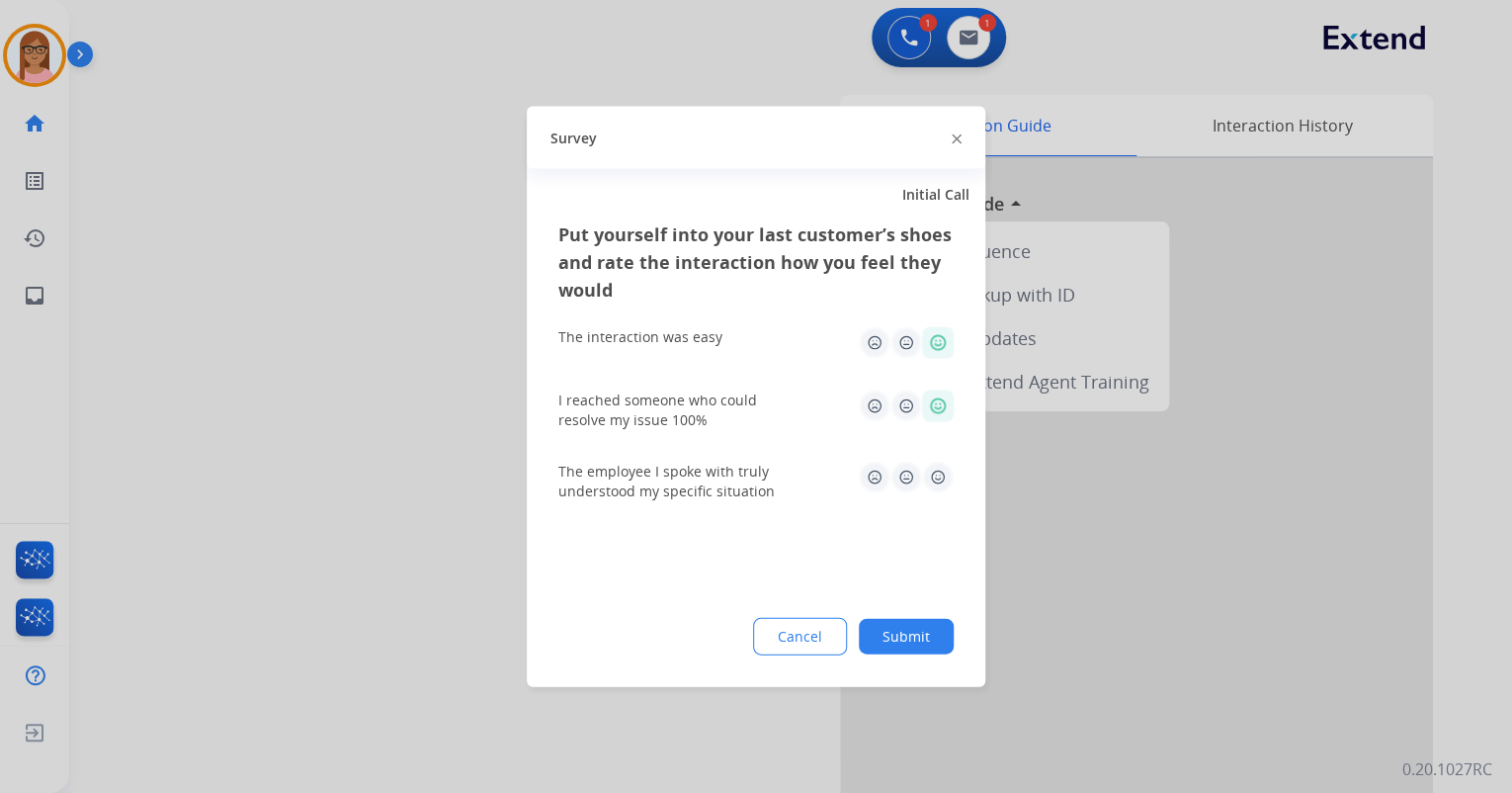 click 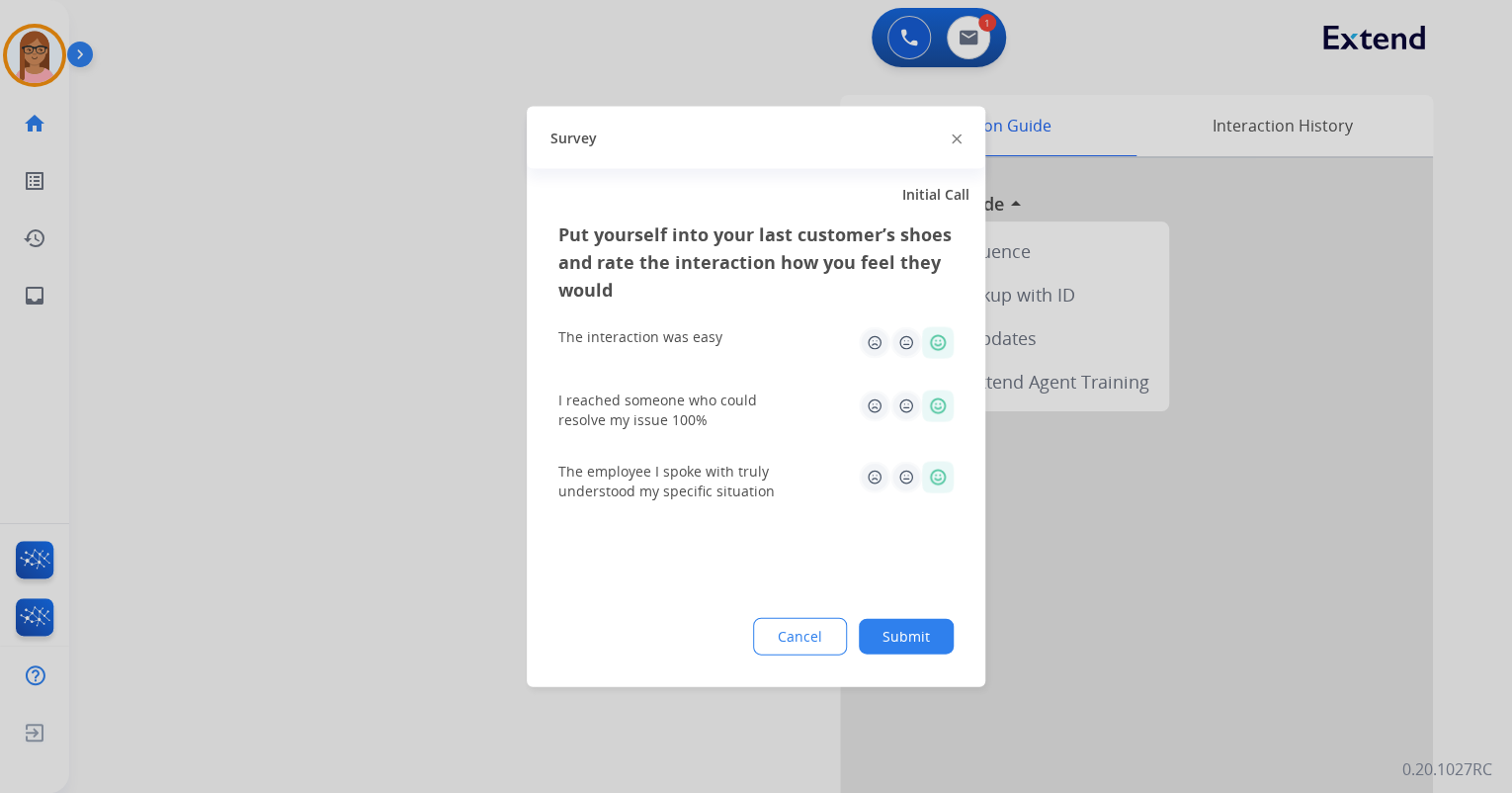 click on "Submit" 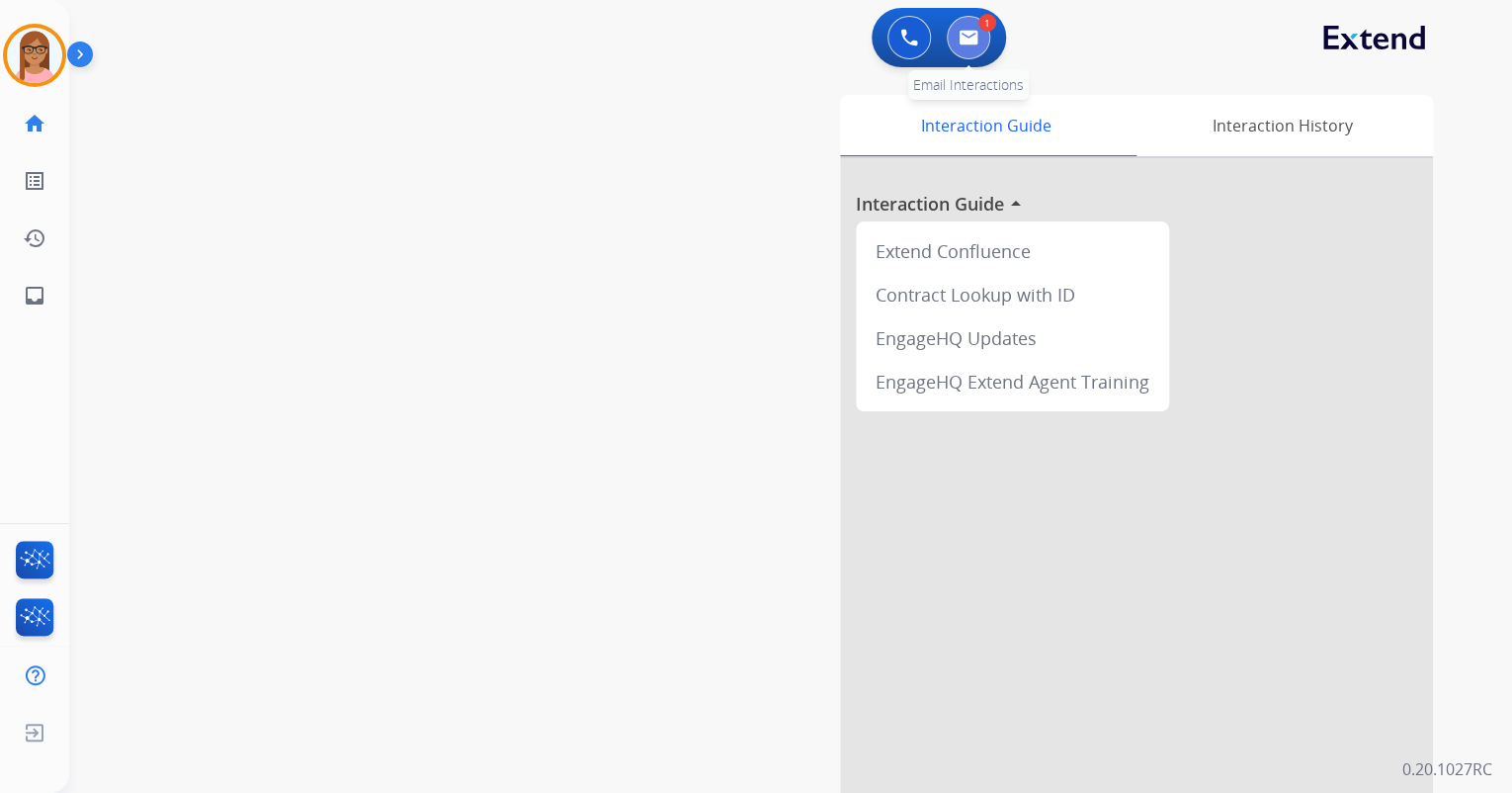 click at bounding box center (968, 38) 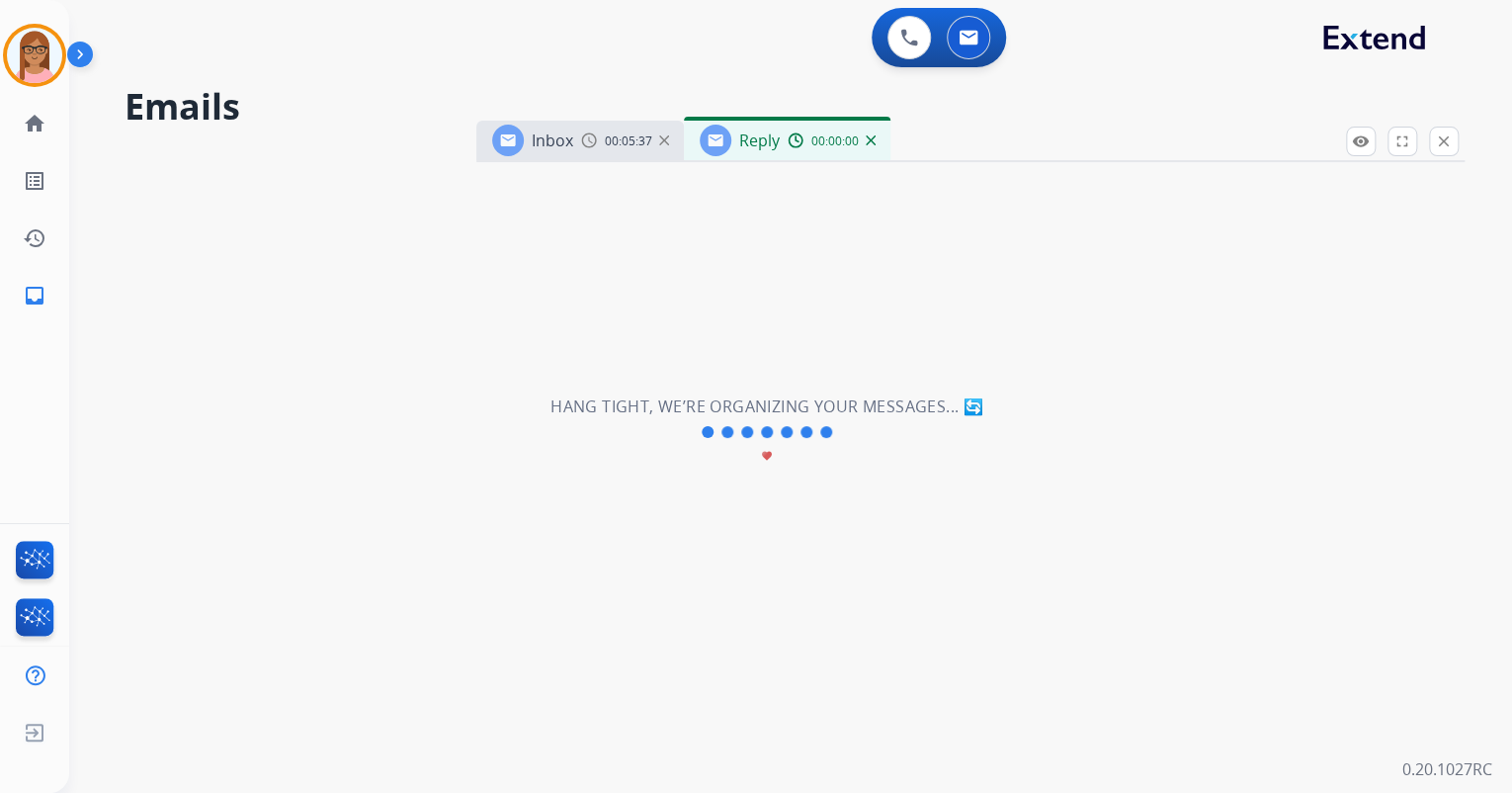 select on "**********" 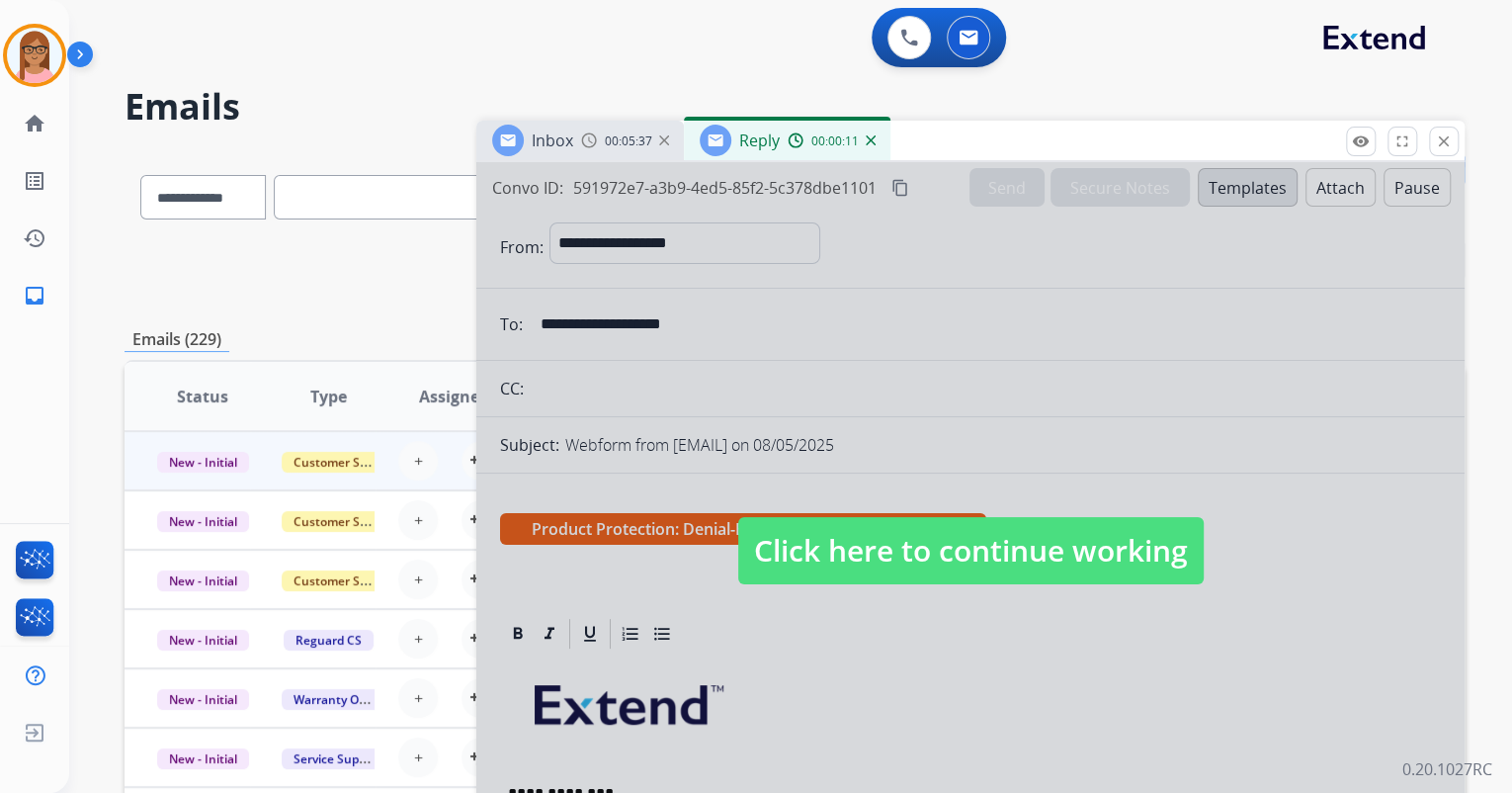 click on "Click here to continue working" at bounding box center (970, 551) 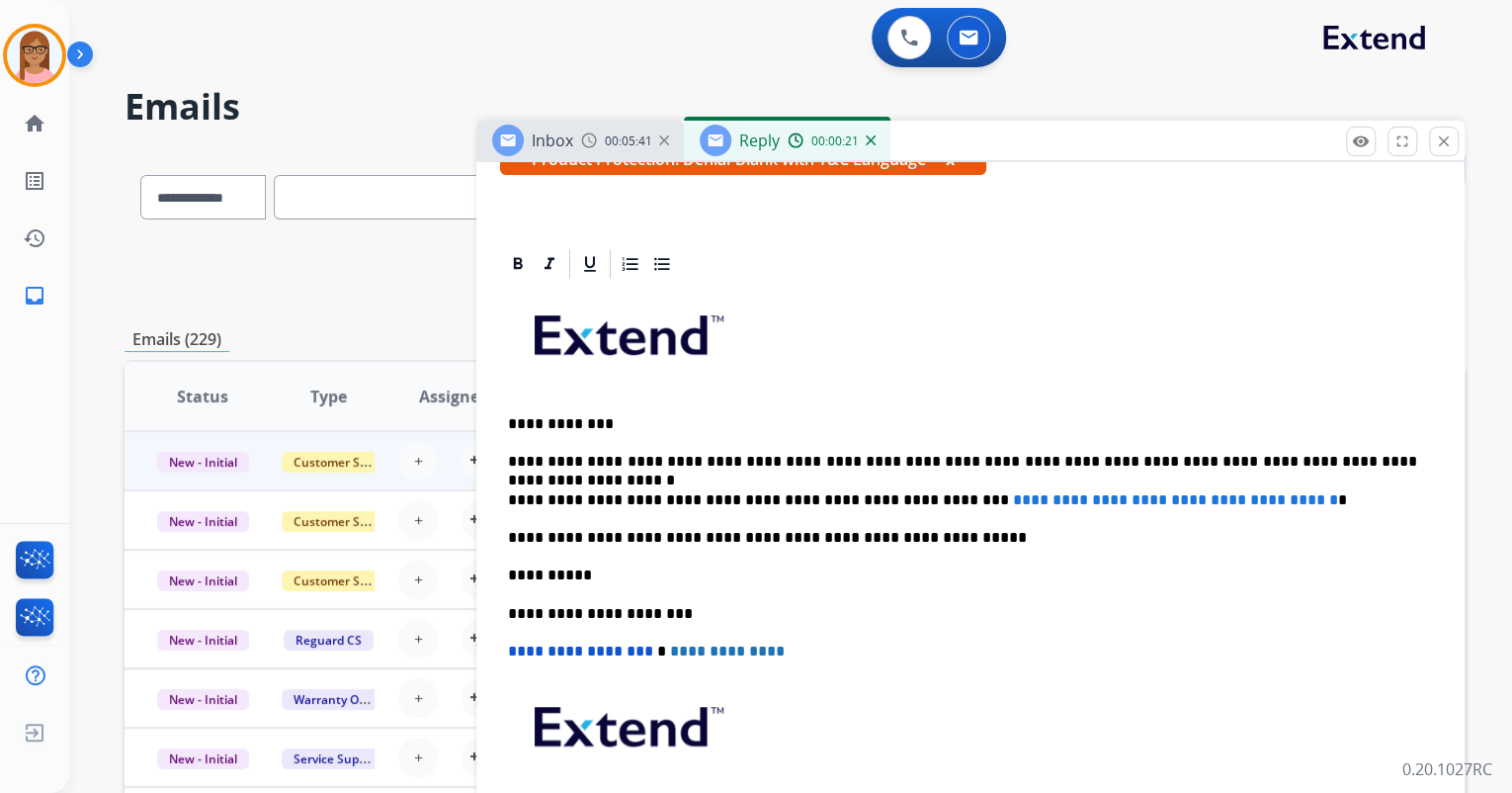 scroll, scrollTop: 393, scrollLeft: 0, axis: vertical 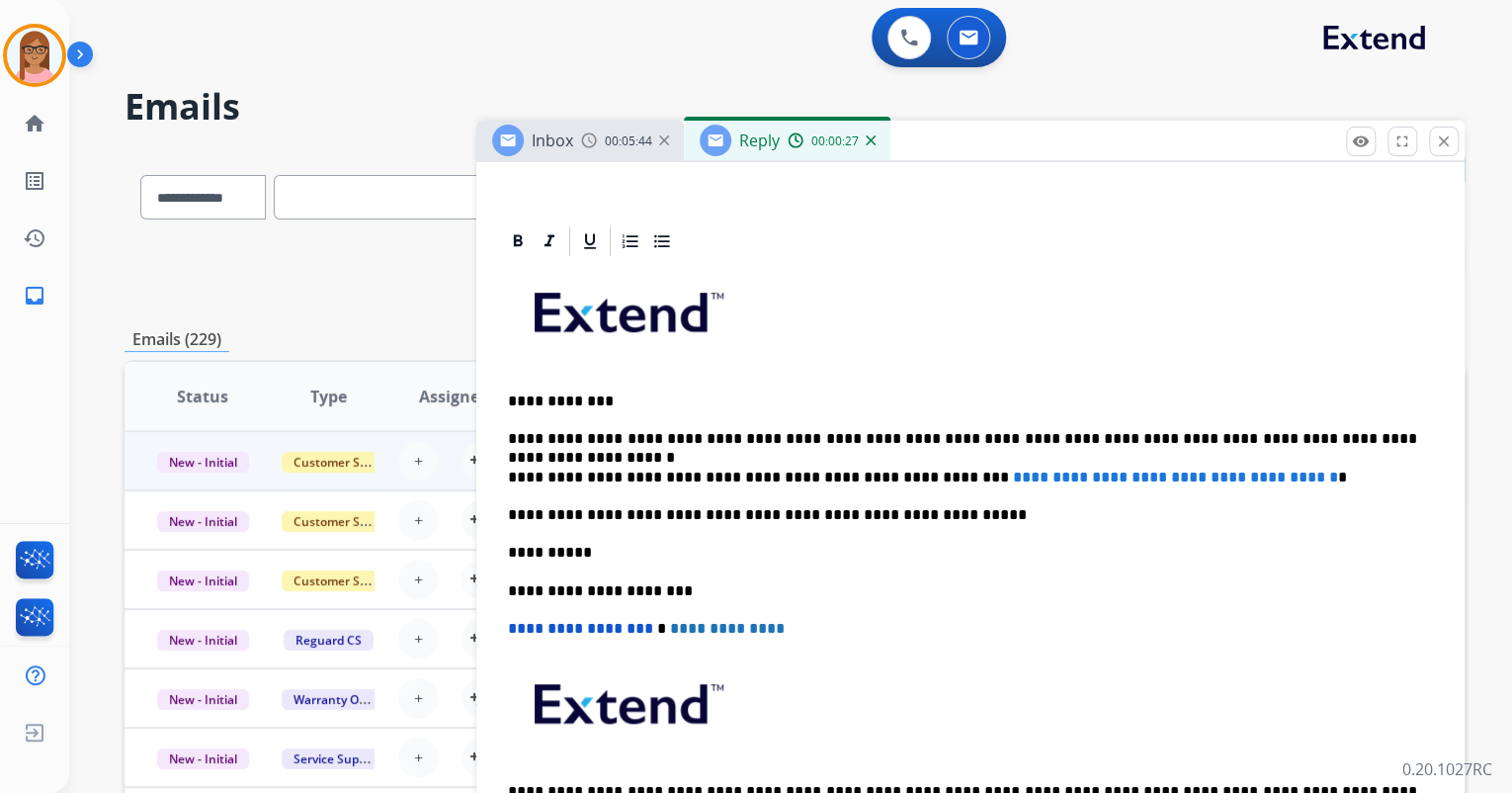 click on "**********" at bounding box center (963, 439) 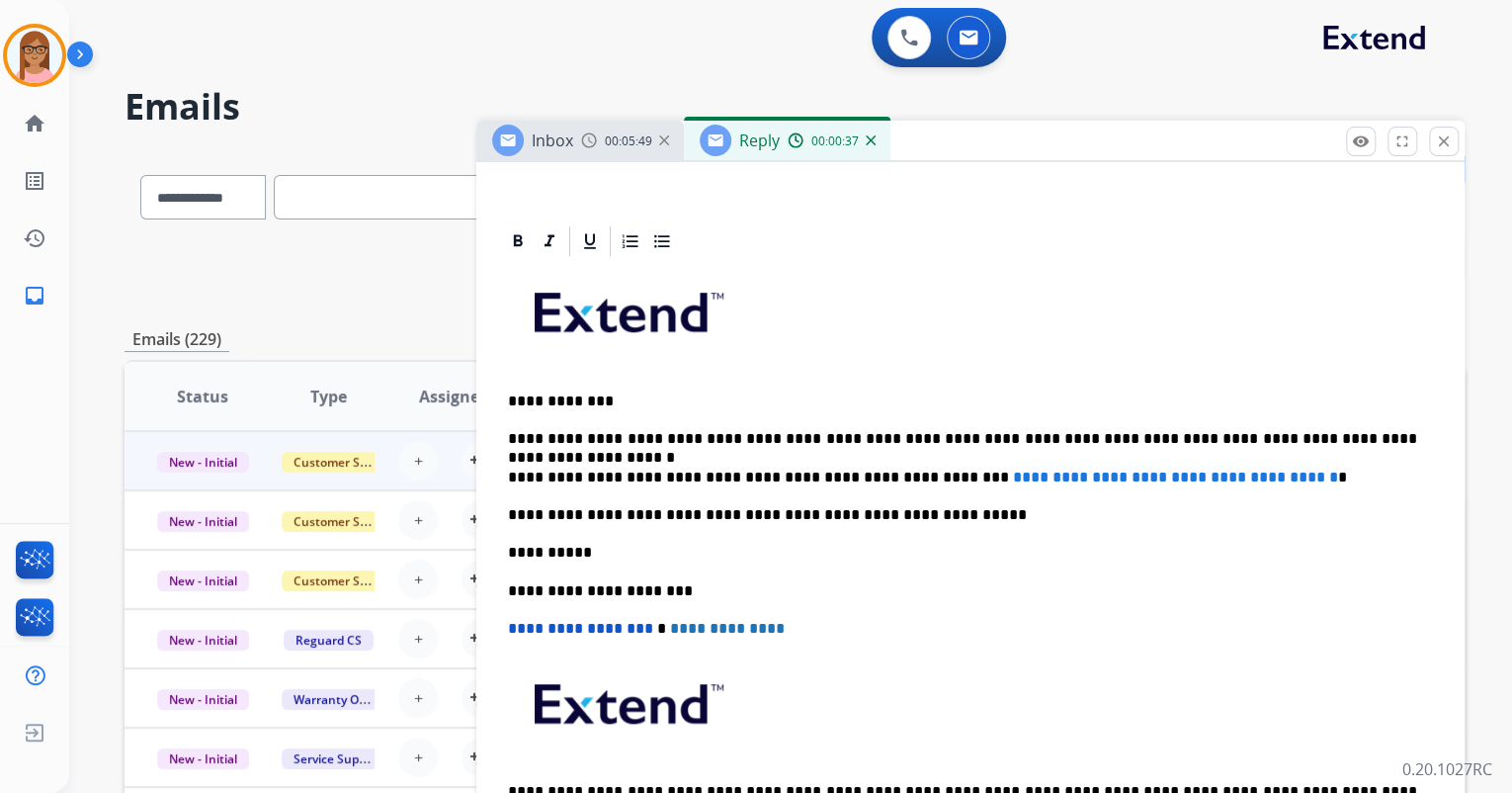 type 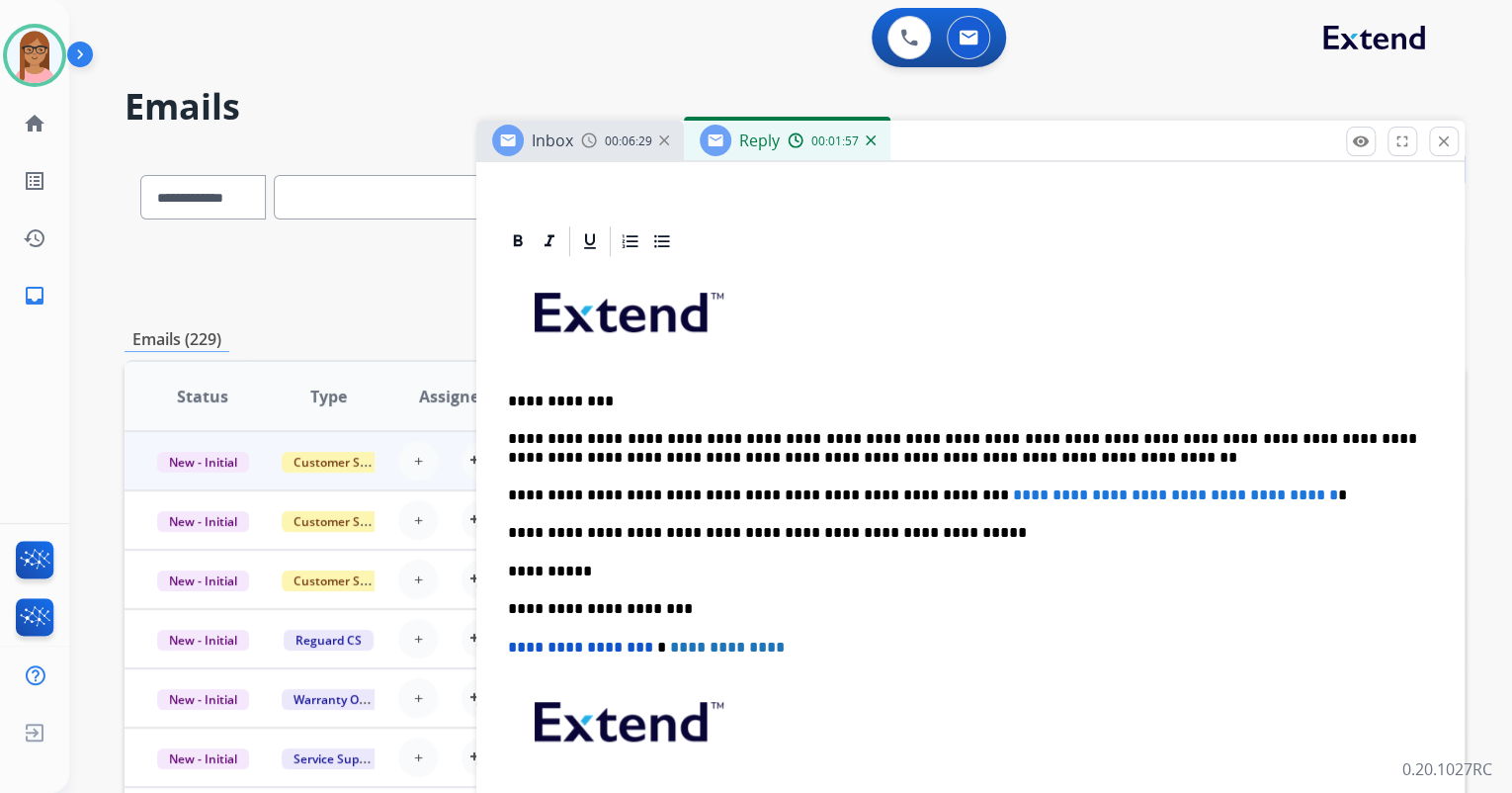 click on "**********" at bounding box center (963, 448) 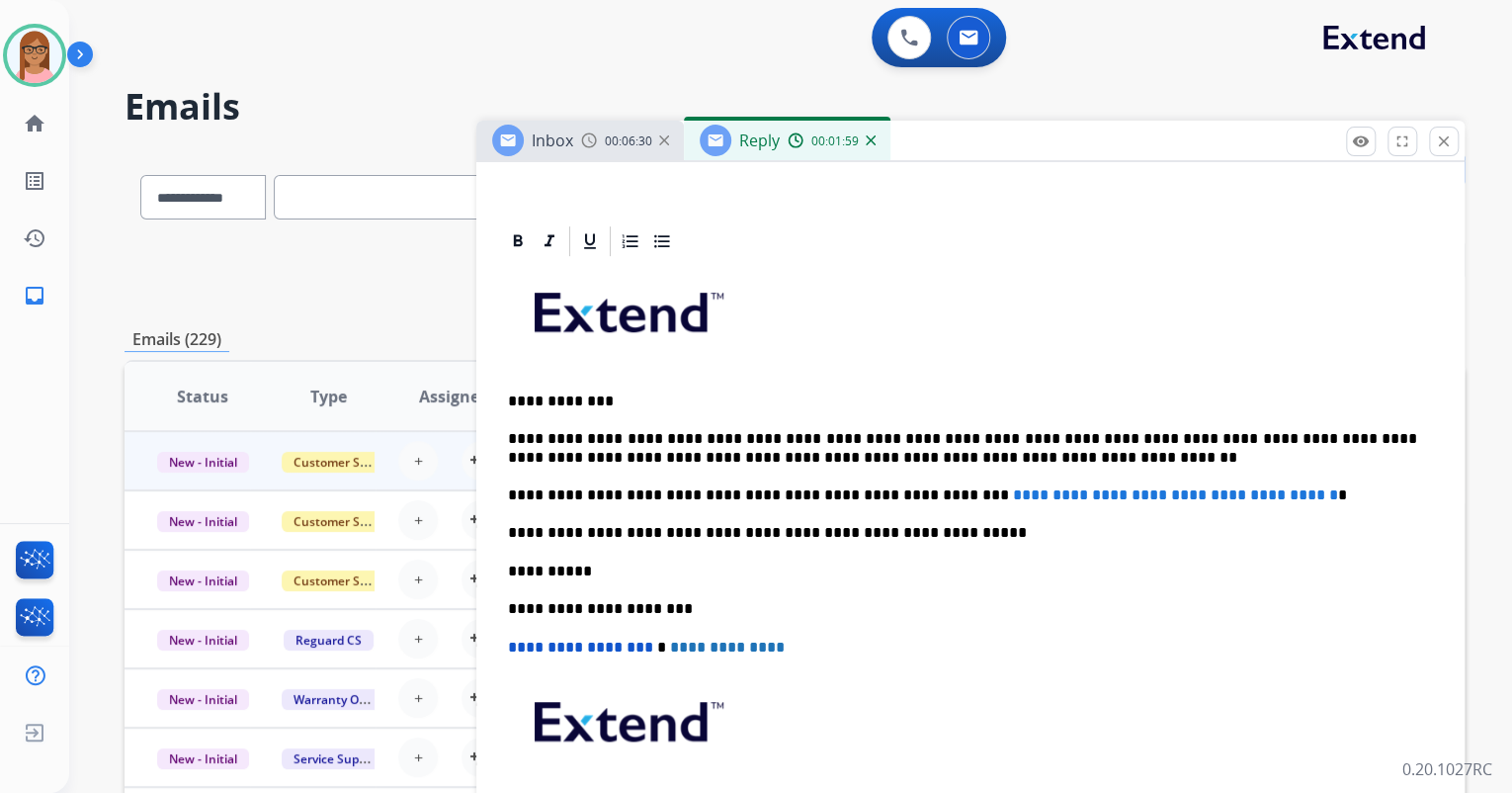 click on "**********" at bounding box center (963, 448) 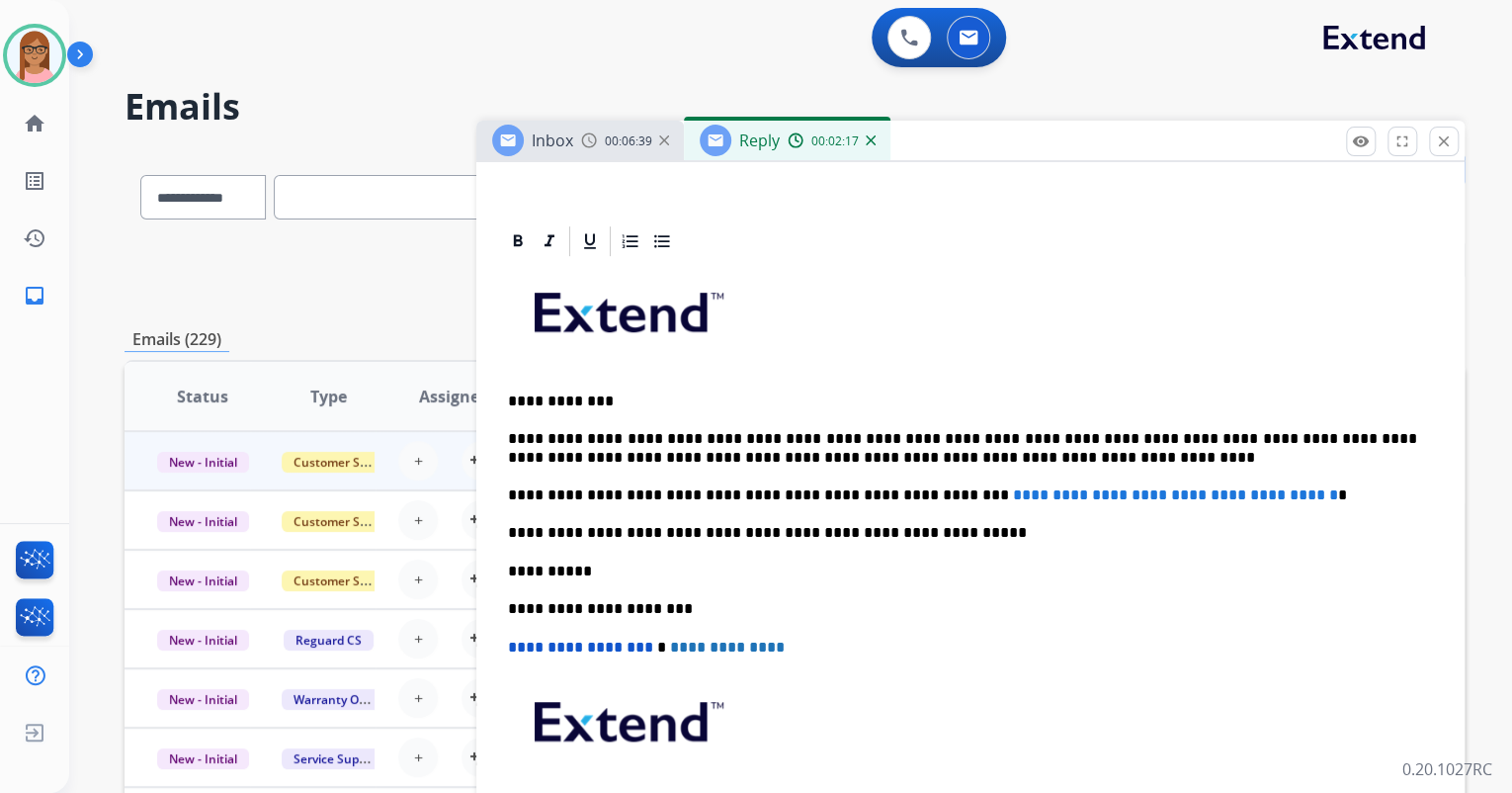 drag, startPoint x: 950, startPoint y: 452, endPoint x: 961, endPoint y: 449, distance: 11.401754 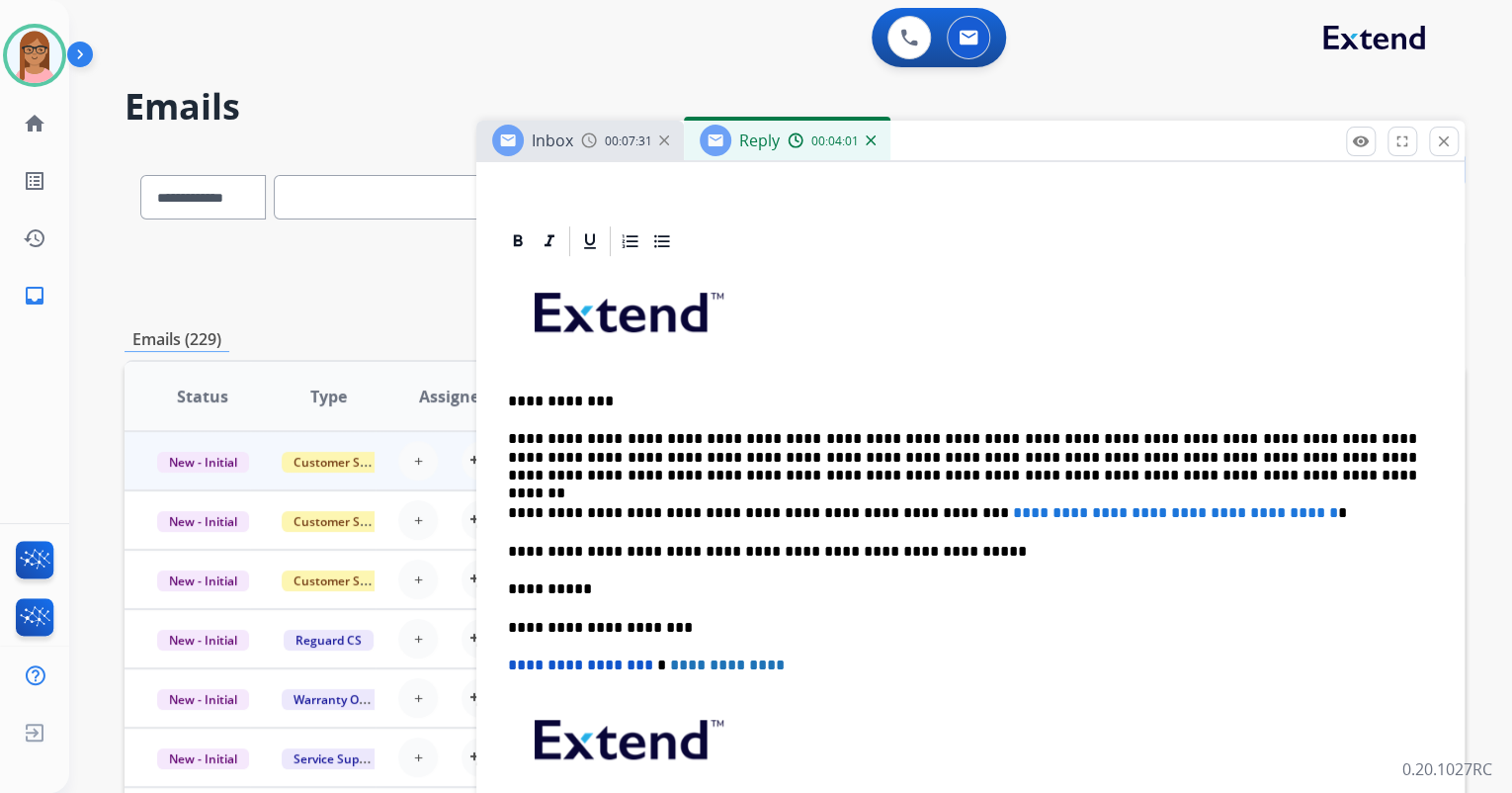 click on "**********" at bounding box center [963, 457] 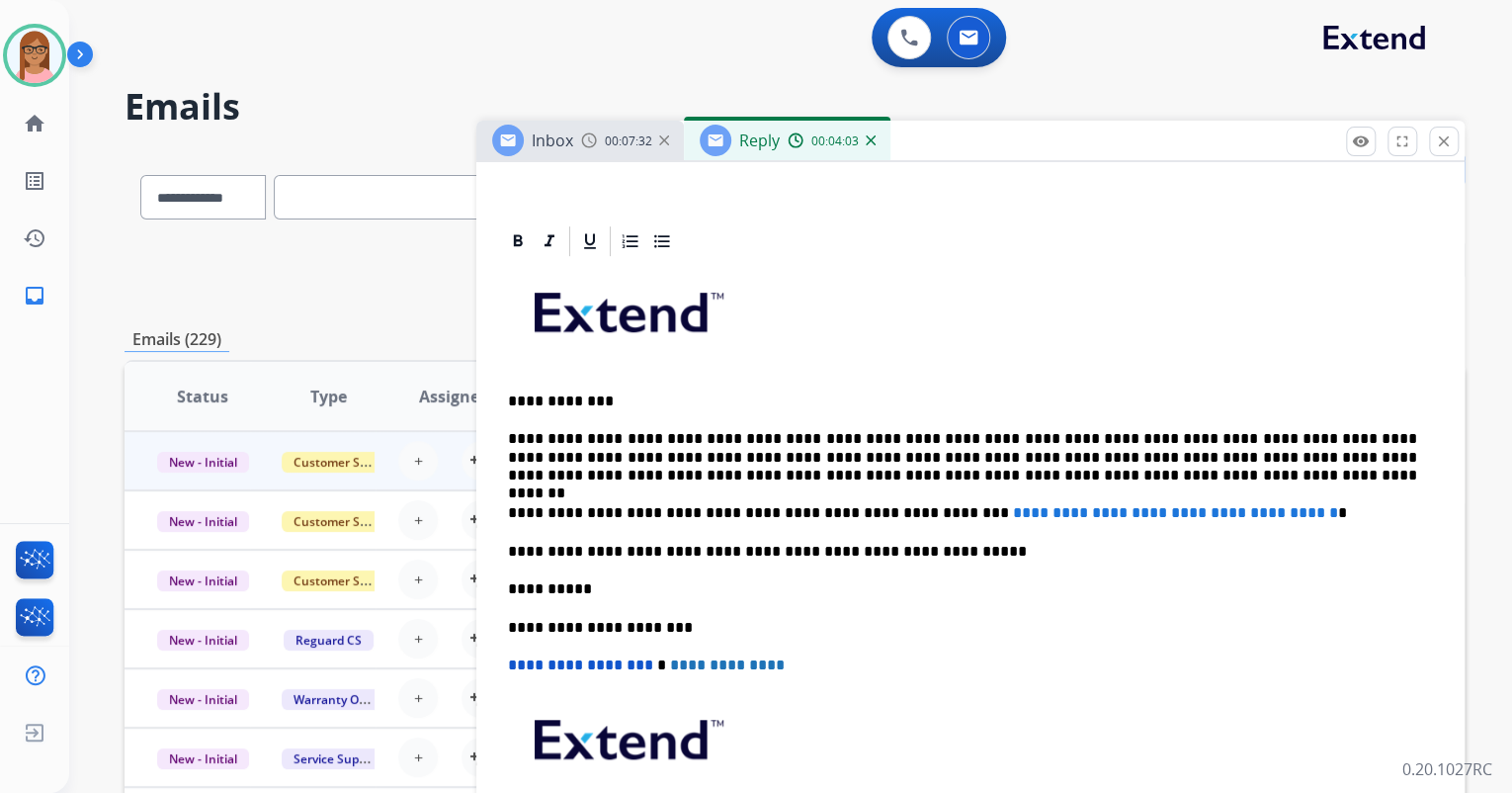click on "**********" at bounding box center [963, 457] 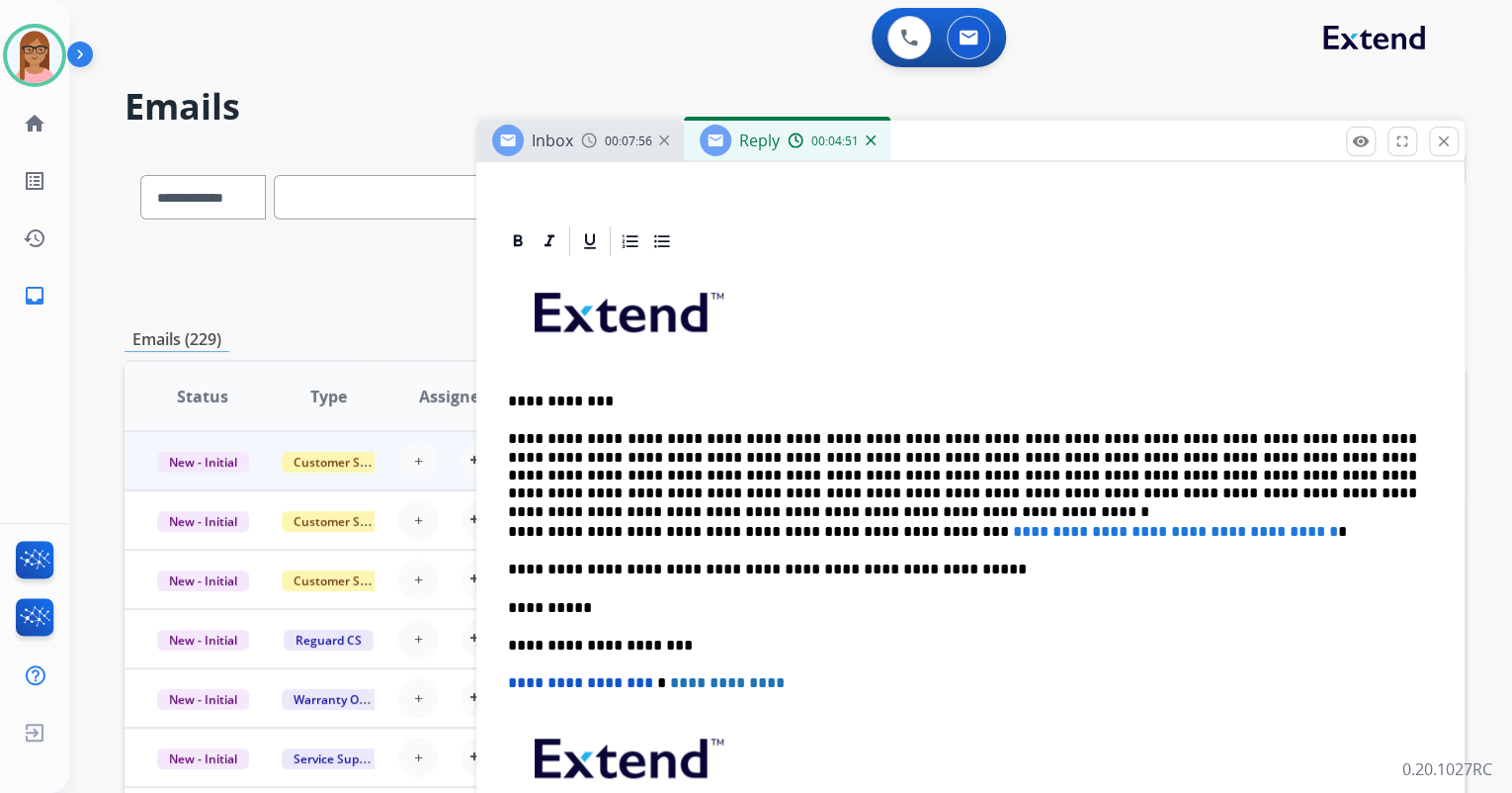 click on "**********" at bounding box center (970, 598) 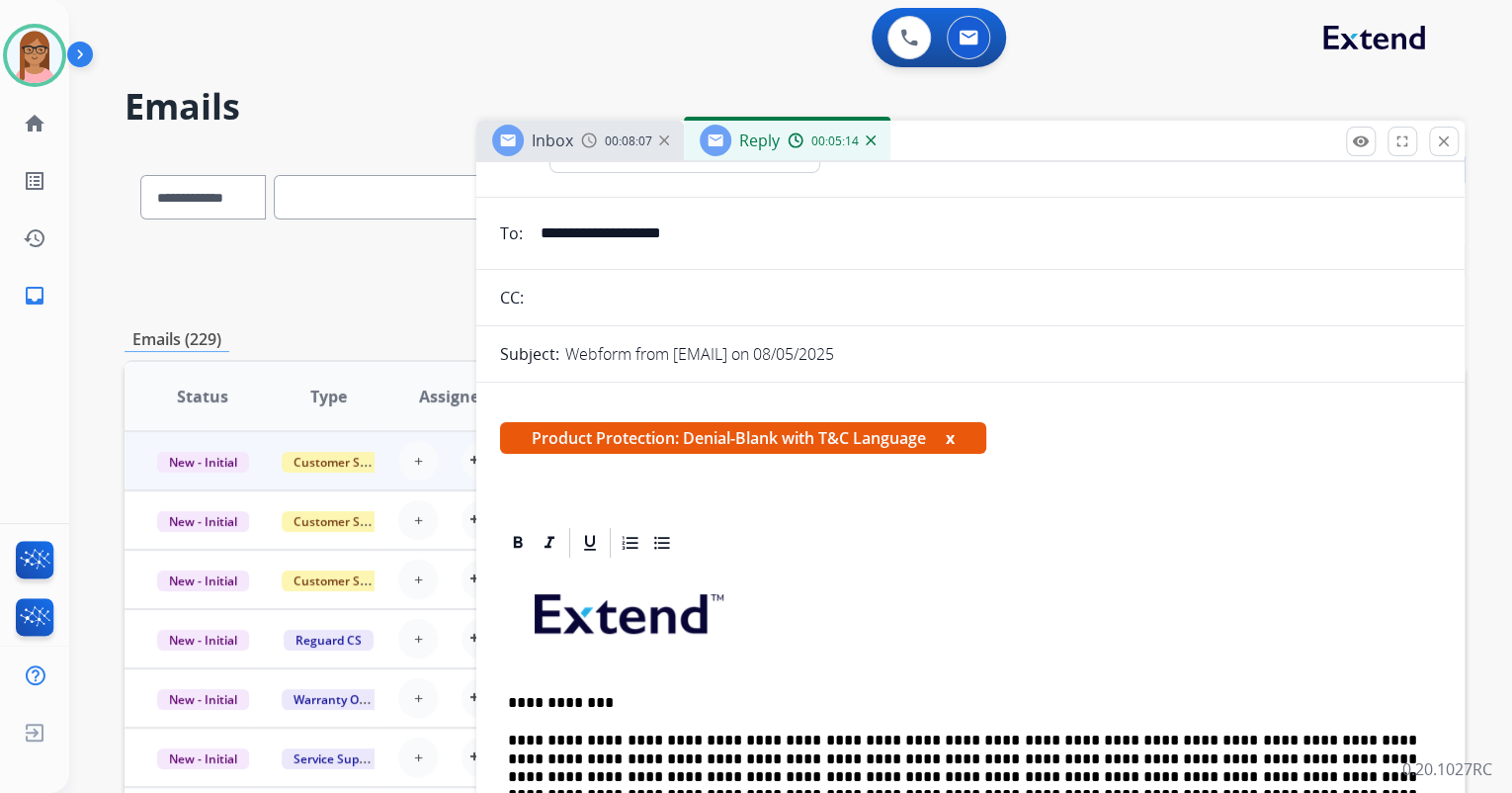 scroll, scrollTop: 76, scrollLeft: 0, axis: vertical 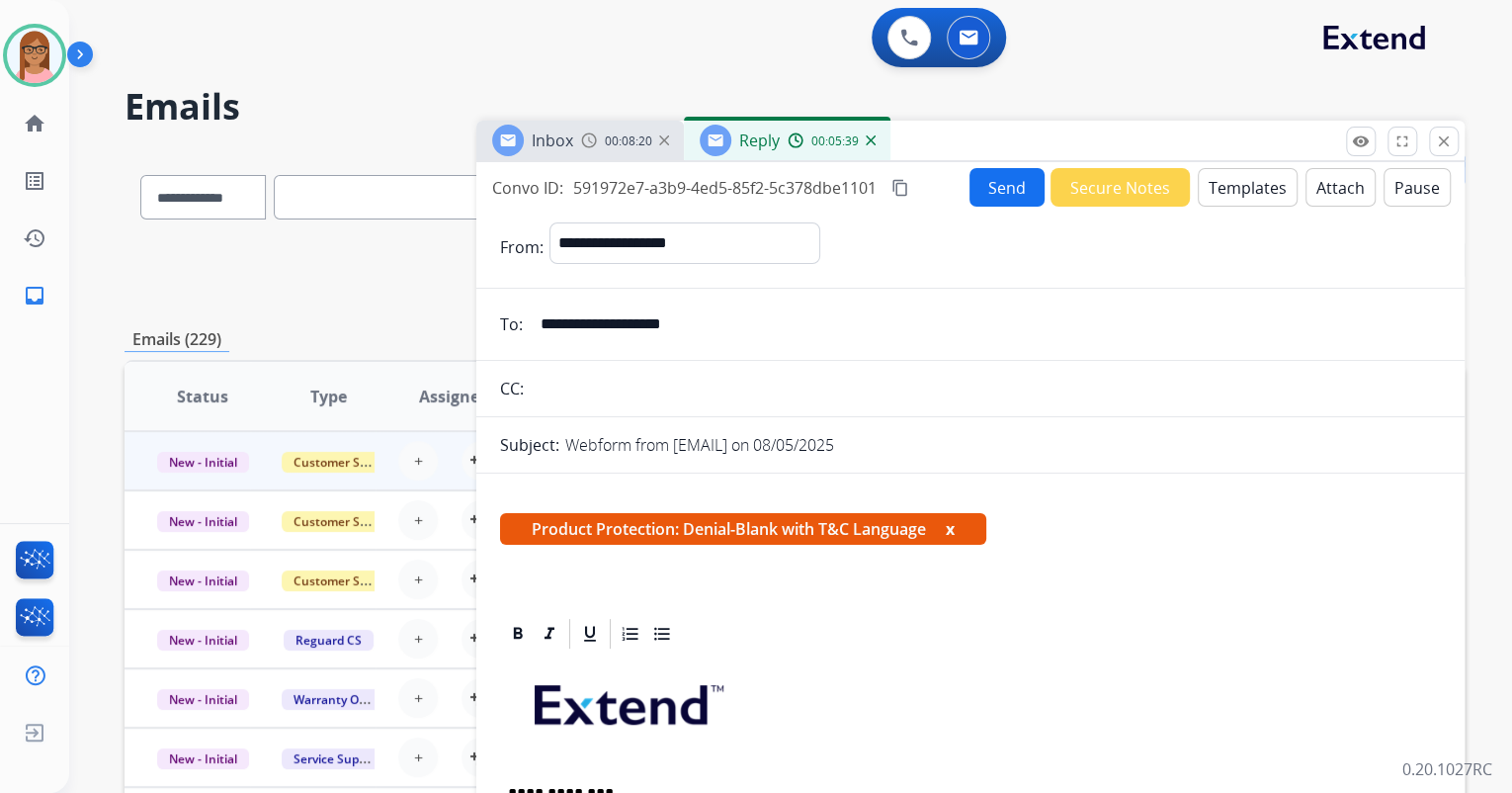 click on "Attach" at bounding box center (1340, 187) 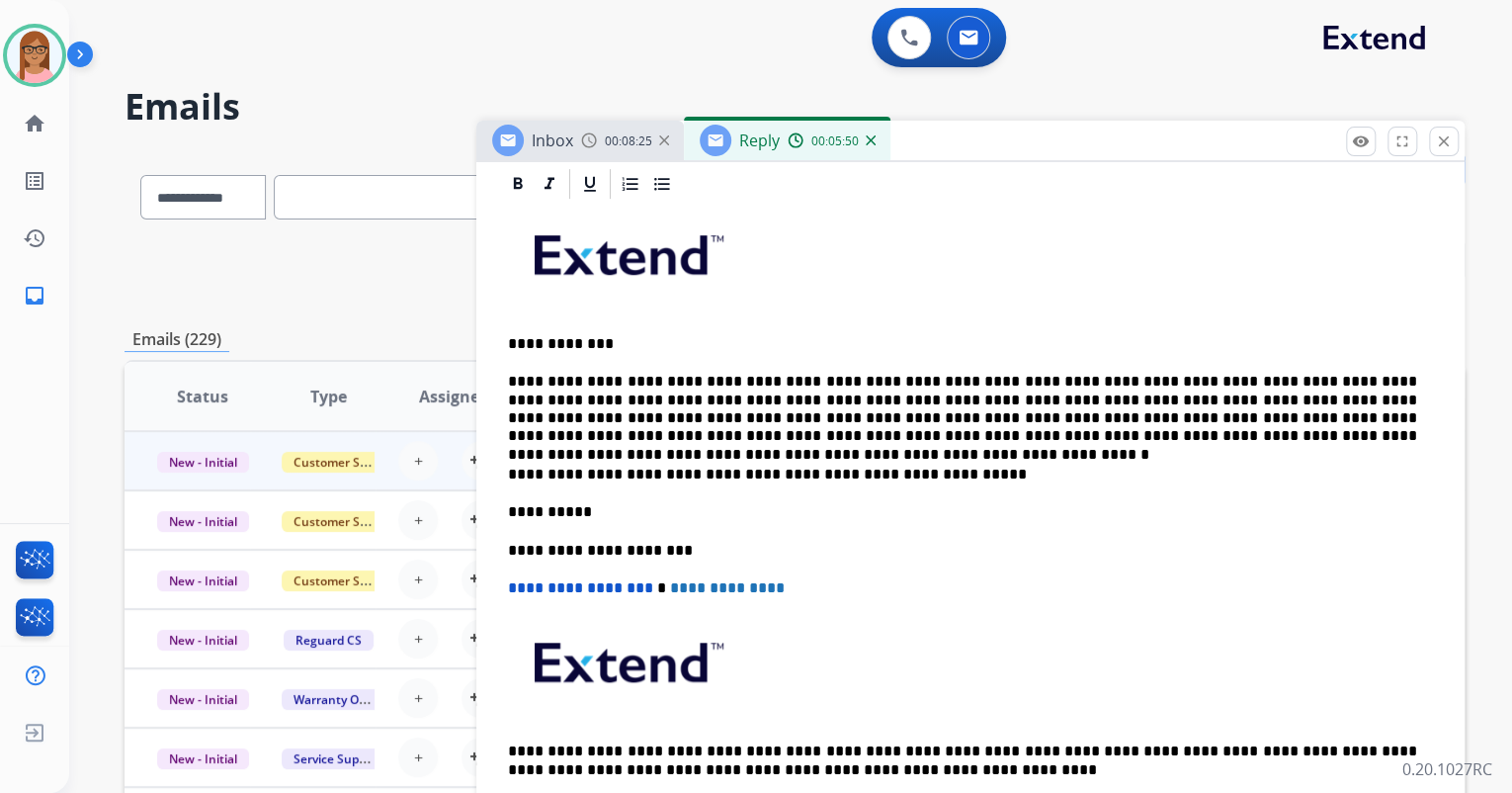 scroll, scrollTop: 554, scrollLeft: 0, axis: vertical 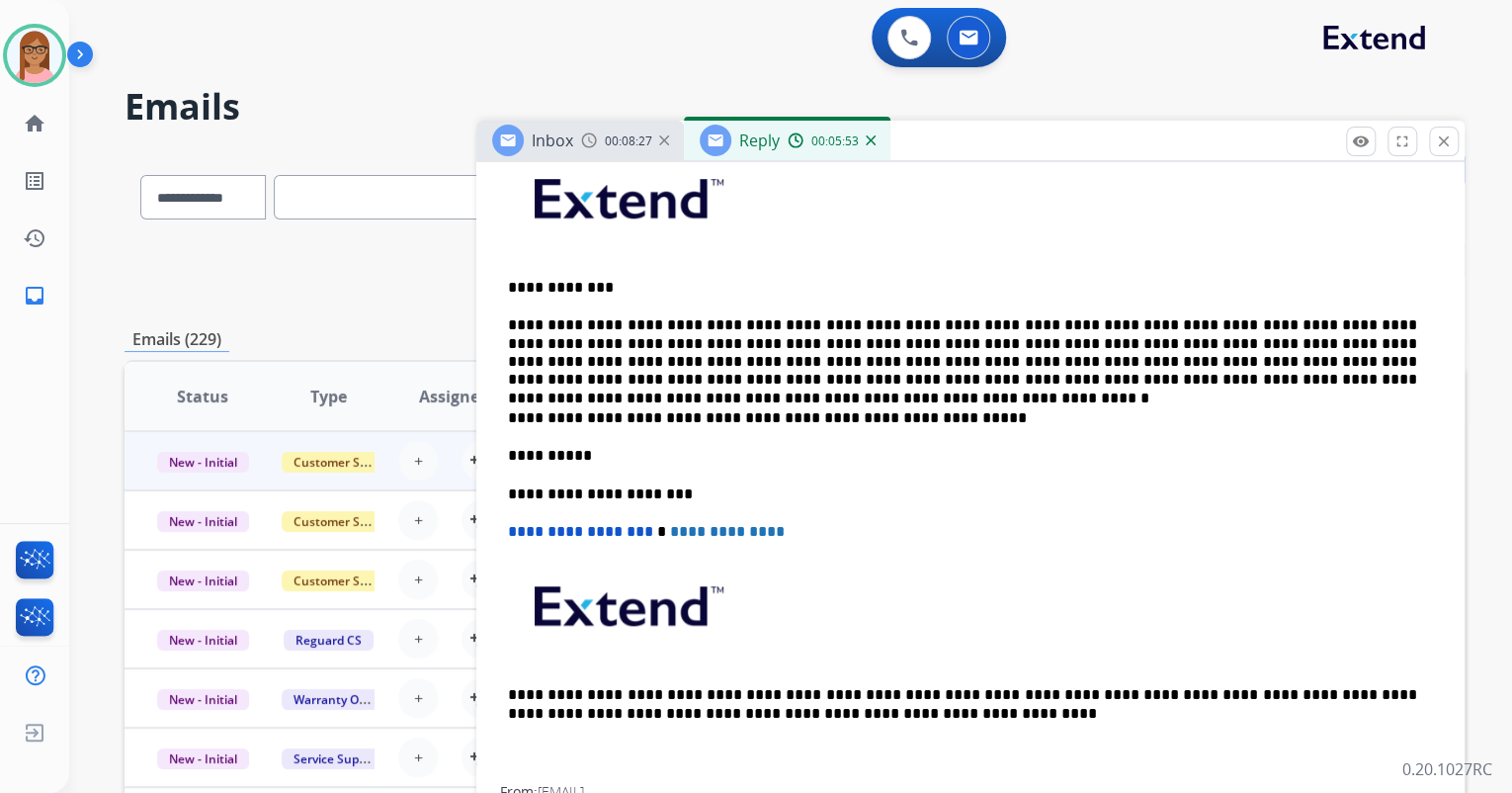 click on "**********" at bounding box center (963, 418) 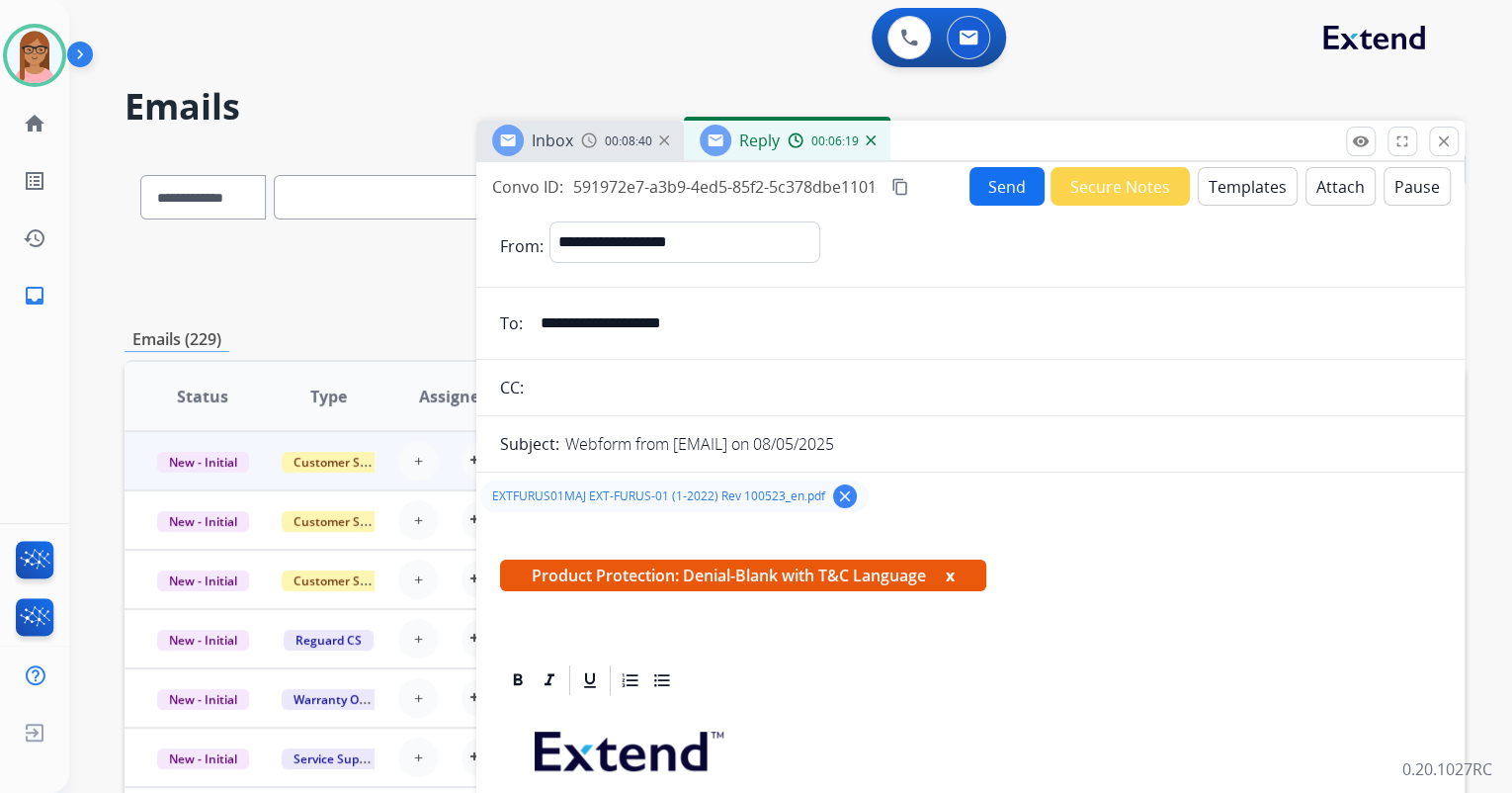 scroll, scrollTop: 0, scrollLeft: 0, axis: both 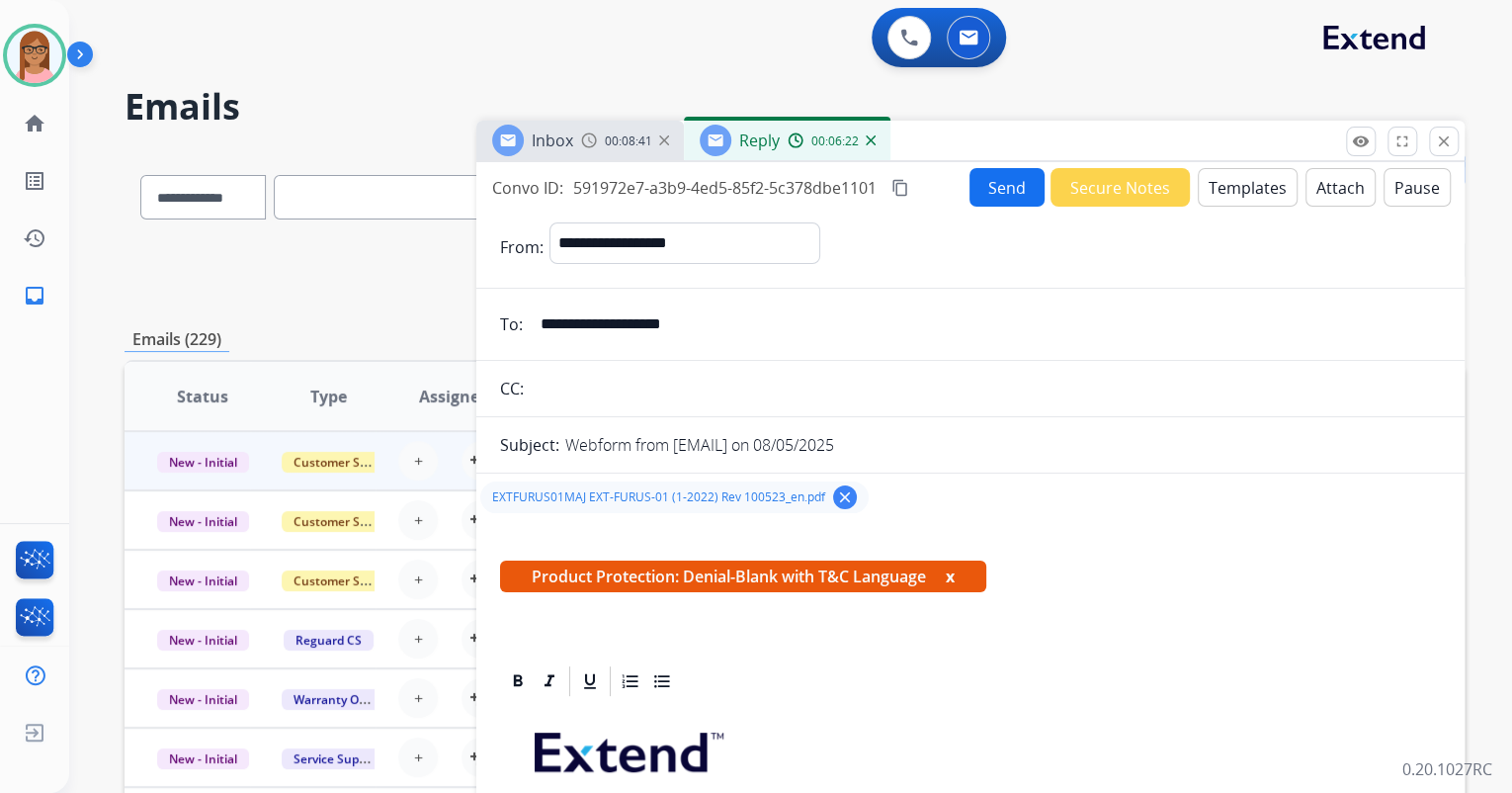 click on "content_copy" at bounding box center [900, 188] 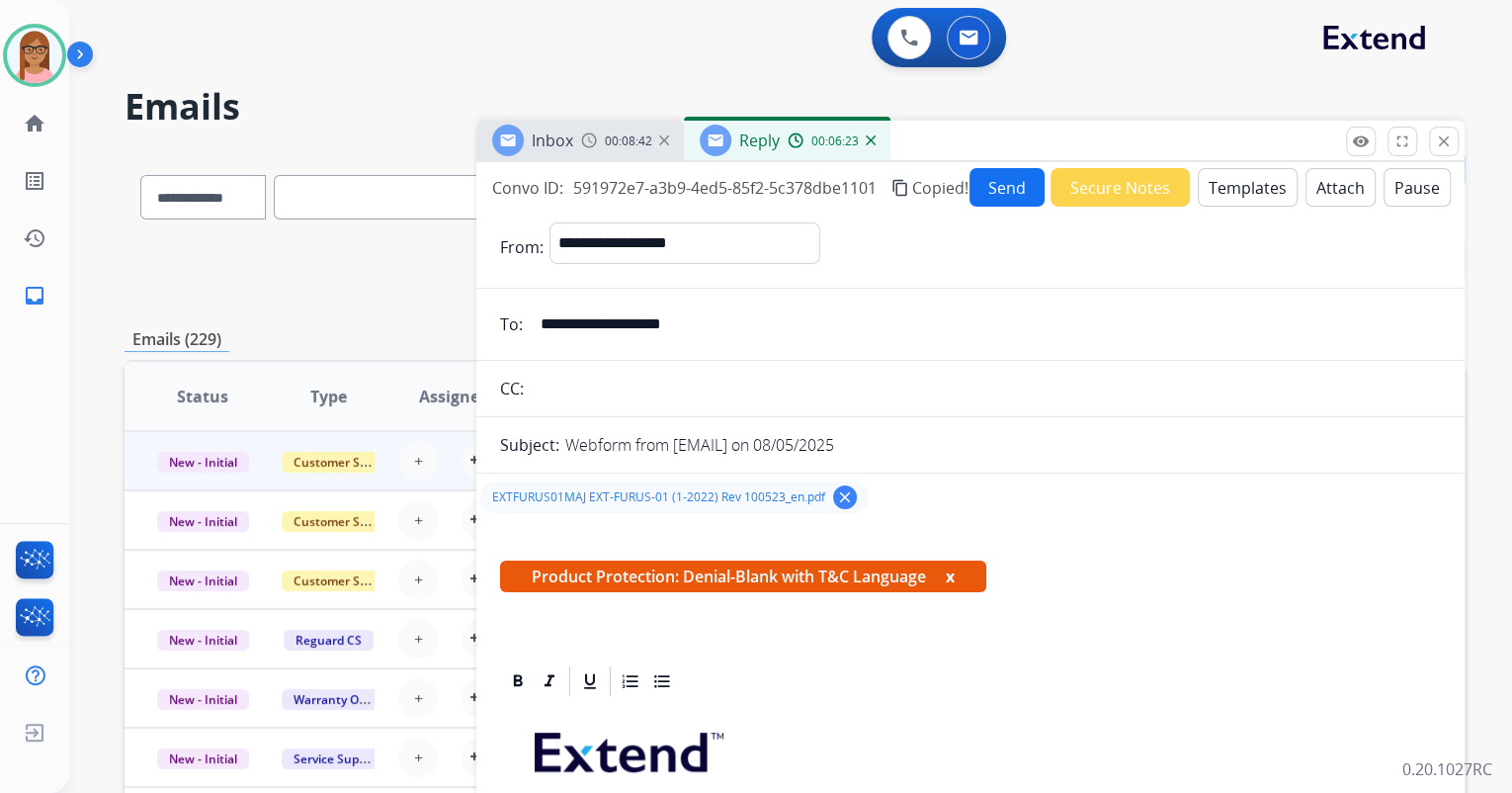 click on "Send" at bounding box center (1007, 187) 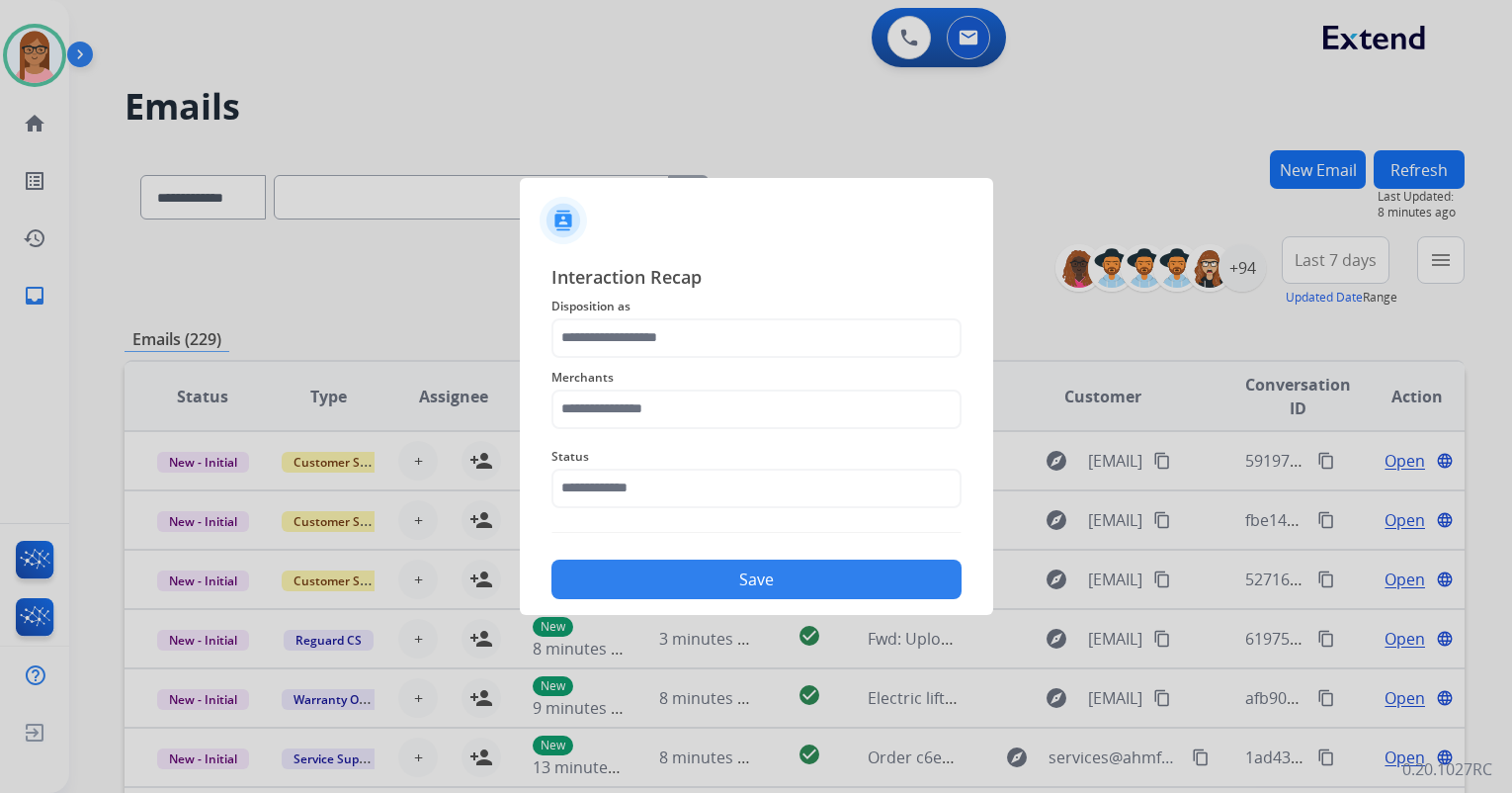 scroll, scrollTop: 0, scrollLeft: 0, axis: both 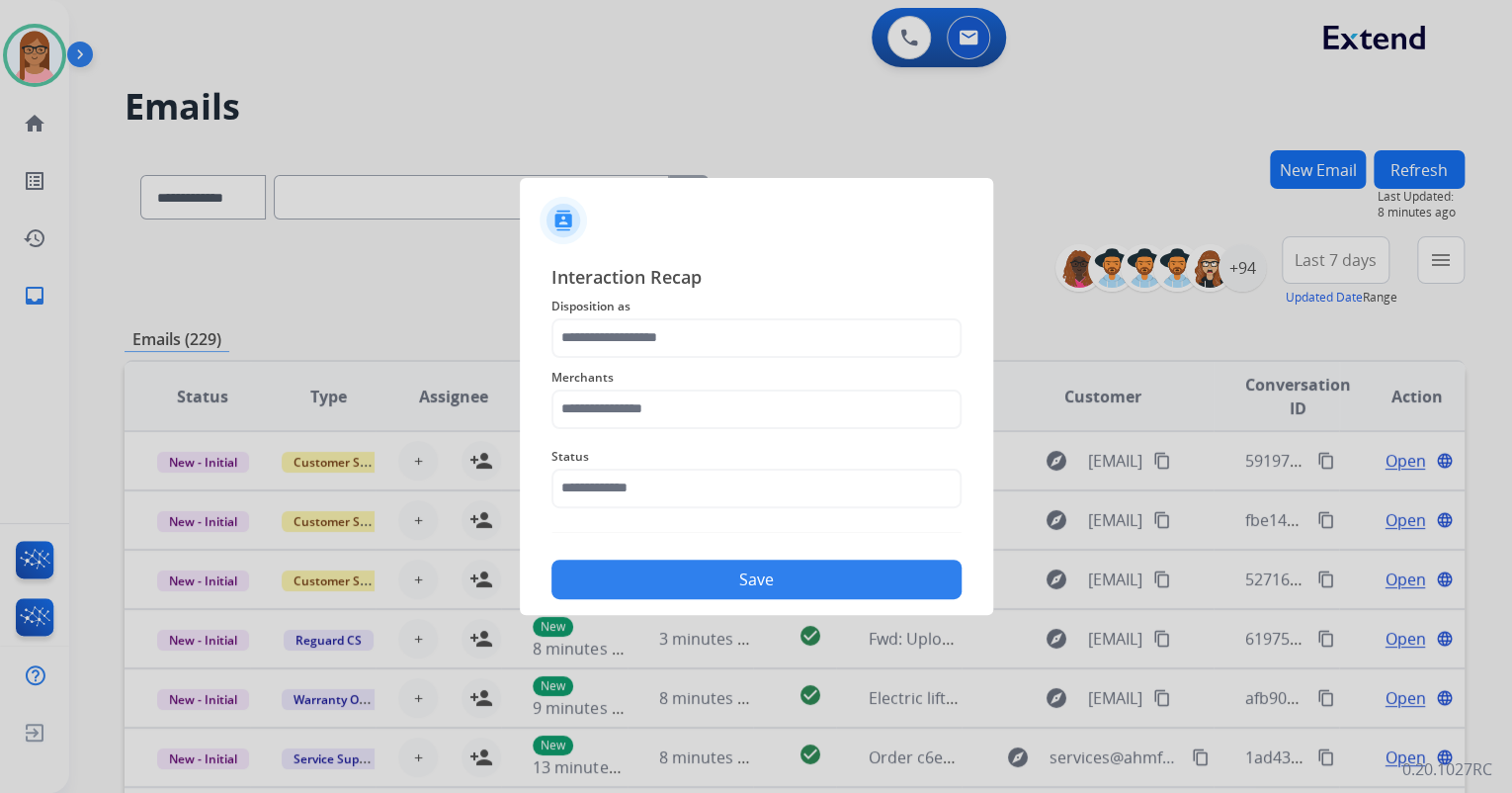 click on "Merchants" 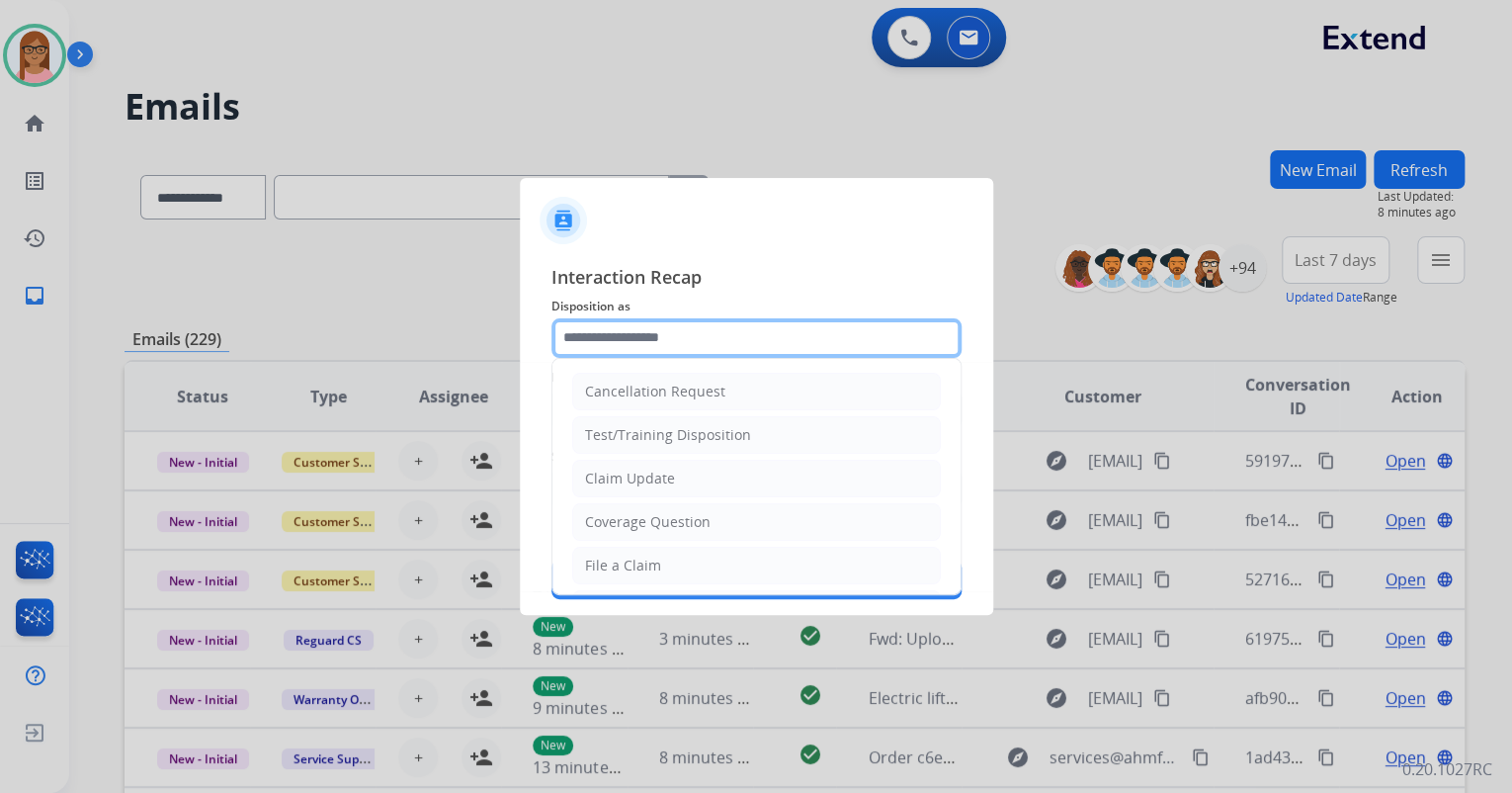 click 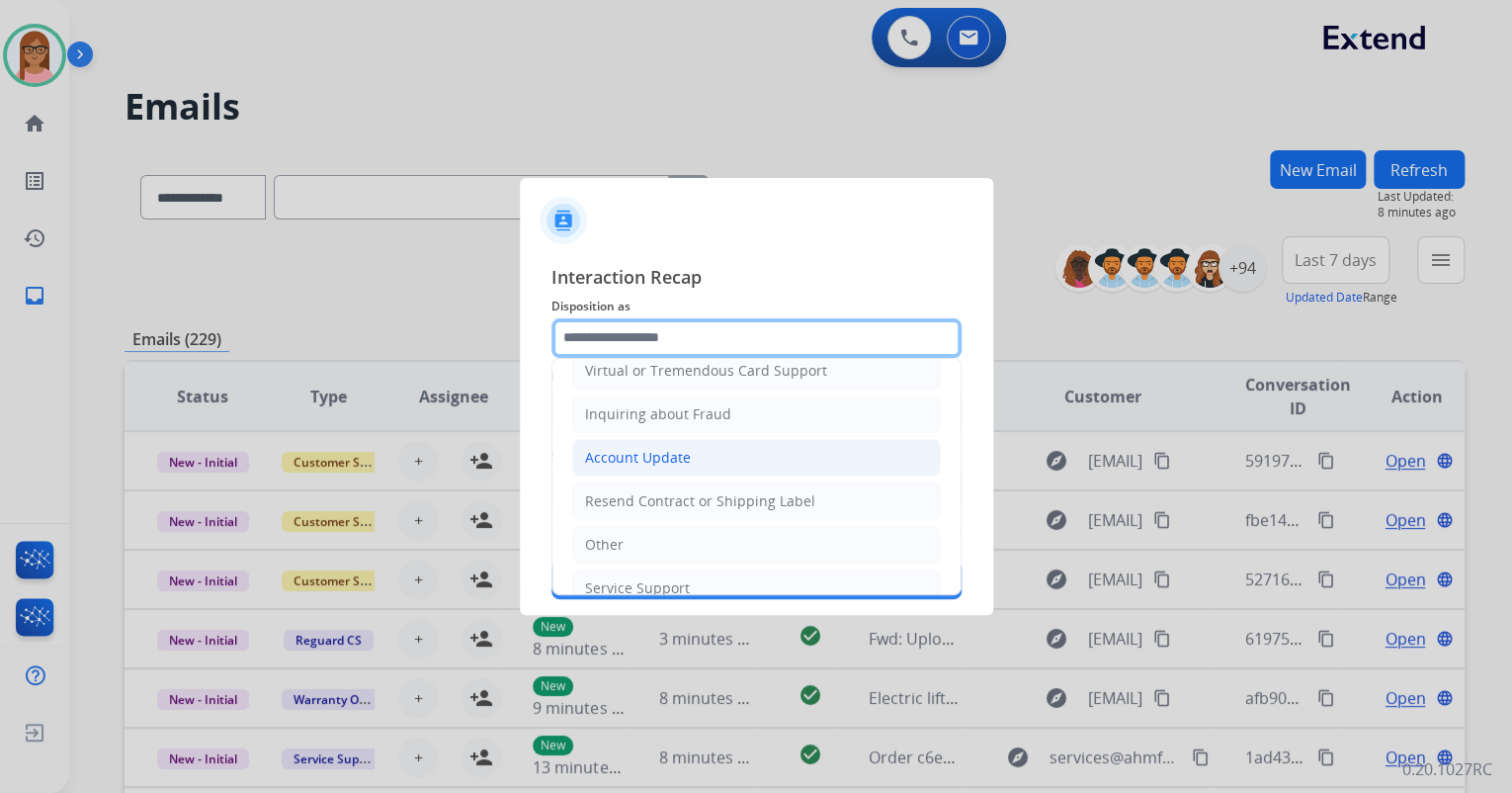 scroll, scrollTop: 303, scrollLeft: 0, axis: vertical 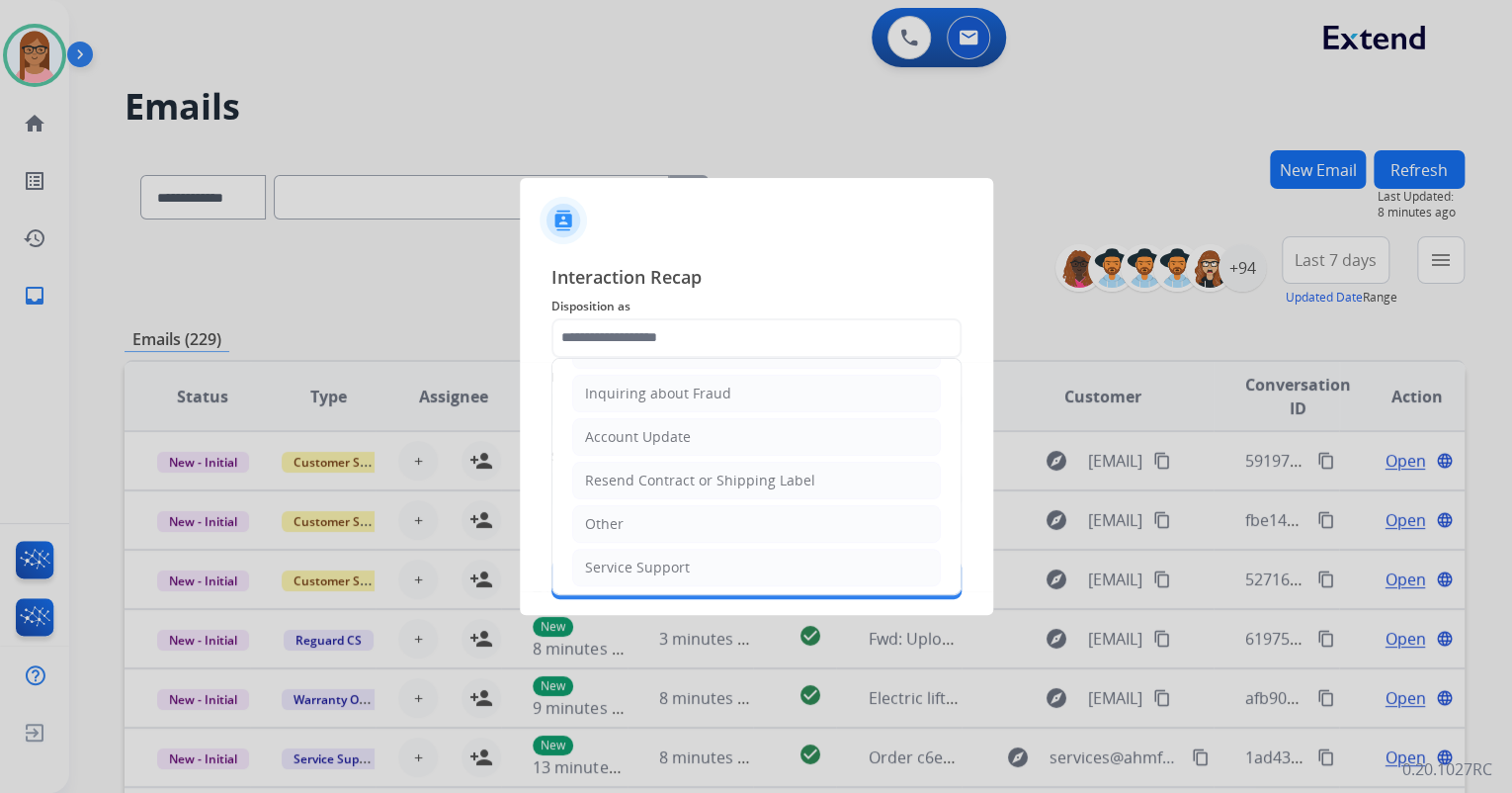 click on "Other" 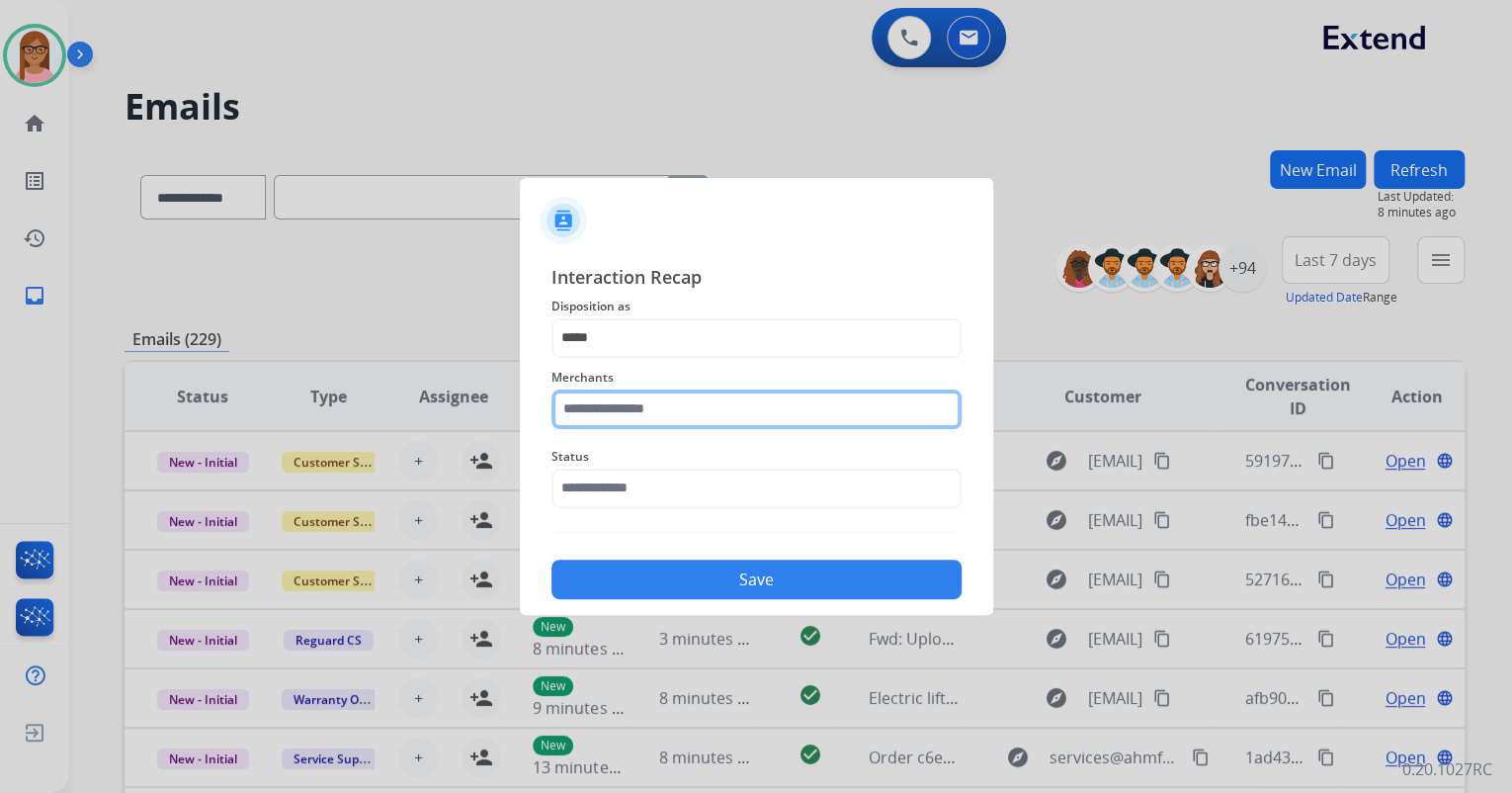 click 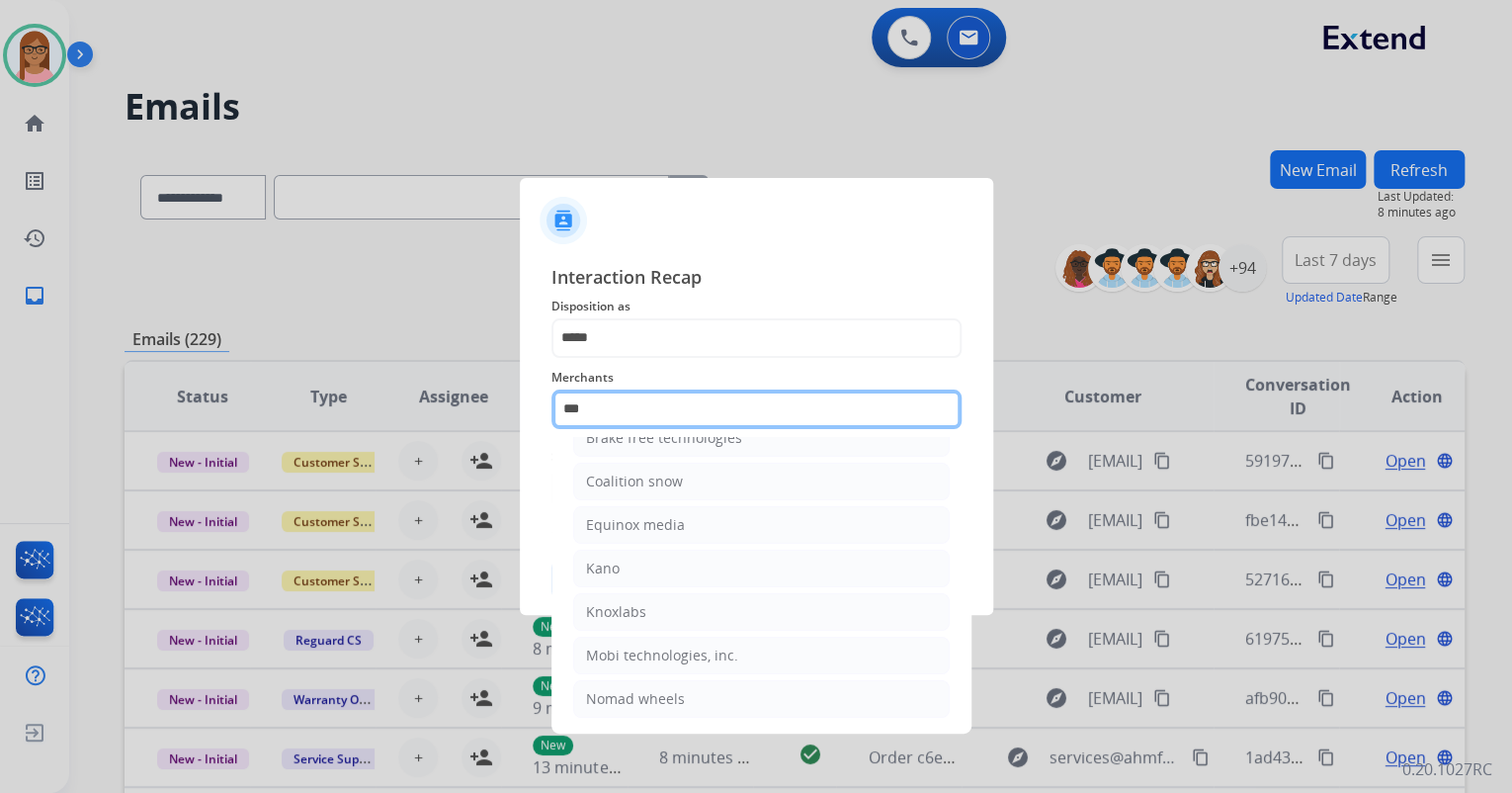 scroll, scrollTop: 0, scrollLeft: 0, axis: both 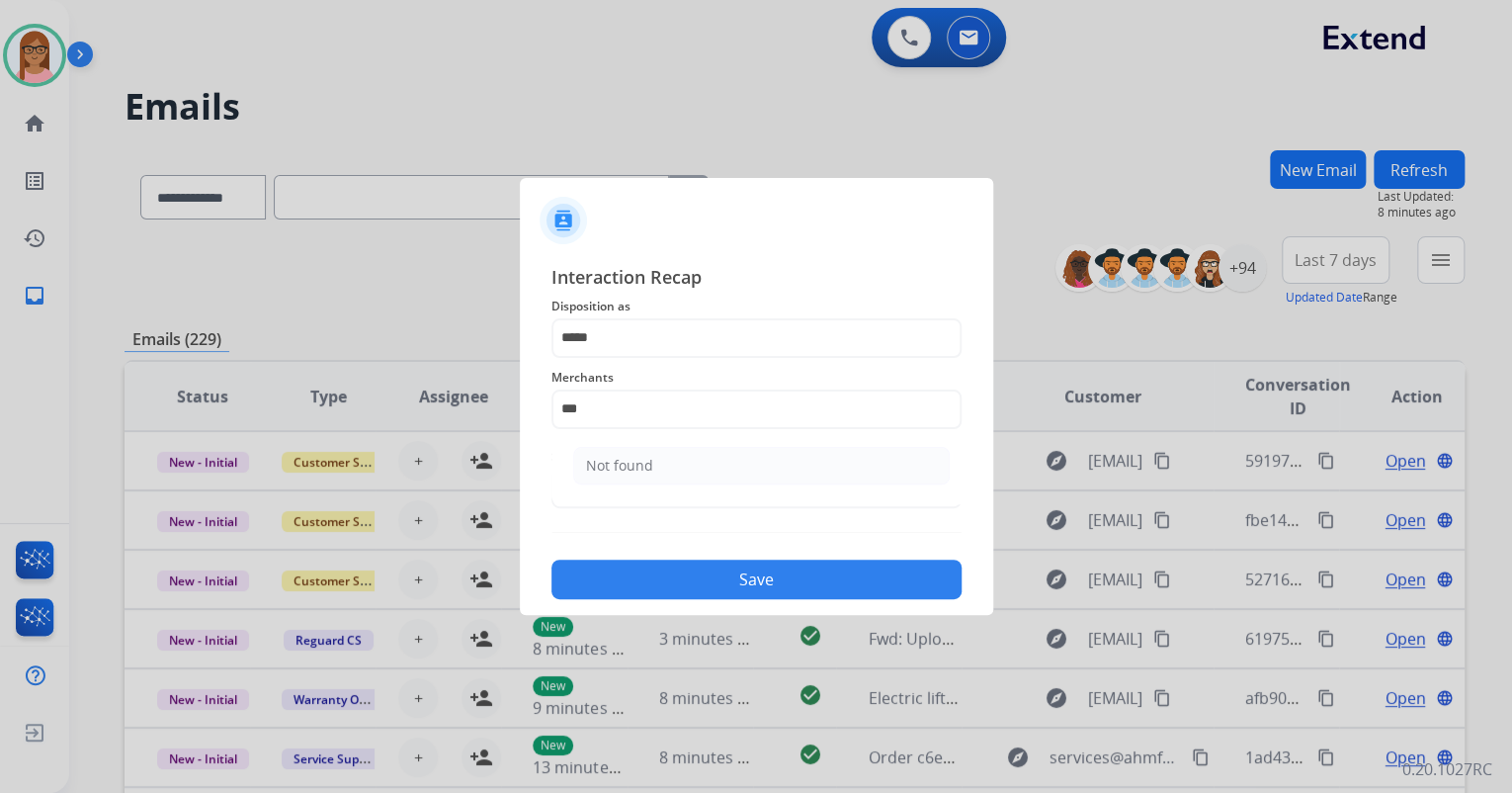 click on "Not found" 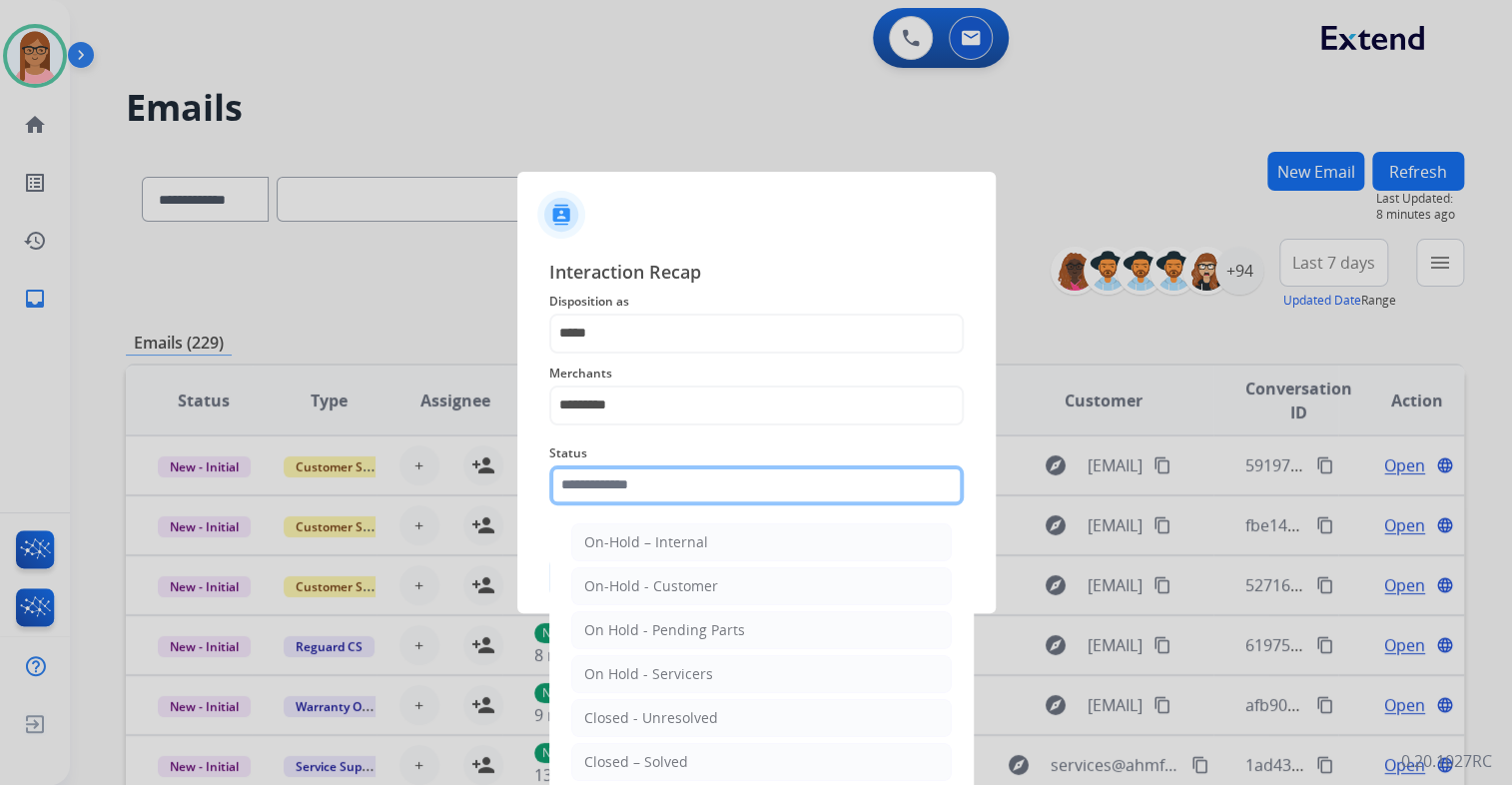 click 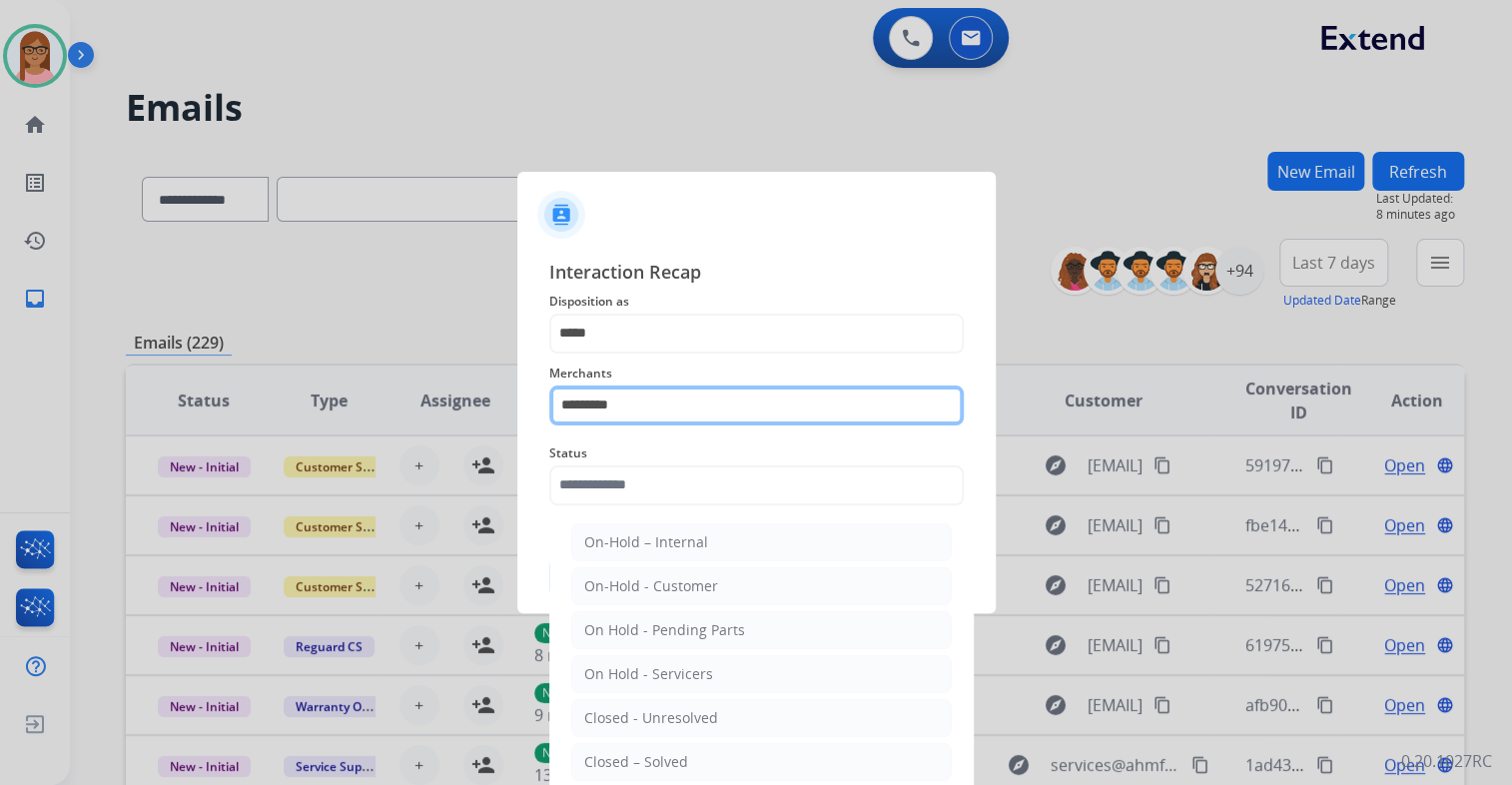 click on "*********" 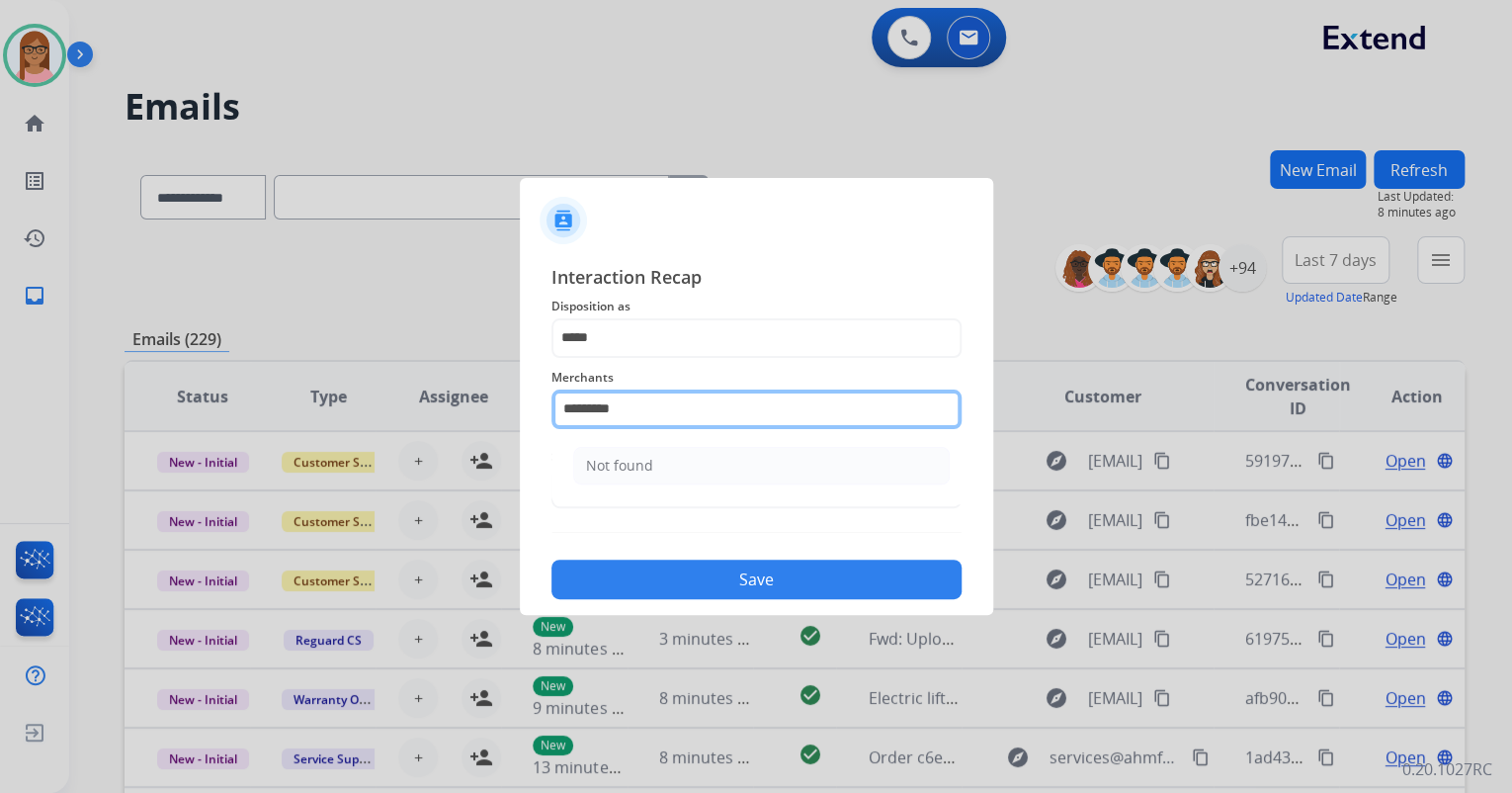 click on "*********" 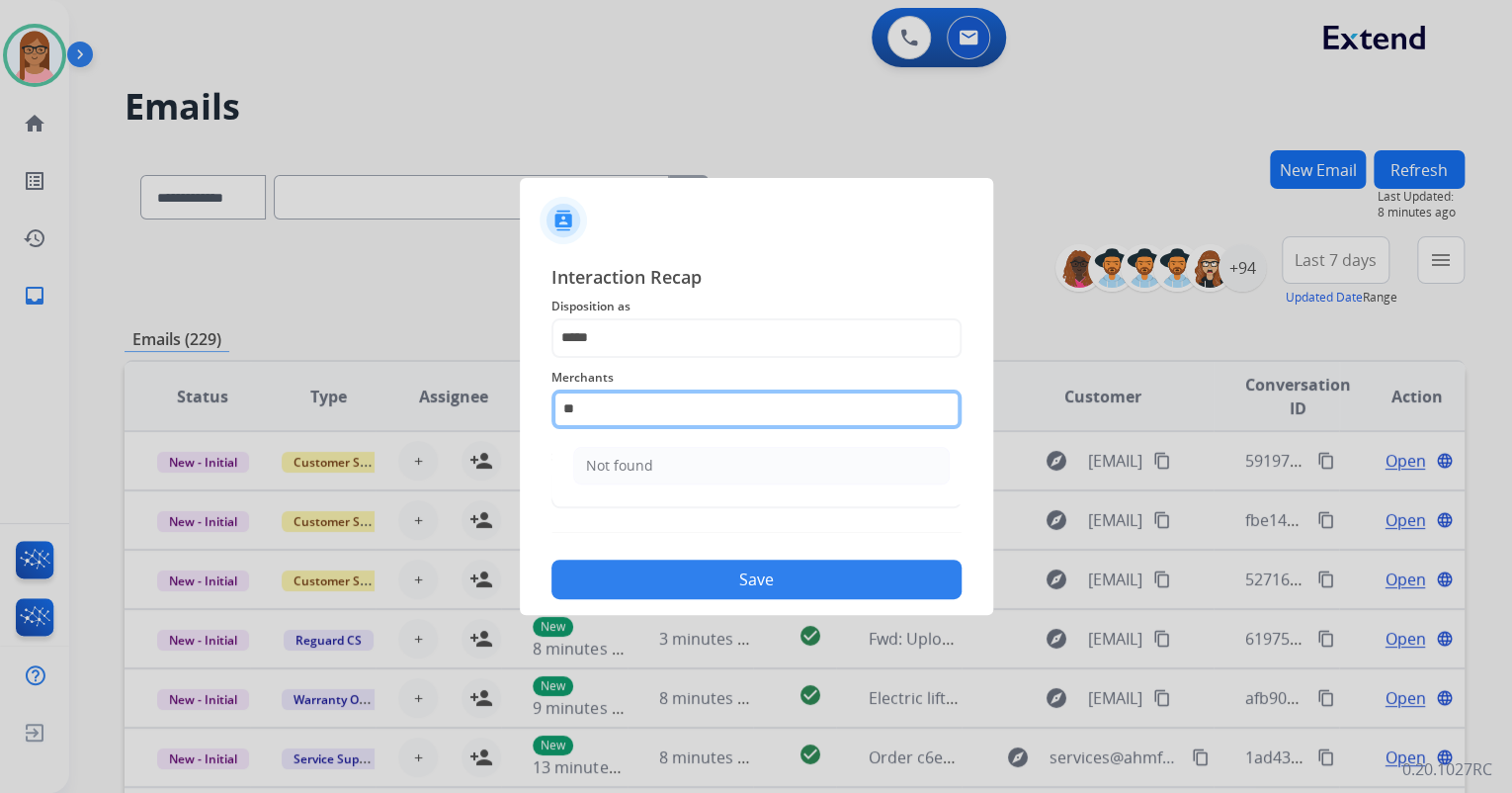 type on "*" 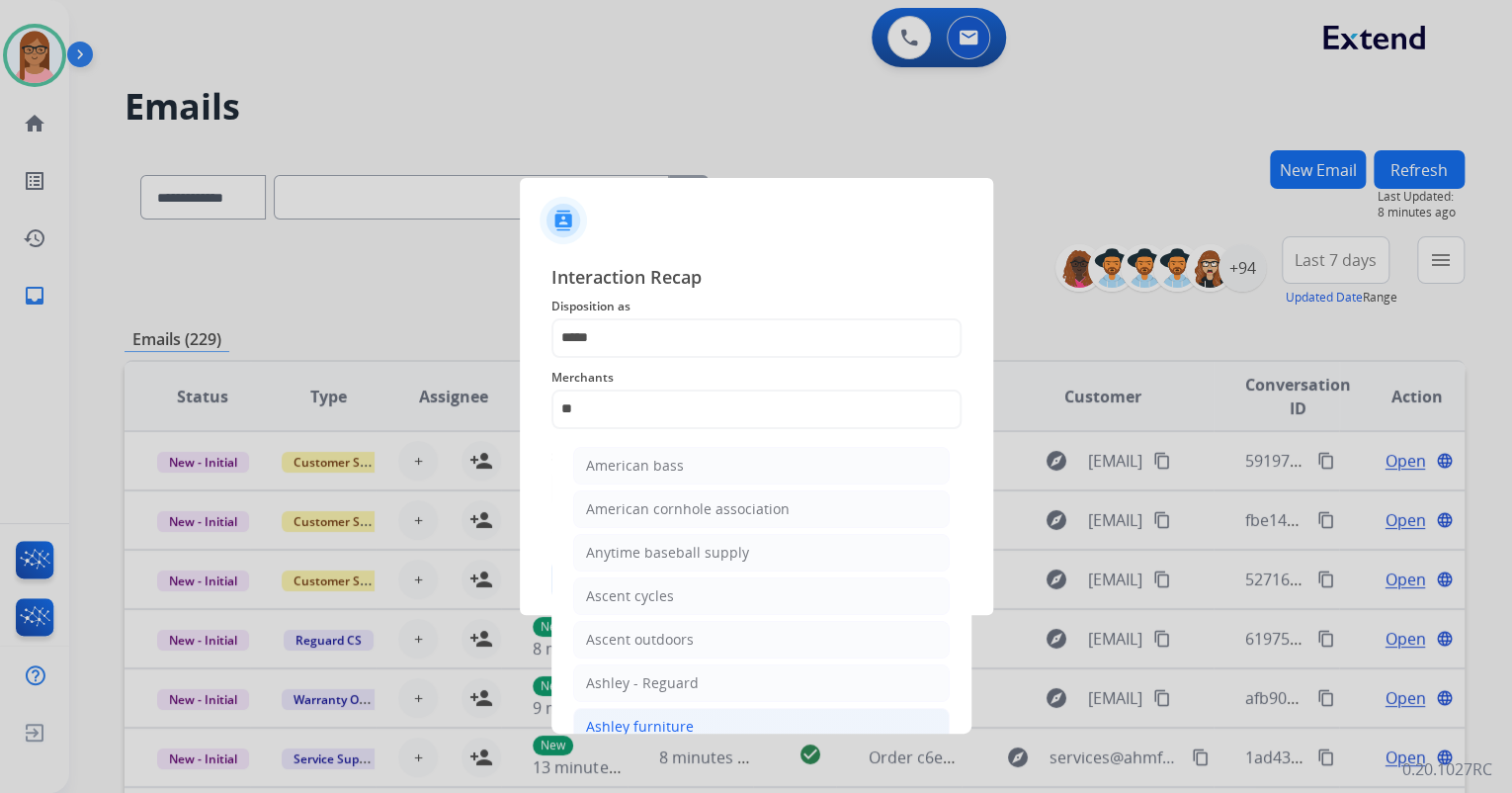 click on "Ashley furniture" 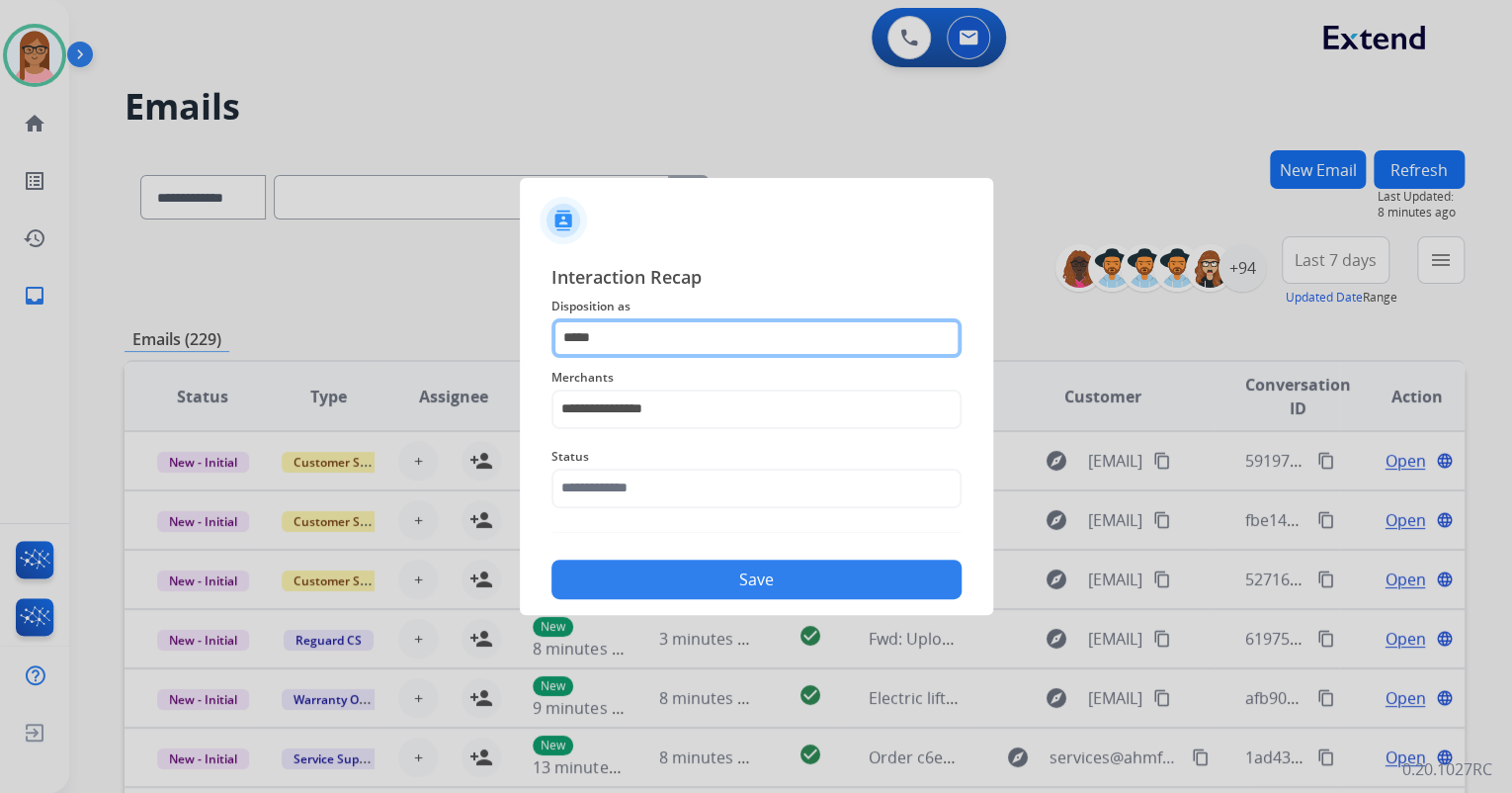 click on "*****" 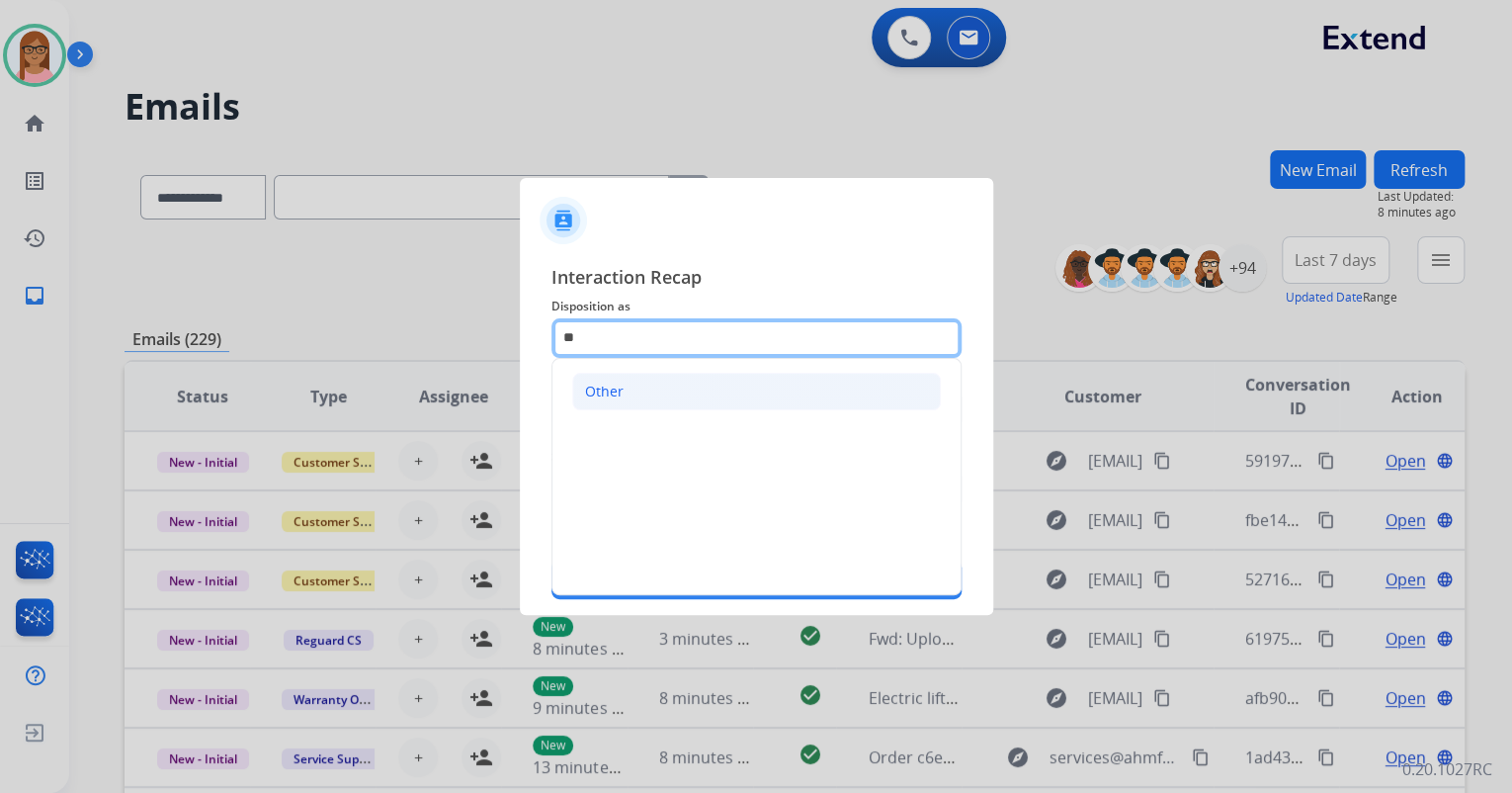 type on "*" 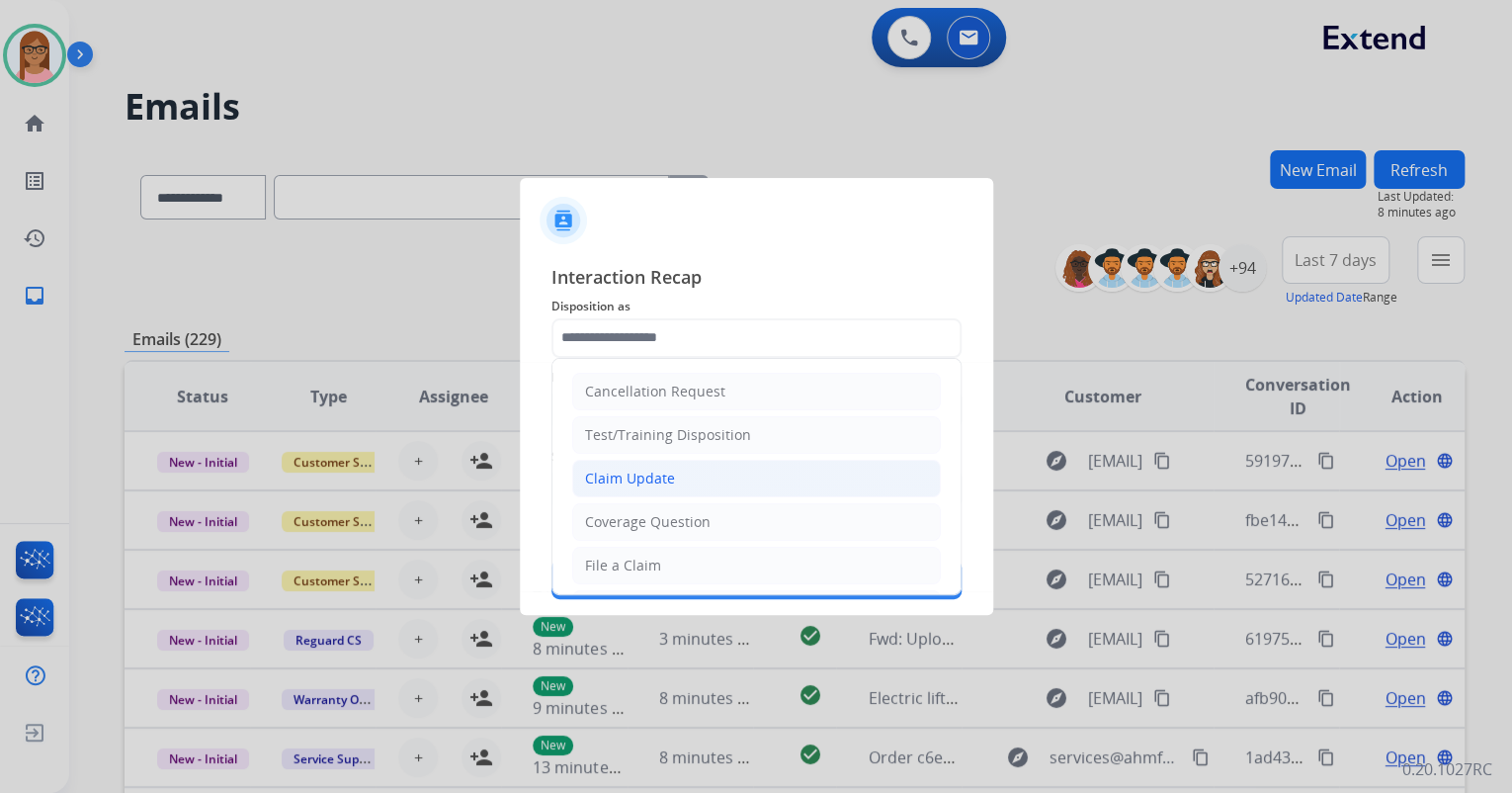 click on "Claim Update" 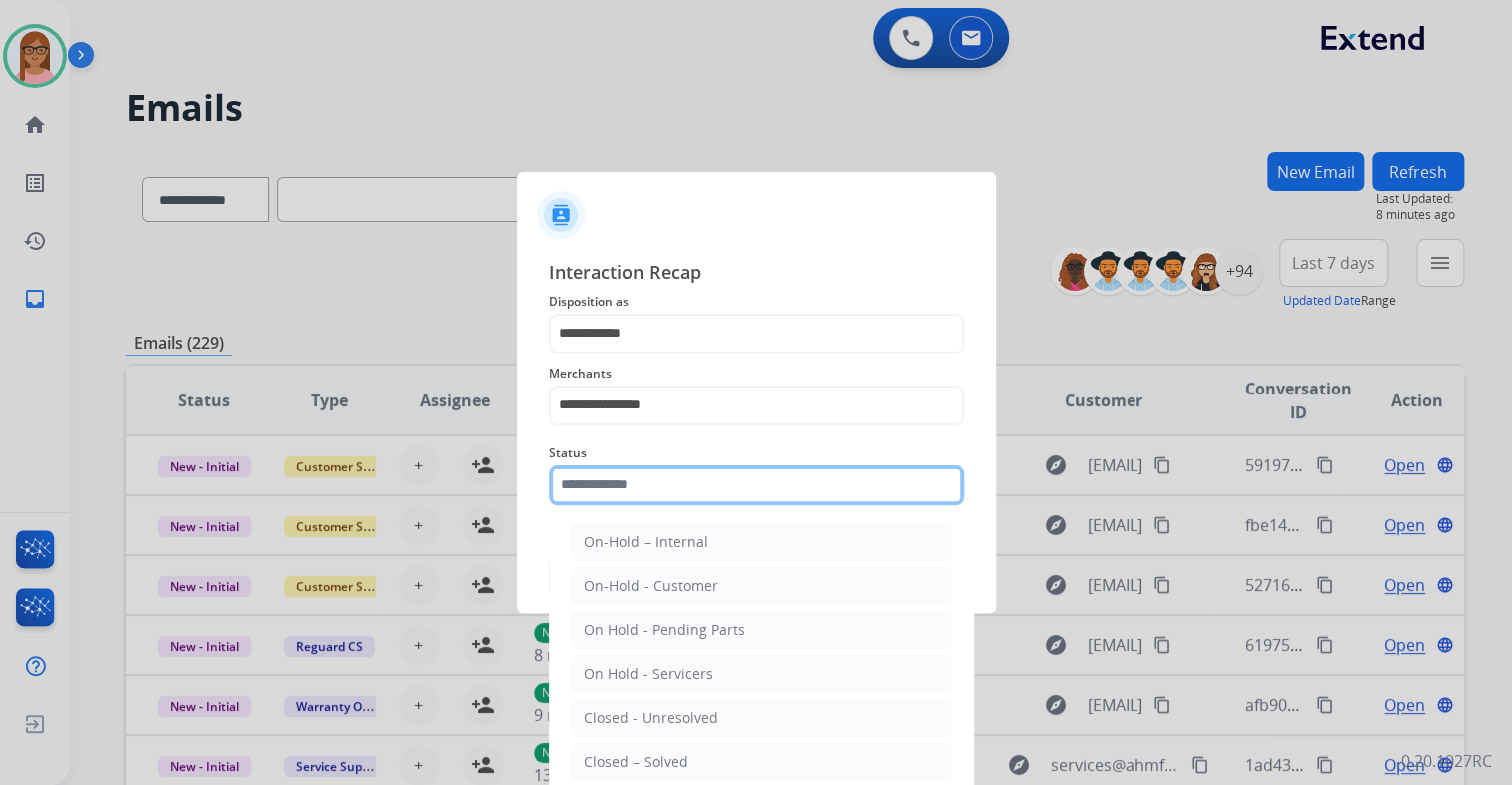 click 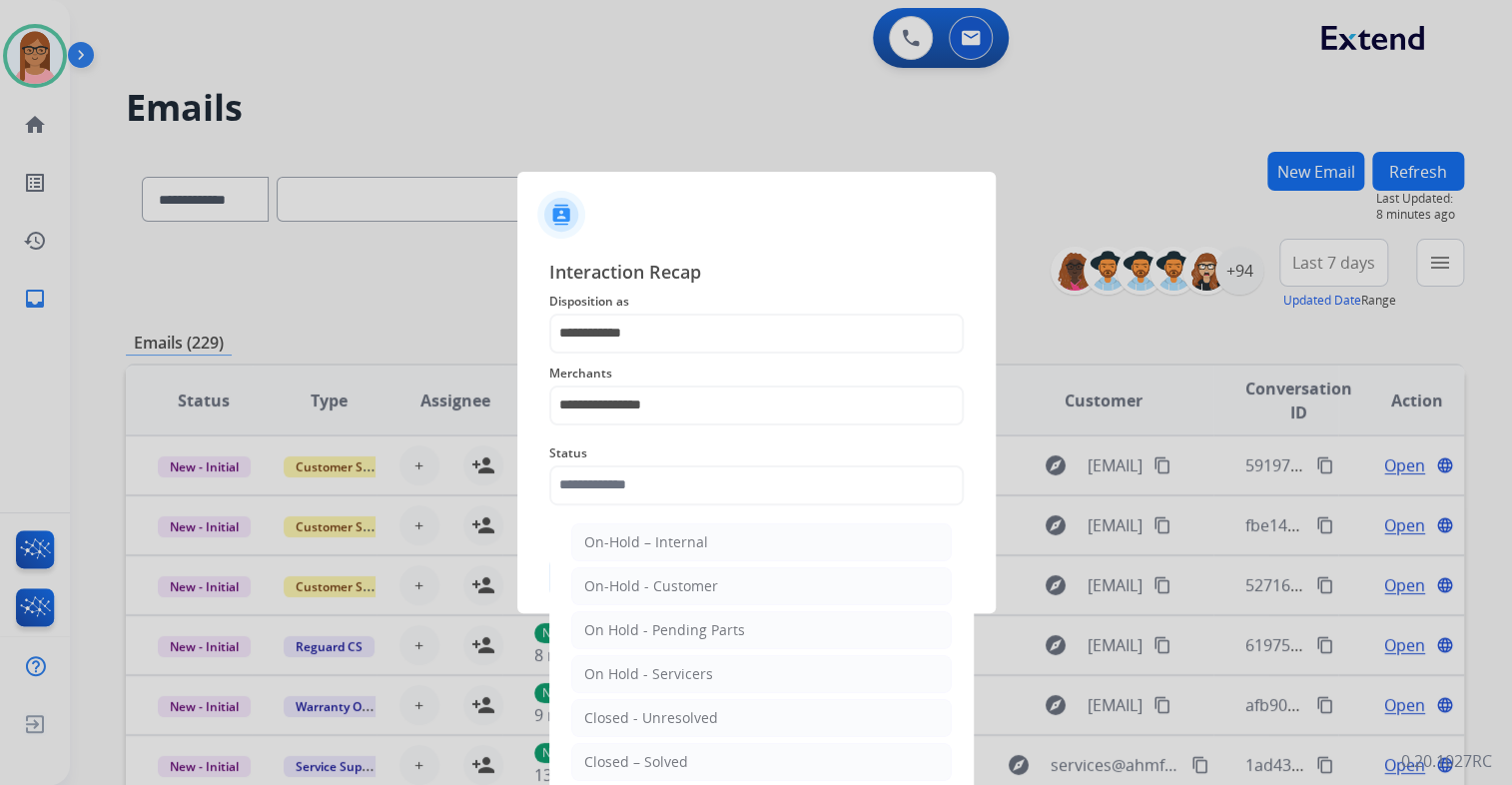 click on "Closed – Solved" 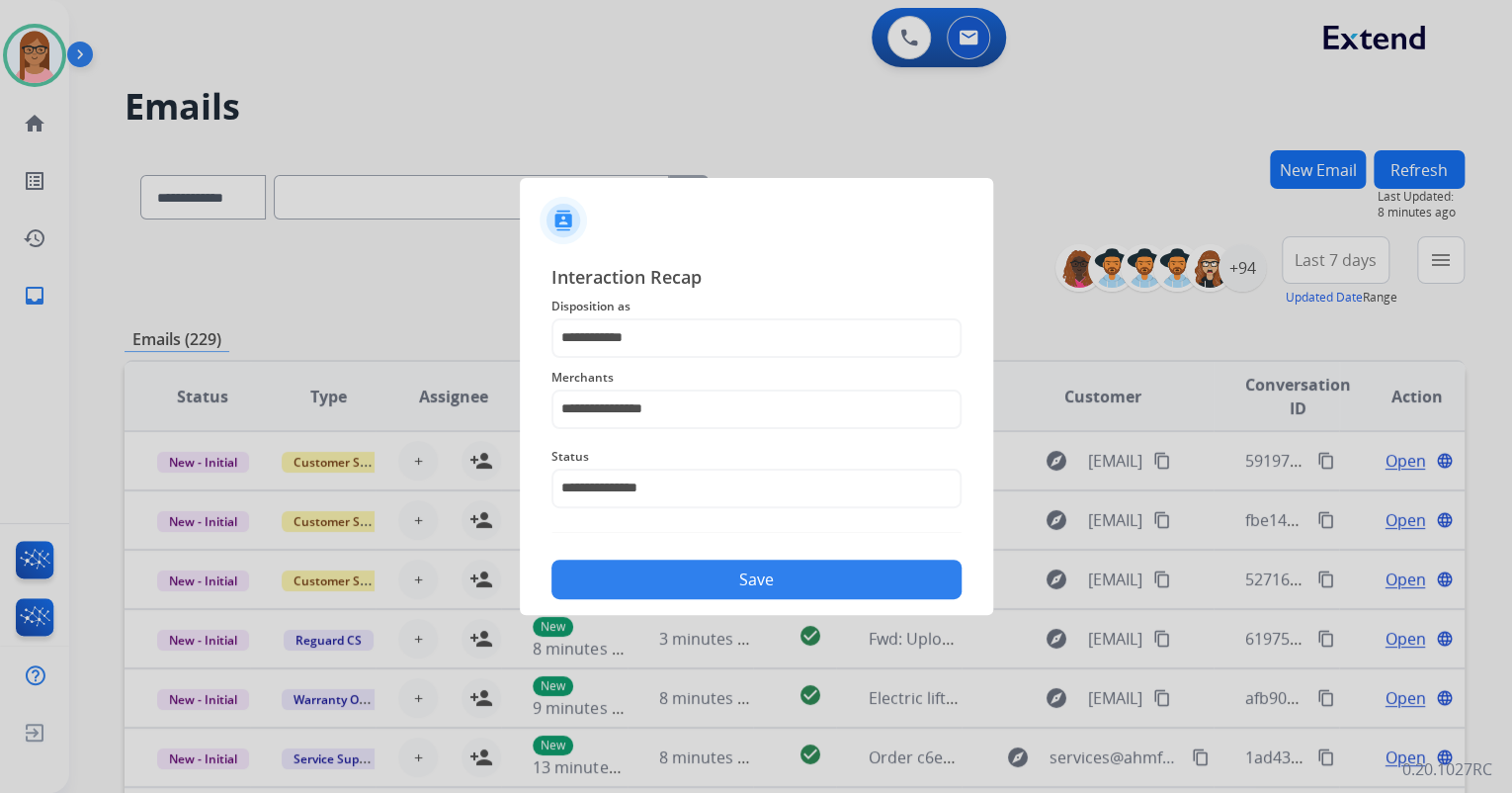 click on "Save" 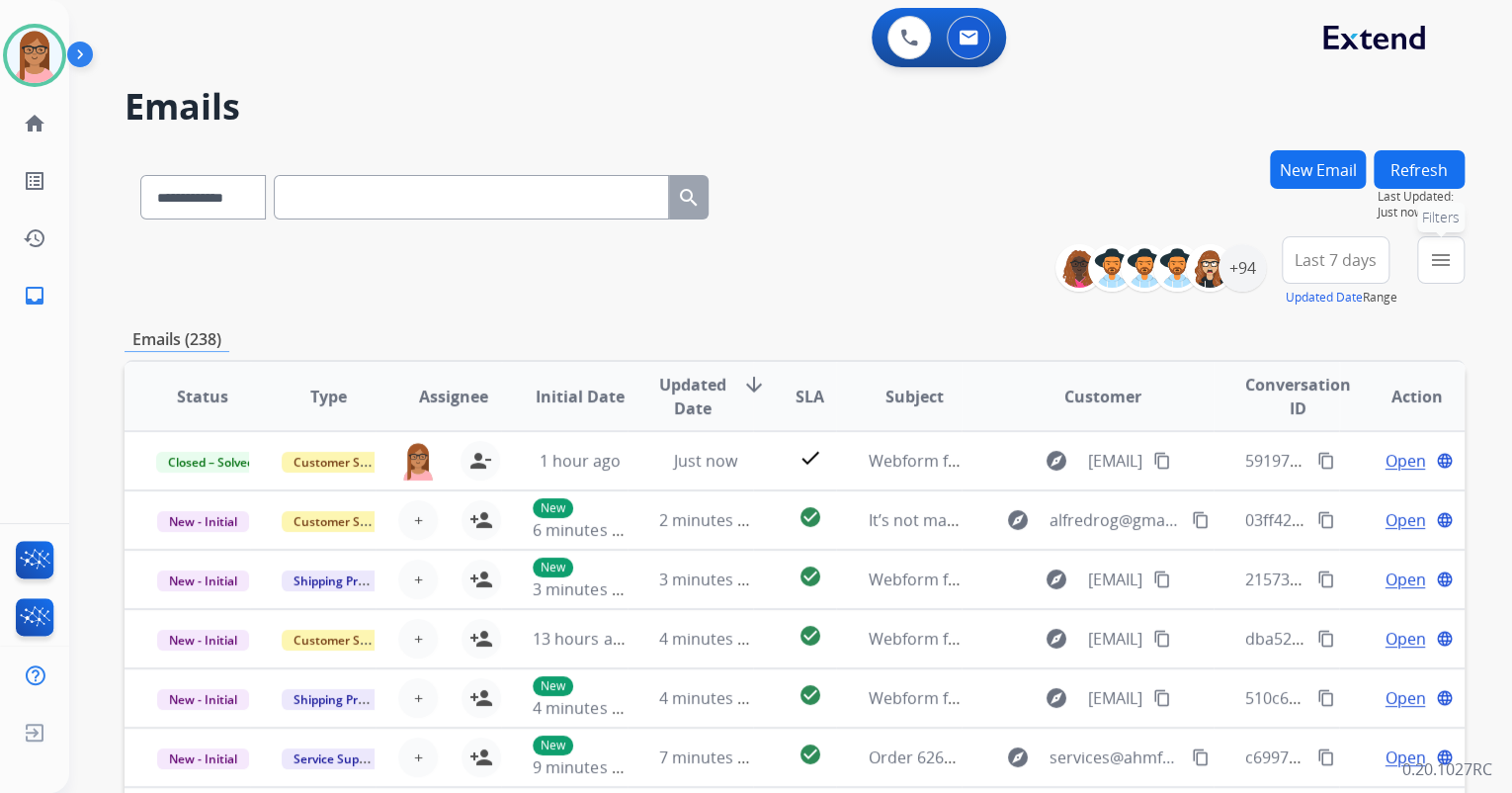 click on "menu  Filters" at bounding box center [1441, 260] 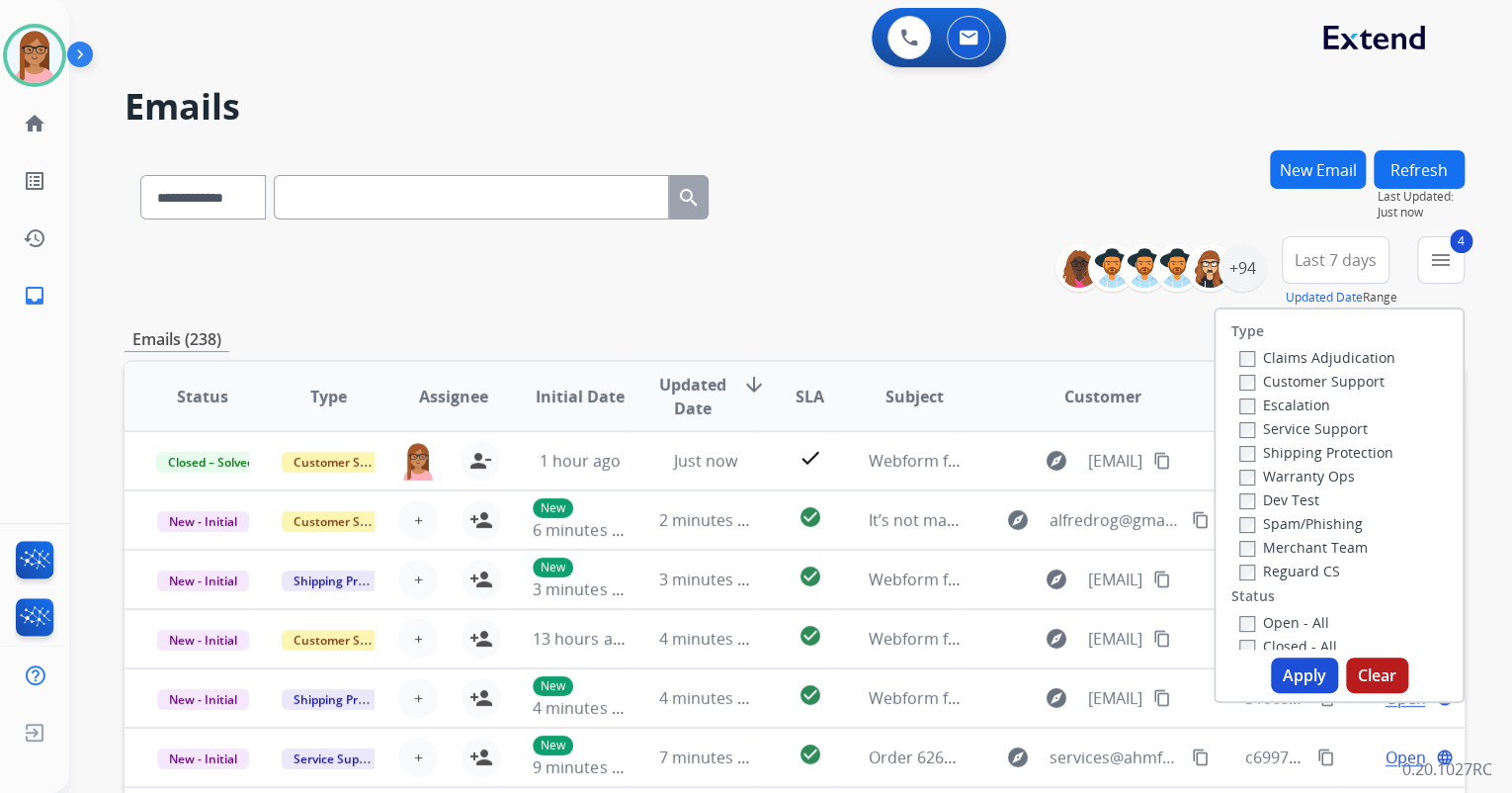 click on "Apply" at bounding box center (1304, 675) 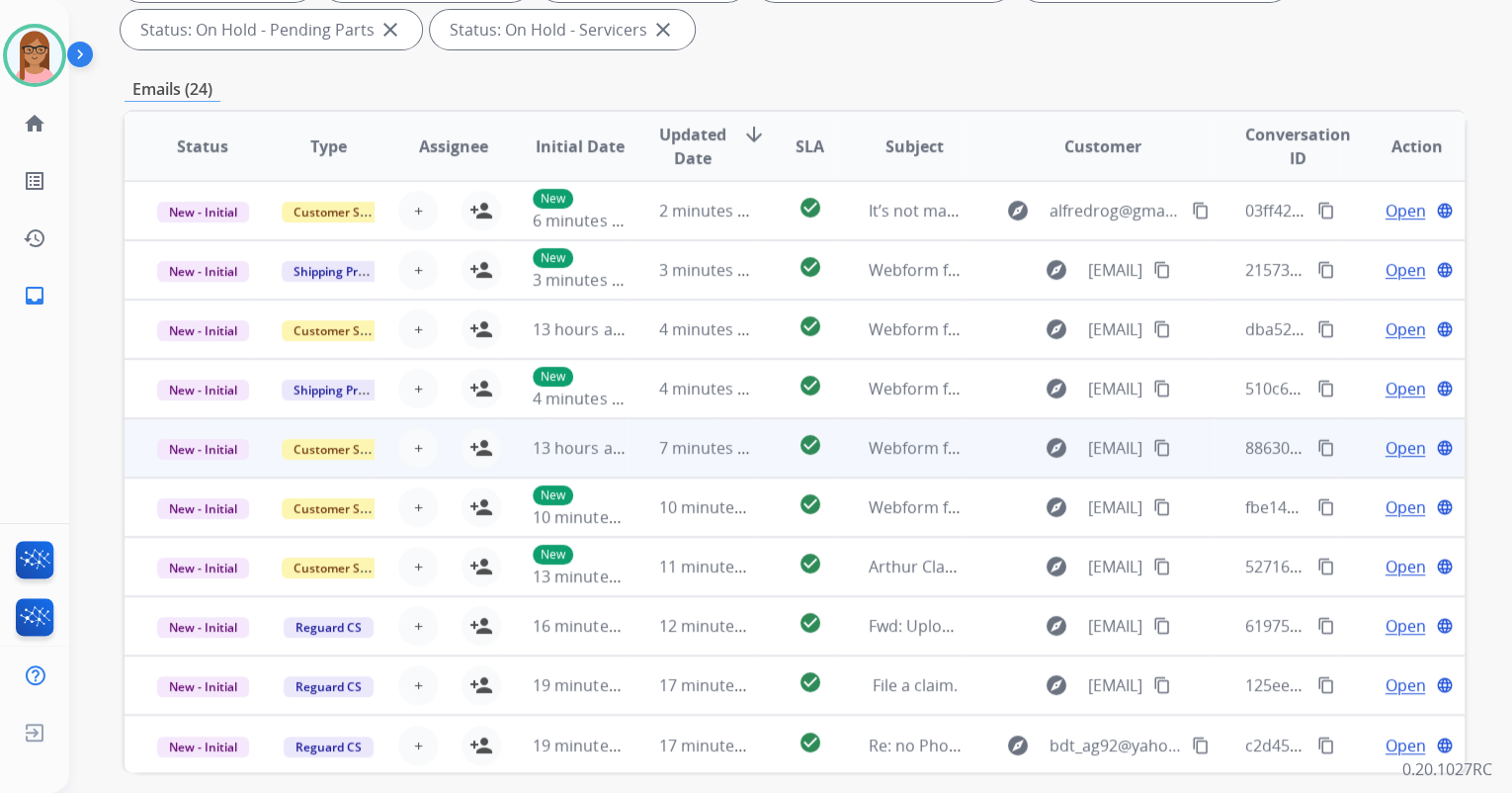 scroll, scrollTop: 396, scrollLeft: 0, axis: vertical 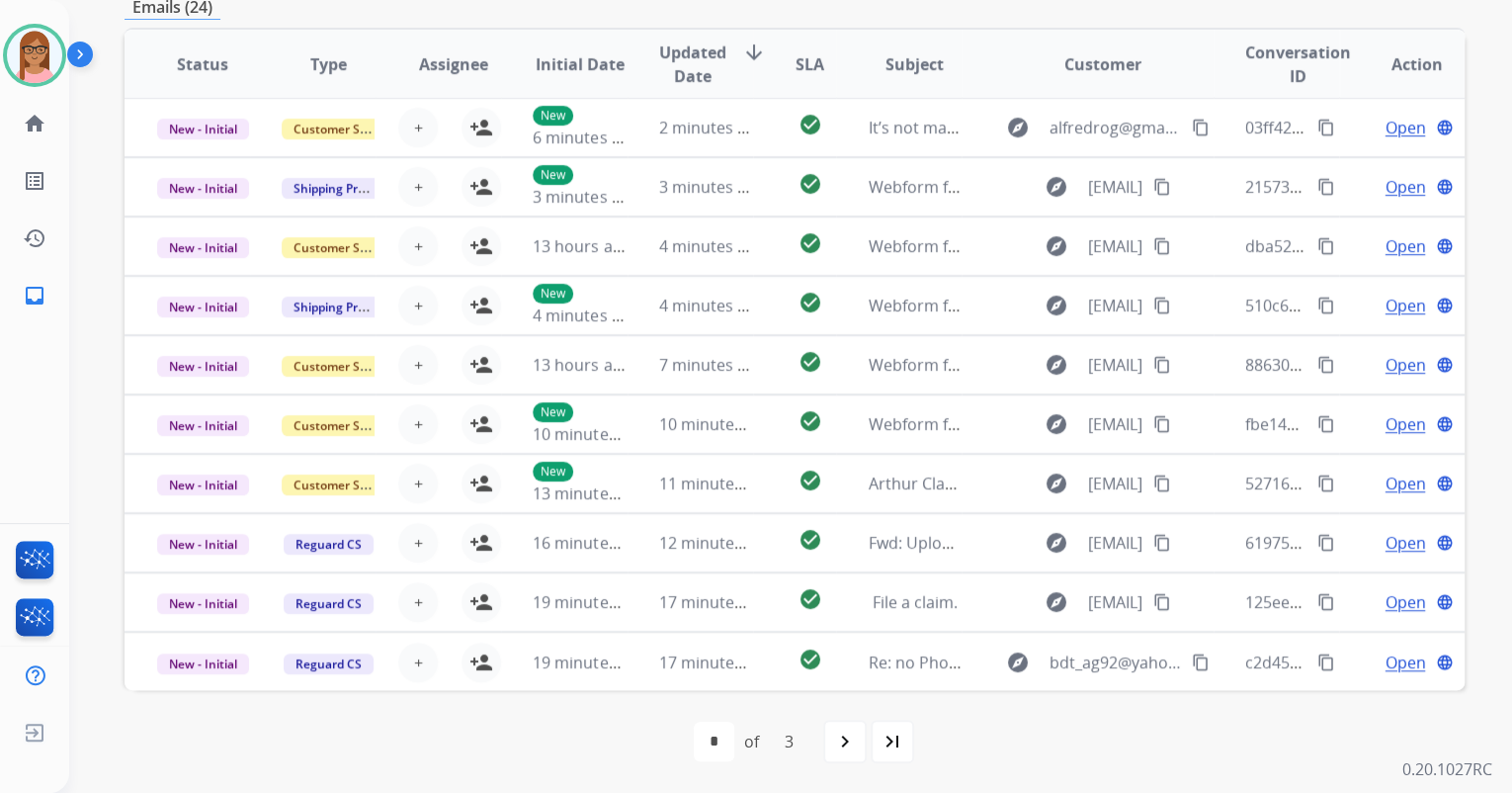 click on "last_page" at bounding box center (892, 742) 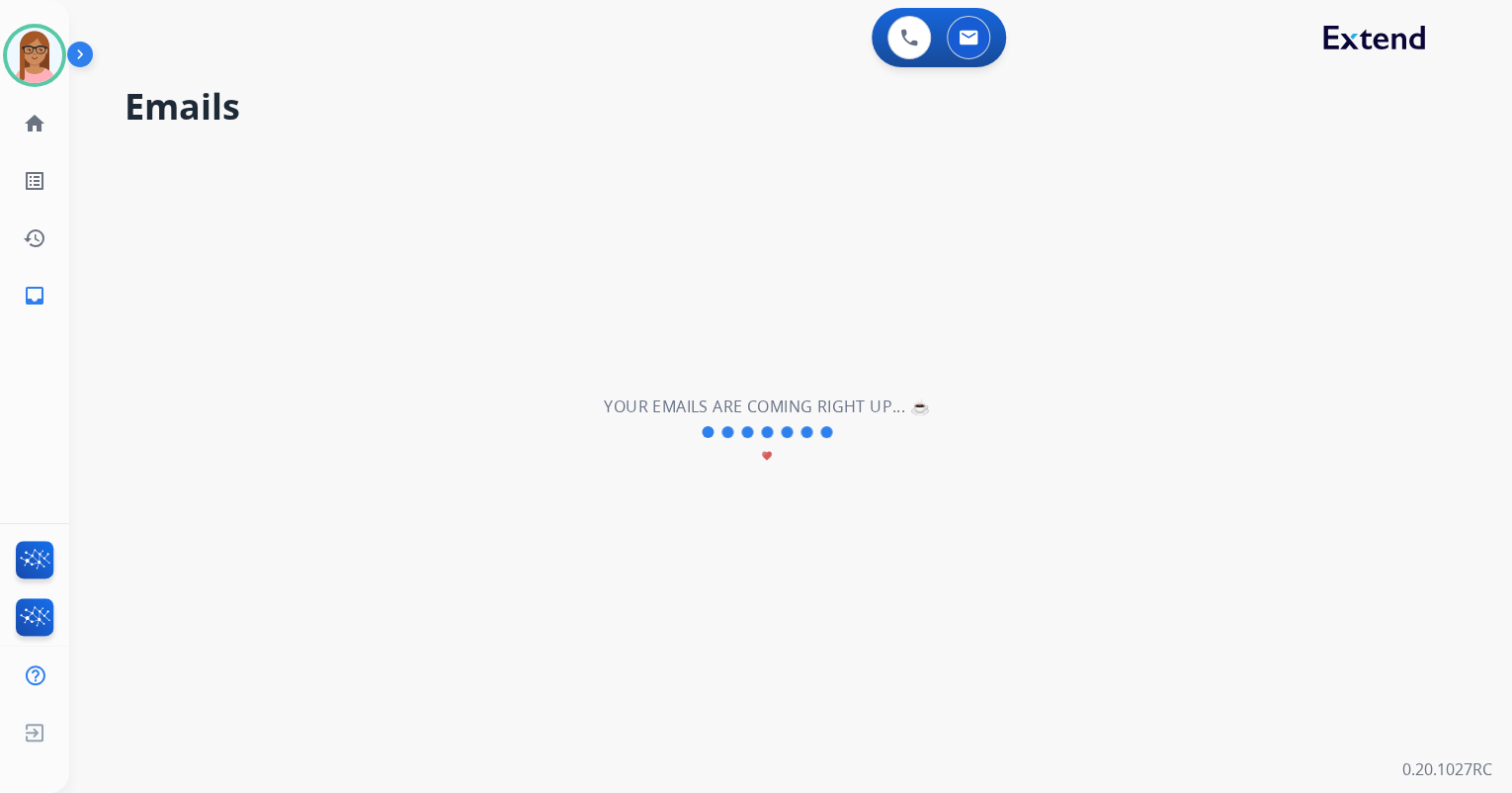 scroll, scrollTop: 0, scrollLeft: 0, axis: both 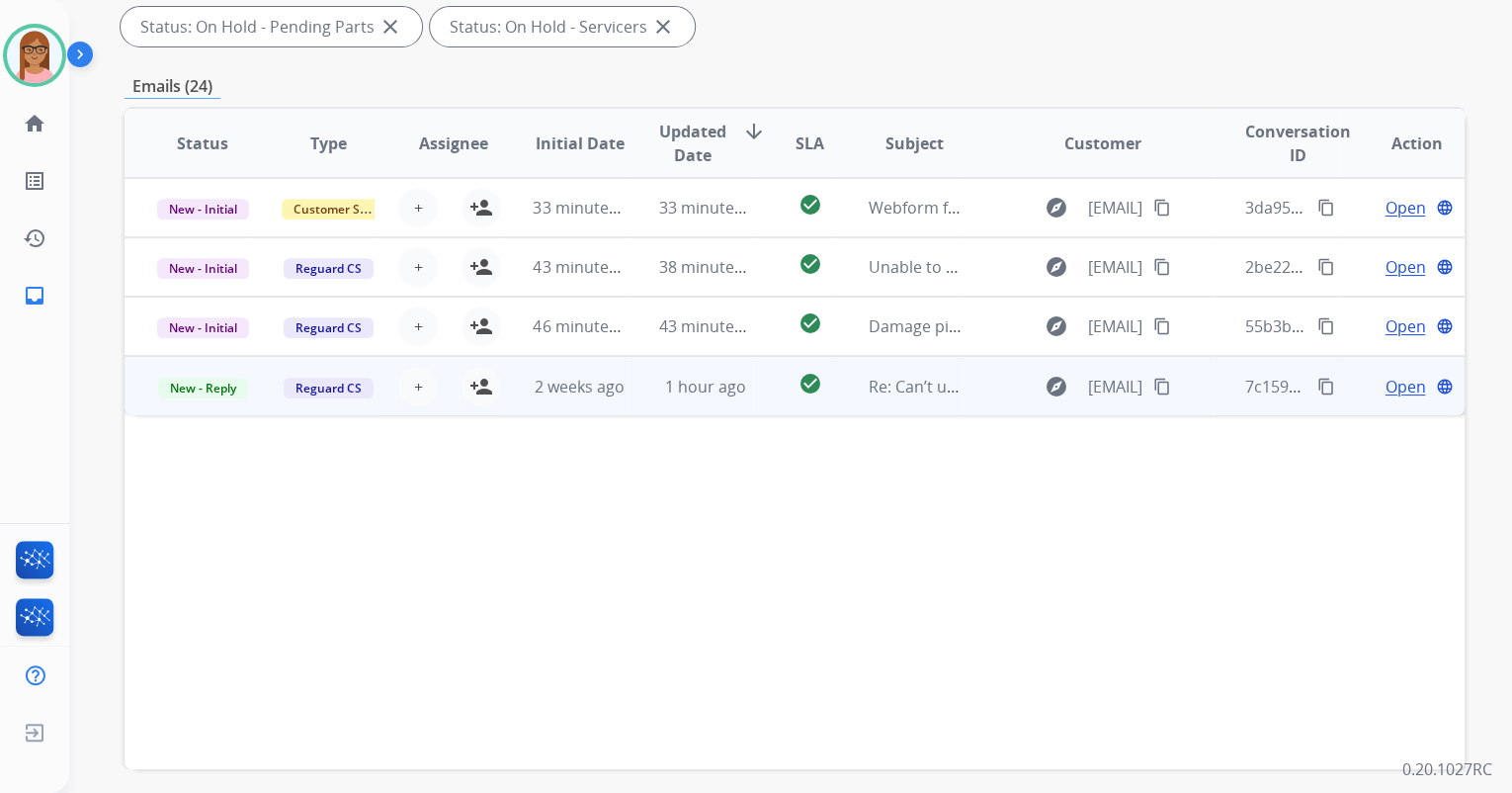 click on "Open" at bounding box center (1404, 387) 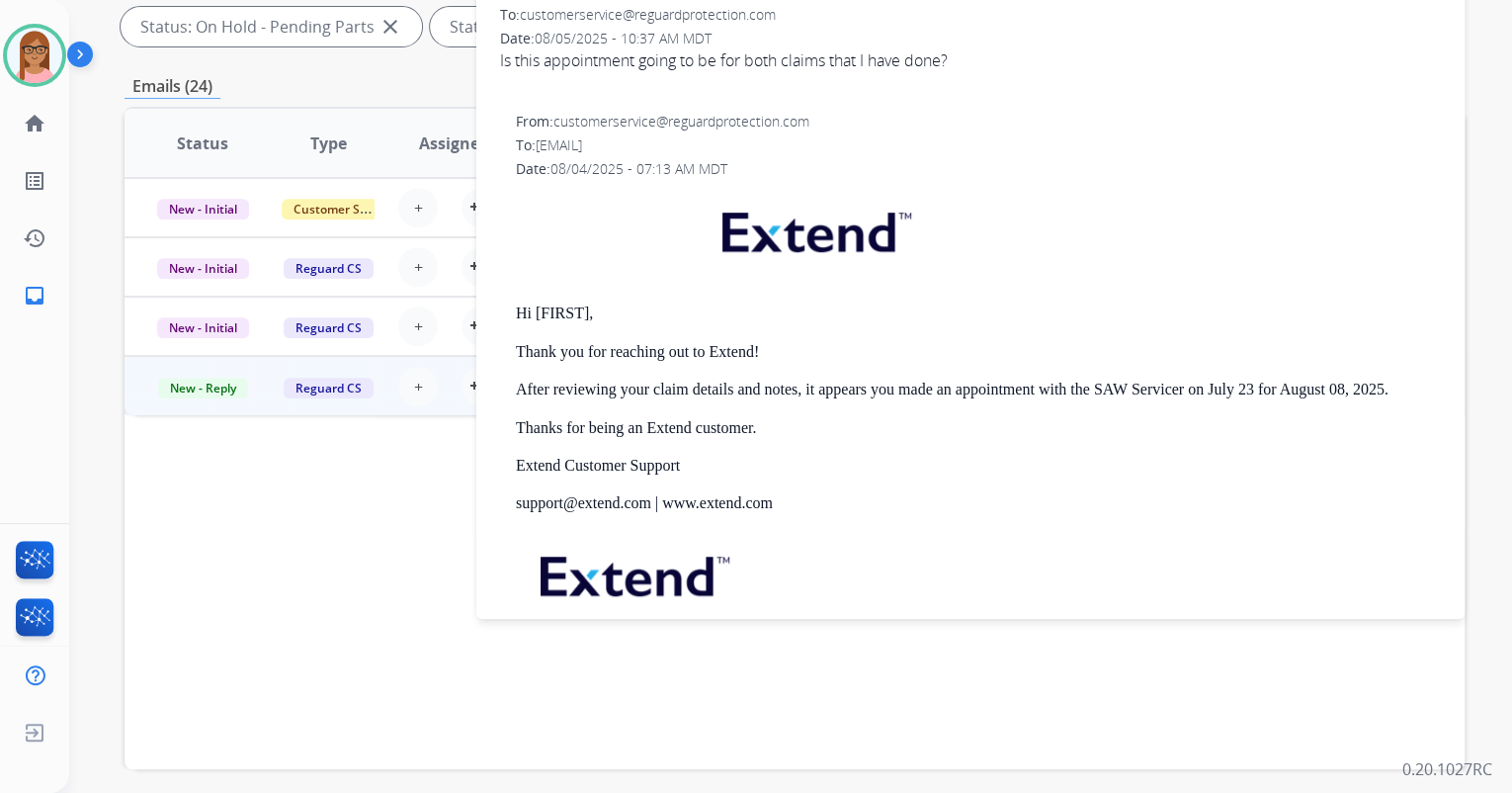 scroll, scrollTop: 0, scrollLeft: 0, axis: both 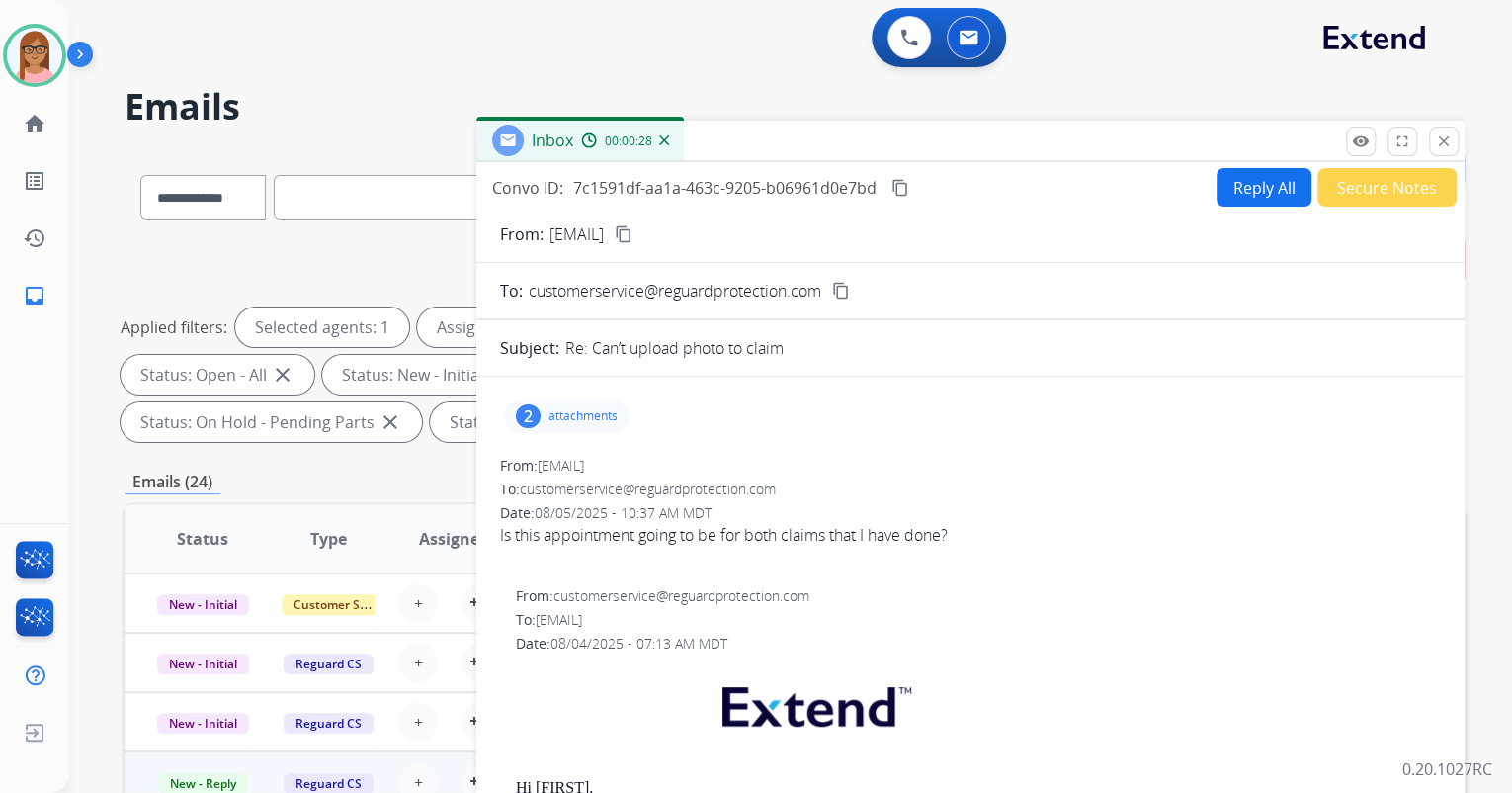 click on "content_copy" at bounding box center (624, 234) 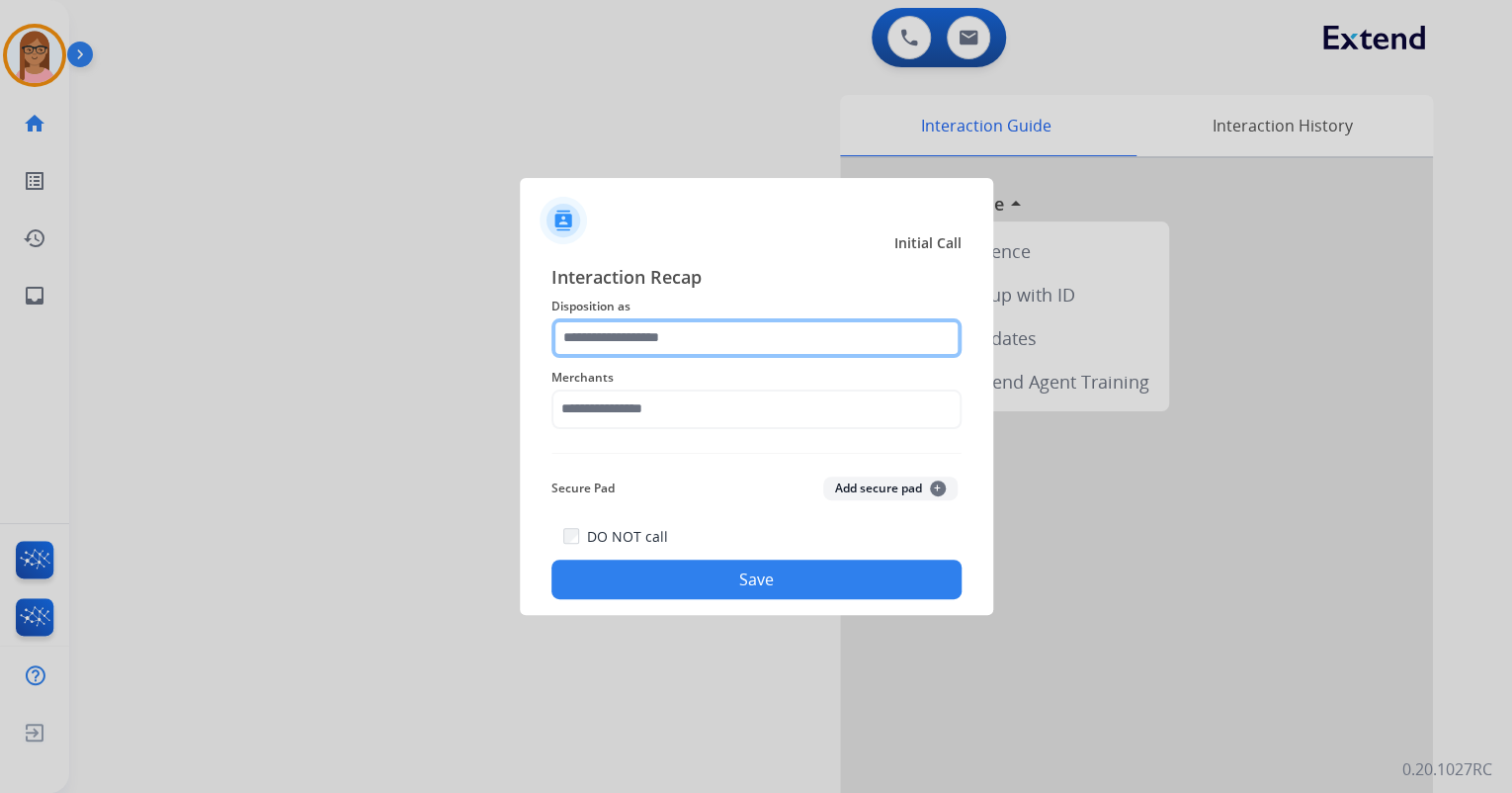 click 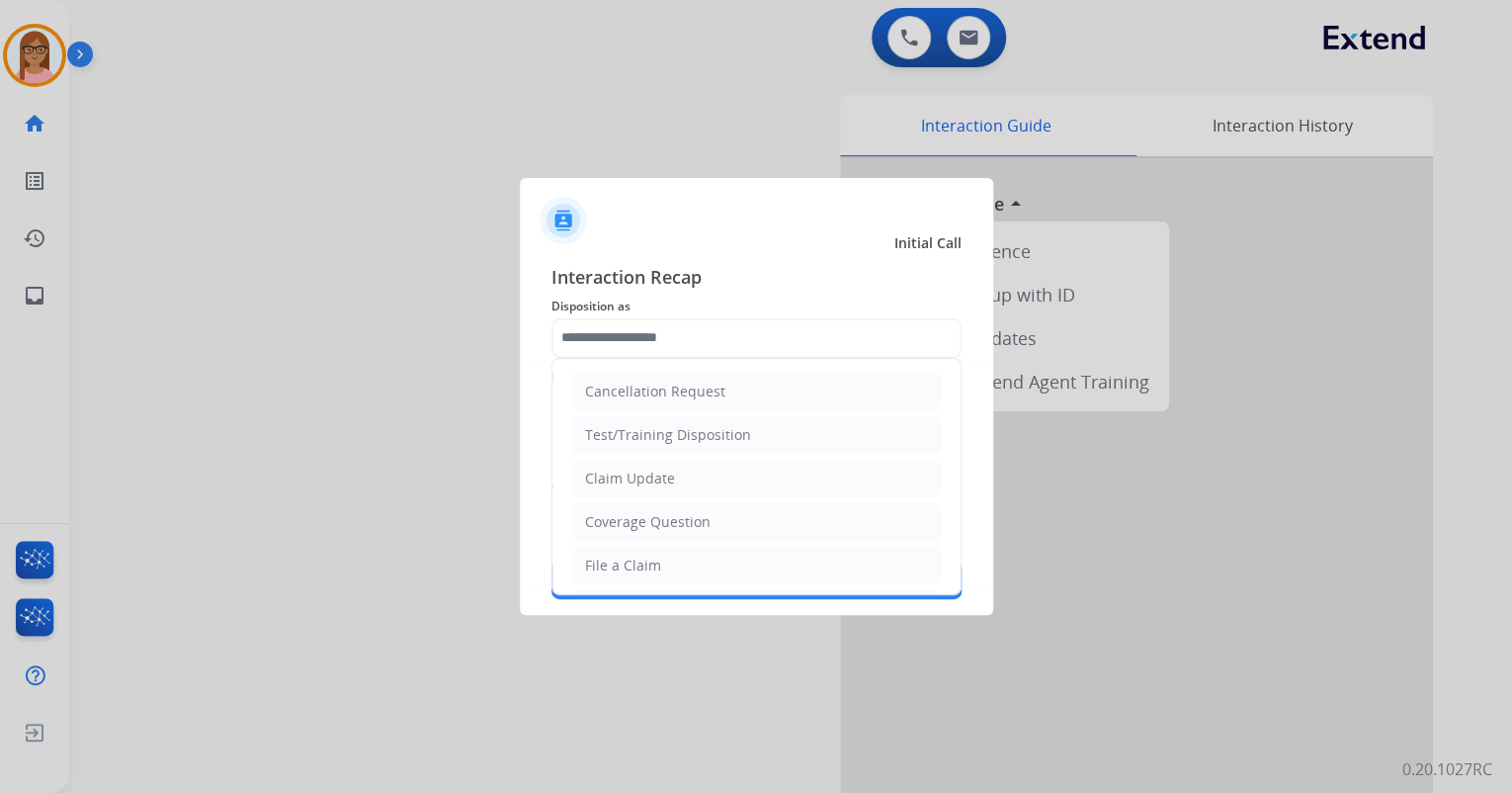 click at bounding box center (756, 396) 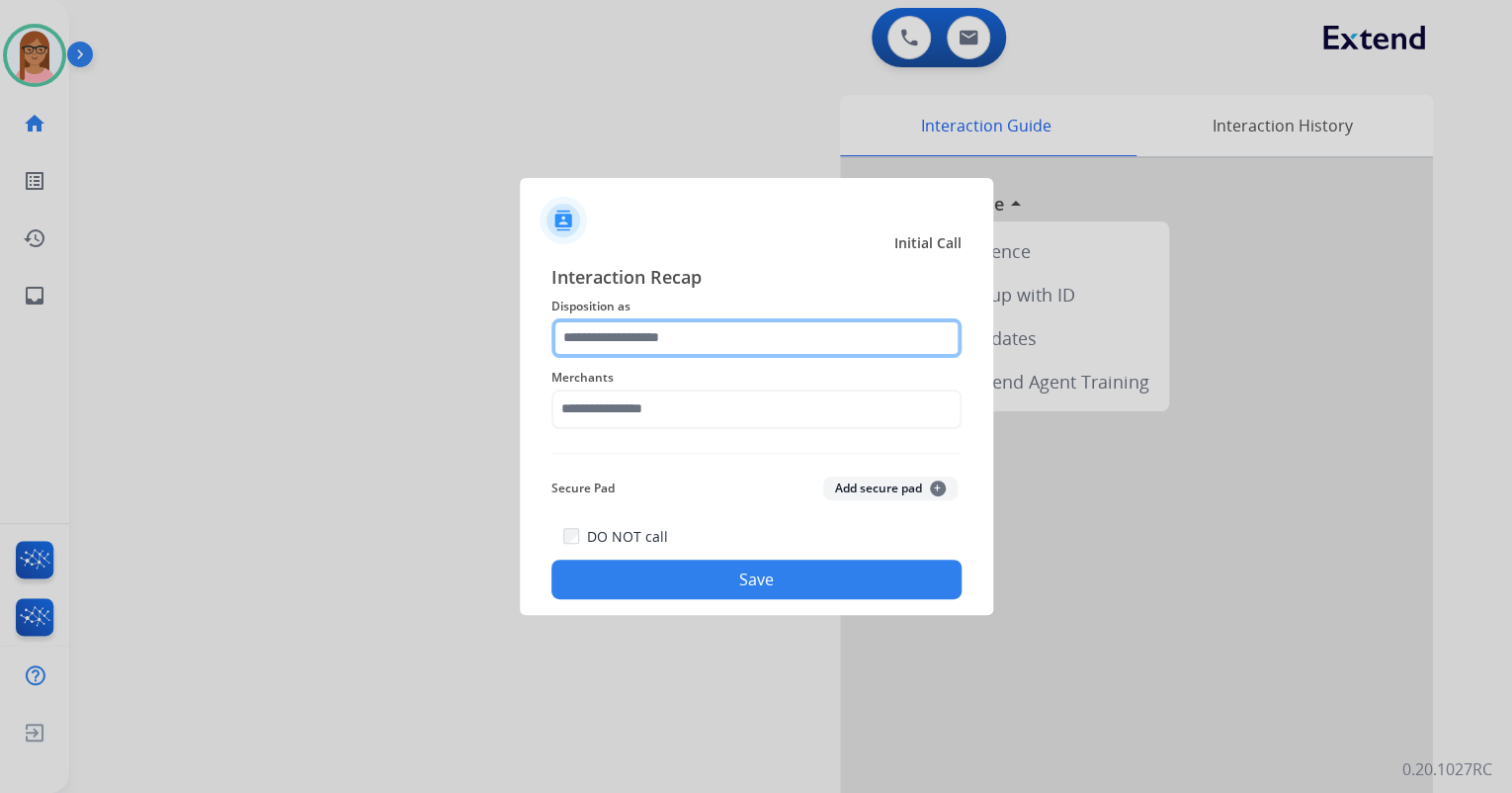 click 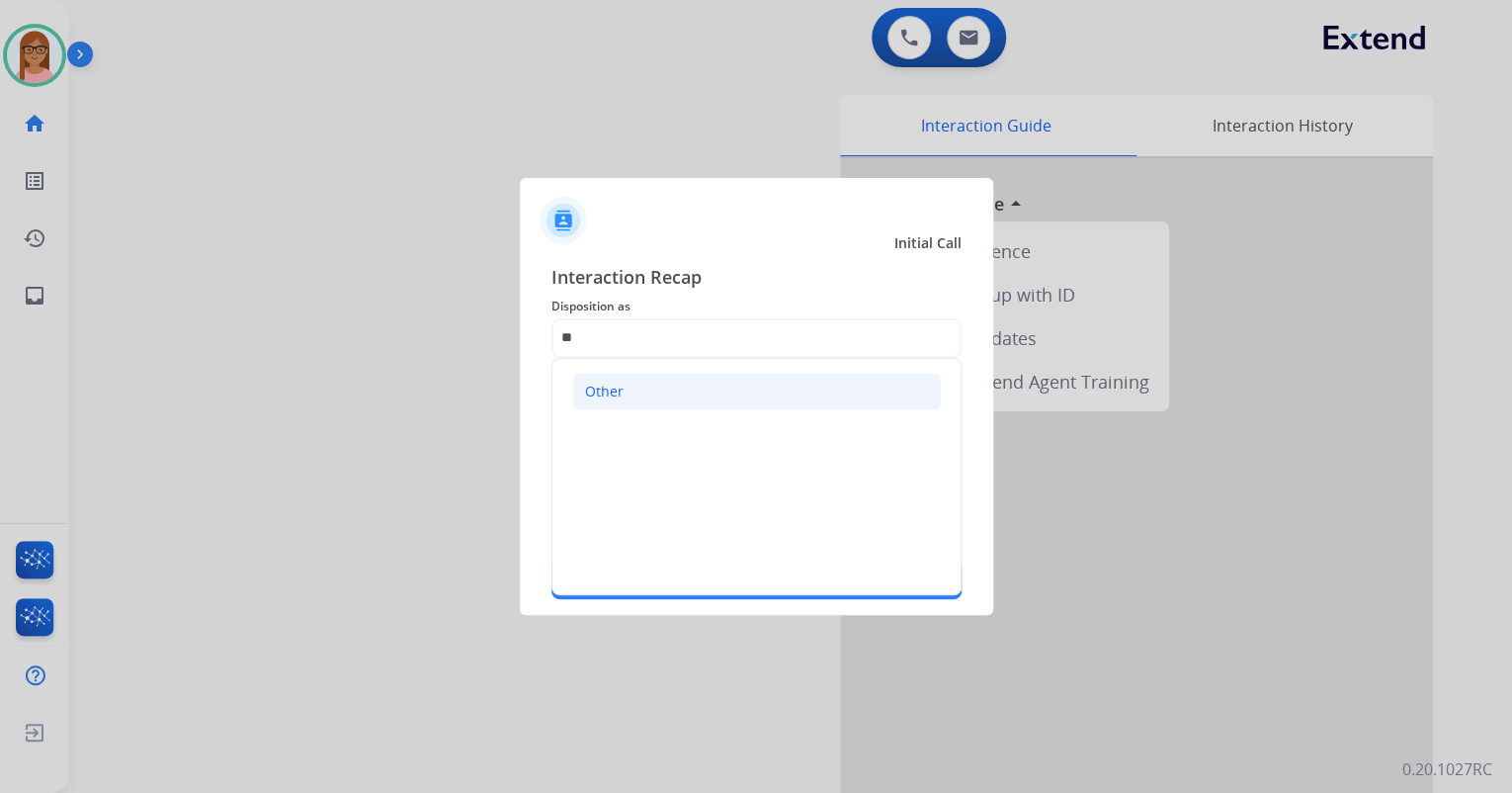 click on "Other" 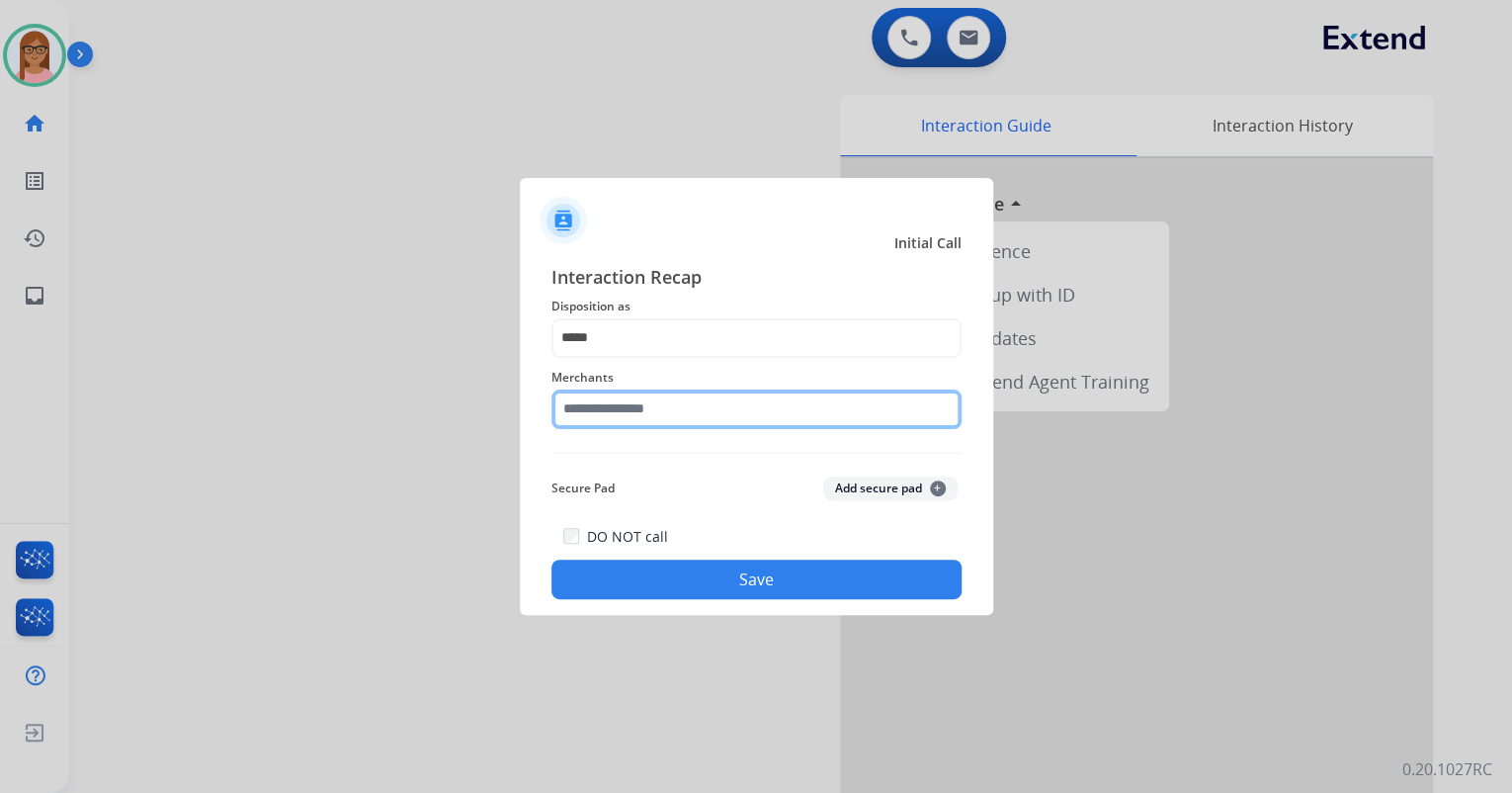 click 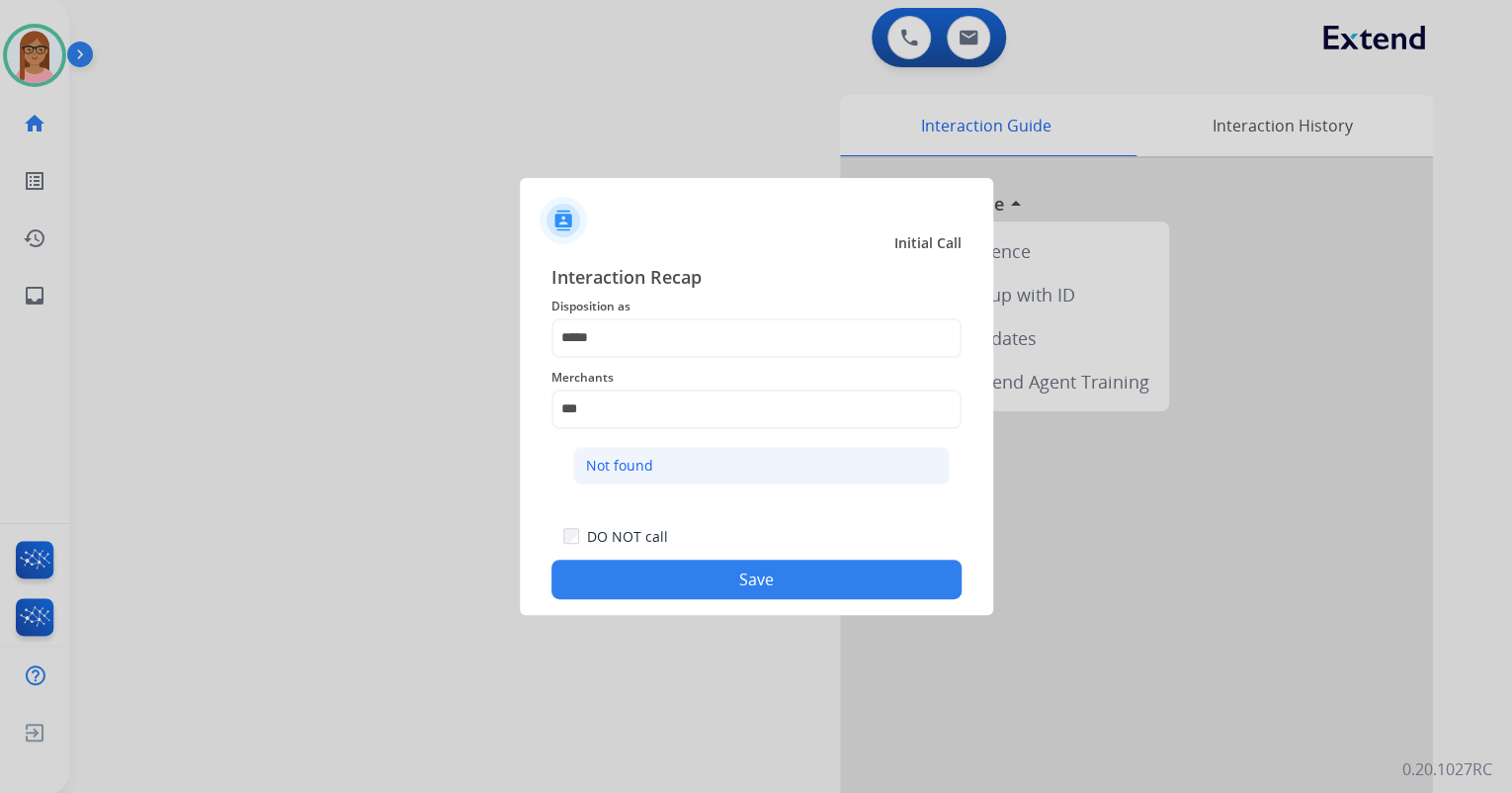 click on "Not found" 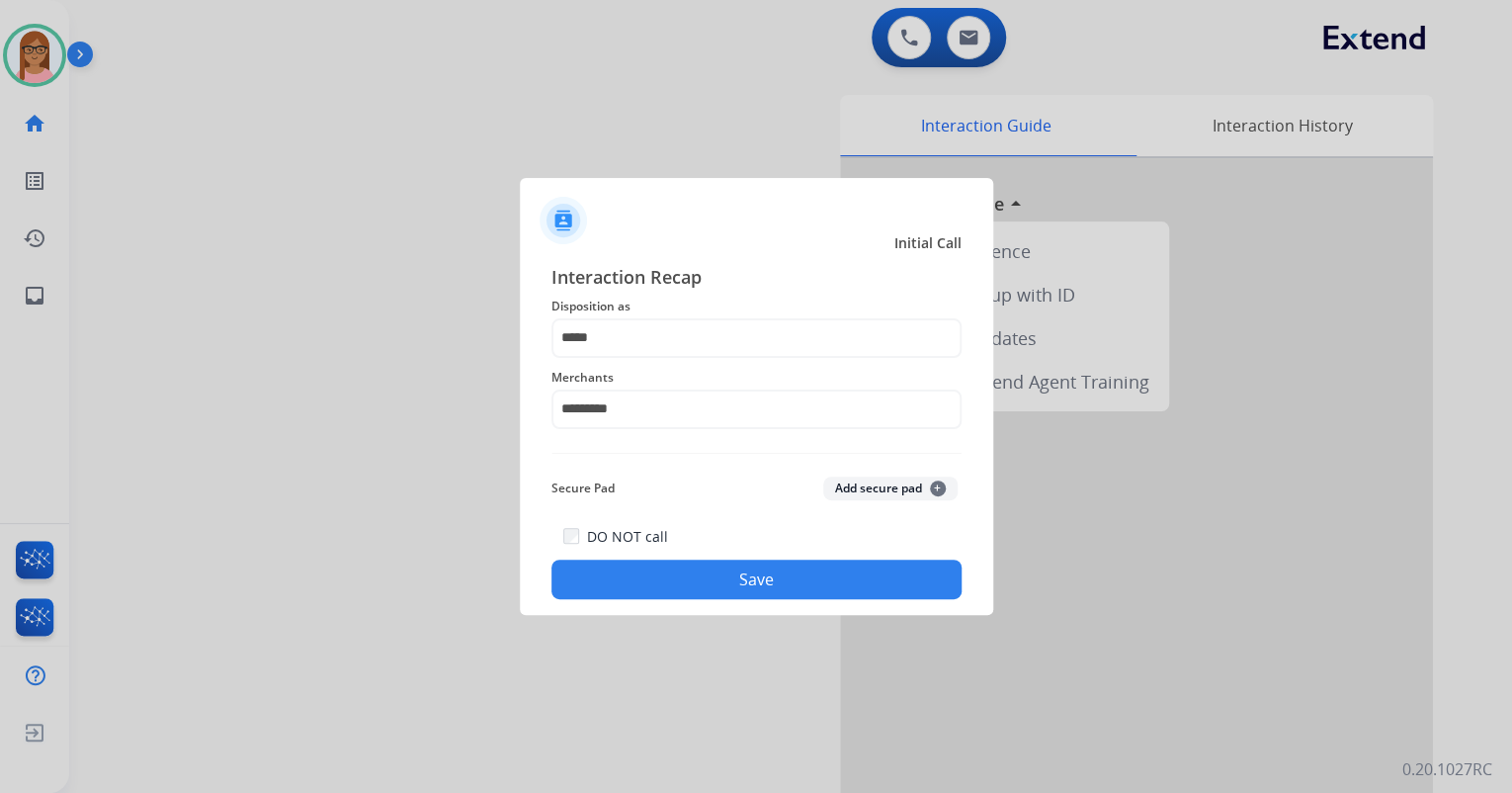 click on "Save" 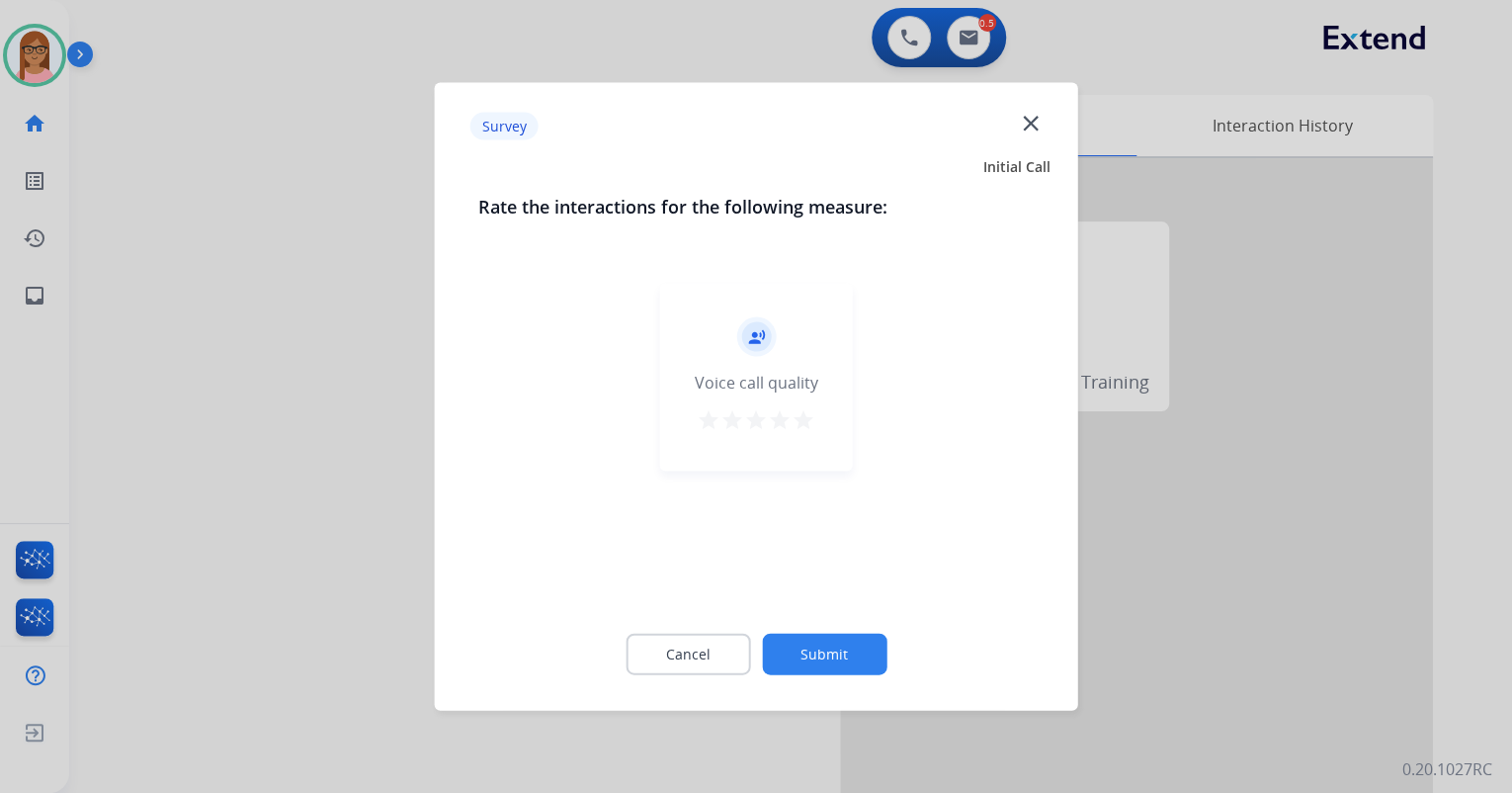 click on "star" at bounding box center (803, 420) 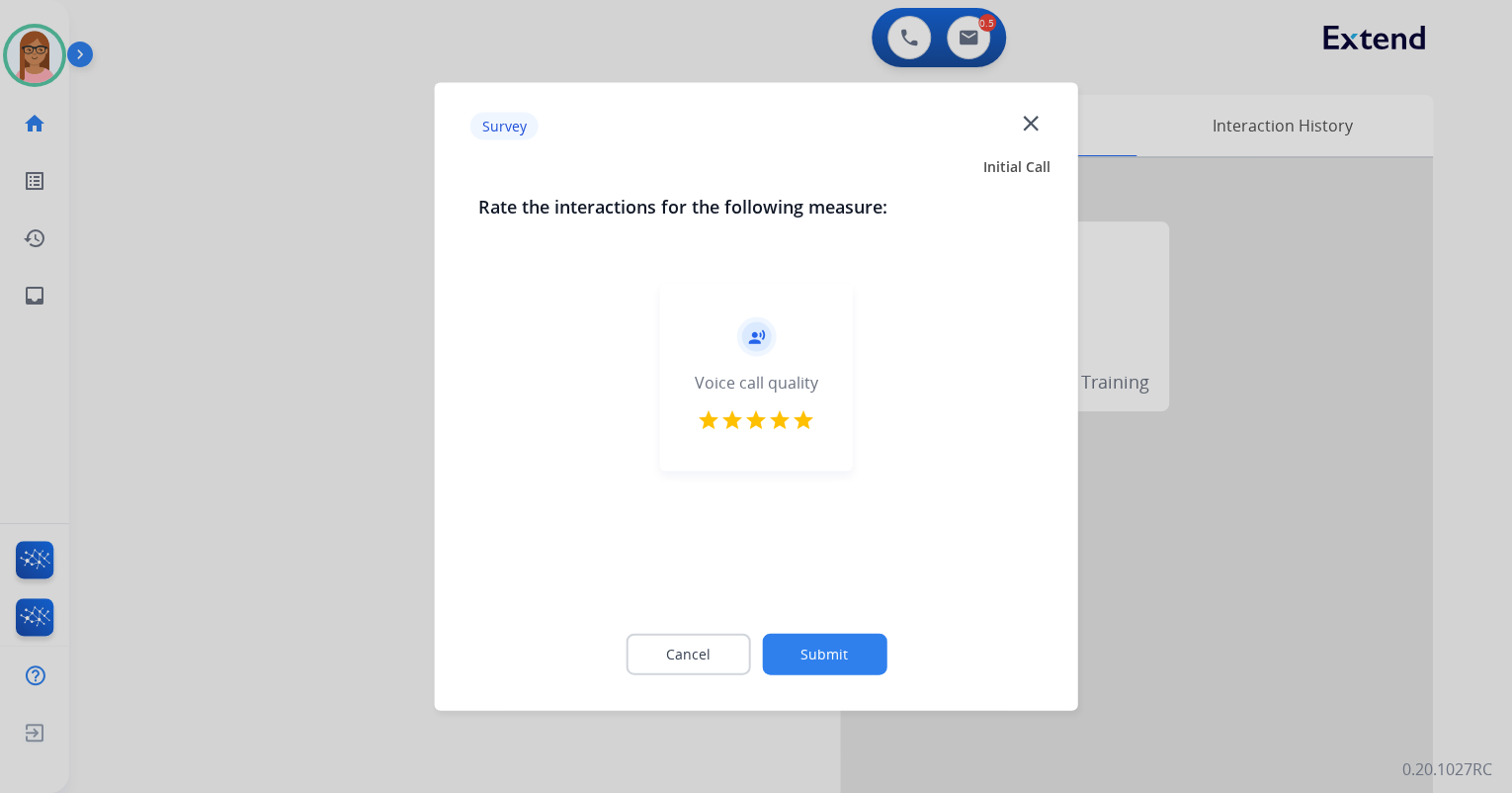 click on "Submit" 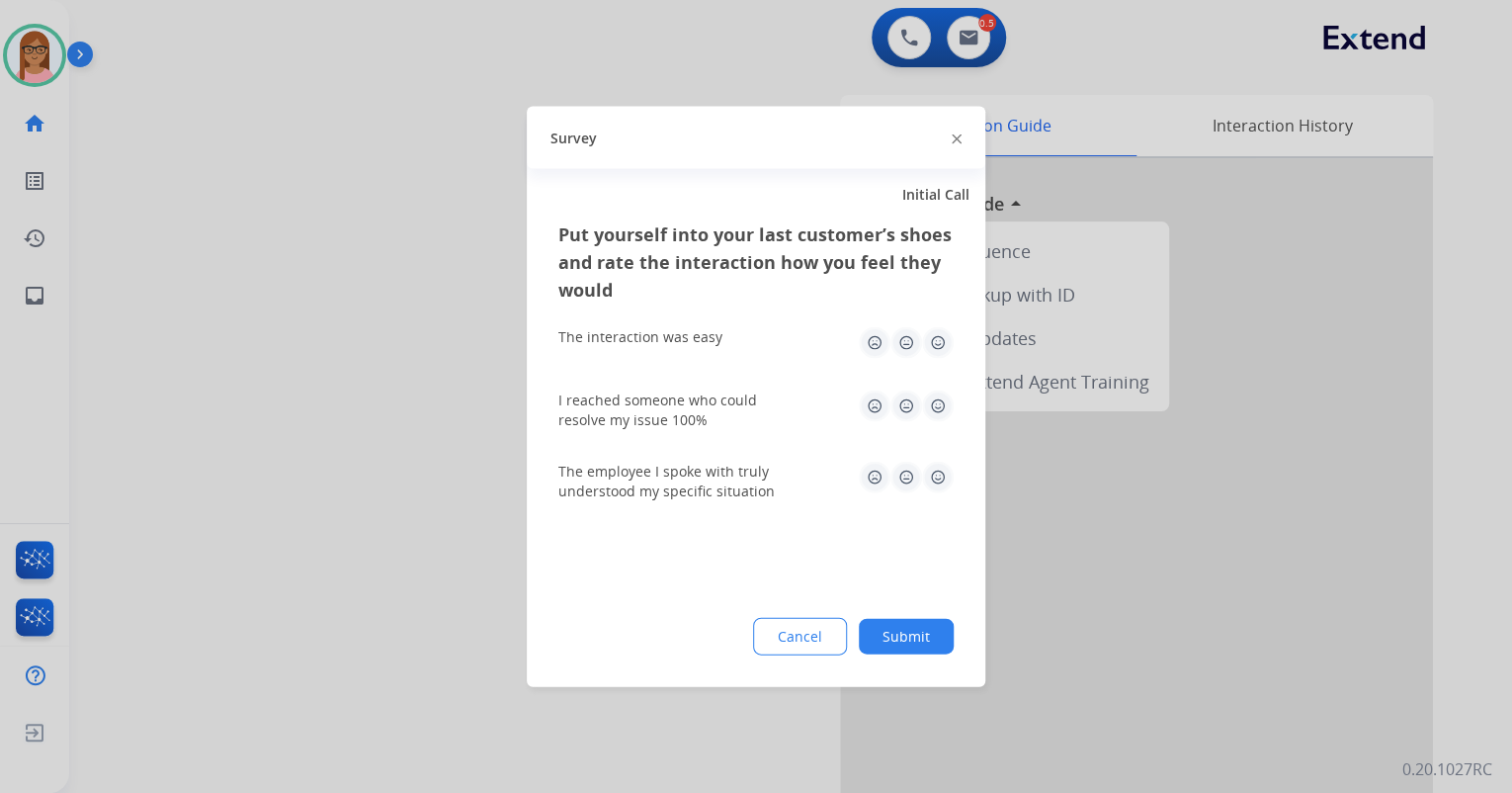 click 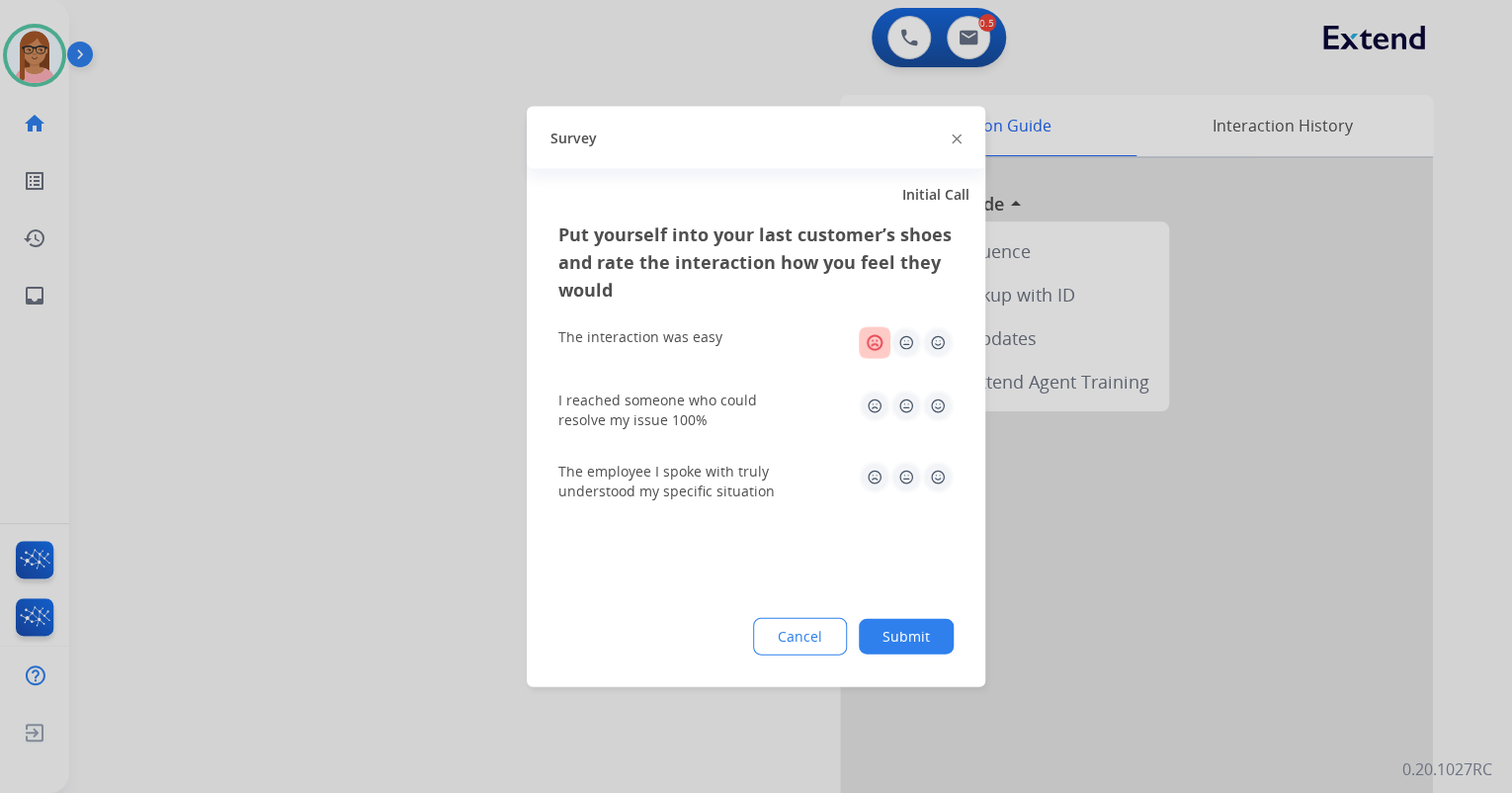 click 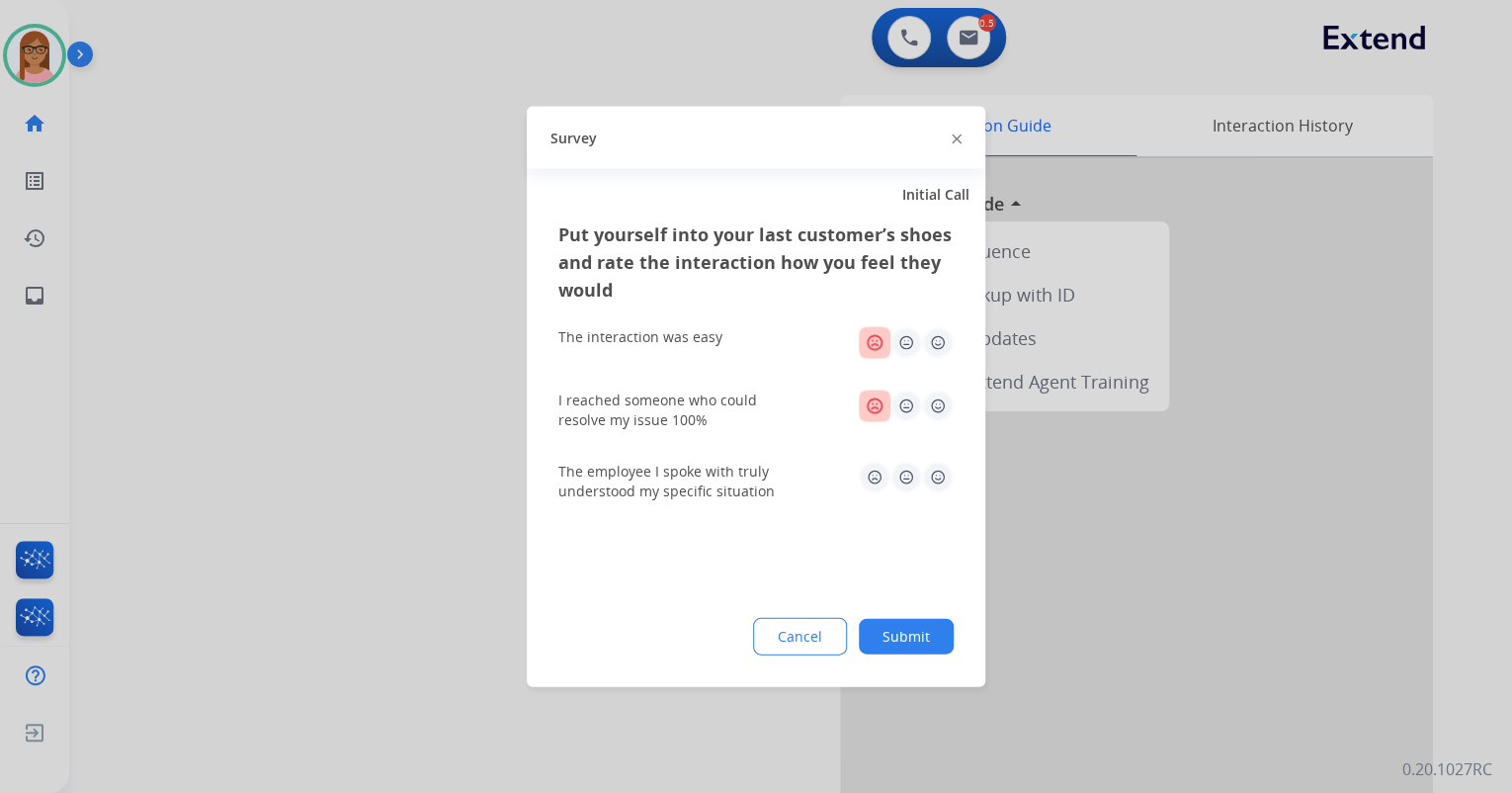 click 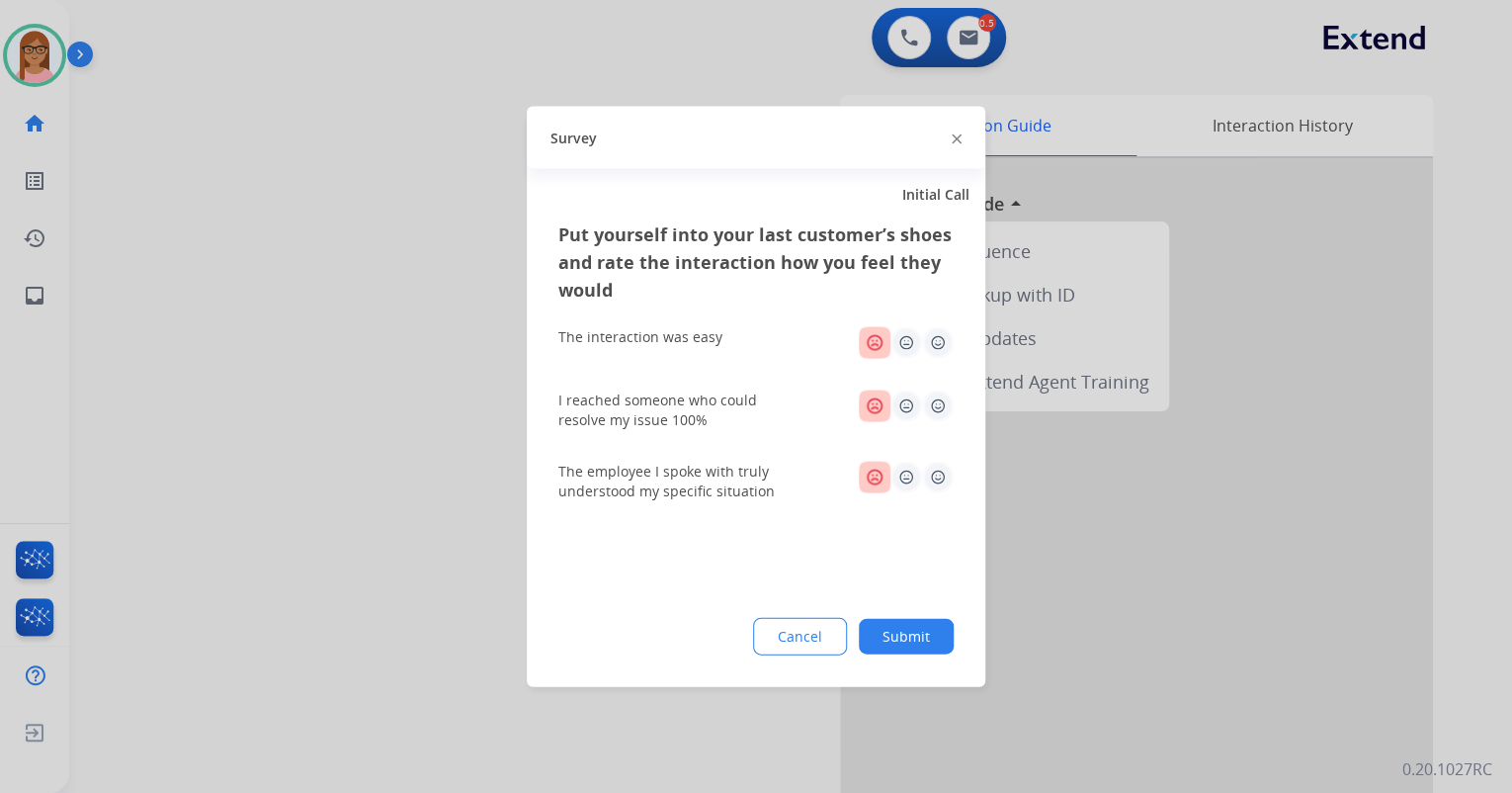 click on "Submit" 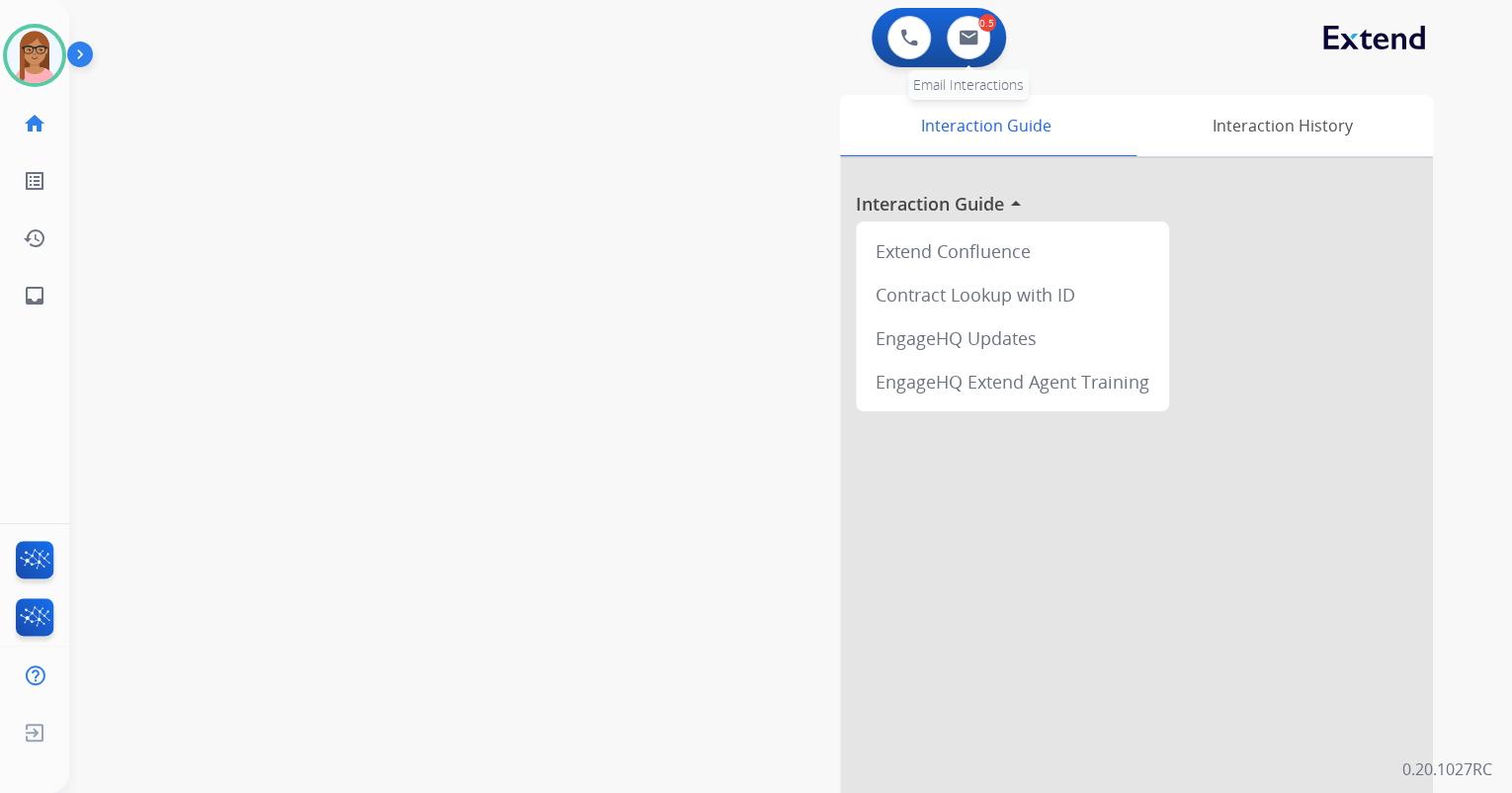 click on "0.5" at bounding box center (987, 23) 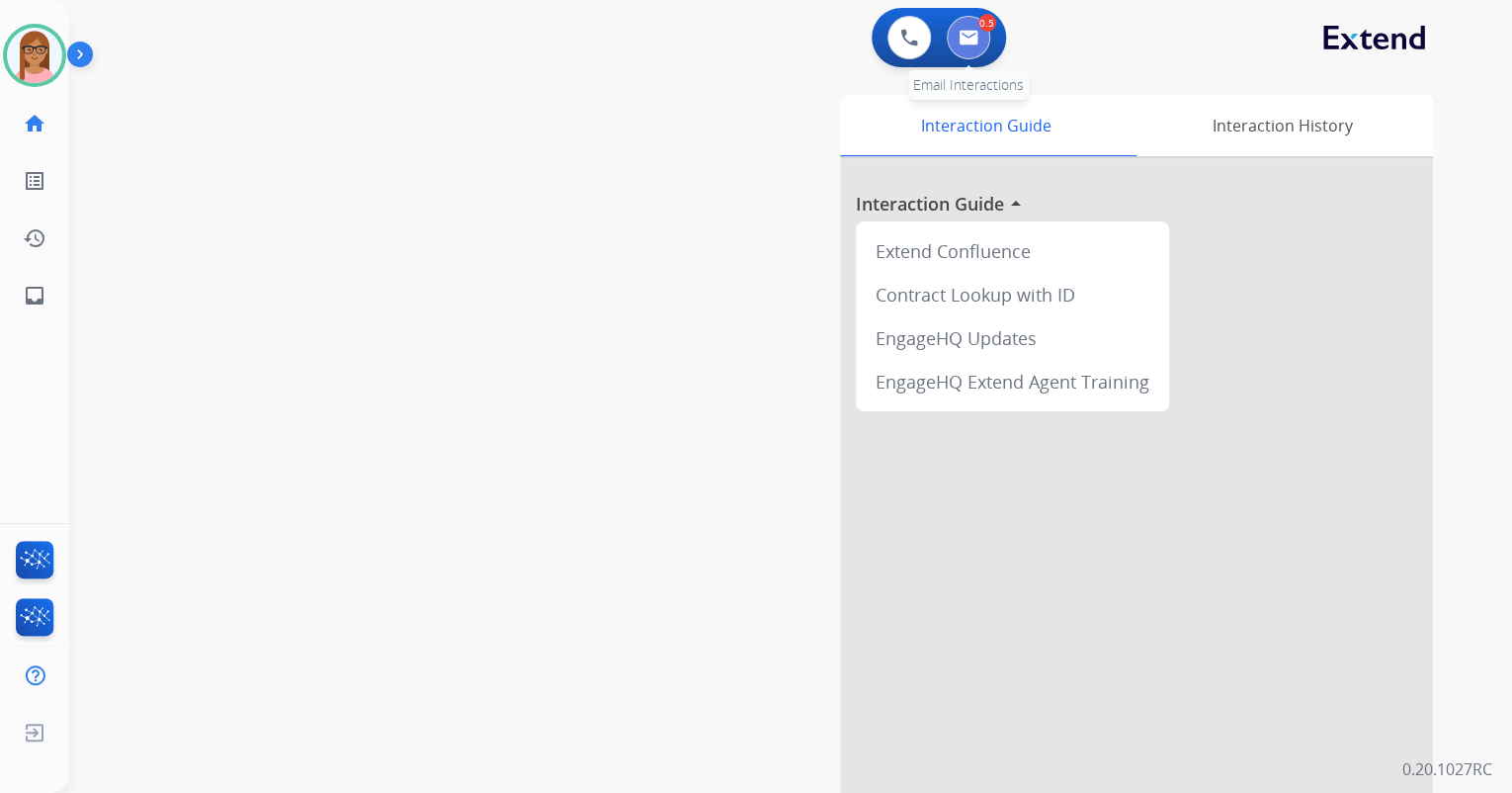 click at bounding box center [968, 38] 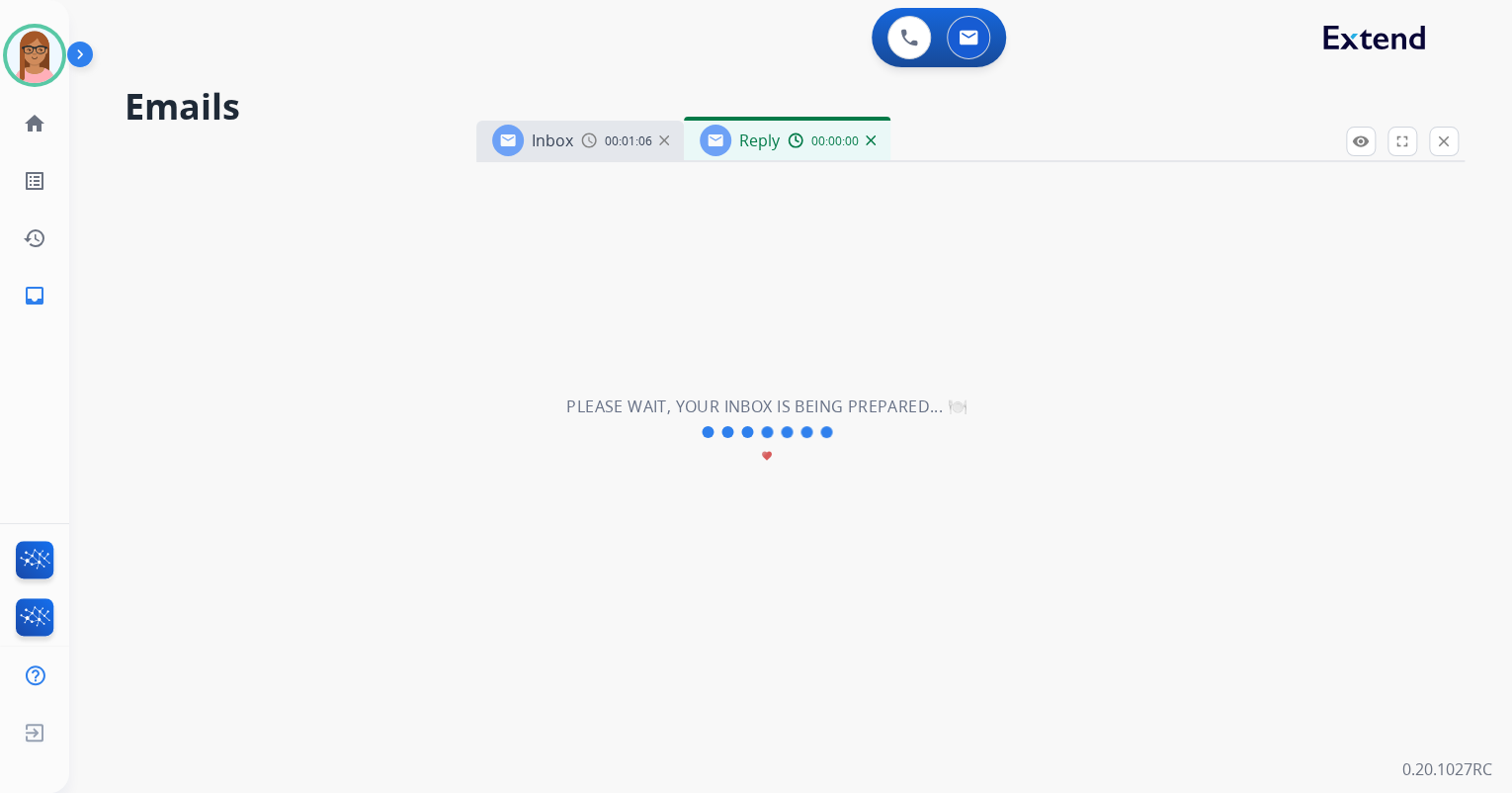 select on "**********" 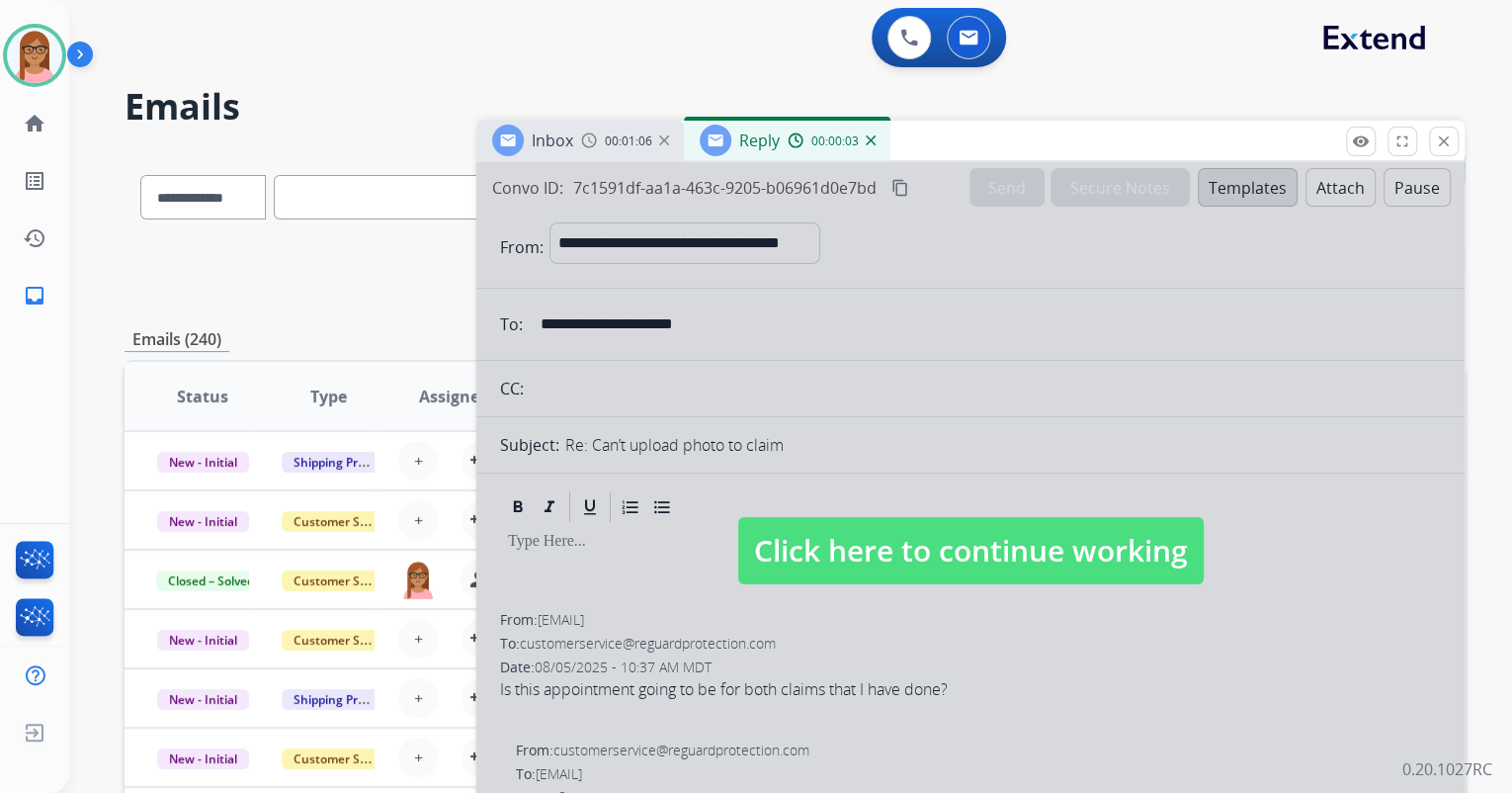 click at bounding box center [970, 531] 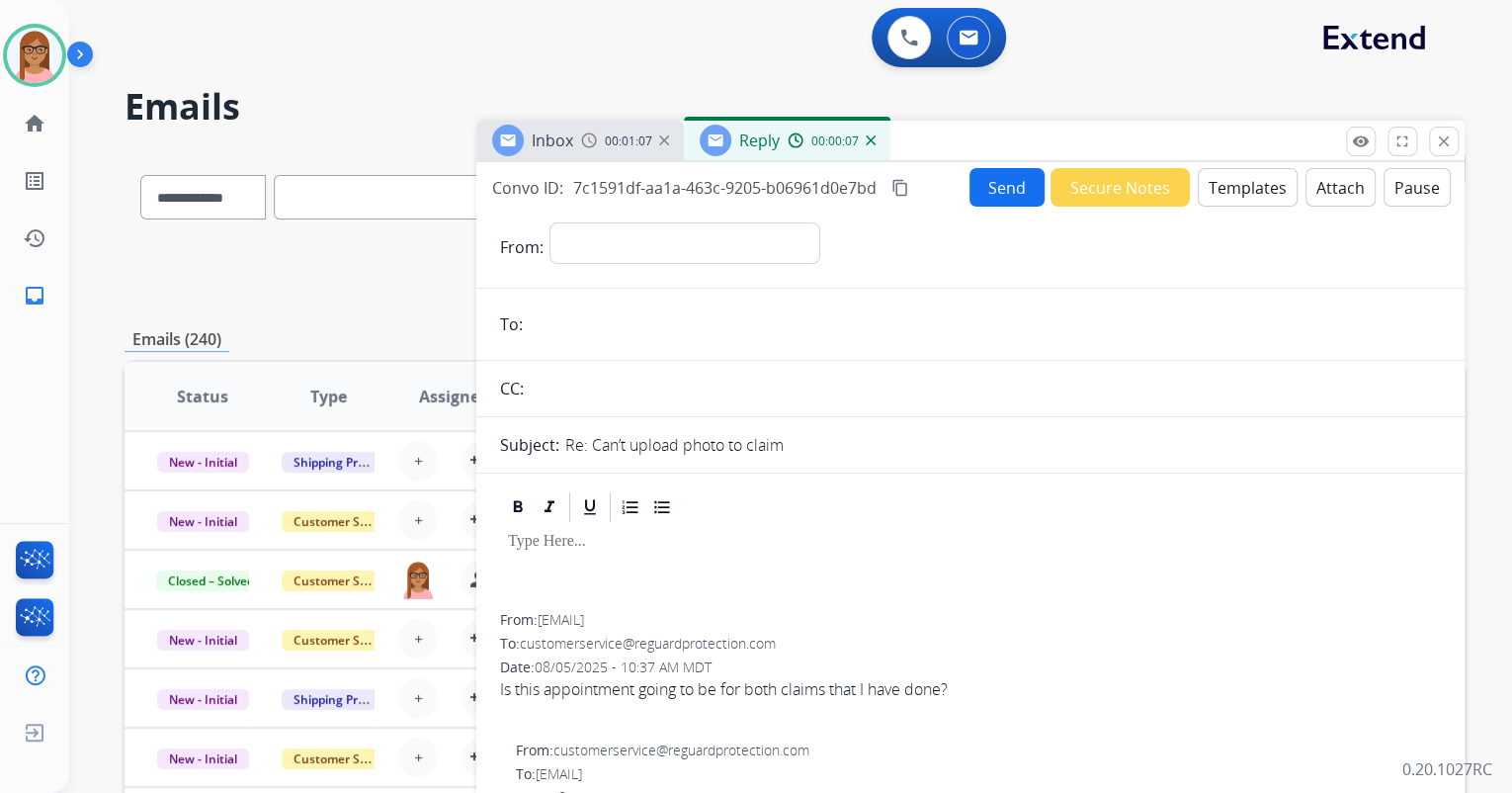 scroll, scrollTop: 0, scrollLeft: 0, axis: both 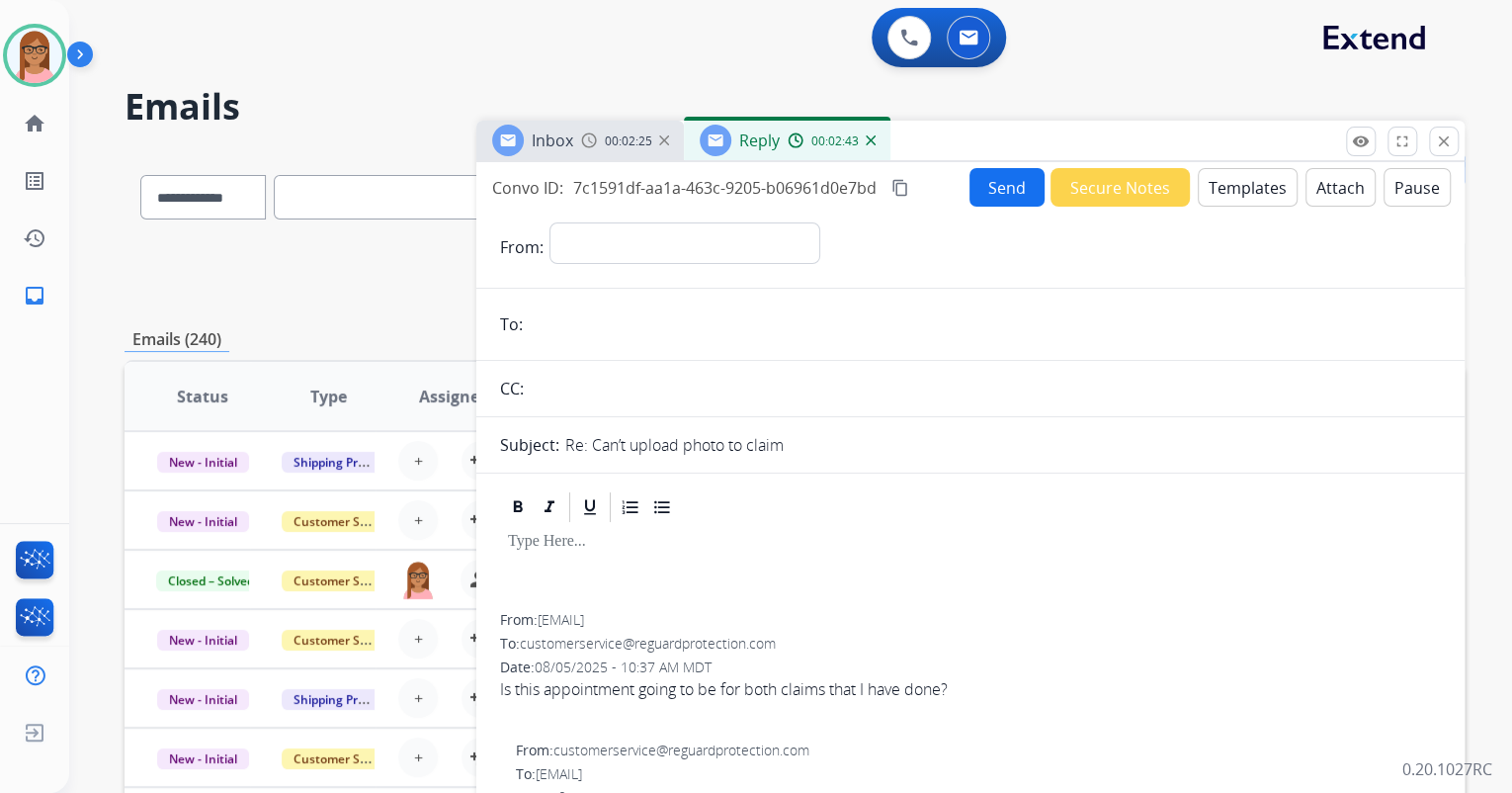 click on "Reply  00:02:43" at bounding box center (787, 140) 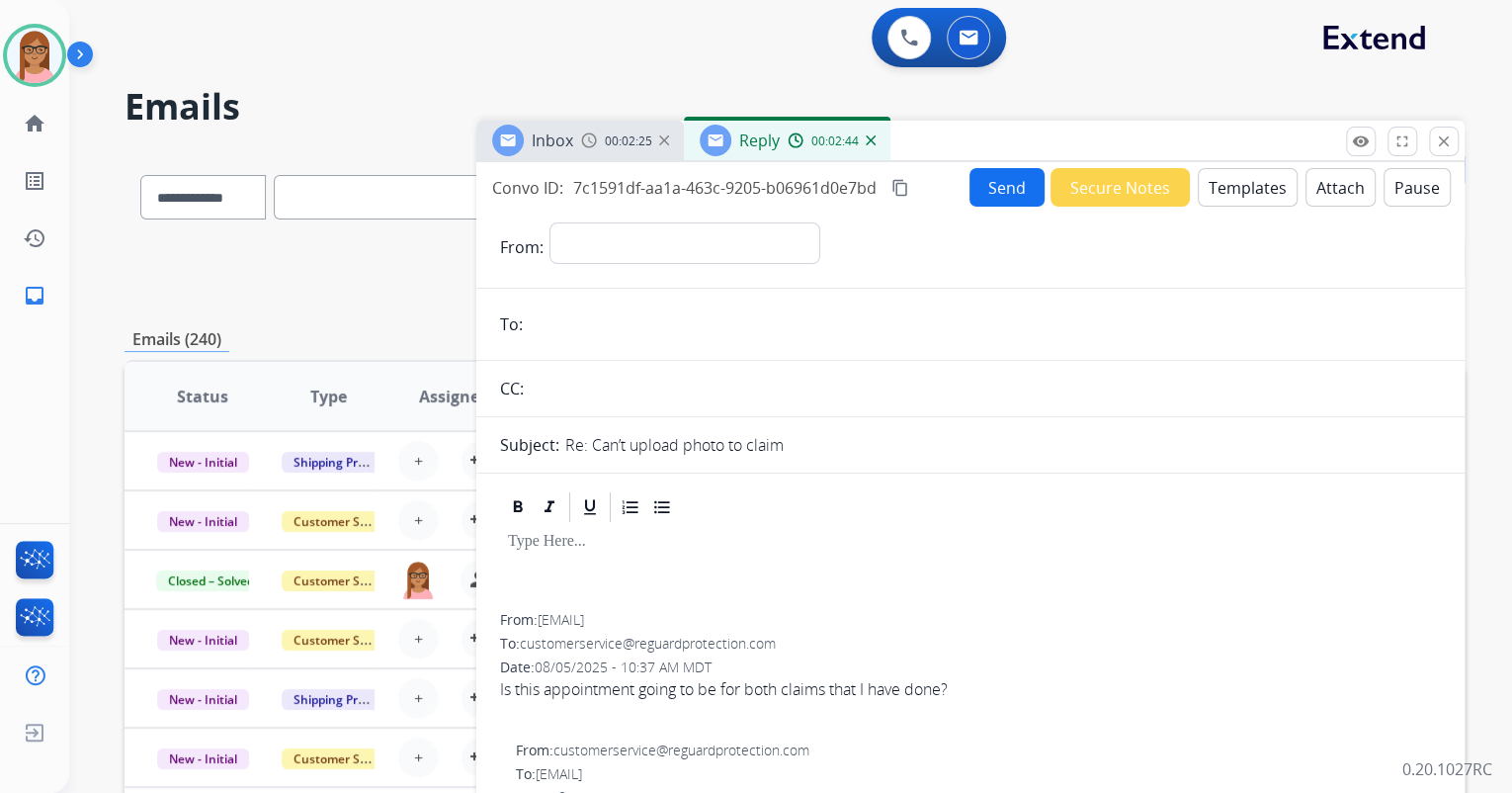 click at bounding box center [871, 140] 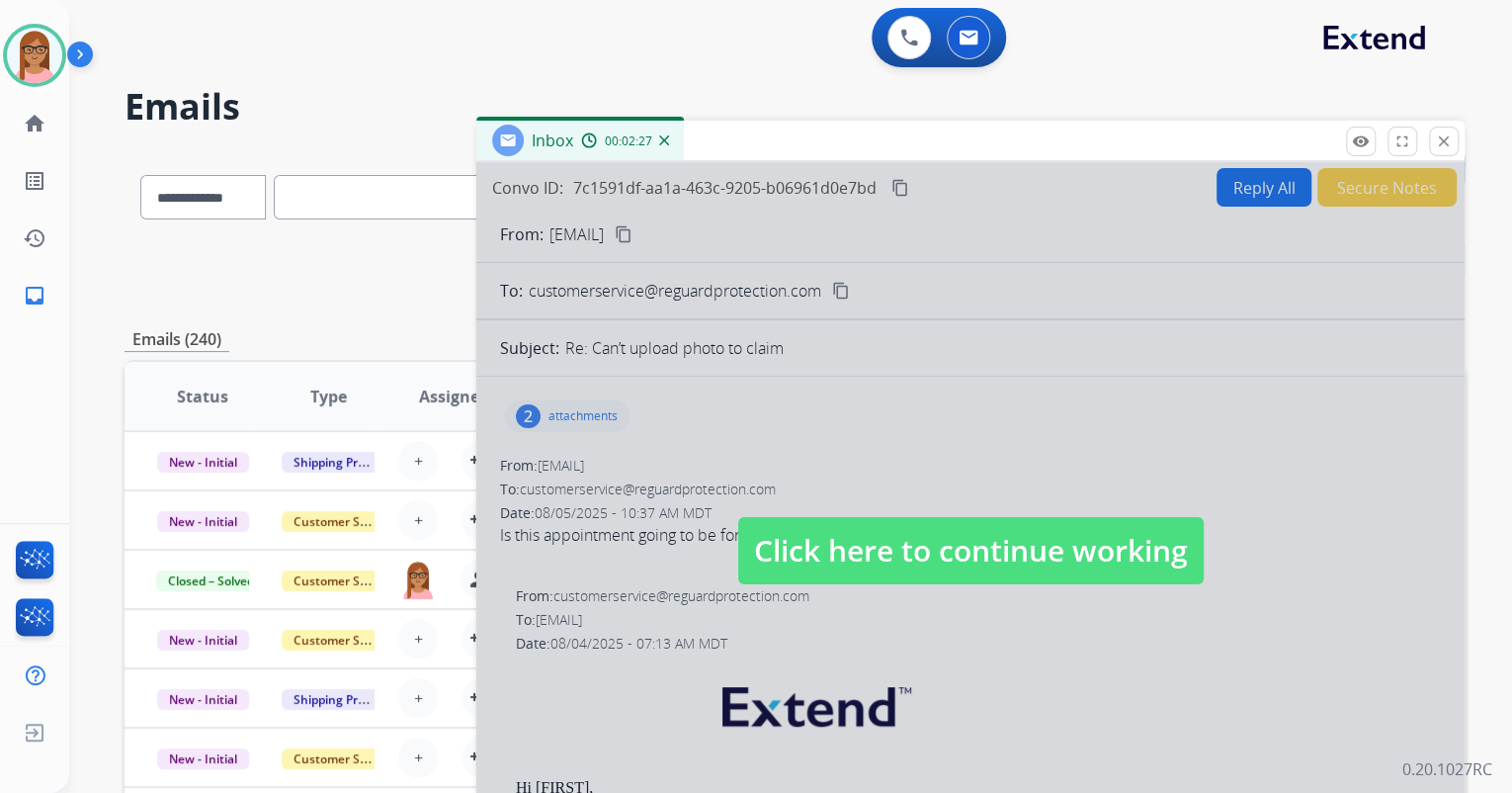 click at bounding box center [970, 531] 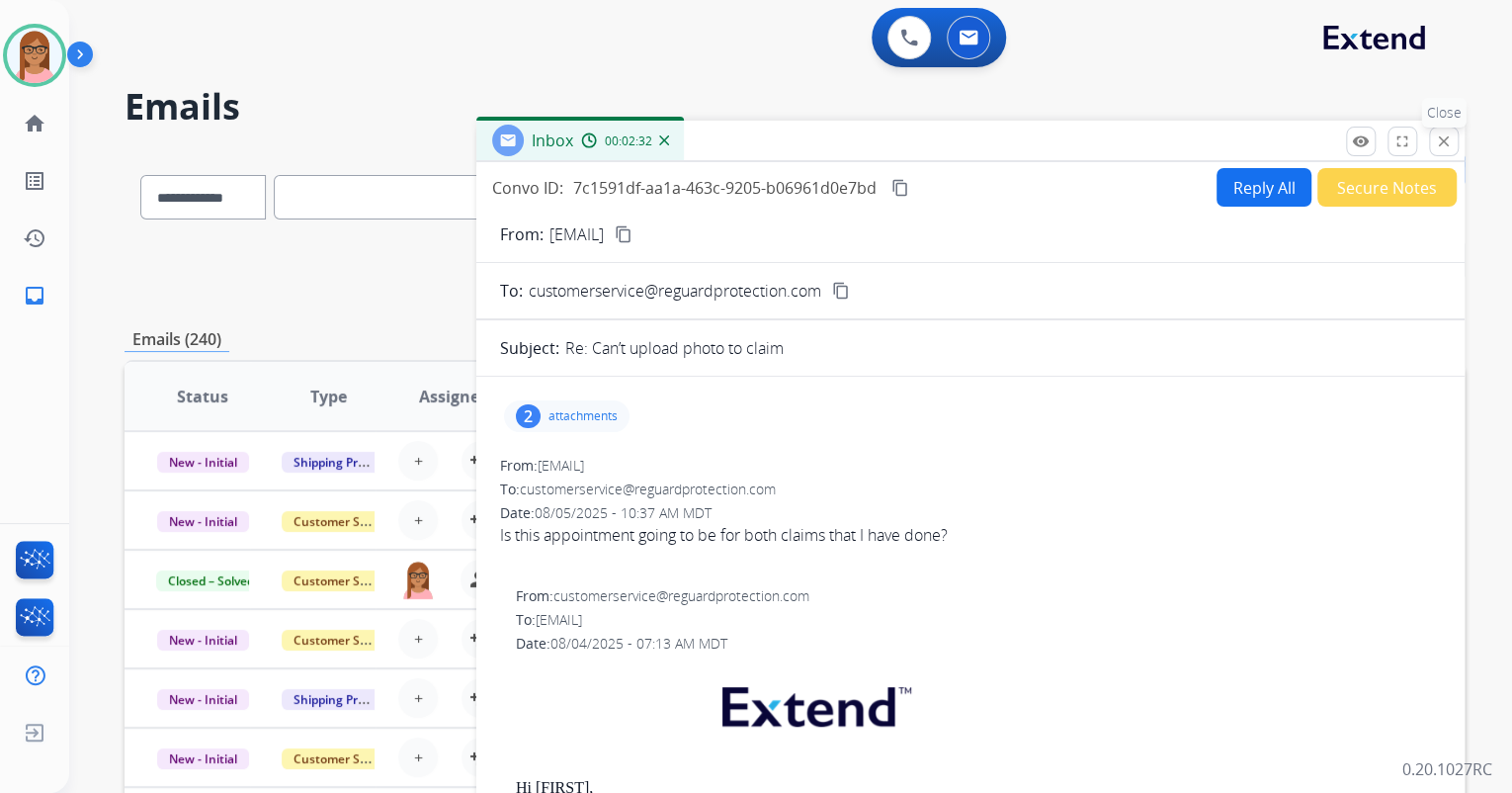 click on "close Close" at bounding box center [1444, 141] 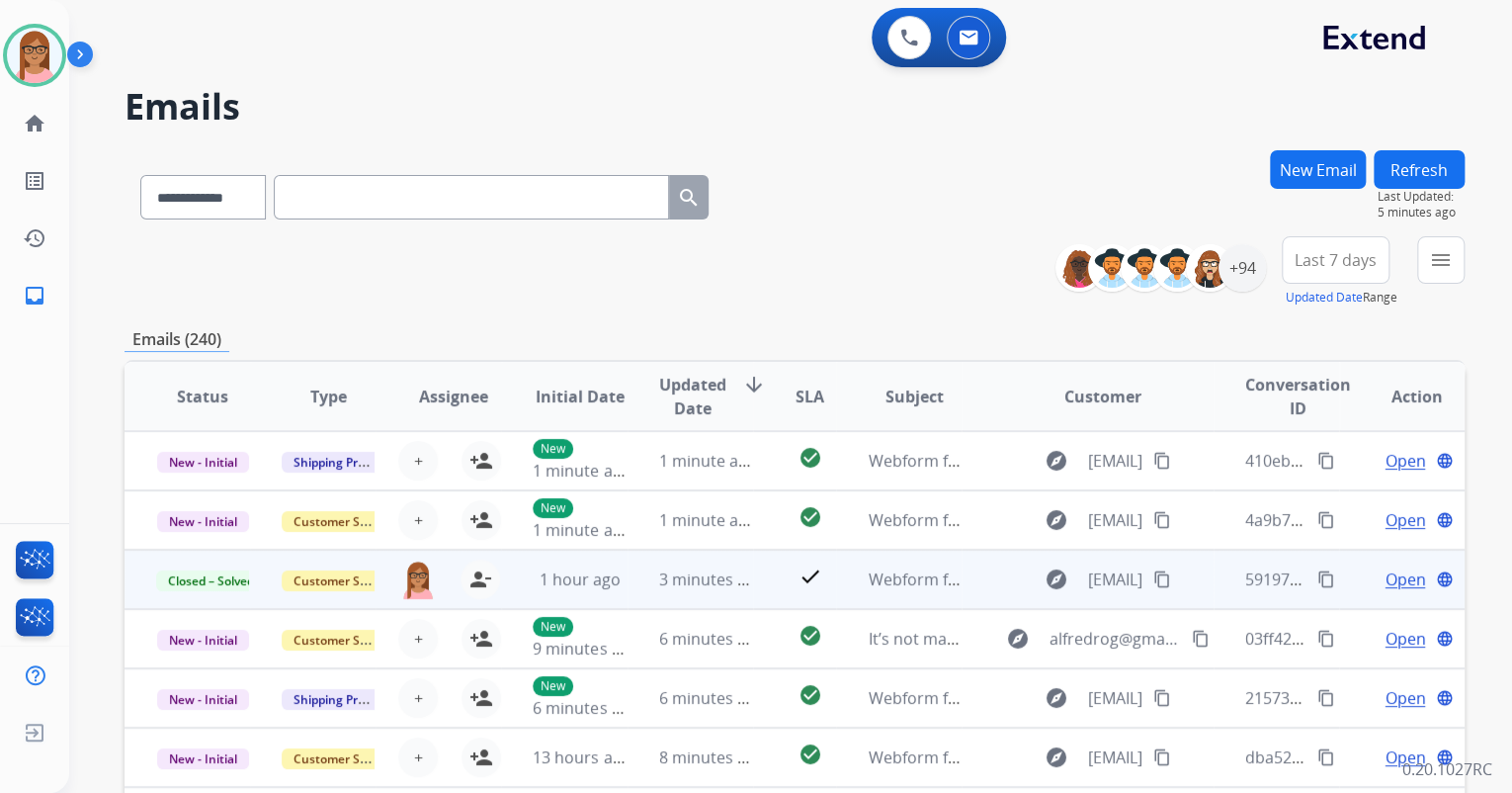 scroll, scrollTop: 1, scrollLeft: 0, axis: vertical 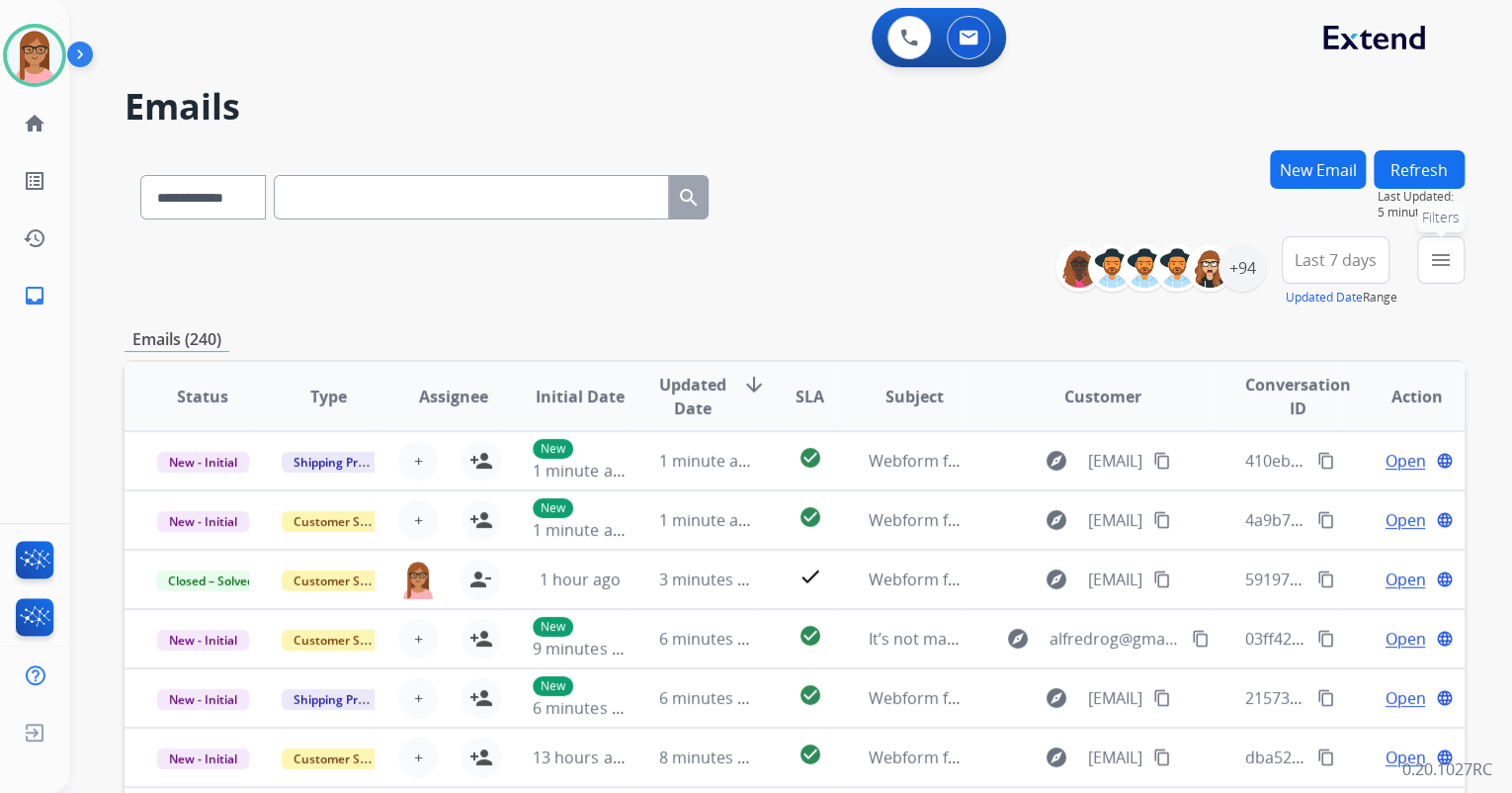 click on "menu" at bounding box center [1441, 260] 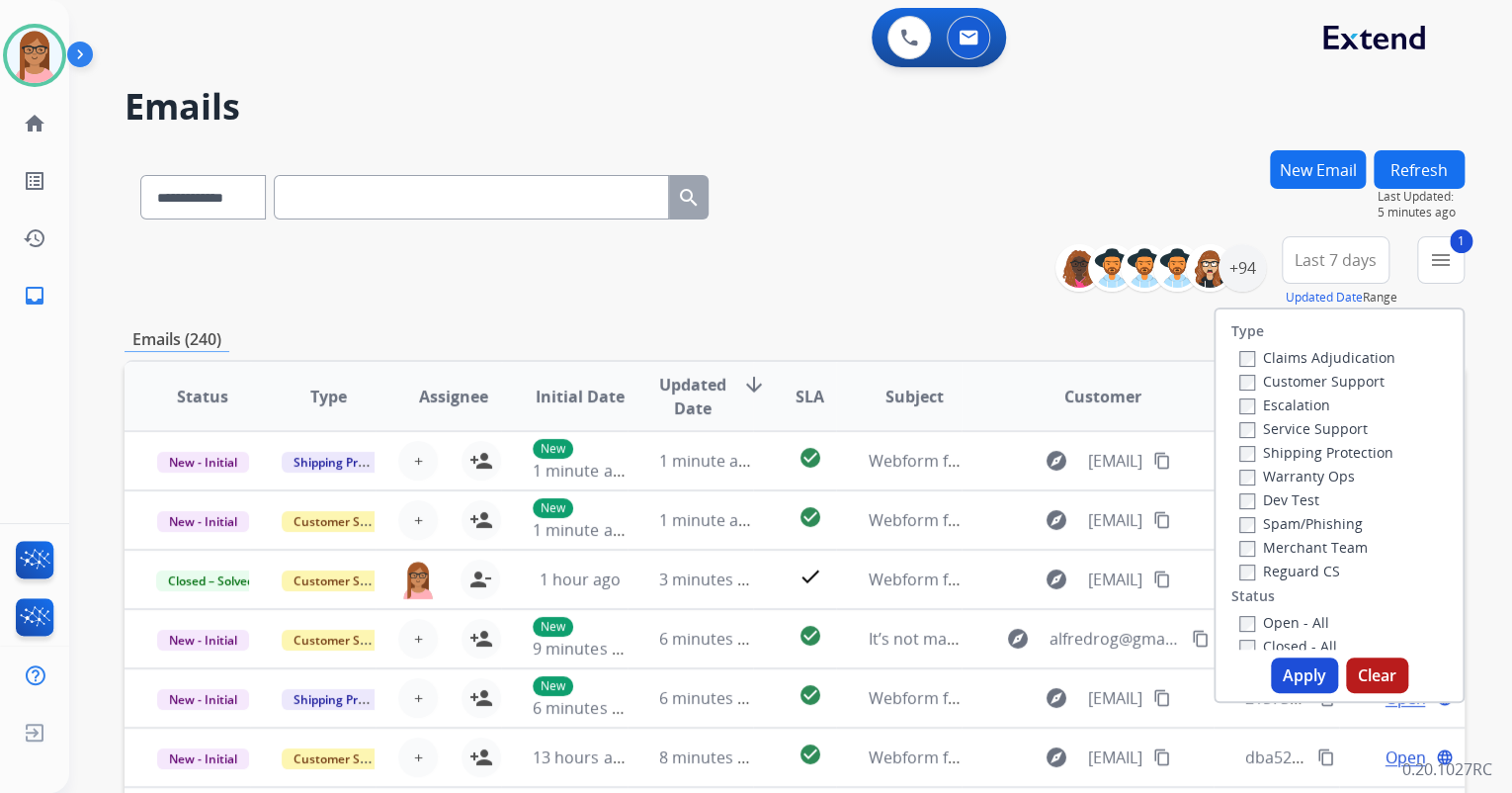 click on "Shipping Protection" at bounding box center [1316, 452] 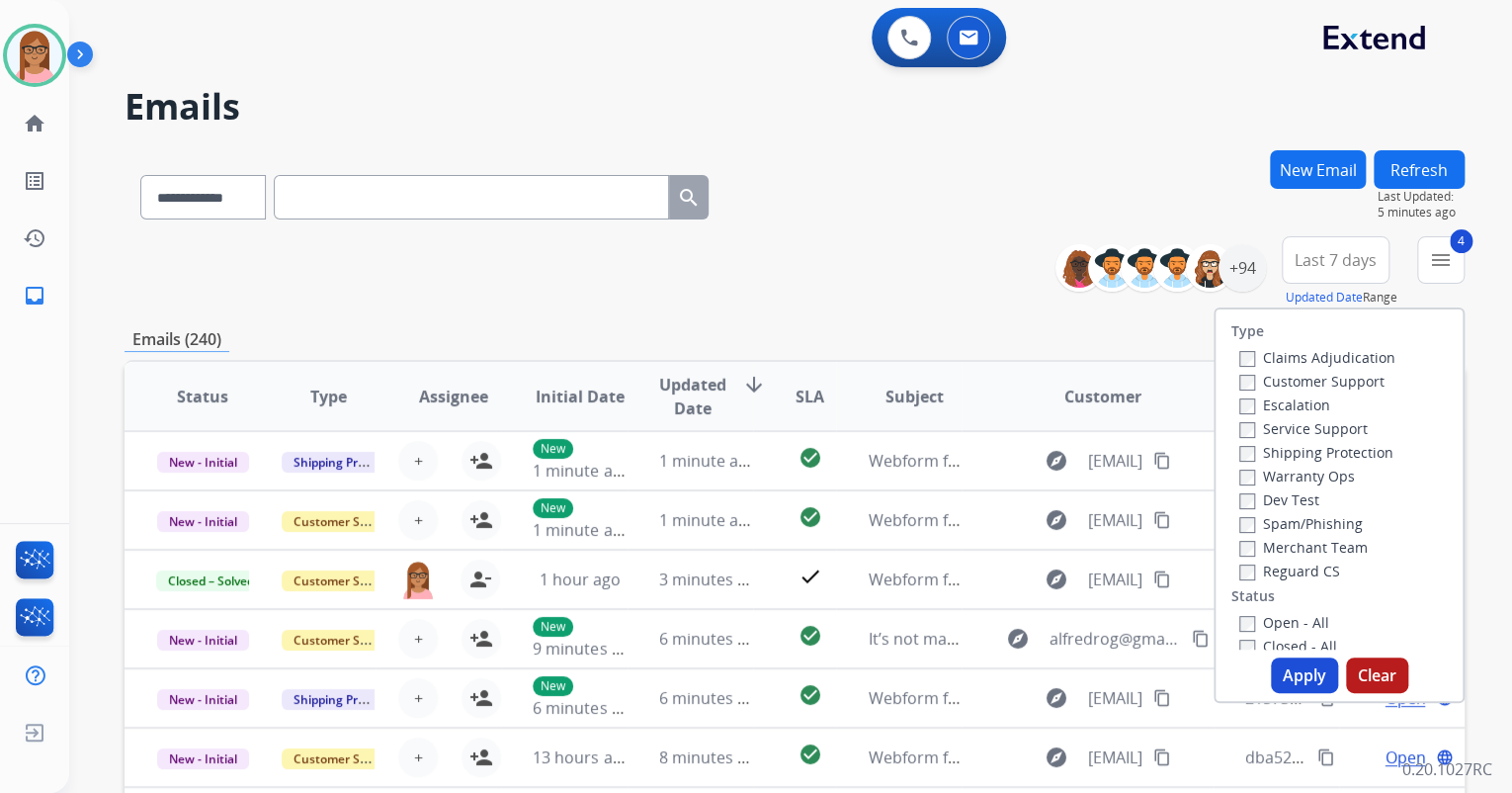 click on "Apply" at bounding box center (1304, 675) 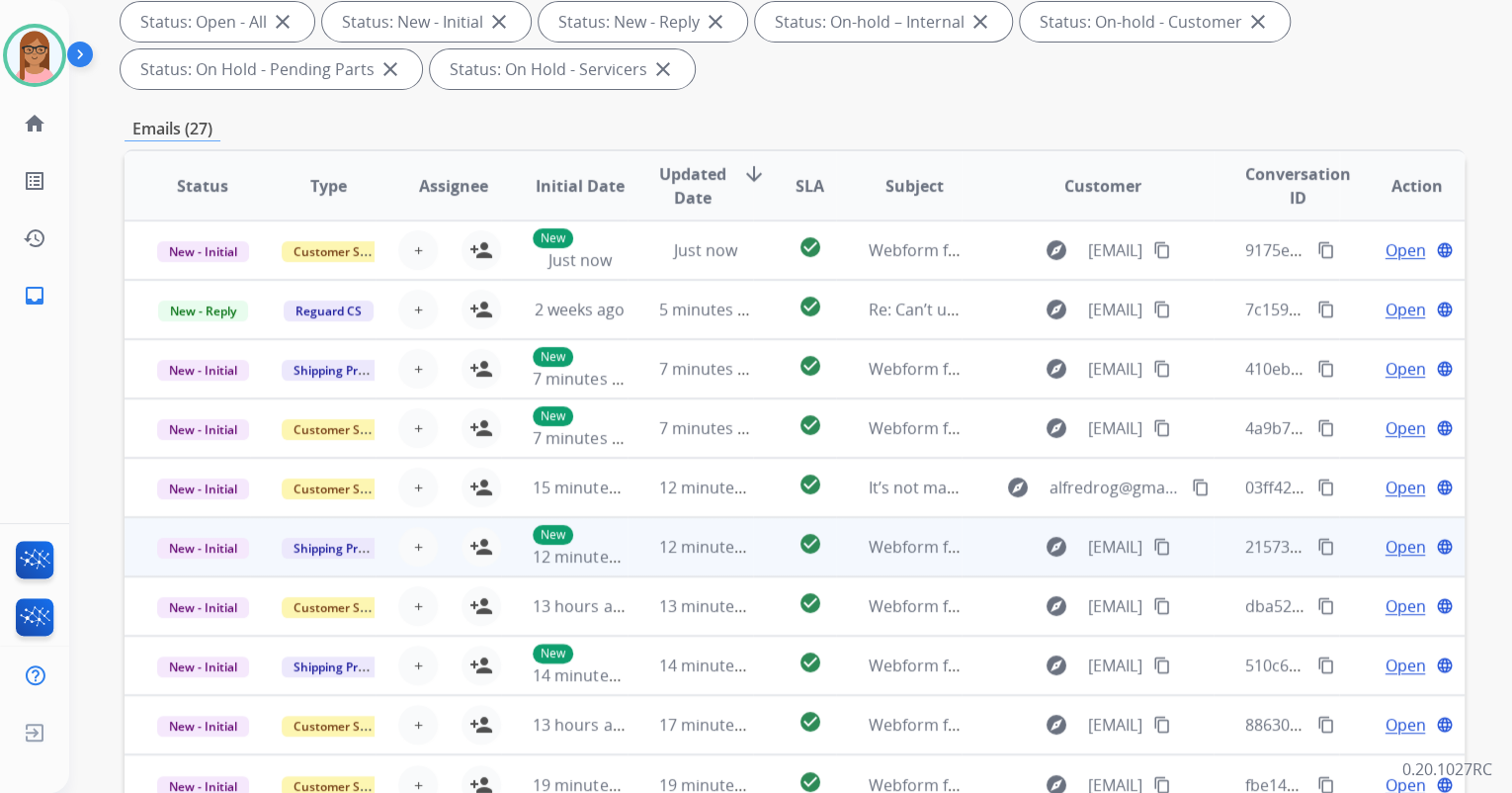 scroll, scrollTop: 396, scrollLeft: 0, axis: vertical 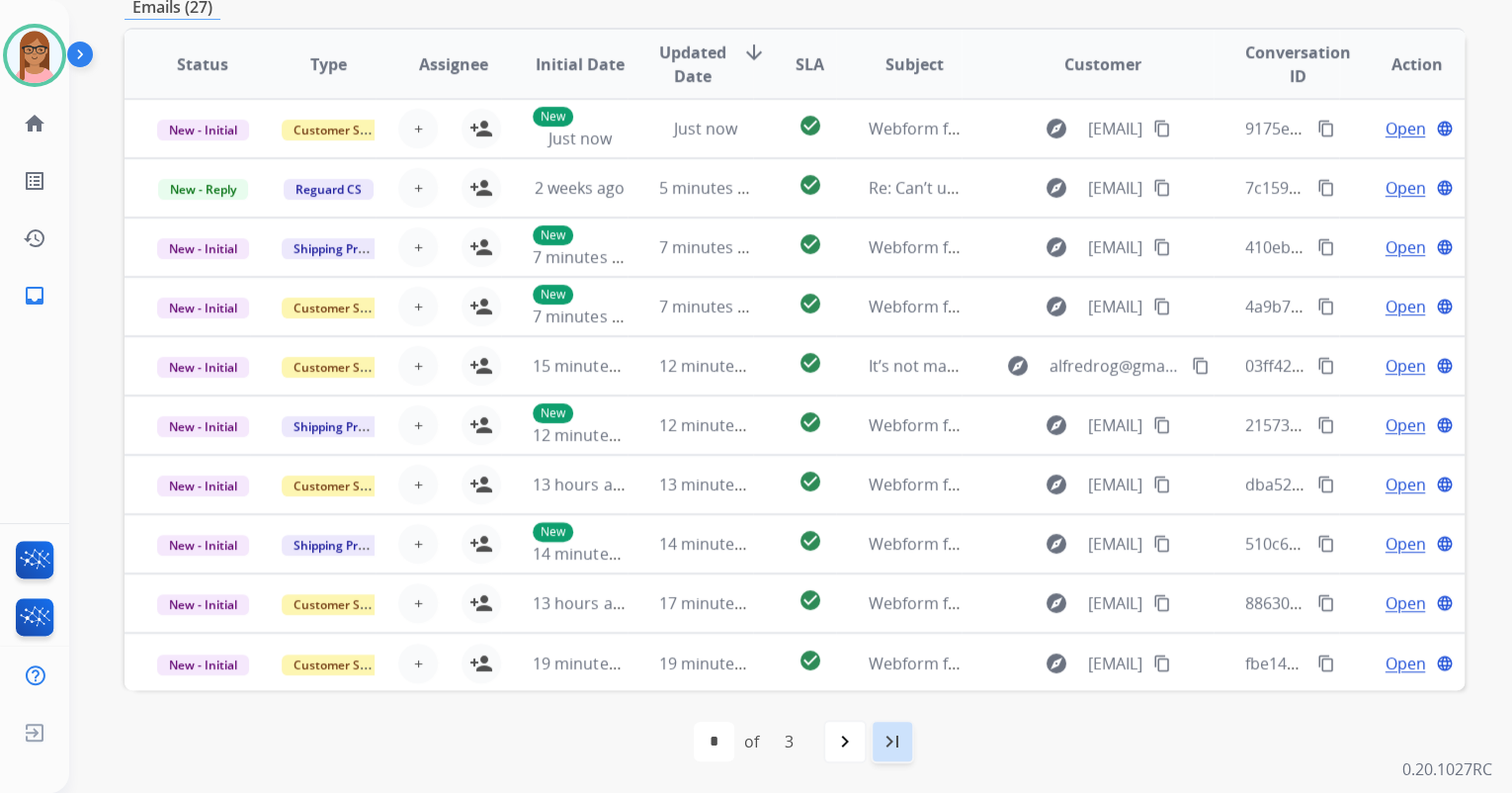click on "last_page" at bounding box center (892, 742) 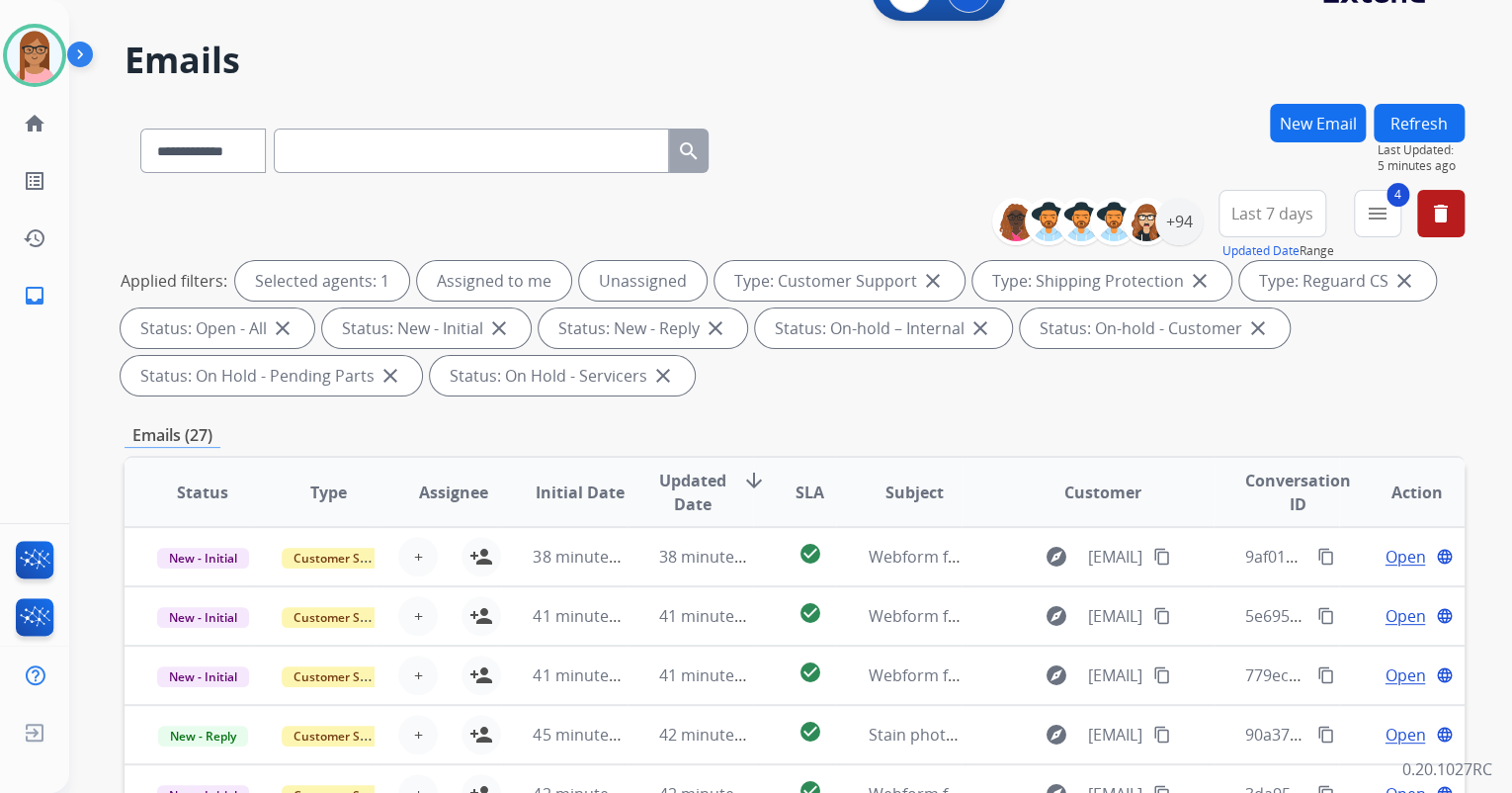 scroll, scrollTop: 0, scrollLeft: 0, axis: both 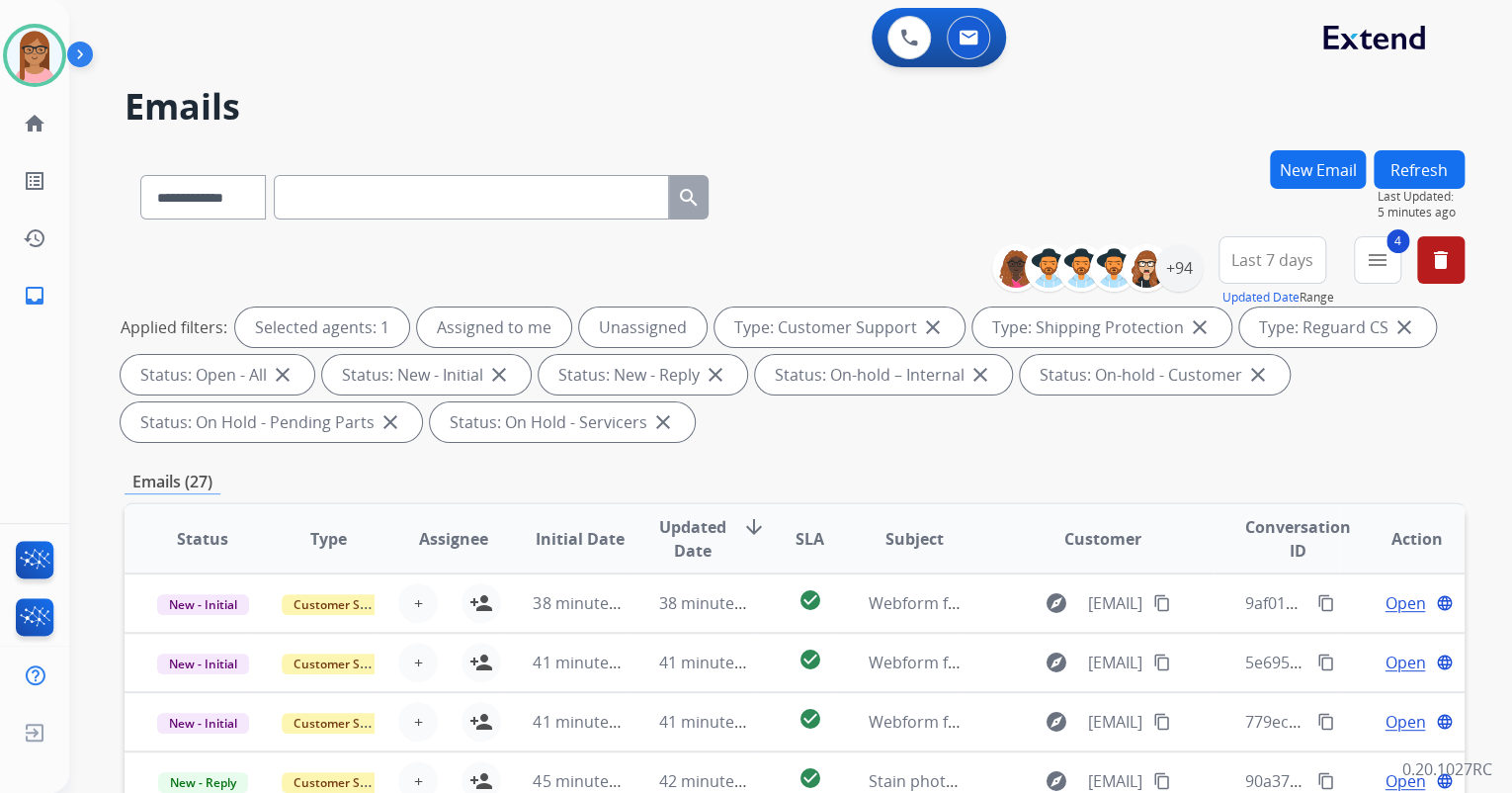 click at bounding box center [471, 197] 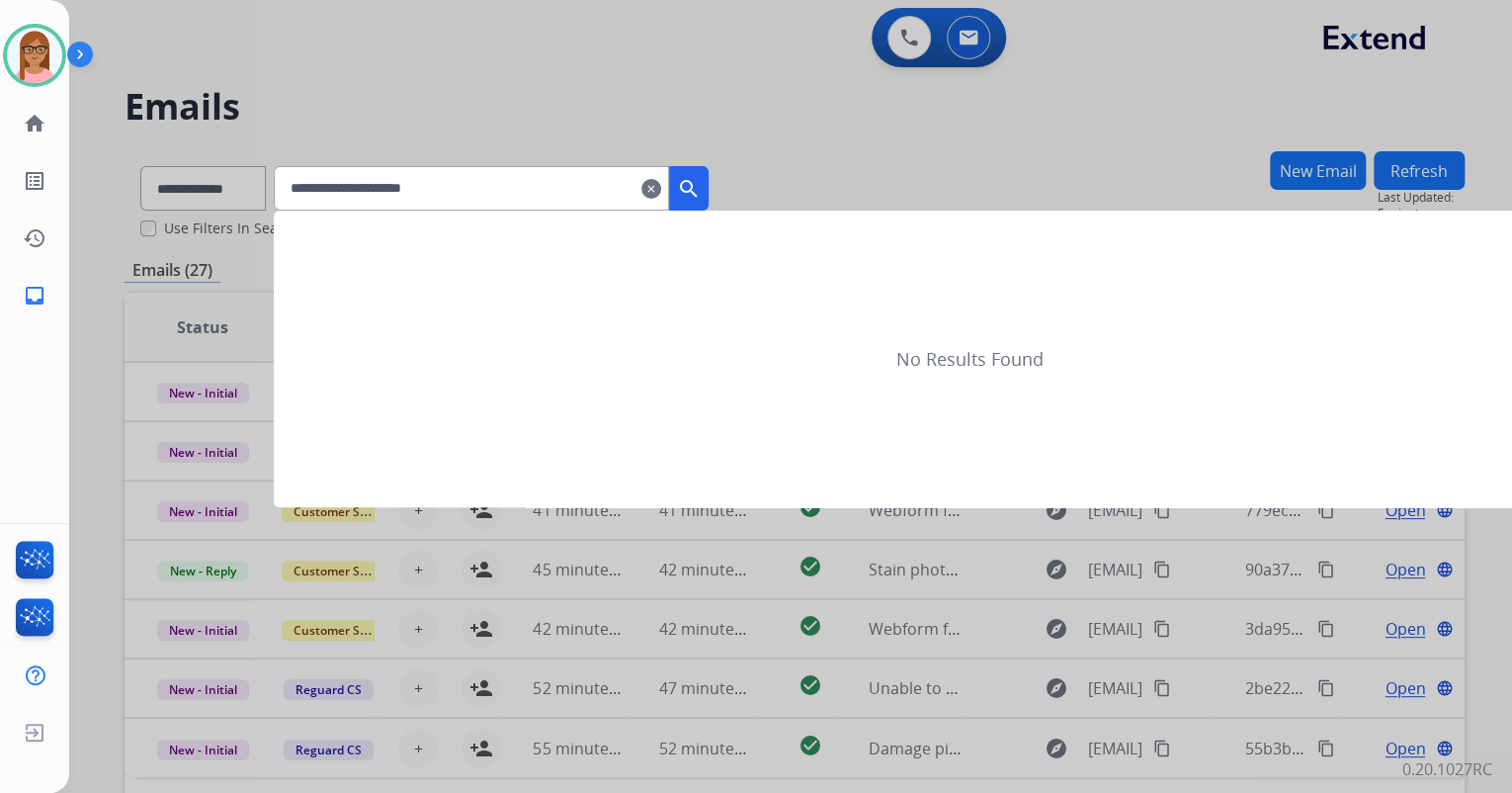 type on "**********" 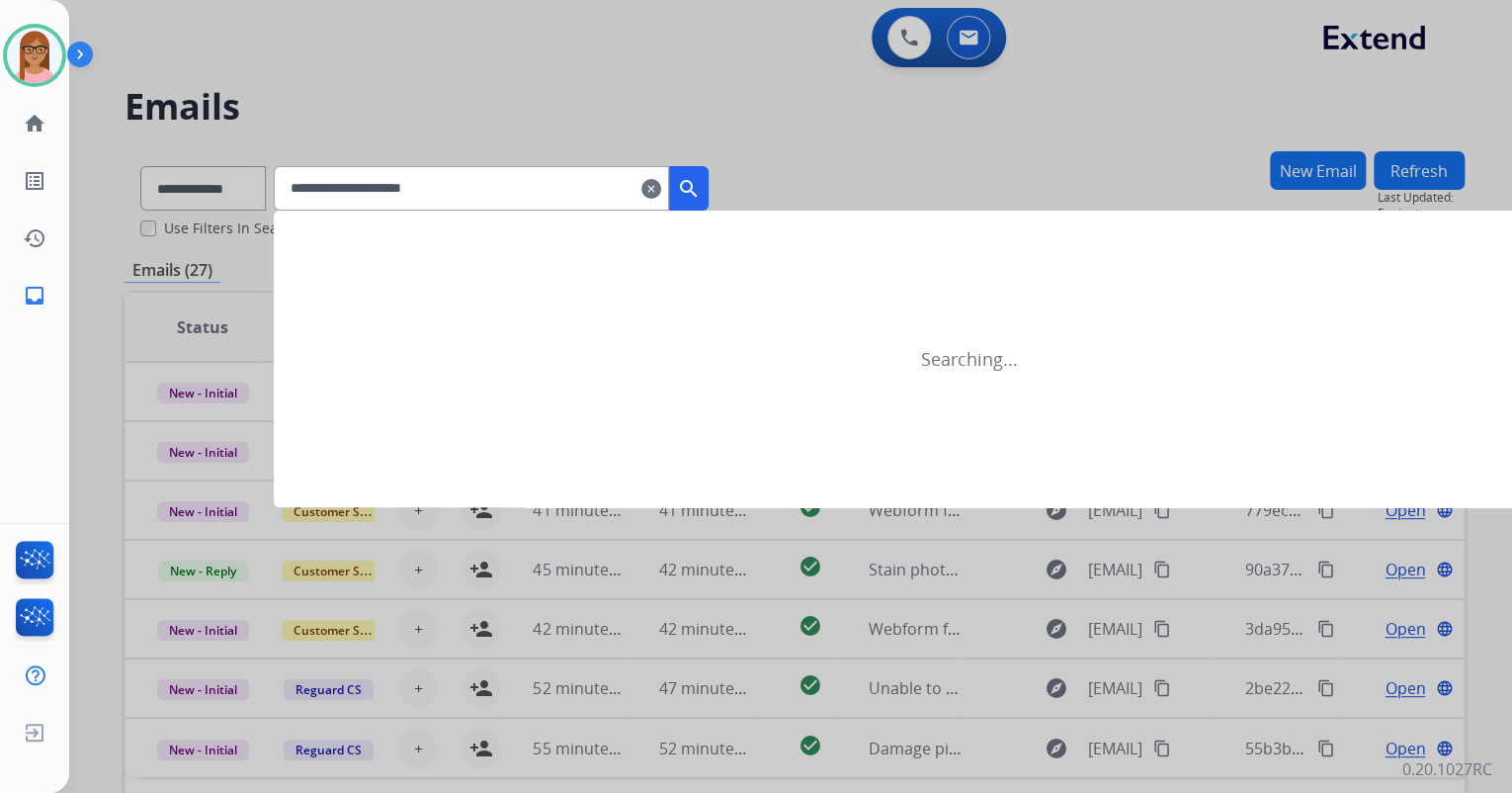 click on "search" at bounding box center [689, 189] 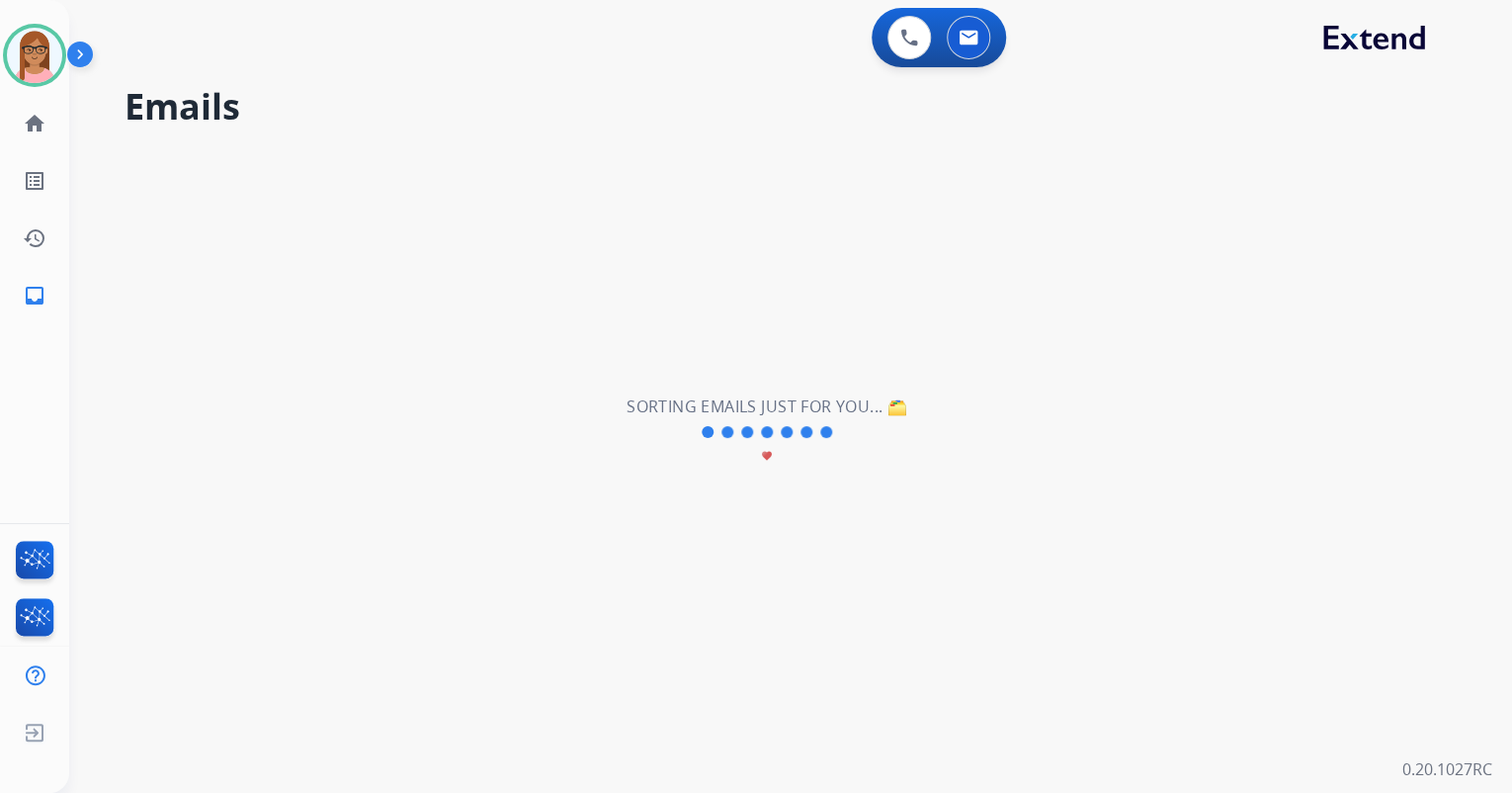 select on "*" 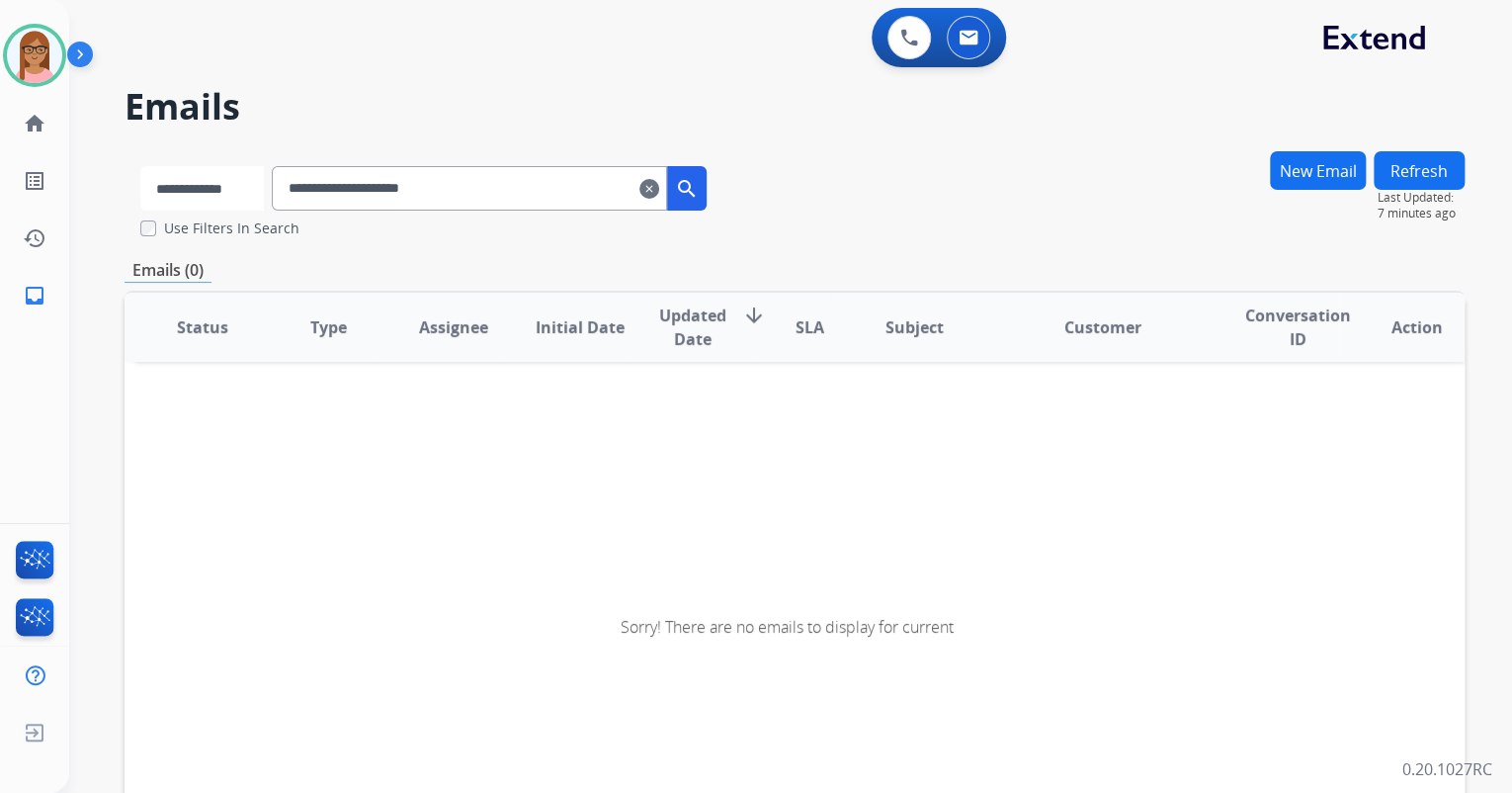 click on "**********" at bounding box center (202, 188) 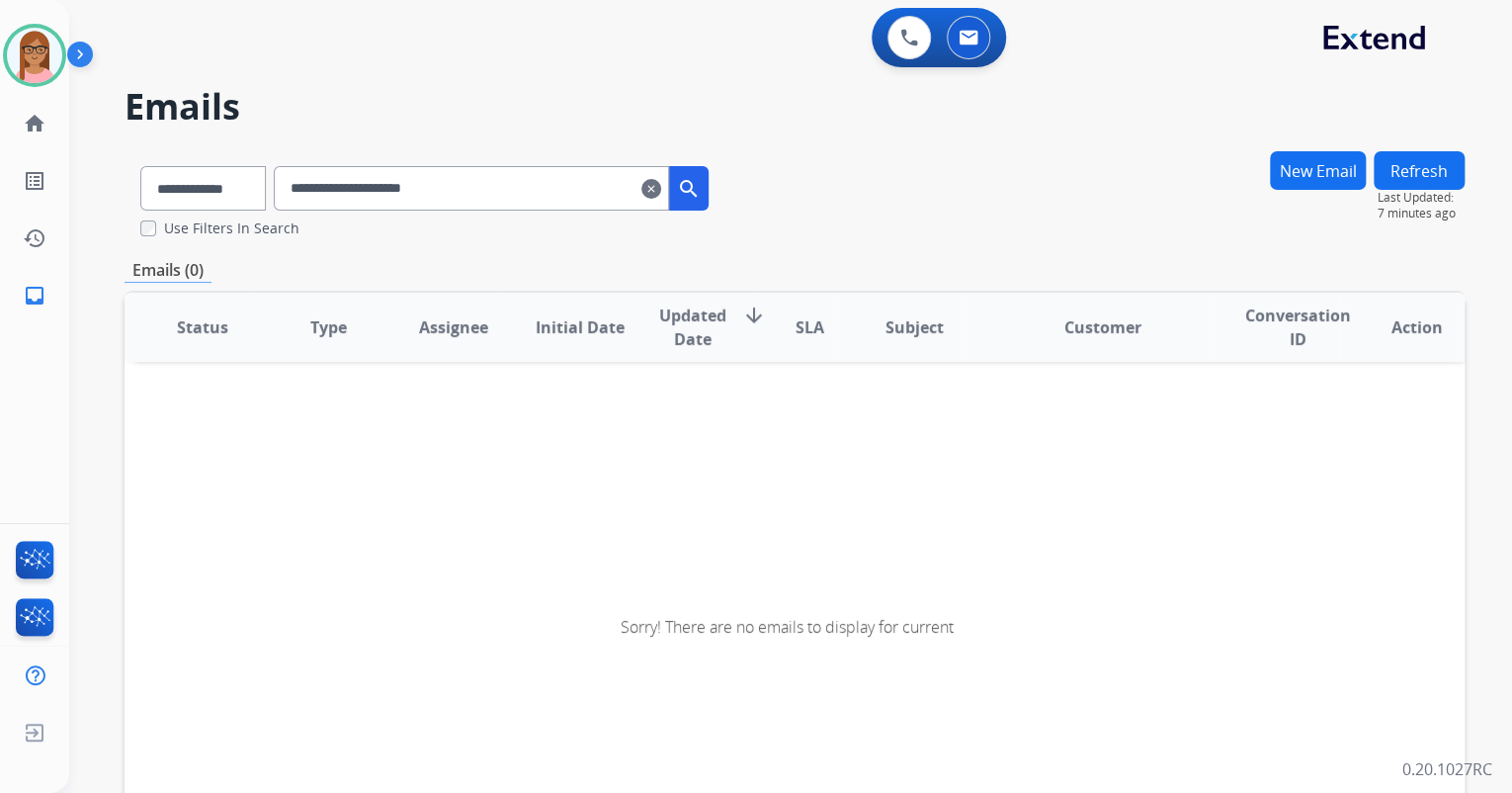 click on "**********" at bounding box center (471, 188) 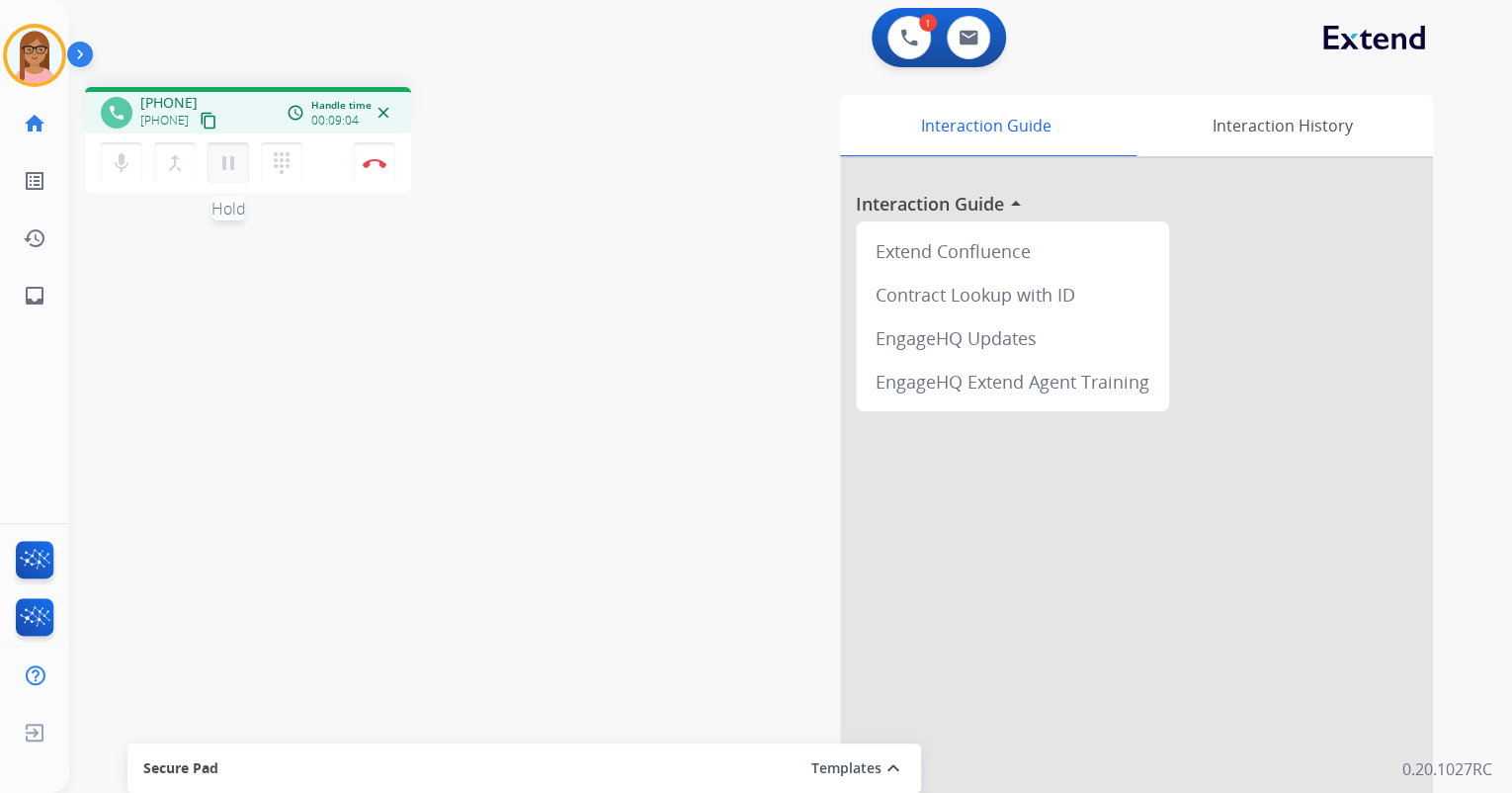 click on "pause" at bounding box center (228, 163) 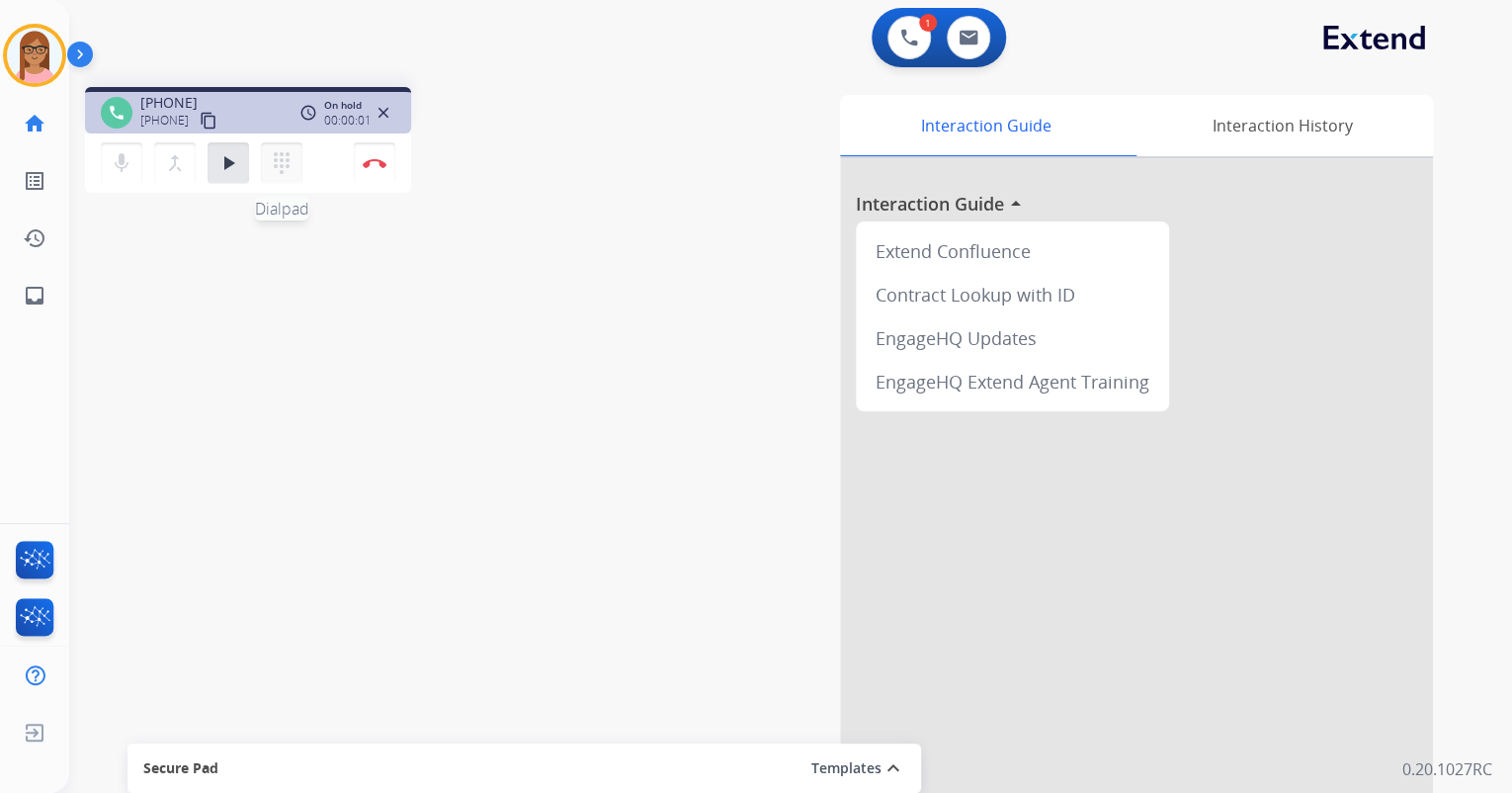 click on "dialpad" at bounding box center (282, 163) 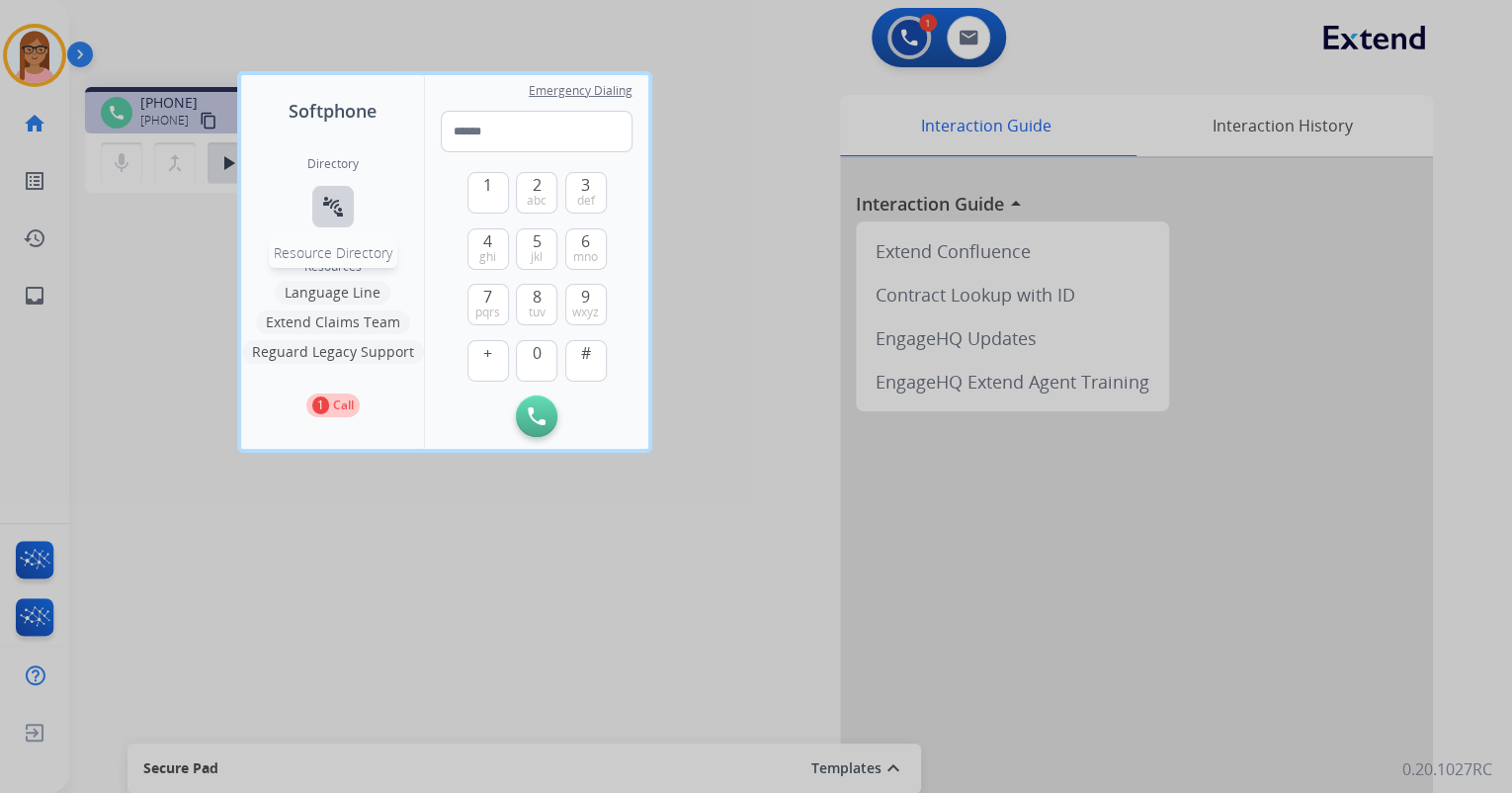 click on "connect_without_contact Resource Directory" at bounding box center (333, 207) 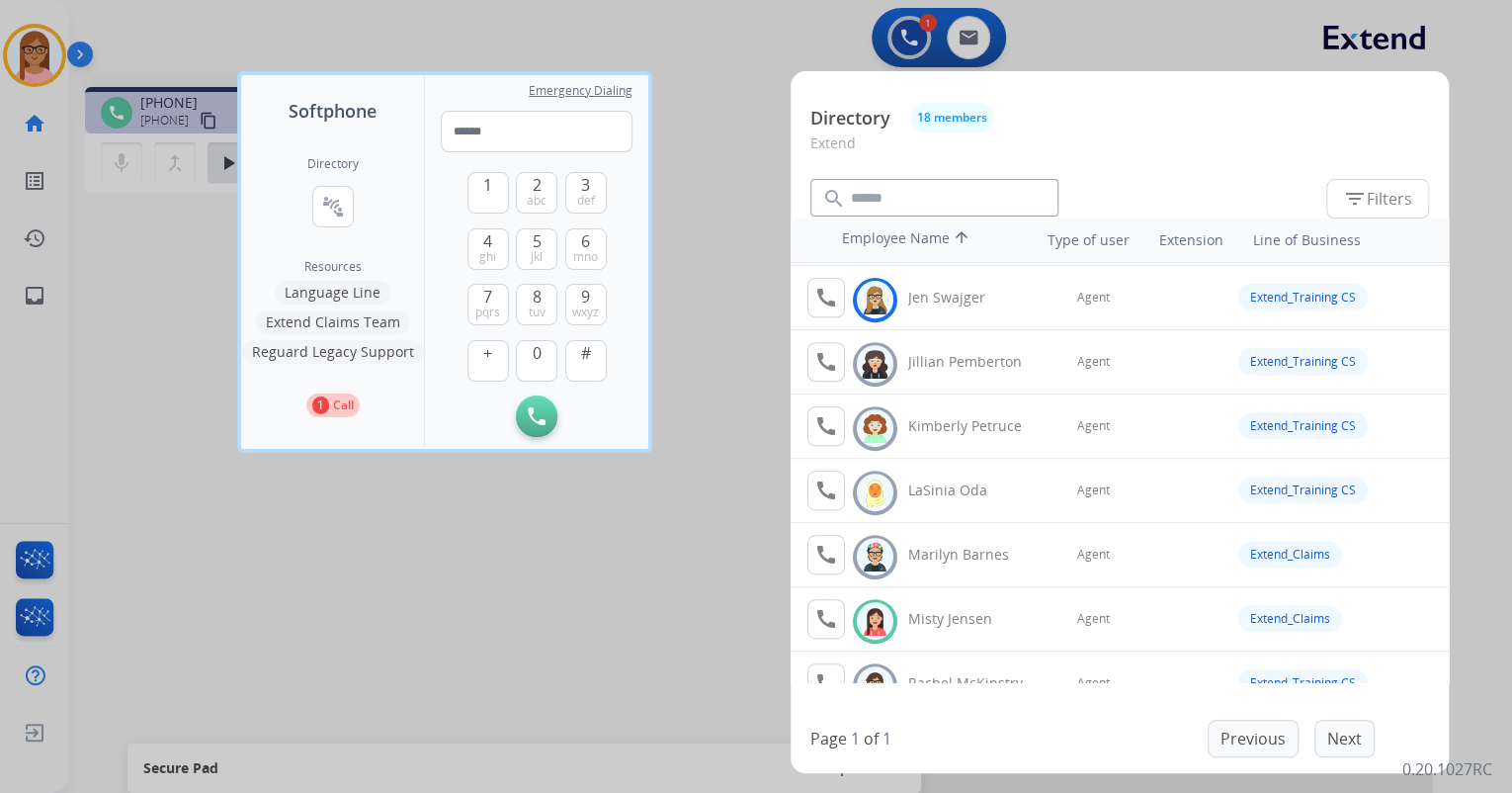 scroll, scrollTop: 475, scrollLeft: 0, axis: vertical 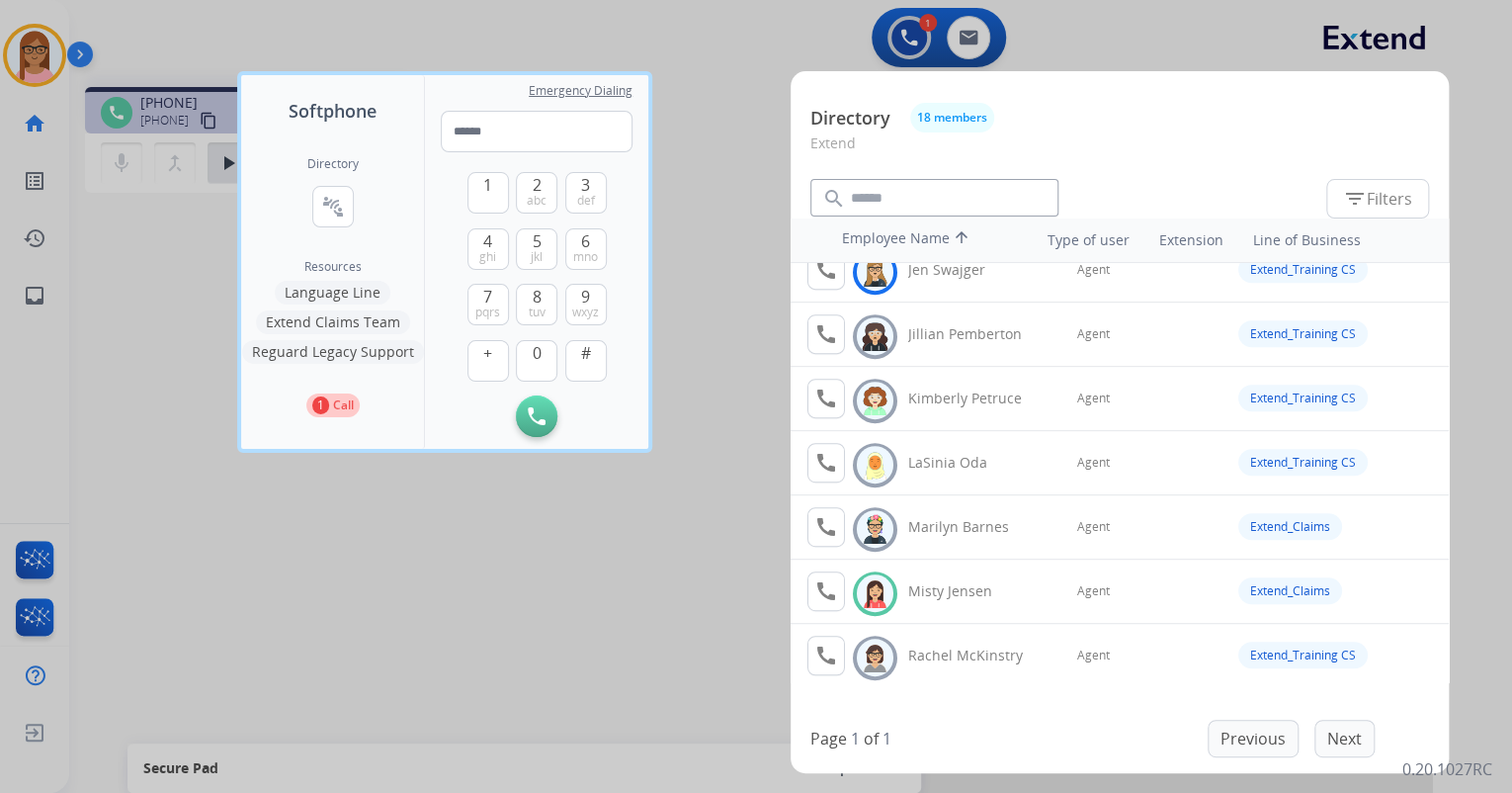 click at bounding box center (756, 396) 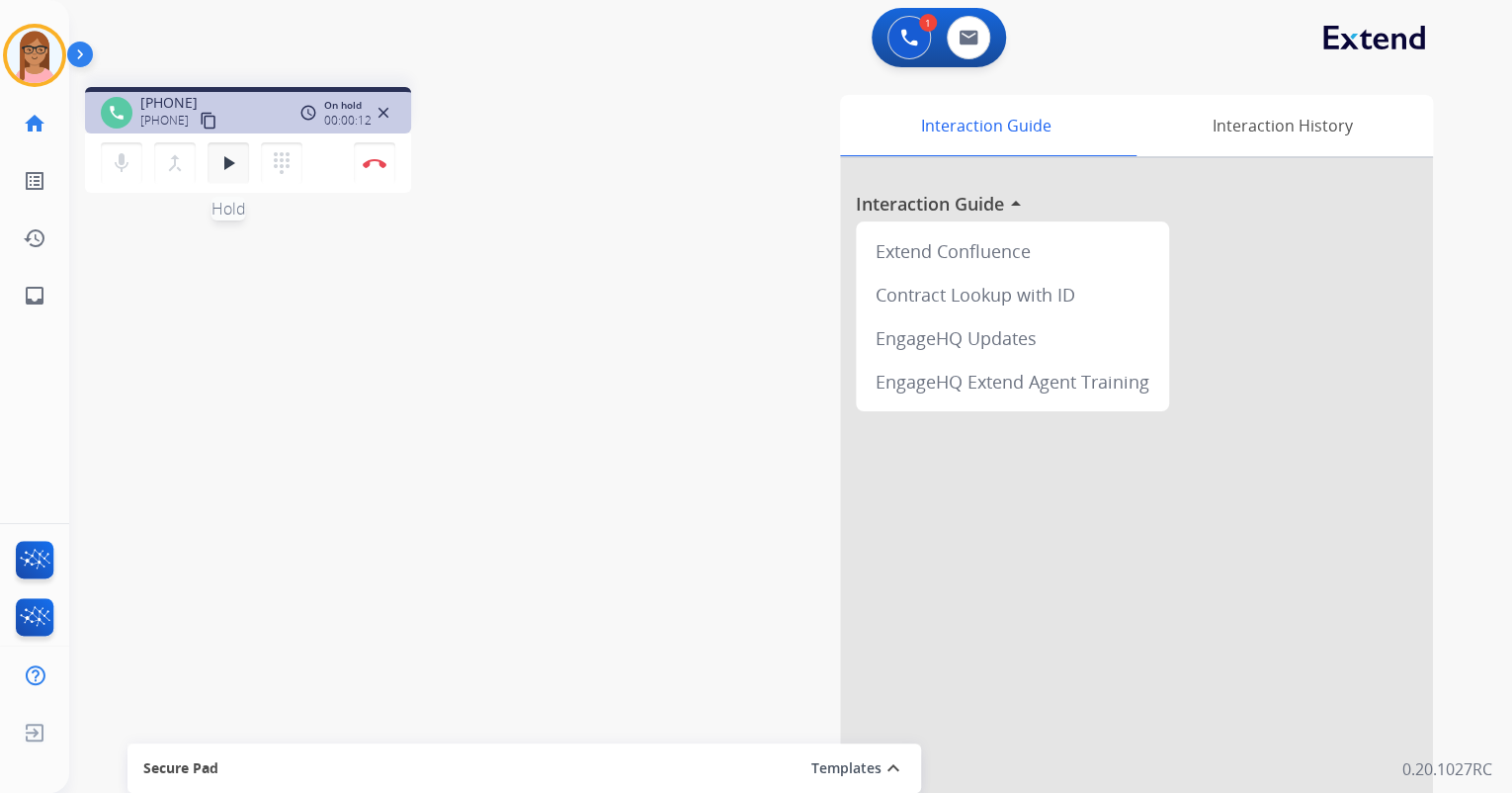click on "play_arrow" at bounding box center (228, 163) 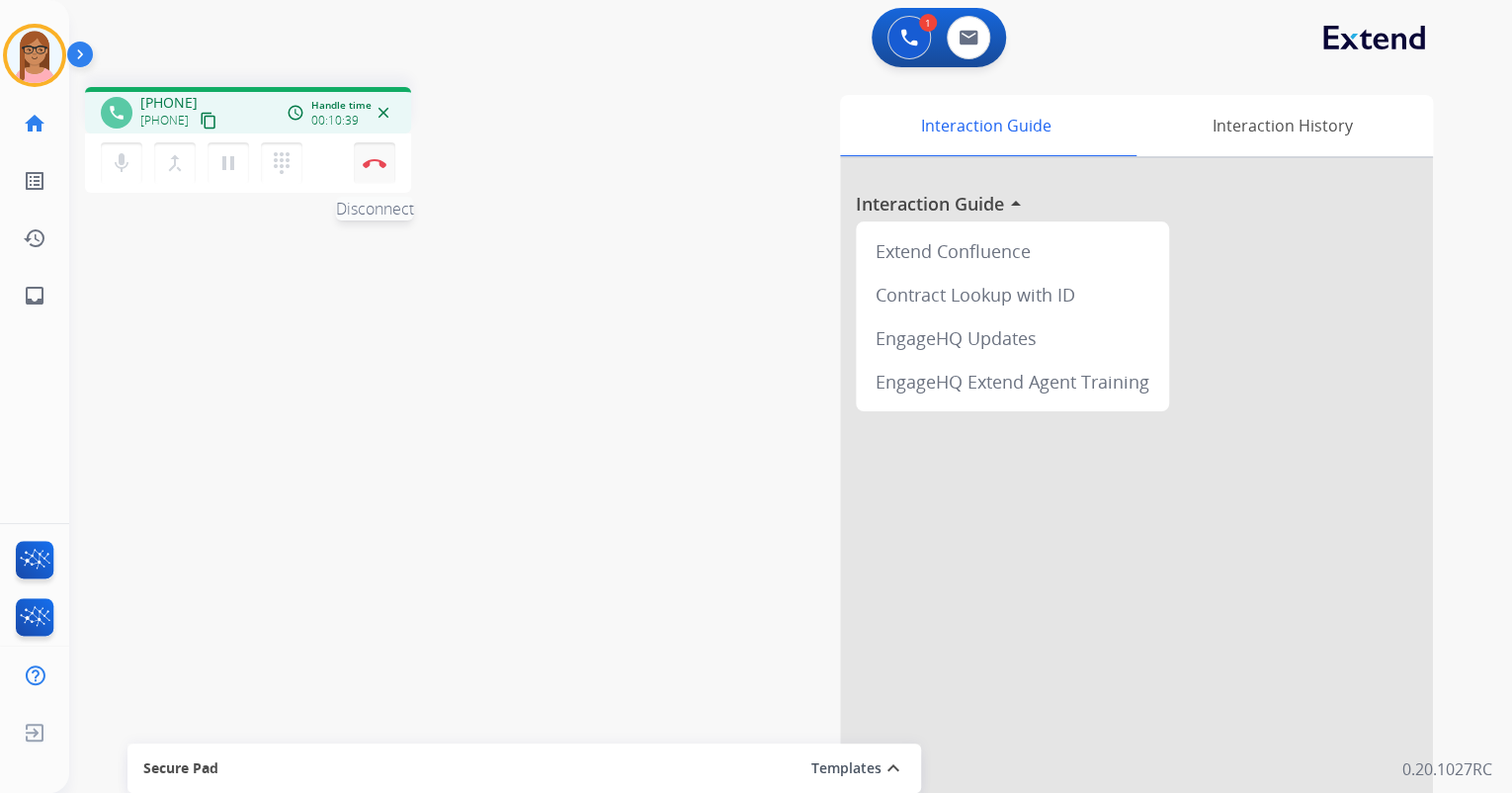 click at bounding box center [375, 163] 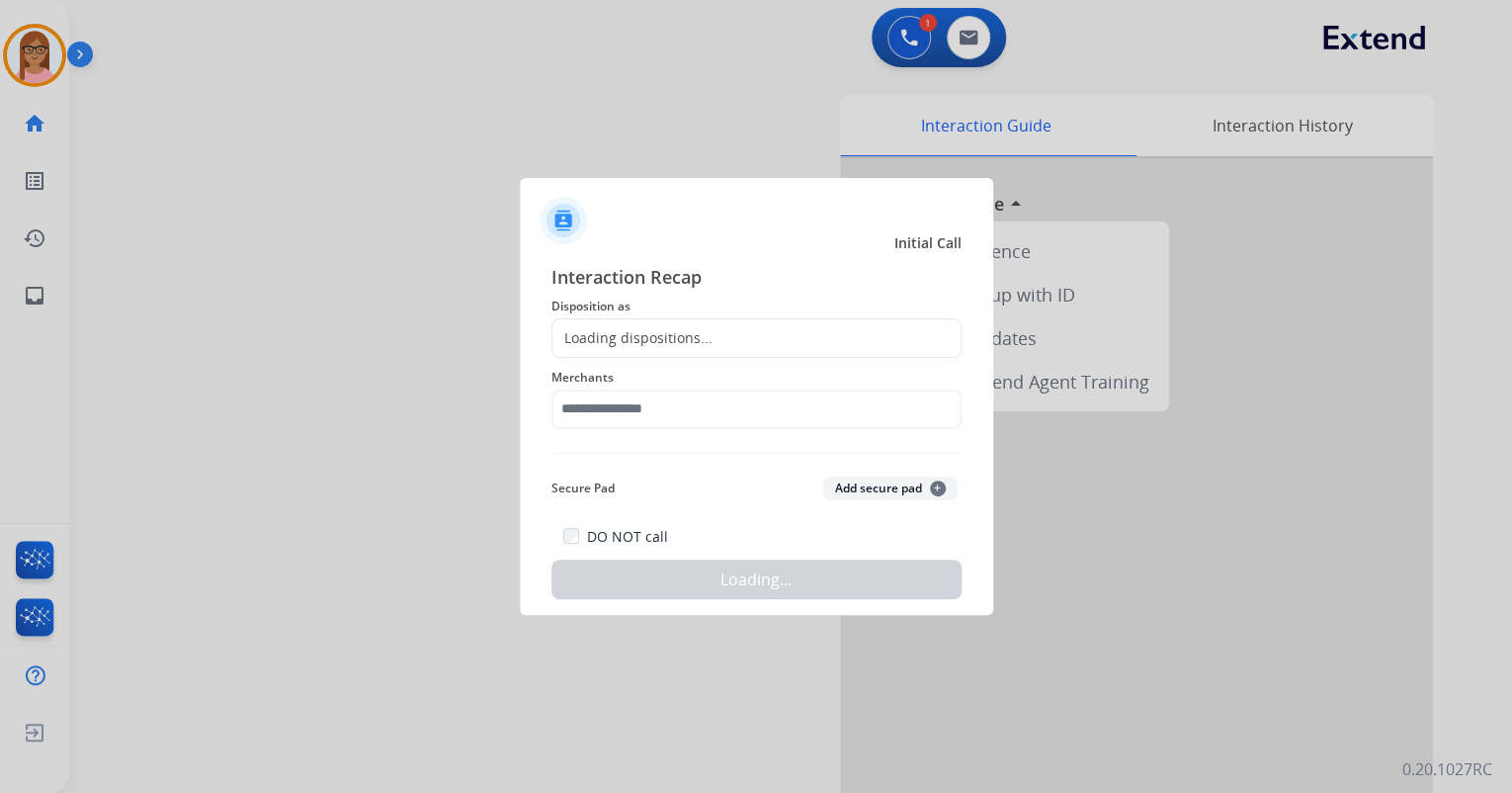 click on "Loading dispositions..." 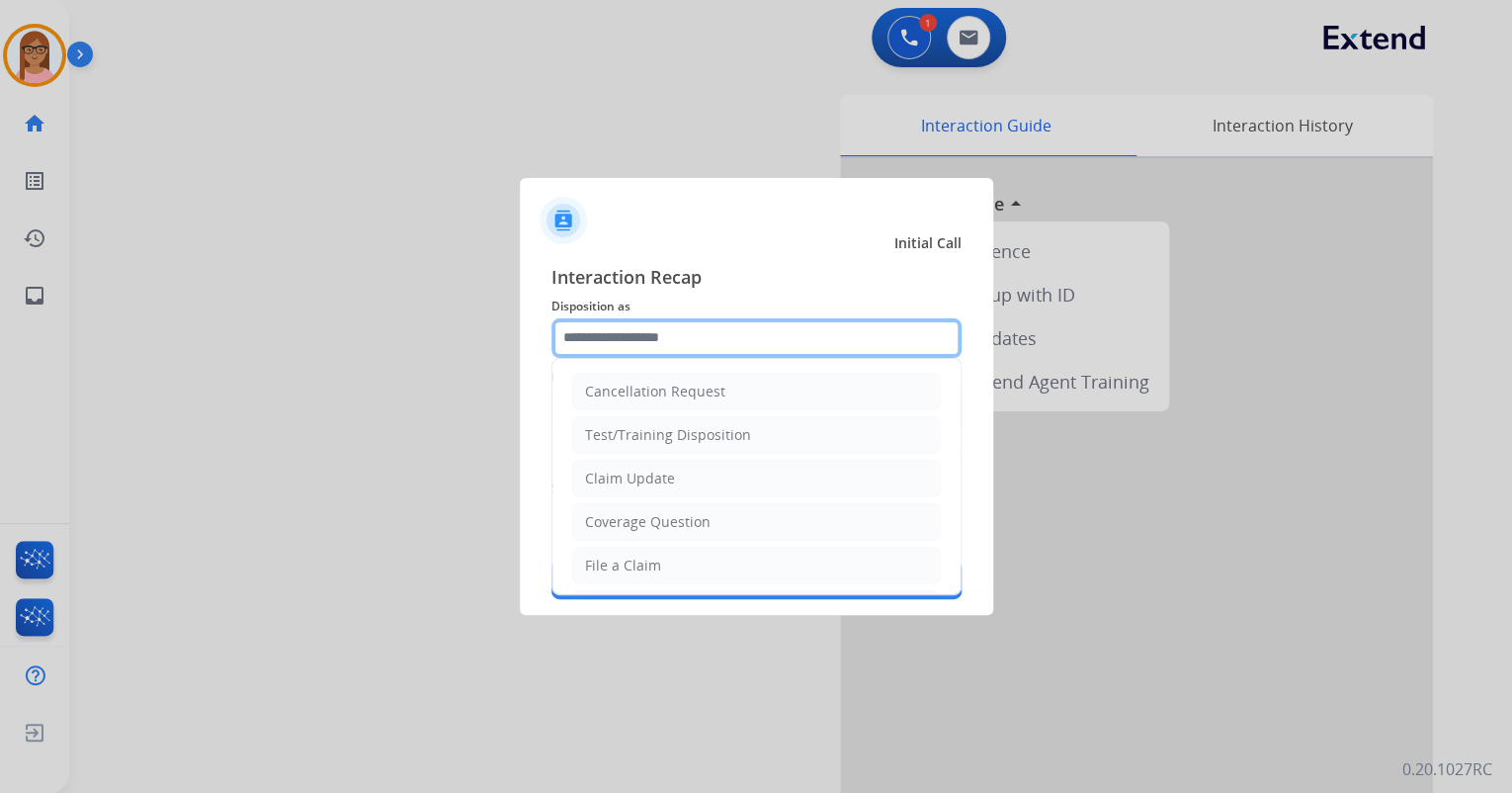 click 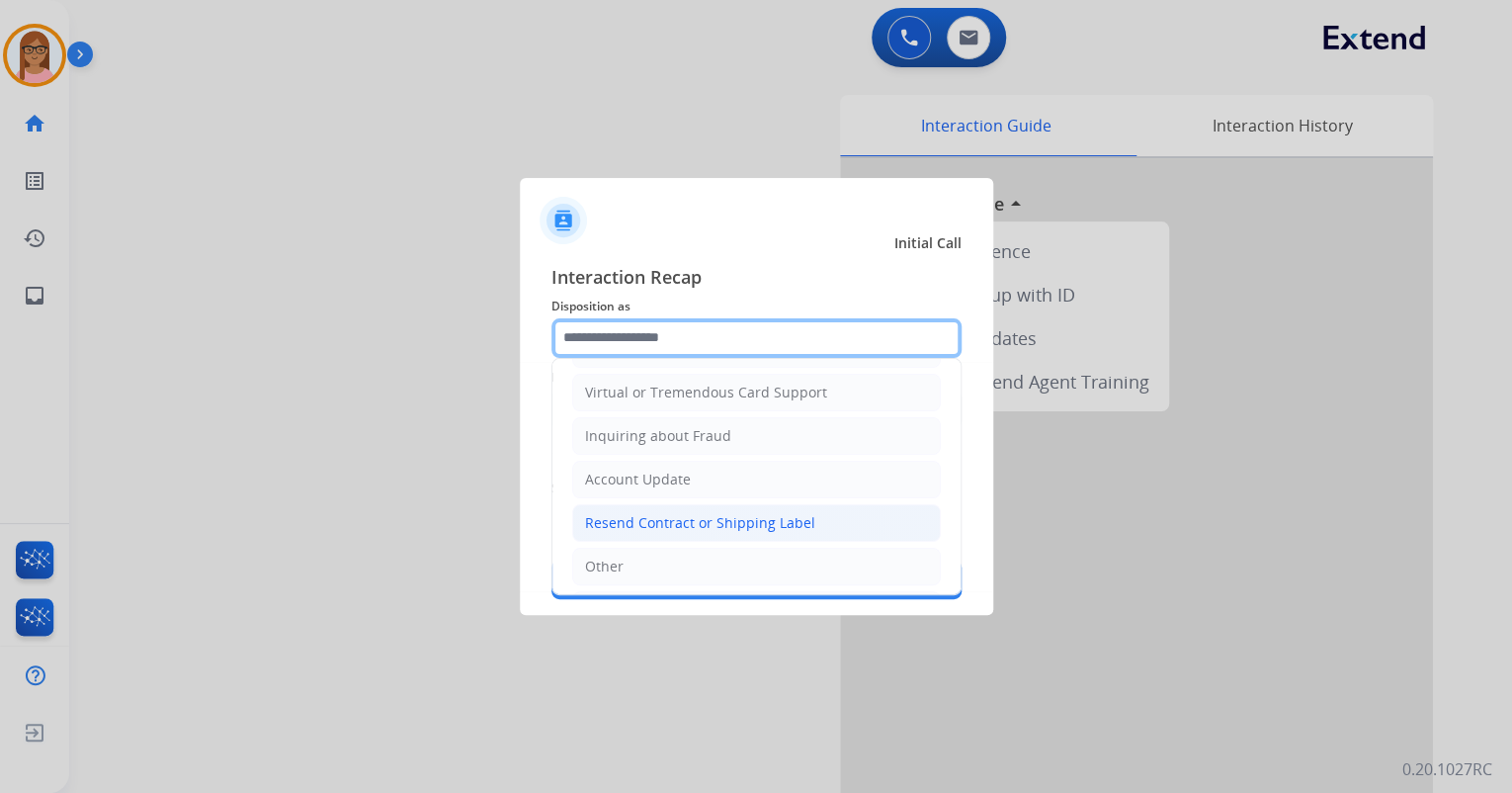 scroll, scrollTop: 223, scrollLeft: 0, axis: vertical 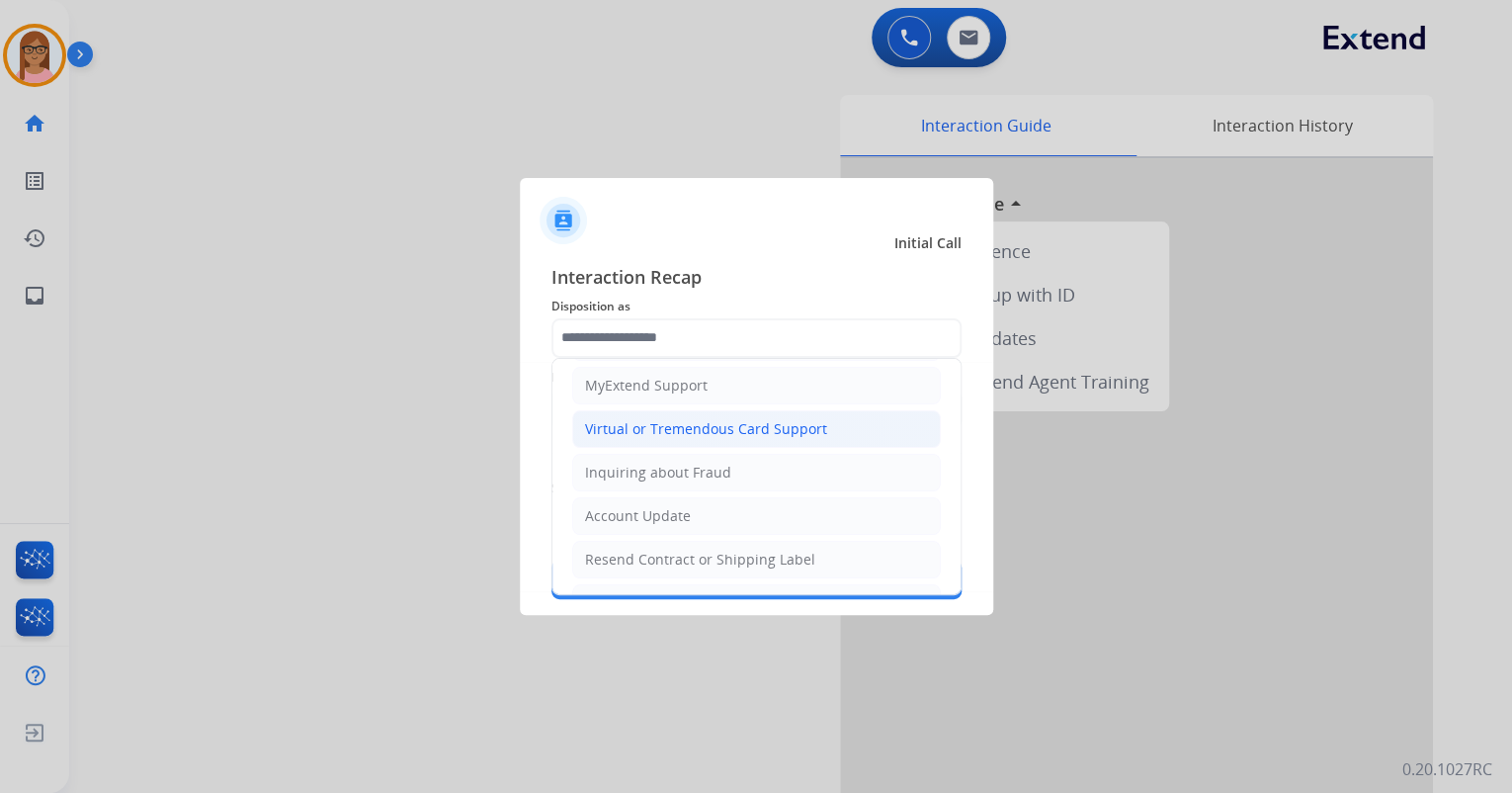 click on "Virtual or Tremendous Card Support" 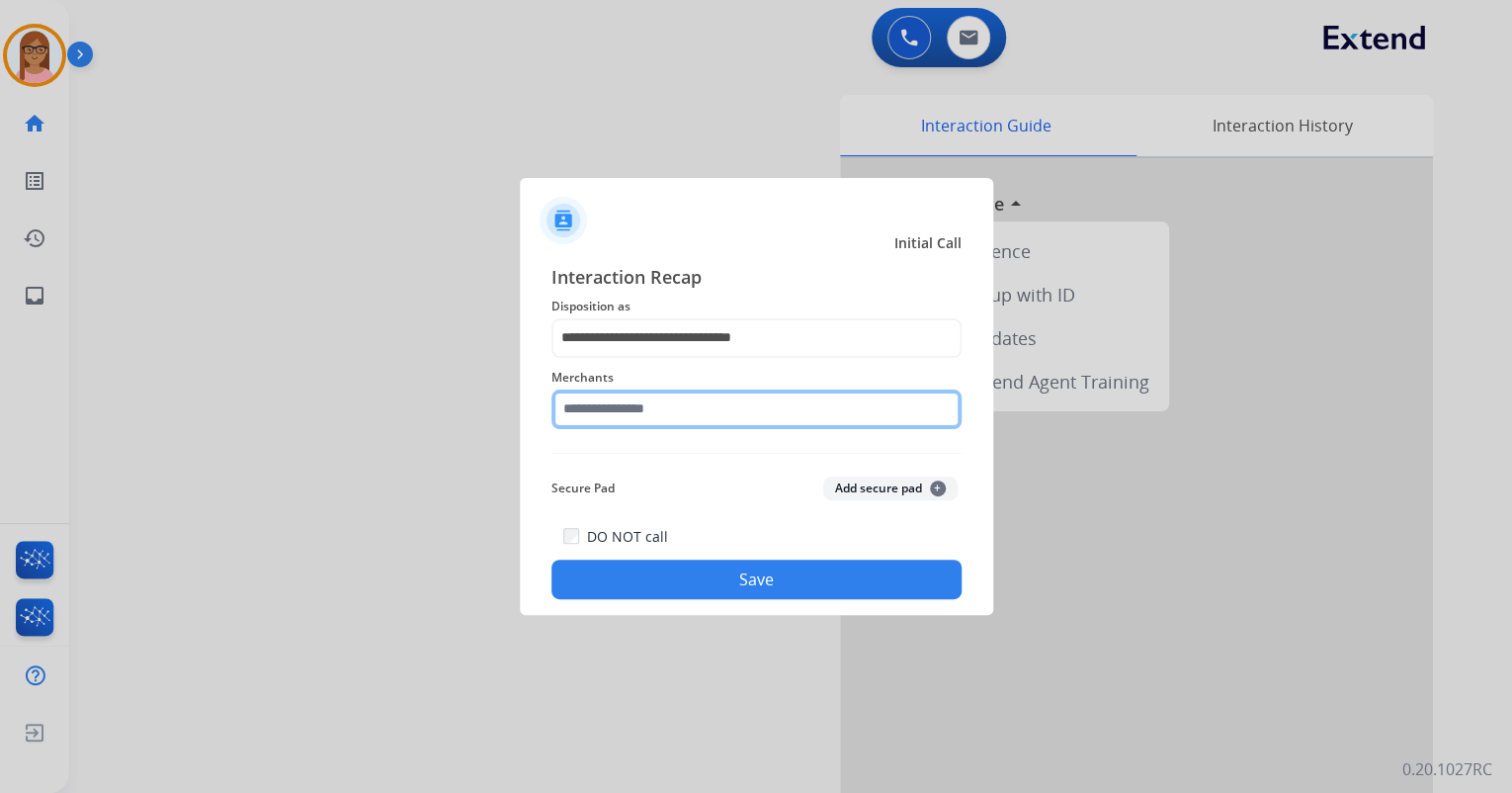 click 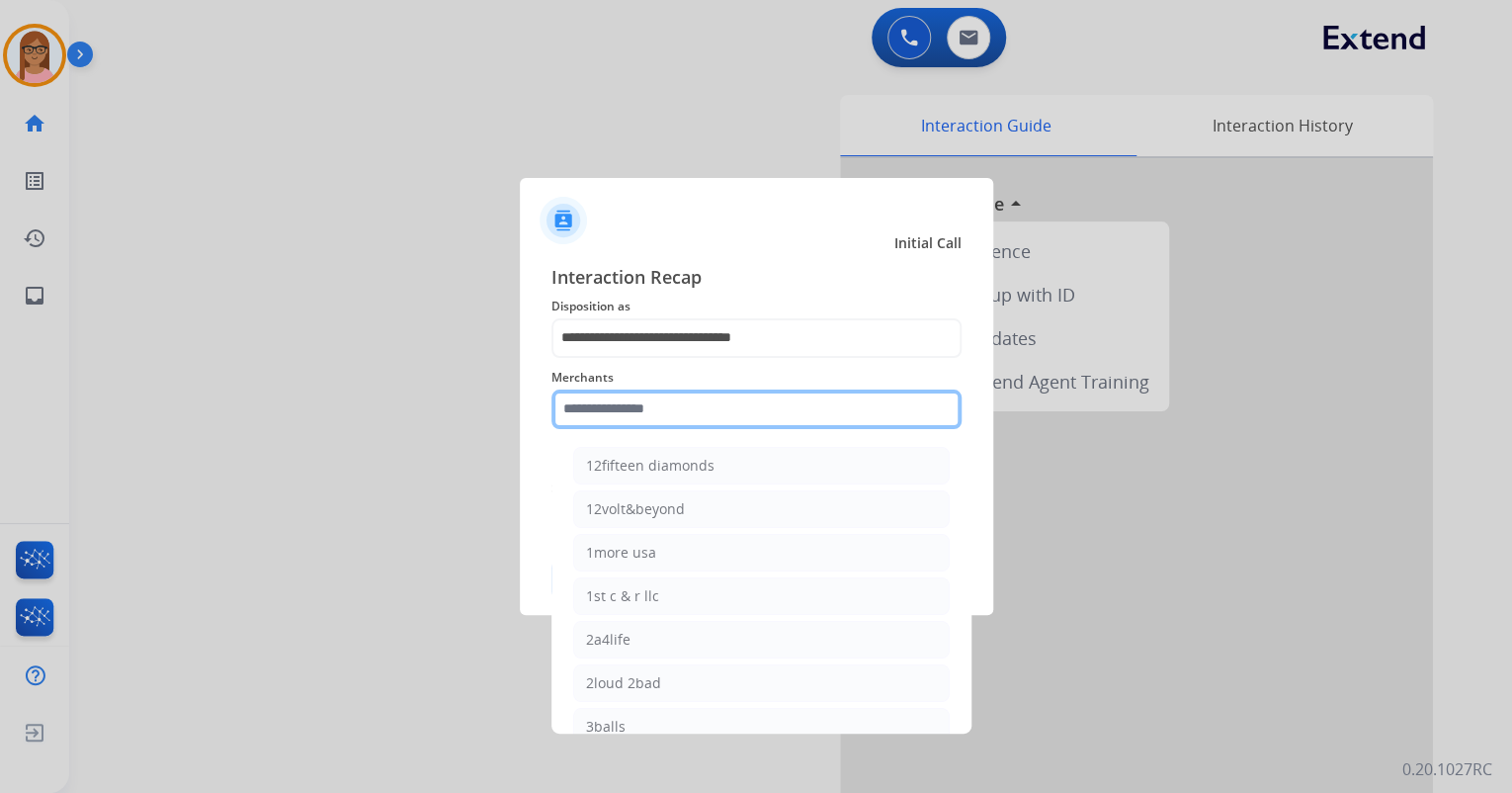 click 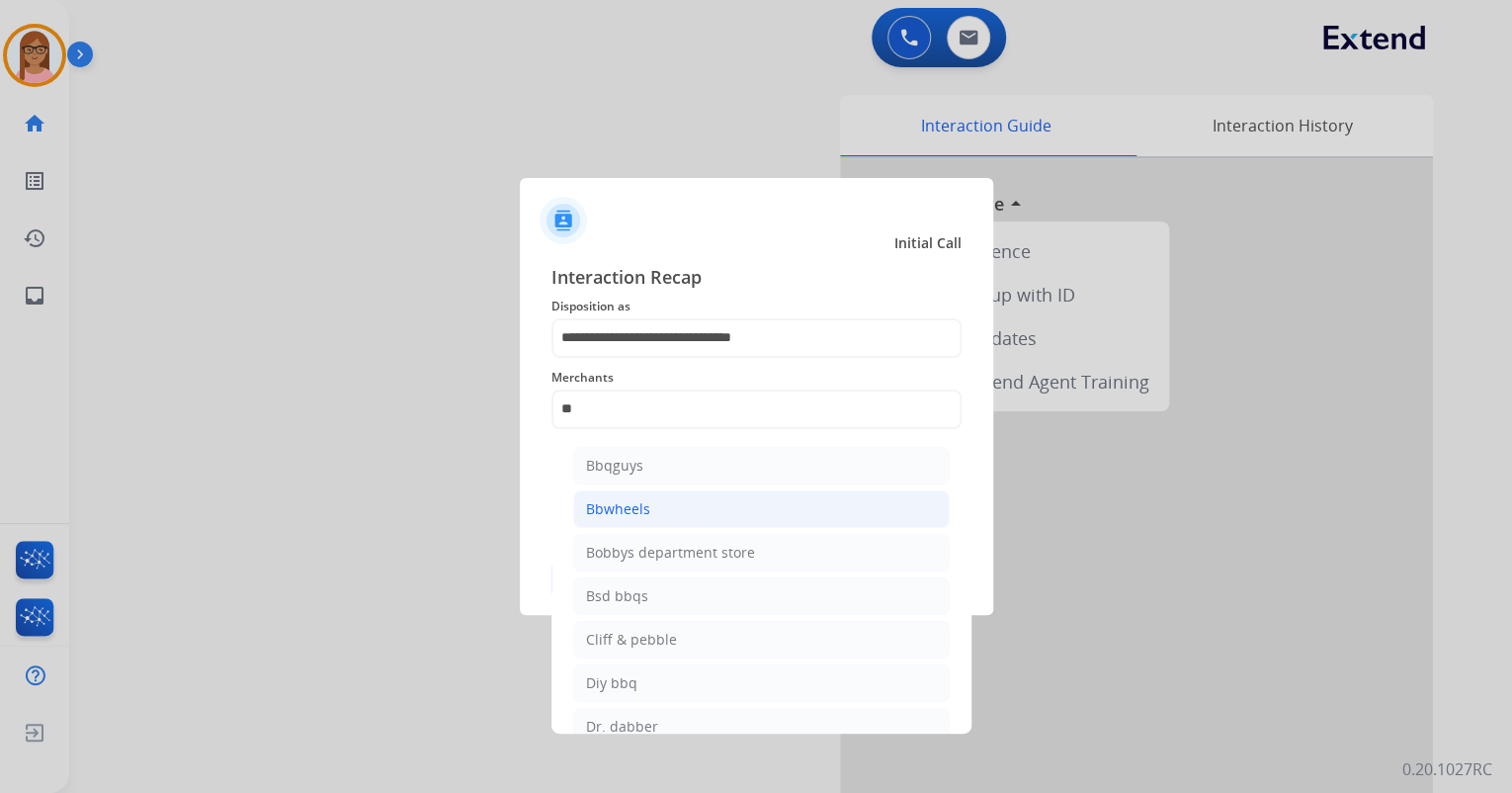 click on "Bbwheels" 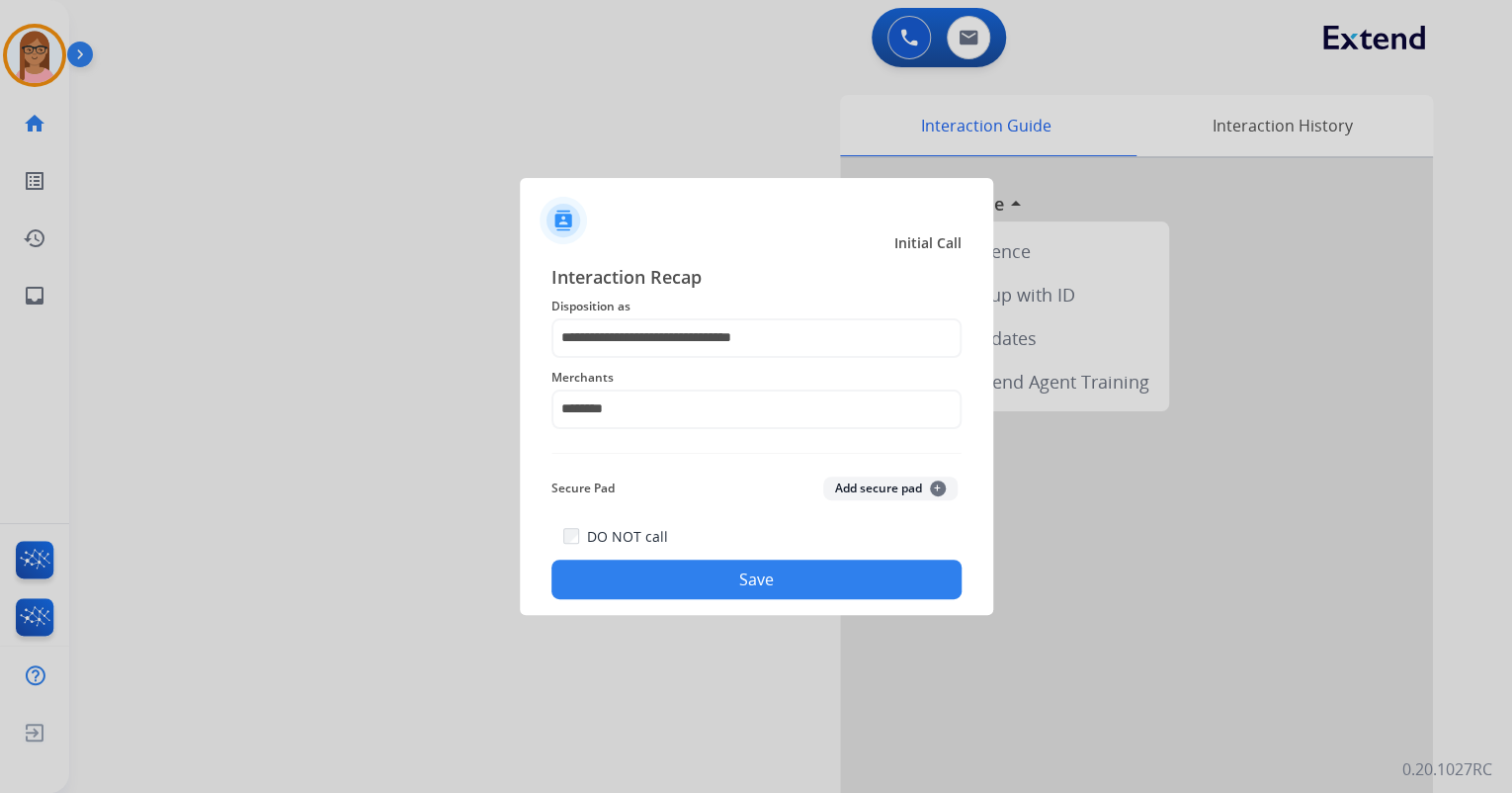 click on "Save" 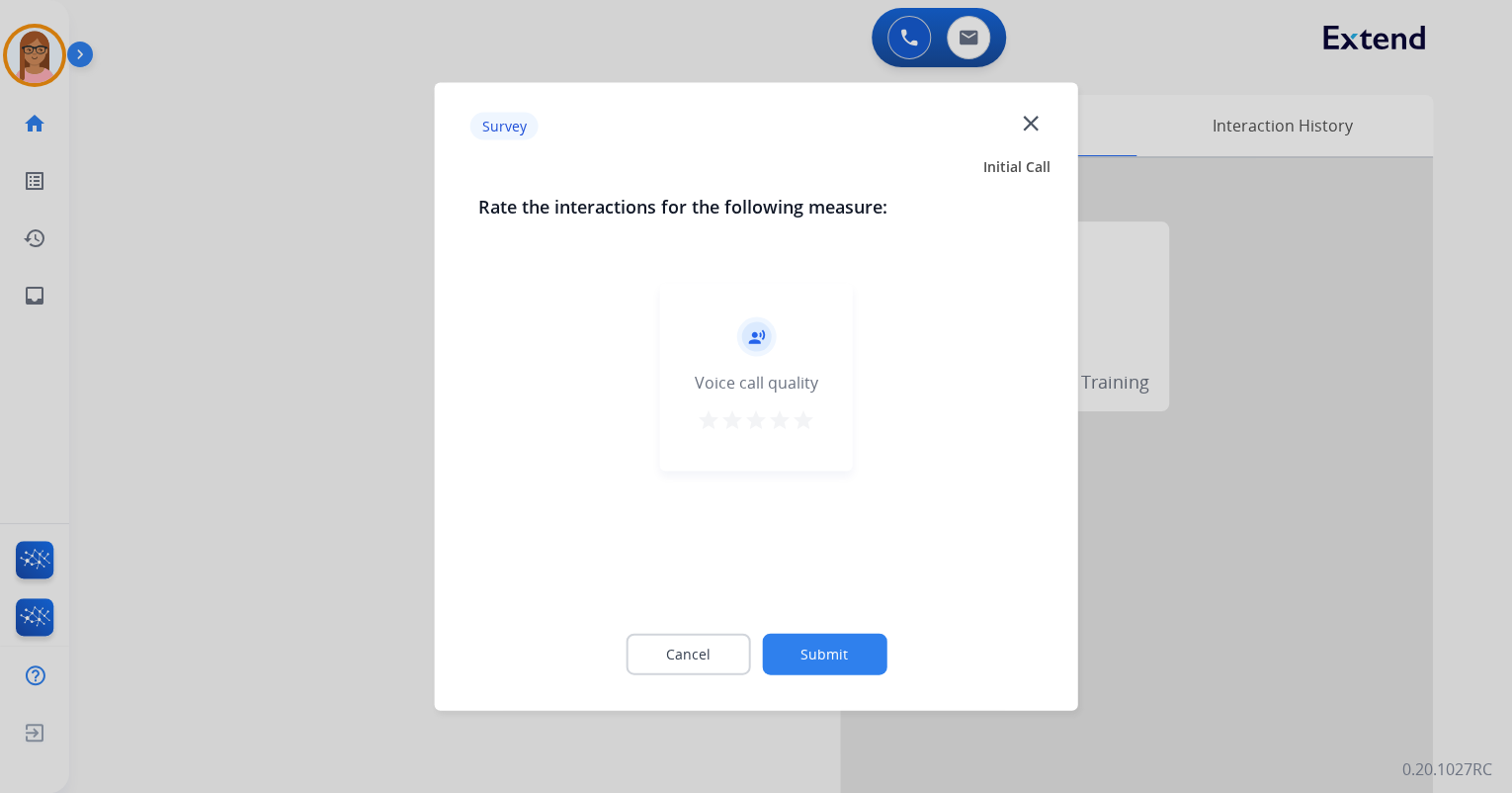click on "star" at bounding box center [803, 420] 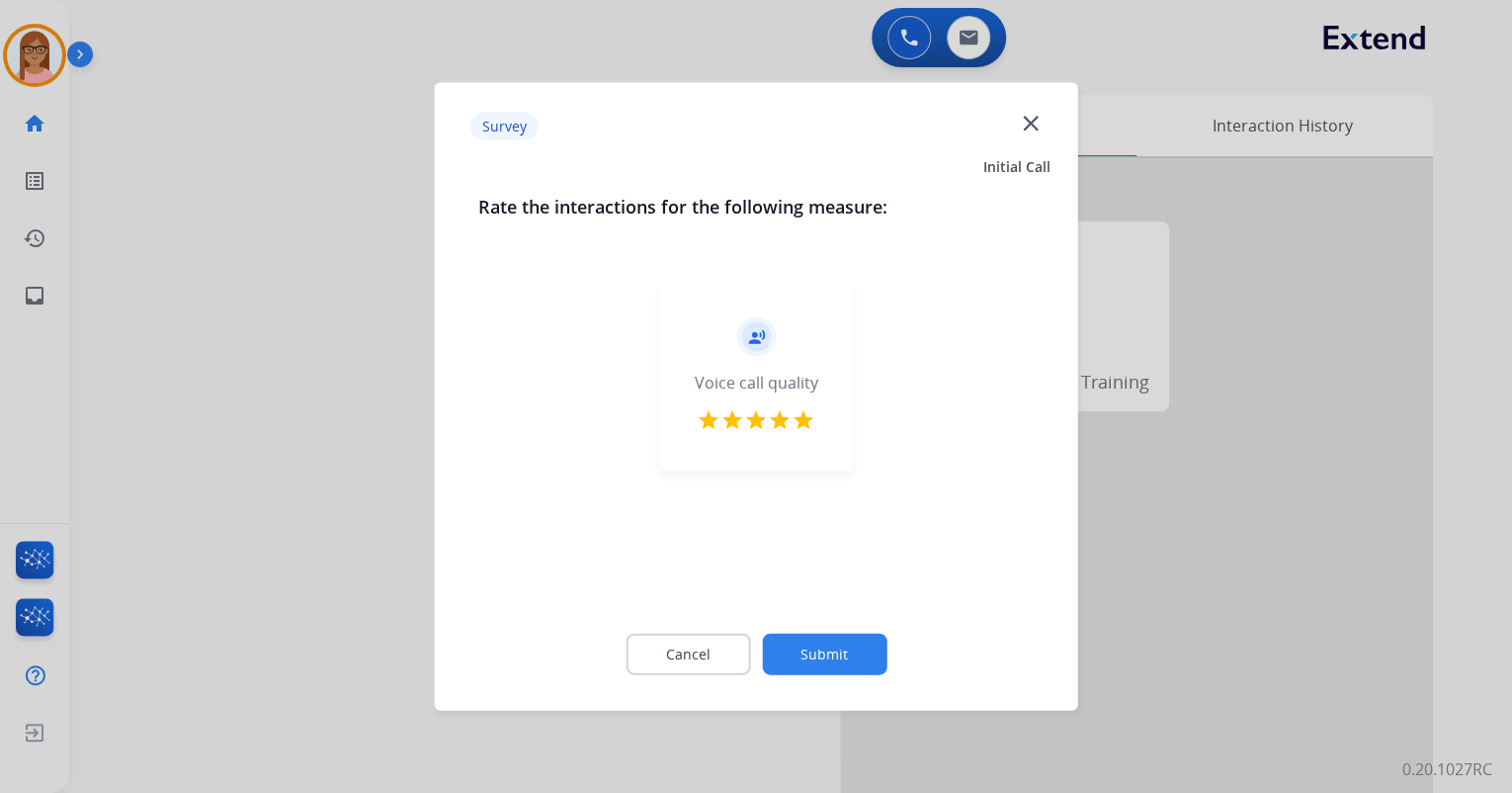 click on "Submit" 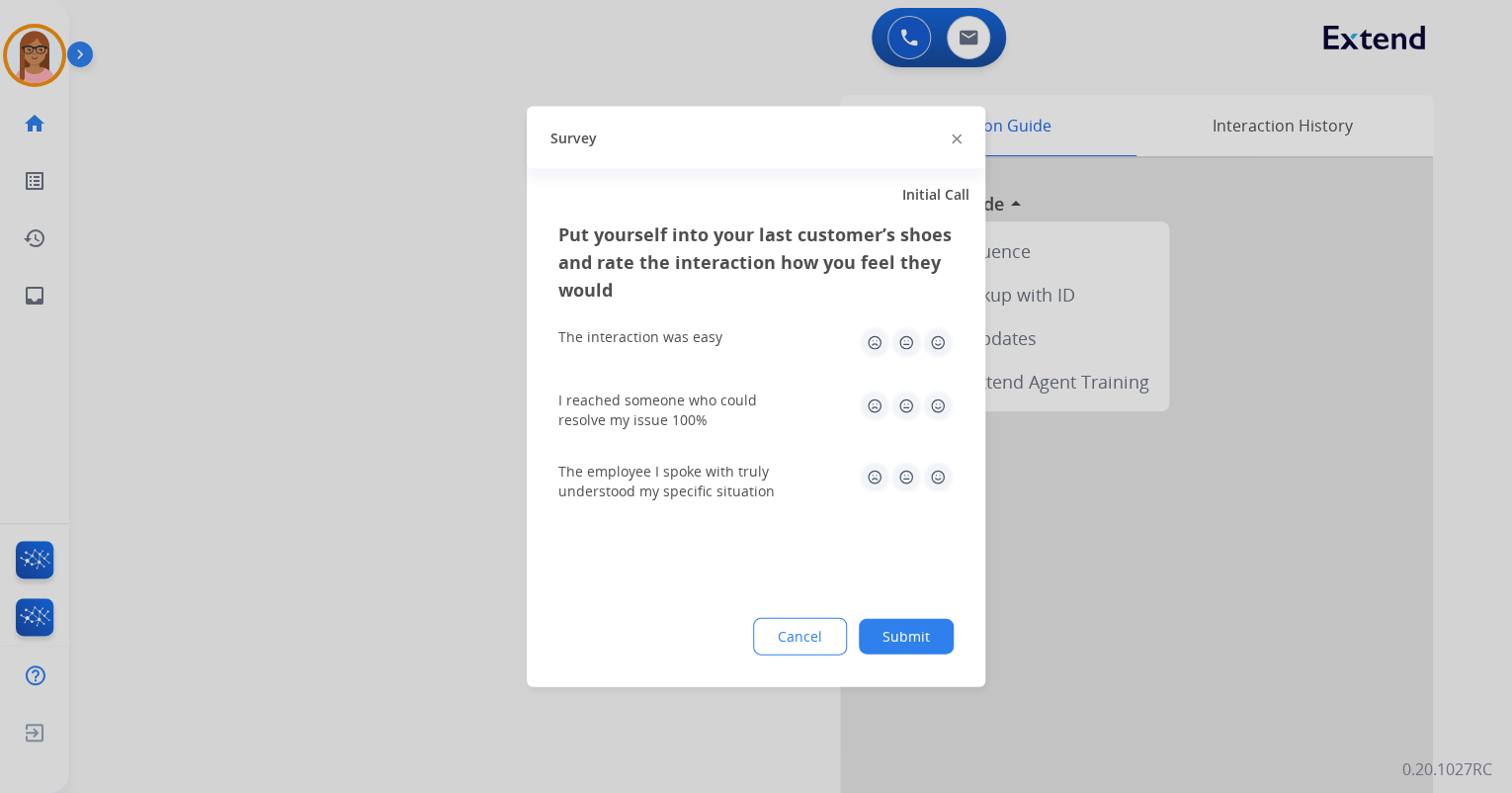 click 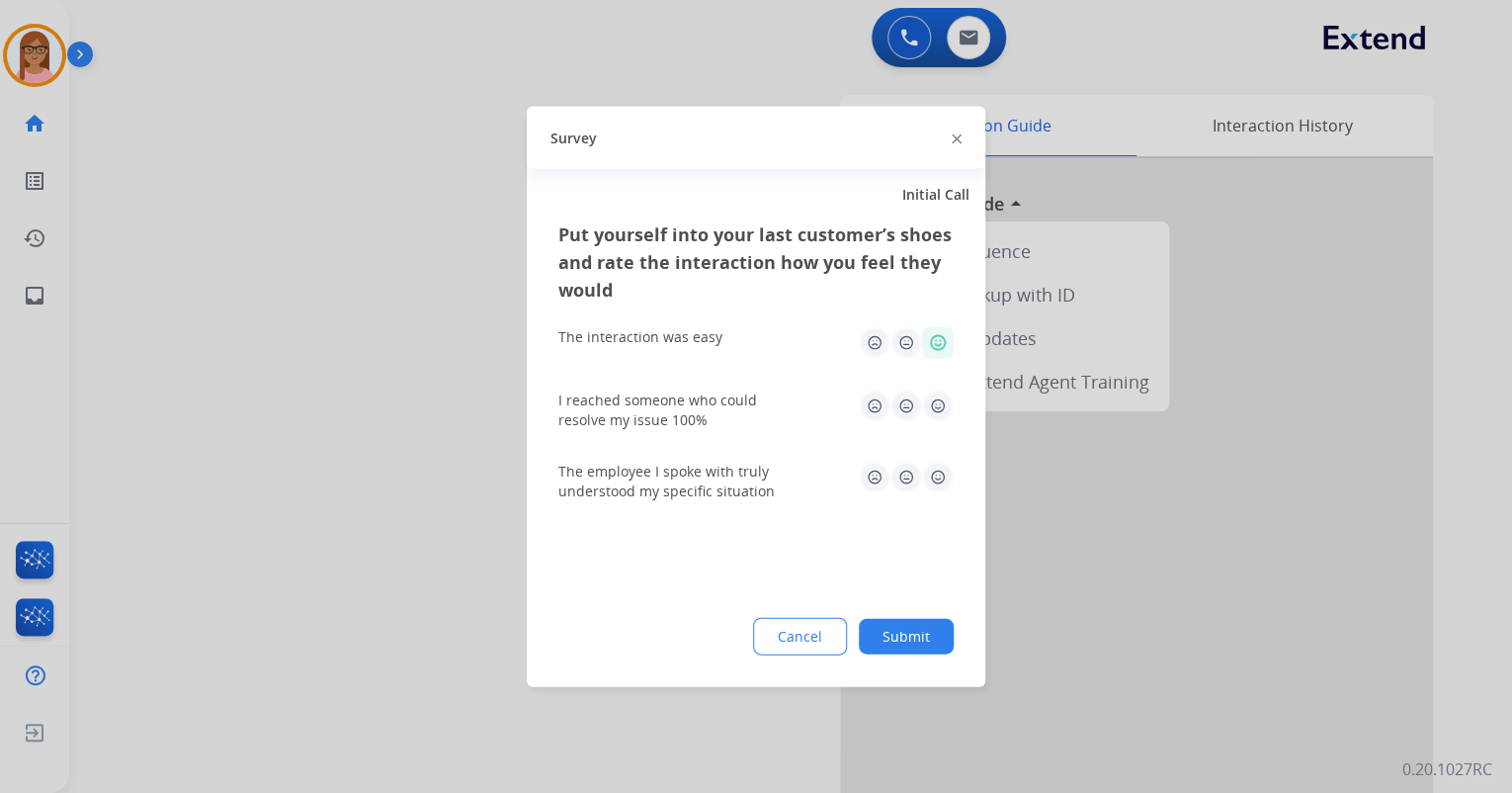 click 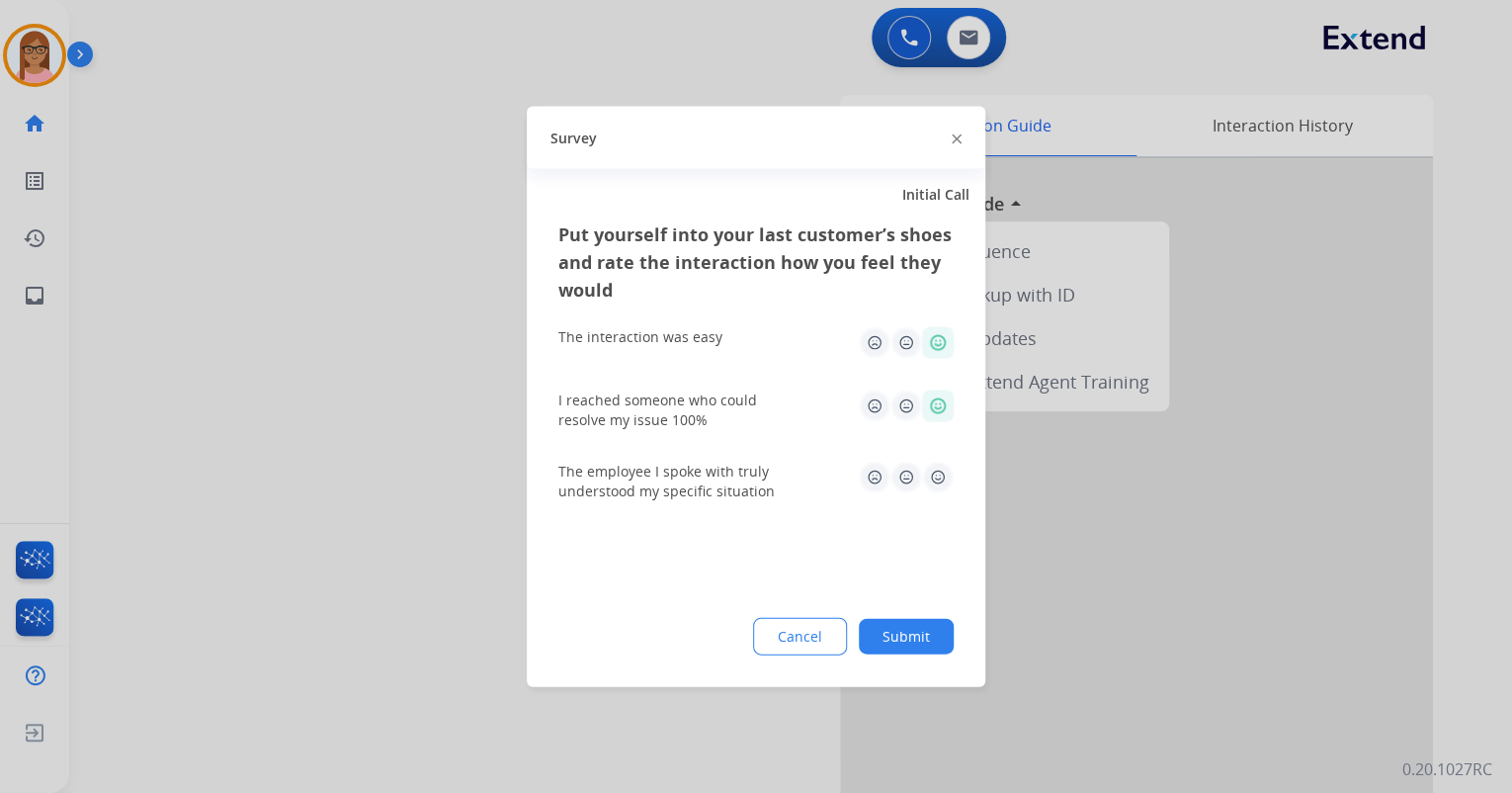 click 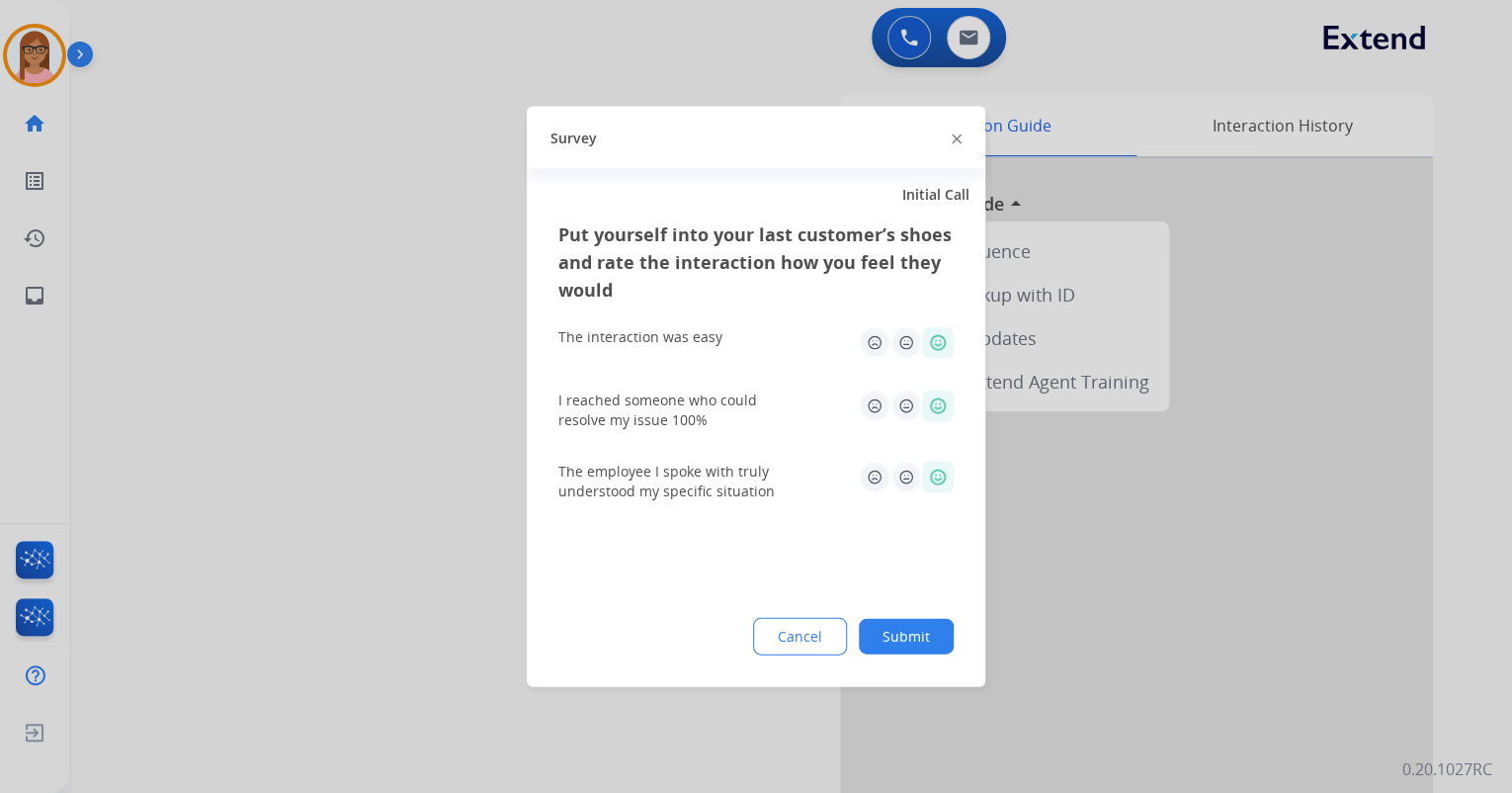 click on "Submit" 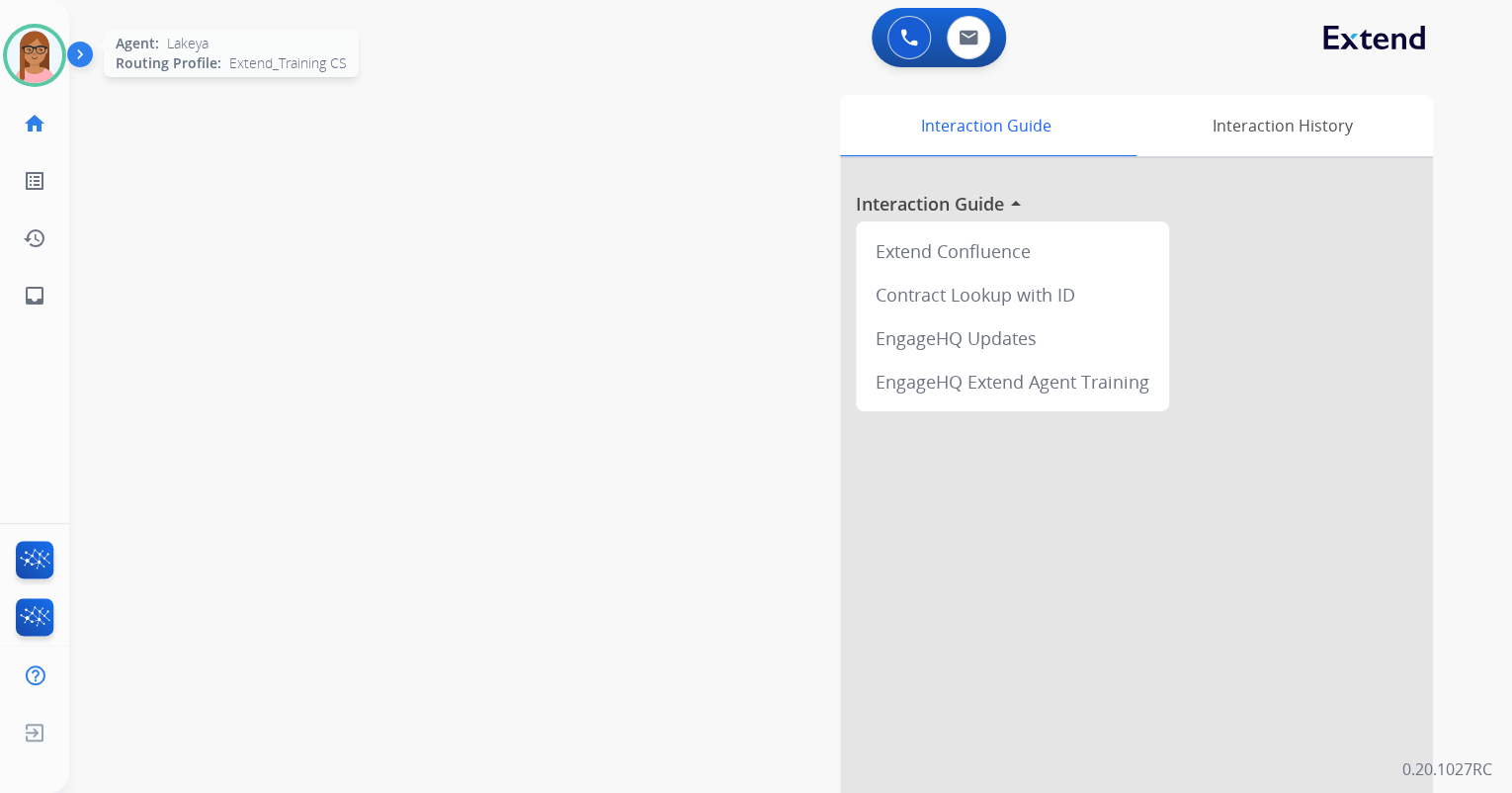 click at bounding box center (35, 55) 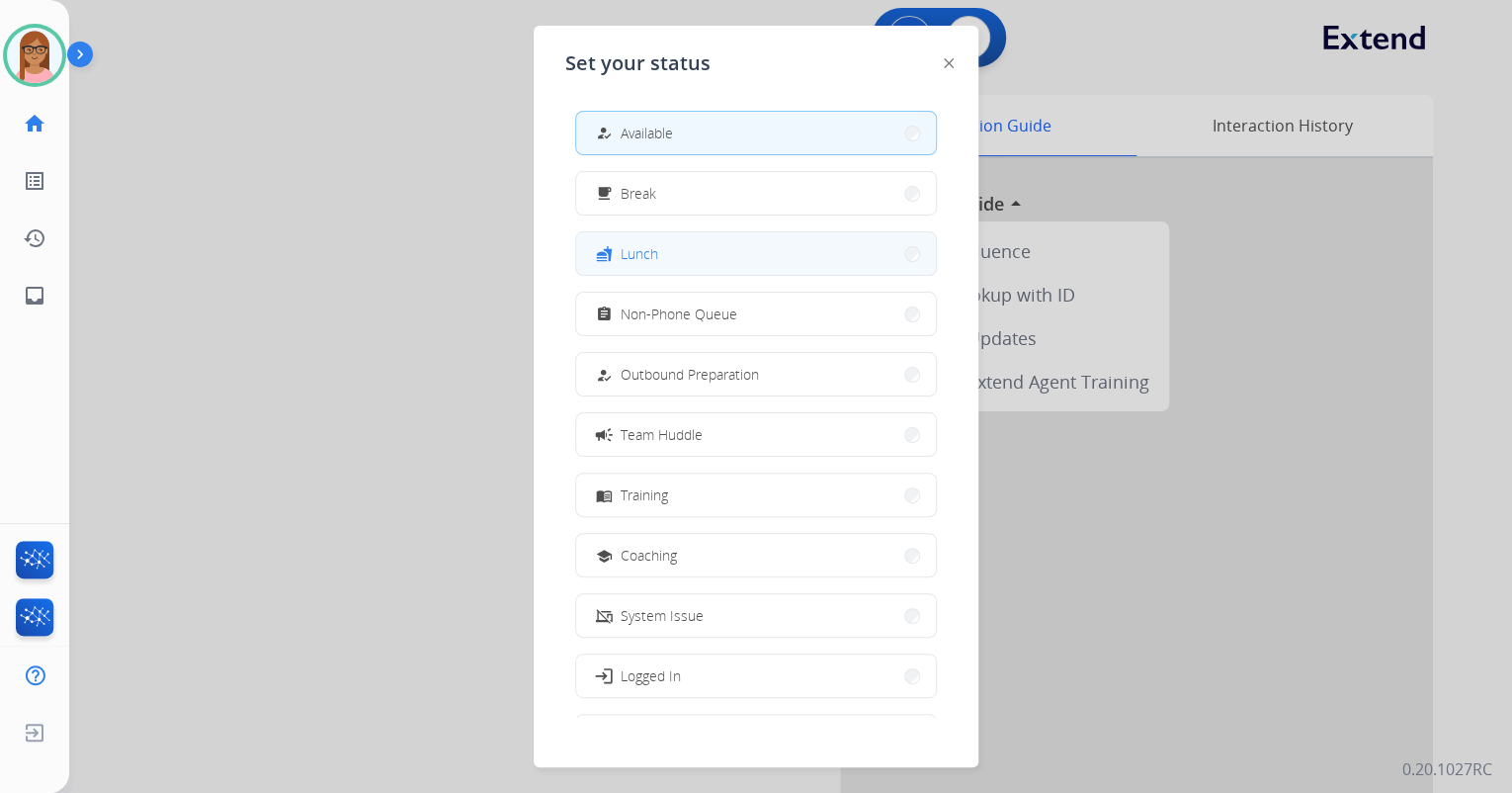 click on "fastfood Lunch" at bounding box center (625, 254) 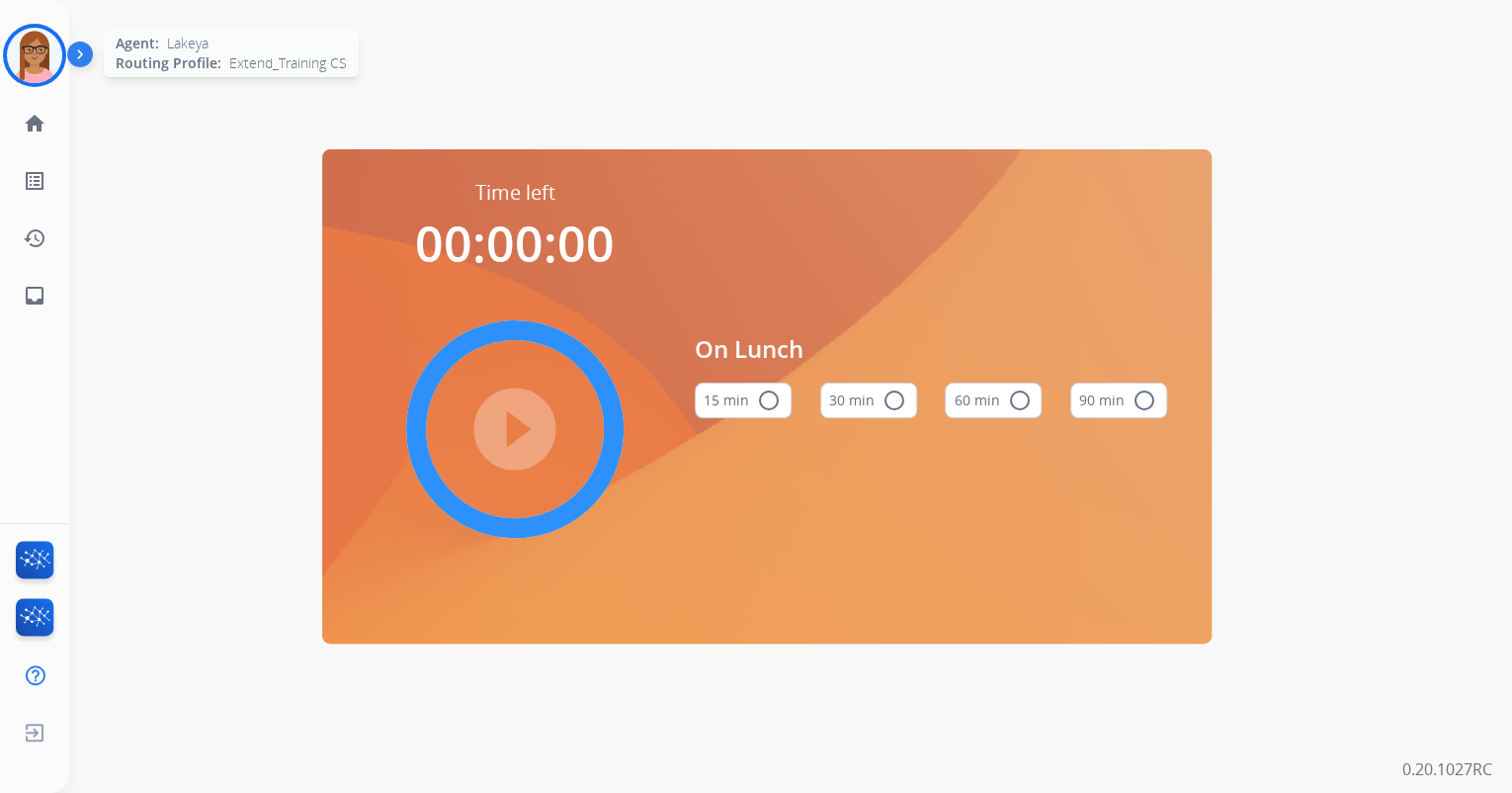 click at bounding box center [35, 55] 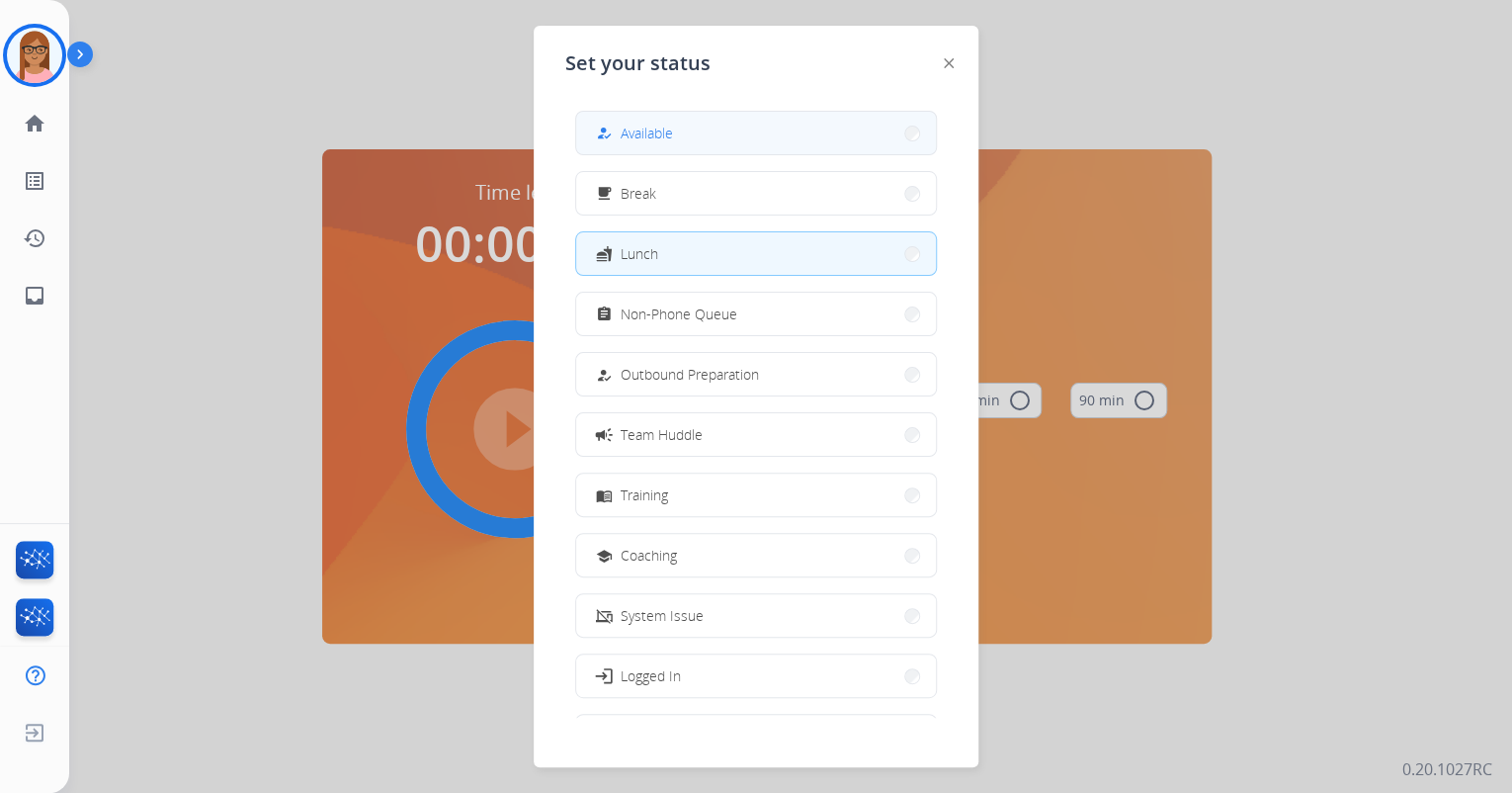 click on "Available" at bounding box center [646, 132] 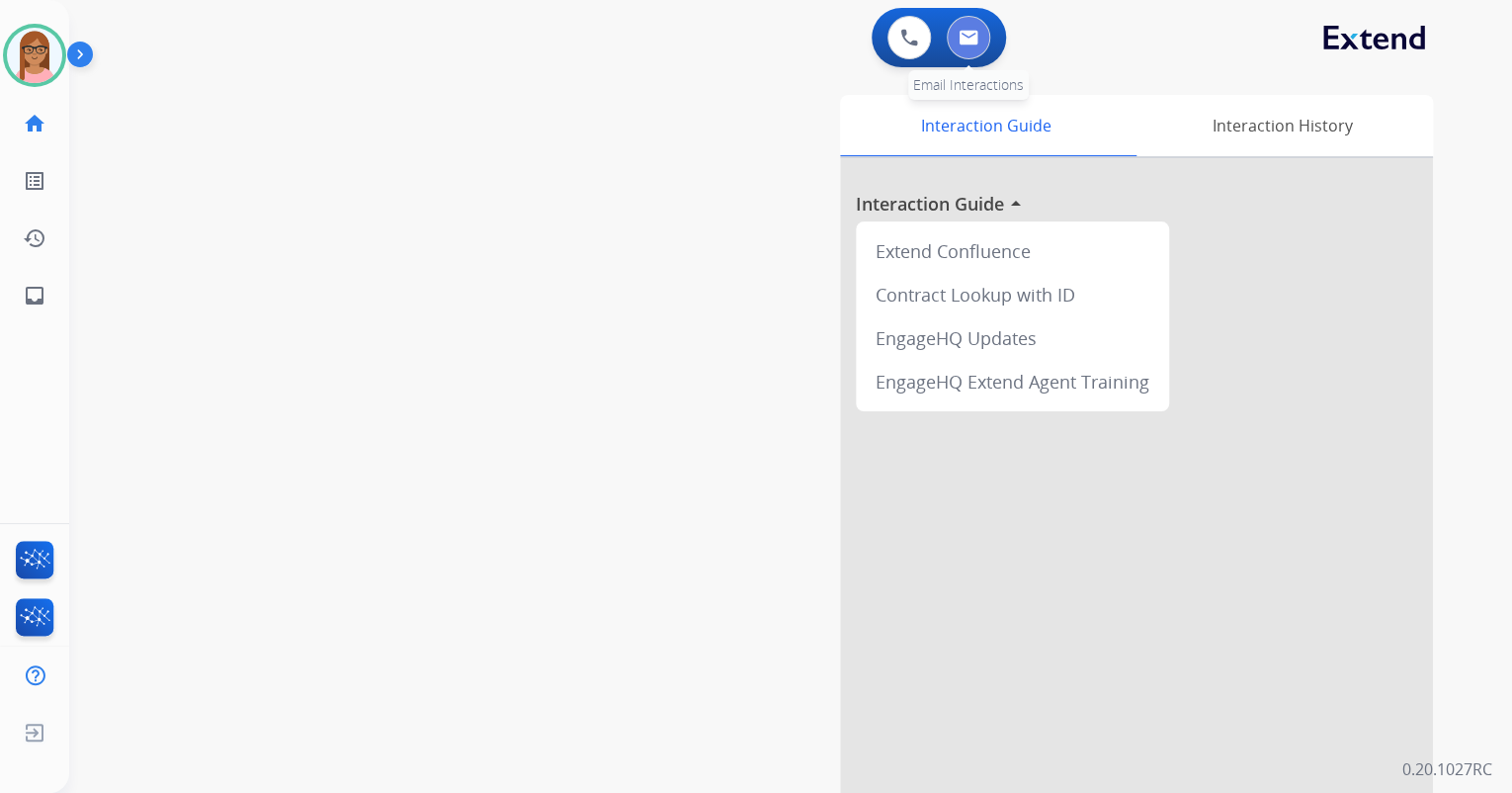 click at bounding box center (968, 38) 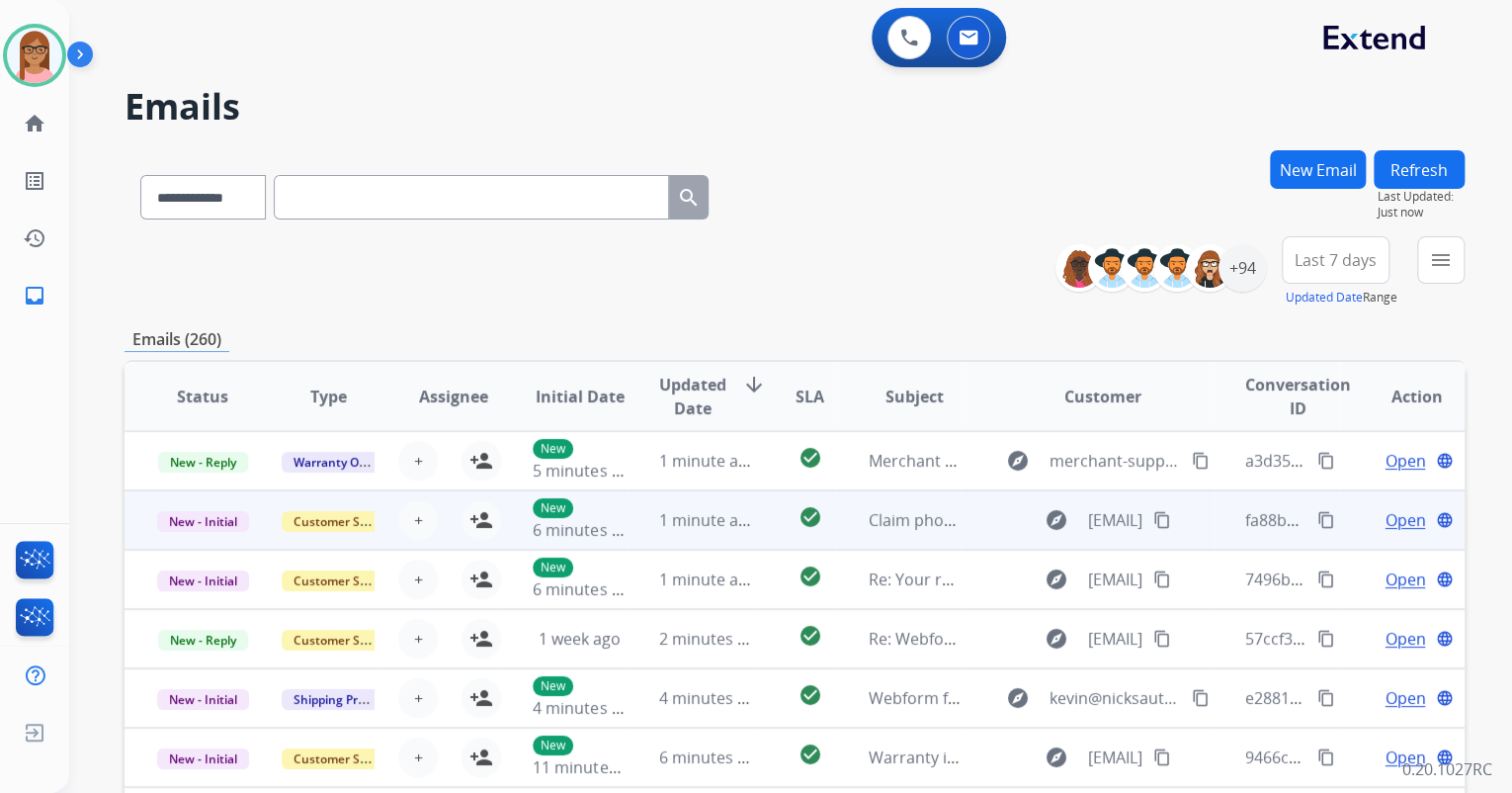 scroll, scrollTop: 1, scrollLeft: 0, axis: vertical 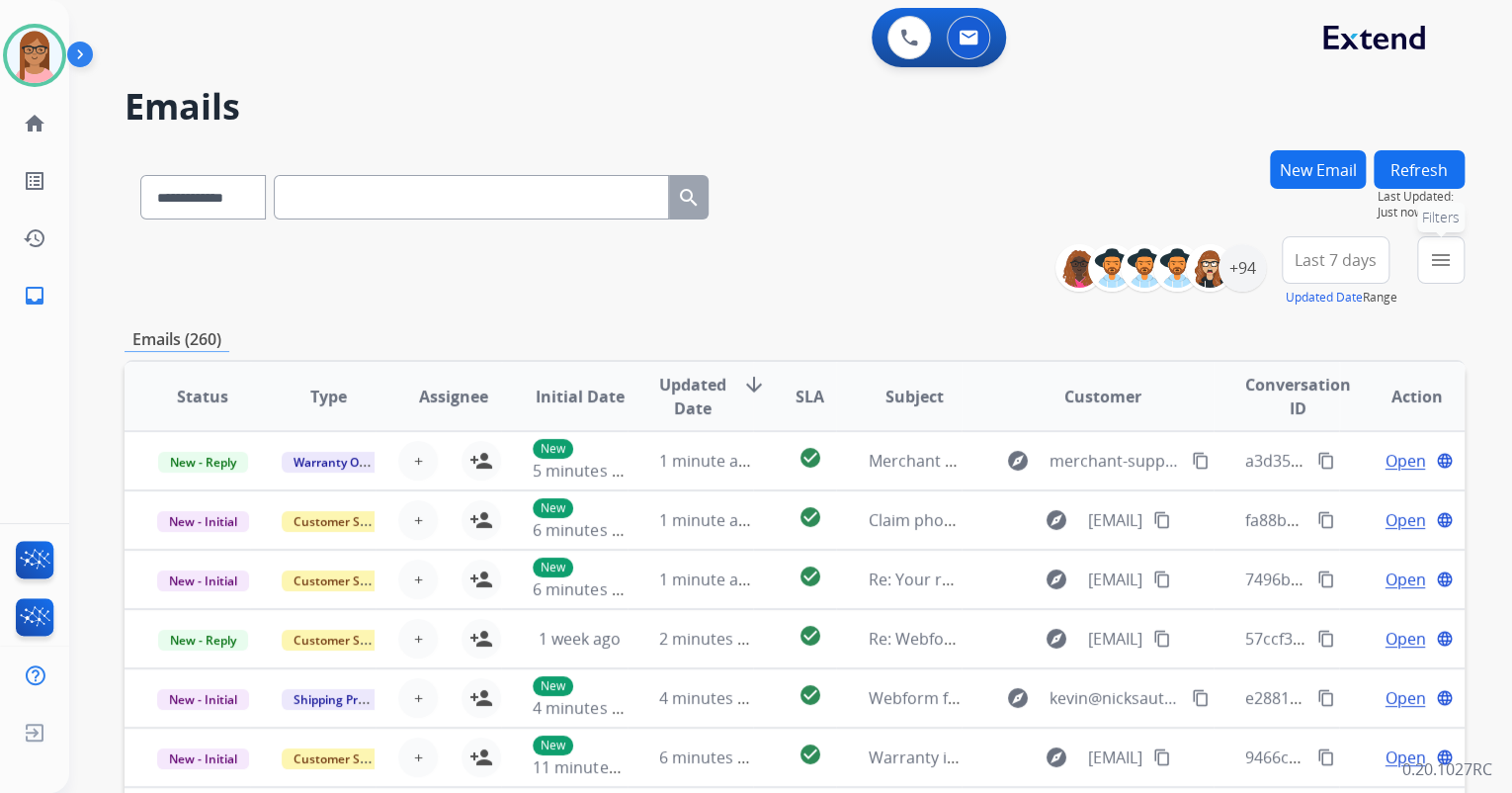click on "menu" at bounding box center (1441, 260) 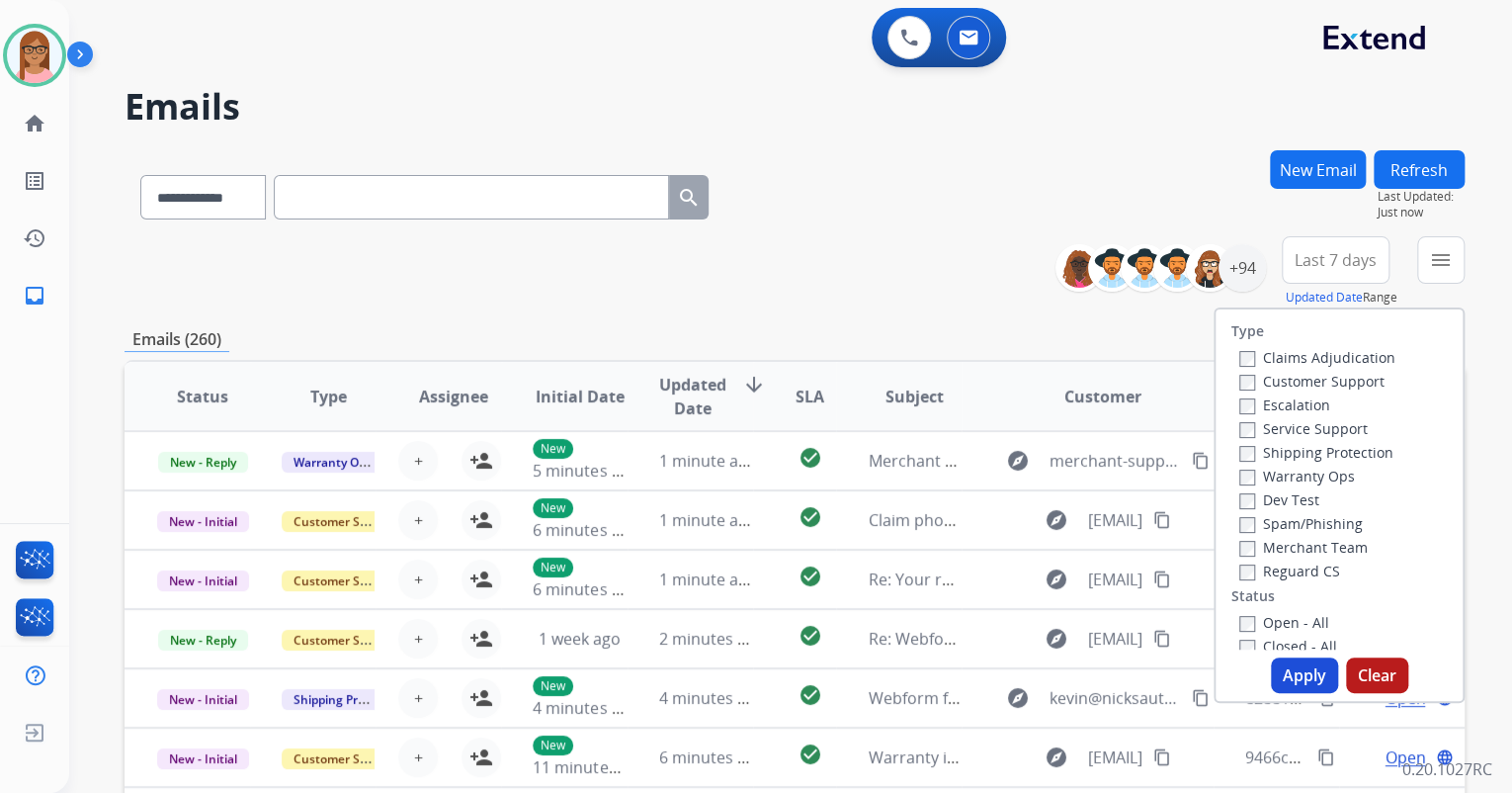 click on "Customer Support" at bounding box center (1311, 381) 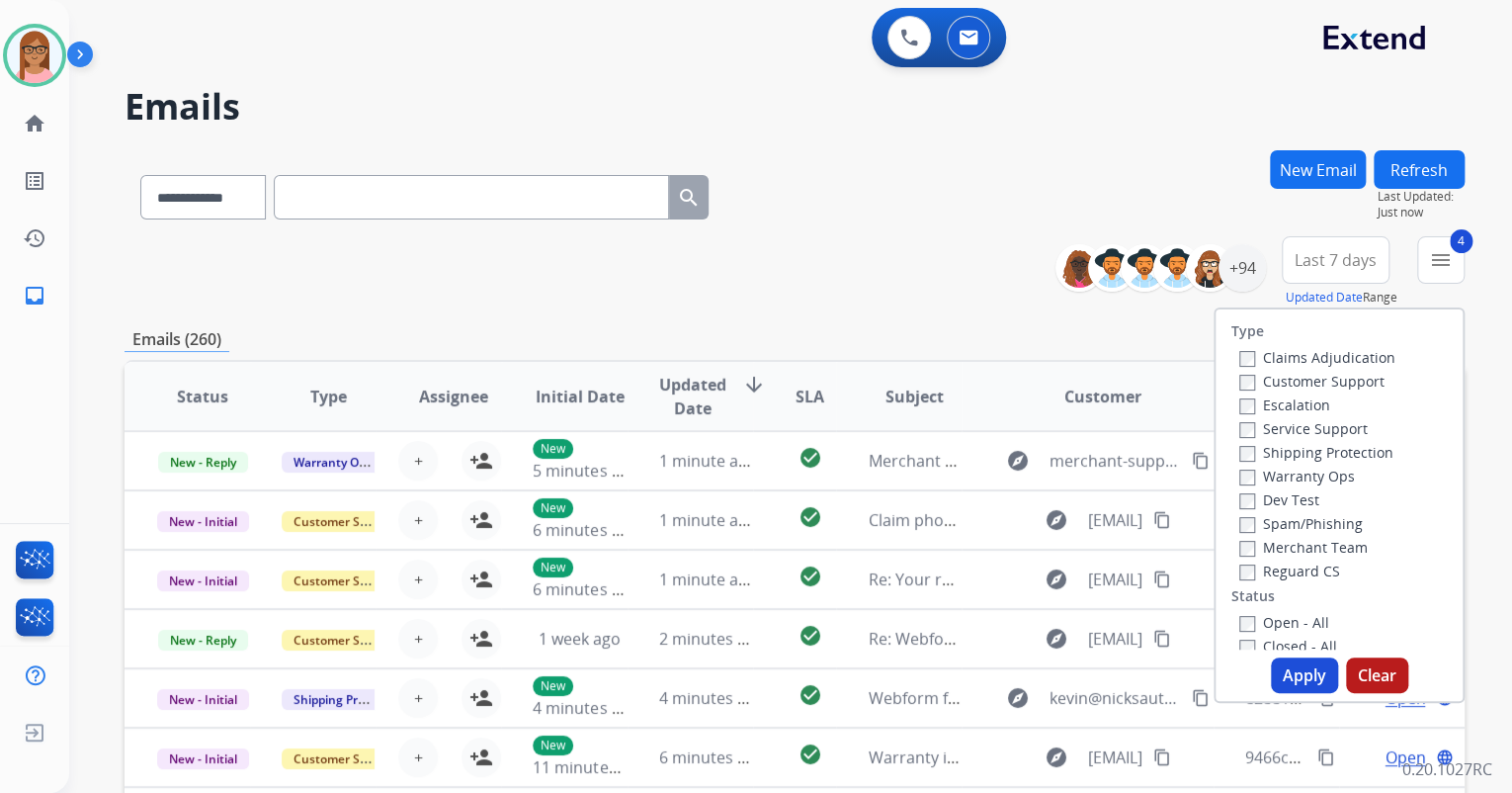 click on "Apply" at bounding box center [1304, 675] 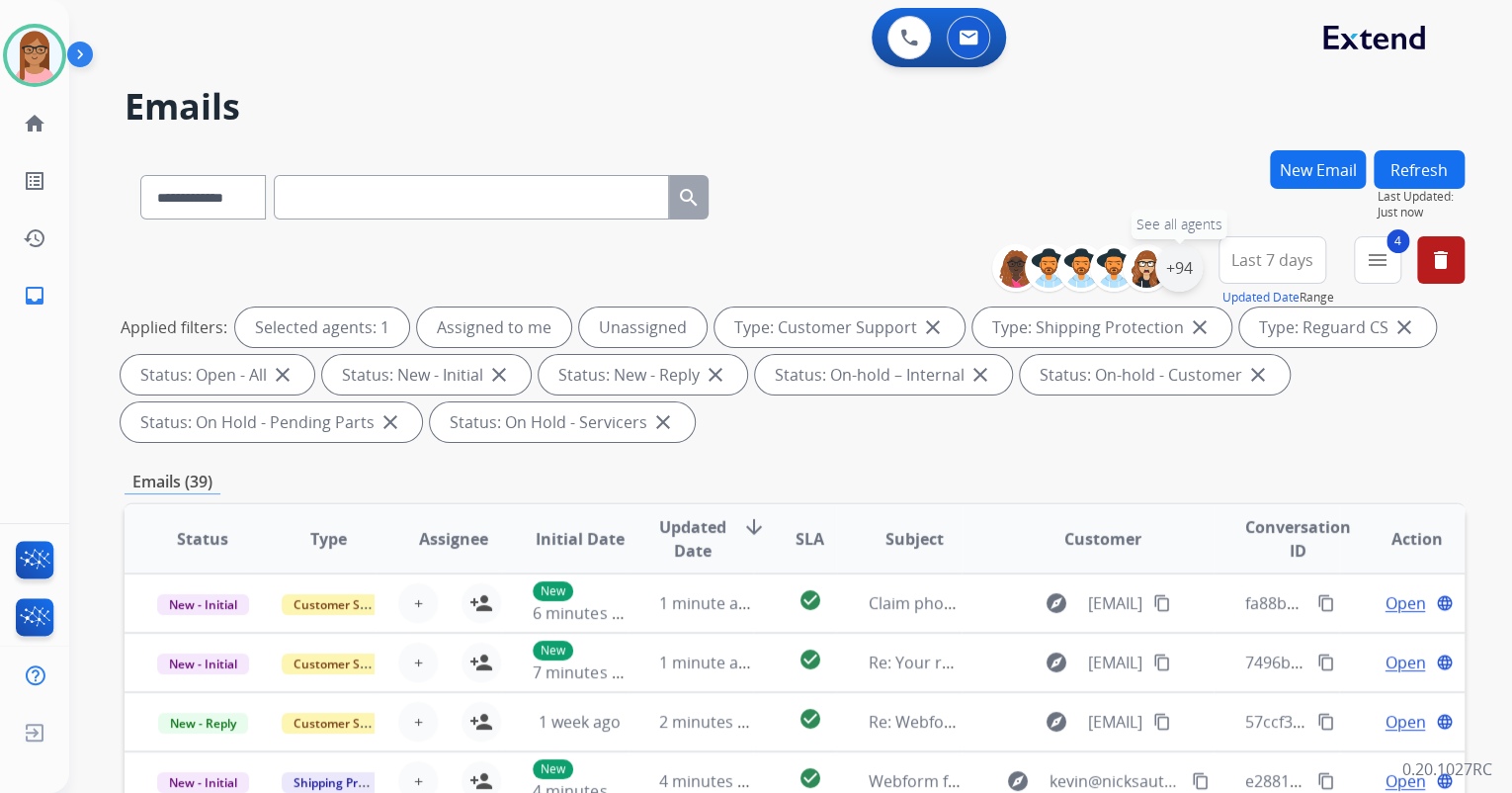 click on "+94" at bounding box center (1179, 268) 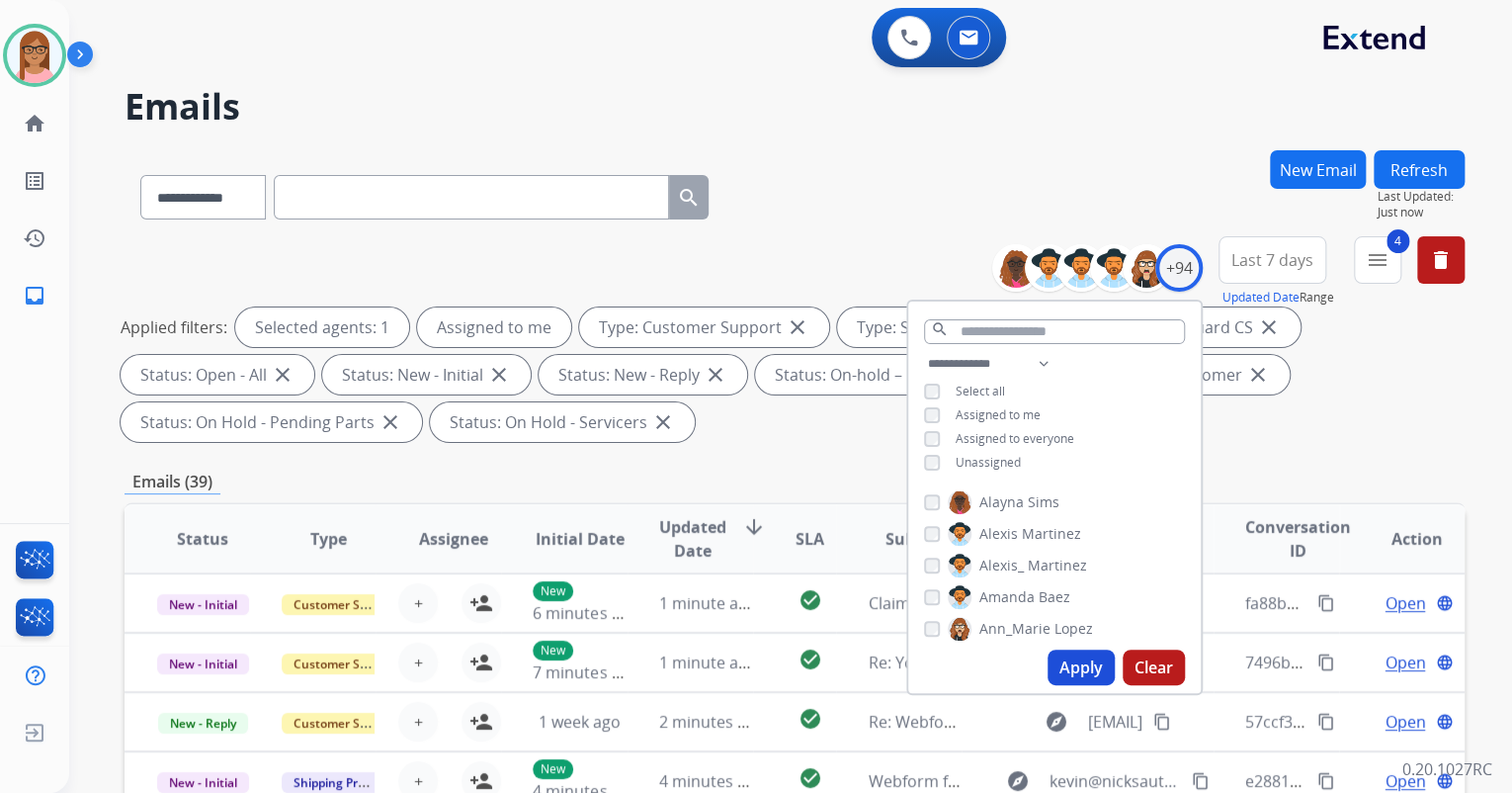 click on "Apply" at bounding box center (1081, 667) 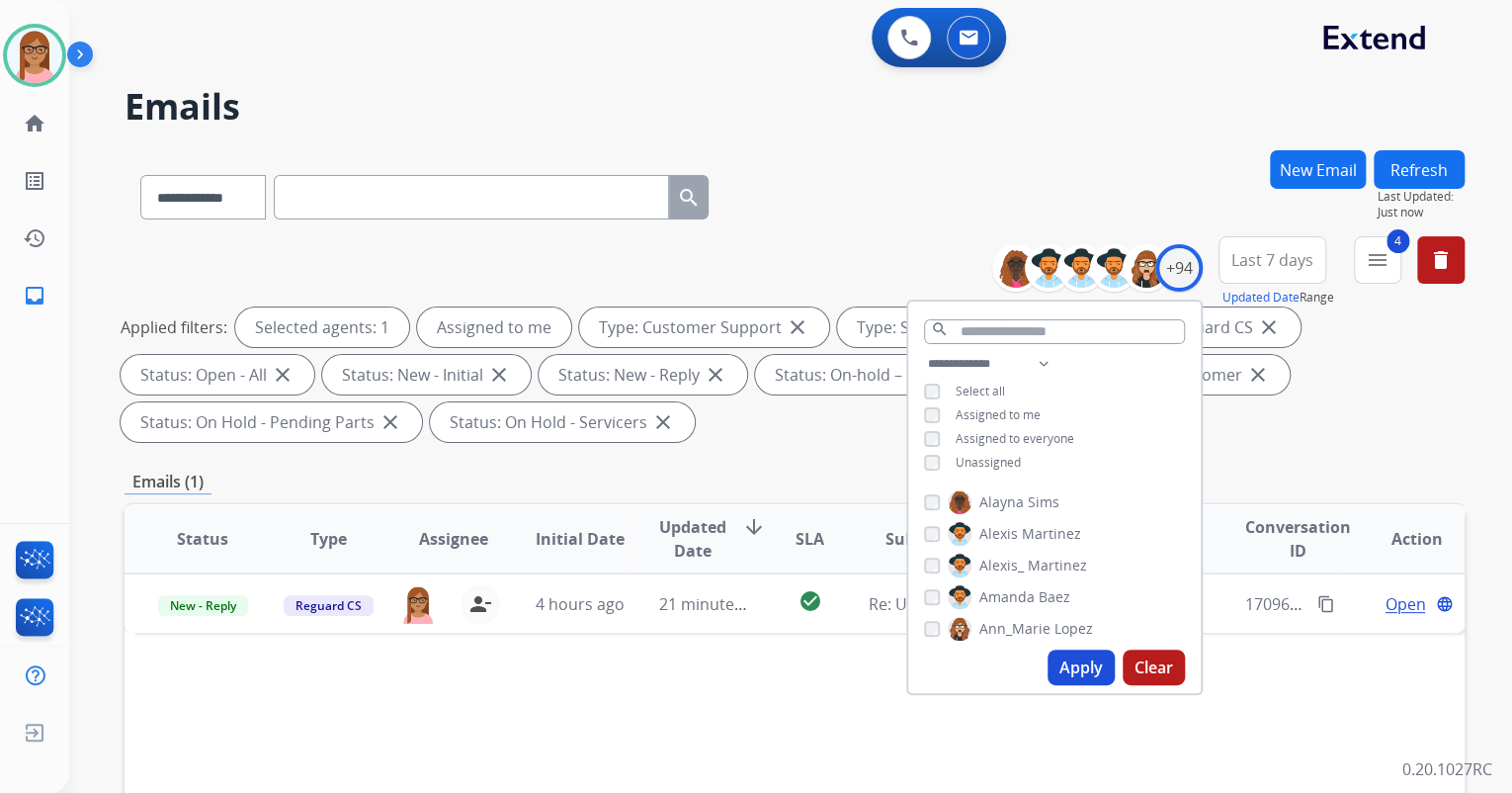 click on "Status Type Assignee Initial Date Updated Date arrow_downward SLA Subject Customer Conversation ID Action New - Reply Reguard CS lakeya.anthony@mcibpo.com person_remove Unassign to Me 4 hours ago 21 minutes ago check_circle  Re: Unable to upload photos to claim  explore dejanaskopljak@yahoo.com content_copy  17096de8-f774-41b7-a8e1-8e2a78a50b7d  content_copy Open language" at bounding box center [795, 834] 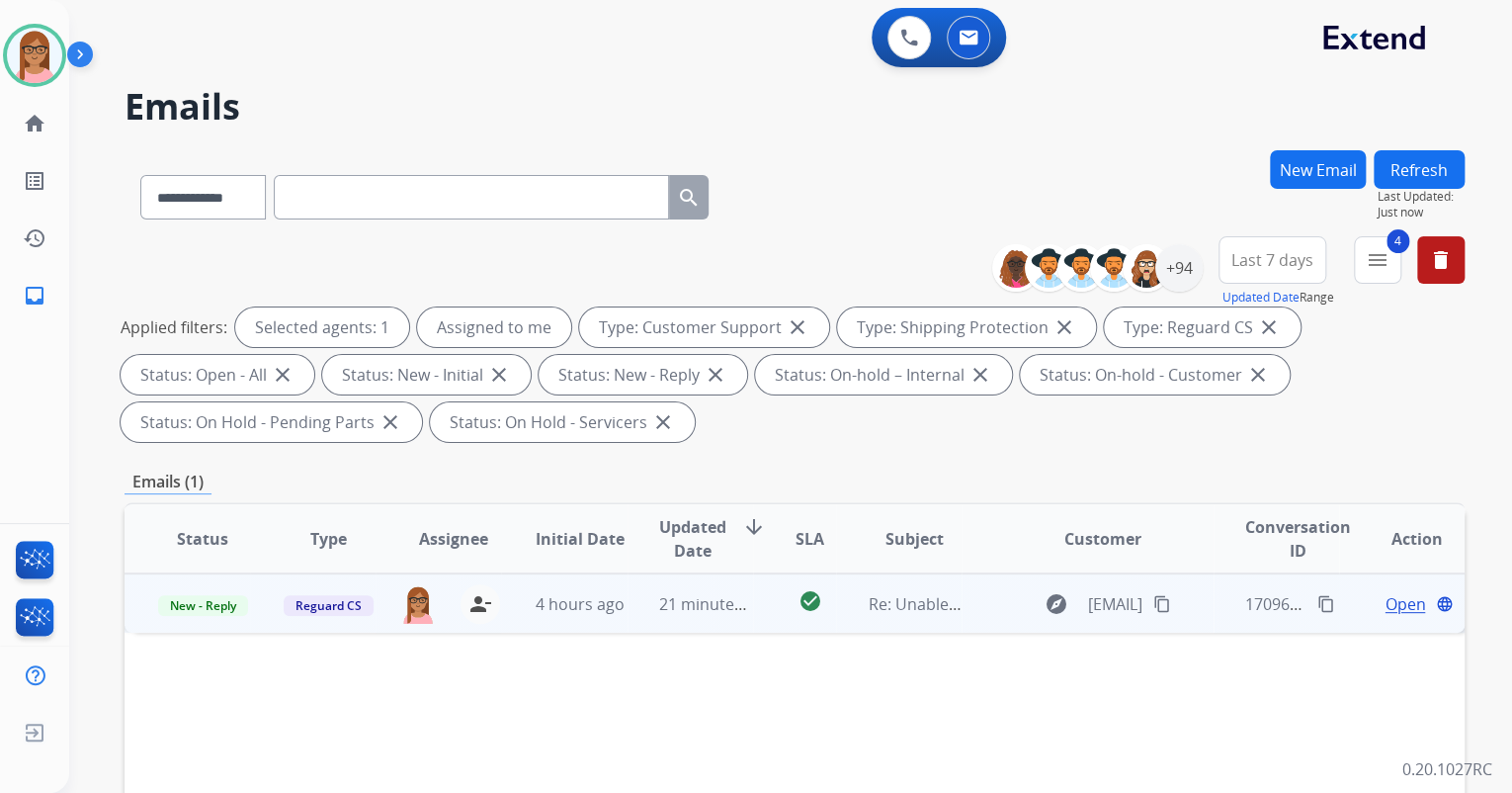 click on "Open" at bounding box center [1404, 604] 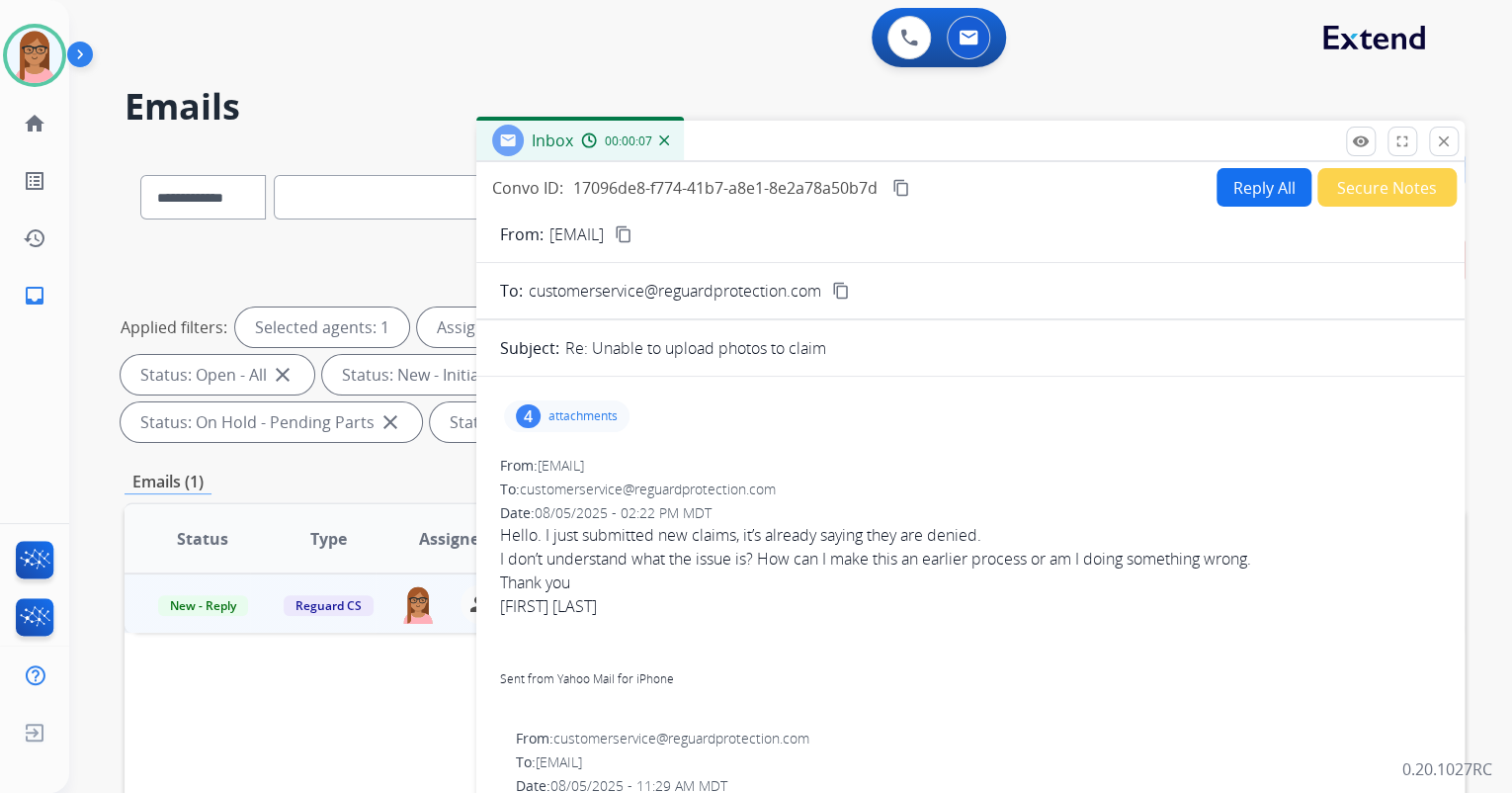 click on "attachments" at bounding box center (583, 416) 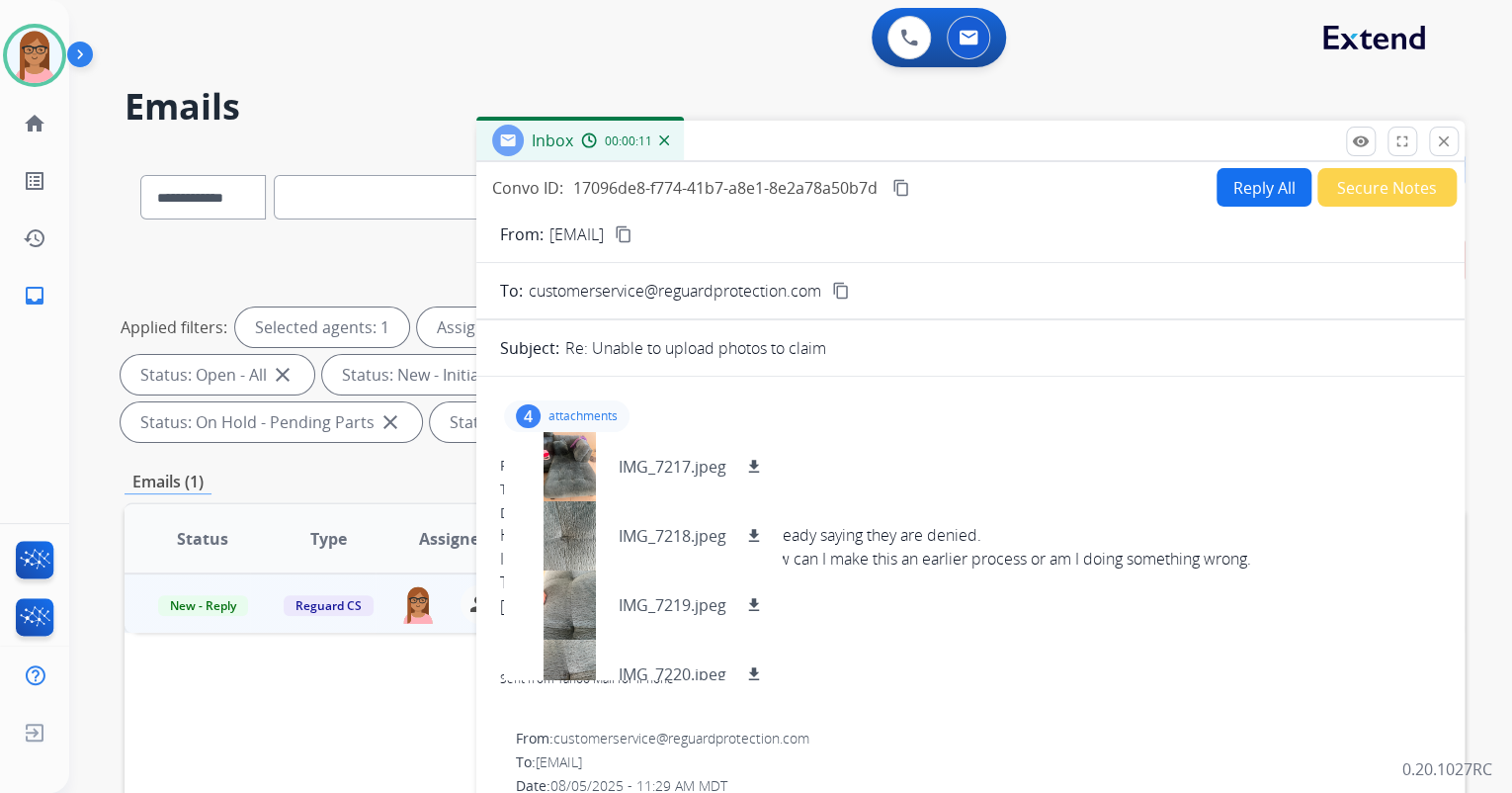 click on "4 attachments  IMG_7217.jpeg  download  IMG_7218.jpeg  download  IMG_7219.jpeg  download  IMG_7220.jpeg  download" at bounding box center [970, 416] 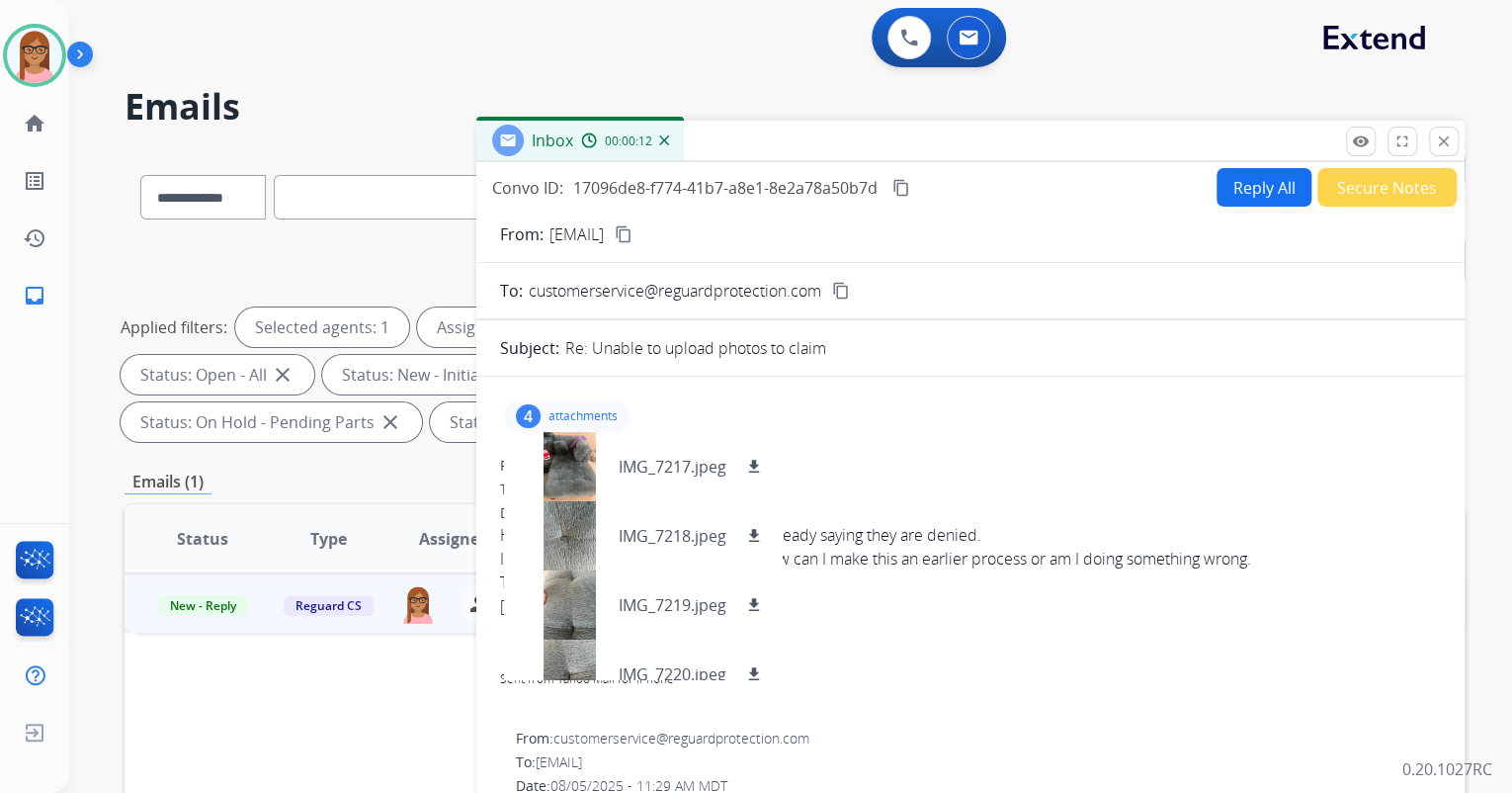 click on "4 attachments  IMG_7217.jpeg  download  IMG_7218.jpeg  download  IMG_7219.jpeg  download  IMG_7220.jpeg  download  From:  dejanaskopljak@yahoo.com   To:  customerservice@reguardprotection.com  Date:  08/05/2025 - 02:22 PM MDT
Hello. I just submitted new claims, it’s already saying they are denied. I don’t understand what the issue is? How can I make this an earlier process or am I doing something wrong. Thank you  Dejana loncar  Sent from Yahoo Mail for iPhone  From:  customerservice@reguardprotection.com   To:  dejanaskopljak@yahoo.com  Date:  08/05/2025 - 11:29 AM MDT   Hello Dejana, Thank you for contacting Reguard. We have received your photos. Unfortunately, your claim was submitted under a cancelled contract and has been closed. Please resubmit your claim with photos, and we will be happy to assist you.  If you need any other assistance, please reply to this email or call us at (877) 348-2730. Thank you, The Reguard Customer Service Team  From:  dejanaskopljak@yahoo.com   To:   Date:
Dejana" at bounding box center (970, 1018) 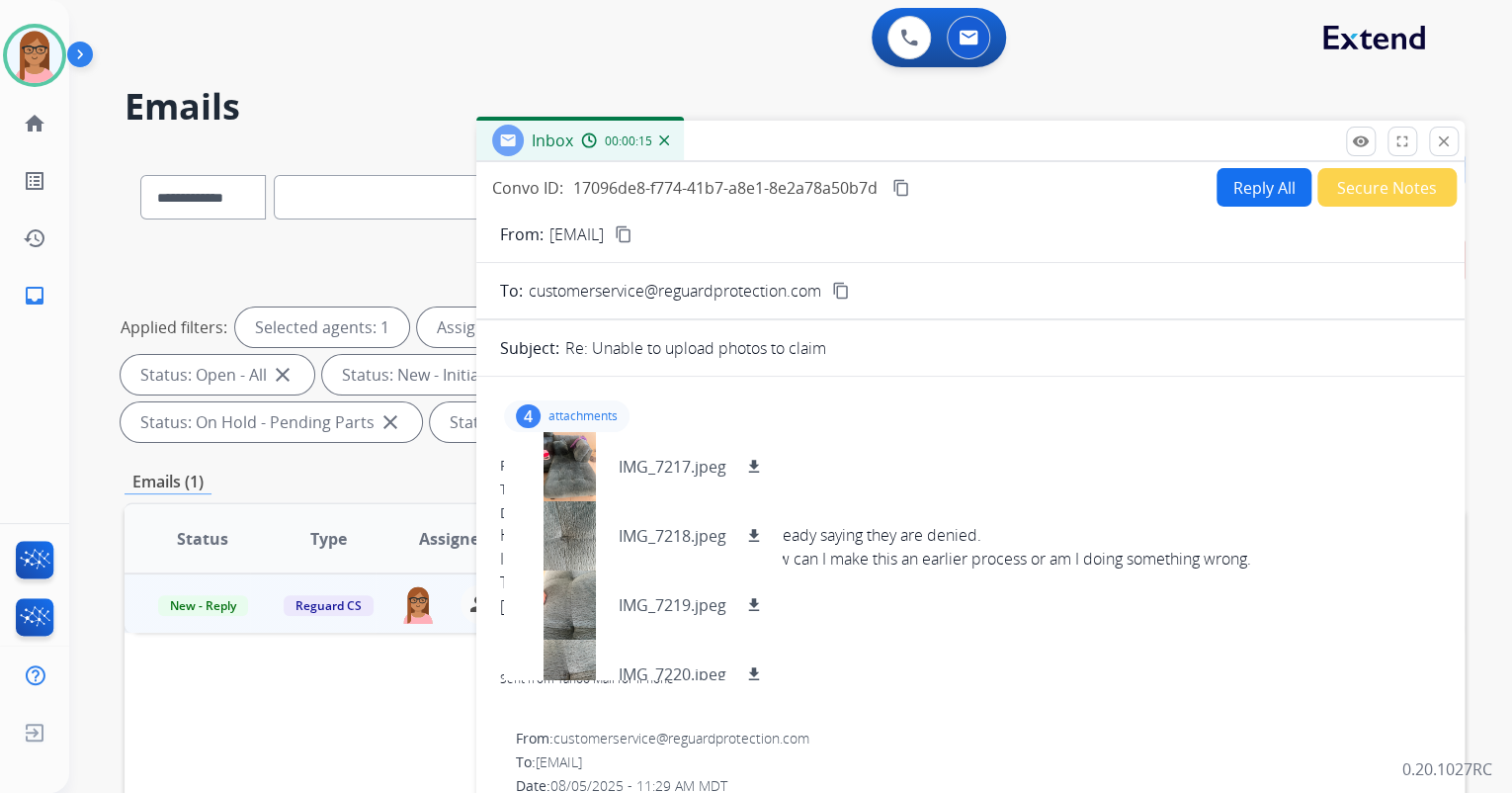 click on "content_copy" at bounding box center [624, 234] 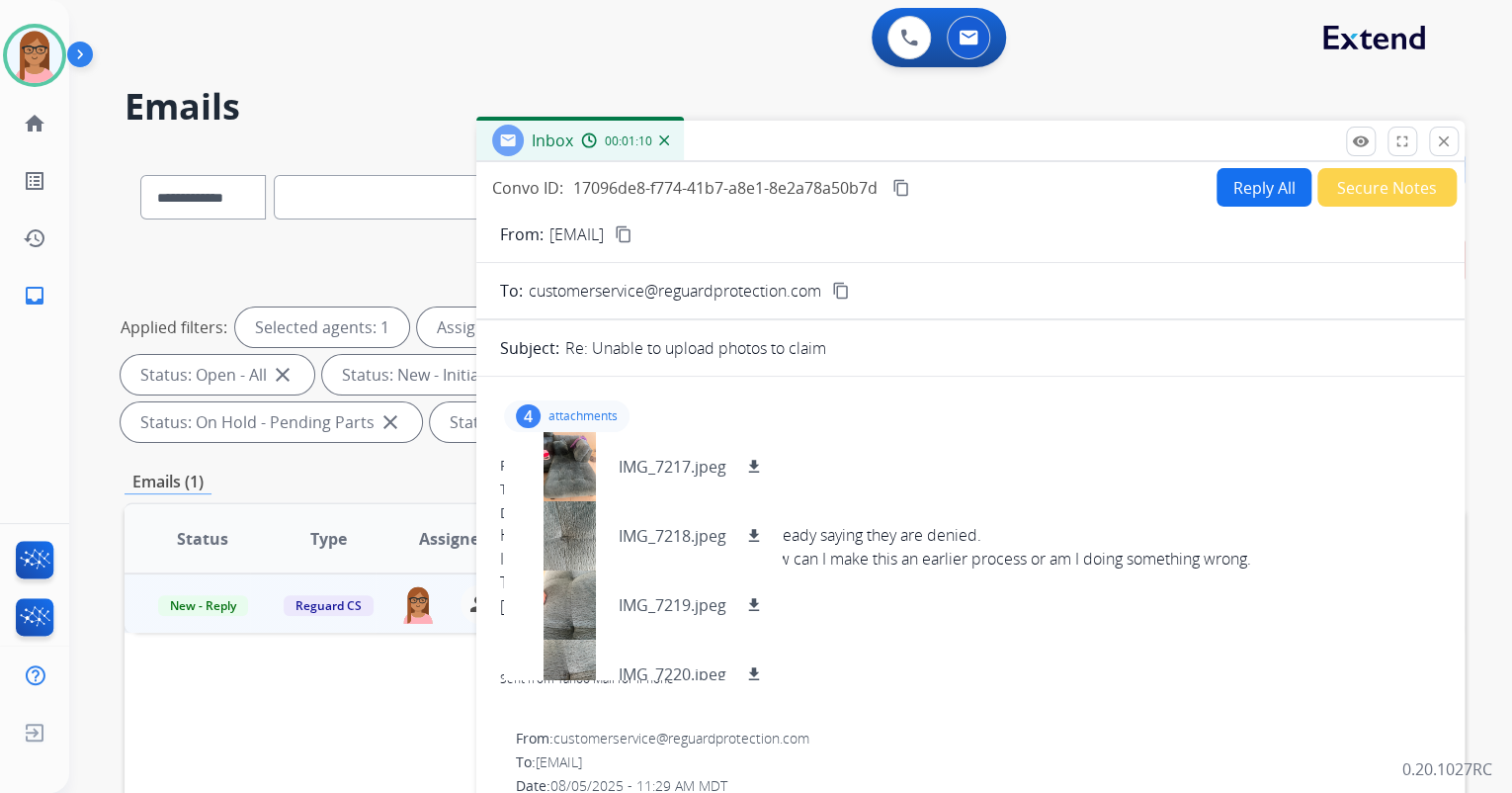 click on "Reply All" at bounding box center (1264, 187) 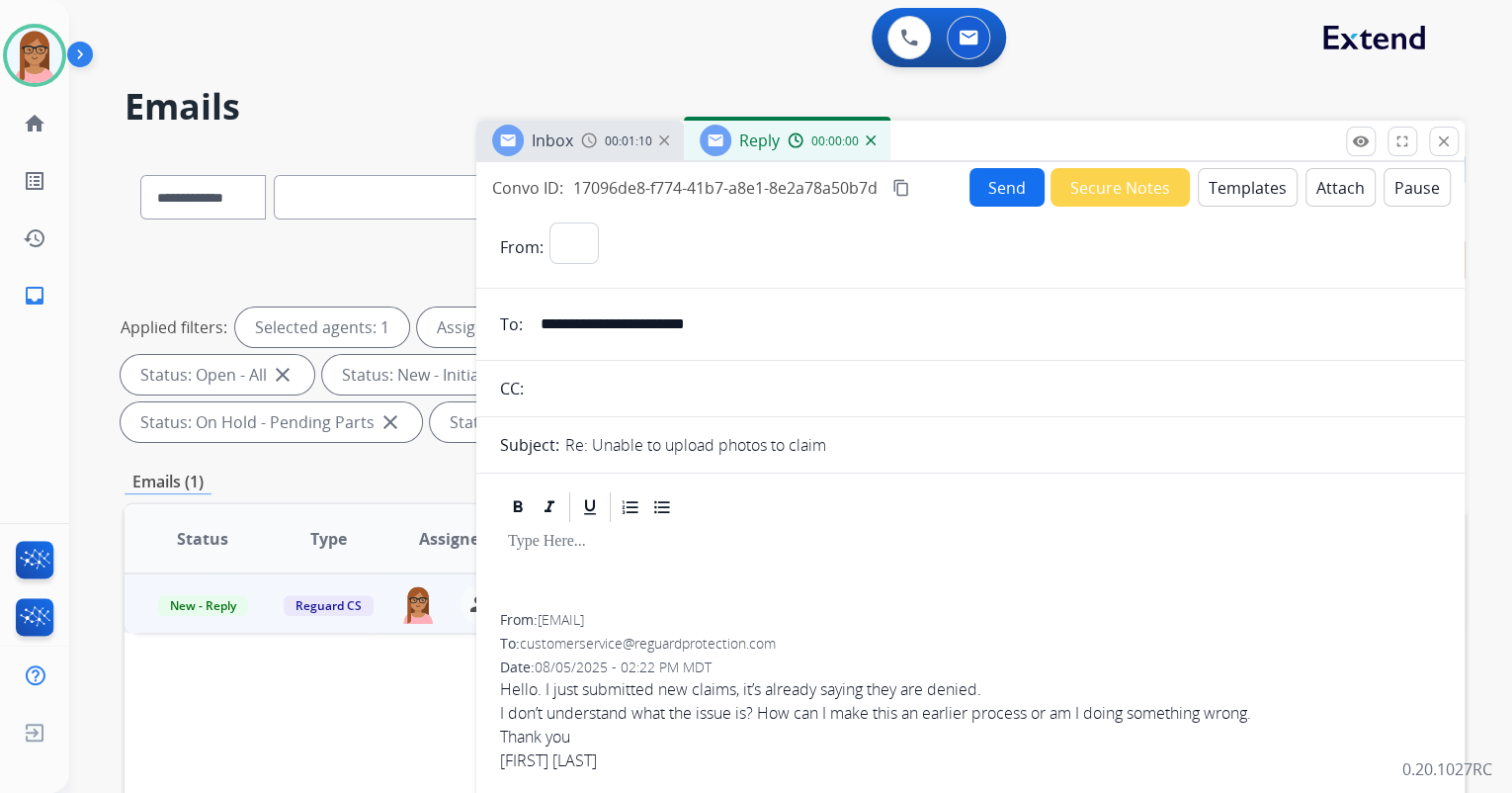 select on "**********" 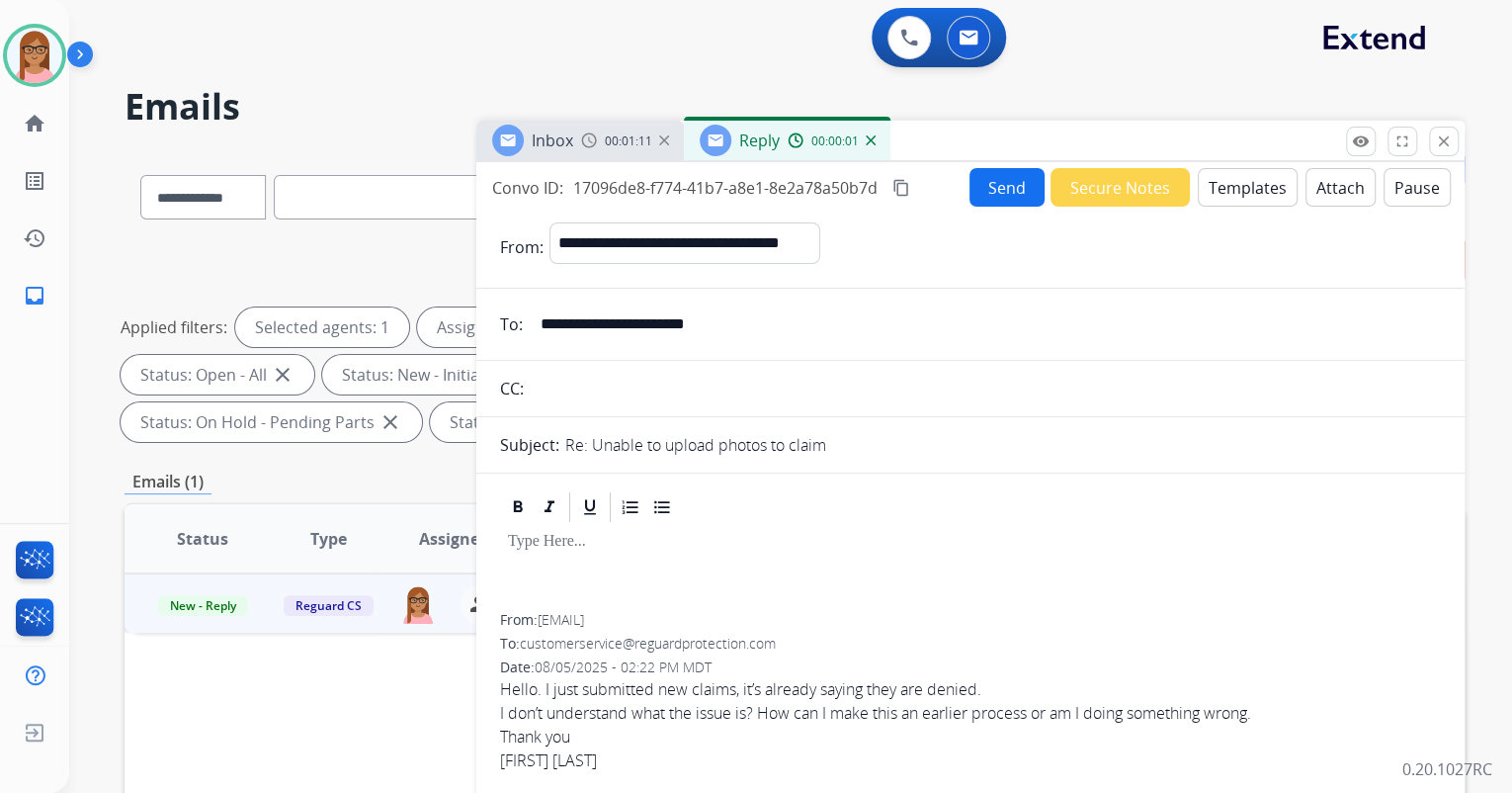 click on "Templates" at bounding box center [1247, 187] 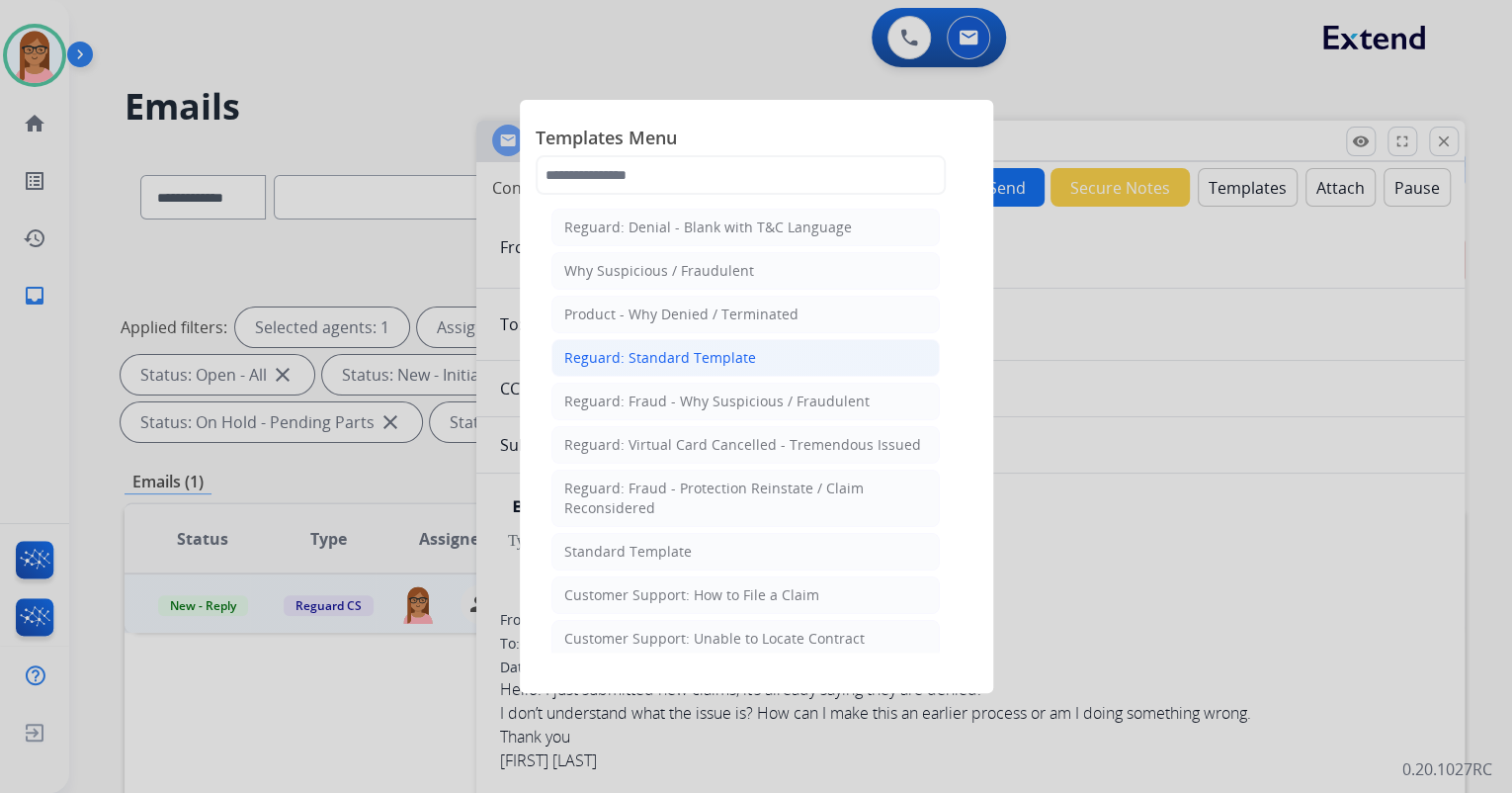 click on "Reguard: Standard Template" 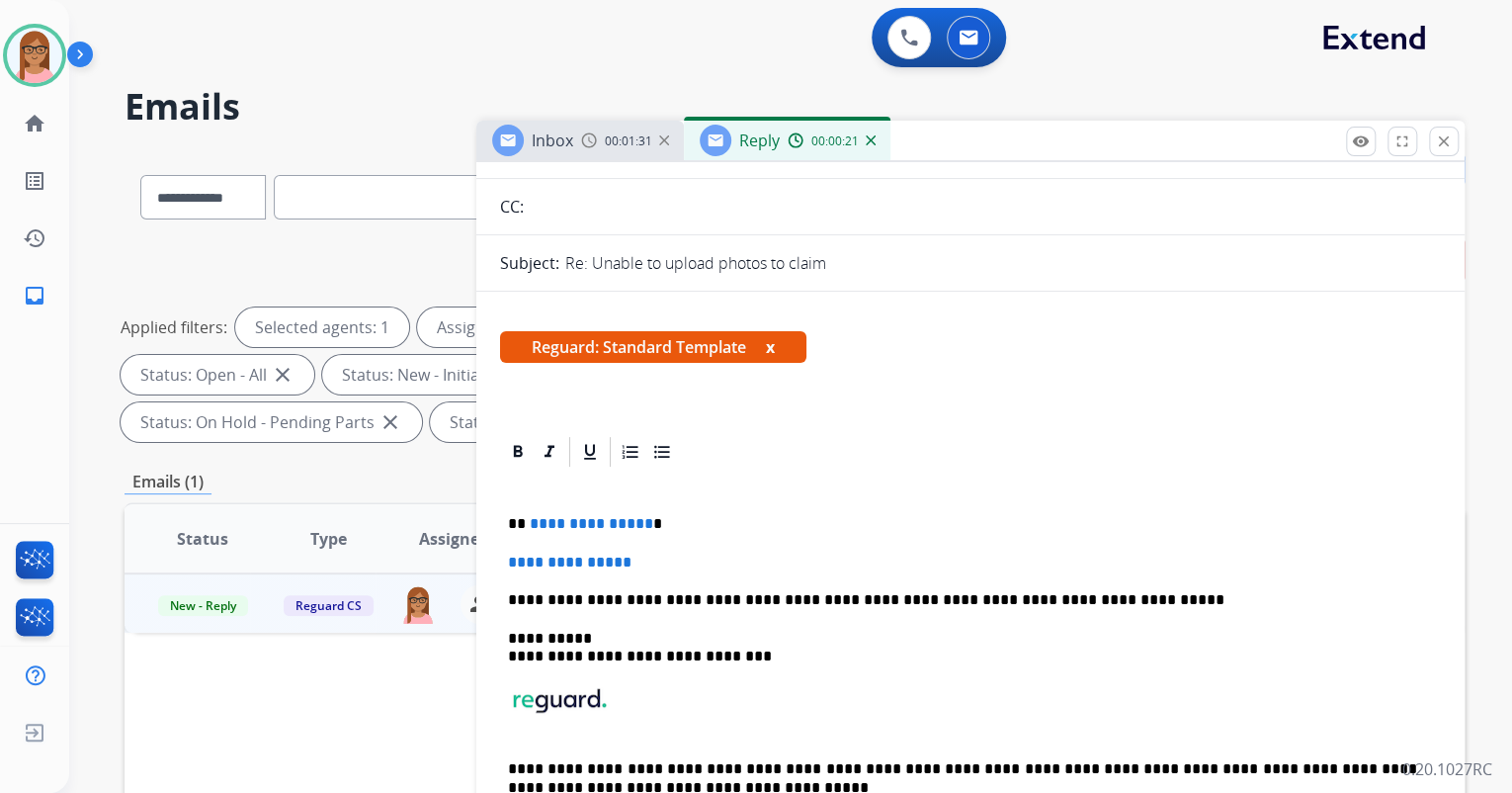 scroll, scrollTop: 316, scrollLeft: 0, axis: vertical 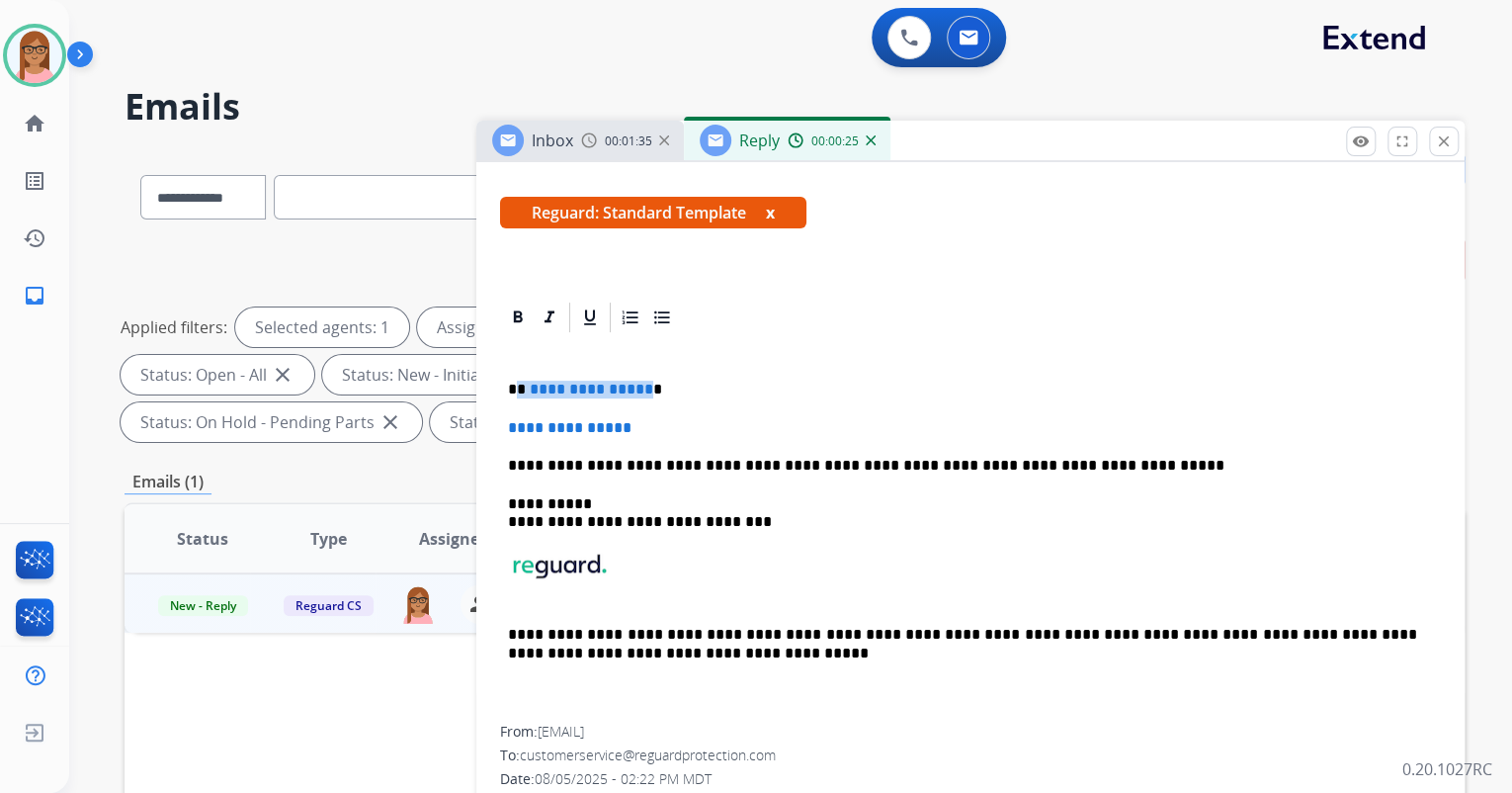 drag, startPoint x: 515, startPoint y: 387, endPoint x: 639, endPoint y: 396, distance: 124.3262 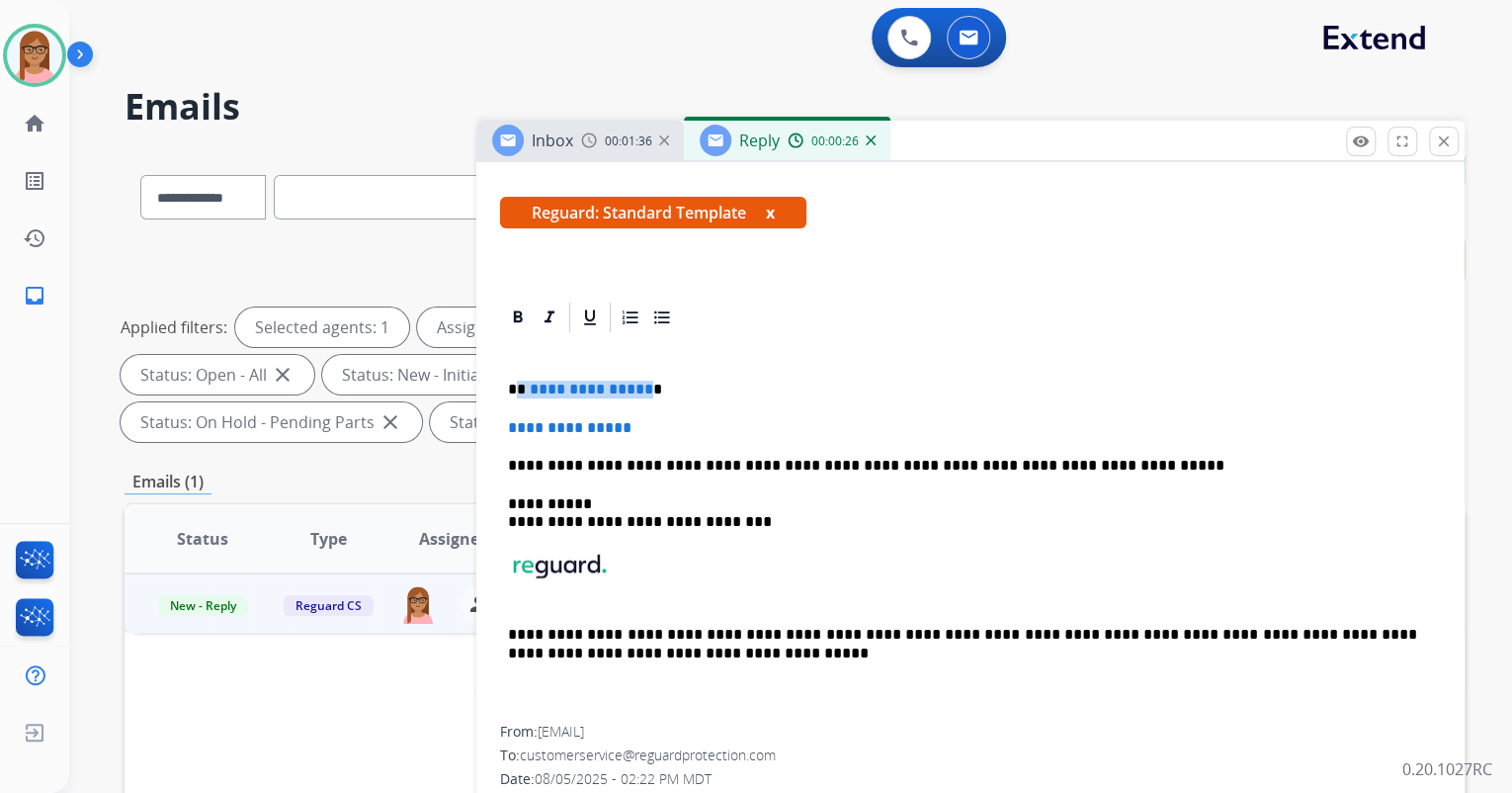 type 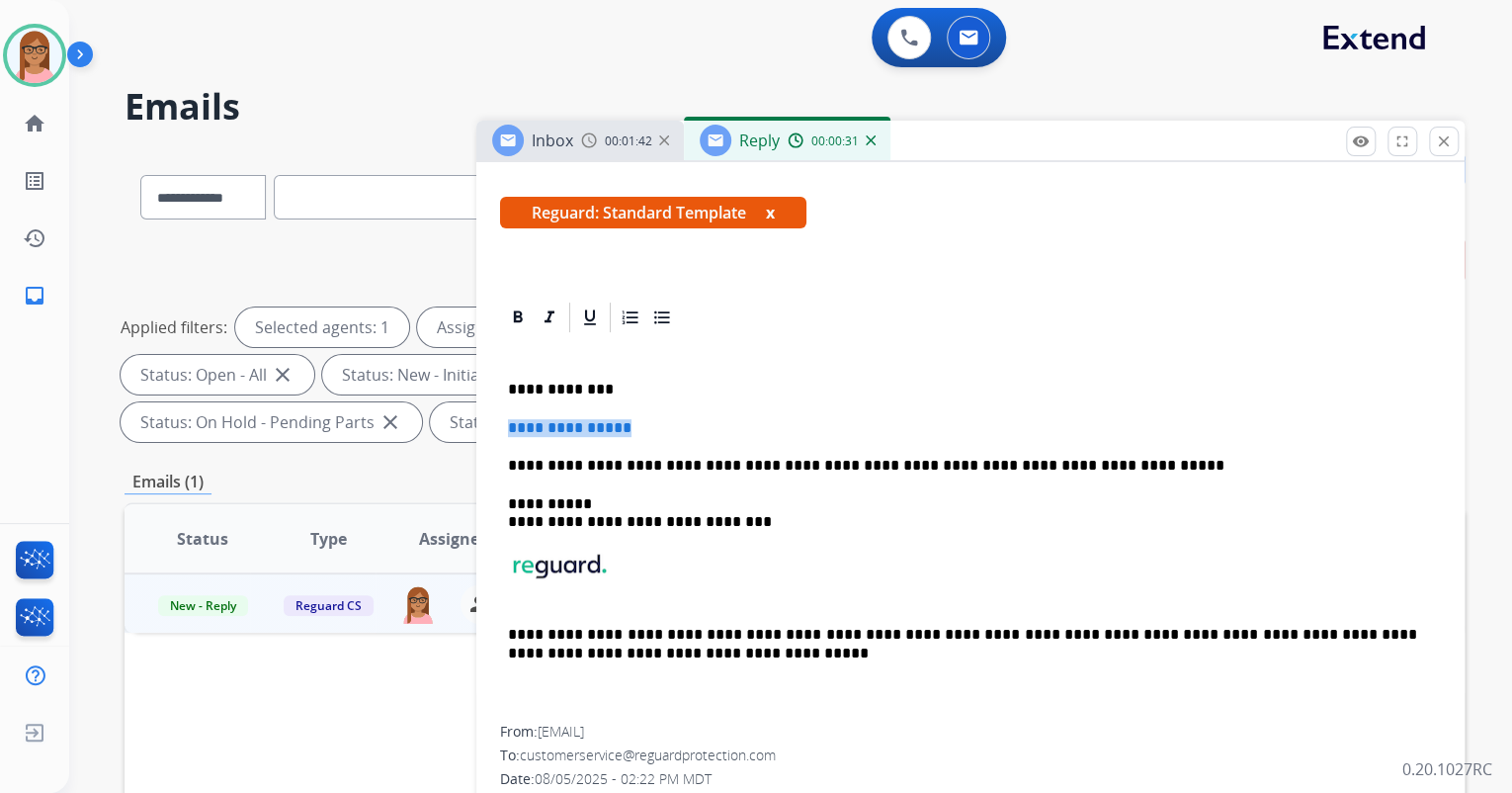 drag, startPoint x: 506, startPoint y: 424, endPoint x: 648, endPoint y: 431, distance: 142.17243 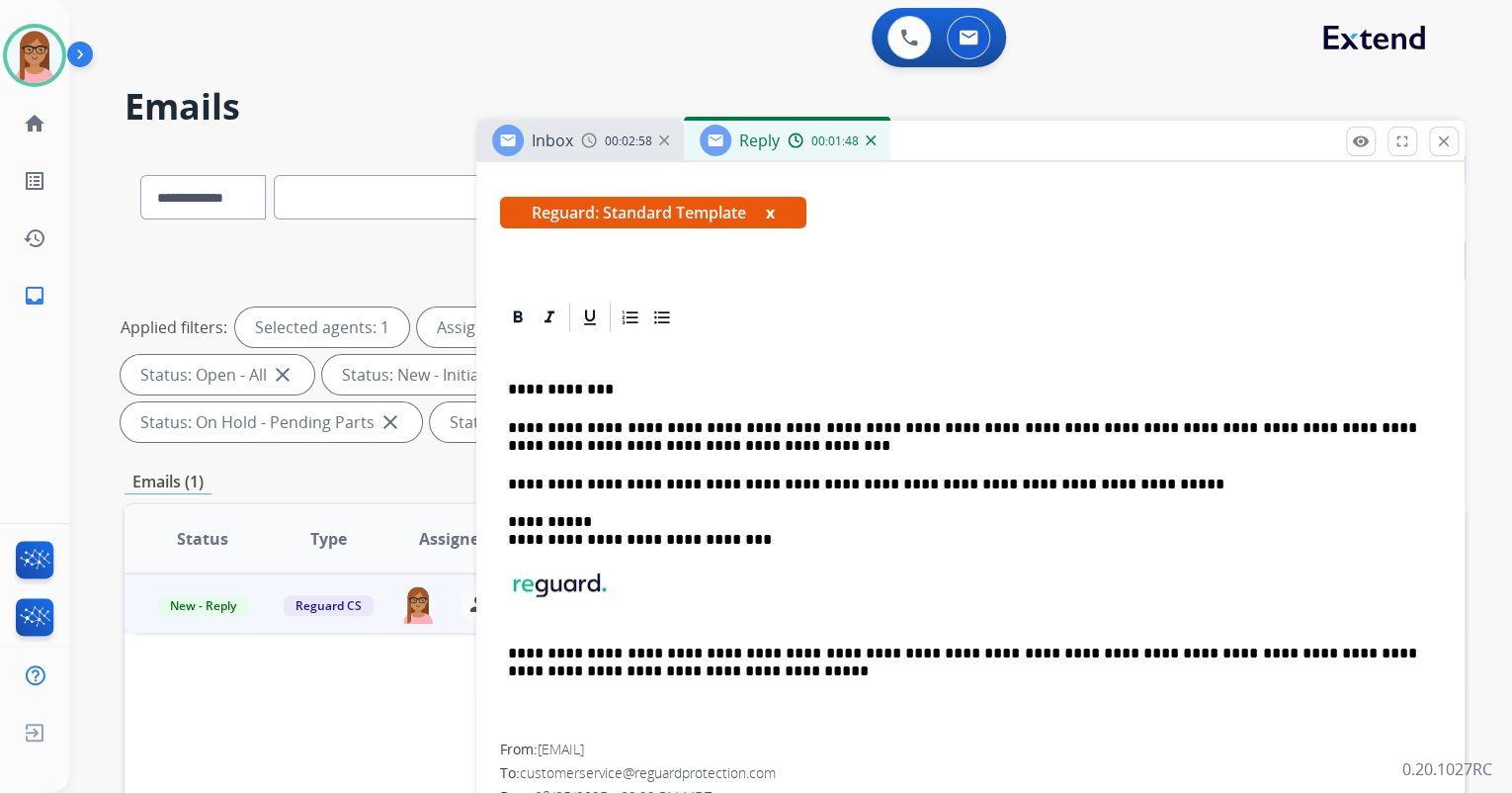 click on "**********" at bounding box center (963, 437) 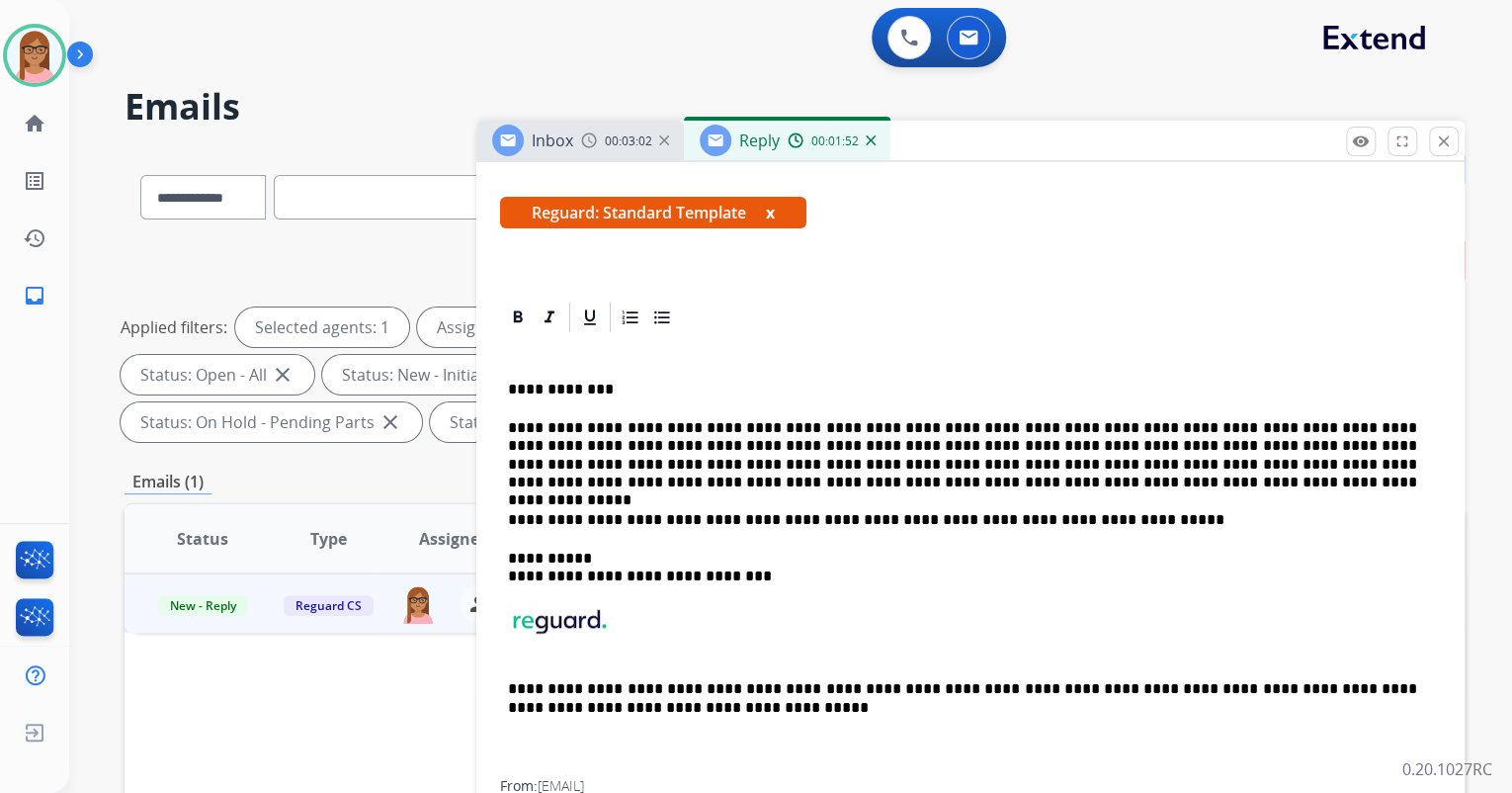 drag, startPoint x: 1337, startPoint y: 431, endPoint x: 1337, endPoint y: 411, distance: 20 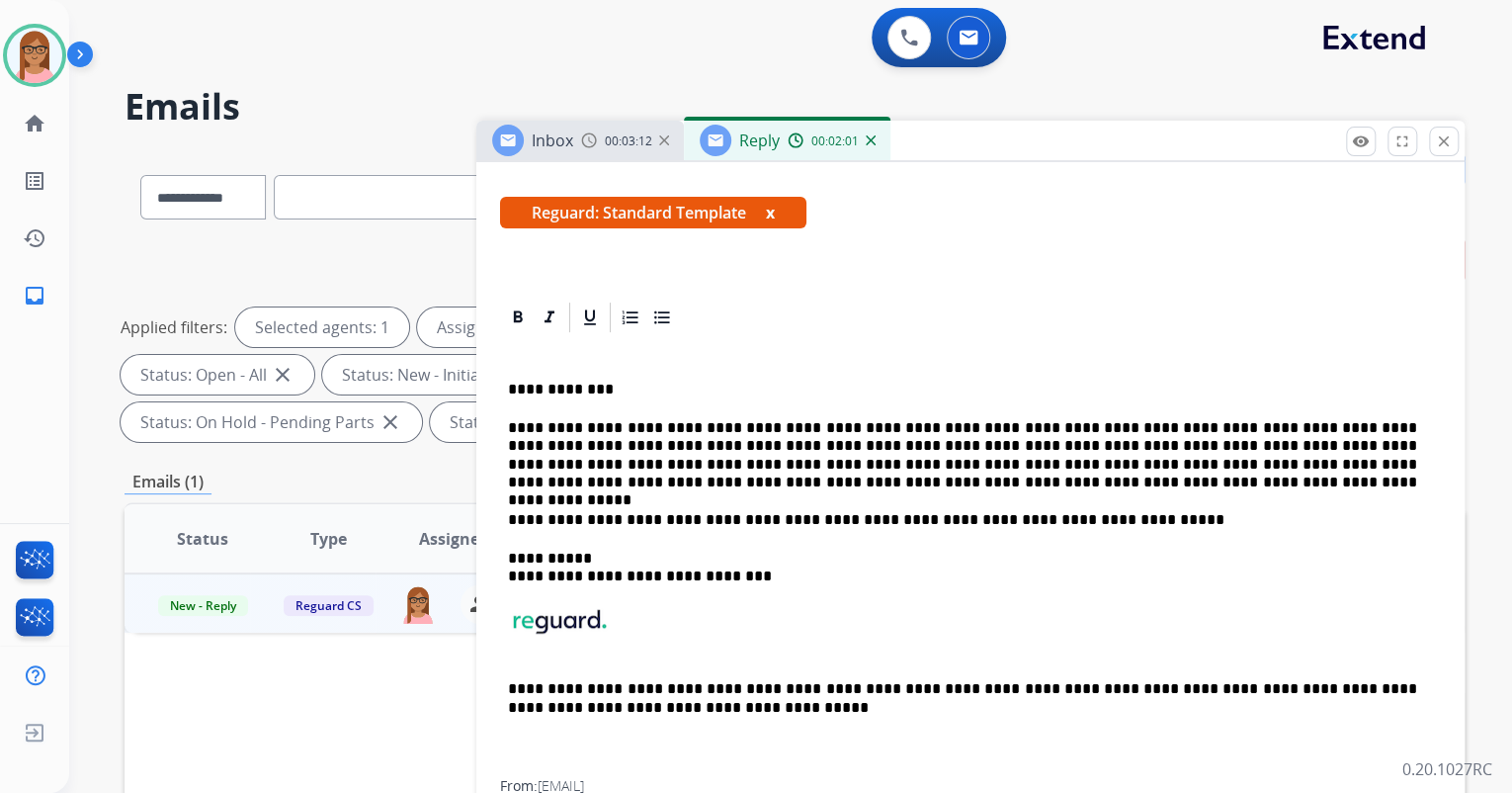 drag, startPoint x: 543, startPoint y: 482, endPoint x: 549, endPoint y: 465, distance: 18.027756 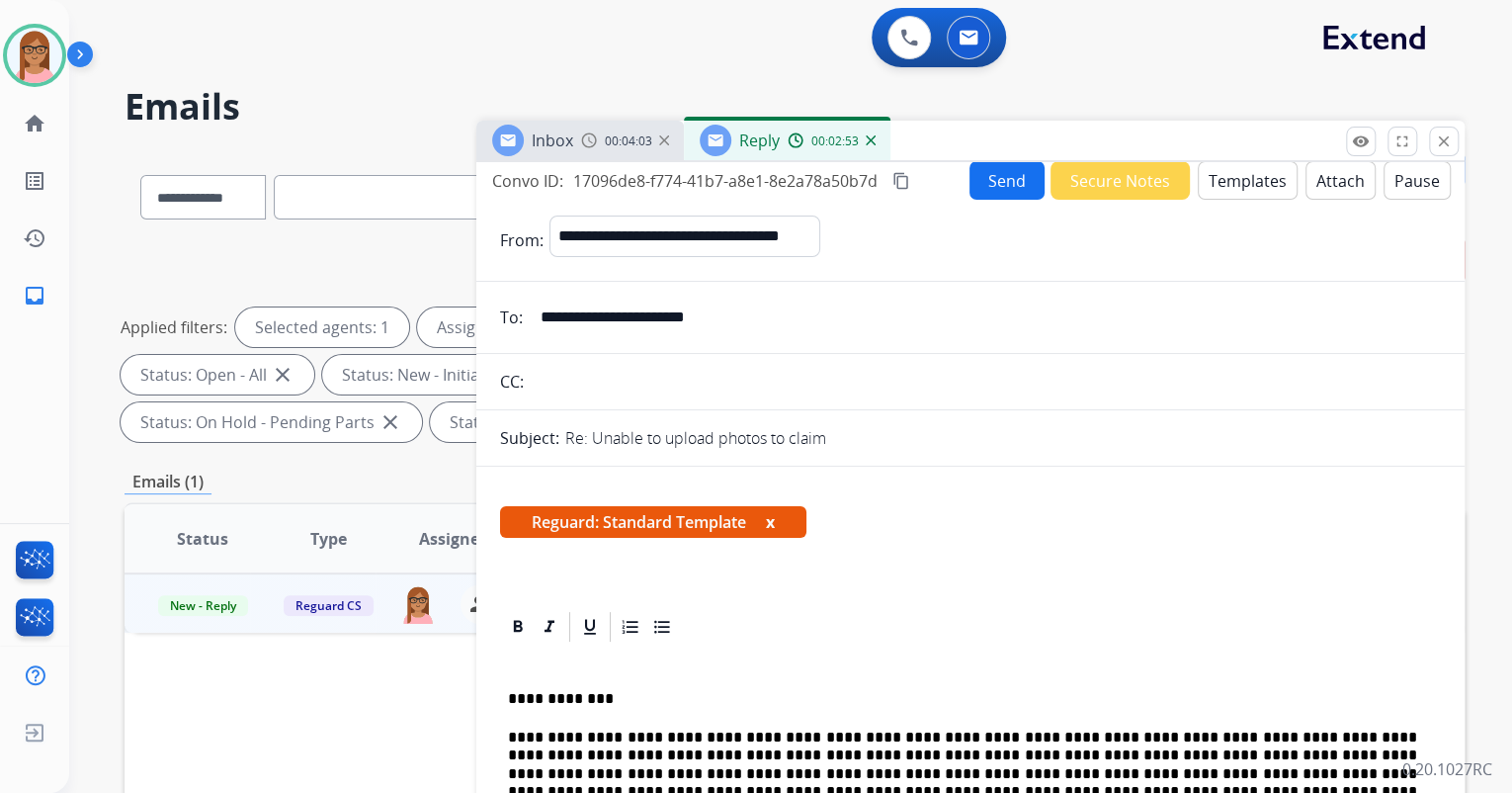 scroll, scrollTop: 0, scrollLeft: 0, axis: both 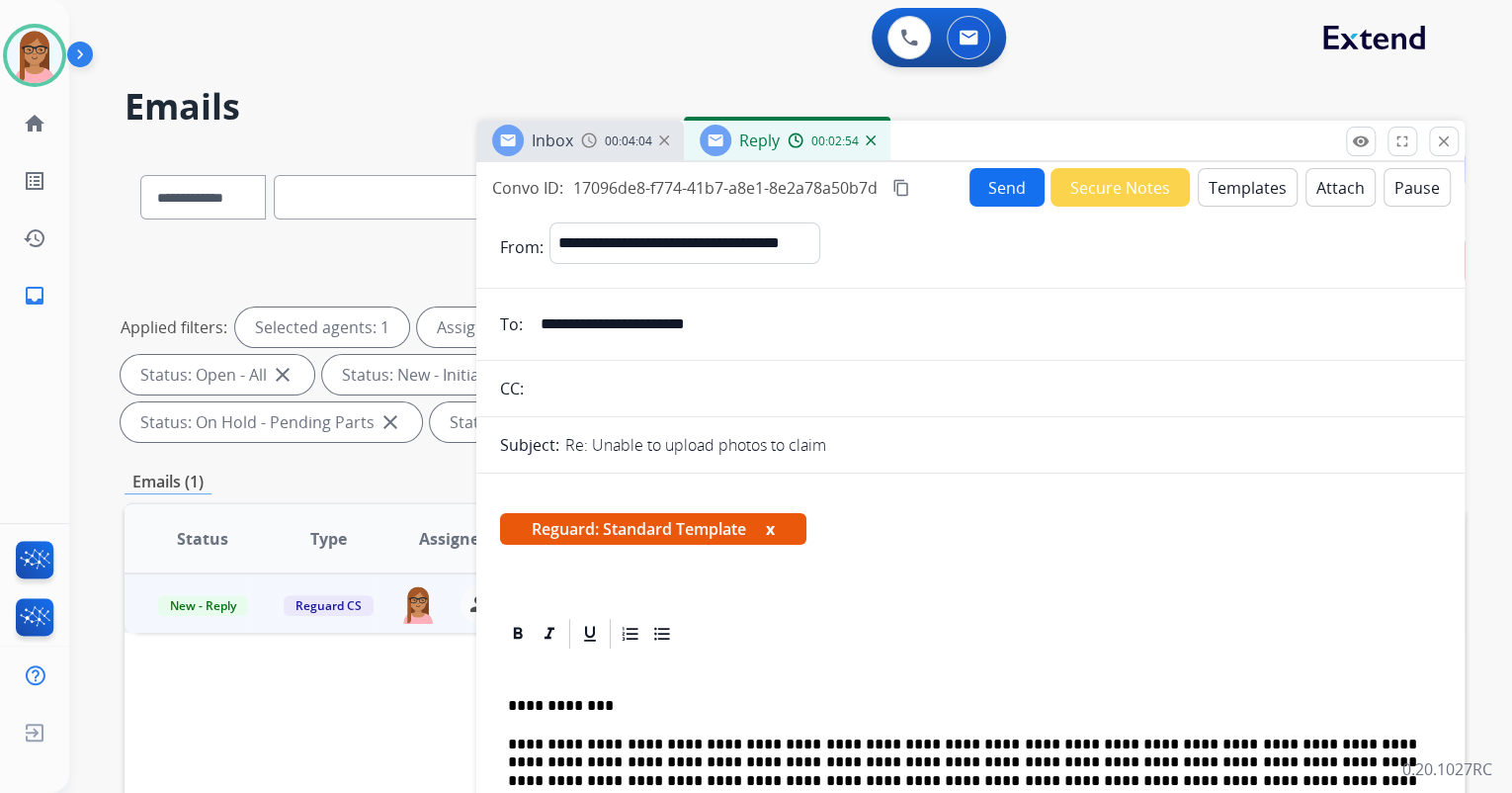 click on "content_copy" at bounding box center [901, 188] 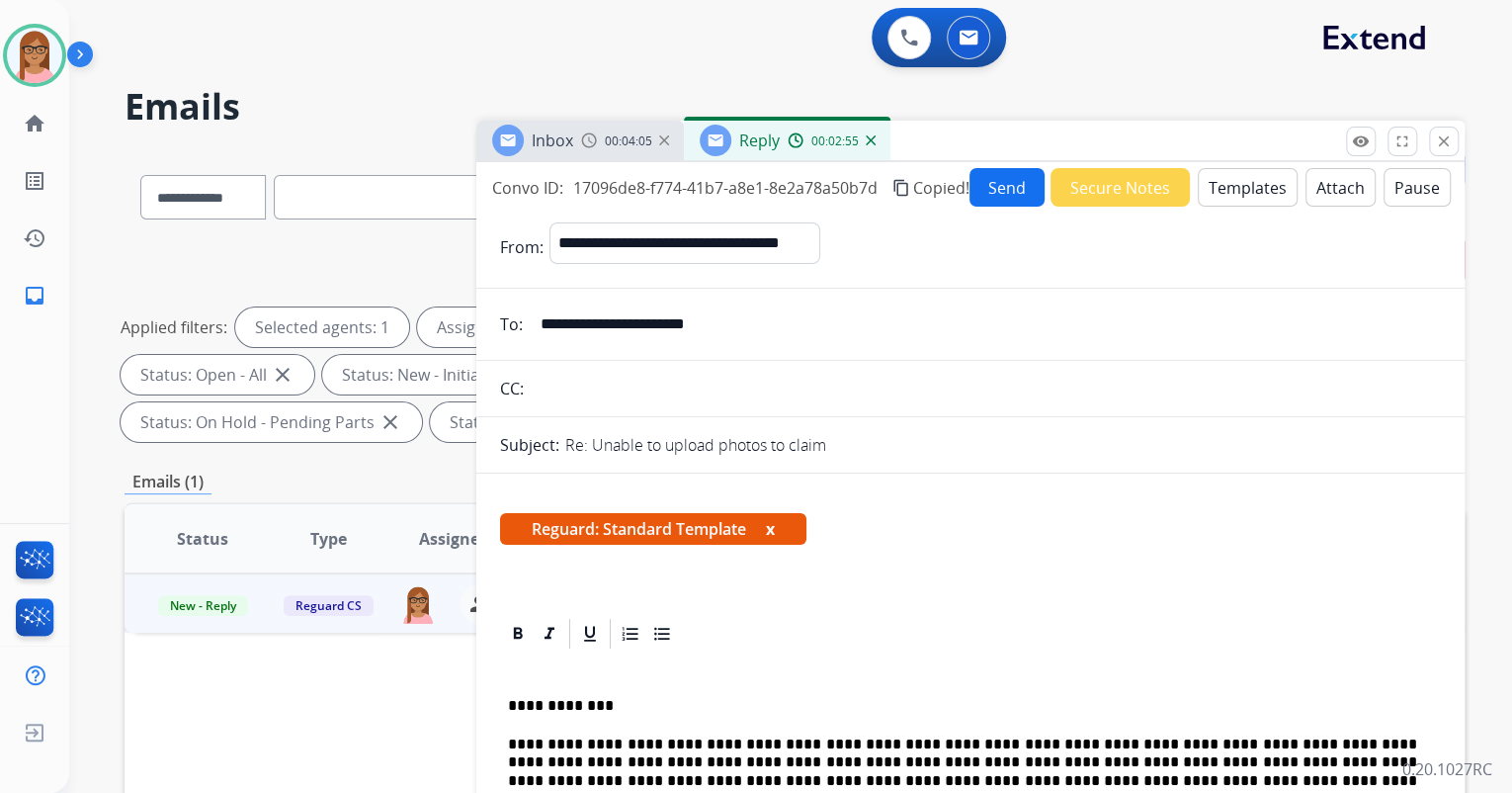 click on "Send" at bounding box center [1007, 187] 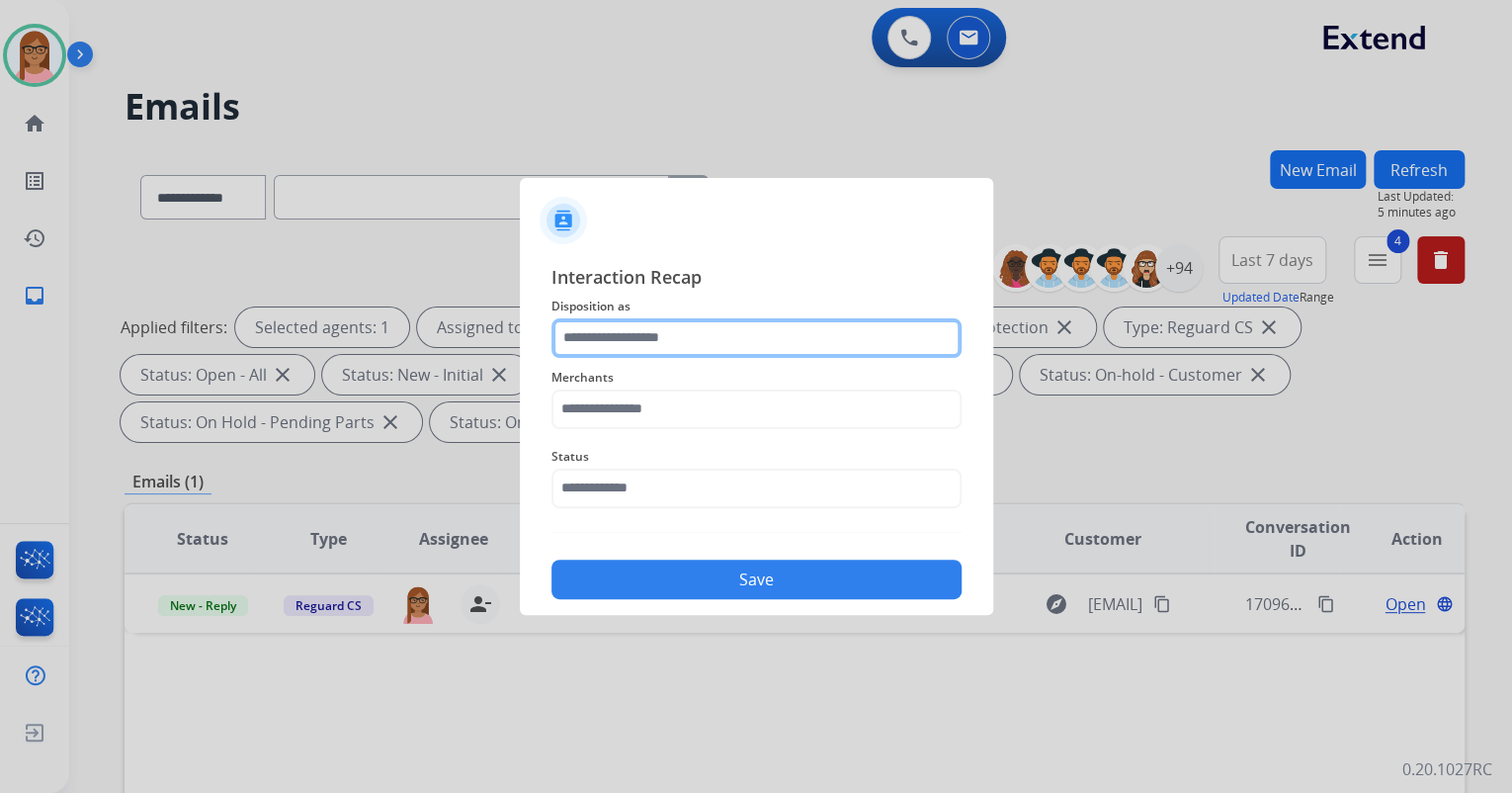 click 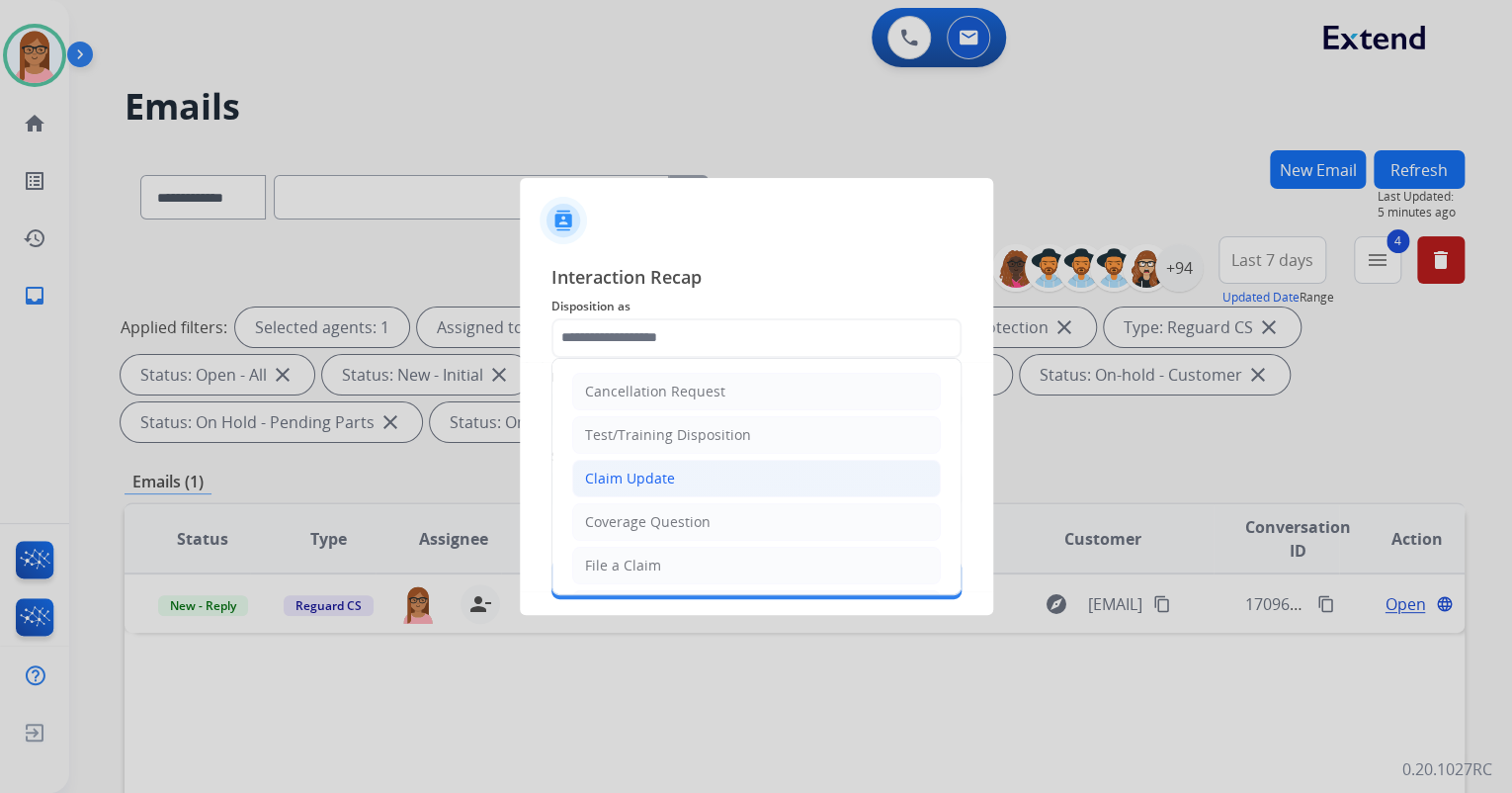 click on "Claim Update" 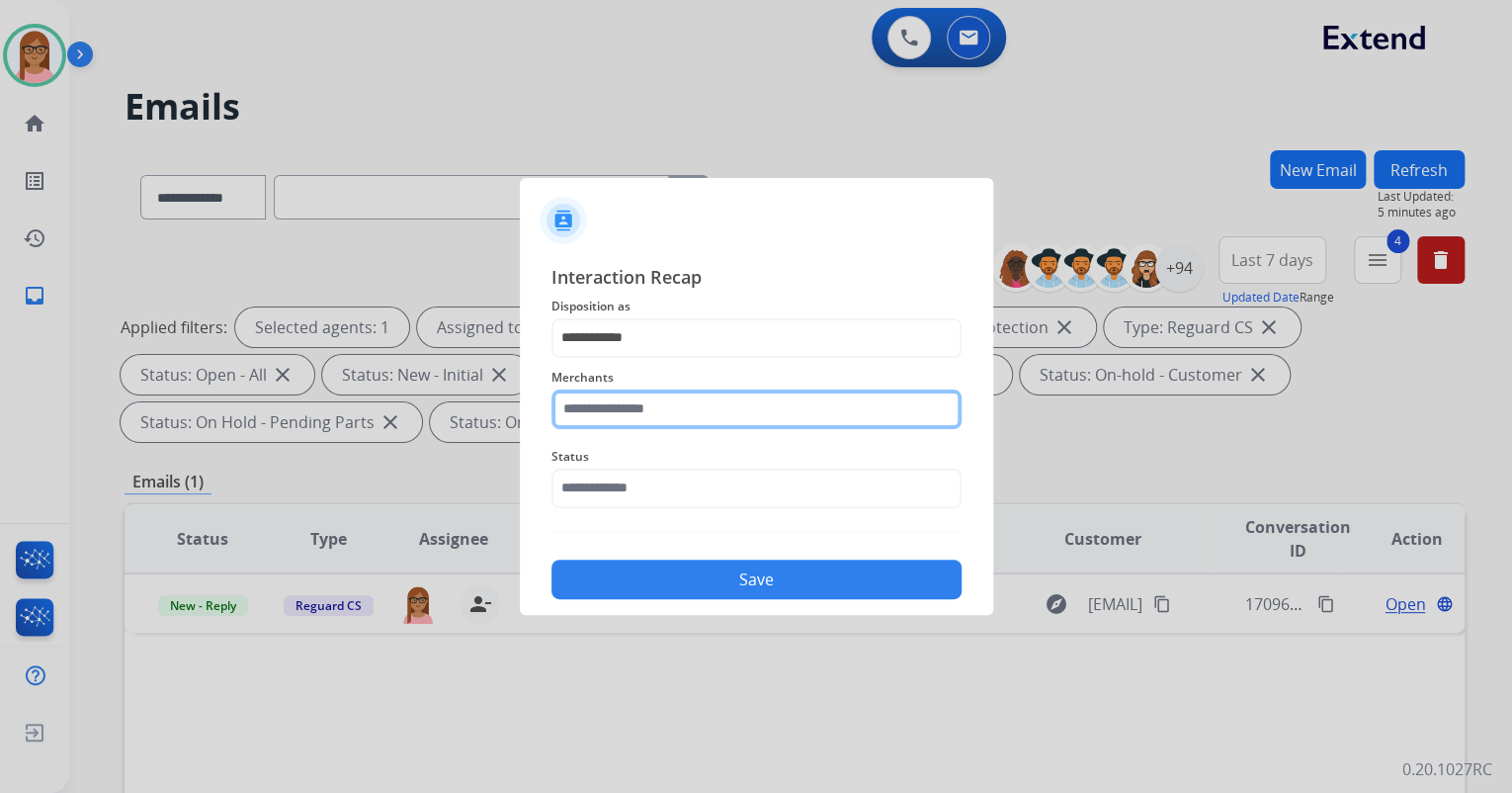 click 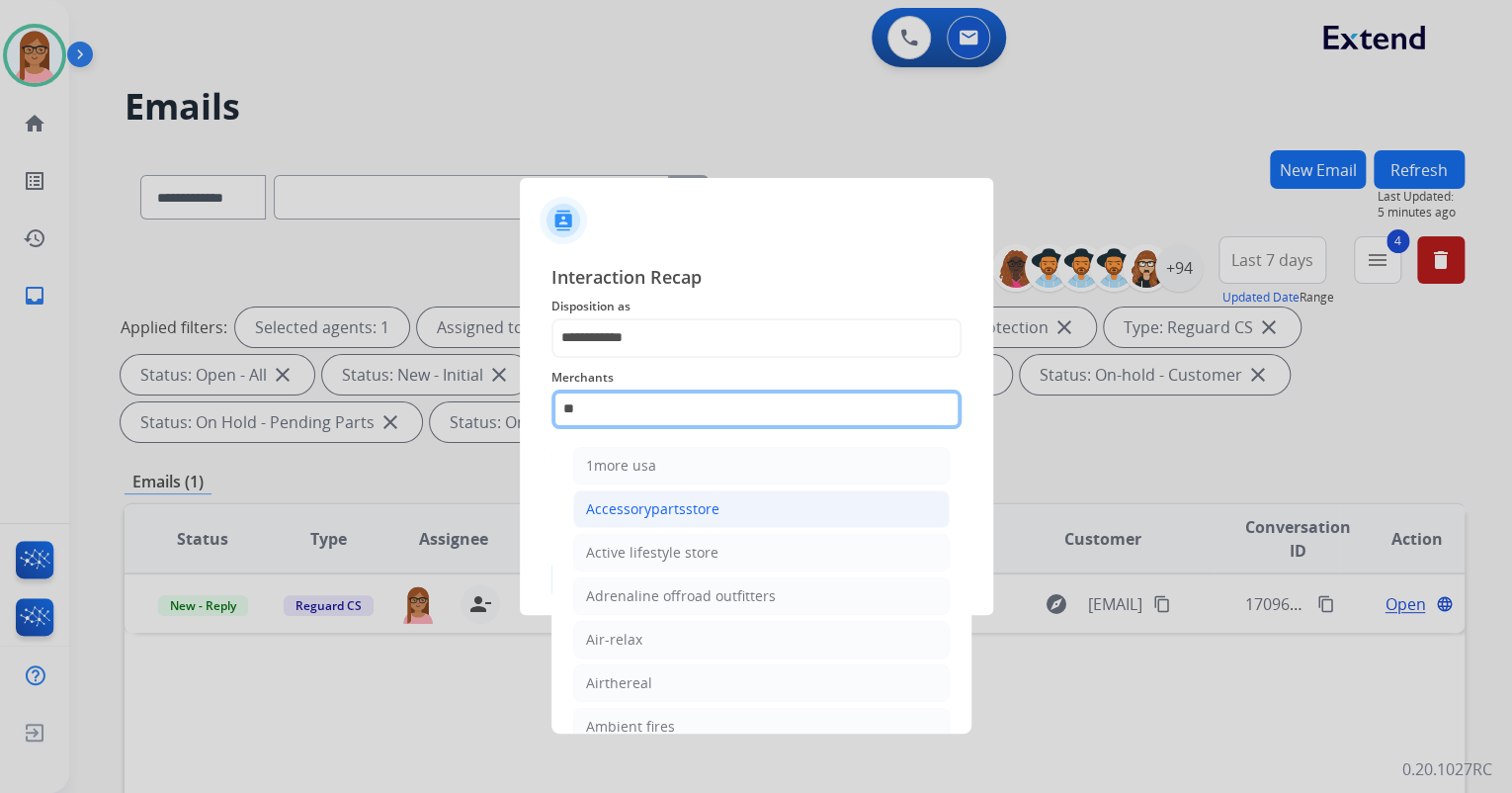 type on "*" 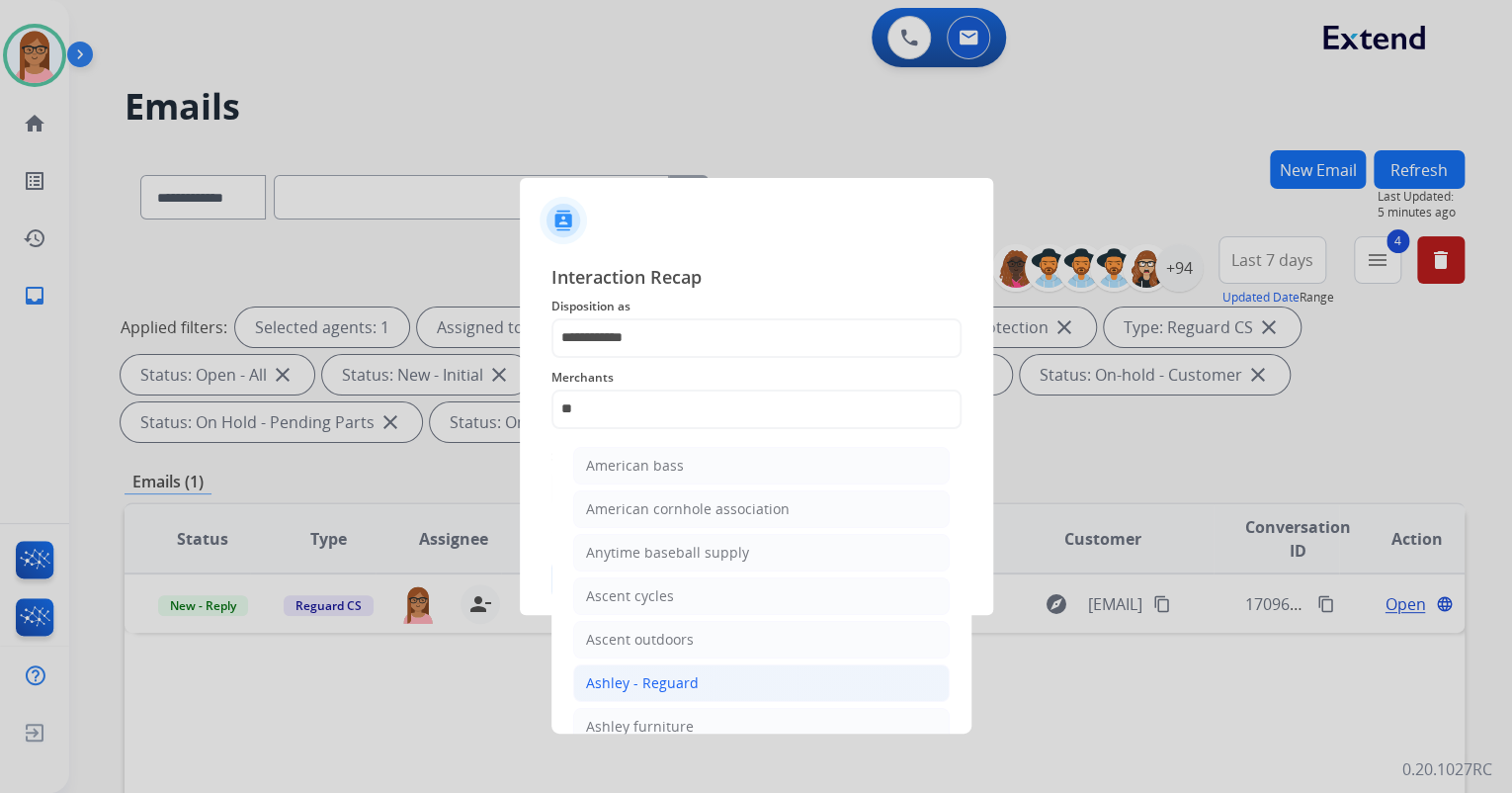 click on "Ashley - Reguard" 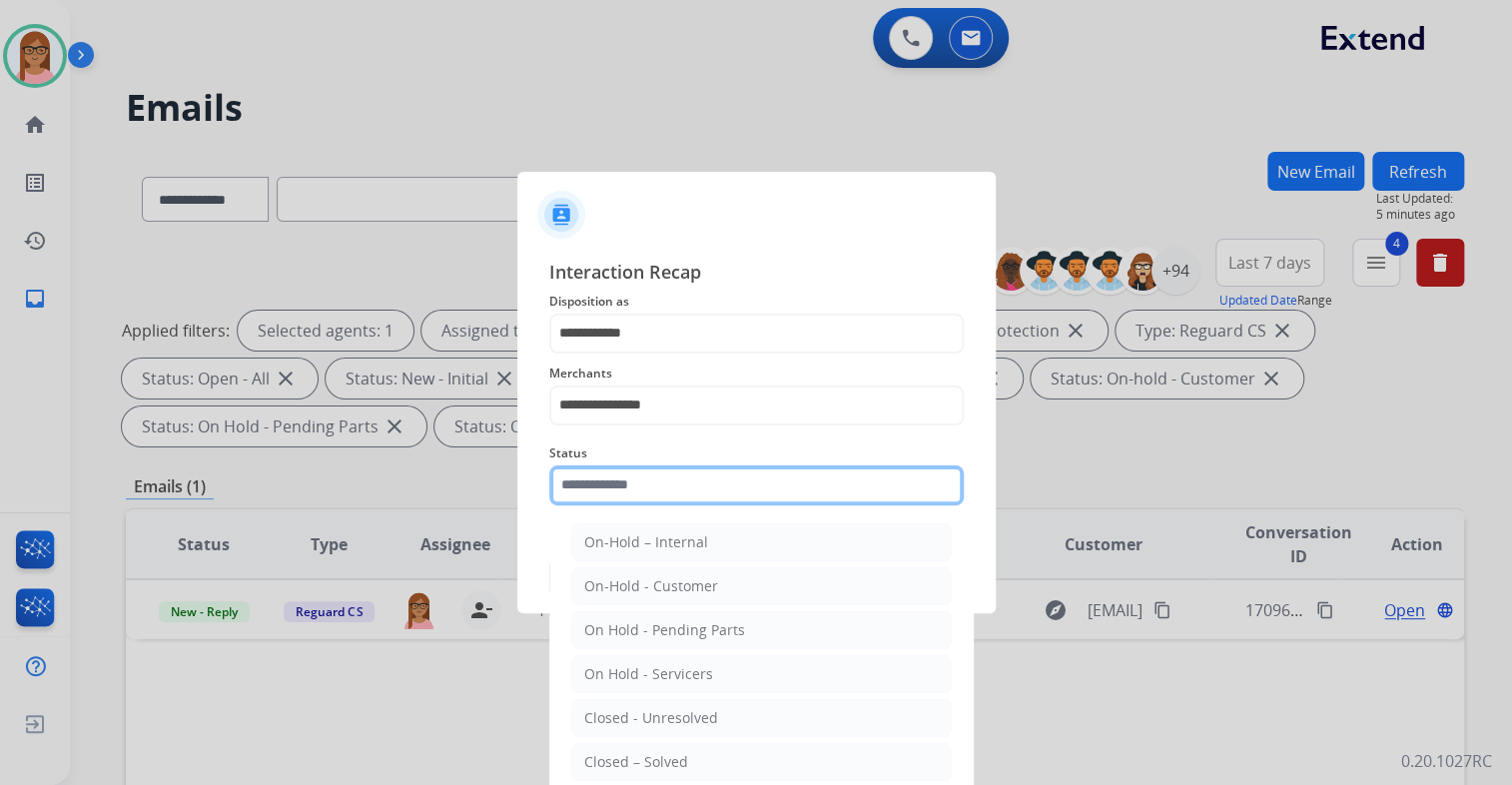 click 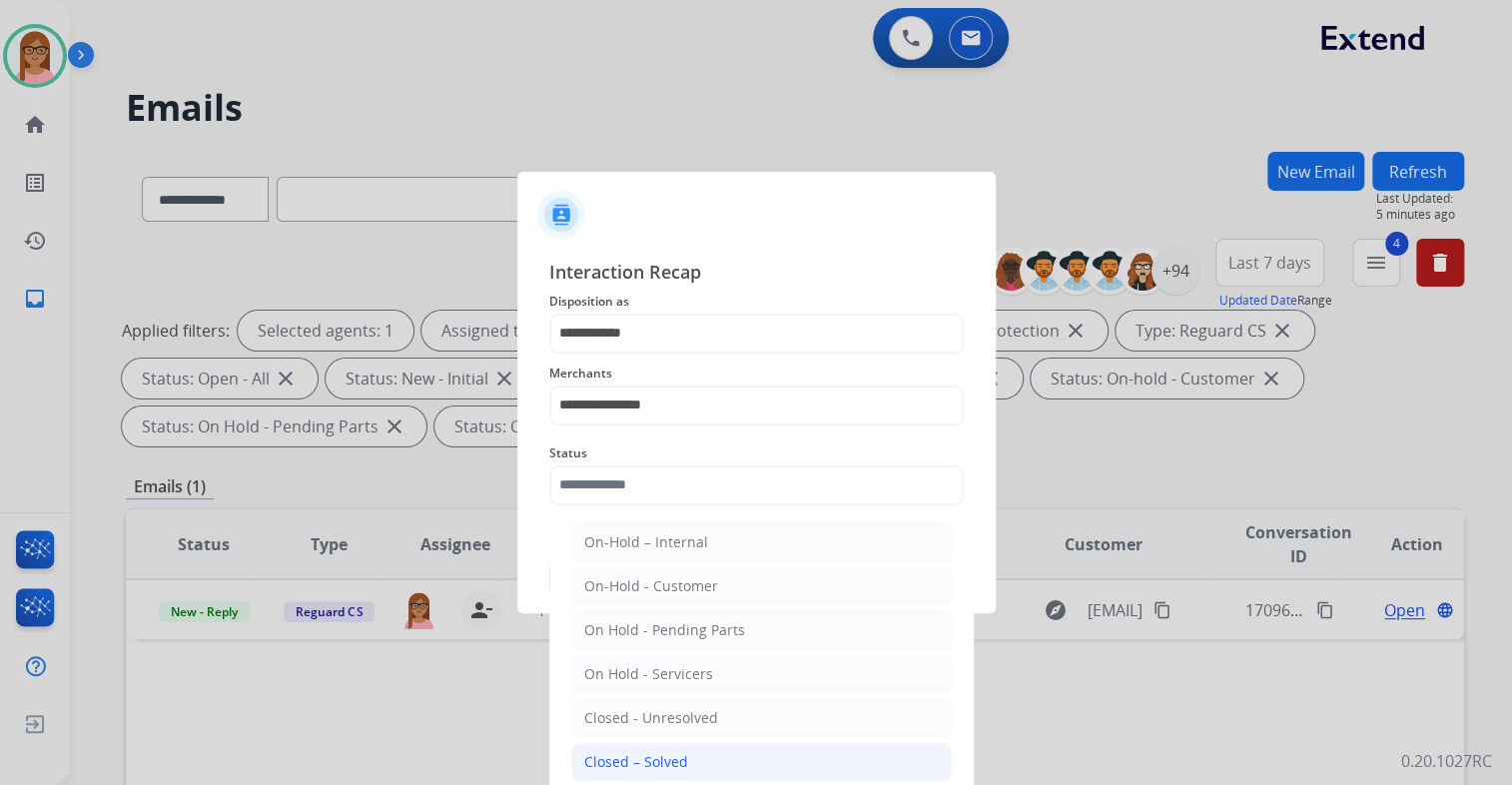 click on "Closed – Solved" 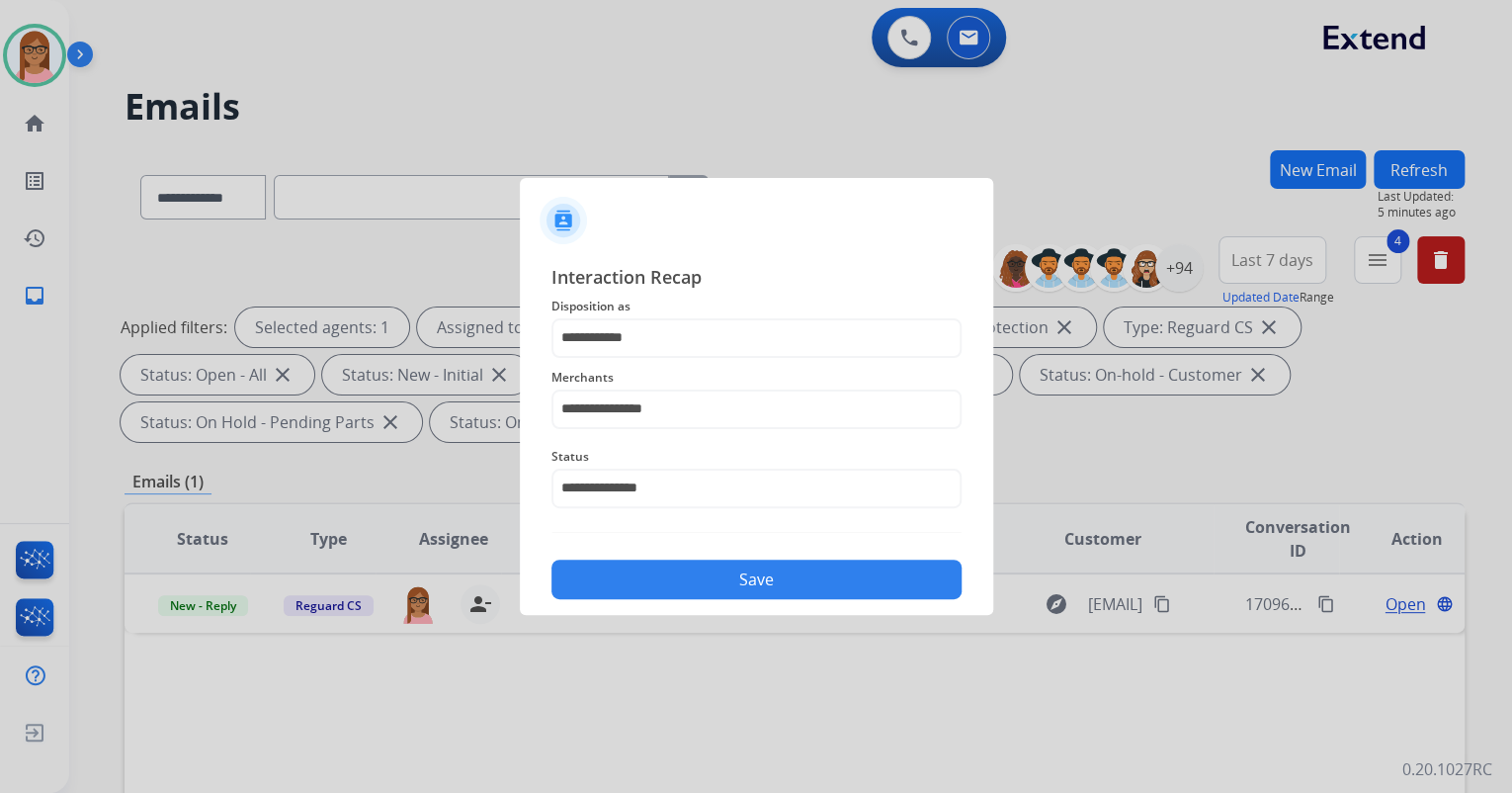 click on "Save" 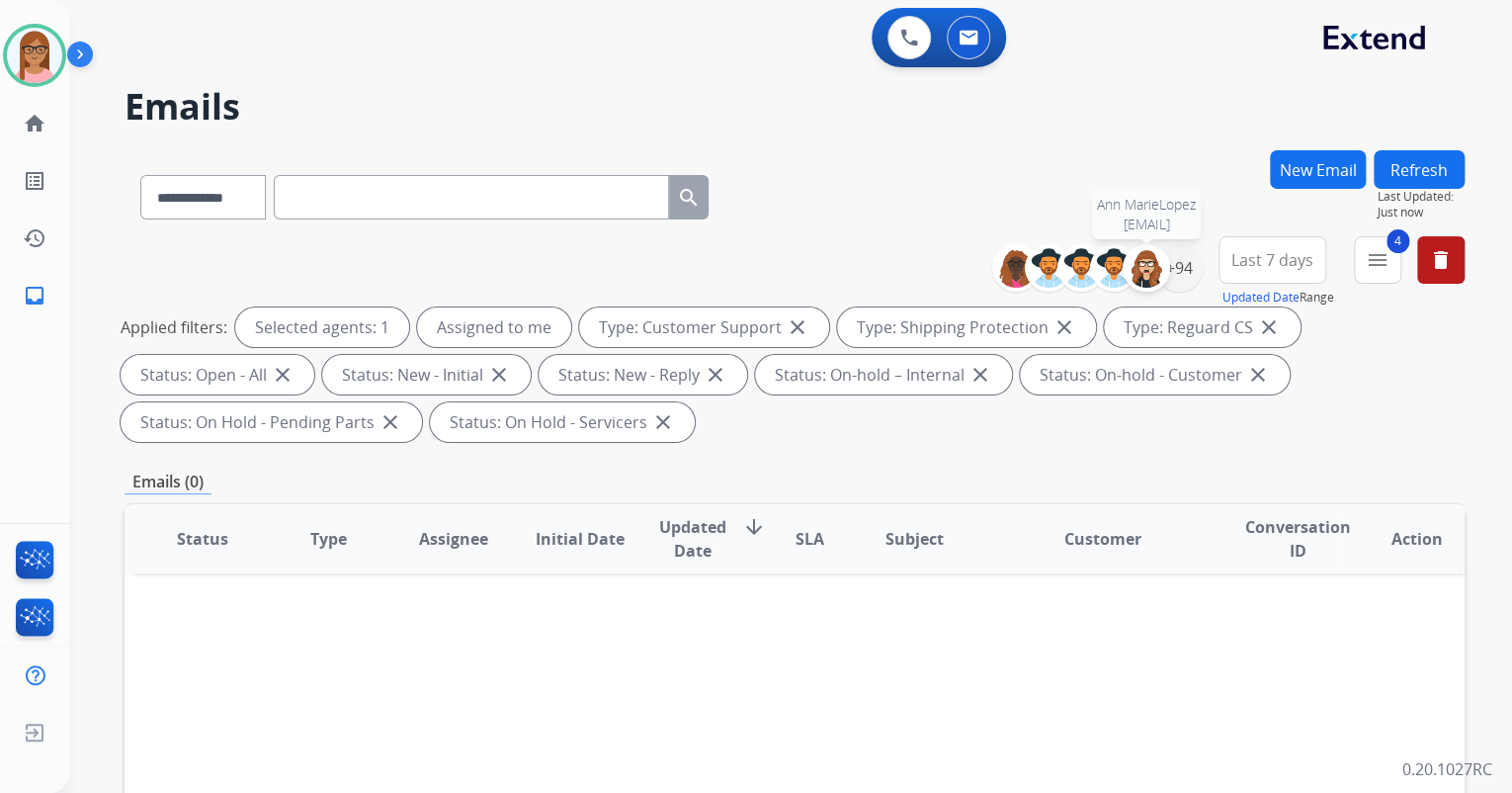 click at bounding box center [1146, 268] 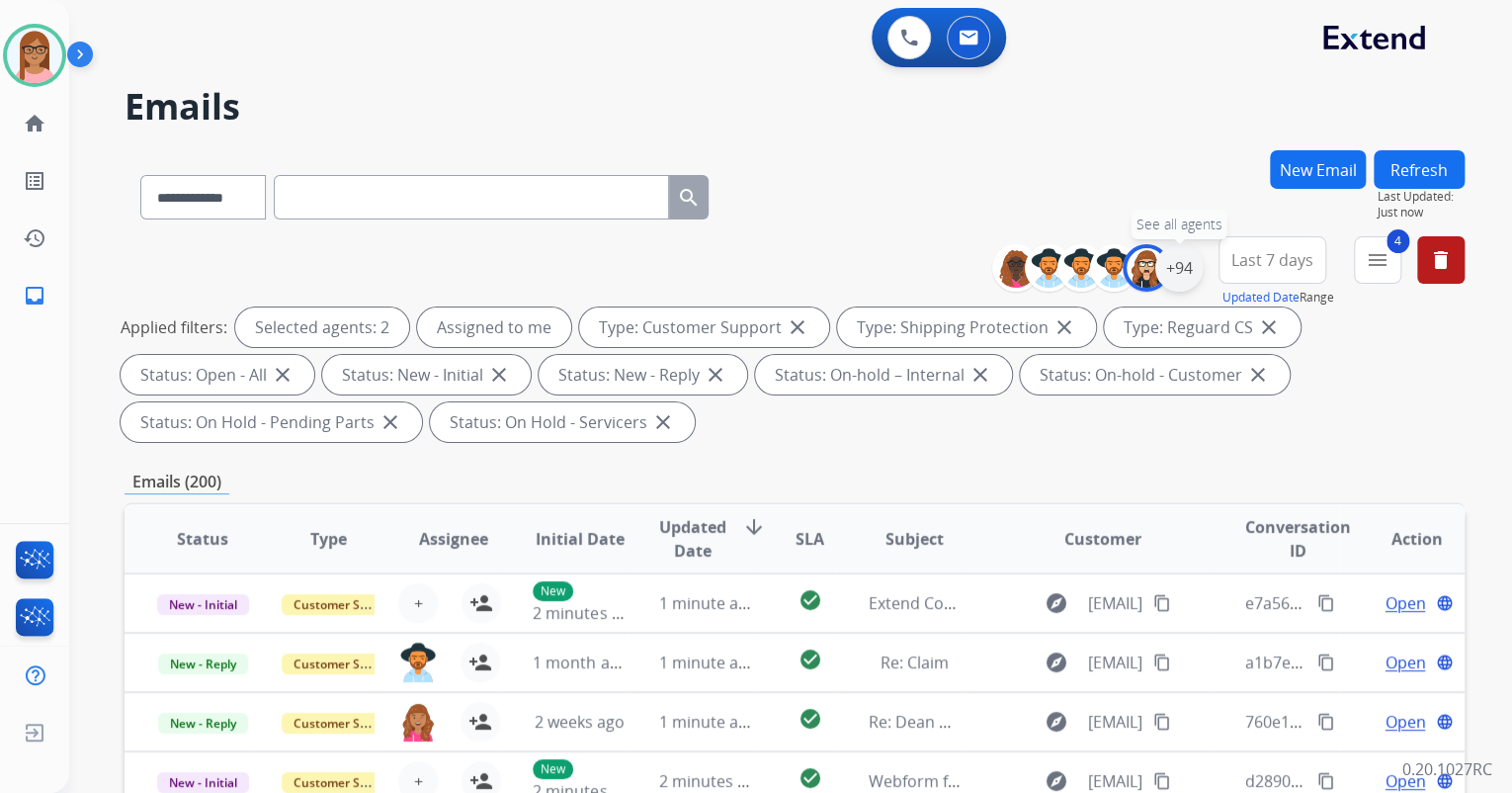 click on "+94" at bounding box center [1179, 268] 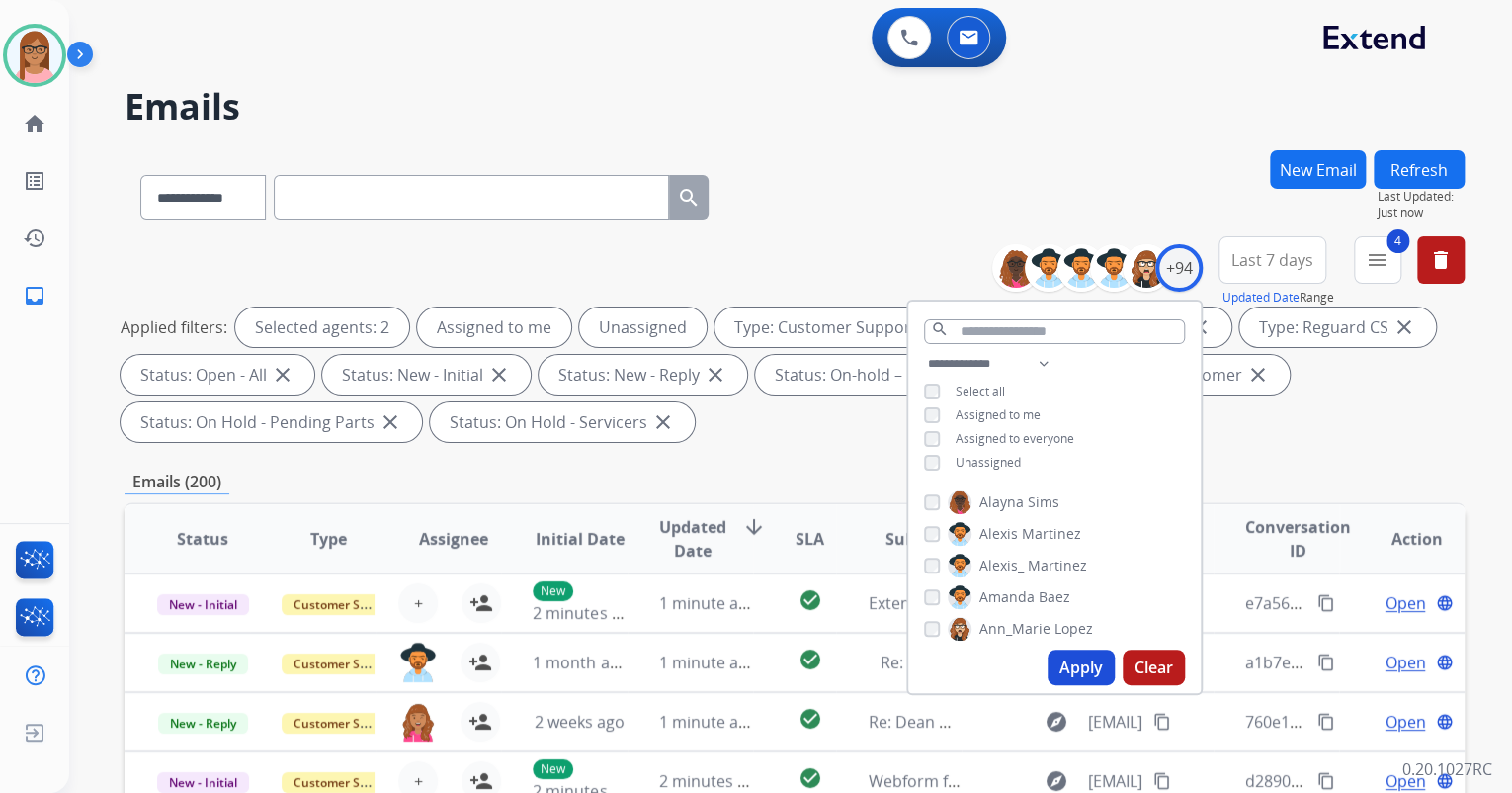click on "Apply" at bounding box center [1081, 667] 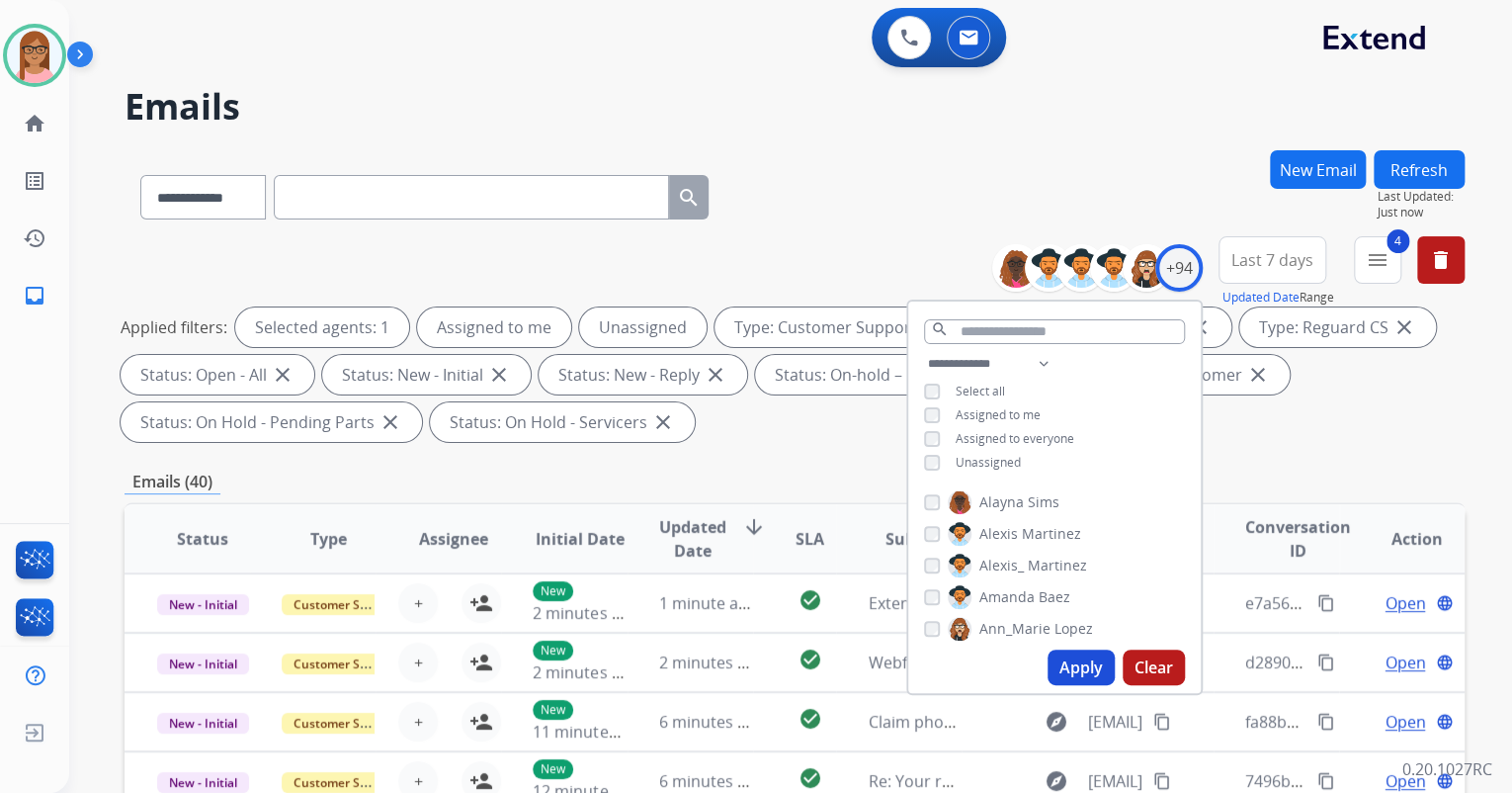 click on "Applied filters:  Selected agents: 1  Assigned to me Unassigned  Type: Customer Support  close  Type: Shipping Protection  close  Type: Reguard CS  close  Status: Open - All  close  Status: New - Initial  close  Status: New - Reply  close  Status: On-hold – Internal  close  Status: On-hold - Customer  close  Status: On Hold - Pending Parts  close  Status: On Hold - Servicers  close" at bounding box center (791, 375) 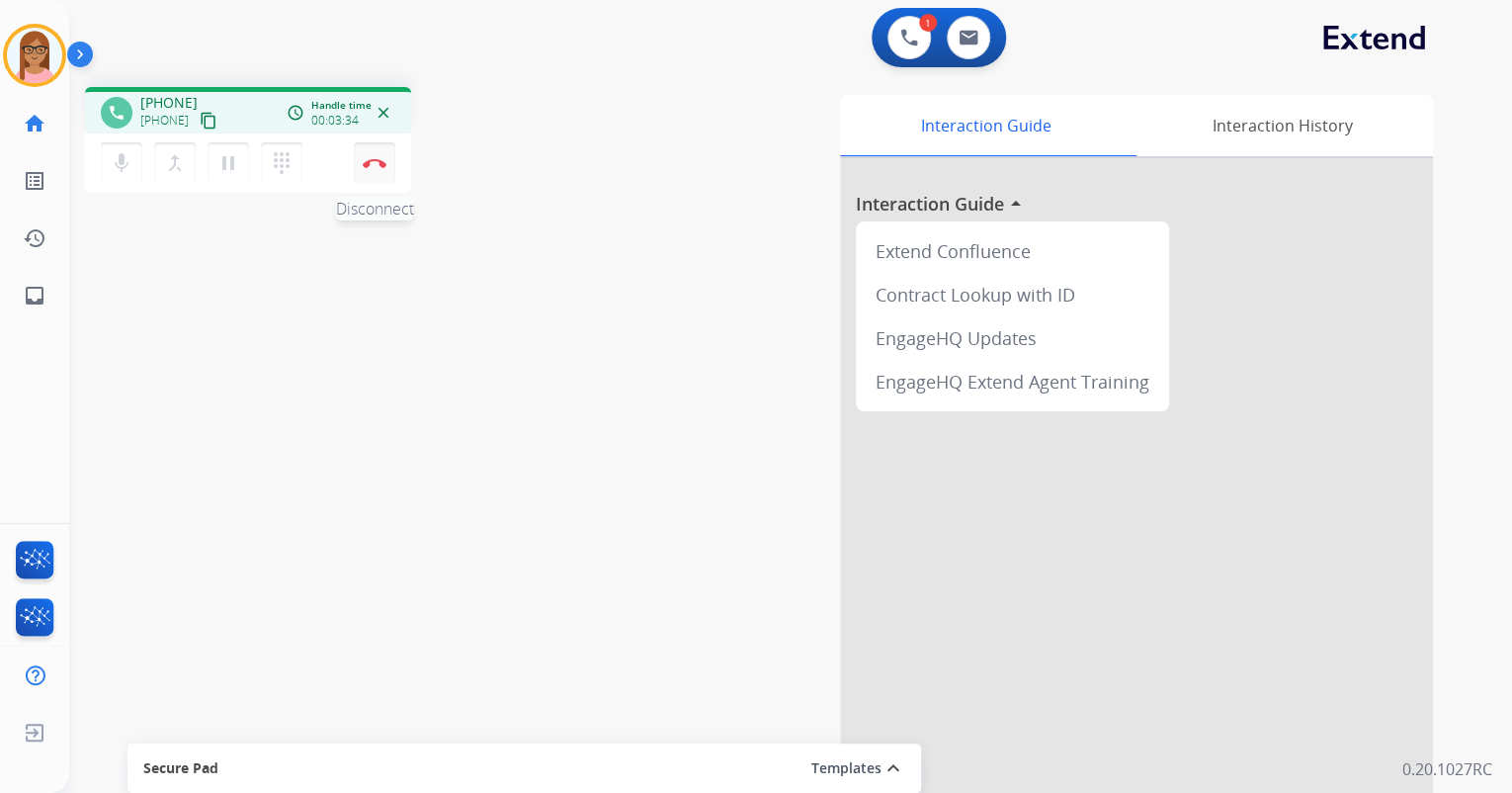 click at bounding box center (375, 163) 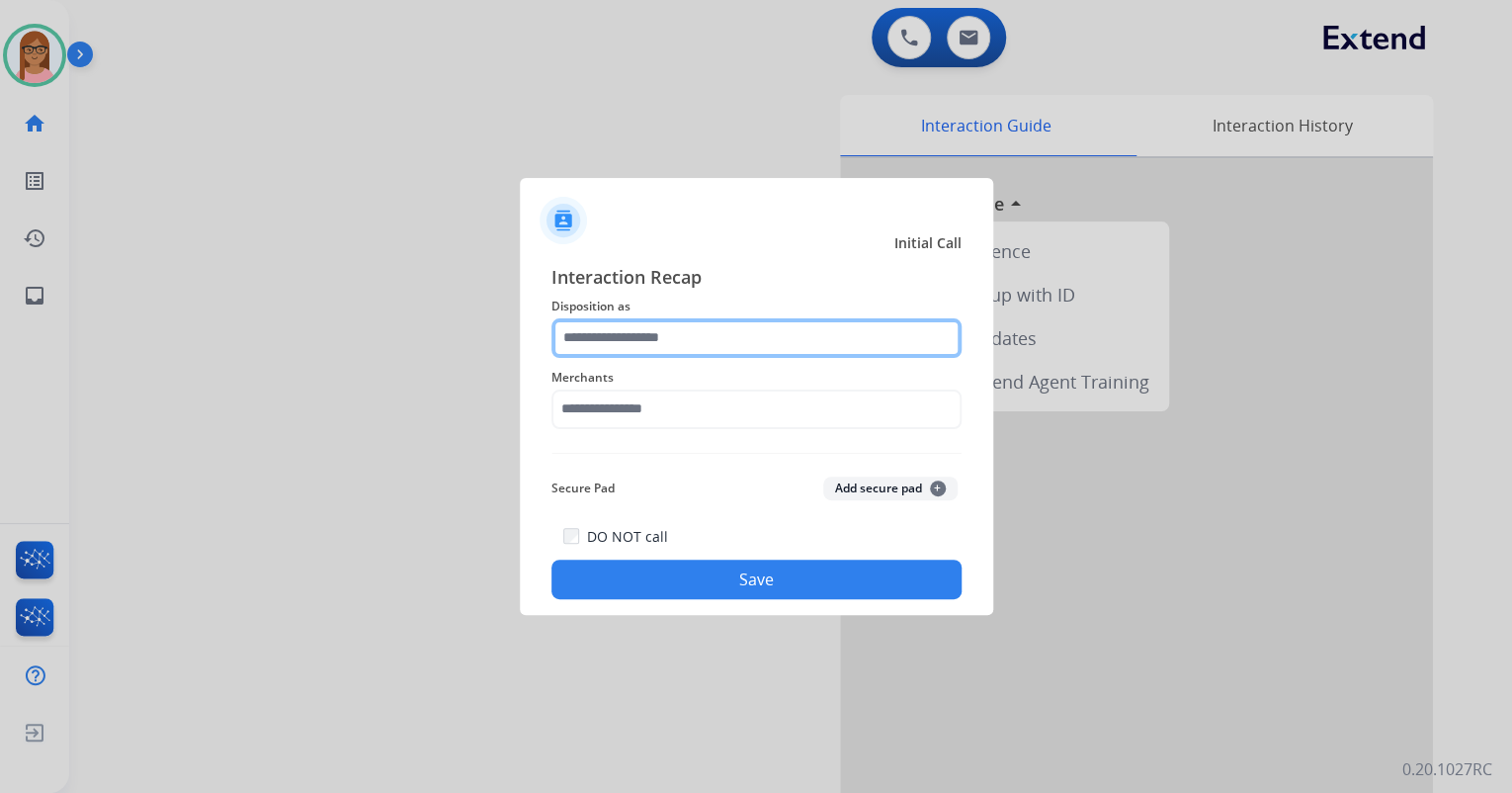 click 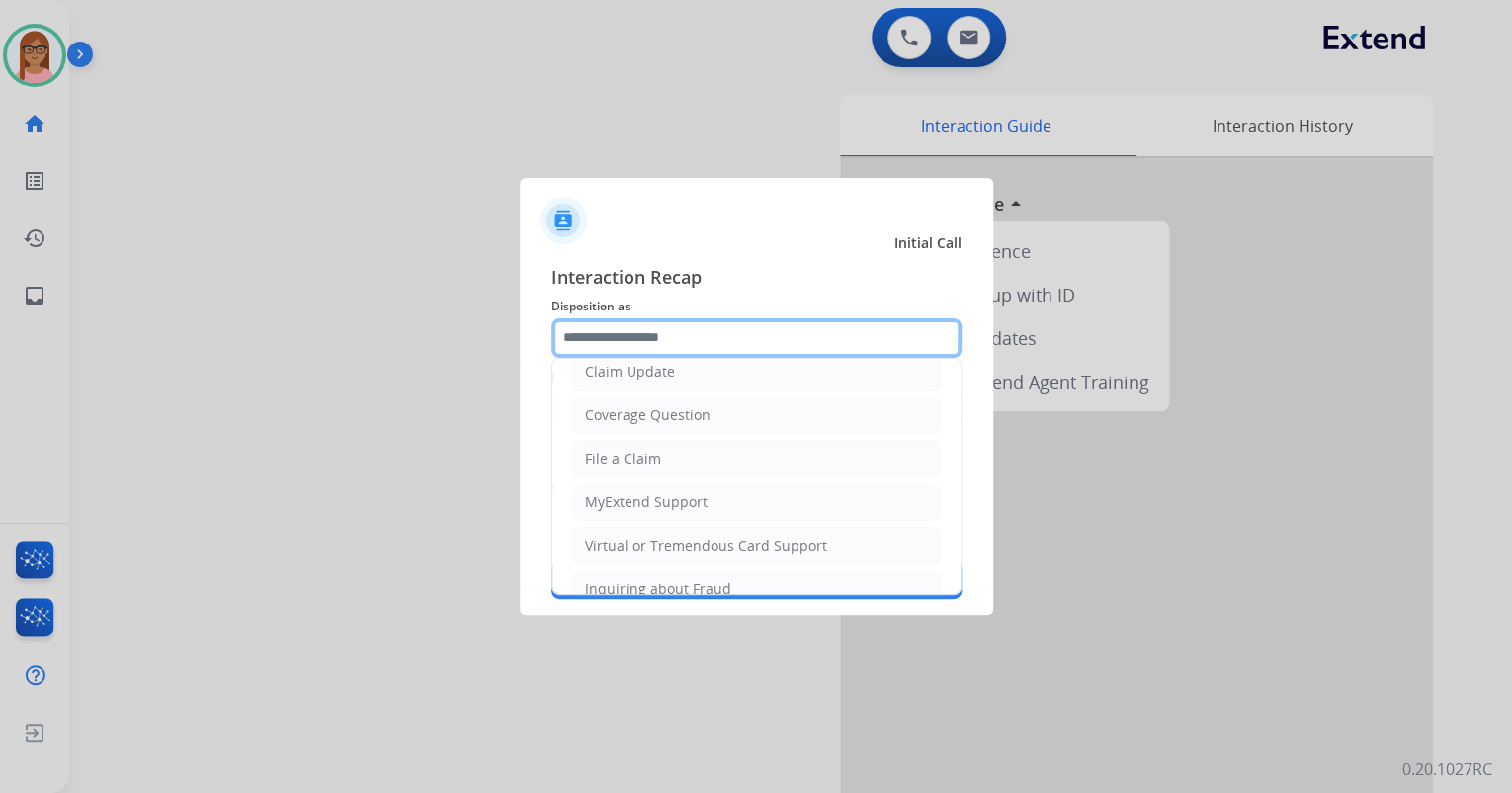 scroll, scrollTop: 65, scrollLeft: 0, axis: vertical 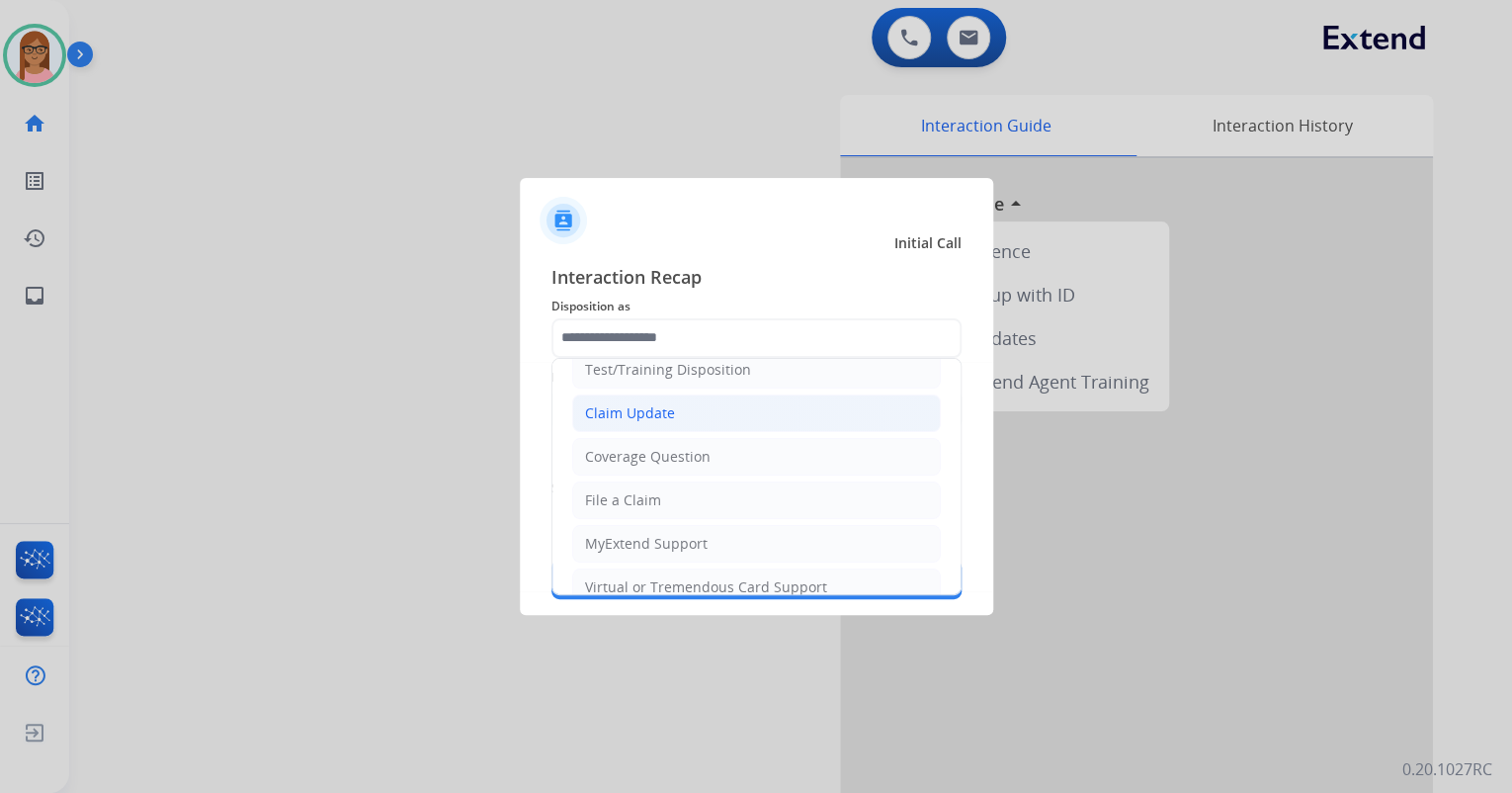 click on "Claim Update" 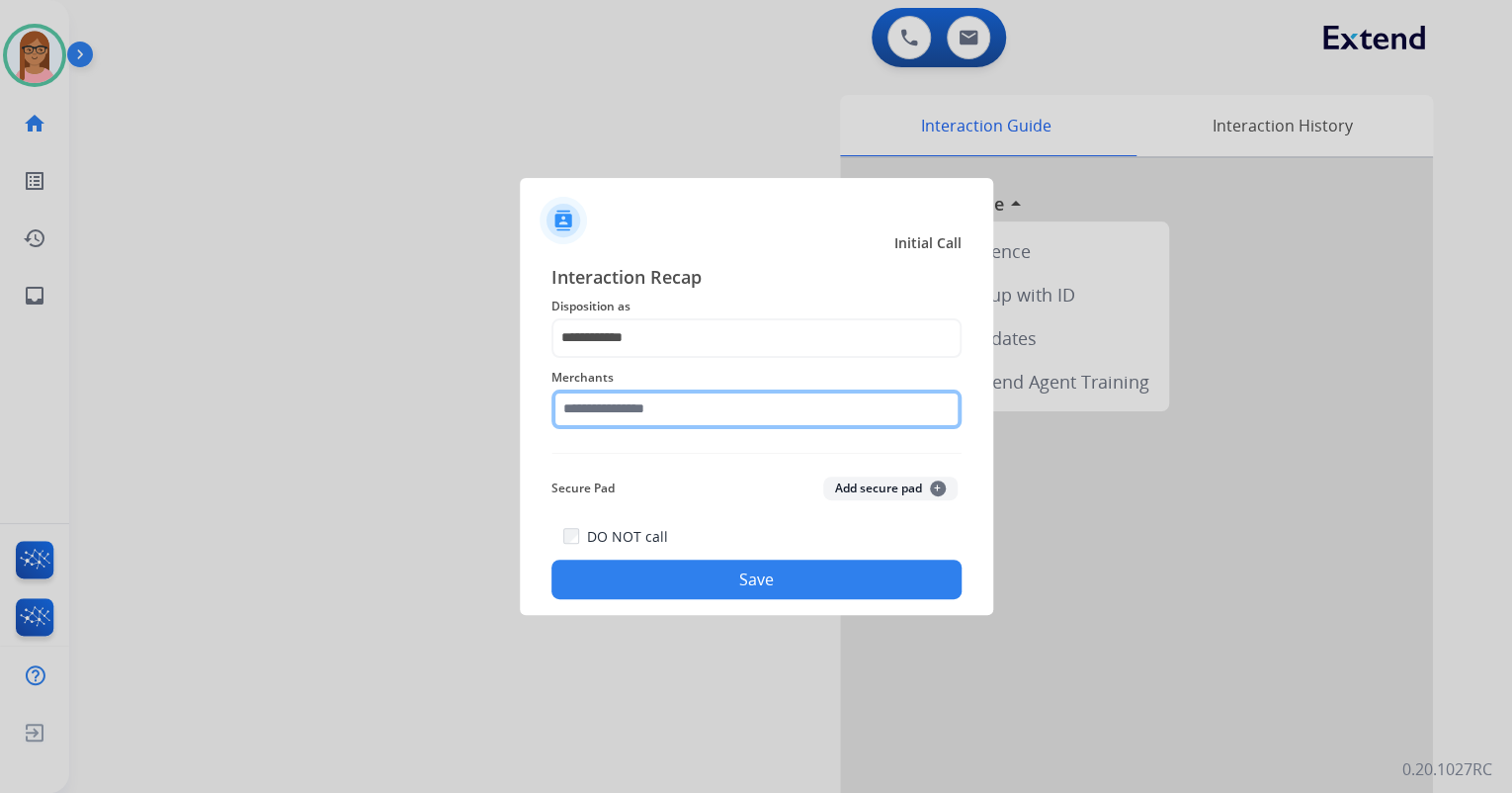 click 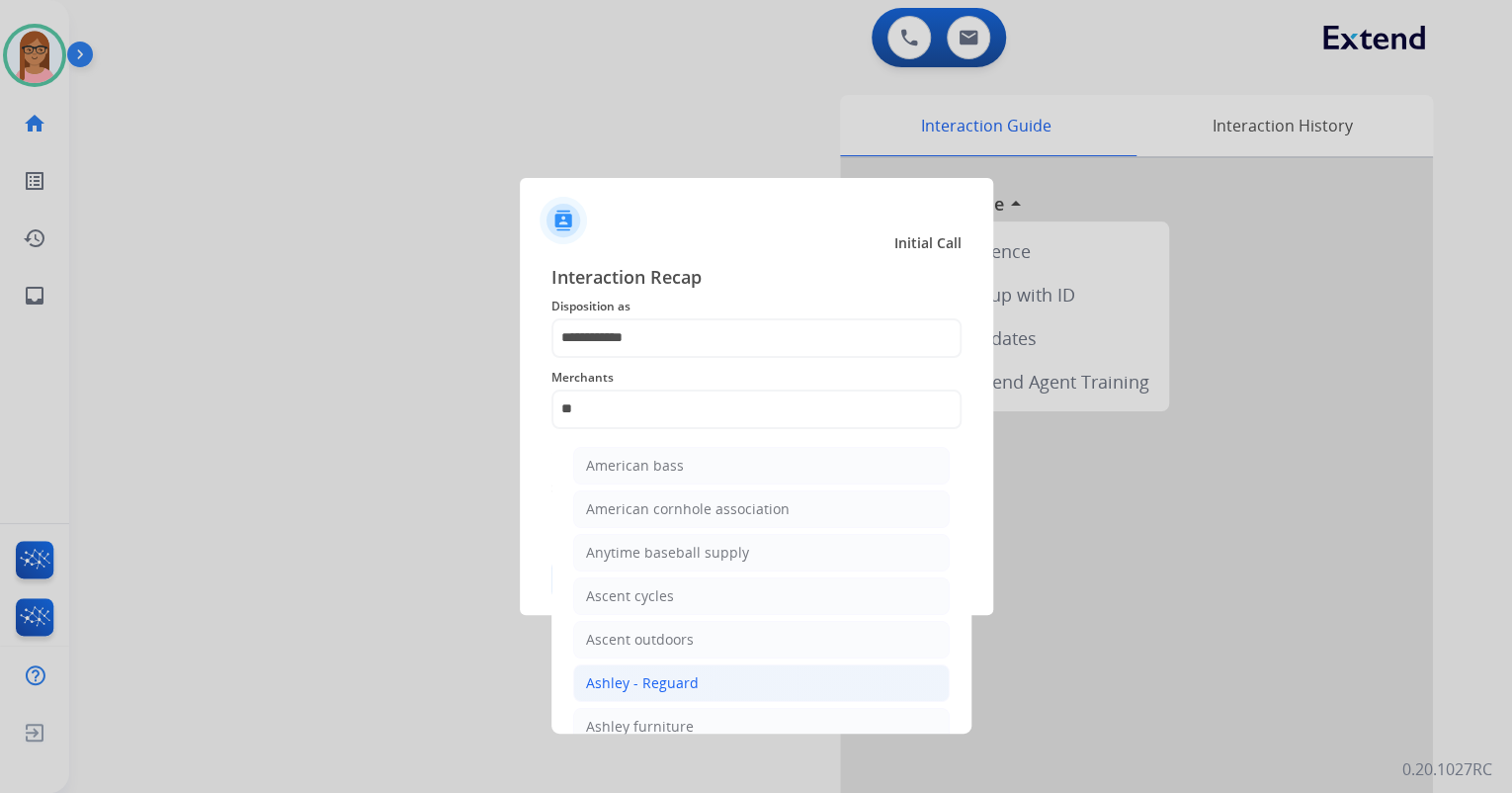 click on "Ashley - Reguard" 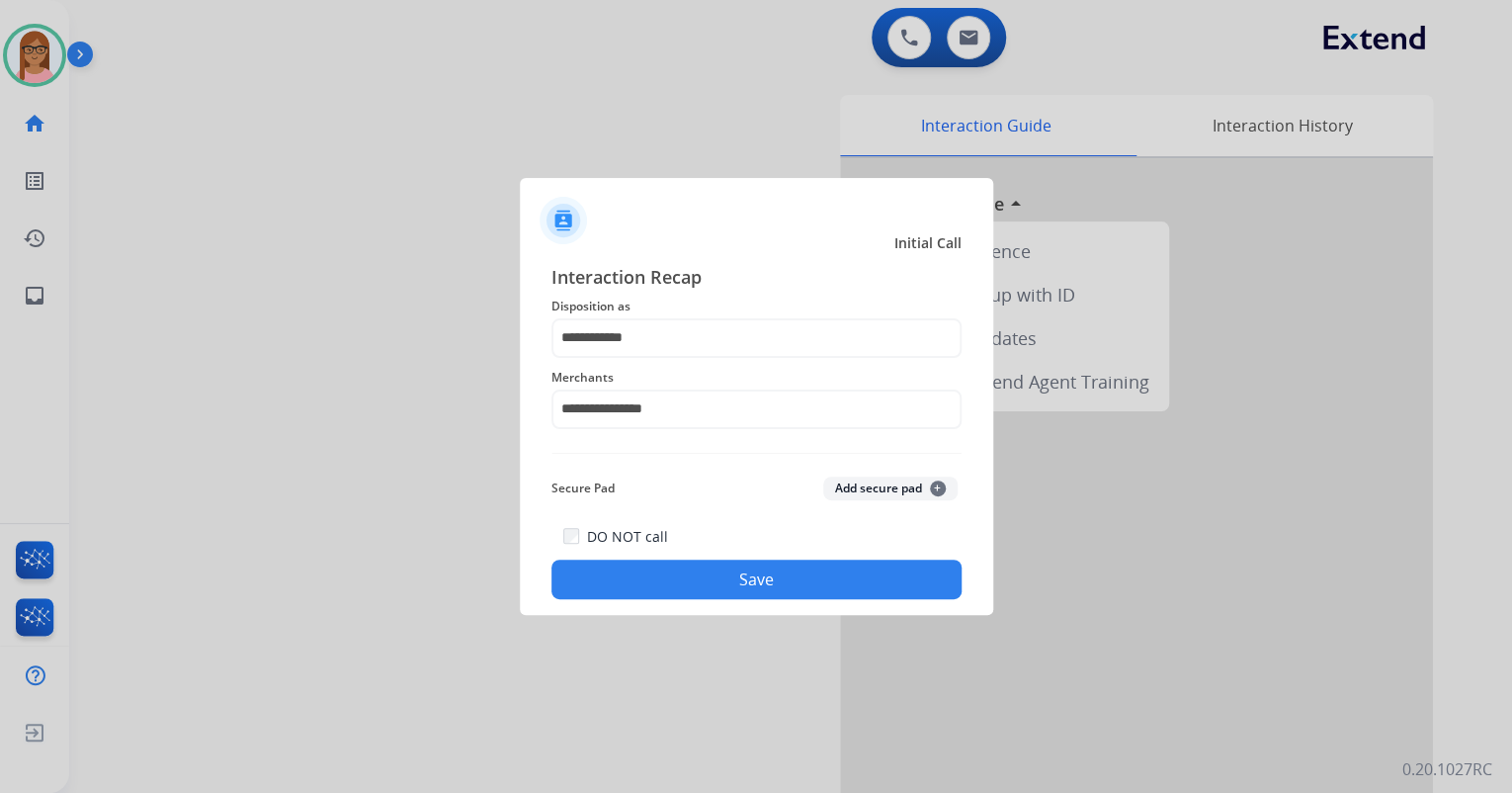 click on "Save" 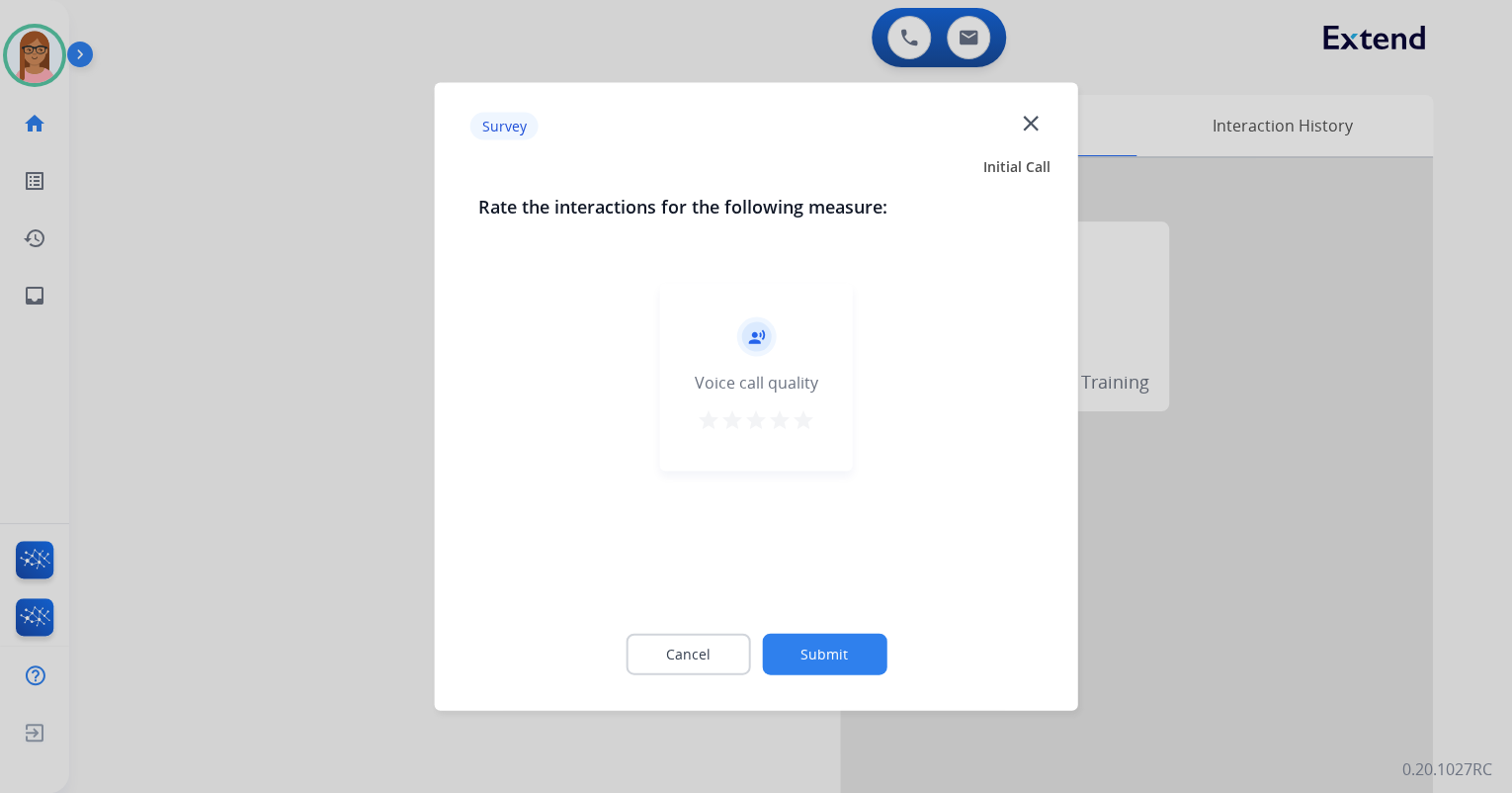 click on "star" at bounding box center [803, 420] 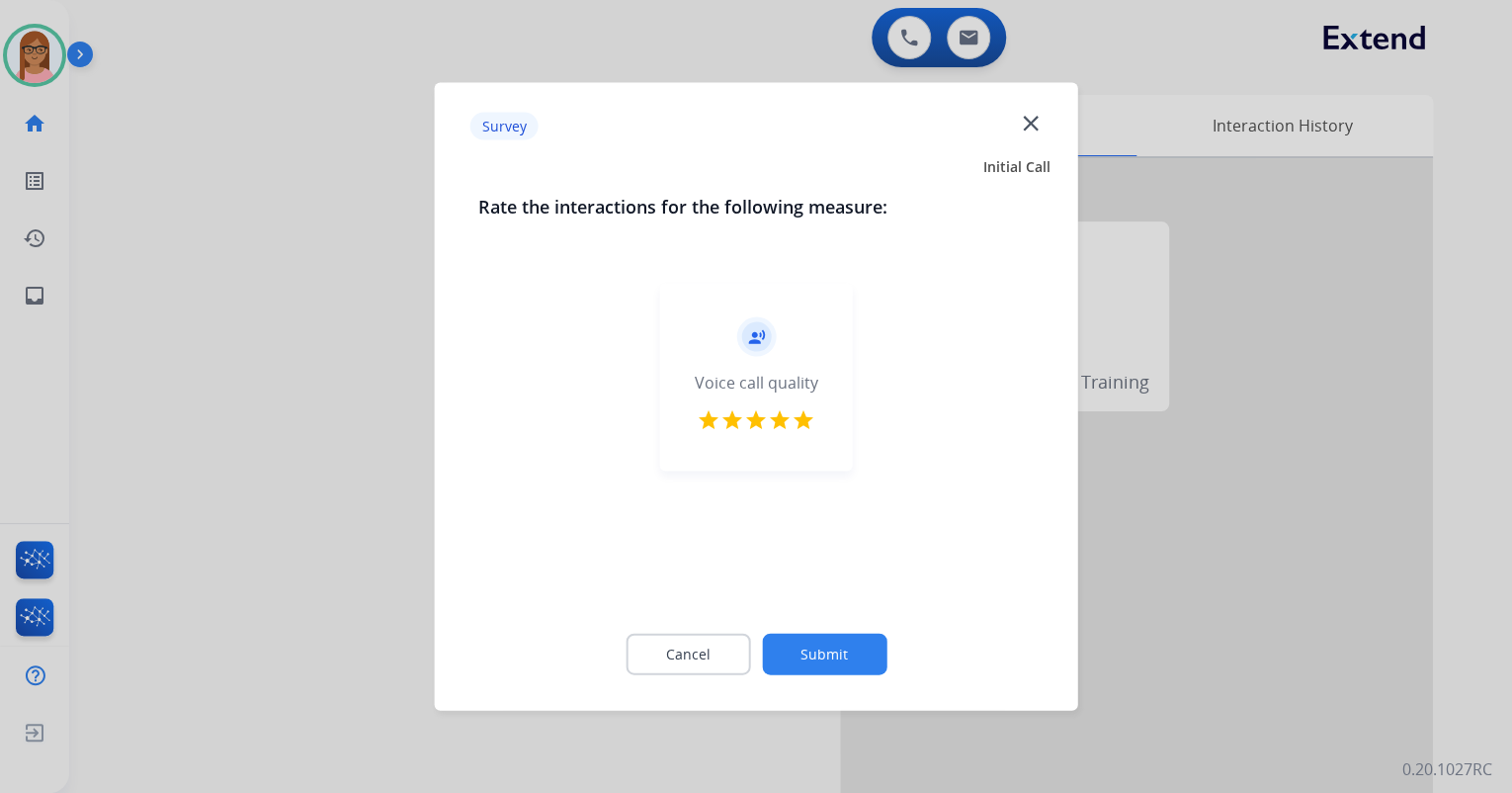 click on "Submit" 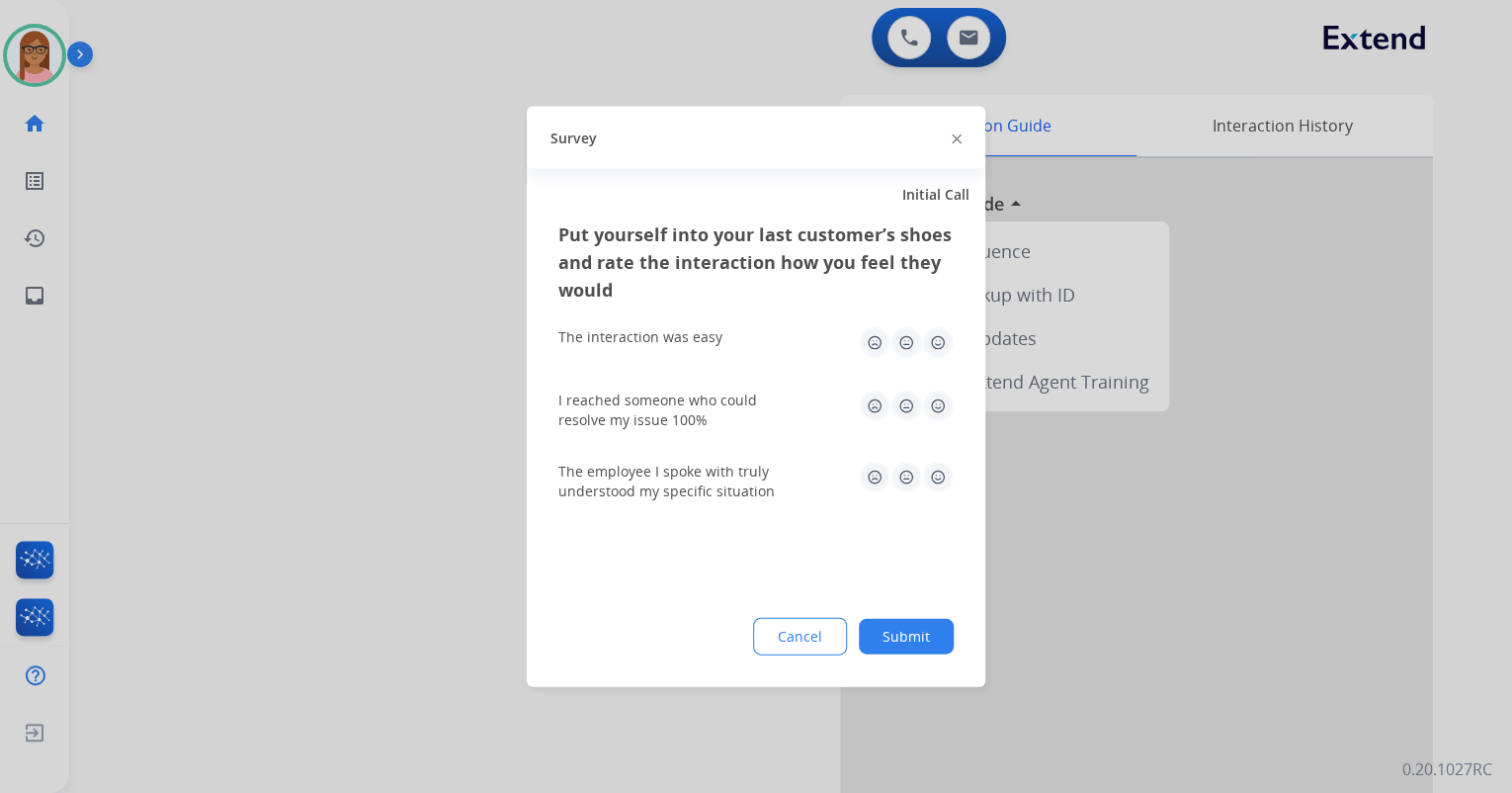 drag, startPoint x: 945, startPoint y: 340, endPoint x: 933, endPoint y: 372, distance: 34.176015 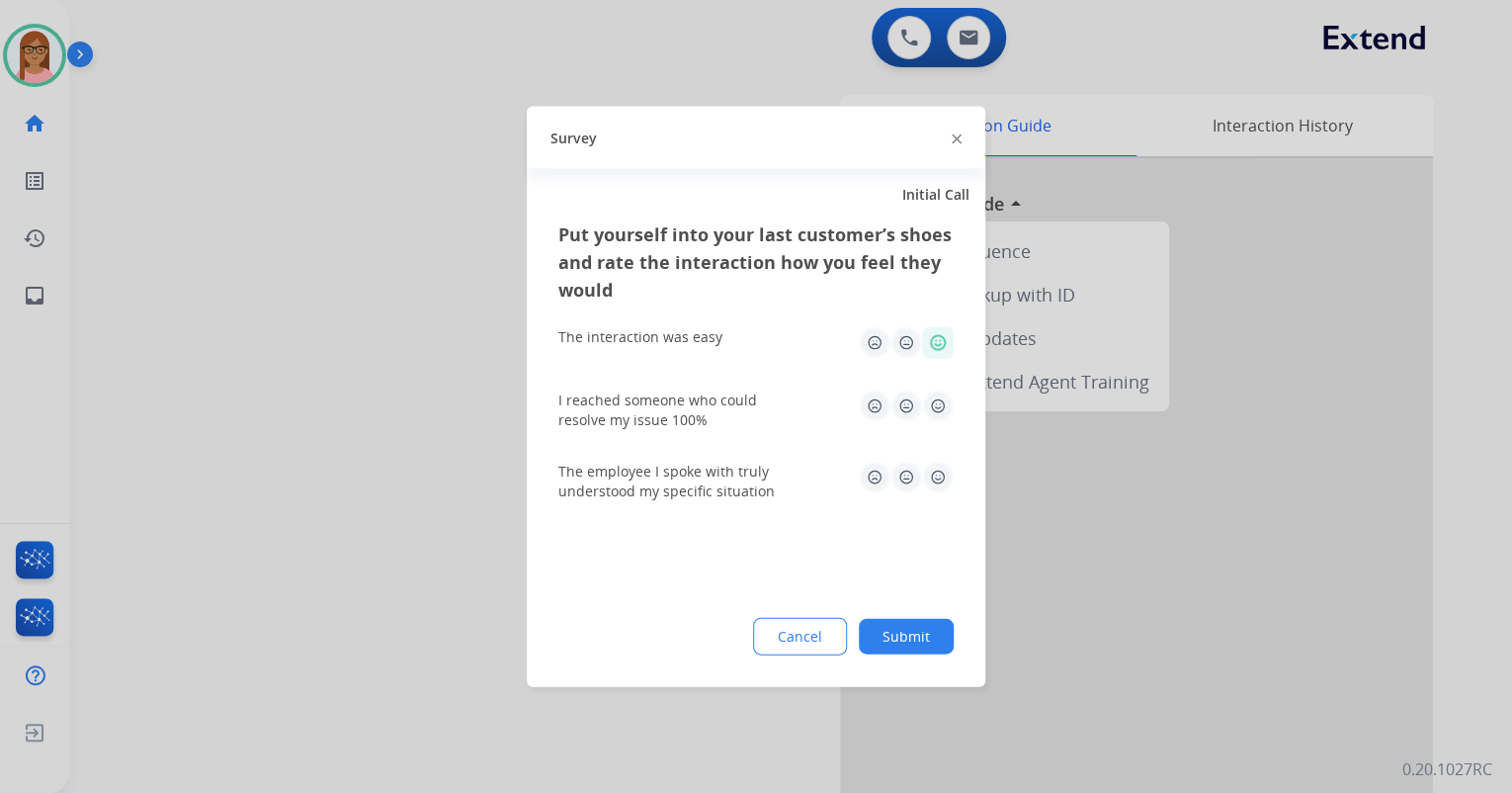 click 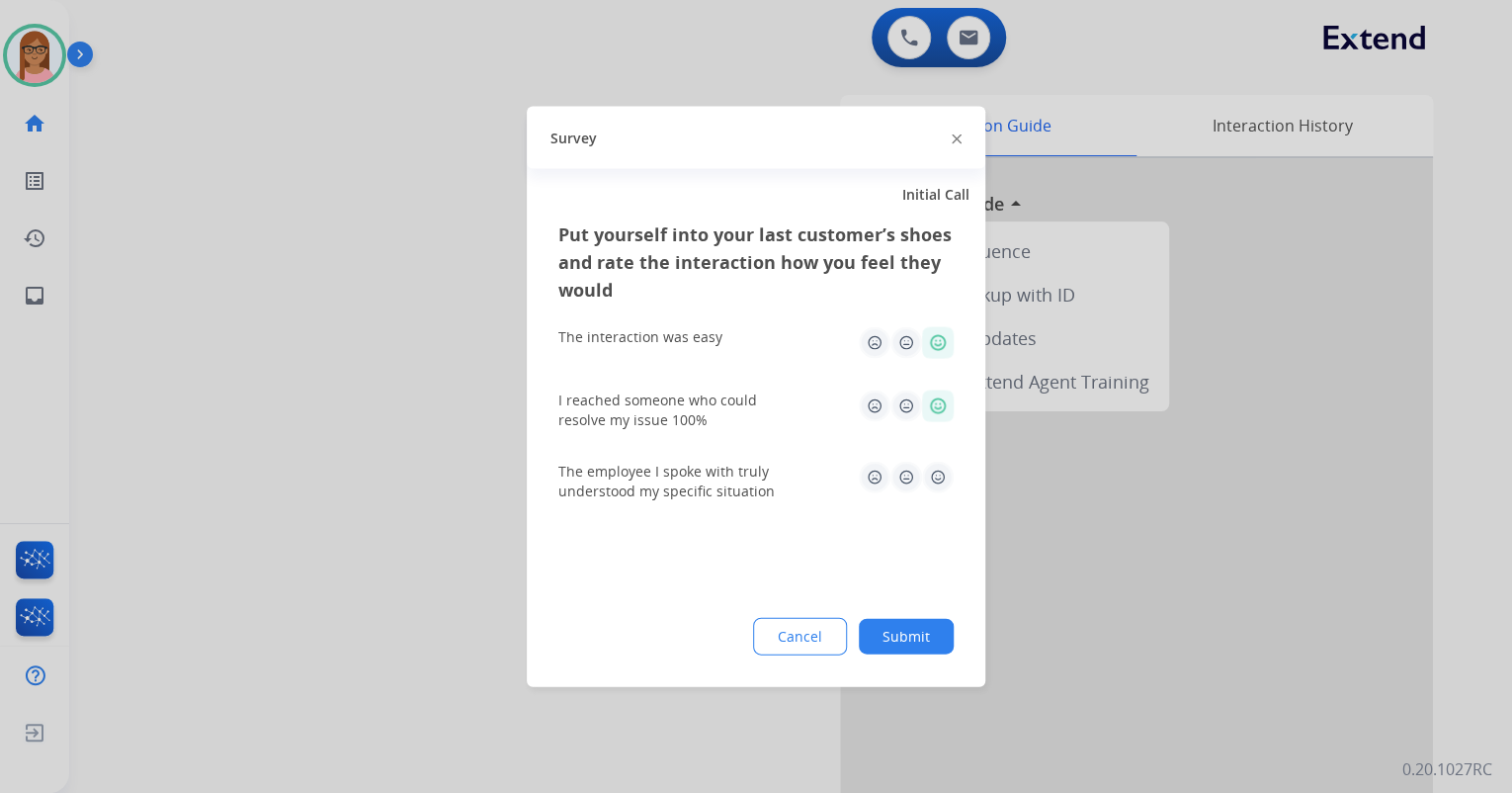 click 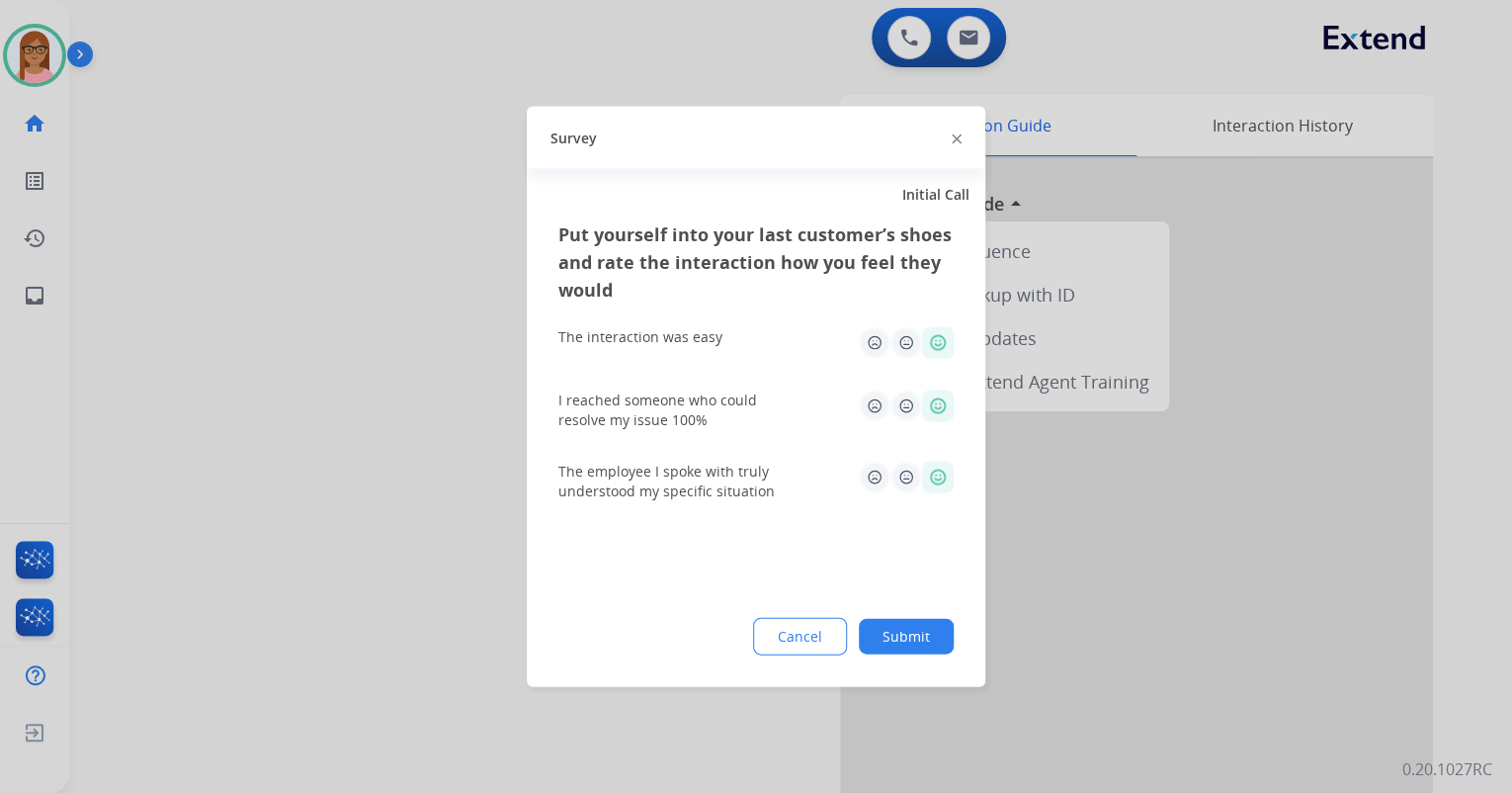 click on "Submit" 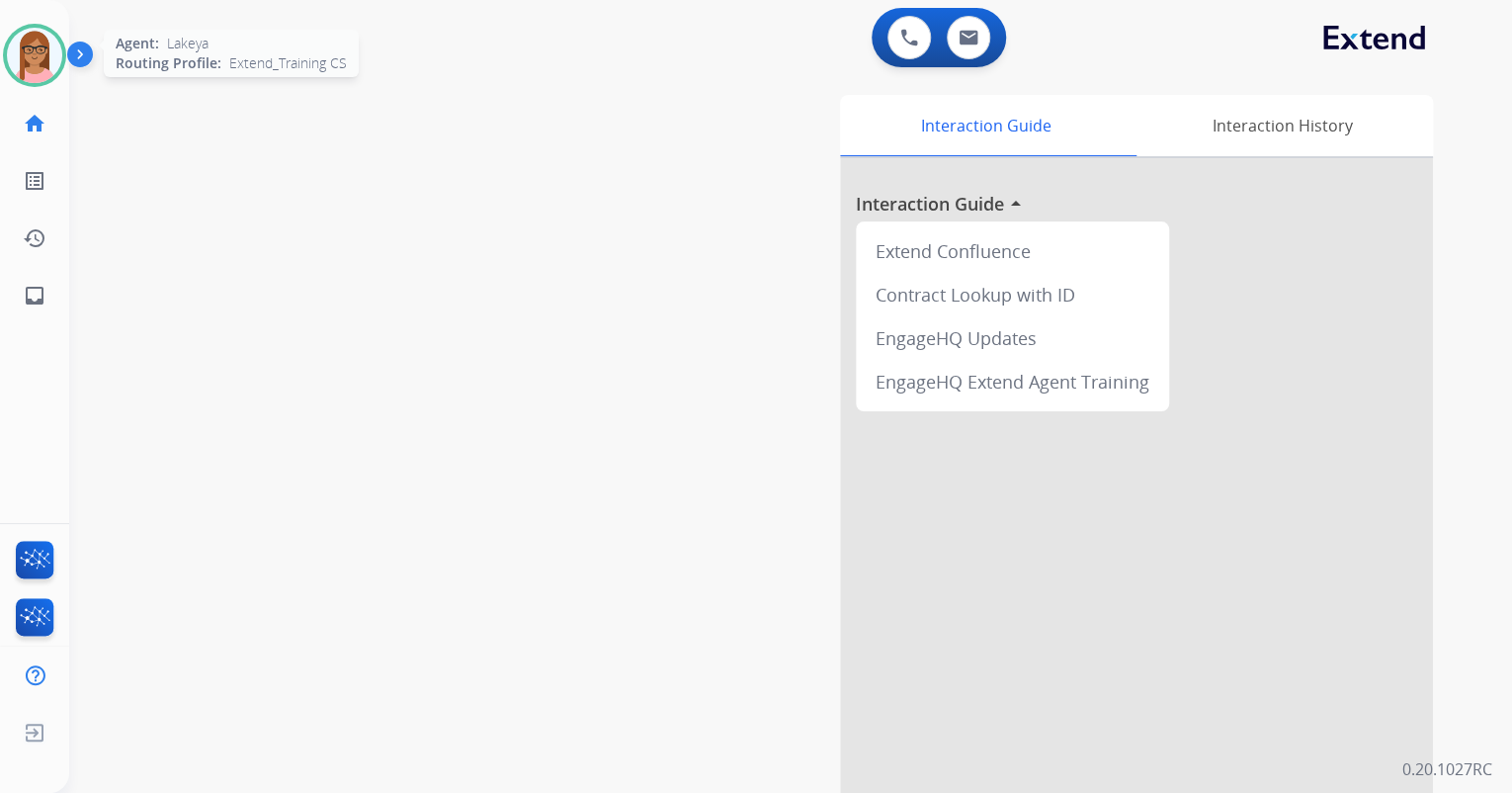 click at bounding box center (35, 55) 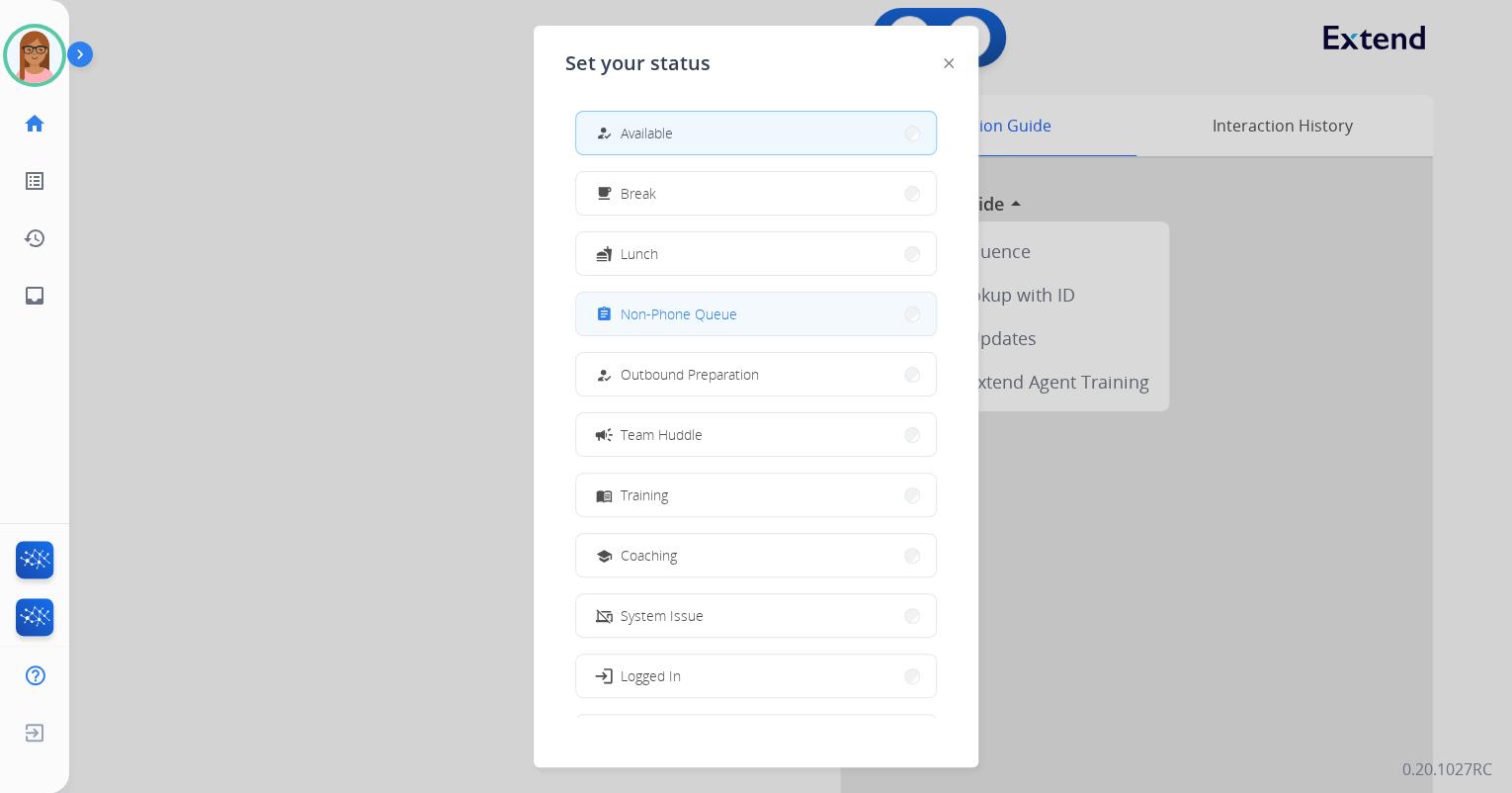 click on "assignment Non-Phone Queue" at bounding box center [664, 314] 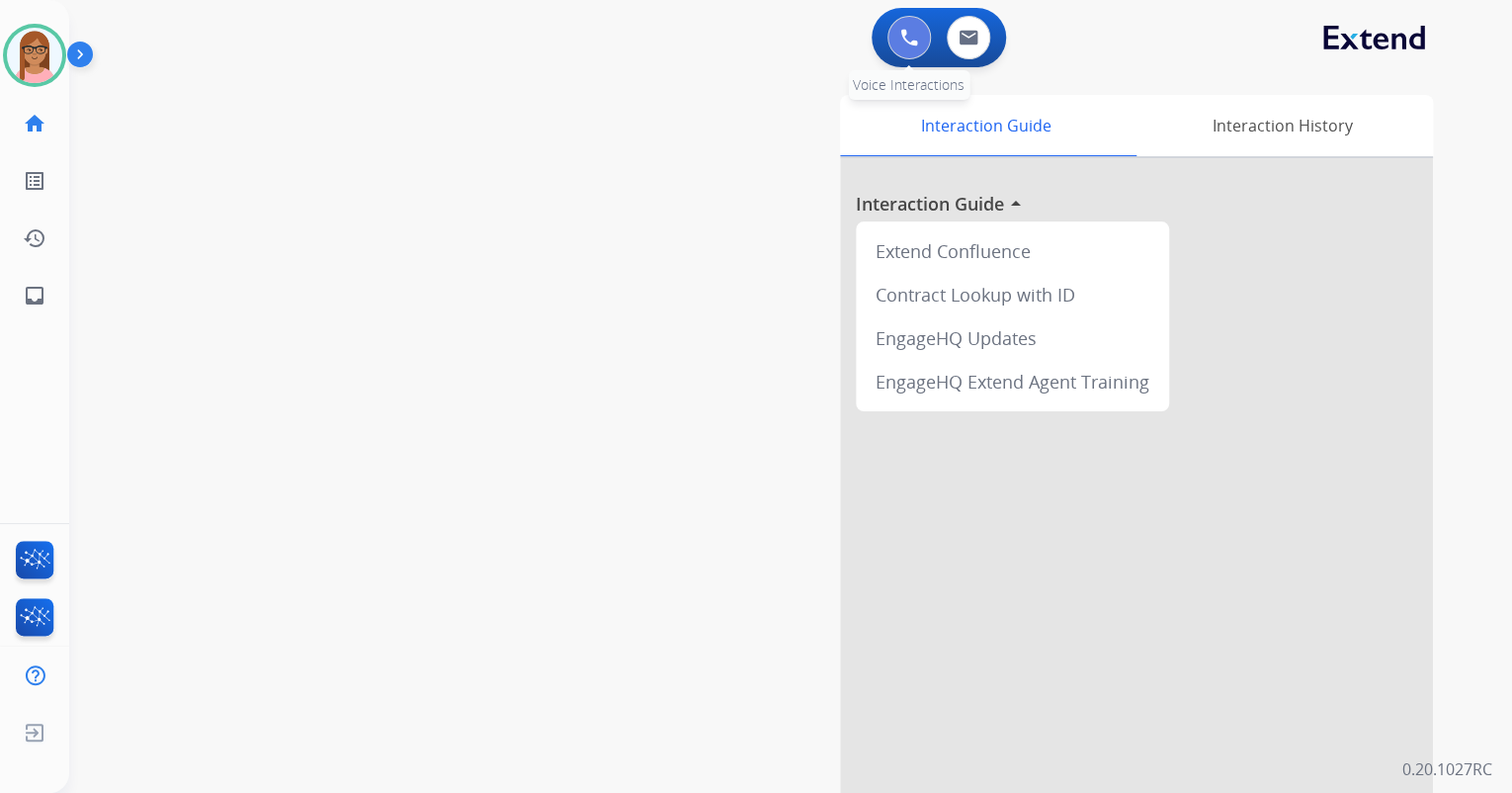 click at bounding box center (909, 38) 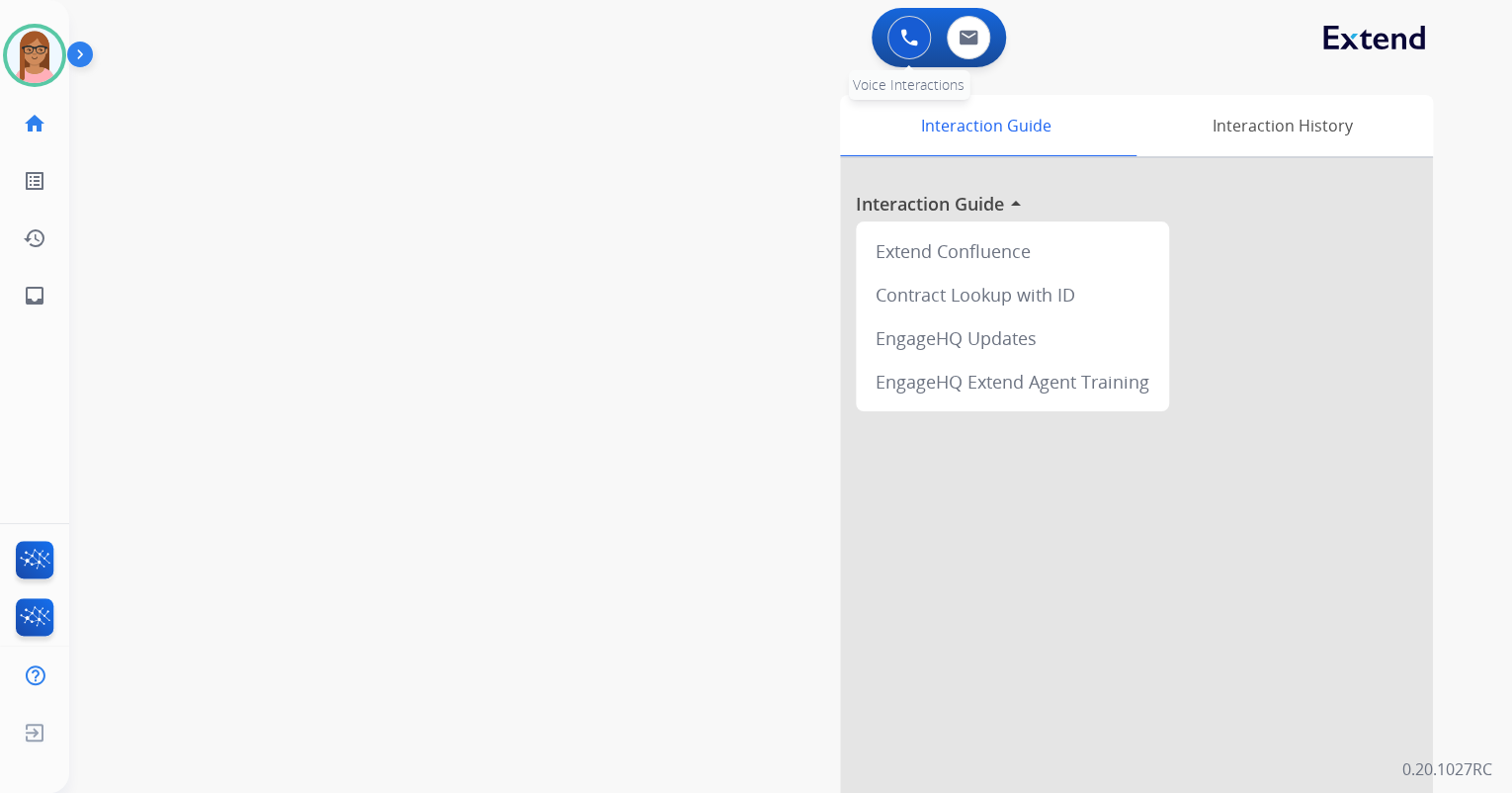 click at bounding box center (909, 38) 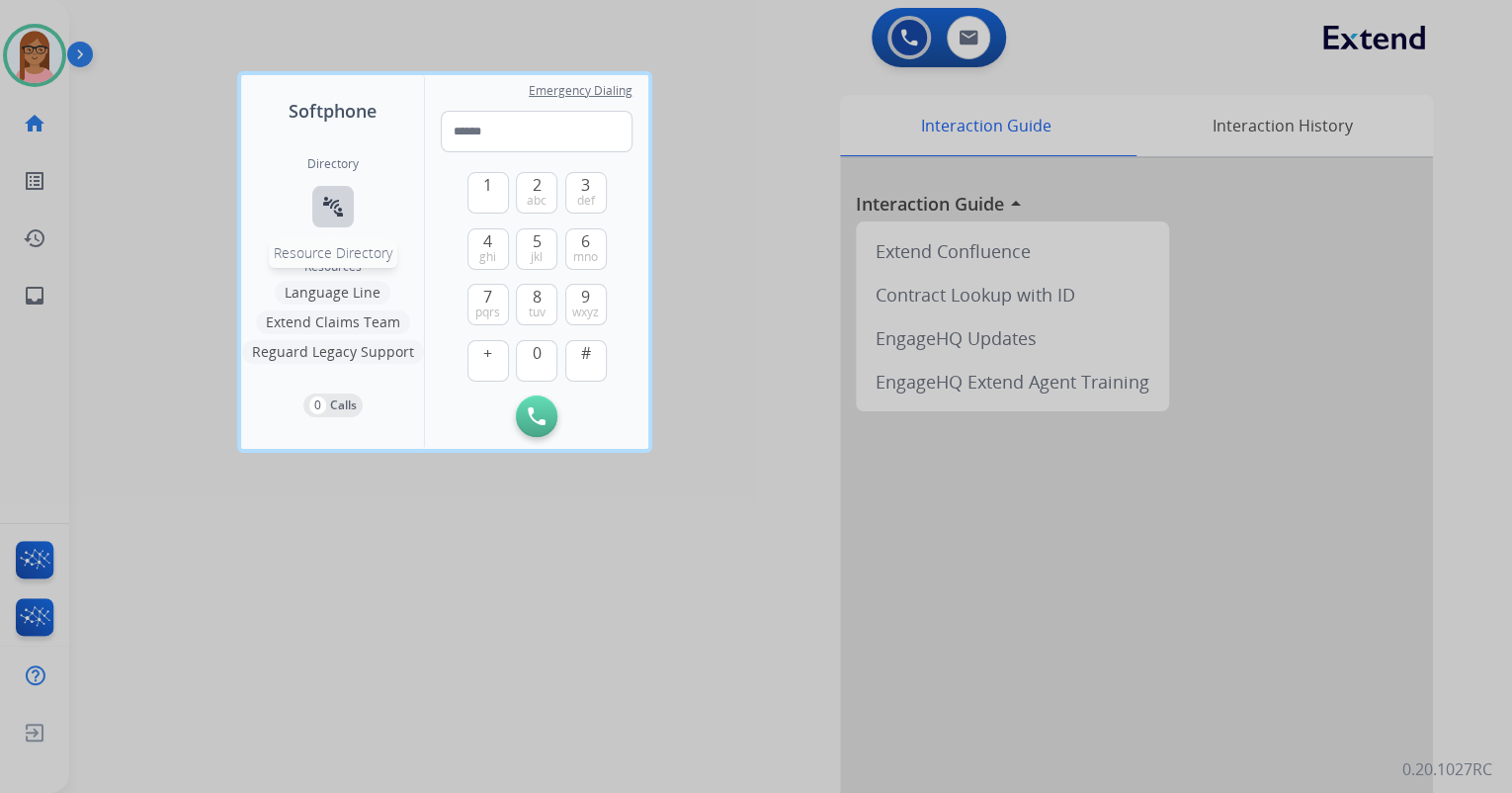click on "connect_without_contact" at bounding box center [333, 207] 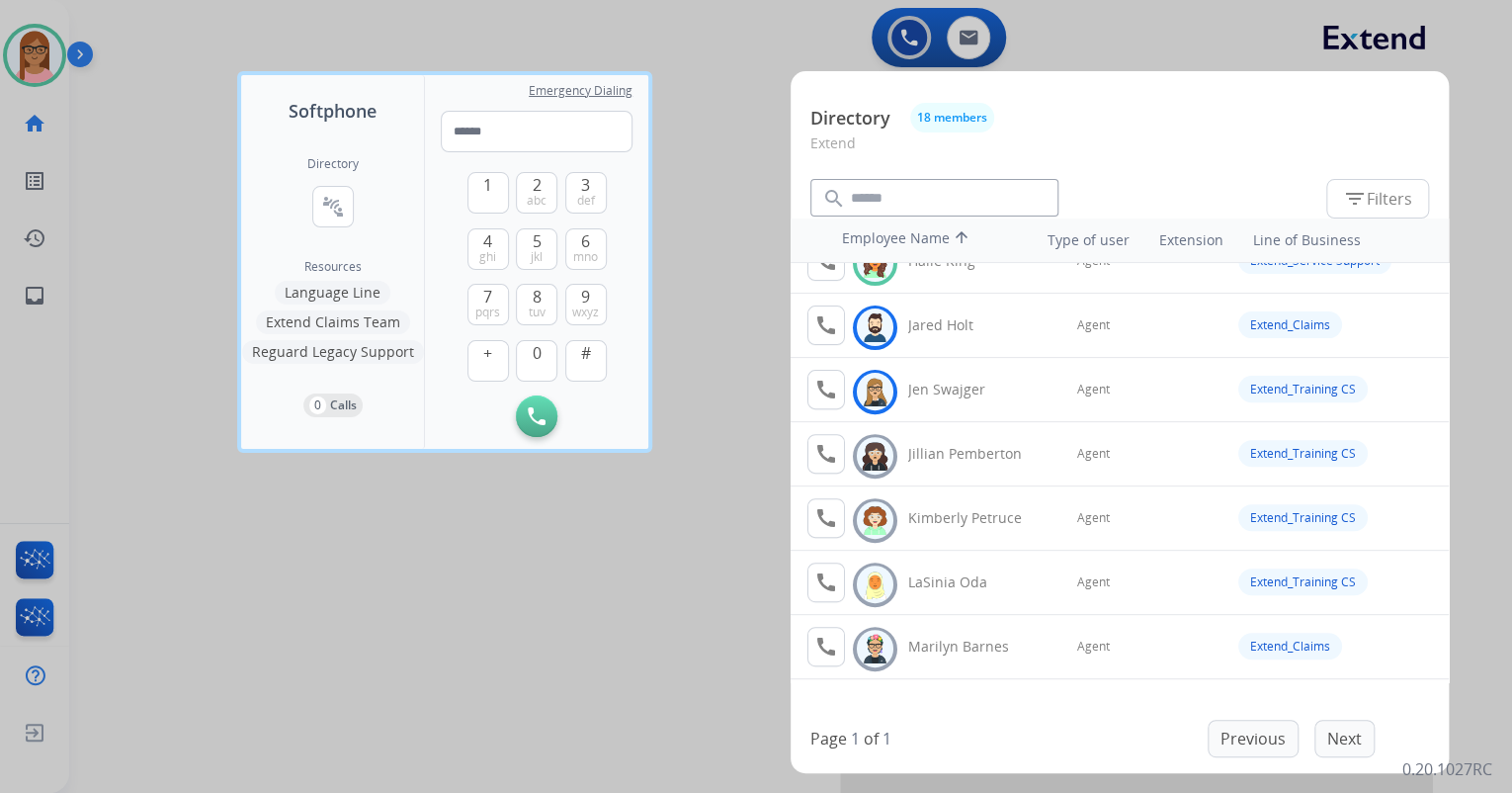 scroll, scrollTop: 237, scrollLeft: 0, axis: vertical 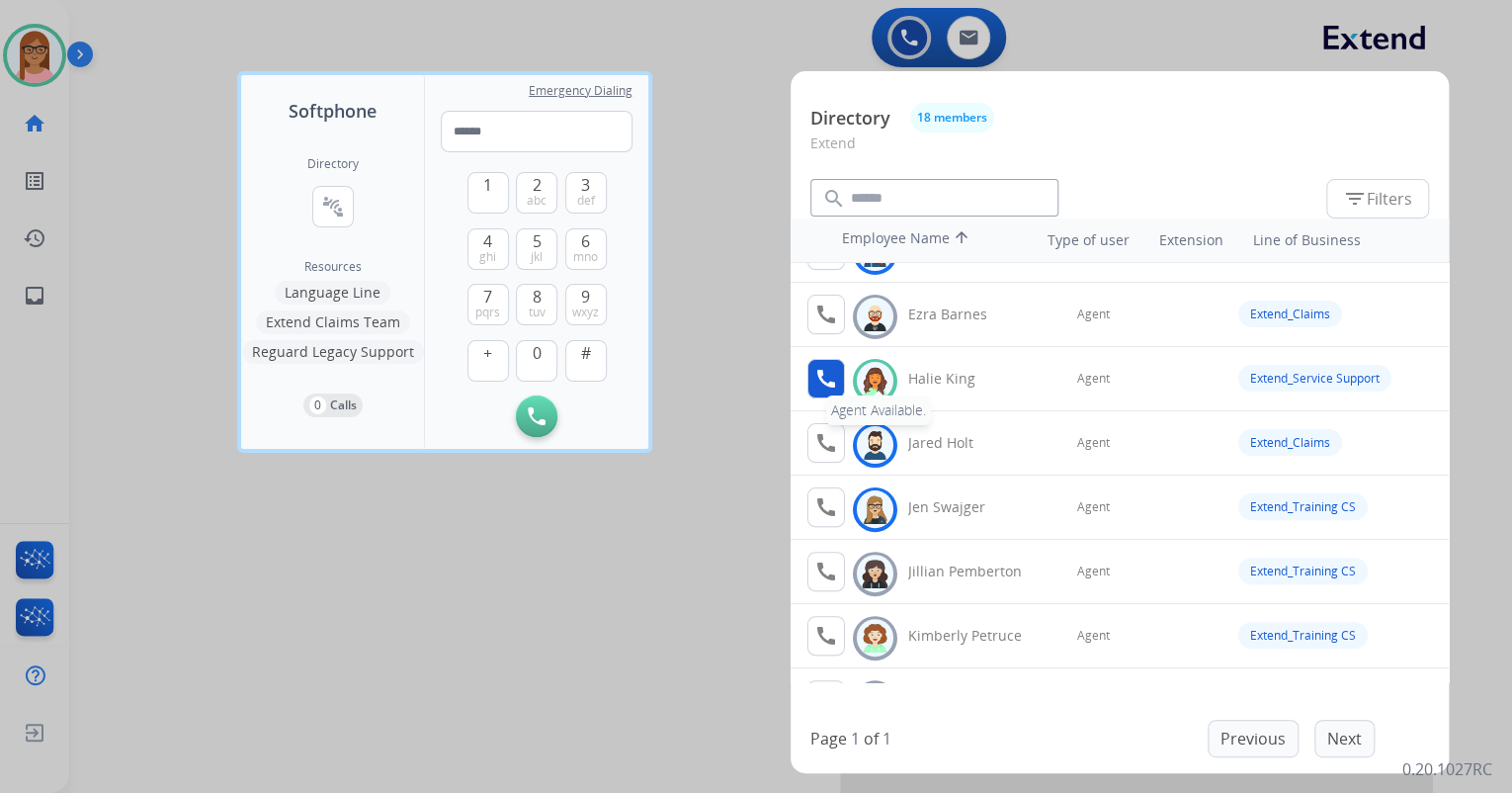 click on "call" at bounding box center [826, 379] 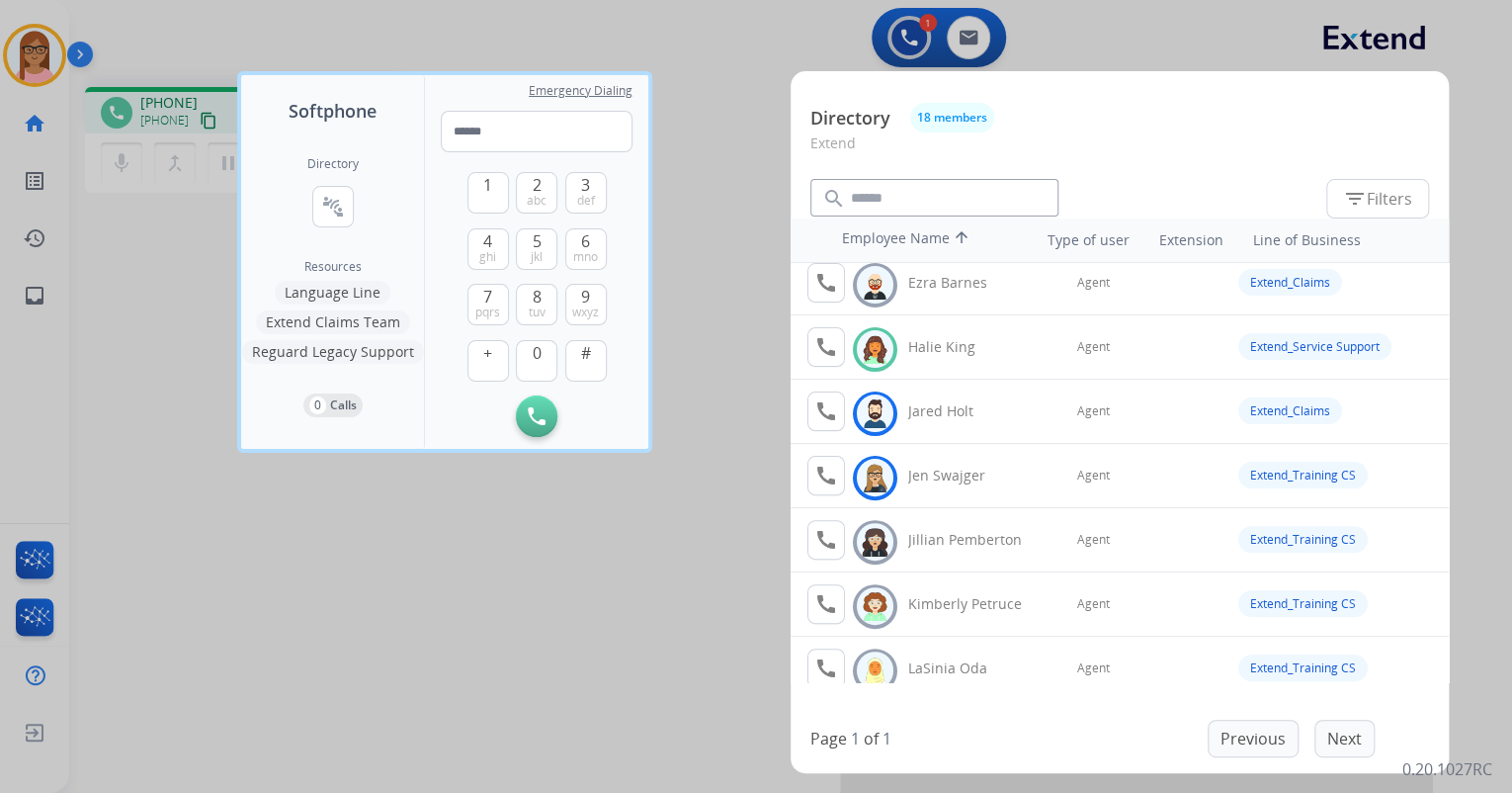 scroll, scrollTop: 196, scrollLeft: 0, axis: vertical 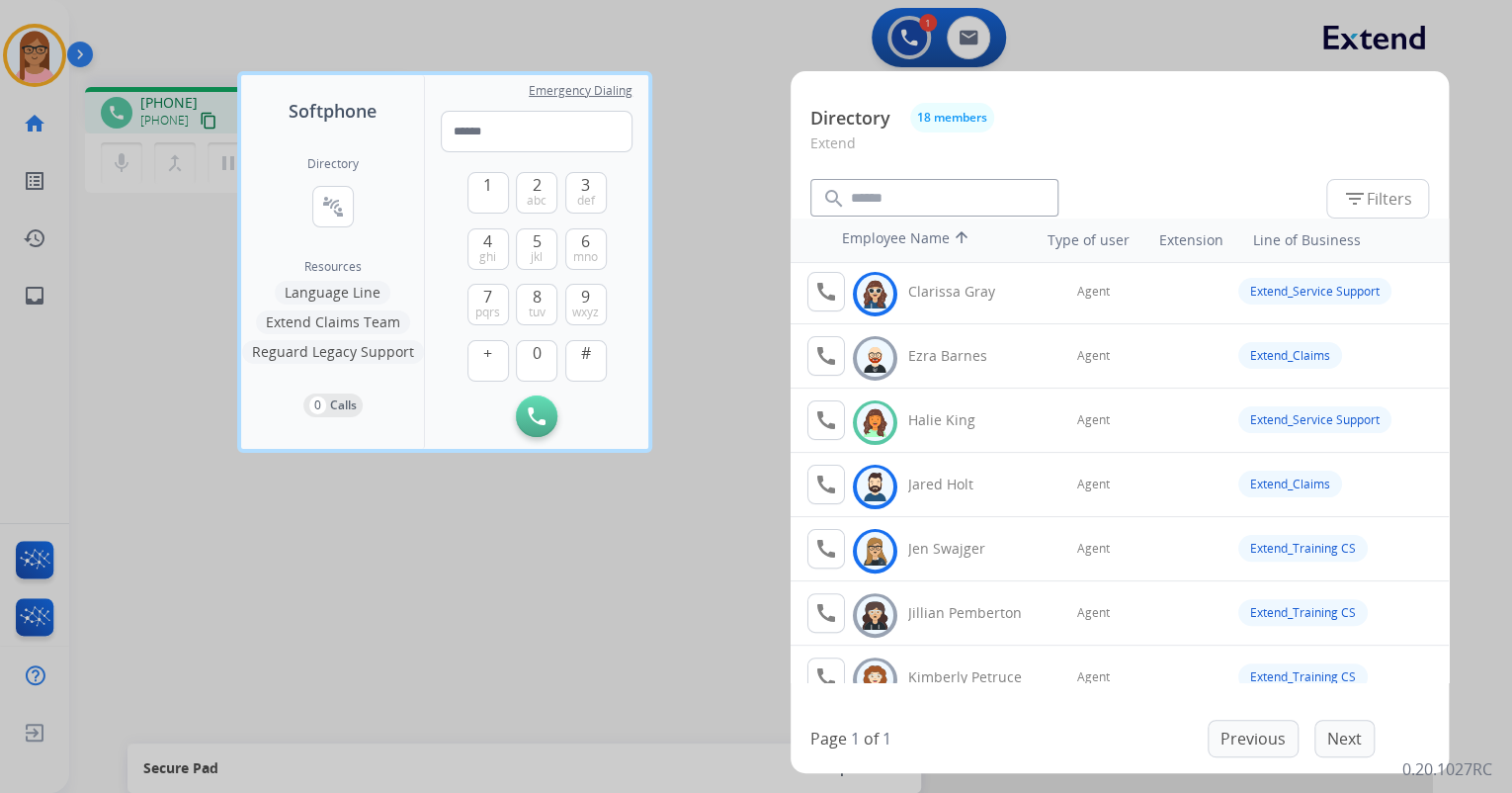 click at bounding box center [756, 396] 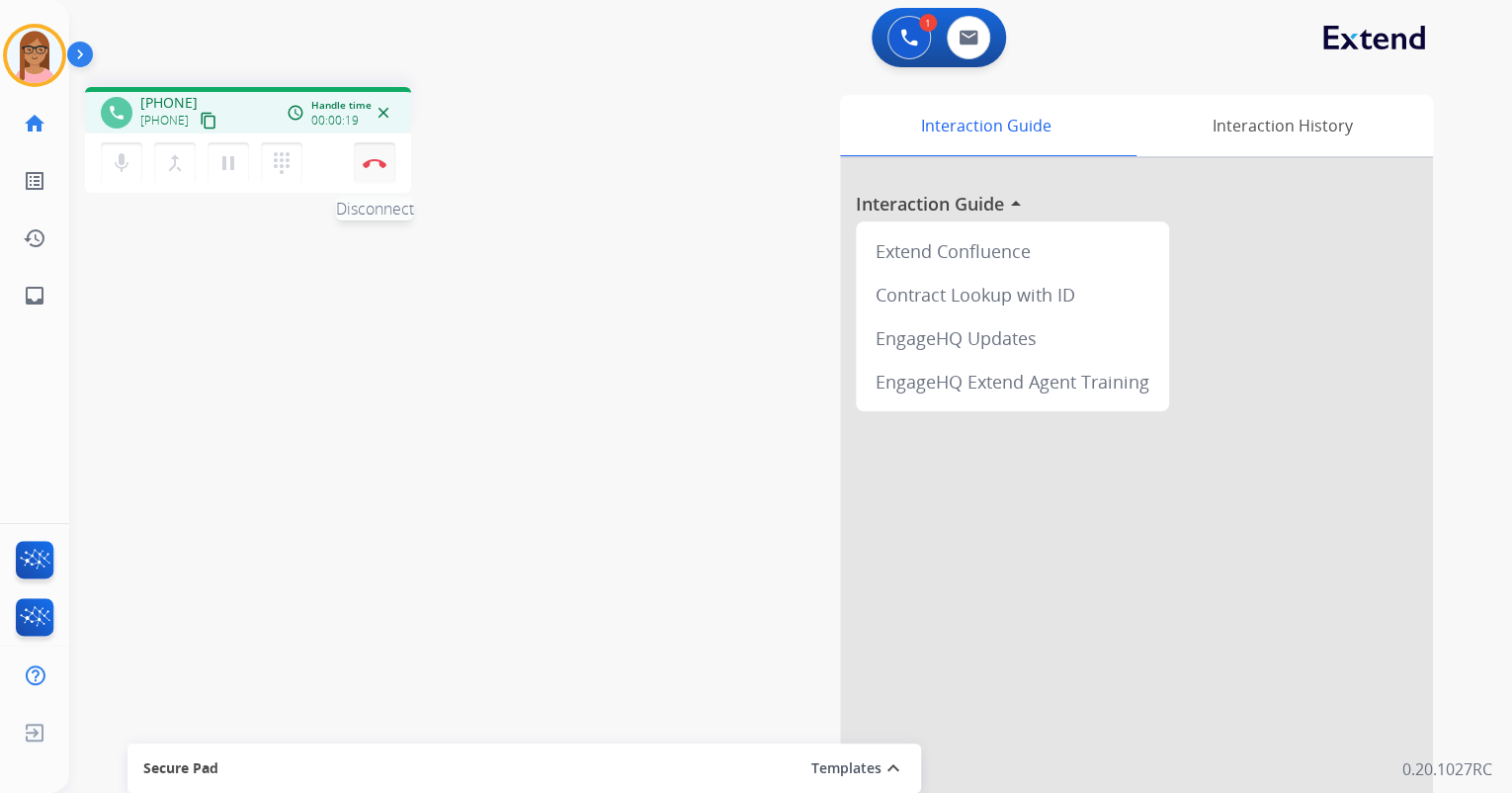 click on "Disconnect" at bounding box center (375, 163) 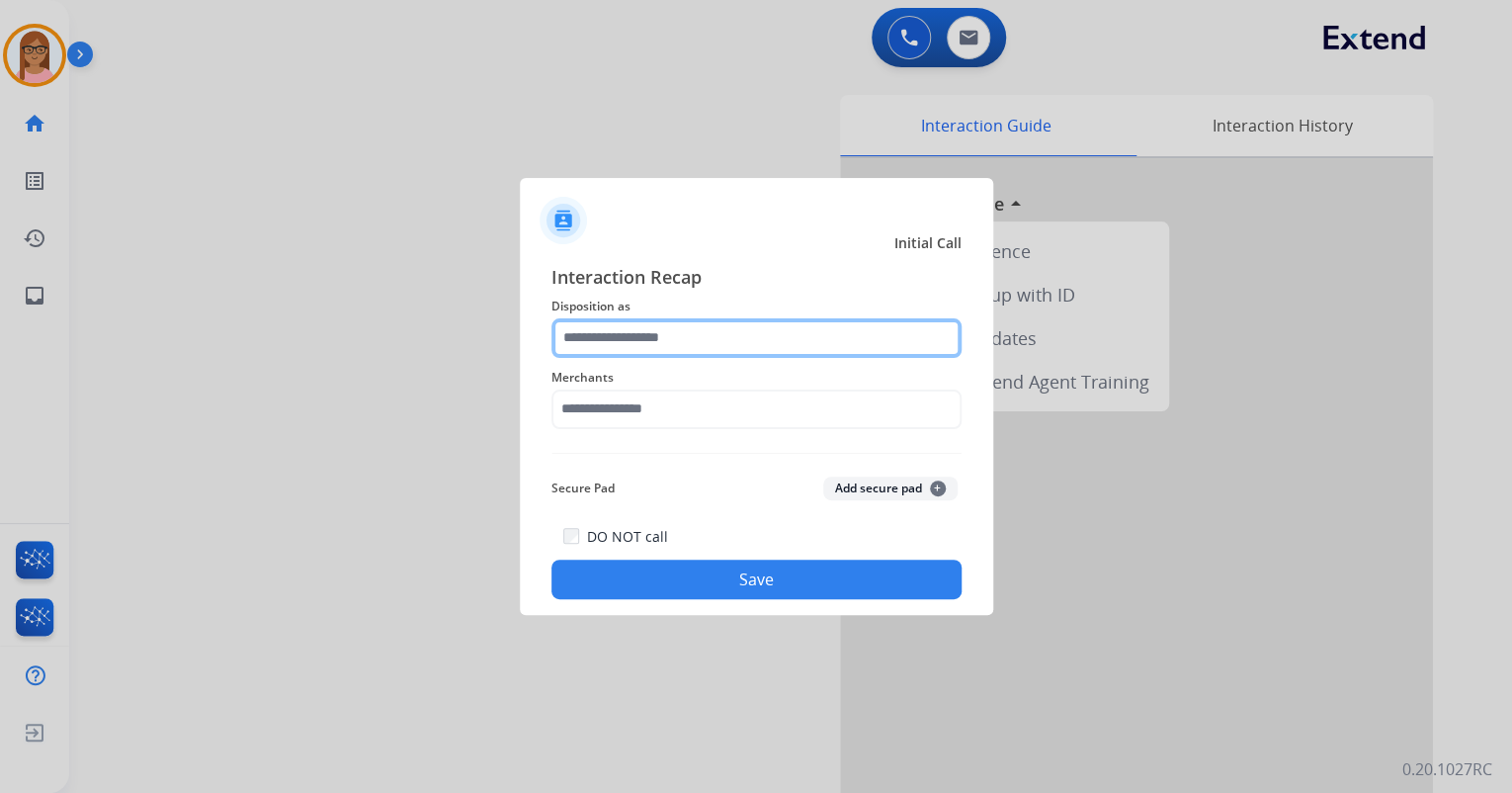 click 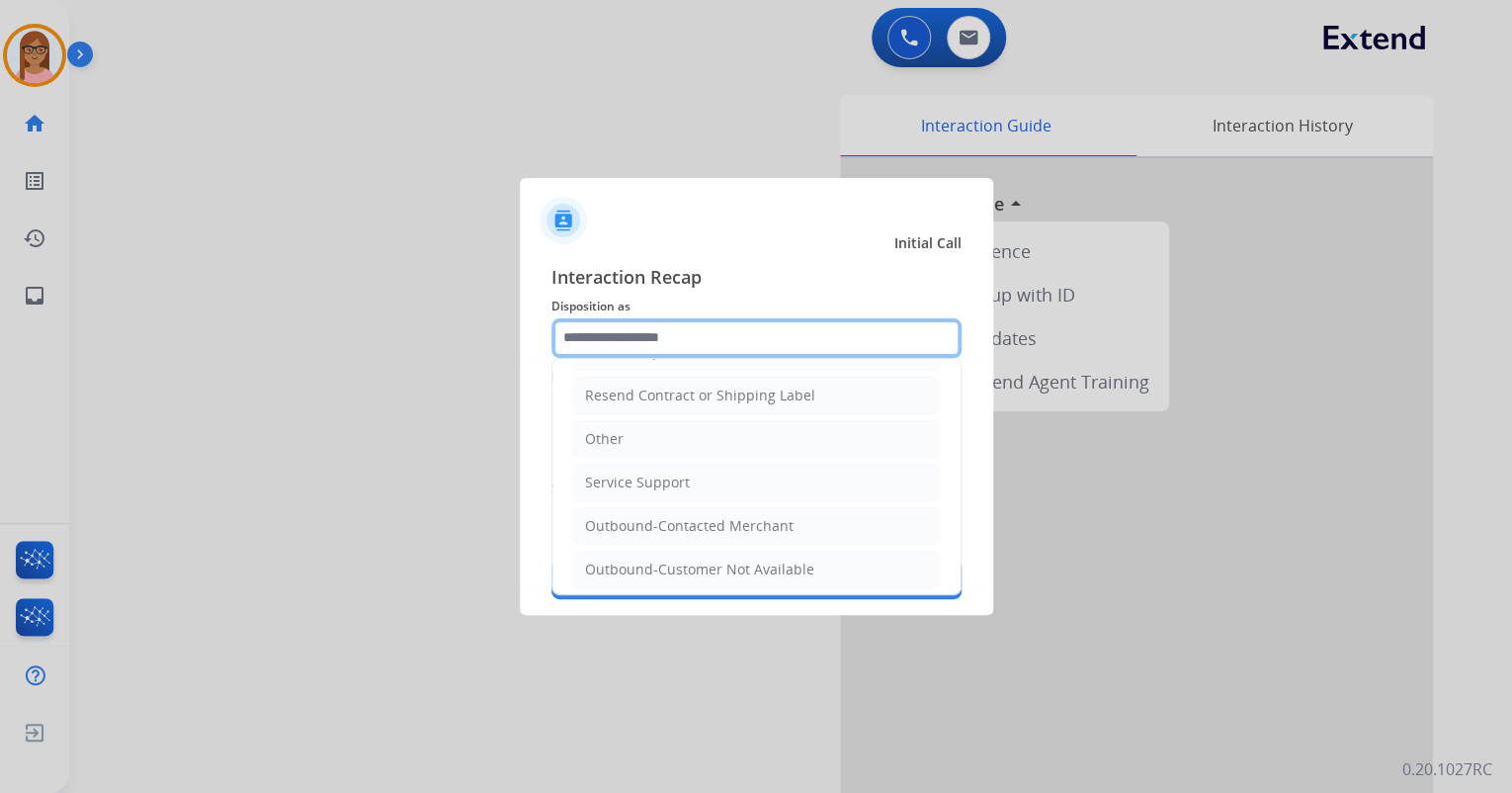 scroll, scrollTop: 389, scrollLeft: 0, axis: vertical 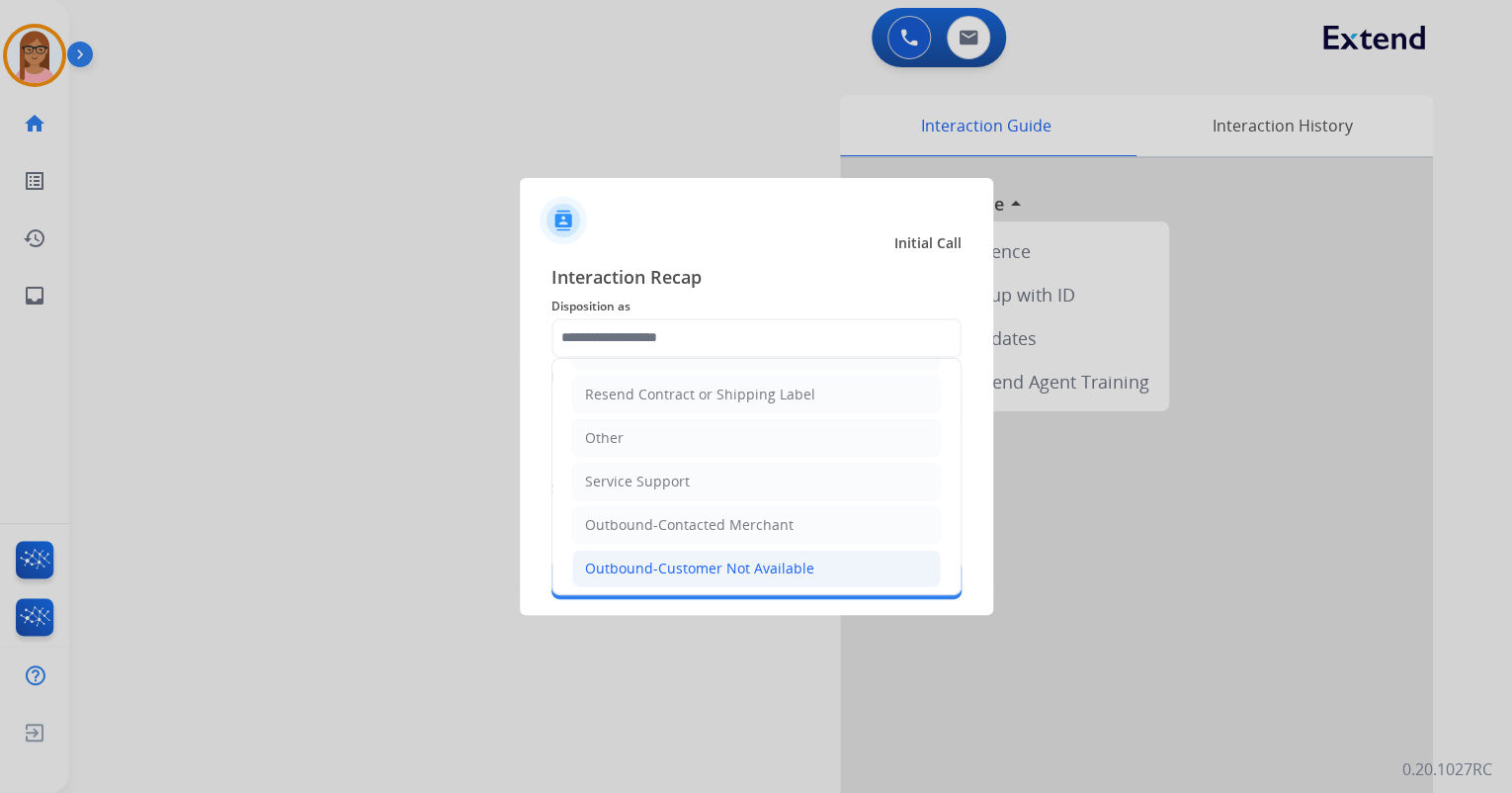 click on "Outbound-Customer Not Available" 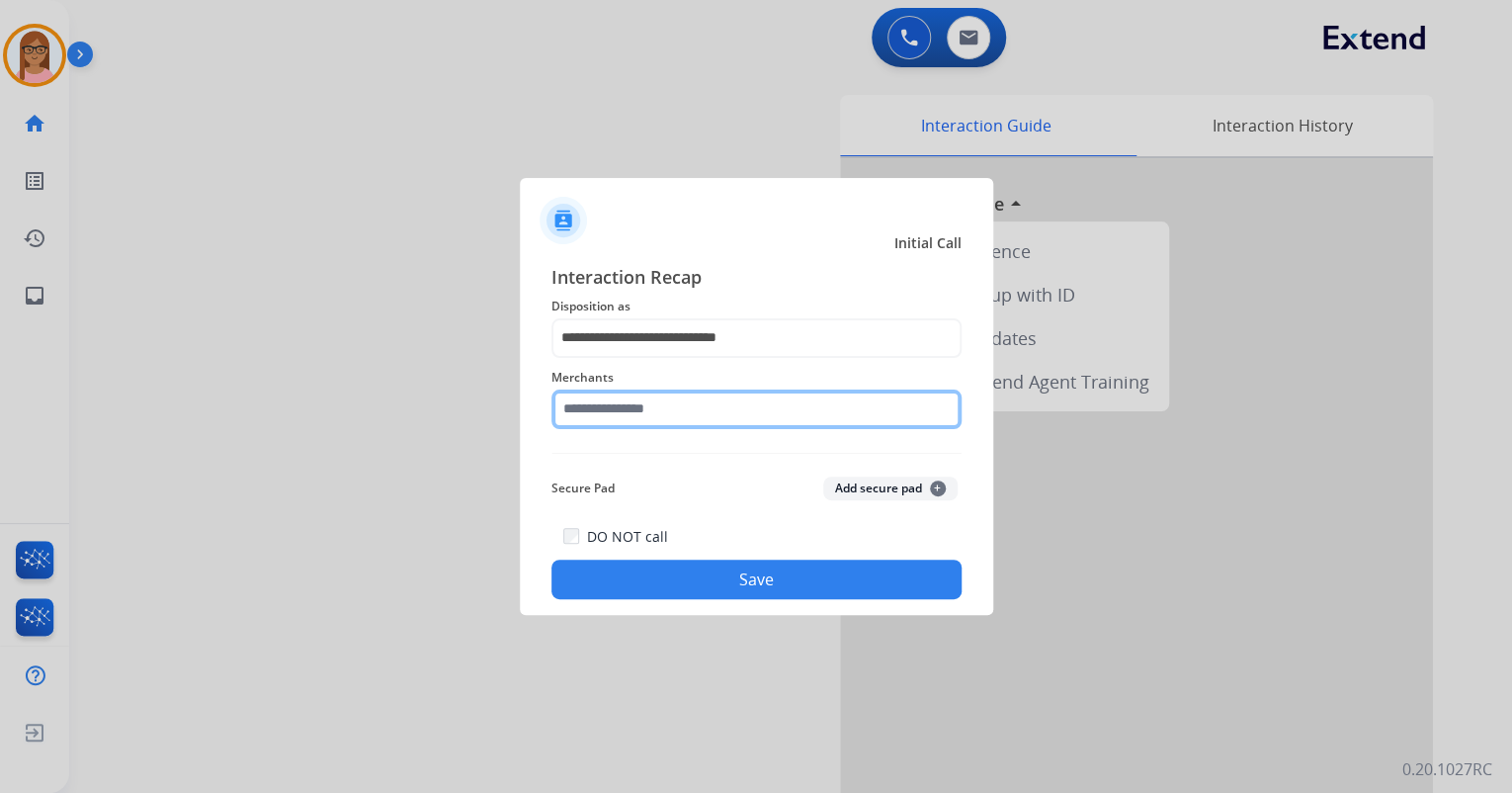 click 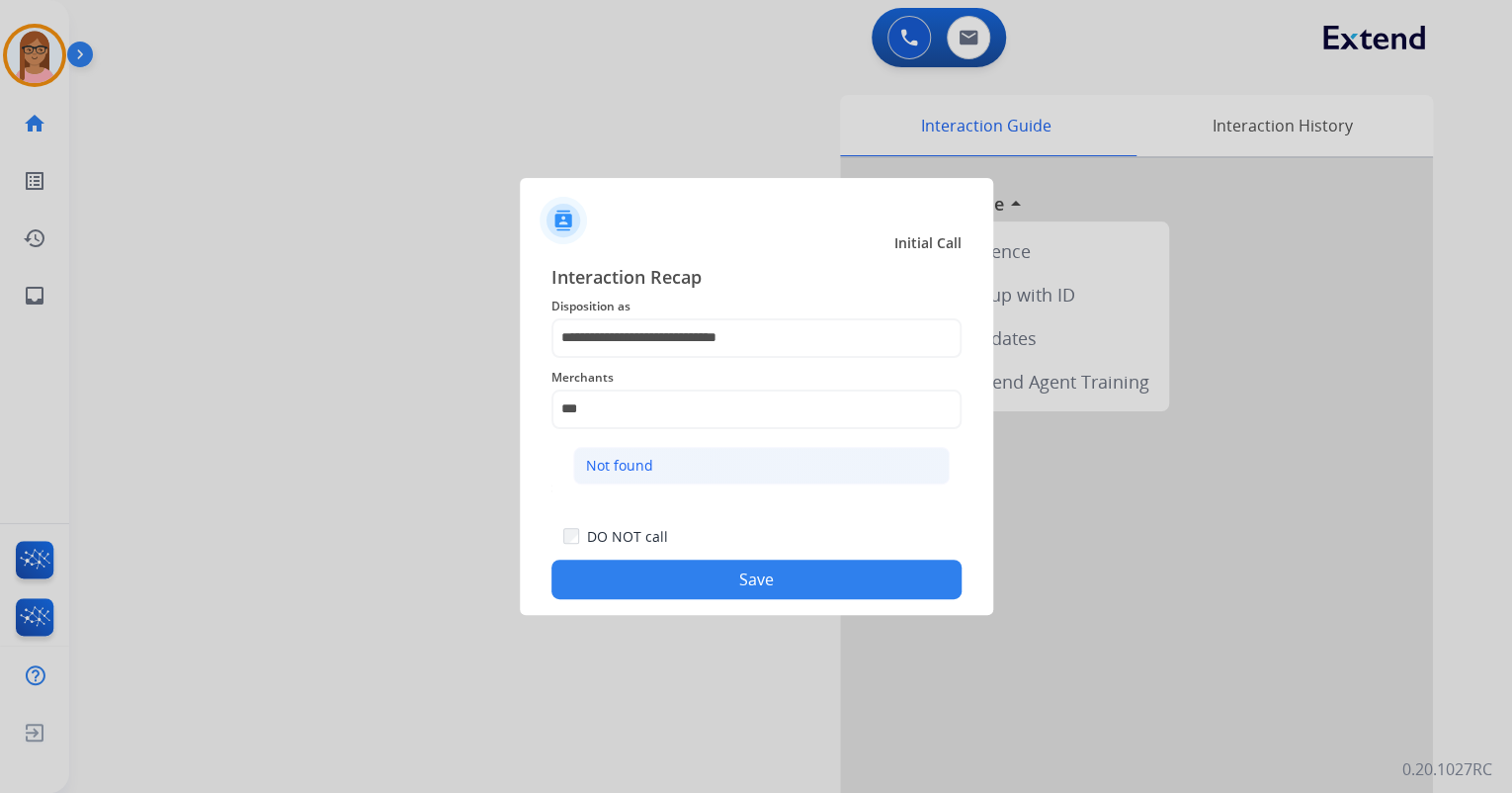 click on "Not found" 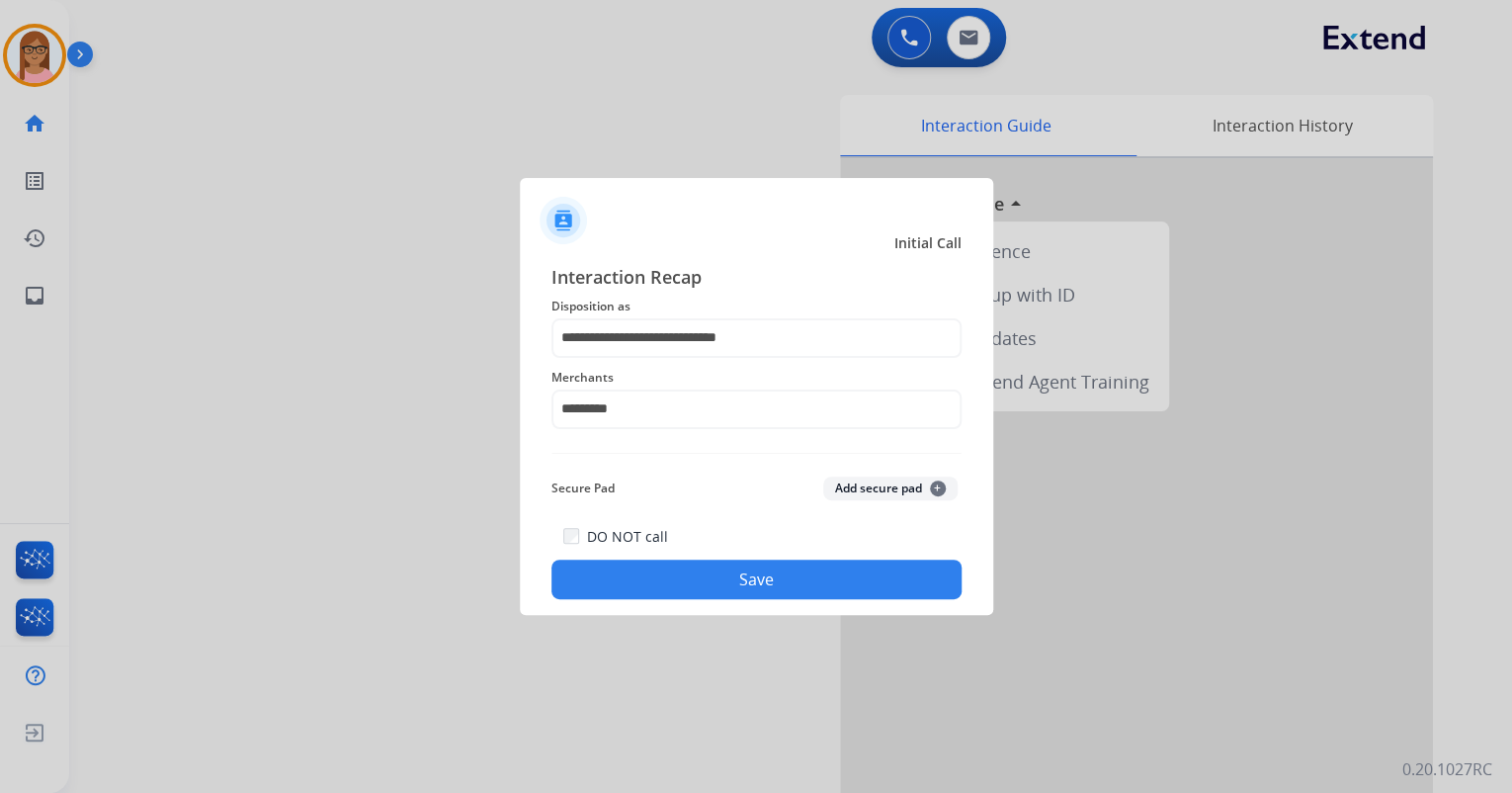click on "Save" 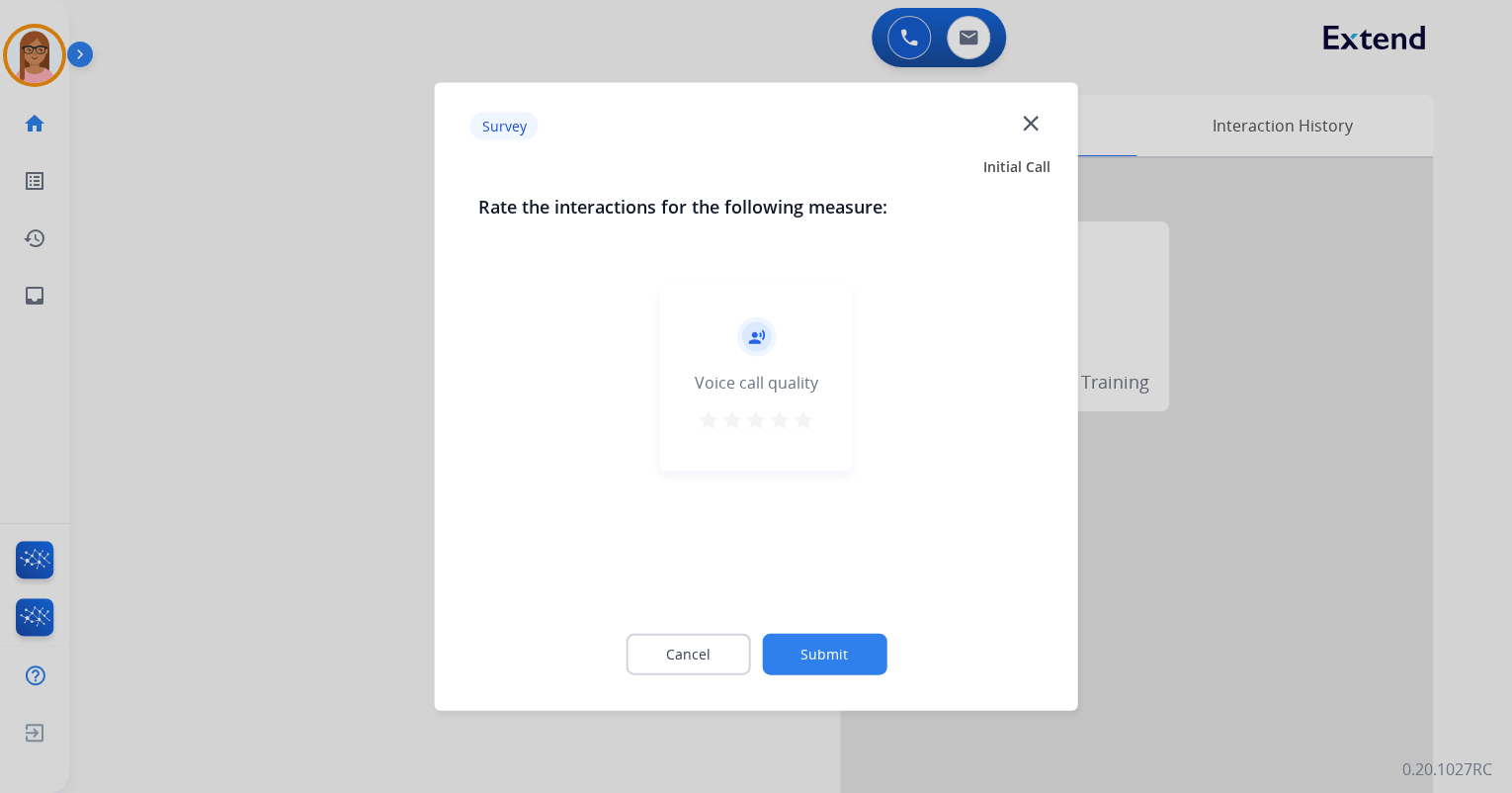 click on "record_voice_over   Voice call quality   star   star   star   star   star" 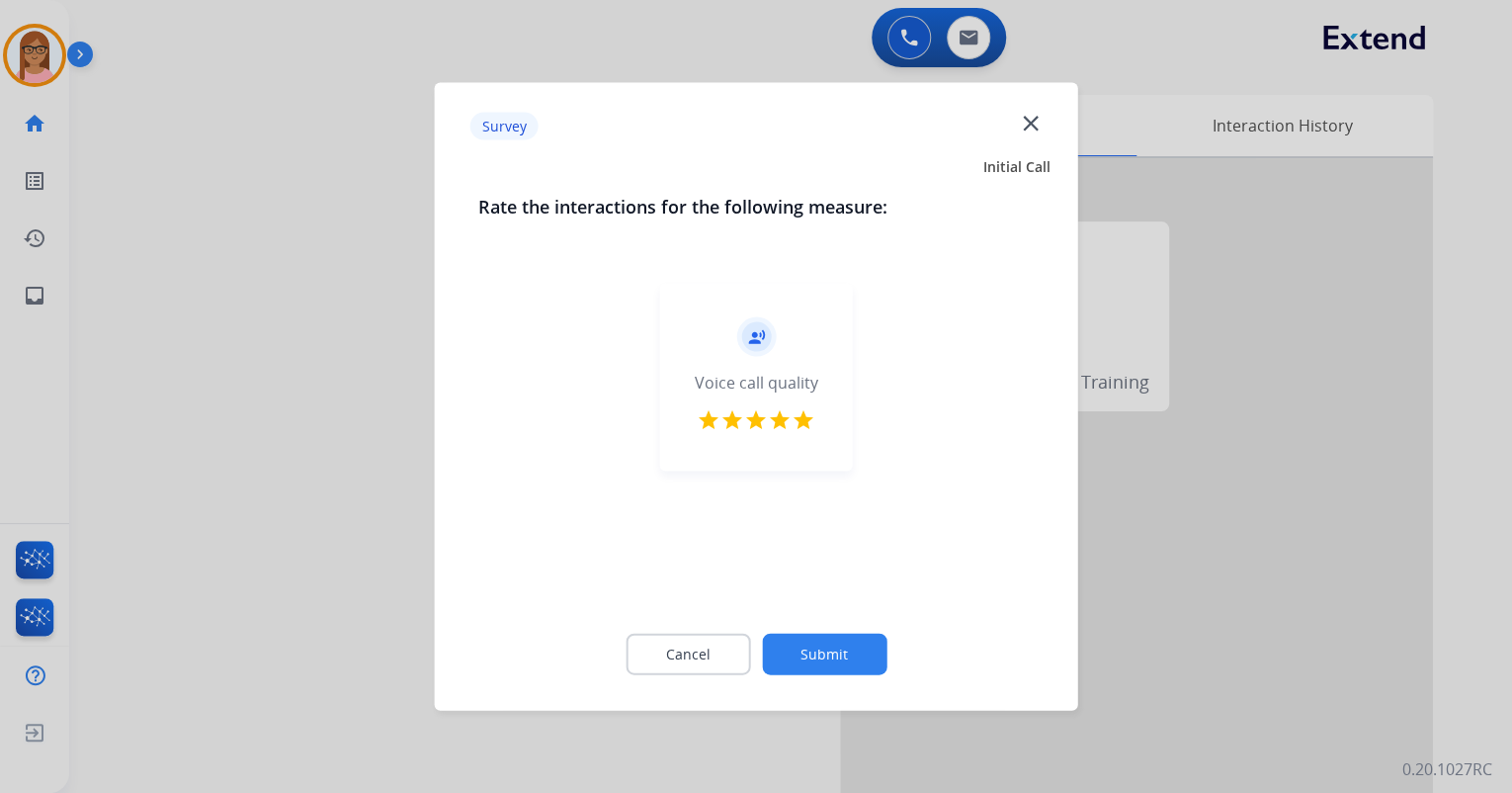 click on "Submit" 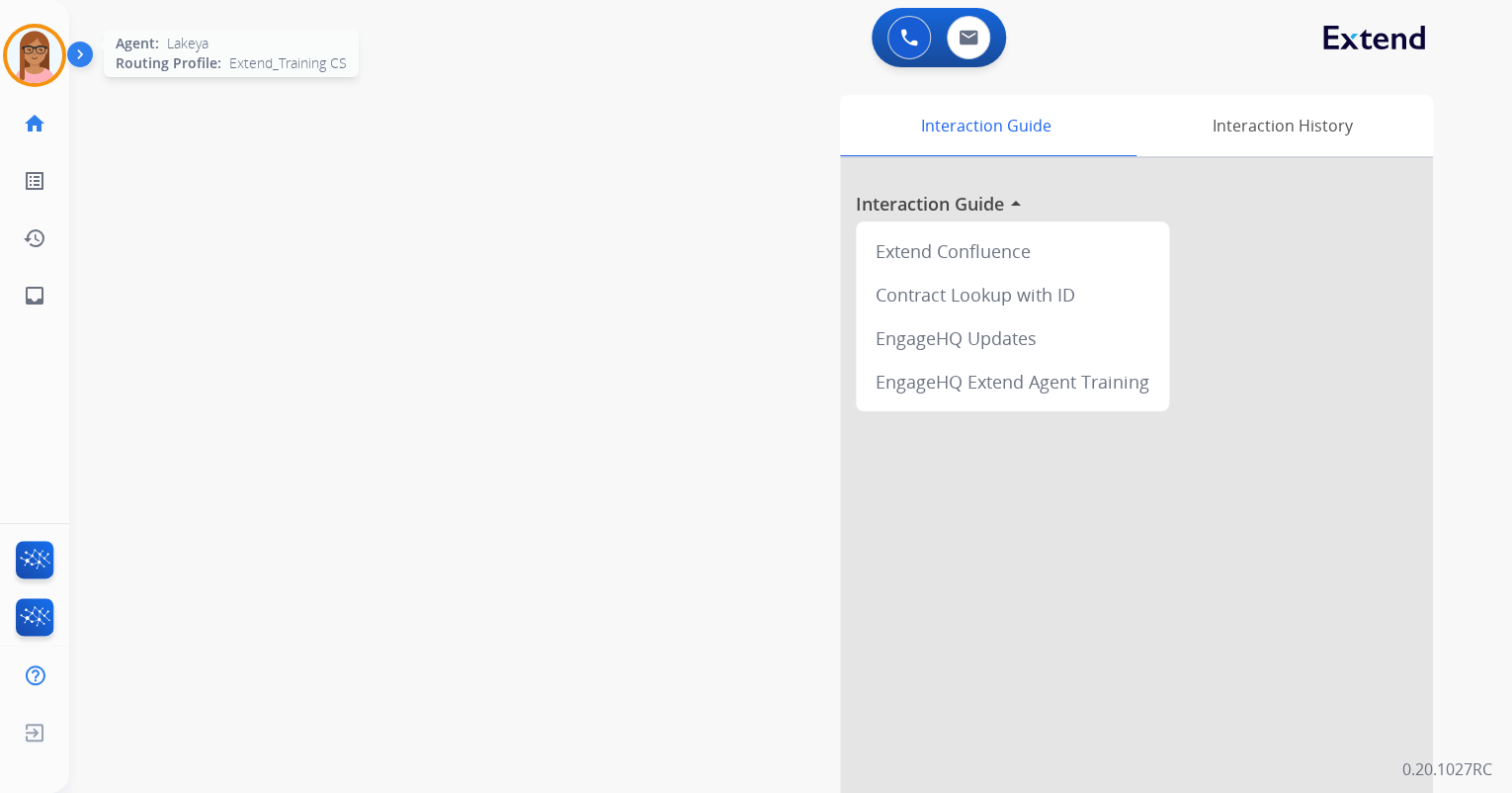 click at bounding box center (35, 55) 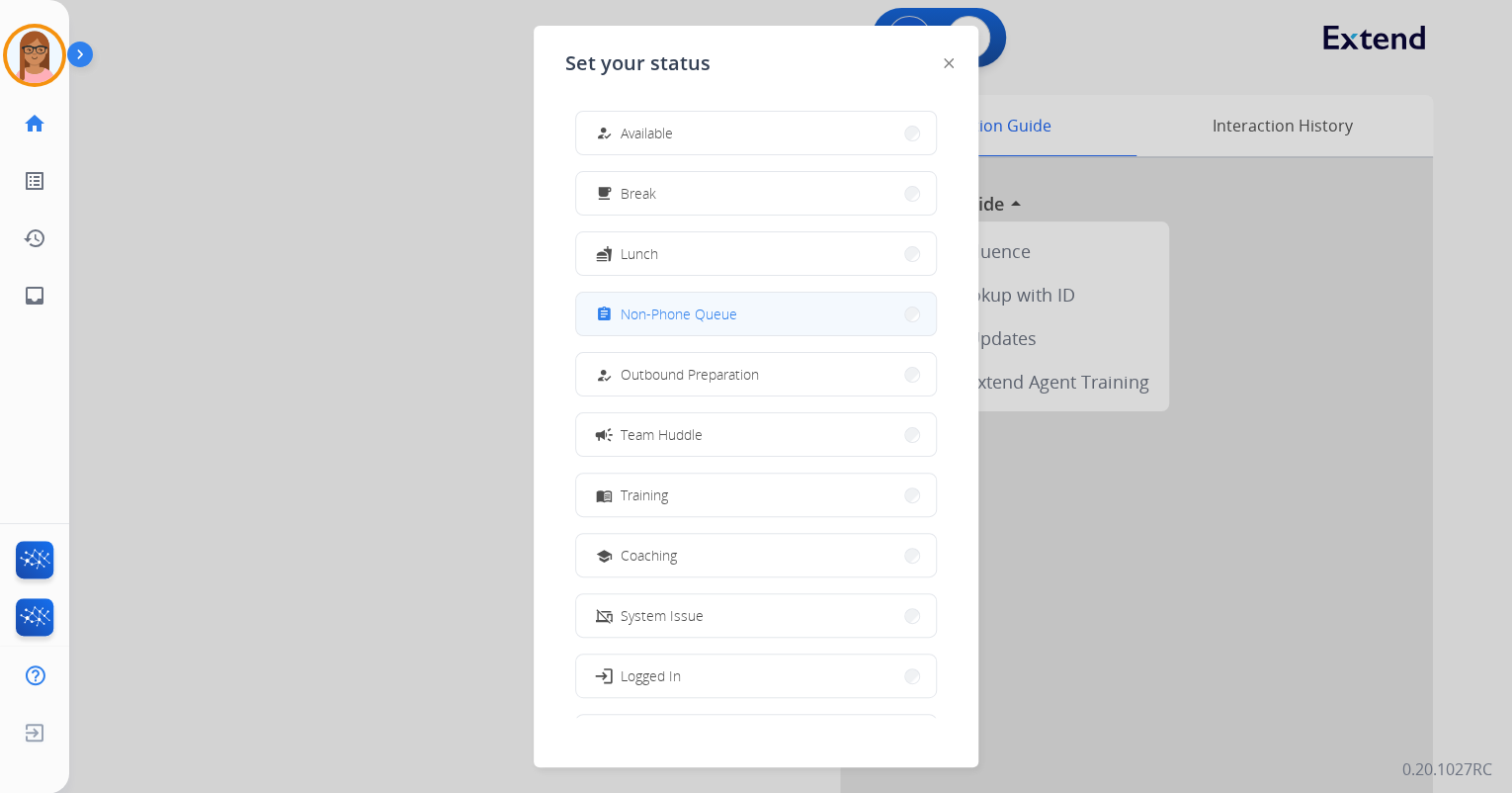 click on "assignment Non-Phone Queue" at bounding box center (756, 313) 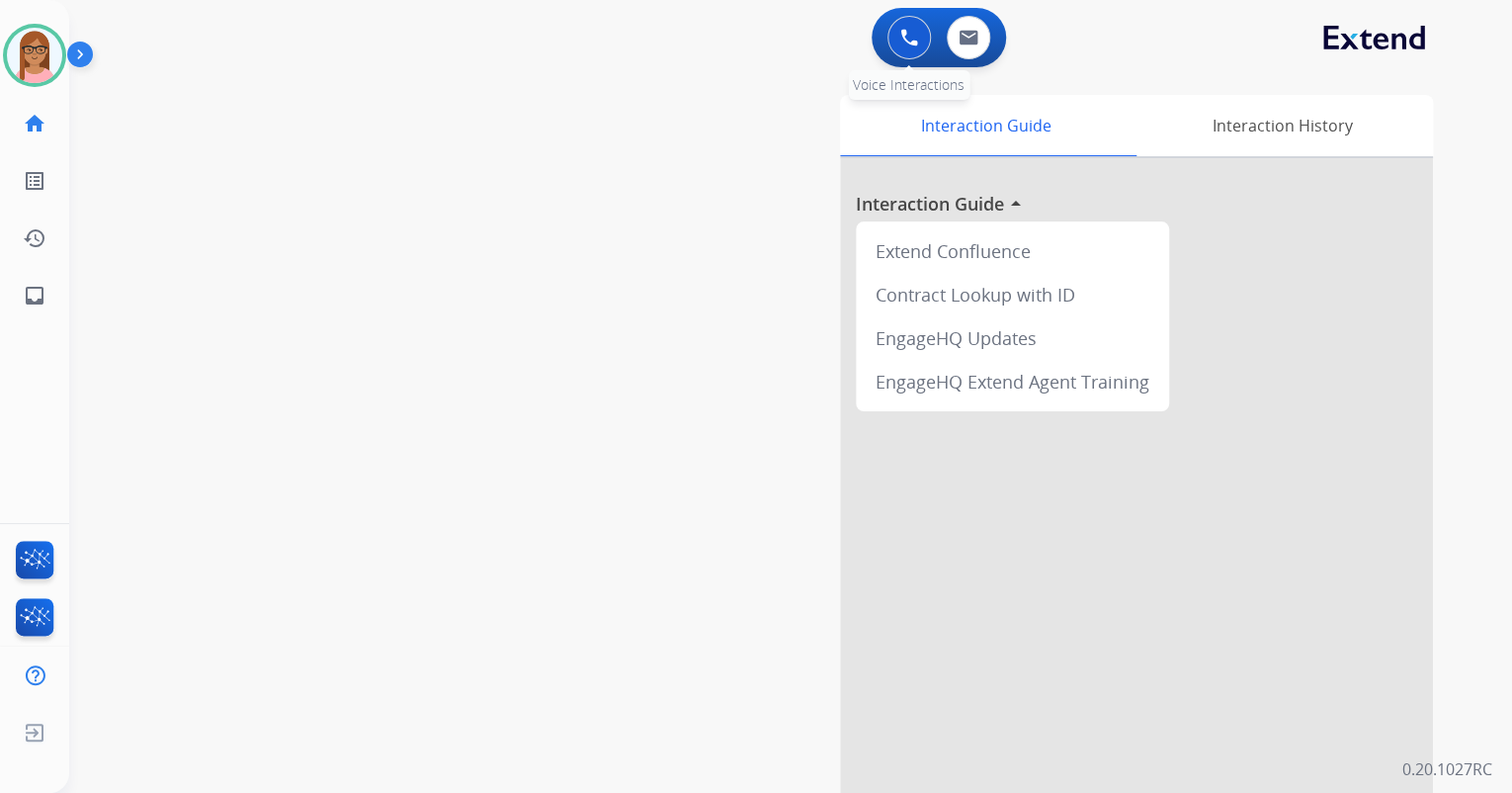 click at bounding box center (909, 38) 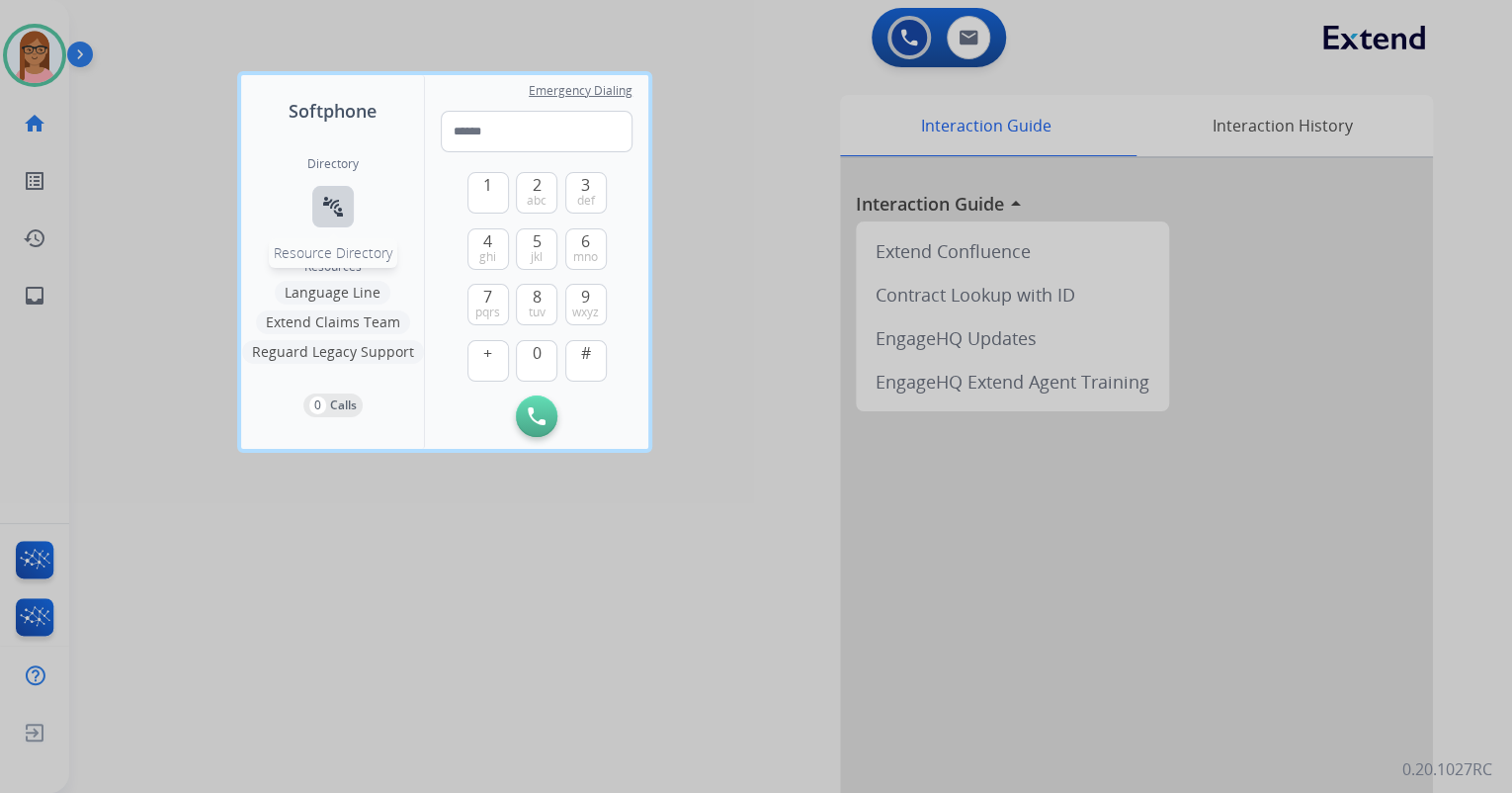 click on "connect_without_contact" at bounding box center [333, 207] 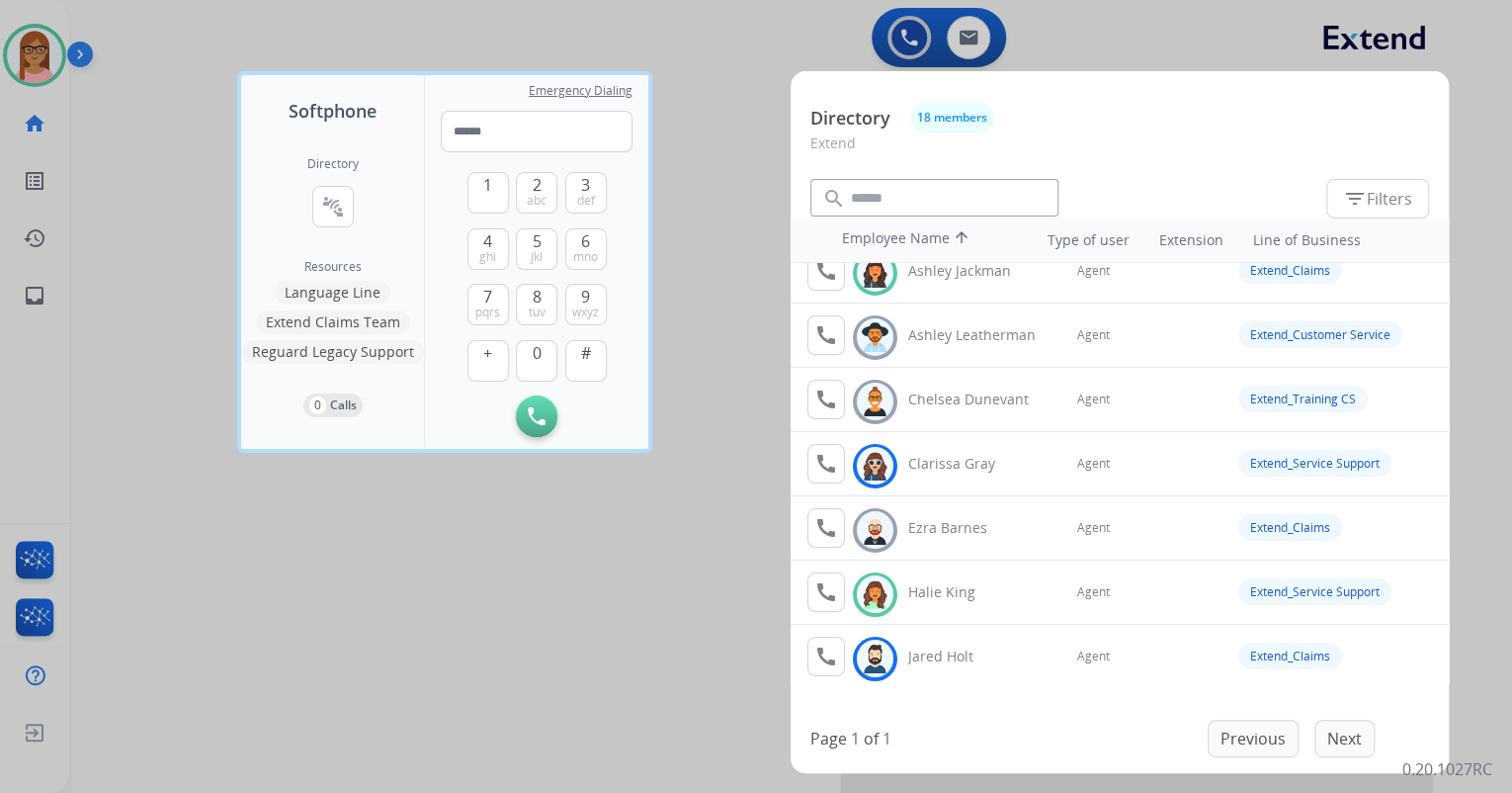 scroll, scrollTop: 0, scrollLeft: 0, axis: both 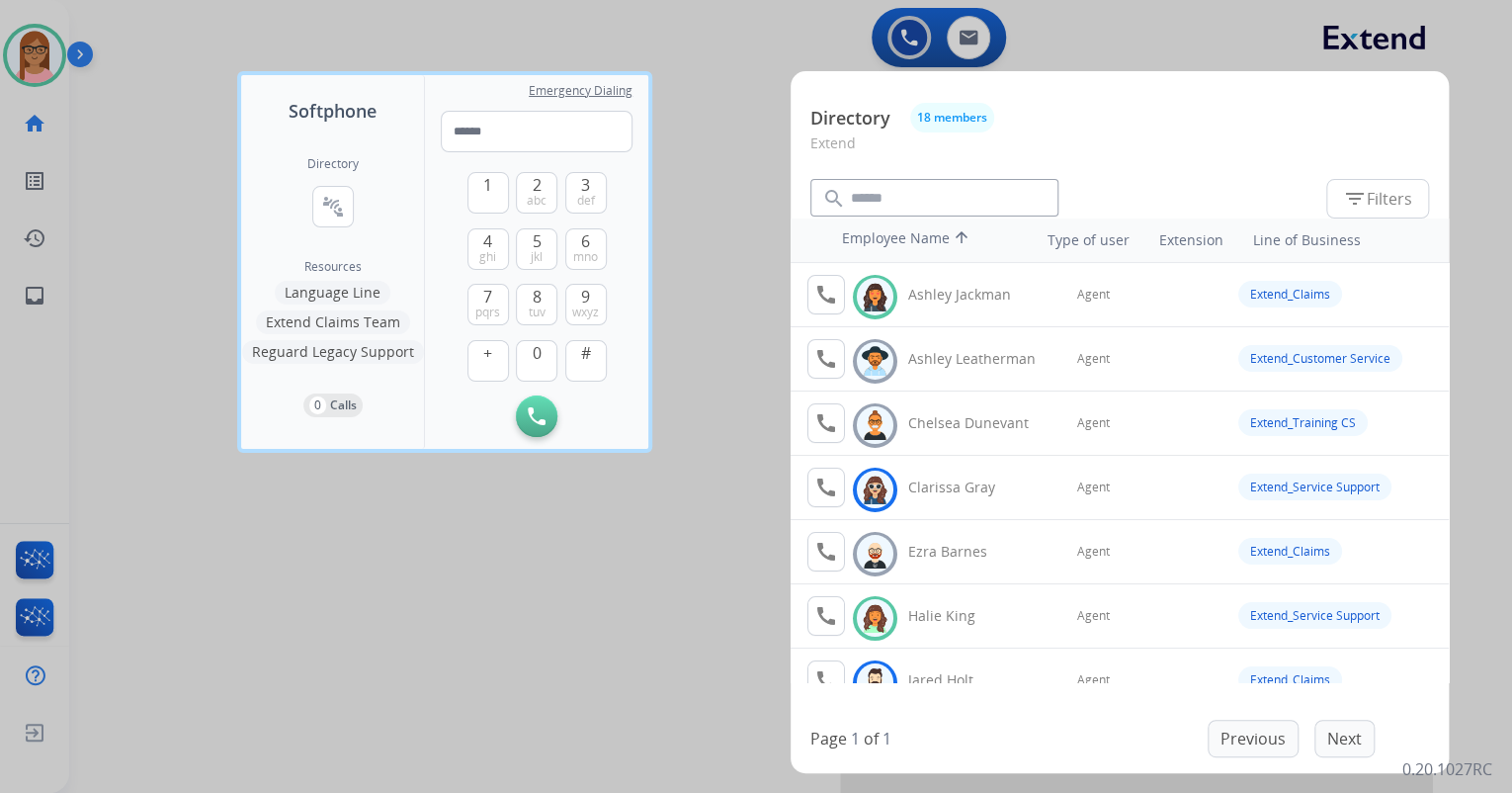 click on "Extension" at bounding box center (1190, 240) 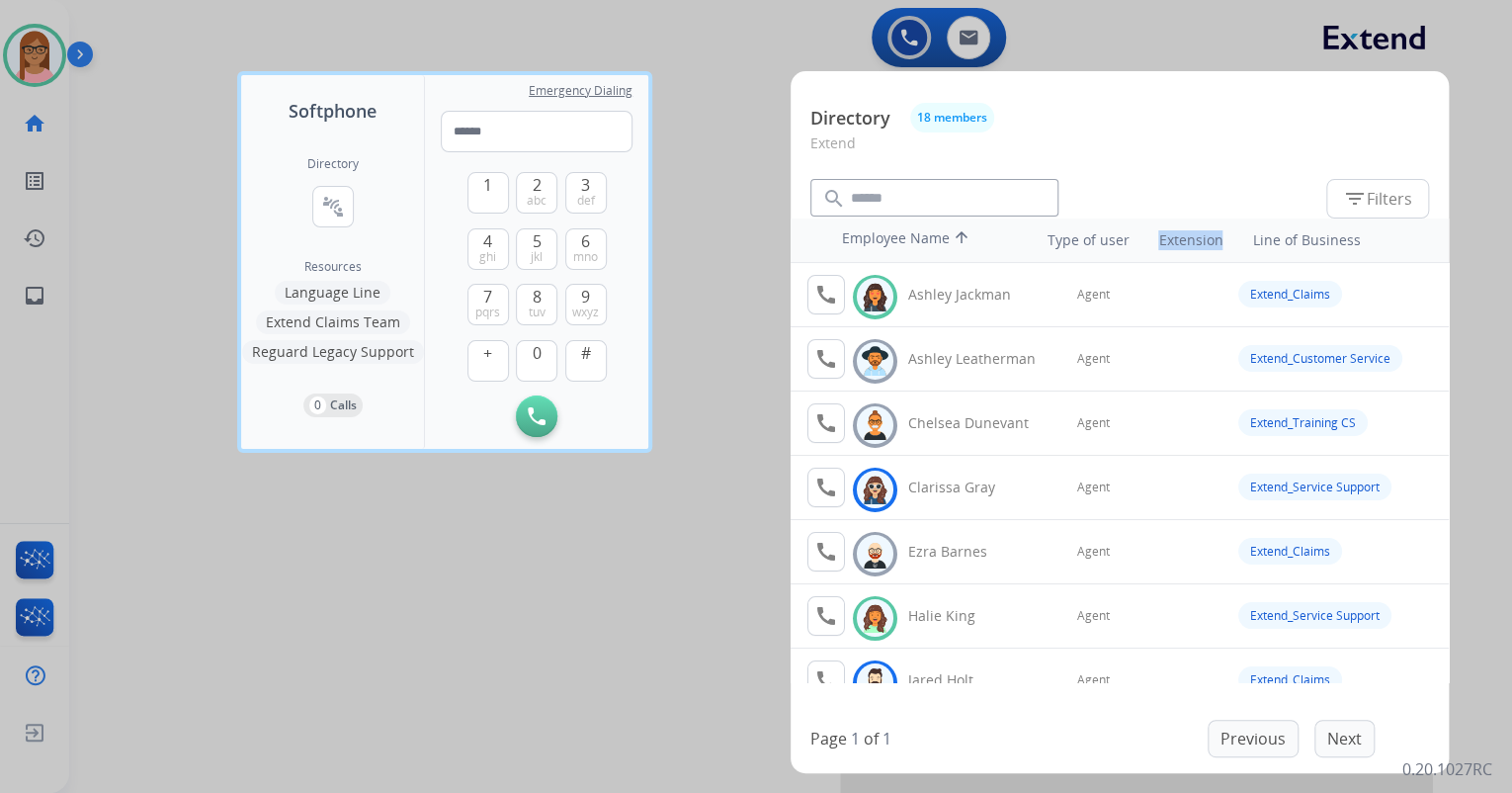 click on "Extension" at bounding box center [1190, 240] 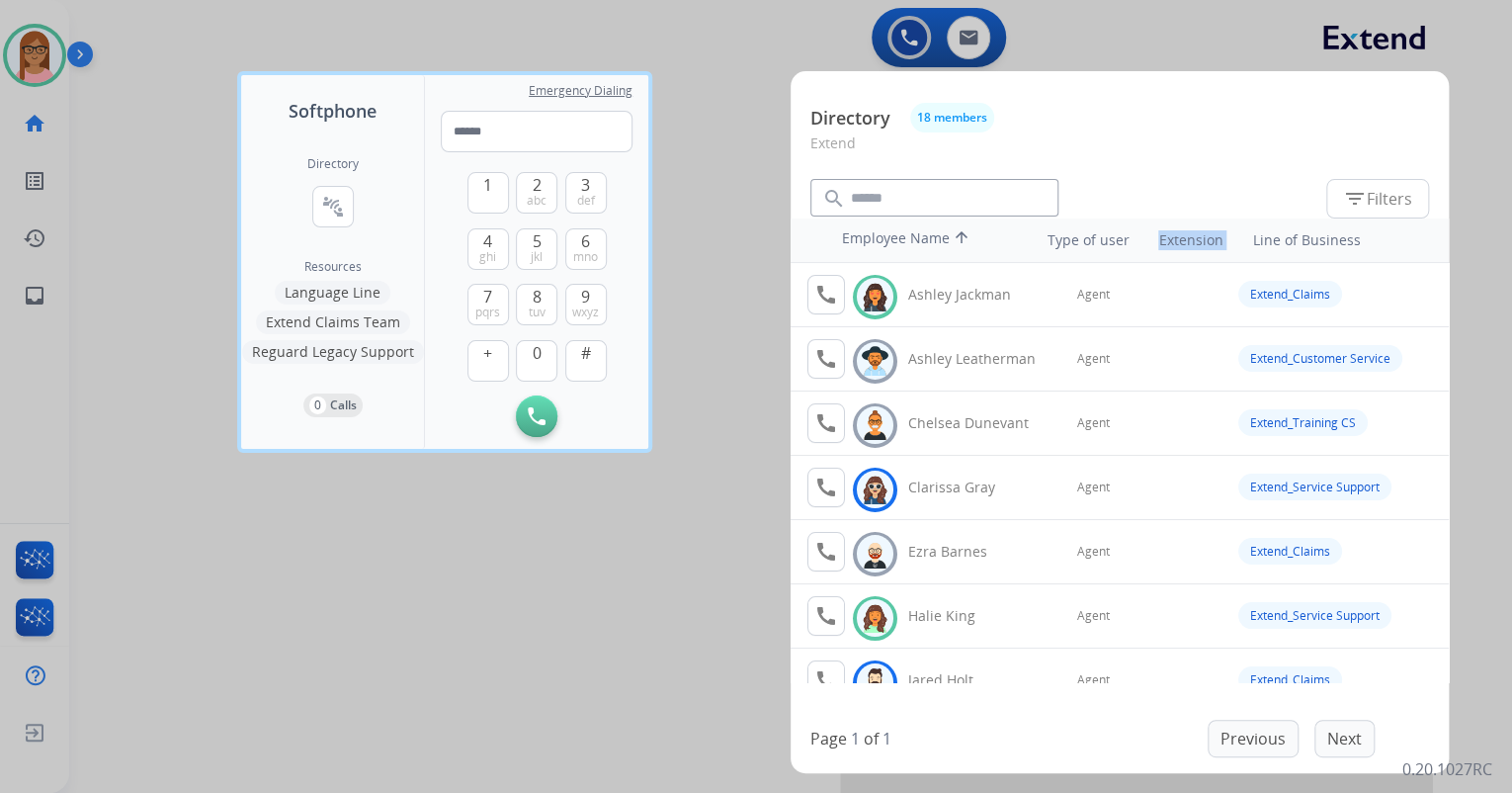 click on "Extension" at bounding box center (1190, 240) 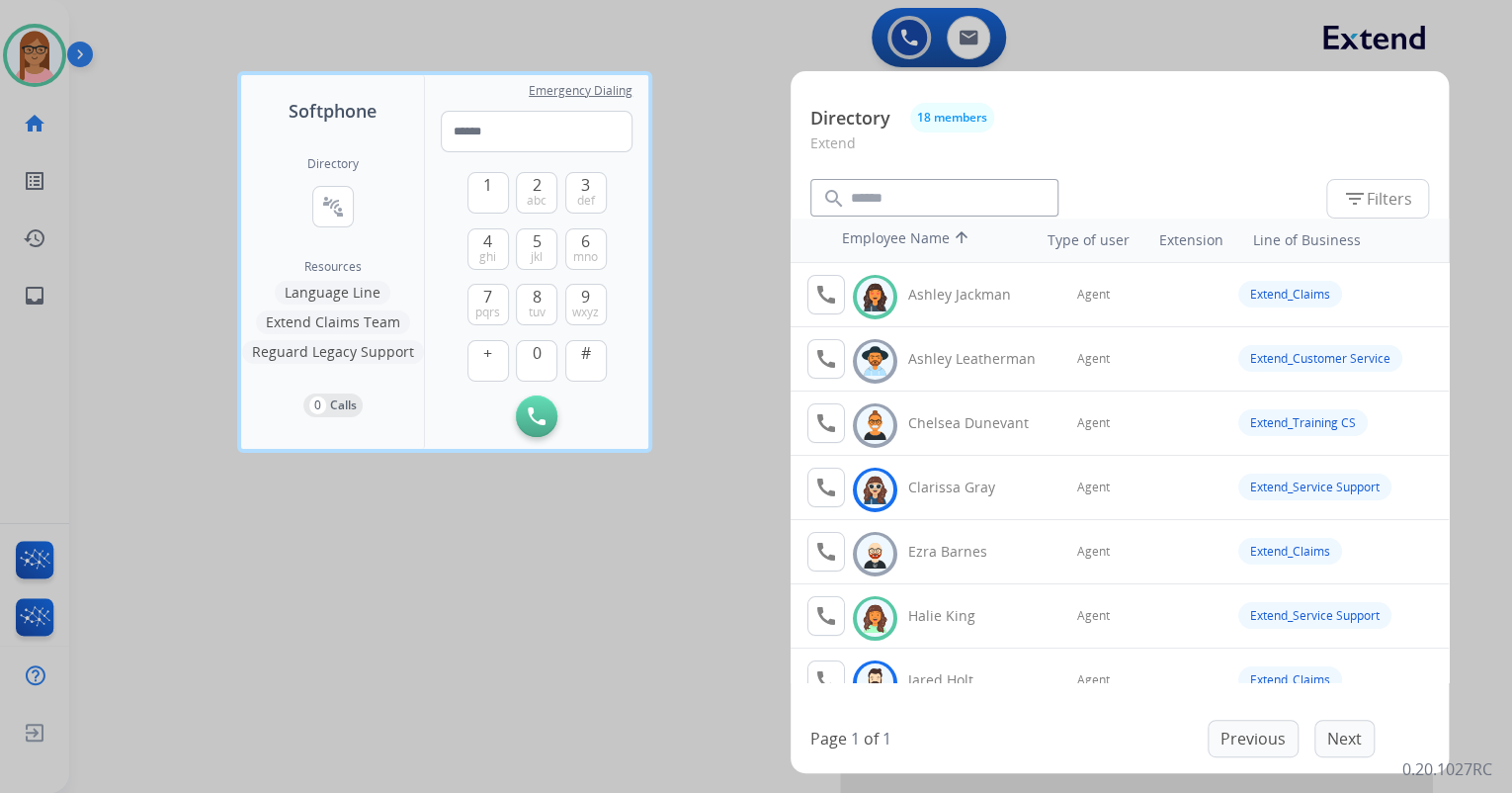 click at bounding box center [756, 396] 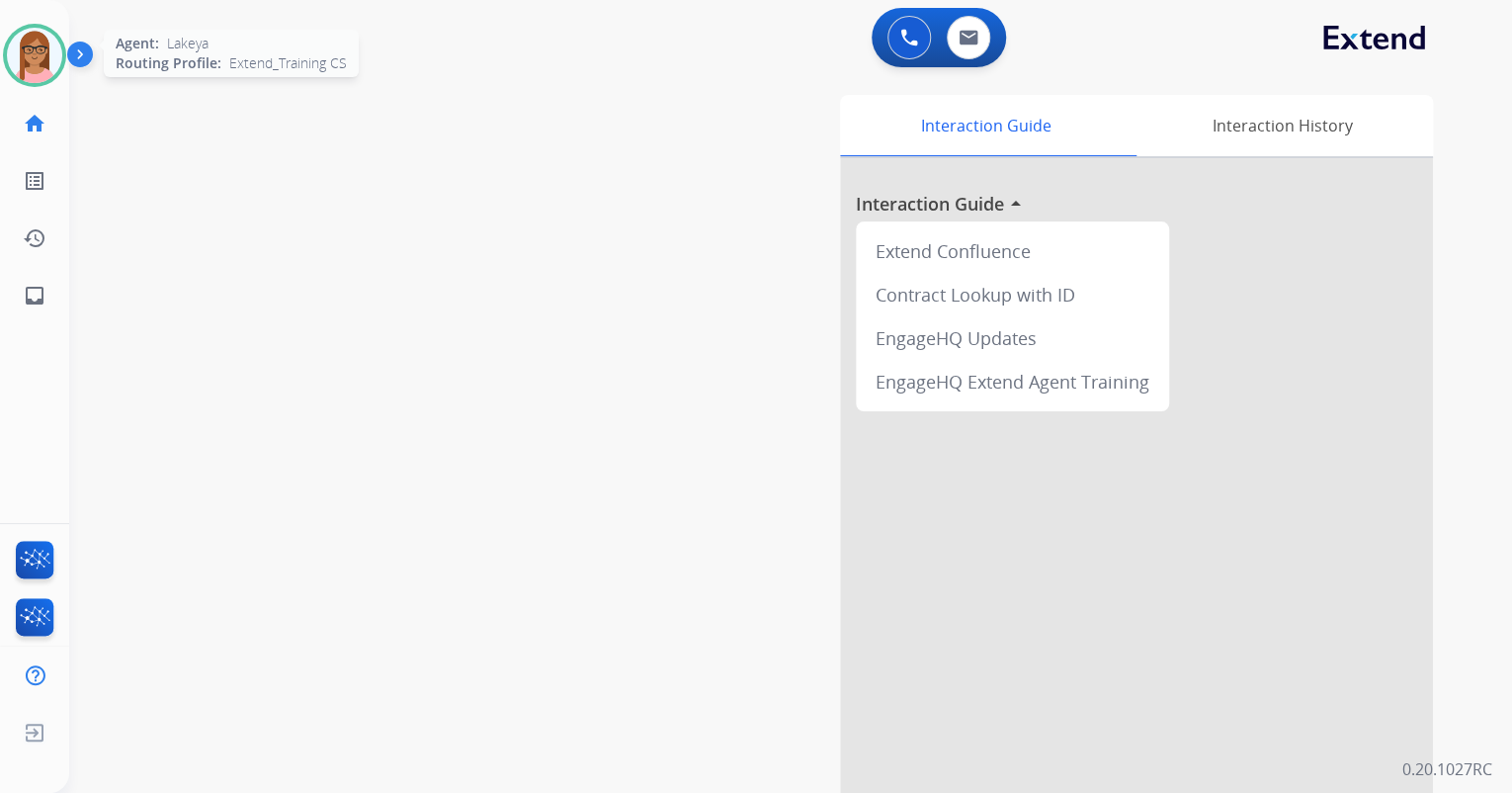 click at bounding box center (35, 55) 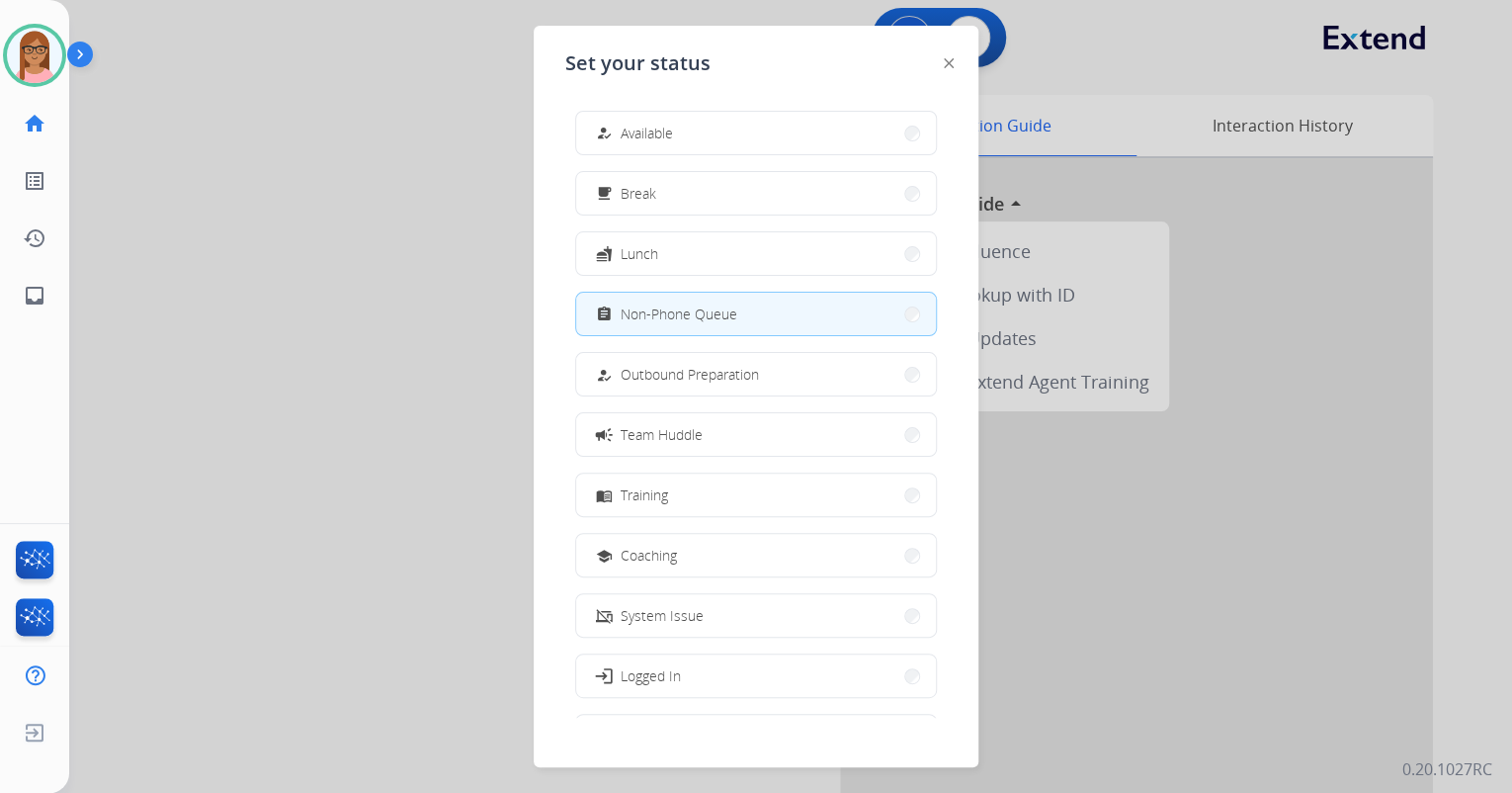 click at bounding box center [756, 396] 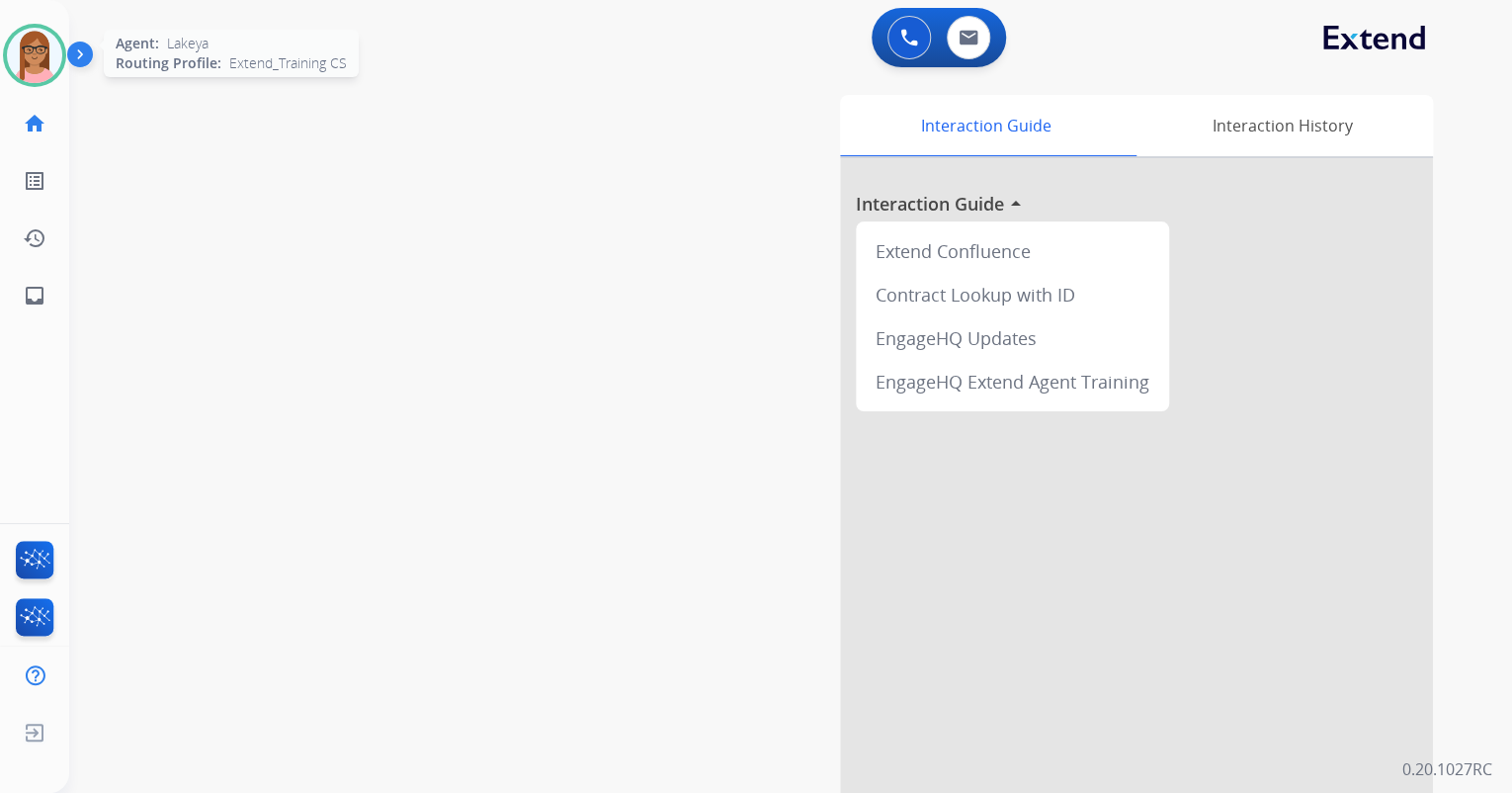 click at bounding box center [35, 55] 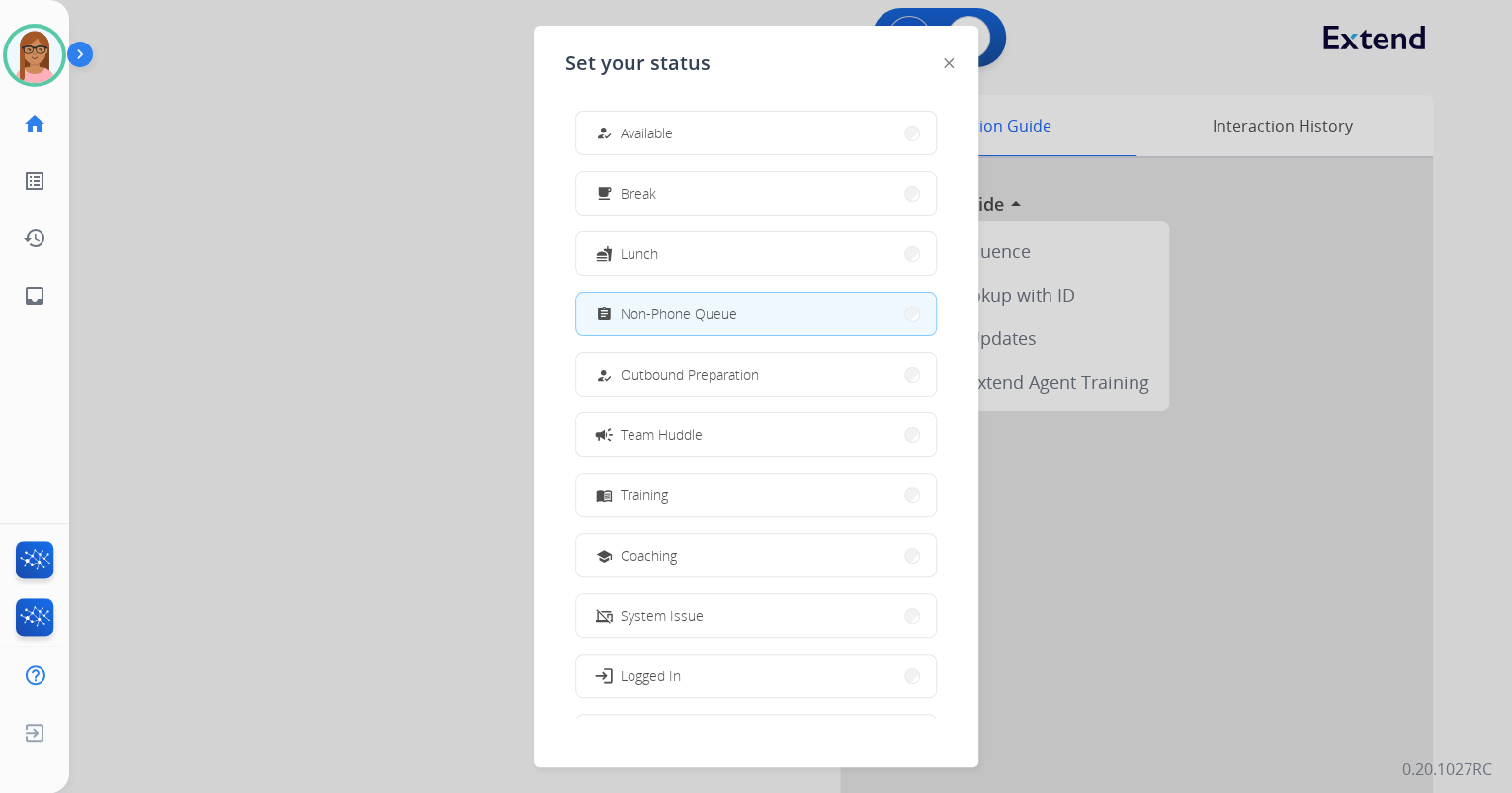 drag, startPoint x: 632, startPoint y: 131, endPoint x: 686, endPoint y: 148, distance: 56.612719 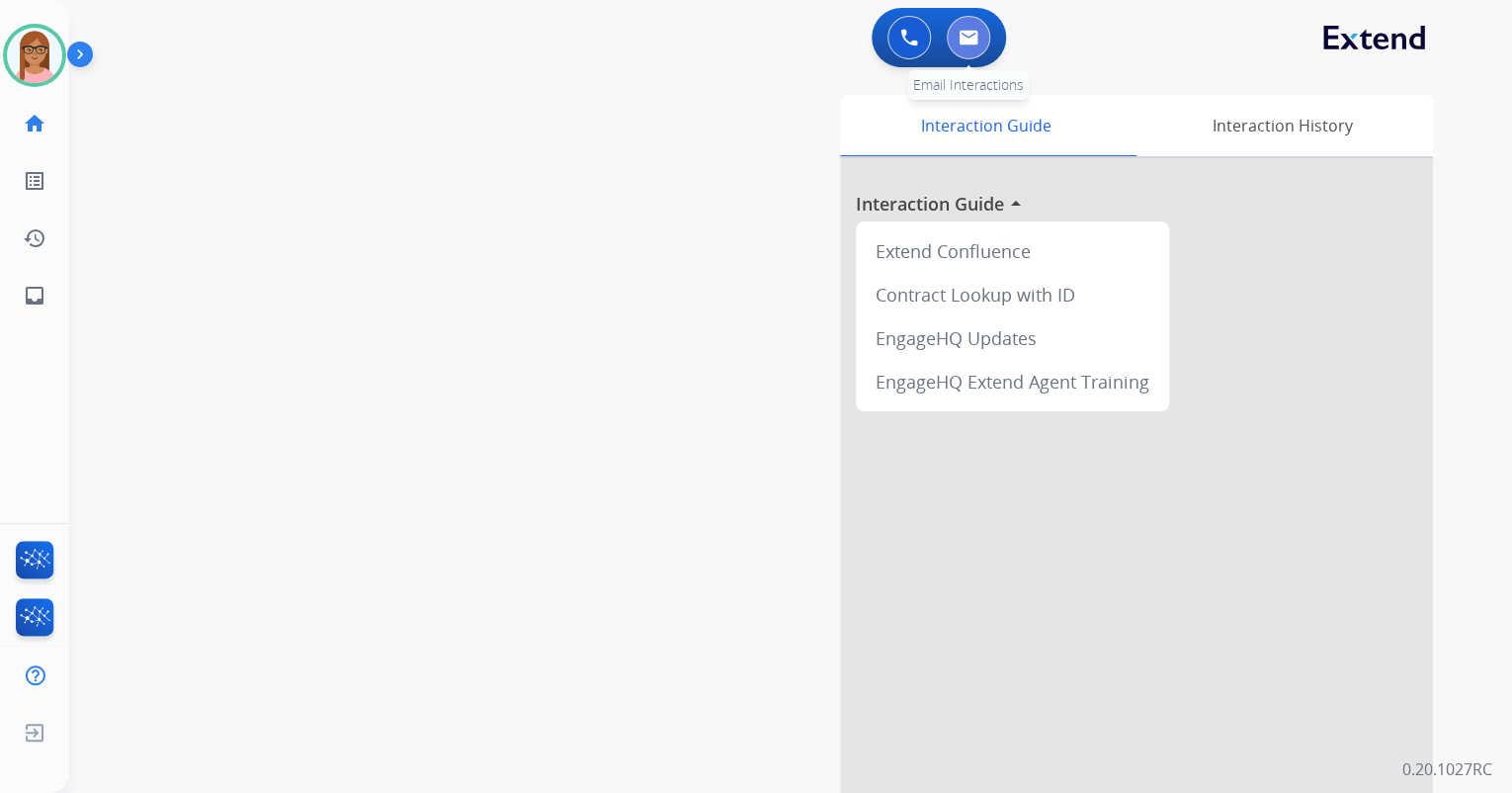 click at bounding box center (968, 38) 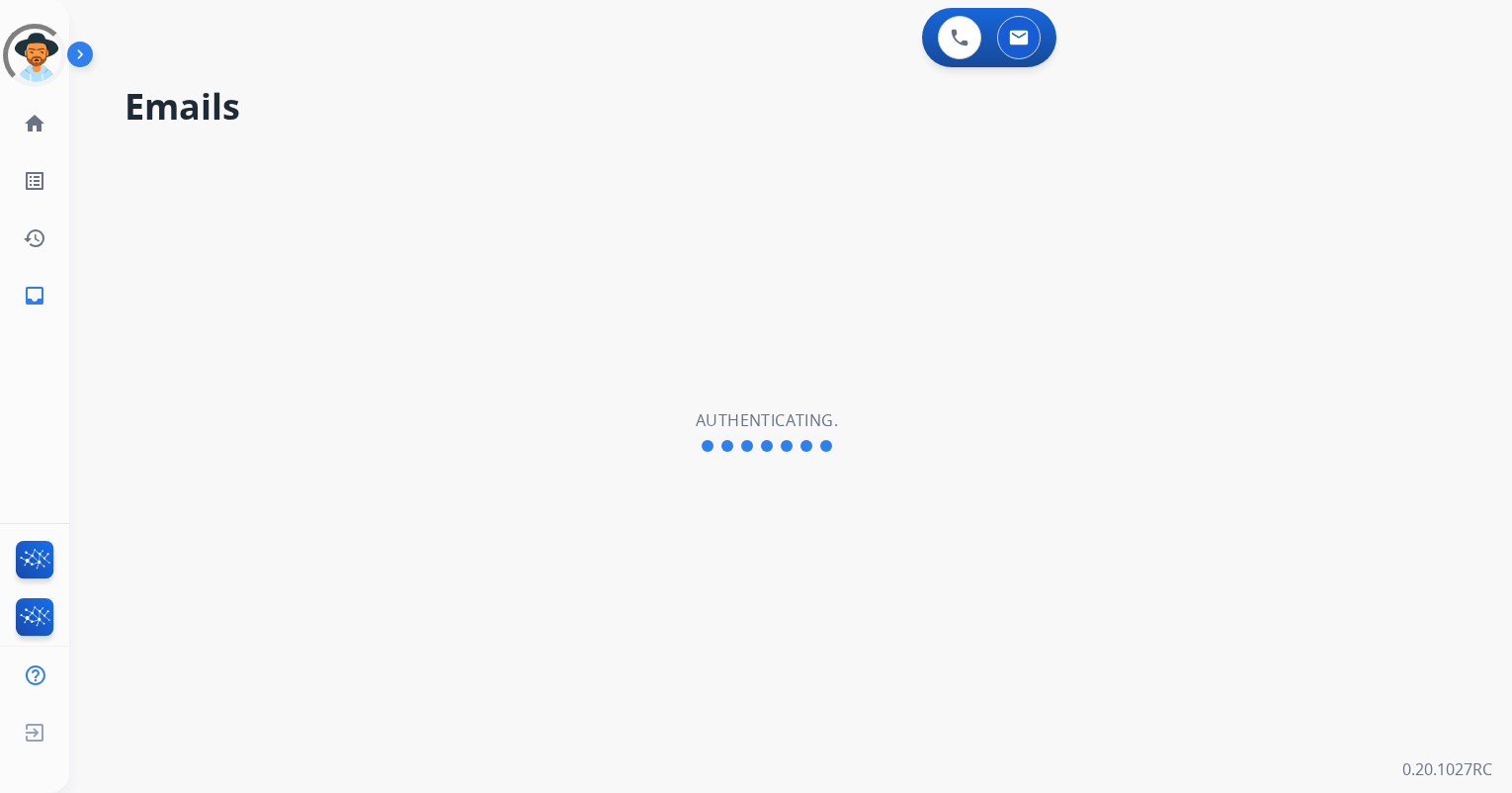 scroll, scrollTop: 0, scrollLeft: 0, axis: both 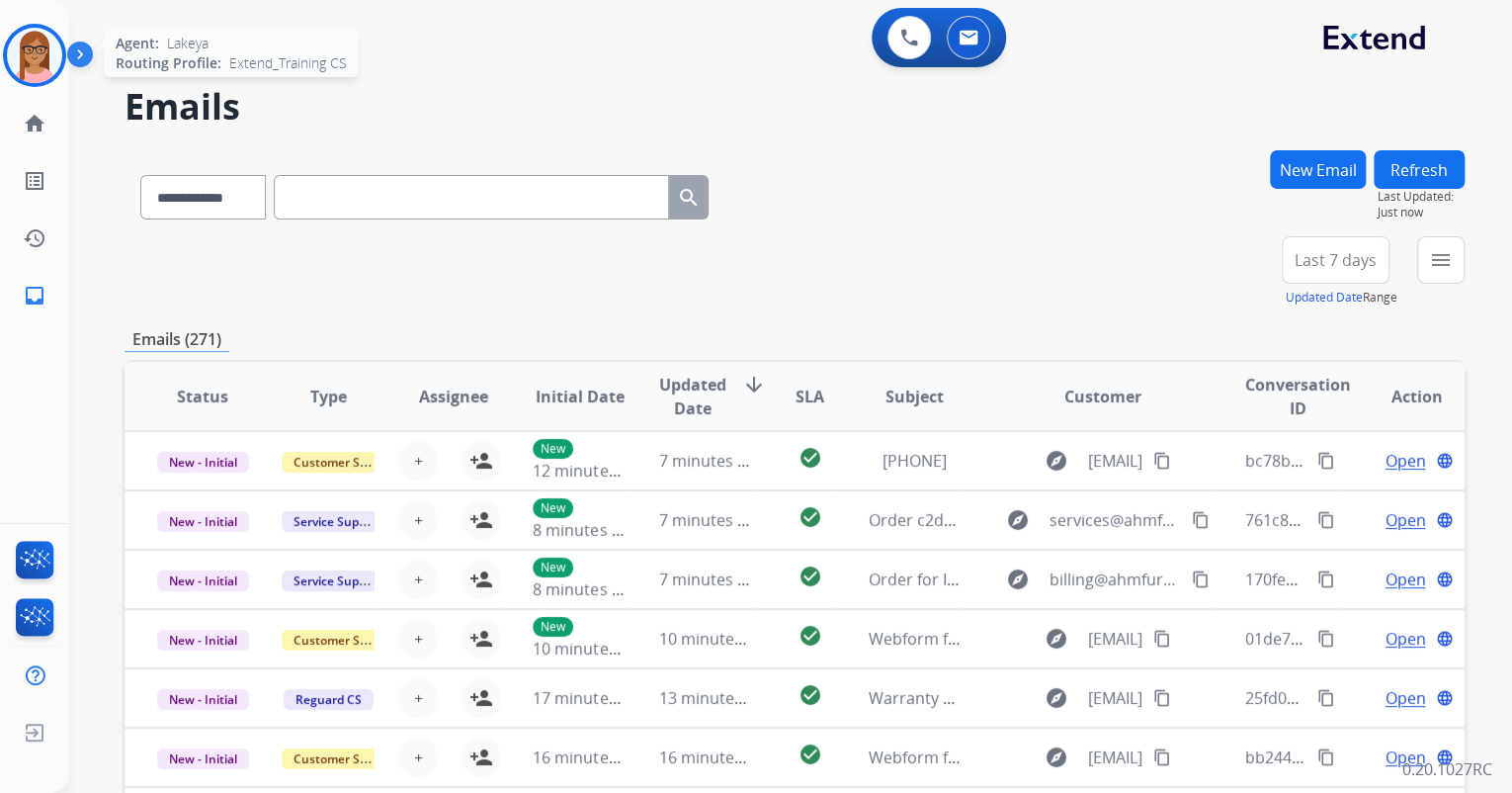click at bounding box center (35, 55) 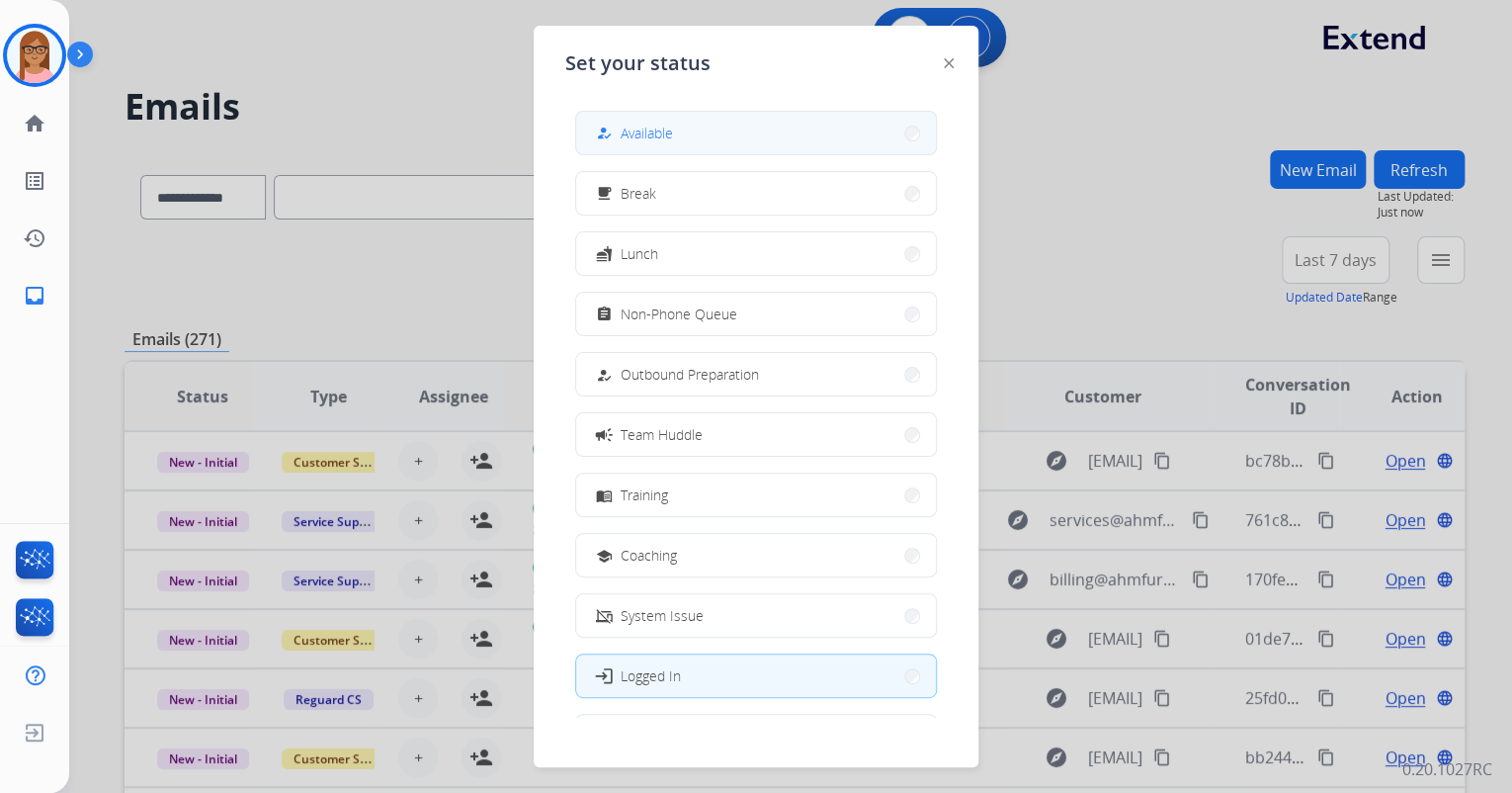 click on "Available" at bounding box center [646, 132] 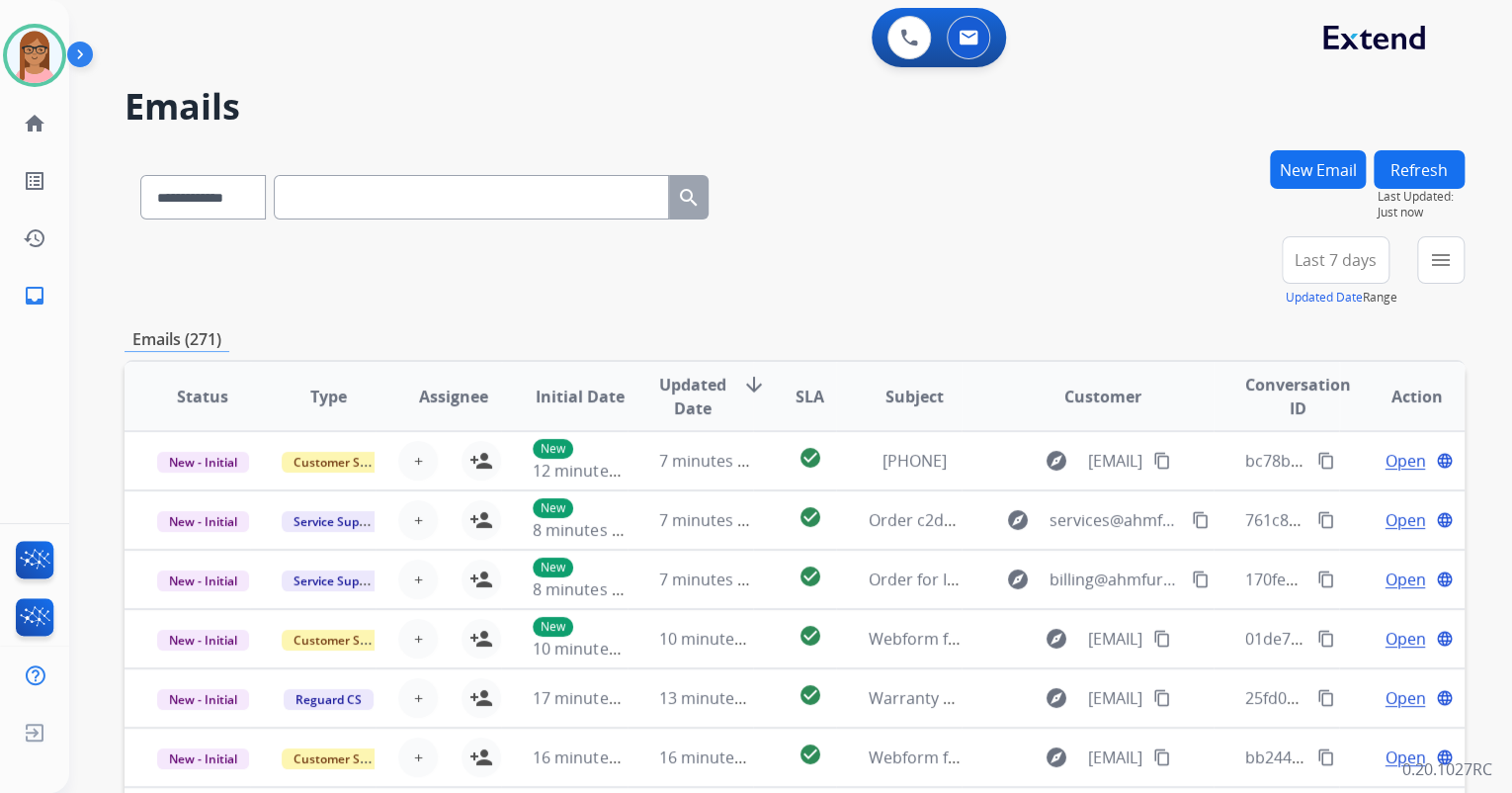 click at bounding box center [471, 197] 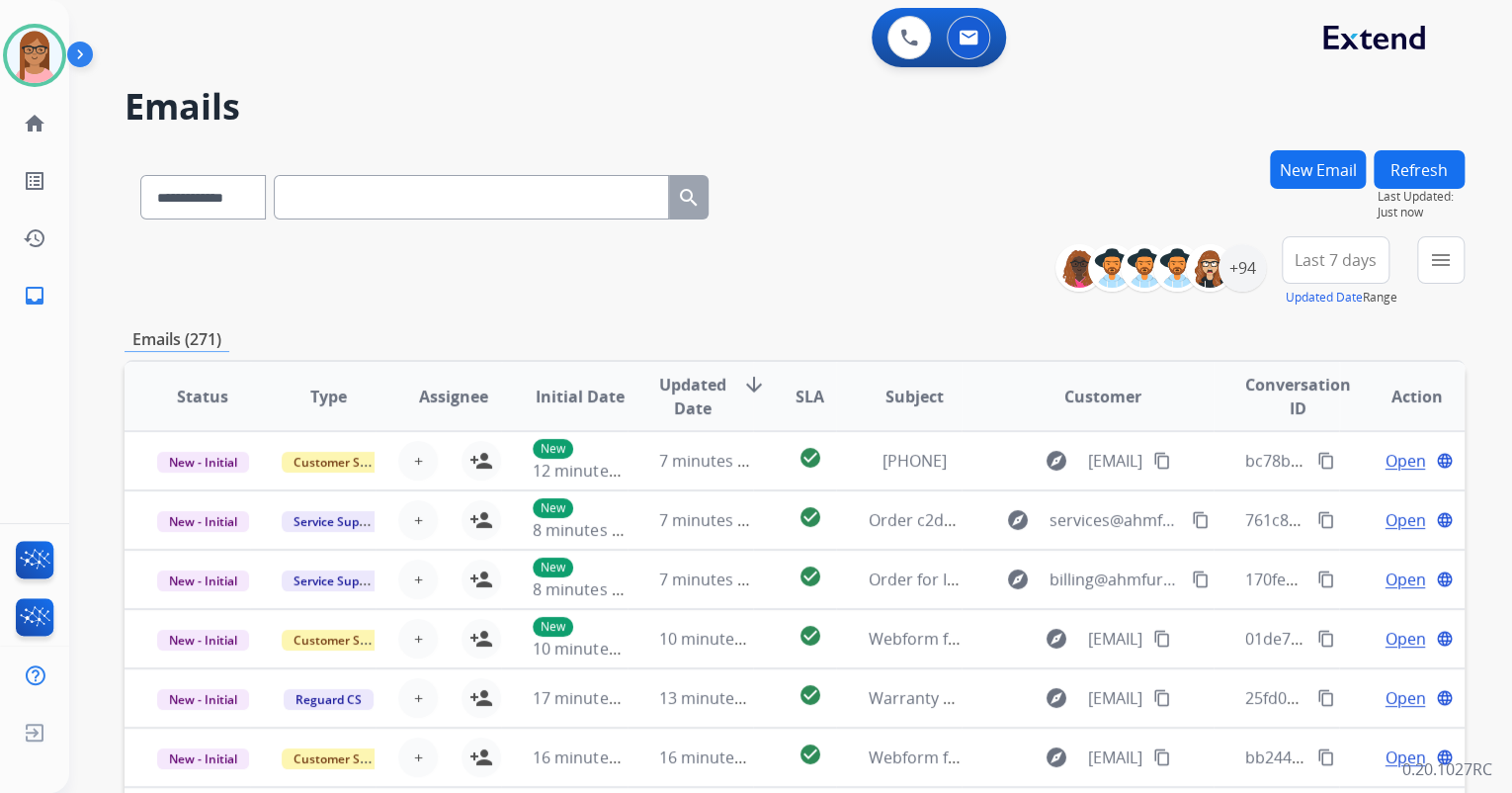 paste on "**********" 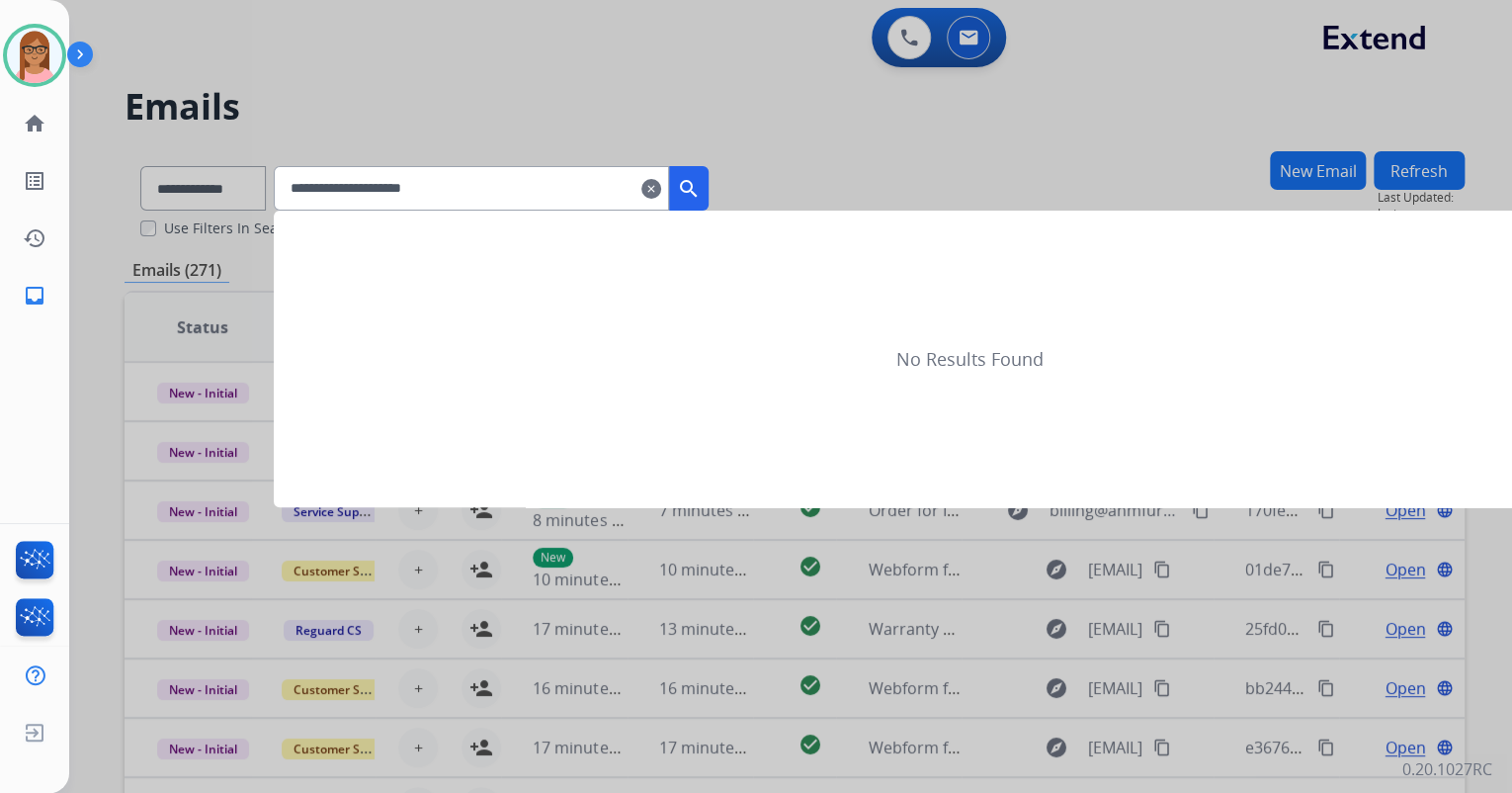 type on "**********" 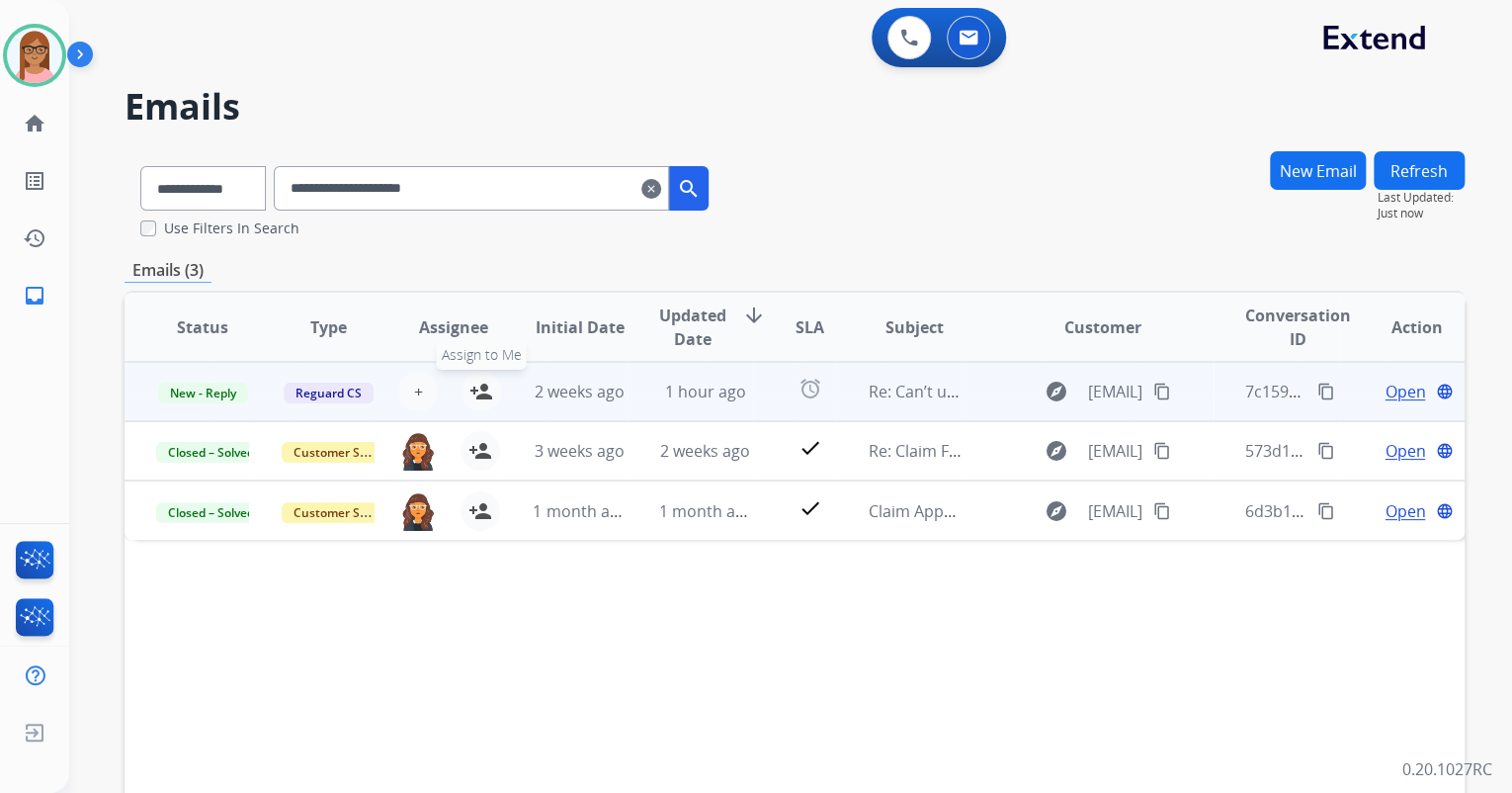 click on "person_add" at bounding box center (481, 392) 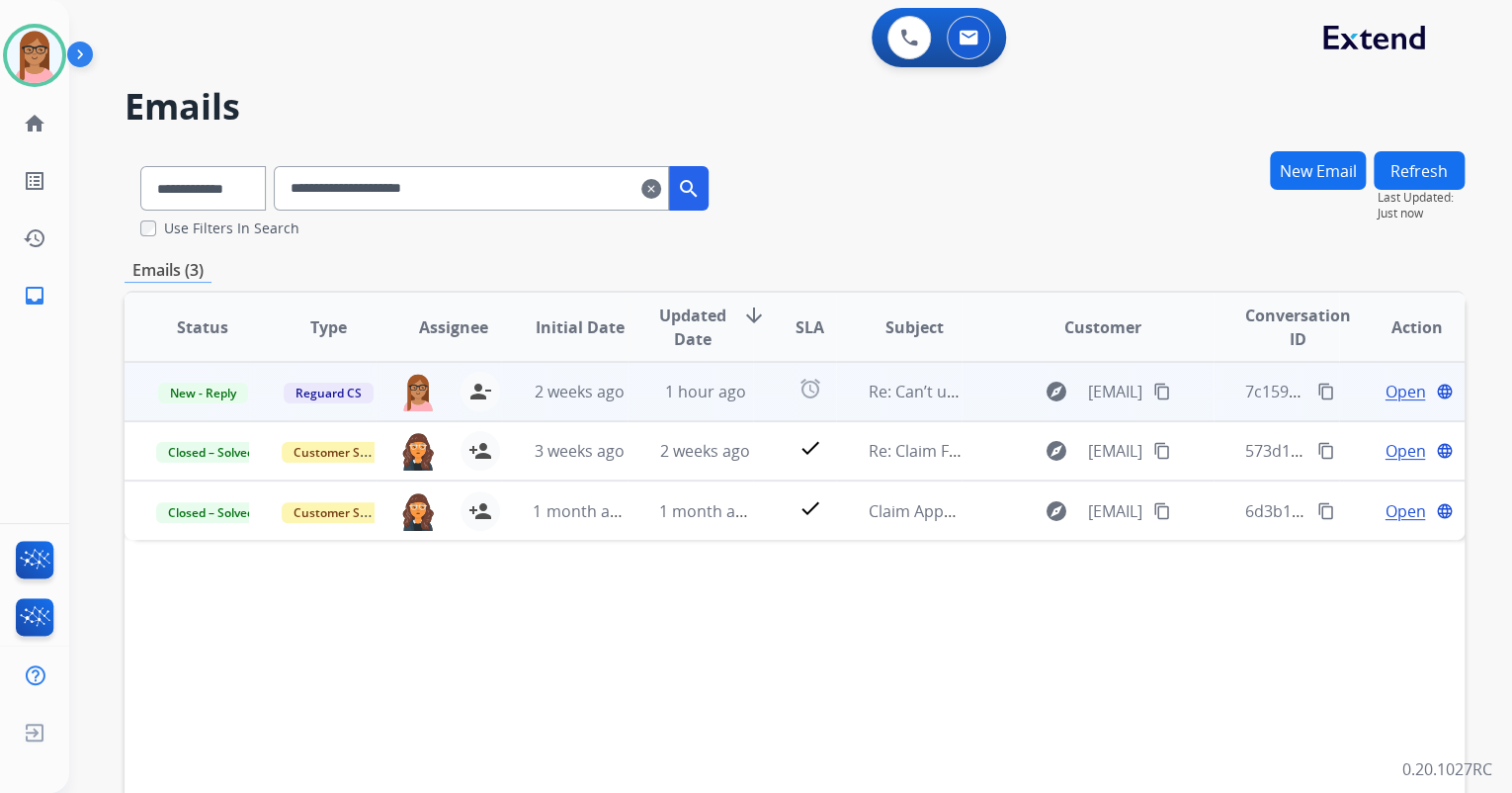 click on "Open" at bounding box center [1404, 392] 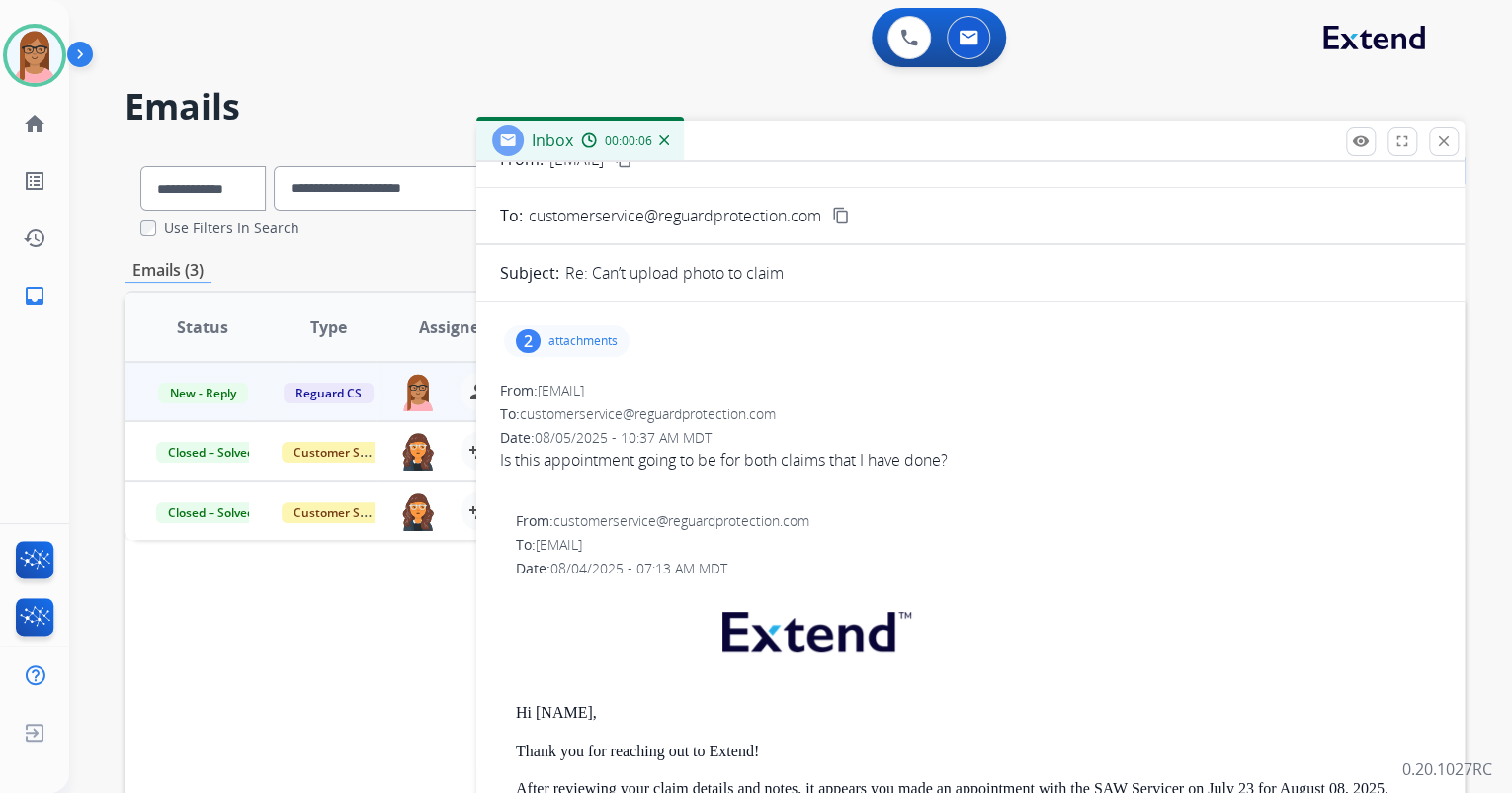scroll, scrollTop: 0, scrollLeft: 0, axis: both 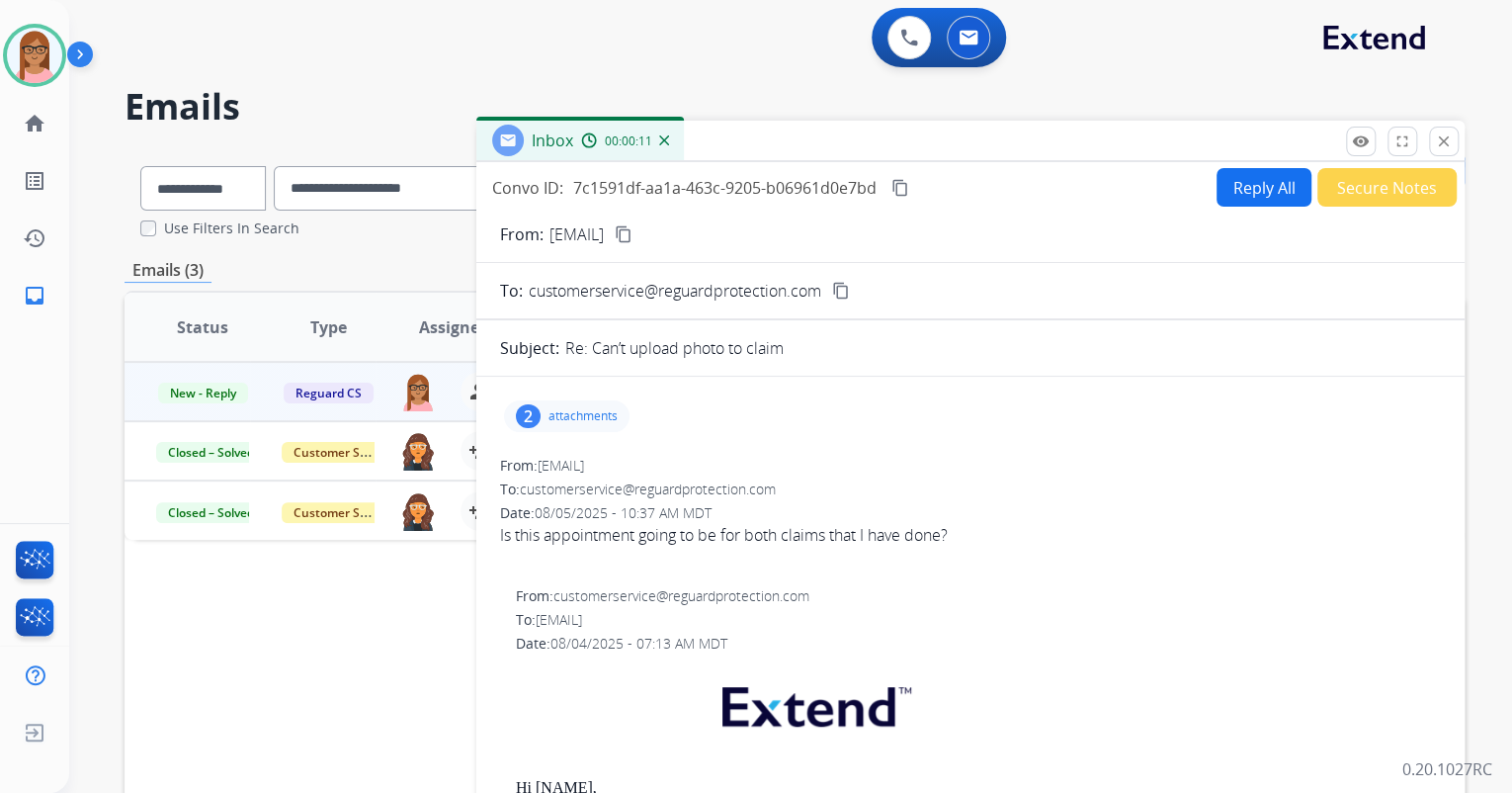 click on "Reply All" at bounding box center [1264, 187] 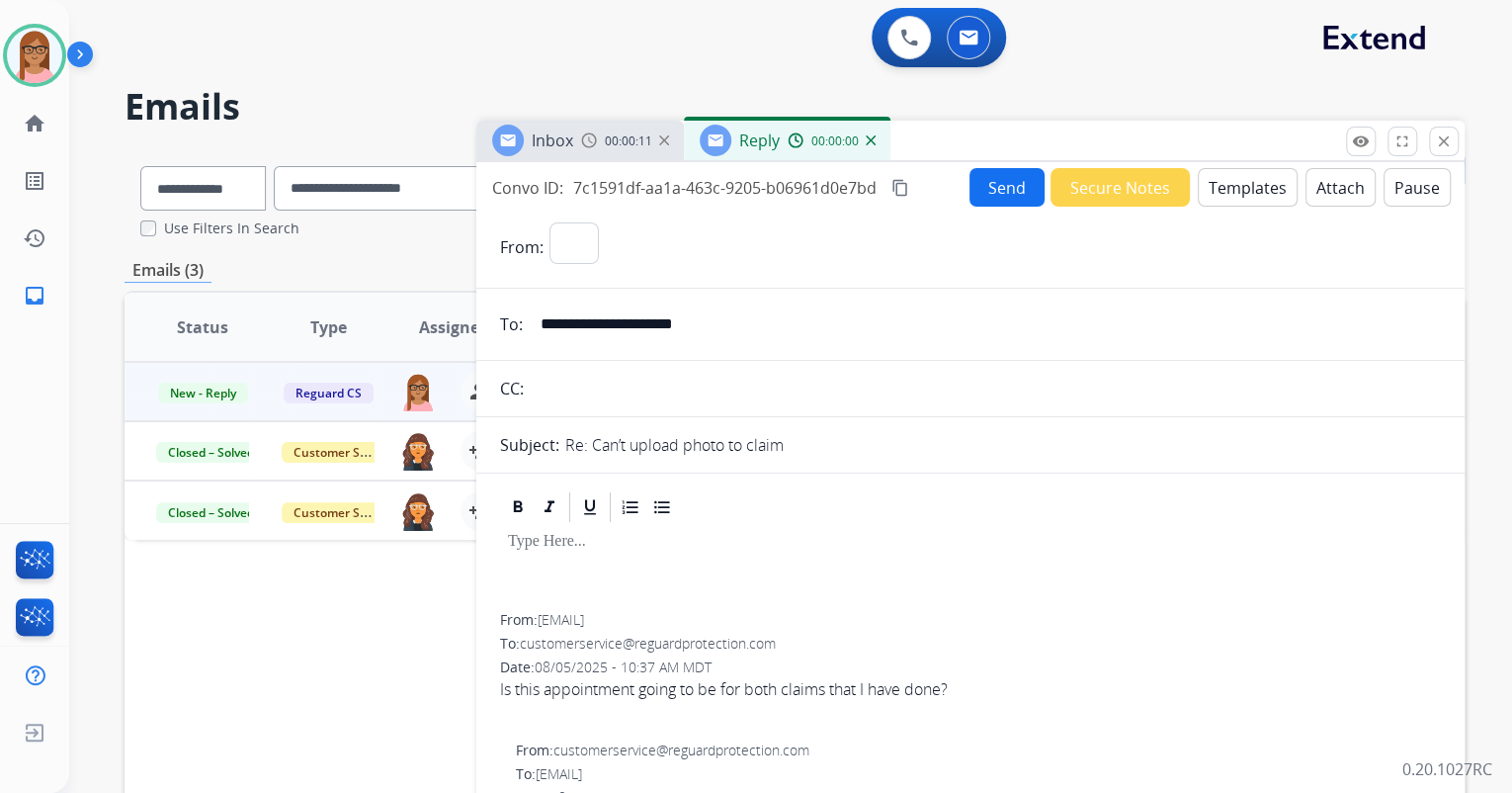 select on "**********" 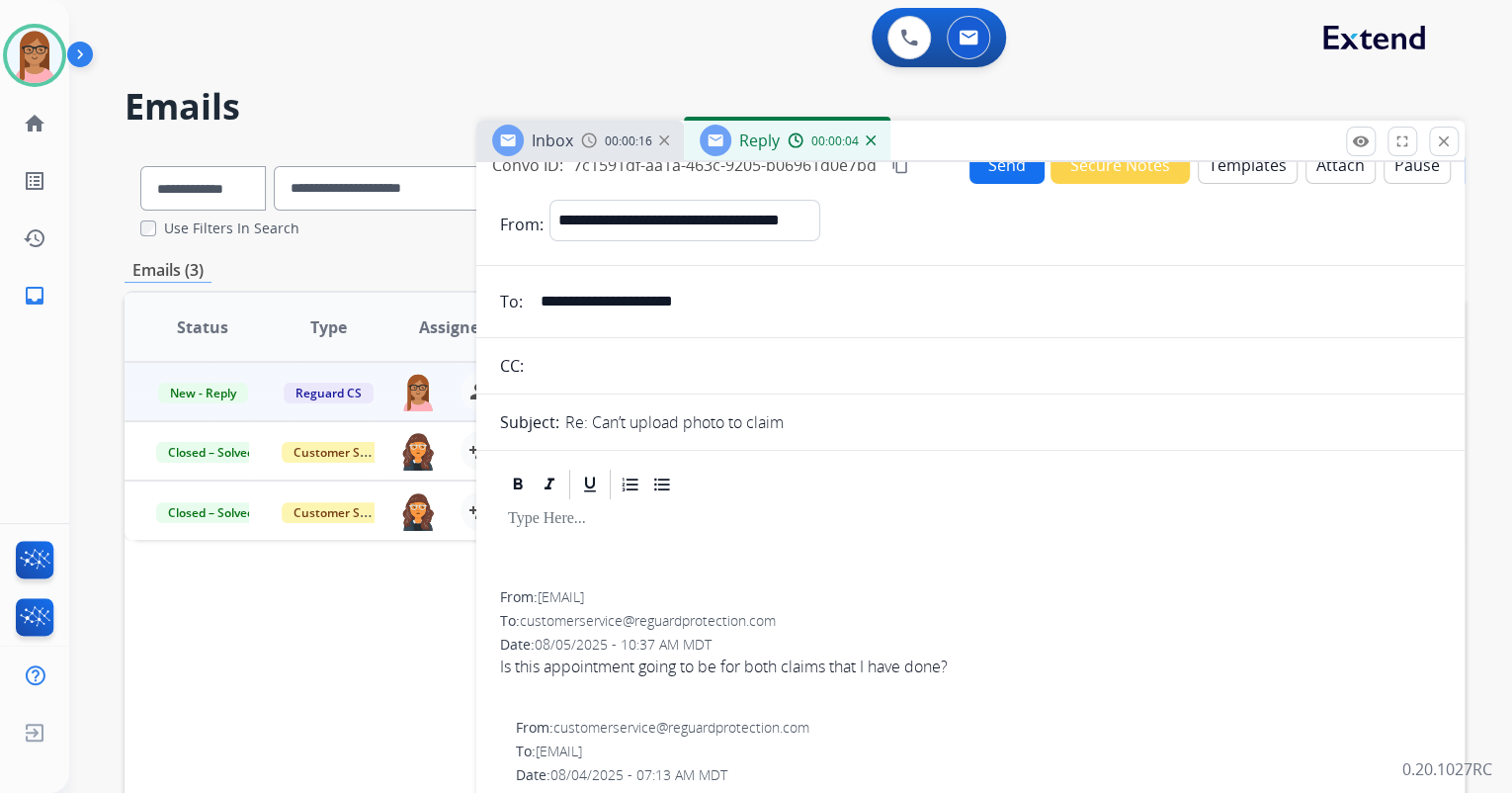 scroll, scrollTop: 0, scrollLeft: 0, axis: both 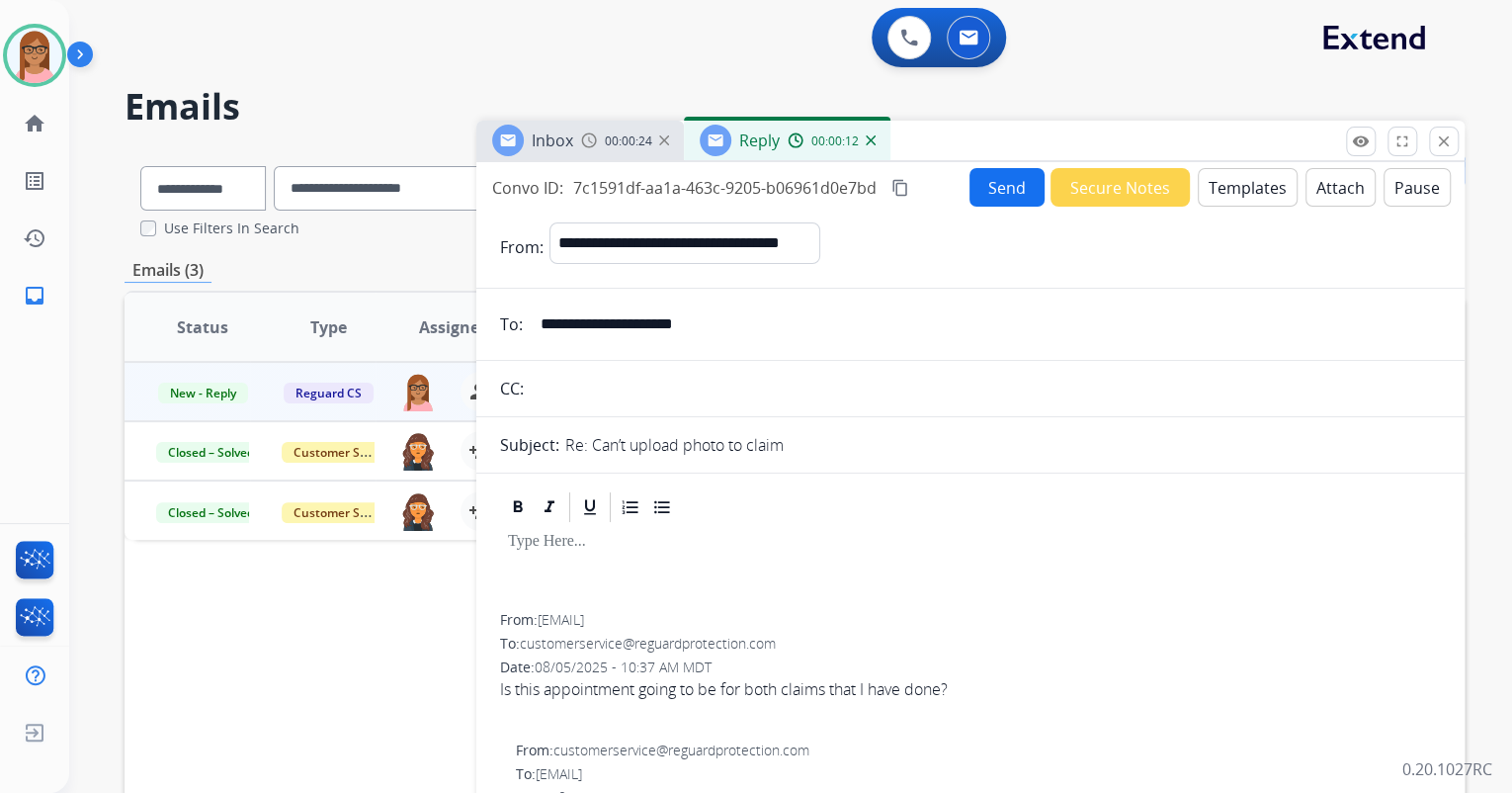 click on "Templates" at bounding box center [1247, 187] 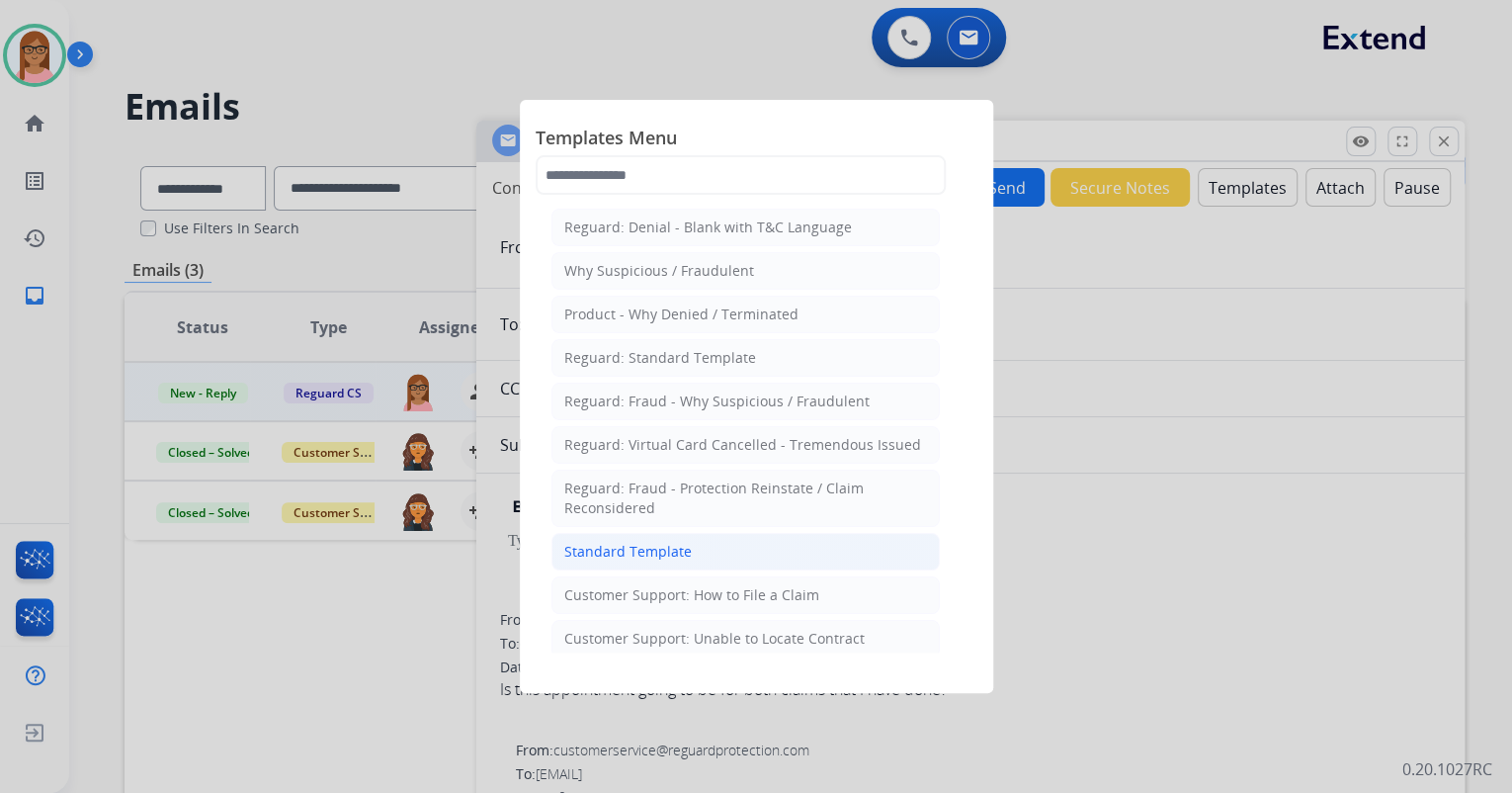 click on "Standard Template" 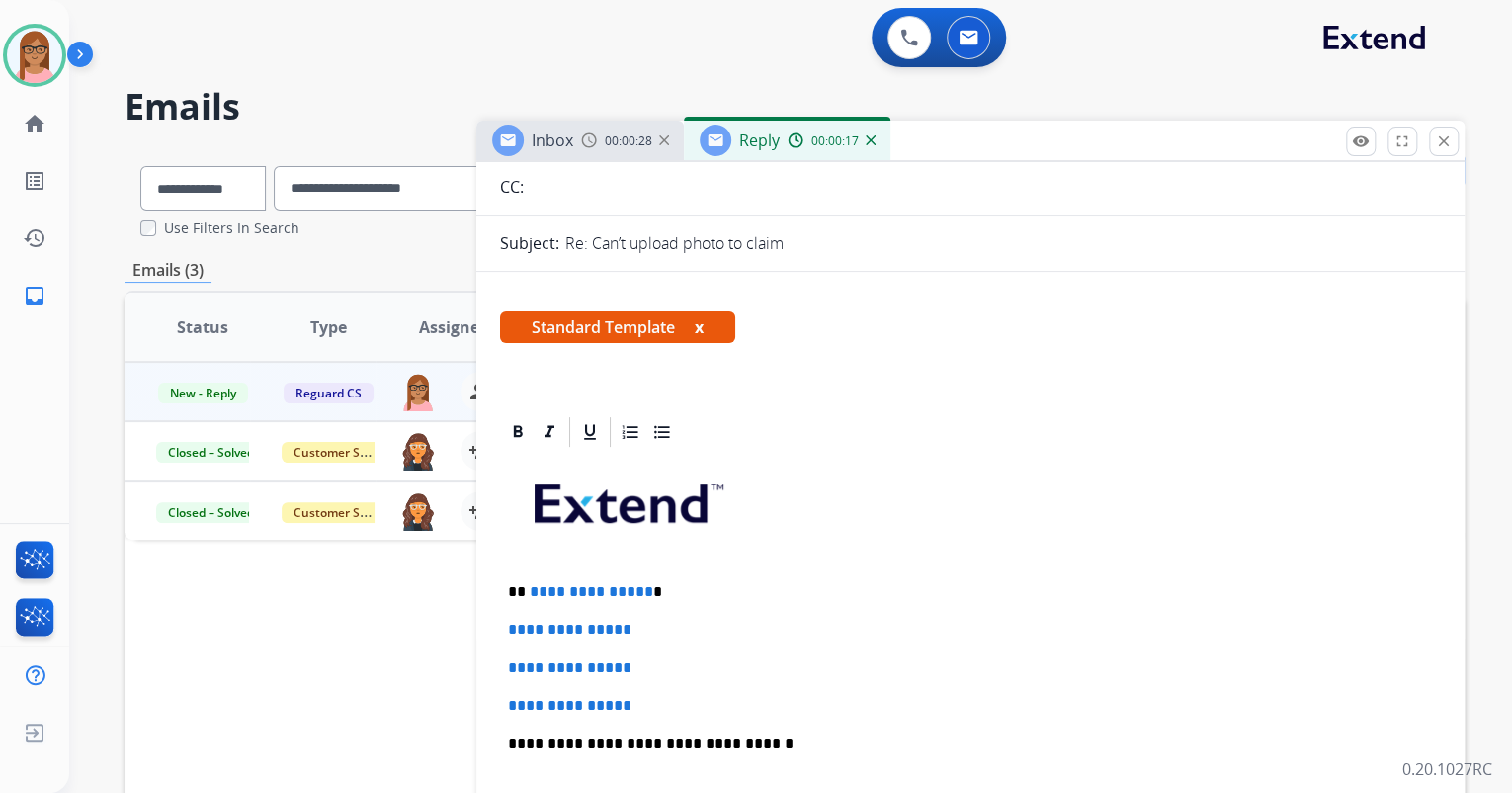 scroll, scrollTop: 316, scrollLeft: 0, axis: vertical 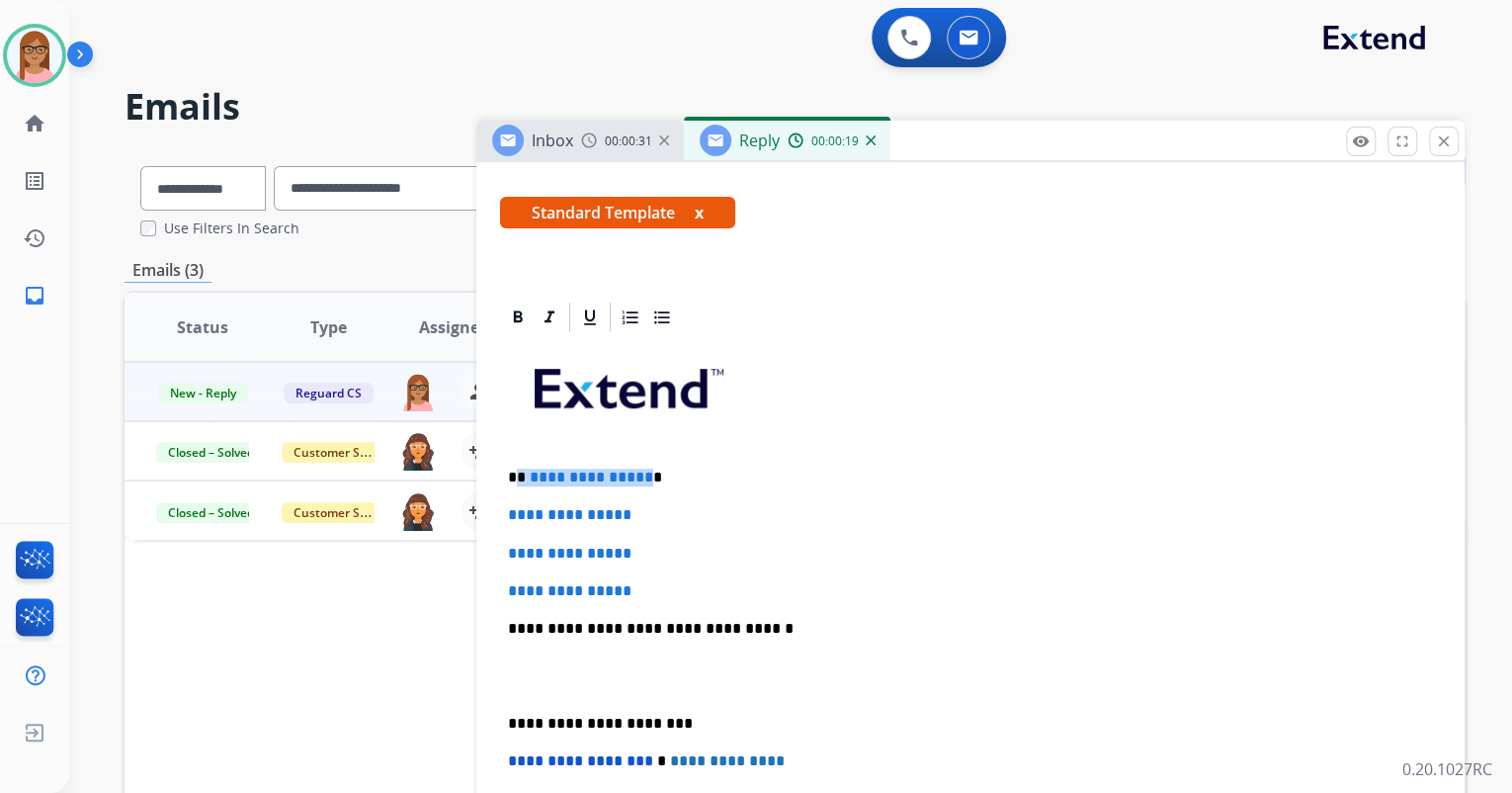 drag, startPoint x: 517, startPoint y: 477, endPoint x: 642, endPoint y: 473, distance: 125.06398 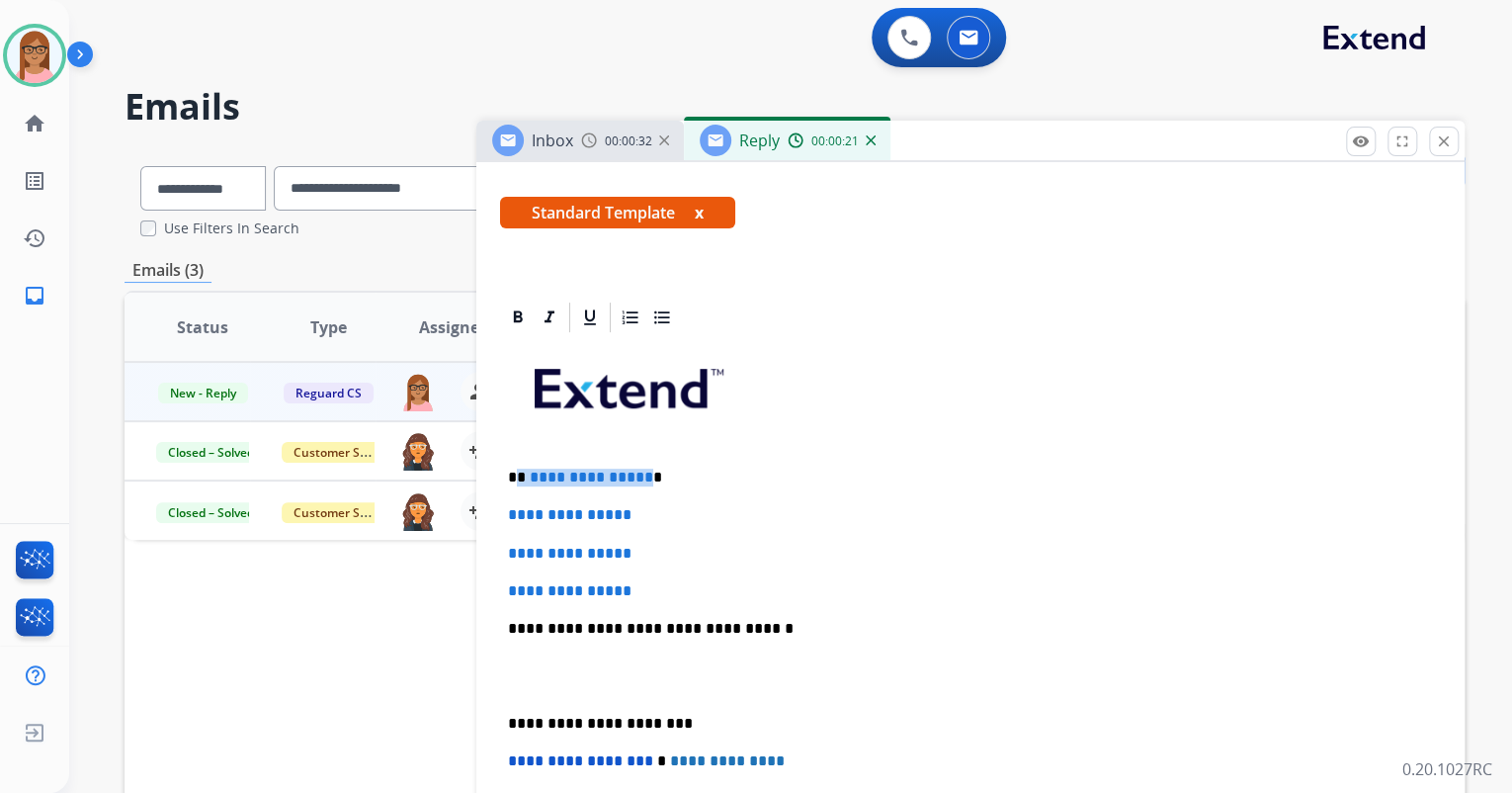 type 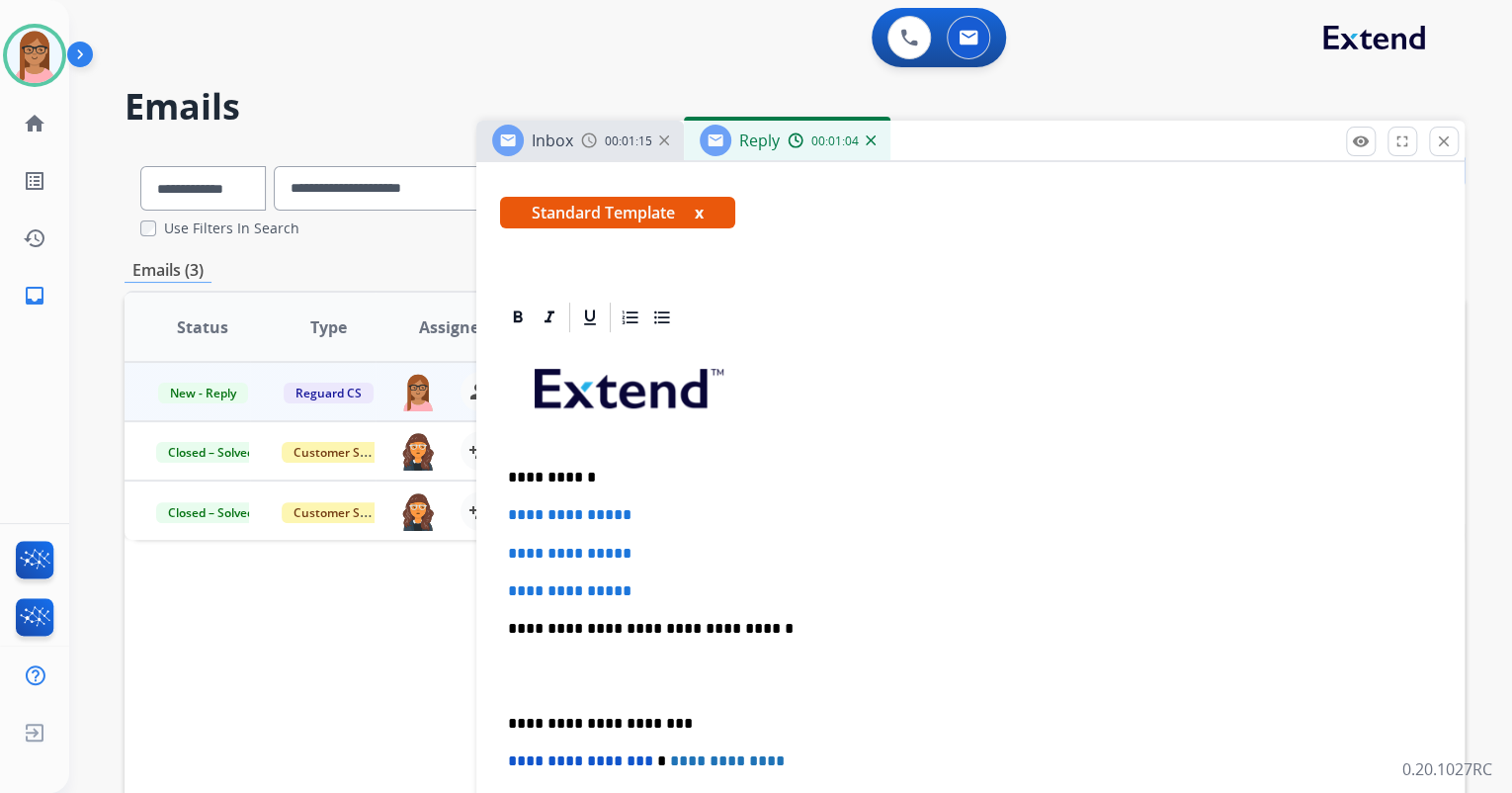 drag, startPoint x: 509, startPoint y: 510, endPoint x: 561, endPoint y: 510, distance: 52 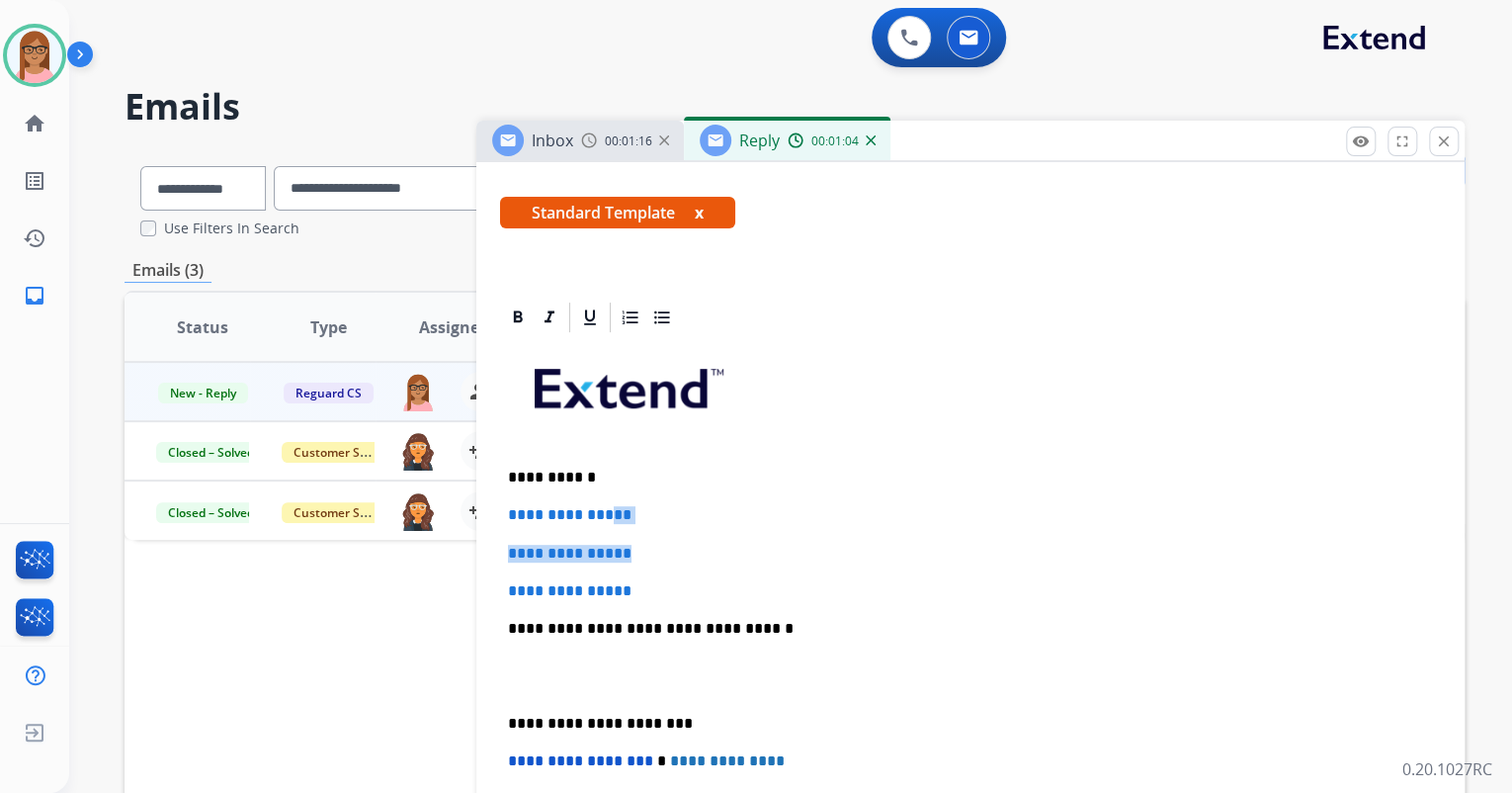 click on "**********" at bounding box center [970, 675] 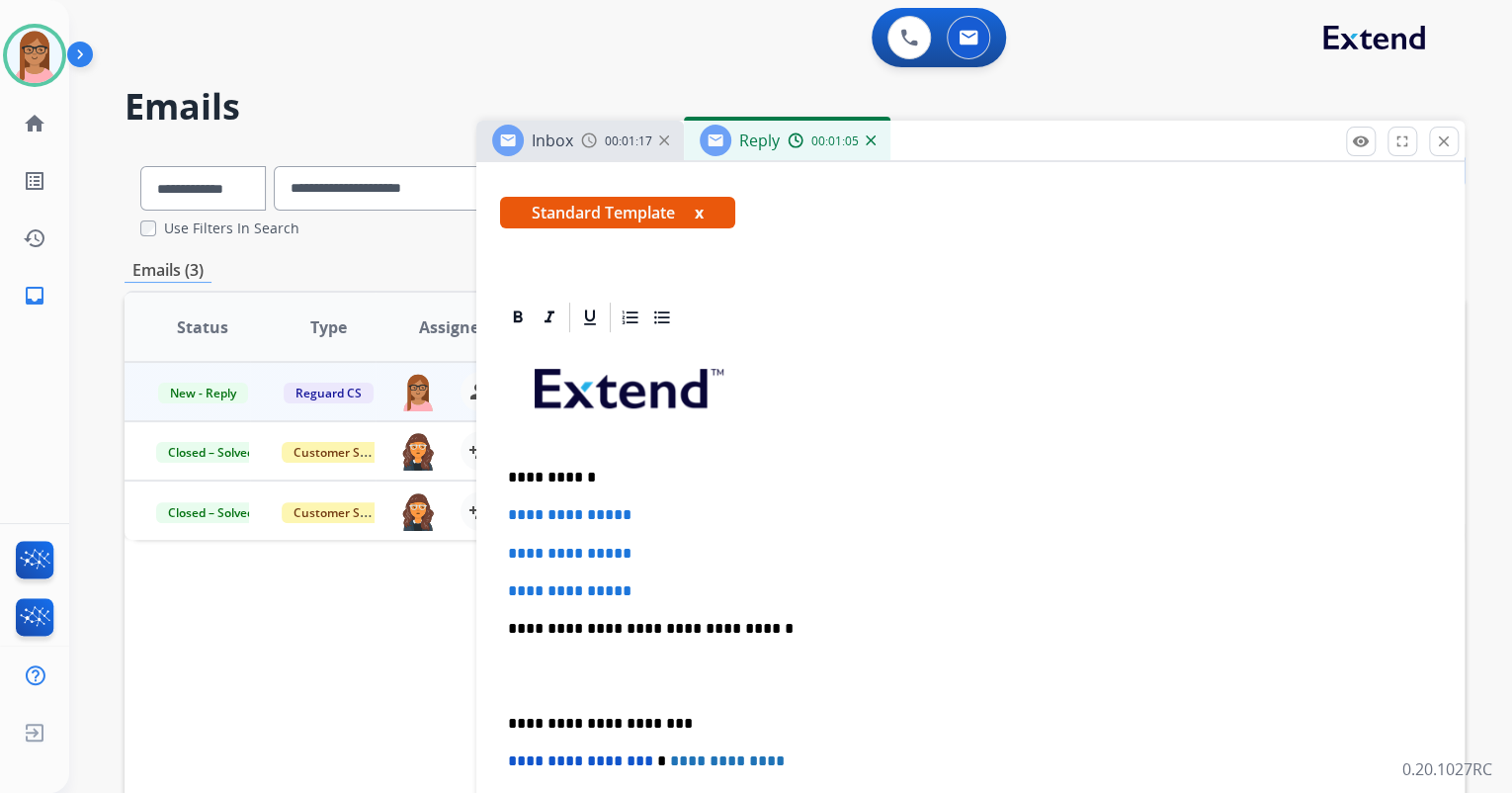 click on "**********" at bounding box center (569, 514) 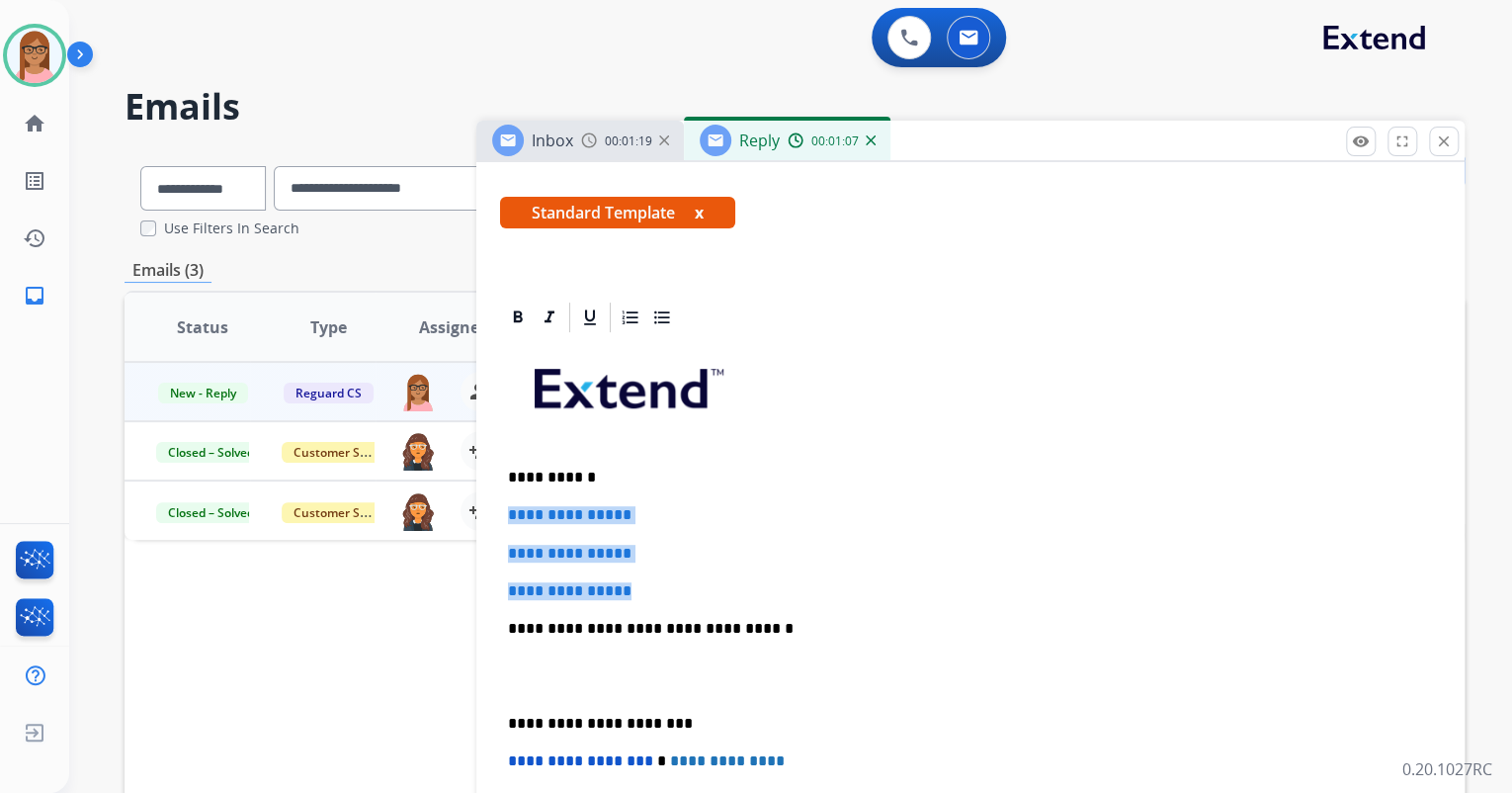 drag, startPoint x: 500, startPoint y: 510, endPoint x: 652, endPoint y: 573, distance: 164.5387 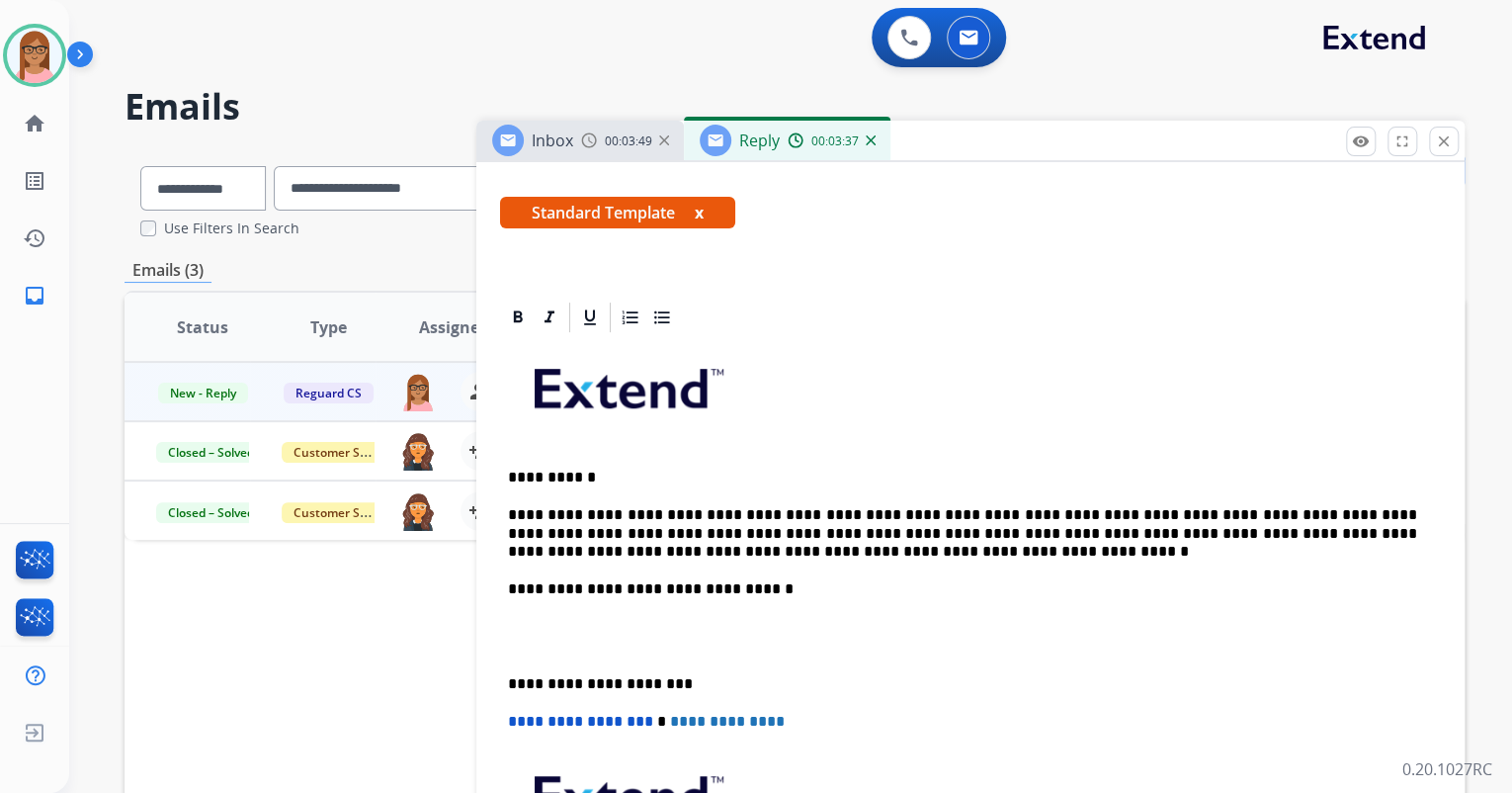 click on "**********" at bounding box center (963, 533) 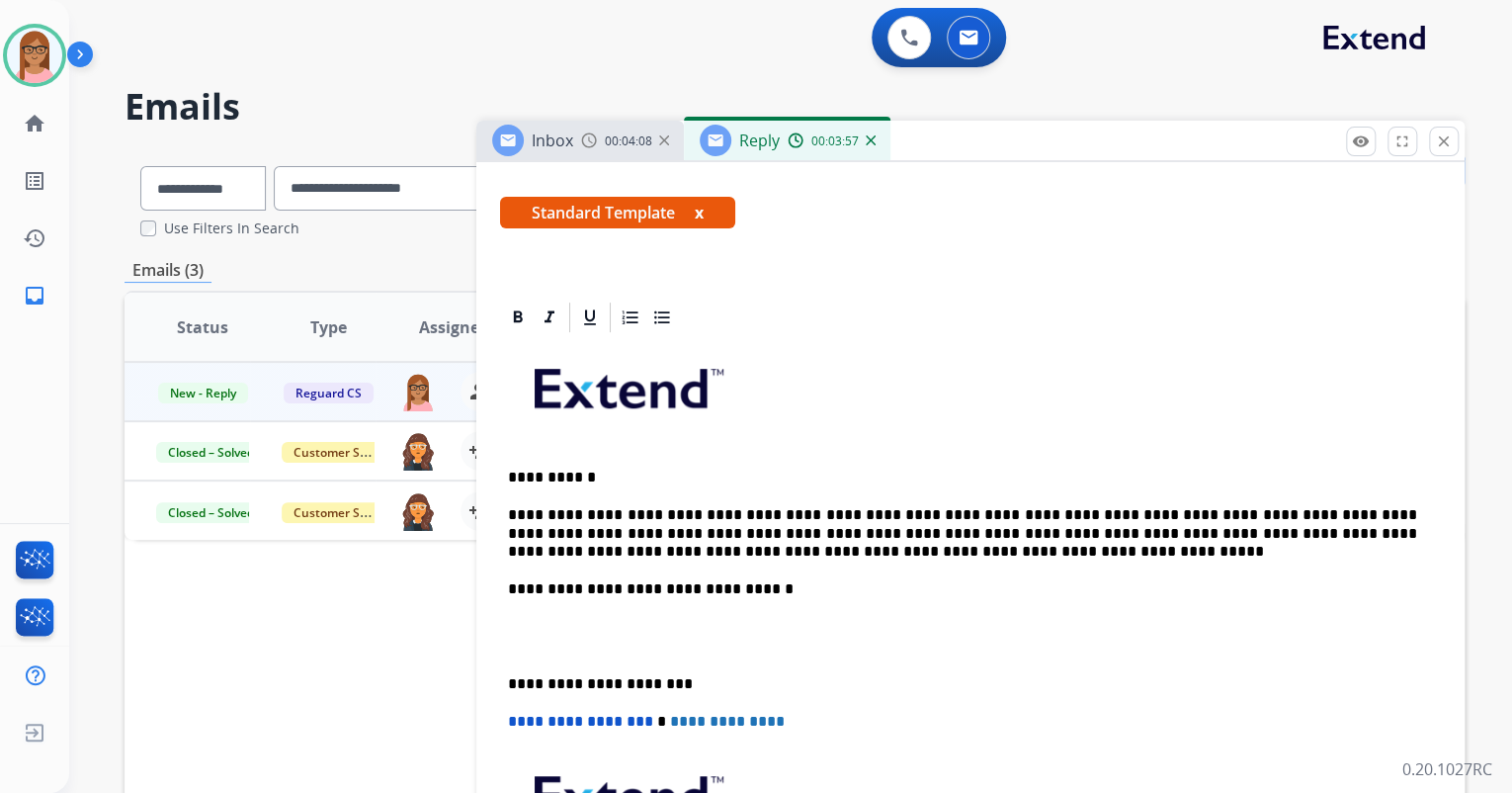 click on "**********" at bounding box center (970, 656) 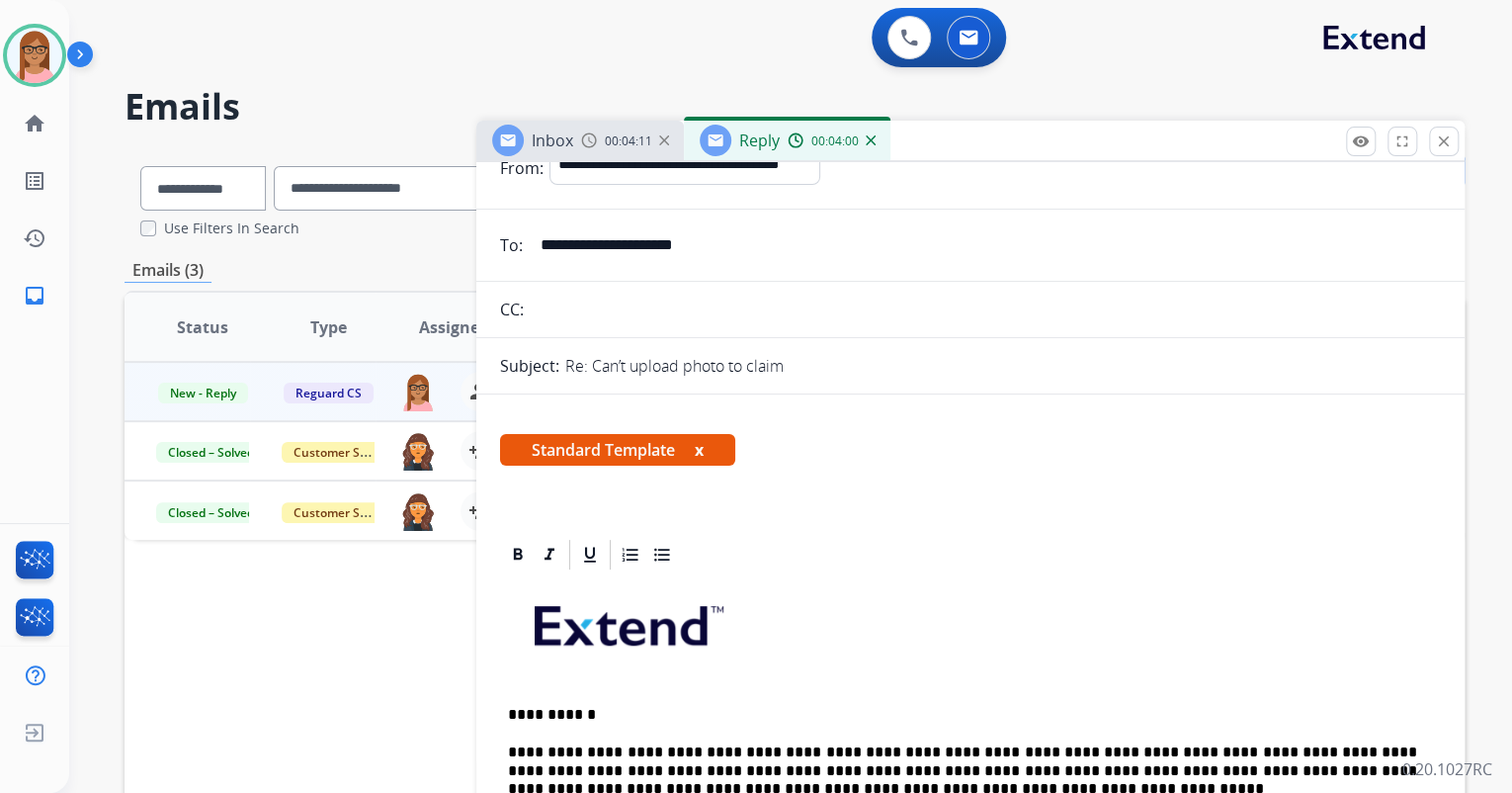 scroll, scrollTop: 0, scrollLeft: 0, axis: both 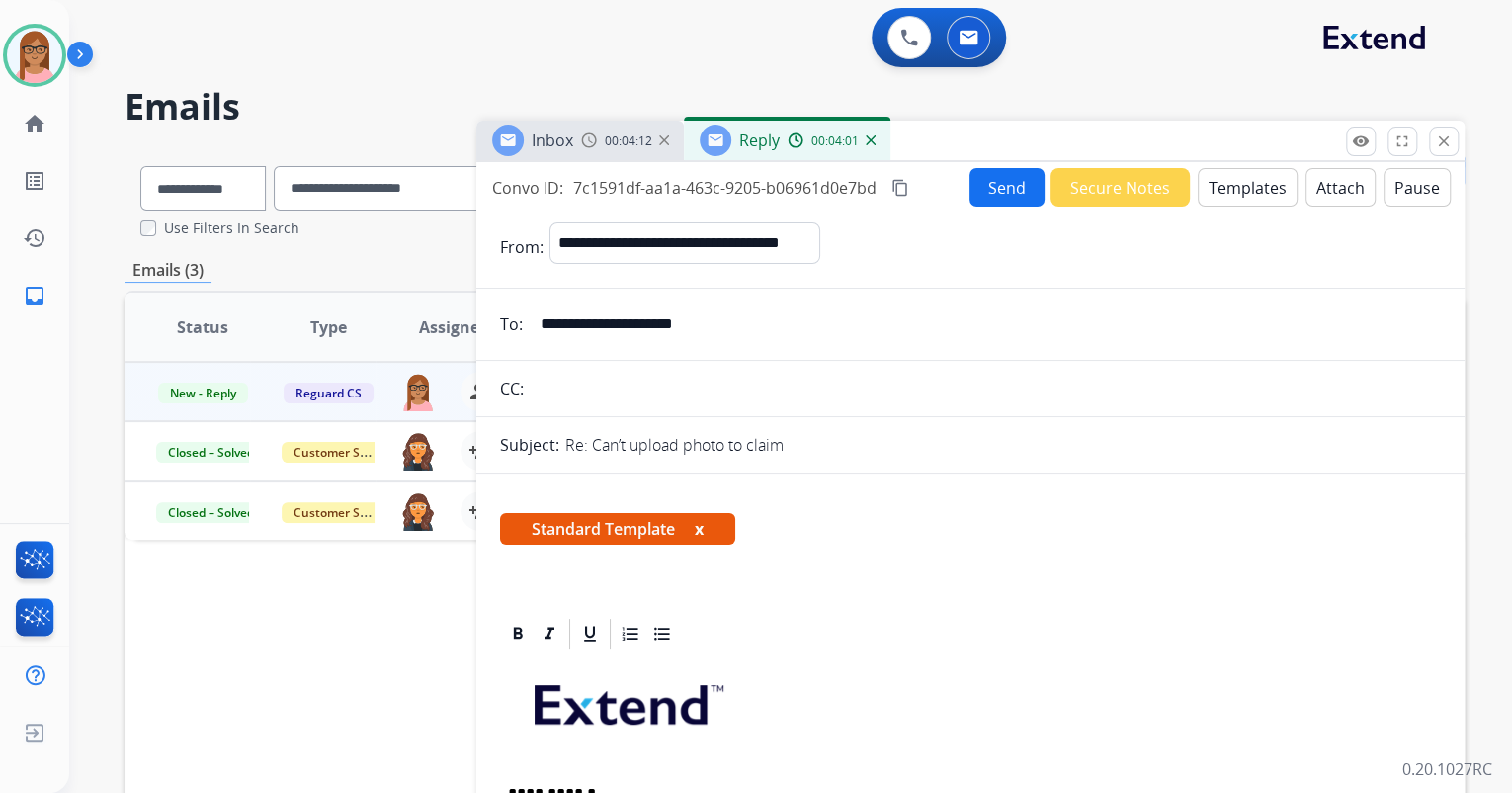 click on "content_copy" at bounding box center [900, 188] 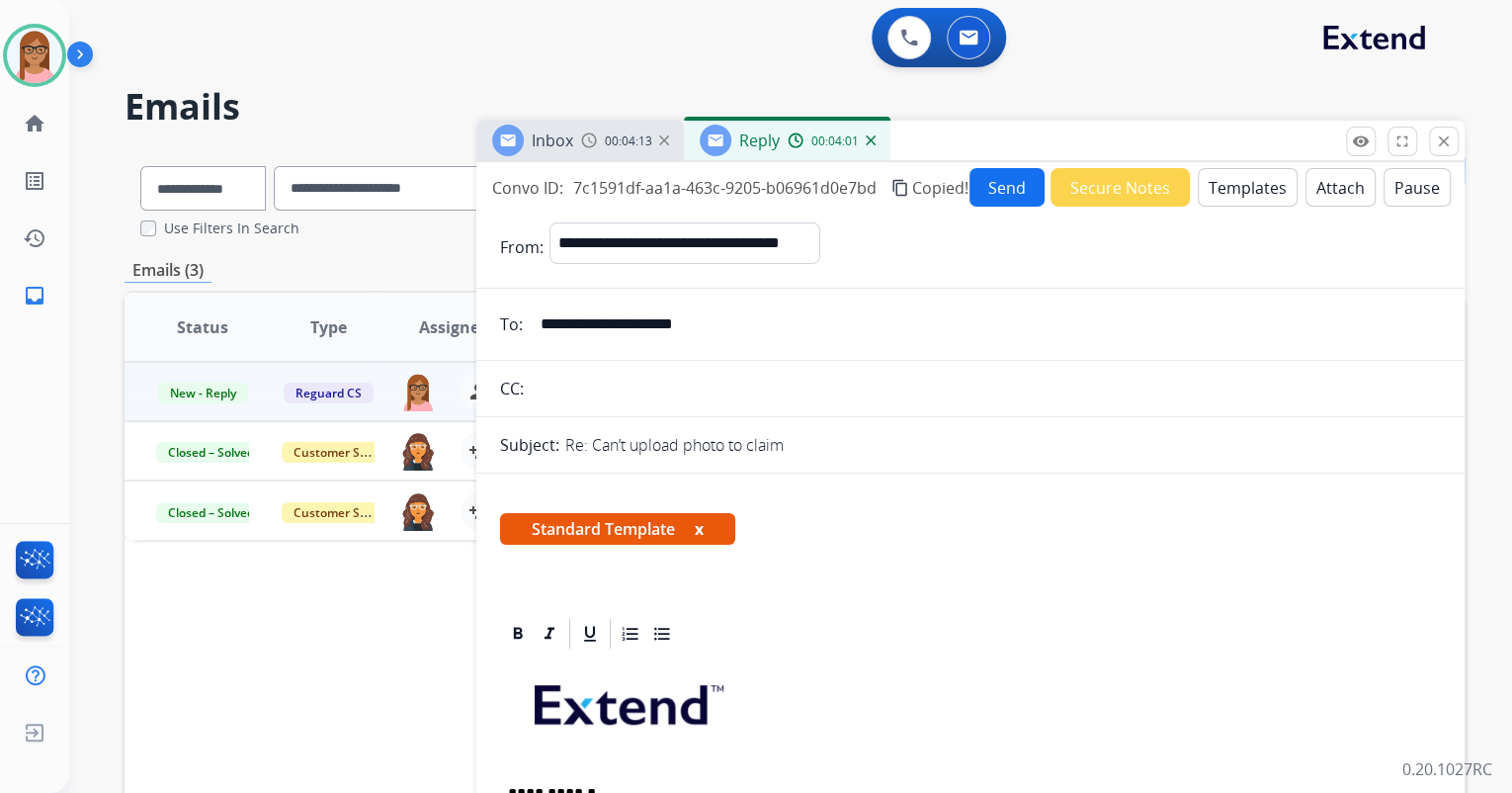 click on "Send" at bounding box center [1007, 187] 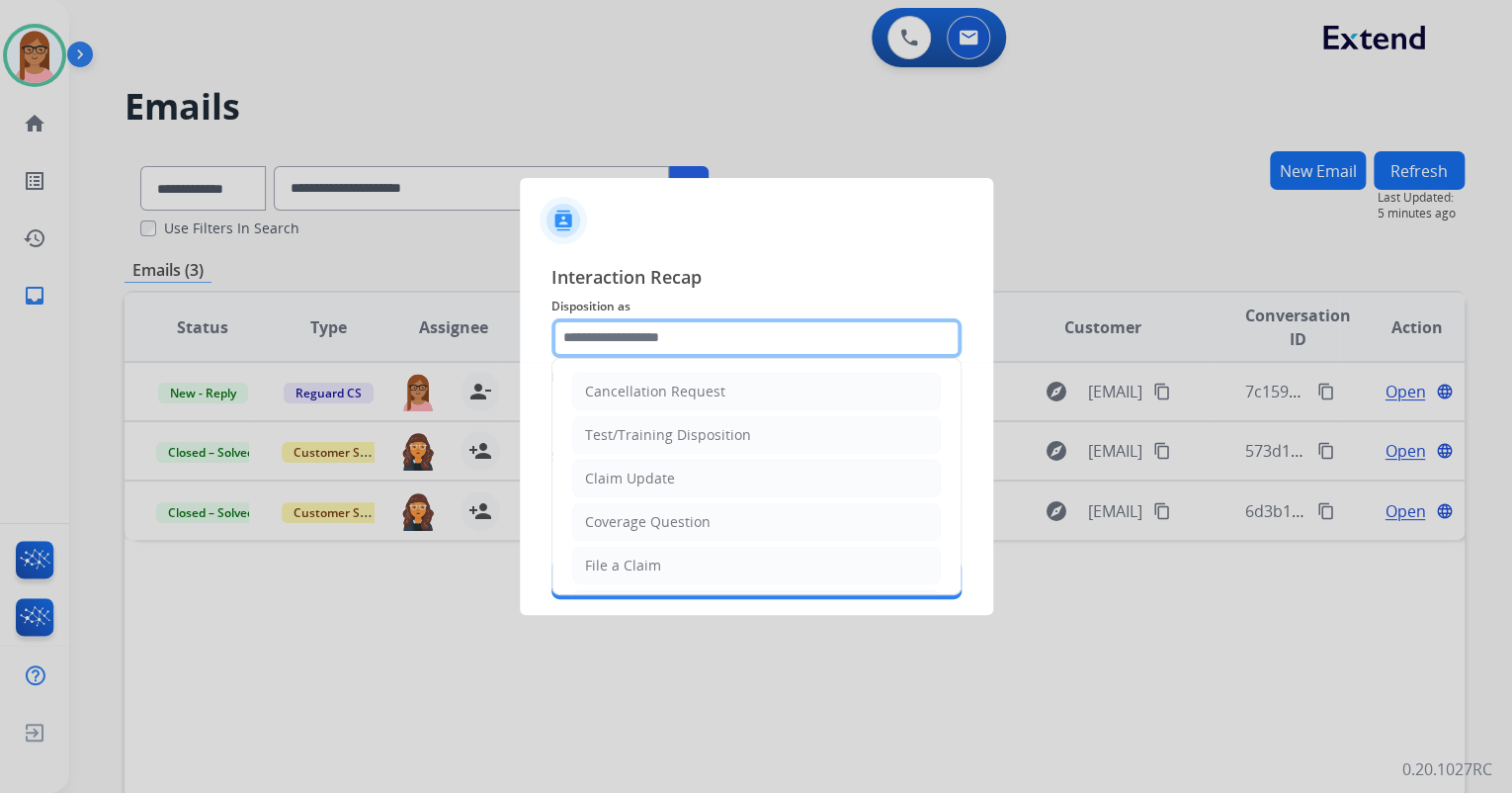 click 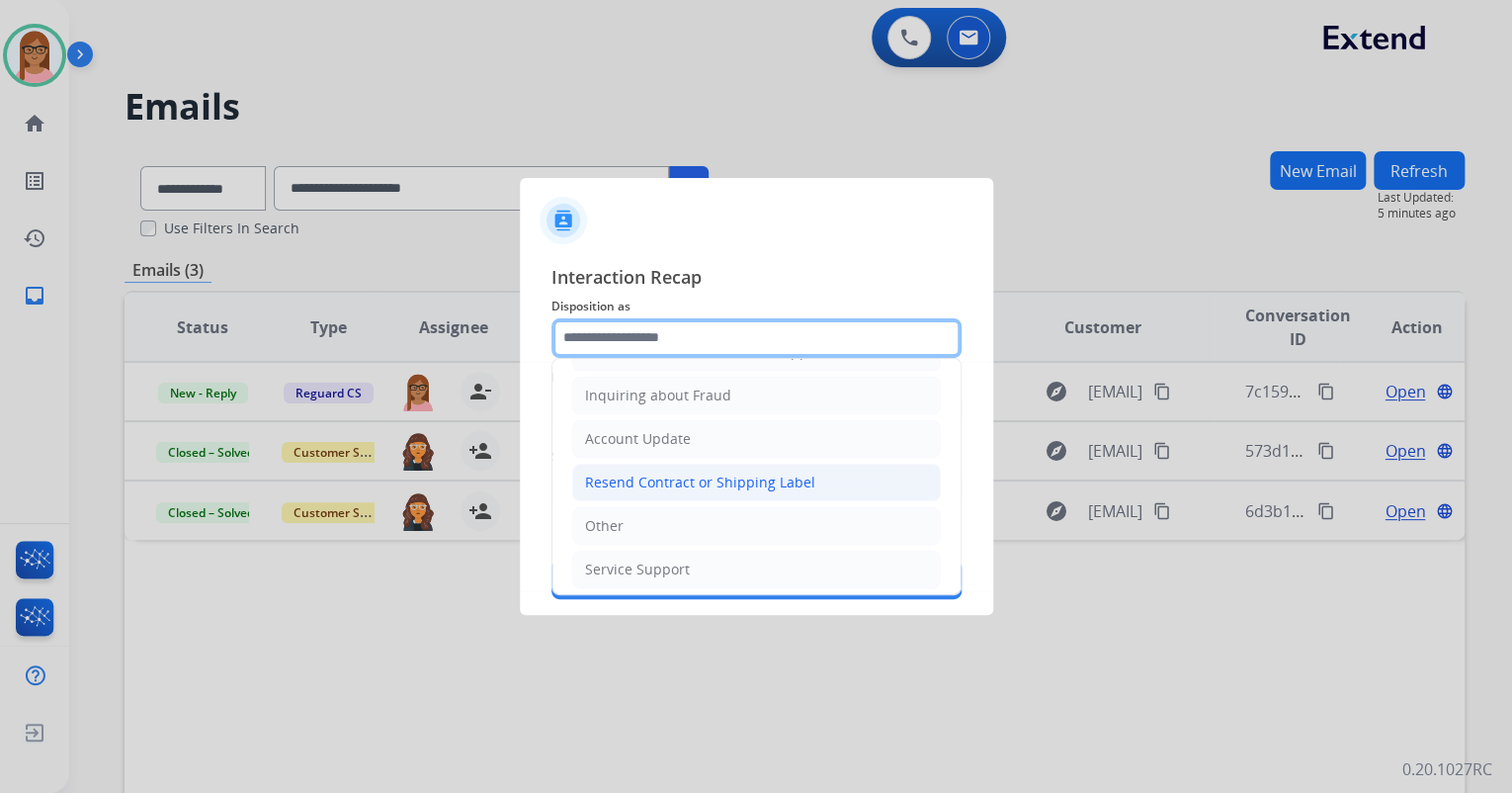 scroll, scrollTop: 303, scrollLeft: 0, axis: vertical 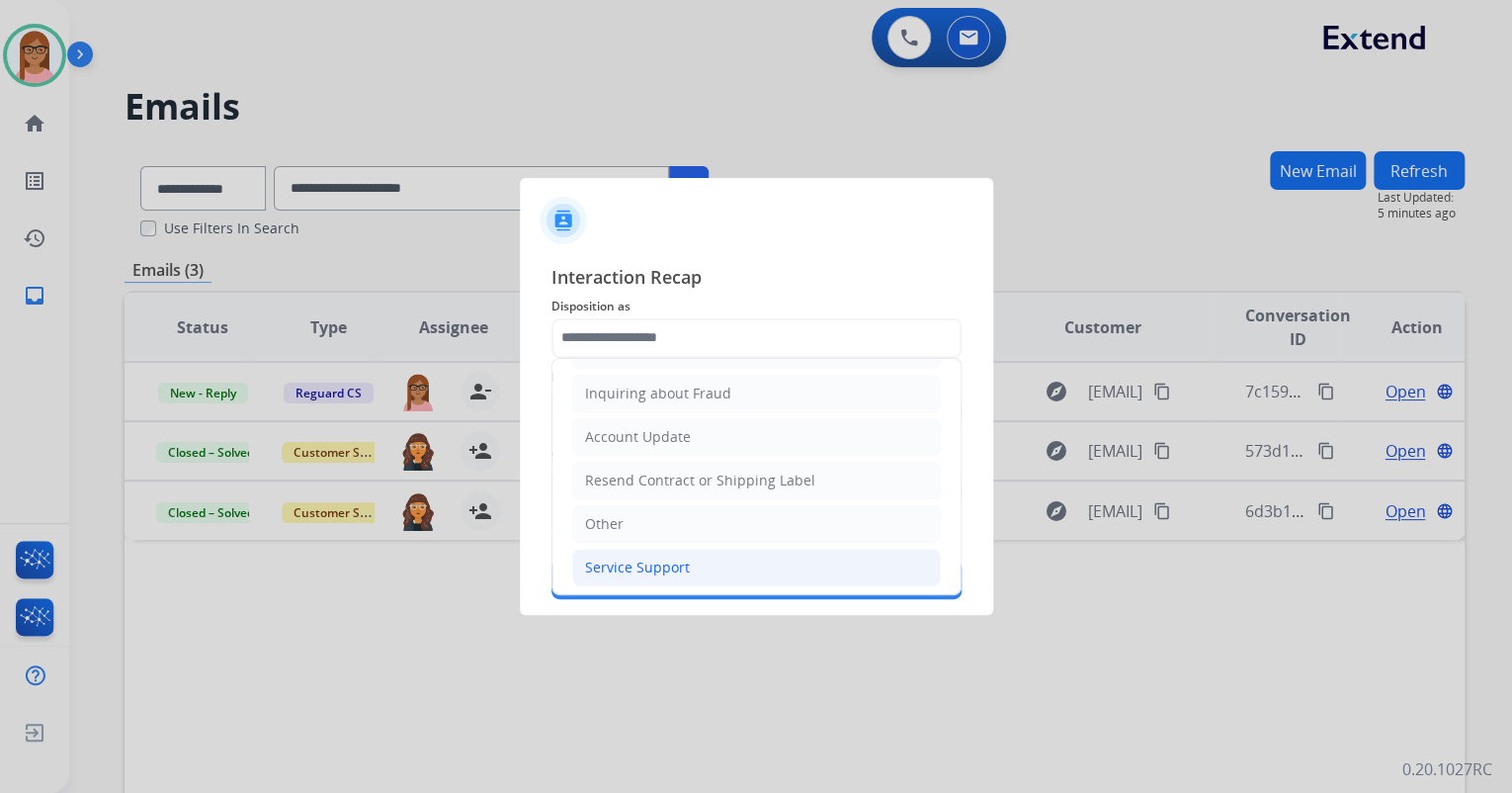 click on "Service Support" 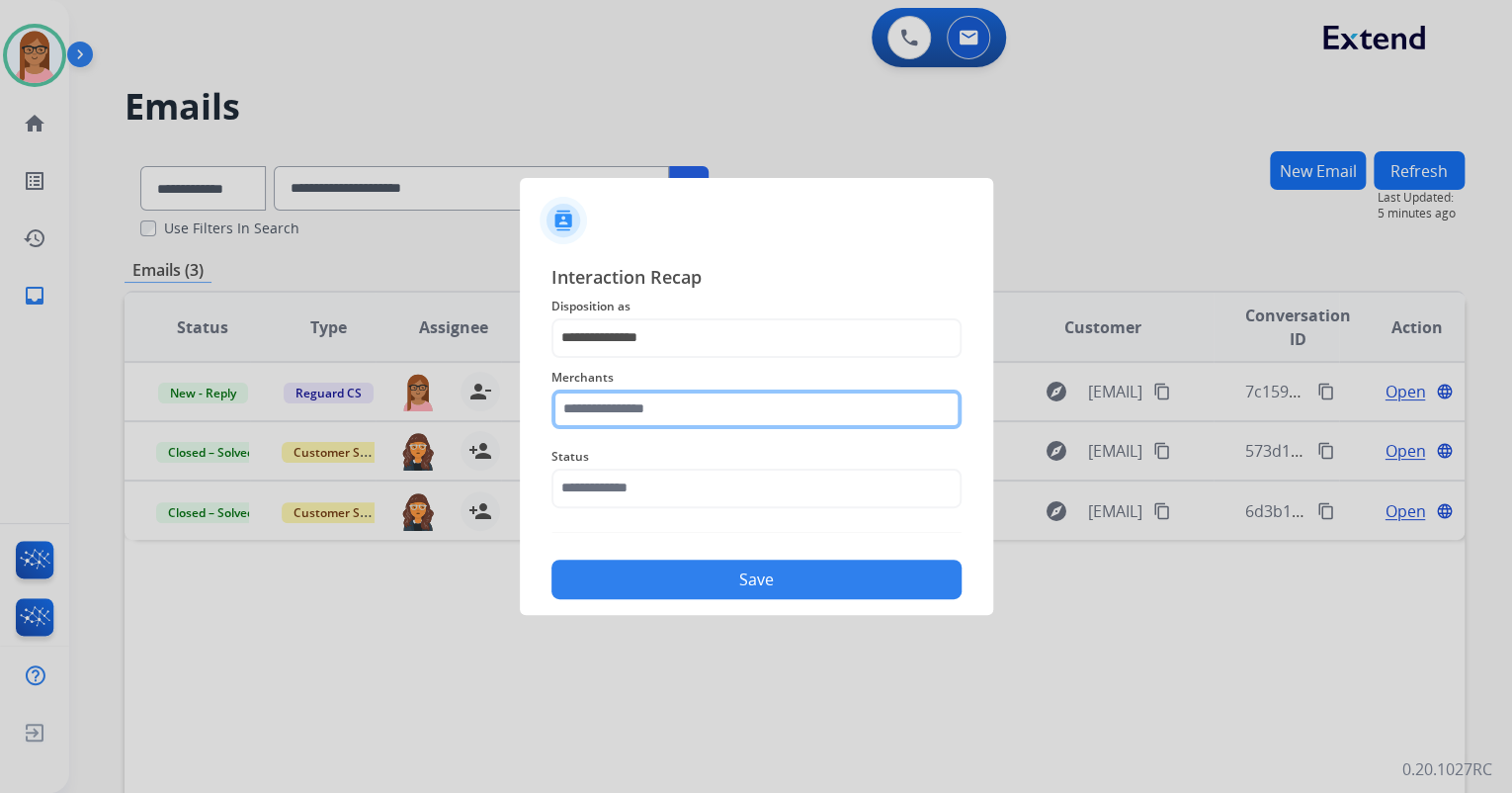 click 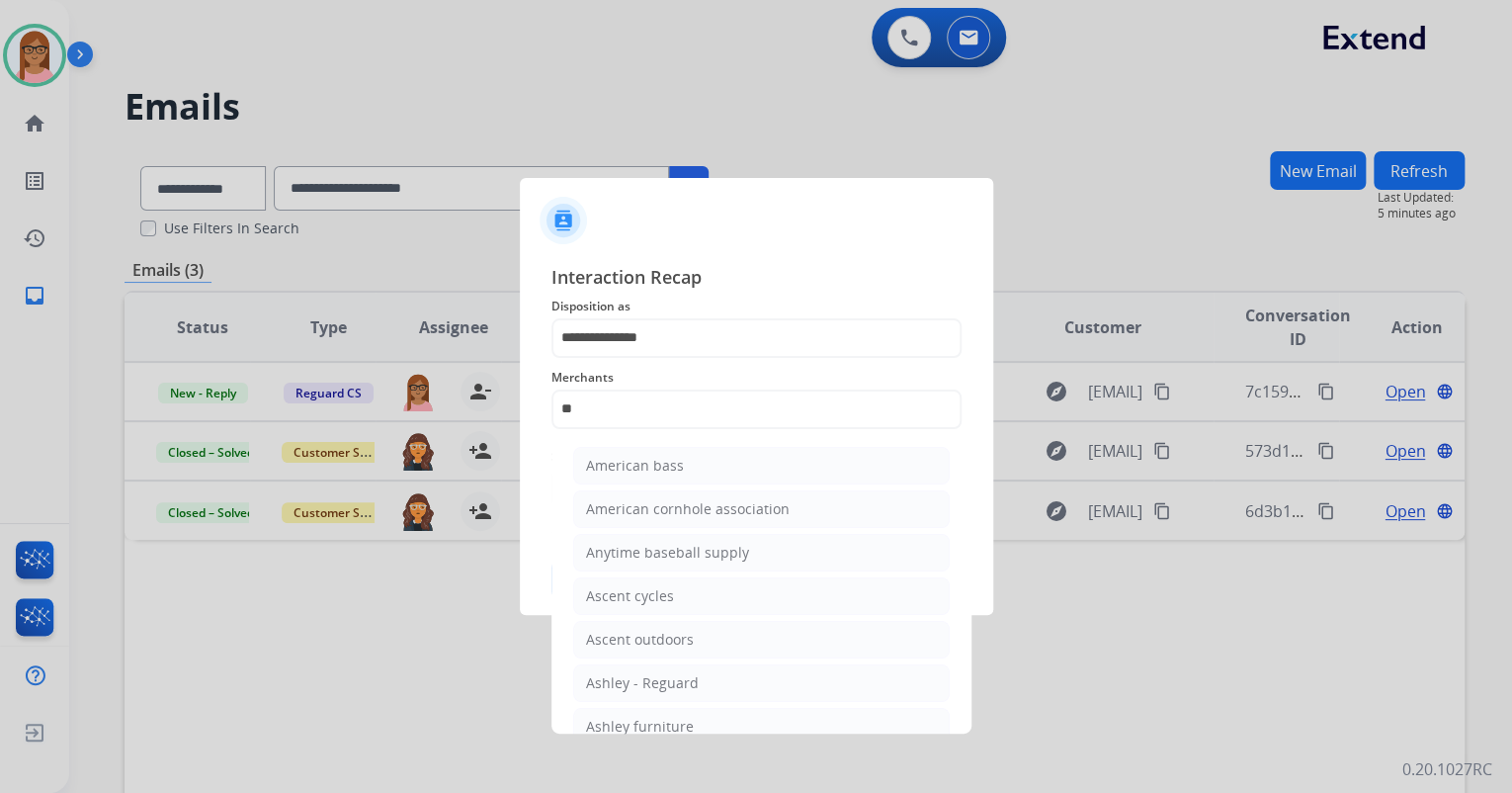 click at bounding box center (756, 396) 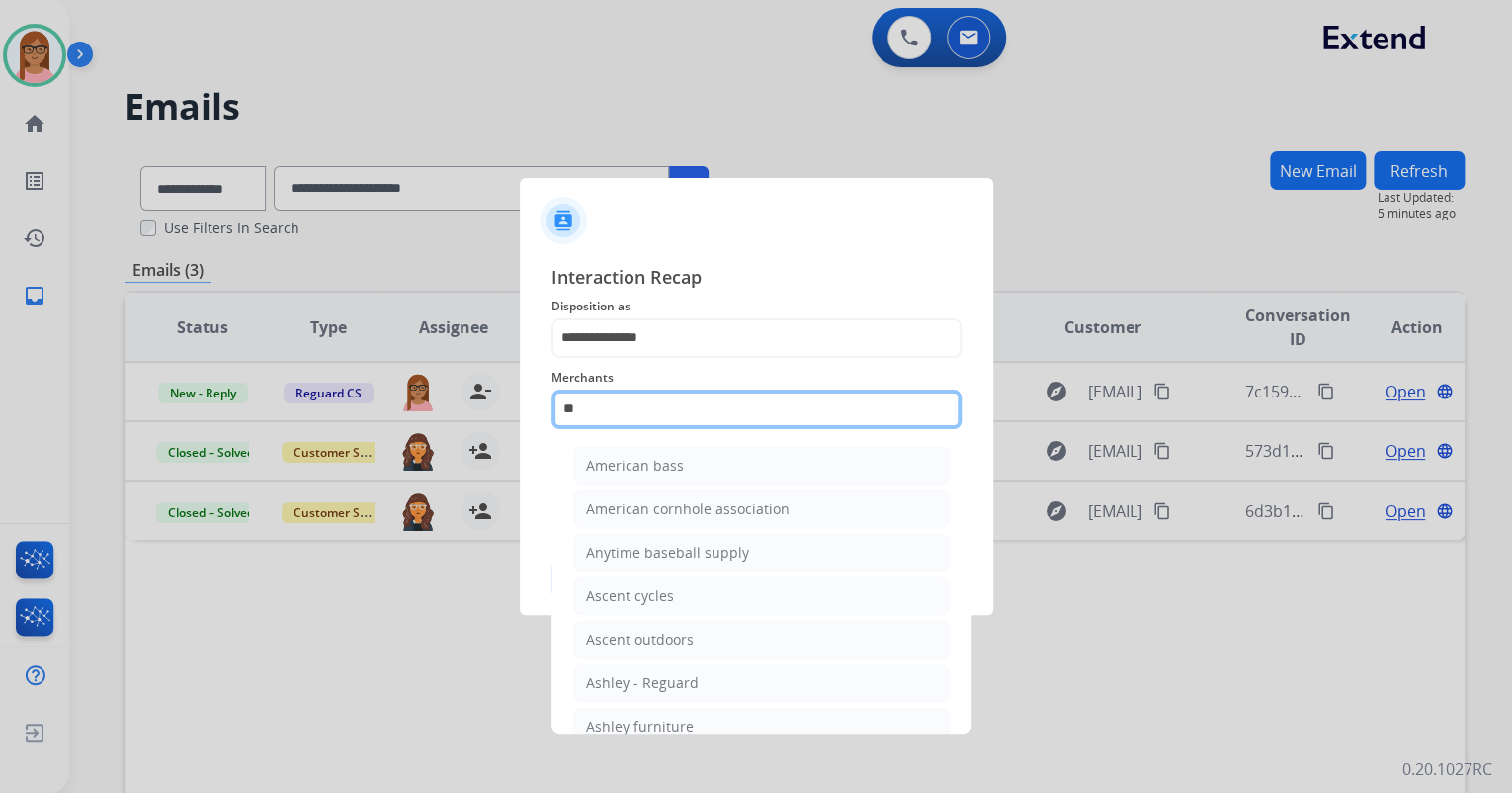 click on "**" 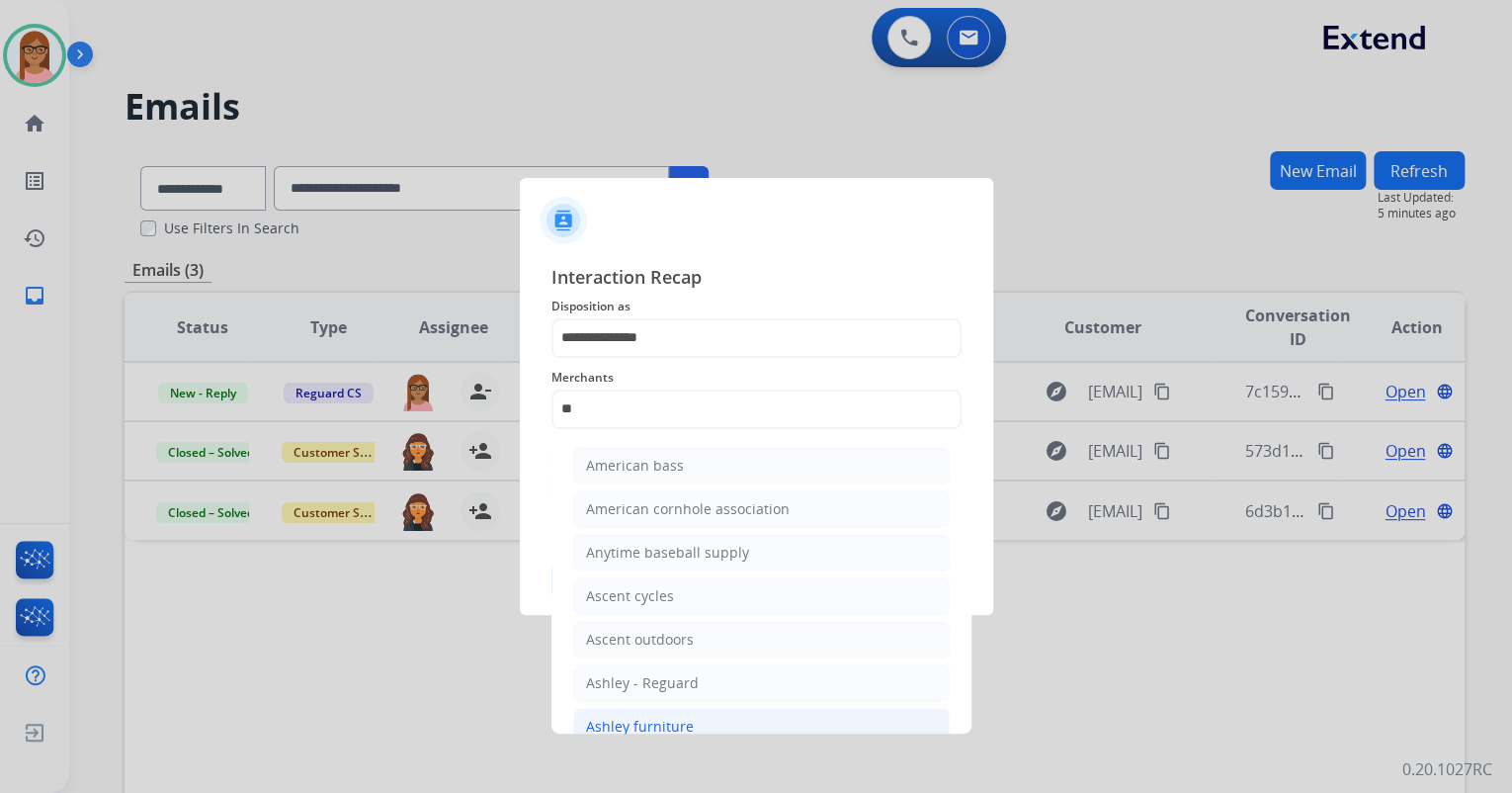click on "Ashley furniture" 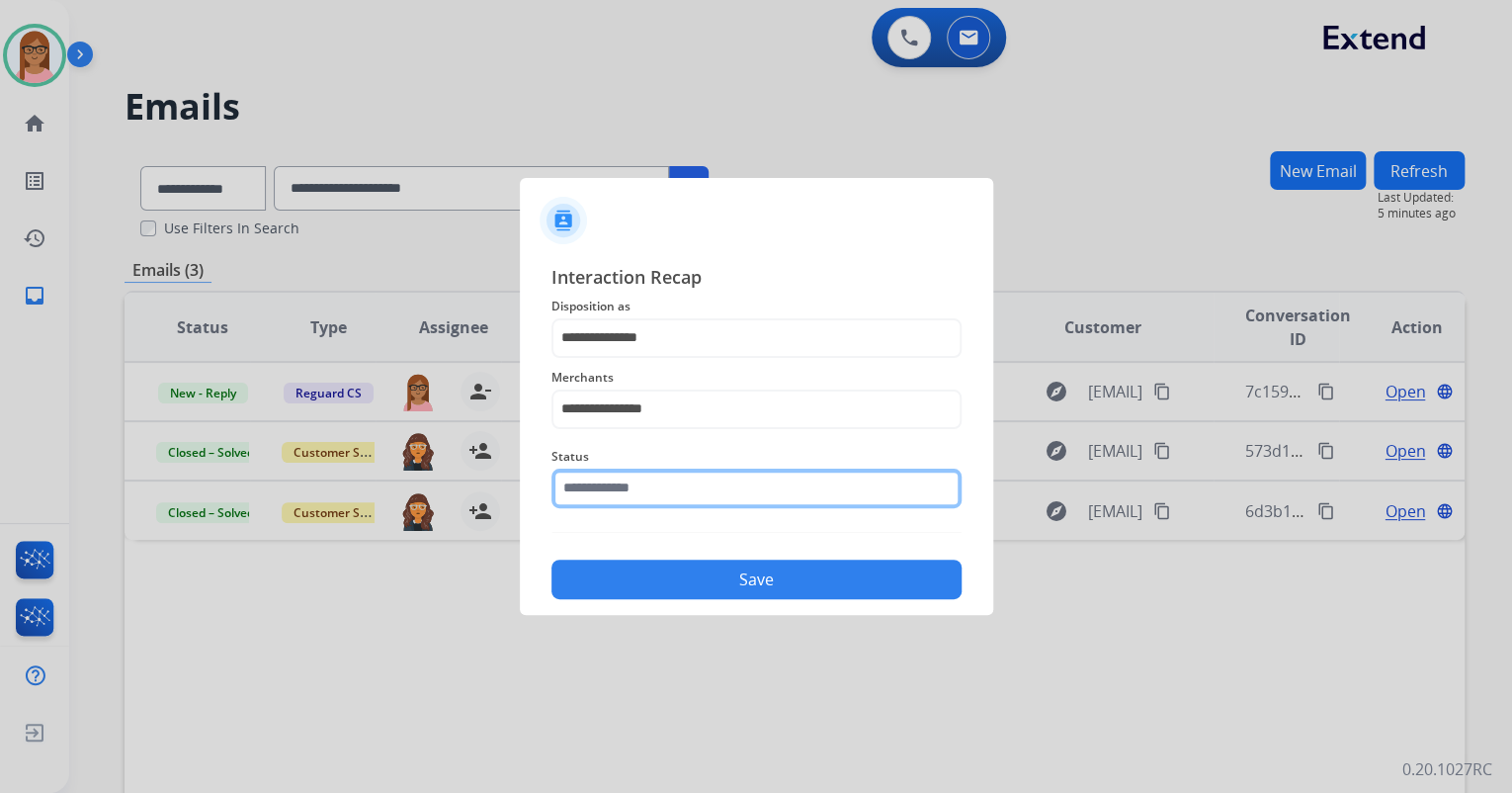 click 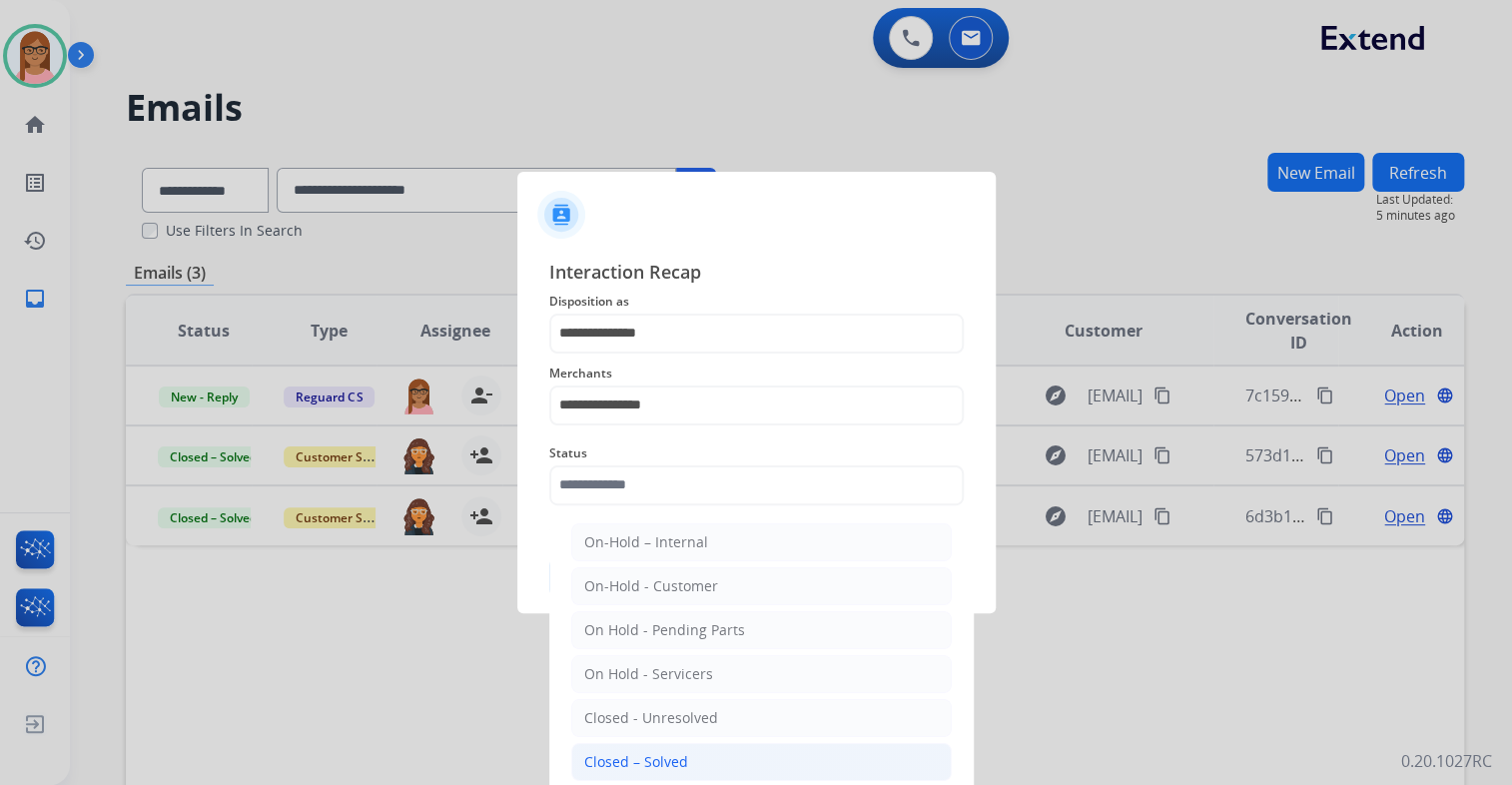 click on "Closed – Solved" 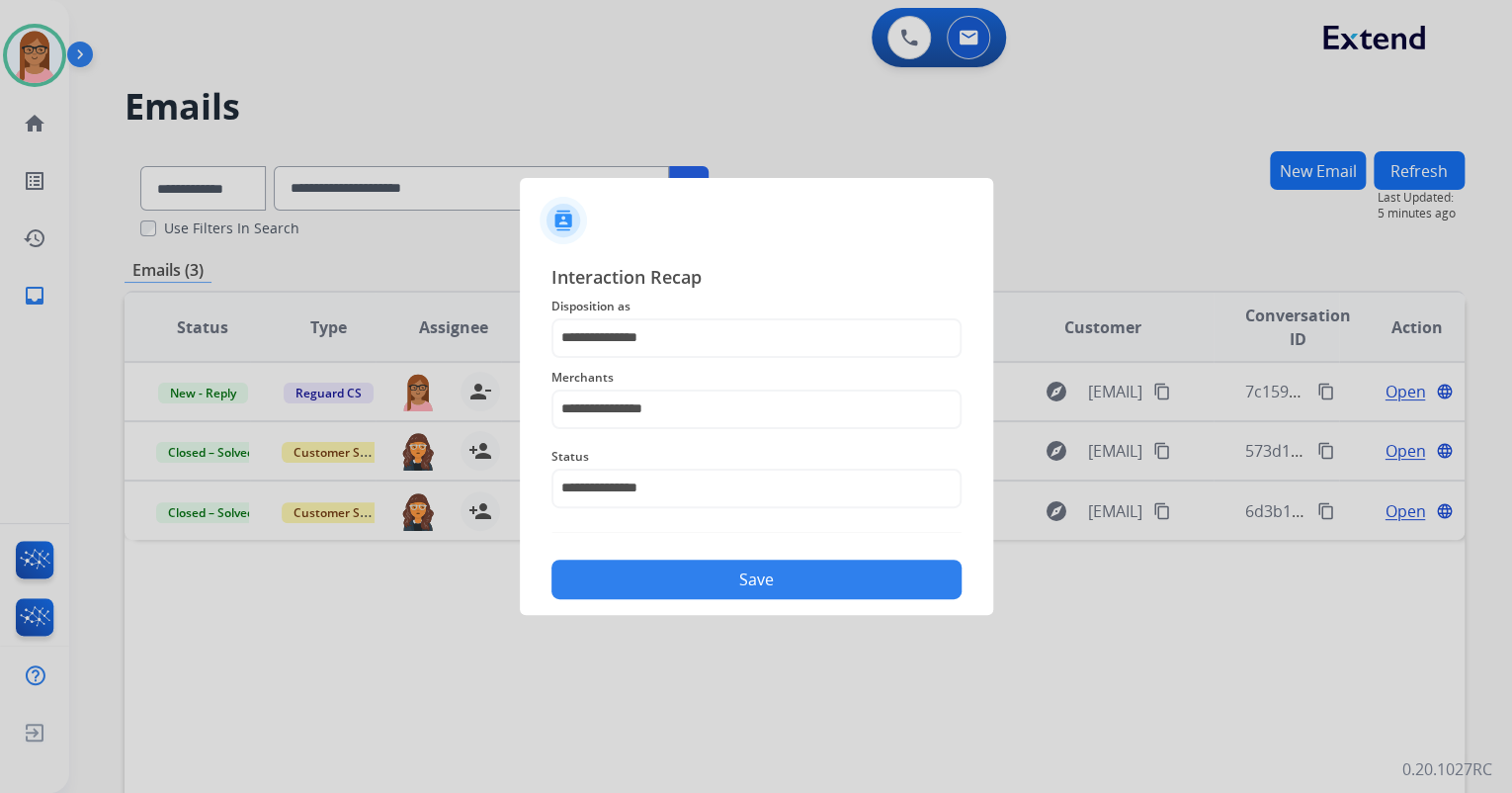 click on "Save" 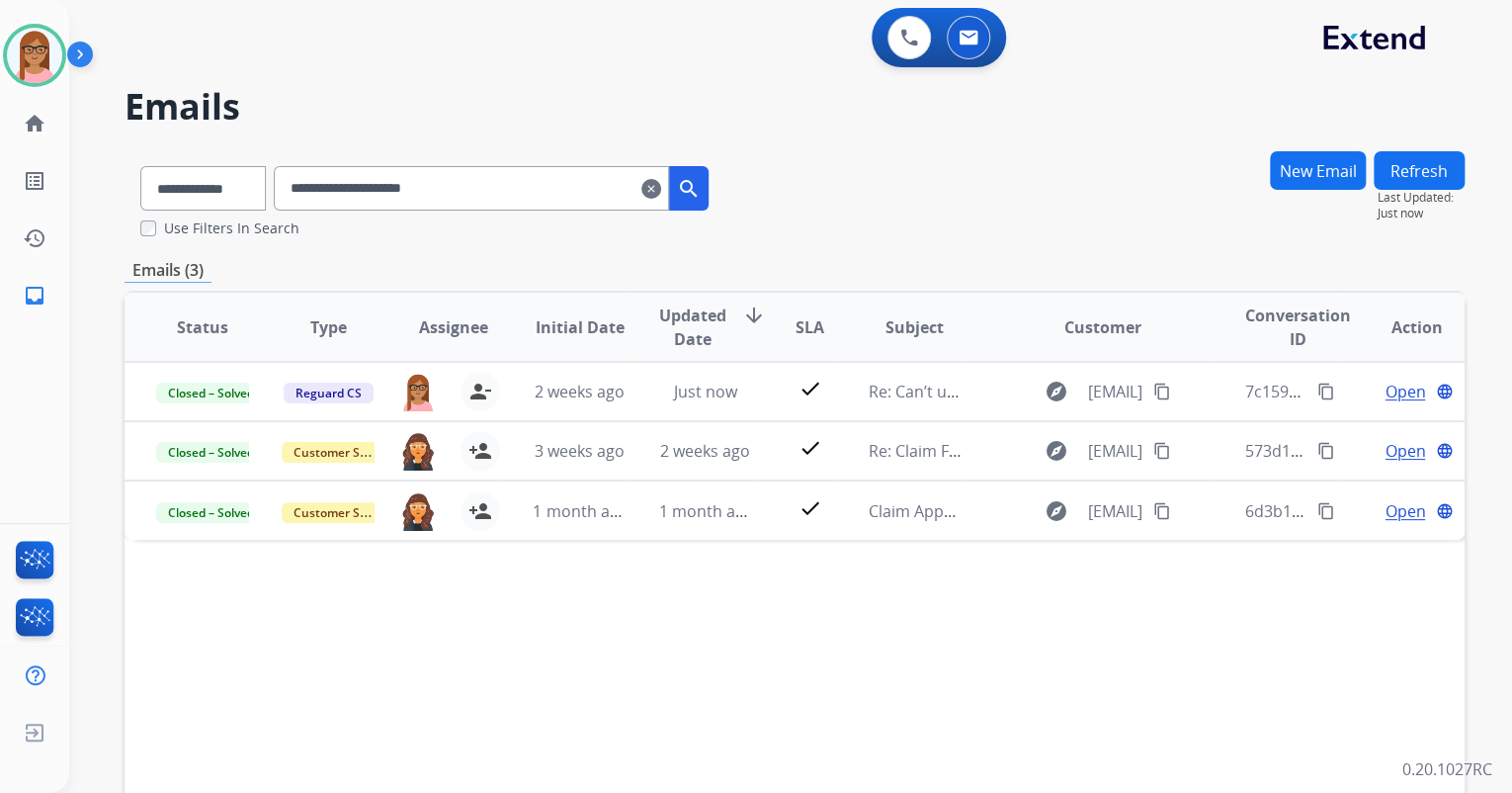 click on "clear" at bounding box center (651, 189) 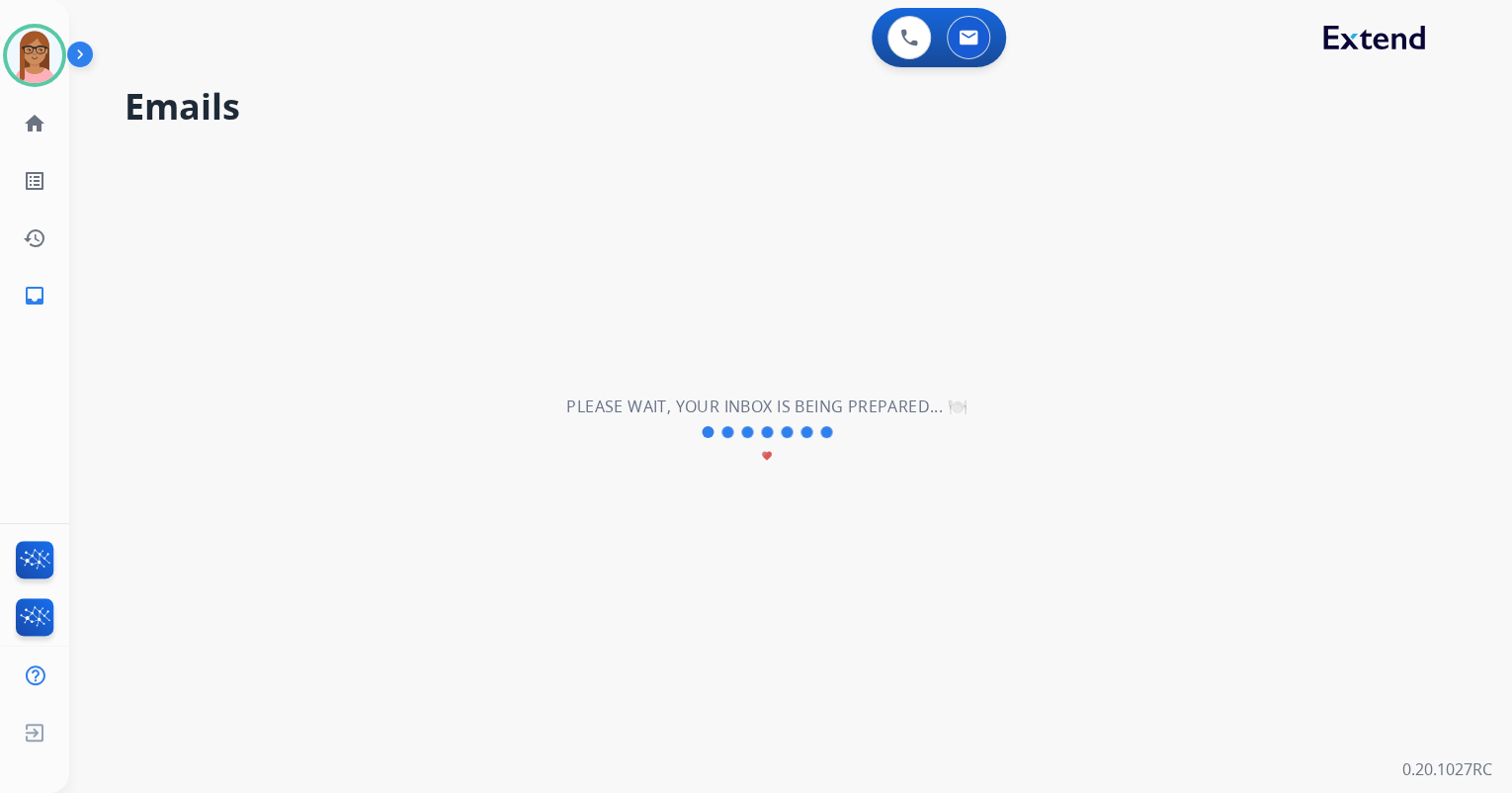 type 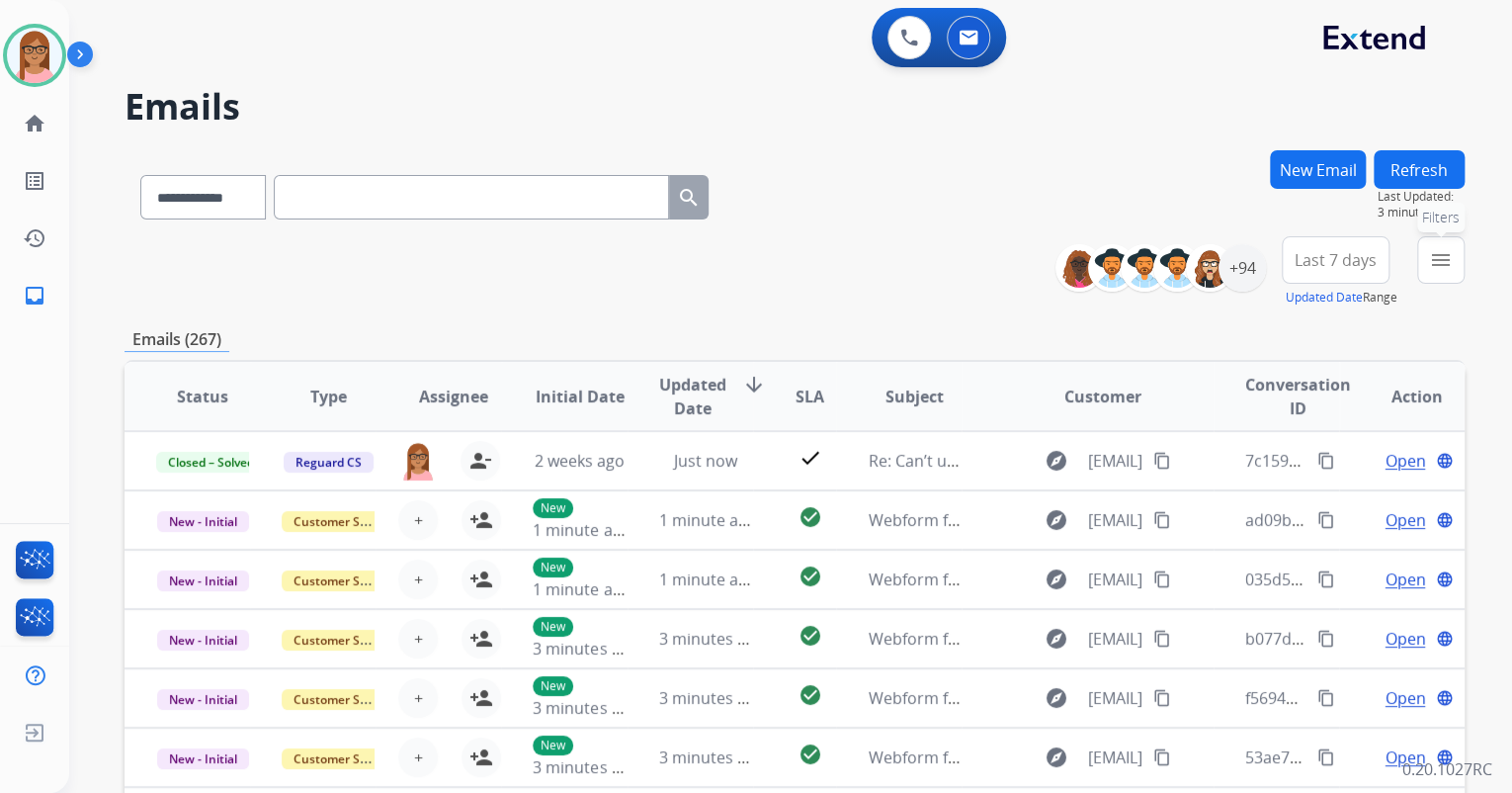 click on "menu" at bounding box center [1441, 260] 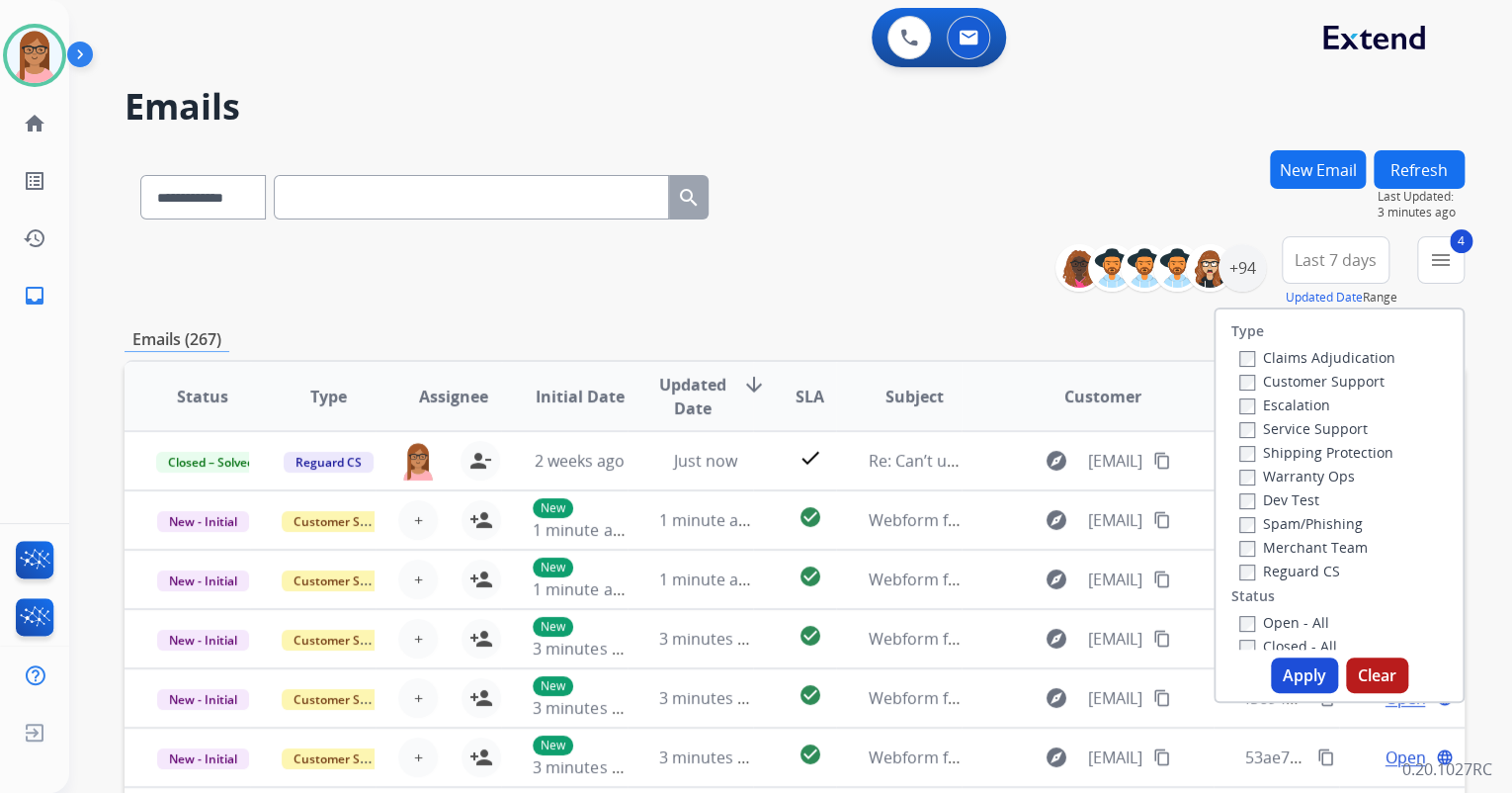 click on "Apply" at bounding box center [1304, 675] 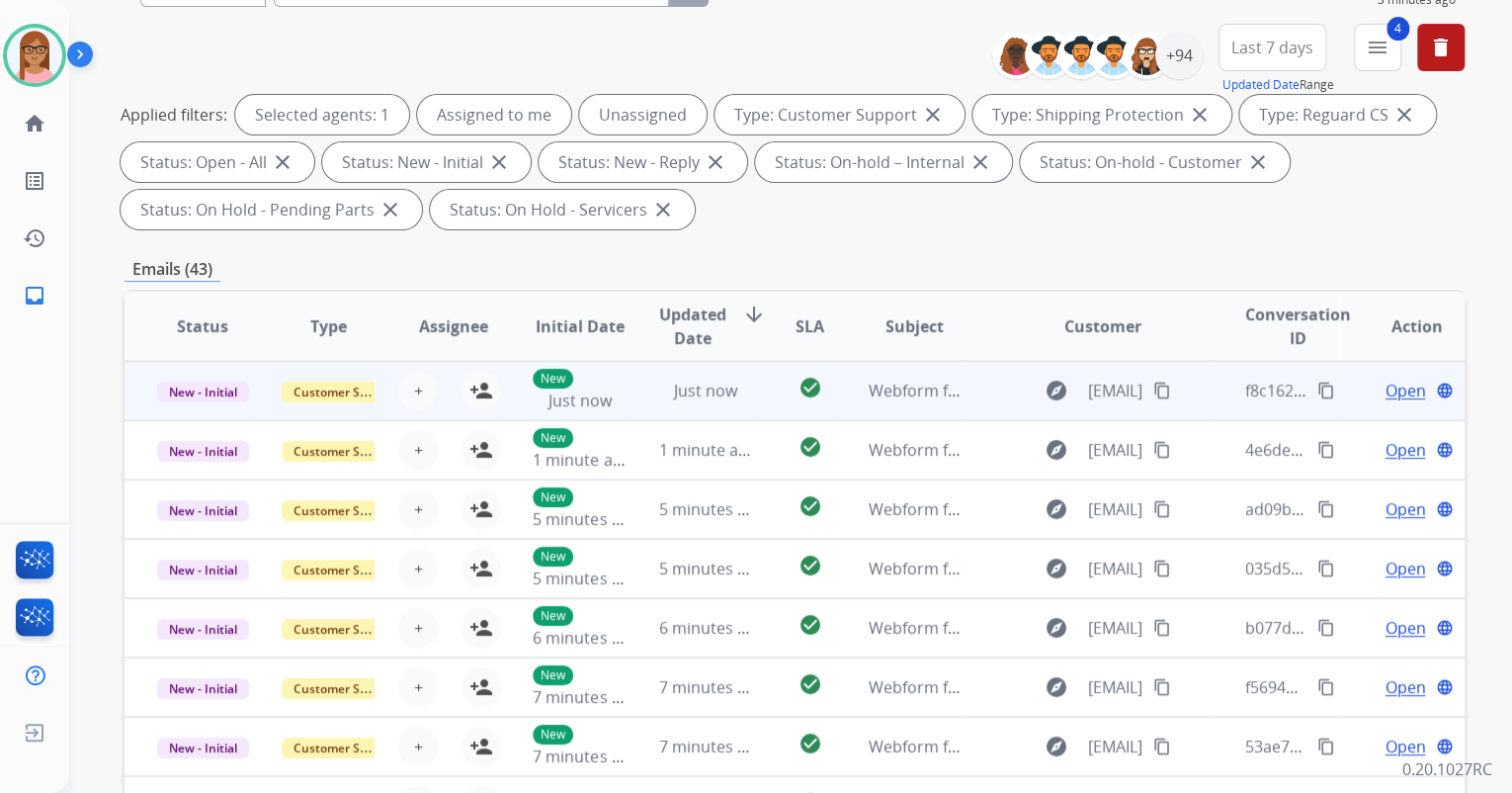 scroll, scrollTop: 237, scrollLeft: 0, axis: vertical 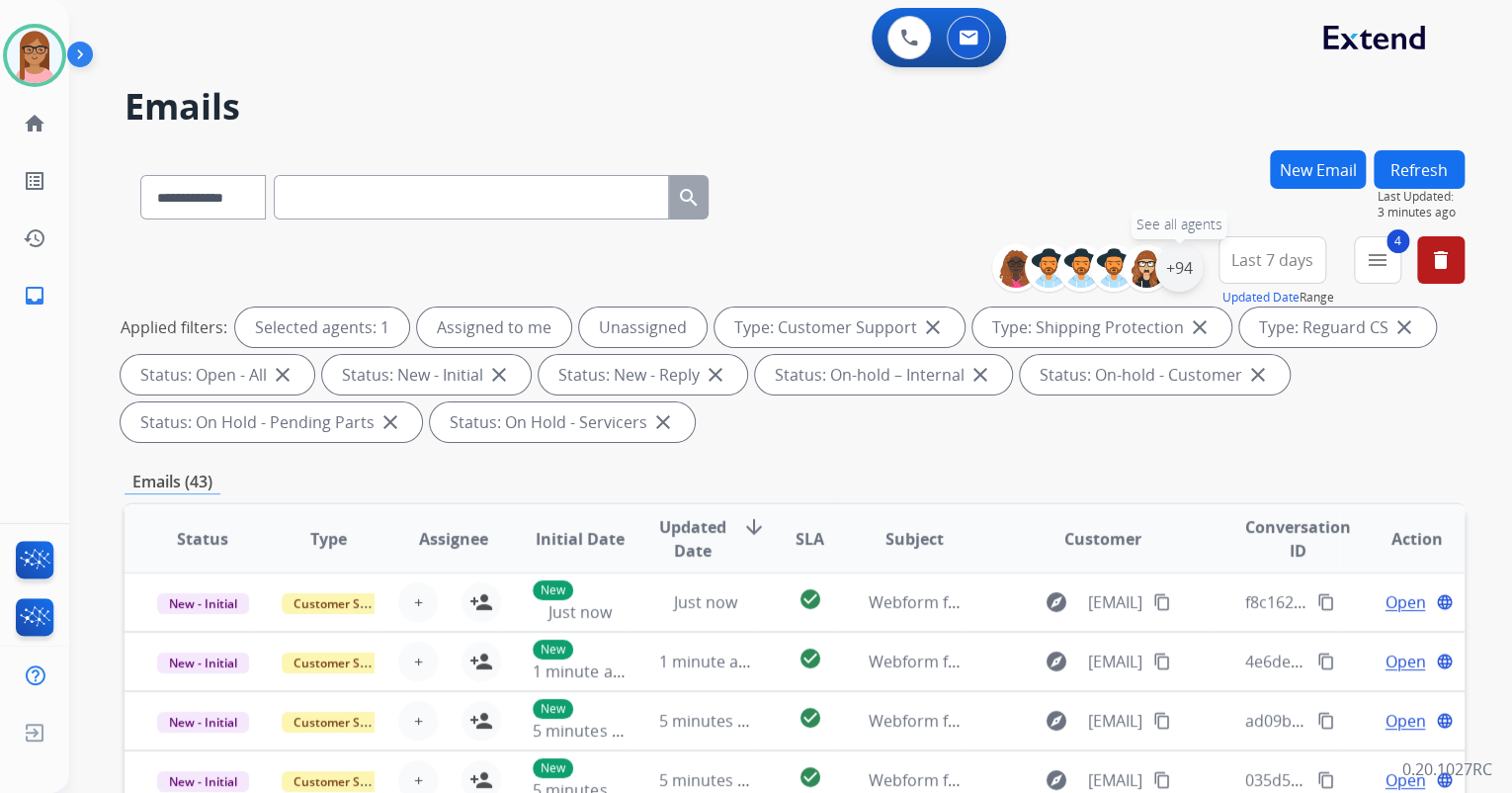click on "+94" at bounding box center (1179, 268) 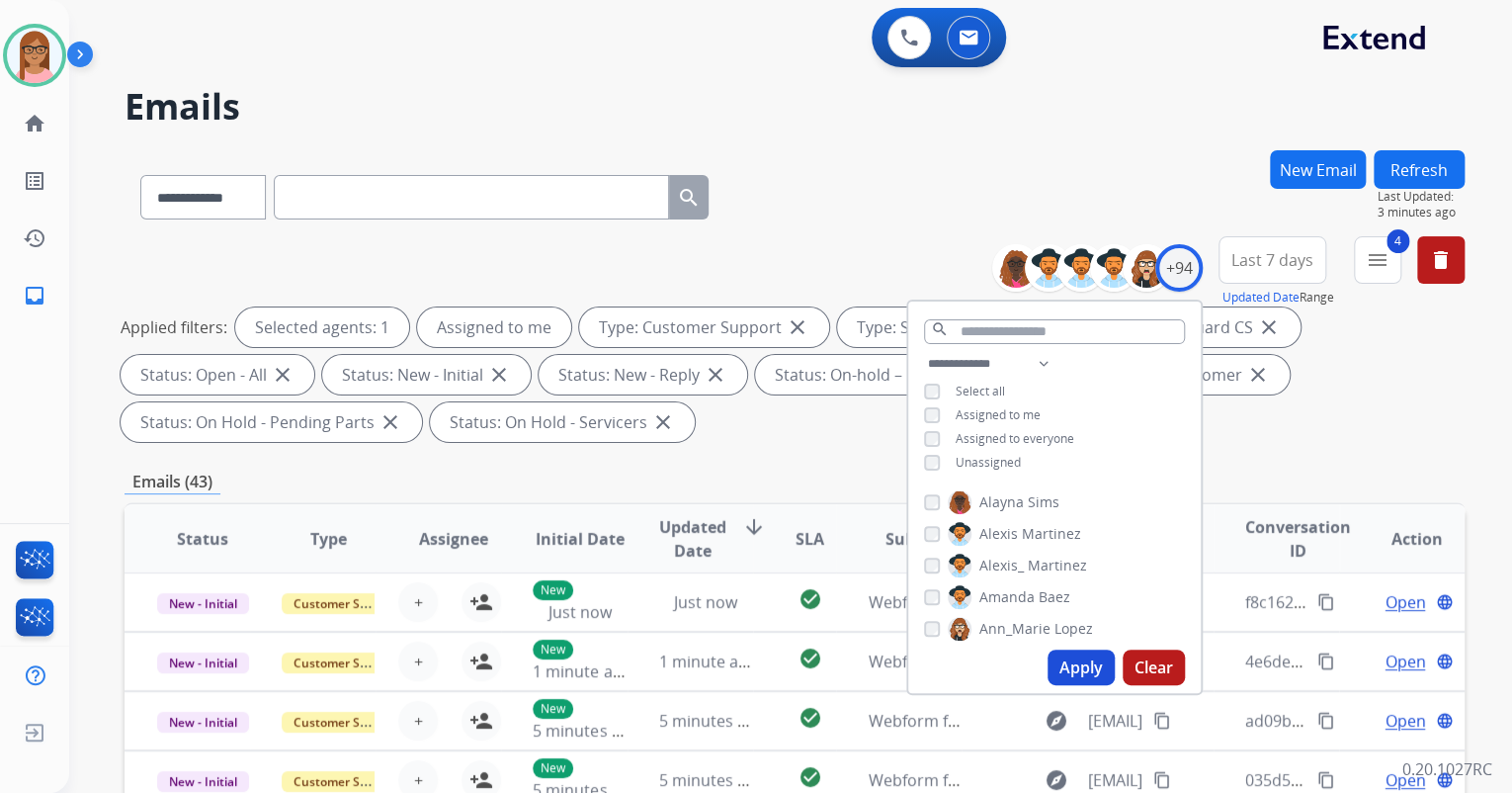 click on "Apply" at bounding box center (1081, 667) 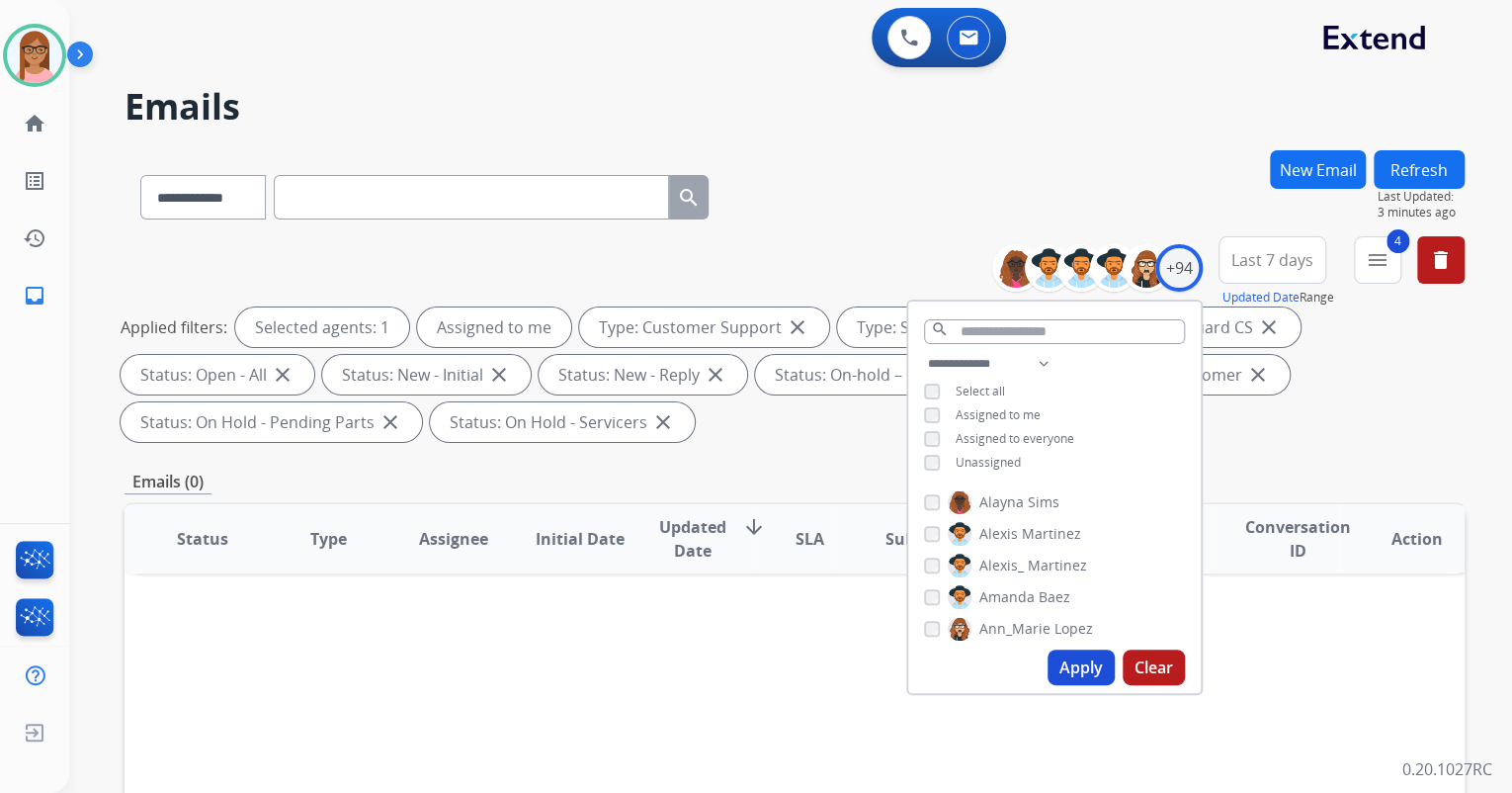 scroll, scrollTop: 0, scrollLeft: 0, axis: both 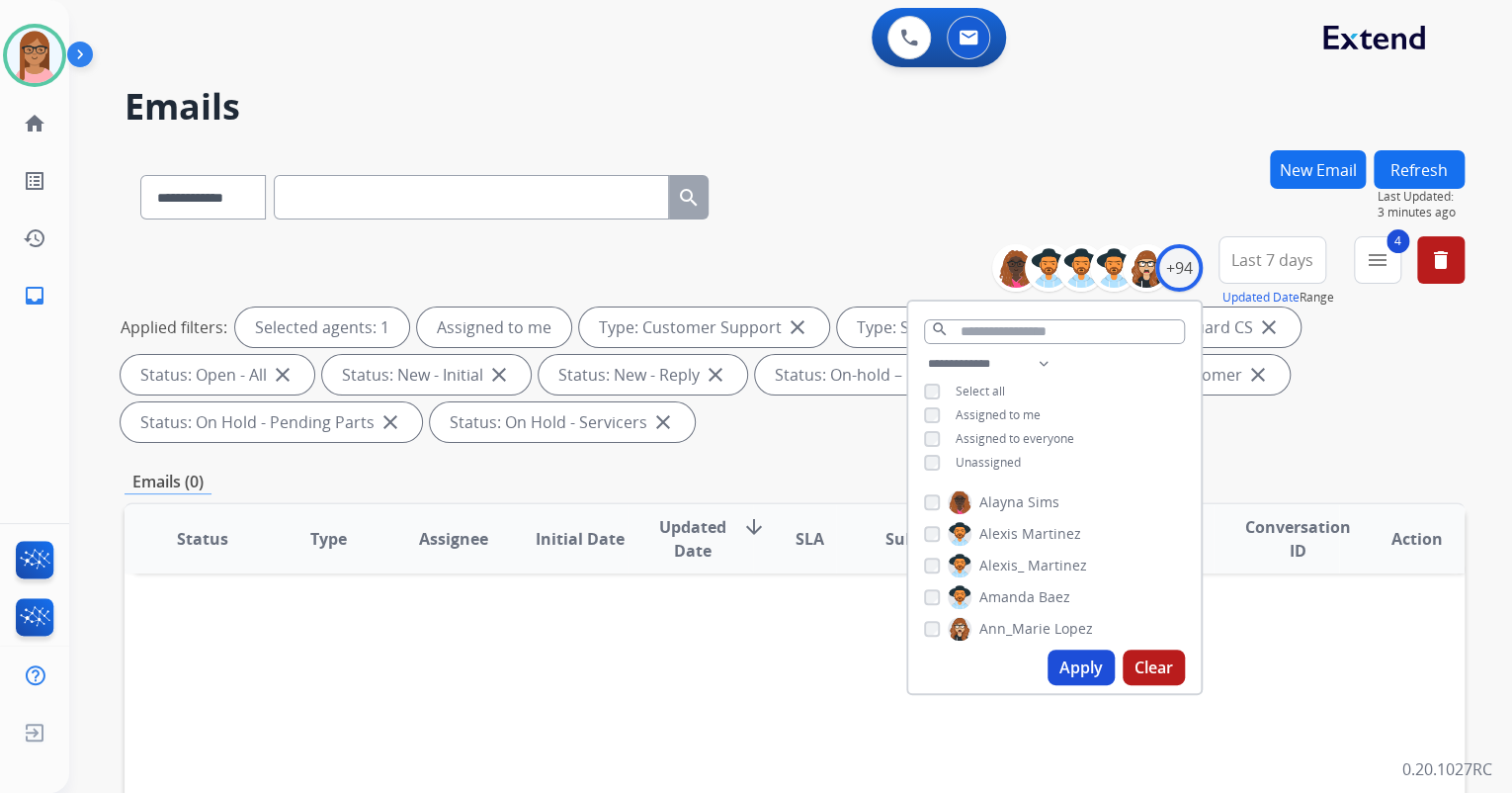 click on "**********" at bounding box center [1054, 415] 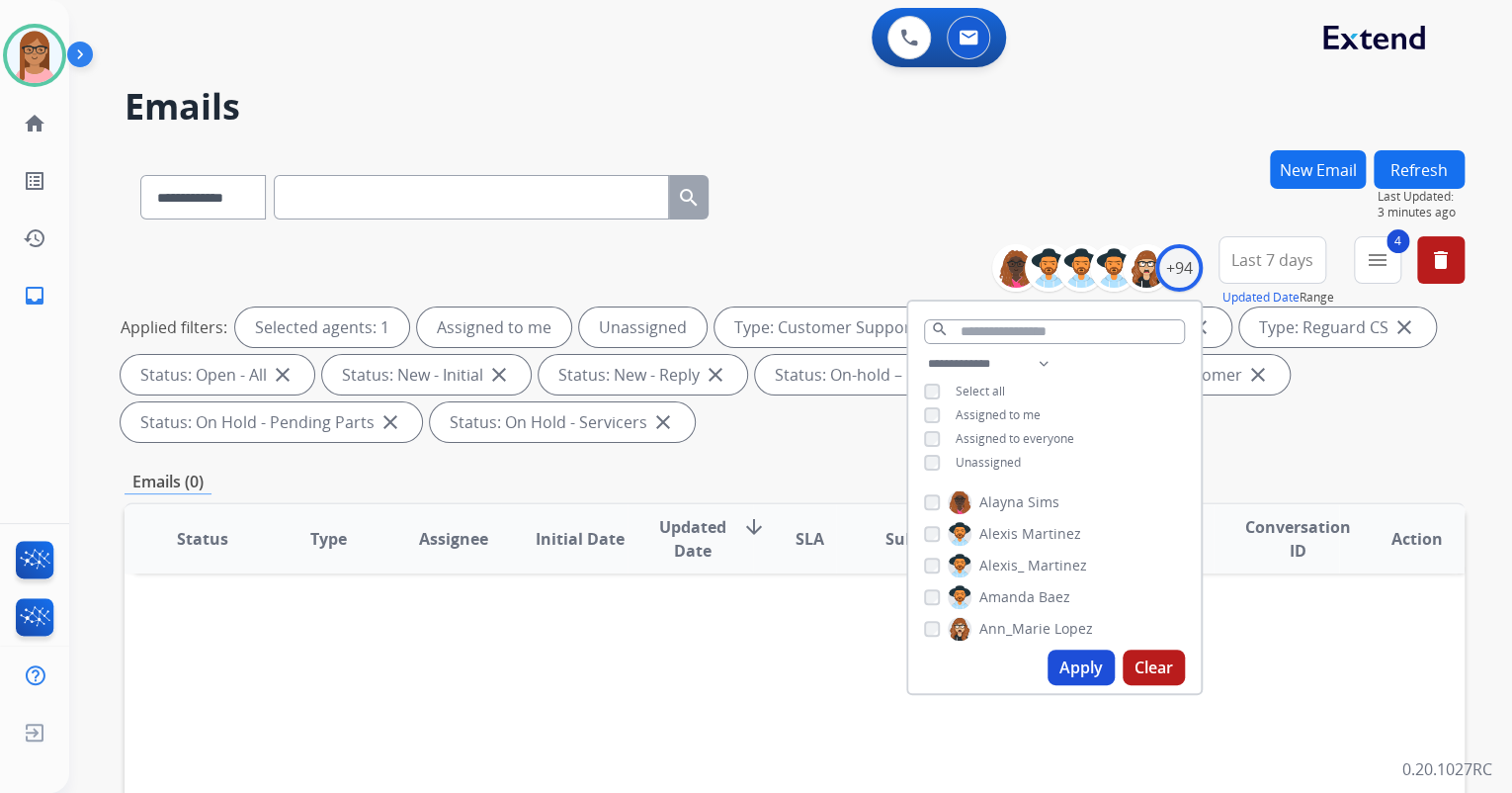 click on "Apply" at bounding box center (1081, 667) 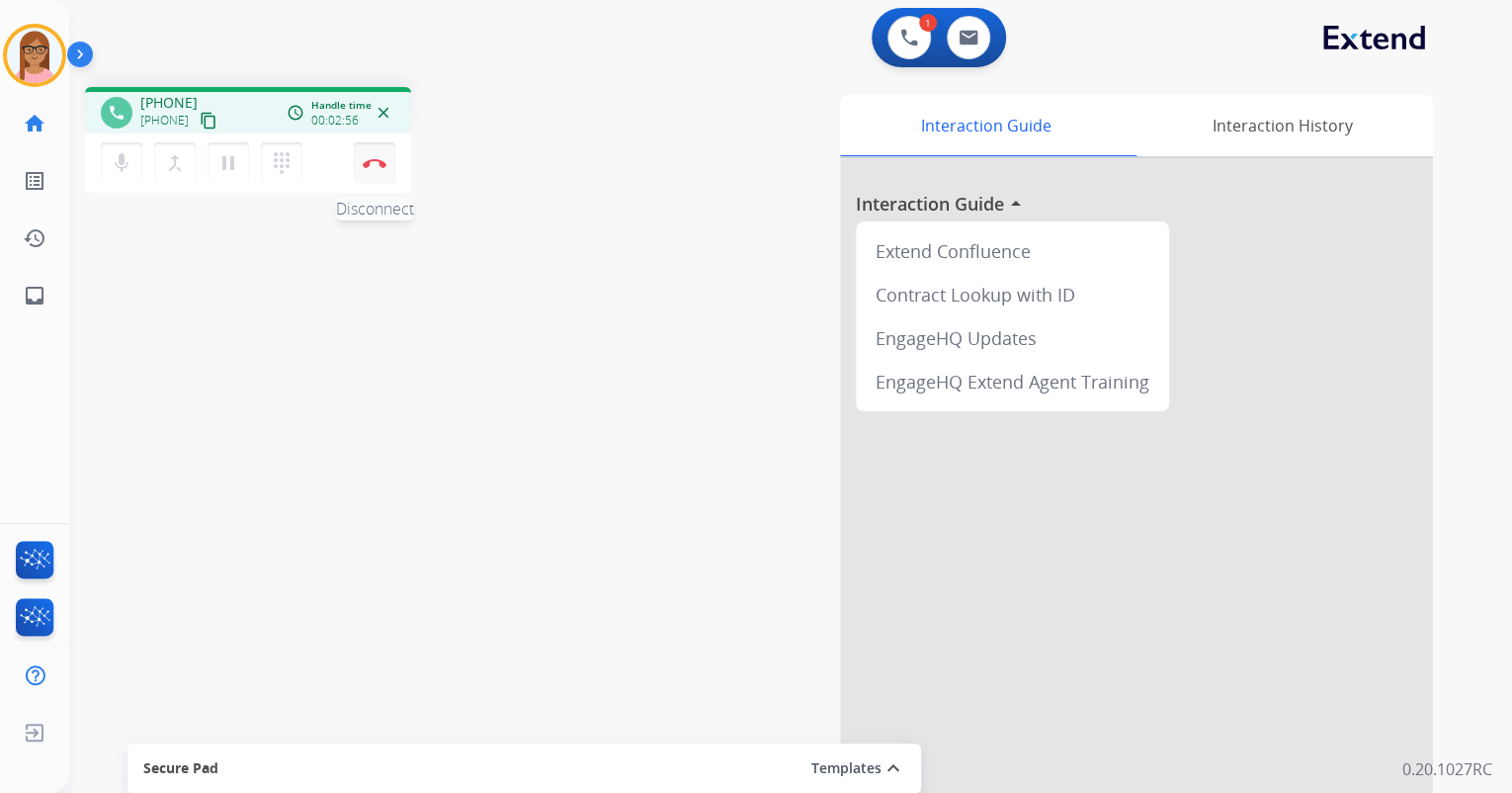click on "Disconnect" at bounding box center (375, 163) 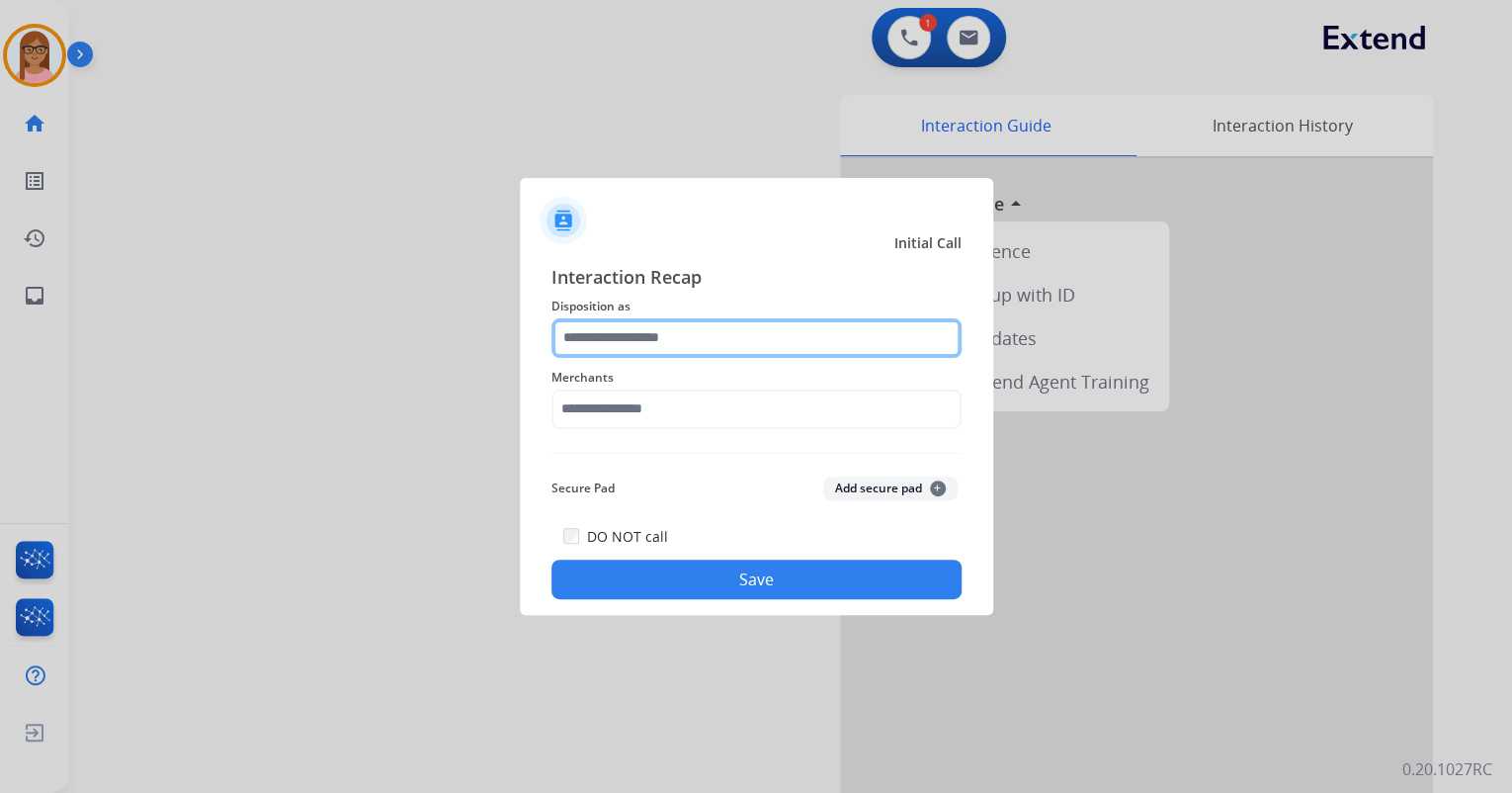 click 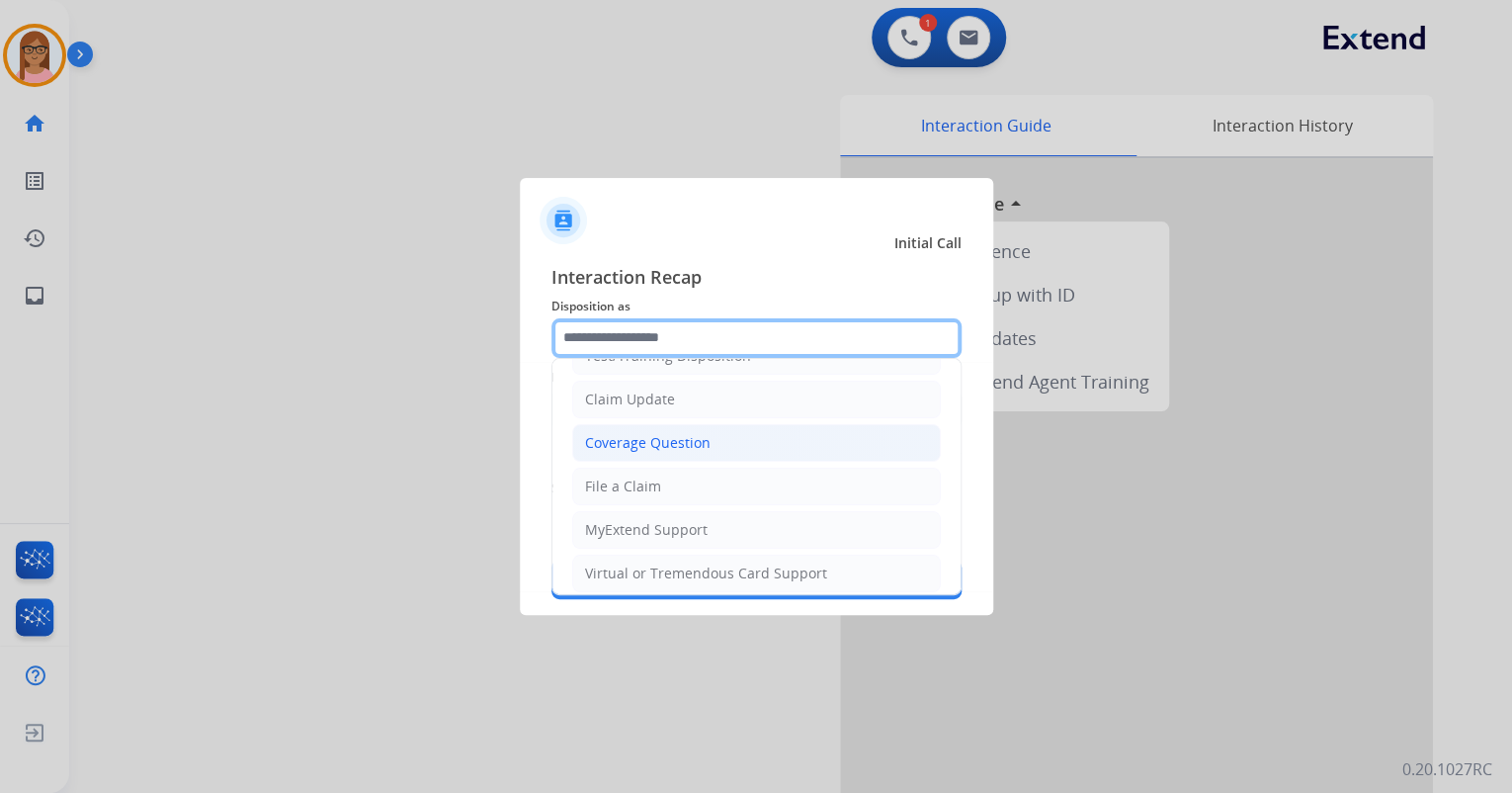 scroll, scrollTop: 158, scrollLeft: 0, axis: vertical 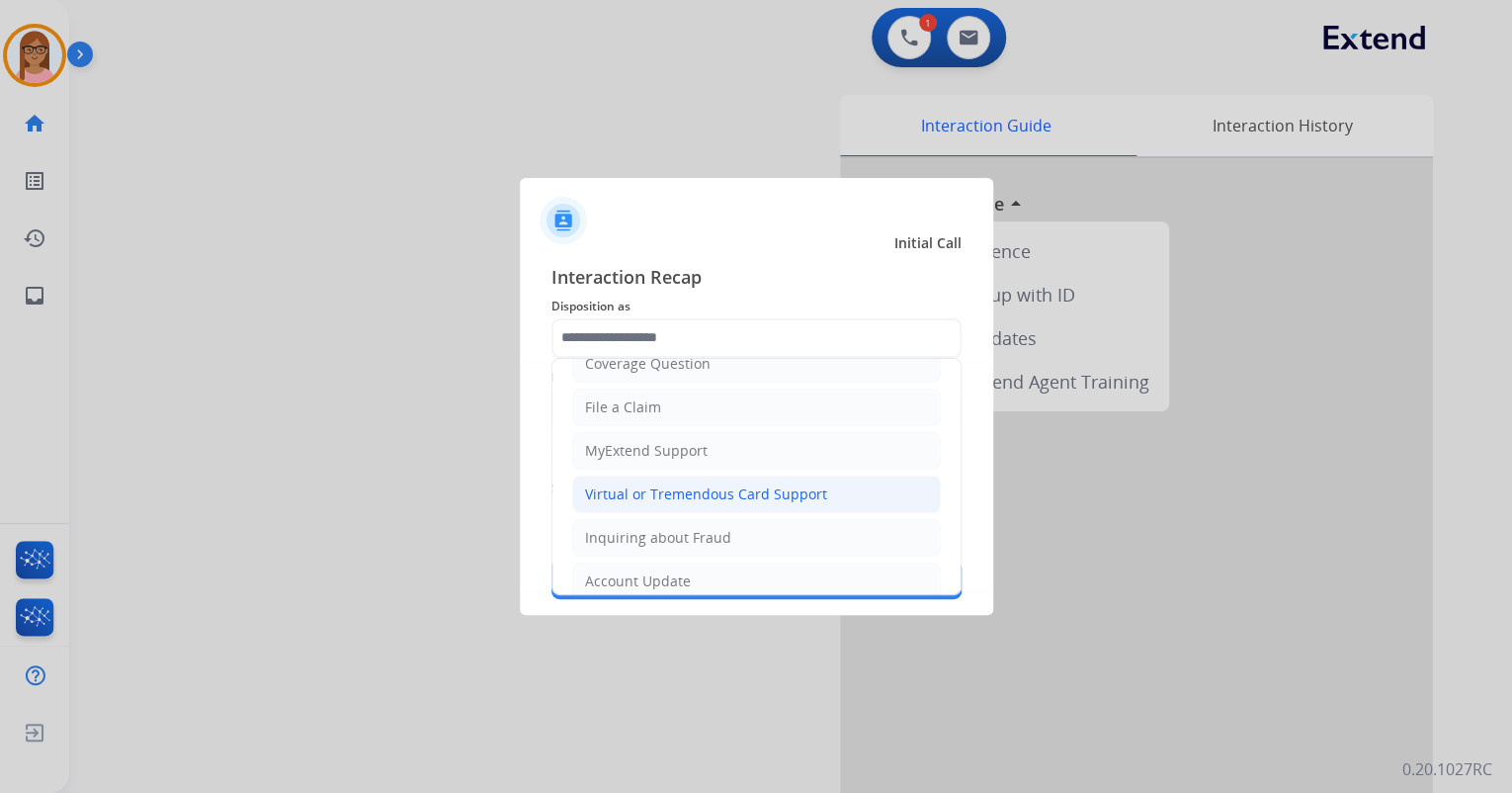 click on "Virtual or Tremendous Card Support" 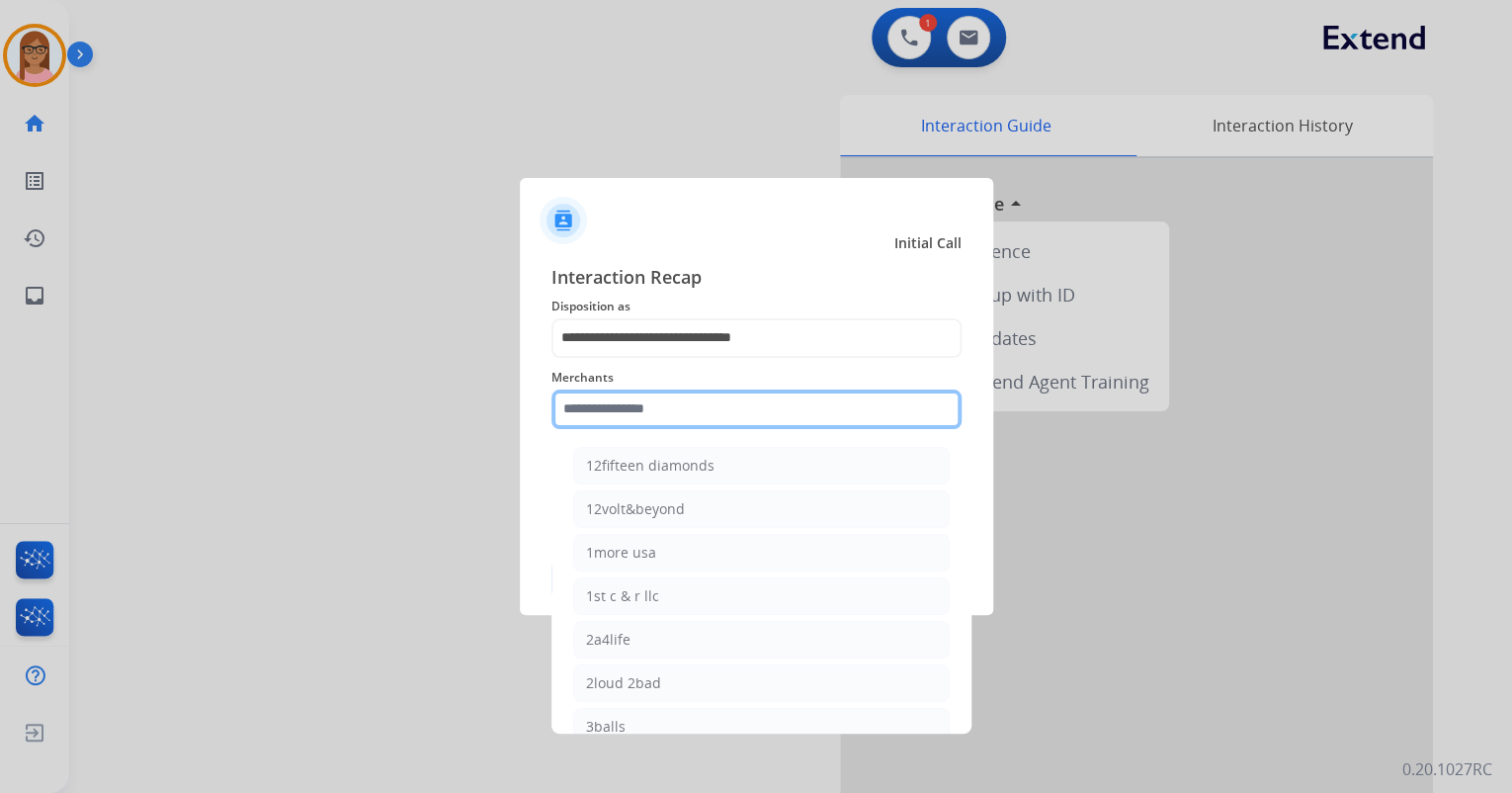 click 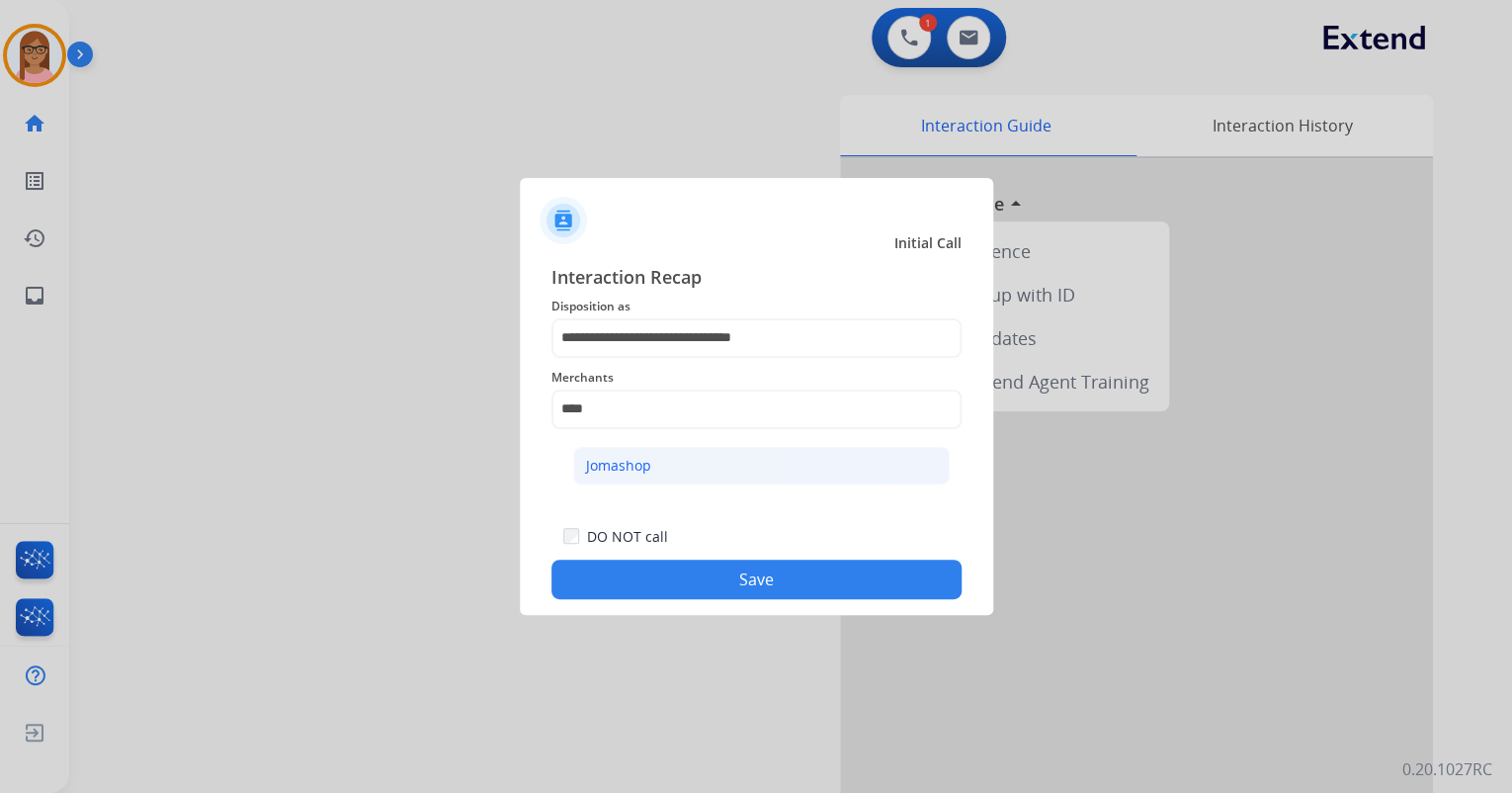 click on "Jomashop" 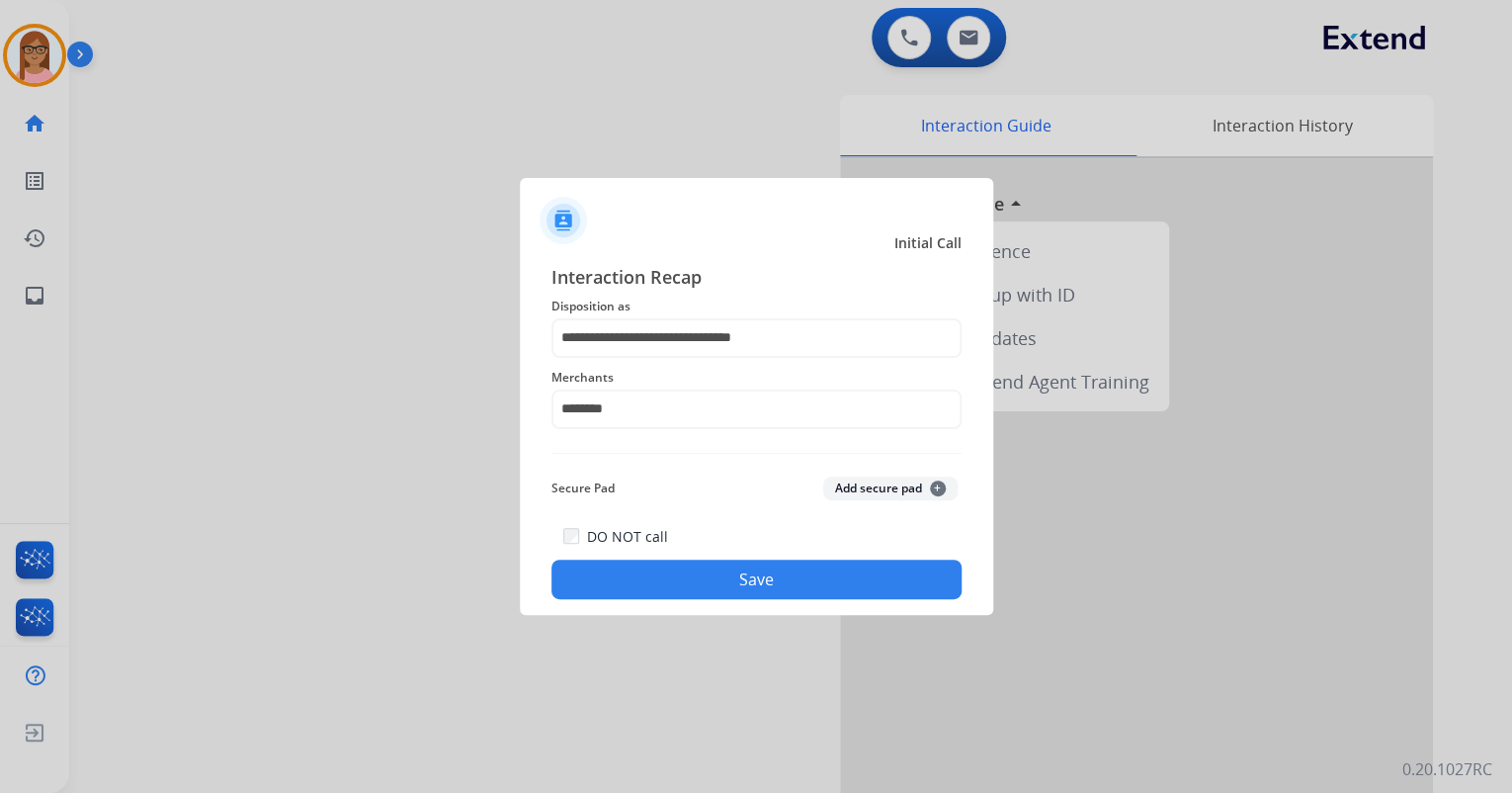 click on "Save" 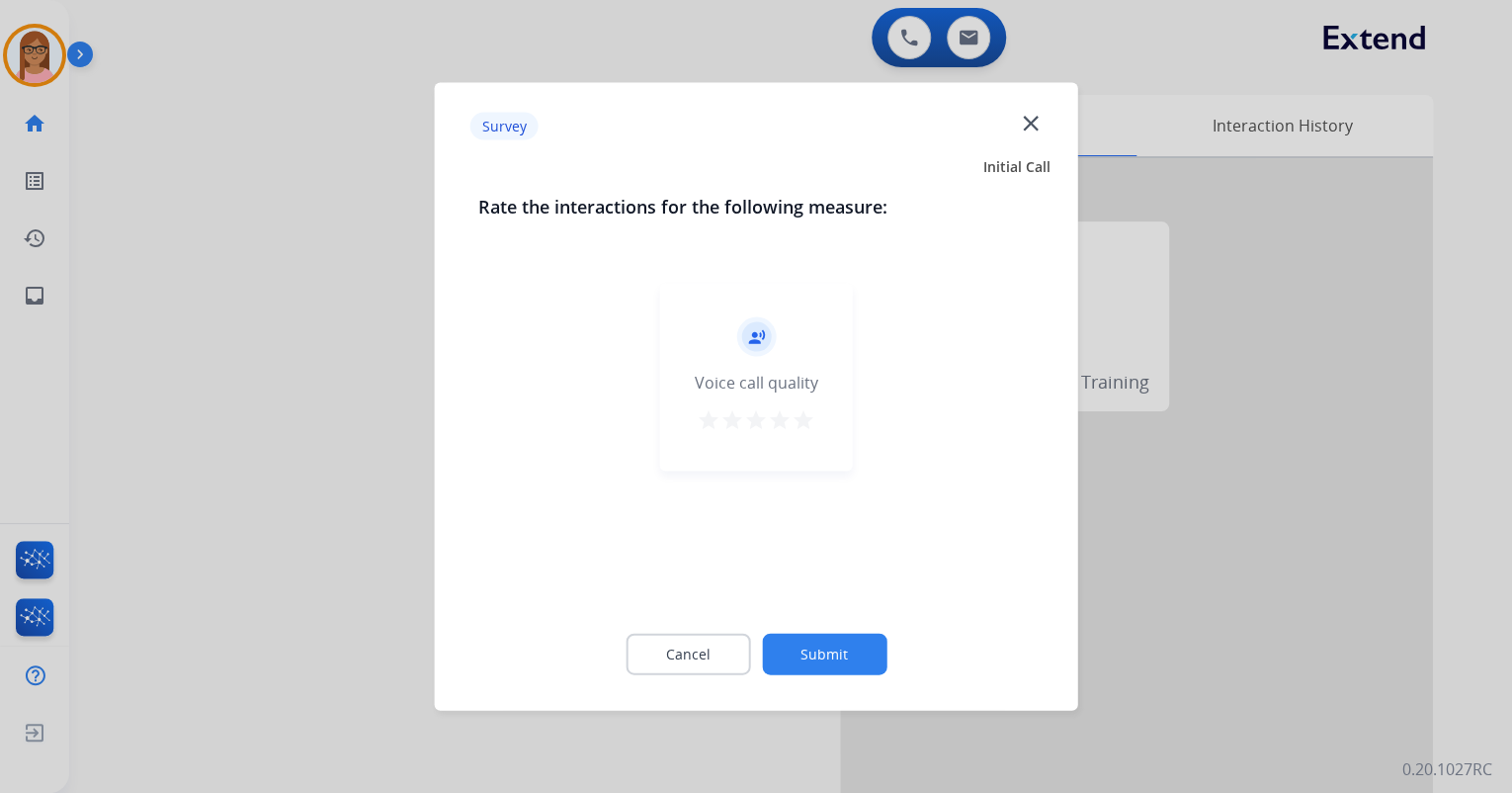 click on "star" at bounding box center (803, 420) 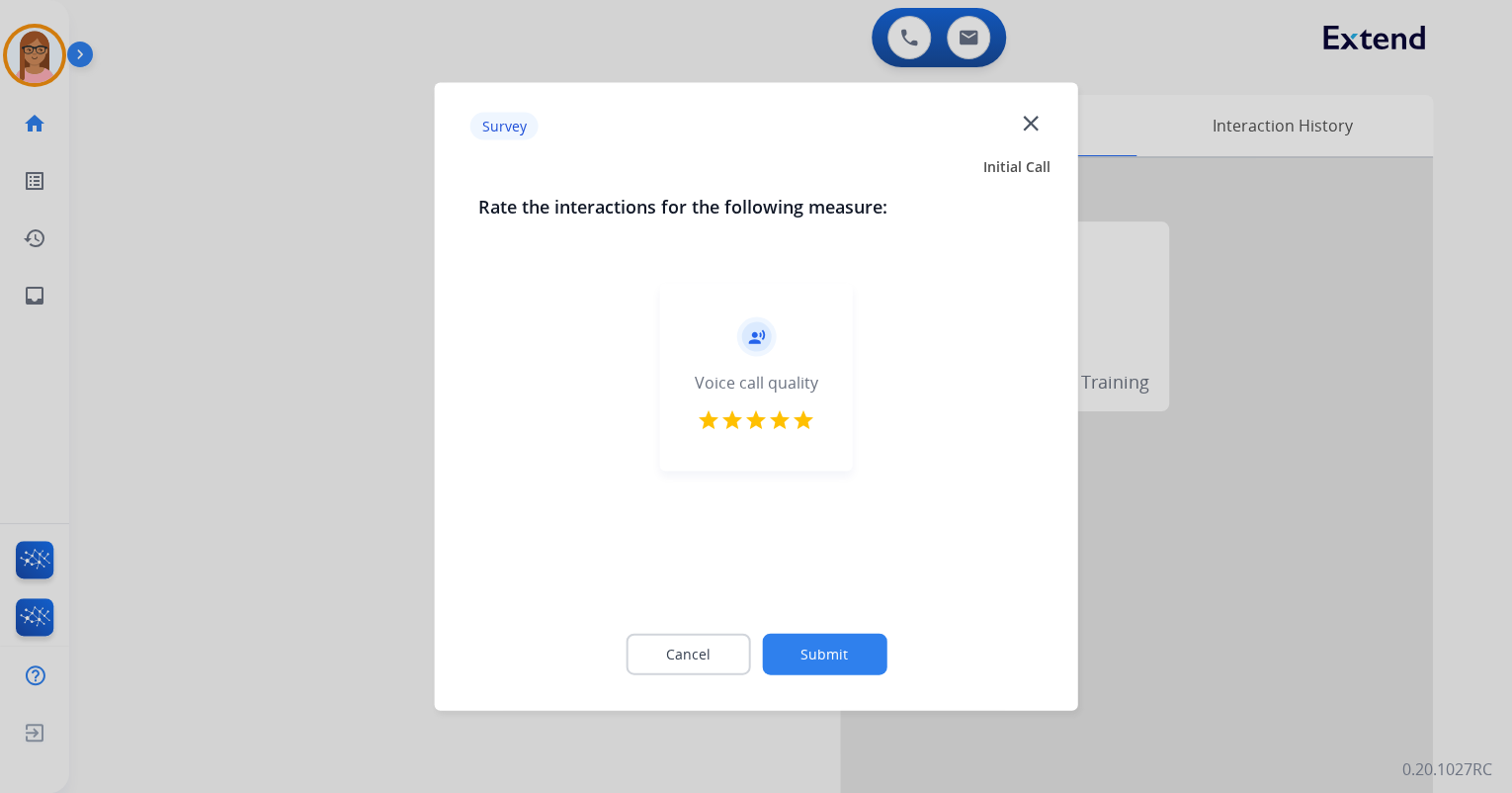 click on "Submit" 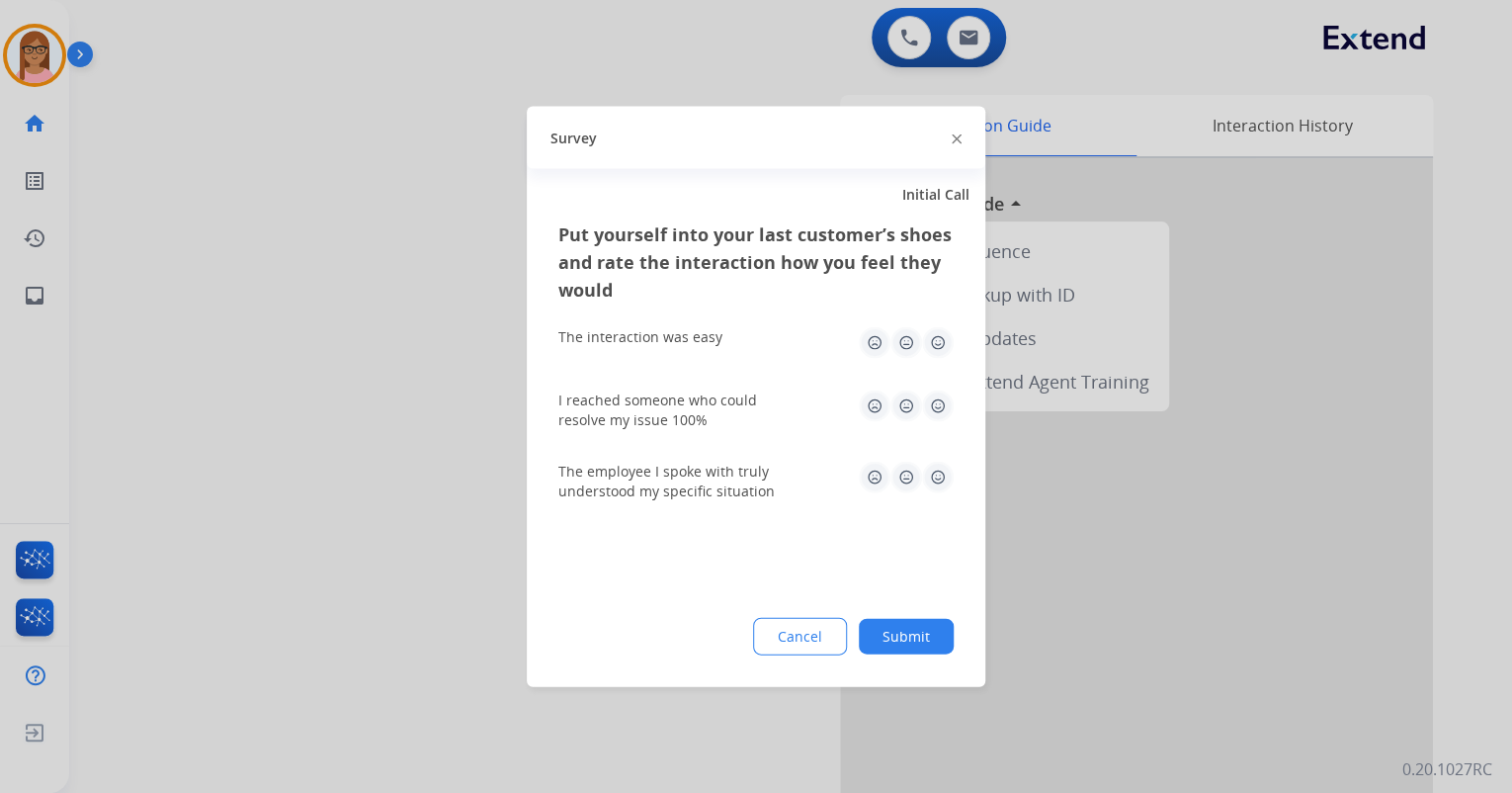 click 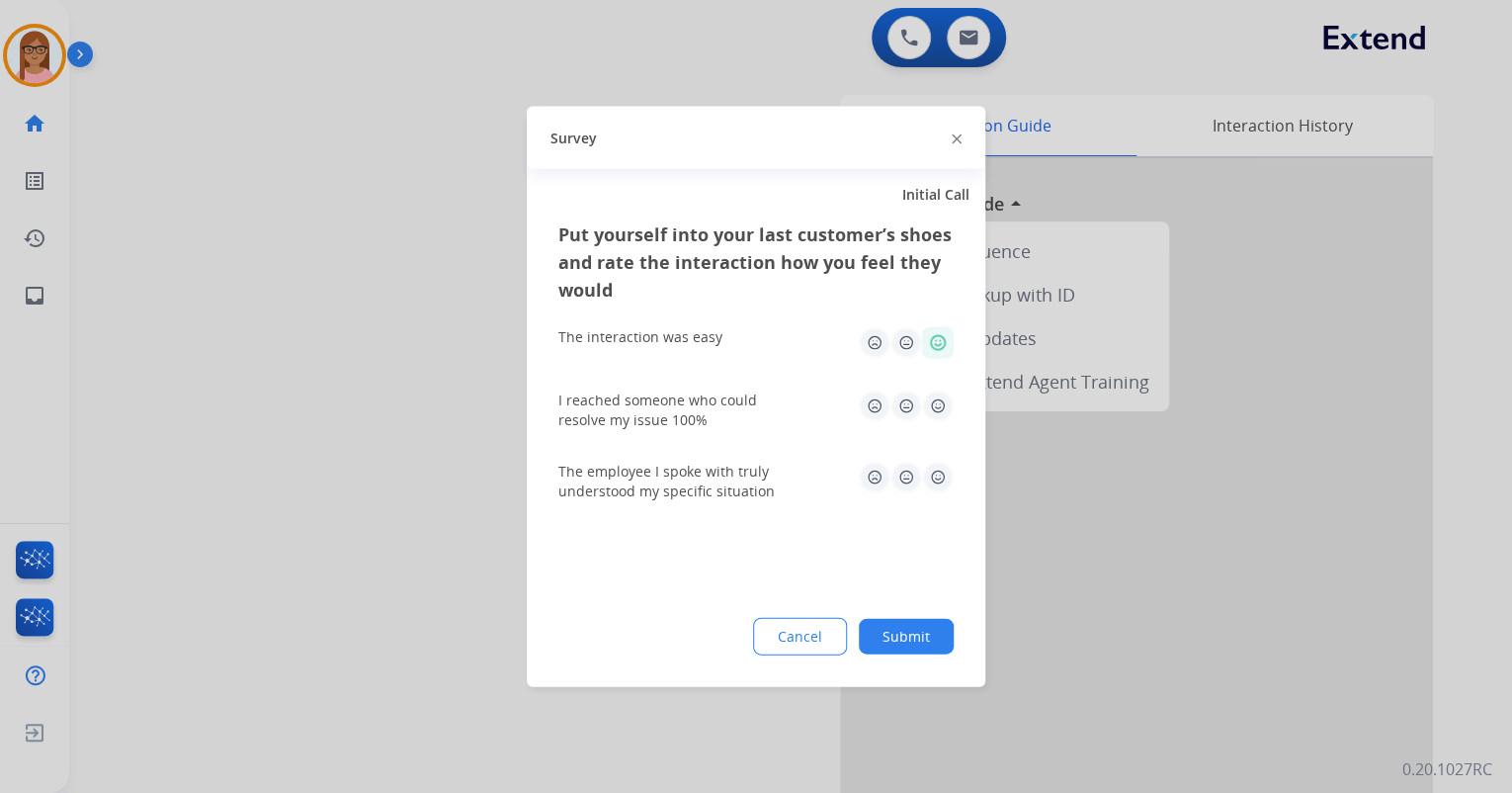 click 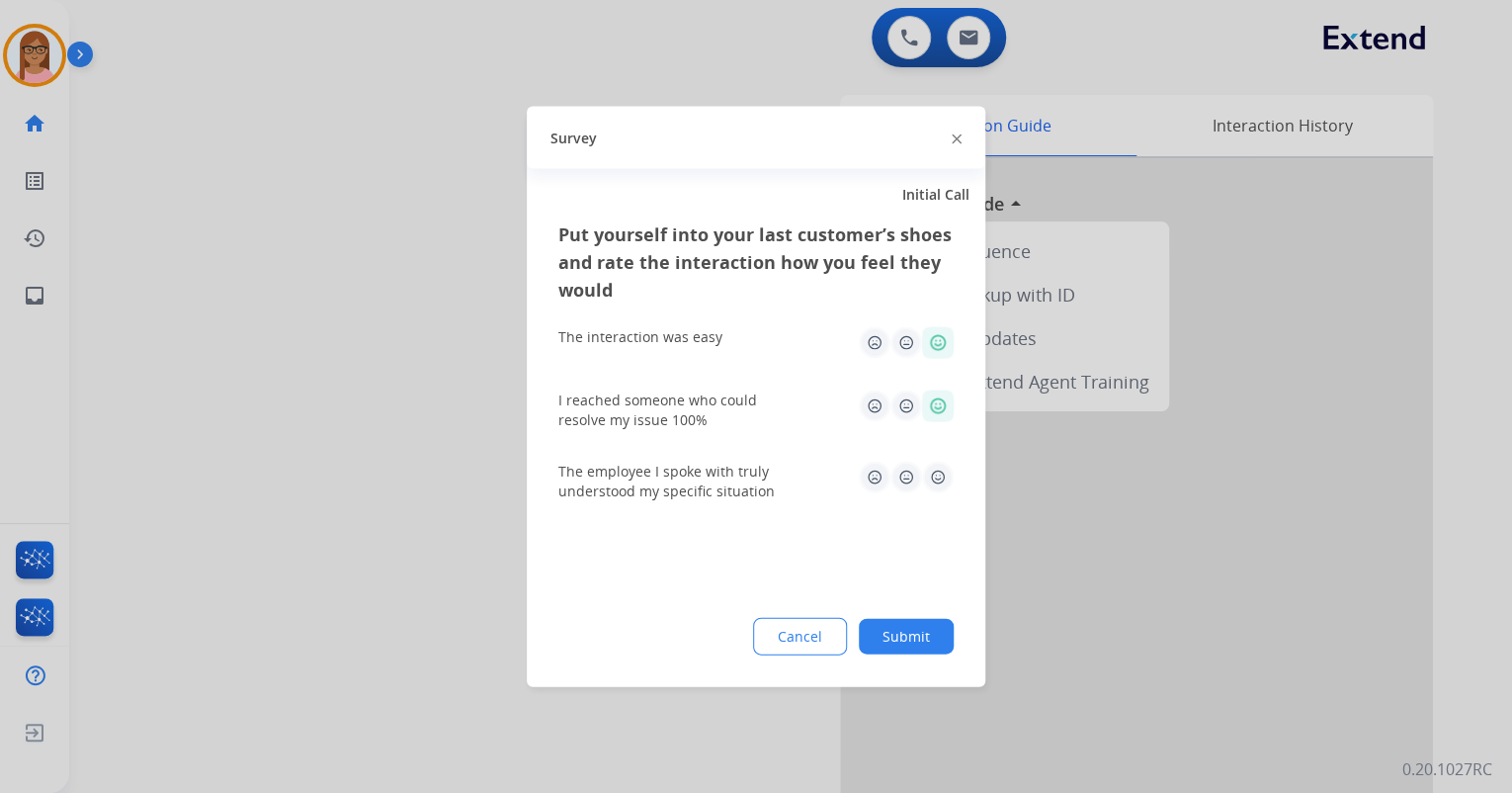 click 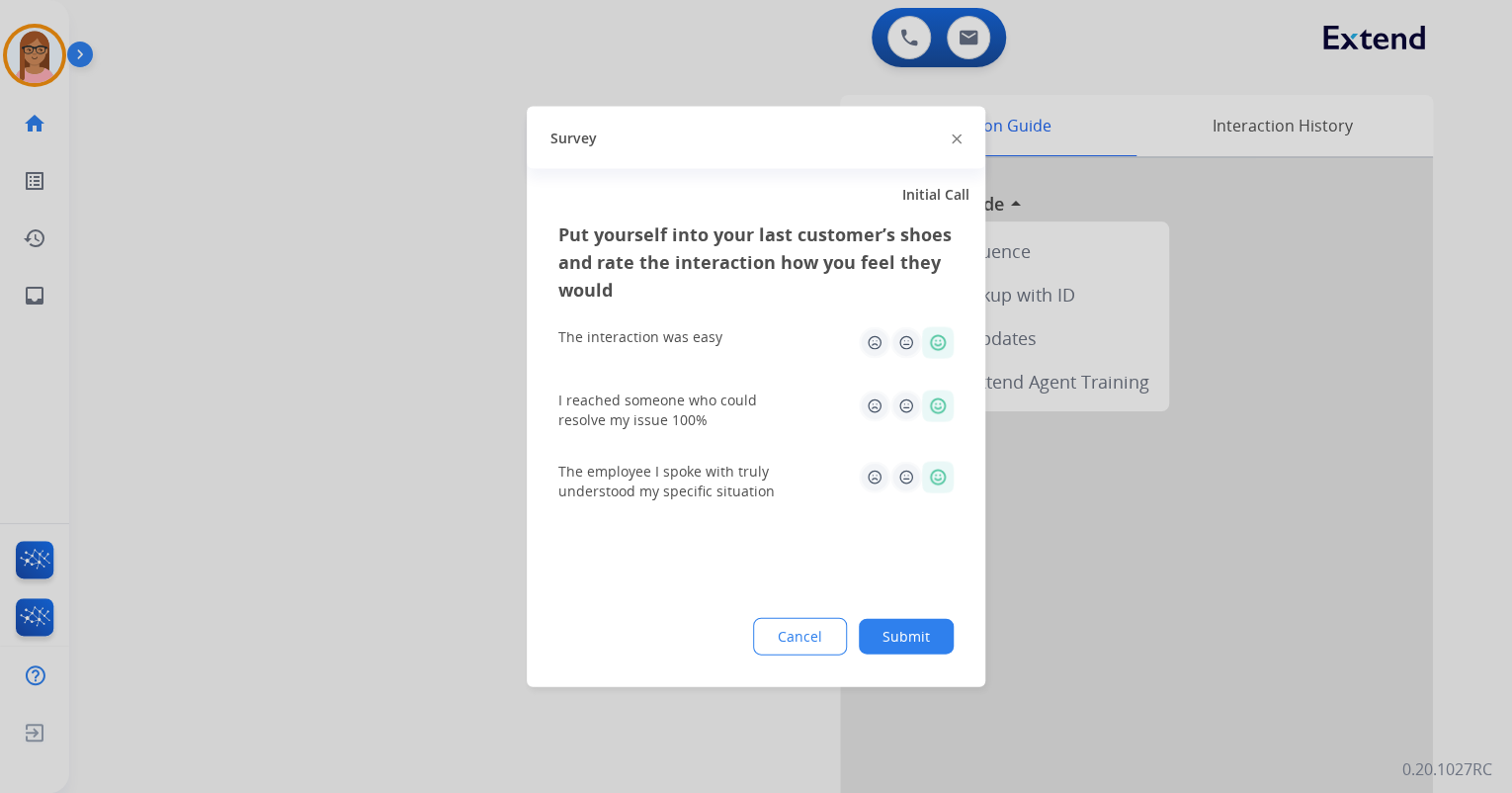 click on "Submit" 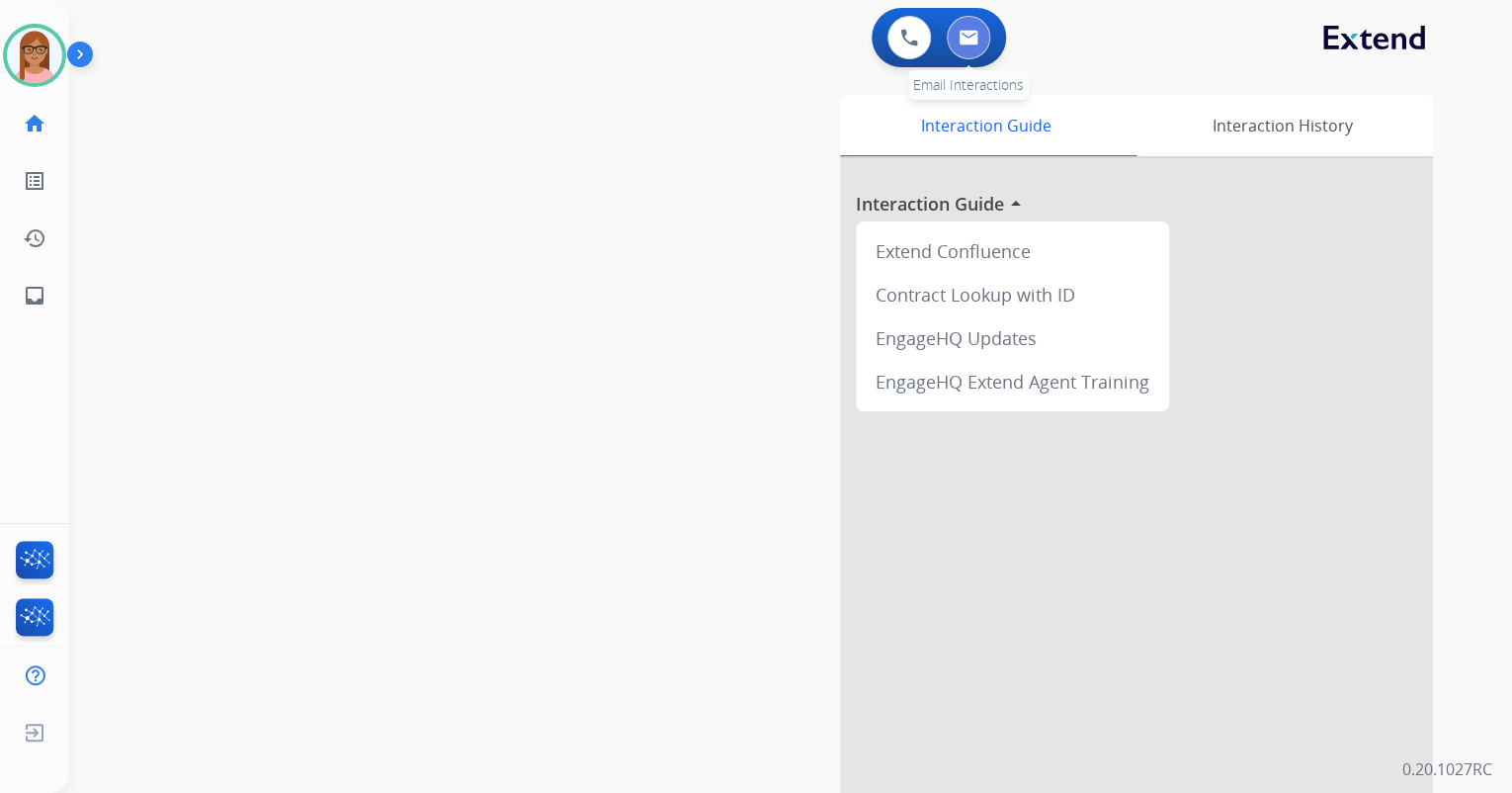 click at bounding box center (968, 38) 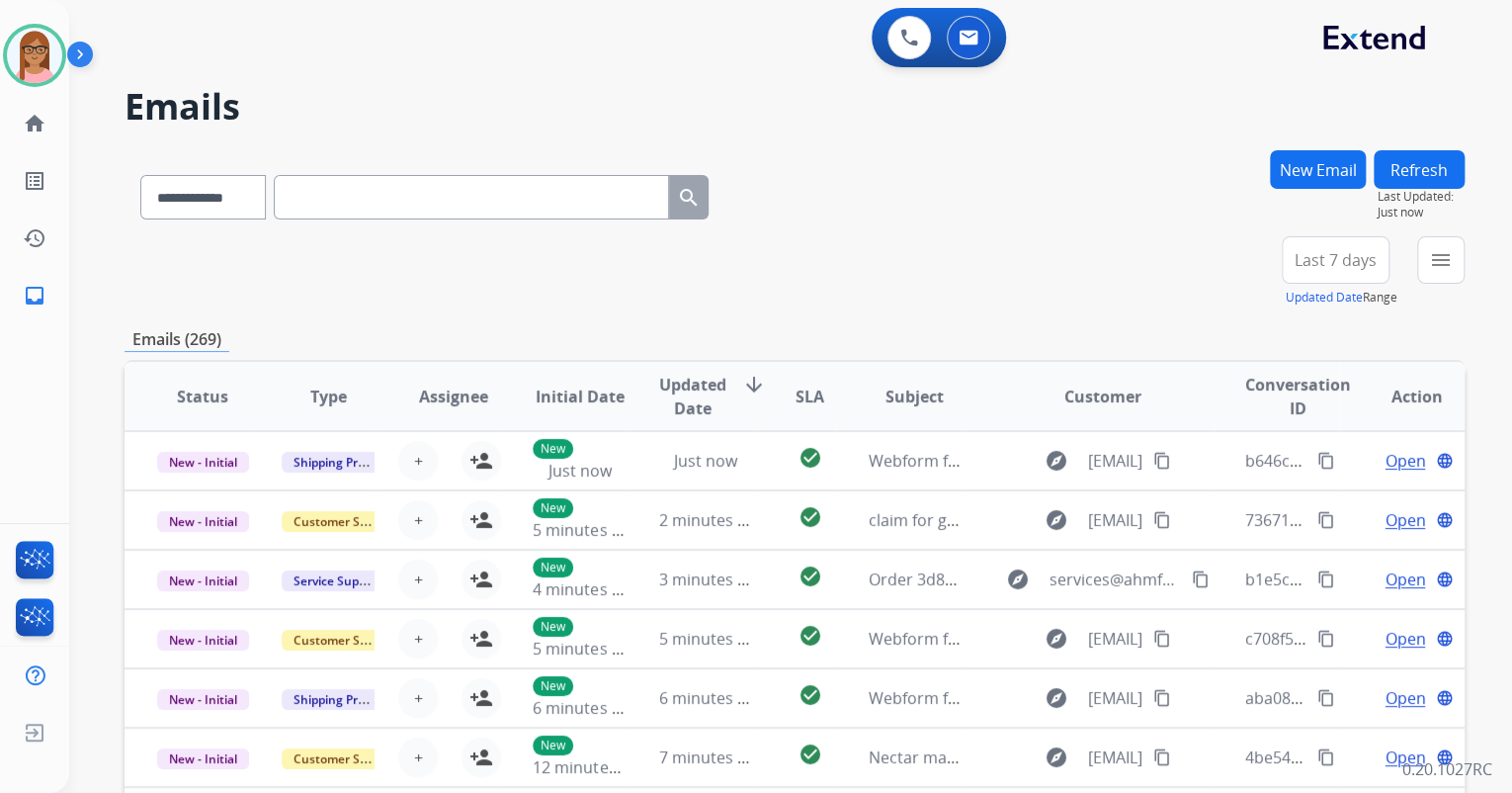 click on "New Email" at bounding box center [1317, 169] 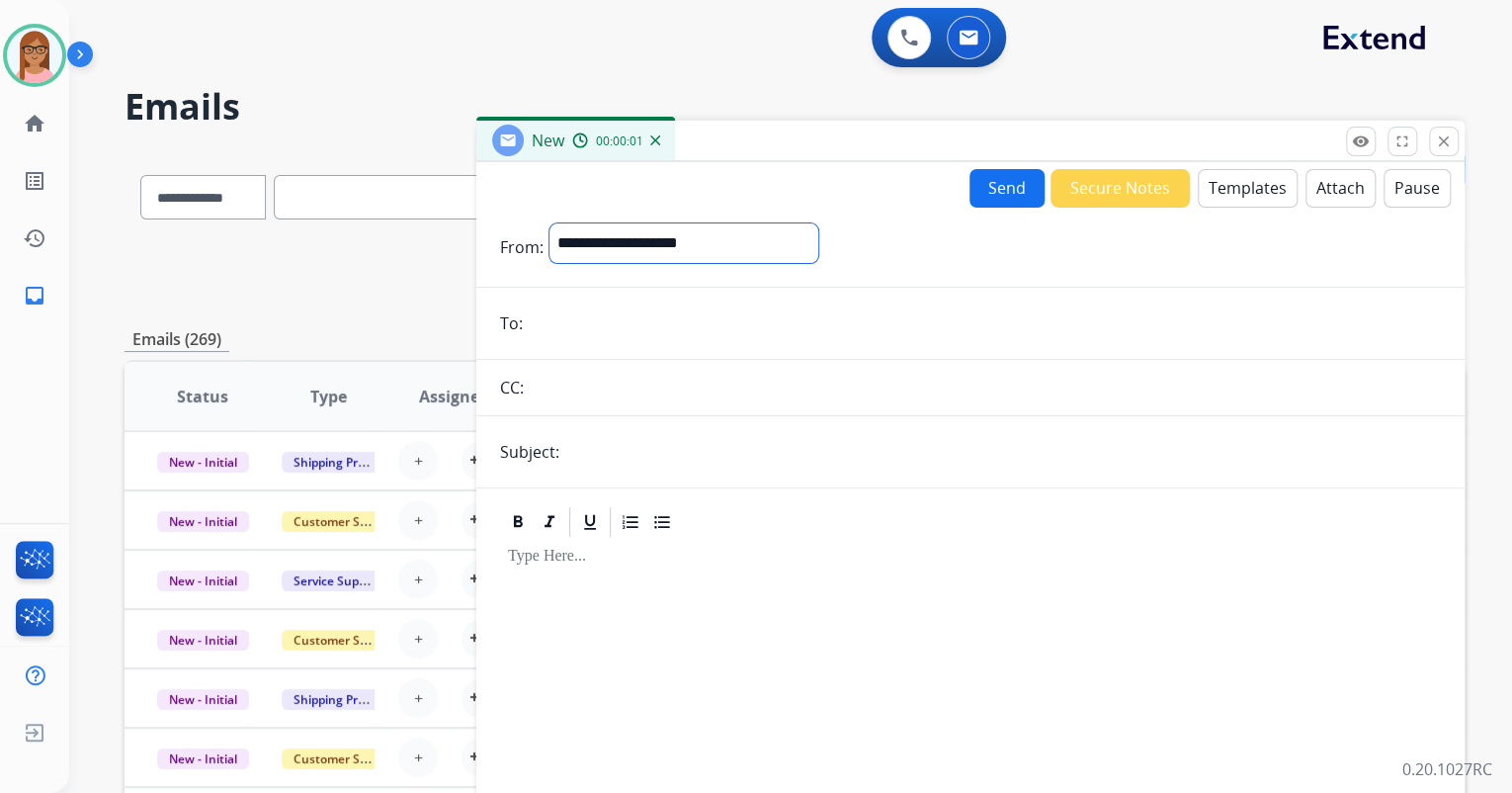 click on "**********" at bounding box center [684, 243] 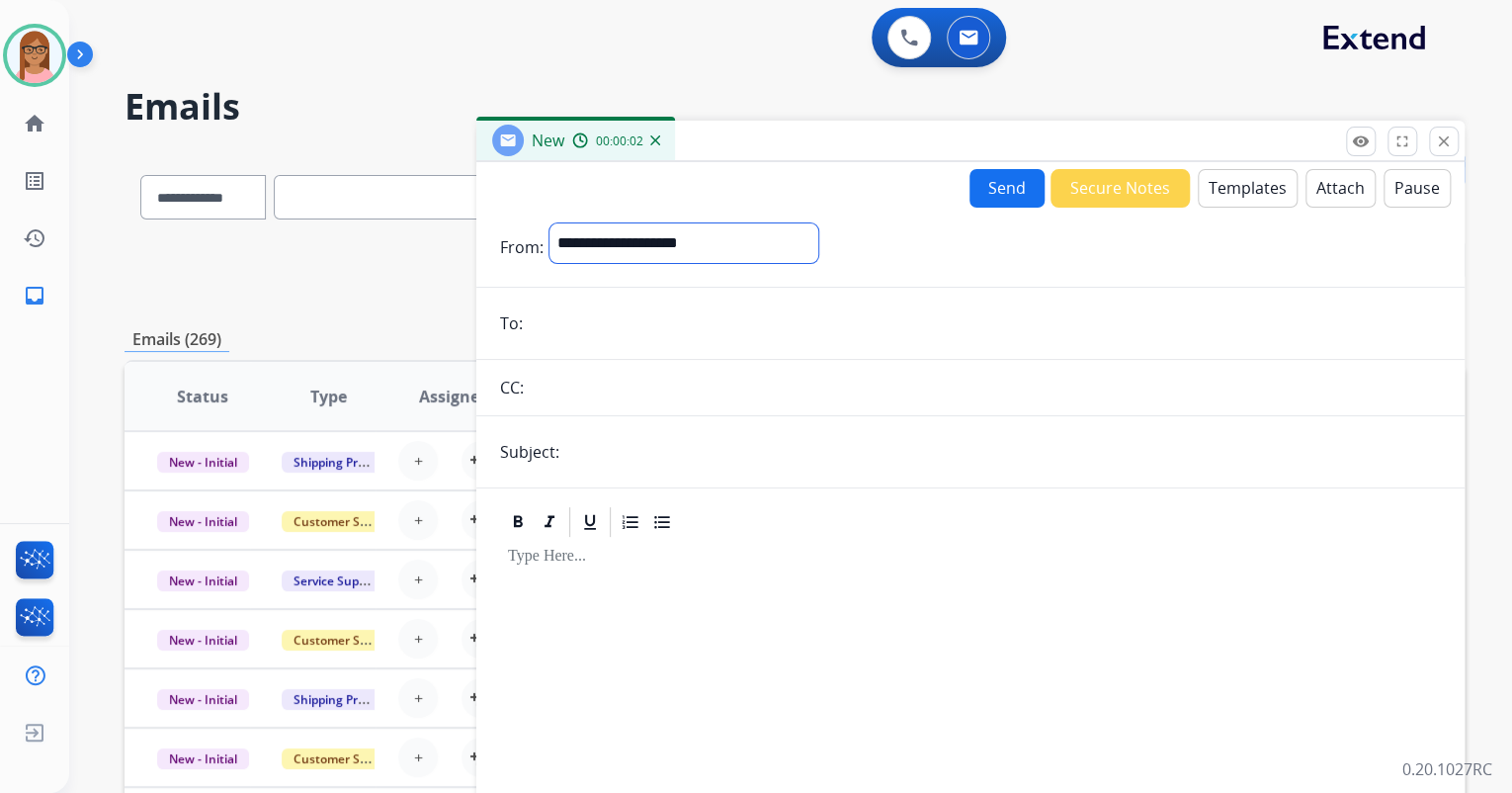 select on "**********" 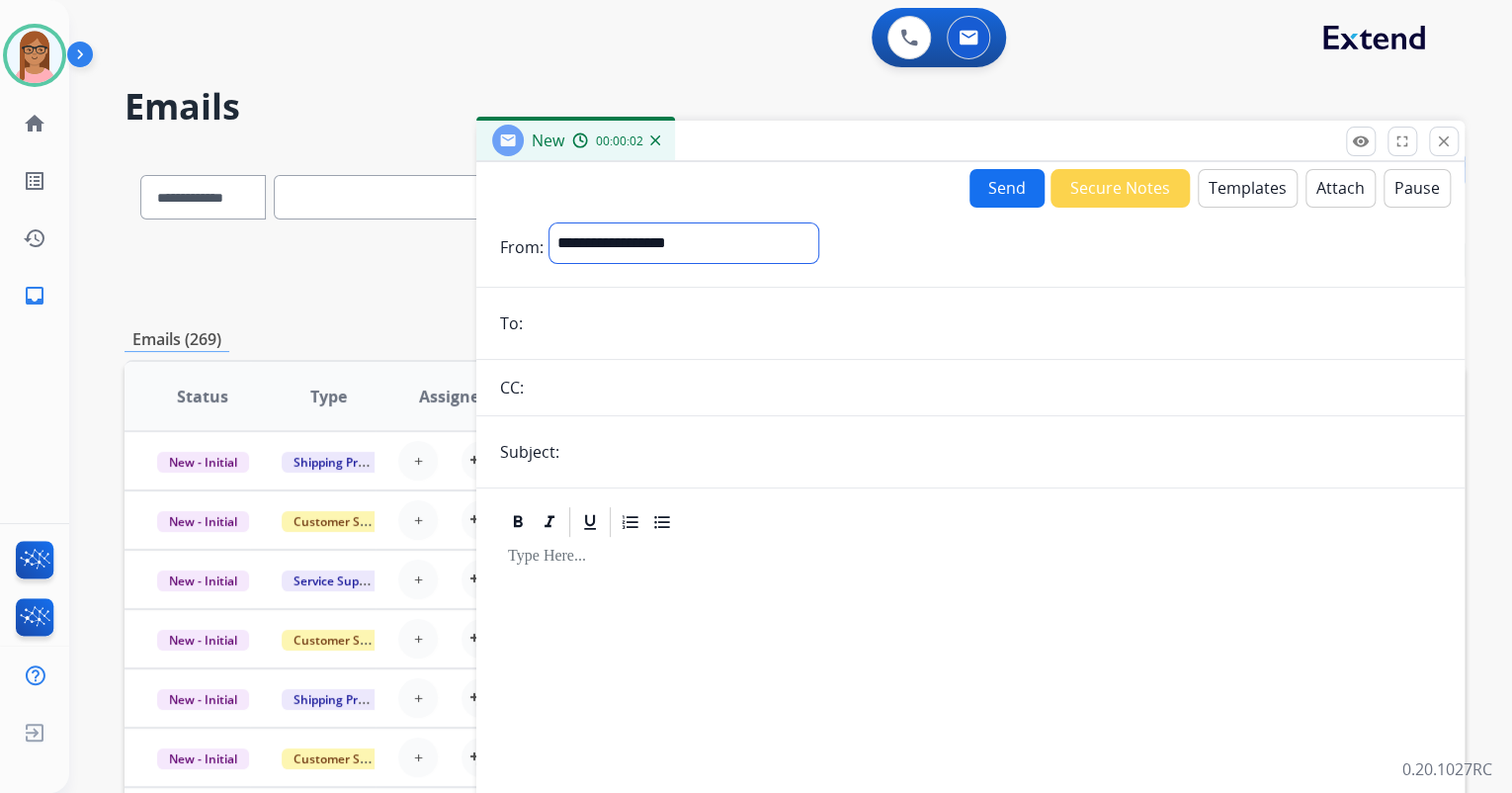 click on "**********" at bounding box center (684, 243) 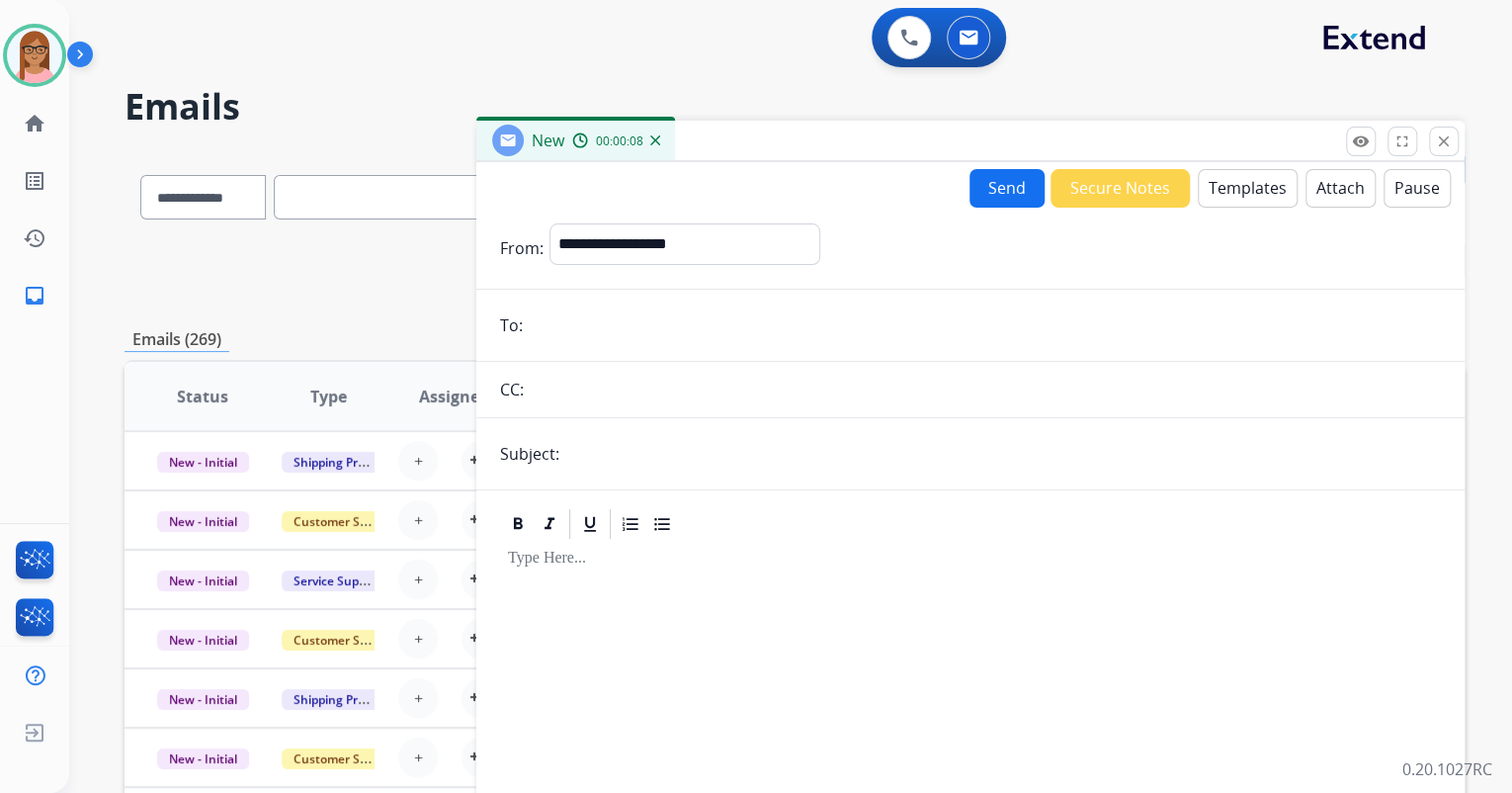click at bounding box center (984, 325) 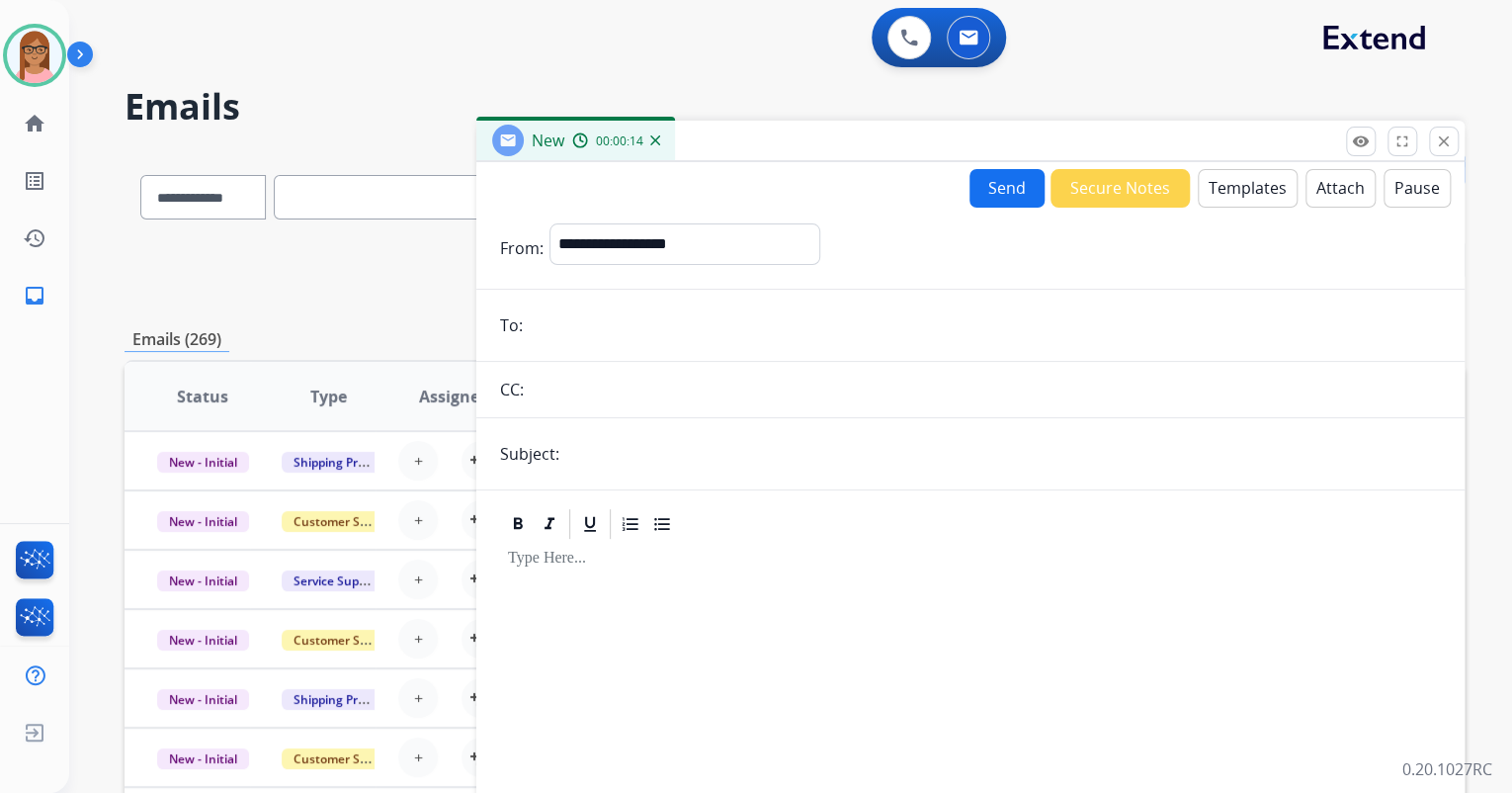 paste on "**********" 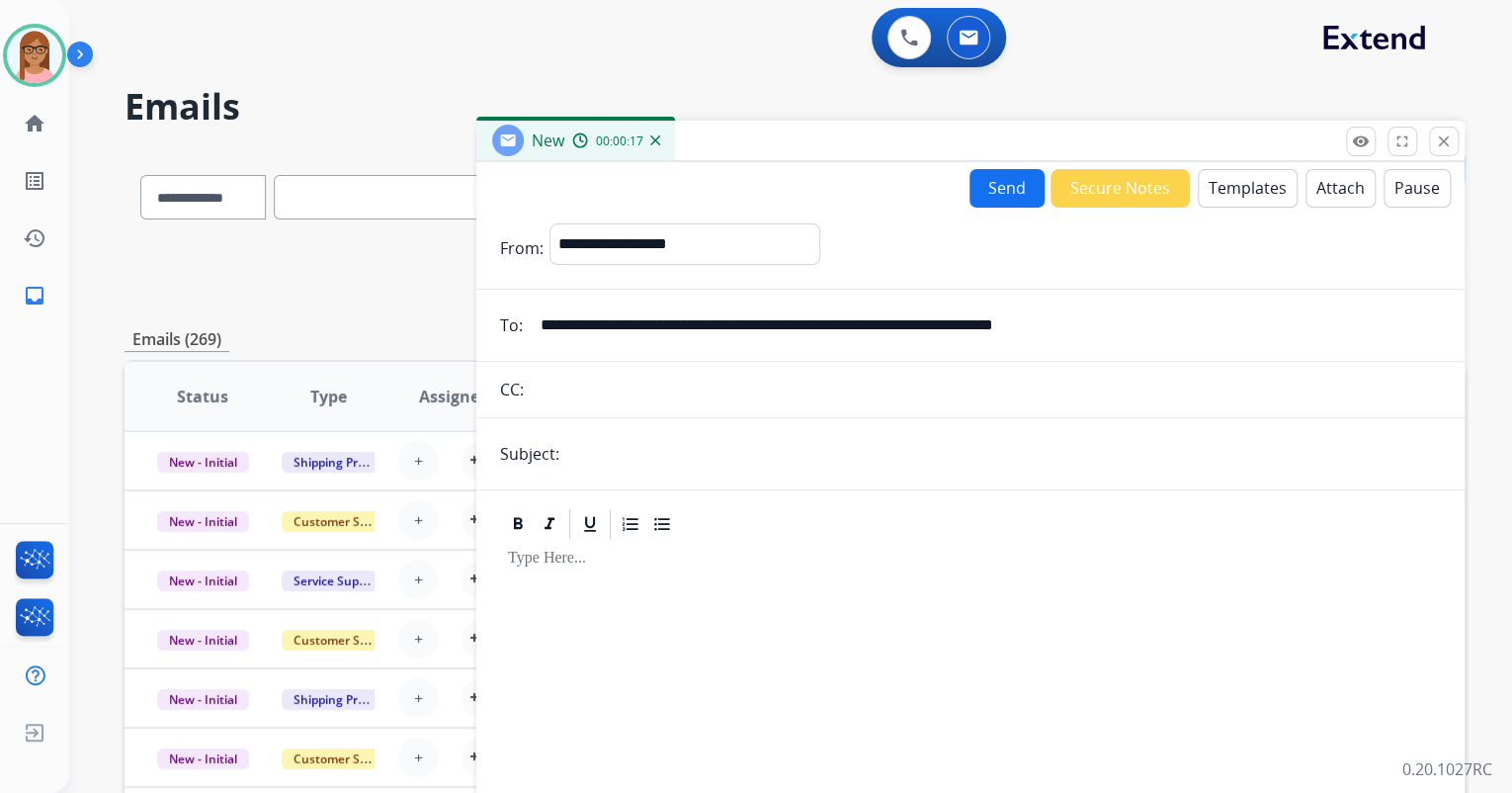 drag, startPoint x: 1070, startPoint y: 322, endPoint x: 474, endPoint y: 322, distance: 596 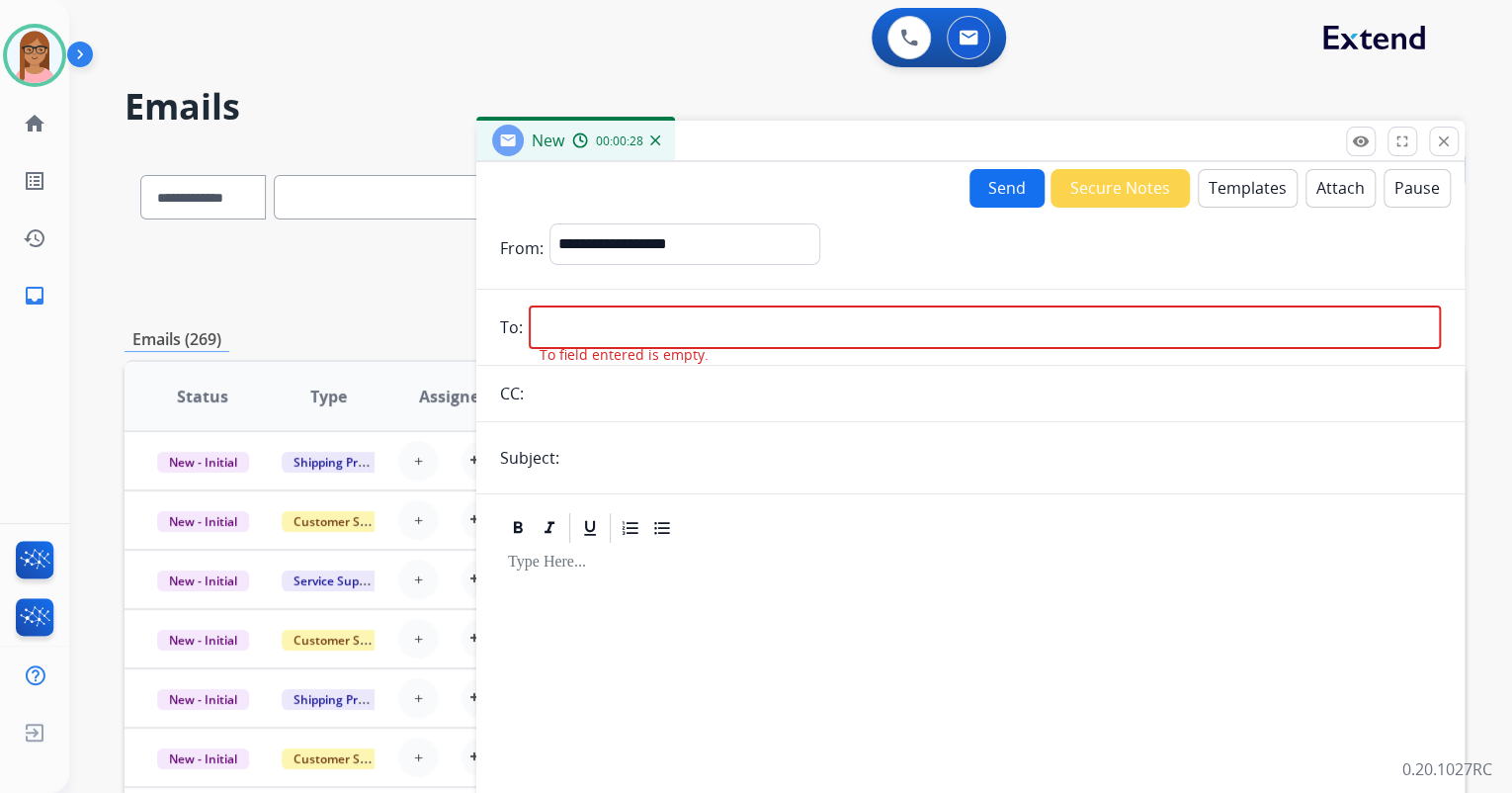 click at bounding box center (984, 327) 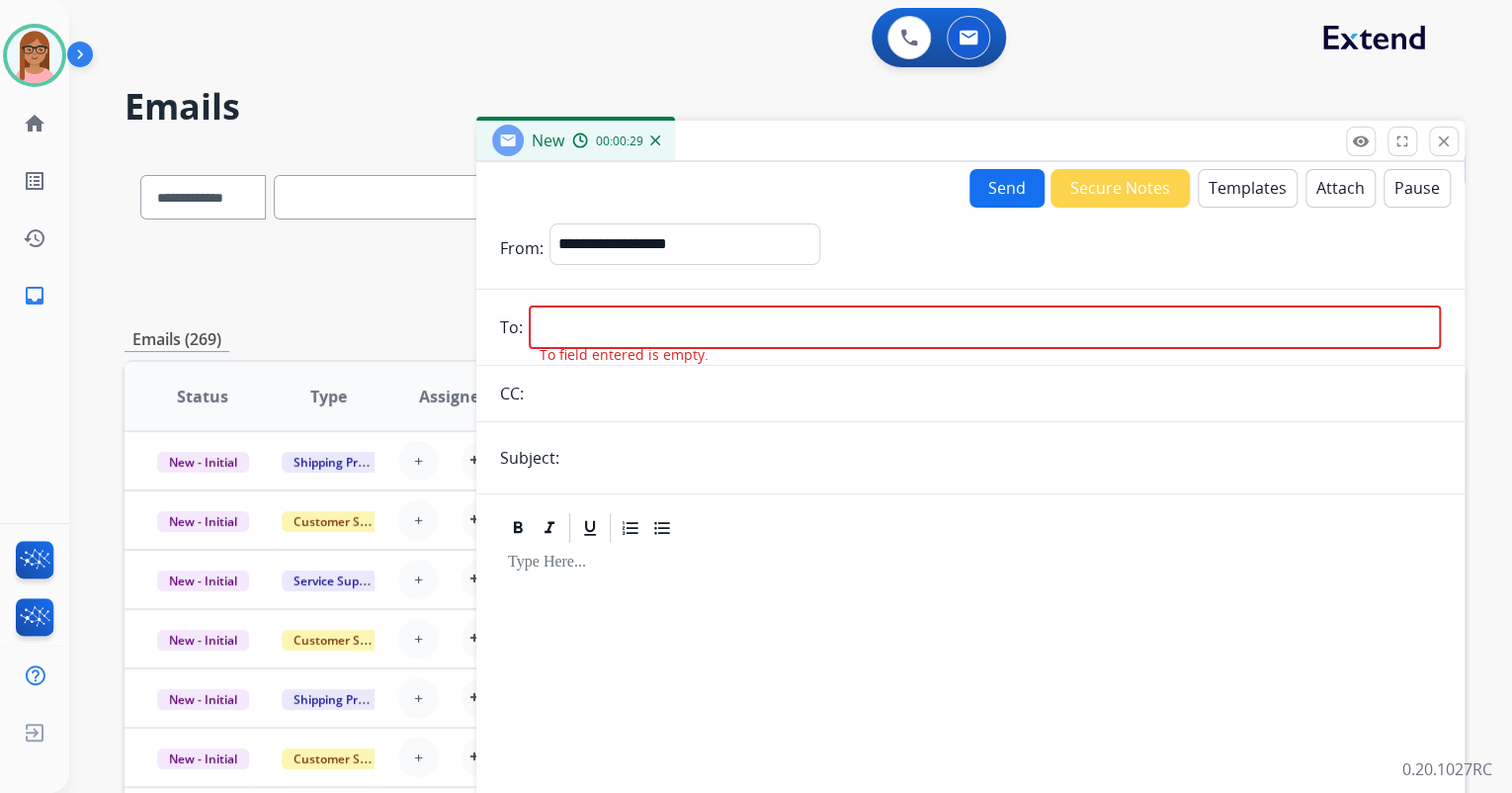 paste on "**********" 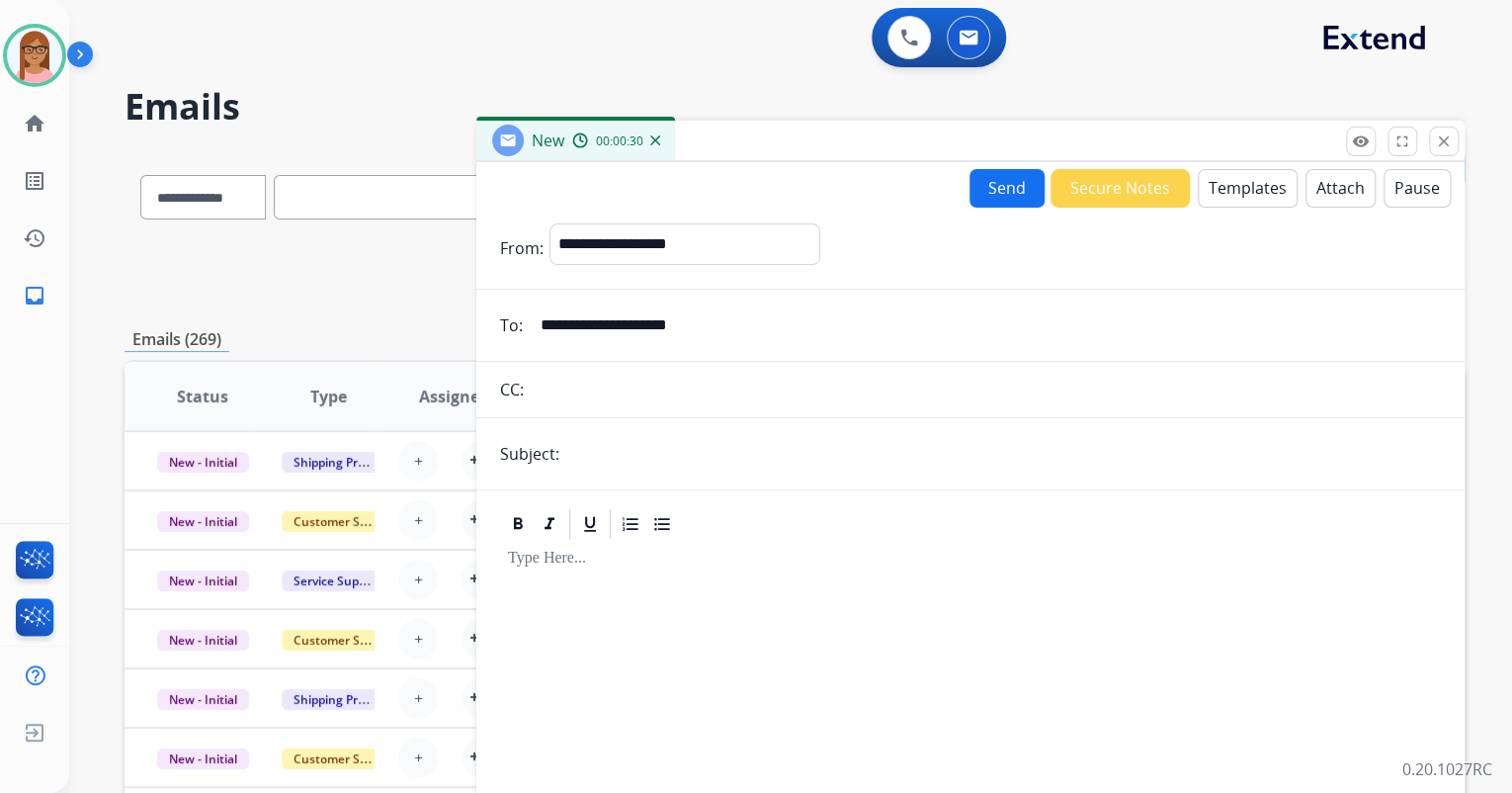 type on "**********" 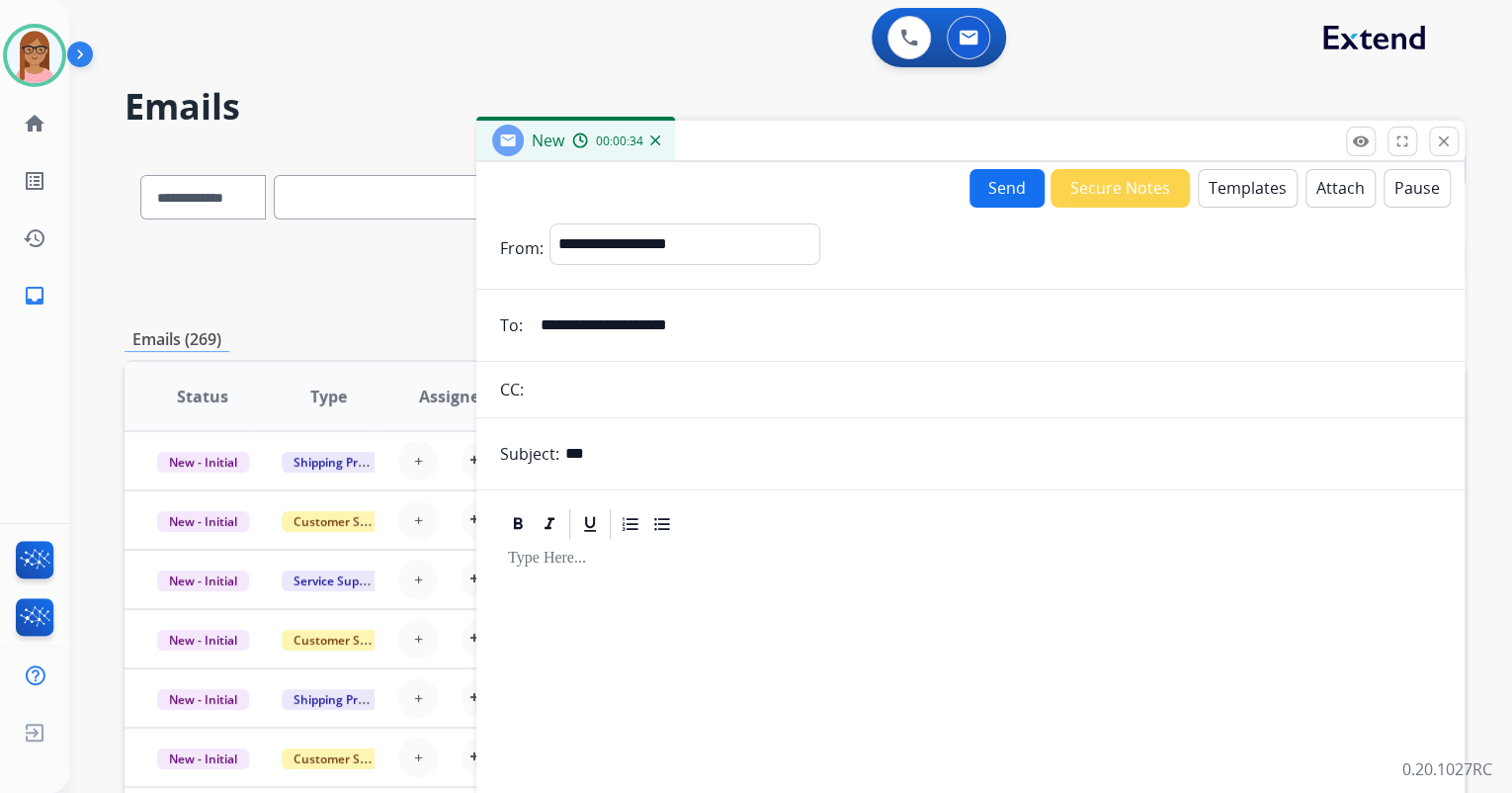 type on "**********" 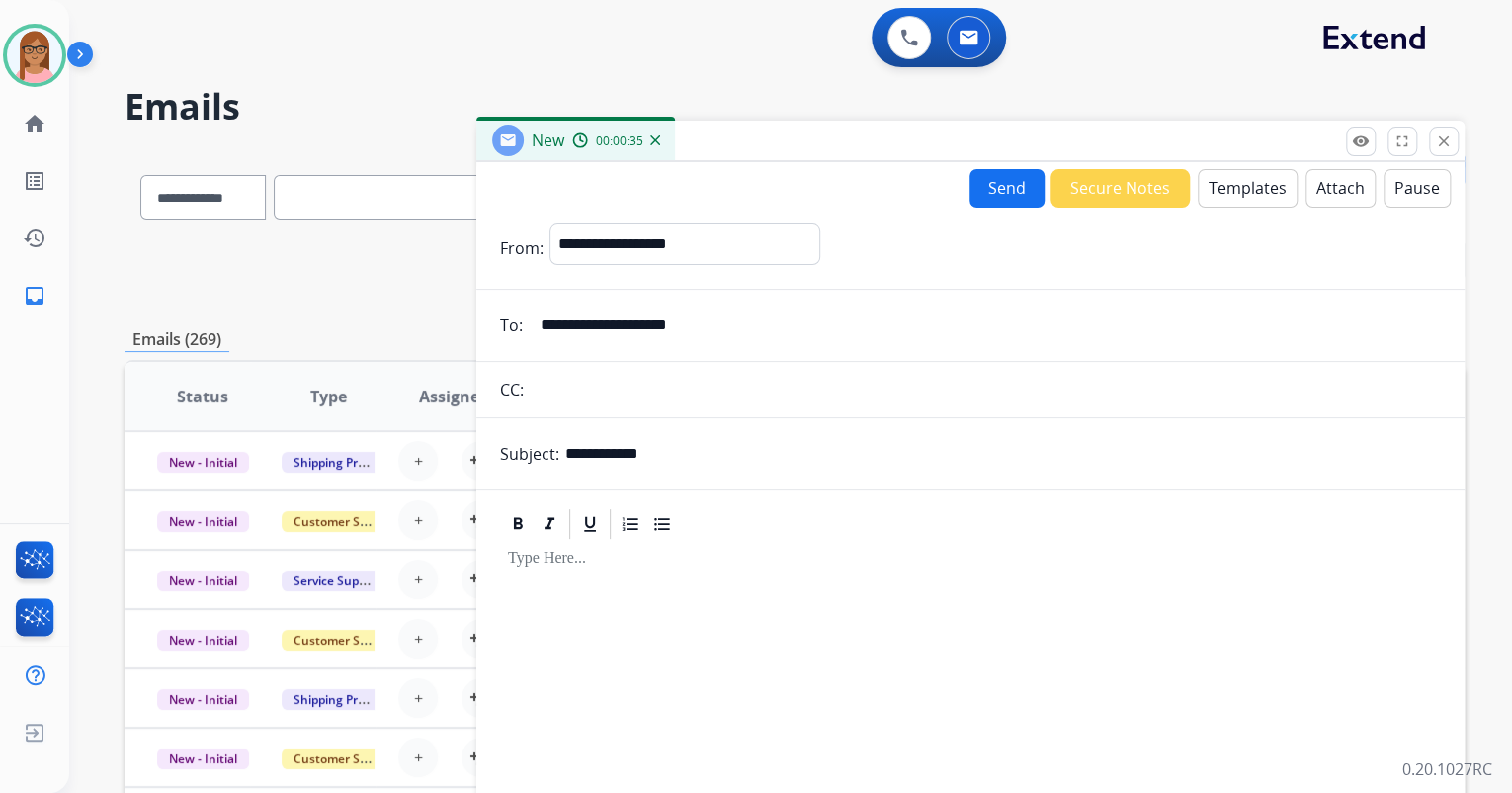 click at bounding box center (970, 711) 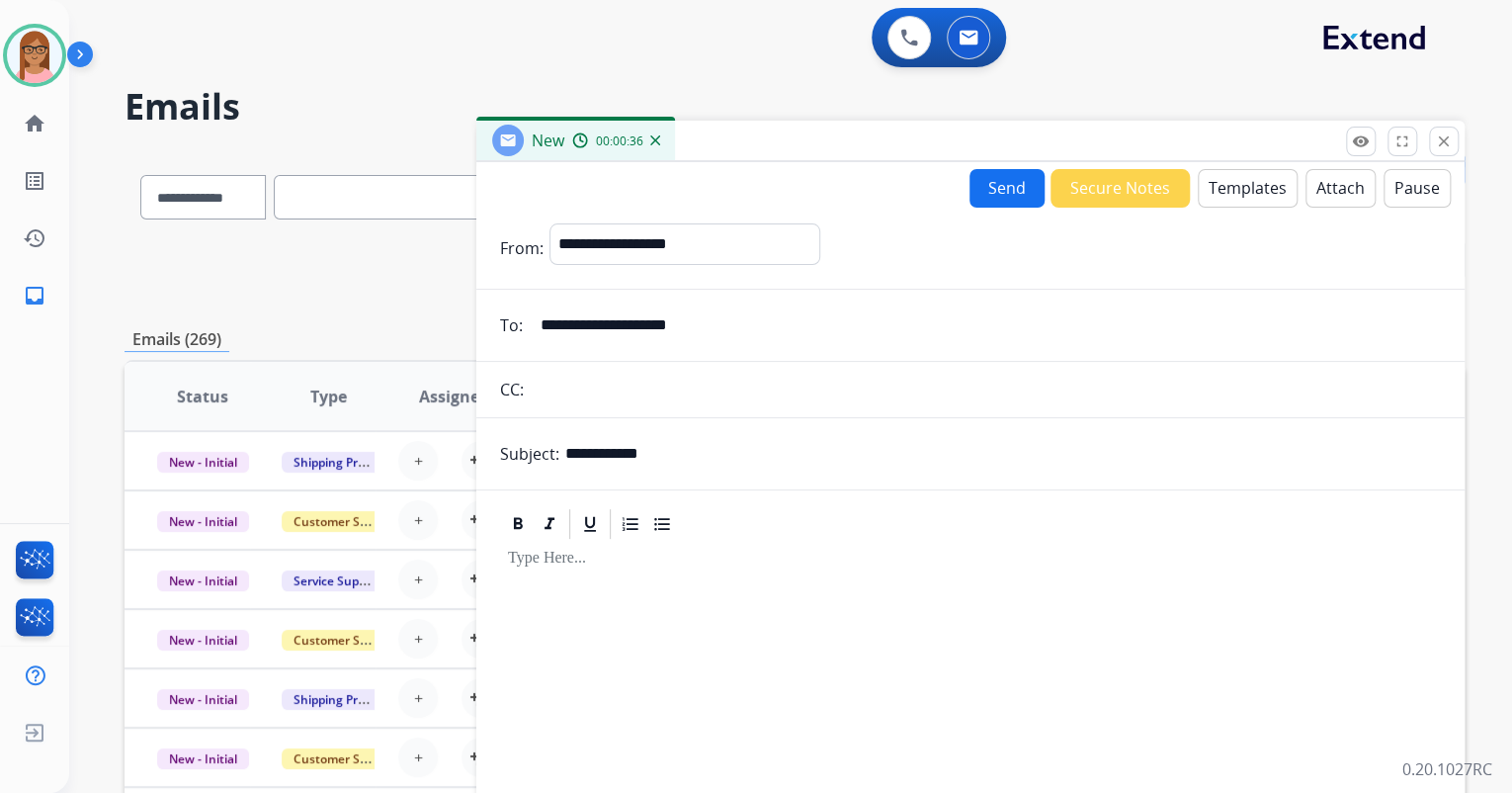 click on "Templates" at bounding box center (1247, 188) 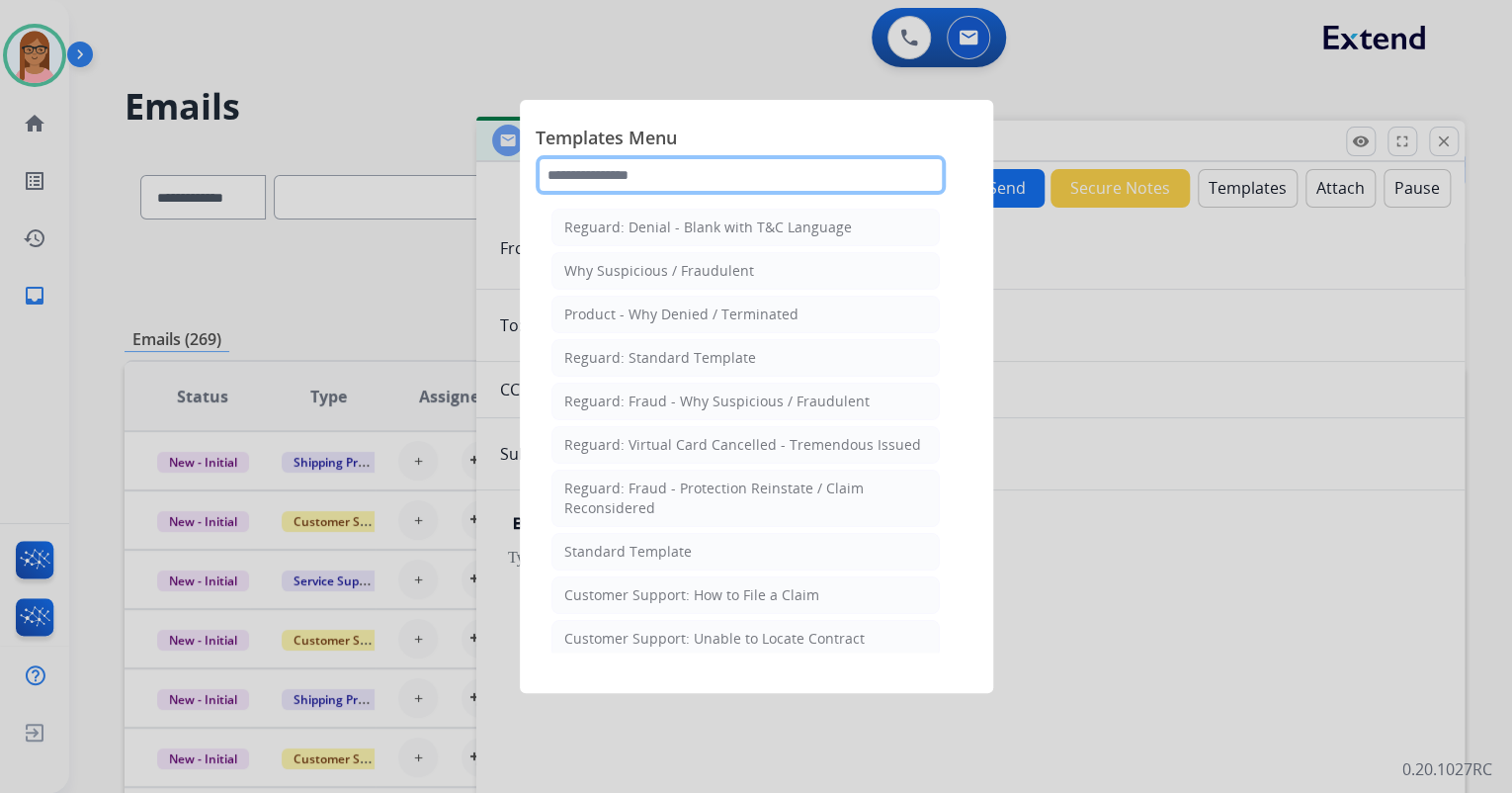 click 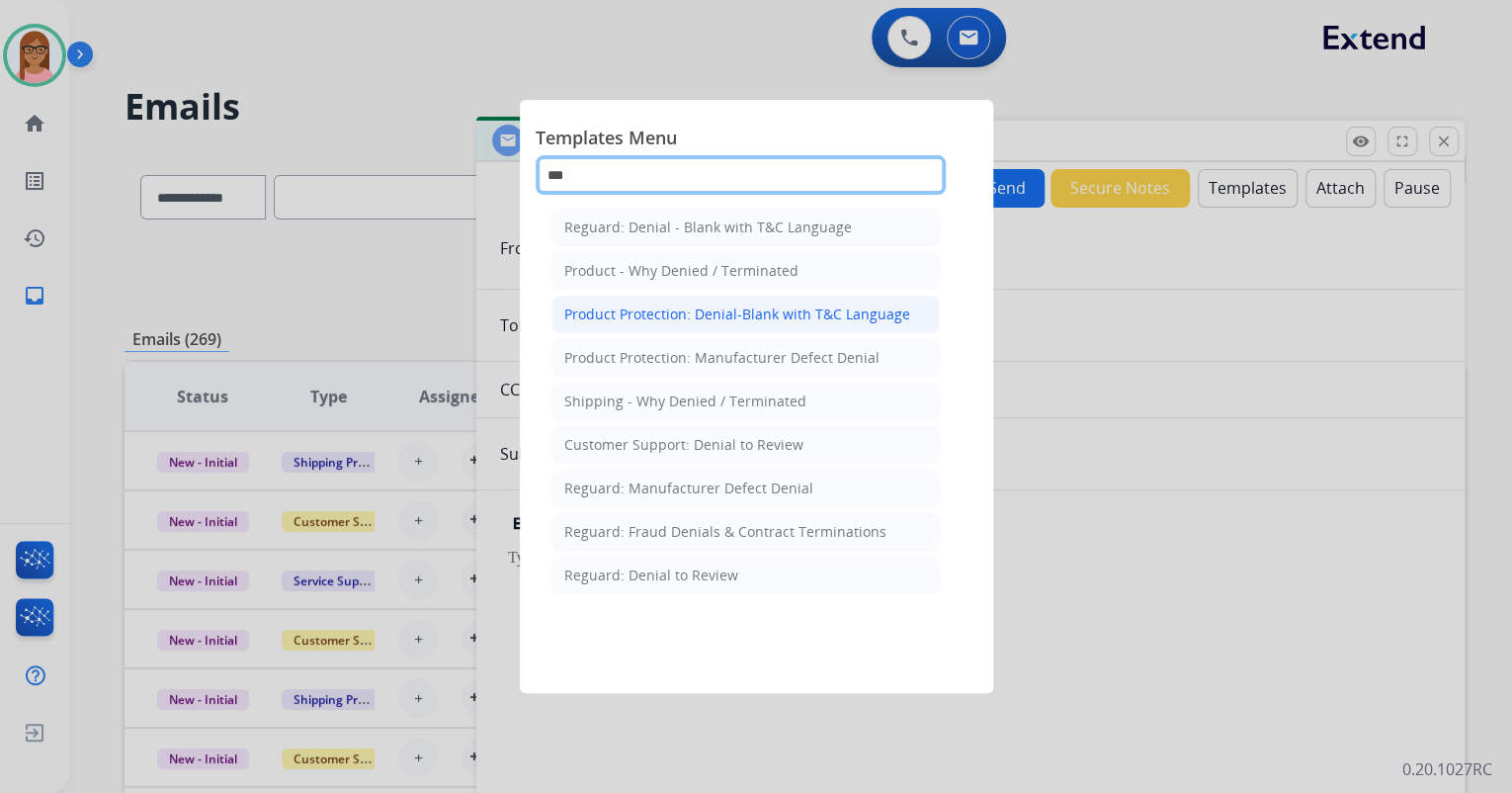 type on "***" 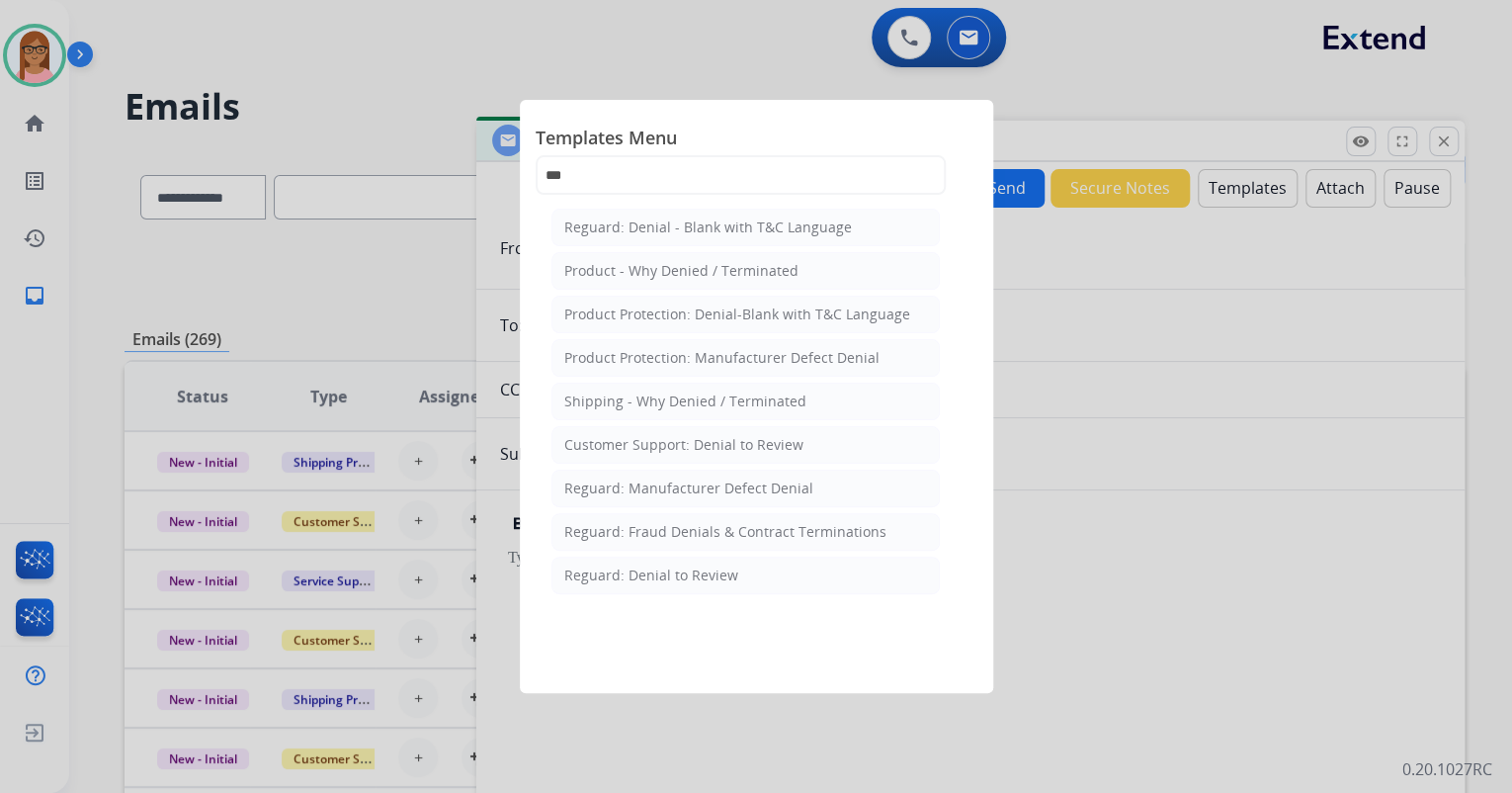 click on "Product Protection: Denial-Blank with T&C Language" 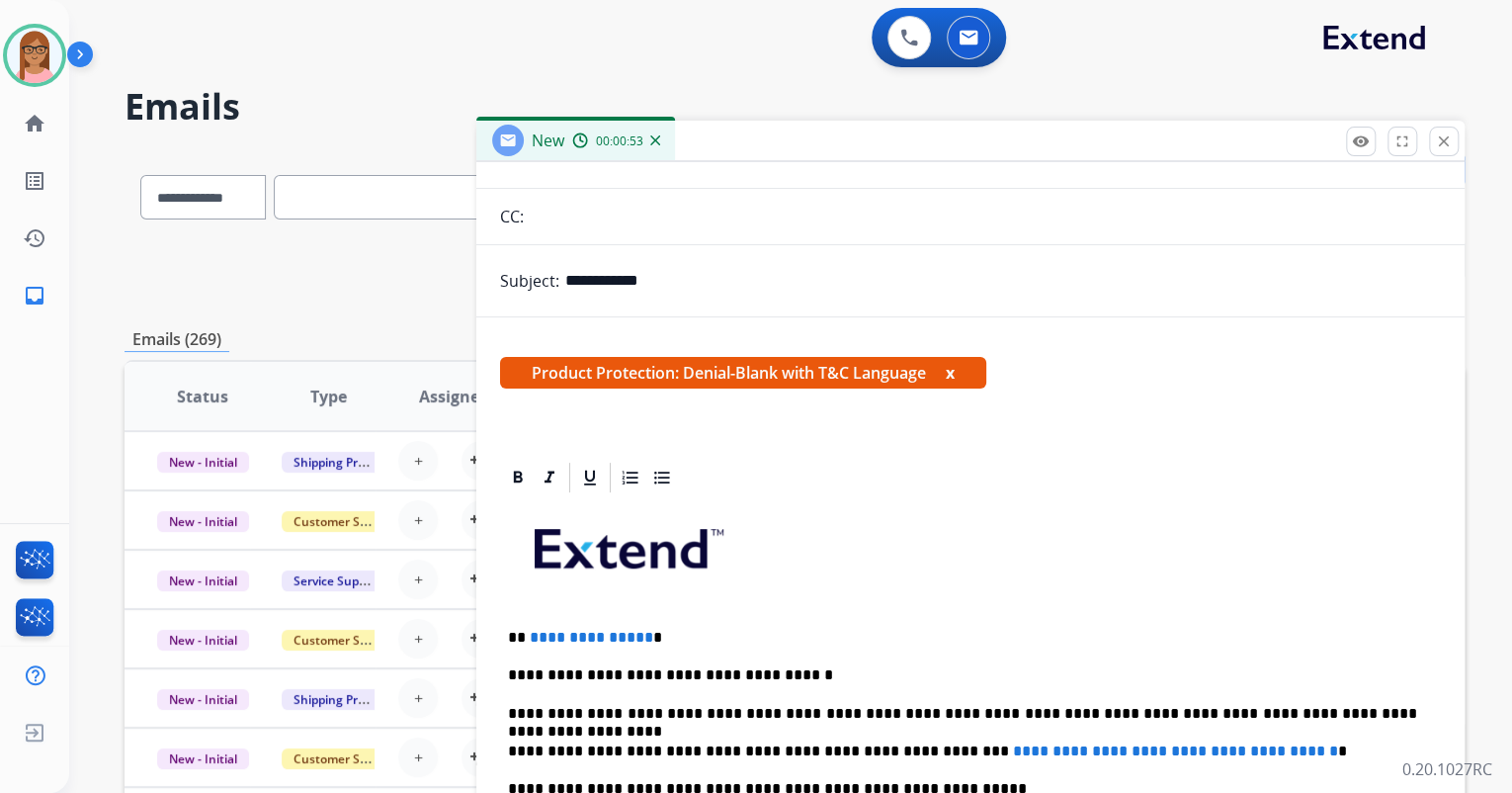 scroll, scrollTop: 316, scrollLeft: 0, axis: vertical 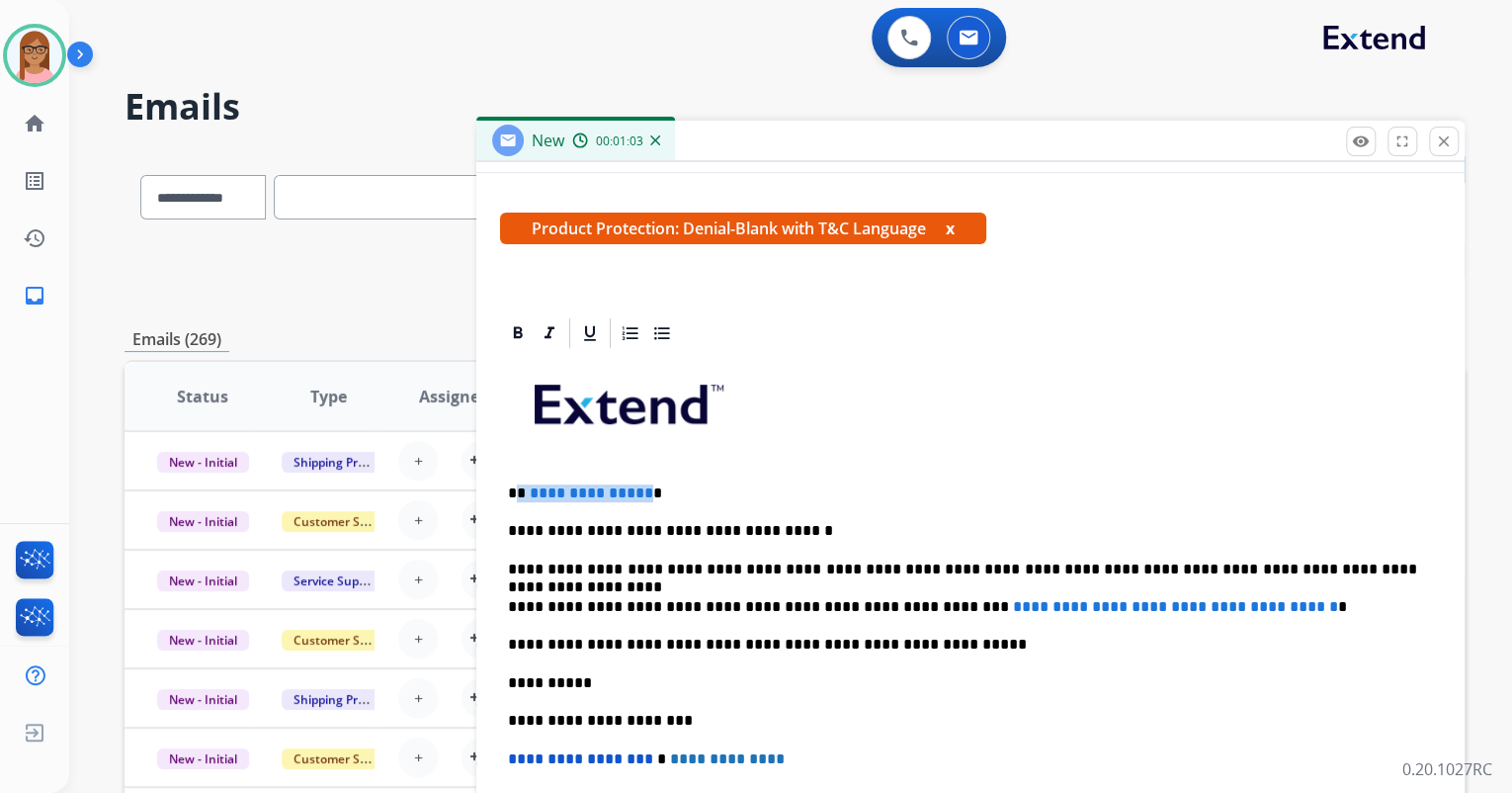 drag, startPoint x: 519, startPoint y: 488, endPoint x: 641, endPoint y: 486, distance: 122.01639 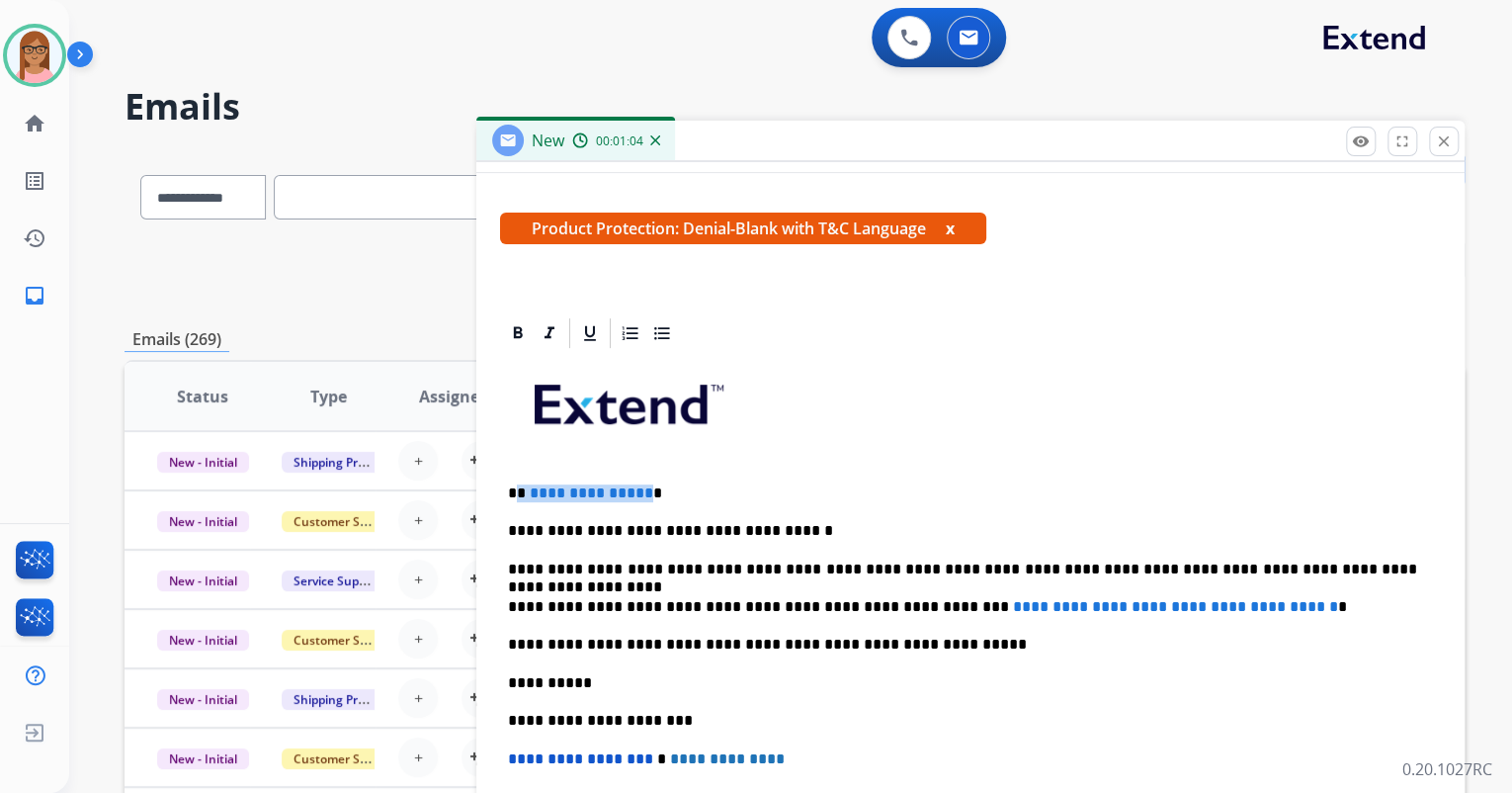 type 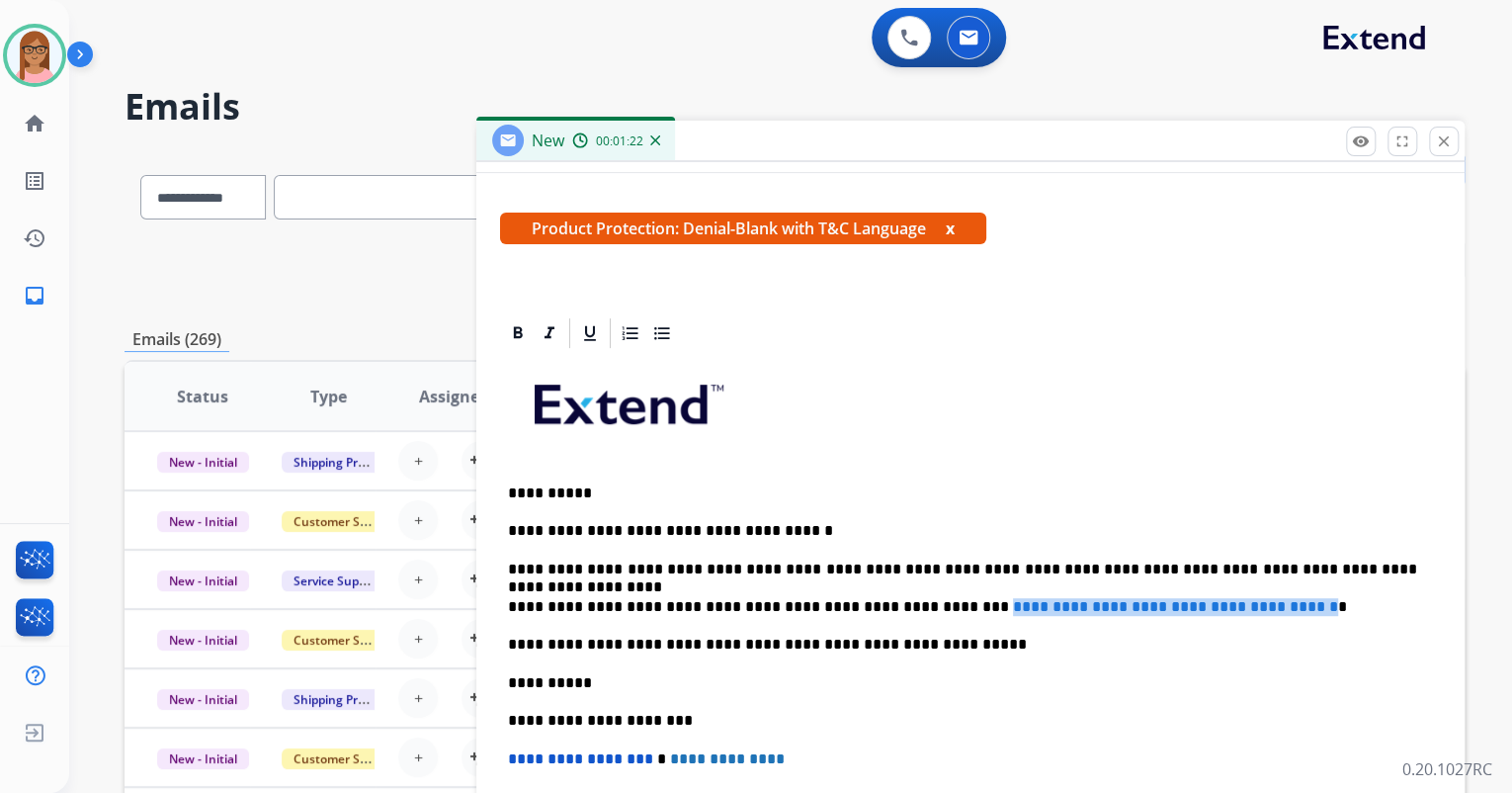 drag, startPoint x: 909, startPoint y: 606, endPoint x: 1302, endPoint y: 601, distance: 393.0318 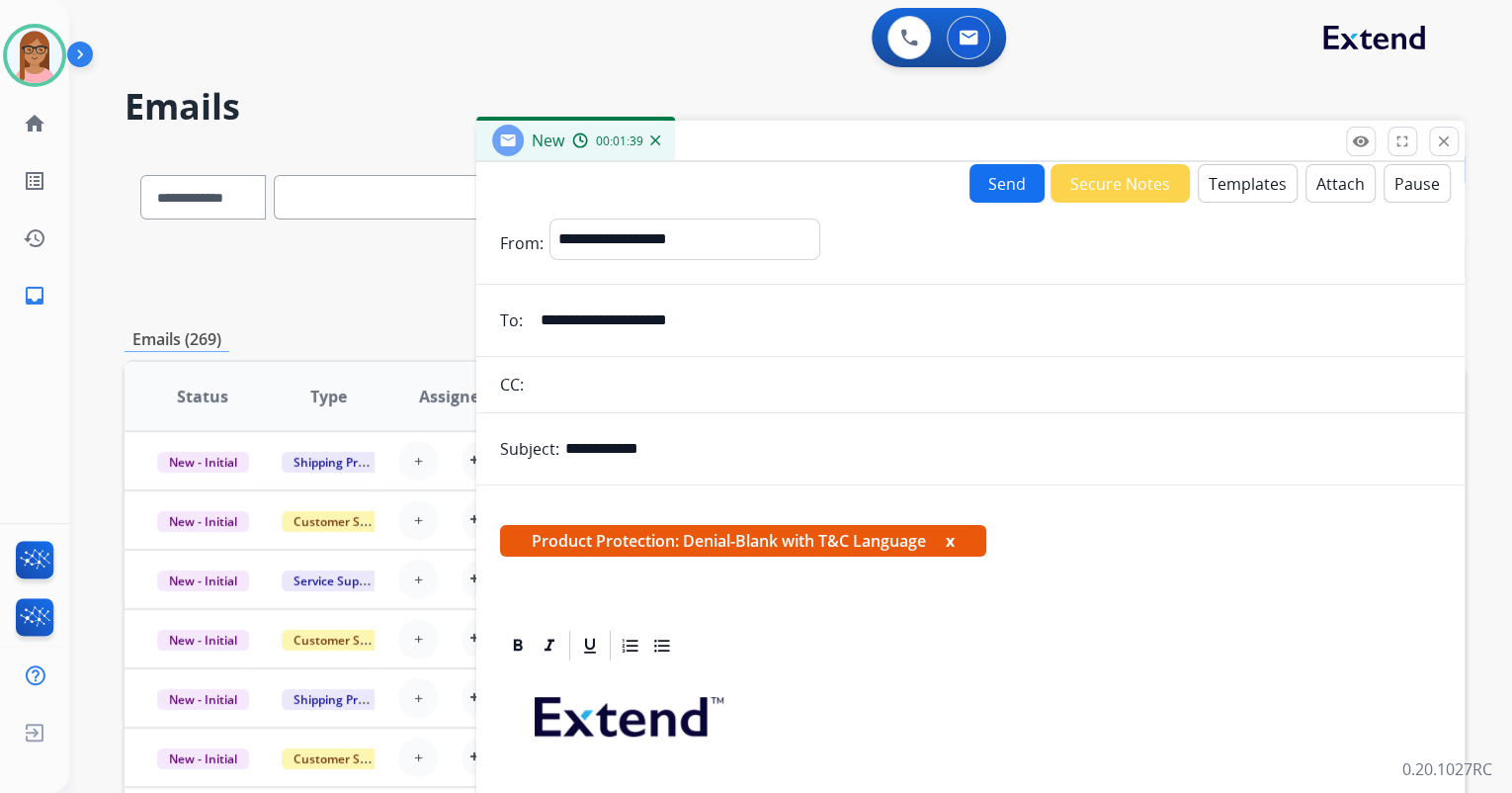 scroll, scrollTop: 0, scrollLeft: 0, axis: both 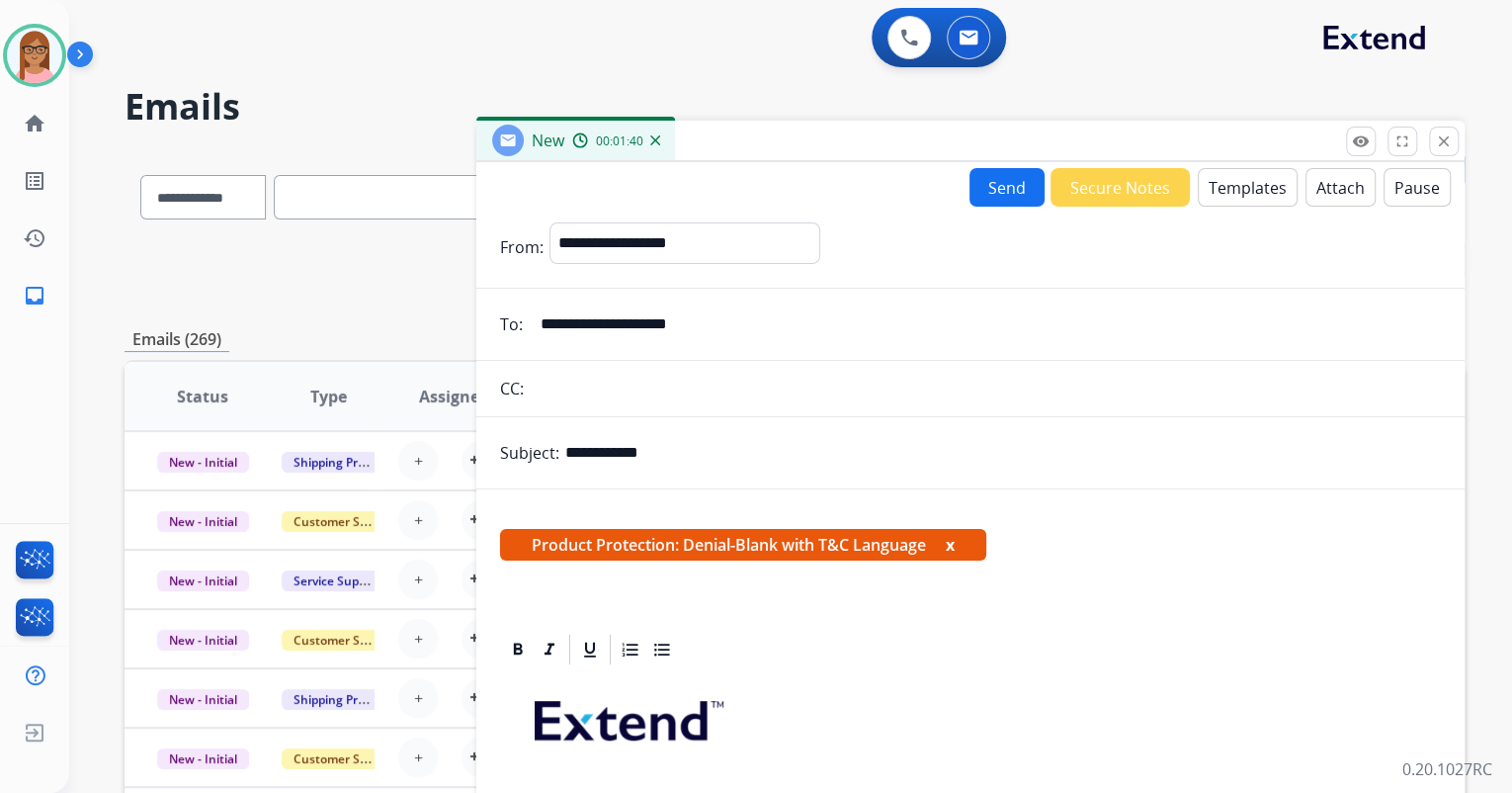 click on "Product Protection: Denial-Blank with T&C Language   x" at bounding box center [970, 553] 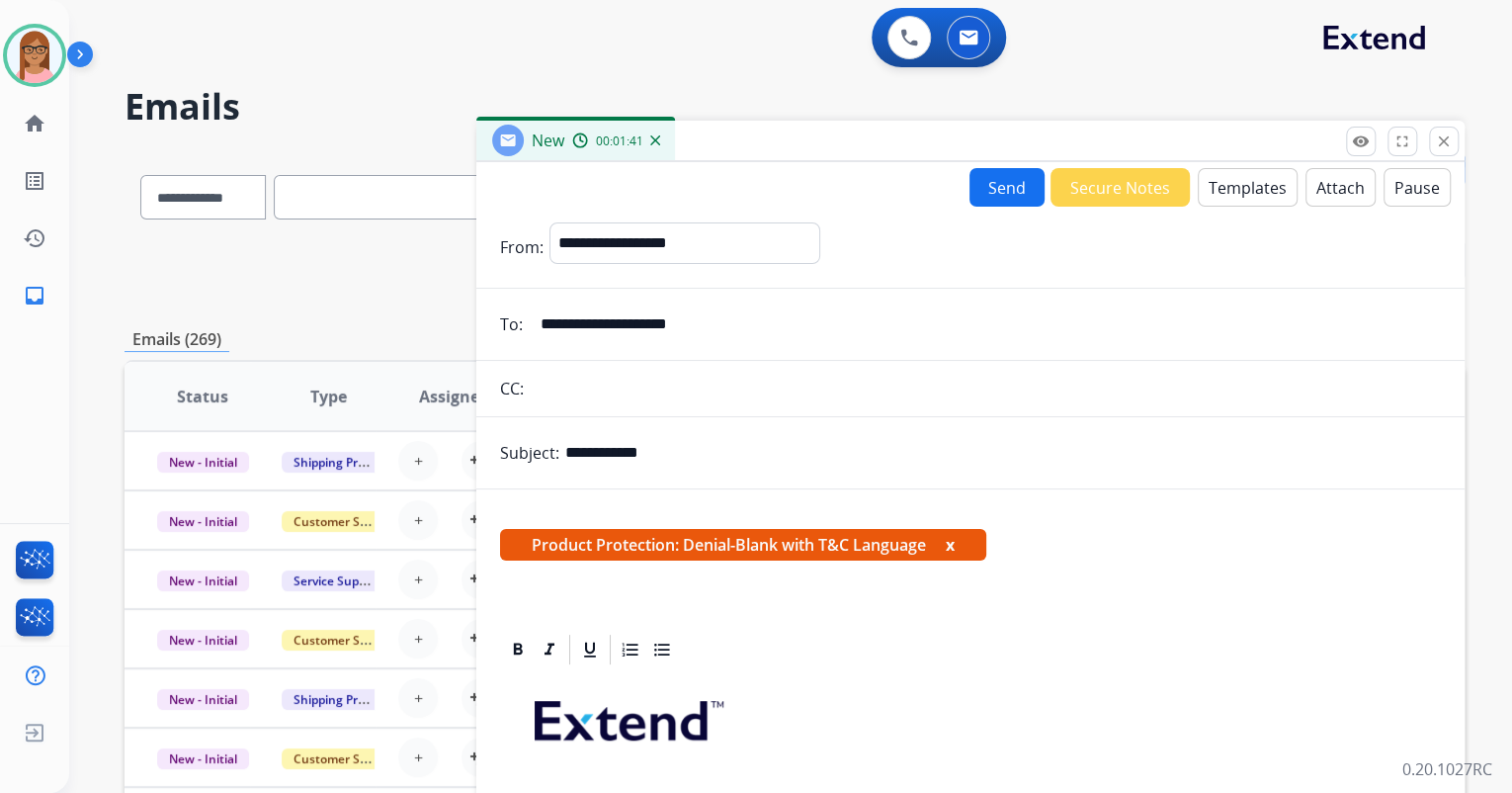 click on "Attach" at bounding box center [1340, 187] 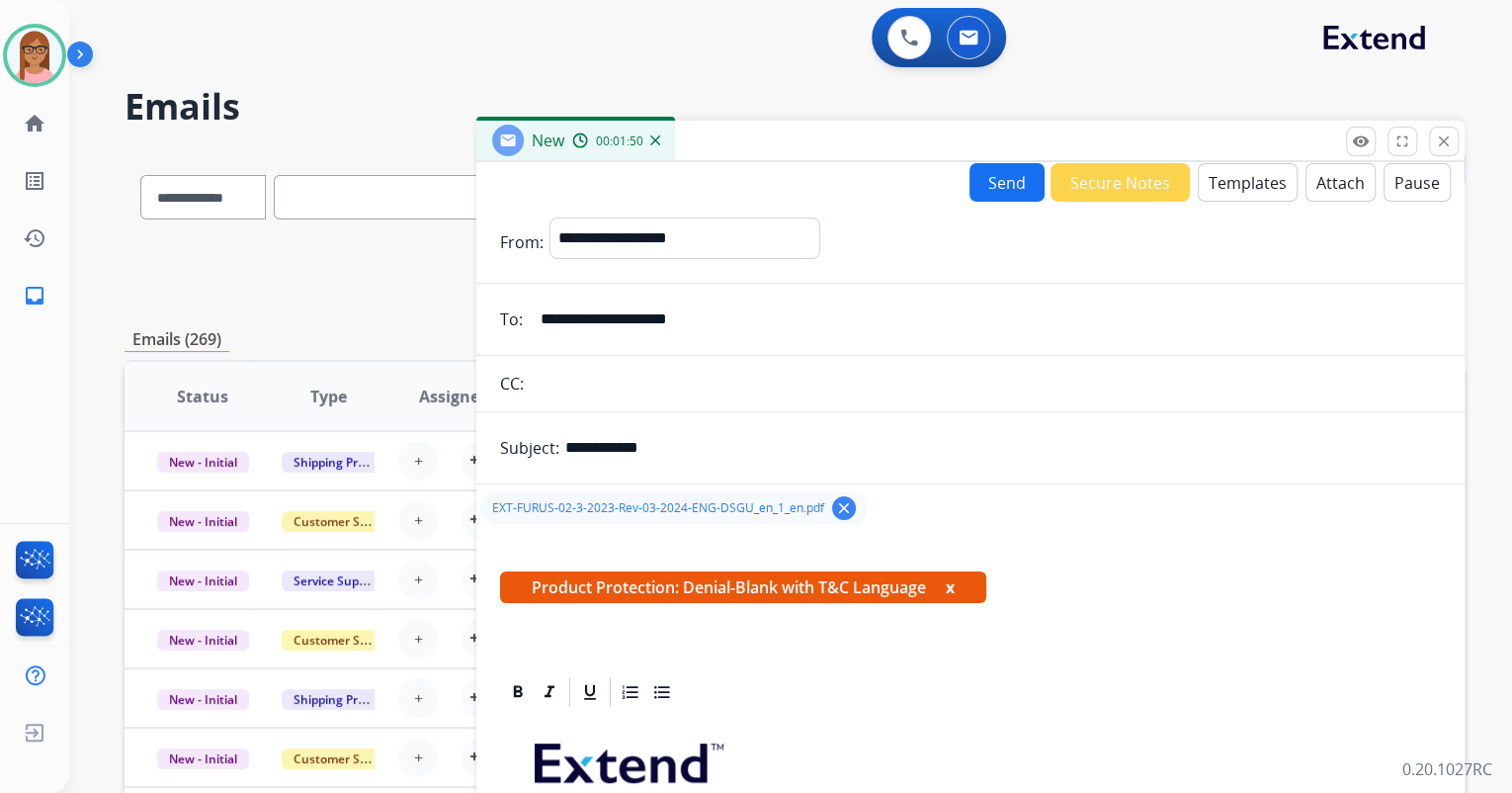 scroll, scrollTop: 0, scrollLeft: 0, axis: both 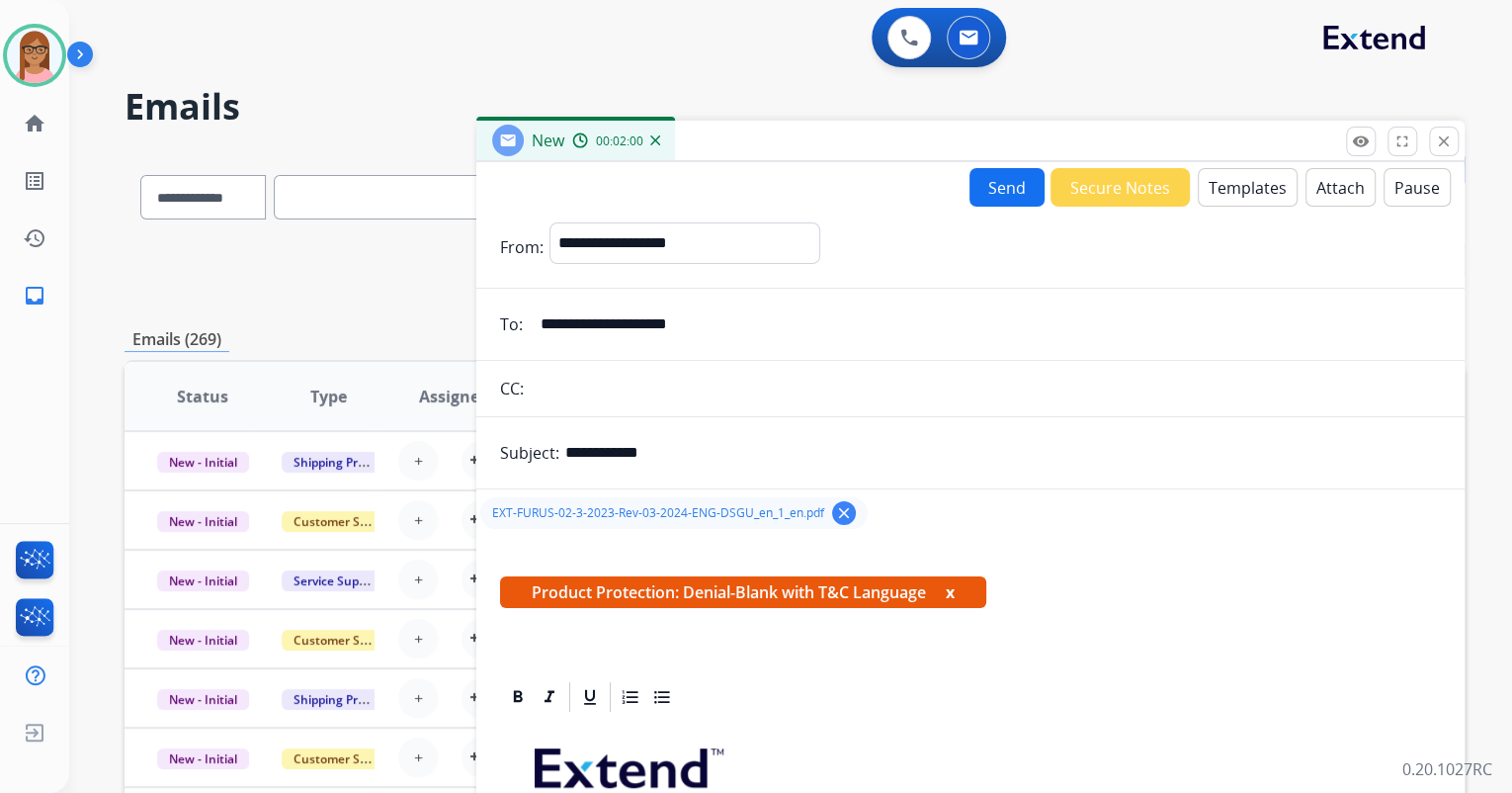 click on "Send" at bounding box center (1007, 187) 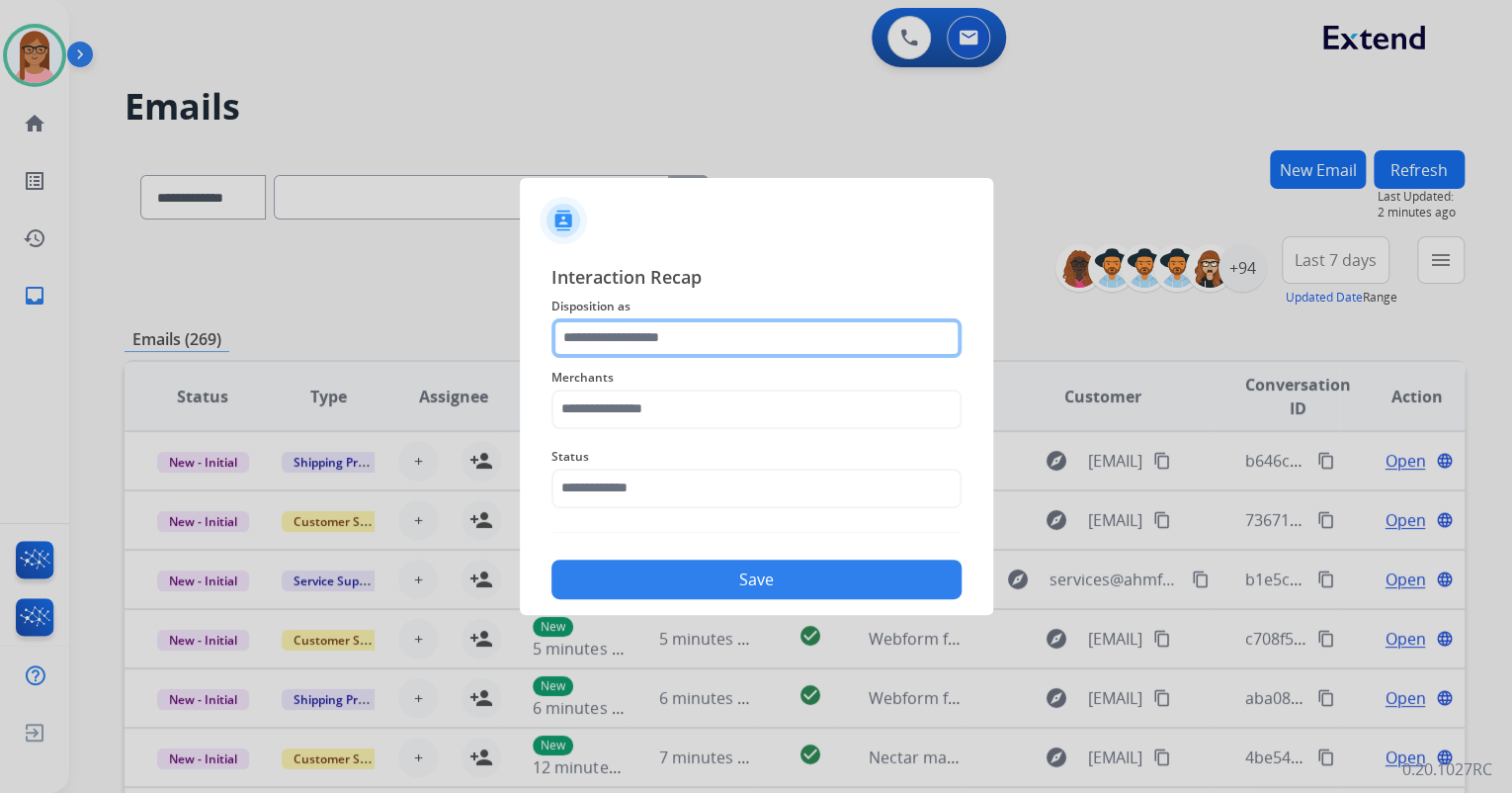 click 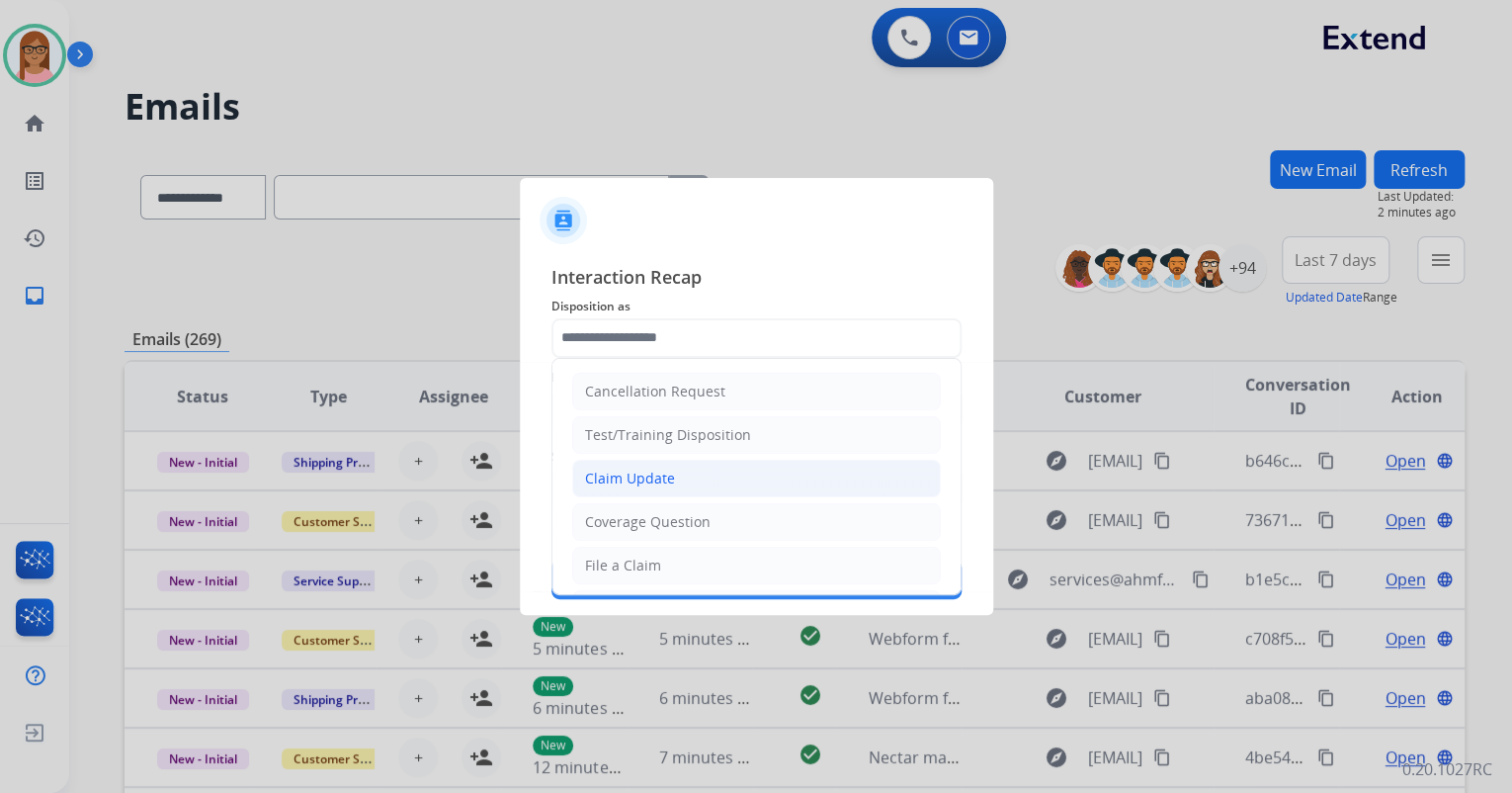 click on "Claim Update" 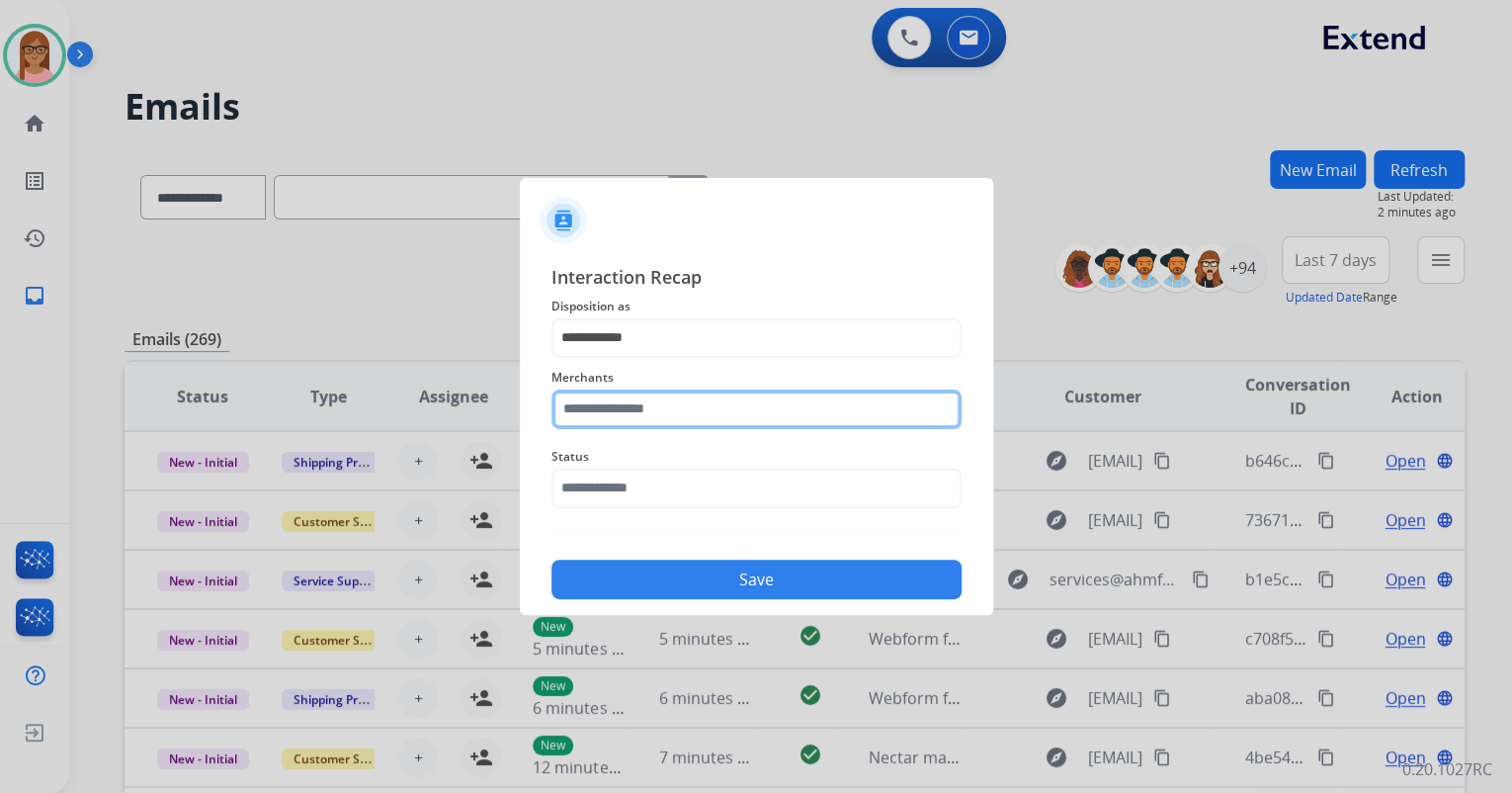 click 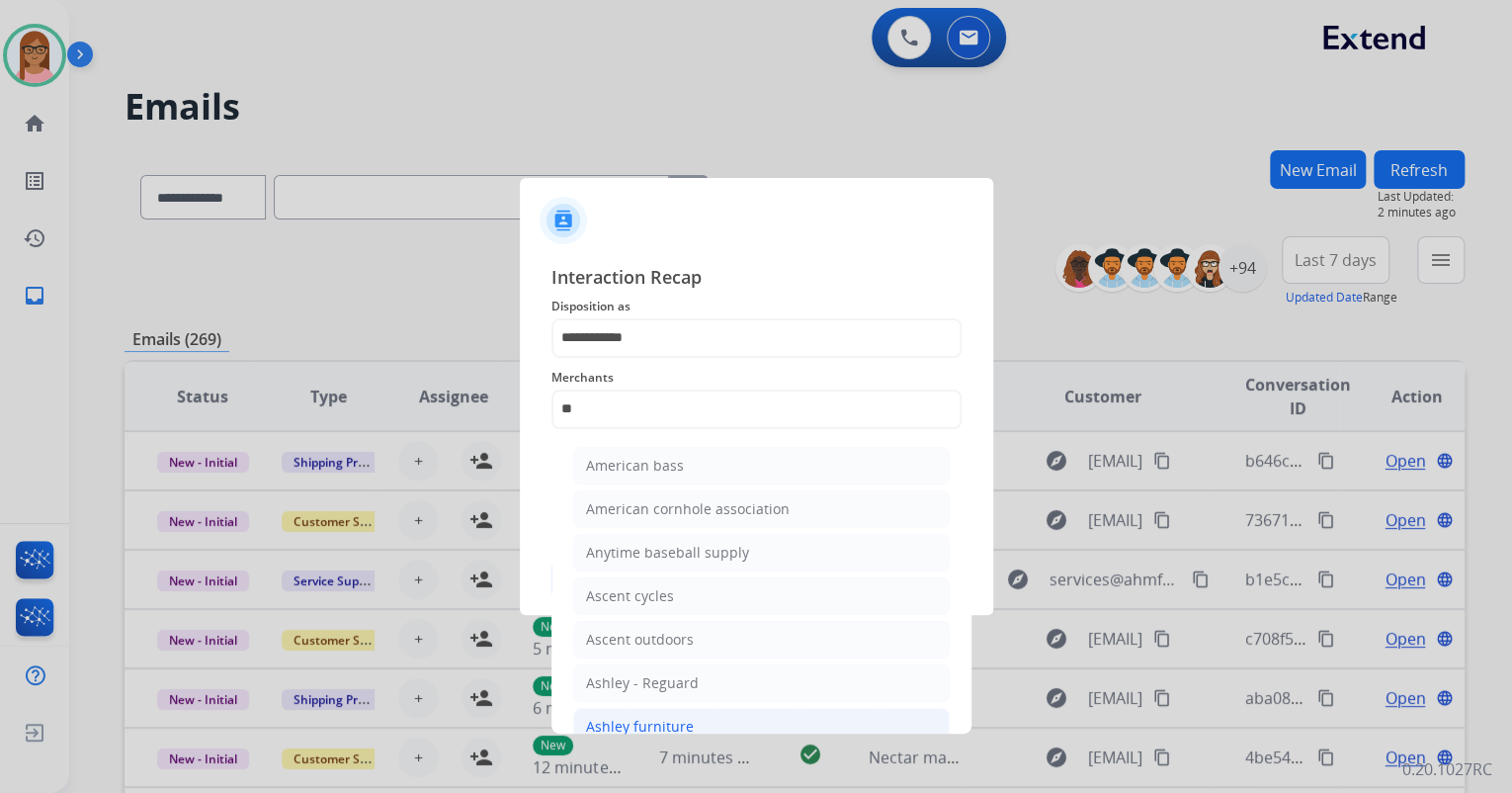 click on "Ashley furniture" 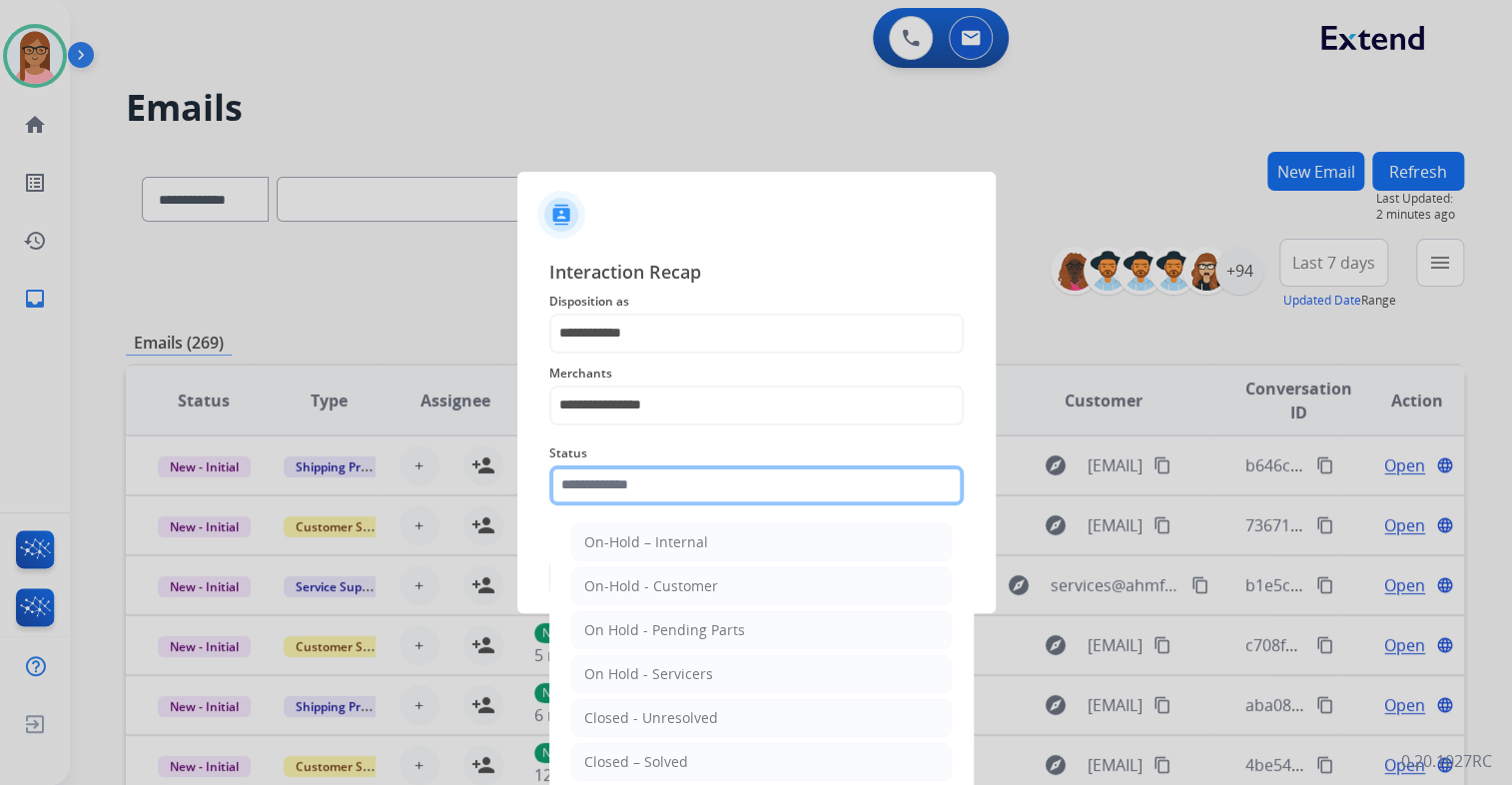 click 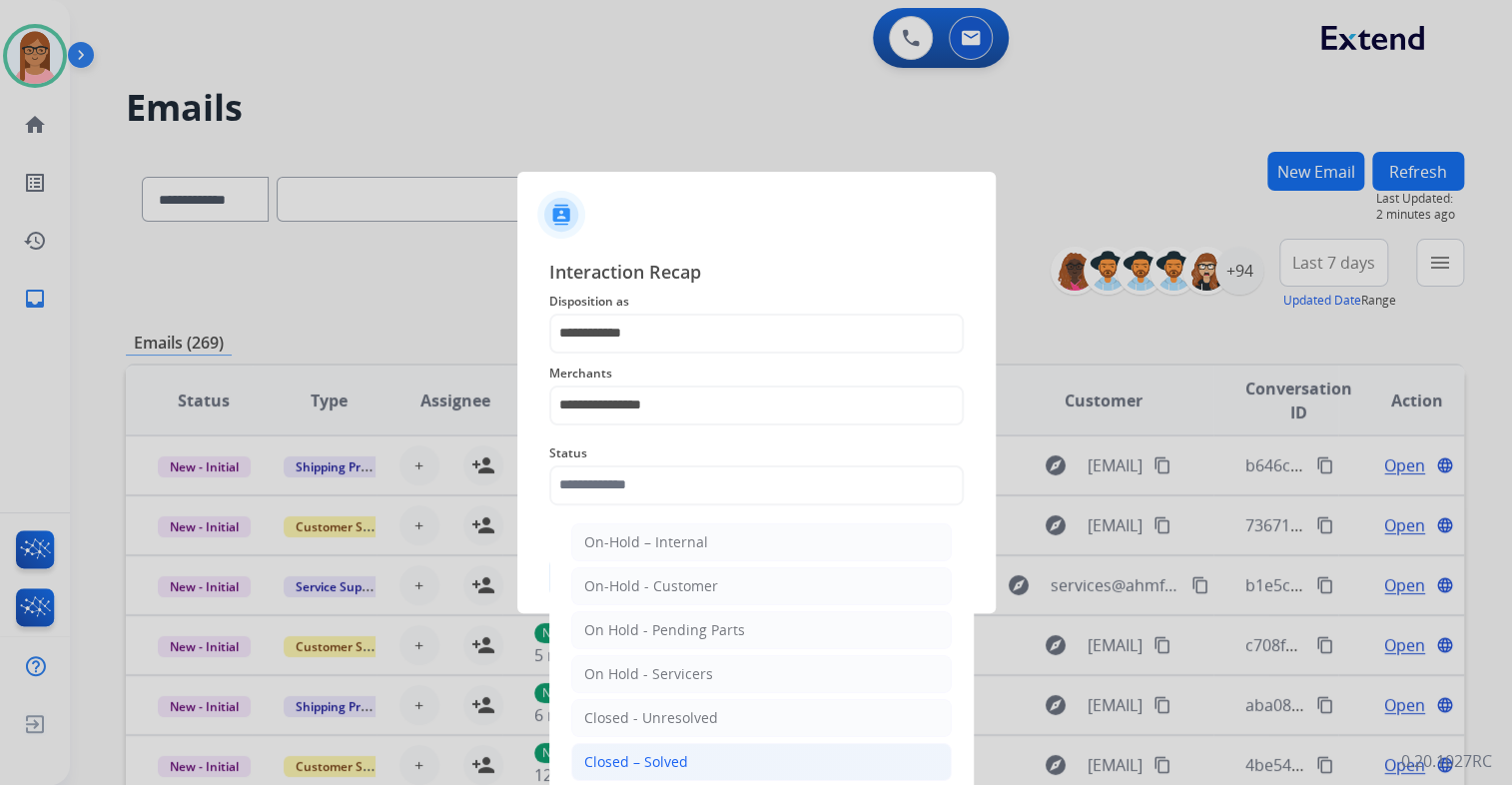 click on "Closed – Solved" 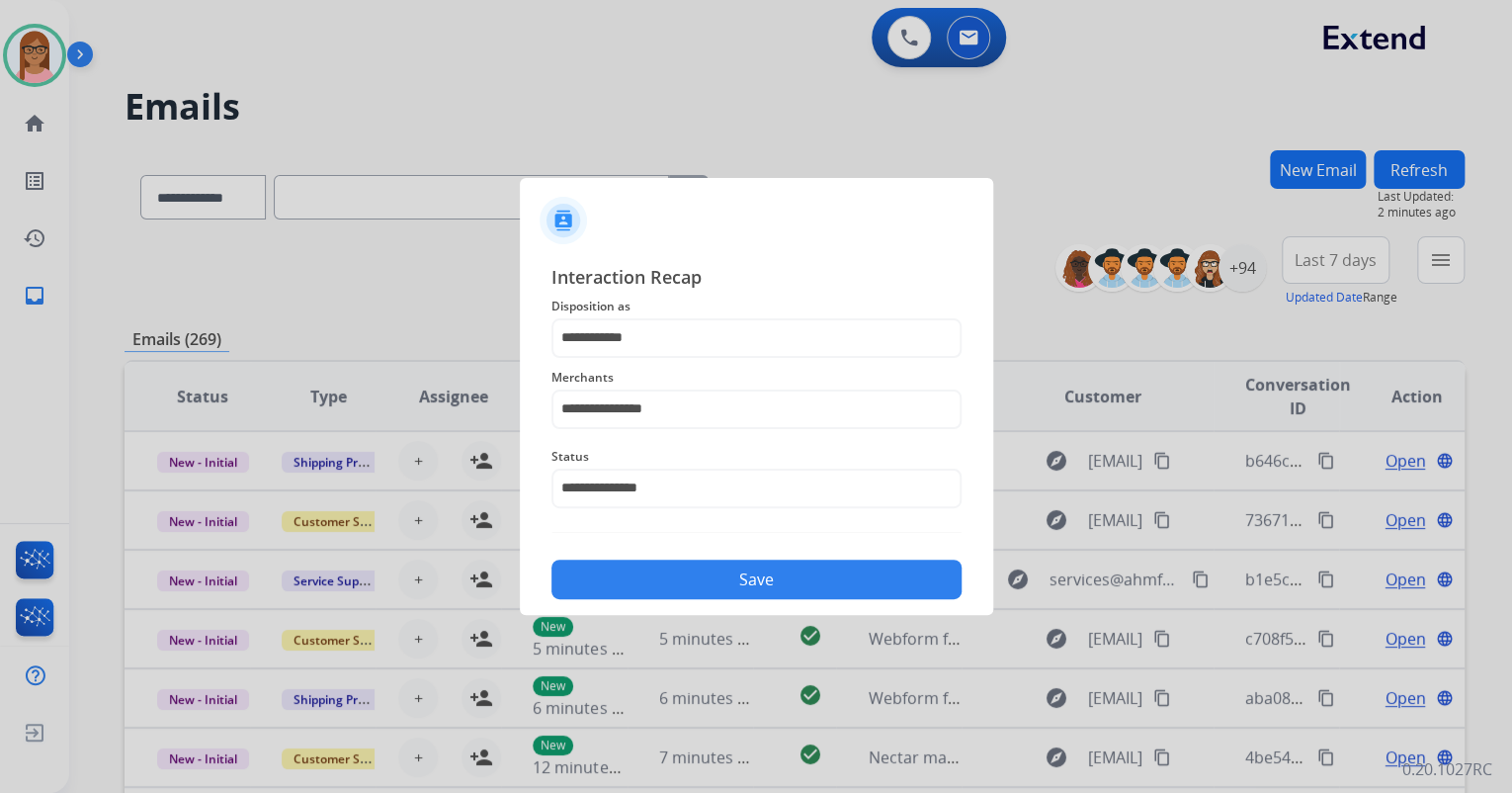 click on "Save" 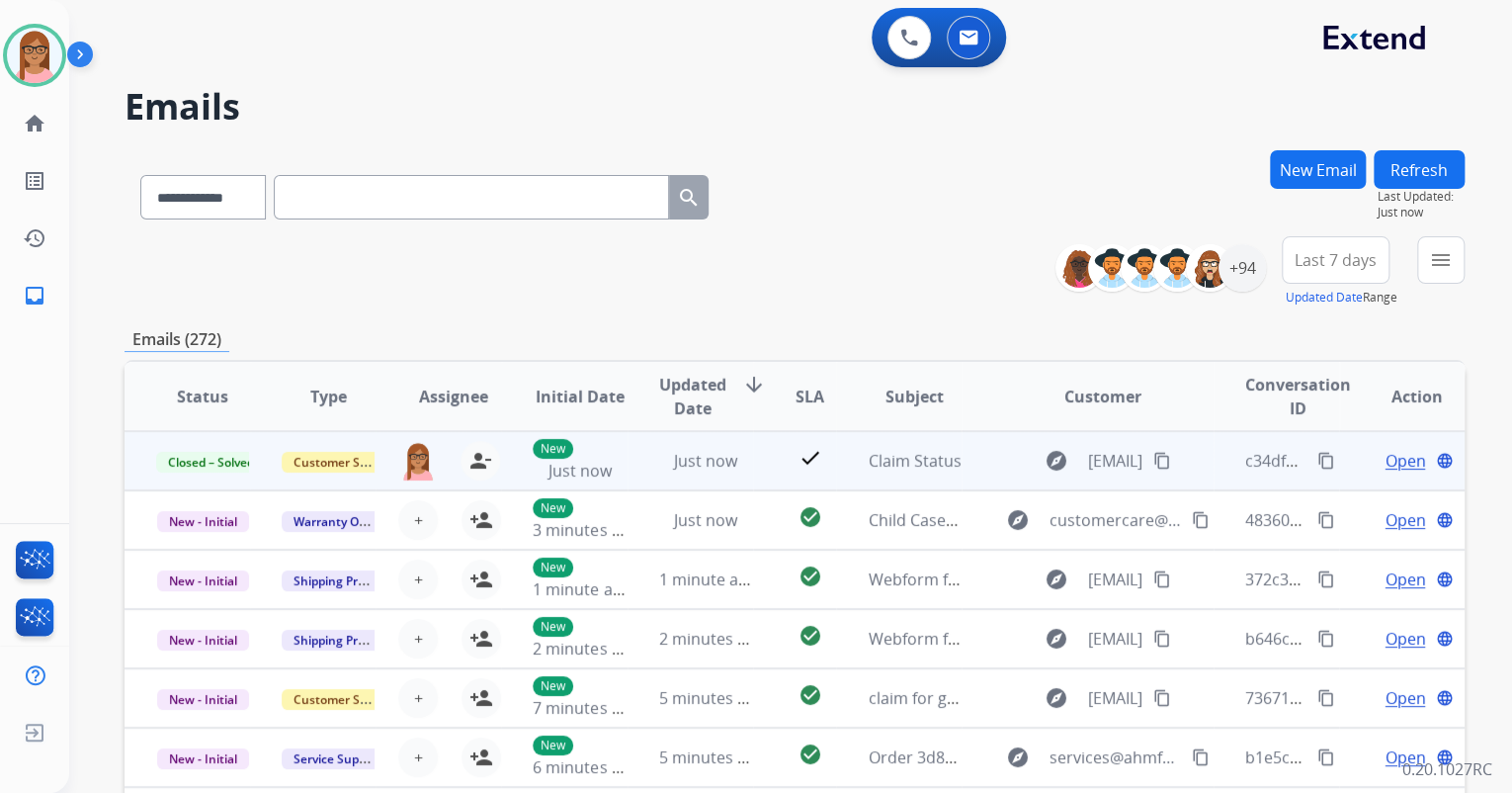 click on "content_copy" at bounding box center [1326, 461] 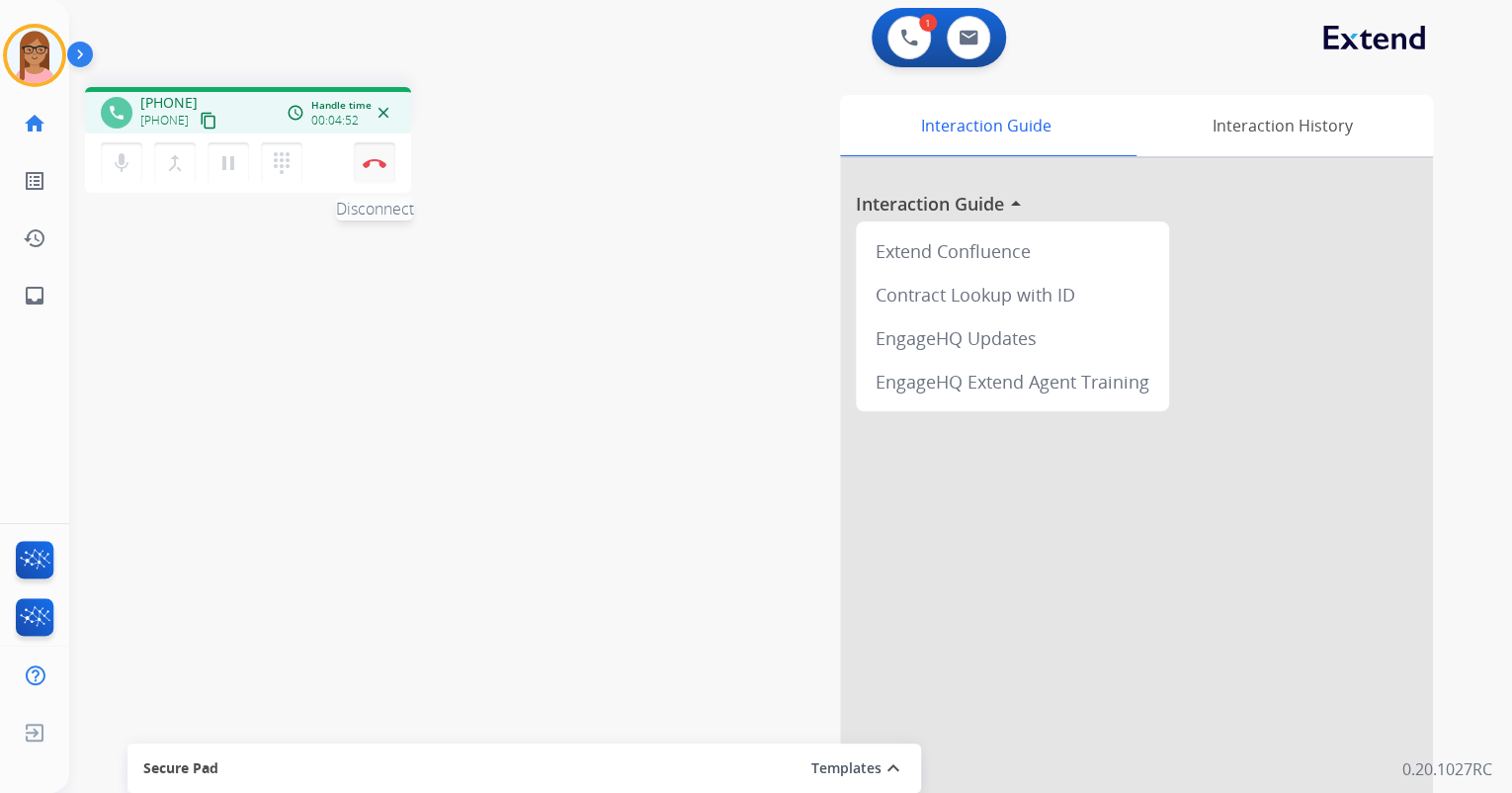 click at bounding box center (375, 163) 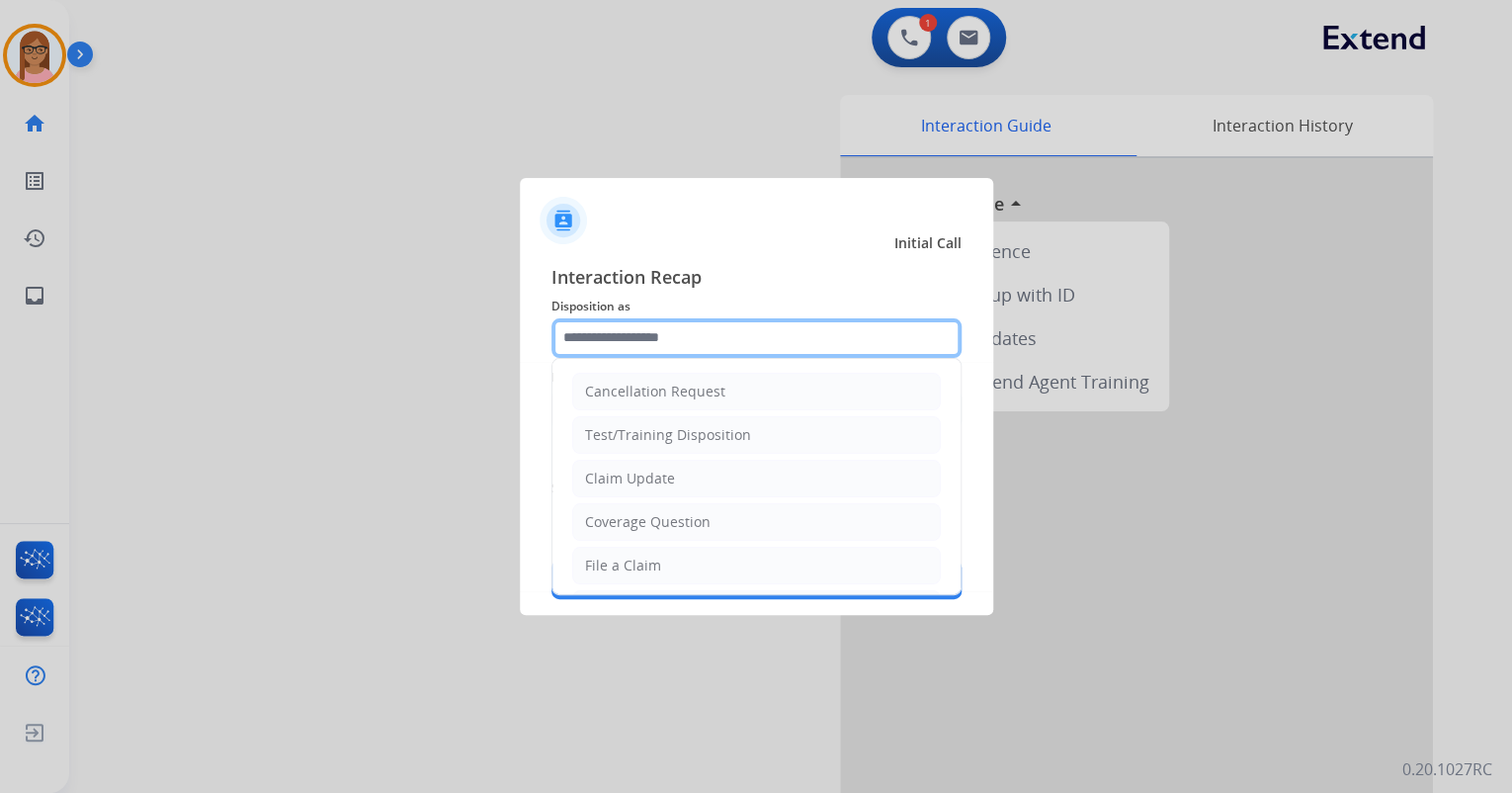 click 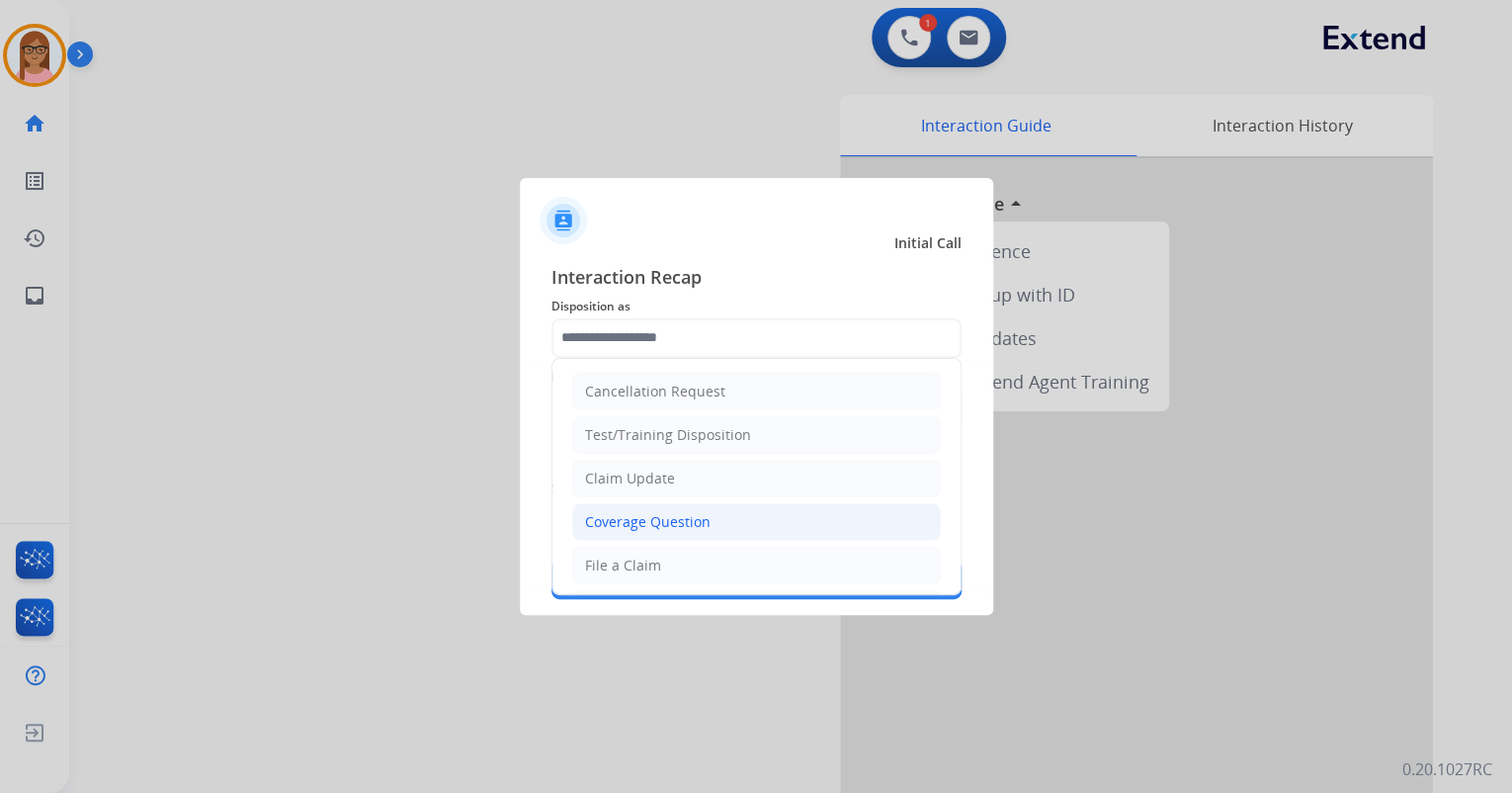 click on "Coverage Question" 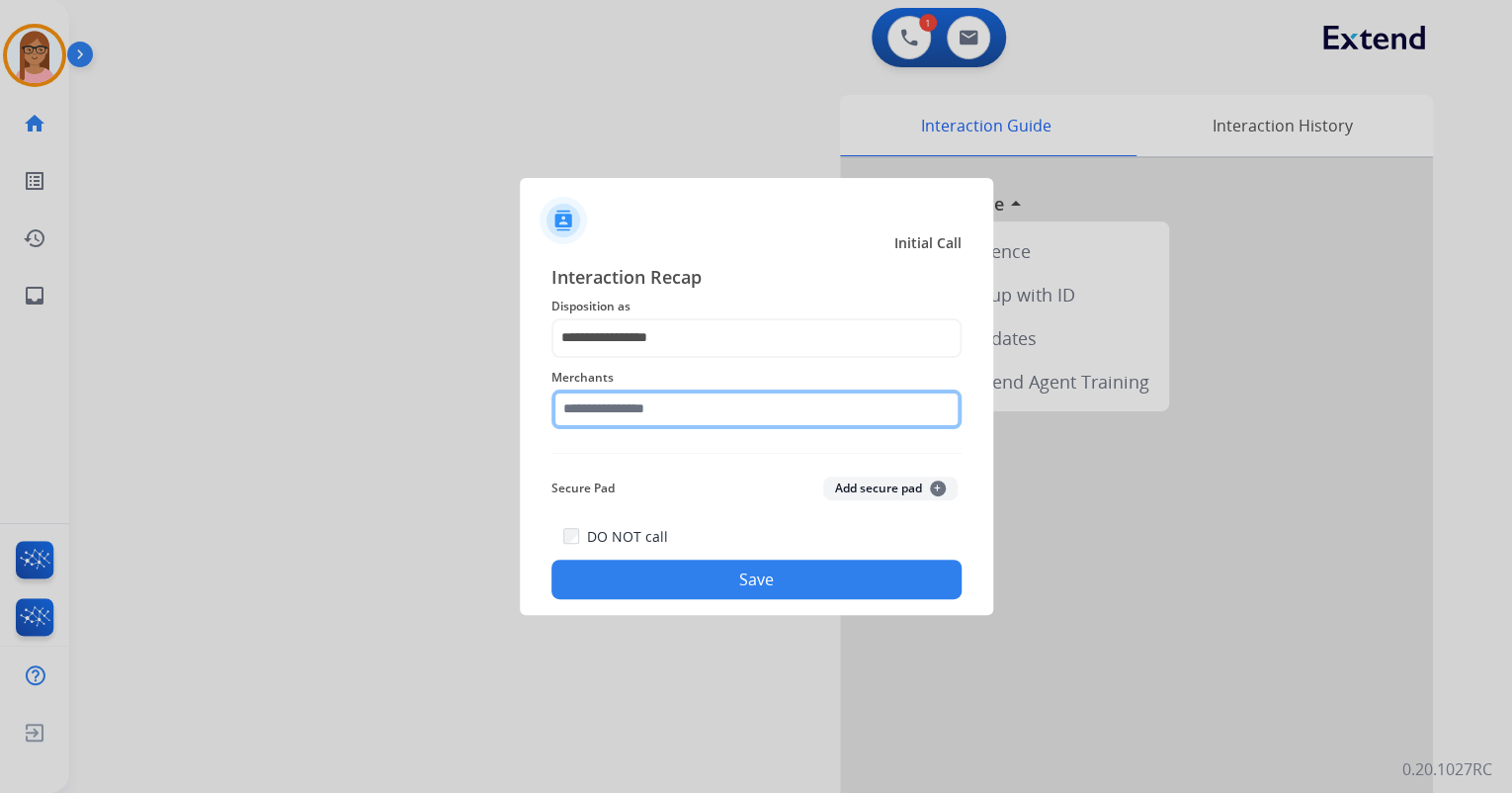 click 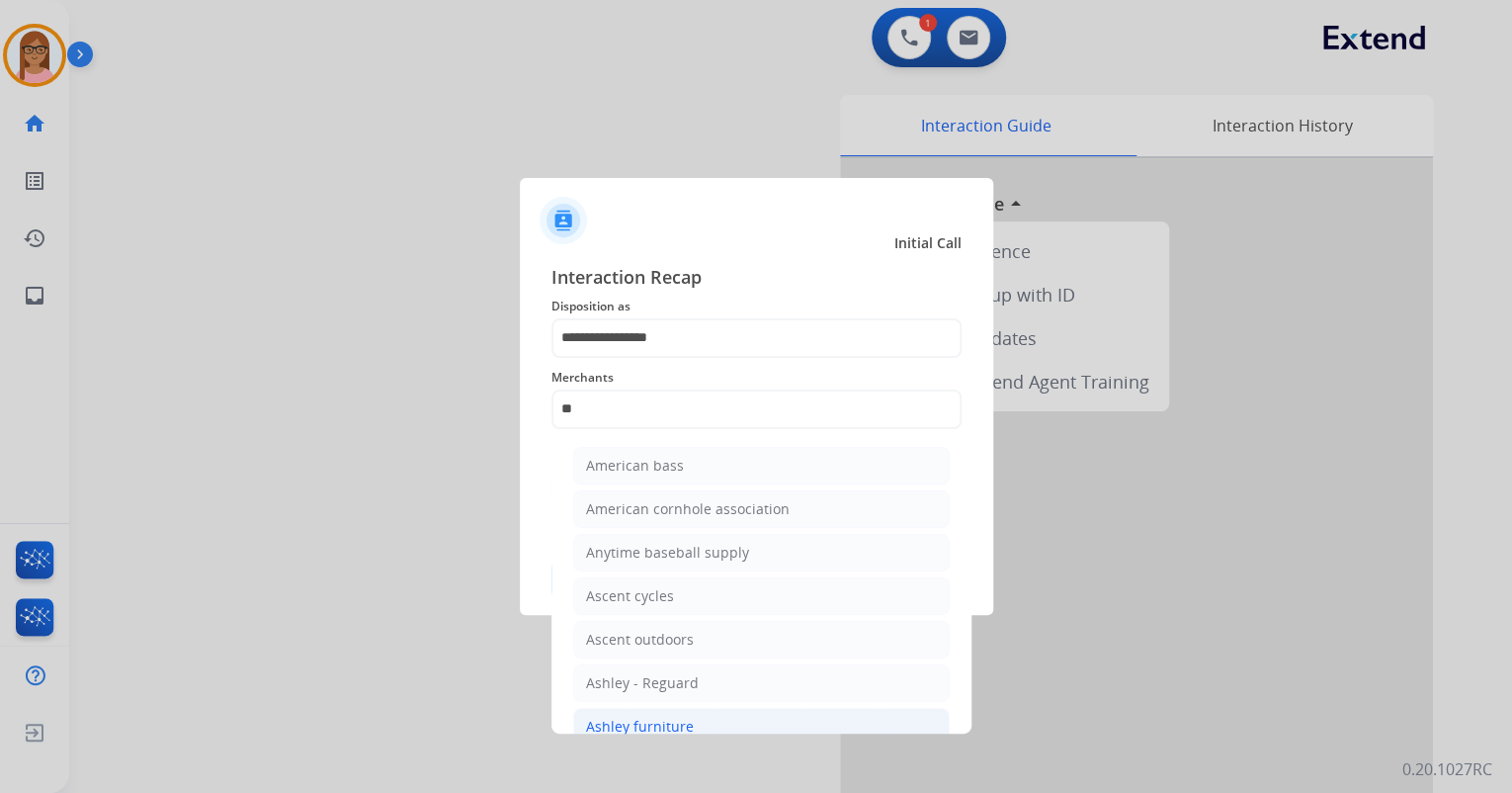 click on "Ashley furniture" 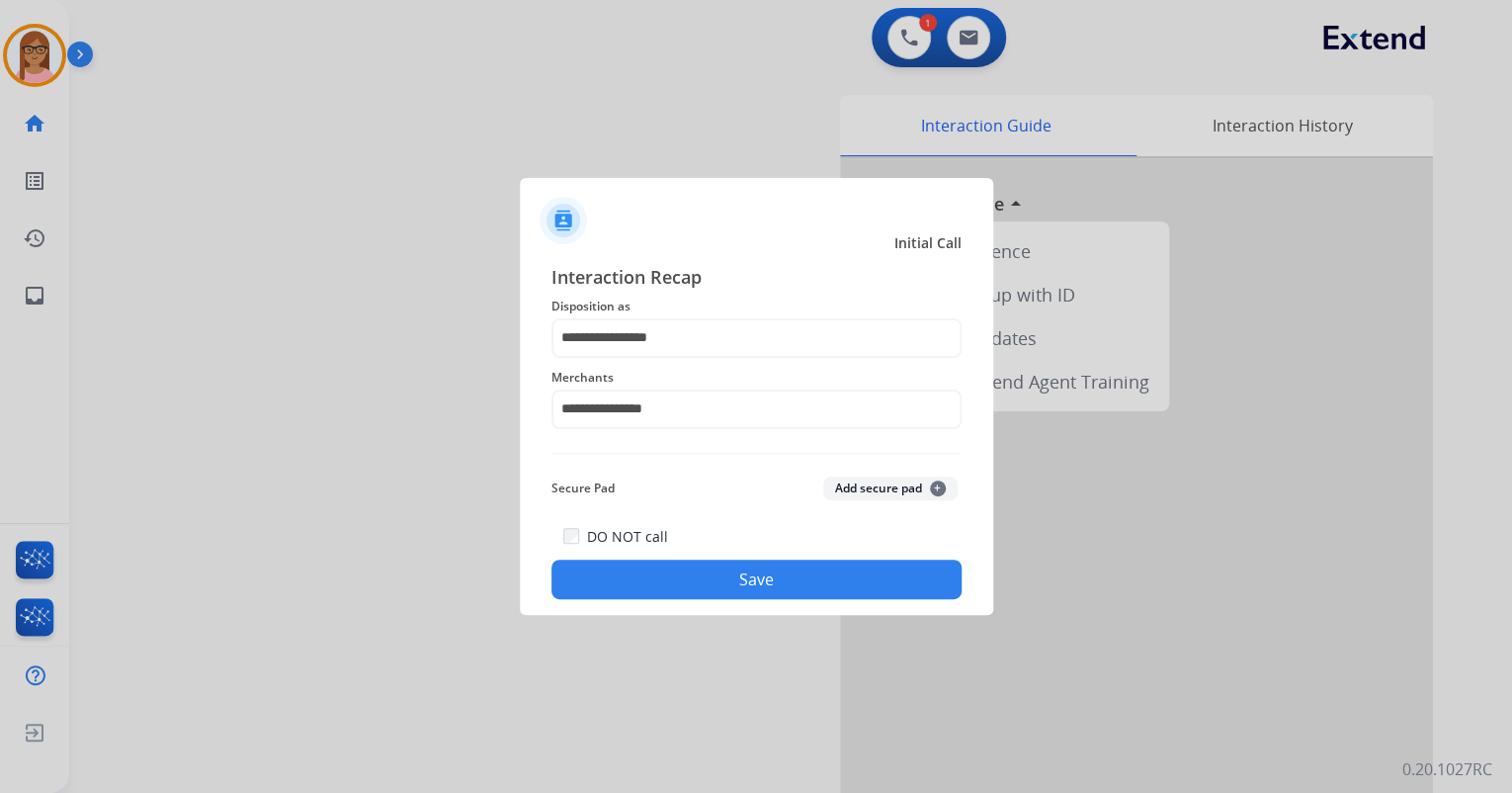 click on "Save" 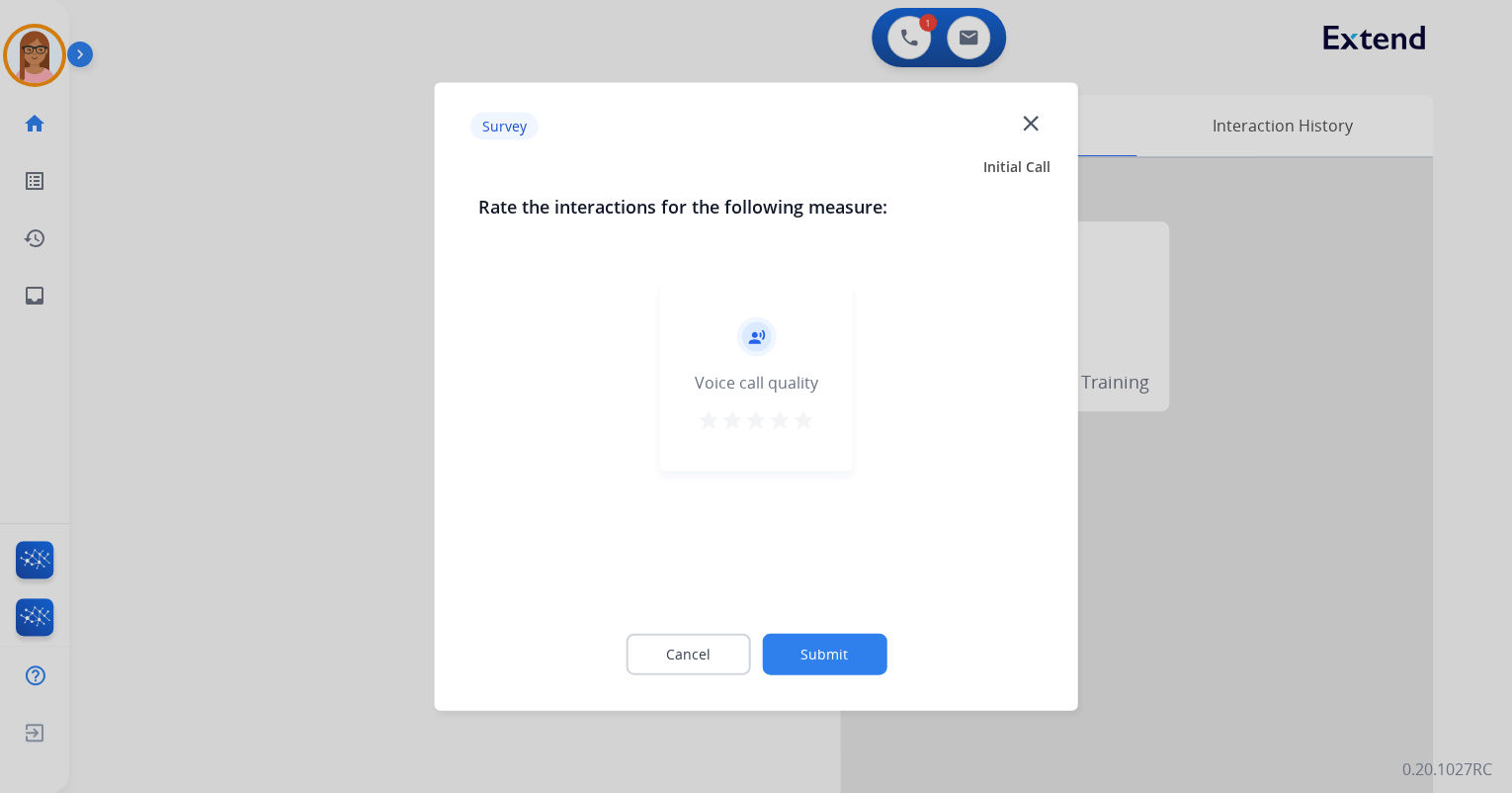 click on "star" at bounding box center (803, 420) 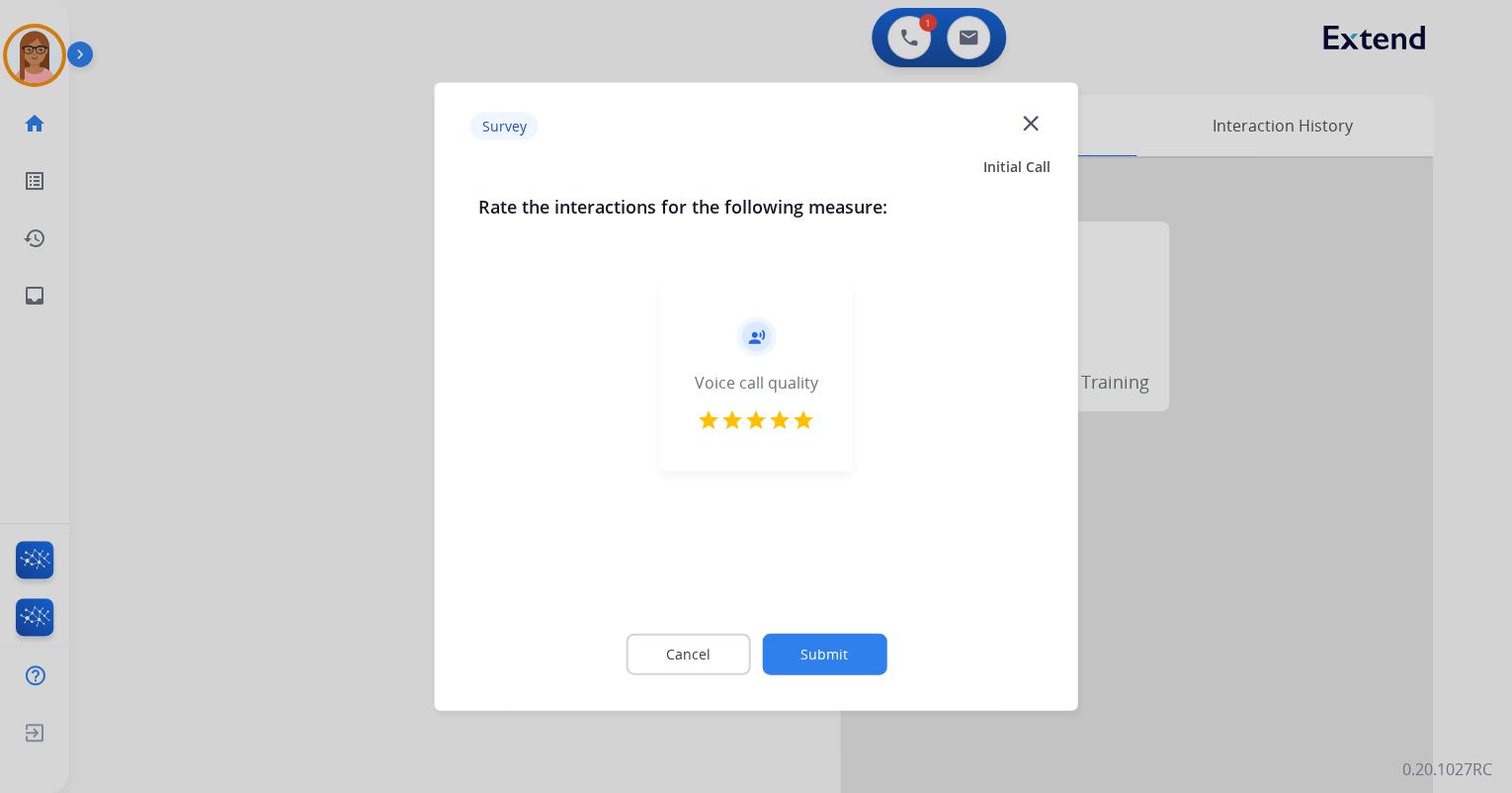 click on "Submit" 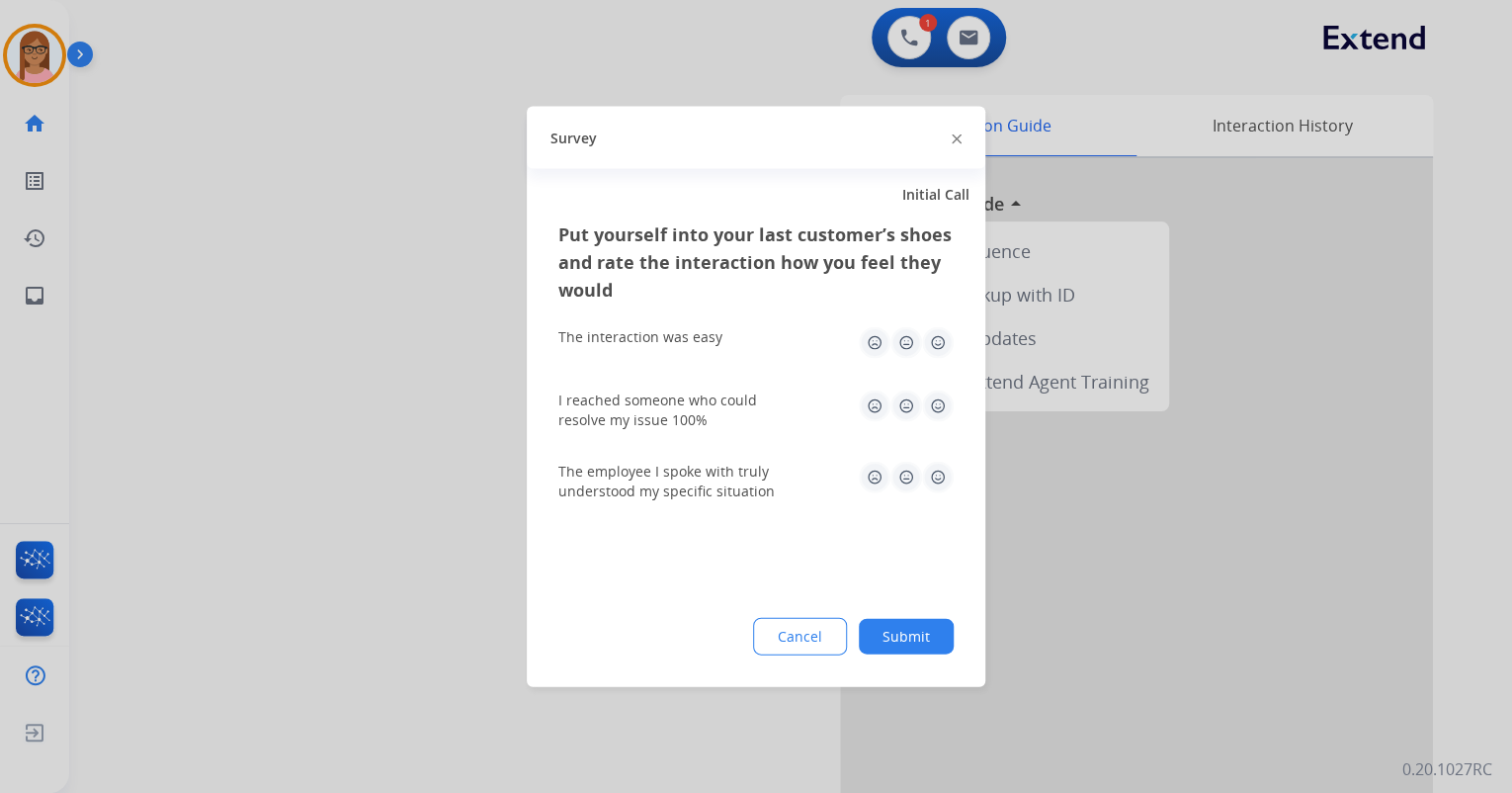 click 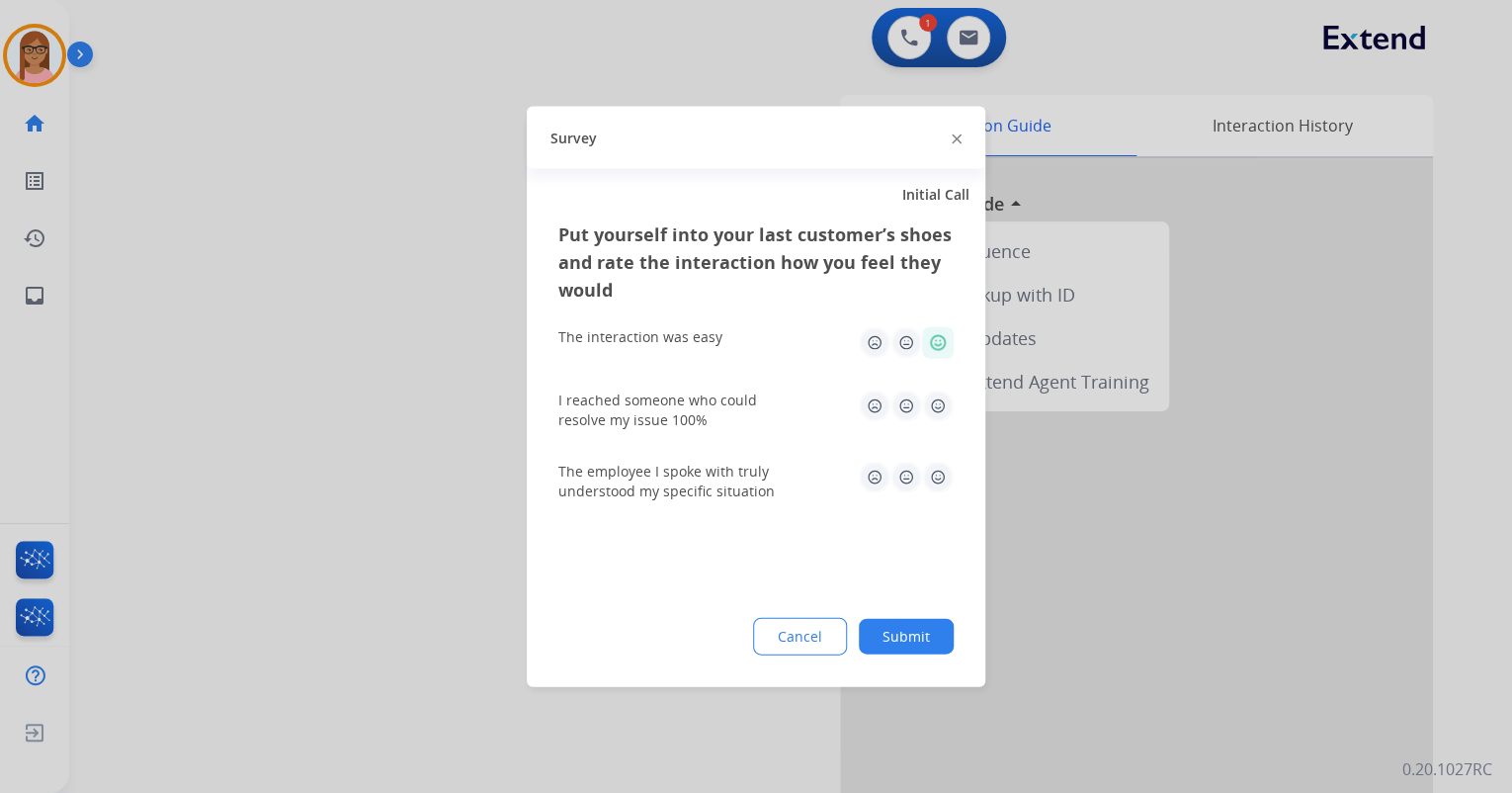 click 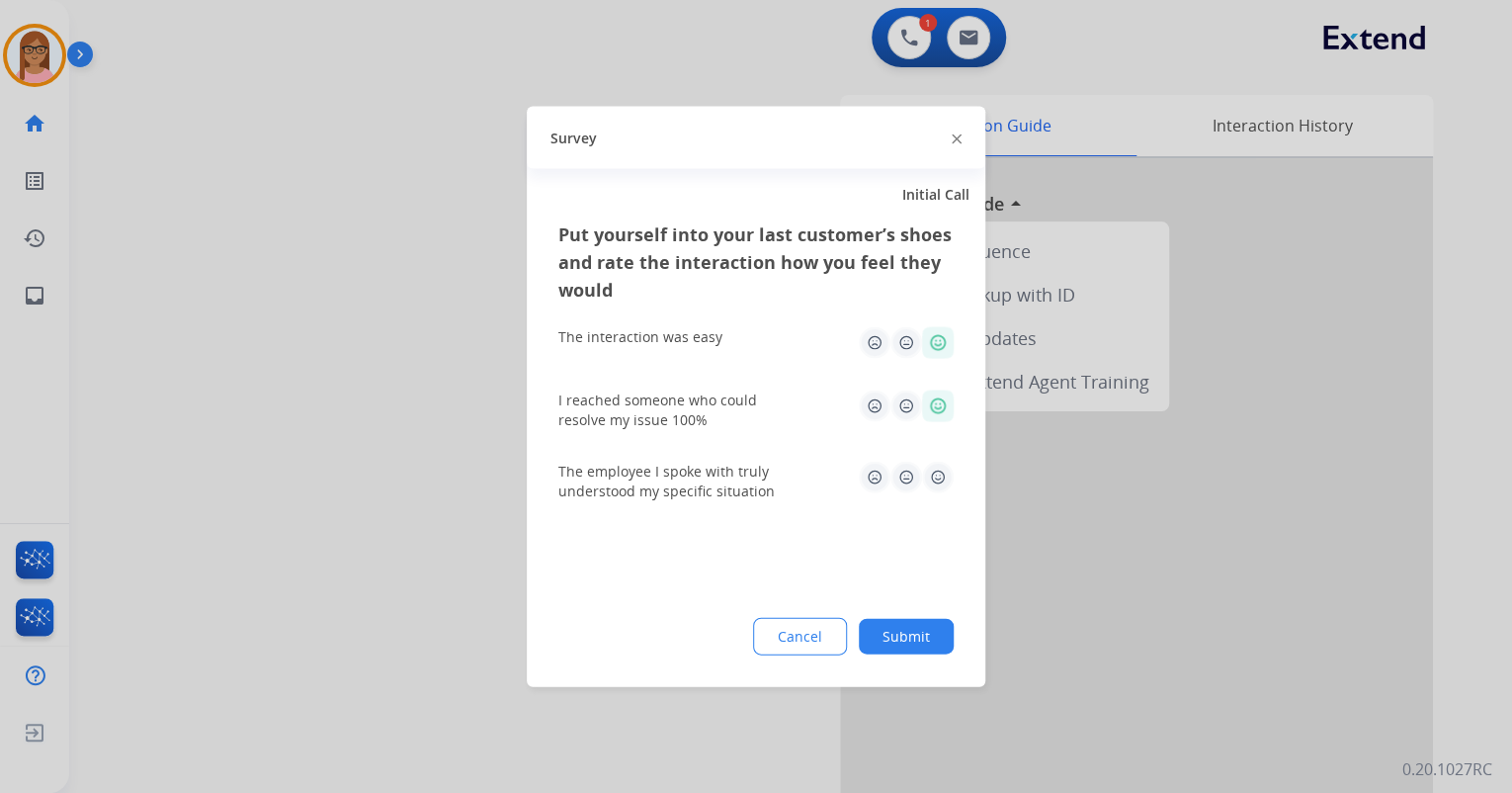 click 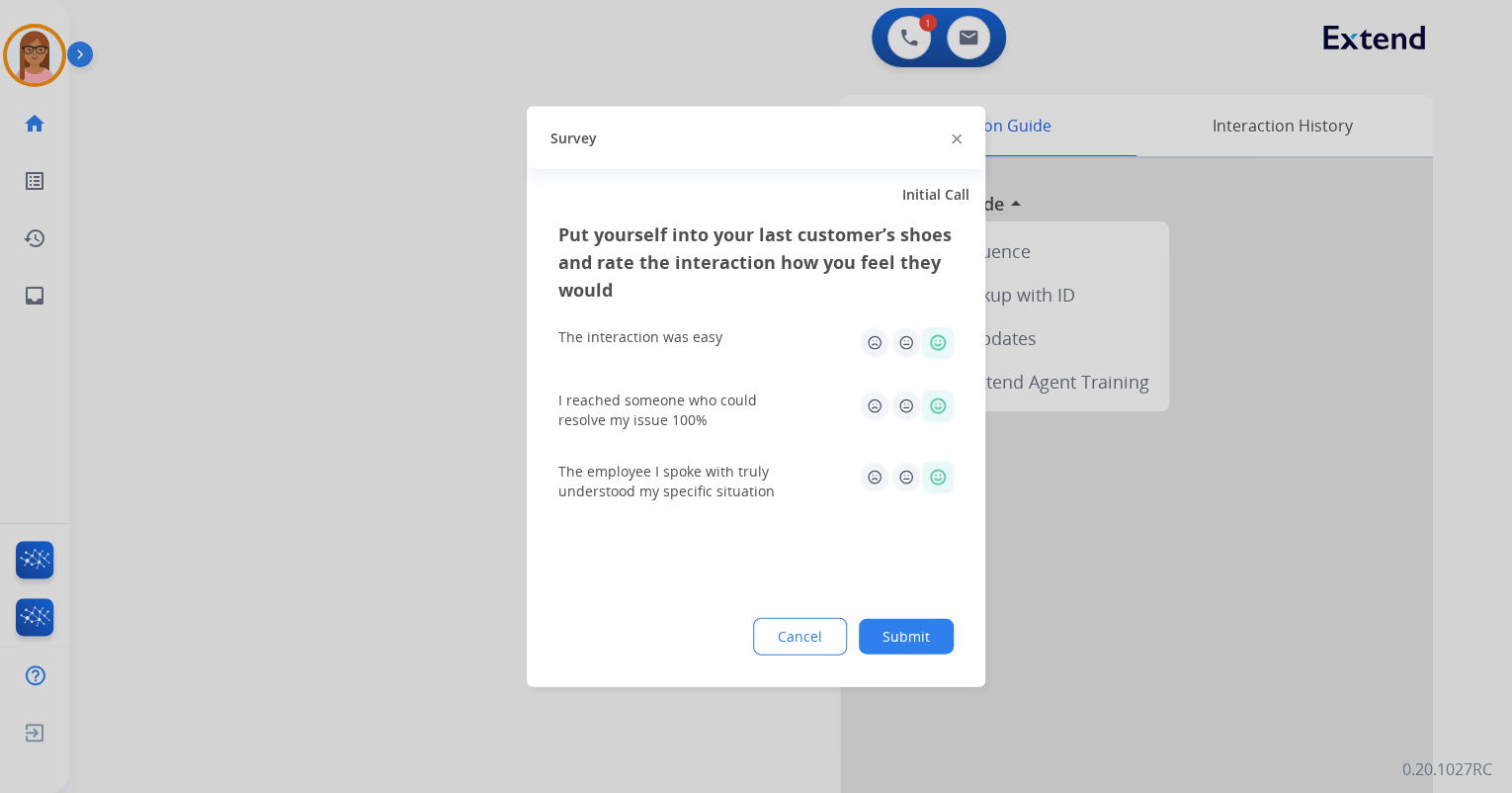 click on "Submit" 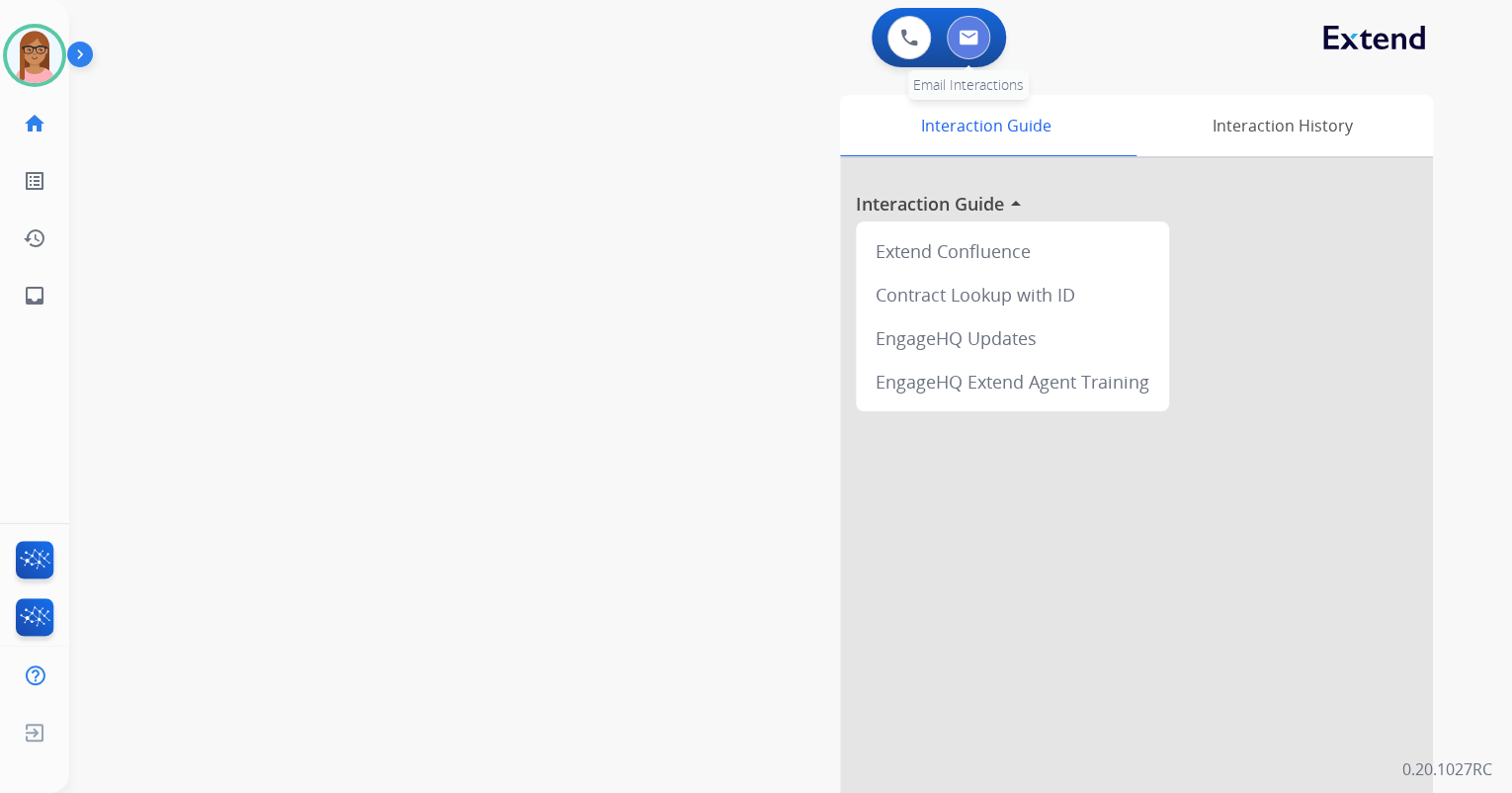 click at bounding box center (968, 38) 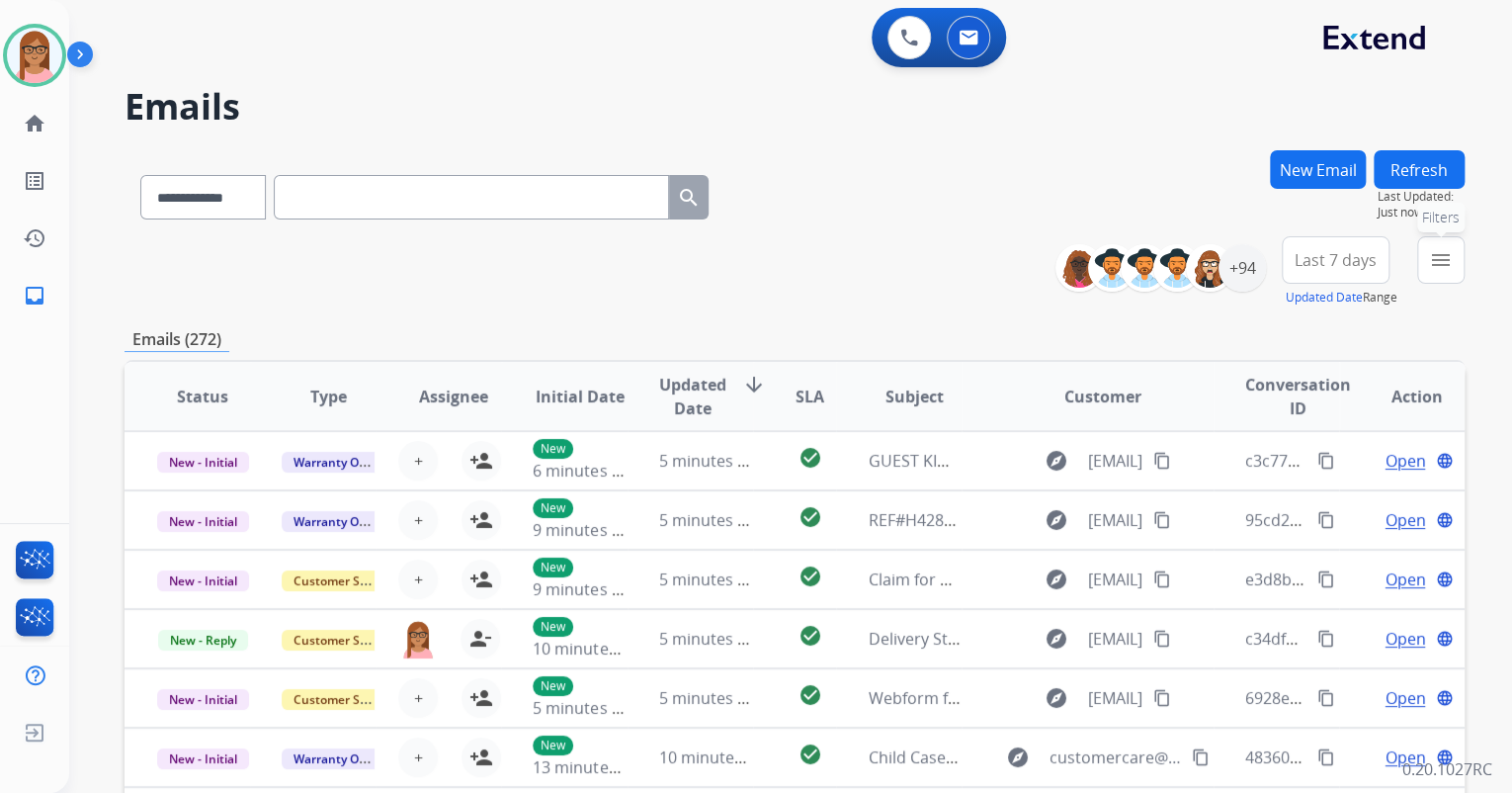 click on "menu  Filters" at bounding box center [1441, 260] 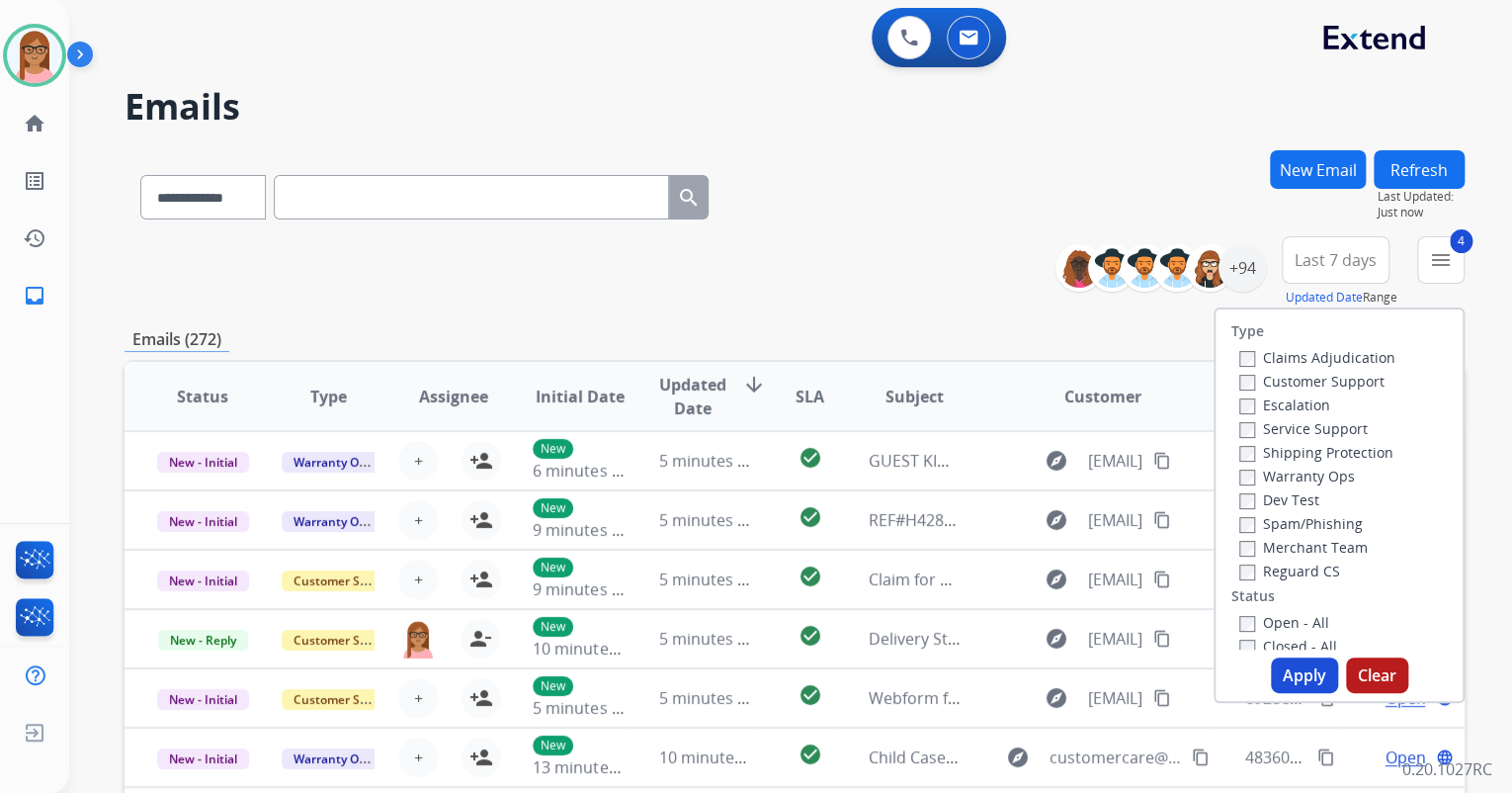 click on "Apply" at bounding box center [1304, 675] 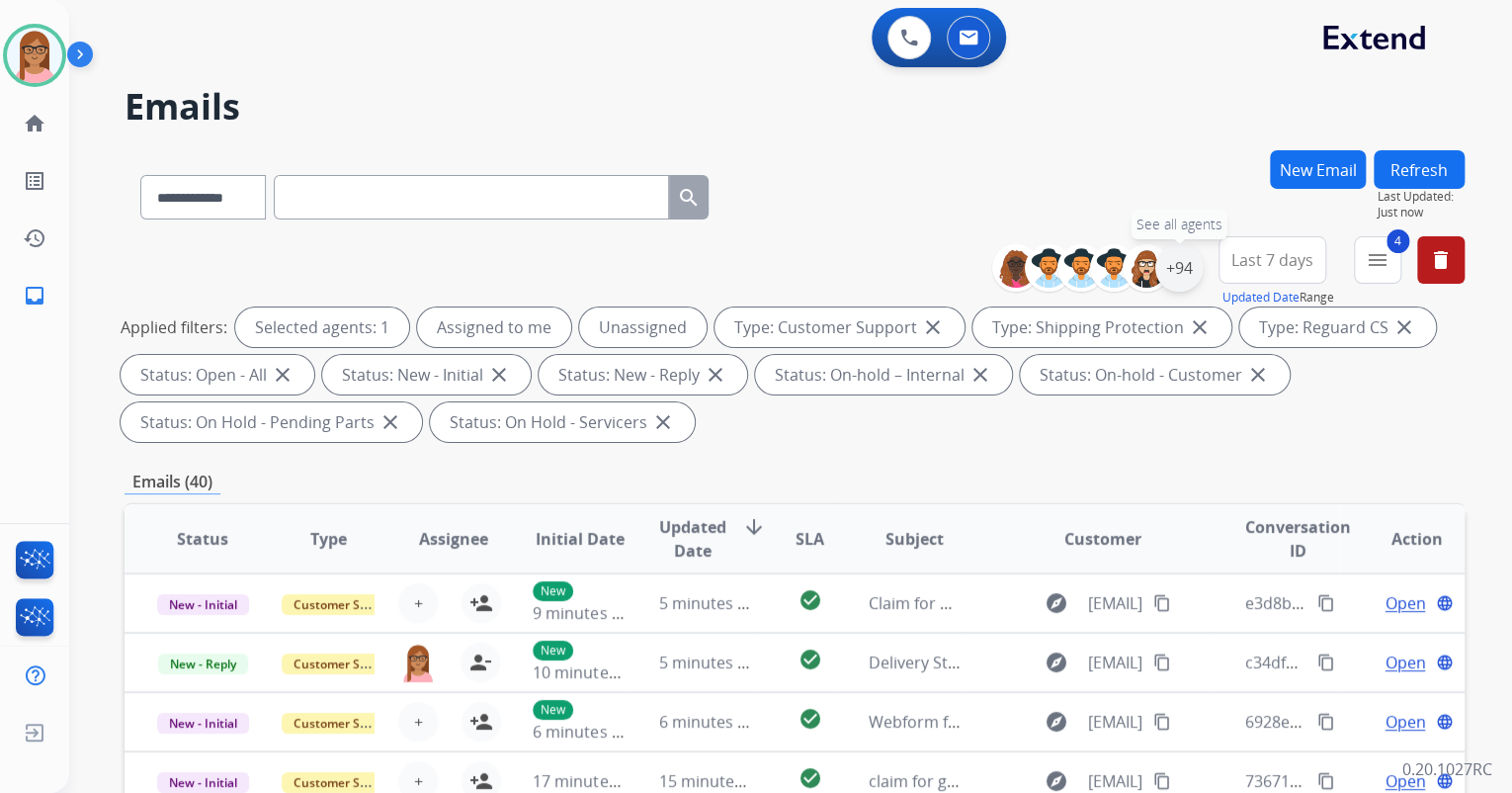 click on "+94" at bounding box center (1179, 268) 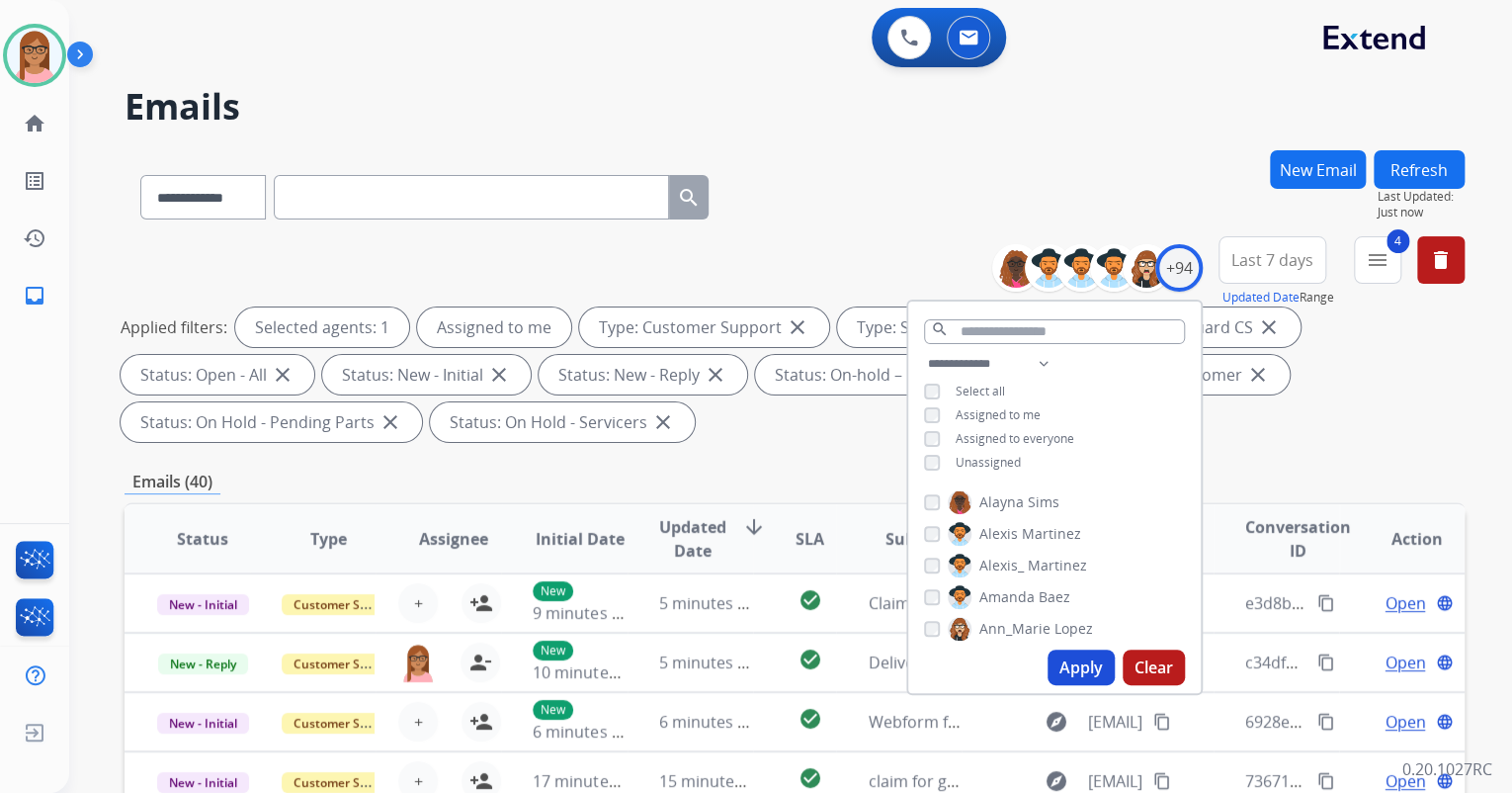 click on "Apply" at bounding box center (1081, 667) 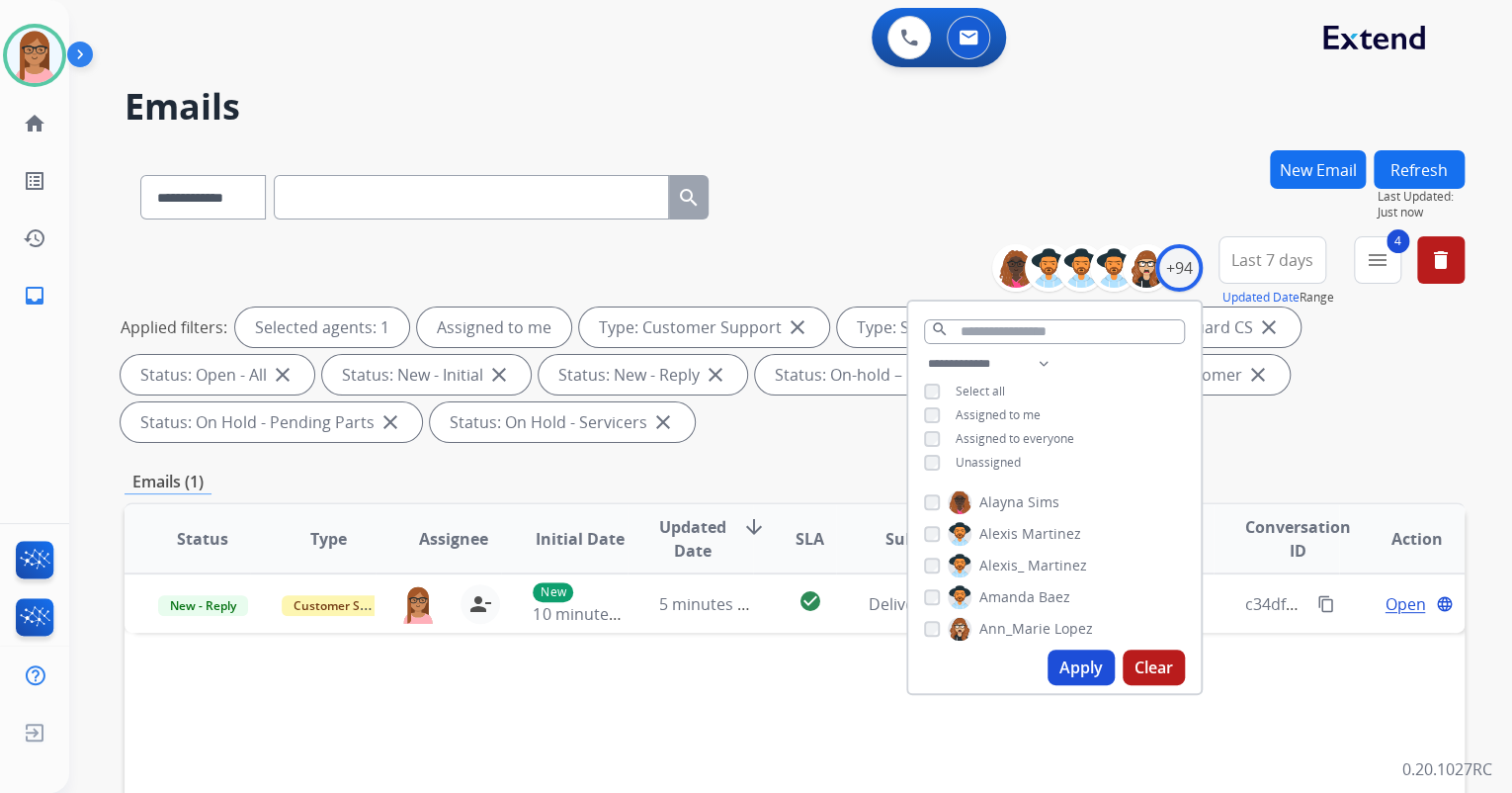 click on "Status Type Assignee Initial Date Updated Date arrow_downward SLA Subject Customer Conversation ID Action New - Reply Customer Support lakeya.anthony@mcibpo.com person_remove Unassign to Me New 10 minutes ago 5 minutes ago check_circle  Delivery Status Notification (Failure)  explore kaalepham96@gmail.com content_copy  c34df67b-ea8a-4cf1-8d09-c03b2461eccc  content_copy Open language" at bounding box center [795, 834] 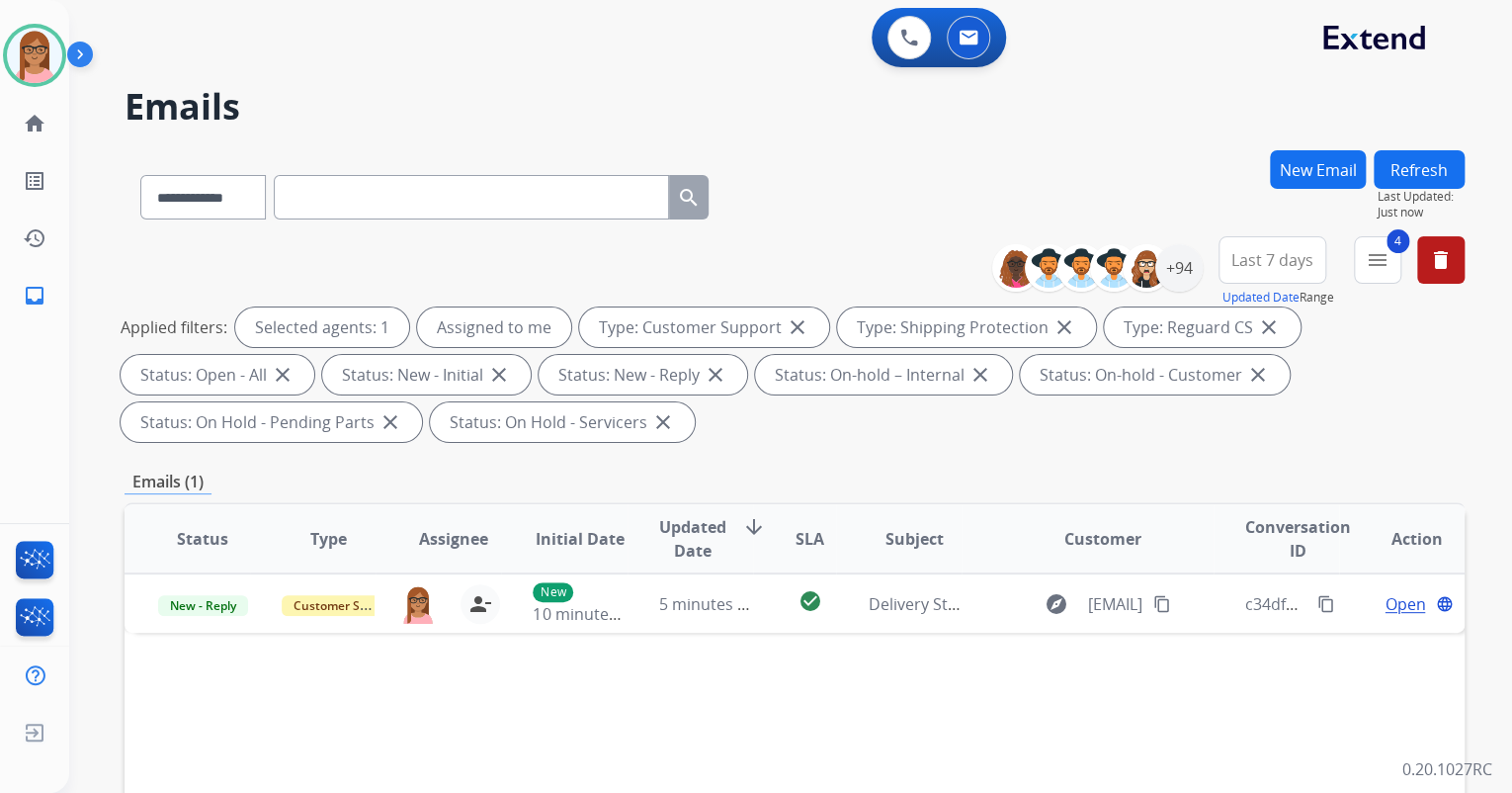 click on "Last 7 days" at bounding box center [1272, 260] 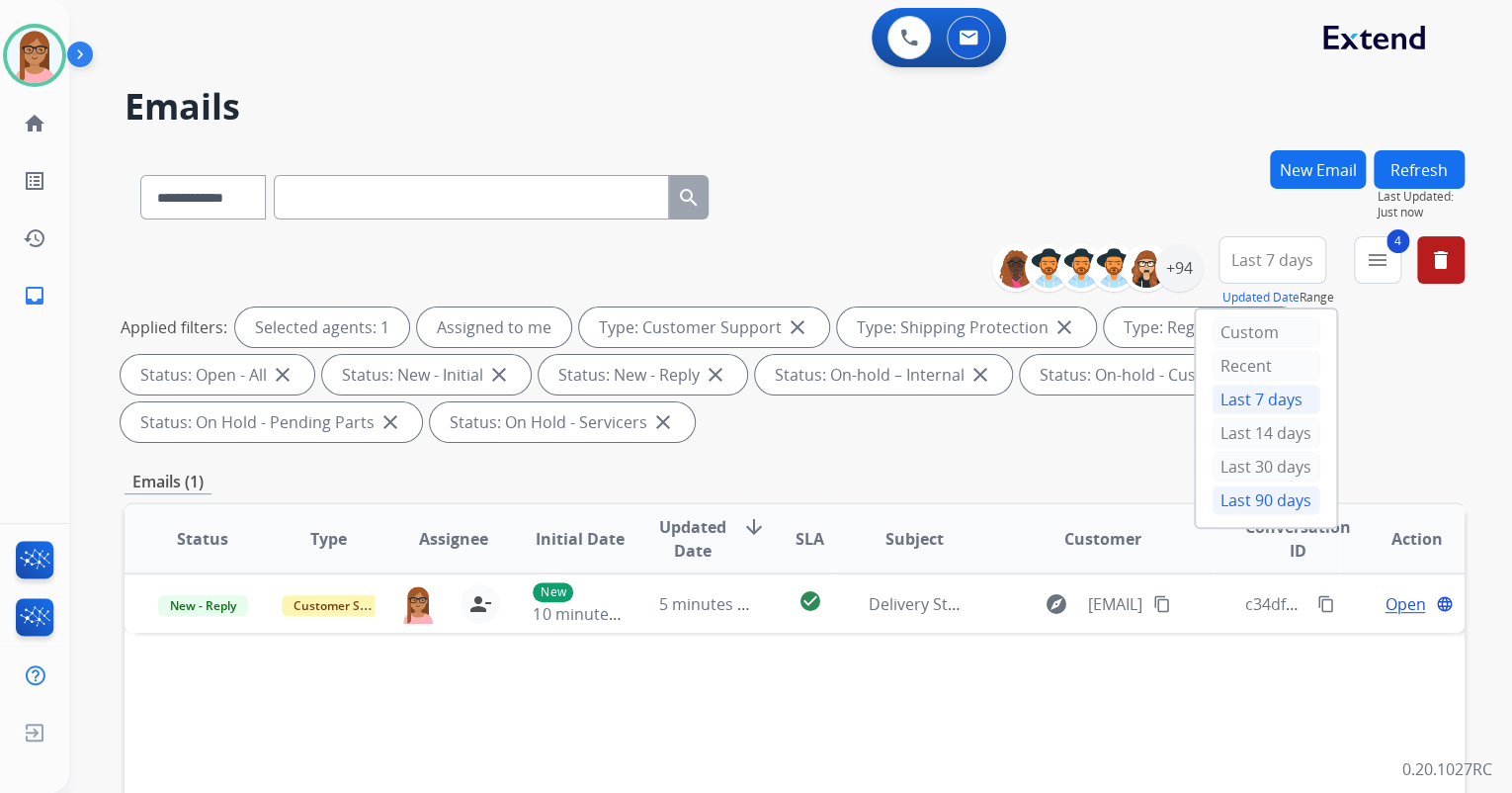 click on "Last 90 days" at bounding box center (1266, 500) 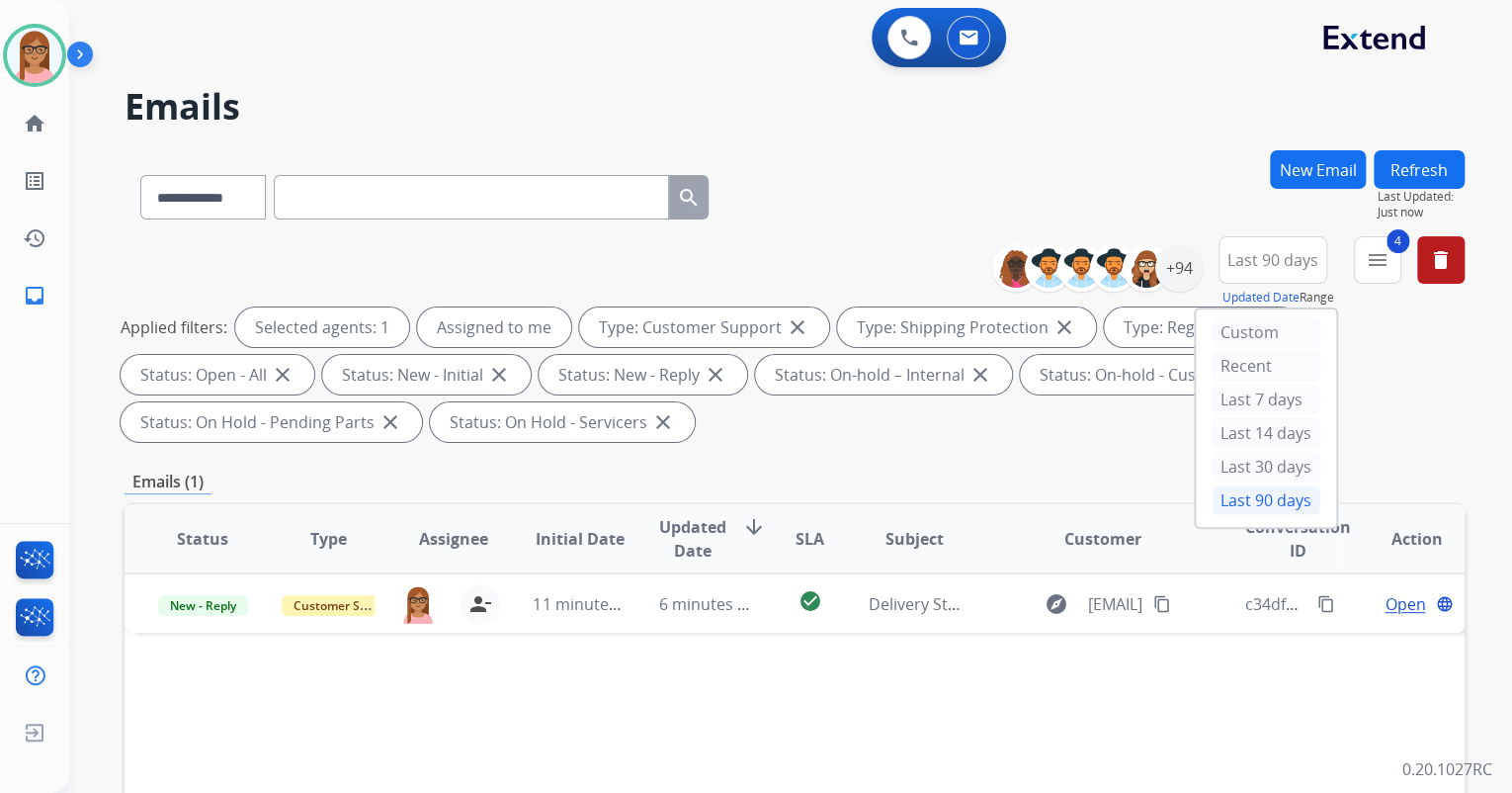 click on "**********" at bounding box center [795, 343] 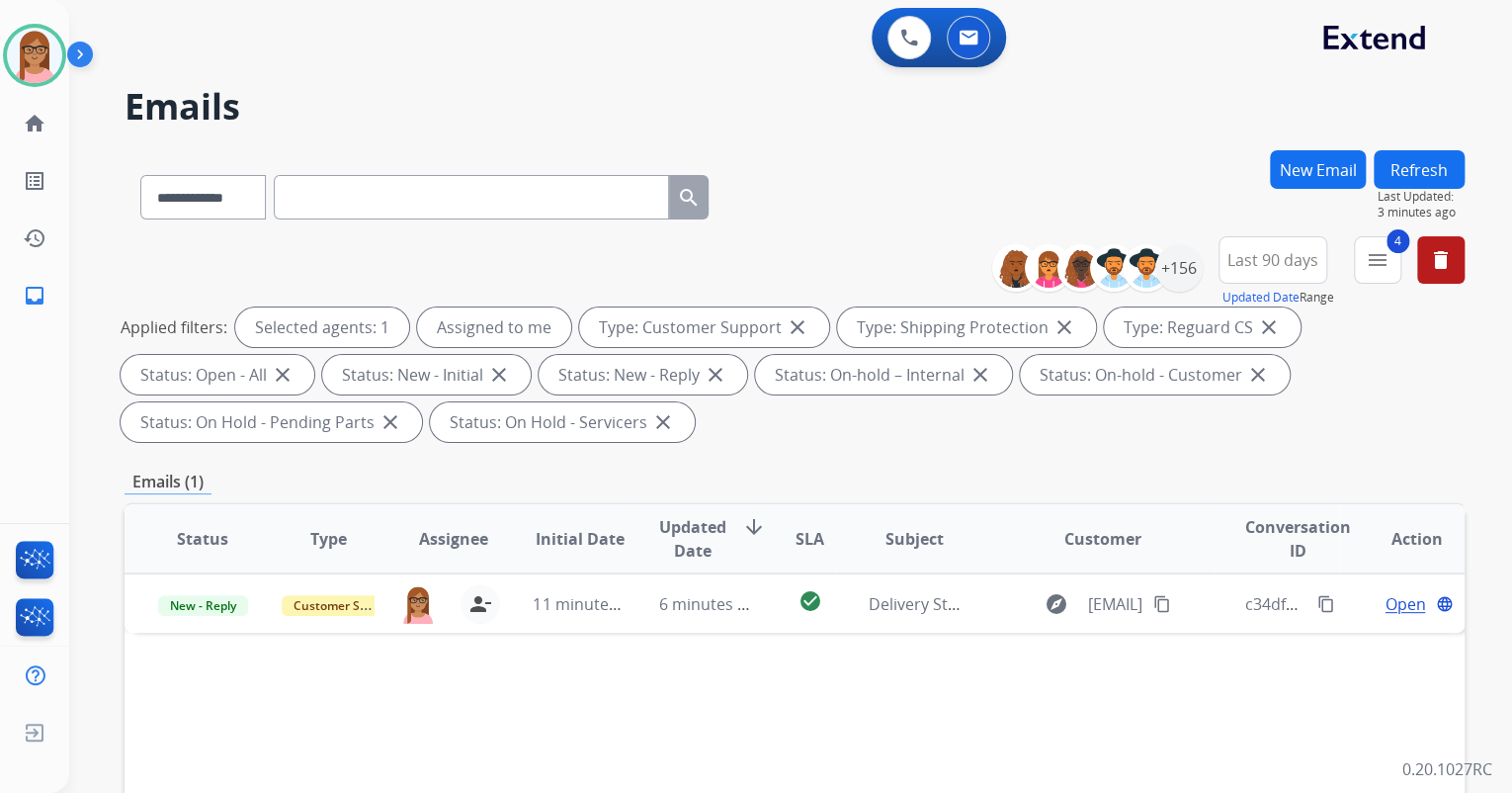 click on "New Email" at bounding box center [1317, 193] 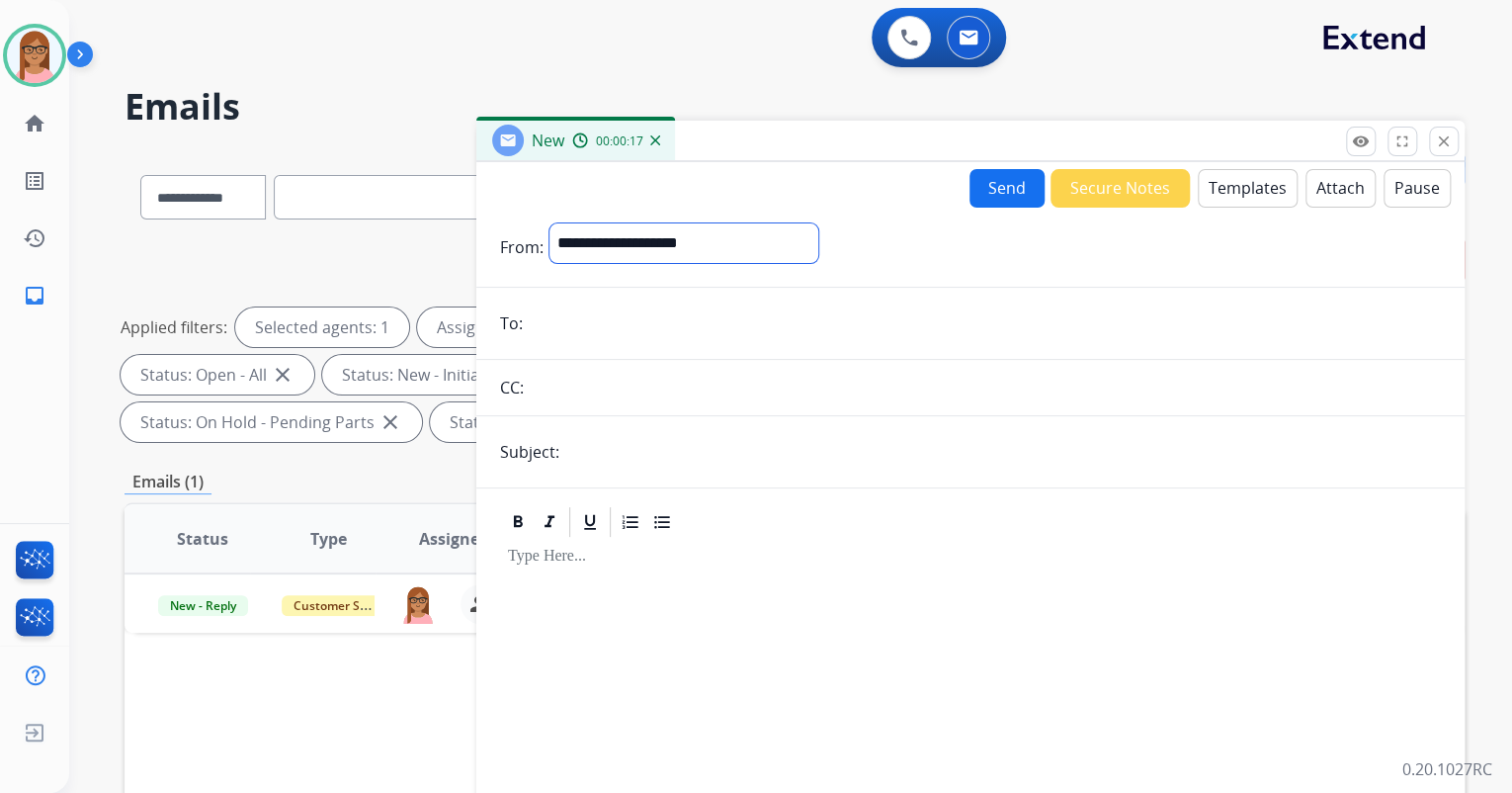 click on "**********" at bounding box center (684, 243) 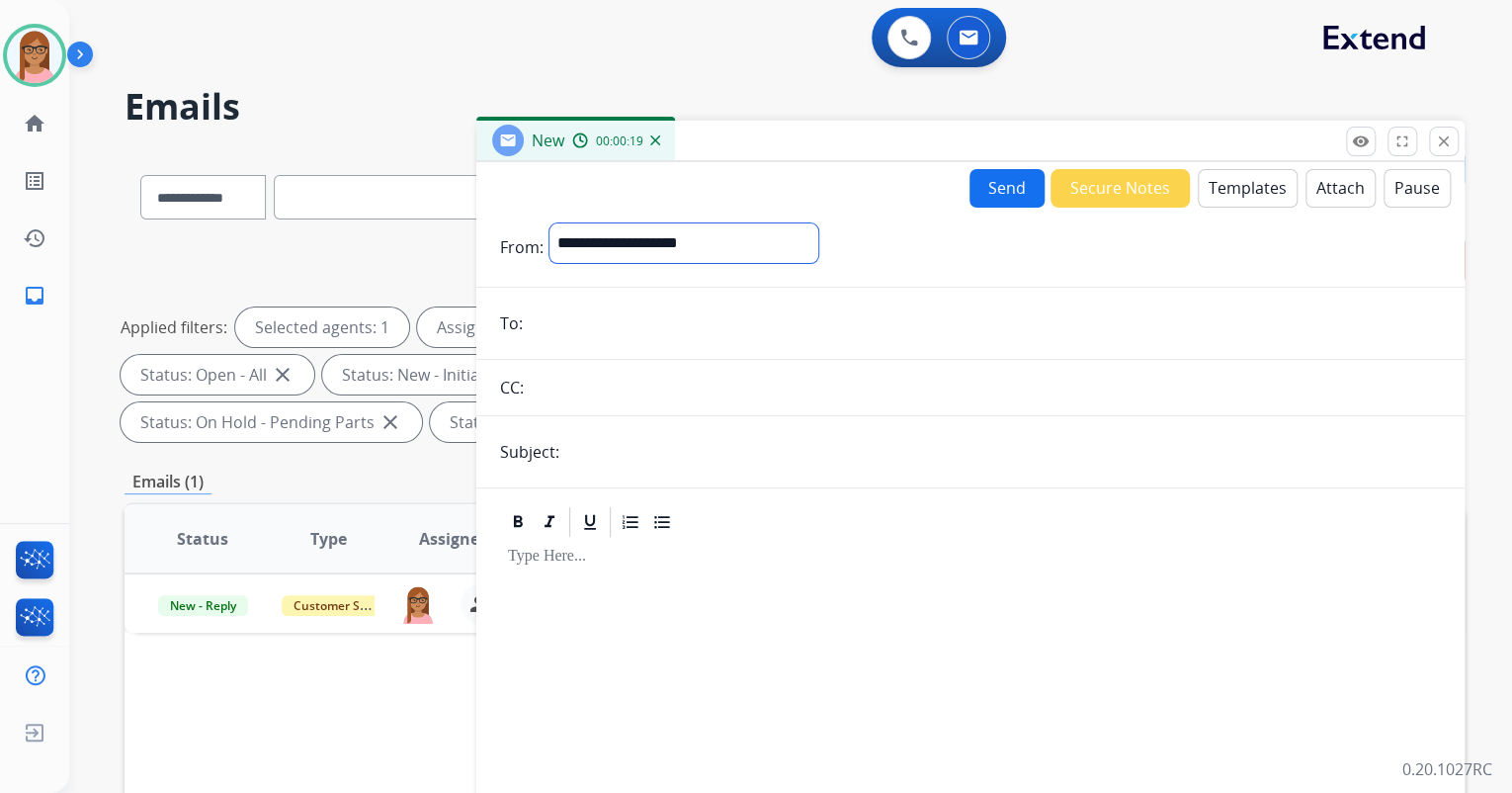 select on "**********" 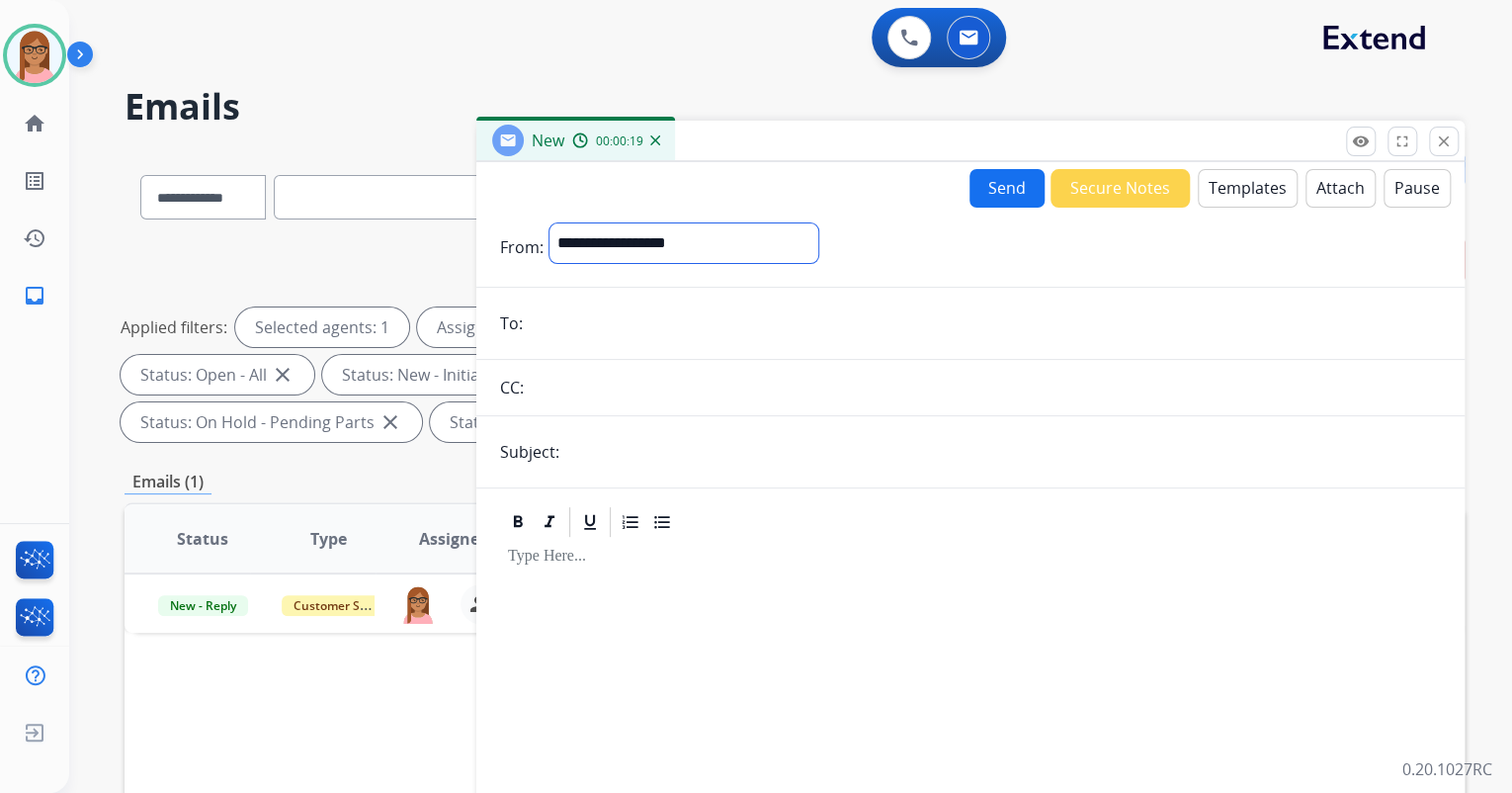 click on "**********" at bounding box center (684, 243) 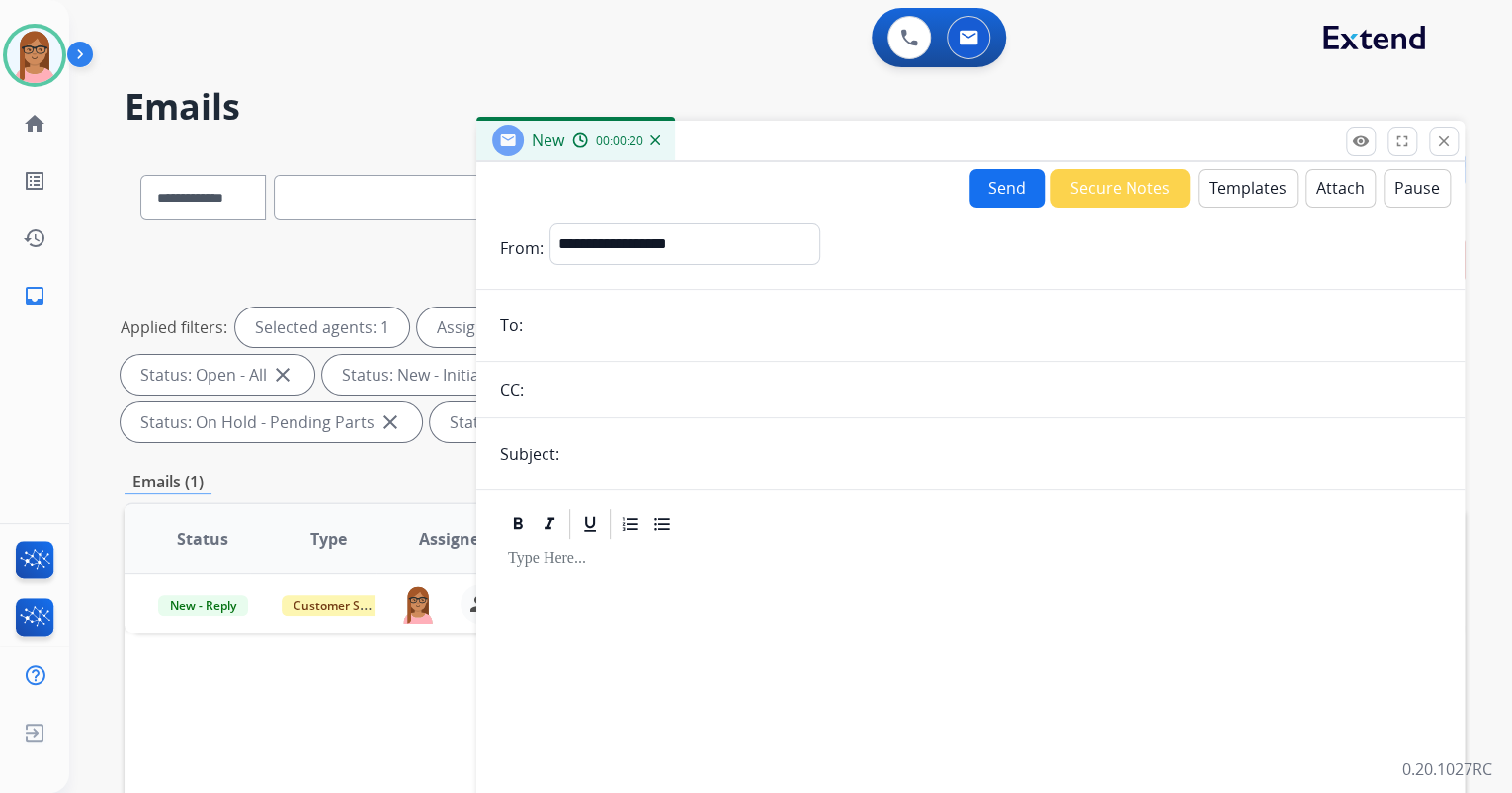 click at bounding box center [984, 325] 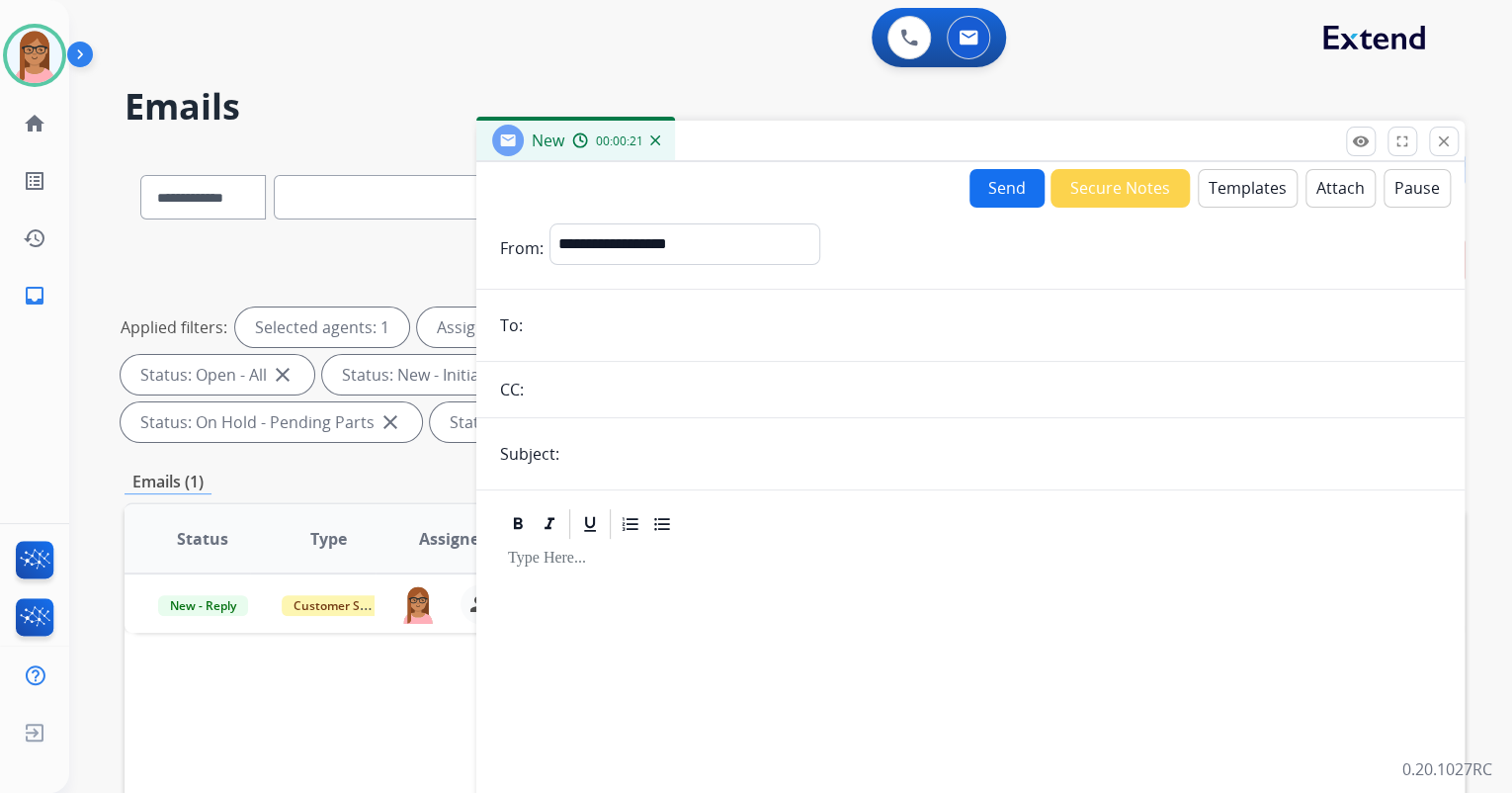 paste on "**********" 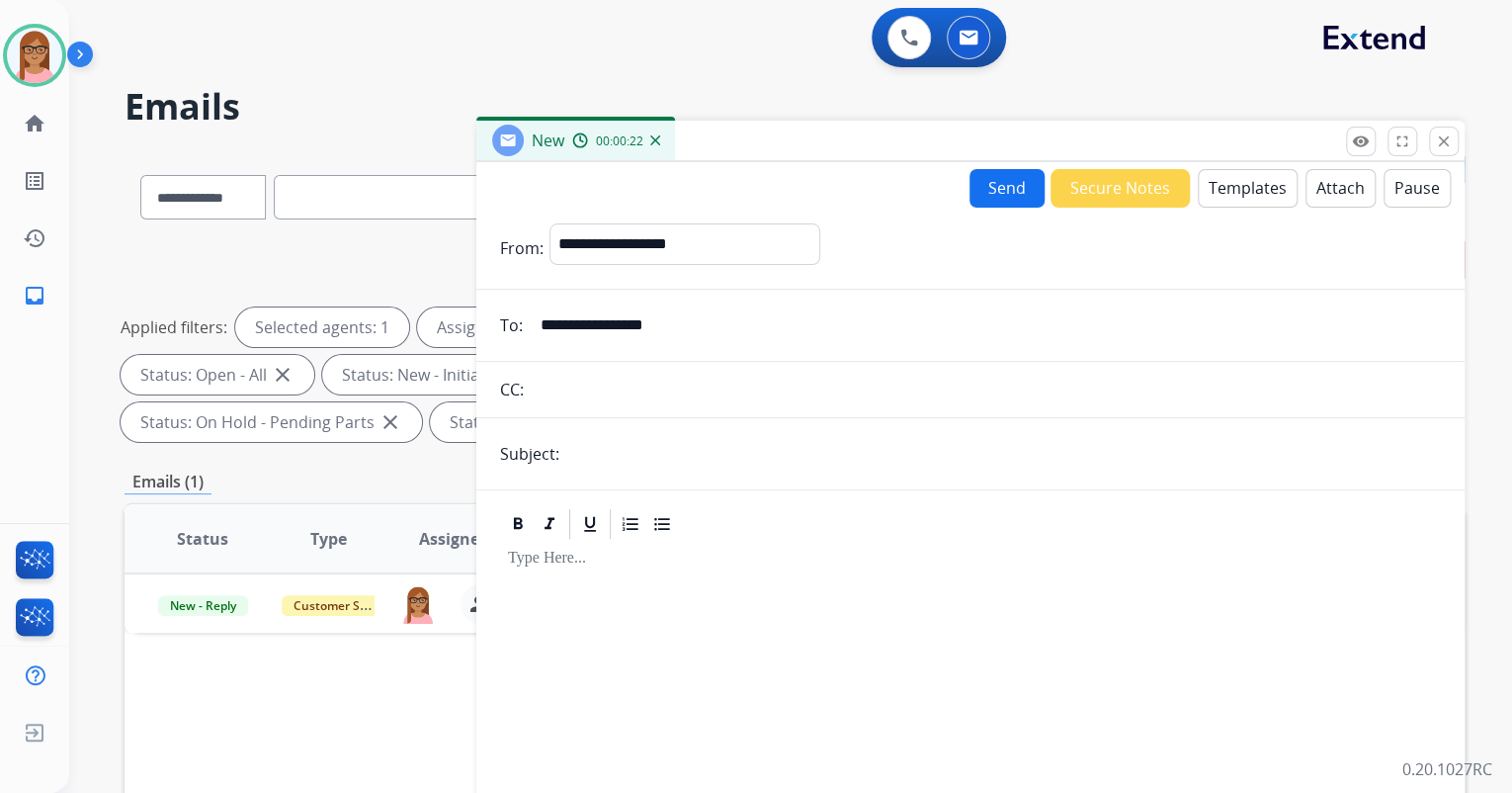 type on "**********" 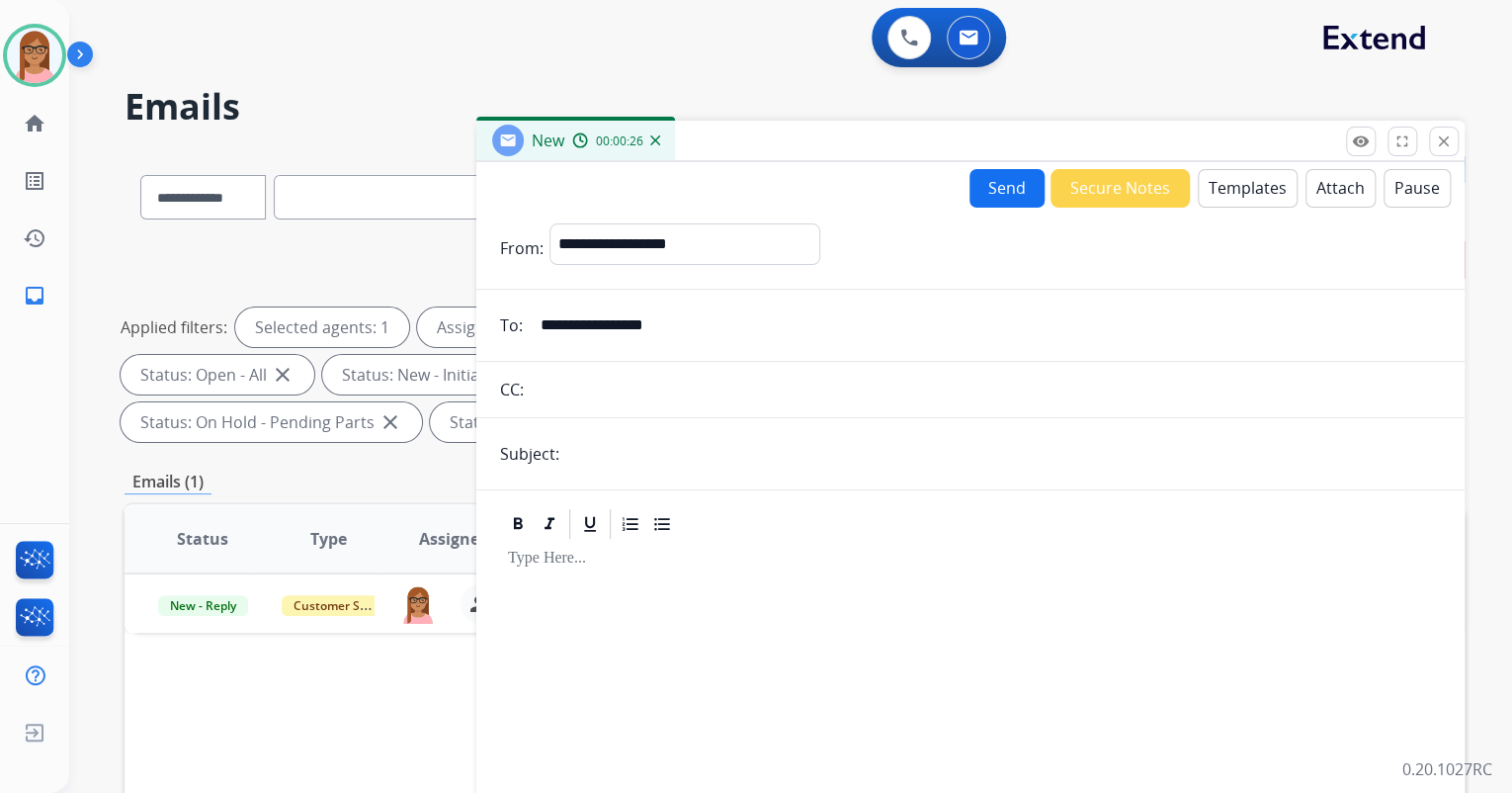 type on "**********" 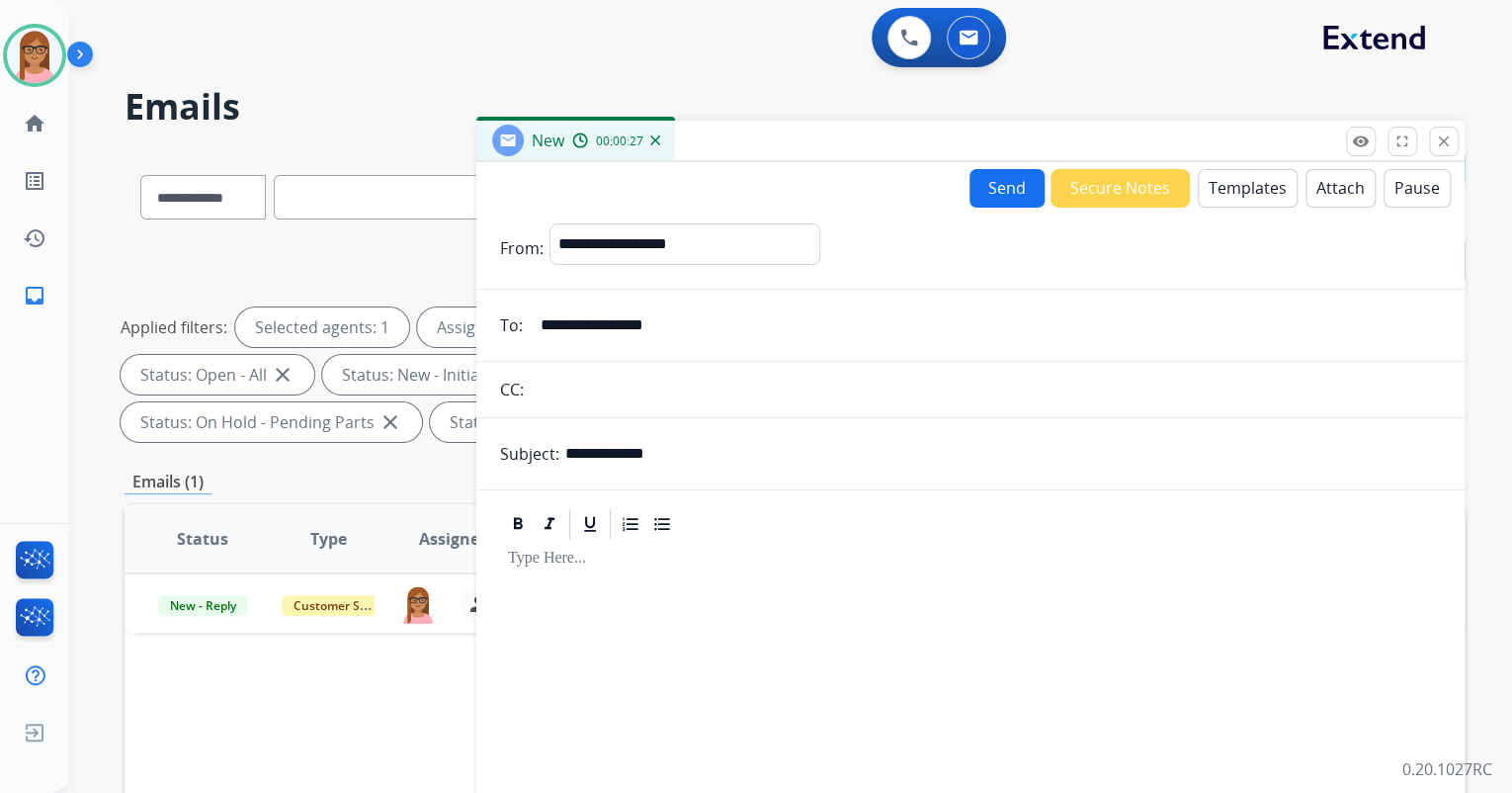 click at bounding box center [970, 768] 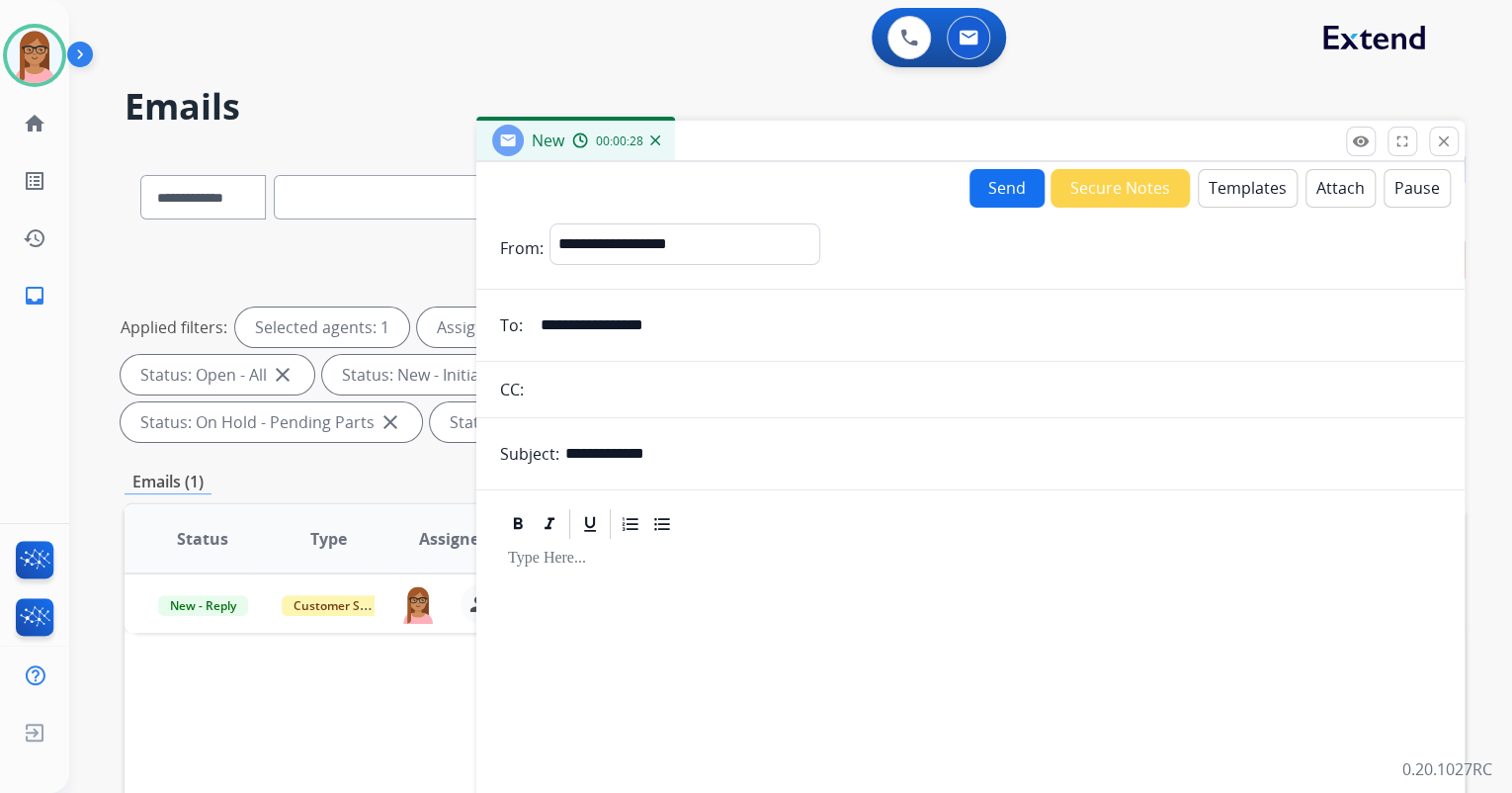 click on "Templates" at bounding box center (1247, 188) 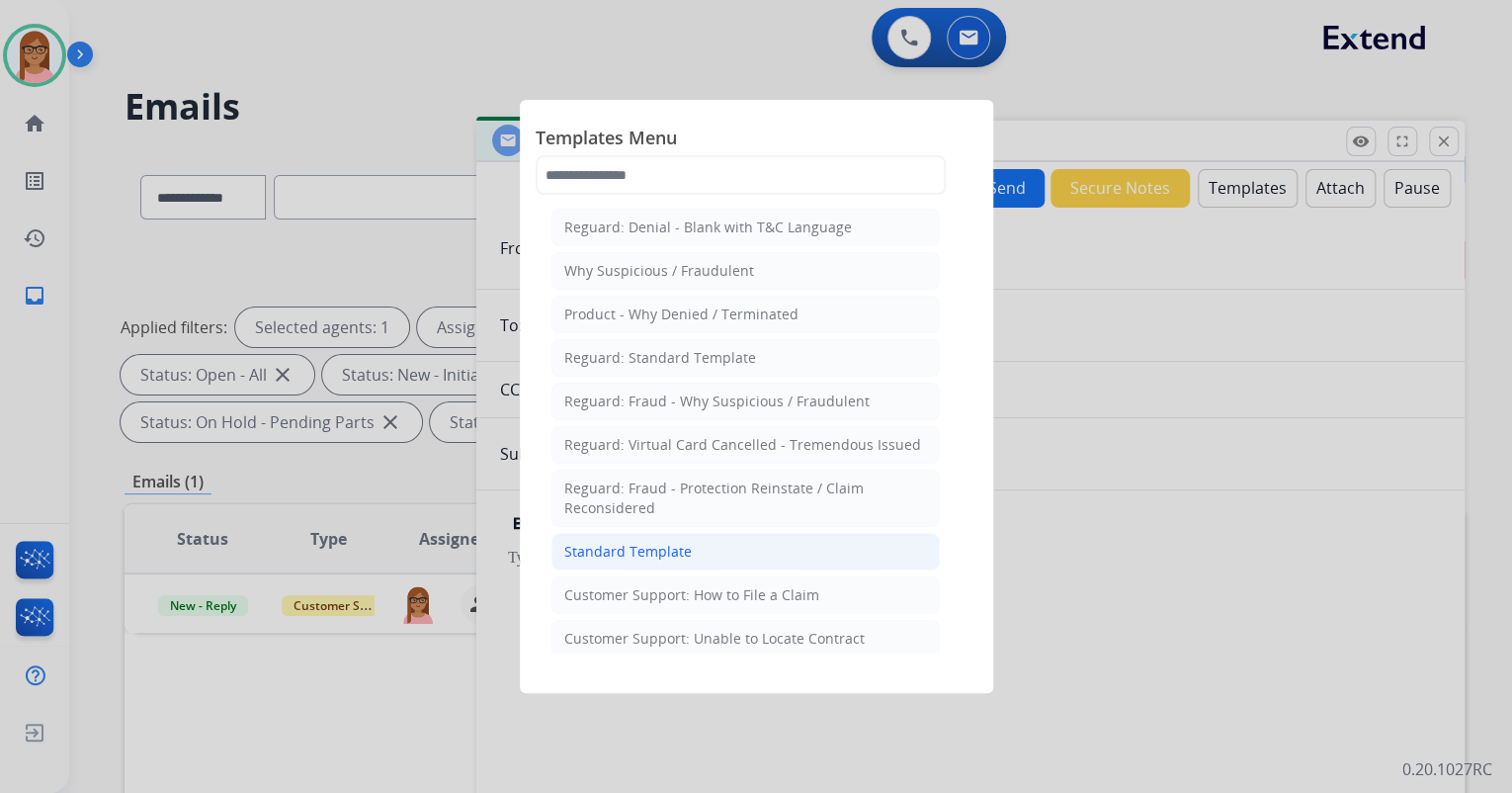 click on "Standard Template" 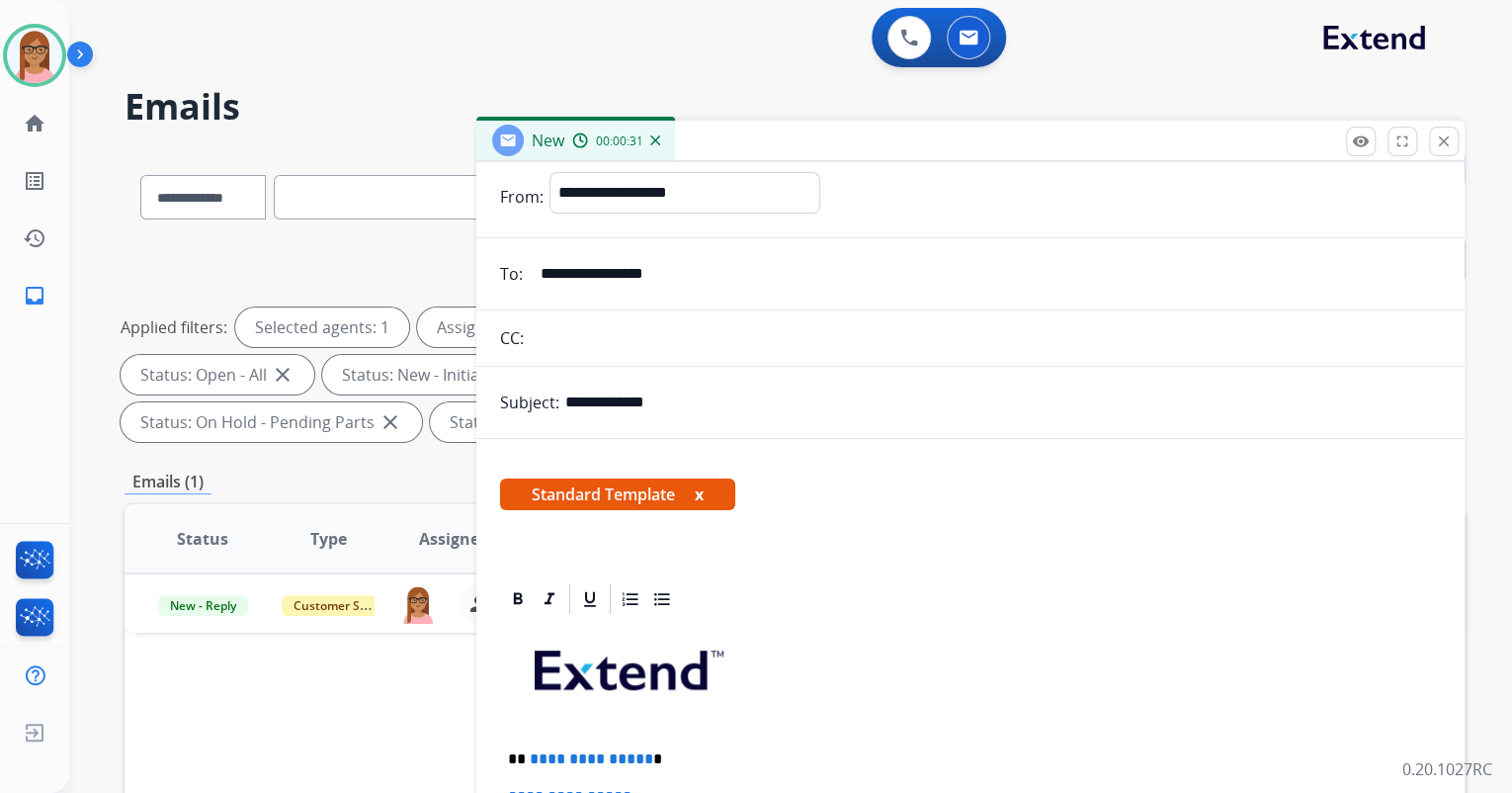scroll, scrollTop: 237, scrollLeft: 0, axis: vertical 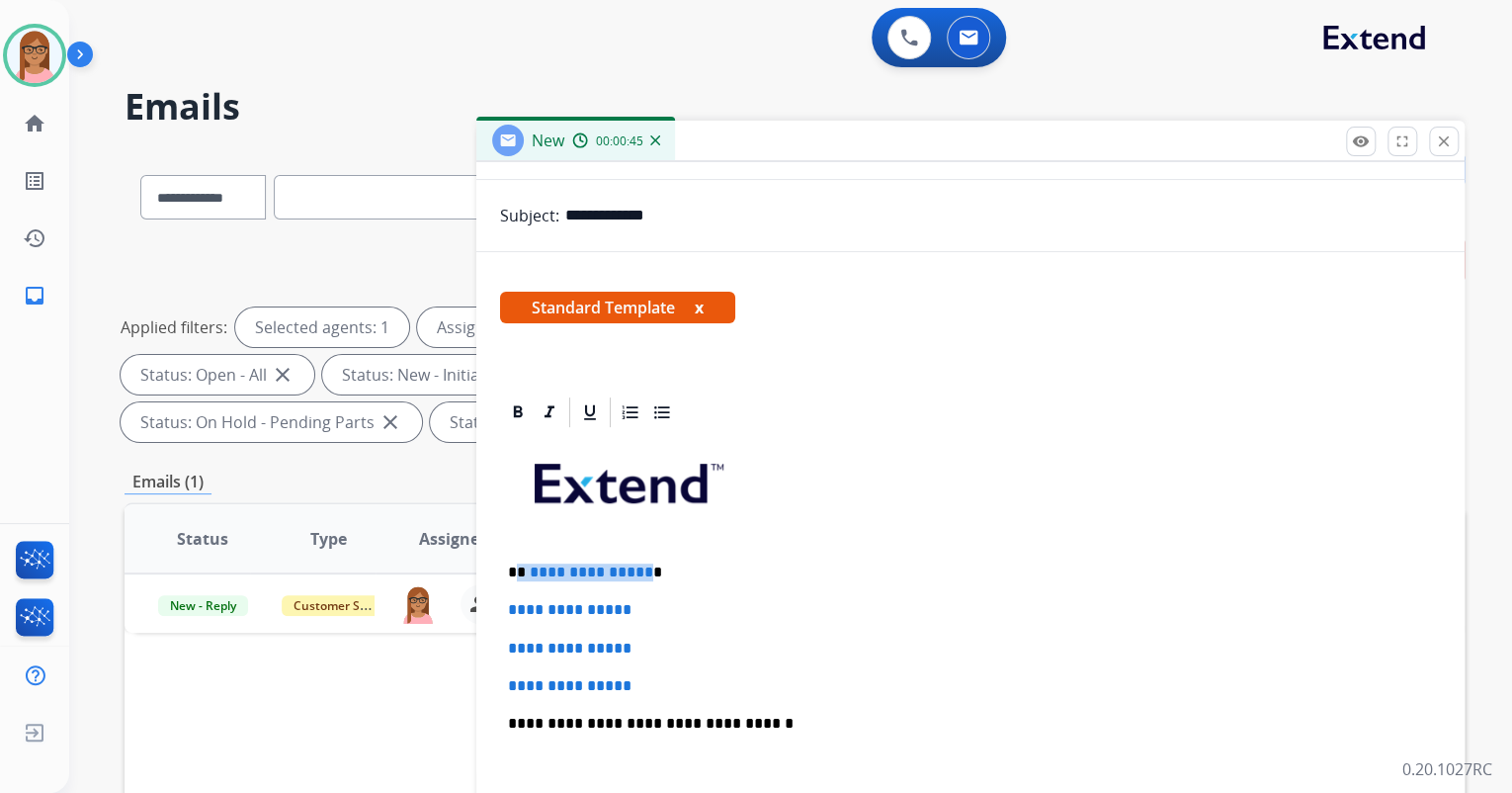 drag, startPoint x: 518, startPoint y: 569, endPoint x: 642, endPoint y: 561, distance: 124.257797 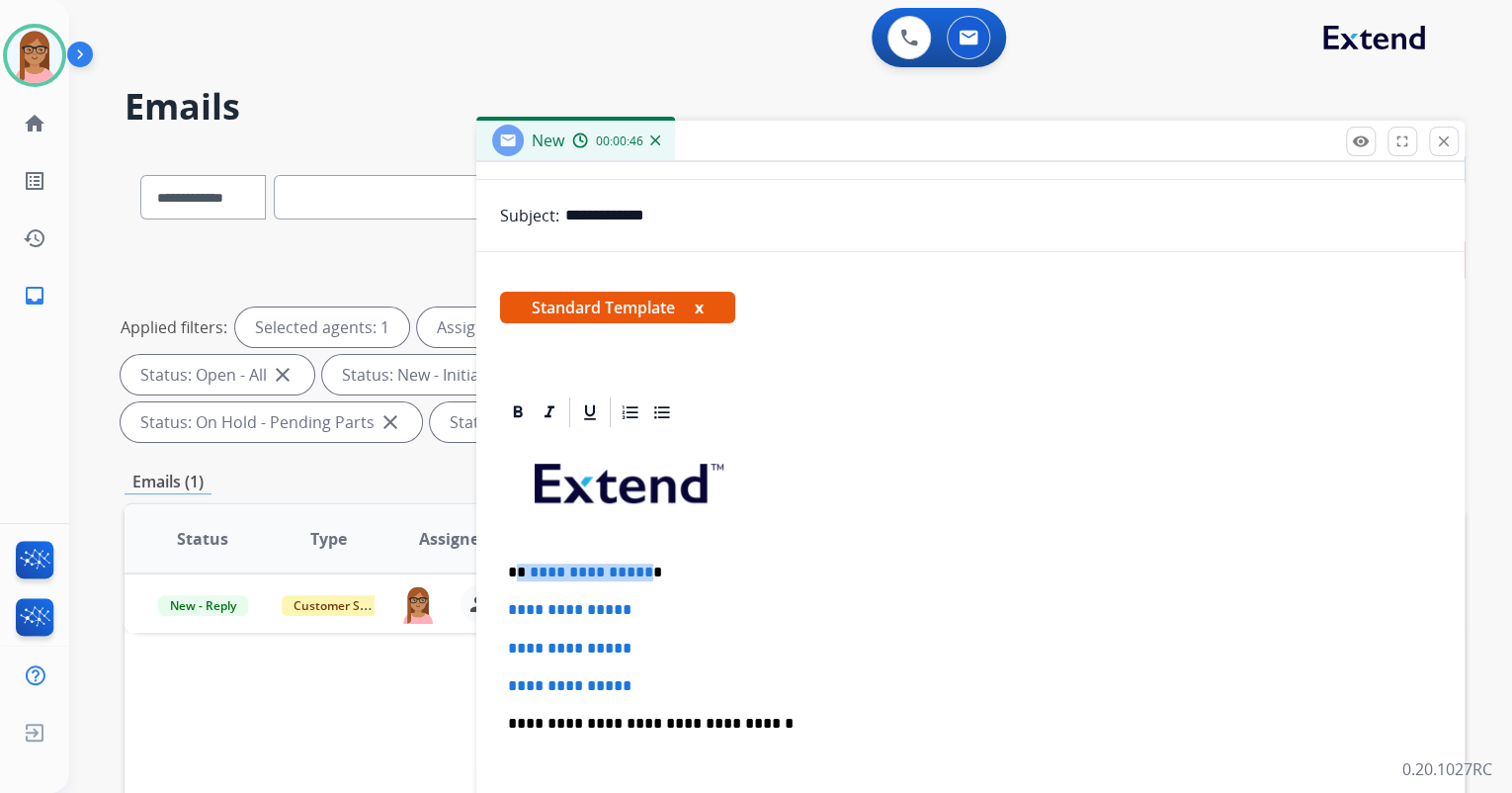 type 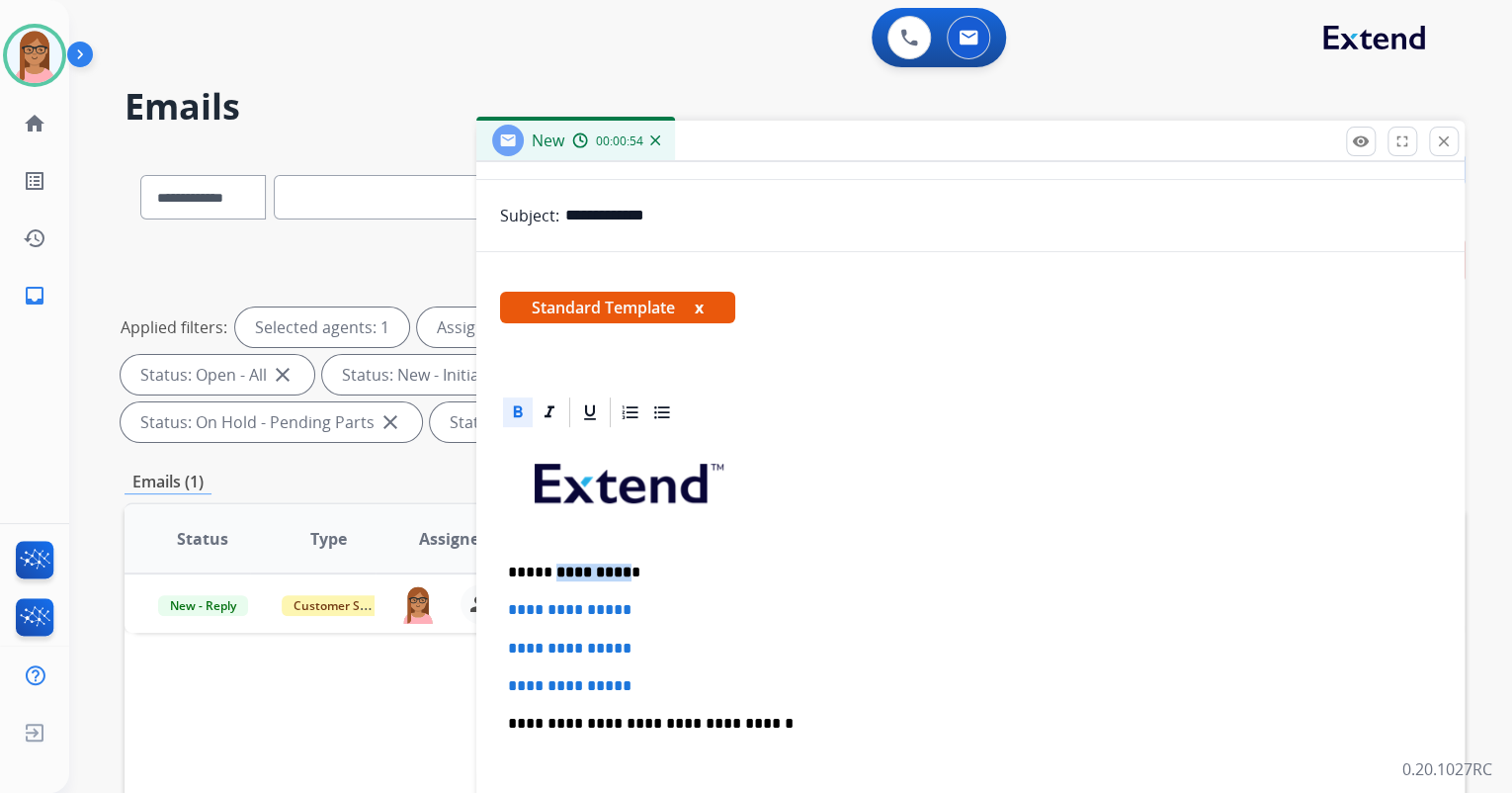 drag, startPoint x: 549, startPoint y: 569, endPoint x: 635, endPoint y: 572, distance: 86.05231 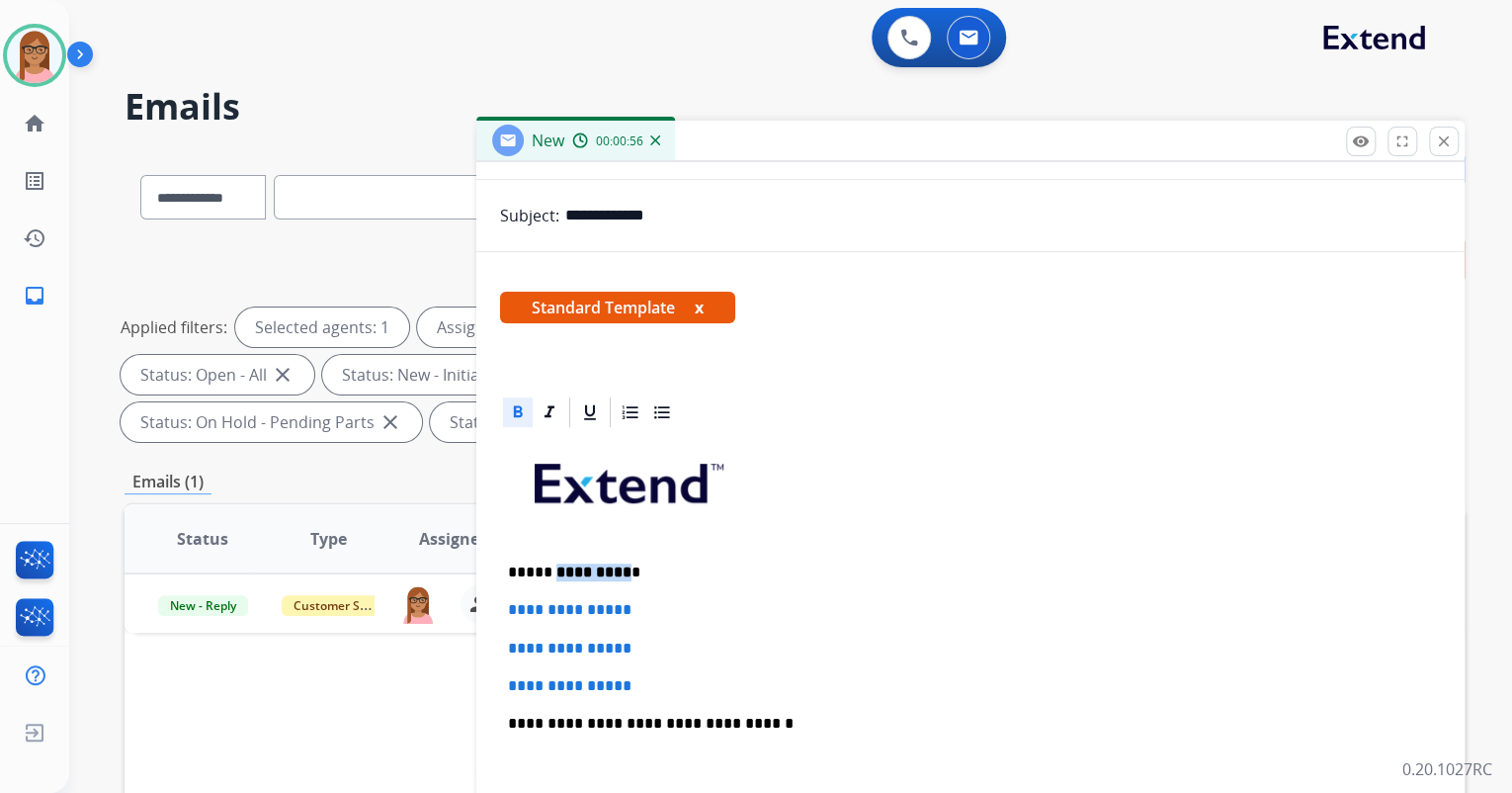 click 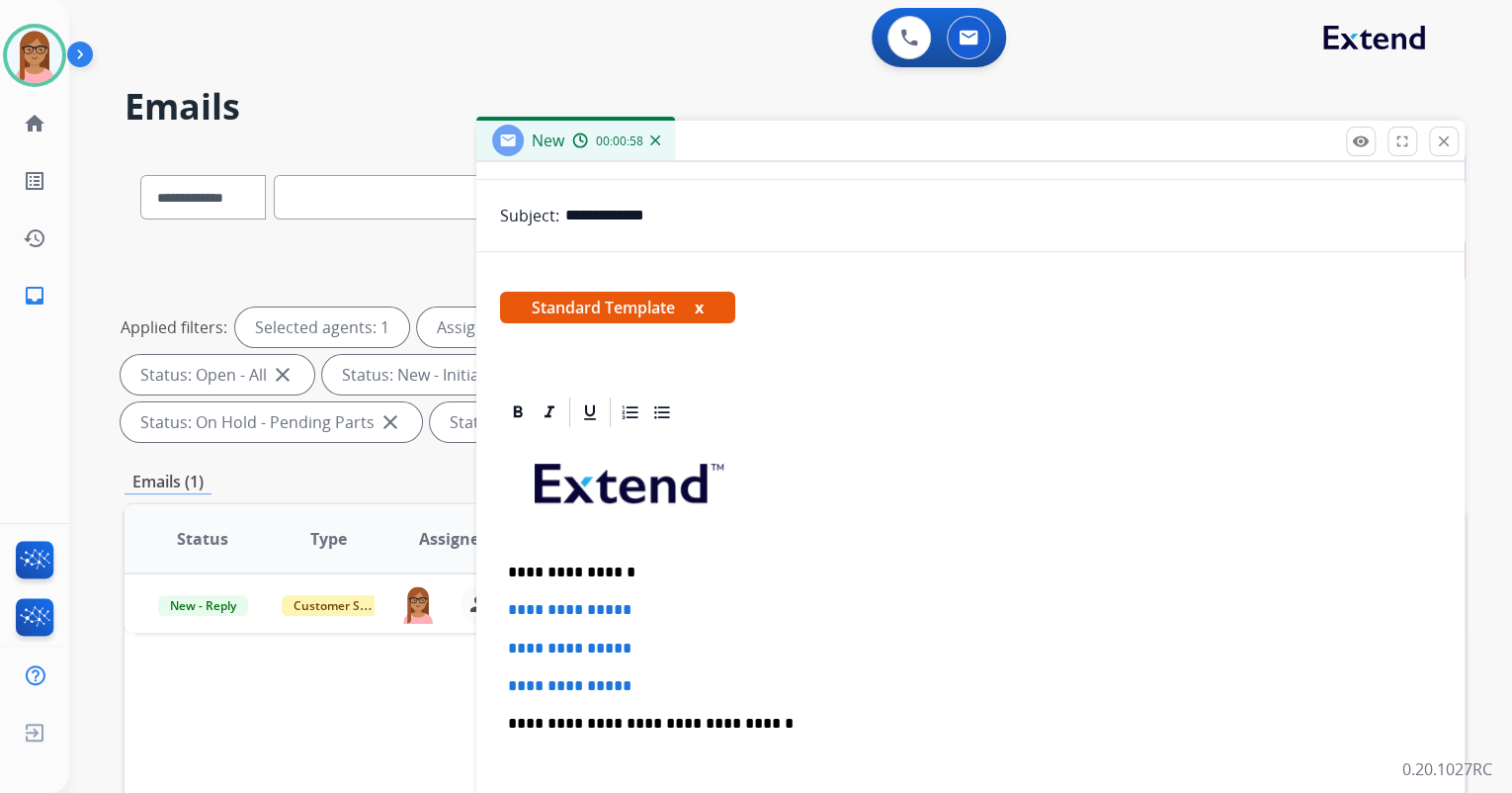 click on "**********" at bounding box center [970, 610] 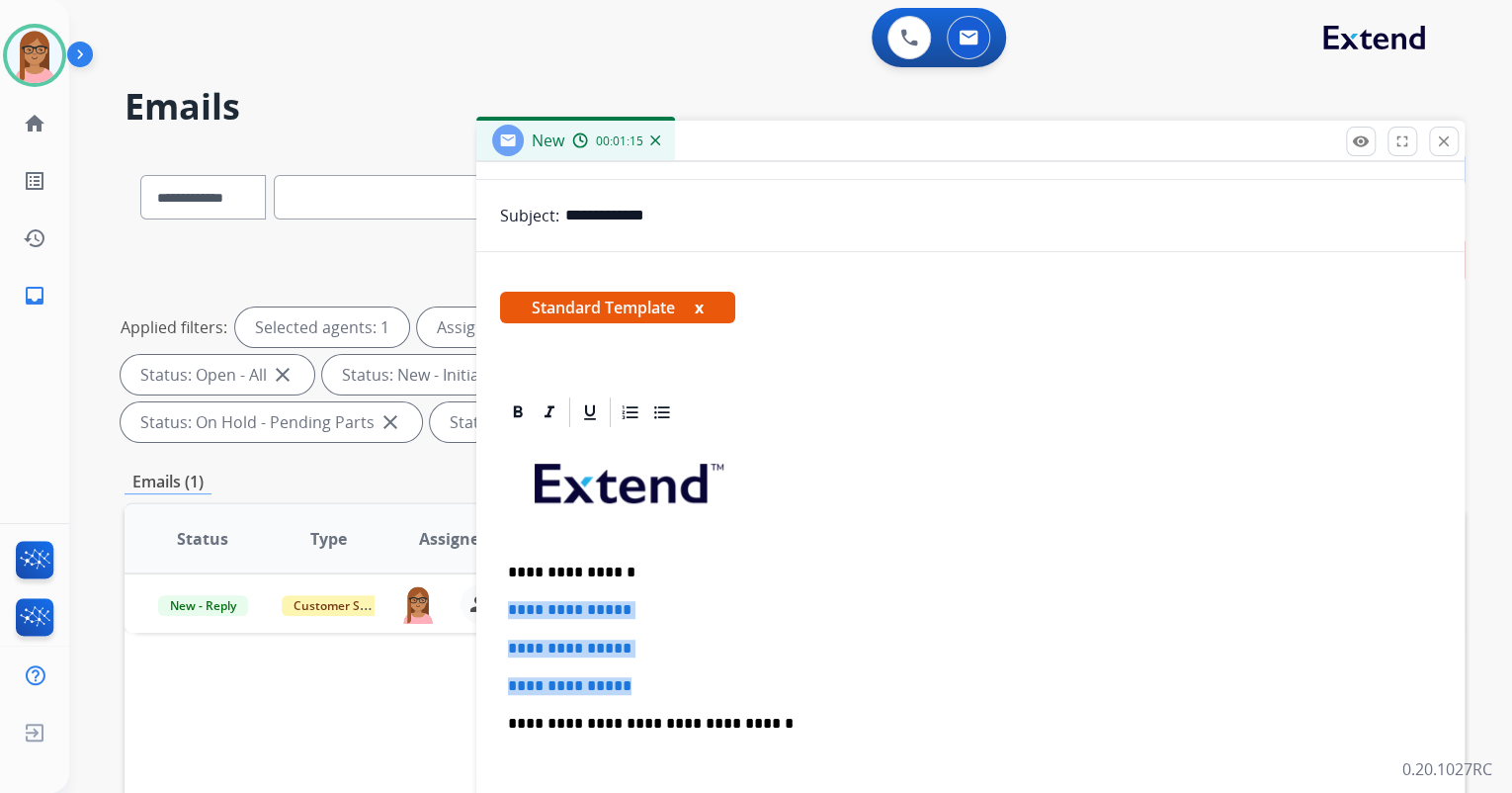 drag, startPoint x: 506, startPoint y: 609, endPoint x: 644, endPoint y: 664, distance: 148.55639 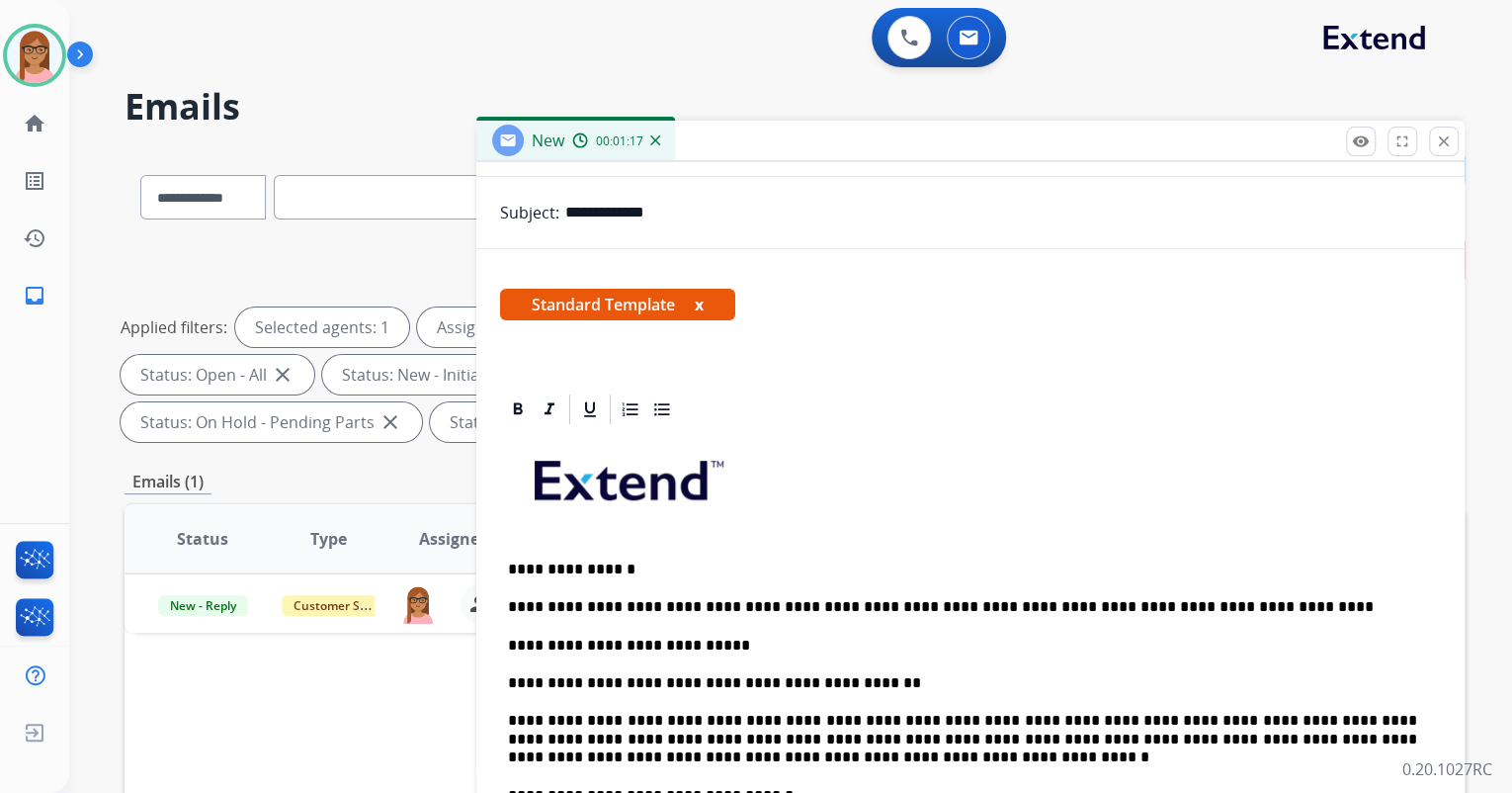 scroll, scrollTop: 237, scrollLeft: 0, axis: vertical 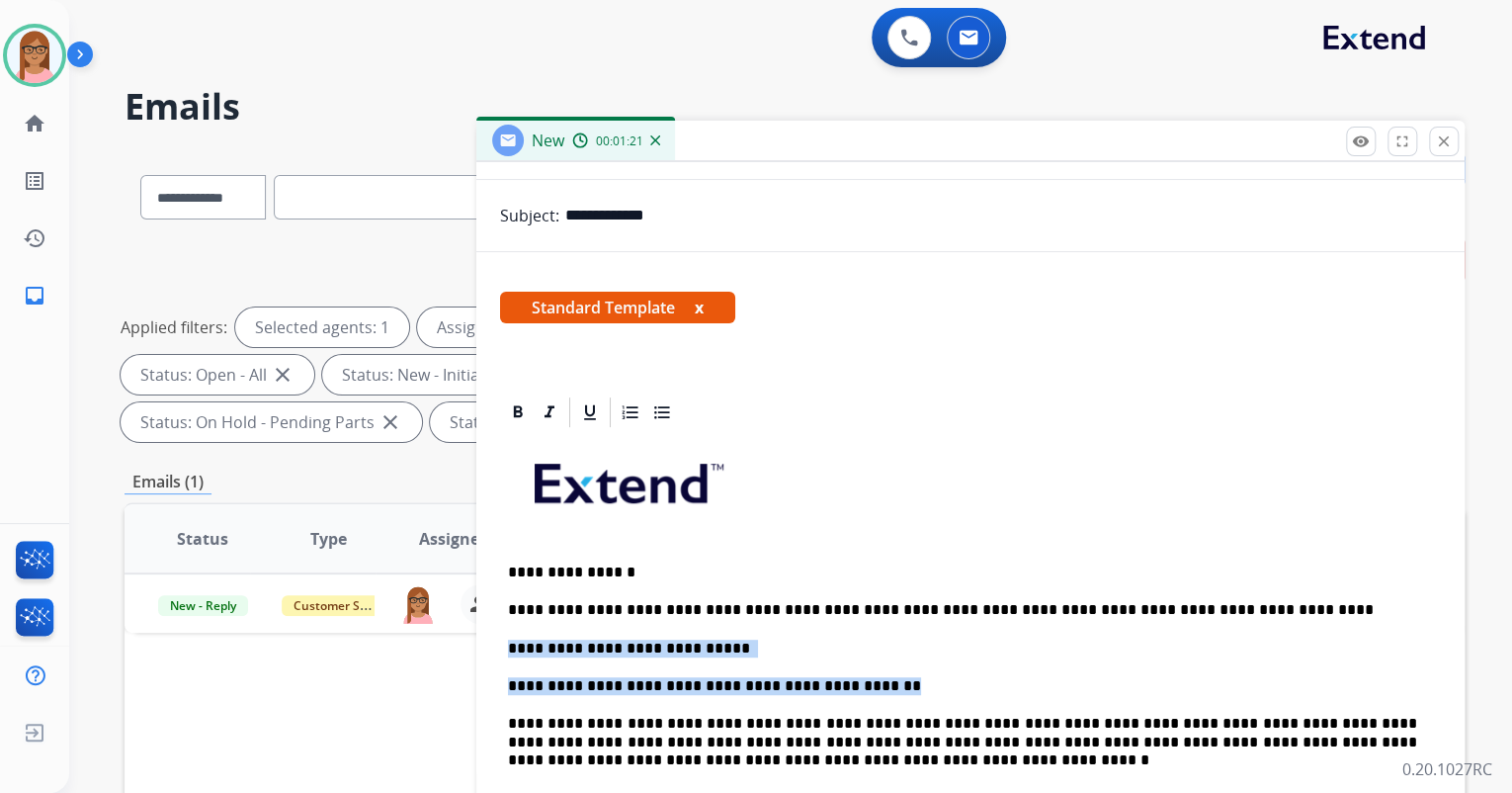 drag, startPoint x: 511, startPoint y: 644, endPoint x: 836, endPoint y: 679, distance: 326.87918 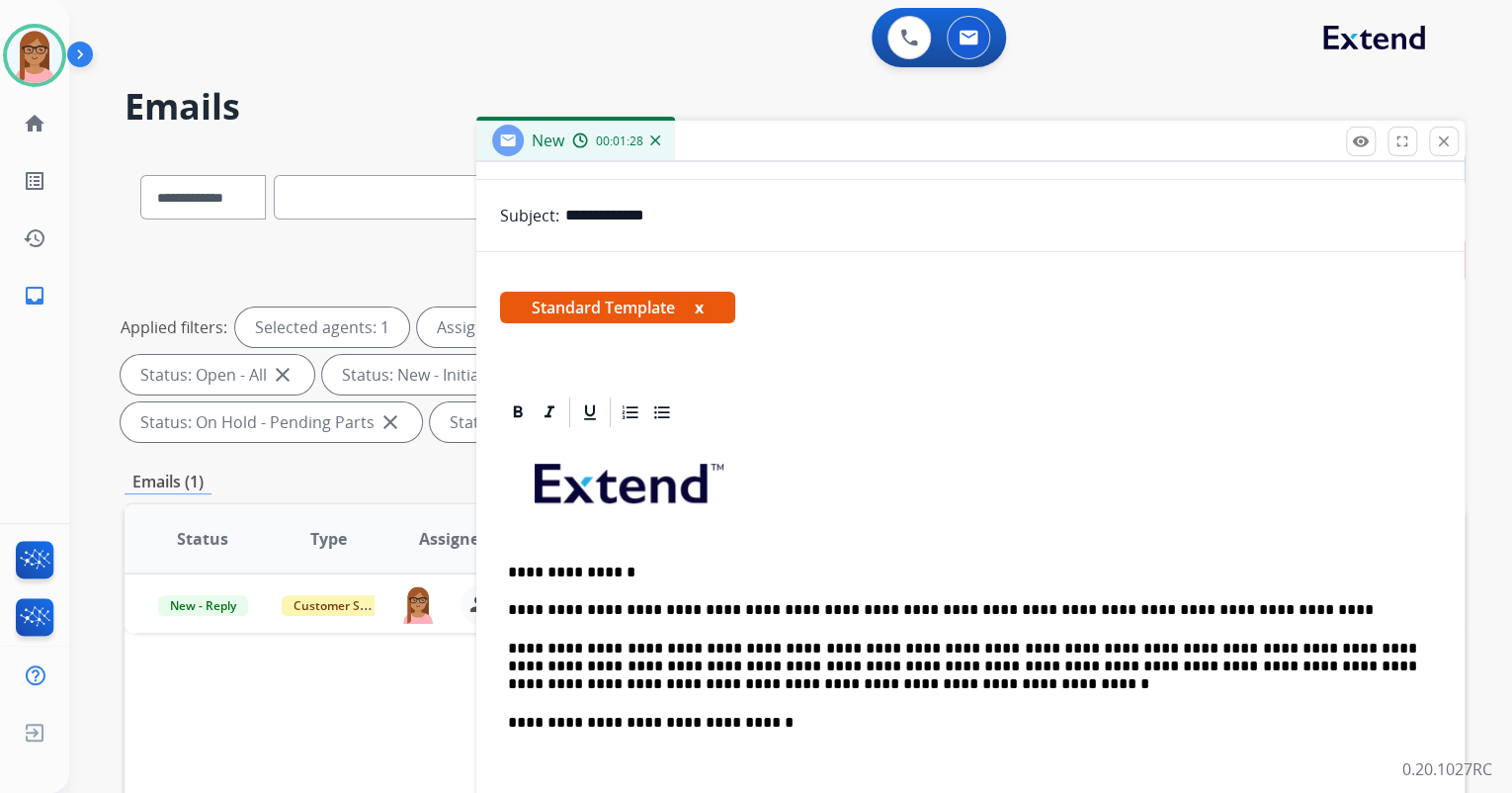 click on "**********" at bounding box center (963, 610) 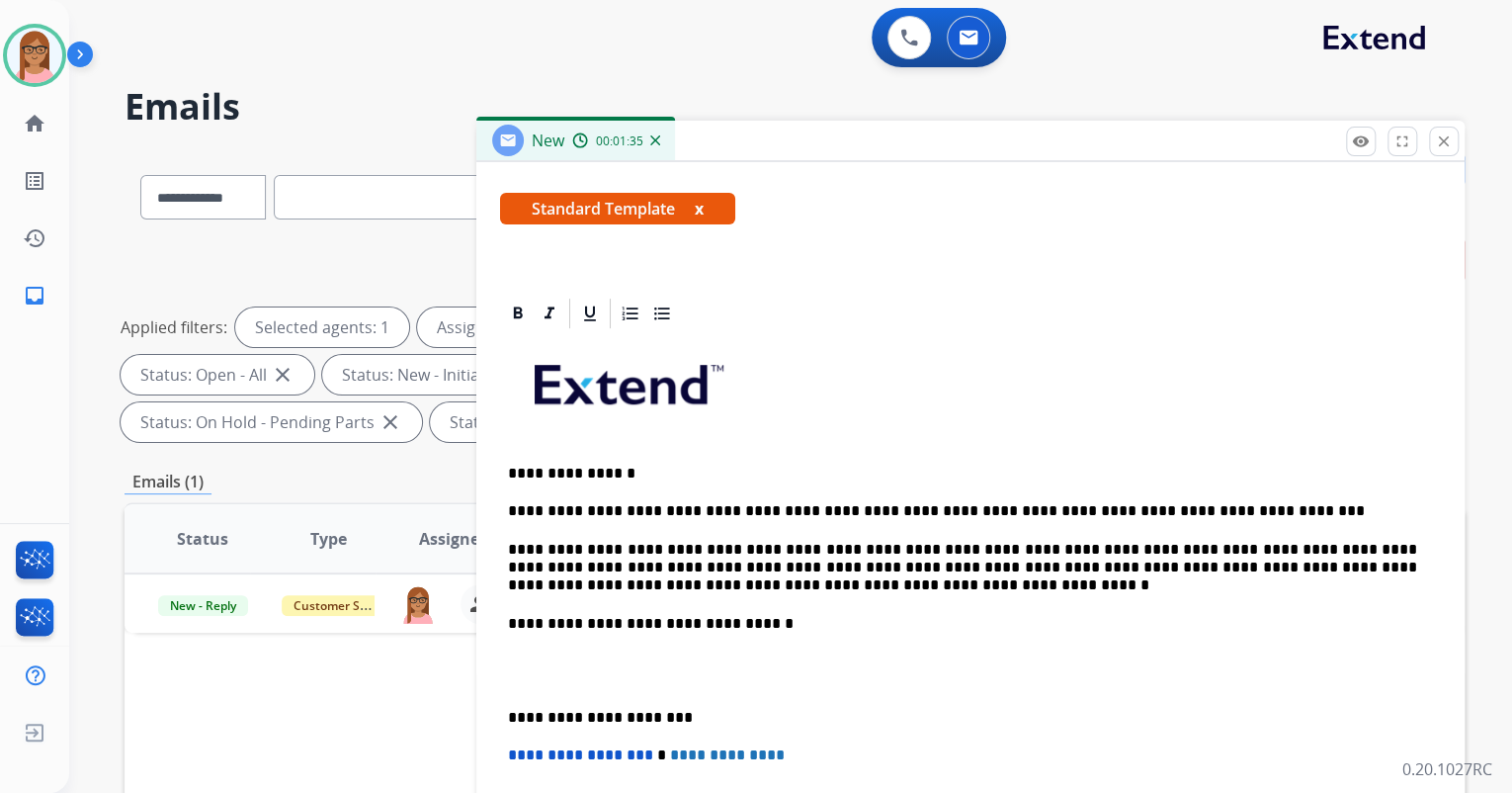 scroll, scrollTop: 339, scrollLeft: 0, axis: vertical 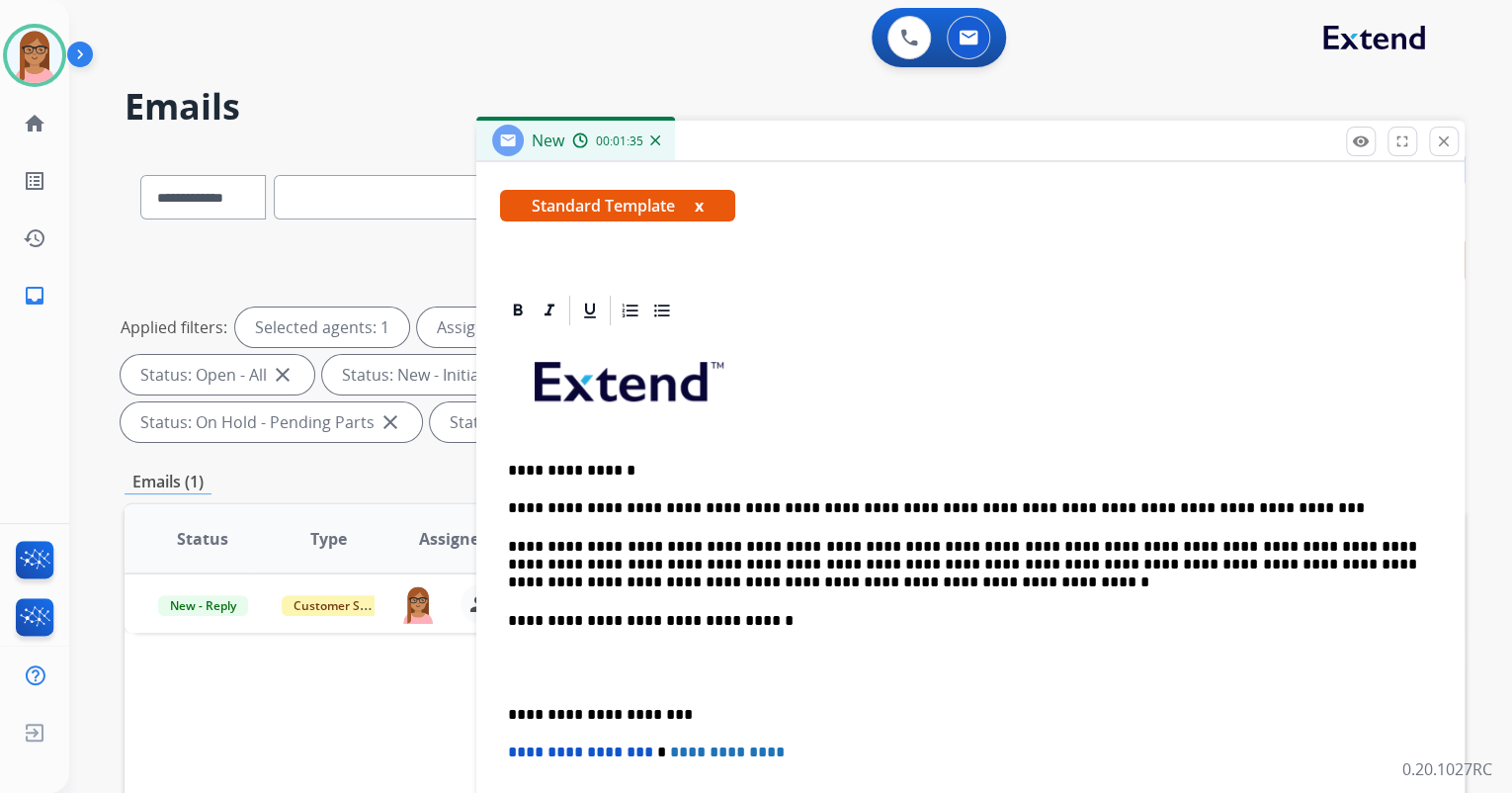 click on "**********" at bounding box center [970, 667] 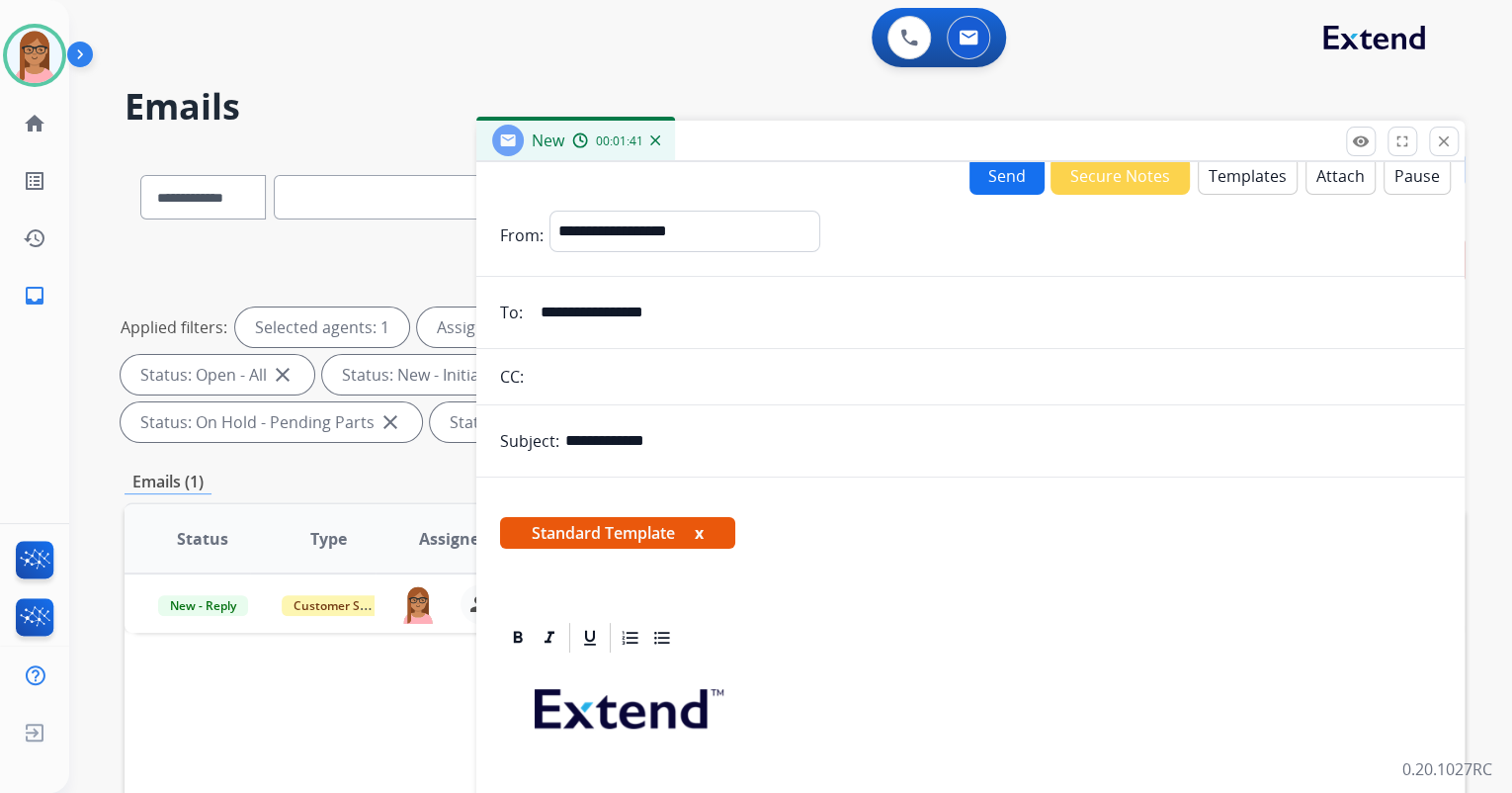 scroll, scrollTop: 0, scrollLeft: 0, axis: both 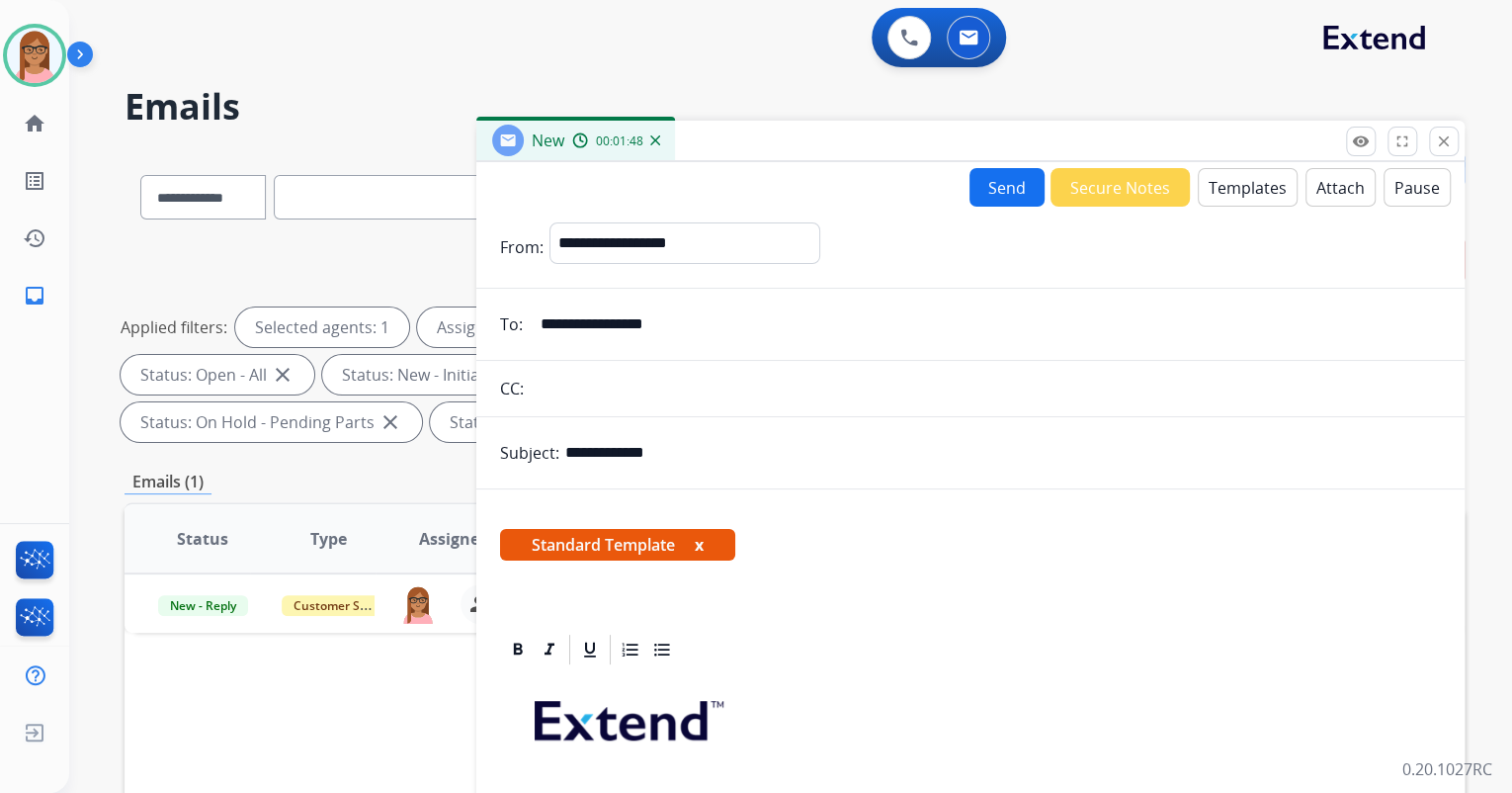 click on "Send" at bounding box center (1007, 187) 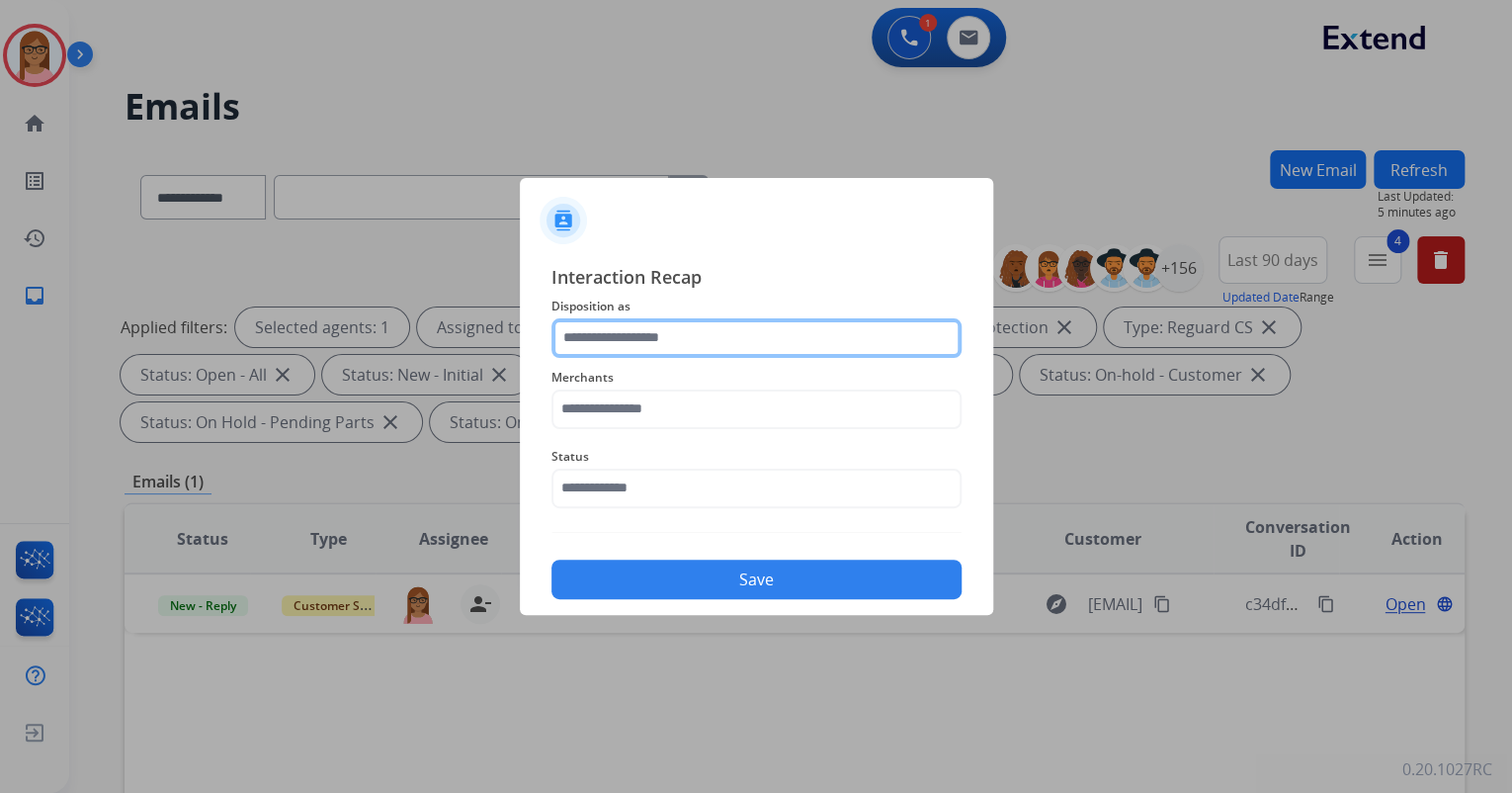 click 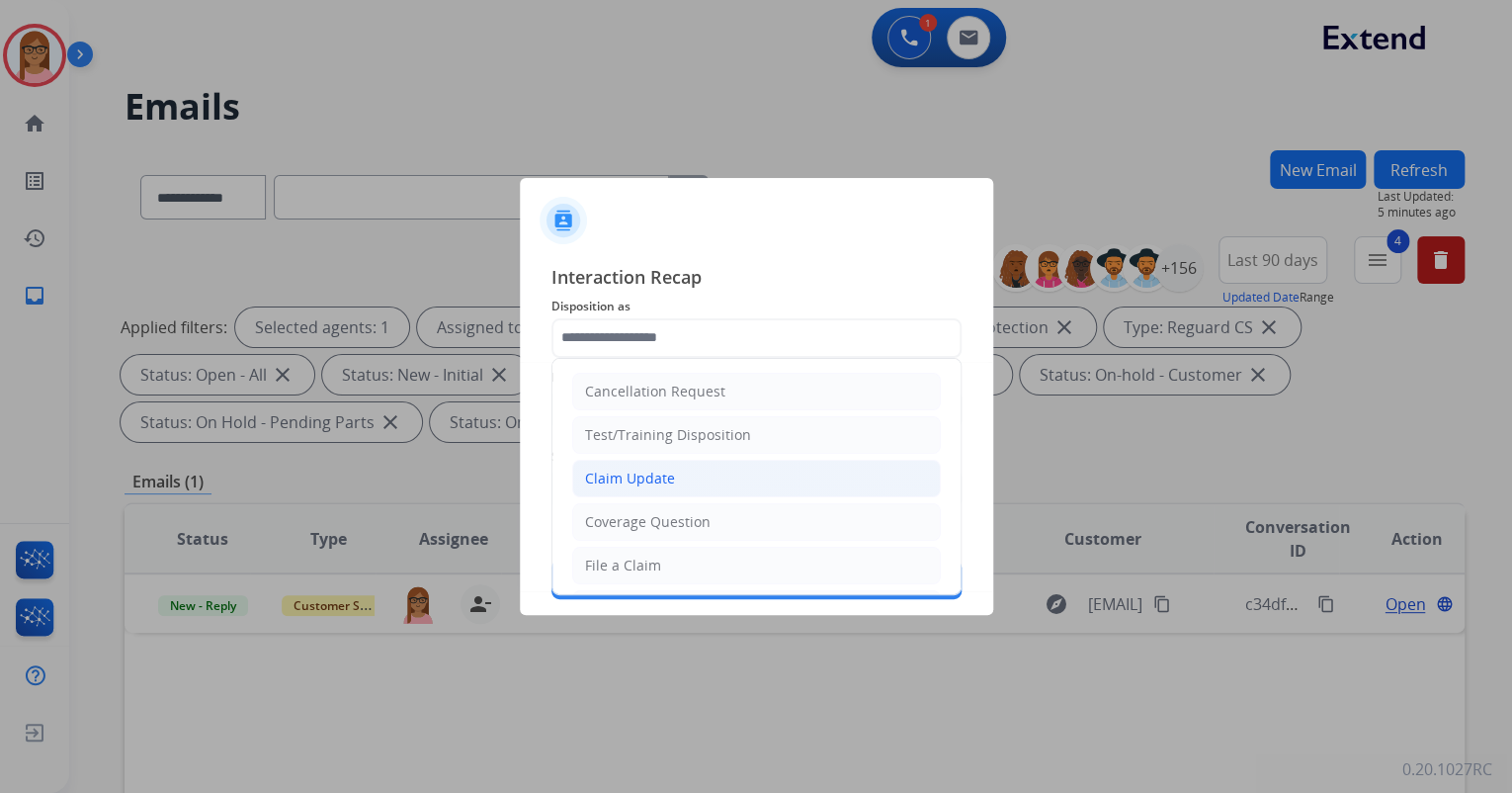 click on "Claim Update" 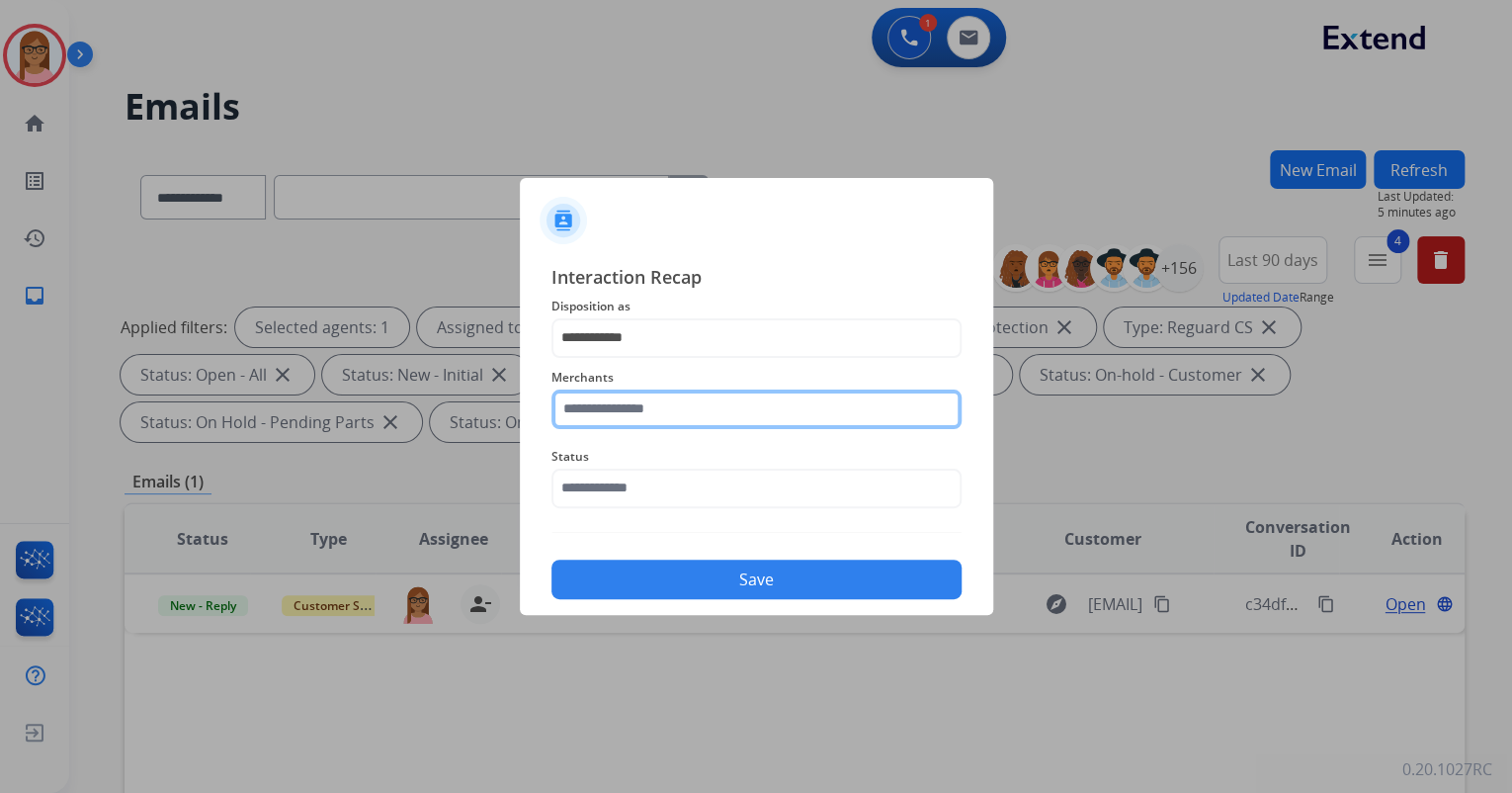 click 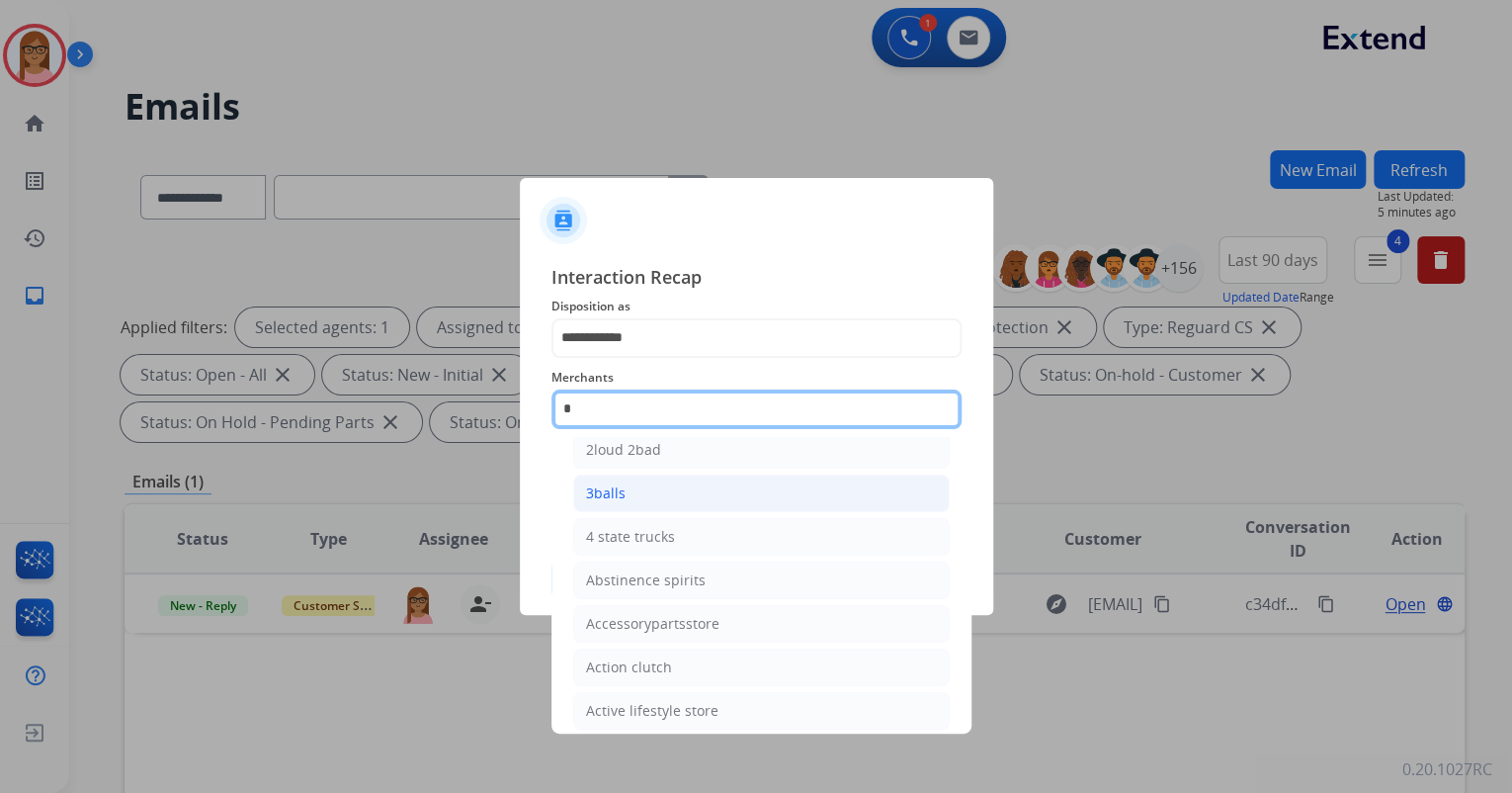 scroll, scrollTop: 158, scrollLeft: 0, axis: vertical 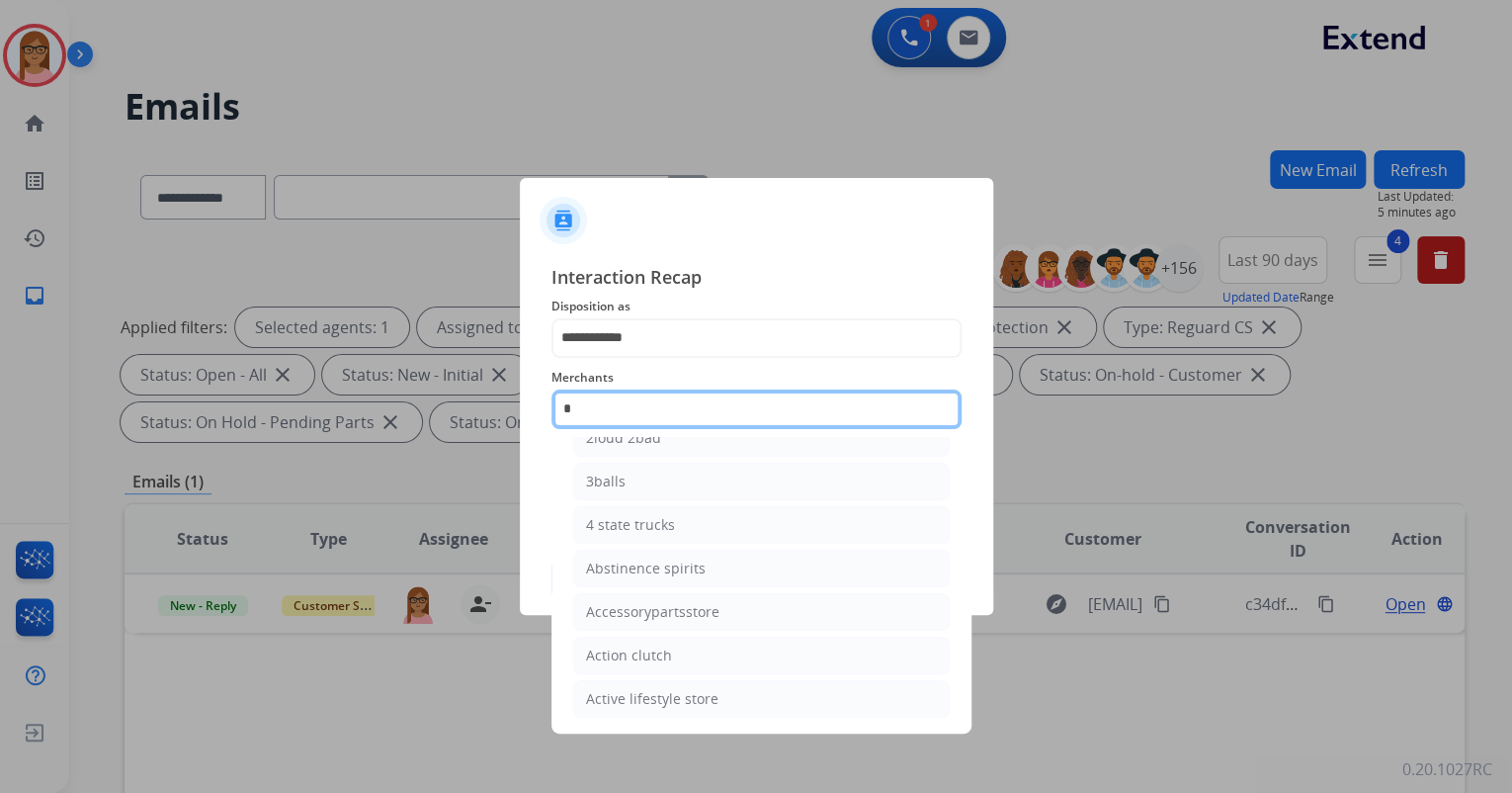 type on "**" 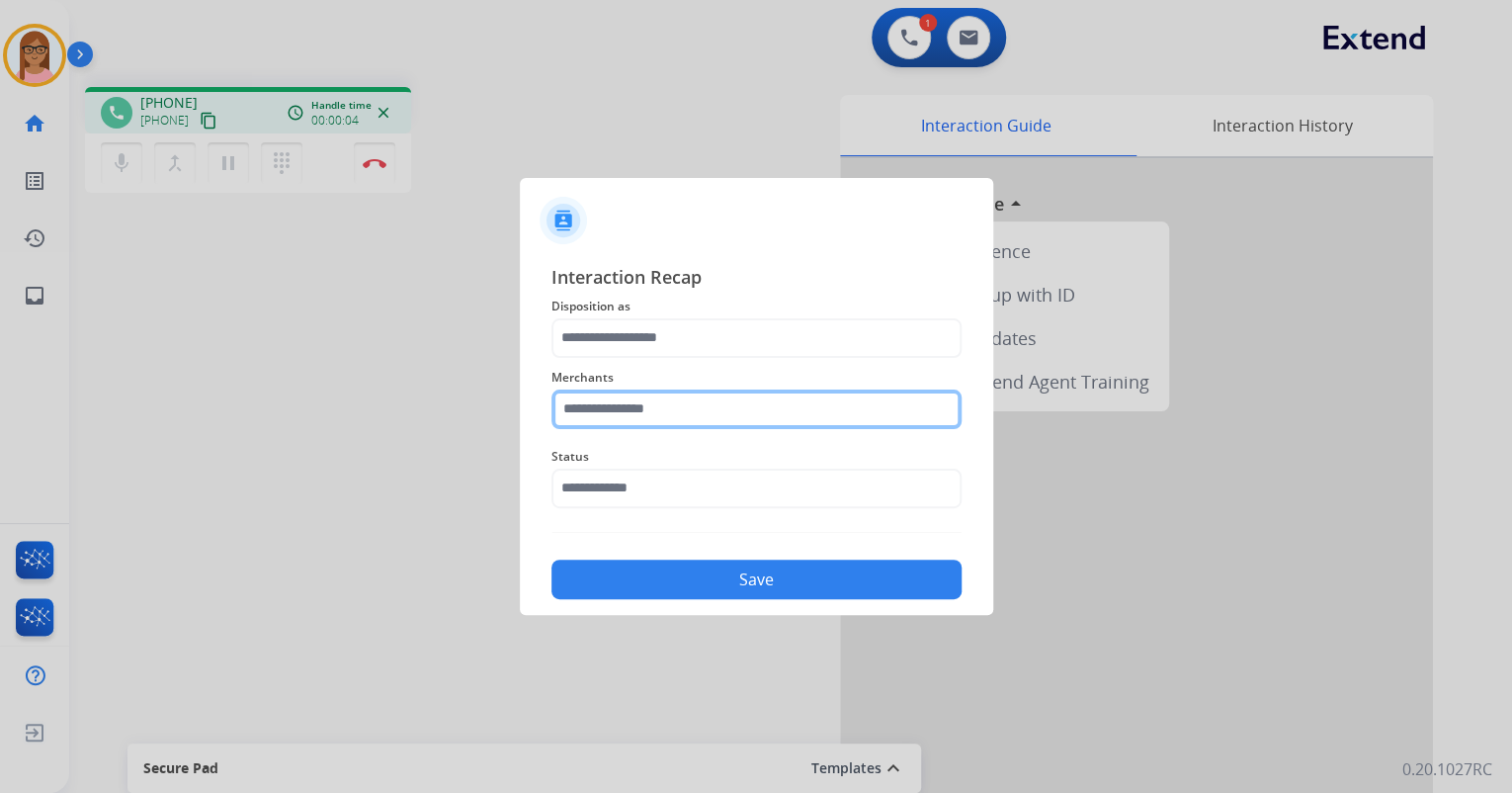 click 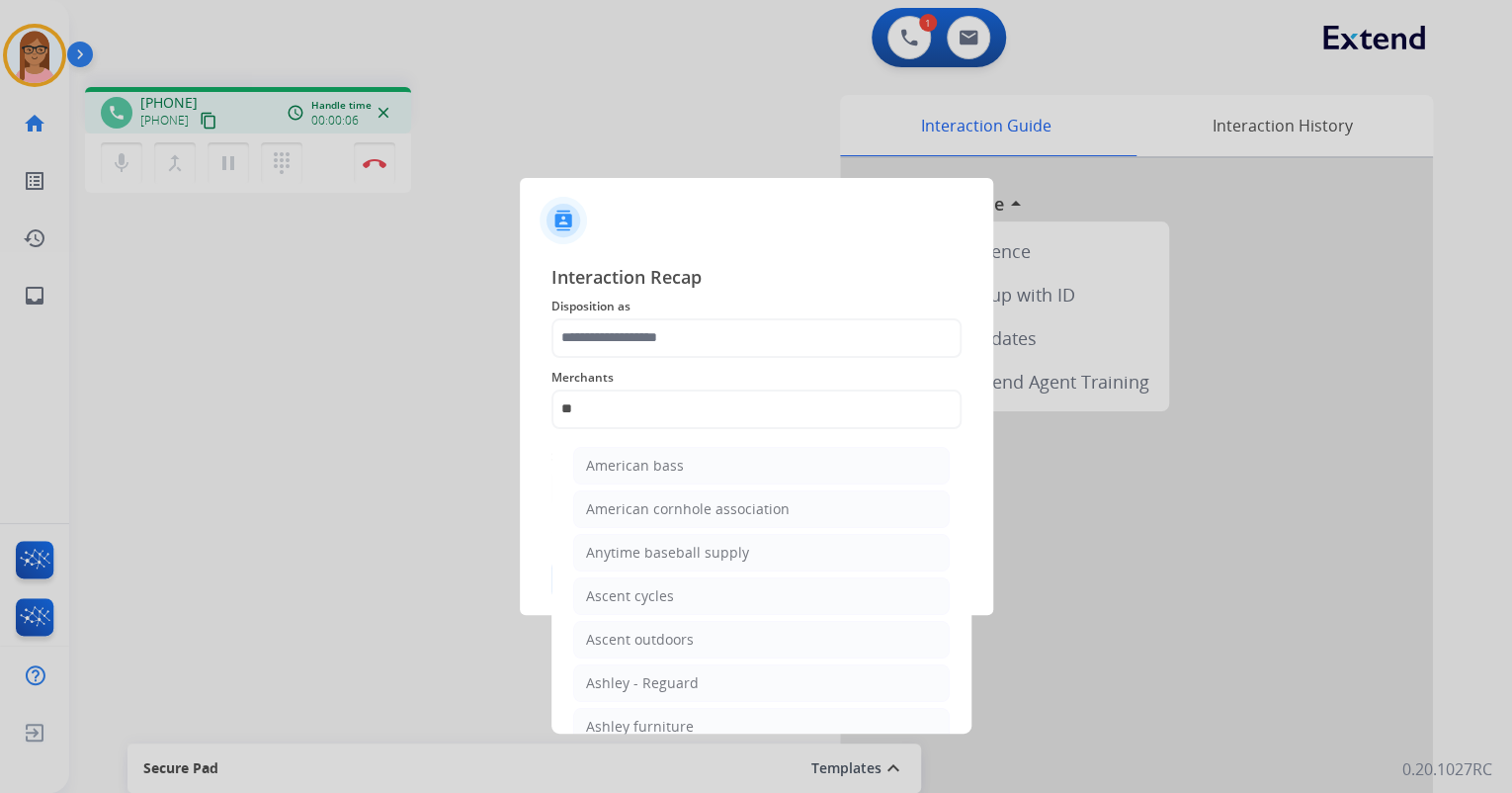 click on "Ashley furniture" 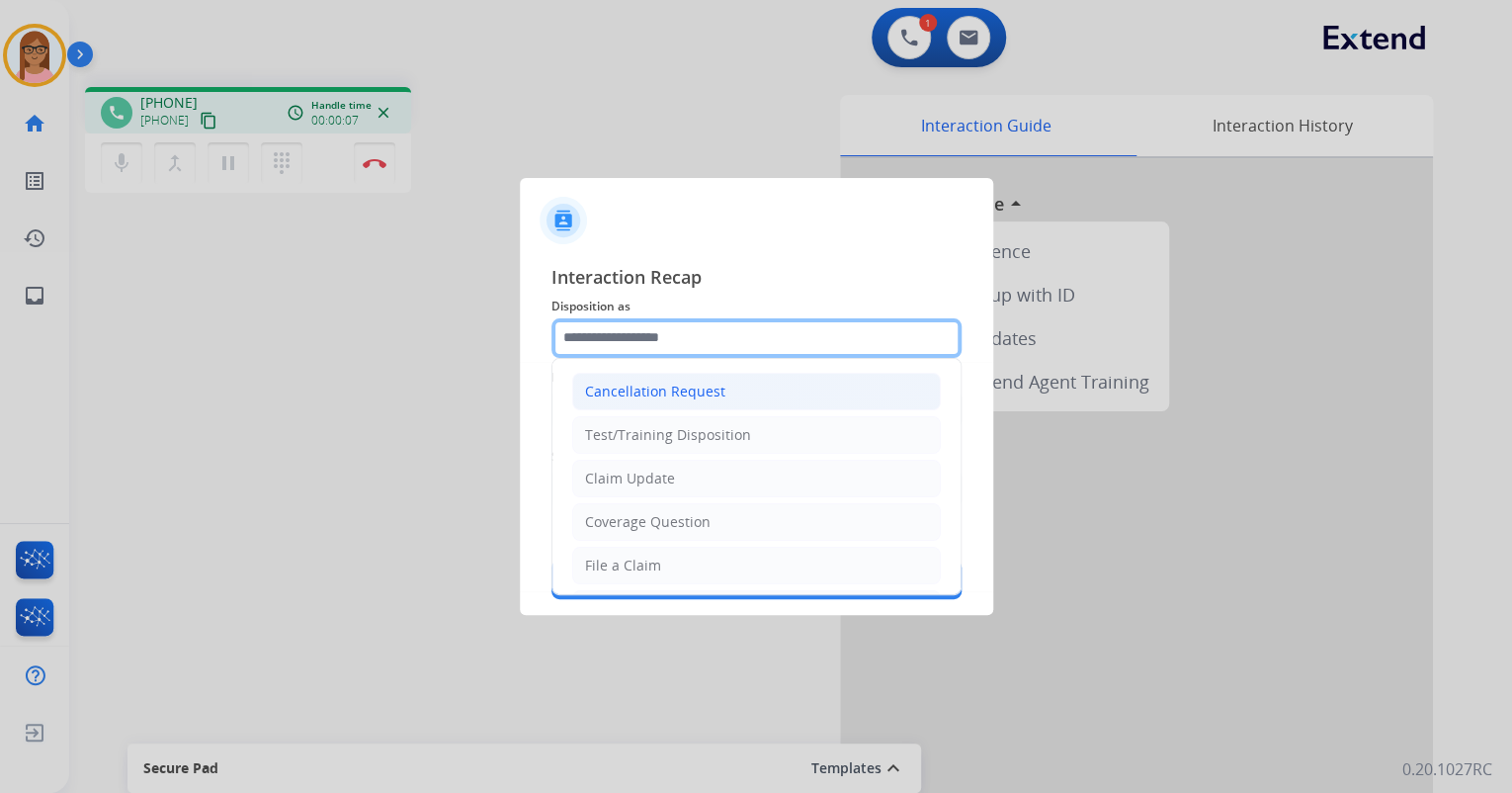 drag, startPoint x: 656, startPoint y: 324, endPoint x: 652, endPoint y: 375, distance: 51.156622 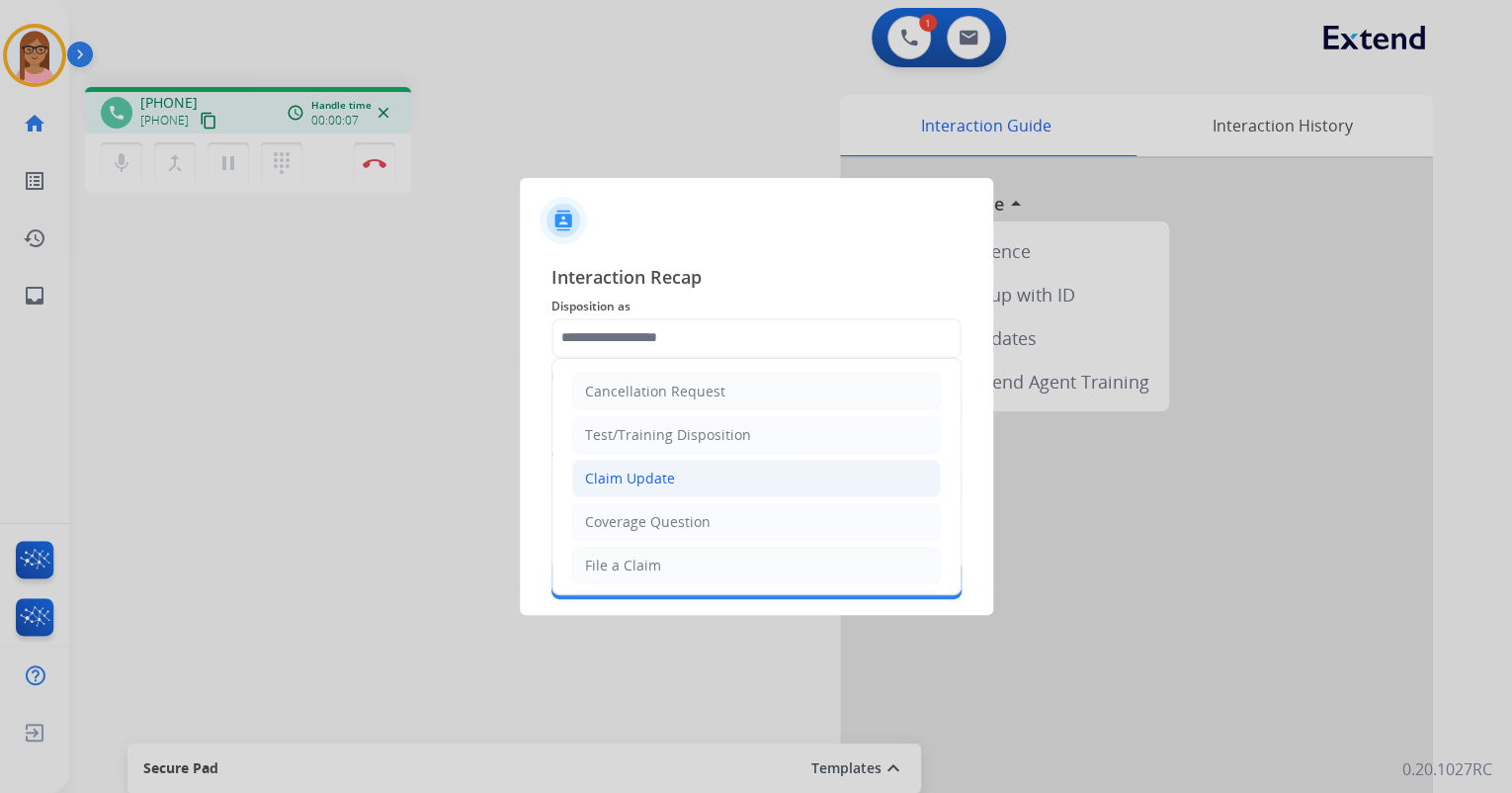 click on "Claim Update" 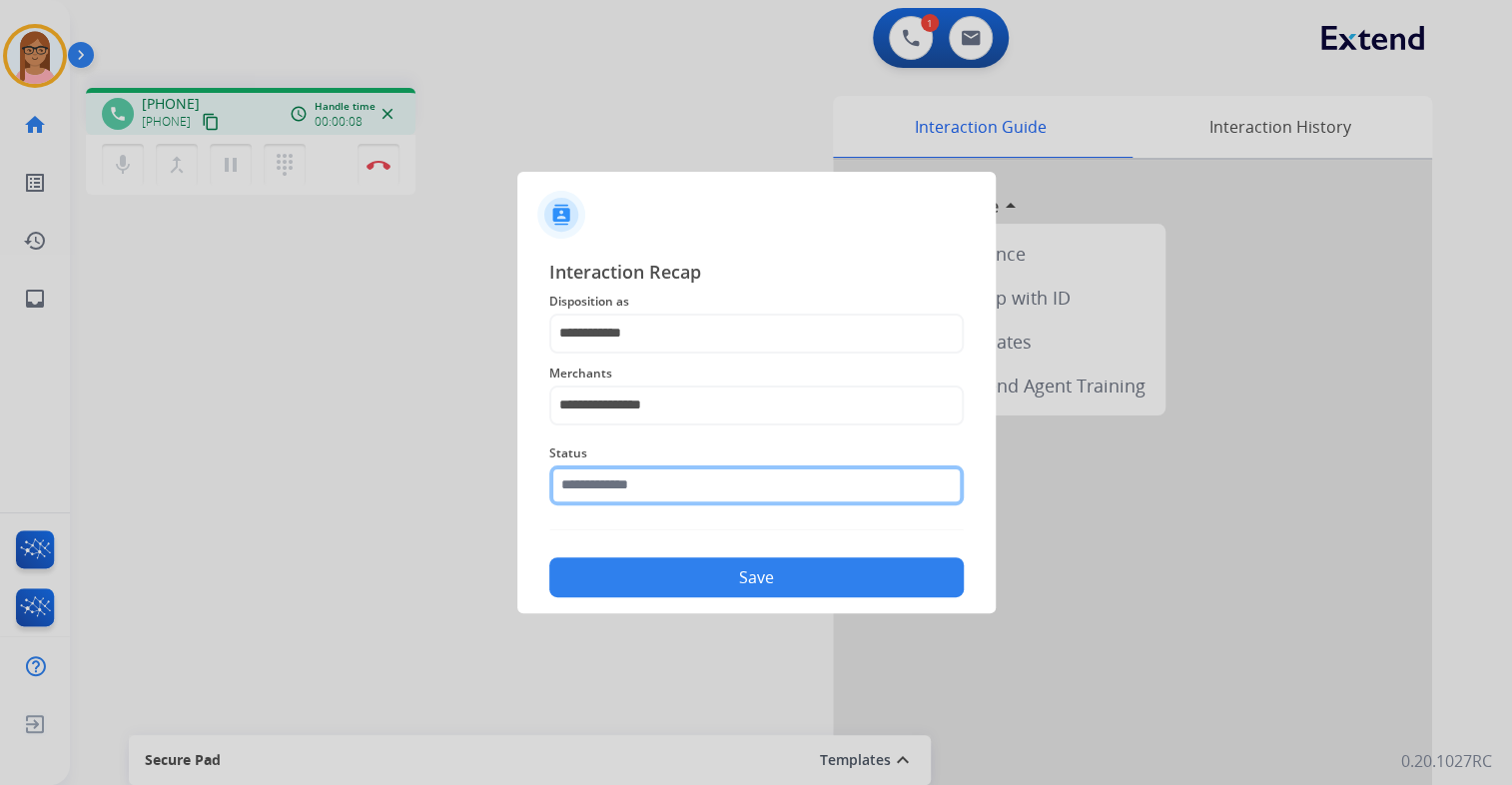 click 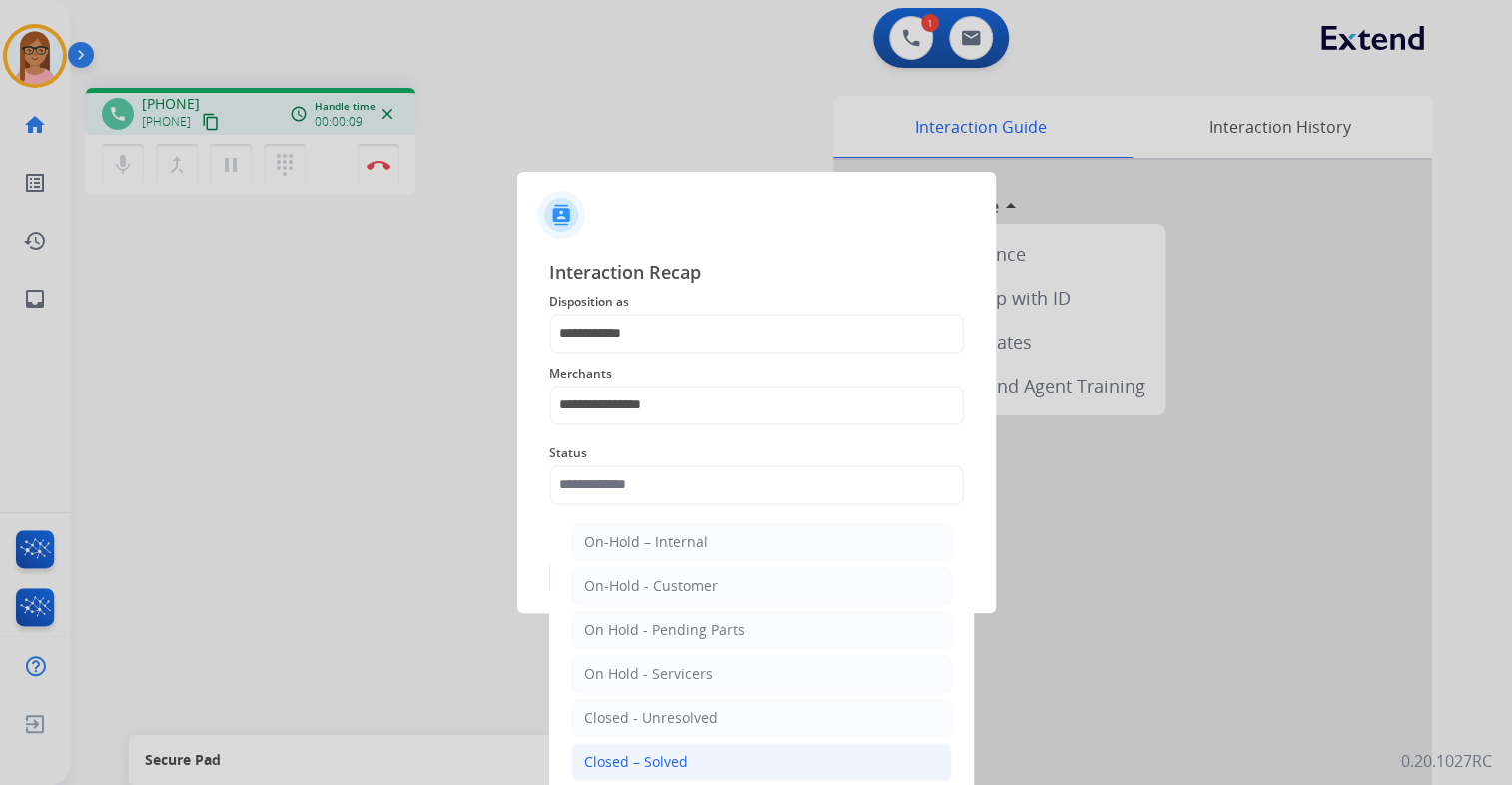 click on "Closed – Solved" 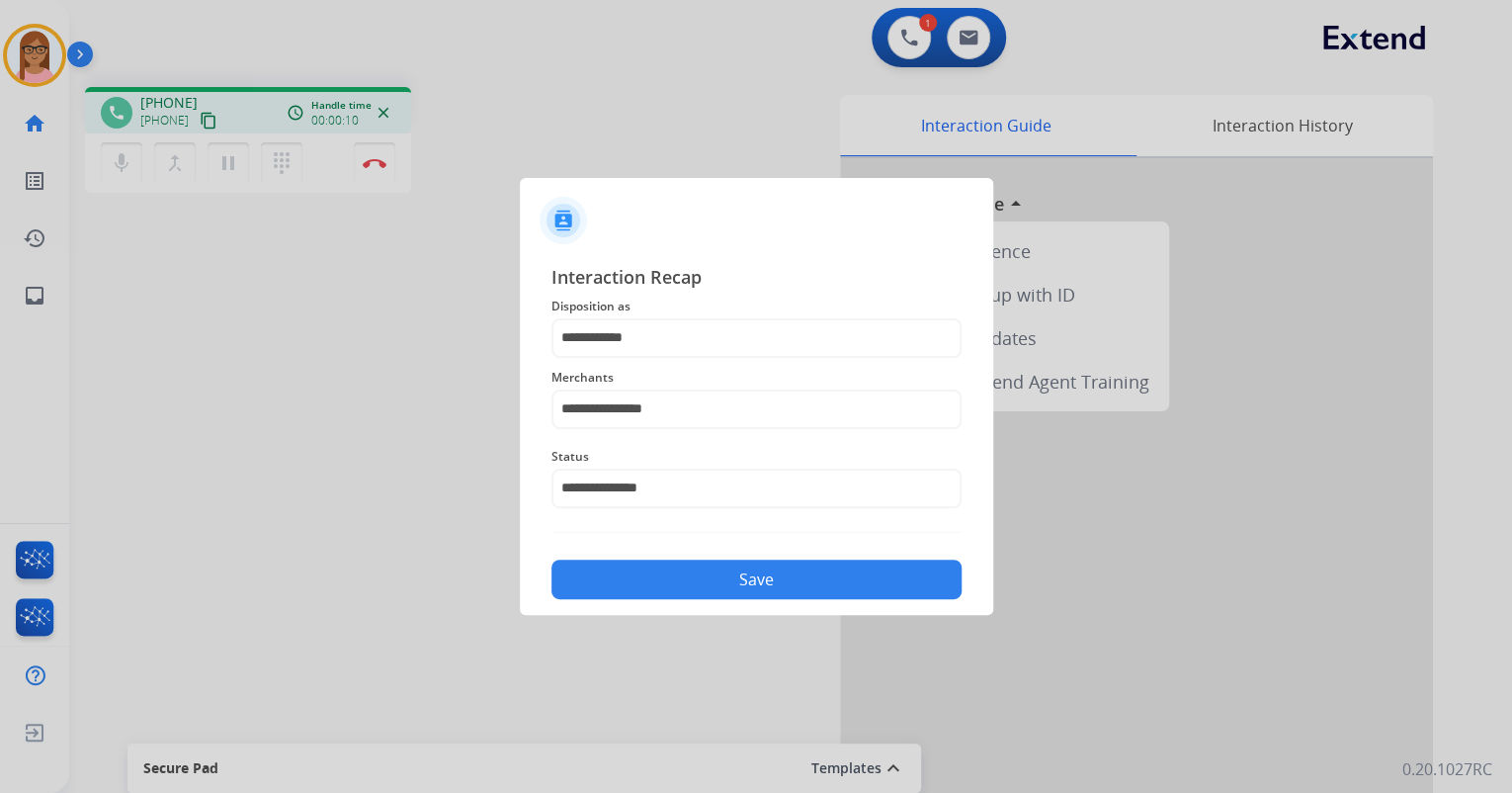 click on "Save" 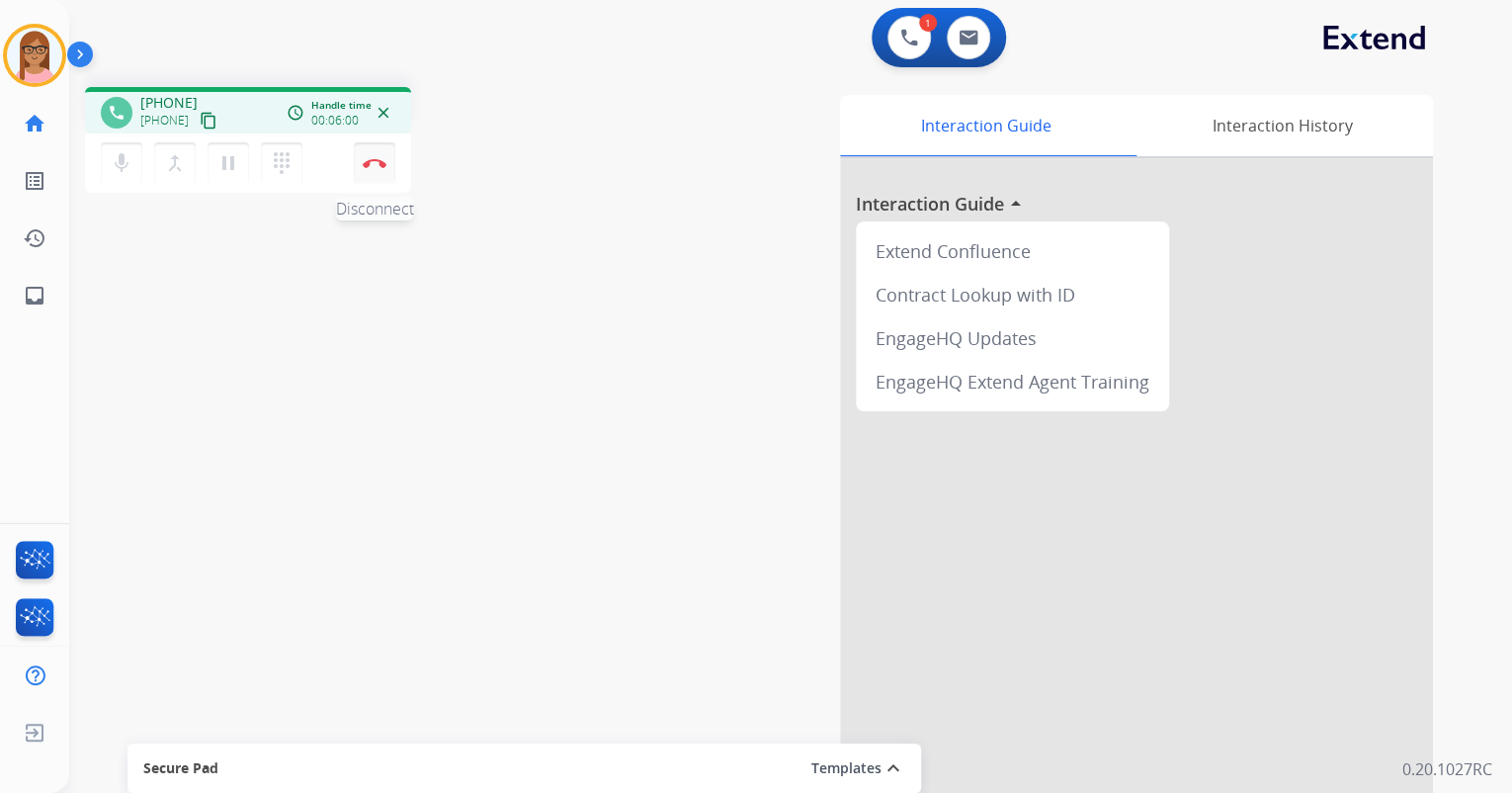 click at bounding box center (375, 163) 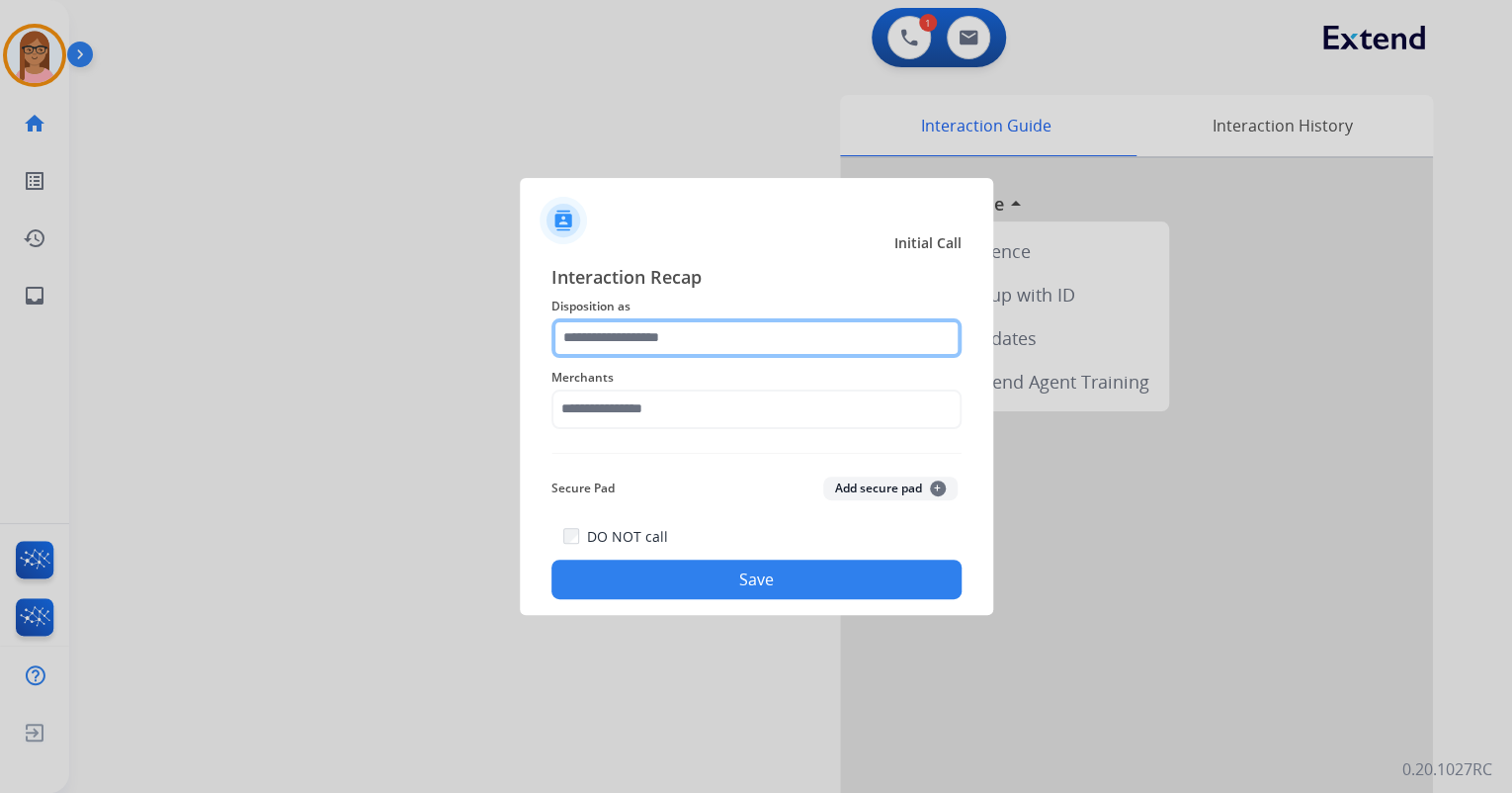click 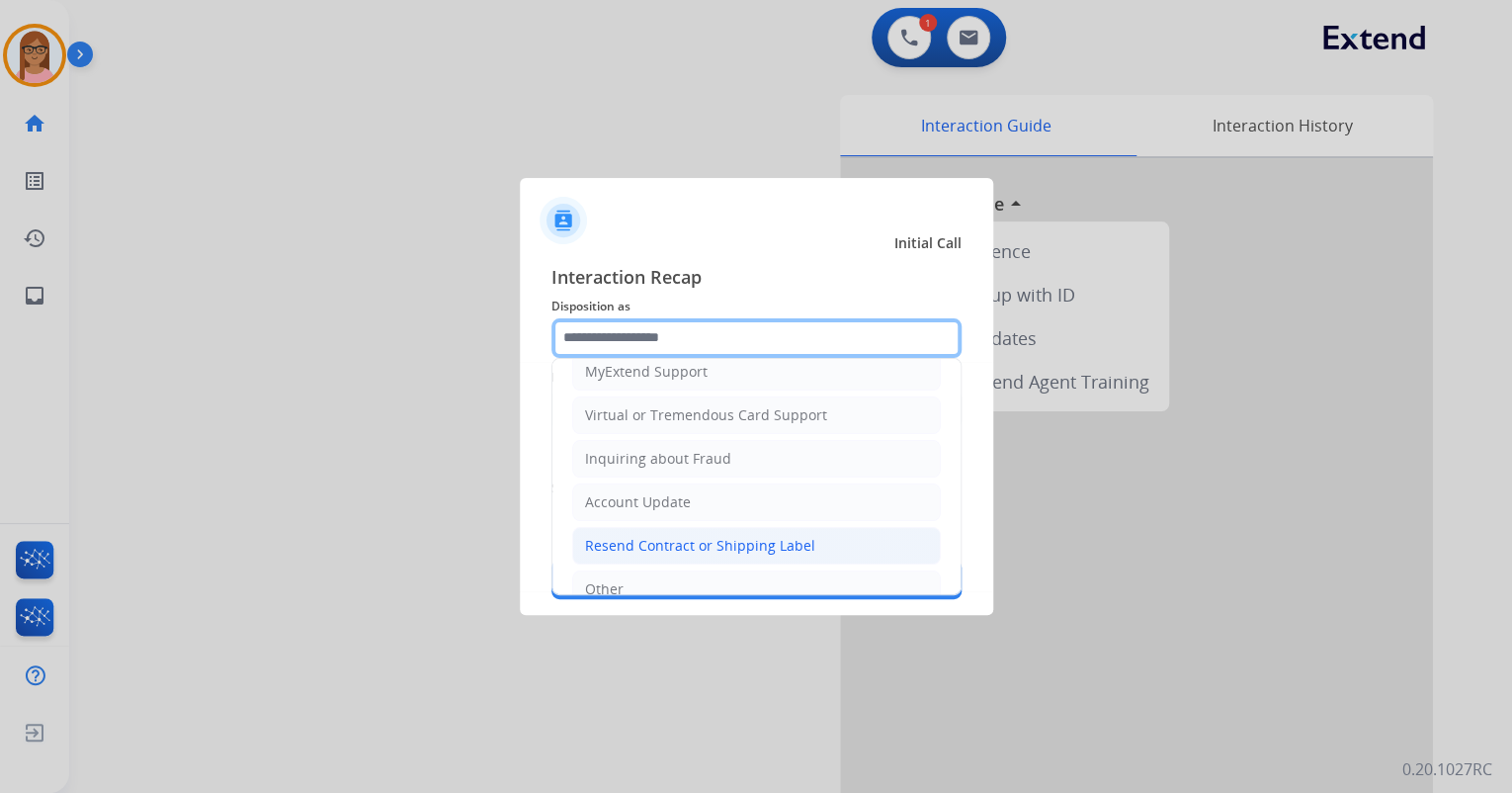 scroll, scrollTop: 303, scrollLeft: 0, axis: vertical 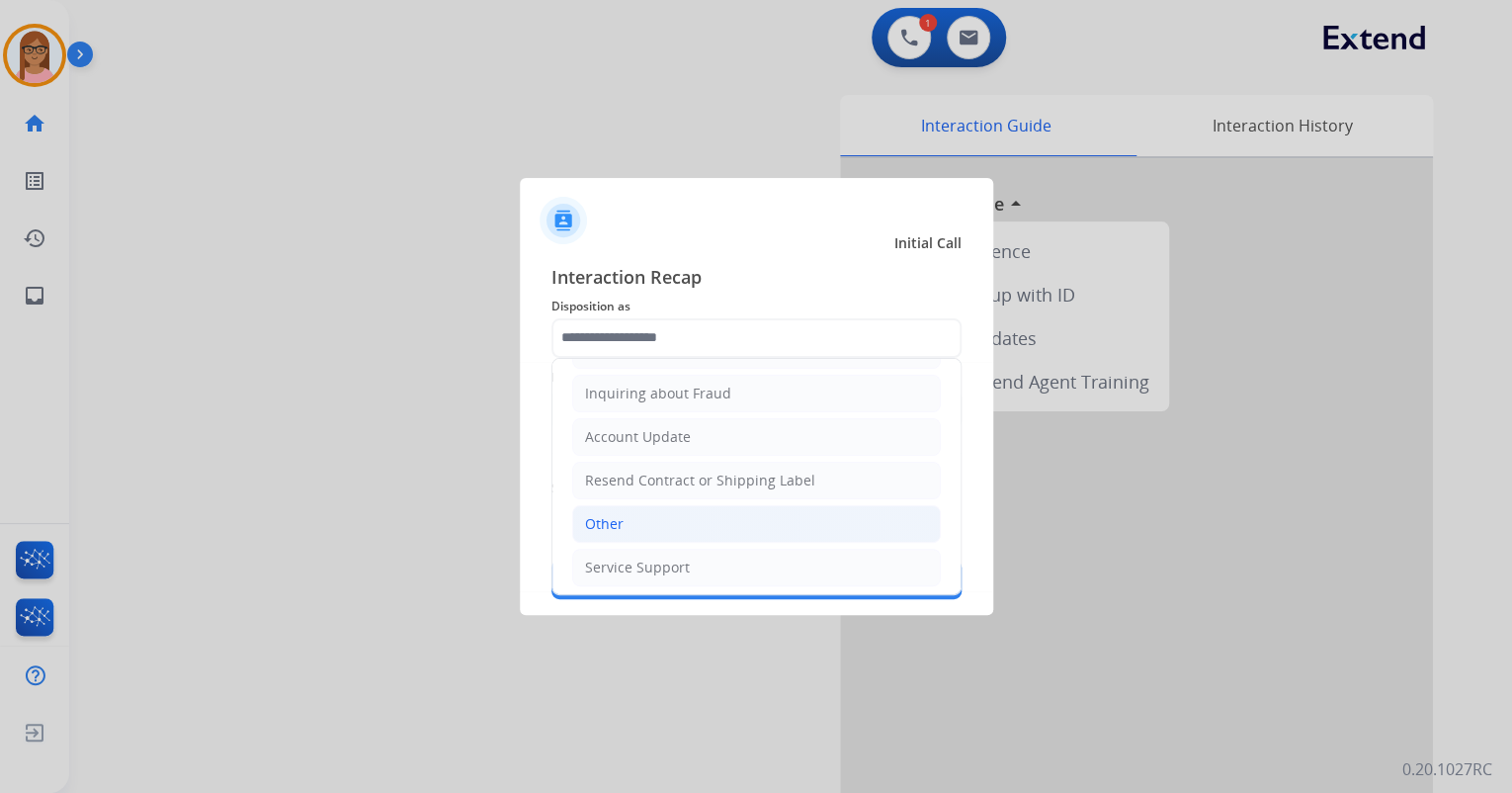 click on "Other" 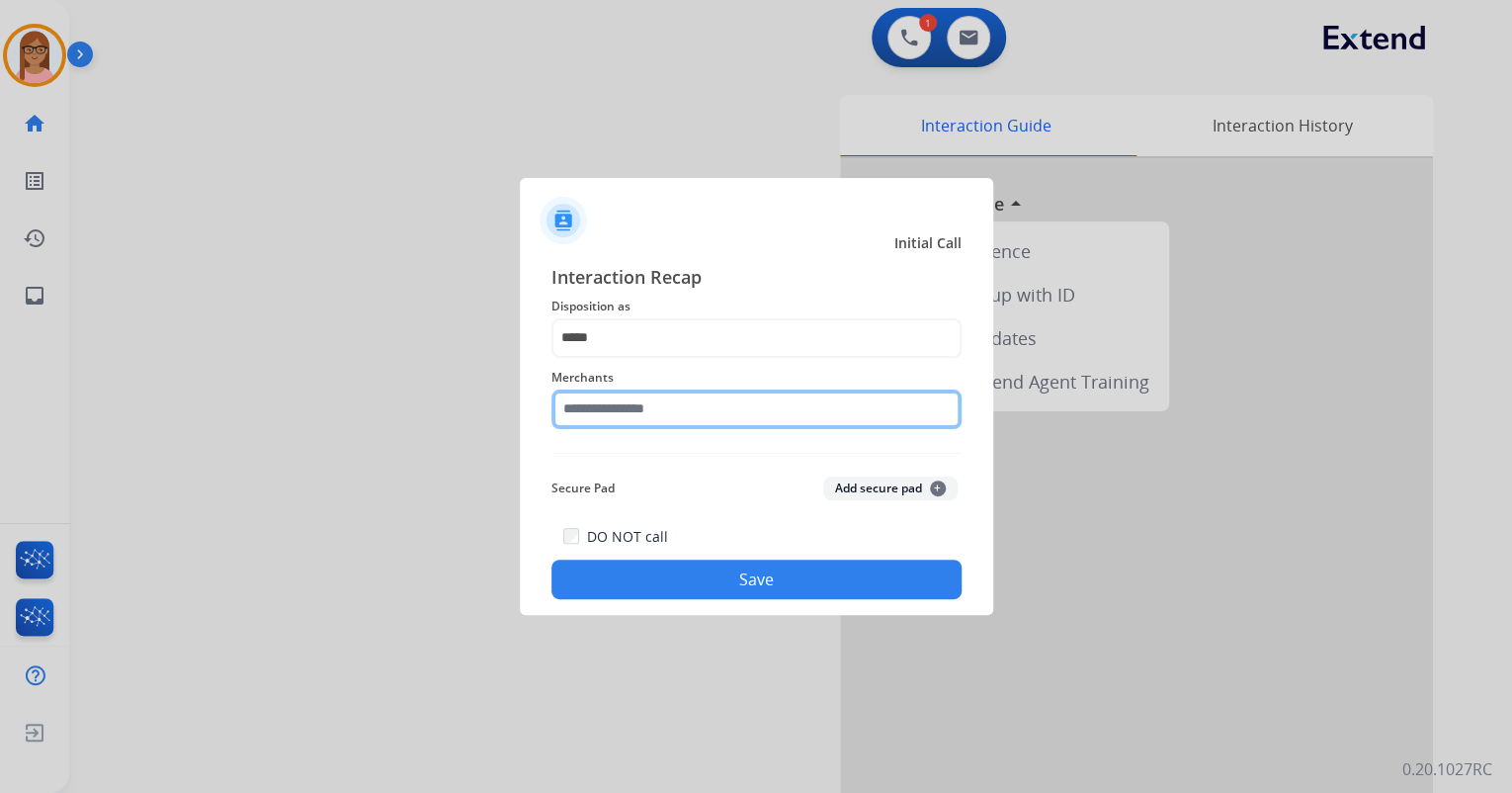 click 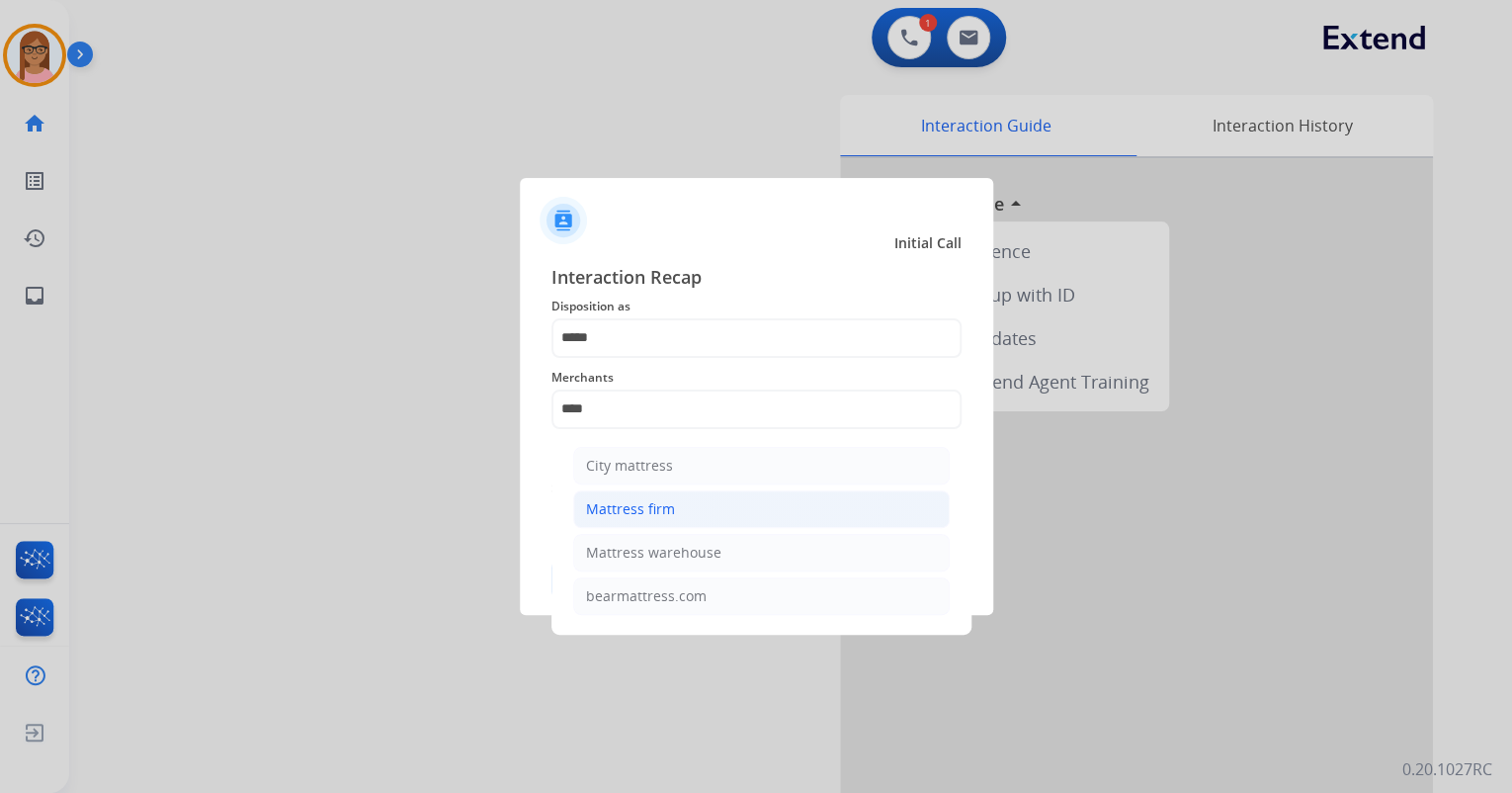 click on "Mattress firm" 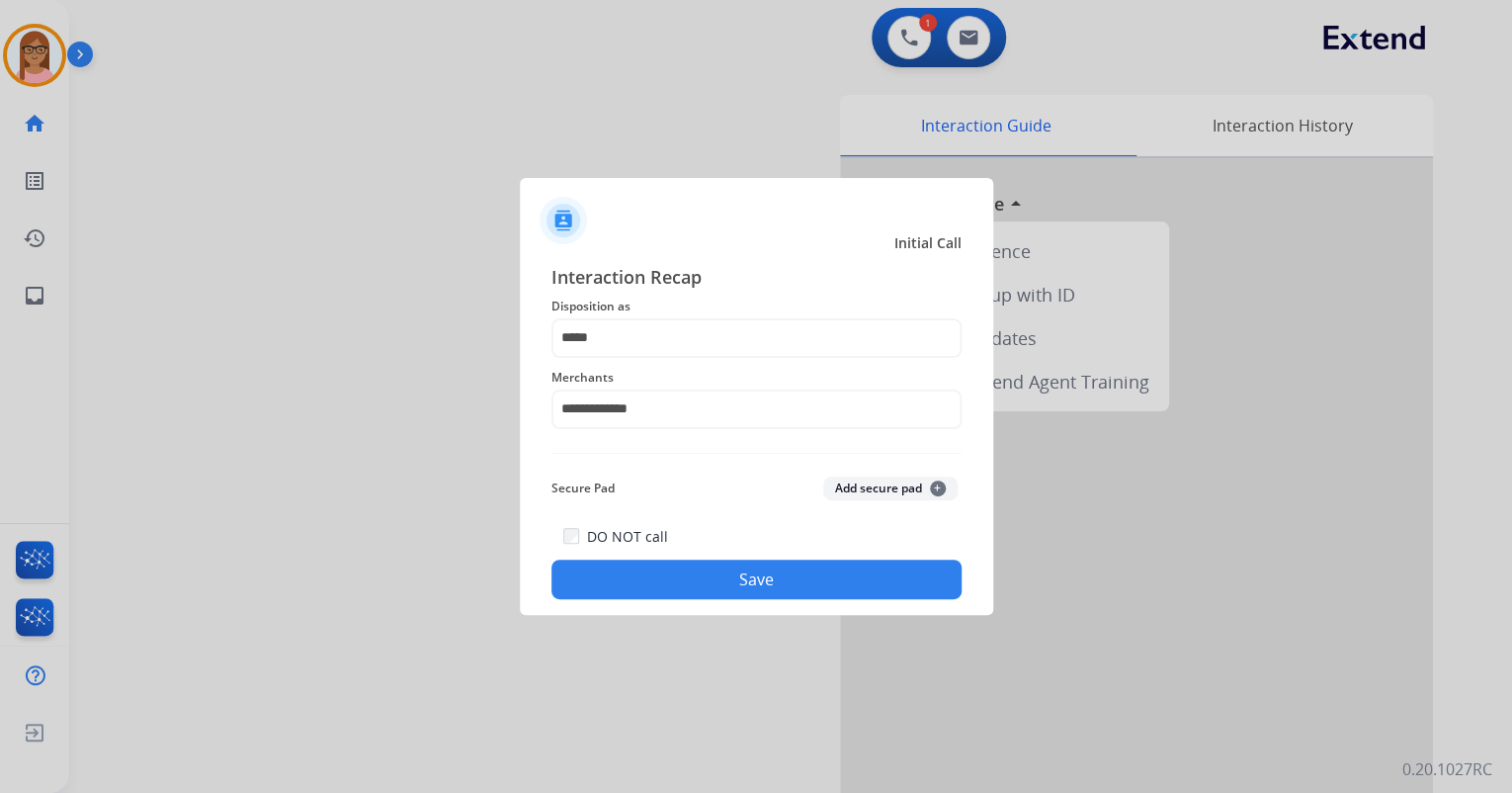 click on "Save" 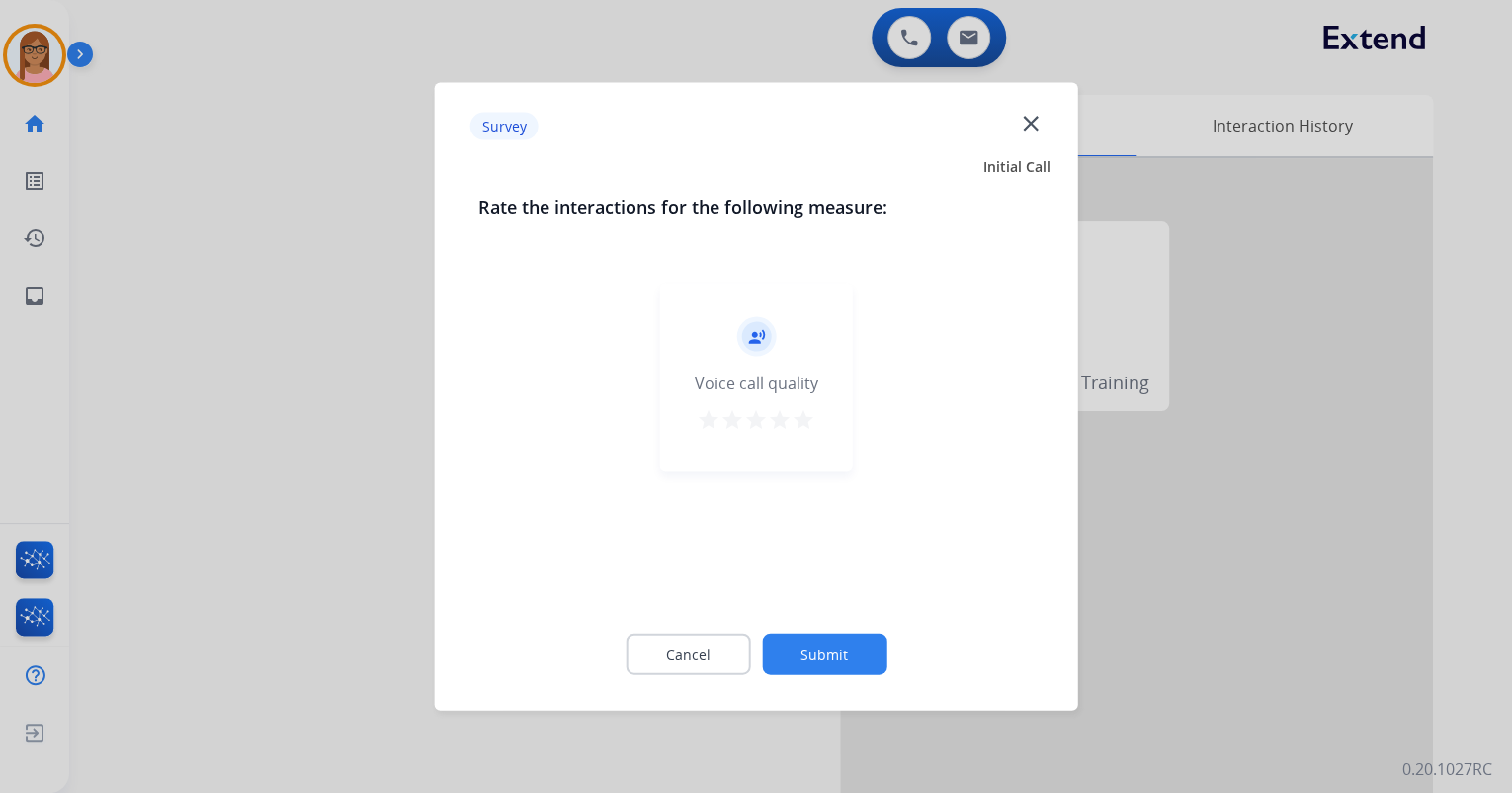 click on "star" at bounding box center [803, 420] 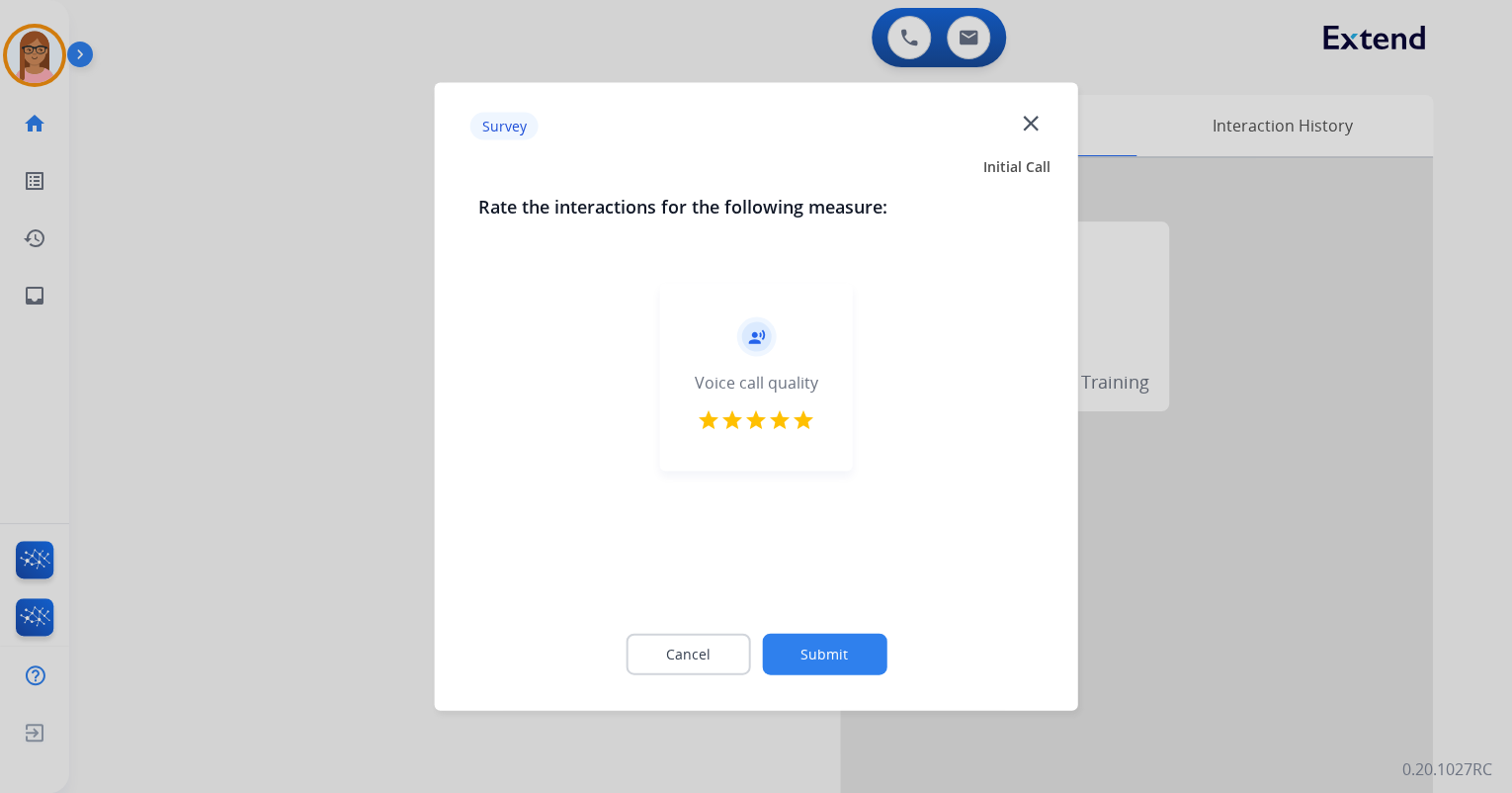 click on "Submit" 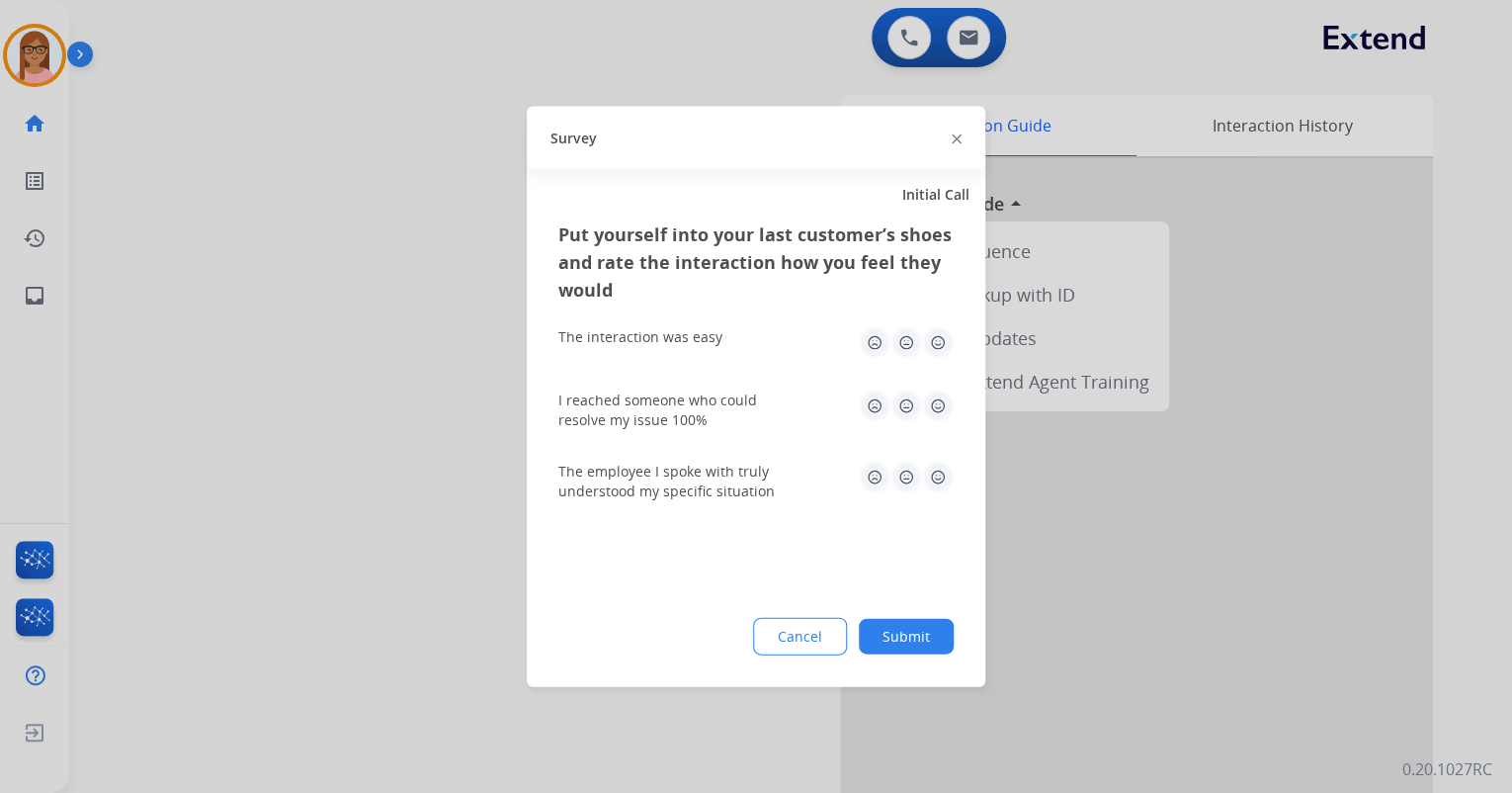 drag, startPoint x: 940, startPoint y: 340, endPoint x: 936, endPoint y: 367, distance: 27.294688 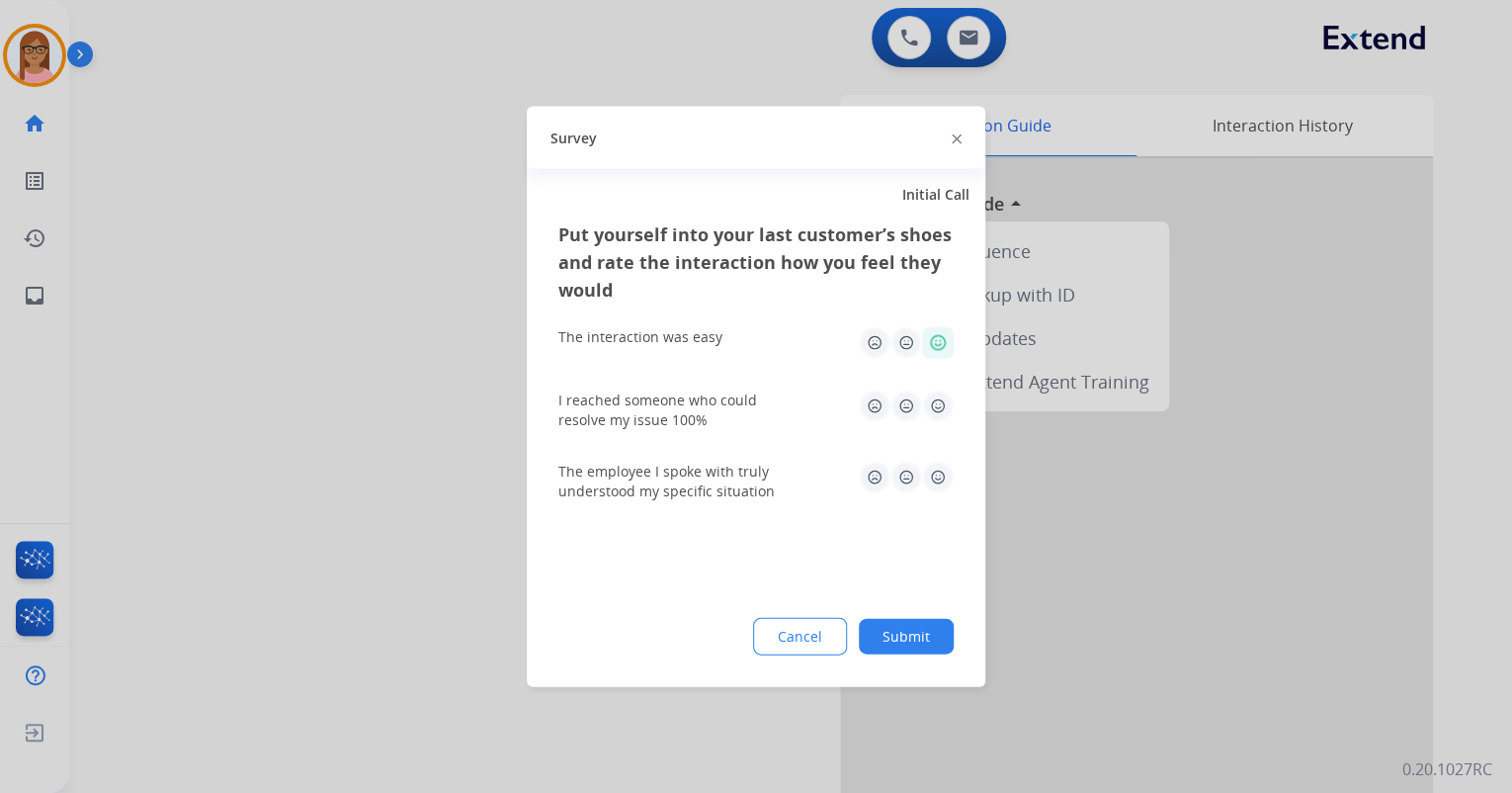 click 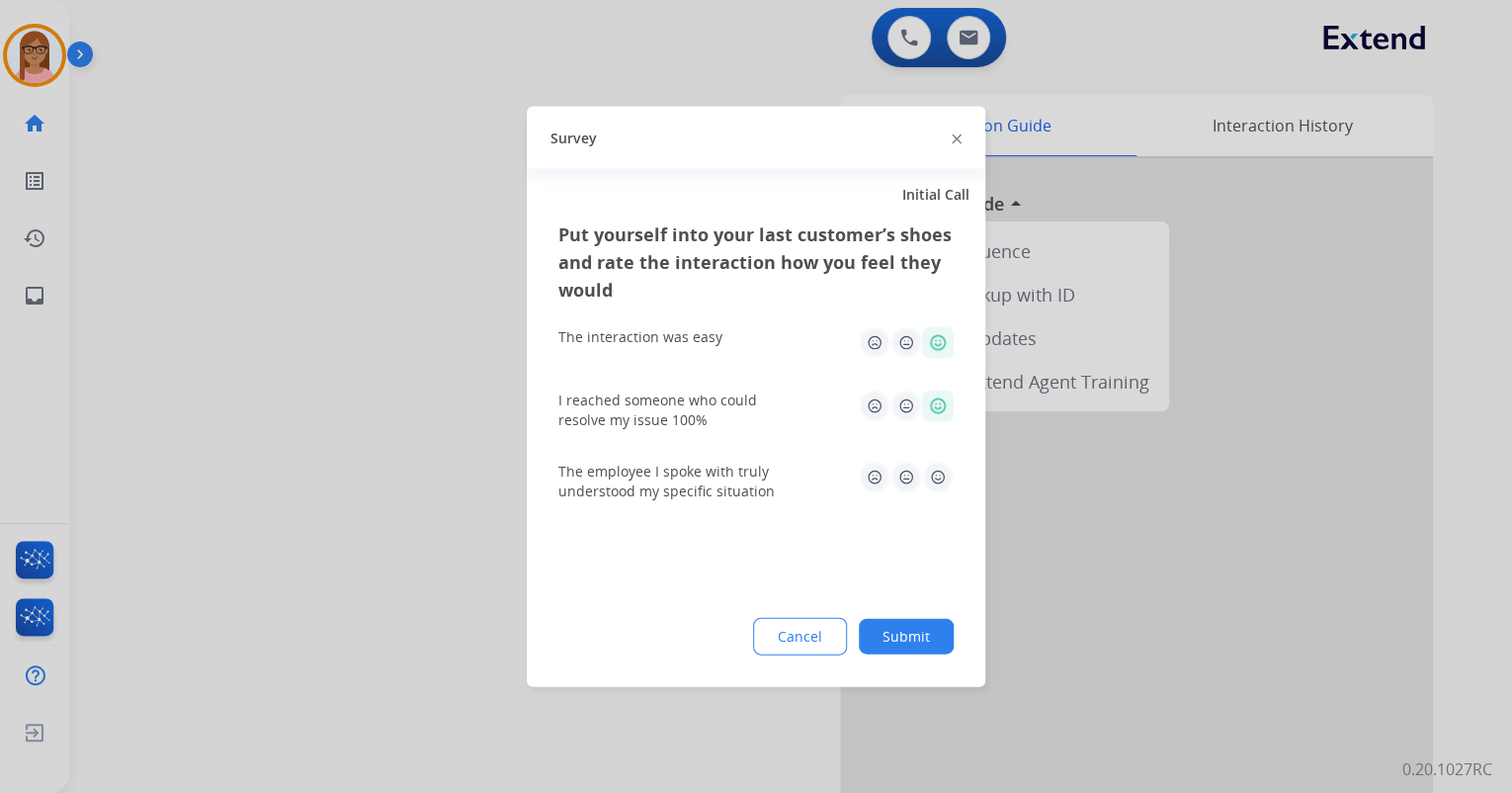 click 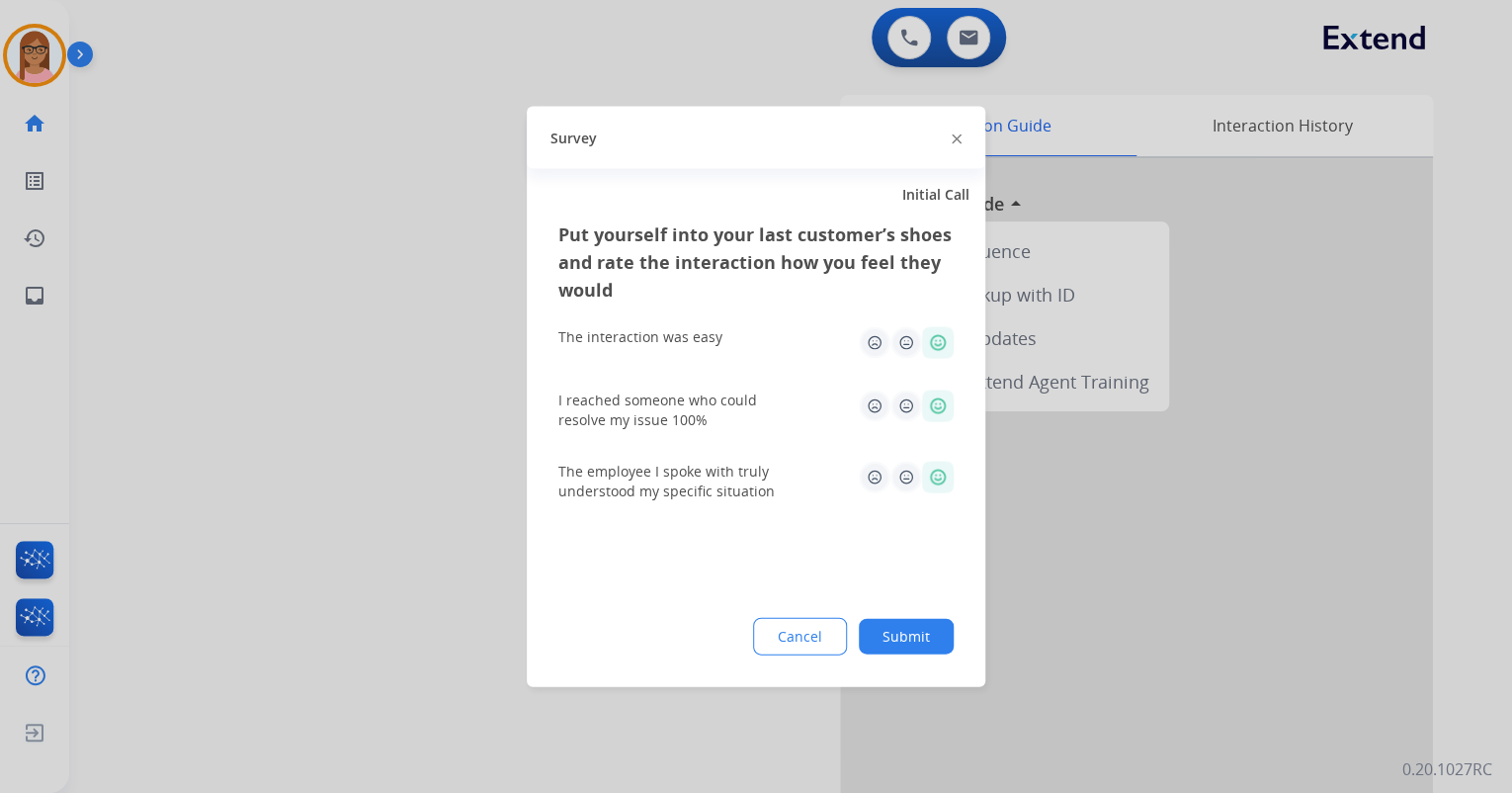 click on "Submit" 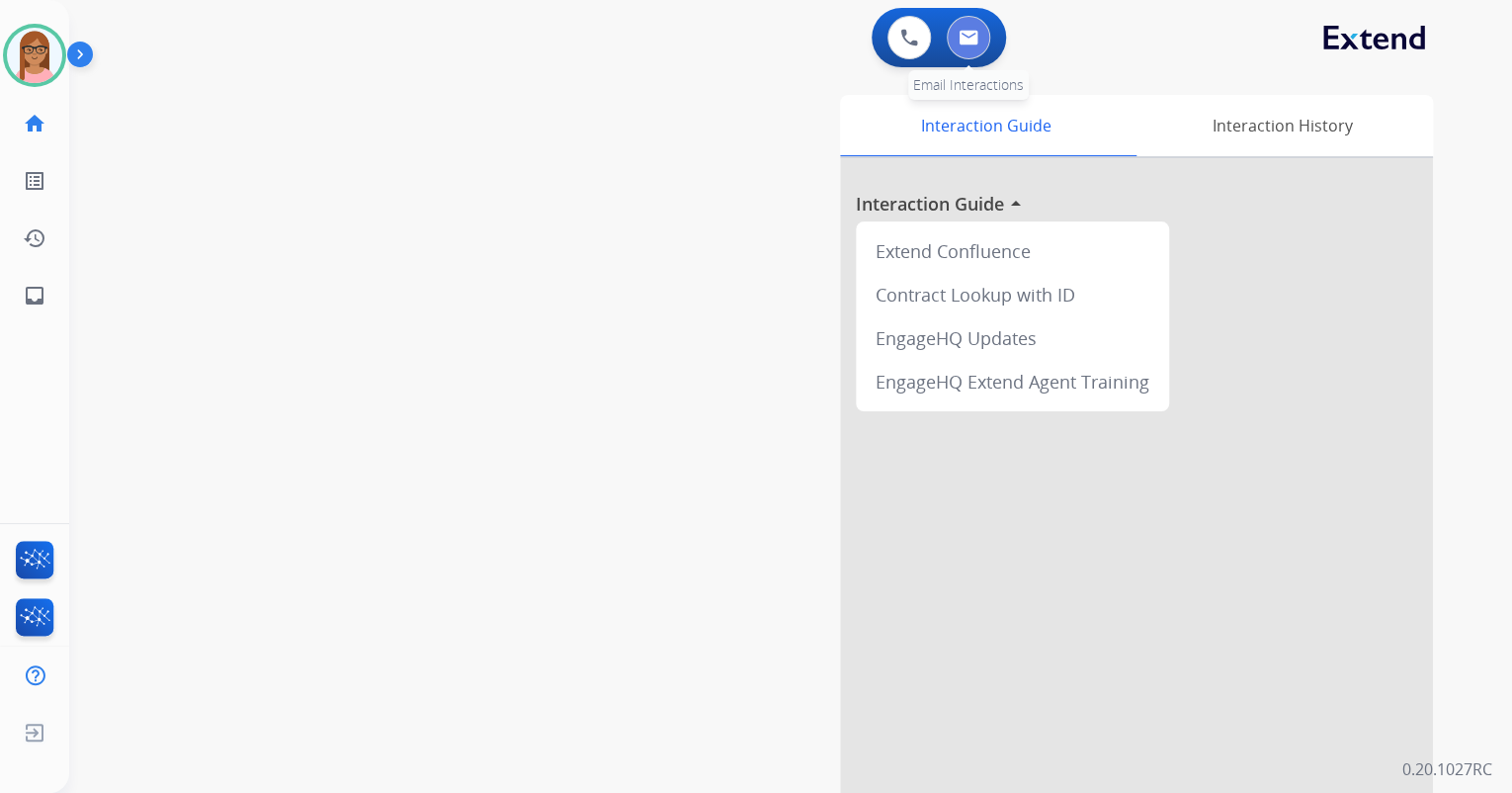 click at bounding box center [968, 38] 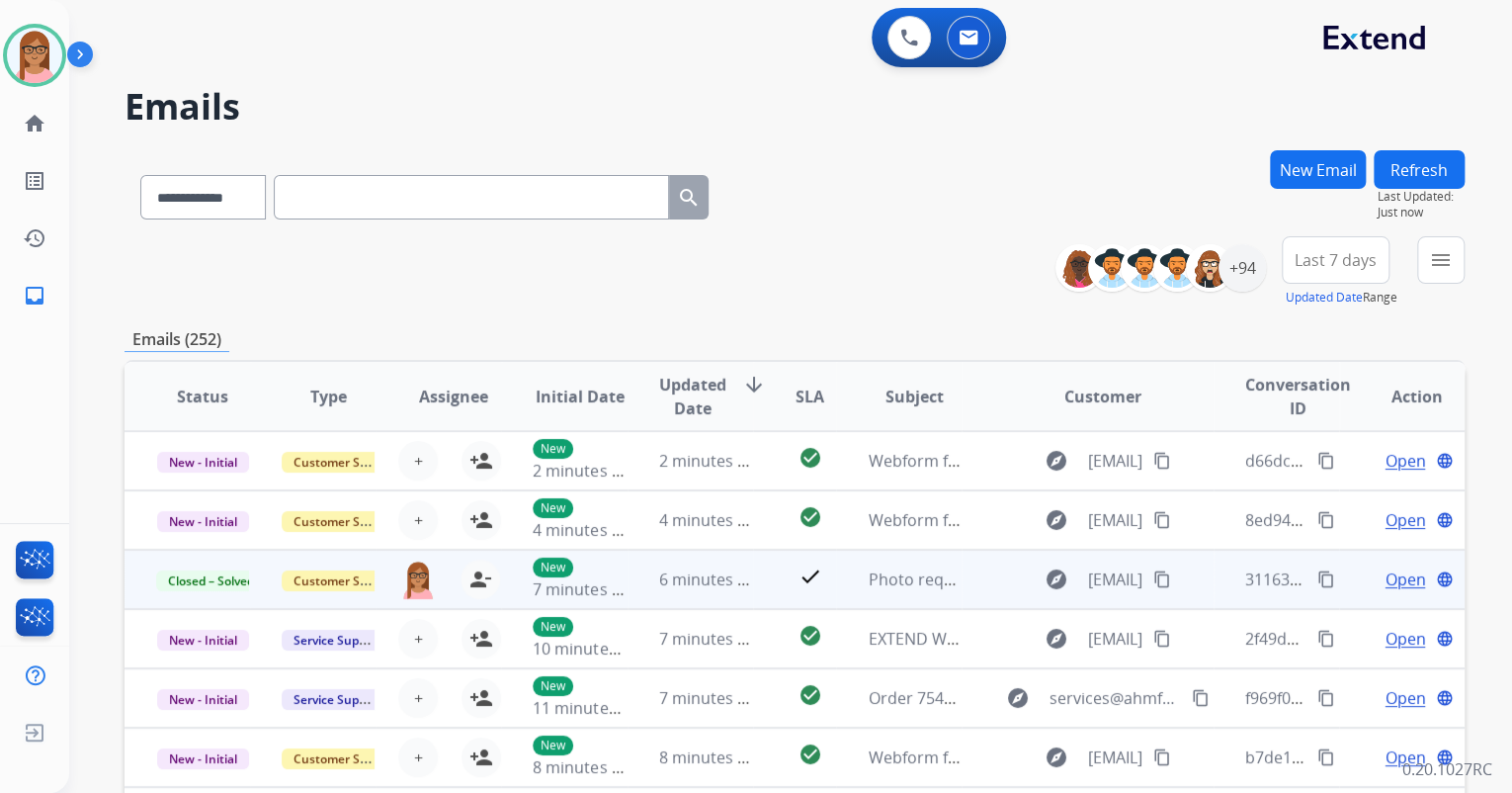 click on "content_copy" at bounding box center (1326, 579) 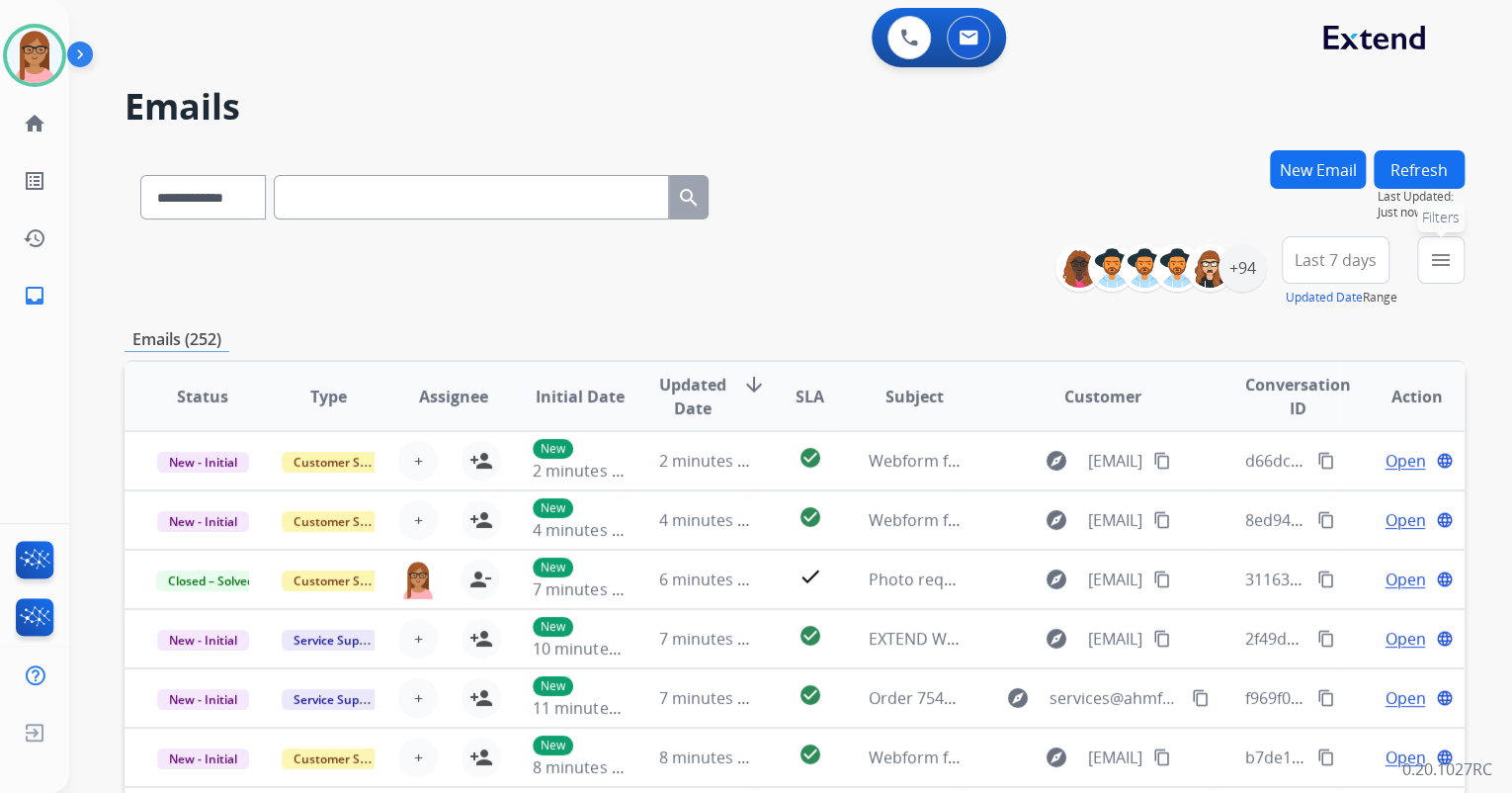 click on "menu" at bounding box center [1441, 260] 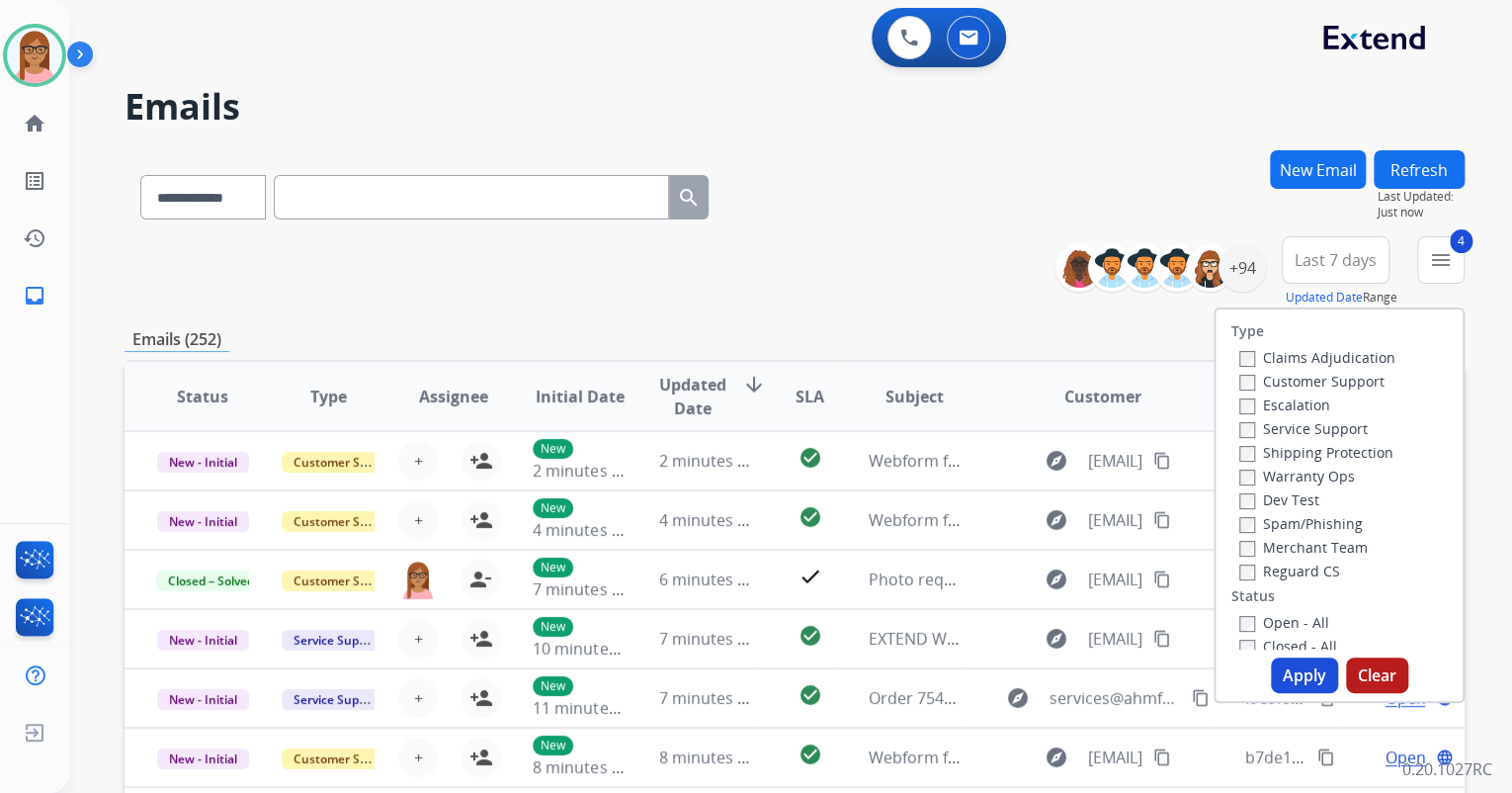 click on "Apply" at bounding box center (1304, 675) 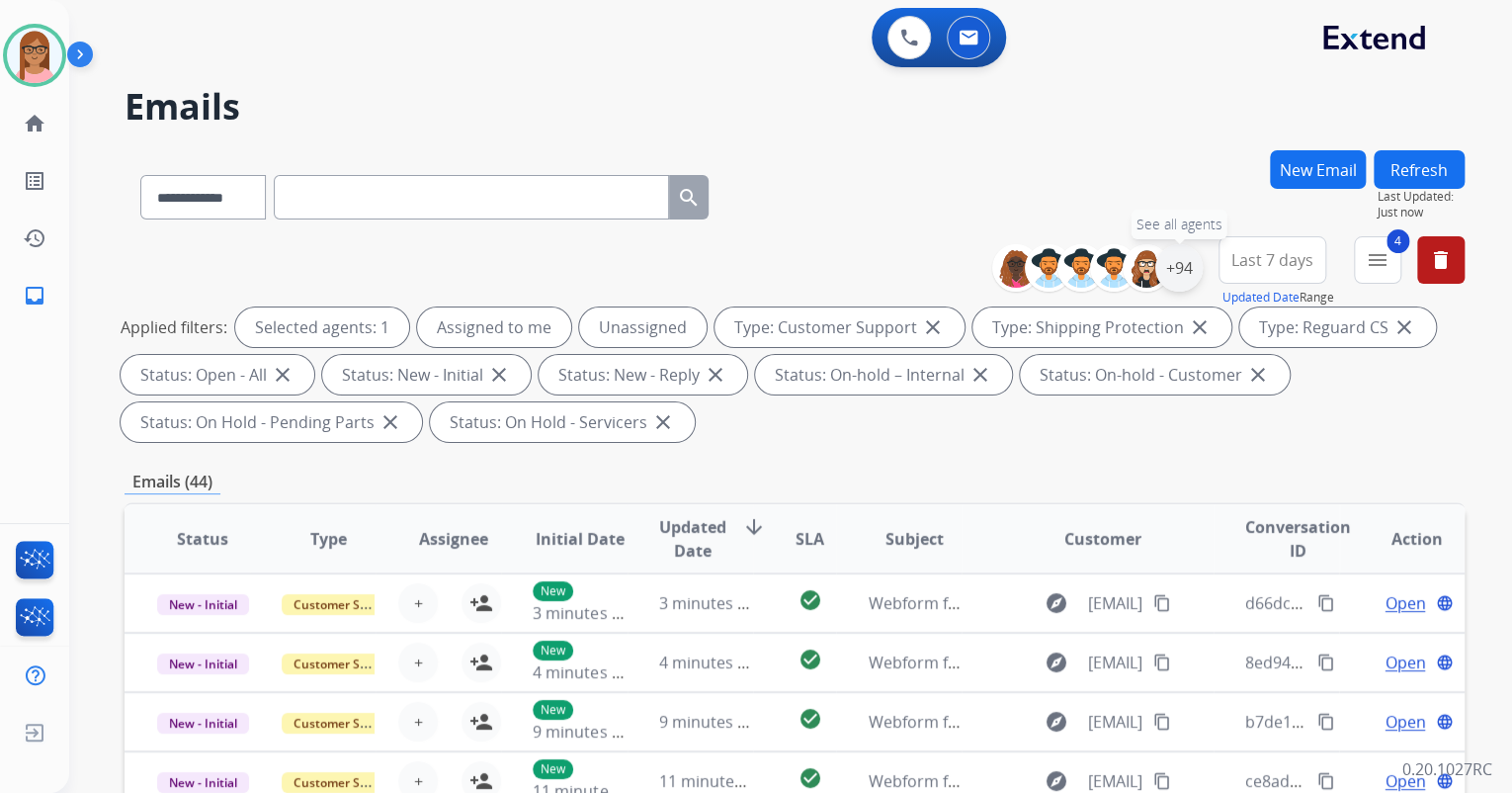 click on "+94" at bounding box center (1179, 268) 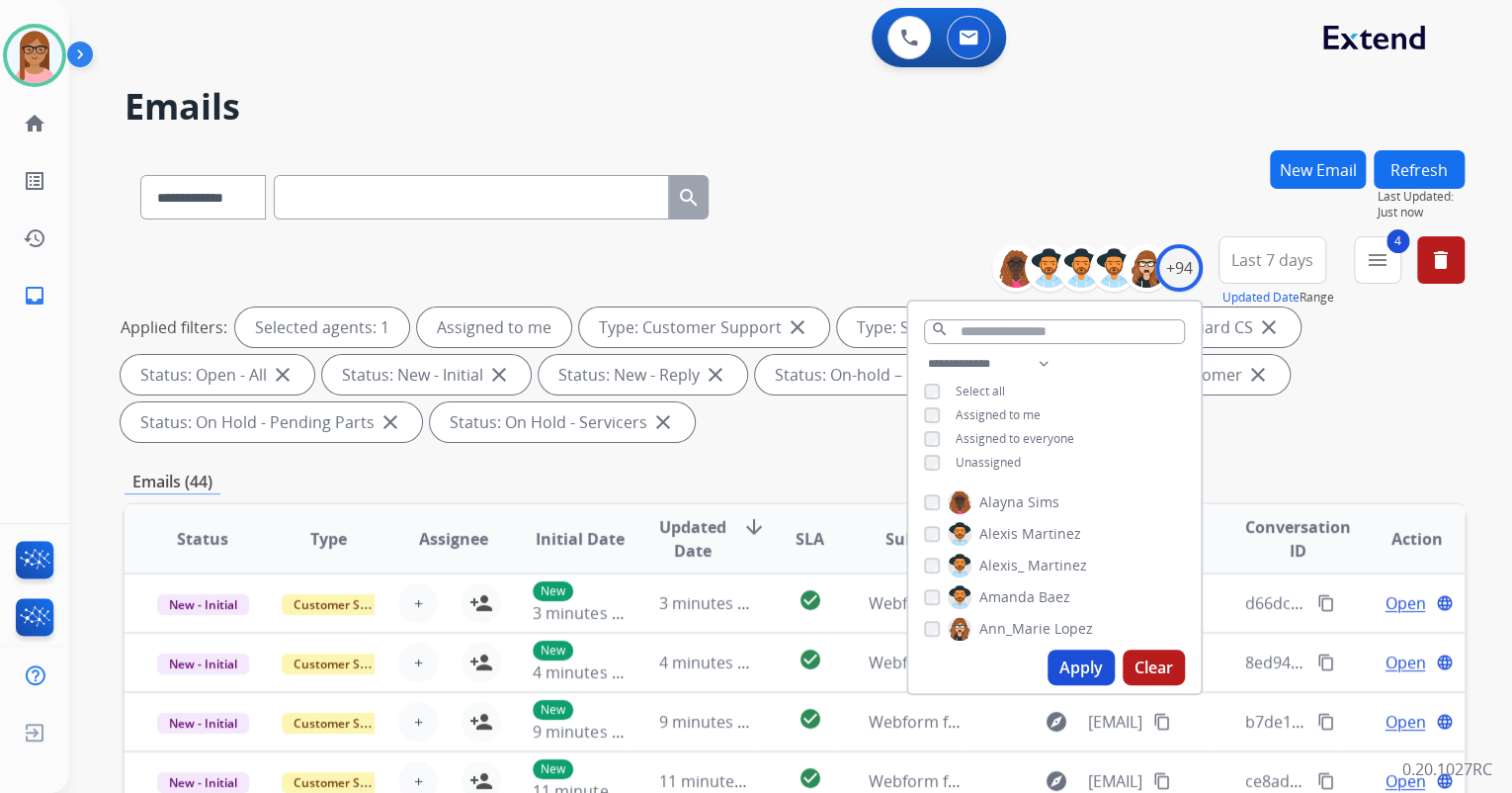 click on "Apply" at bounding box center (1081, 667) 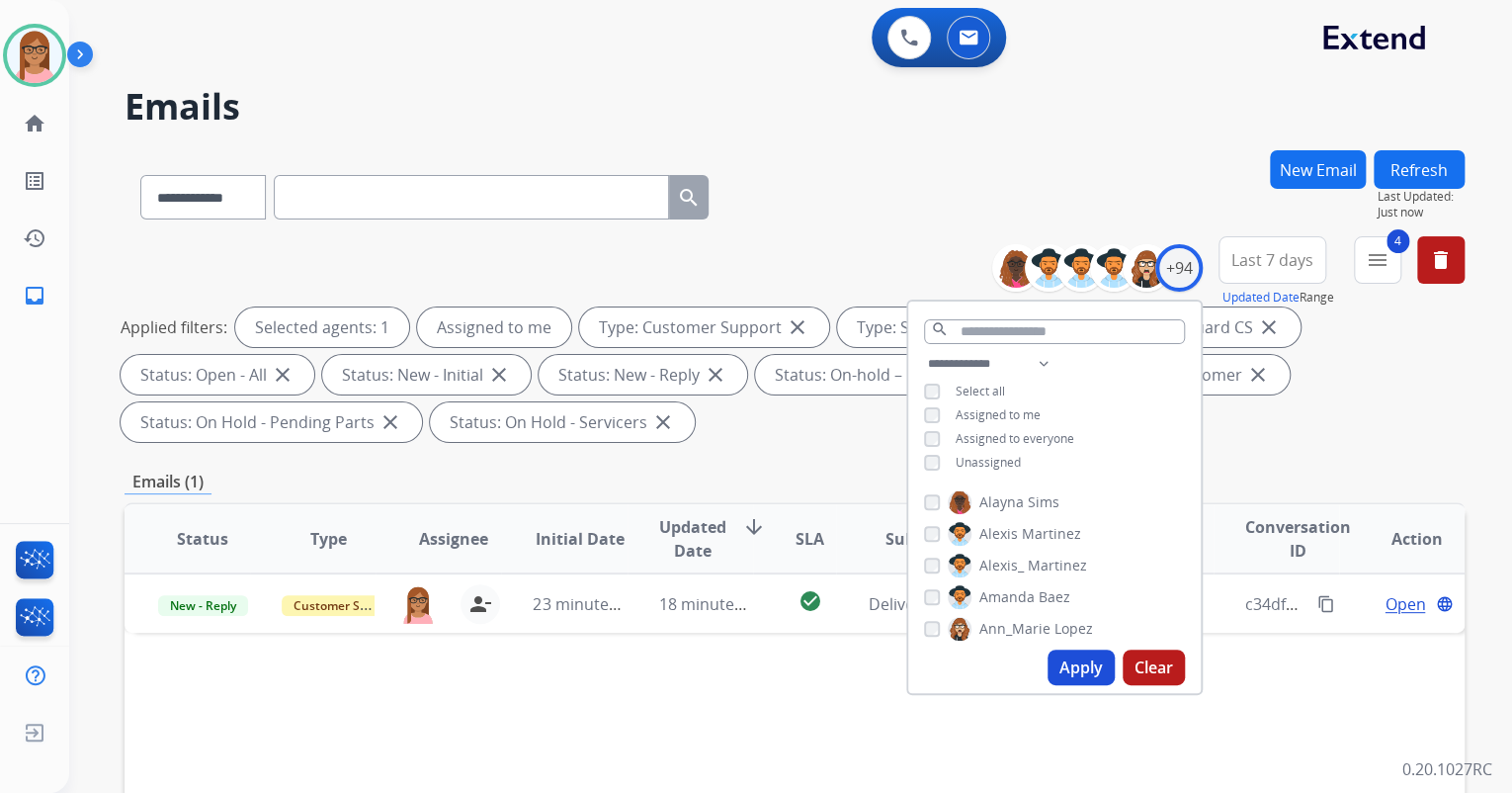 click on "Status Type Assignee Initial Date Updated Date arrow_downward SLA Subject Customer Conversation ID Action New - Reply Customer Support lakeya.anthony@mcibpo.com person_remove Unassign to Me 23 minutes ago 18 minutes ago check_circle  Delivery Status Notification (Failure)  explore kaalepham96@gmail.com content_copy  c34df67b-ea8a-4cf1-8d09-c03b2461eccc  content_copy Open language" at bounding box center (795, 834) 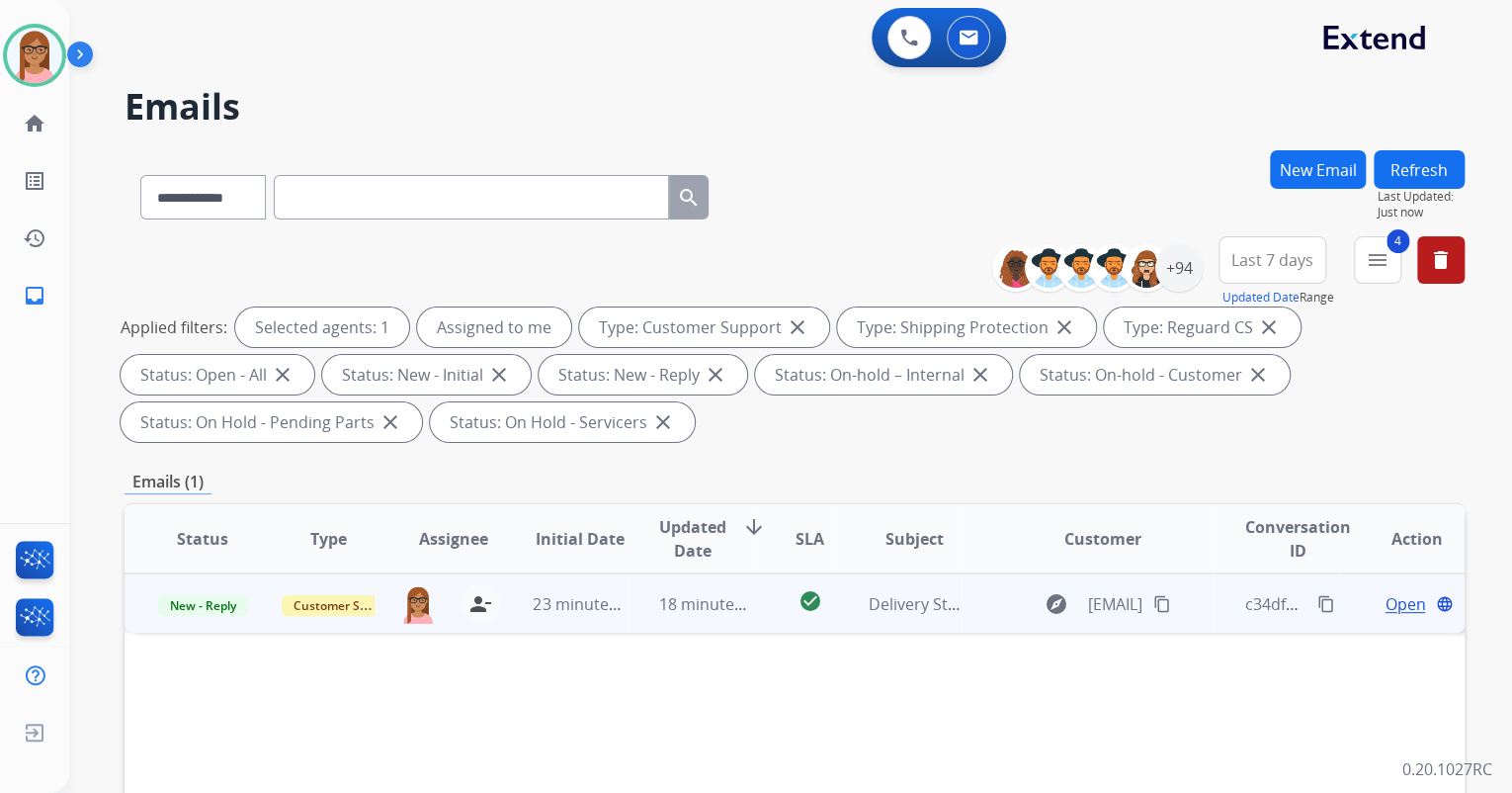 click on "Open" at bounding box center (1404, 604) 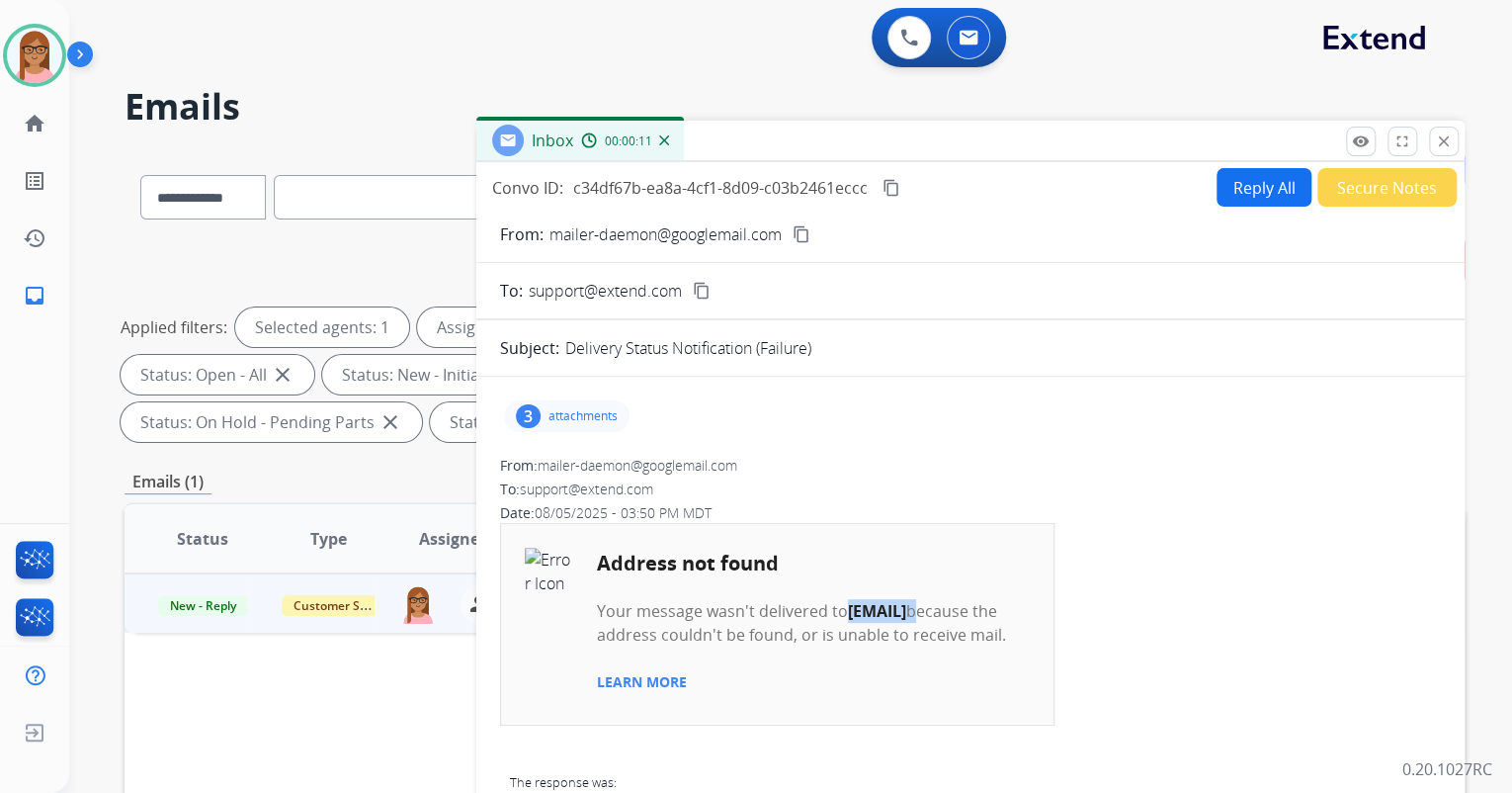 drag, startPoint x: 596, startPoint y: 631, endPoint x: 800, endPoint y: 635, distance: 204.03921 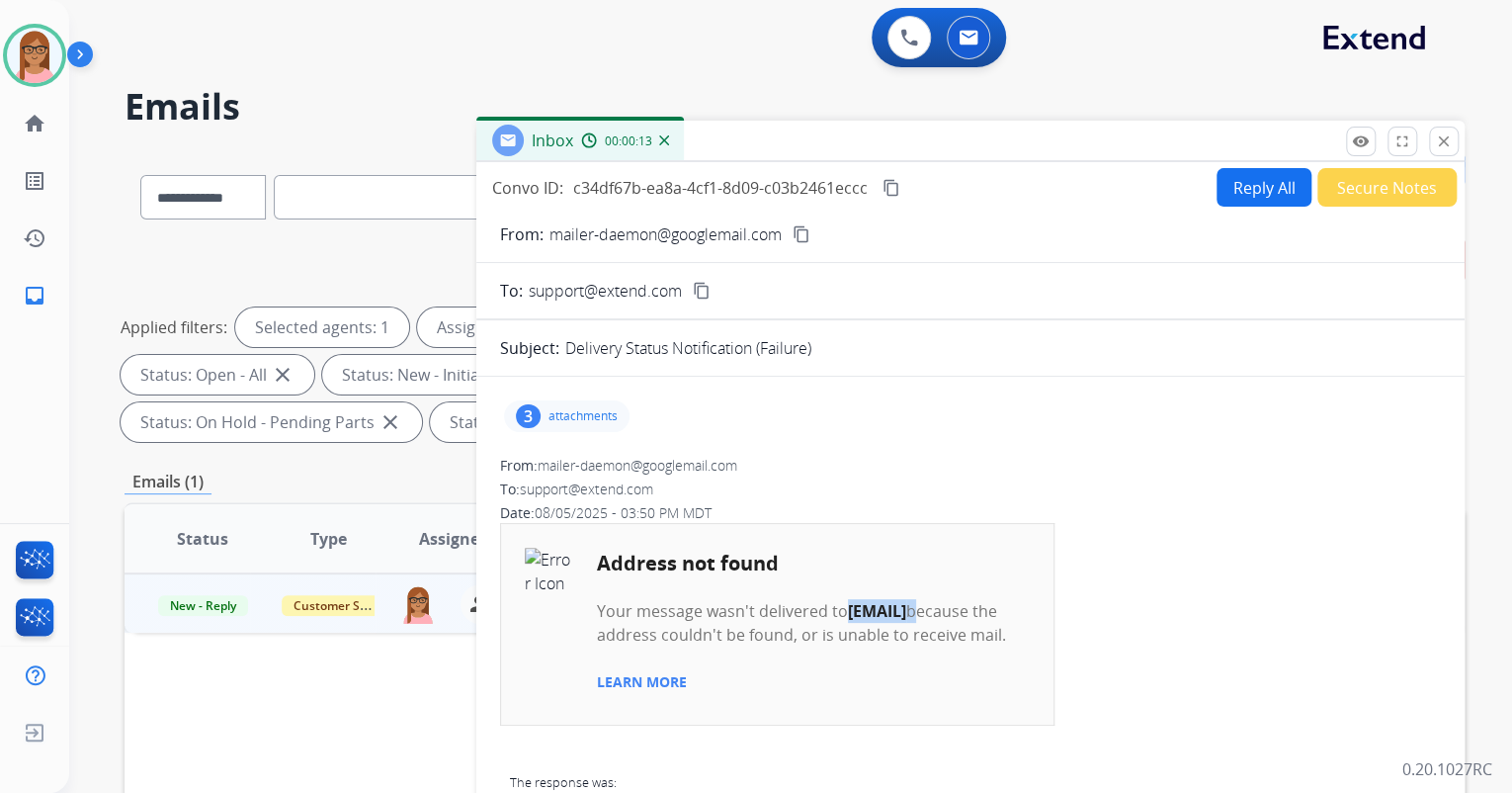 copy on "[EMAIL]" 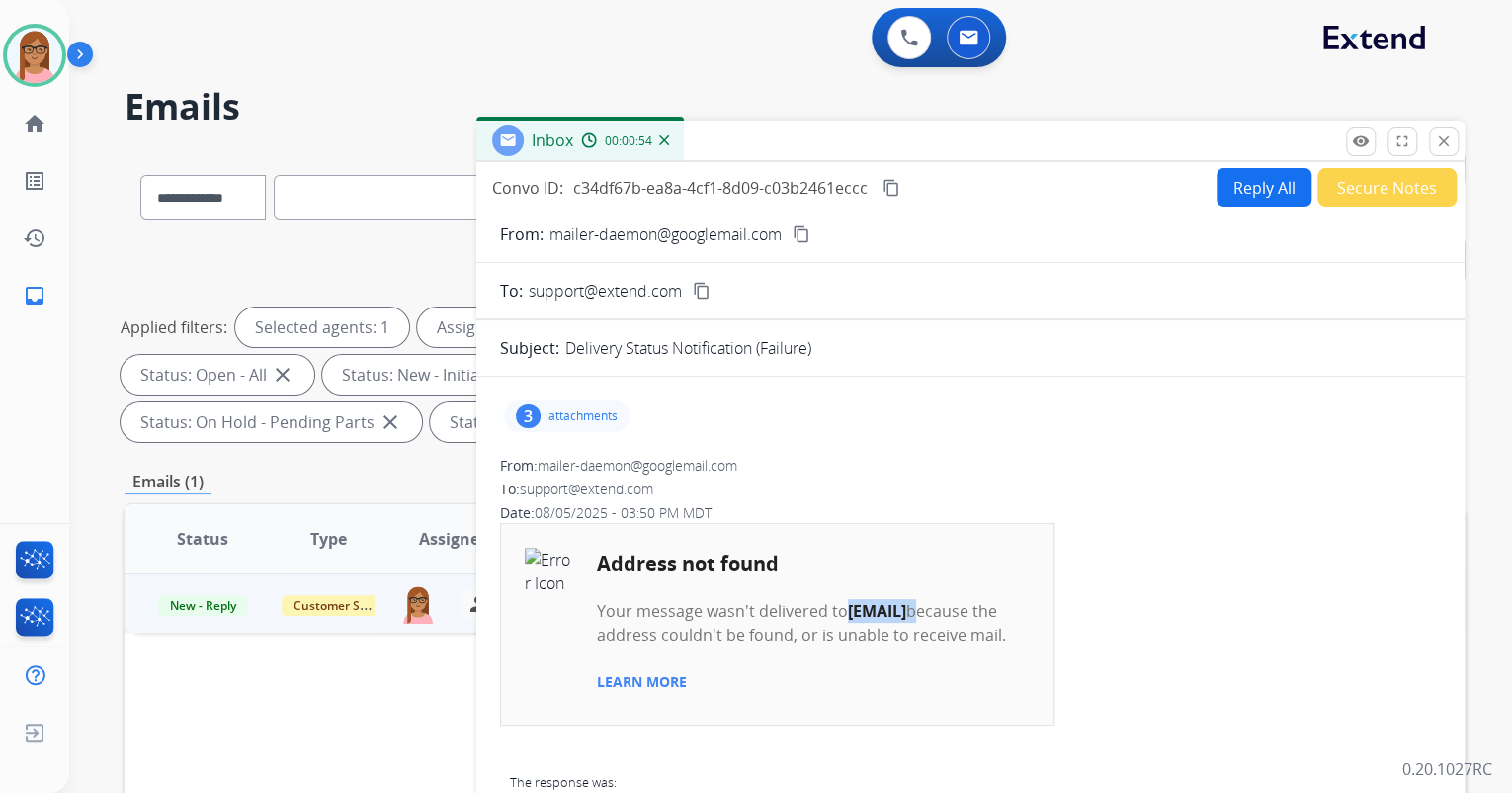 click on "content_copy" at bounding box center (891, 188) 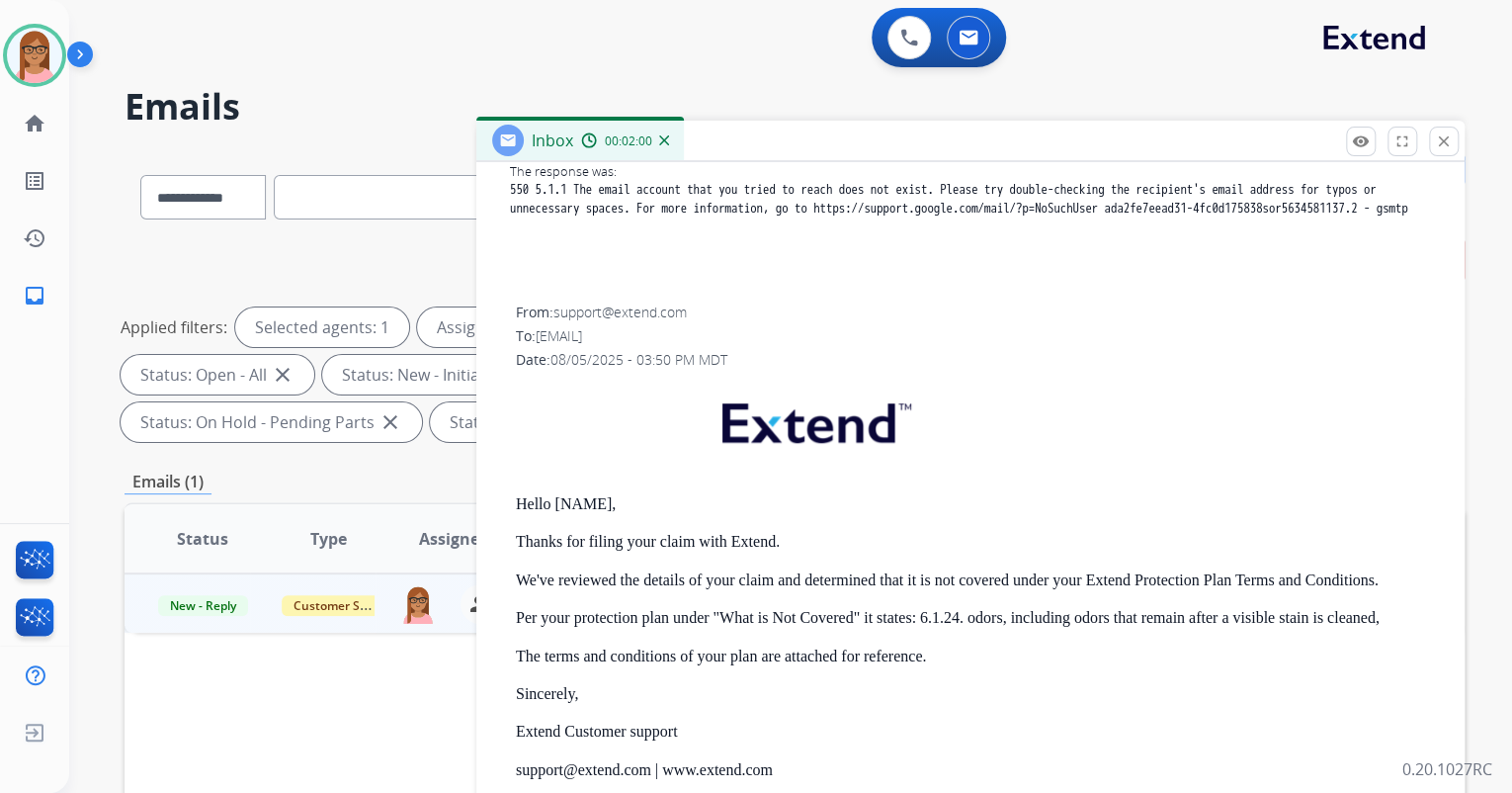 scroll, scrollTop: 653, scrollLeft: 0, axis: vertical 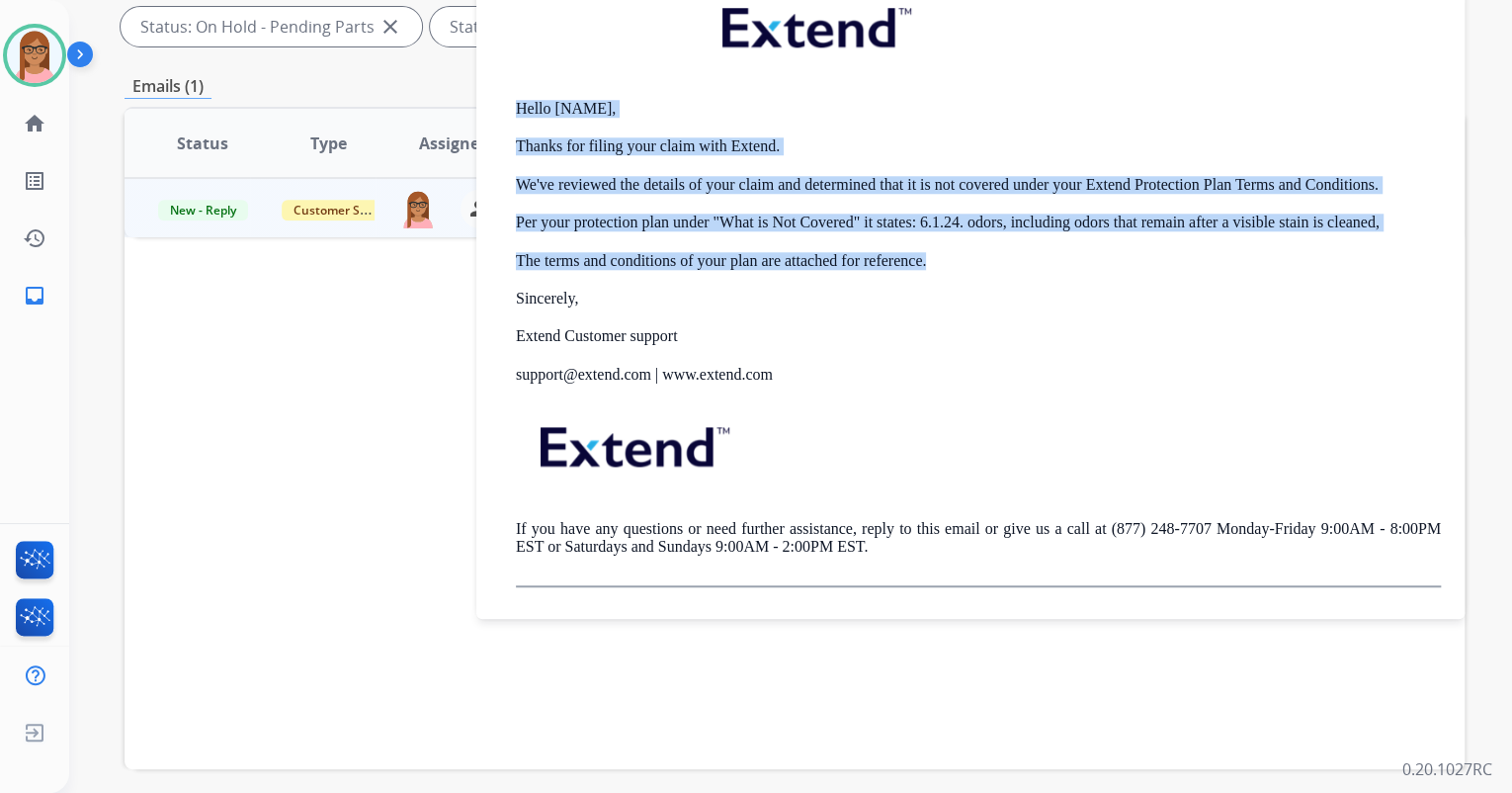 drag, startPoint x: 519, startPoint y: 103, endPoint x: 941, endPoint y: 264, distance: 451.66913 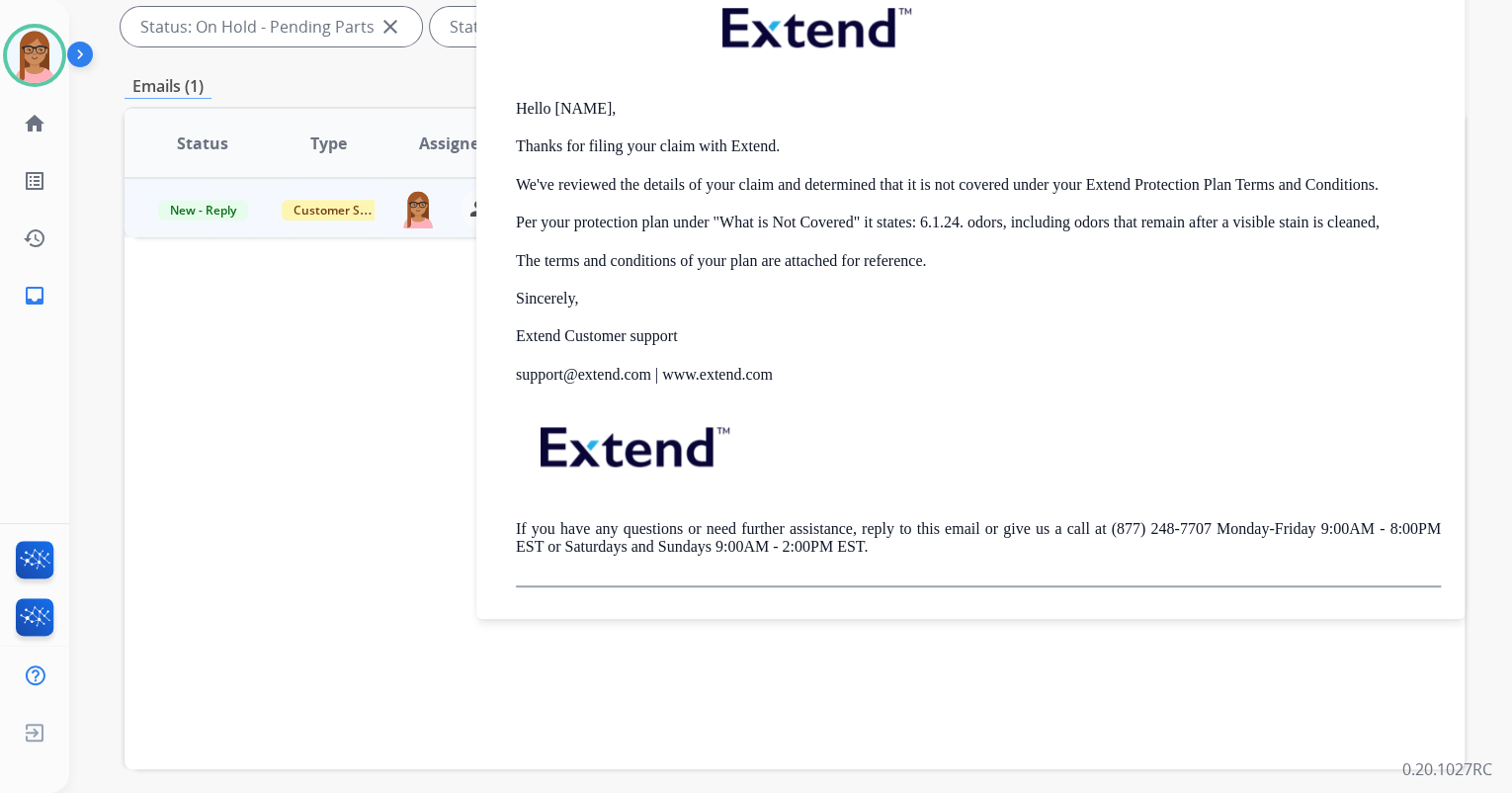 drag, startPoint x: 941, startPoint y: 264, endPoint x: 988, endPoint y: 324, distance: 76.2168 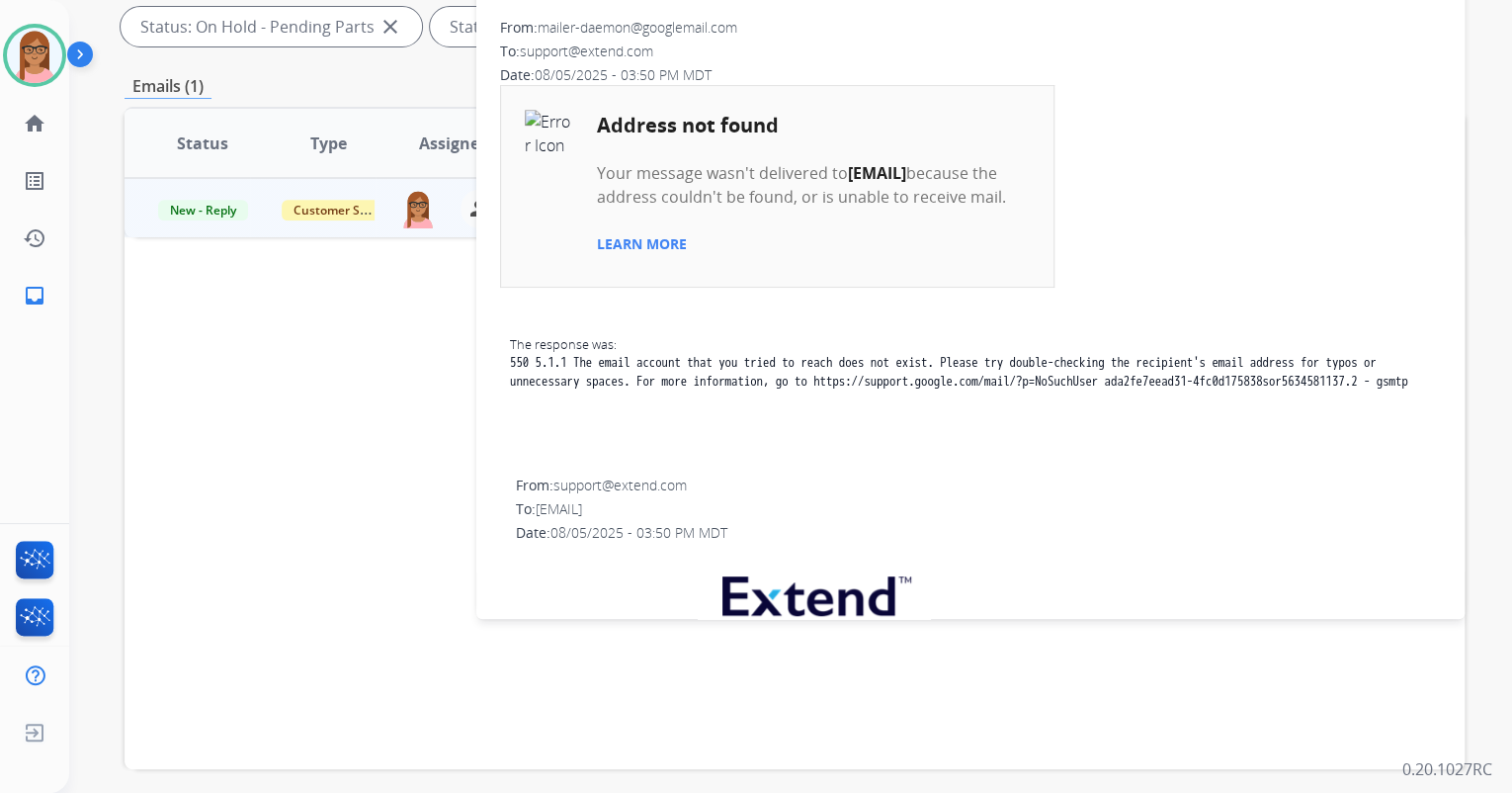 scroll, scrollTop: 0, scrollLeft: 0, axis: both 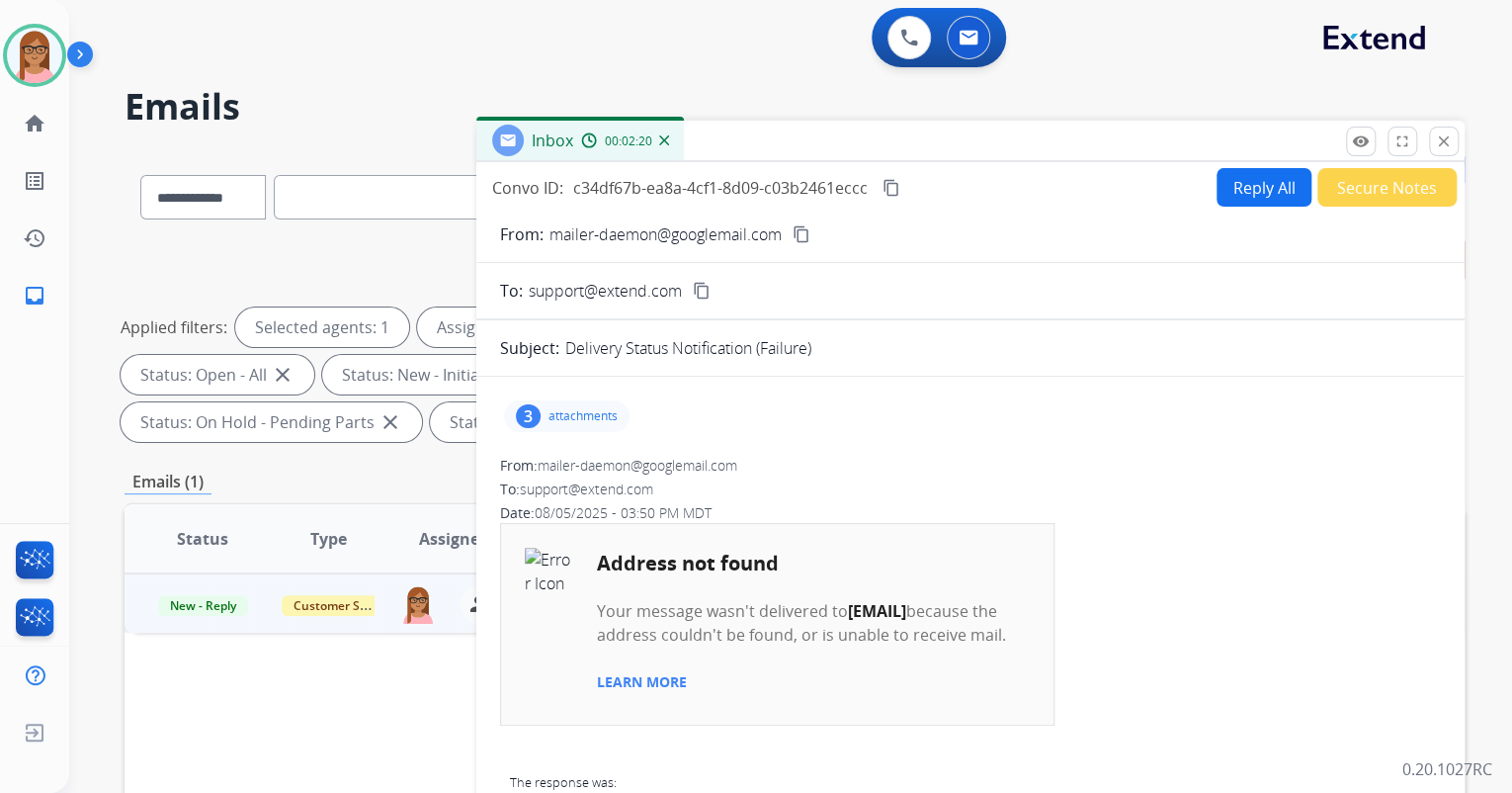 click on "Secure Notes" at bounding box center [1386, 187] 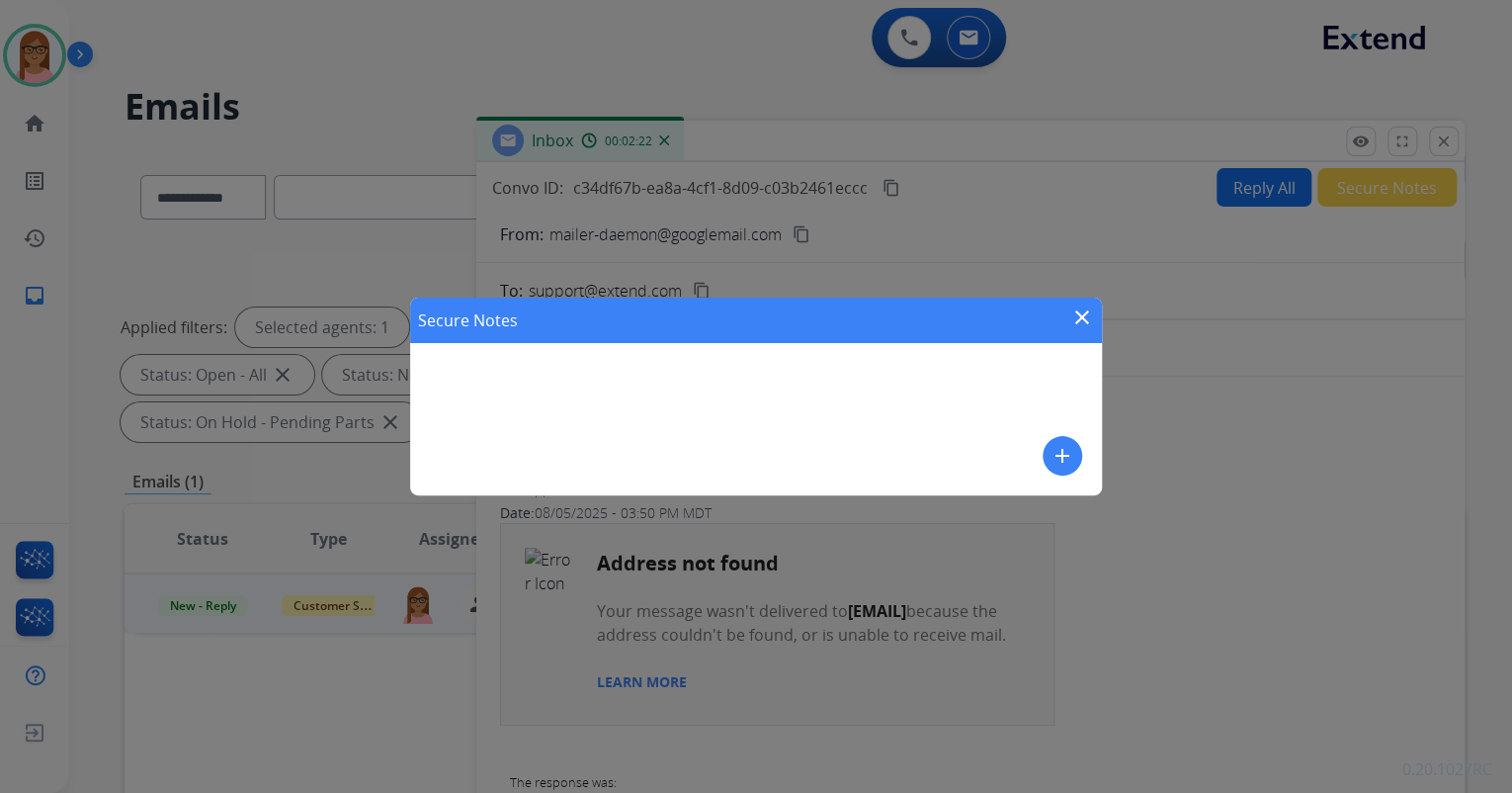 click on "add" at bounding box center [1062, 456] 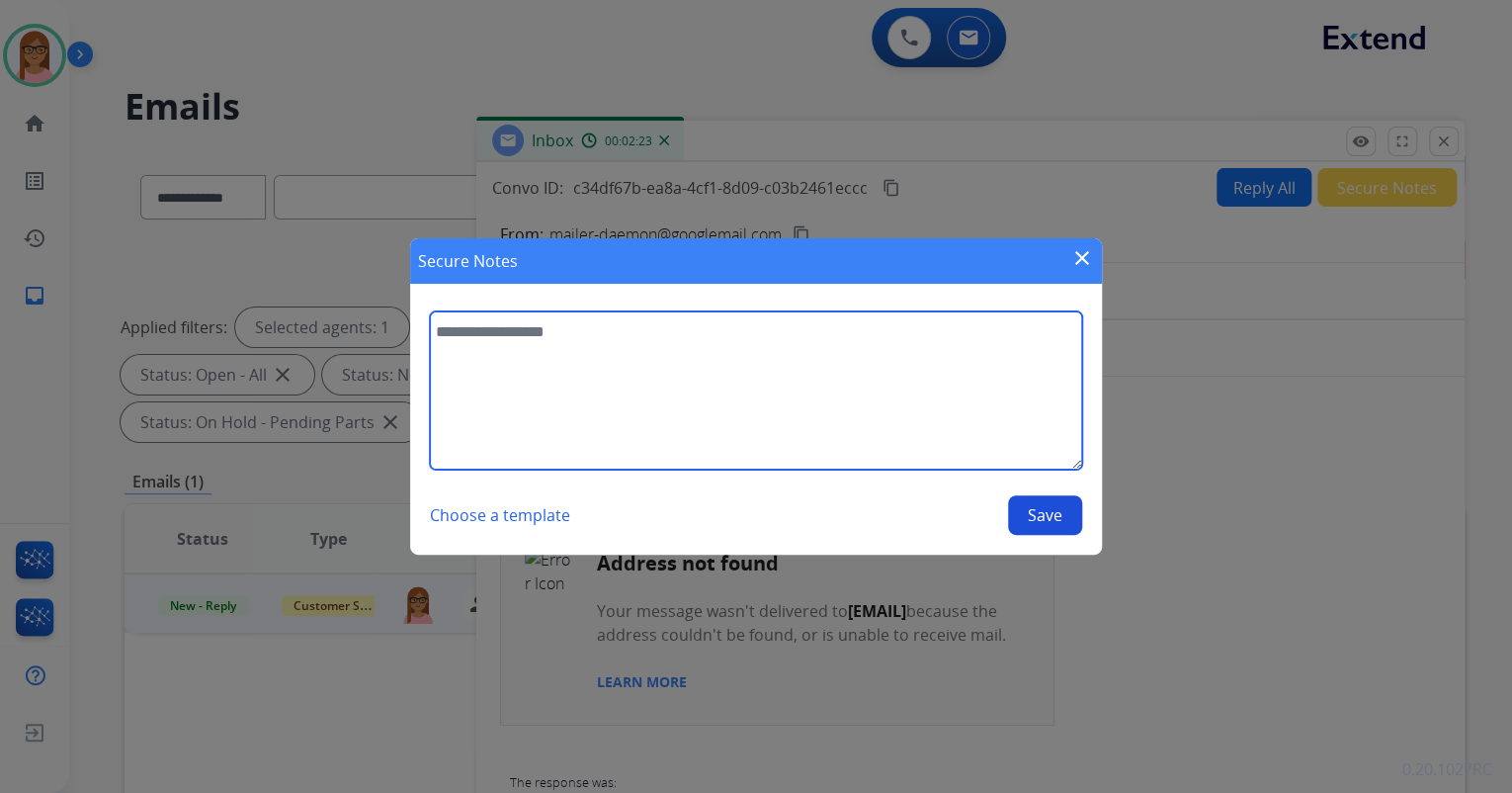 click at bounding box center (756, 391) 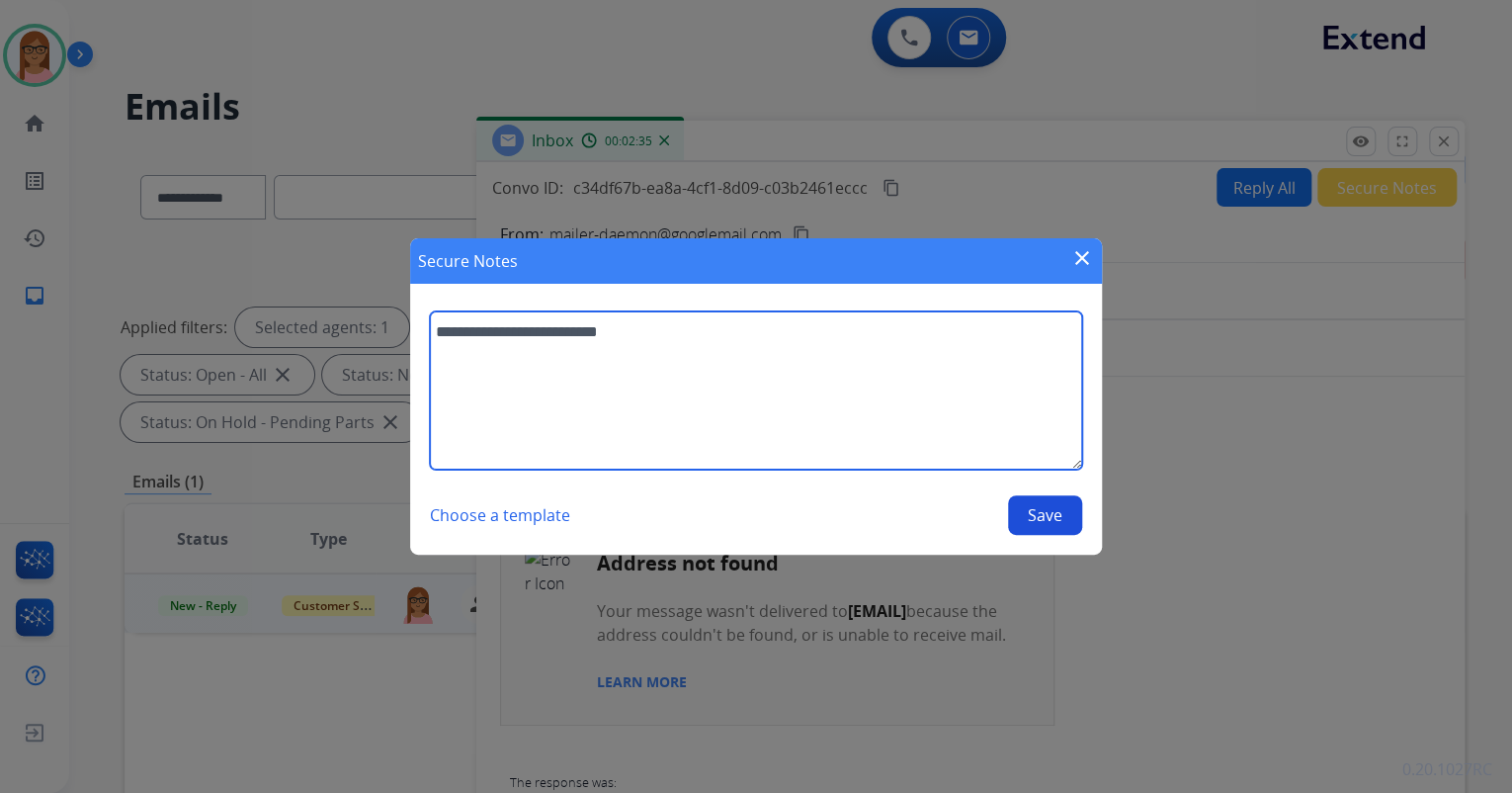 type on "**********" 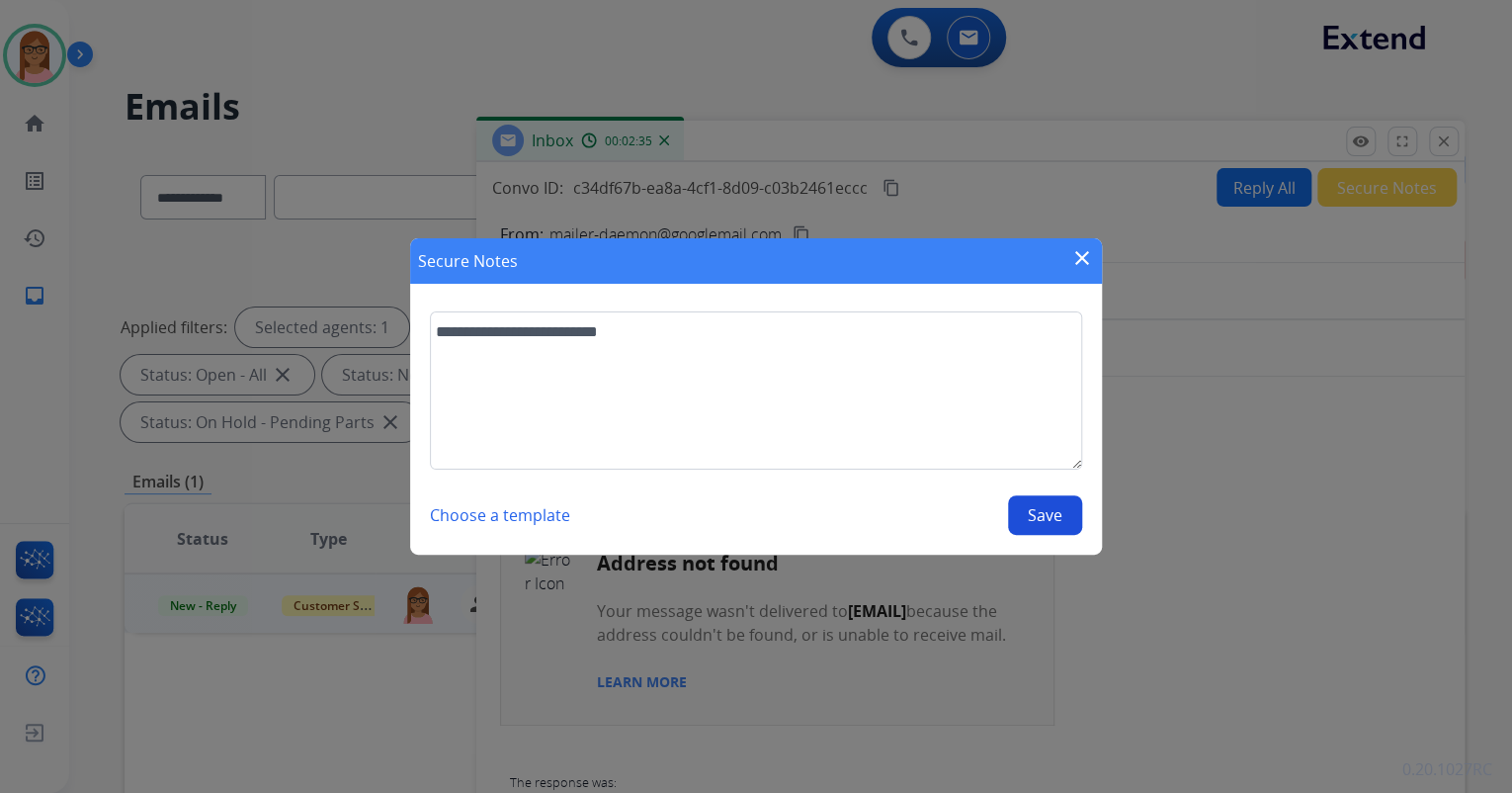 click on "Save" at bounding box center [1045, 515] 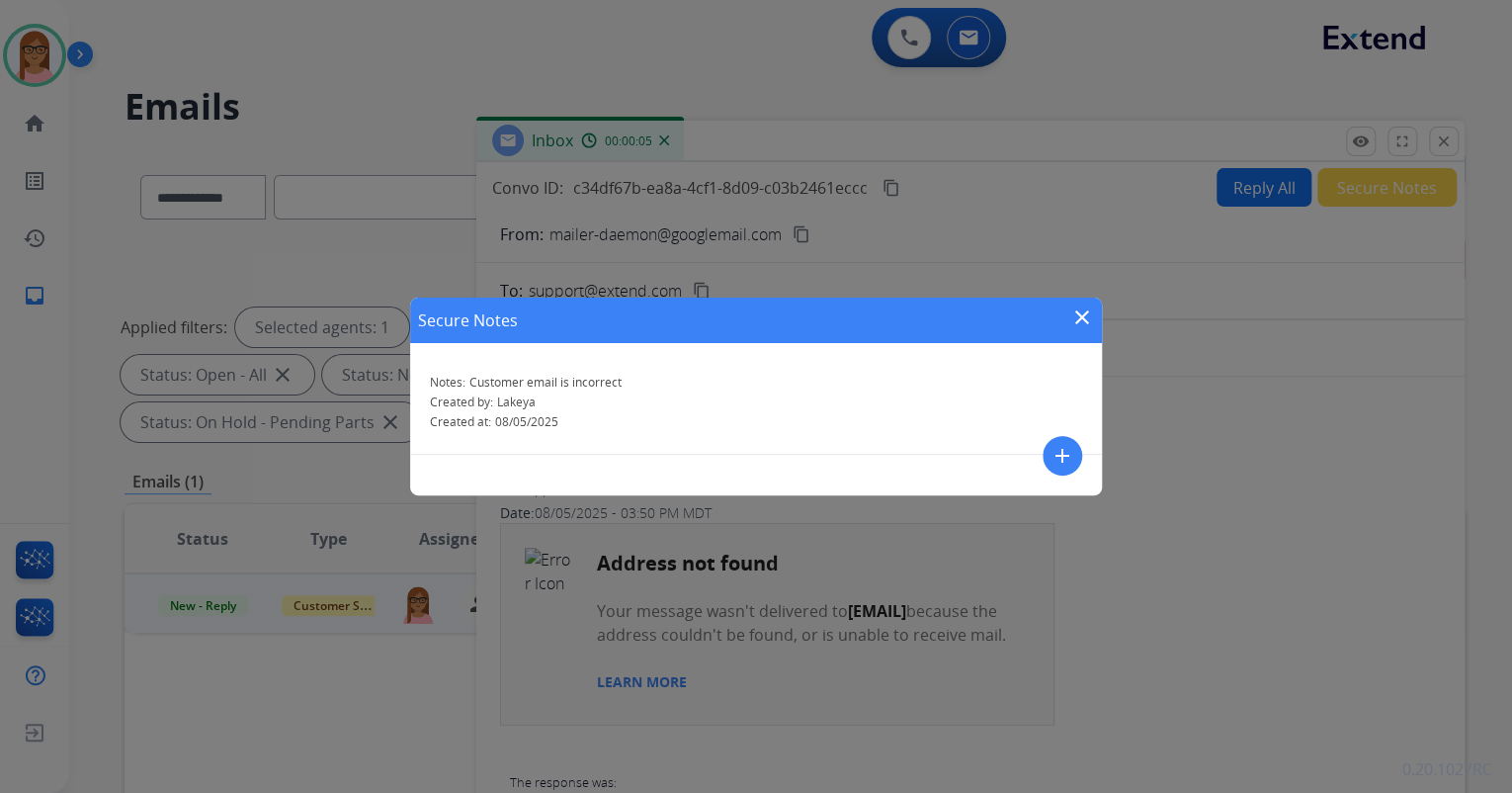 click on "close" at bounding box center [1082, 317] 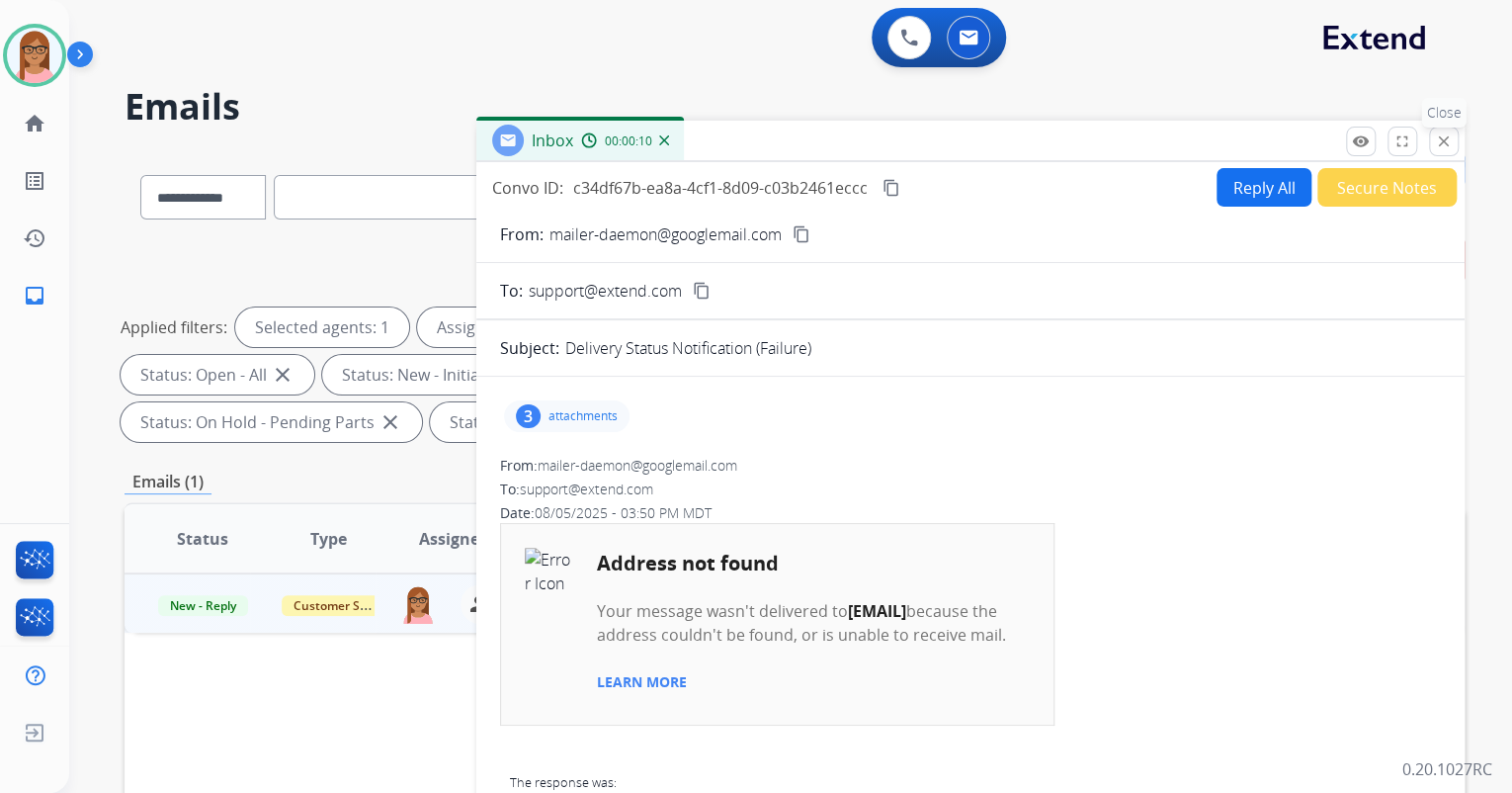 click on "close" at bounding box center [1444, 141] 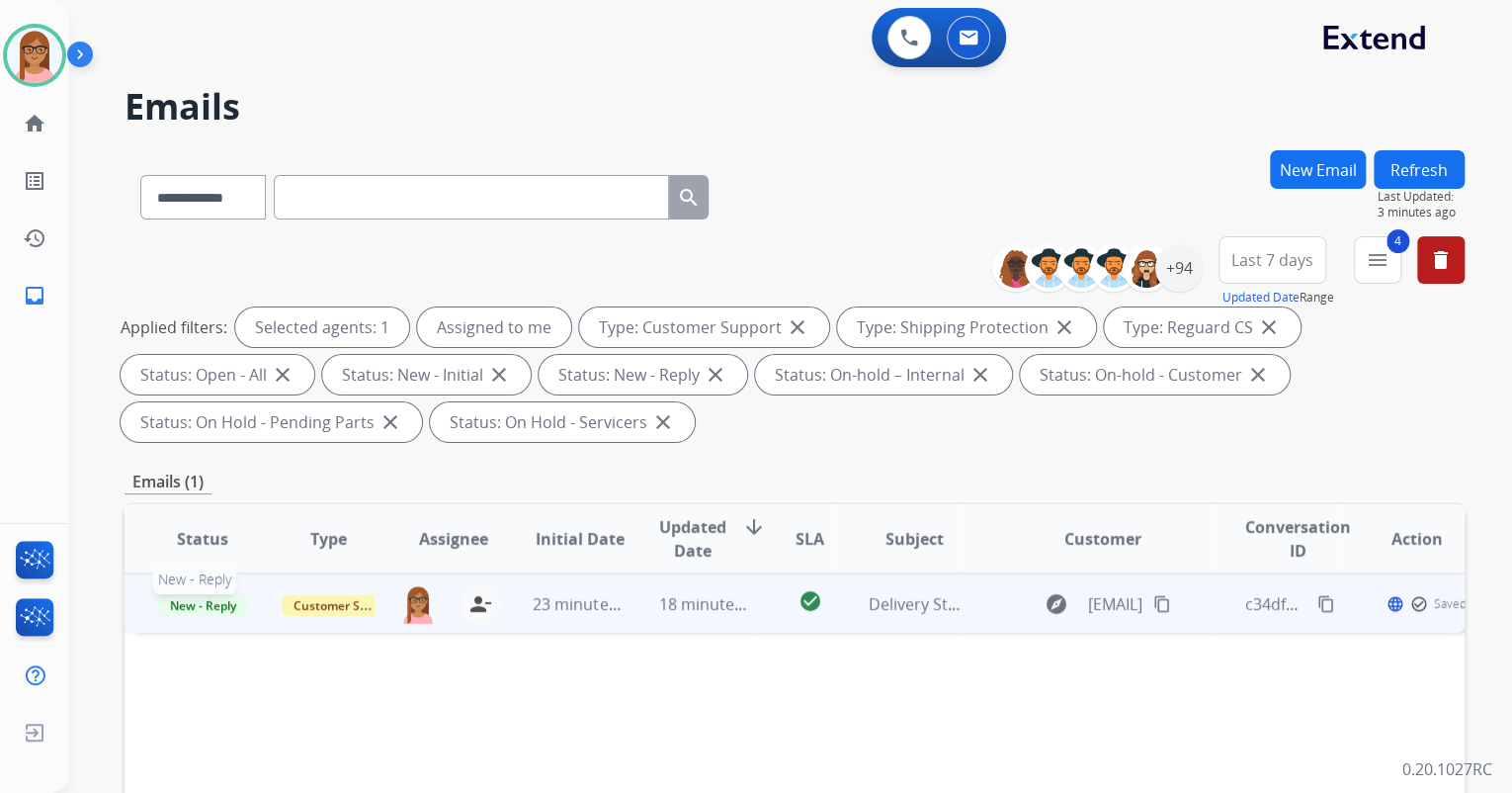 click on "New - Reply" at bounding box center (203, 604) 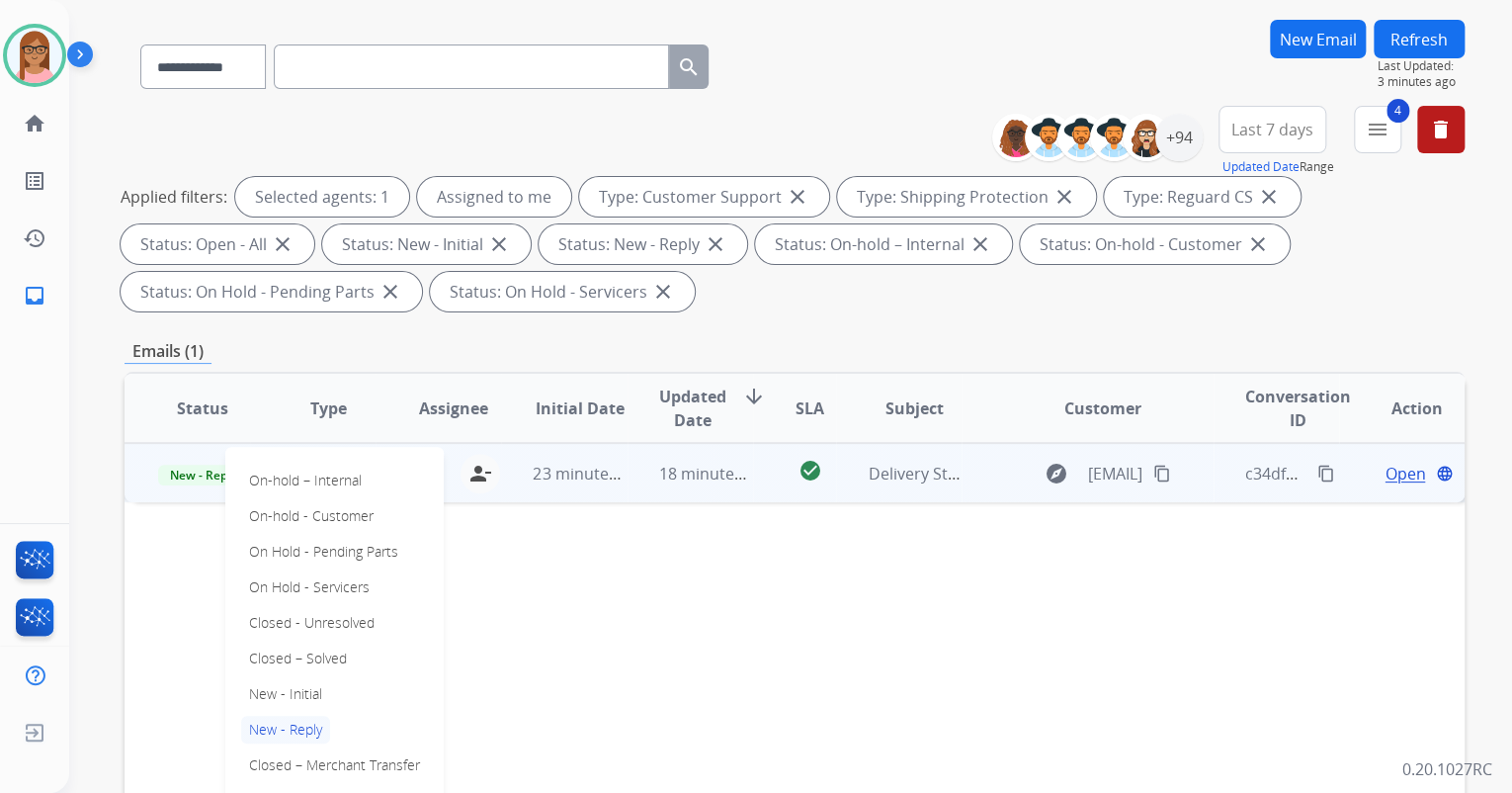 scroll, scrollTop: 158, scrollLeft: 0, axis: vertical 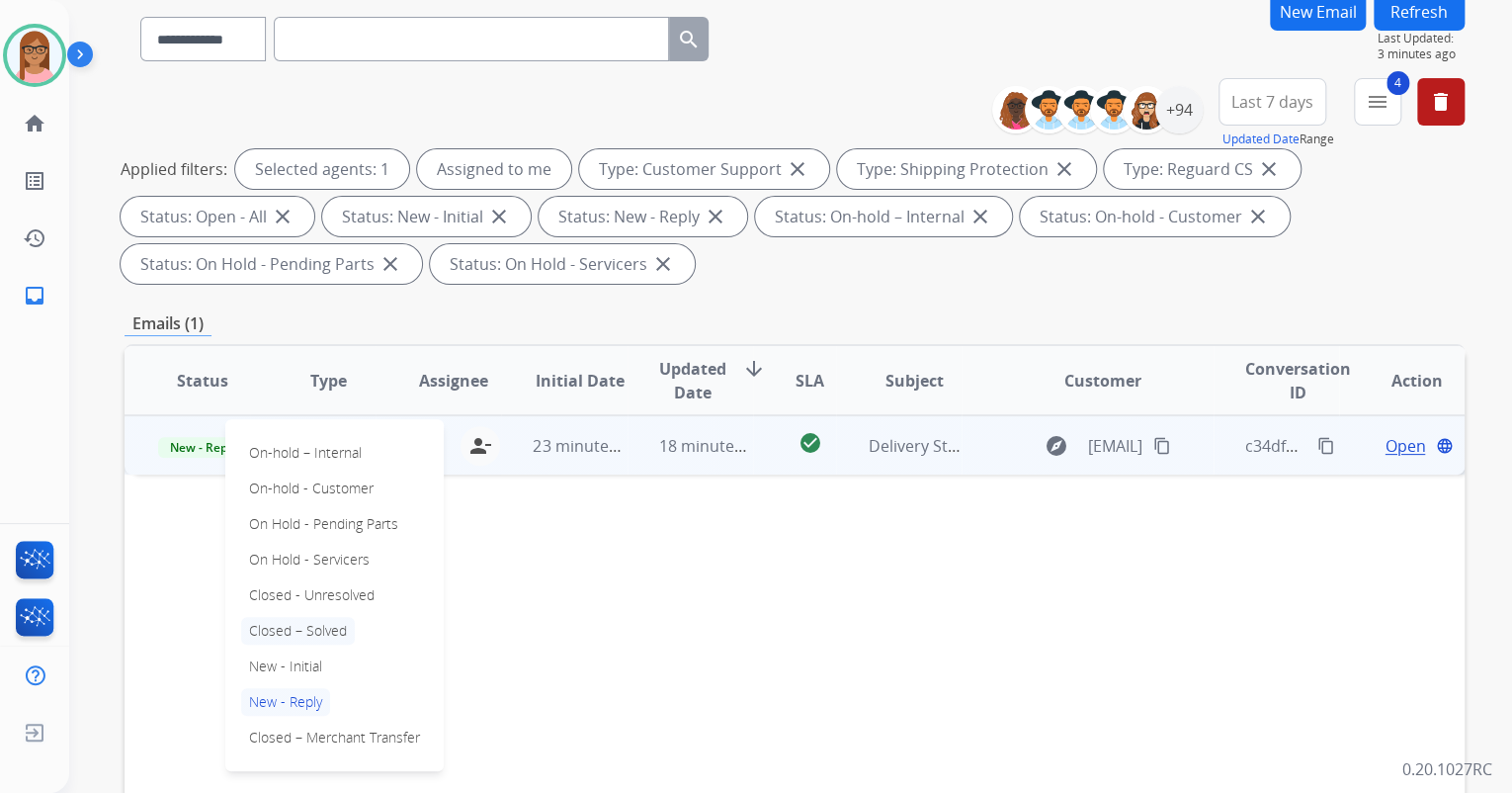 click on "Closed – Solved" at bounding box center (297, 631) 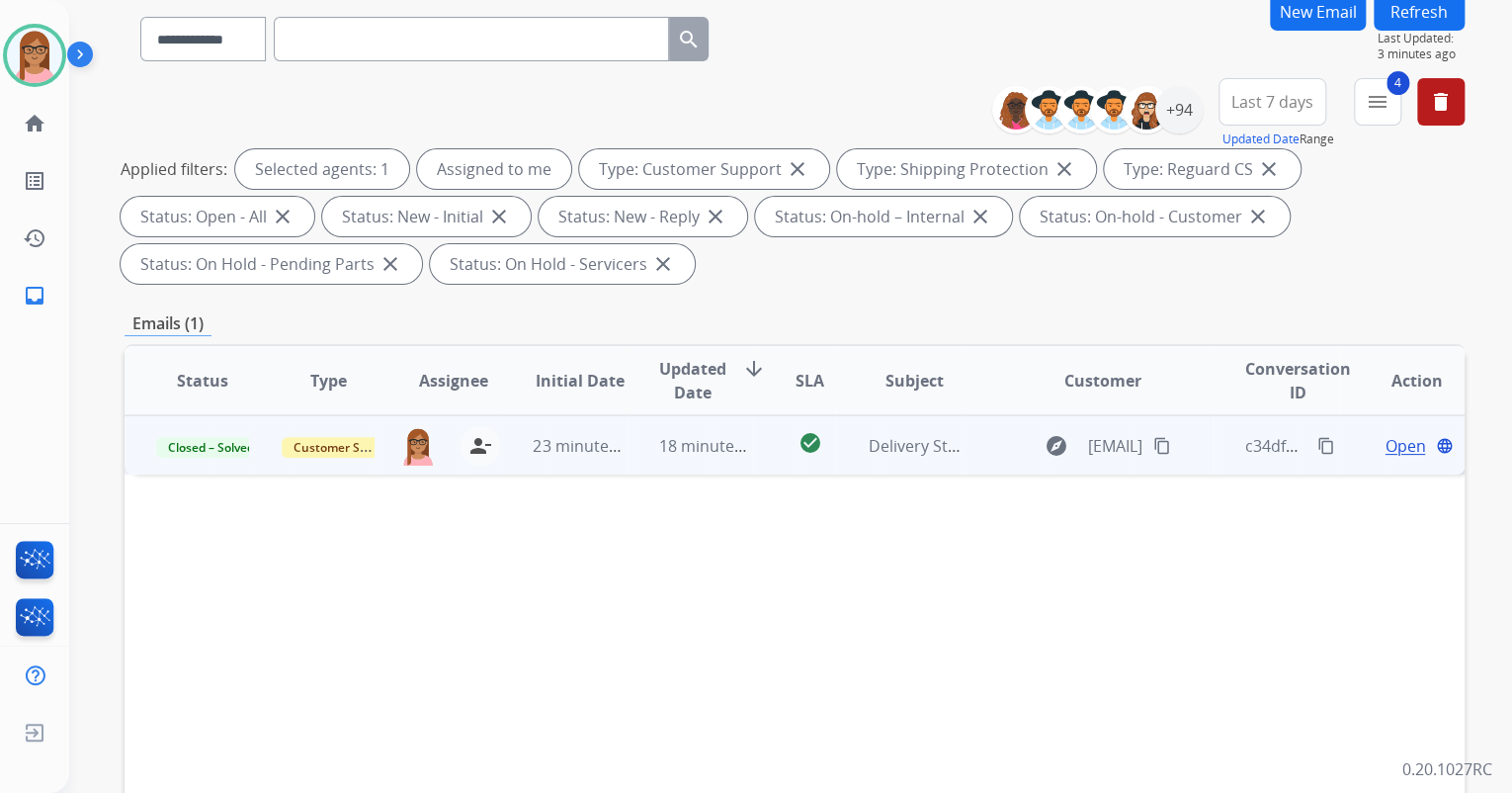 click on "Status Type Assignee Initial Date Updated Date arrow_downward SLA Subject Customer Conversation ID Action Closed – Solved Customer Support lakeya.anthony@mcibpo.com person_remove Unassign to Me 23 minutes ago 18 minutes ago check_circle  Delivery Status Notification (Failure)  explore kaalepham96@gmail.com content_copy  c34df67b-ea8a-4cf1-8d09-c03b2461eccc  content_copy Open language" at bounding box center (795, 675) 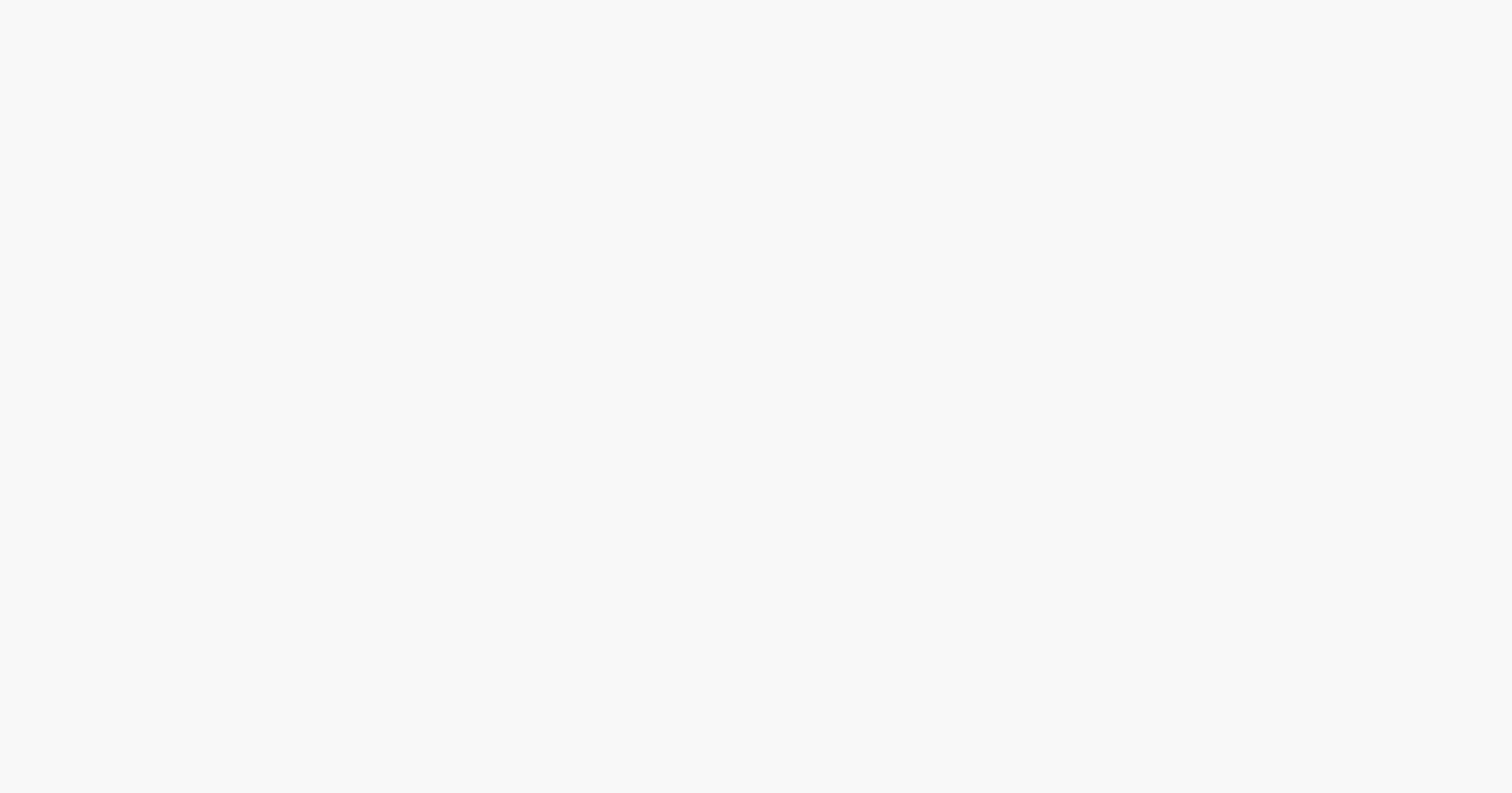 scroll, scrollTop: 0, scrollLeft: 0, axis: both 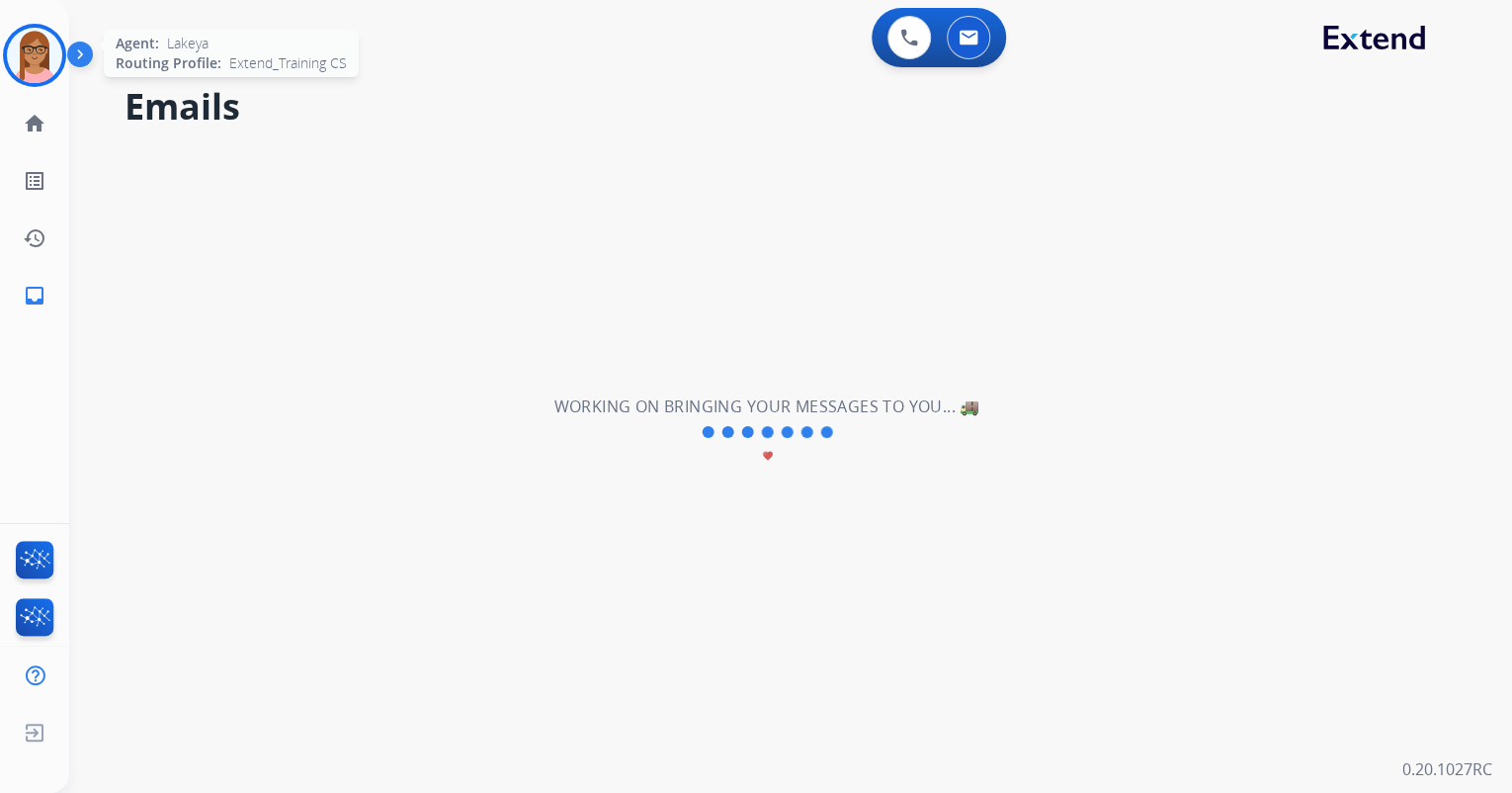 click at bounding box center [35, 55] 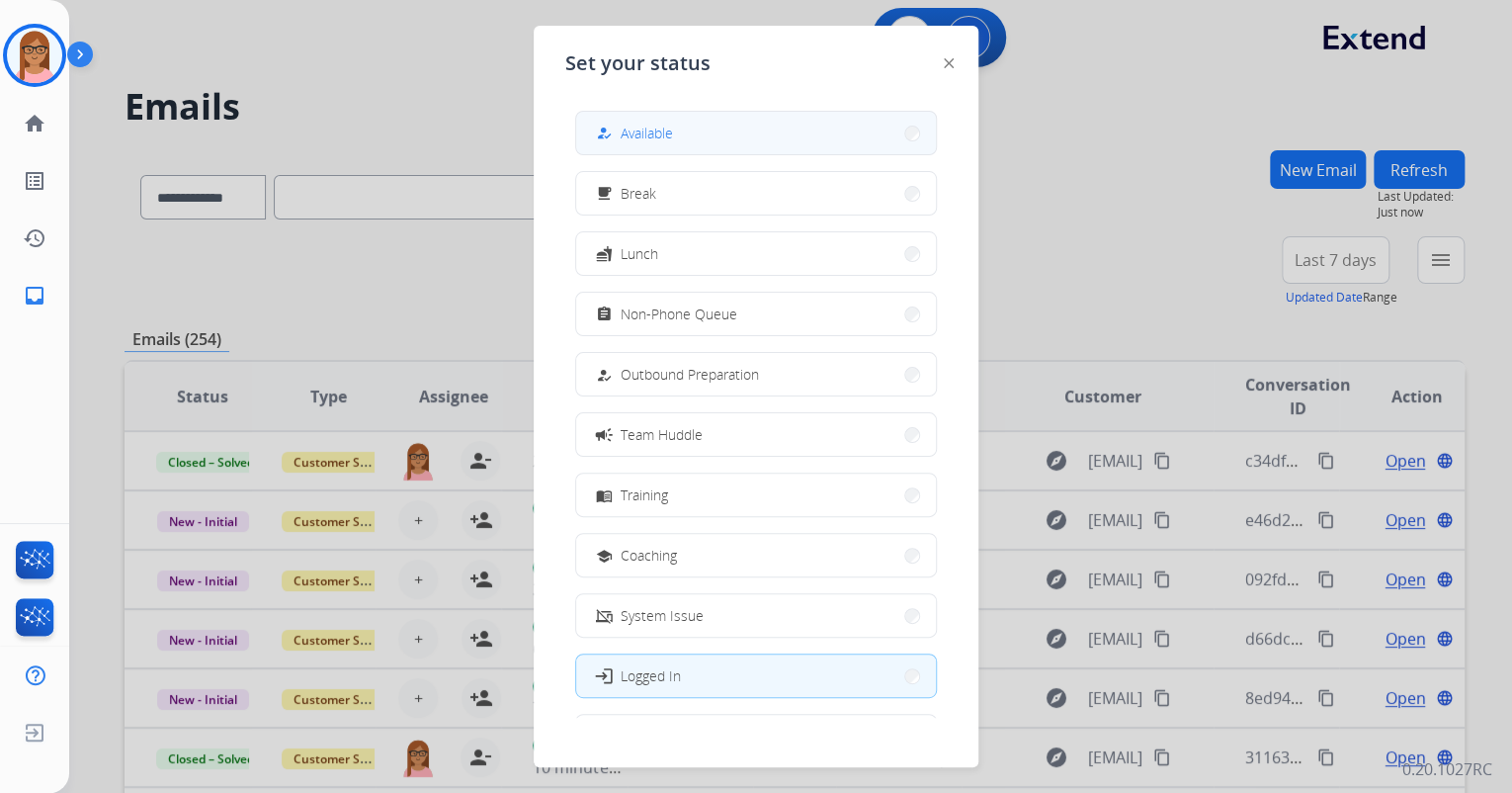 click on "Available" at bounding box center [646, 132] 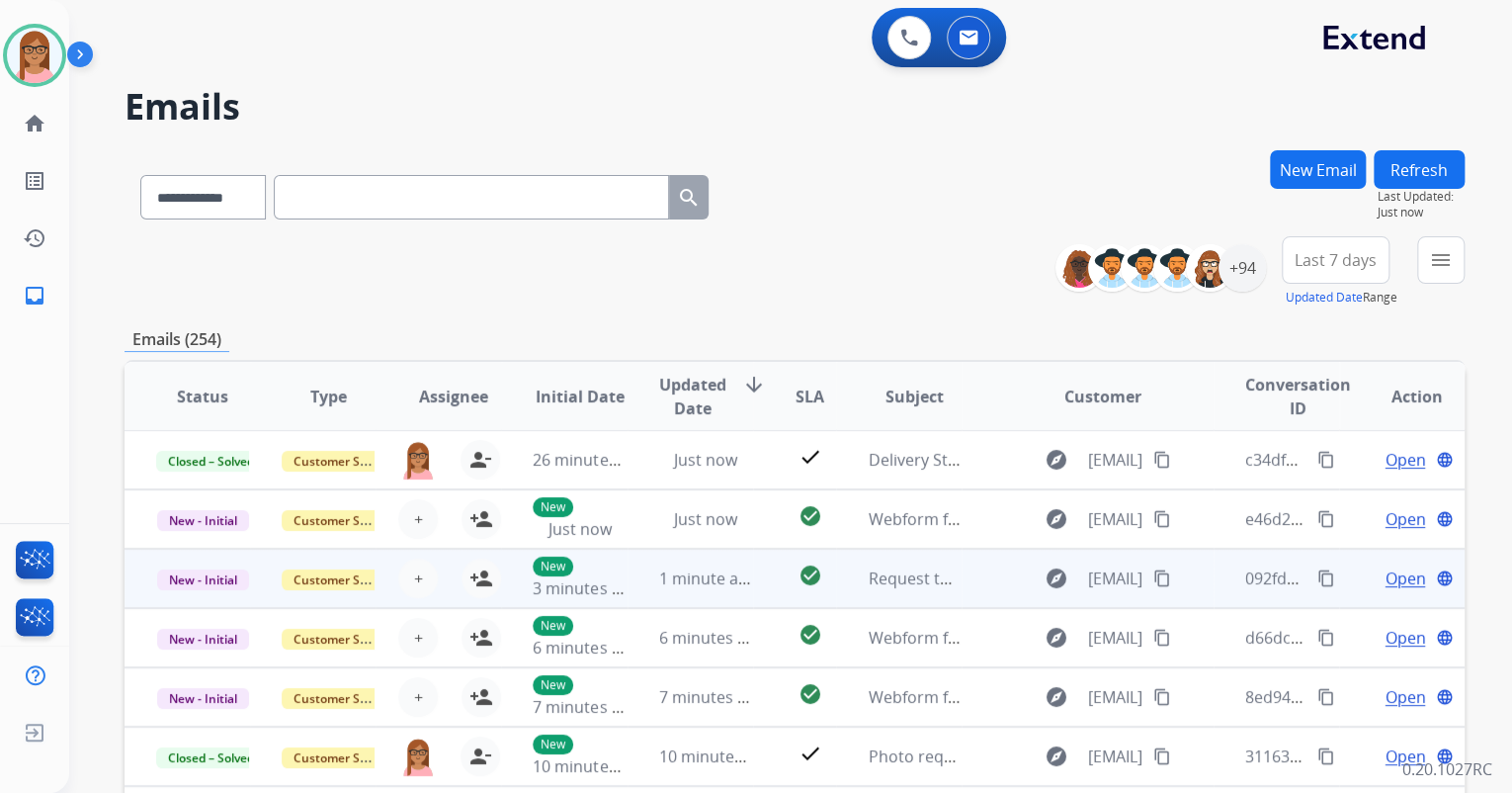 scroll, scrollTop: 1, scrollLeft: 0, axis: vertical 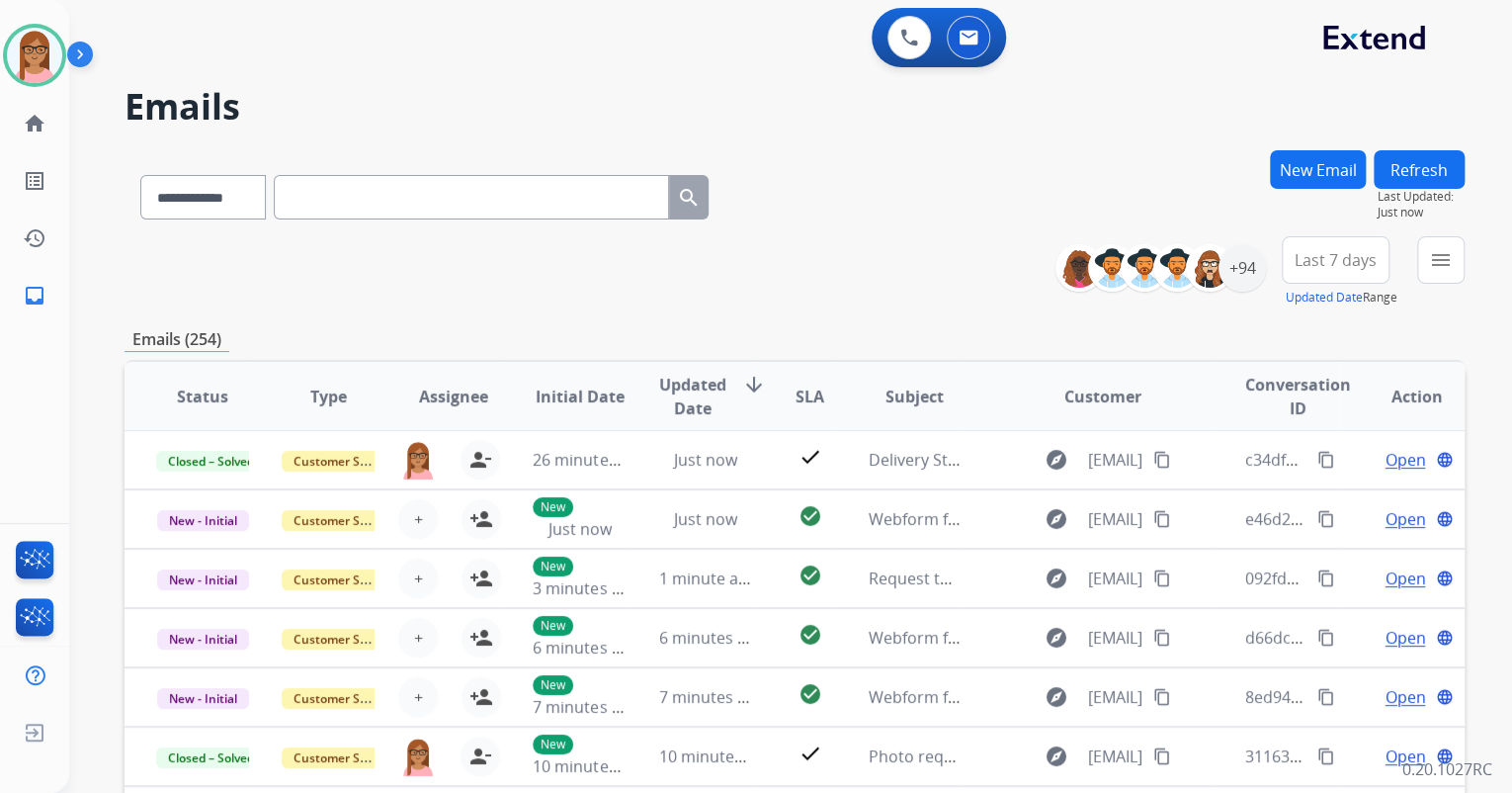 click on "New Email" at bounding box center (1317, 169) 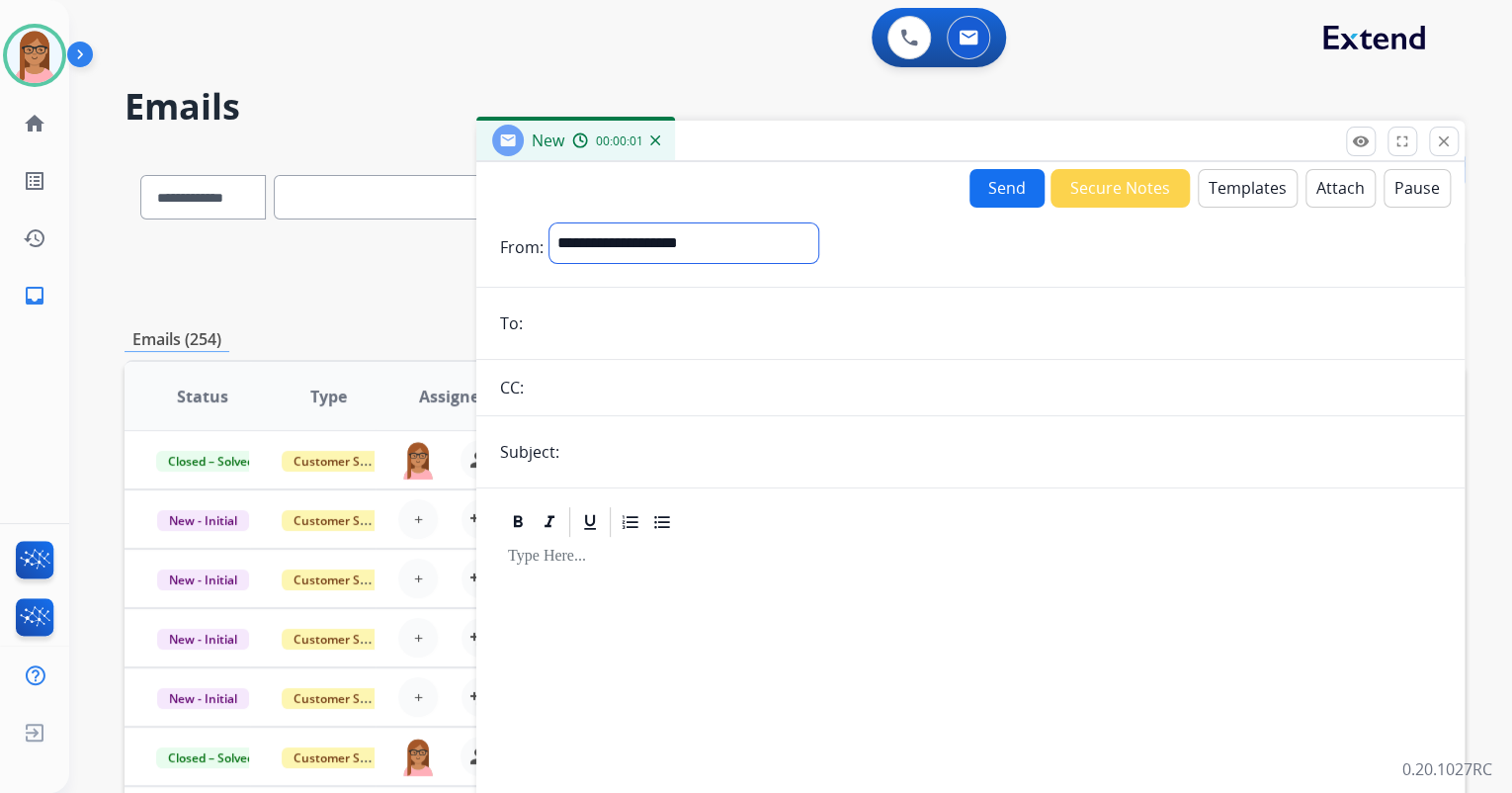 click on "**********" at bounding box center [684, 243] 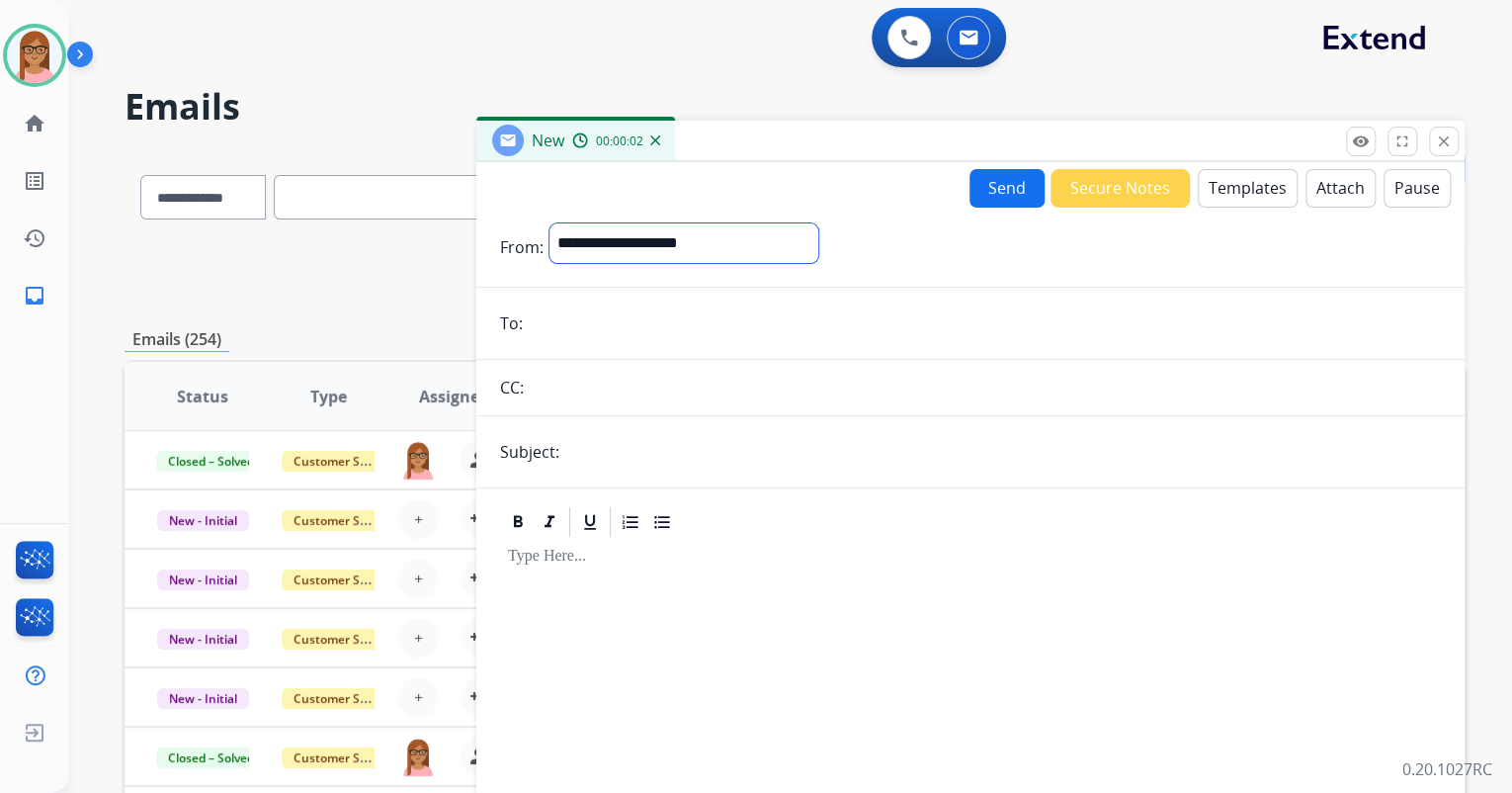 select on "**********" 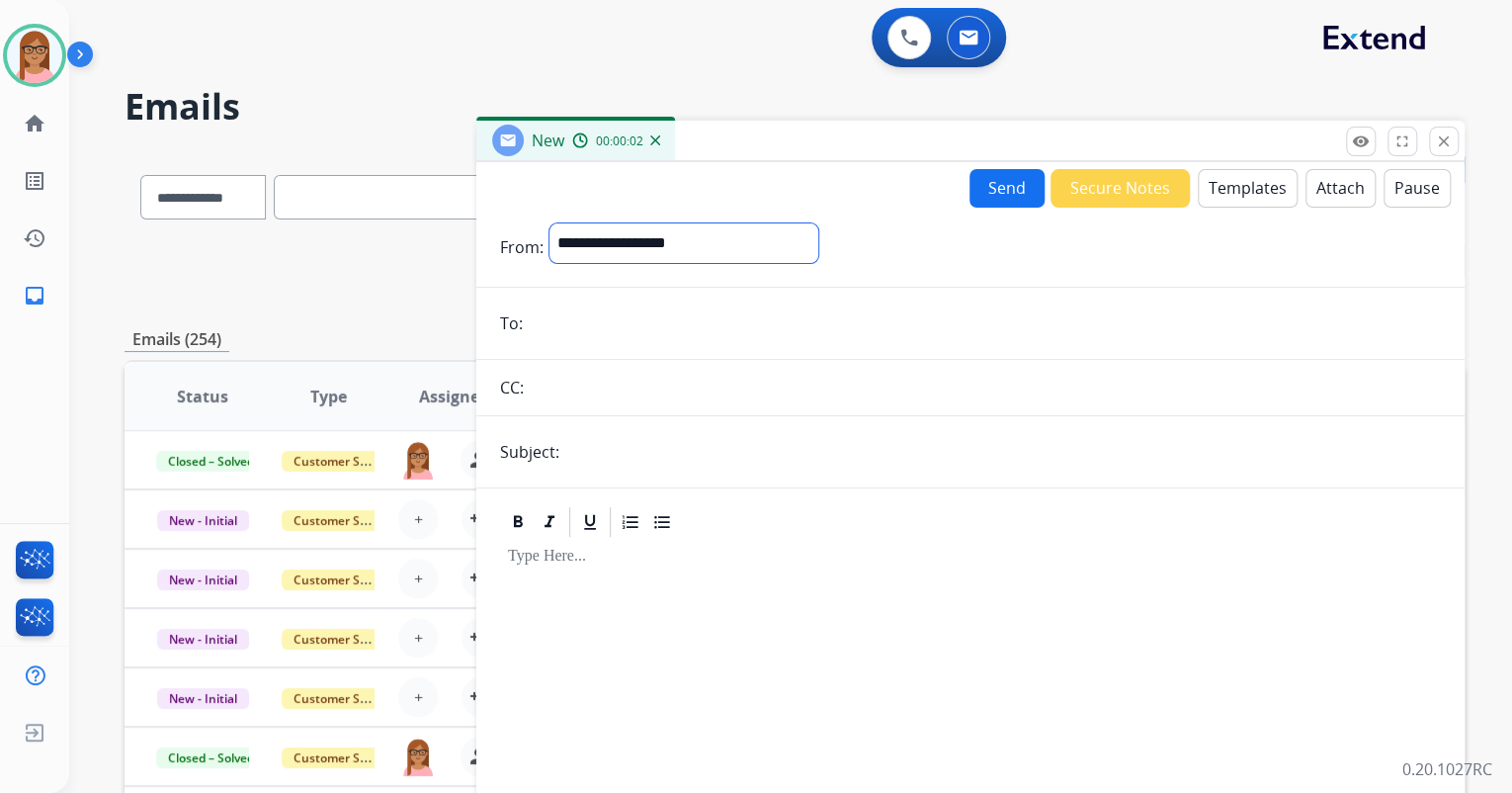 click on "**********" at bounding box center (684, 243) 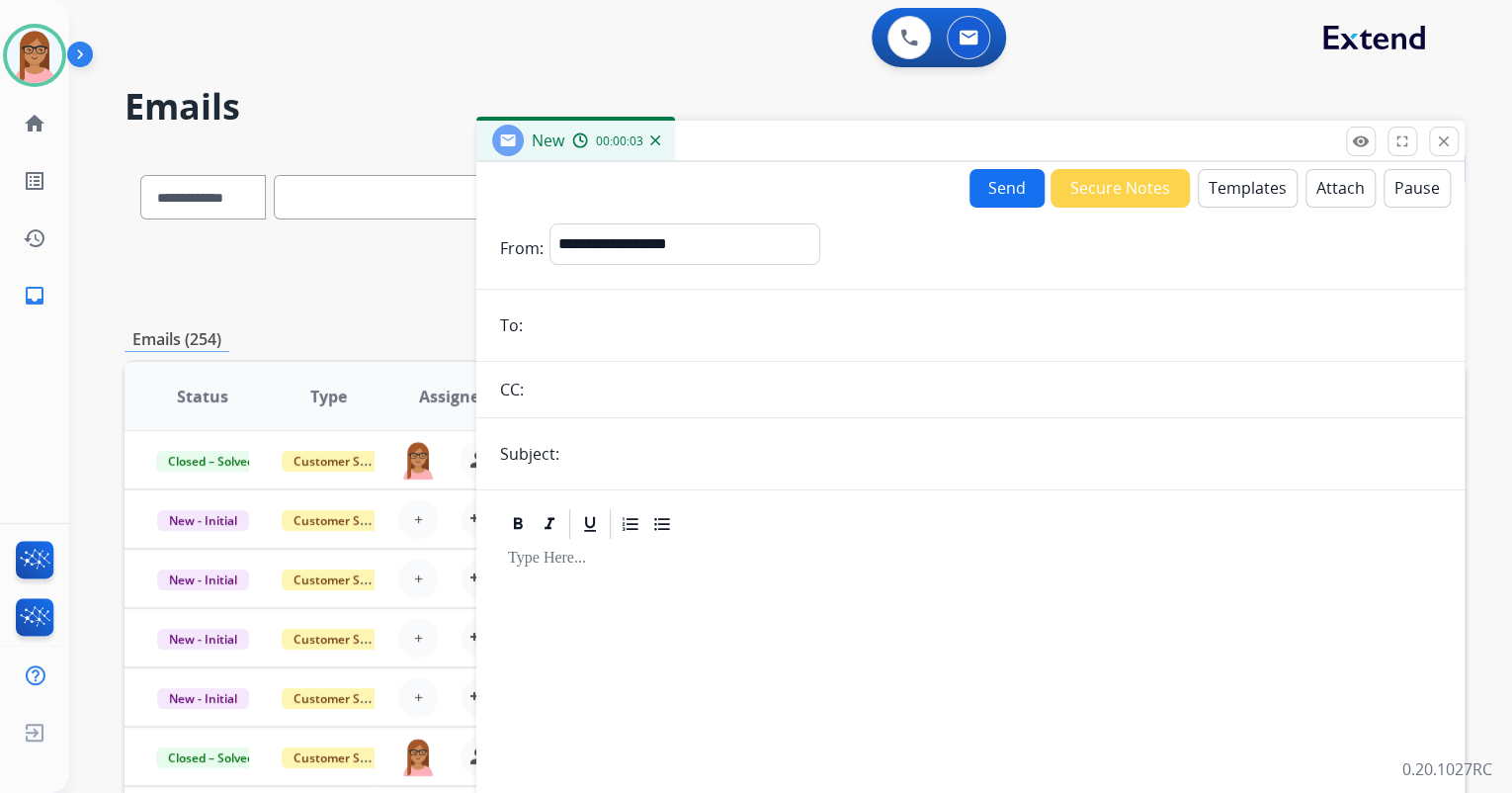 click at bounding box center (984, 325) 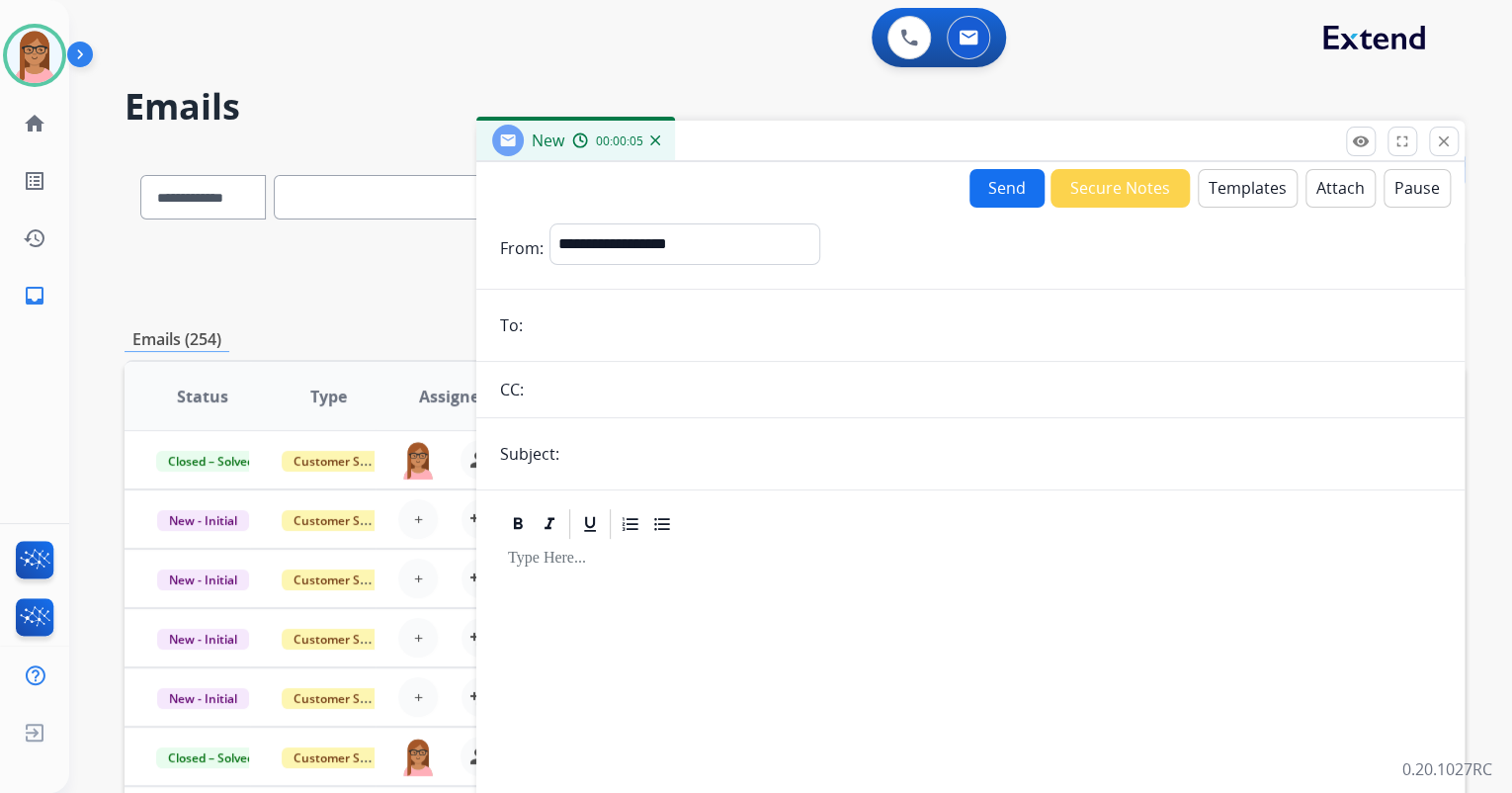 paste on "**********" 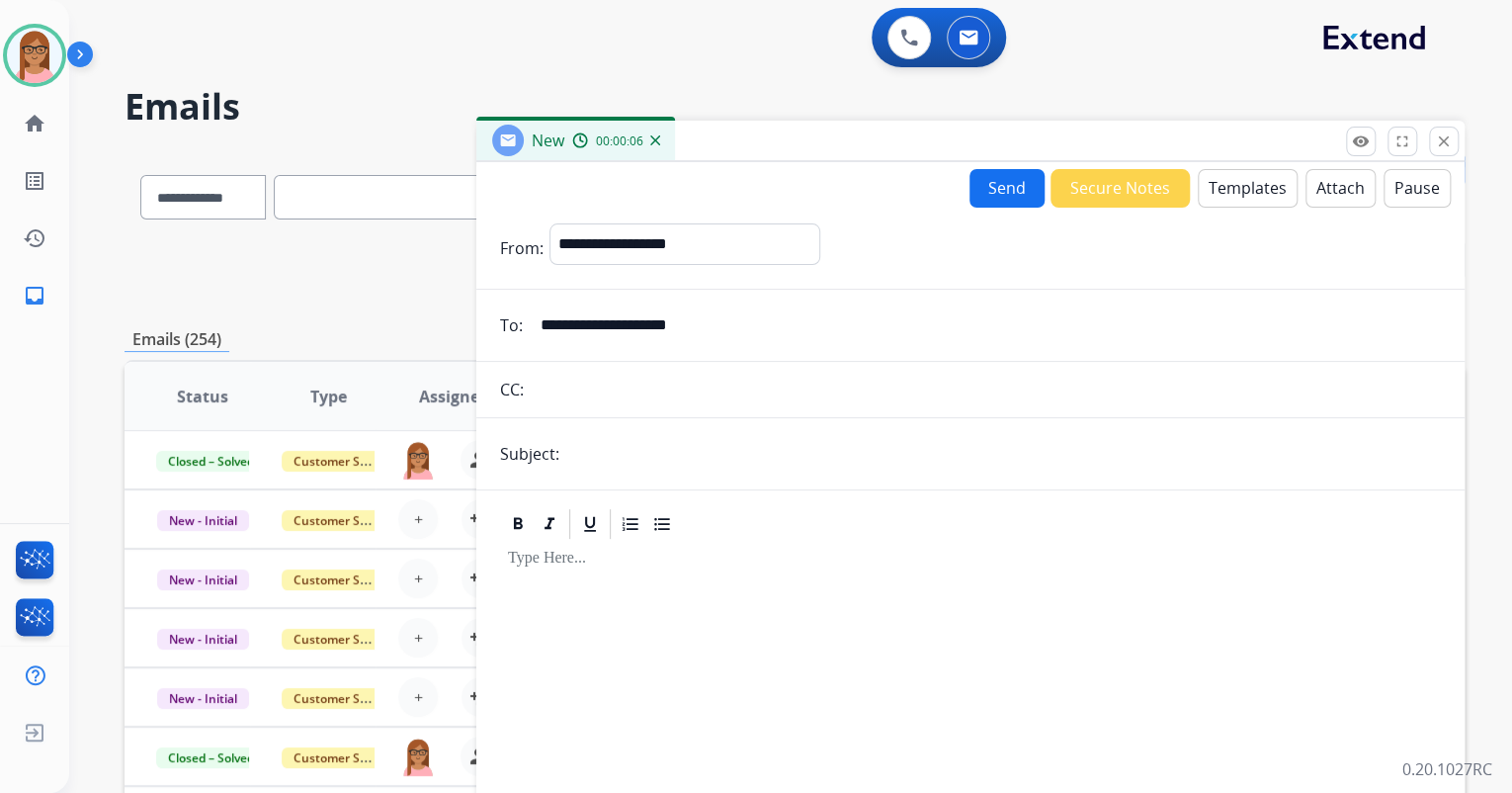 type on "**********" 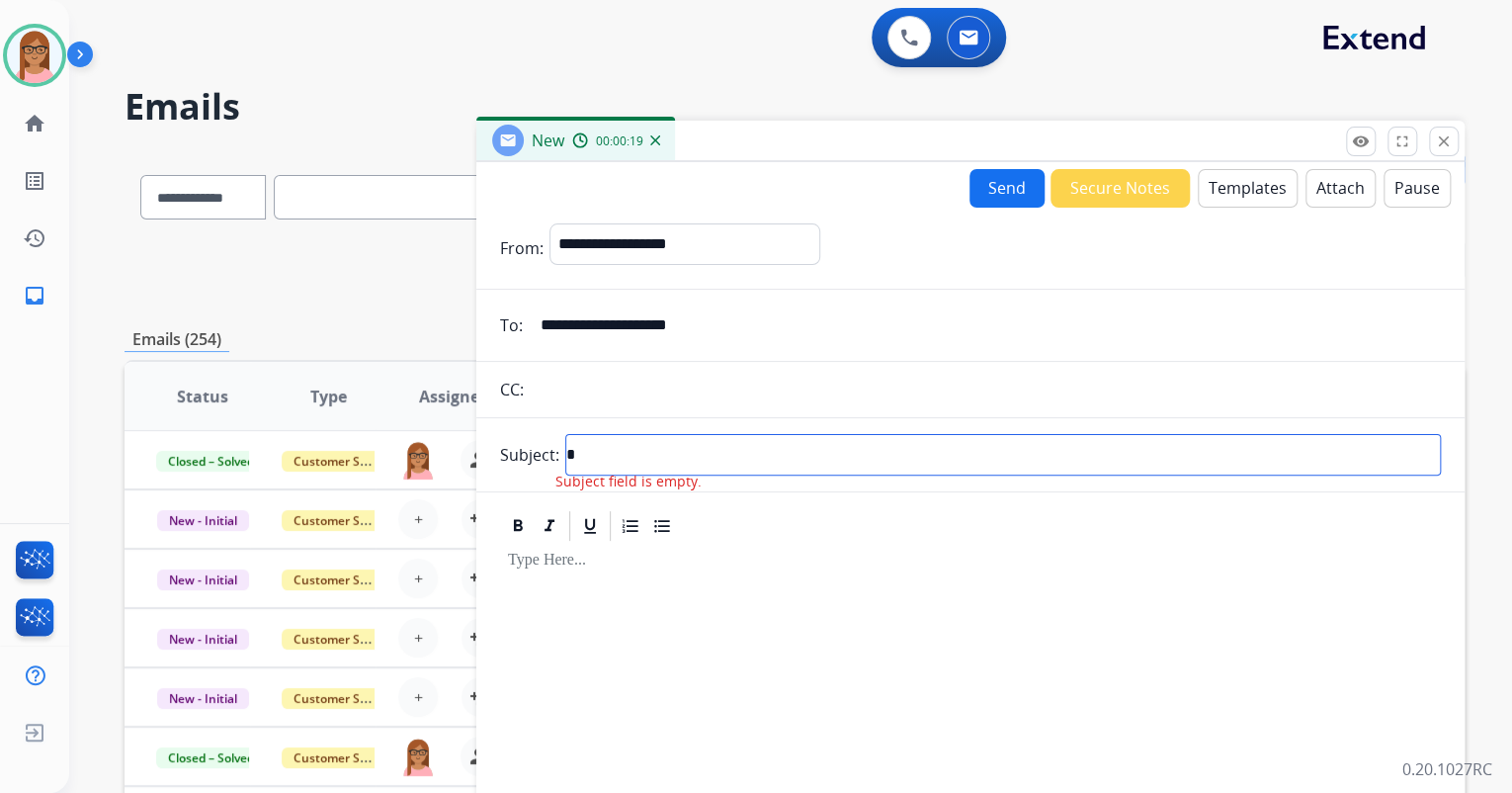 type on "**********" 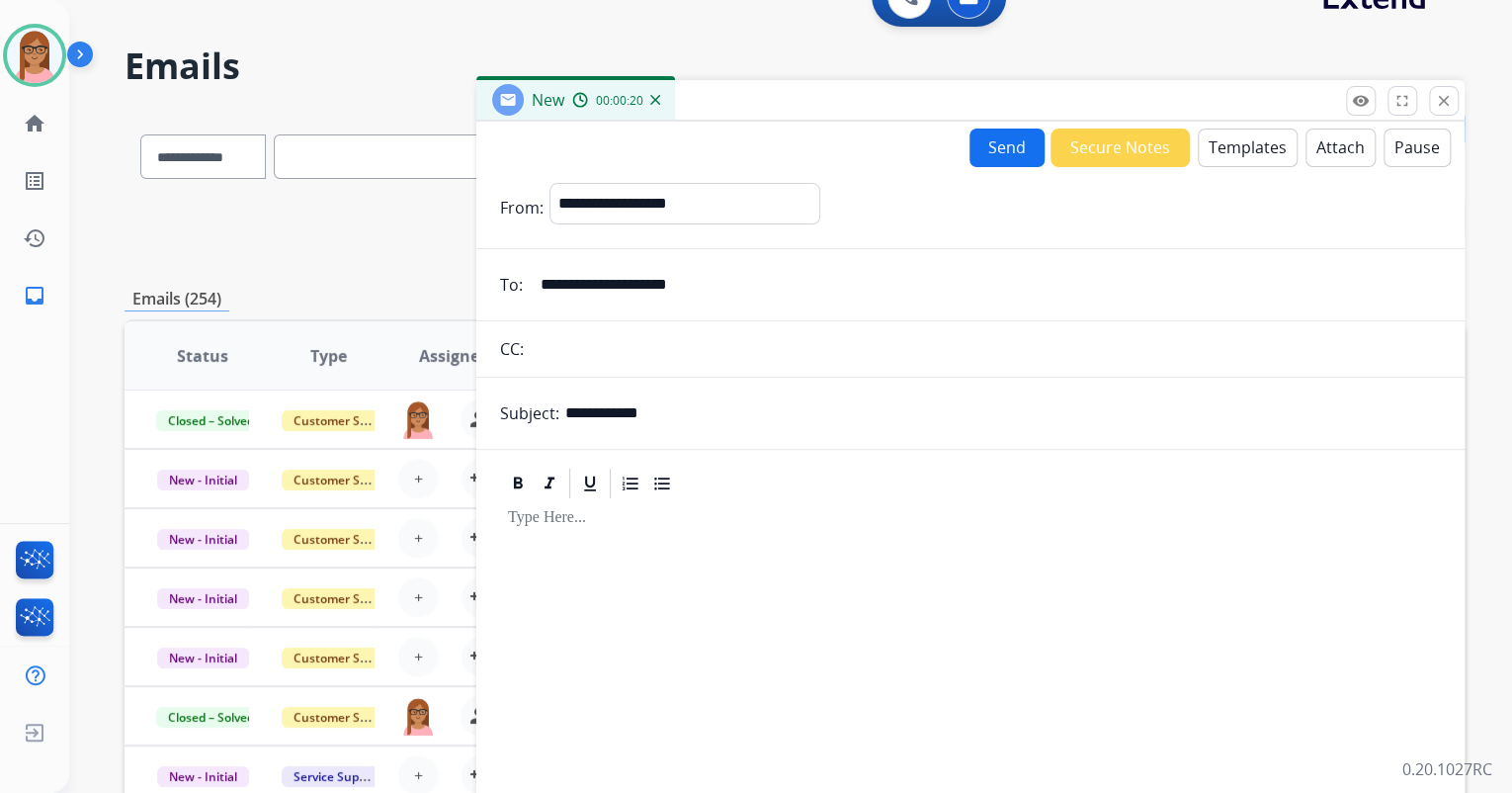 scroll, scrollTop: 158, scrollLeft: 0, axis: vertical 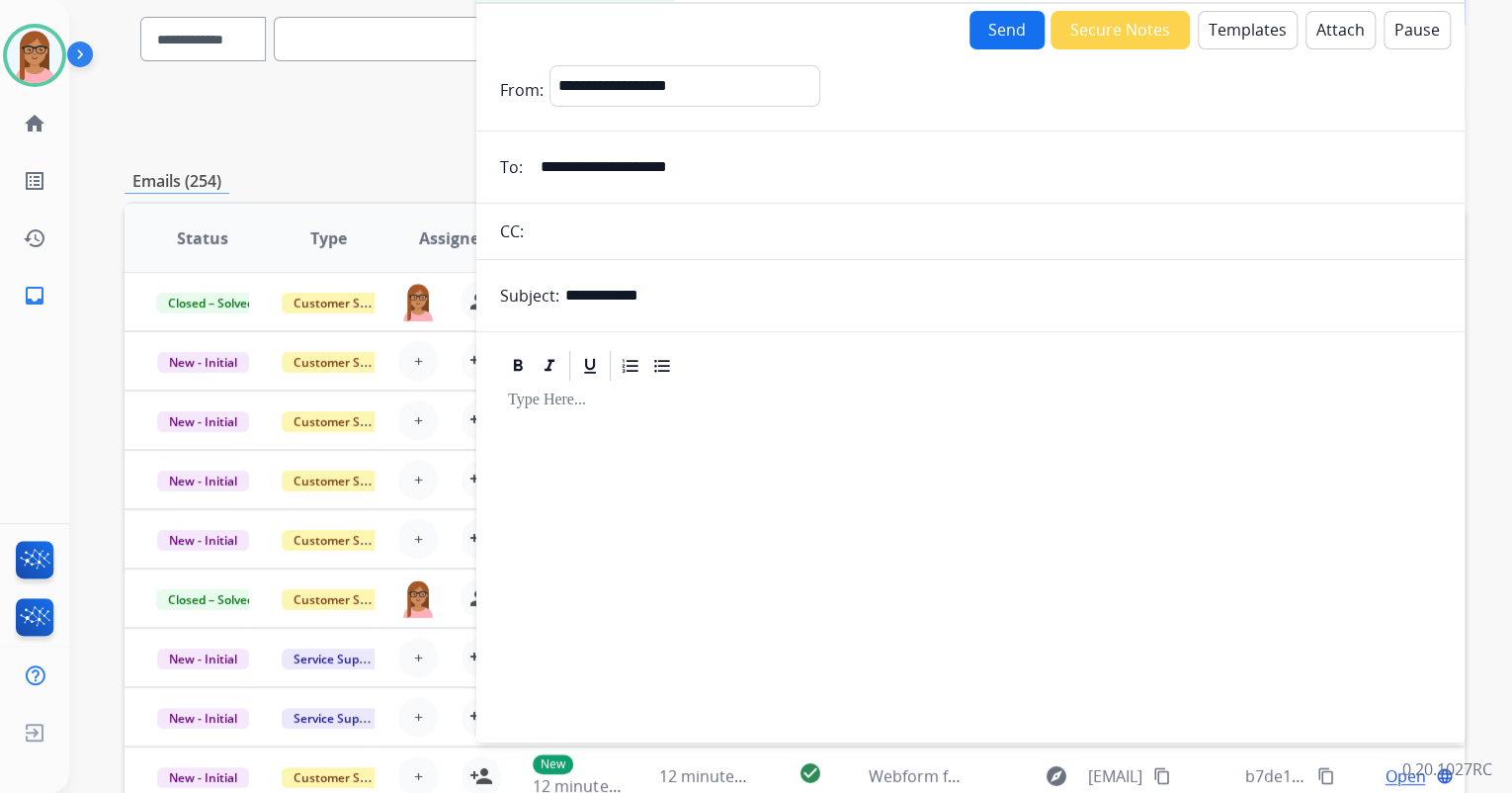 click at bounding box center (970, 400) 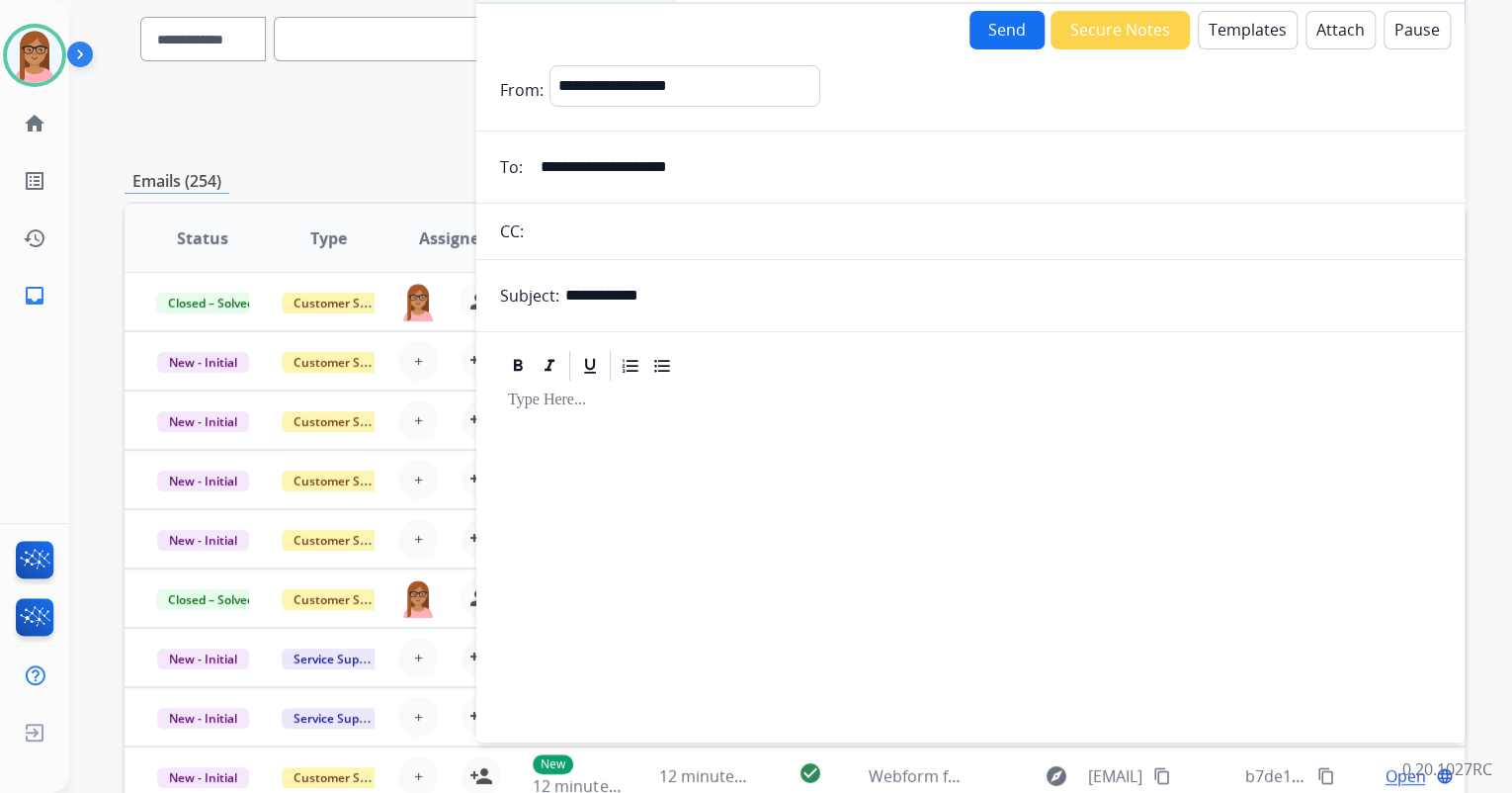 click on "Templates" at bounding box center [1247, 30] 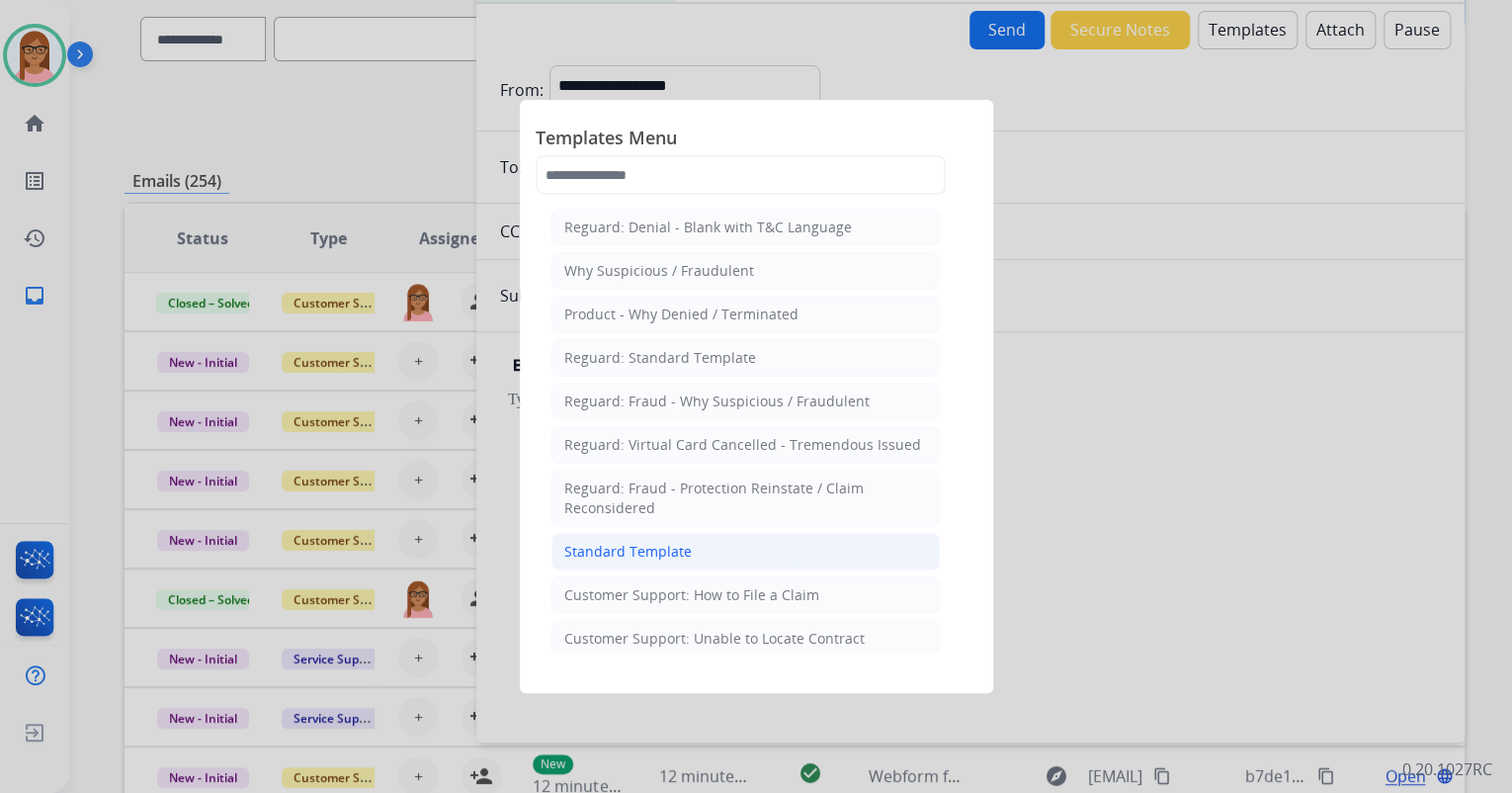 click on "Standard Template" 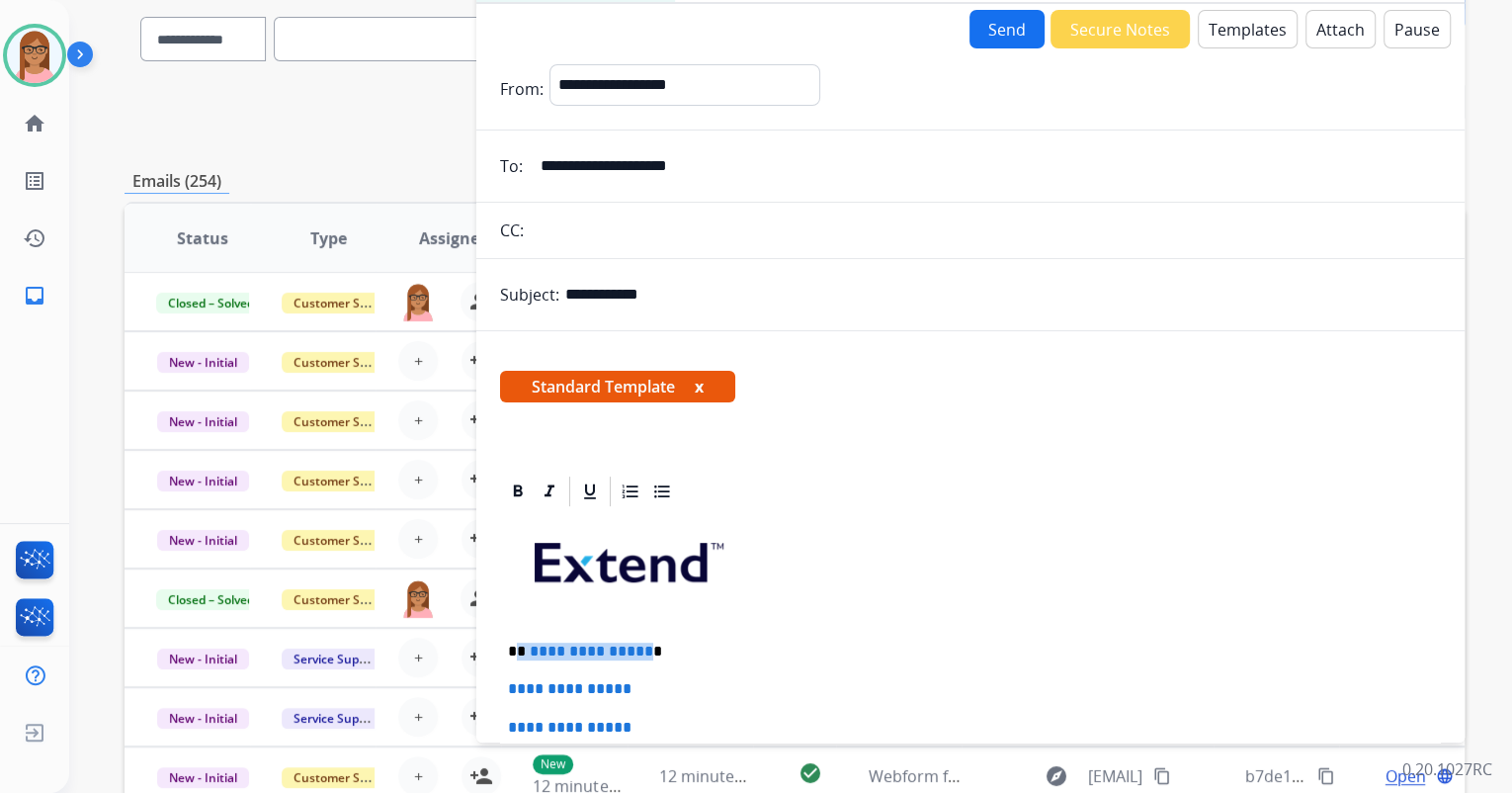drag, startPoint x: 516, startPoint y: 649, endPoint x: 640, endPoint y: 643, distance: 124.14508 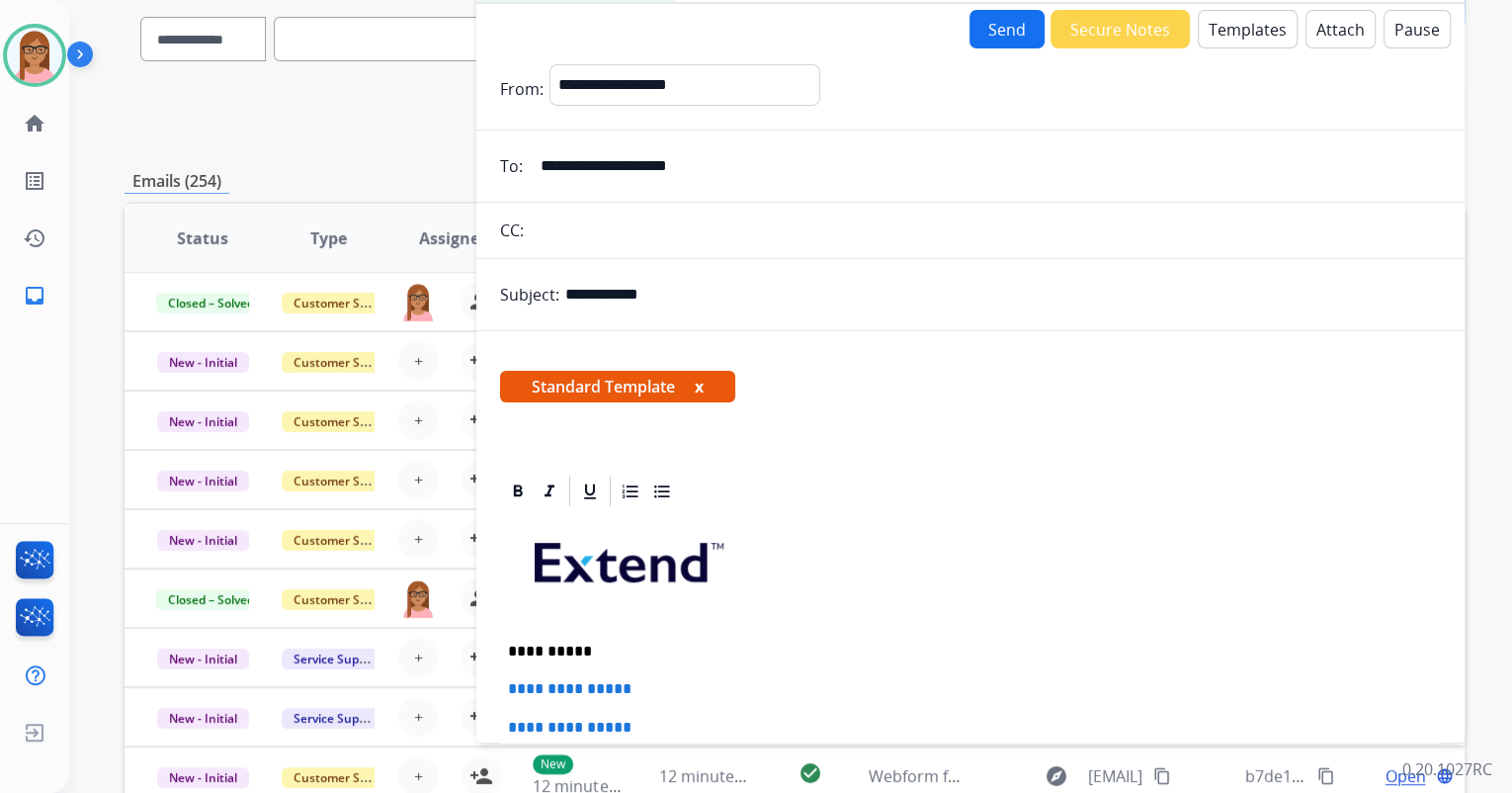click on "Templates" at bounding box center [1247, 29] 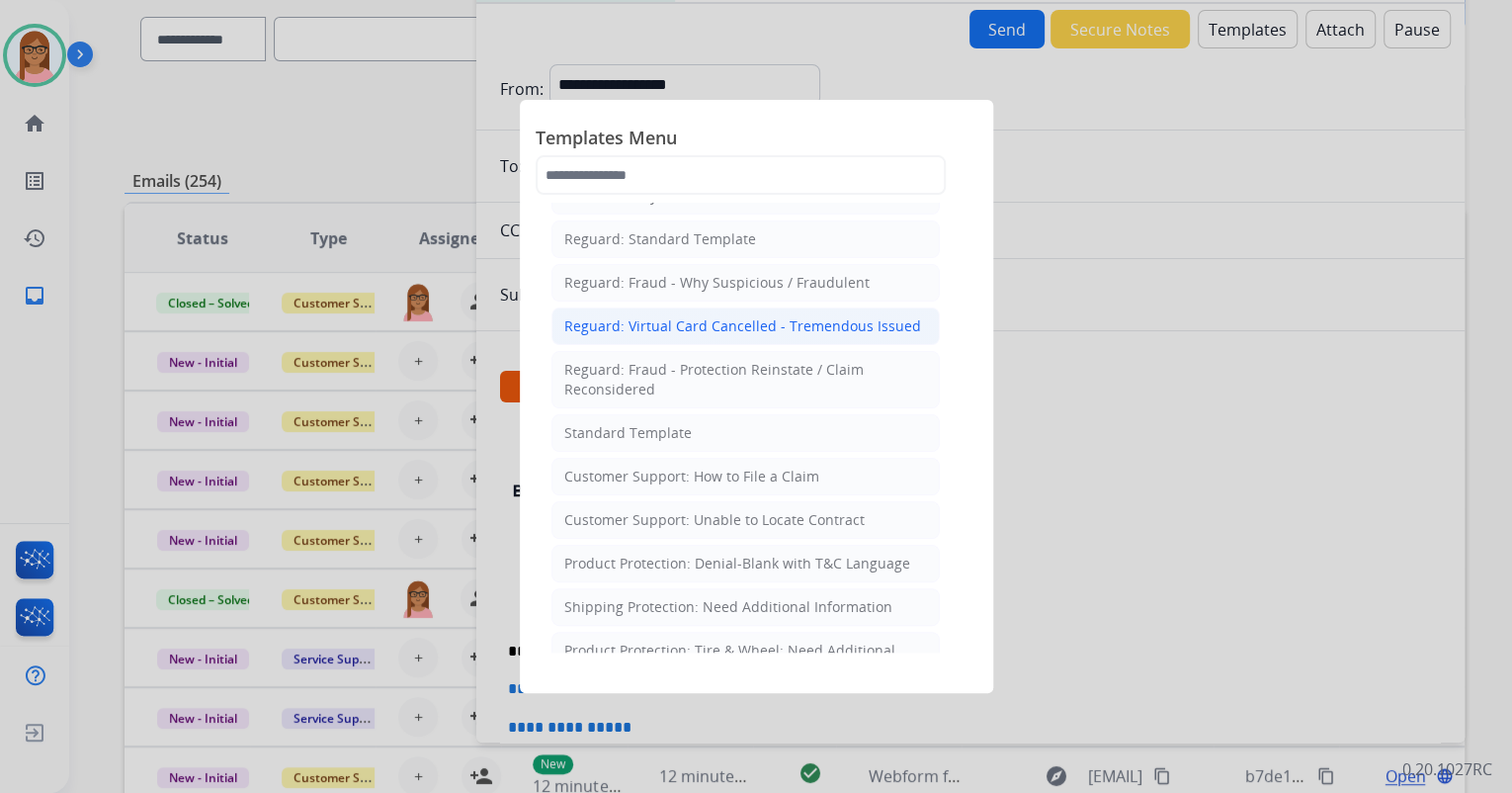 scroll, scrollTop: 158, scrollLeft: 0, axis: vertical 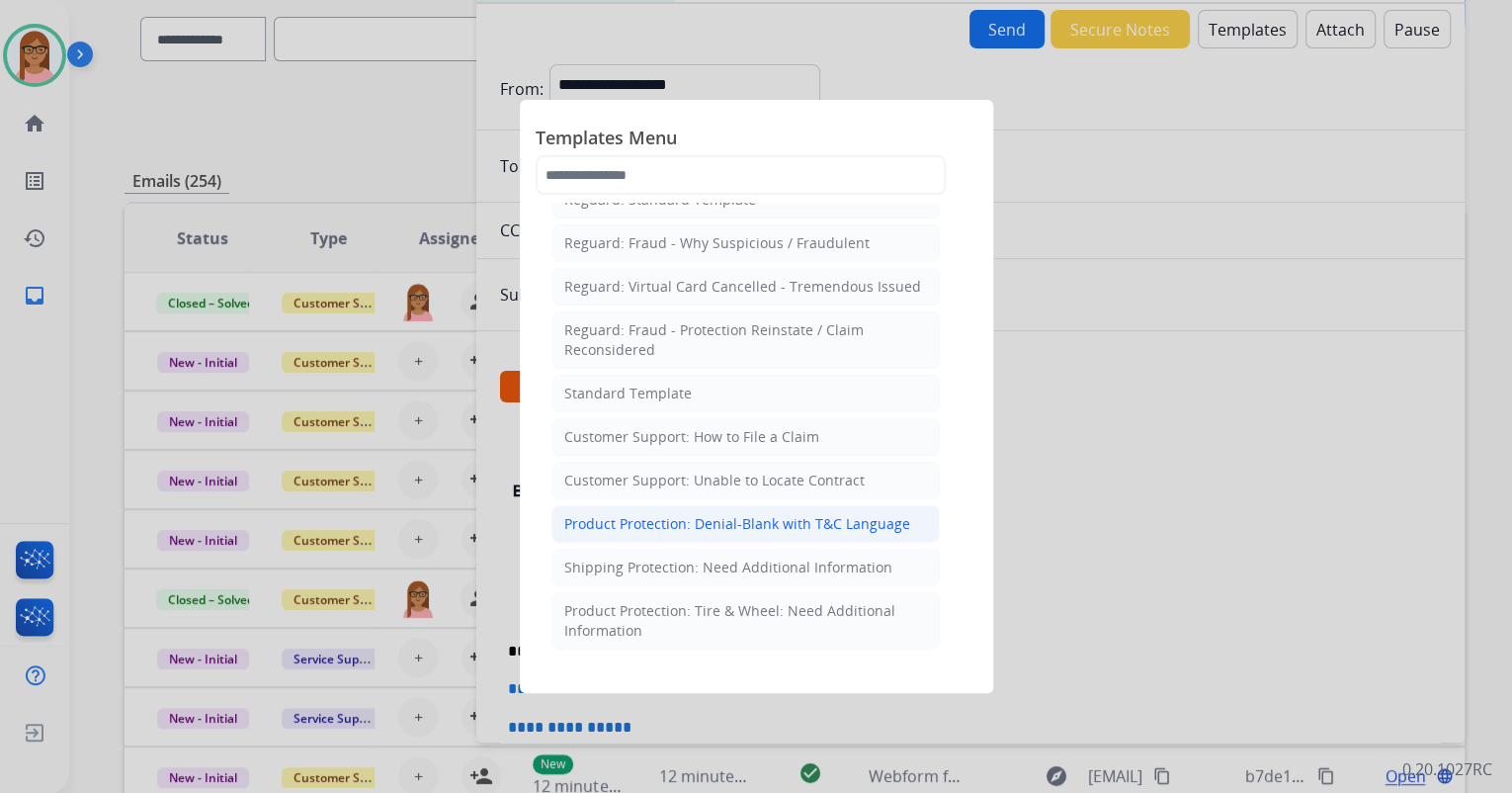 click on "Product Protection: Denial-Blank with T&C Language" 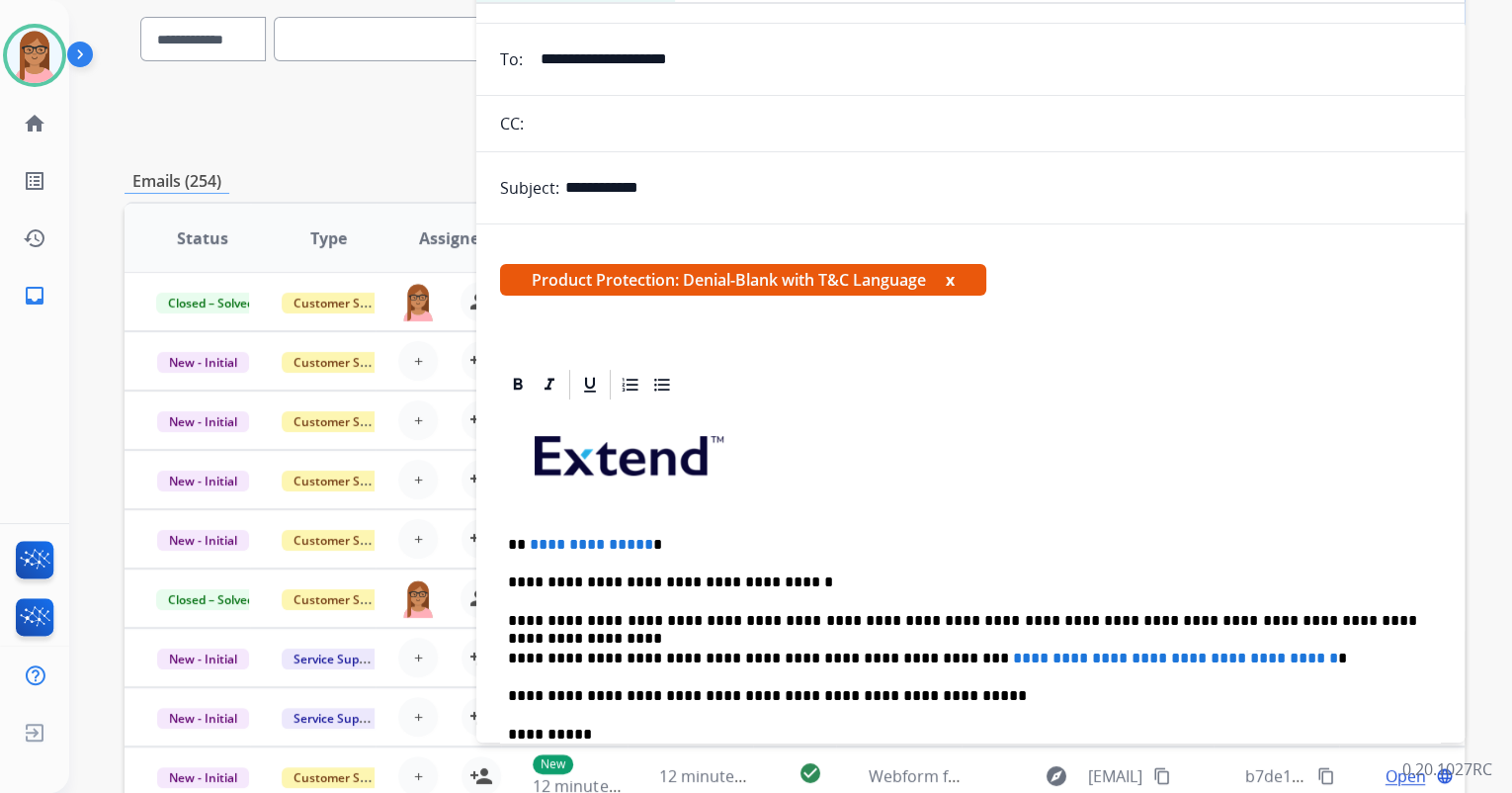 scroll, scrollTop: 158, scrollLeft: 0, axis: vertical 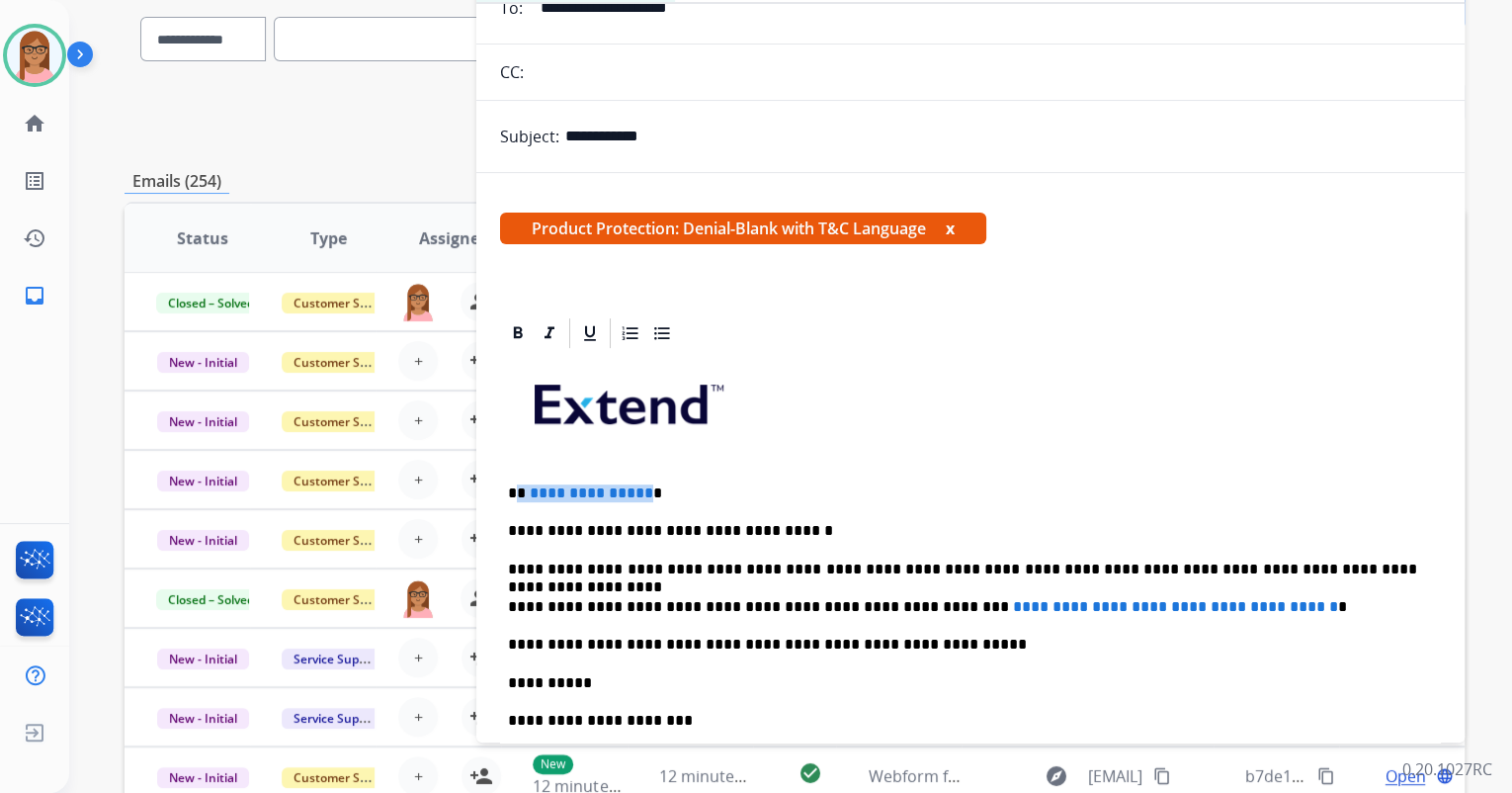 drag, startPoint x: 519, startPoint y: 491, endPoint x: 640, endPoint y: 495, distance: 121.066098 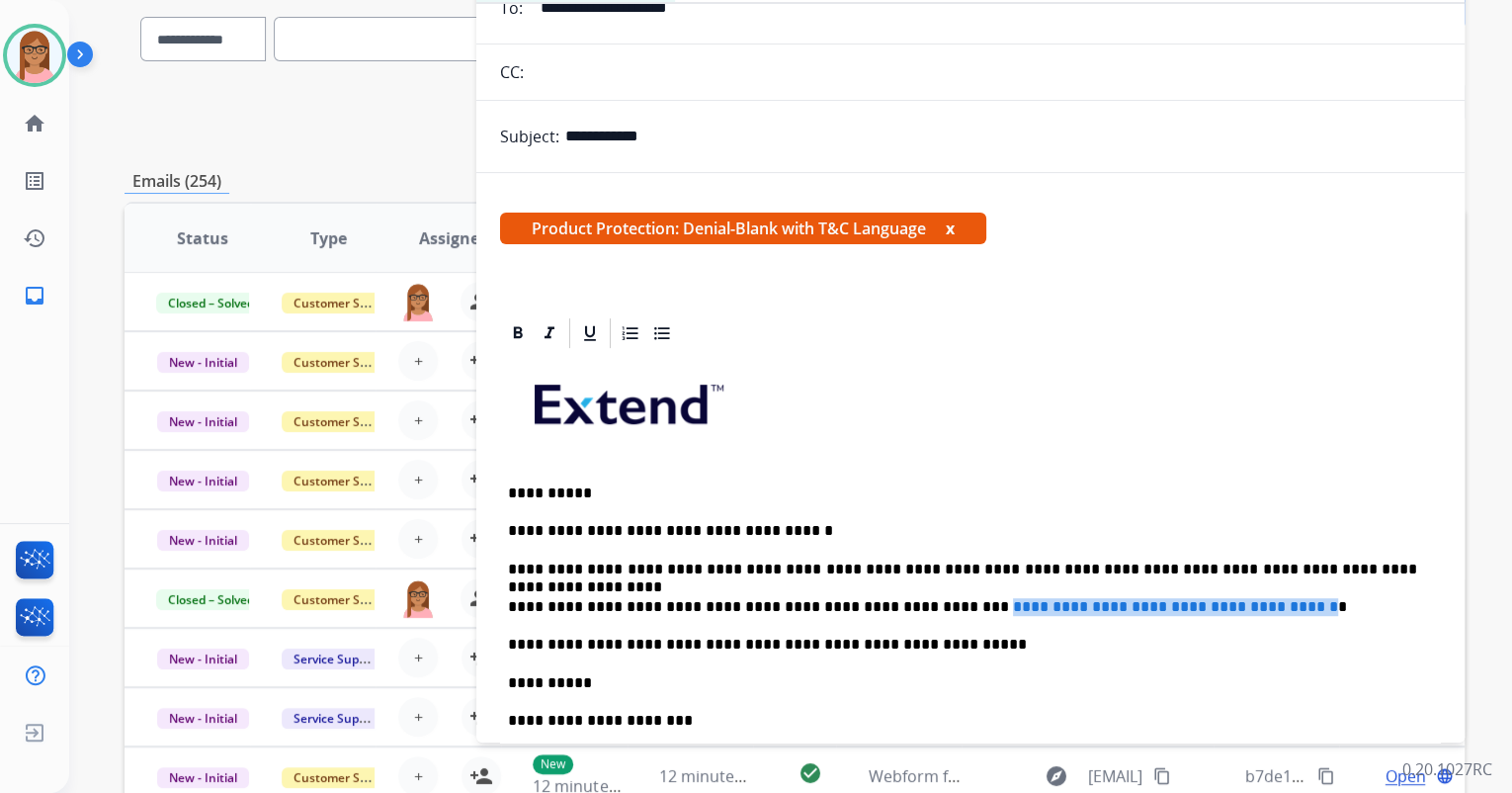 drag, startPoint x: 909, startPoint y: 604, endPoint x: 1301, endPoint y: 611, distance: 392.0625 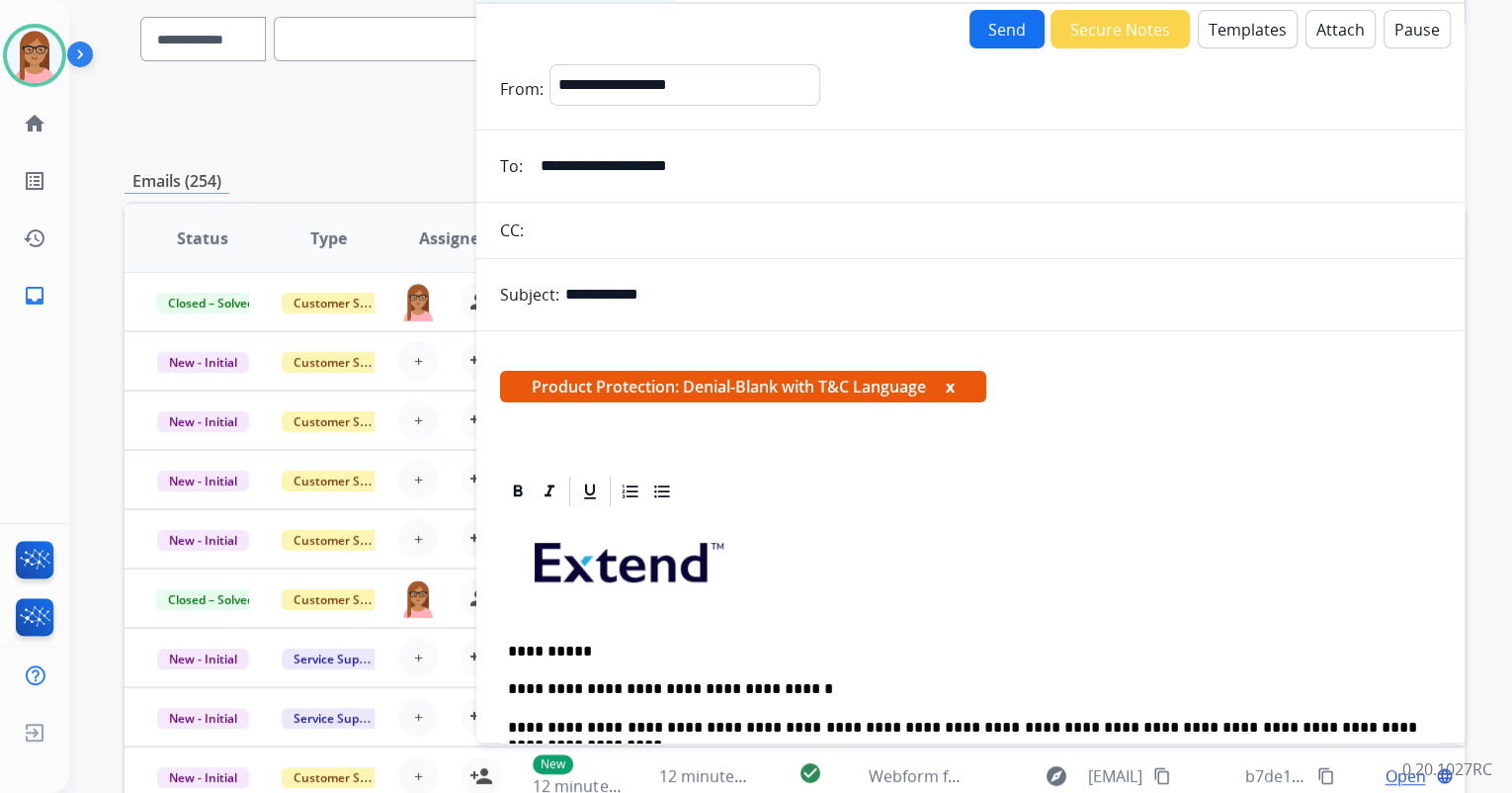 scroll, scrollTop: 0, scrollLeft: 0, axis: both 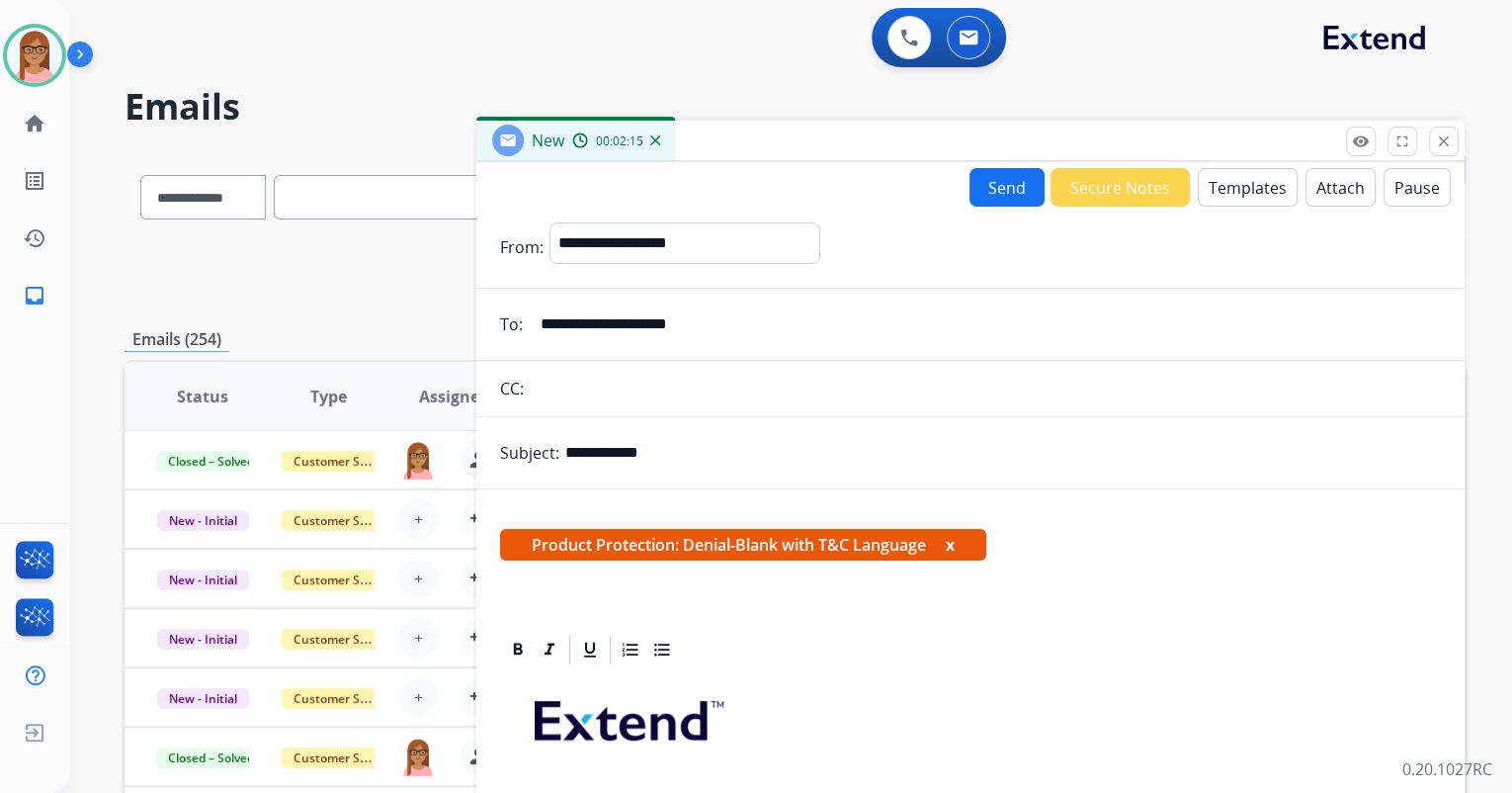 click on "Attach" at bounding box center [1340, 187] 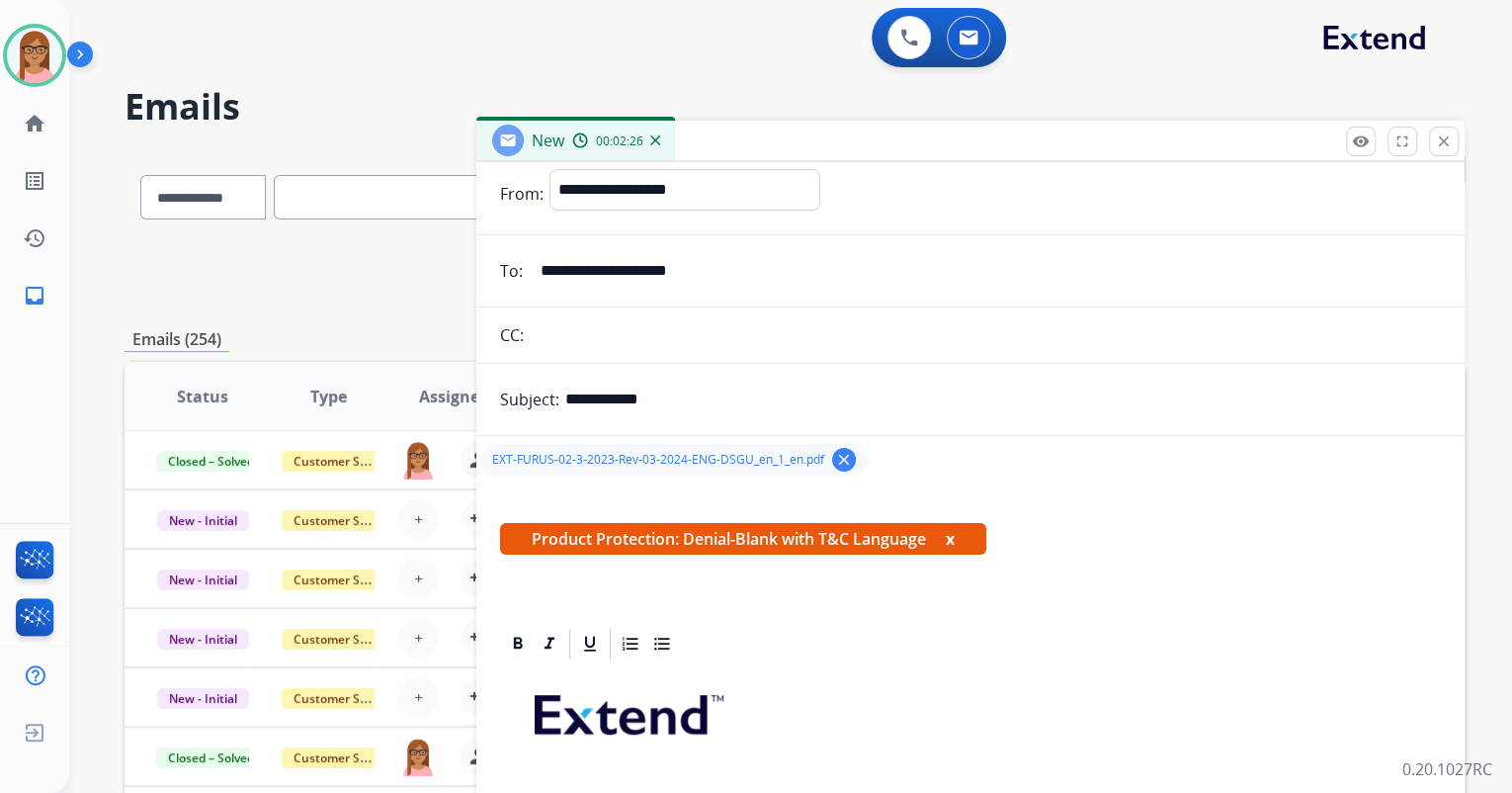 scroll, scrollTop: 0, scrollLeft: 0, axis: both 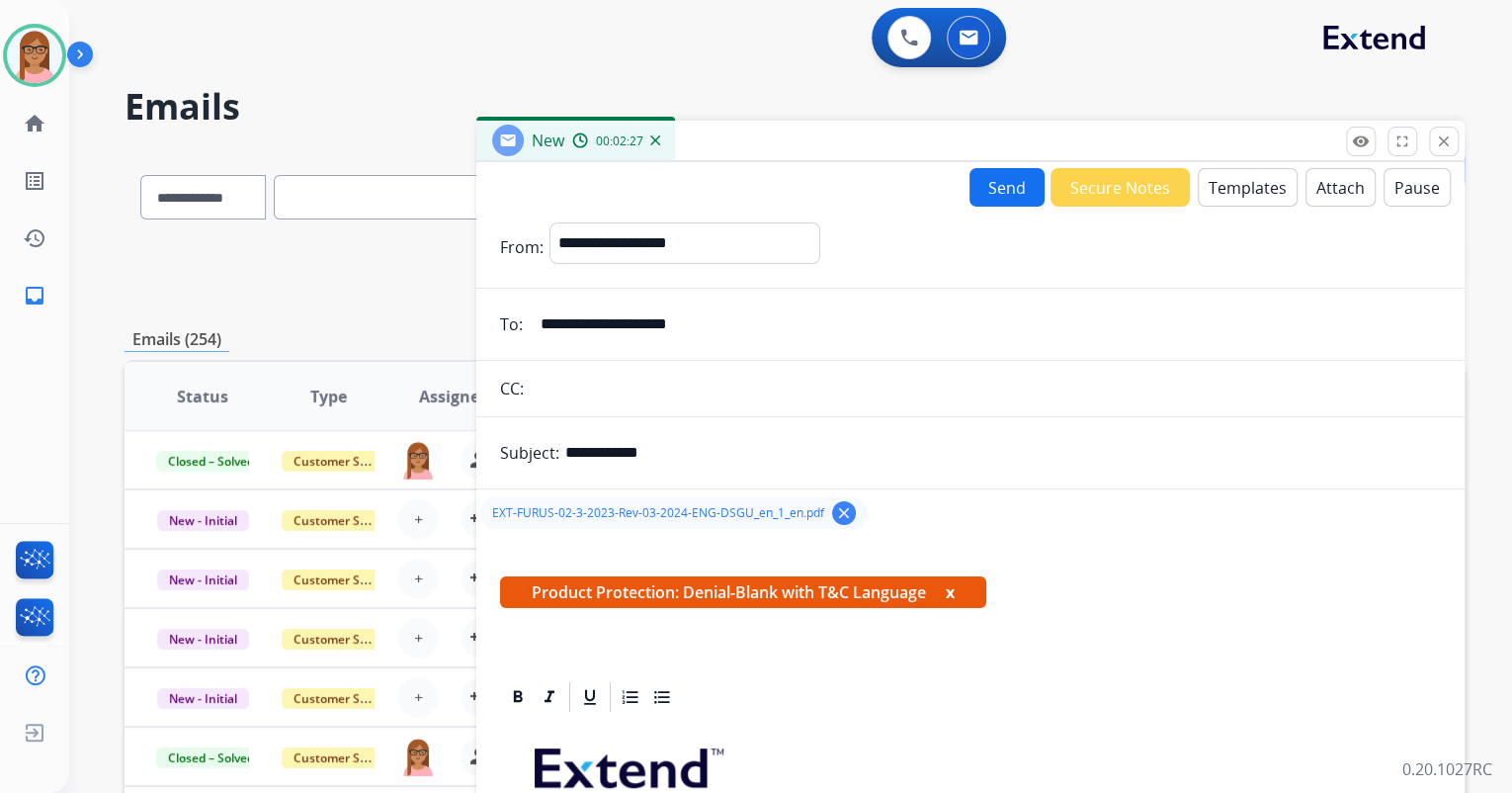 click on "Send" at bounding box center [1007, 187] 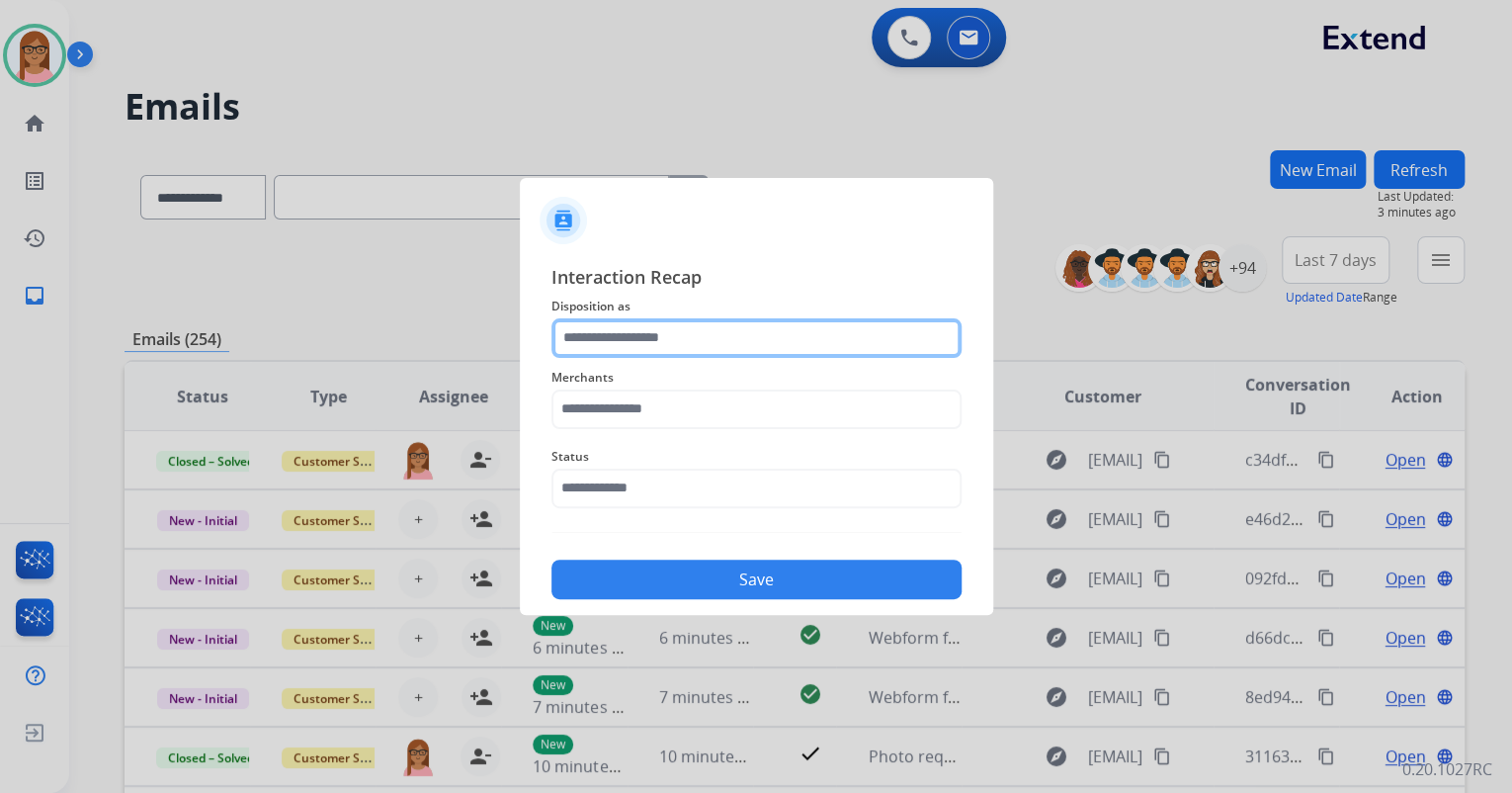 click 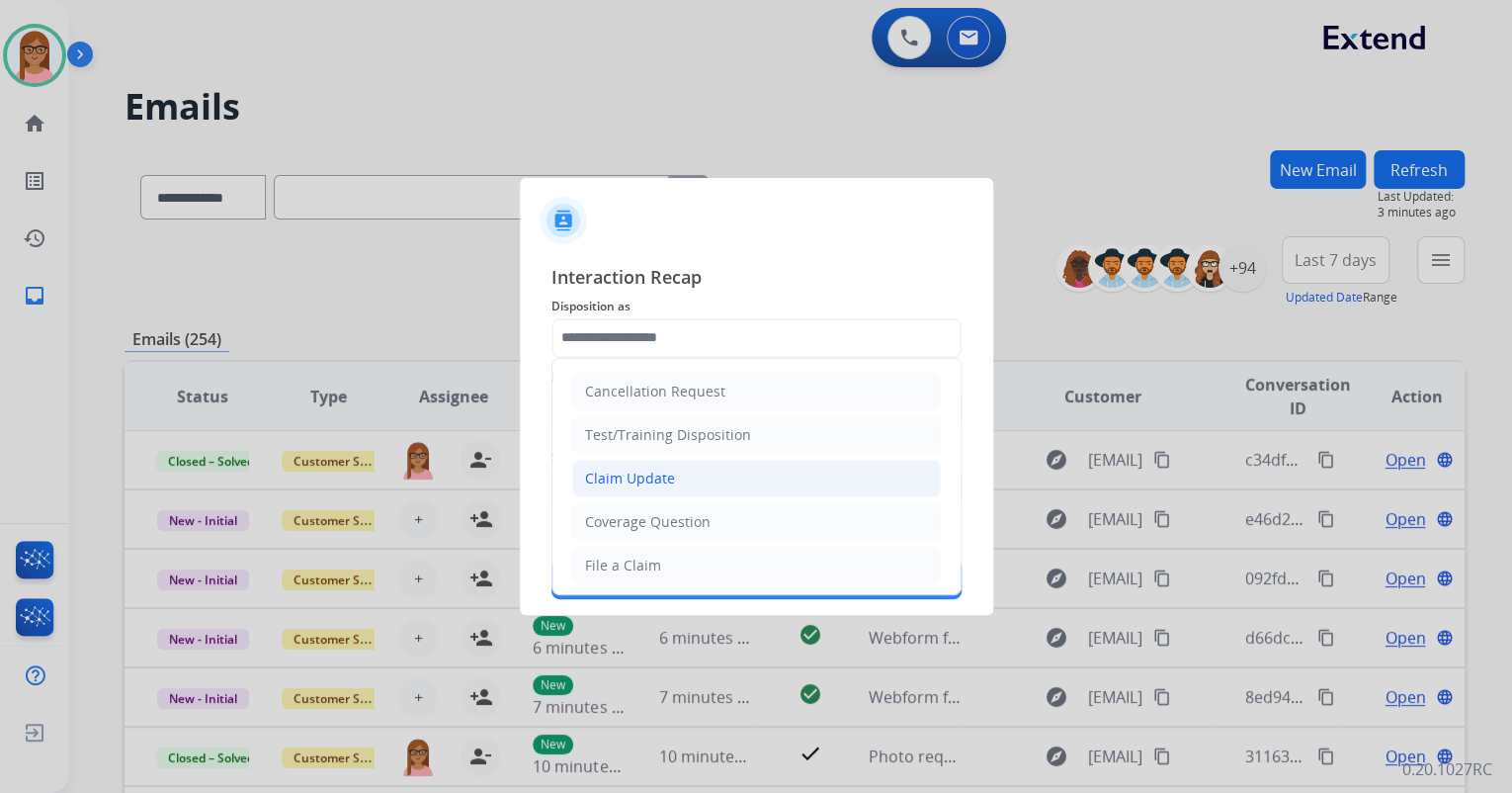 click on "Claim Update" 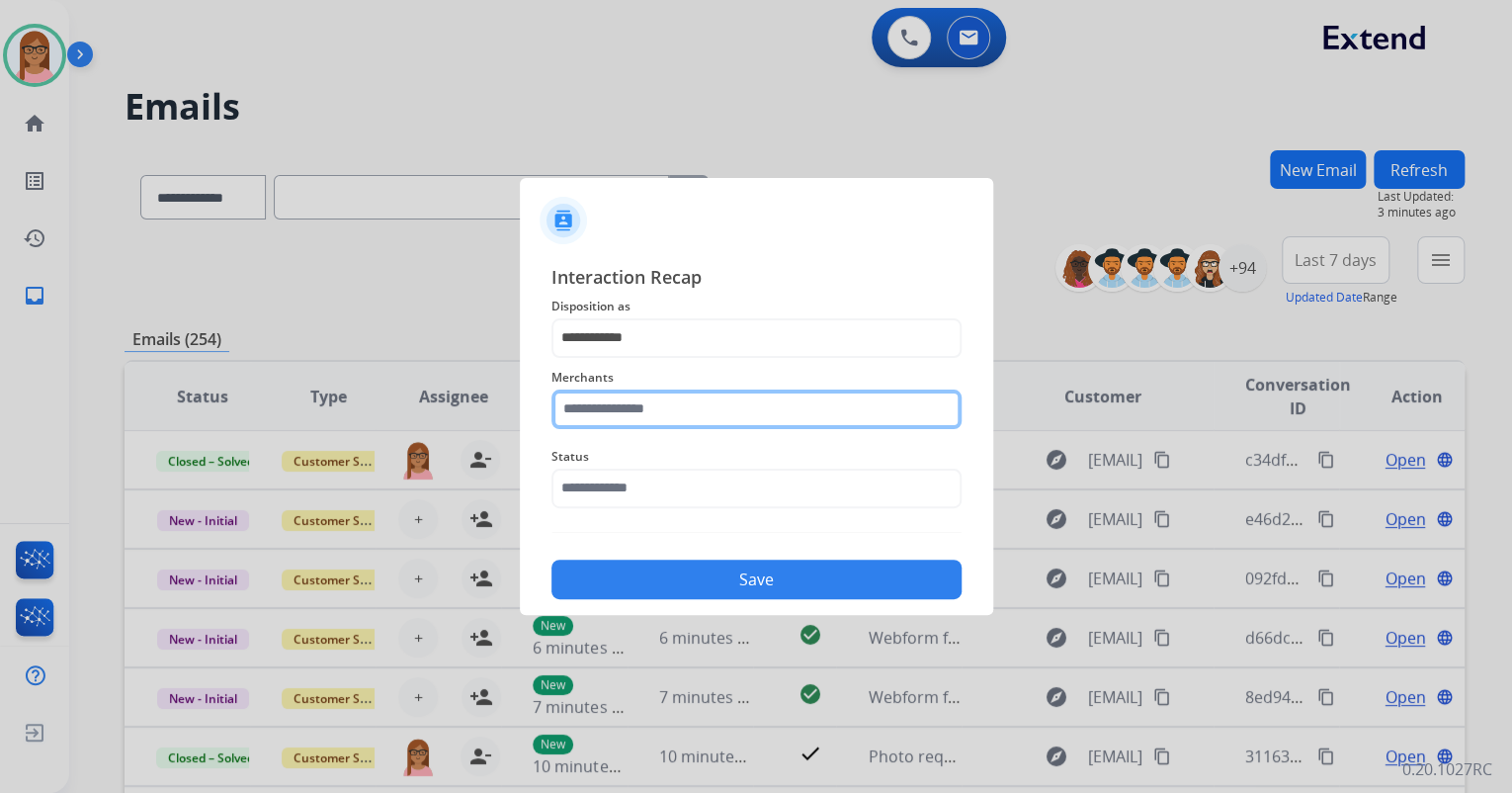 click 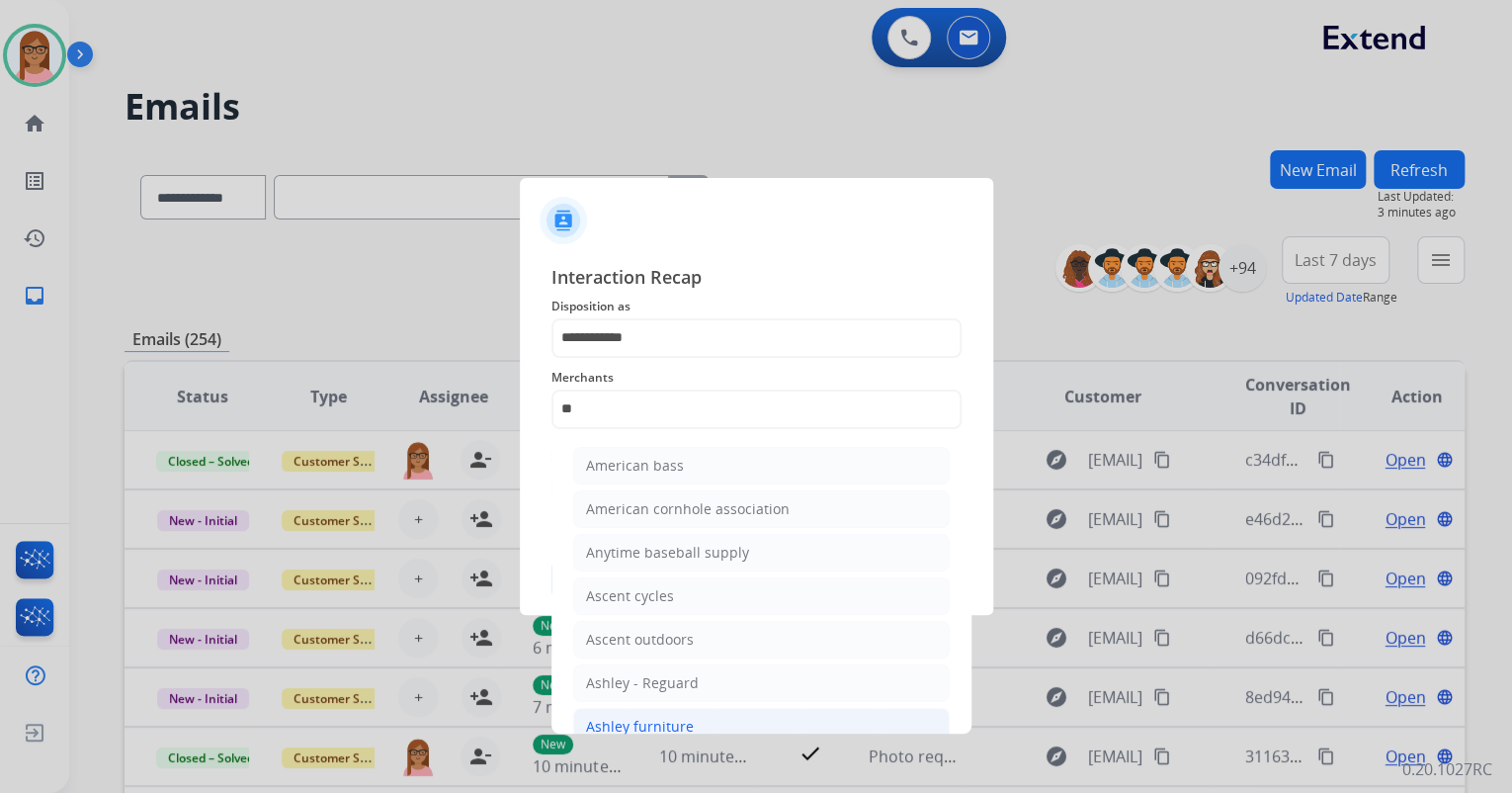 click on "Ashley furniture" 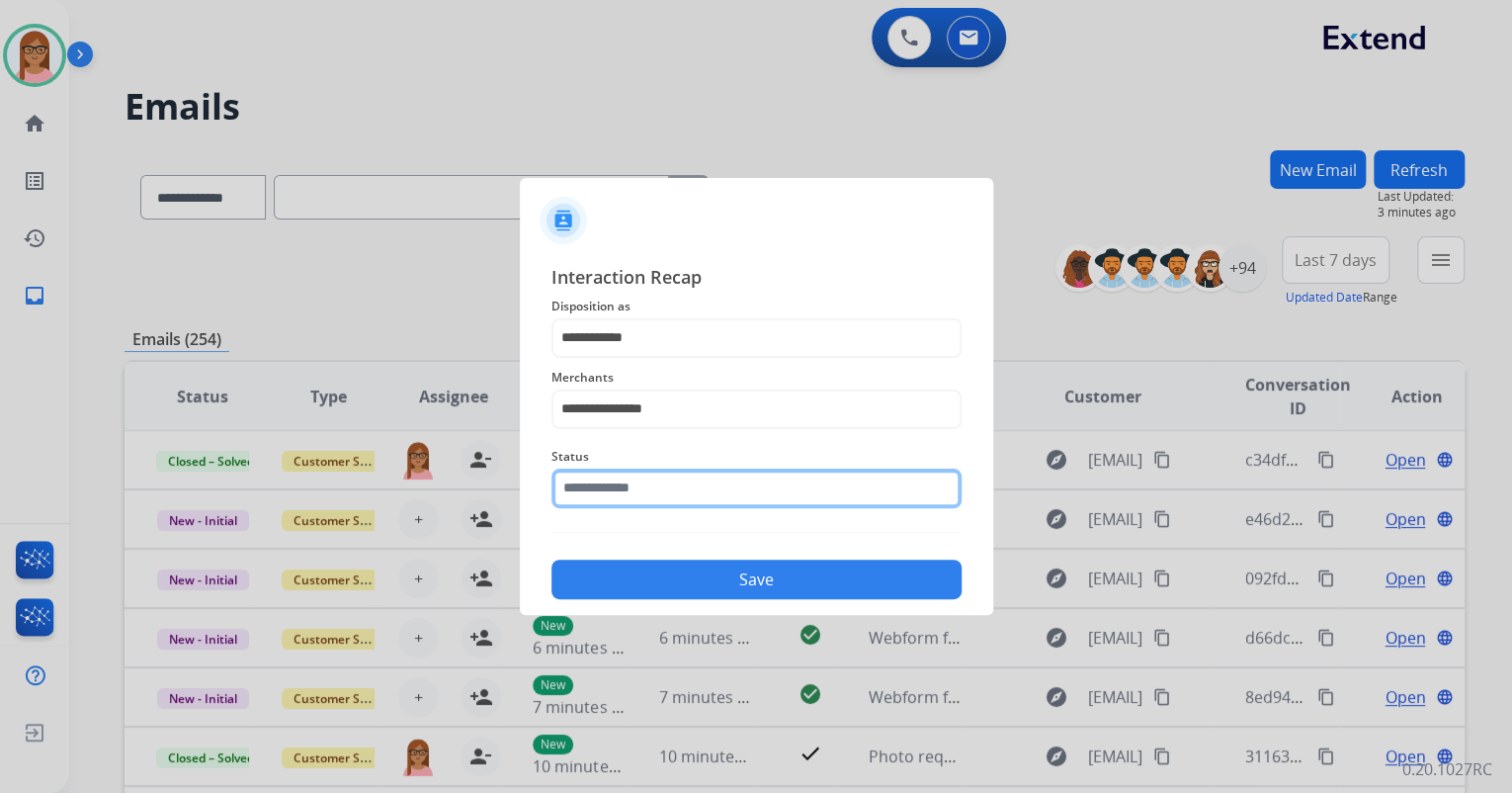 click 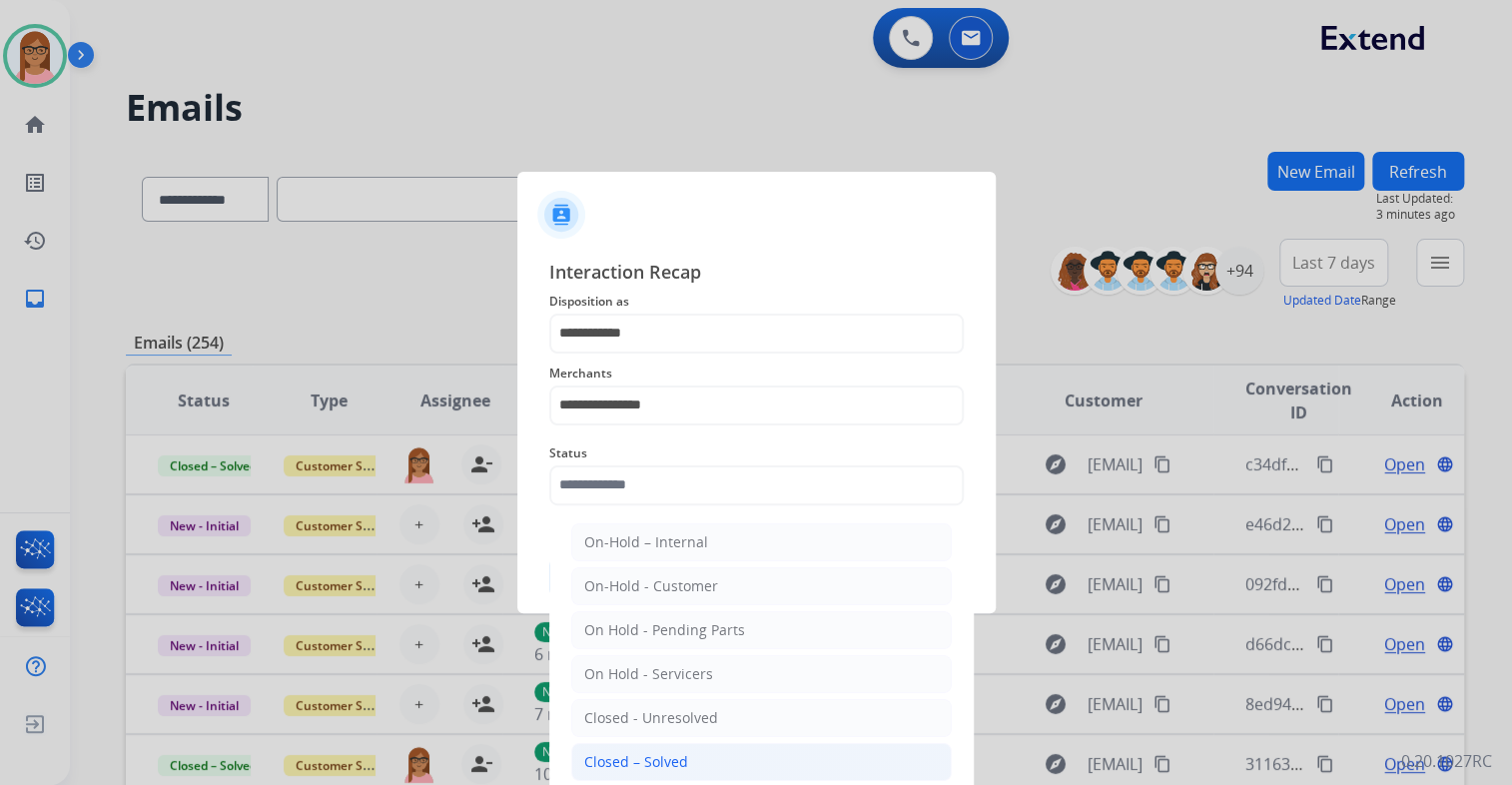 click on "Closed – Solved" 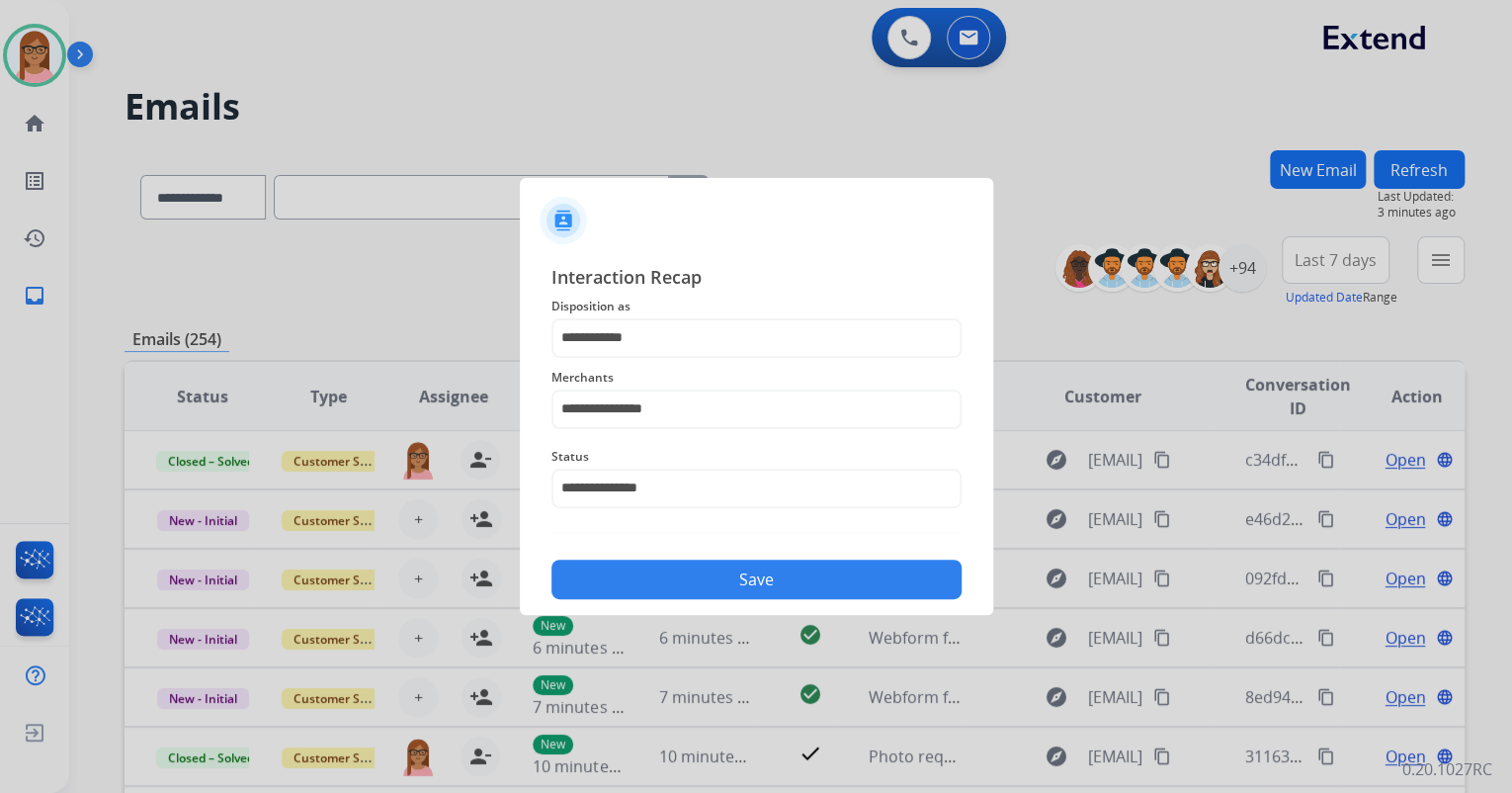 click on "Save" 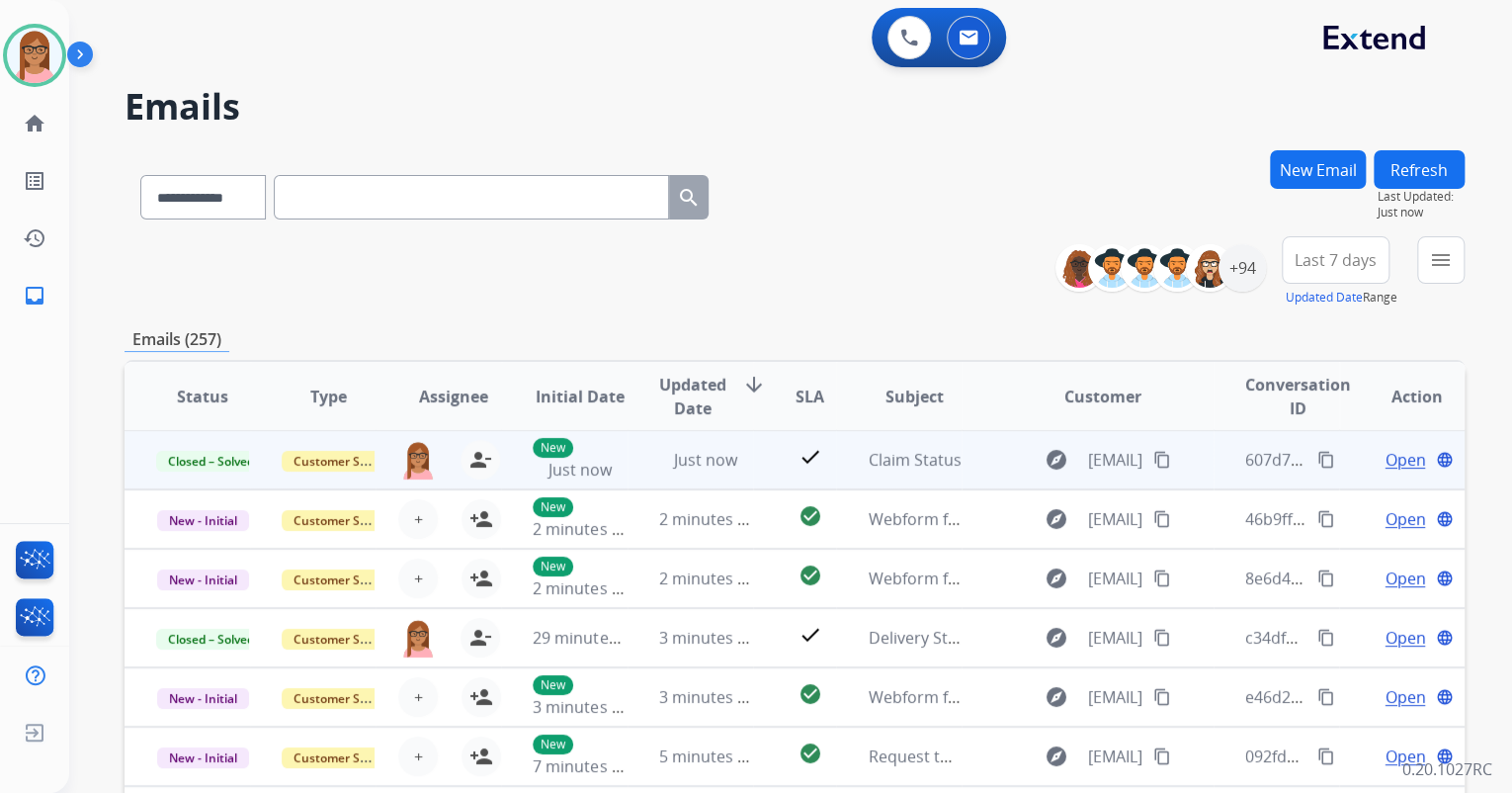 click on "content_copy" at bounding box center (1326, 460) 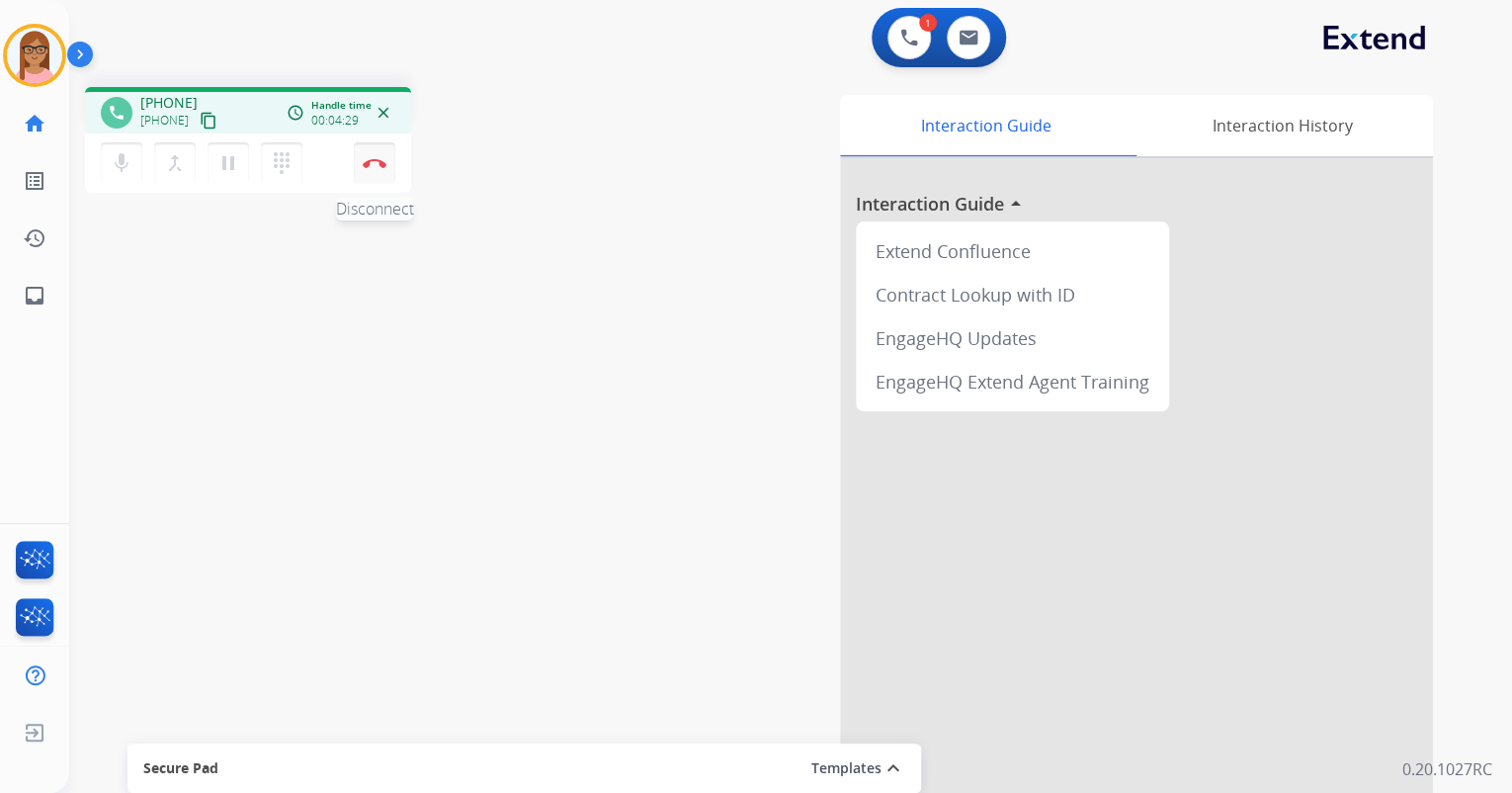 click on "Disconnect" at bounding box center (375, 163) 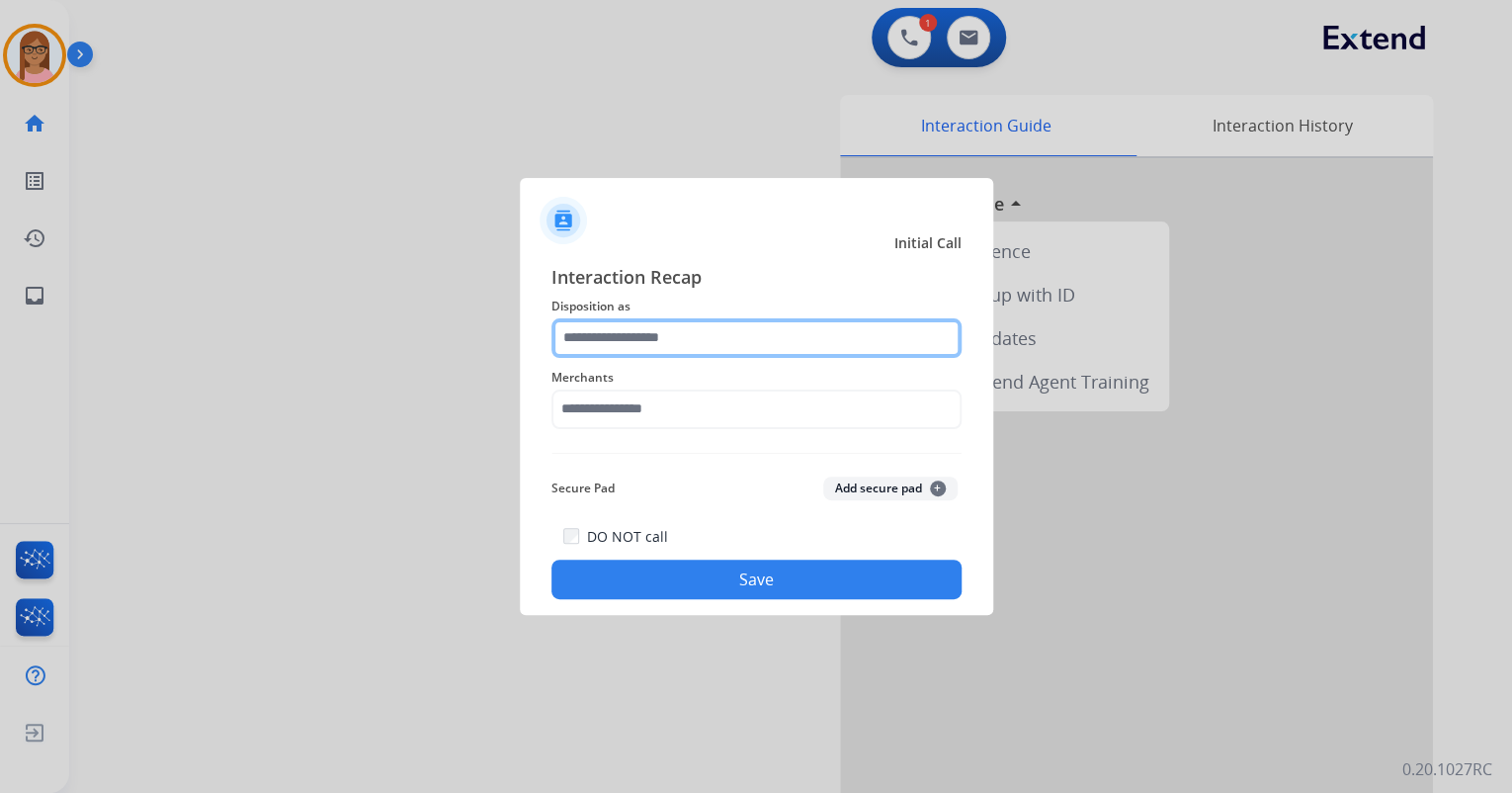 click 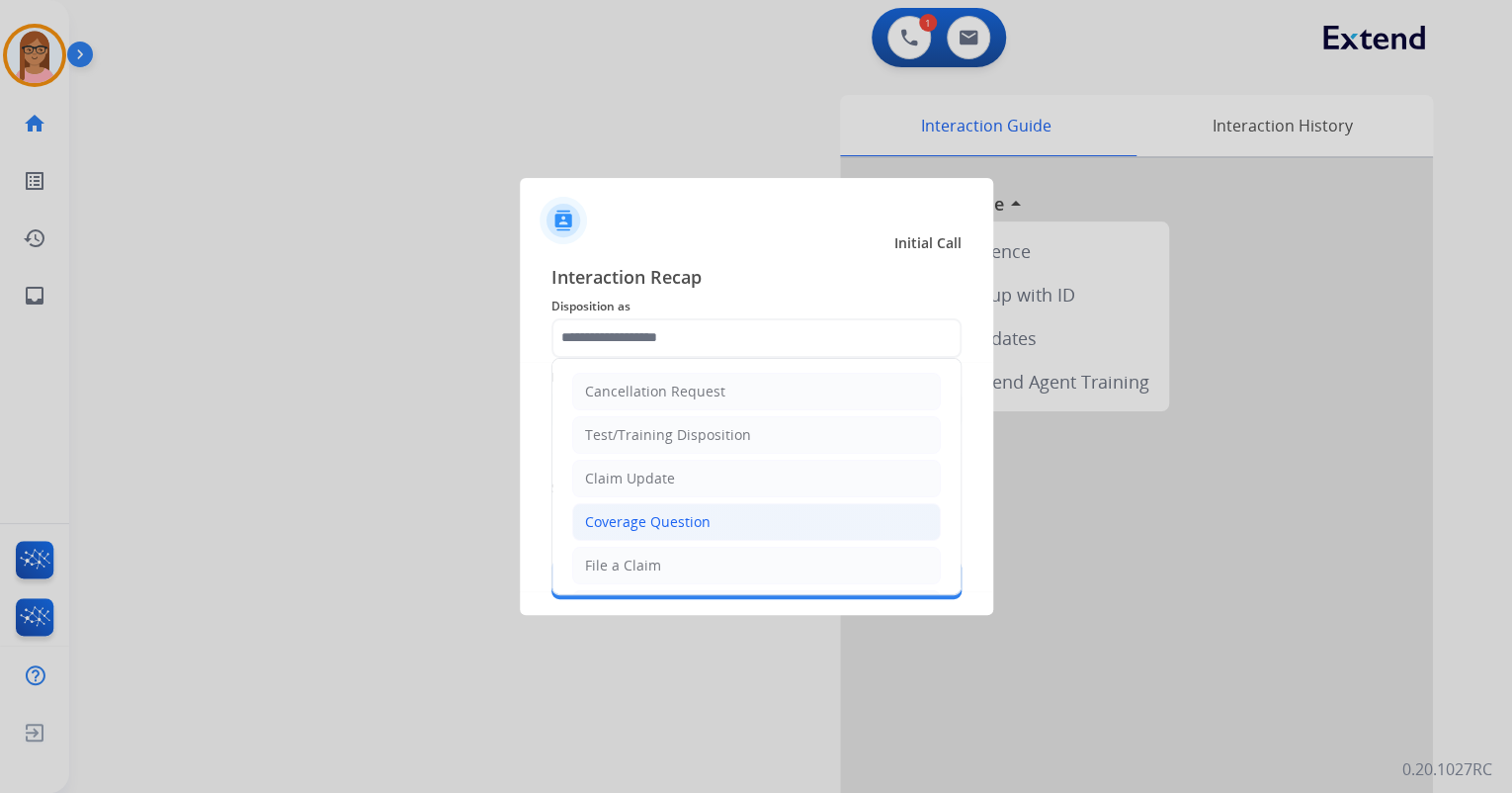 click on "Coverage Question" 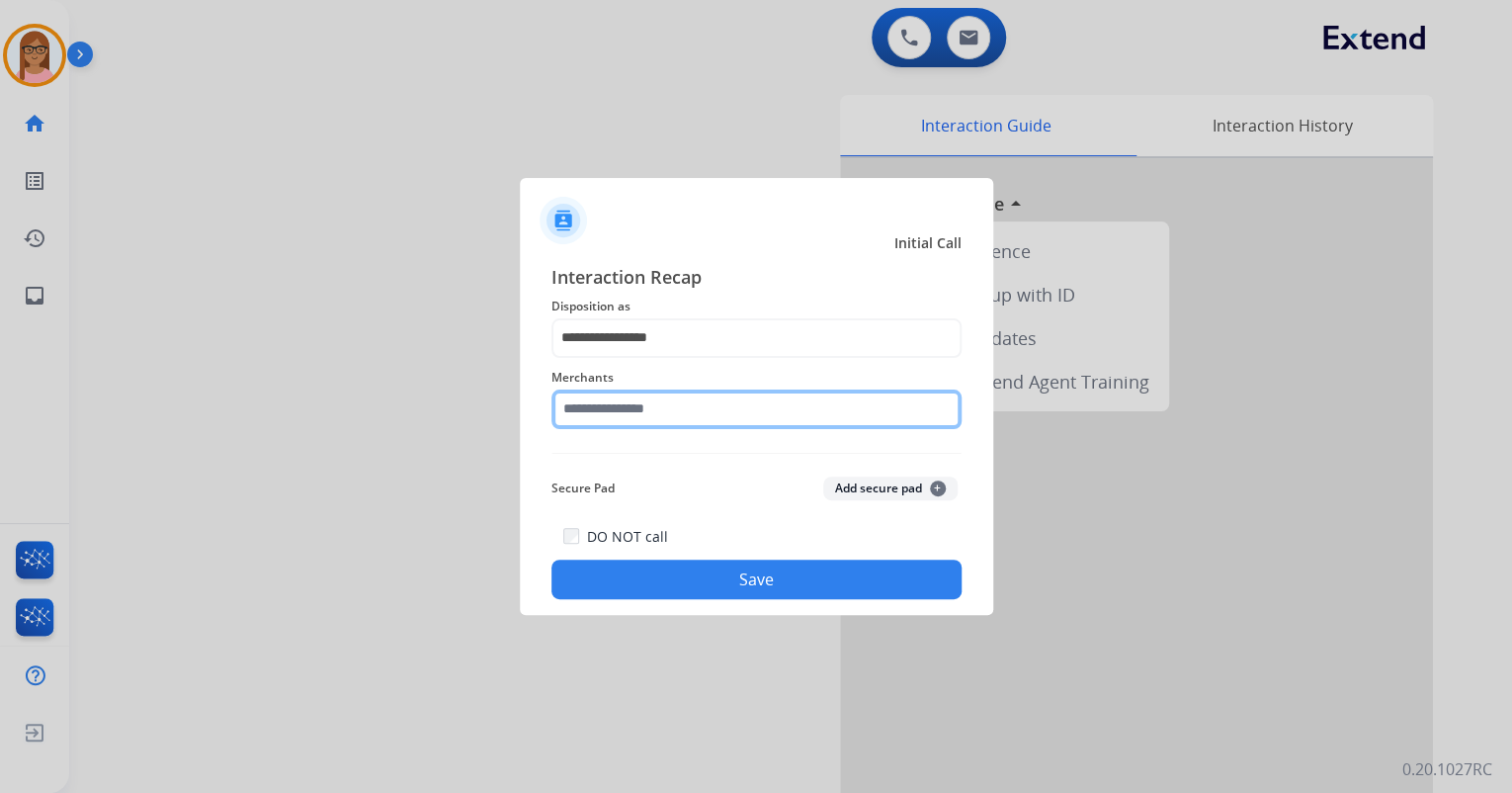 click 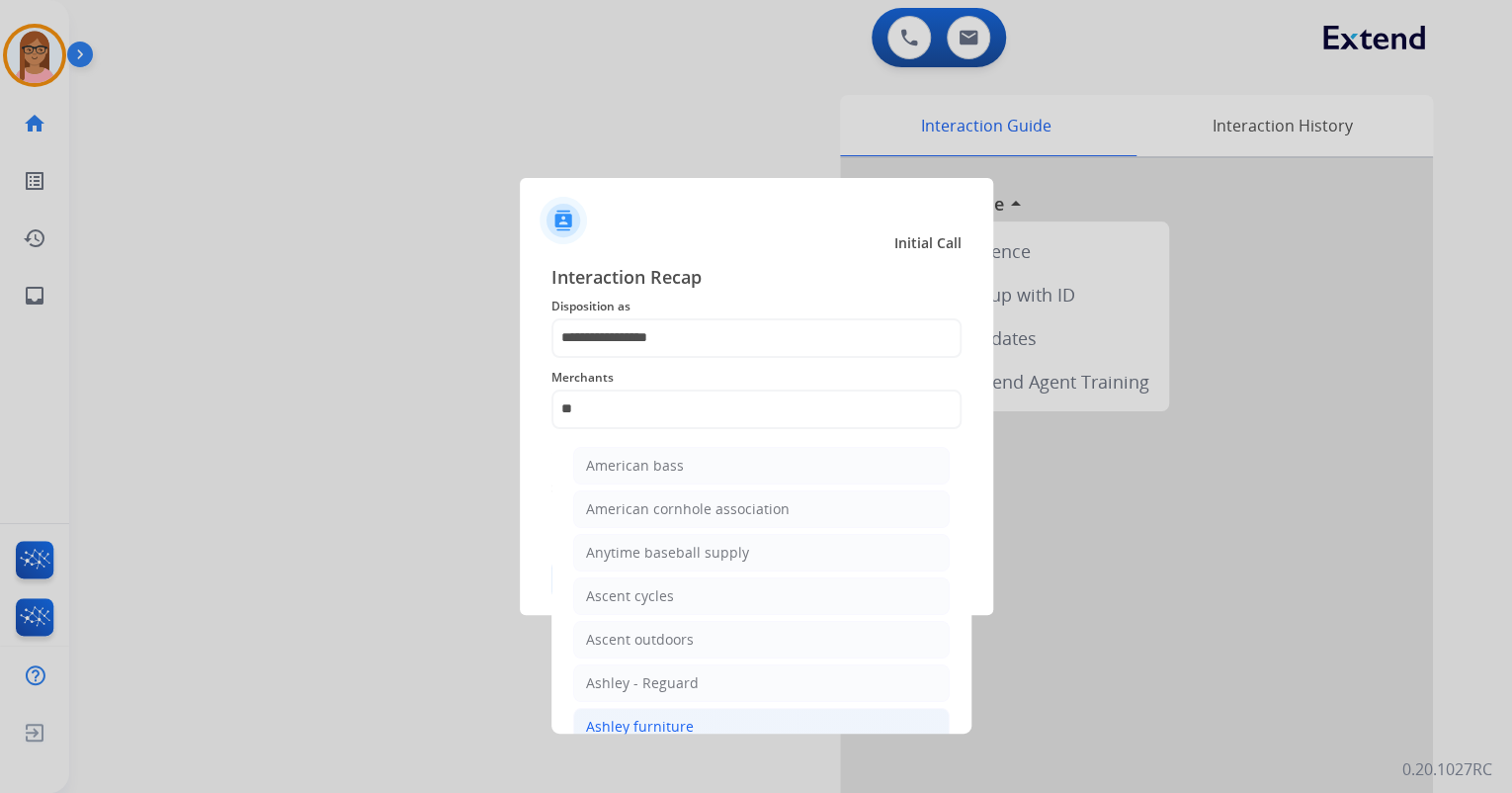 click on "Ashley furniture" 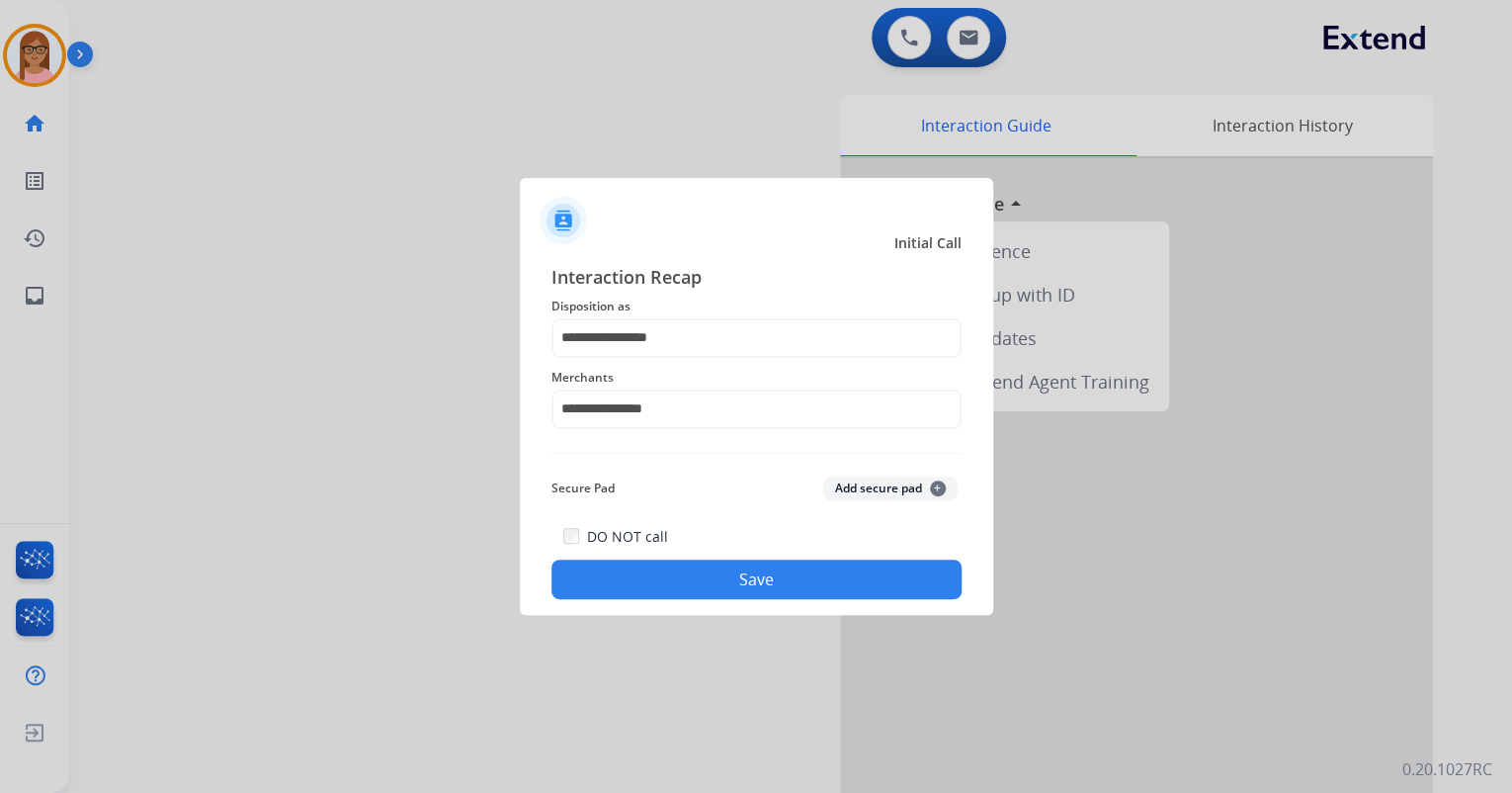 click on "Save" 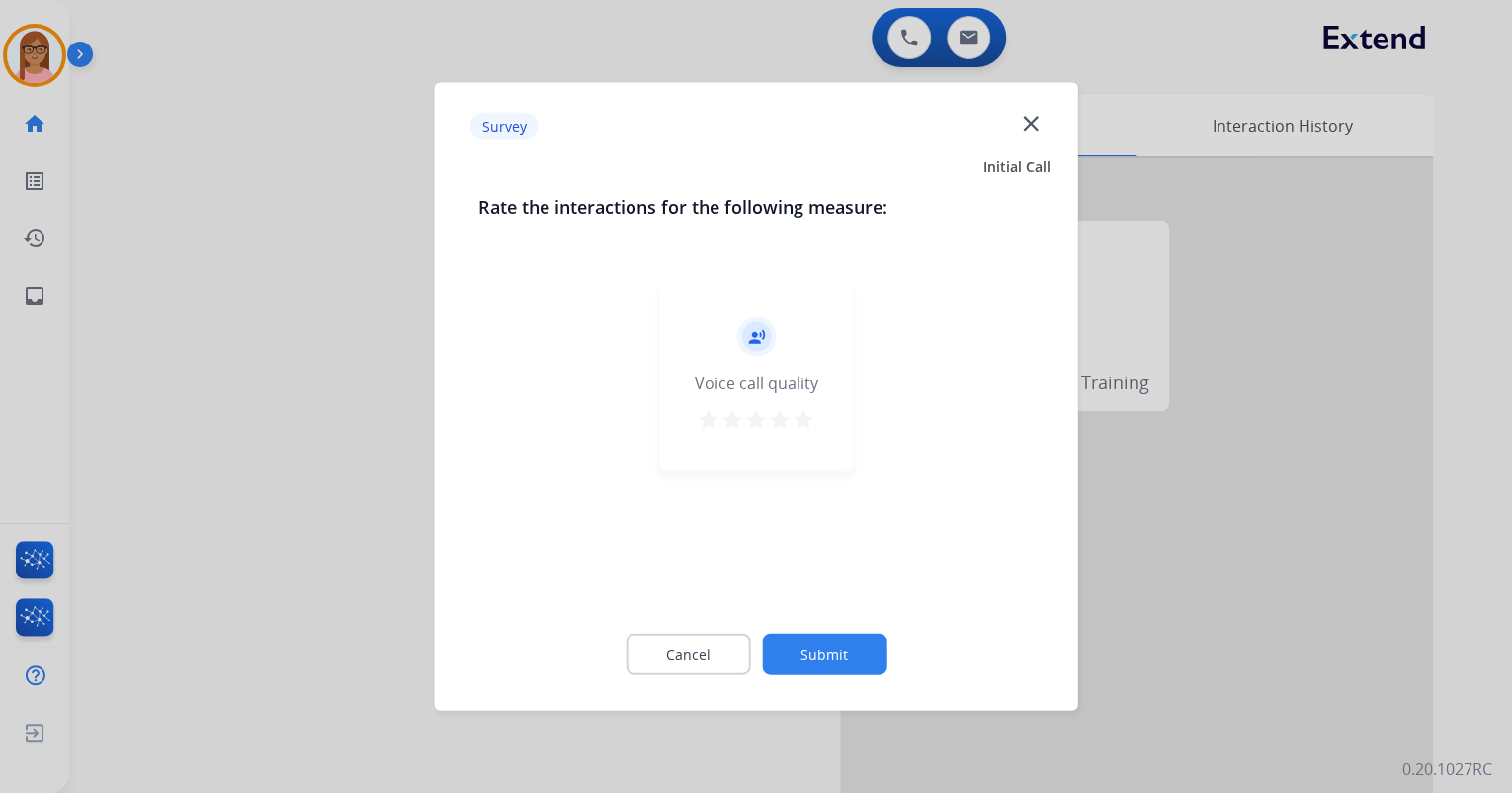 click on "star" at bounding box center [803, 420] 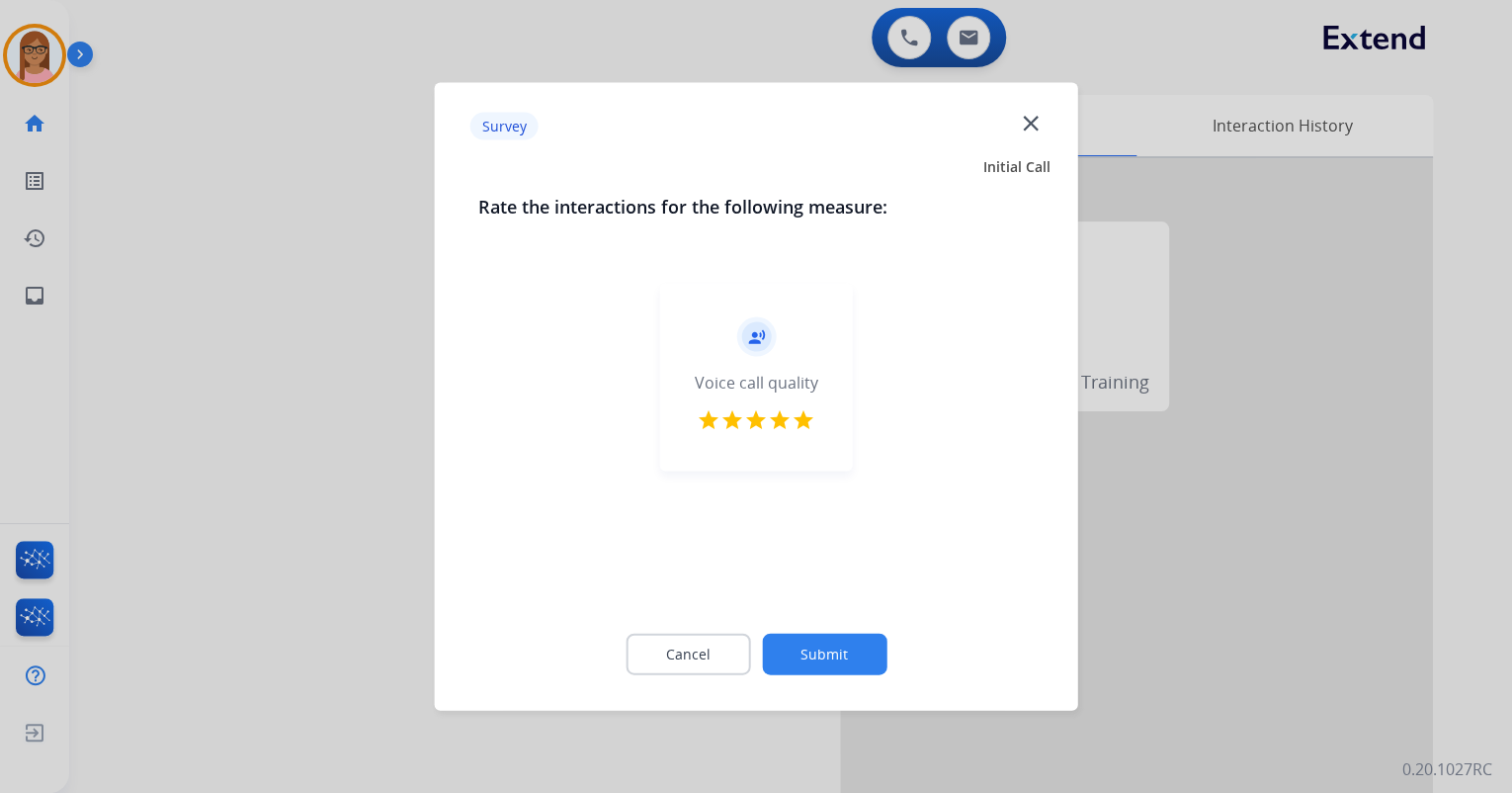 click on "Submit" 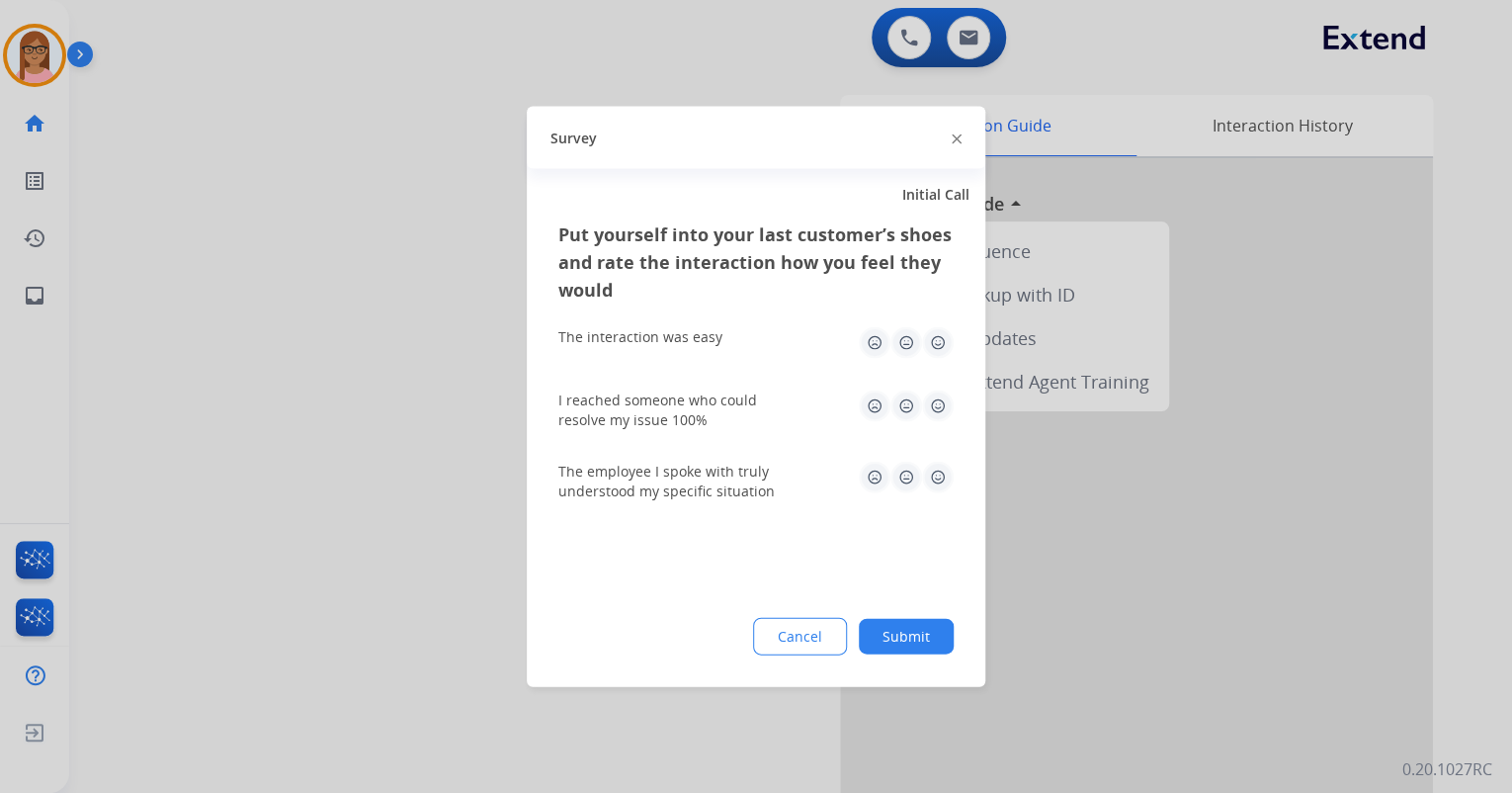 click 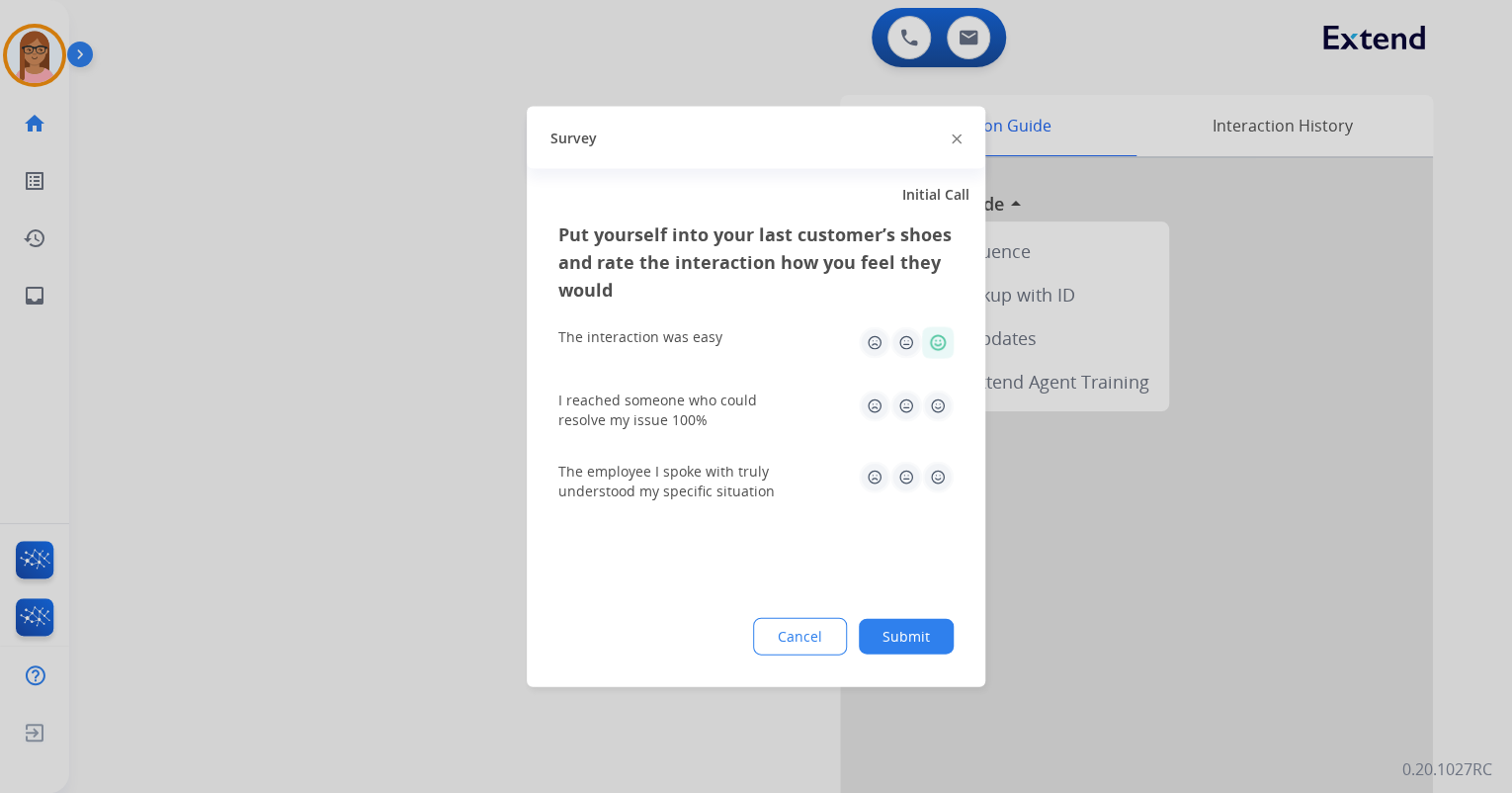 click 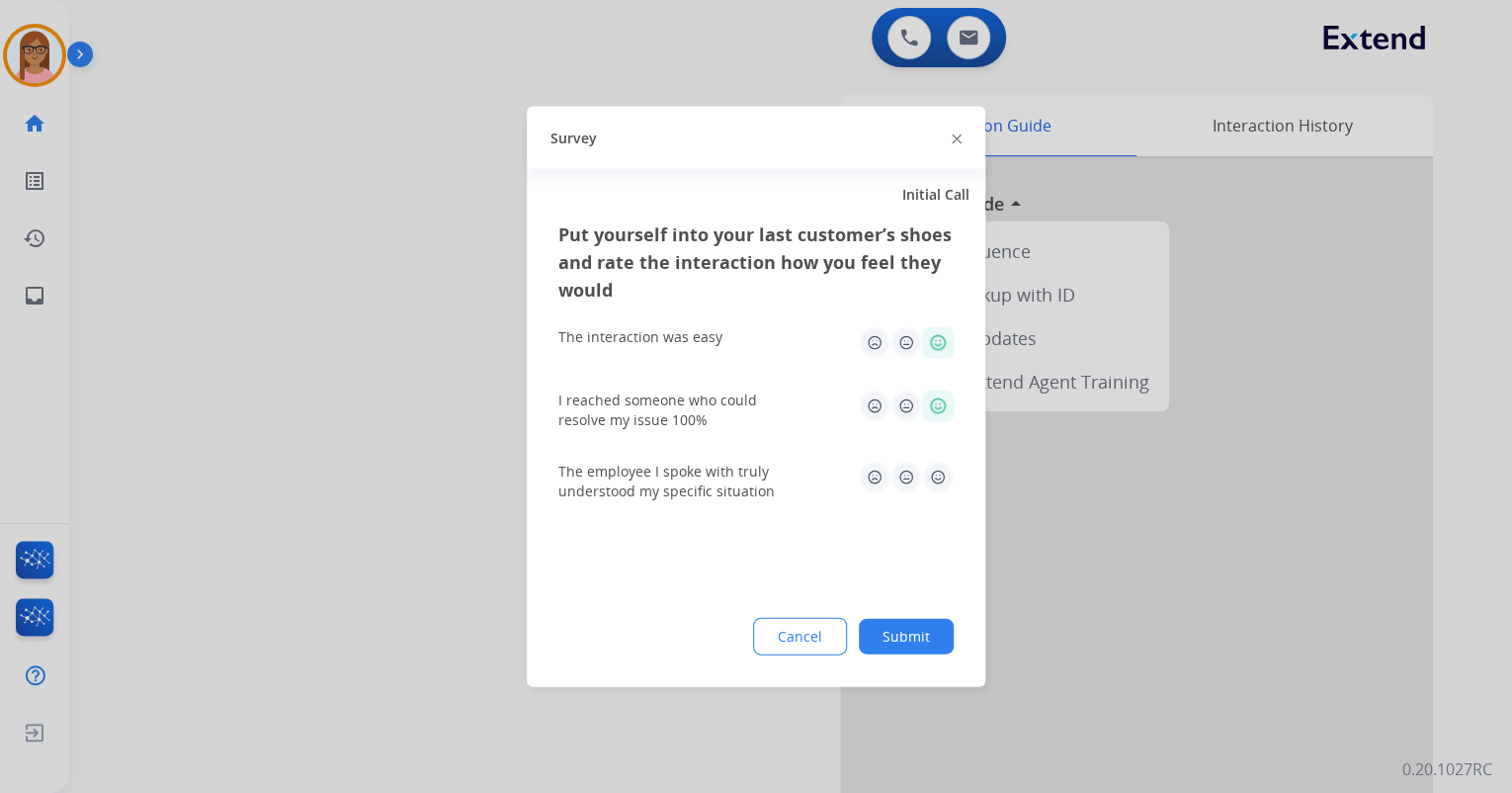 drag, startPoint x: 933, startPoint y: 479, endPoint x: 933, endPoint y: 490, distance: 11 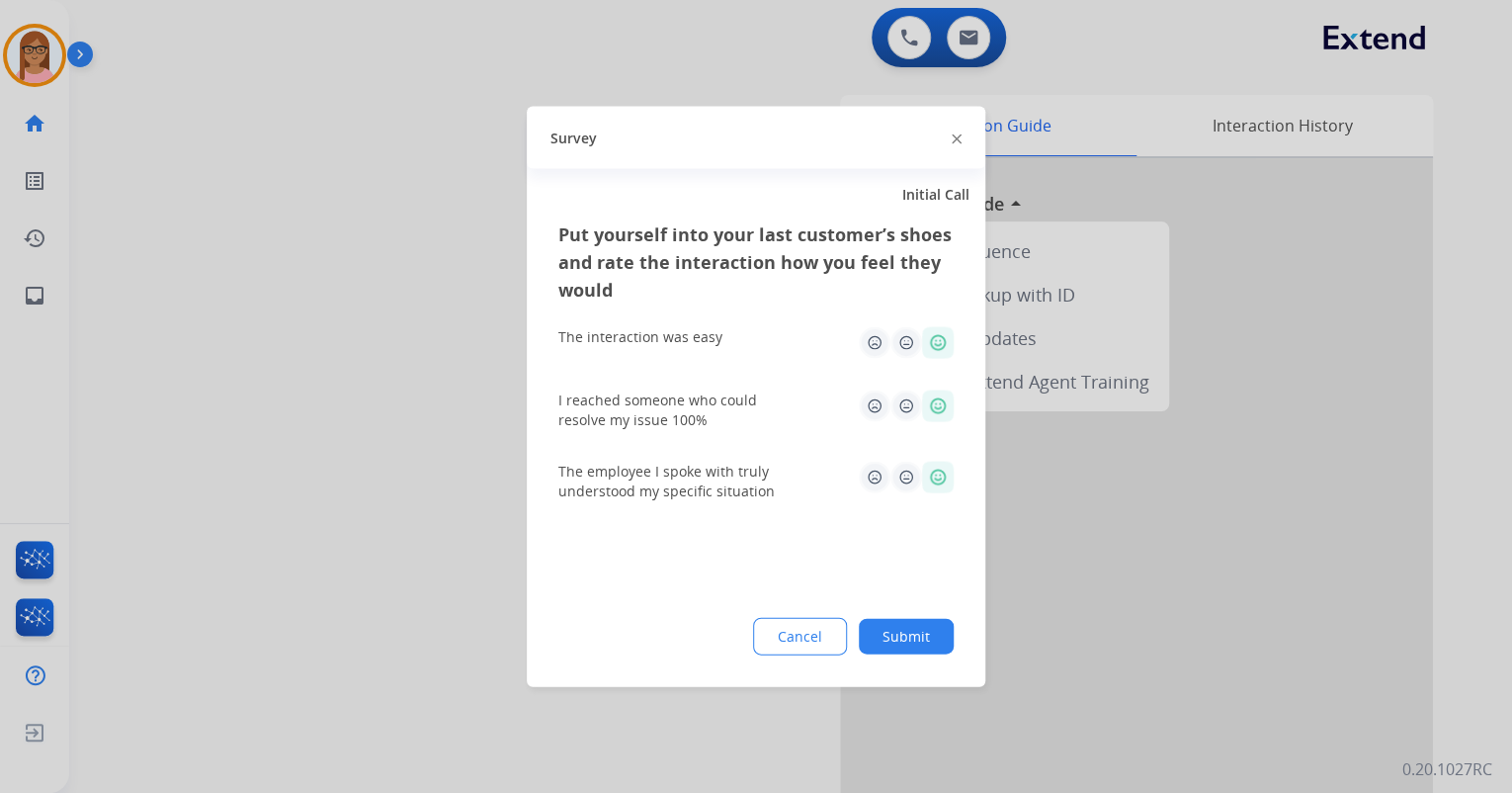 click on "Submit" 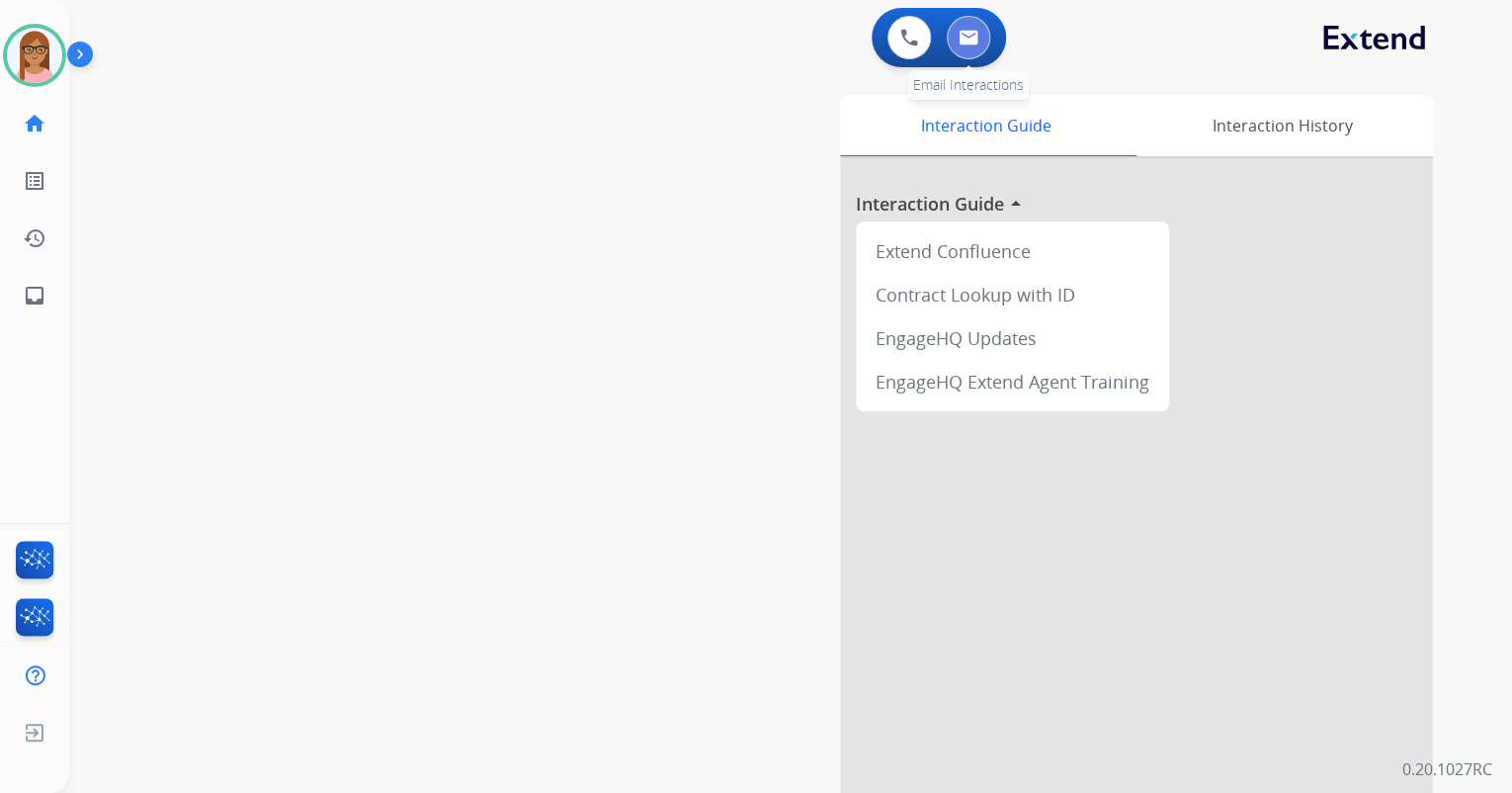 click at bounding box center (968, 38) 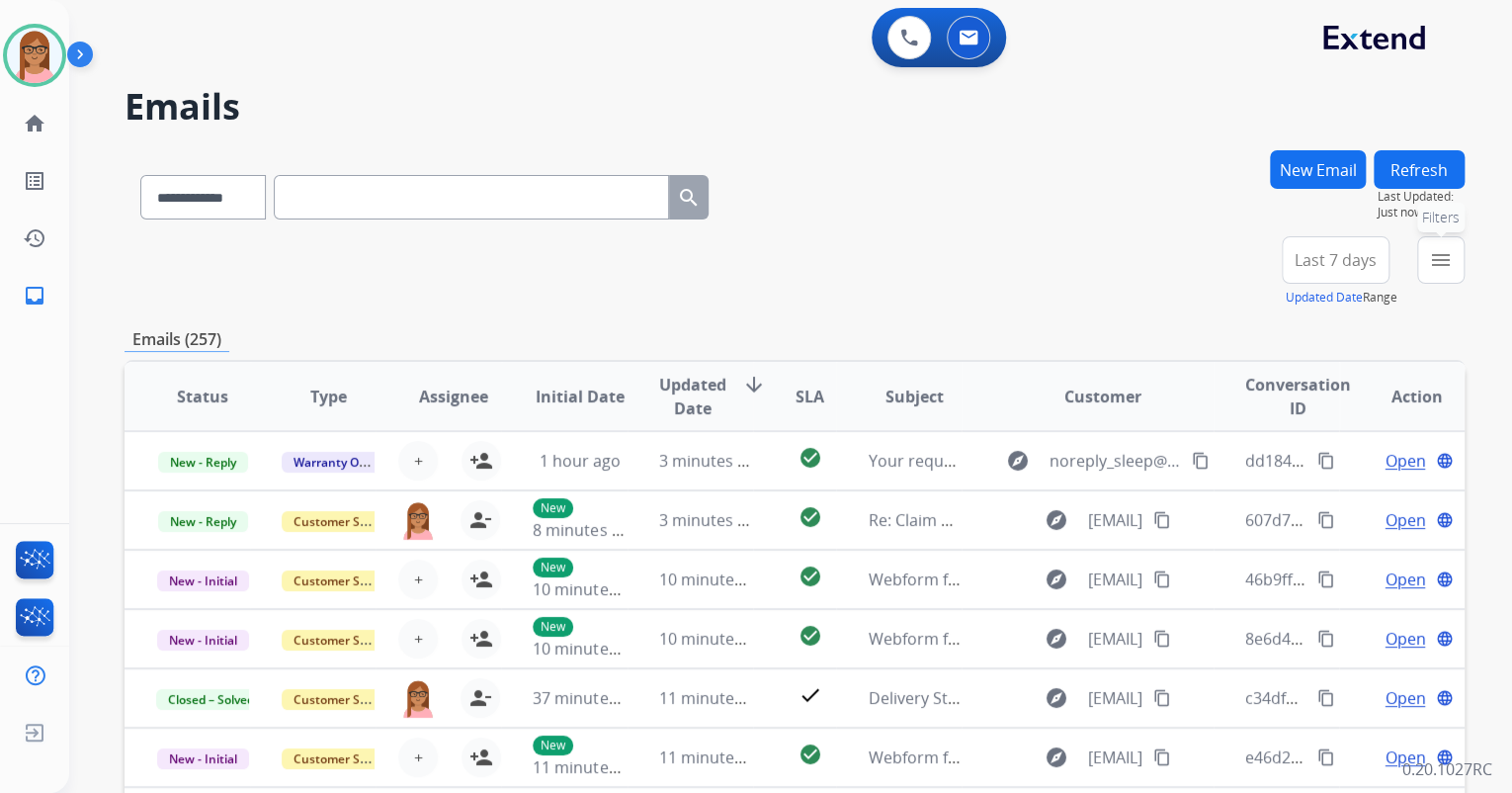 click on "menu" at bounding box center [1441, 260] 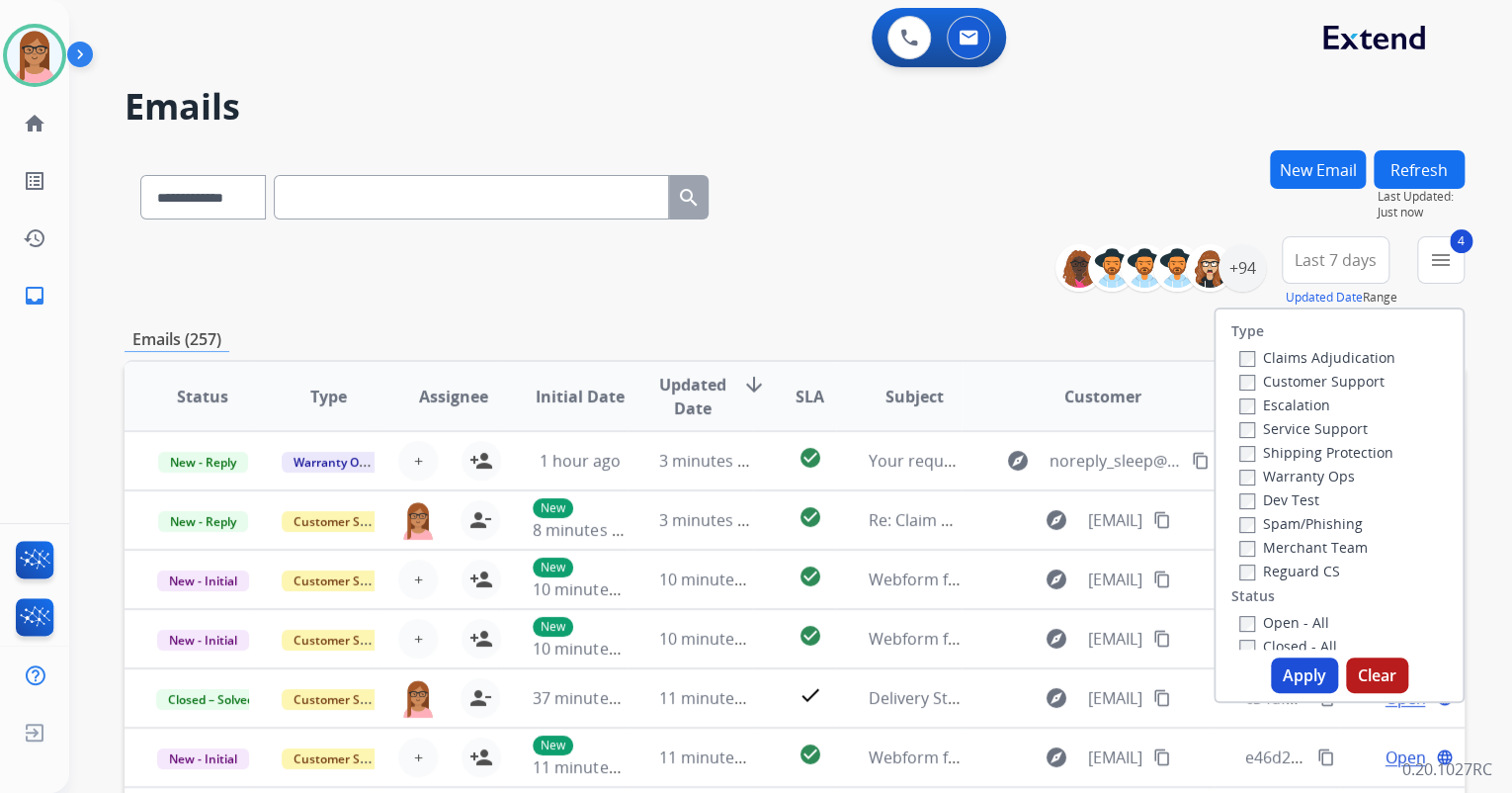 click on "Apply" at bounding box center (1304, 675) 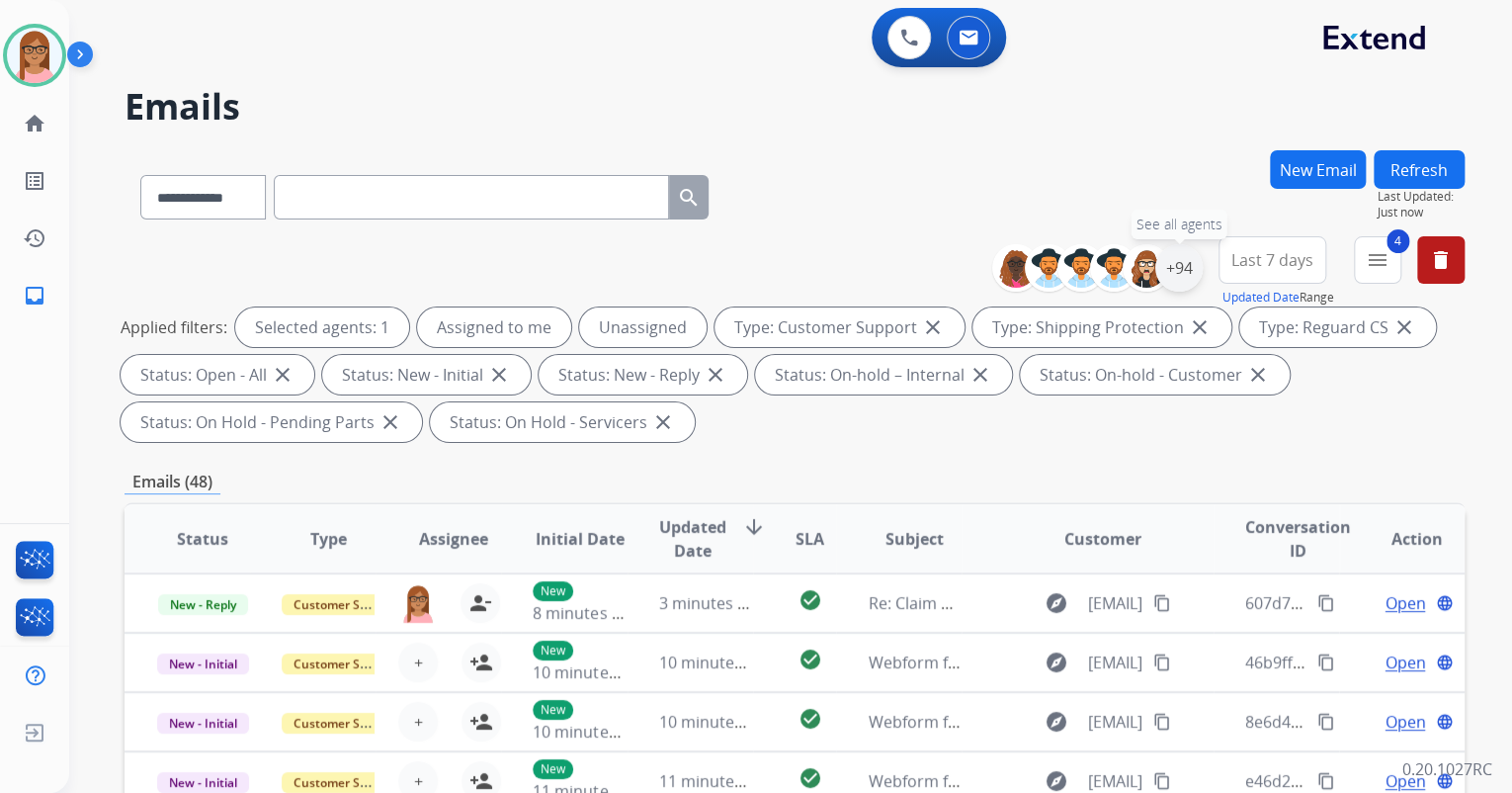 click on "+94" at bounding box center [1179, 268] 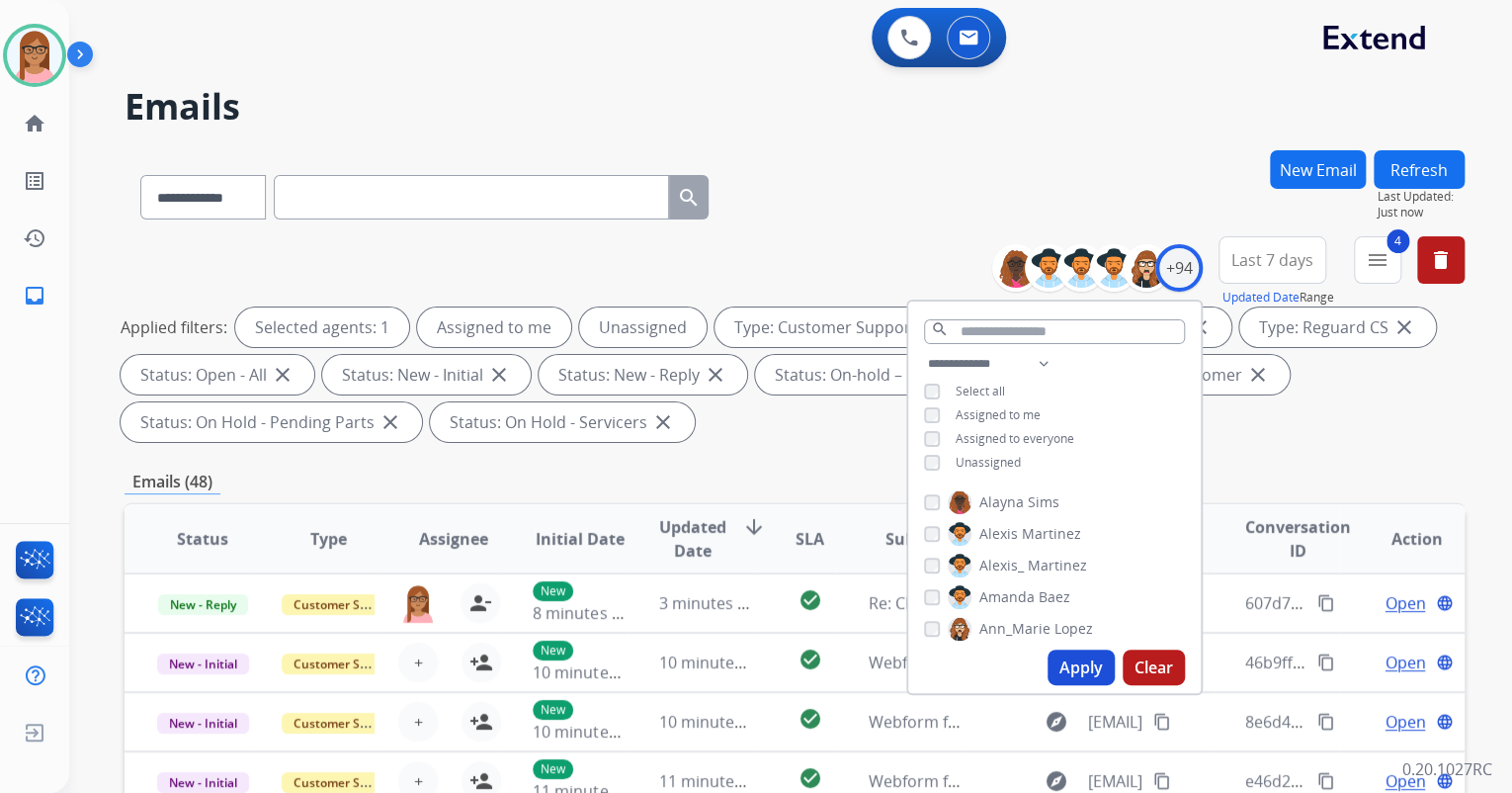 click on "Apply" at bounding box center [1081, 667] 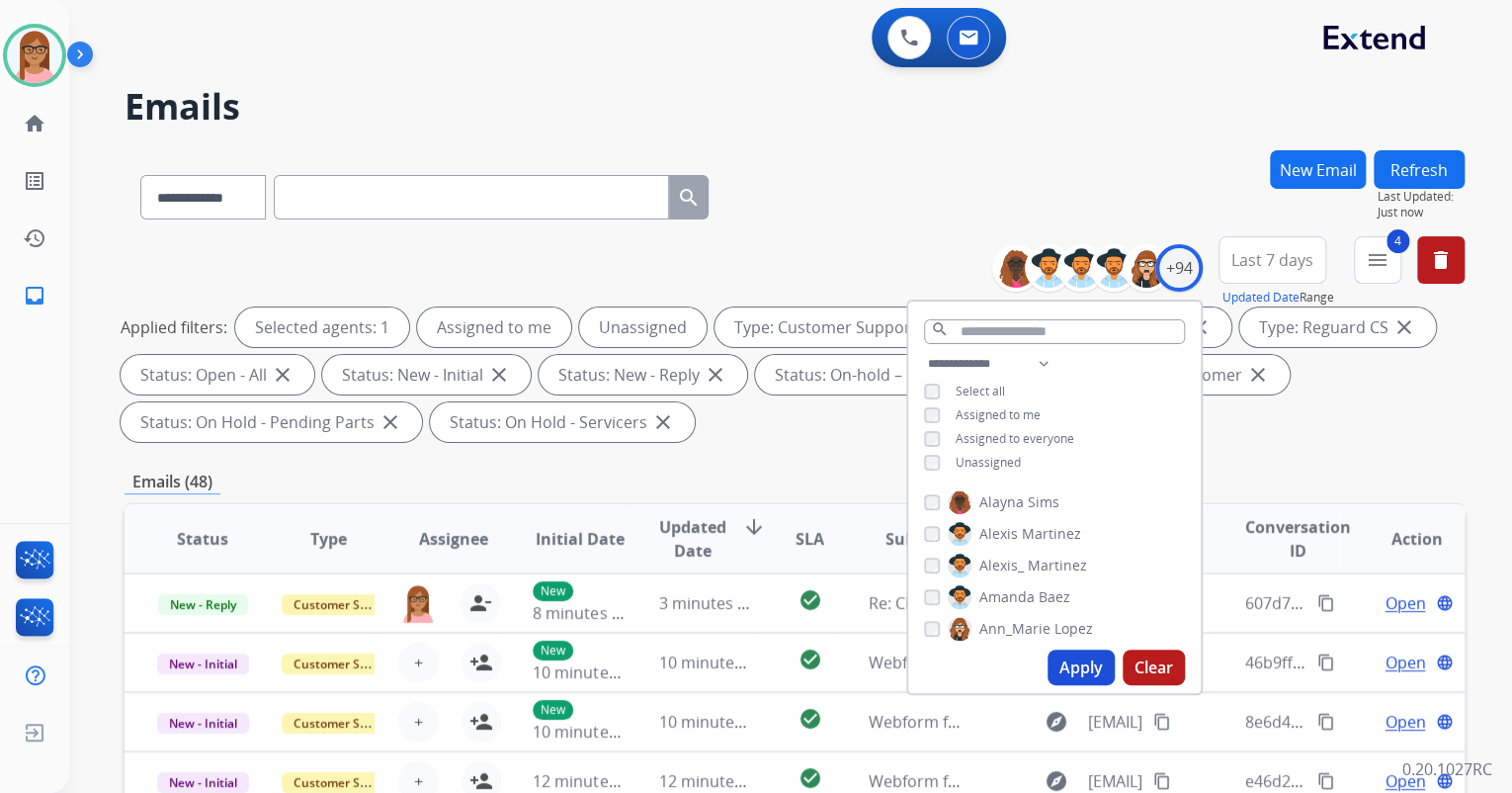 click on "Applied filters:  Selected agents: 1  Assigned to me Unassigned  Type: Customer Support  close  Type: Shipping Protection  close  Type: Reguard CS  close  Status: Open - All  close  Status: New - Initial  close  Status: New - Reply  close  Status: On-hold – Internal  close  Status: On-hold - Customer  close  Status: On Hold - Pending Parts  close  Status: On Hold - Servicers  close" at bounding box center (791, 375) 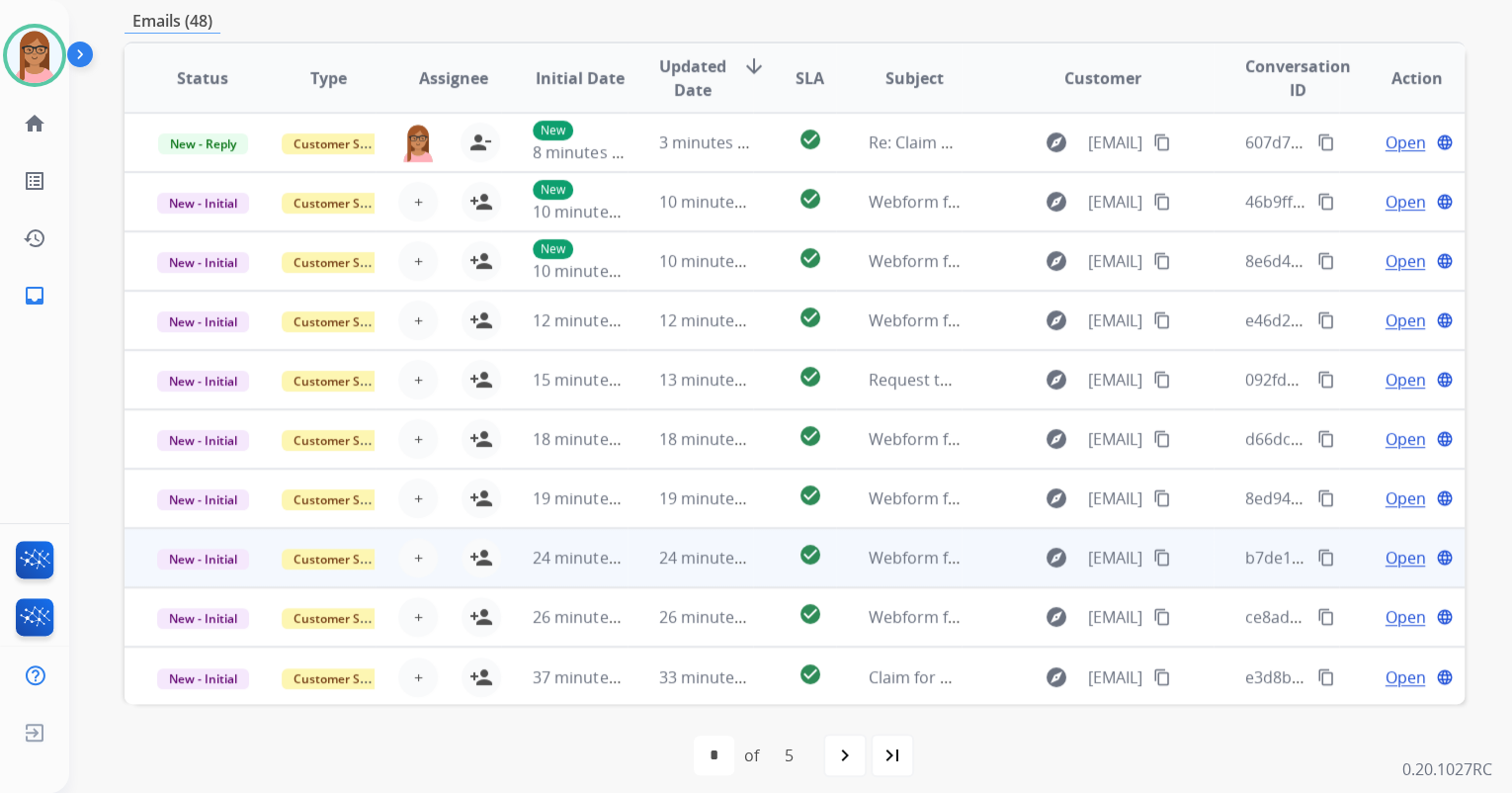 scroll, scrollTop: 475, scrollLeft: 0, axis: vertical 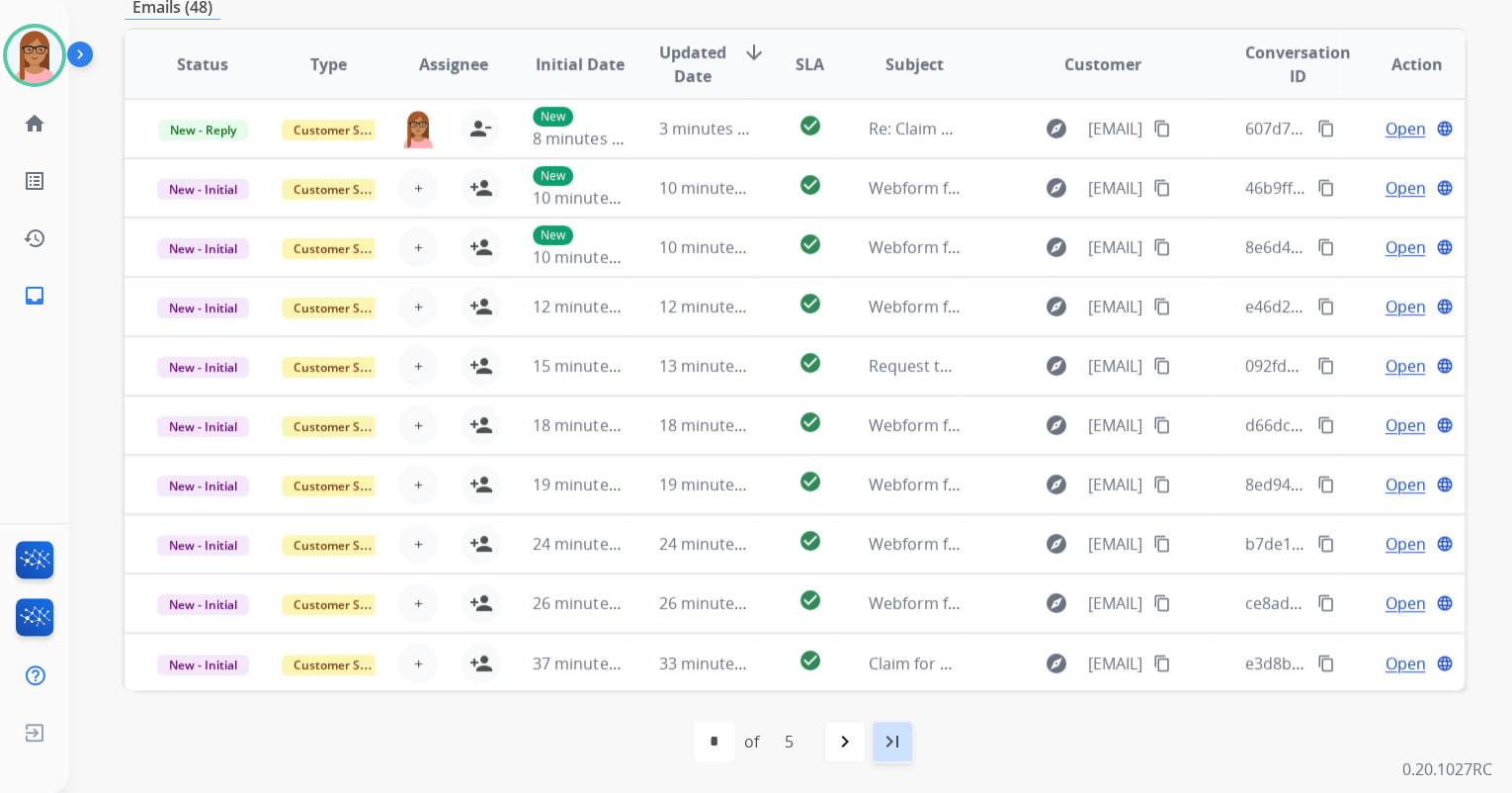 click on "last_page" at bounding box center (892, 742) 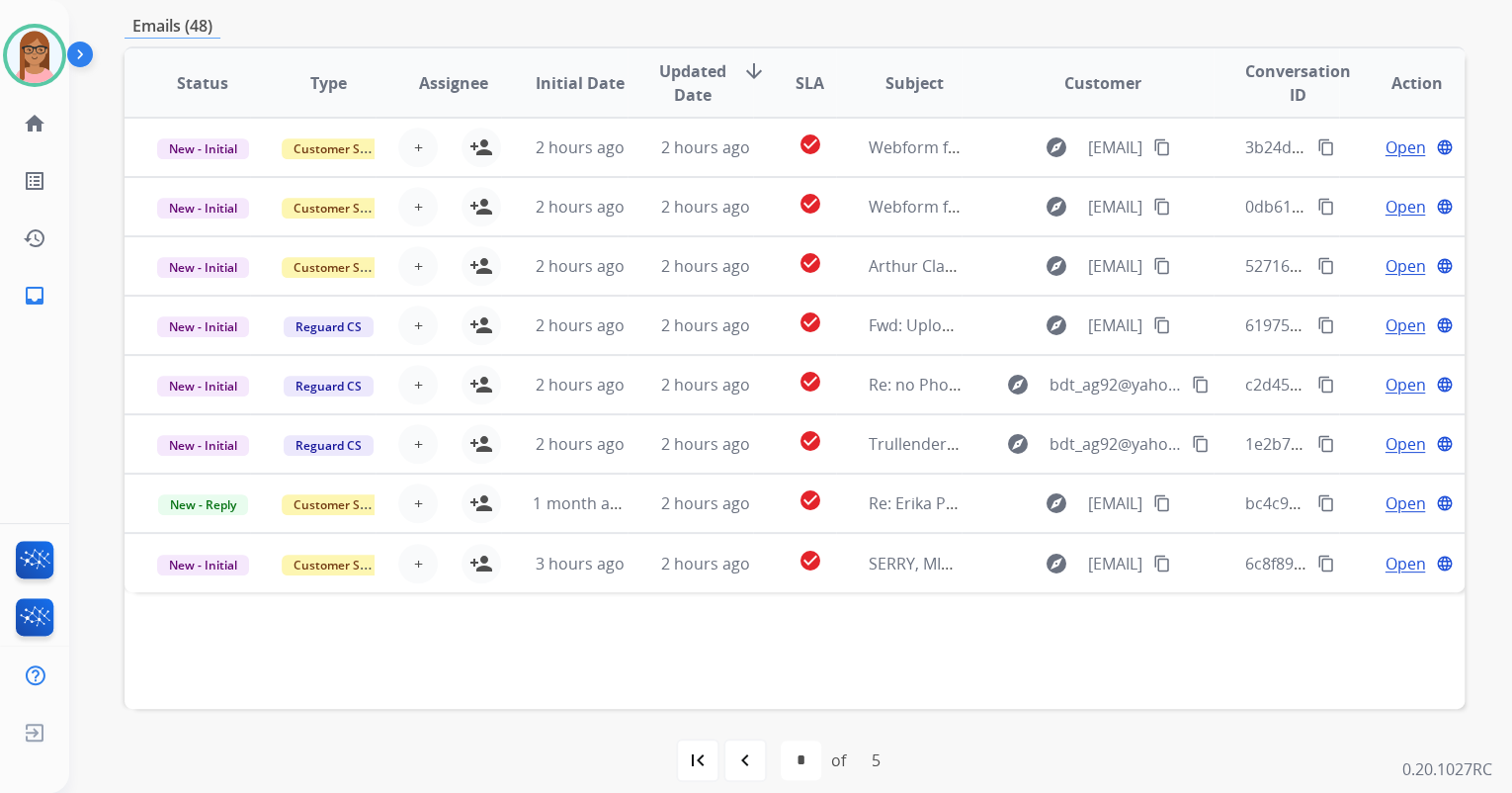 scroll, scrollTop: 475, scrollLeft: 0, axis: vertical 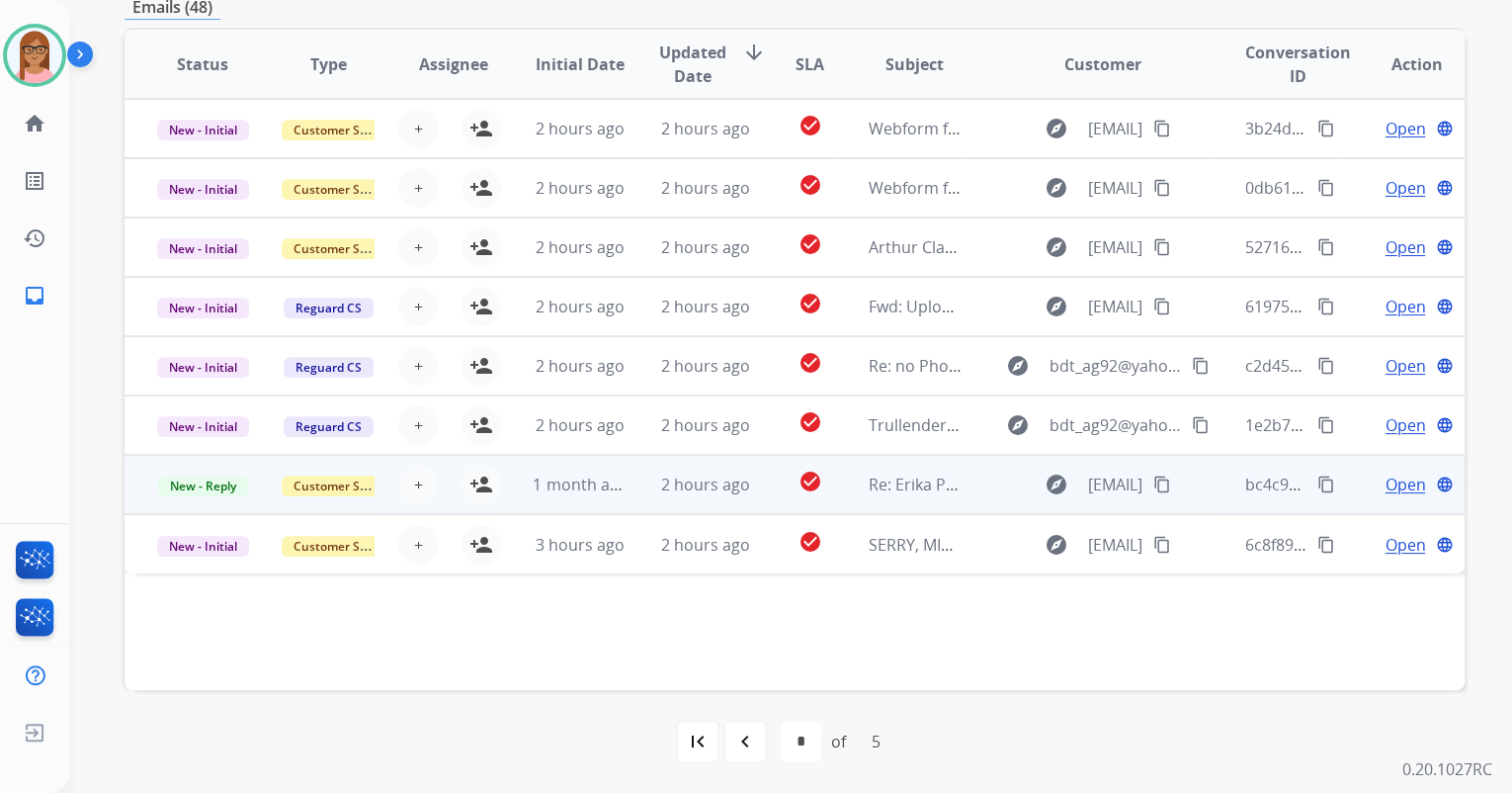 click on "Open" at bounding box center (1404, 485) 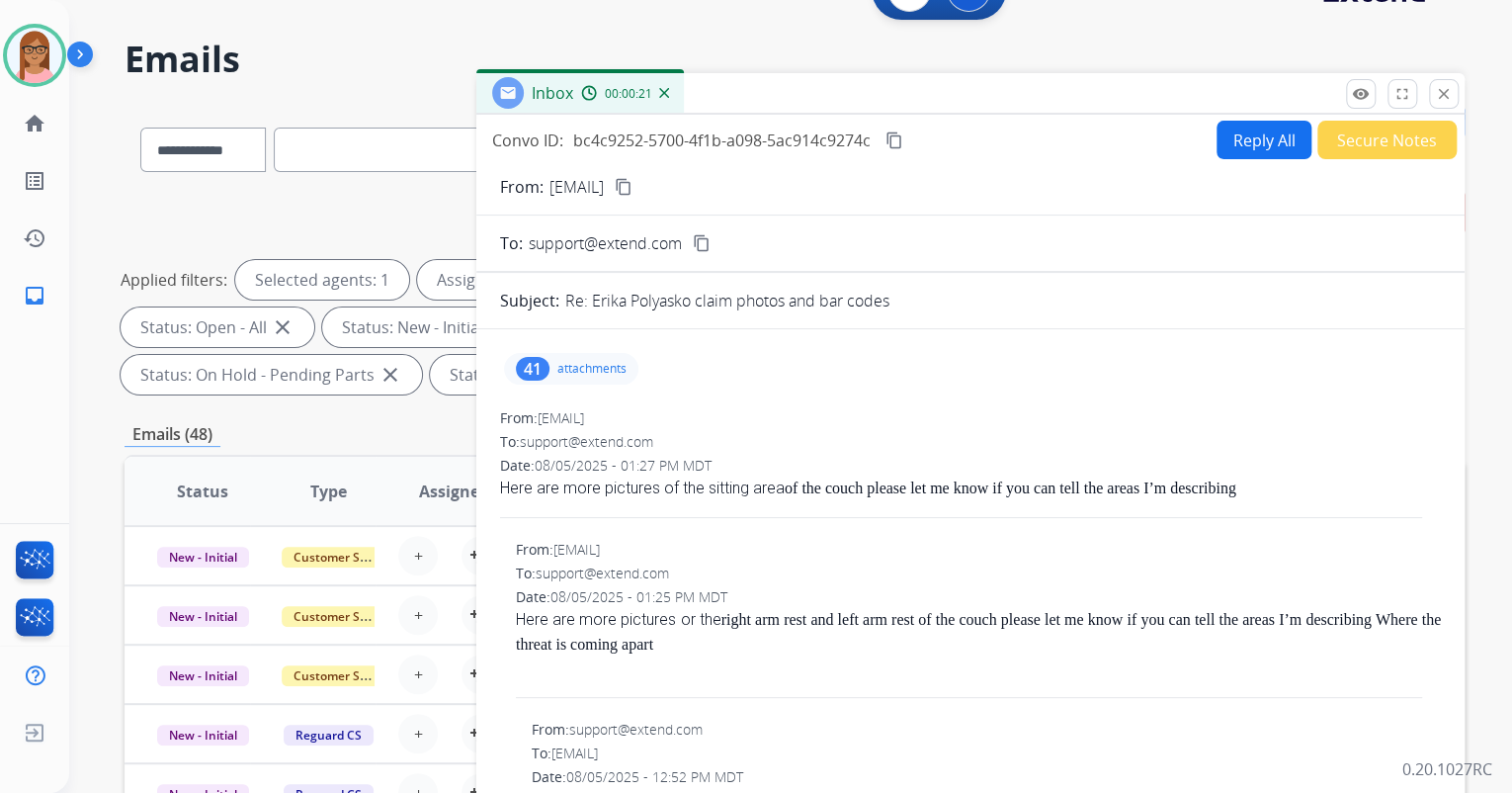 scroll, scrollTop: 0, scrollLeft: 0, axis: both 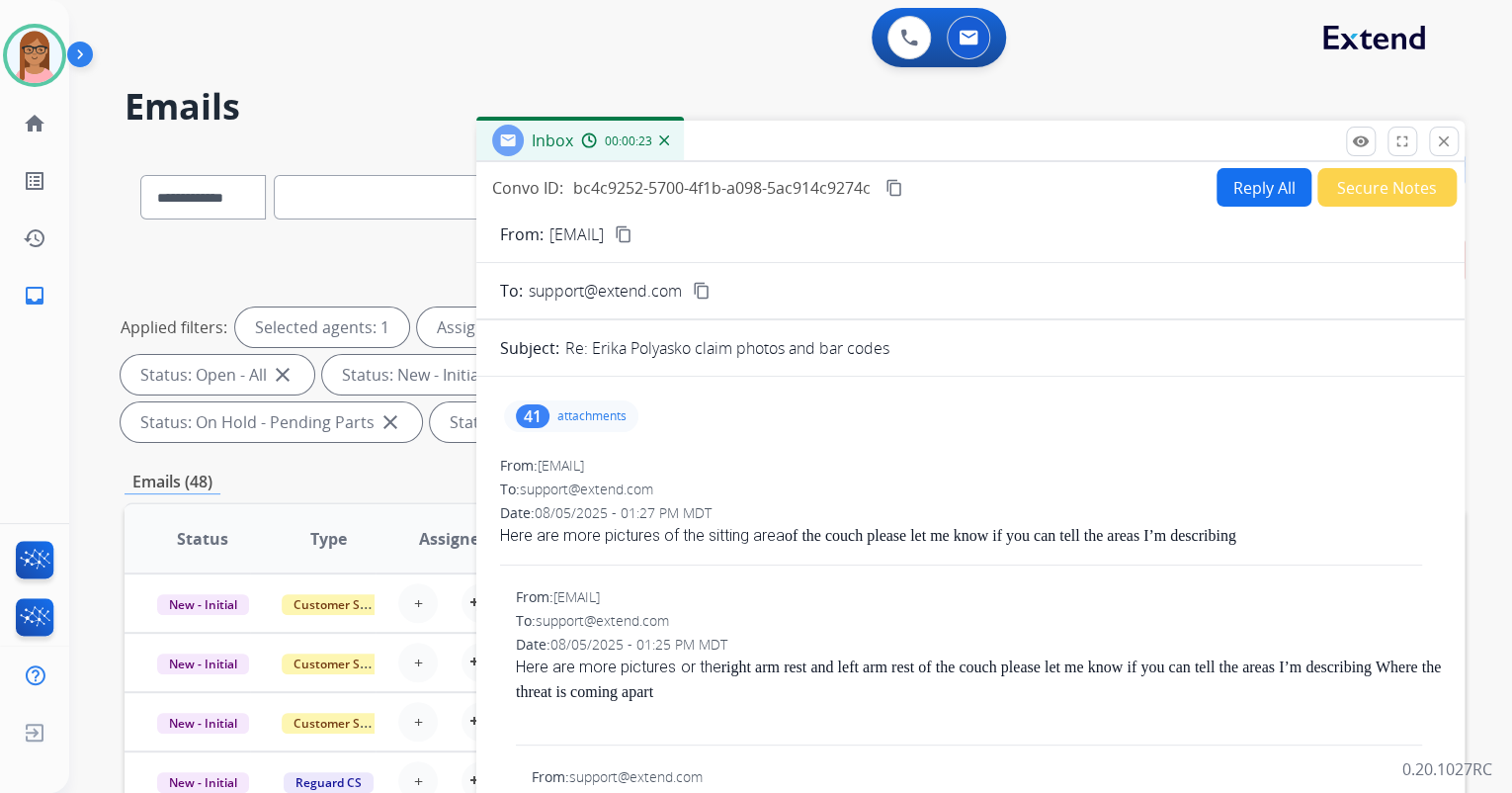 click on "content_copy" at bounding box center [624, 234] 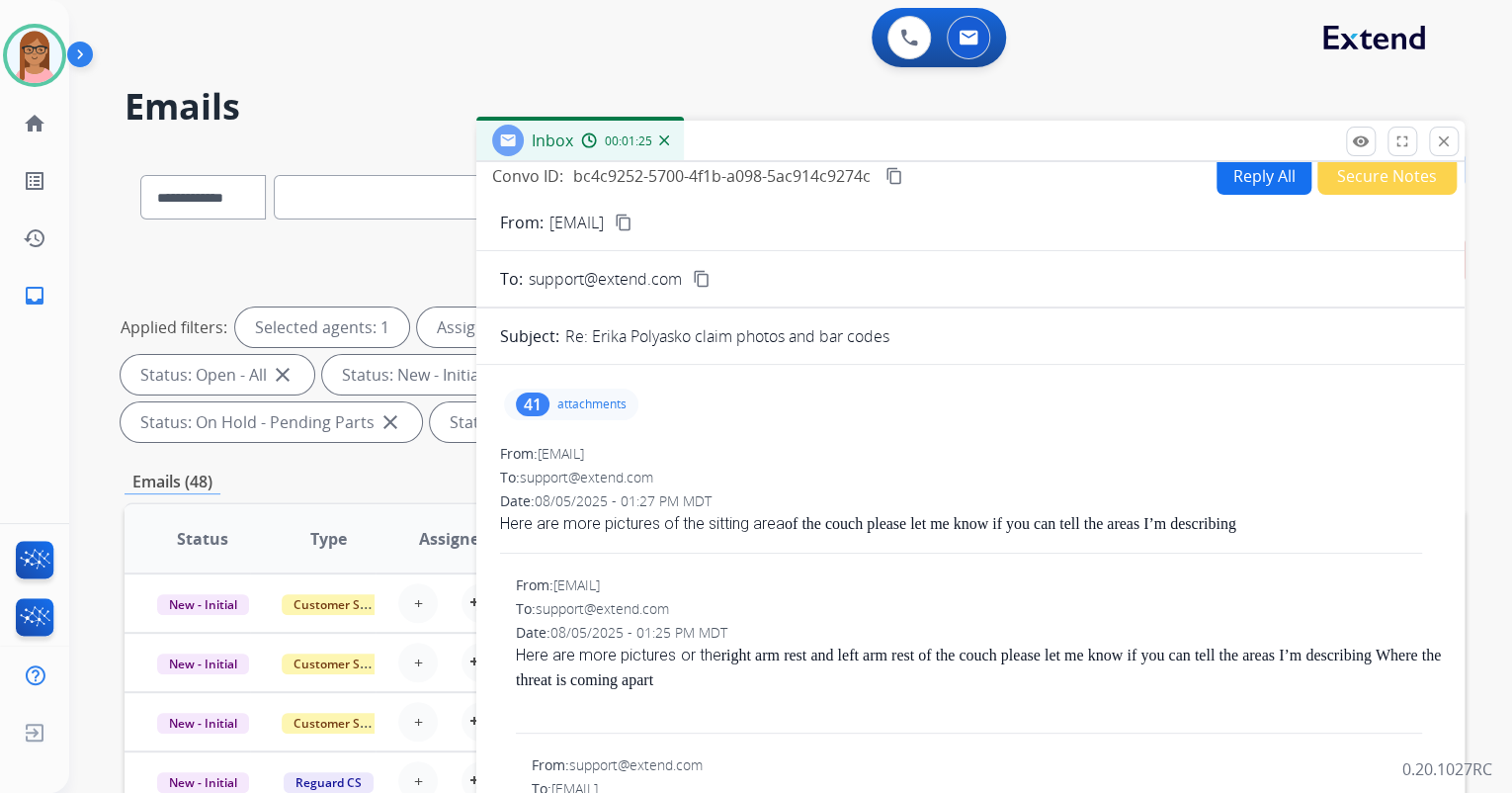 scroll, scrollTop: 0, scrollLeft: 0, axis: both 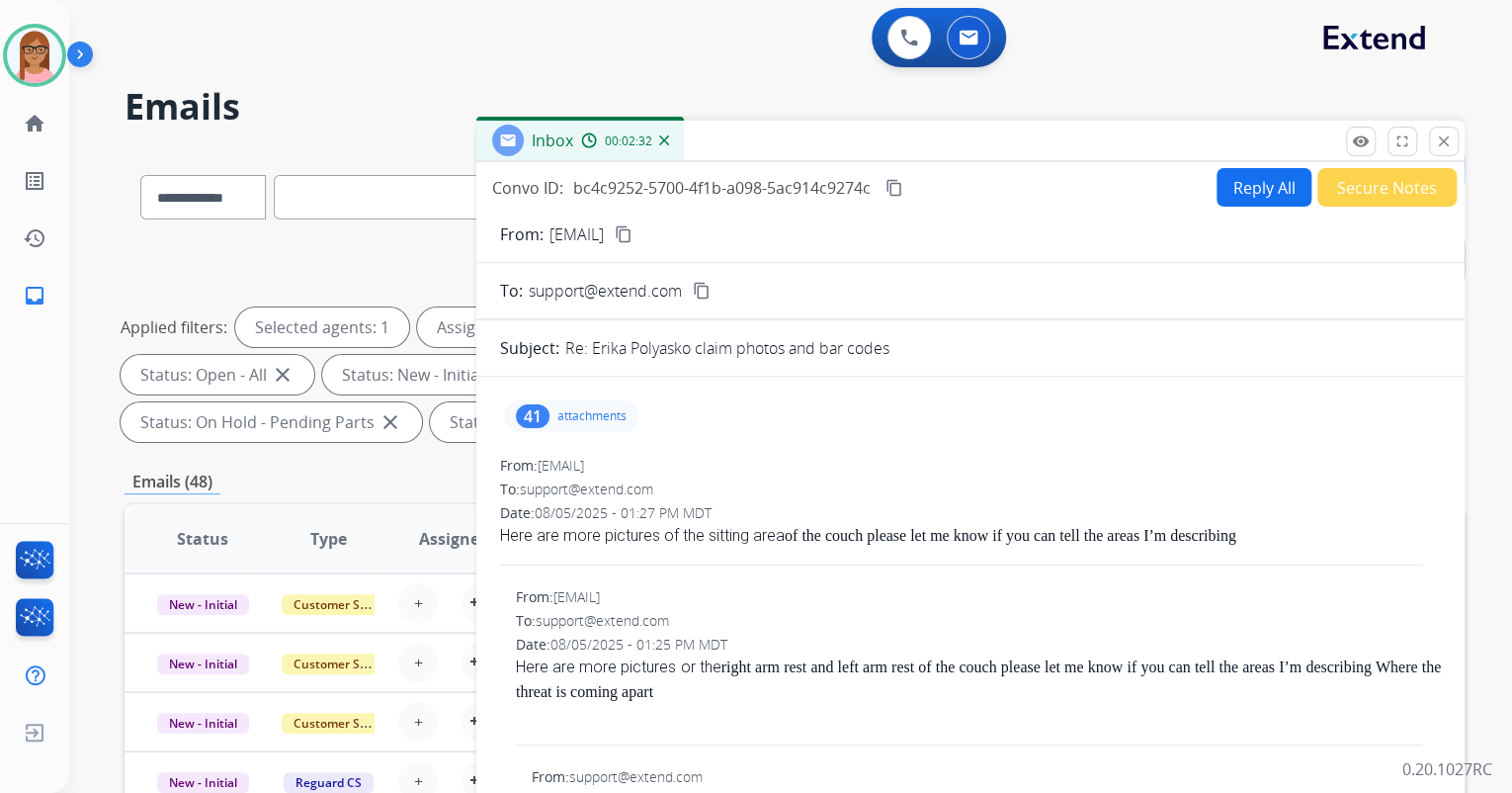 click on "41 attachments" at bounding box center [571, 416] 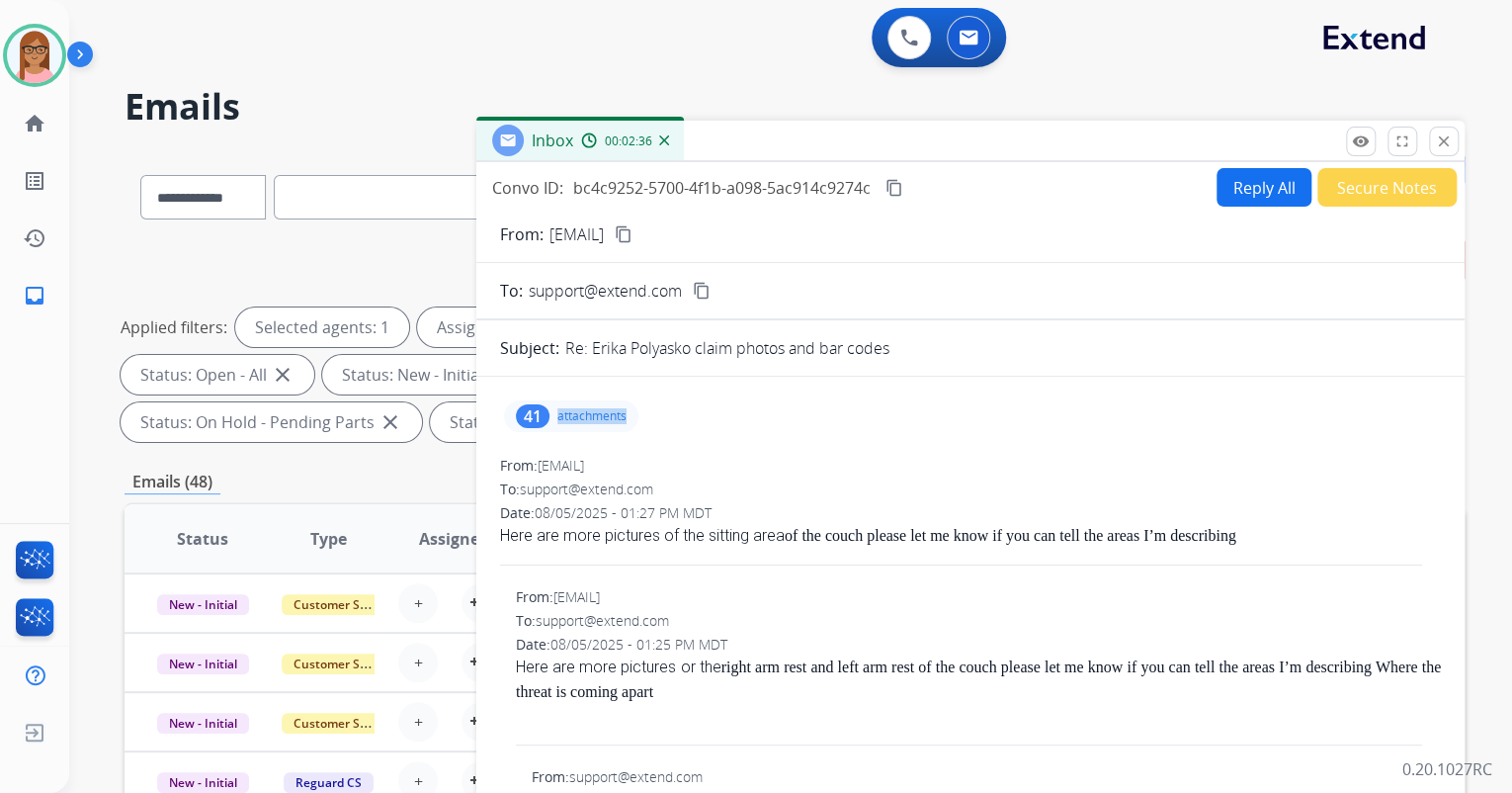 drag, startPoint x: 612, startPoint y: 404, endPoint x: 753, endPoint y: 435, distance: 144.36759 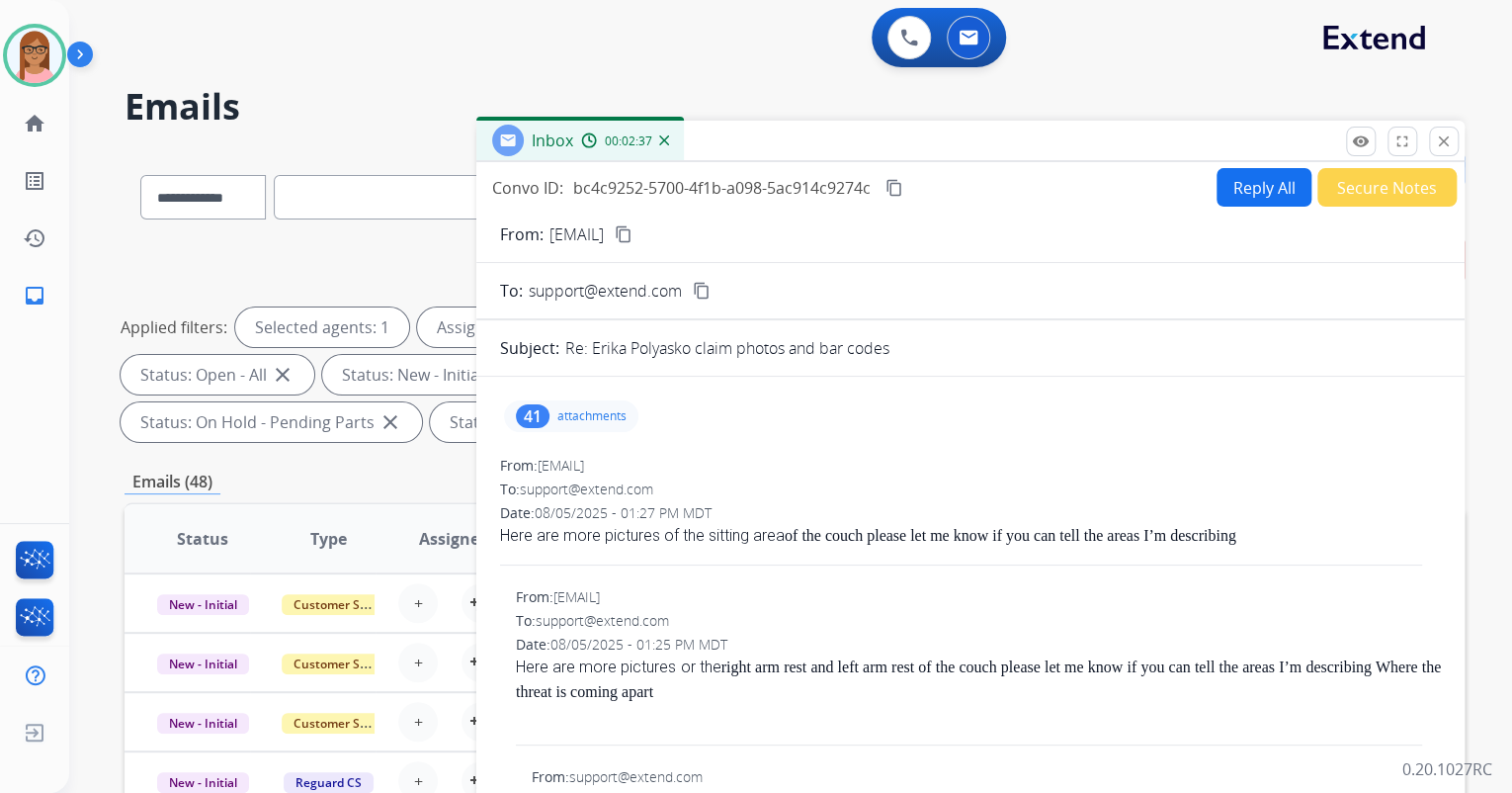 click on "41" at bounding box center [533, 416] 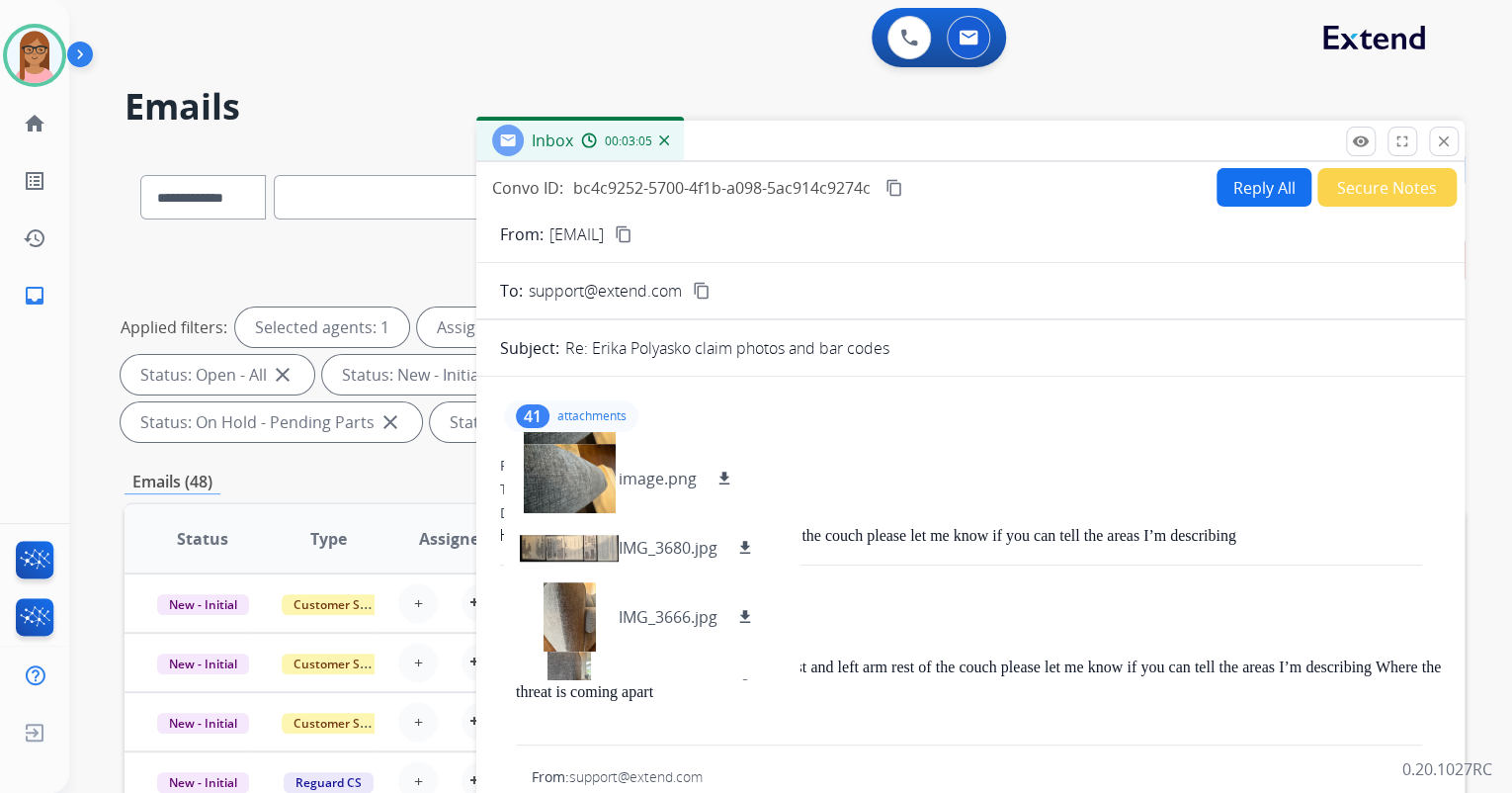 scroll, scrollTop: 845, scrollLeft: 0, axis: vertical 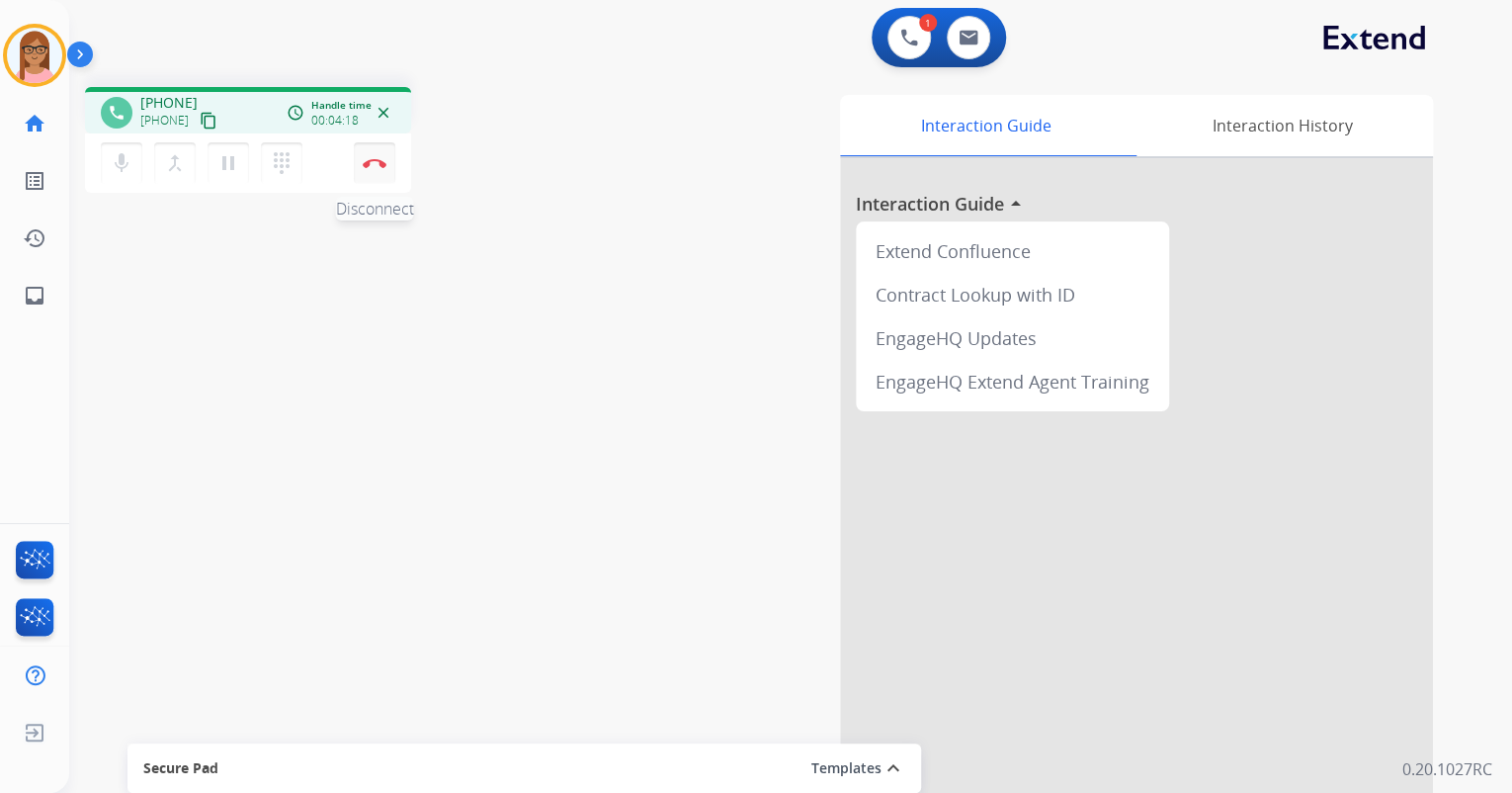 click at bounding box center [375, 163] 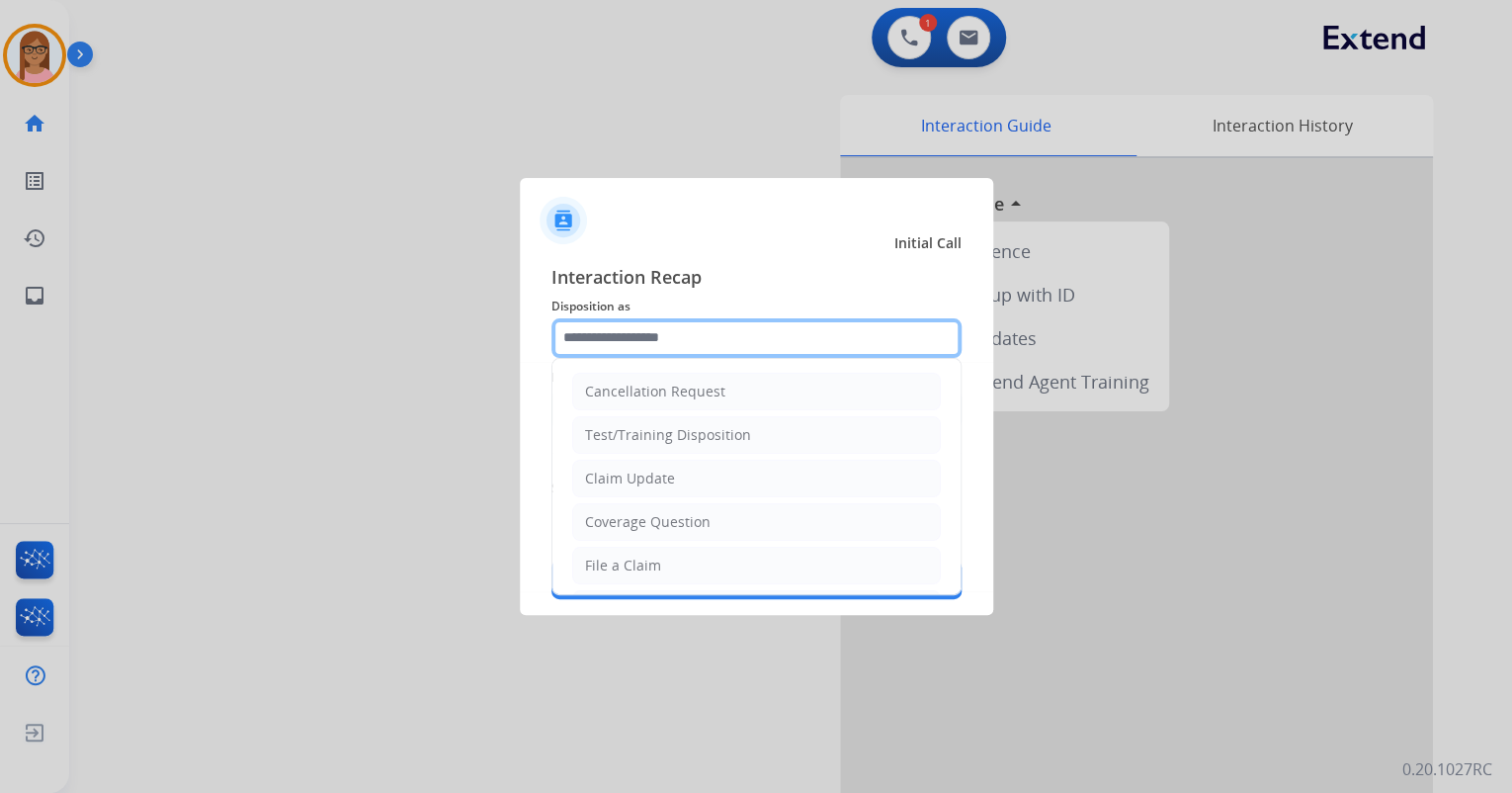 click 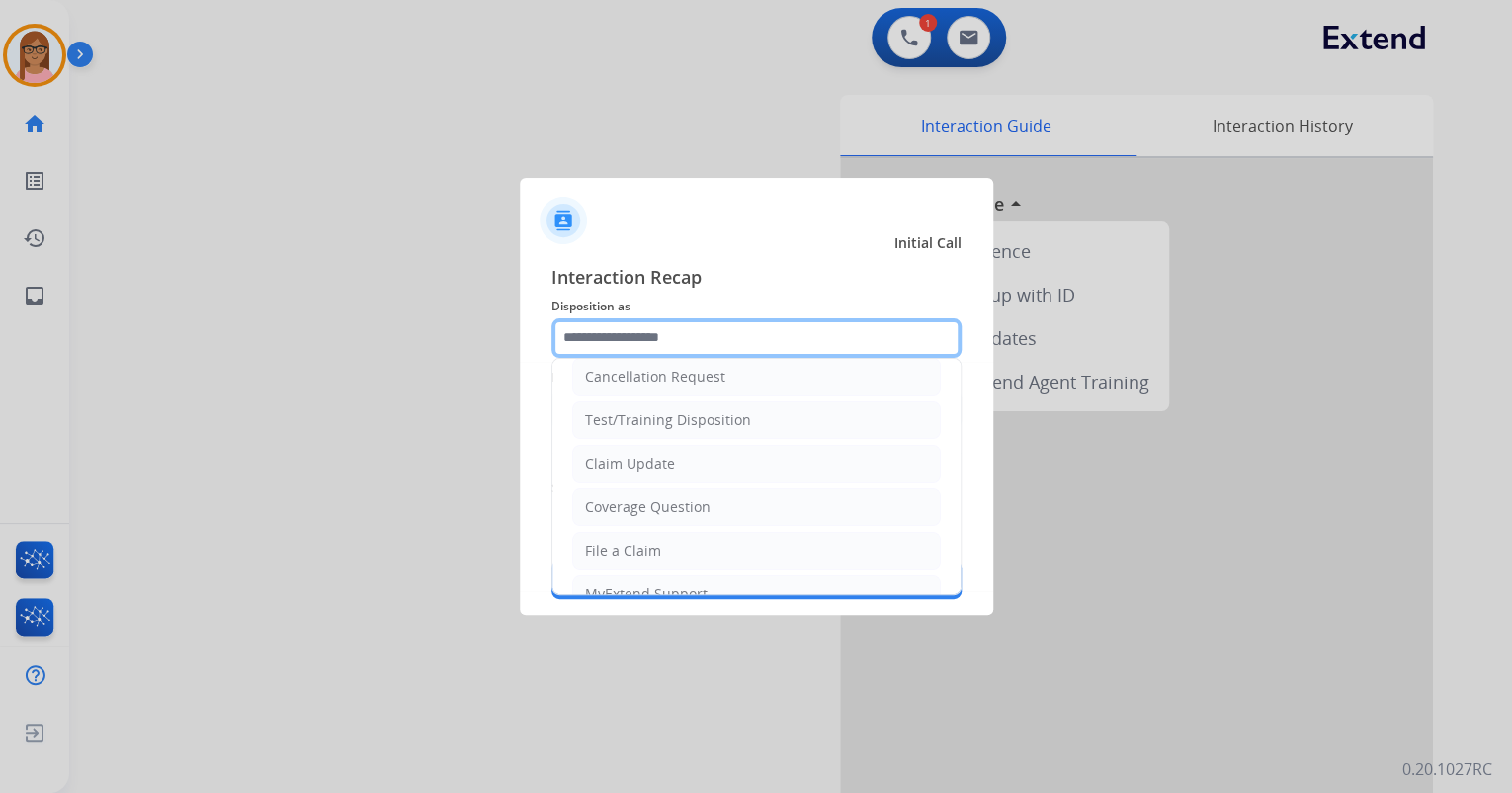 scroll, scrollTop: 0, scrollLeft: 0, axis: both 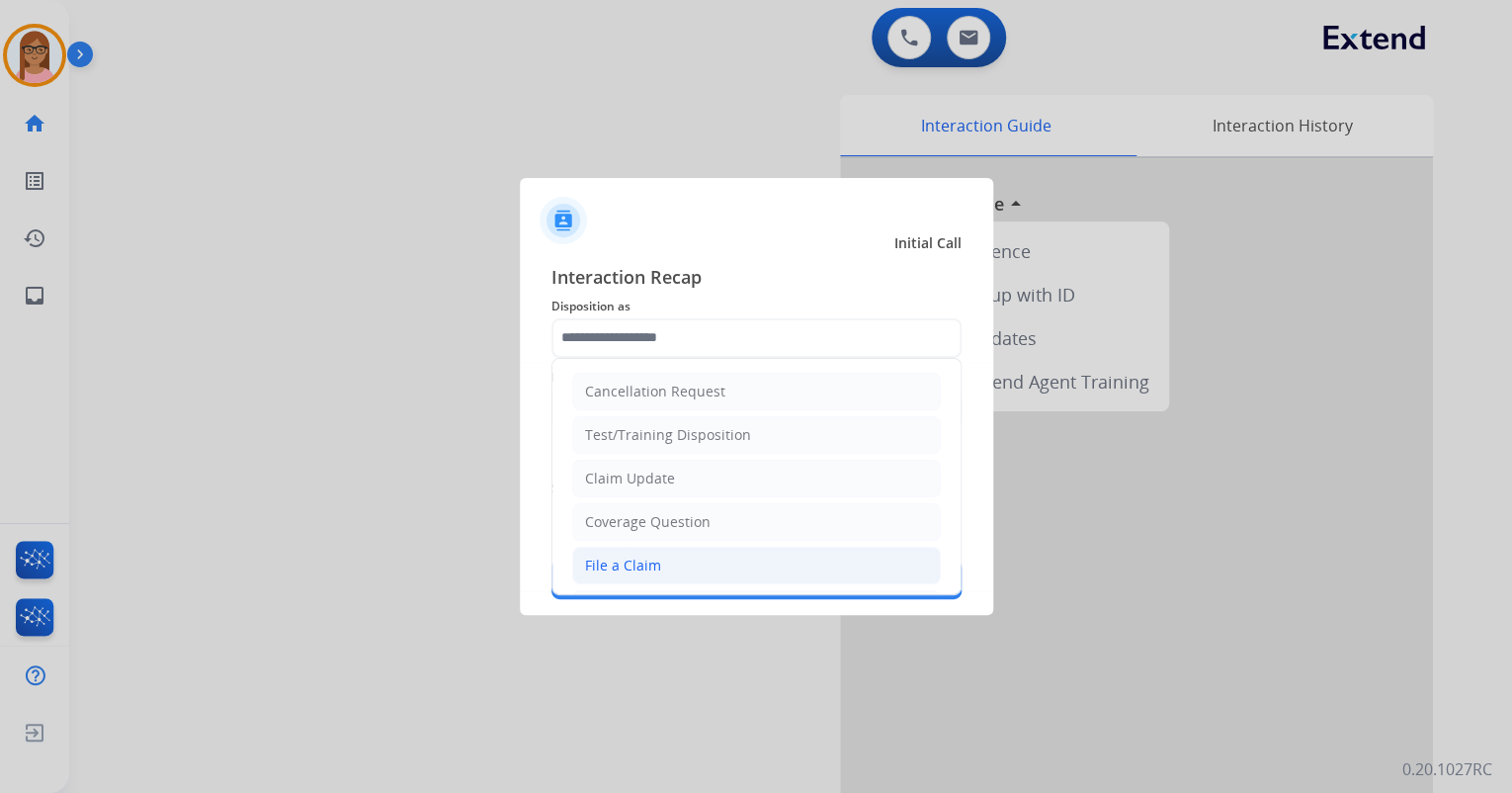 click on "File a Claim" 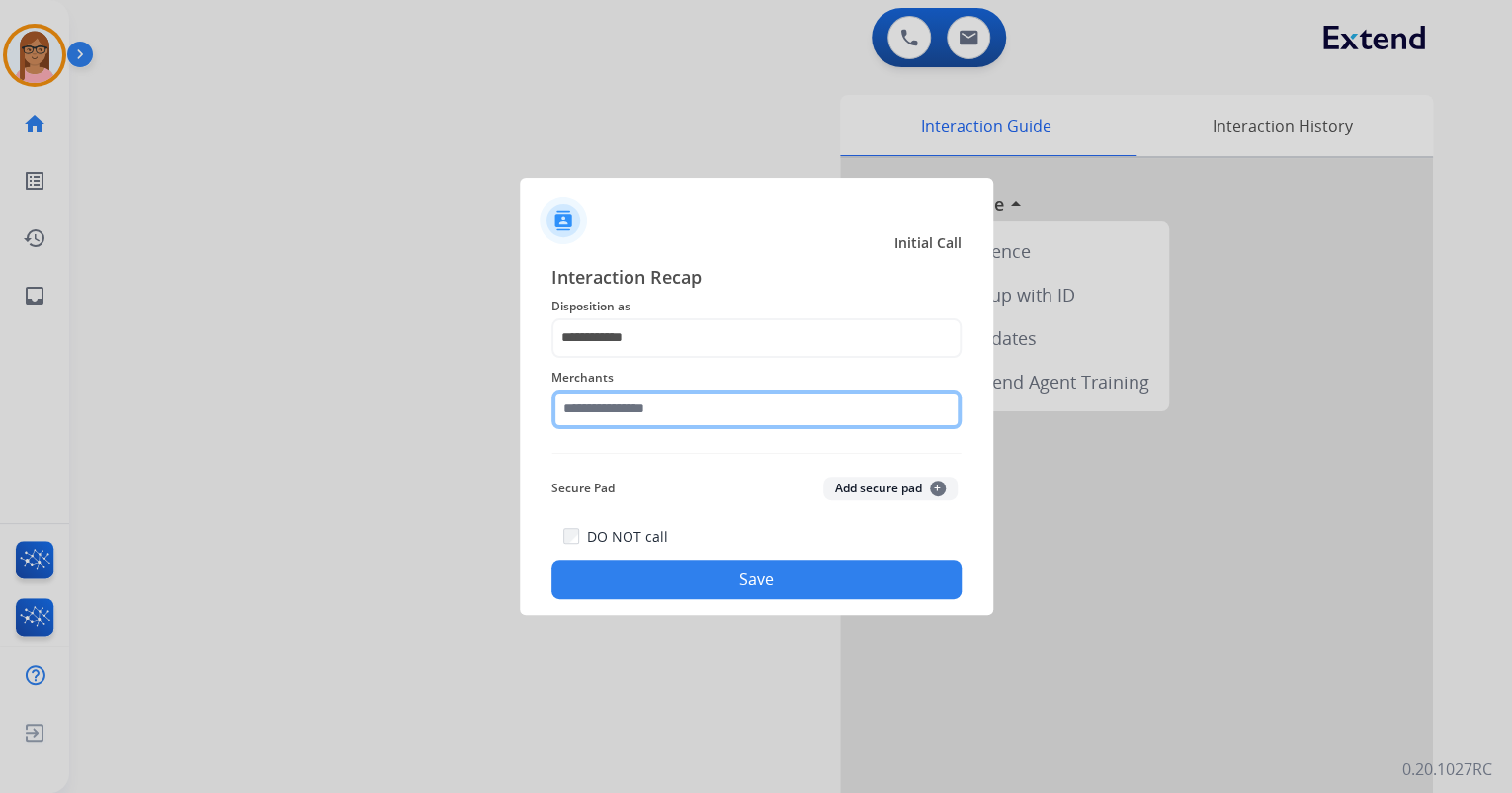 click 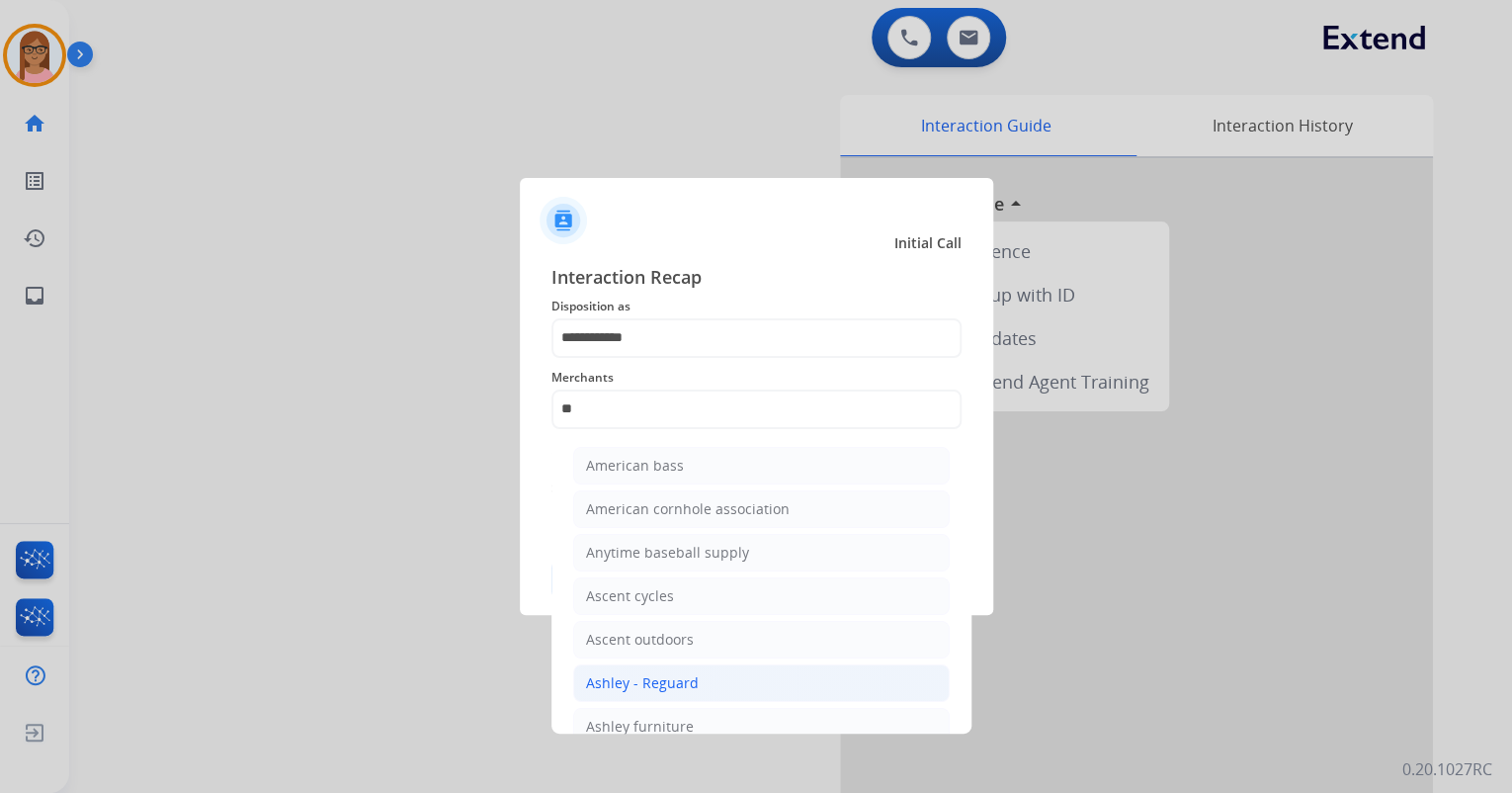 click on "Ashley - Reguard" 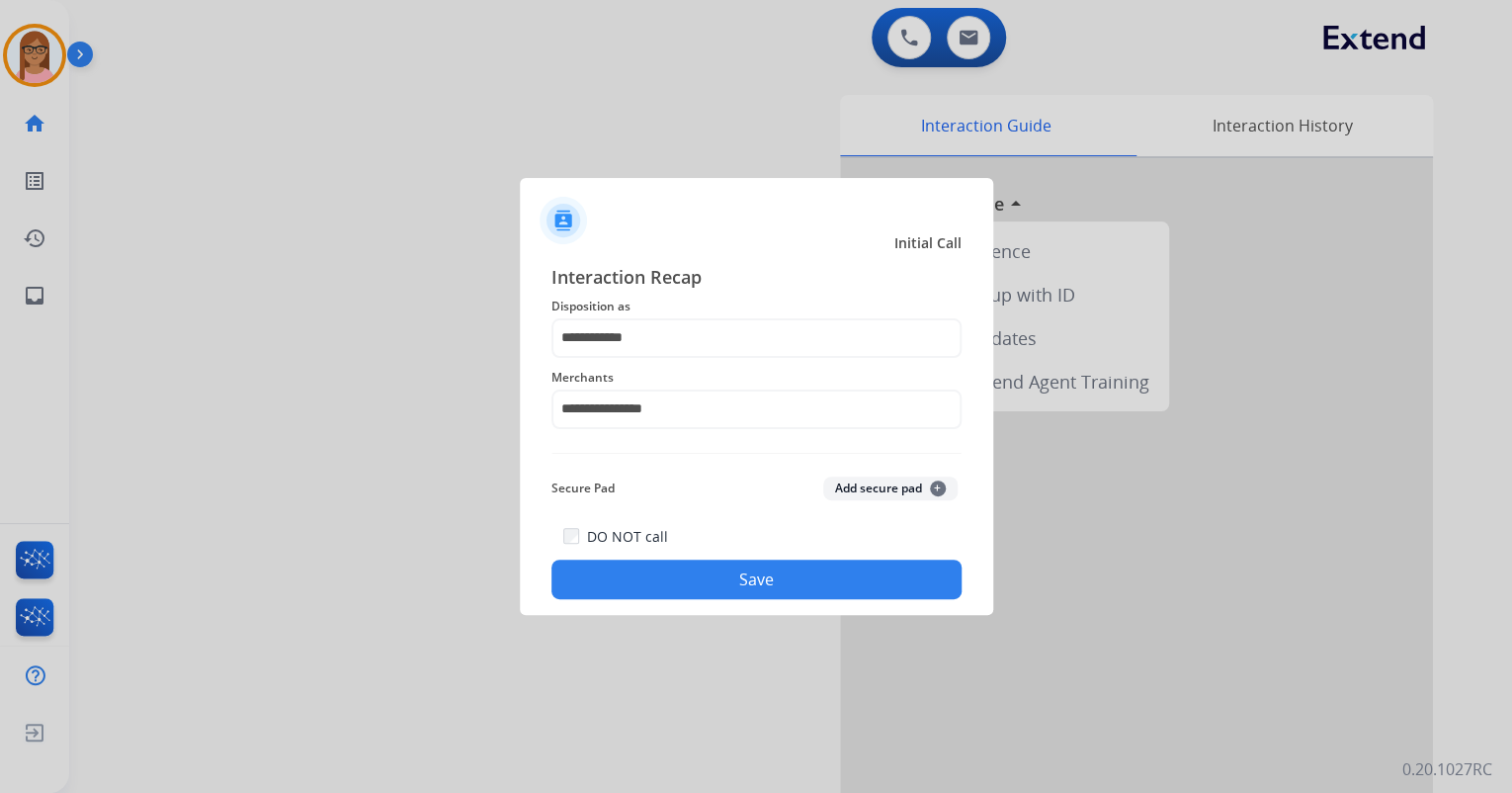 click on "Save" 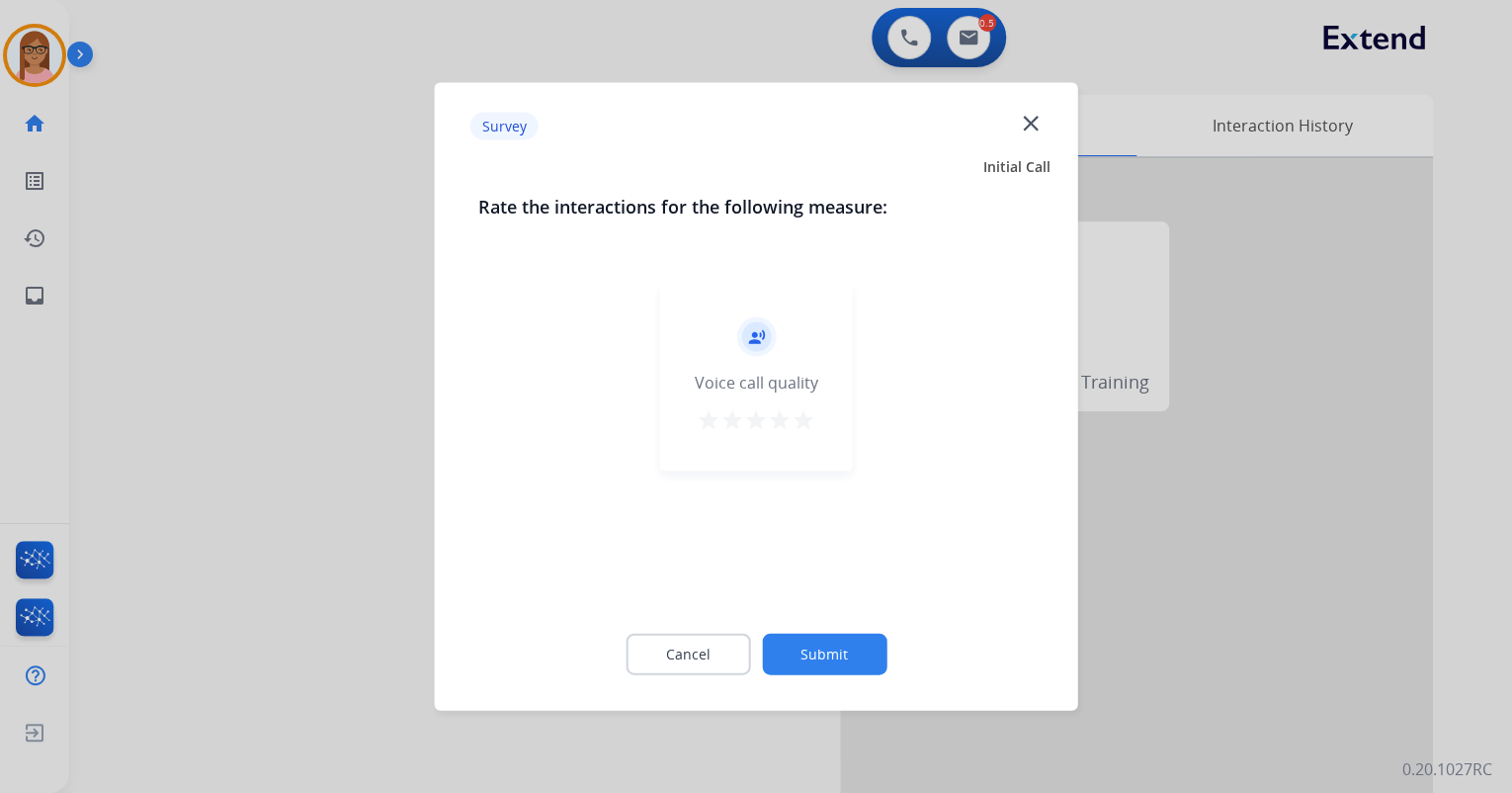 click on "star" at bounding box center (803, 420) 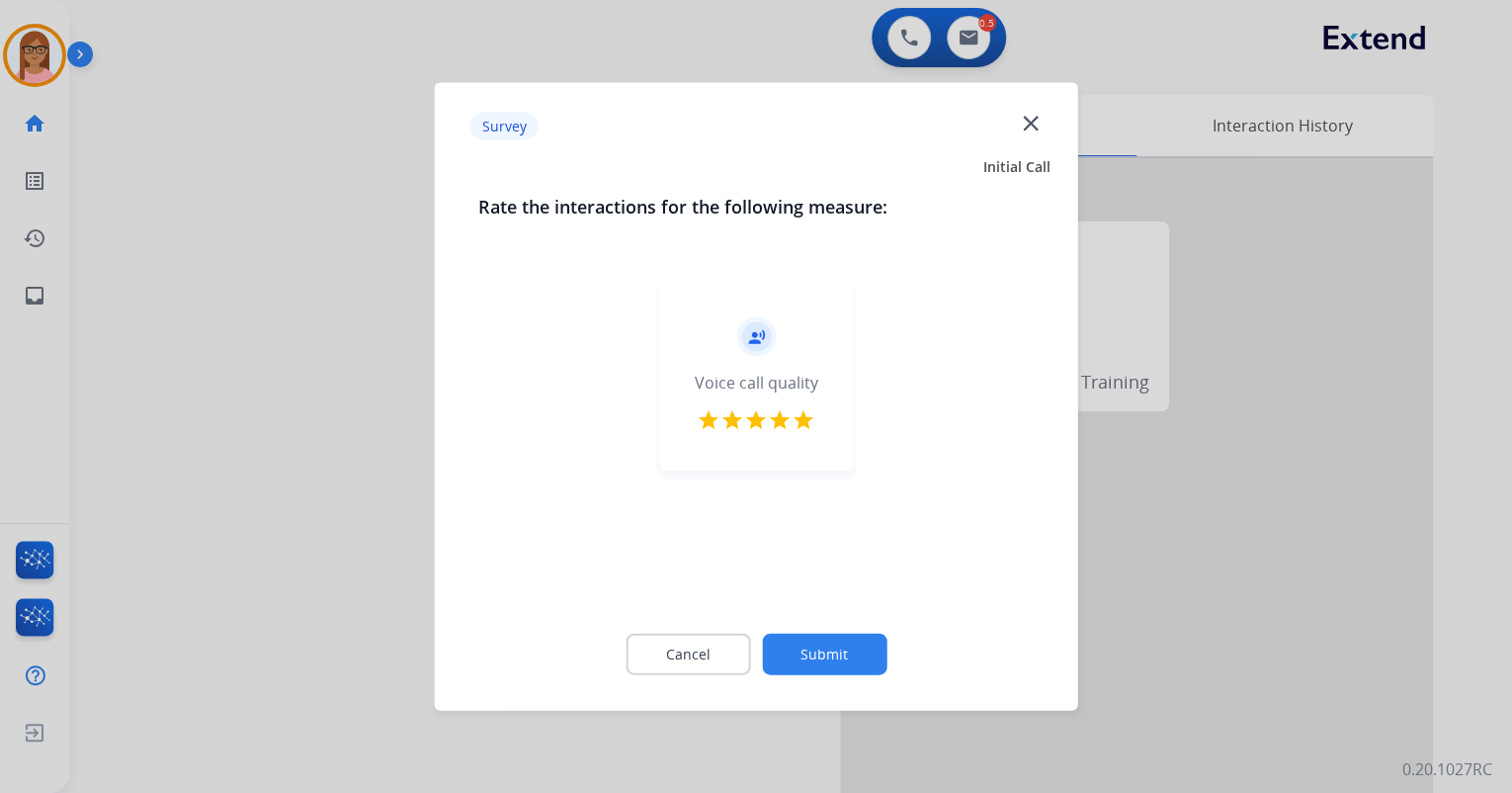 click on "Submit" 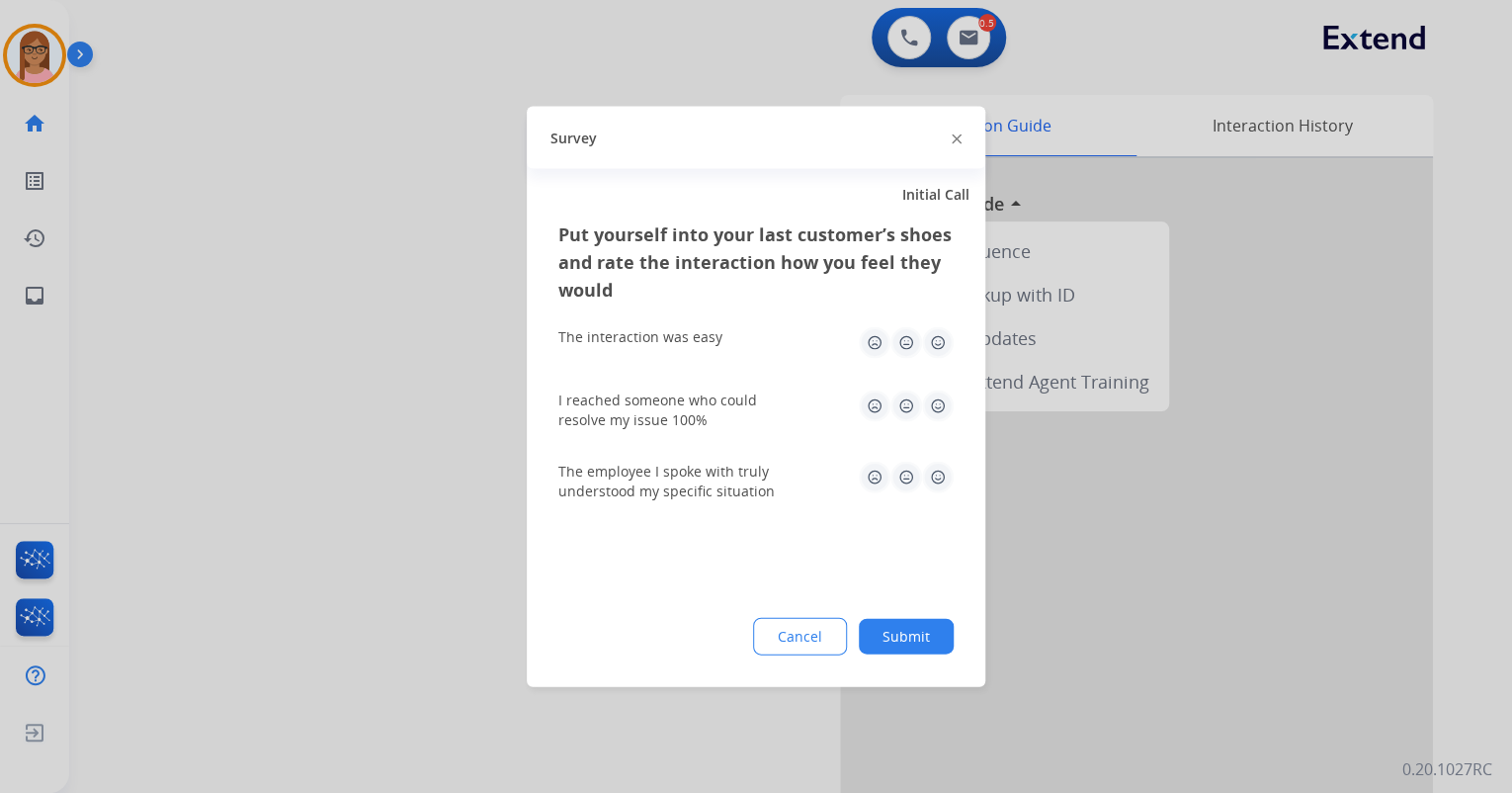 click 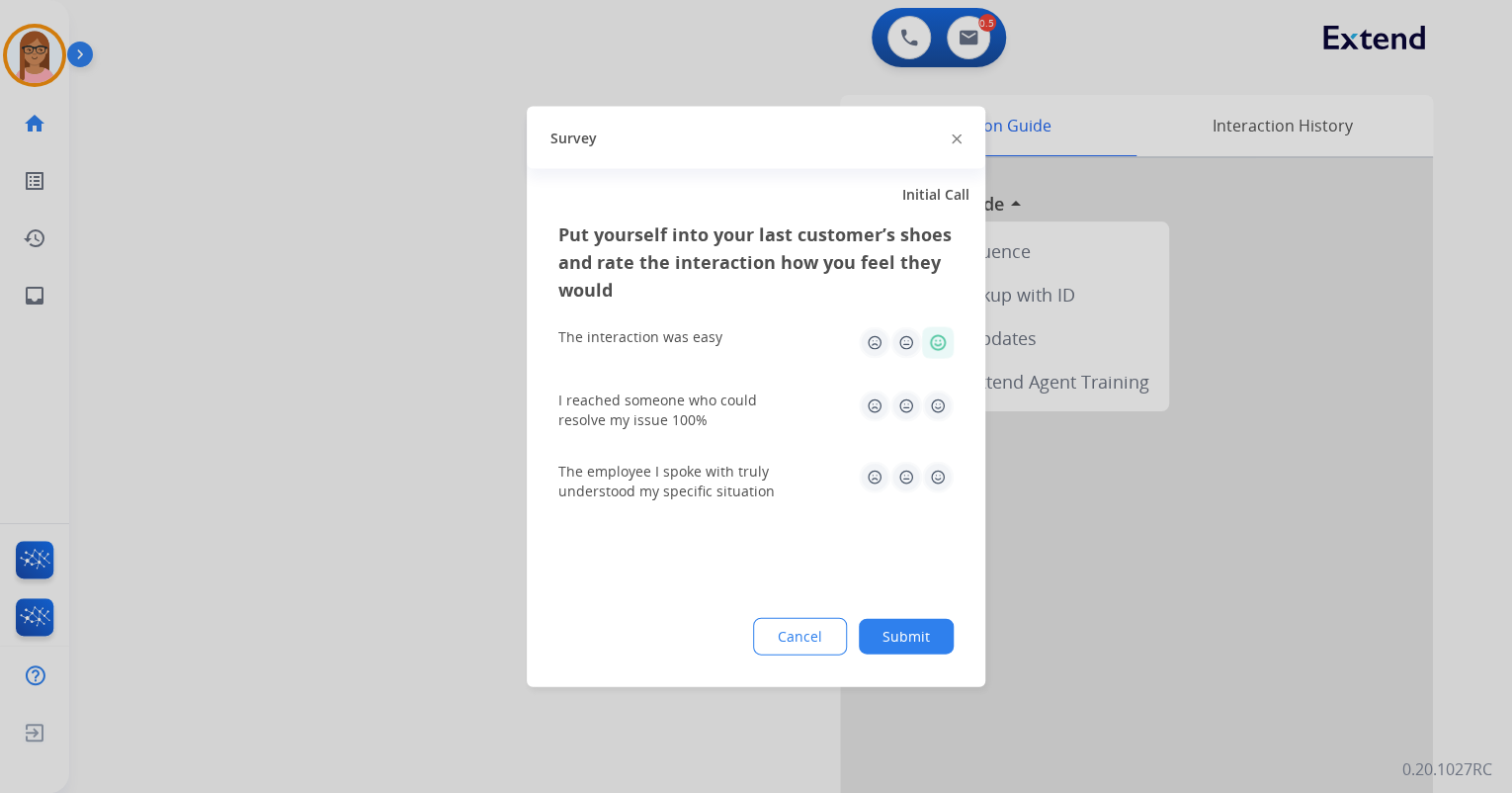 click 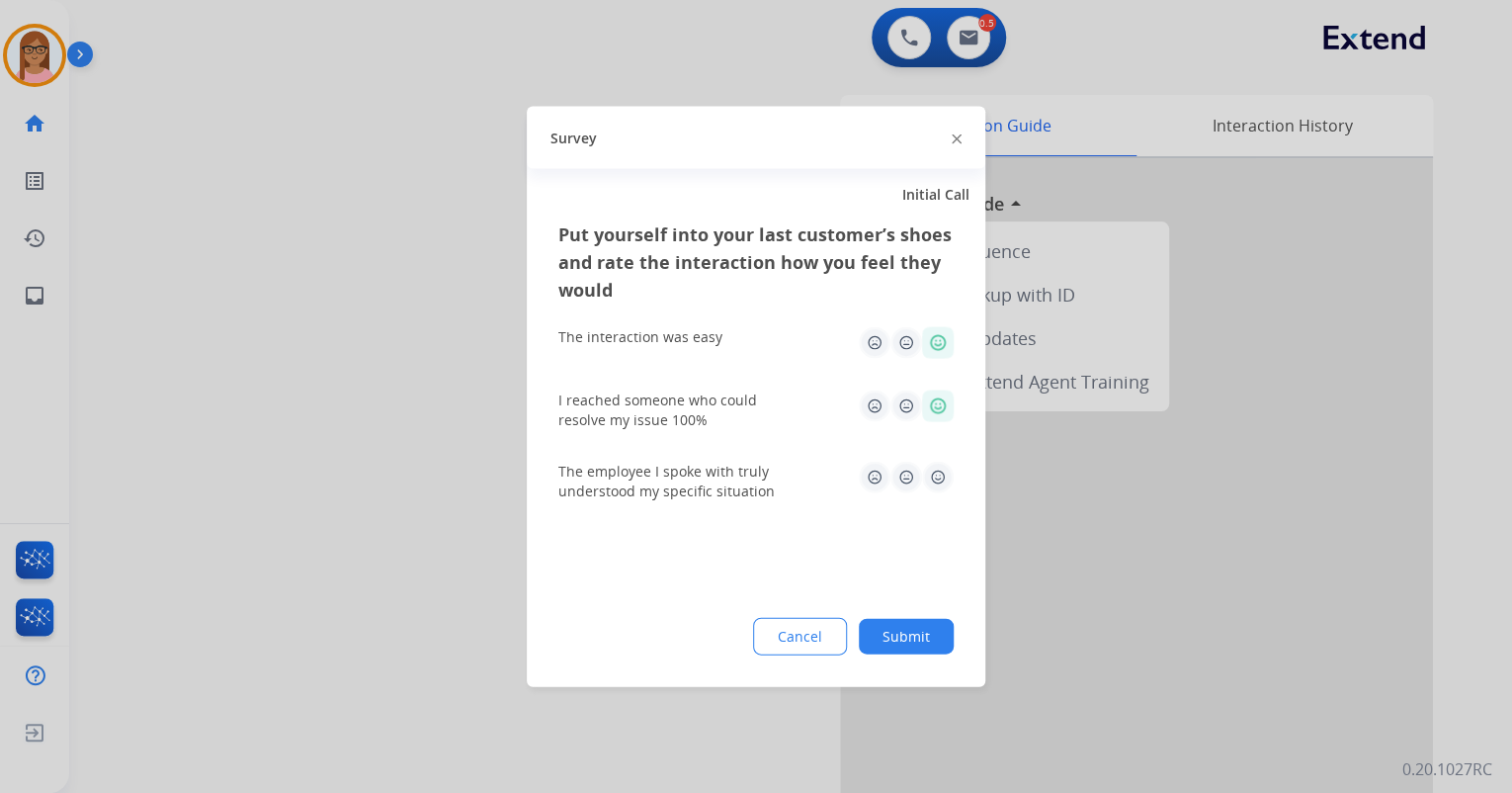 click 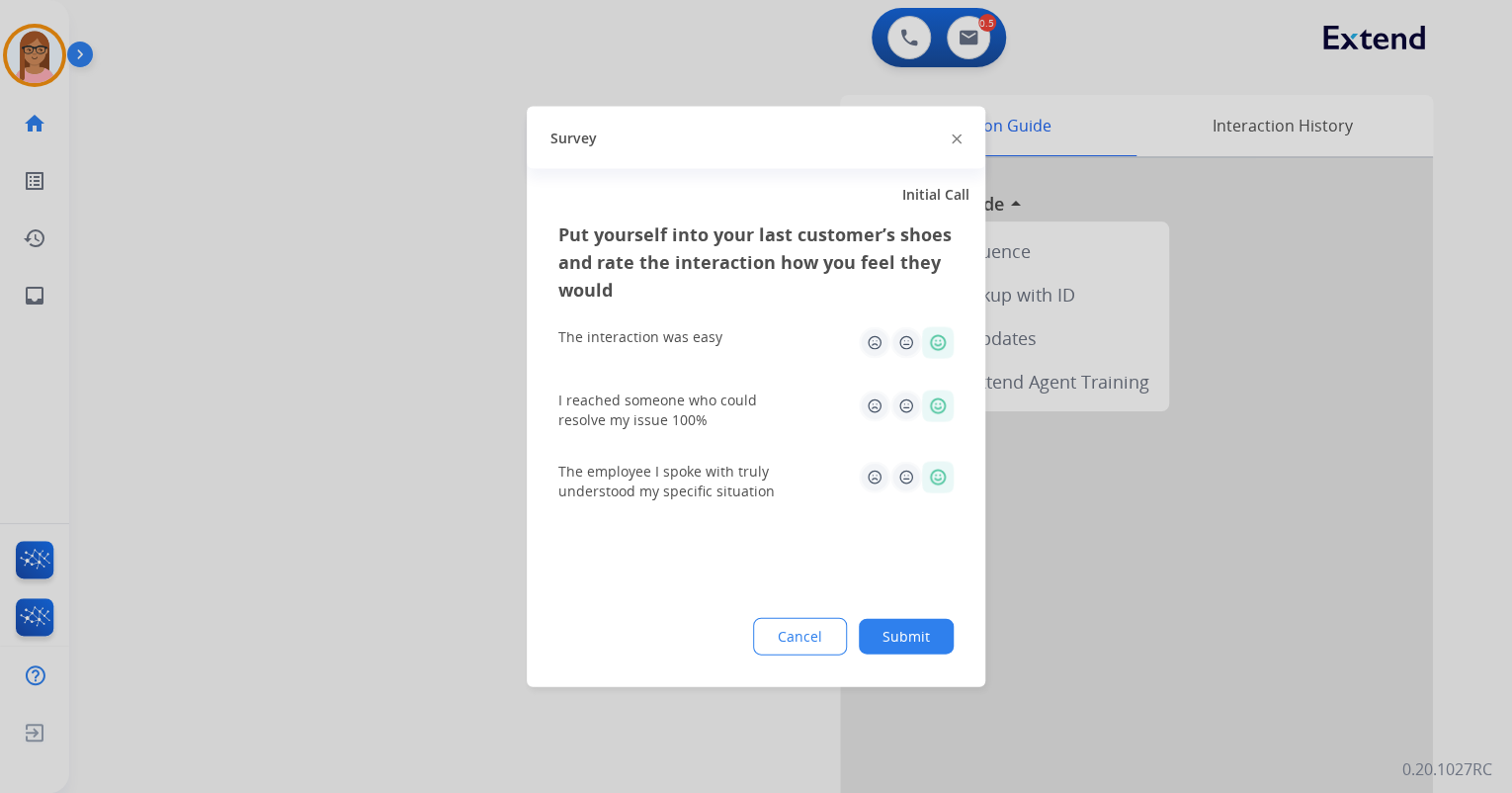 click on "Submit" 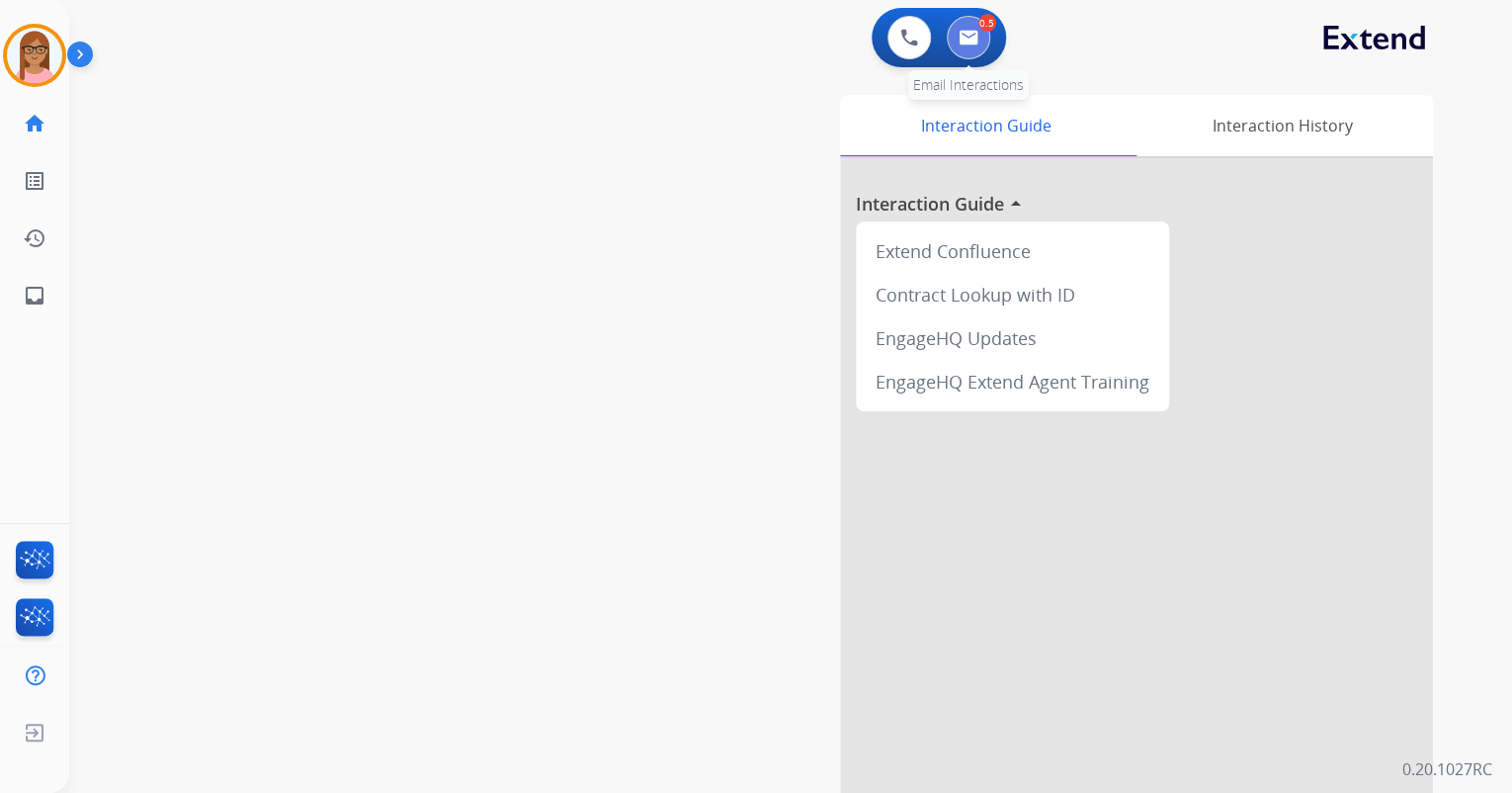 click at bounding box center [968, 38] 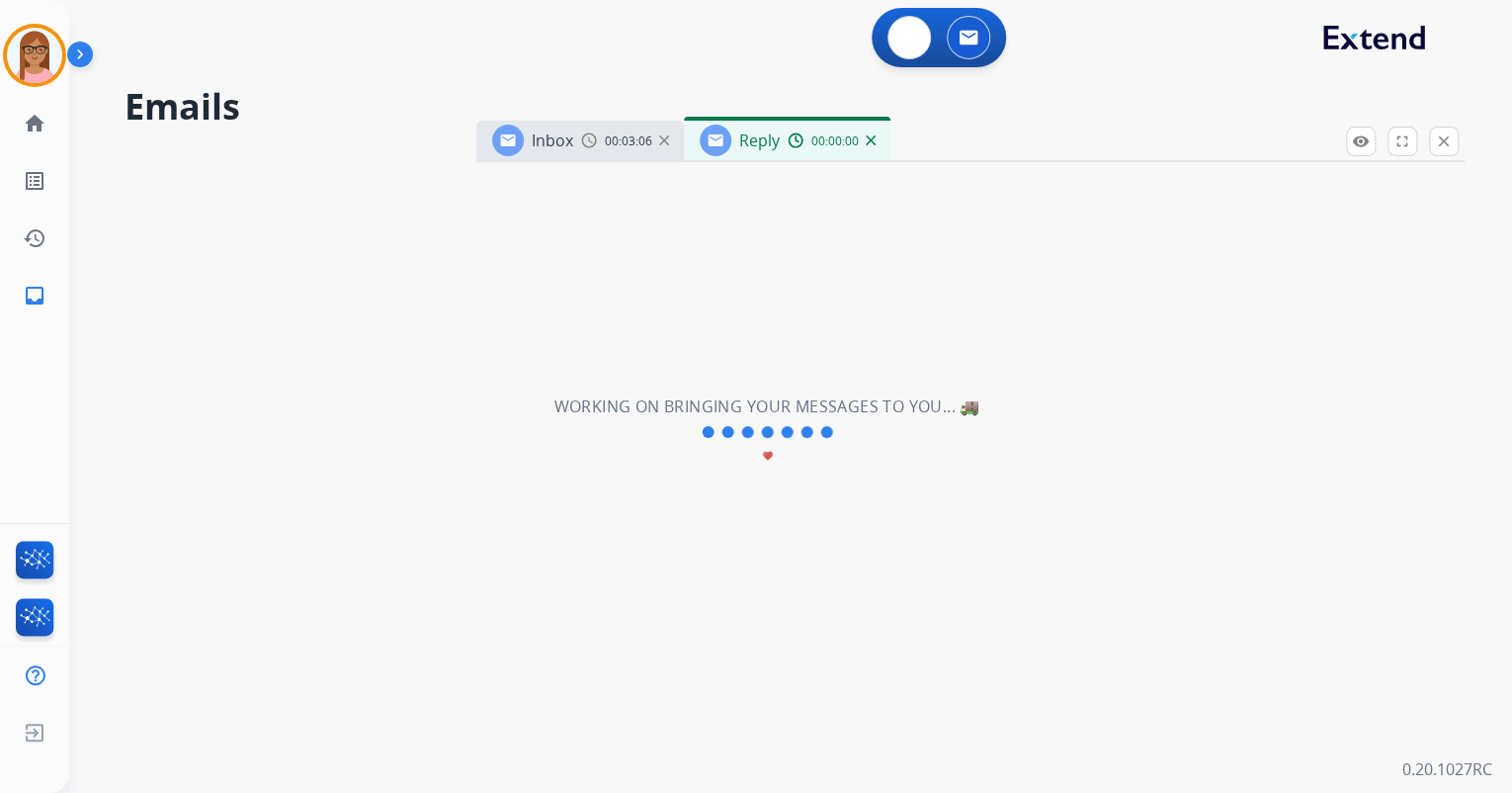 select on "**********" 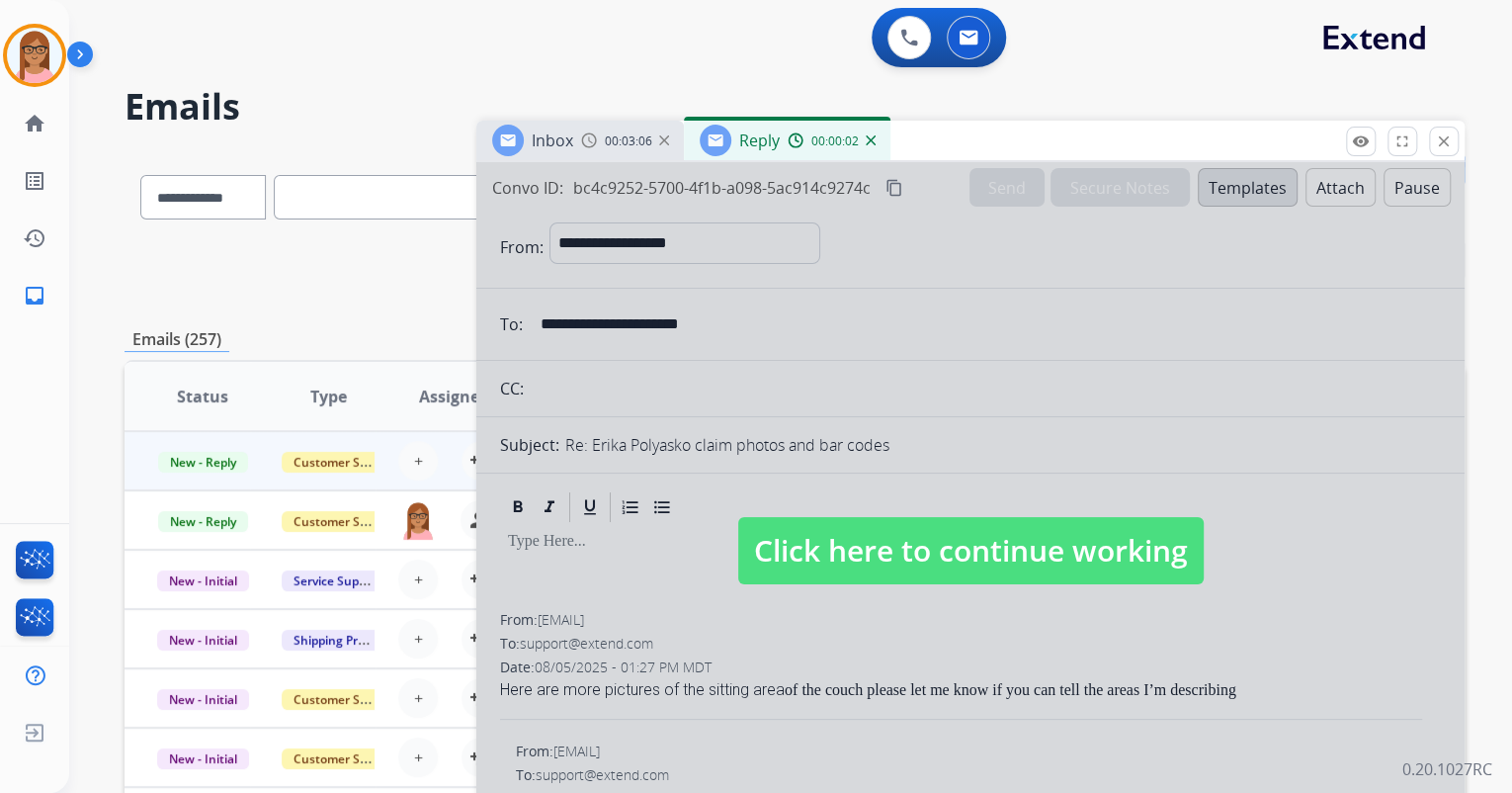 click at bounding box center [970, 531] 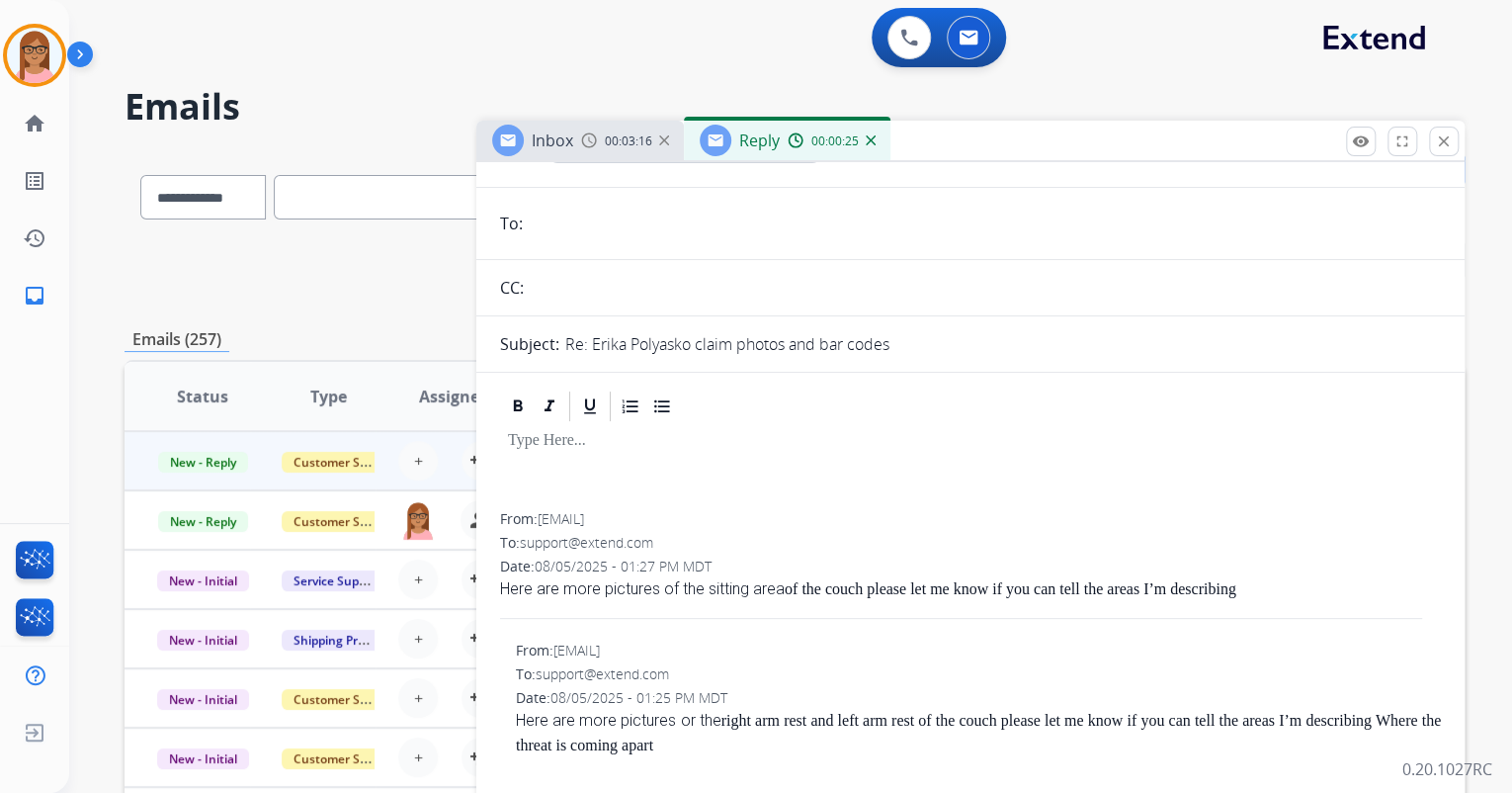 scroll, scrollTop: 237, scrollLeft: 0, axis: vertical 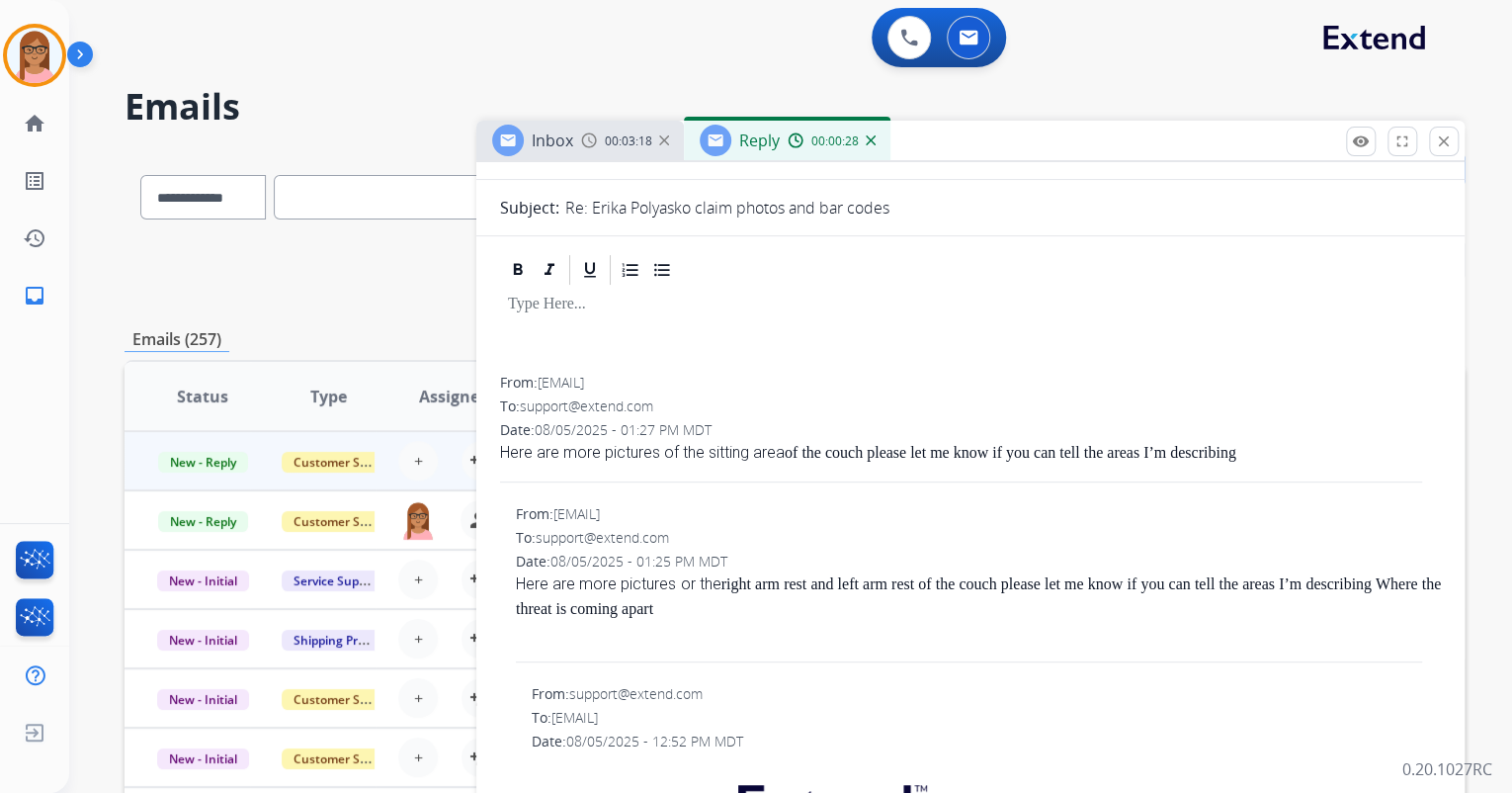 click on "Reply  00:00:28" at bounding box center [787, 140] 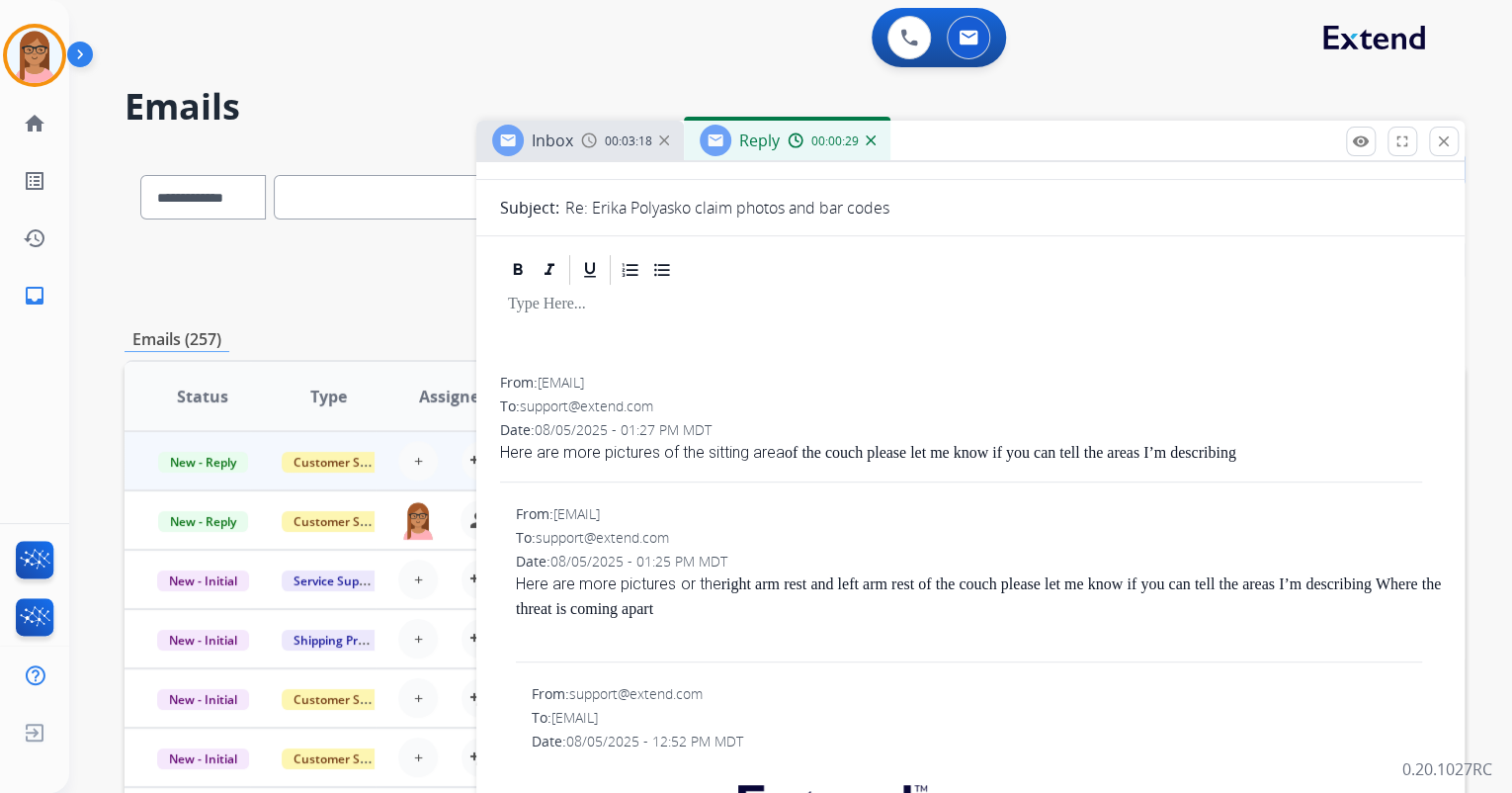click at bounding box center (871, 140) 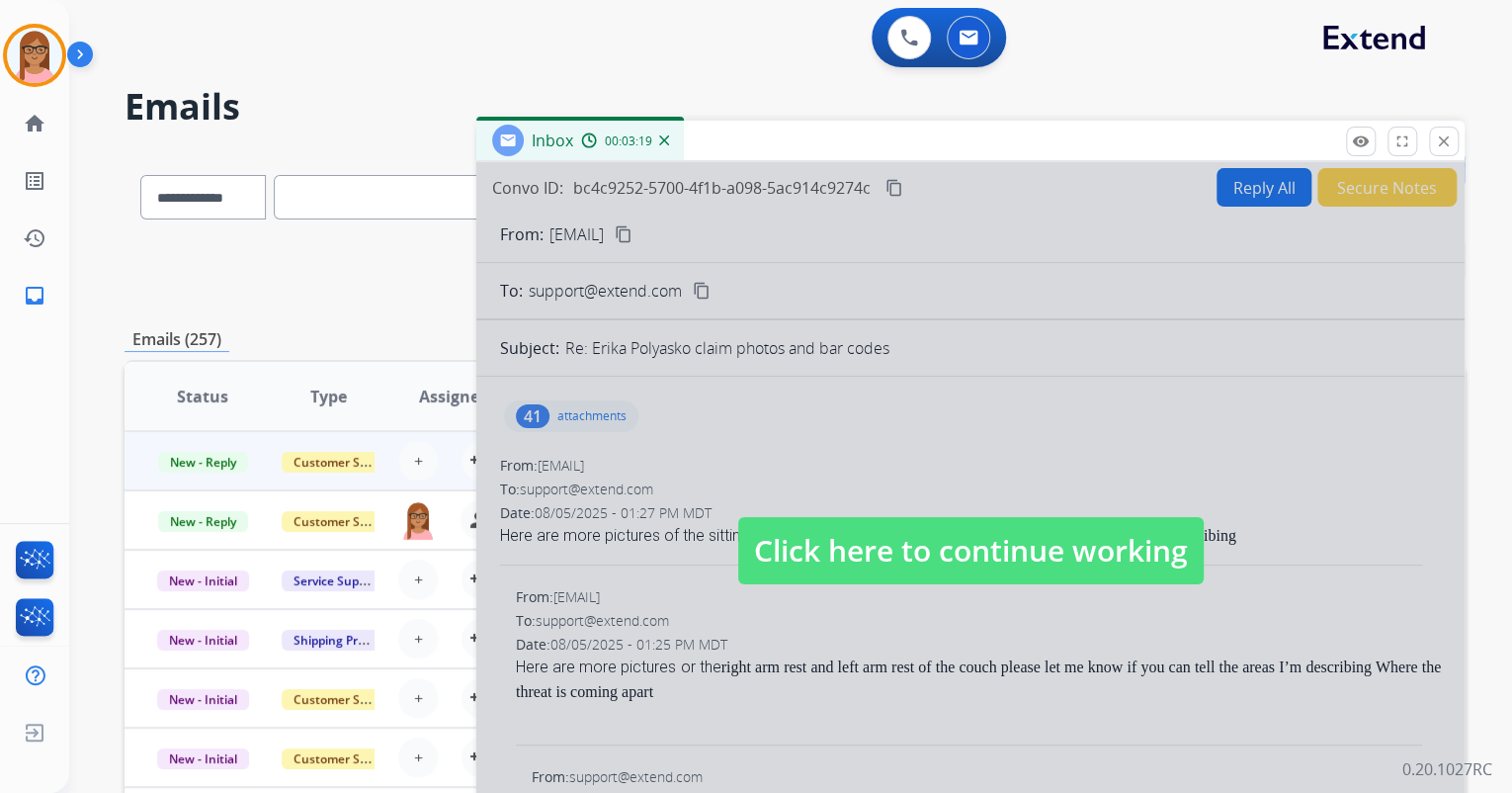 click at bounding box center [970, 531] 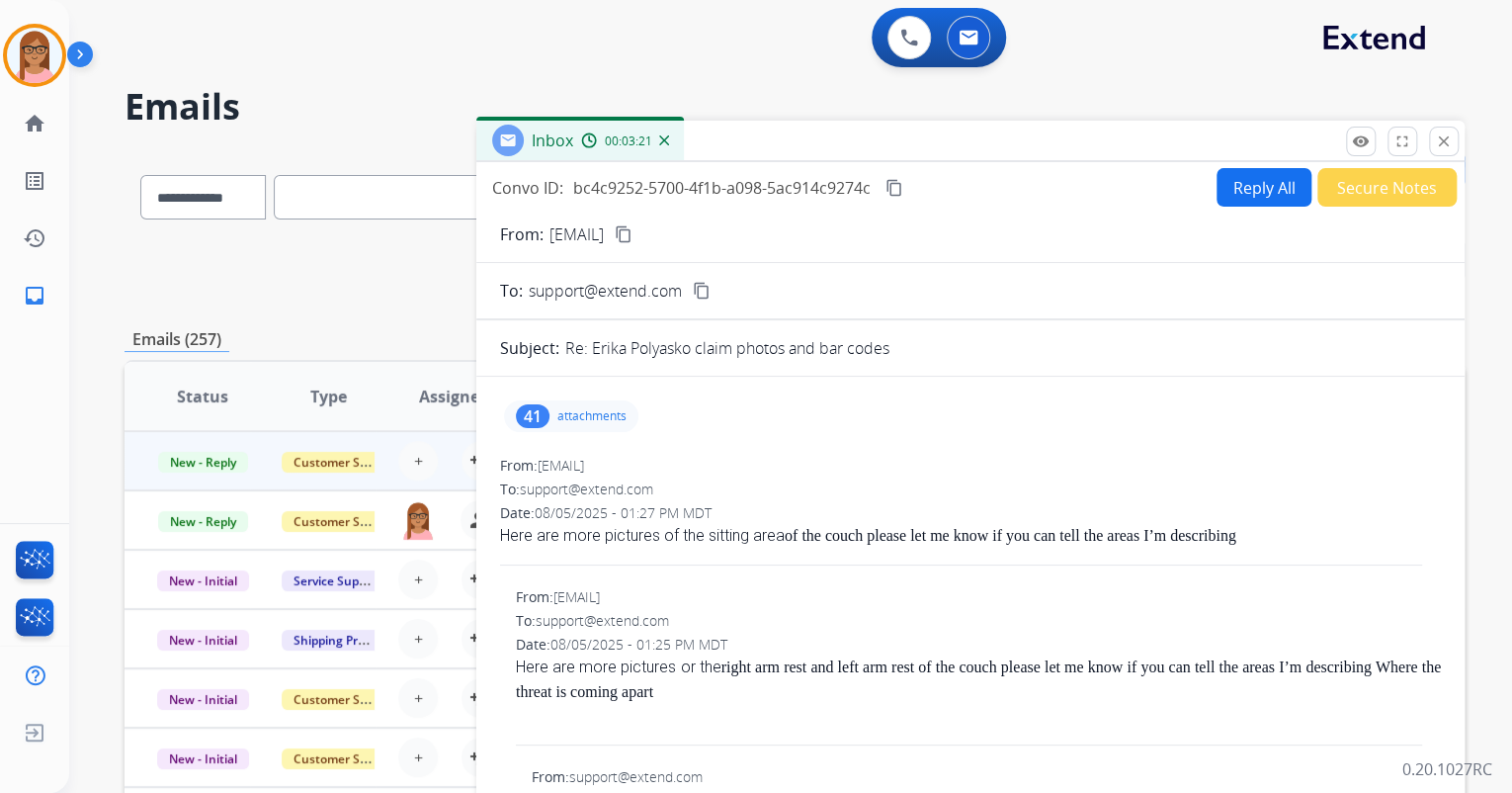 click on "41 attachments" at bounding box center (571, 416) 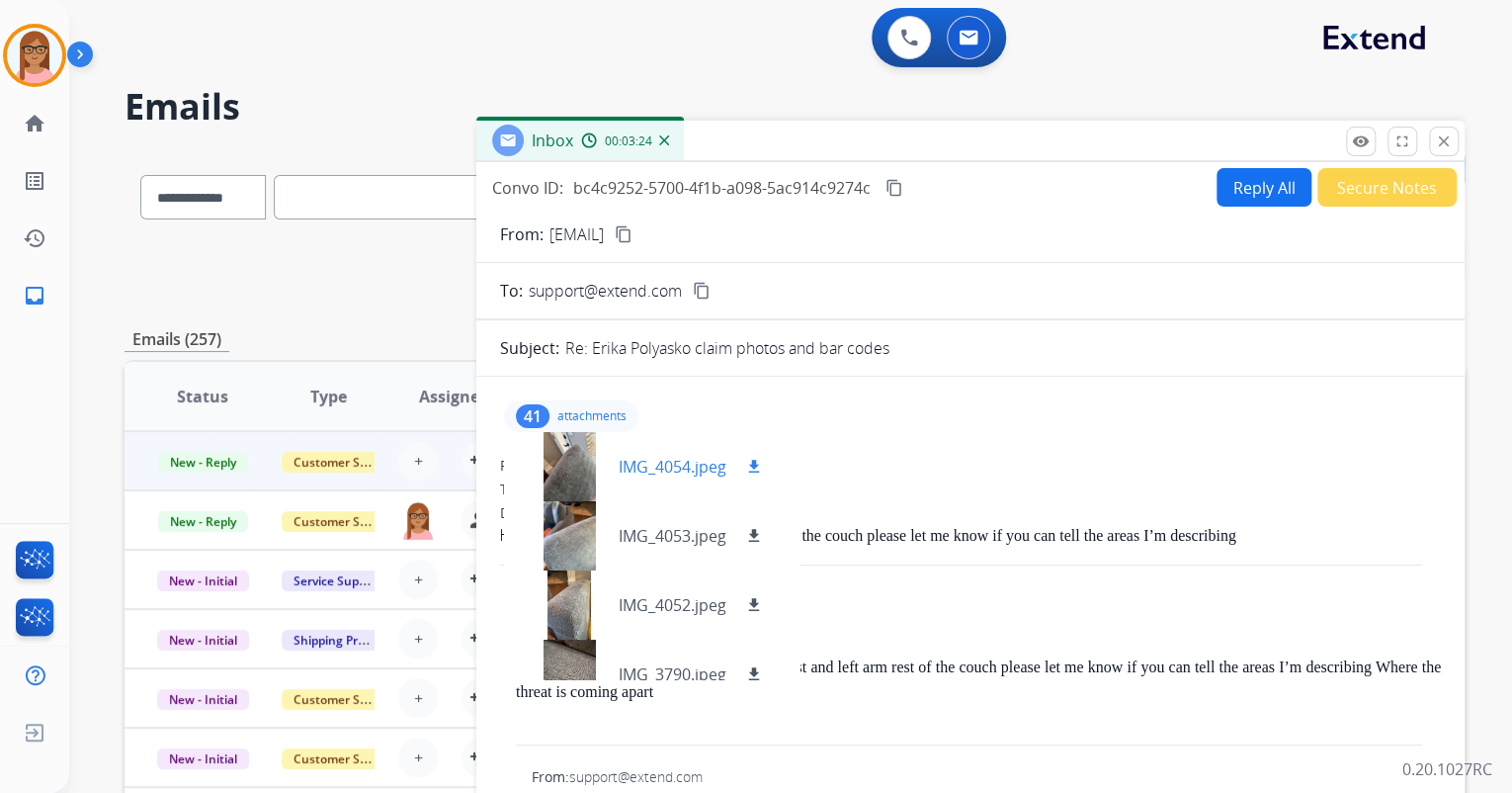 click at bounding box center [569, 467] 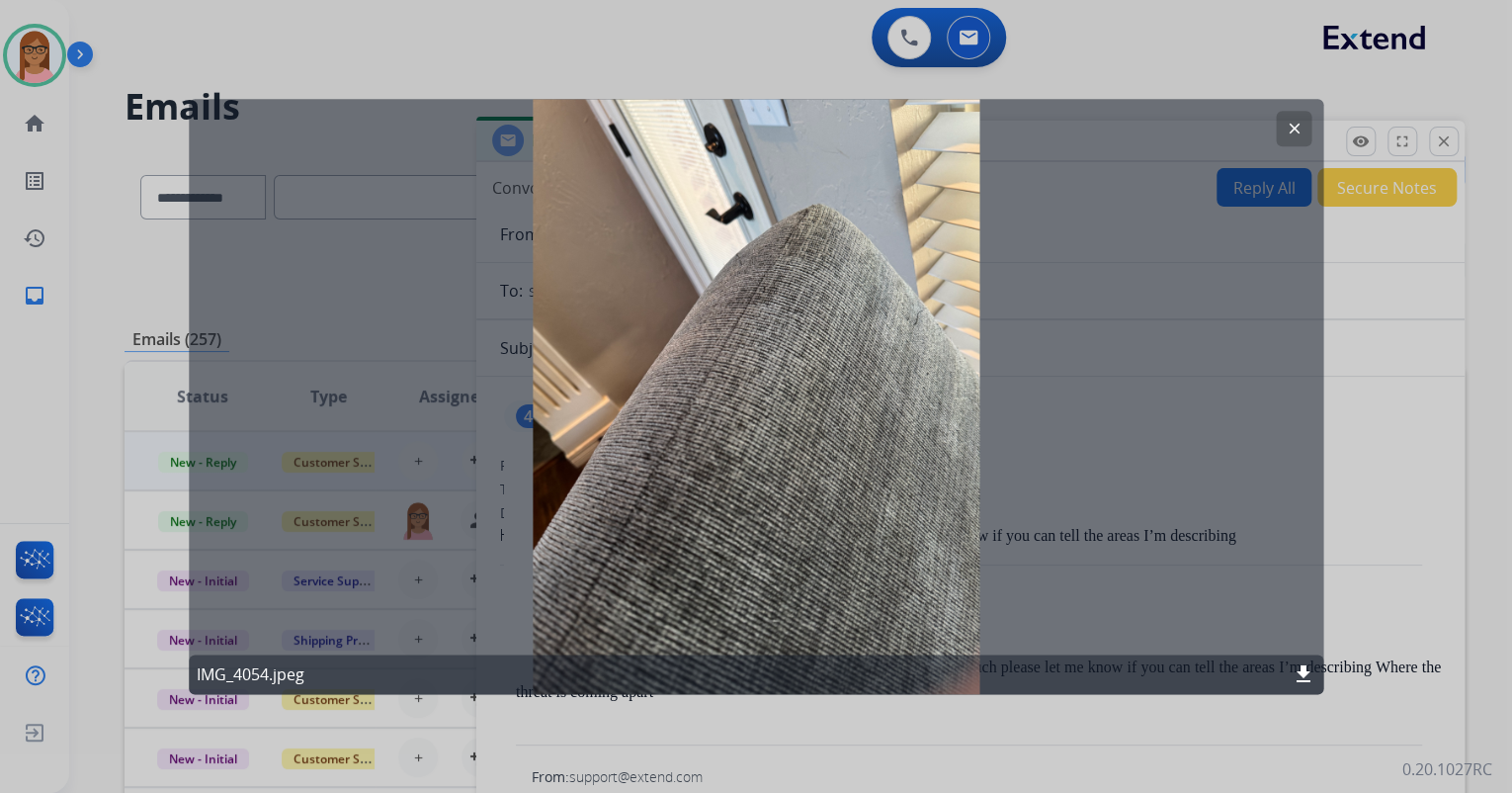 click on "clear" 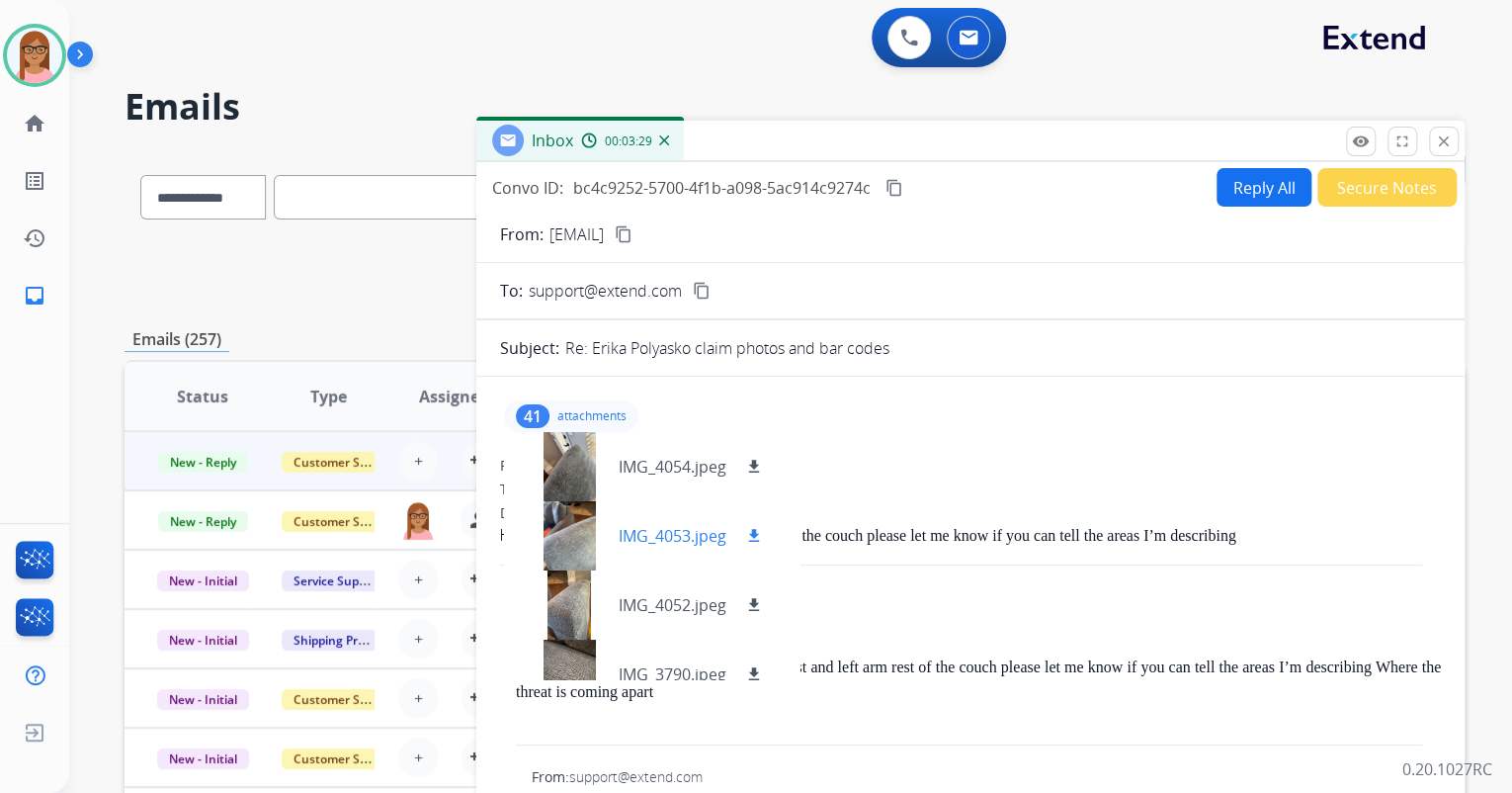 click at bounding box center [569, 536] 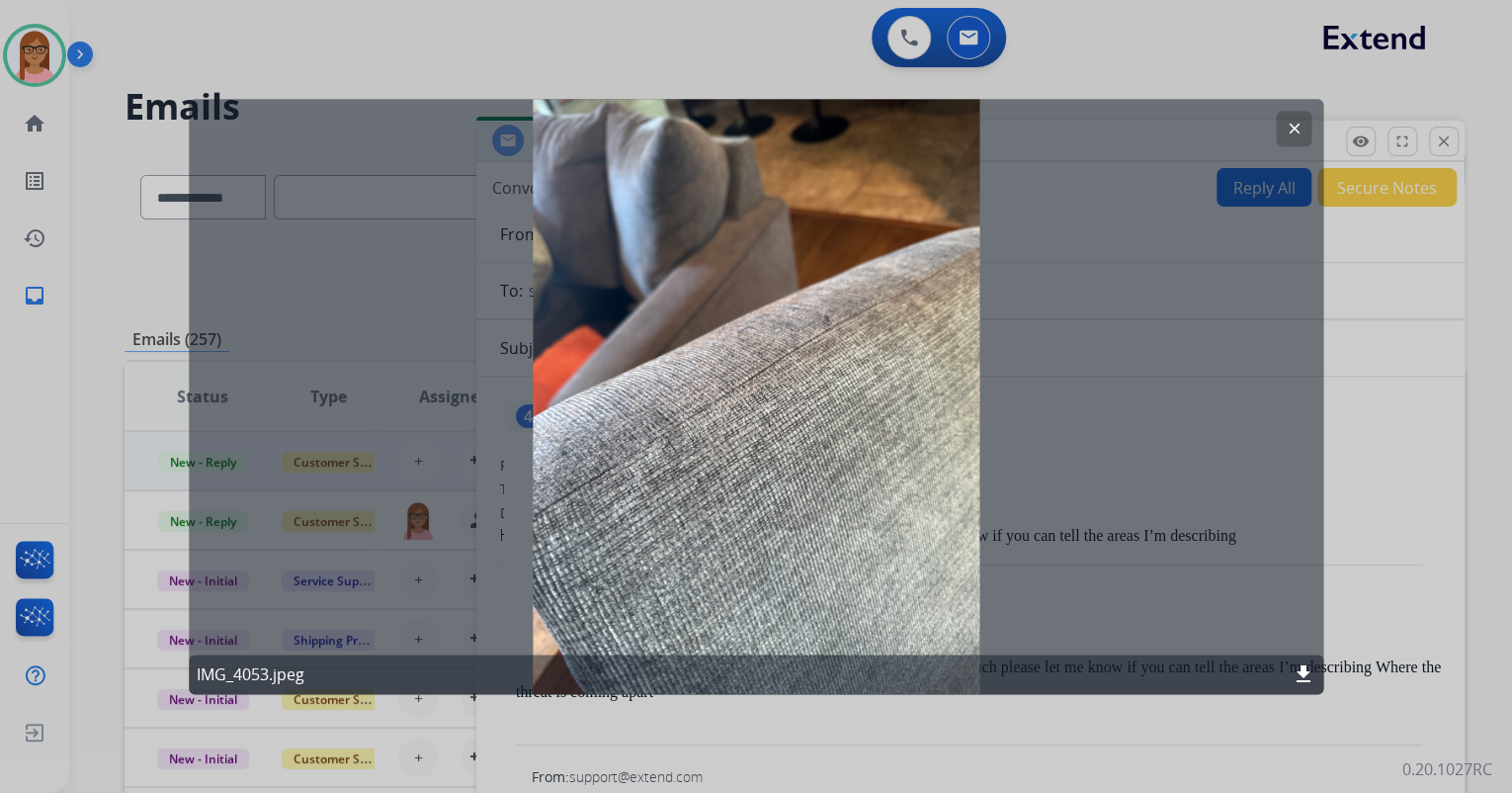 click on "clear" 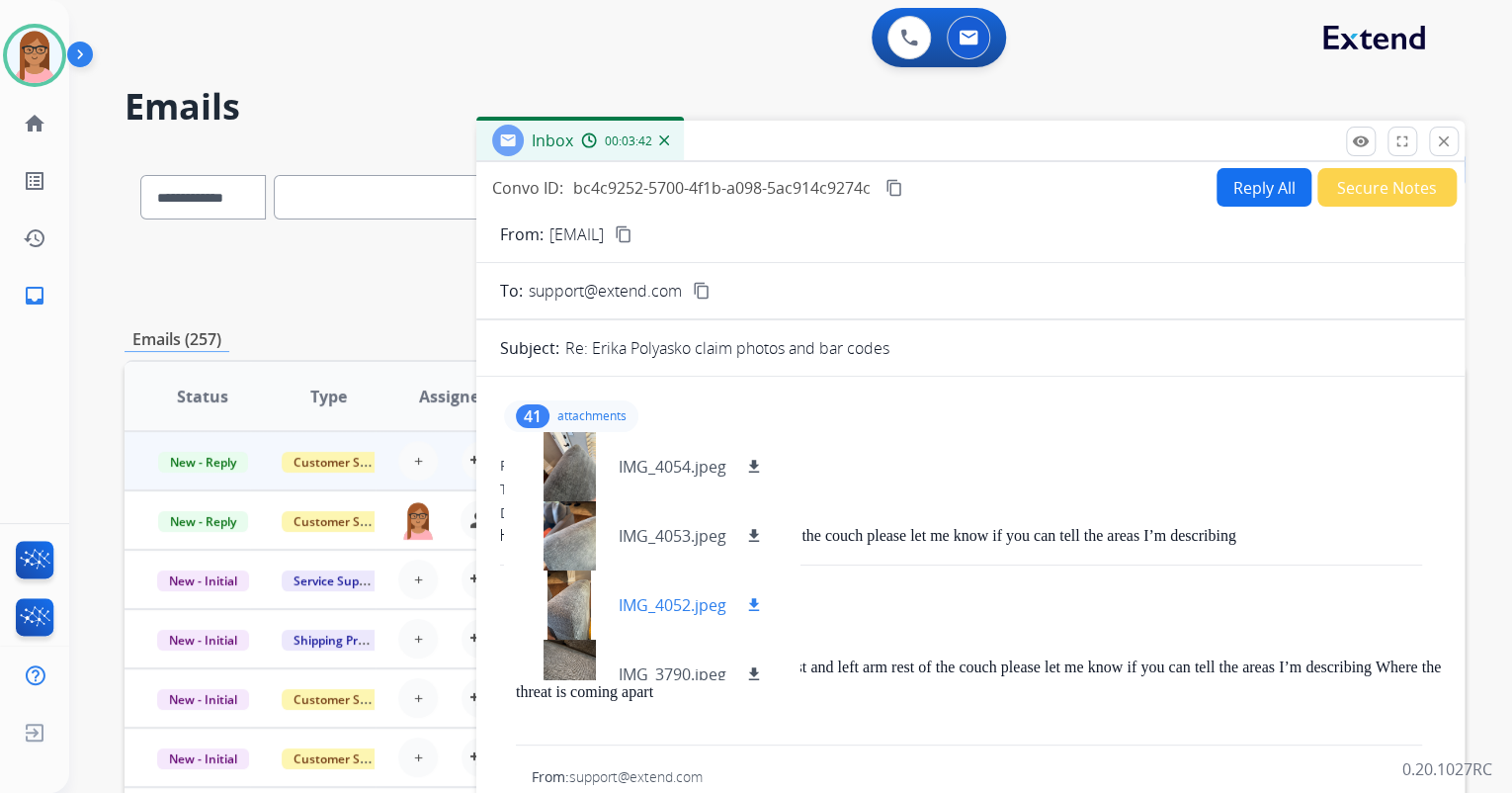 click at bounding box center [569, 605] 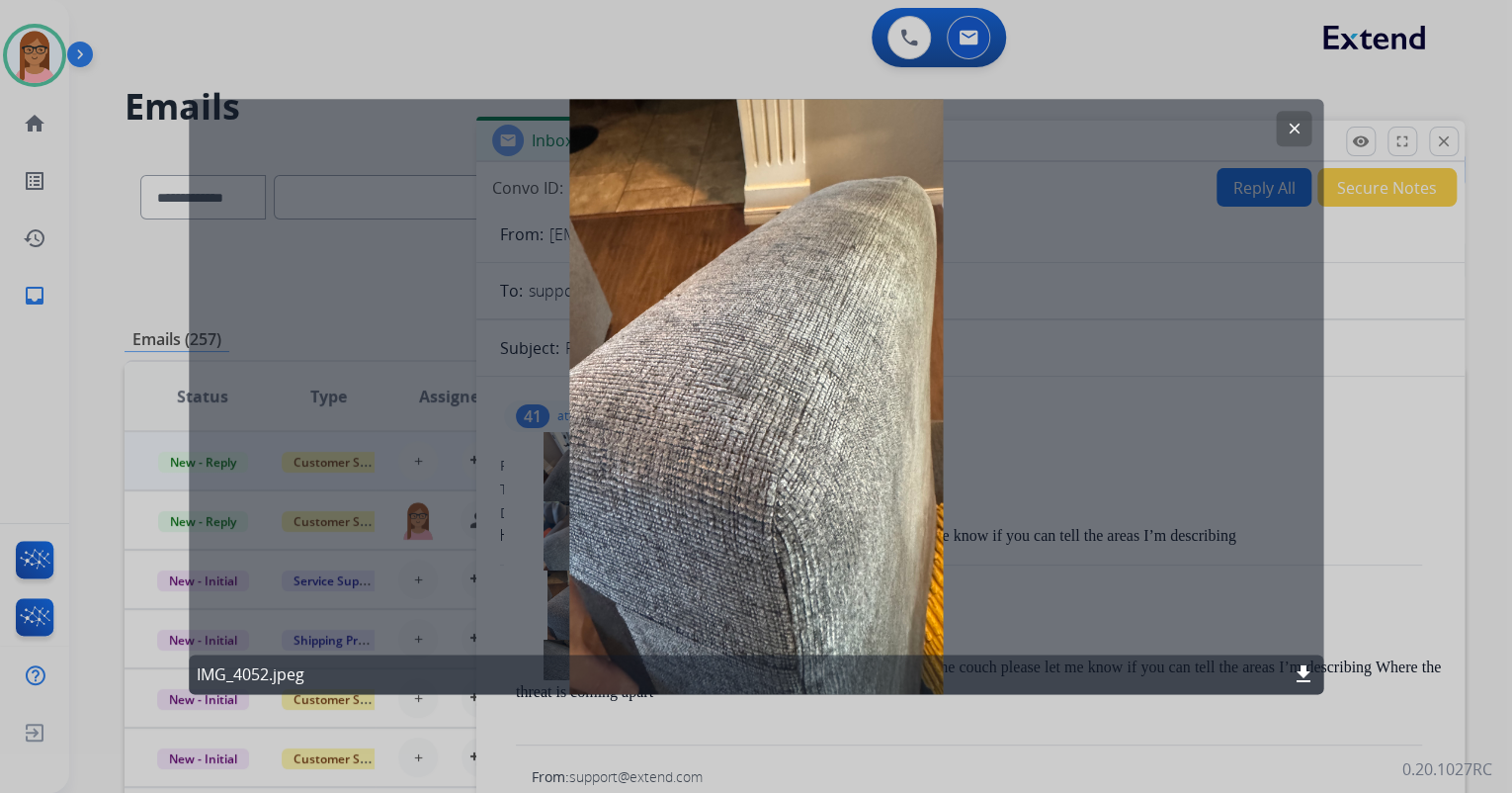 click on "clear" 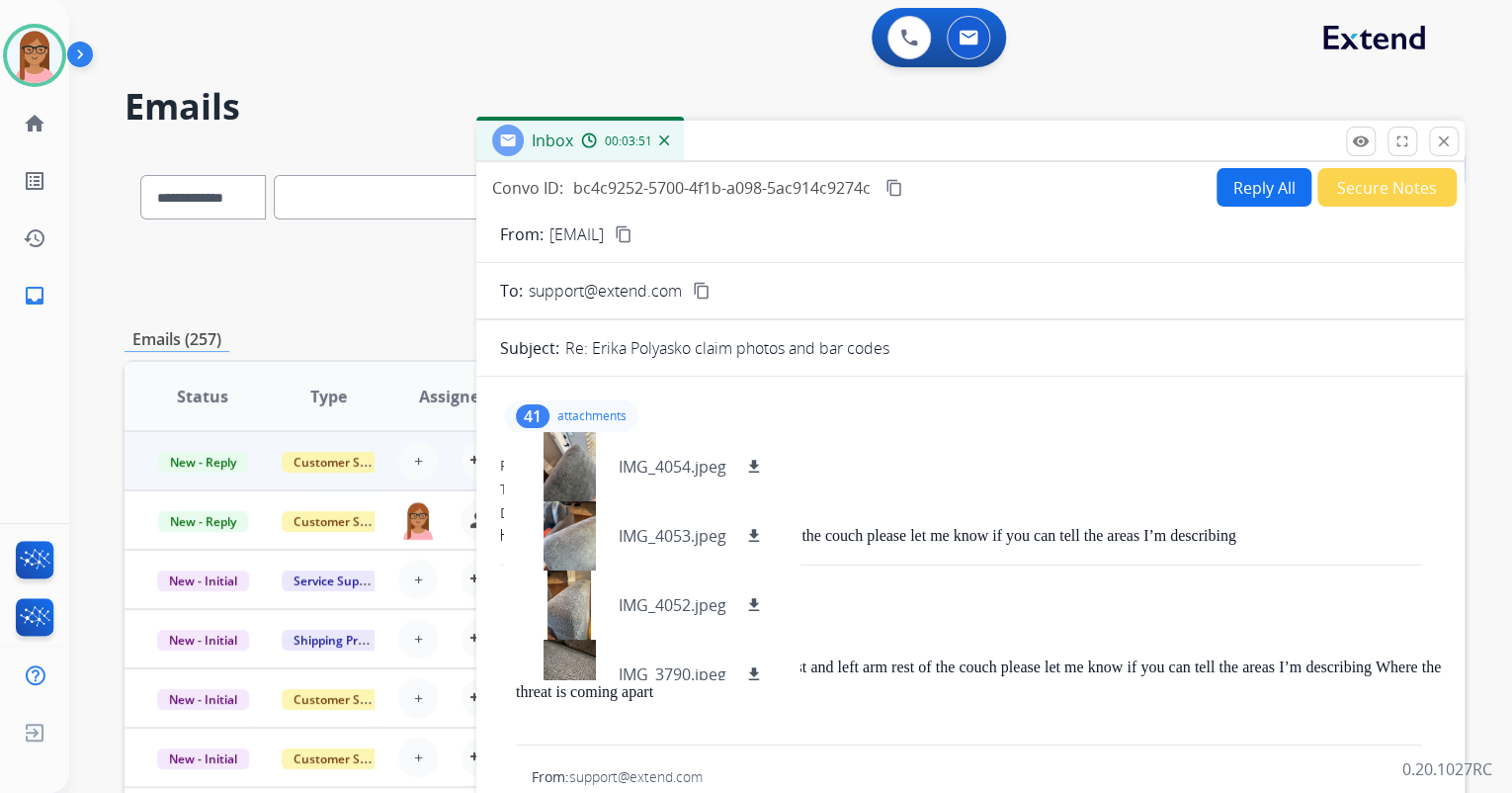 scroll, scrollTop: 237, scrollLeft: 0, axis: vertical 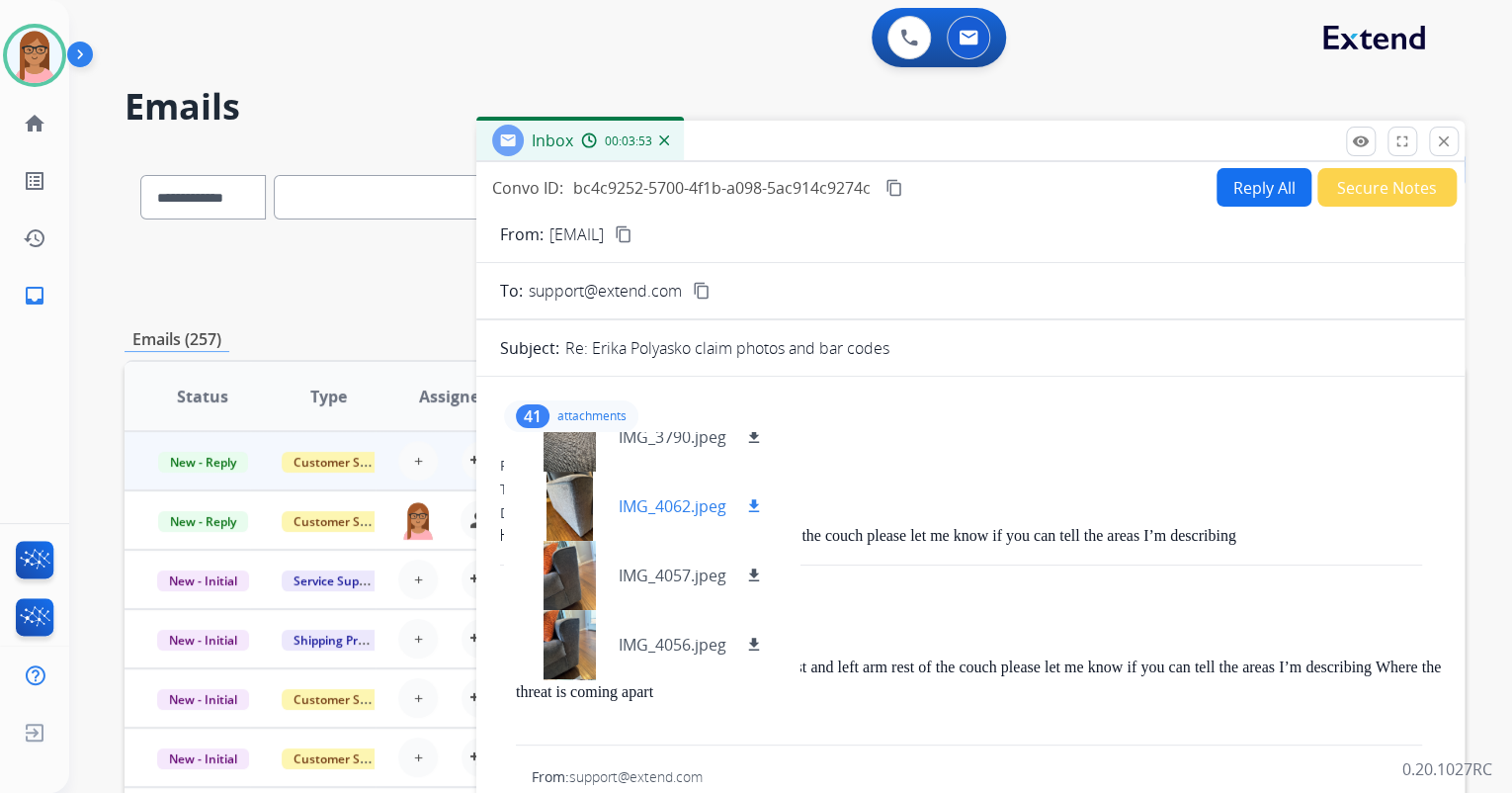 click at bounding box center (569, 506) 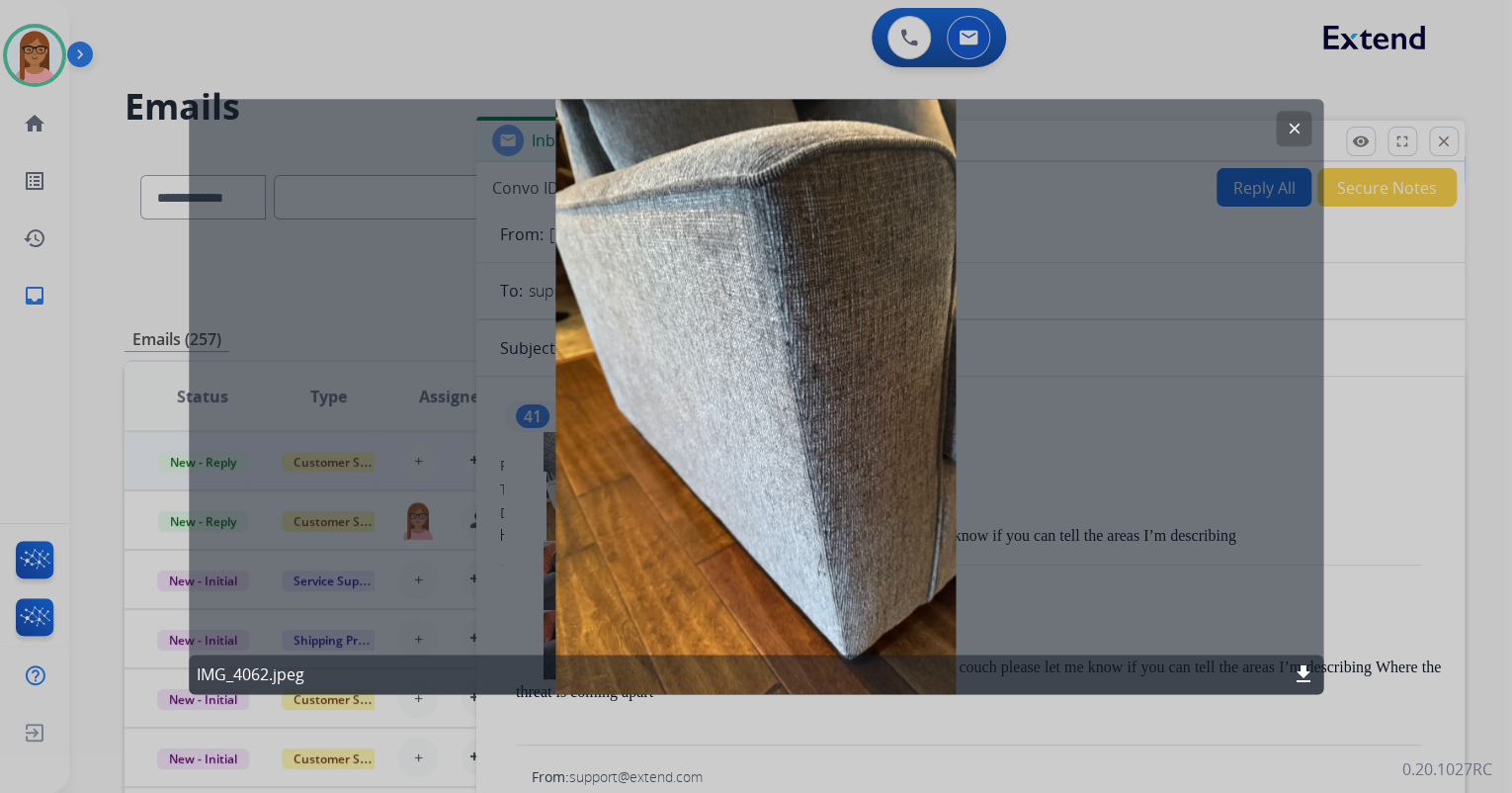 click on "clear" 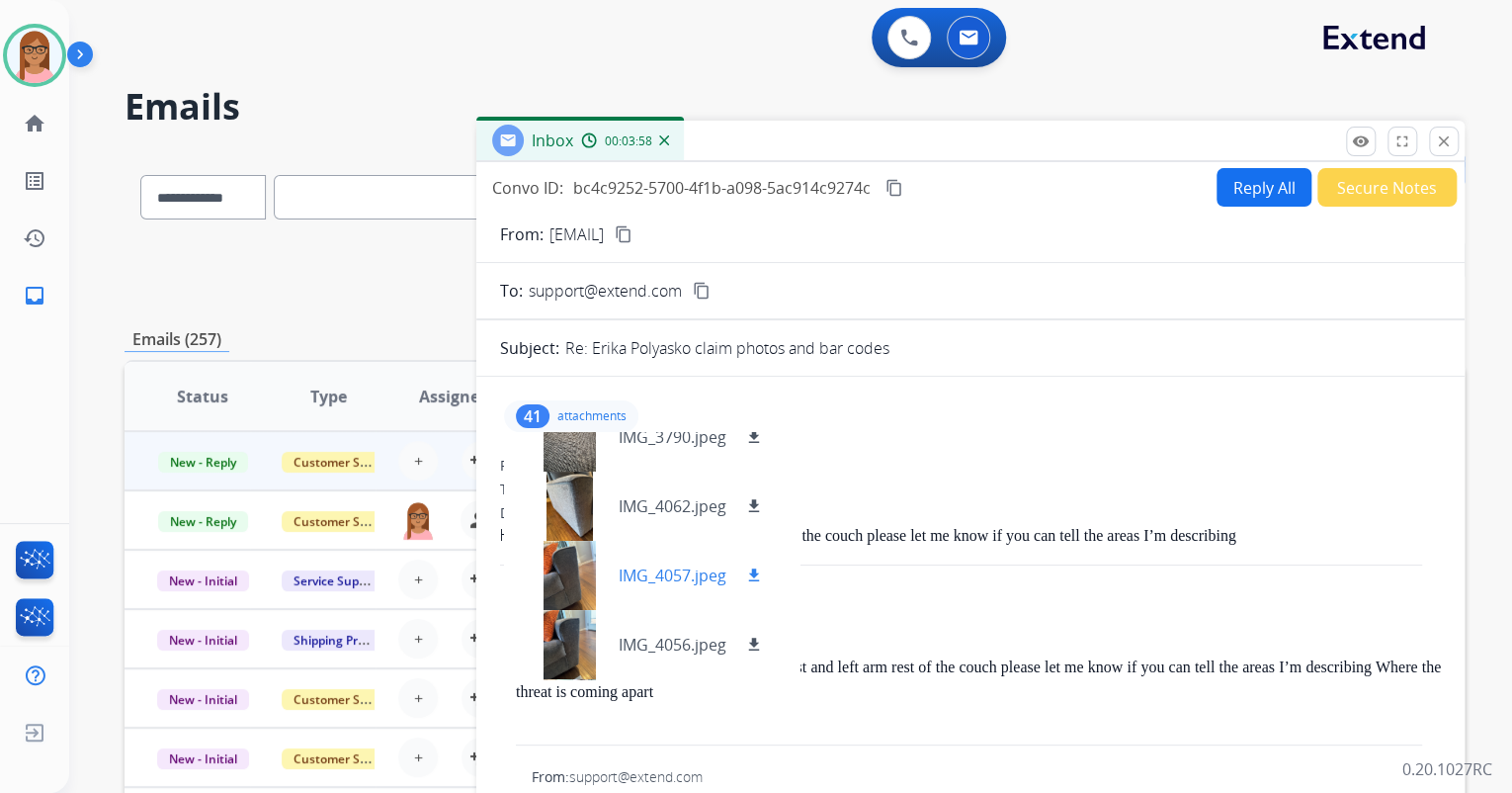click at bounding box center (569, 575) 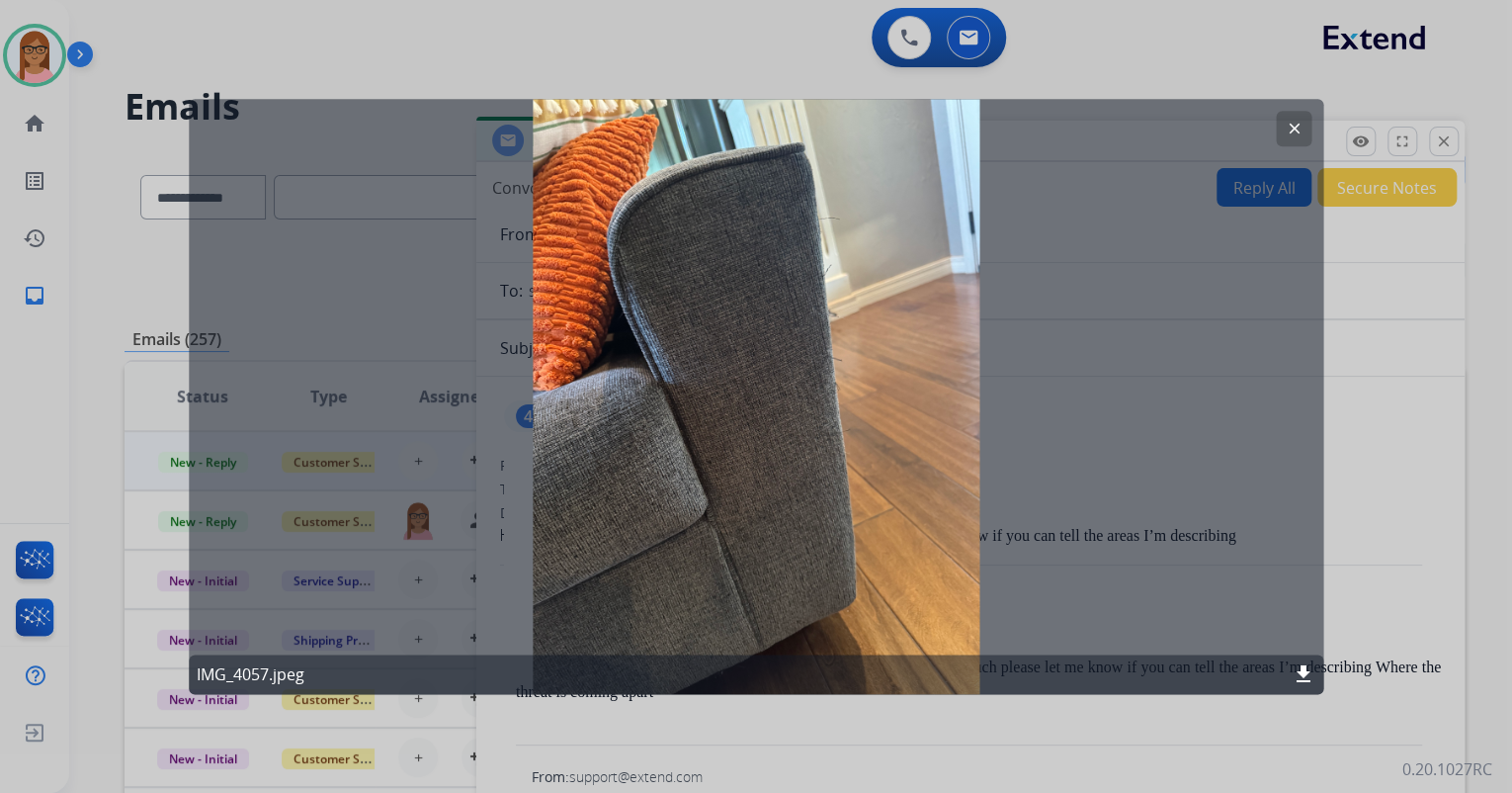 click on "clear" 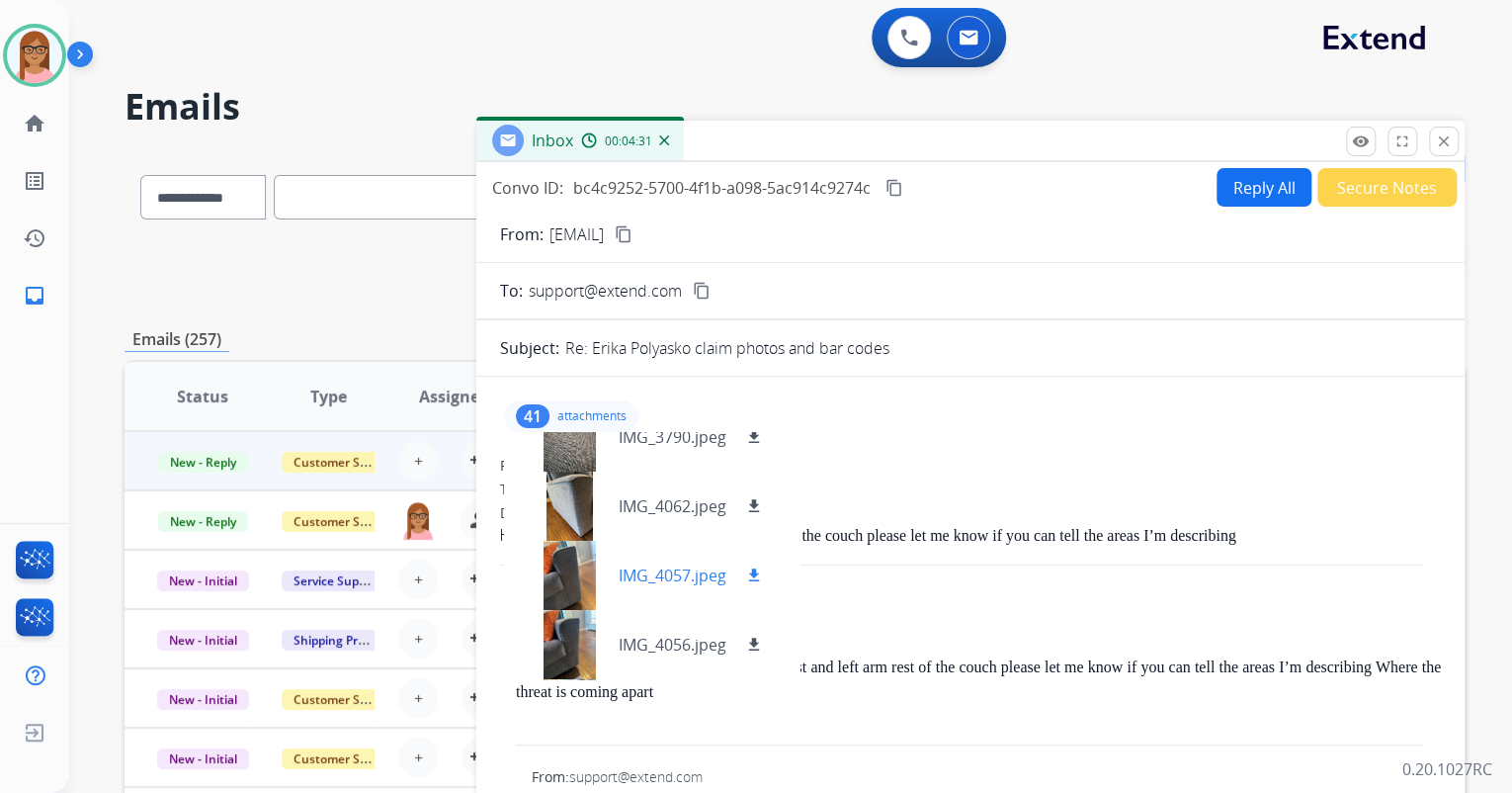 click on "download" at bounding box center (754, 575) 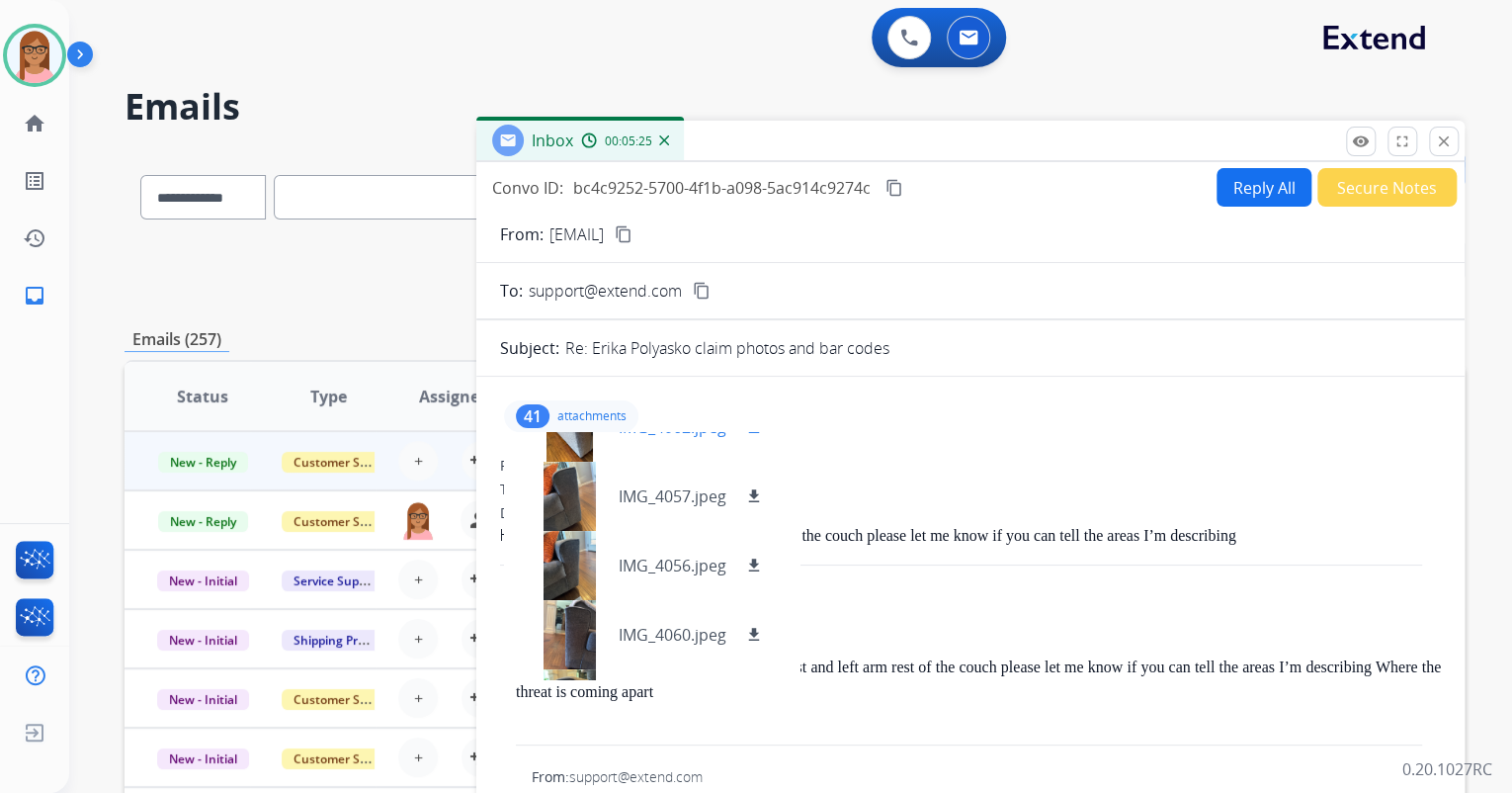 scroll, scrollTop: 396, scrollLeft: 0, axis: vertical 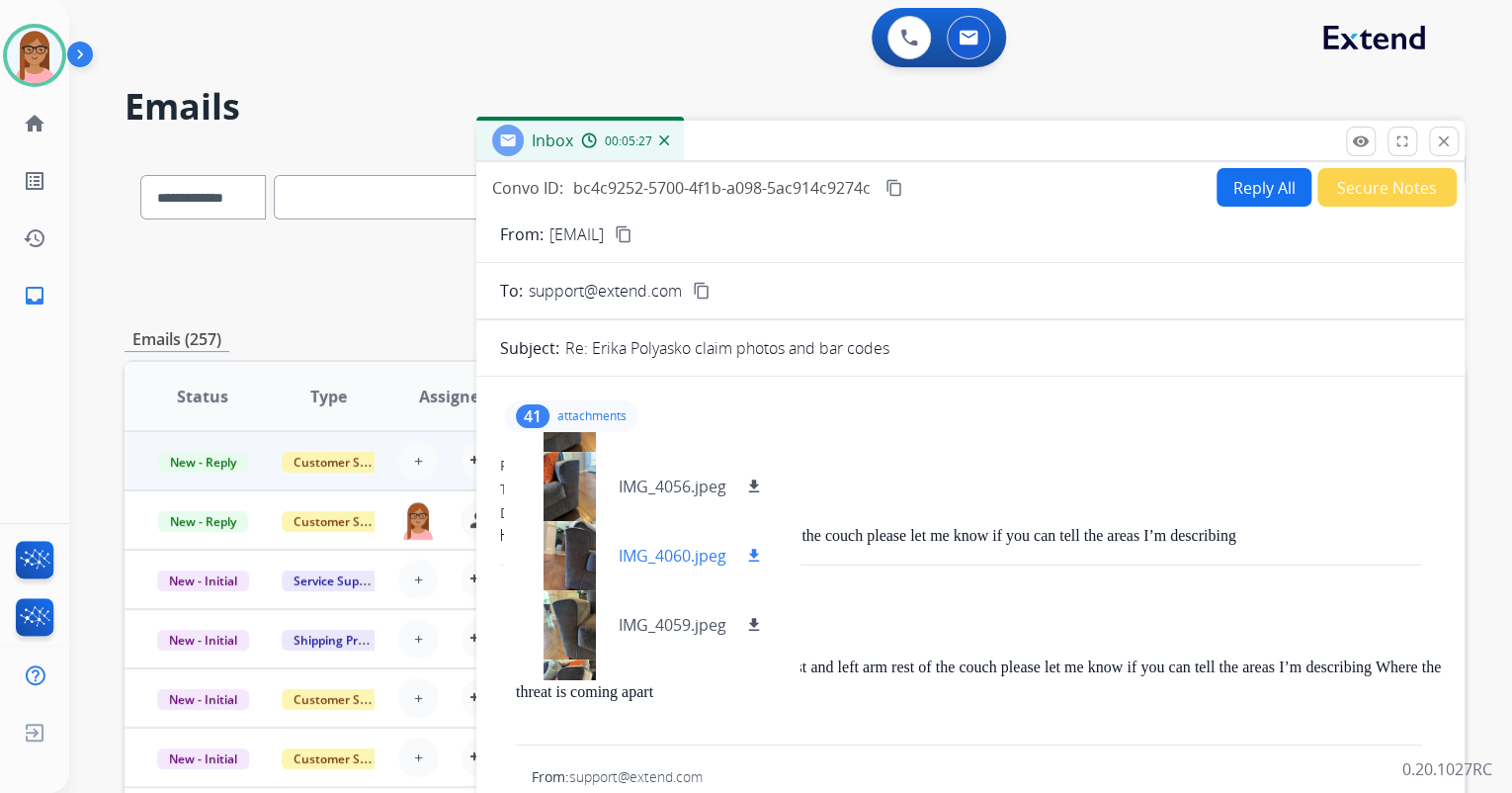 click at bounding box center [569, 556] 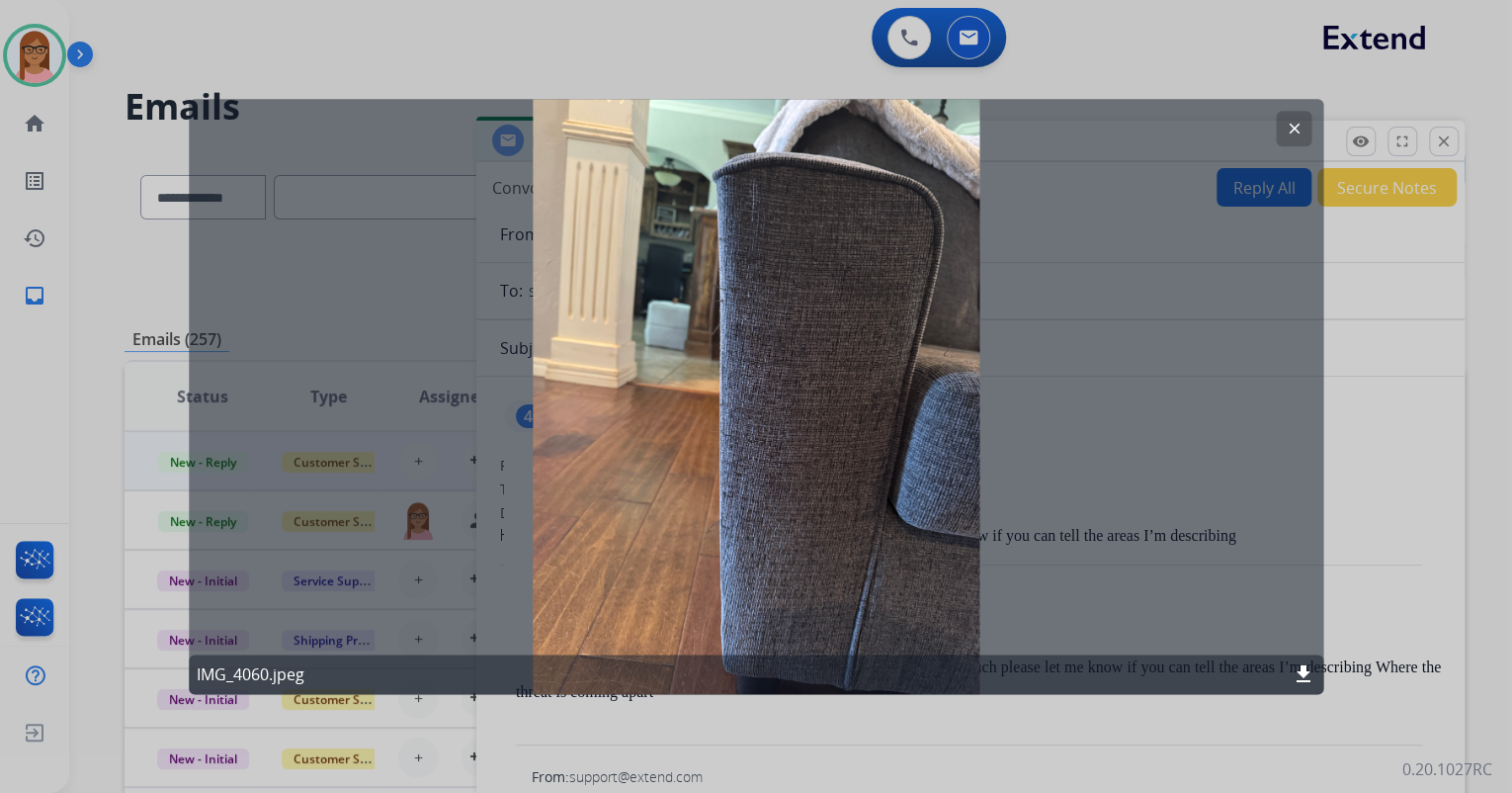 click on "clear" 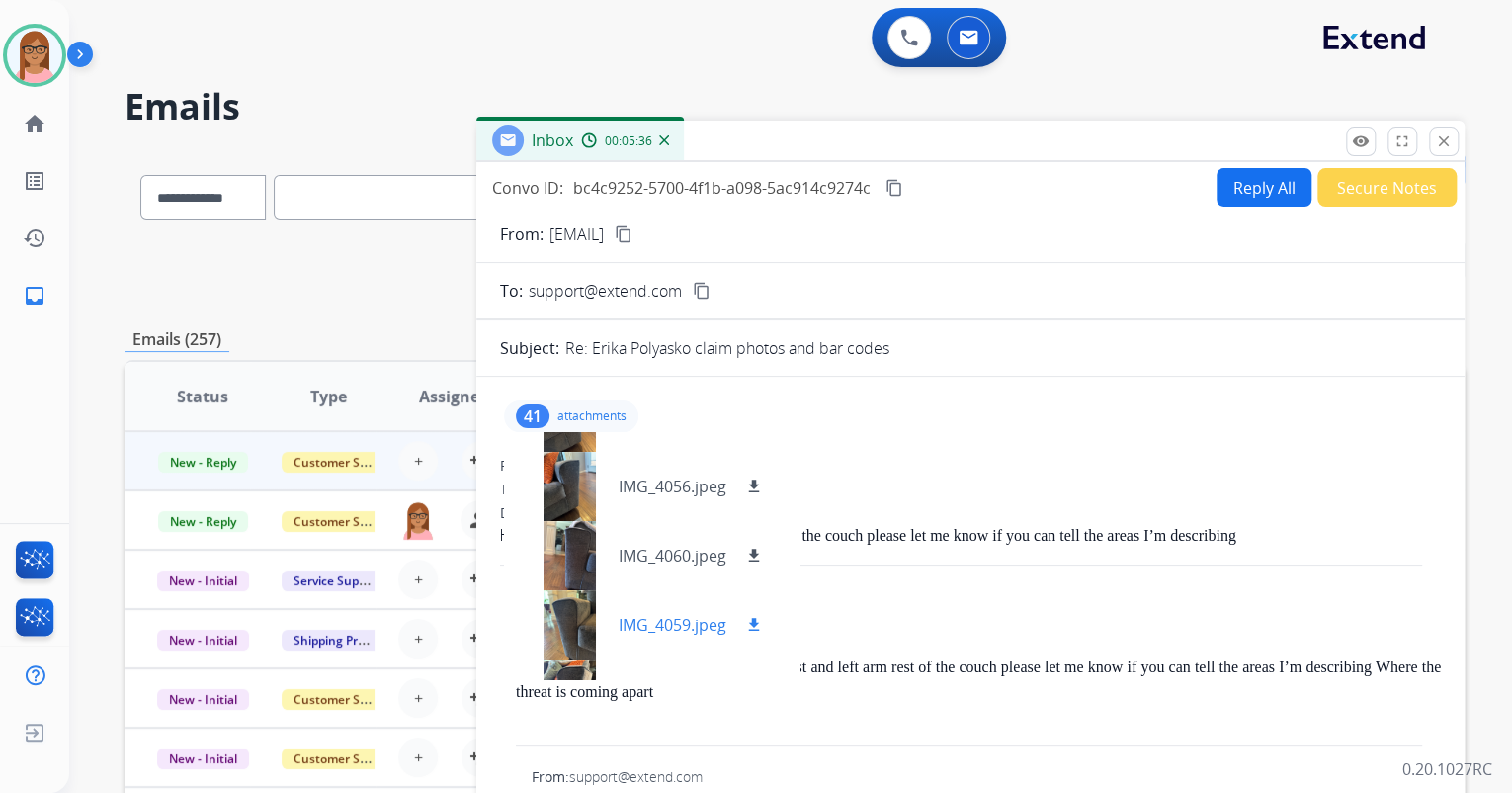 click on "download" at bounding box center (754, 625) 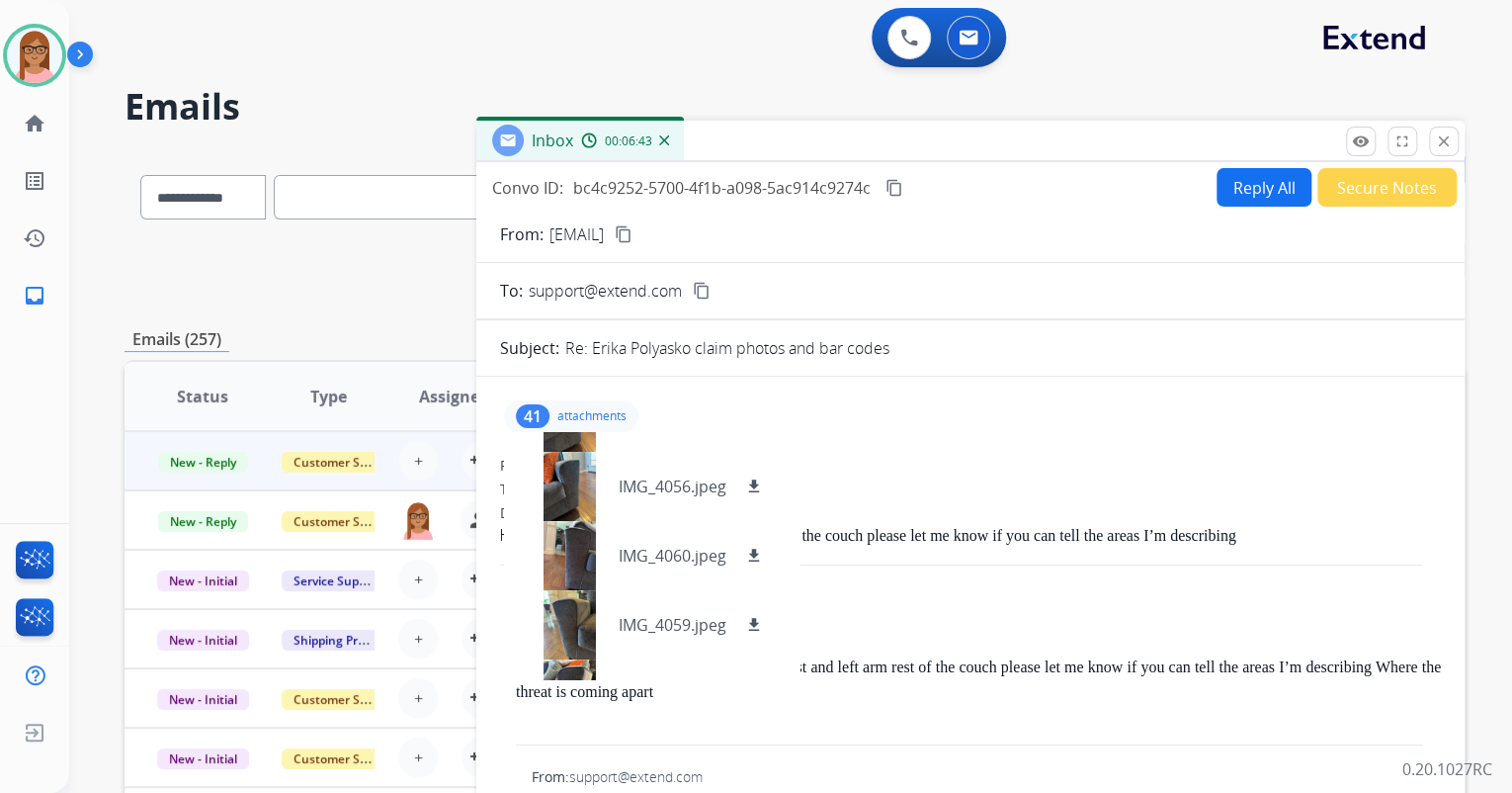 click on "content_copy" at bounding box center [894, 188] 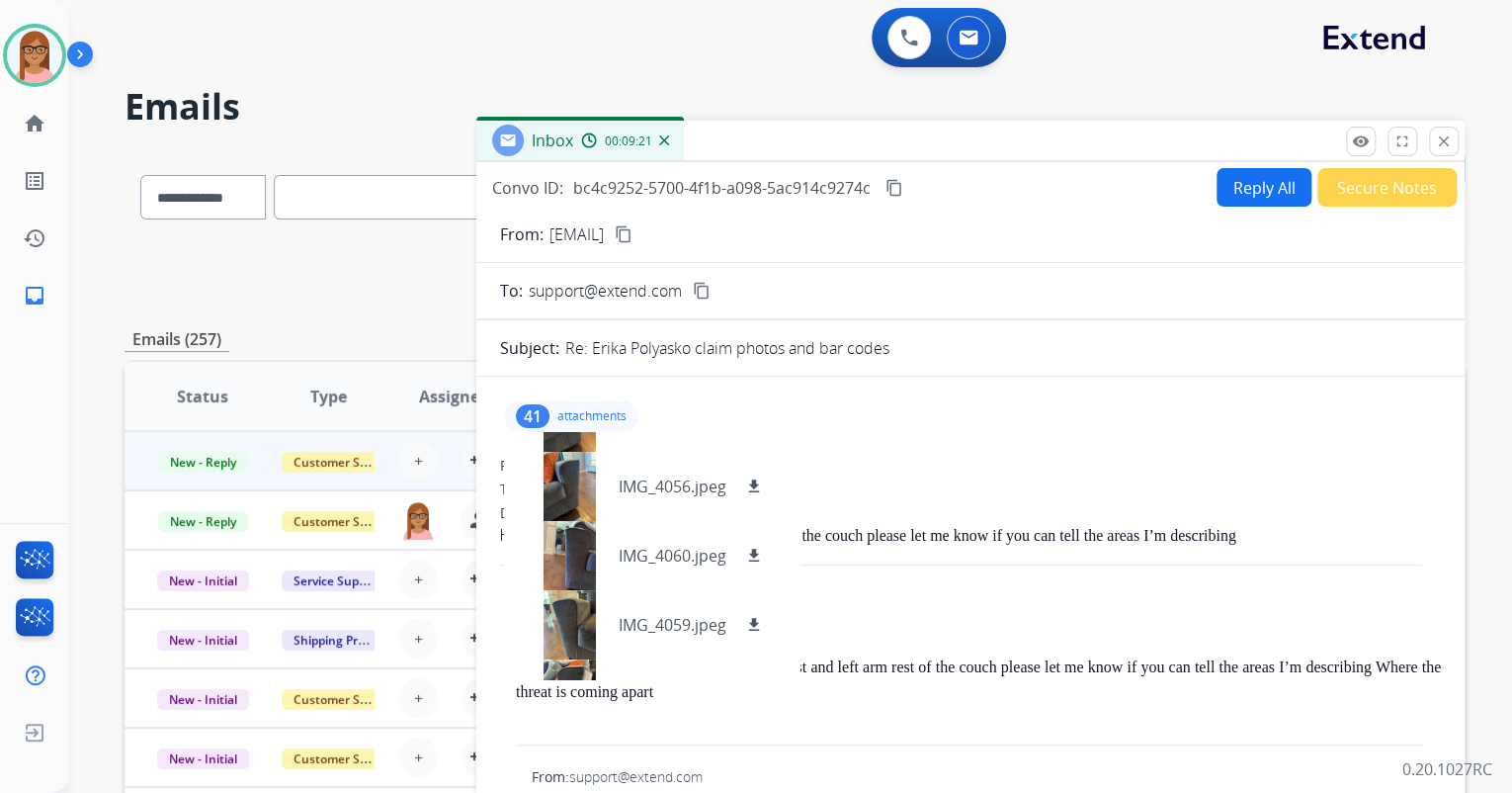 click on "content_copy" at bounding box center [894, 188] 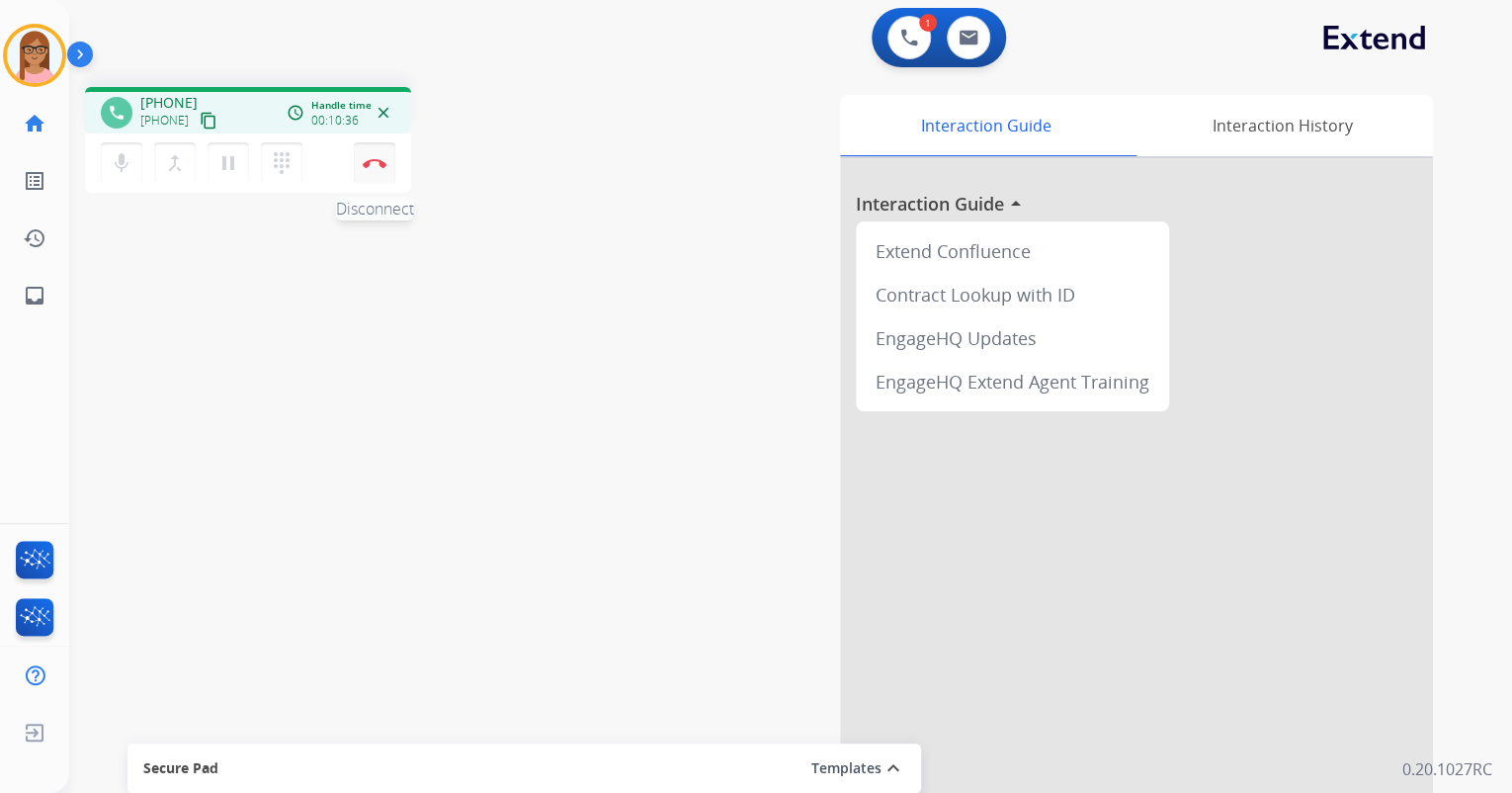 click on "Disconnect" at bounding box center (375, 163) 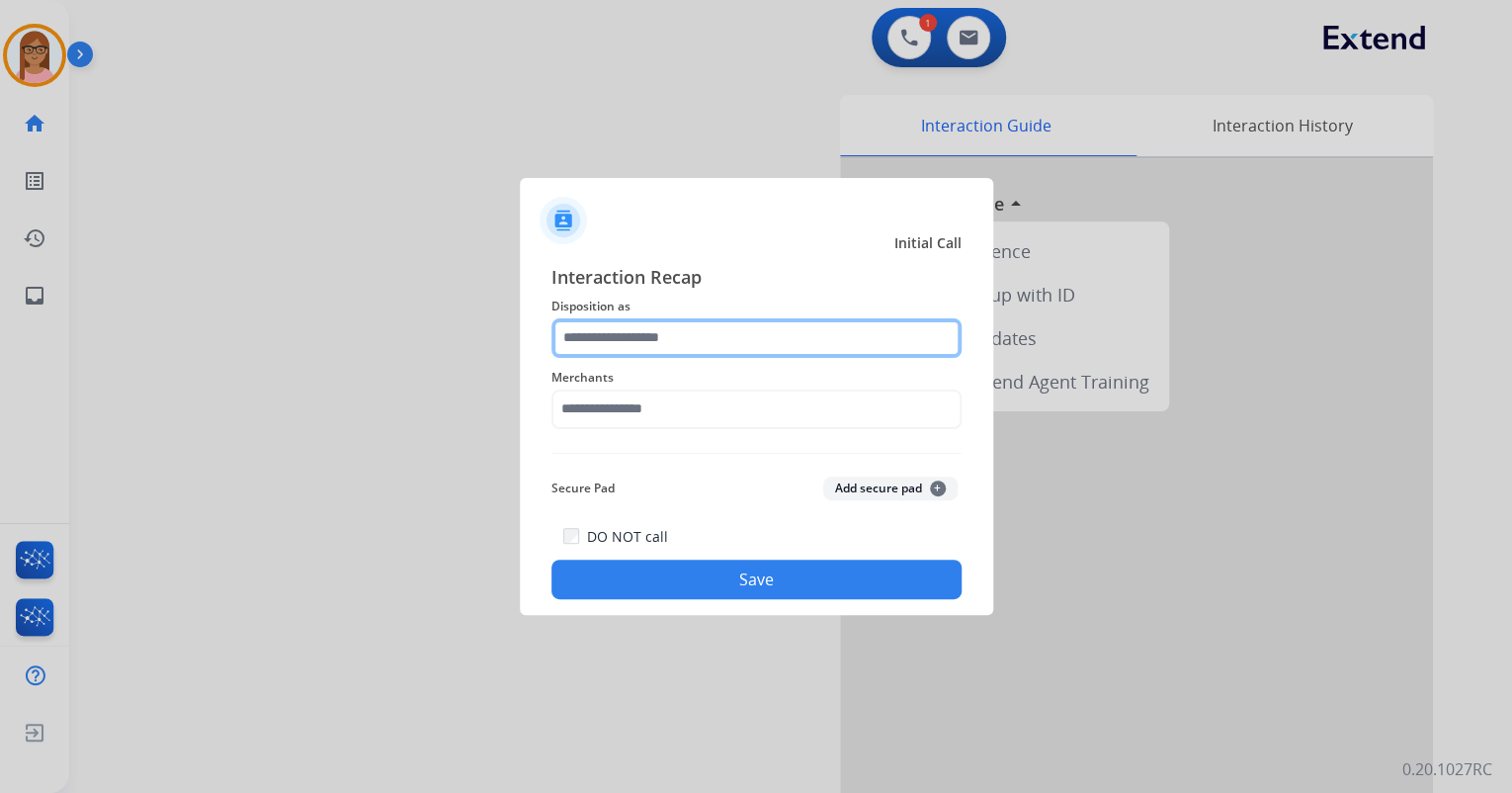 click 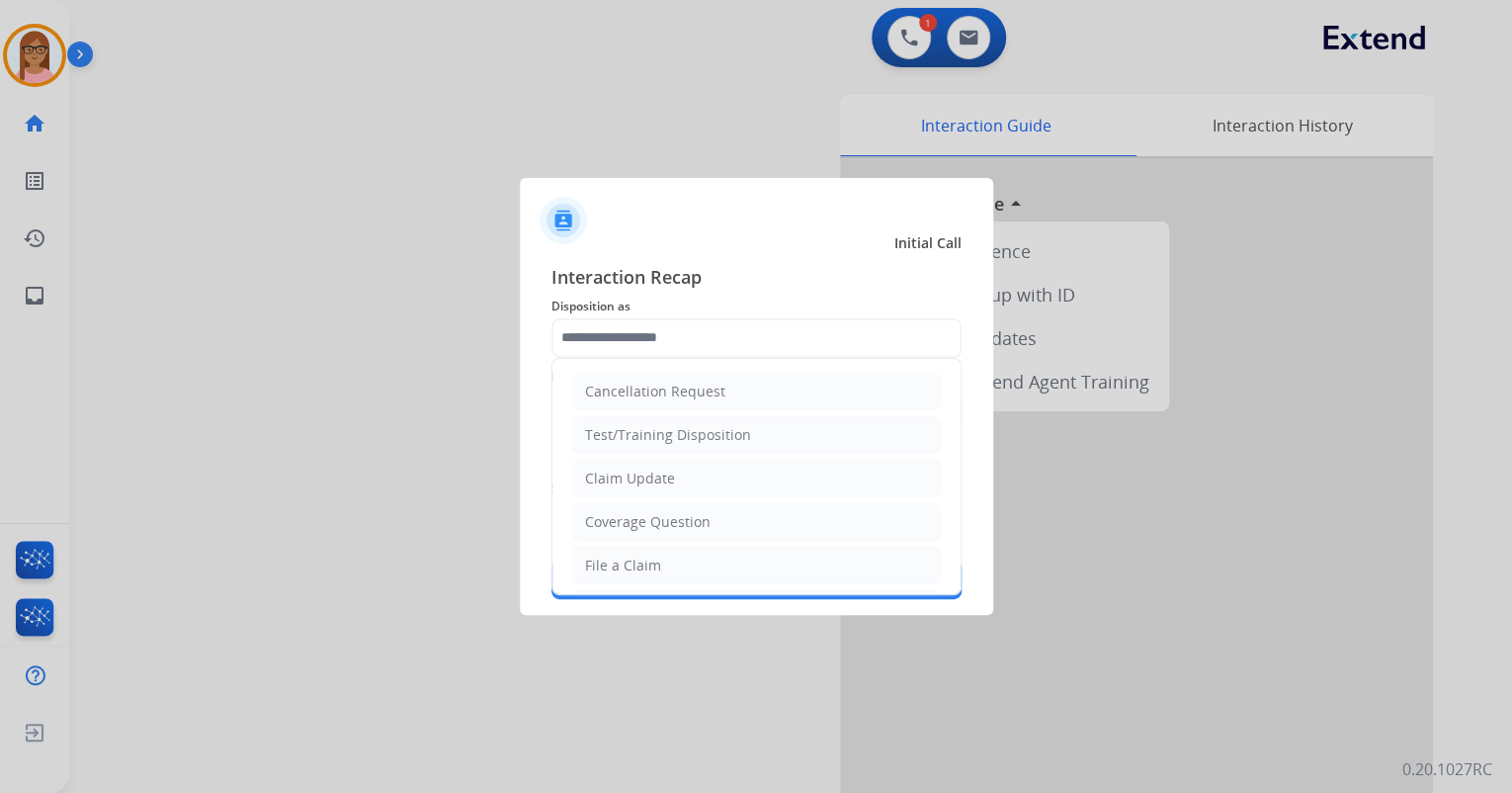 click on "Coverage Question" 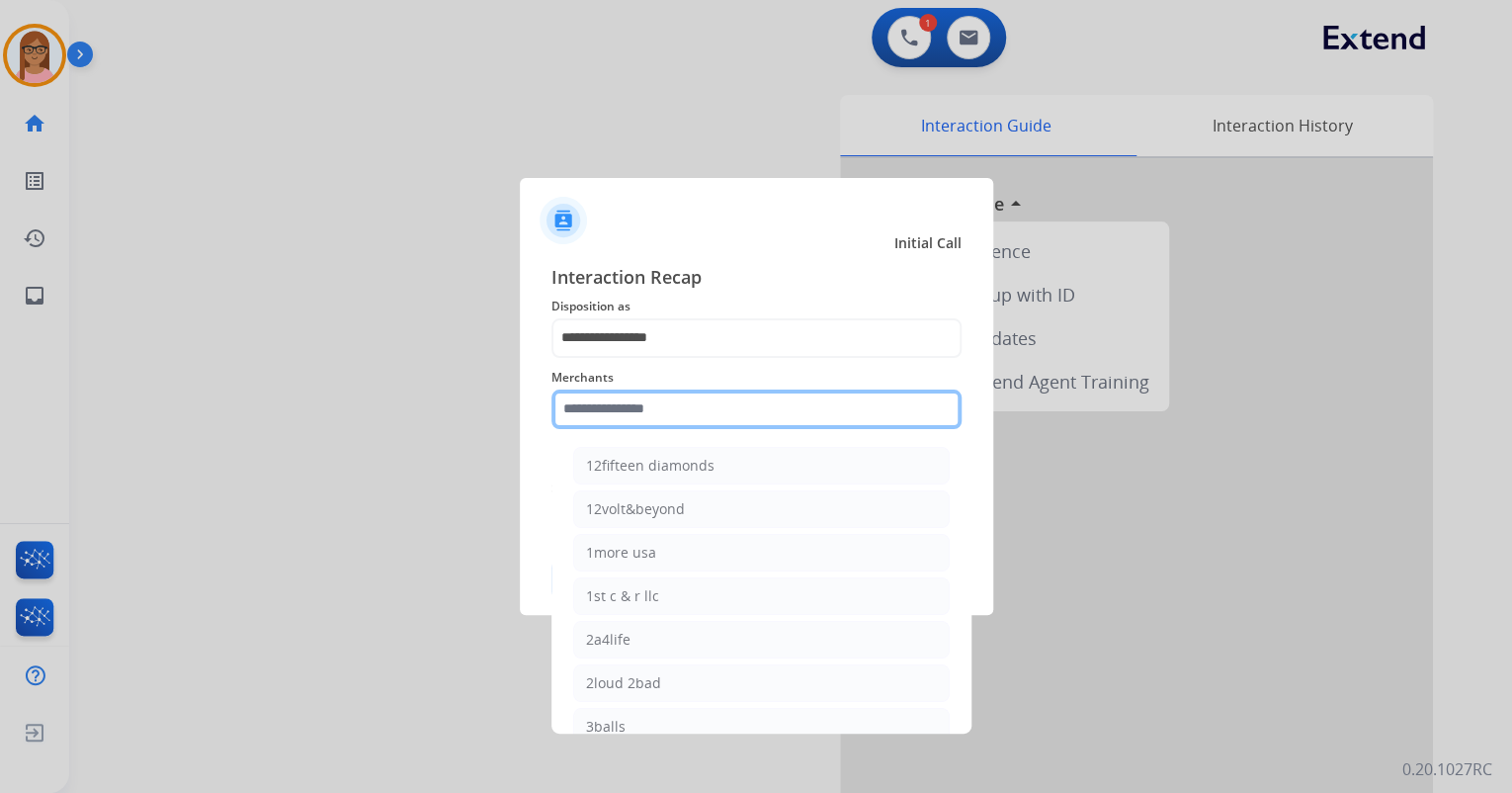 click 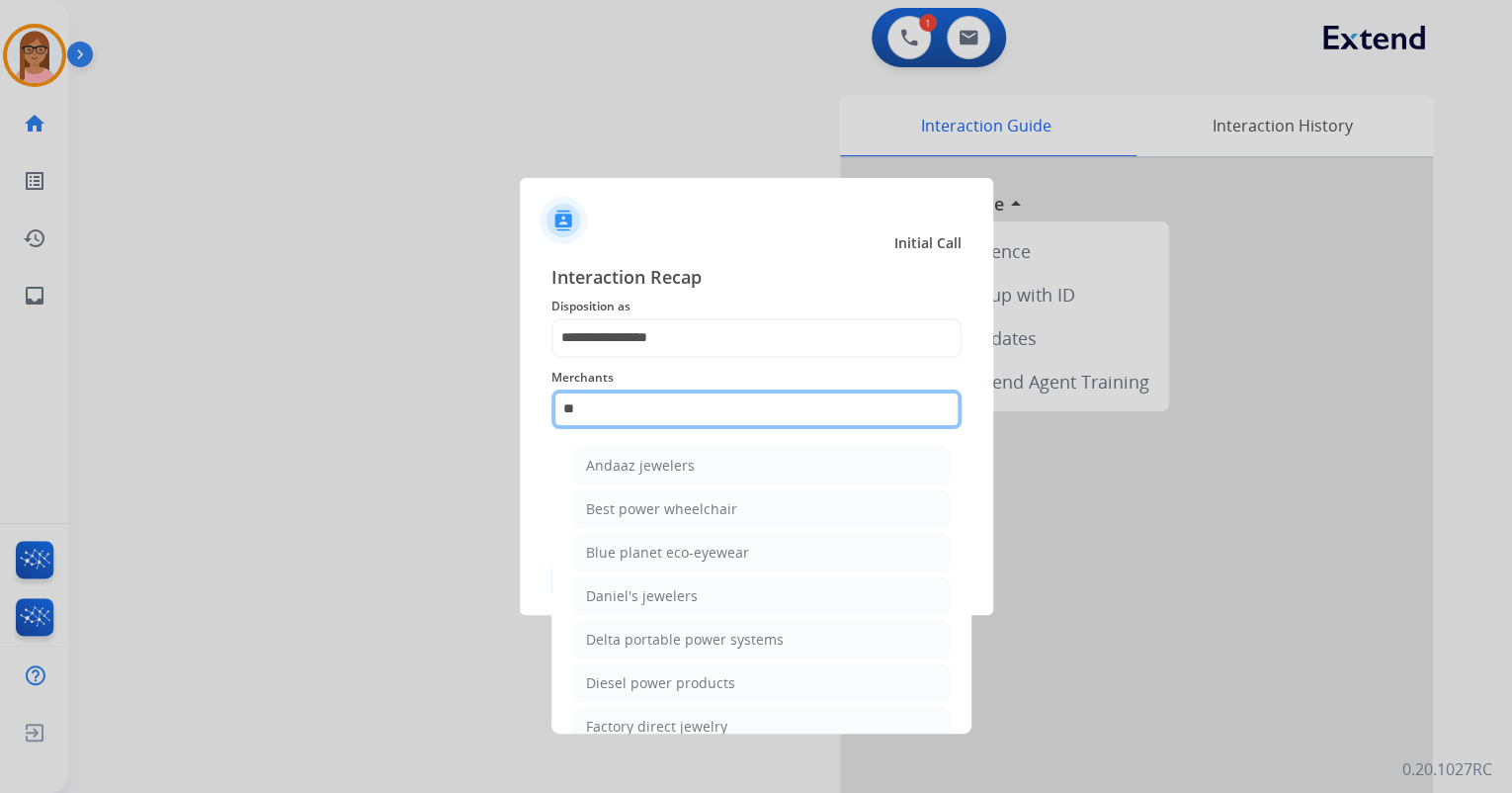 type on "*" 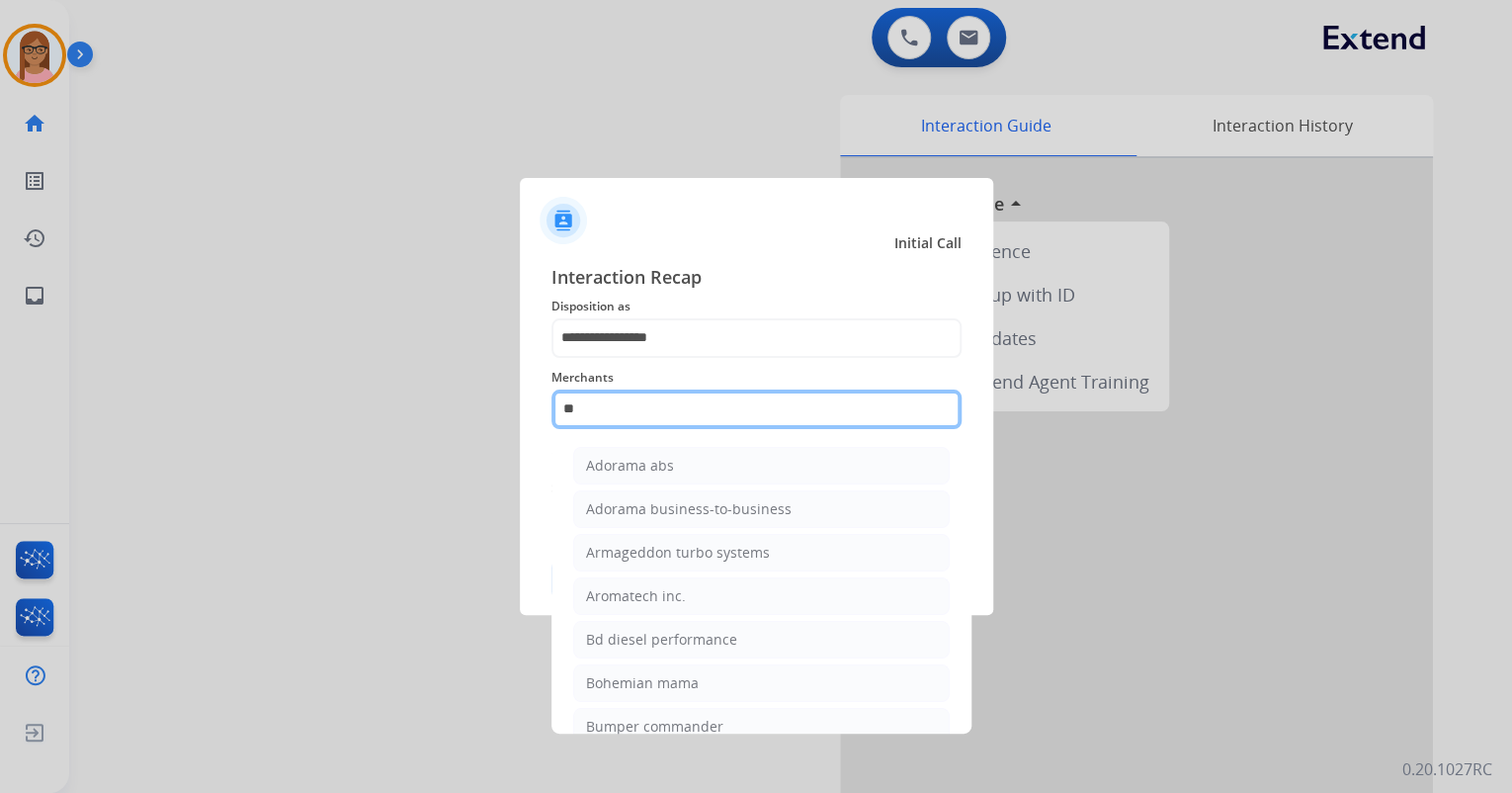 type on "*" 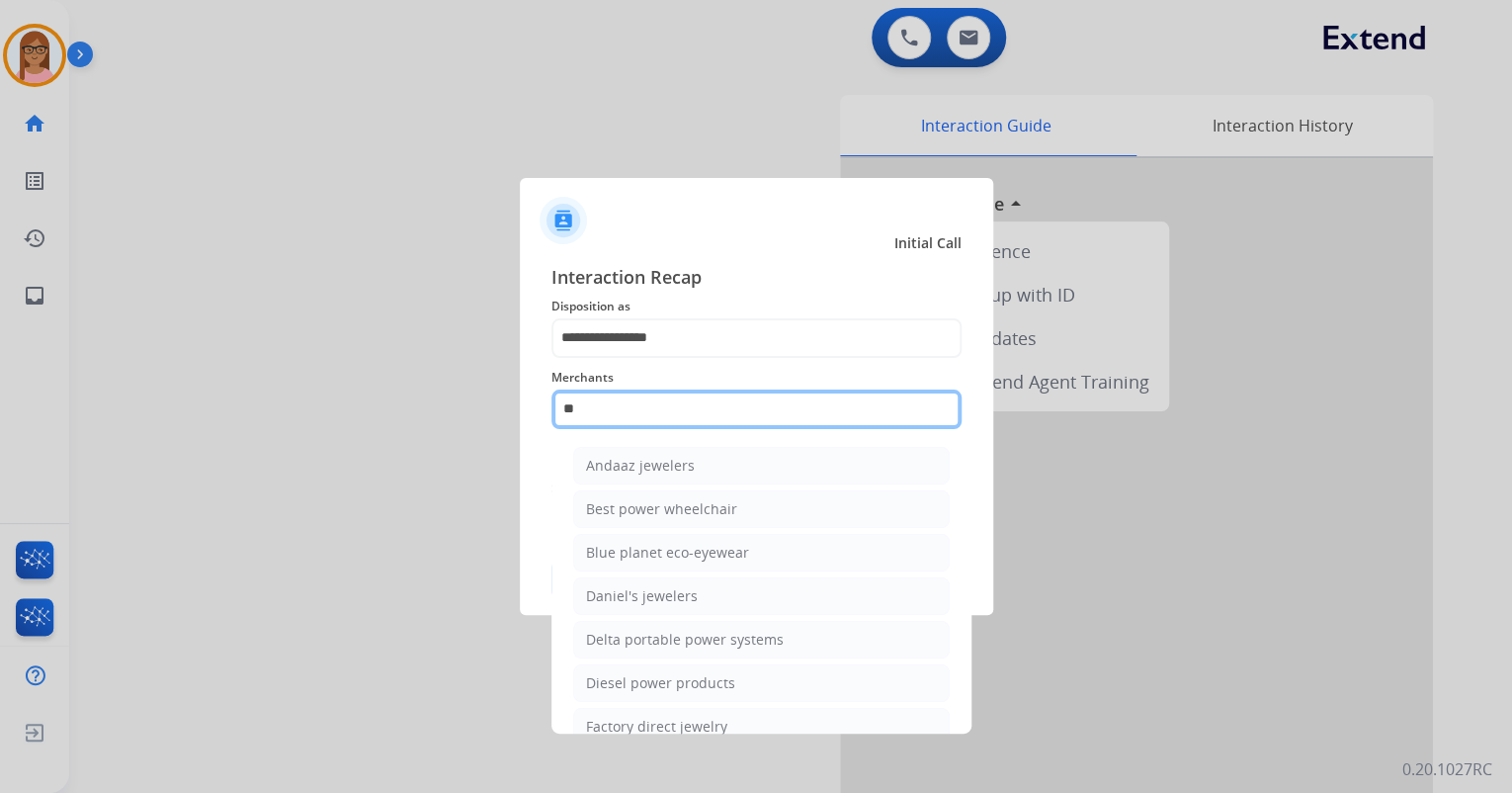 type on "*" 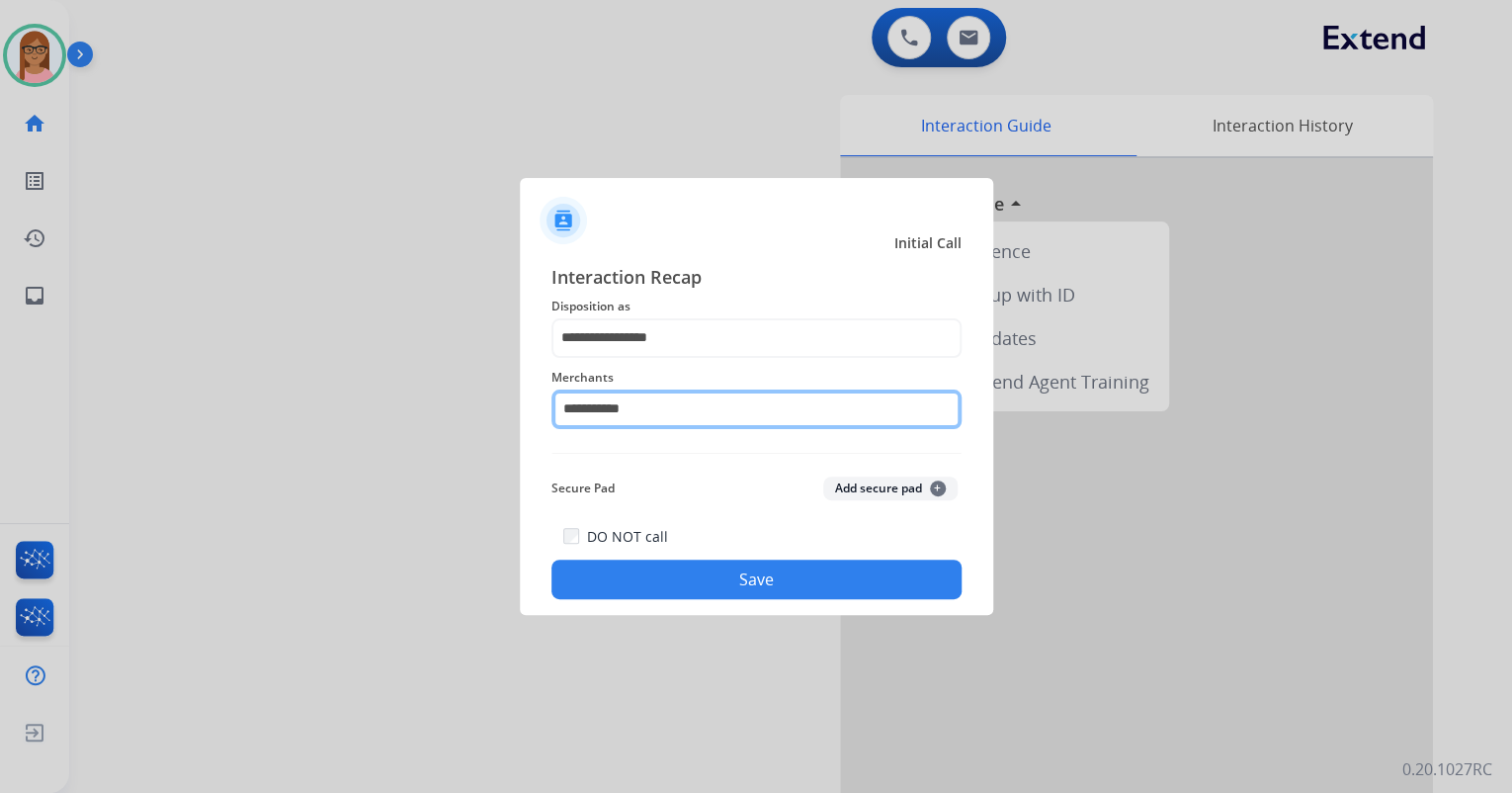 click on "**********" 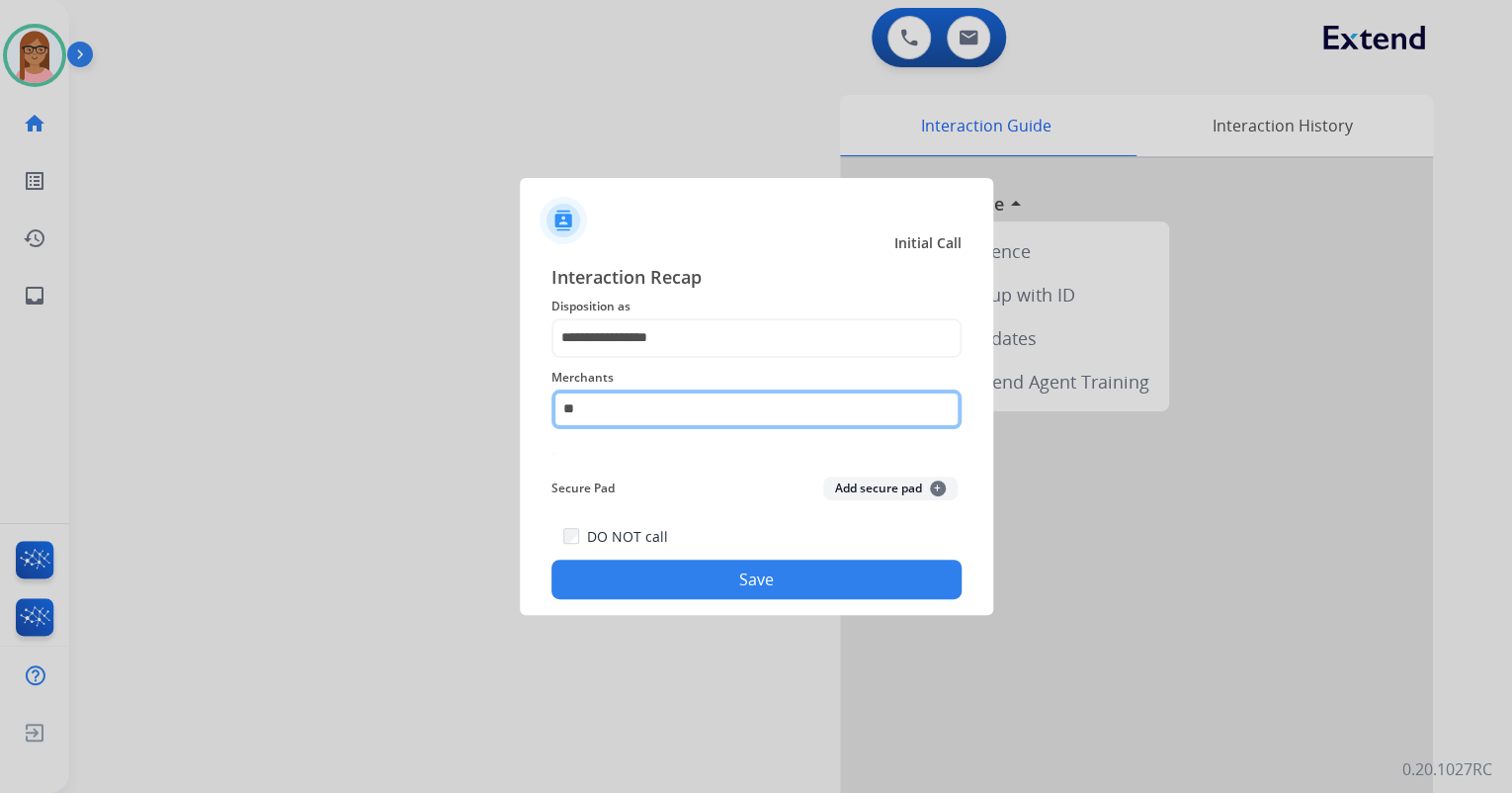 type on "*" 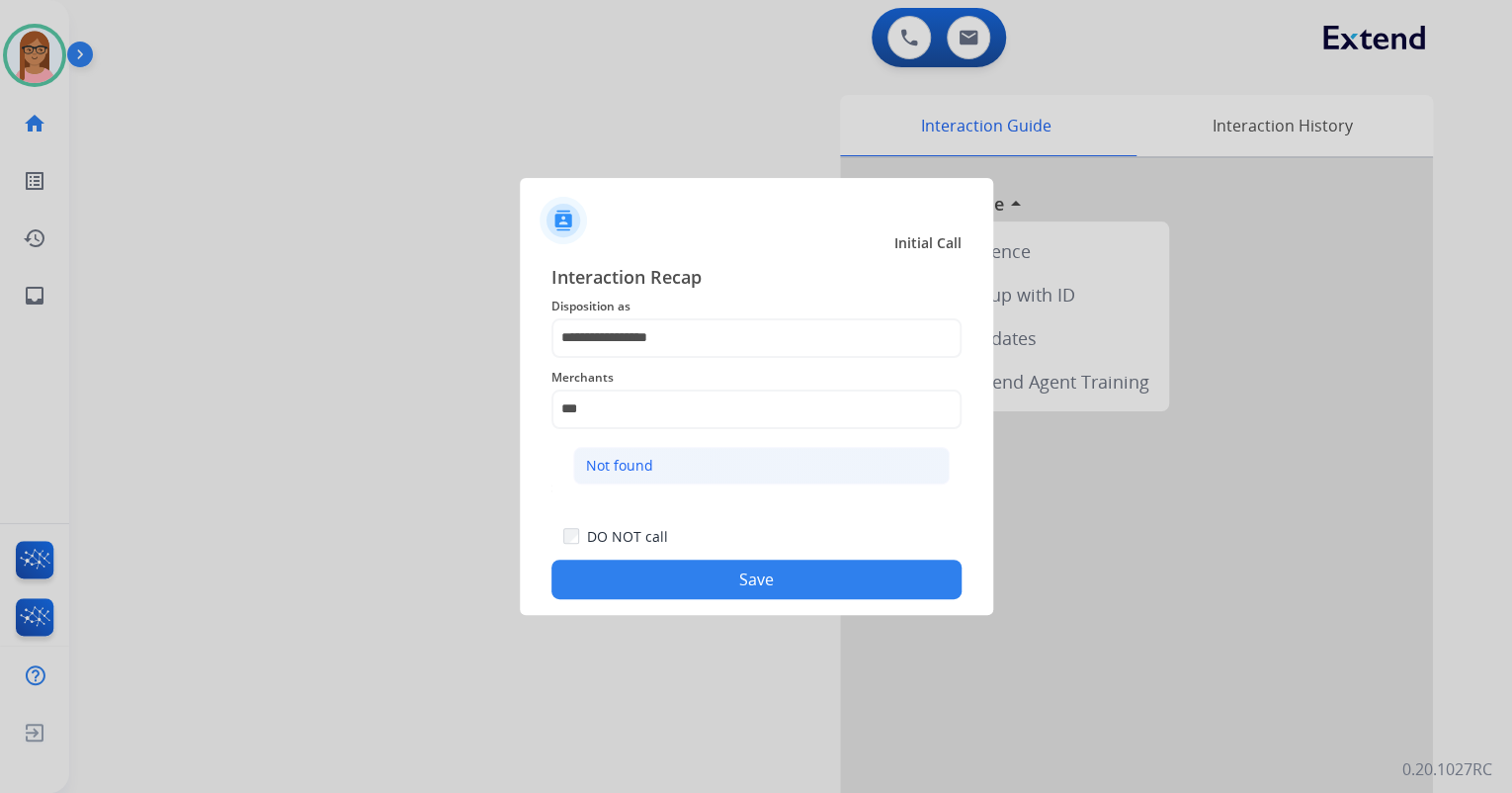 click on "Not found" 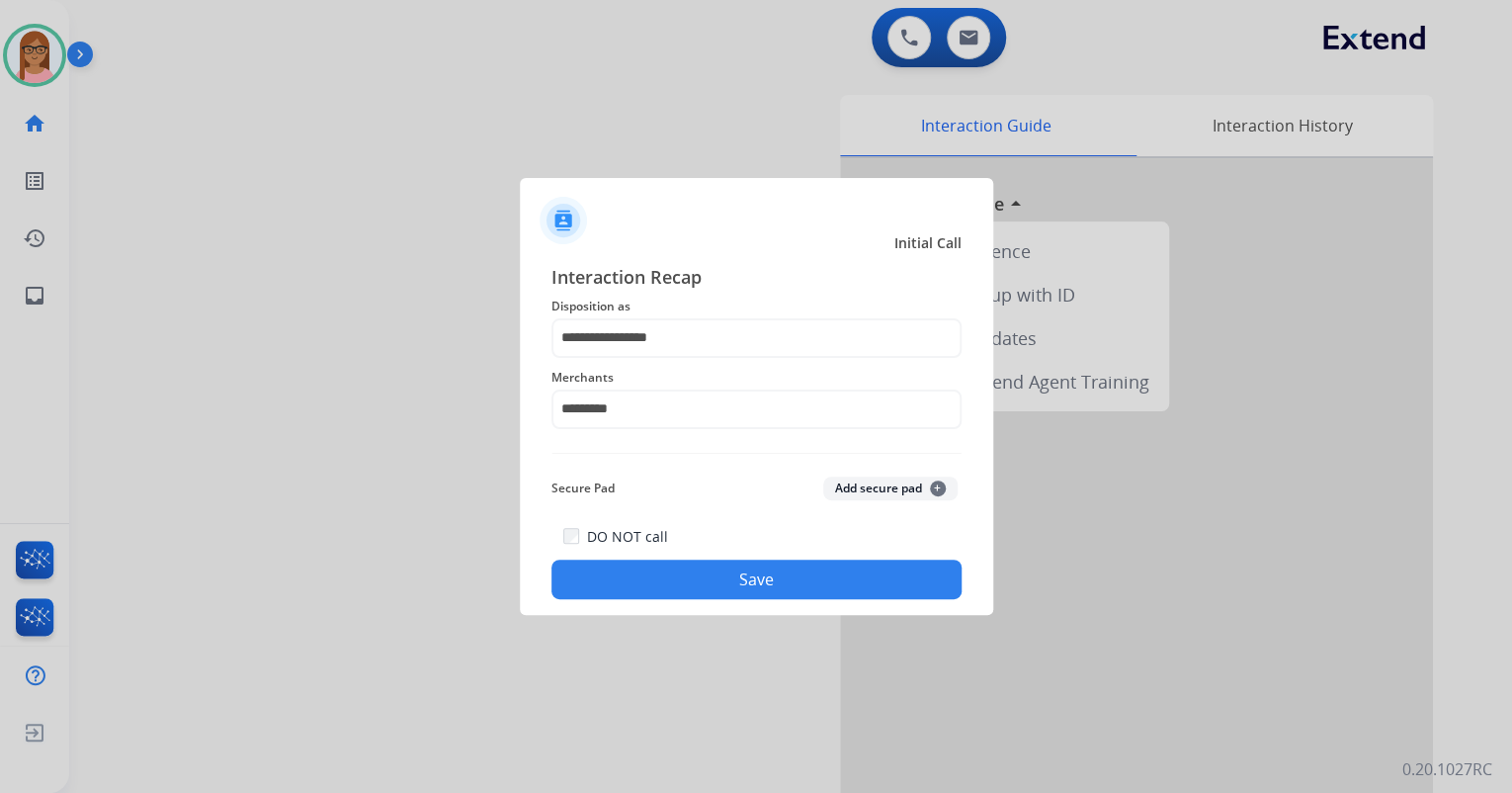 click on "Save" 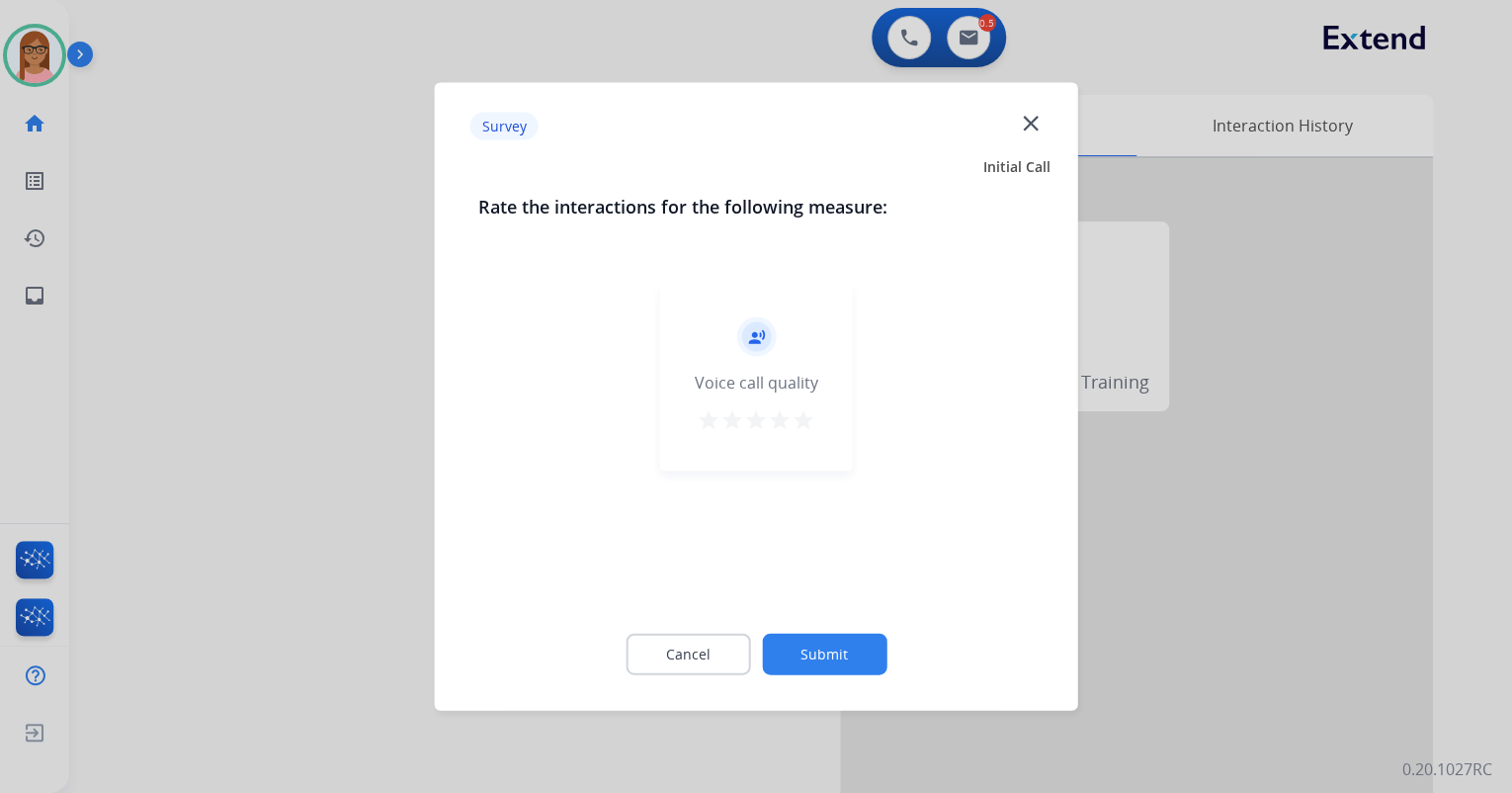 click on "star" at bounding box center [803, 420] 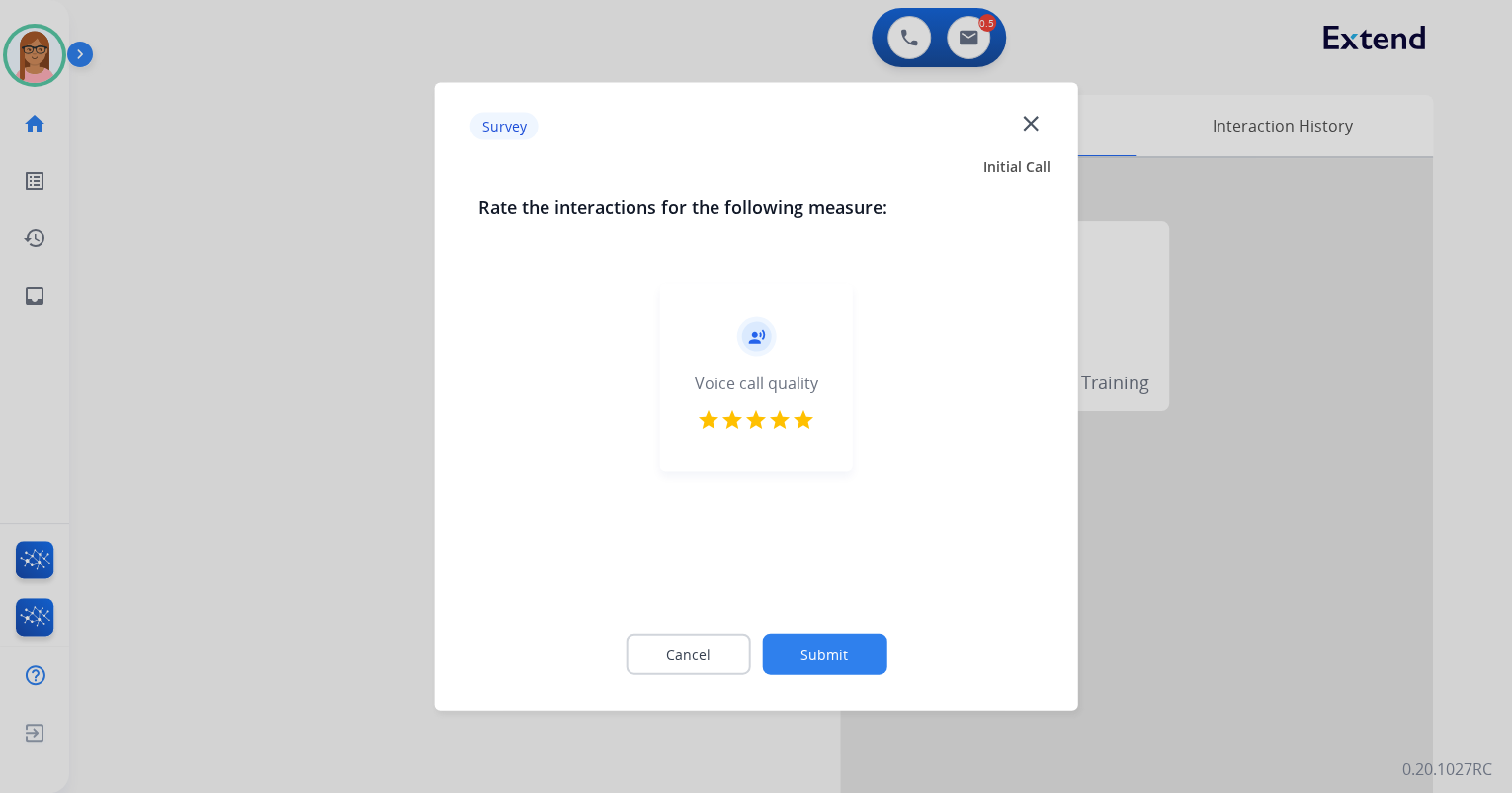click on "Submit" 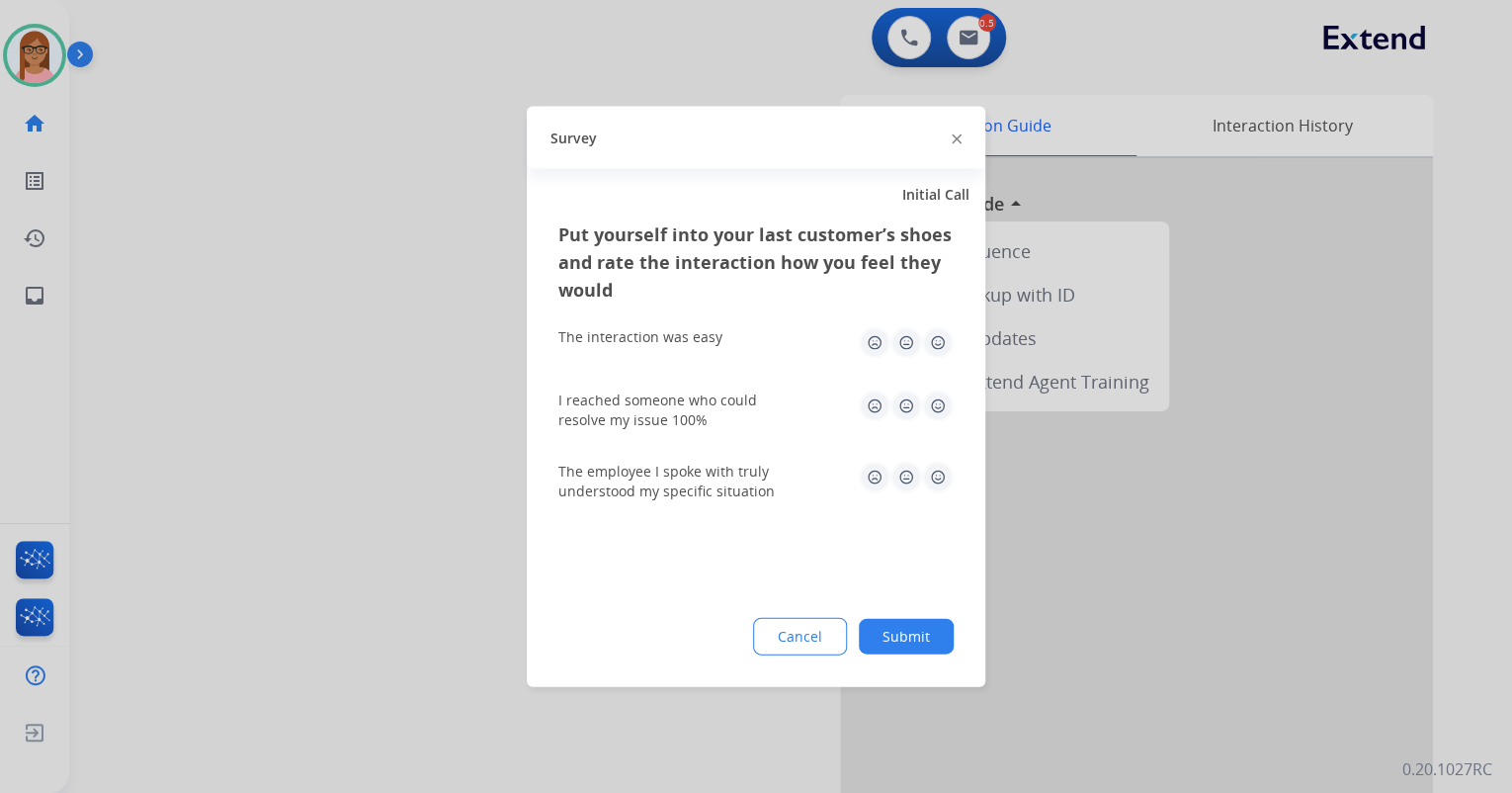 drag, startPoint x: 937, startPoint y: 352, endPoint x: 938, endPoint y: 381, distance: 29.017236 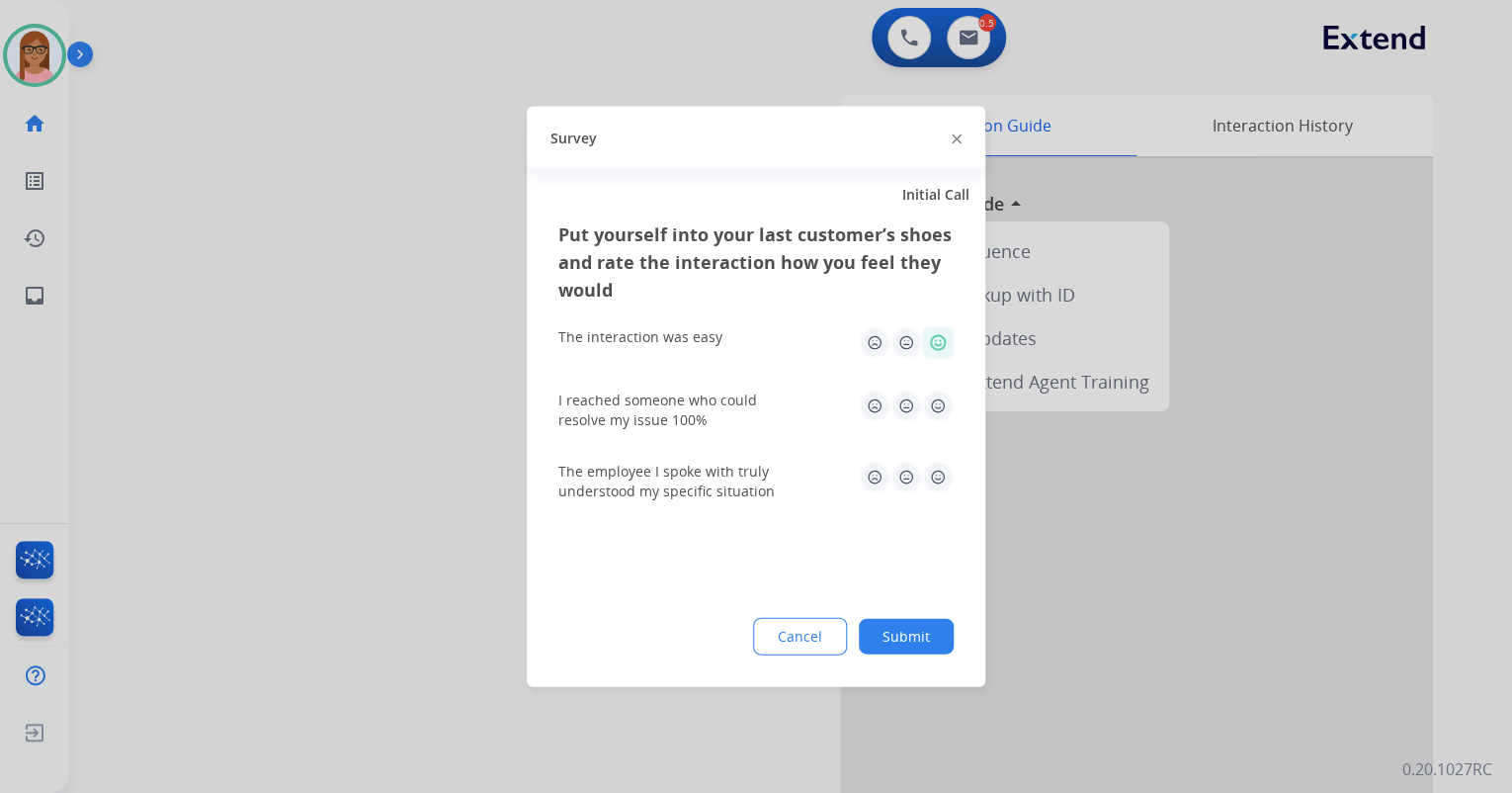 click 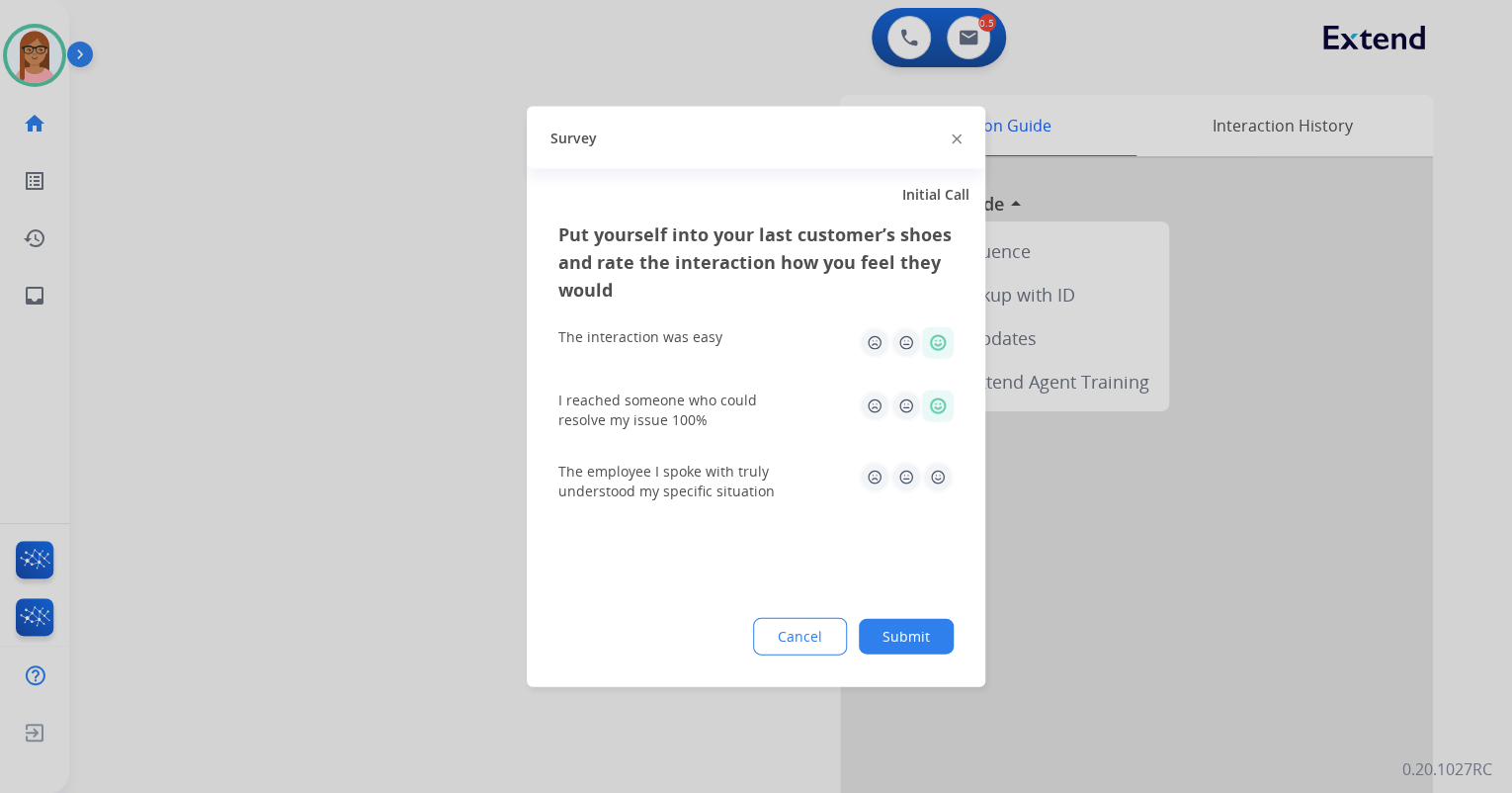 click on "The employee I spoke with truly understood my specific situation" 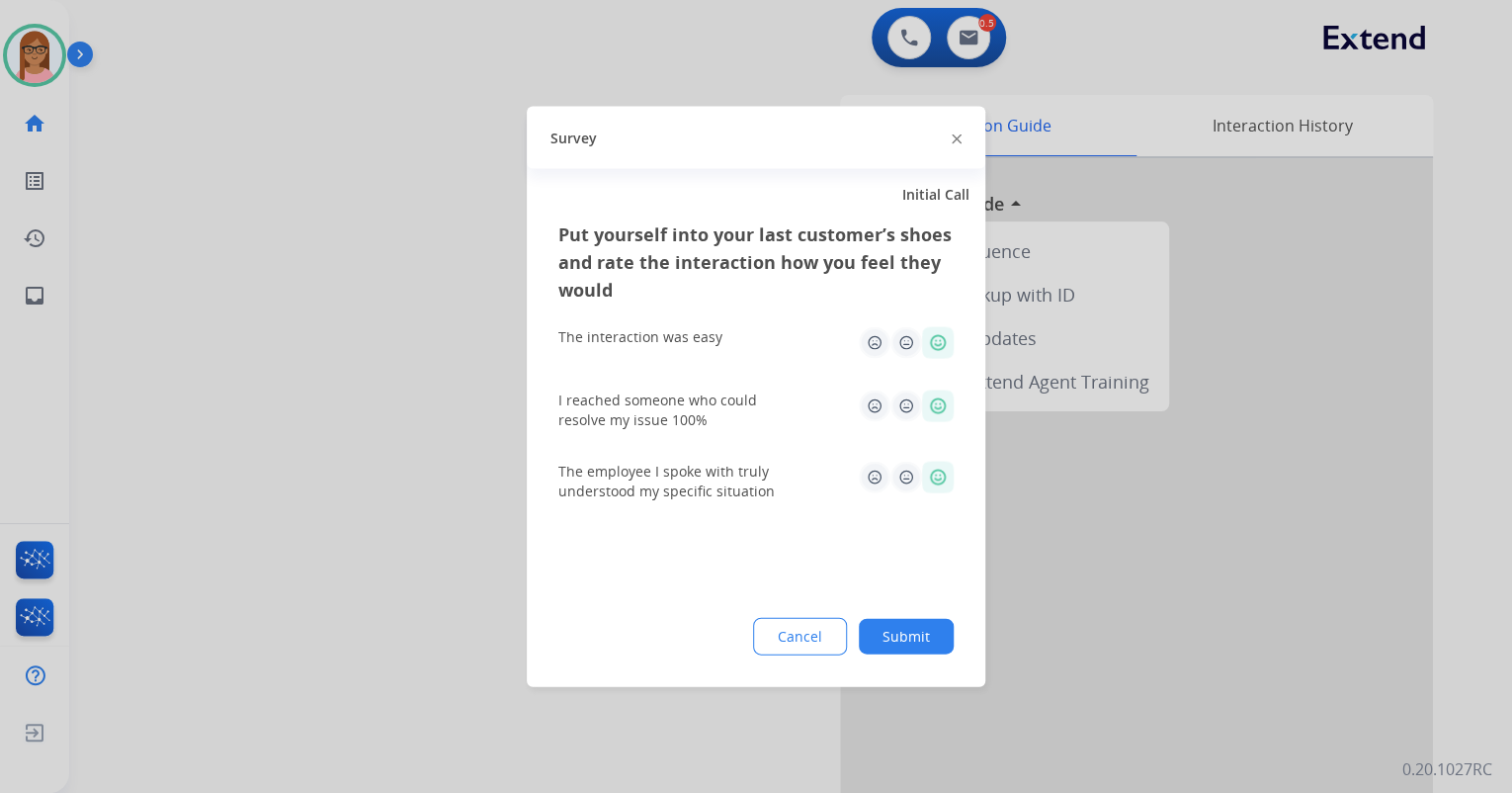 click on "Put yourself into your last customer’s shoes and rate the interaction how you feel they would  The interaction was easy   I reached someone who could resolve my issue 100%   The employee I spoke with truly understood my specific situation  Cancel Submit" 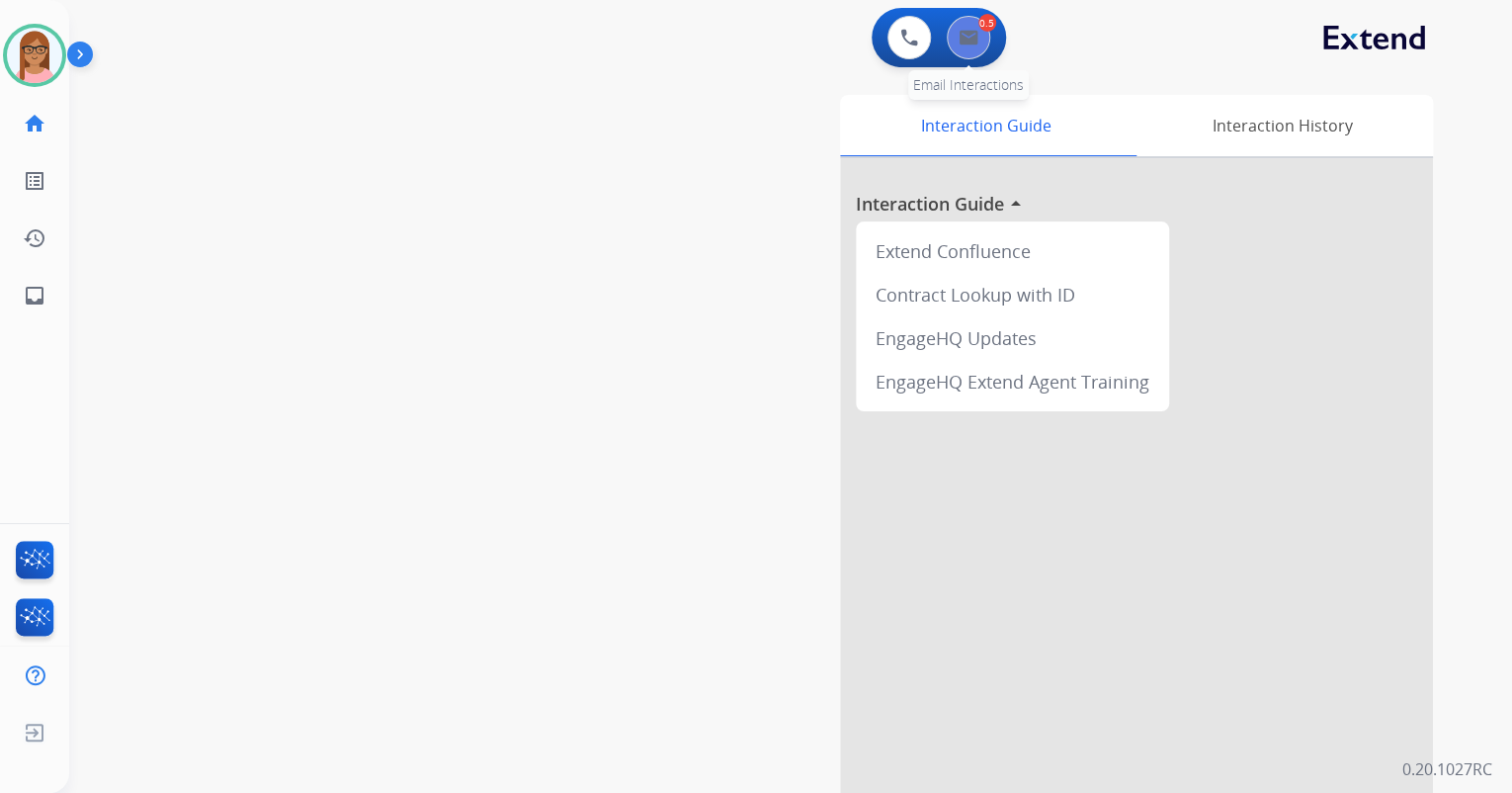 click on "0.5 Email Interactions" at bounding box center (968, 38) 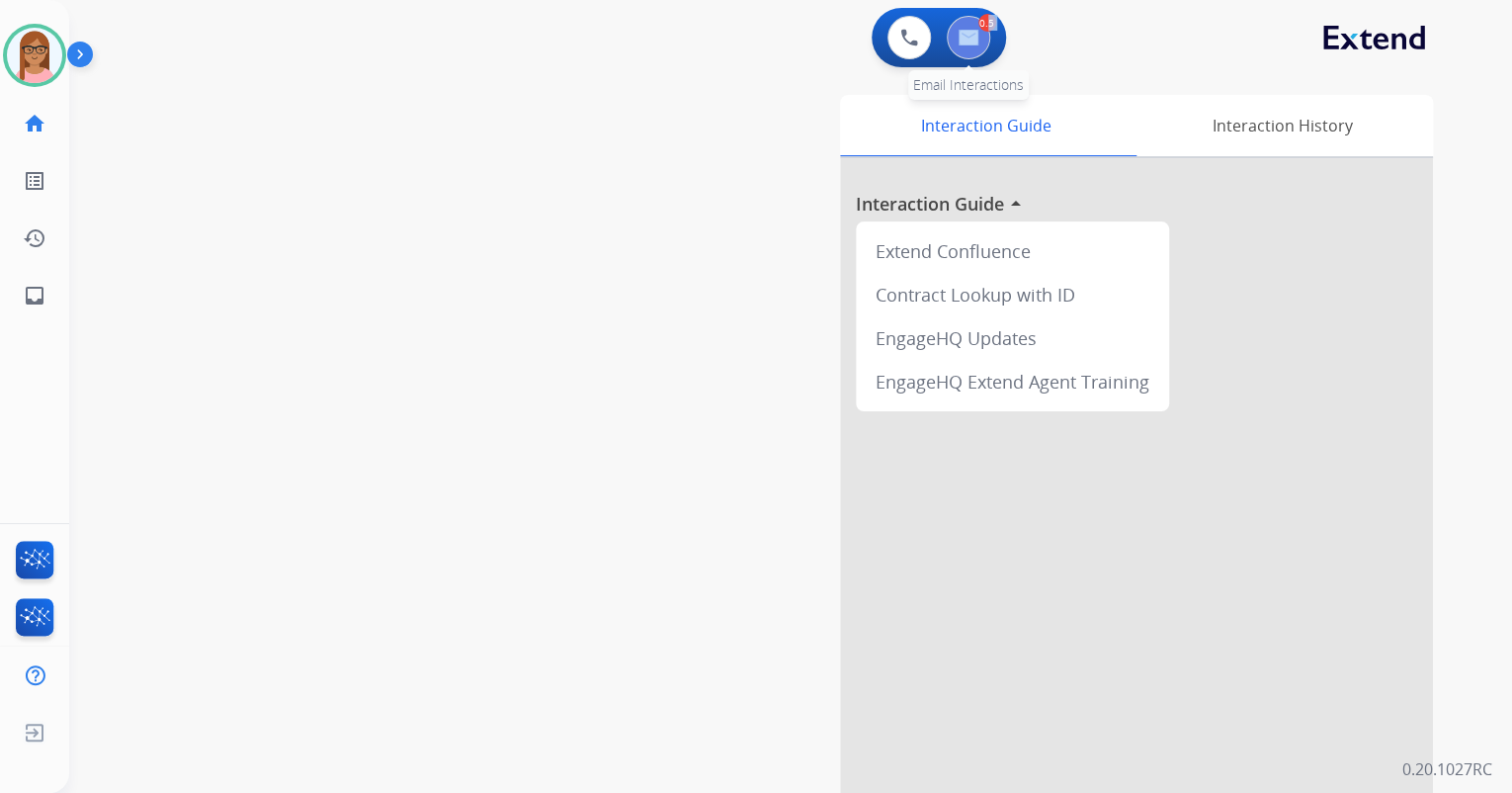 click at bounding box center [968, 38] 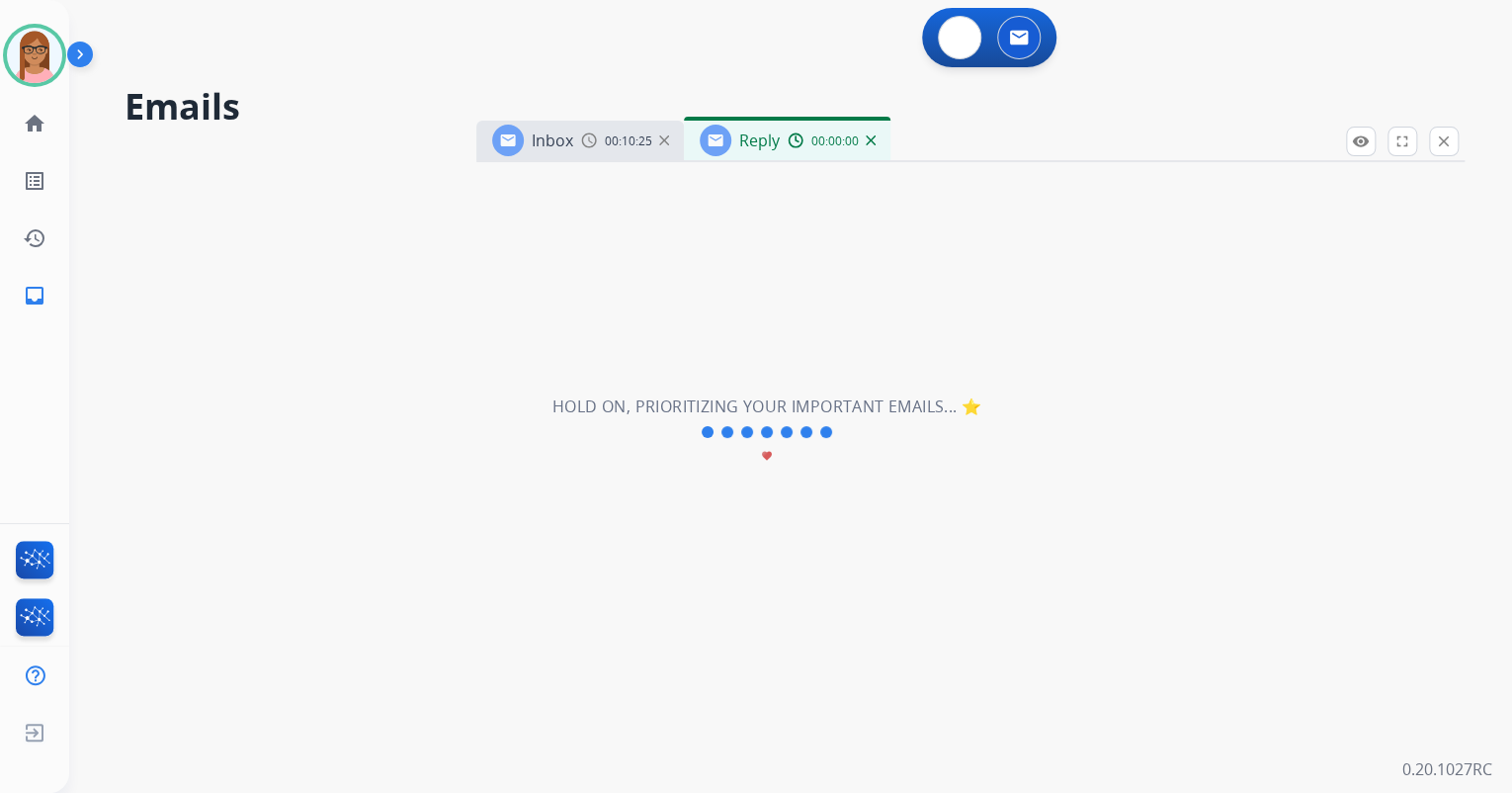 select on "**********" 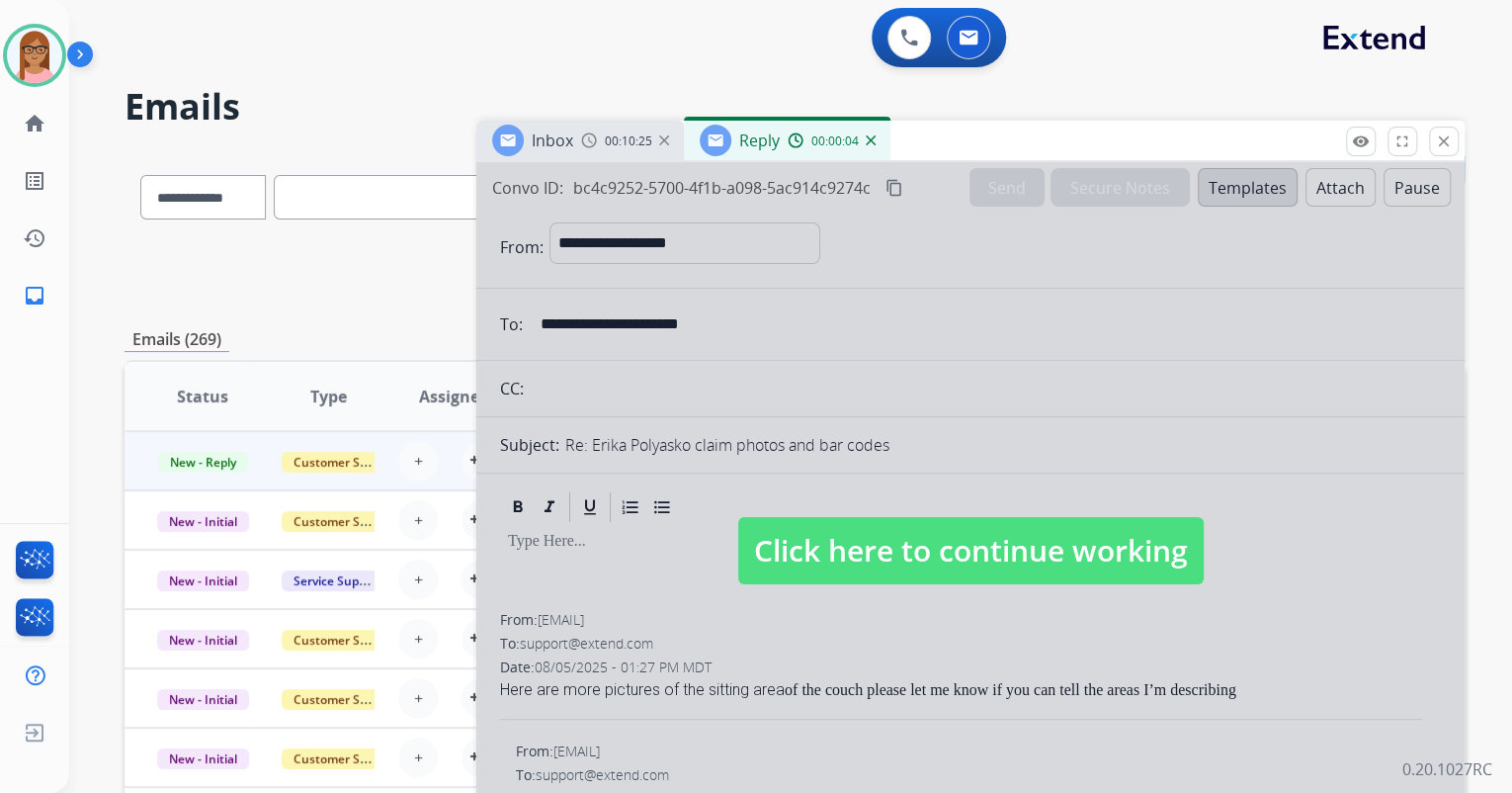 drag, startPoint x: 941, startPoint y: 592, endPoint x: 940, endPoint y: 580, distance: 12.0415946 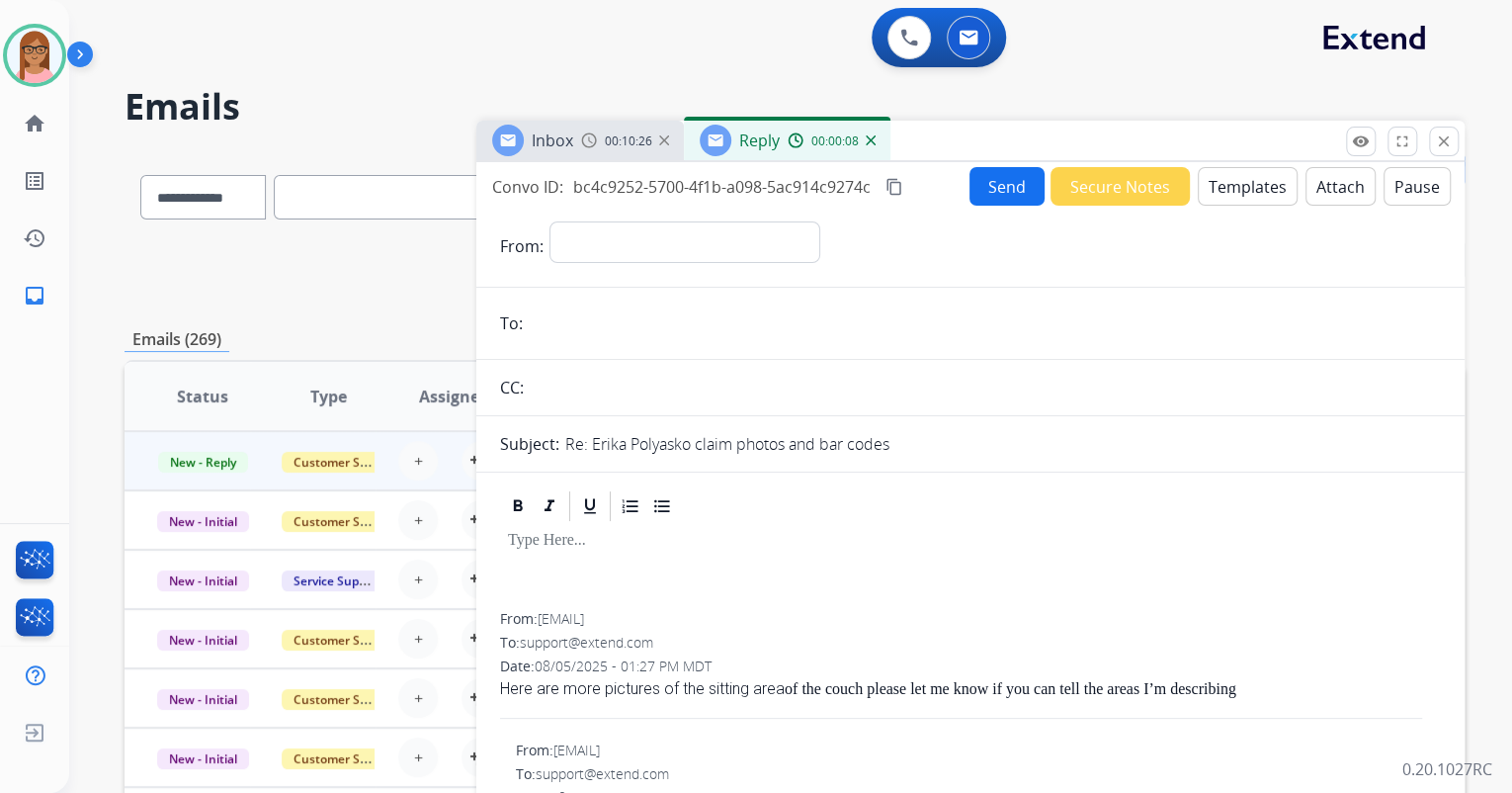 scroll, scrollTop: 0, scrollLeft: 0, axis: both 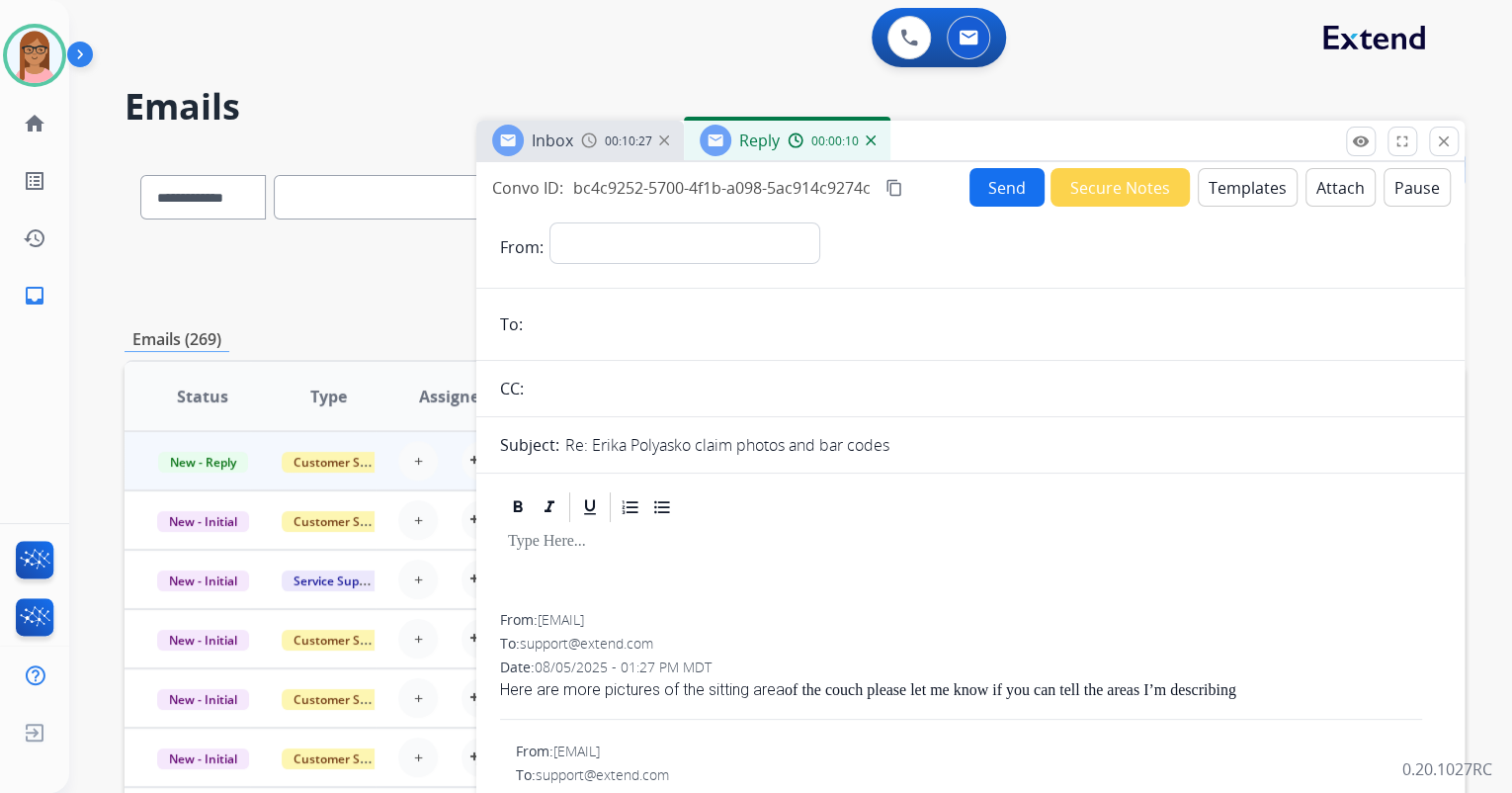 click on "00:00:10" at bounding box center [831, 140] 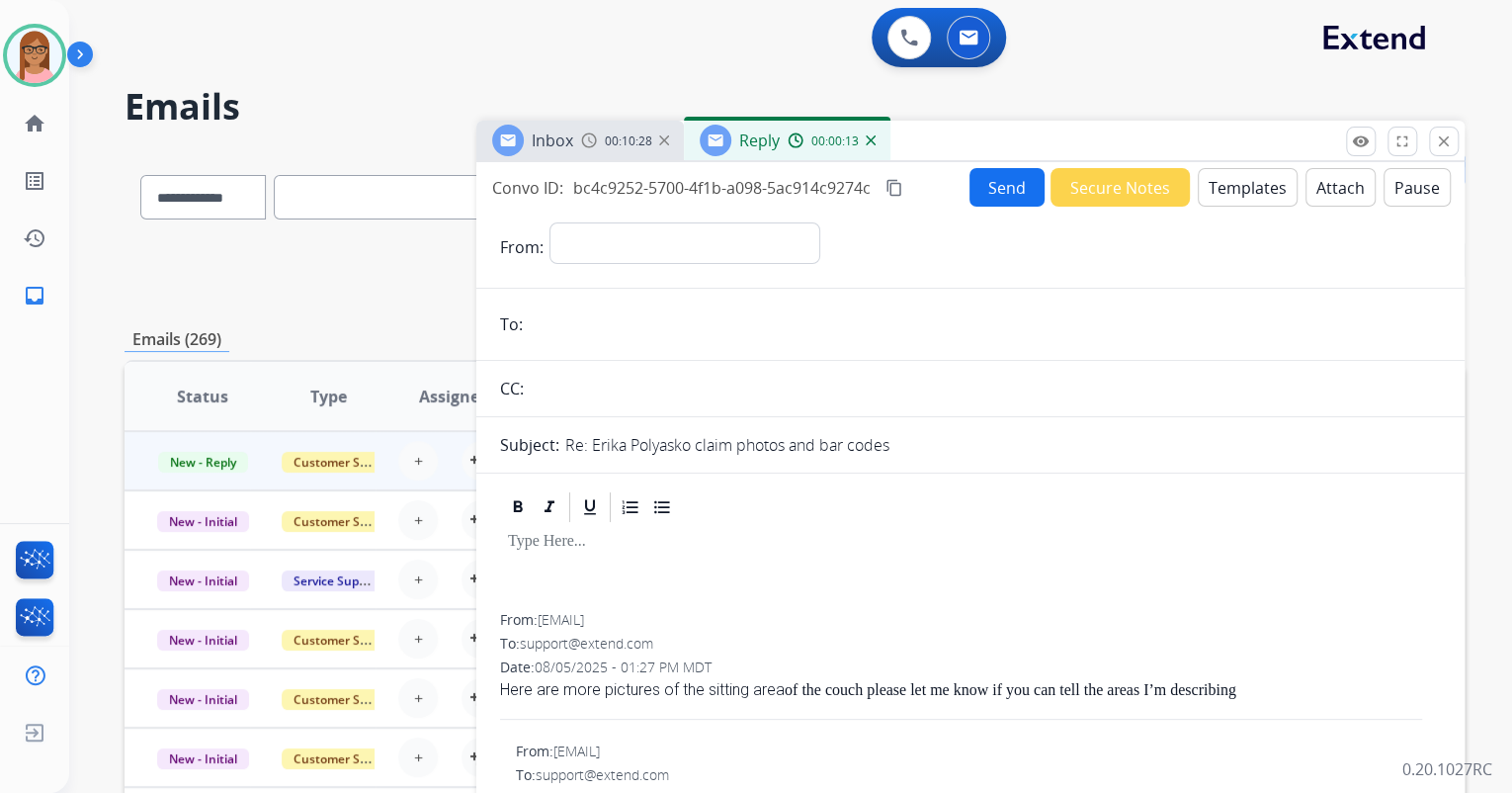click at bounding box center (871, 140) 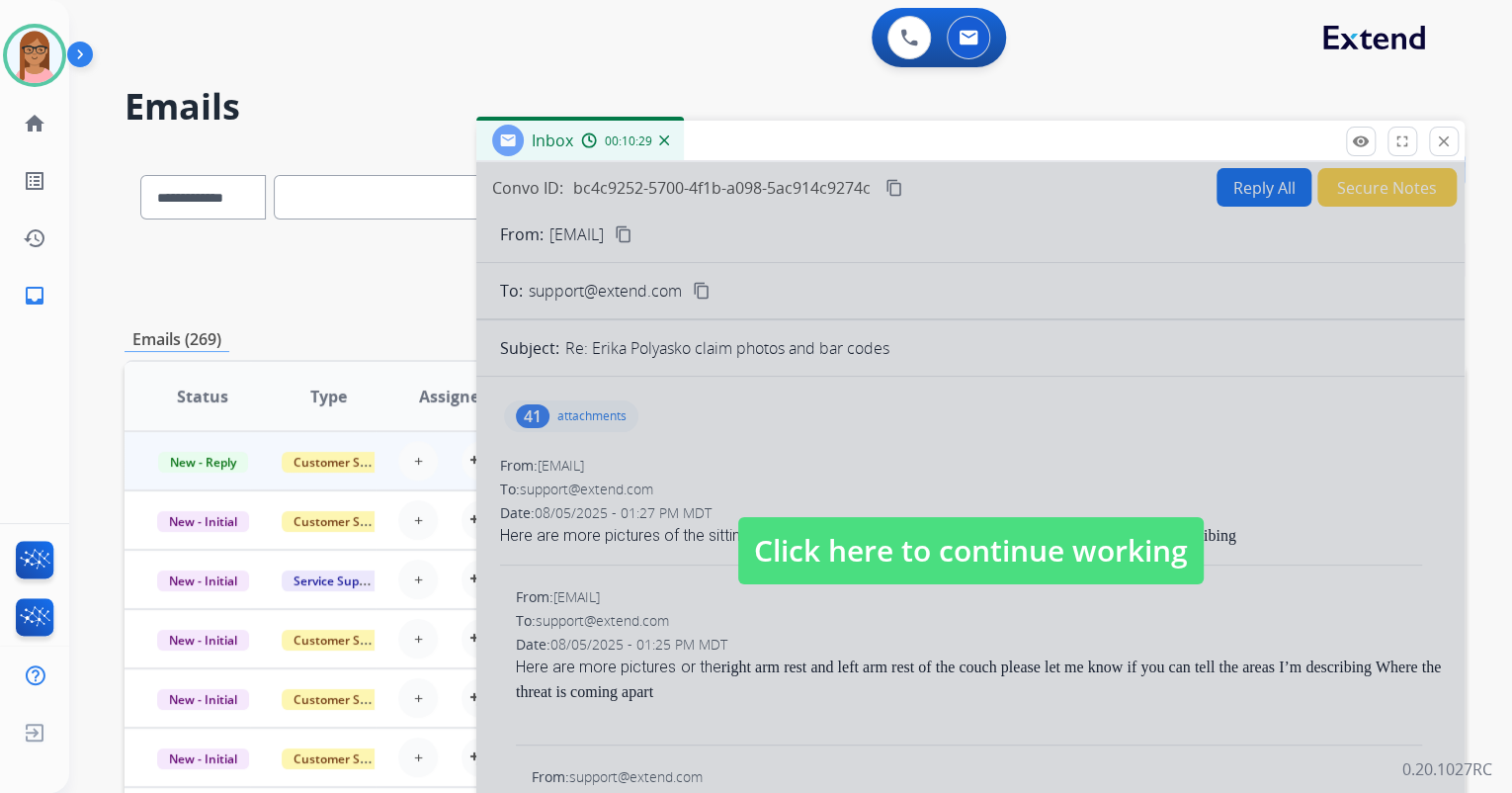 click at bounding box center (970, 531) 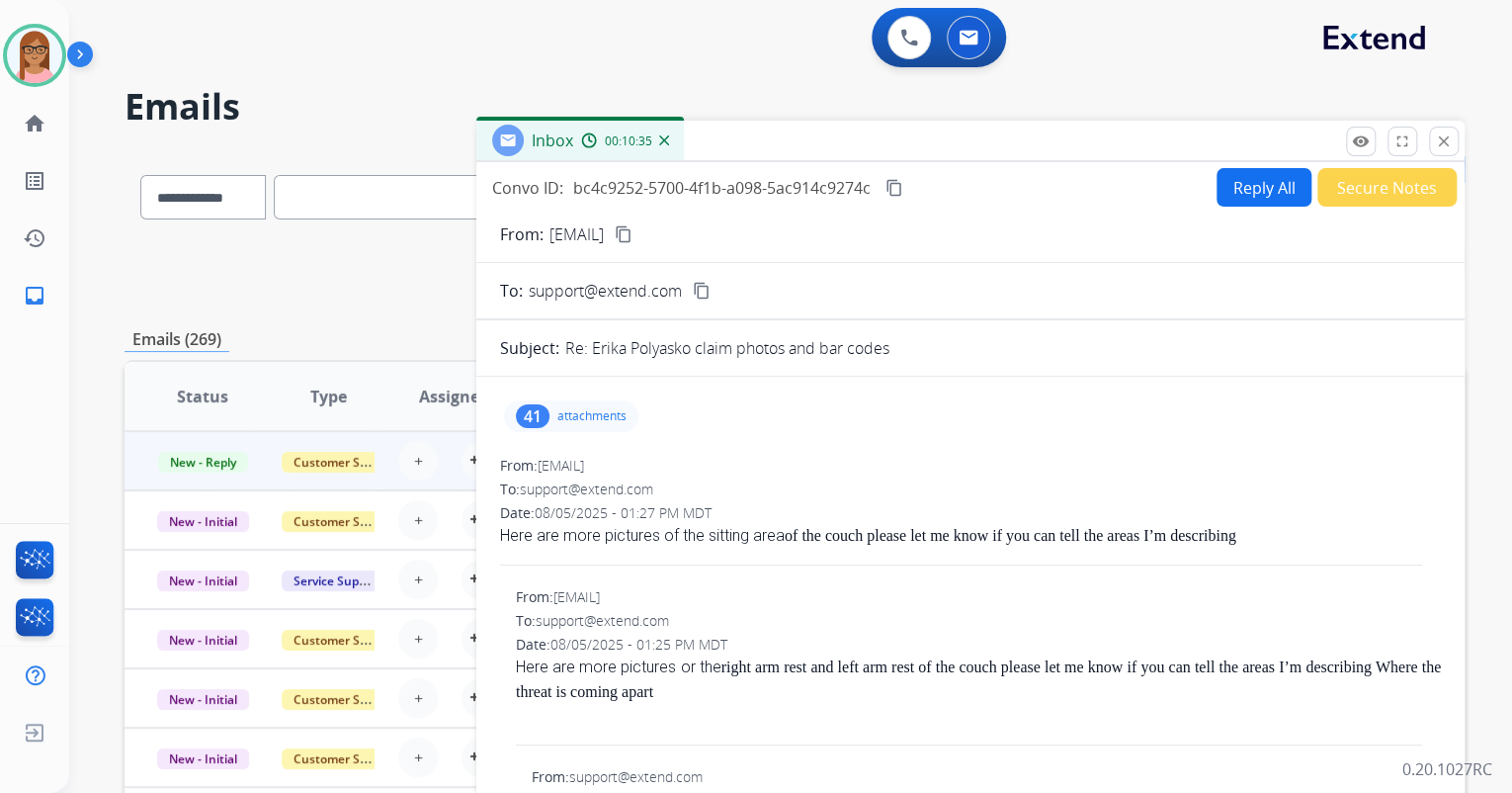 click on "Reply All" at bounding box center [1264, 187] 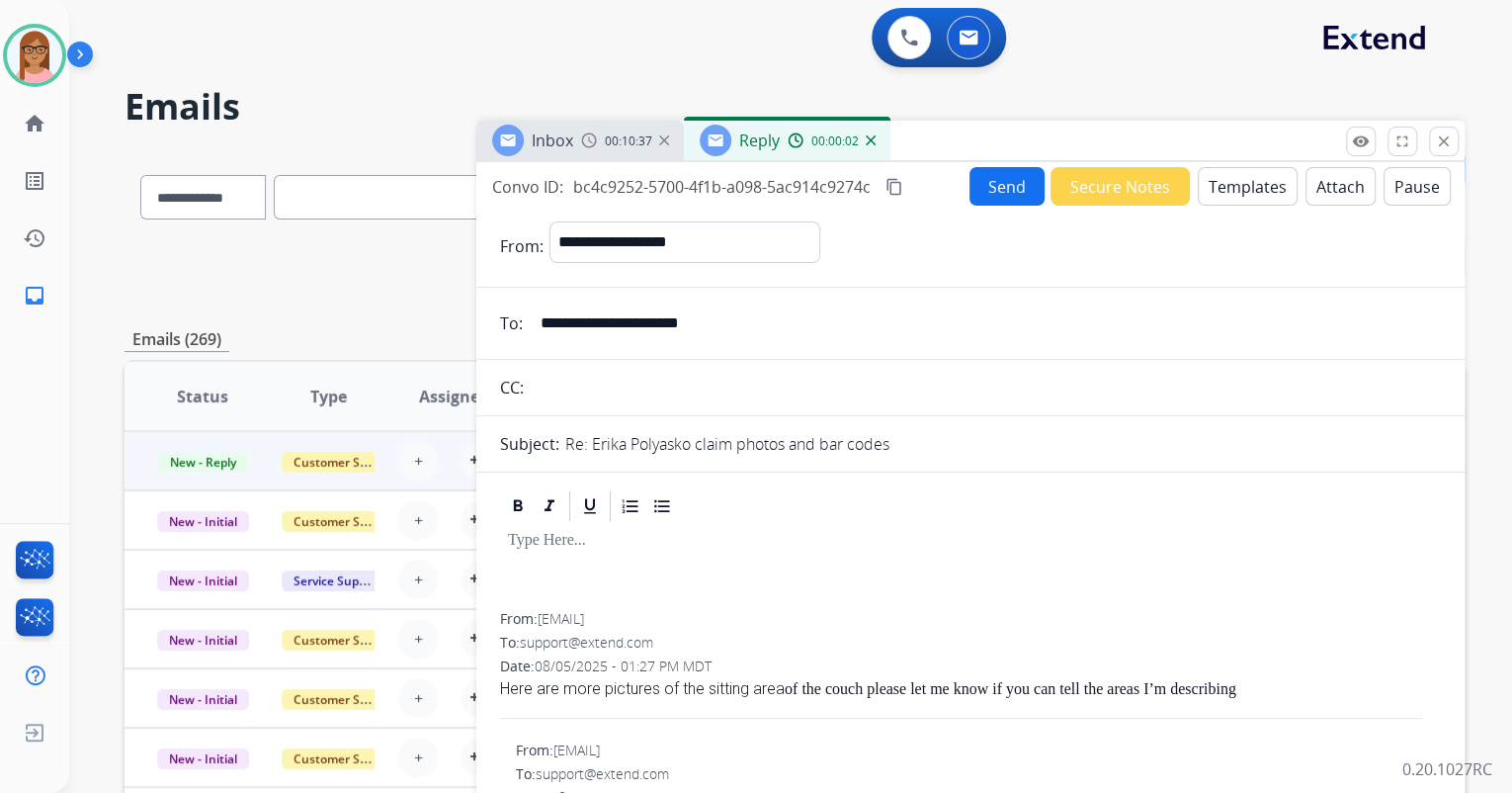 scroll, scrollTop: 0, scrollLeft: 0, axis: both 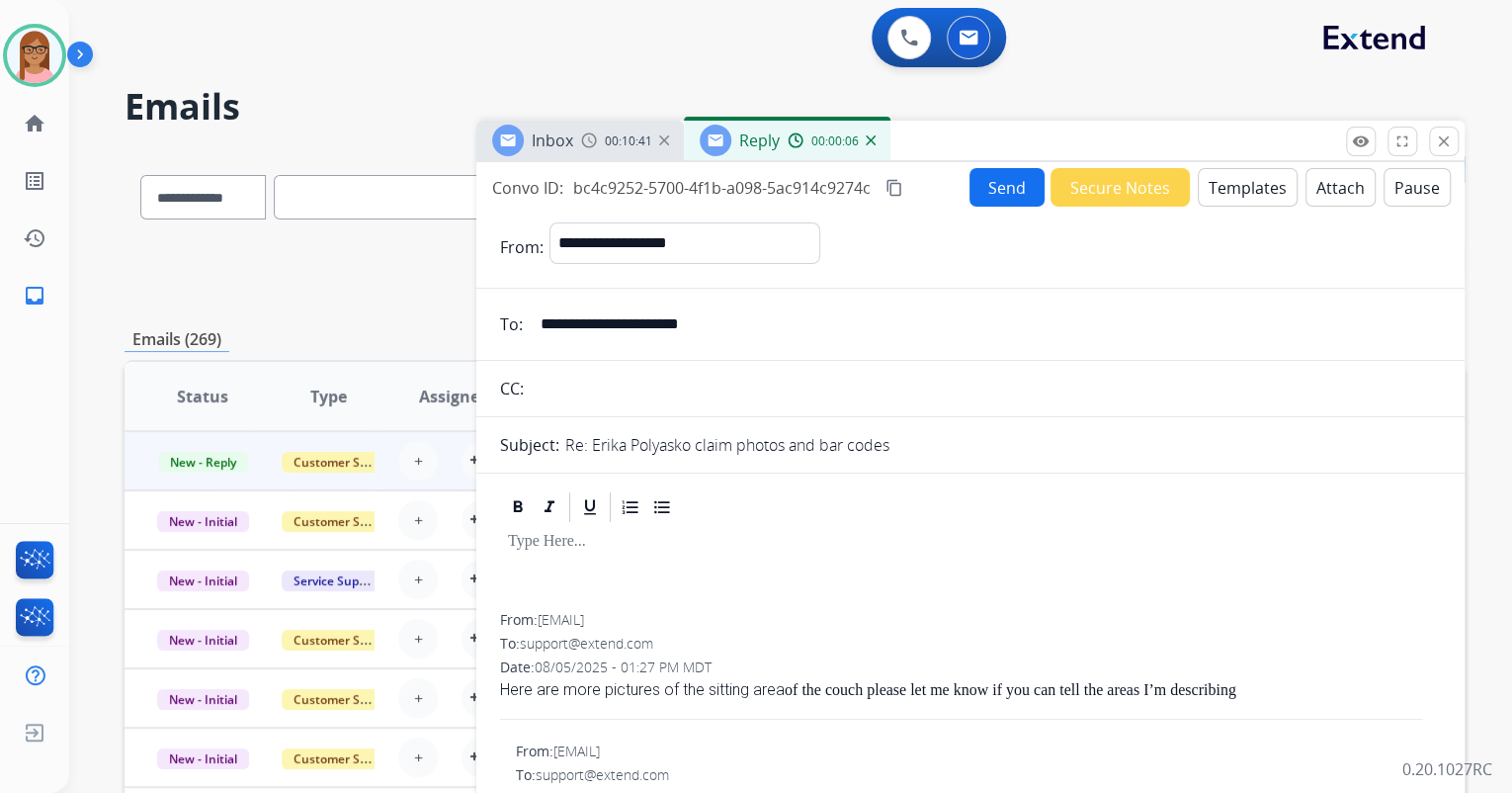drag, startPoint x: 703, startPoint y: 327, endPoint x: 521, endPoint y: 312, distance: 182.6171 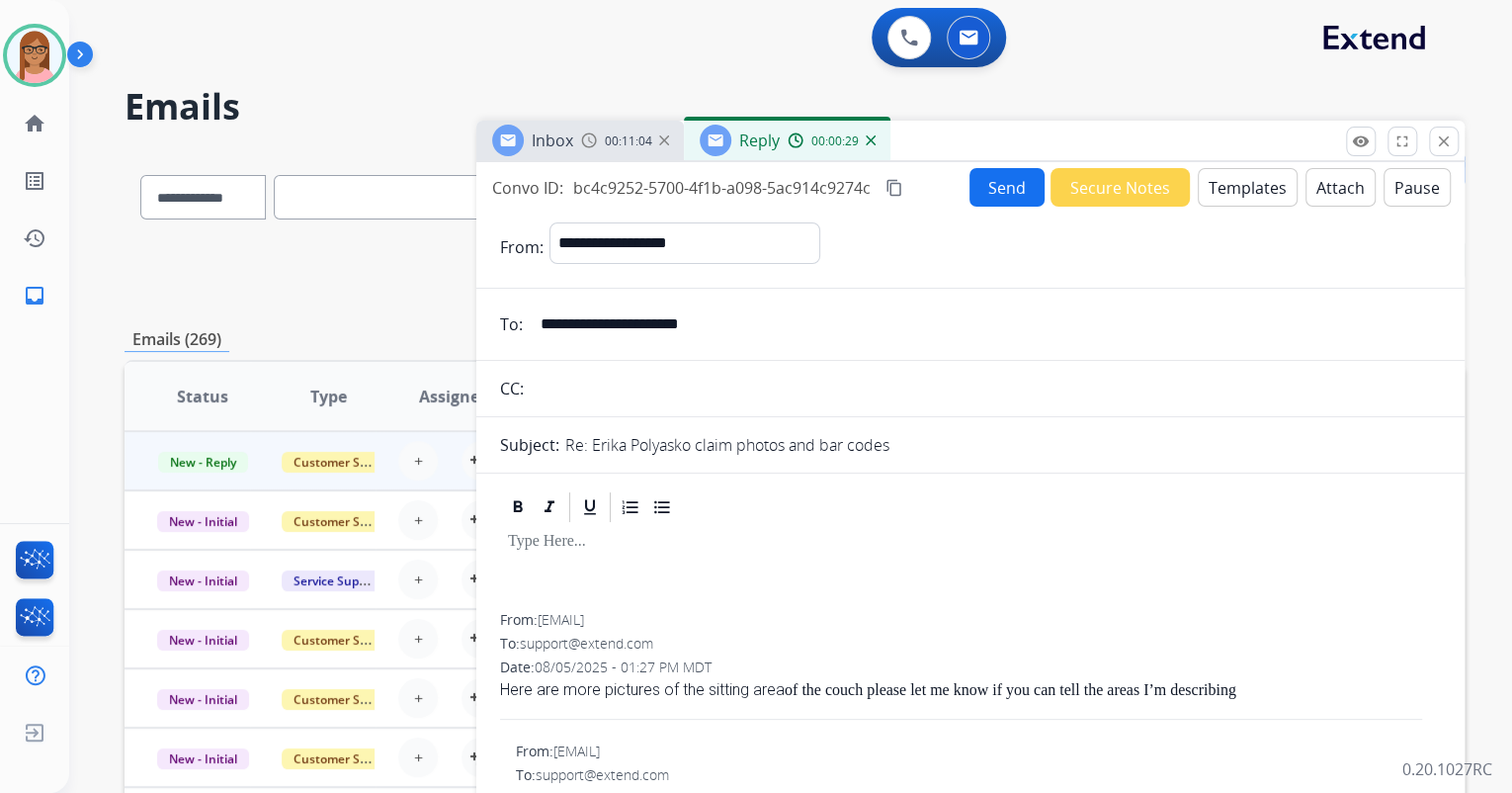 click on "Templates" at bounding box center (1247, 187) 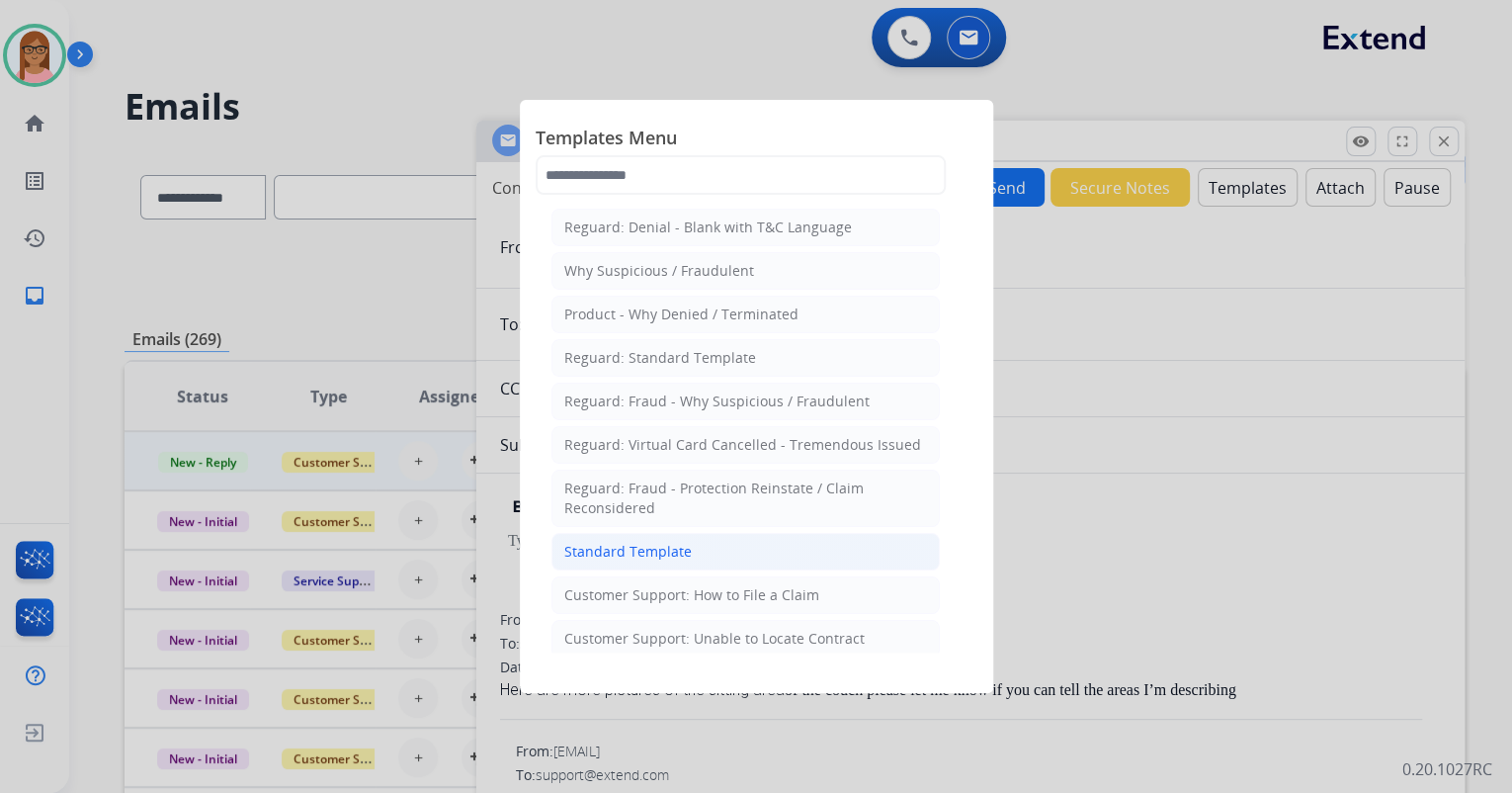 click on "Standard Template" 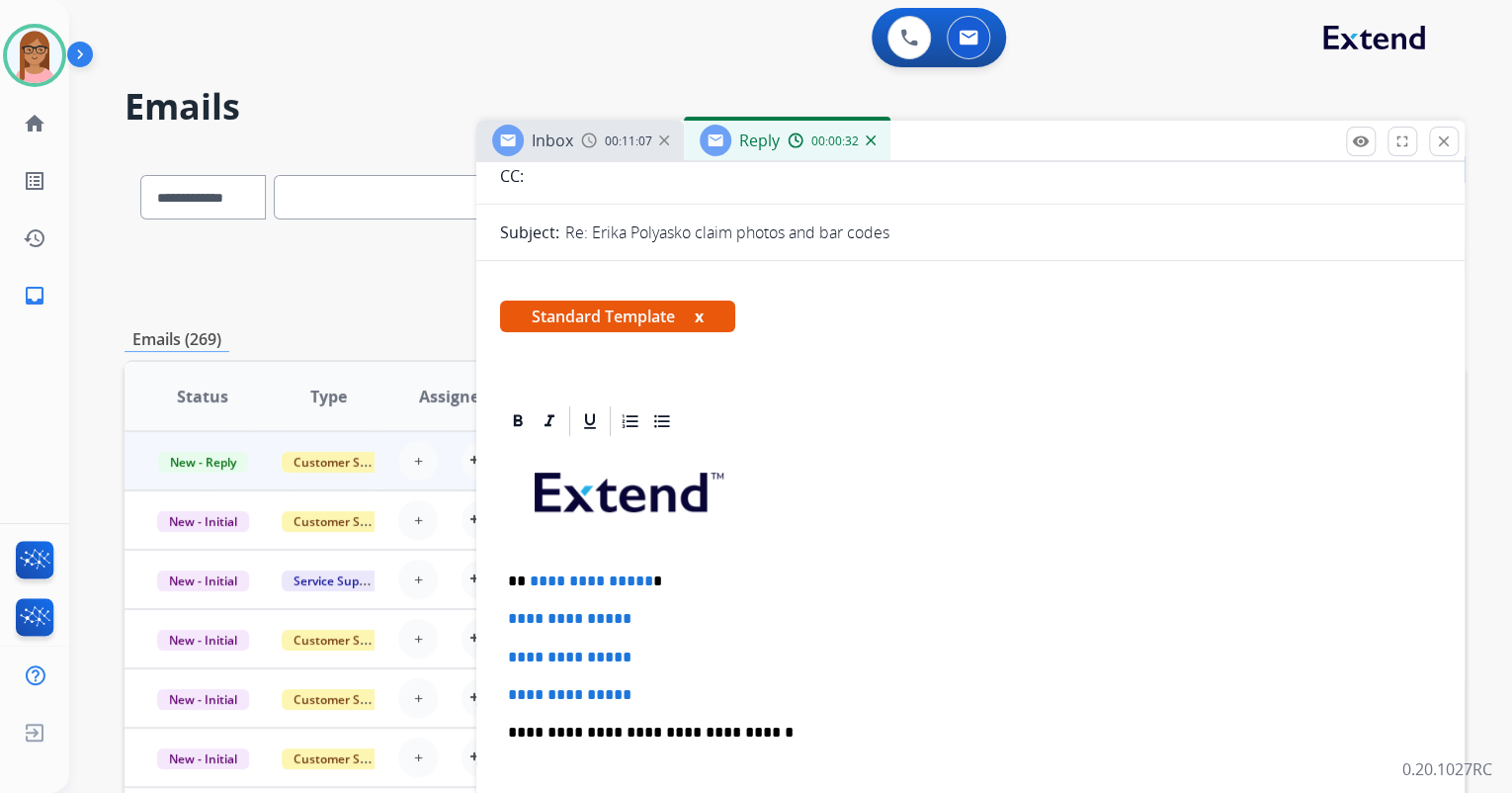 scroll, scrollTop: 316, scrollLeft: 0, axis: vertical 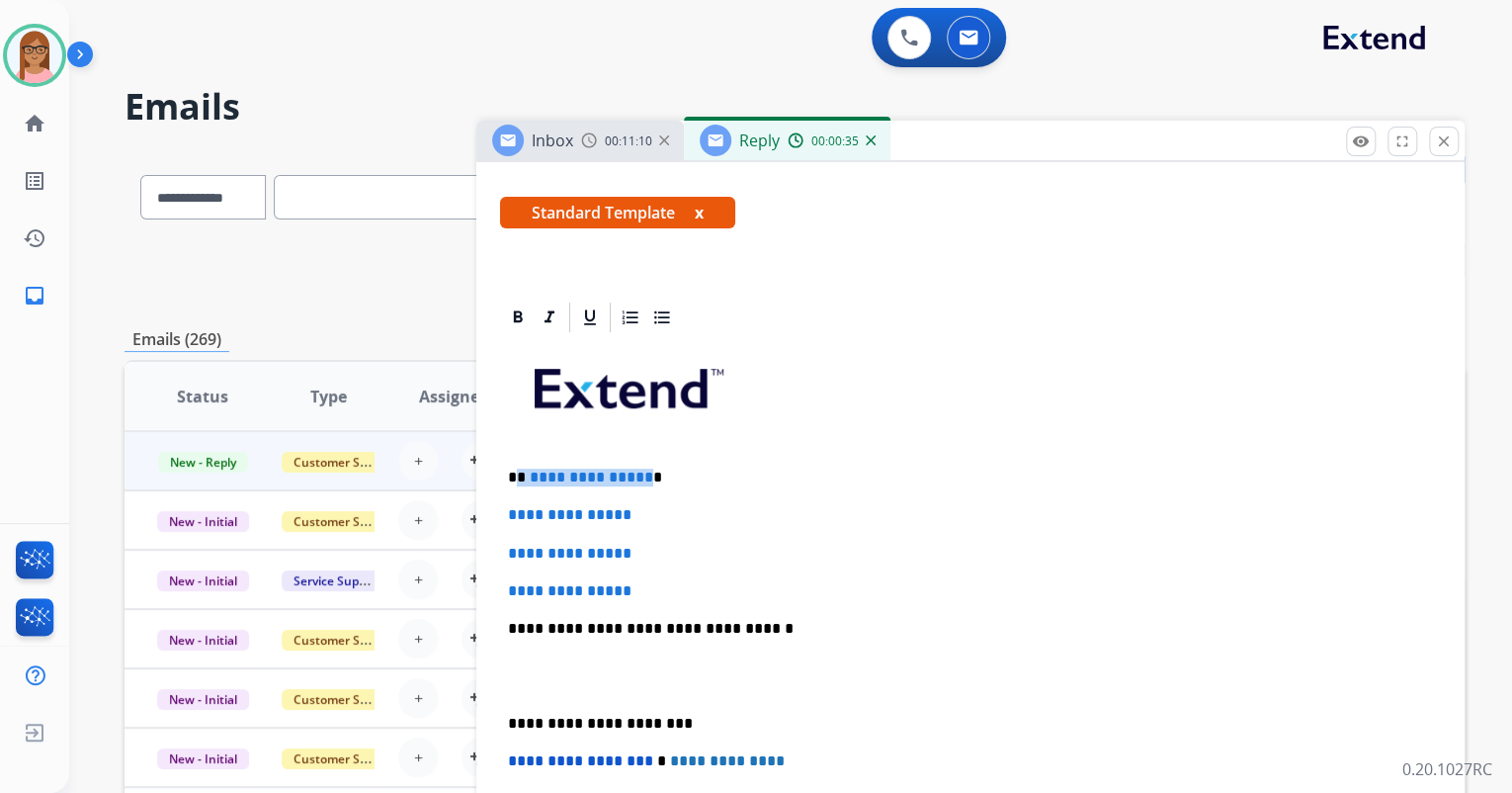 drag, startPoint x: 516, startPoint y: 475, endPoint x: 642, endPoint y: 474, distance: 126.004 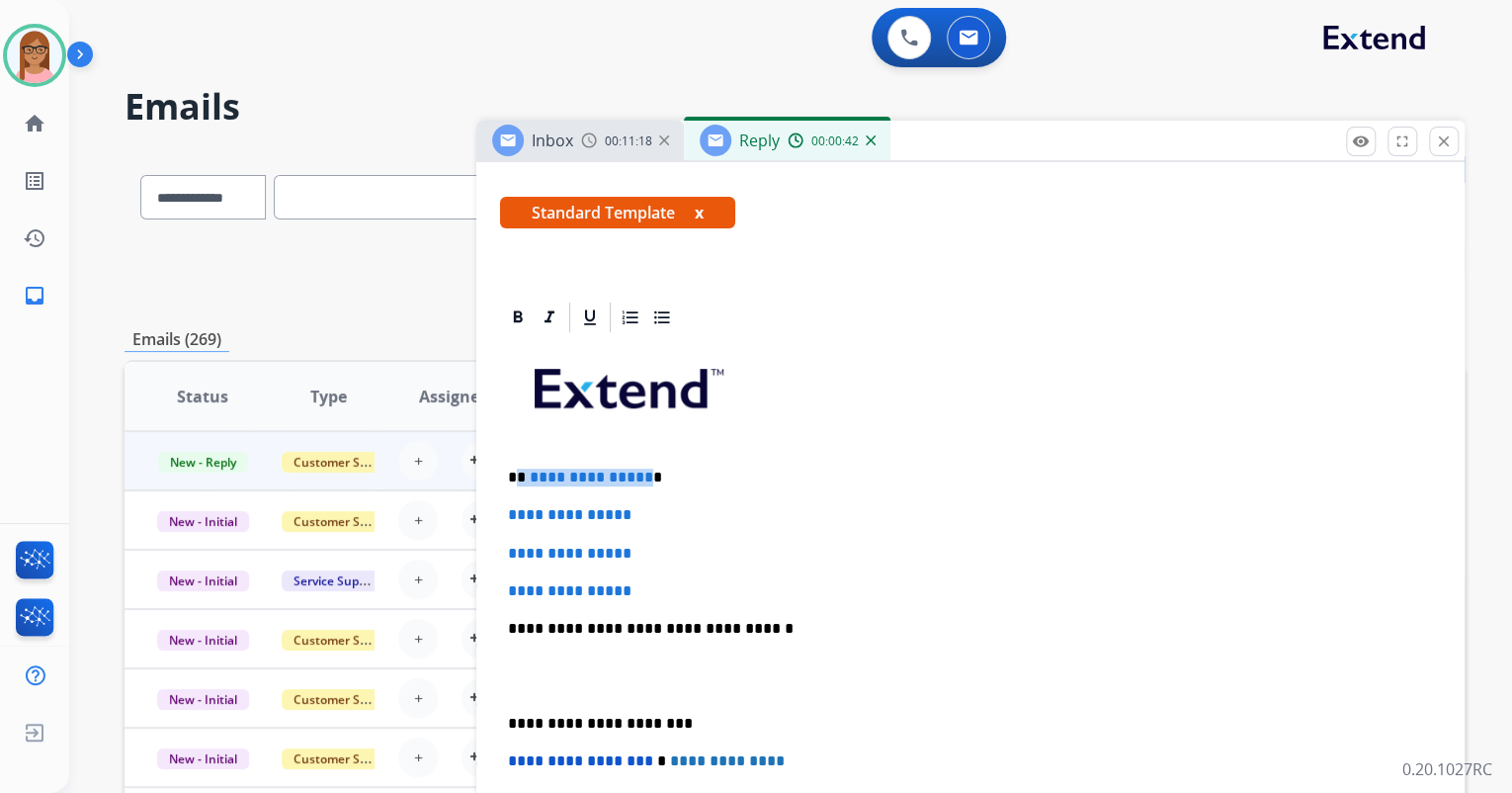 type 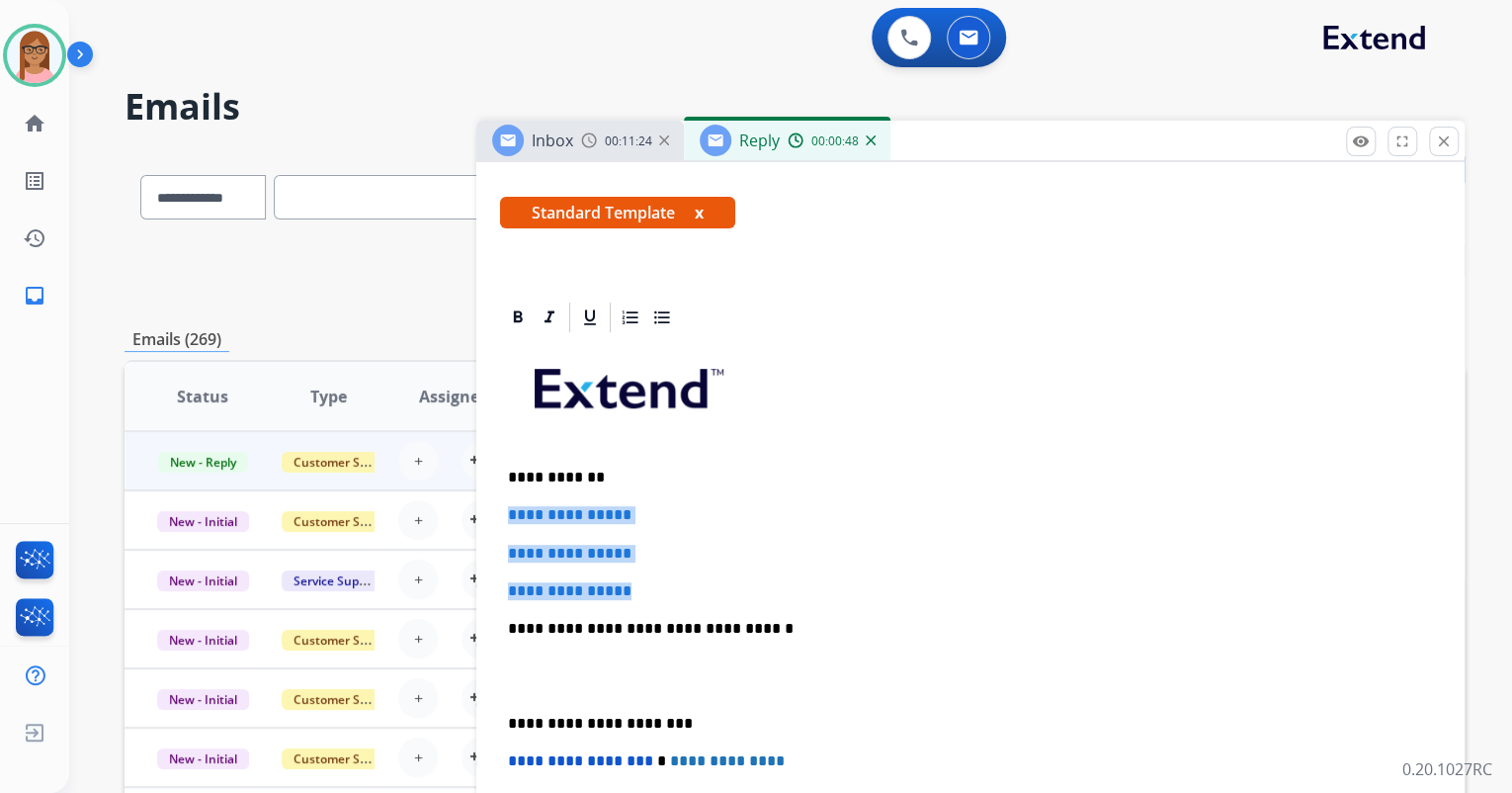 drag, startPoint x: 509, startPoint y: 511, endPoint x: 647, endPoint y: 586, distance: 157.06368 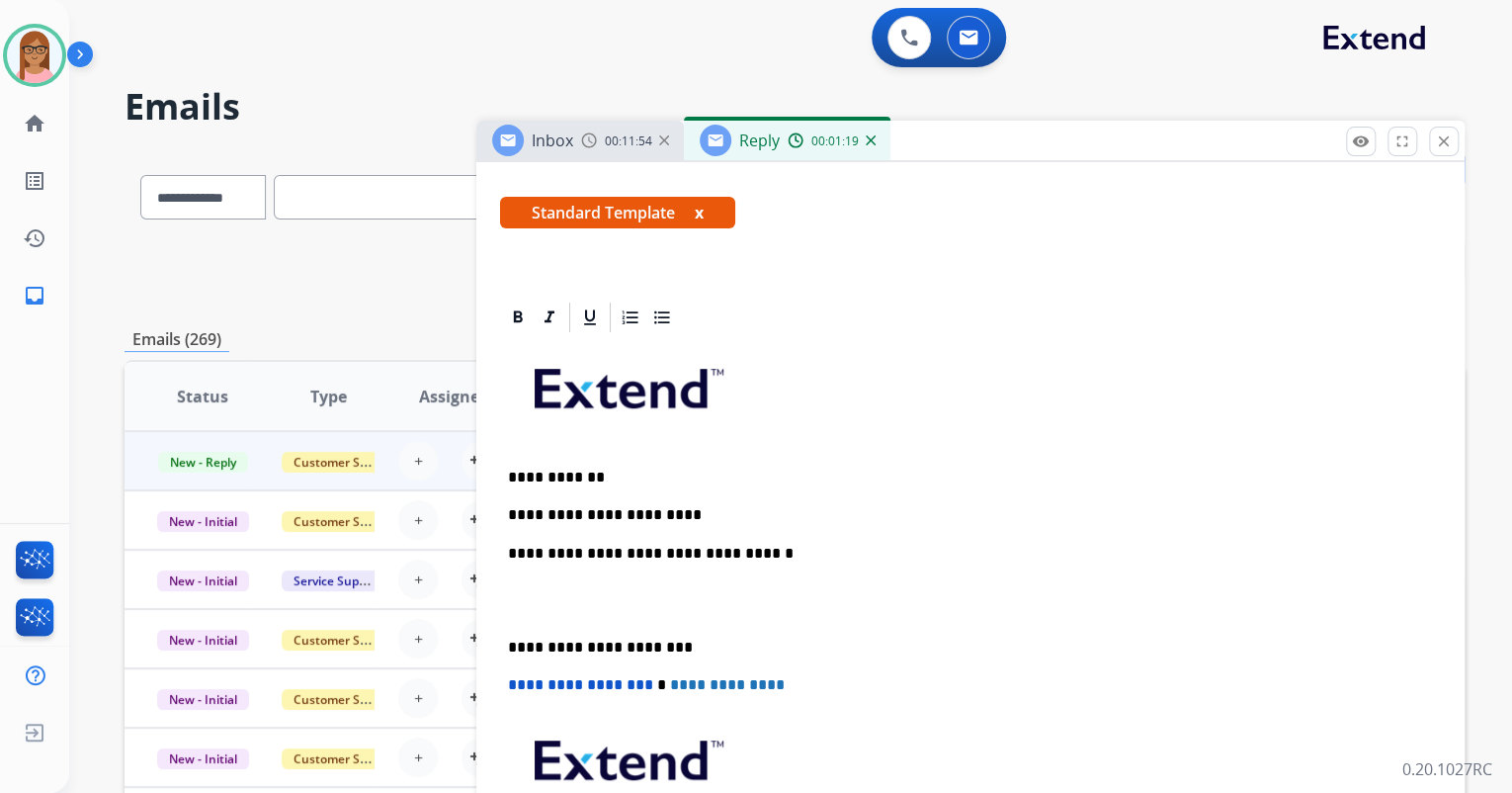 click on "**********" at bounding box center [963, 515] 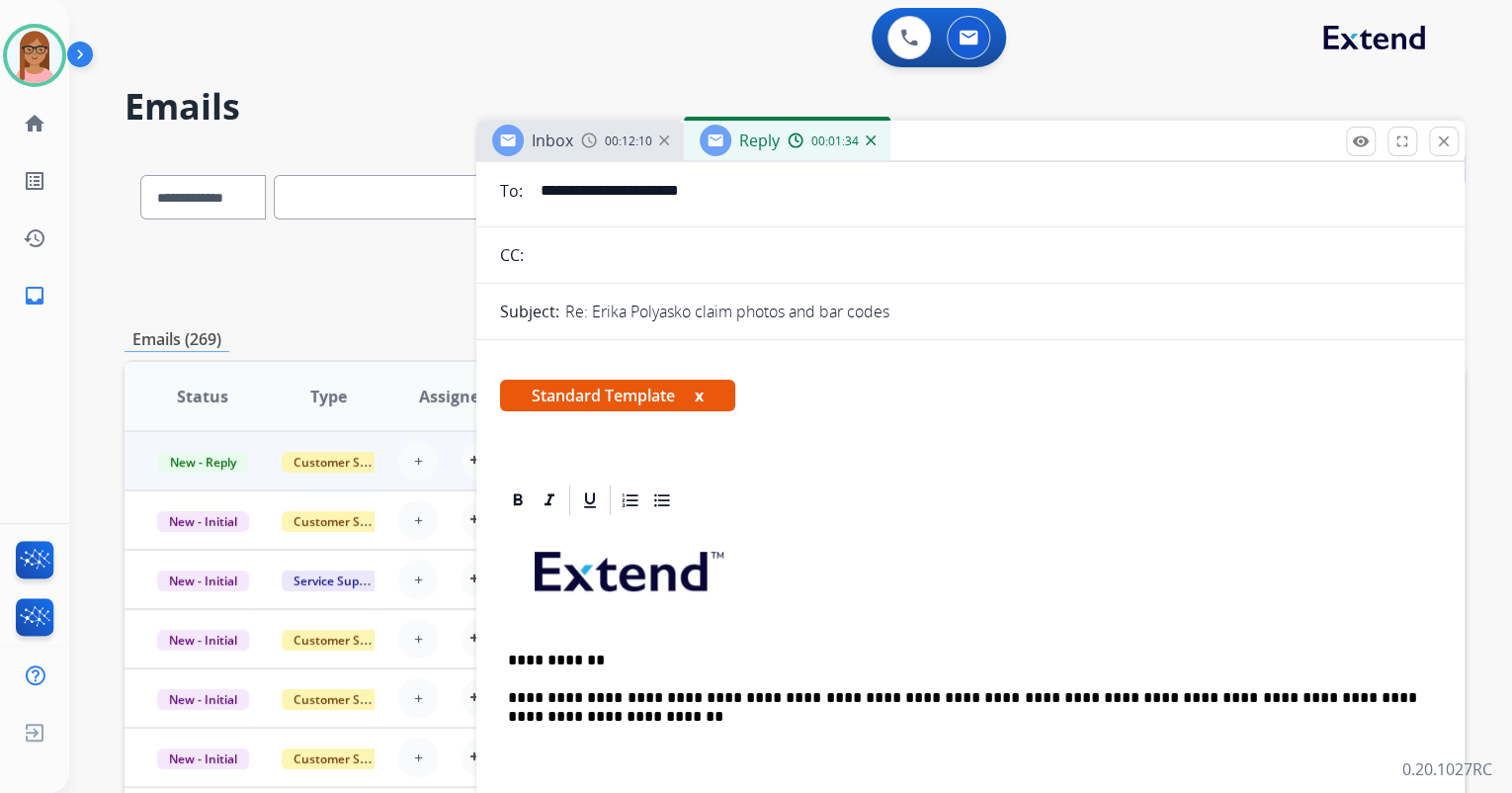 scroll, scrollTop: 0, scrollLeft: 0, axis: both 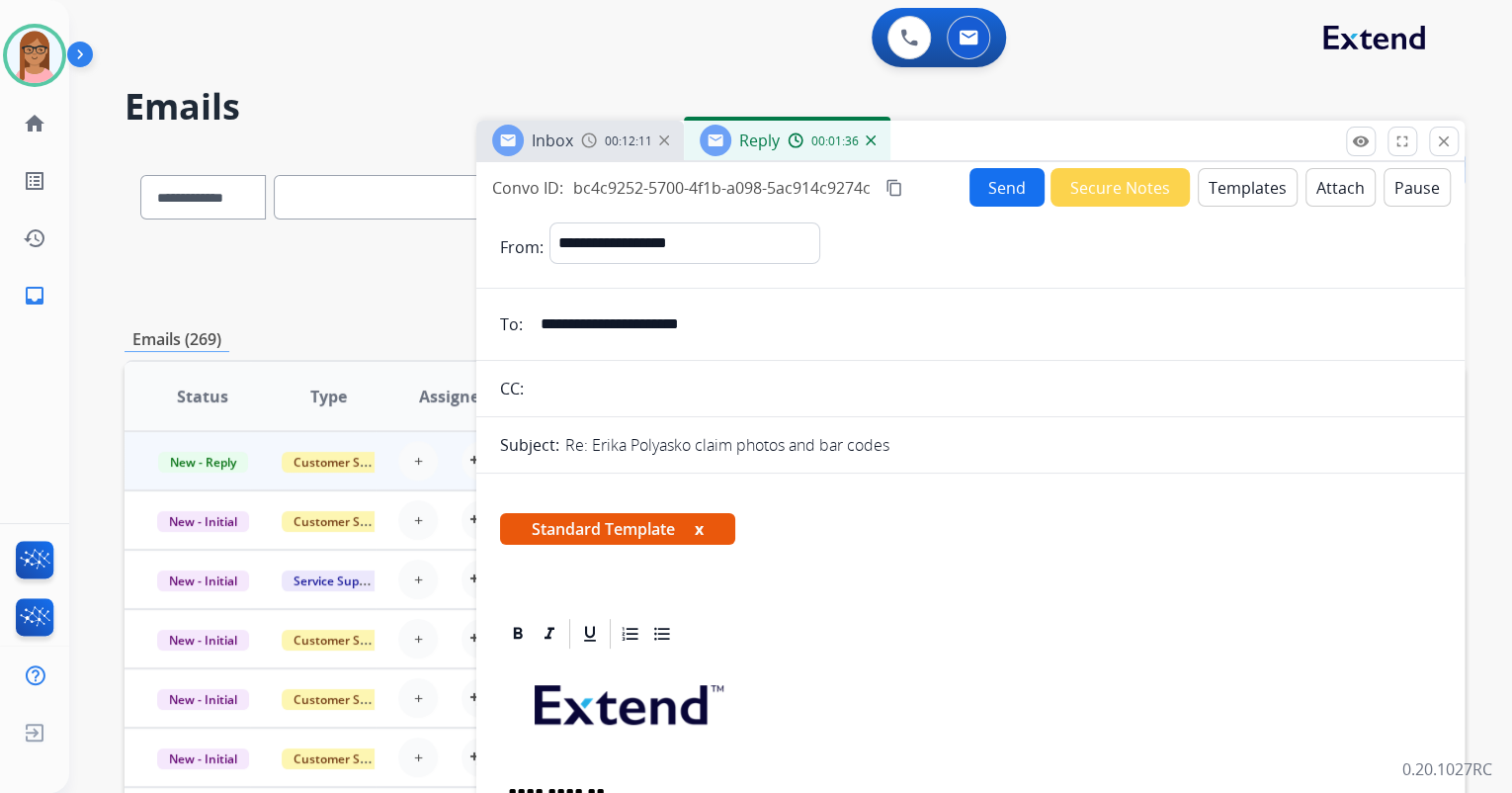 click on "Templates" at bounding box center (1247, 187) 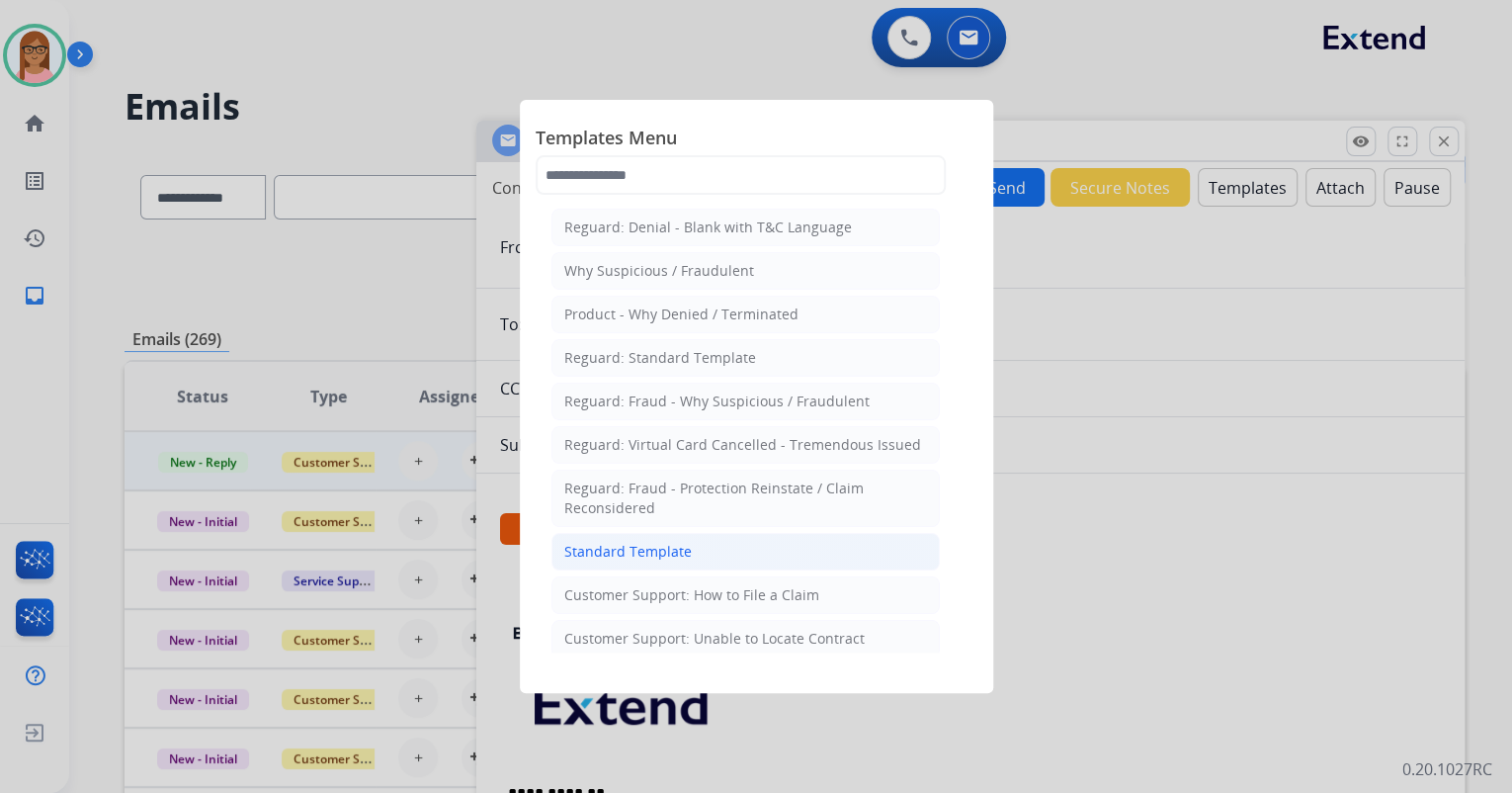 click on "Standard Template" 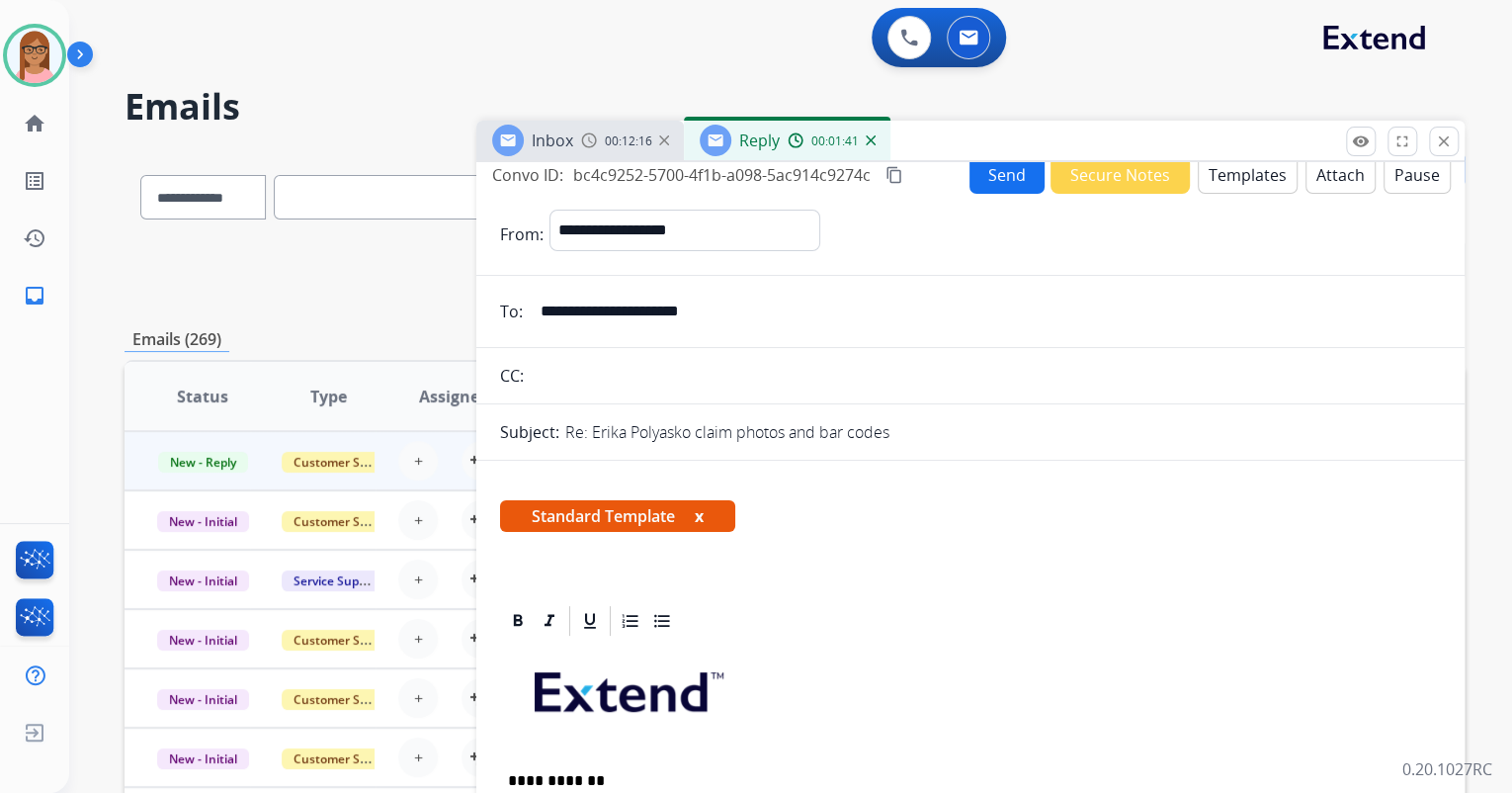 scroll, scrollTop: 0, scrollLeft: 0, axis: both 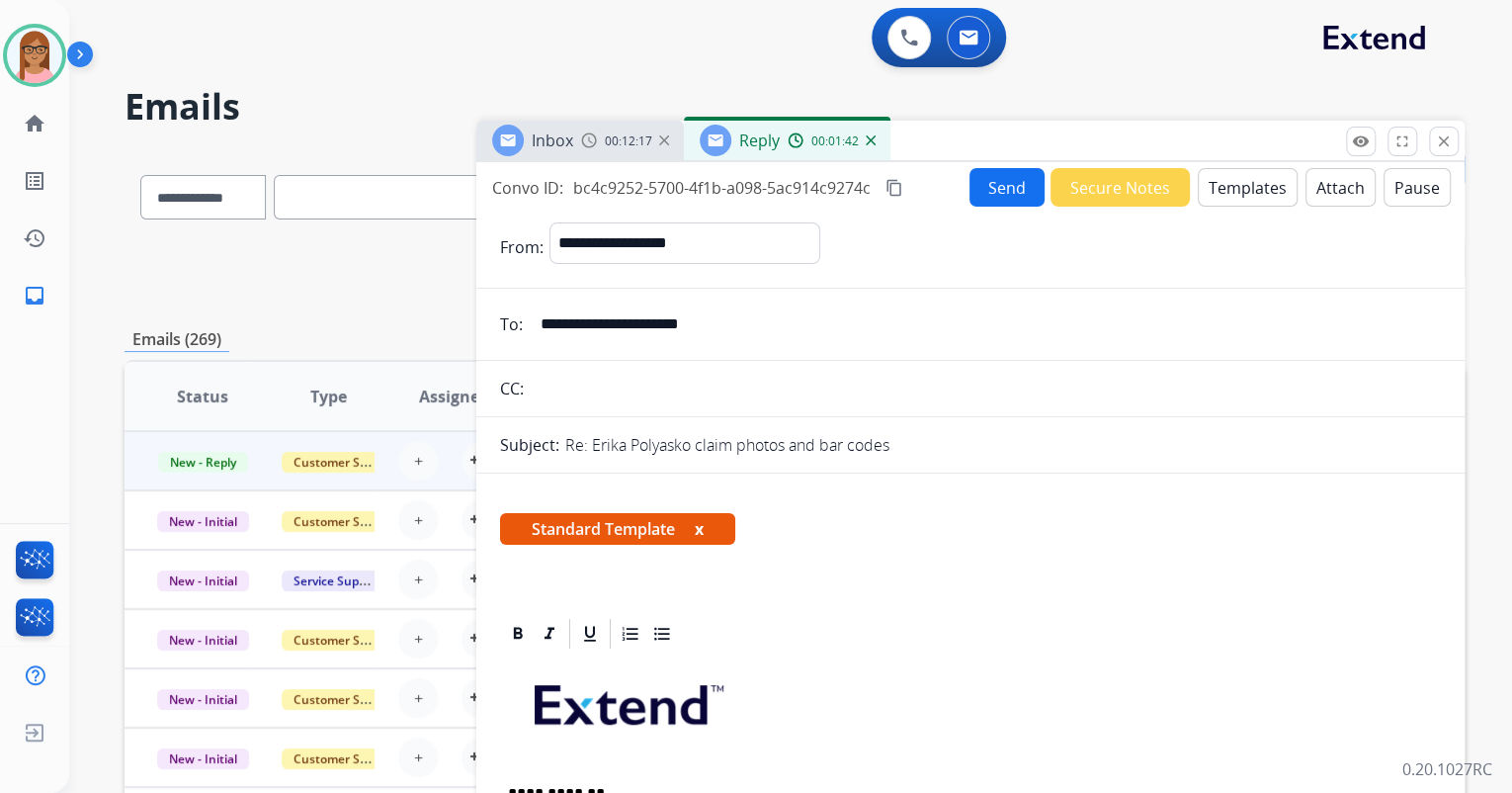 click on "Templates" at bounding box center (1247, 187) 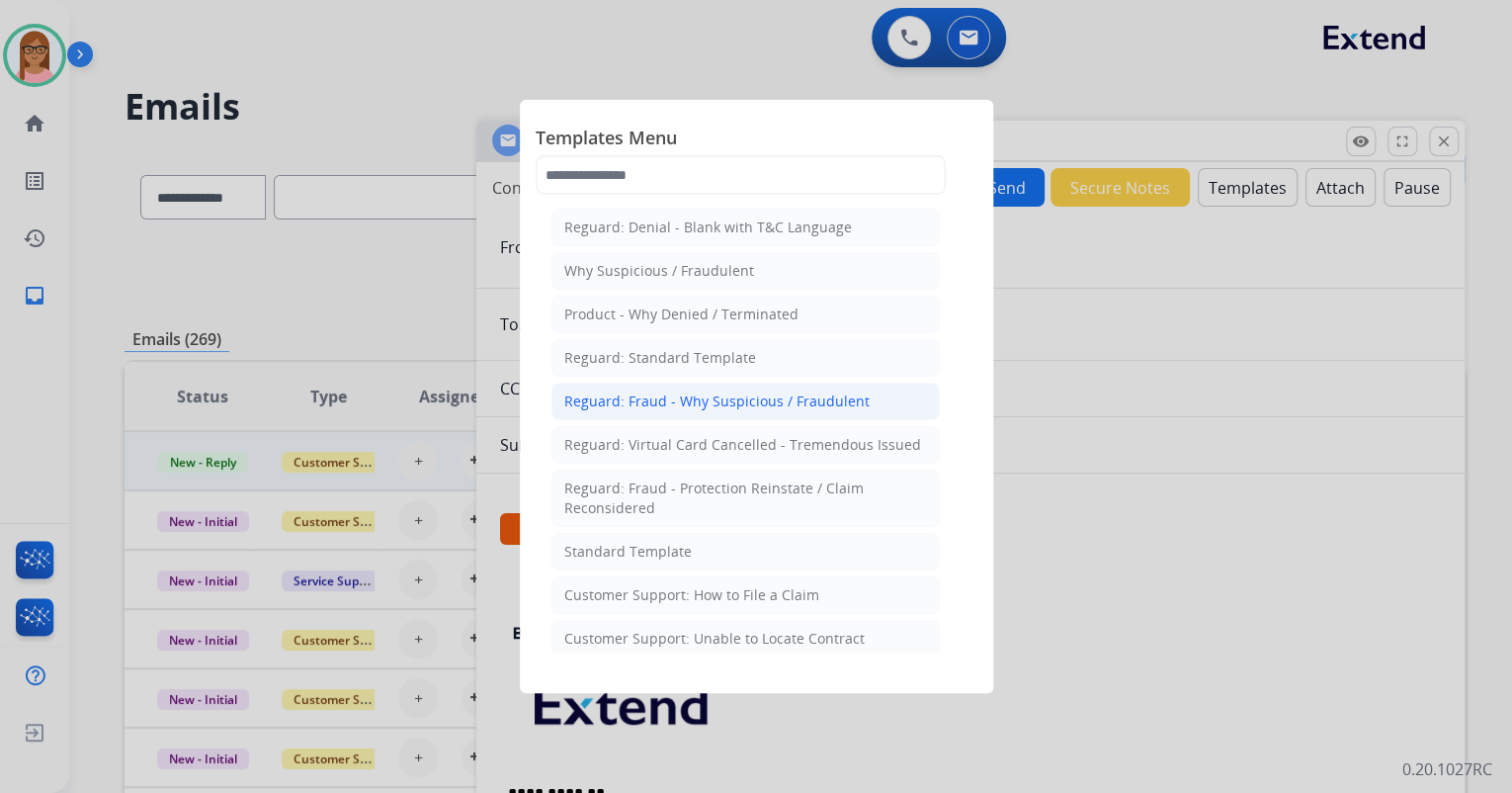 click on "Reguard: Fraud - Why Suspicious / Fraudulent" 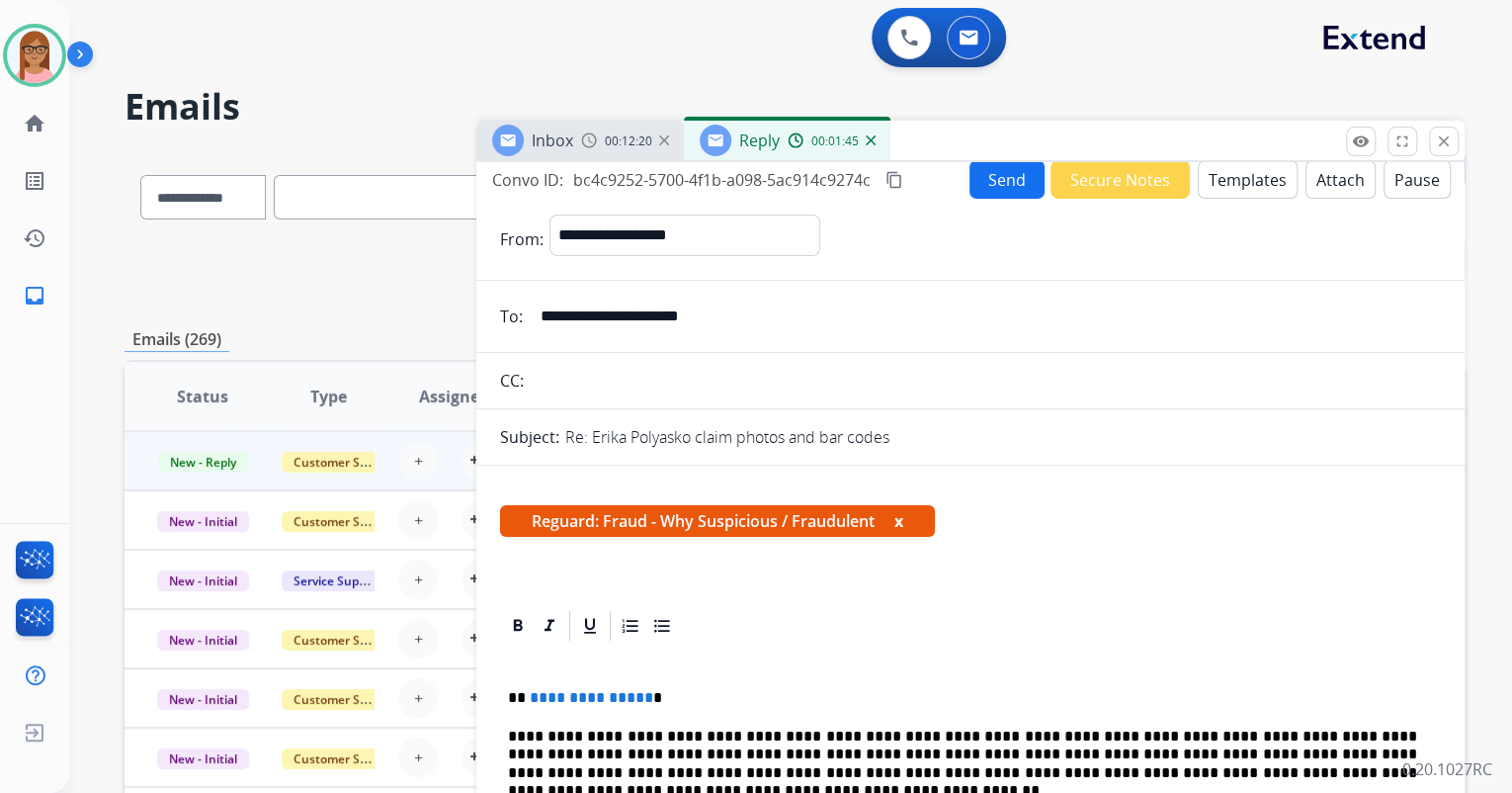 scroll, scrollTop: 0, scrollLeft: 0, axis: both 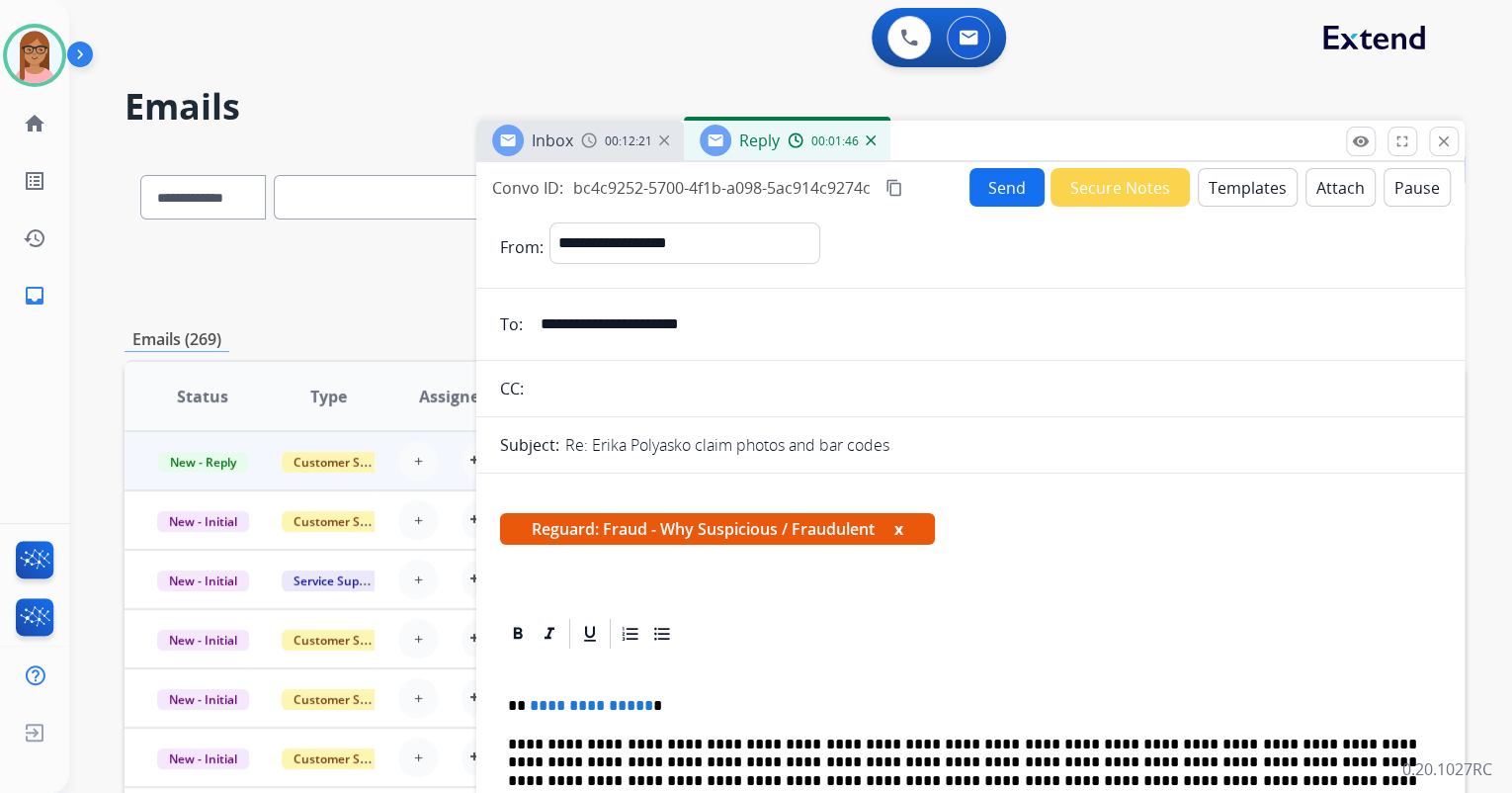 click on "Templates" at bounding box center (1247, 187) 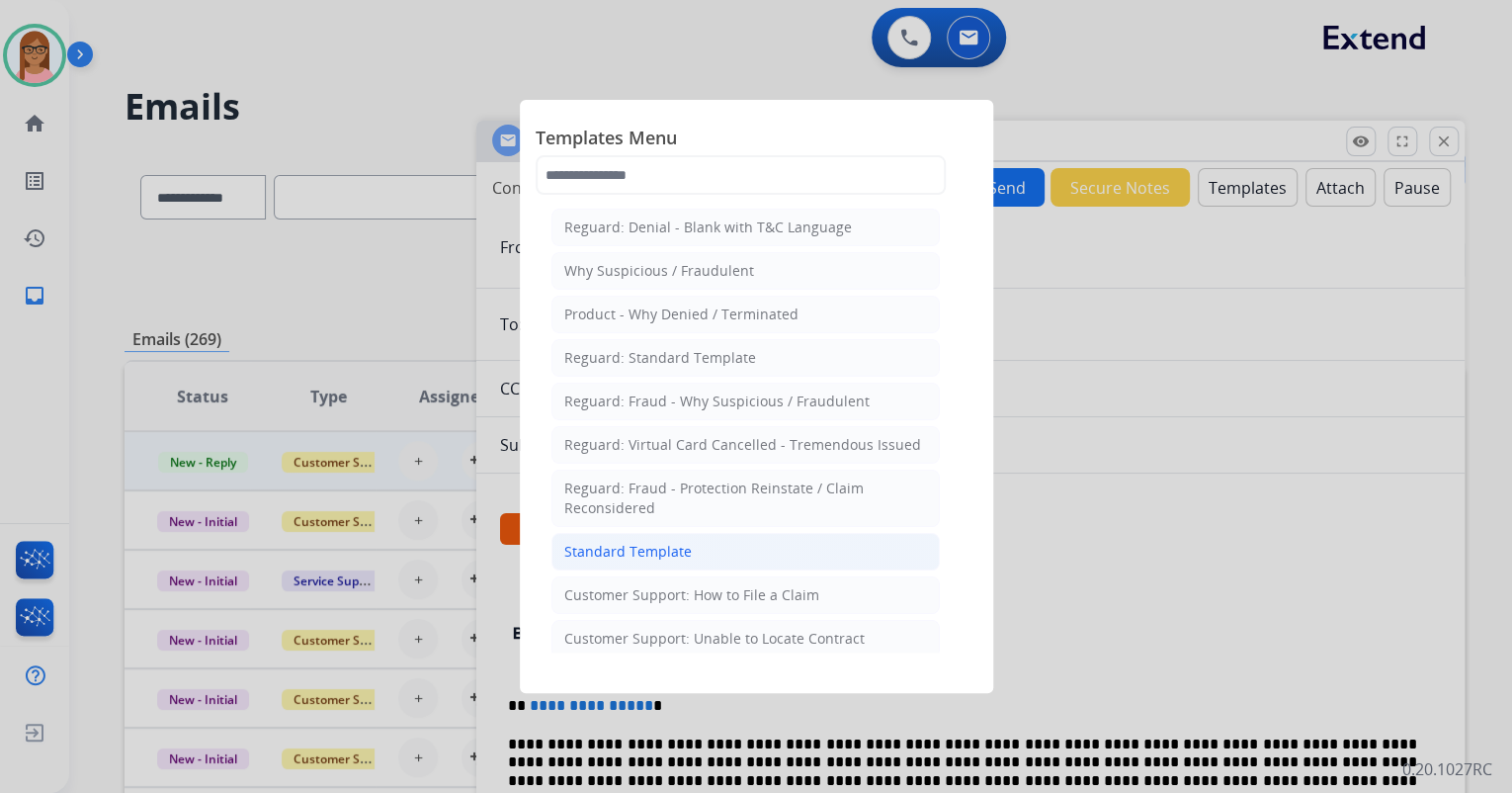 click on "Standard Template" 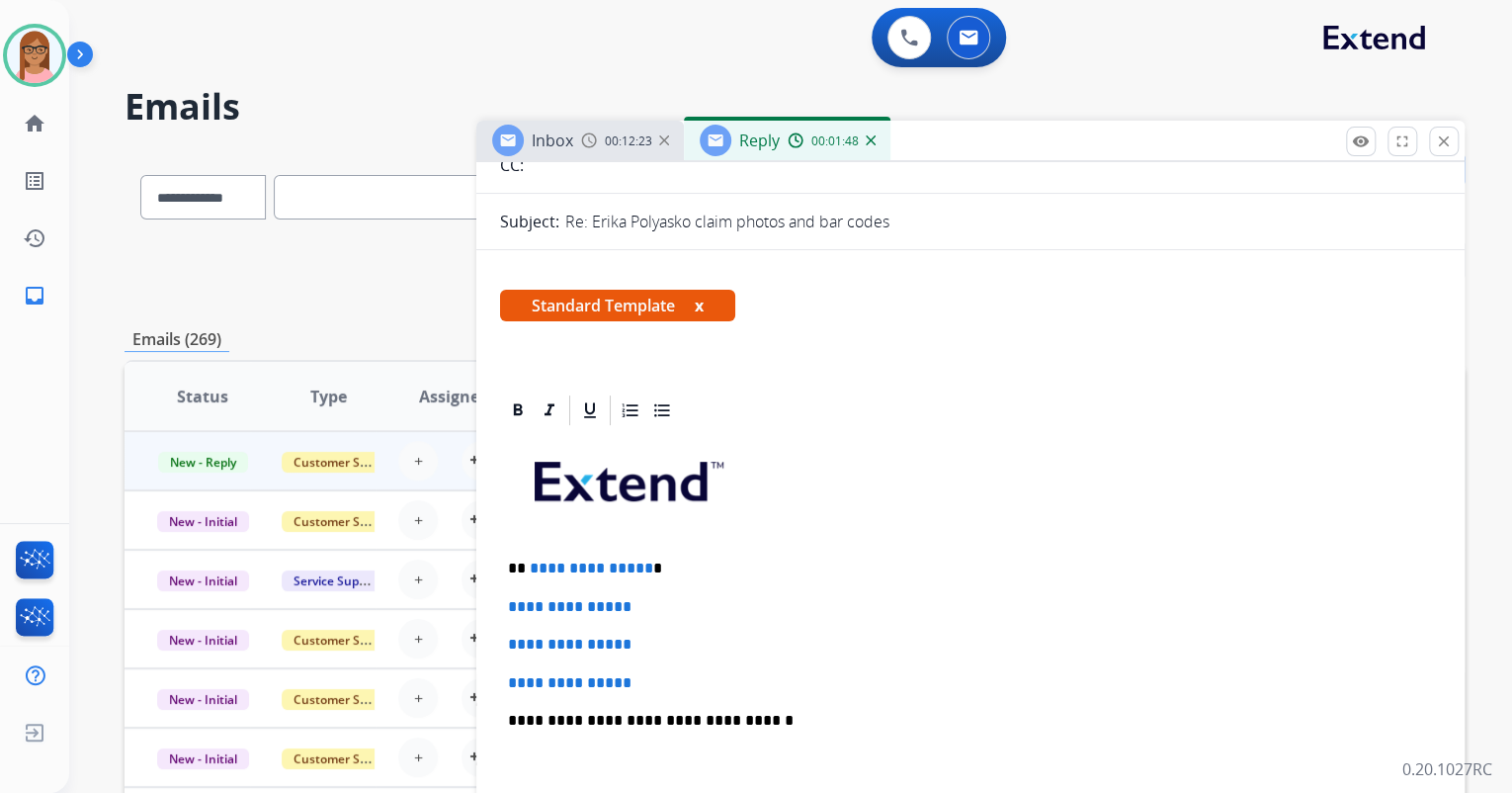 scroll, scrollTop: 237, scrollLeft: 0, axis: vertical 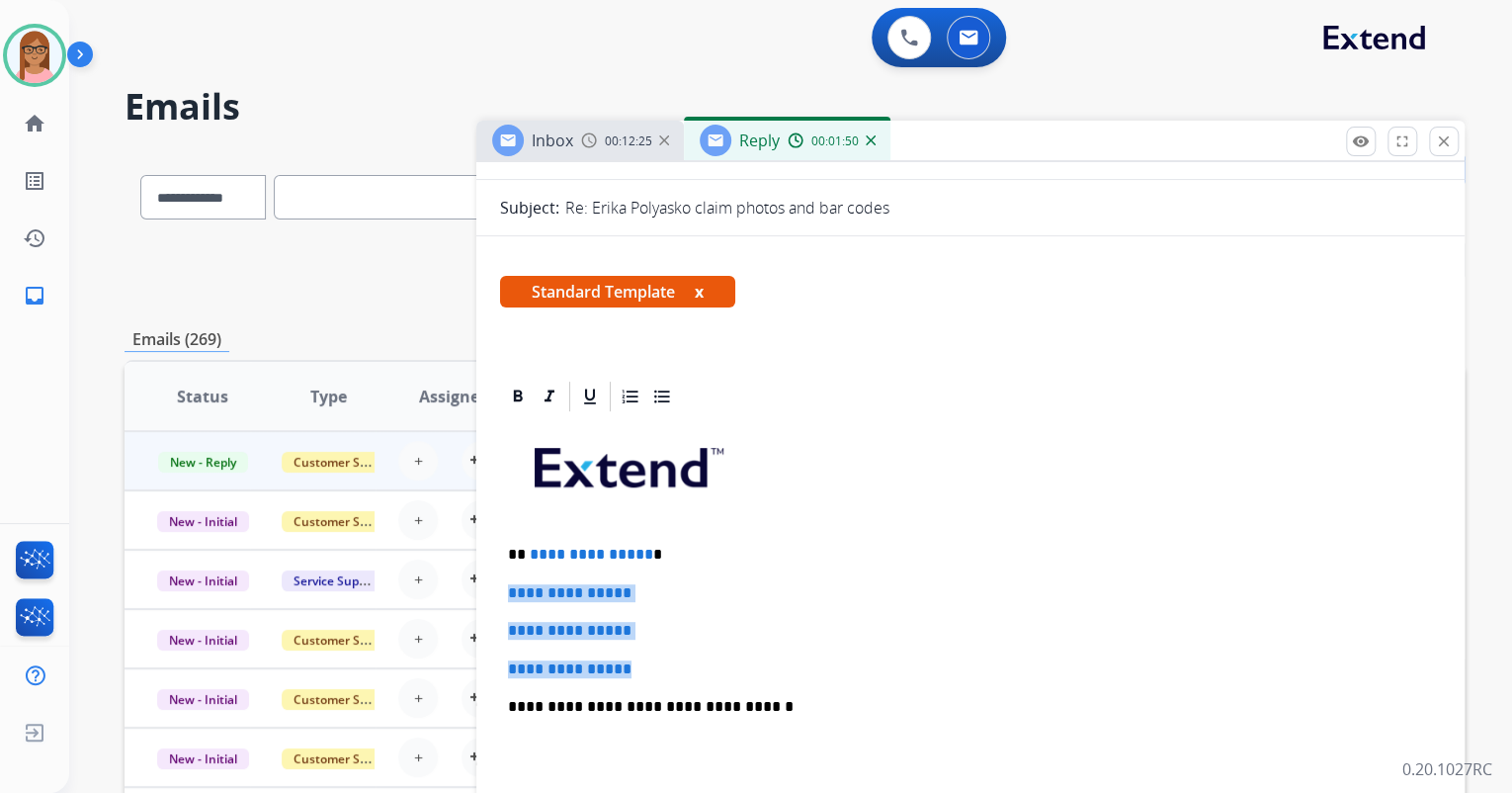 drag, startPoint x: 507, startPoint y: 594, endPoint x: 649, endPoint y: 673, distance: 162.49615 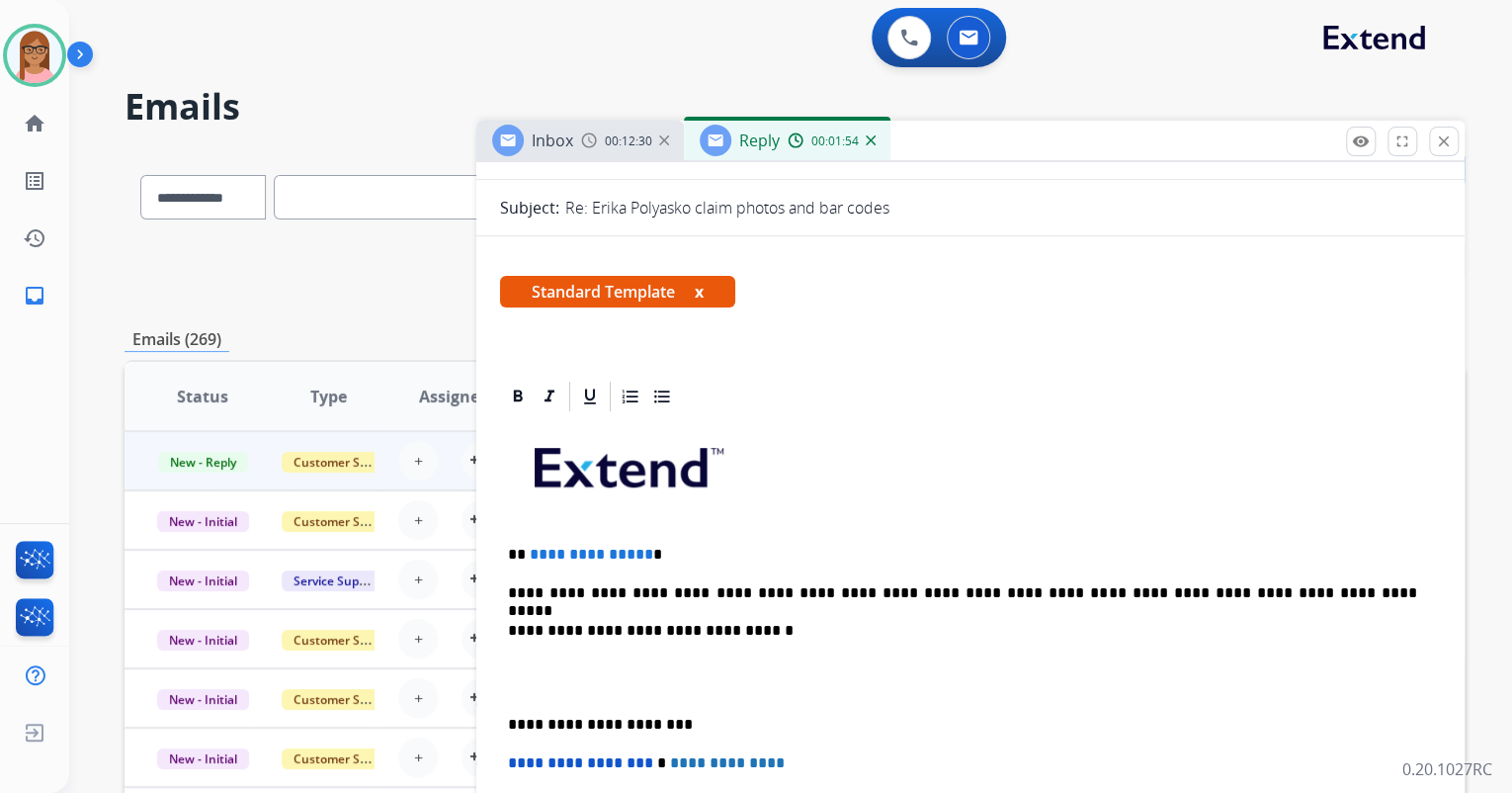 click on "**********" at bounding box center [963, 555] 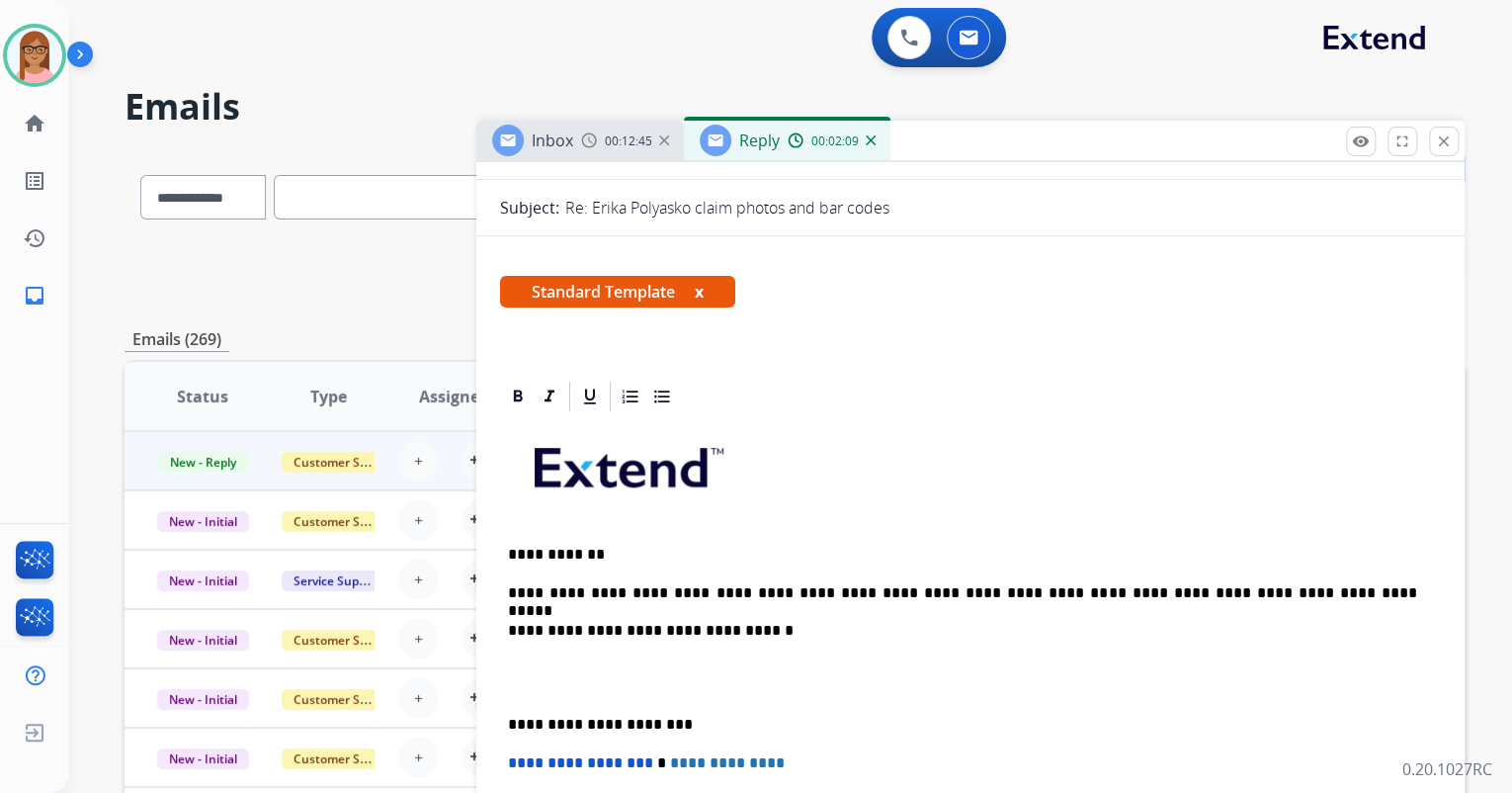 drag, startPoint x: 747, startPoint y: 593, endPoint x: 747, endPoint y: 582, distance: 11 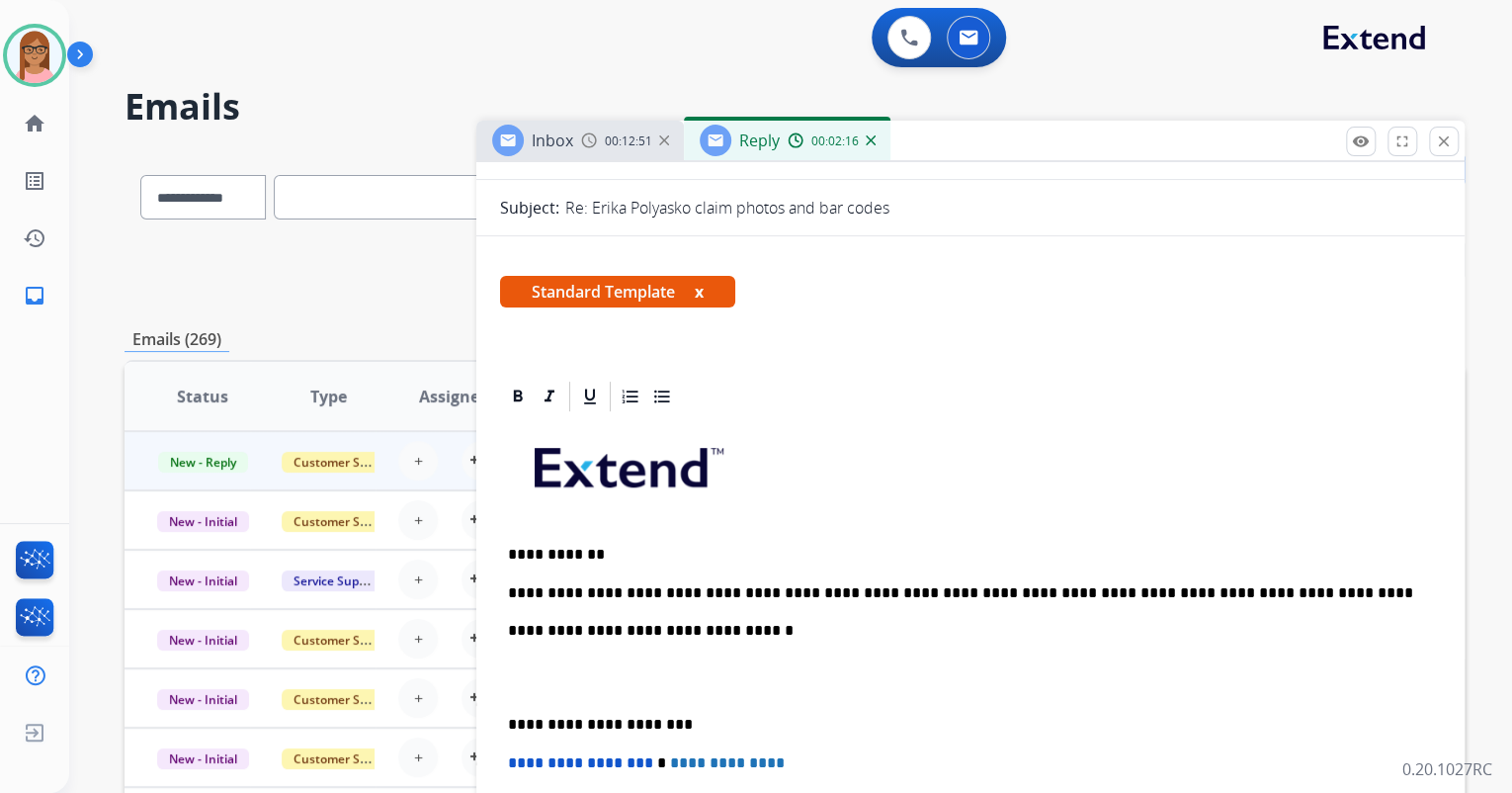 drag, startPoint x: 605, startPoint y: 588, endPoint x: 607, endPoint y: 577, distance: 11.18034 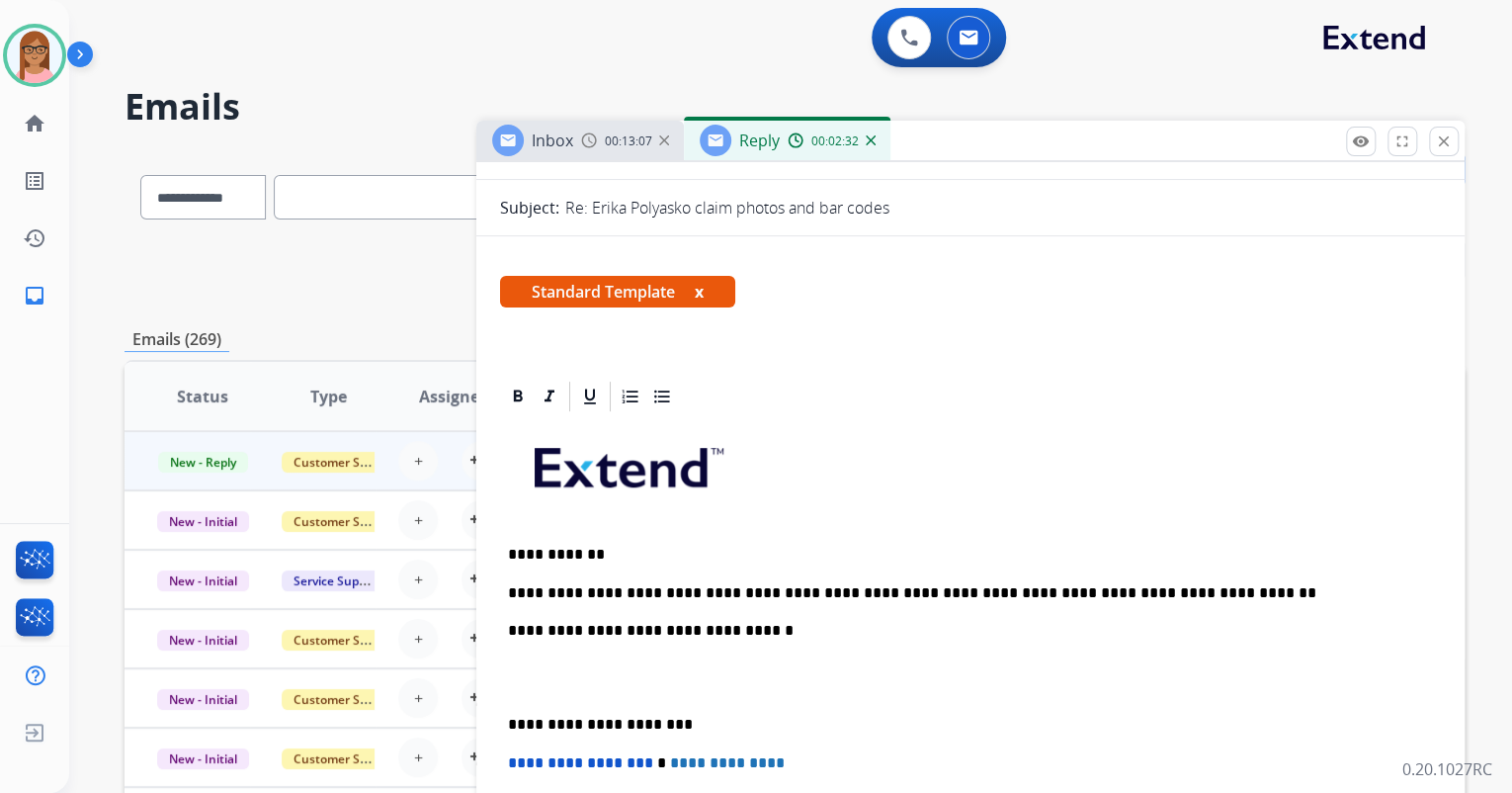 click on "**********" at bounding box center (970, 716) 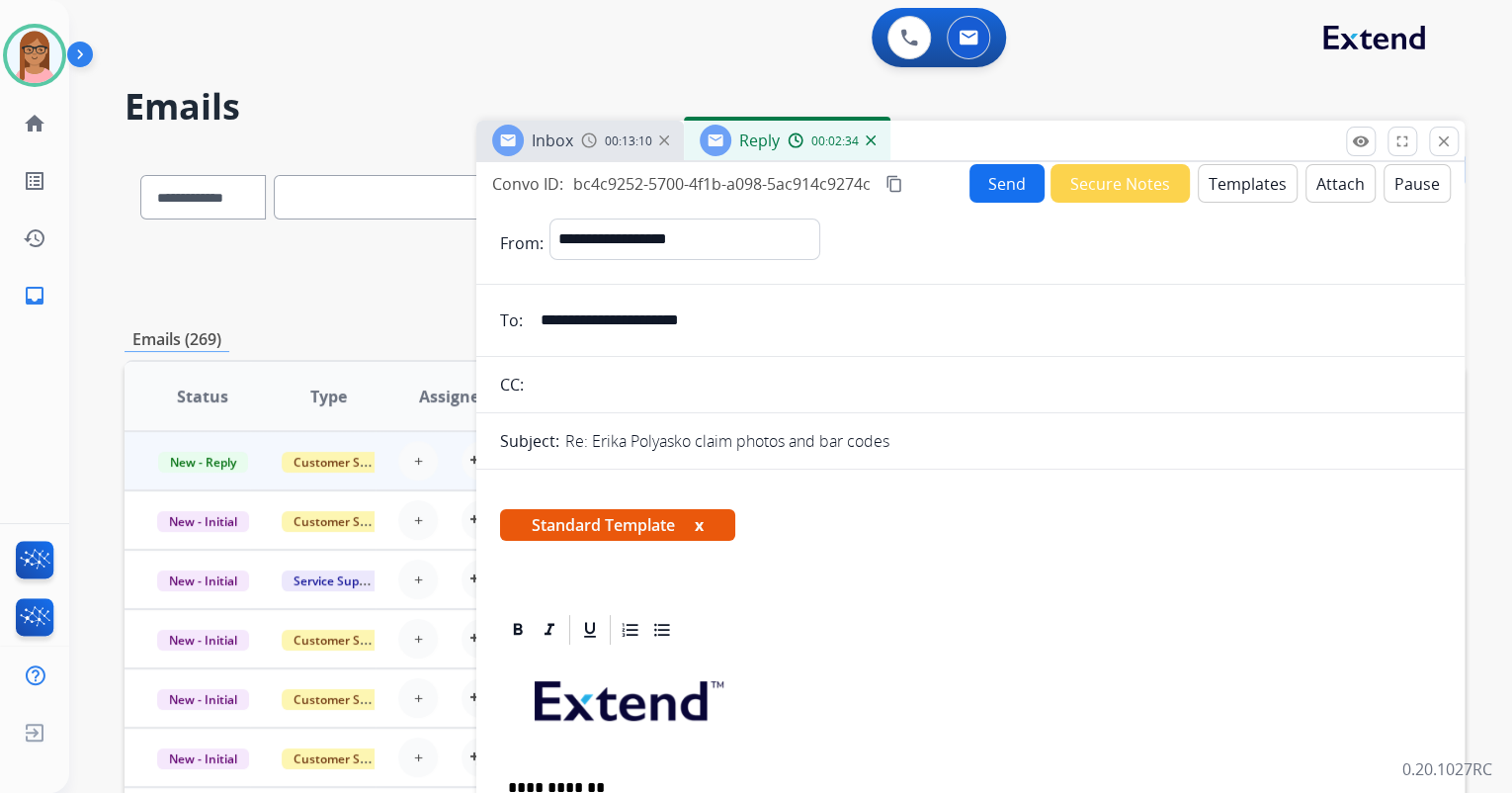 scroll, scrollTop: 0, scrollLeft: 0, axis: both 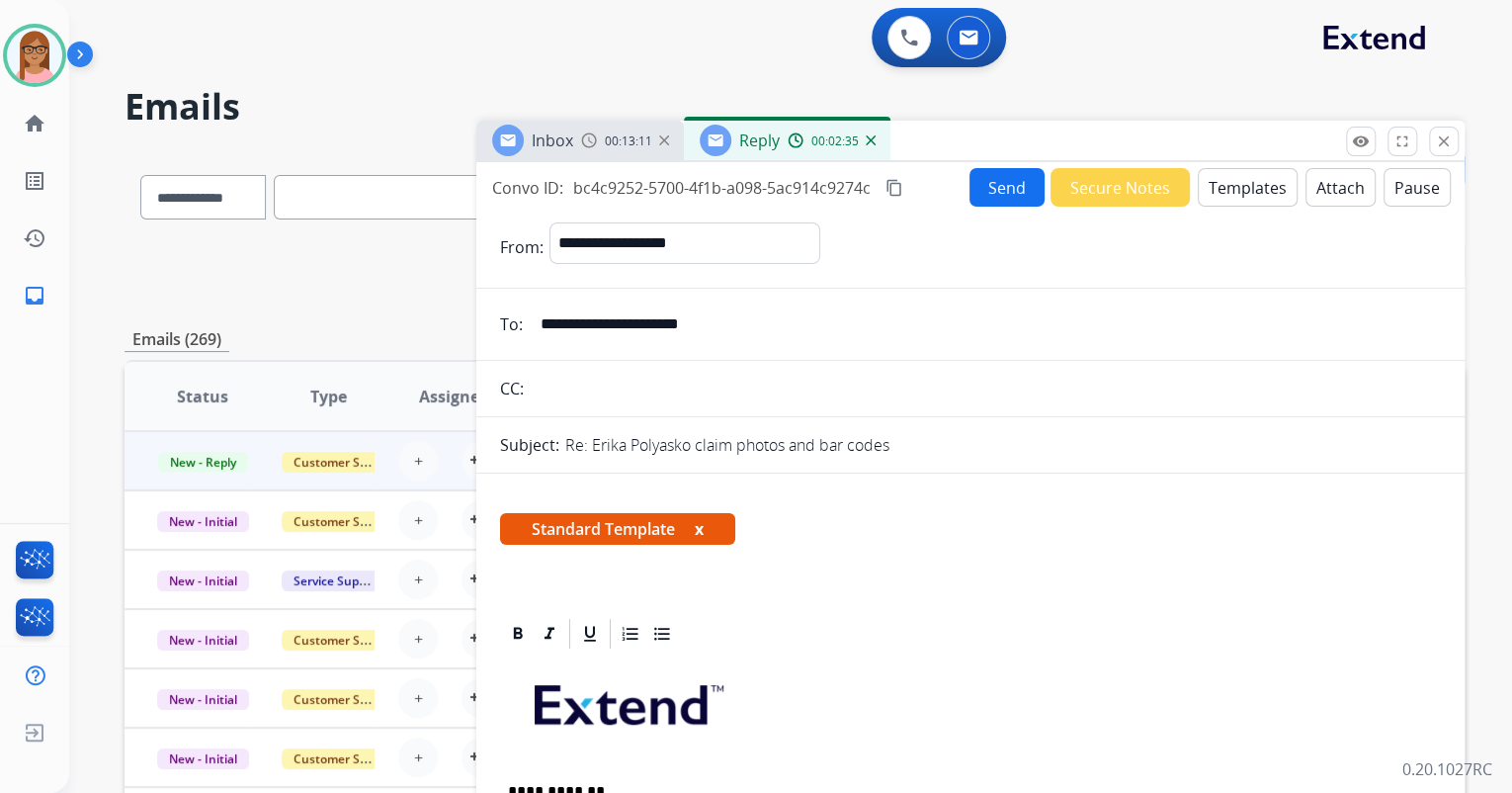 click on "Send" at bounding box center (1007, 187) 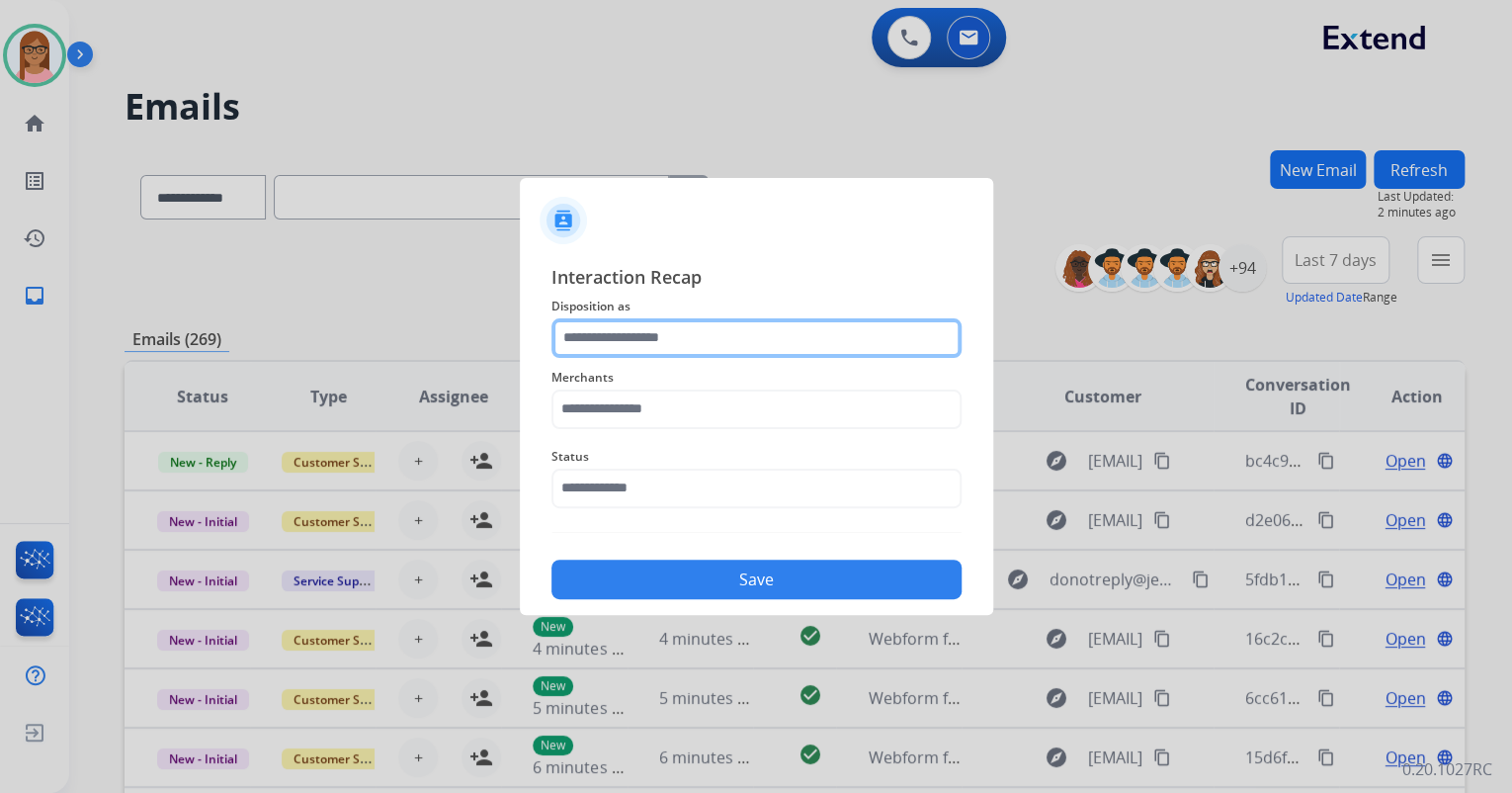 click 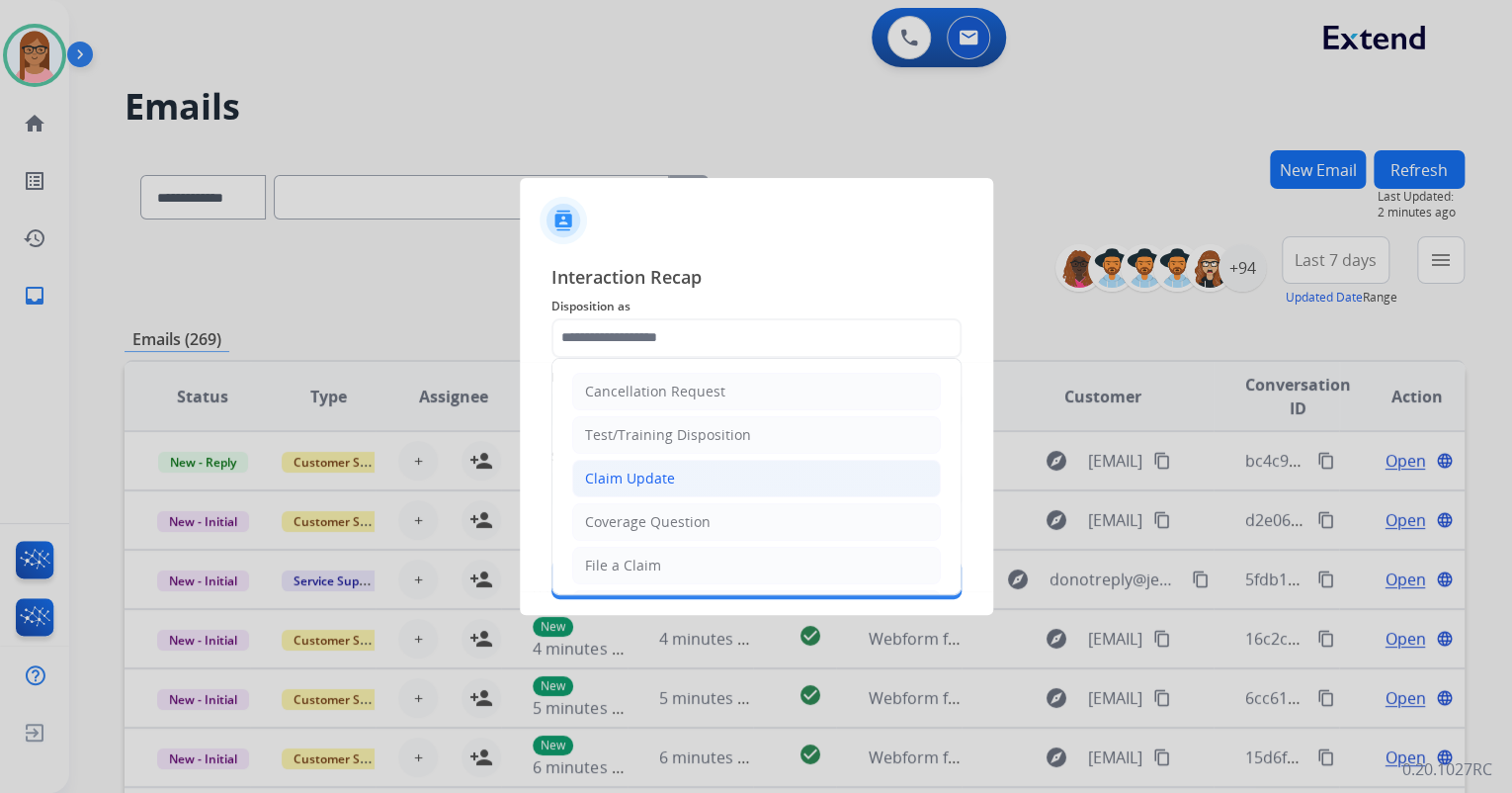 click on "Claim Update" 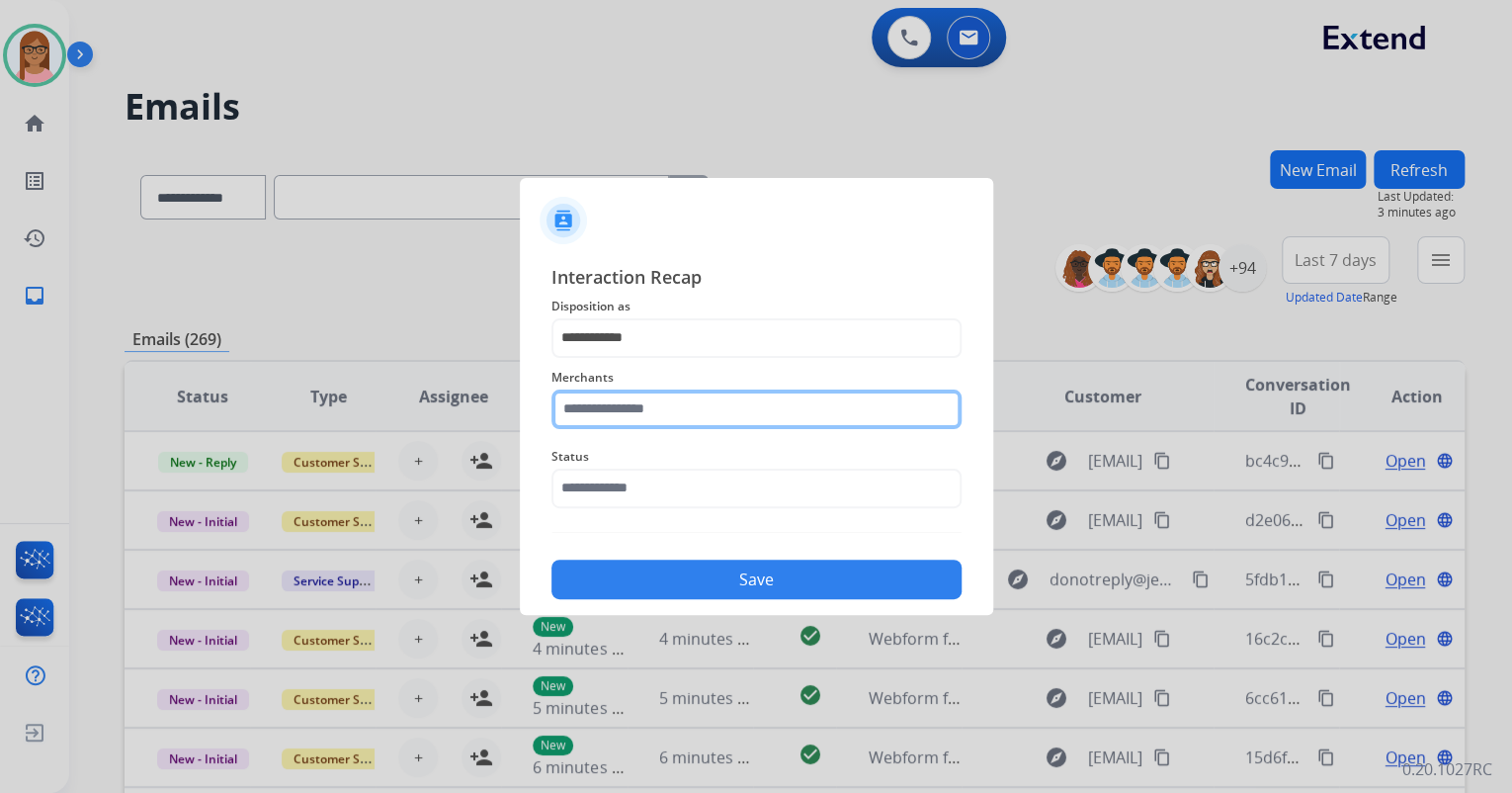 click 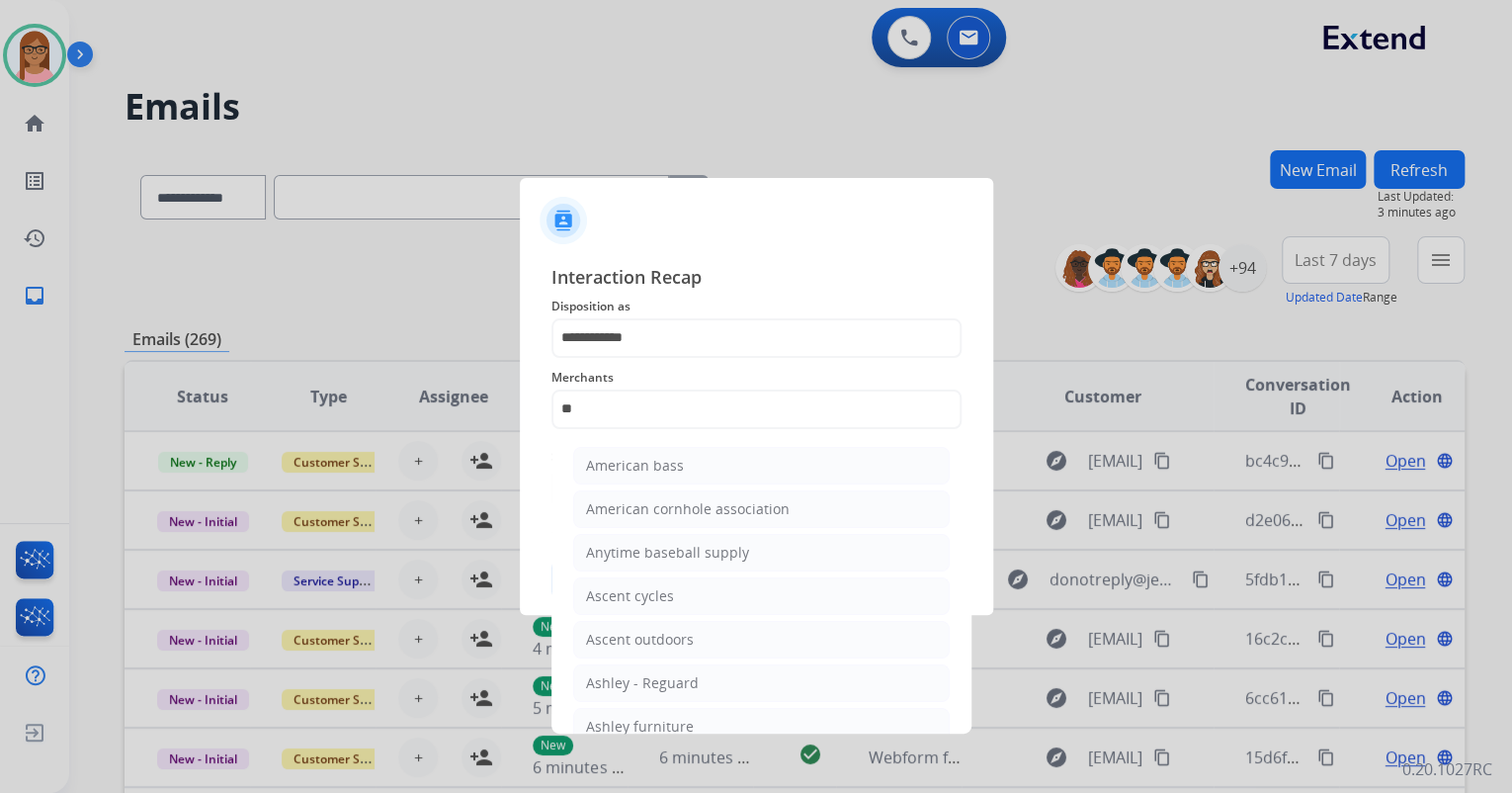 click on "Ashley furniture" 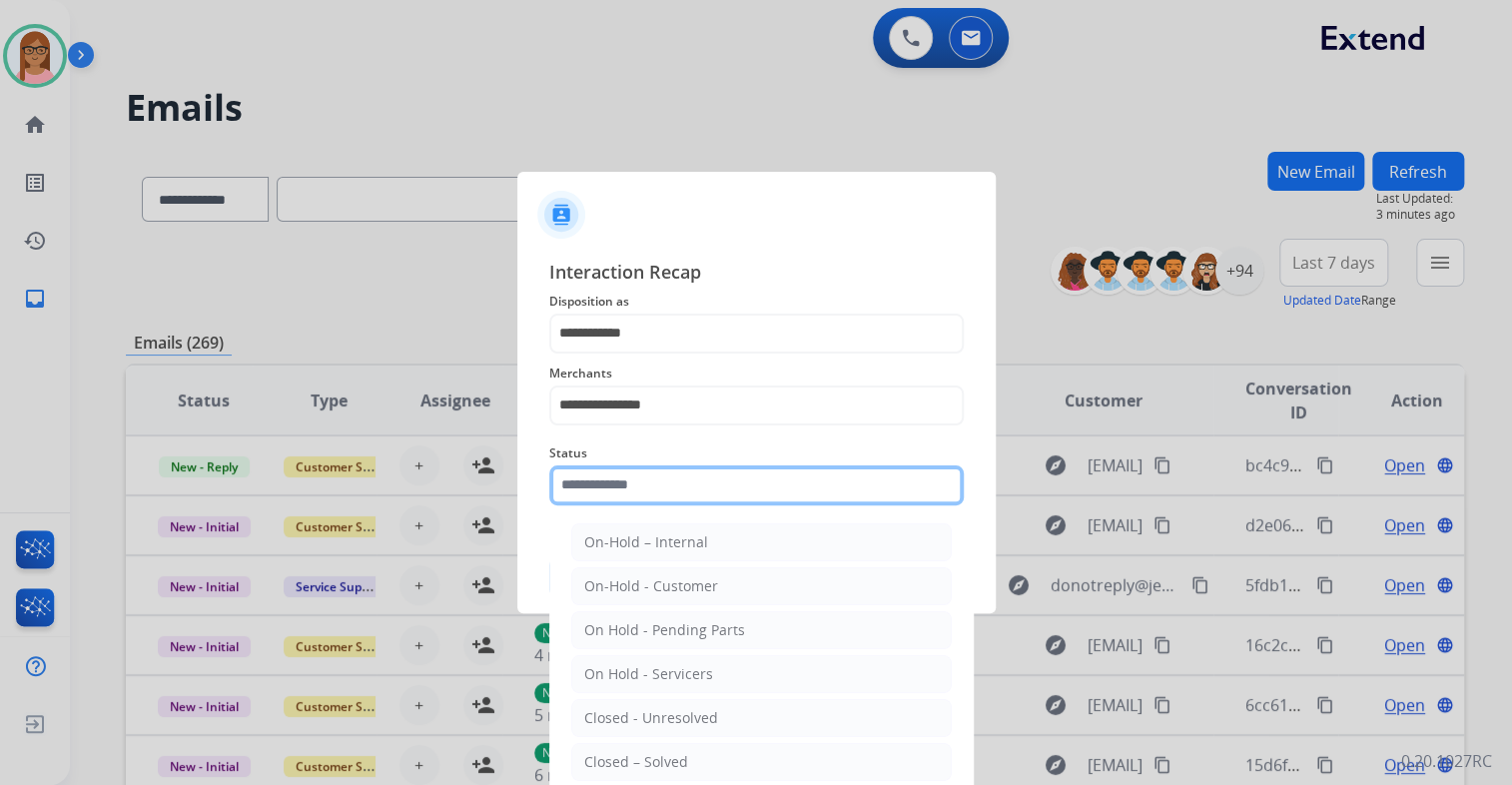 drag, startPoint x: 674, startPoint y: 486, endPoint x: 671, endPoint y: 515, distance: 29.15476 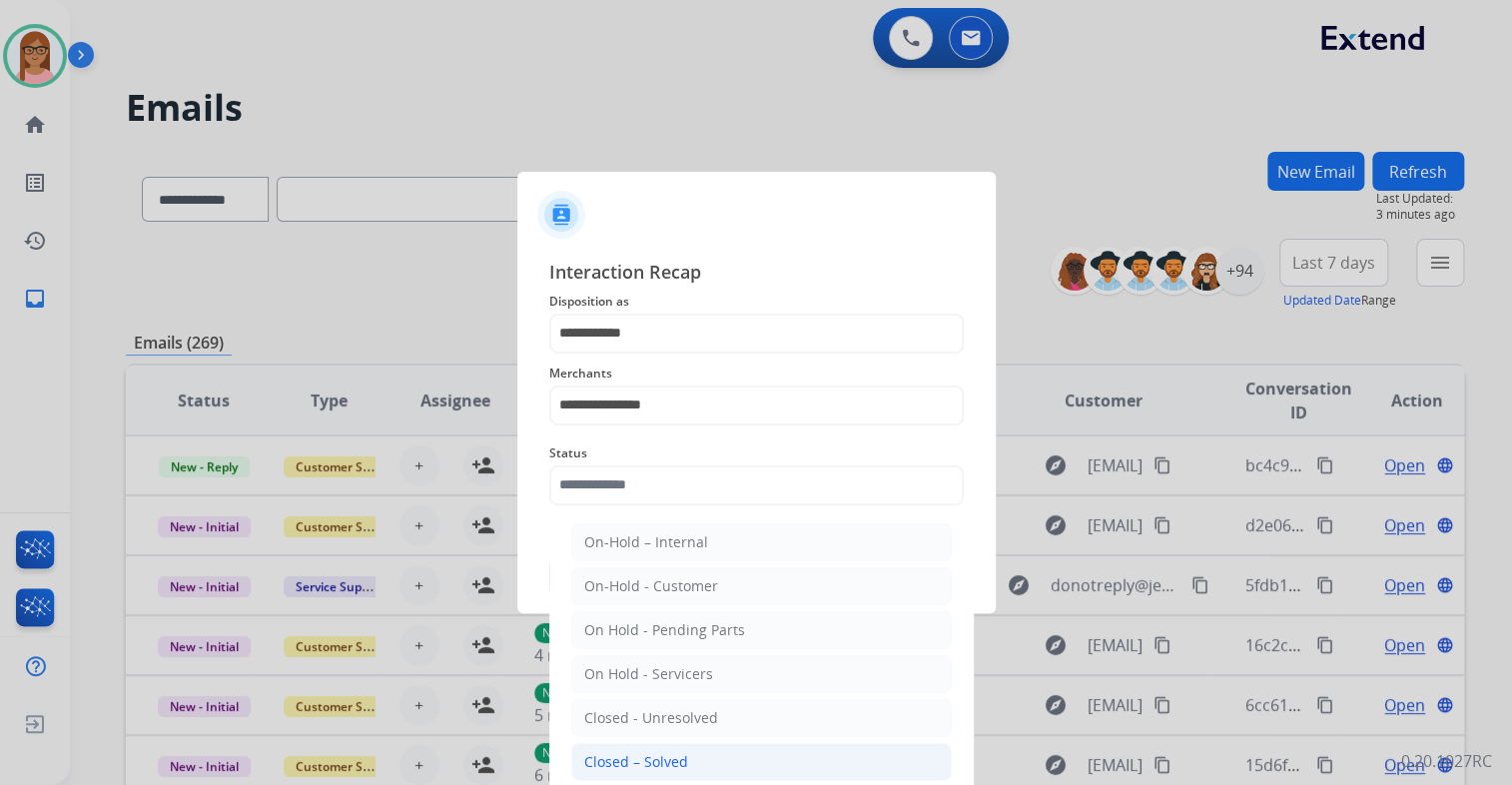 click on "Closed – Solved" 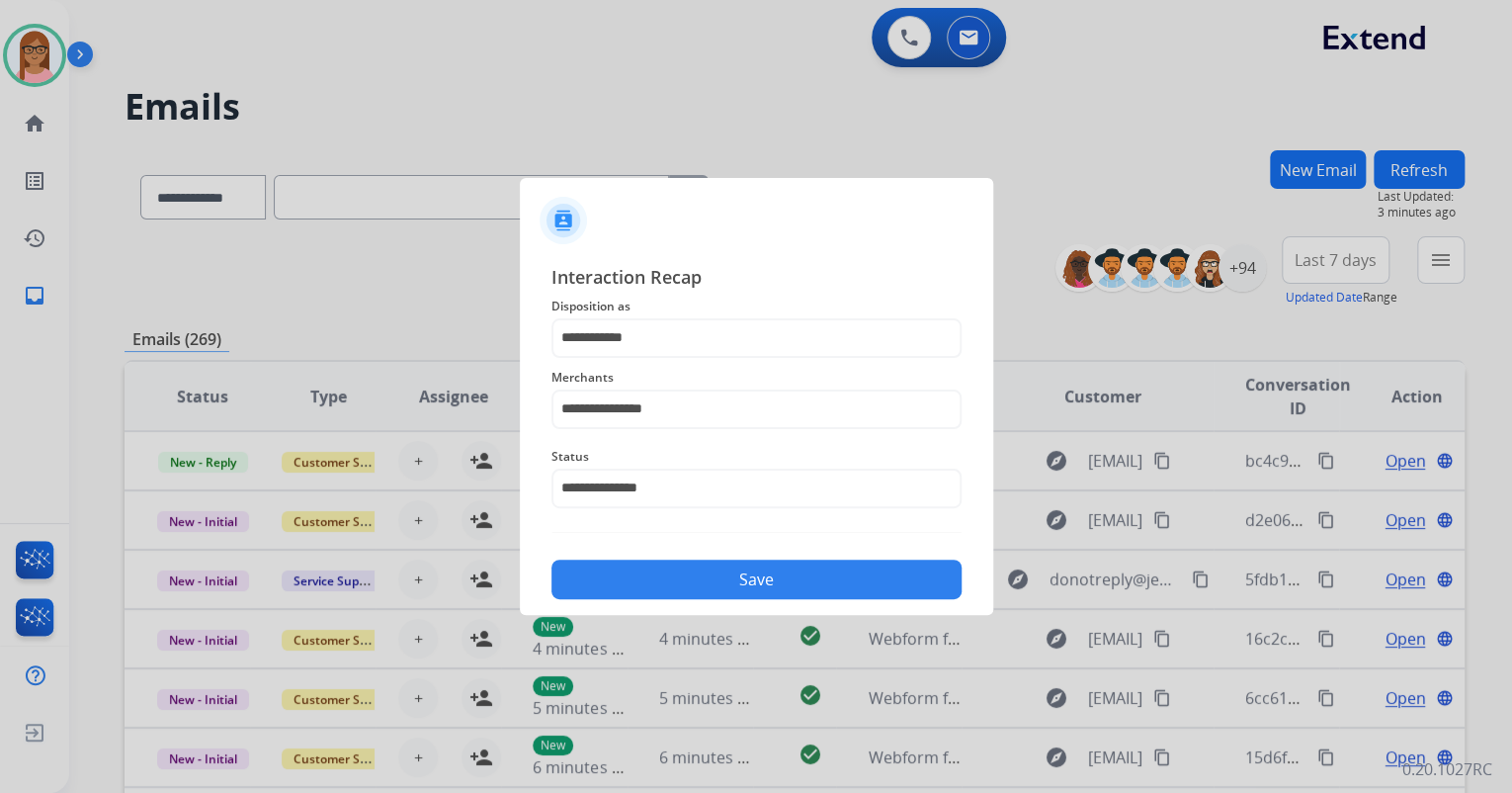 click on "Save" 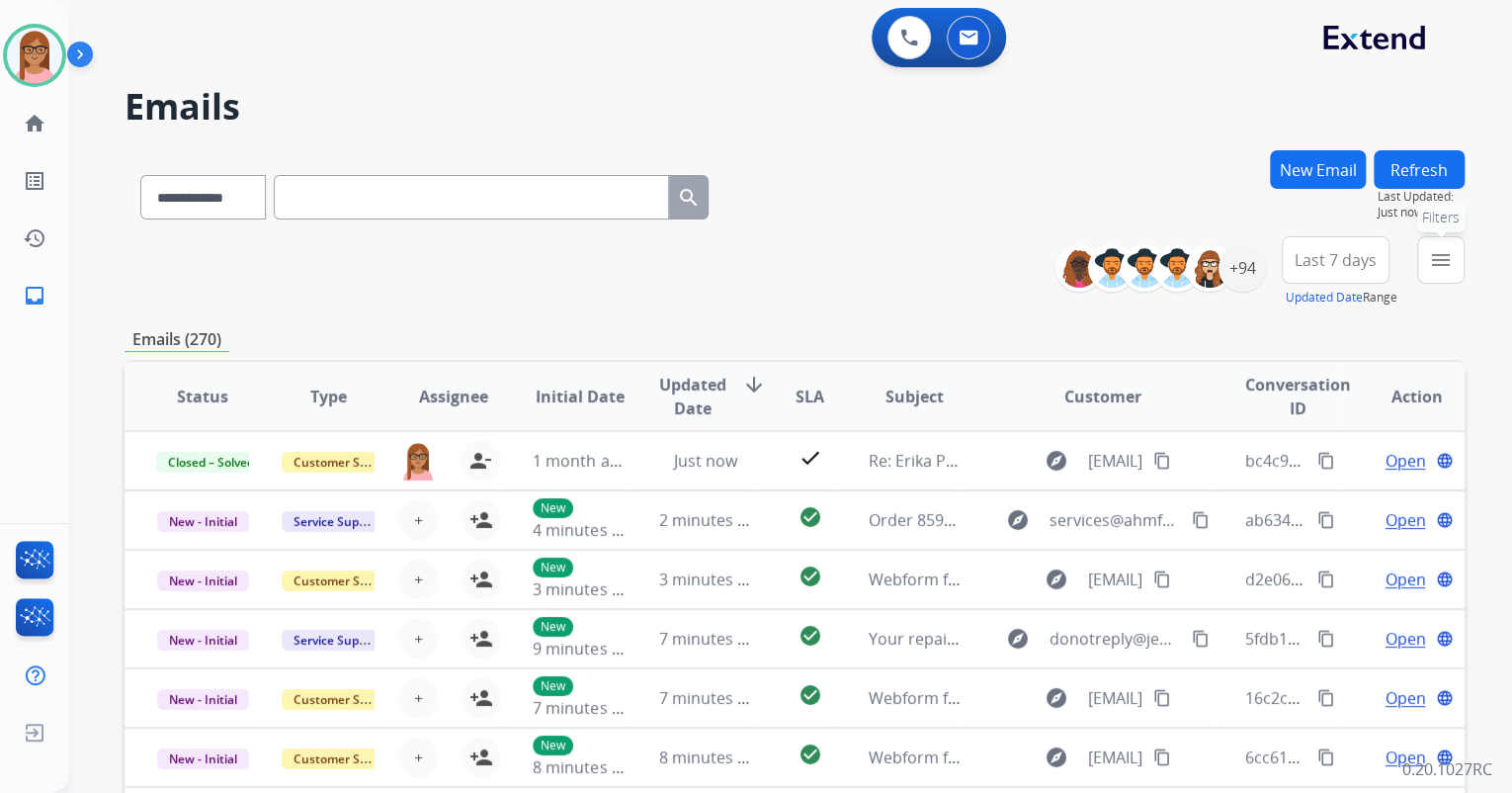 click on "menu" at bounding box center (1441, 260) 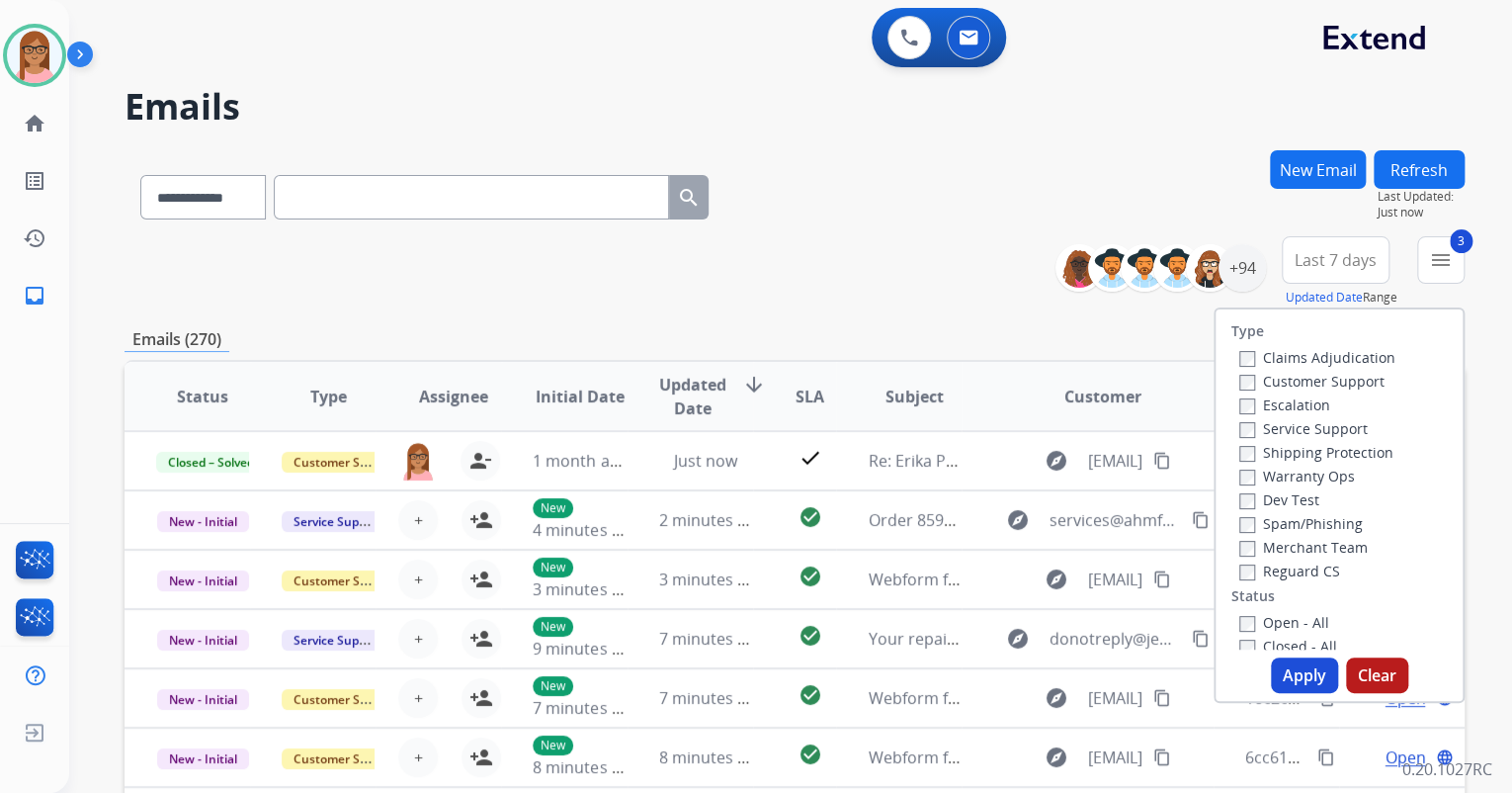 click on "Open - All   Closed - All   New - Initial   New - Reply   On-hold – Internal   On-hold - Customer   On Hold - Pending Parts   On Hold - Servicers   Closed - Unresolved   Closed – Solved   Closed – Merchant Transfer" at bounding box center [1339, 741] 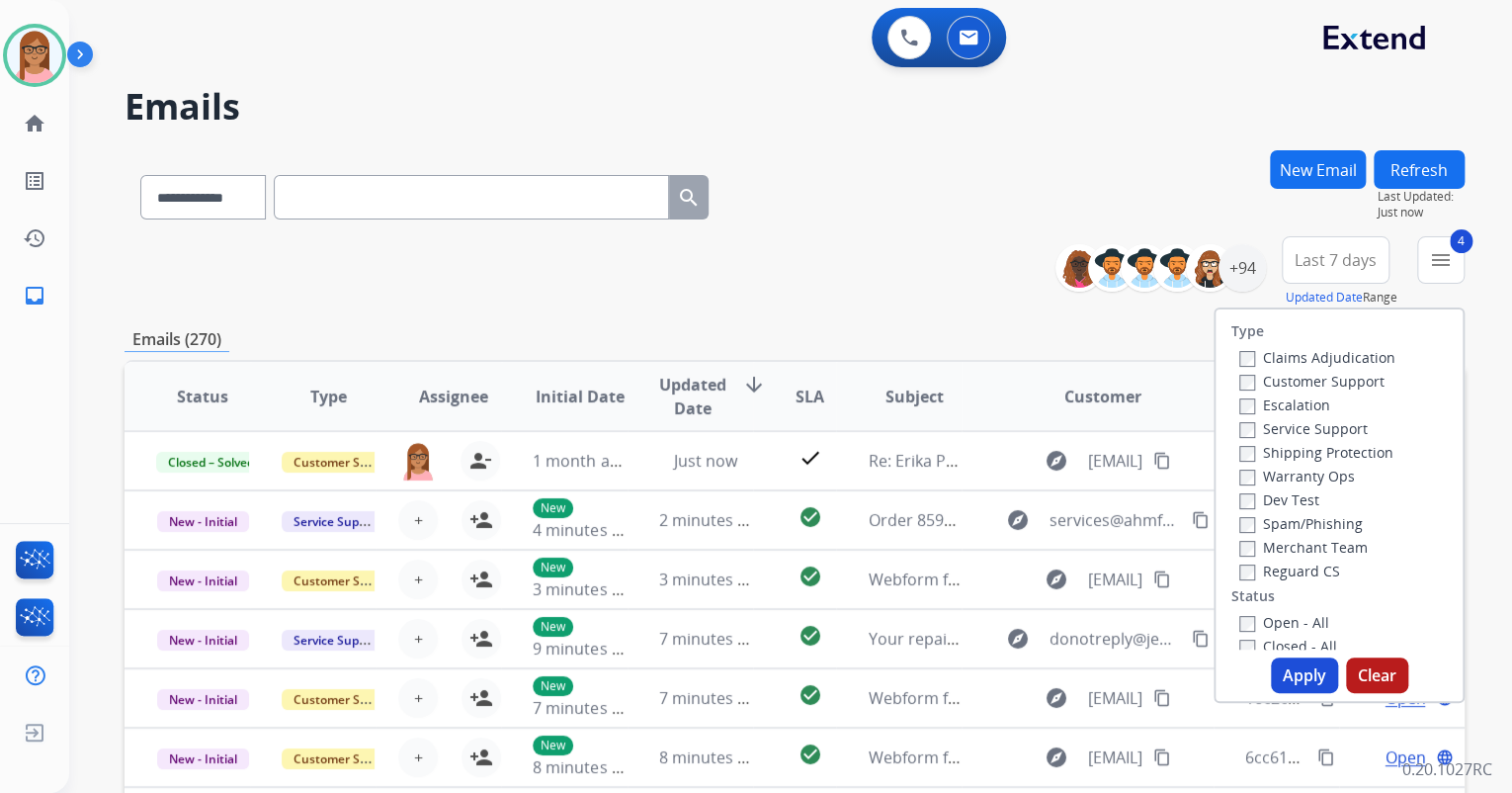 click on "Apply" at bounding box center (1304, 675) 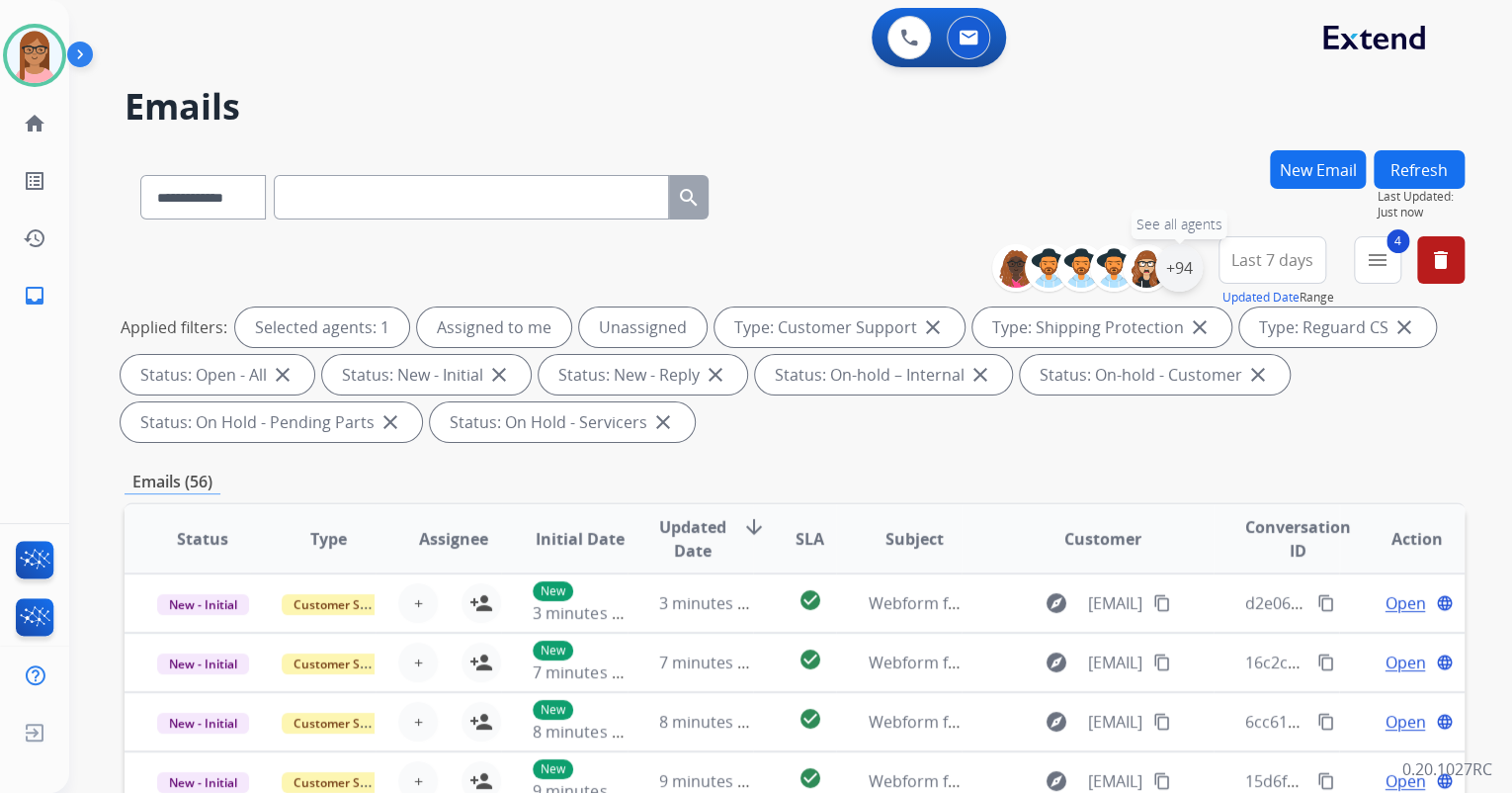click on "+94" at bounding box center (1179, 268) 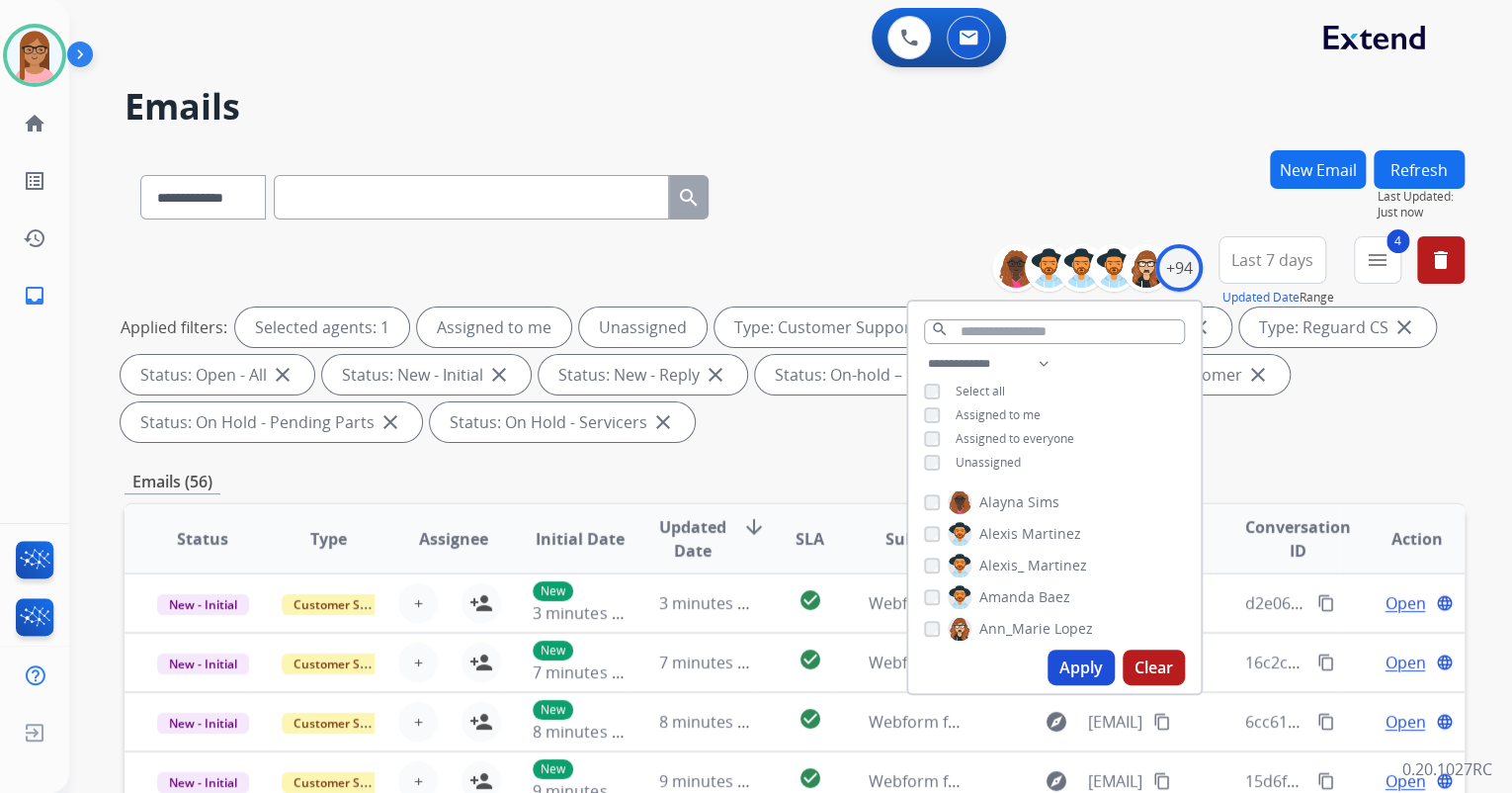 click on "Unassigned" at bounding box center (972, 463) 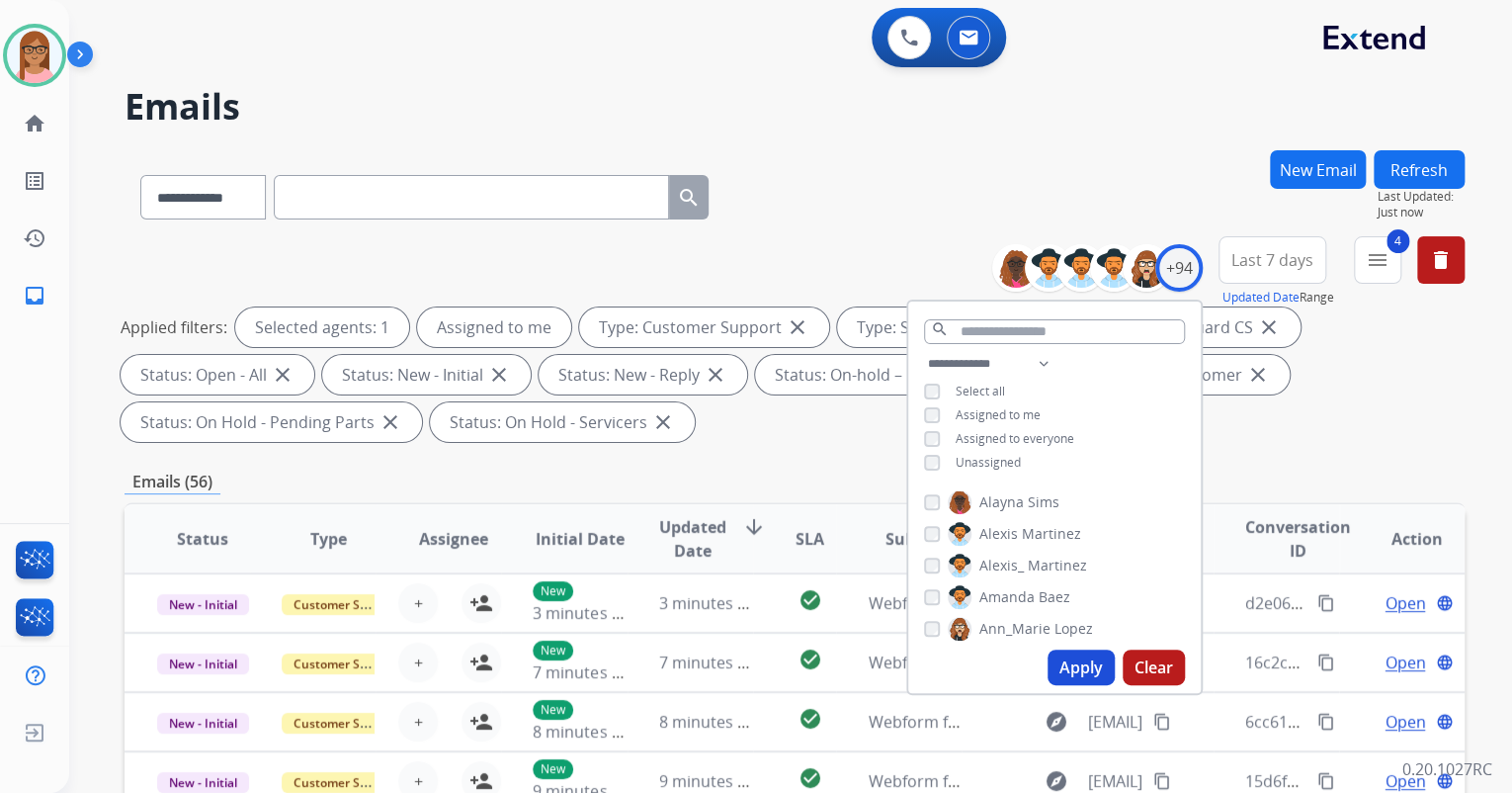 click on "Apply" at bounding box center [1081, 667] 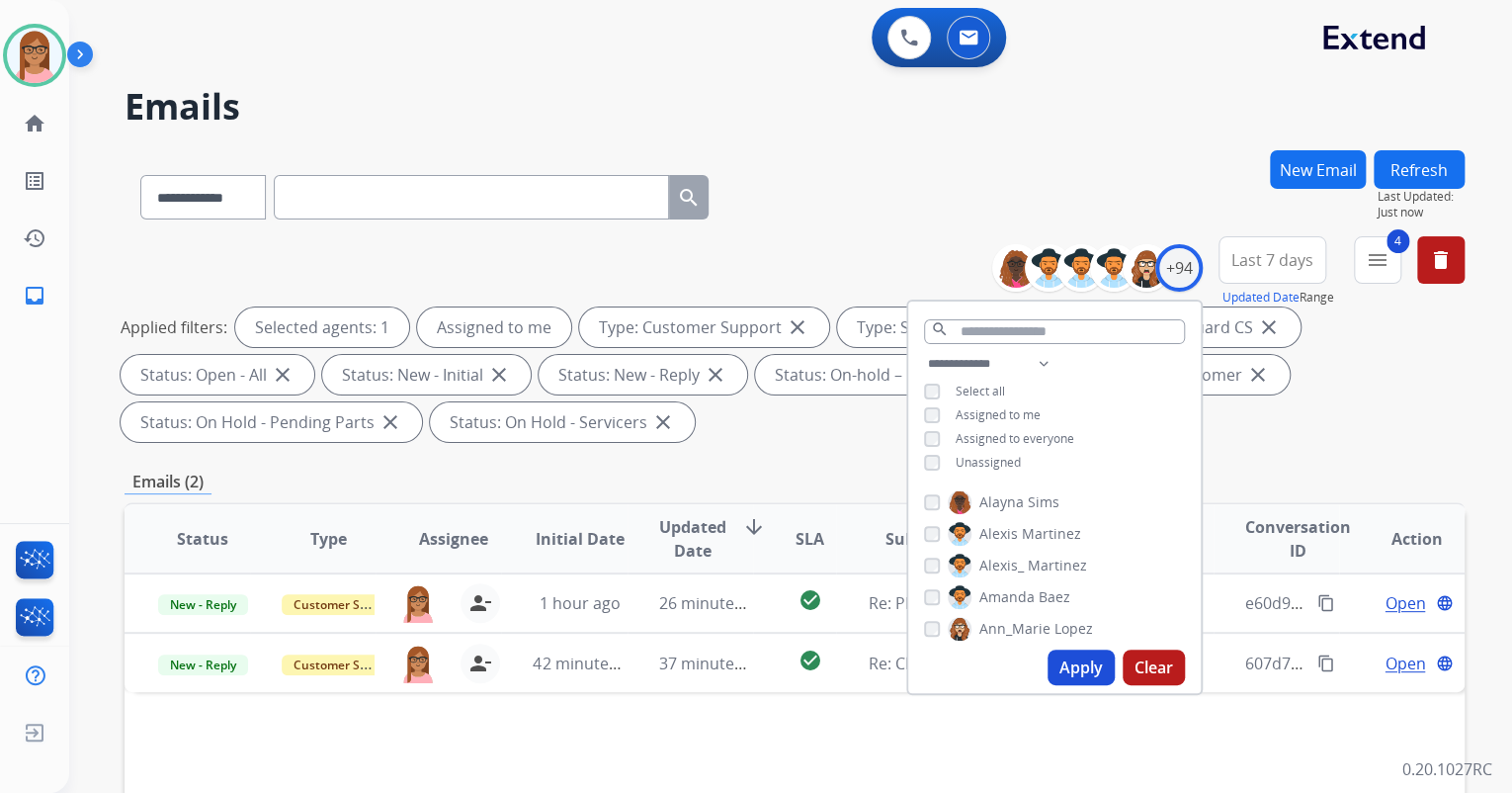 drag, startPoint x: 859, startPoint y: 753, endPoint x: 860, endPoint y: 736, distance: 17.029386 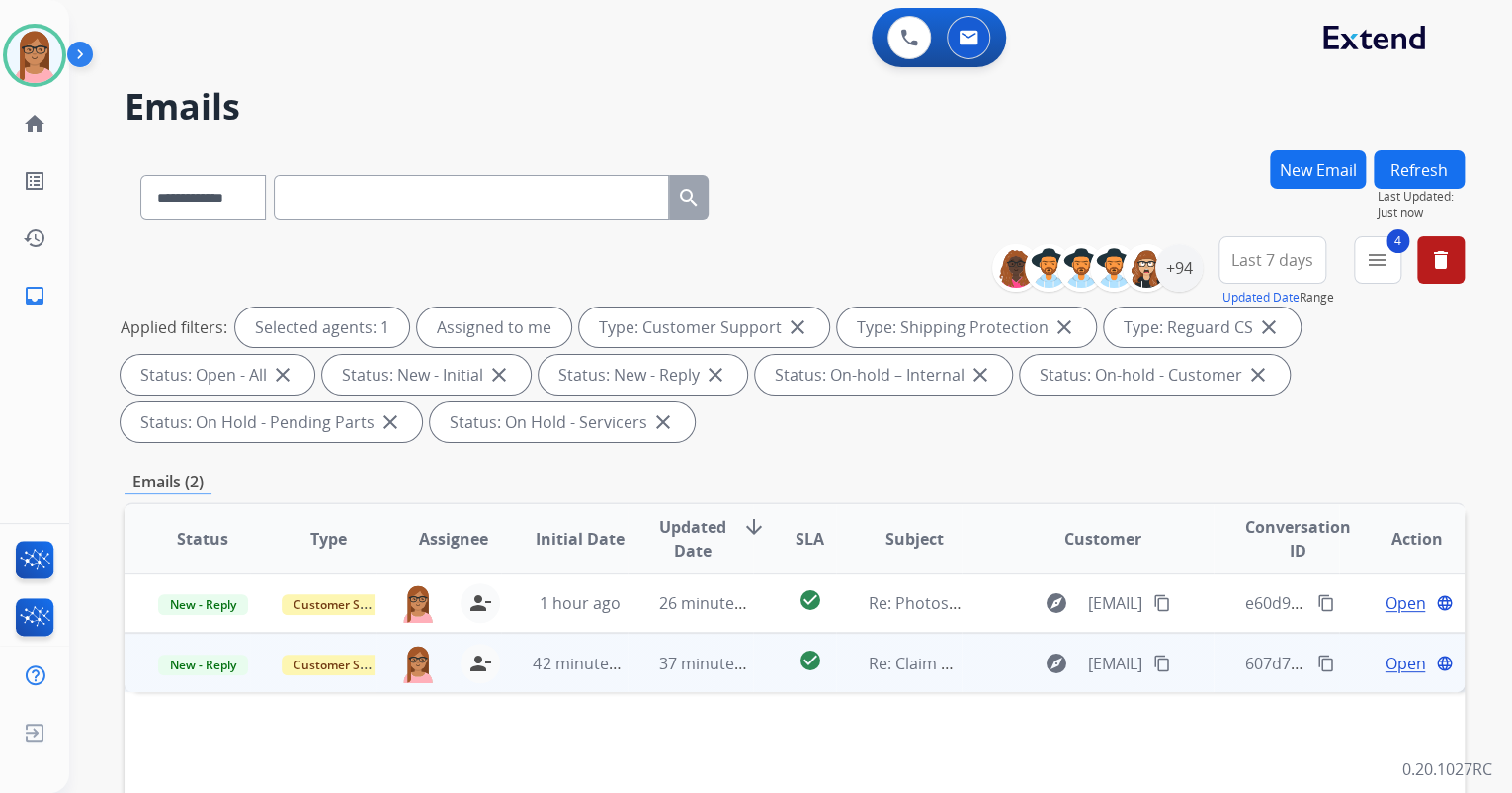 click on "Open" at bounding box center [1404, 663] 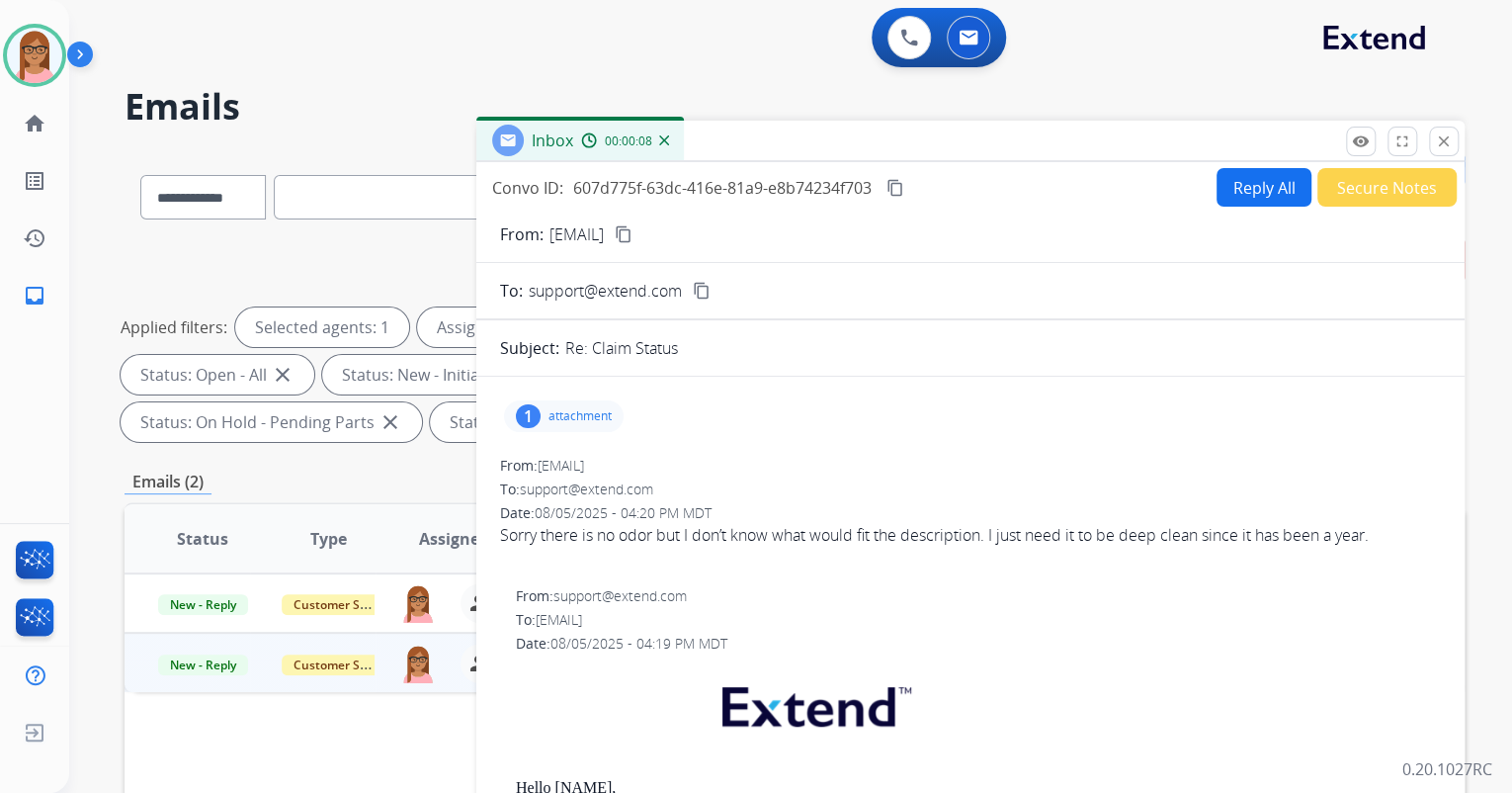 click on "attachment" at bounding box center (580, 416) 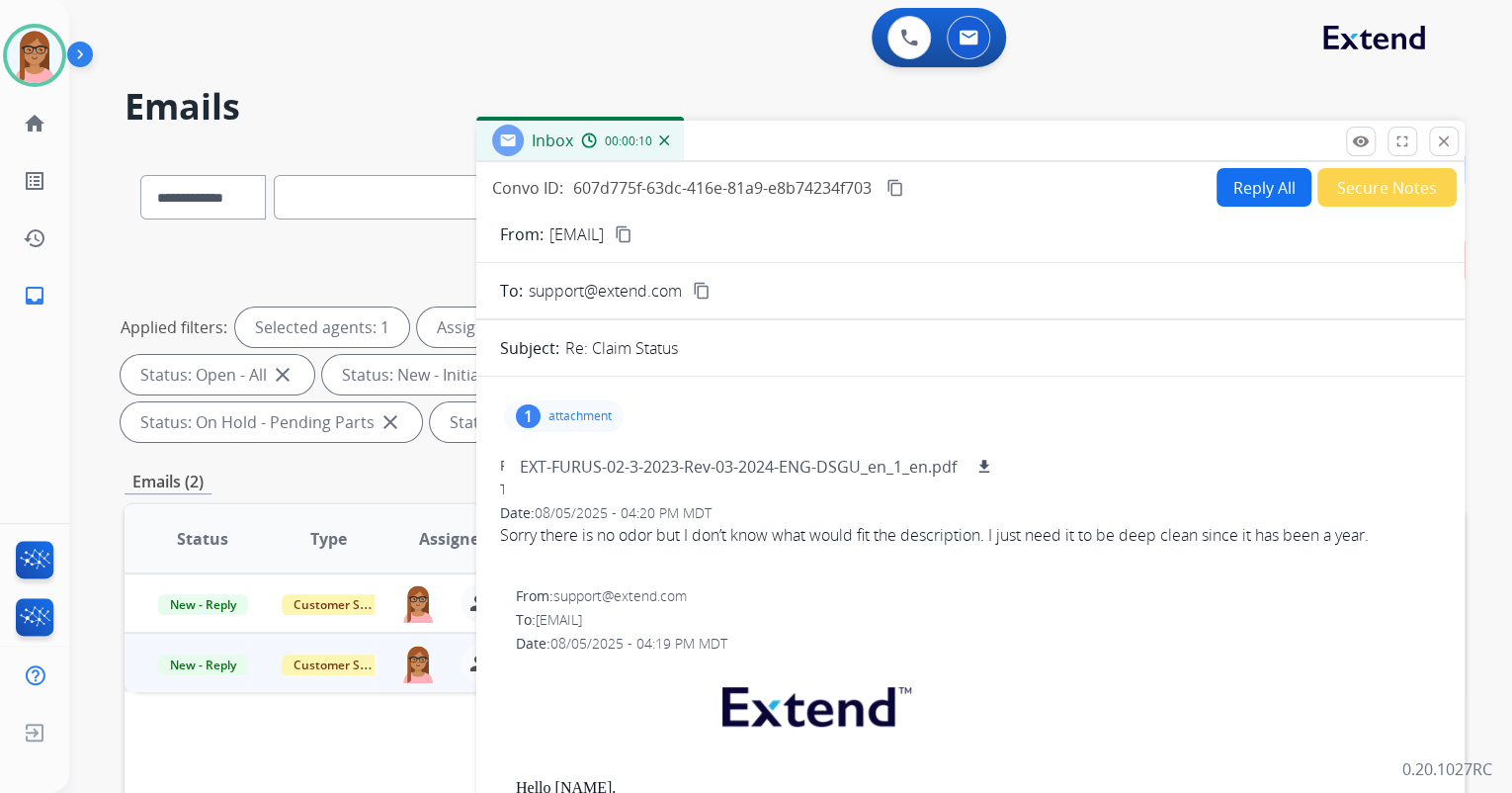 click on "1 attachment  EXT-FURUS-02-3-2023-Rev-03-2024-ENG-DSGU_en_1_en.pdf  download" at bounding box center [563, 416] 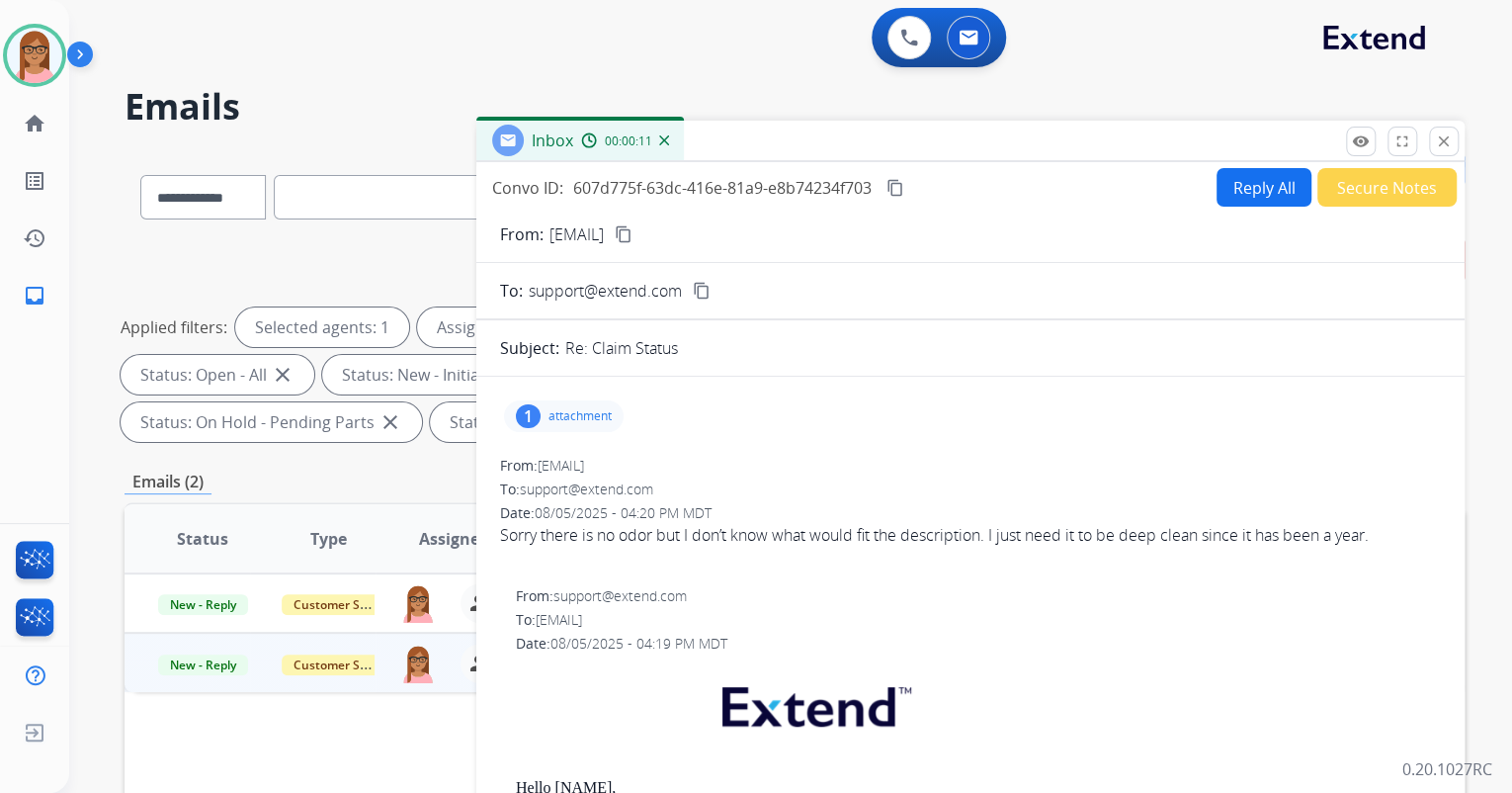 click on "attachment" at bounding box center (580, 416) 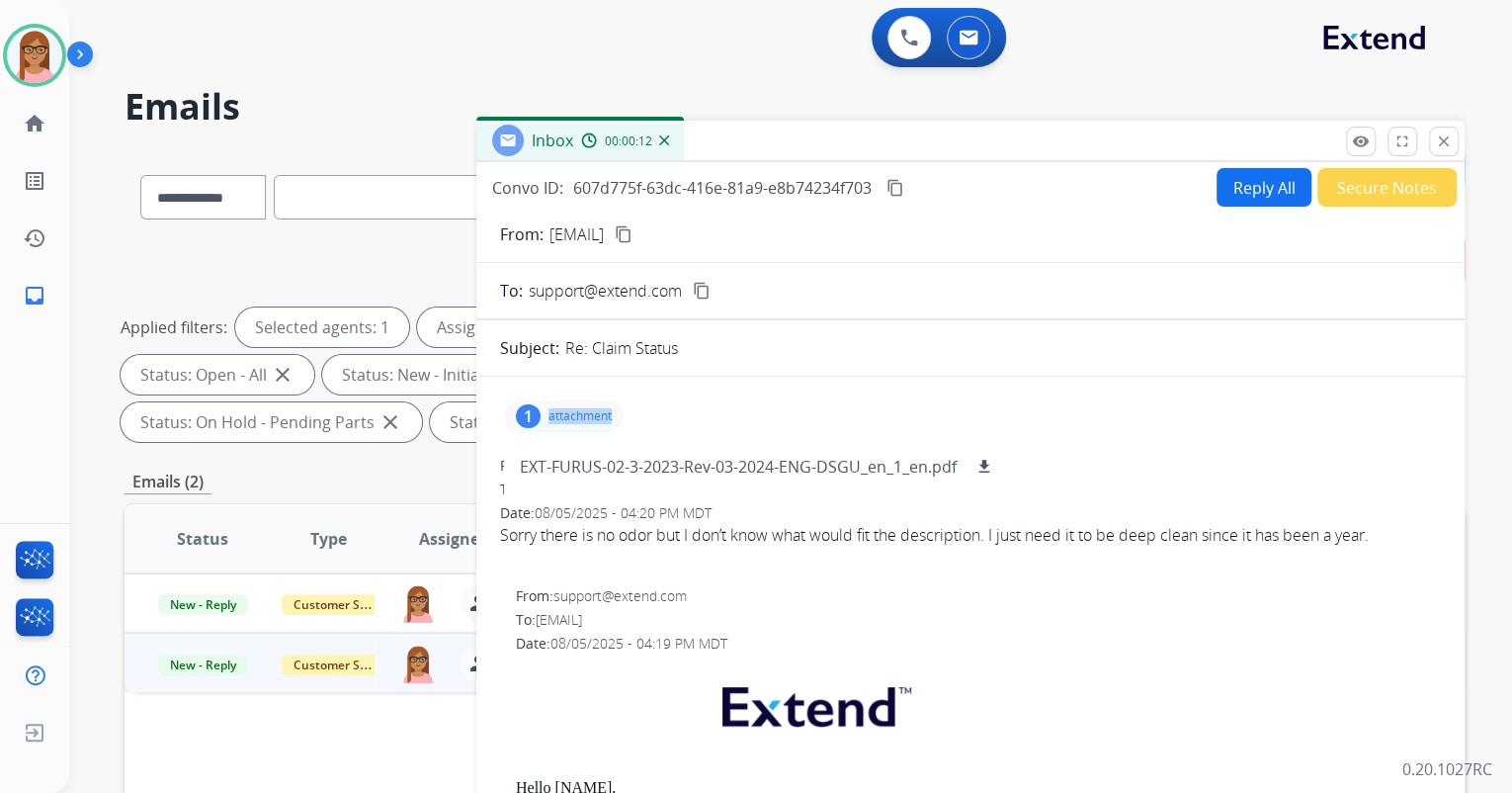 click on "attachment" at bounding box center [580, 416] 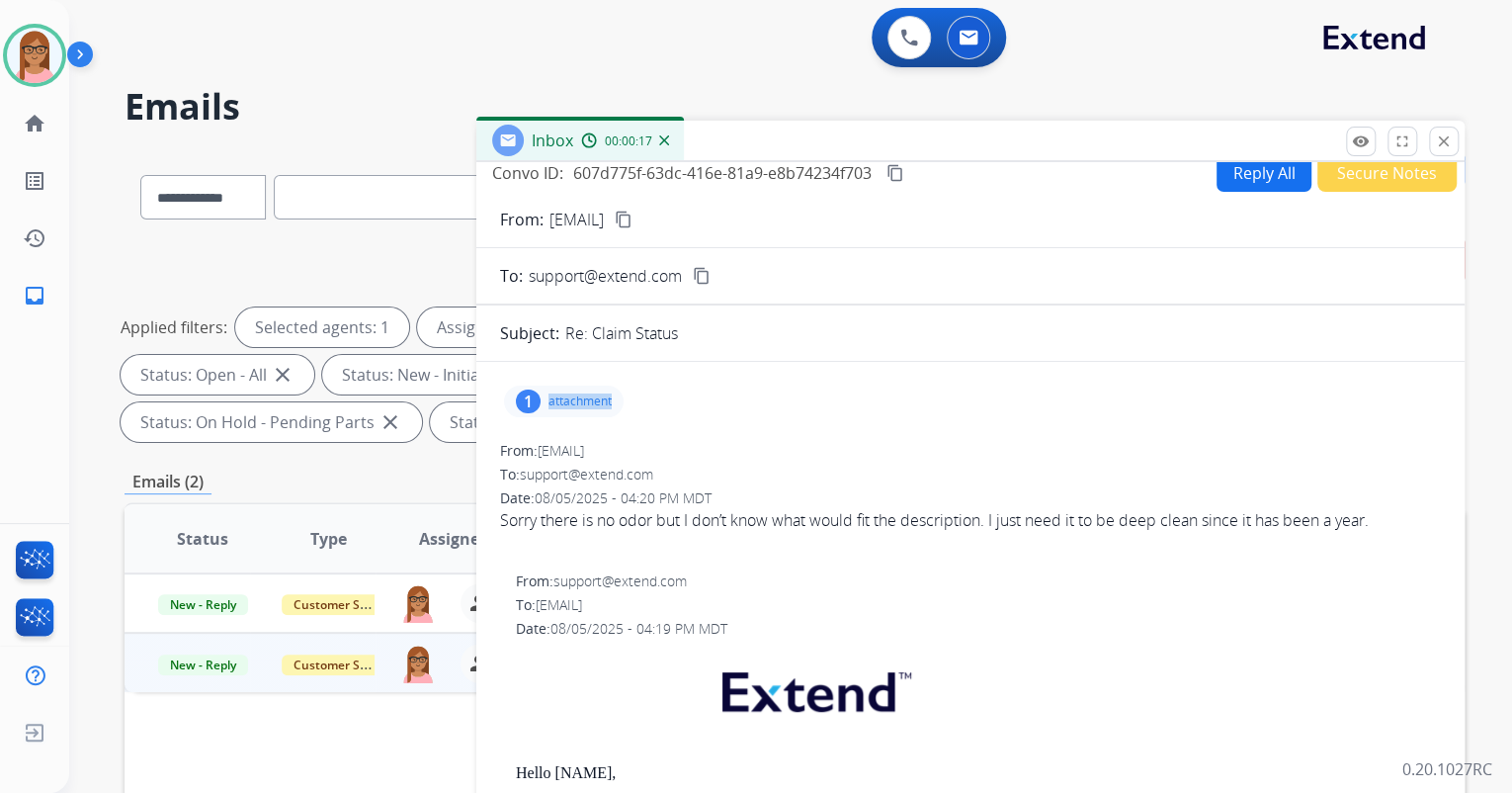 scroll, scrollTop: 0, scrollLeft: 0, axis: both 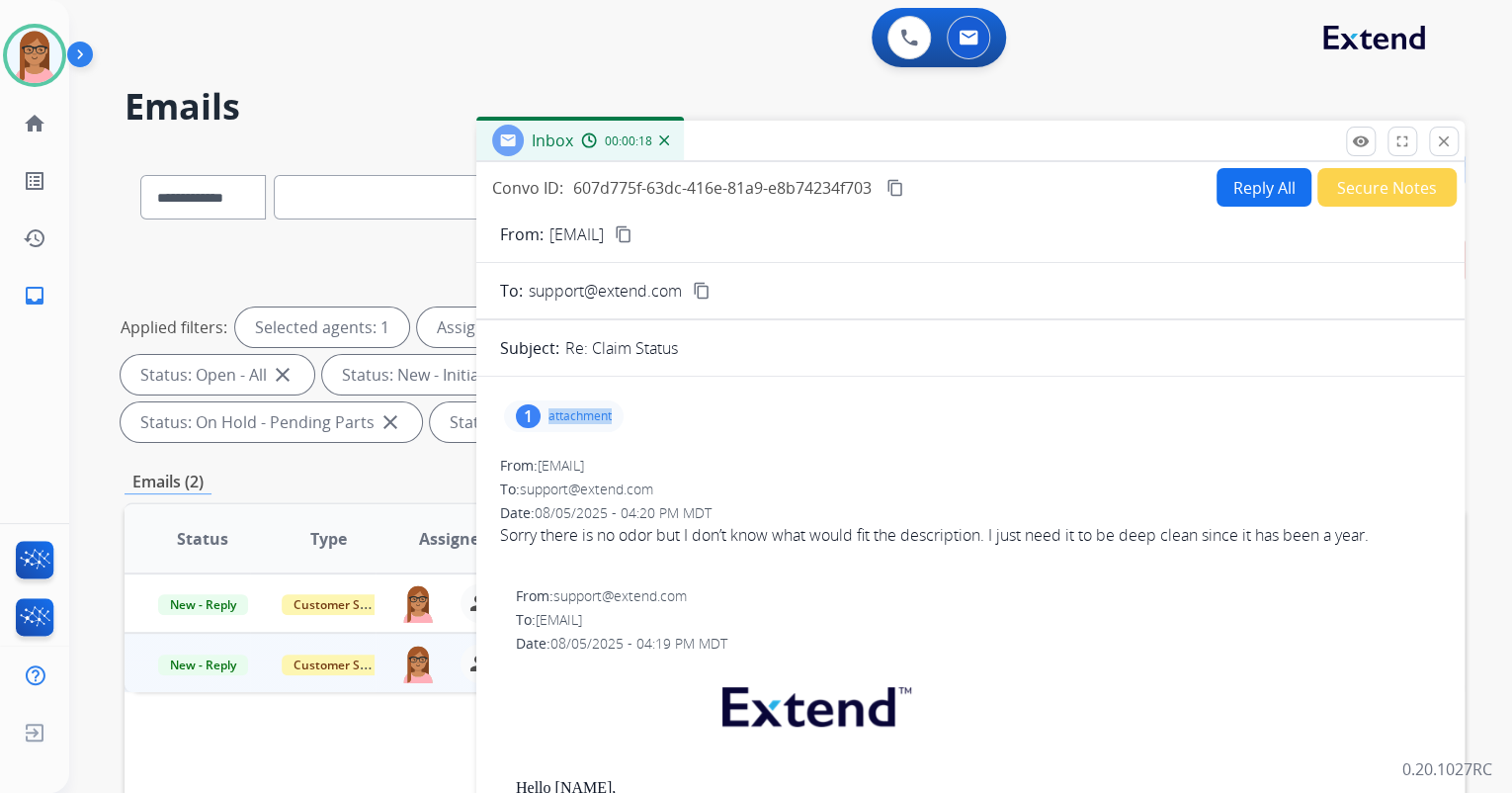 click on "Reply All" at bounding box center [1264, 187] 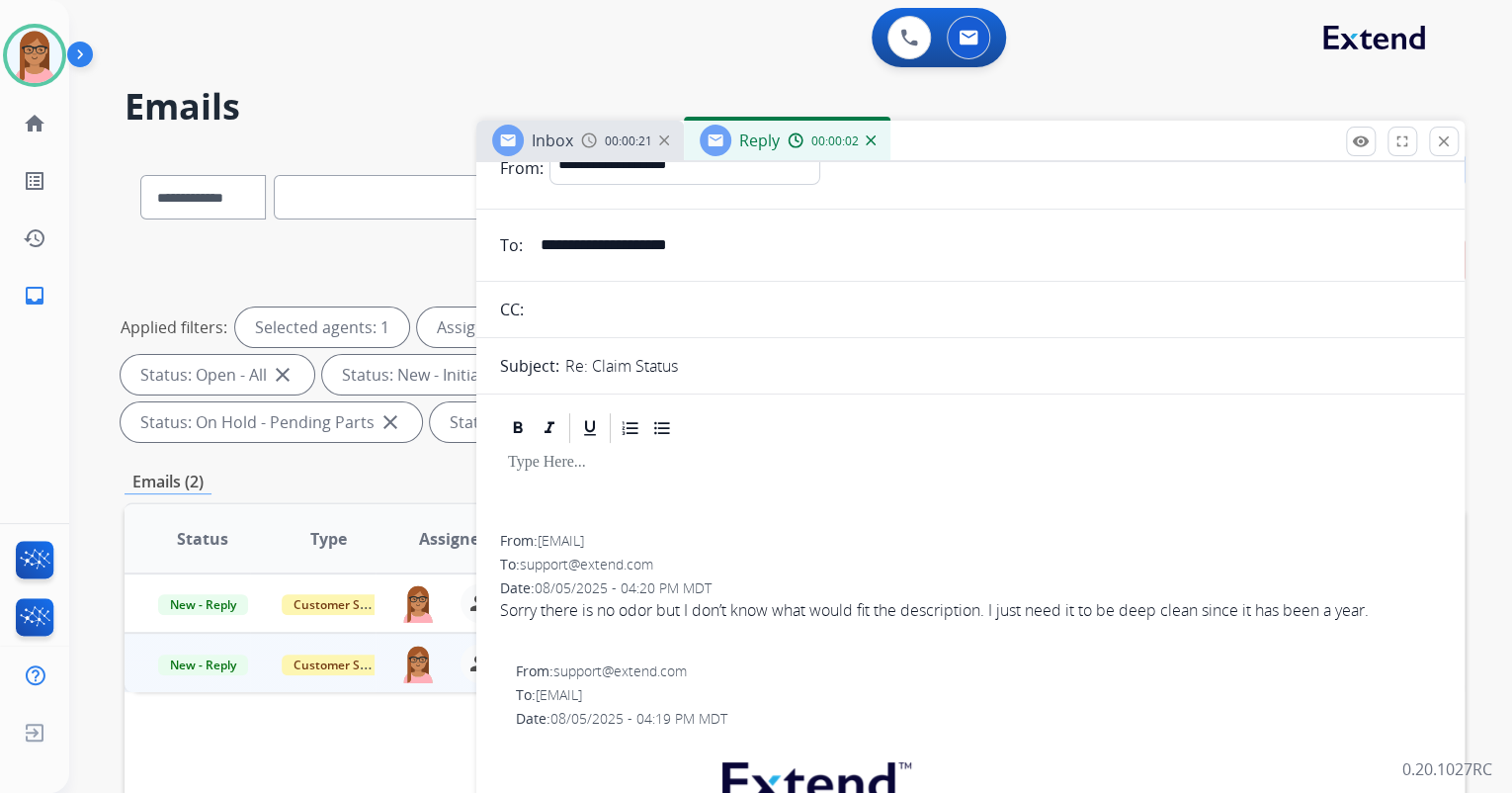 scroll, scrollTop: 0, scrollLeft: 0, axis: both 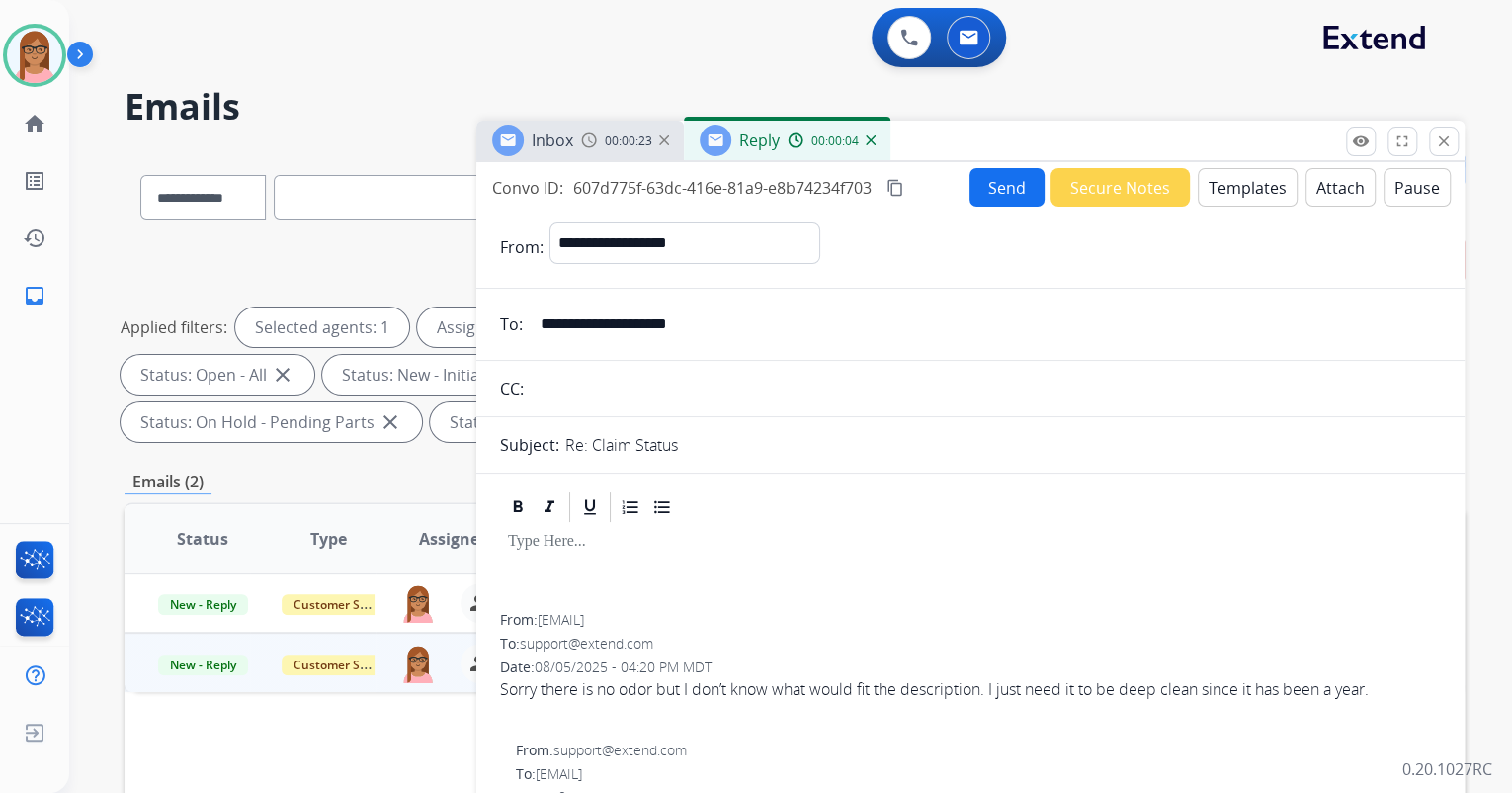 click on "Templates" at bounding box center (1247, 187) 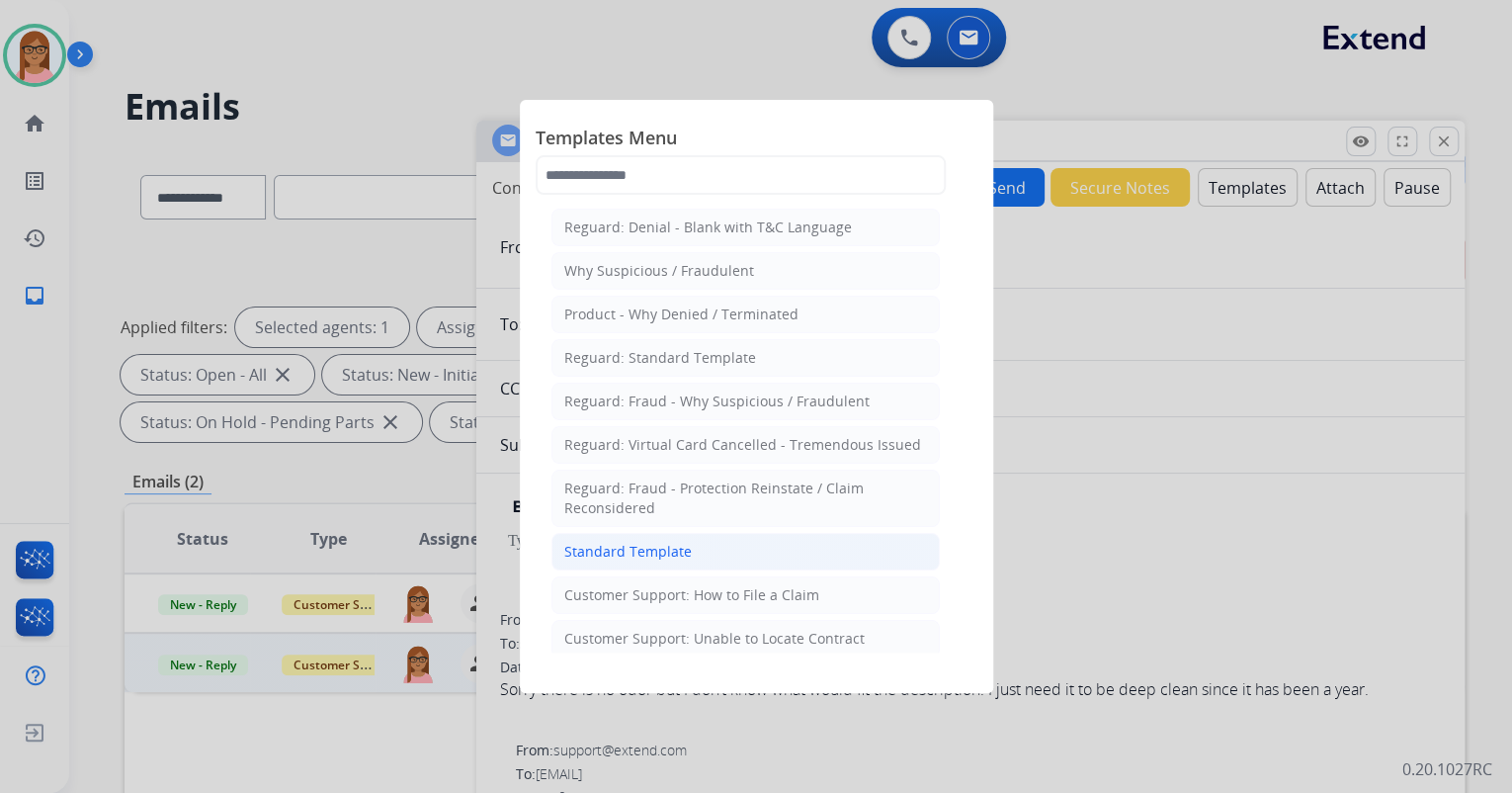 click on "Standard Template" 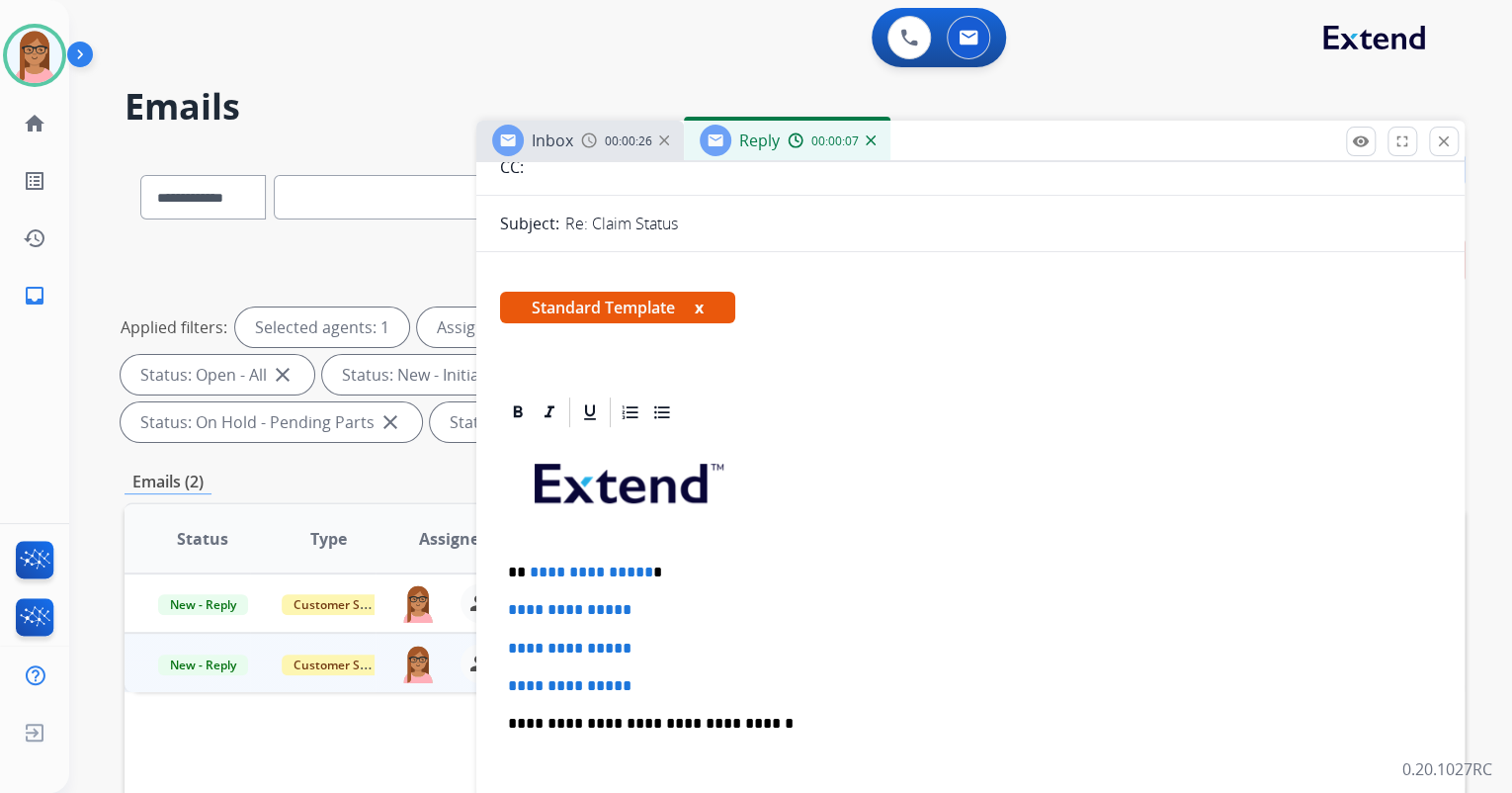 scroll, scrollTop: 237, scrollLeft: 0, axis: vertical 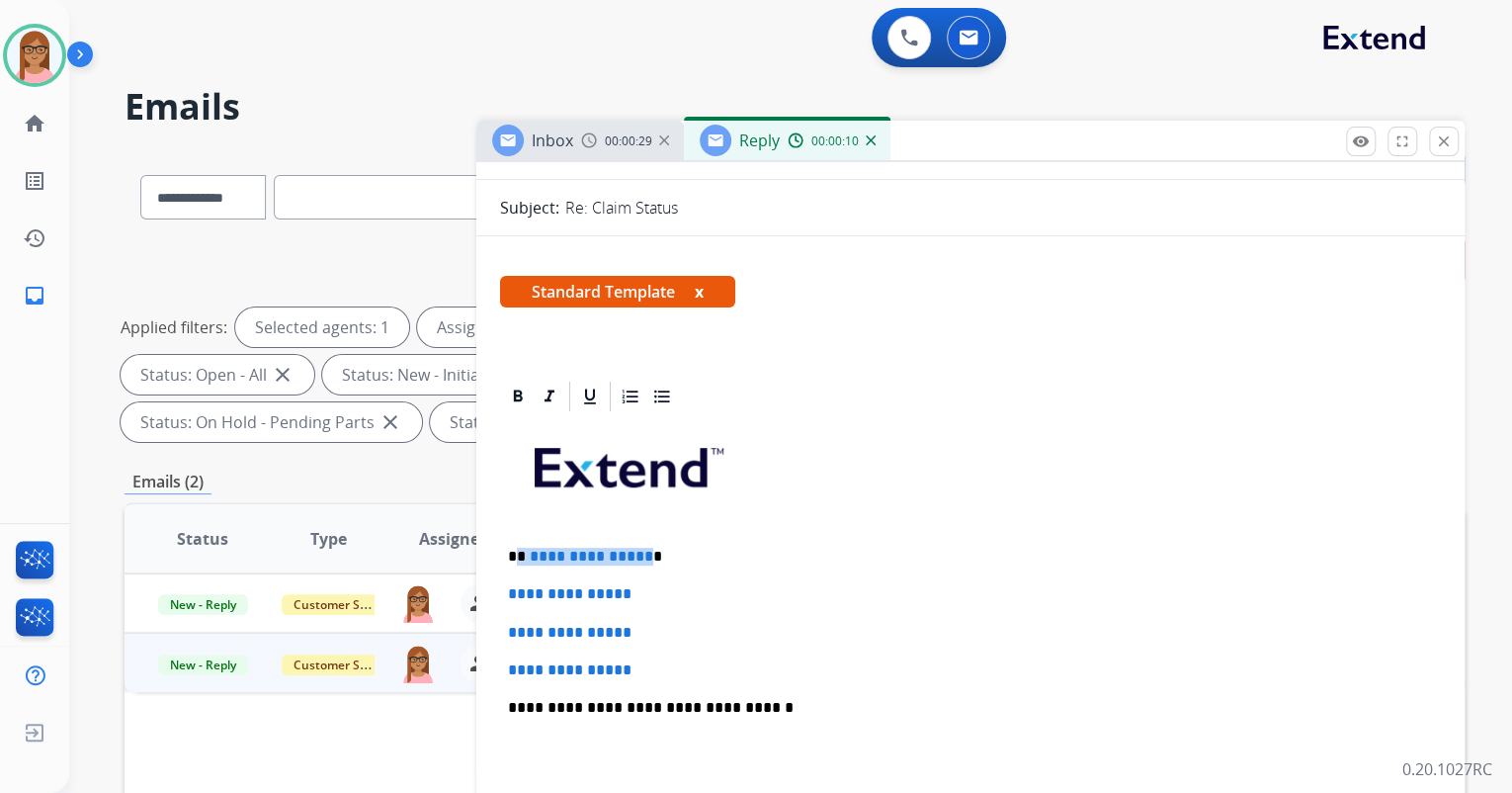 drag, startPoint x: 516, startPoint y: 549, endPoint x: 640, endPoint y: 552, distance: 124.036285 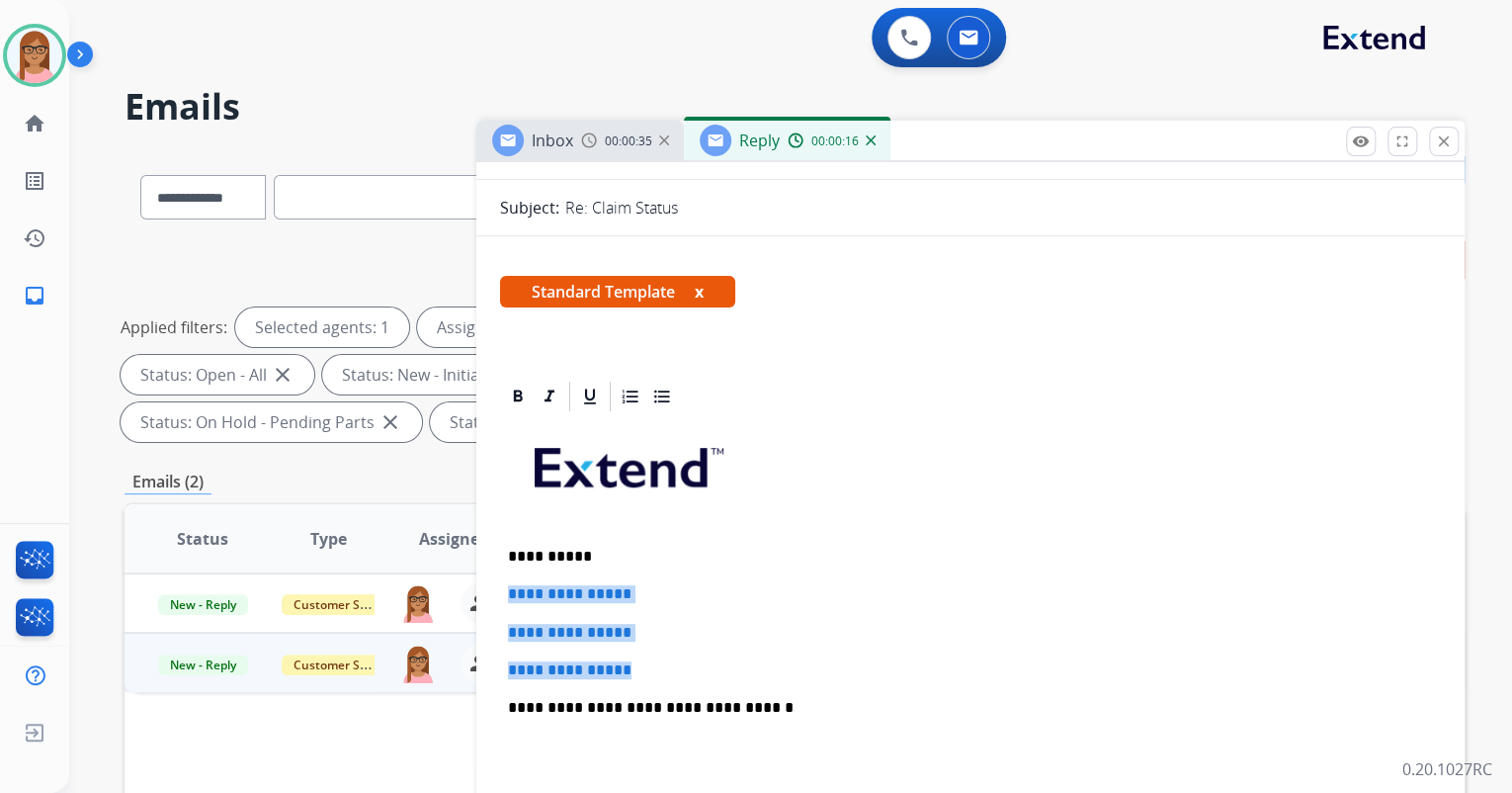 drag, startPoint x: 505, startPoint y: 597, endPoint x: 639, endPoint y: 653, distance: 145.23085 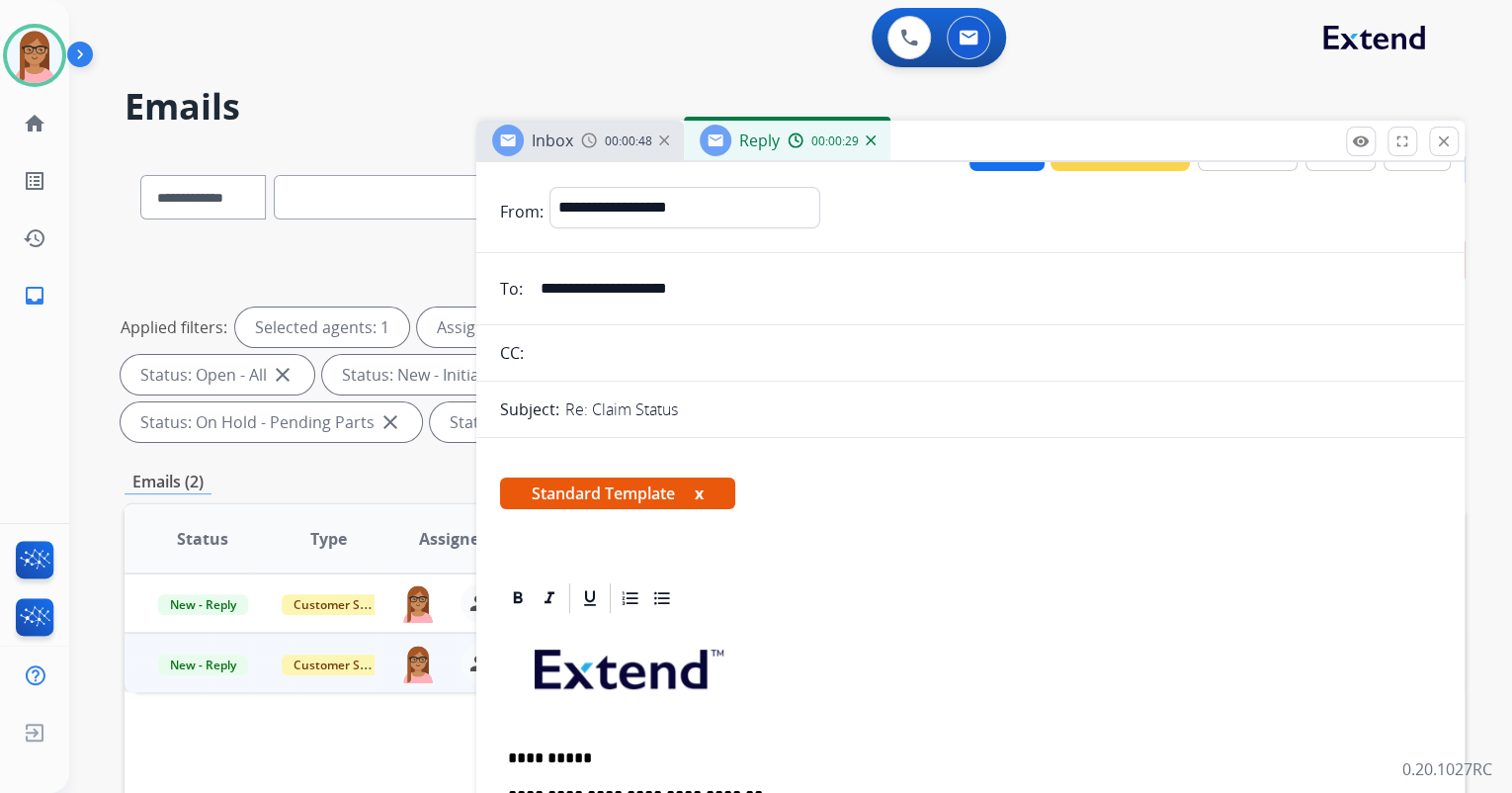 scroll, scrollTop: 0, scrollLeft: 0, axis: both 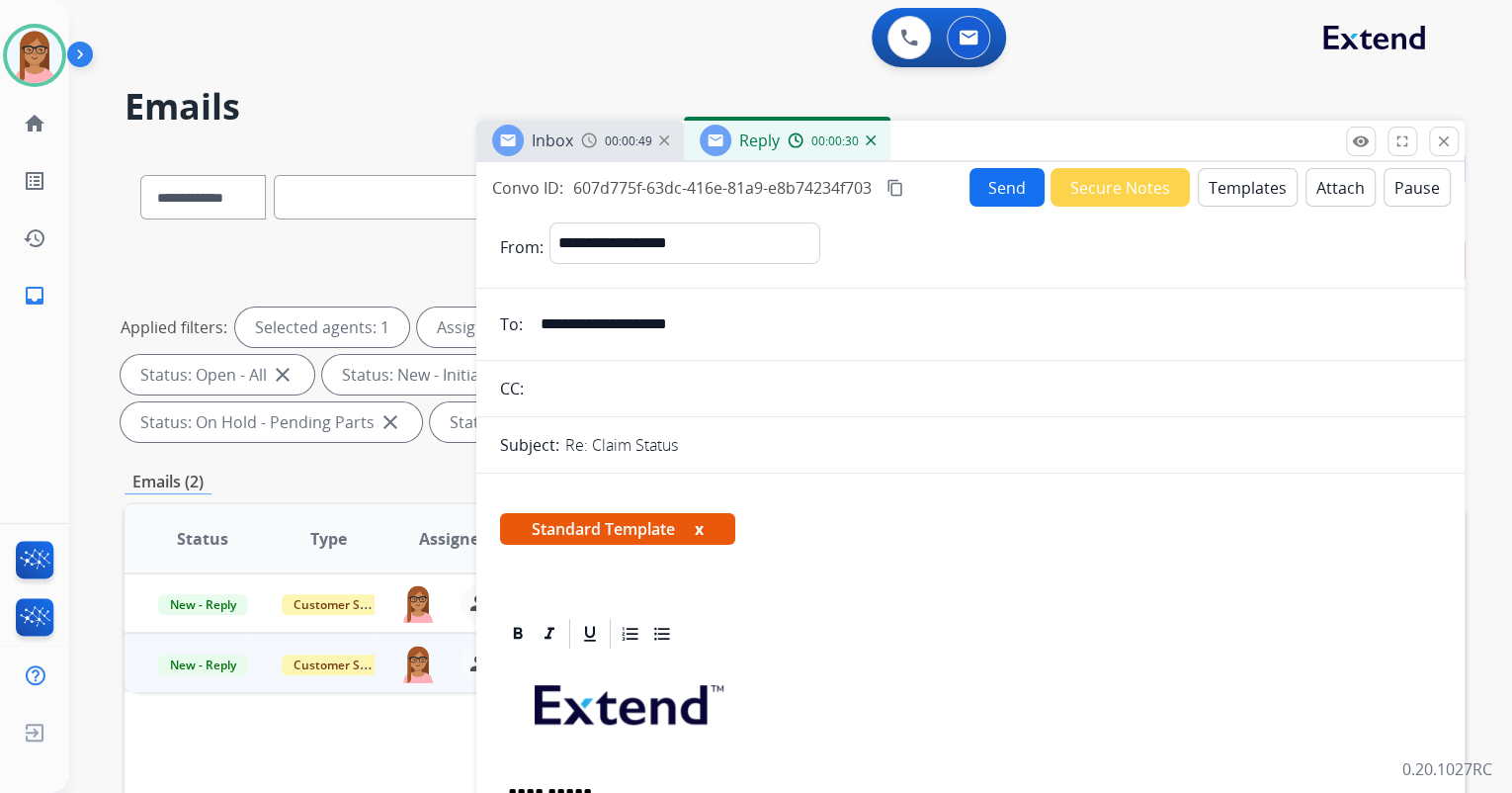 click on "Templates" at bounding box center (1247, 187) 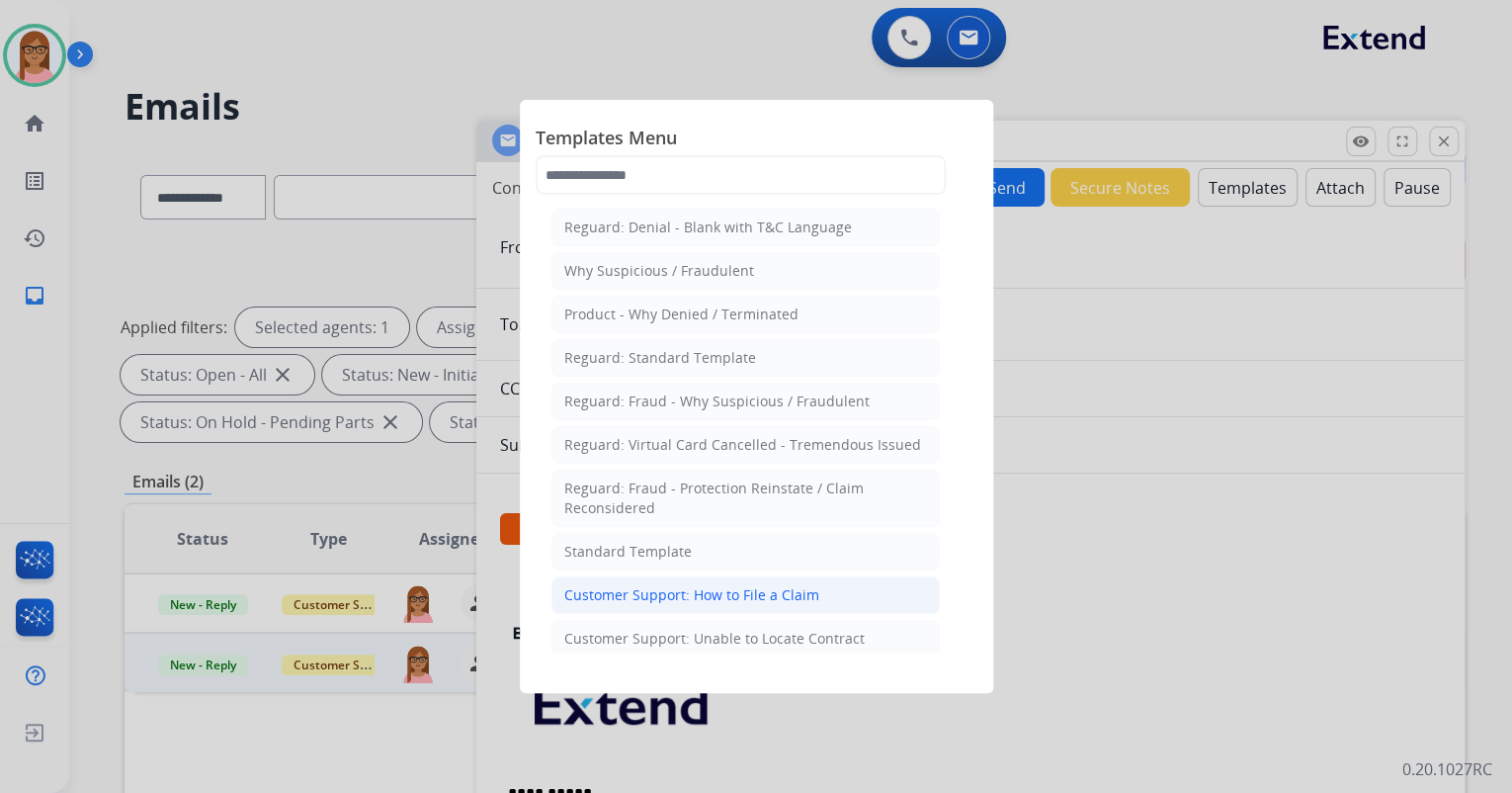 click on "Customer Support: How to File a Claim" 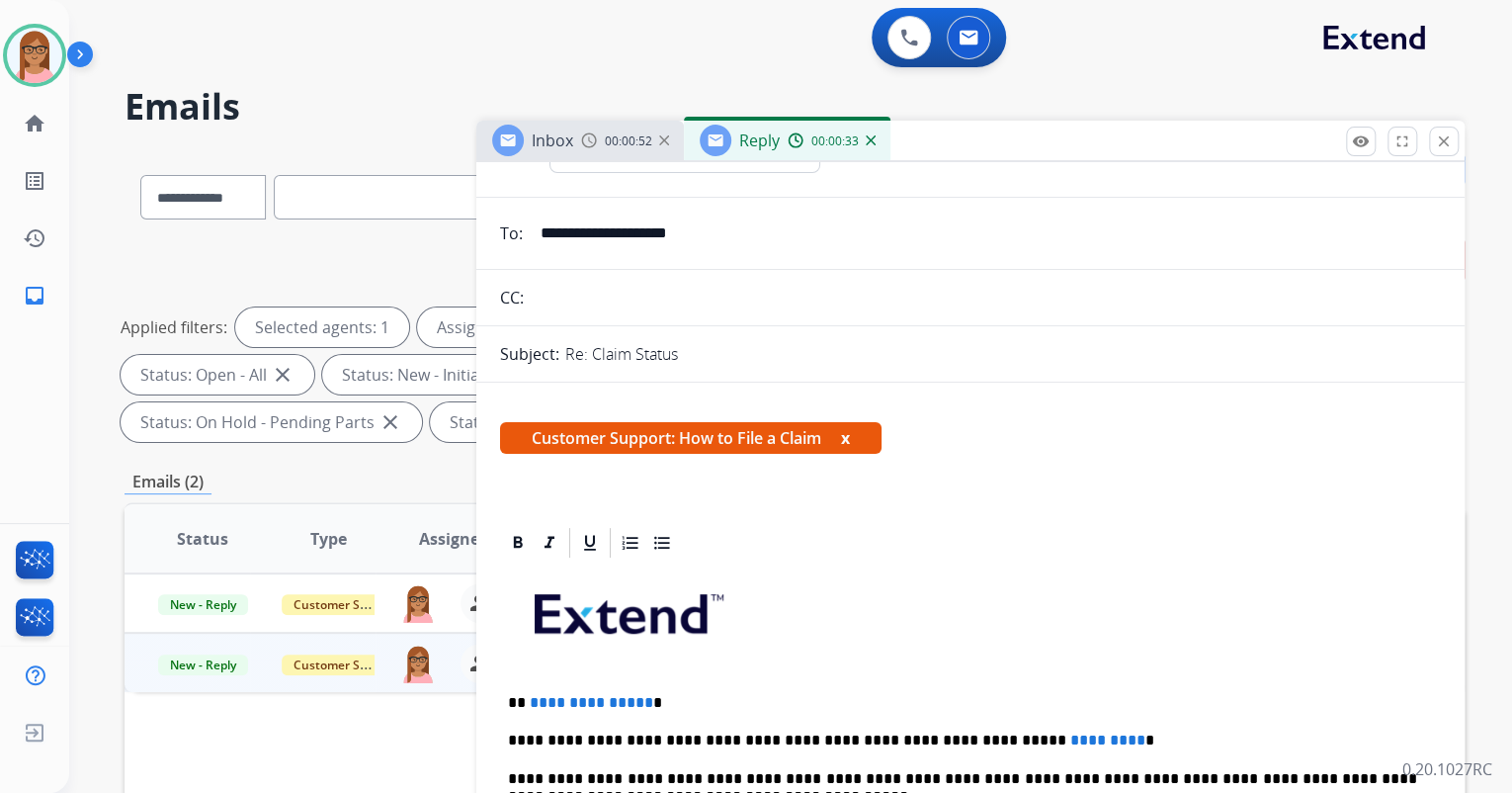 scroll, scrollTop: 316, scrollLeft: 0, axis: vertical 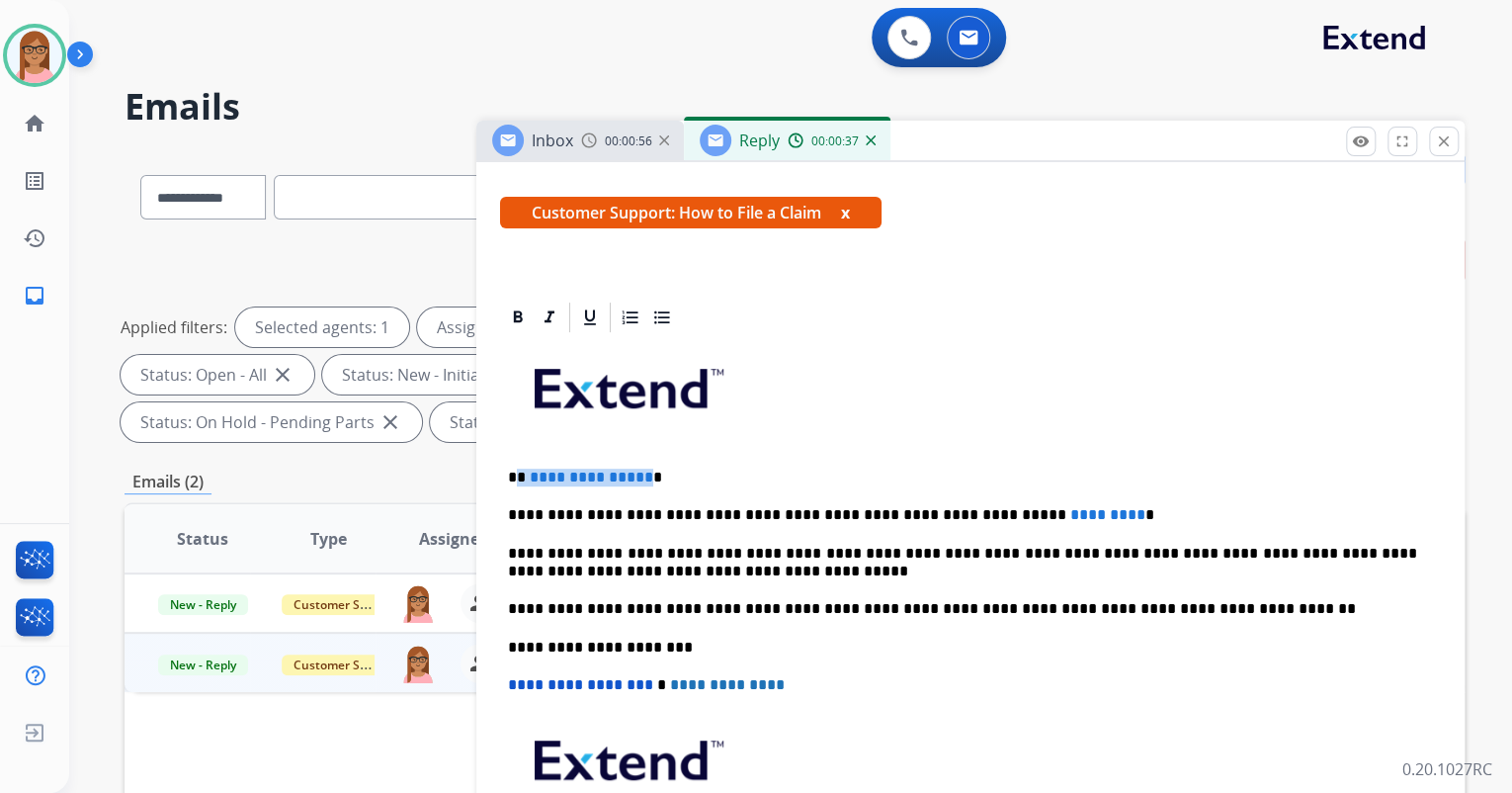 drag, startPoint x: 518, startPoint y: 475, endPoint x: 640, endPoint y: 467, distance: 122.262 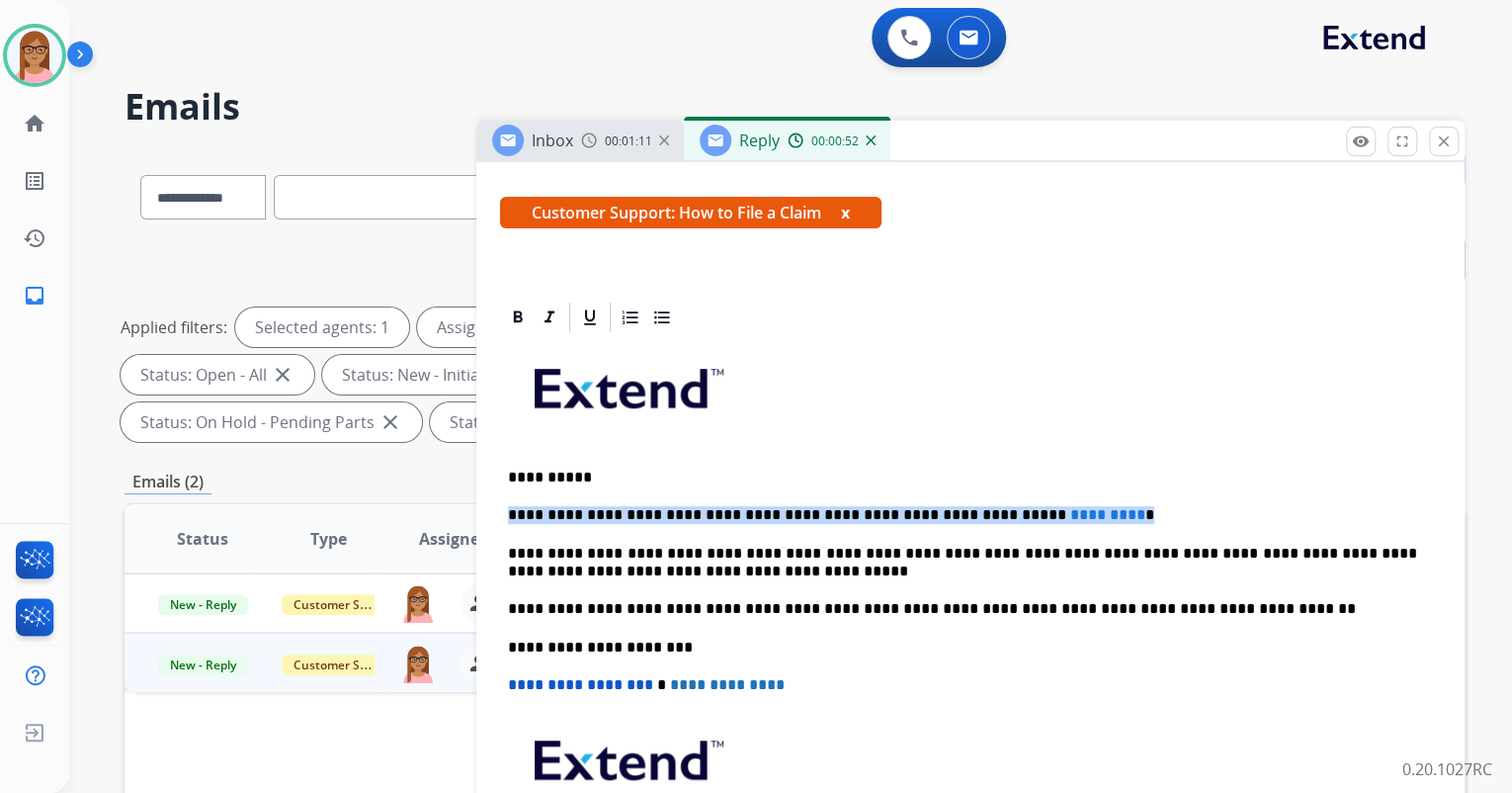 drag, startPoint x: 510, startPoint y: 510, endPoint x: 1049, endPoint y: 514, distance: 539.01484 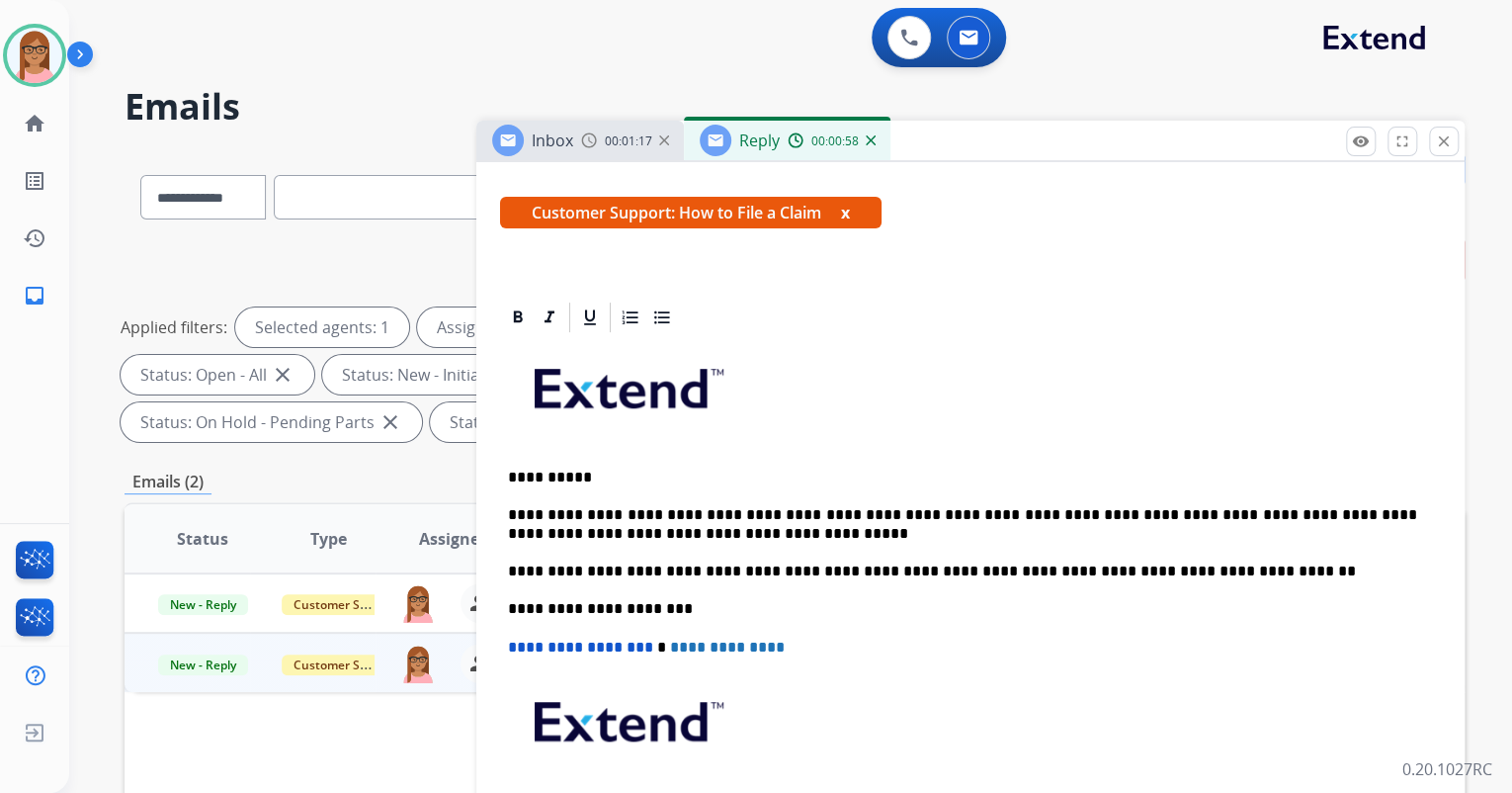 click on "**********" at bounding box center (970, 618) 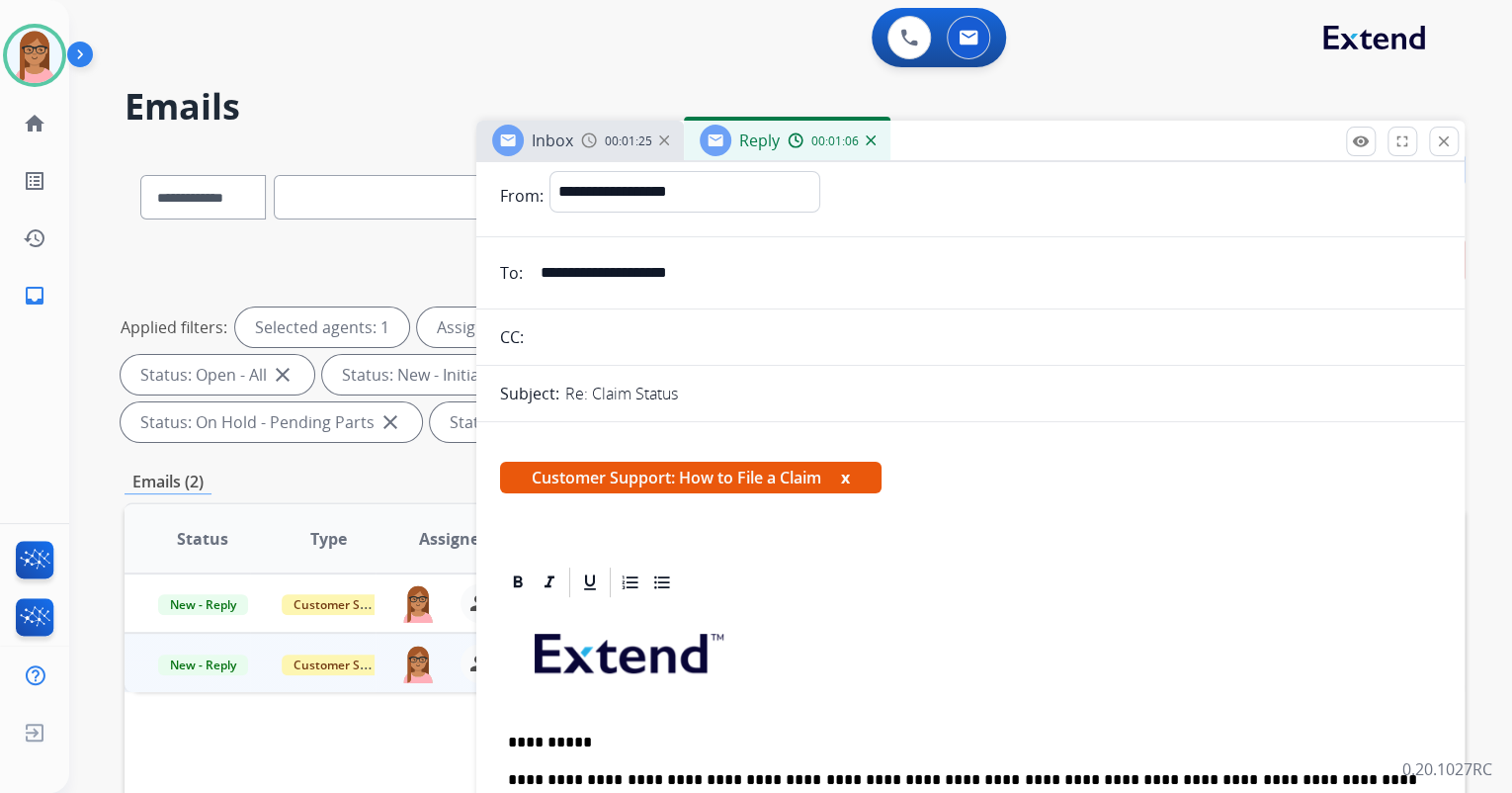 scroll, scrollTop: 0, scrollLeft: 0, axis: both 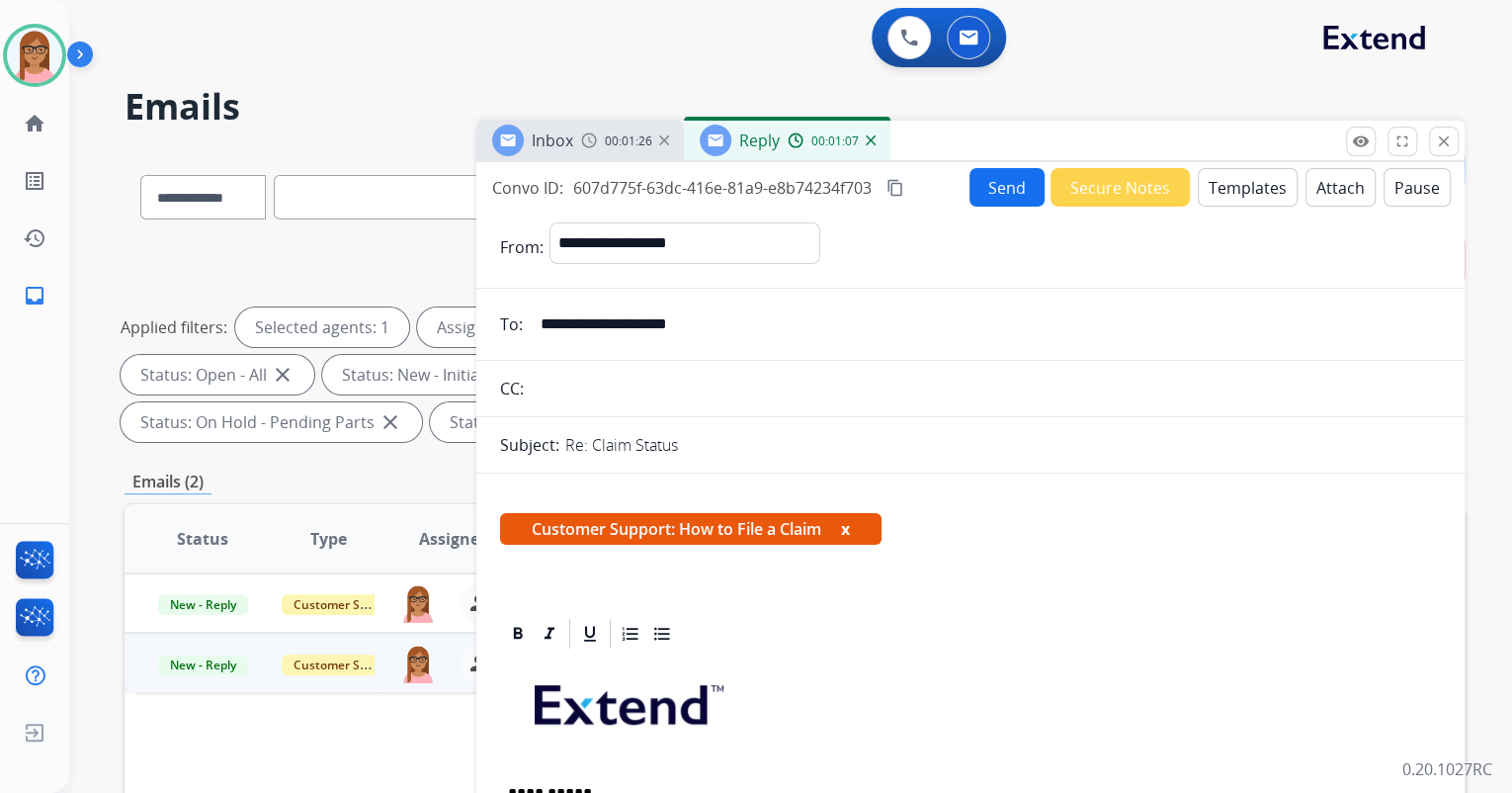 click on "**********" at bounding box center [970, 584] 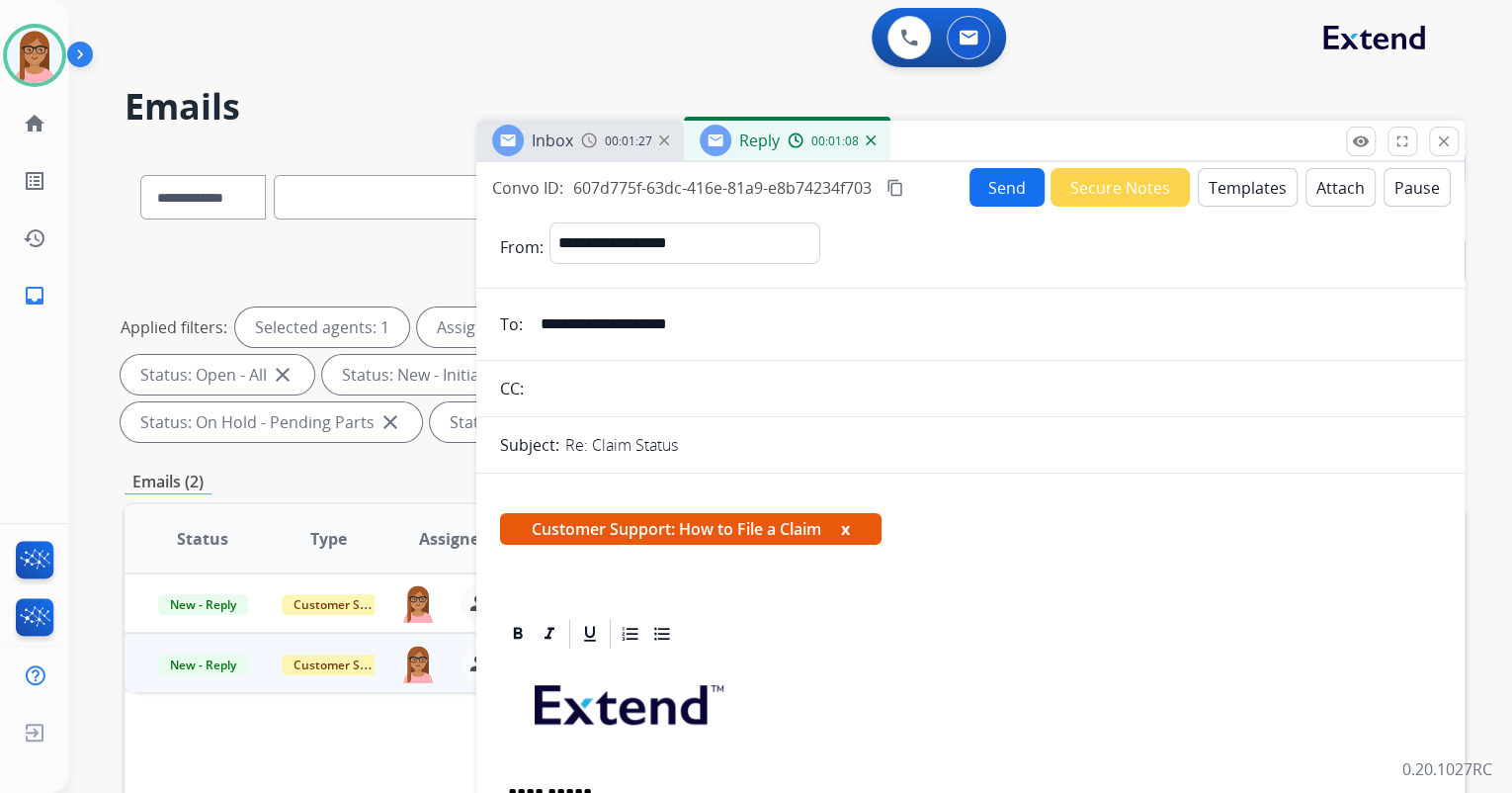 click on "Send" at bounding box center (1007, 187) 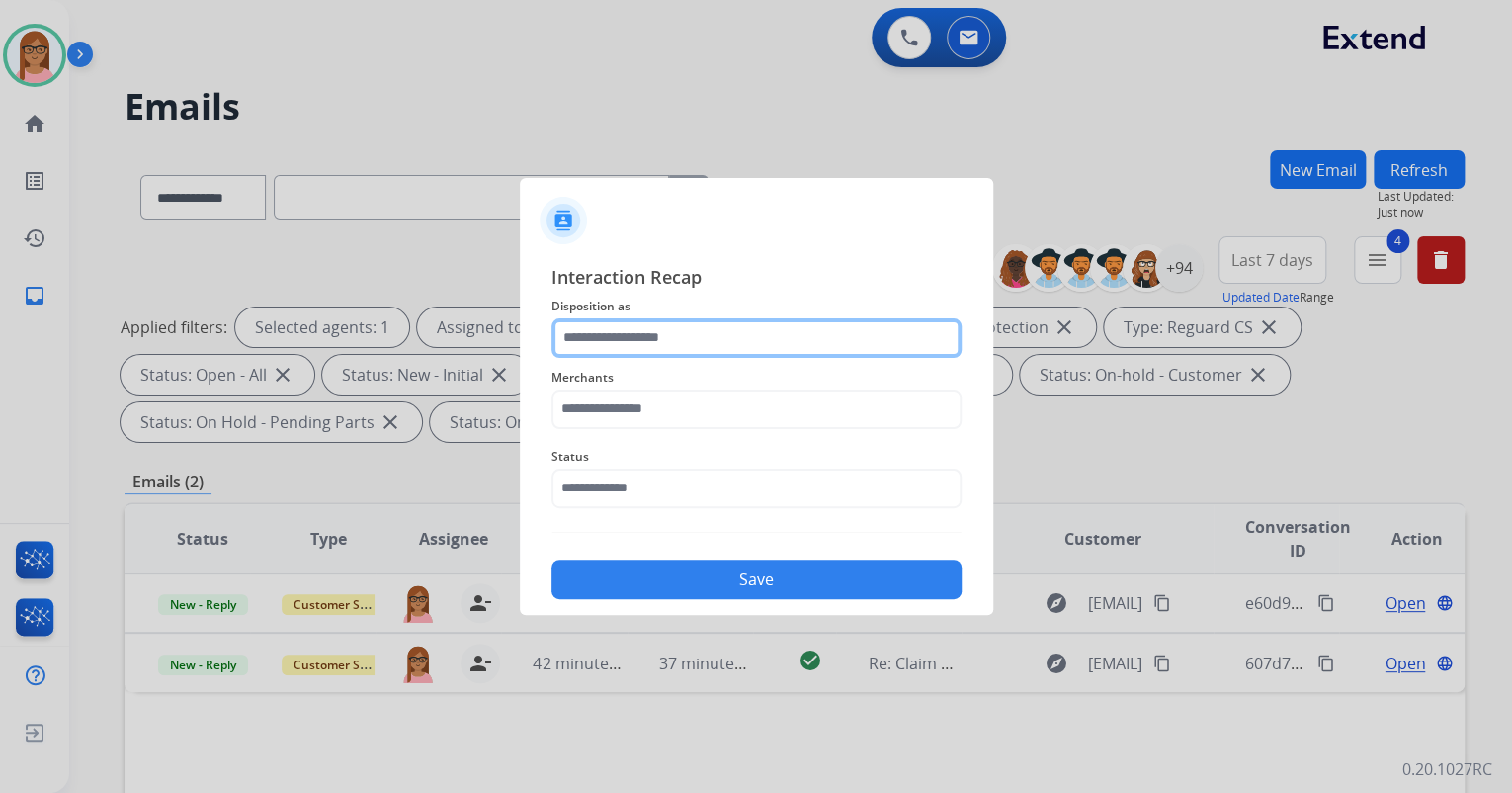 click 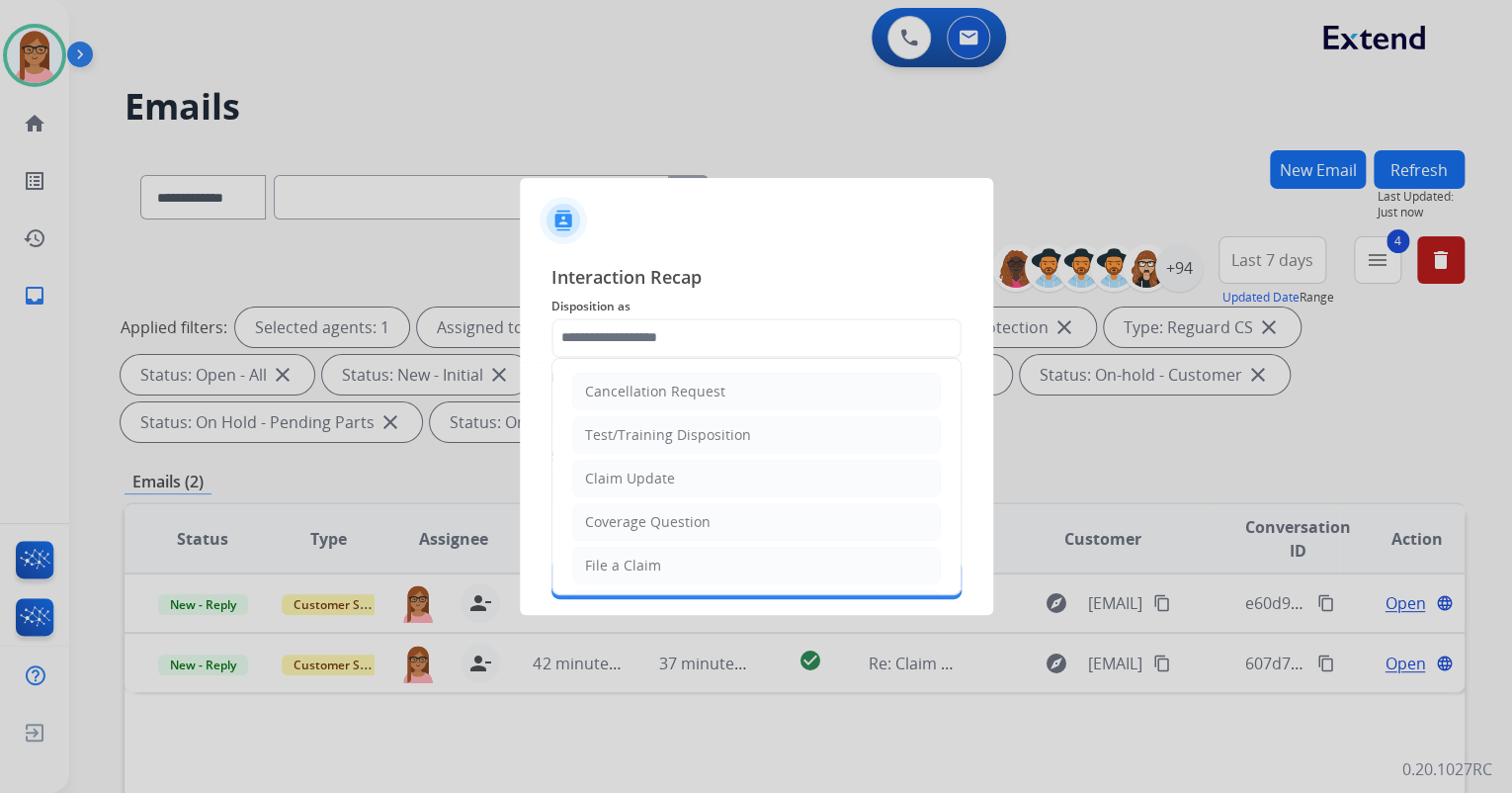 click on "File a Claim" 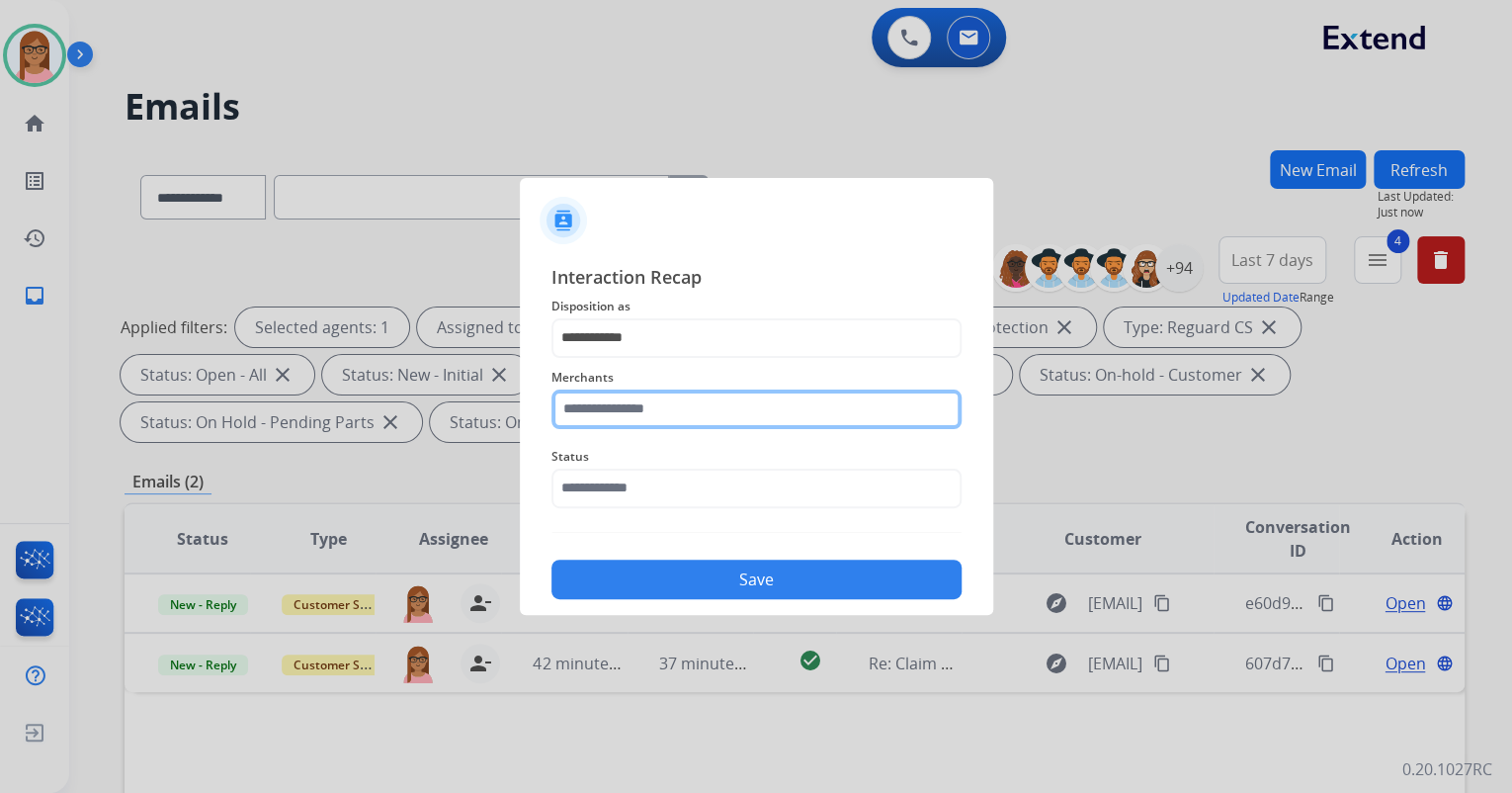 click 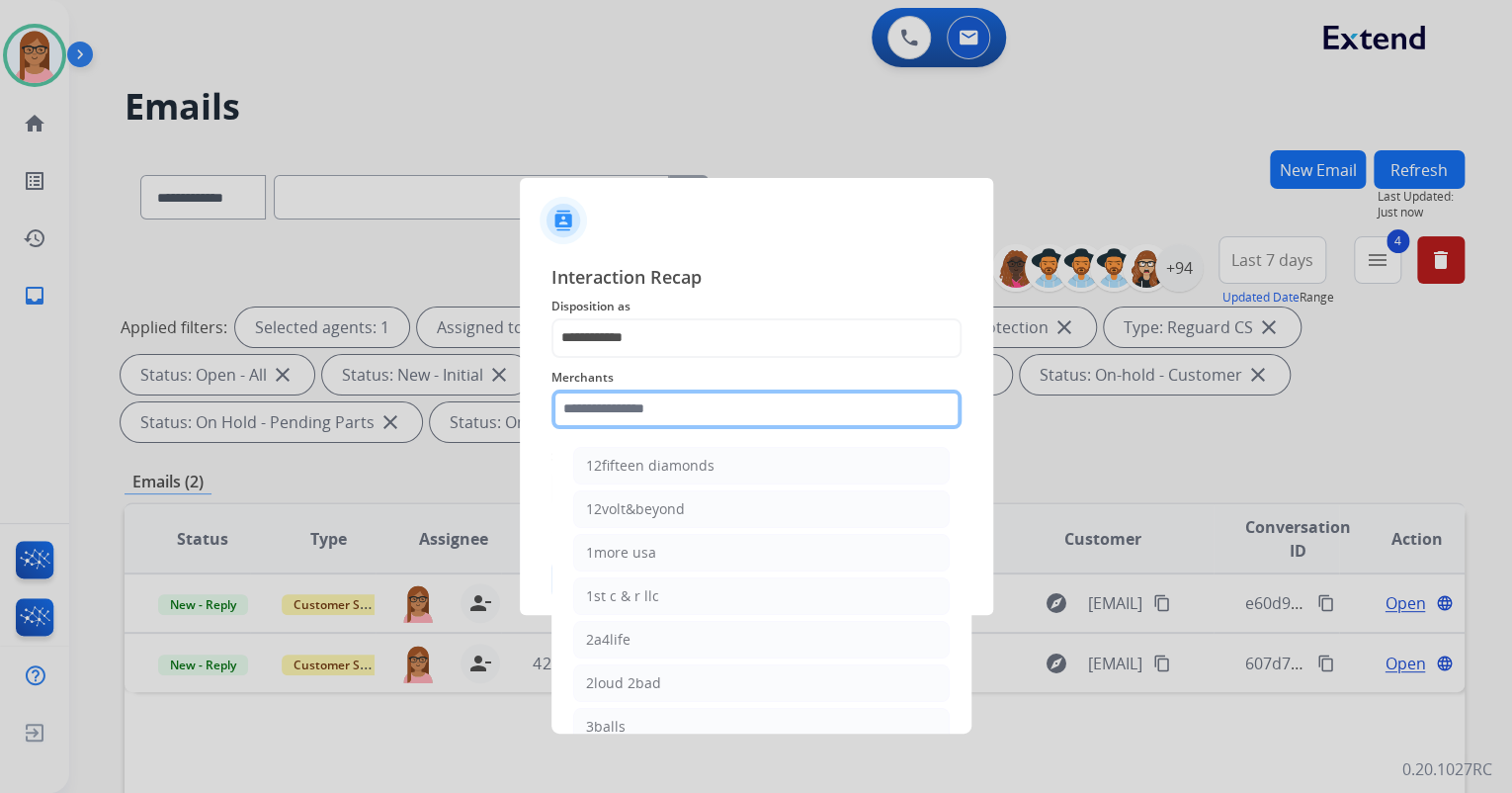 click 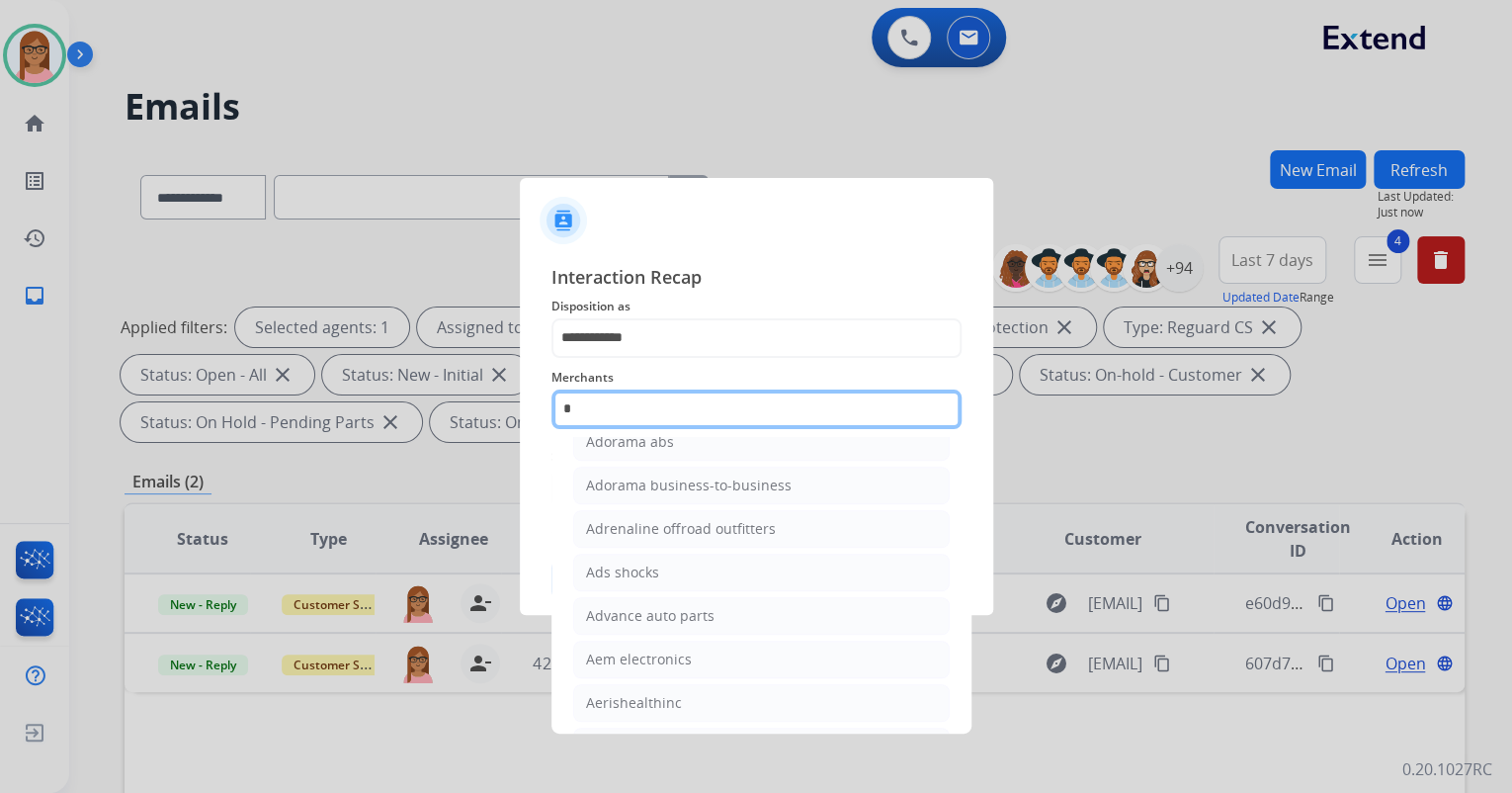 scroll, scrollTop: 158, scrollLeft: 0, axis: vertical 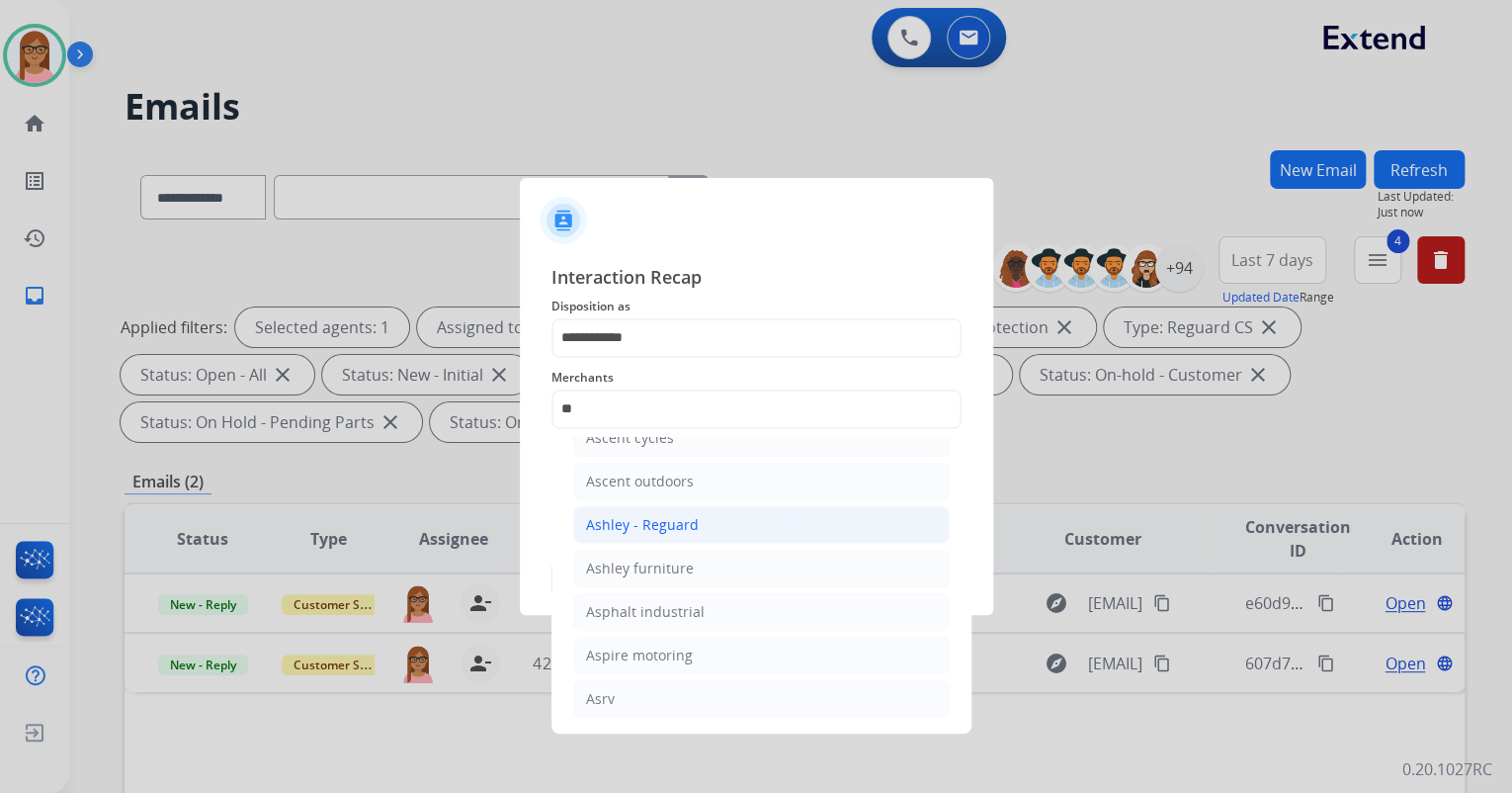 click on "Ashley - Reguard" 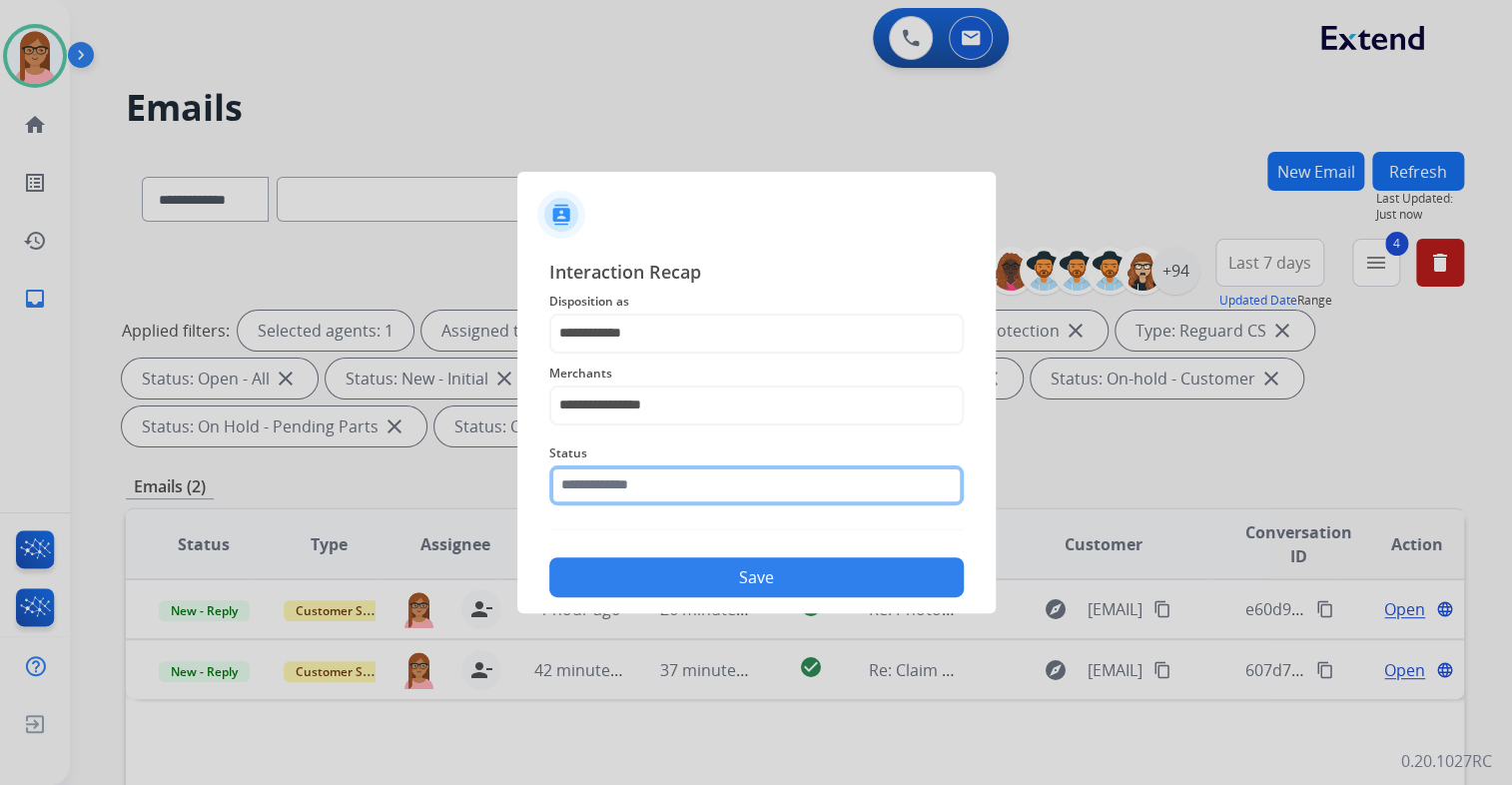 click 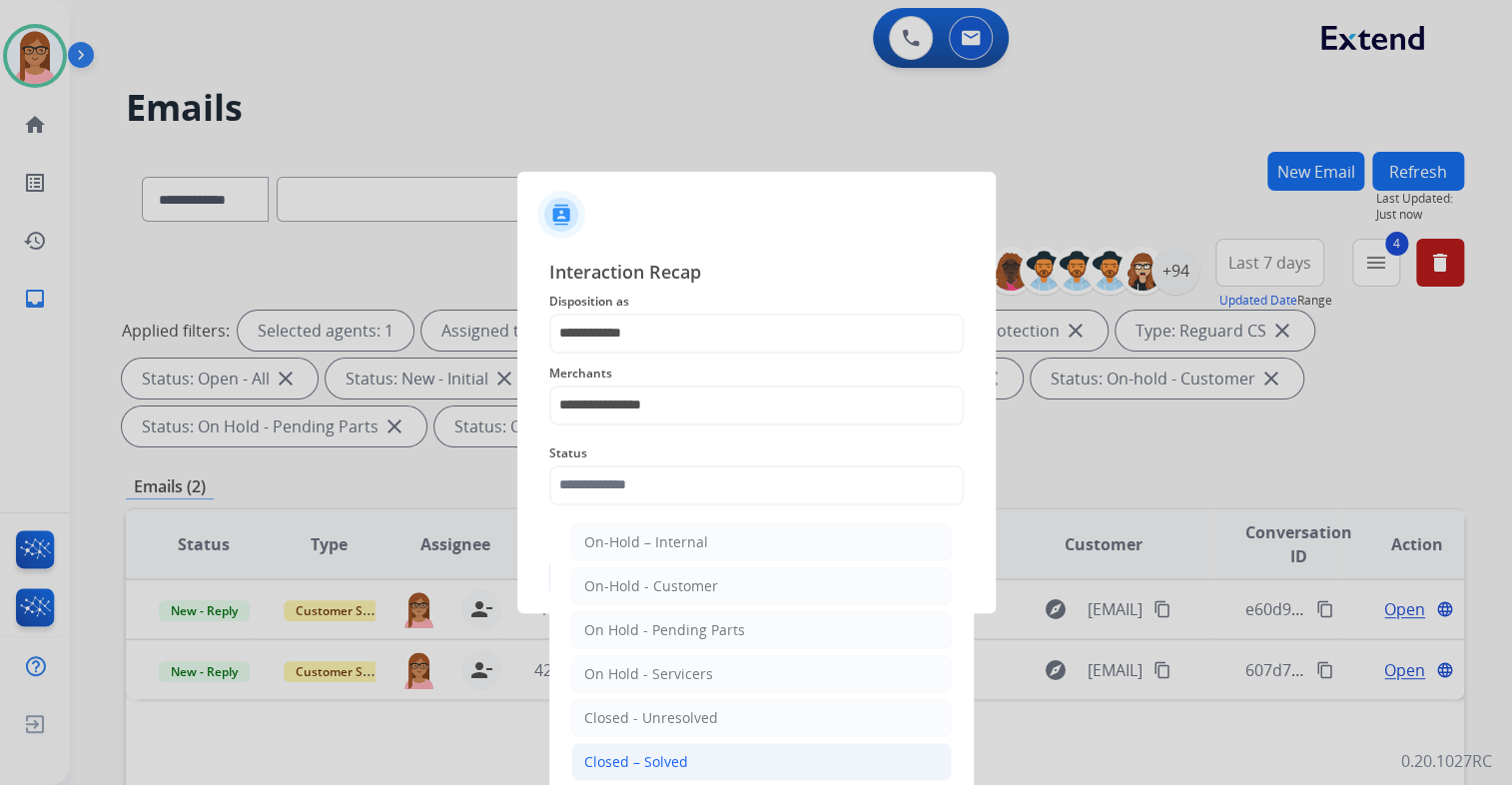 click on "Closed – Solved" 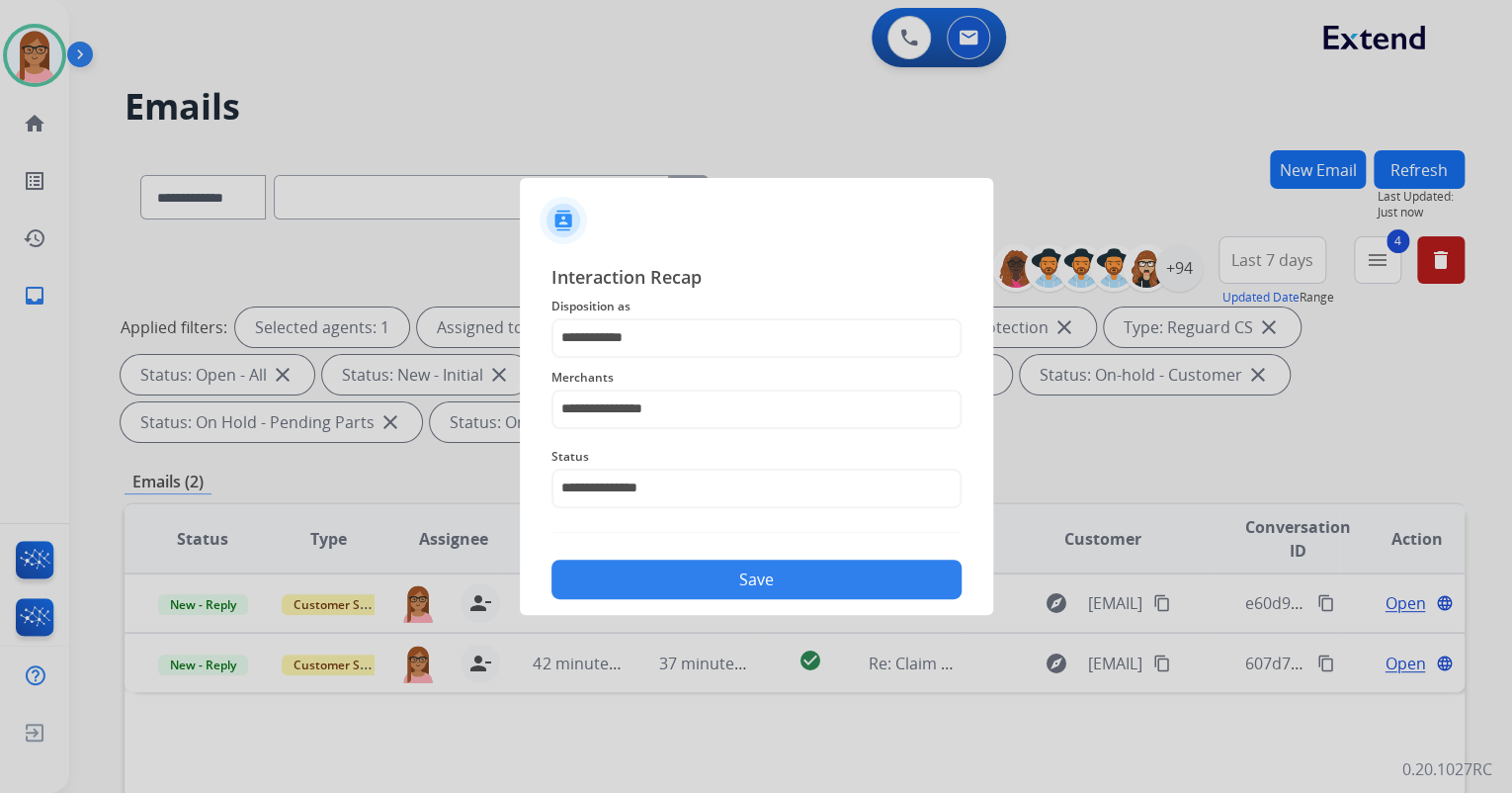 click on "Save" 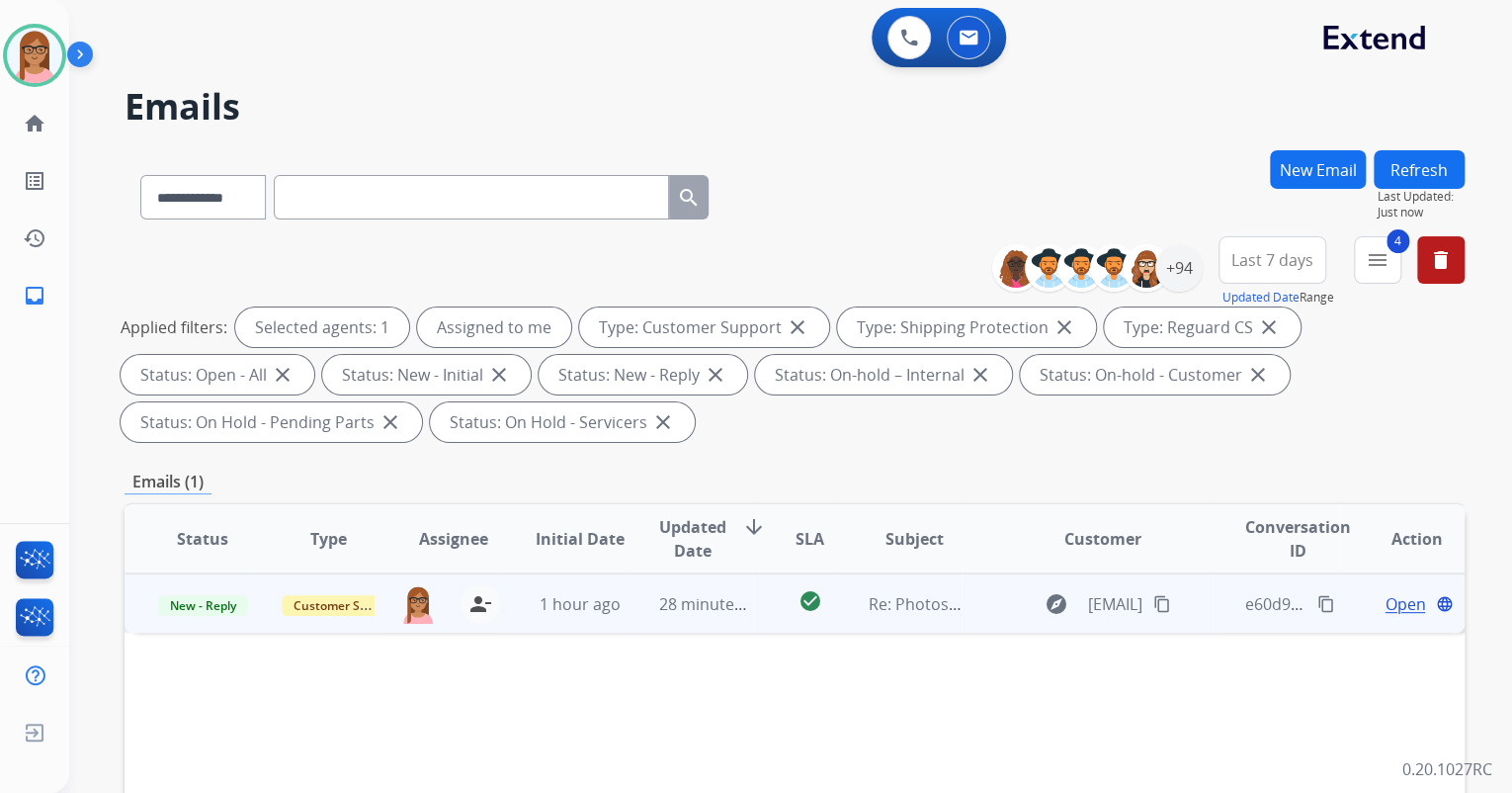 click on "Open" at bounding box center [1404, 604] 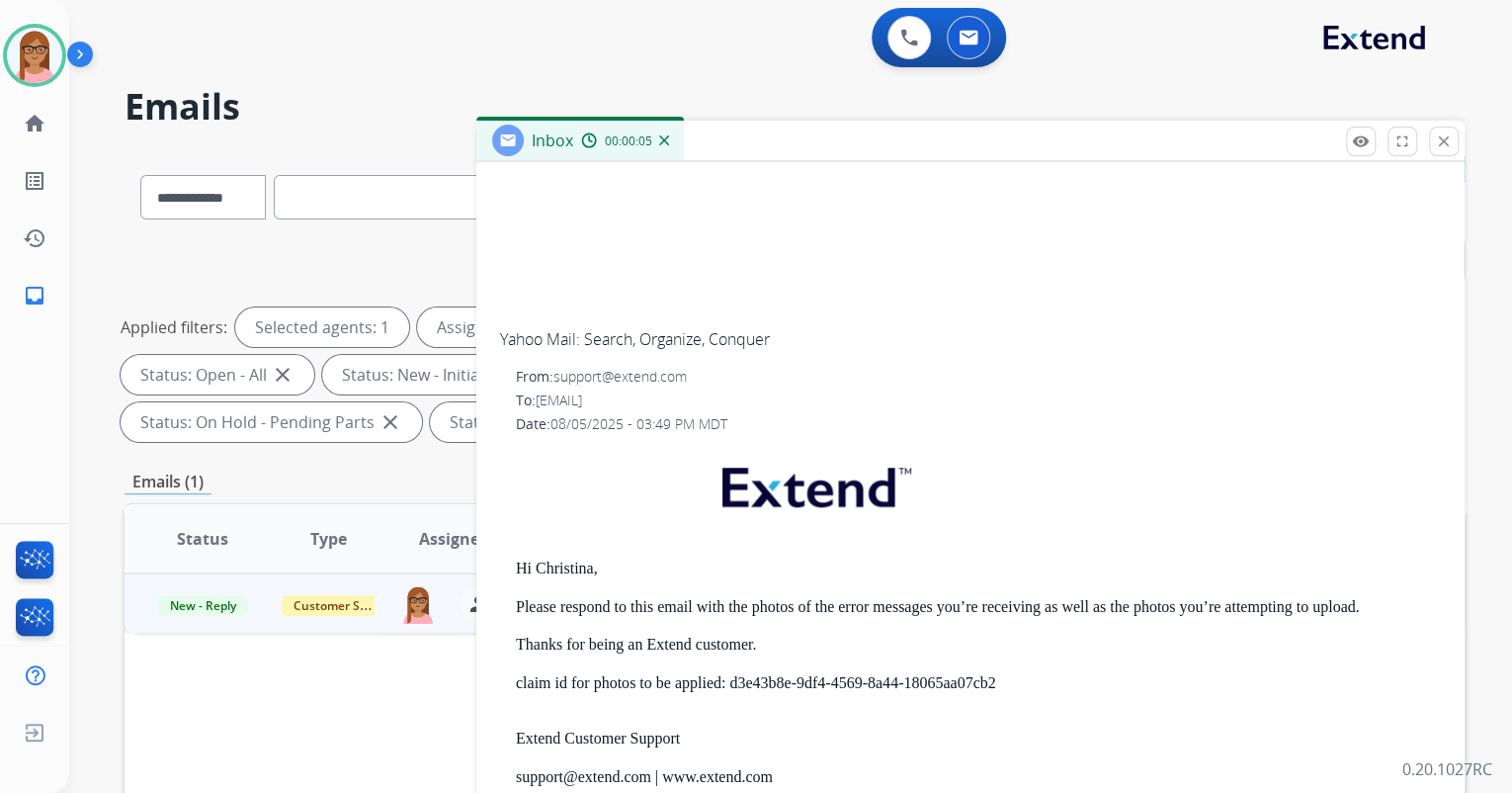 scroll, scrollTop: 502, scrollLeft: 0, axis: vertical 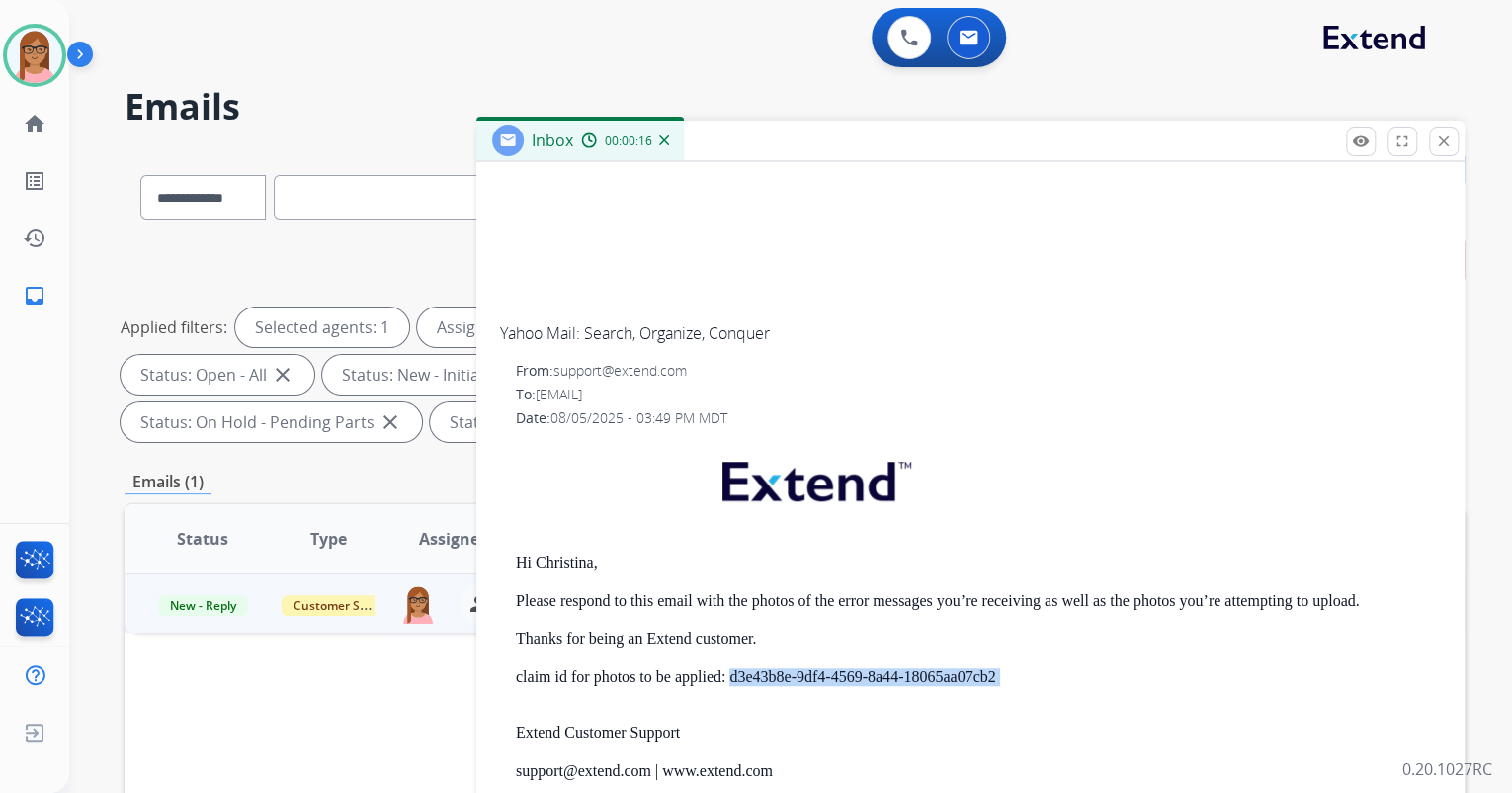 drag, startPoint x: 730, startPoint y: 675, endPoint x: 945, endPoint y: 690, distance: 215.52262 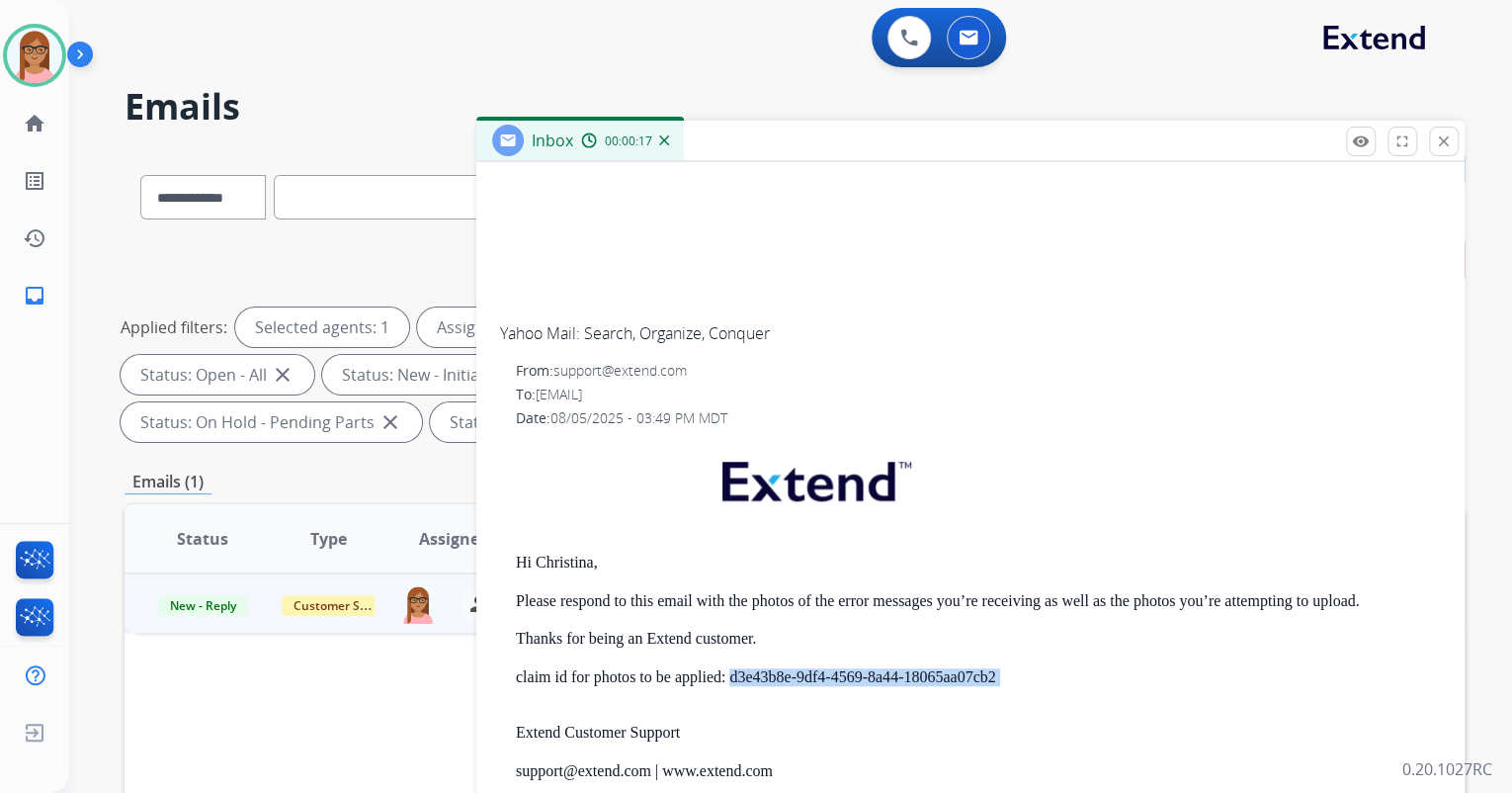 copy on "d3e43b8e-9df4-4569-8a44-18065aa07cb2" 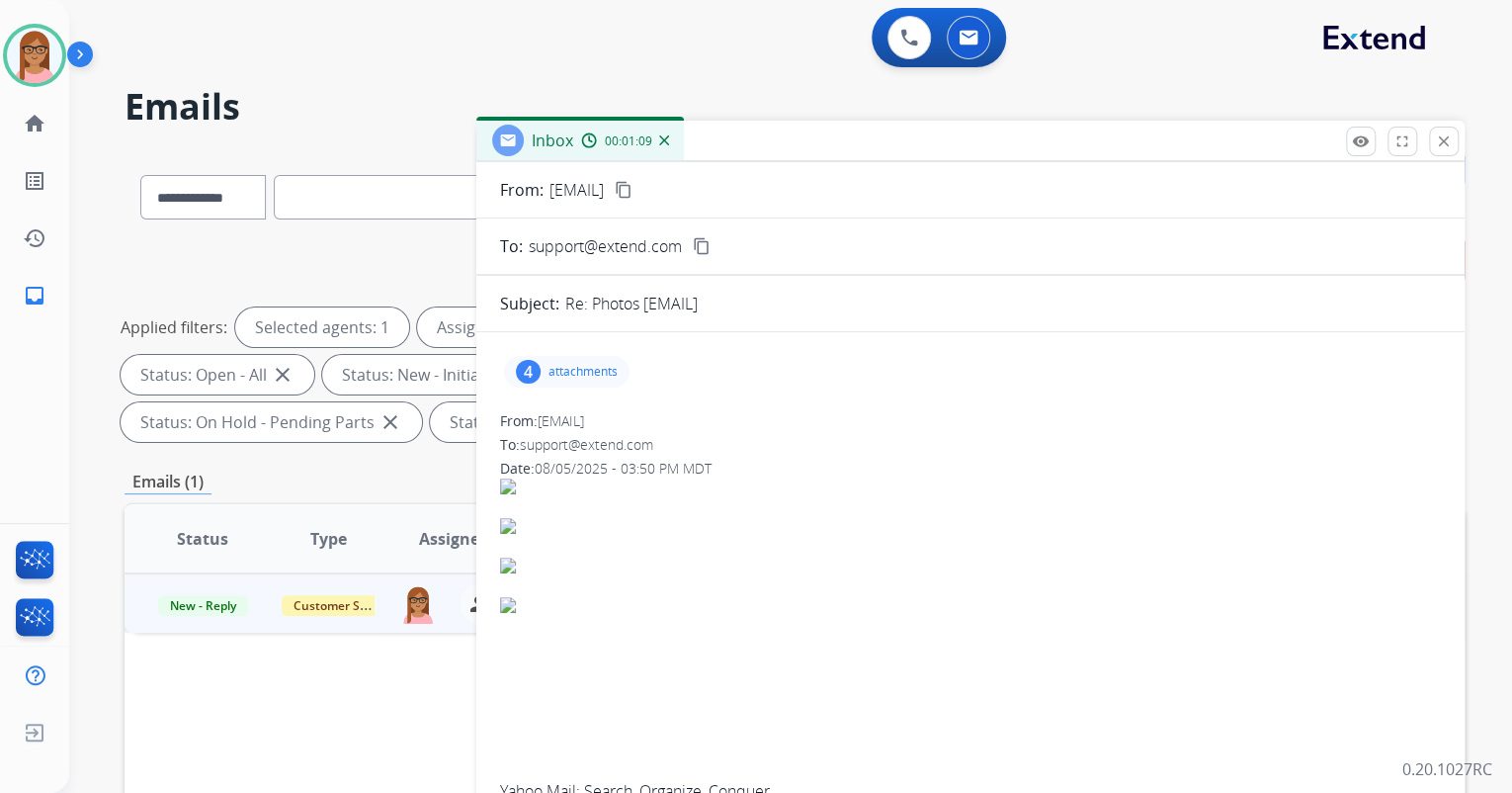 scroll, scrollTop: 28, scrollLeft: 0, axis: vertical 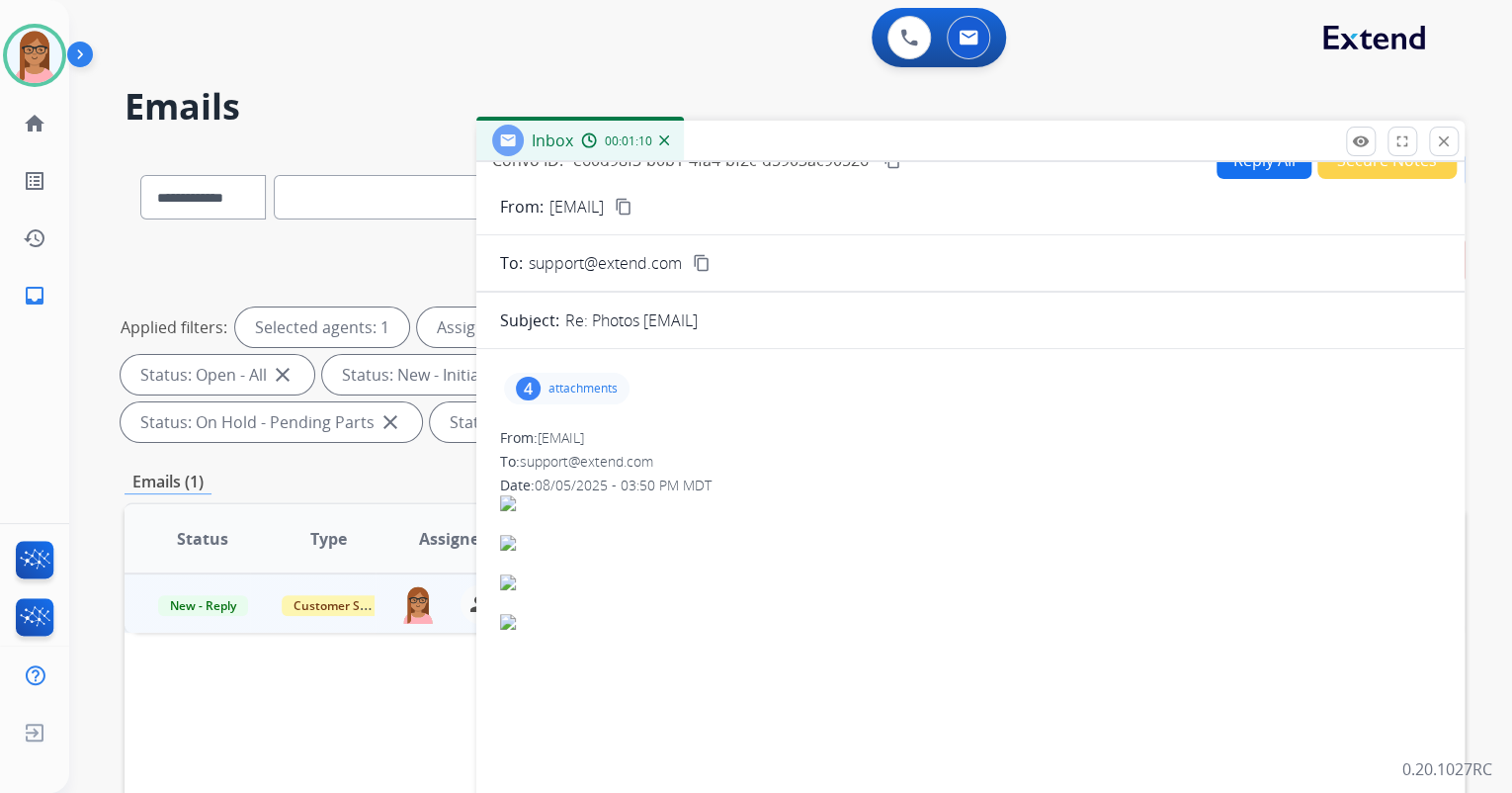 click on "4 attachments" at bounding box center (566, 389) 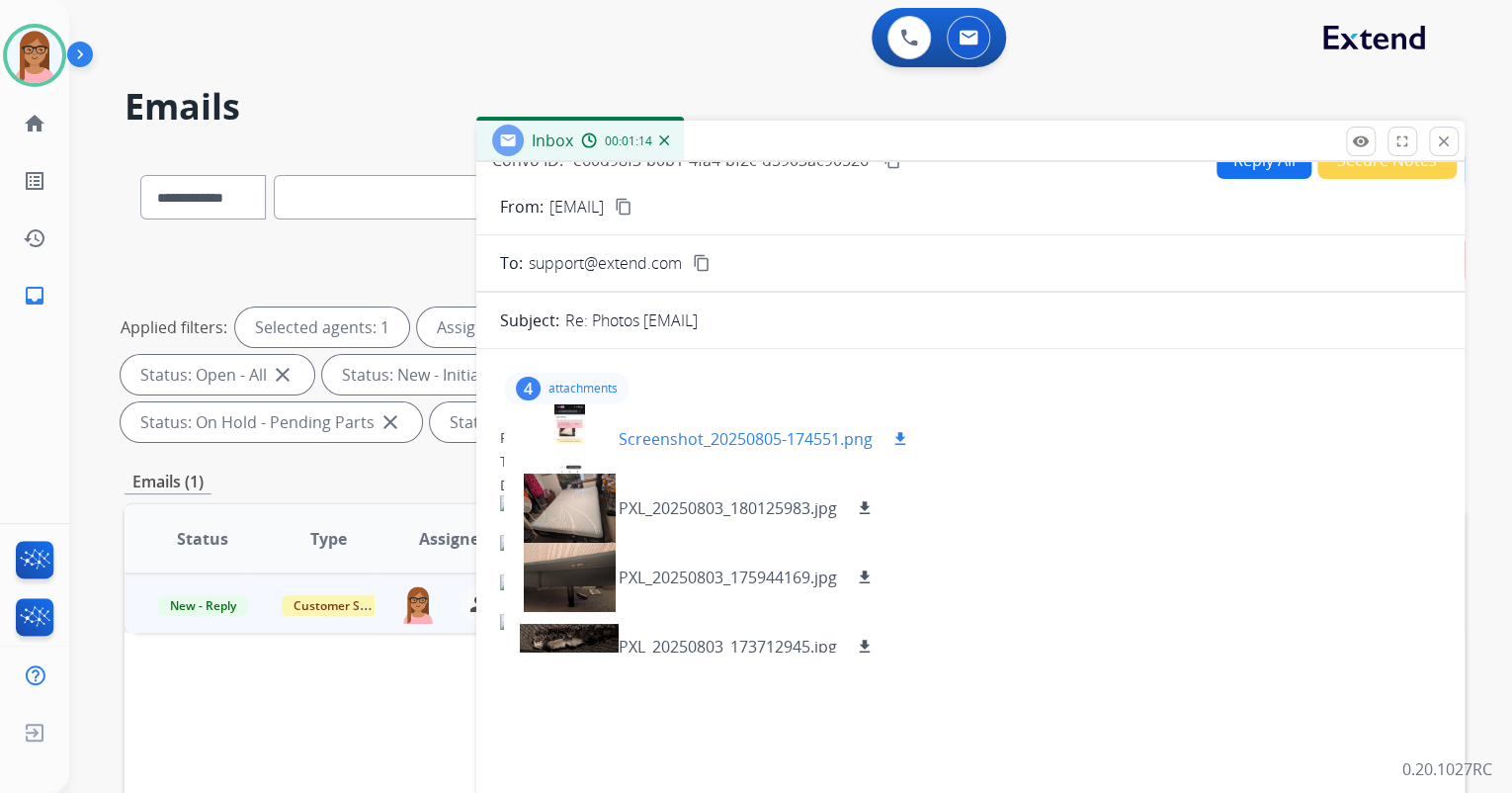 click at bounding box center (569, 439) 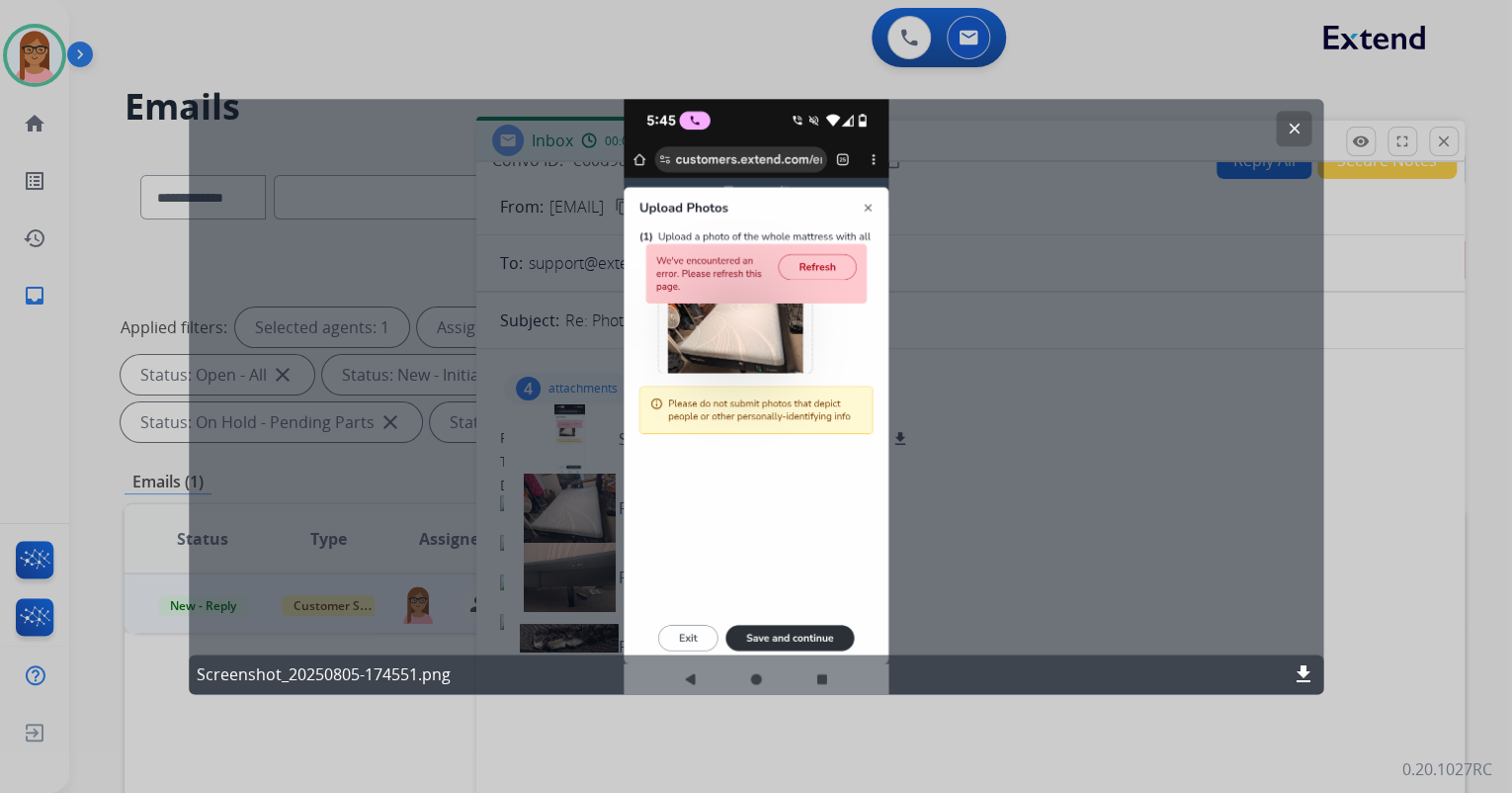 click on "clear" 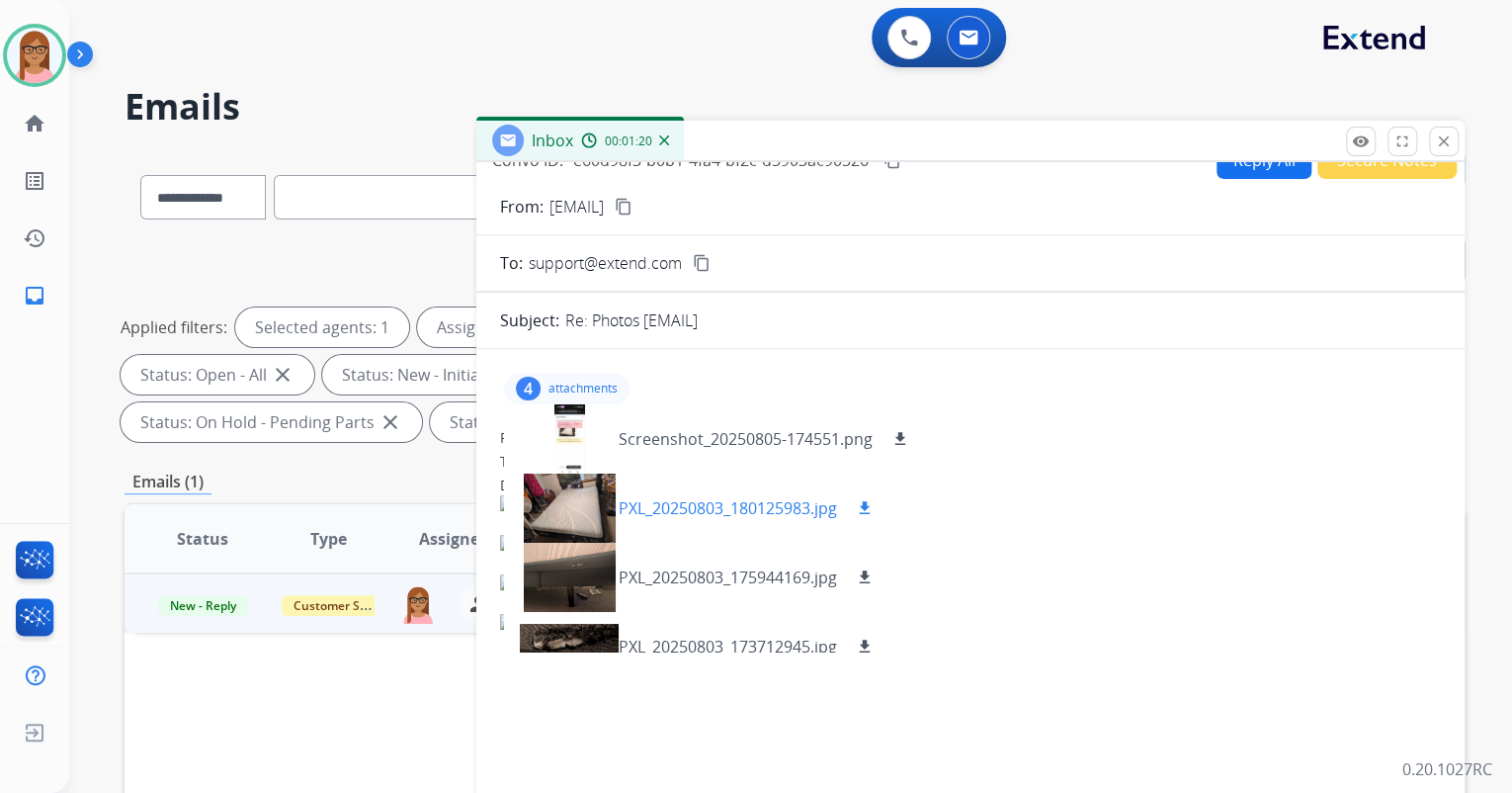 click at bounding box center (569, 508) 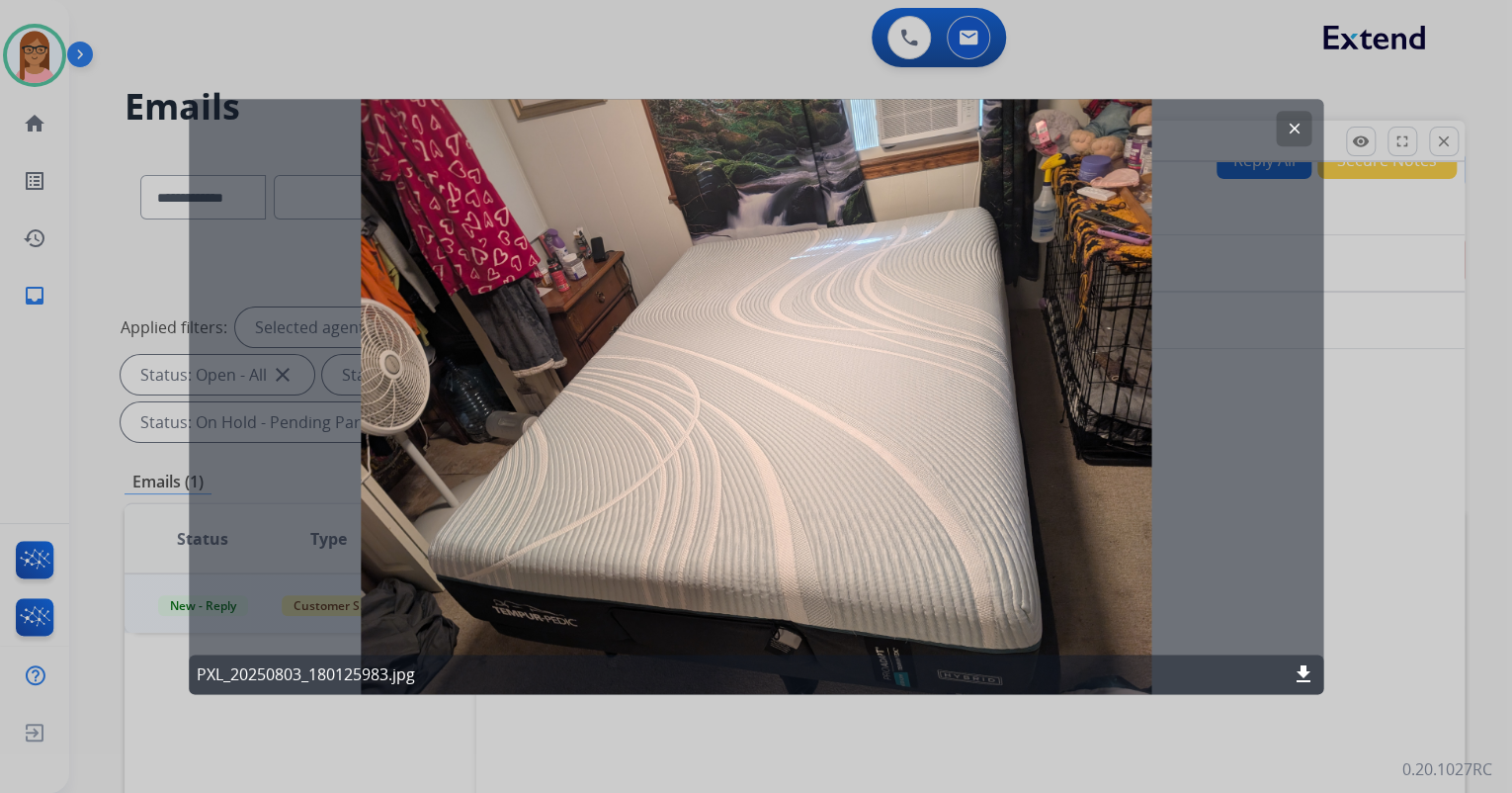 click on "clear" 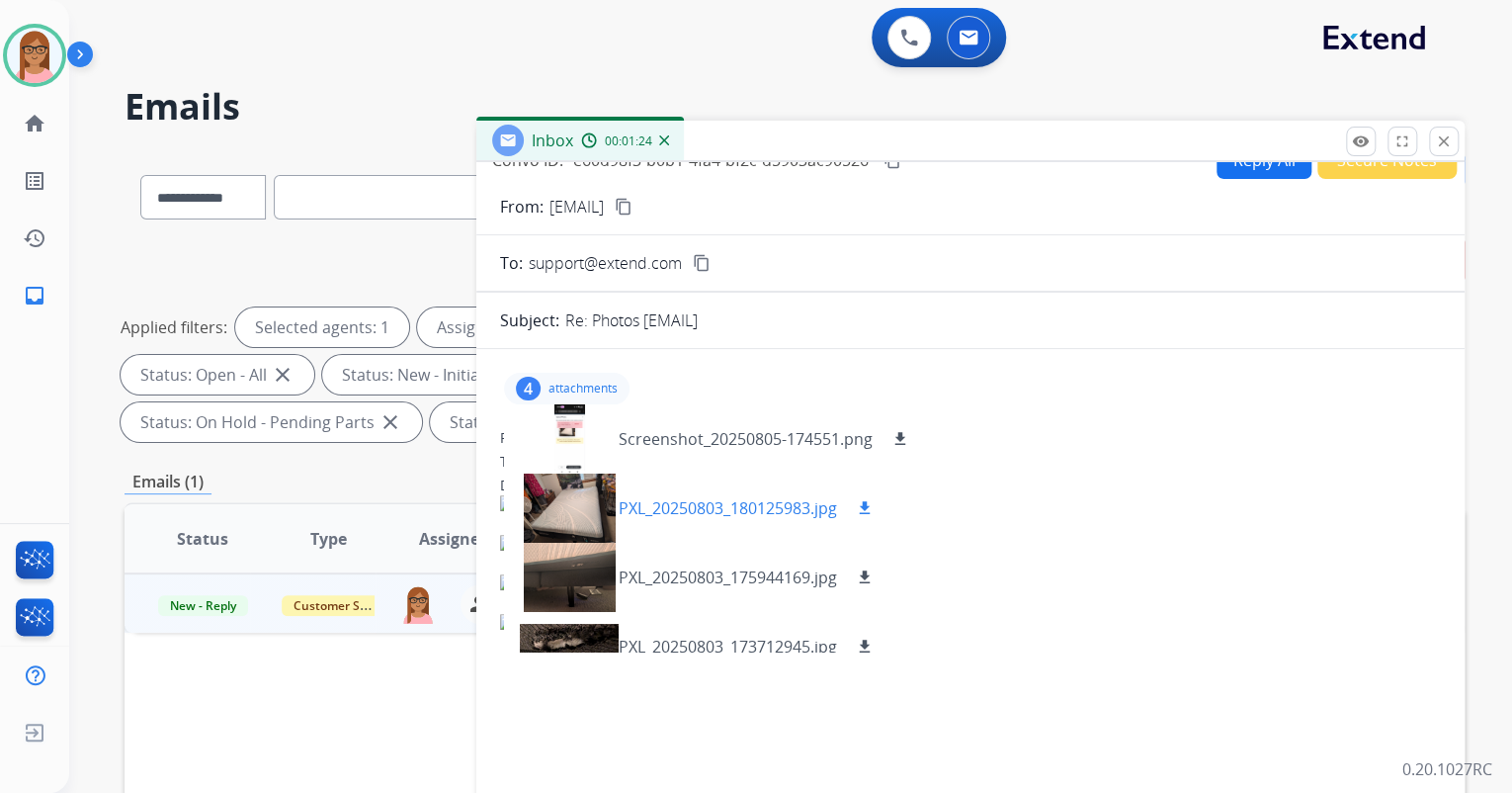 click on "download" at bounding box center (865, 508) 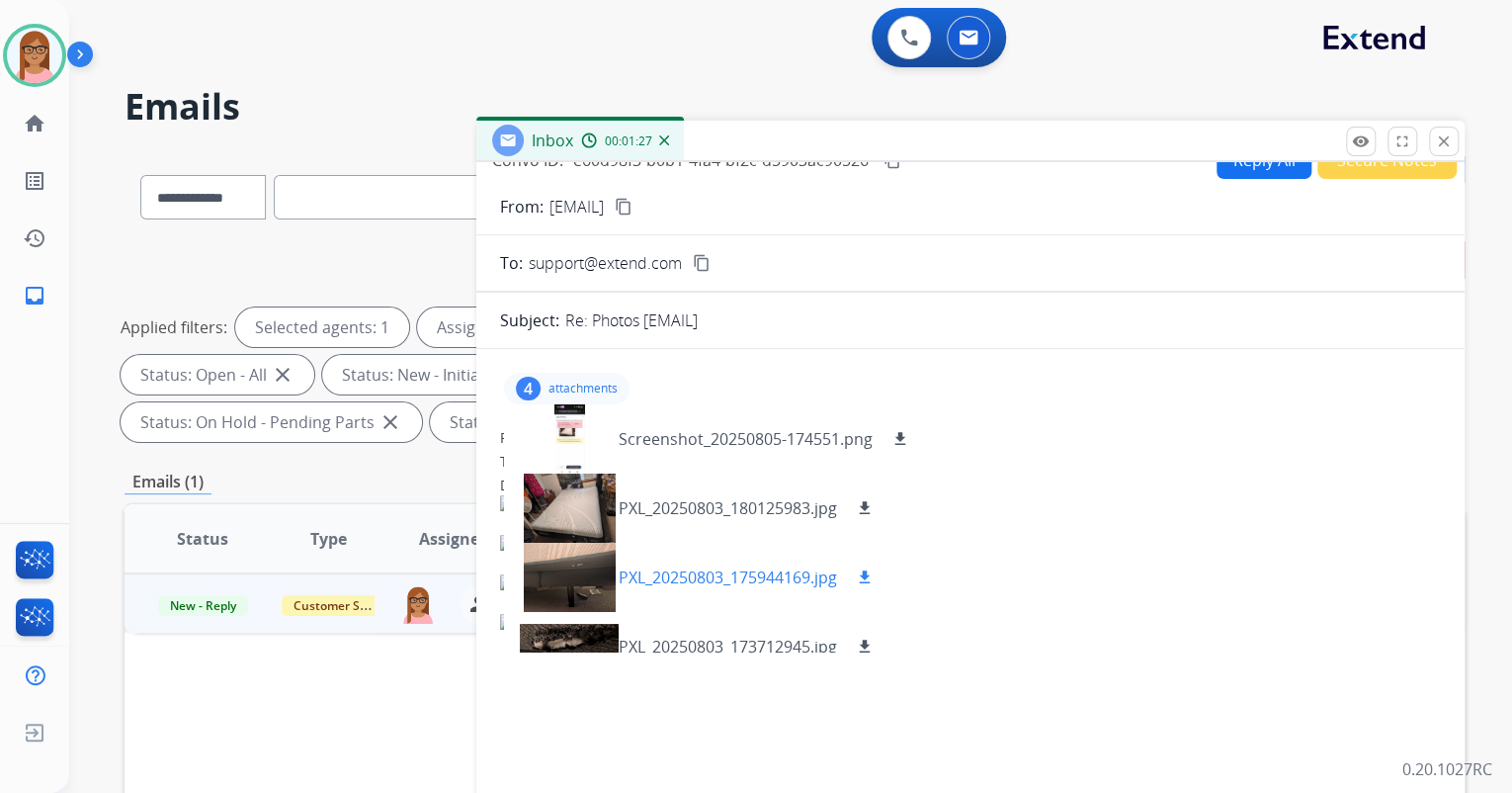 click on "download" at bounding box center [865, 577] 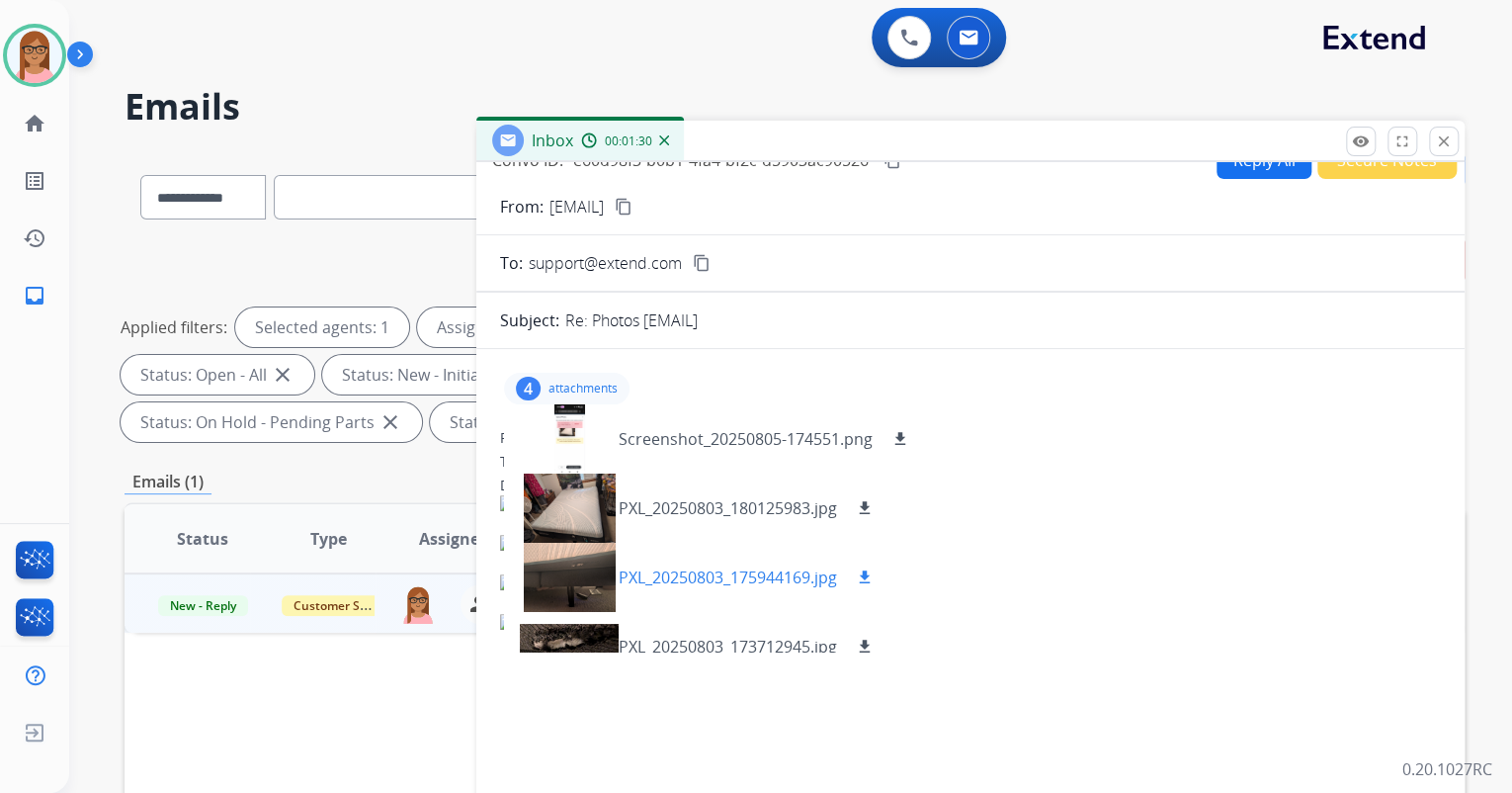 click on "download" at bounding box center (865, 577) 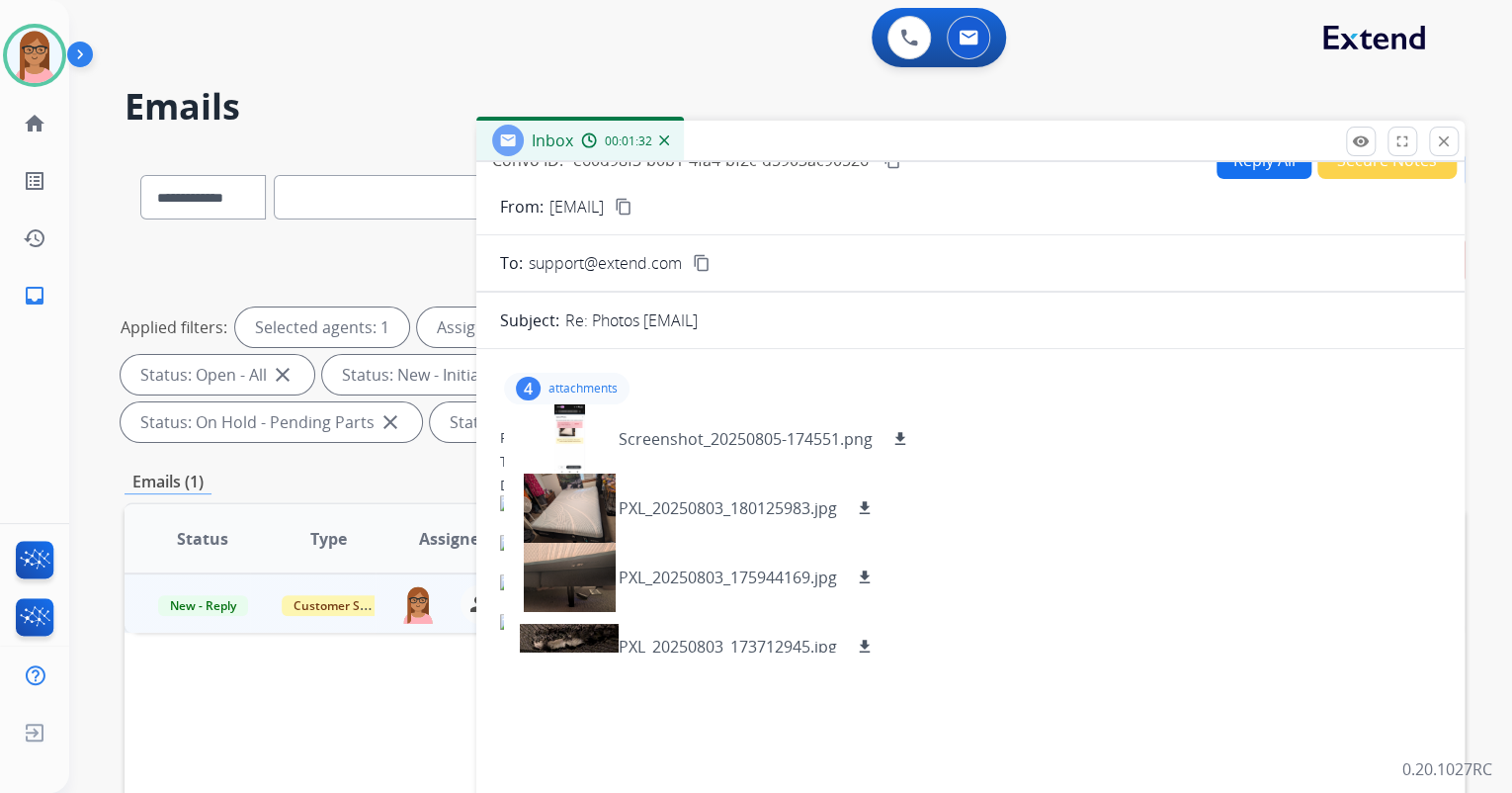 scroll, scrollTop: 29, scrollLeft: 0, axis: vertical 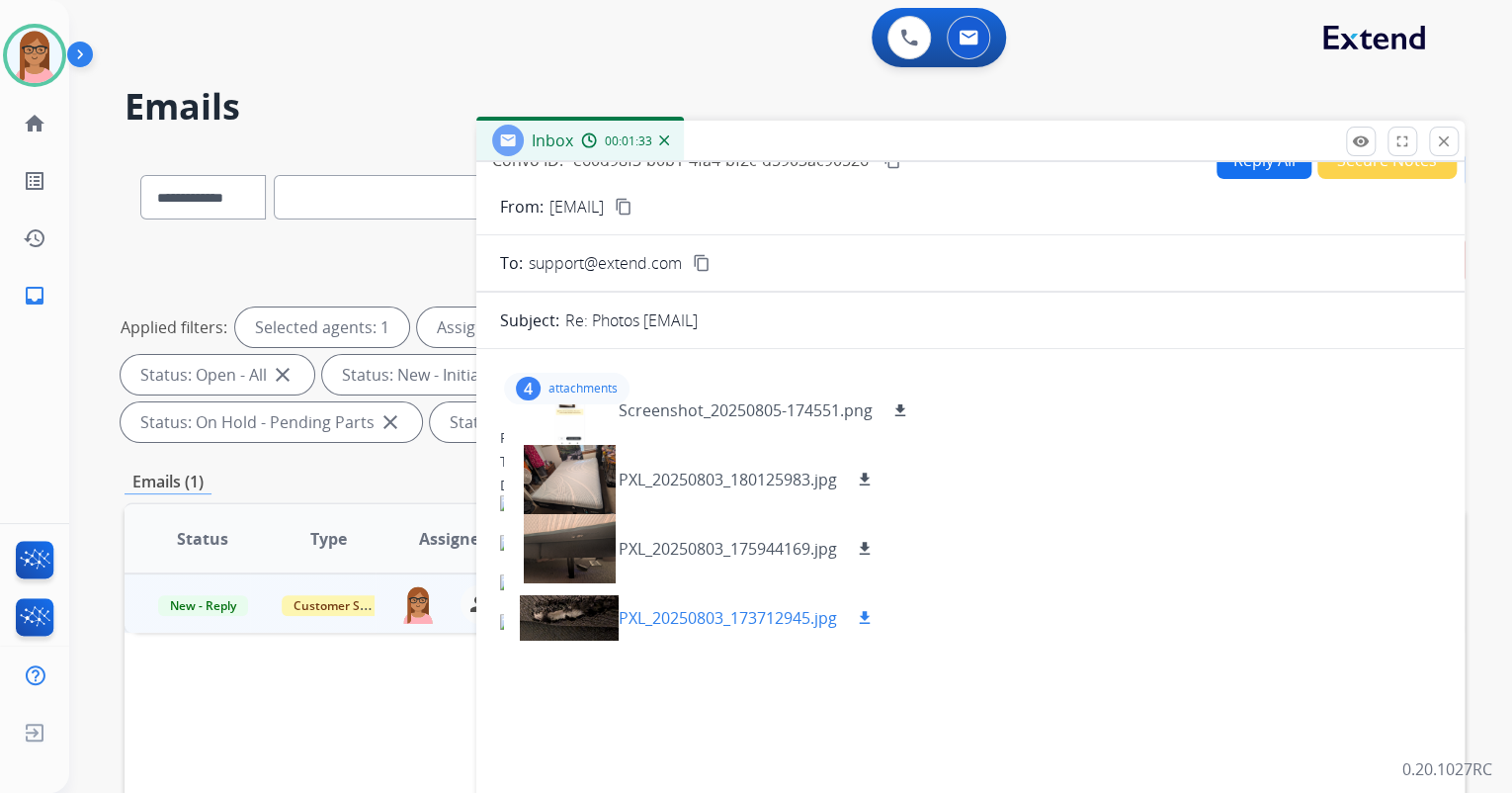 click on "download" at bounding box center (865, 618) 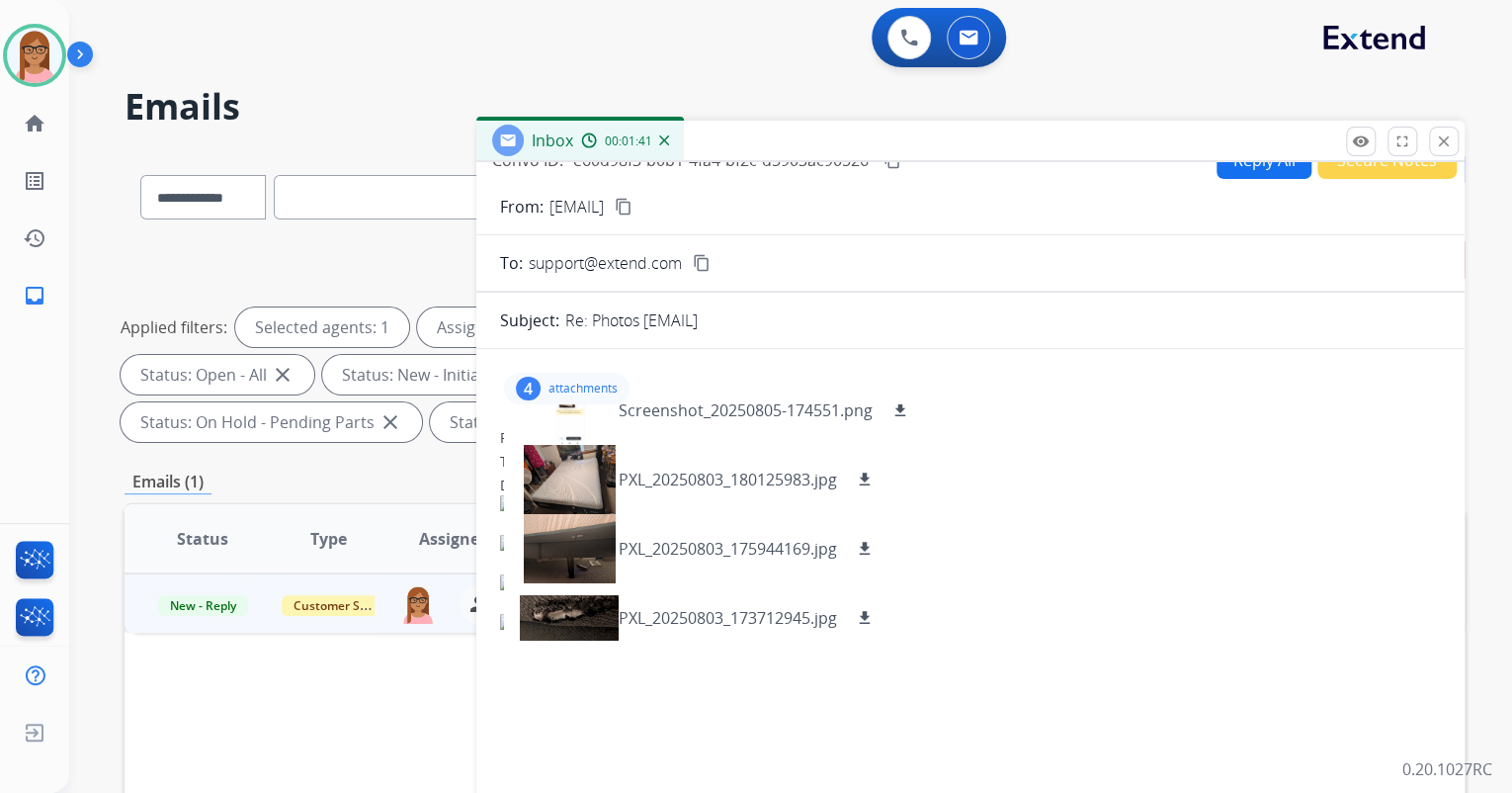 drag, startPoint x: 1162, startPoint y: 661, endPoint x: 1149, endPoint y: 662, distance: 13.038405 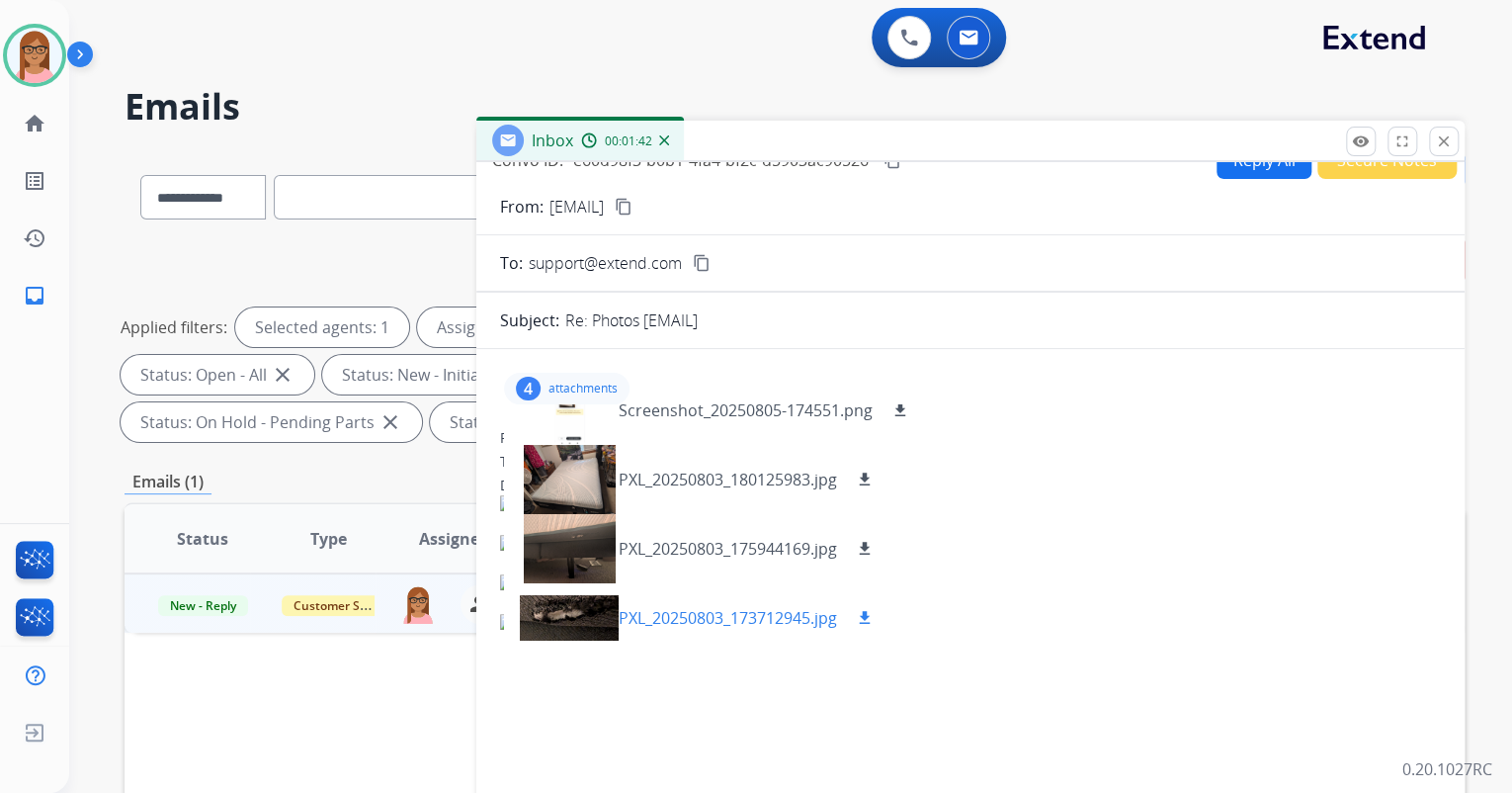 click at bounding box center [569, 618] 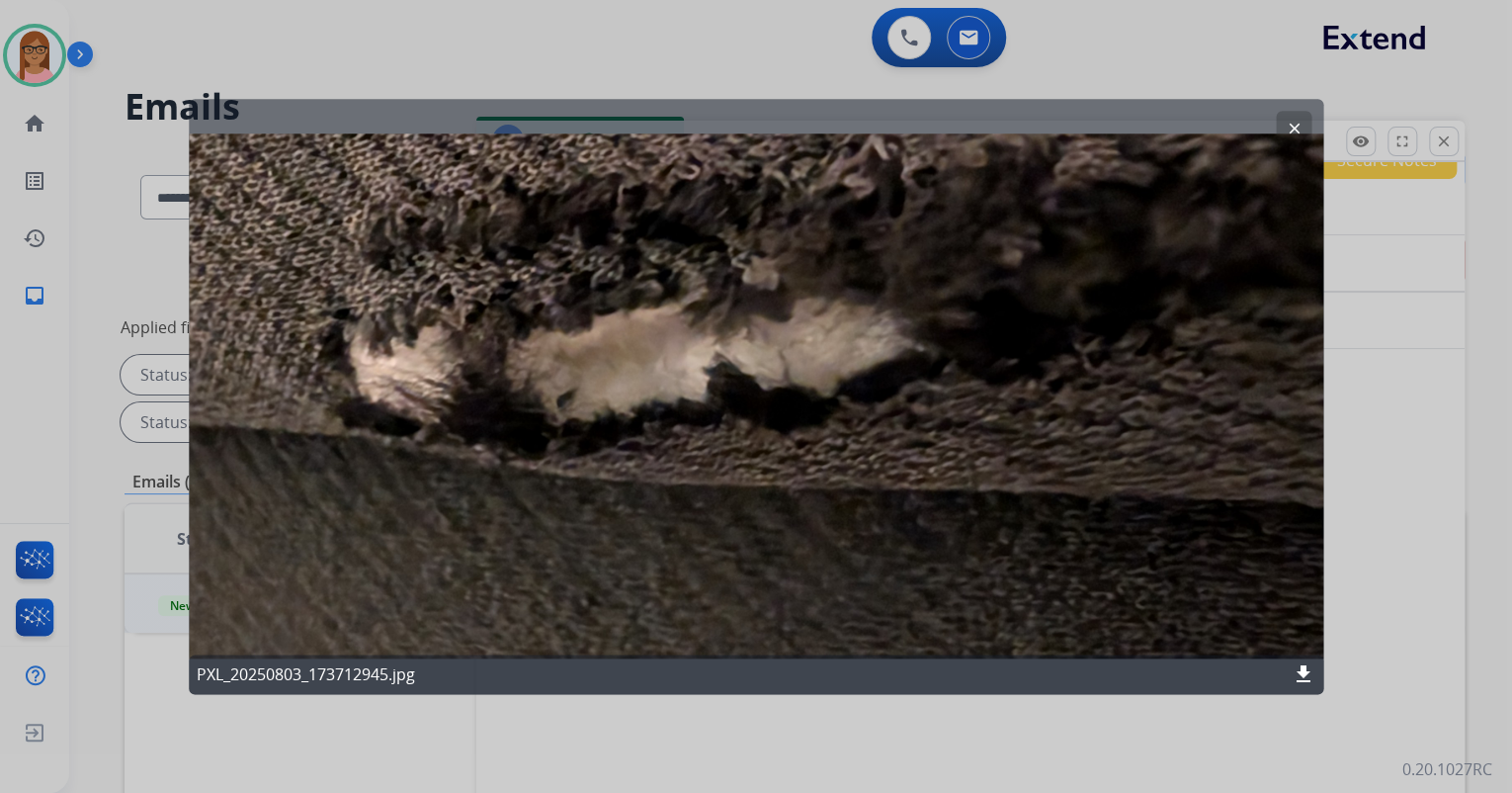 click on "clear" 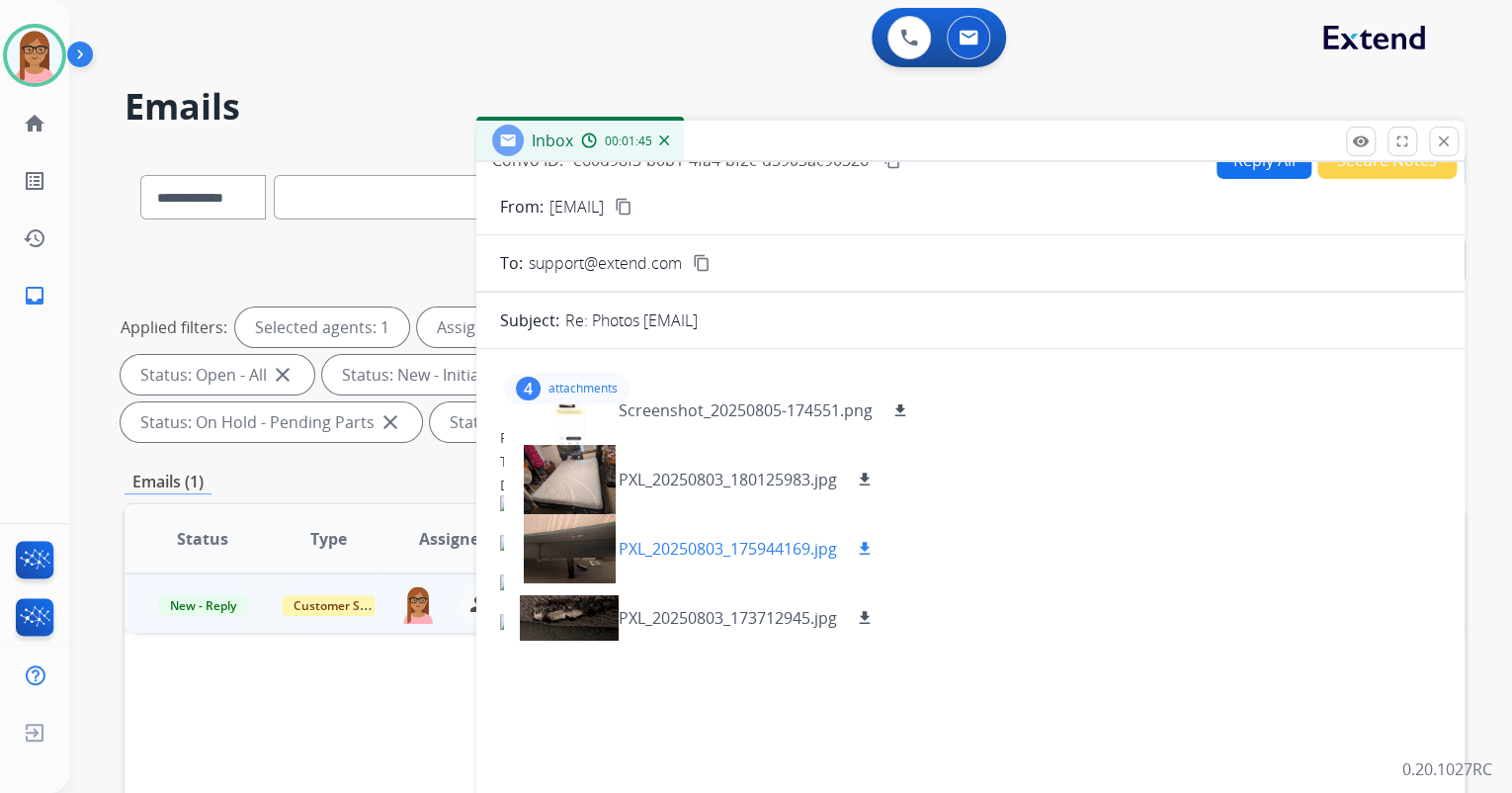 click at bounding box center (569, 549) 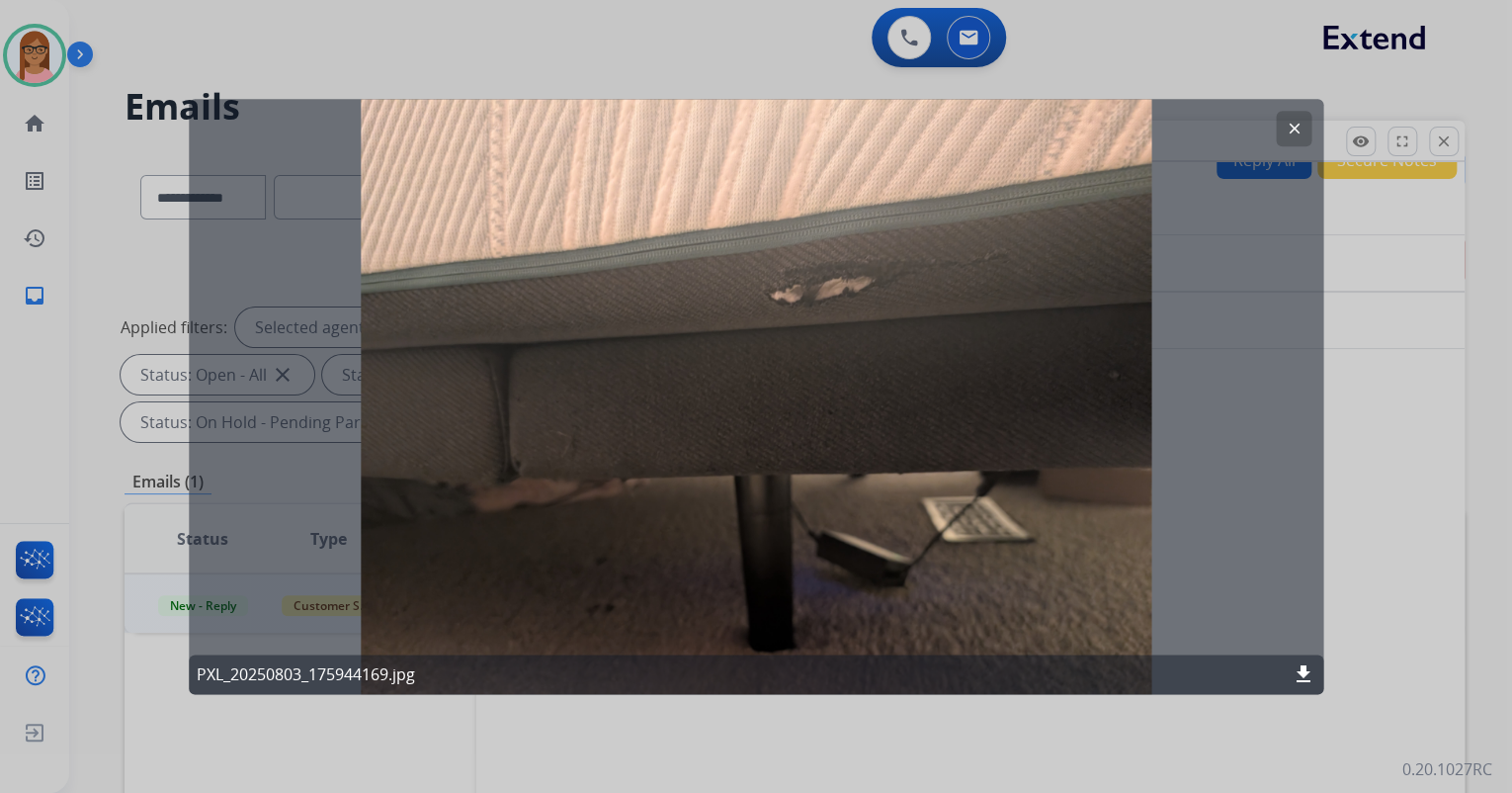 click on "clear" 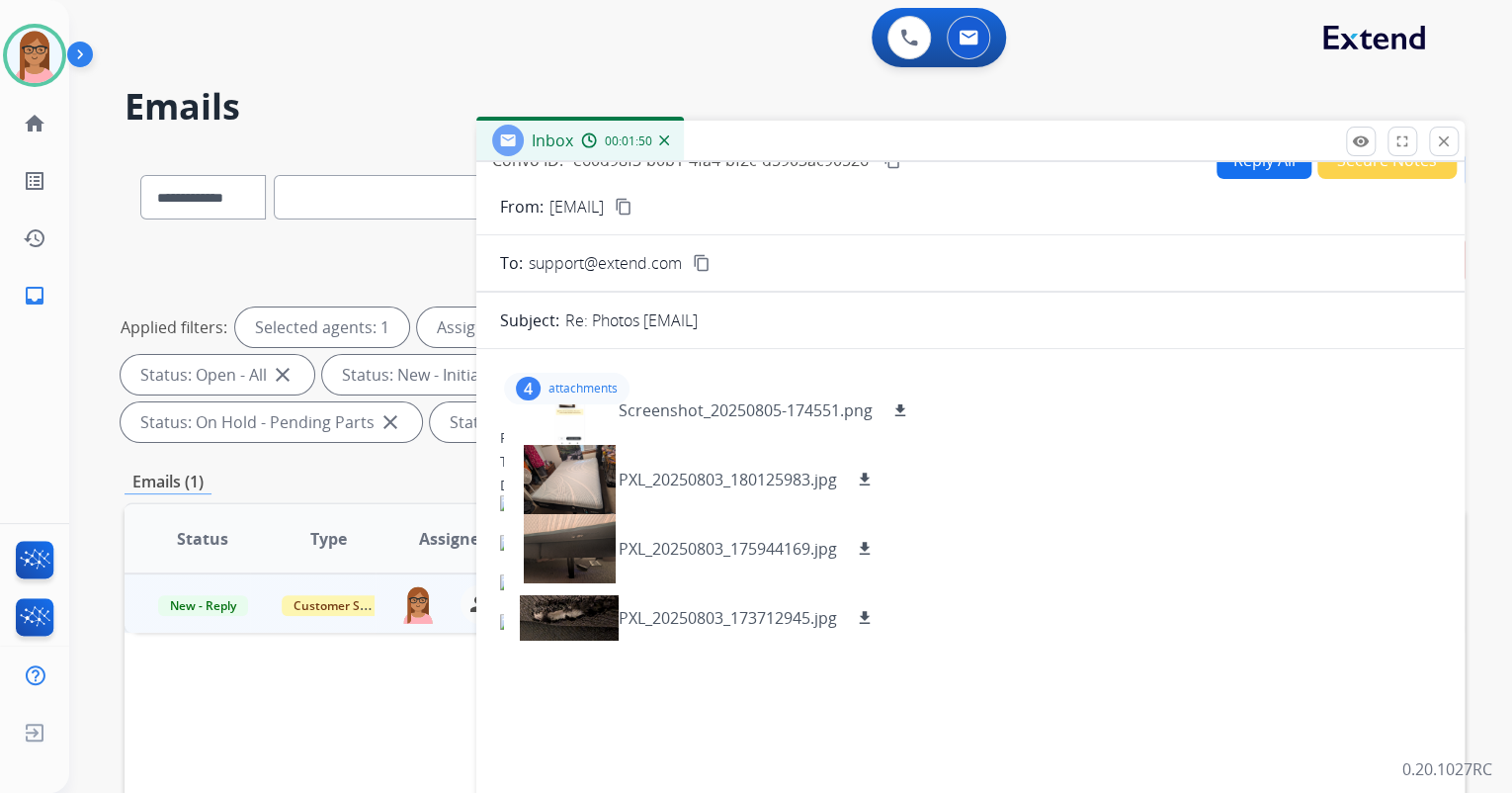 scroll, scrollTop: 0, scrollLeft: 0, axis: both 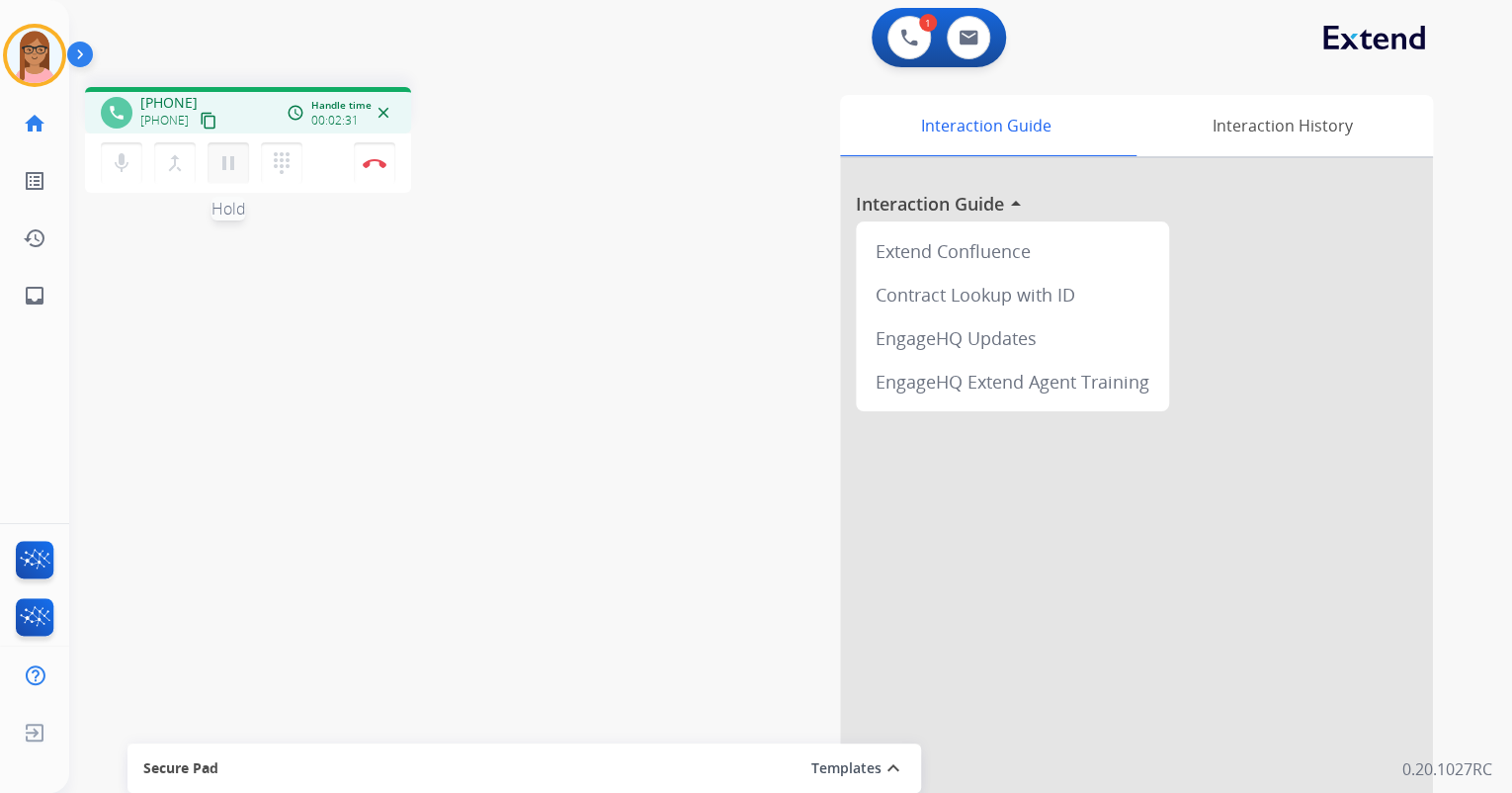 click on "pause" at bounding box center [228, 163] 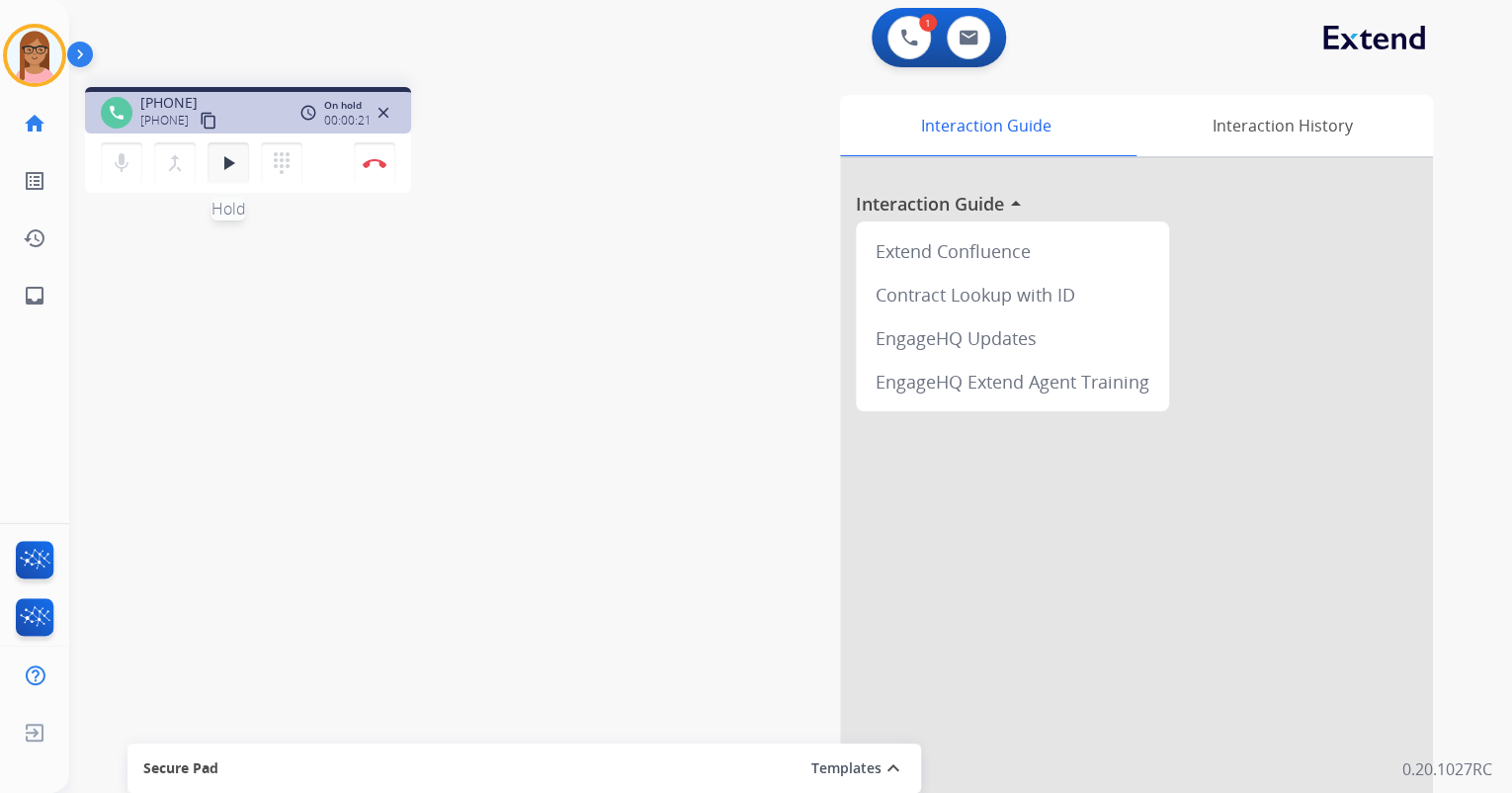 click on "play_arrow Hold" at bounding box center [228, 163] 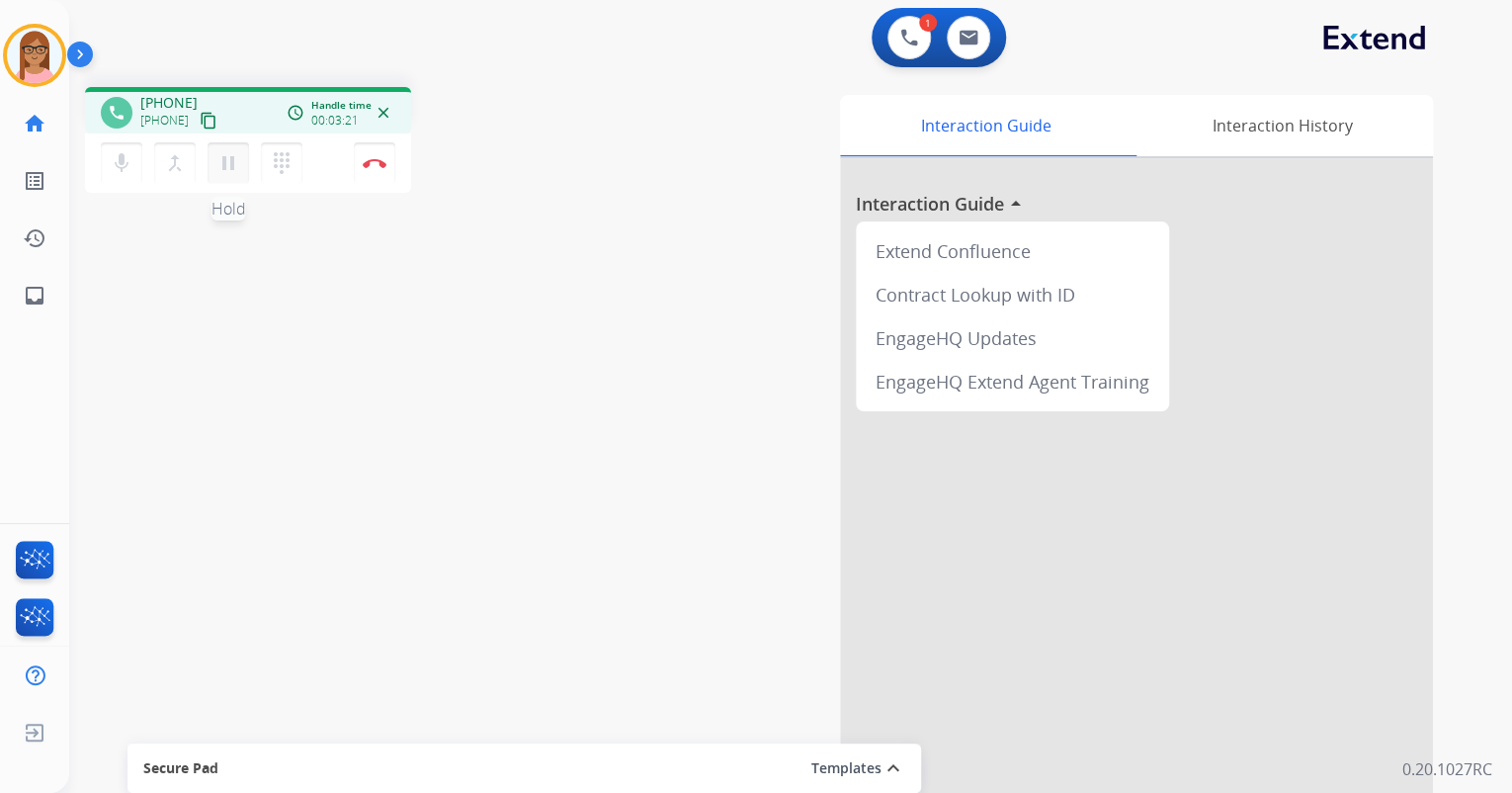 click on "pause Hold" at bounding box center [228, 163] 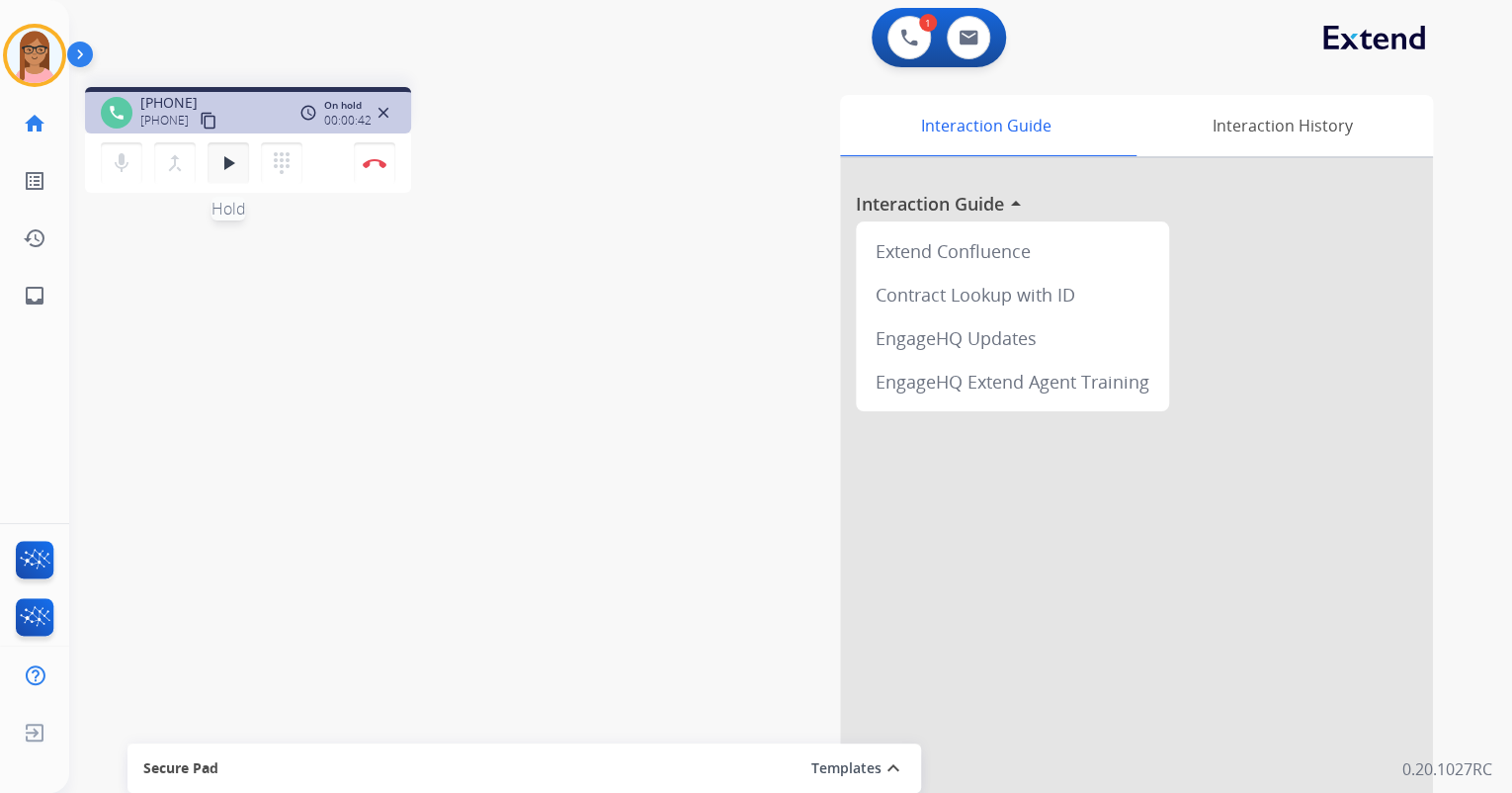click on "play_arrow" at bounding box center (228, 163) 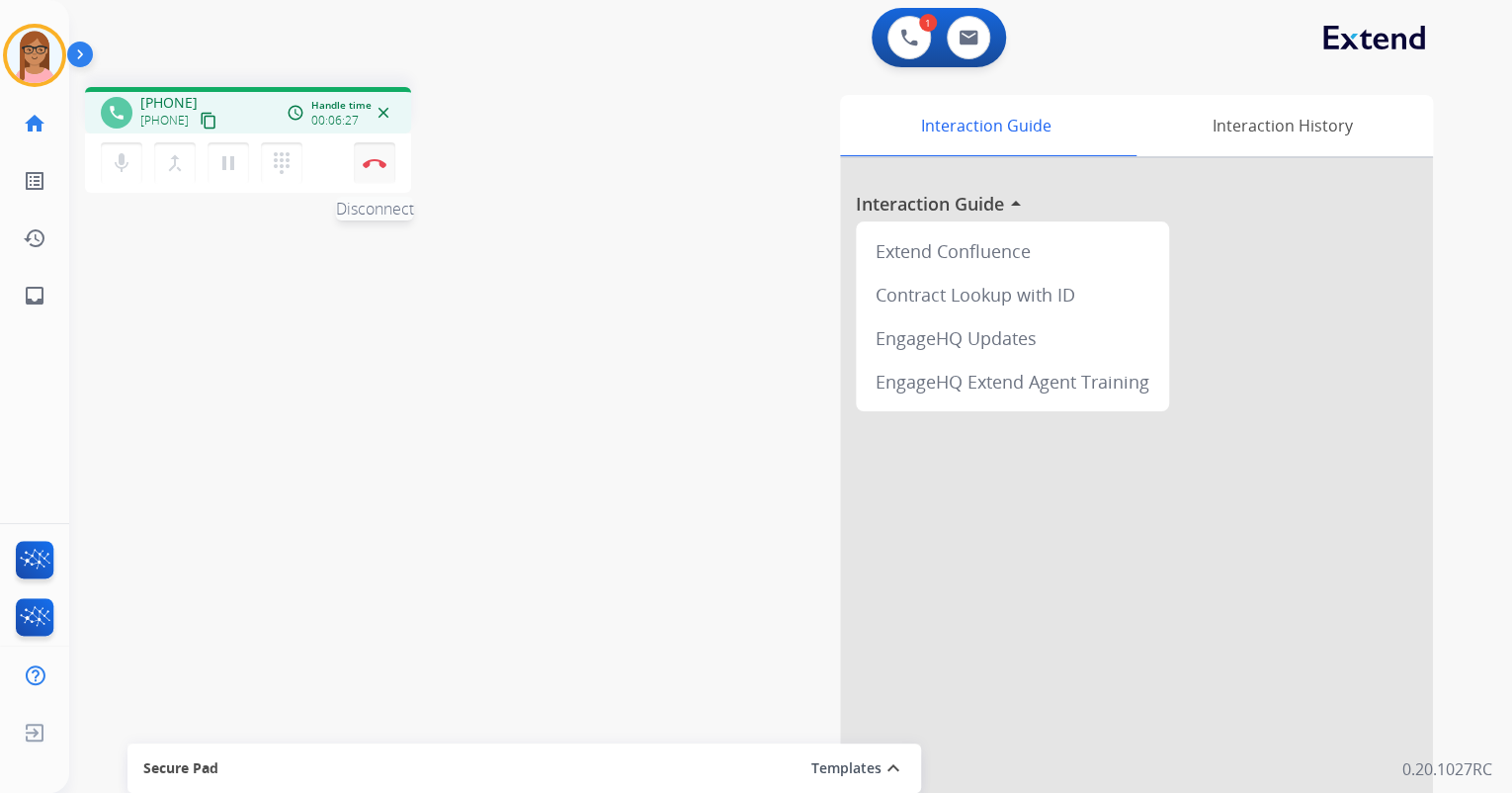 click at bounding box center [375, 163] 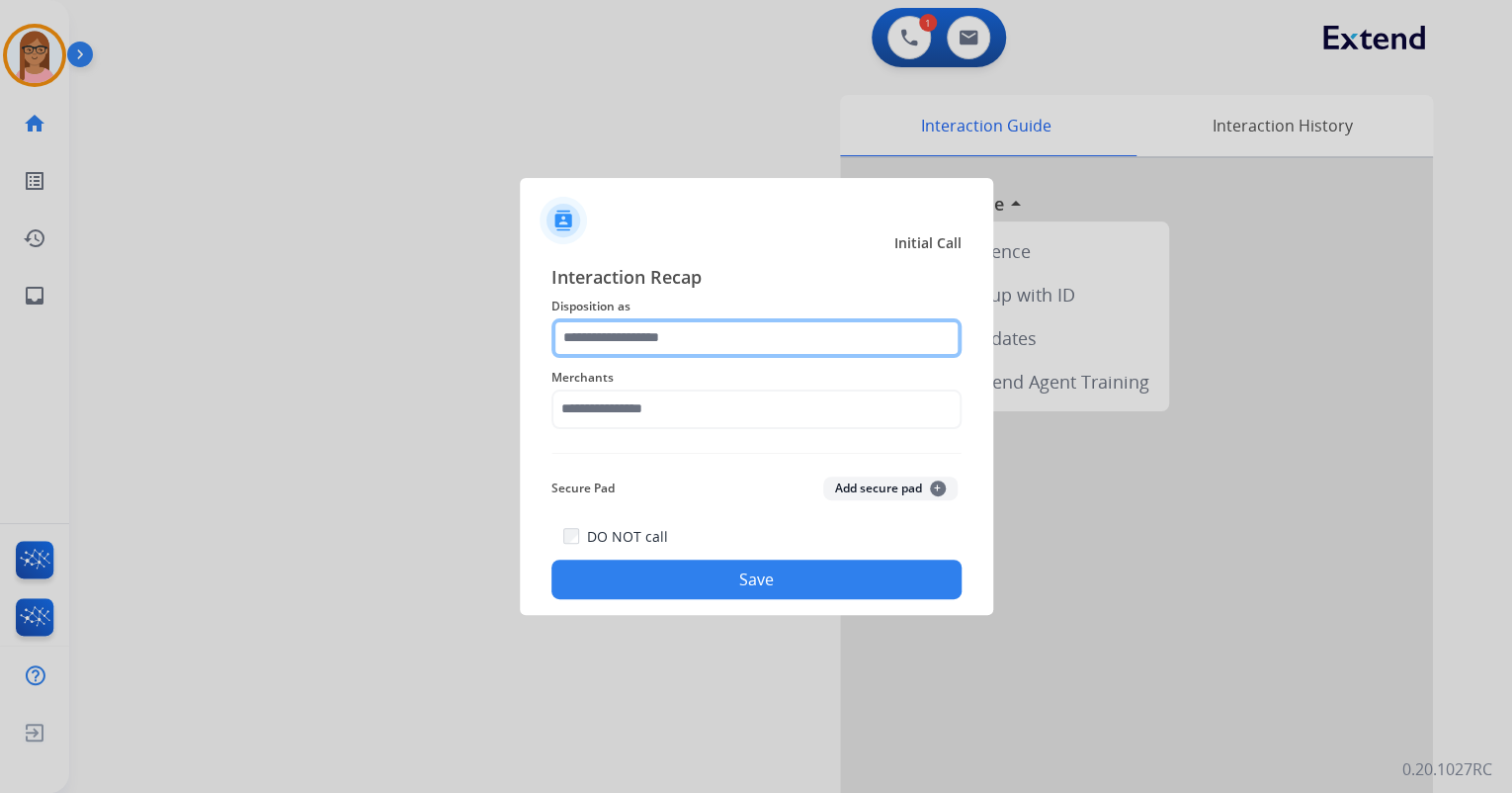 click 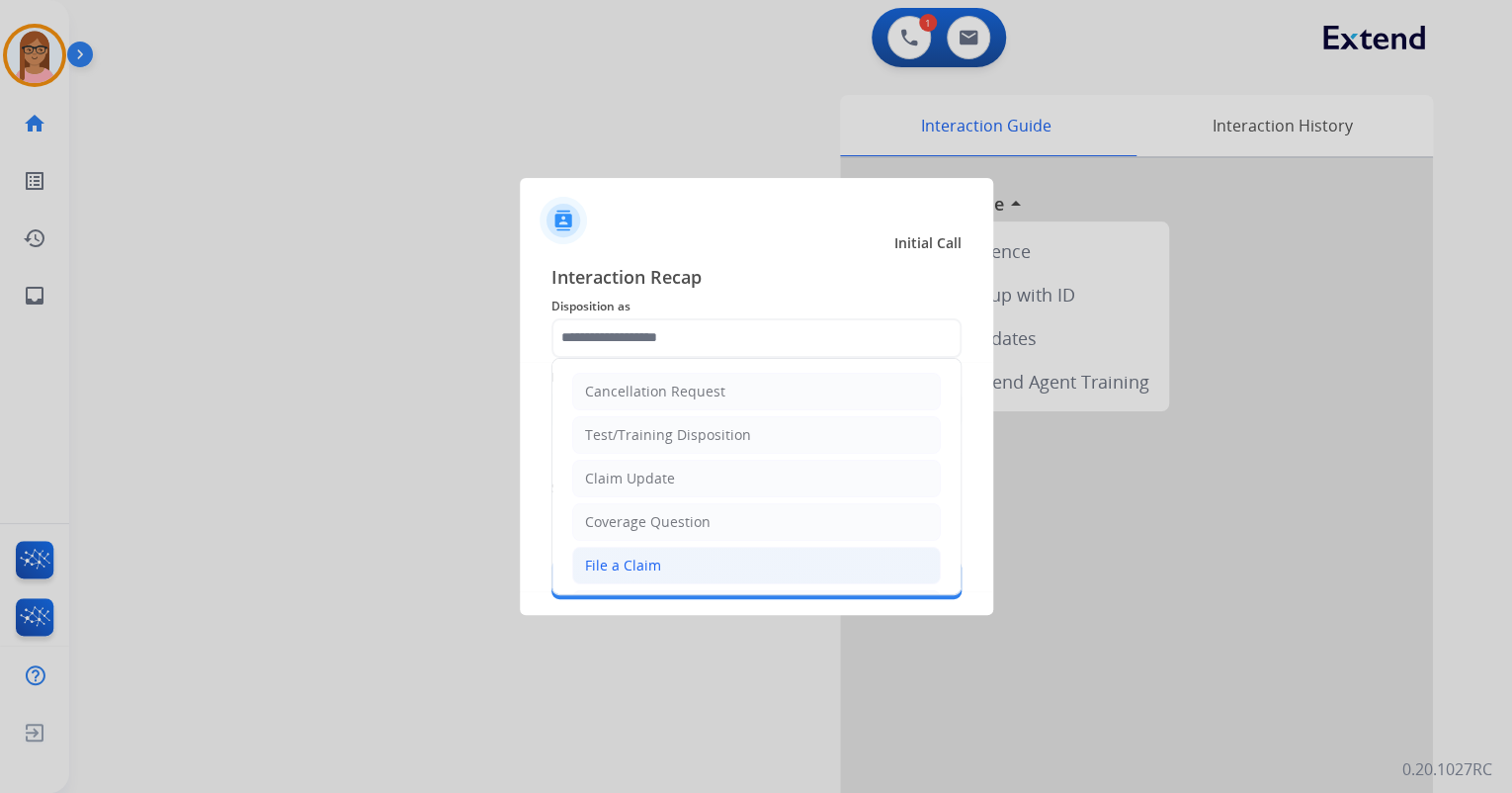 click on "File a Claim" 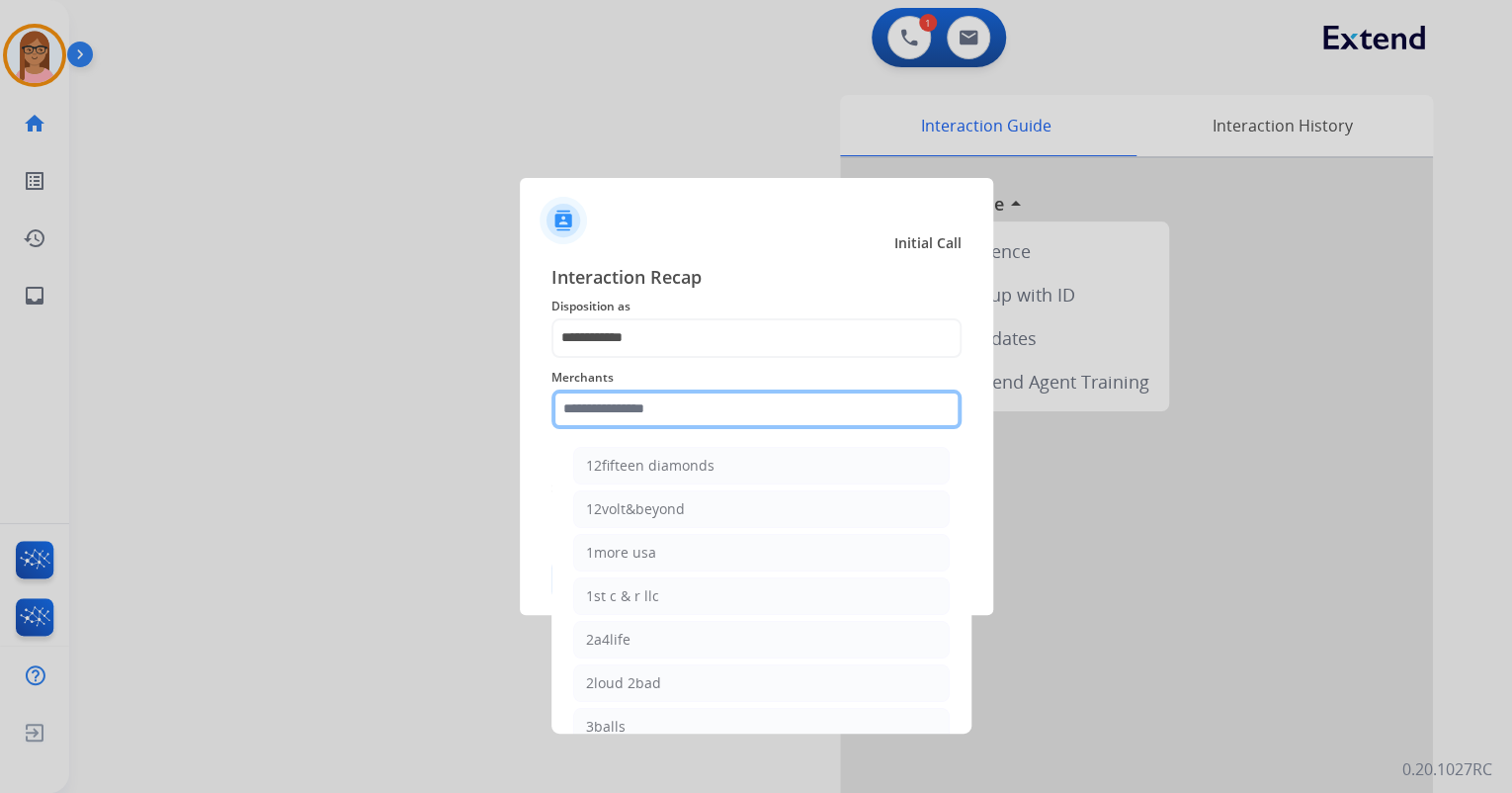click 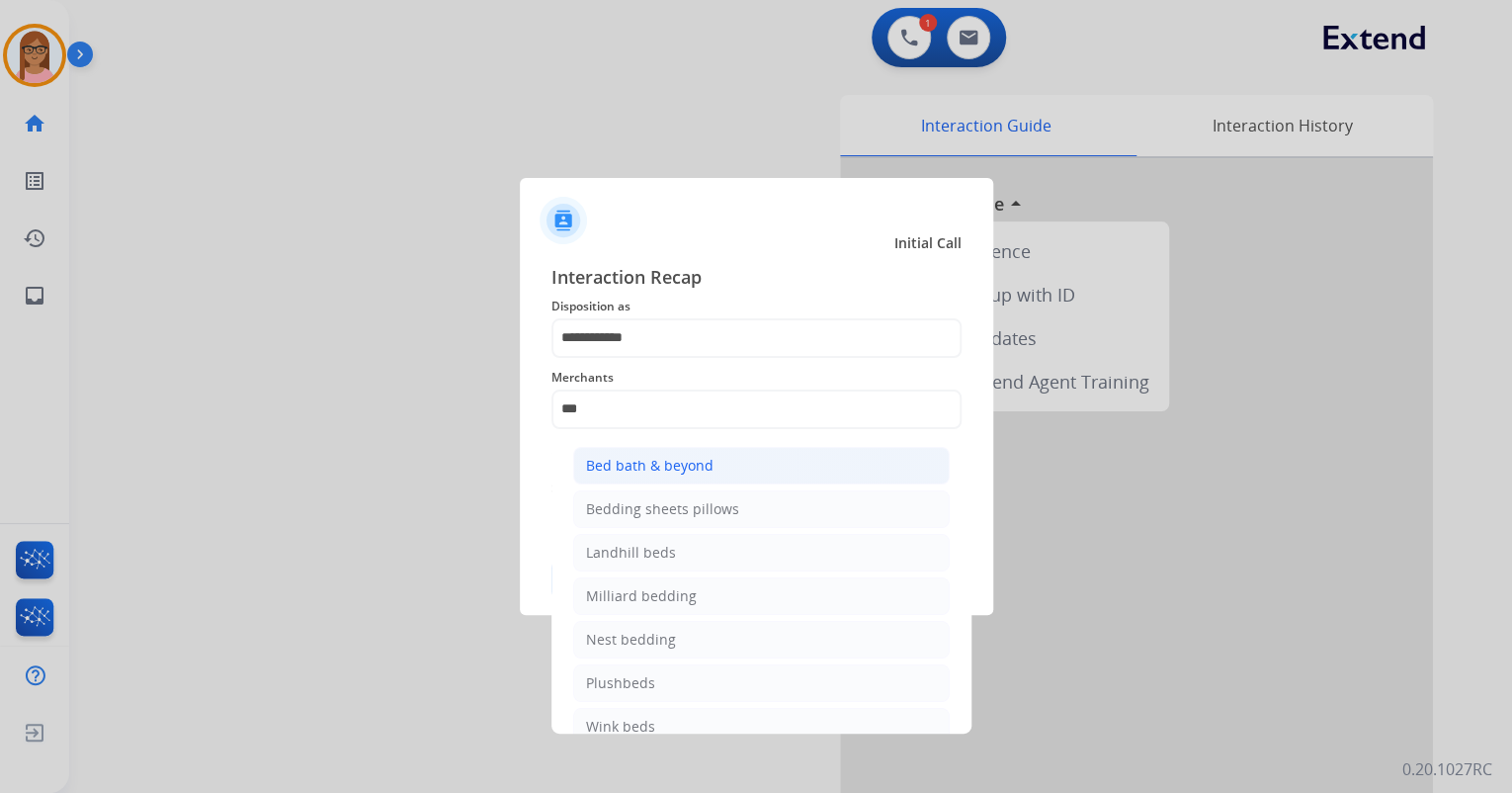click on "Bed bath & beyond" 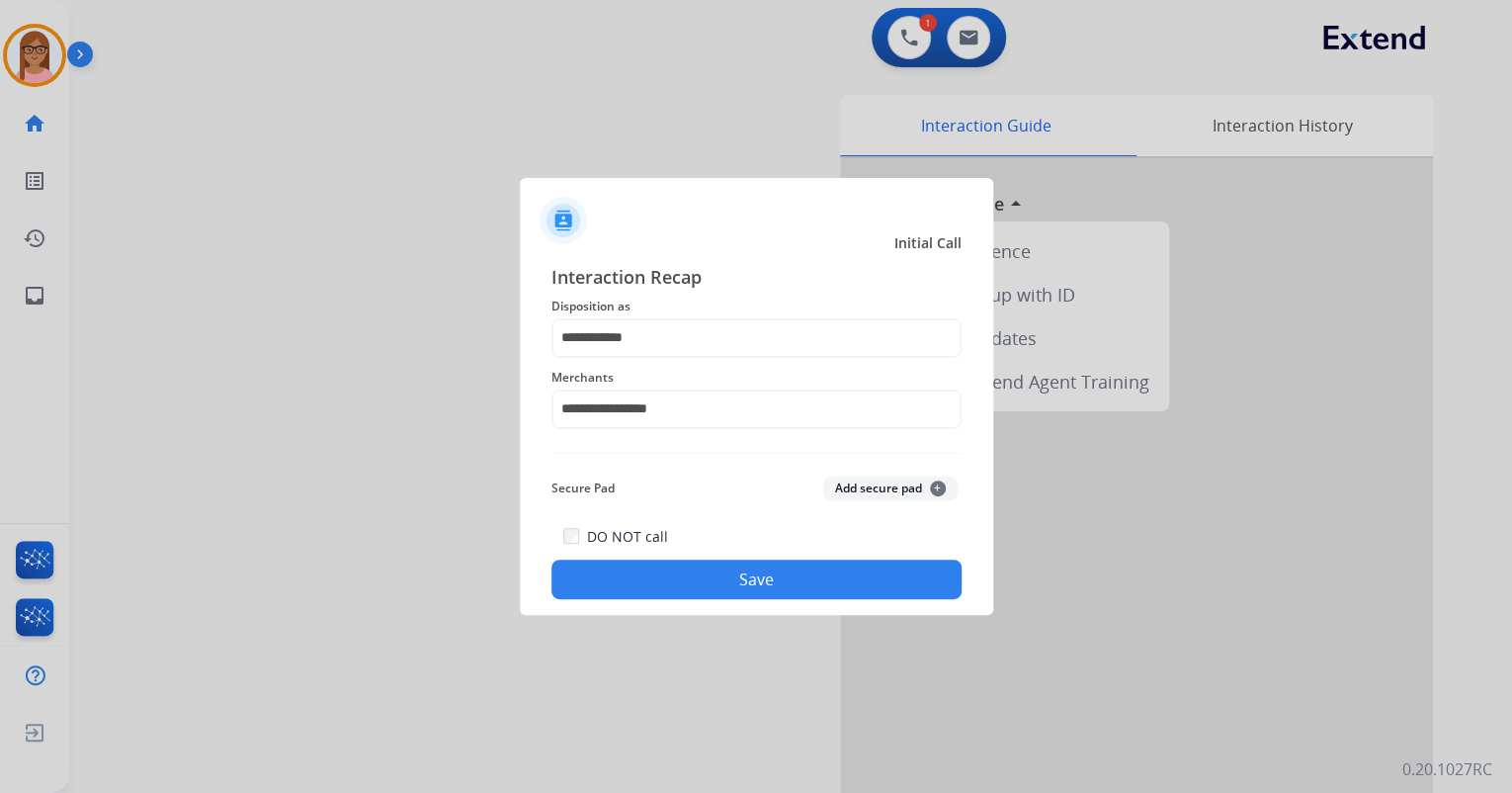 click on "Save" 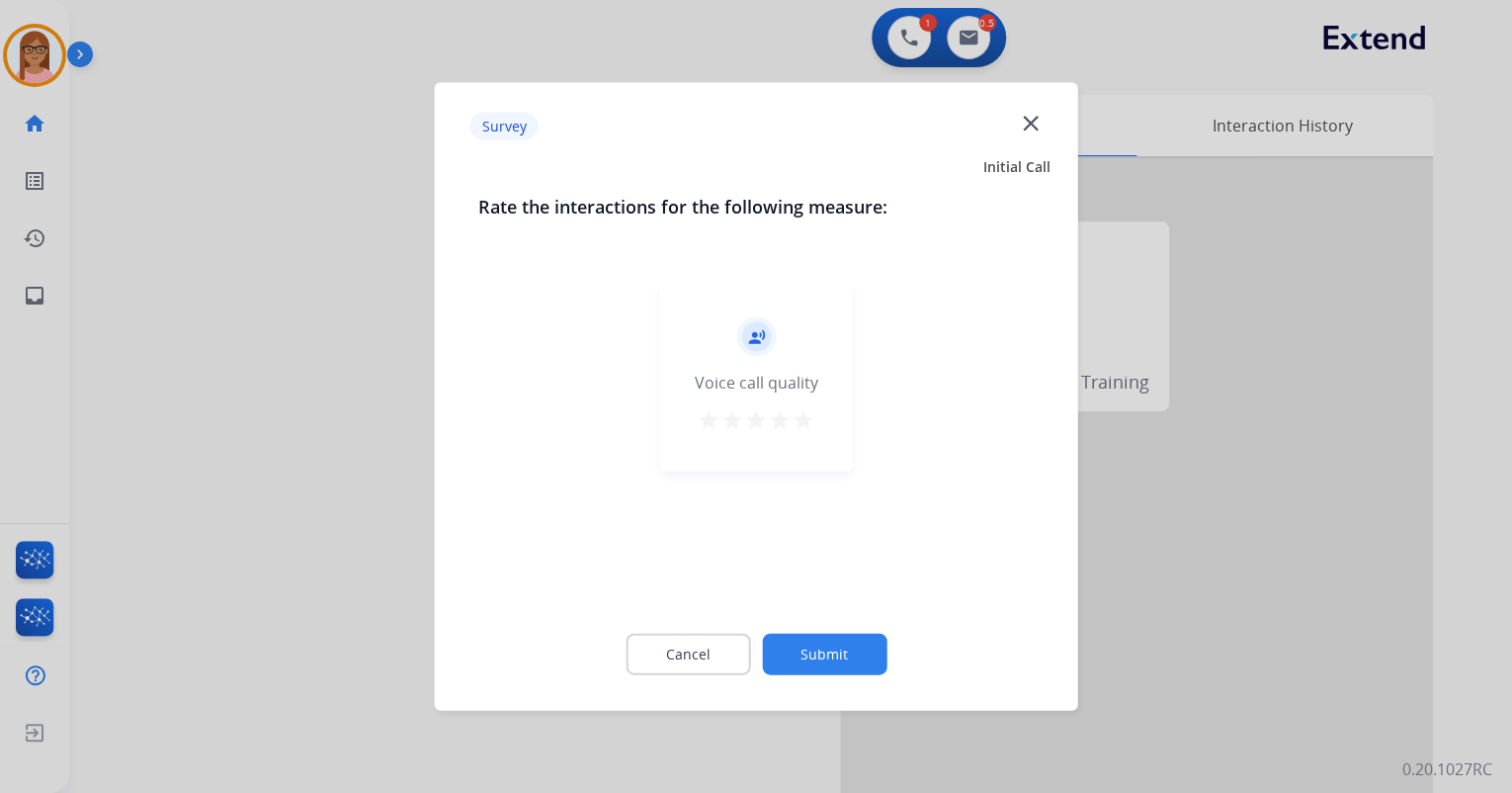 click on "star" at bounding box center (803, 420) 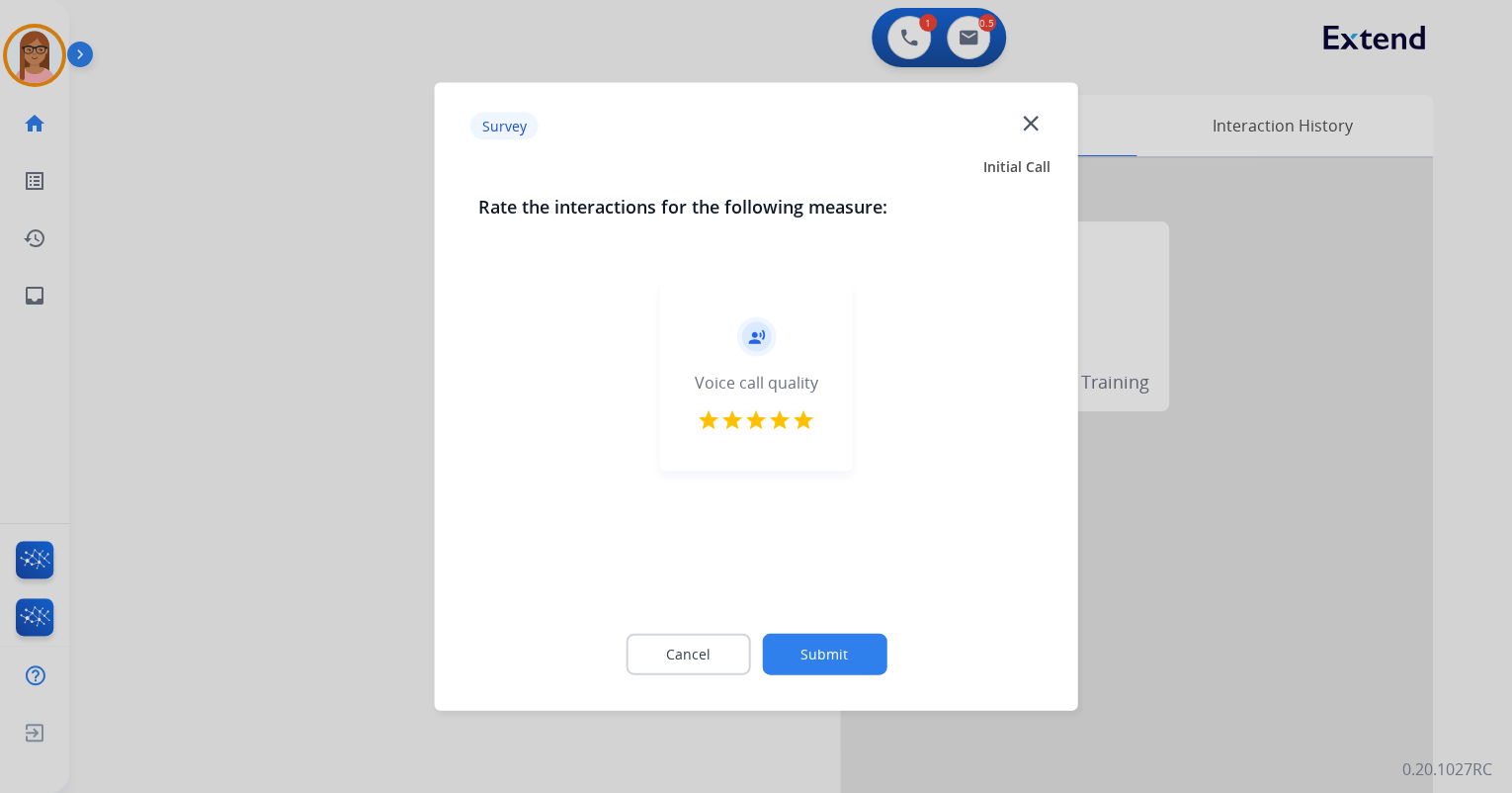 drag, startPoint x: 817, startPoint y: 641, endPoint x: 818, endPoint y: 653, distance: 12.0415946 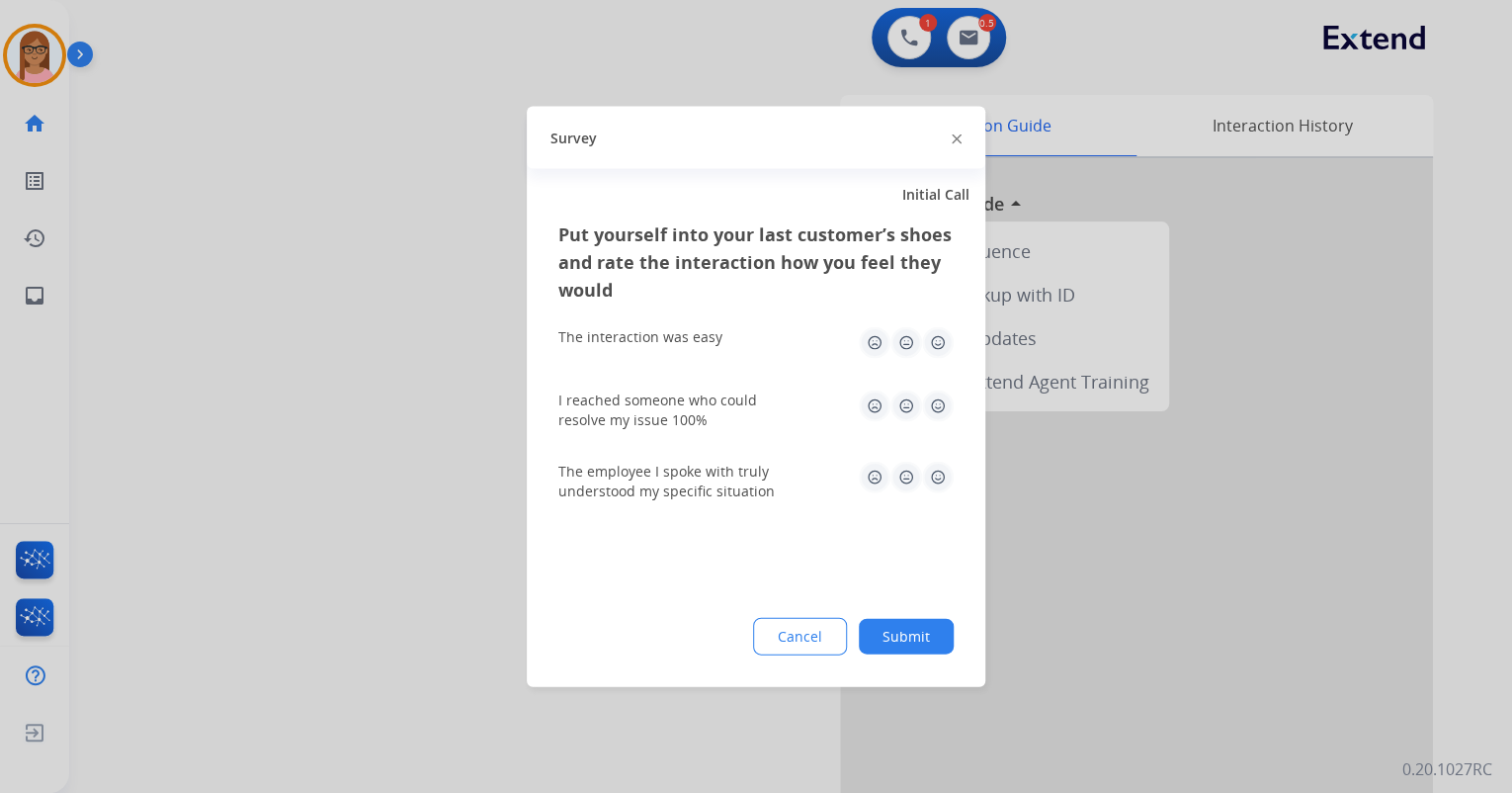 click 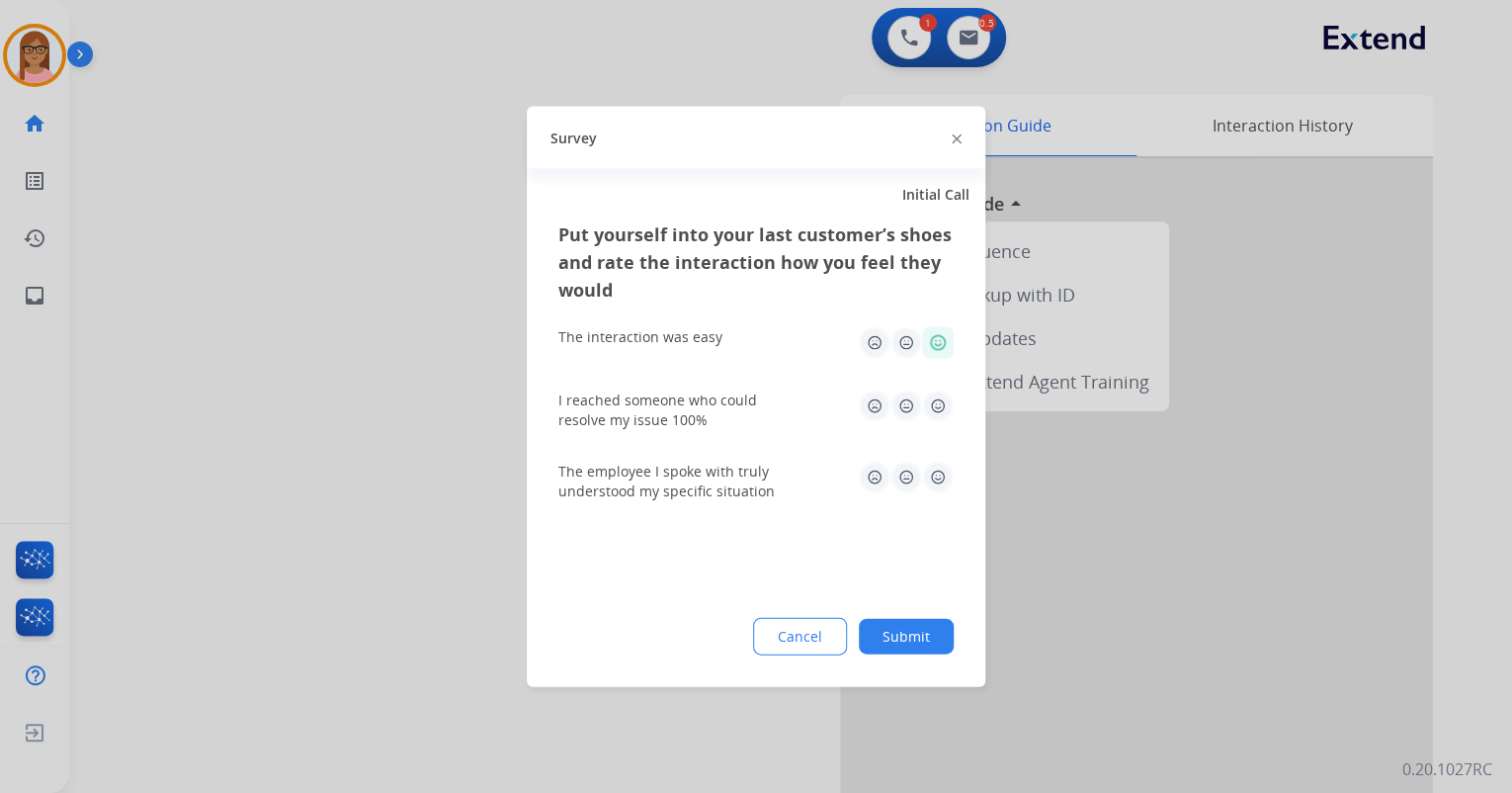 click 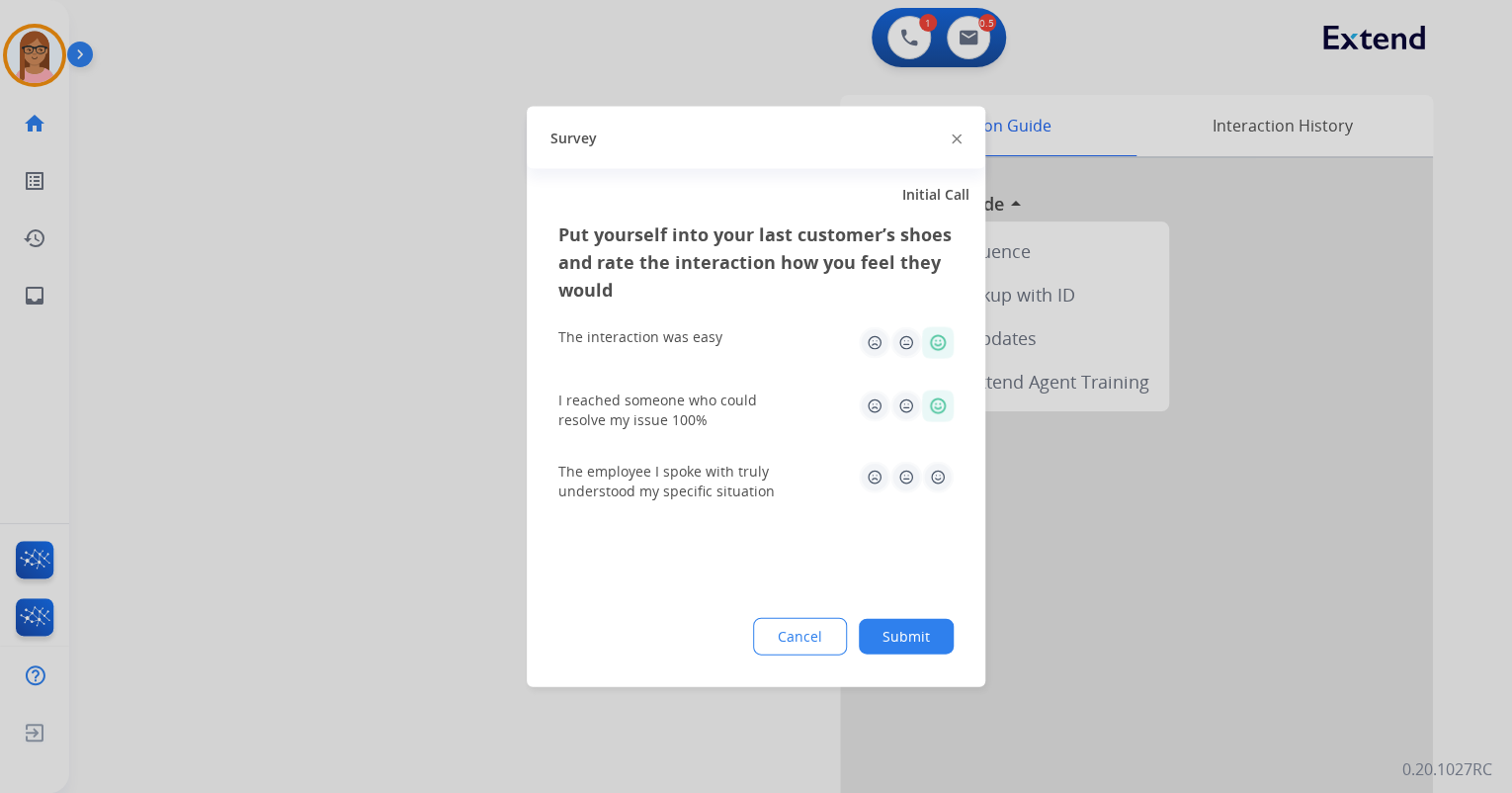 click 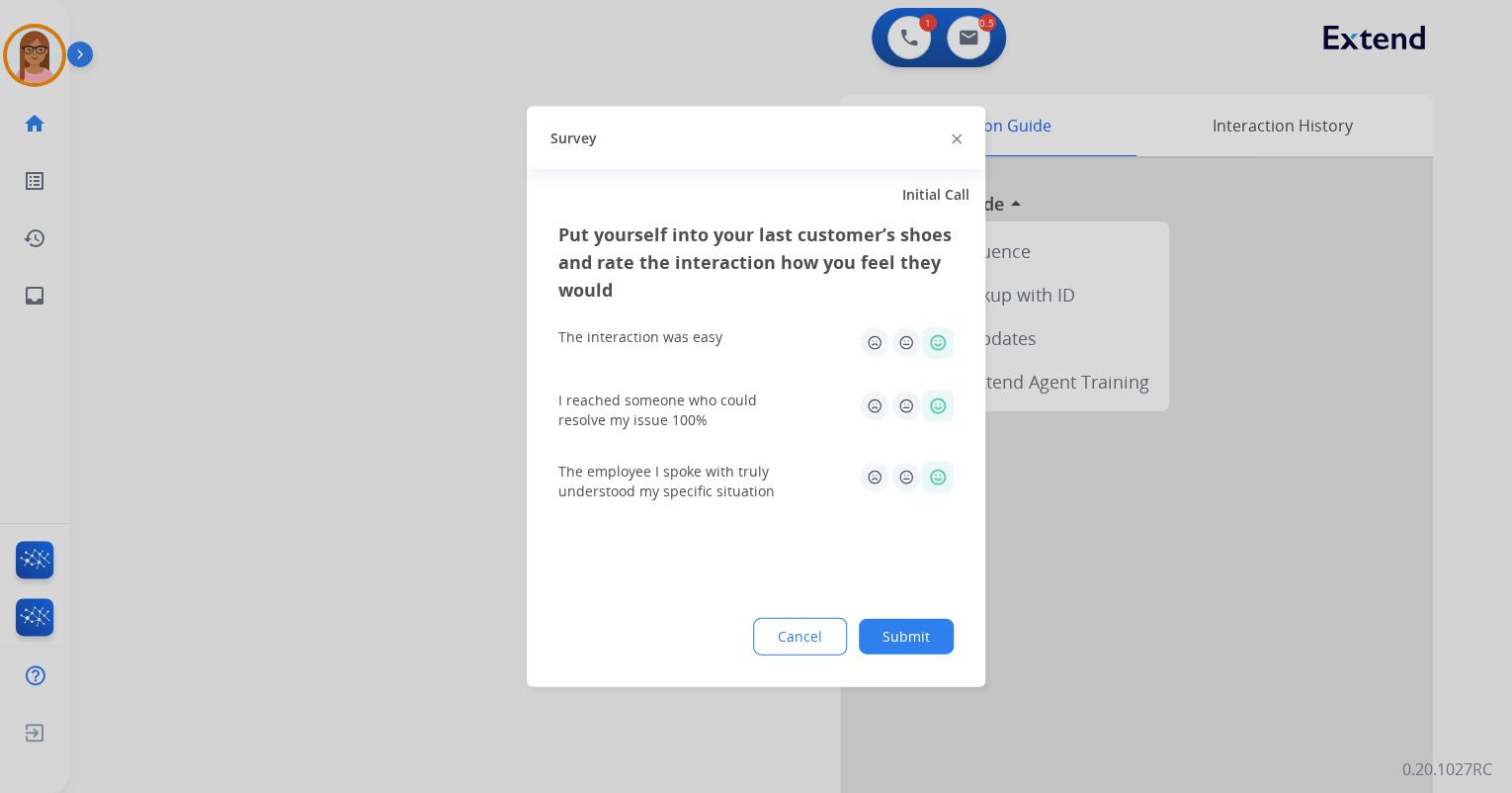click on "Submit" 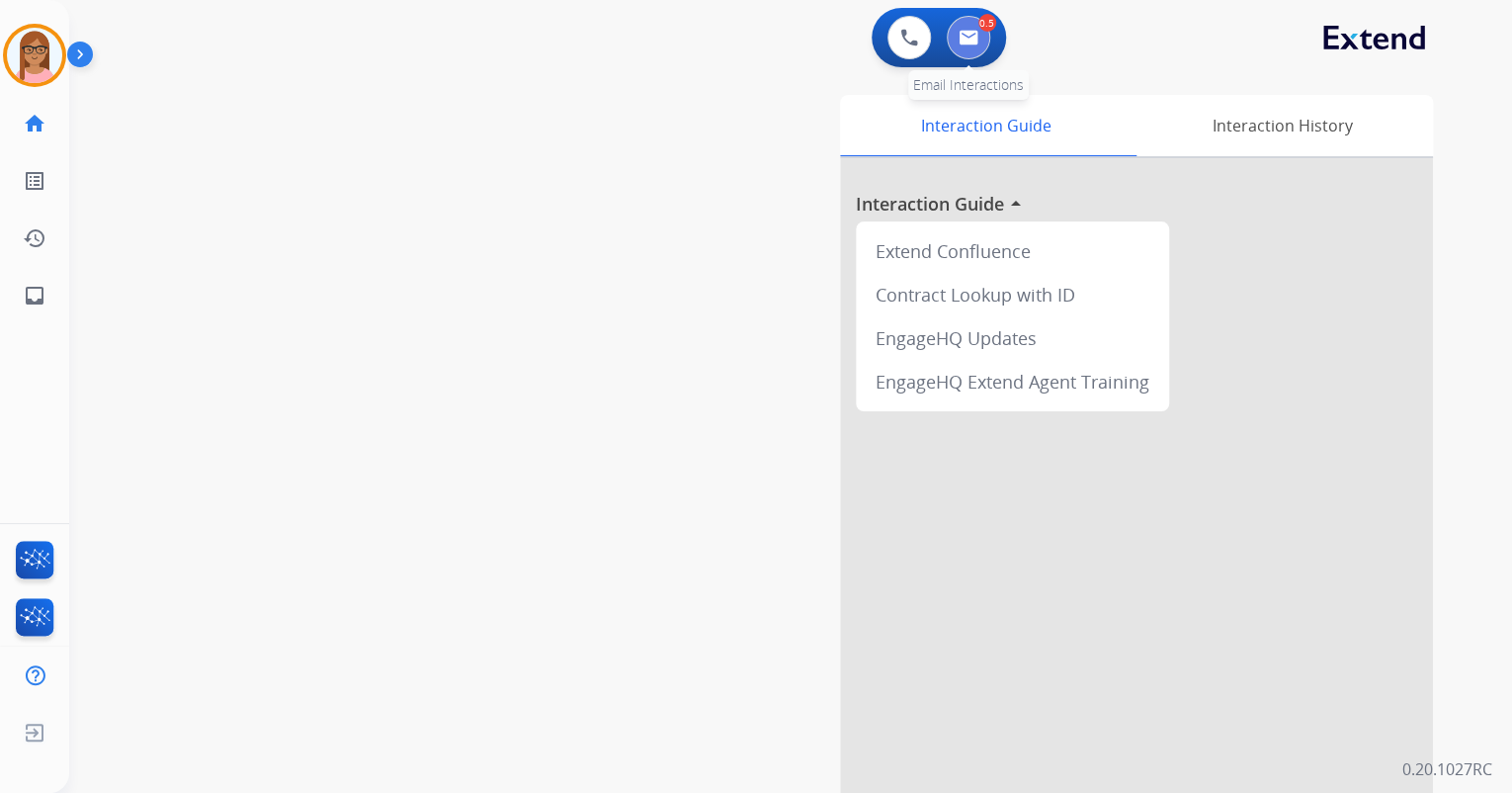 click at bounding box center (968, 38) 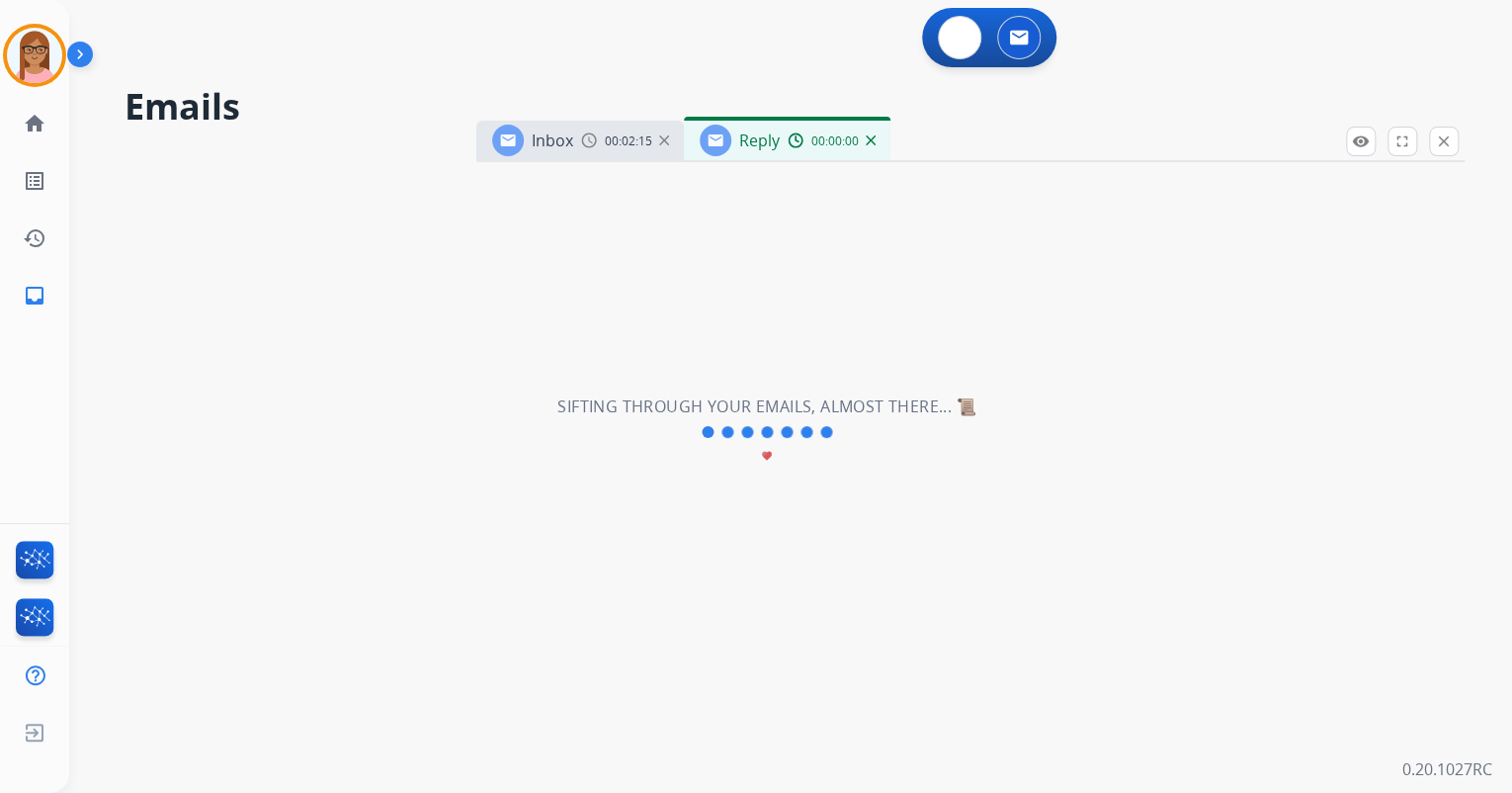 select on "**********" 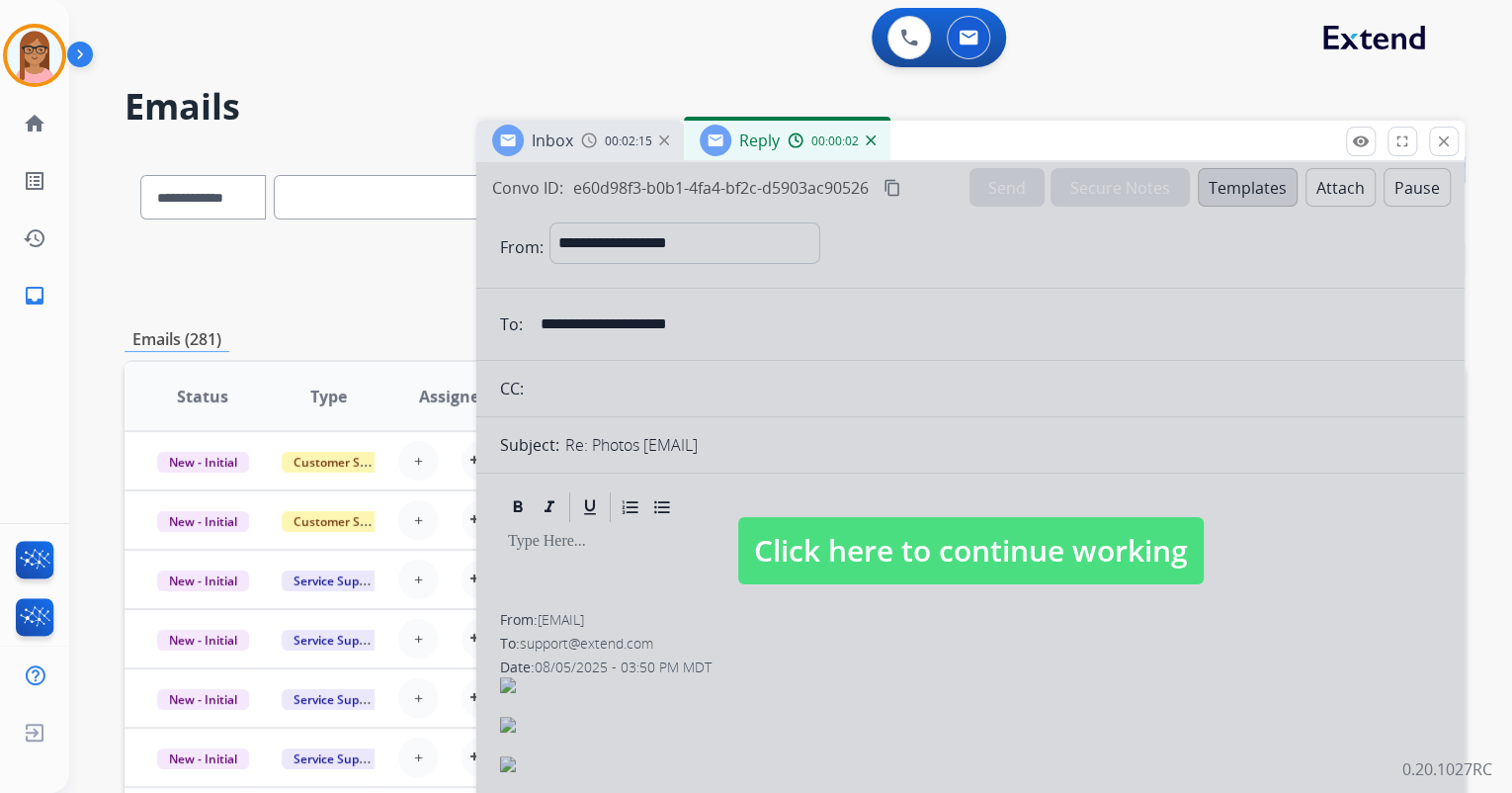 click at bounding box center [970, 531] 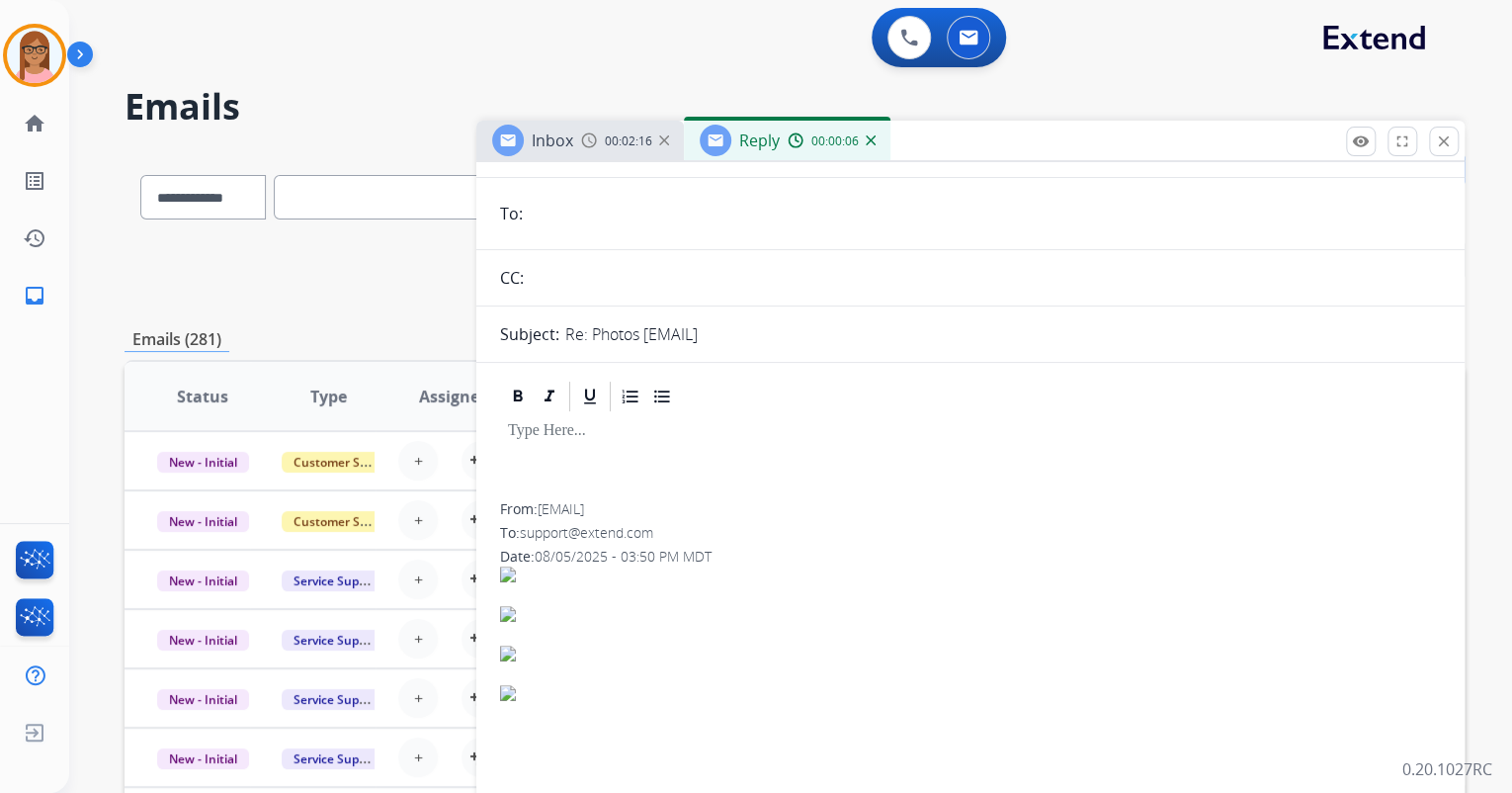 scroll, scrollTop: 79, scrollLeft: 0, axis: vertical 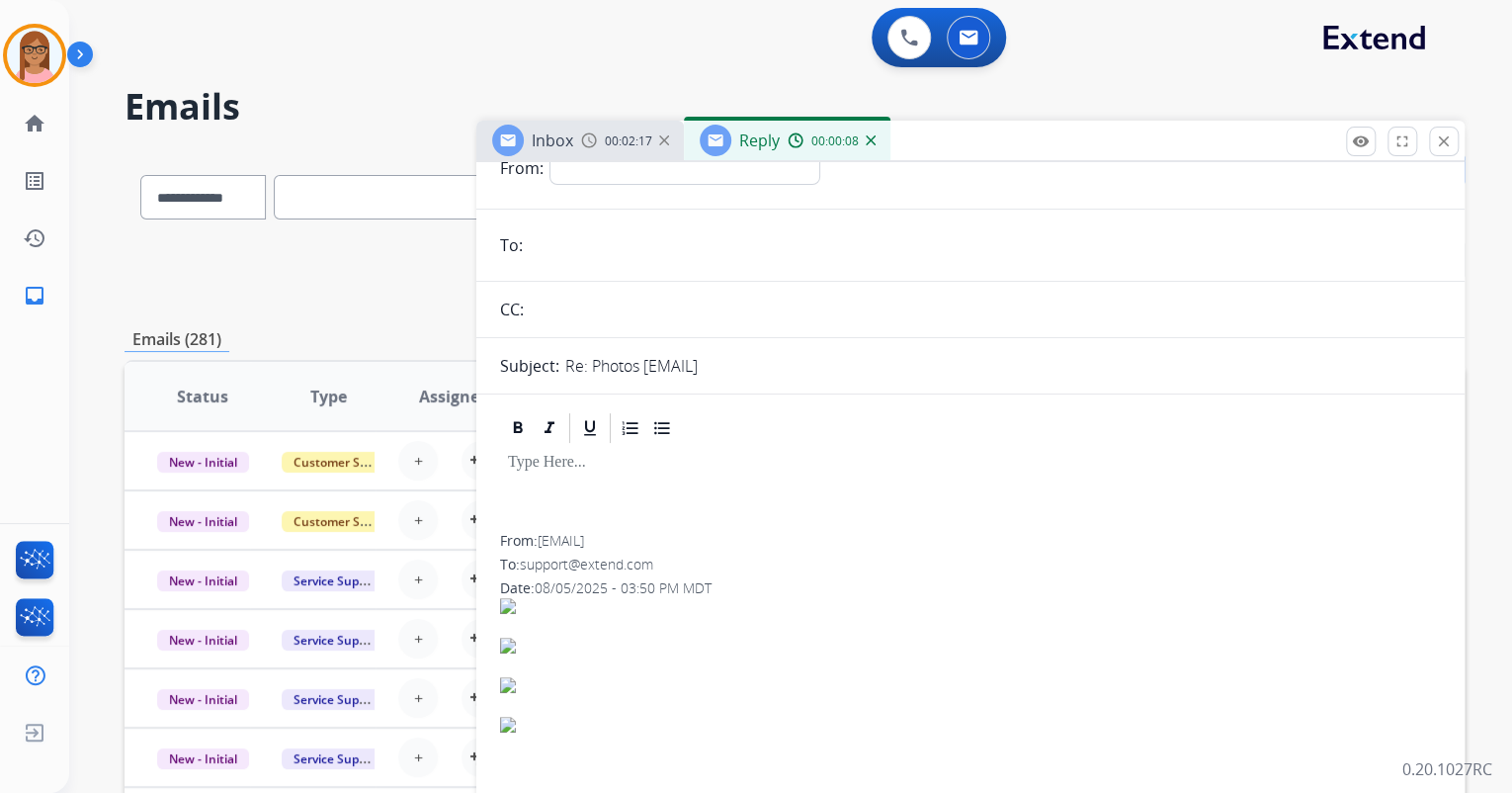 click on "00:00:08" at bounding box center [831, 140] 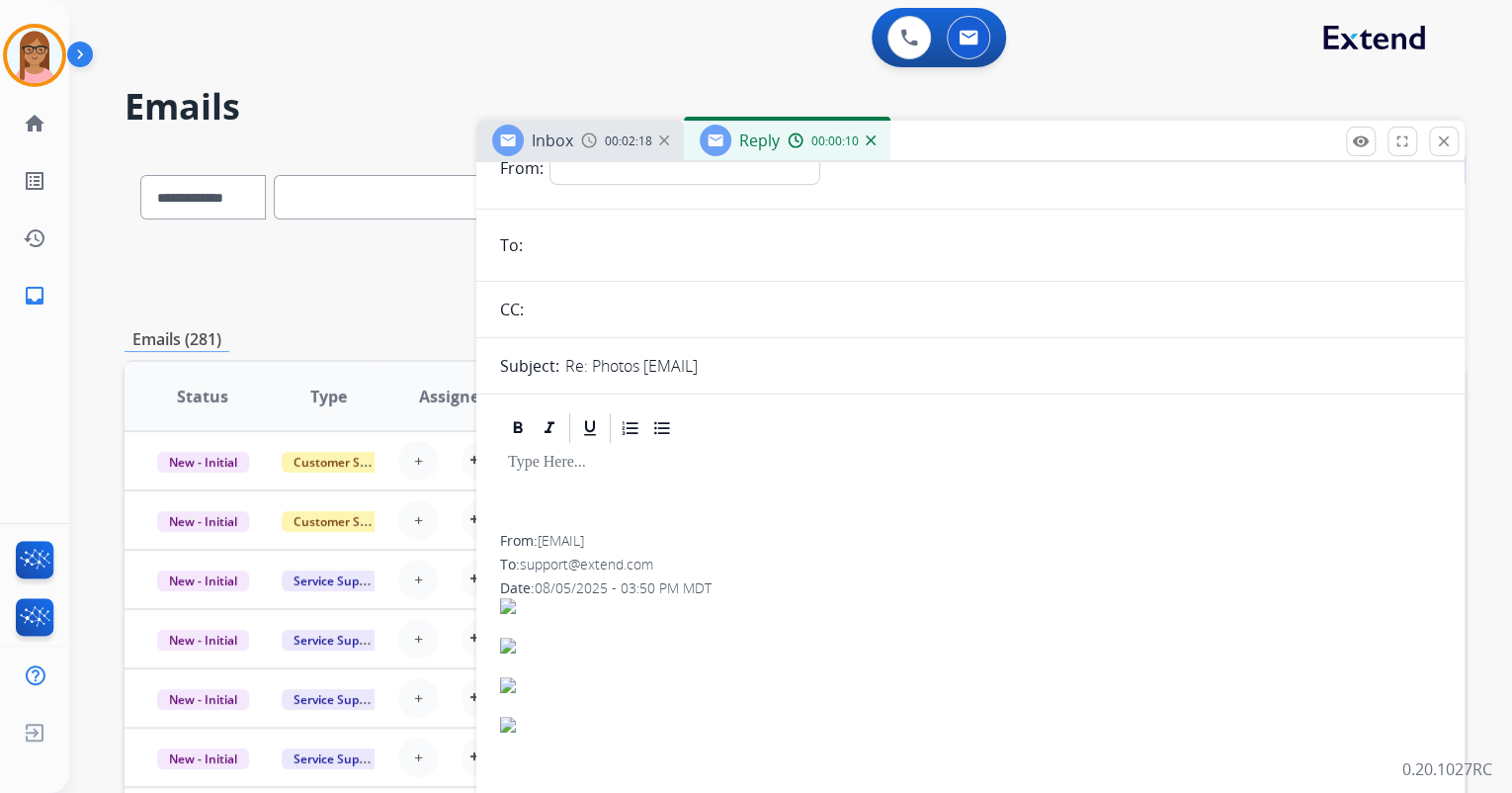 click at bounding box center [871, 140] 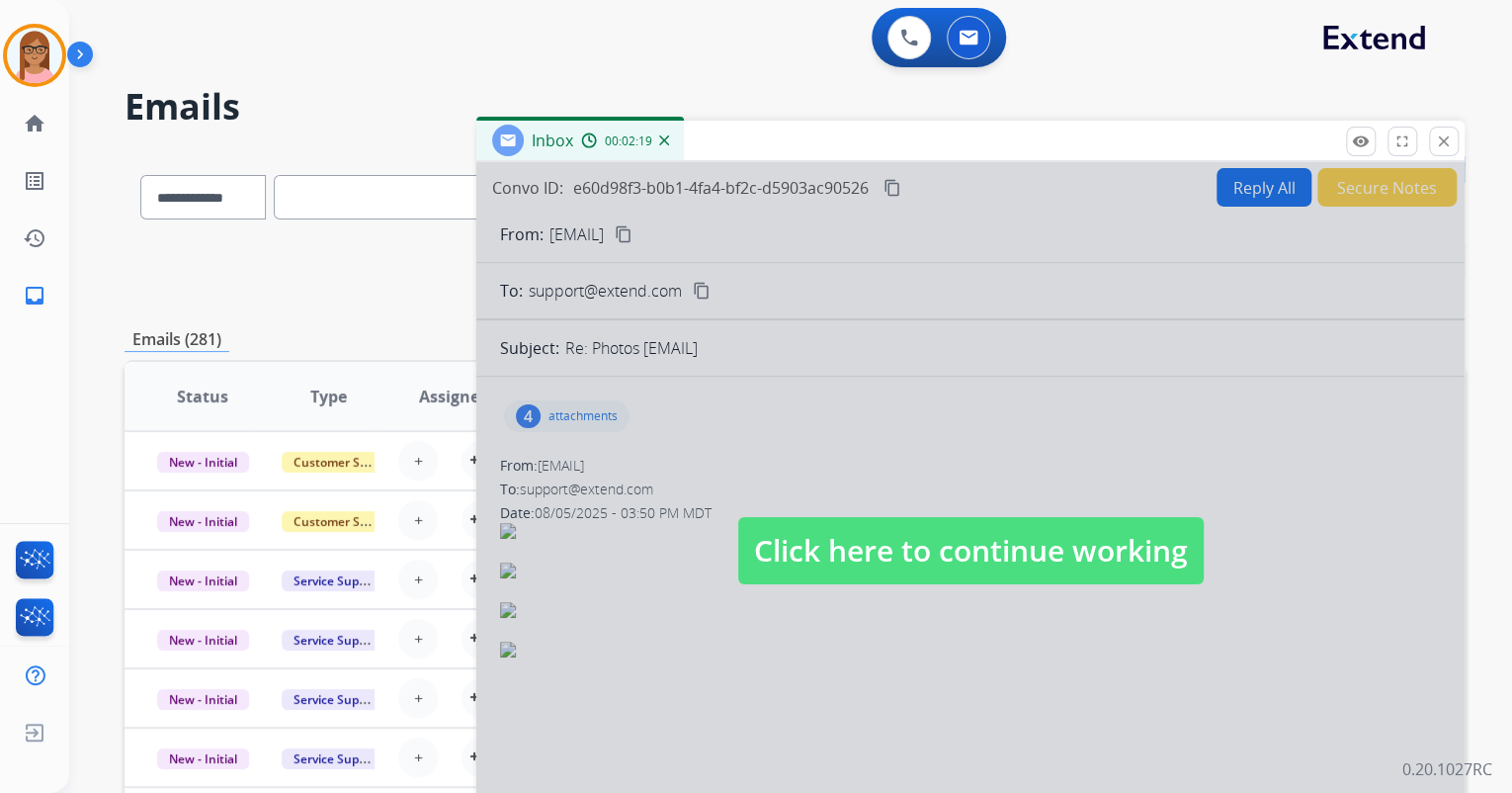 click at bounding box center [970, 531] 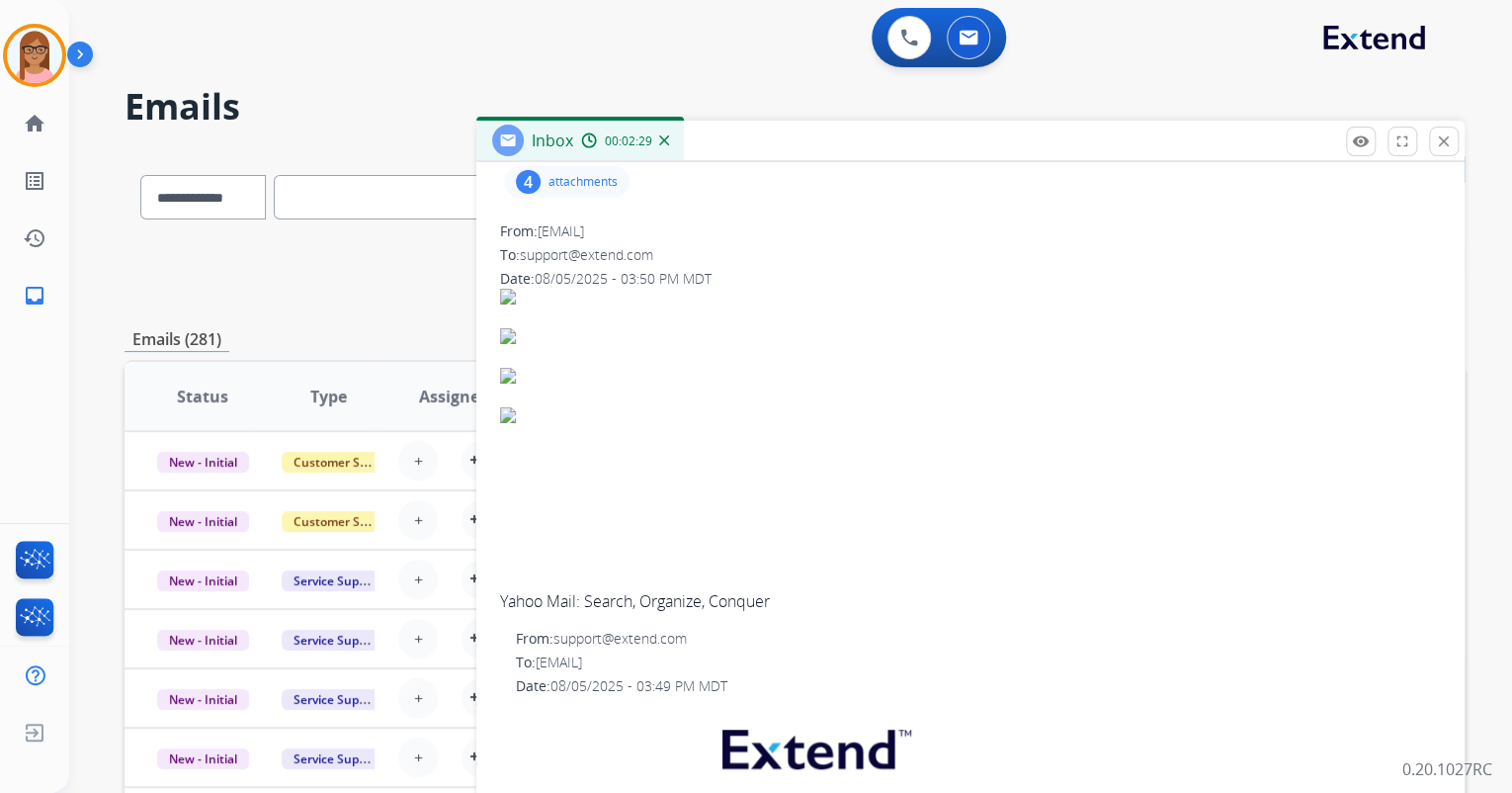 scroll, scrollTop: 237, scrollLeft: 0, axis: vertical 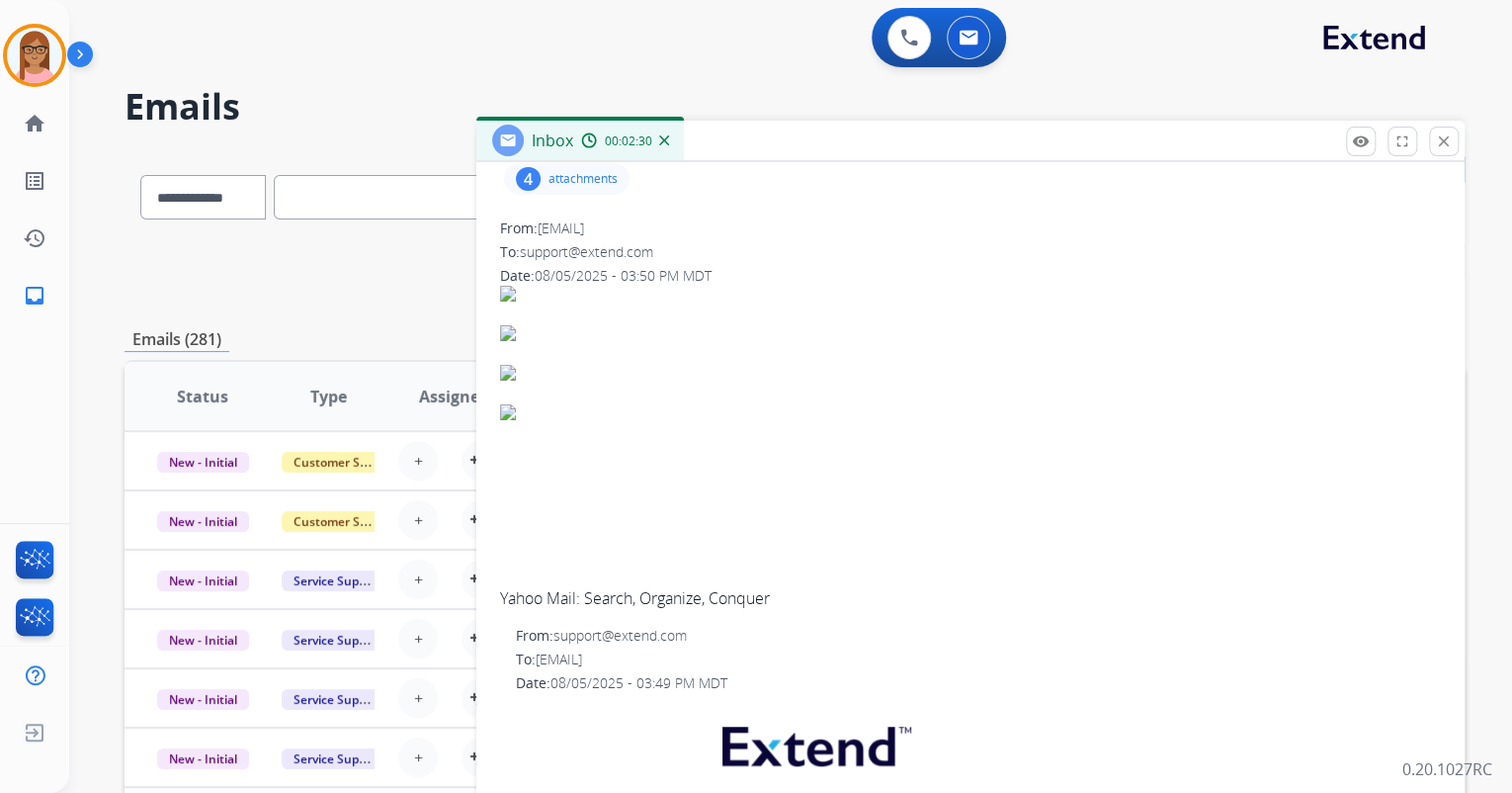 click on "4 attachments" at bounding box center (566, 179) 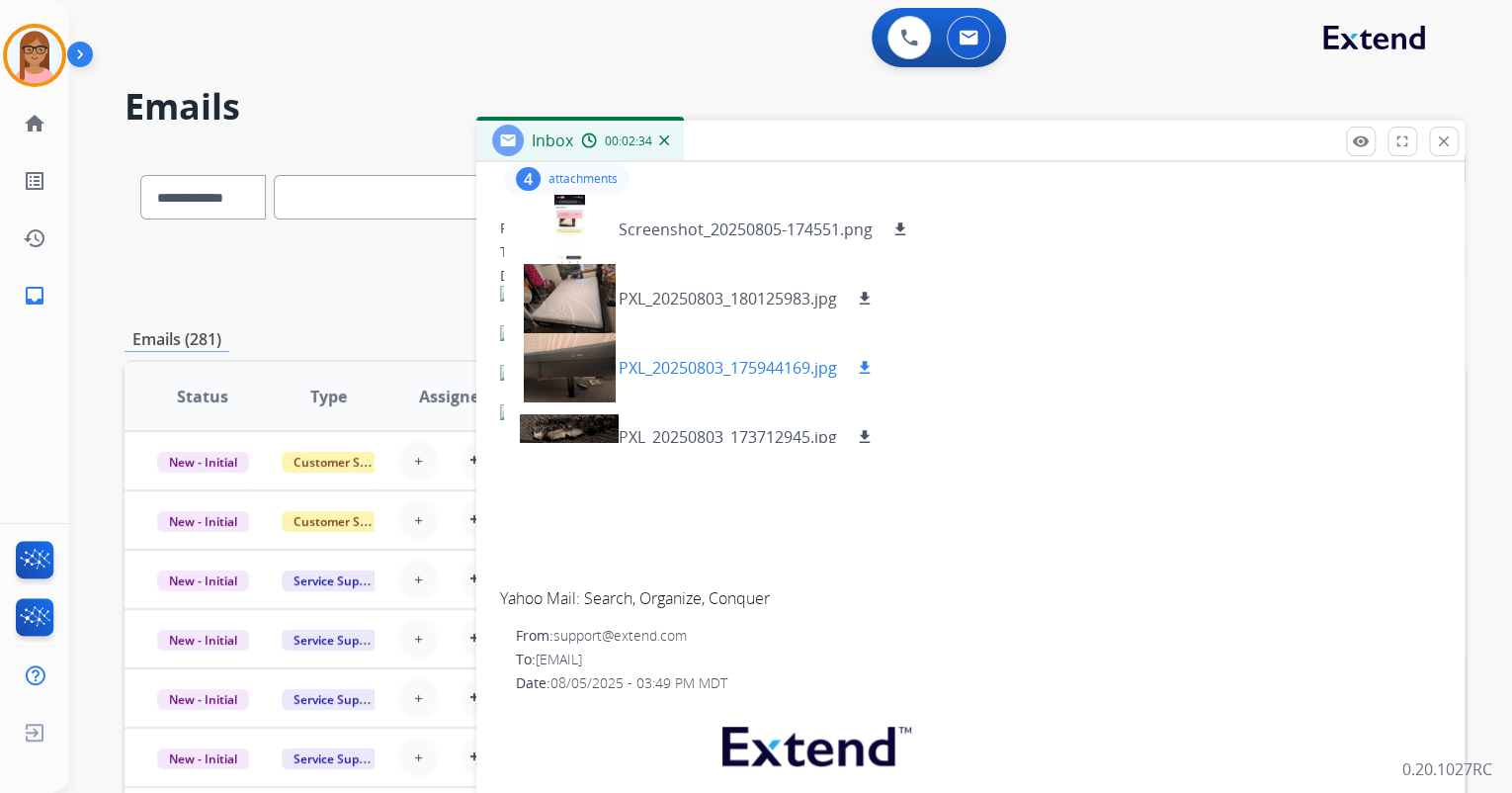 click at bounding box center (569, 368) 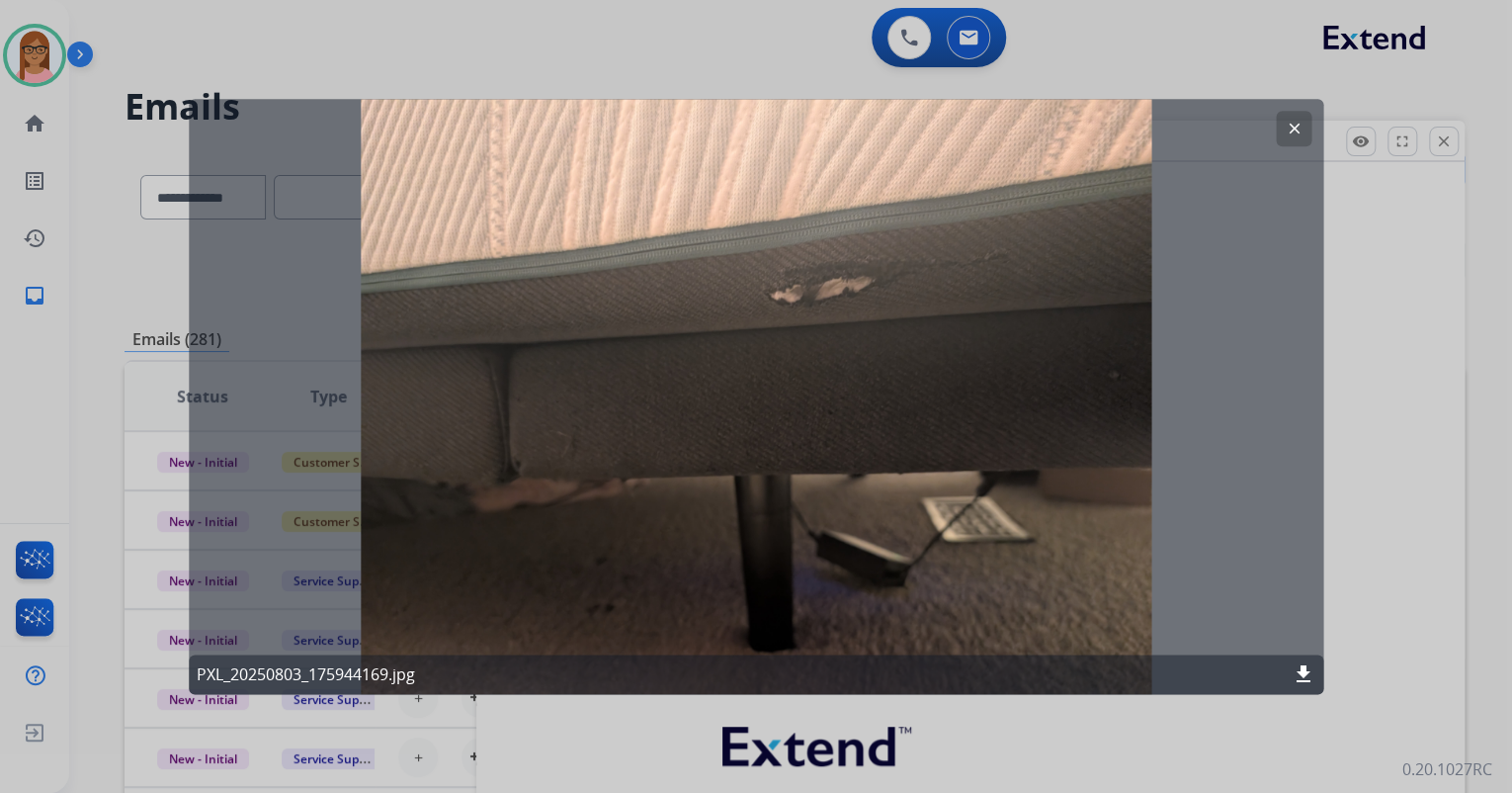 click 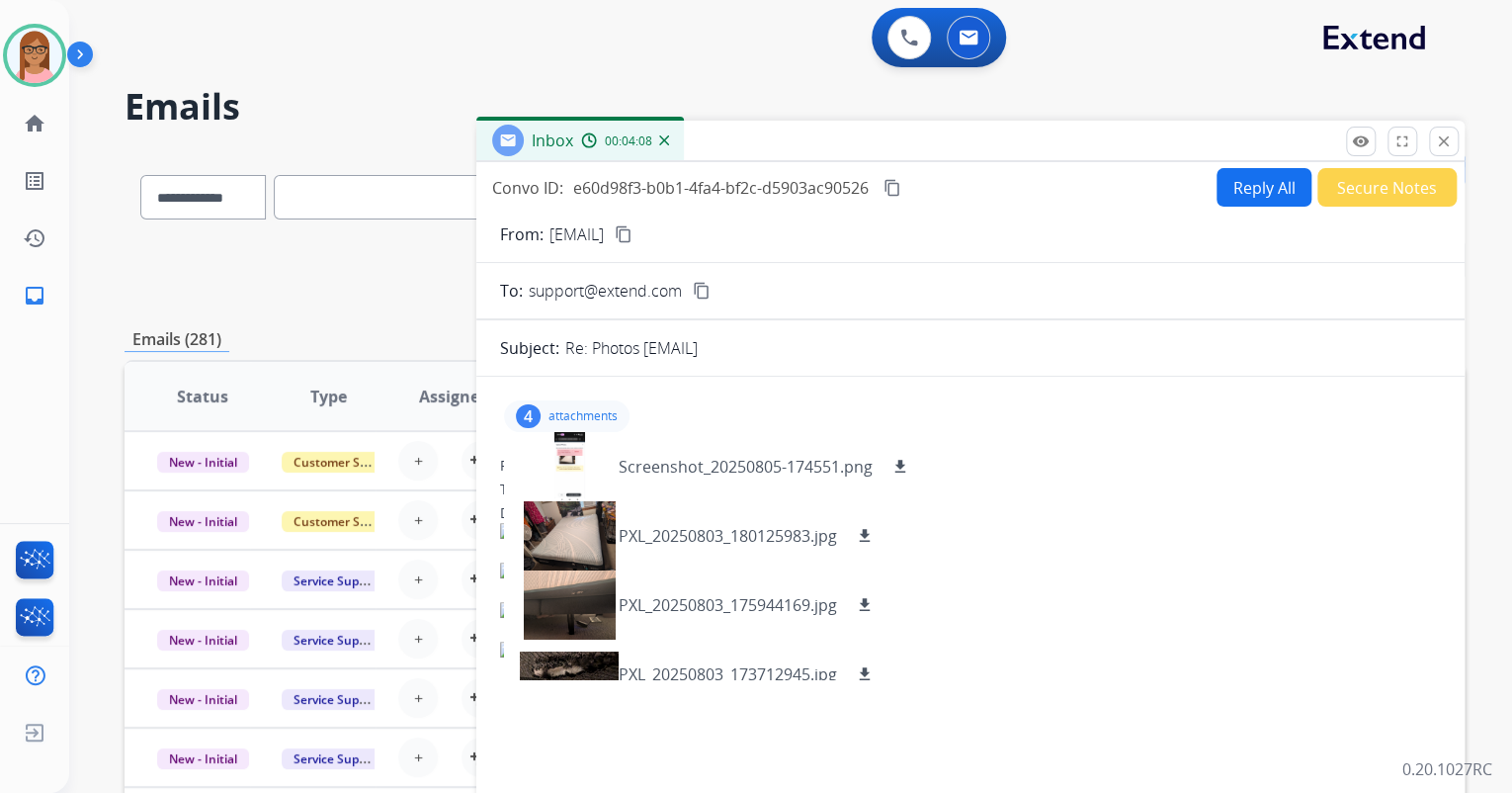 scroll, scrollTop: 0, scrollLeft: 0, axis: both 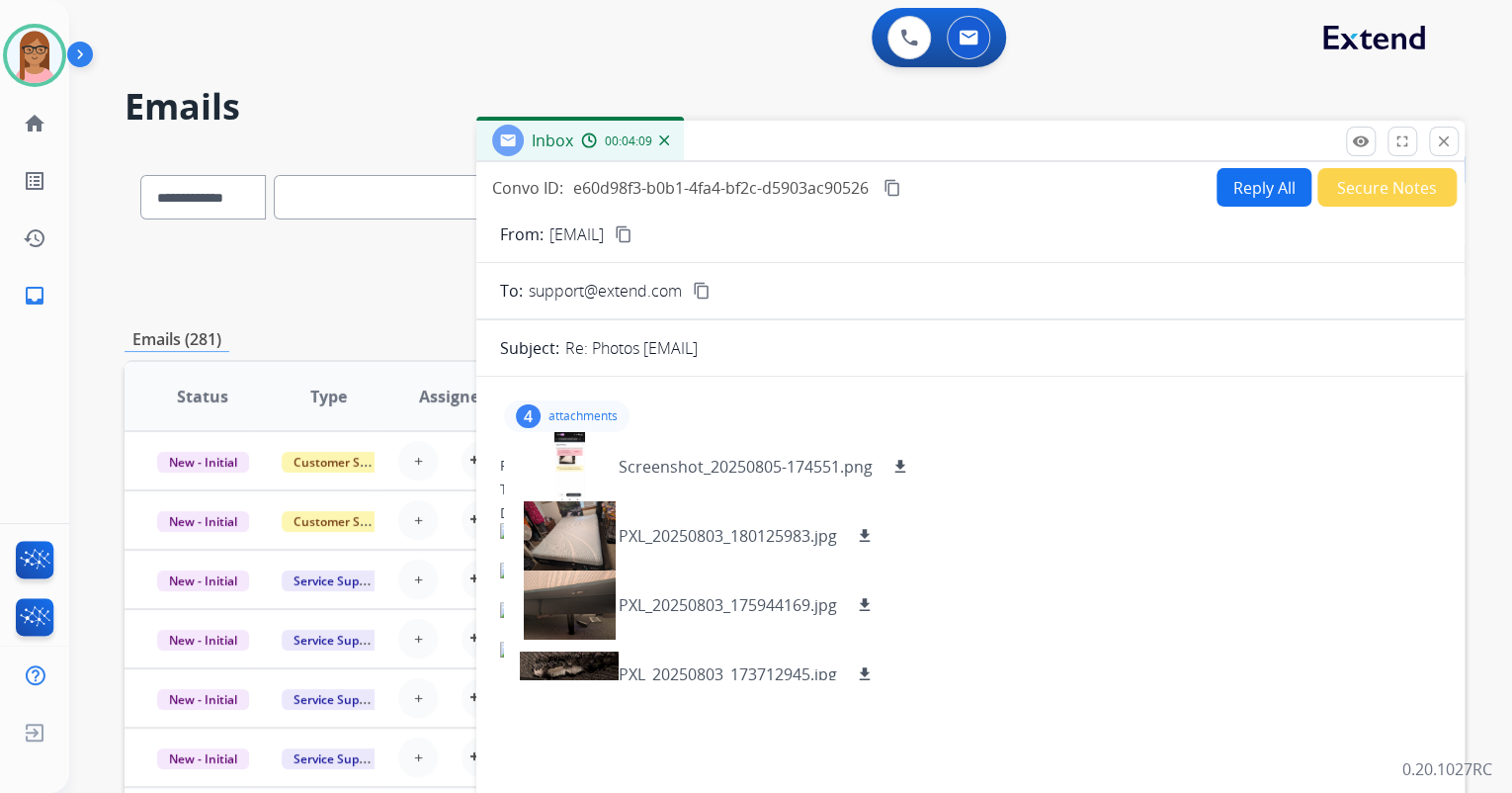 click on "content_copy" at bounding box center (892, 188) 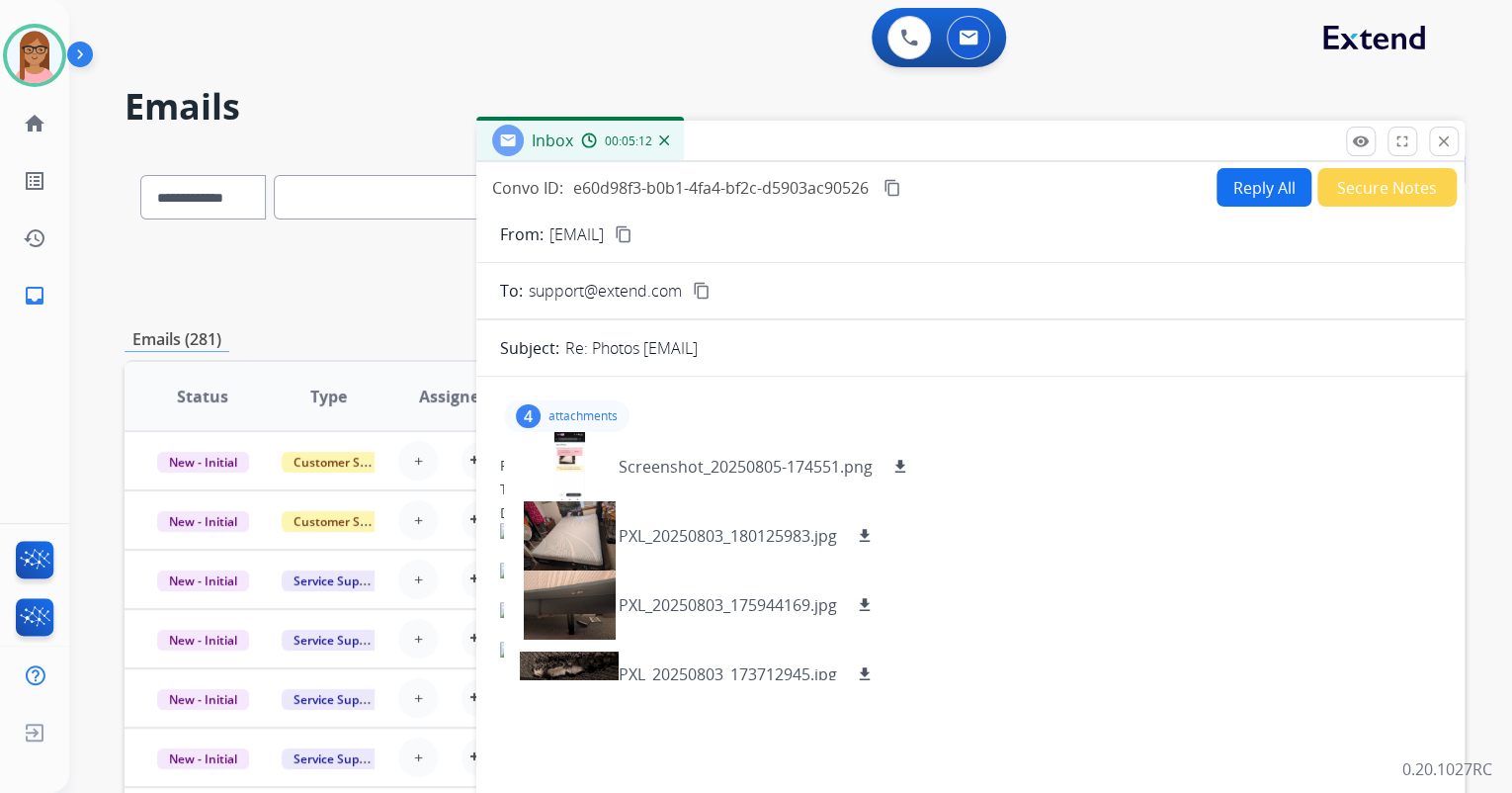 click on "Reply All" at bounding box center (1264, 187) 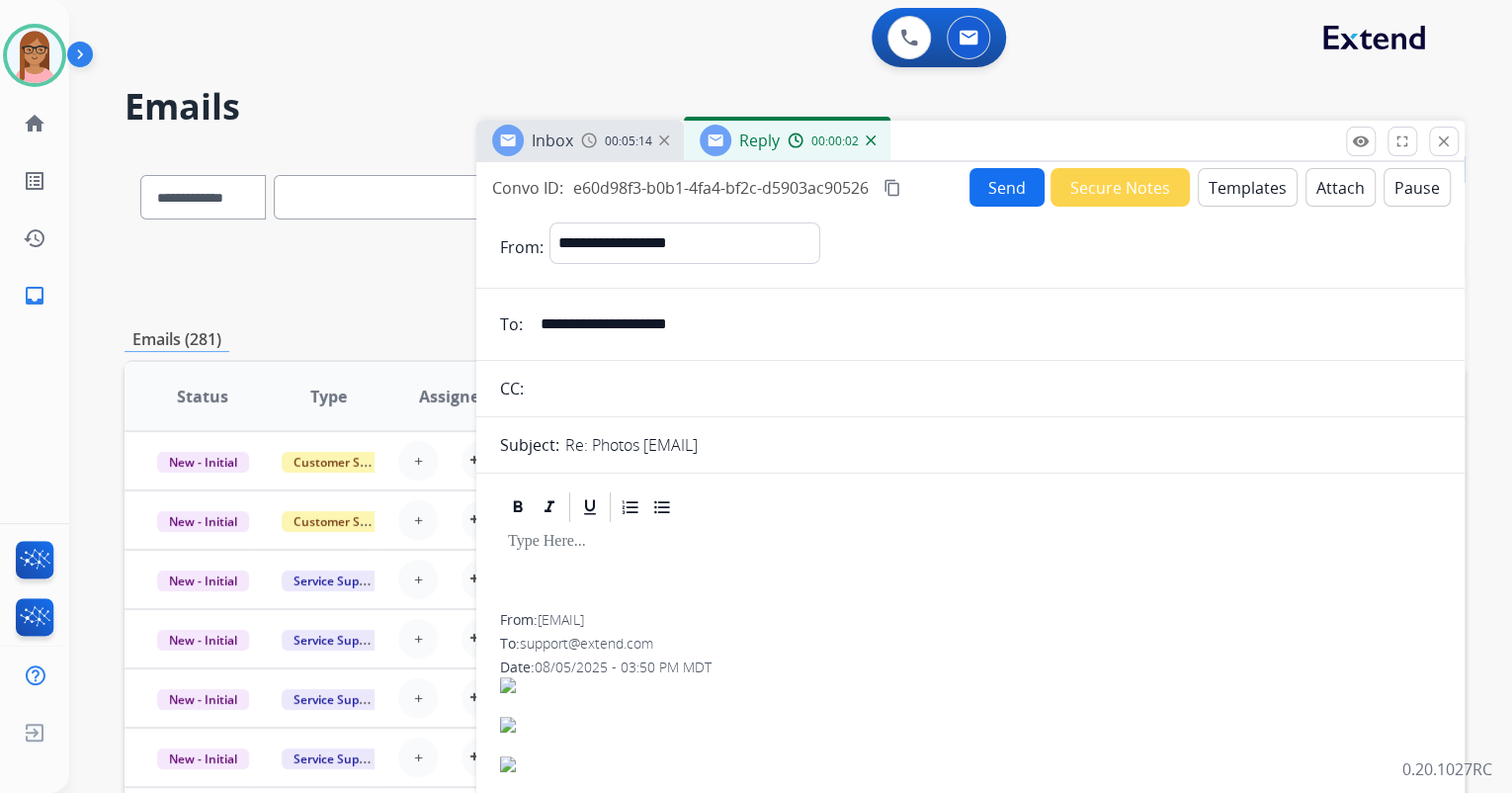 click on "Templates" at bounding box center (1247, 187) 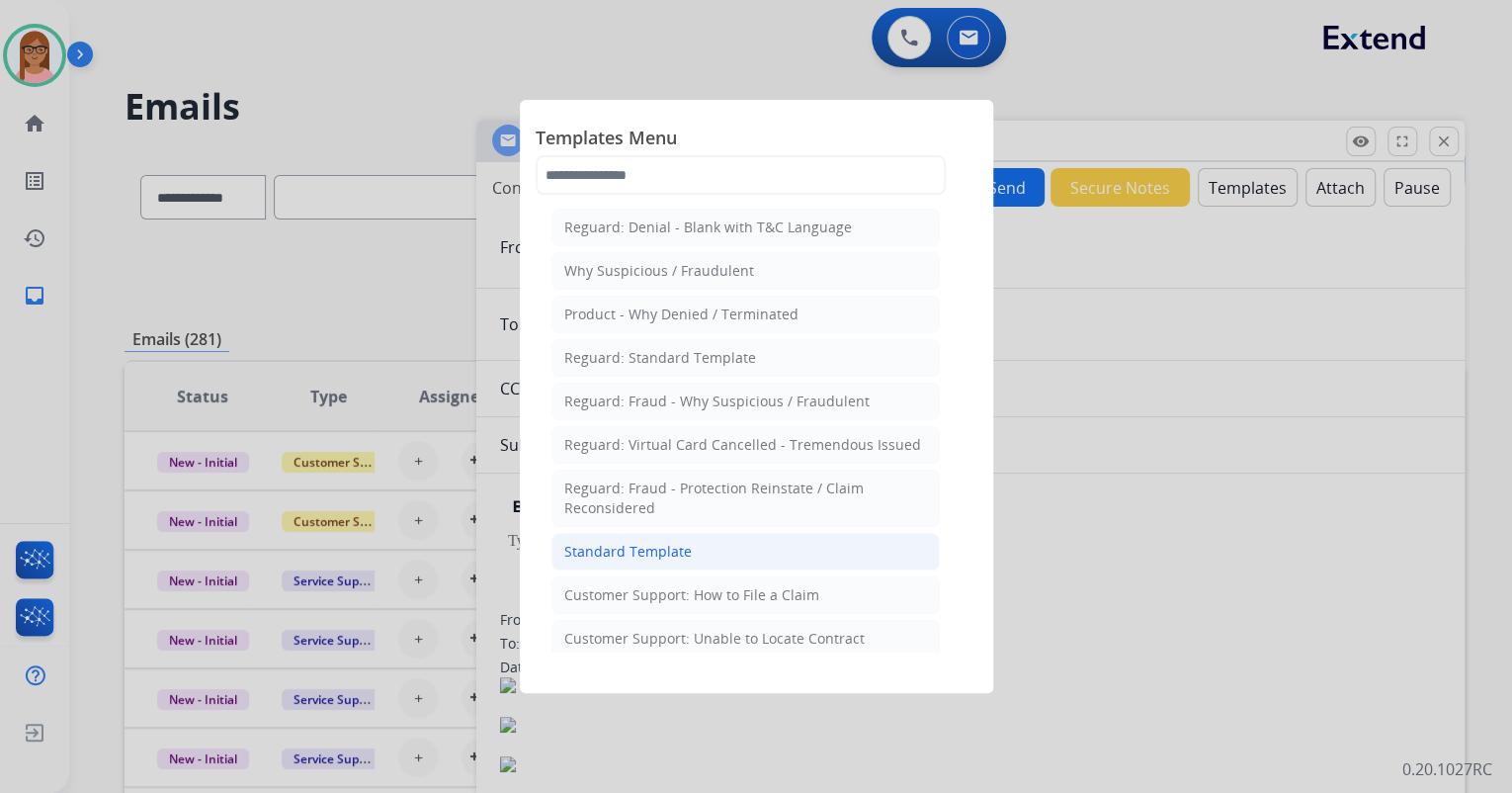 click on "Standard Template" 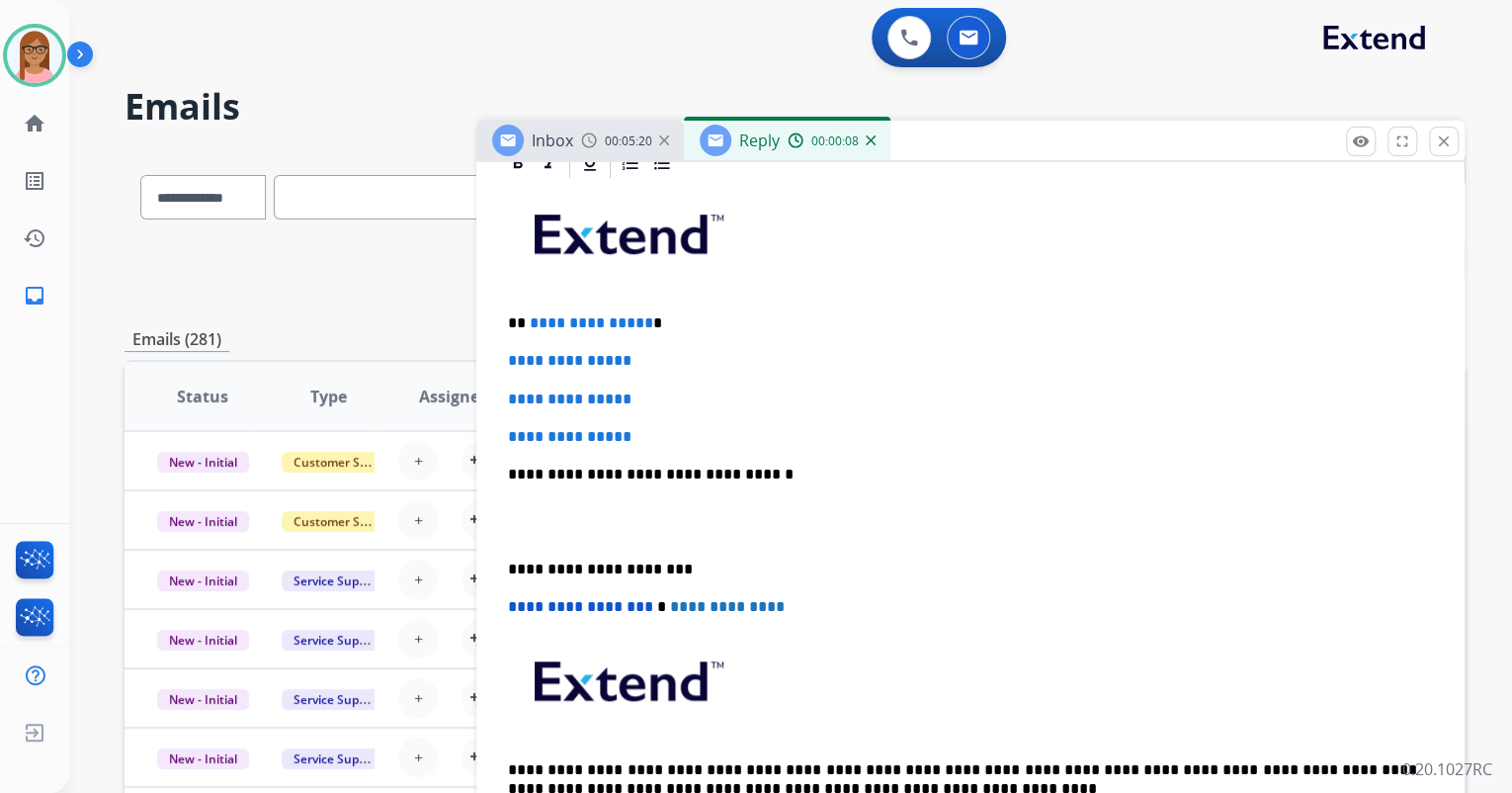 scroll, scrollTop: 475, scrollLeft: 0, axis: vertical 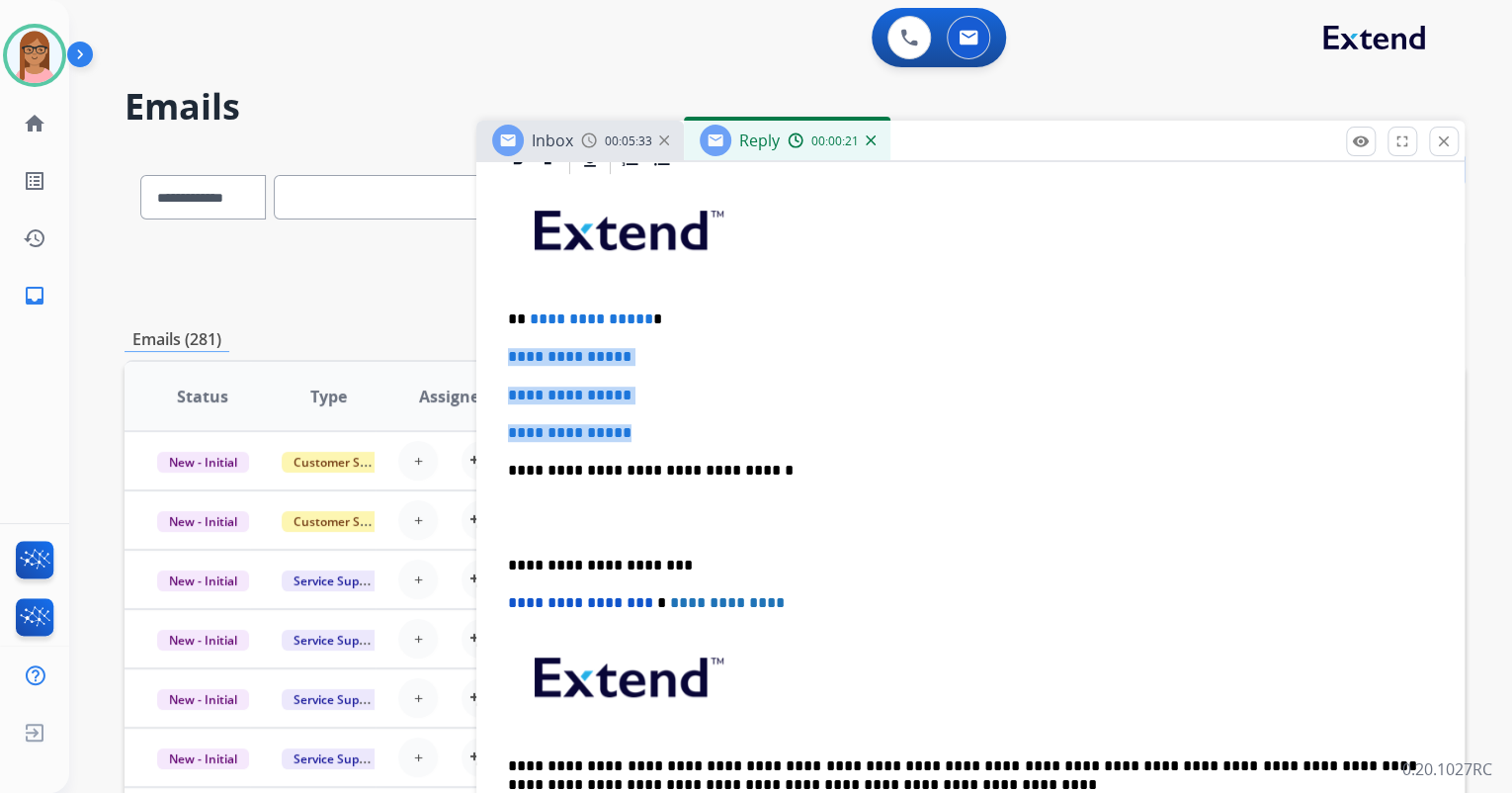 drag, startPoint x: 504, startPoint y: 355, endPoint x: 638, endPoint y: 409, distance: 144.47145 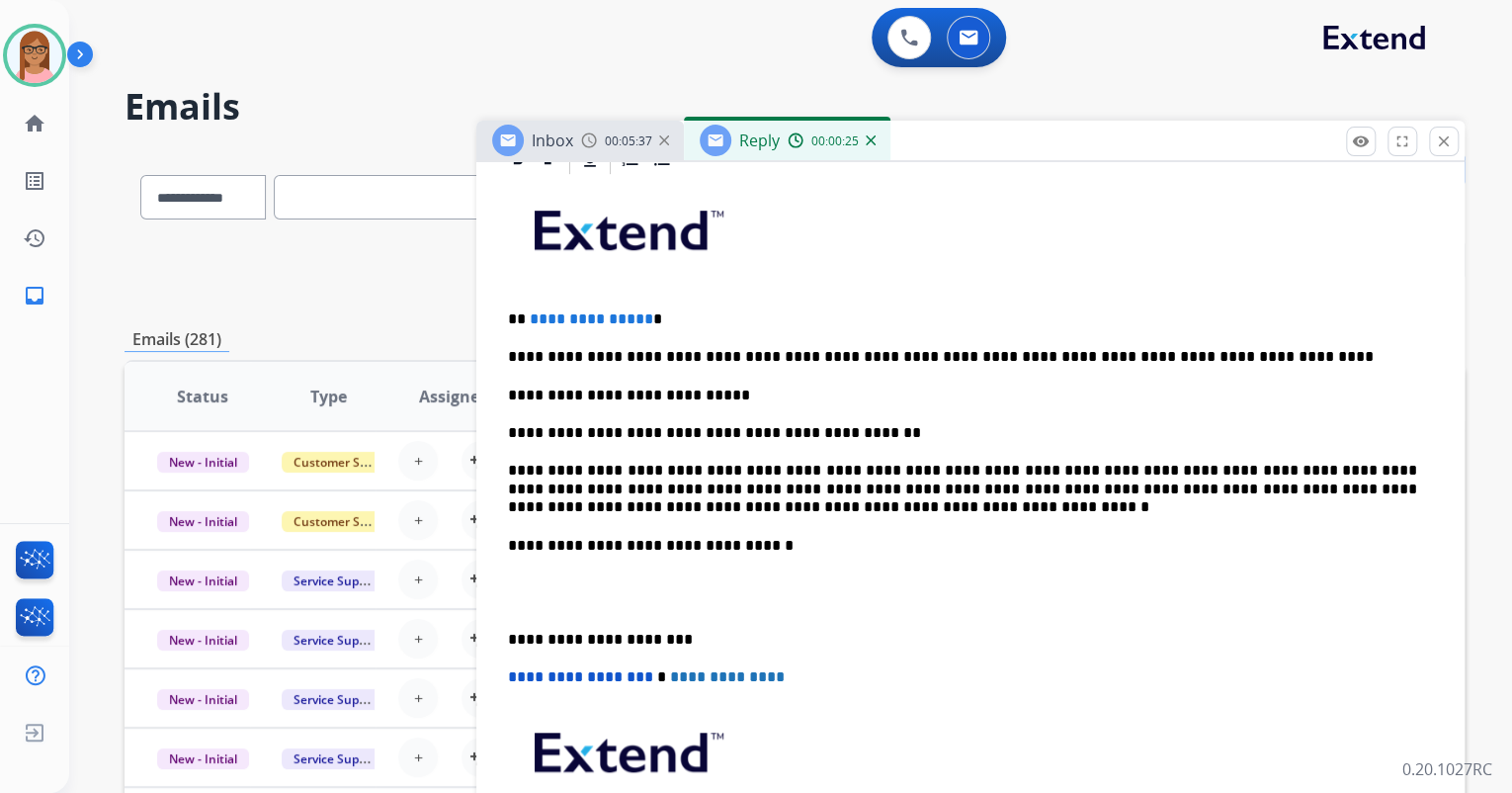 drag, startPoint x: 502, startPoint y: 391, endPoint x: 518, endPoint y: 387, distance: 16.492423 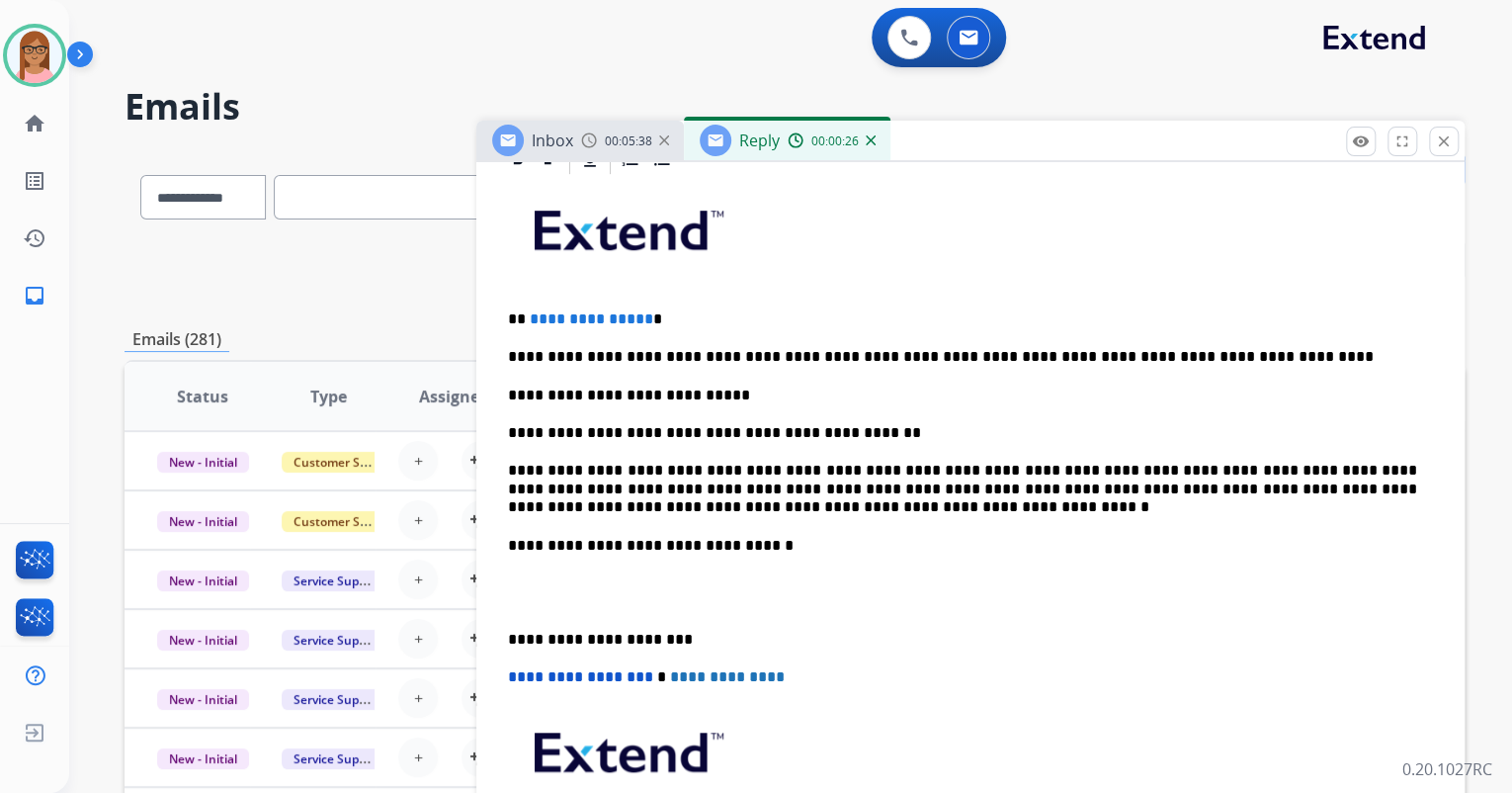 type 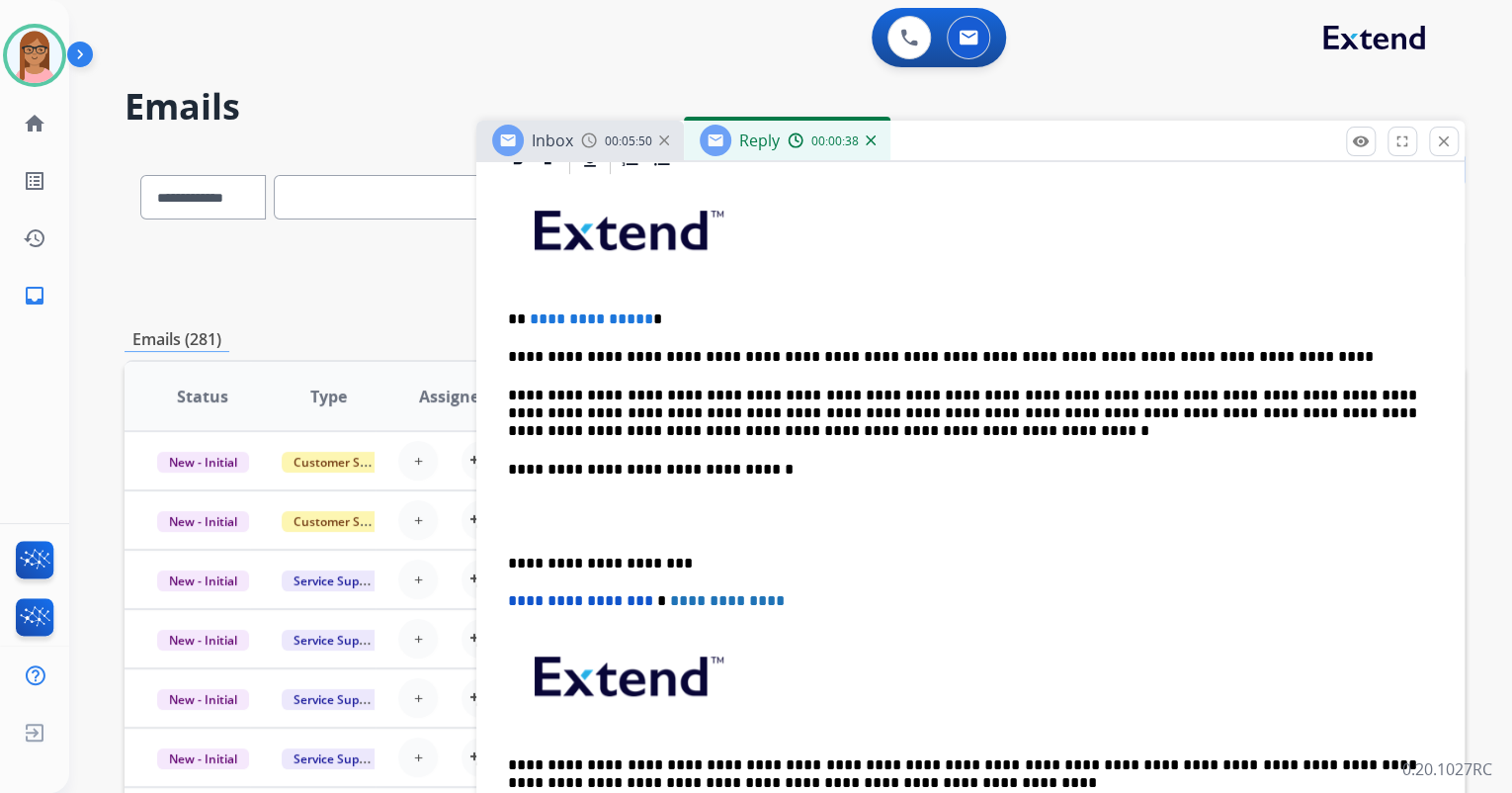 click on "**********" at bounding box center [963, 357] 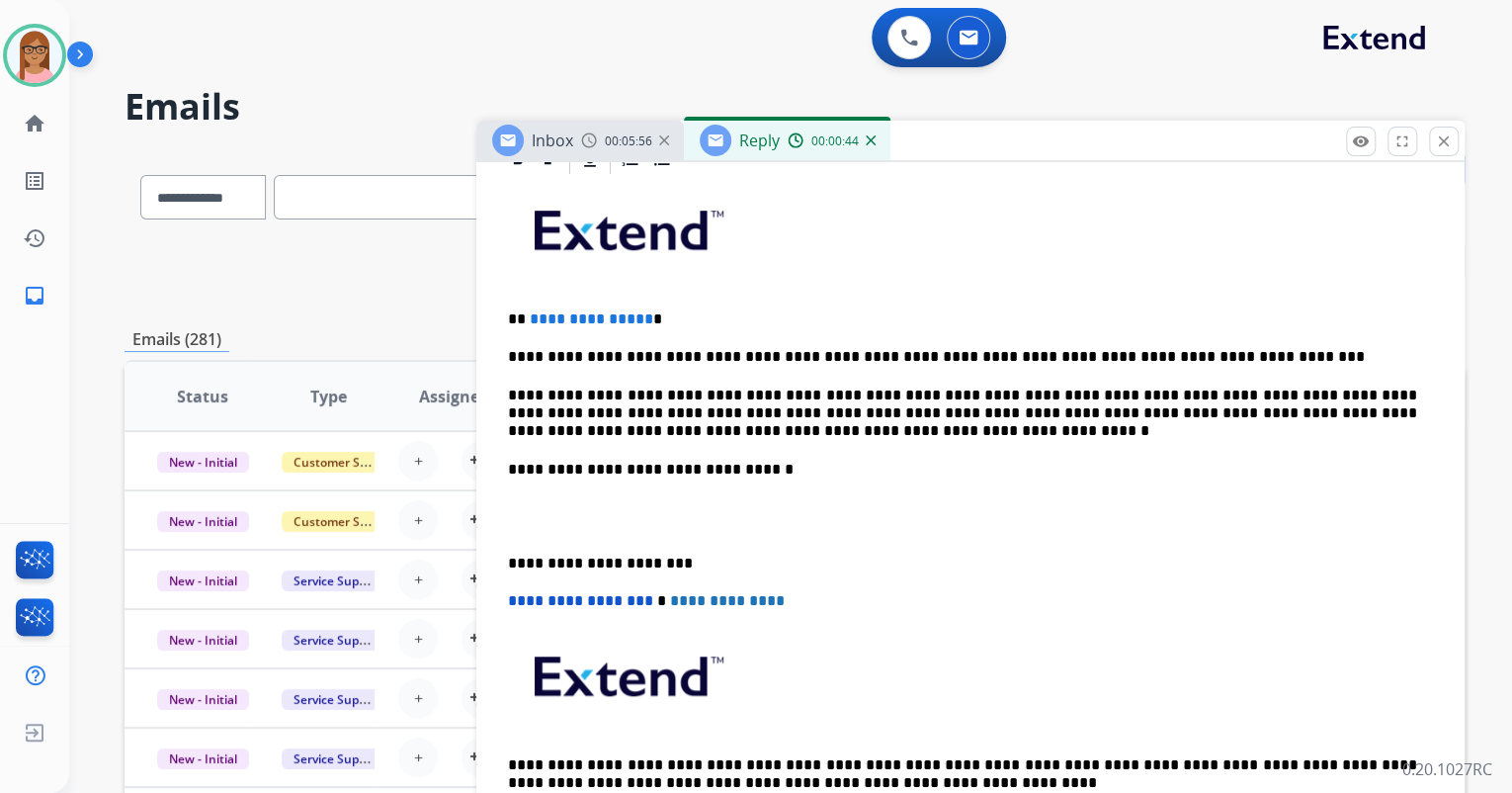 click on "**********" at bounding box center [963, 357] 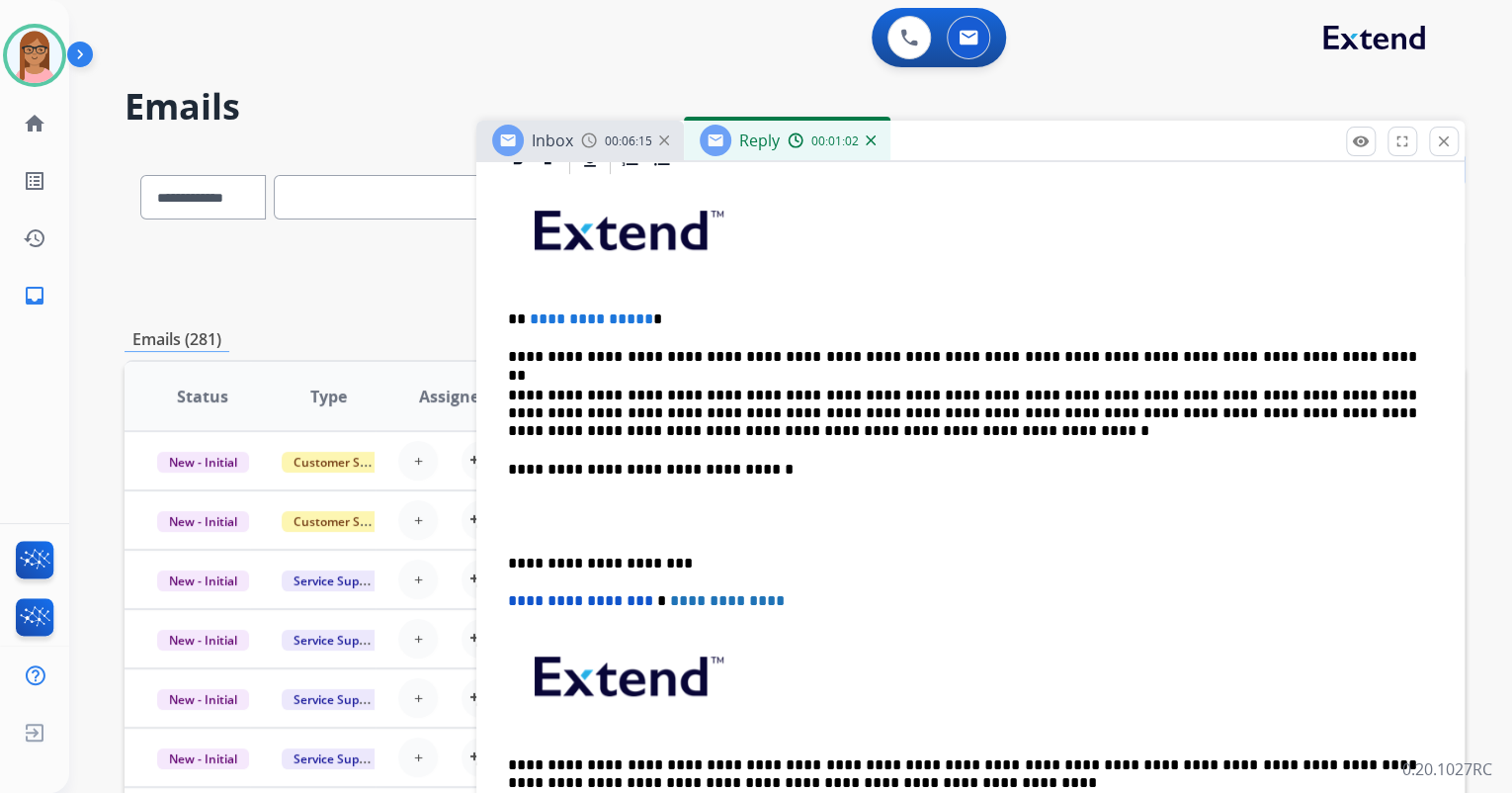 click on "**********" at bounding box center [963, 357] 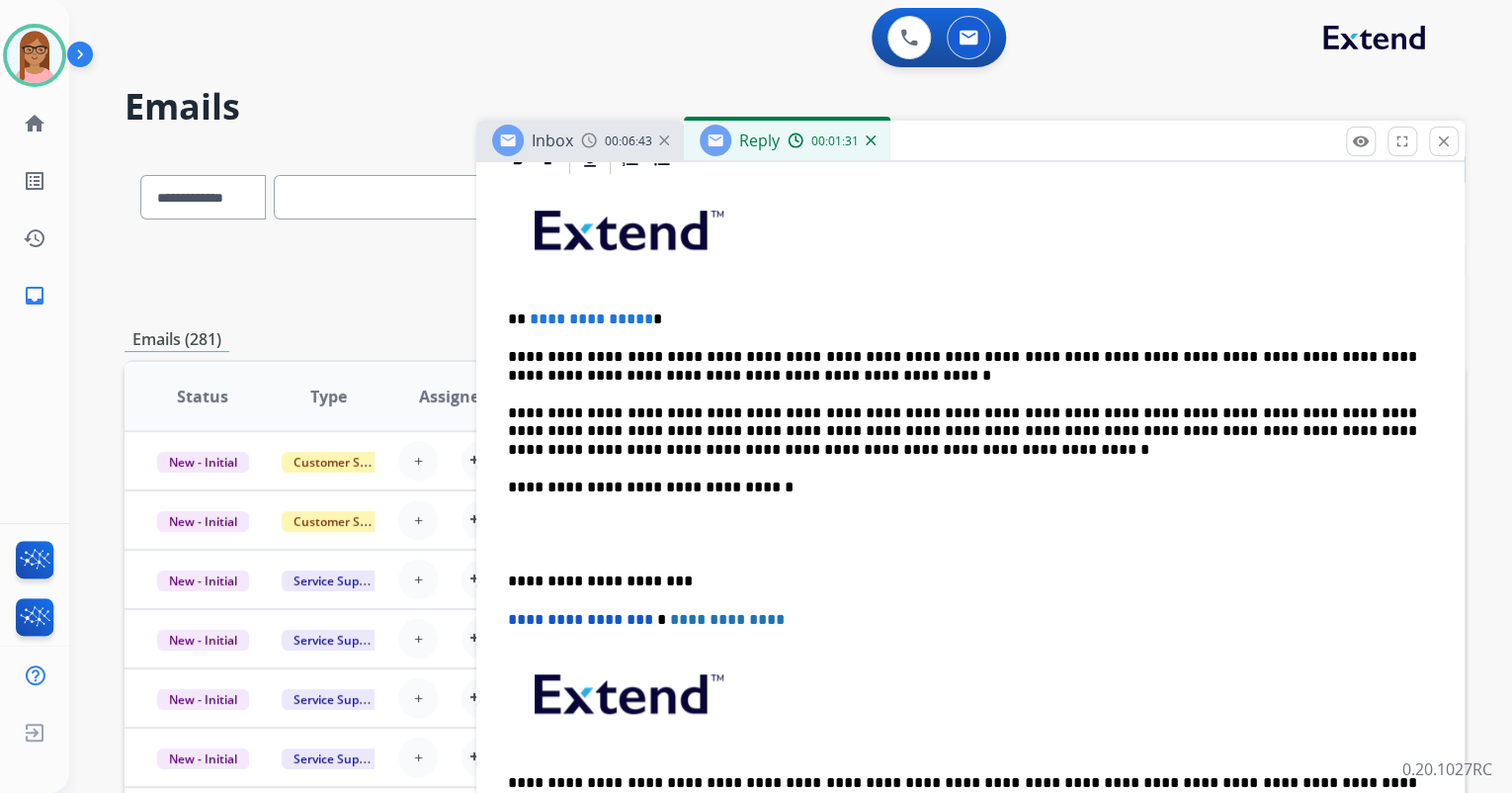 click on "**********" at bounding box center (963, 366) 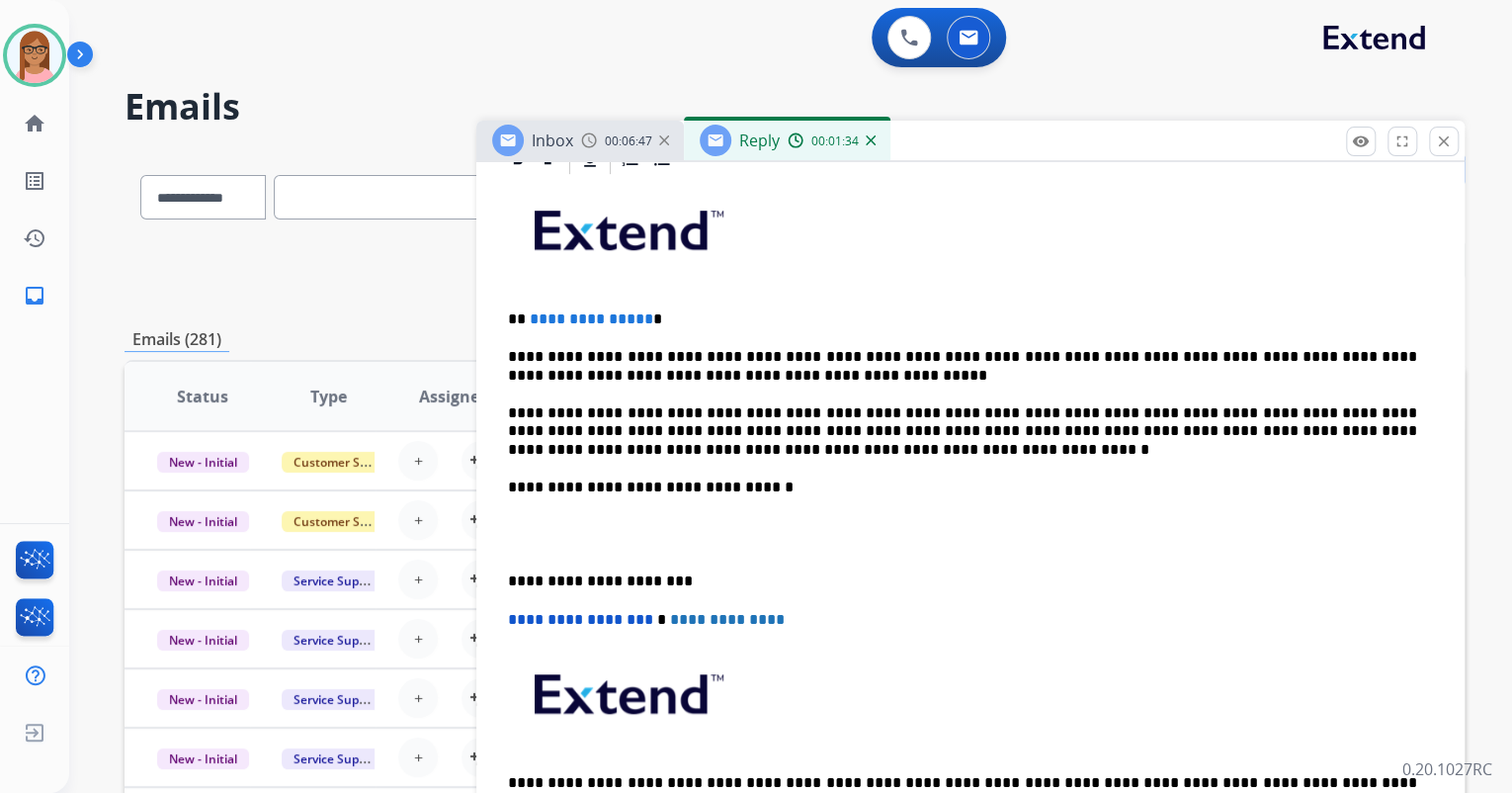 click on "**********" at bounding box center (970, 525) 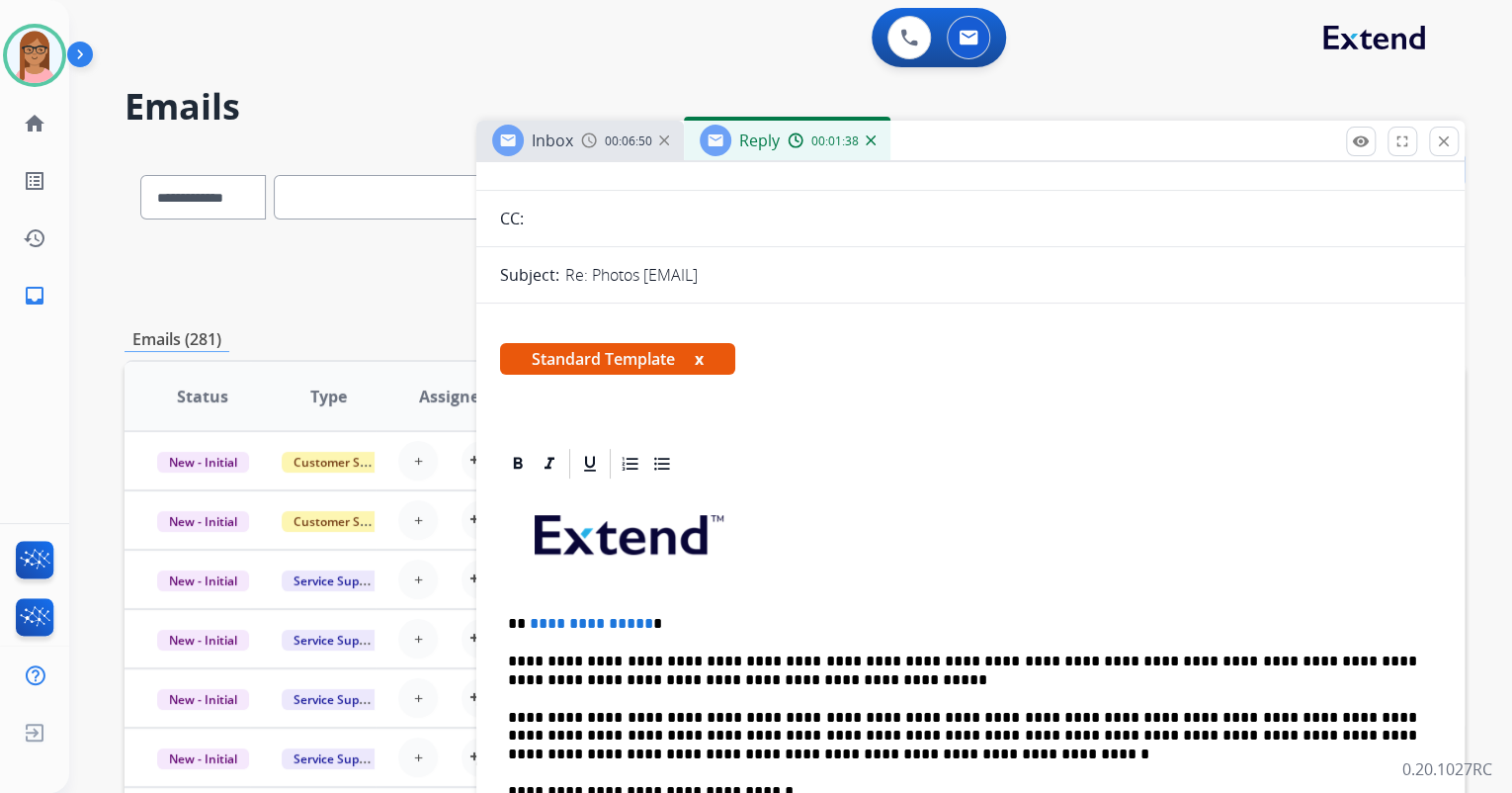scroll, scrollTop: 158, scrollLeft: 0, axis: vertical 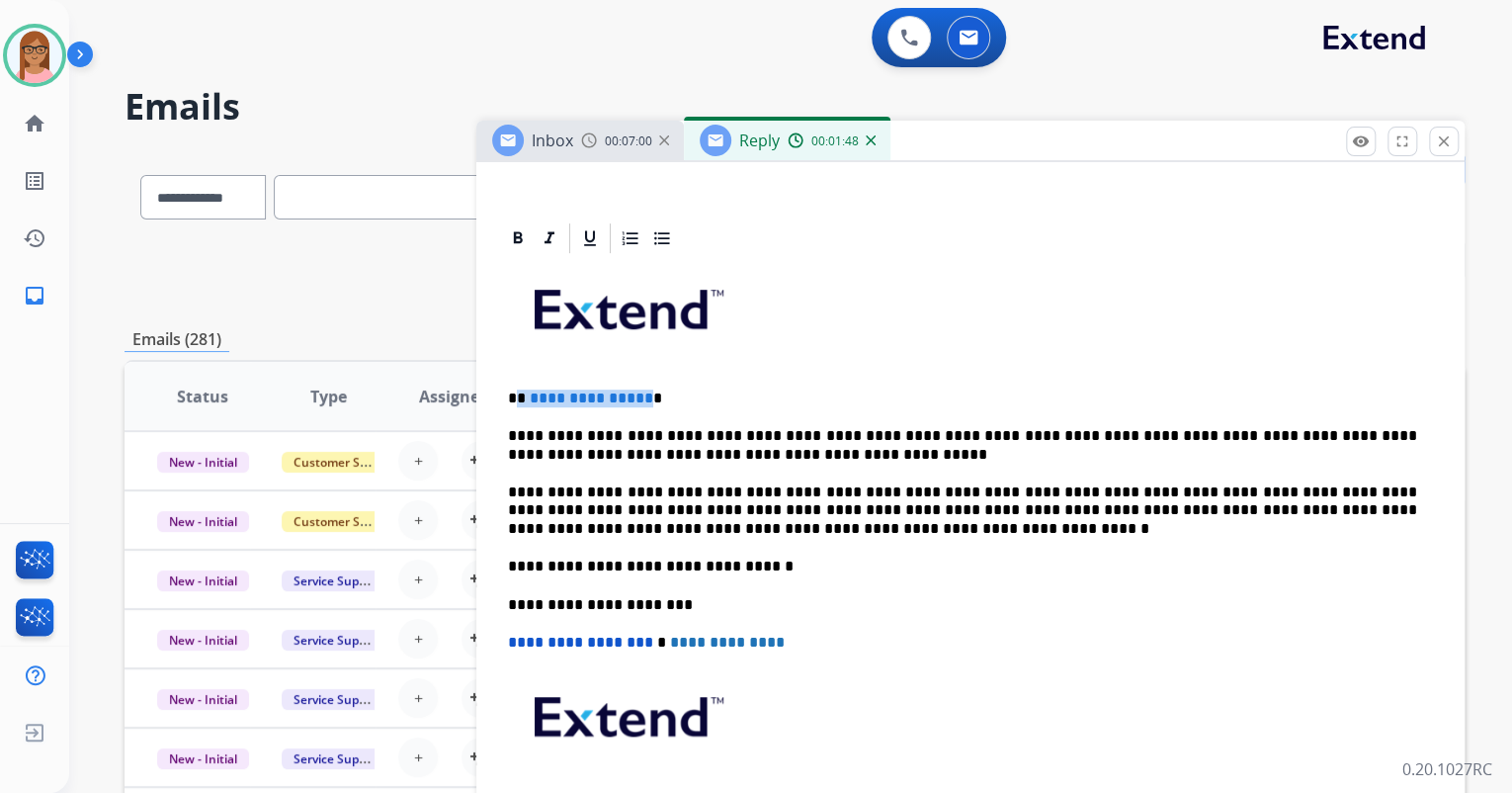 drag, startPoint x: 518, startPoint y: 391, endPoint x: 640, endPoint y: 391, distance: 122 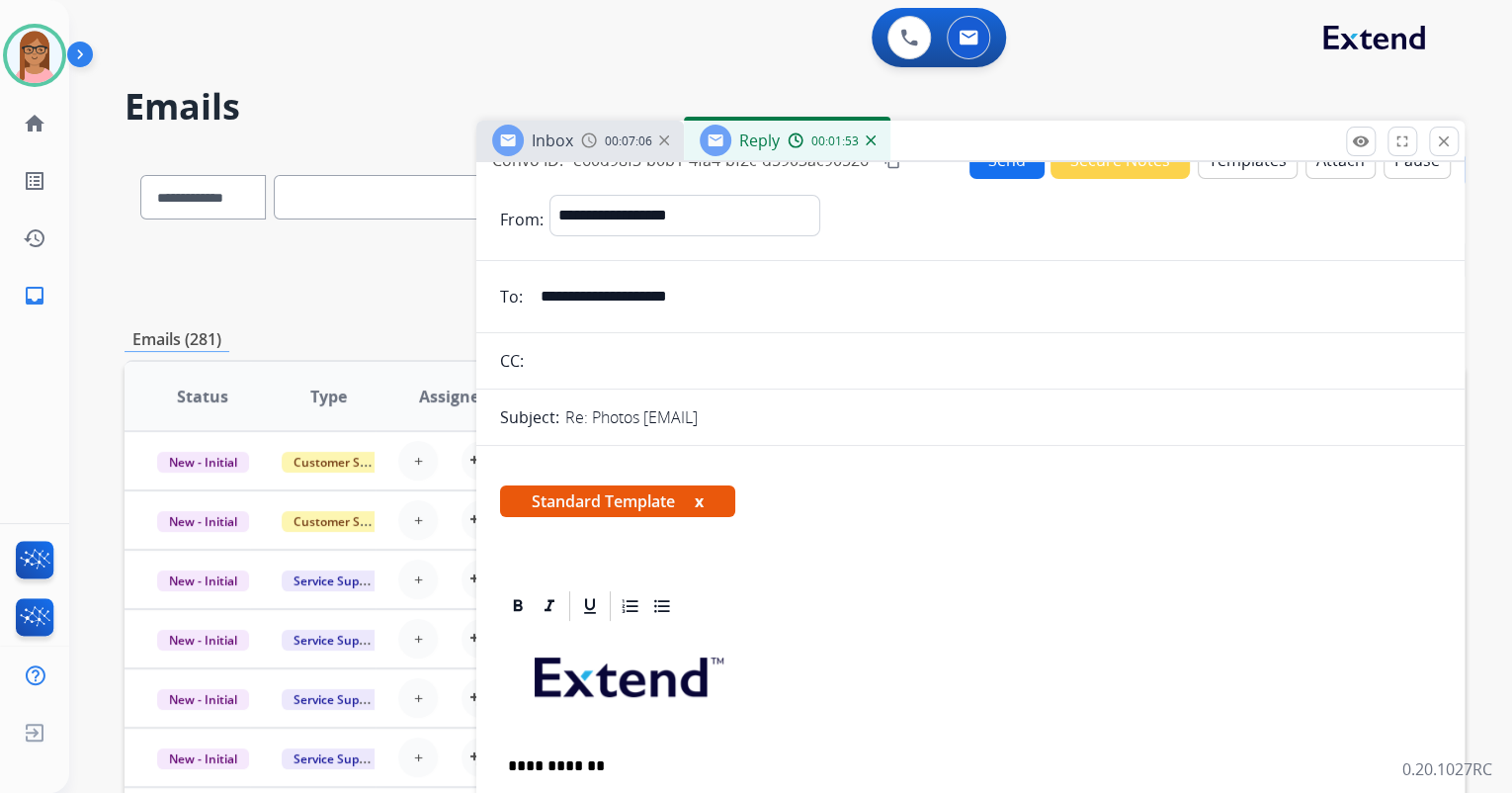 scroll, scrollTop: 0, scrollLeft: 0, axis: both 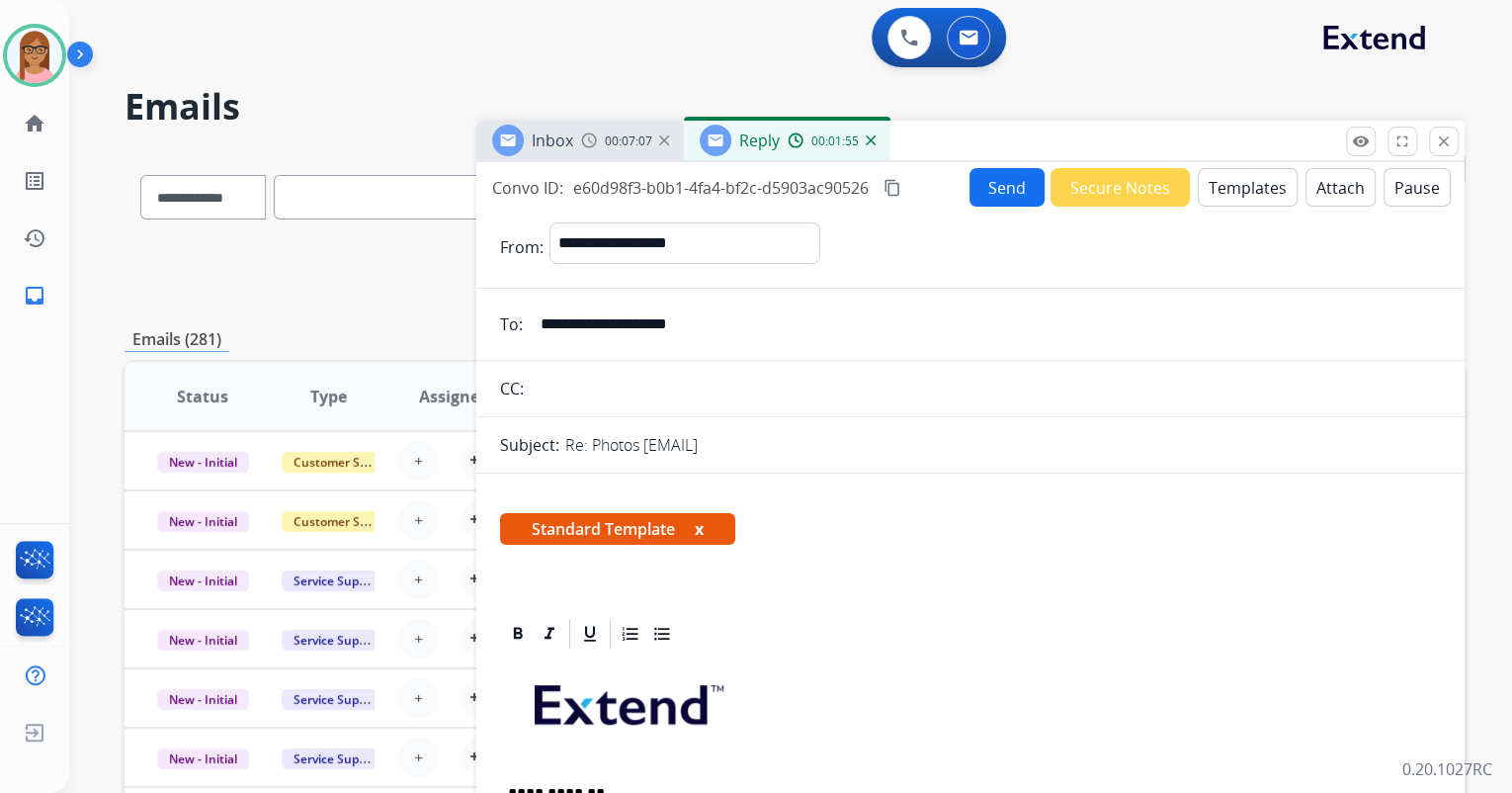 click on "Send" at bounding box center [1007, 187] 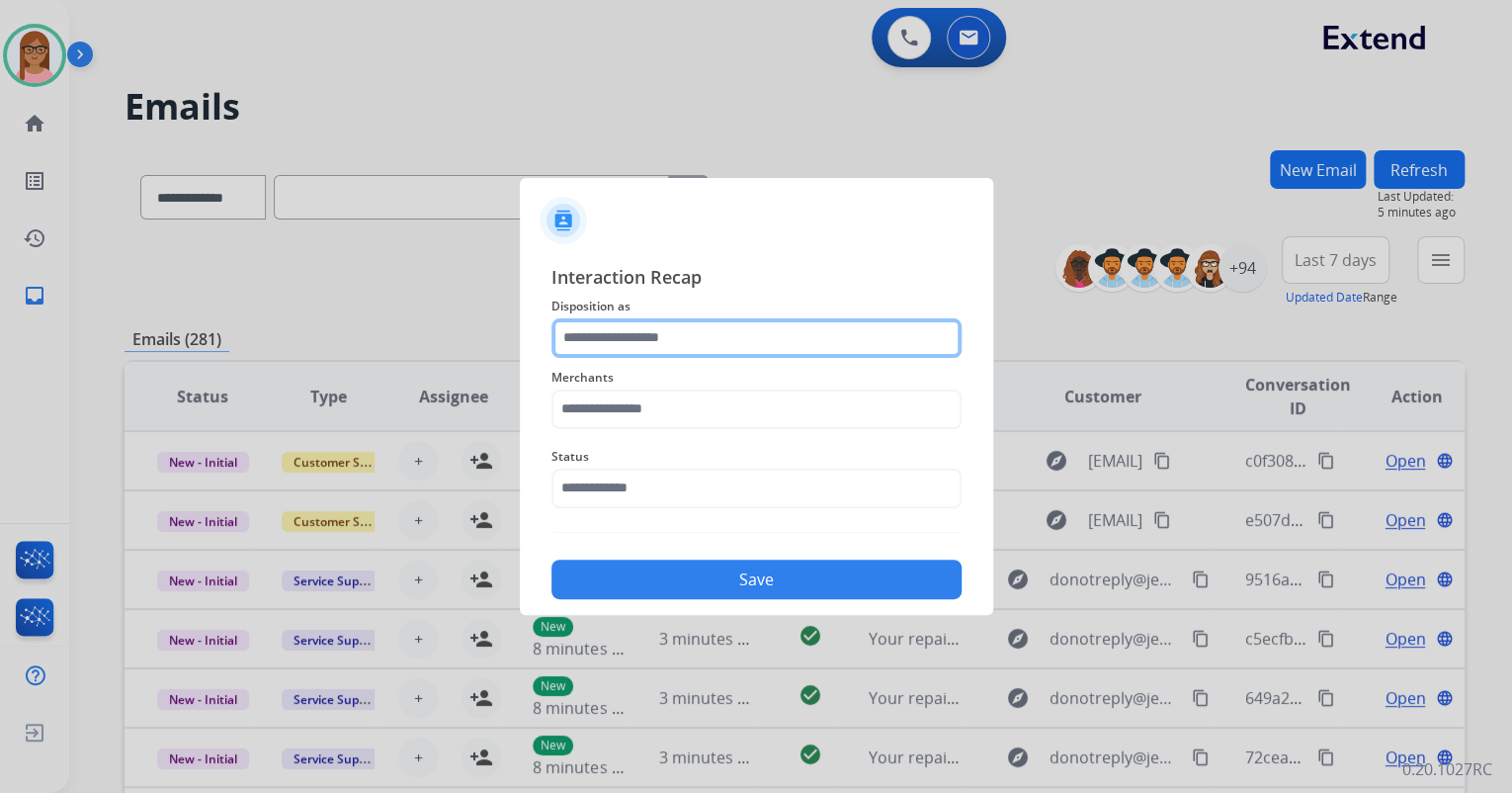 click 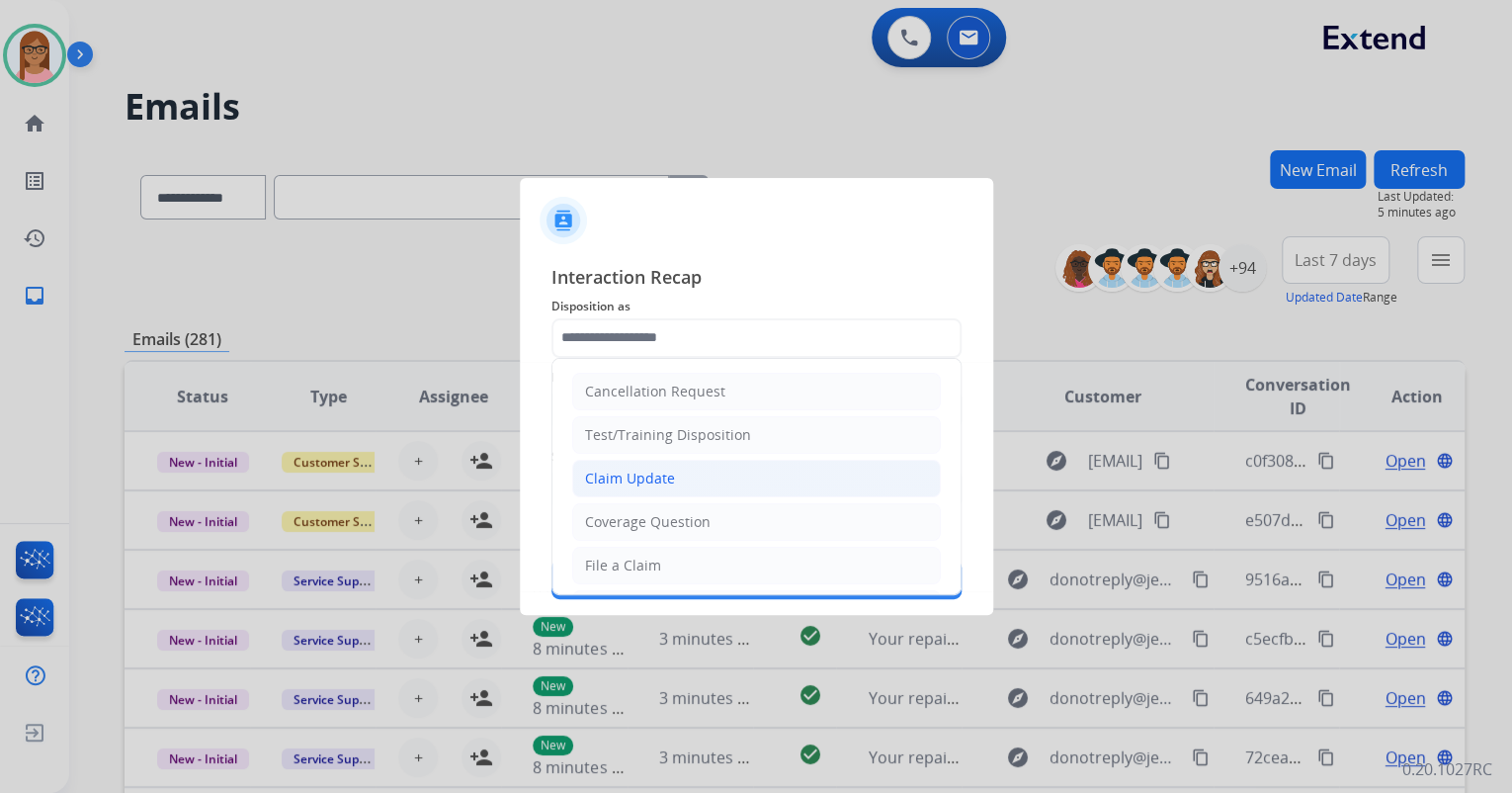 click on "Claim Update" 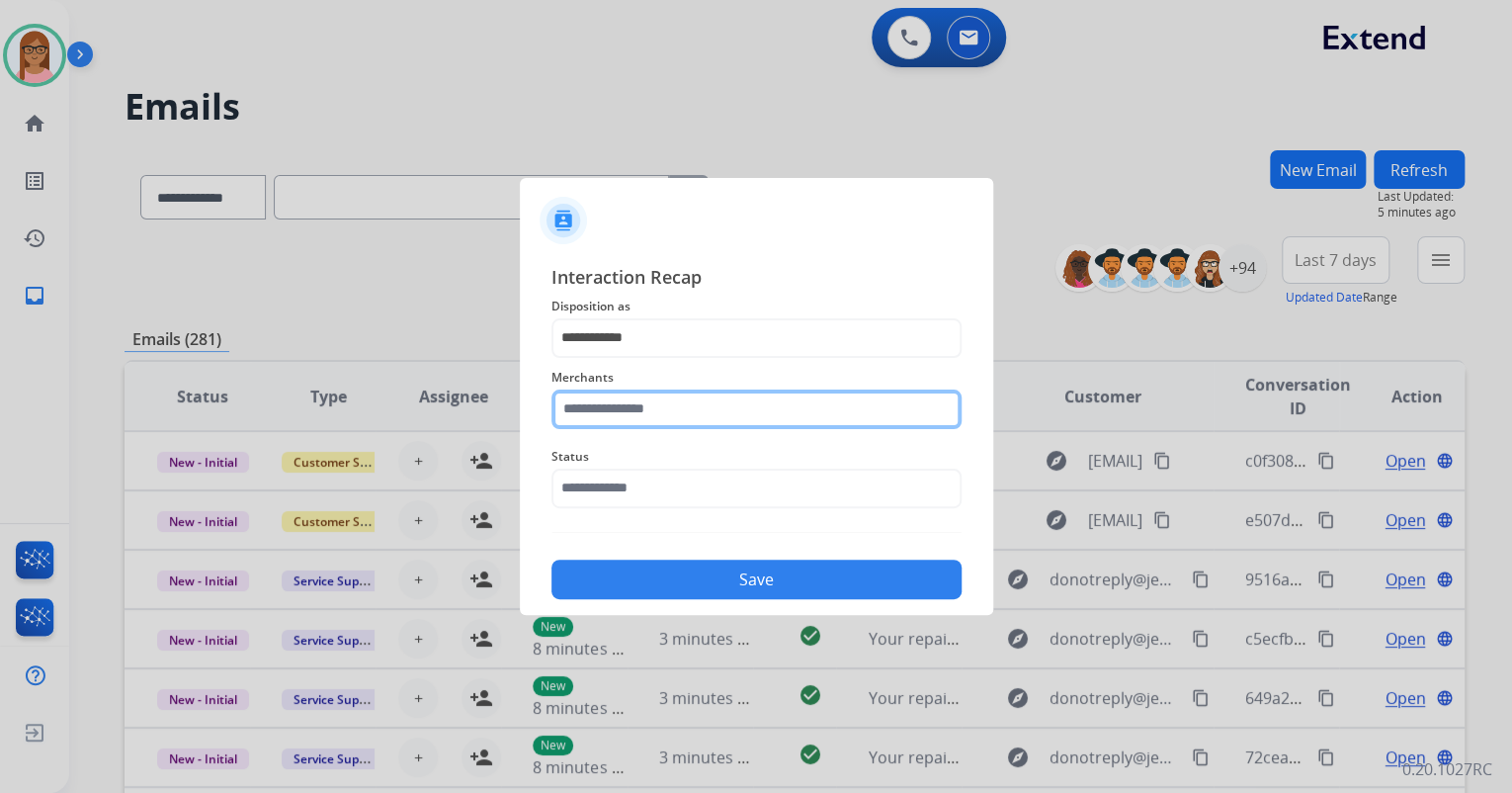 click 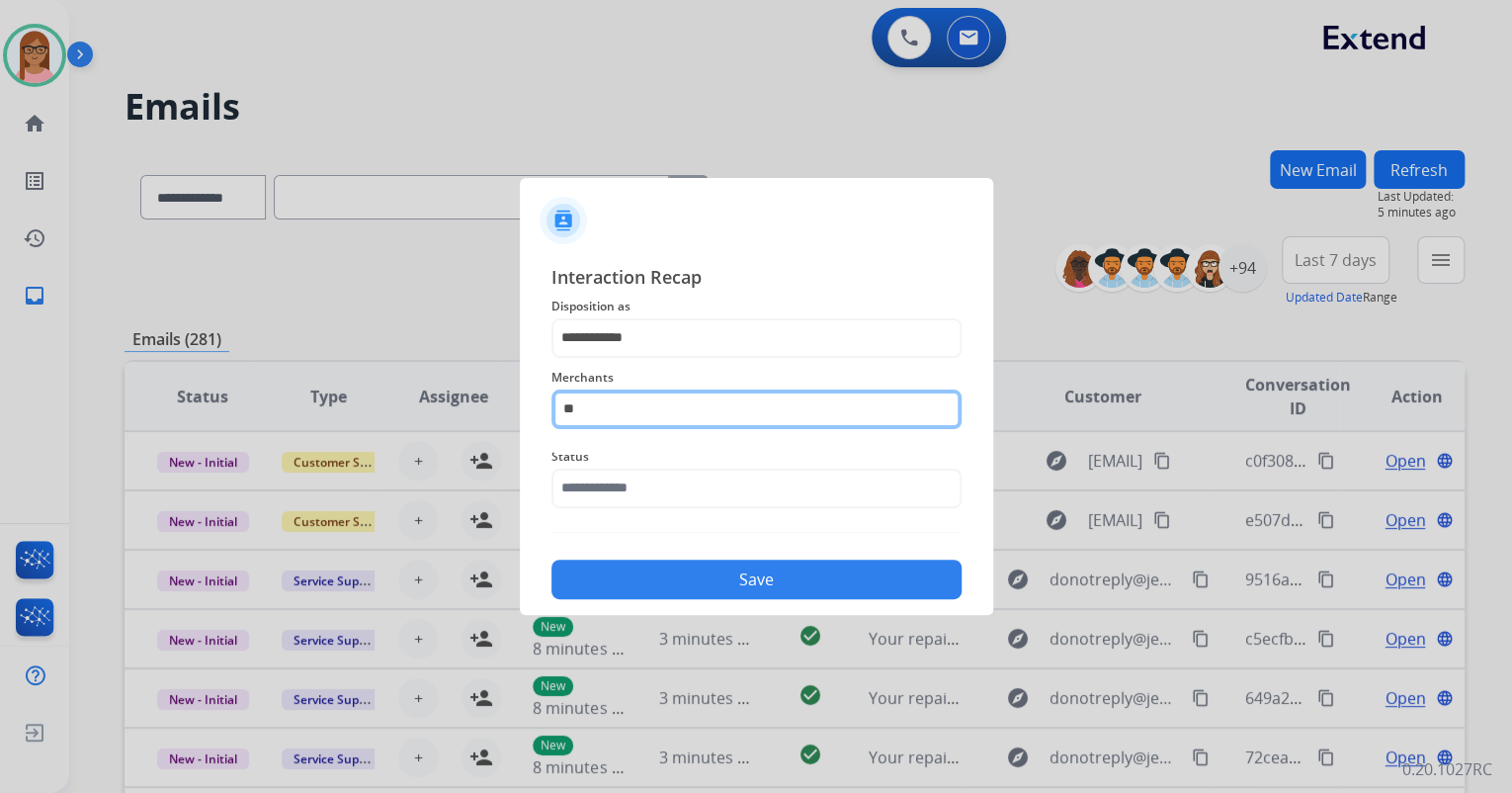 type on "*" 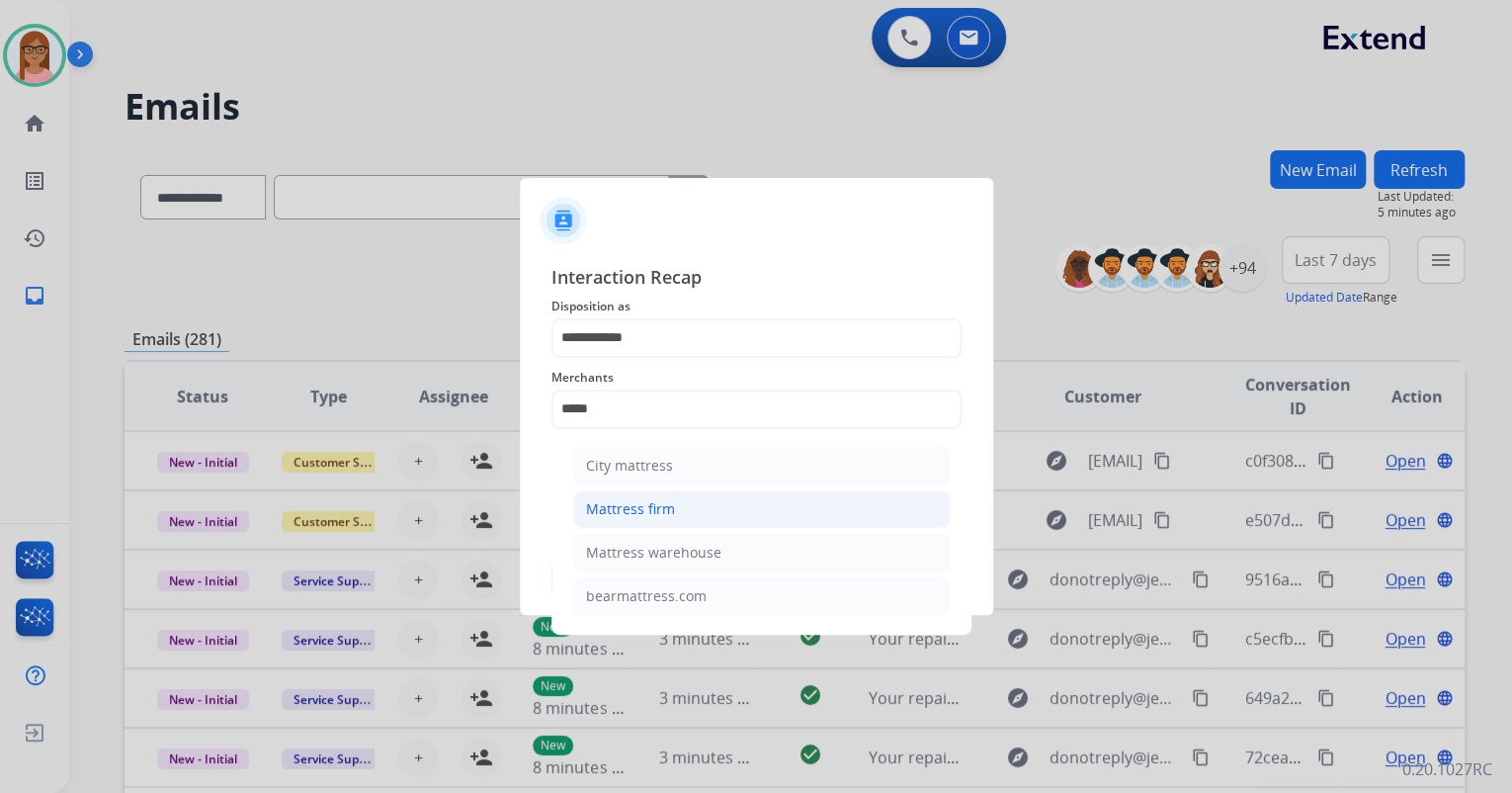 click on "Mattress firm" 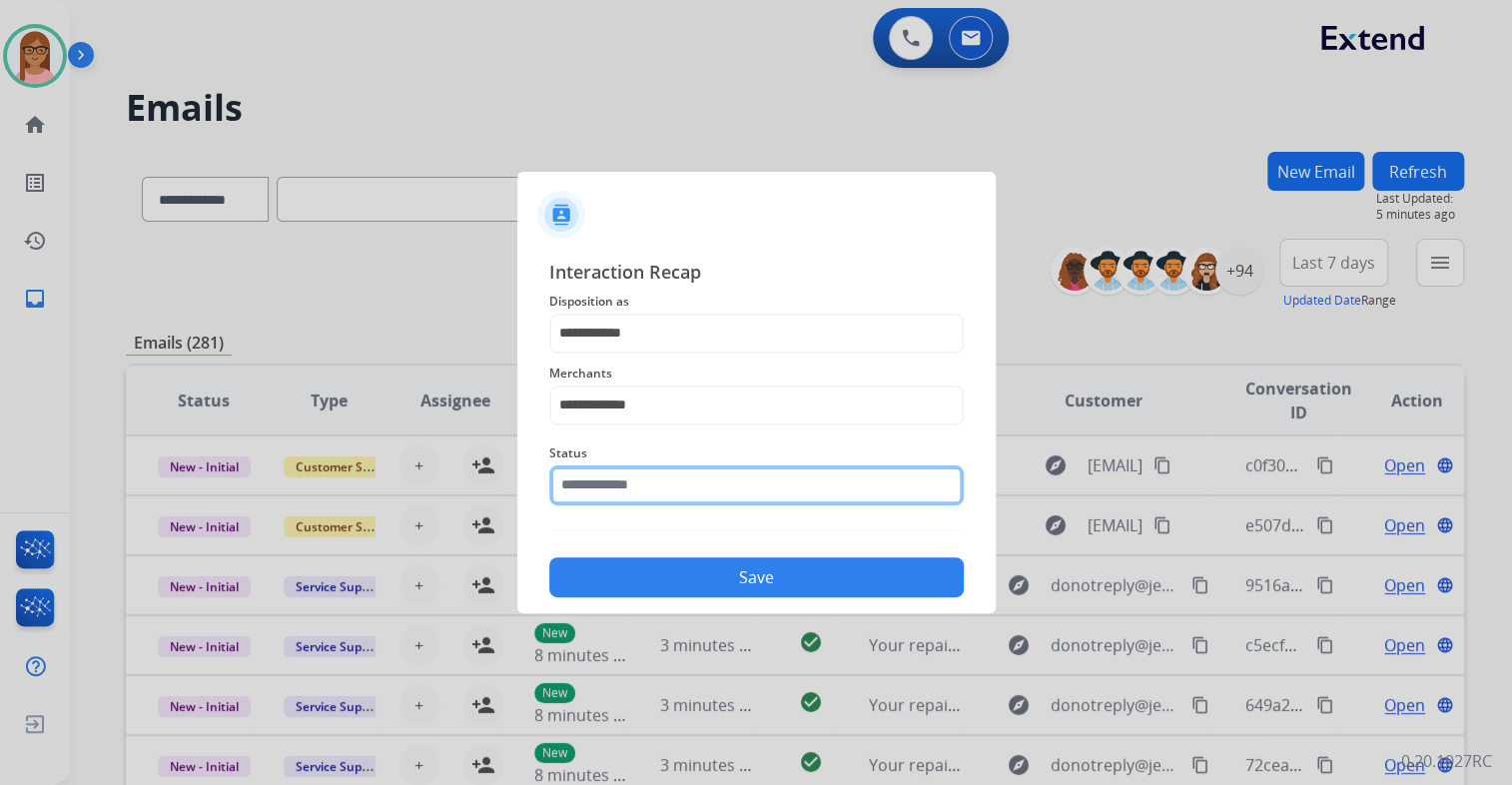 click 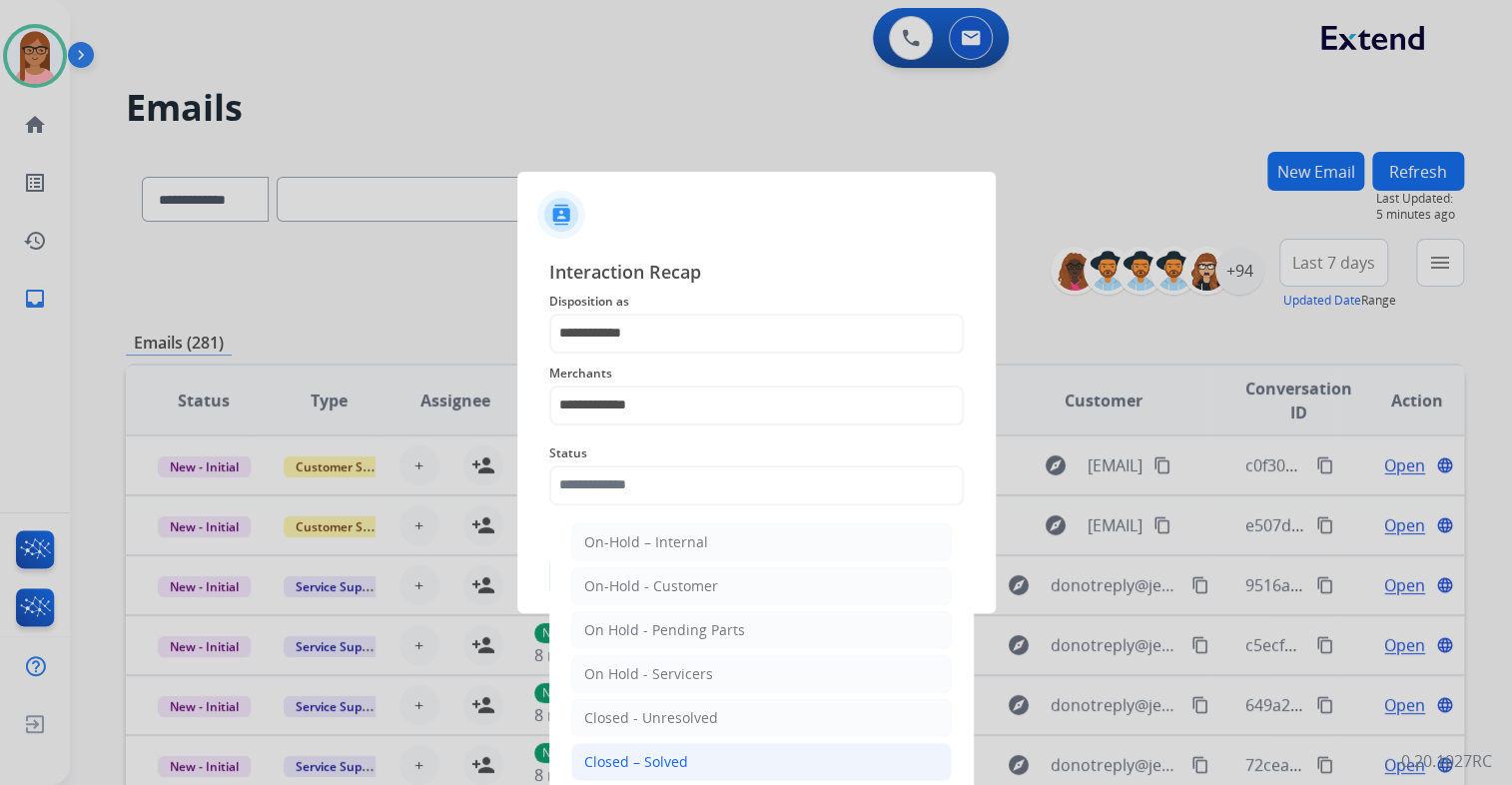 click on "Closed – Solved" 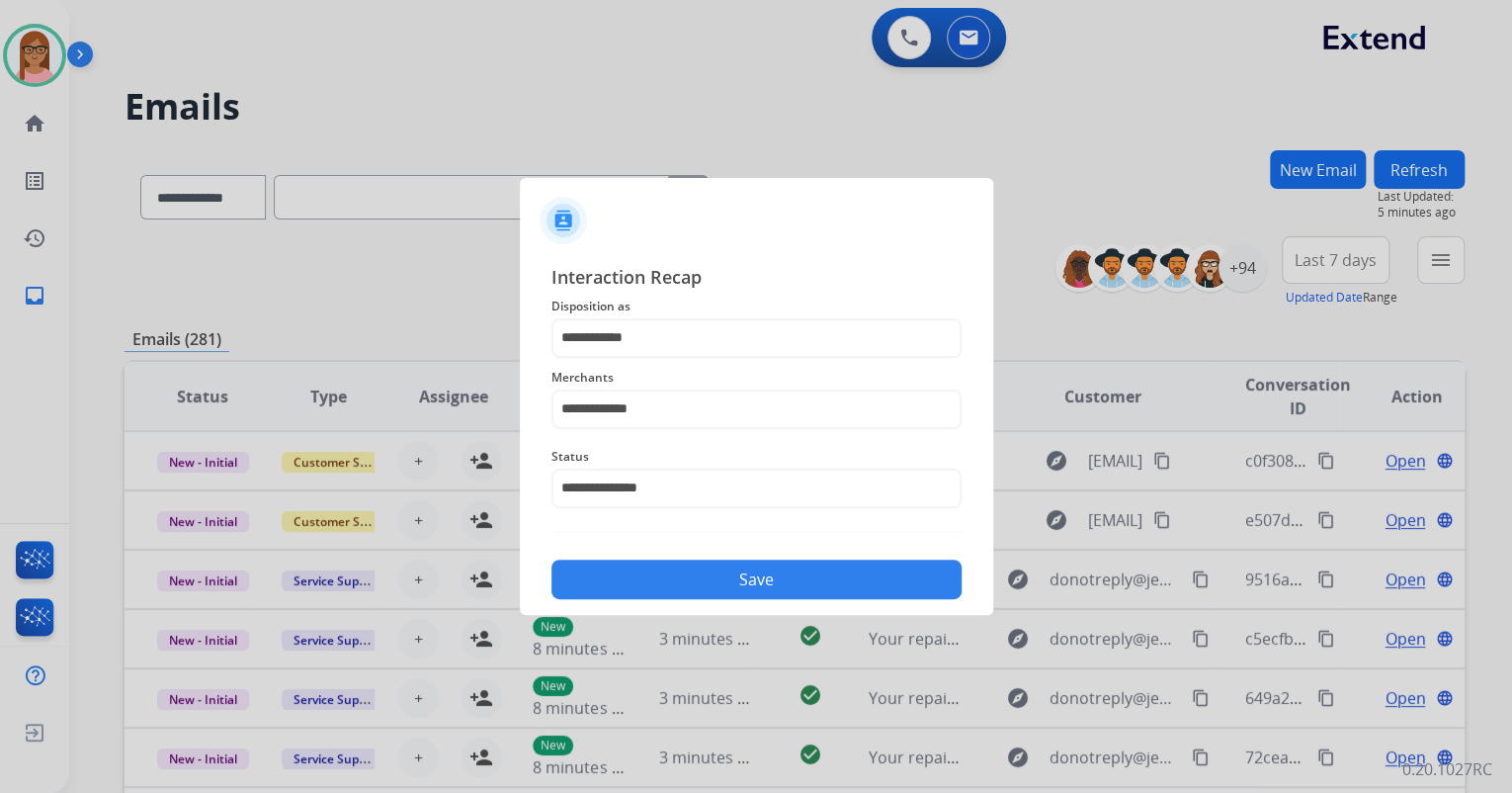 click on "Save" 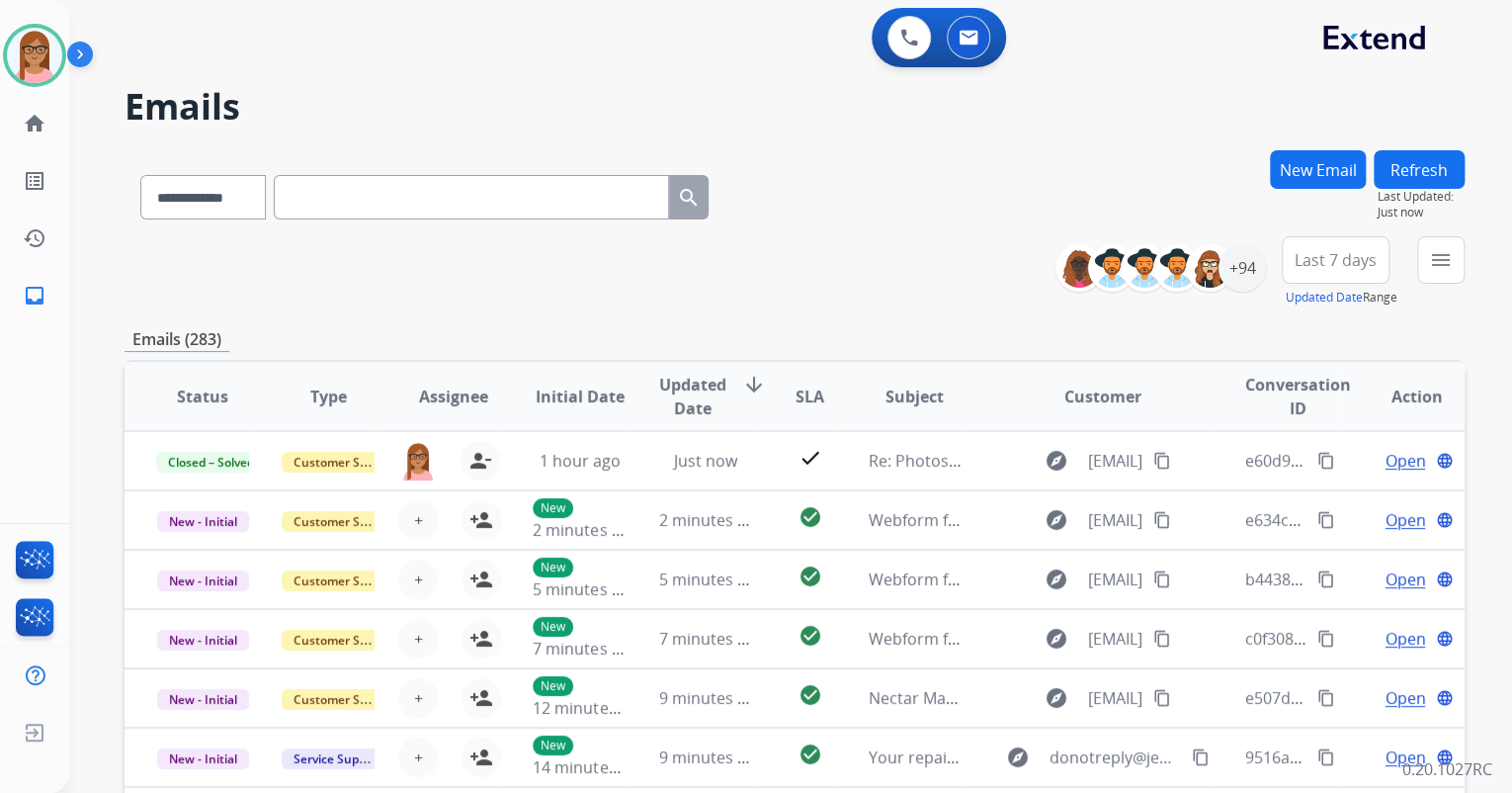 scroll, scrollTop: 1, scrollLeft: 0, axis: vertical 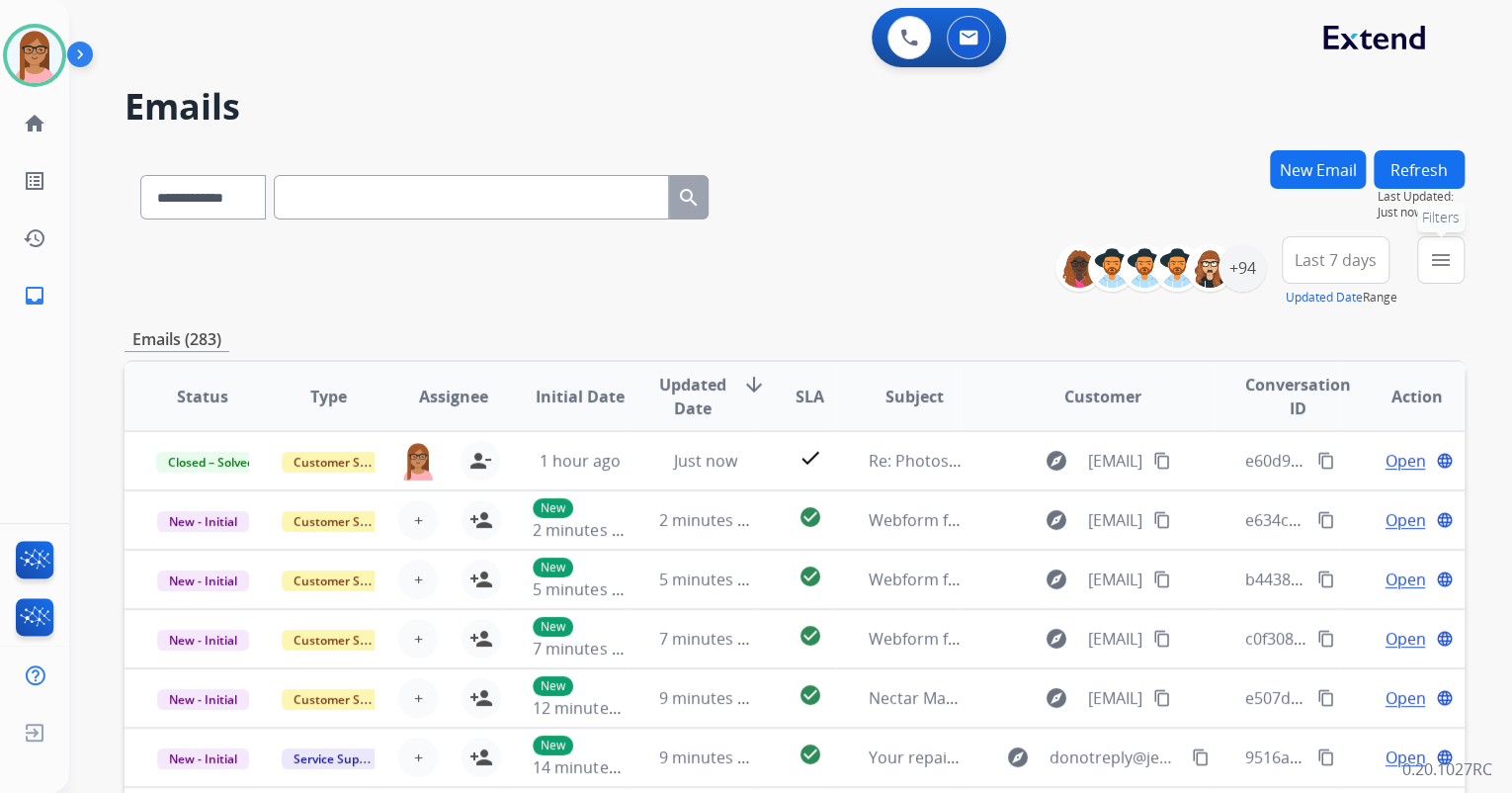 click on "menu  Filters" at bounding box center [1441, 260] 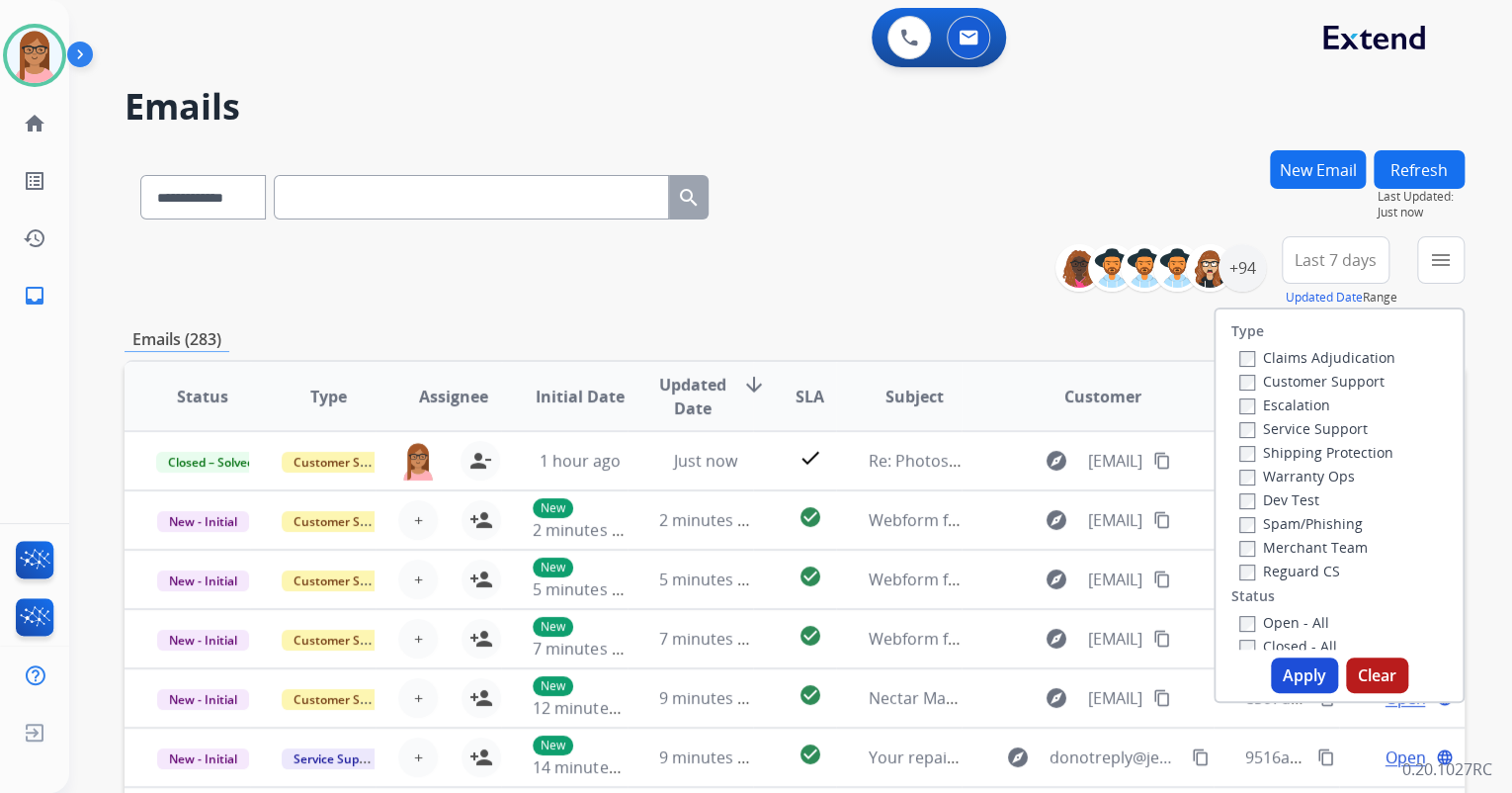 click on "Customer Support" at bounding box center (1311, 381) 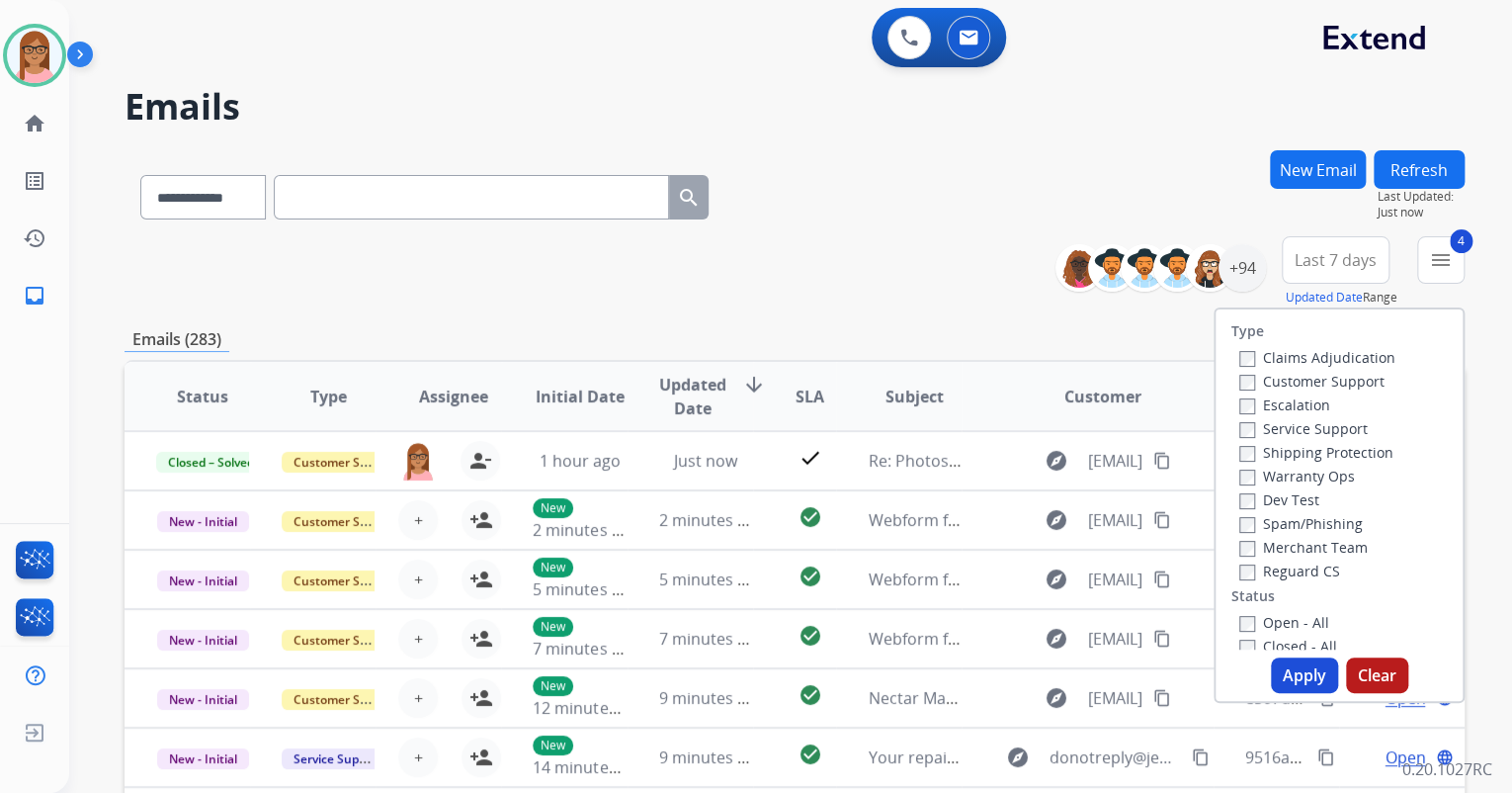 click on "Apply" at bounding box center [1304, 675] 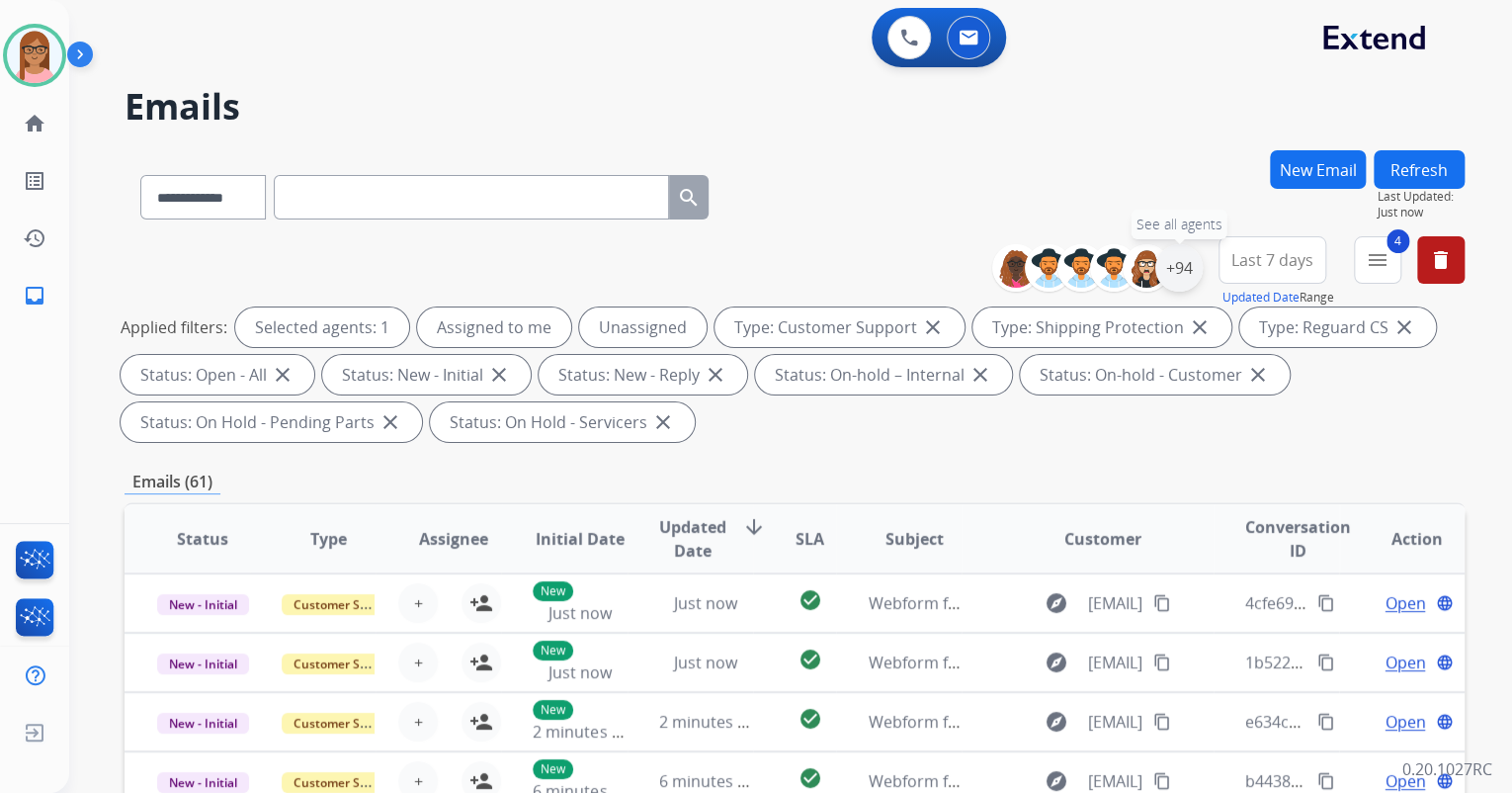 click on "+94" at bounding box center [1179, 268] 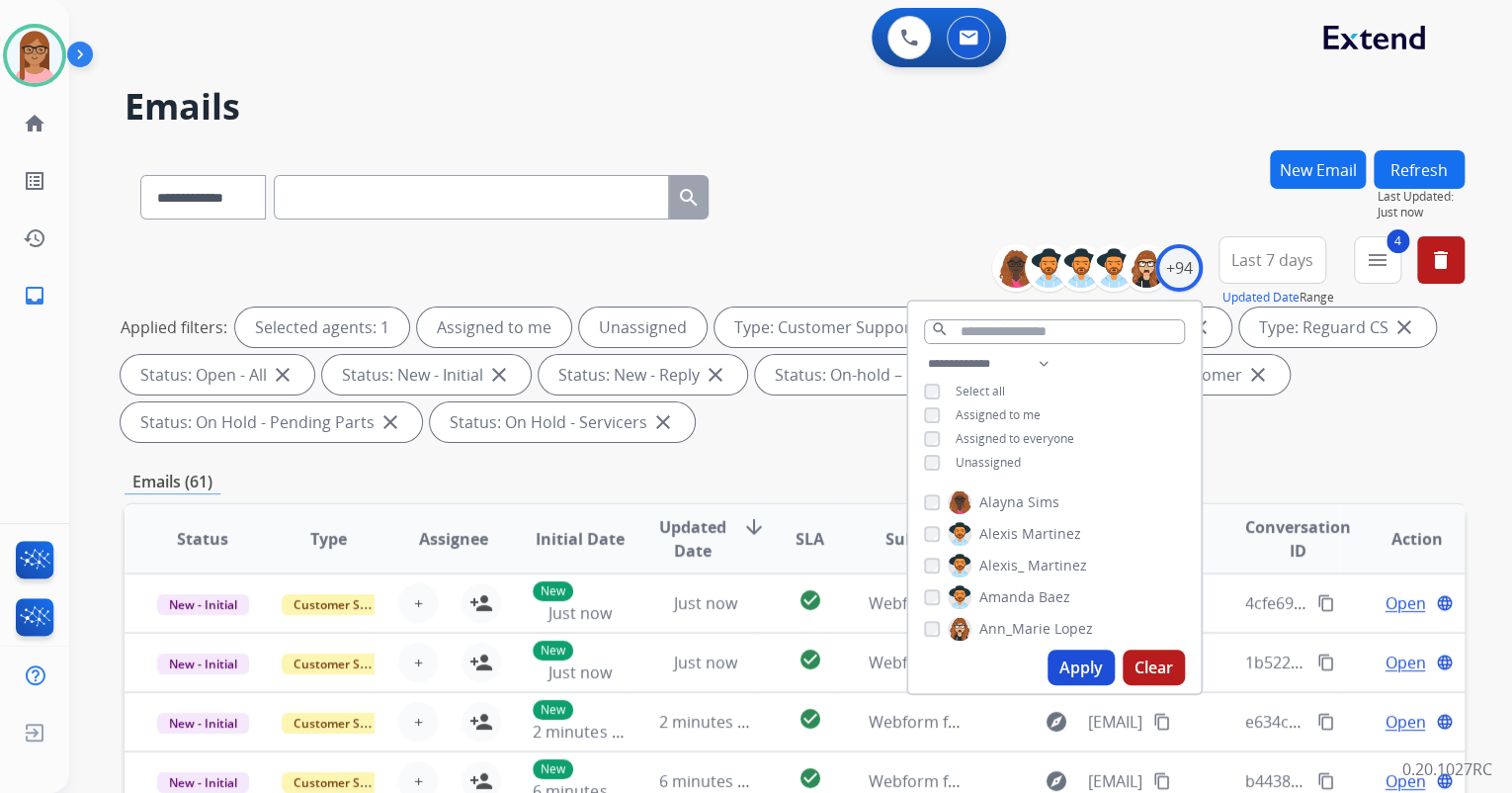 click on "Applied filters:  Selected agents: 1  Assigned to me Unassigned  Type: Customer Support  close  Type: Shipping Protection  close  Type: Reguard CS  close  Status: Open - All  close  Status: New - Initial  close  Status: New - Reply  close  Status: On-hold – Internal  close  Status: On-hold - Customer  close  Status: On Hold - Pending Parts  close  Status: On Hold - Servicers  close" at bounding box center [791, 375] 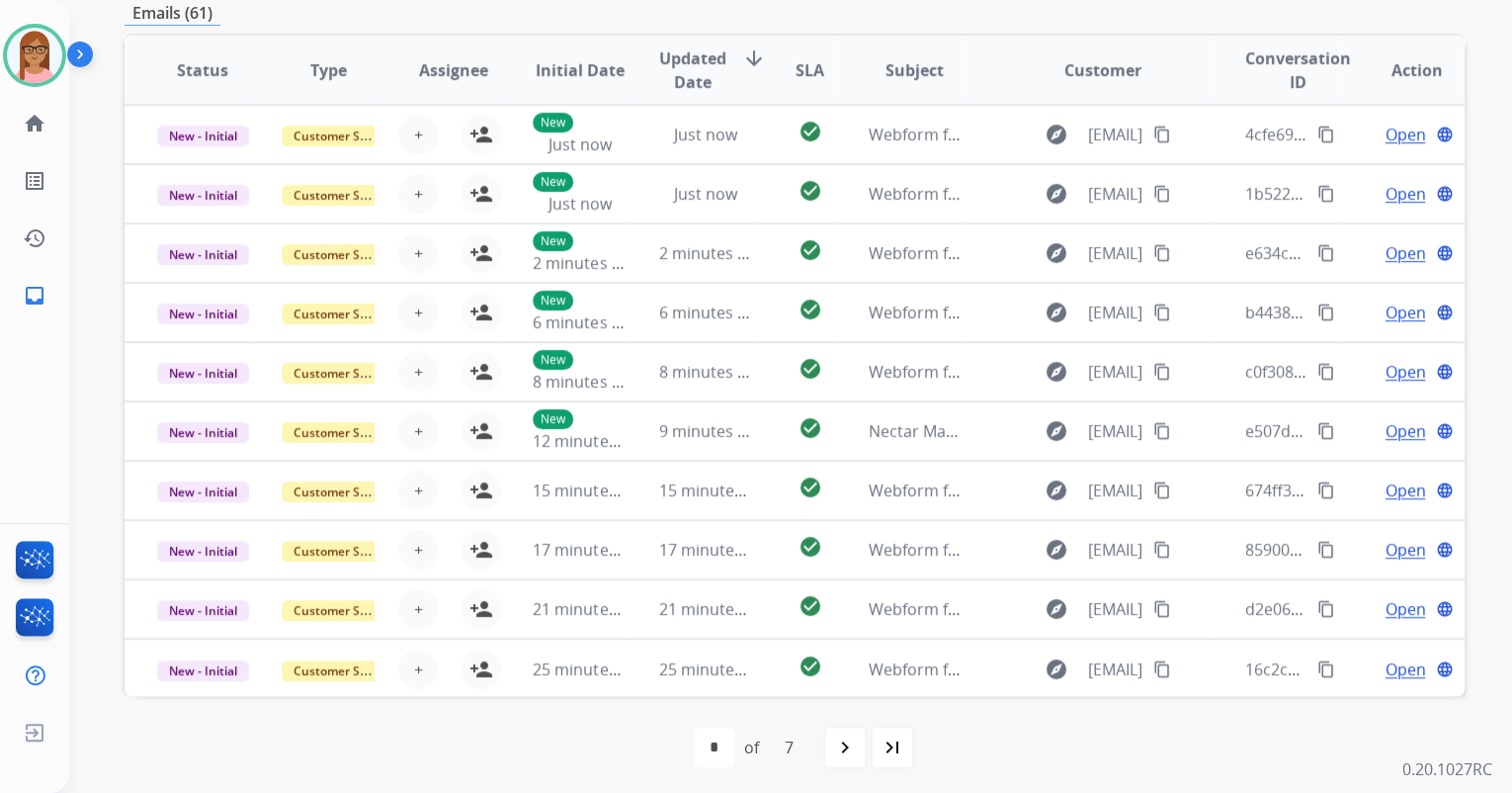 scroll, scrollTop: 475, scrollLeft: 0, axis: vertical 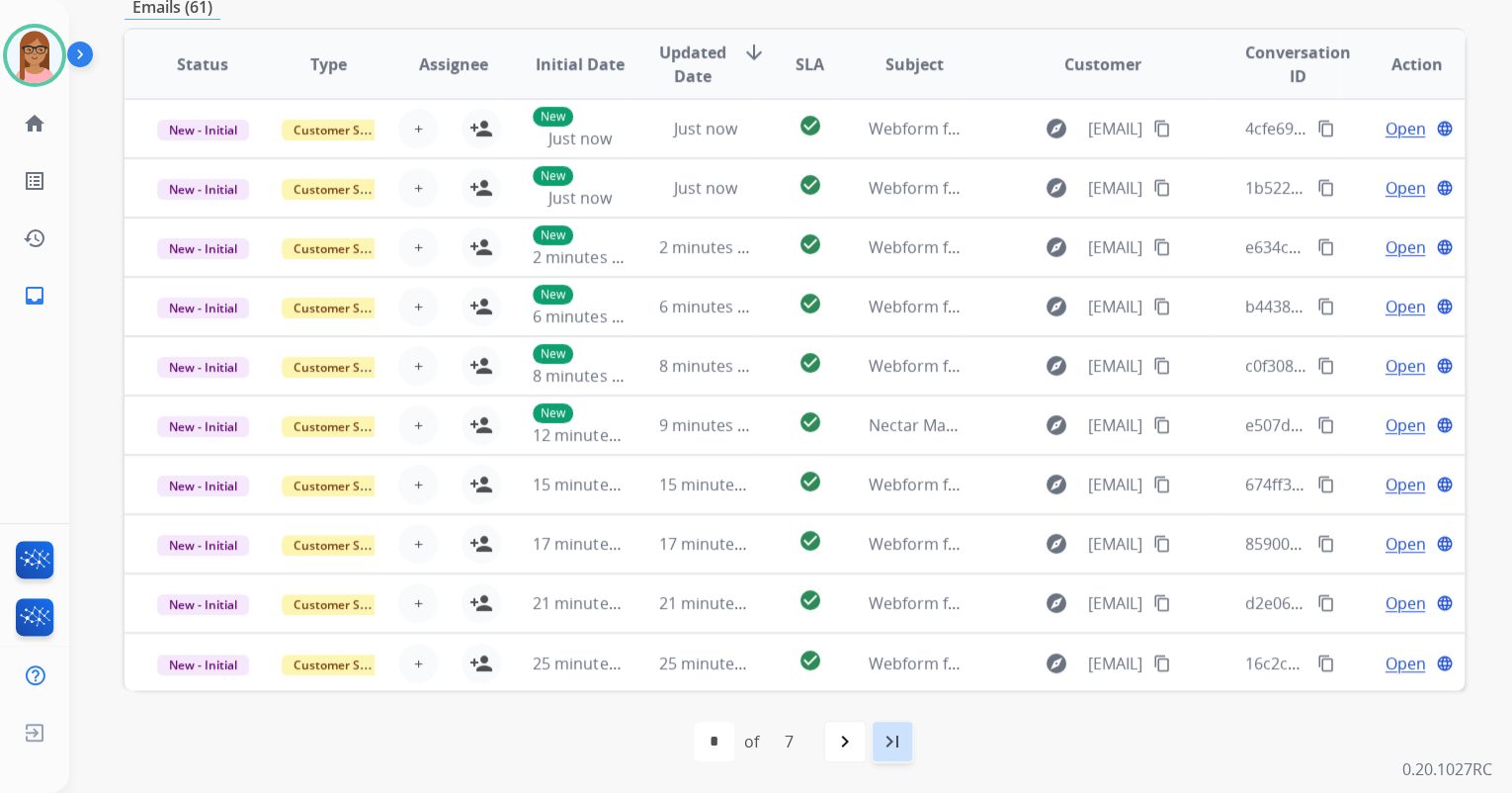 click on "last_page" at bounding box center (892, 742) 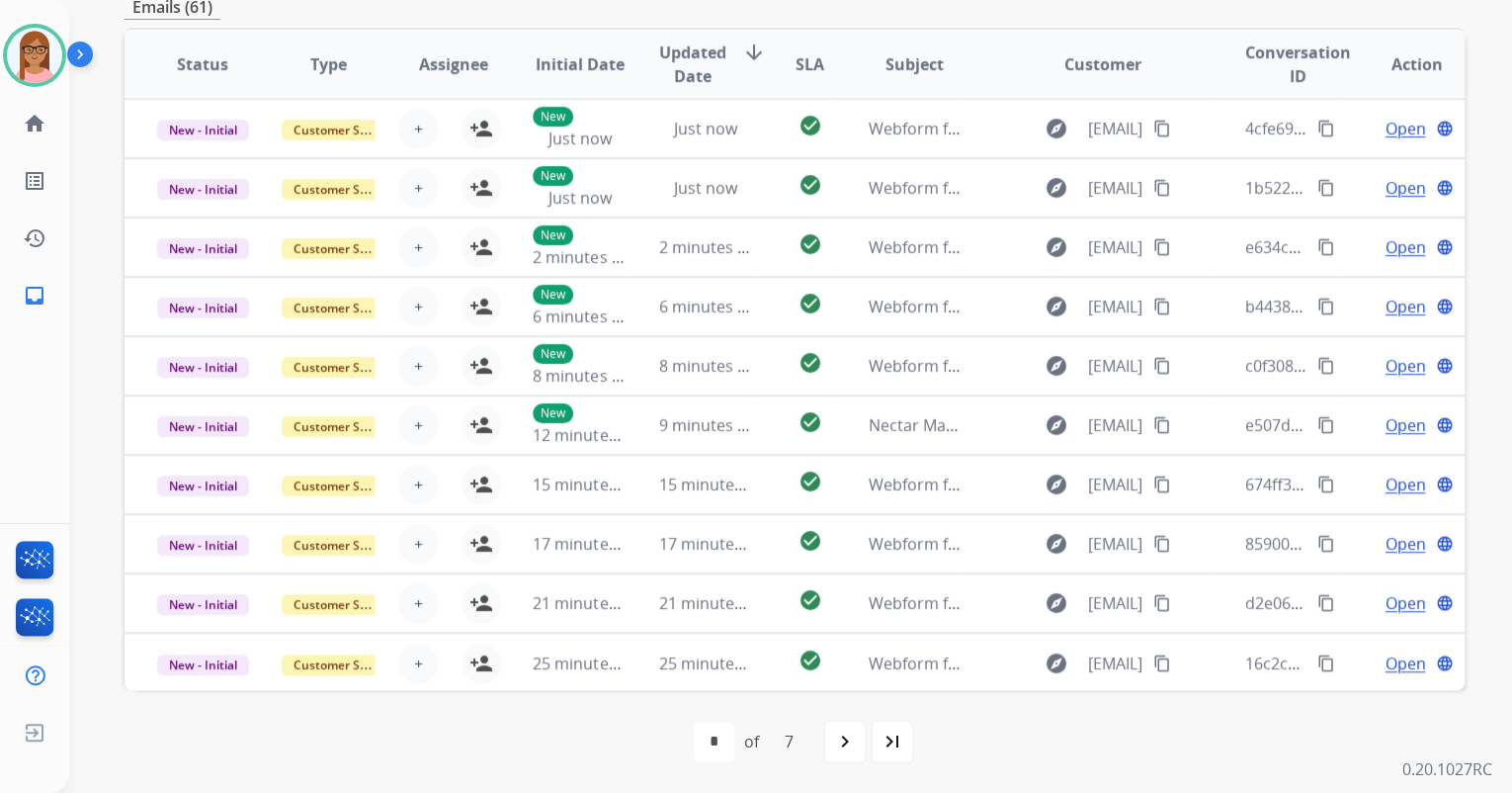 scroll, scrollTop: 0, scrollLeft: 0, axis: both 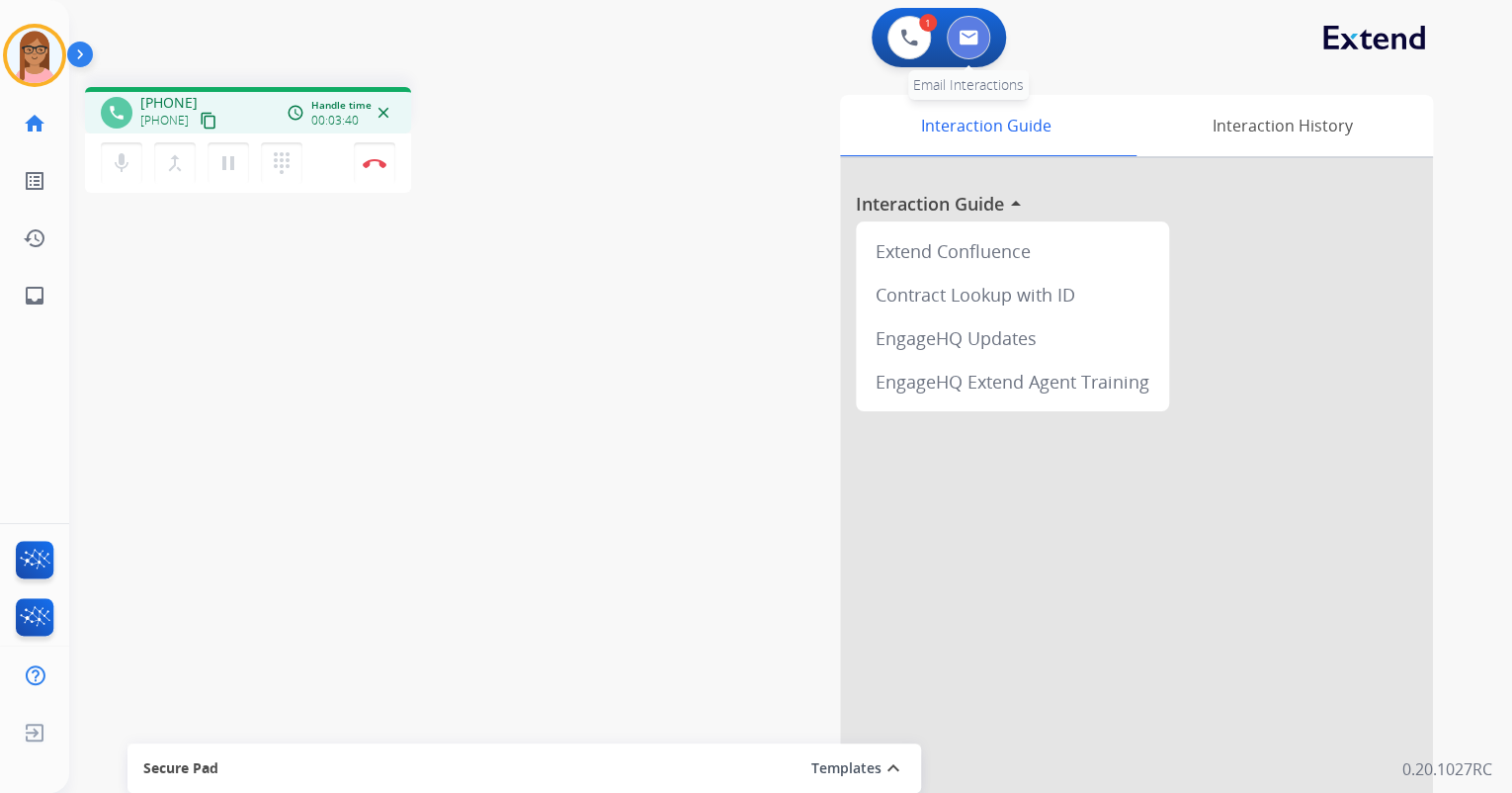click at bounding box center [968, 38] 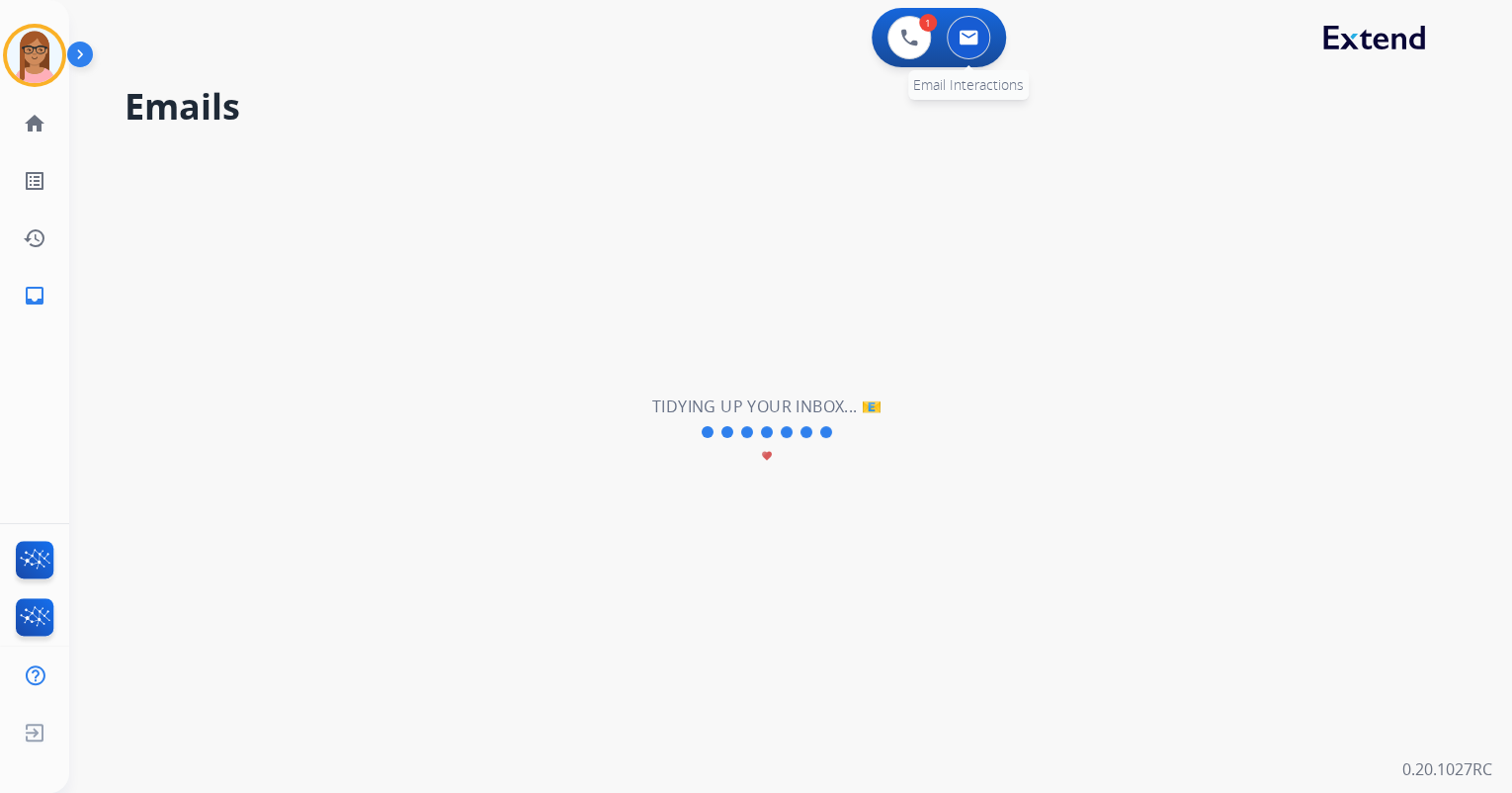 click at bounding box center [968, 38] 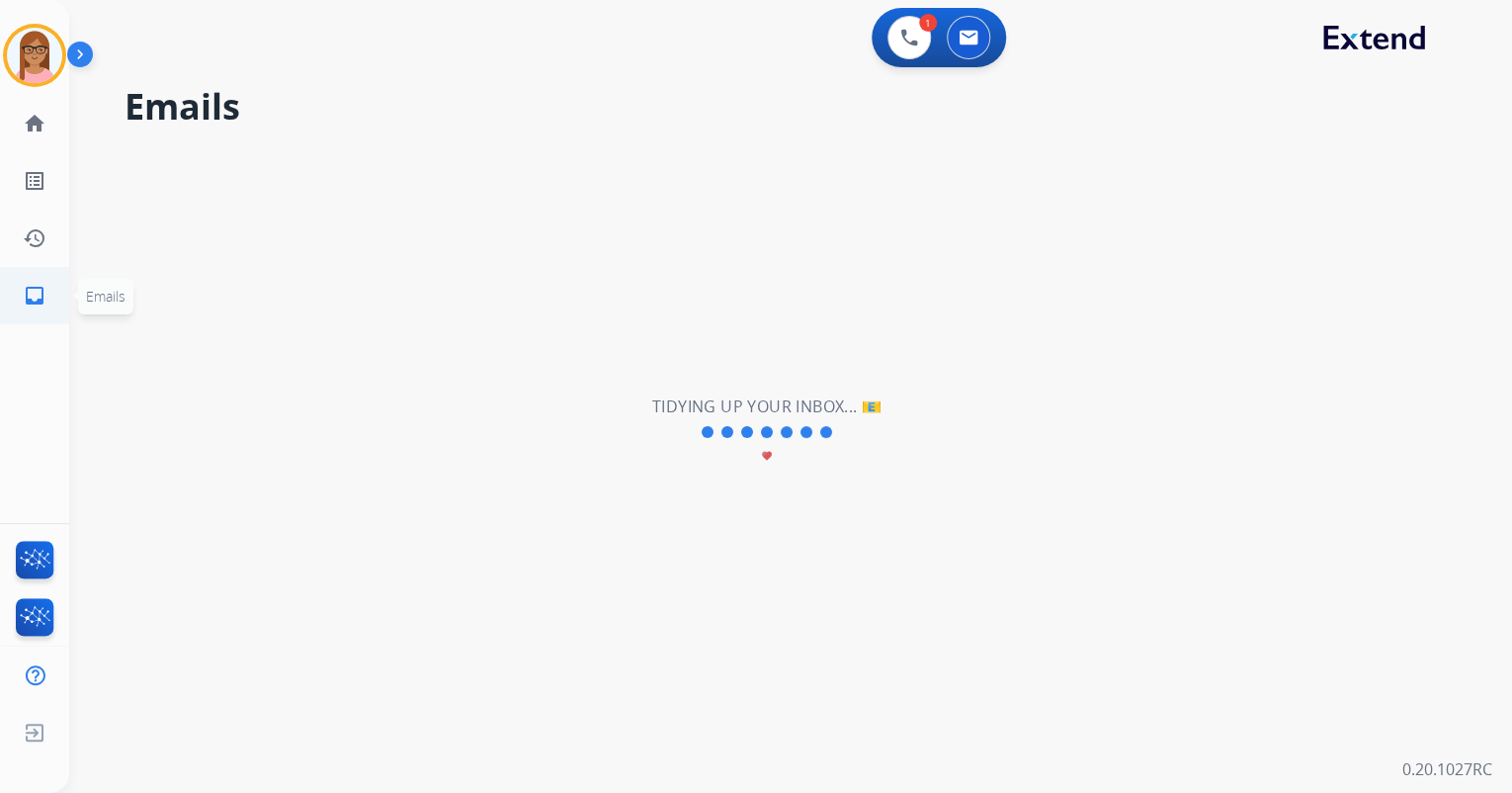 click on "inbox" 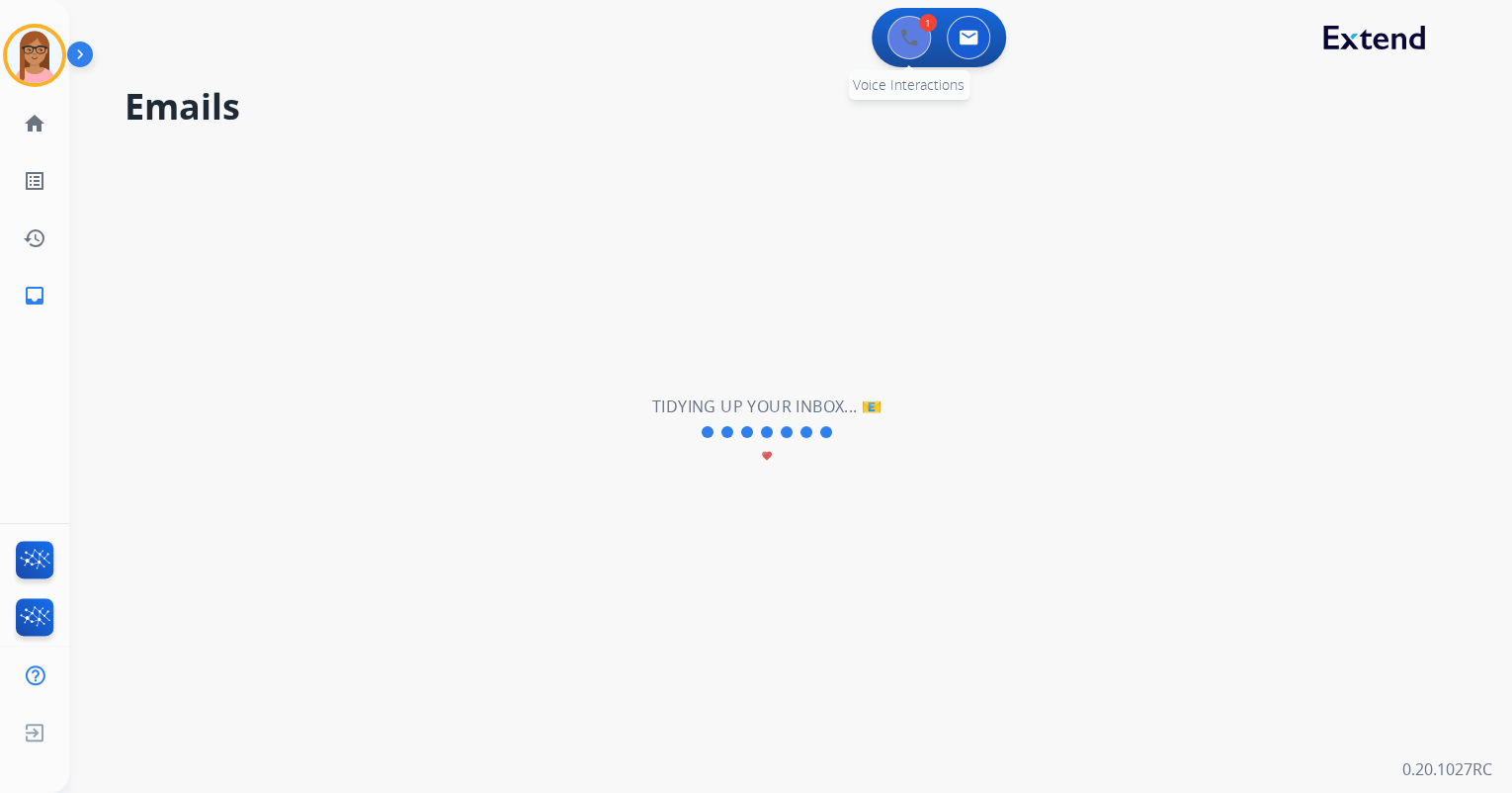 click at bounding box center (909, 38) 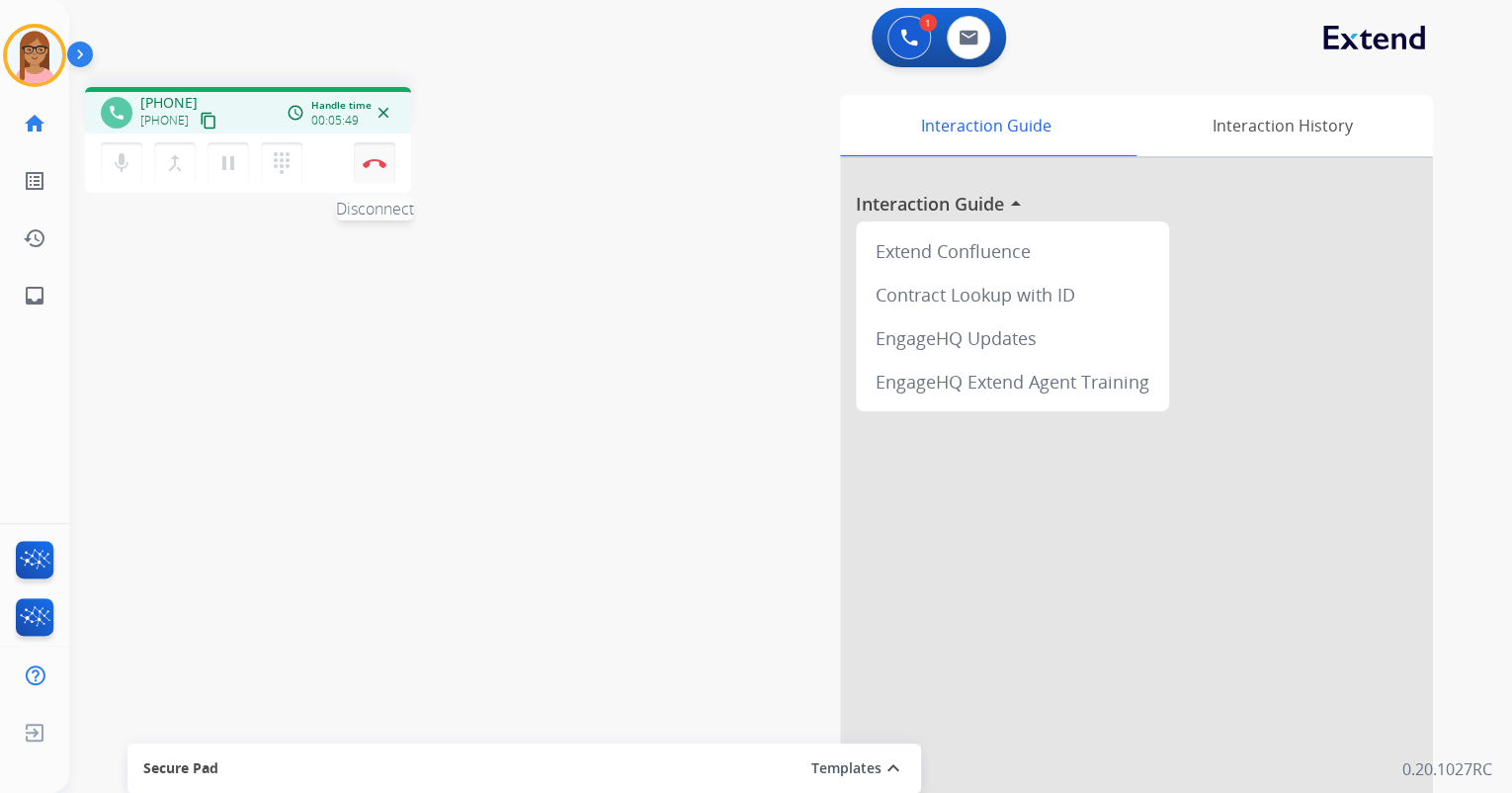click on "Disconnect" at bounding box center [375, 163] 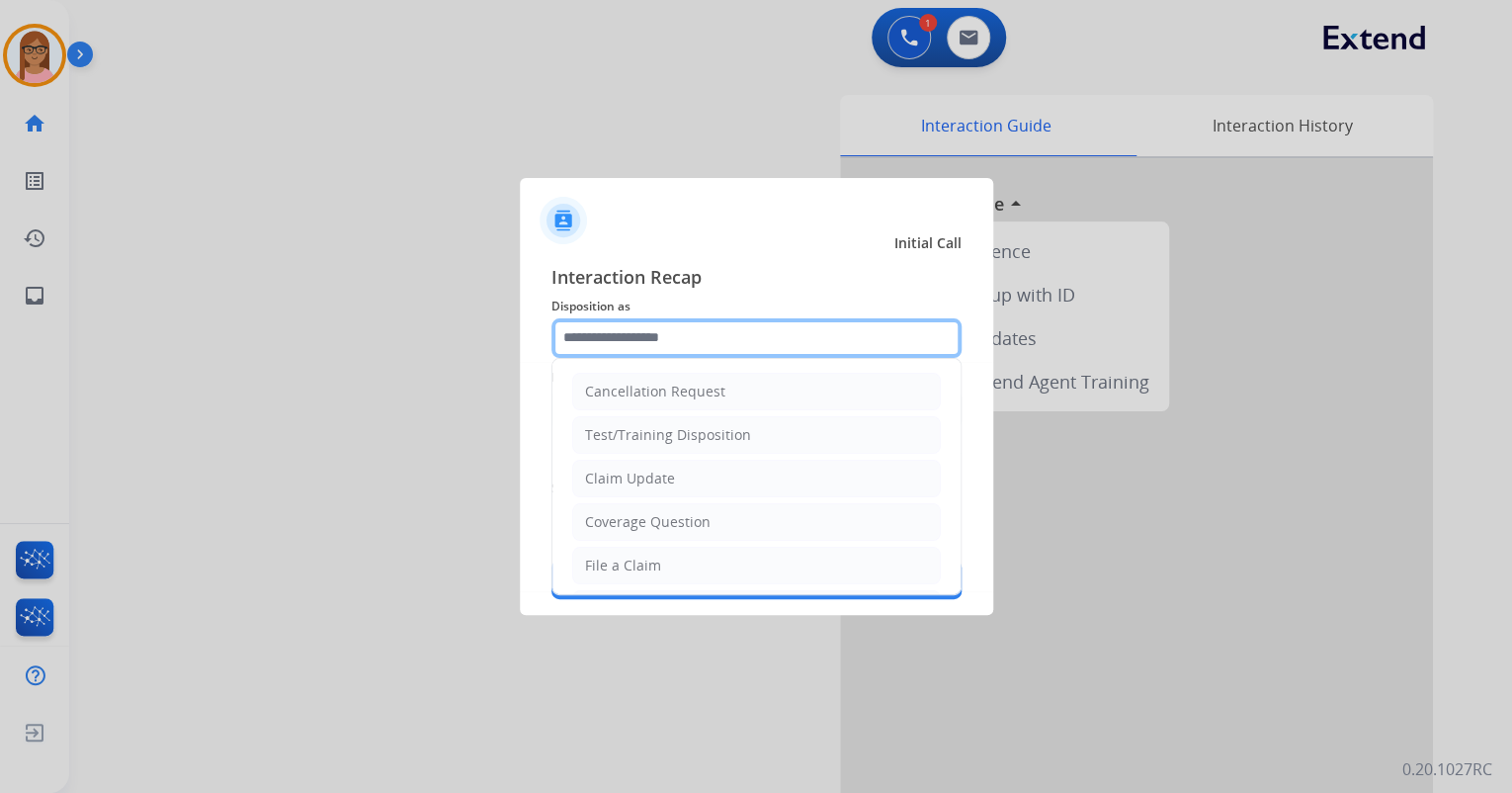 click 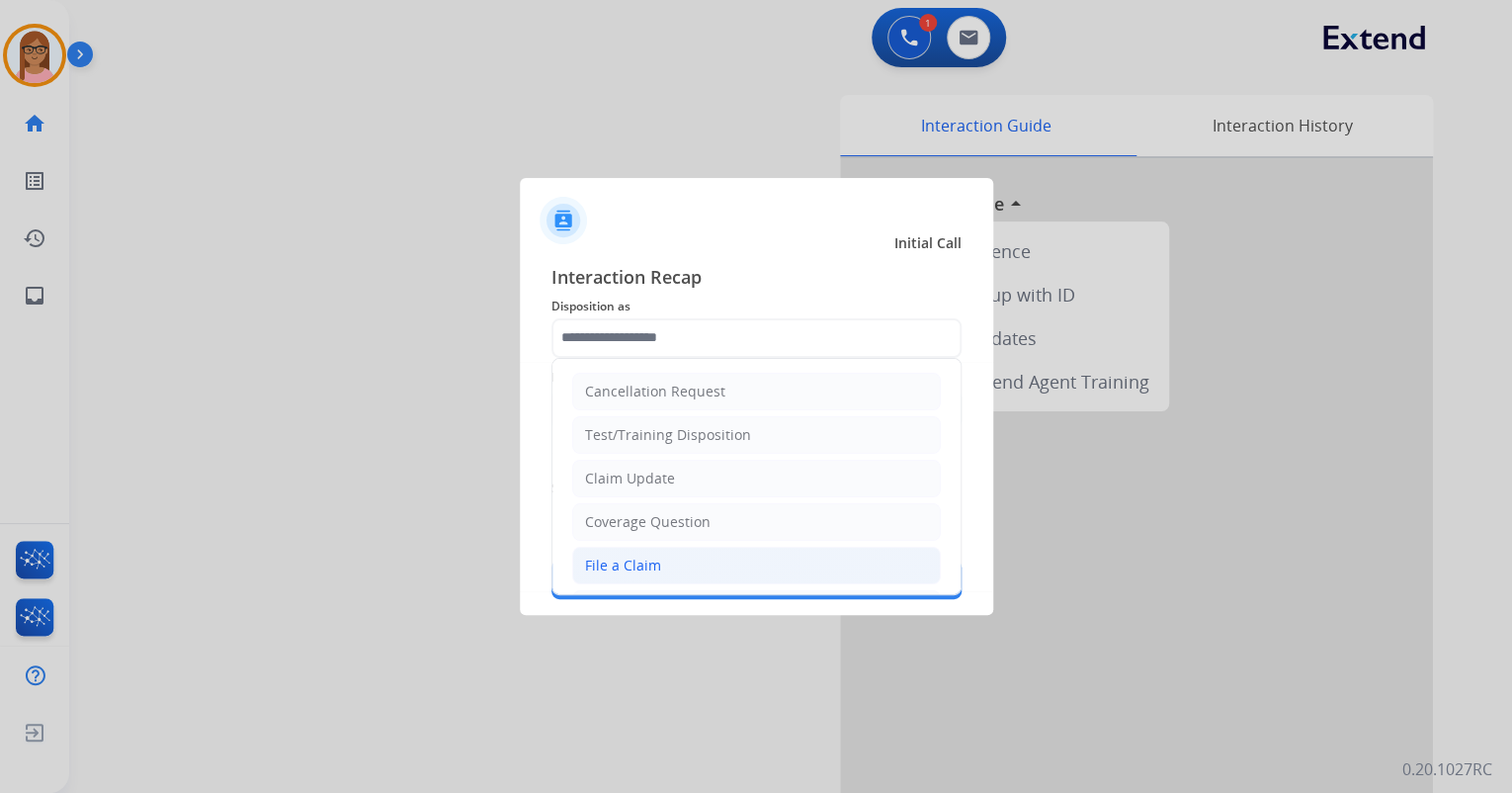 drag, startPoint x: 648, startPoint y: 568, endPoint x: 651, endPoint y: 526, distance: 42.107007 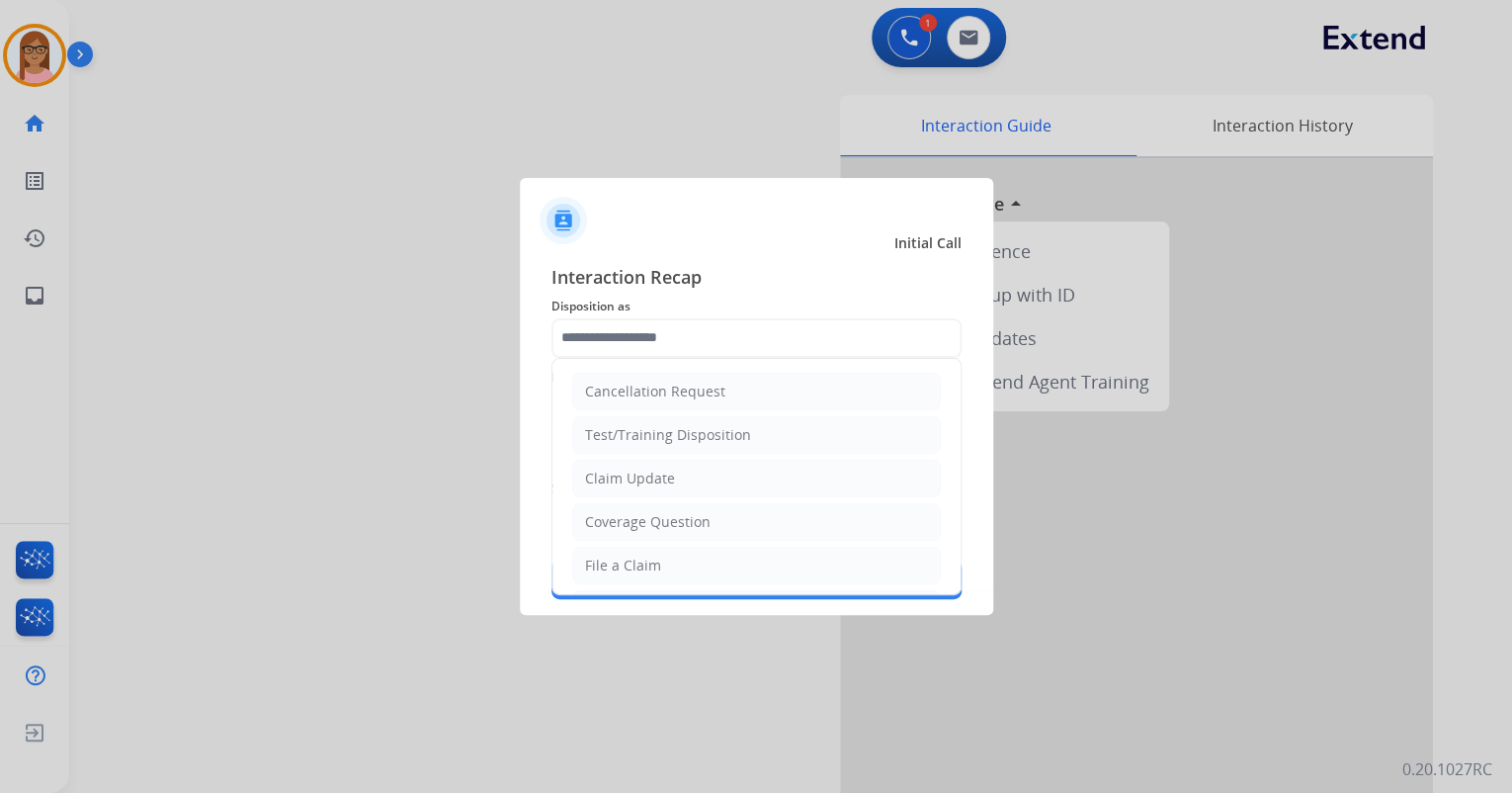 type on "**********" 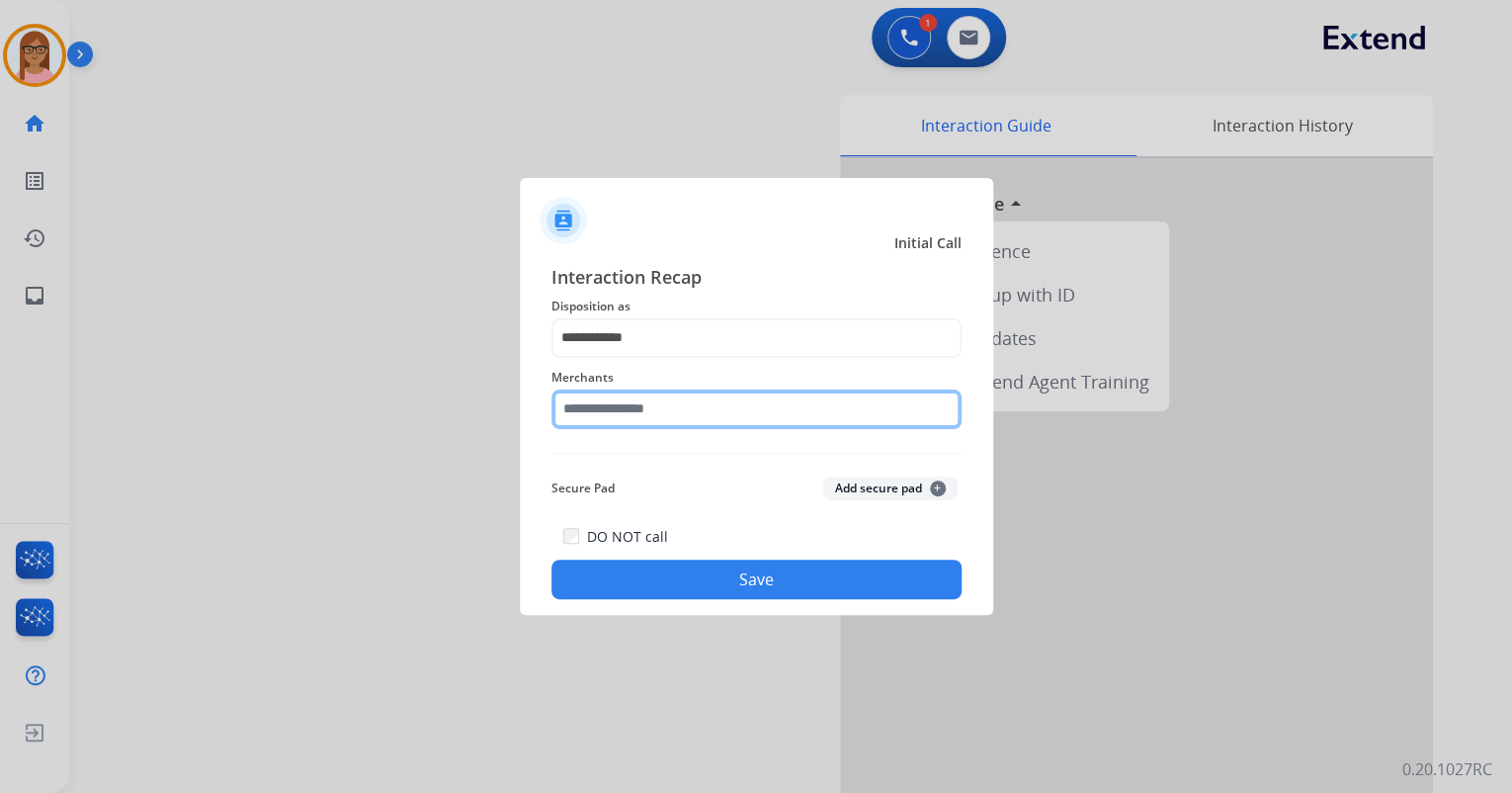 click 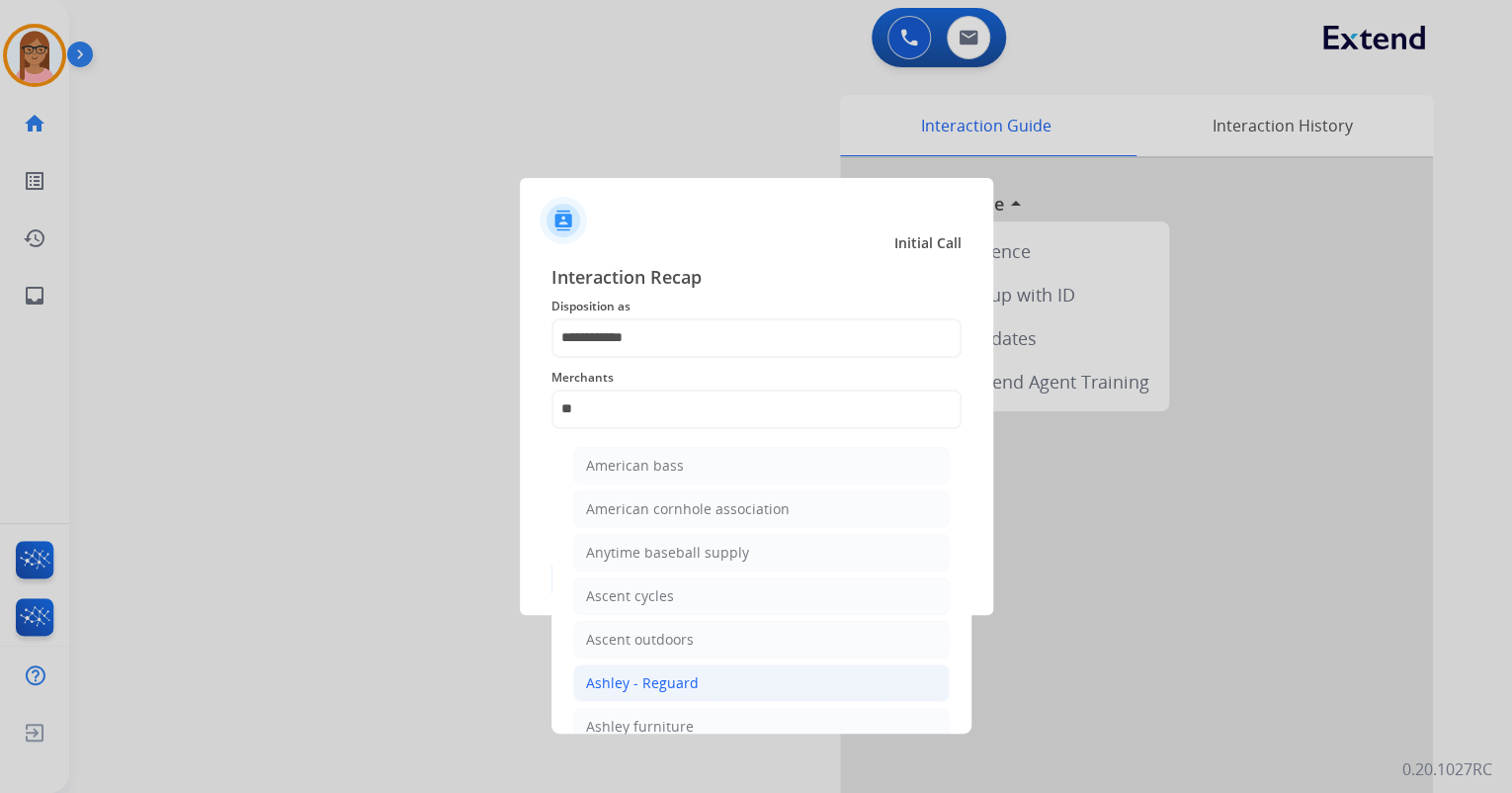 click on "Ashley - Reguard" 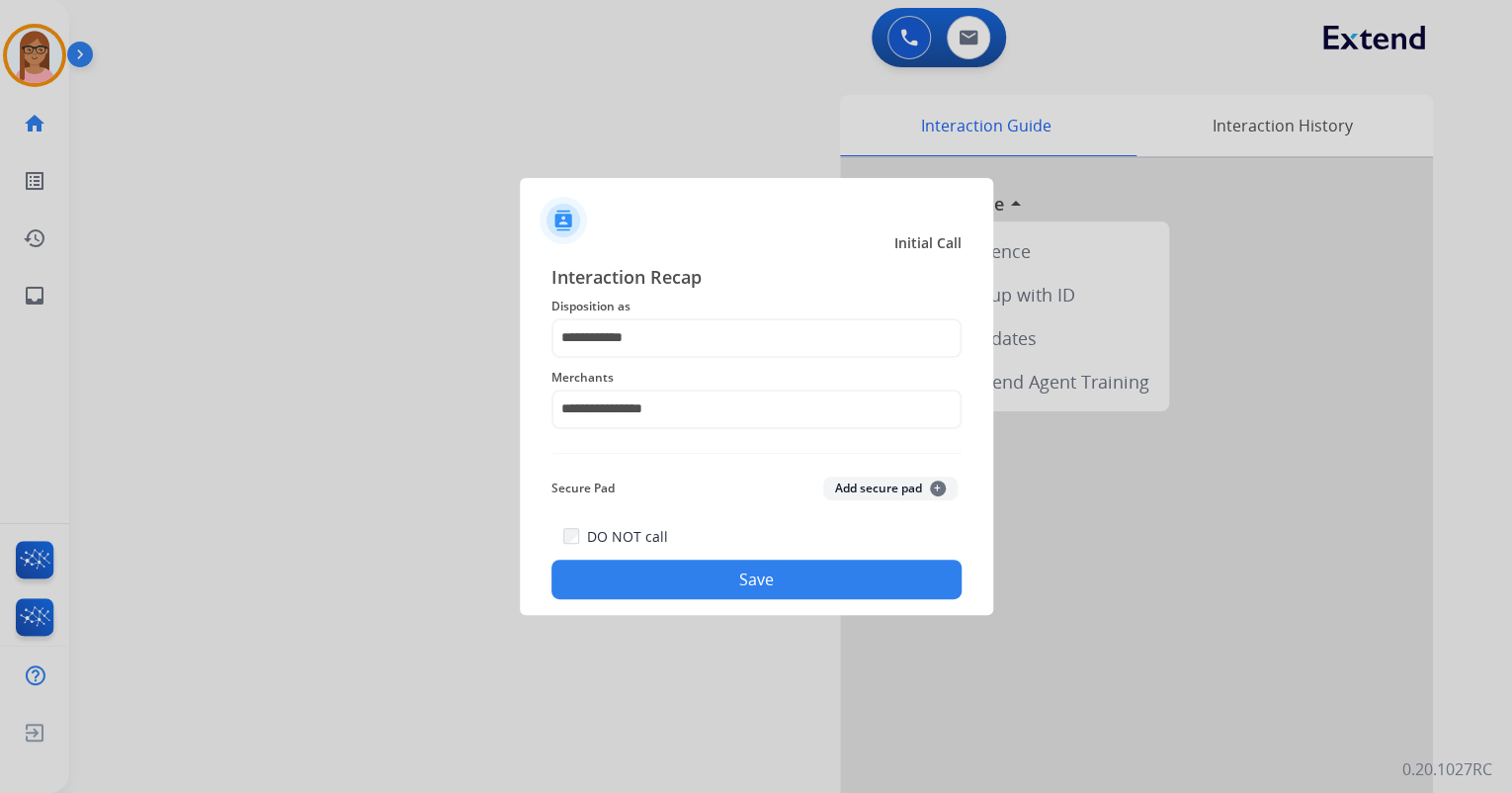 click on "Save" 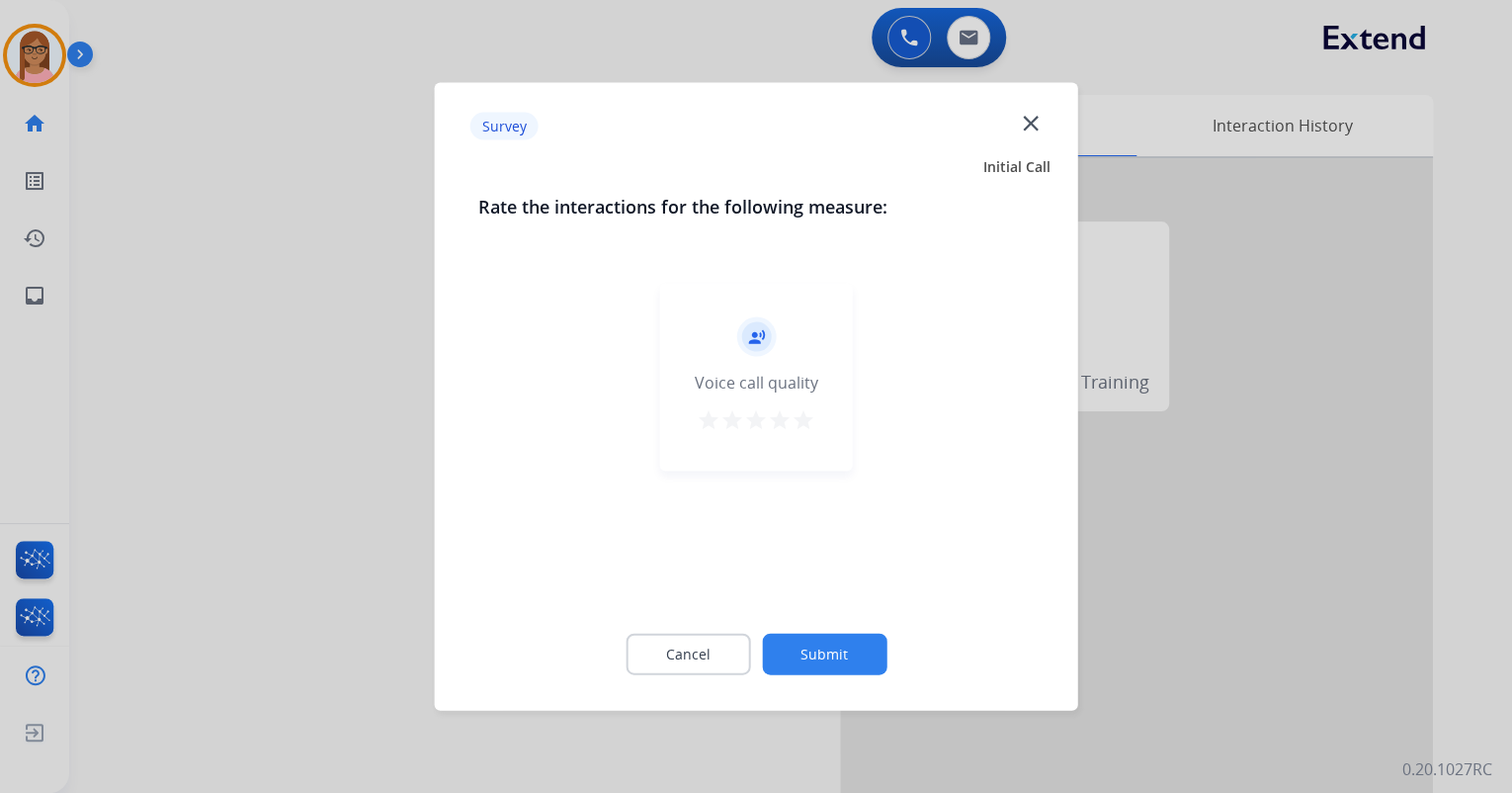 click on "star" at bounding box center (780, 420) 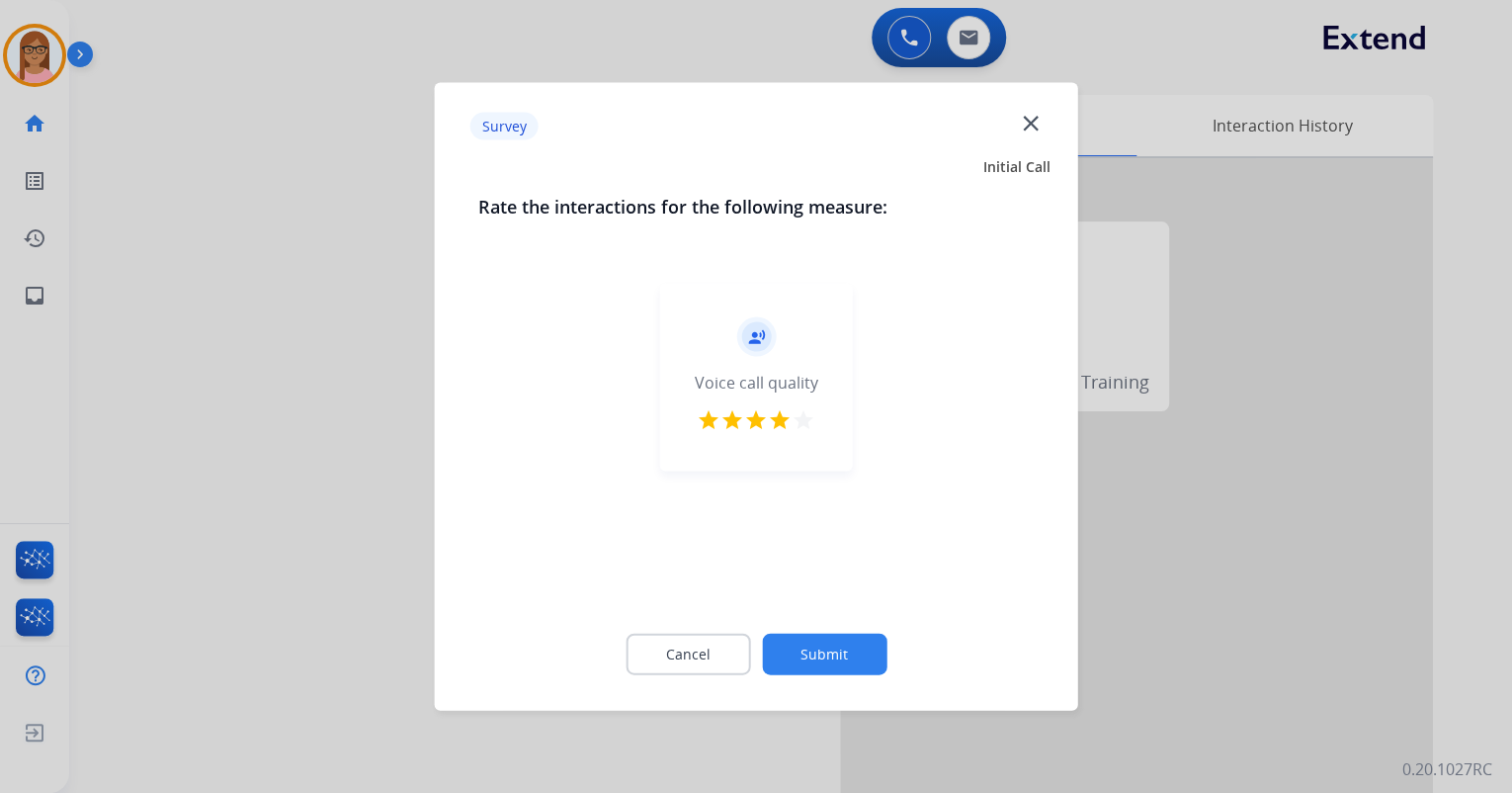 click on "star" at bounding box center [803, 420] 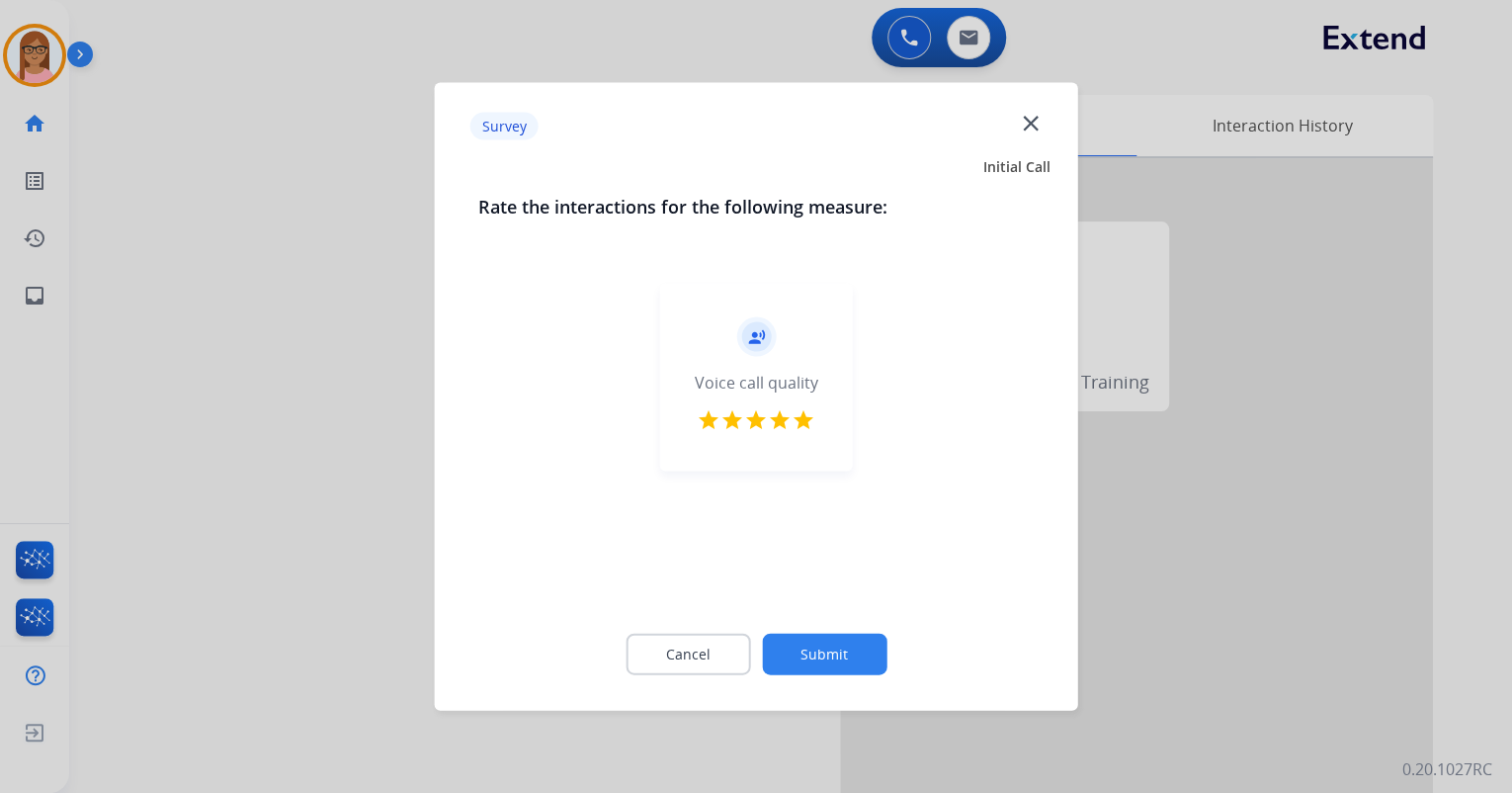 click on "Submit" 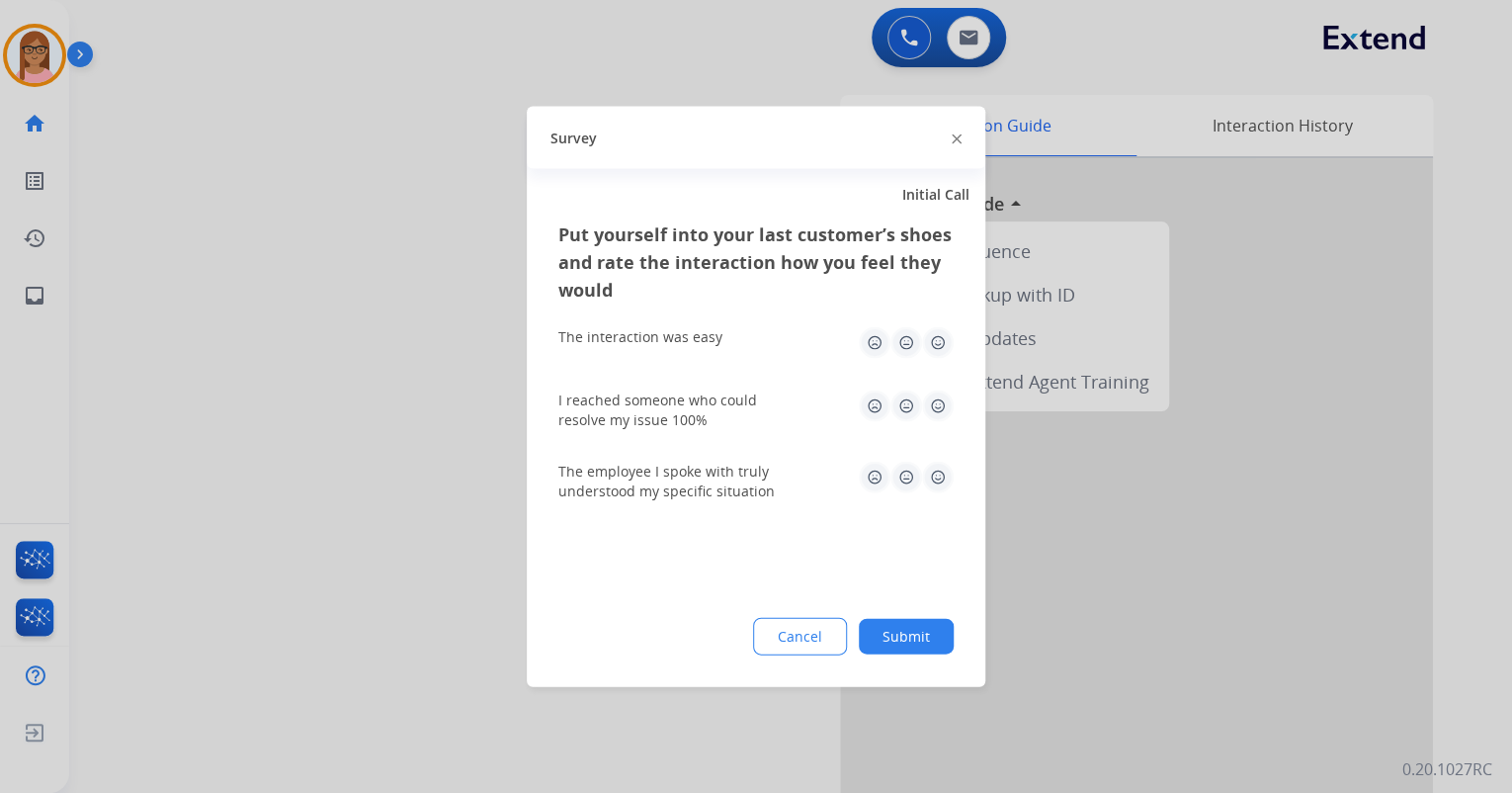 click 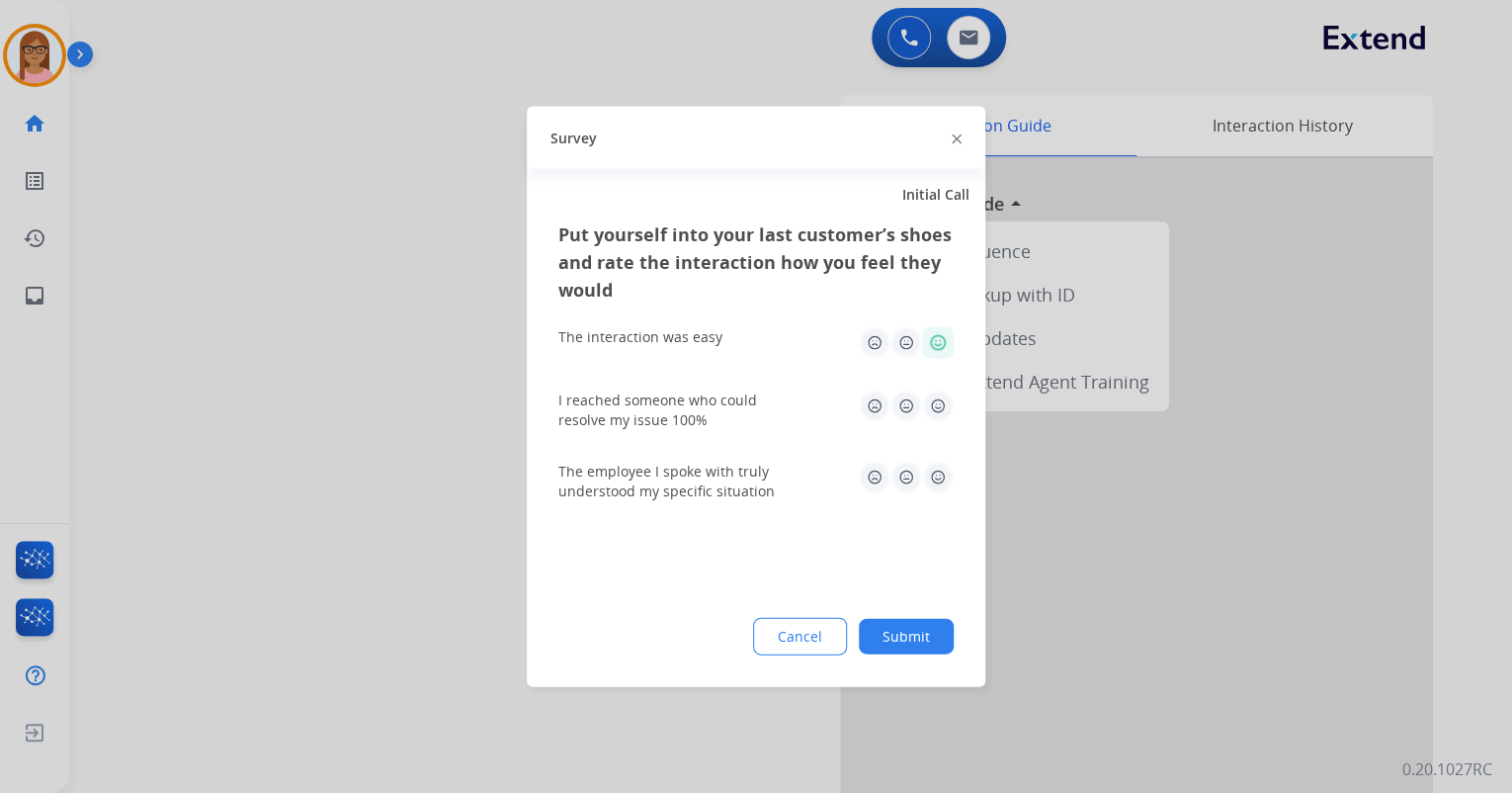 click 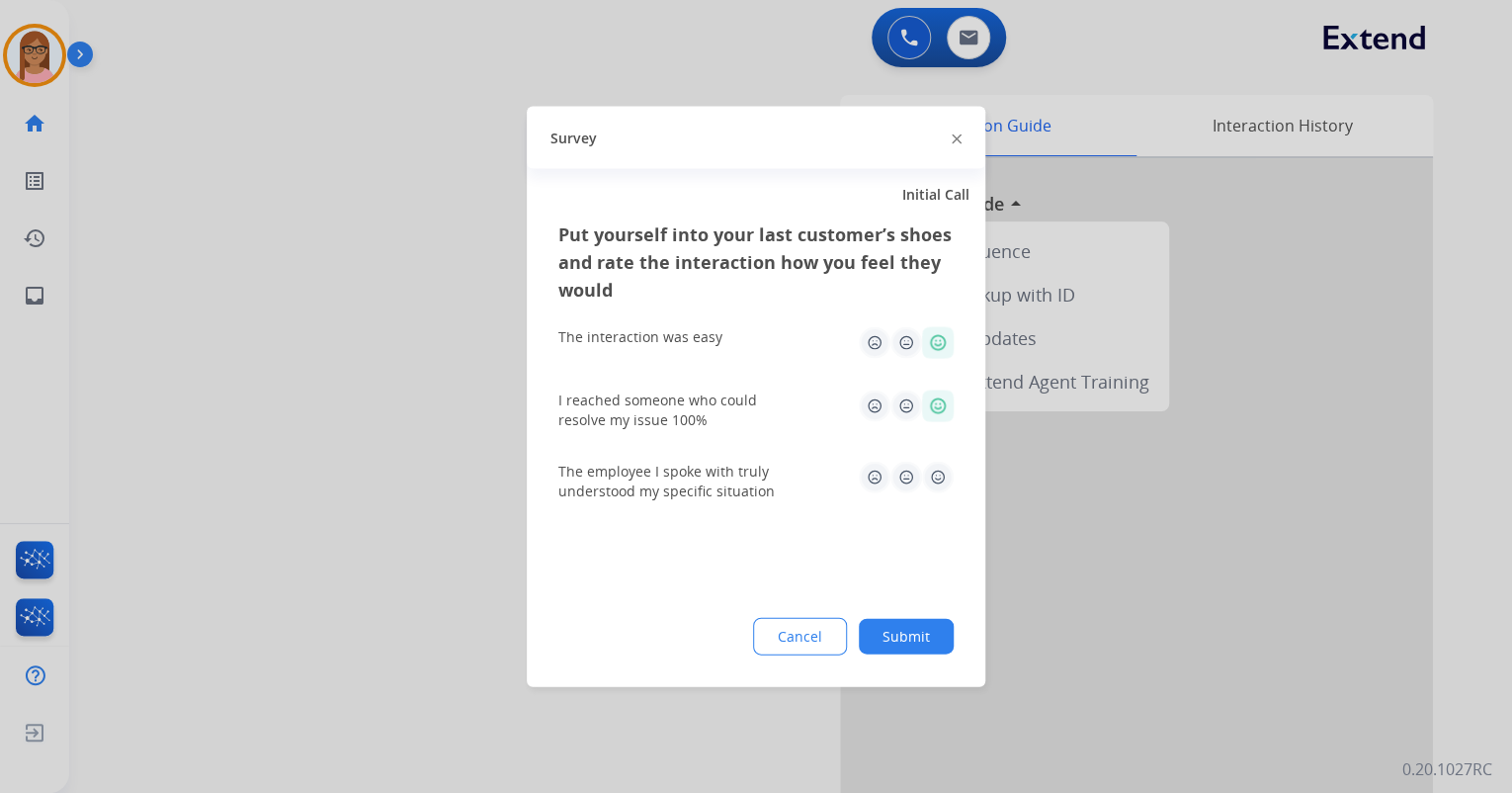 click 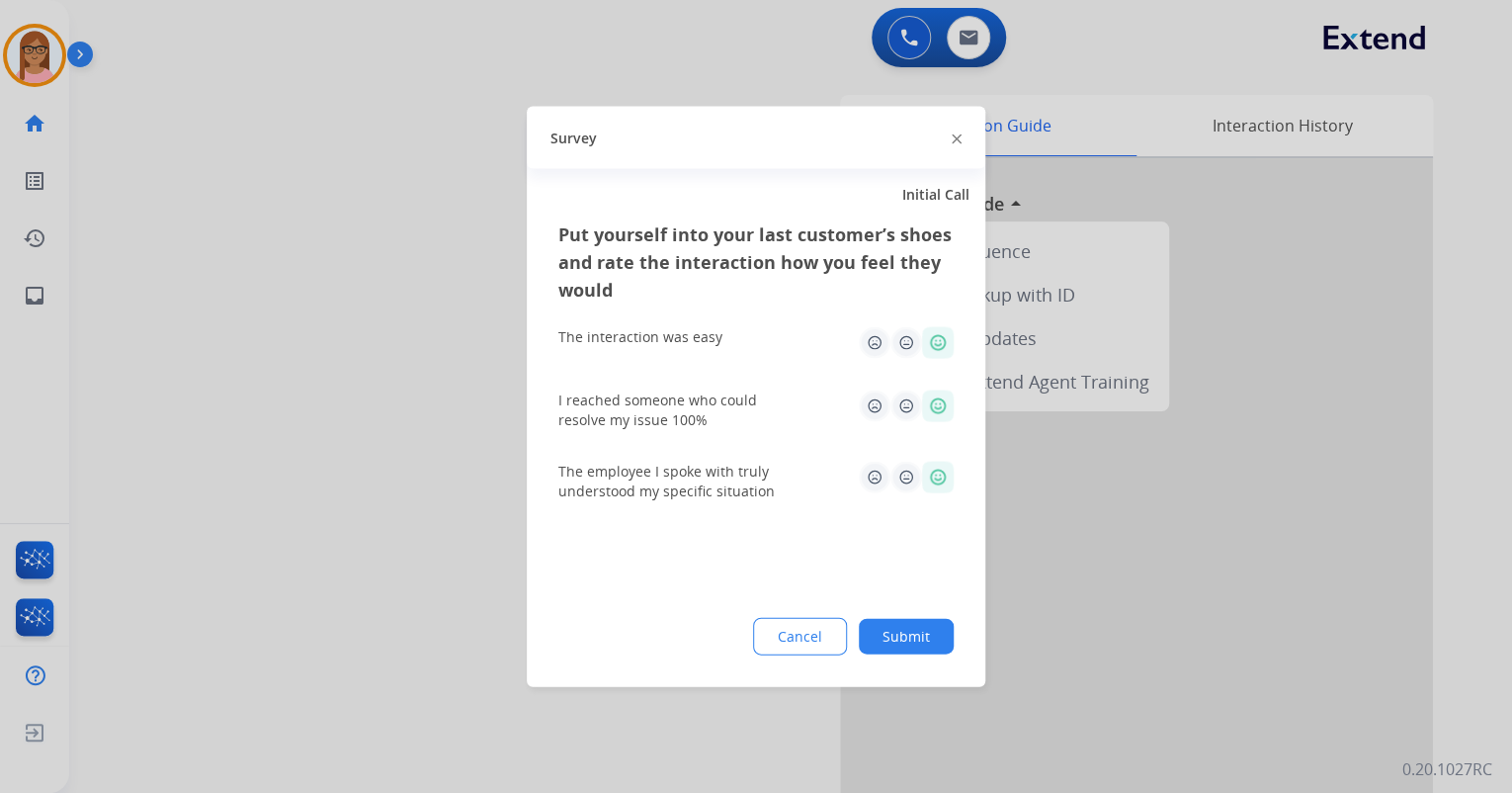 click on "Put yourself into your last customer’s shoes and rate the interaction how you feel they would  The interaction was easy   I reached someone who could resolve my issue 100%   The employee I spoke with truly understood my specific situation  Cancel Submit" 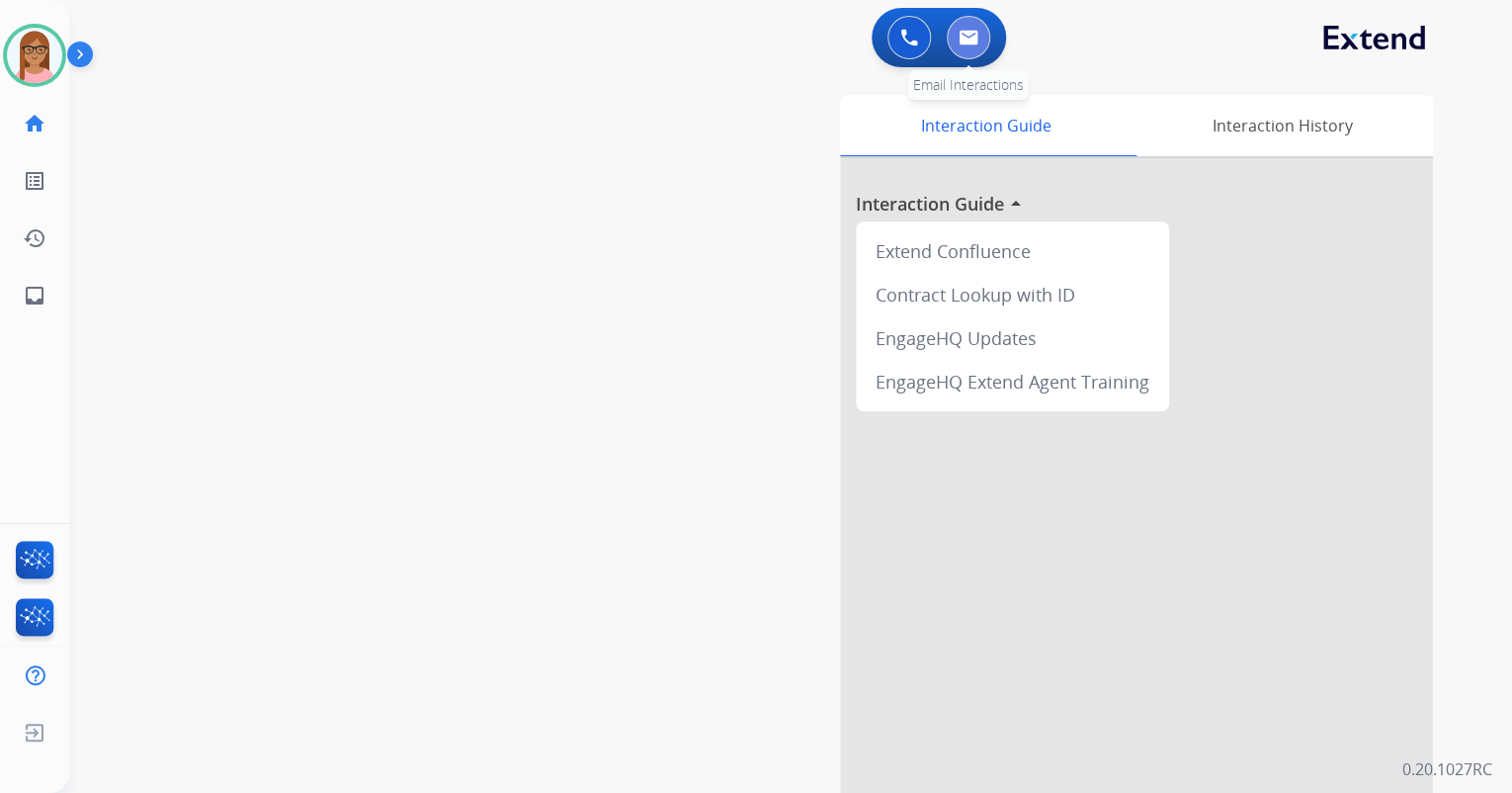 click at bounding box center (968, 38) 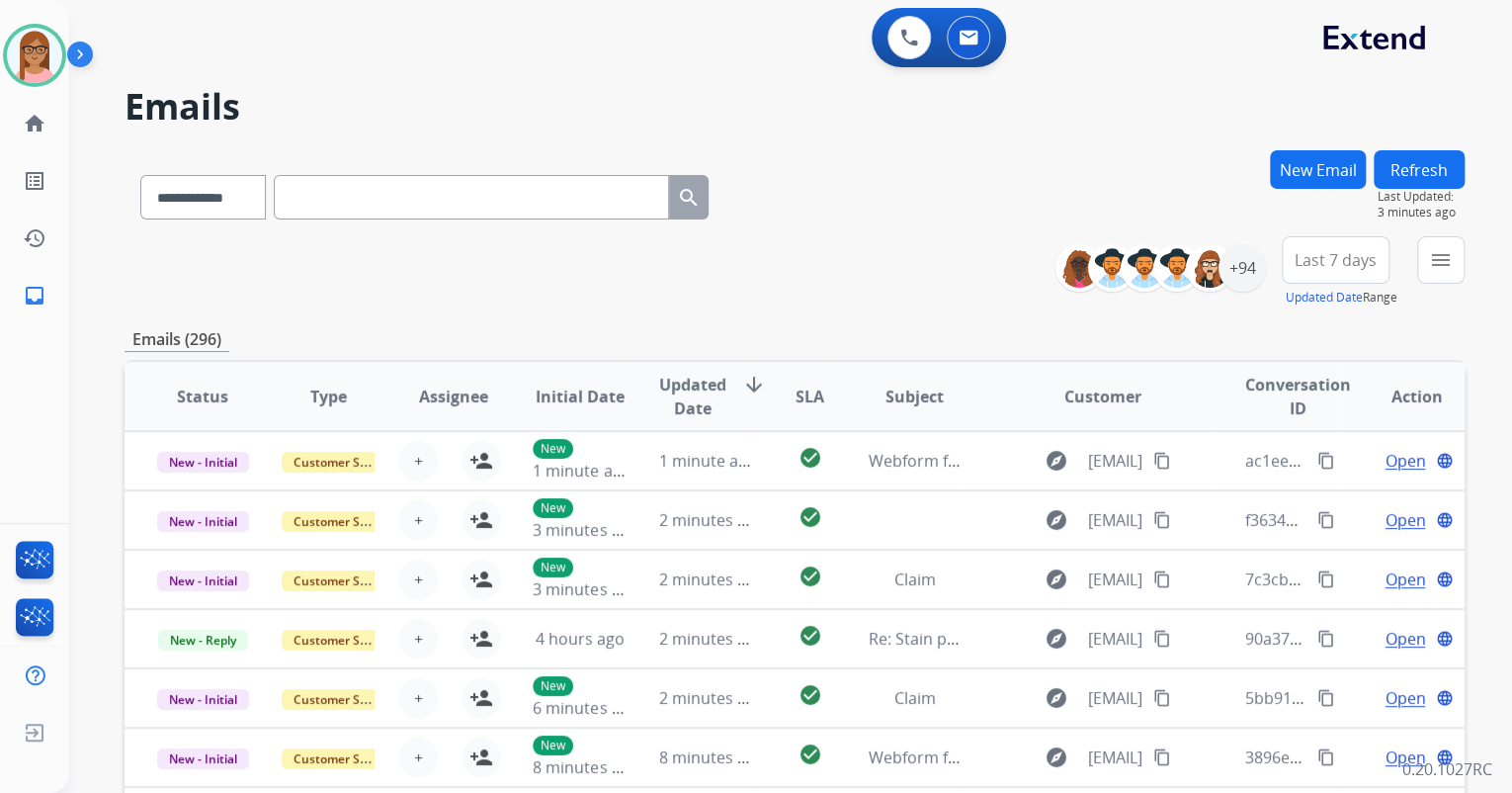 click on "New Email" at bounding box center (1317, 169) 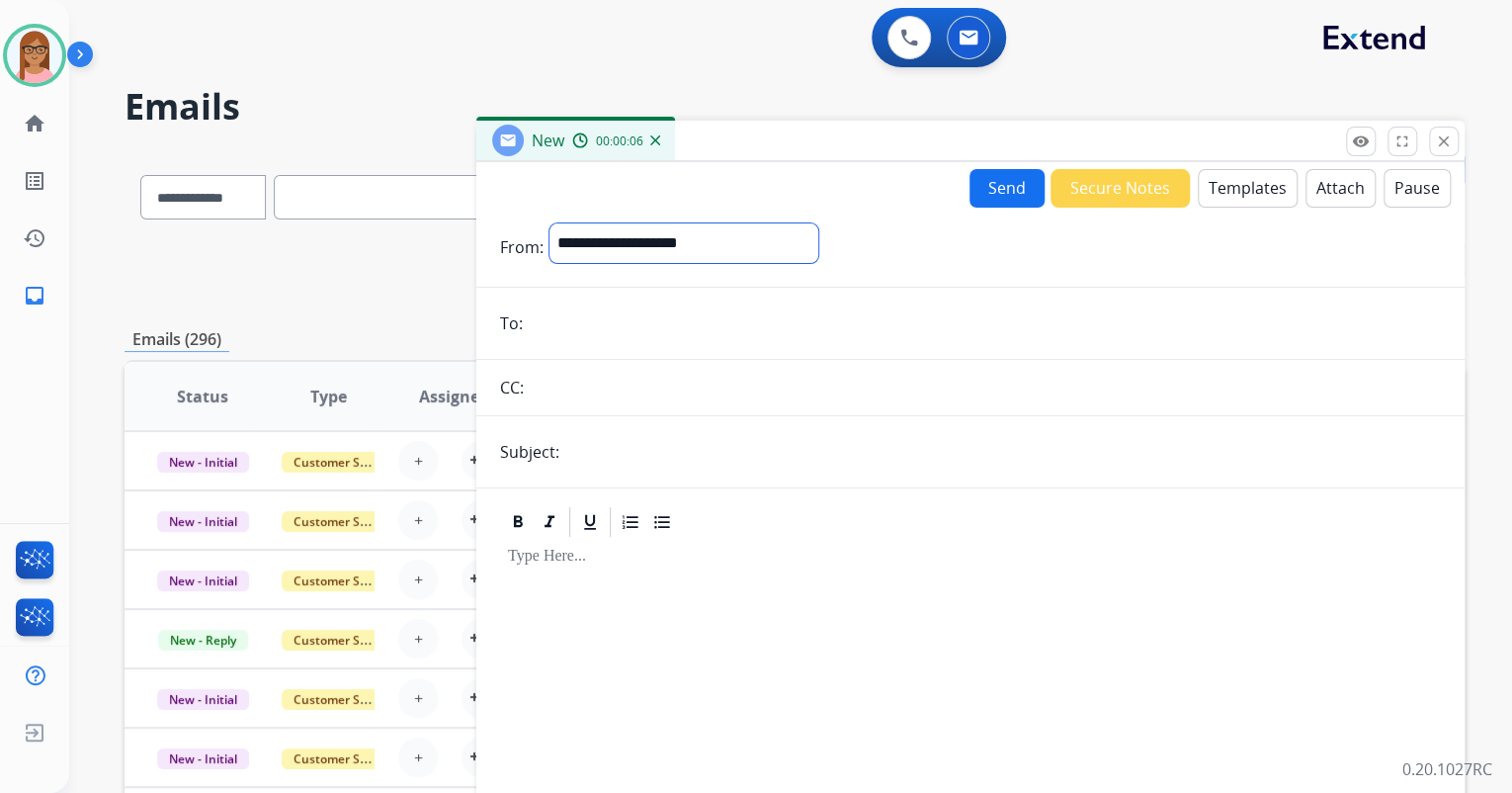 click on "**********" at bounding box center (684, 243) 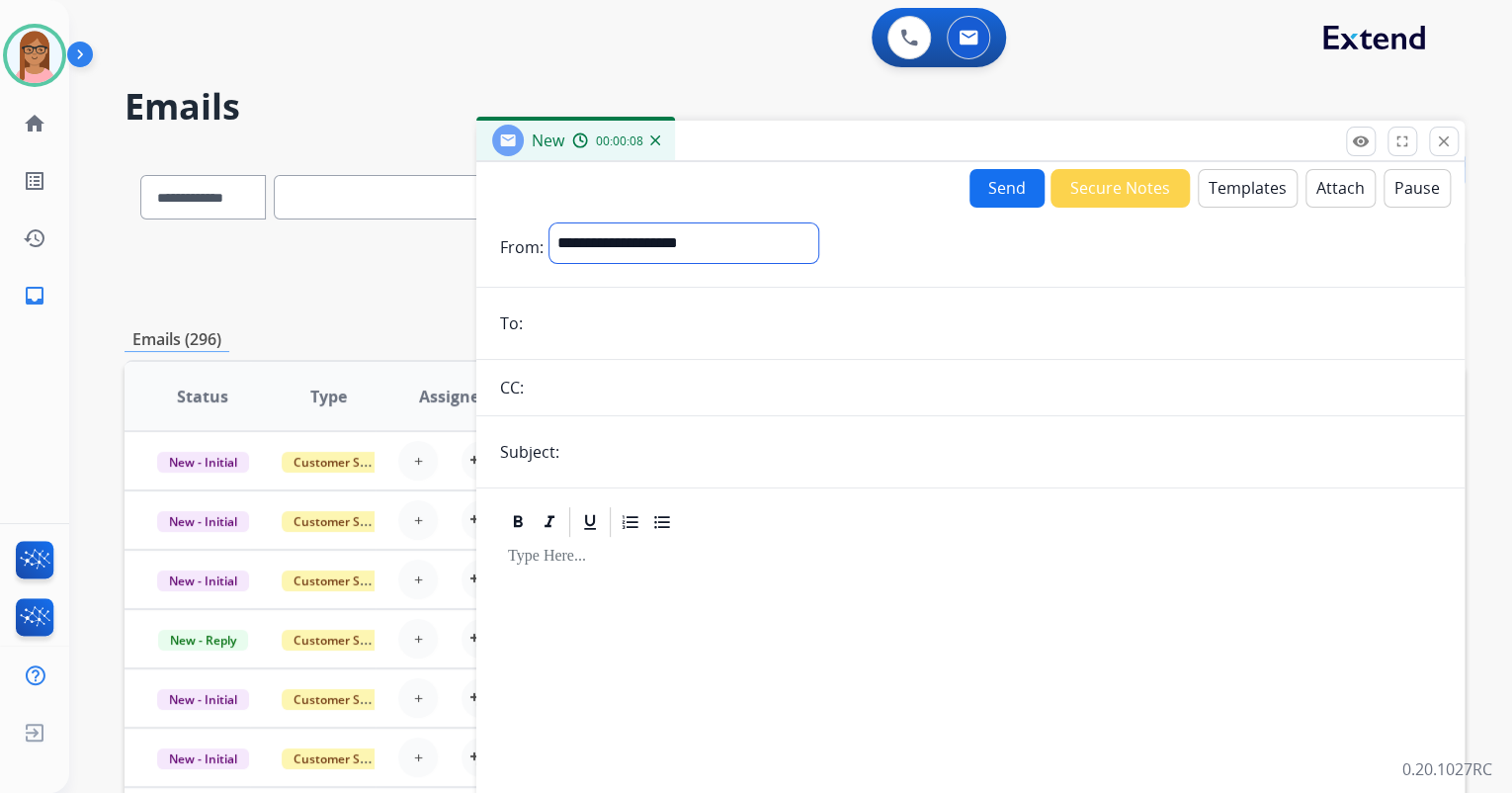 select on "**********" 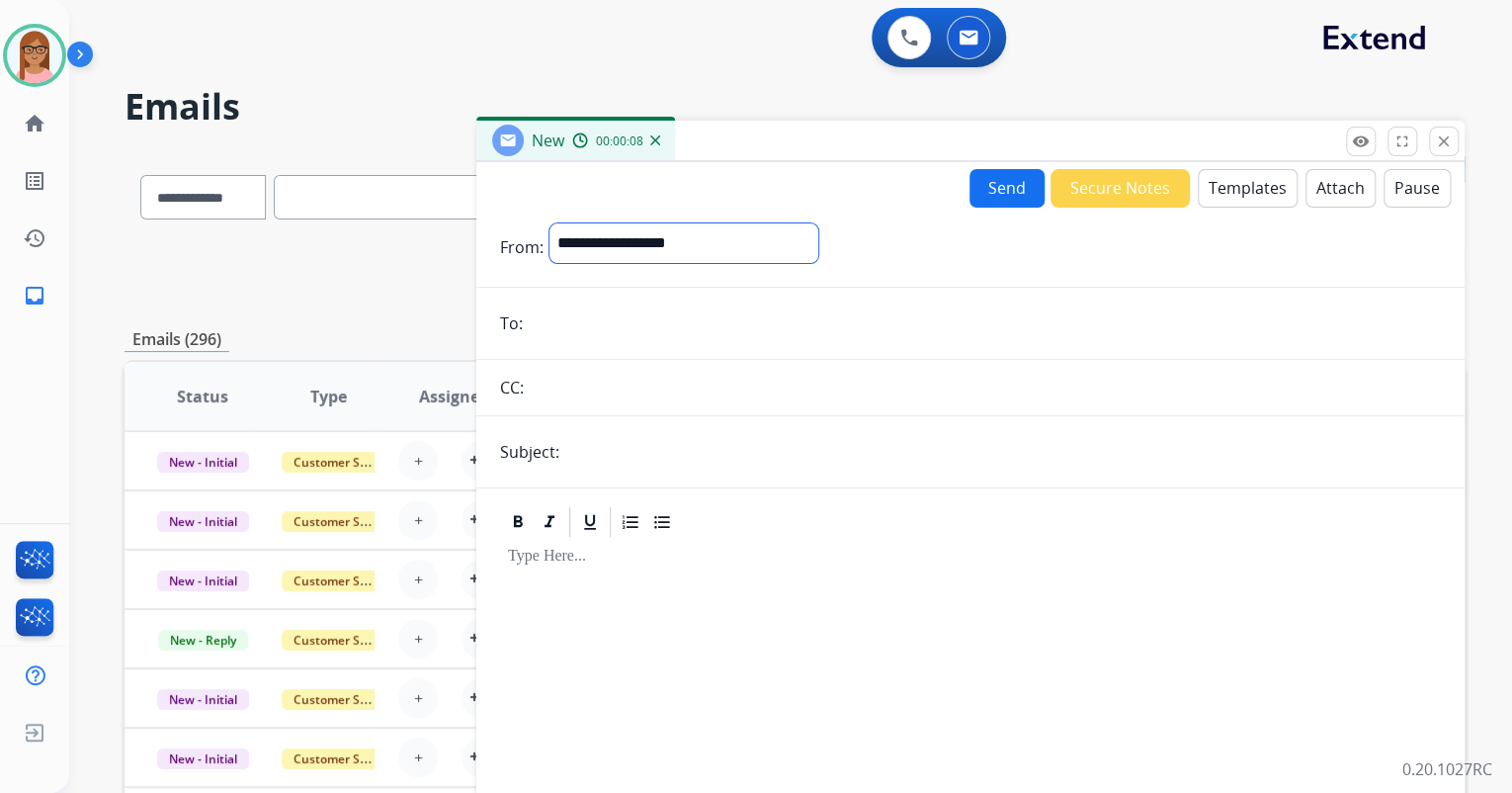 click on "**********" at bounding box center (684, 243) 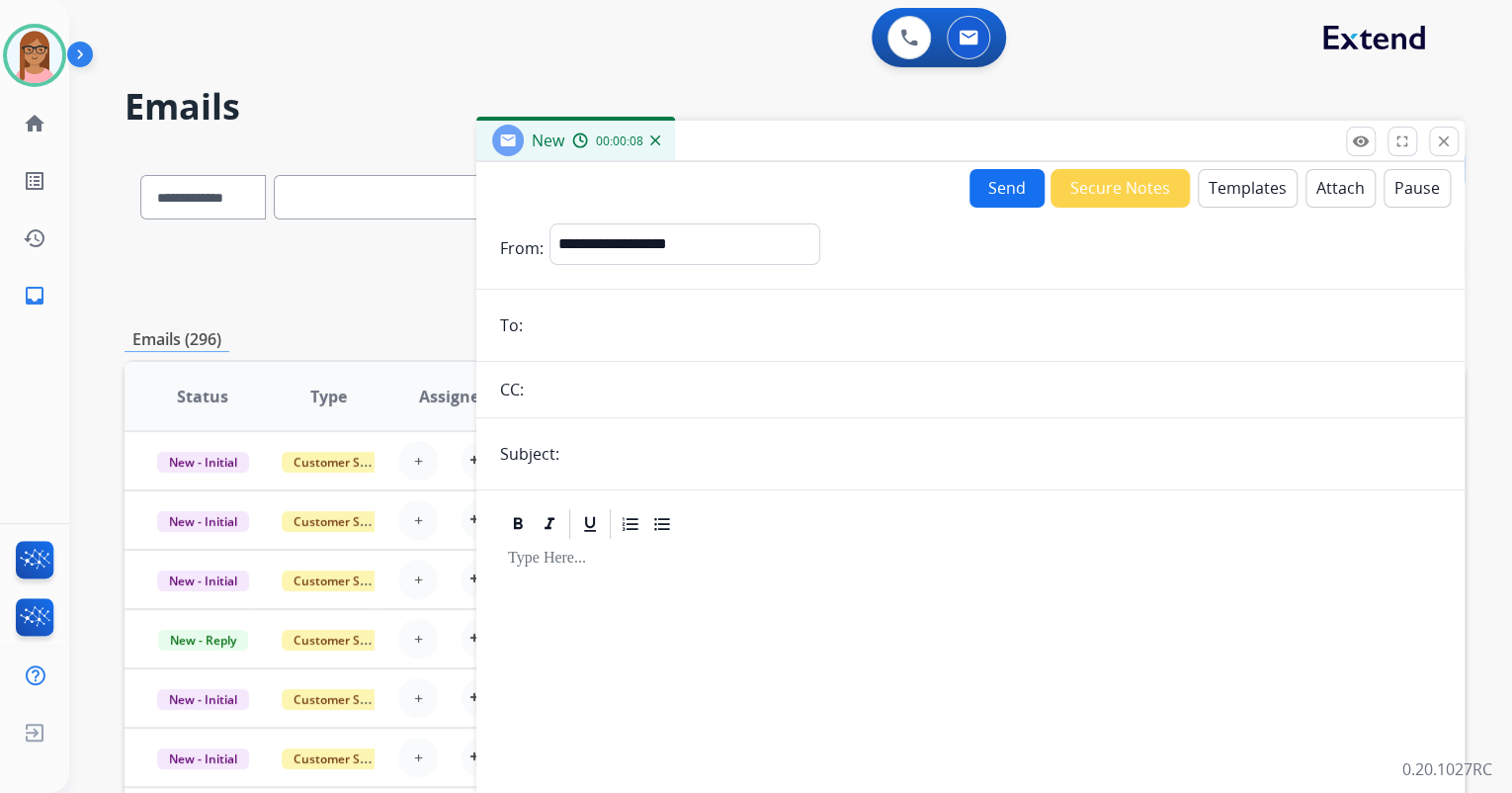 click at bounding box center (984, 325) 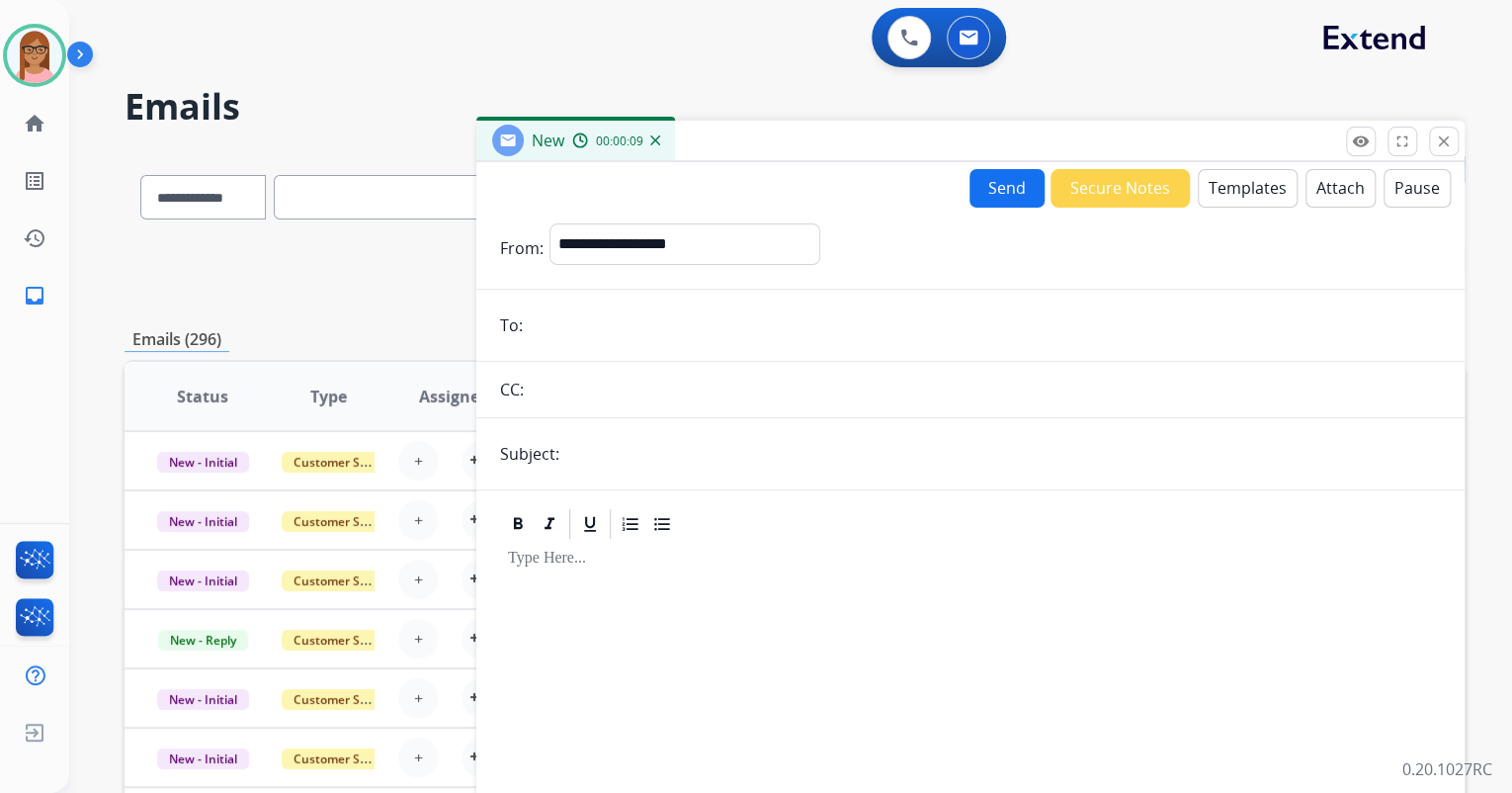paste on "**********" 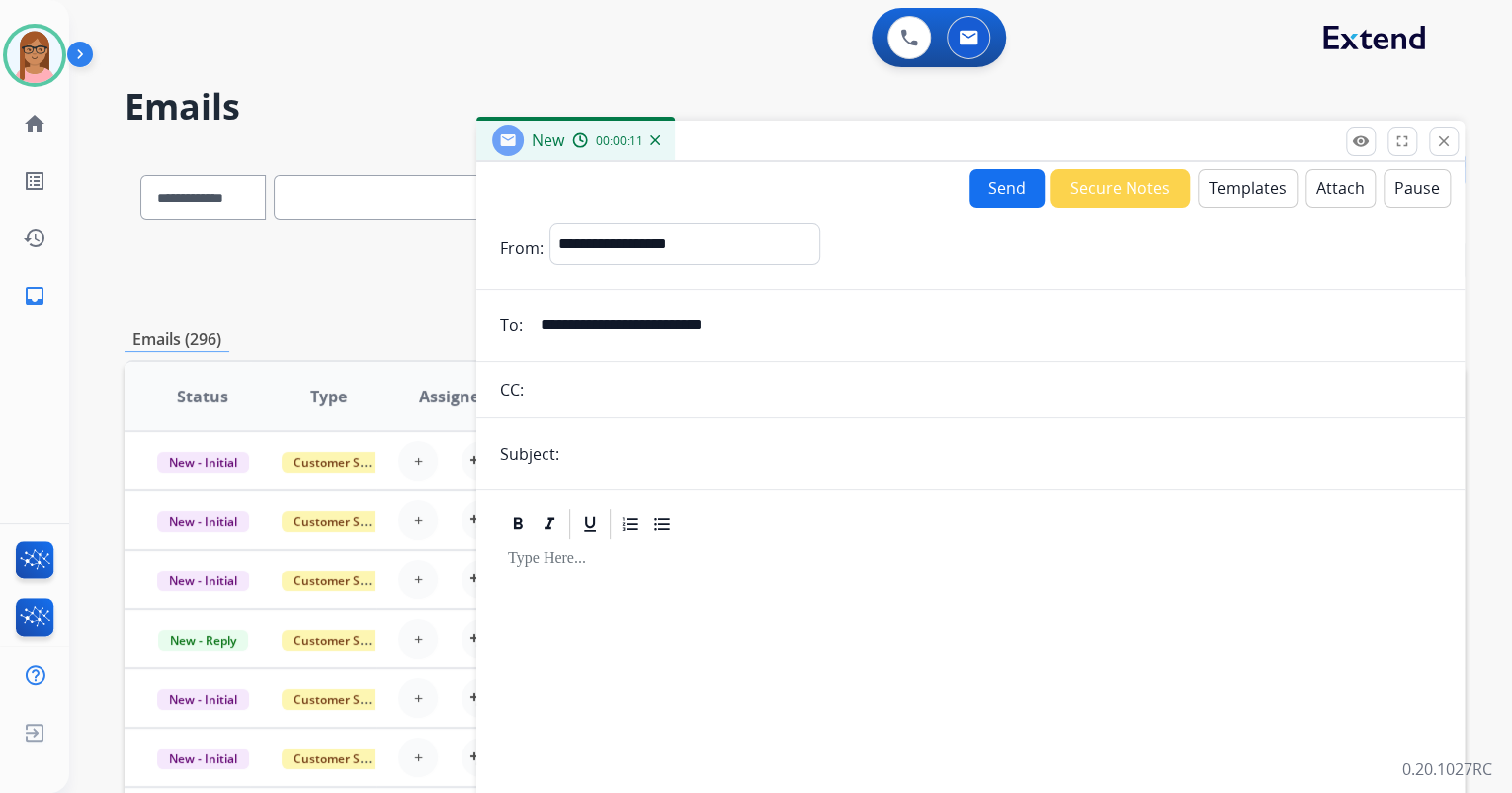 type on "**********" 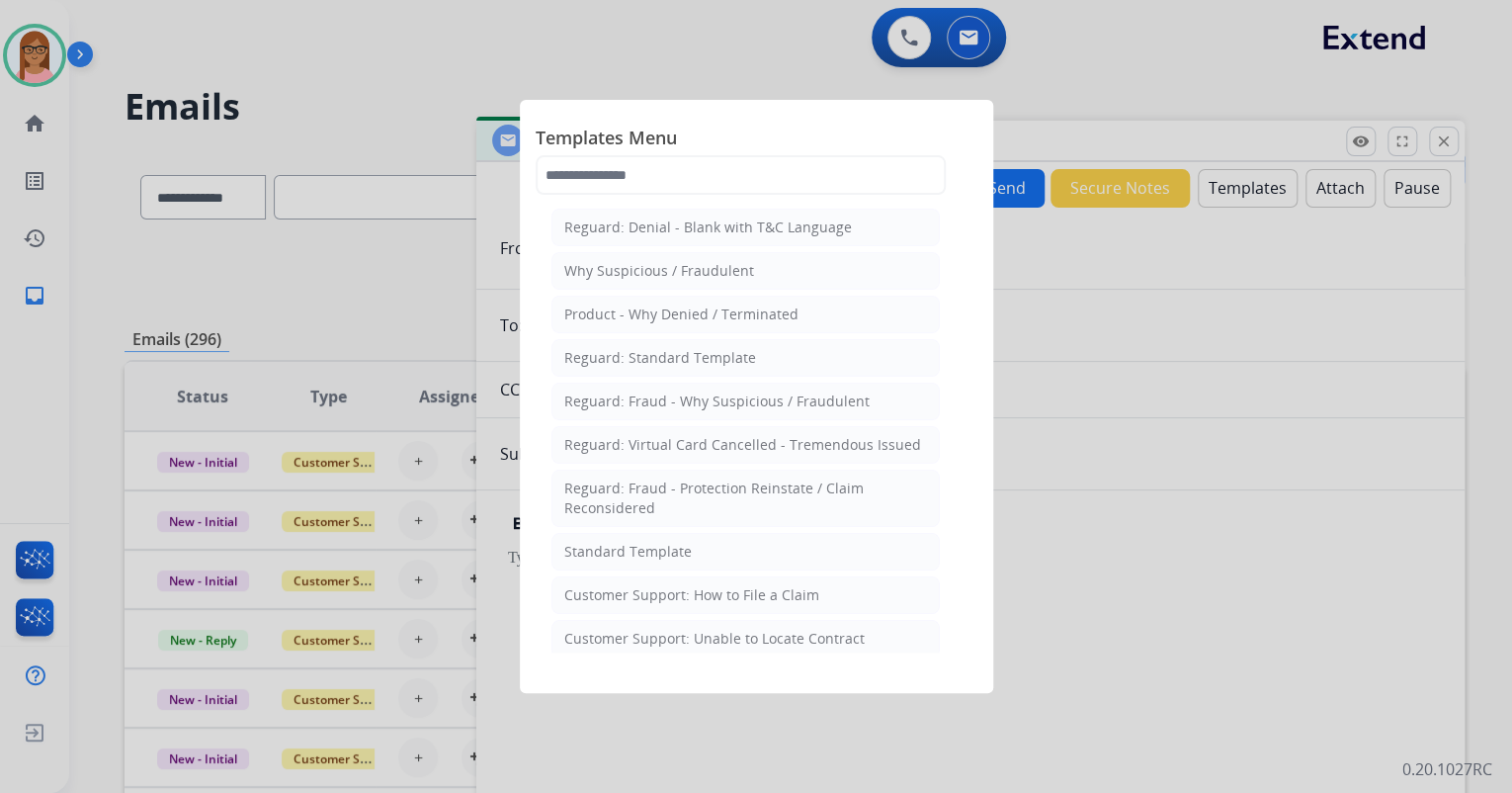 click 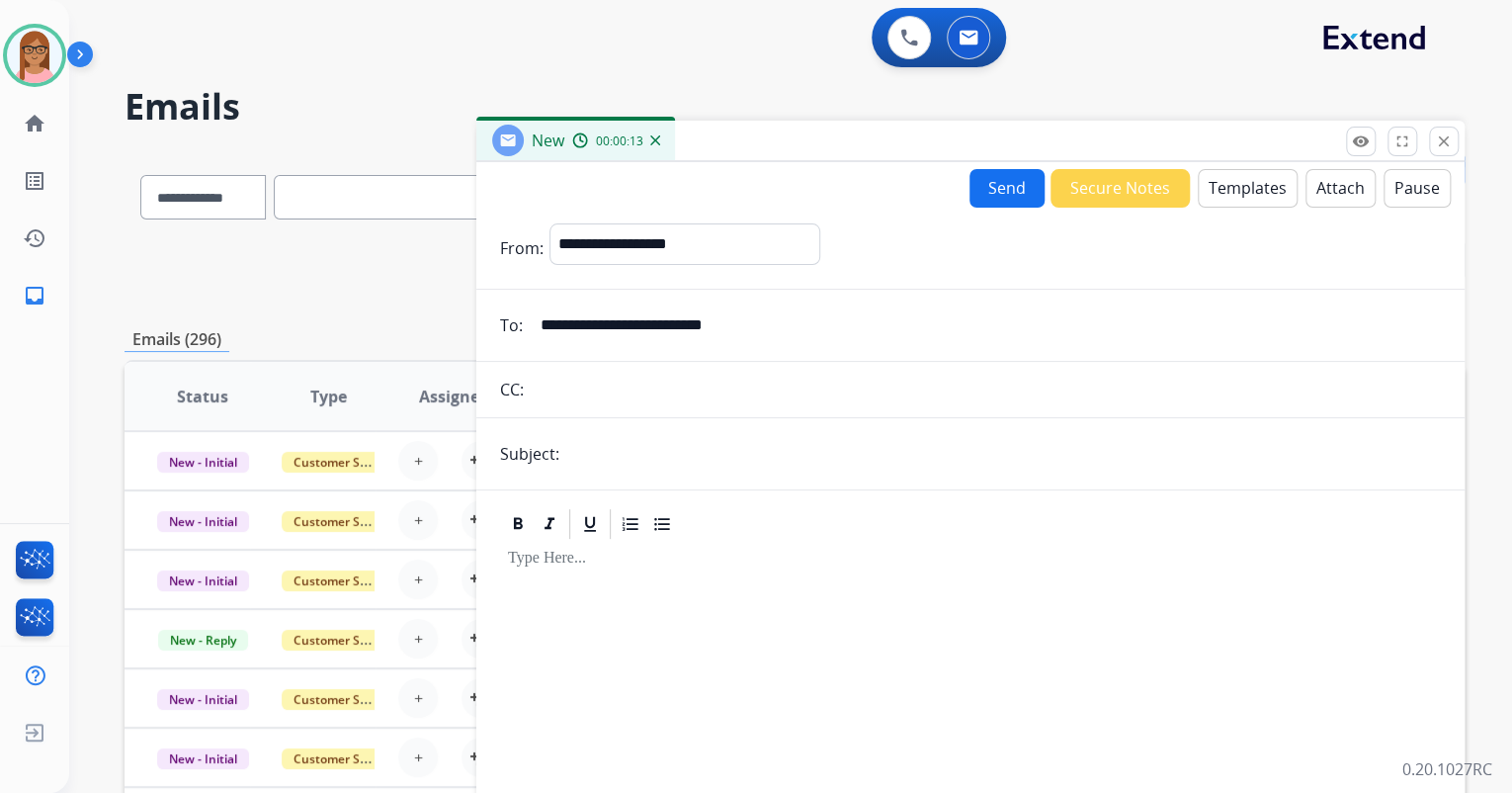 click at bounding box center (1003, 454) 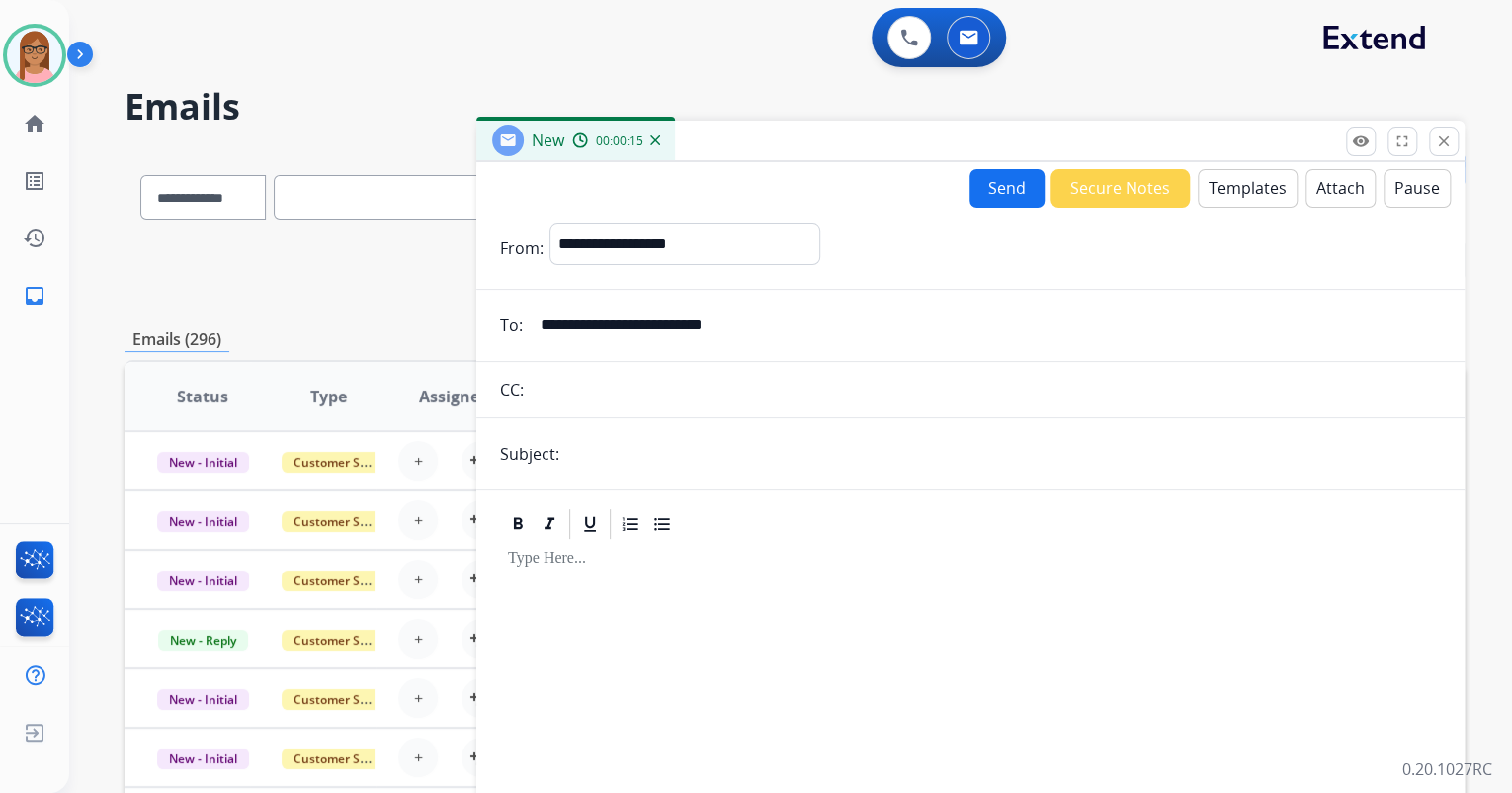 type on "**********" 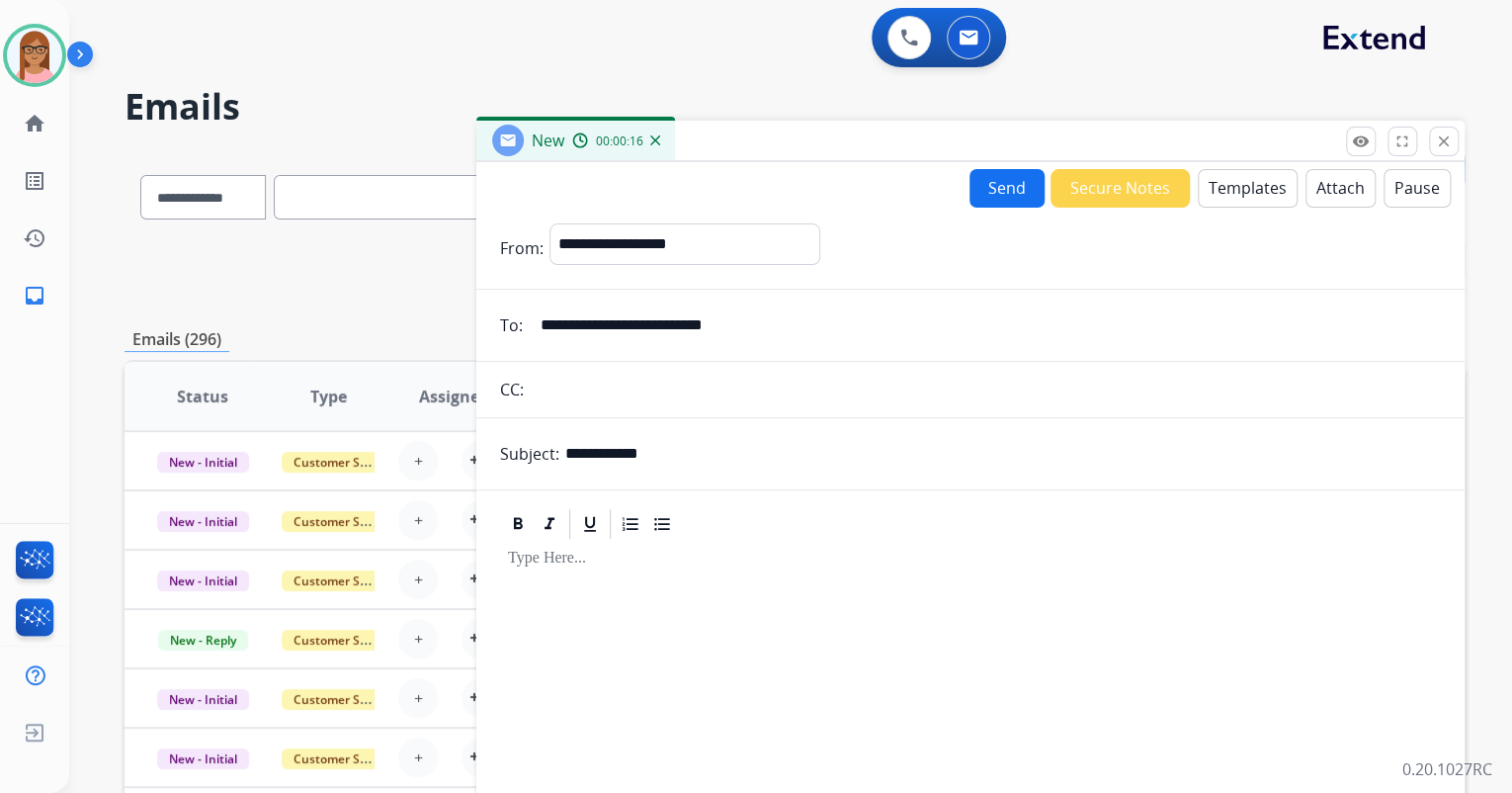 click at bounding box center (970, 559) 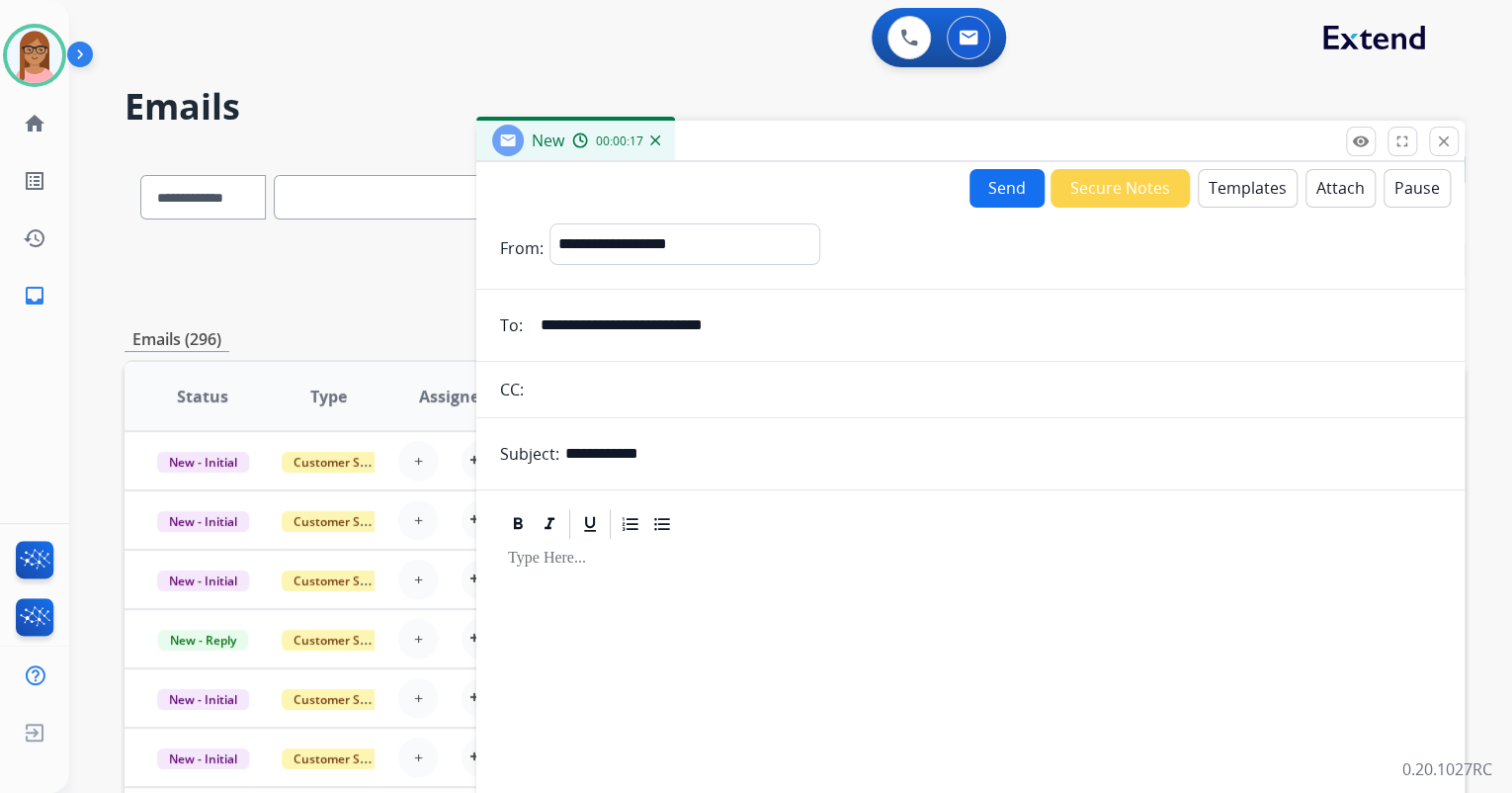 click on "Templates" at bounding box center (1247, 188) 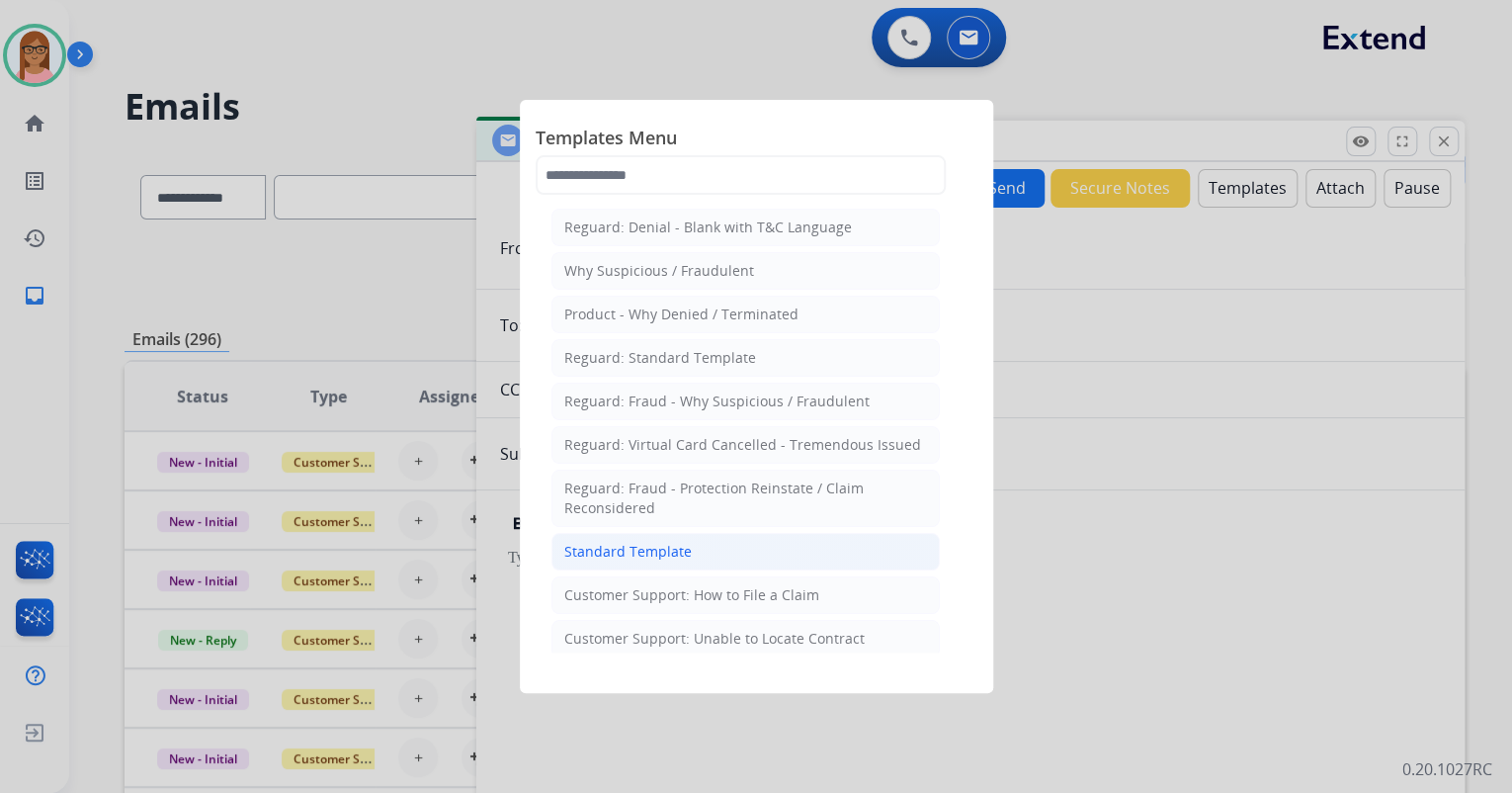 click on "Standard Template" 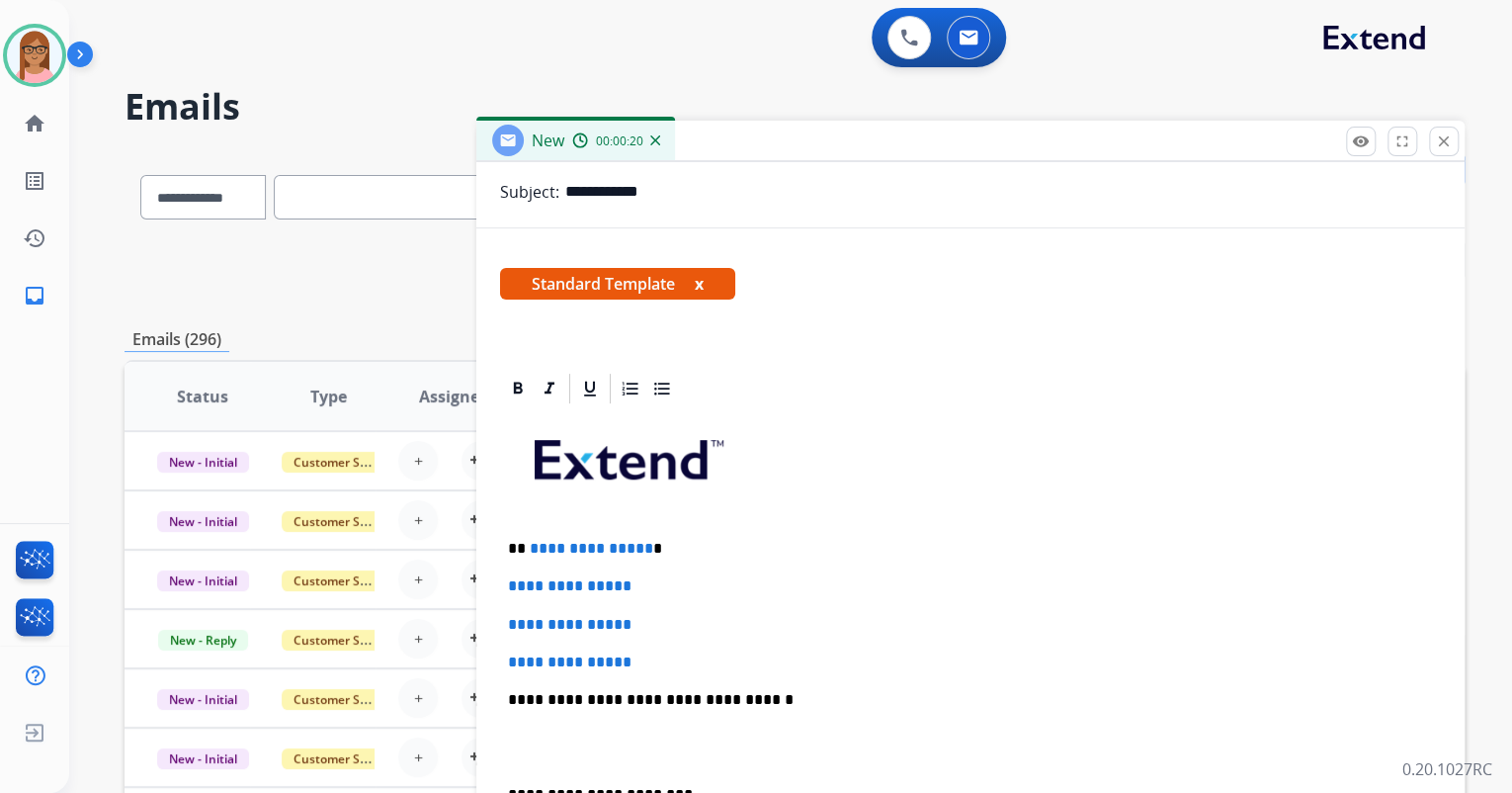 scroll, scrollTop: 316, scrollLeft: 0, axis: vertical 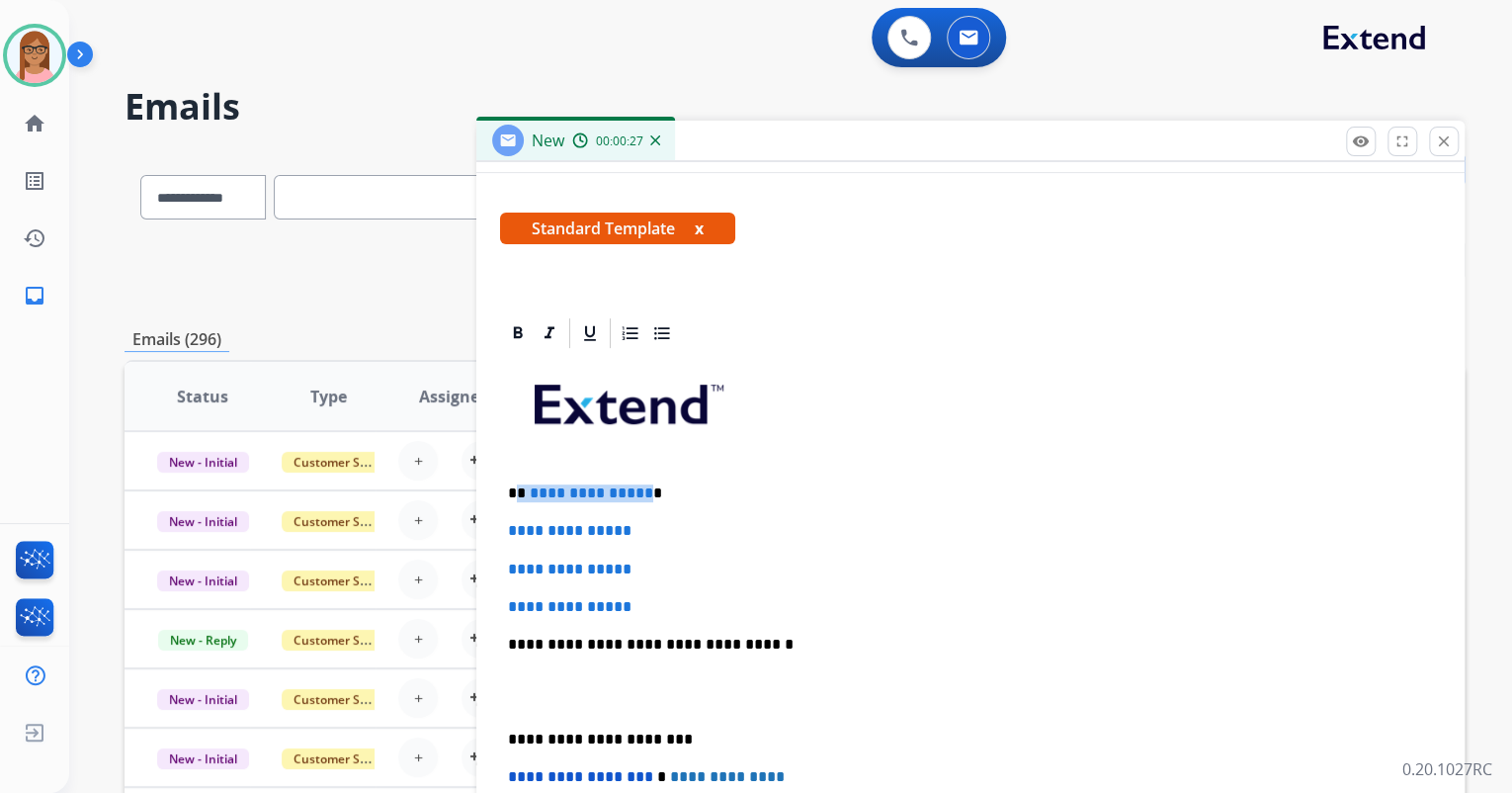 drag, startPoint x: 518, startPoint y: 494, endPoint x: 638, endPoint y: 493, distance: 120.0042 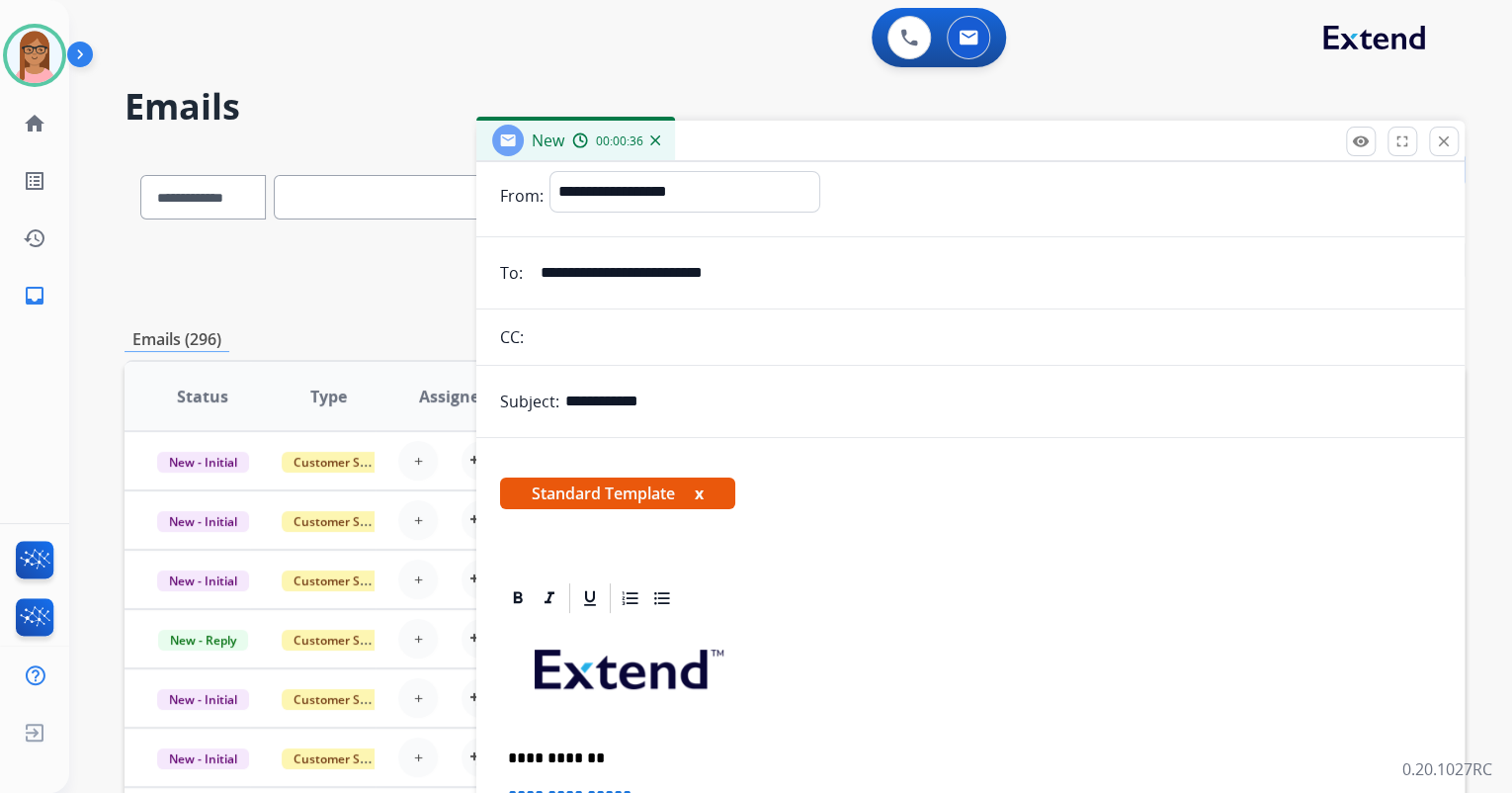 scroll, scrollTop: 0, scrollLeft: 0, axis: both 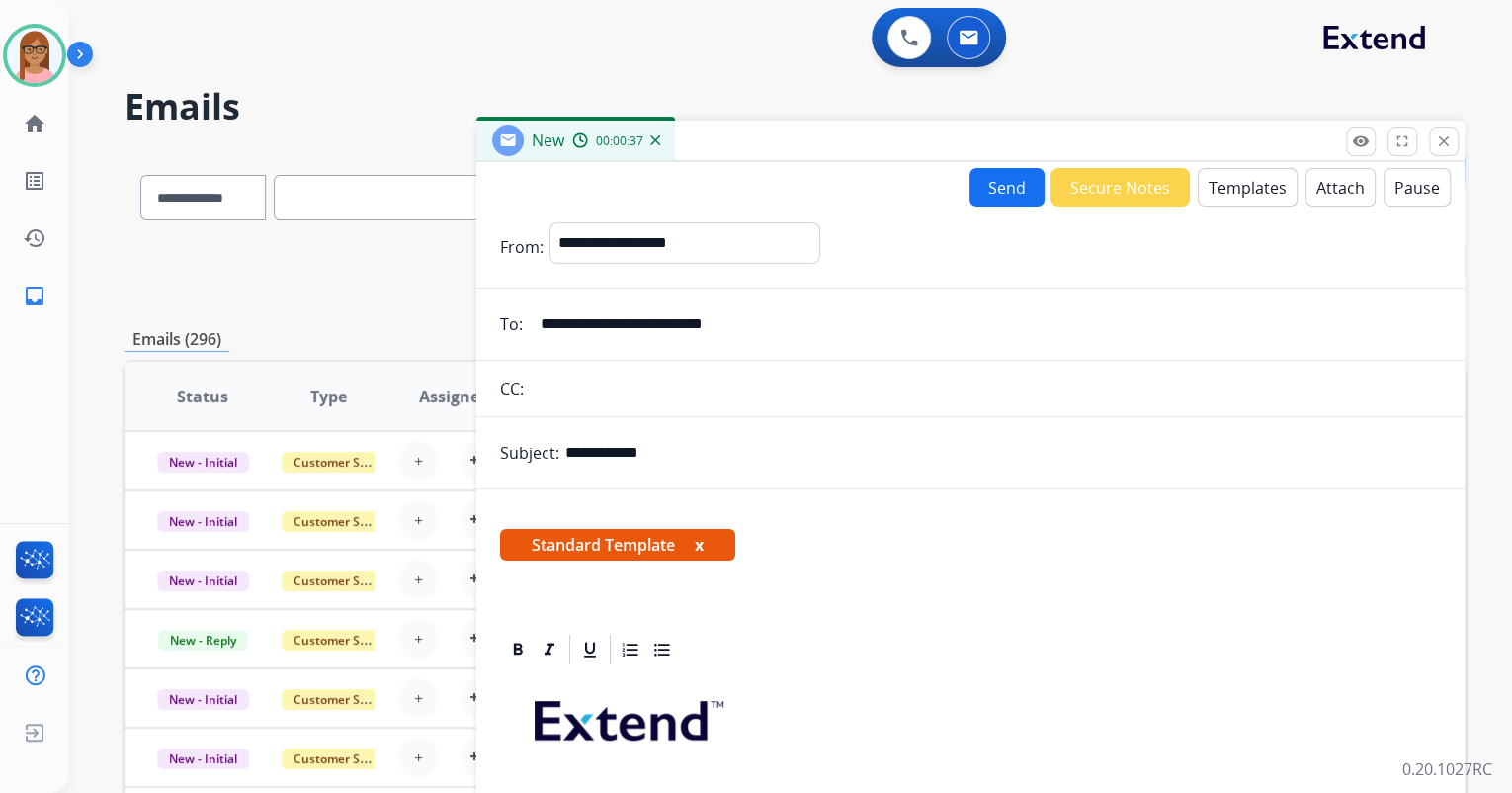 click on "Templates" at bounding box center (1247, 187) 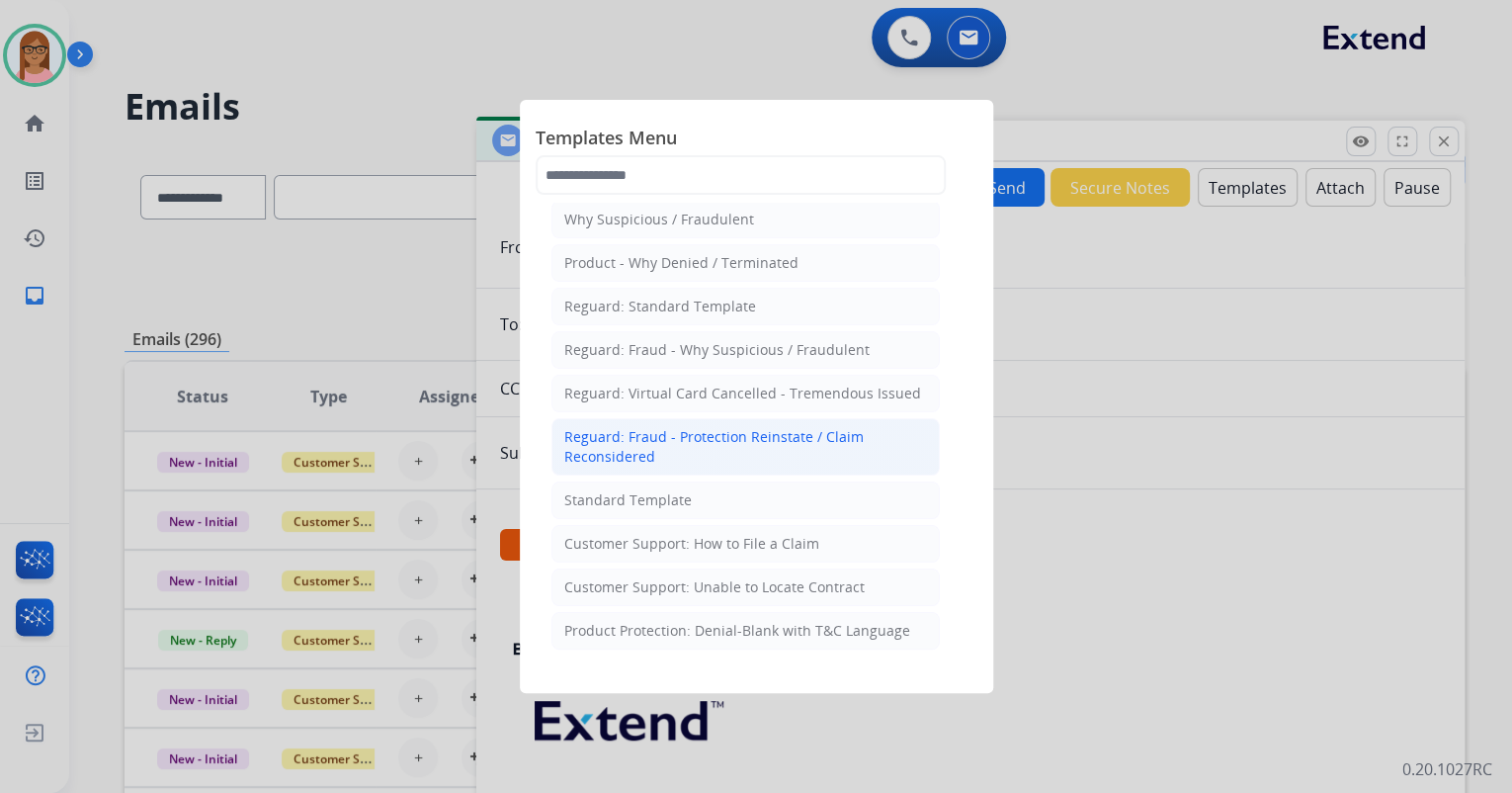 scroll, scrollTop: 79, scrollLeft: 0, axis: vertical 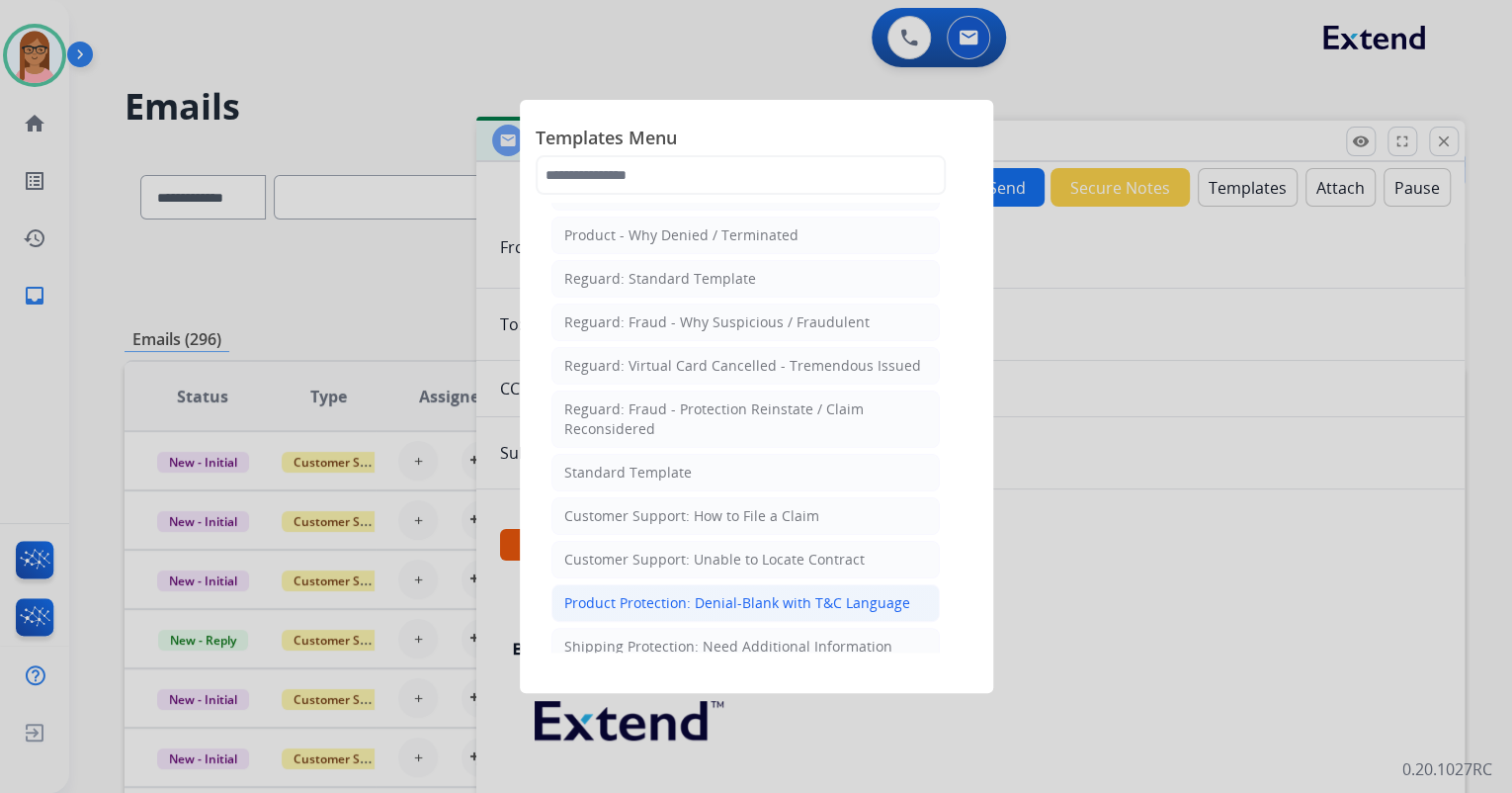 click on "Product Protection: Denial-Blank with T&C Language" 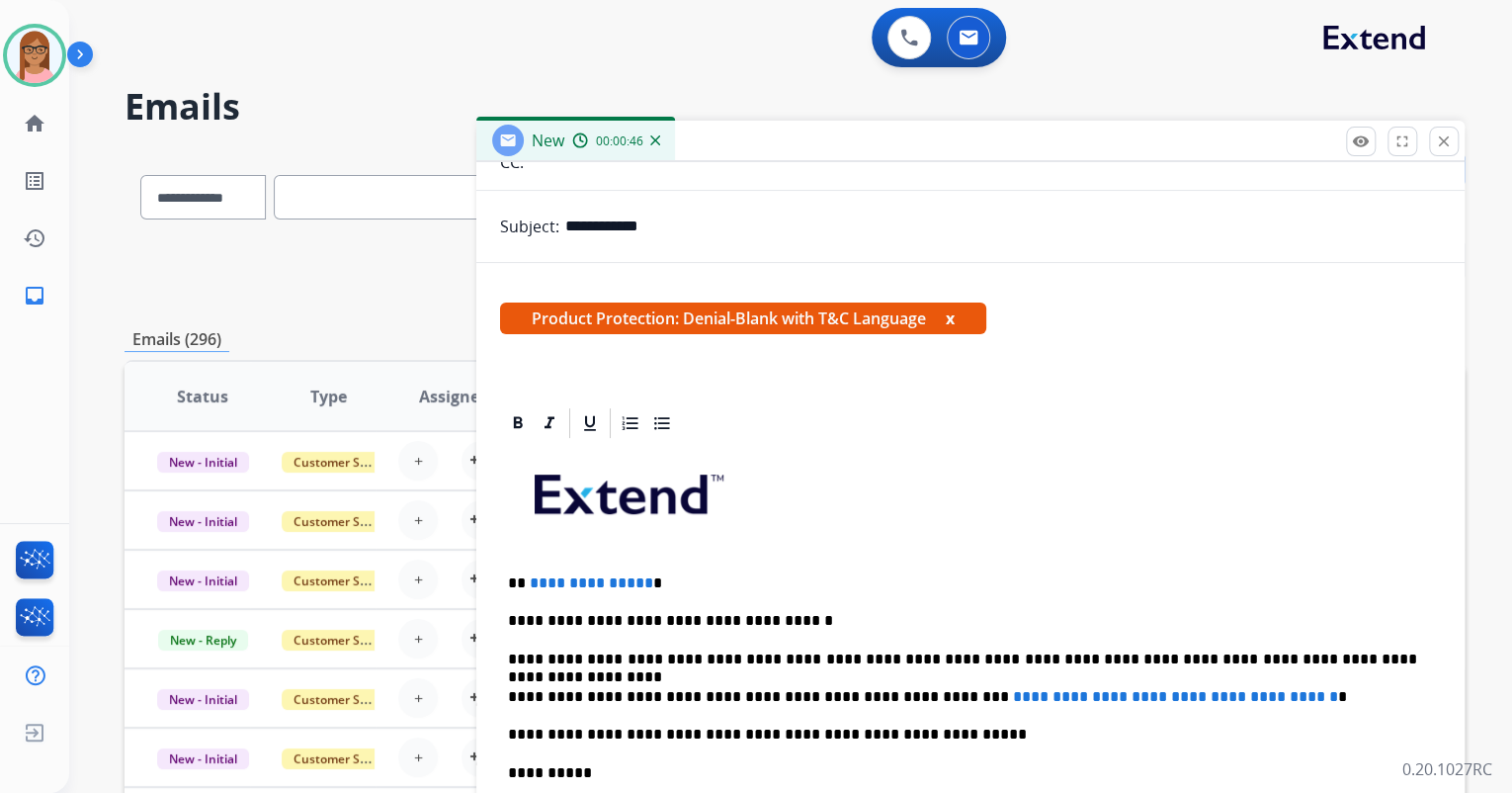 scroll, scrollTop: 237, scrollLeft: 0, axis: vertical 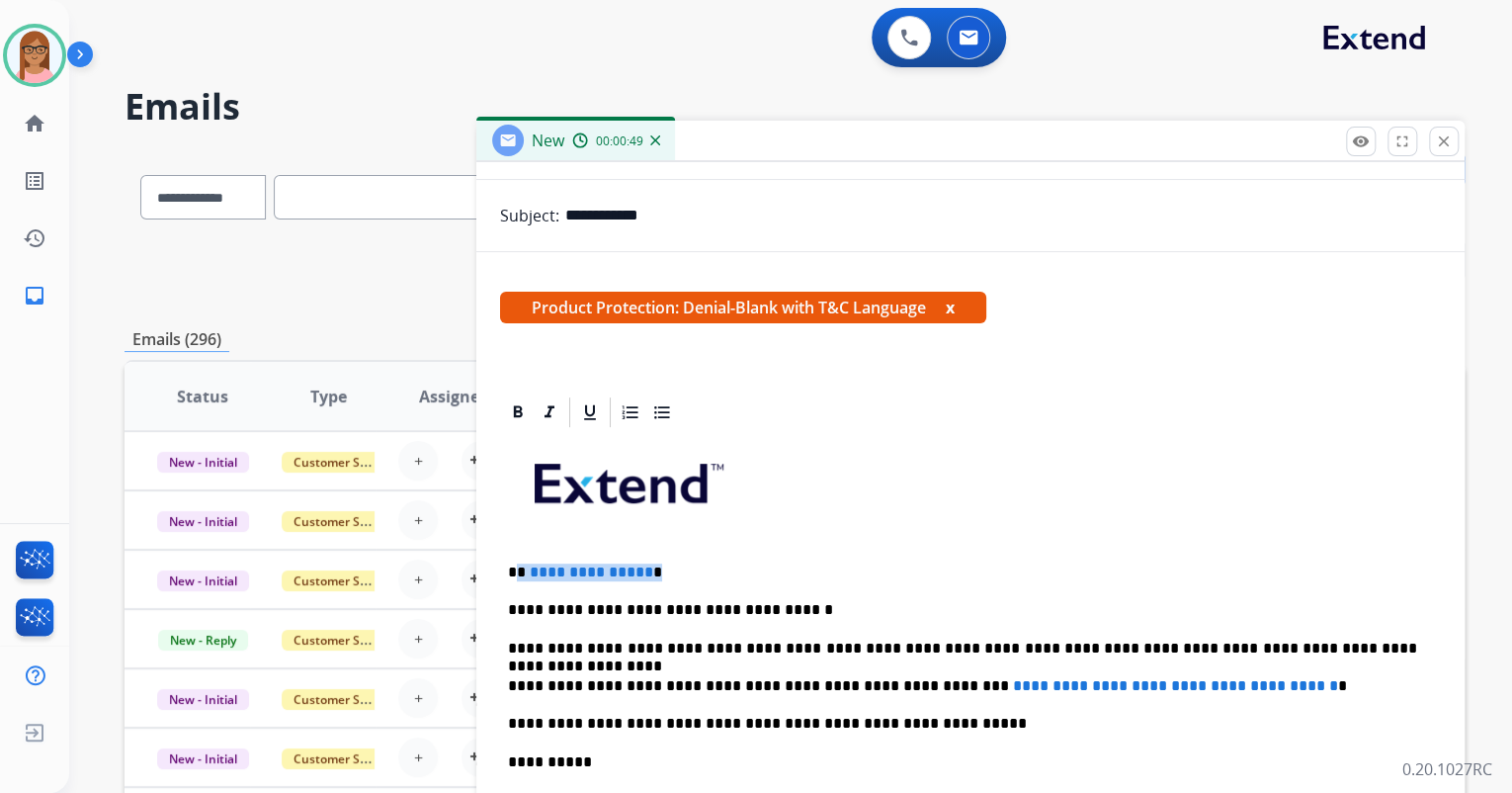 drag, startPoint x: 518, startPoint y: 571, endPoint x: 644, endPoint y: 559, distance: 126.57014 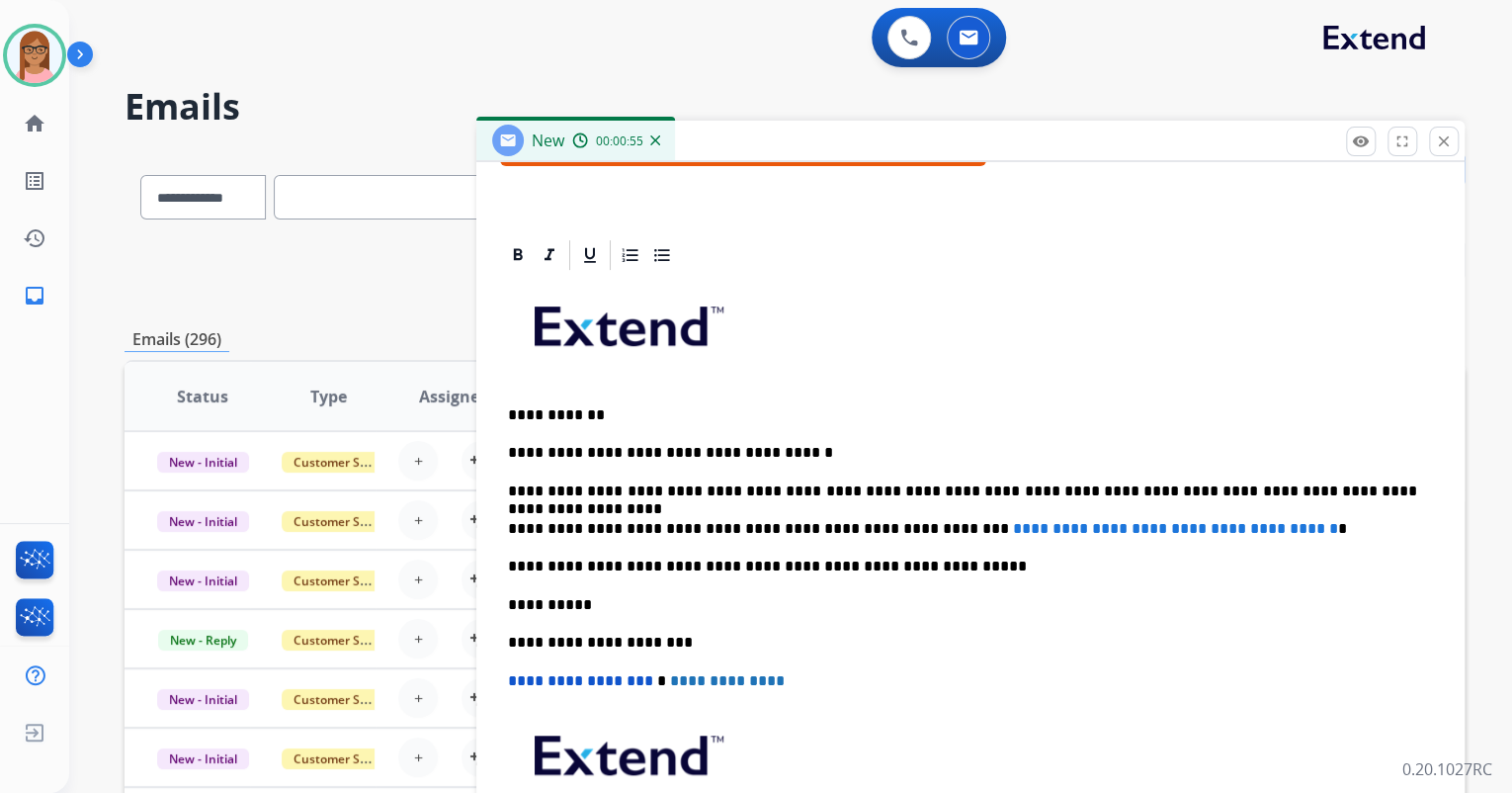 scroll, scrollTop: 396, scrollLeft: 0, axis: vertical 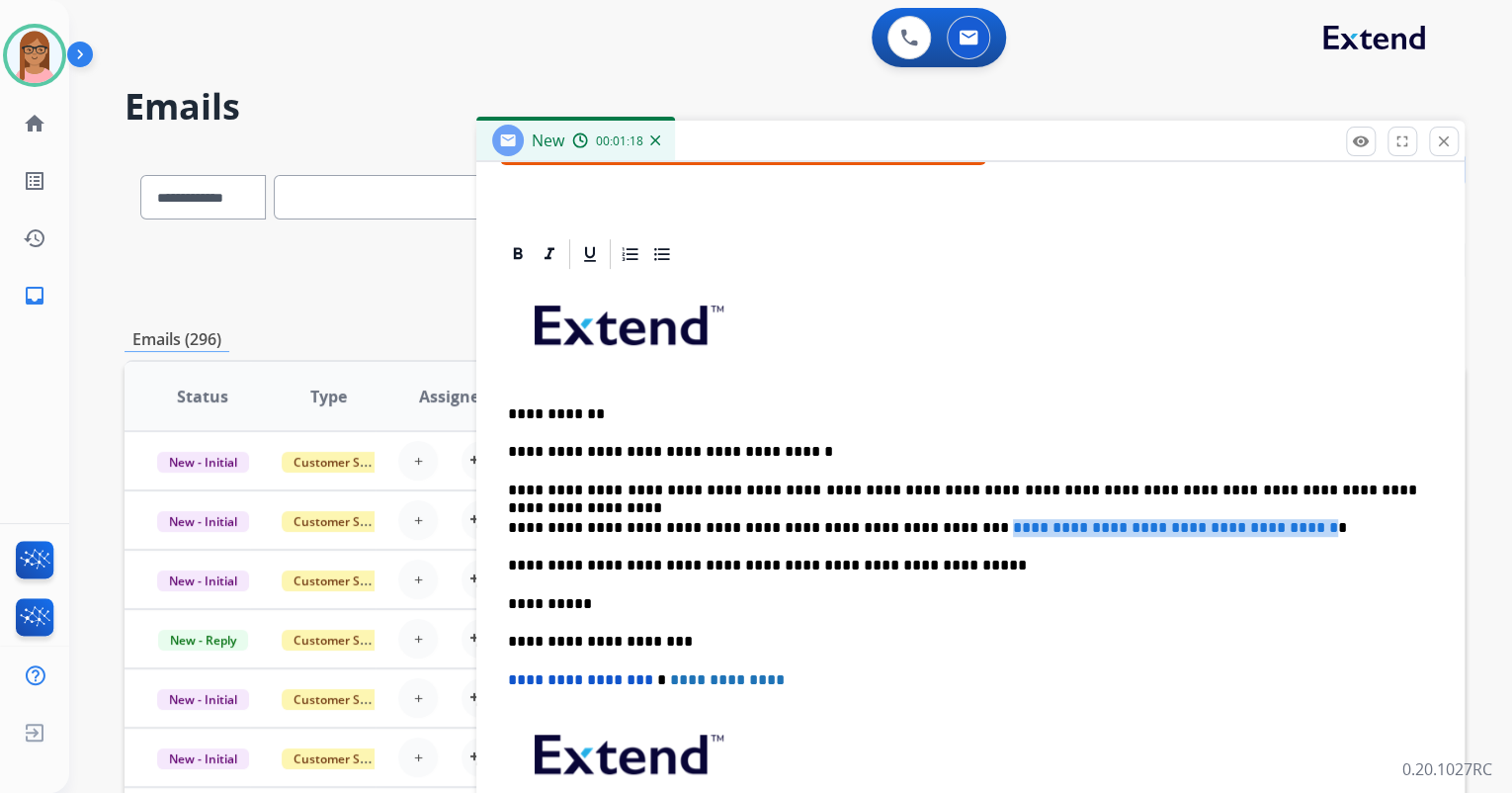 drag, startPoint x: 912, startPoint y: 527, endPoint x: 1300, endPoint y: 534, distance: 388.0631 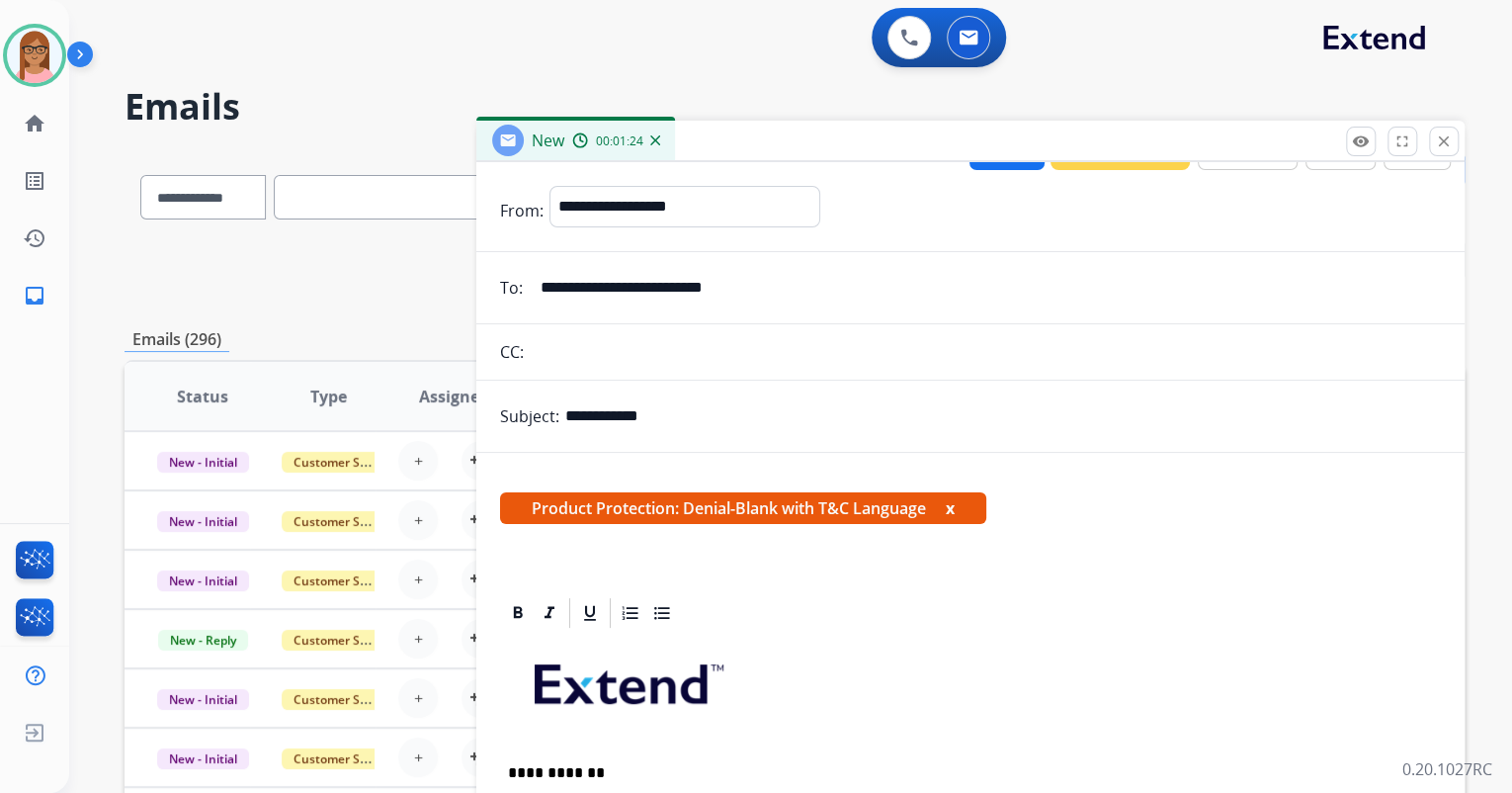 scroll, scrollTop: 0, scrollLeft: 0, axis: both 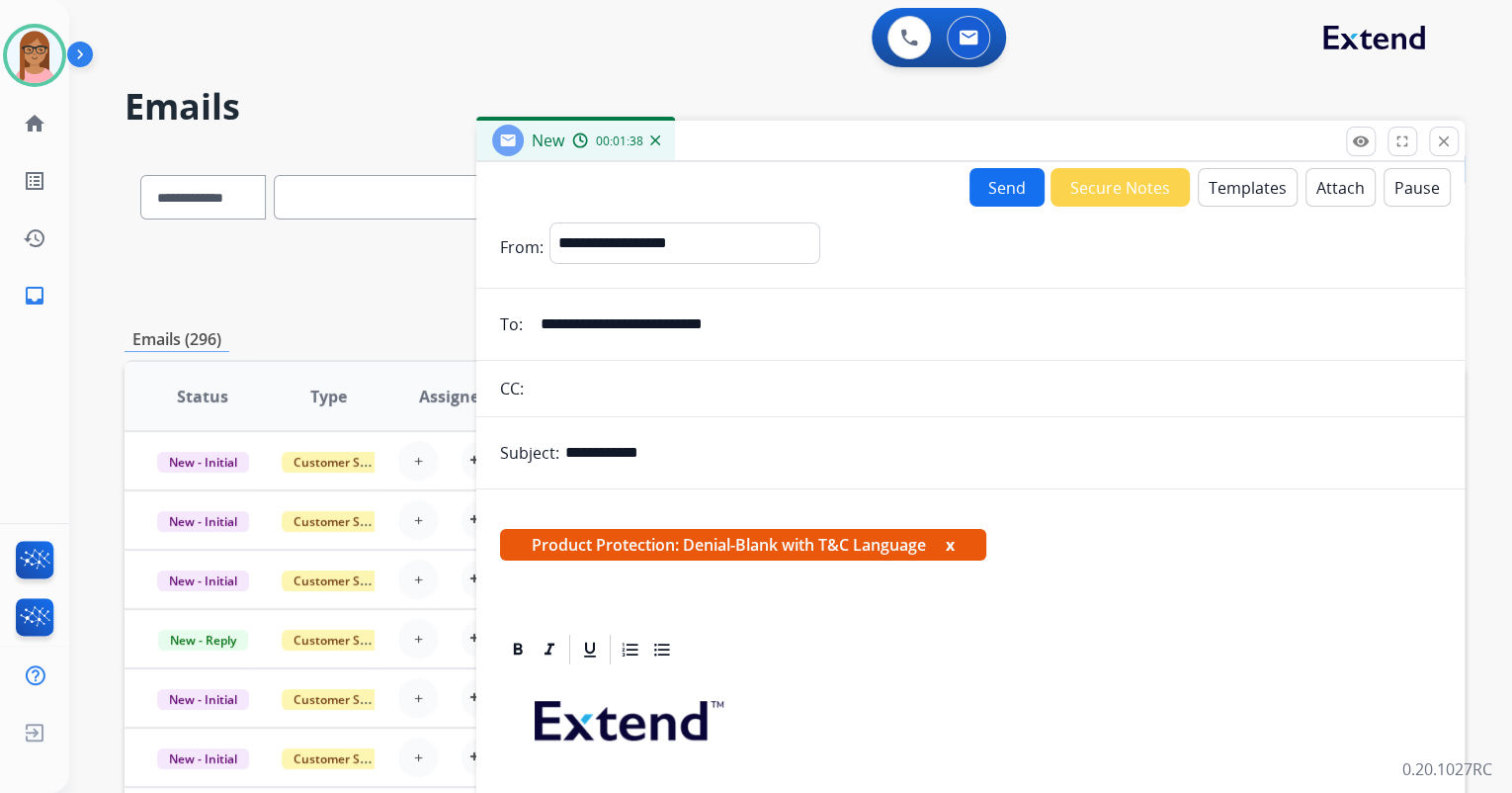 click on "**********" at bounding box center (984, 324) 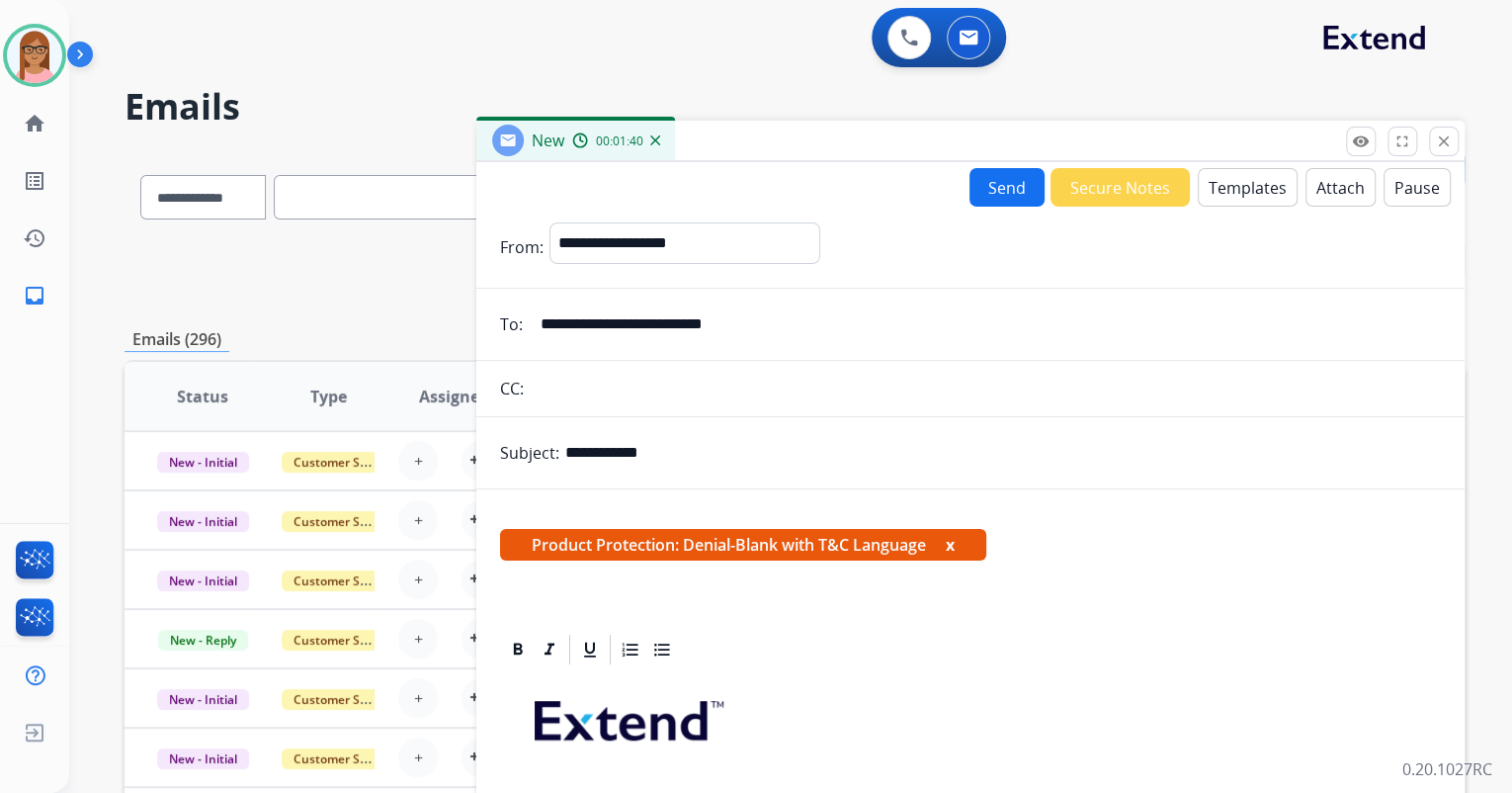 click on "Attach" at bounding box center [1340, 187] 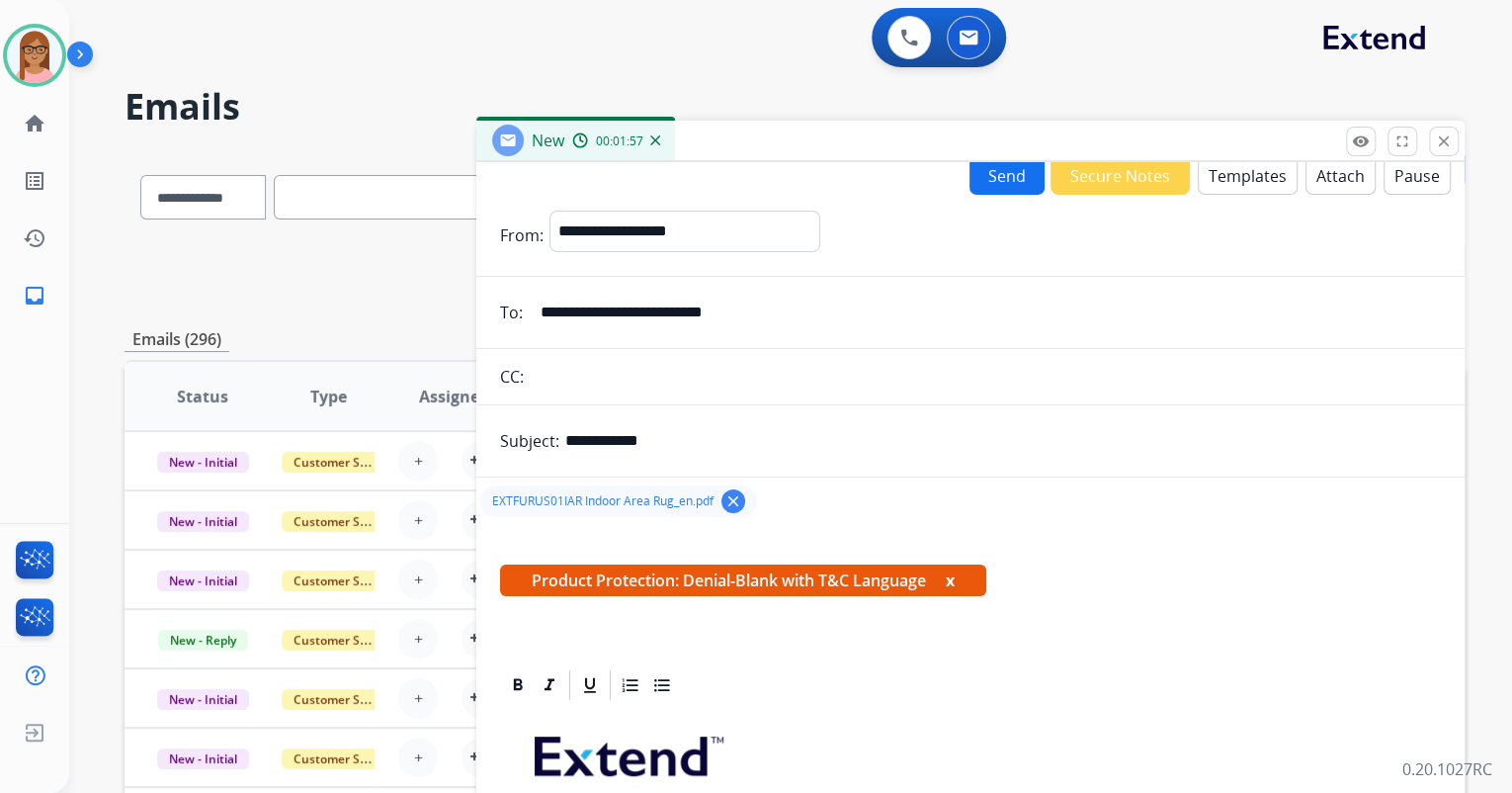 scroll, scrollTop: 0, scrollLeft: 0, axis: both 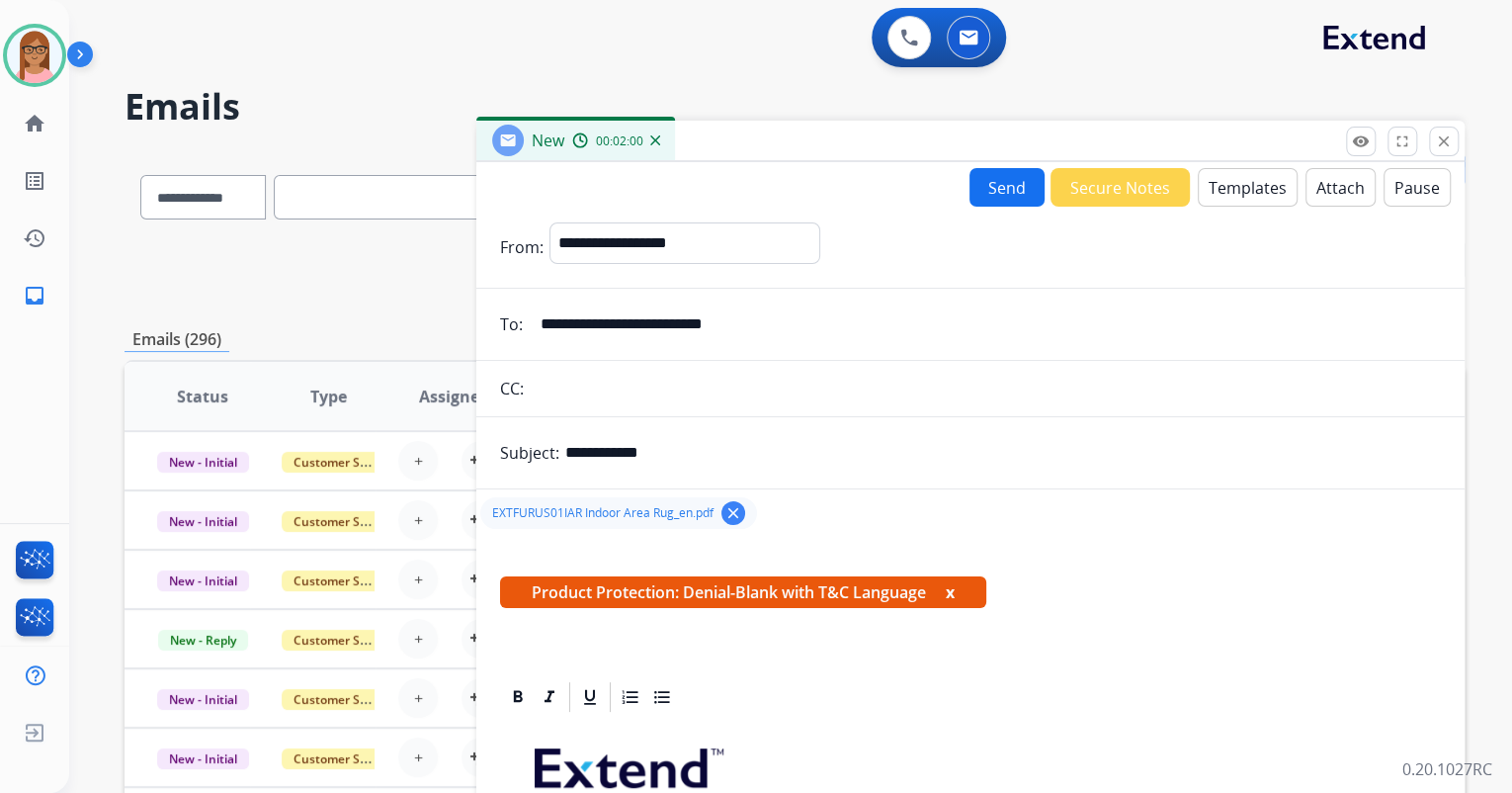 click on "Send" at bounding box center [1007, 187] 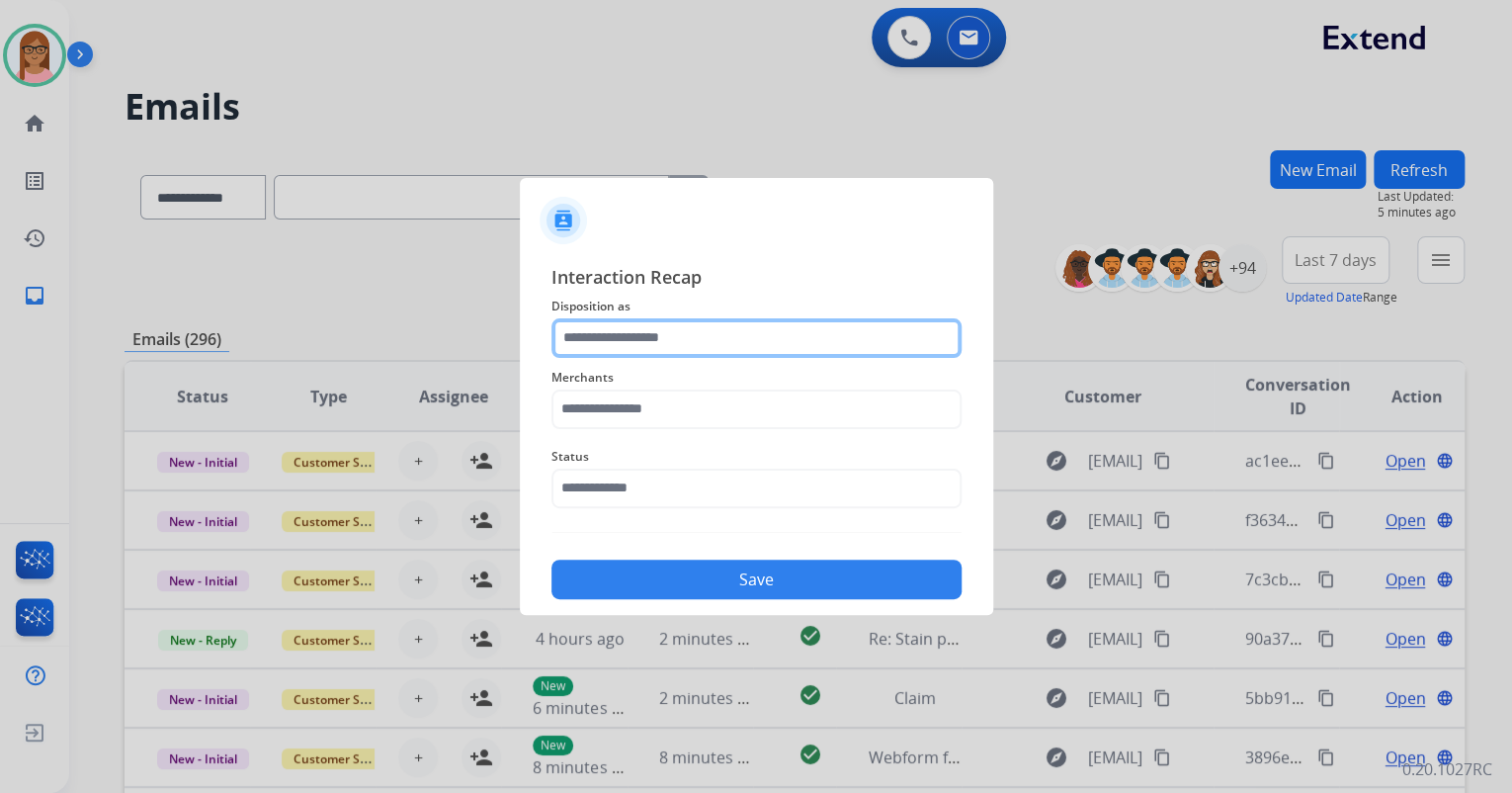 click 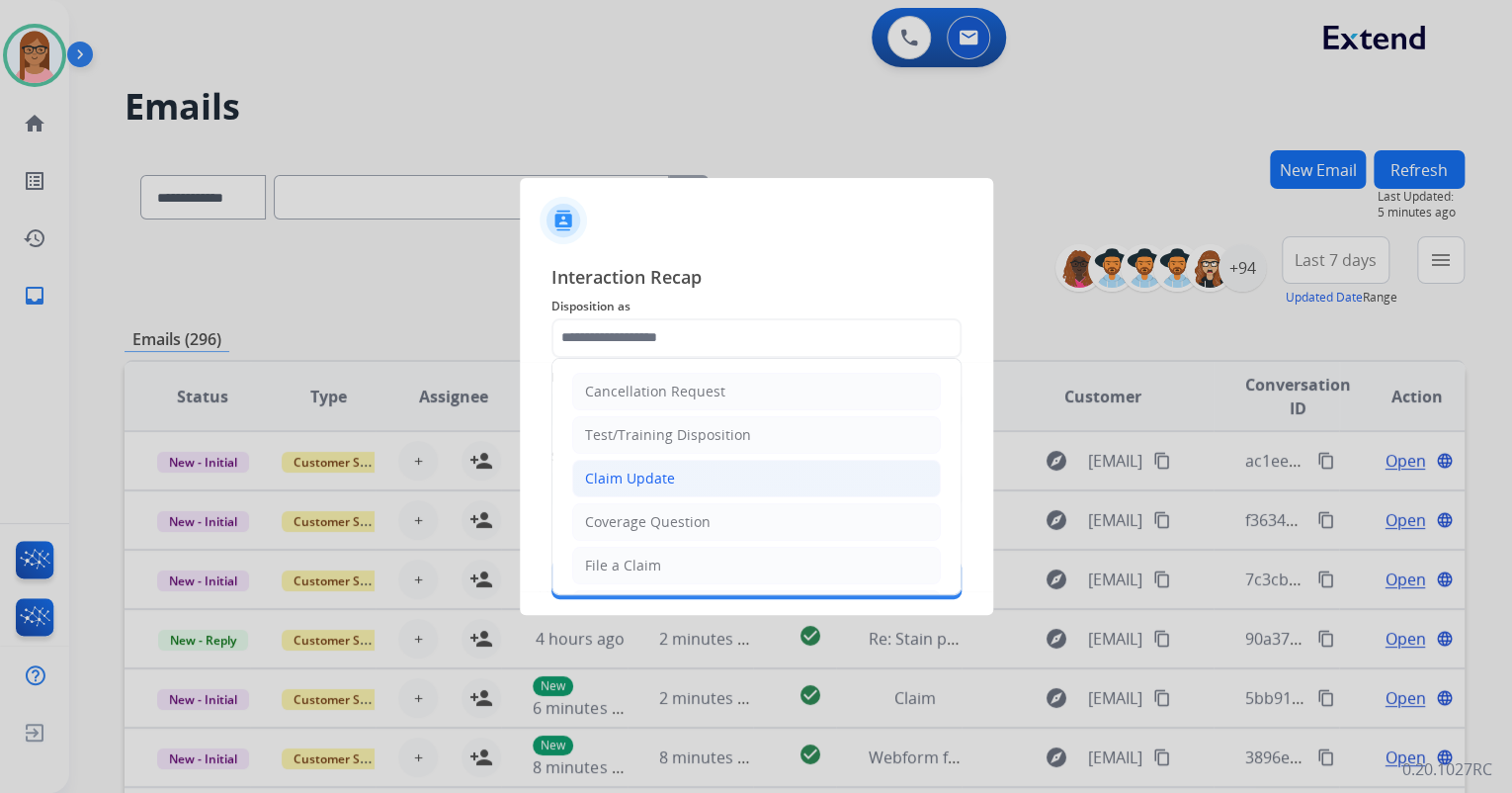 click on "Claim Update" 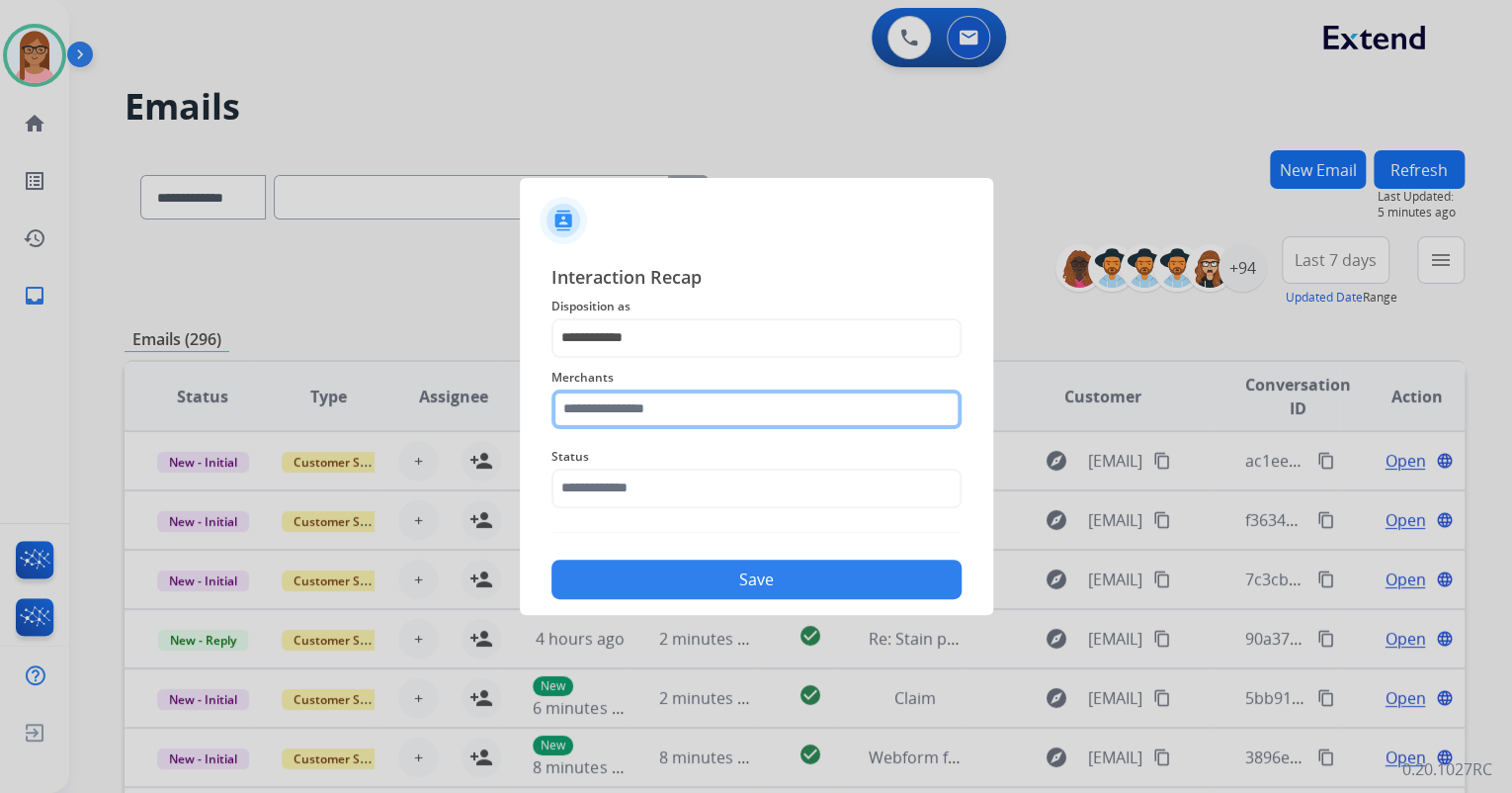 click 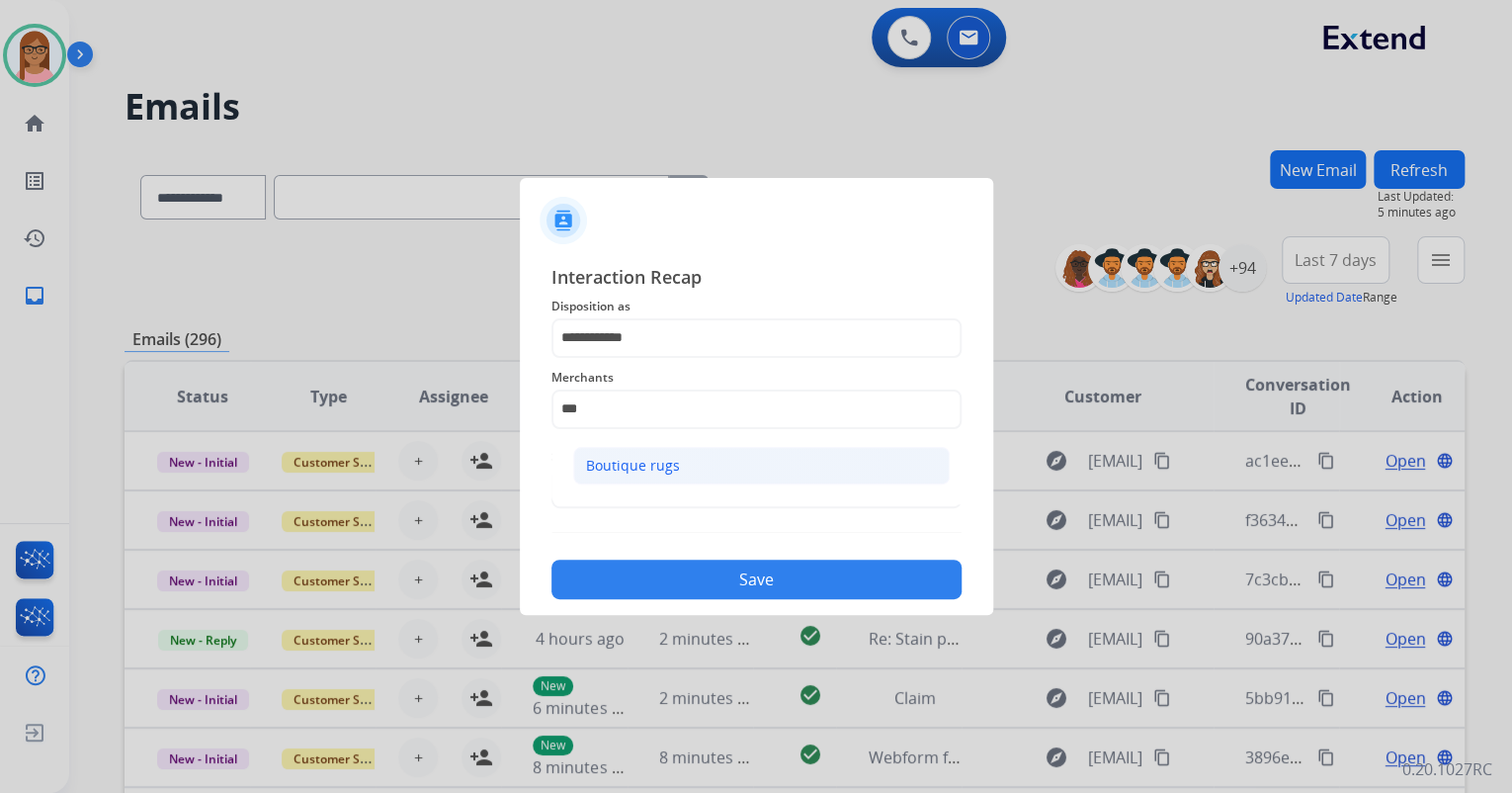 click on "Boutique rugs" 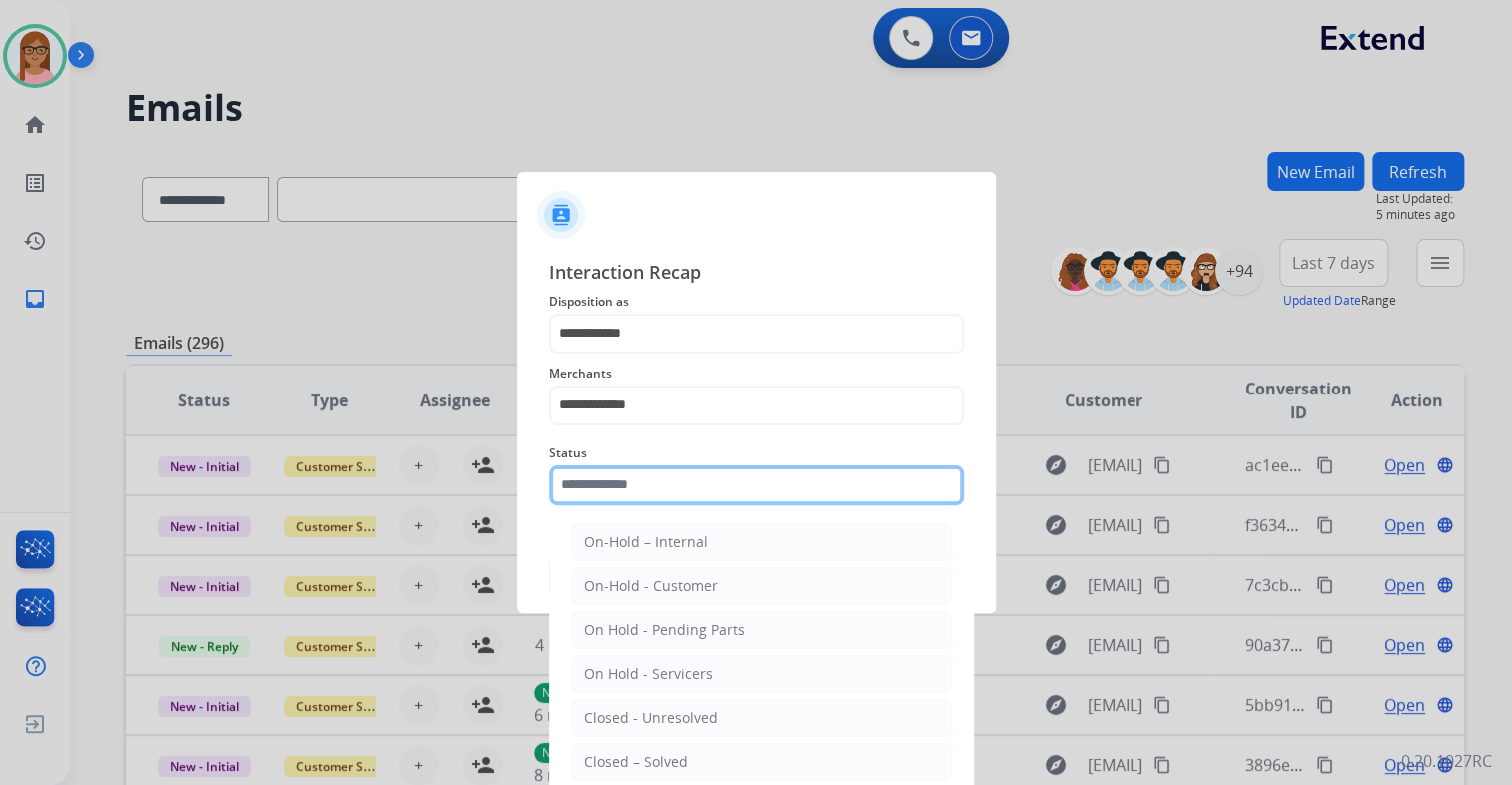 click 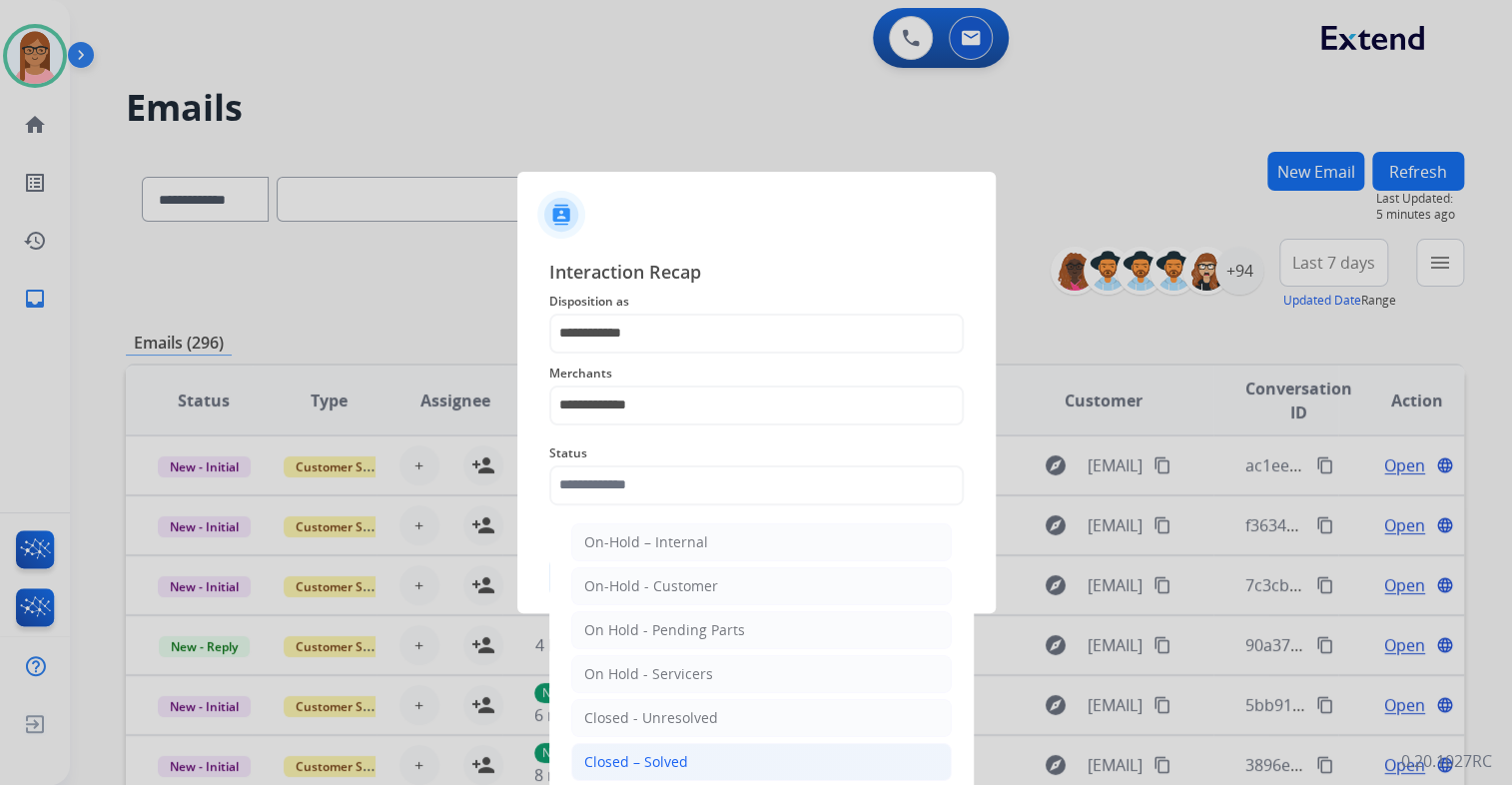 click on "Closed – Solved" 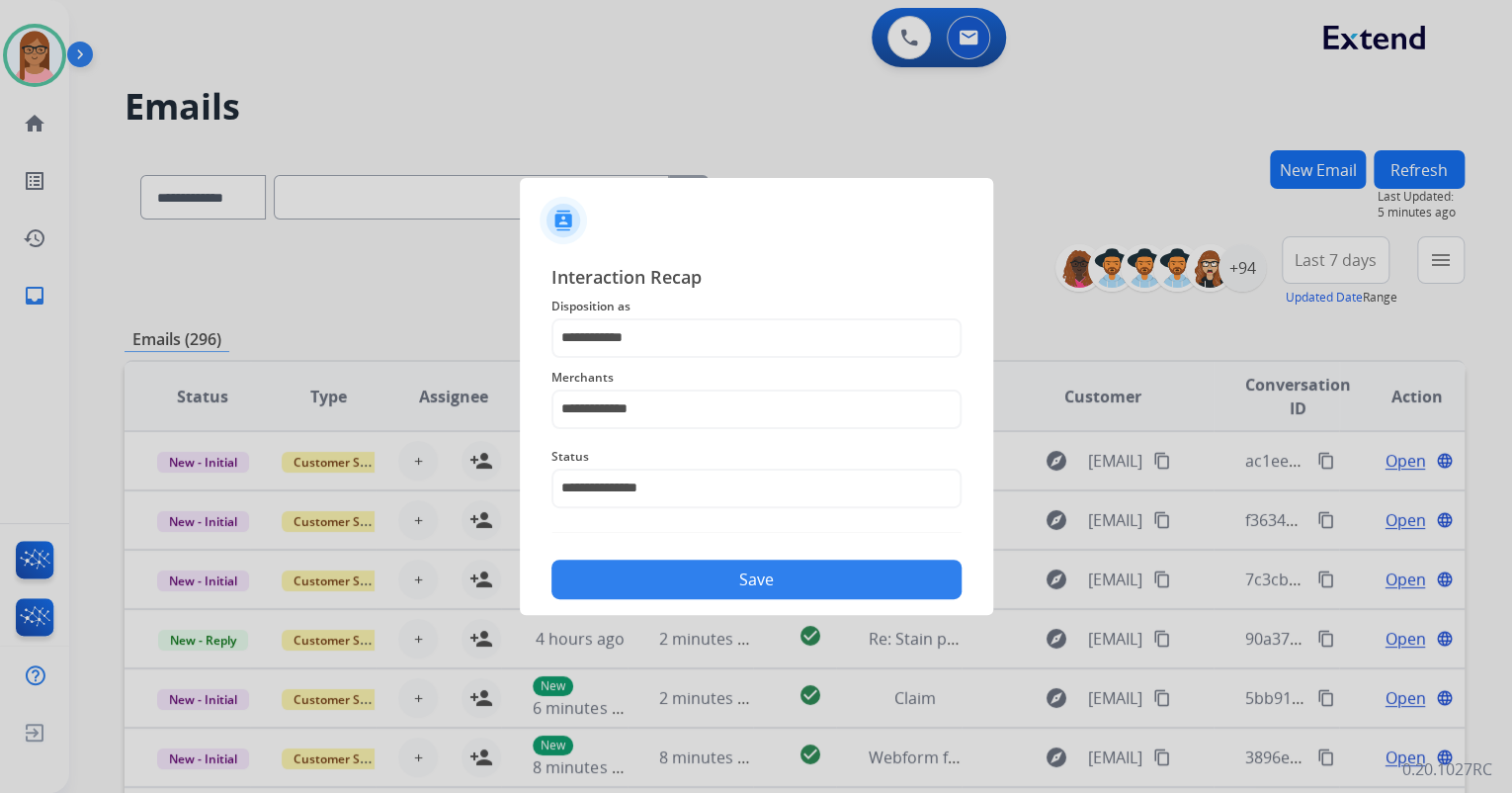 click on "Save" 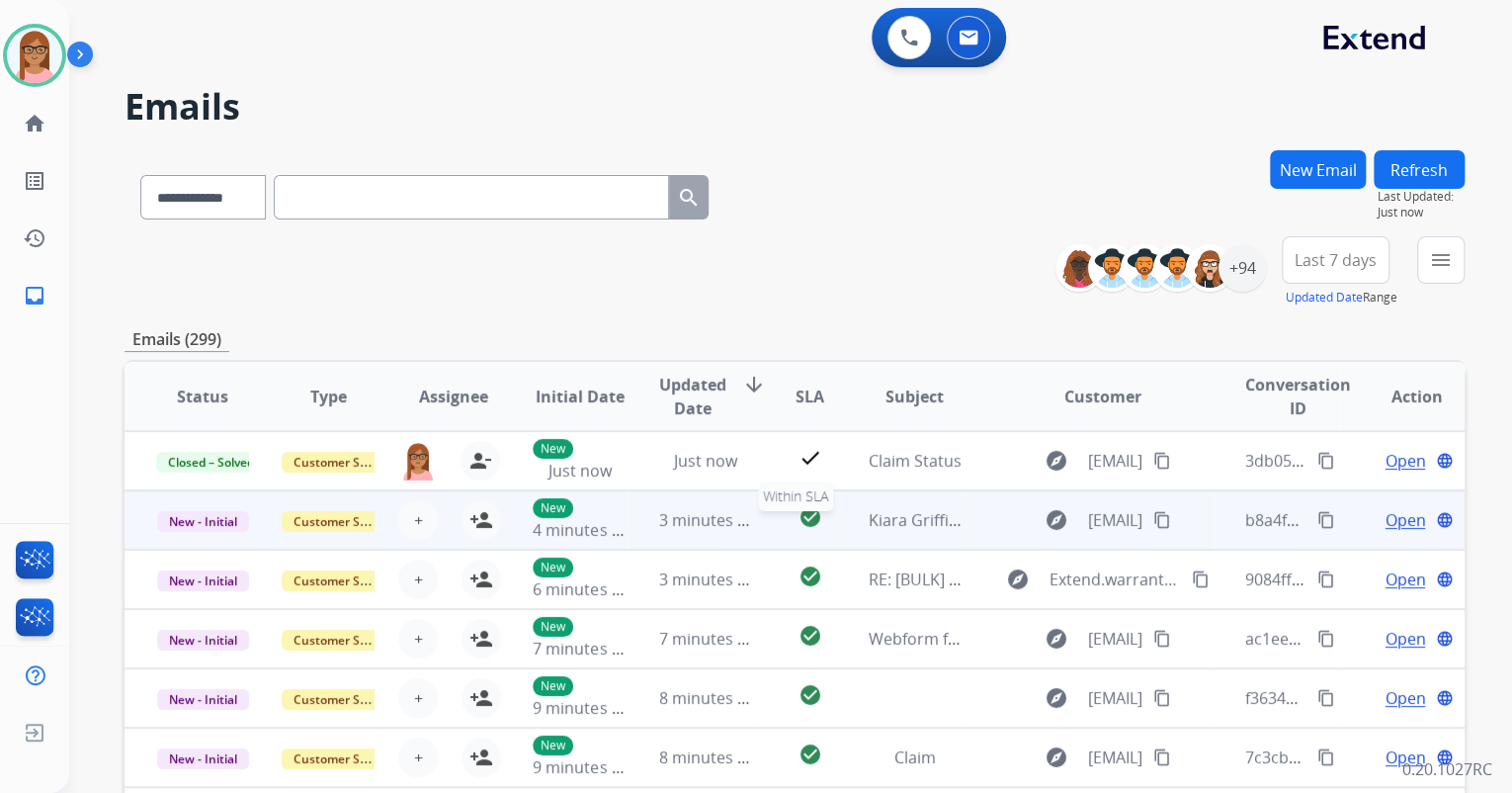scroll, scrollTop: 1, scrollLeft: 0, axis: vertical 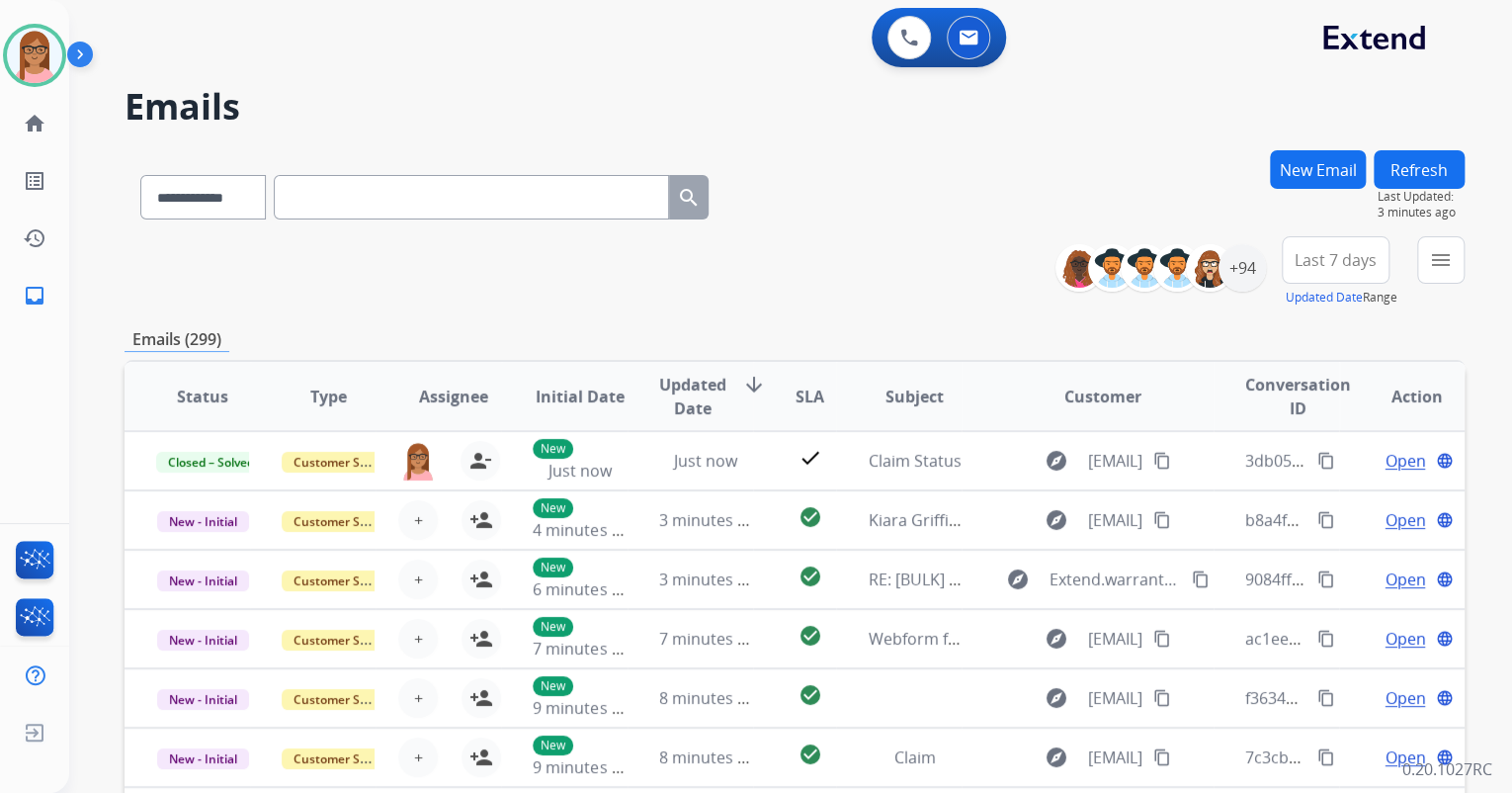 click on "New Email" at bounding box center (1317, 169) 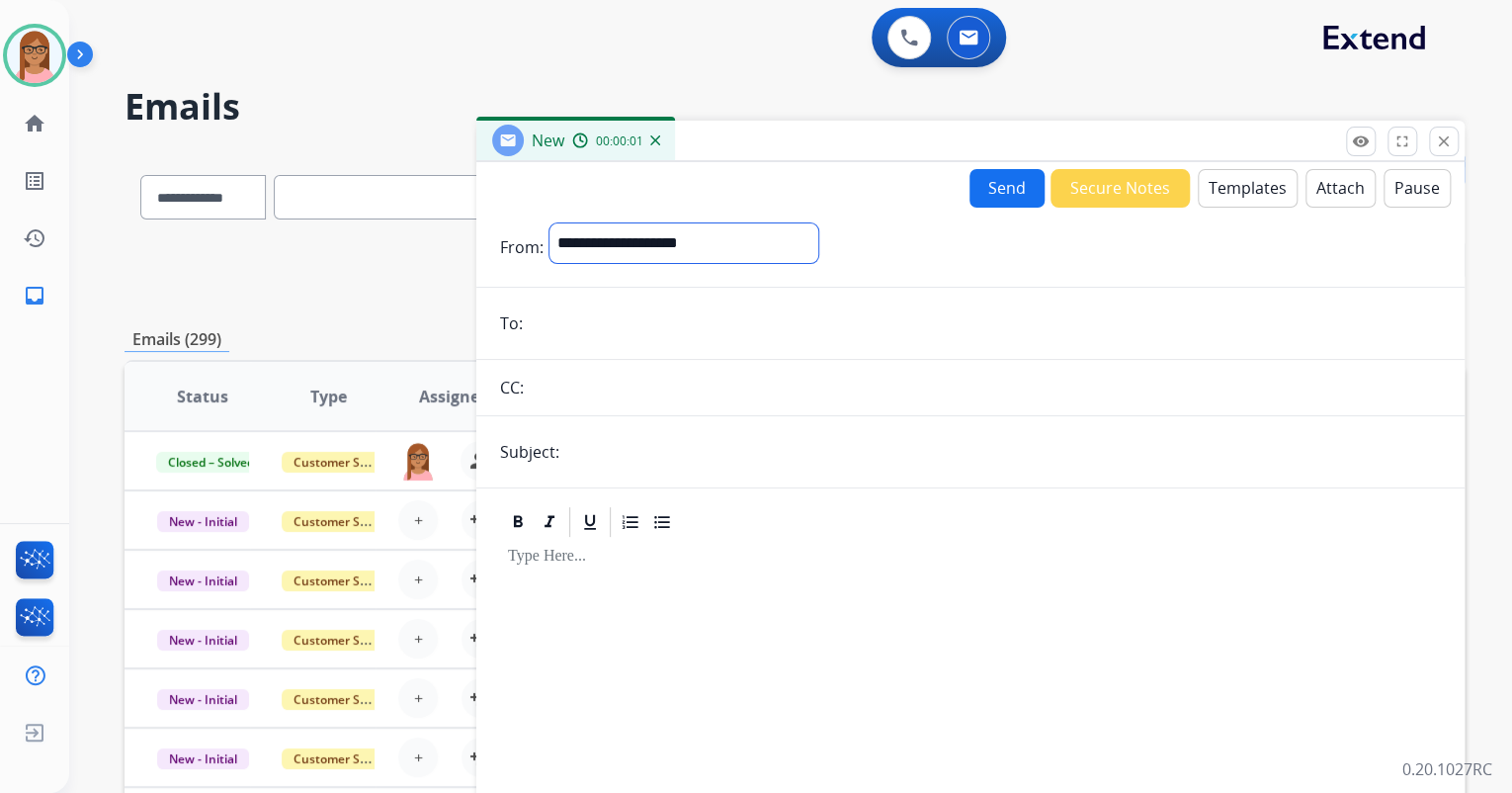 click on "**********" at bounding box center [684, 243] 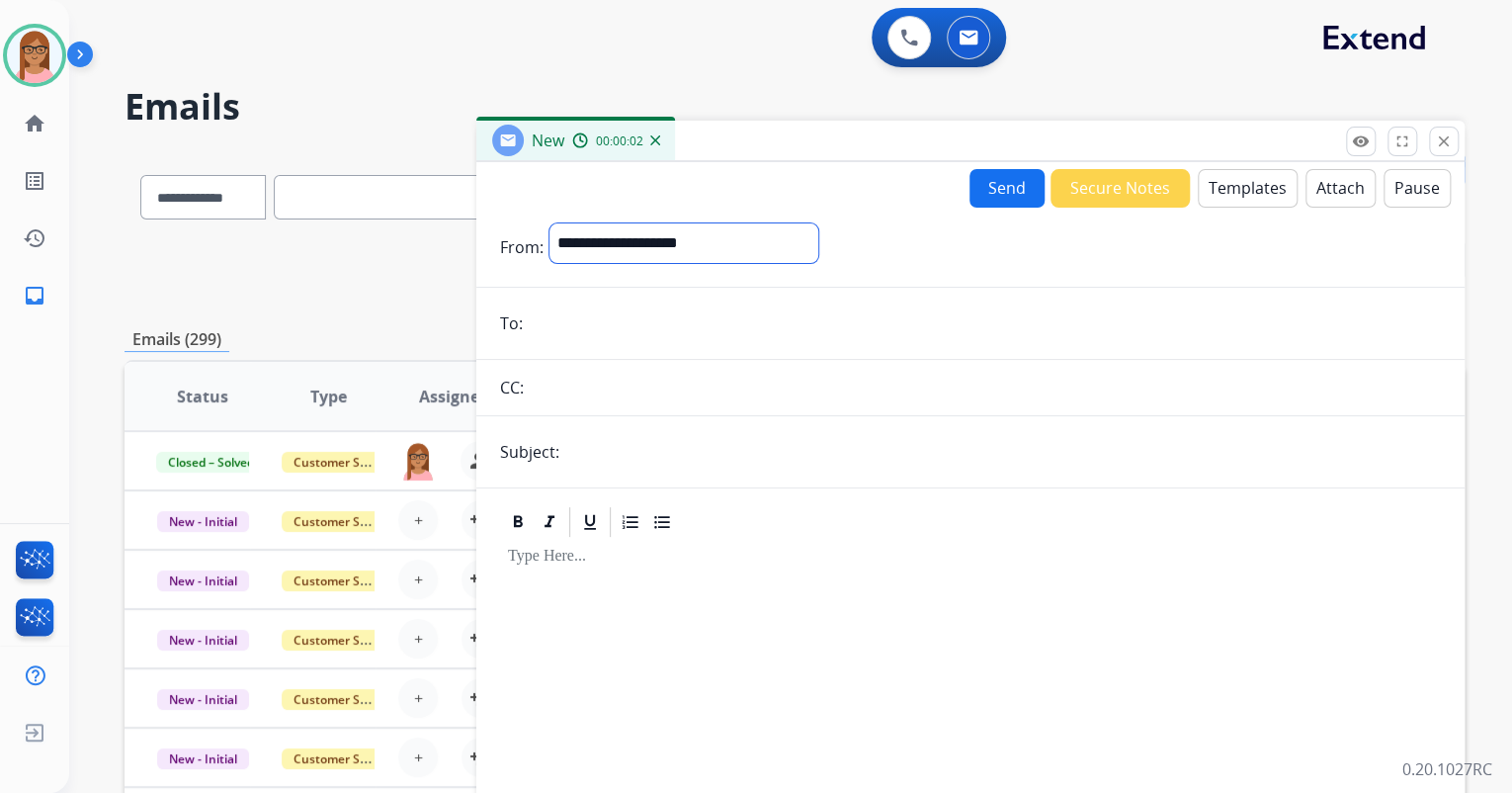 select on "**********" 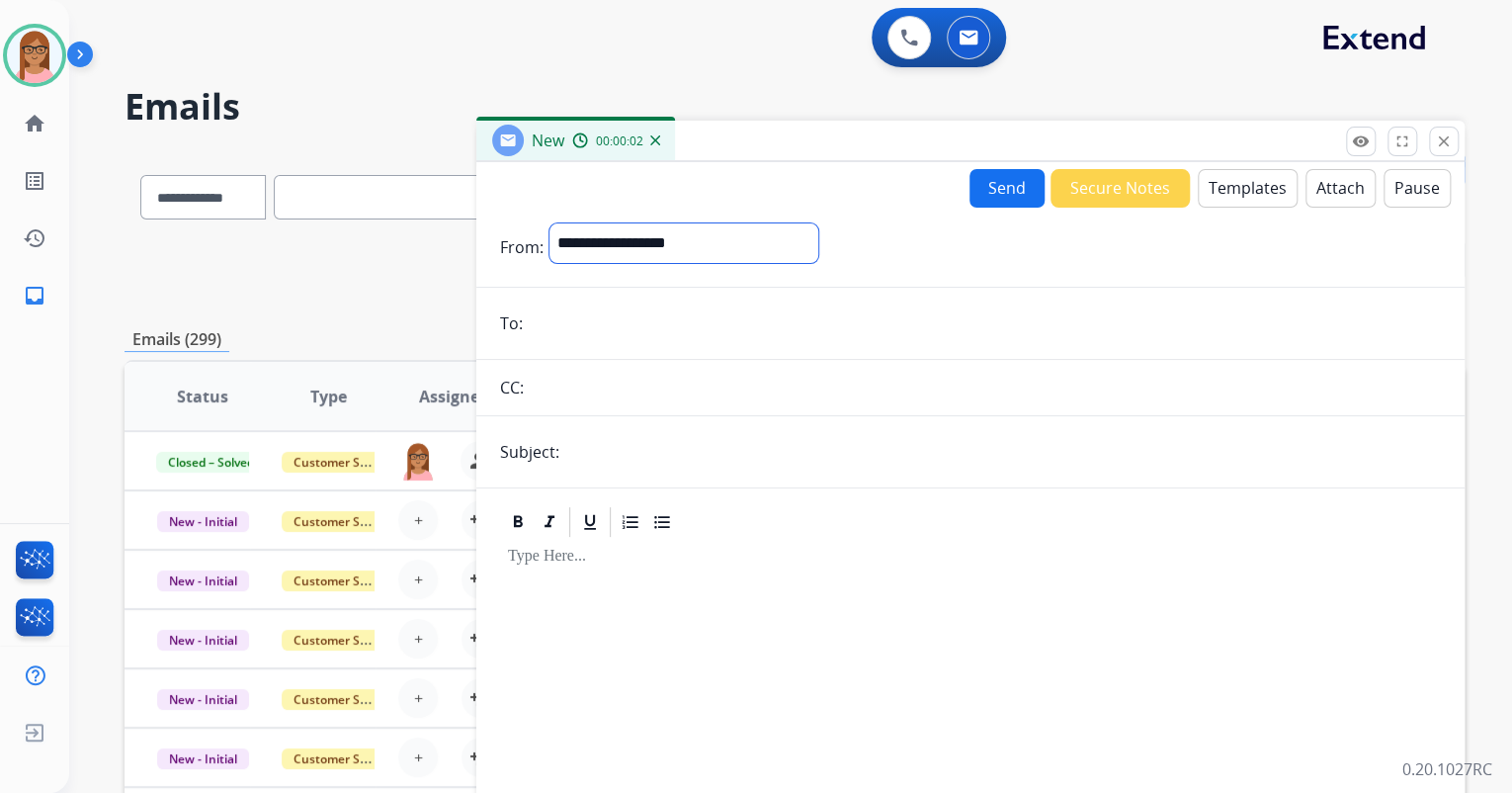 click on "**********" at bounding box center (684, 243) 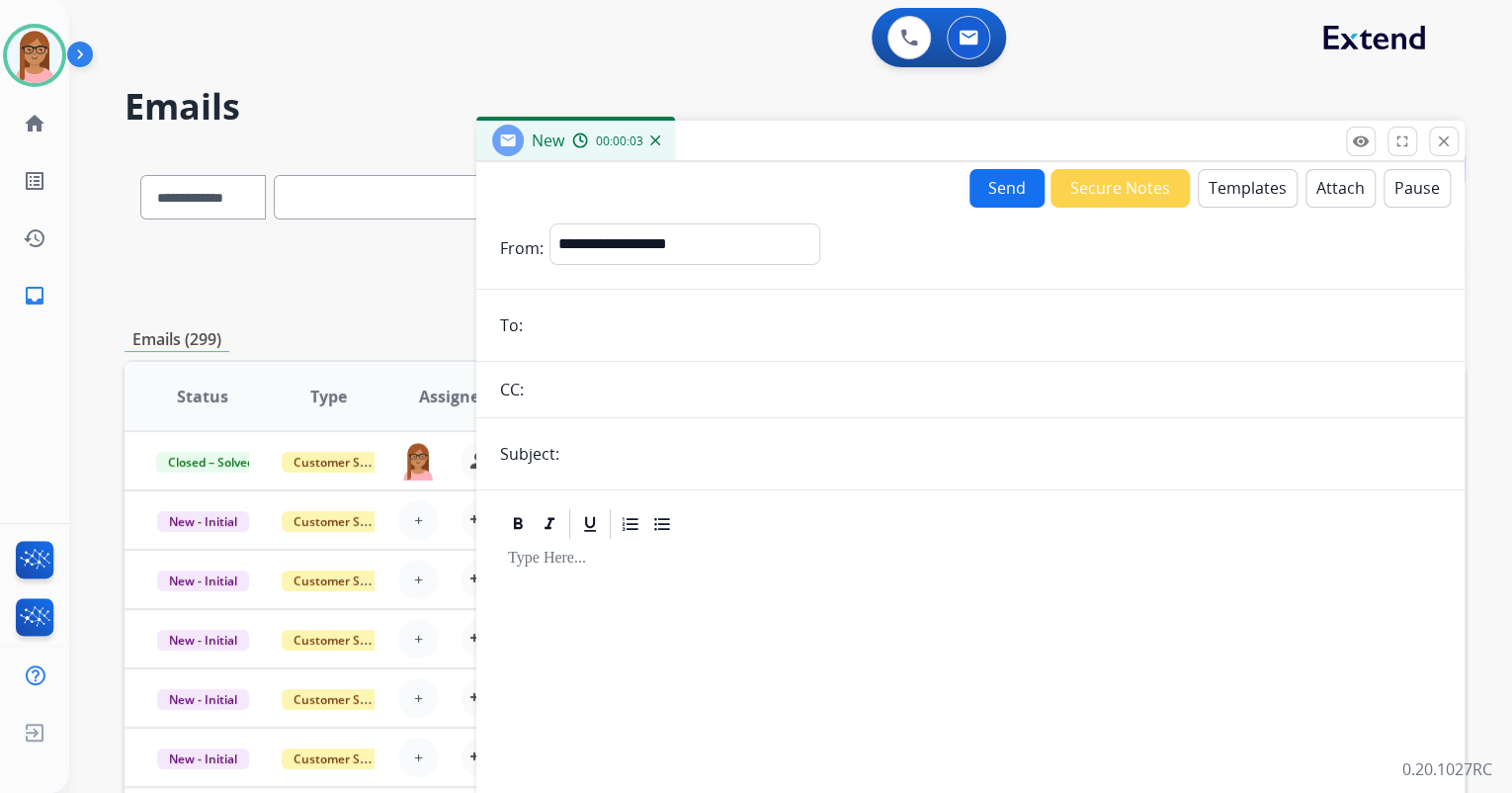 click at bounding box center [984, 325] 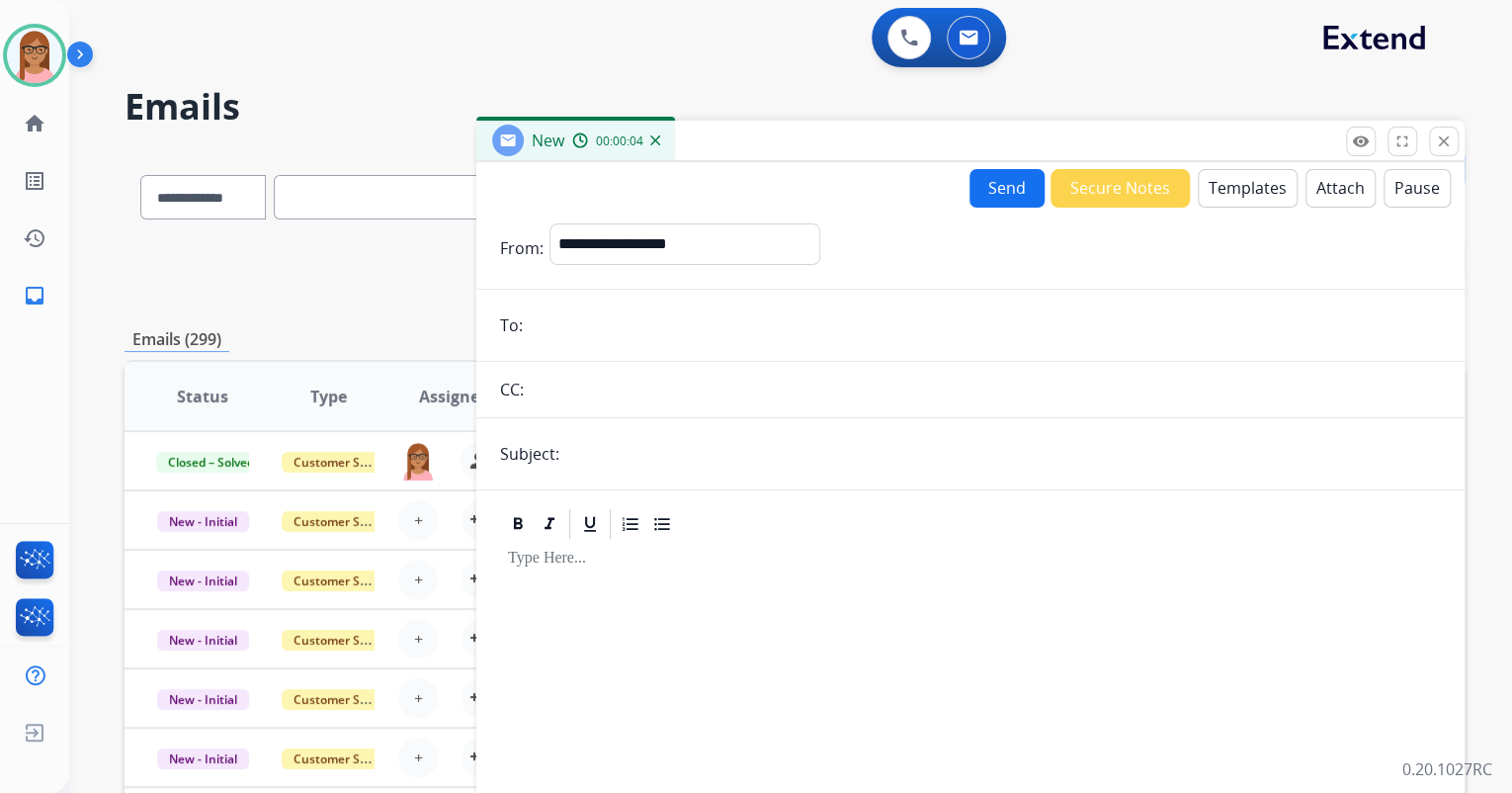 paste on "**********" 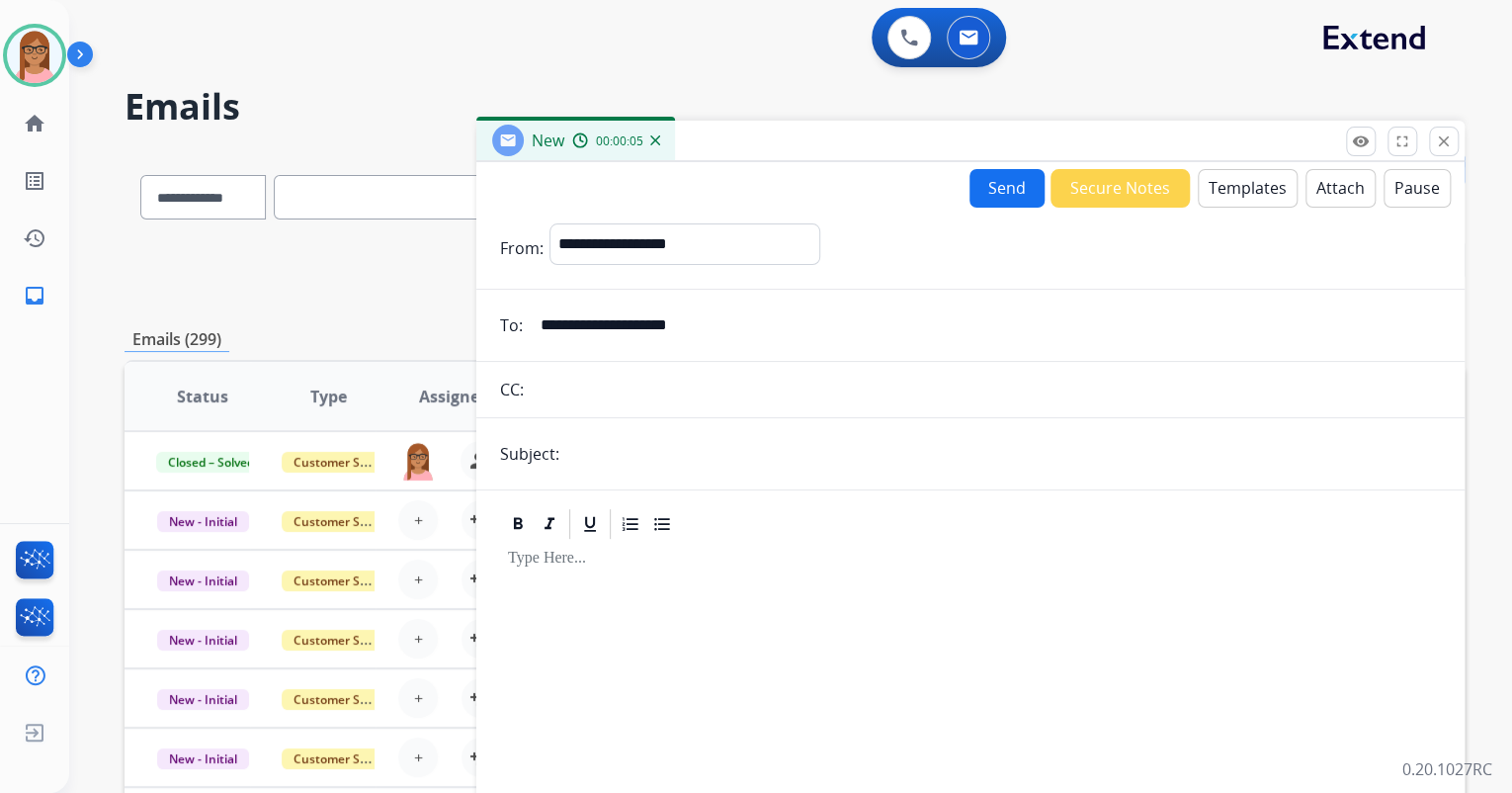 type on "**********" 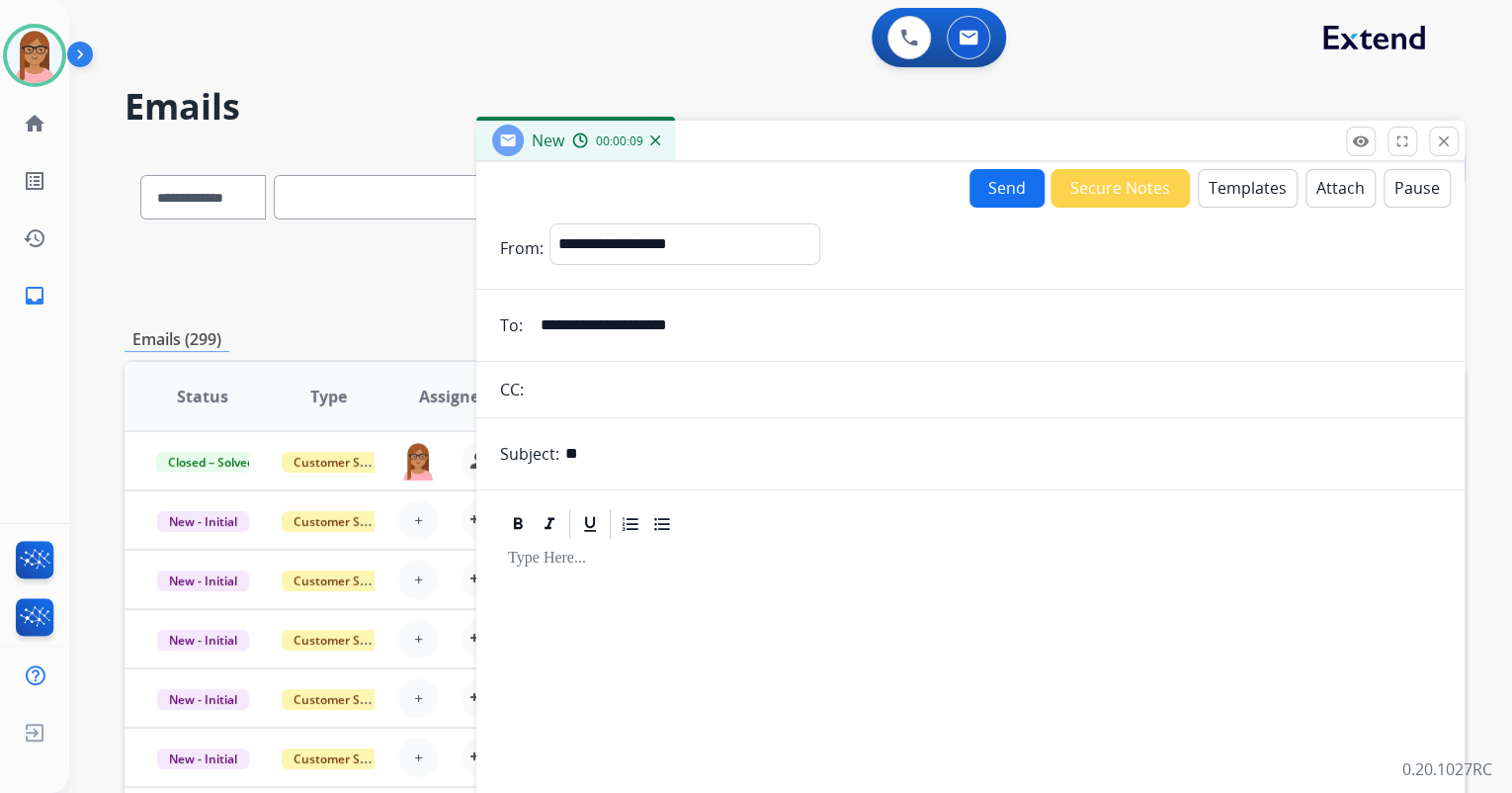 type on "*" 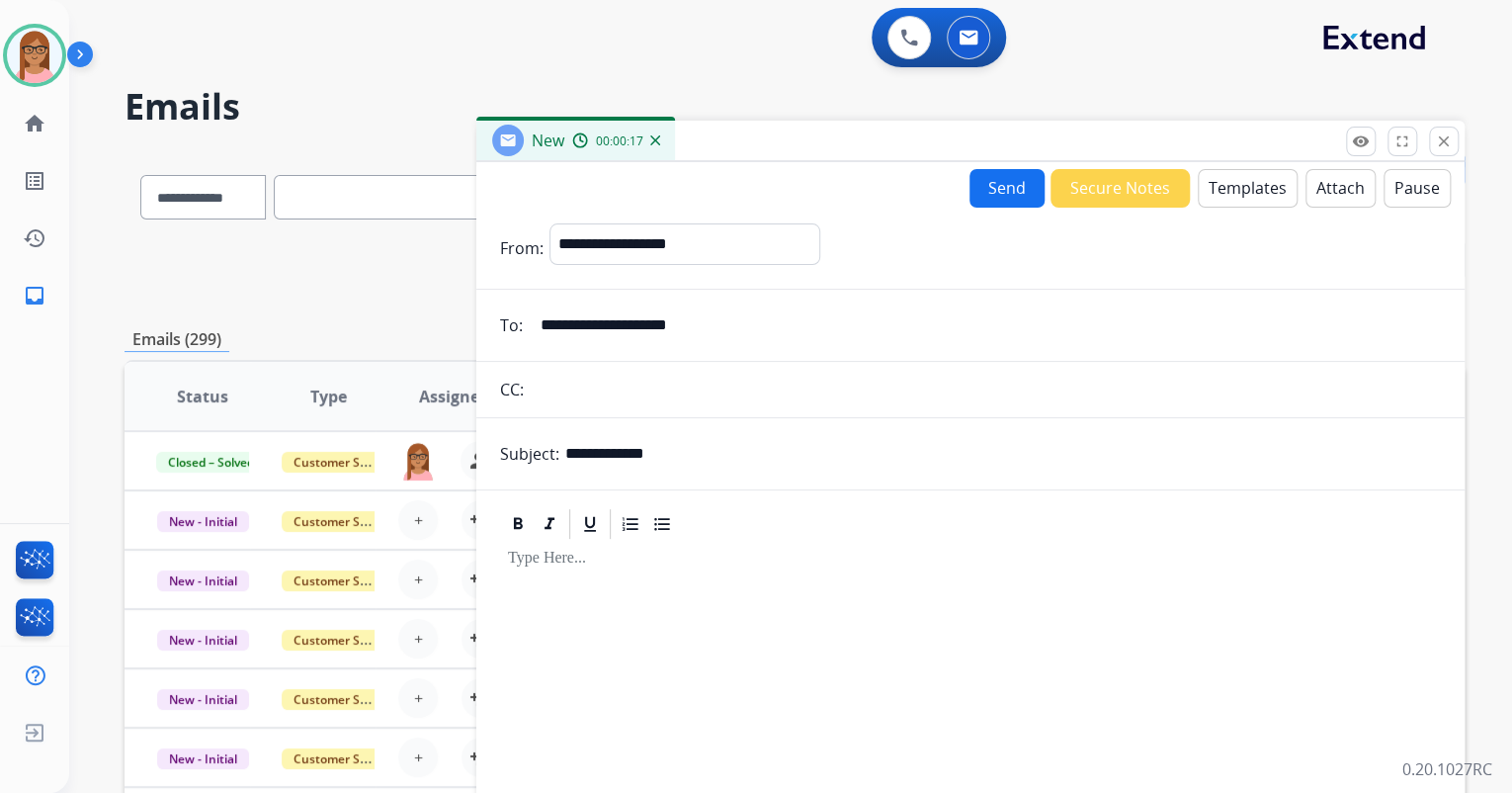 type on "**********" 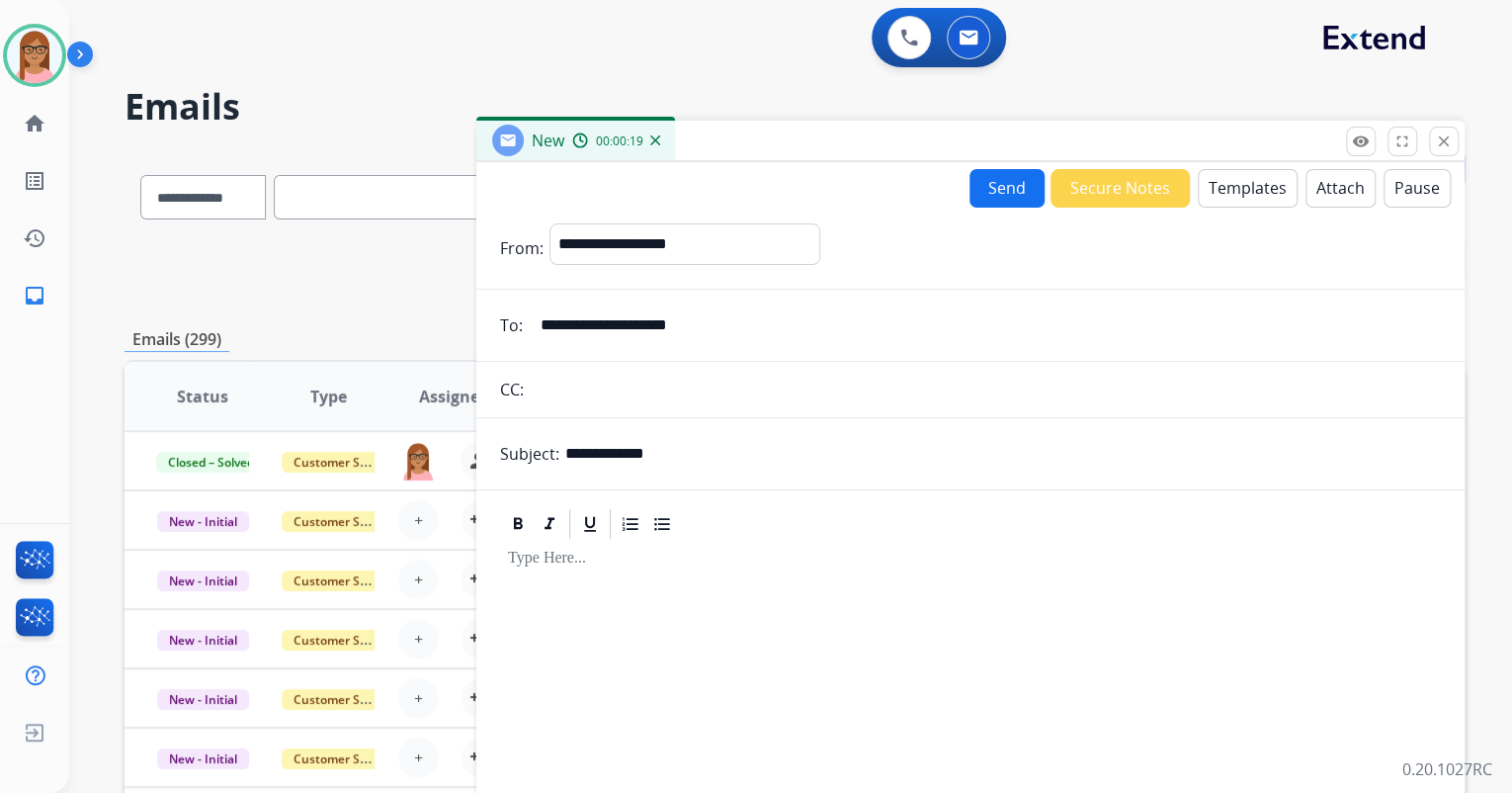 click on "Templates" at bounding box center [1247, 188] 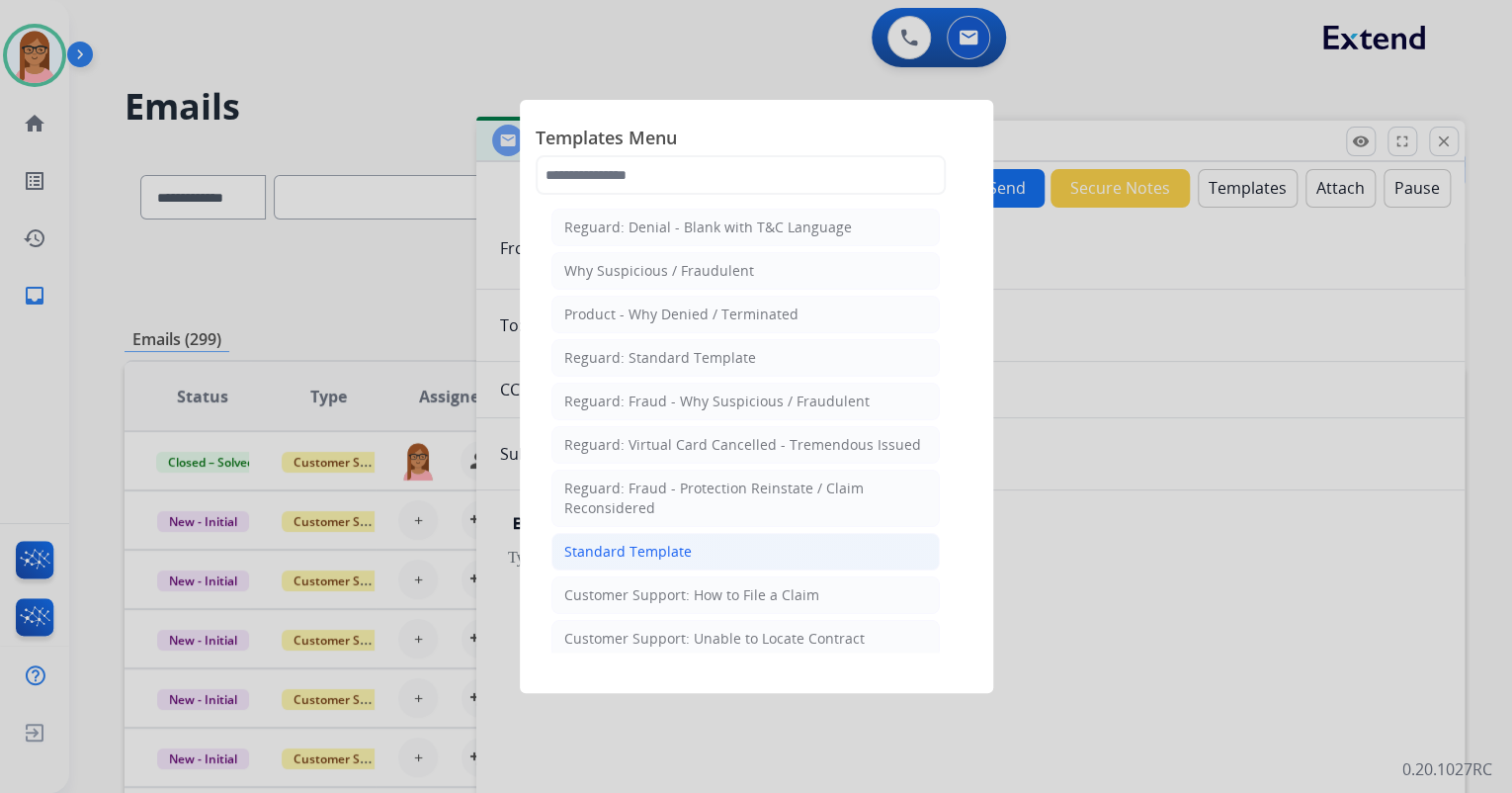 click on "Standard Template" 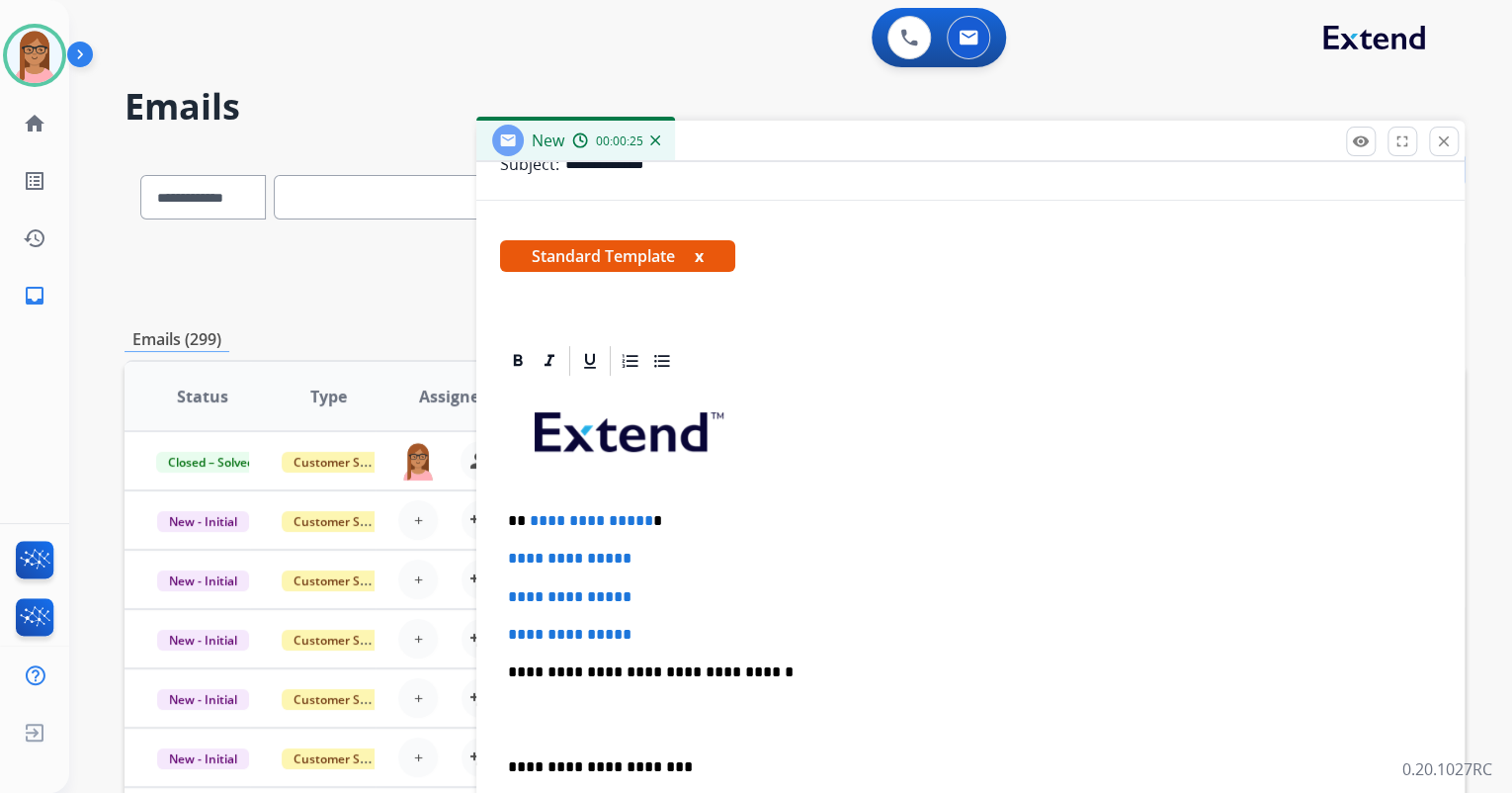 scroll, scrollTop: 316, scrollLeft: 0, axis: vertical 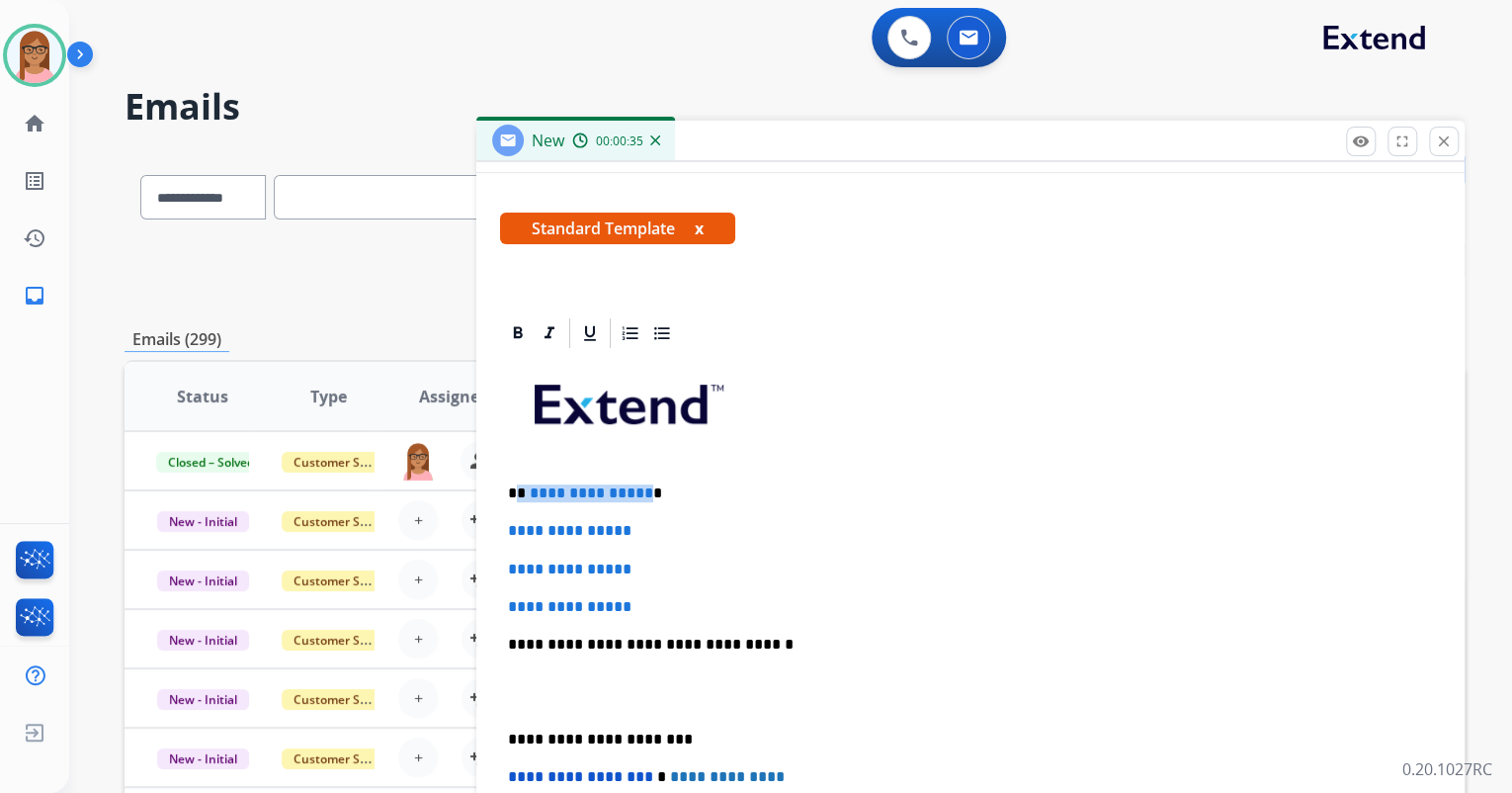 drag, startPoint x: 519, startPoint y: 489, endPoint x: 640, endPoint y: 490, distance: 121.00413 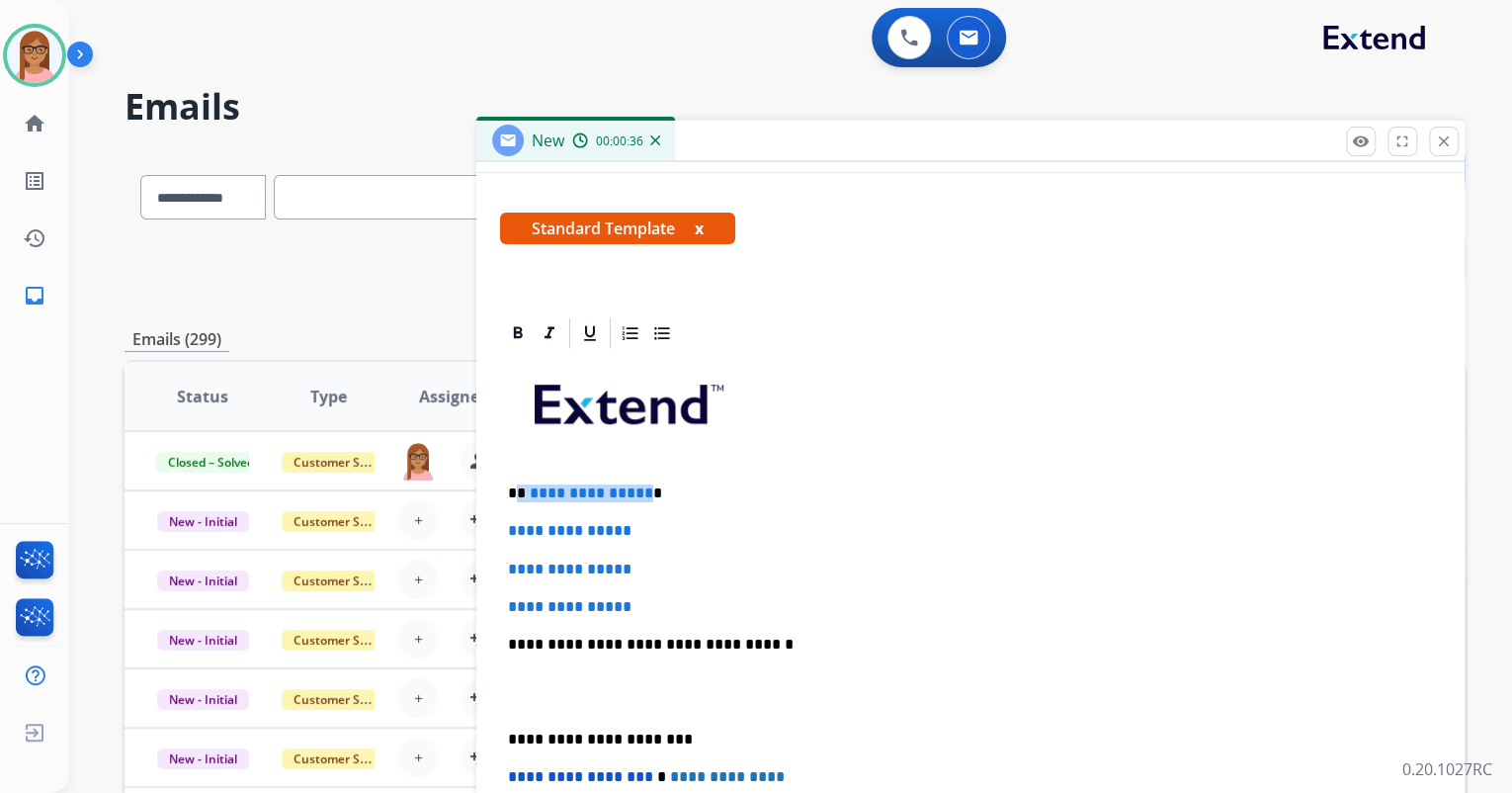 type 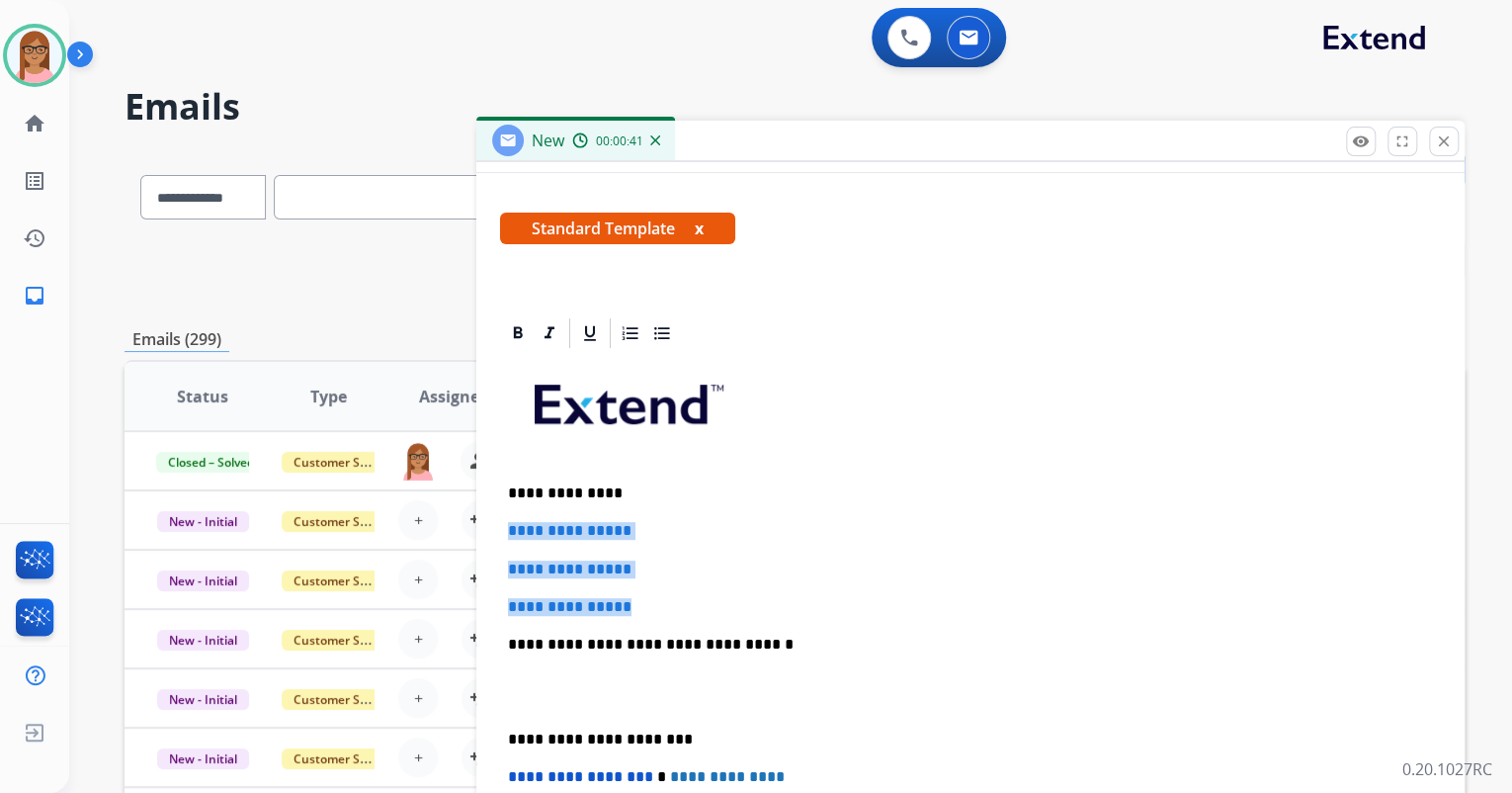 drag, startPoint x: 506, startPoint y: 528, endPoint x: 666, endPoint y: 590, distance: 171.59254 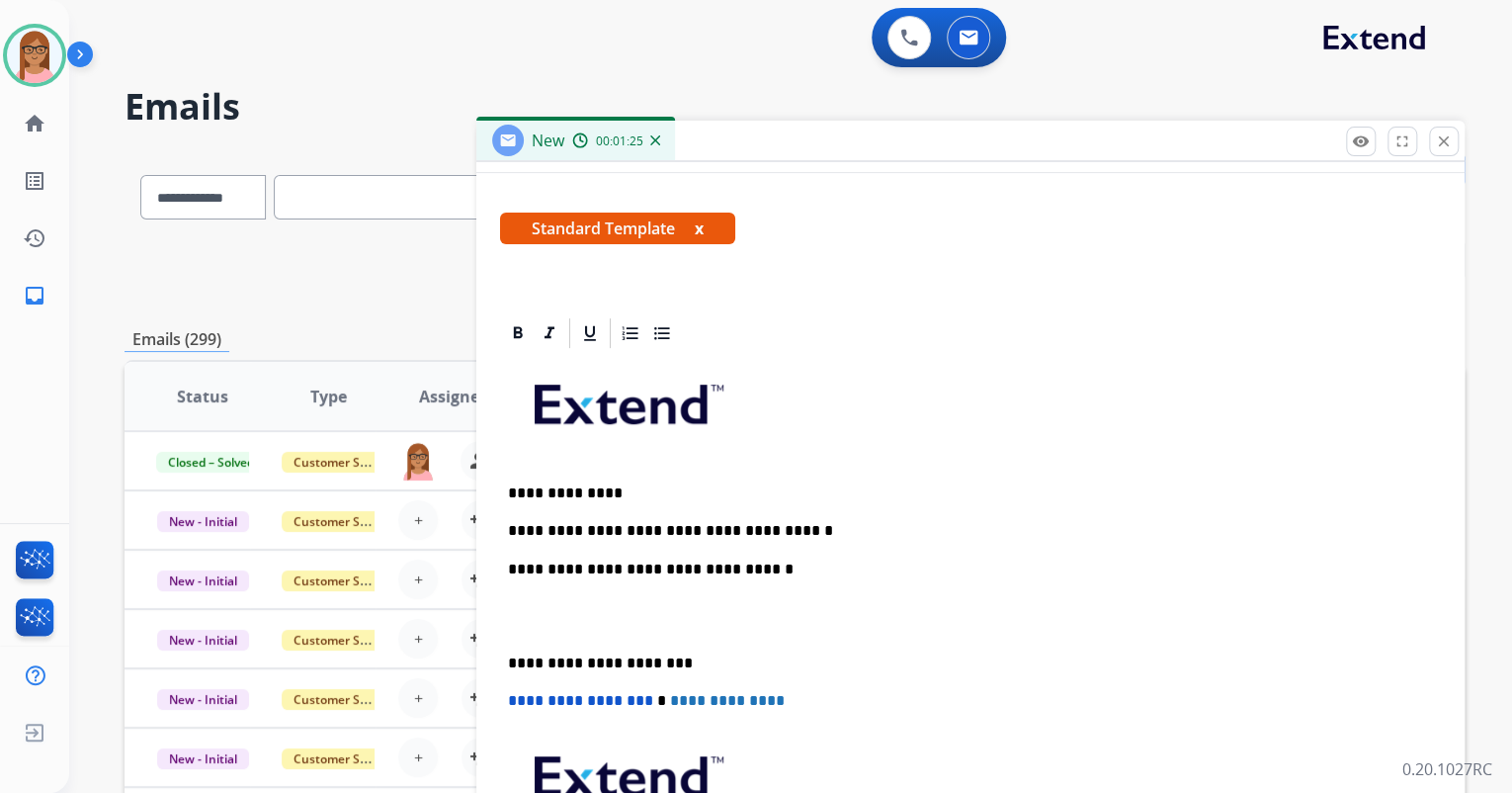 click on "**********" at bounding box center [963, 531] 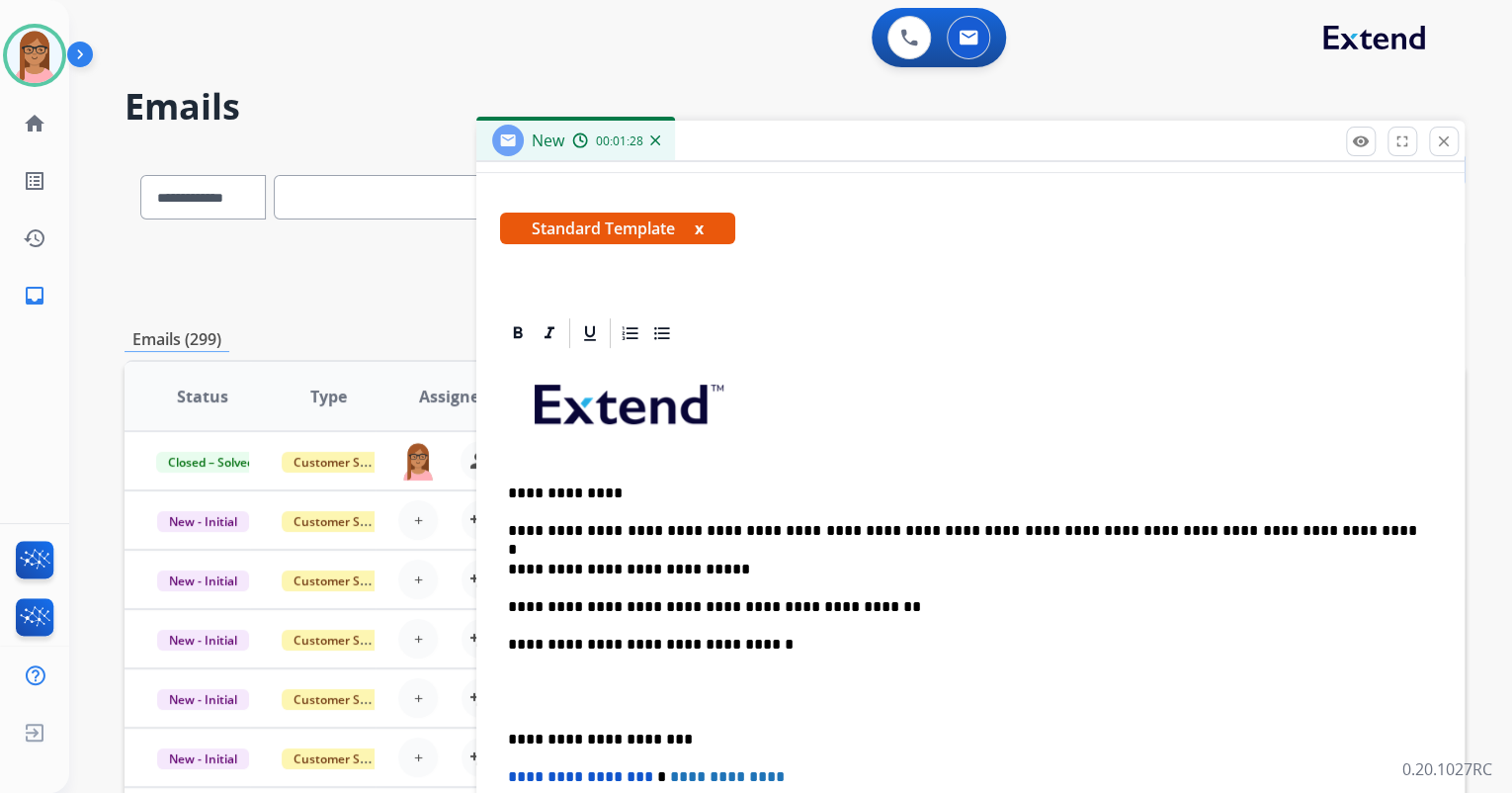 click on "**********" at bounding box center (963, 531) 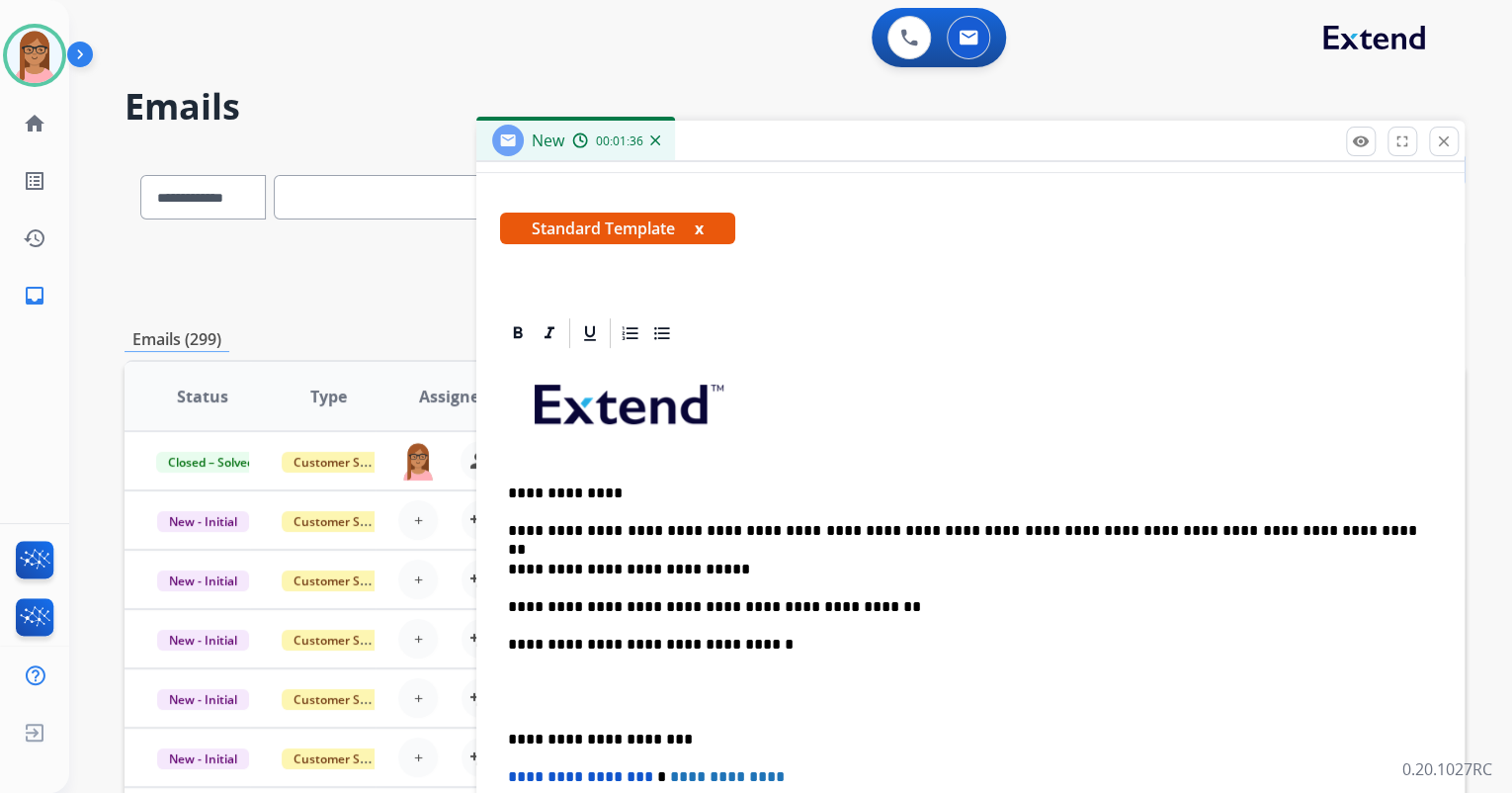 click on "**********" at bounding box center [963, 570] 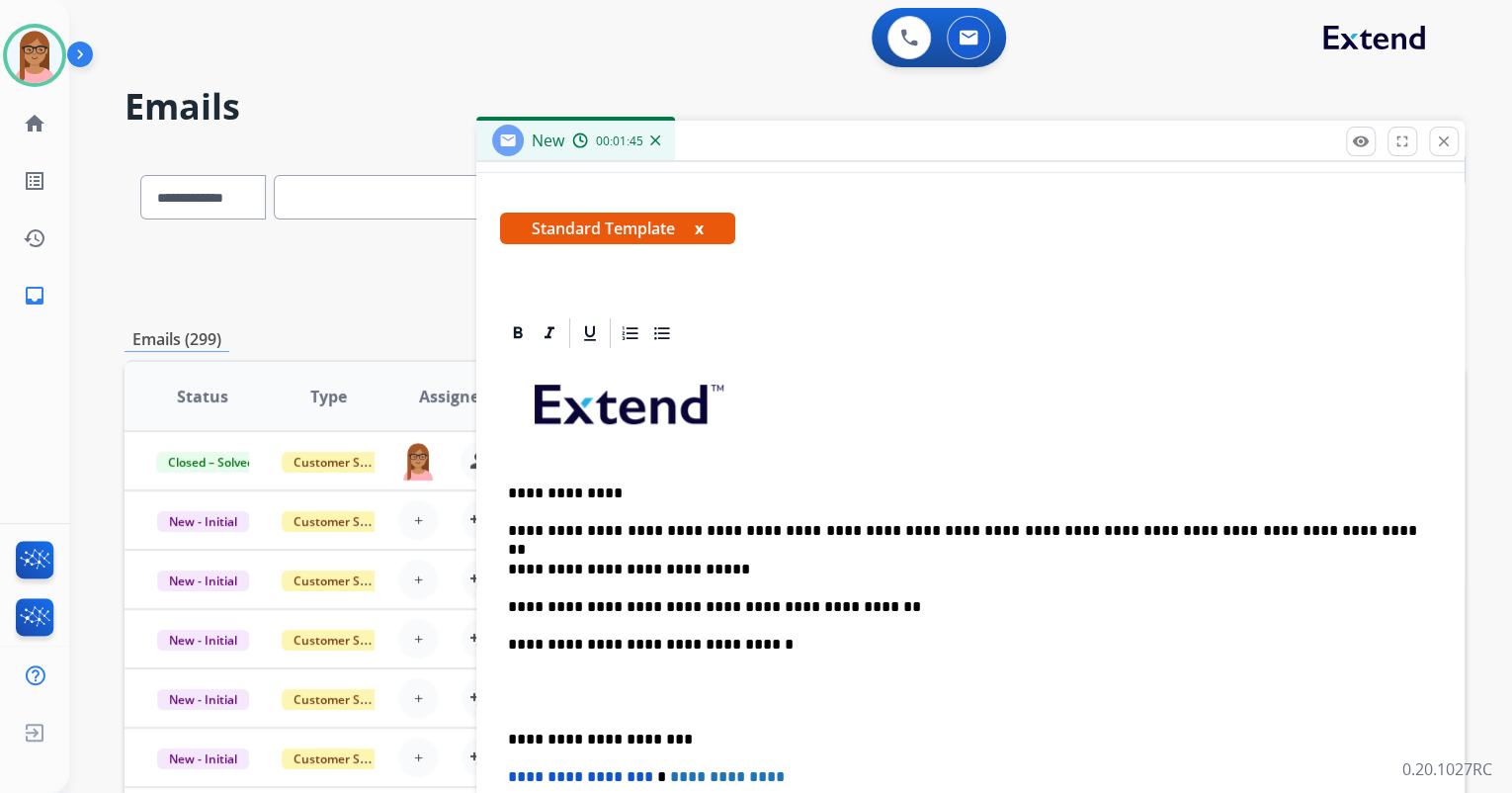 click on "**********" at bounding box center [963, 607] 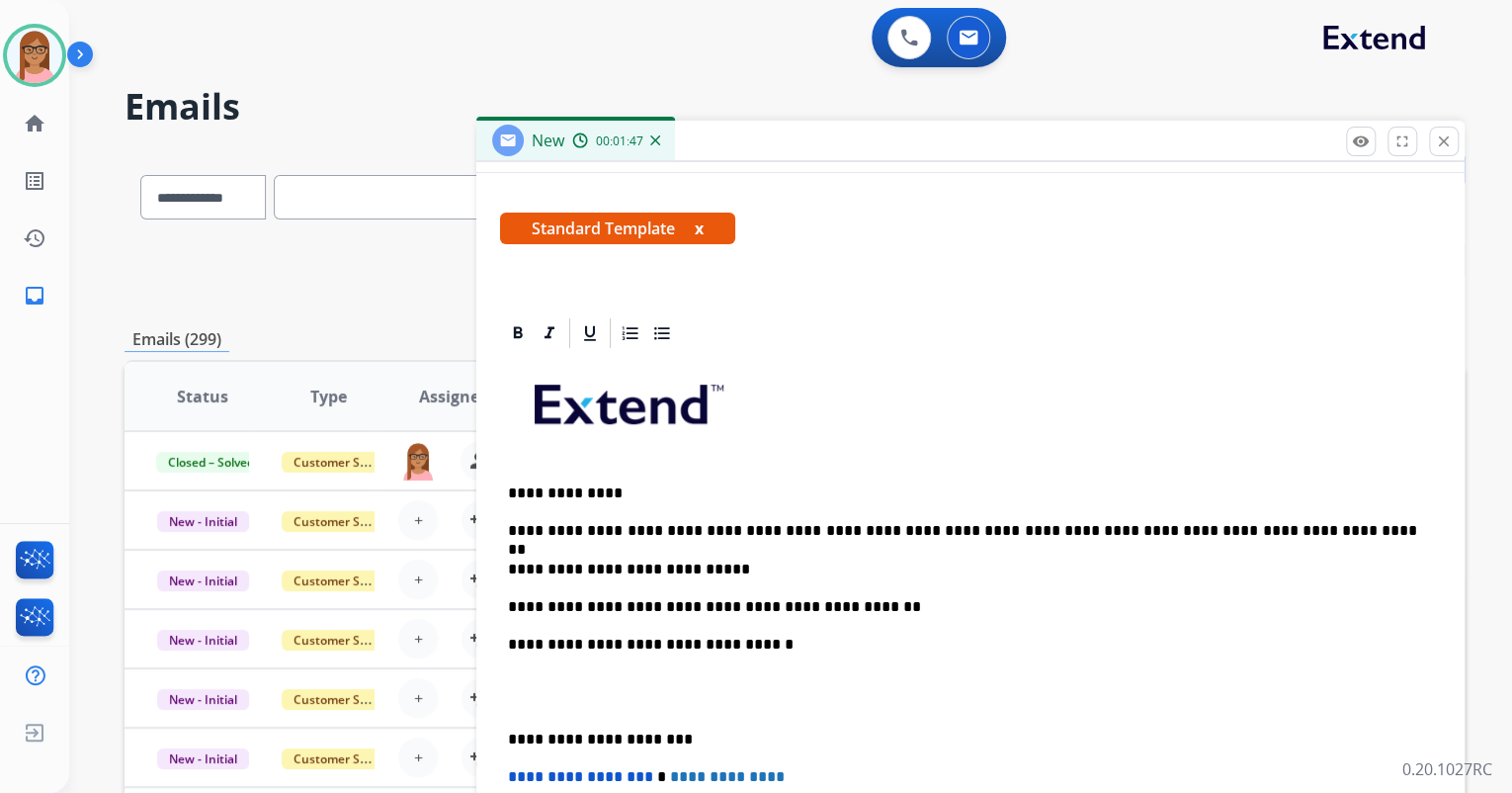 click on "**********" at bounding box center (963, 607) 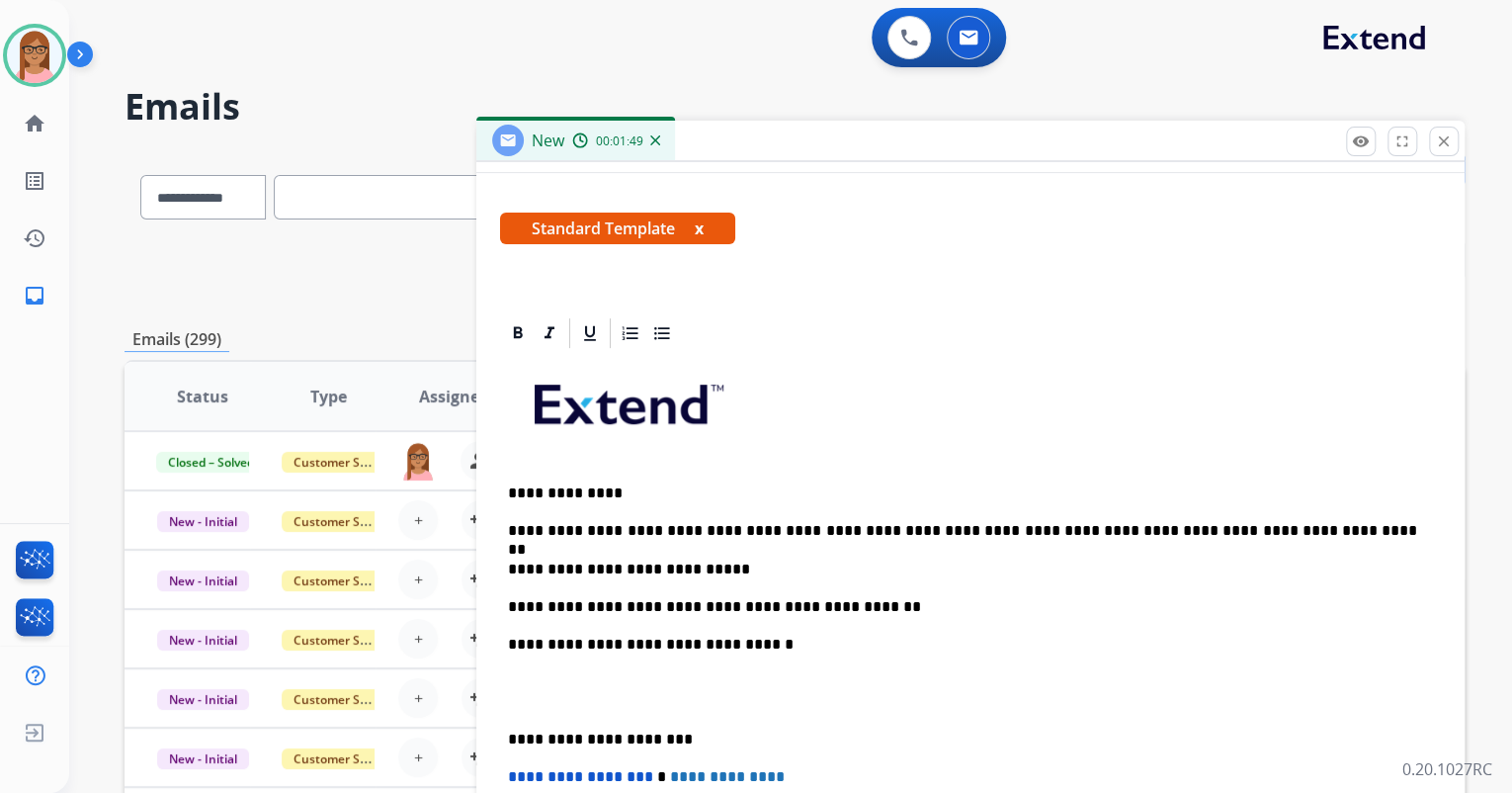 click on "**********" at bounding box center [963, 607] 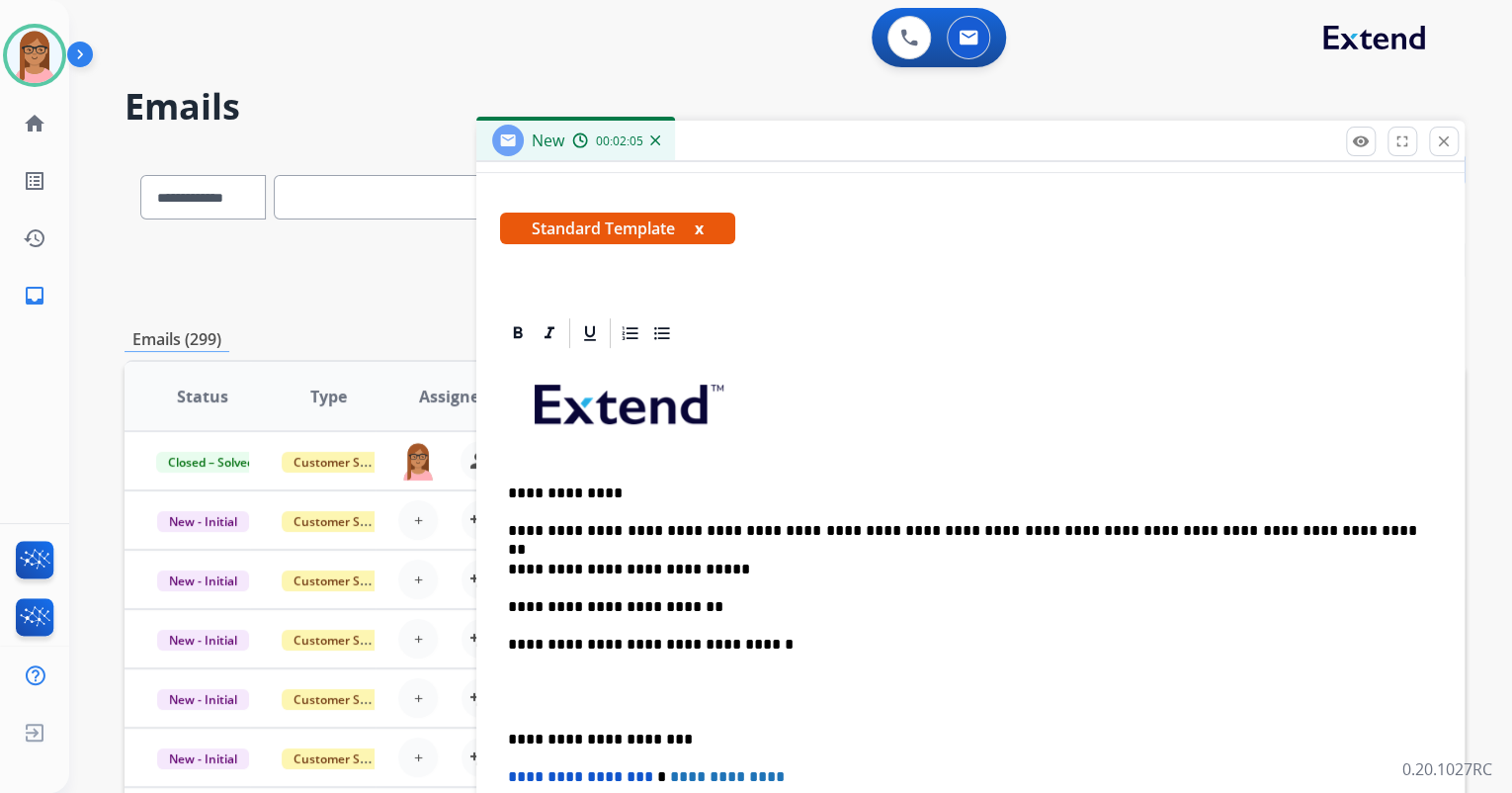 click on "**********" at bounding box center [963, 531] 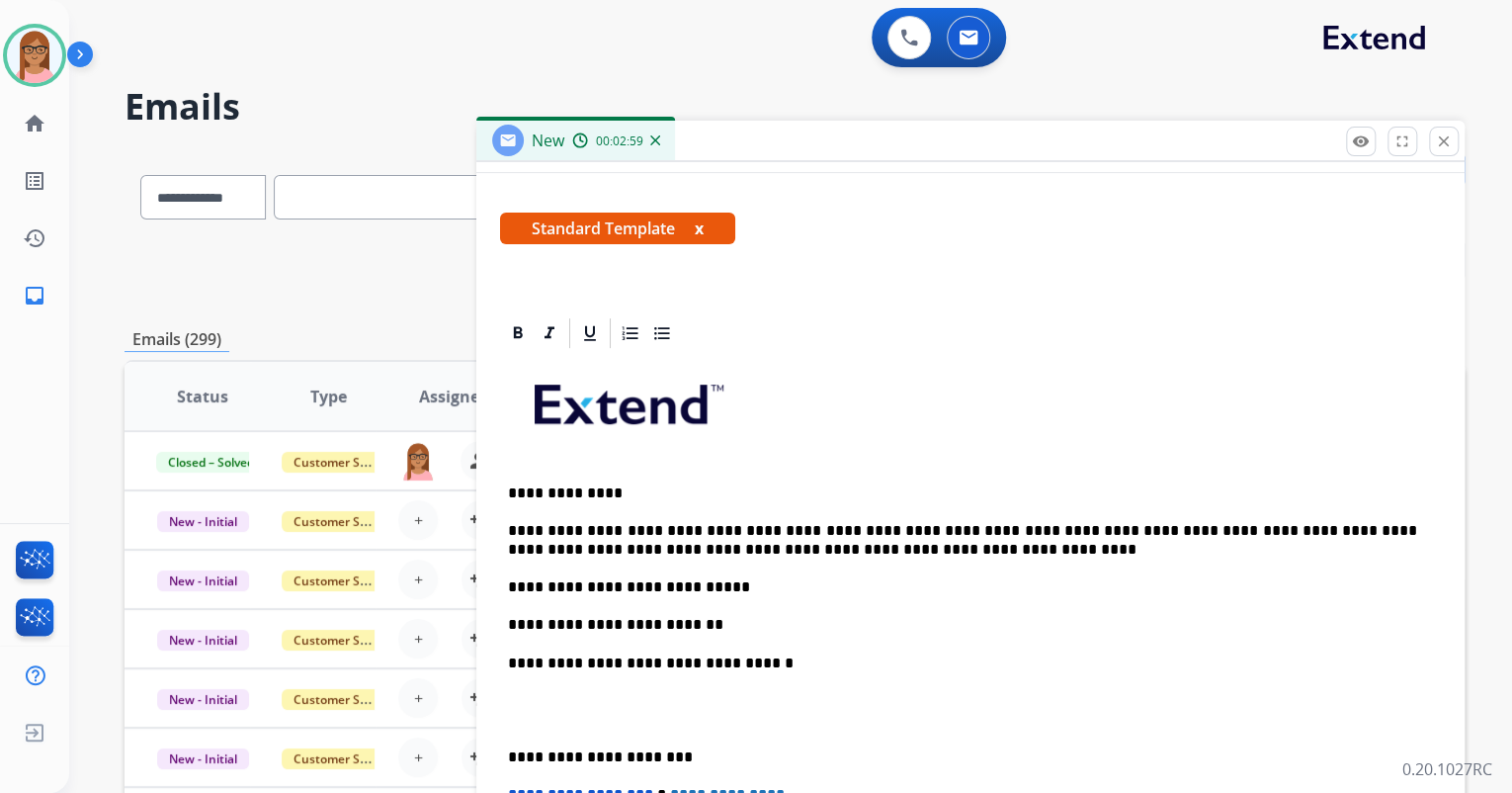 click on "**********" at bounding box center [963, 587] 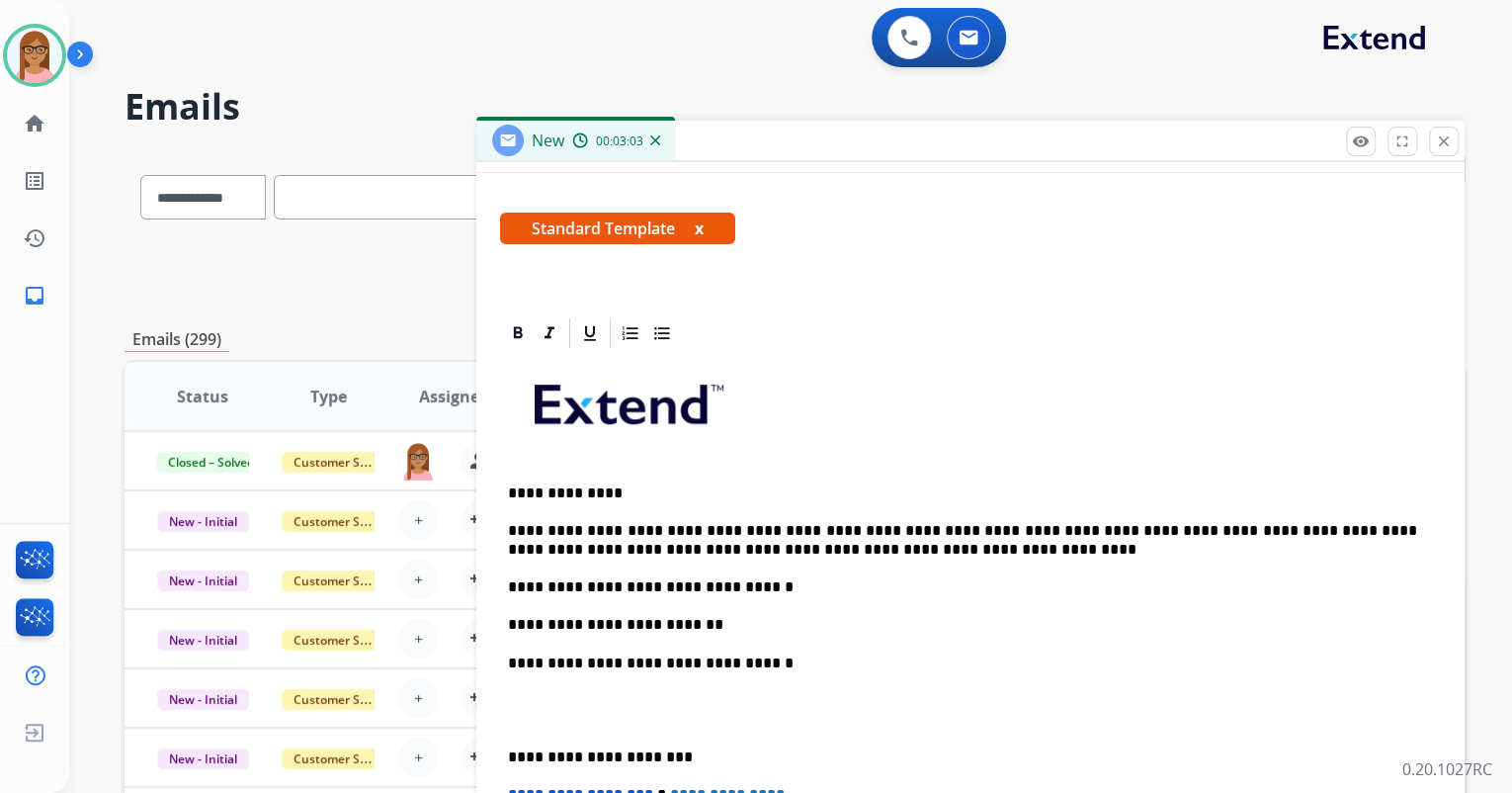 click on "**********" at bounding box center (963, 625) 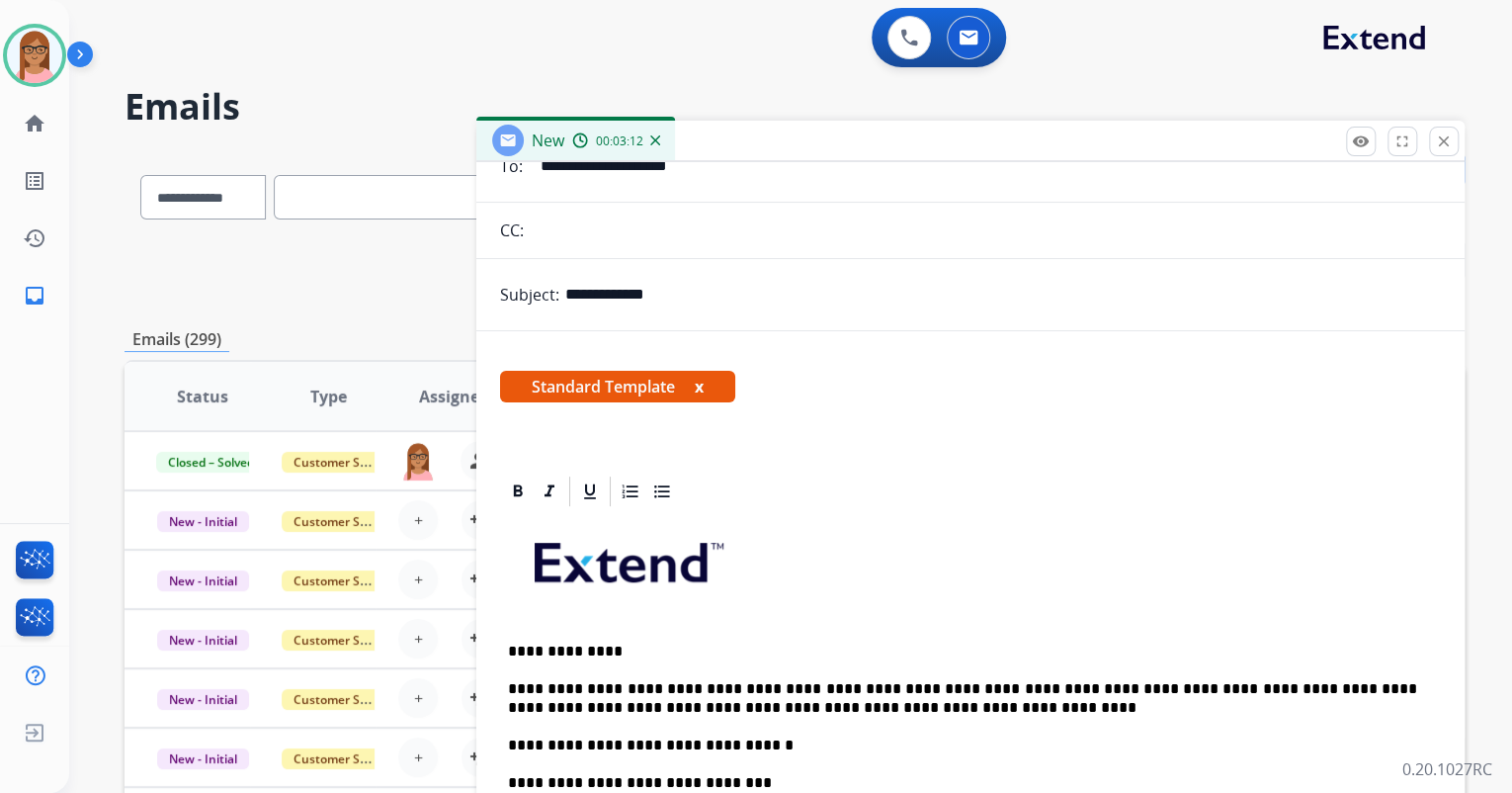 scroll, scrollTop: 0, scrollLeft: 0, axis: both 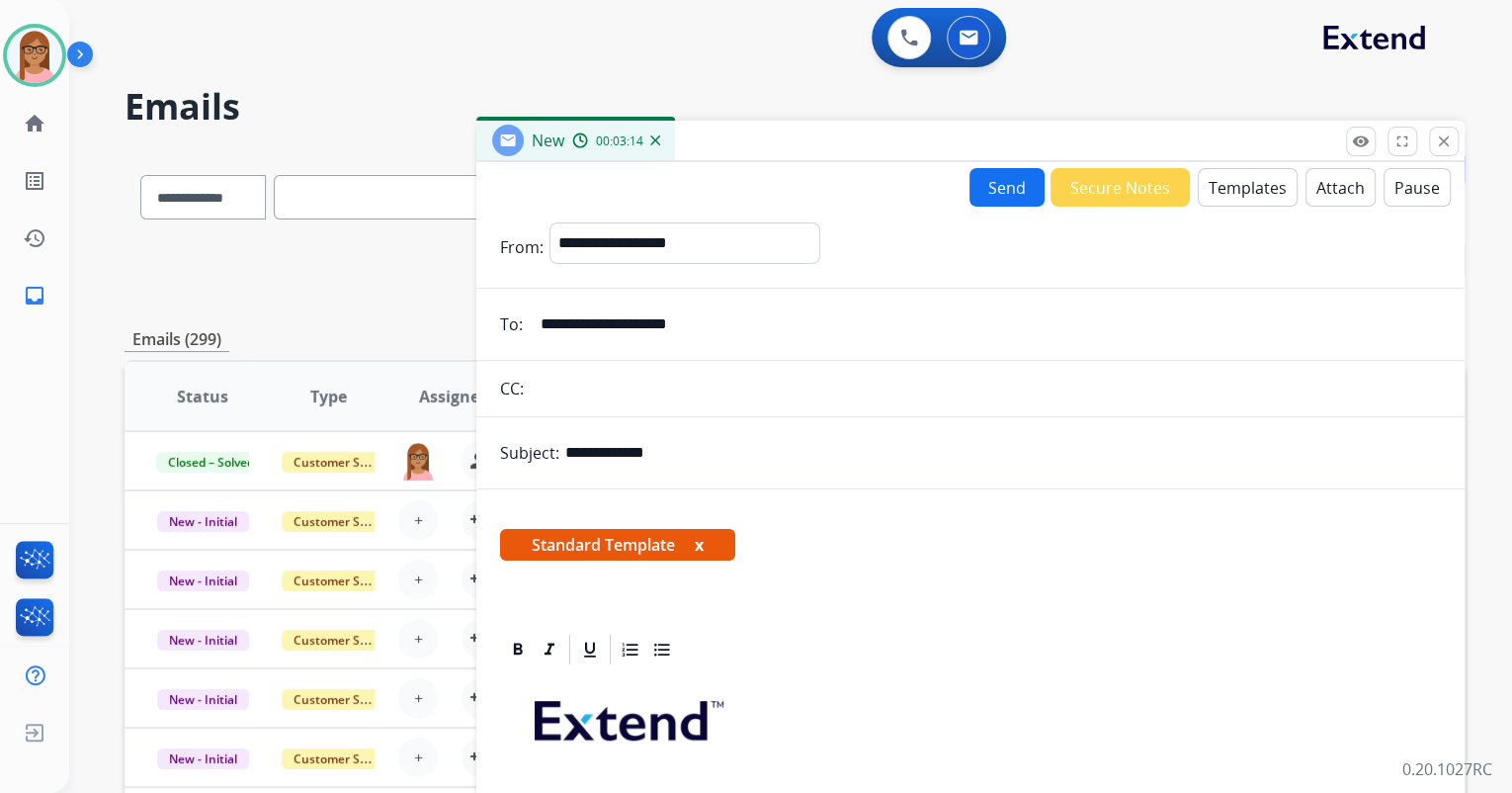 click on "Send" at bounding box center [1007, 187] 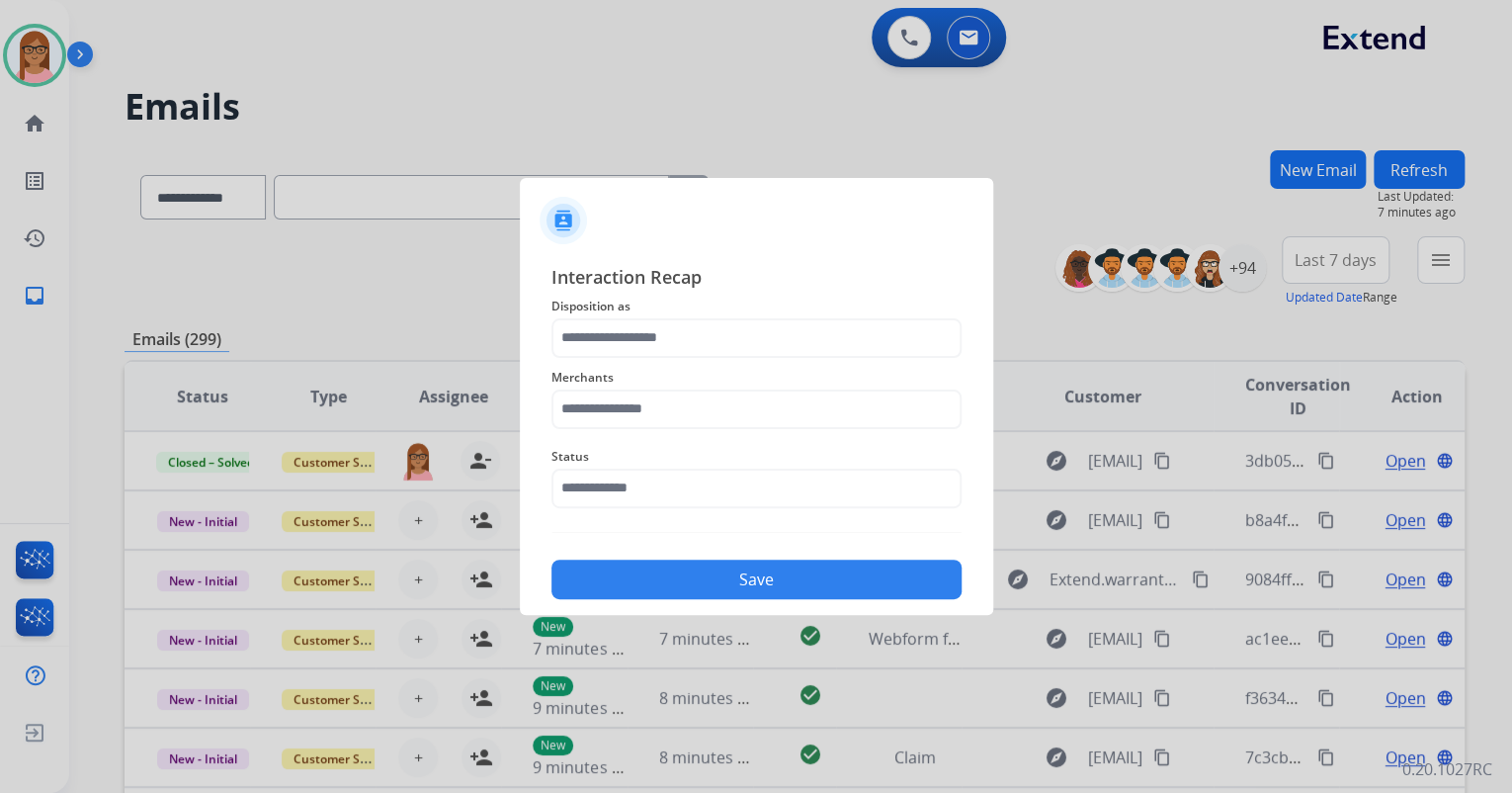 click on "Disposition as" 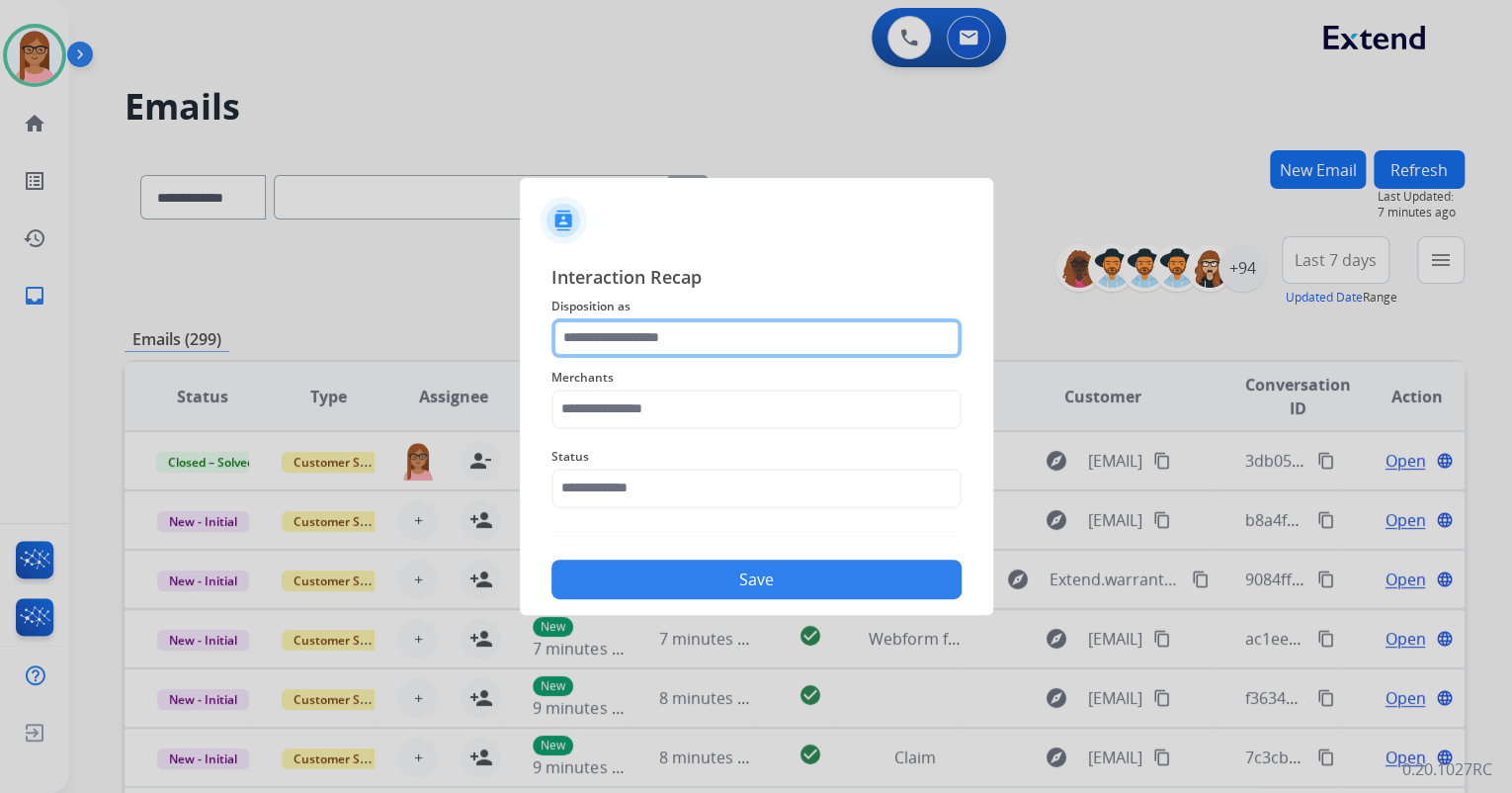 click 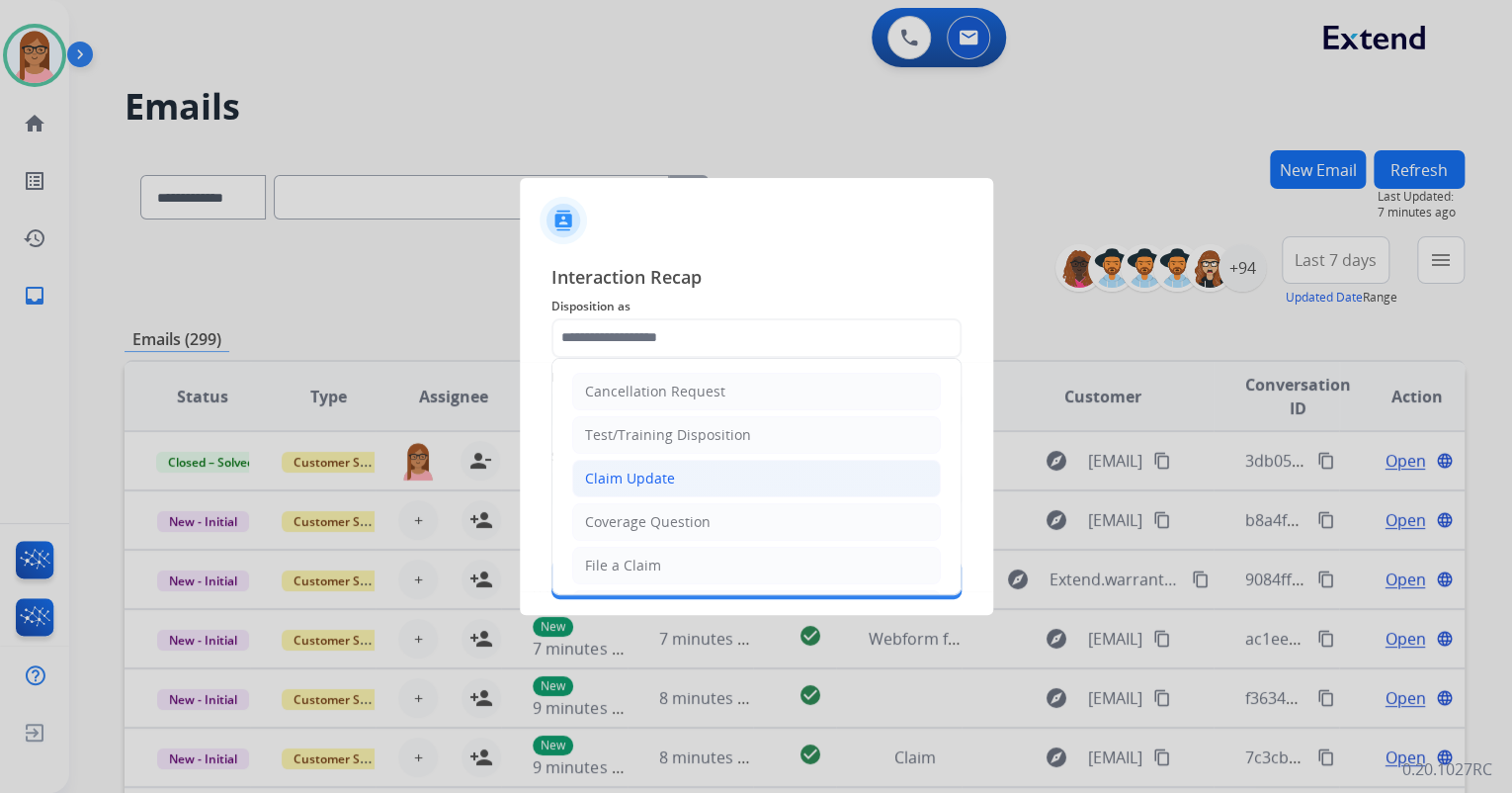 click on "Claim Update" 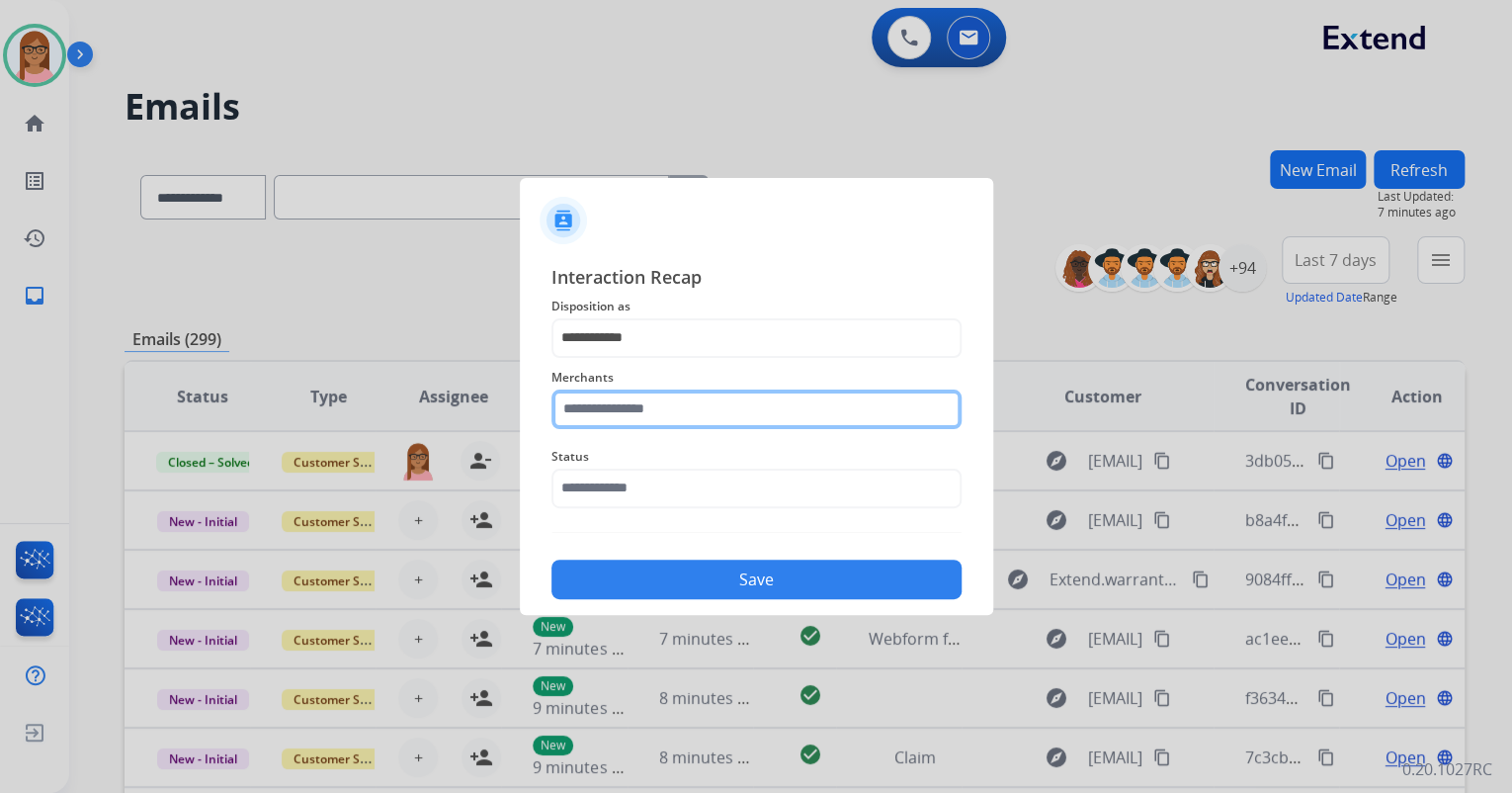 click 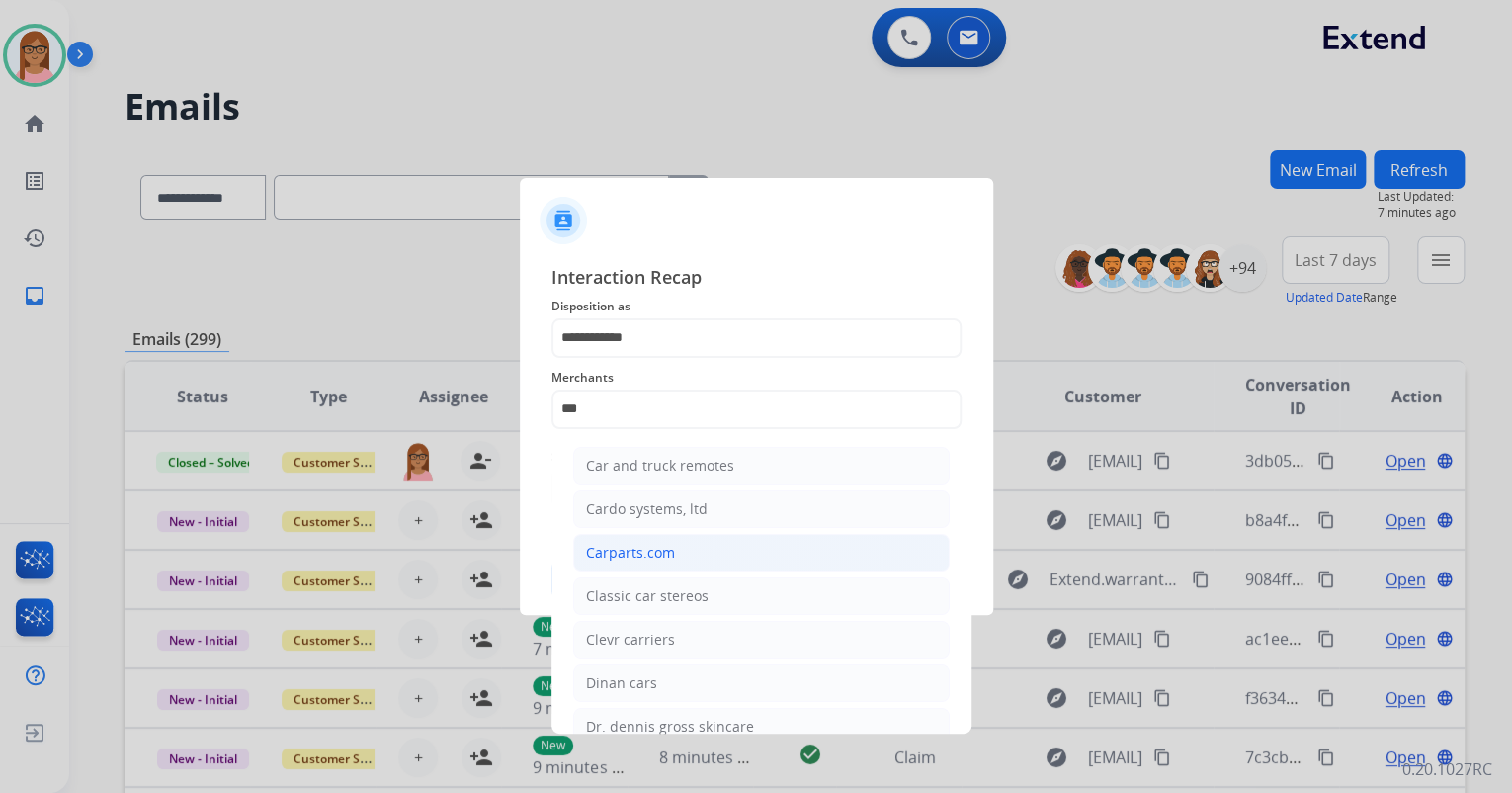 click on "Carparts.com" 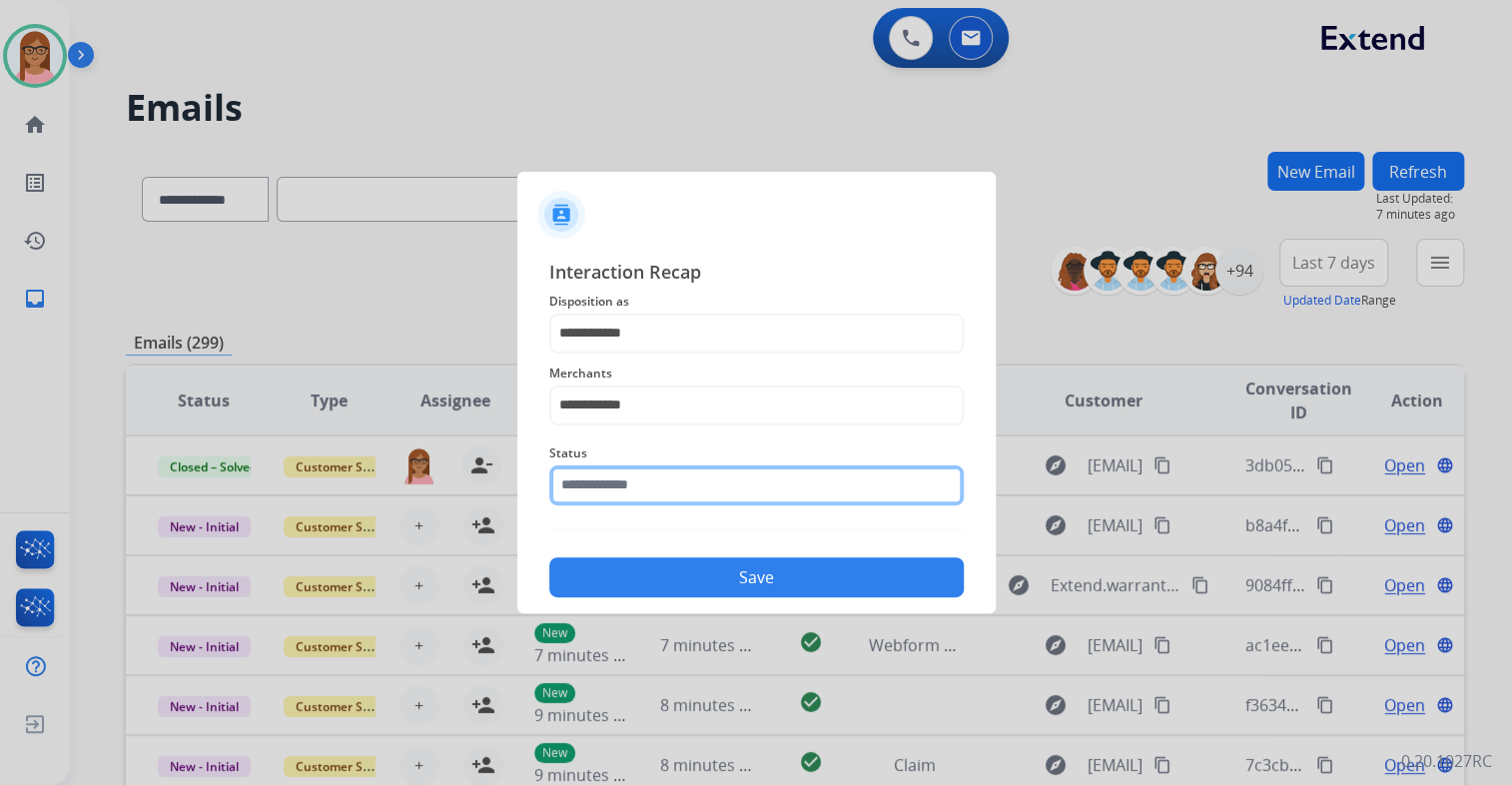 click on "Status" 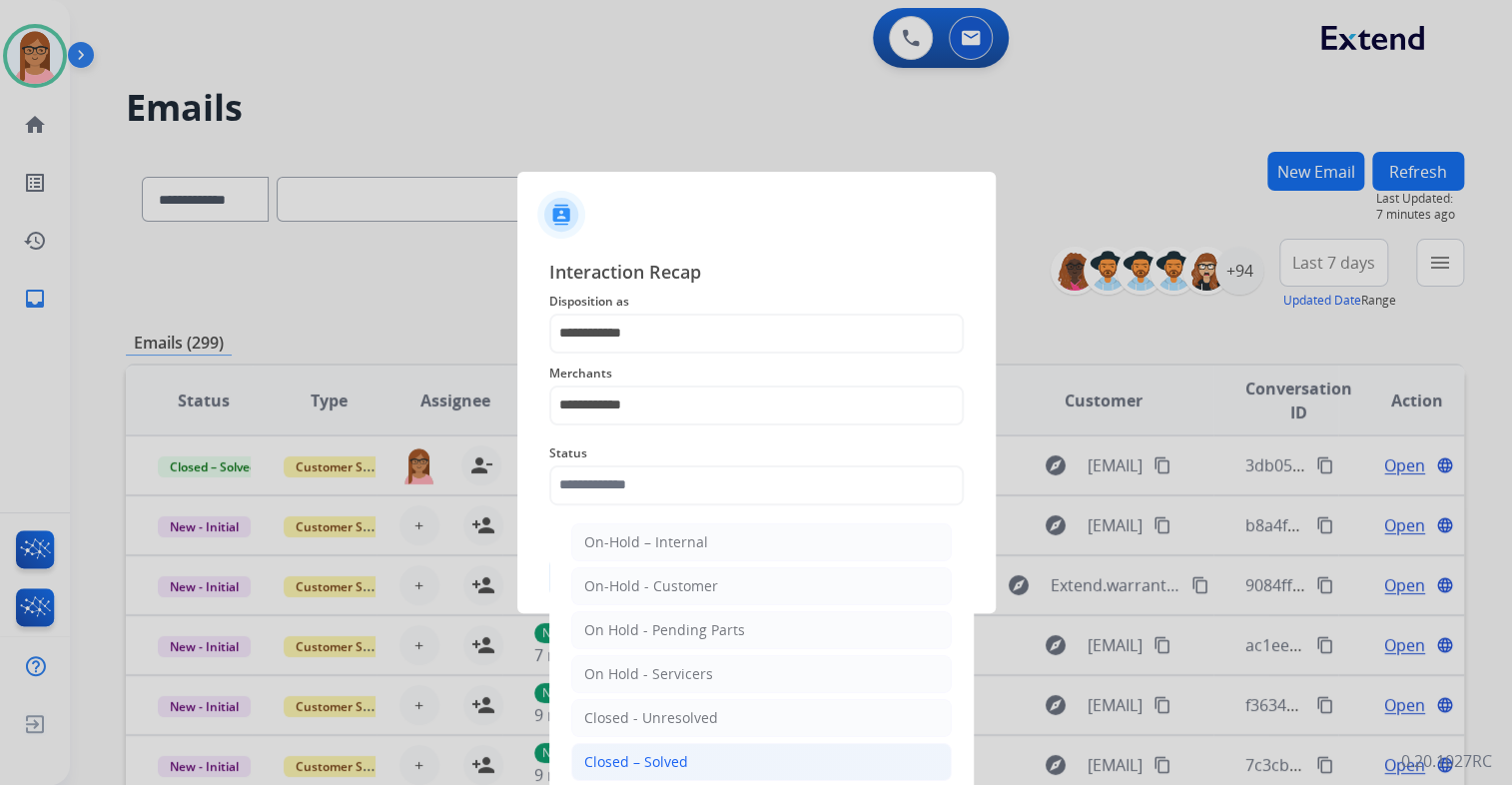 click on "Closed – Solved" 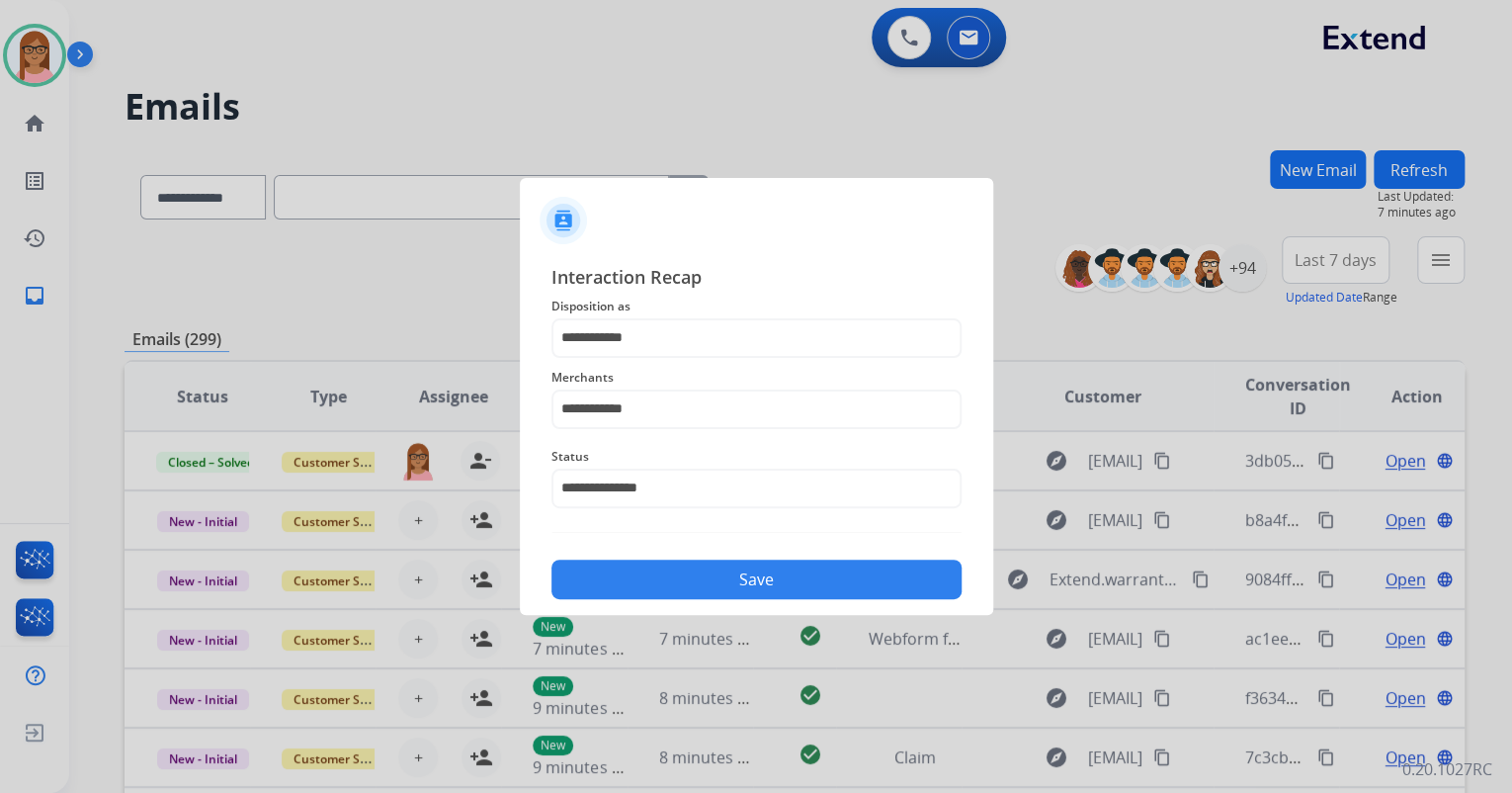 click on "Save" 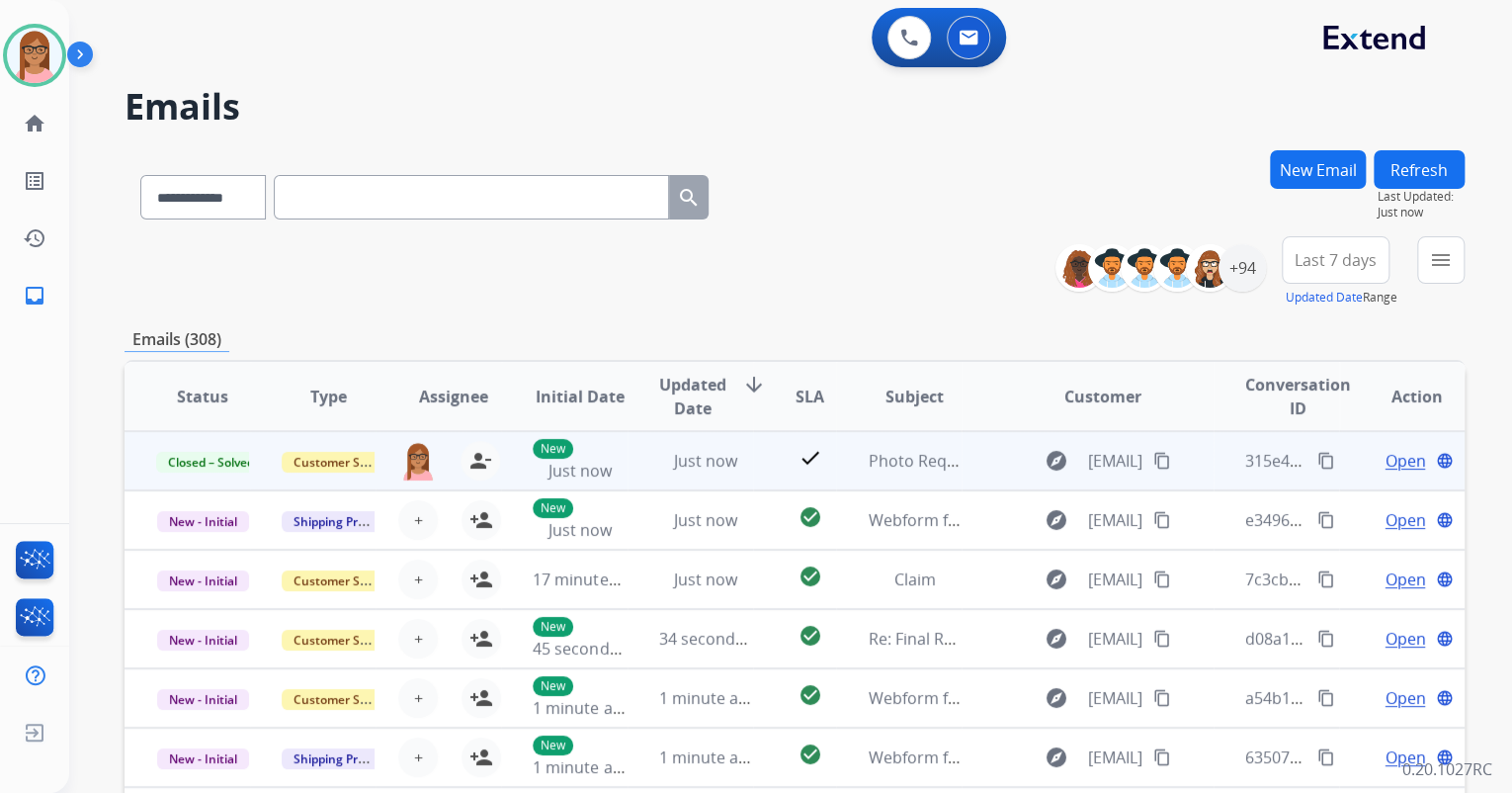 click on "content_copy" at bounding box center [1326, 461] 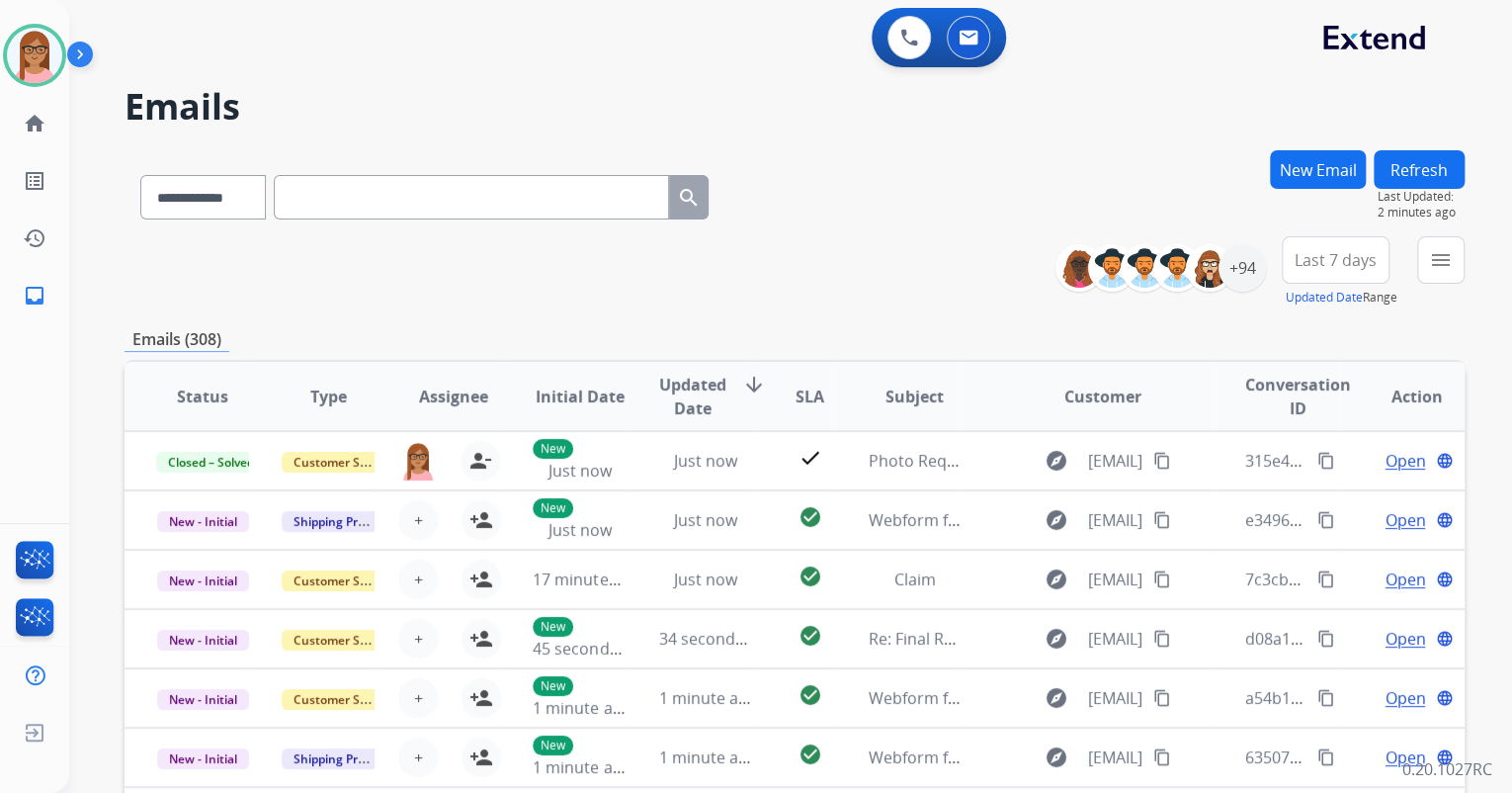 scroll, scrollTop: 1, scrollLeft: 0, axis: vertical 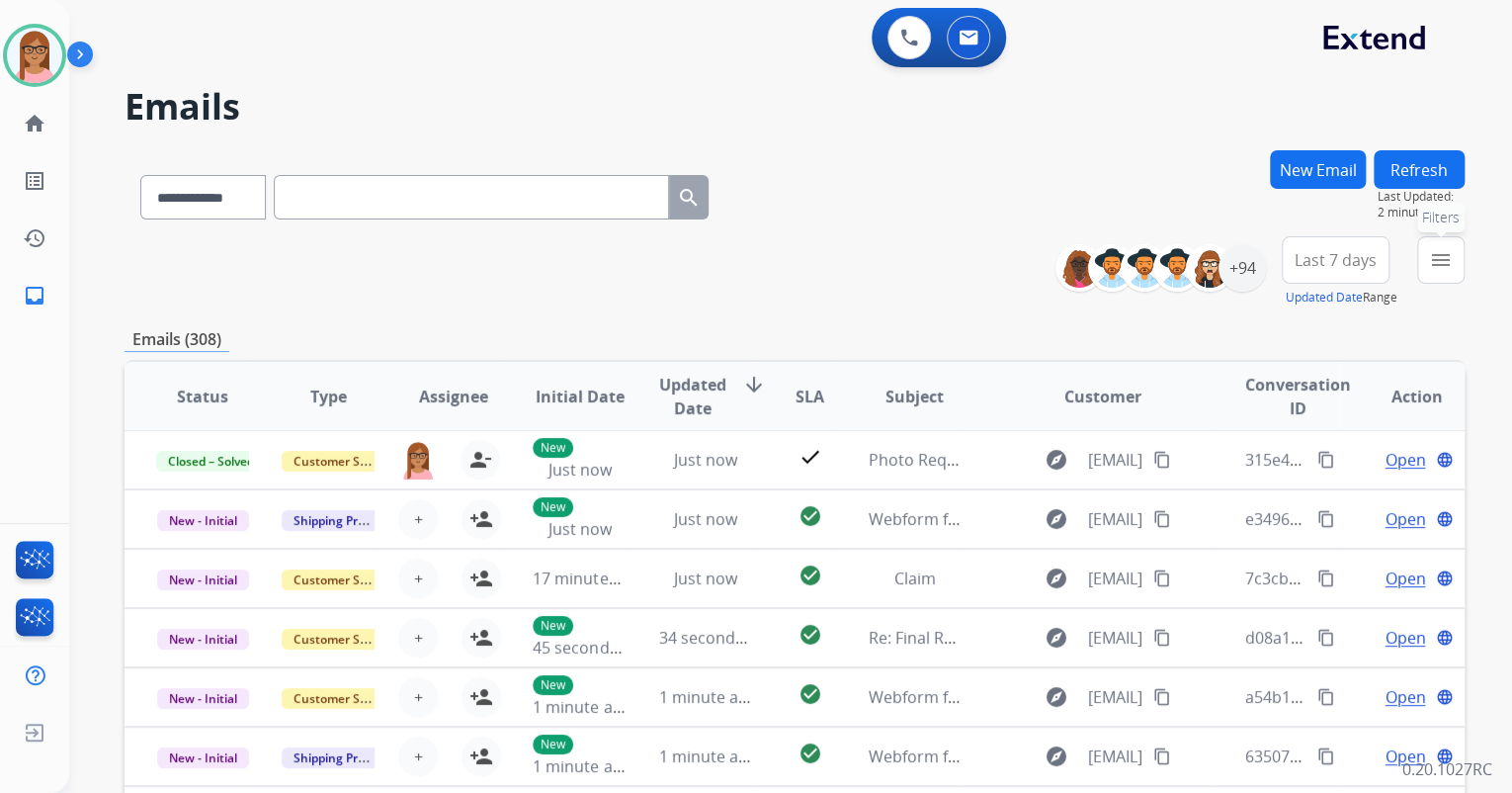 click on "menu" at bounding box center (1441, 260) 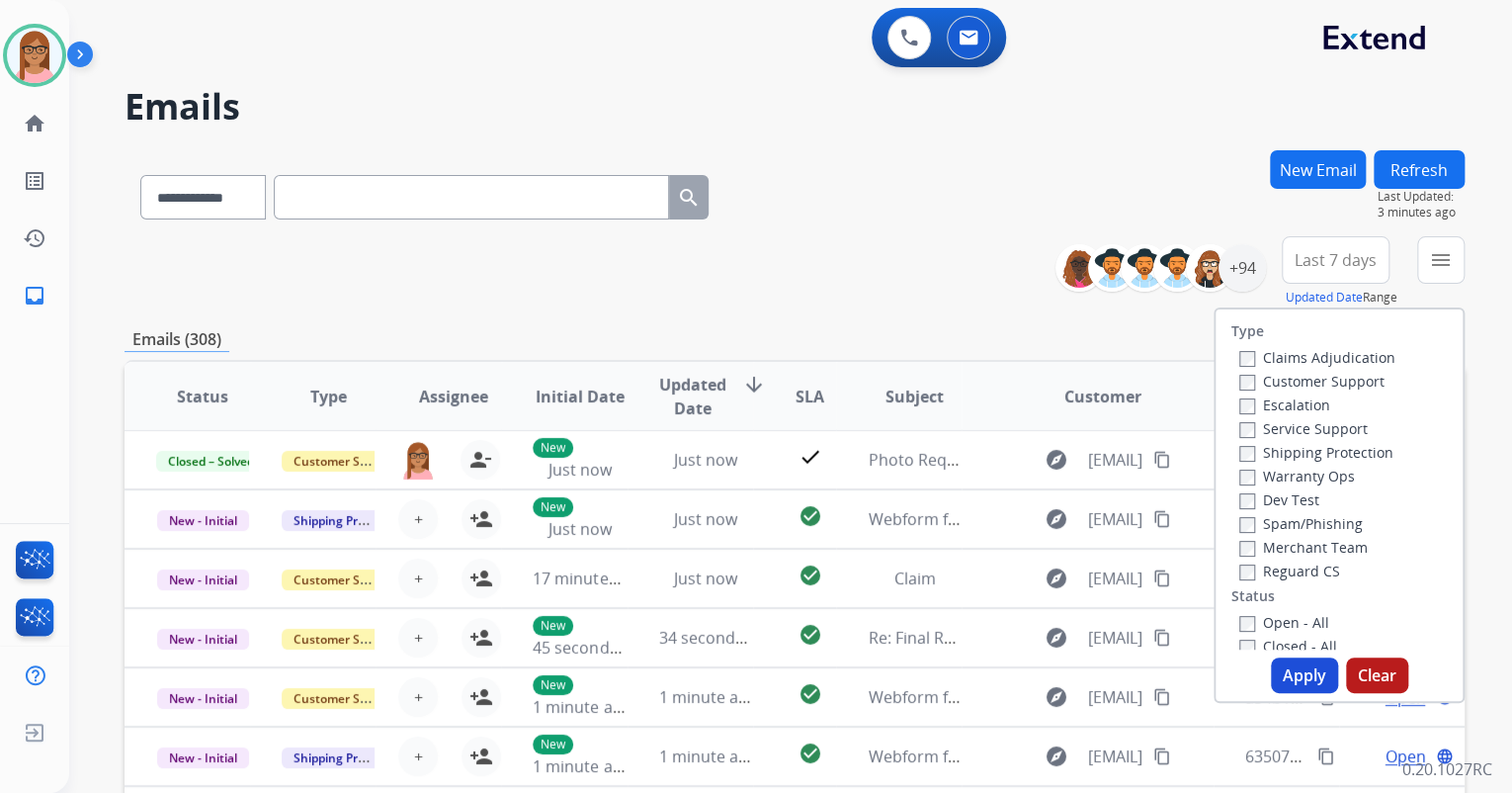 click on "Customer Support" at bounding box center [1311, 381] 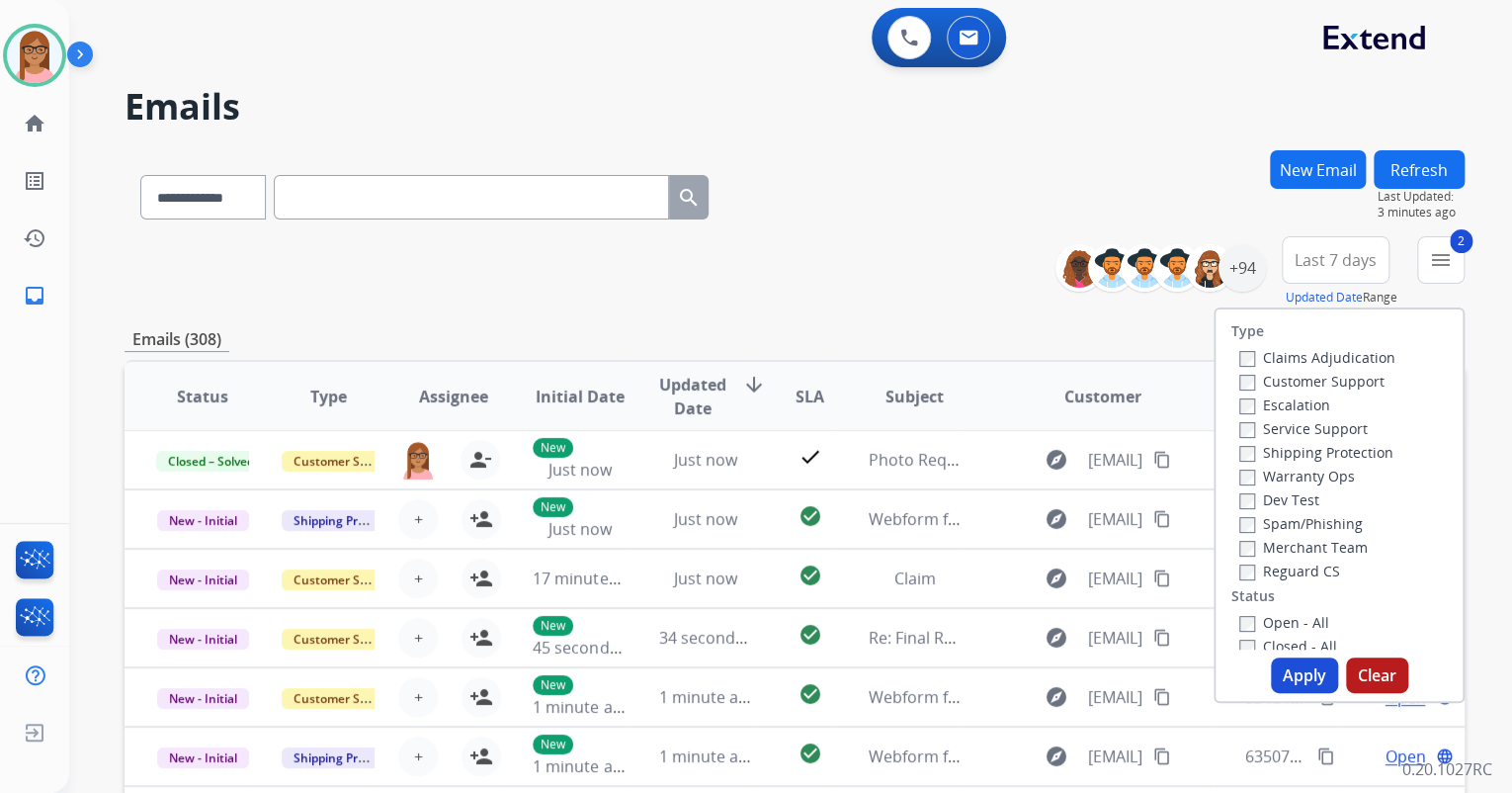 click on "Reguard CS" at bounding box center [1290, 571] 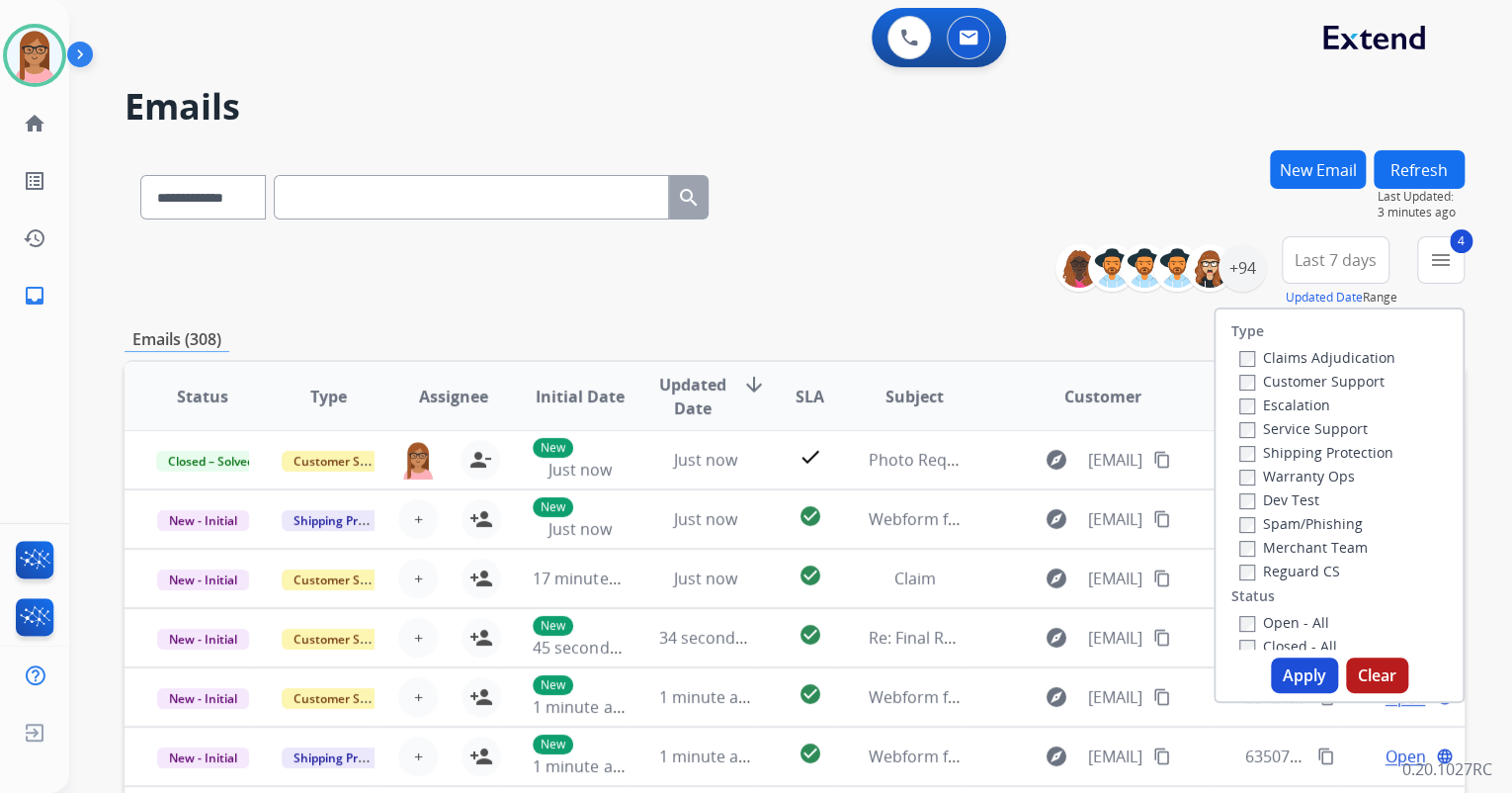 click on "Apply" at bounding box center (1304, 675) 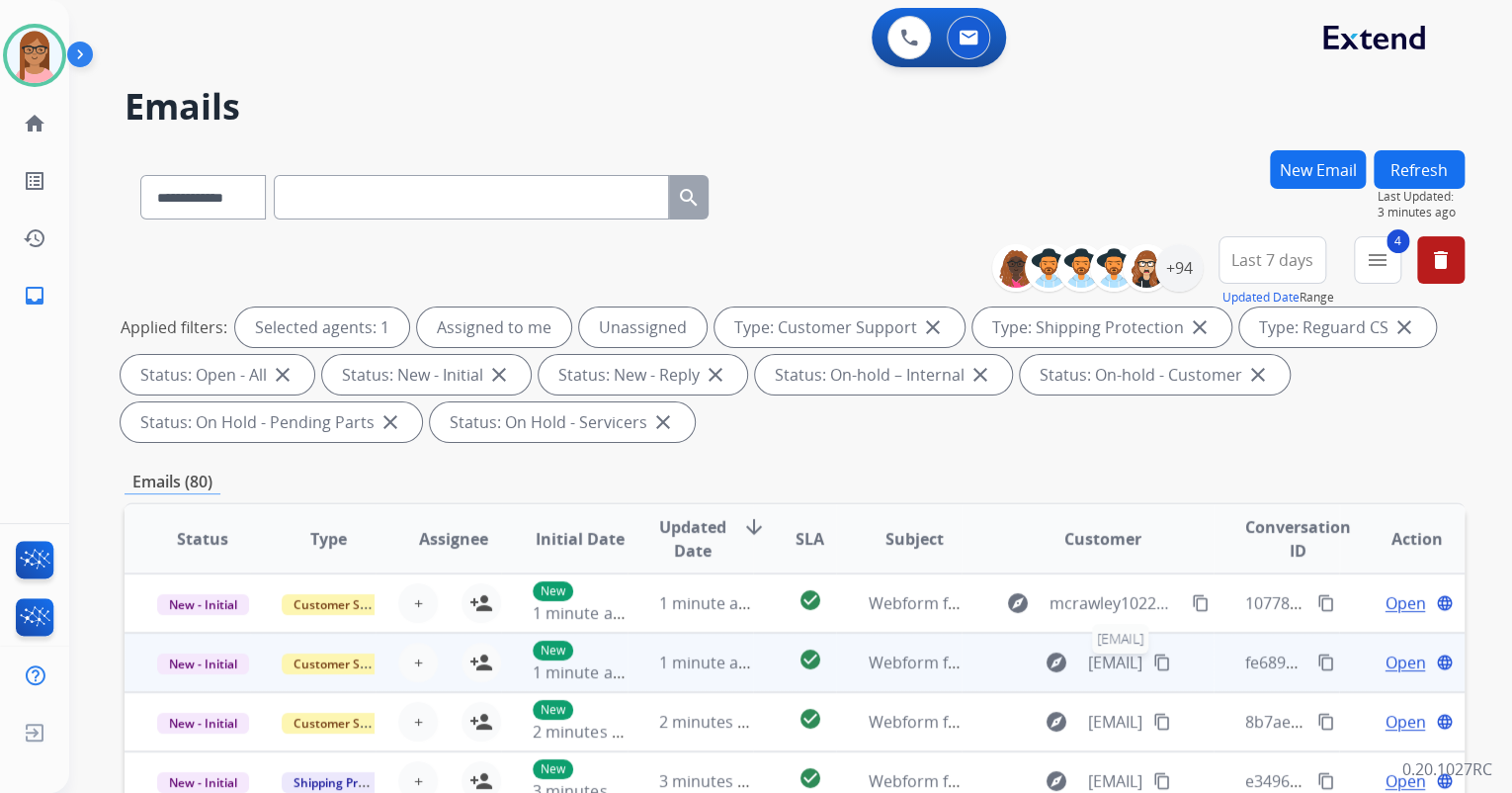 scroll, scrollTop: 1, scrollLeft: 0, axis: vertical 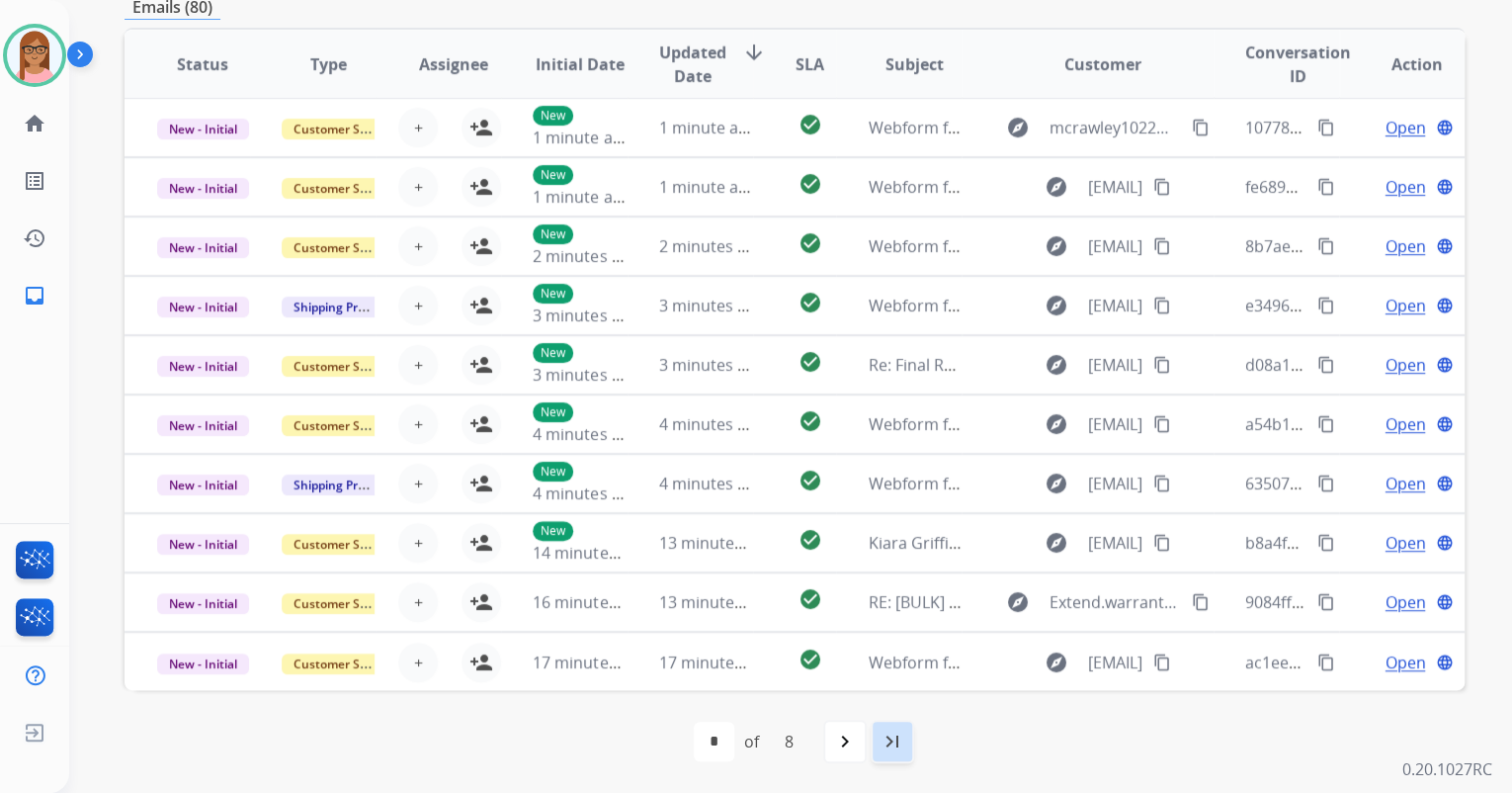 click on "last_page" at bounding box center (892, 742) 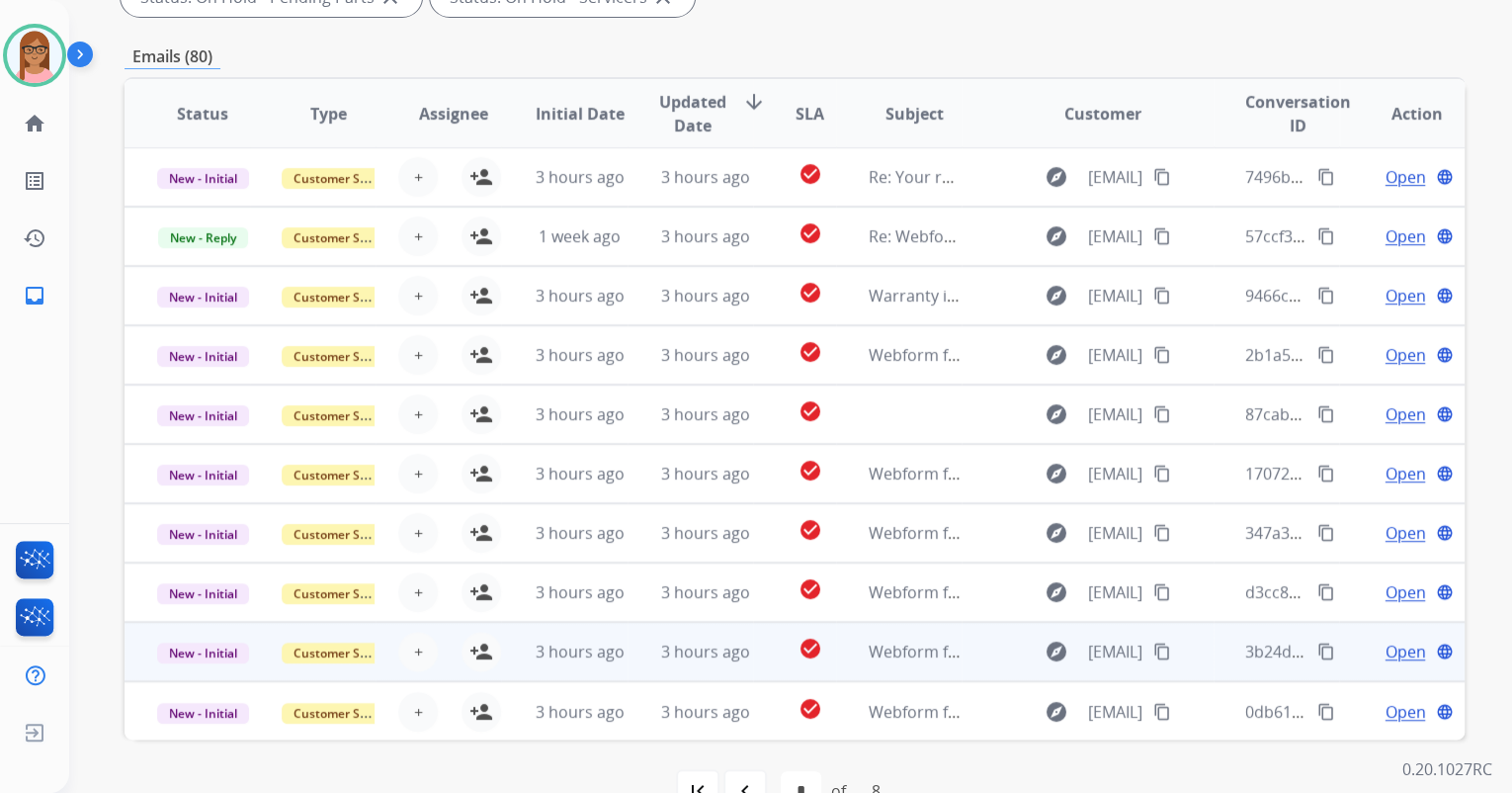 scroll, scrollTop: 396, scrollLeft: 0, axis: vertical 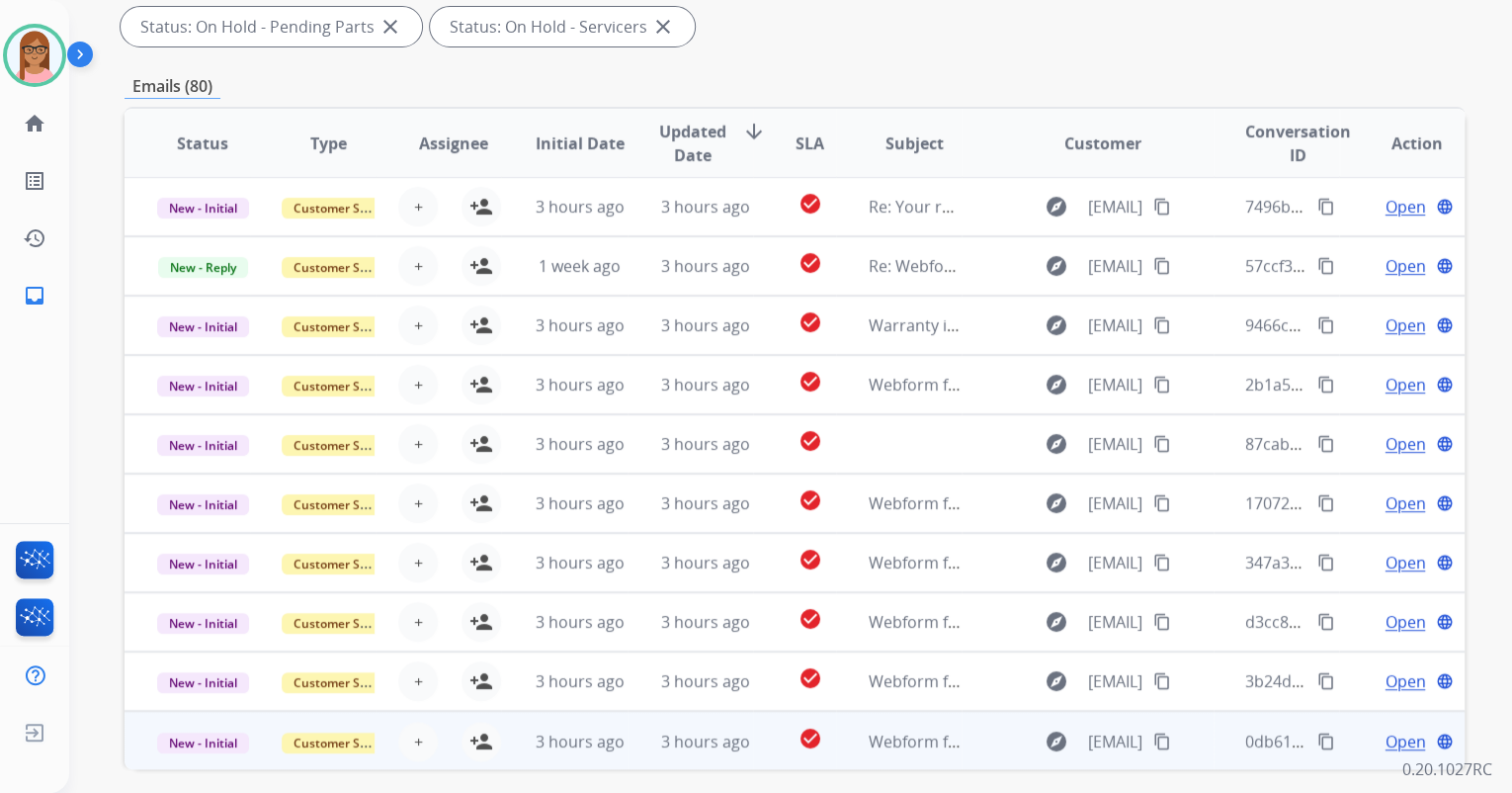 click on "Open" at bounding box center [1404, 742] 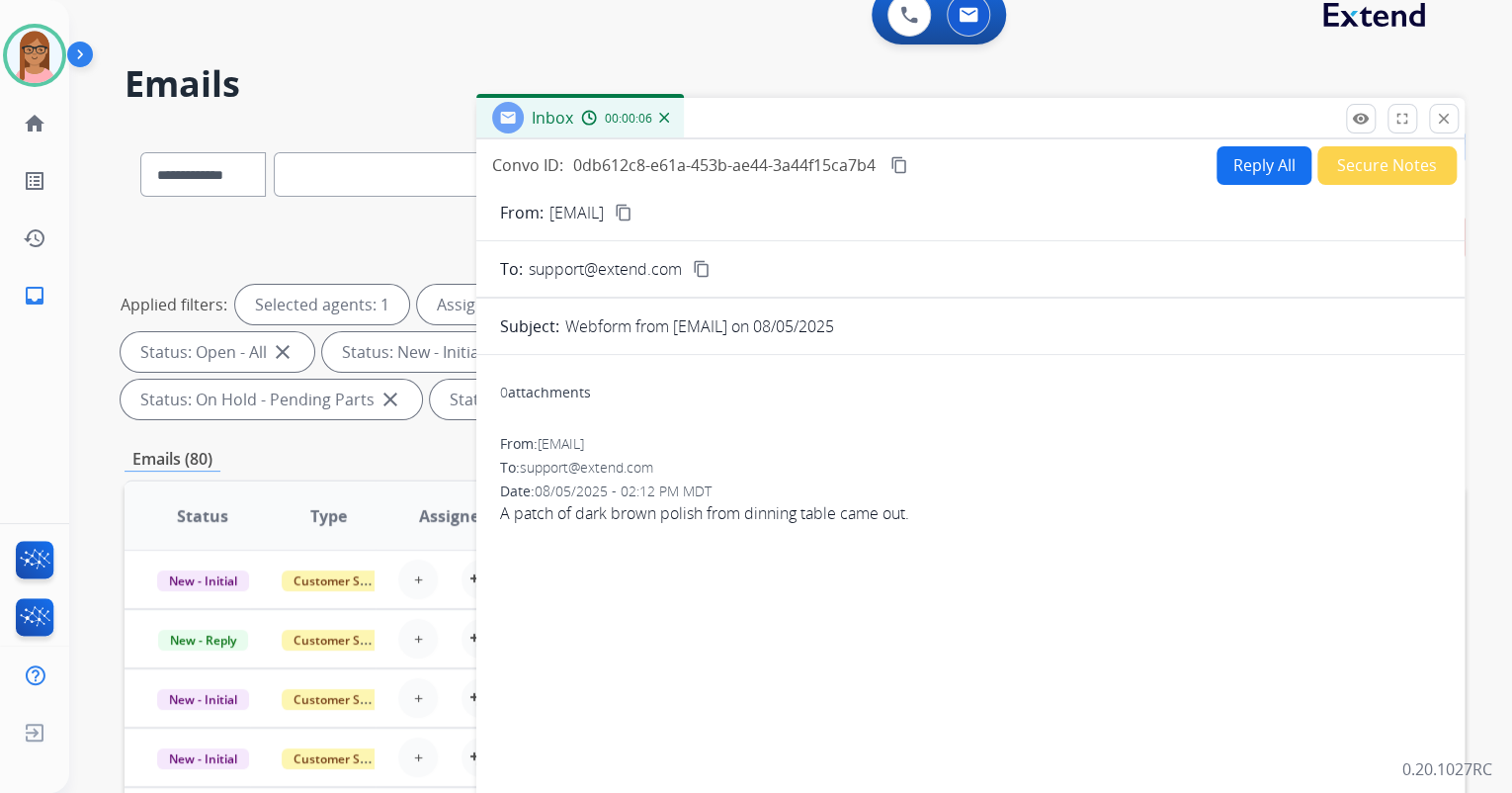 scroll, scrollTop: 0, scrollLeft: 0, axis: both 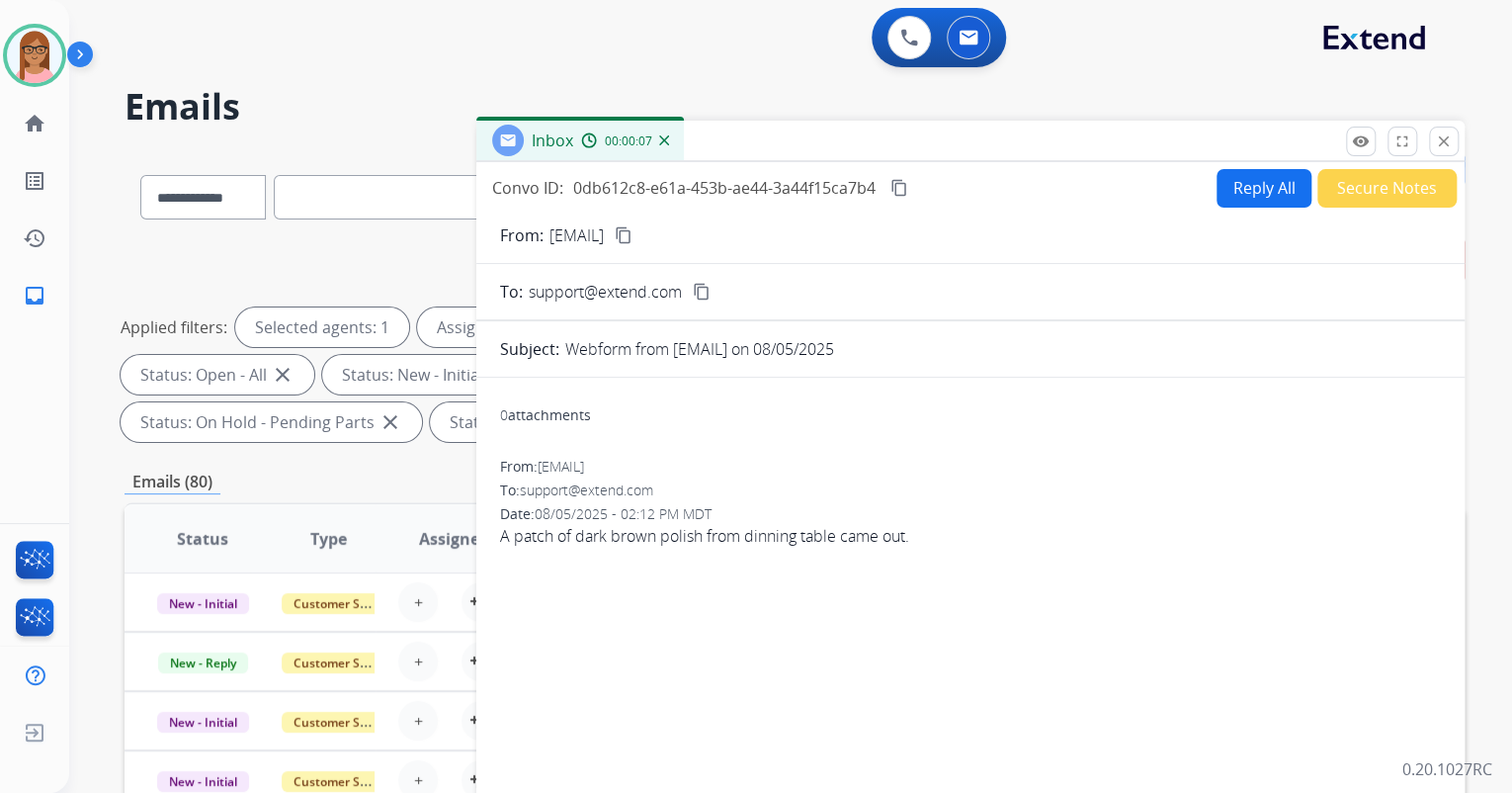 click on "content_copy" at bounding box center (624, 235) 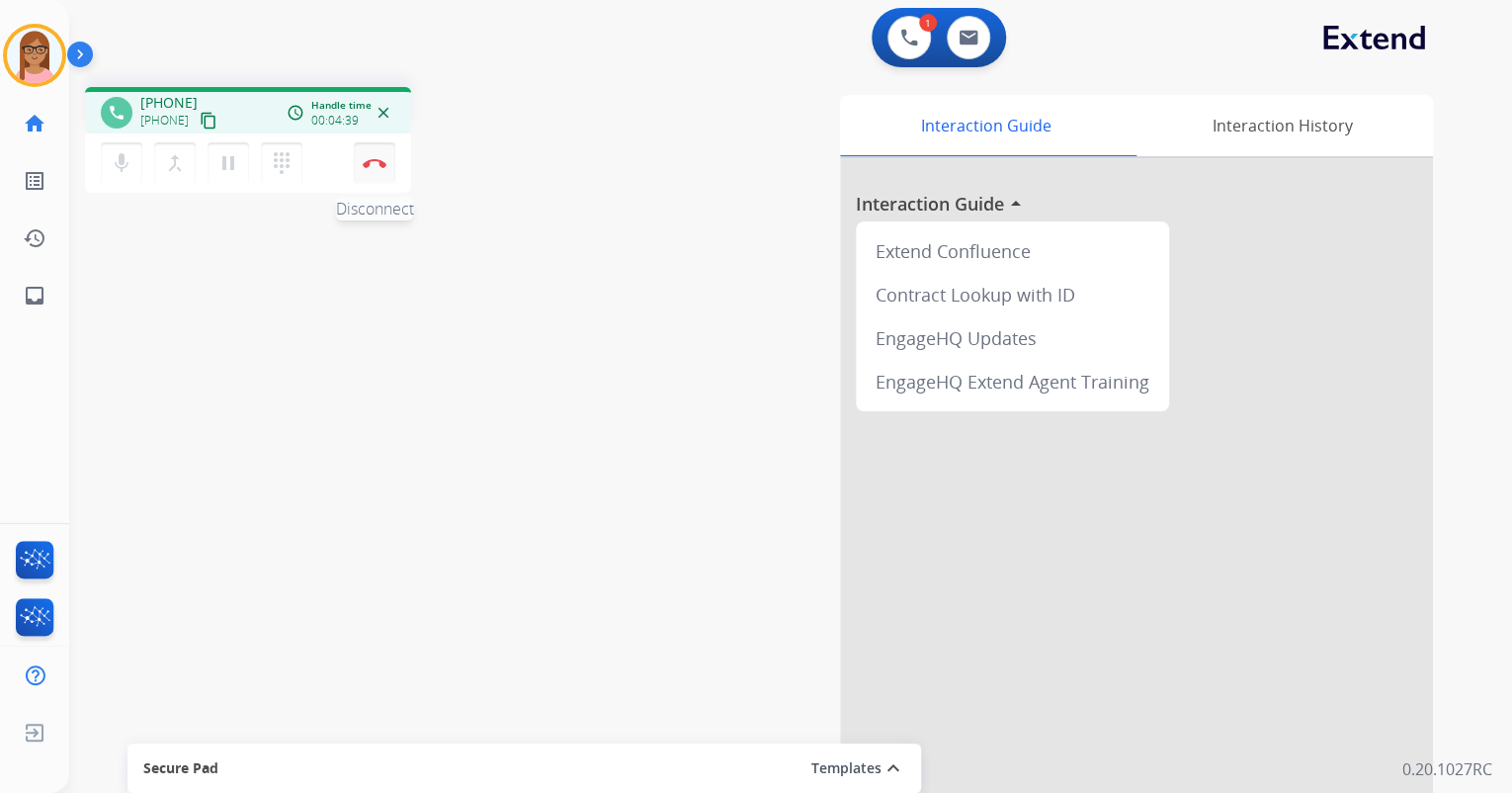 click at bounding box center (375, 163) 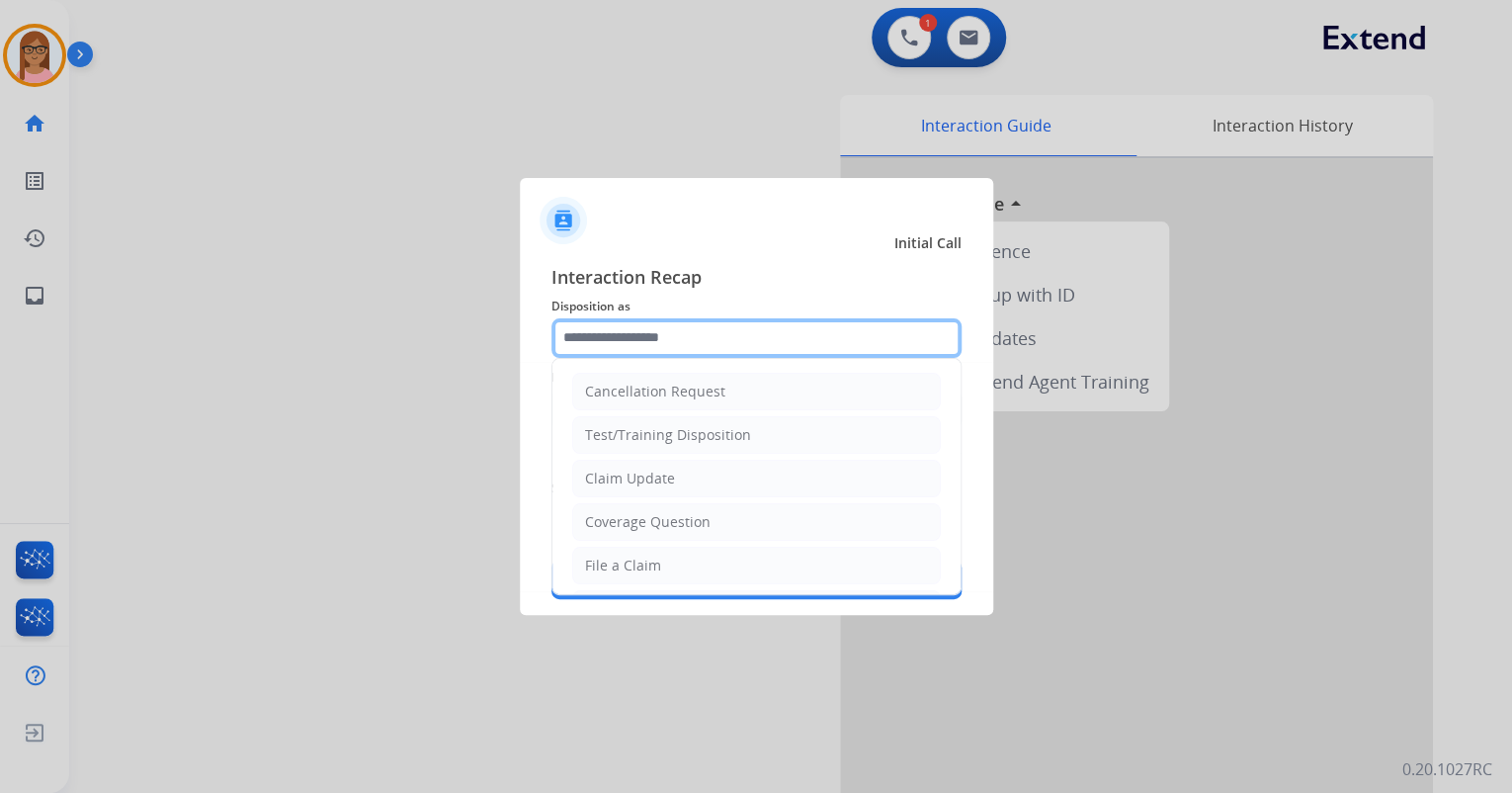 click 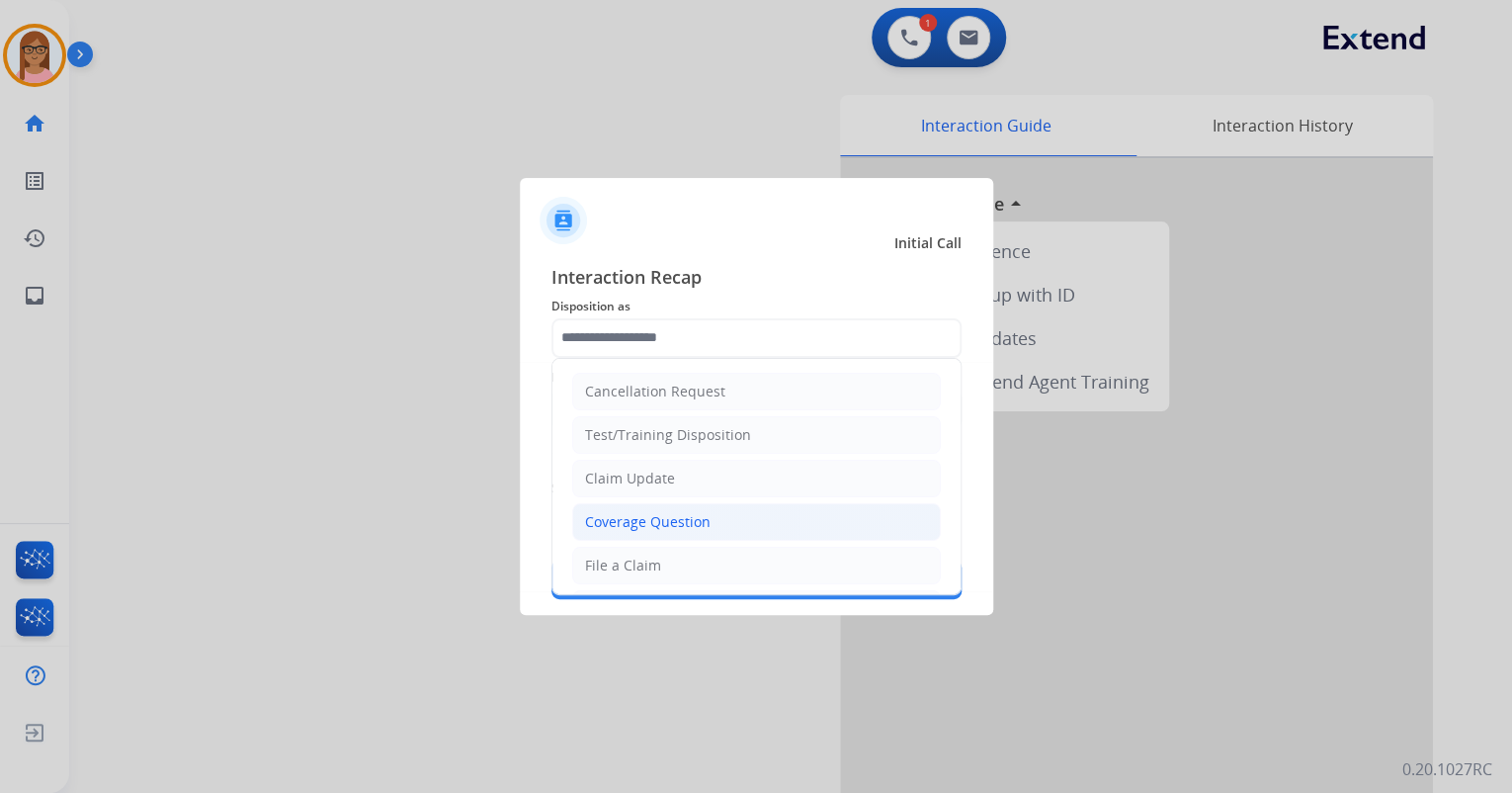 click on "Coverage Question" 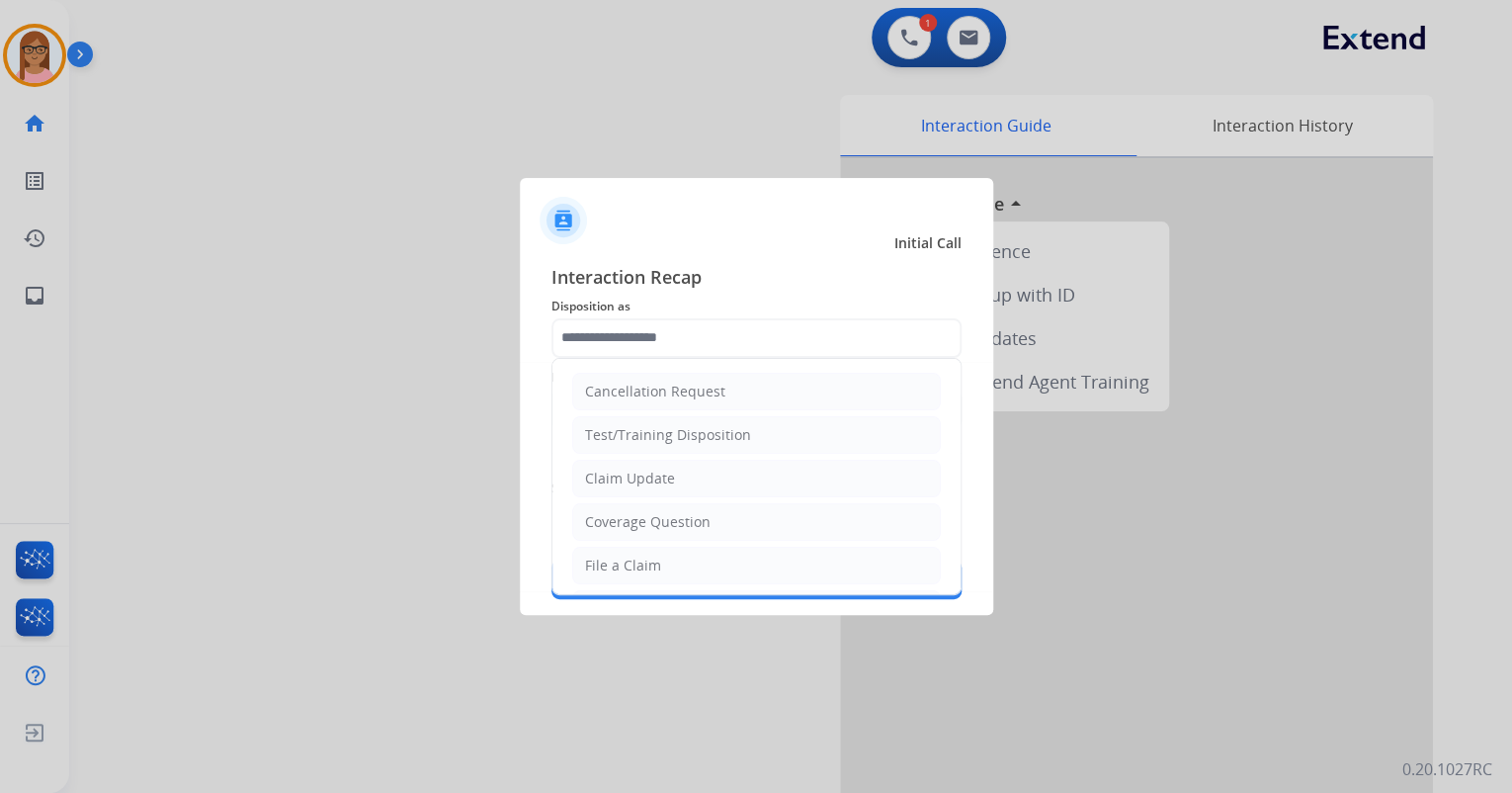 type on "**********" 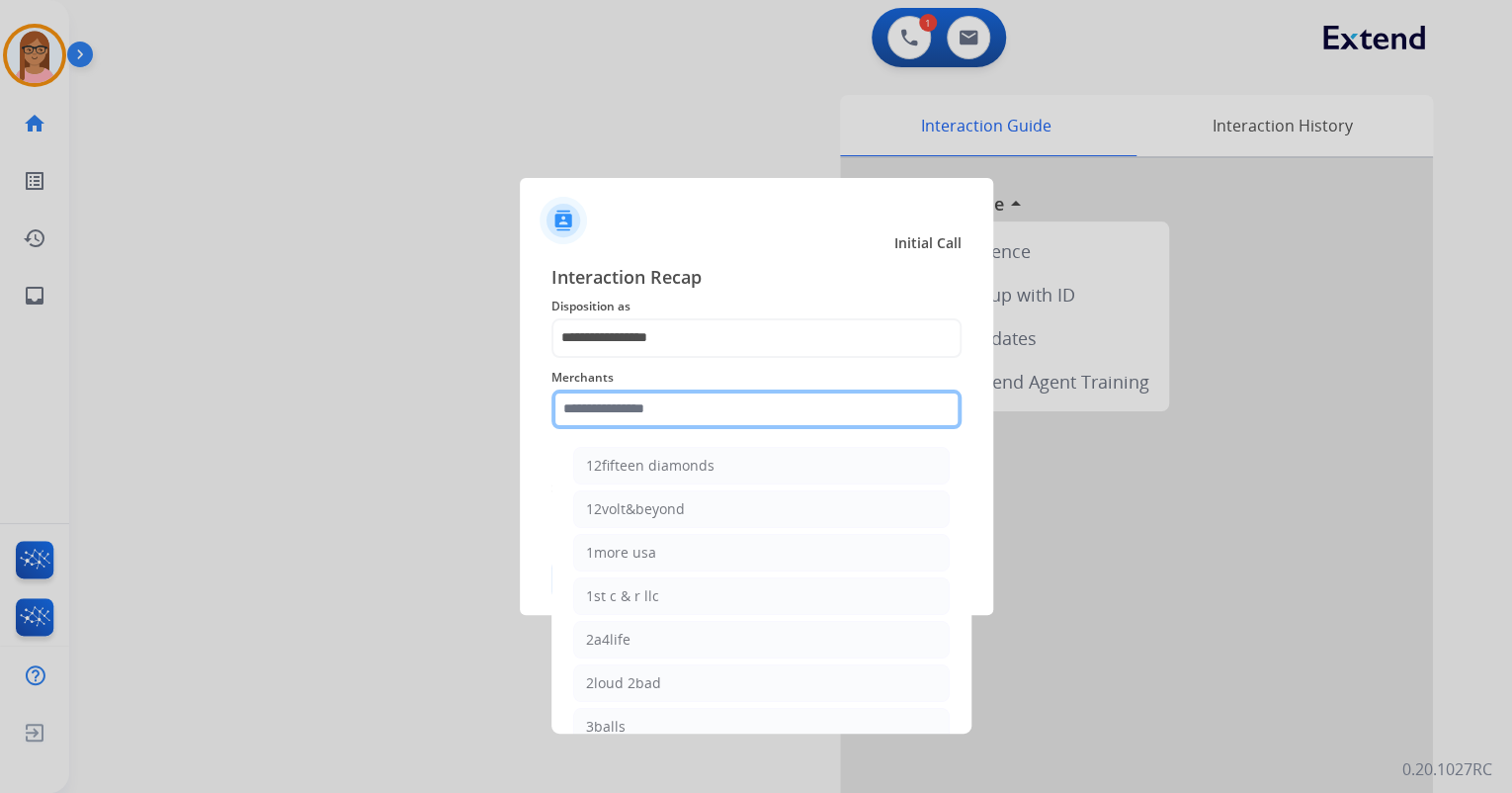 click 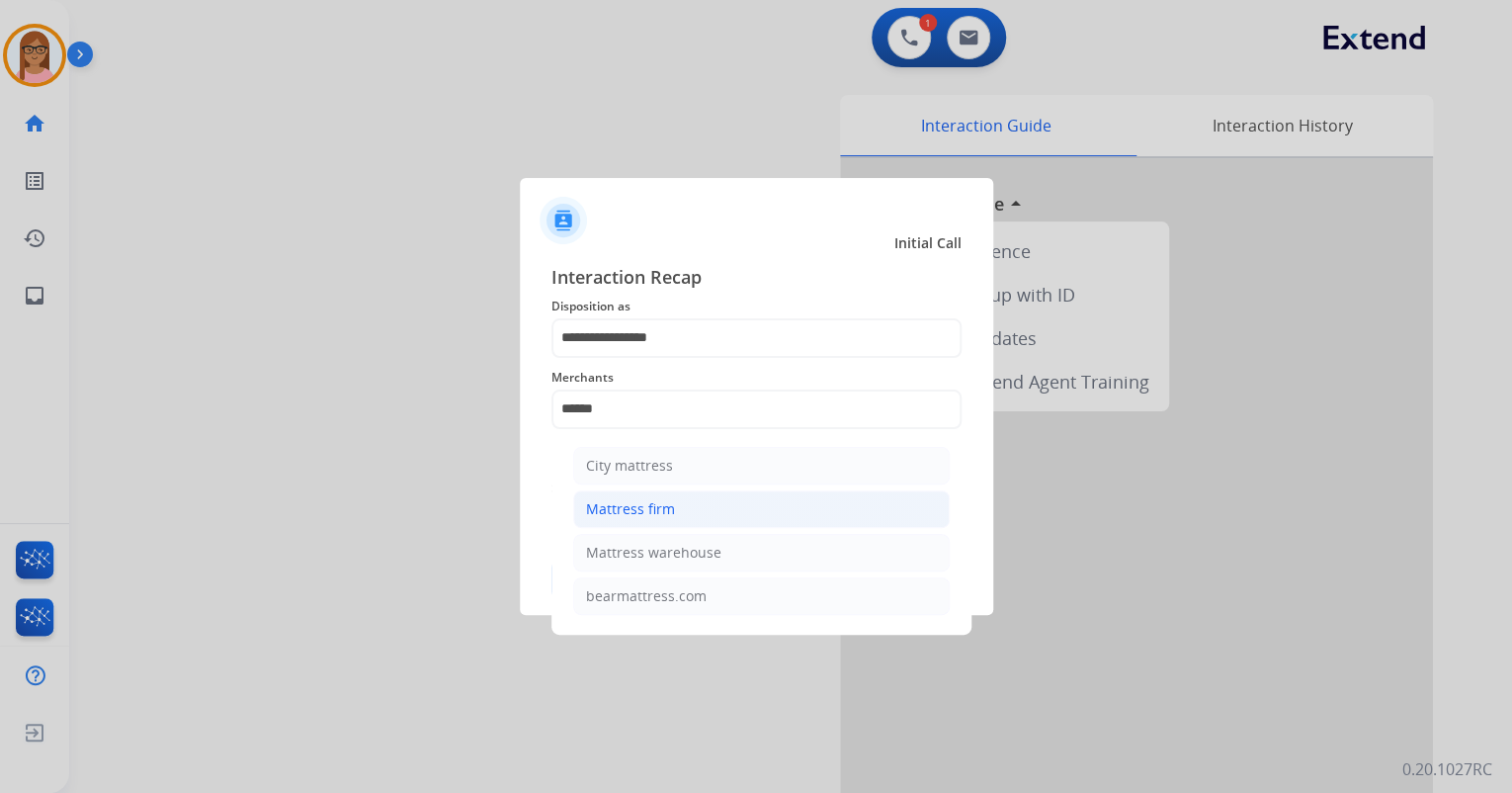 click on "Mattress firm" 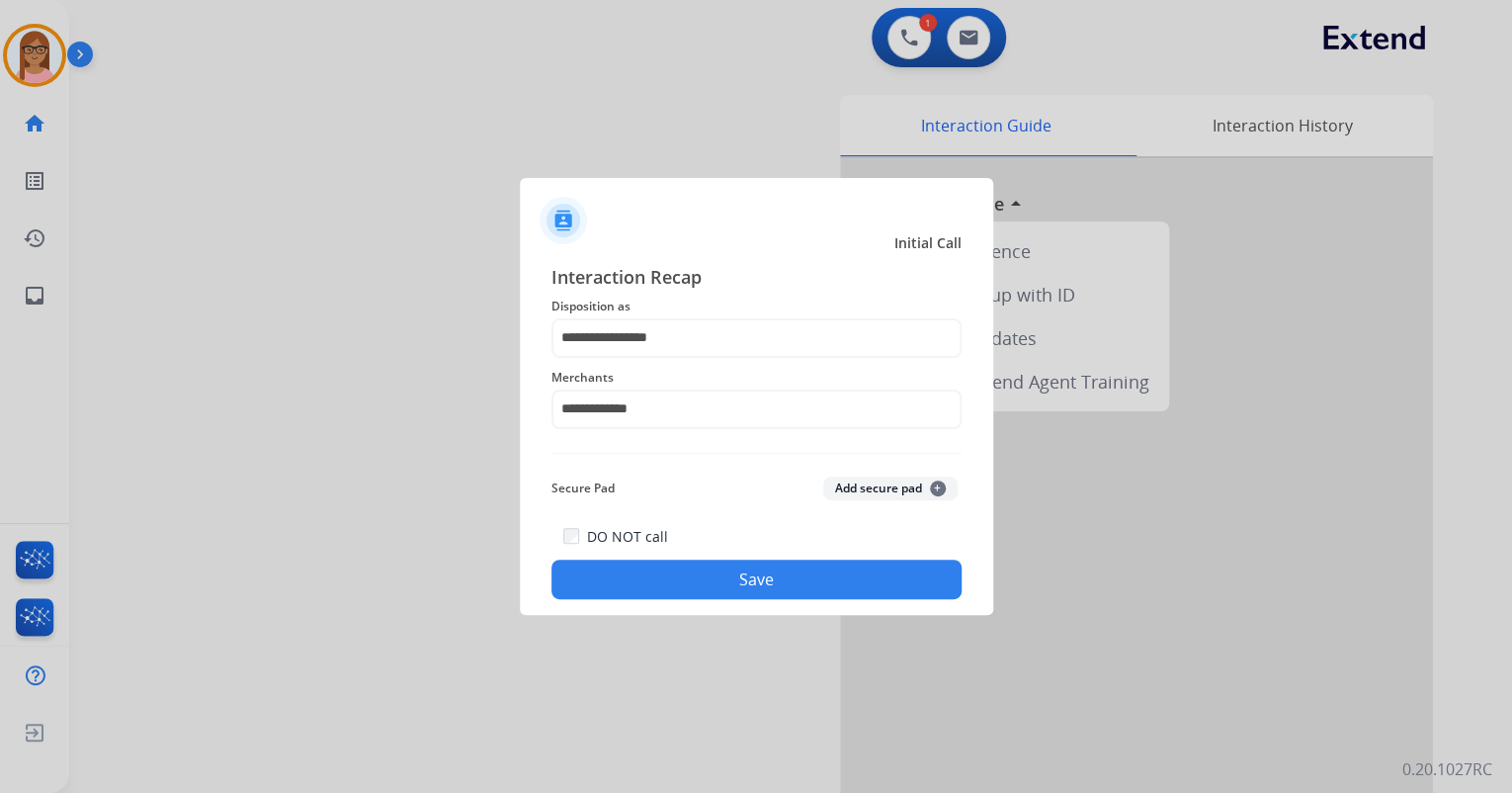 click on "Save" 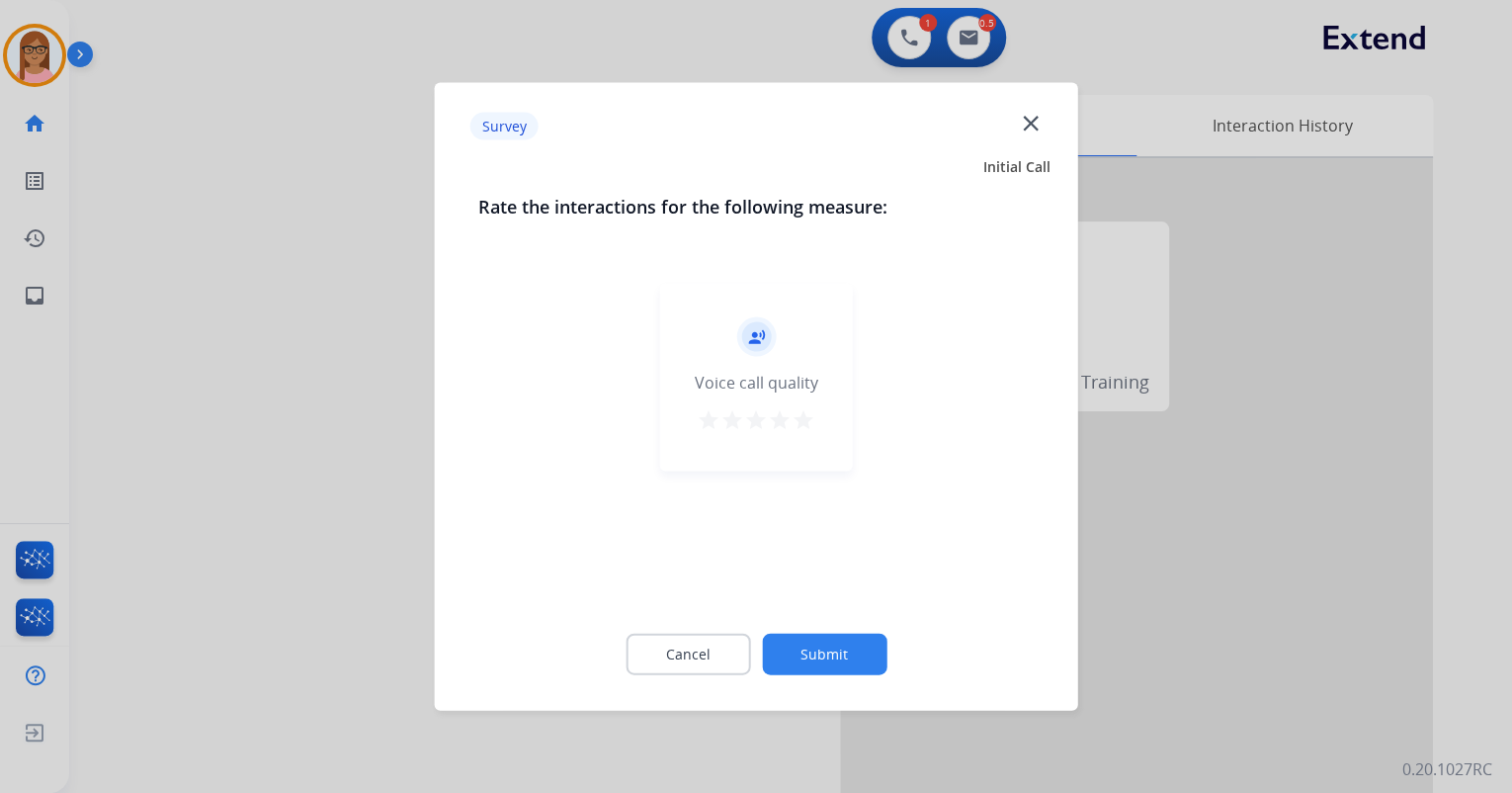 click on "star" at bounding box center [803, 420] 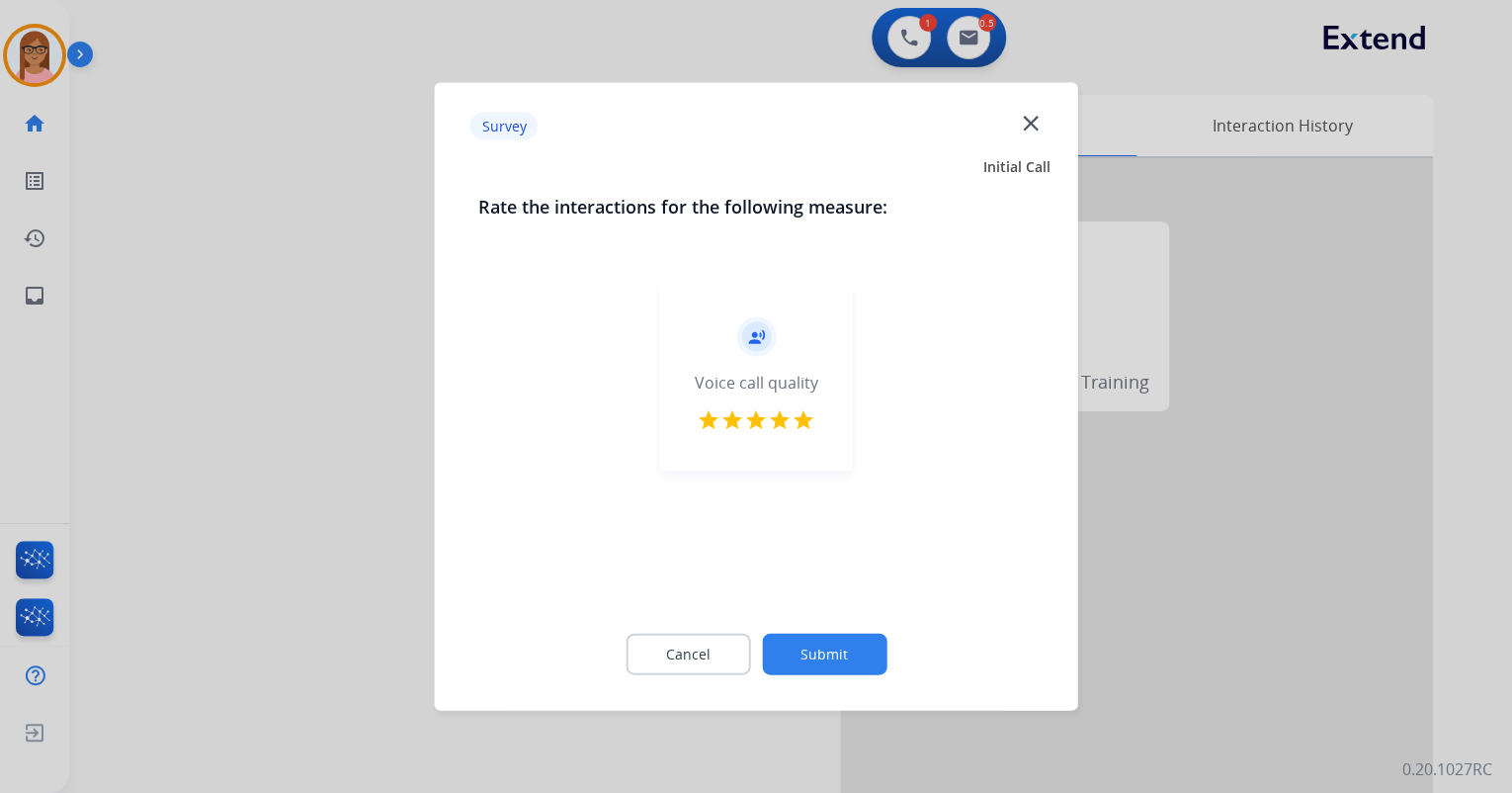 click on "Submit" 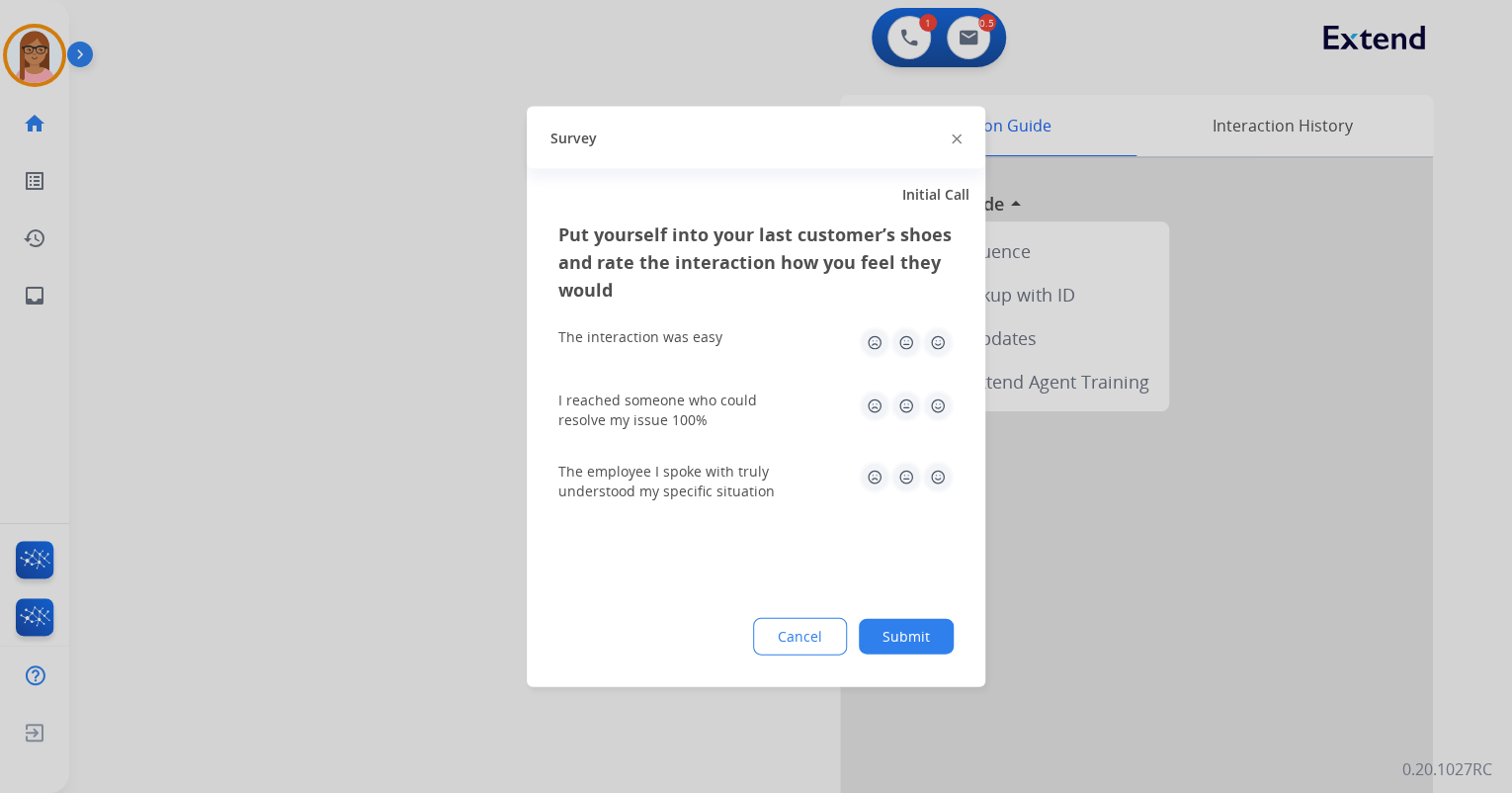 drag, startPoint x: 938, startPoint y: 336, endPoint x: 938, endPoint y: 392, distance: 56 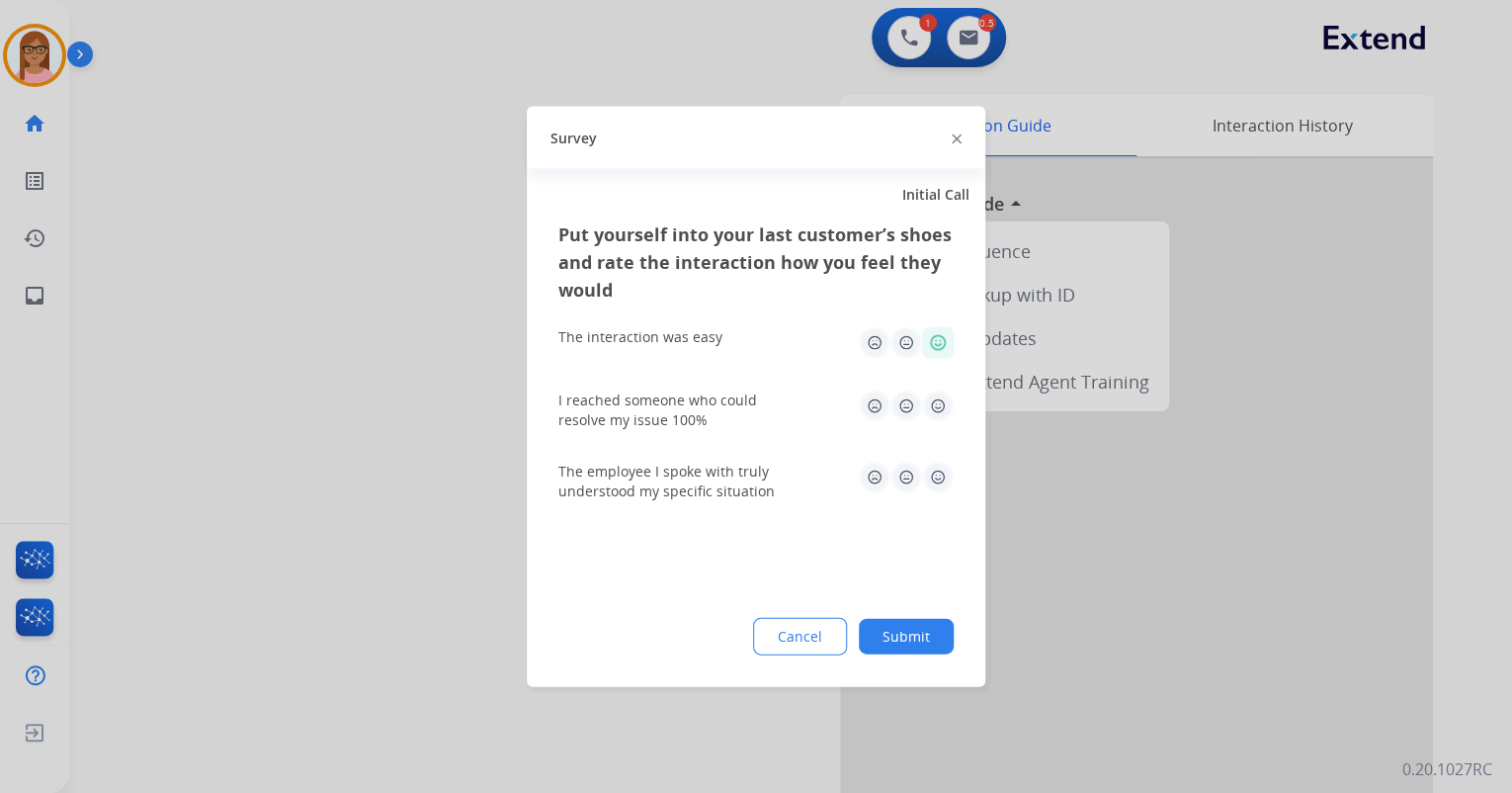 click 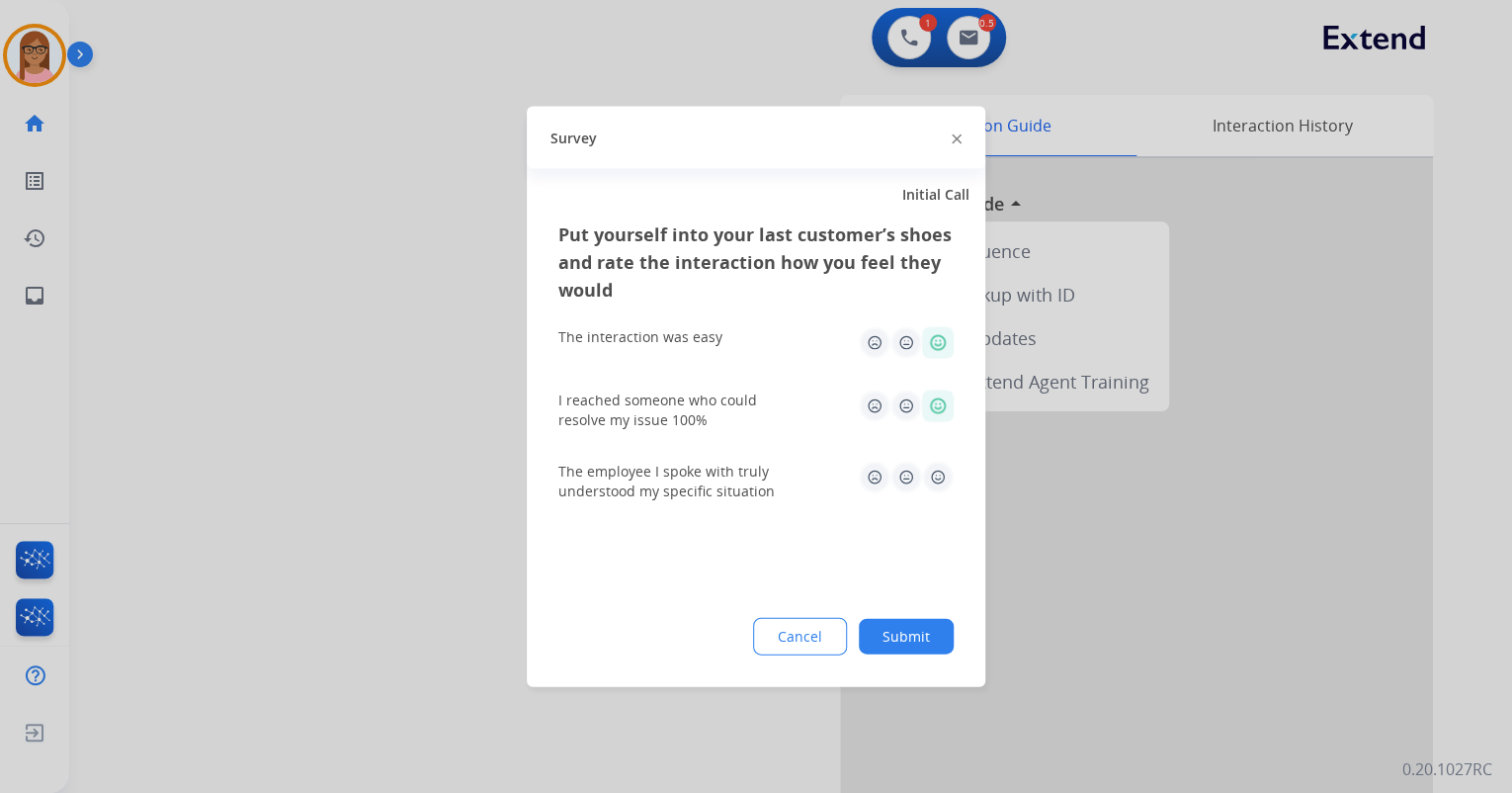 click 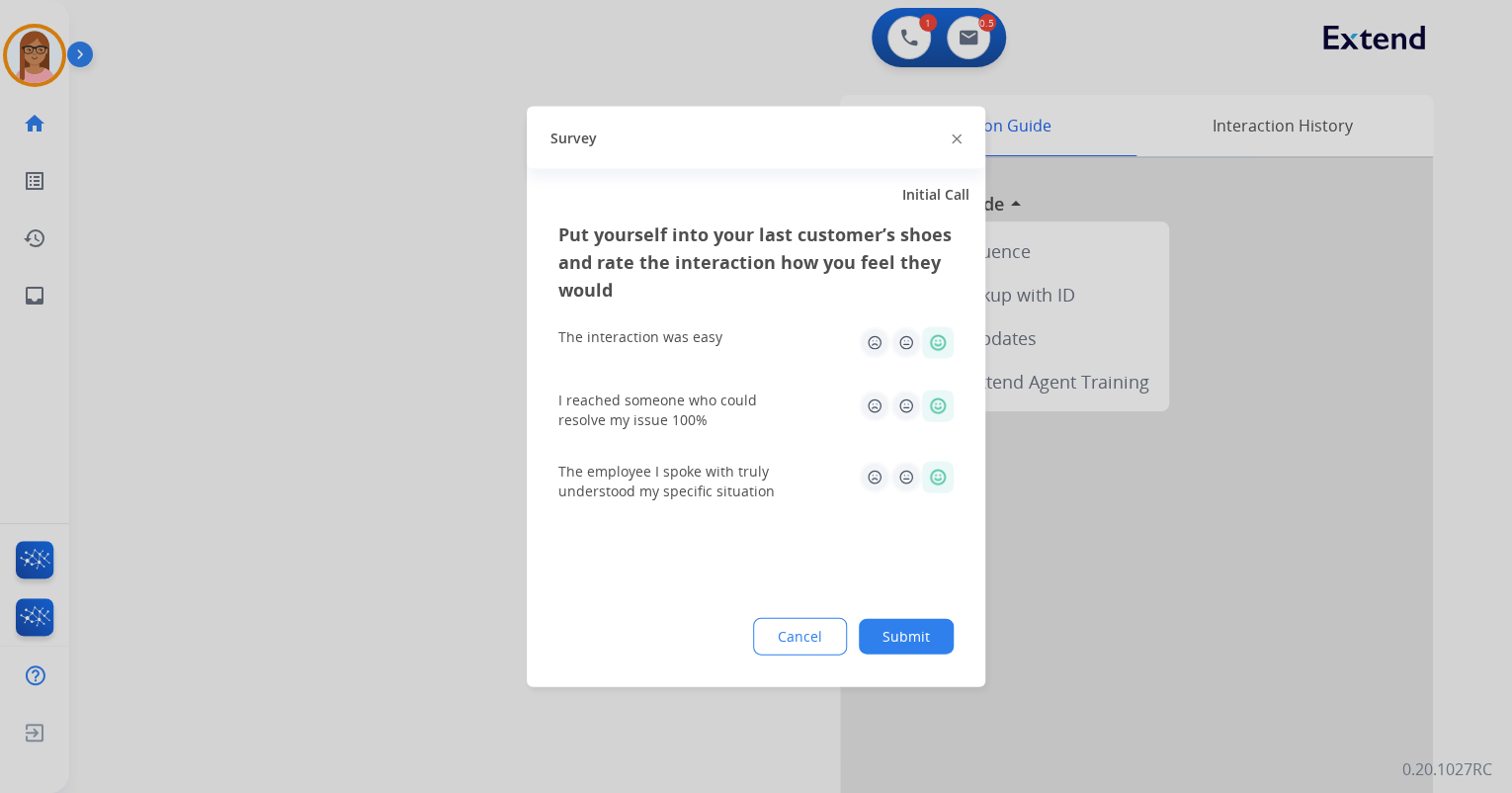 click on "Submit" 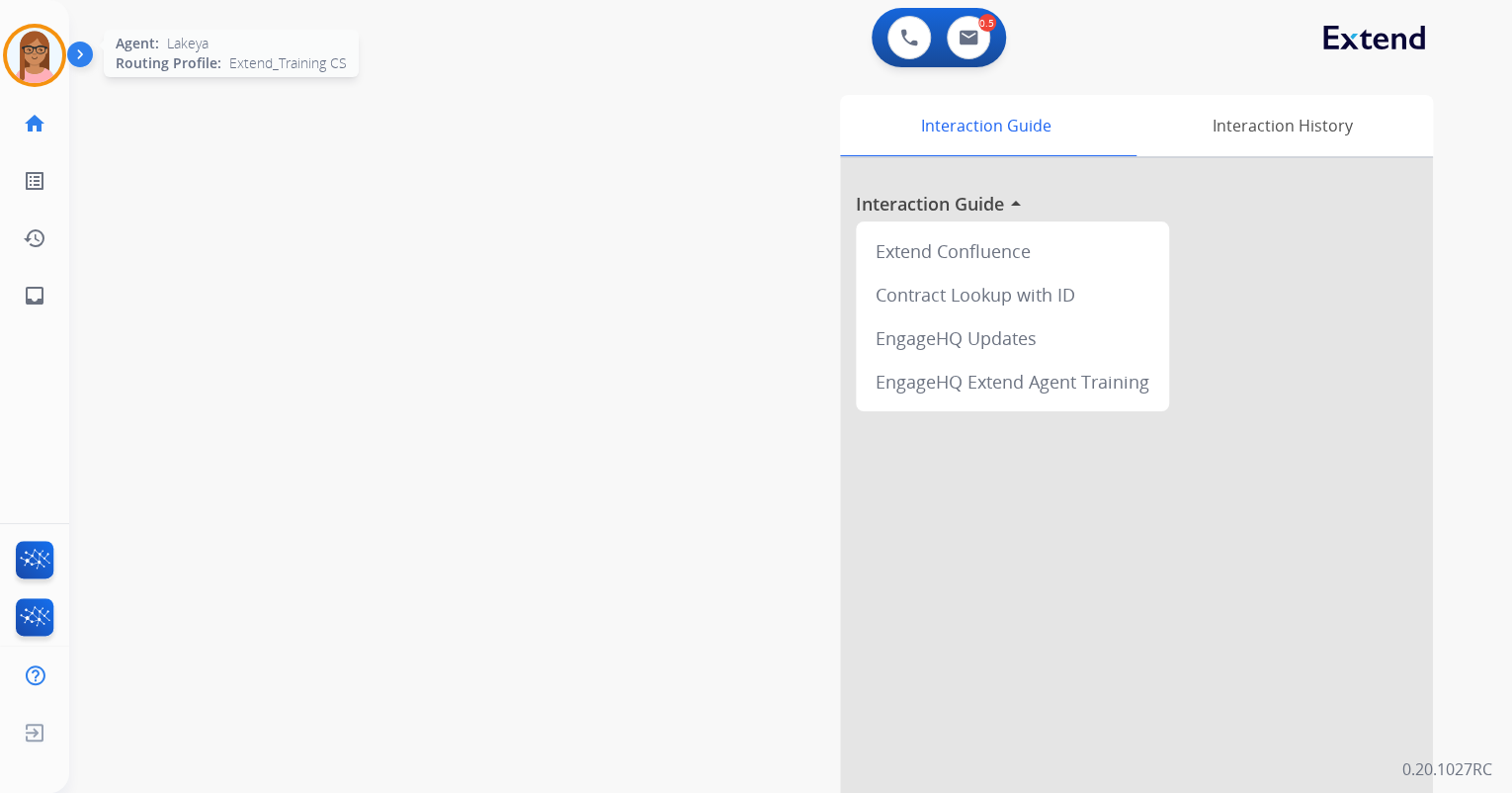 click at bounding box center [35, 55] 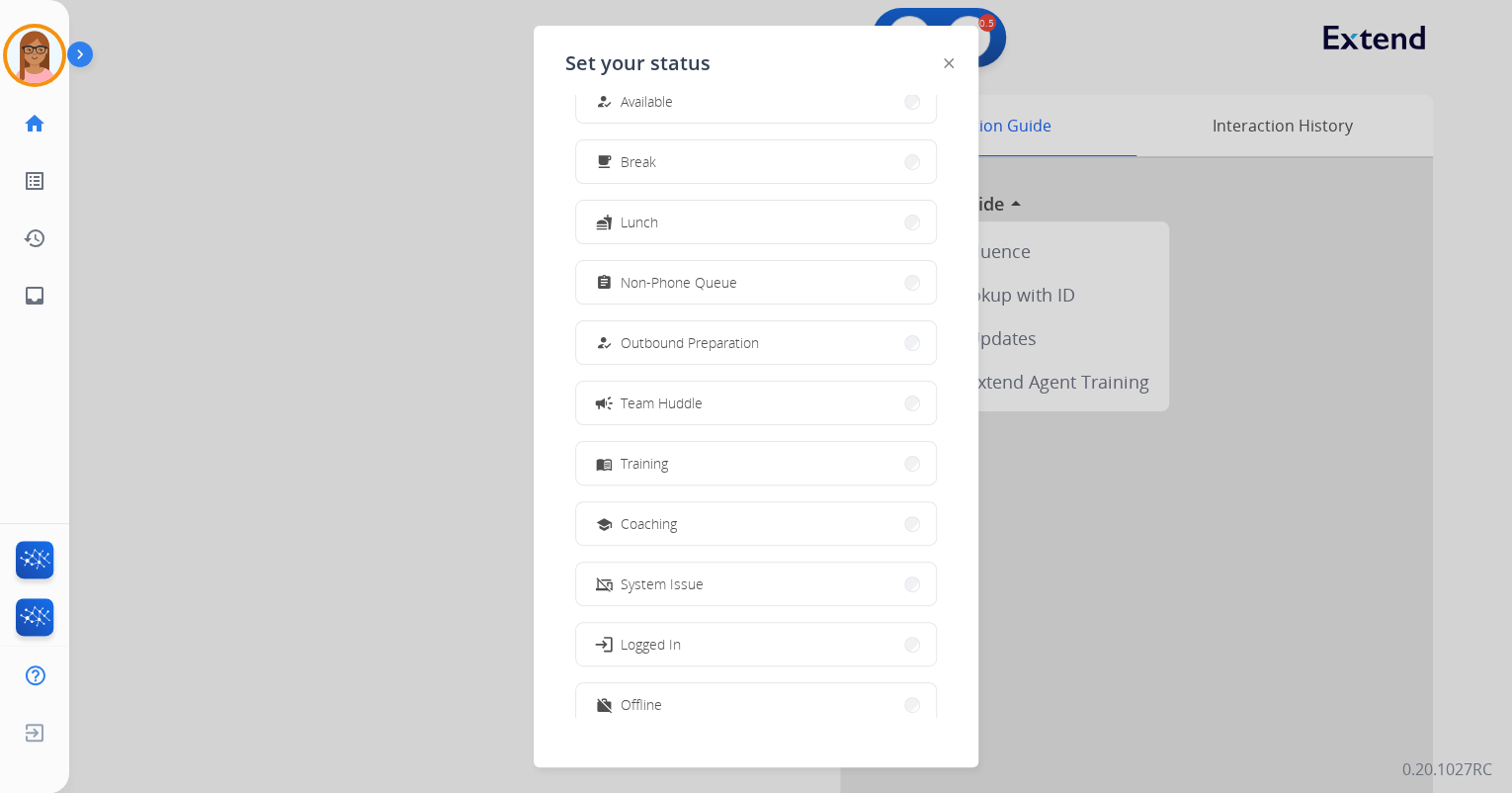 scroll, scrollTop: 65, scrollLeft: 0, axis: vertical 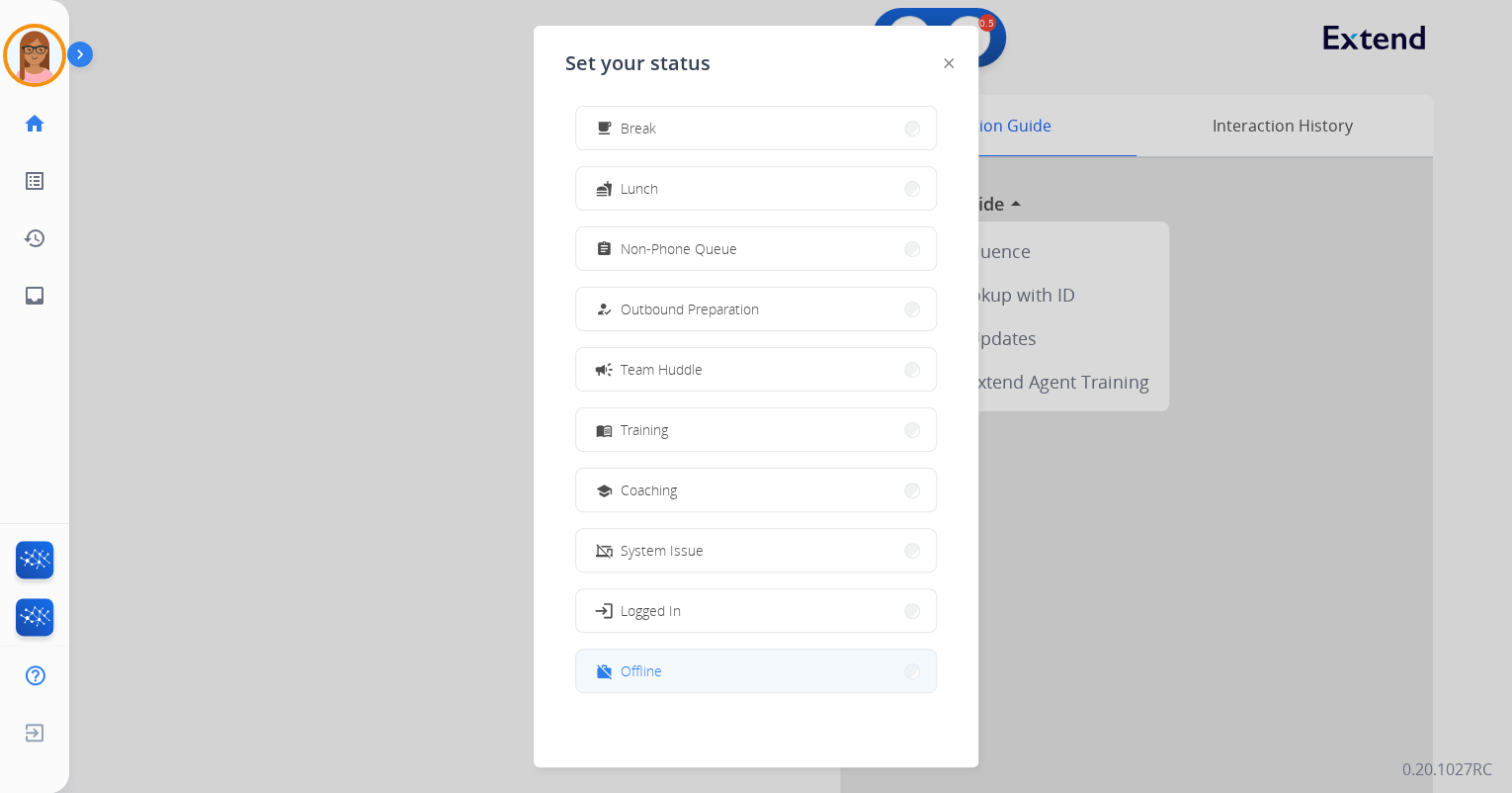 click on "work_off Offline" at bounding box center [756, 670] 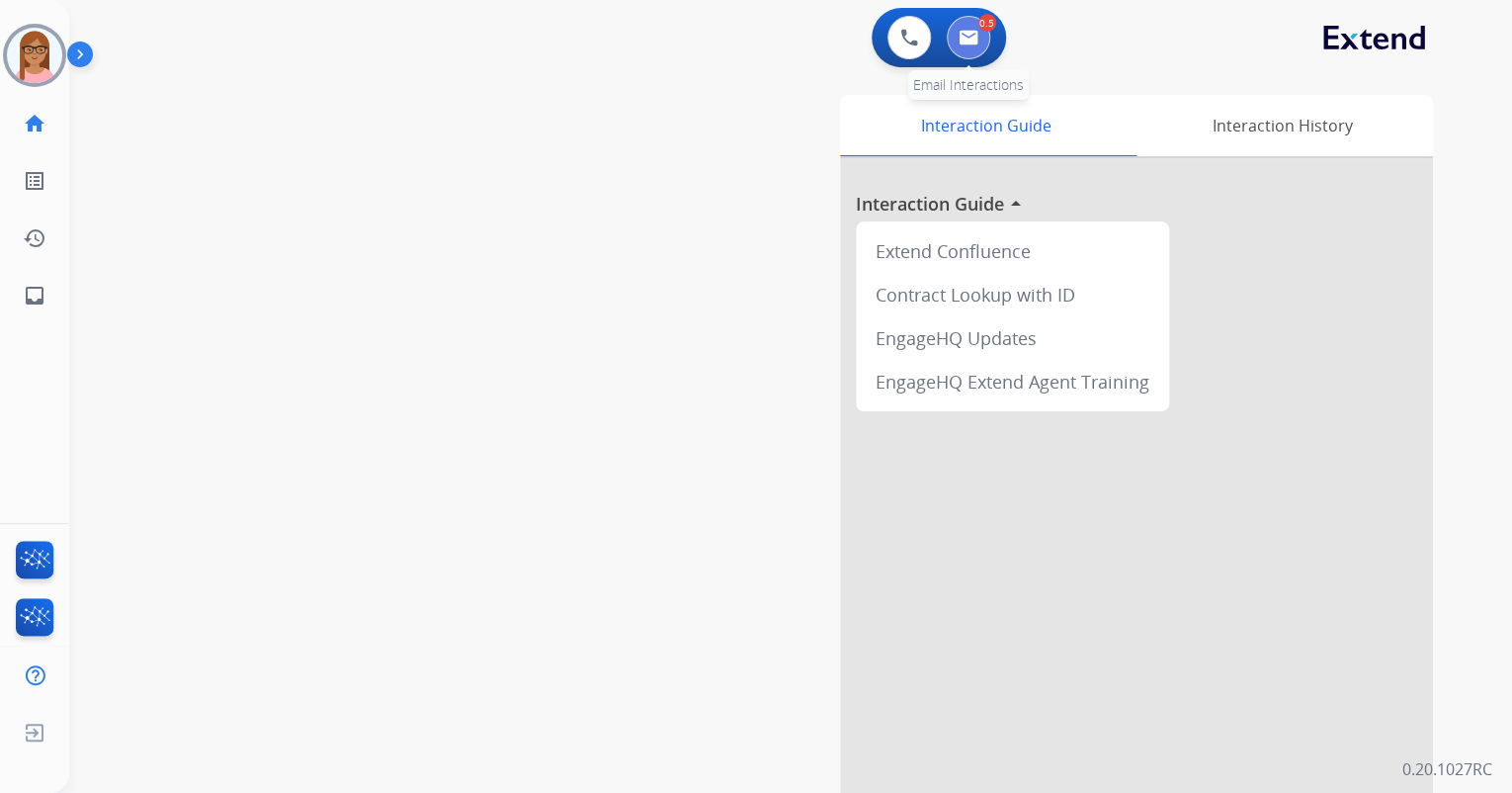 click at bounding box center (968, 38) 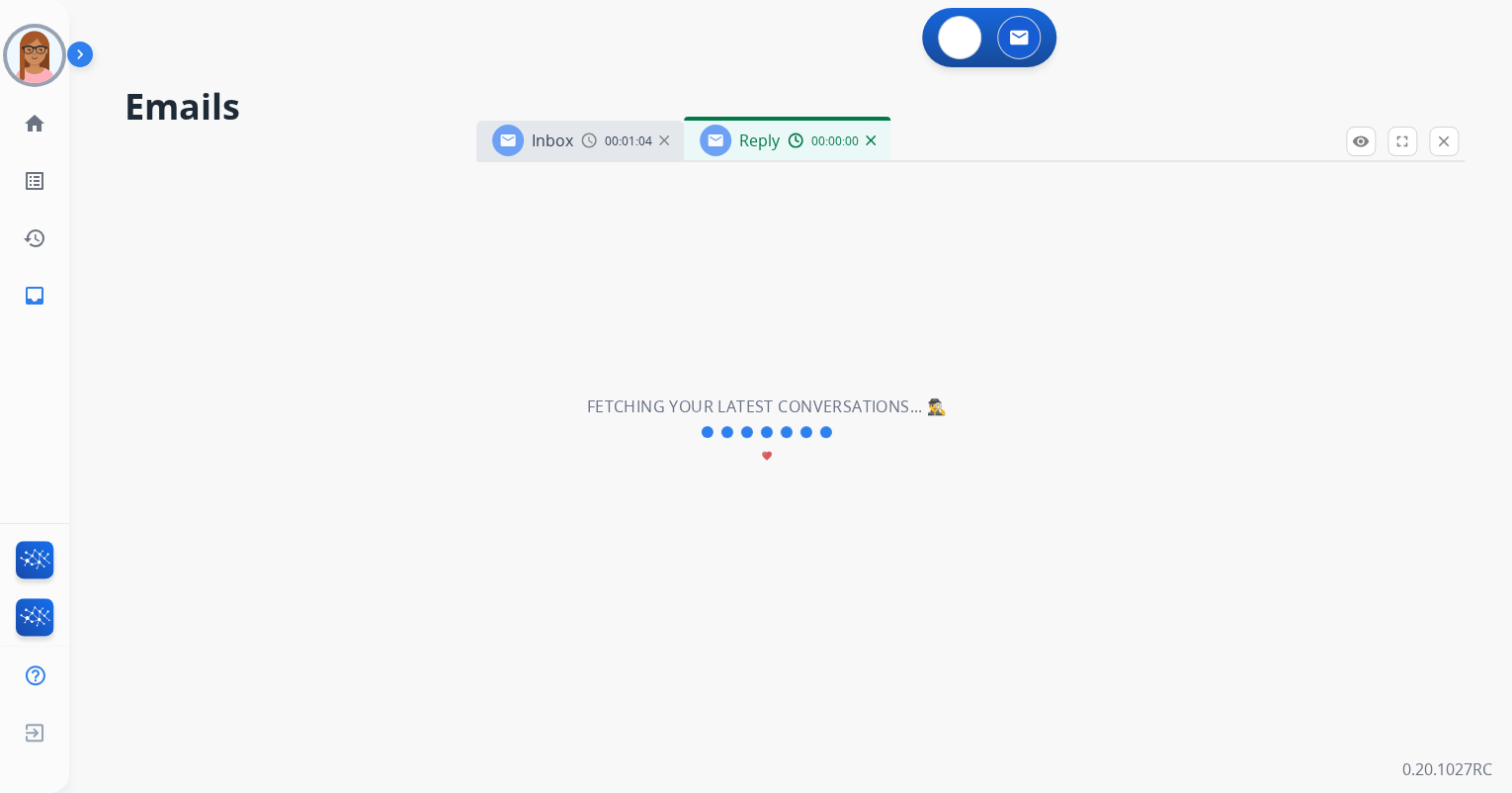 select on "**********" 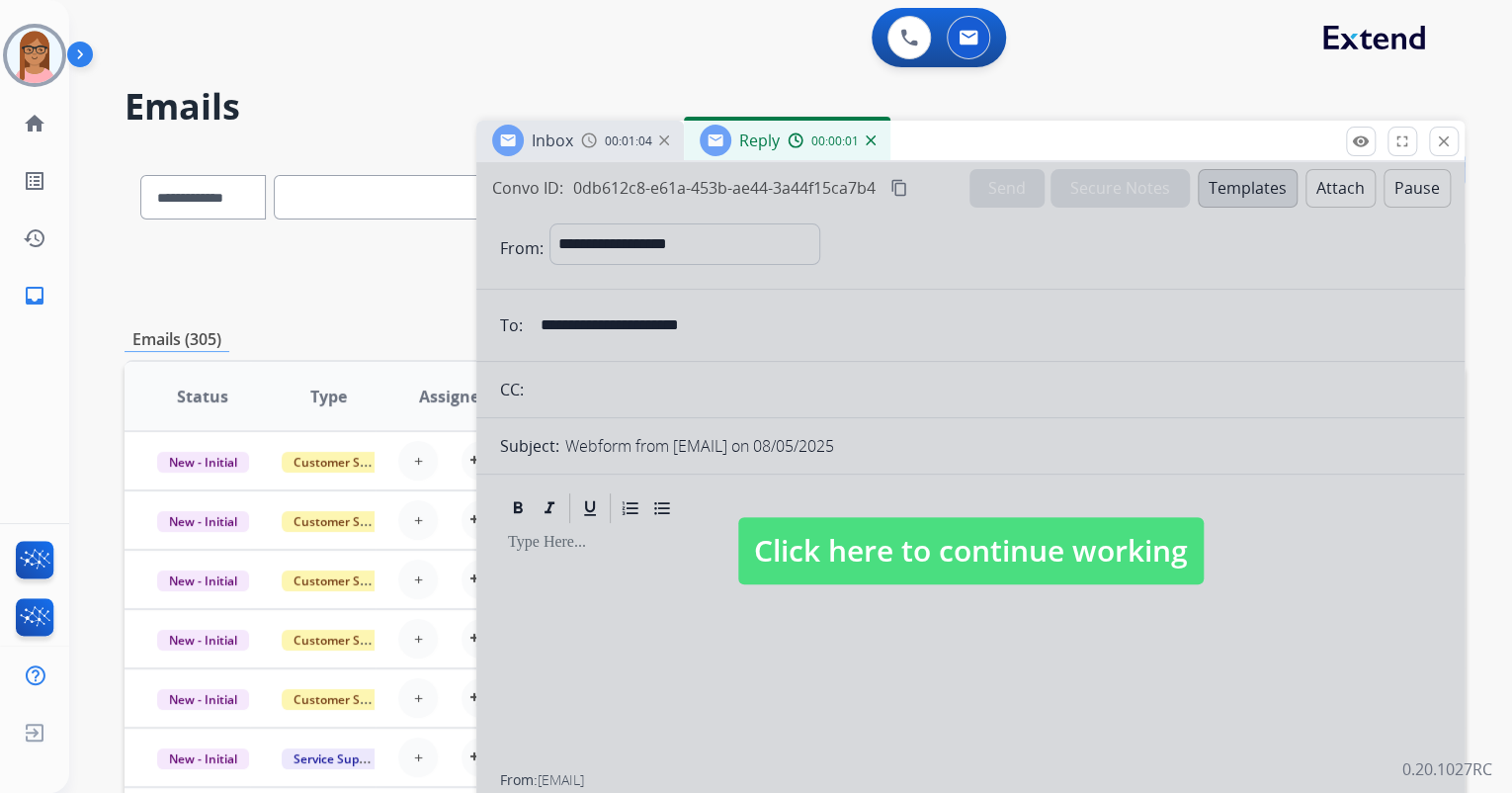 click at bounding box center (970, 531) 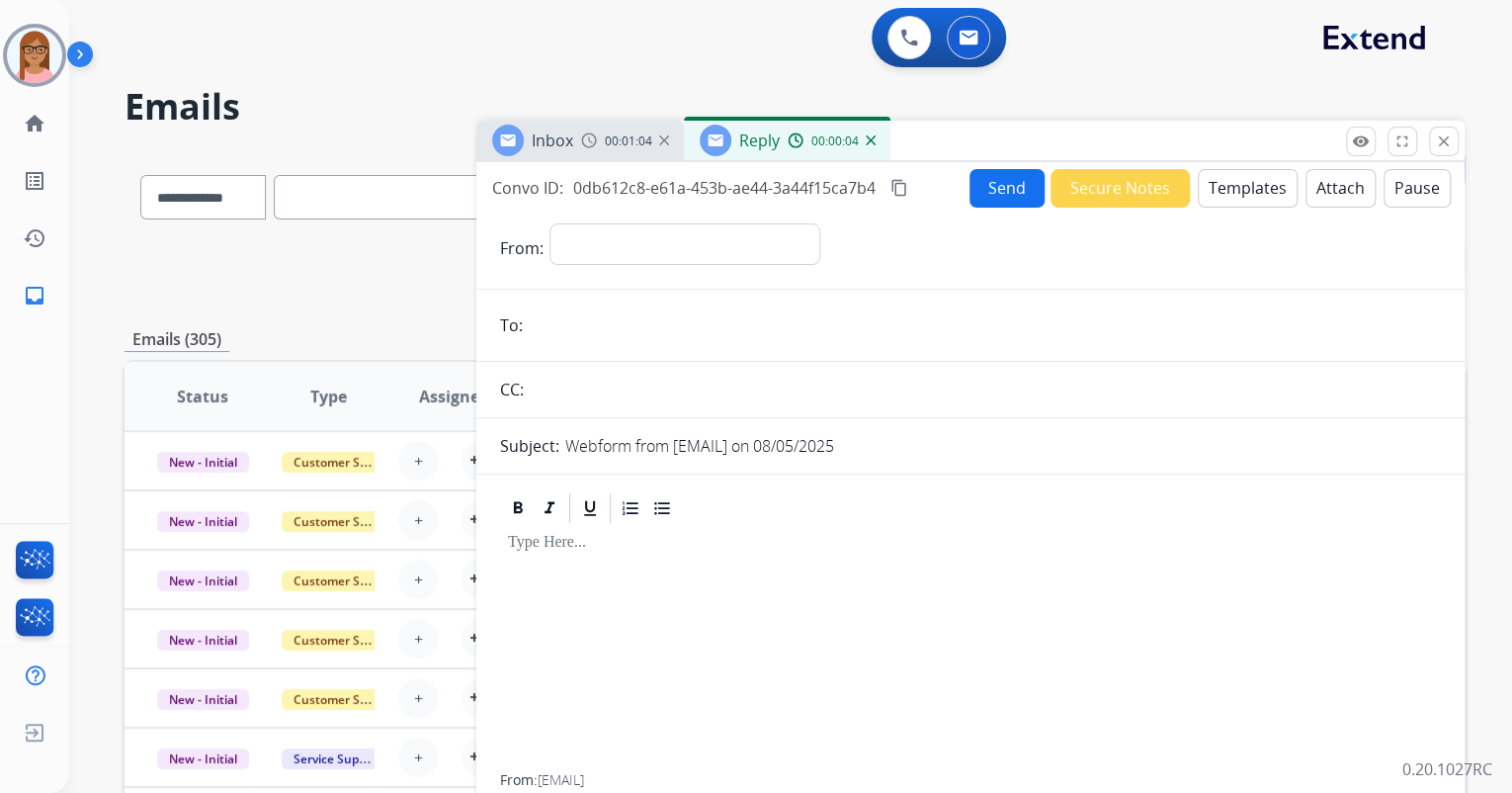 click on "00:00:04" at bounding box center (831, 140) 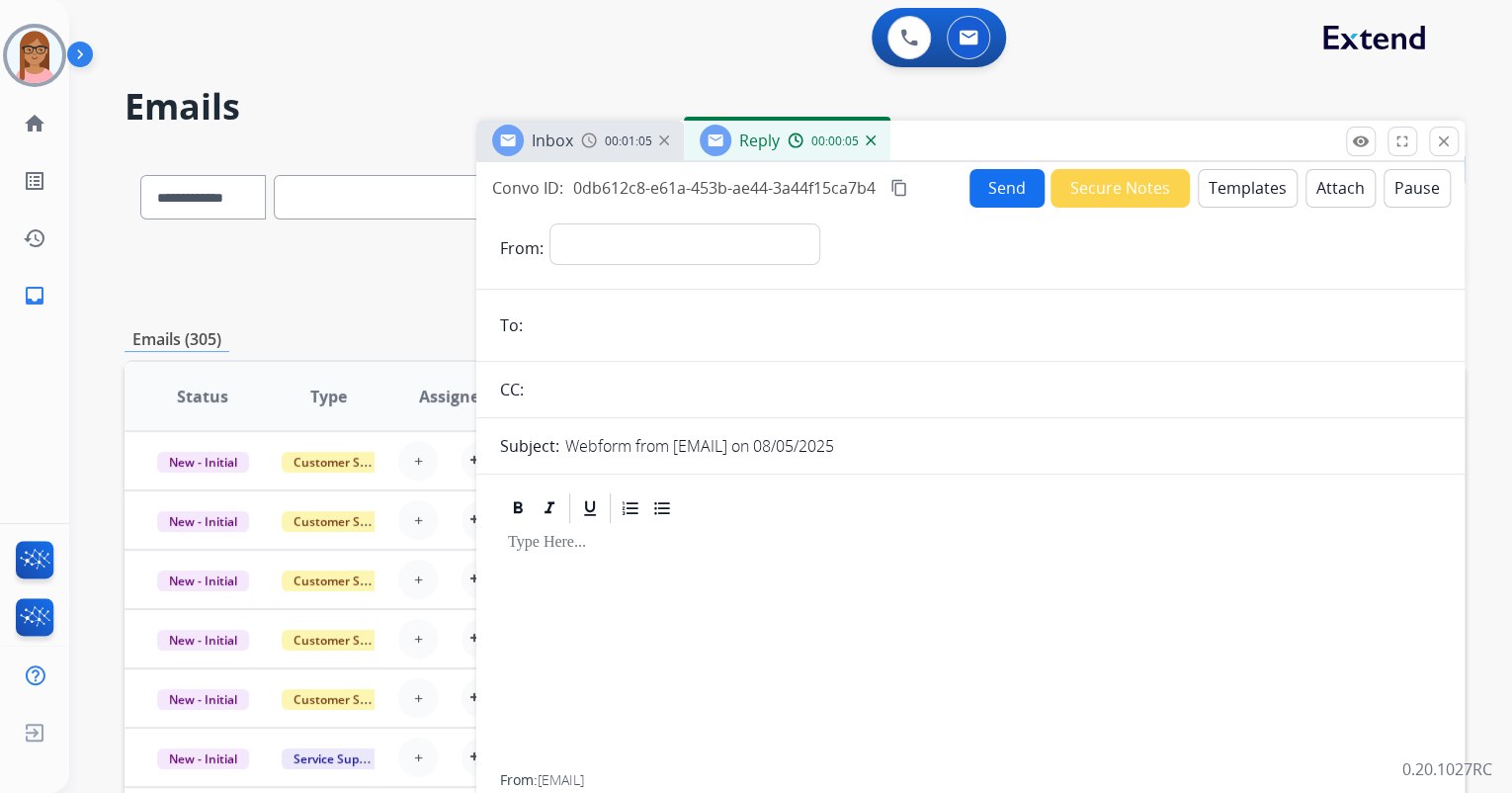click at bounding box center (871, 140) 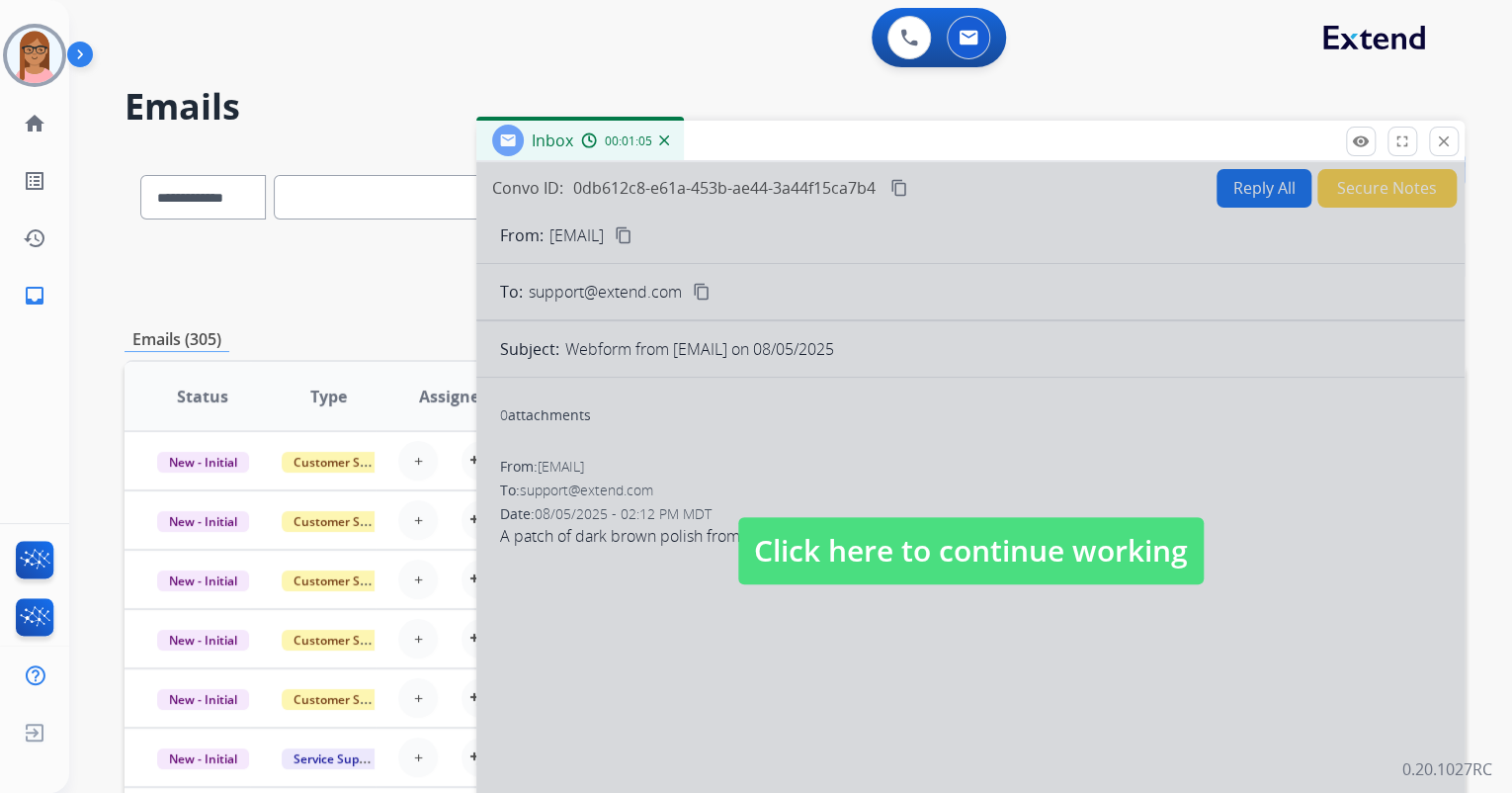click at bounding box center [970, 531] 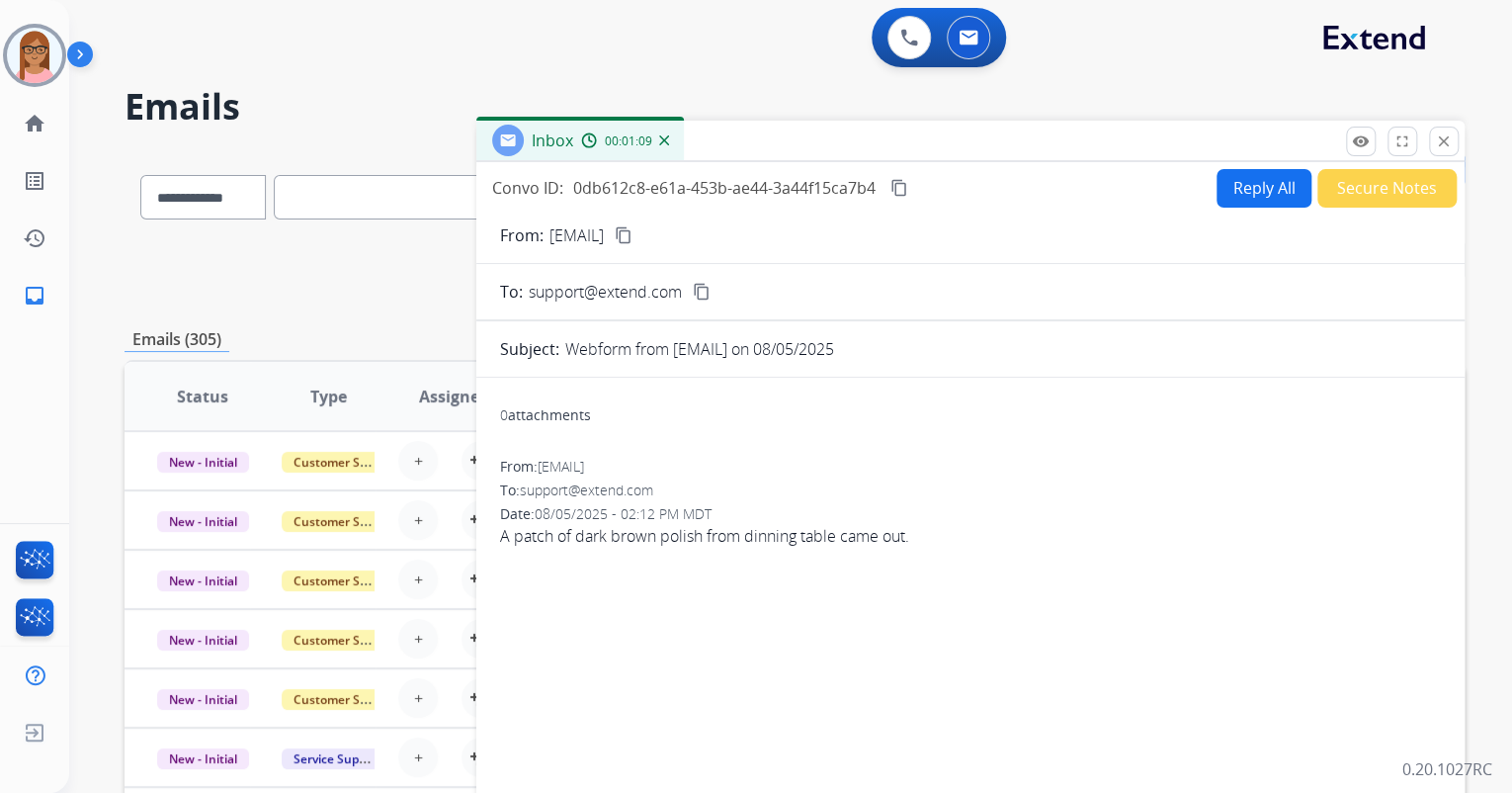 scroll, scrollTop: 0, scrollLeft: 0, axis: both 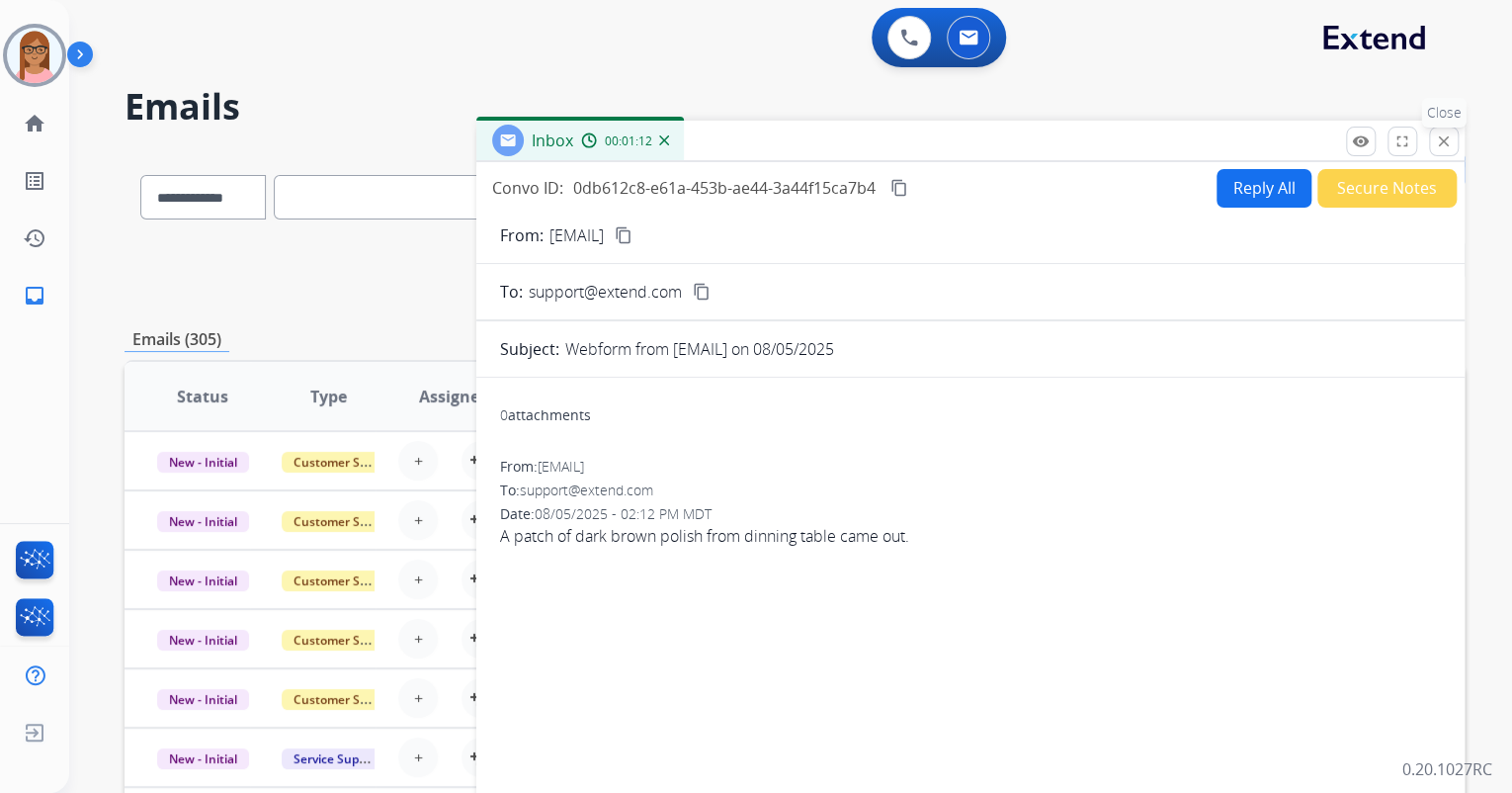 click on "close" at bounding box center (1444, 141) 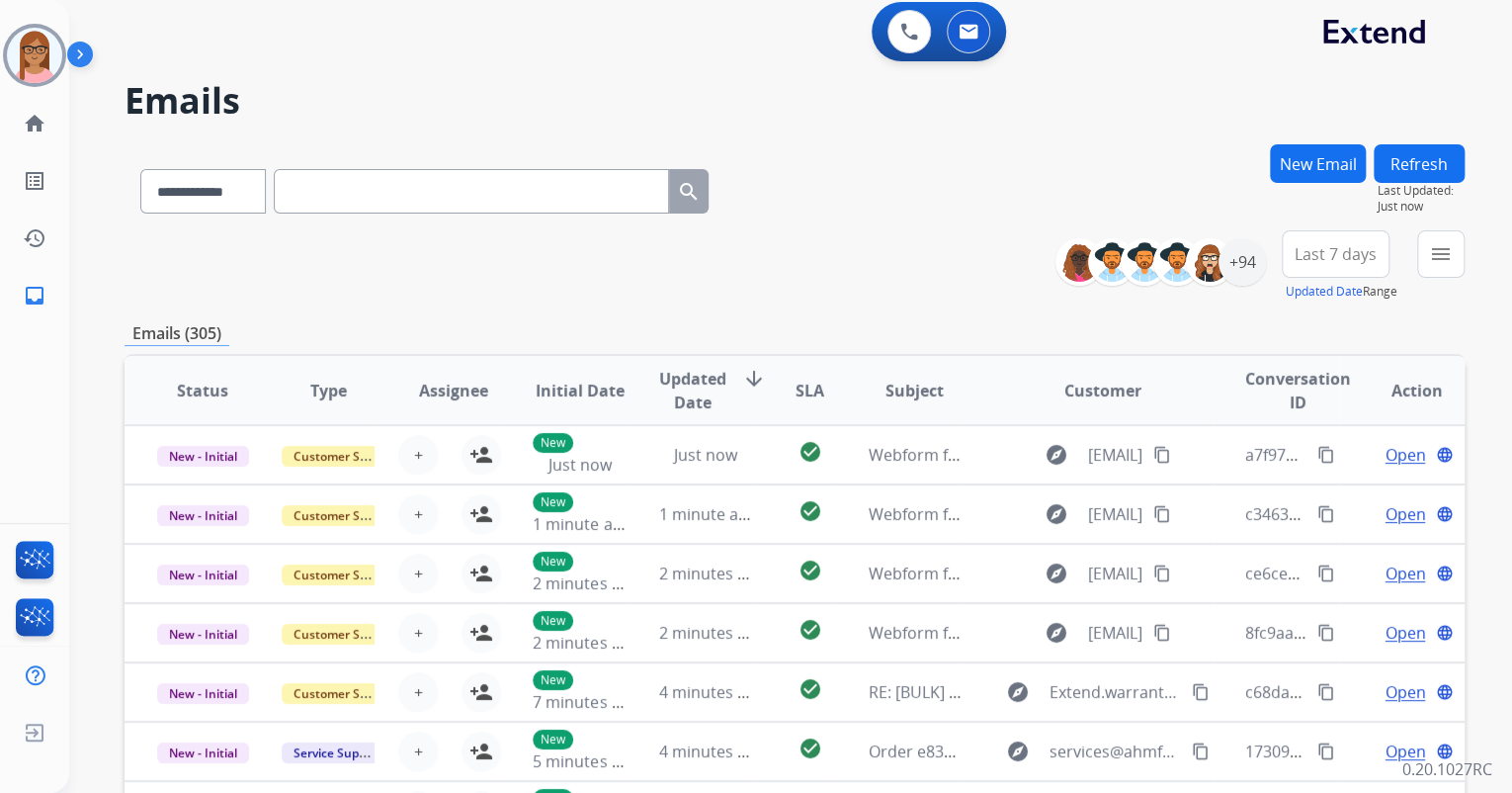 scroll, scrollTop: 0, scrollLeft: 0, axis: both 